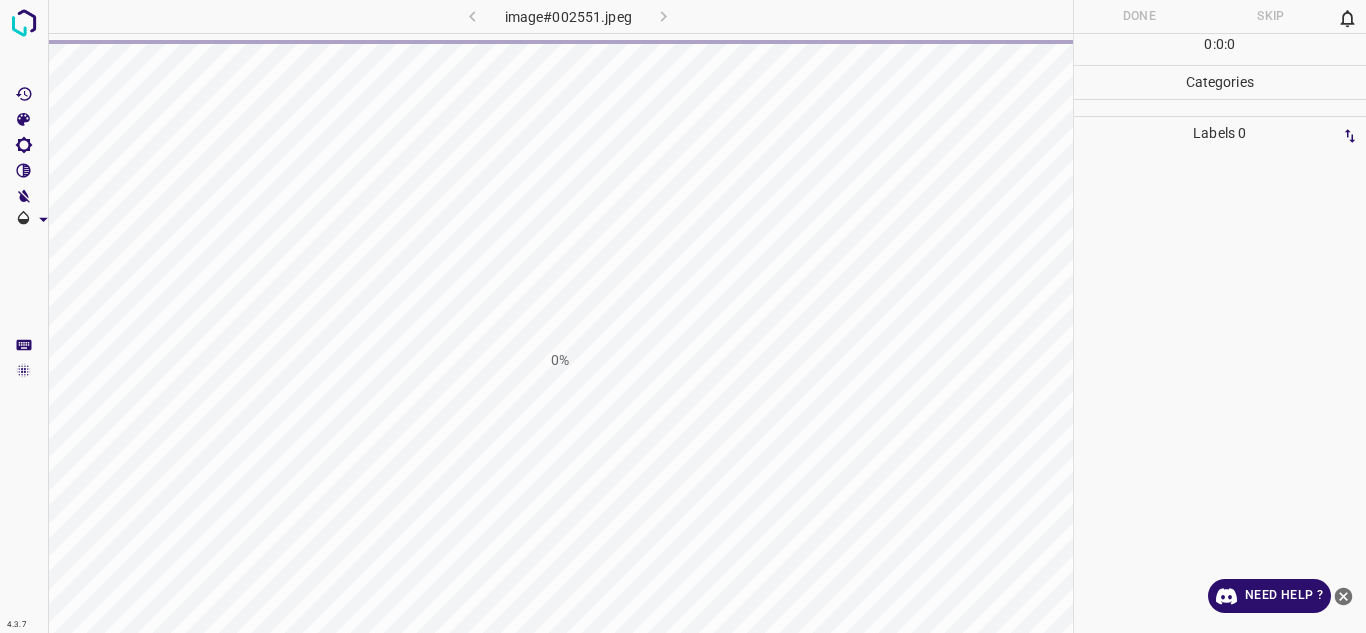 scroll, scrollTop: 0, scrollLeft: 0, axis: both 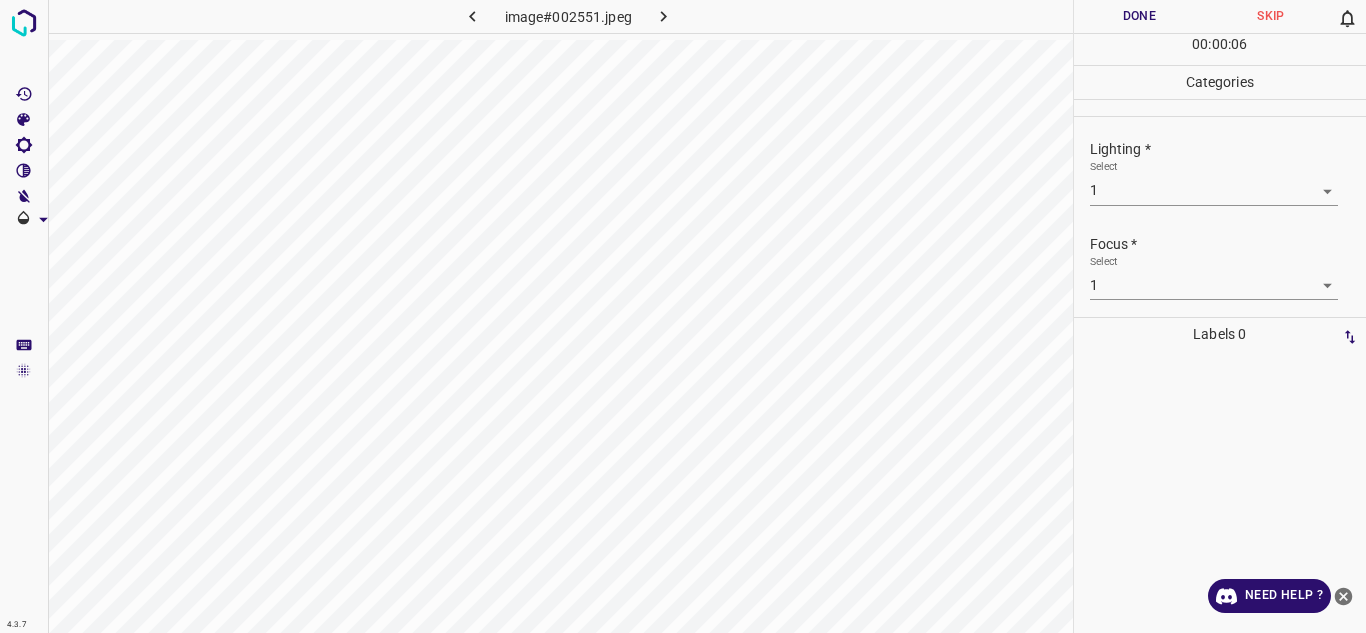 click on "Lighting *  Select 1 1" at bounding box center (1220, 172) 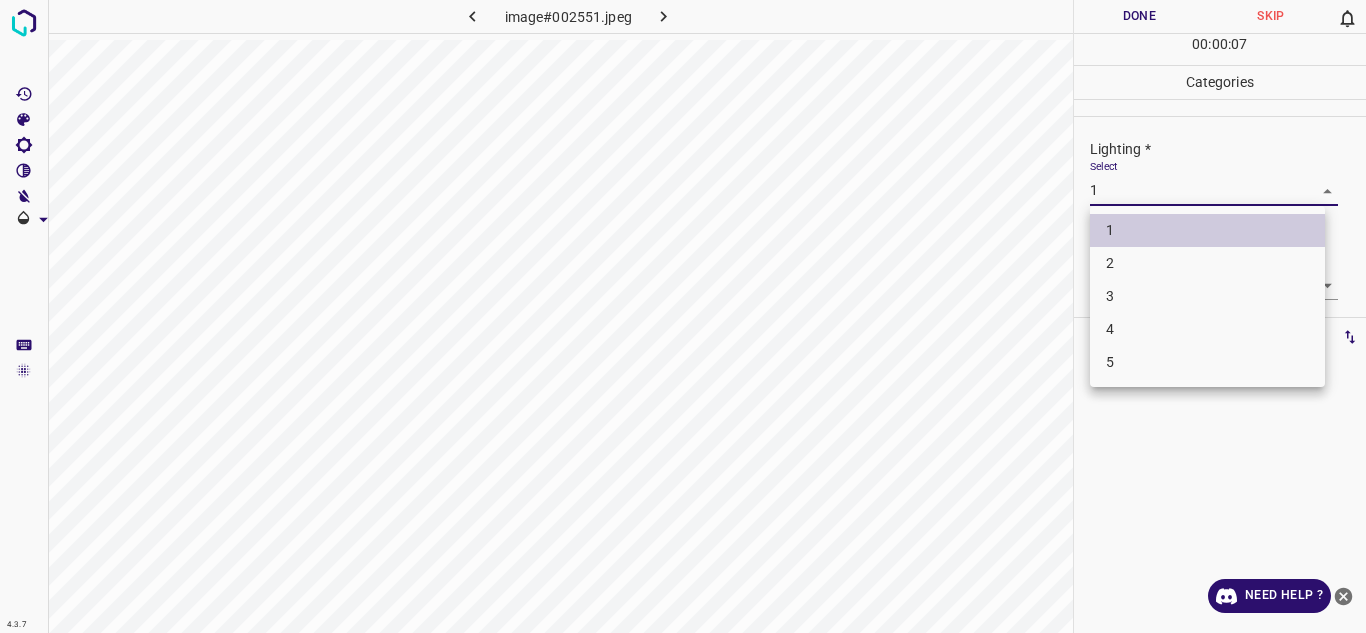 click on "4.3.7 image#002551.jpeg Done Skip 0 00   : 00   : 07   Categories Lighting *  Select 1 1 Focus *  Select 1 1 Overall *  Select 1 1 Labels   0 Categories 1 Lighting 2 Focus 3 Overall Tools Space Change between modes (Draw & Edit) I Auto labeling R Restore zoom M Zoom in N Zoom out Delete Delete selecte label Filters Z Restore filters X Saturation filter C Brightness filter V Contrast filter B Gray scale filter General O Download Need Help ? - Text - Hide - Delete 1 2 3 4 5" at bounding box center (683, 316) 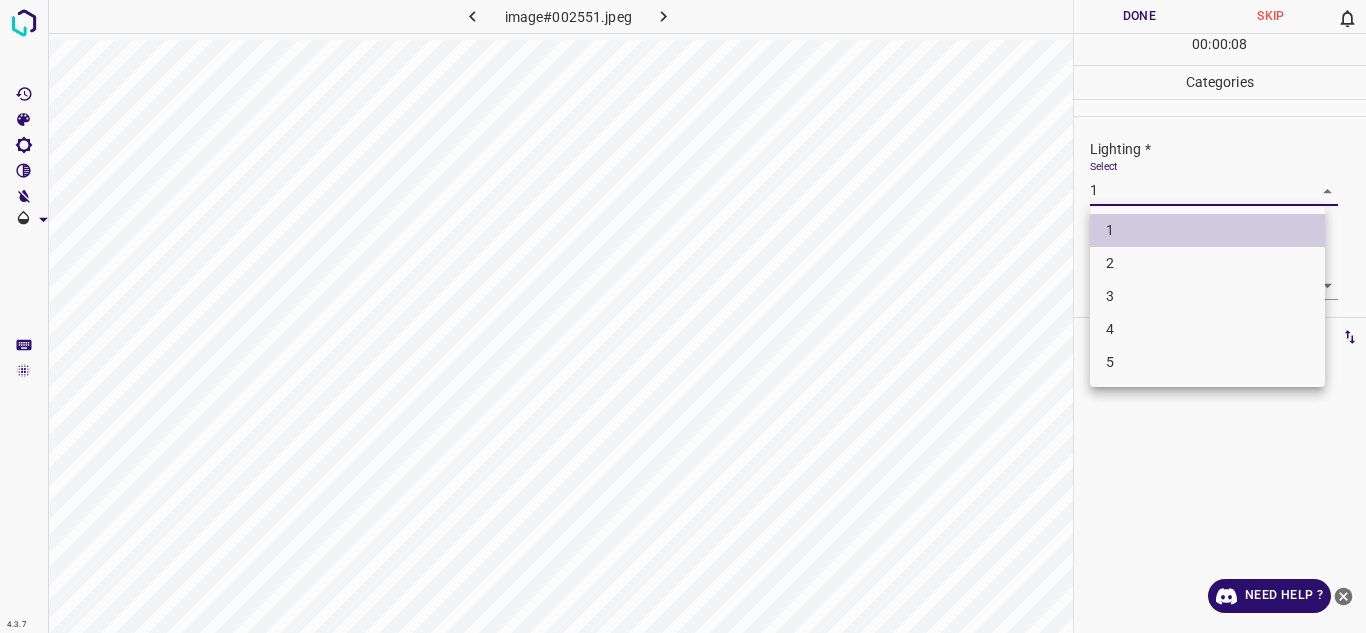 click on "3" at bounding box center (1207, 296) 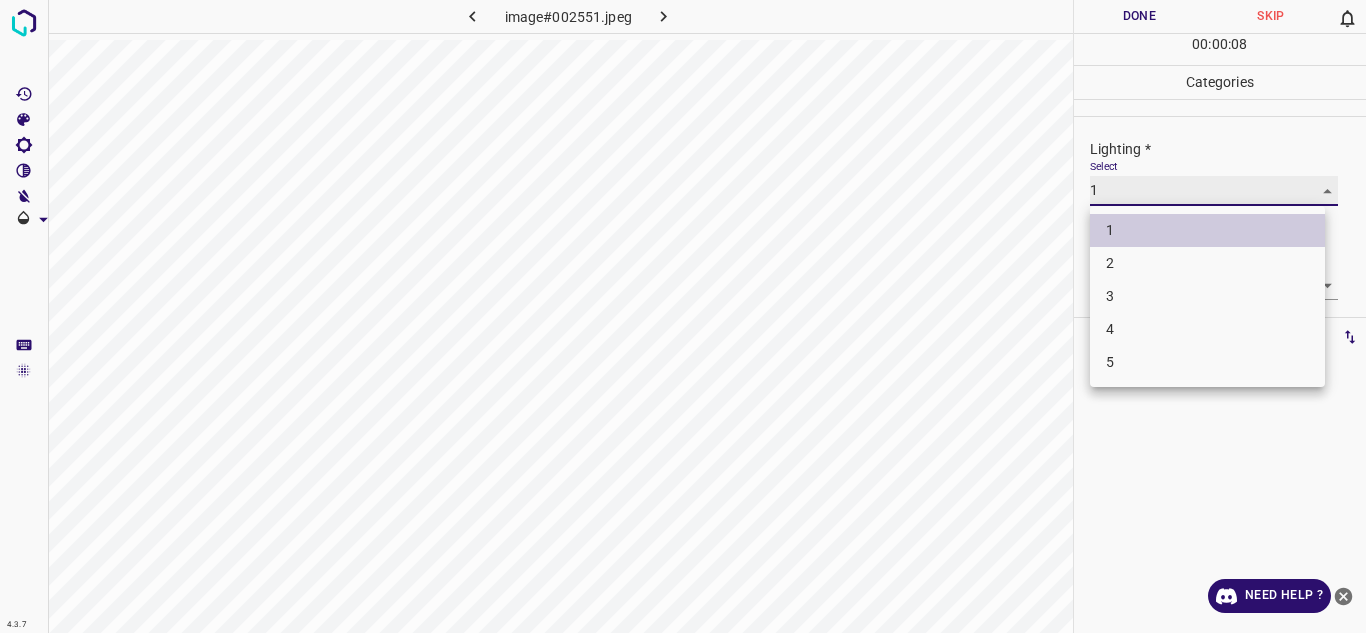type on "3" 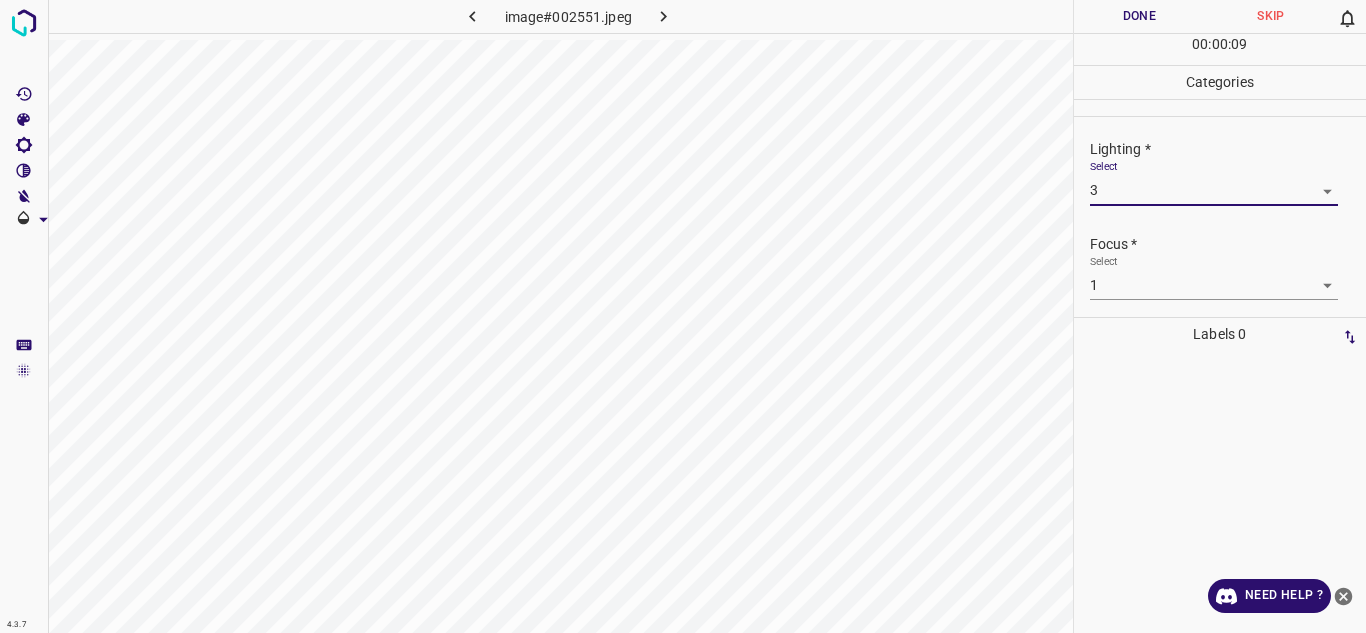 click on "4.3.7 image#002551.jpeg Done Skip 0 00   : 00   : 09   Categories Lighting *  Select 3 3 Focus *  Select 1 1 Overall *  Select 1 1 Labels   0 Categories 1 Lighting 2 Focus 3 Overall Tools Space Change between modes (Draw & Edit) I Auto labeling R Restore zoom M Zoom in N Zoom out Delete Delete selecte label Filters Z Restore filters X Saturation filter C Brightness filter V Contrast filter B Gray scale filter General O Download Need Help ? - Text - Hide - Delete" at bounding box center (683, 316) 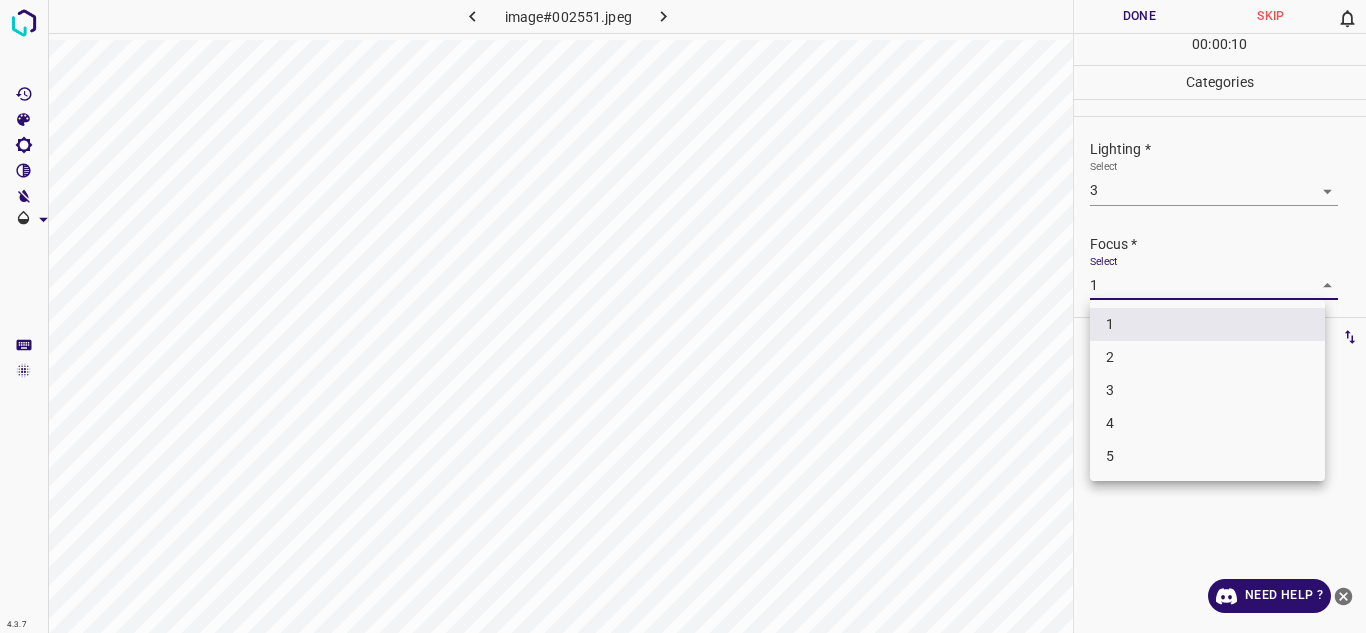 click on "3" at bounding box center (1207, 390) 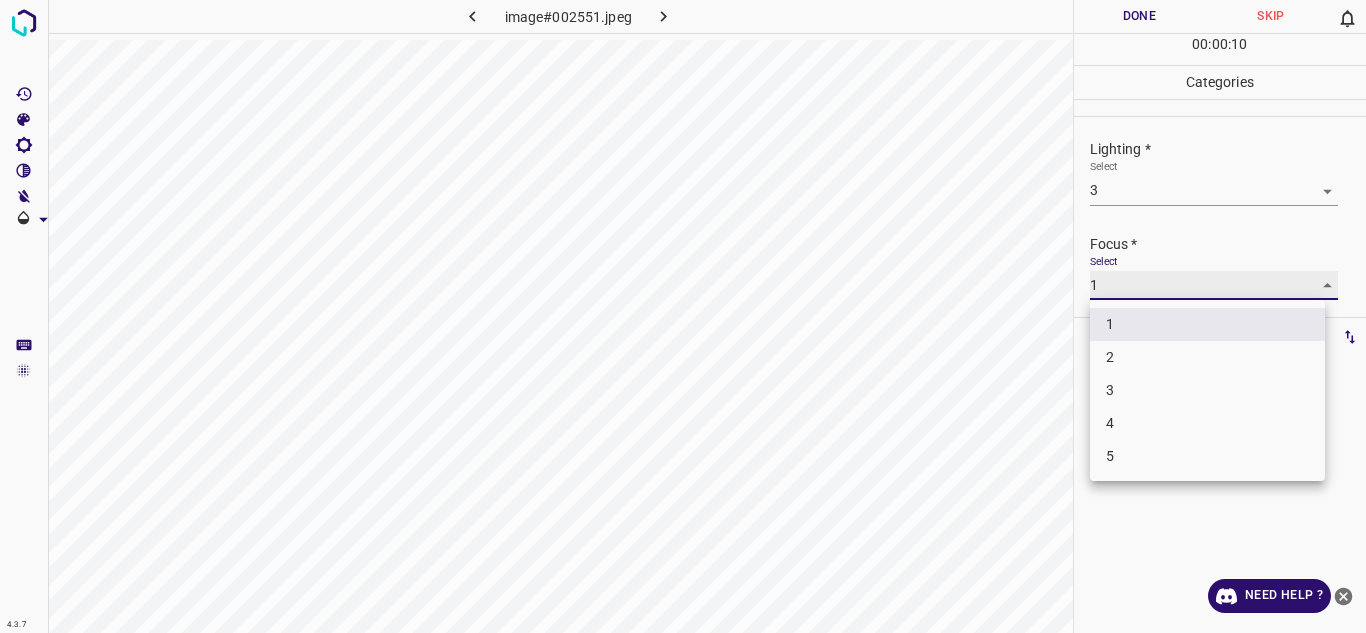 type on "3" 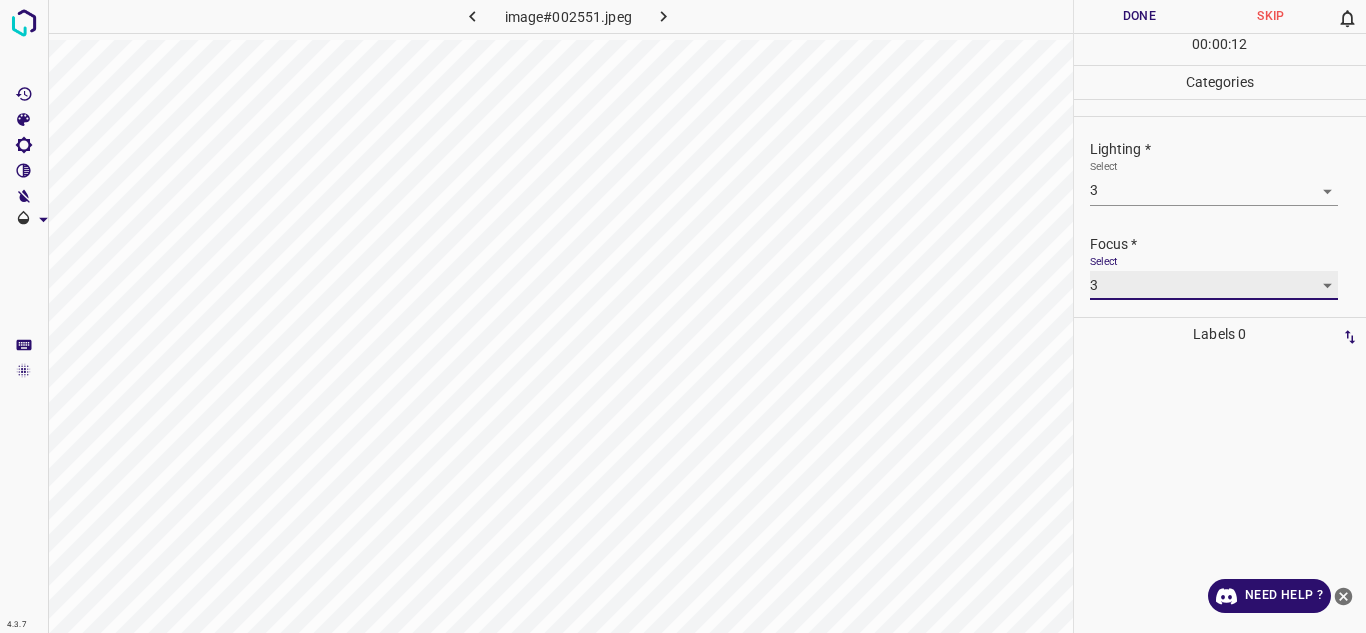 scroll, scrollTop: 98, scrollLeft: 0, axis: vertical 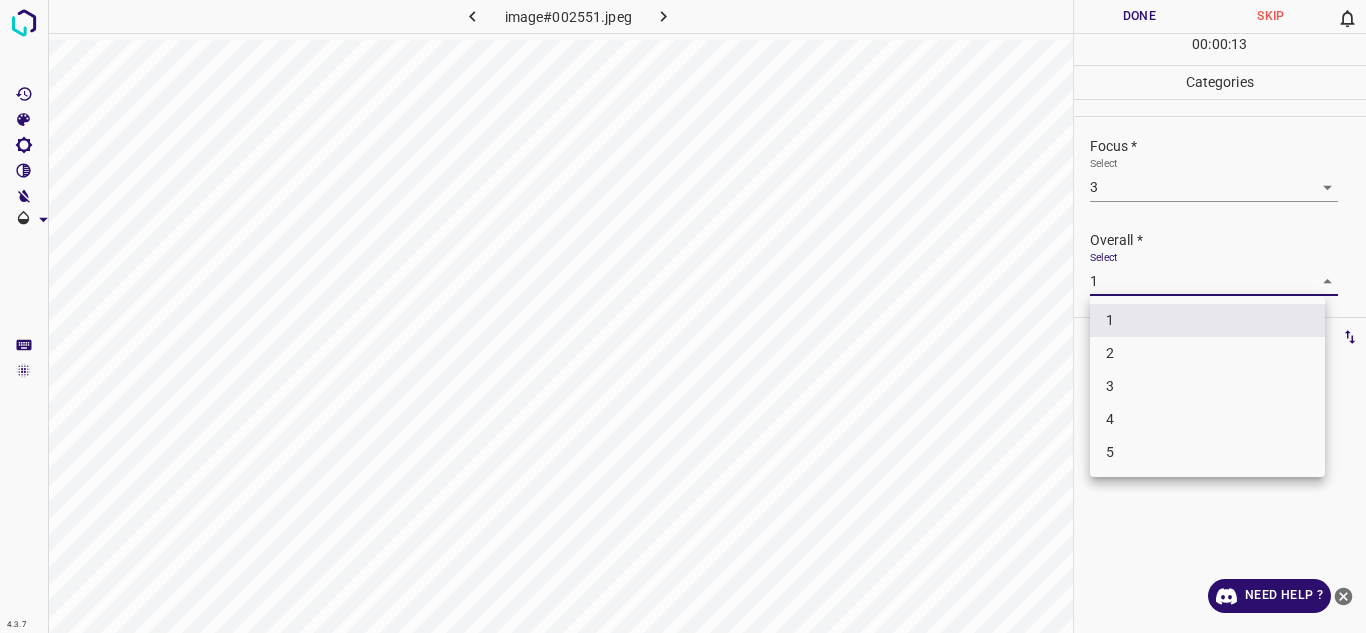 click on "4.3.7 image#002551.jpeg Done Skip 0 00   : 00   : 13   Categories Lighting *  Select 3 3 Focus *  Select 3 3 Overall *  Select 1 1 Labels   0 Categories 1 Lighting 2 Focus 3 Overall Tools Space Change between modes (Draw & Edit) I Auto labeling R Restore zoom M Zoom in N Zoom out Delete Delete selecte label Filters Z Restore filters X Saturation filter C Brightness filter V Contrast filter B Gray scale filter General O Download Need Help ? - Text - Hide - Delete 1 2 3 4 5" at bounding box center [683, 316] 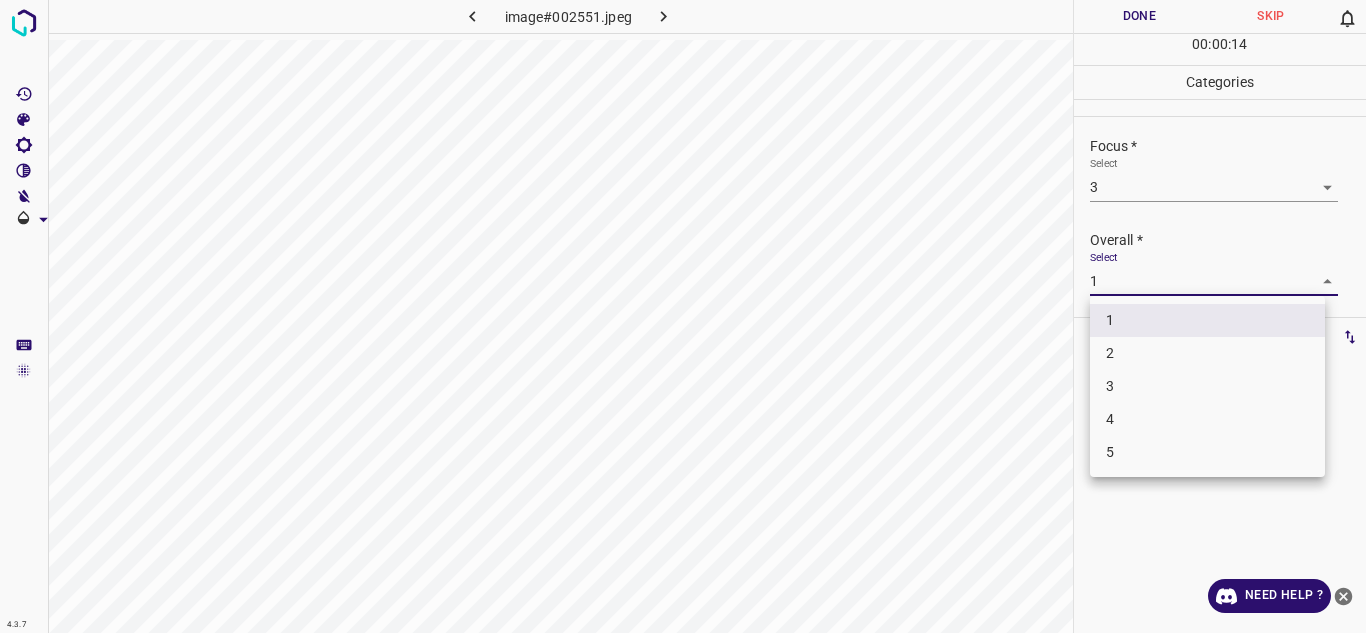 click on "3" at bounding box center (1207, 386) 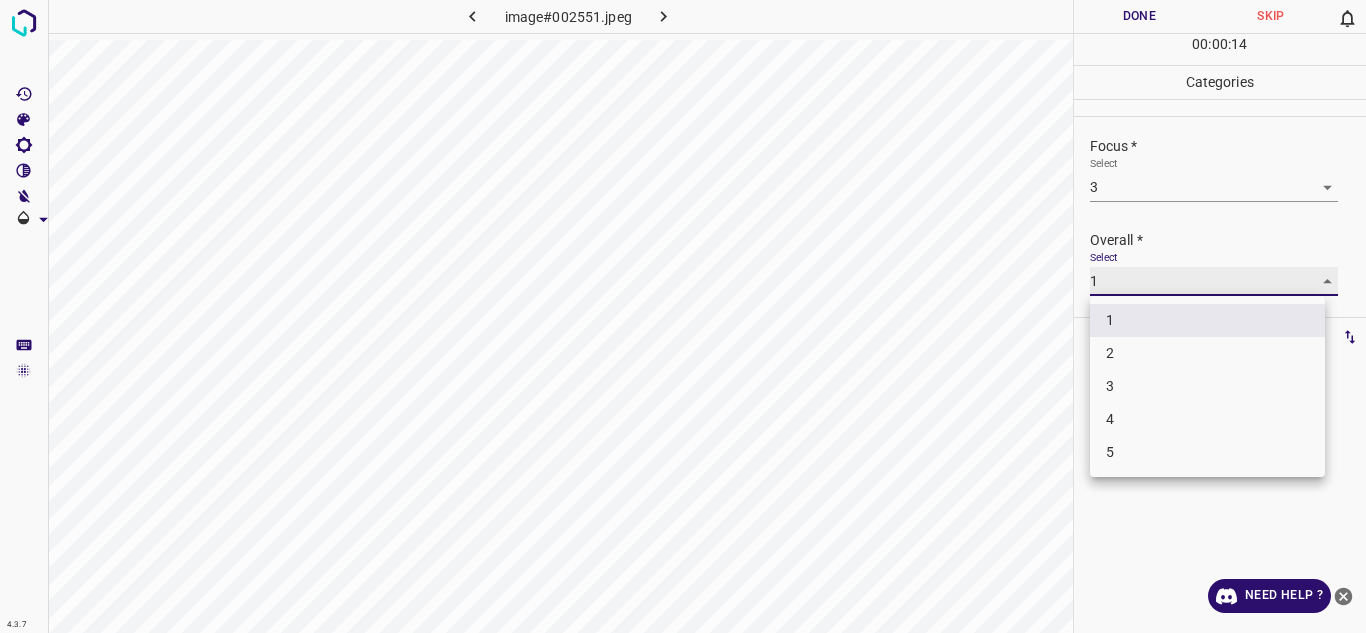 type on "3" 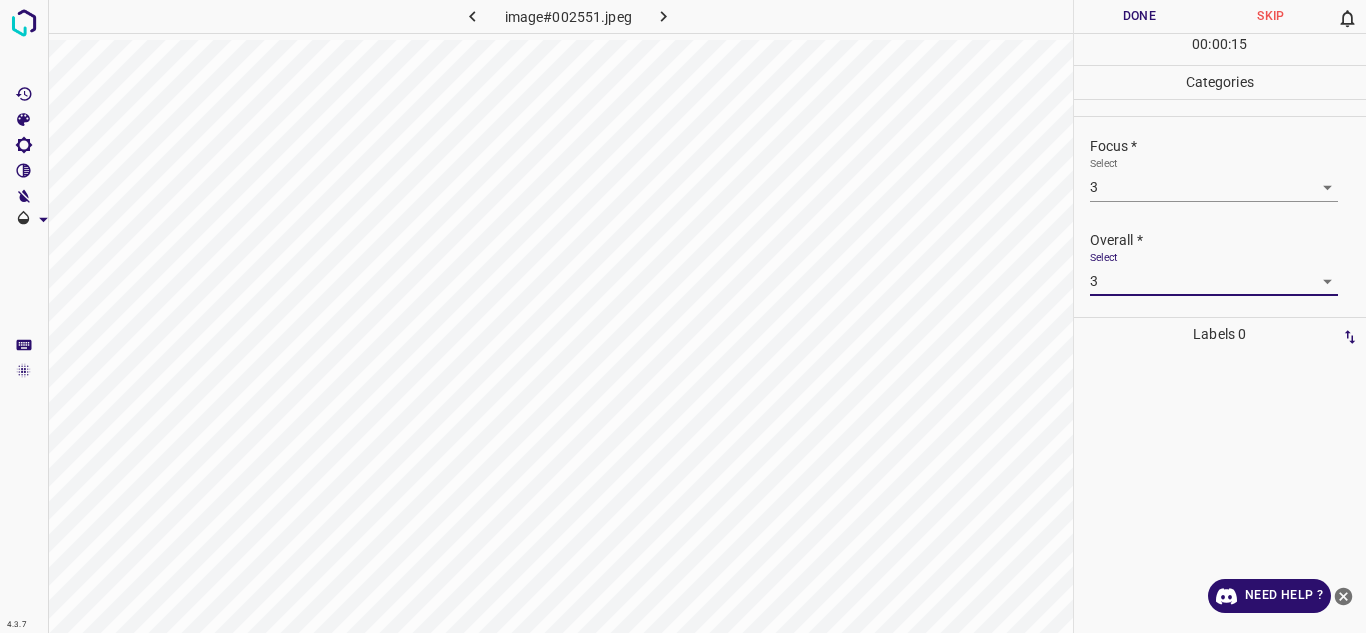 click on "Done" at bounding box center [1140, 16] 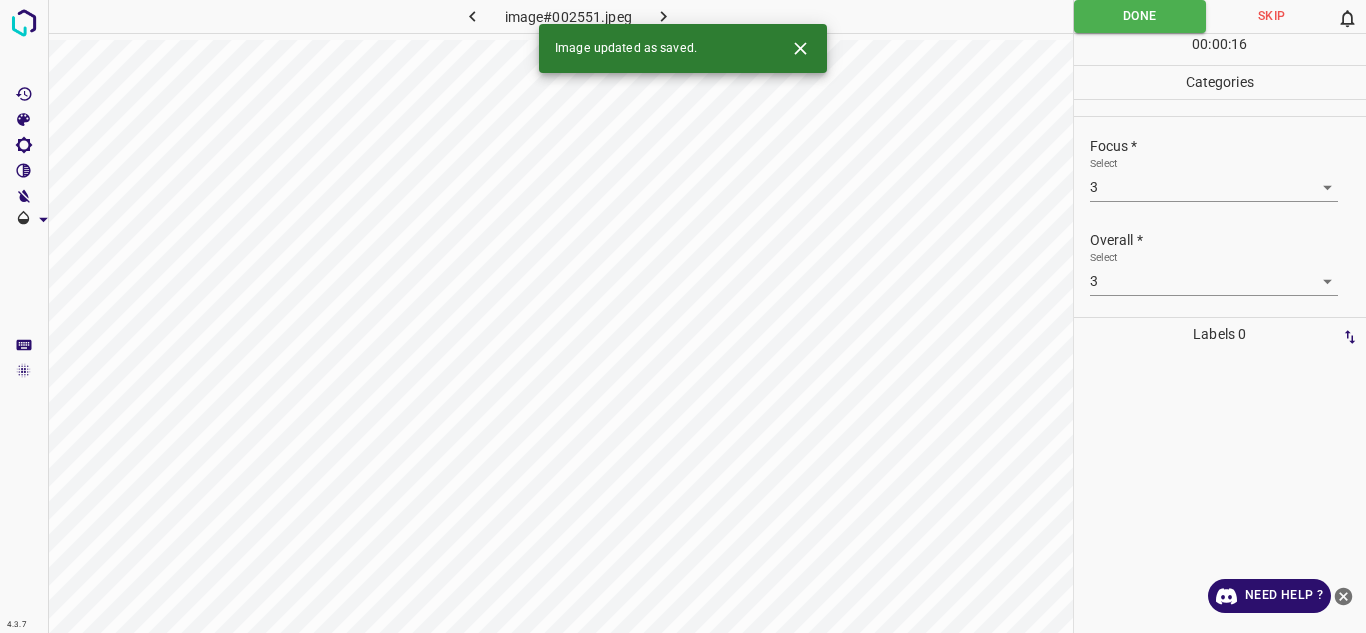 click 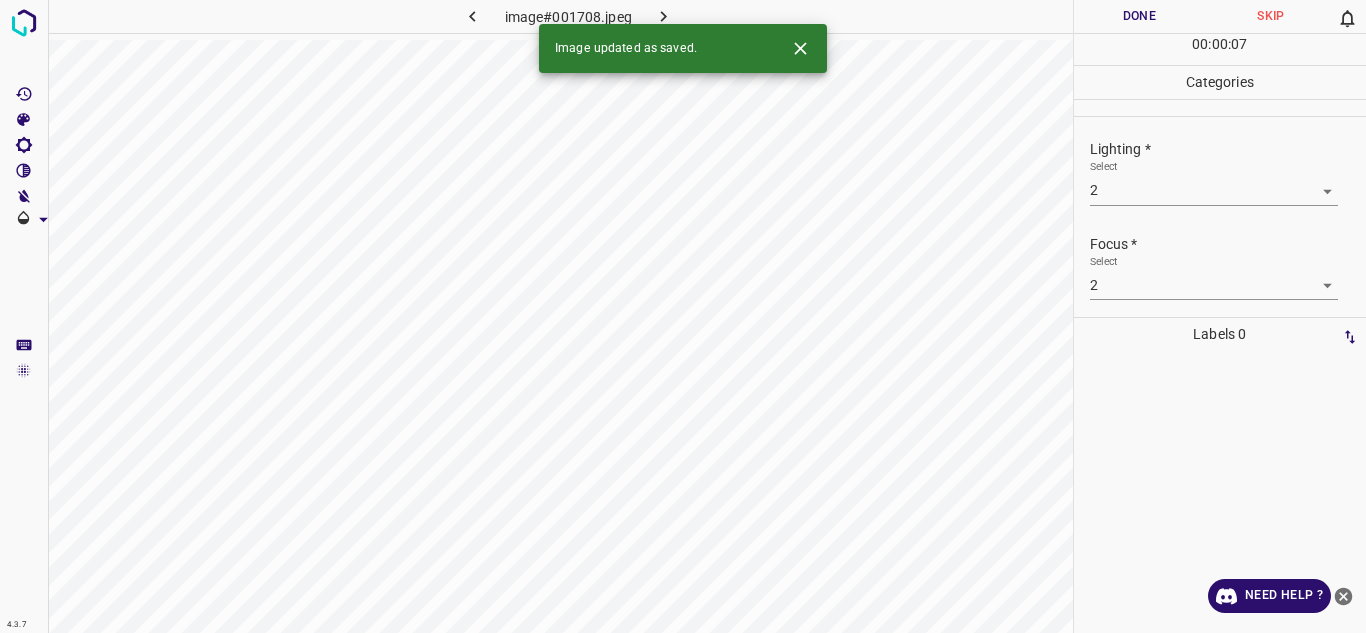 click on "4.3.7 image#001708.jpeg Done Skip 0 00   : 00   : 07   Categories Lighting *  Select 2 2 Focus *  Select 2 2 Overall *  Select 2 2 Labels   0 Categories 1 Lighting 2 Focus 3 Overall Tools Space Change between modes (Draw & Edit) I Auto labeling R Restore zoom M Zoom in N Zoom out Delete Delete selecte label Filters Z Restore filters X Saturation filter C Brightness filter V Contrast filter B Gray scale filter General O Download Image updated as saved. Need Help ? - Text - Hide - Delete" at bounding box center [683, 316] 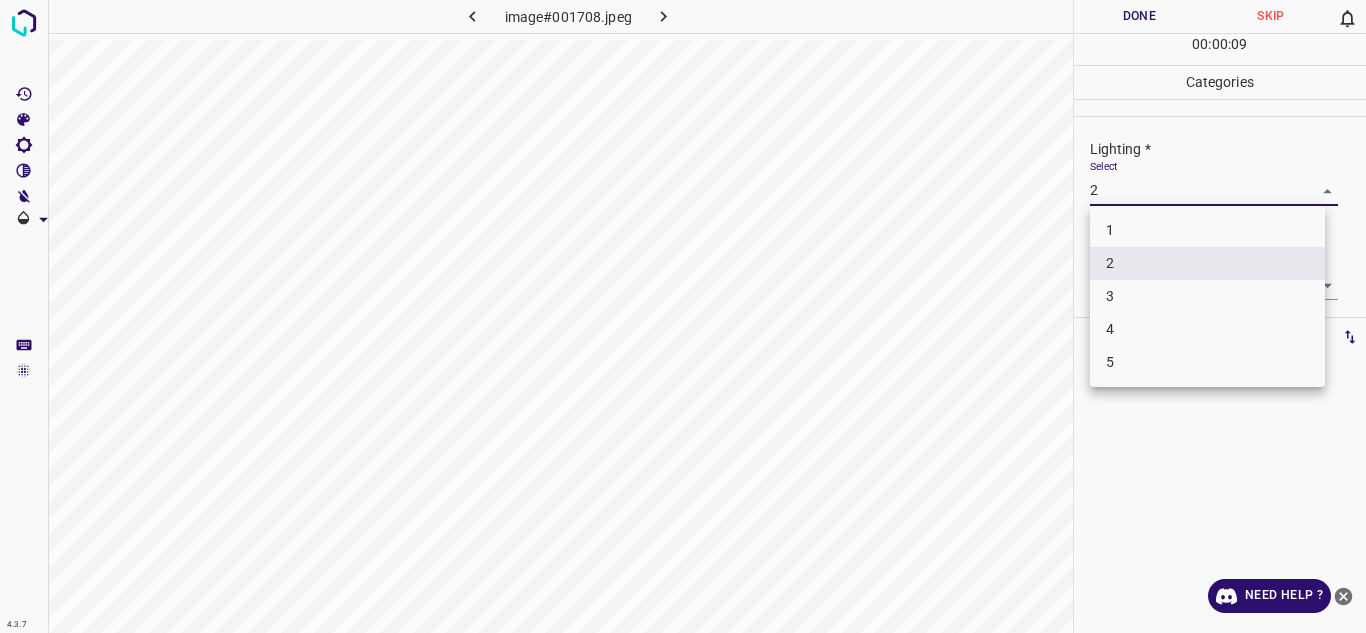 click at bounding box center (683, 316) 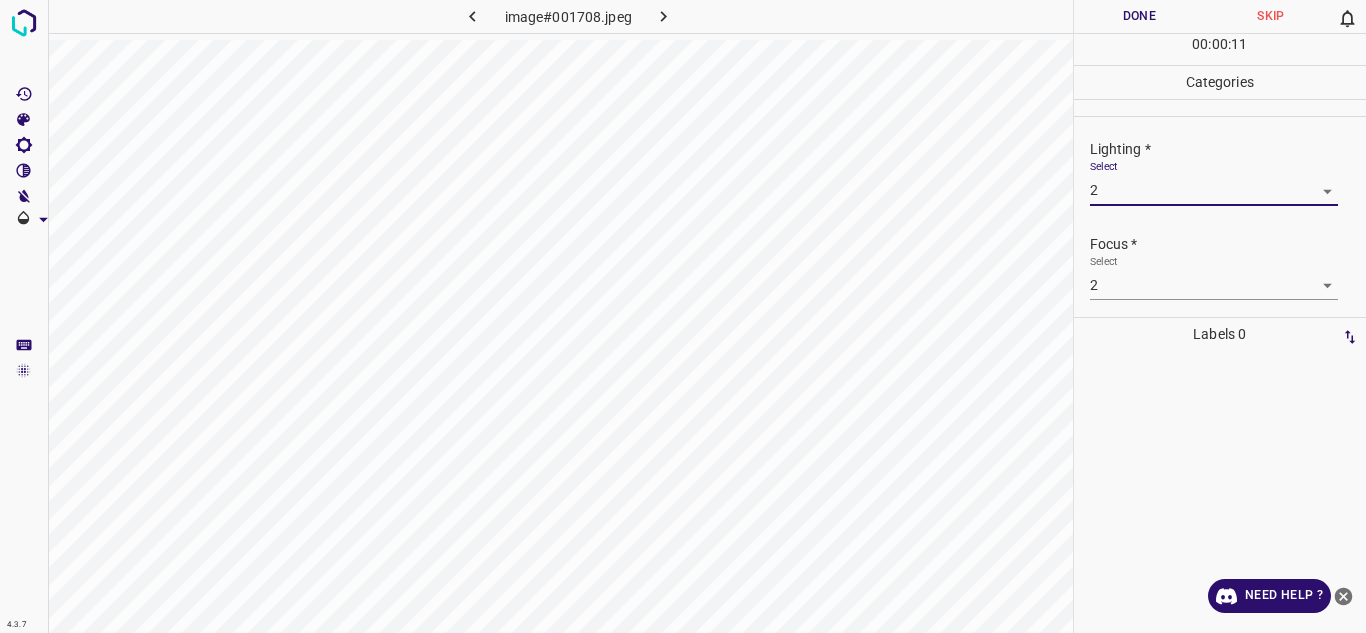 click on "4.3.7 image#001708.jpeg Done Skip 0 00   : 00   : 11   Categories Lighting *  Select 2 2 Focus *  Select 2 2 Overall *  Select 2 2 Labels   0 Categories 1 Lighting 2 Focus 3 Overall Tools Space Change between modes (Draw & Edit) I Auto labeling R Restore zoom M Zoom in N Zoom out Delete Delete selecte label Filters Z Restore filters X Saturation filter C Brightness filter V Contrast filter B Gray scale filter General O Download Need Help ? - Text - Hide - Delete" at bounding box center [683, 316] 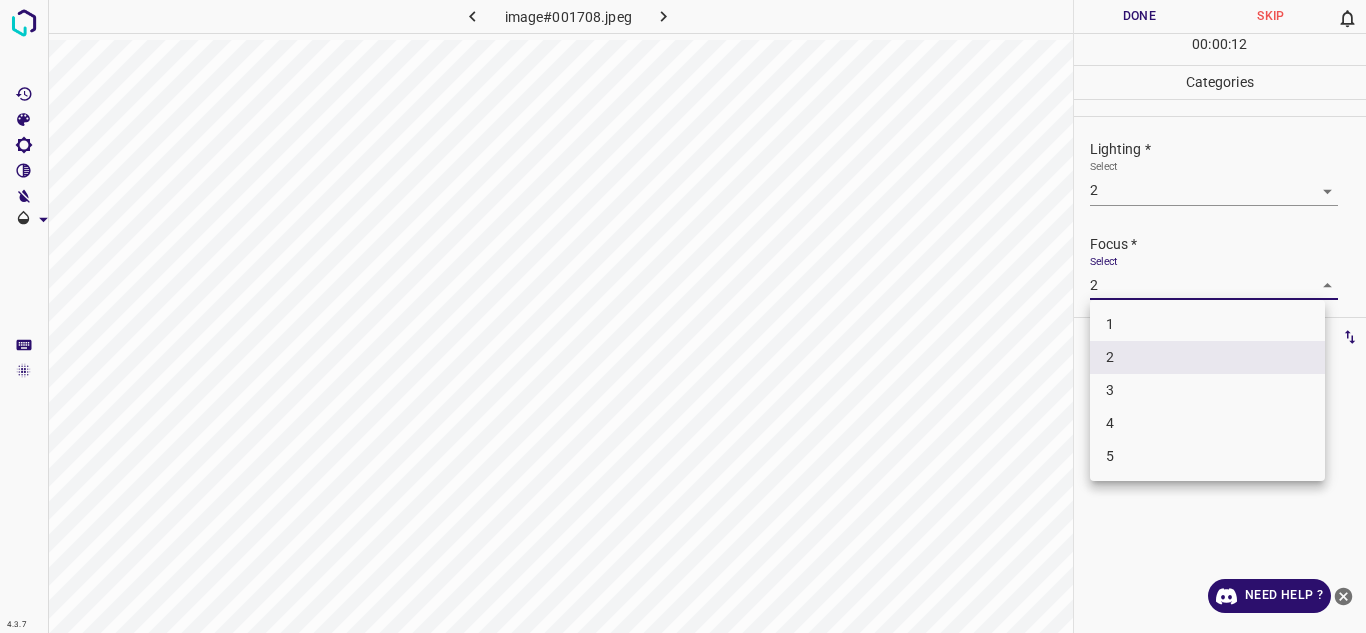 click on "3" at bounding box center (1207, 390) 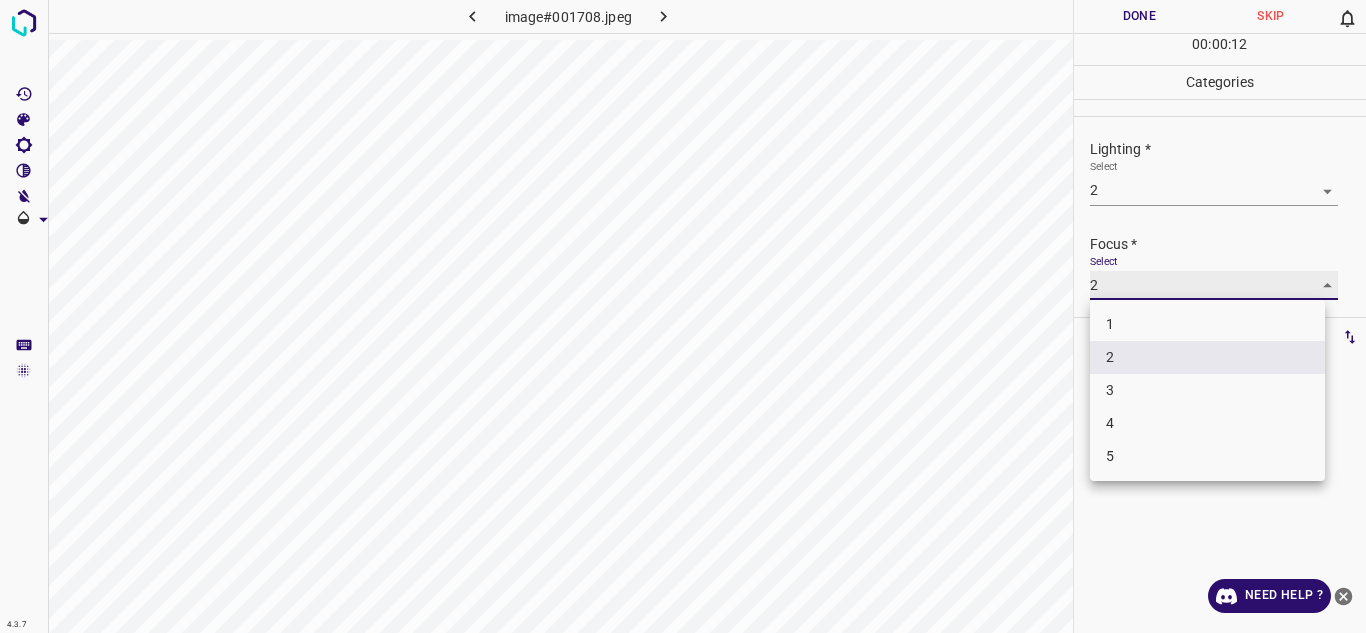type on "3" 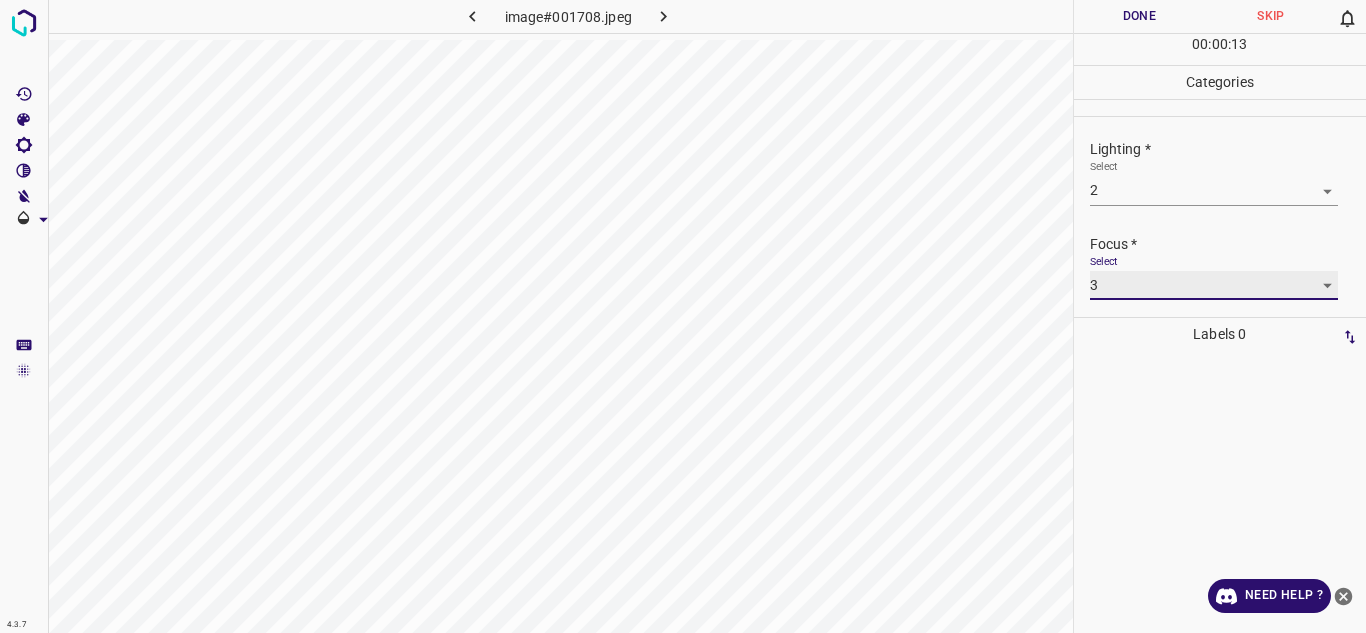 scroll, scrollTop: 98, scrollLeft: 0, axis: vertical 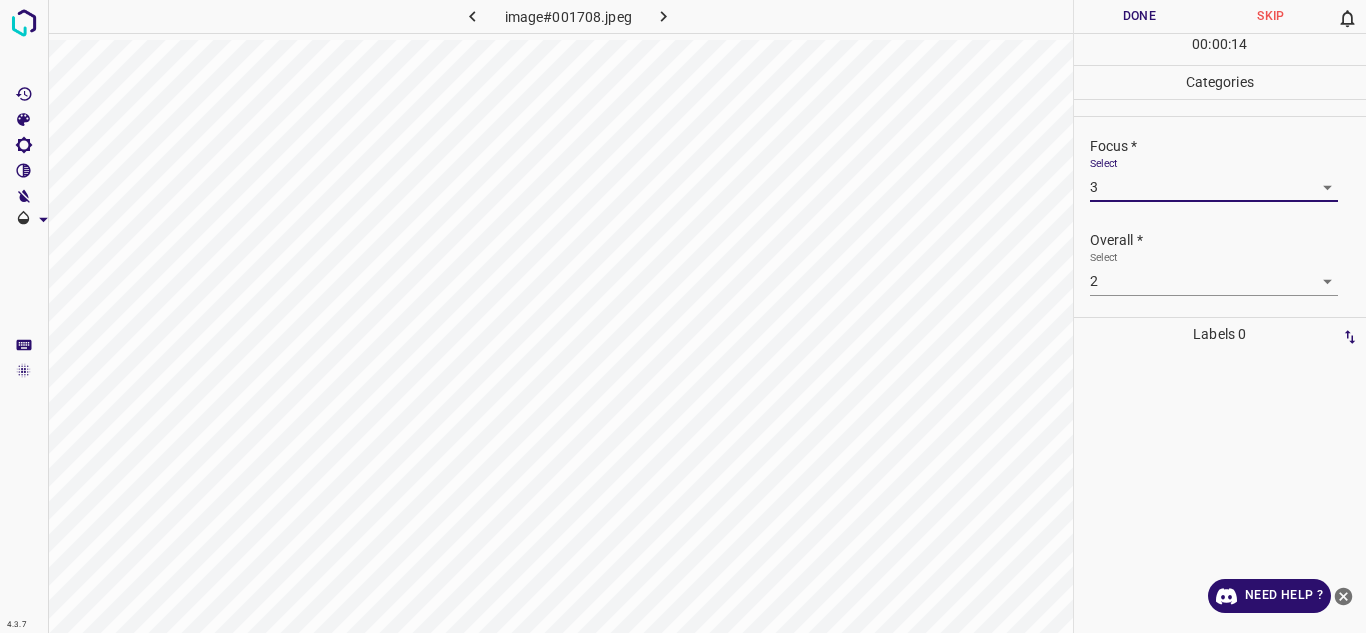 click on "4.3.7 image#001708.jpeg Done Skip 0 00   : 00   : 14   Categories Lighting *  Select 2 2 Focus *  Select 3 3 Overall *  Select 2 2 Labels   0 Categories 1 Lighting 2 Focus 3 Overall Tools Space Change between modes (Draw & Edit) I Auto labeling R Restore zoom M Zoom in N Zoom out Delete Delete selecte label Filters Z Restore filters X Saturation filter C Brightness filter V Contrast filter B Gray scale filter General O Download Need Help ? - Text - Hide - Delete" at bounding box center (683, 316) 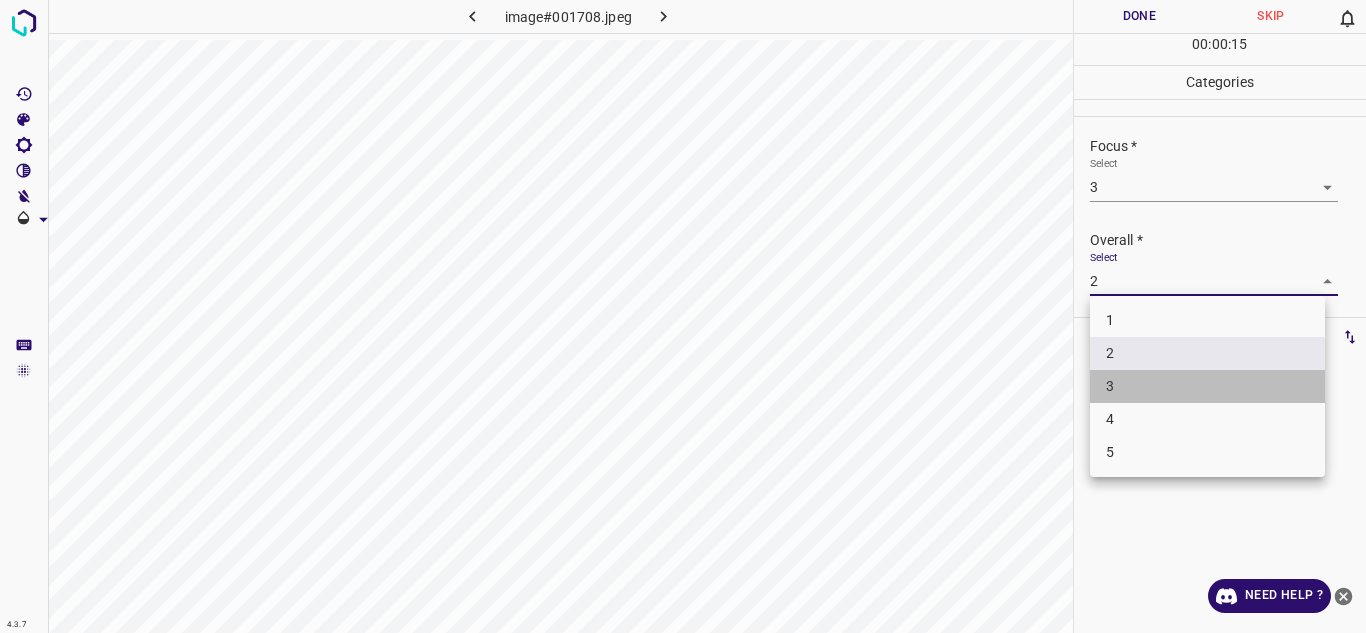 click on "3" at bounding box center [1207, 386] 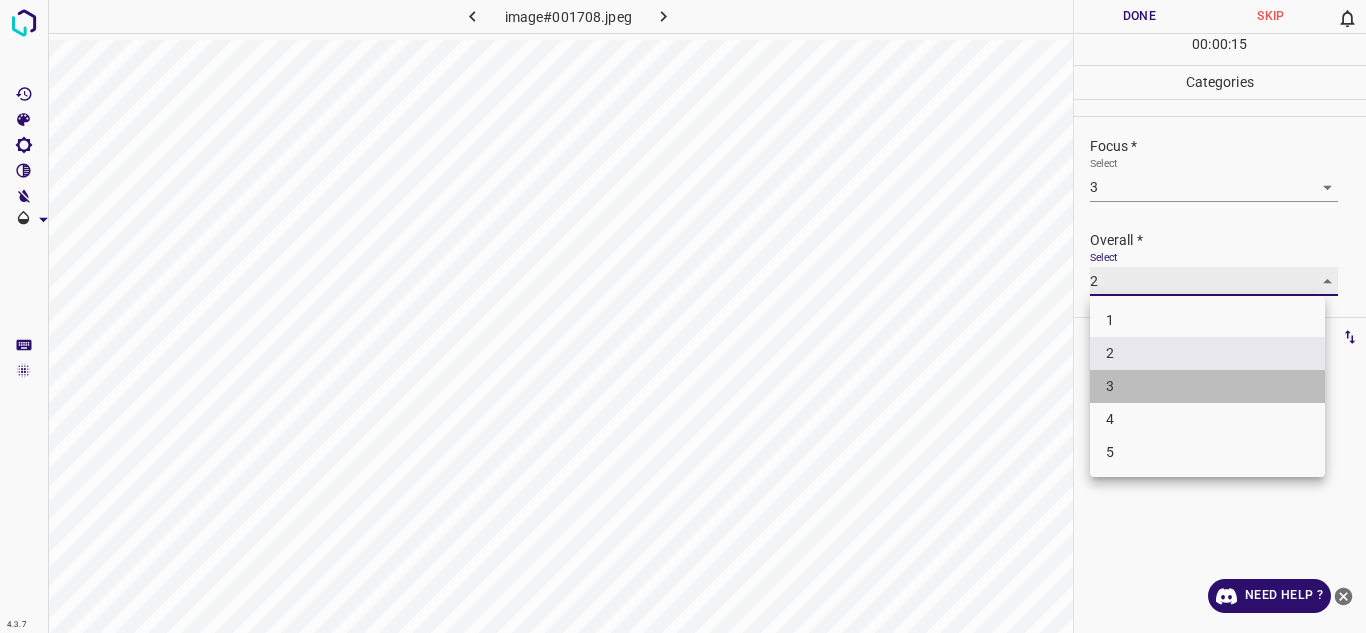 type on "3" 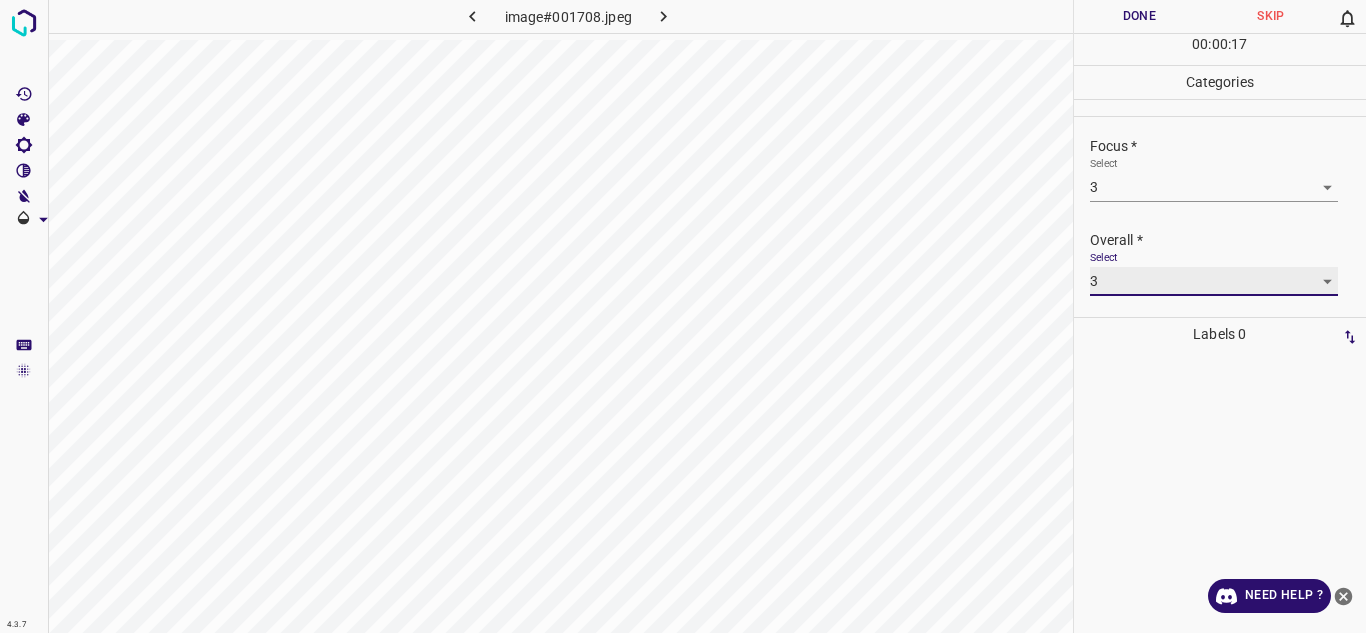 scroll, scrollTop: 0, scrollLeft: 0, axis: both 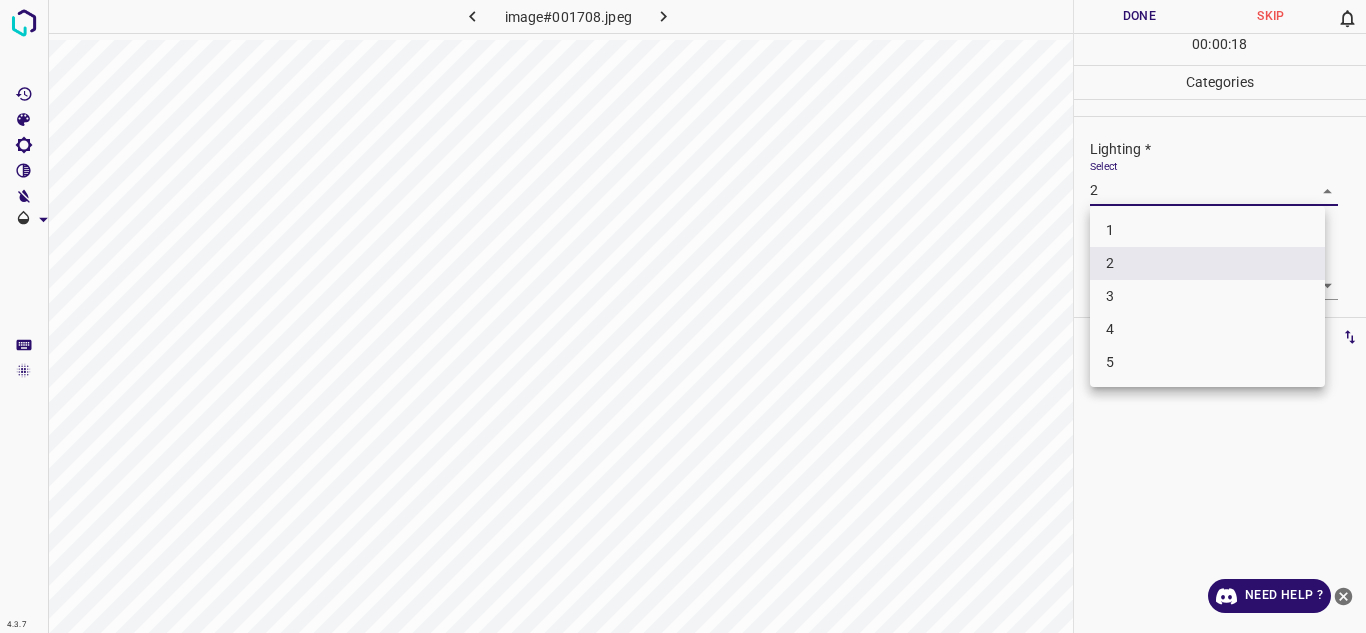click on "4.3.7 image#001708.jpeg Done Skip 0 00   : 00   : 18   Categories Lighting *  Select 2 2 Focus *  Select 3 3 Overall *  Select 3 3 Labels   0 Categories 1 Lighting 2 Focus 3 Overall Tools Space Change between modes (Draw & Edit) I Auto labeling R Restore zoom M Zoom in N Zoom out Delete Delete selecte label Filters Z Restore filters X Saturation filter C Brightness filter V Contrast filter B Gray scale filter General O Download Need Help ? - Text - Hide - Delete 1 2 3 4 5" at bounding box center [683, 316] 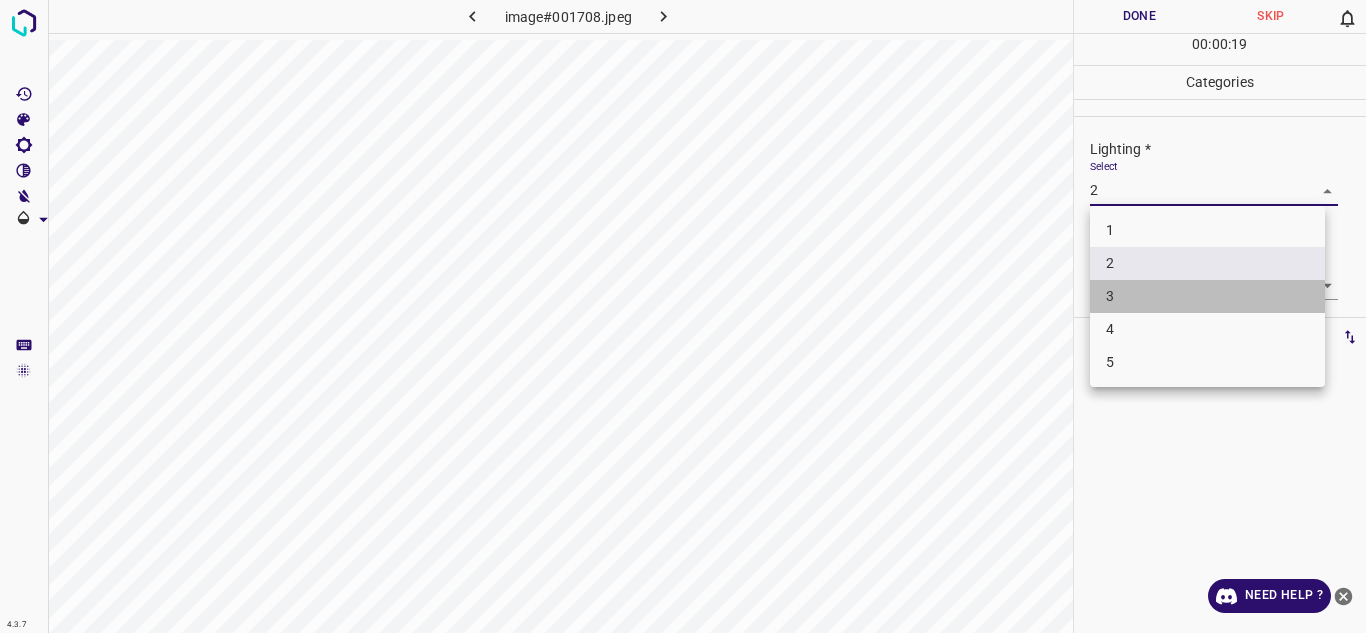 click on "3" at bounding box center (1207, 296) 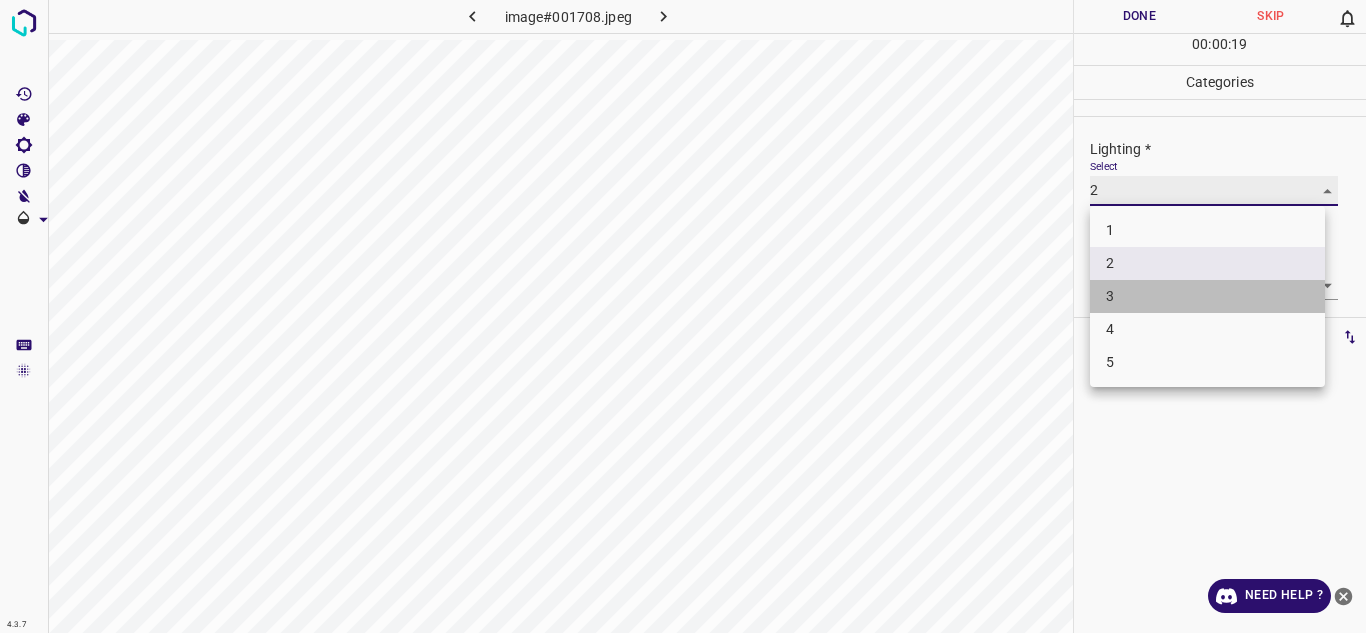type on "3" 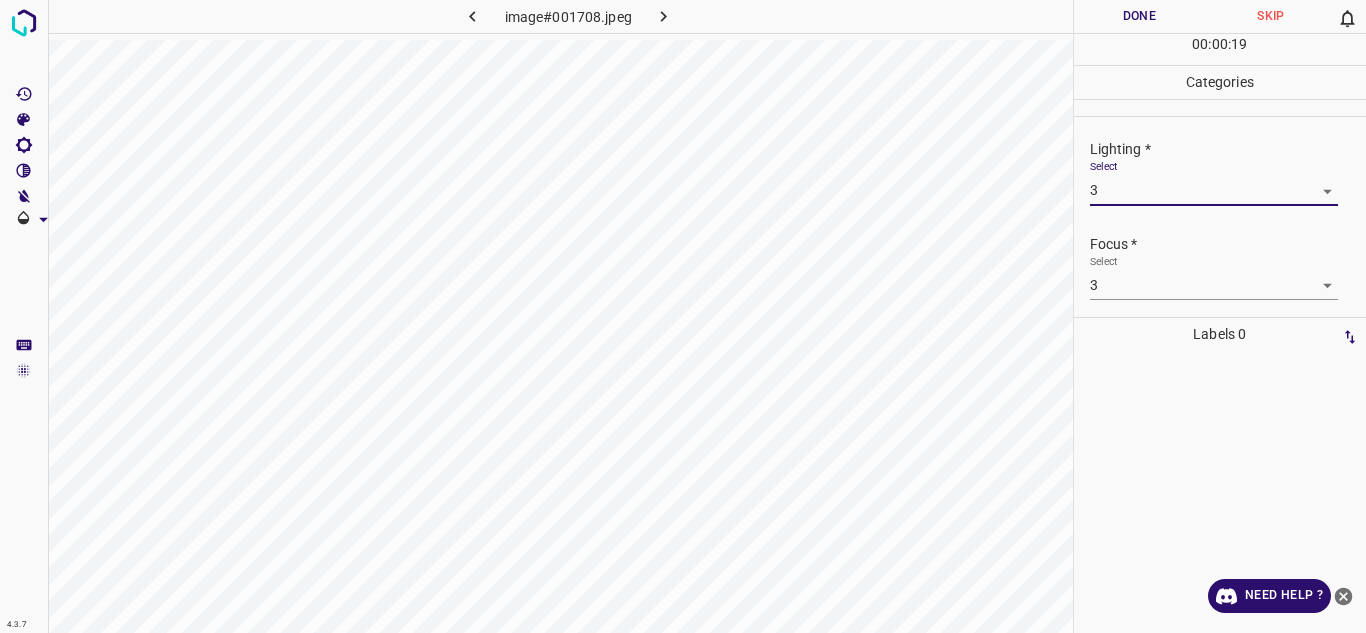 click on "Done" at bounding box center (1140, 16) 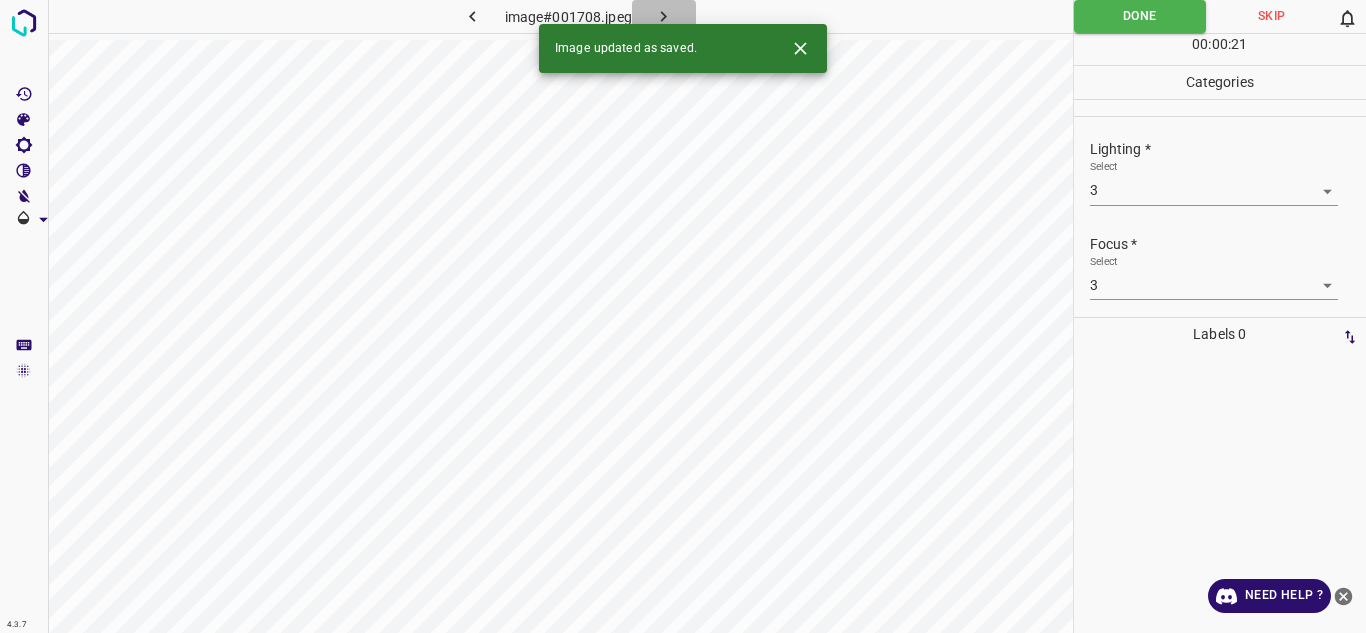 click 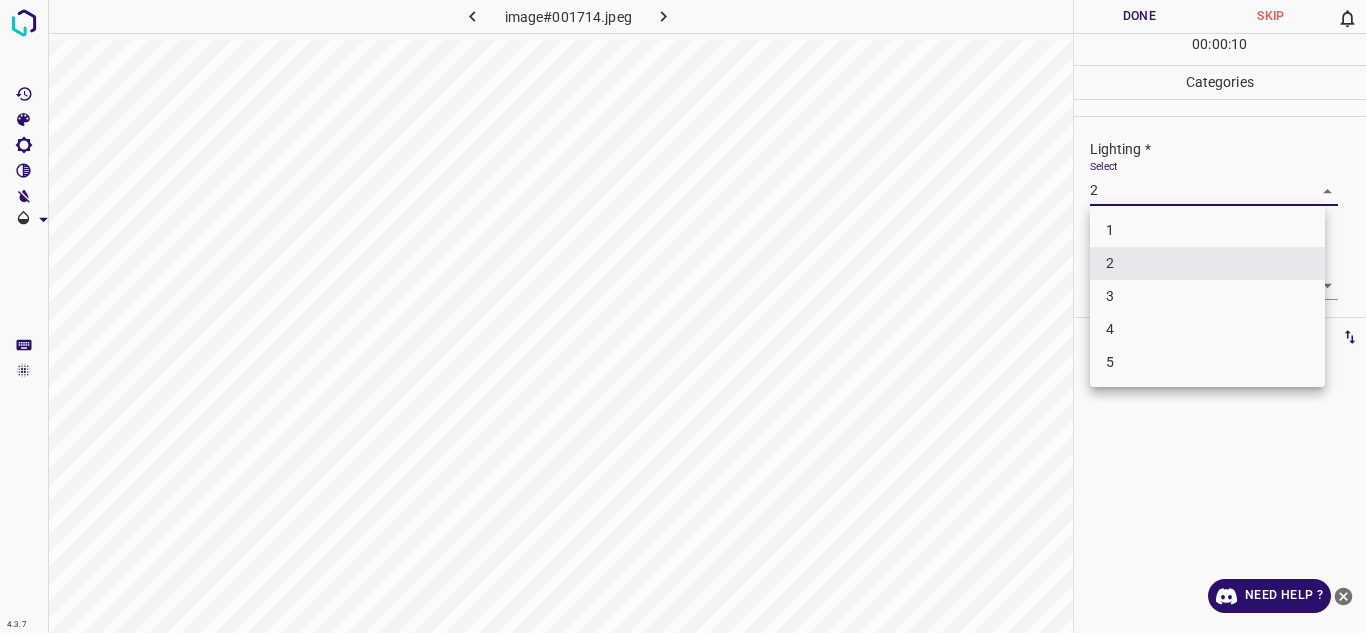 click on "4.3.7 image#001714.jpeg Done Skip 0 00   : 00   : 10   Categories Lighting *  Select 2 2 Focus *  Select 2 2 Overall *  Select 2 2 Labels   0 Categories 1 Lighting 2 Focus 3 Overall Tools Space Change between modes (Draw & Edit) I Auto labeling R Restore zoom M Zoom in N Zoom out Delete Delete selecte label Filters Z Restore filters X Saturation filter C Brightness filter V Contrast filter B Gray scale filter General O Download Need Help ? - Text - Hide - Delete 1 2 3 4 5" at bounding box center [683, 316] 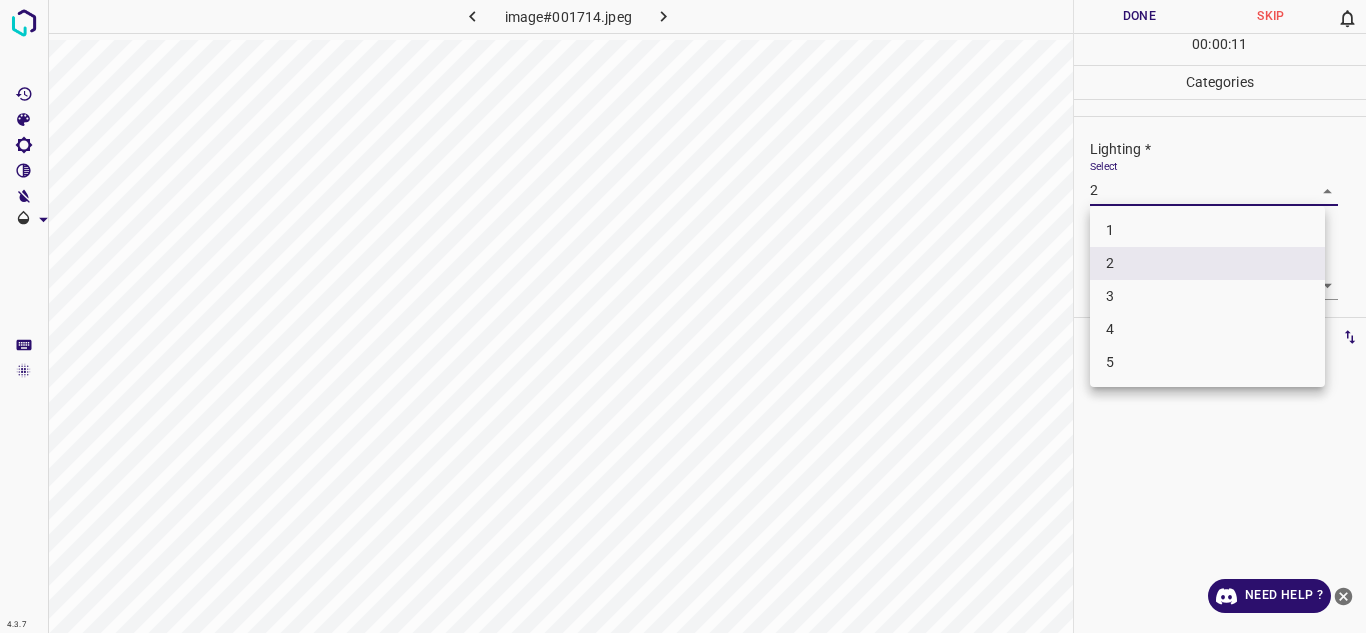 click on "3" at bounding box center (1207, 296) 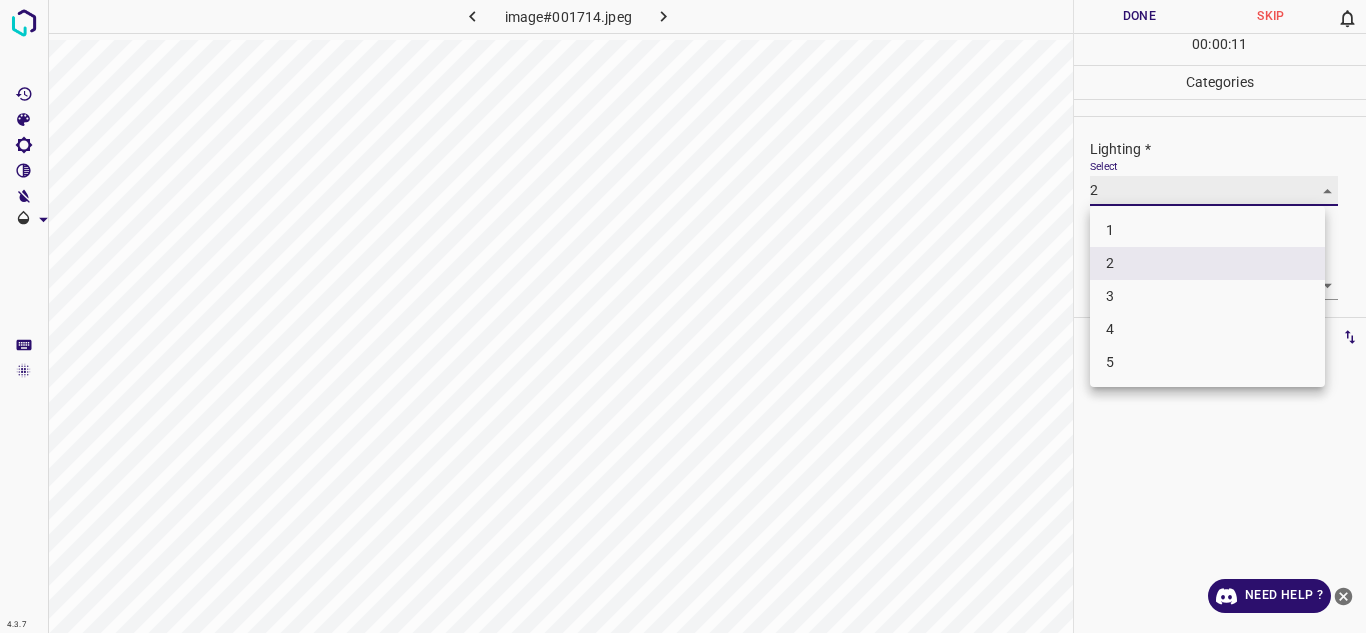 type on "3" 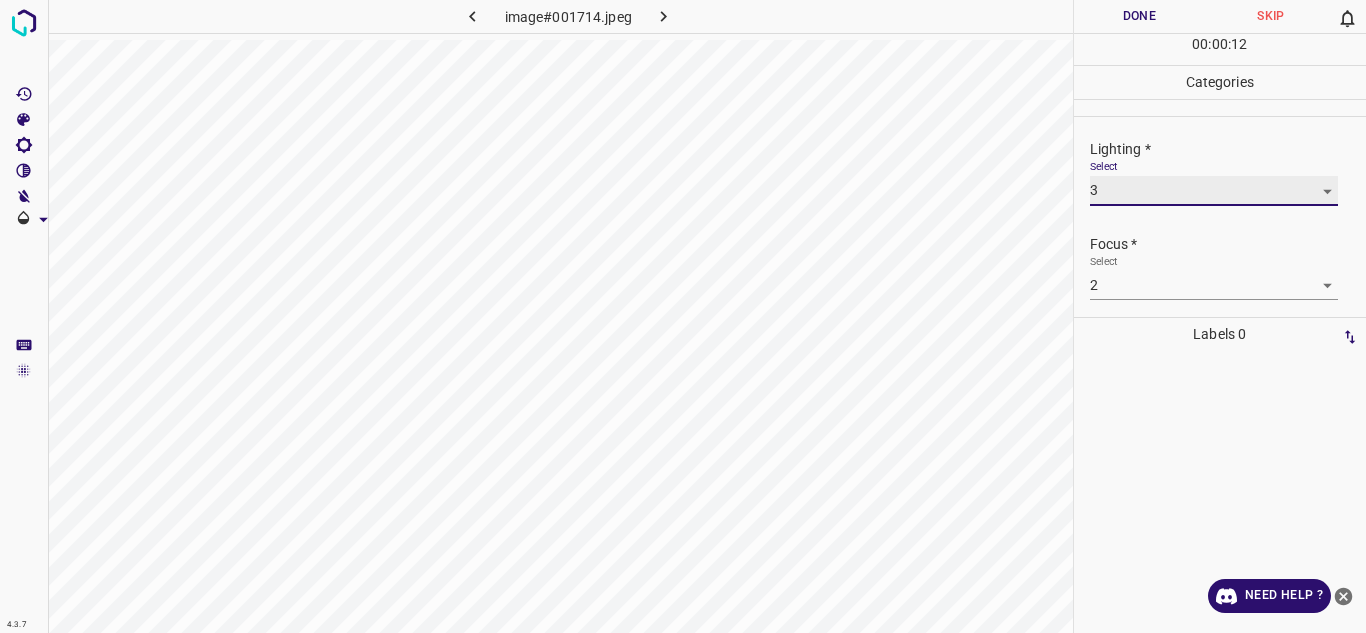 scroll, scrollTop: 98, scrollLeft: 0, axis: vertical 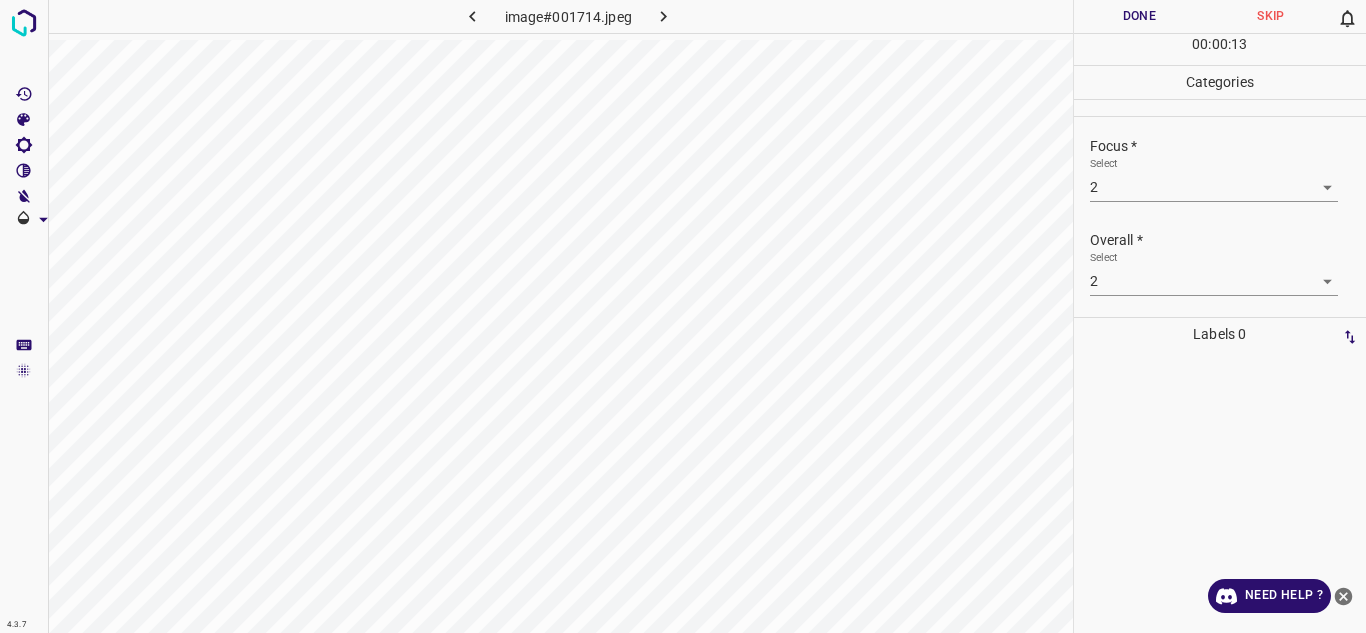 click on "4.3.7 image#001714.jpeg Done Skip 0 00   : 00   : 13   Categories Lighting *  Select 3 3 Focus *  Select 2 2 Overall *  Select 2 2 Labels   0 Categories 1 Lighting 2 Focus 3 Overall Tools Space Change between modes (Draw & Edit) I Auto labeling R Restore zoom M Zoom in N Zoom out Delete Delete selecte label Filters Z Restore filters X Saturation filter C Brightness filter V Contrast filter B Gray scale filter General O Download Need Help ? - Text - Hide - Delete" at bounding box center [683, 316] 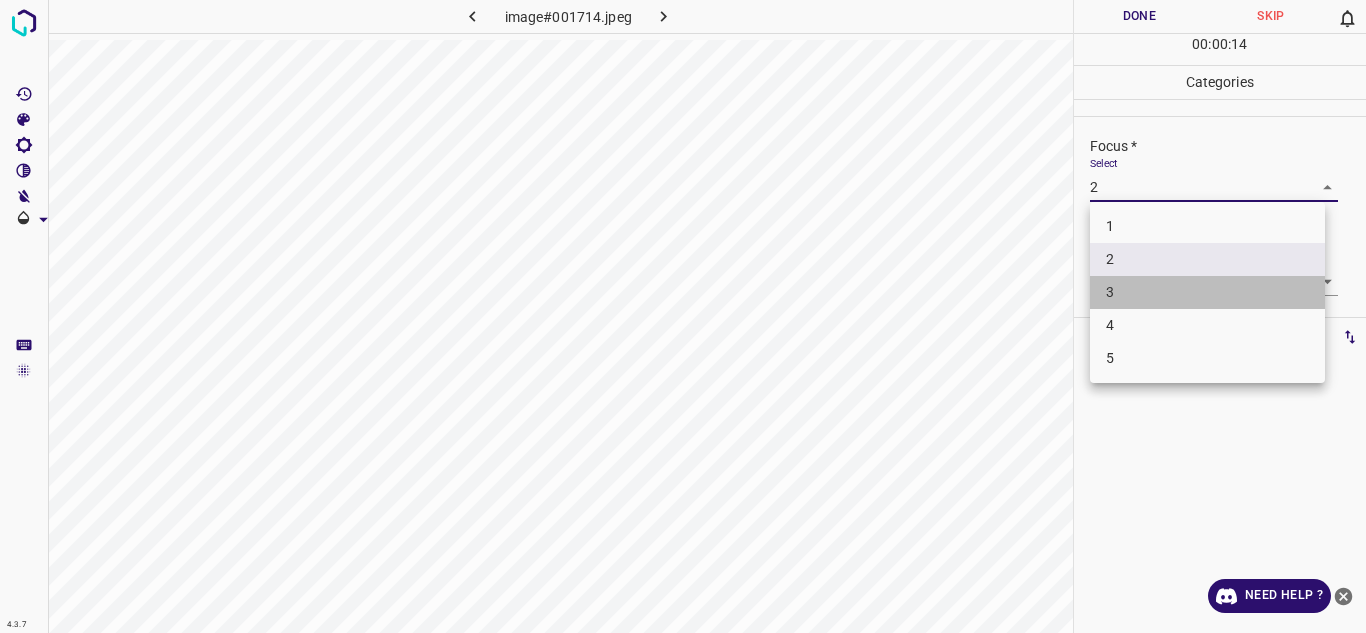 click on "3" at bounding box center [1207, 292] 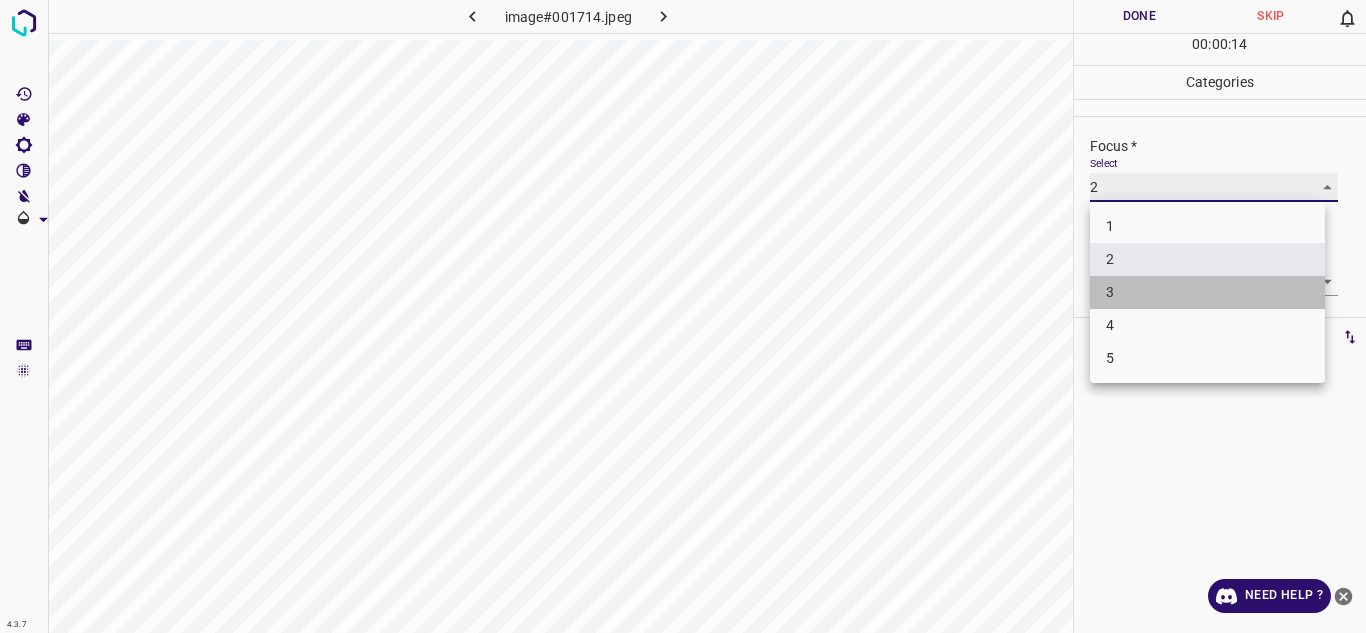 type on "3" 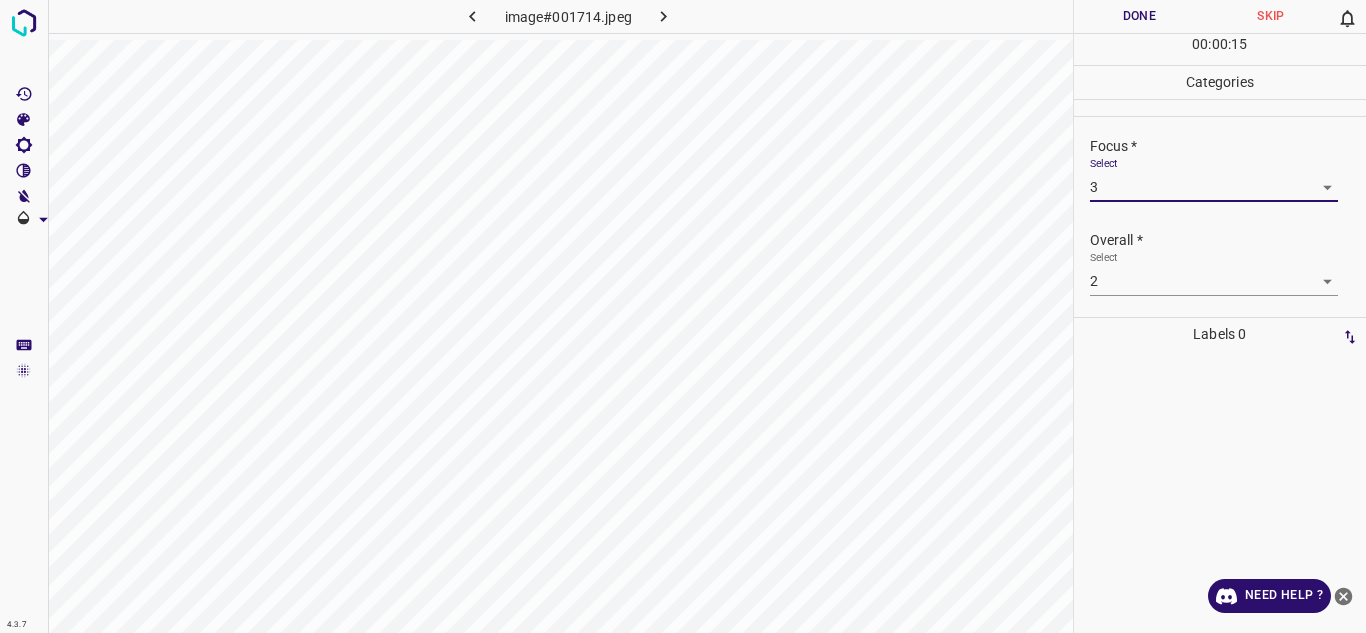 click on "4.3.7 image#001714.jpeg Done Skip 0 00   : 00   : 15   Categories Lighting *  Select 3 3 Focus *  Select 3 3 Overall *  Select 2 2 Labels   0 Categories 1 Lighting 2 Focus 3 Overall Tools Space Change between modes (Draw & Edit) I Auto labeling R Restore zoom M Zoom in N Zoom out Delete Delete selecte label Filters Z Restore filters X Saturation filter C Brightness filter V Contrast filter B Gray scale filter General O Download Need Help ? - Text - Hide - Delete" at bounding box center [683, 316] 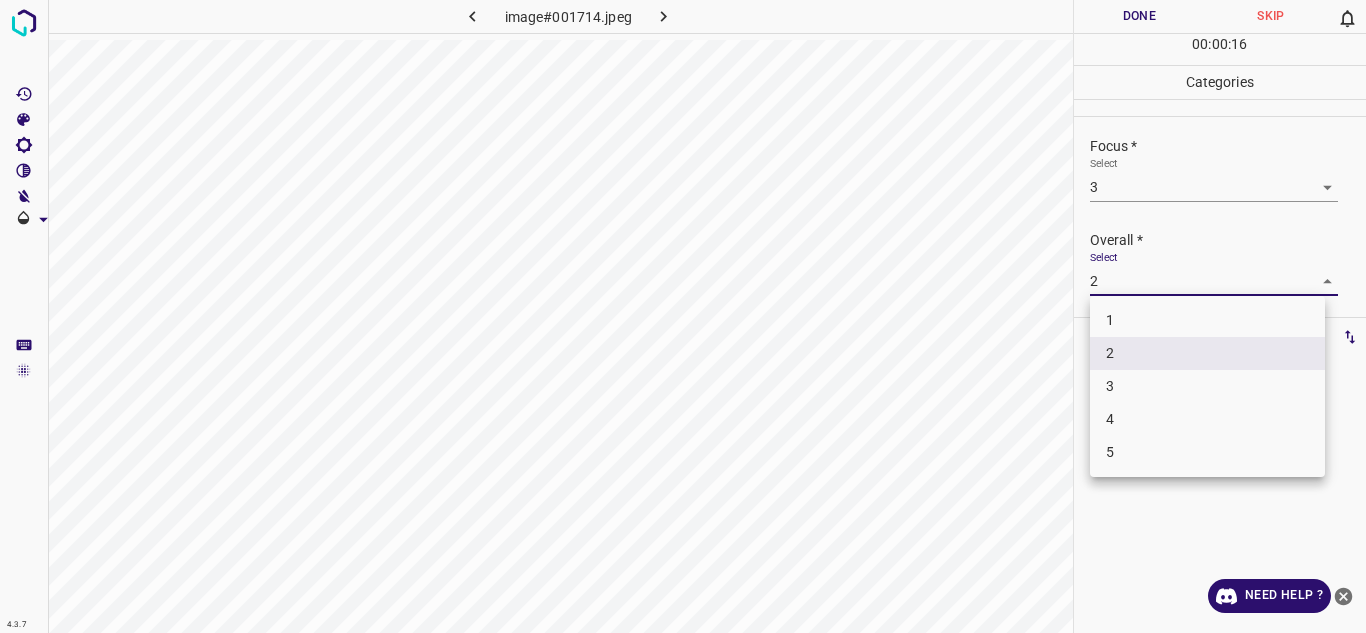 click on "4" at bounding box center (1207, 419) 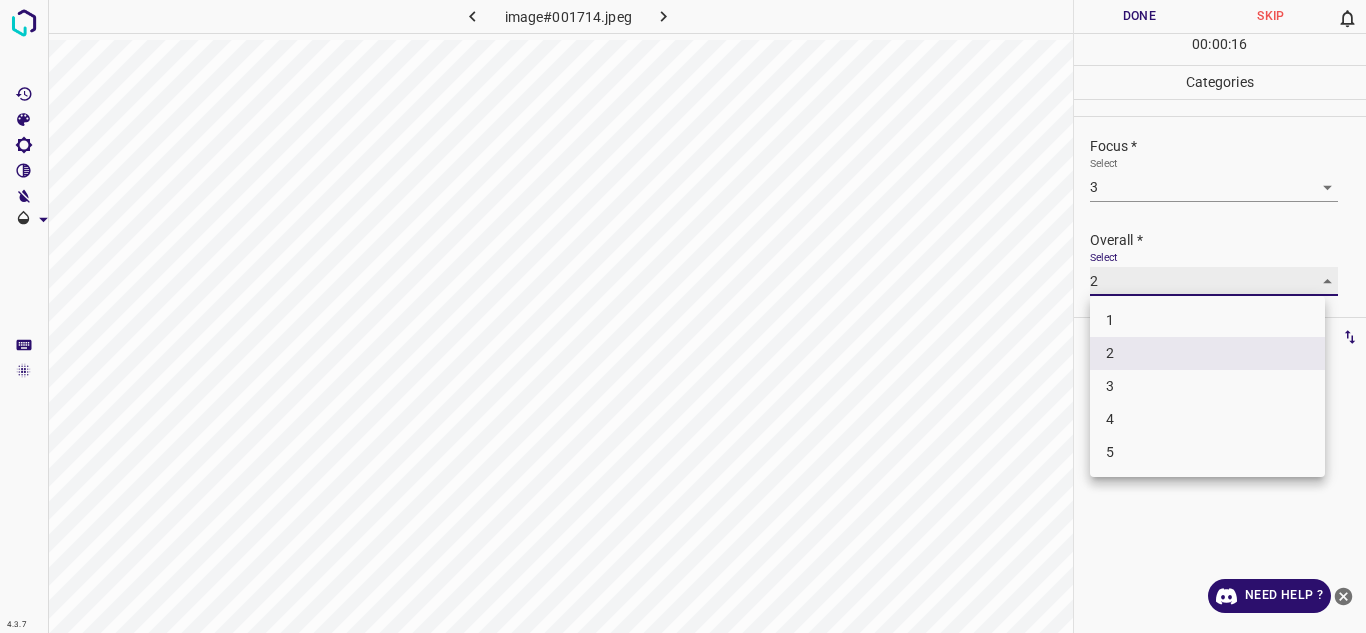 type on "4" 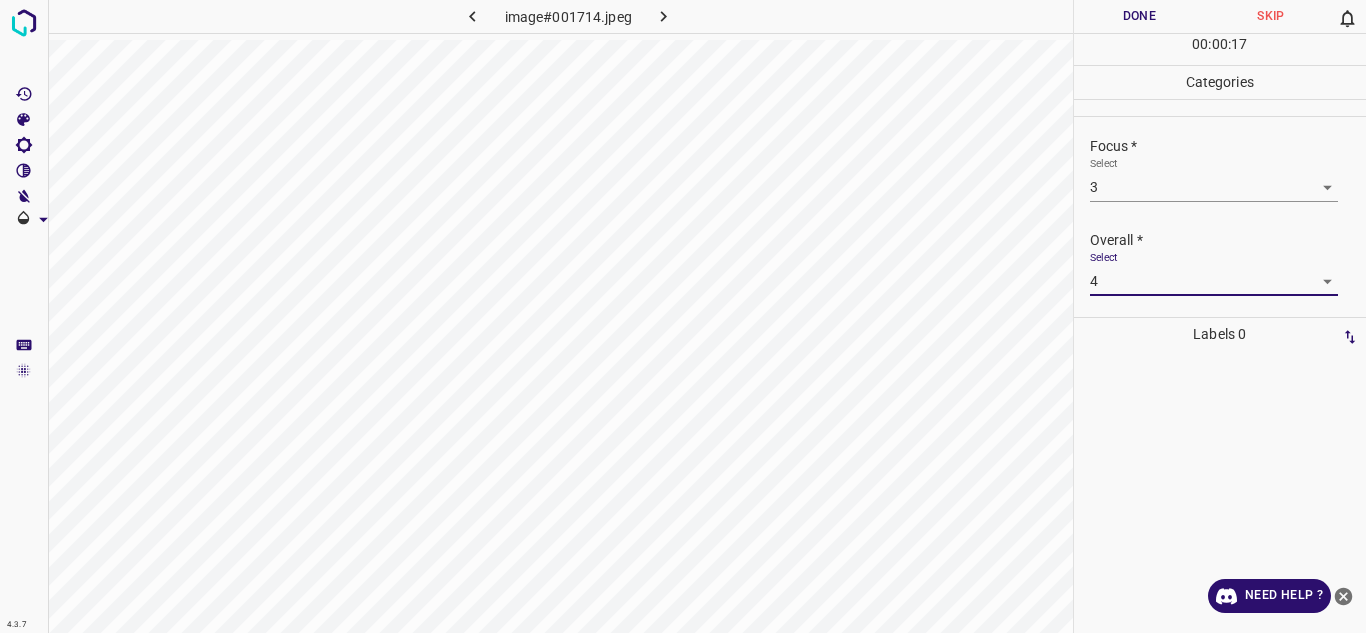 click on "4.3.7 image#001714.jpeg Done Skip 0 00   : 00   : 17   Categories Lighting *  Select 3 3 Focus *  Select 3 3 Overall *  Select 4 4 Labels   0 Categories 1 Lighting 2 Focus 3 Overall Tools Space Change between modes (Draw & Edit) I Auto labeling R Restore zoom M Zoom in N Zoom out Delete Delete selecte label Filters Z Restore filters X Saturation filter C Brightness filter V Contrast filter B Gray scale filter General O Download Need Help ? - Text - Hide - Delete" at bounding box center [683, 316] 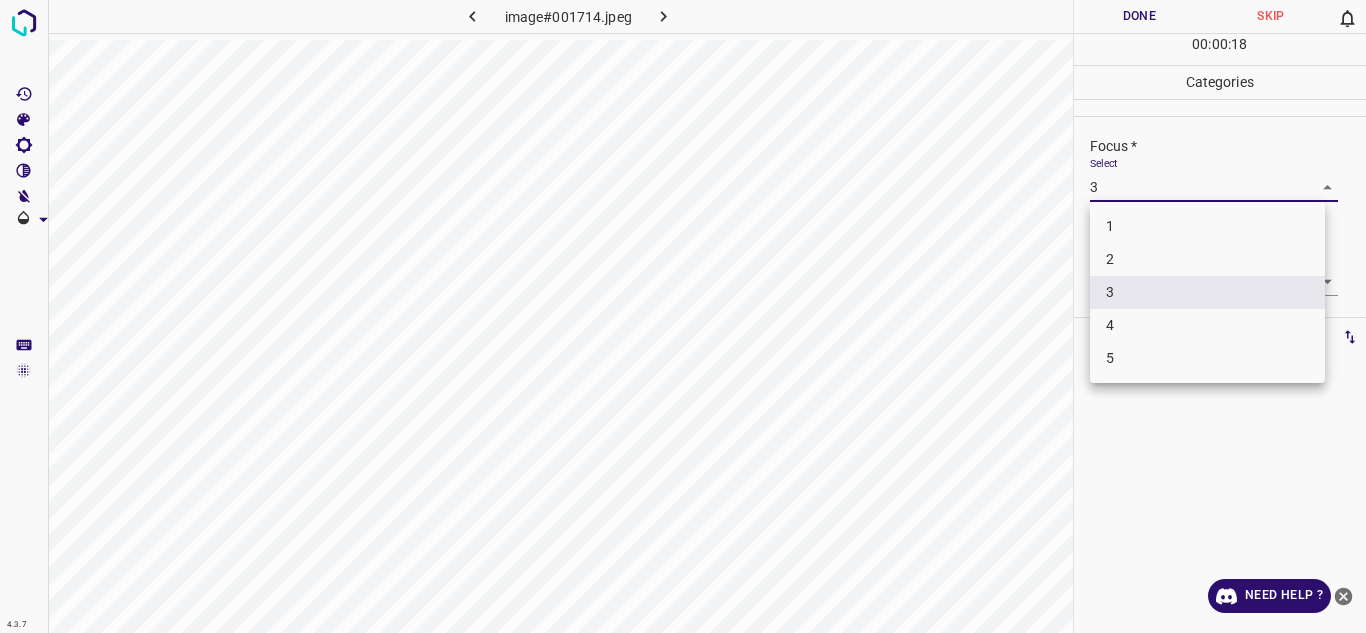 click on "4" at bounding box center (1207, 325) 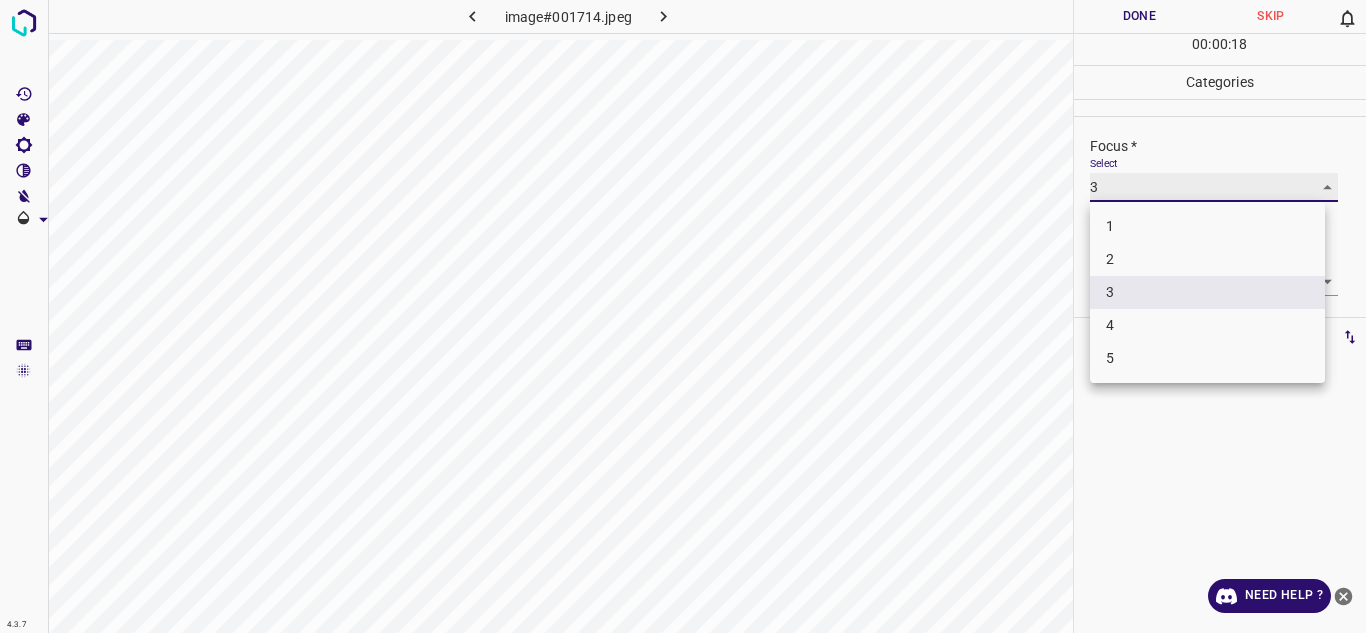 type on "4" 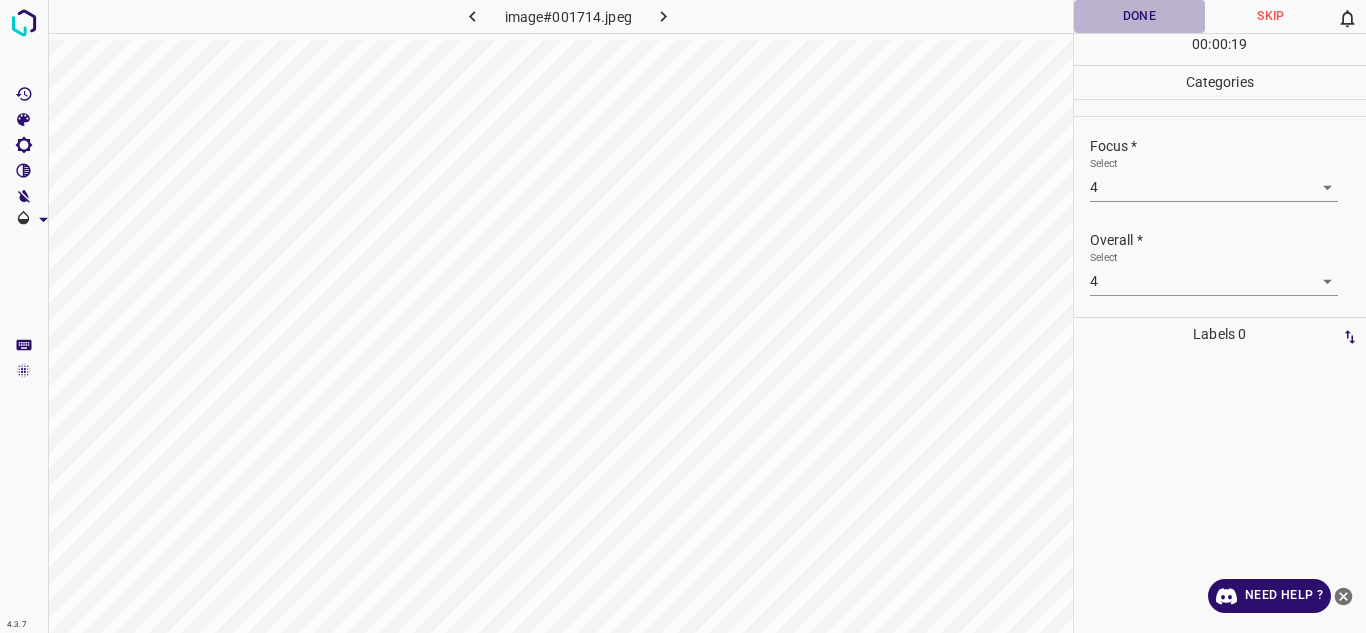 click on "Done" at bounding box center (1140, 16) 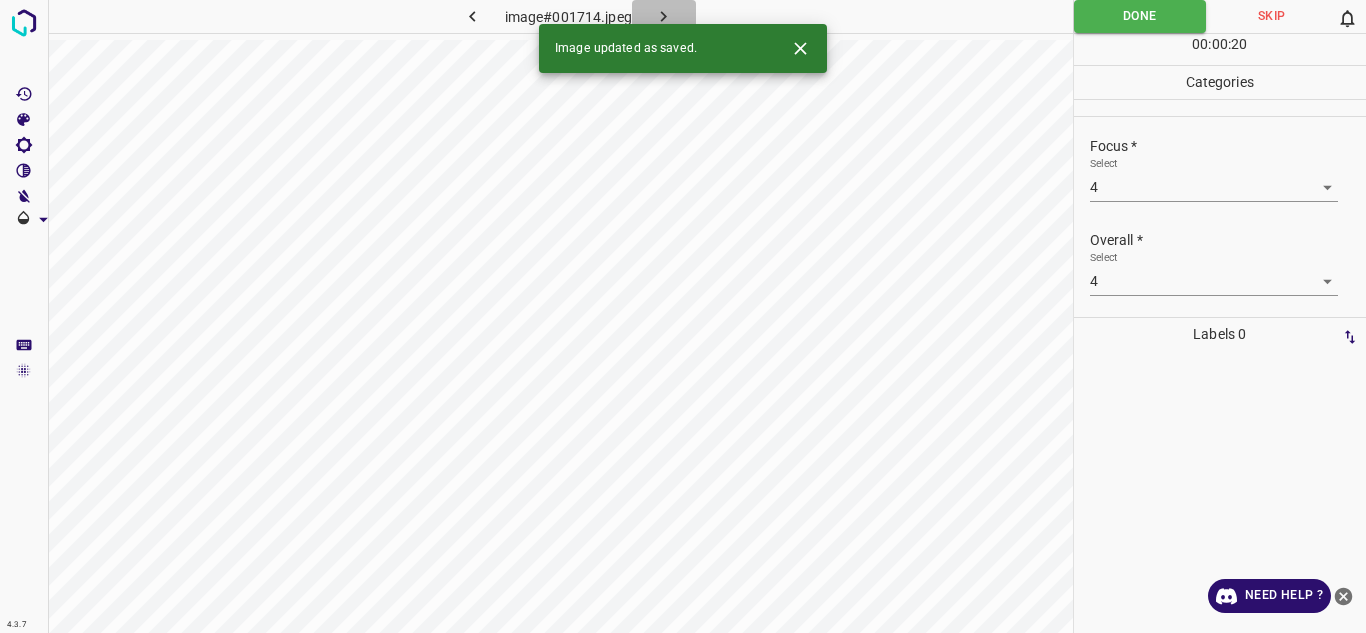 click 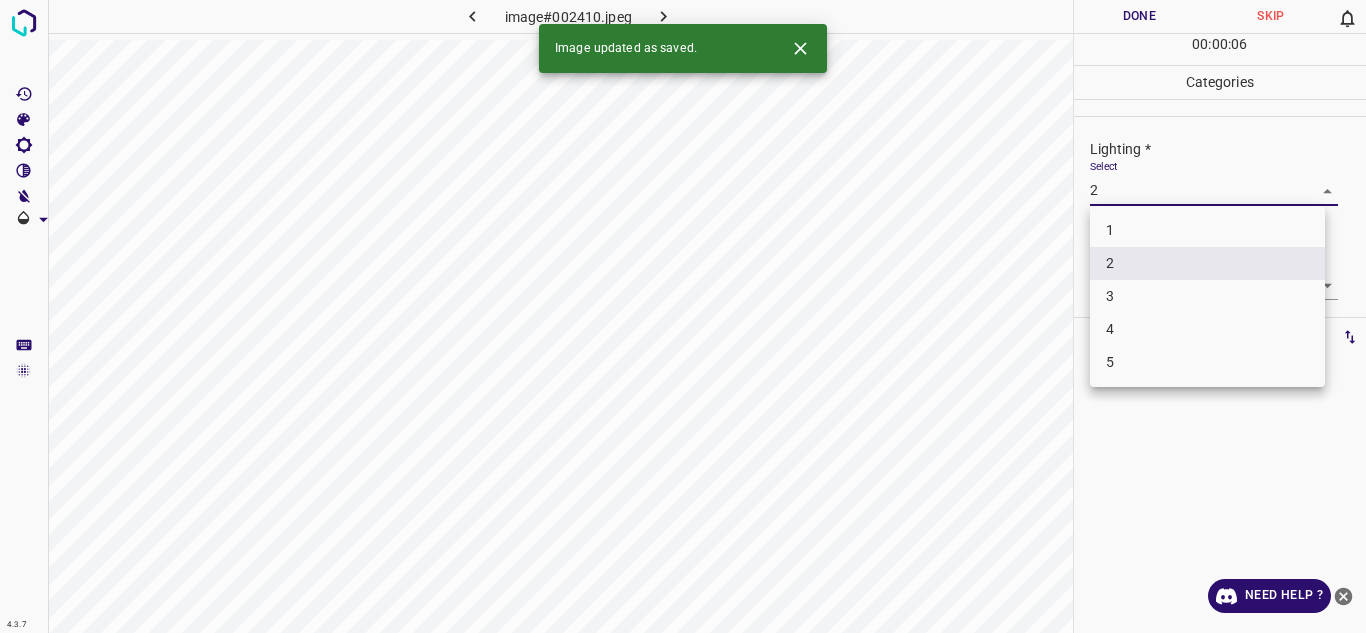 click on "4.3.7 image#002410.jpeg Done Skip 0 00   : 00   : 06   Categories Lighting *  Select 2 2 Focus *  Select 2 2 Overall *  Select 2 2 Labels   0 Categories 1 Lighting 2 Focus 3 Overall Tools Space Change between modes (Draw & Edit) I Auto labeling R Restore zoom M Zoom in N Zoom out Delete Delete selecte label Filters Z Restore filters X Saturation filter C Brightness filter V Contrast filter B Gray scale filter General O Download Image updated as saved. Need Help ? - Text - Hide - Delete 1 2 3 4 5" at bounding box center (683, 316) 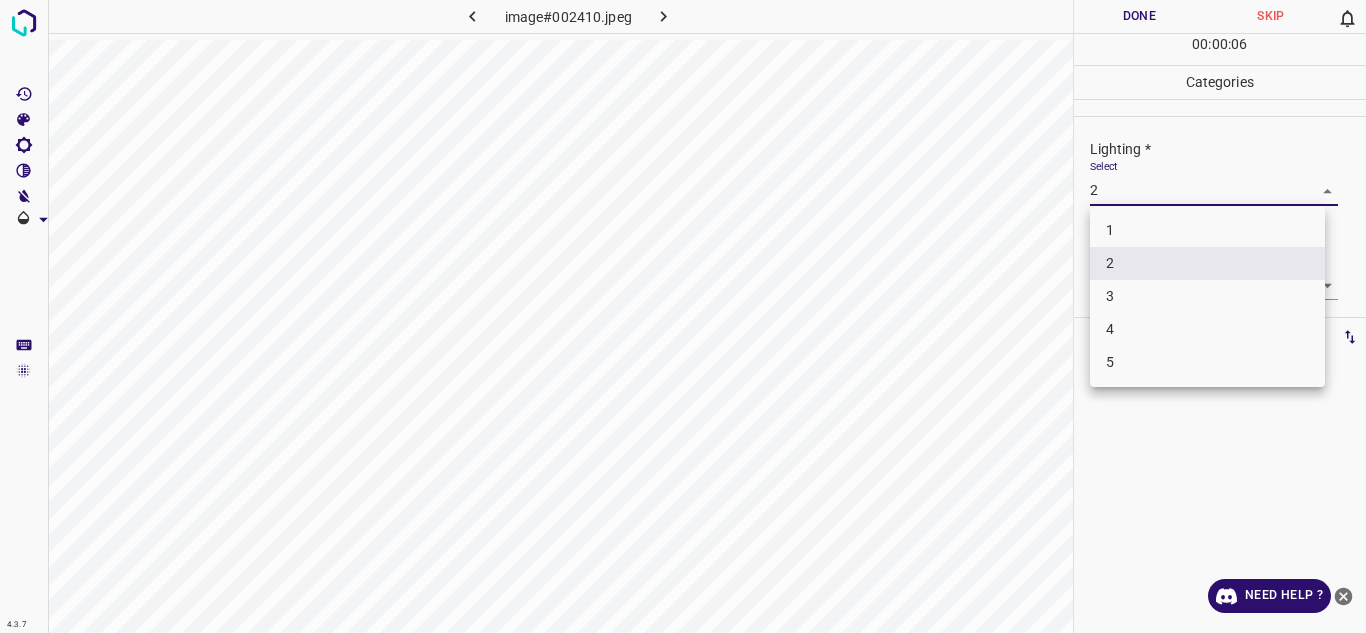 click on "3" at bounding box center (1207, 296) 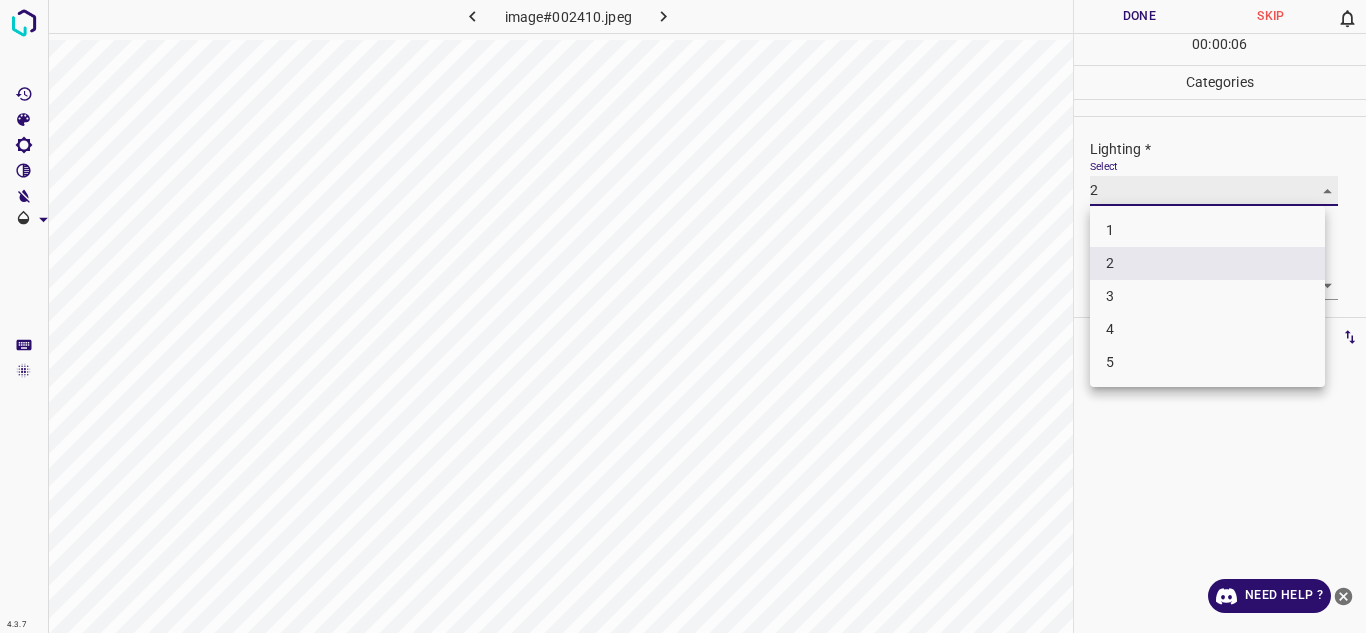 type on "3" 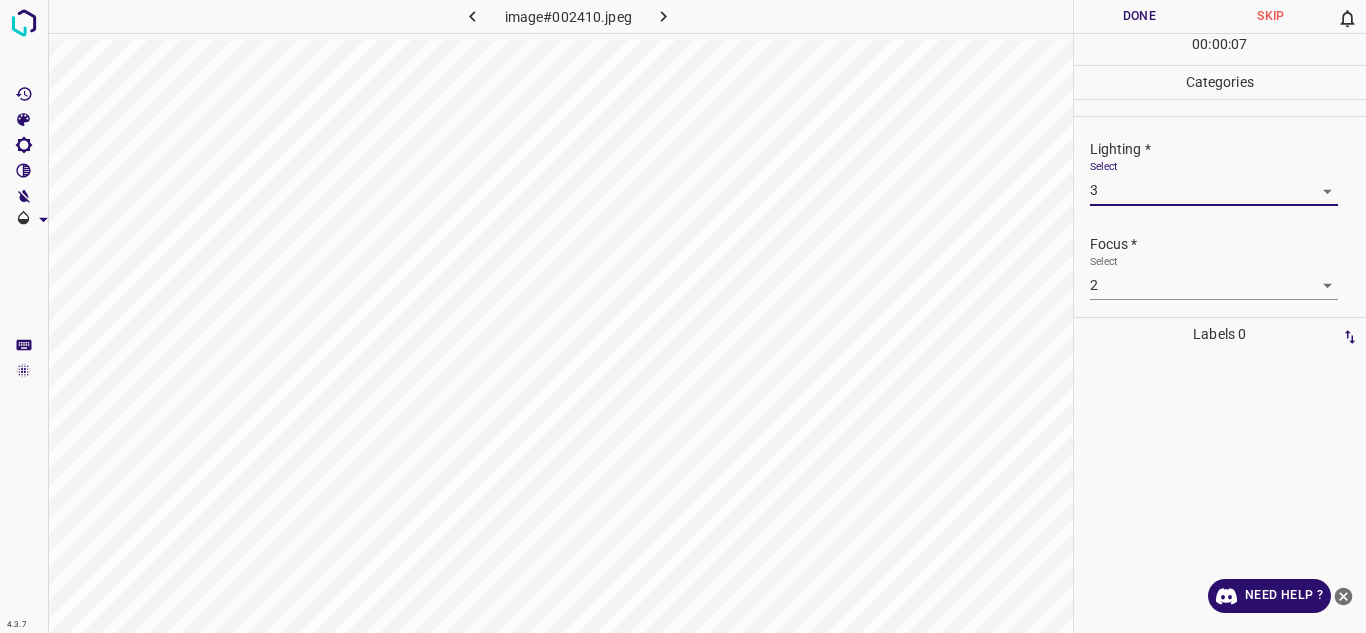 click on "4.3.7 image#002410.jpeg Done Skip 0 00   : 00   : 07   Categories Lighting *  Select 3 3 Focus *  Select 2 2 Overall *  Select 2 2 Labels   0 Categories 1 Lighting 2 Focus 3 Overall Tools Space Change between modes (Draw & Edit) I Auto labeling R Restore zoom M Zoom in N Zoom out Delete Delete selecte label Filters Z Restore filters X Saturation filter C Brightness filter V Contrast filter B Gray scale filter General O Download Need Help ? - Text - Hide - Delete" at bounding box center (683, 316) 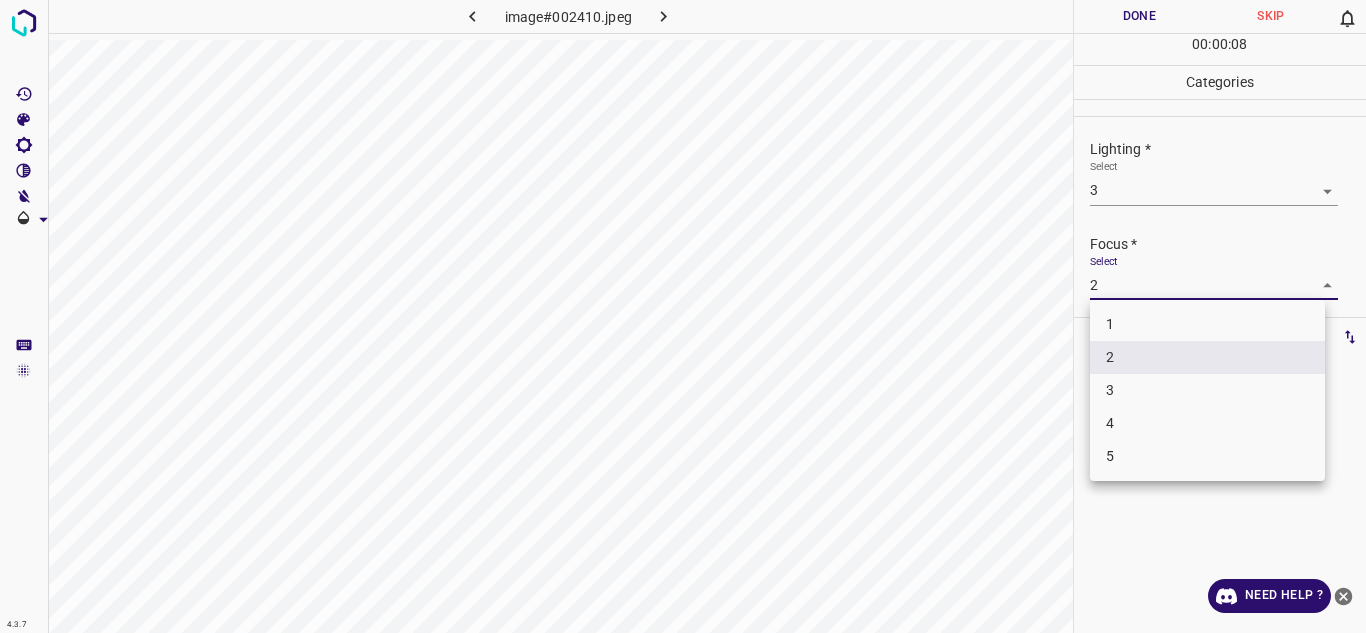 click on "3" at bounding box center [1207, 390] 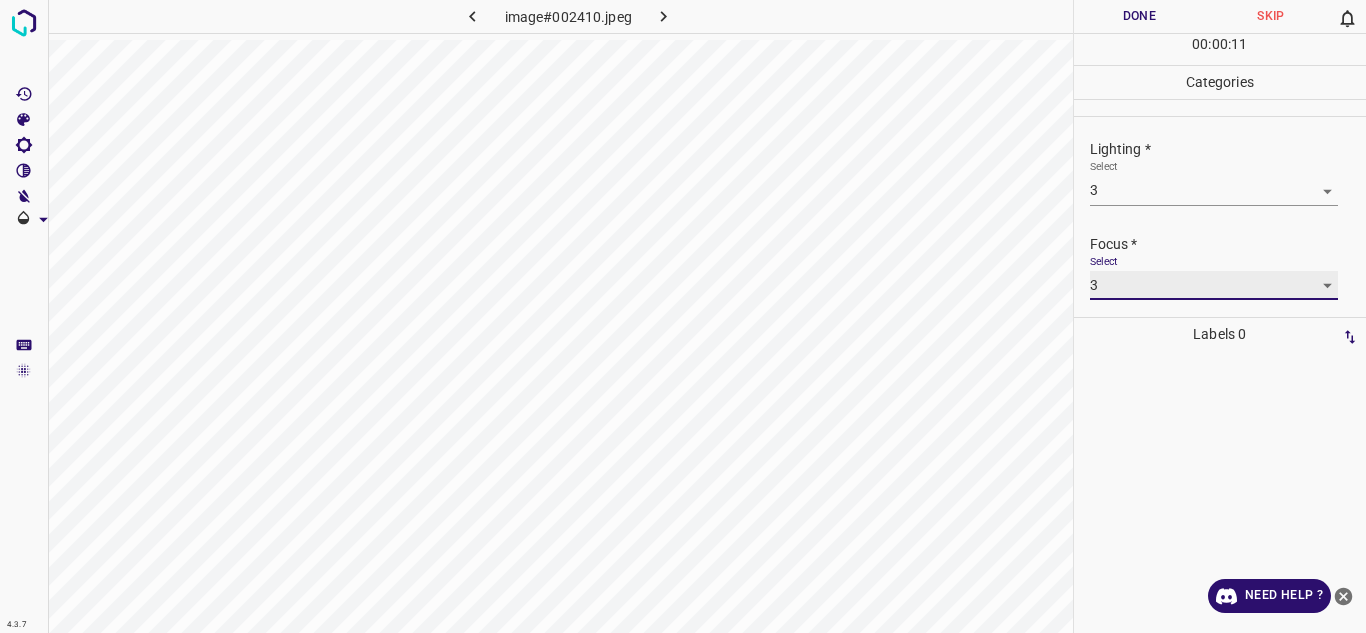 scroll, scrollTop: 98, scrollLeft: 0, axis: vertical 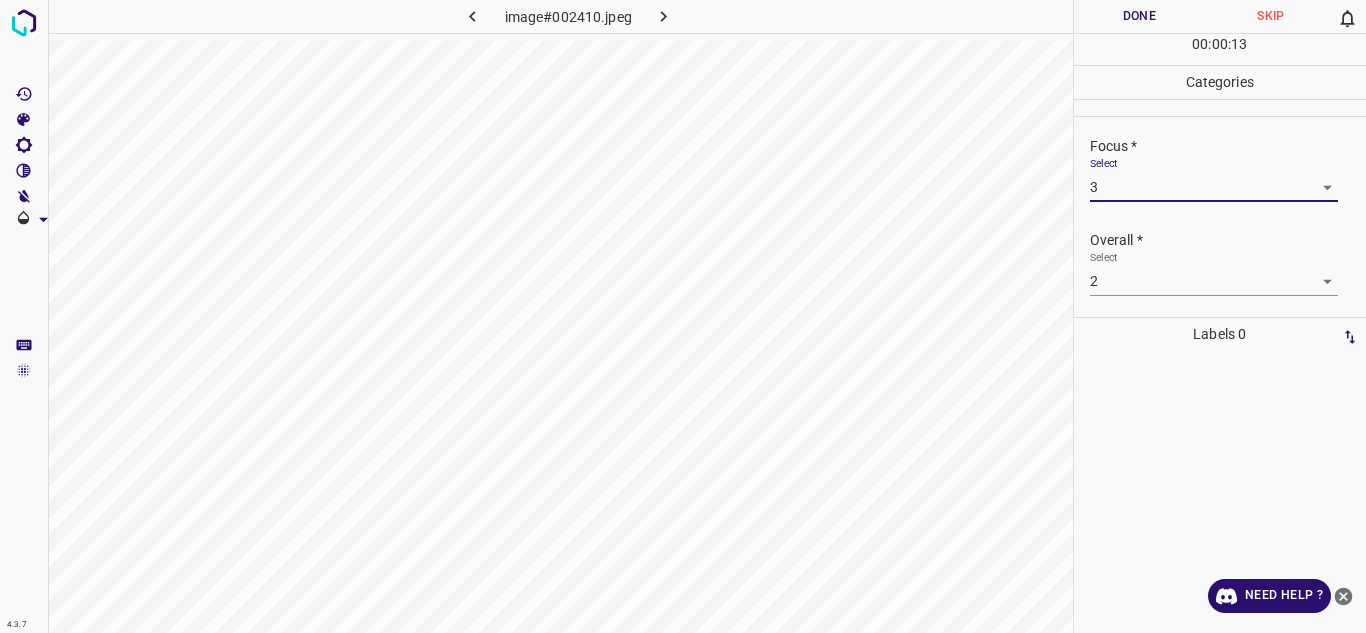 click on "4.3.7 image#002410.jpeg Done Skip 0 00   : 00   : 13   Categories Lighting *  Select 3 3 Focus *  Select 3 3 Overall *  Select 2 2 Labels   0 Categories 1 Lighting 2 Focus 3 Overall Tools Space Change between modes (Draw & Edit) I Auto labeling R Restore zoom M Zoom in N Zoom out Delete Delete selecte label Filters Z Restore filters X Saturation filter C Brightness filter V Contrast filter B Gray scale filter General O Download Need Help ? - Text - Hide - Delete" at bounding box center (683, 316) 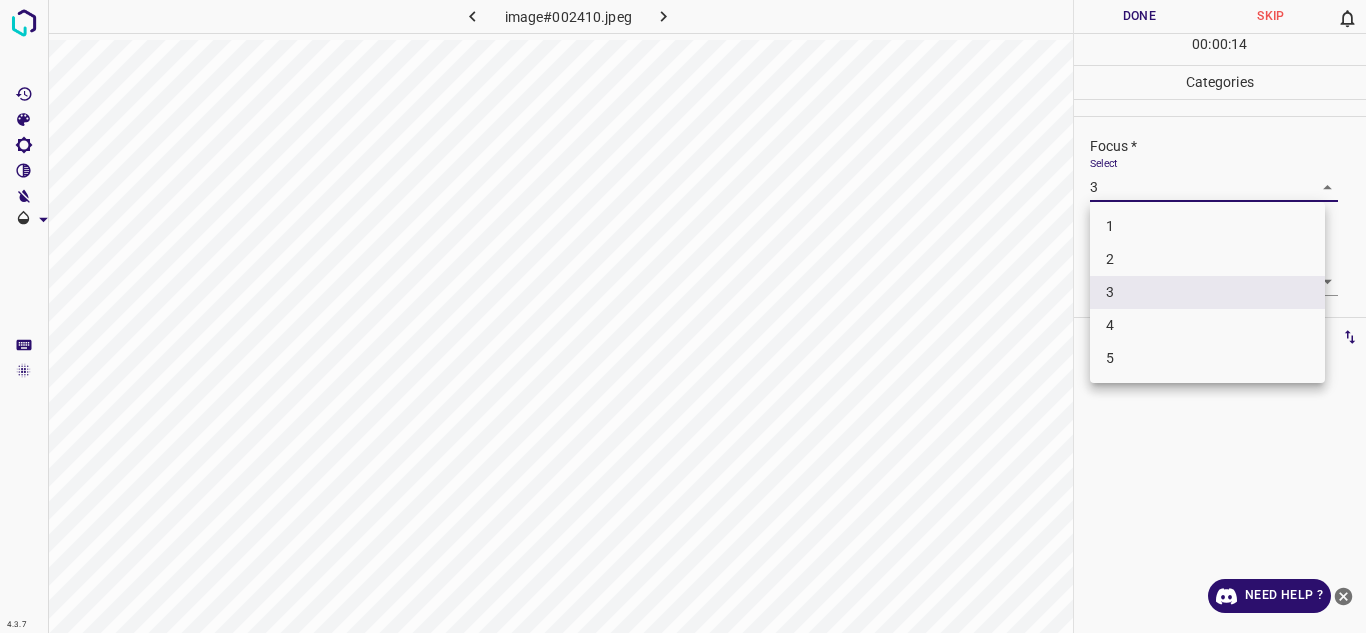 click on "4" at bounding box center (1207, 325) 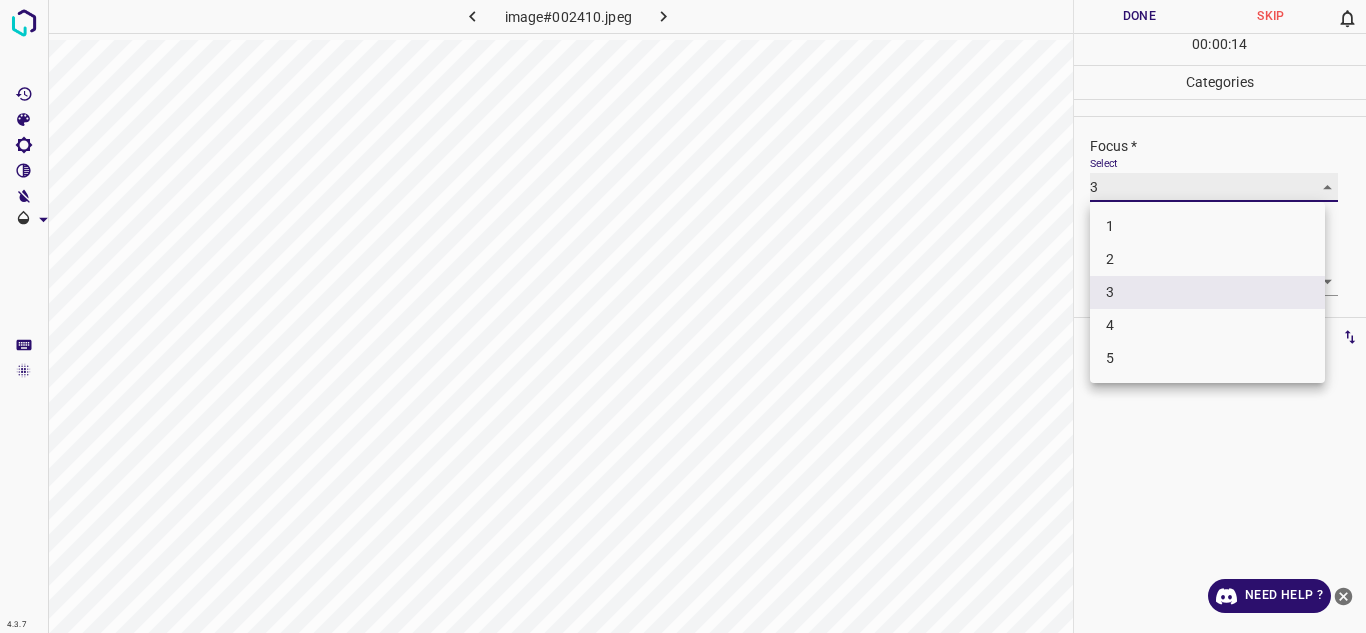 type on "4" 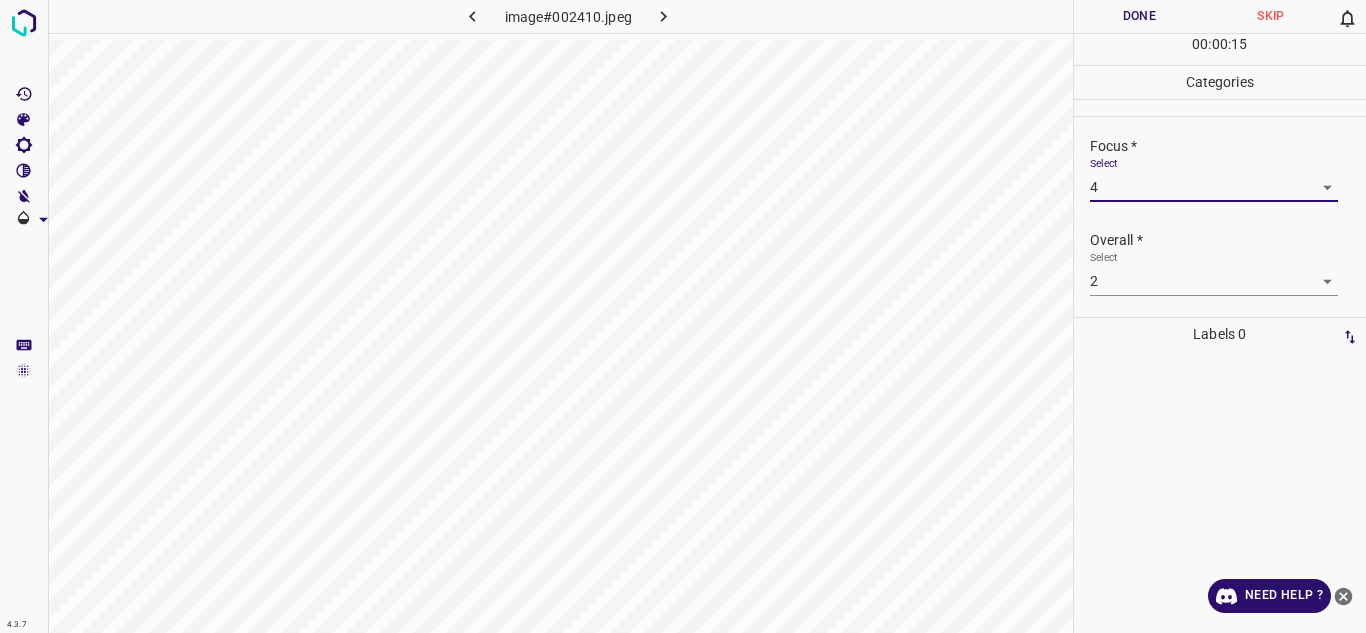 click on "4.3.7 image#002410.jpeg Done Skip 0 00   : 00   : 15   Categories Lighting *  Select 3 3 Focus *  Select 4 4 Overall *  Select 2 2 Labels   0 Categories 1 Lighting 2 Focus 3 Overall Tools Space Change between modes (Draw & Edit) I Auto labeling R Restore zoom M Zoom in N Zoom out Delete Delete selecte label Filters Z Restore filters X Saturation filter C Brightness filter V Contrast filter B Gray scale filter General O Download Need Help ? - Text - Hide - Delete" at bounding box center [683, 316] 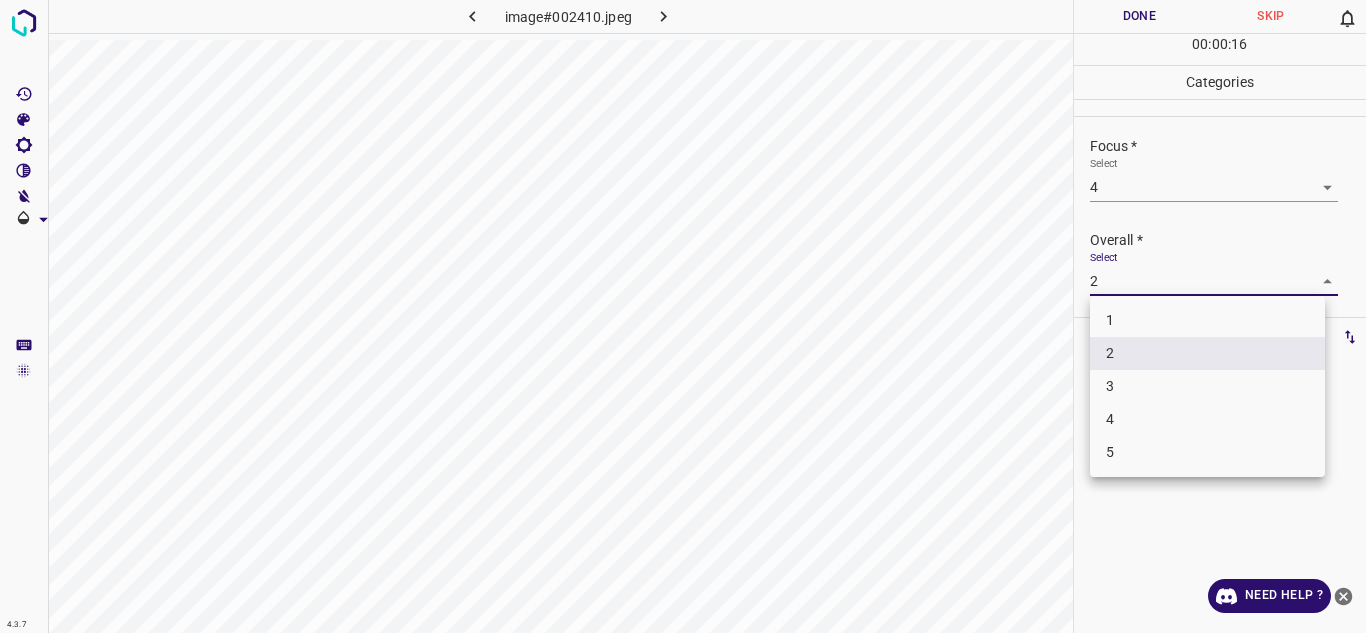 click on "4" at bounding box center [1207, 419] 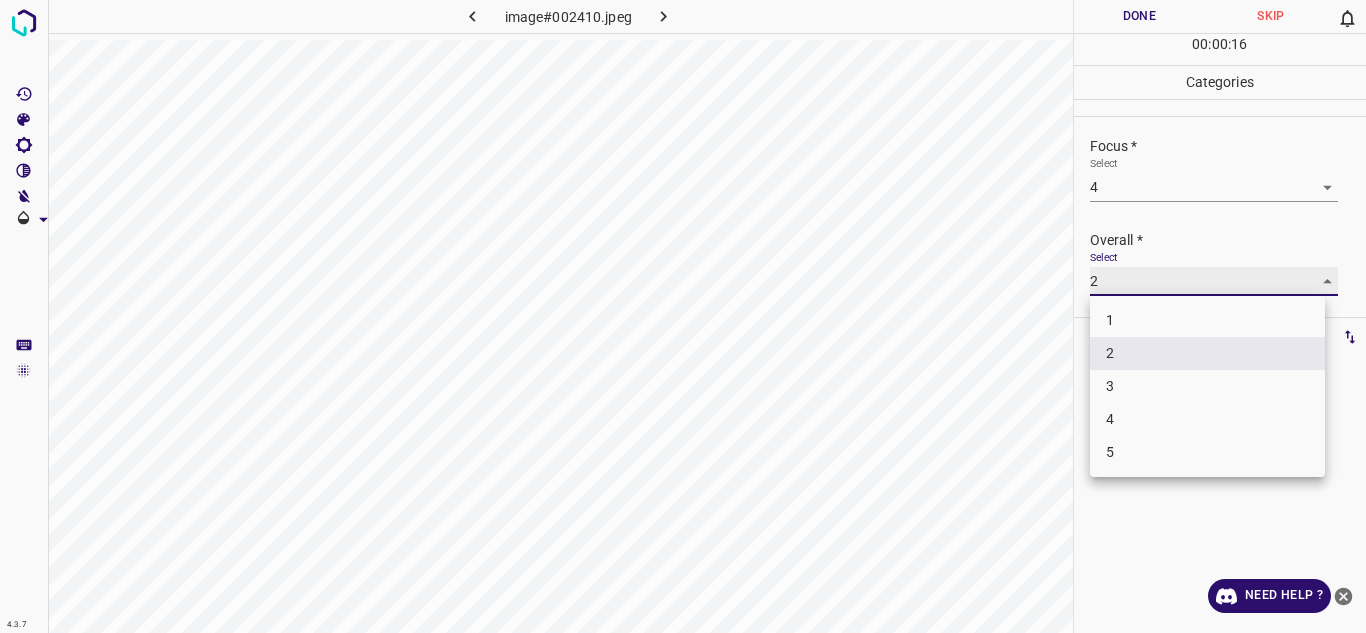 type on "4" 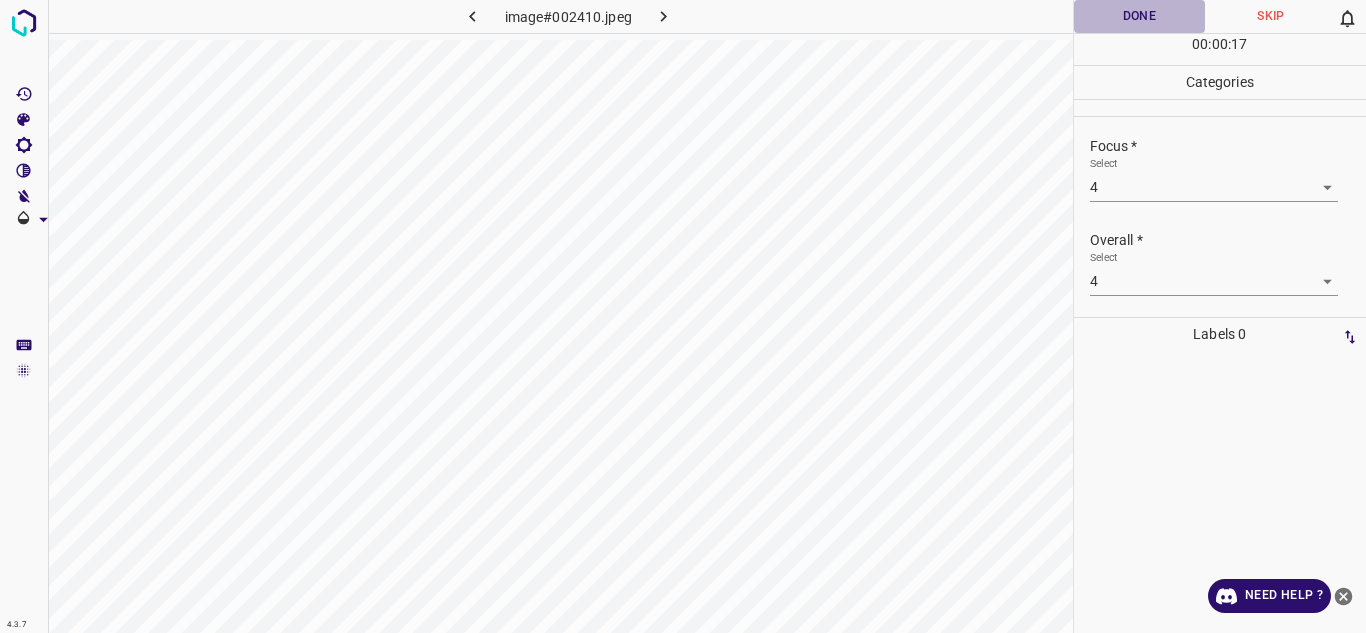 click on "Done" at bounding box center [1140, 16] 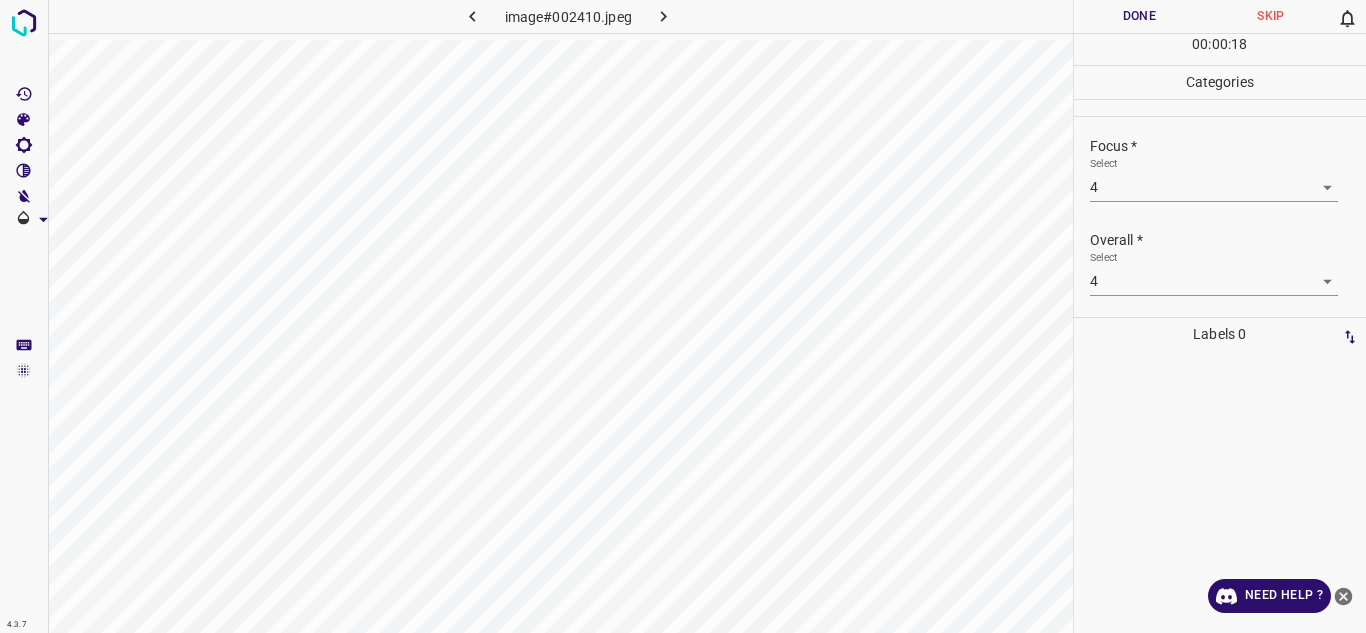 click on "Done" at bounding box center (1140, 16) 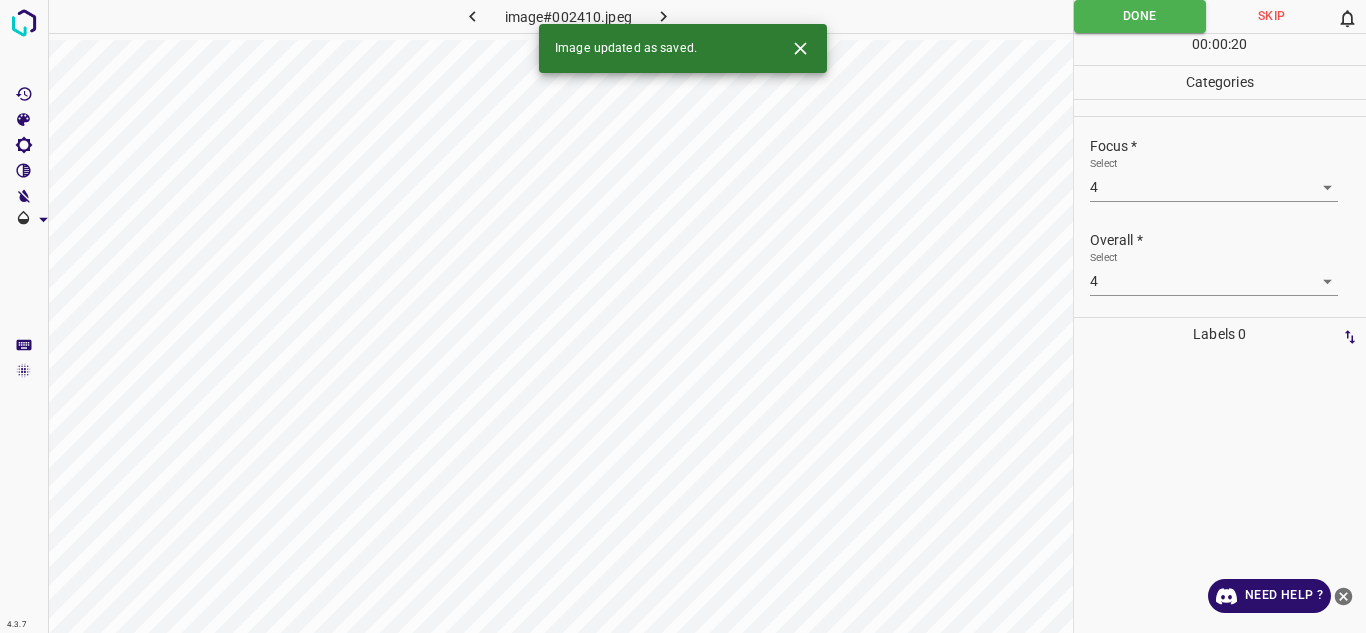 click 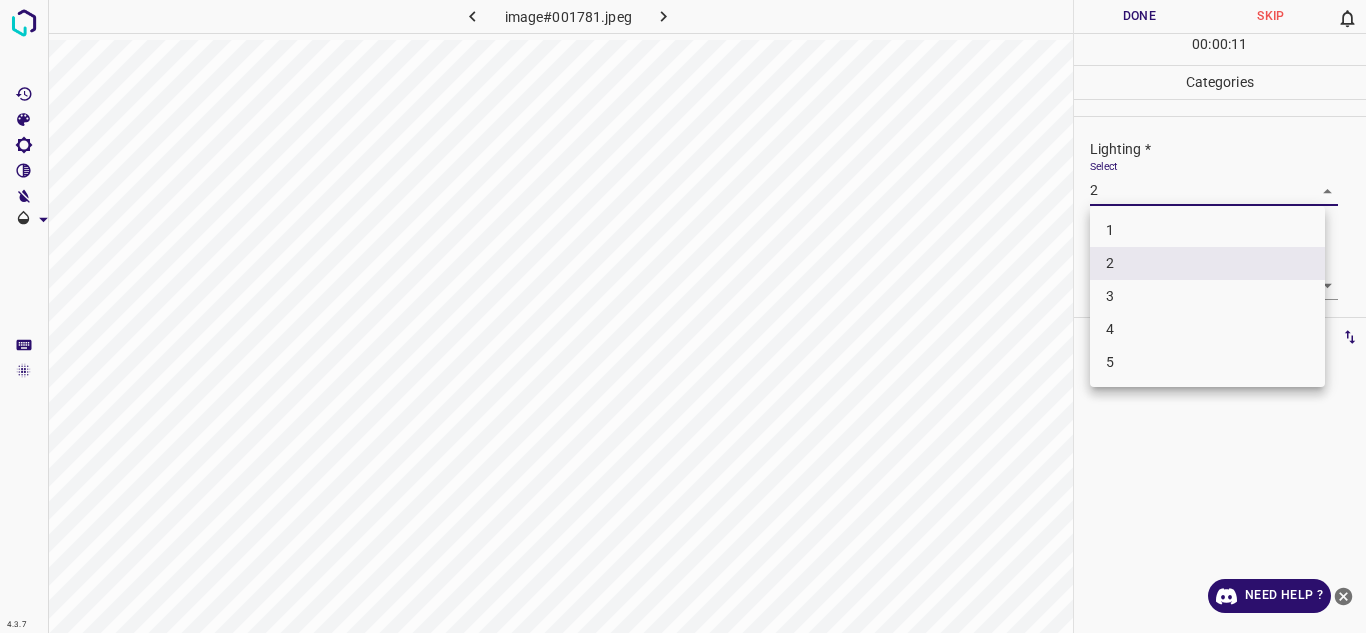 click on "4.3.7 image#001781.jpeg Done Skip 0 00   : 00   : 11   Categories Lighting *  Select 2 2 Focus *  Select 2 2 Overall *  Select 2 2 Labels   0 Categories 1 Lighting 2 Focus 3 Overall Tools Space Change between modes (Draw & Edit) I Auto labeling R Restore zoom M Zoom in N Zoom out Delete Delete selecte label Filters Z Restore filters X Saturation filter C Brightness filter V Contrast filter B Gray scale filter General O Download Need Help ? - Text - Hide - Delete 1 2 3 4 5" at bounding box center (683, 316) 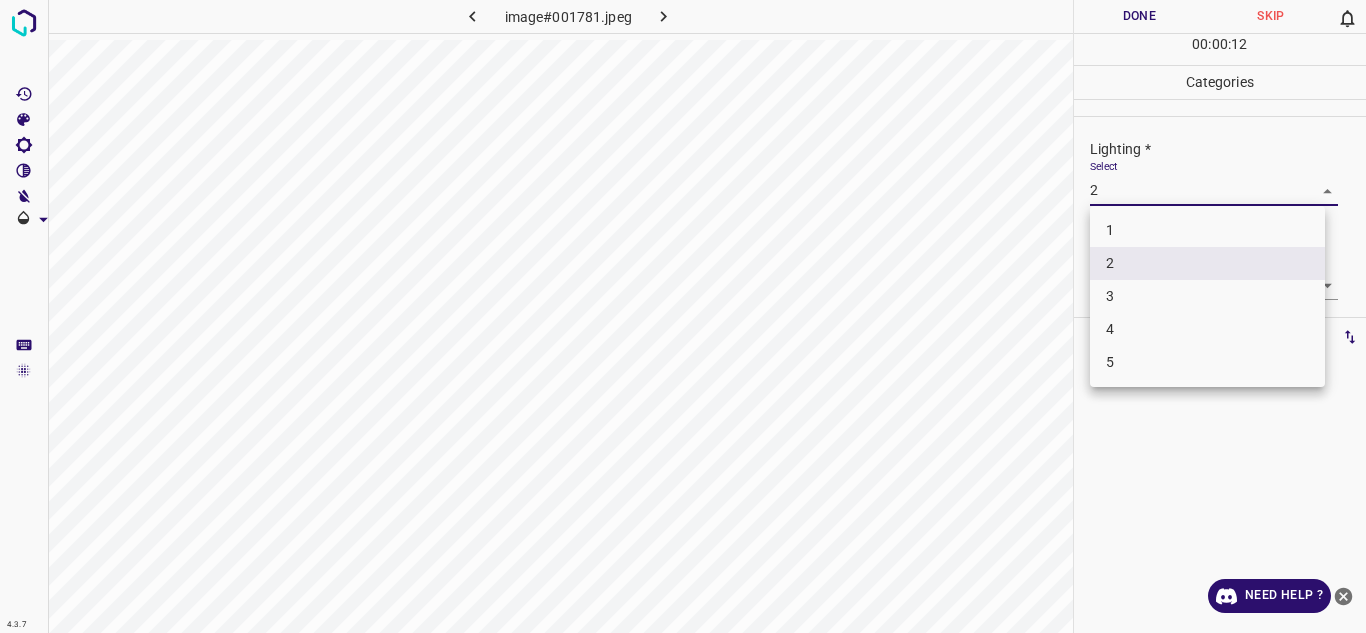 click on "3" at bounding box center [1207, 296] 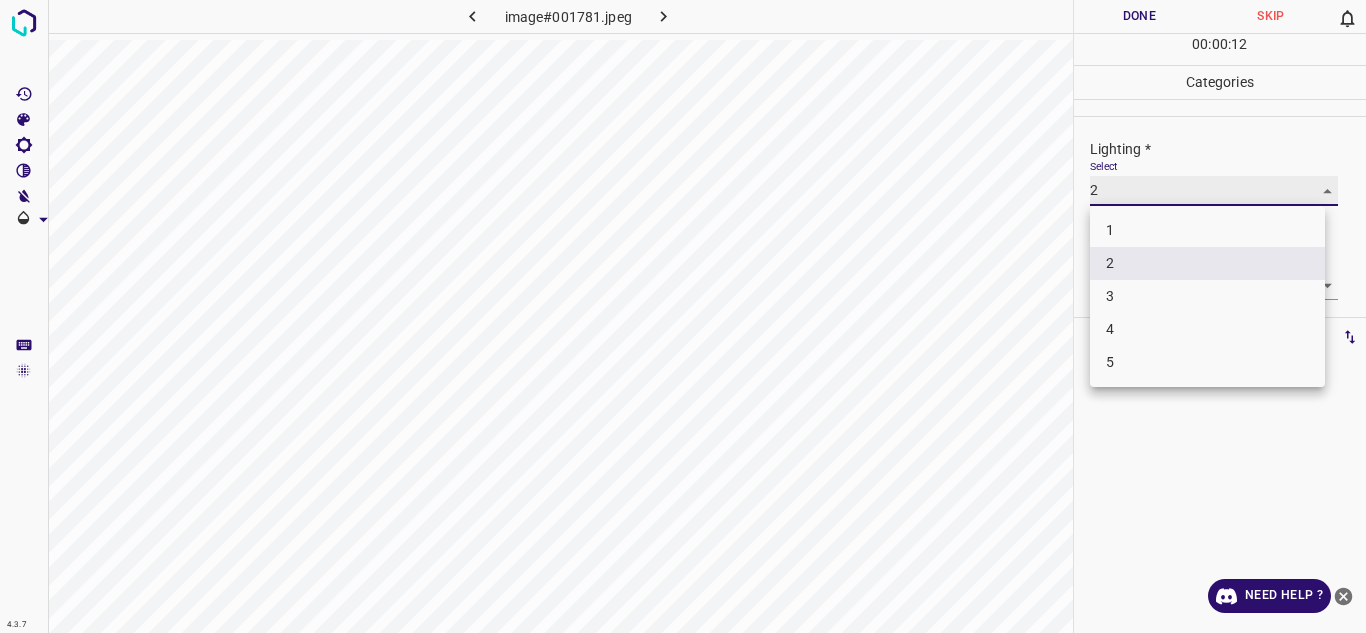type on "3" 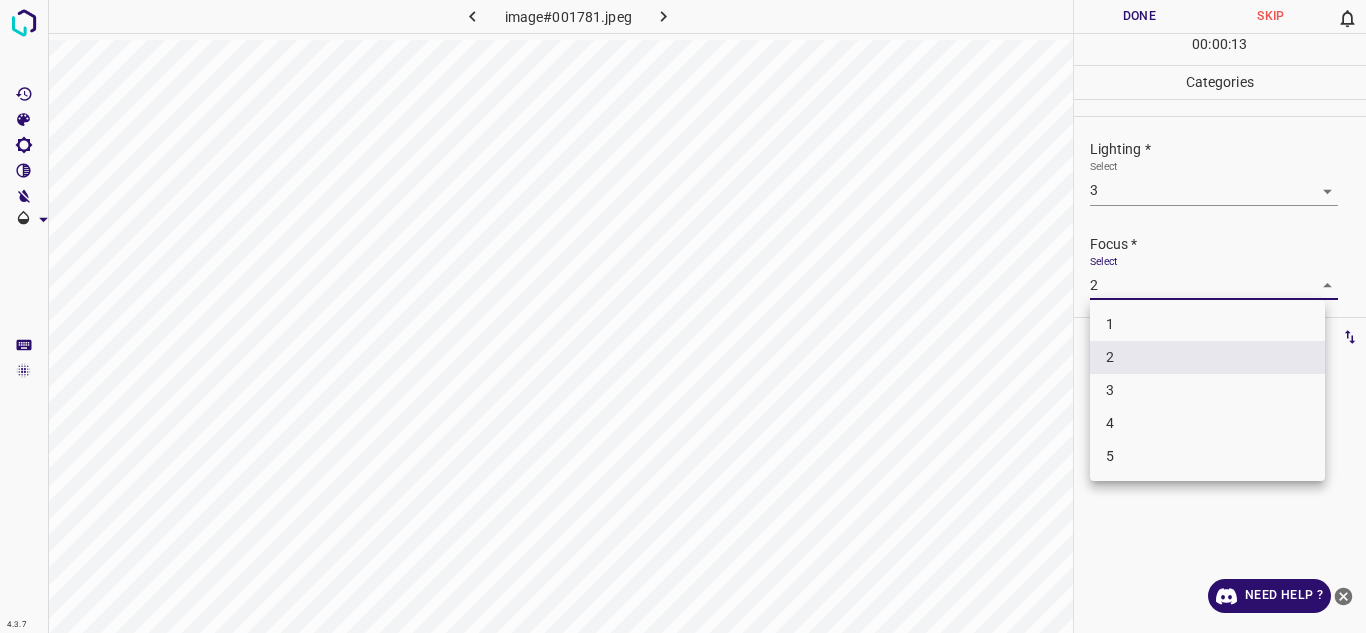 click on "4.3.7 image#001781.jpeg Done Skip 0 00   : 00   : 13   Categories Lighting *  Select 3 3 Focus *  Select 2 2 Overall *  Select 2 2 Labels   0 Categories 1 Lighting 2 Focus 3 Overall Tools Space Change between modes (Draw & Edit) I Auto labeling R Restore zoom M Zoom in N Zoom out Delete Delete selecte label Filters Z Restore filters X Saturation filter C Brightness filter V Contrast filter B Gray scale filter General O Download Need Help ? - Text - Hide - Delete 1 2 3 4 5" at bounding box center (683, 316) 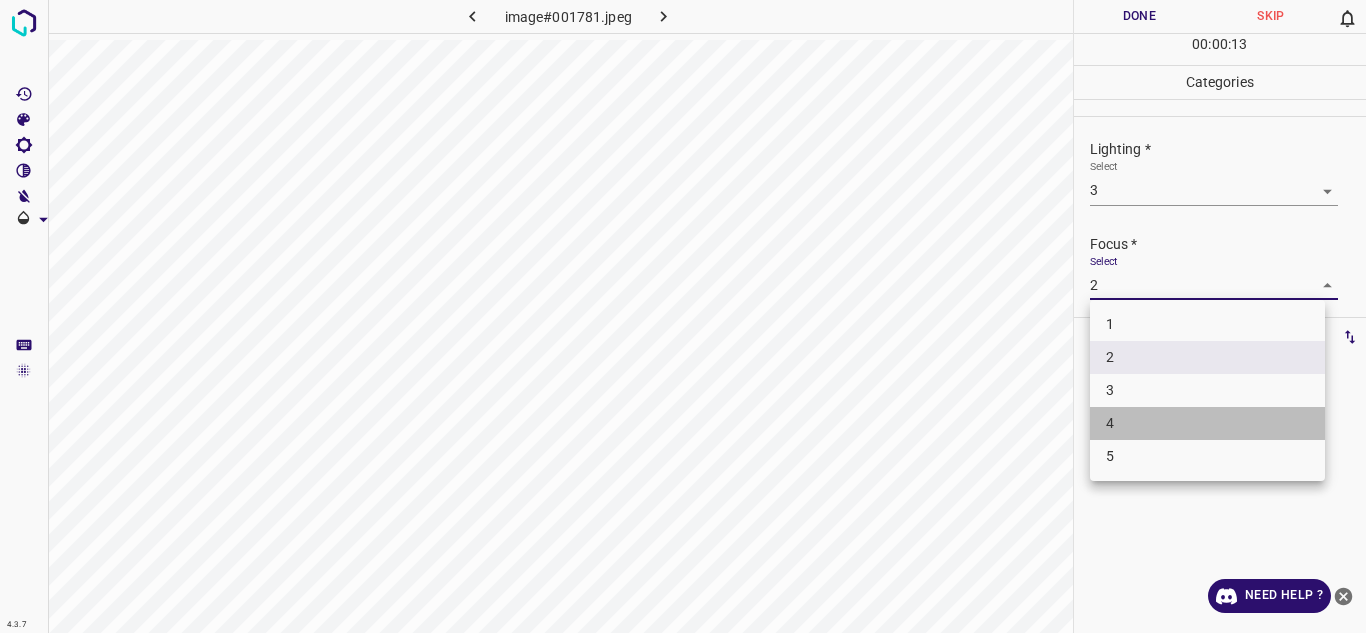 click on "4" at bounding box center (1207, 423) 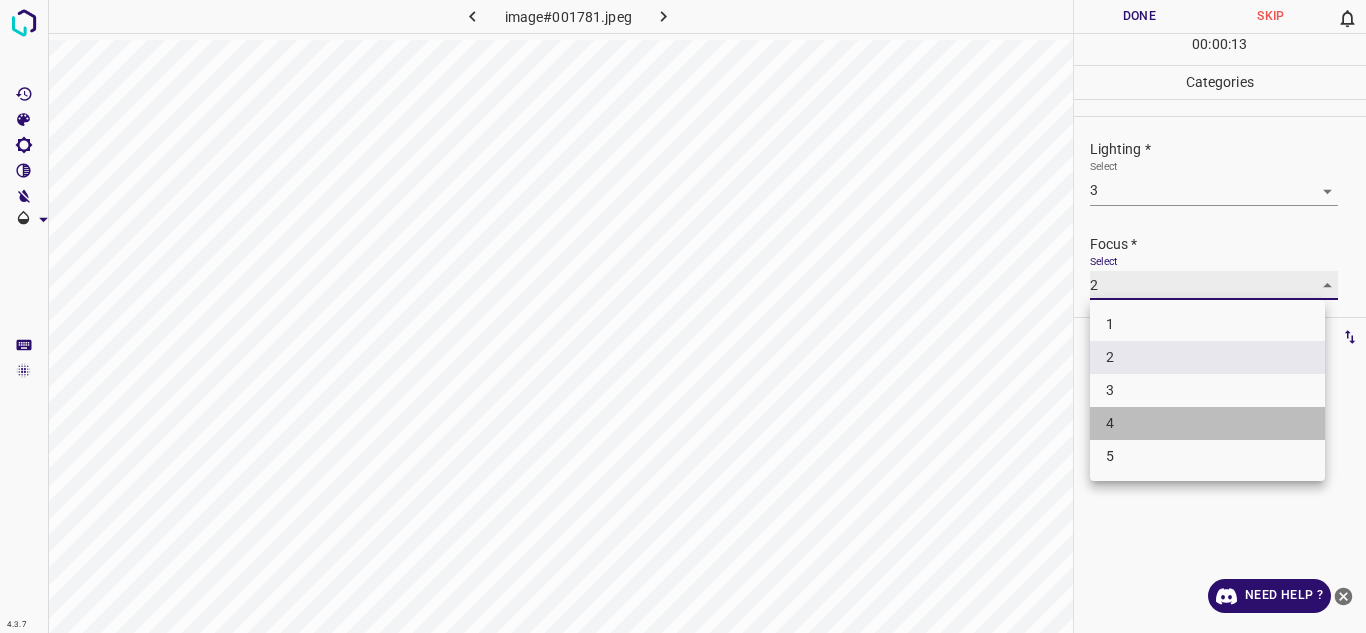 type on "4" 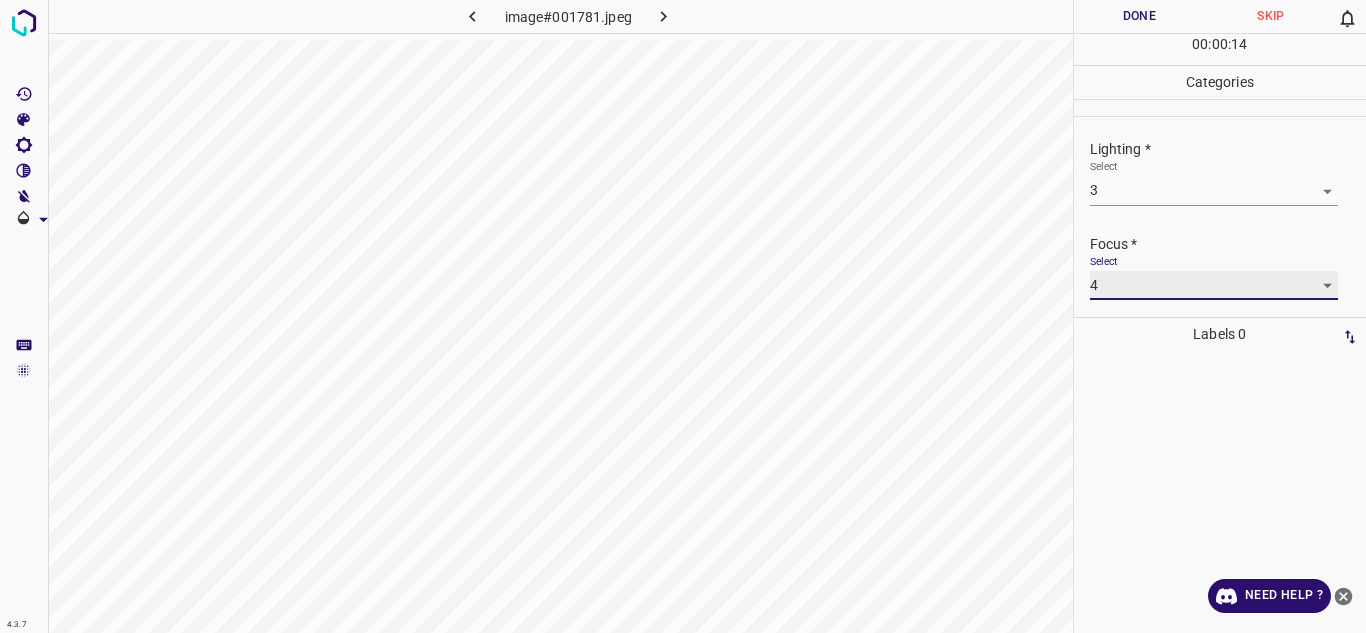 scroll, scrollTop: 98, scrollLeft: 0, axis: vertical 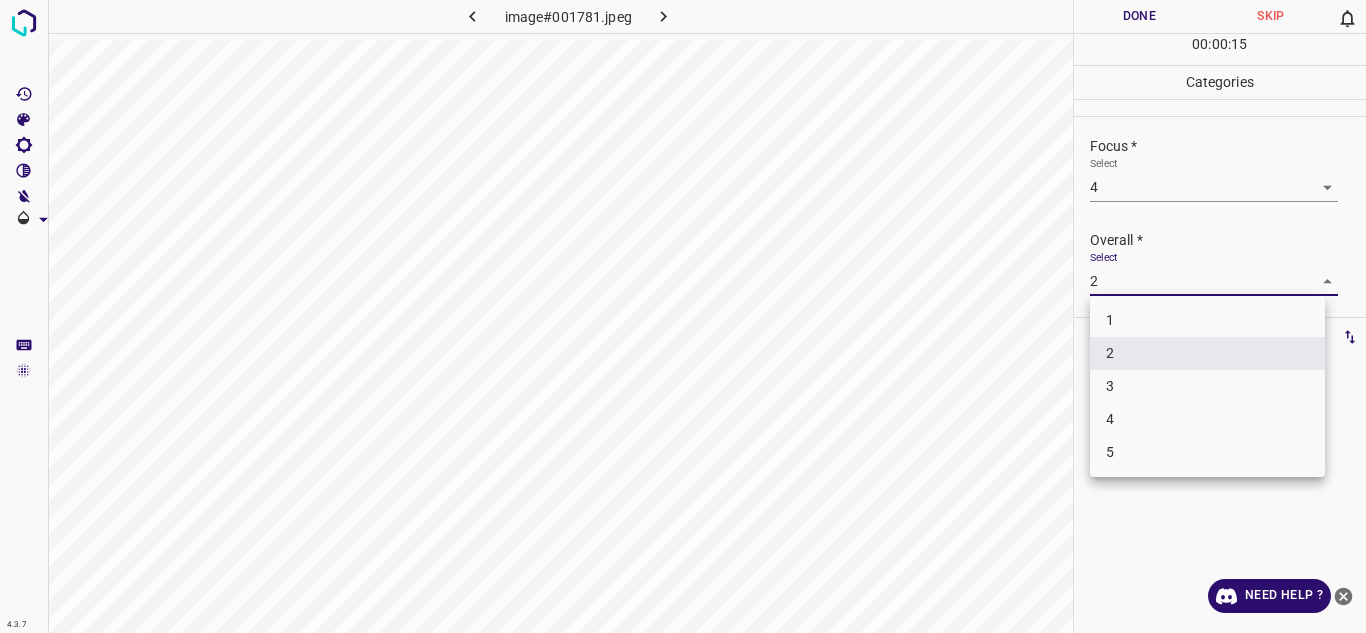 click on "4.3.7 image#001781.jpeg Done Skip 0 00   : 00   : 15   Categories Lighting *  Select 3 3 Focus *  Select 4 4 Overall *  Select 2 2 Labels   0 Categories 1 Lighting 2 Focus 3 Overall Tools Space Change between modes (Draw & Edit) I Auto labeling R Restore zoom M Zoom in N Zoom out Delete Delete selecte label Filters Z Restore filters X Saturation filter C Brightness filter V Contrast filter B Gray scale filter General O Download Need Help ? - Text - Hide - Delete 1 2 3 4 5" at bounding box center [683, 316] 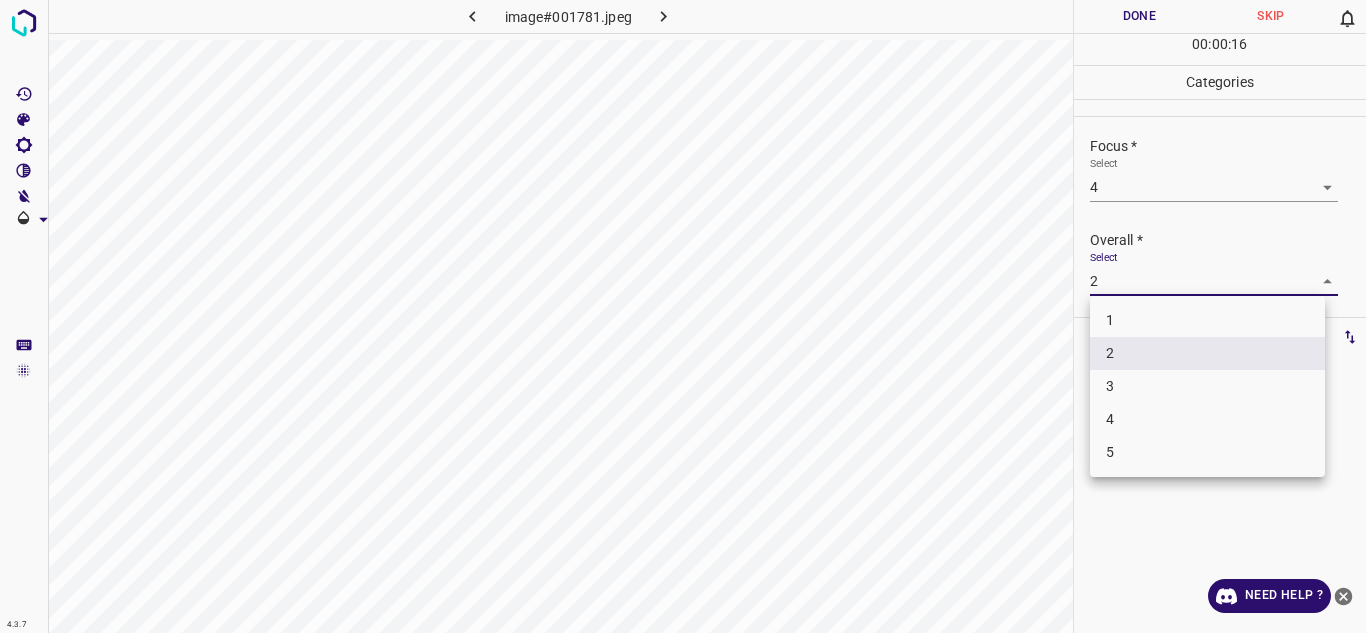 click on "4" at bounding box center (1207, 419) 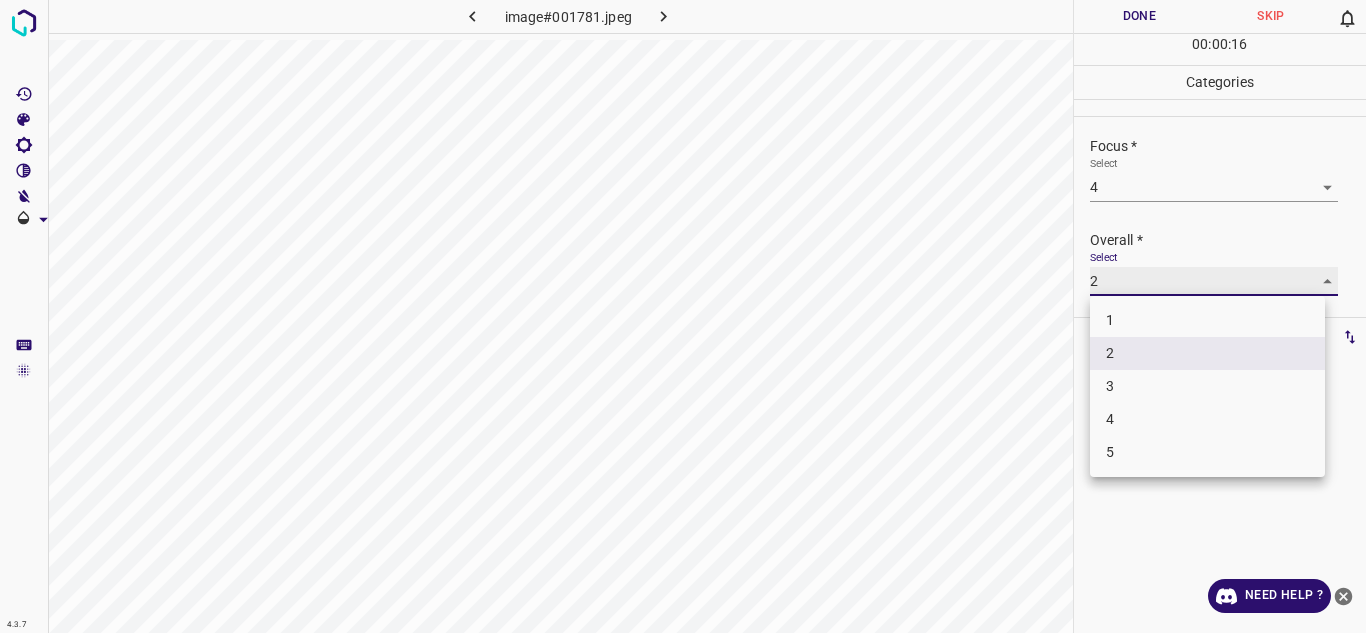 type on "4" 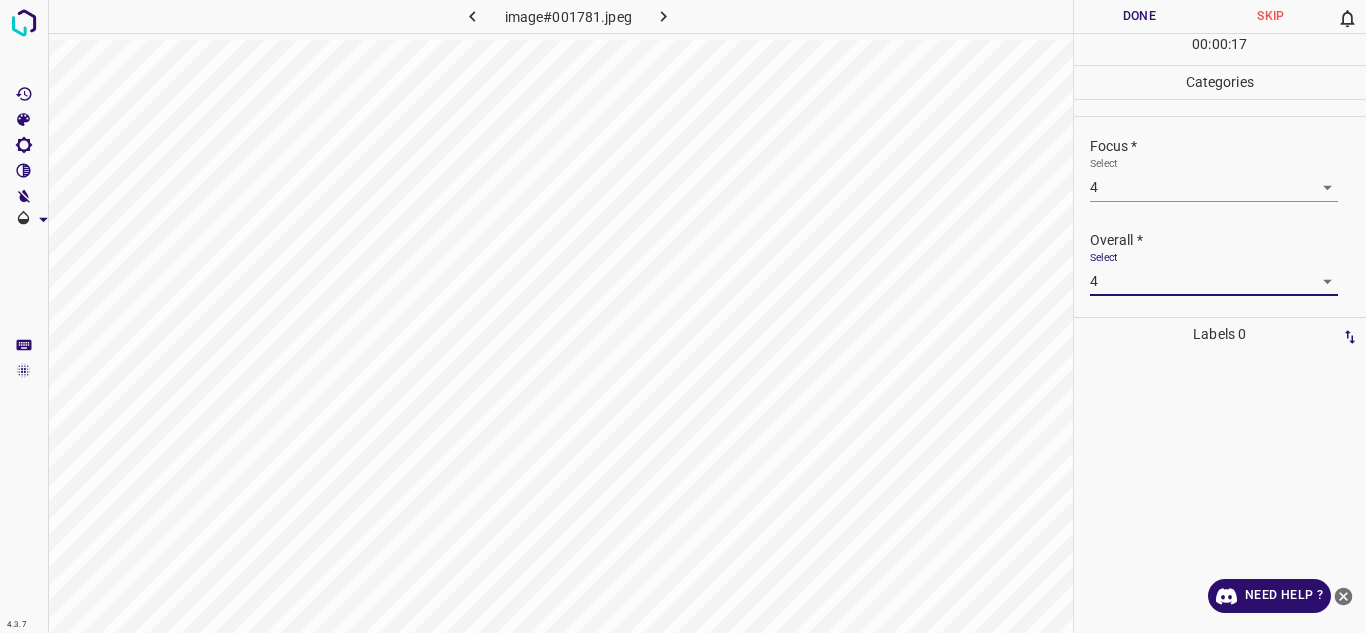 click on "Done" at bounding box center [1140, 16] 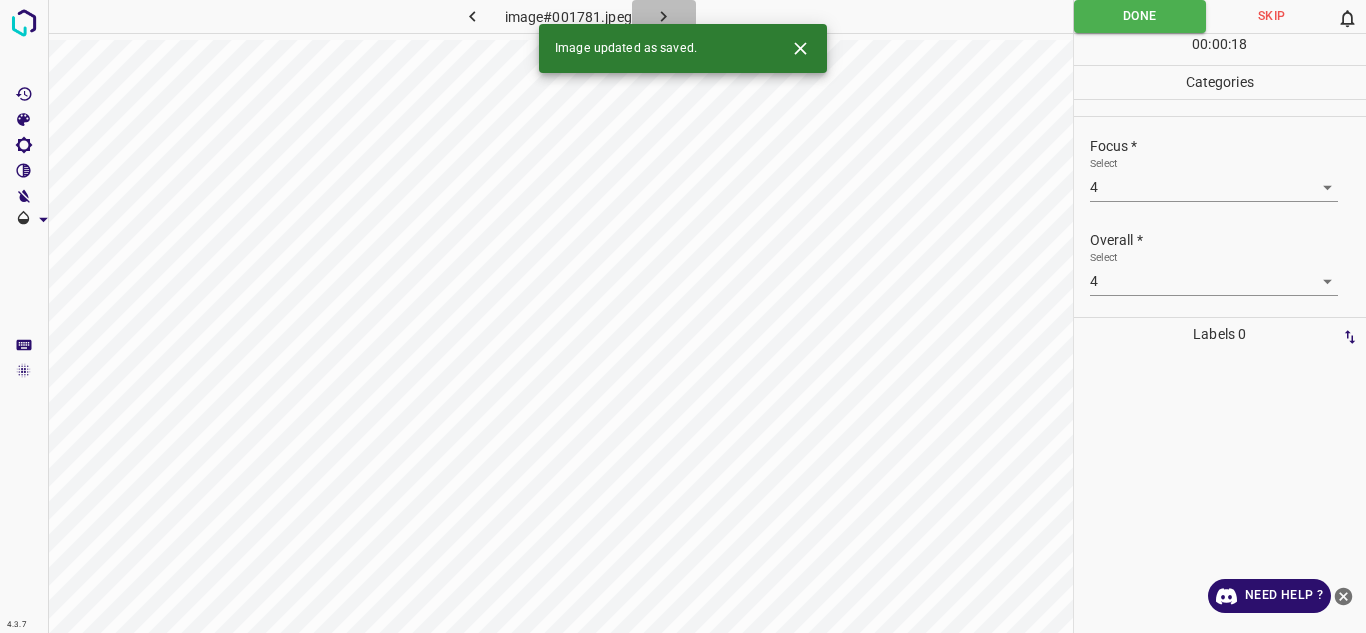 click 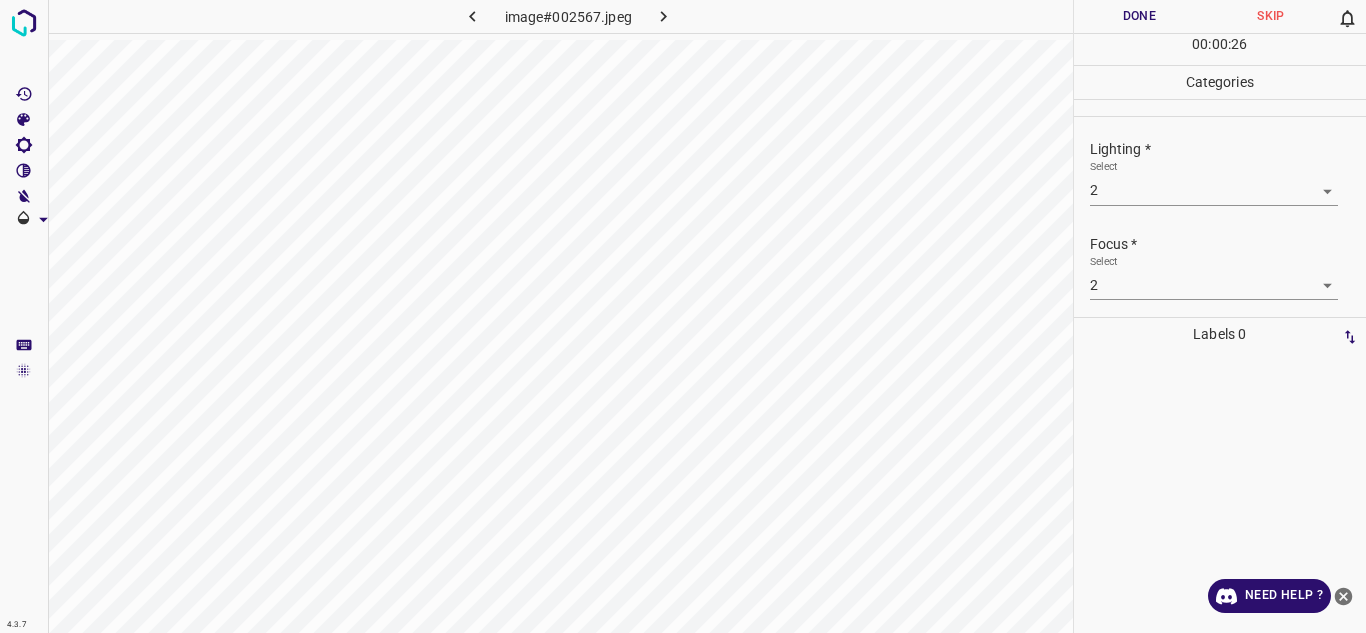 click on "4.3.7 image#002567.jpeg Done Skip 0 00   : 00   : 26   Categories Lighting *  Select 2 2 Focus *  Select 2 2 Overall *  Select 2 2 Labels   0 Categories 1 Lighting 2 Focus 3 Overall Tools Space Change between modes (Draw & Edit) I Auto labeling R Restore zoom M Zoom in N Zoom out Delete Delete selecte label Filters Z Restore filters X Saturation filter C Brightness filter V Contrast filter B Gray scale filter General O Download Need Help ? - Text - Hide - Delete" at bounding box center [683, 316] 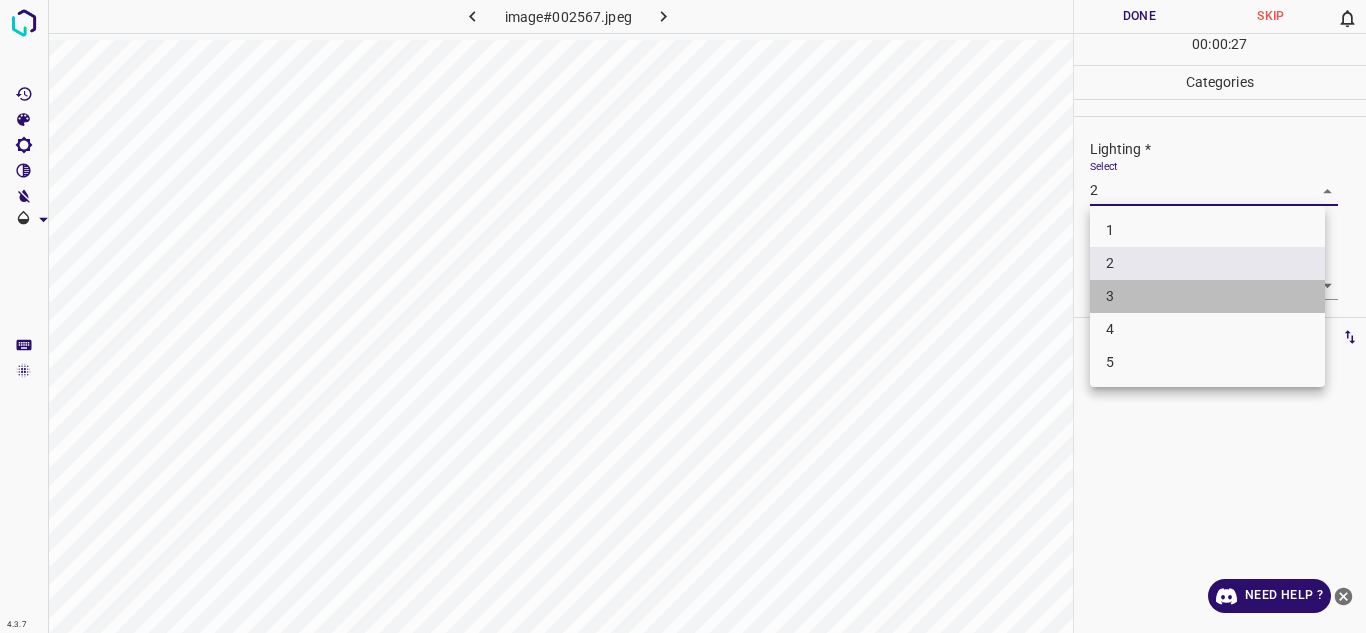click on "3" at bounding box center (1207, 296) 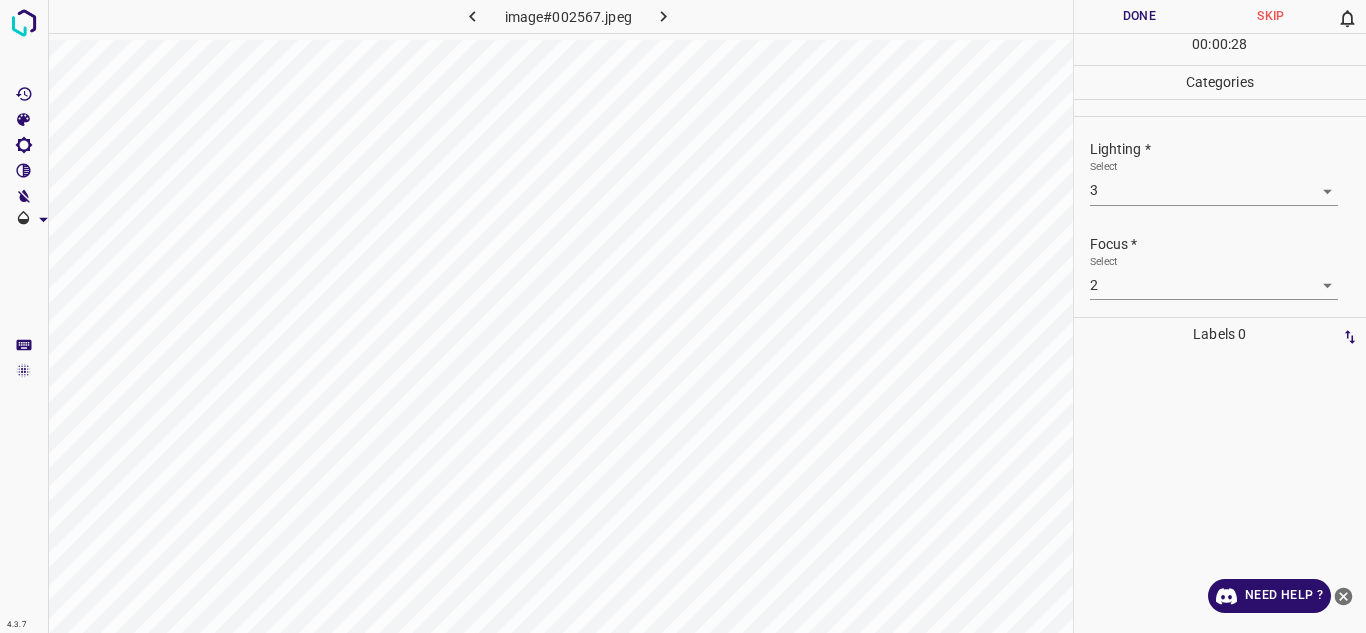 scroll, scrollTop: 98, scrollLeft: 0, axis: vertical 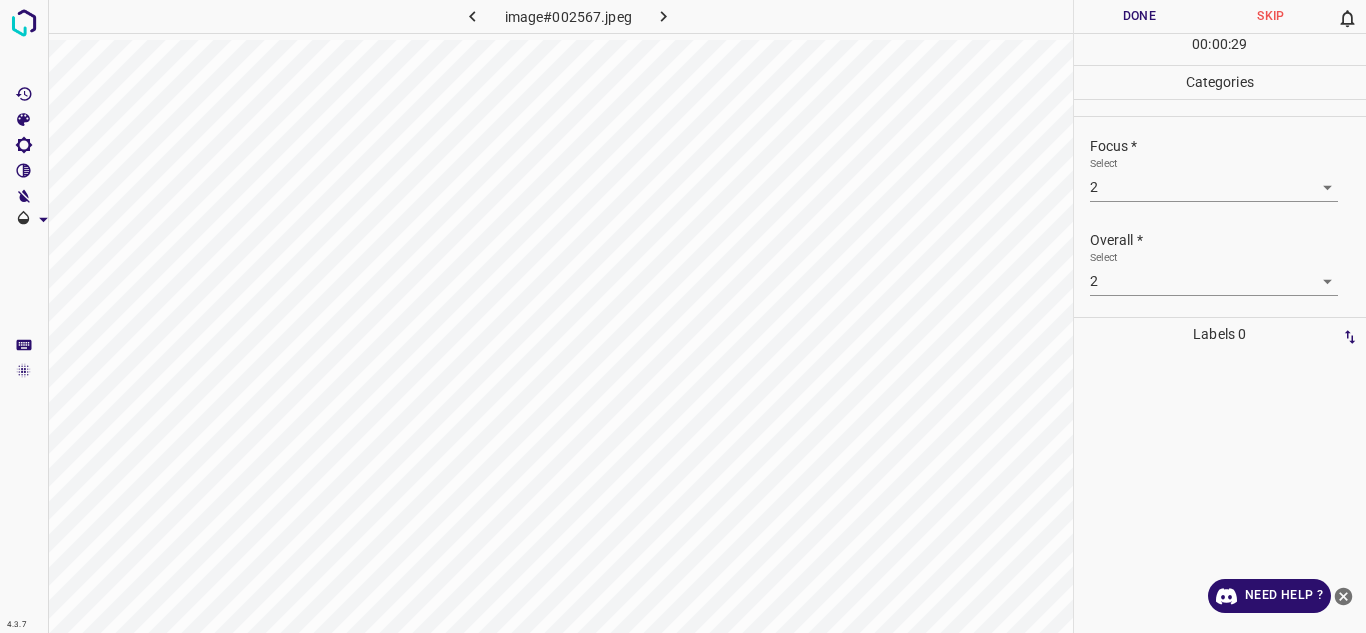 click on "4.3.7 image#002567.jpeg Done Skip 0 00   : 00   : 29   Categories Lighting *  Select 3 3 Focus *  Select 2 2 Overall *  Select 2 2 Labels   0 Categories 1 Lighting 2 Focus 3 Overall Tools Space Change between modes (Draw & Edit) I Auto labeling R Restore zoom M Zoom in N Zoom out Delete Delete selecte label Filters Z Restore filters X Saturation filter C Brightness filter V Contrast filter B Gray scale filter General O Download Need Help ? - Text - Hide - Delete" at bounding box center [683, 316] 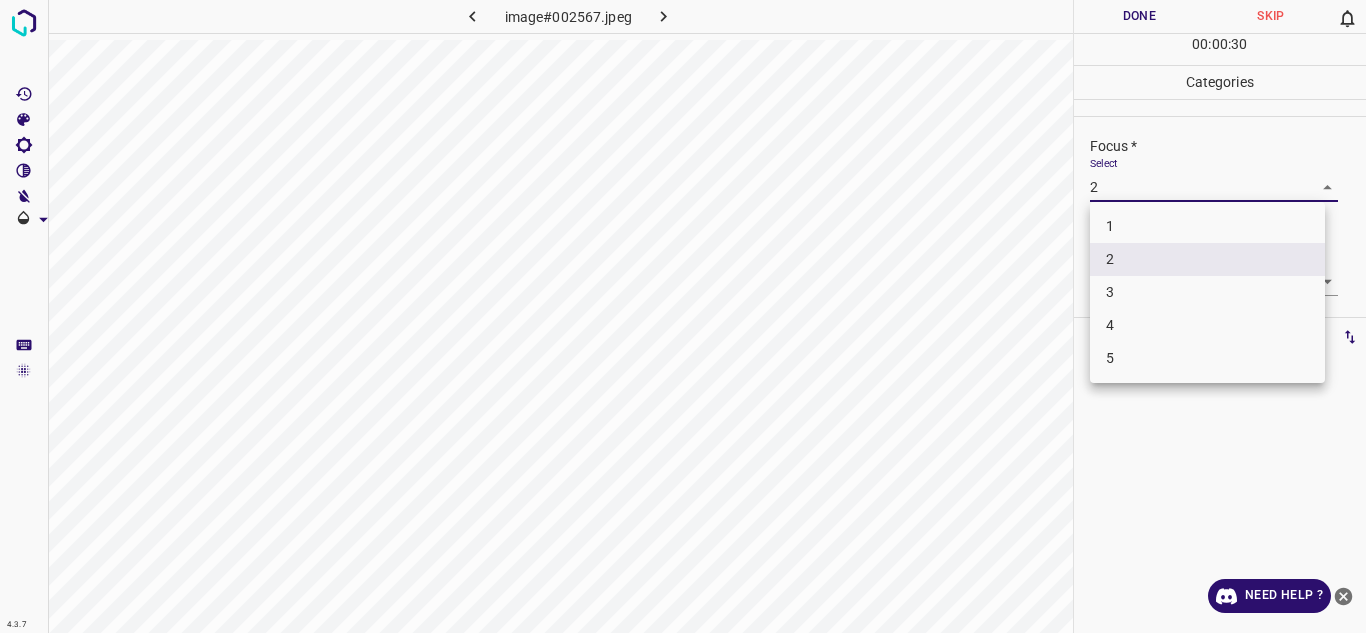 click on "4" at bounding box center (1207, 325) 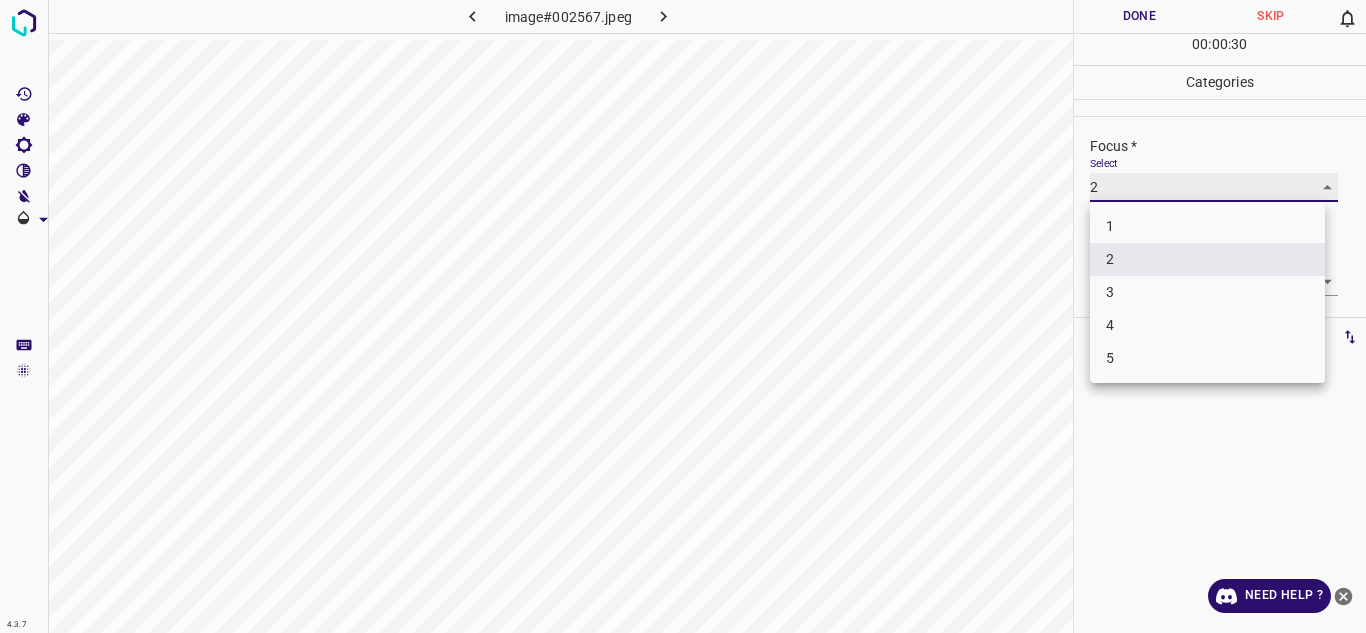 type on "4" 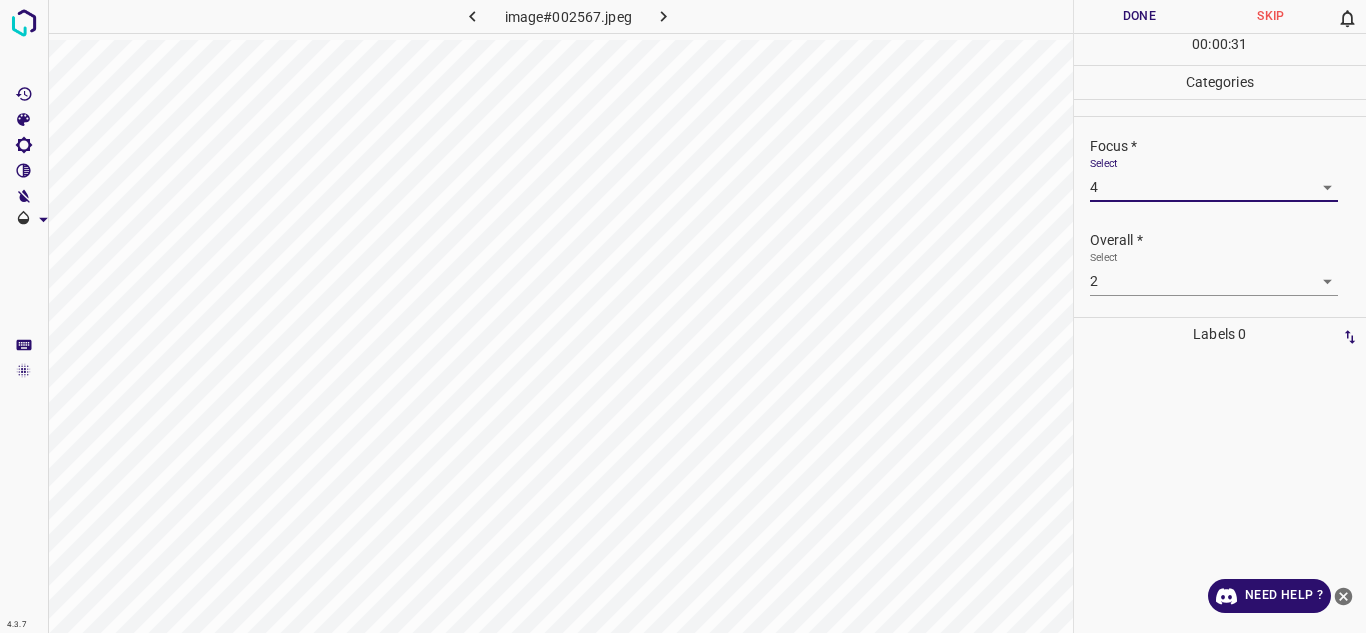 click on "4.3.7 image#002567.jpeg Done Skip 0 00   : 00   : 31   Categories Lighting *  Select 3 3 Focus *  Select 4 4 Overall *  Select 2 2 Labels   0 Categories 1 Lighting 2 Focus 3 Overall Tools Space Change between modes (Draw & Edit) I Auto labeling R Restore zoom M Zoom in N Zoom out Delete Delete selecte label Filters Z Restore filters X Saturation filter C Brightness filter V Contrast filter B Gray scale filter General O Download Need Help ? - Text - Hide - Delete" at bounding box center (683, 316) 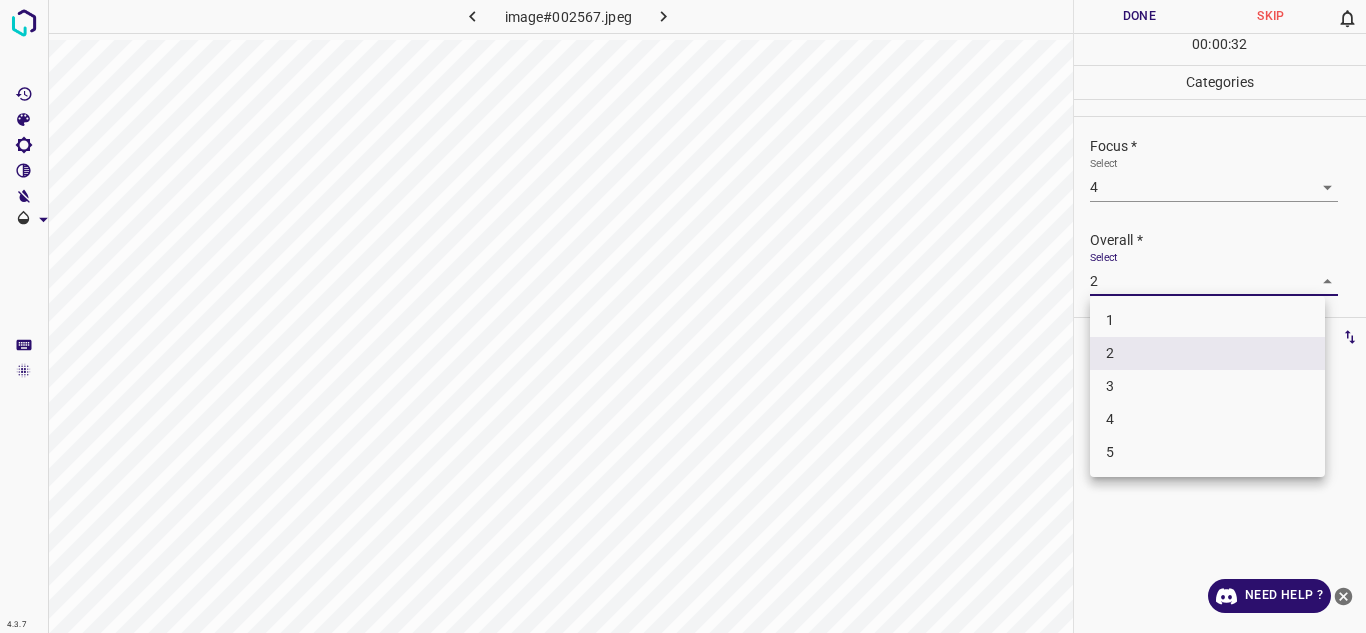 click on "4" at bounding box center (1207, 419) 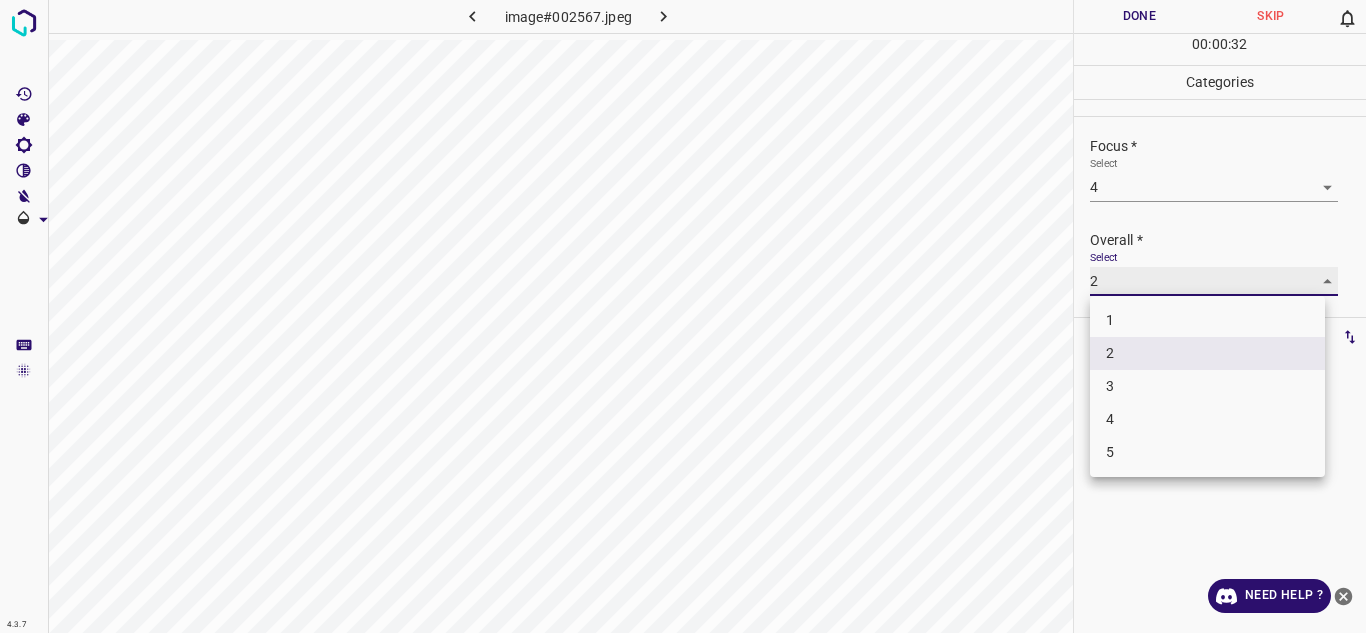 type on "4" 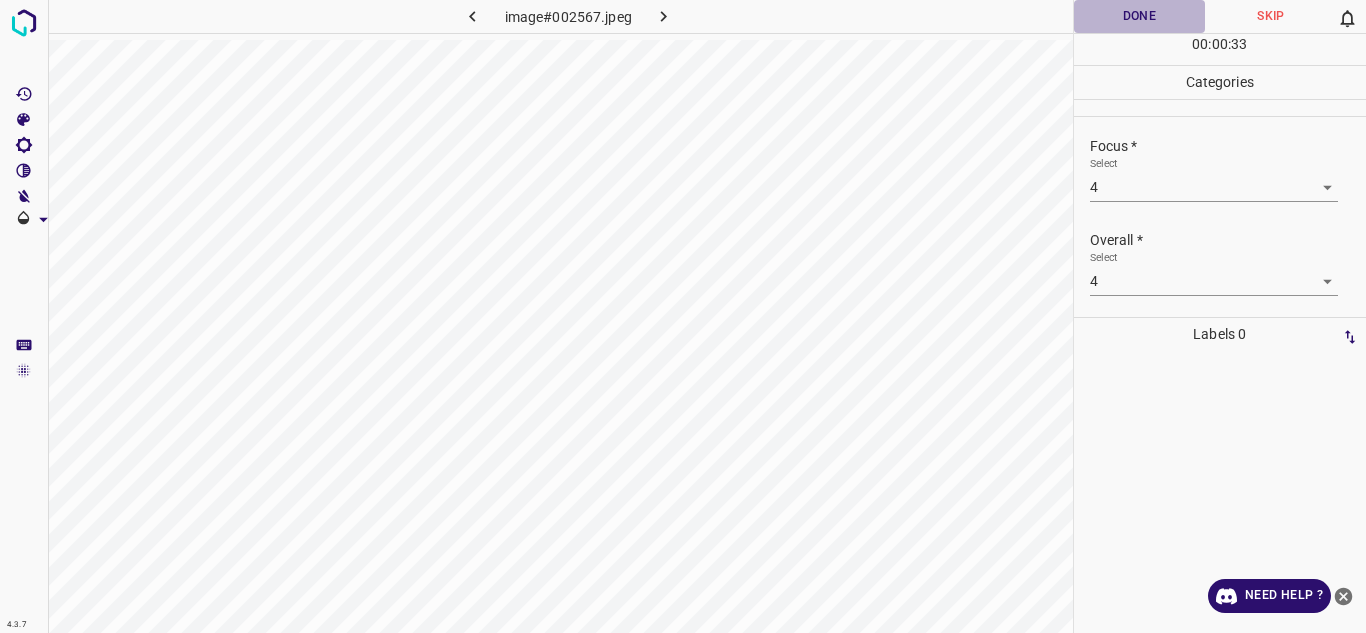 click on "Done" at bounding box center [1140, 16] 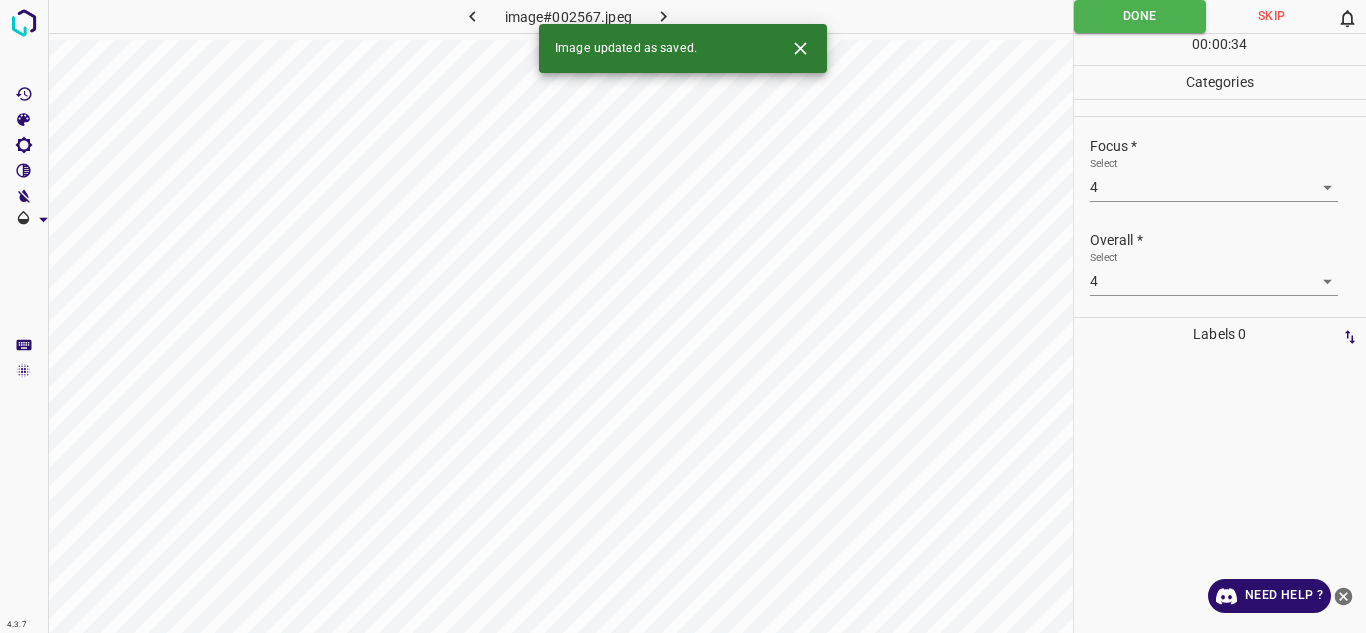 click 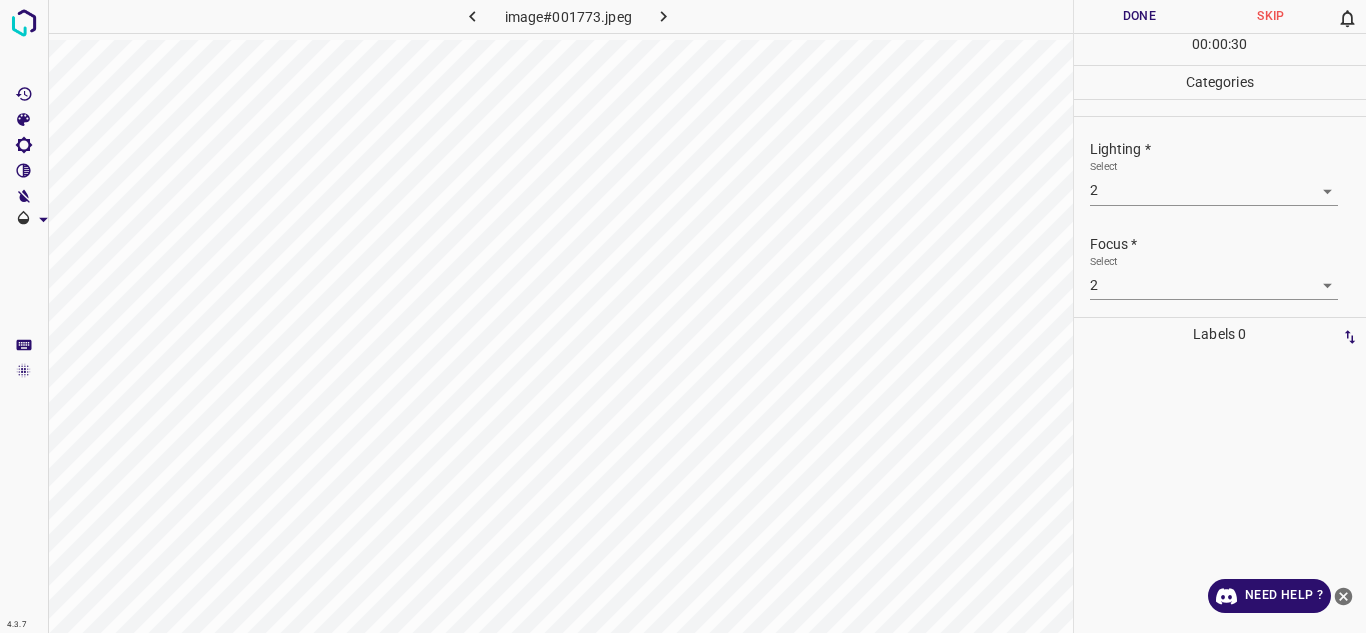 click on "Select 2 2" at bounding box center (1214, 182) 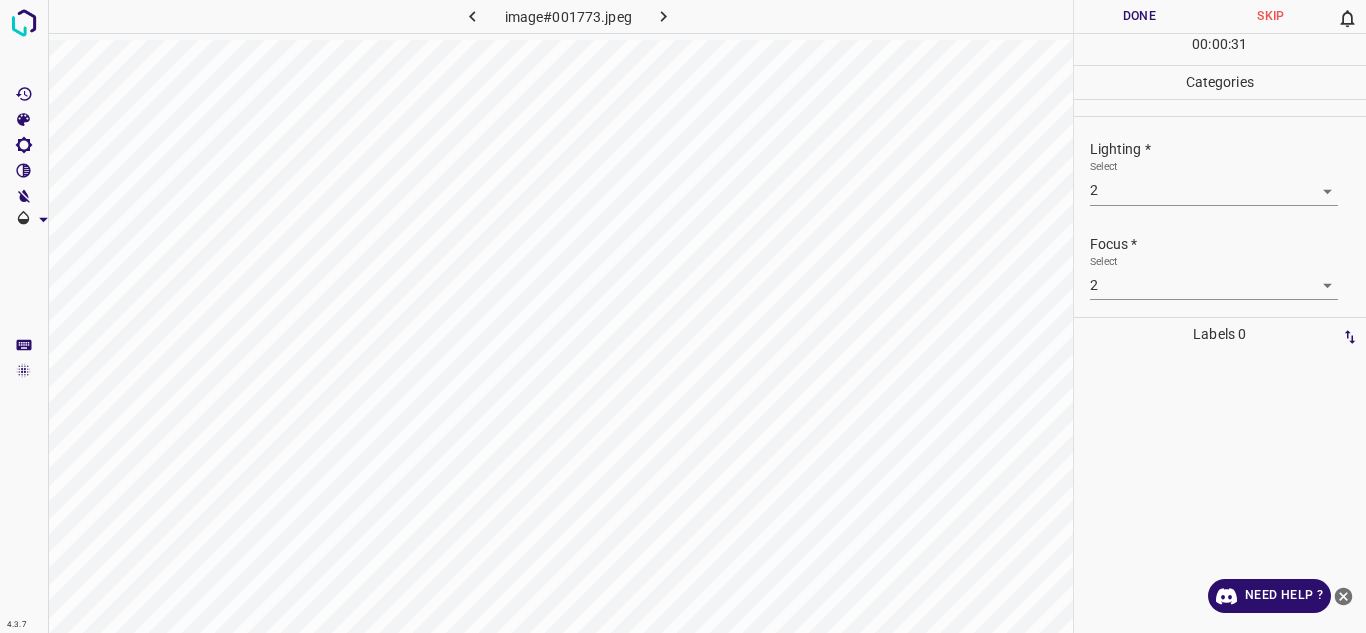 click on "4.3.7 image#001773.jpeg Done Skip 0 00   : 00   : 31   Categories Lighting *  Select 2 2 Focus *  Select 2 2 Overall *  Select 2 2 Labels   0 Categories 1 Lighting 2 Focus 3 Overall Tools Space Change between modes (Draw & Edit) I Auto labeling R Restore zoom M Zoom in N Zoom out Delete Delete selecte label Filters Z Restore filters X Saturation filter C Brightness filter V Contrast filter B Gray scale filter General O Download Need Help ? - Text - Hide - Delete" at bounding box center (683, 316) 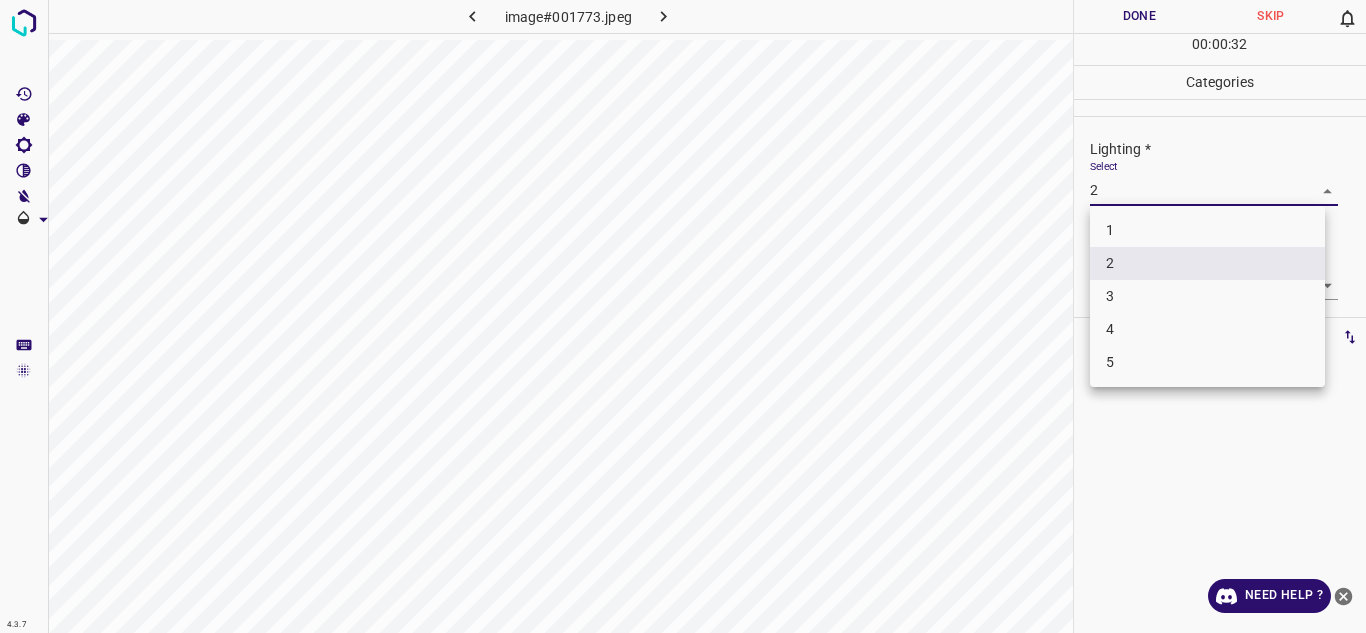 click on "3" at bounding box center [1207, 296] 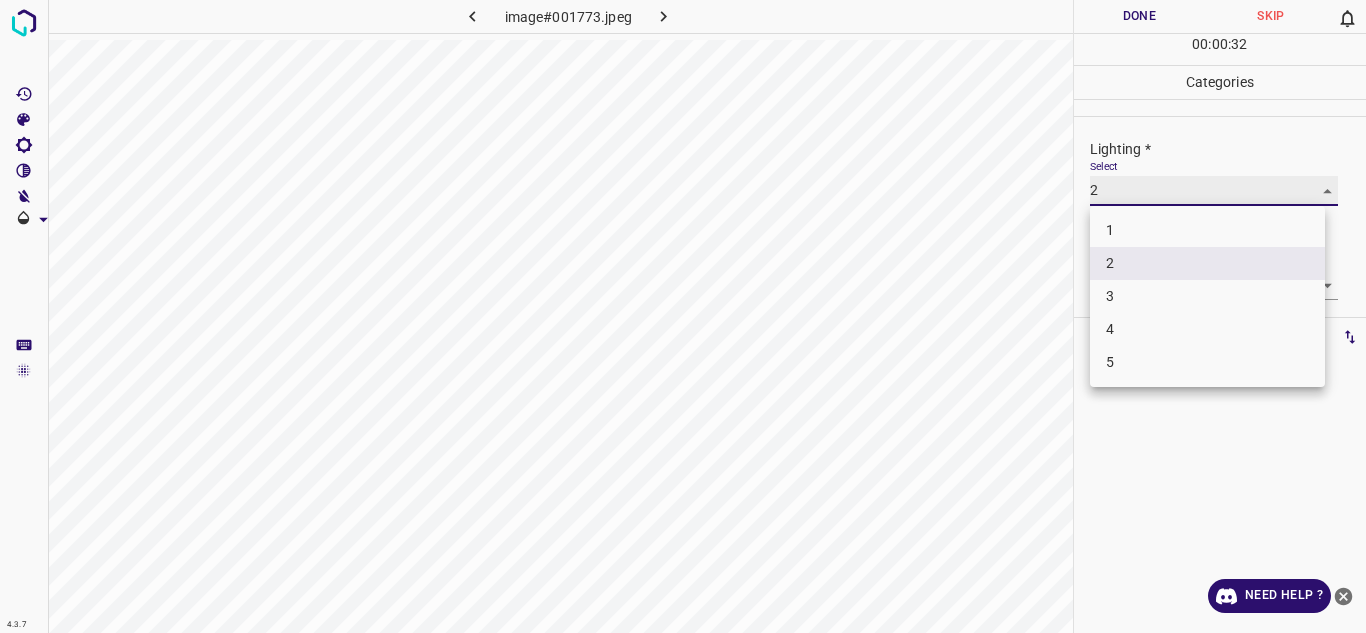type on "3" 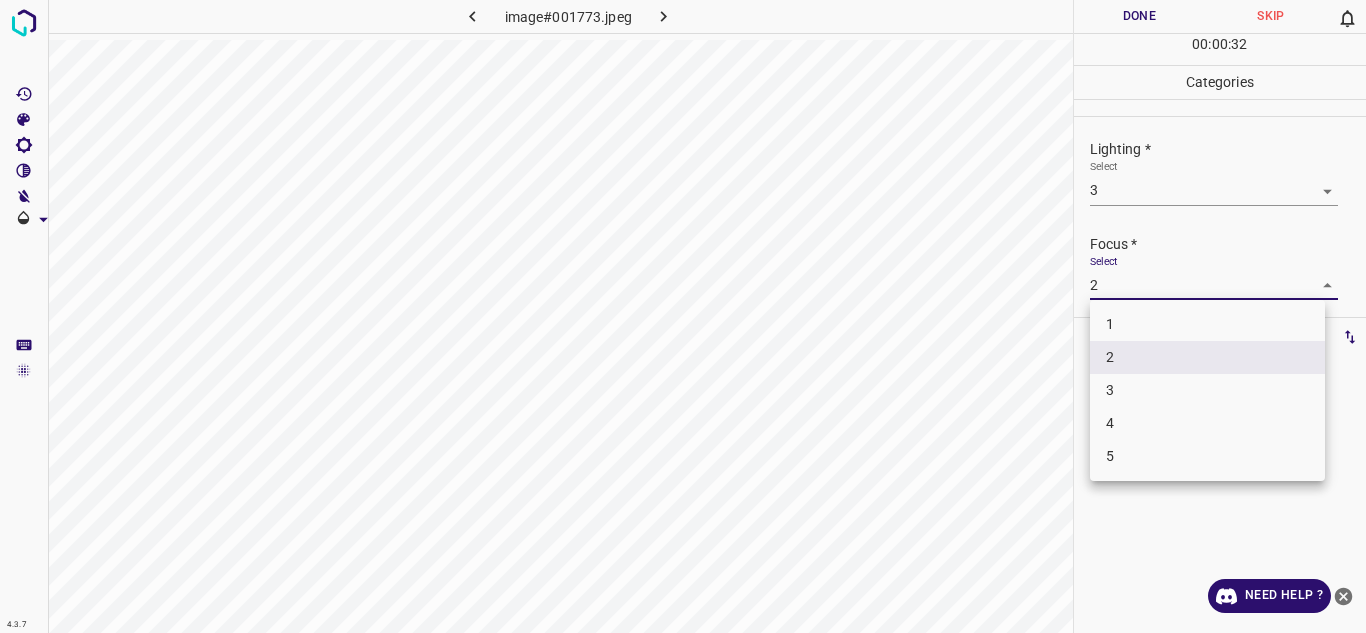 click on "4.3.7 image#001773.jpeg Done Skip 0 00   : 00   : 32   Categories Lighting *  Select 3 3 Focus *  Select 2 2 Overall *  Select 2 2 Labels   0 Categories 1 Lighting 2 Focus 3 Overall Tools Space Change between modes (Draw & Edit) I Auto labeling R Restore zoom M Zoom in N Zoom out Delete Delete selecte label Filters Z Restore filters X Saturation filter C Brightness filter V Contrast filter B Gray scale filter General O Download Need Help ? - Text - Hide - Delete 1 2 3 4 5" at bounding box center (683, 316) 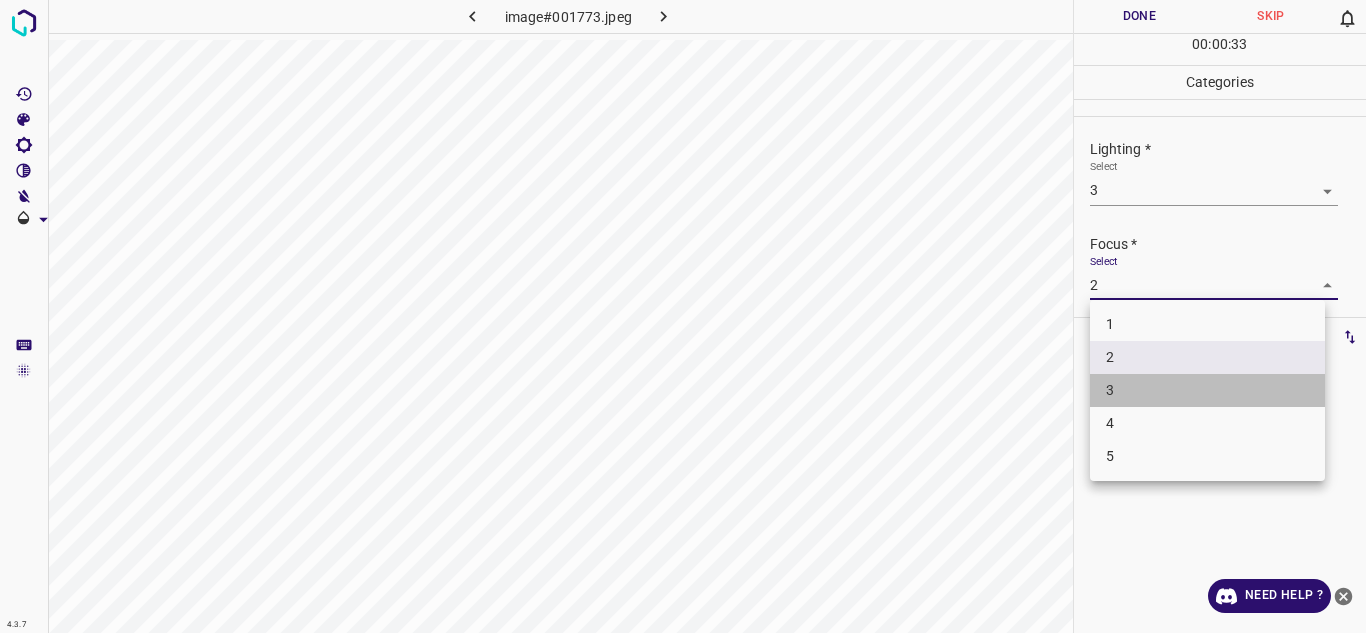 click on "3" at bounding box center [1207, 390] 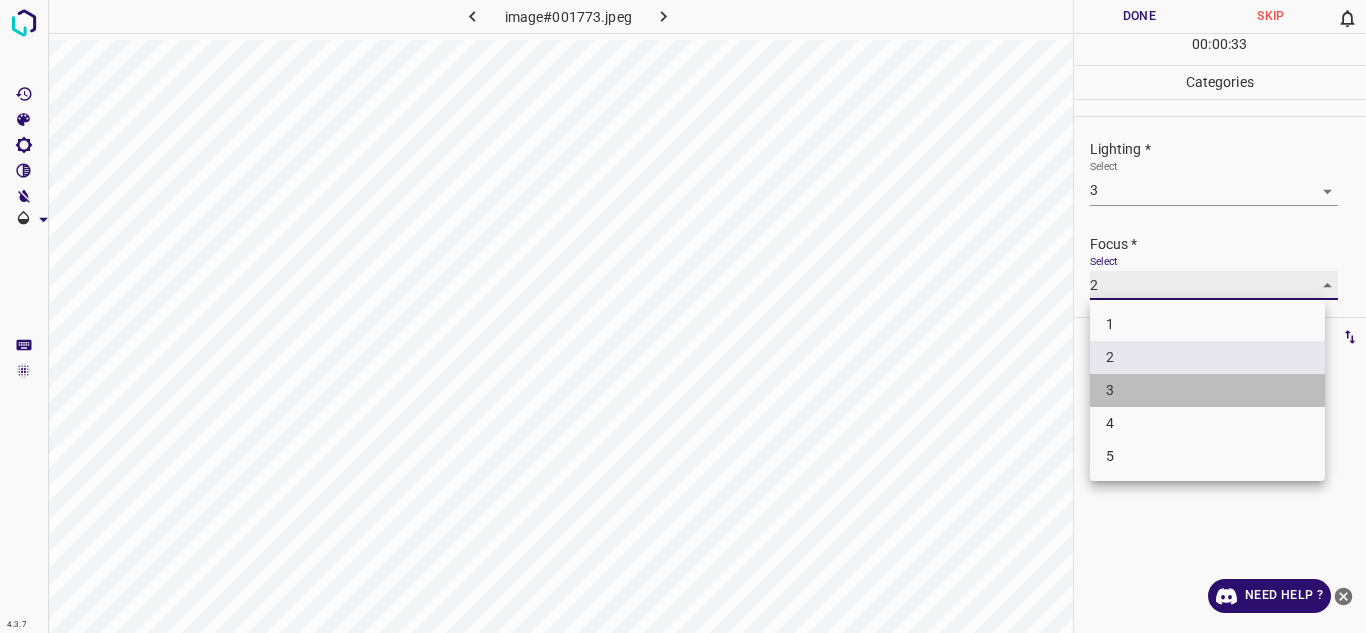 type on "3" 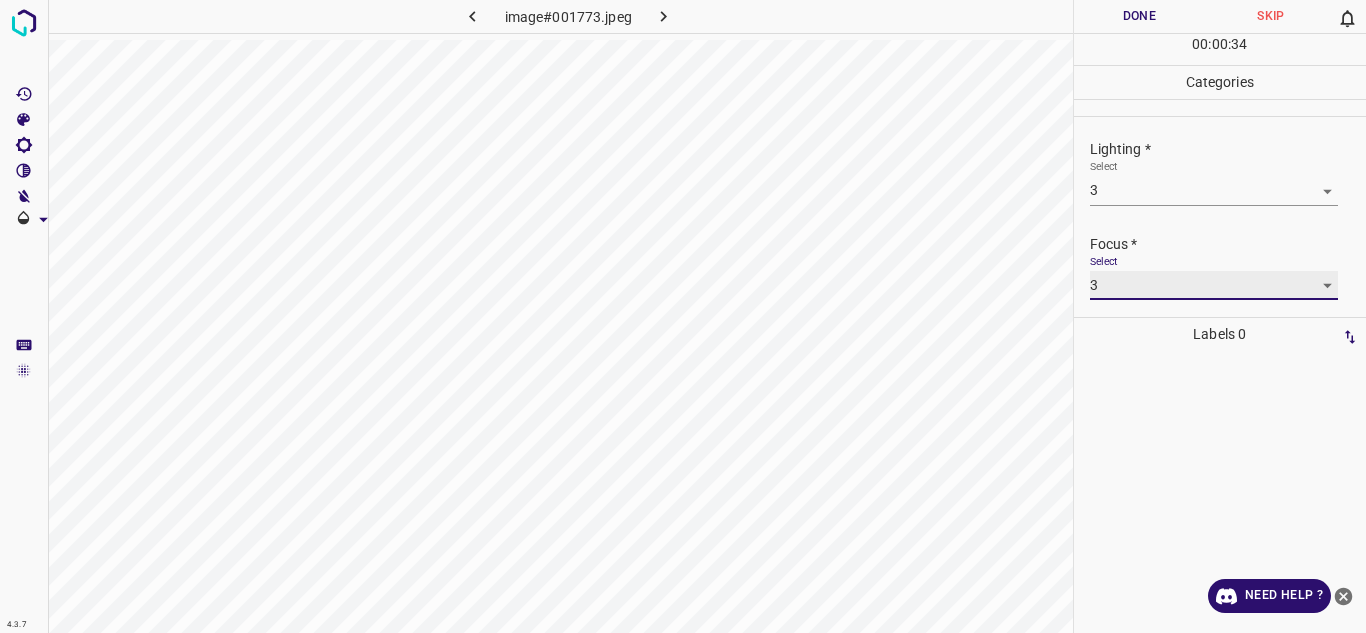 scroll, scrollTop: 98, scrollLeft: 0, axis: vertical 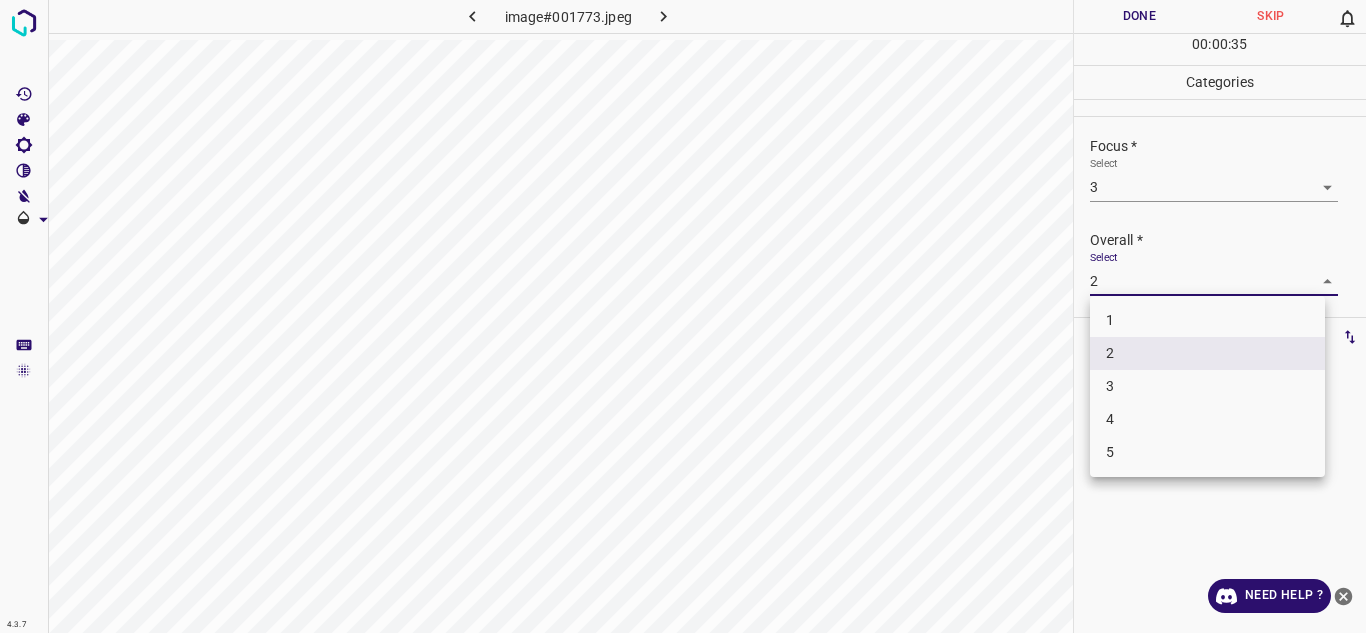 click on "4.3.7 image#001773.jpeg Done Skip 0 00   : 00   : 35   Categories Lighting *  Select 3 3 Focus *  Select 3 3 Overall *  Select 2 2 Labels   0 Categories 1 Lighting 2 Focus 3 Overall Tools Space Change between modes (Draw & Edit) I Auto labeling R Restore zoom M Zoom in N Zoom out Delete Delete selecte label Filters Z Restore filters X Saturation filter C Brightness filter V Contrast filter B Gray scale filter General O Download Need Help ? - Text - Hide - Delete 1 2 3 4 5" at bounding box center (683, 316) 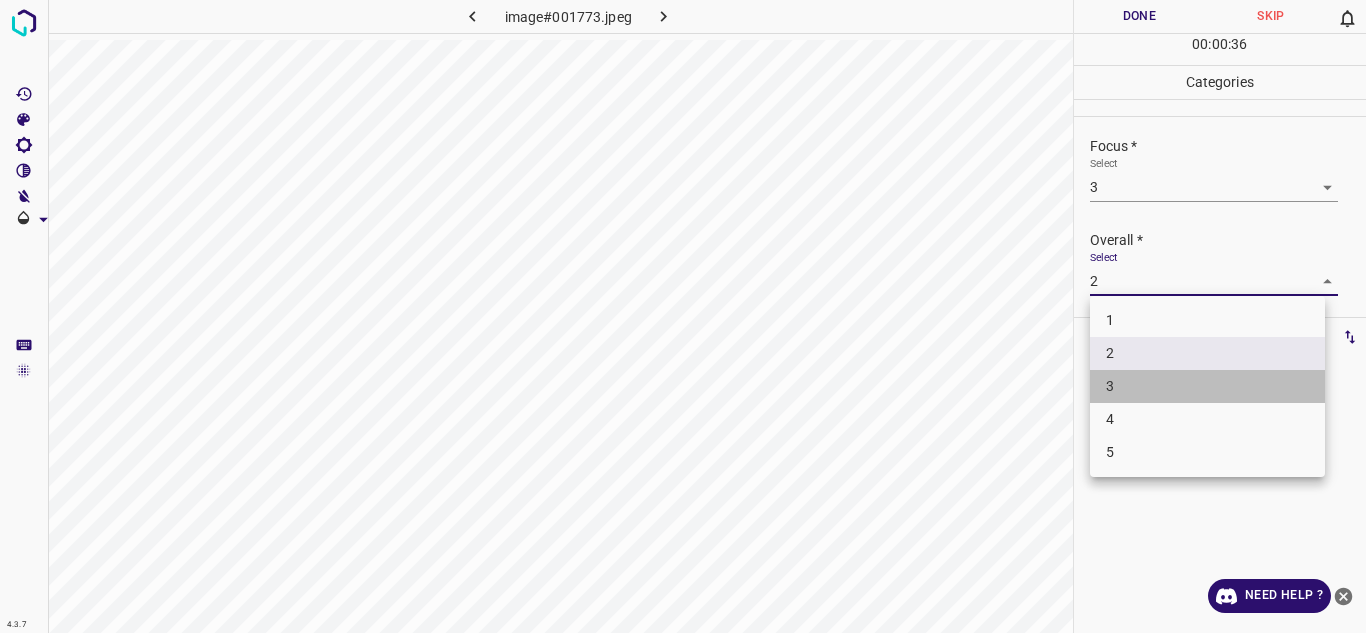 click on "3" at bounding box center [1207, 386] 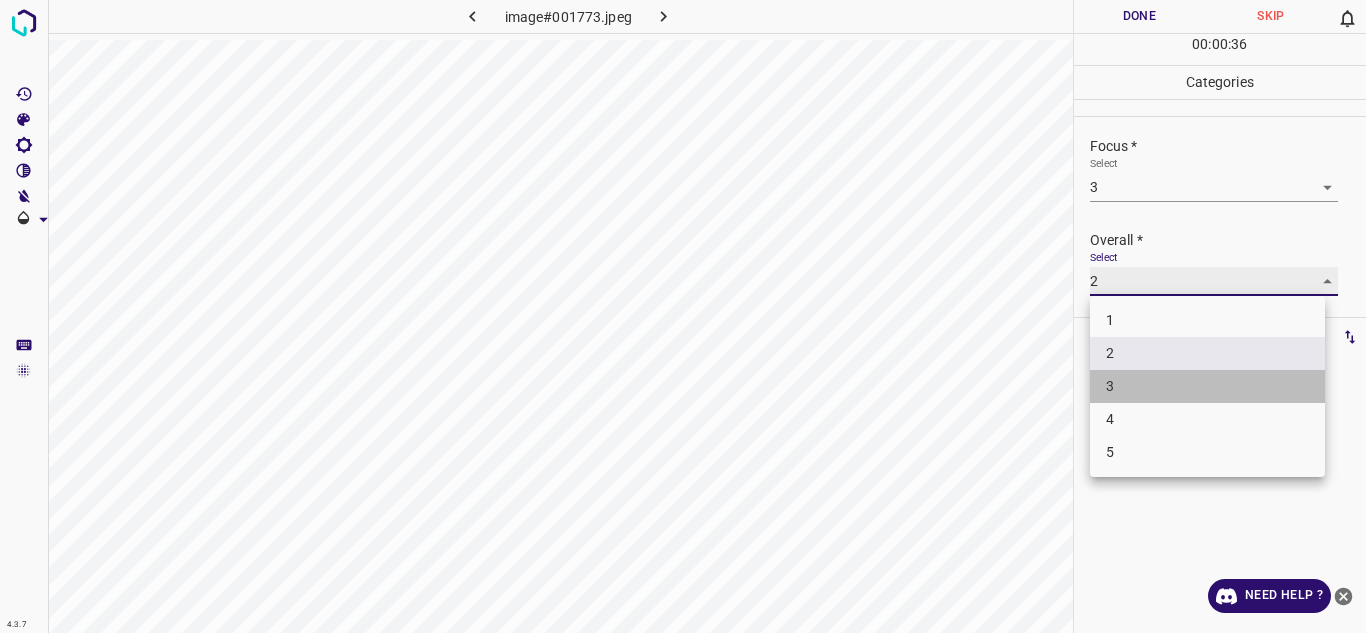 type on "3" 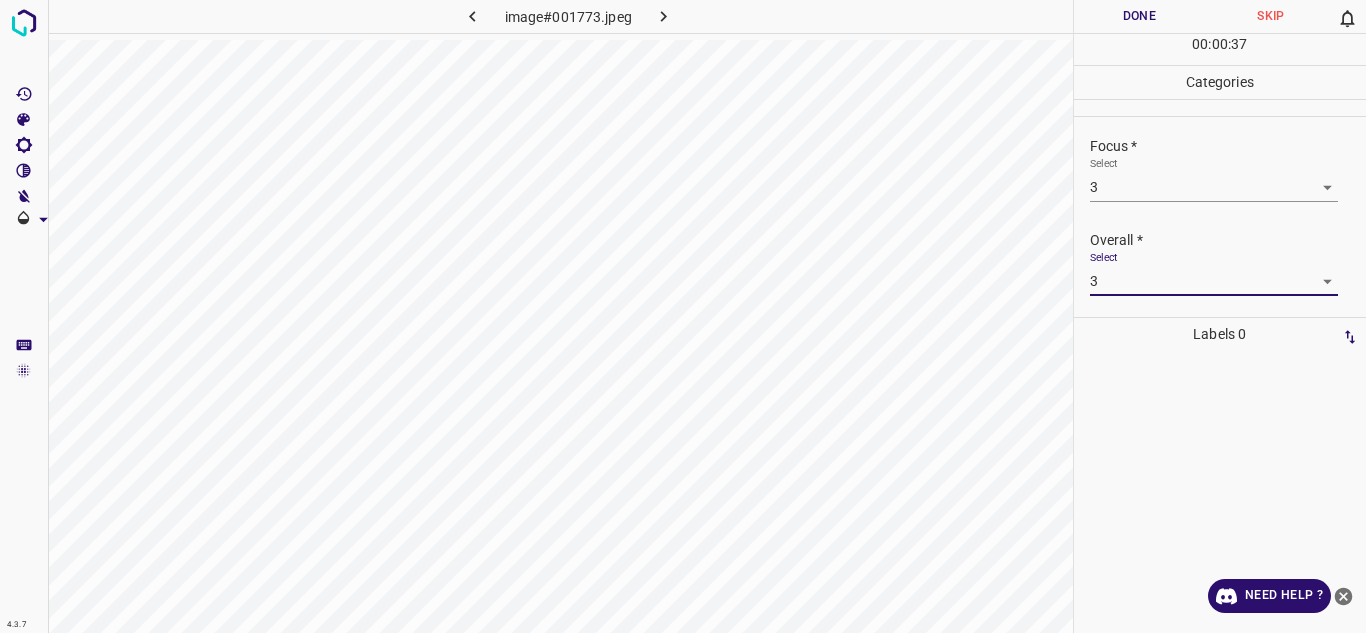 click on "Done" at bounding box center (1140, 16) 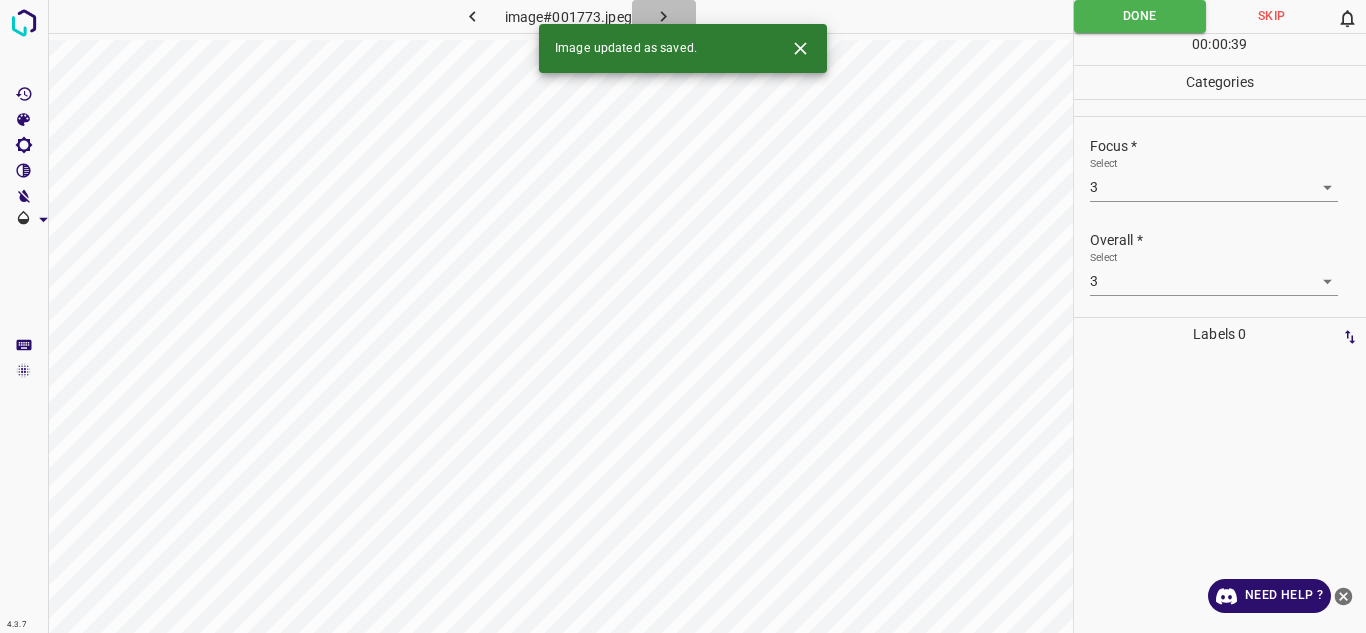 click 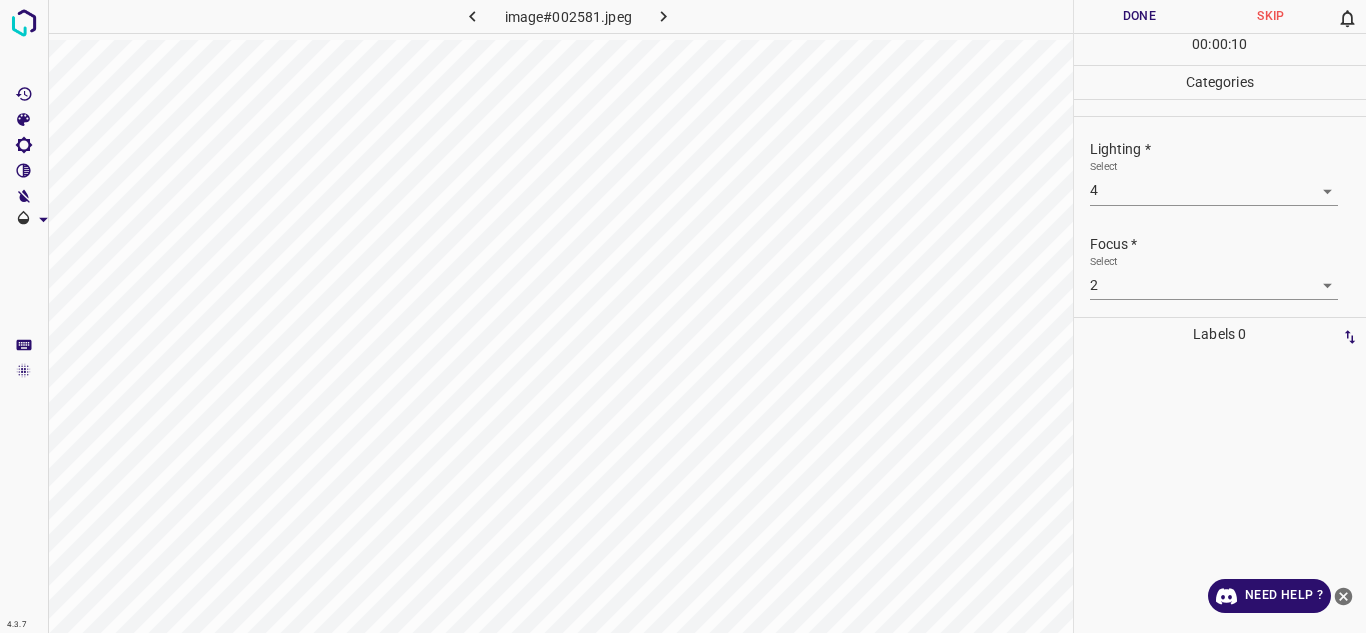 click on "4.3.7 image#002581.jpeg Done Skip 0 00   : 00   : 10   Categories Lighting *  Select 4 4 Focus *  Select 2 2 Overall *  Select 2 2 Labels   0 Categories 1 Lighting 2 Focus 3 Overall Tools Space Change between modes (Draw & Edit) I Auto labeling R Restore zoom M Zoom in N Zoom out Delete Delete selecte label Filters Z Restore filters X Saturation filter C Brightness filter V Contrast filter B Gray scale filter General O Download Need Help ? - Text - Hide - Delete" at bounding box center [683, 316] 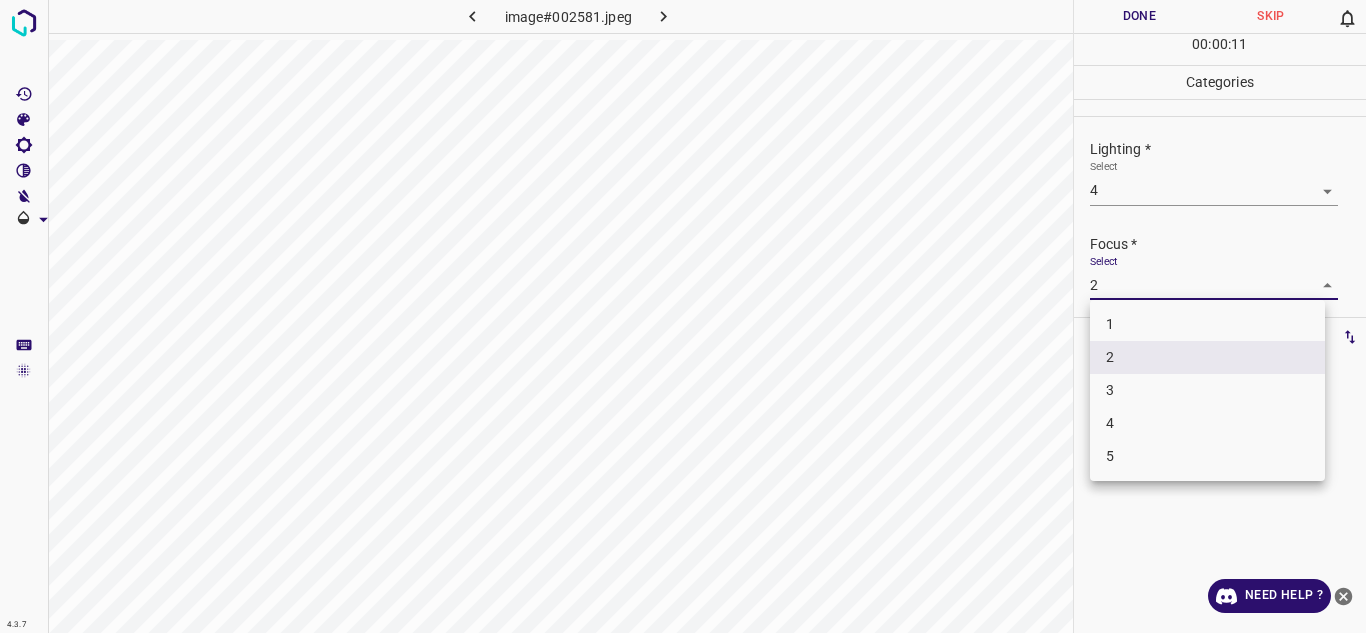 click on "4" at bounding box center (1207, 423) 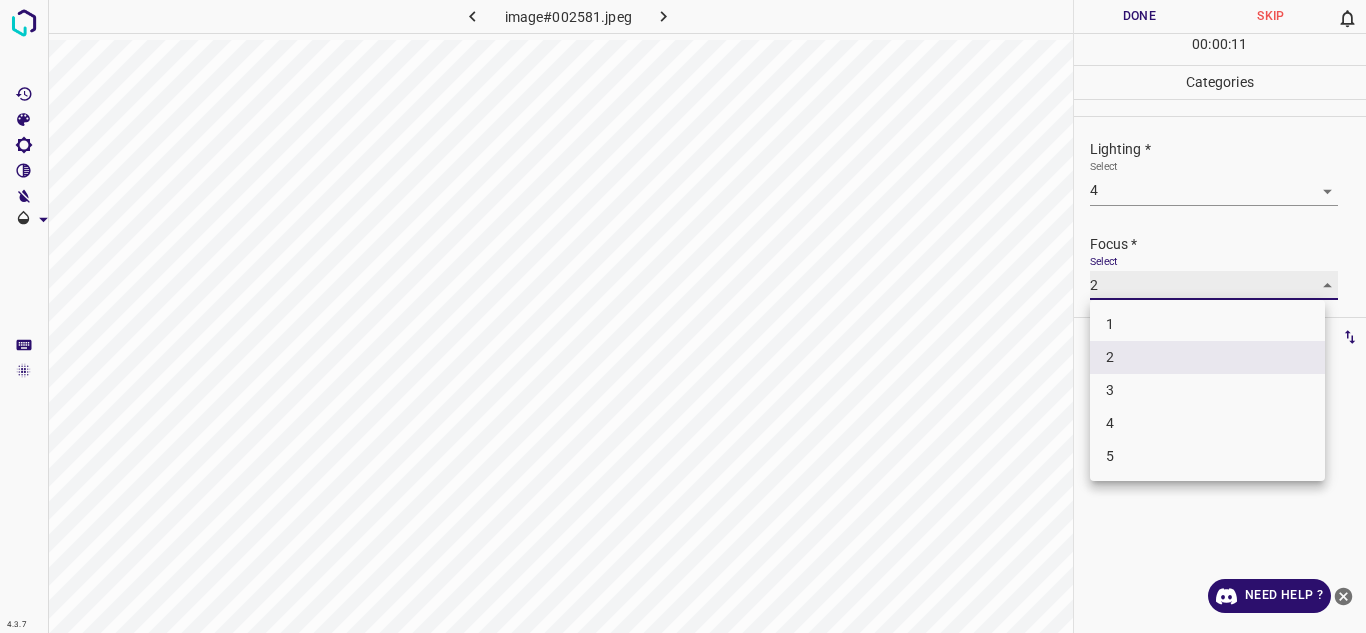 type on "4" 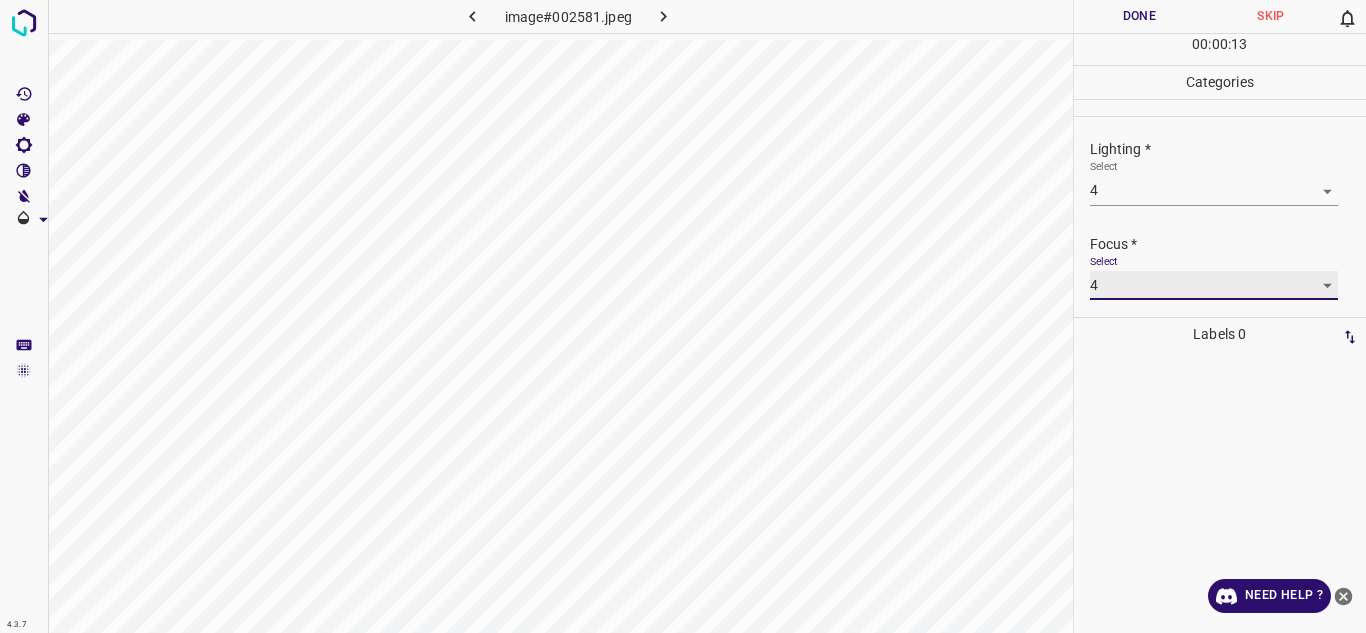 scroll, scrollTop: 98, scrollLeft: 0, axis: vertical 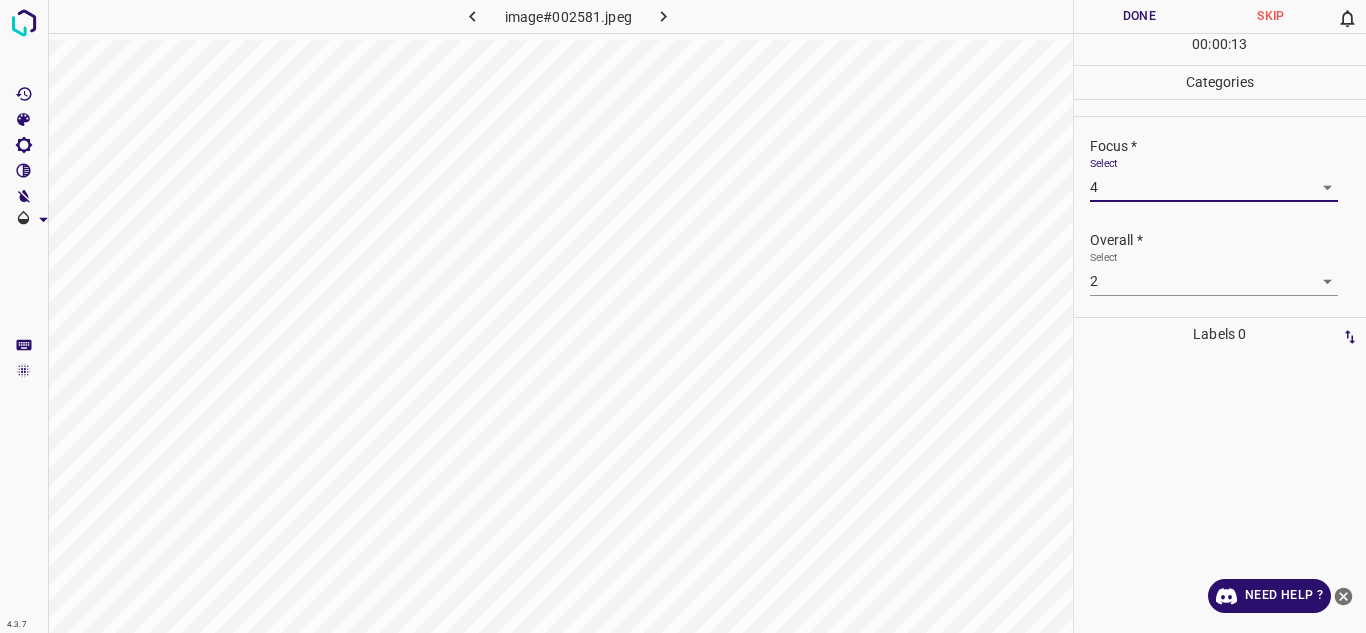 click on "4.3.7 image#002581.jpeg Done Skip 0 00   : 00   : 13   Categories Lighting *  Select 4 4 Focus *  Select 4 4 Overall *  Select 2 2 Labels   0 Categories 1 Lighting 2 Focus 3 Overall Tools Space Change between modes (Draw & Edit) I Auto labeling R Restore zoom M Zoom in N Zoom out Delete Delete selecte label Filters Z Restore filters X Saturation filter C Brightness filter V Contrast filter B Gray scale filter General O Download Need Help ? - Text - Hide - Delete" at bounding box center [683, 316] 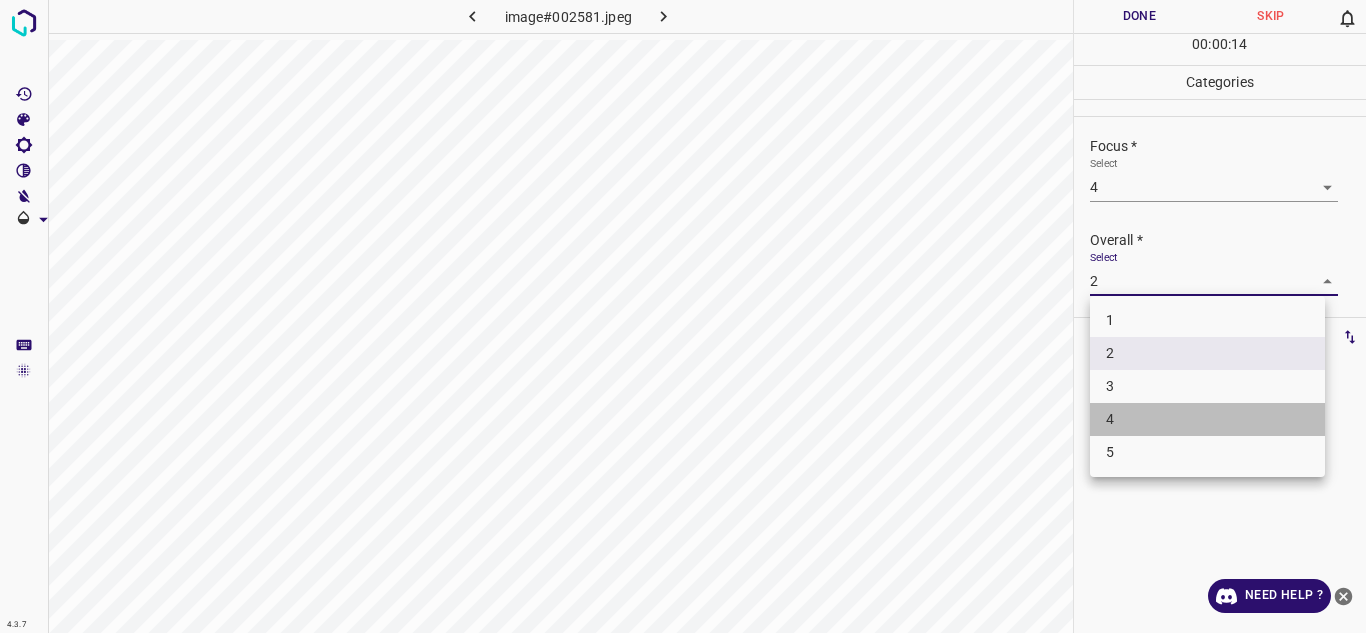 click on "4" at bounding box center [1207, 419] 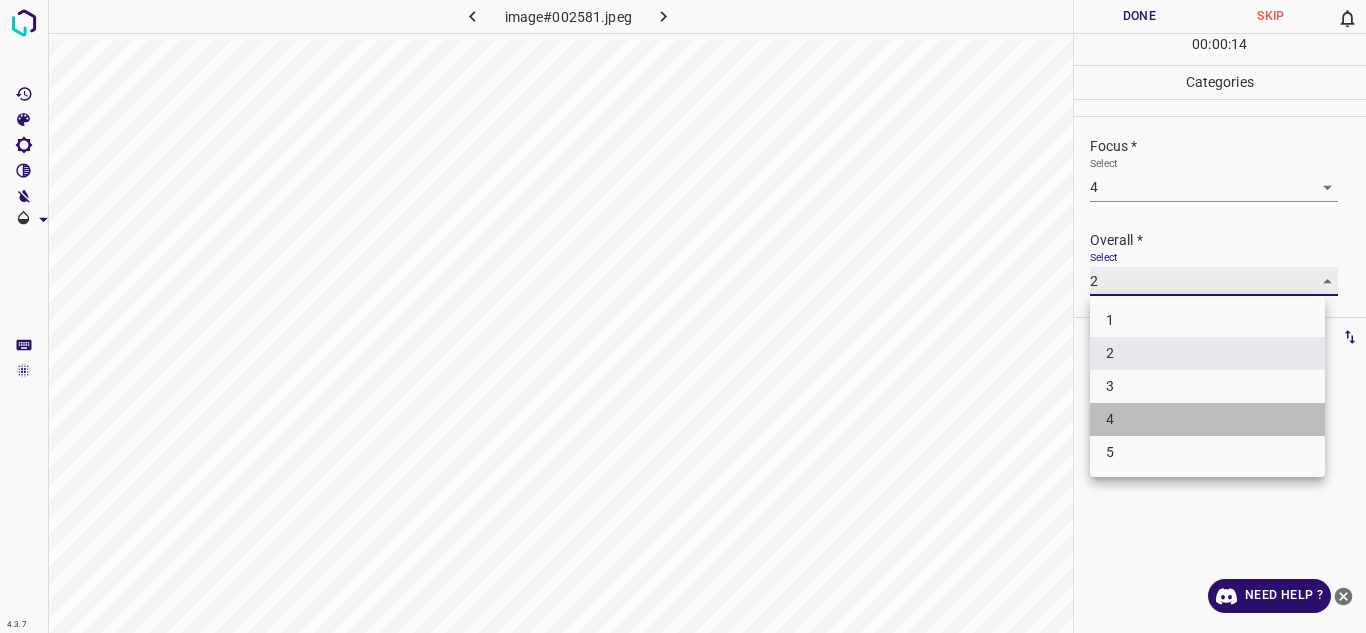 type on "4" 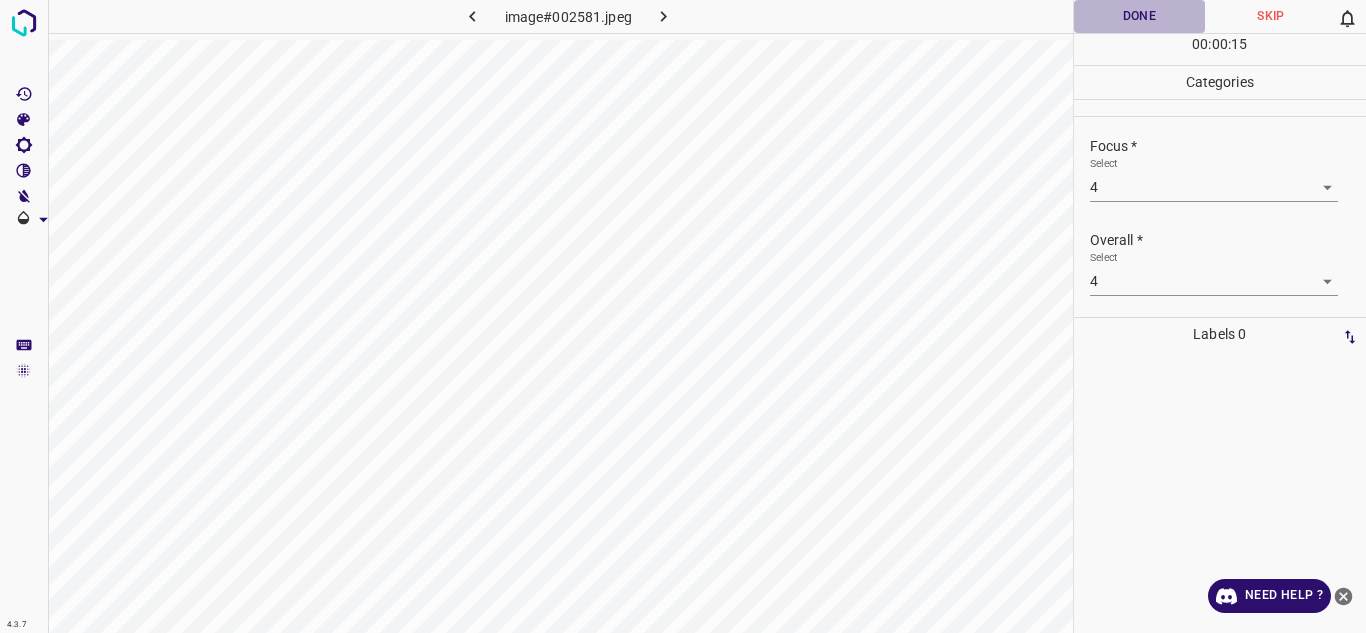 click on "Done" at bounding box center (1140, 16) 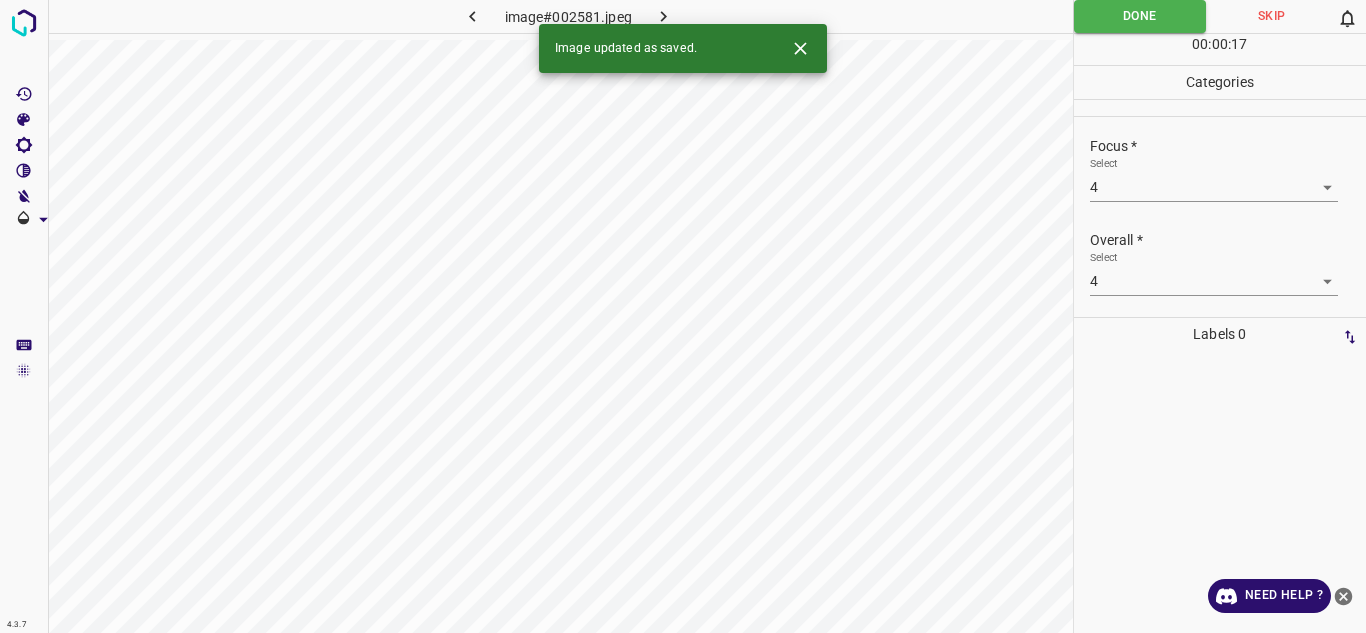 click 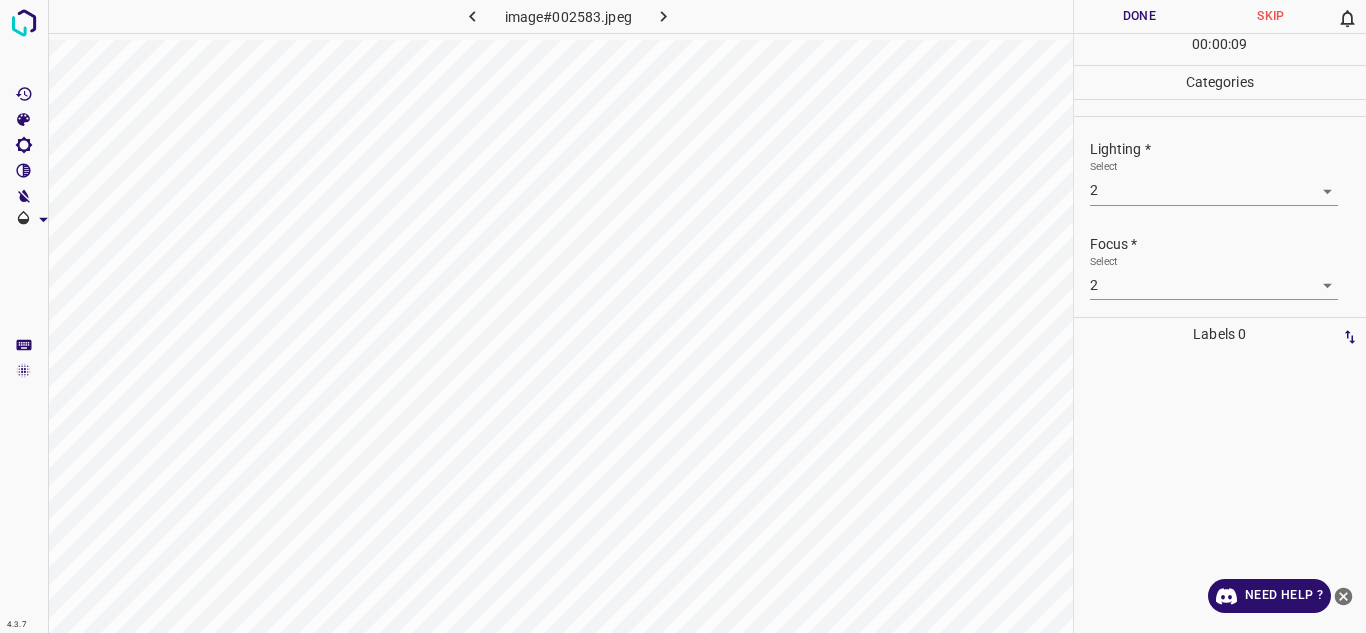 click on "4.3.7 image#002583.jpeg Done Skip 0 00   : 00   : 09   Categories Lighting *  Select 2 2 Focus *  Select 2 2 Overall *  Select 2 2 Labels   0 Categories 1 Lighting 2 Focus 3 Overall Tools Space Change between modes (Draw & Edit) I Auto labeling R Restore zoom M Zoom in N Zoom out Delete Delete selecte label Filters Z Restore filters X Saturation filter C Brightness filter V Contrast filter B Gray scale filter General O Download Need Help ? - Text - Hide - Delete" at bounding box center (683, 316) 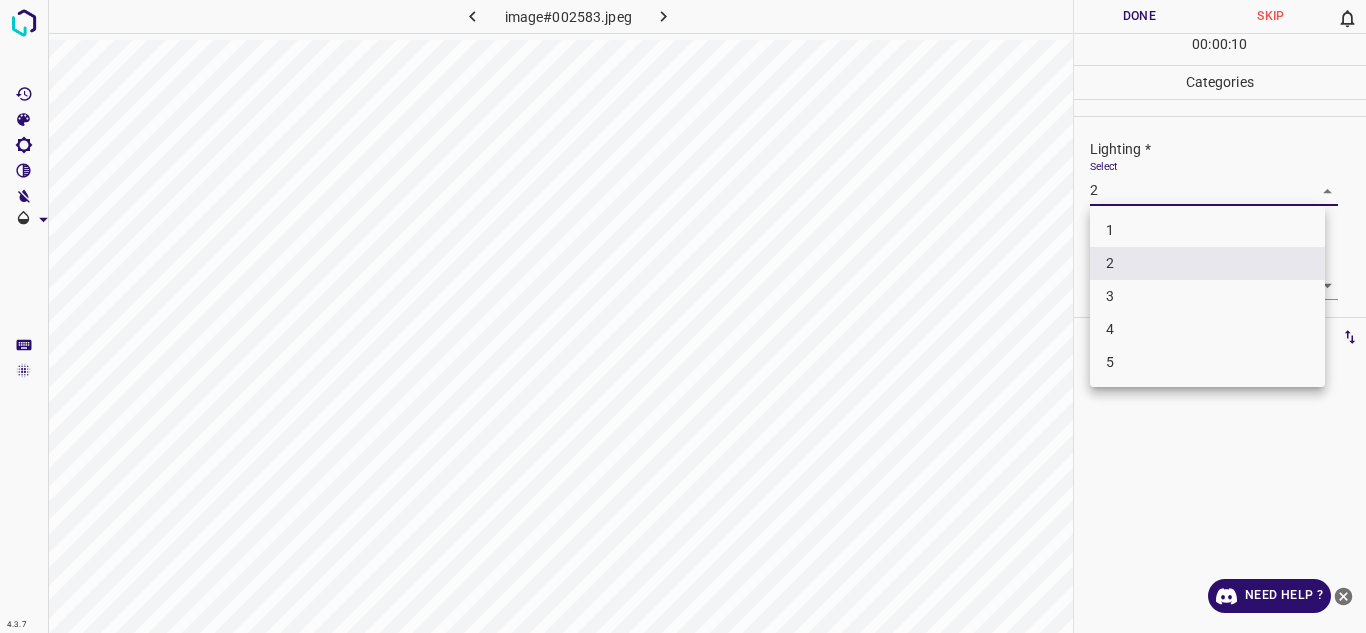 click on "3" at bounding box center [1207, 296] 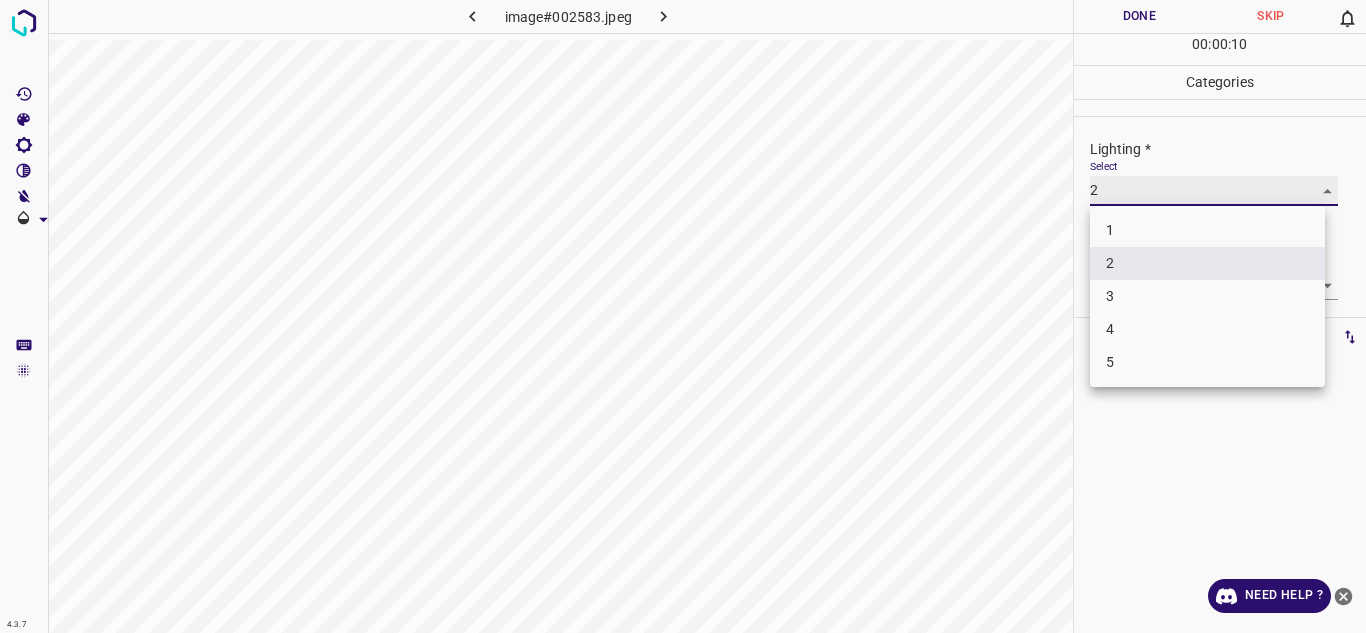 type on "3" 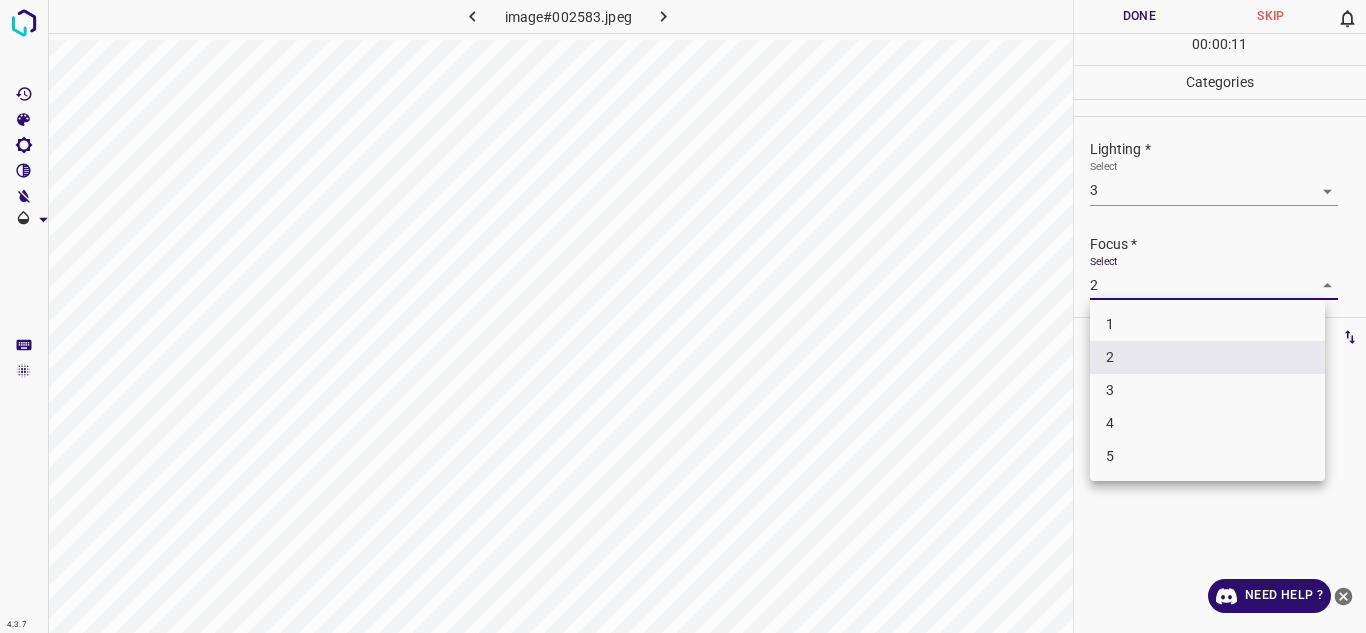 click on "4.3.7 image#002583.jpeg Done Skip 0 00   : 00   : 11   Categories Lighting *  Select 3 3 Focus *  Select 2 2 Overall *  Select 2 2 Labels   0 Categories 1 Lighting 2 Focus 3 Overall Tools Space Change between modes (Draw & Edit) I Auto labeling R Restore zoom M Zoom in N Zoom out Delete Delete selecte label Filters Z Restore filters X Saturation filter C Brightness filter V Contrast filter B Gray scale filter General O Download Need Help ? - Text - Hide - Delete 1 2 3 4 5" at bounding box center [683, 316] 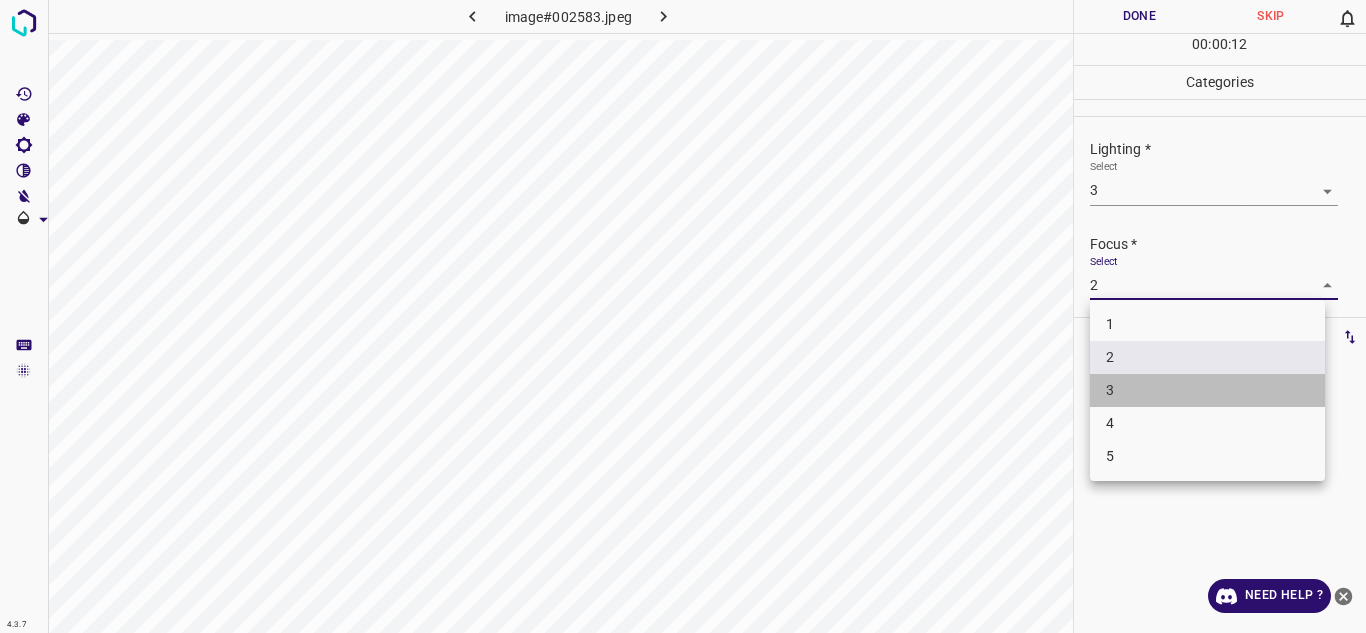 click on "3" at bounding box center (1207, 390) 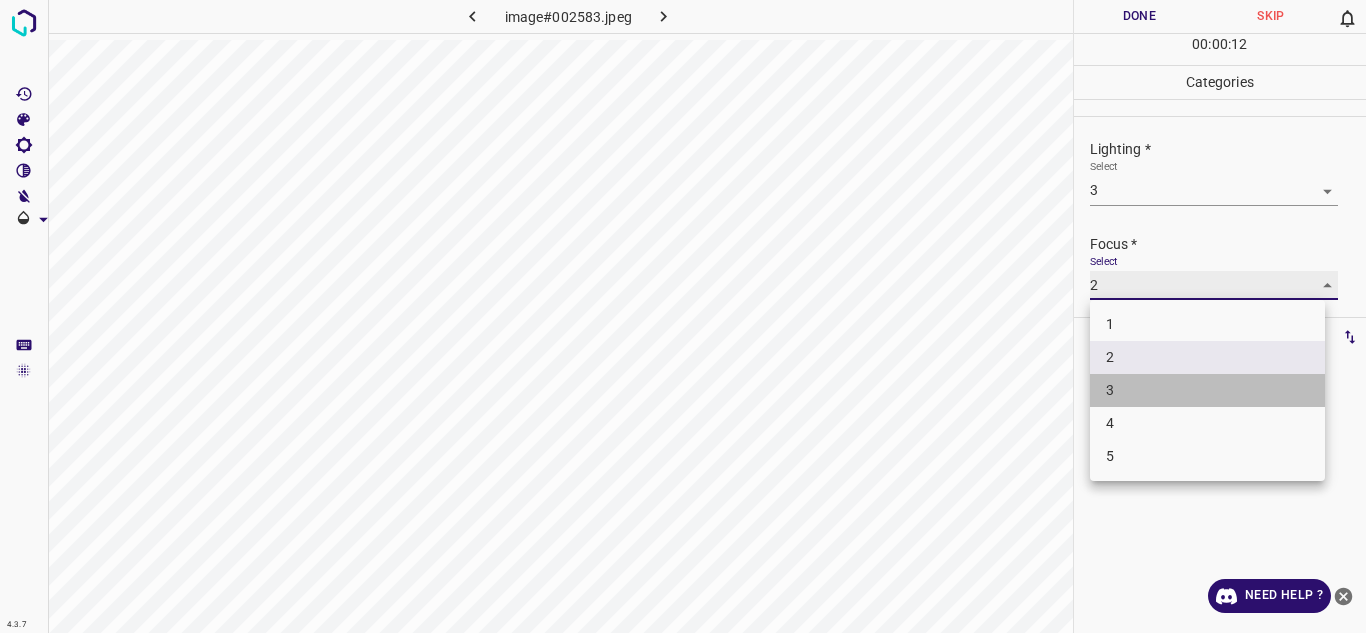 type on "3" 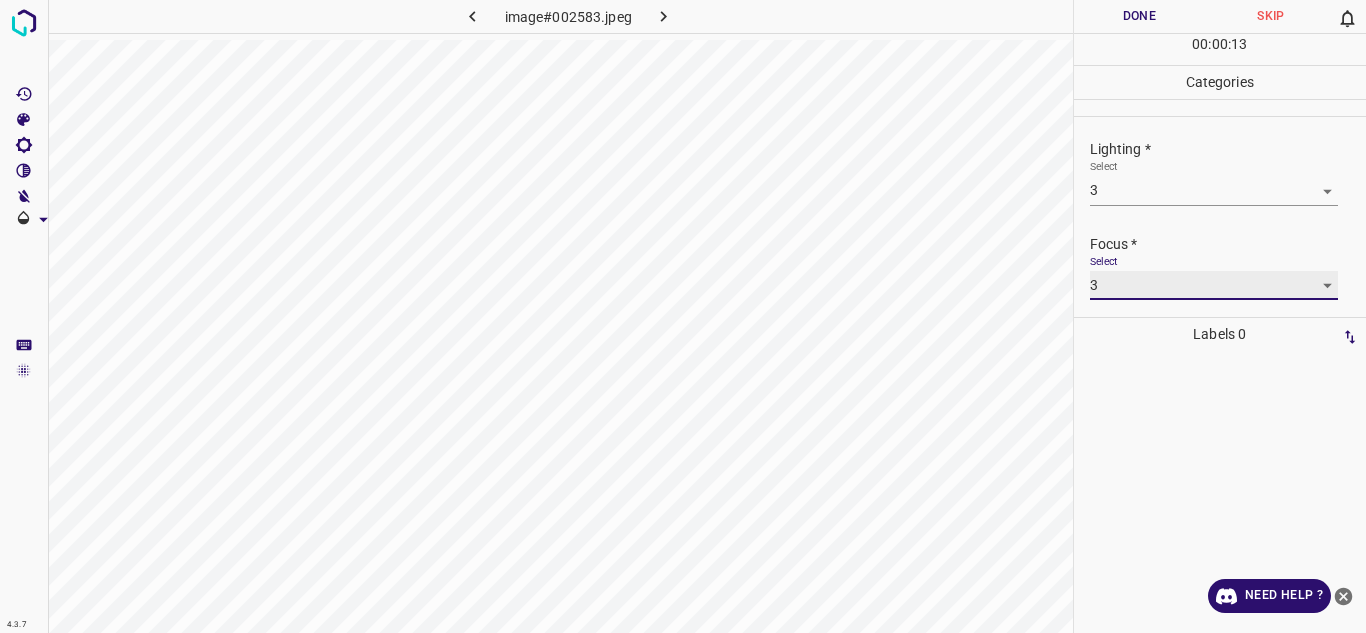 scroll, scrollTop: 98, scrollLeft: 0, axis: vertical 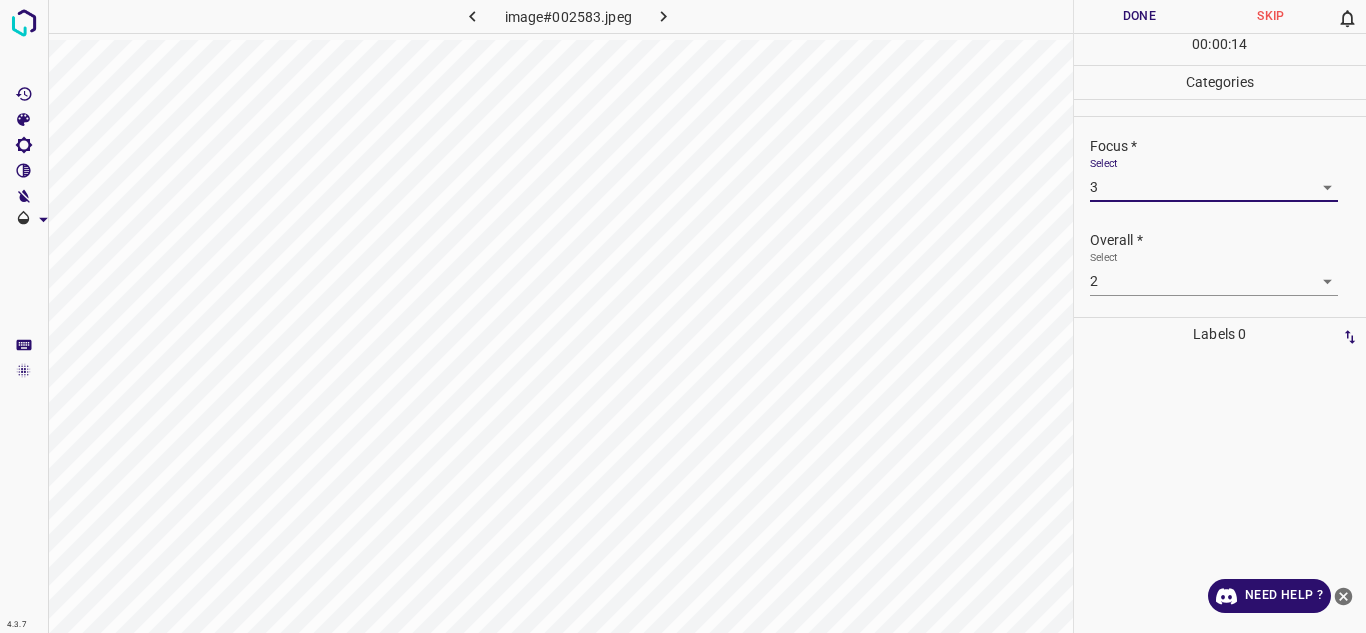 click on "4.3.7 image#002583.jpeg Done Skip 0 00   : 00   : 14   Categories Lighting *  Select 3 3 Focus *  Select 3 3 Overall *  Select 2 2 Labels   0 Categories 1 Lighting 2 Focus 3 Overall Tools Space Change between modes (Draw & Edit) I Auto labeling R Restore zoom M Zoom in N Zoom out Delete Delete selecte label Filters Z Restore filters X Saturation filter C Brightness filter V Contrast filter B Gray scale filter General O Download Need Help ? - Text - Hide - Delete" at bounding box center [683, 316] 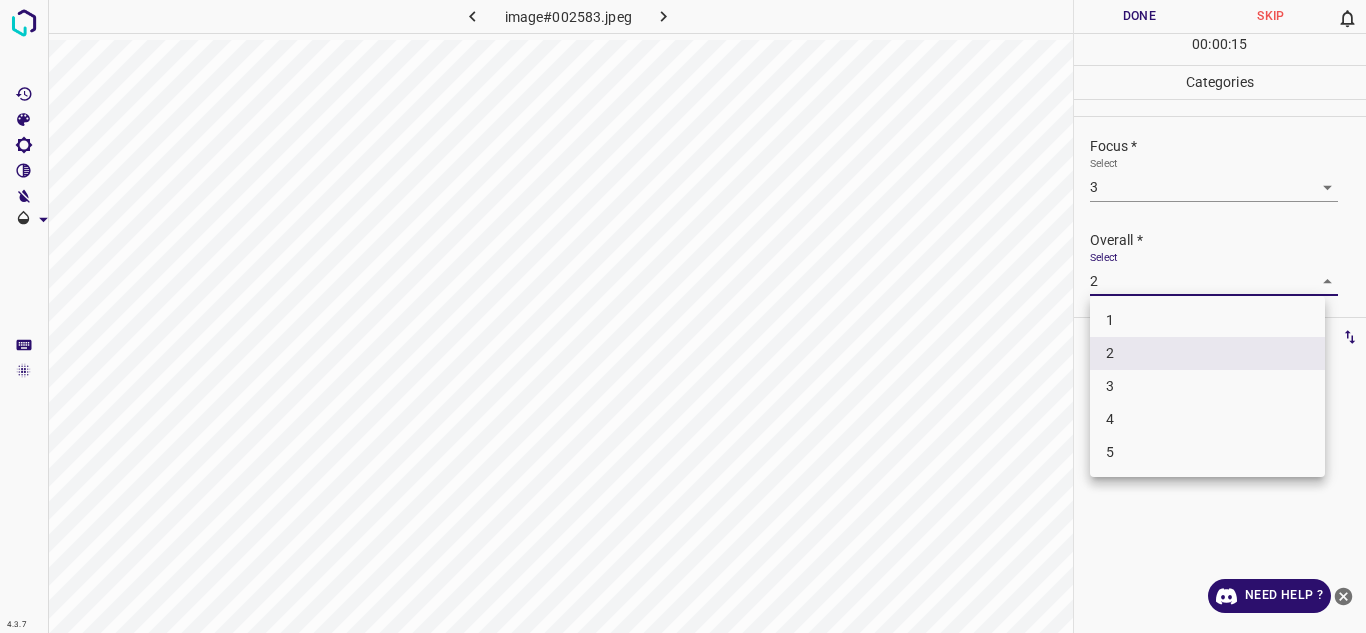 click on "3" at bounding box center (1207, 386) 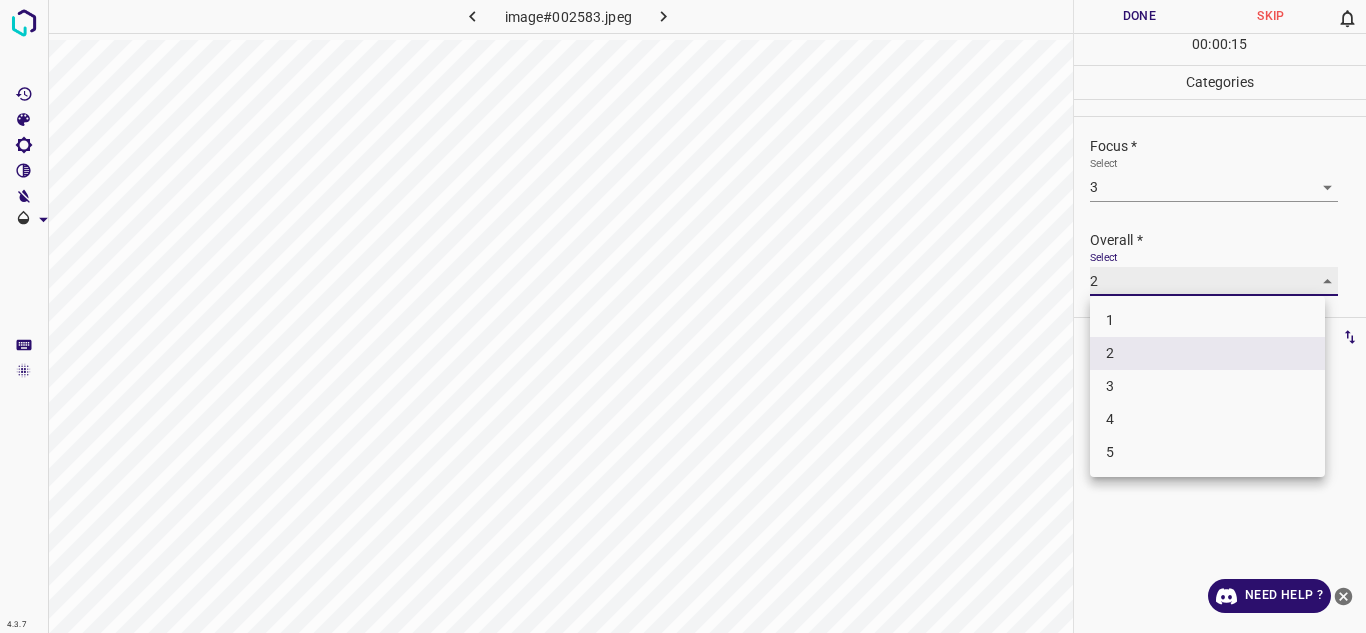 type on "3" 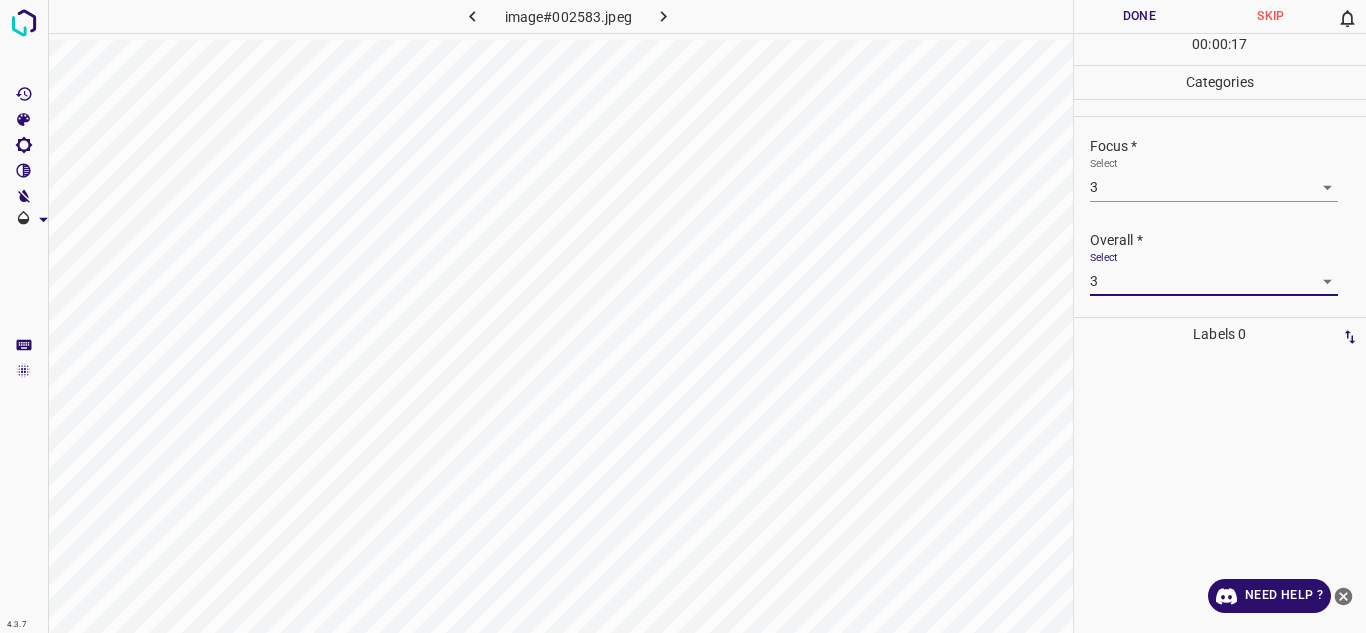 click on "Done" at bounding box center [1140, 16] 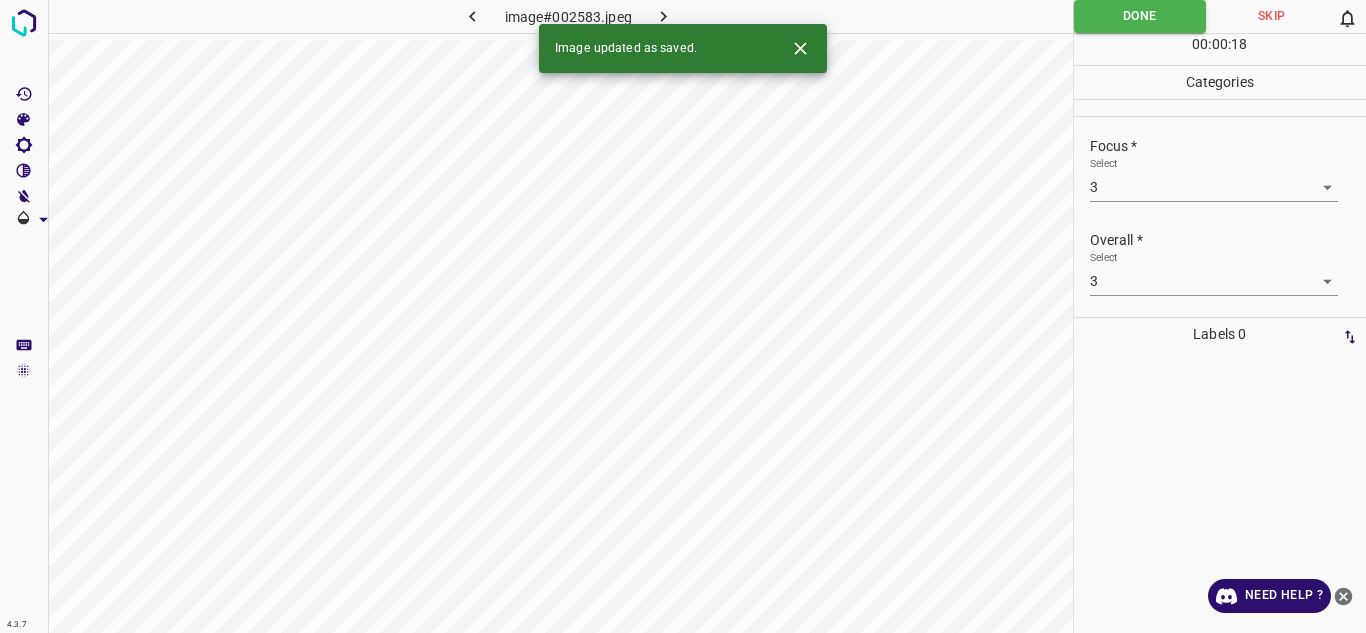 click 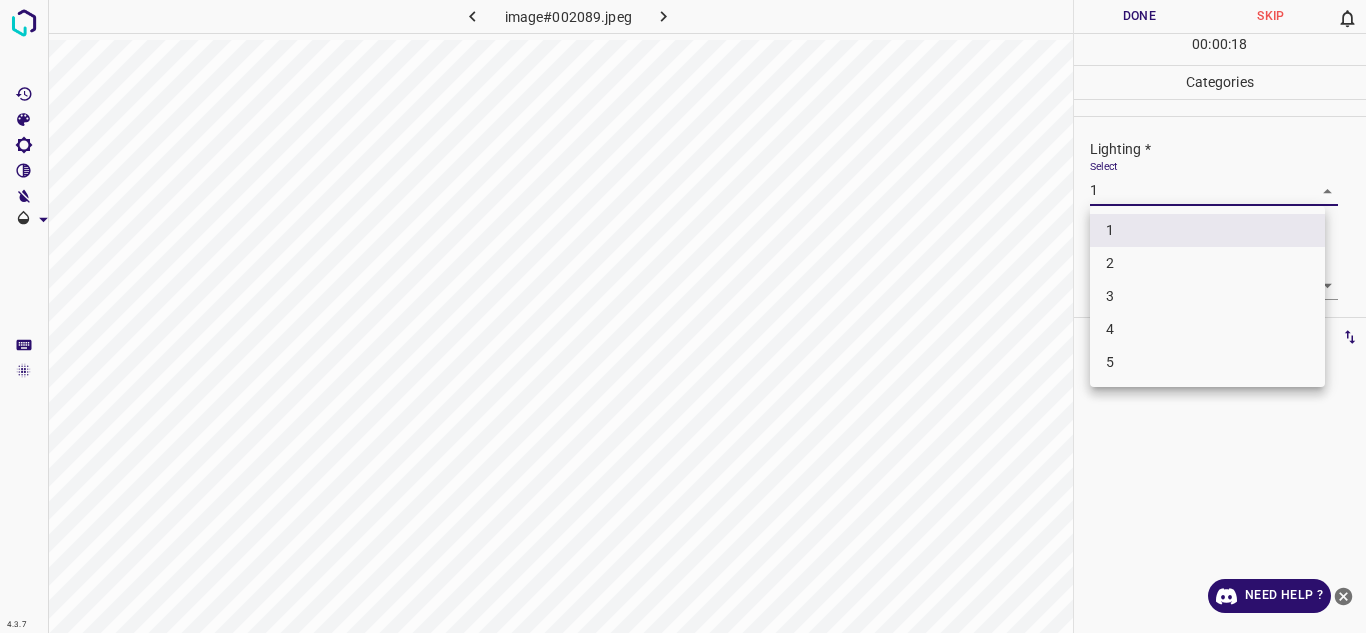 click on "4.3.7 image#002089.jpeg Done Skip 0 00   : 00   : 18   Categories Lighting *  Select 1 1 Focus *  Select 1 1 Overall *  Select 1 1 Labels   0 Categories 1 Lighting 2 Focus 3 Overall Tools Space Change between modes (Draw & Edit) I Auto labeling R Restore zoom M Zoom in N Zoom out Delete Delete selecte label Filters Z Restore filters X Saturation filter C Brightness filter V Contrast filter B Gray scale filter General O Download Need Help ? - Text - Hide - Delete 1 2 3 4 5" at bounding box center (683, 316) 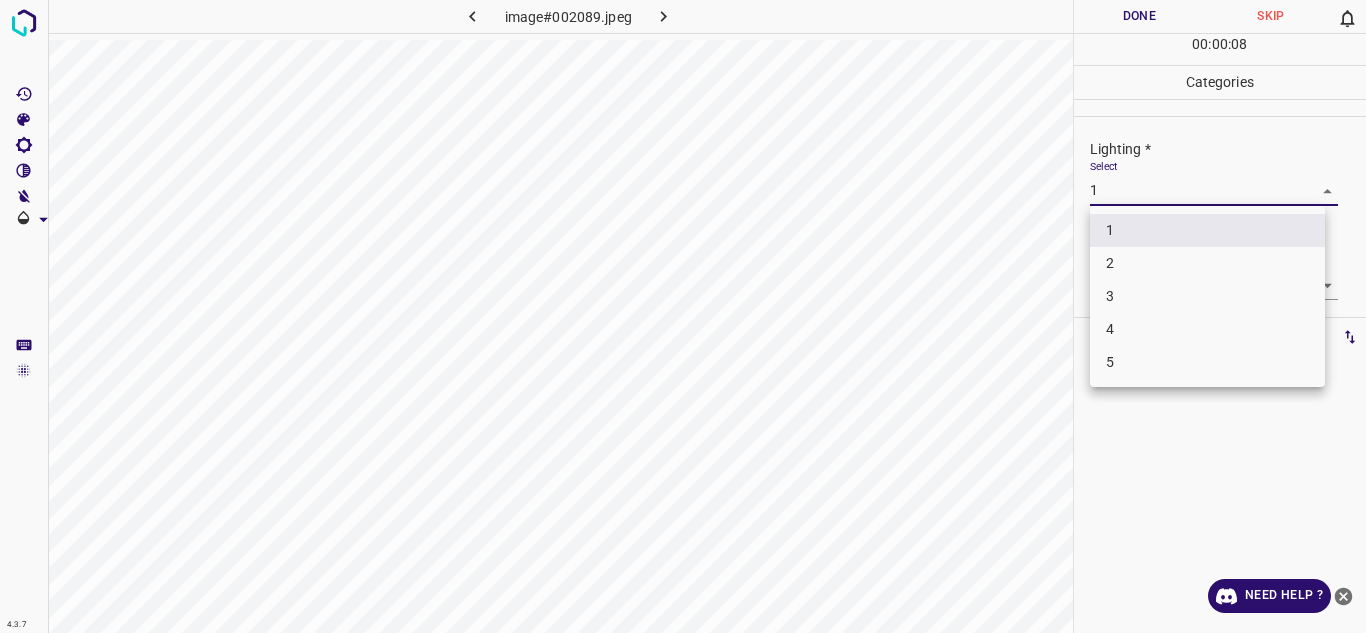 click on "2" at bounding box center [1207, 263] 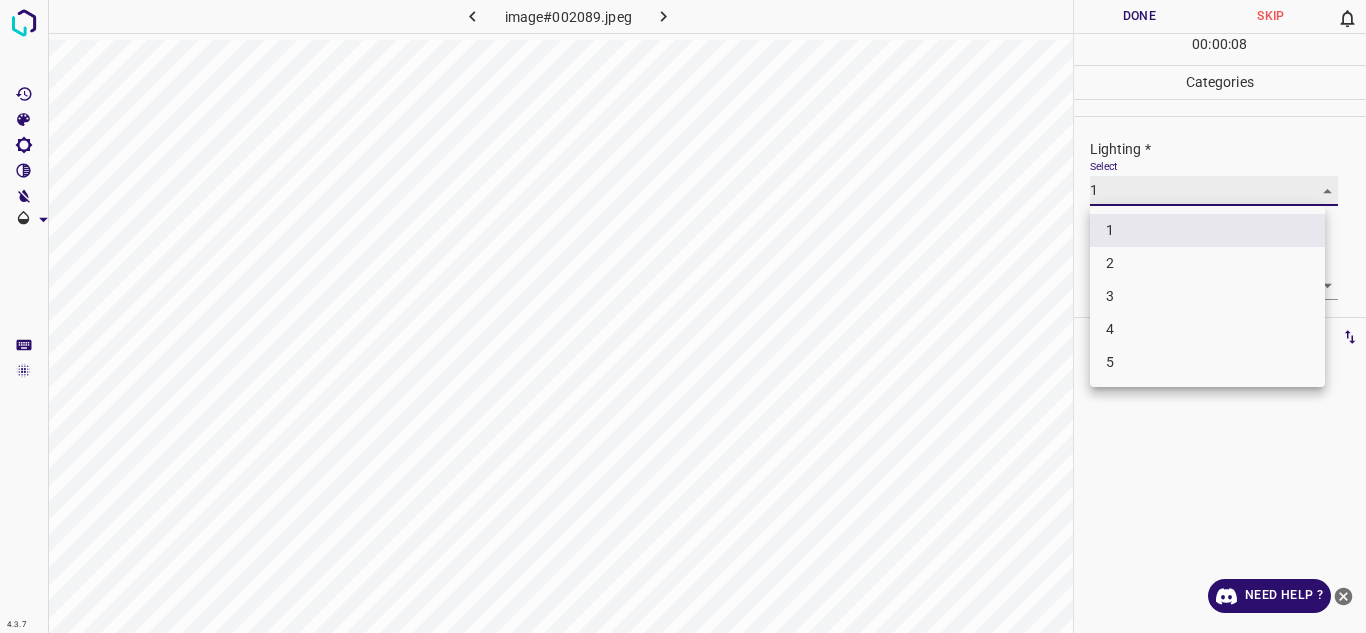 type on "2" 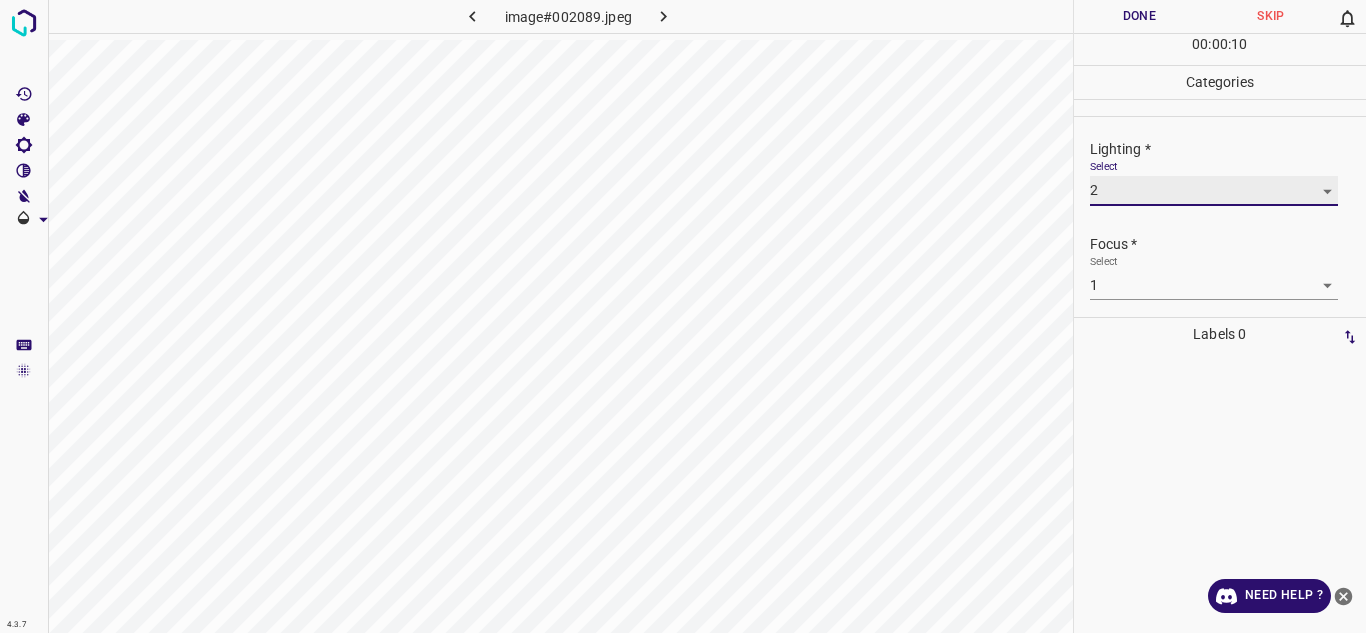 scroll, scrollTop: 98, scrollLeft: 0, axis: vertical 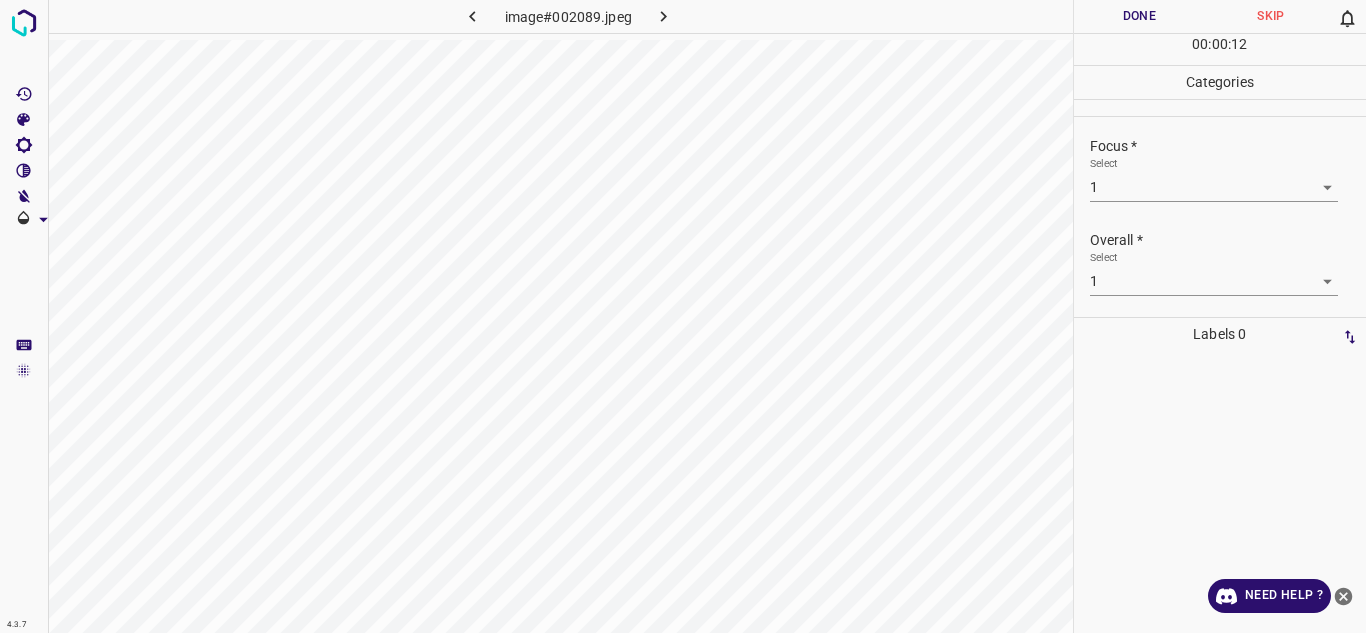 click on "4.3.7 image#002089.jpeg Done Skip 0 00   : 00   : 12   Categories Lighting *  Select 2 2 Focus *  Select 1 1 Overall *  Select 1 1 Labels   0 Categories 1 Lighting 2 Focus 3 Overall Tools Space Change between modes (Draw & Edit) I Auto labeling R Restore zoom M Zoom in N Zoom out Delete Delete selecte label Filters Z Restore filters X Saturation filter C Brightness filter V Contrast filter B Gray scale filter General O Download Need Help ? - Text - Hide - Delete" at bounding box center (683, 316) 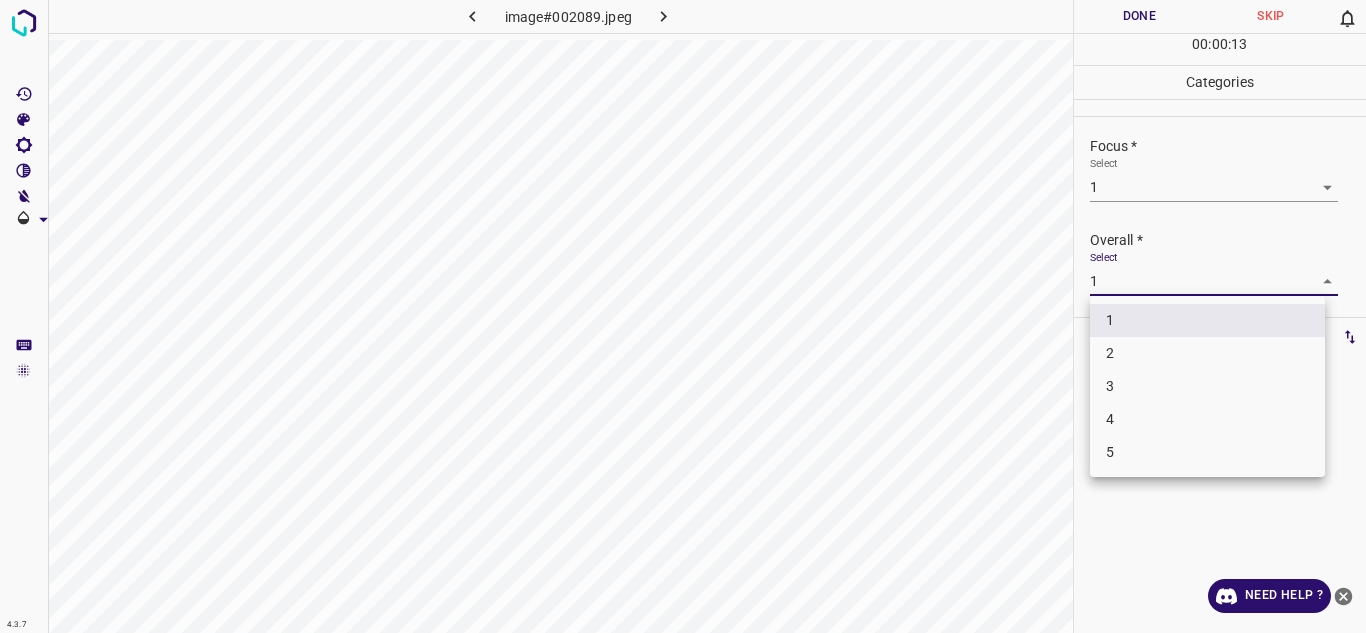 click on "2" at bounding box center [1207, 353] 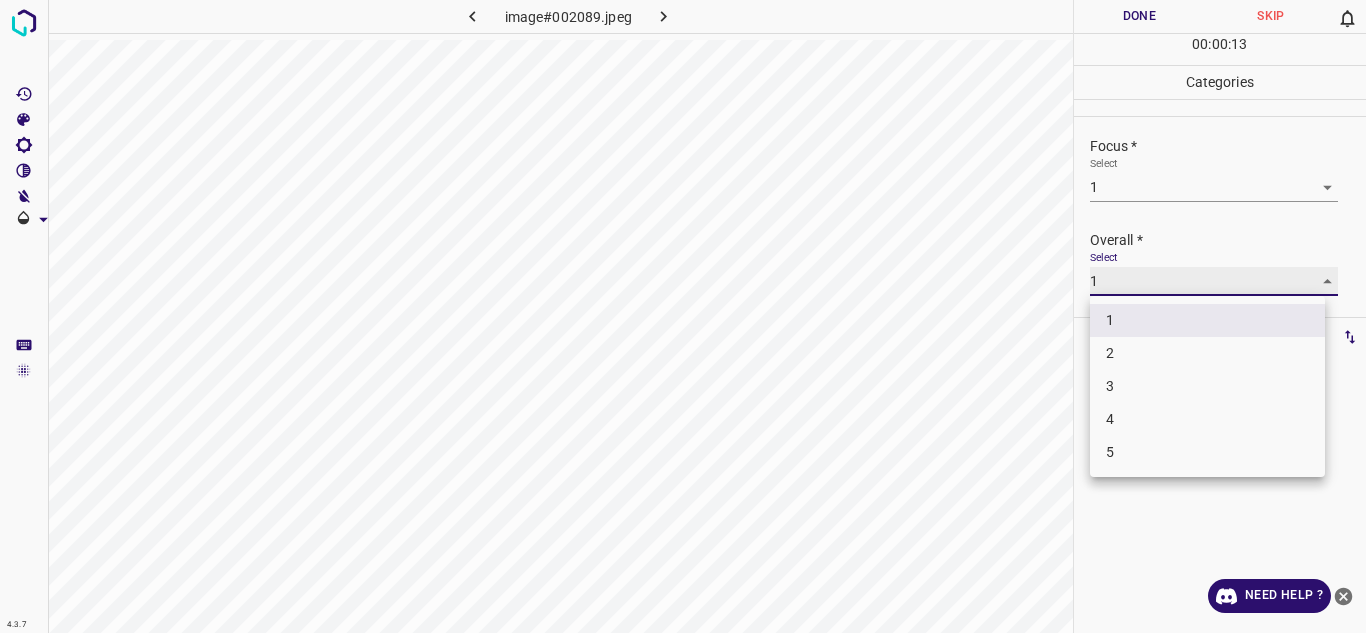type on "2" 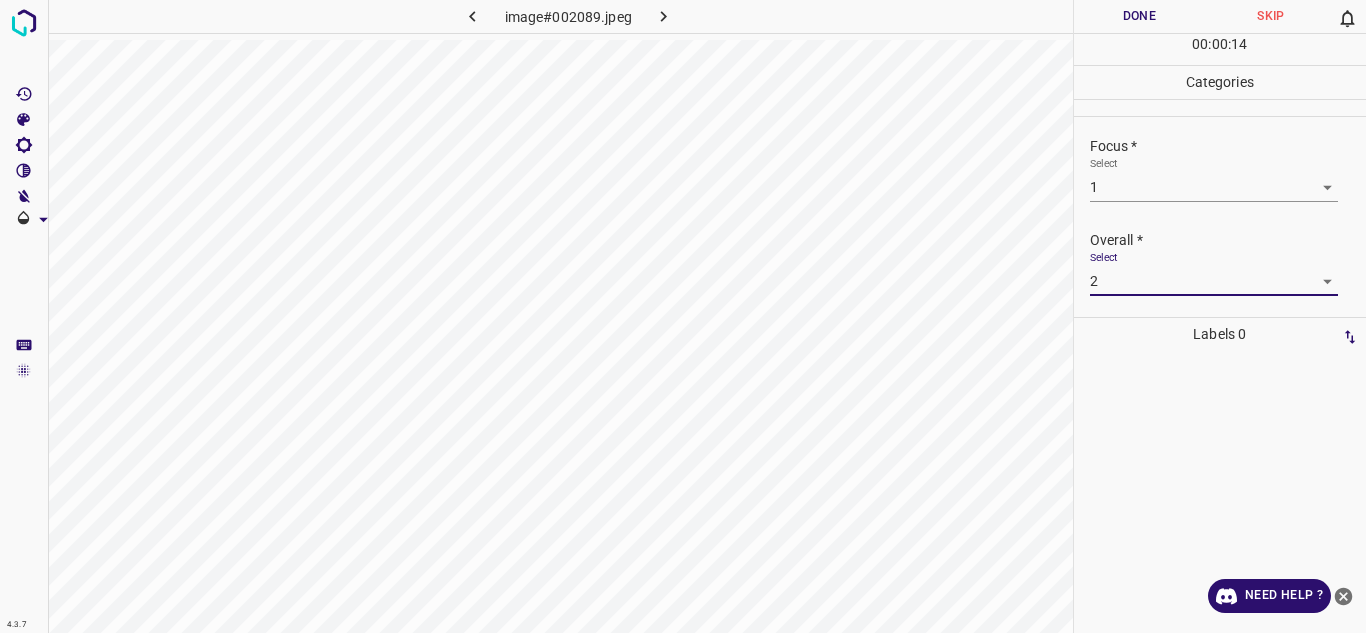 click on "Done" at bounding box center (1140, 16) 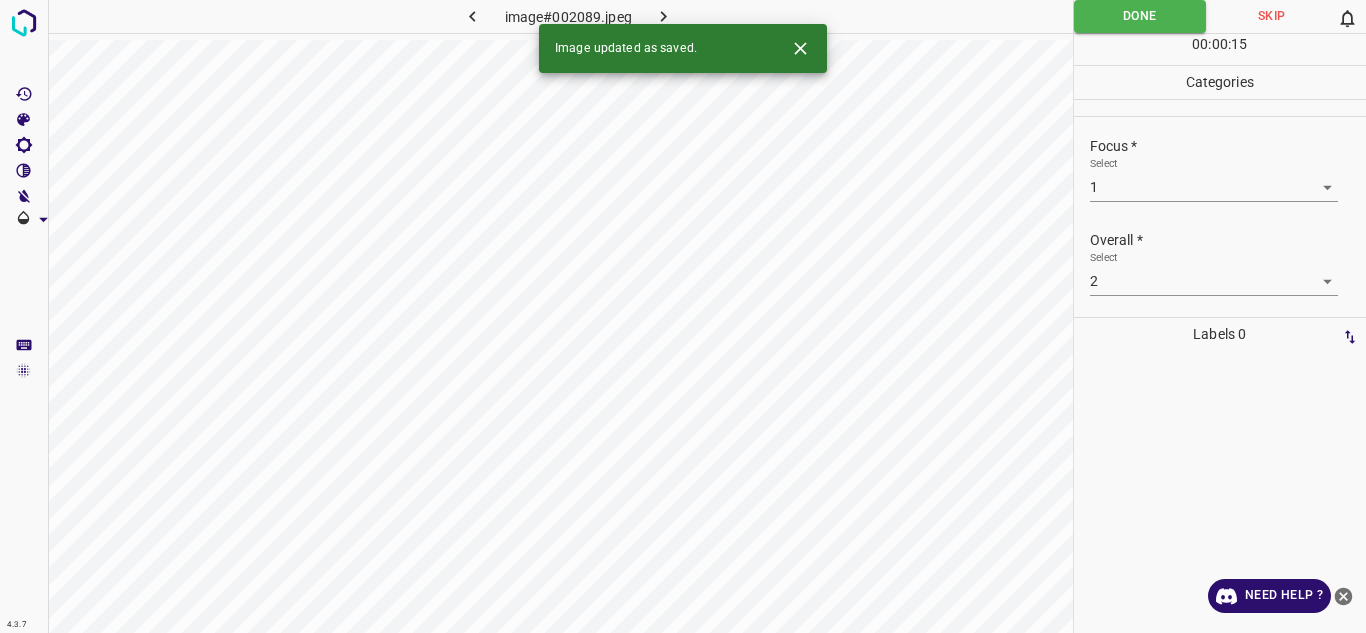 click 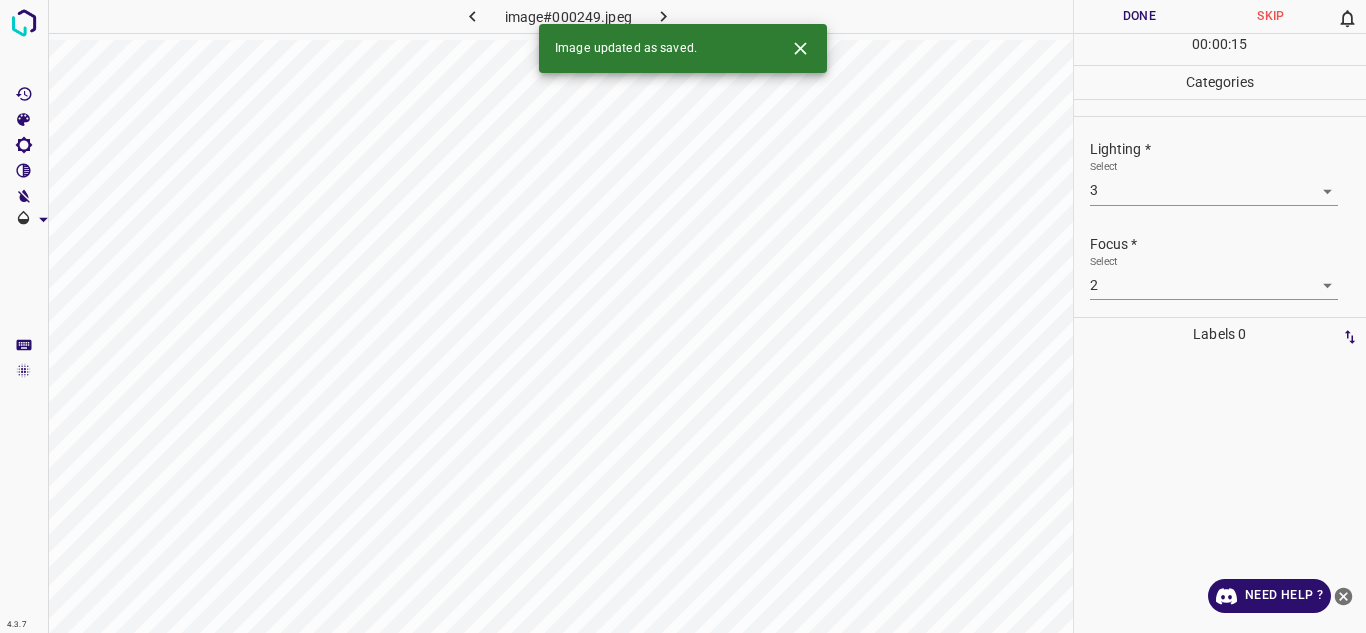 click on "image#000249.jpeg Done Skip 0 00   : 00   : 15   Categories Lighting *  Select 3 3 Focus *  Select 2 2 Overall *  Select 2 2 Labels   0" at bounding box center (683, 316) 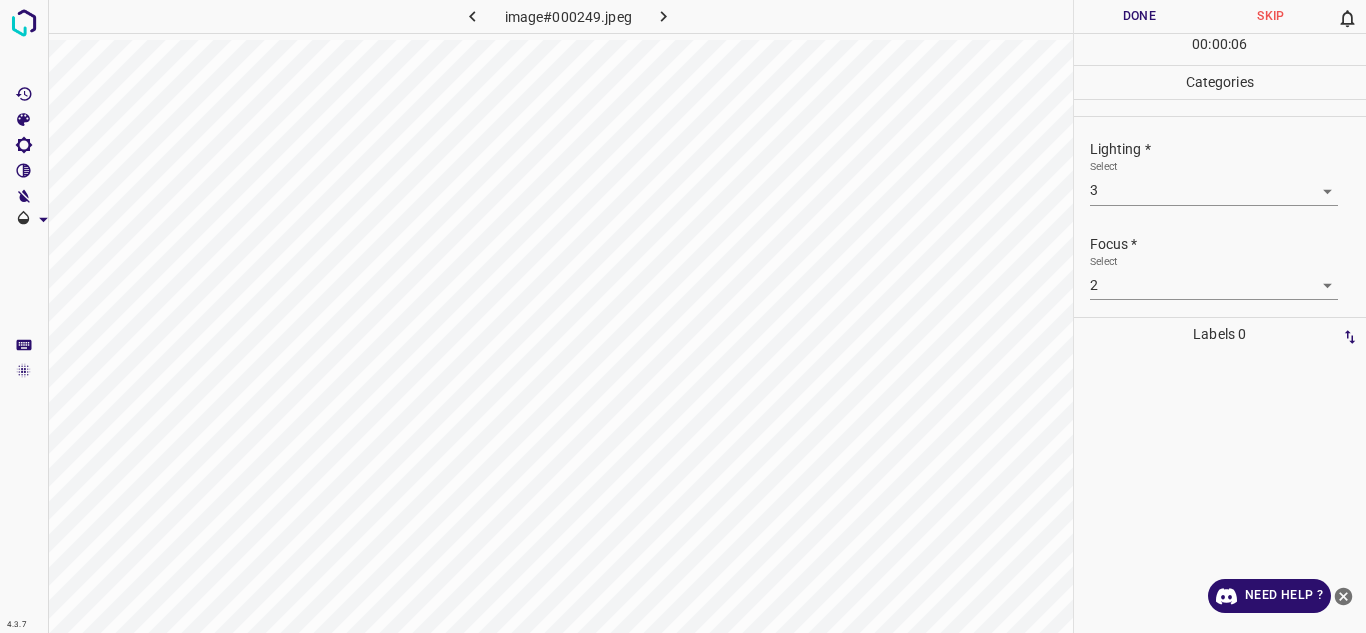 click on "4.3.7 image#000249.jpeg Done Skip 0 00   : 00   : 06   Categories Lighting *  Select 3 3 Focus *  Select 2 2 Overall *  Select 2 2 Labels   0 Categories 1 Lighting 2 Focus 3 Overall Tools Space Change between modes (Draw & Edit) I Auto labeling R Restore zoom M Zoom in N Zoom out Delete Delete selecte label Filters Z Restore filters X Saturation filter C Brightness filter V Contrast filter B Gray scale filter General O Download Need Help ? - Text - Hide - Delete" at bounding box center [683, 316] 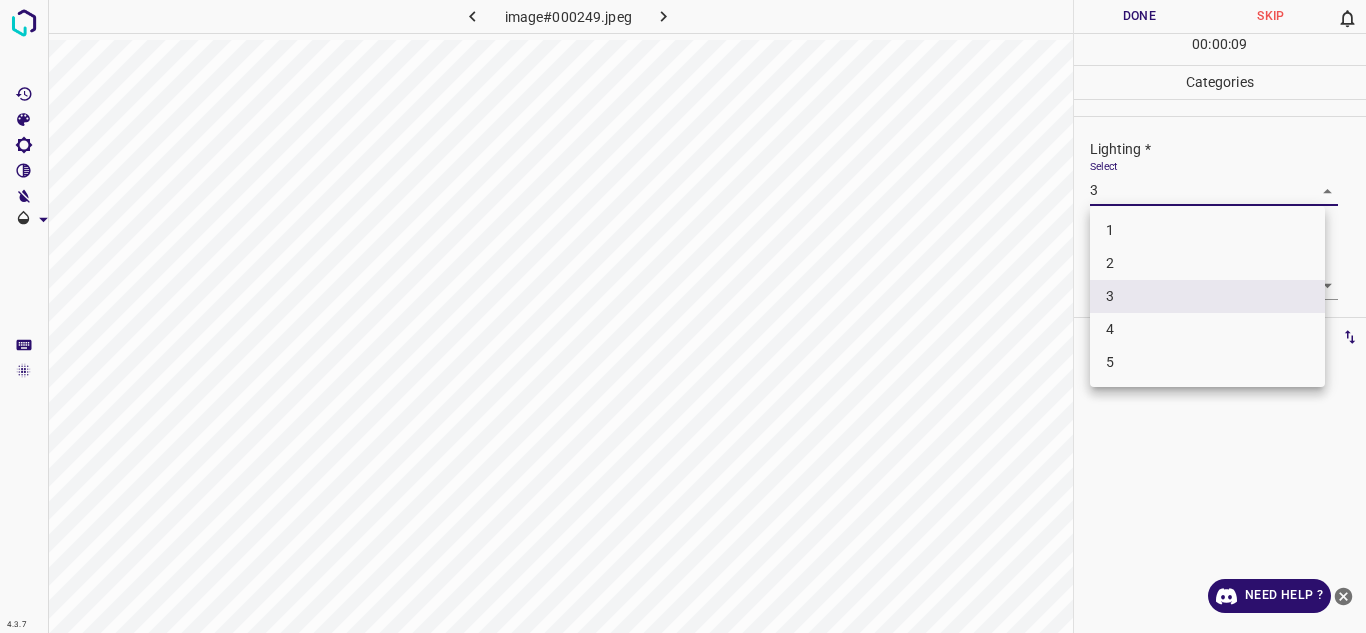 click on "4" at bounding box center [1207, 329] 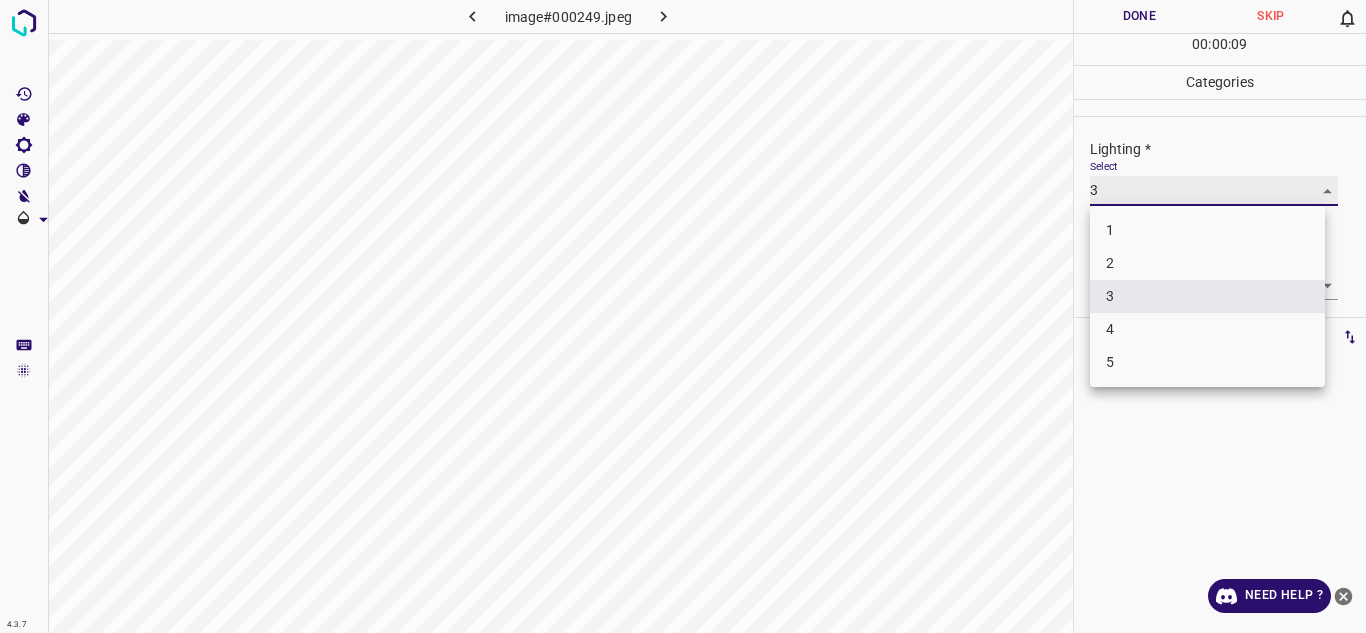 type on "4" 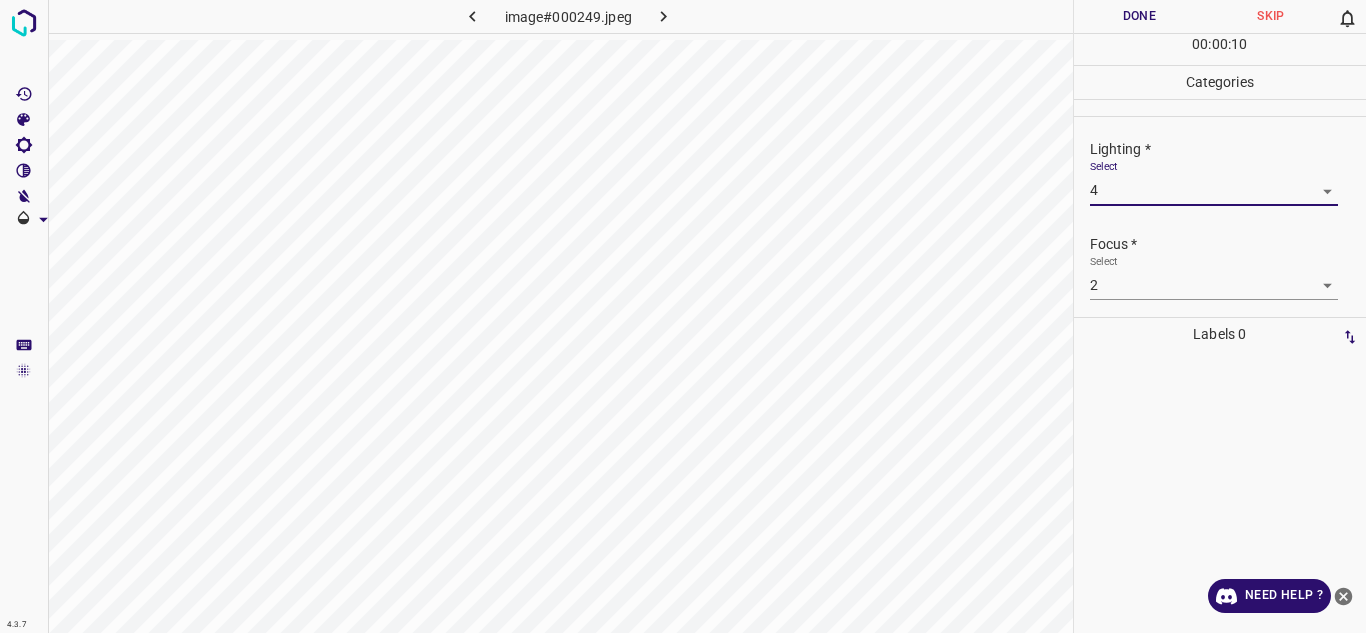 click on "4.3.7 image#000249.jpeg Done Skip 0 00   : 00   : 10   Categories Lighting *  Select 4 4 Focus *  Select 2 2 Overall *  Select 2 2 Labels   0 Categories 1 Lighting 2 Focus 3 Overall Tools Space Change between modes (Draw & Edit) I Auto labeling R Restore zoom M Zoom in N Zoom out Delete Delete selecte label Filters Z Restore filters X Saturation filter C Brightness filter V Contrast filter B Gray scale filter General O Download Need Help ? - Text - Hide - Delete" at bounding box center (683, 316) 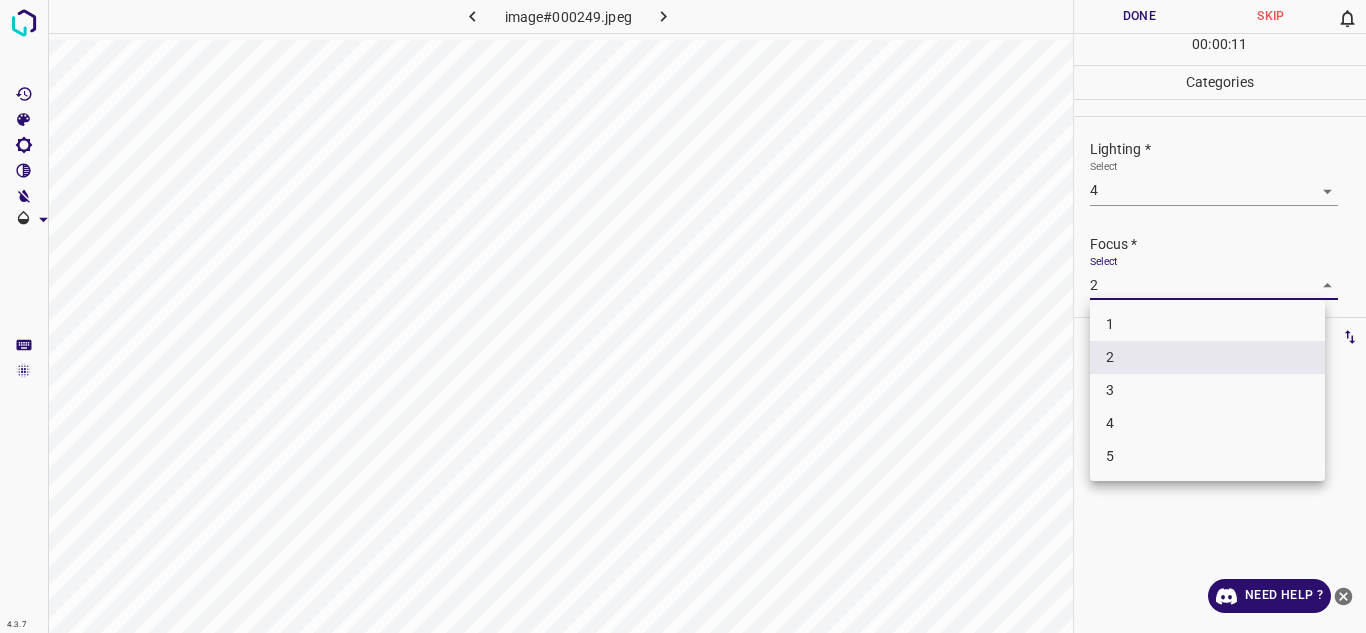 click on "5" at bounding box center (1207, 456) 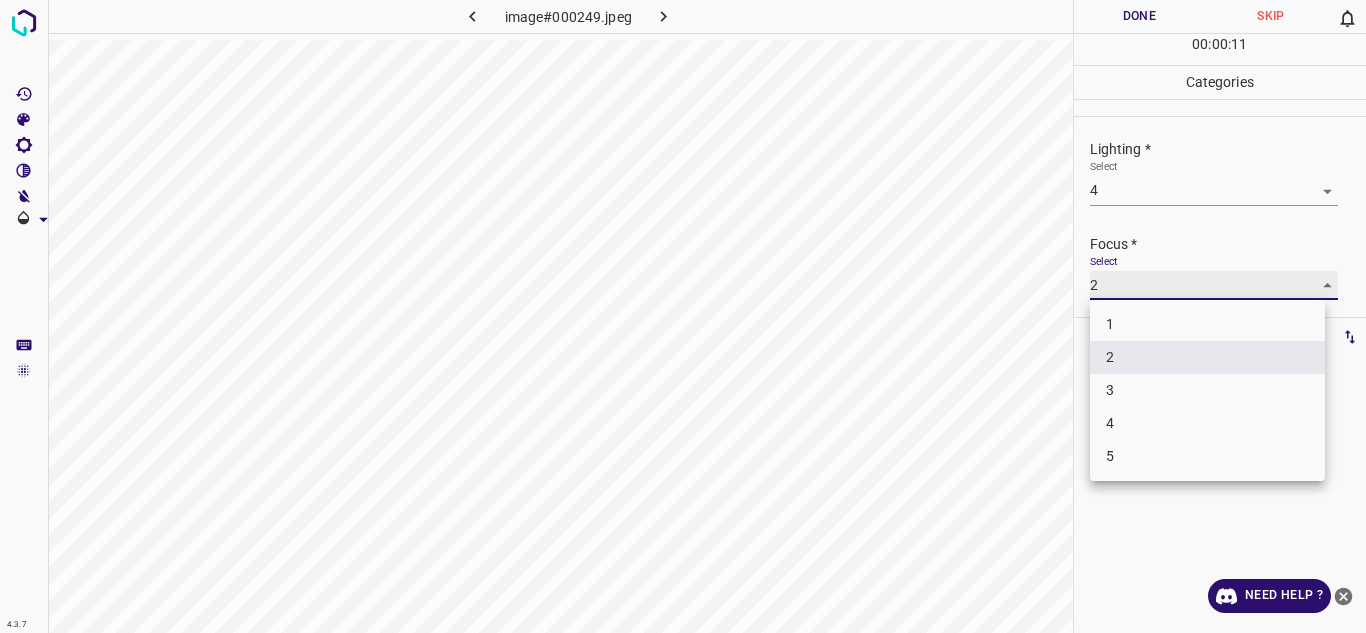 type on "5" 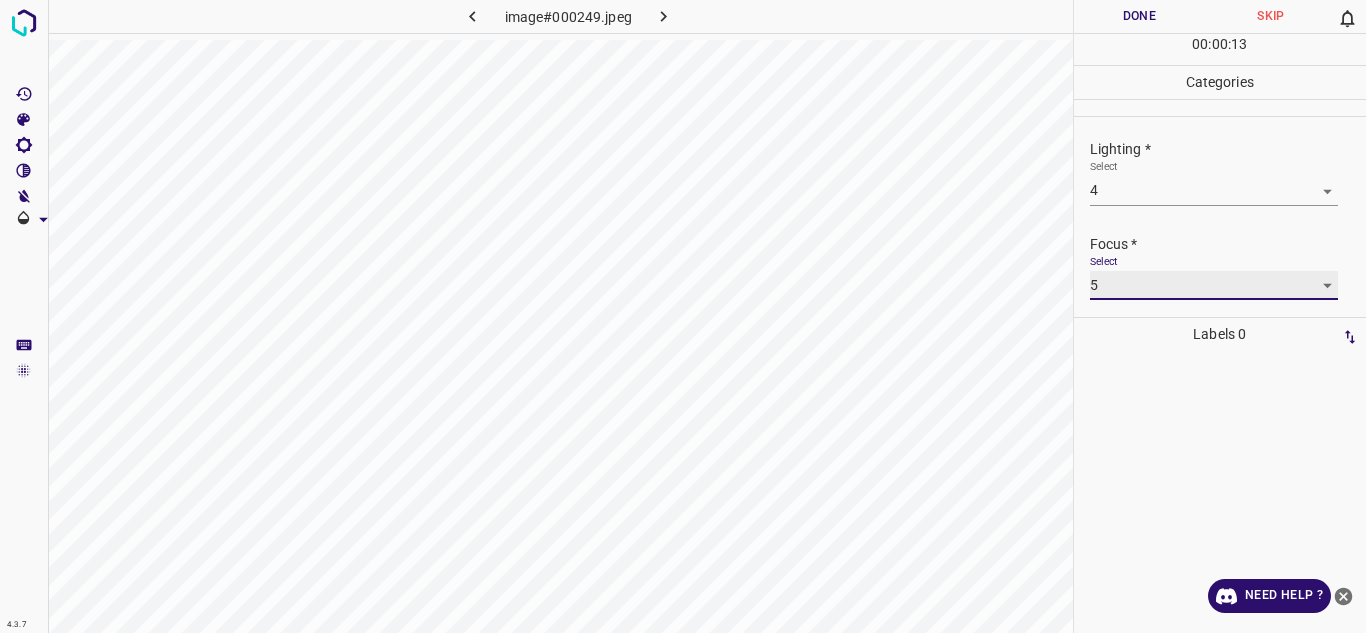 scroll, scrollTop: 98, scrollLeft: 0, axis: vertical 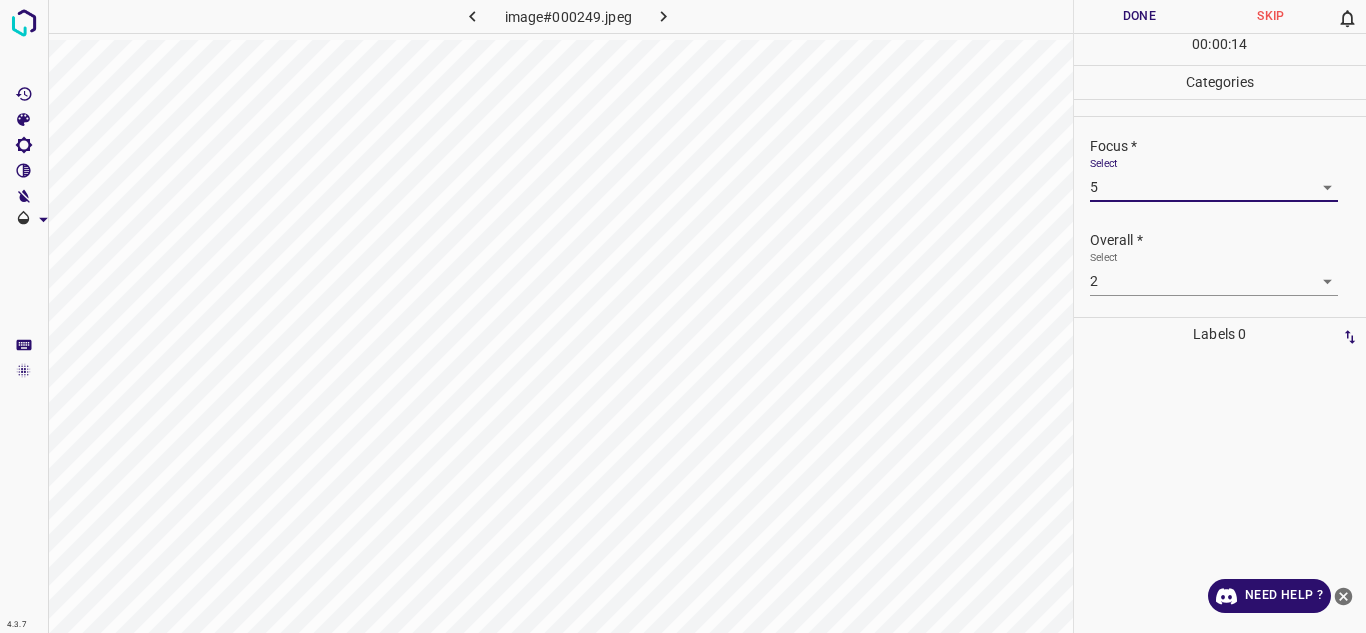 click on "4.3.7 image#000249.jpeg Done Skip 0 00   : 00   : 14   Categories Lighting *  Select 4 4 Focus *  Select 5 5 Overall *  Select 2 2 Labels   0 Categories 1 Lighting 2 Focus 3 Overall Tools Space Change between modes (Draw & Edit) I Auto labeling R Restore zoom M Zoom in N Zoom out Delete Delete selecte label Filters Z Restore filters X Saturation filter C Brightness filter V Contrast filter B Gray scale filter General O Download Need Help ? - Text - Hide - Delete" at bounding box center [683, 316] 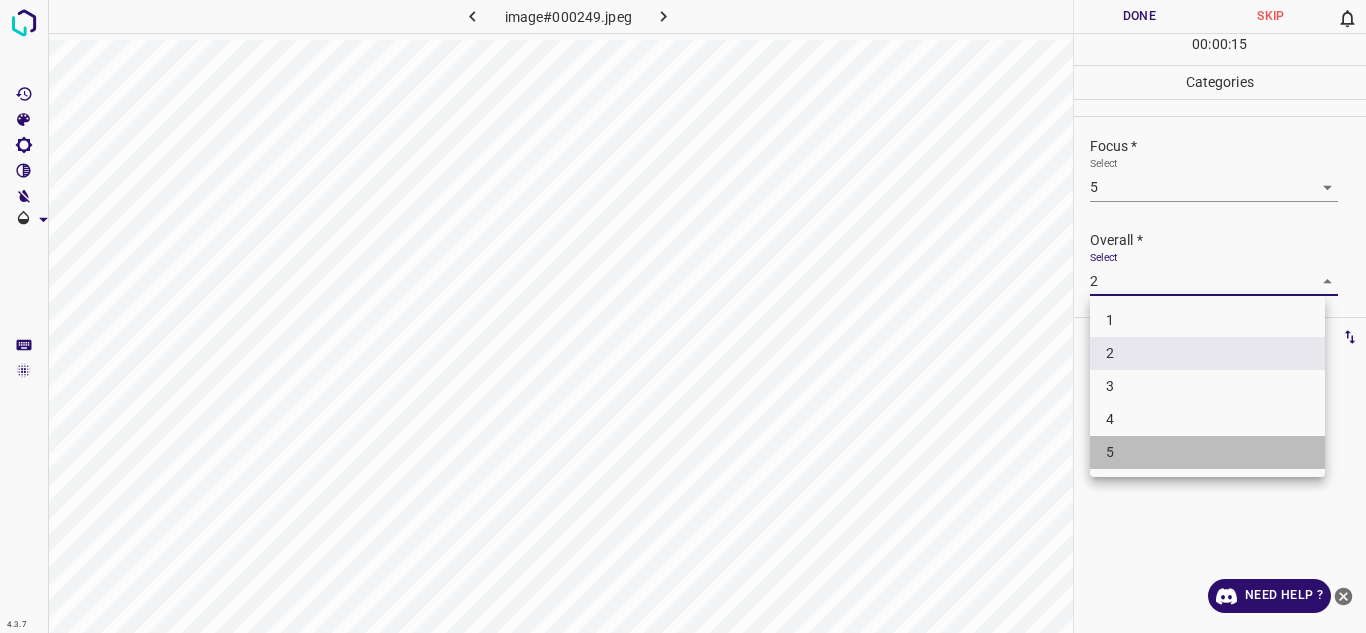 click on "5" at bounding box center [1207, 452] 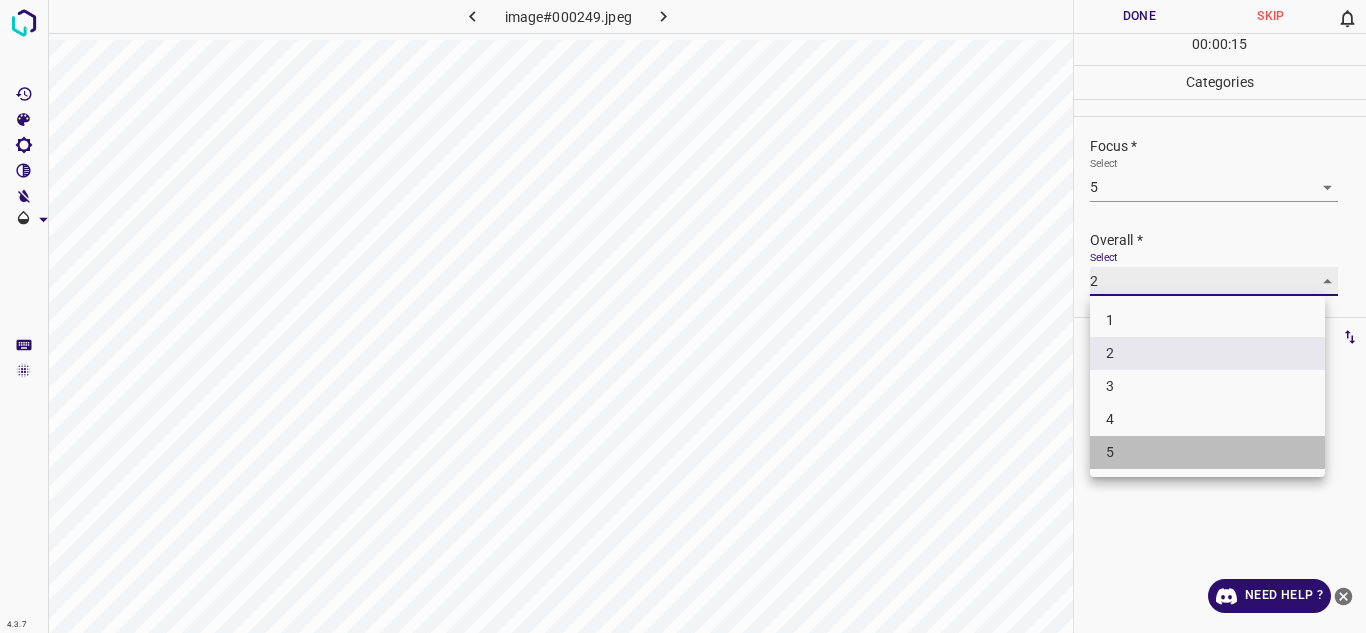 type on "5" 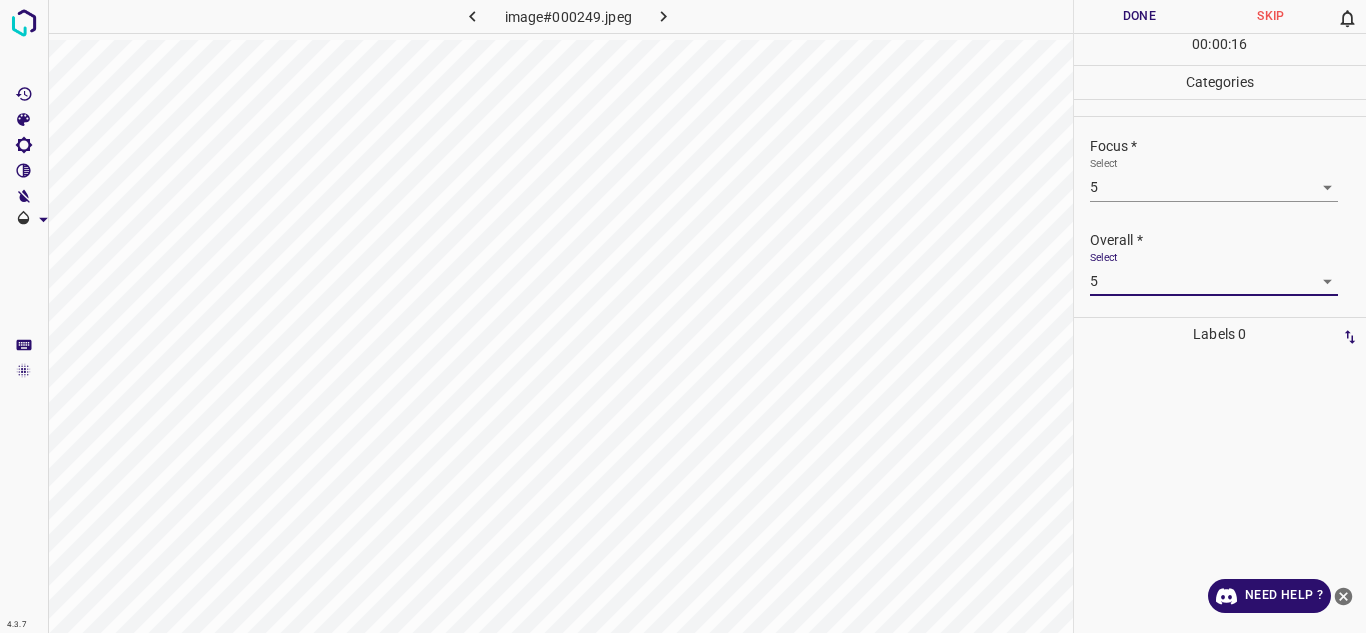 click on "Done" at bounding box center [1140, 16] 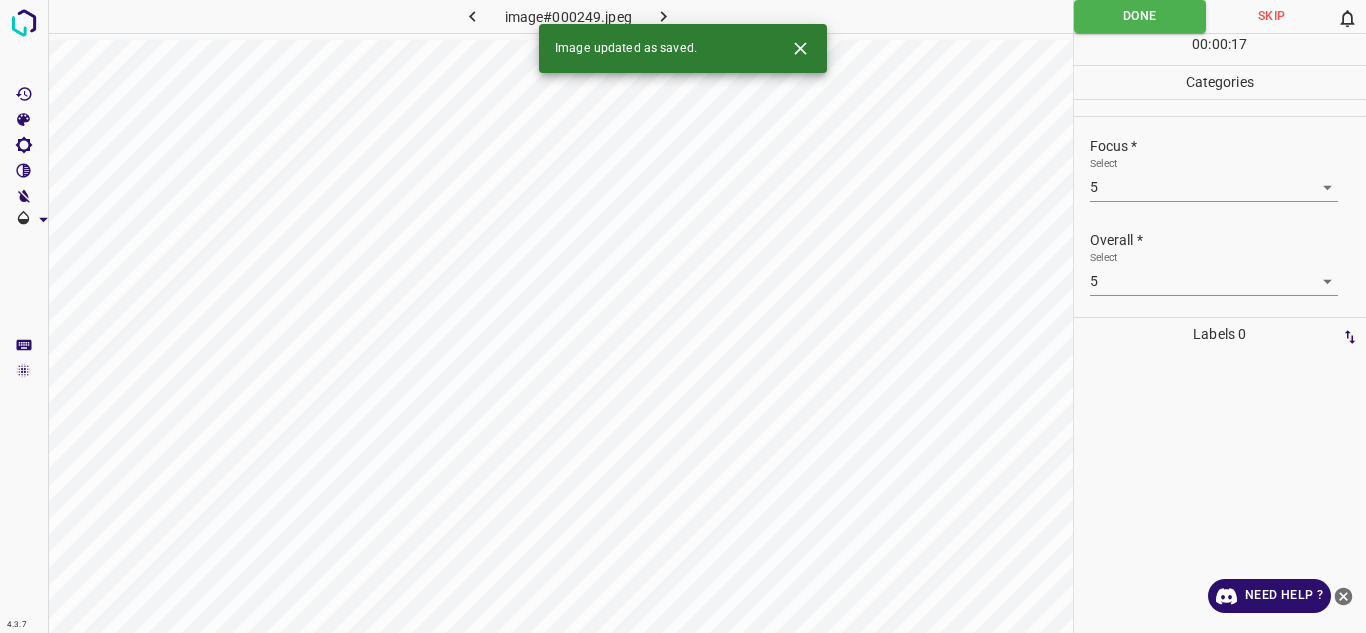 click 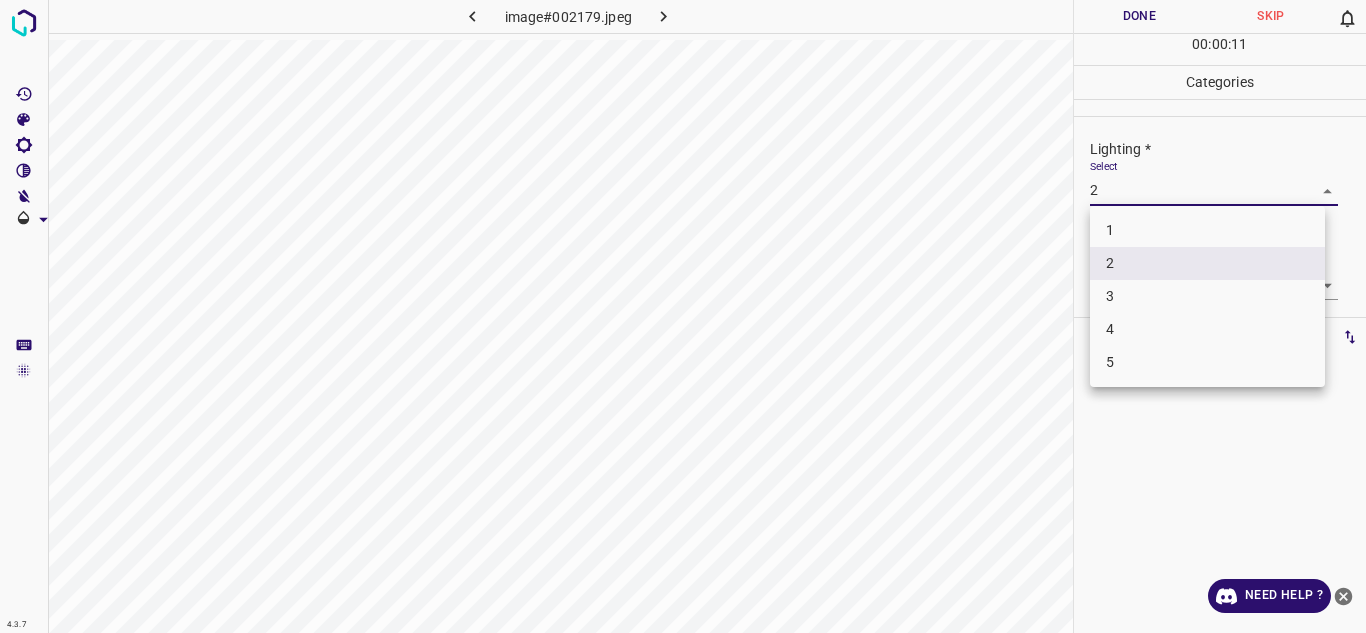 click on "4.3.7 image#002179.jpeg Done Skip 0 00   : 00   : 11   Categories Lighting *  Select 2 2 Focus *  Select 1 1 Overall *  Select 1 1 Labels   0 Categories 1 Lighting 2 Focus 3 Overall Tools Space Change between modes (Draw & Edit) I Auto labeling R Restore zoom M Zoom in N Zoom out Delete Delete selecte label Filters Z Restore filters X Saturation filter C Brightness filter V Contrast filter B Gray scale filter General O Download Need Help ? - Text - Hide - Delete 1 2 3 4 5" at bounding box center (683, 316) 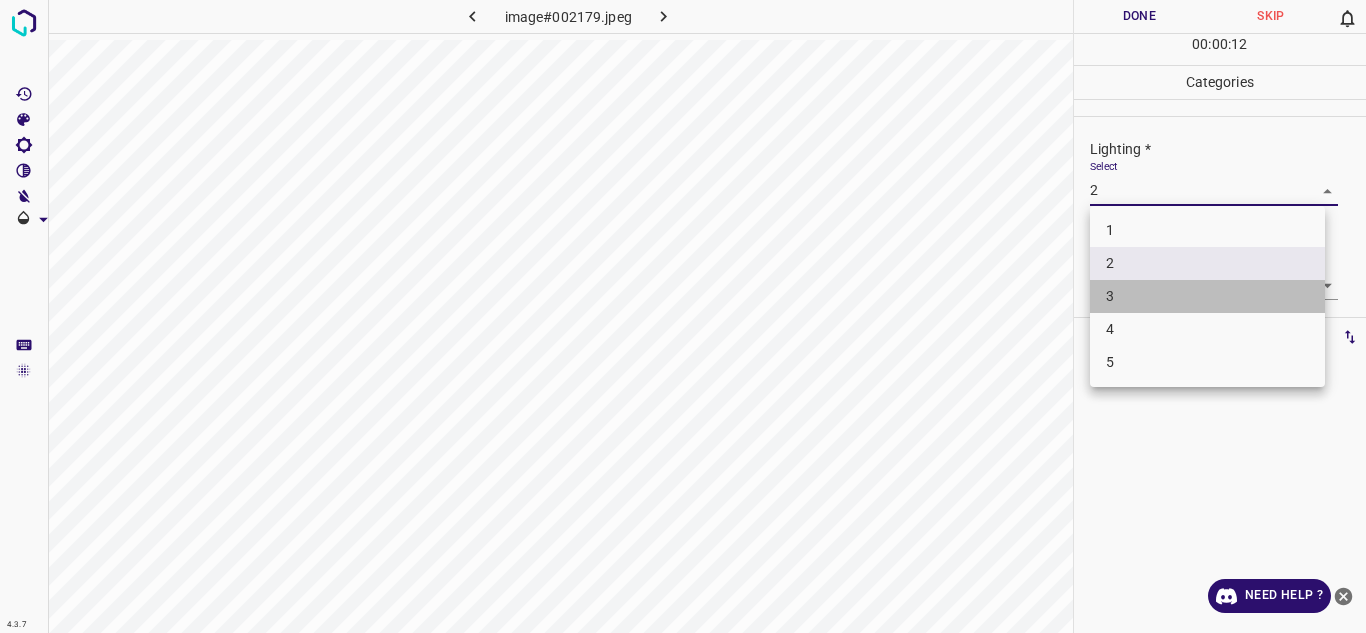 click on "3" at bounding box center (1207, 296) 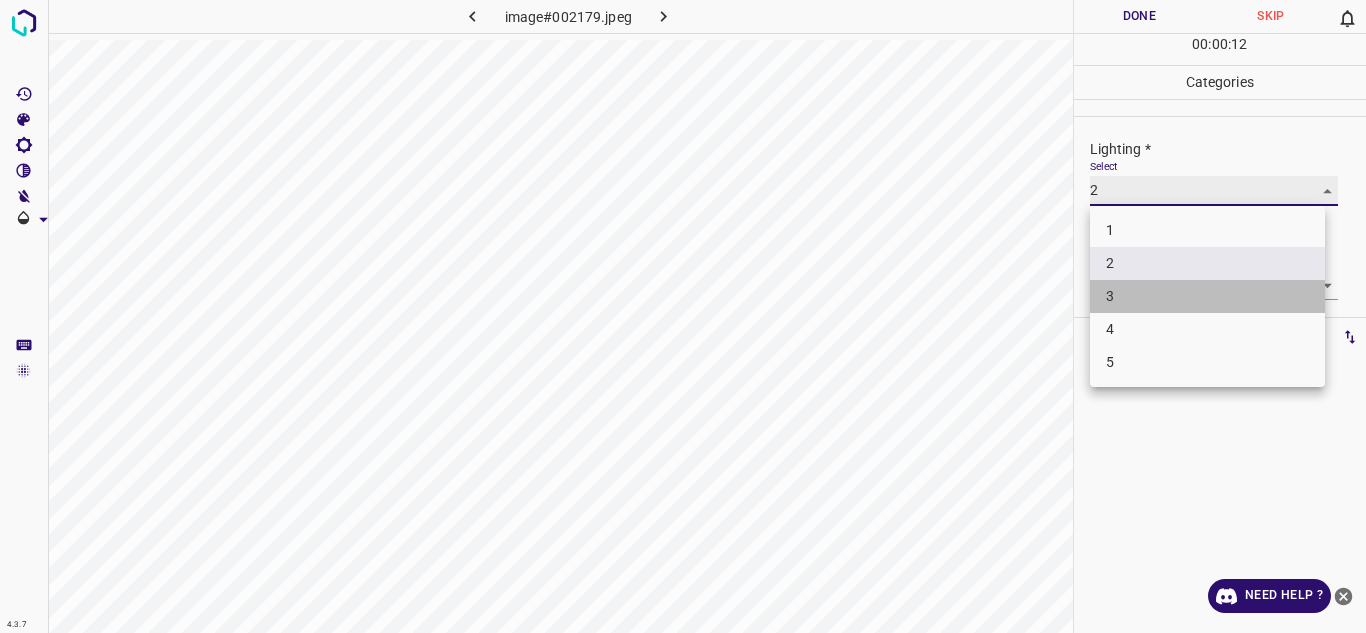 type on "3" 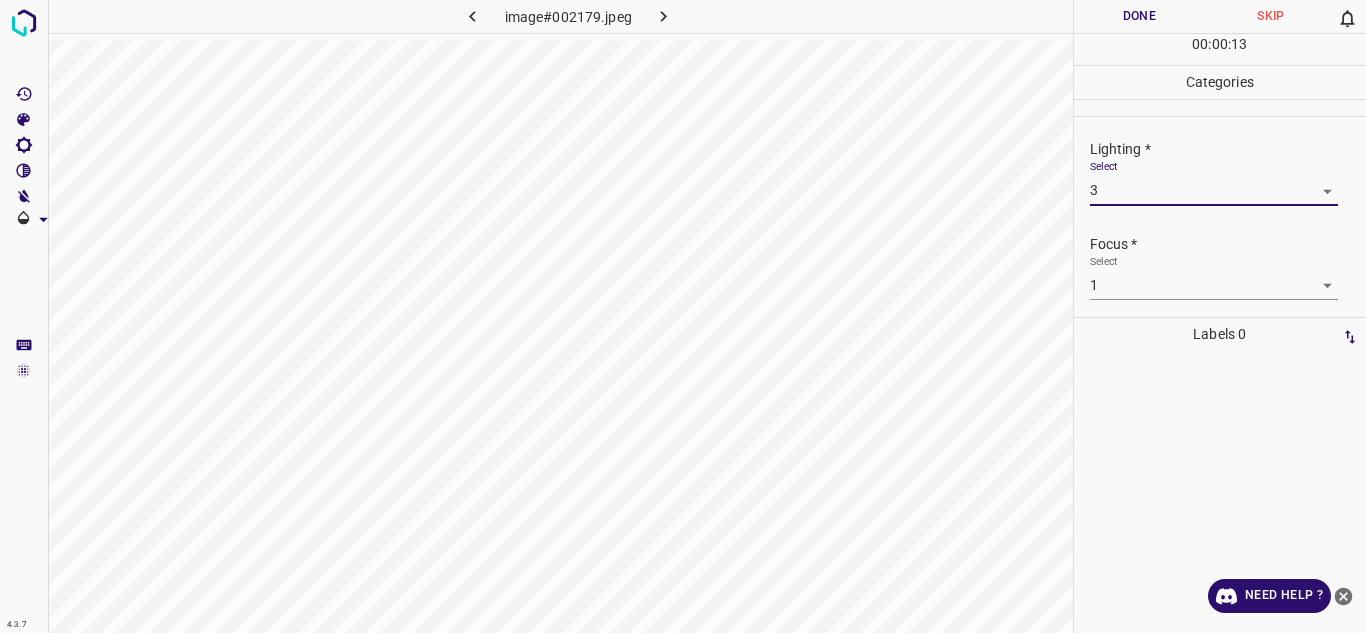 click on "4.3.7 image#002179.jpeg Done Skip 0 00   : 00   : 13   Categories Lighting *  Select 3 3 Focus *  Select 1 1 Overall *  Select 1 1 Labels   0 Categories 1 Lighting 2 Focus 3 Overall Tools Space Change between modes (Draw & Edit) I Auto labeling R Restore zoom M Zoom in N Zoom out Delete Delete selecte label Filters Z Restore filters X Saturation filter C Brightness filter V Contrast filter B Gray scale filter General O Download Need Help ? - Text - Hide - Delete" at bounding box center [683, 316] 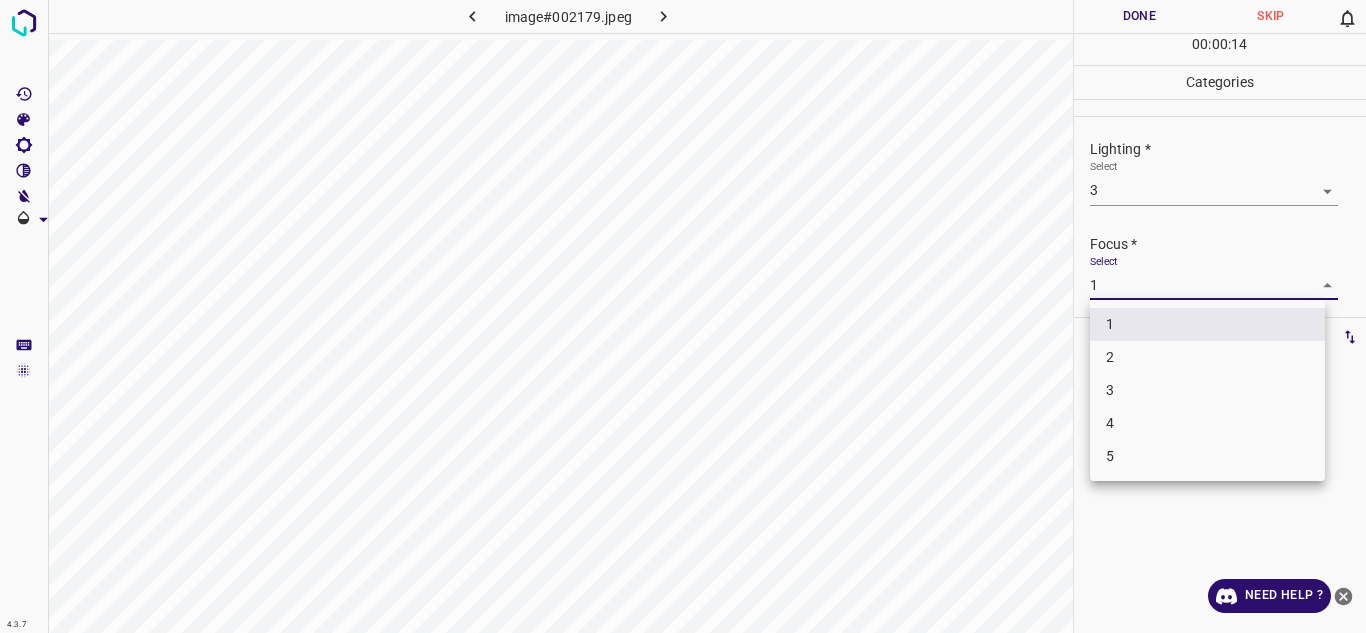 click on "2" at bounding box center [1207, 357] 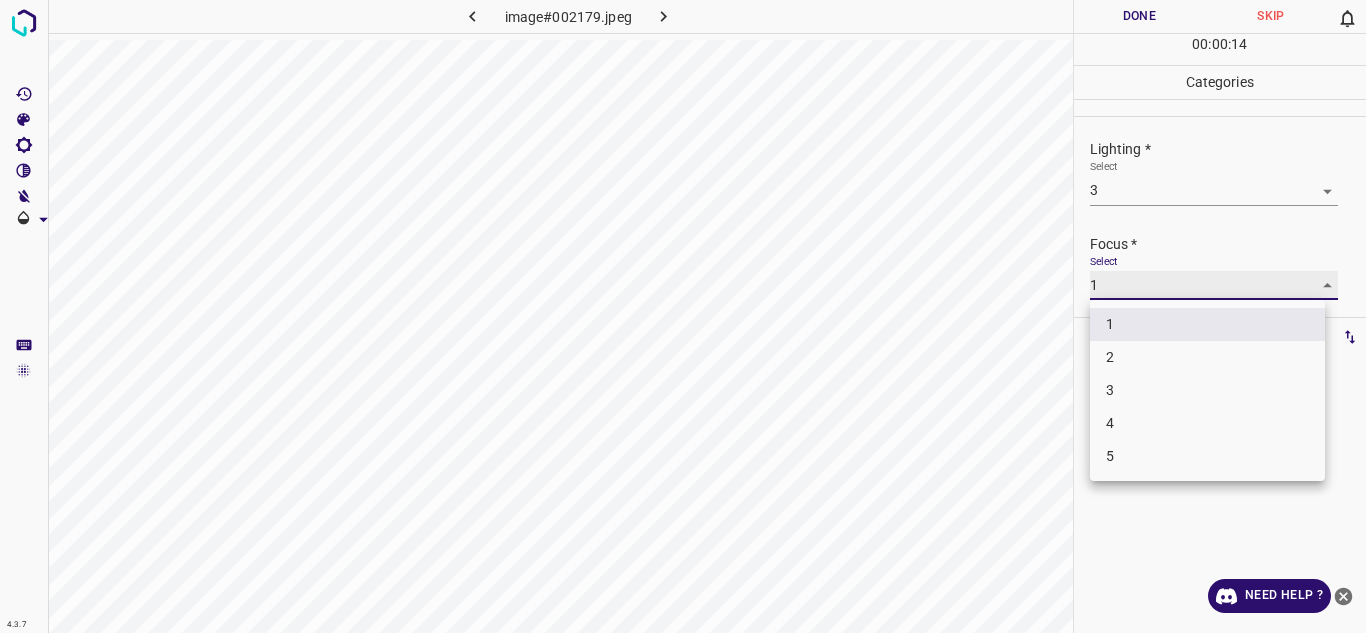 type on "2" 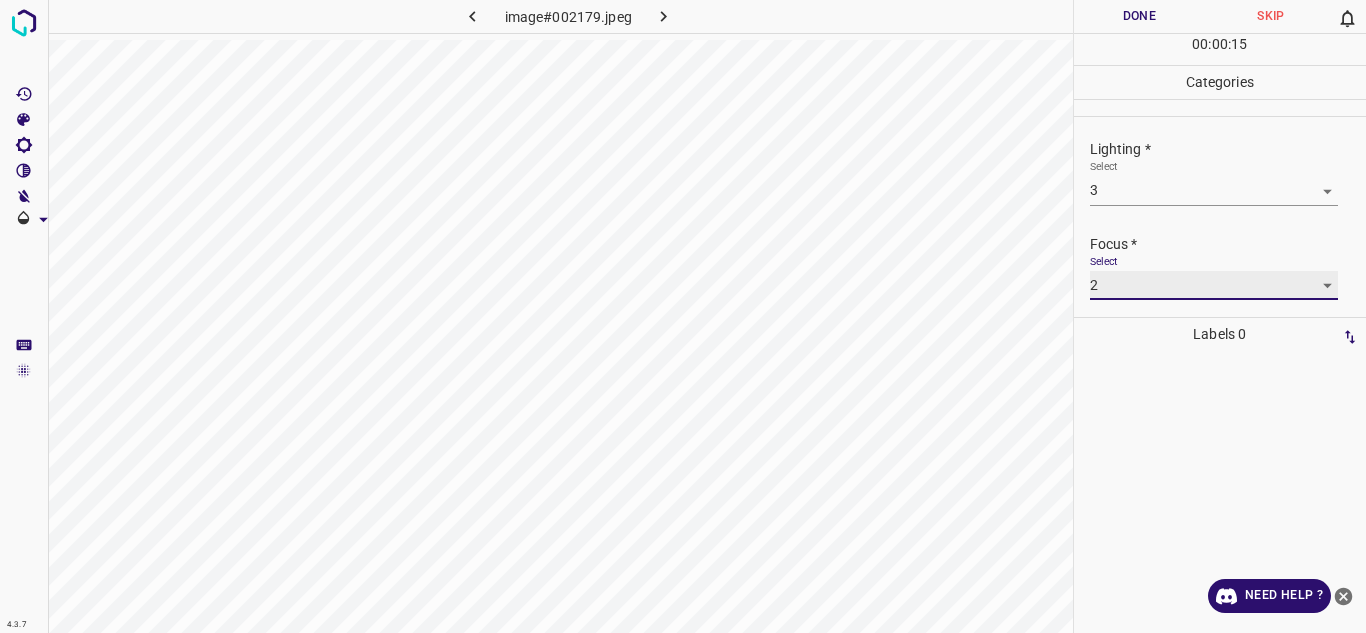 scroll, scrollTop: 98, scrollLeft: 0, axis: vertical 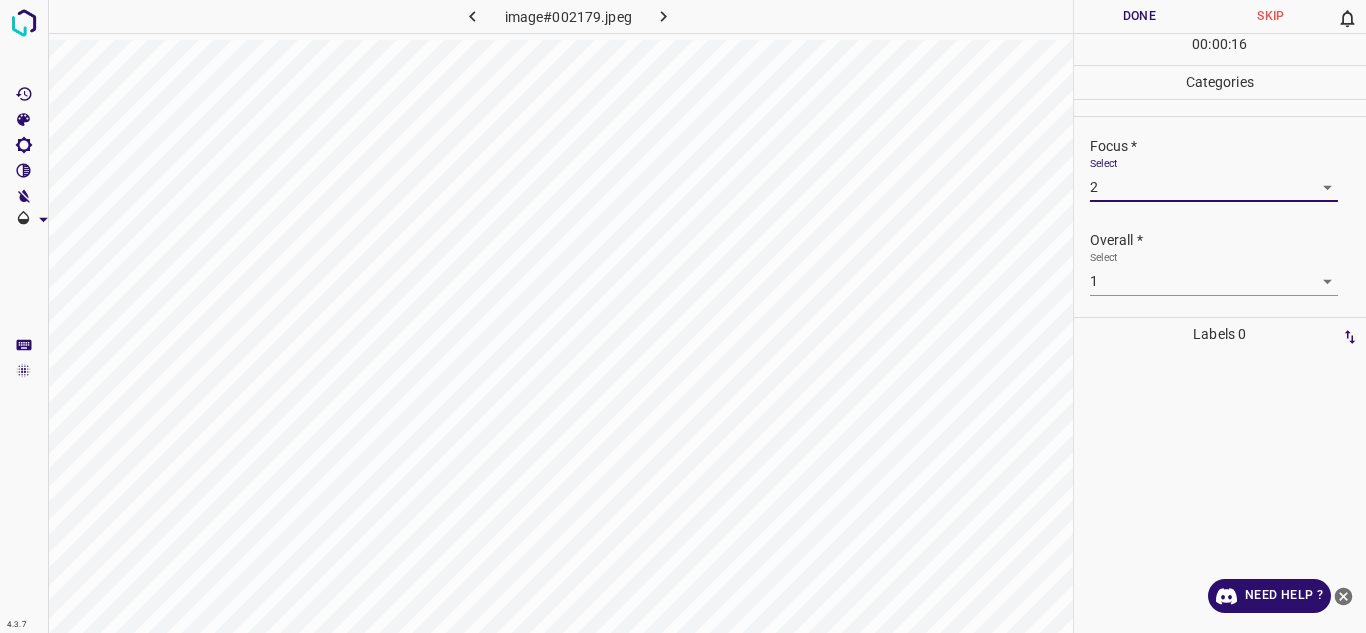 click on "4.3.7 image#002179.jpeg Done Skip 0 00   : 00   : 16   Categories Lighting *  Select 3 3 Focus *  Select 2 2 Overall *  Select 1 1 Labels   0 Categories 1 Lighting 2 Focus 3 Overall Tools Space Change between modes (Draw & Edit) I Auto labeling R Restore zoom M Zoom in N Zoom out Delete Delete selecte label Filters Z Restore filters X Saturation filter C Brightness filter V Contrast filter B Gray scale filter General O Download Need Help ? - Text - Hide - Delete" at bounding box center [683, 316] 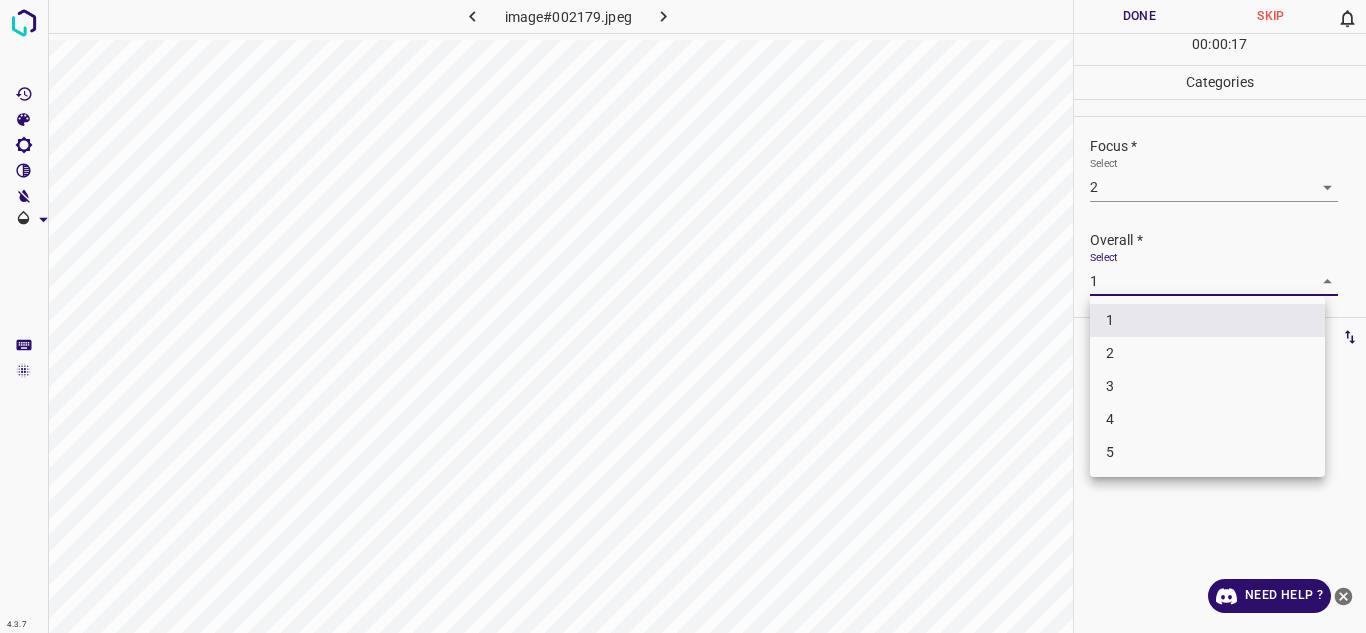 click on "2" at bounding box center (1207, 353) 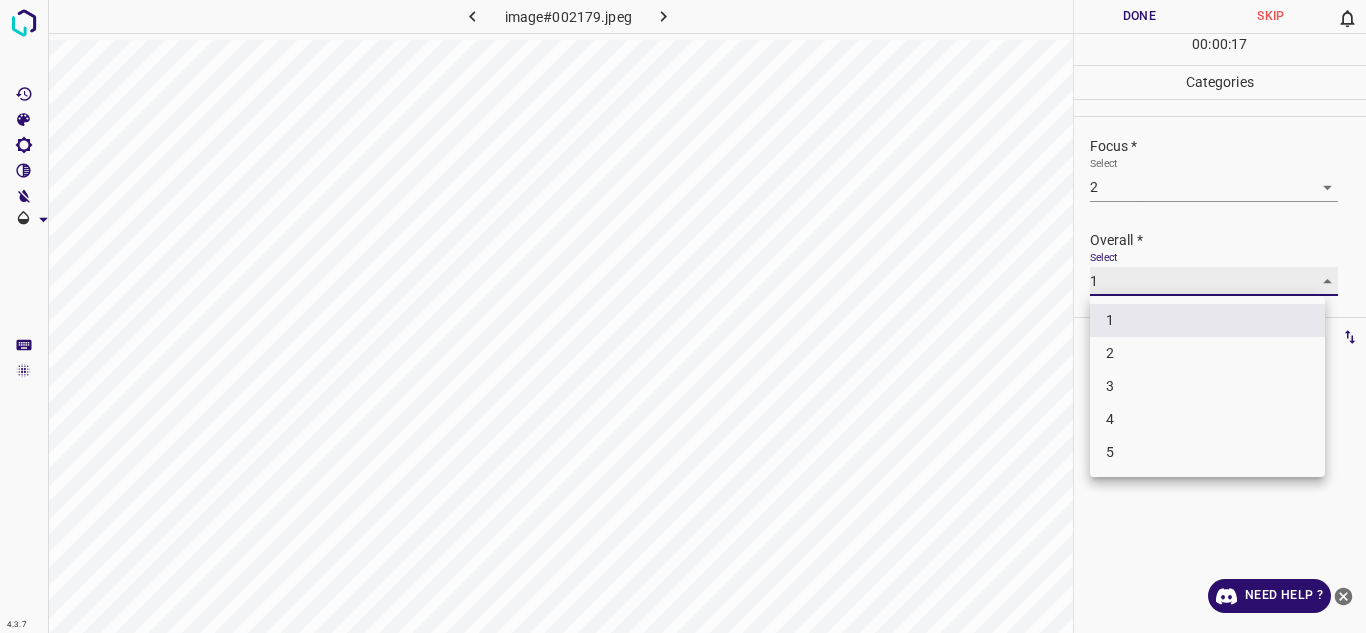 type on "2" 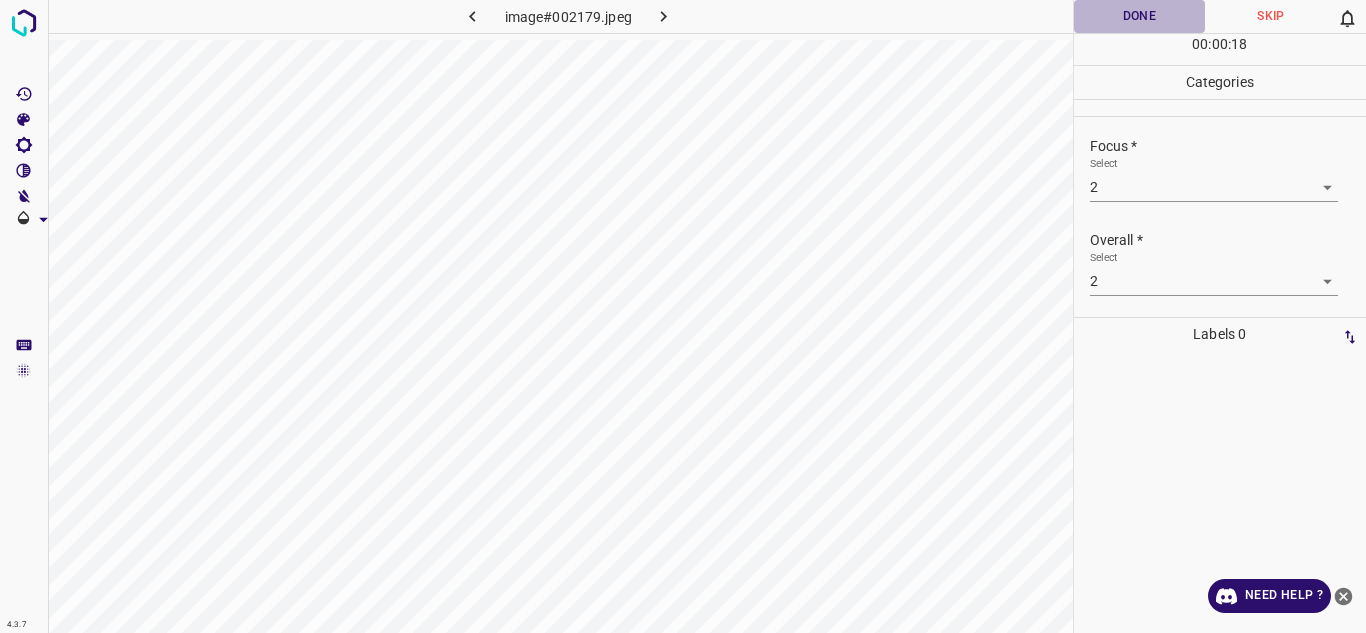 click on "Done" at bounding box center [1140, 16] 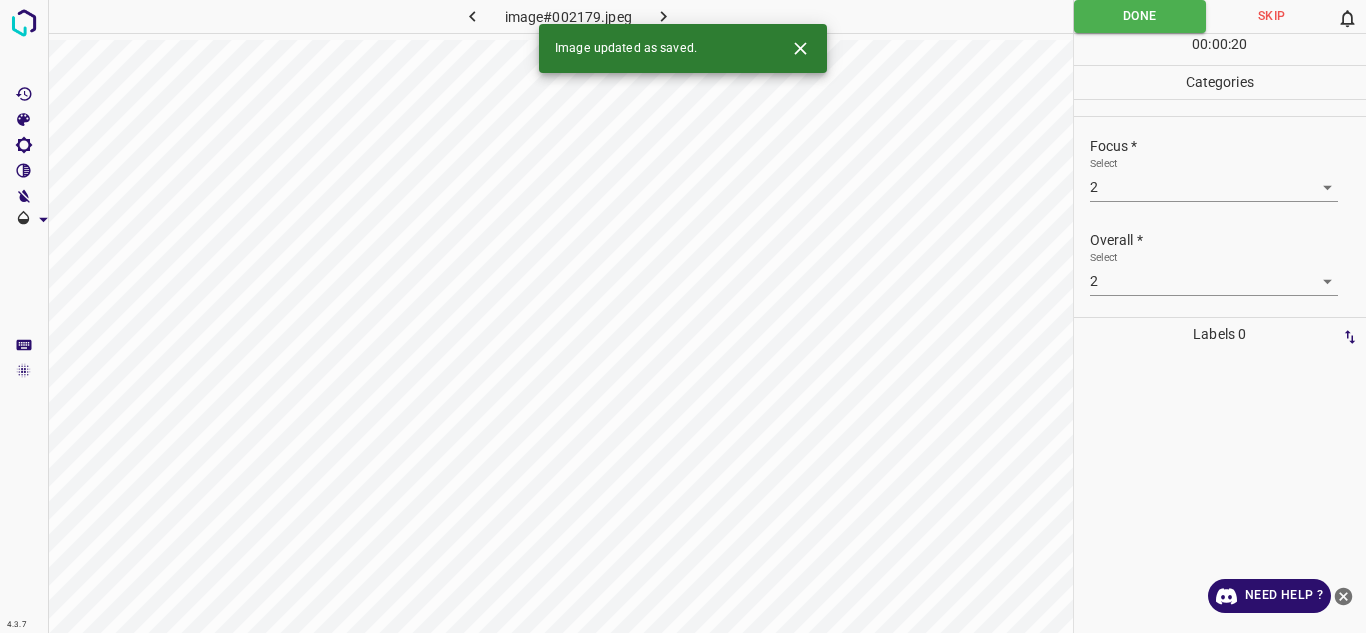 click 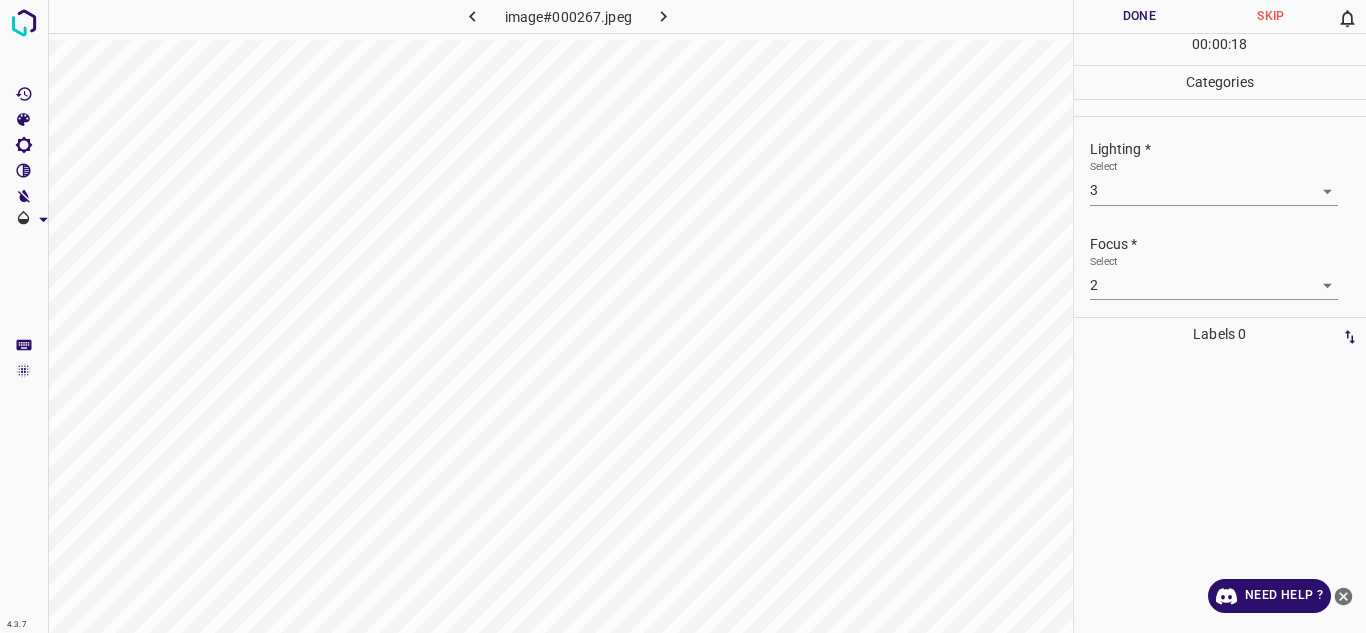 click on "4.3.7 image#000267.jpeg Done Skip 0 00   : 00   : 18   Categories Lighting *  Select 3 3 Focus *  Select 2 2 Overall *  Select 2 2 Labels   0 Categories 1 Lighting 2 Focus 3 Overall Tools Space Change between modes (Draw & Edit) I Auto labeling R Restore zoom M Zoom in N Zoom out Delete Delete selecte label Filters Z Restore filters X Saturation filter C Brightness filter V Contrast filter B Gray scale filter General O Download Need Help ? - Text - Hide - Delete" at bounding box center [683, 316] 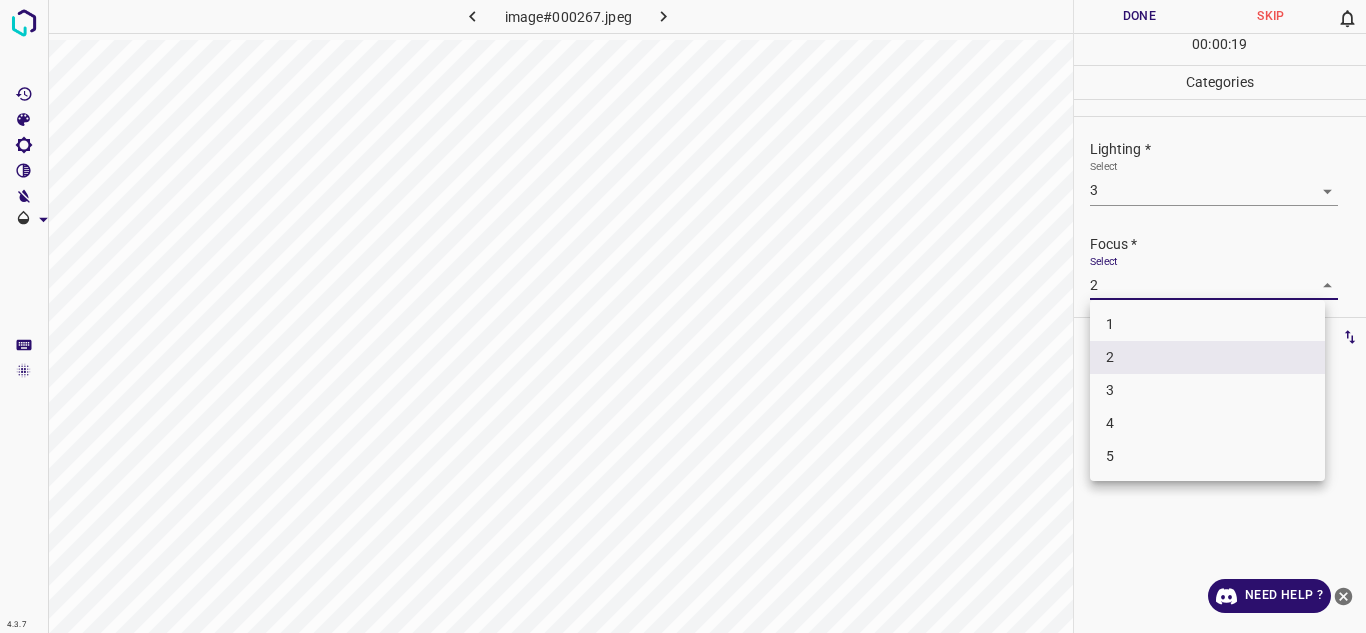 click on "3" at bounding box center (1207, 390) 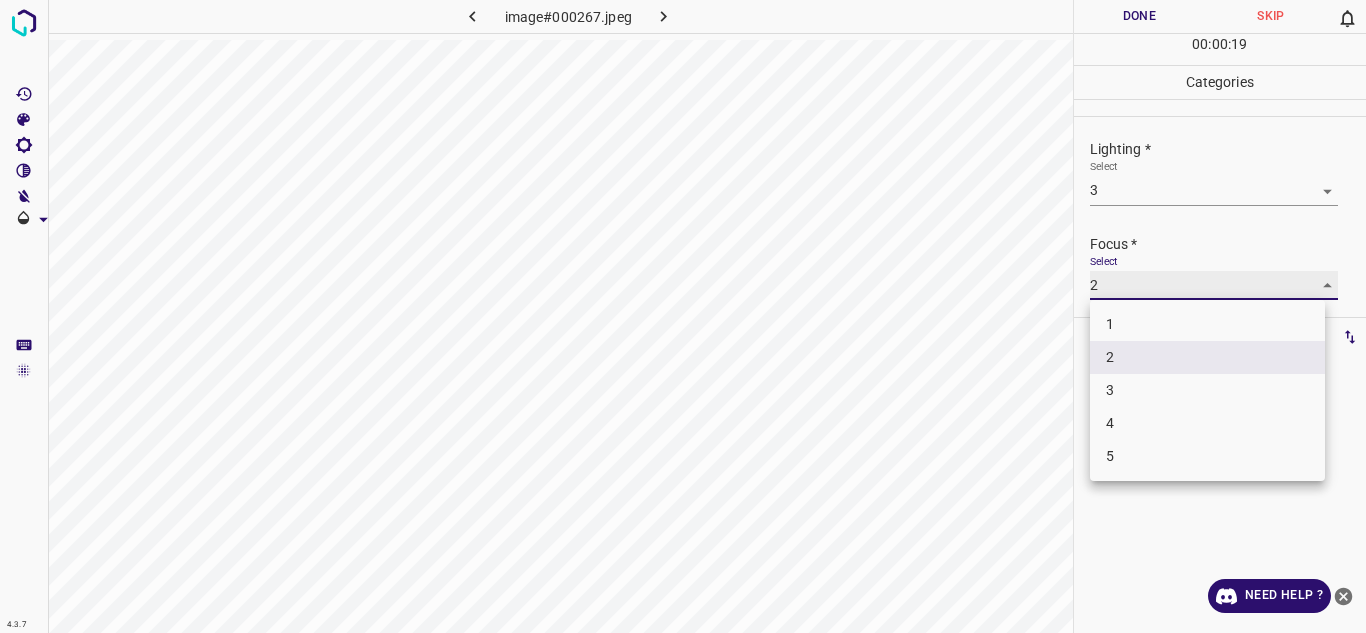 type on "3" 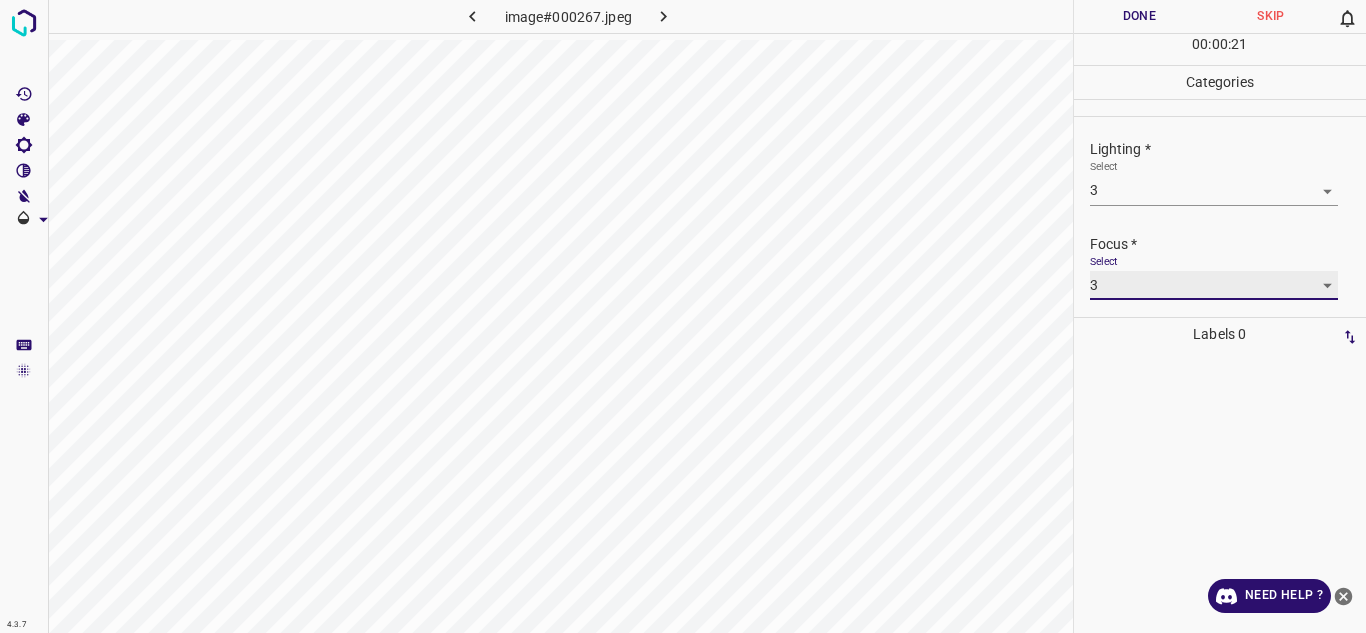 scroll, scrollTop: 98, scrollLeft: 0, axis: vertical 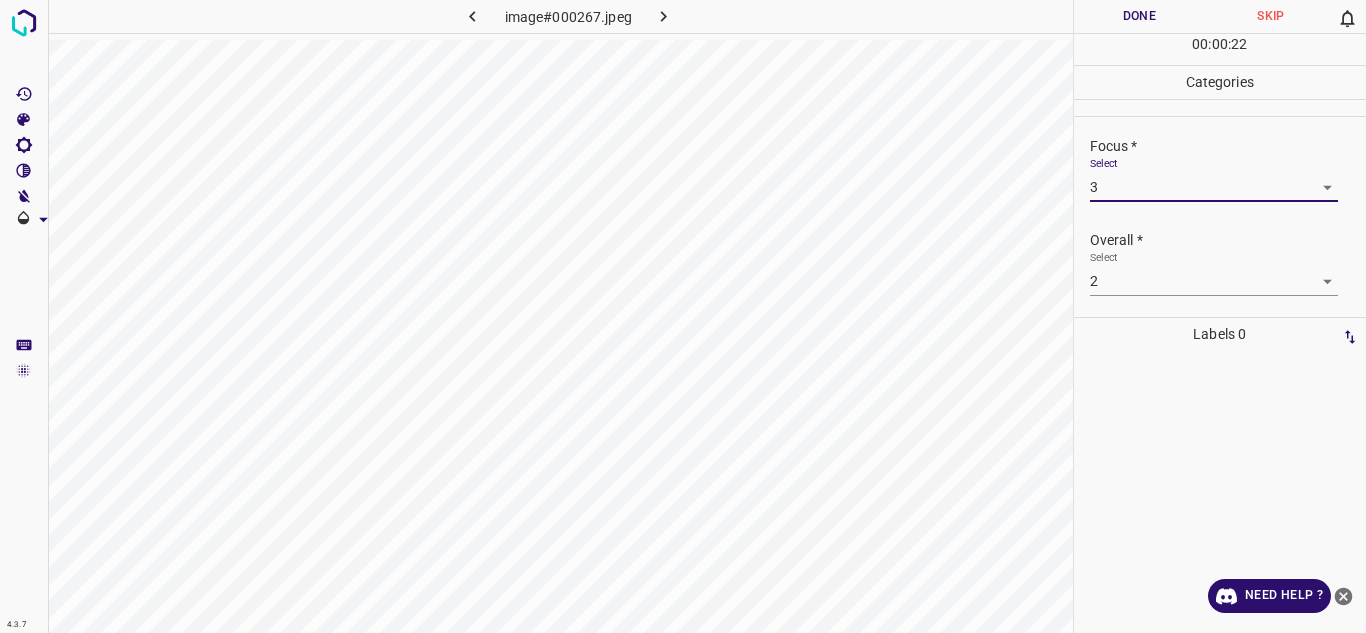 click on "4.3.7 image#000267.jpeg Done Skip 0 00   : 00   : 22   Categories Lighting *  Select 3 3 Focus *  Select 3 3 Overall *  Select 2 2 Labels   0 Categories 1 Lighting 2 Focus 3 Overall Tools Space Change between modes (Draw & Edit) I Auto labeling R Restore zoom M Zoom in N Zoom out Delete Delete selecte label Filters Z Restore filters X Saturation filter C Brightness filter V Contrast filter B Gray scale filter General O Download Need Help ? - Text - Hide - Delete" at bounding box center [683, 316] 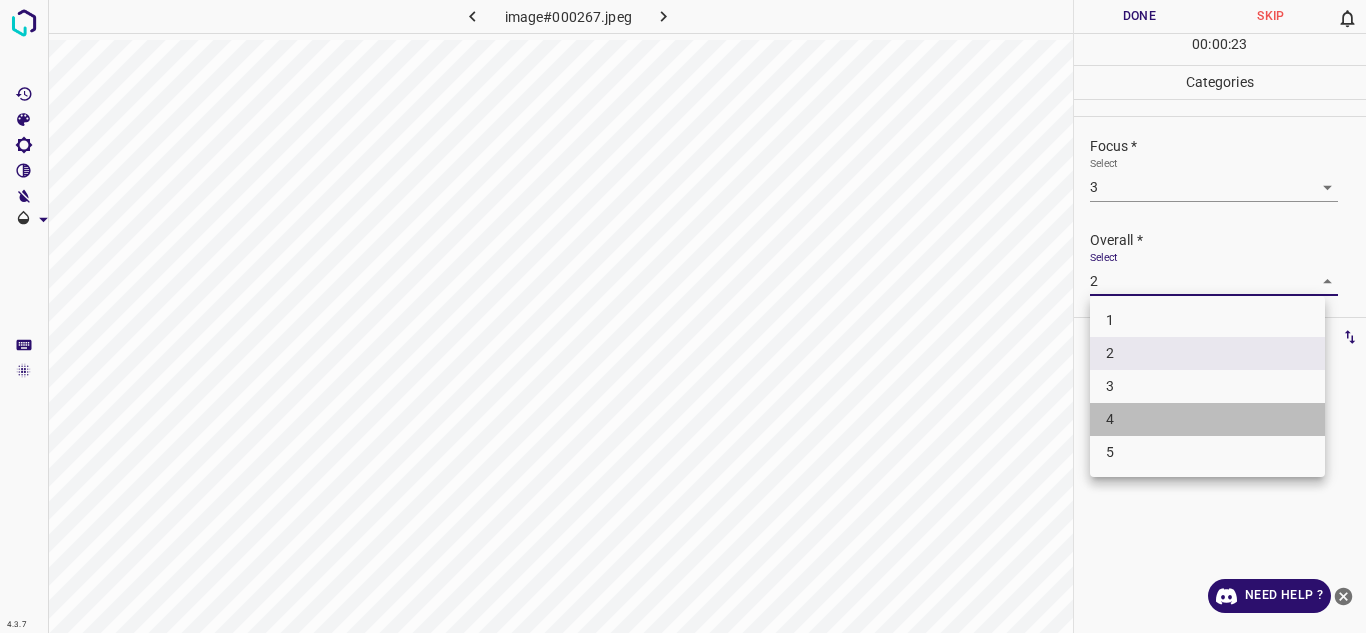 click on "4" at bounding box center [1207, 419] 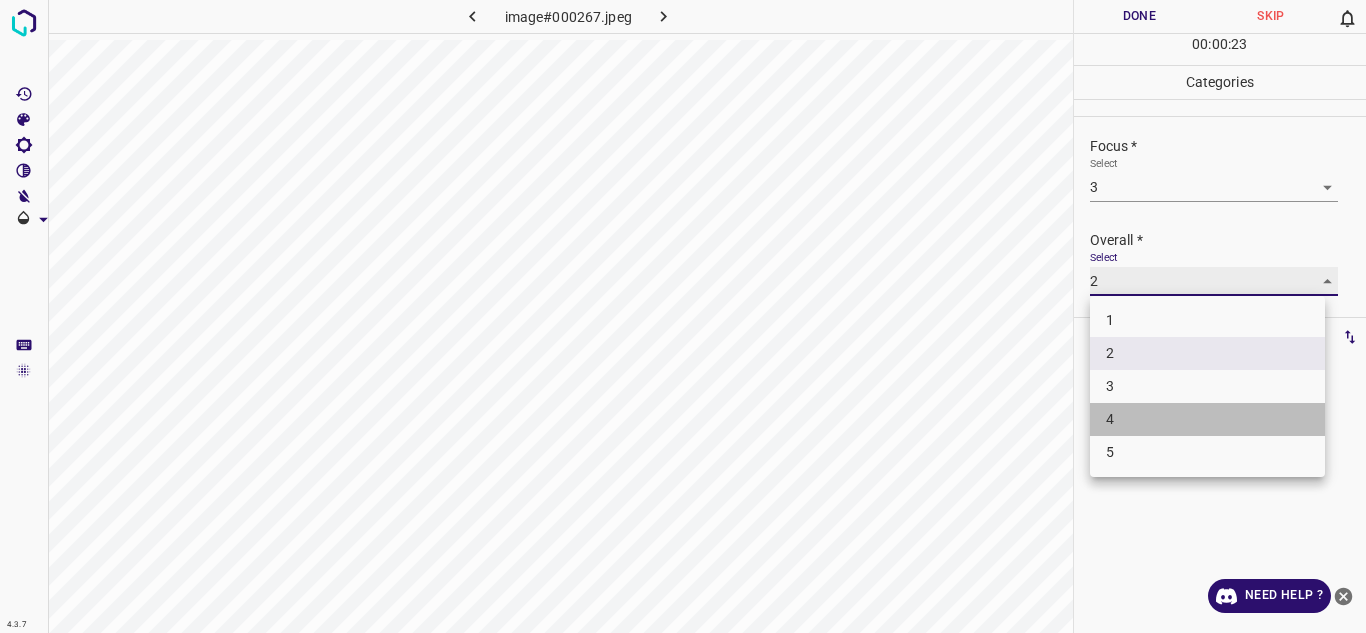 type on "4" 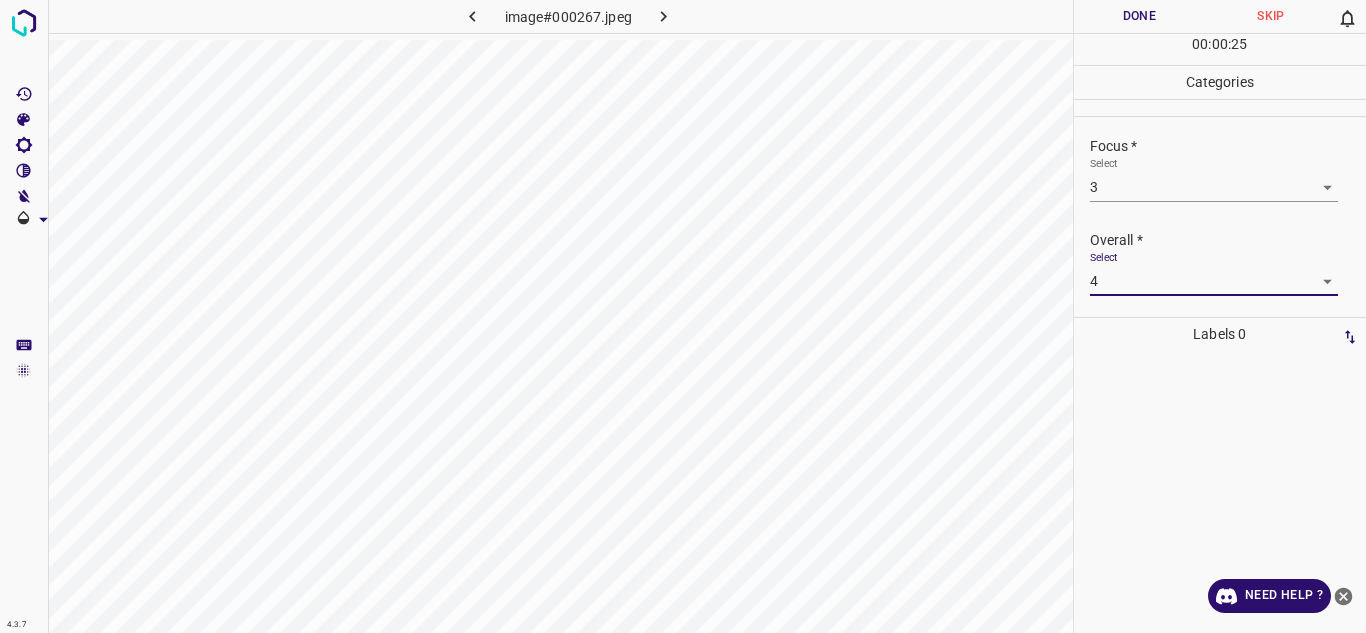 click on "4.3.7 image#000267.jpeg Done Skip 0 00   : 00   : 25   Categories Lighting *  Select 3 3 Focus *  Select 3 3 Overall *  Select 4 4 Labels   0 Categories 1 Lighting 2 Focus 3 Overall Tools Space Change between modes (Draw & Edit) I Auto labeling R Restore zoom M Zoom in N Zoom out Delete Delete selecte label Filters Z Restore filters X Saturation filter C Brightness filter V Contrast filter B Gray scale filter General O Download Need Help ? - Text - Hide - Delete" at bounding box center [683, 316] 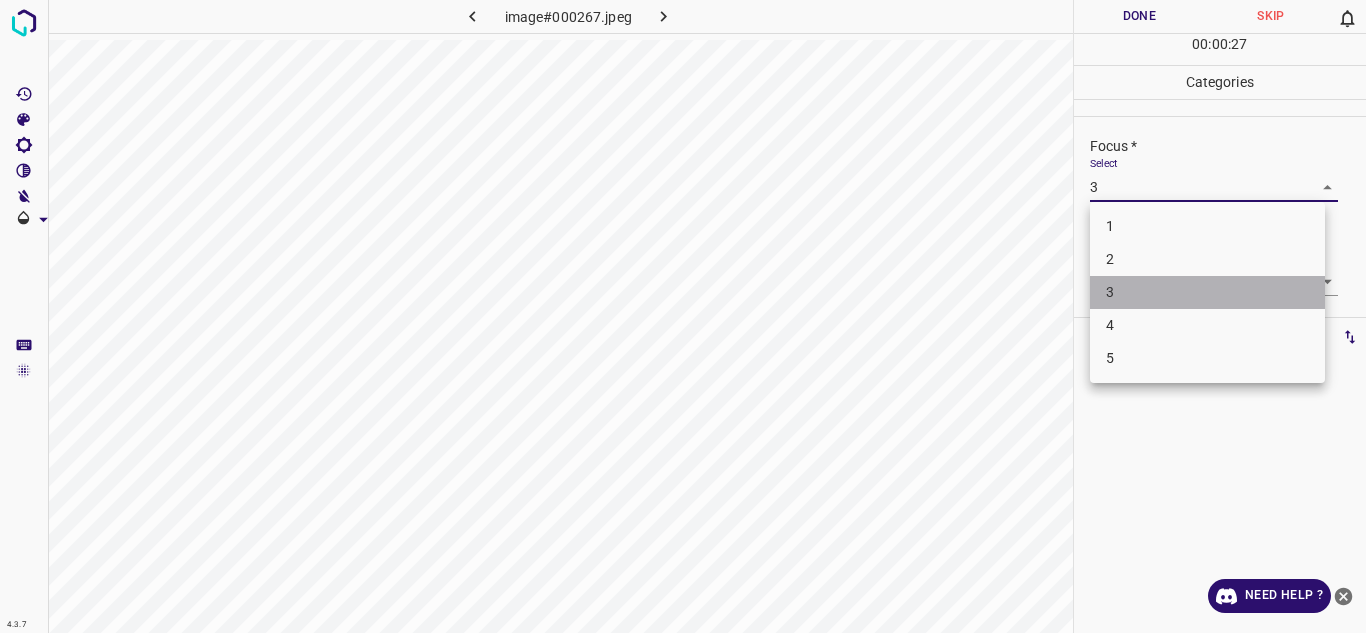 click on "3" at bounding box center [1207, 292] 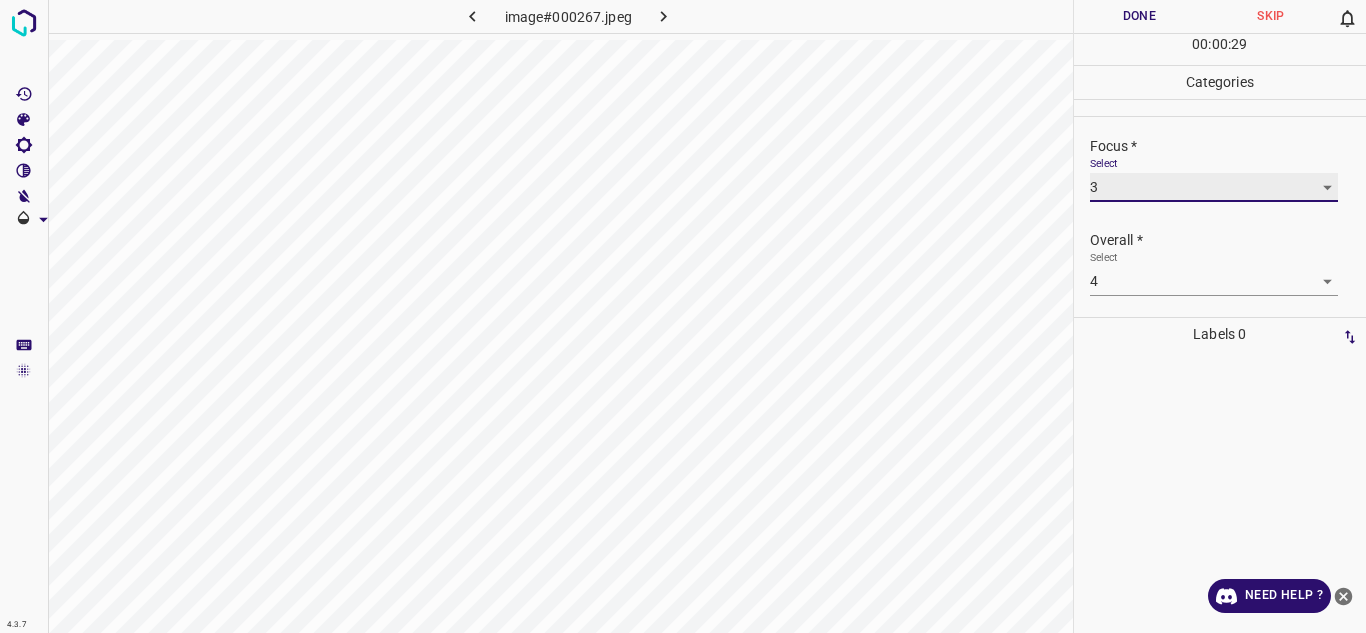 scroll, scrollTop: 0, scrollLeft: 0, axis: both 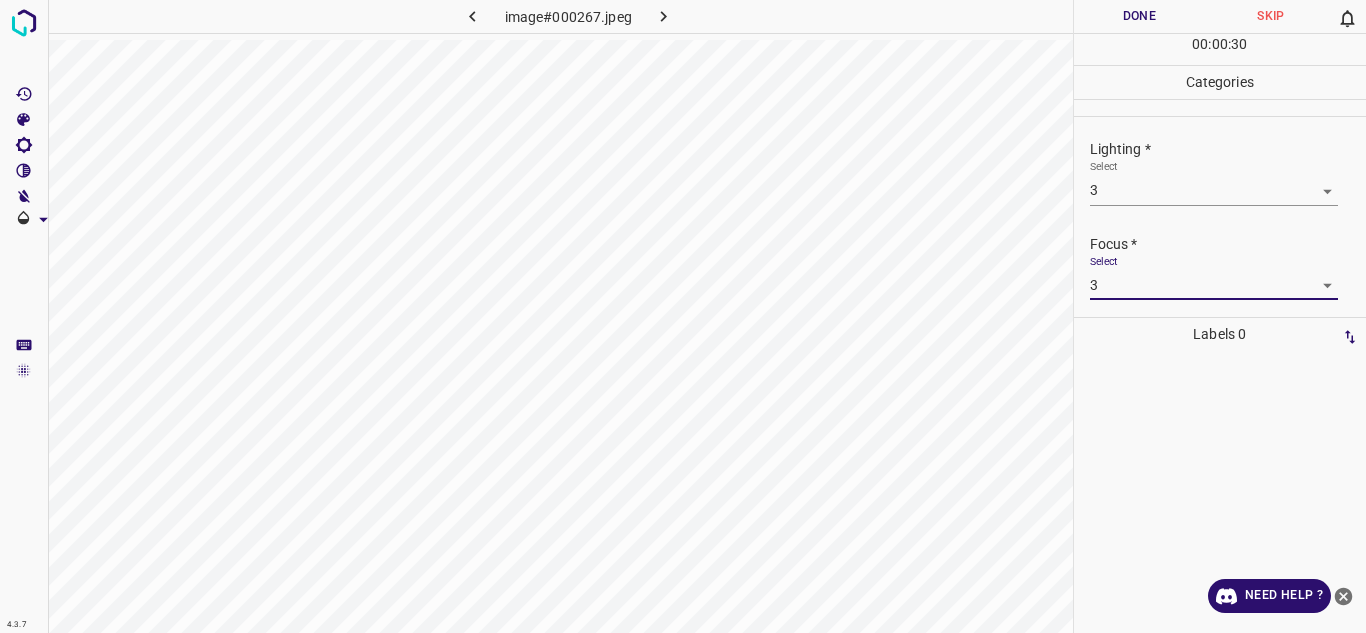 click on "4.3.7 image#000267.jpeg Done Skip 0 00   : 00   : 30   Categories Lighting *  Select 3 3 Focus *  Select 3 3 Overall *  Select 4 4 Labels   0 Categories 1 Lighting 2 Focus 3 Overall Tools Space Change between modes (Draw & Edit) I Auto labeling R Restore zoom M Zoom in N Zoom out Delete Delete selecte label Filters Z Restore filters X Saturation filter C Brightness filter V Contrast filter B Gray scale filter General O Download Need Help ? - Text - Hide - Delete" at bounding box center (683, 316) 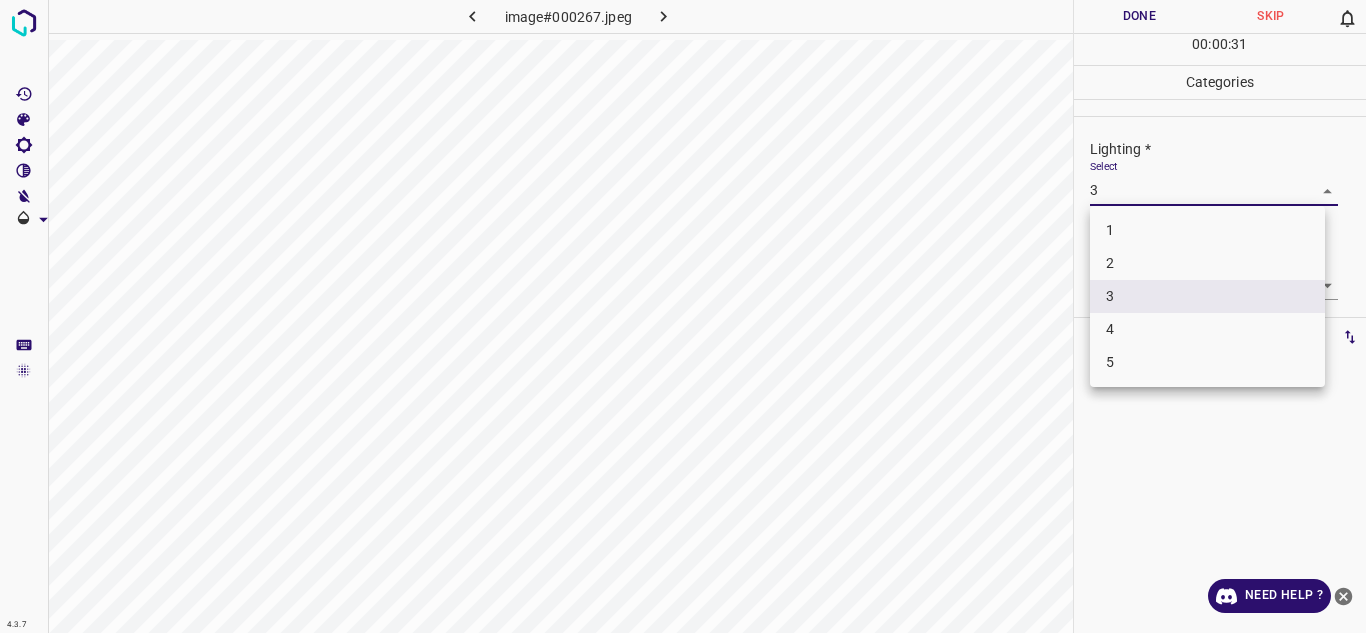 click on "4" at bounding box center (1207, 329) 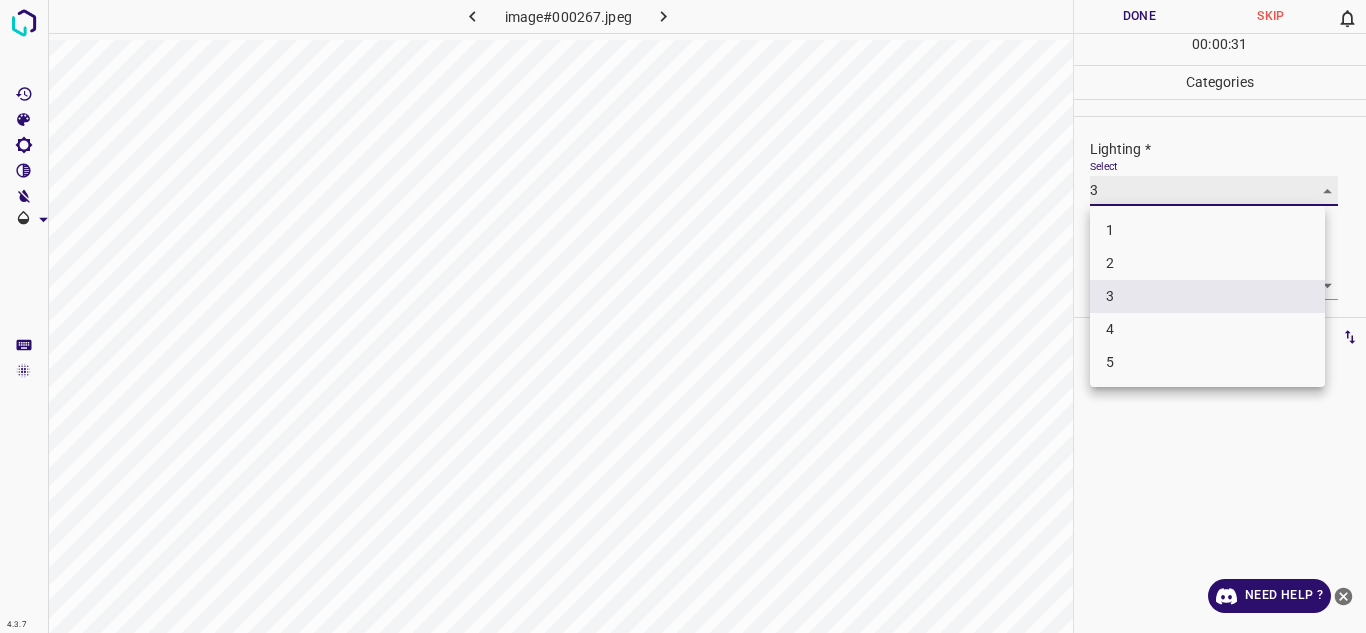 type on "4" 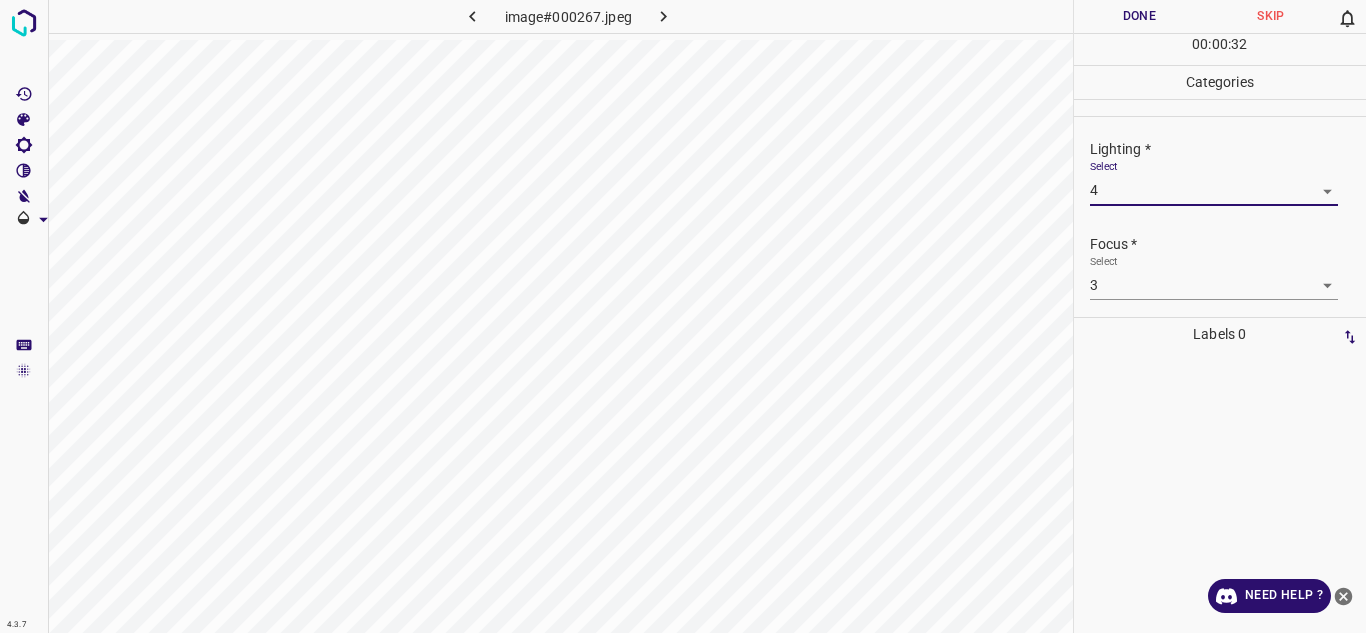 click on "Done" at bounding box center (1140, 16) 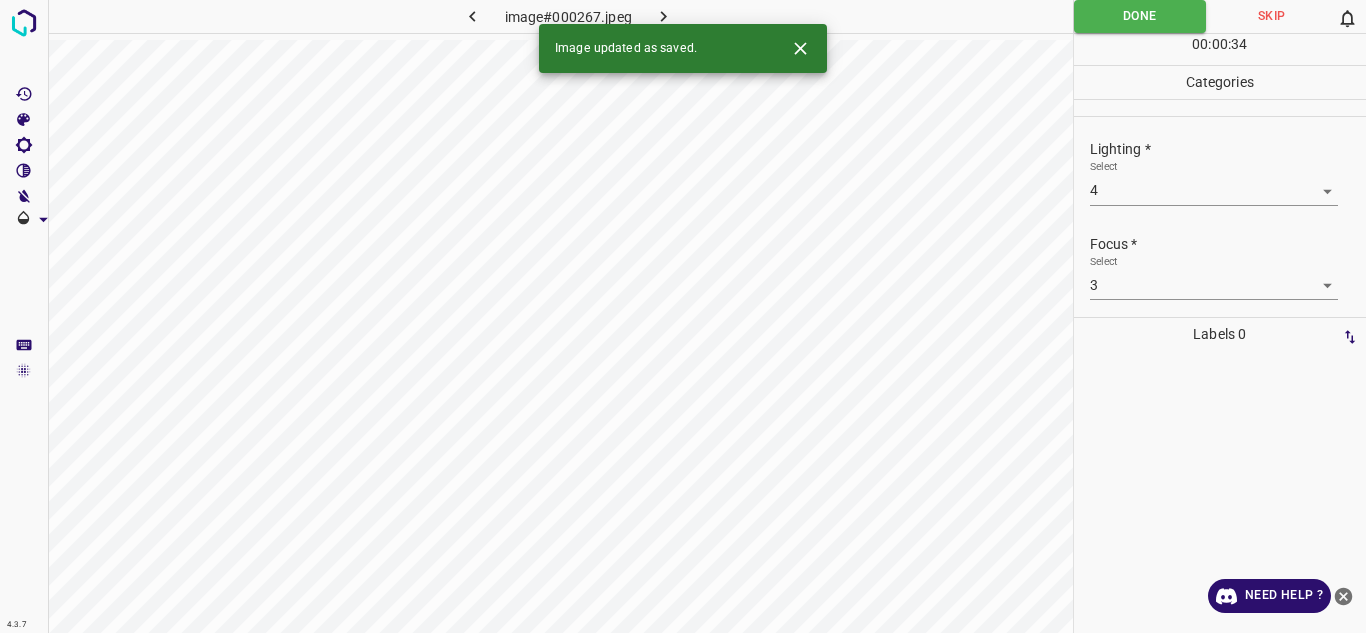 click at bounding box center (664, 16) 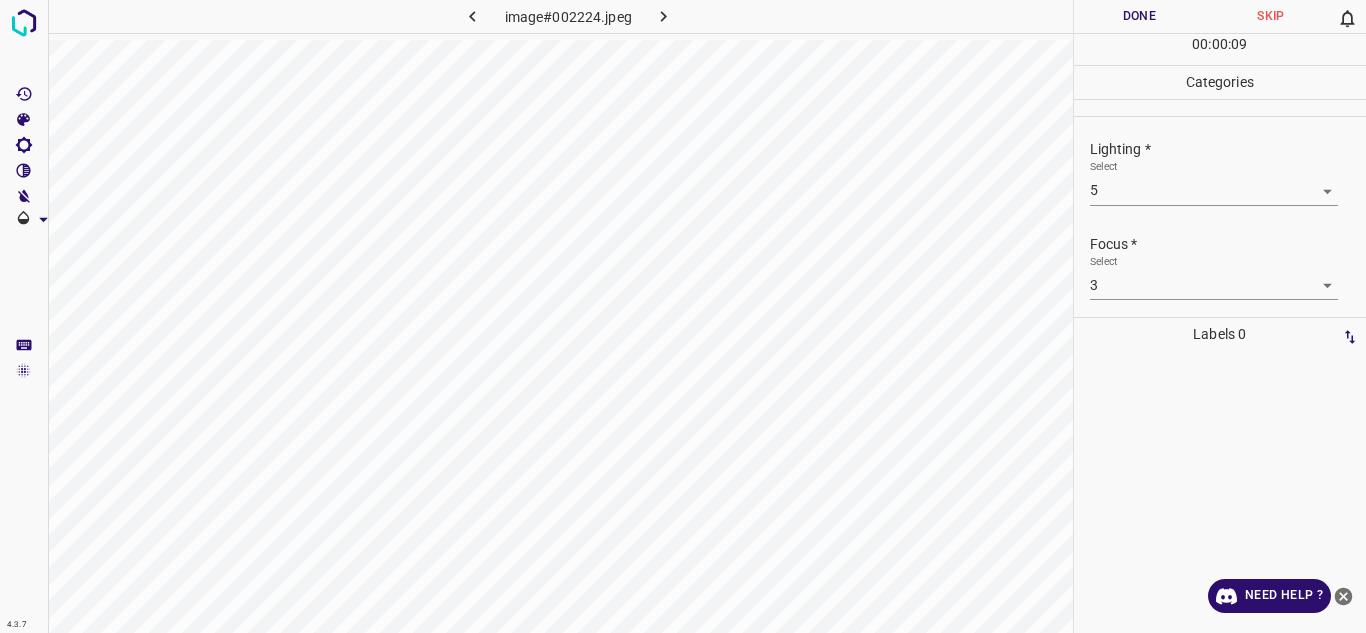 click on "4.3.7 image#002224.jpeg Done Skip 0 00   : 00   : 09   Categories Lighting *  Select 5 5 Focus *  Select 3 3 Overall *  Select 3 3 Labels   0 Categories 1 Lighting 2 Focus 3 Overall Tools Space Change between modes (Draw & Edit) I Auto labeling R Restore zoom M Zoom in N Zoom out Delete Delete selecte label Filters Z Restore filters X Saturation filter C Brightness filter V Contrast filter B Gray scale filter General O Download Need Help ? - Text - Hide - Delete" at bounding box center [683, 316] 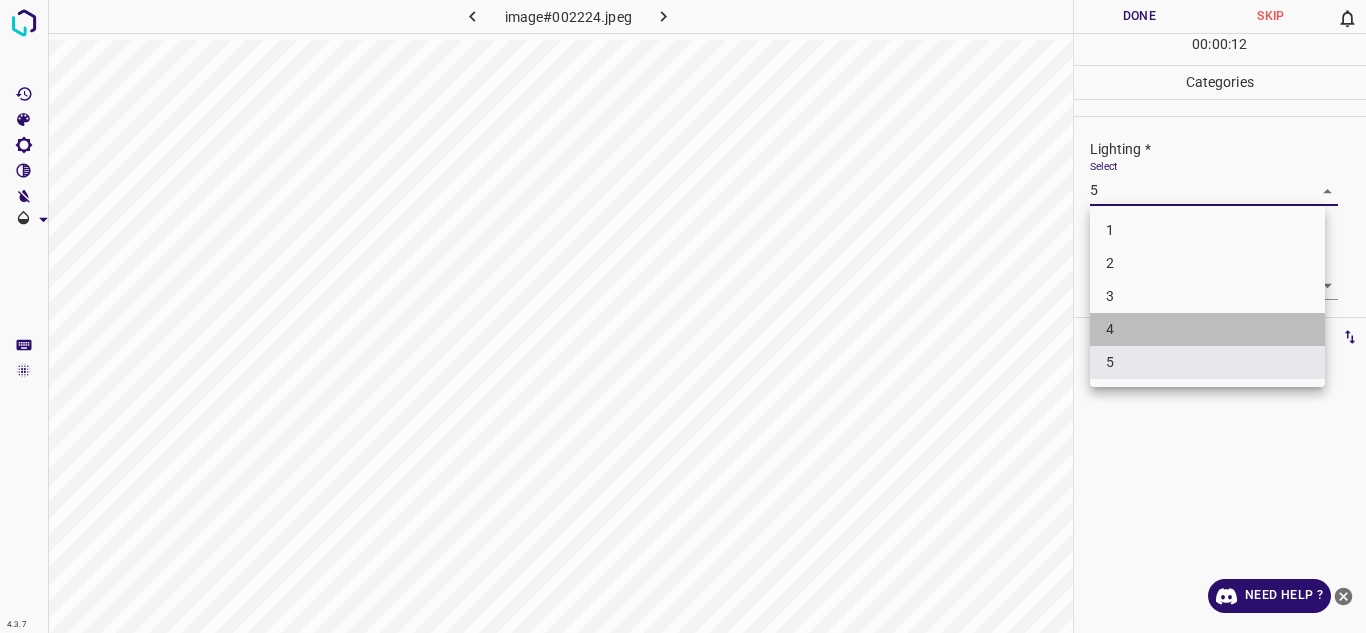 click on "4" at bounding box center [1207, 329] 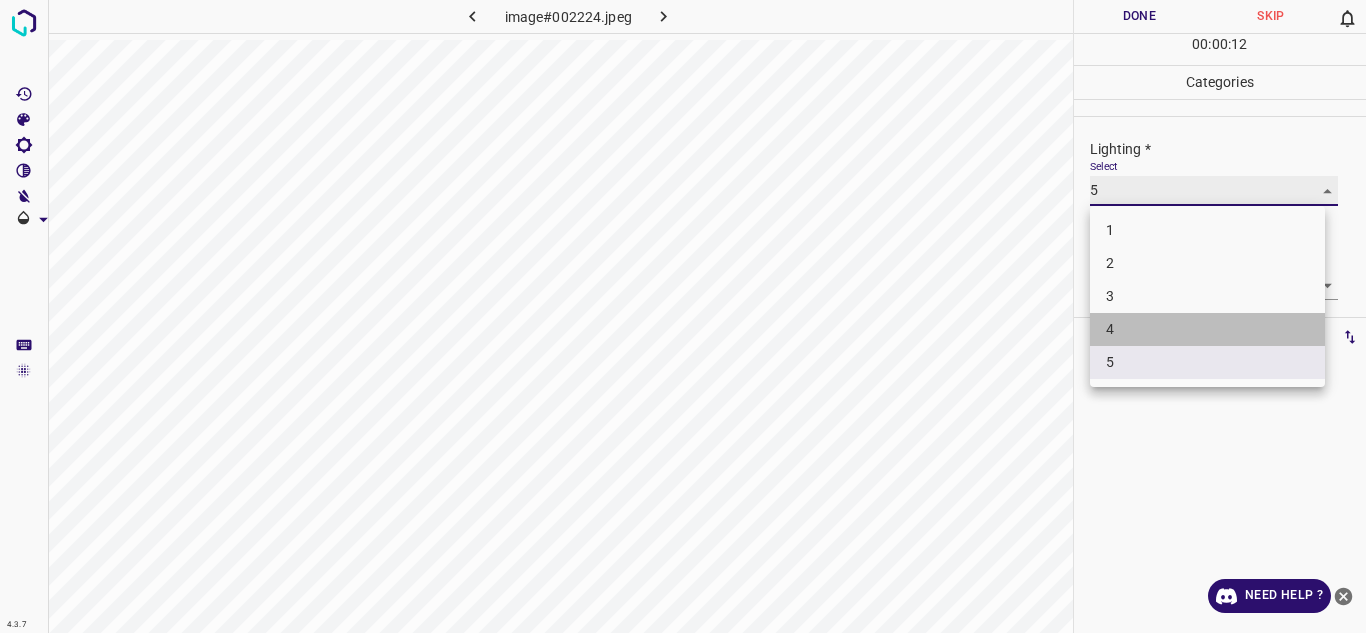type on "4" 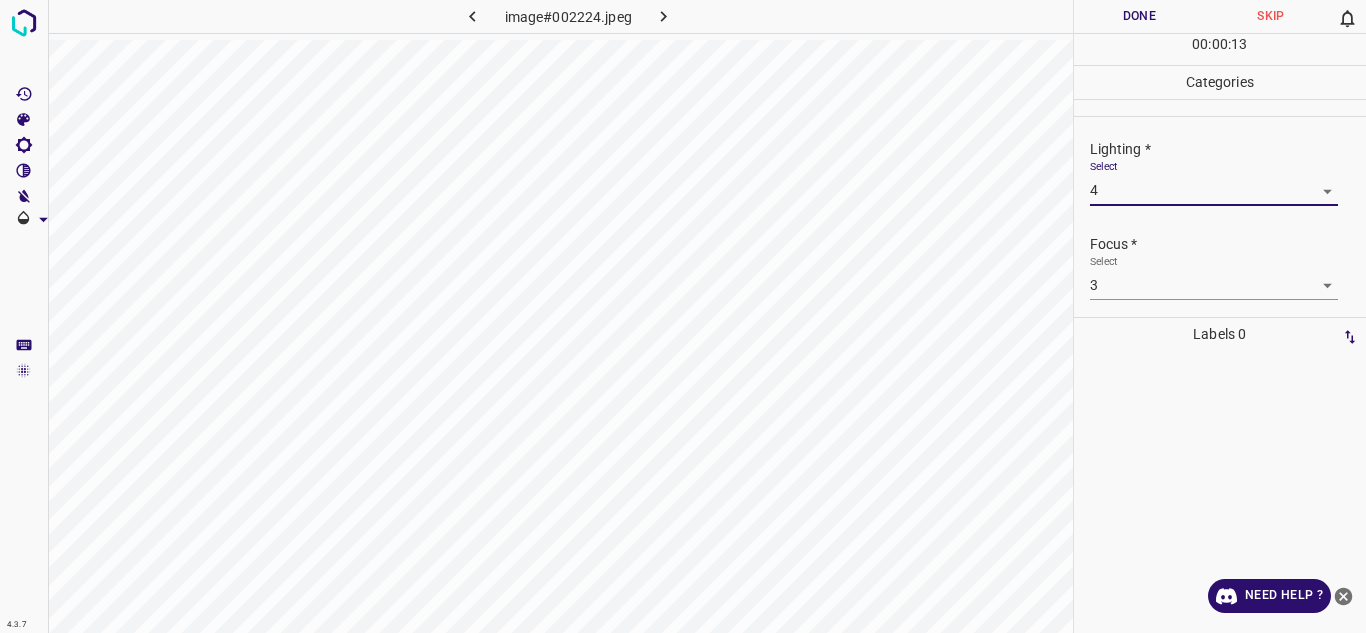 click on "4.3.7 image#002224.jpeg Done Skip 0 00   : 00   : 13   Categories Lighting *  Select 4 4 Focus *  Select 3 3 Overall *  Select 3 3 Labels   0 Categories 1 Lighting 2 Focus 3 Overall Tools Space Change between modes (Draw & Edit) I Auto labeling R Restore zoom M Zoom in N Zoom out Delete Delete selecte label Filters Z Restore filters X Saturation filter C Brightness filter V Contrast filter B Gray scale filter General O Download Need Help ? - Text - Hide - Delete" at bounding box center (683, 316) 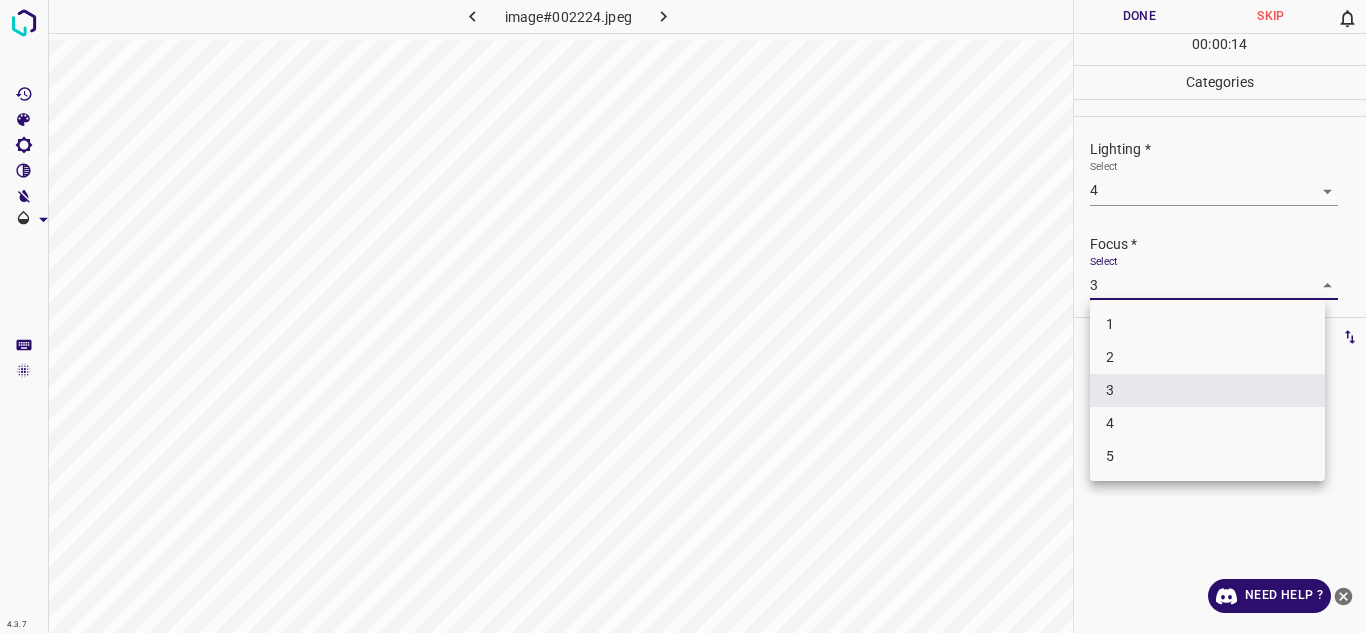 click on "4" at bounding box center (1207, 423) 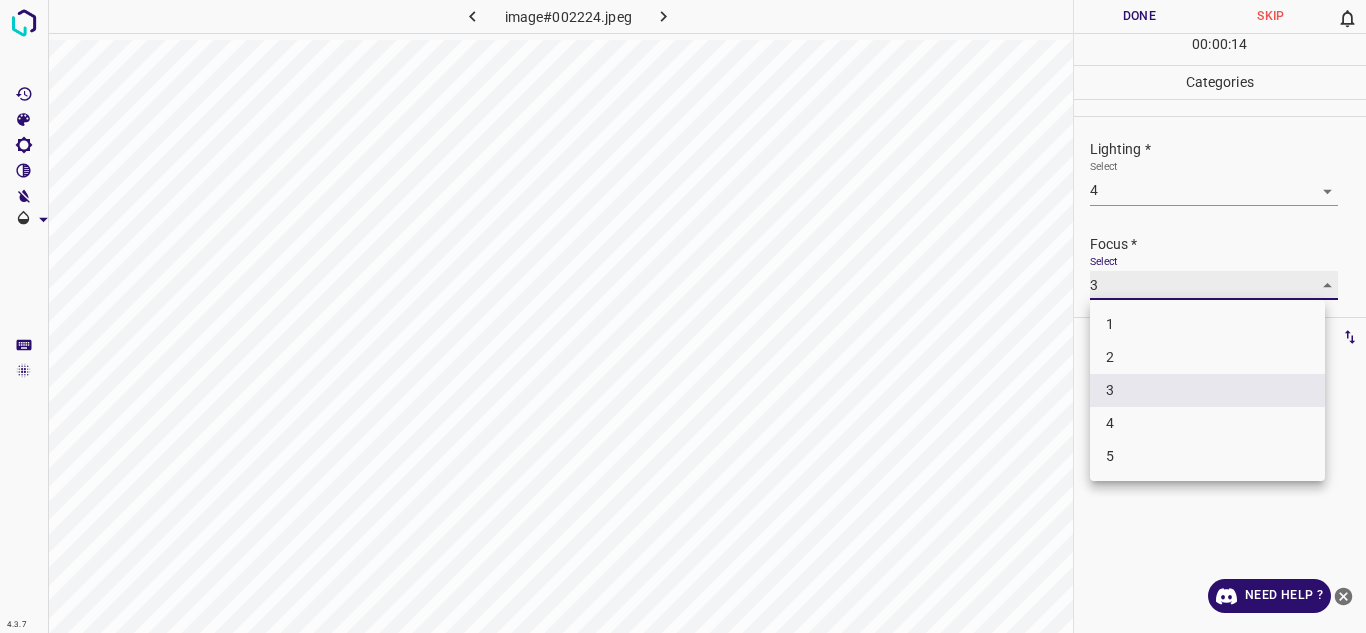type on "4" 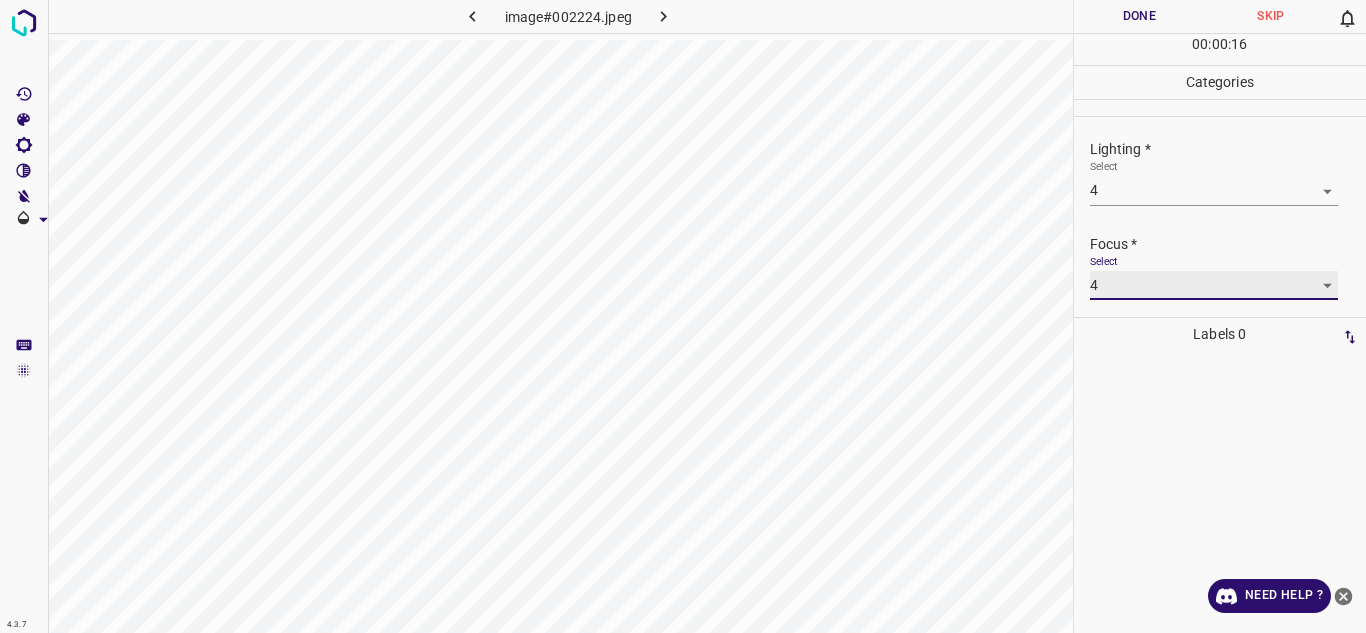 scroll, scrollTop: 98, scrollLeft: 0, axis: vertical 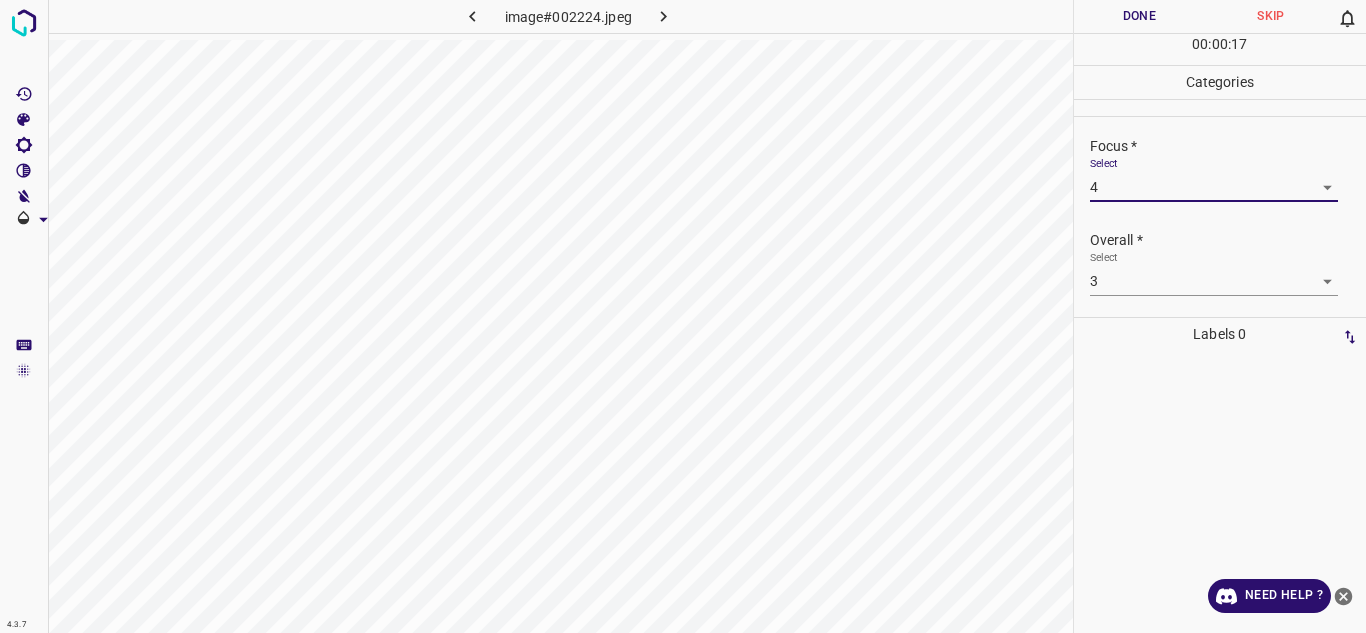 click on "4.3.7 image#002224.jpeg Done Skip 0 00   : 00   : 17   Categories Lighting *  Select 4 4 Focus *  Select 4 4 Overall *  Select 3 3 Labels   0 Categories 1 Lighting 2 Focus 3 Overall Tools Space Change between modes (Draw & Edit) I Auto labeling R Restore zoom M Zoom in N Zoom out Delete Delete selecte label Filters Z Restore filters X Saturation filter C Brightness filter V Contrast filter B Gray scale filter General O Download Need Help ? - Text - Hide - Delete" at bounding box center (683, 316) 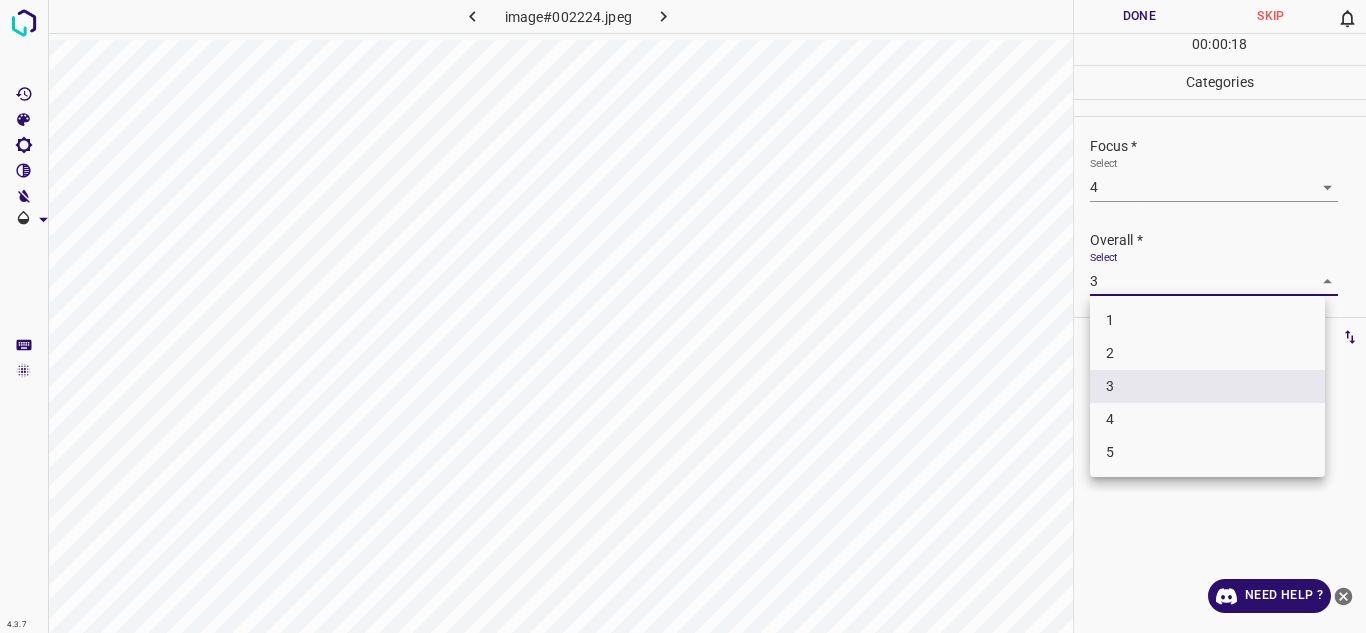 click on "4" at bounding box center [1207, 419] 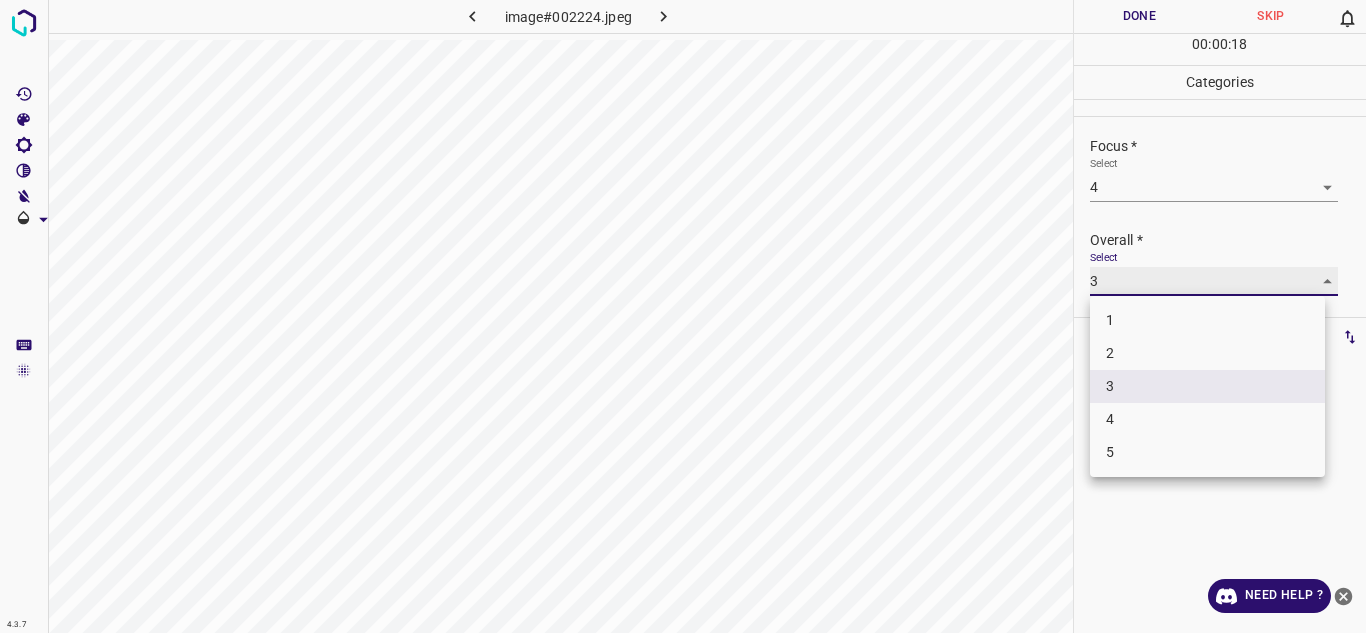 type on "4" 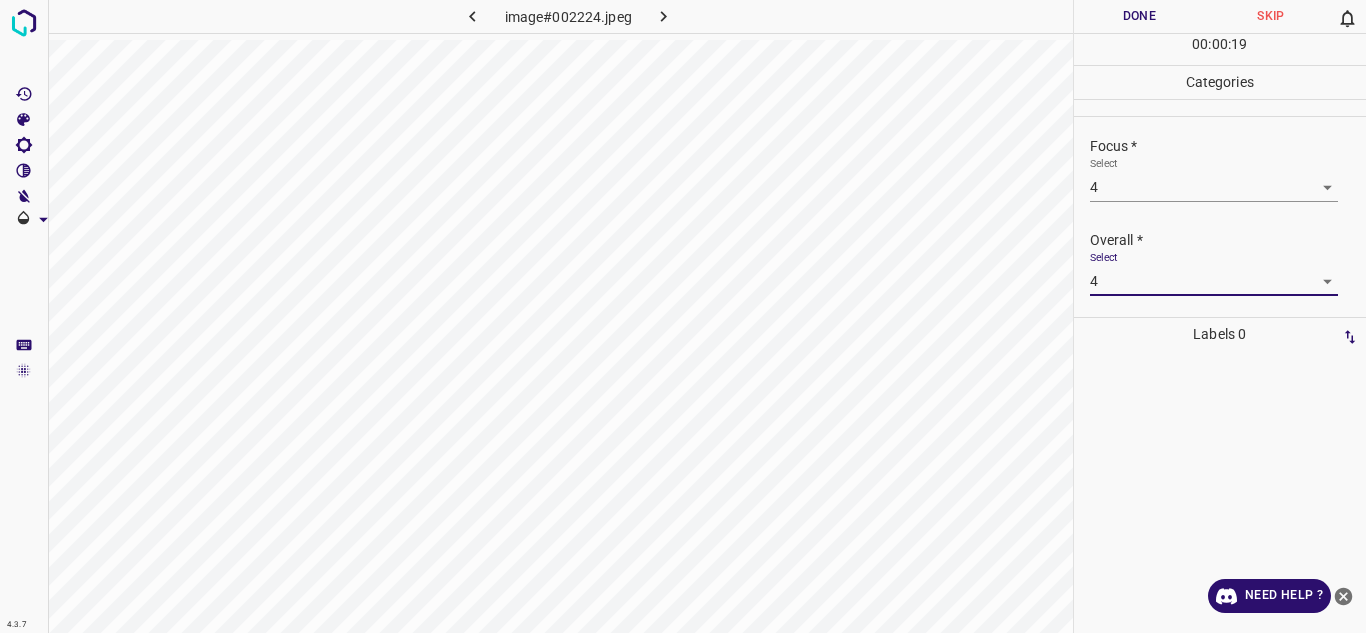 click on "Done" at bounding box center (1140, 16) 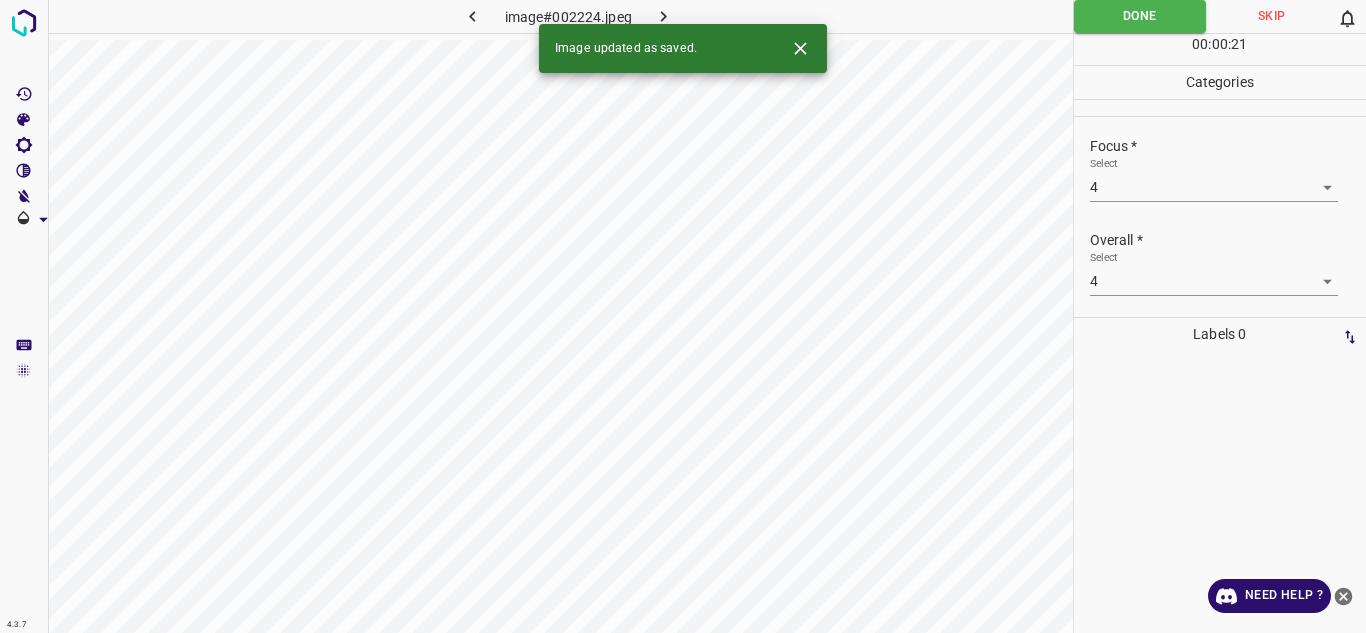 click 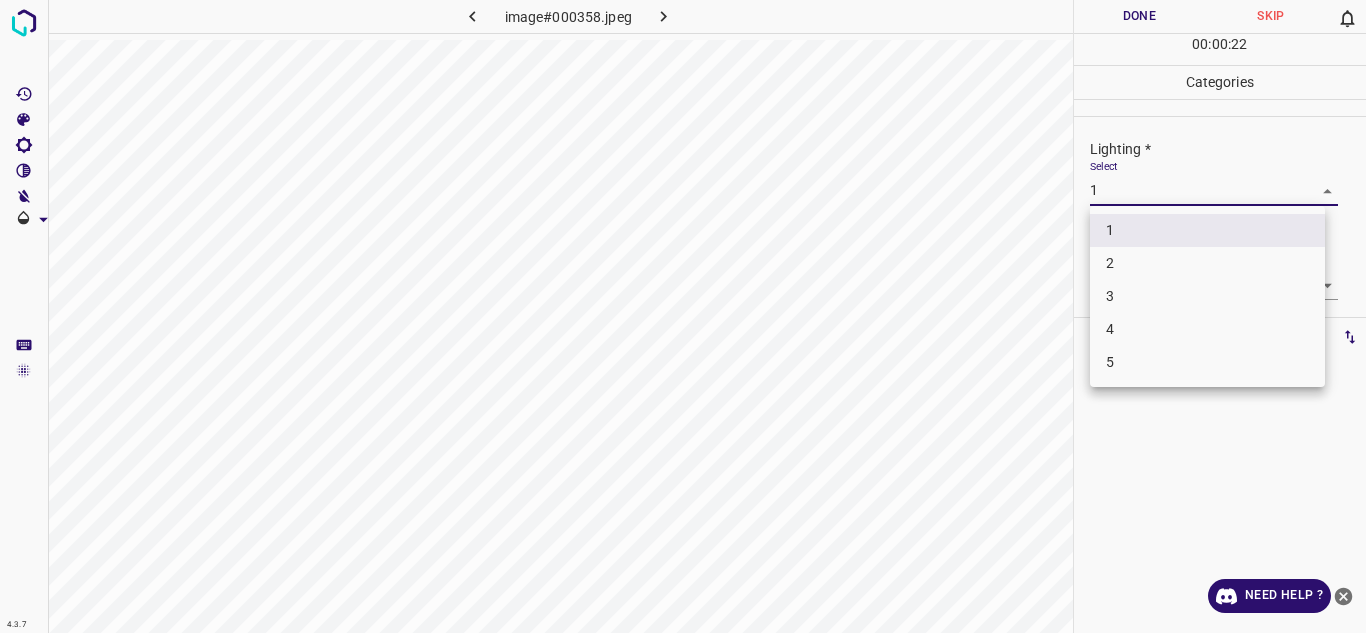 click on "4.3.7 image#000358.jpeg Done Skip 0 00   : 00   : 22   Categories Lighting *  Select 1 1 Focus *  Select 1 1 Overall *  Select 1 1 Labels   0 Categories 1 Lighting 2 Focus 3 Overall Tools Space Change between modes (Draw & Edit) I Auto labeling R Restore zoom M Zoom in N Zoom out Delete Delete selecte label Filters Z Restore filters X Saturation filter C Brightness filter V Contrast filter B Gray scale filter General O Download Need Help ? - Text - Hide - Delete 1 2 3 4 5" at bounding box center (683, 316) 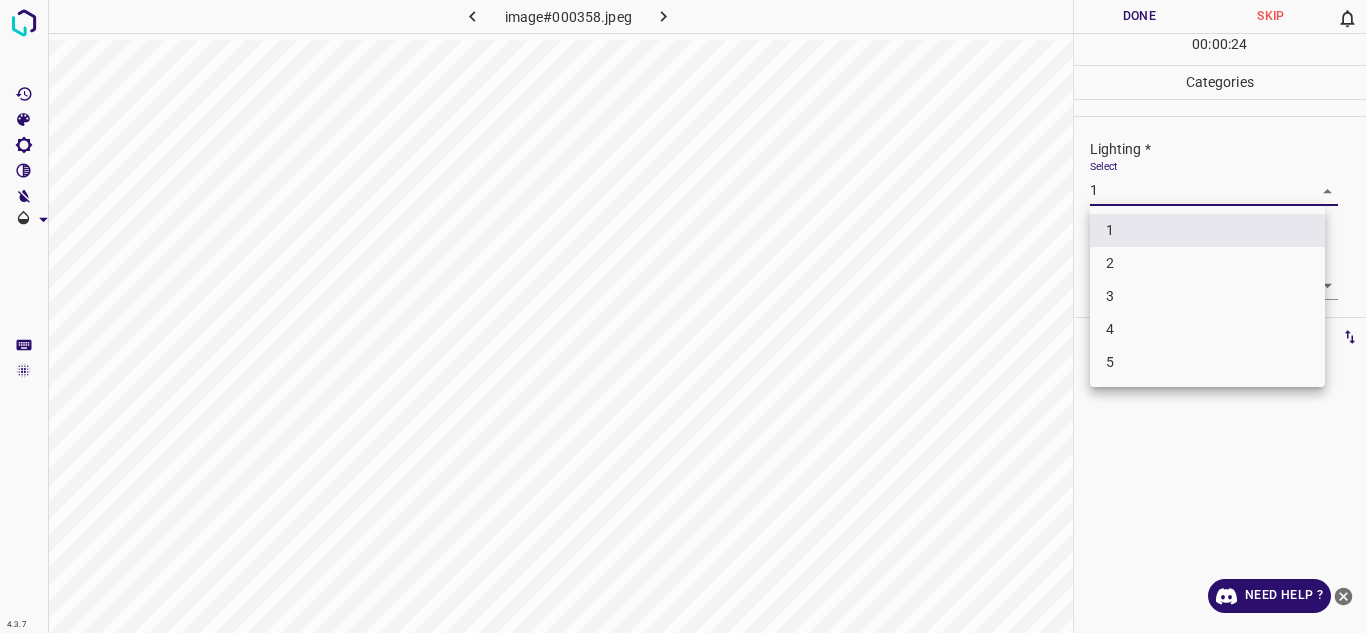 click on "3" at bounding box center (1207, 296) 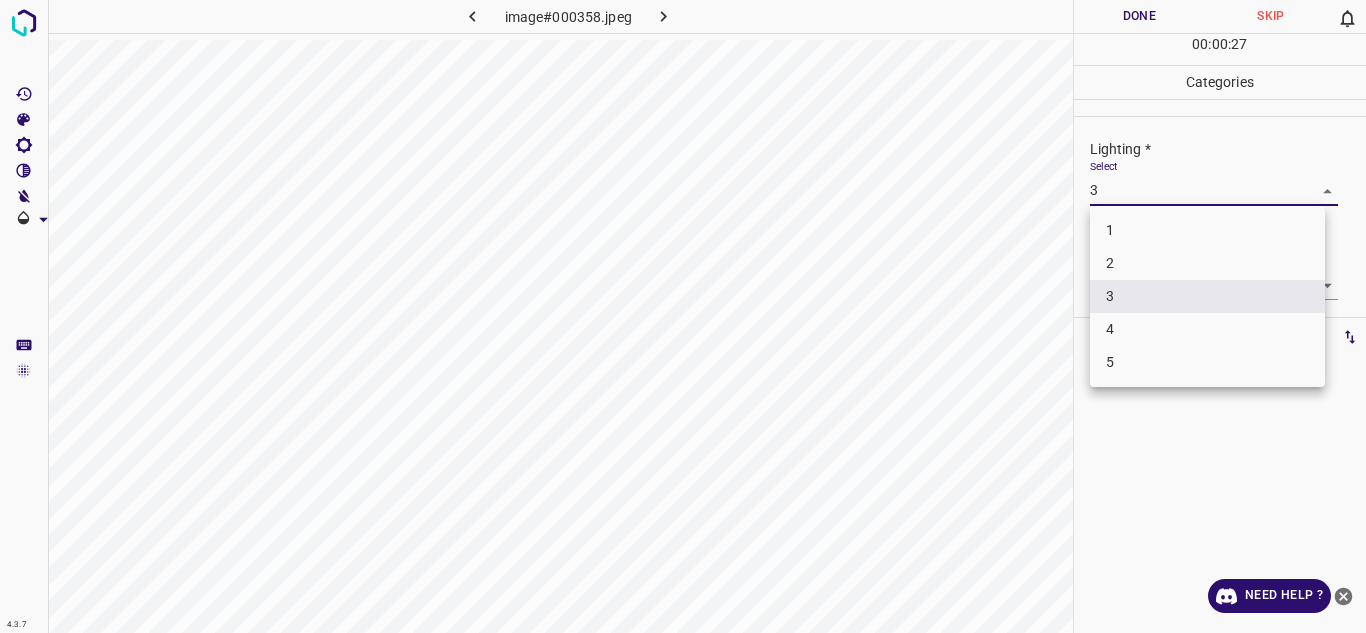 click on "4.3.7 image#000358.jpeg Done Skip 0 00   : 00   : 27   Categories Lighting *  Select 3 3 Focus *  Select 1 1 Overall *  Select 1 1 Labels   0 Categories 1 Lighting 2 Focus 3 Overall Tools Space Change between modes (Draw & Edit) I Auto labeling R Restore zoom M Zoom in N Zoom out Delete Delete selecte label Filters Z Restore filters X Saturation filter C Brightness filter V Contrast filter B Gray scale filter General O Download Need Help ? - Text - Hide - Delete 1 2 3 4 5" at bounding box center [683, 316] 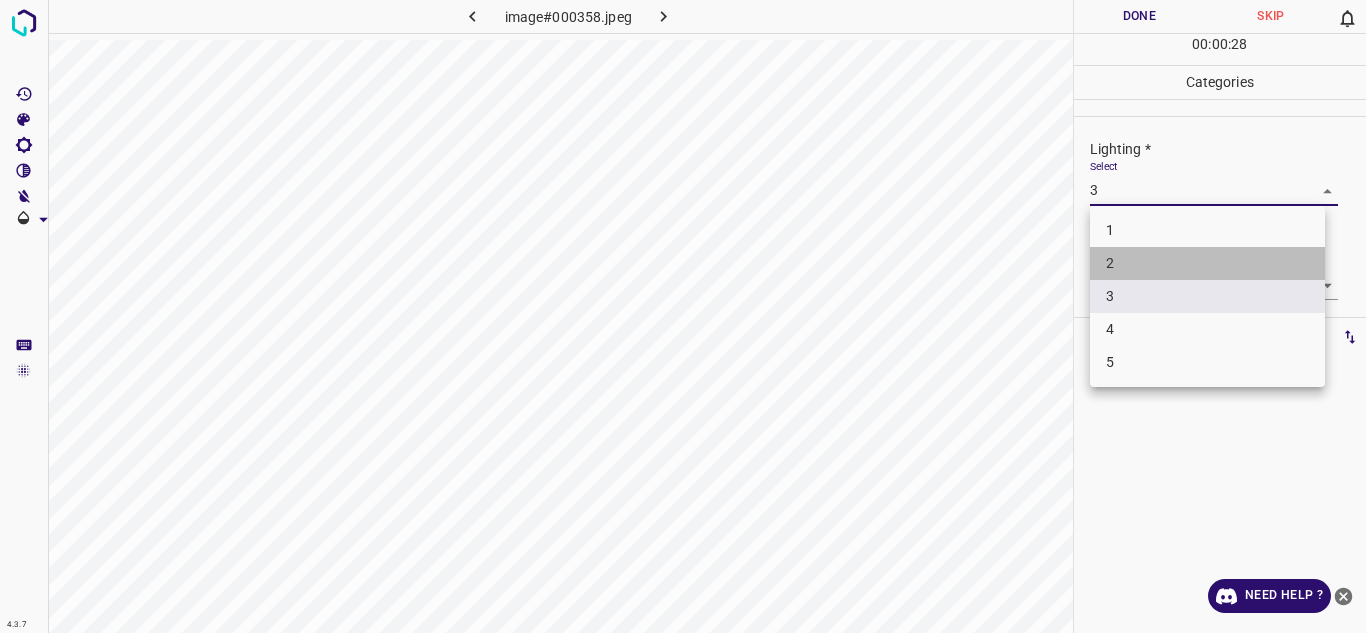 click on "2" at bounding box center (1207, 263) 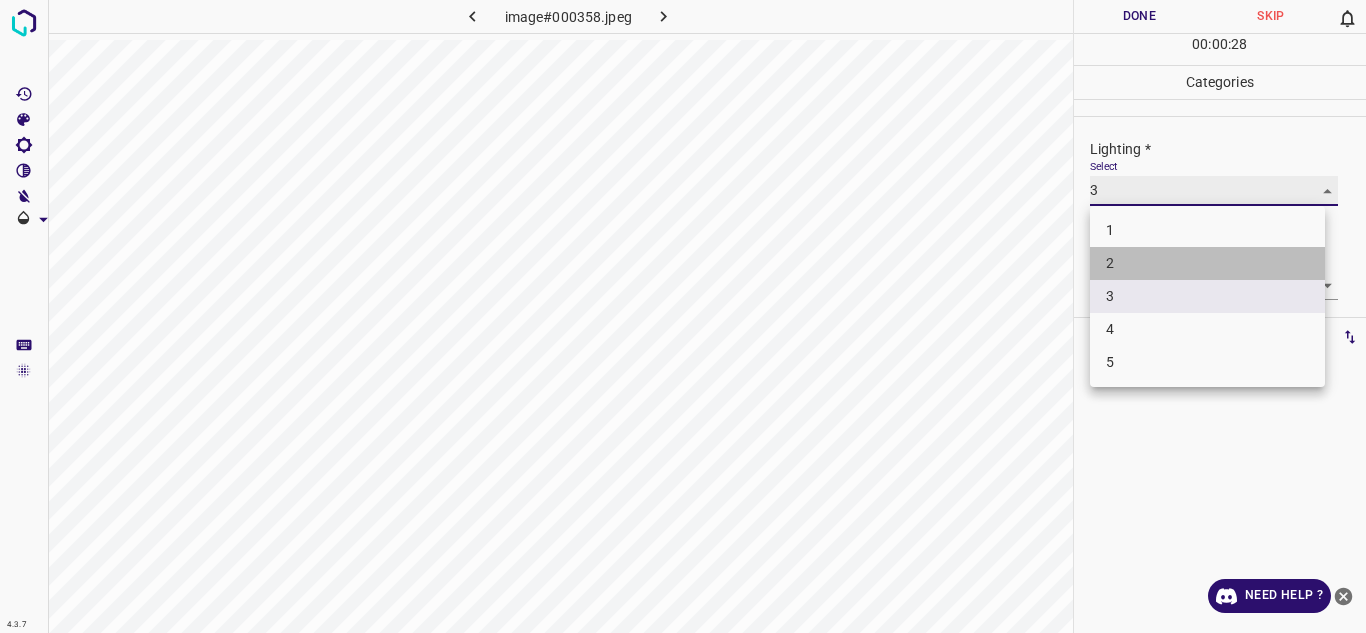 type on "2" 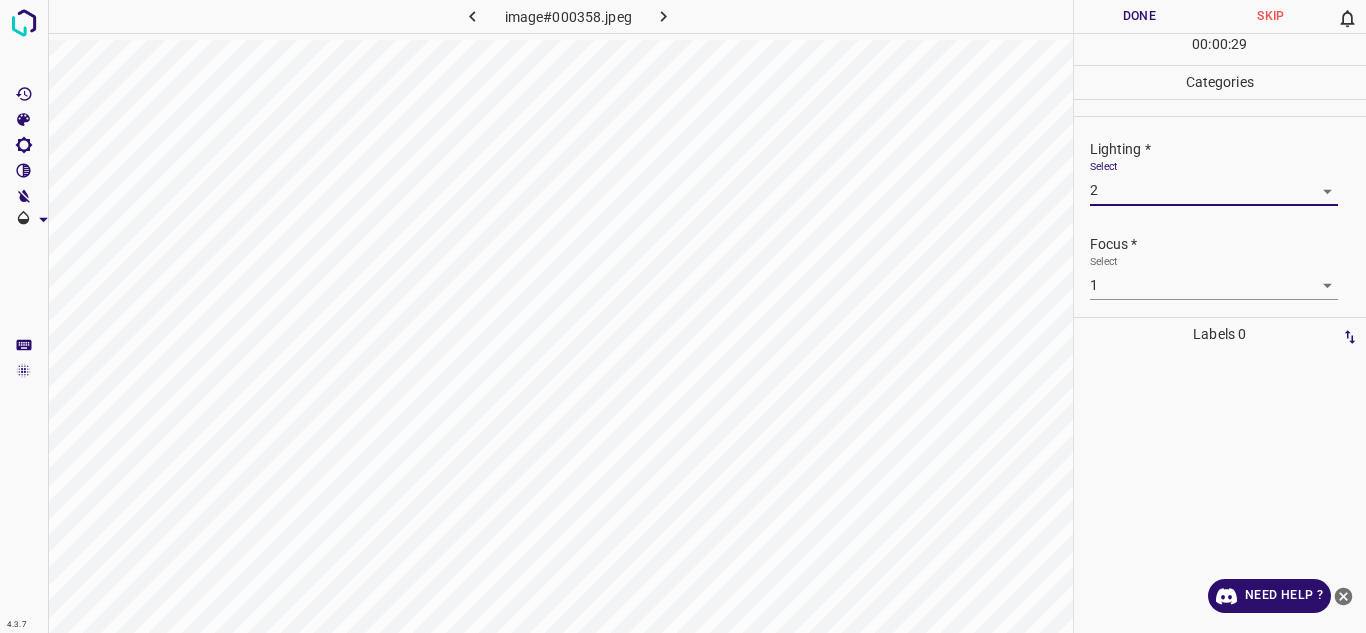 click on "4.3.7 image#000358.jpeg Done Skip 0 00   : 00   : 29   Categories Lighting *  Select 2 2 Focus *  Select 1 1 Overall *  Select 1 1 Labels   0 Categories 1 Lighting 2 Focus 3 Overall Tools Space Change between modes (Draw & Edit) I Auto labeling R Restore zoom M Zoom in N Zoom out Delete Delete selecte label Filters Z Restore filters X Saturation filter C Brightness filter V Contrast filter B Gray scale filter General O Download Need Help ? - Text - Hide - Delete" at bounding box center [683, 316] 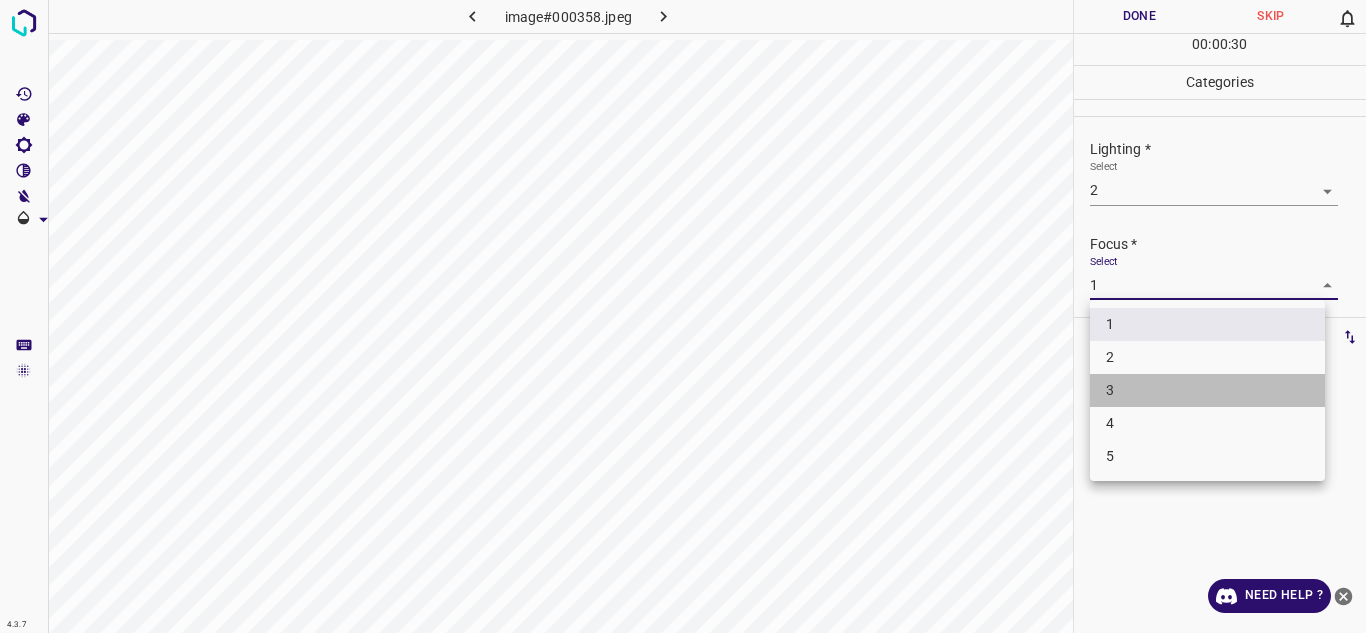 click on "3" at bounding box center [1207, 390] 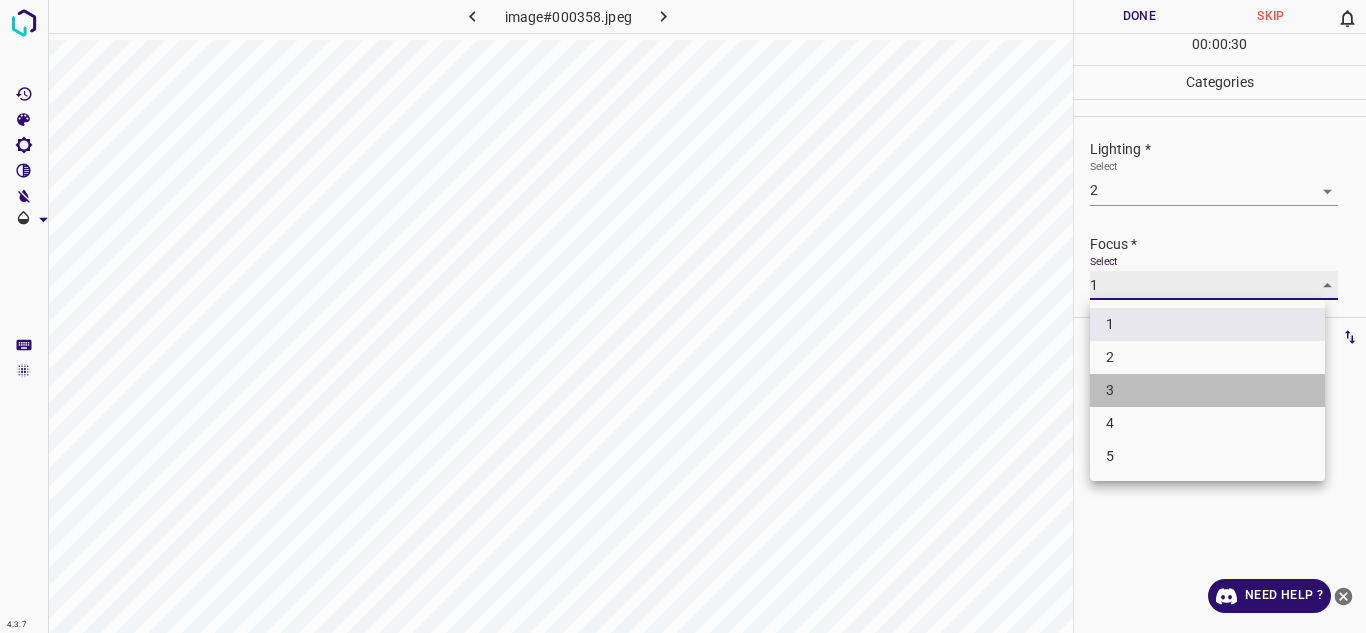 type on "3" 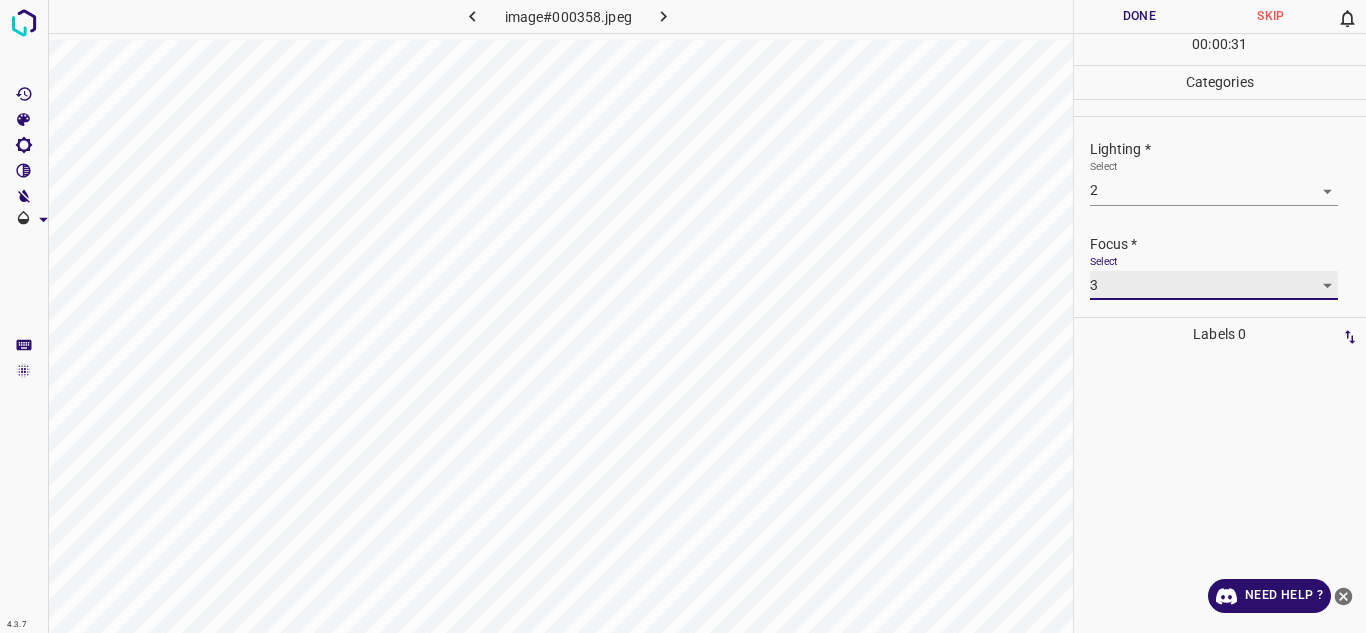scroll, scrollTop: 98, scrollLeft: 0, axis: vertical 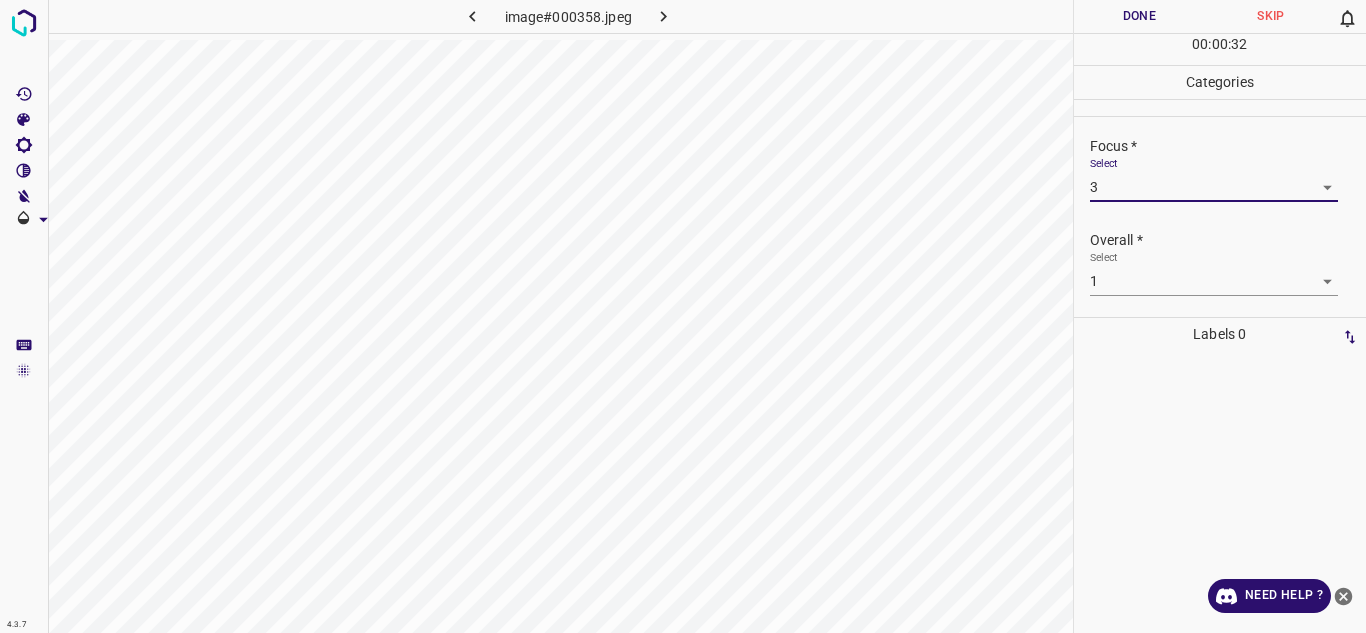 click on "4.3.7 image#000358.jpeg Done Skip 0 00   : 00   : 32   Categories Lighting *  Select 2 2 Focus *  Select 3 3 Overall *  Select 1 1 Labels   0 Categories 1 Lighting 2 Focus 3 Overall Tools Space Change between modes (Draw & Edit) I Auto labeling R Restore zoom M Zoom in N Zoom out Delete Delete selecte label Filters Z Restore filters X Saturation filter C Brightness filter V Contrast filter B Gray scale filter General O Download Need Help ? - Text - Hide - Delete" at bounding box center [683, 316] 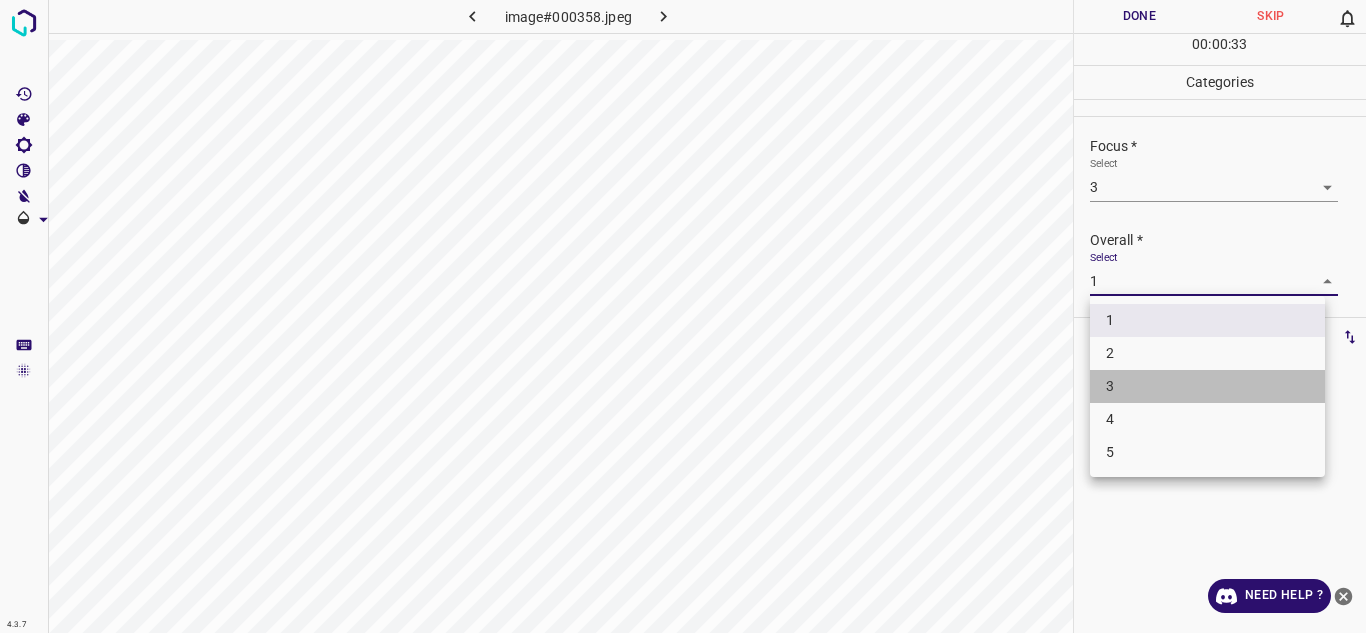 click on "3" at bounding box center [1207, 386] 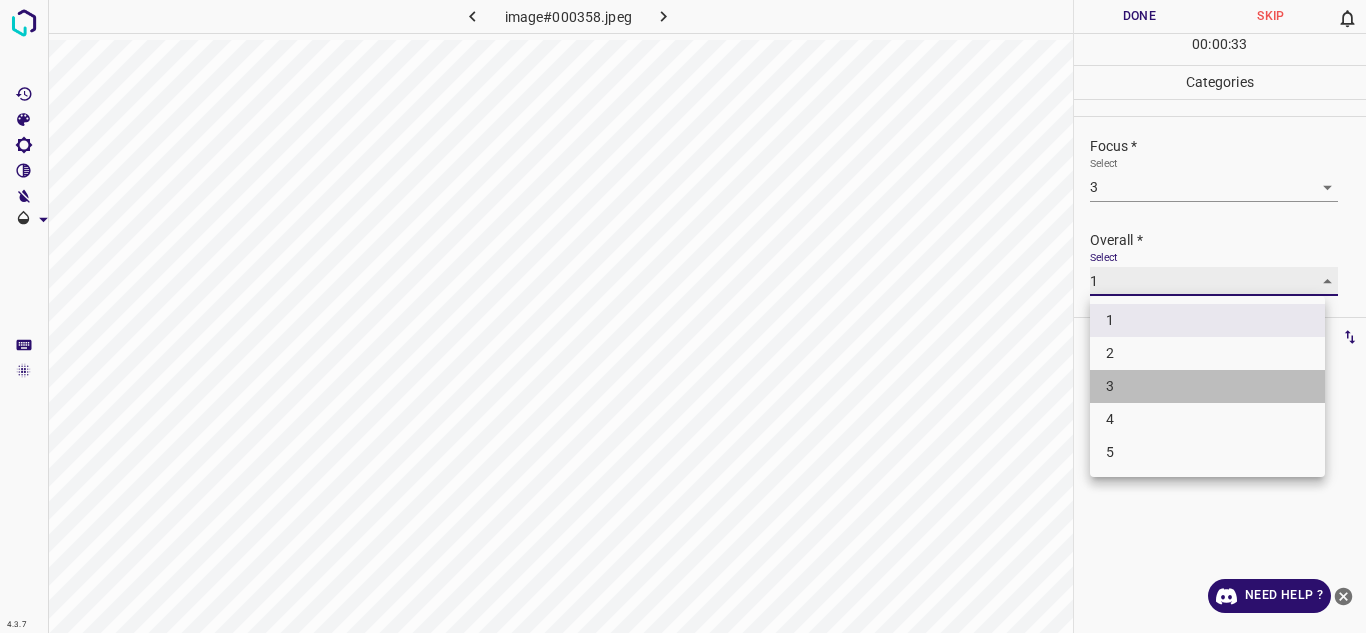 type on "3" 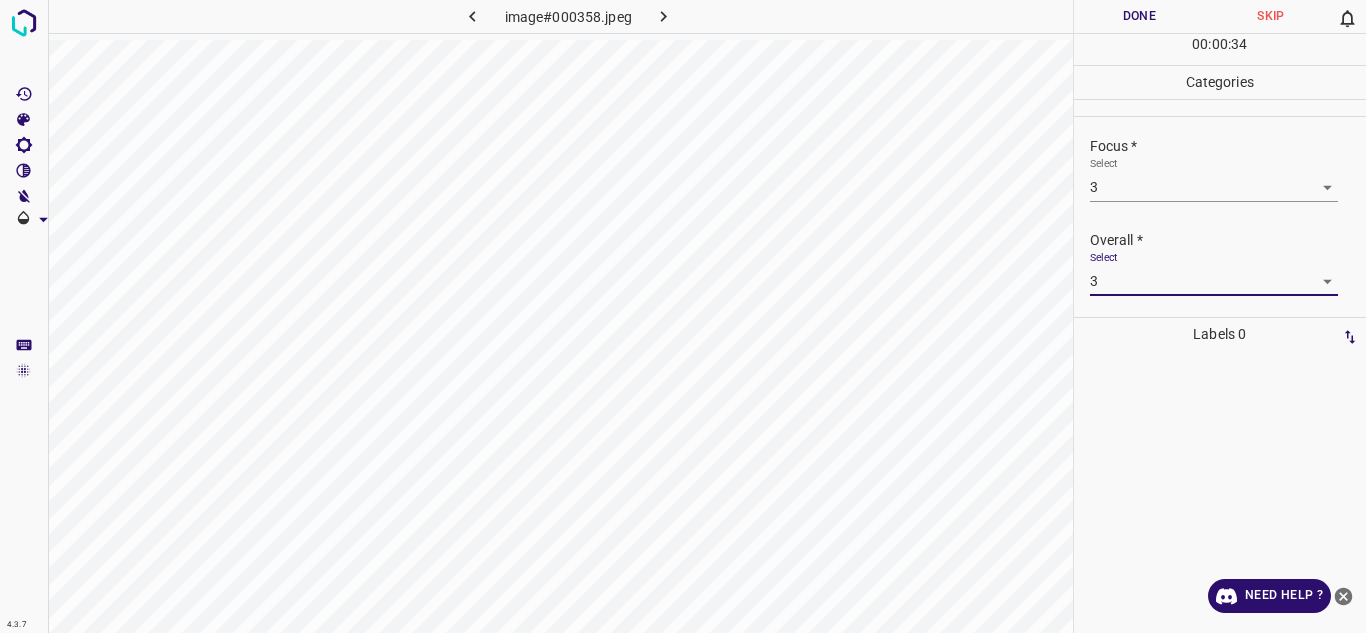 click on "Done" at bounding box center [1140, 16] 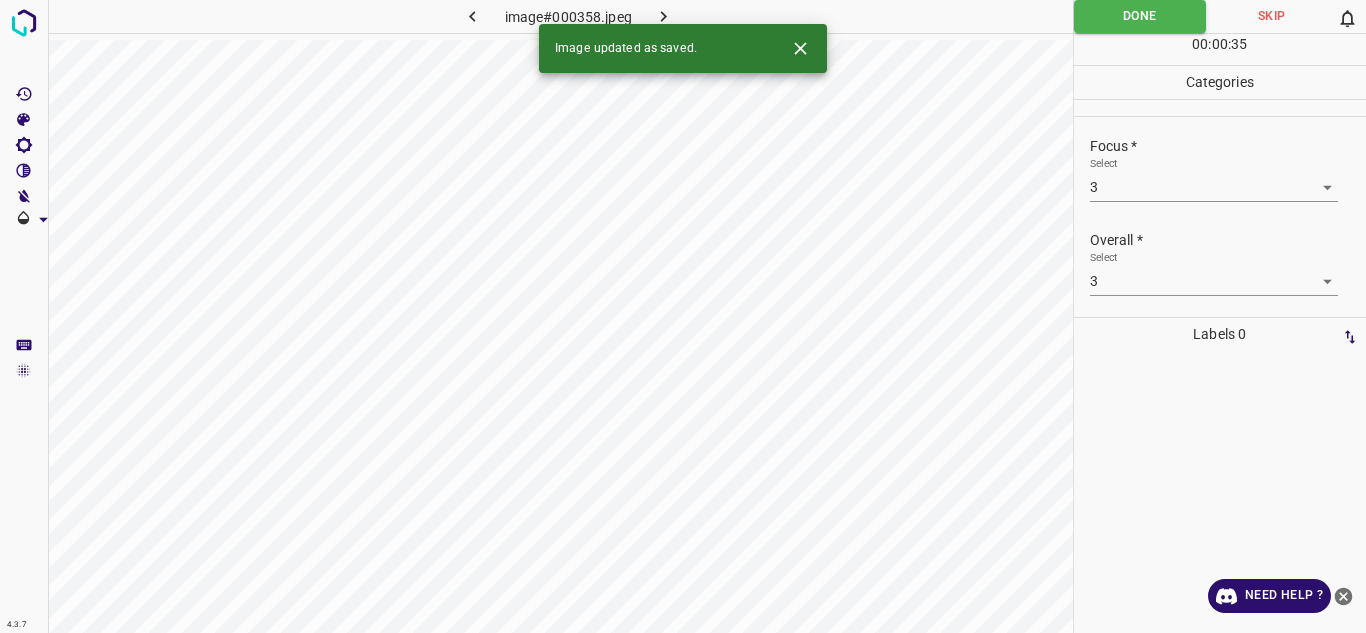 click 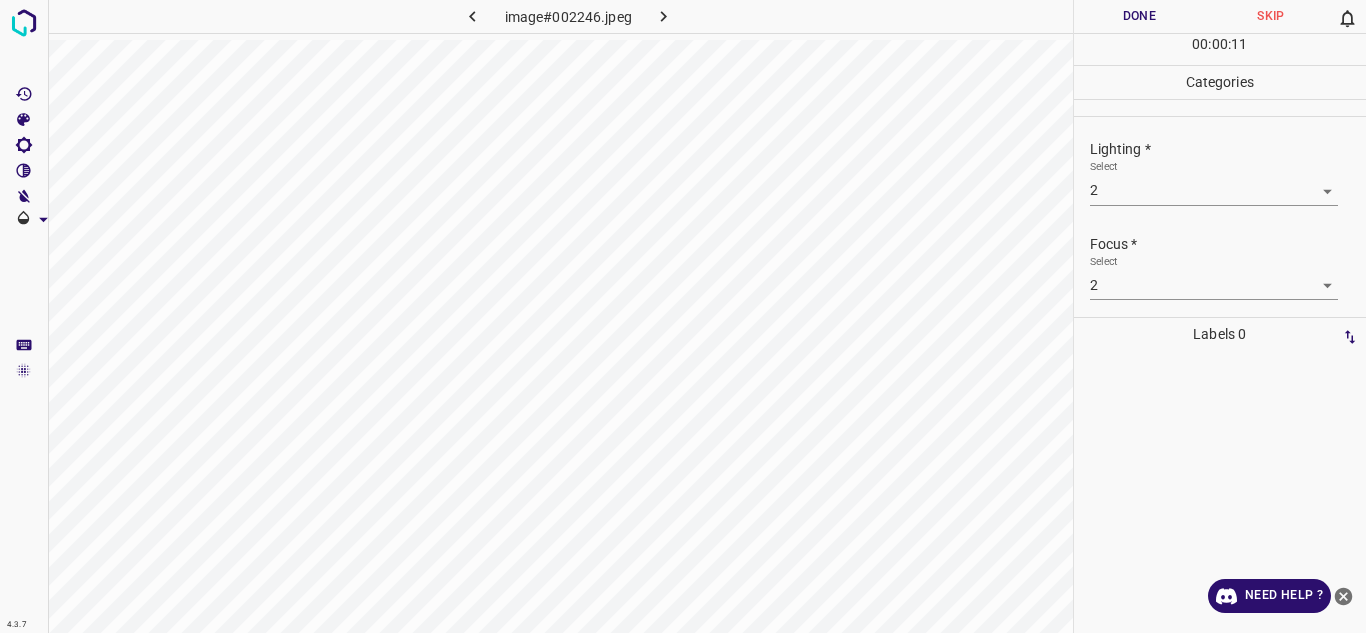 click on "4.3.7 image#002246.jpeg Done Skip 0 00   : 00   : 11   Categories Lighting *  Select 2 2 Focus *  Select 2 2 Overall *  Select 2 2 Labels   0 Categories 1 Lighting 2 Focus 3 Overall Tools Space Change between modes (Draw & Edit) I Auto labeling R Restore zoom M Zoom in N Zoom out Delete Delete selecte label Filters Z Restore filters X Saturation filter C Brightness filter V Contrast filter B Gray scale filter General O Download Need Help ? - Text - Hide - Delete" at bounding box center (683, 316) 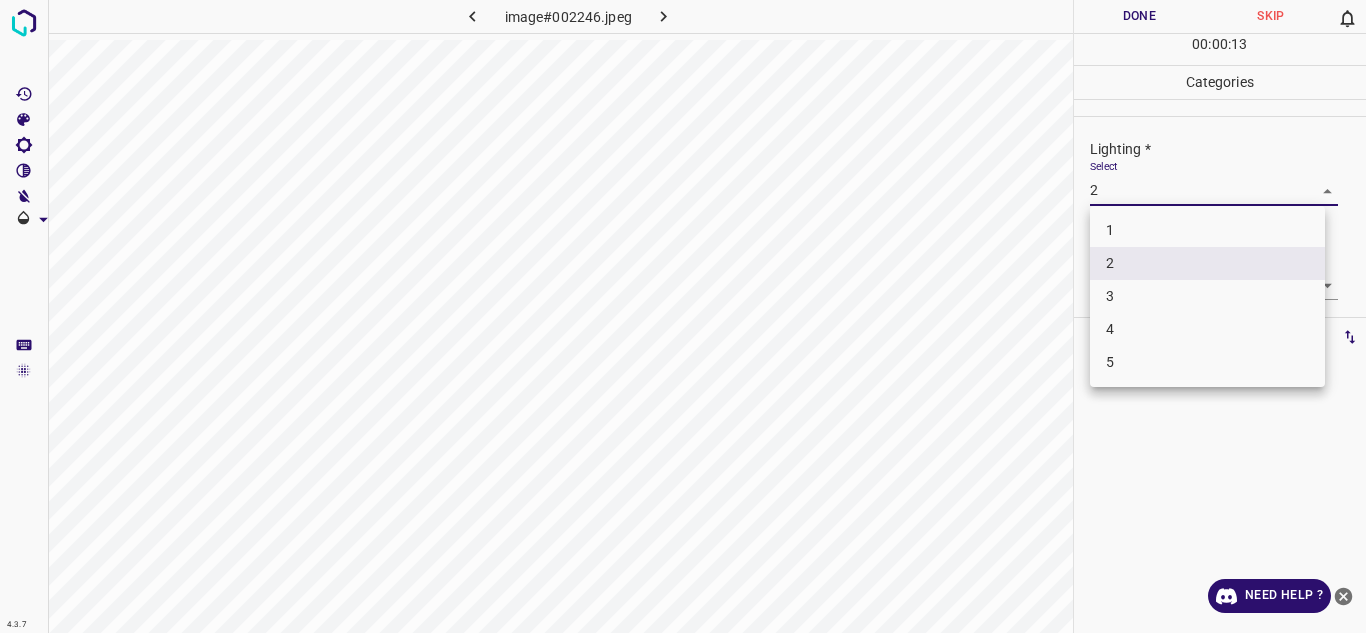 click on "4" at bounding box center (1207, 329) 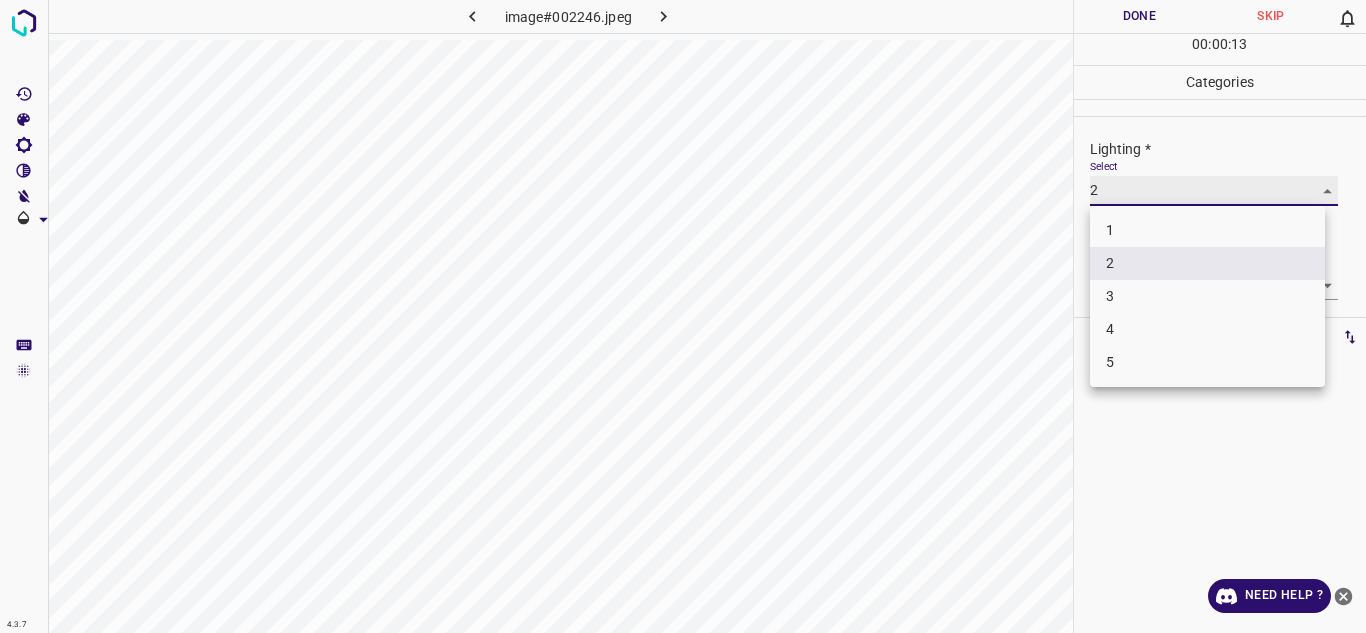 type on "4" 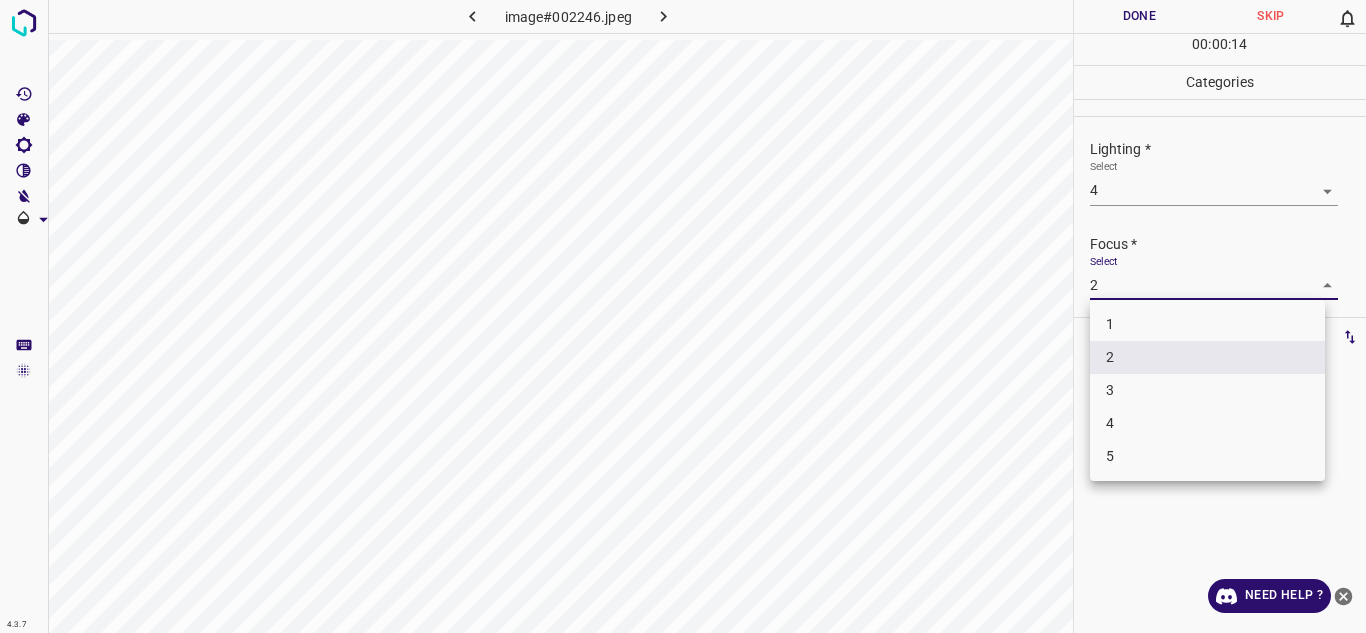 click on "4.3.7 image#002246.jpeg Done Skip 0 00   : 00   : 14   Categories Lighting *  Select 4 4 Focus *  Select 2 2 Overall *  Select 2 2 Labels   0 Categories 1 Lighting 2 Focus 3 Overall Tools Space Change between modes (Draw & Edit) I Auto labeling R Restore zoom M Zoom in N Zoom out Delete Delete selecte label Filters Z Restore filters X Saturation filter C Brightness filter V Contrast filter B Gray scale filter General O Download Need Help ? - Text - Hide - Delete 1 2 3 4 5" at bounding box center (683, 316) 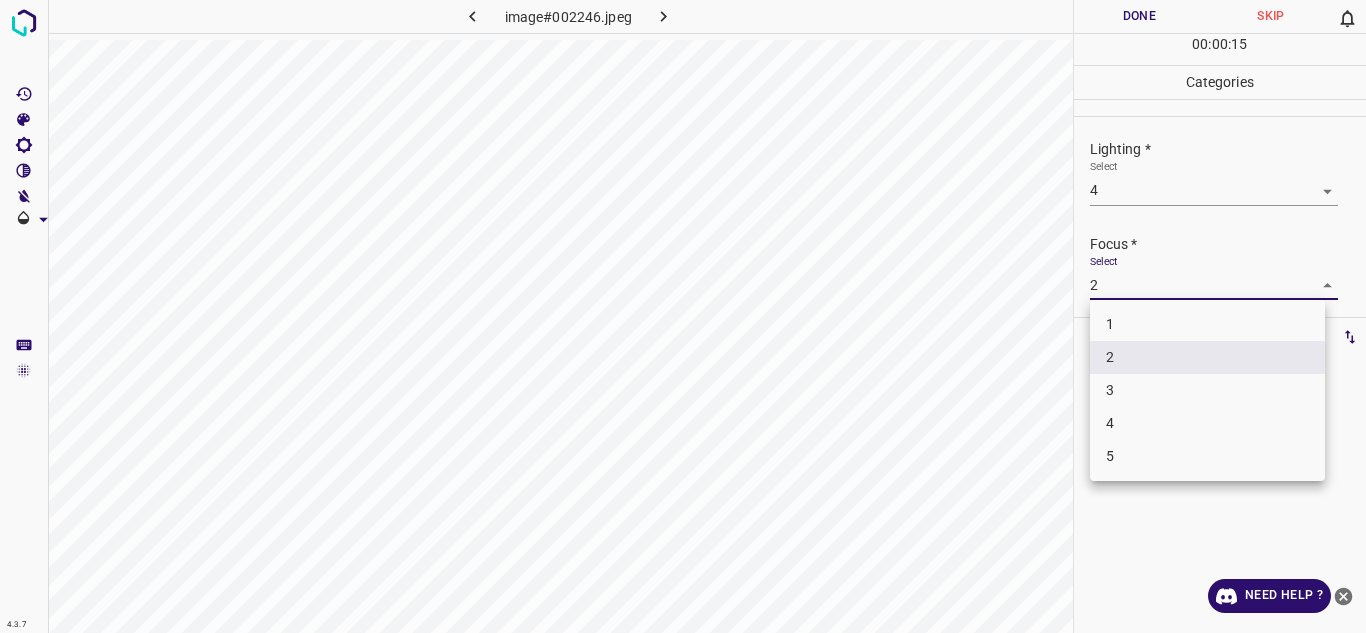 click on "4" at bounding box center (1207, 423) 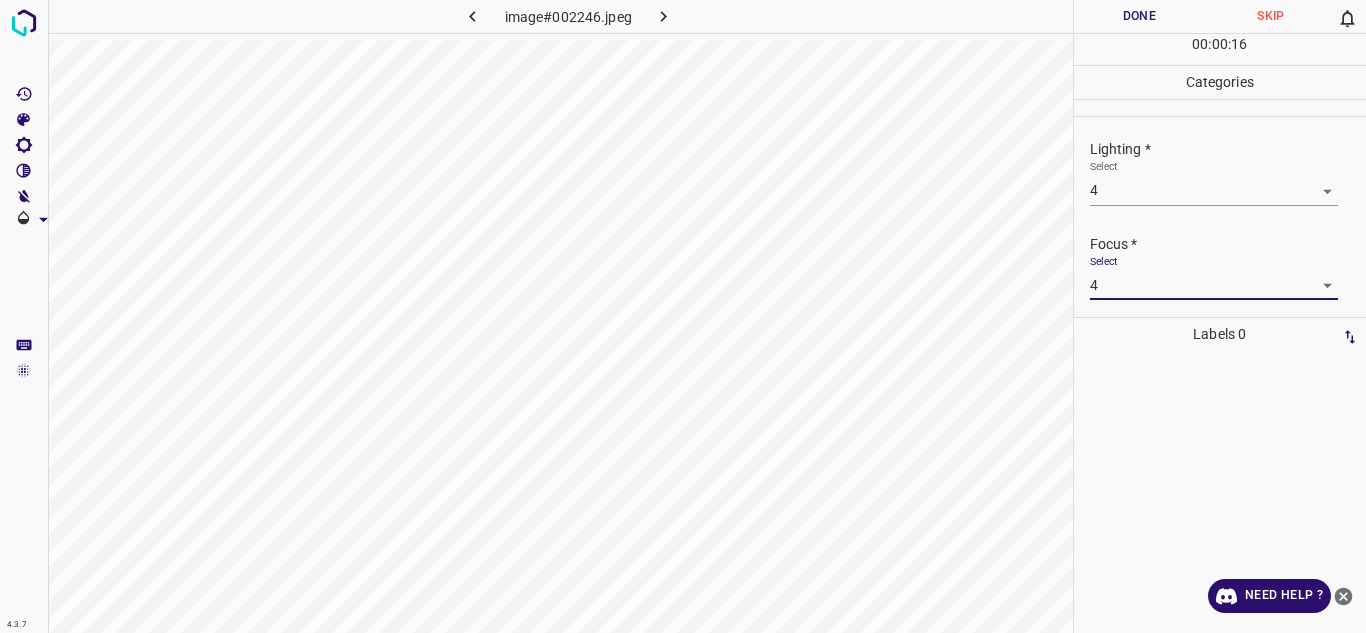 click on "4.3.7 image#002246.jpeg Done Skip 0 00   : 00   : 16   Categories Lighting *  Select 4 4 Focus *  Select 4 4 Overall *  Select 2 2 Labels   0 Categories 1 Lighting 2 Focus 3 Overall Tools Space Change between modes (Draw & Edit) I Auto labeling R Restore zoom M Zoom in N Zoom out Delete Delete selecte label Filters Z Restore filters X Saturation filter C Brightness filter V Contrast filter B Gray scale filter General O Download Need Help ? - Text - Hide - Delete" at bounding box center (683, 316) 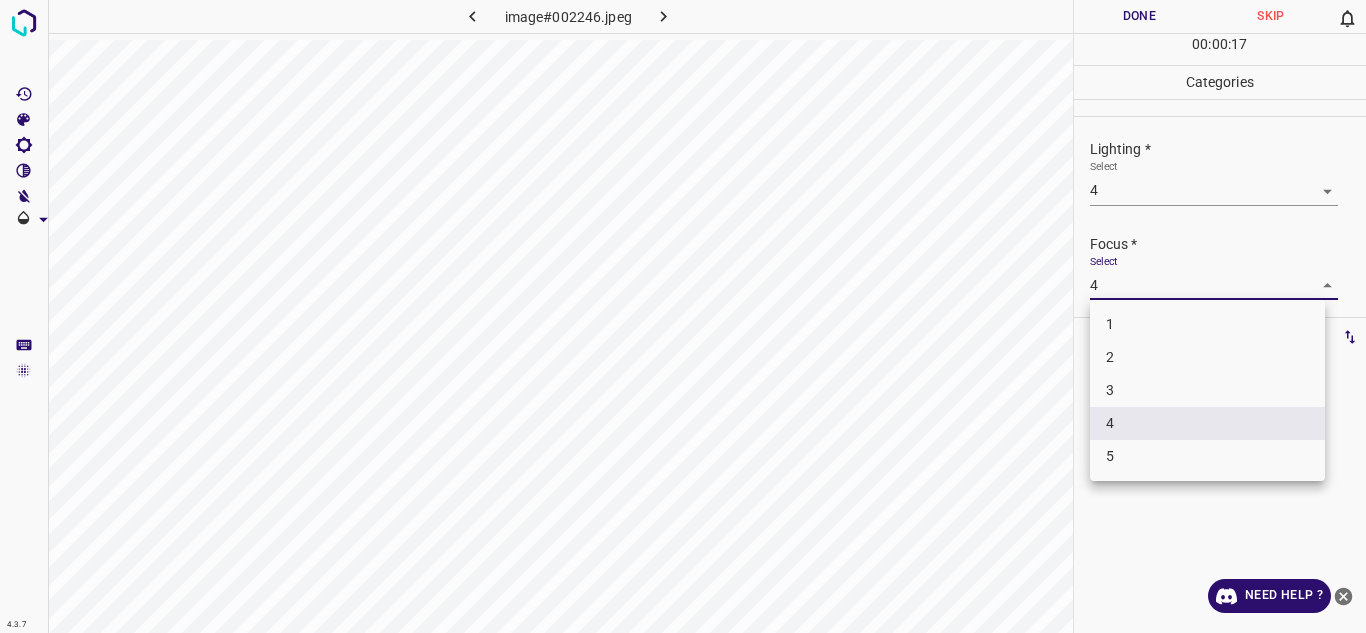 click on "3" at bounding box center [1207, 390] 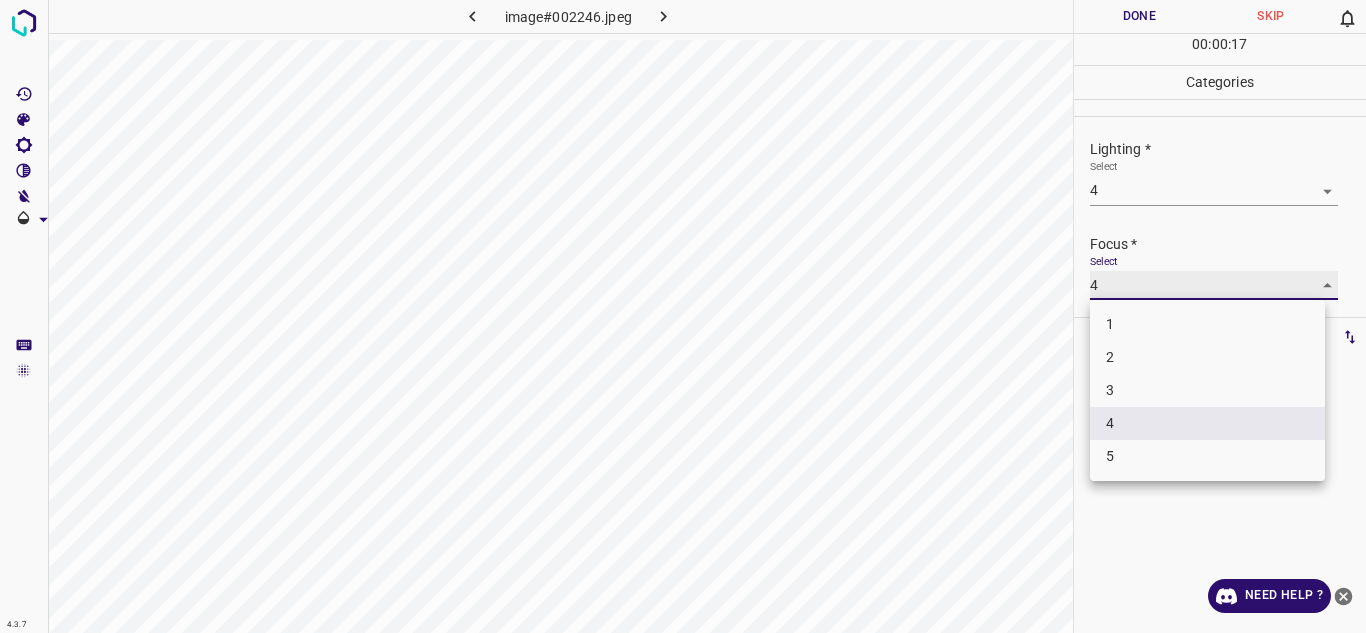 type on "3" 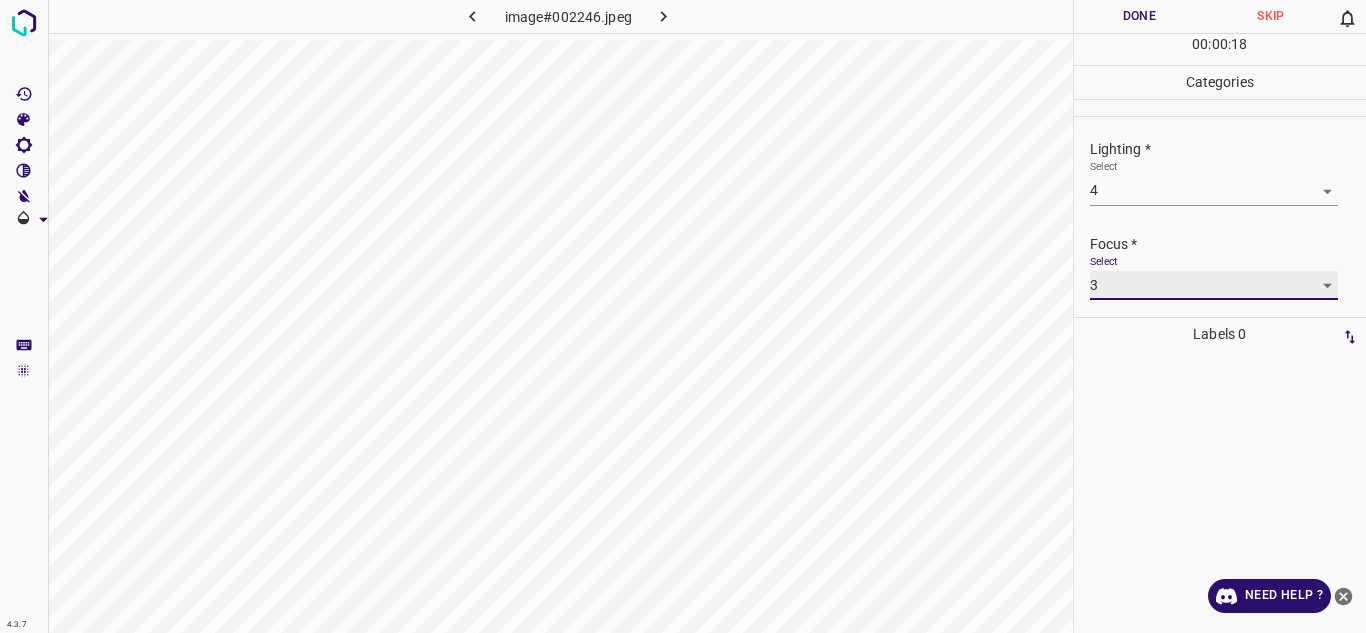 scroll, scrollTop: 98, scrollLeft: 0, axis: vertical 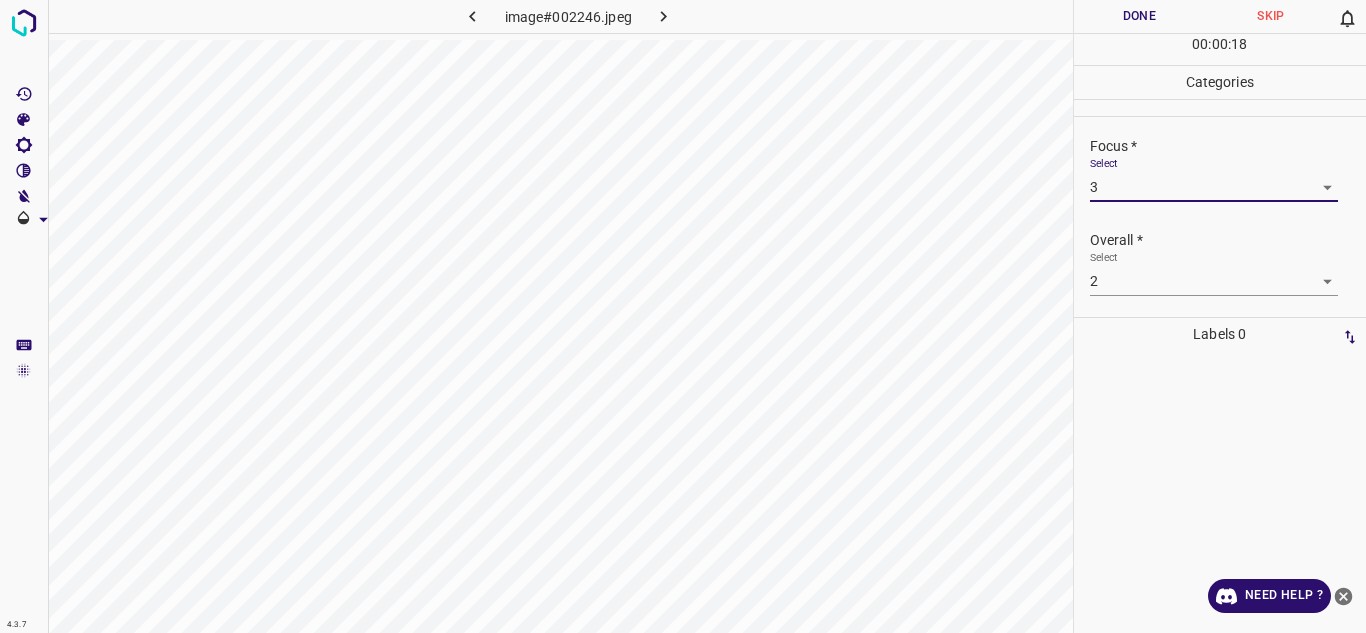 click on "Select 2 2" at bounding box center (1214, 273) 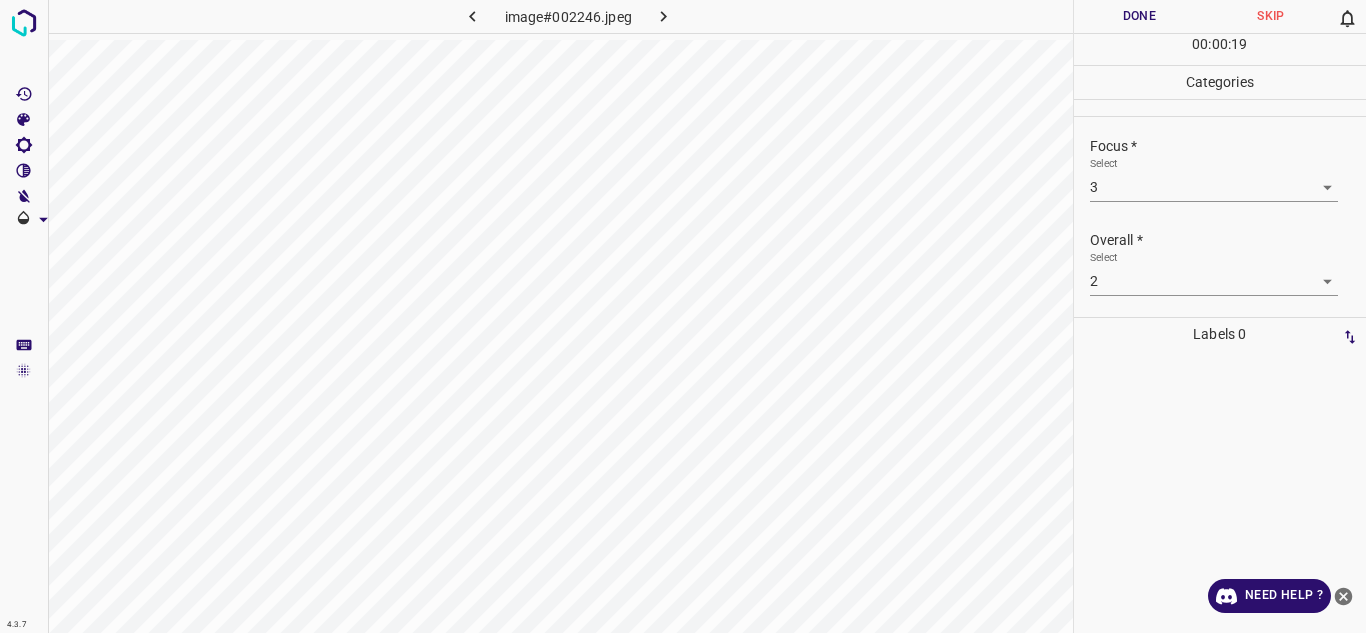 click on "4.3.7 image#002246.jpeg Done Skip 0 00   : 00   : 19   Categories Lighting *  Select 4 4 Focus *  Select 3 3 Overall *  Select 2 2 Labels   0 Categories 1 Lighting 2 Focus 3 Overall Tools Space Change between modes (Draw & Edit) I Auto labeling R Restore zoom M Zoom in N Zoom out Delete Delete selecte label Filters Z Restore filters X Saturation filter C Brightness filter V Contrast filter B Gray scale filter General O Download Need Help ? - Text - Hide - Delete" at bounding box center [683, 316] 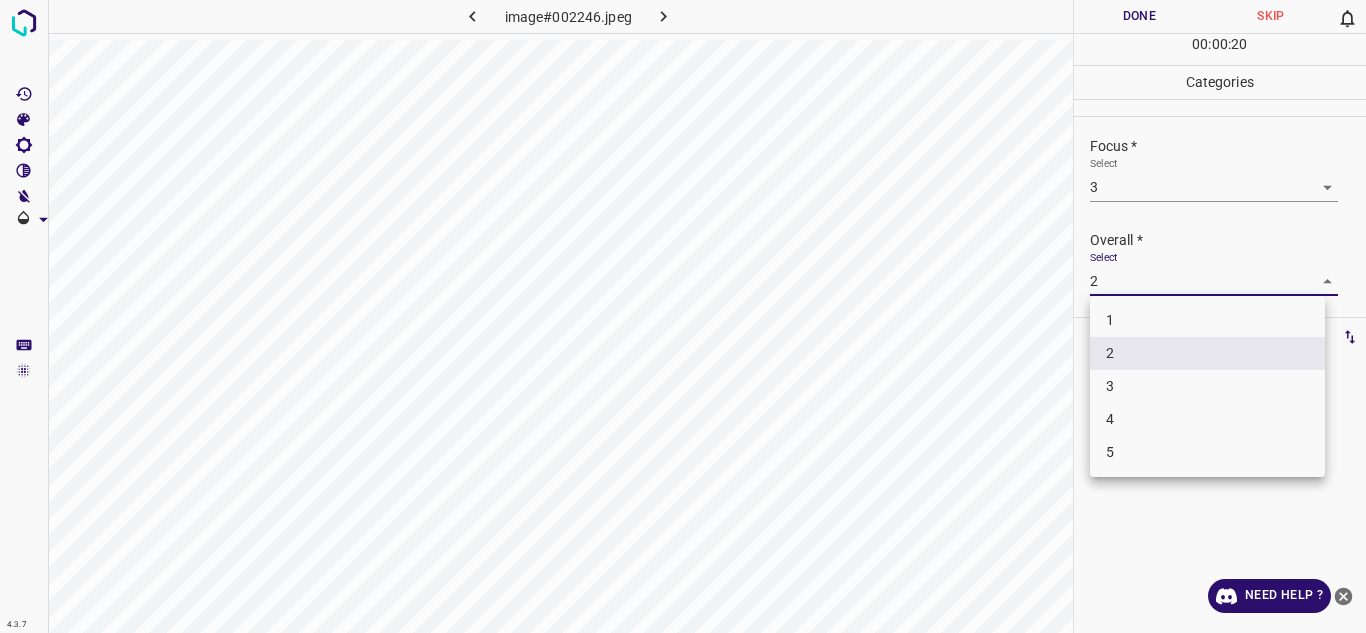 click on "3" at bounding box center [1207, 386] 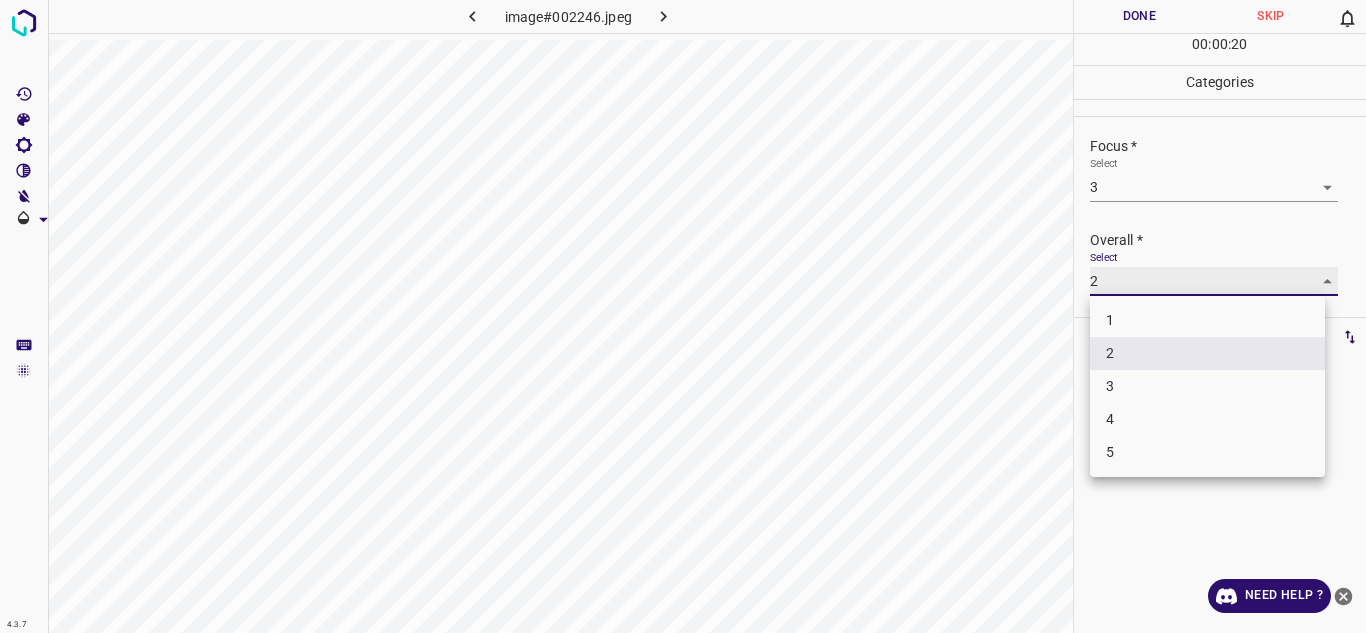 type on "3" 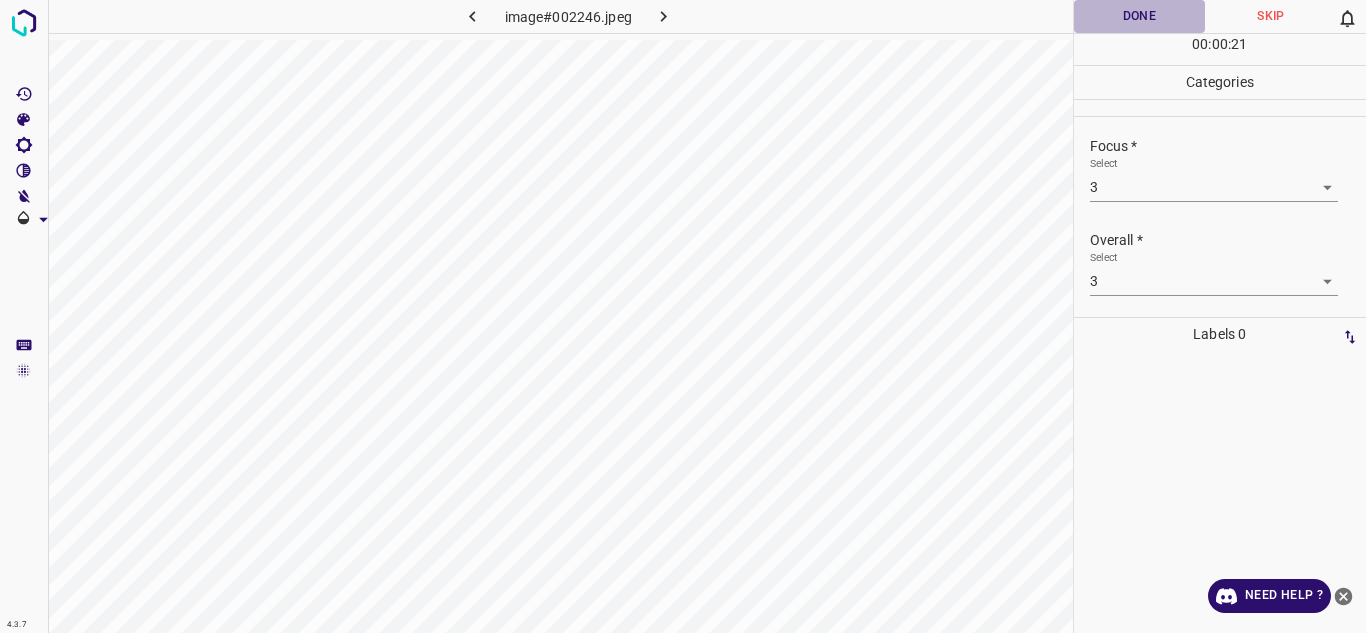 click on "Done" at bounding box center [1140, 16] 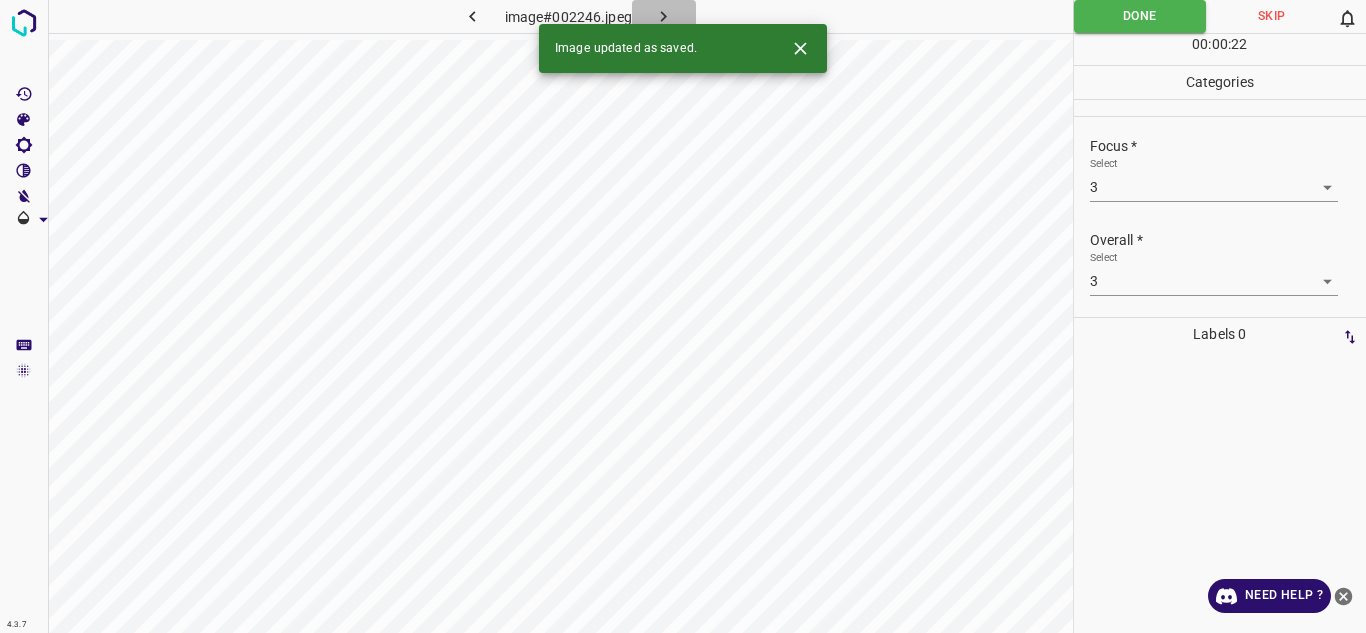 click 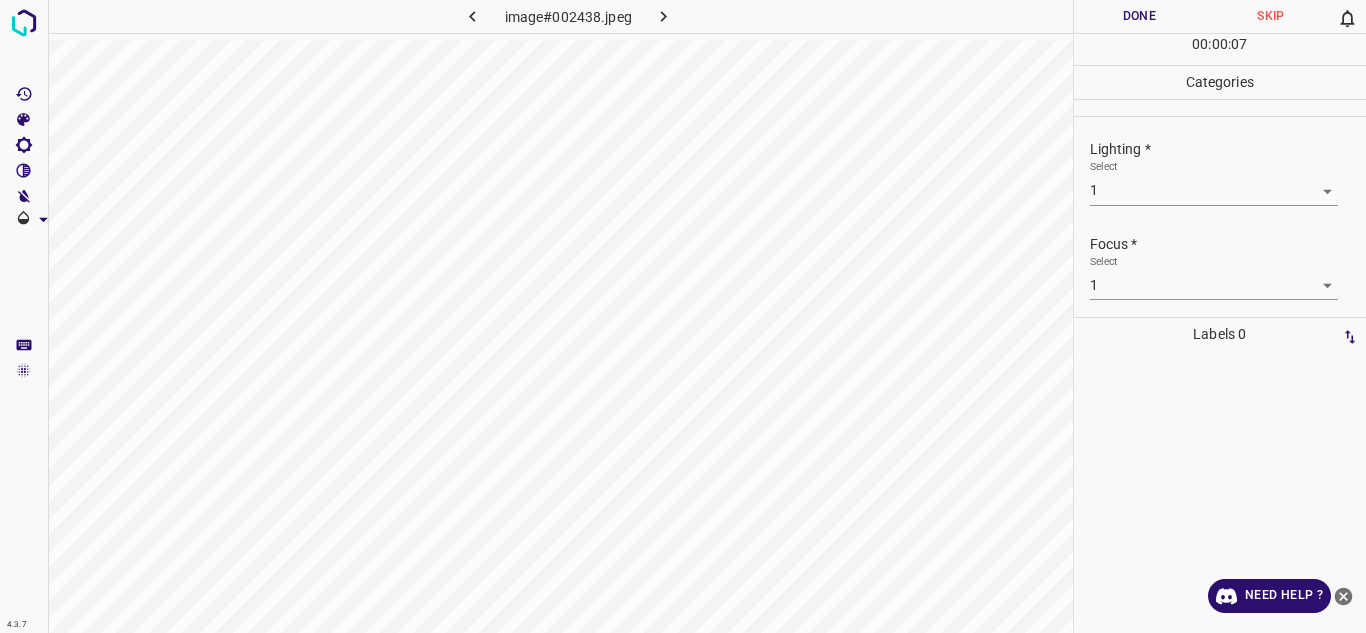click on "4.3.7 image#002438.jpeg Done Skip 0 00   : 00   : 07   Categories Lighting *  Select 1 1 Focus *  Select 1 1 Overall *  Select 1 1 Labels   0 Categories 1 Lighting 2 Focus 3 Overall Tools Space Change between modes (Draw & Edit) I Auto labeling R Restore zoom M Zoom in N Zoom out Delete Delete selecte label Filters Z Restore filters X Saturation filter C Brightness filter V Contrast filter B Gray scale filter General O Download Need Help ? - Text - Hide - Delete" at bounding box center (683, 316) 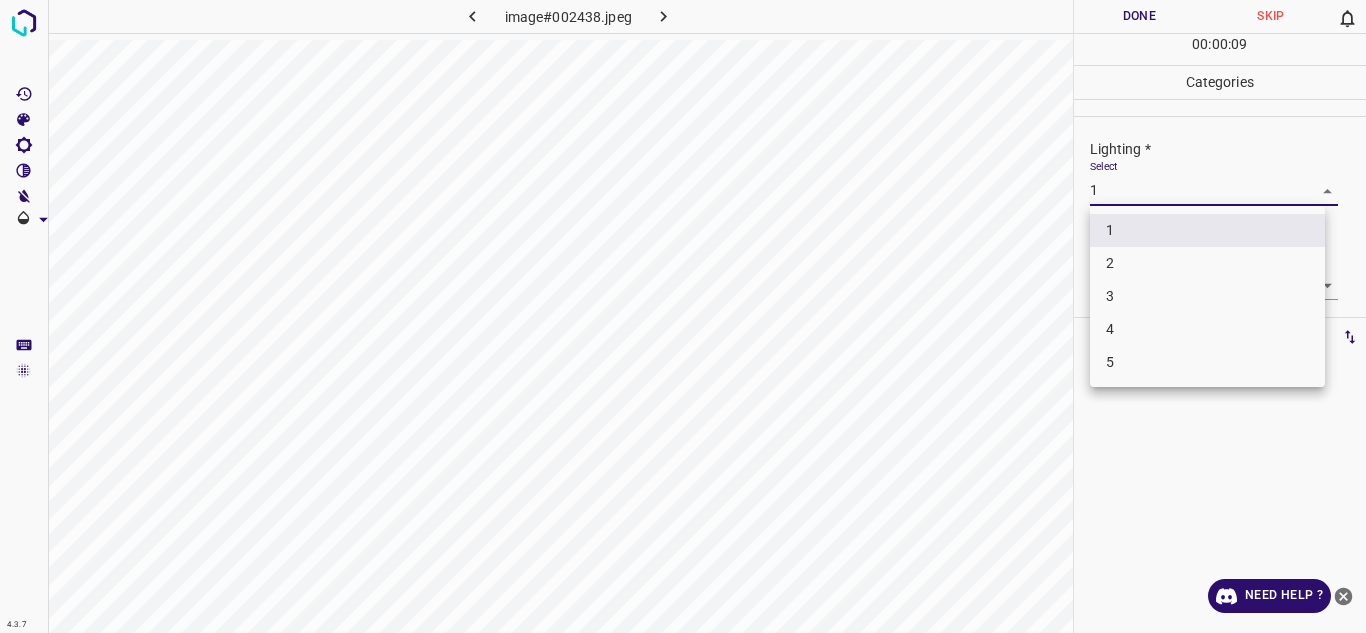 click on "3" at bounding box center (1207, 296) 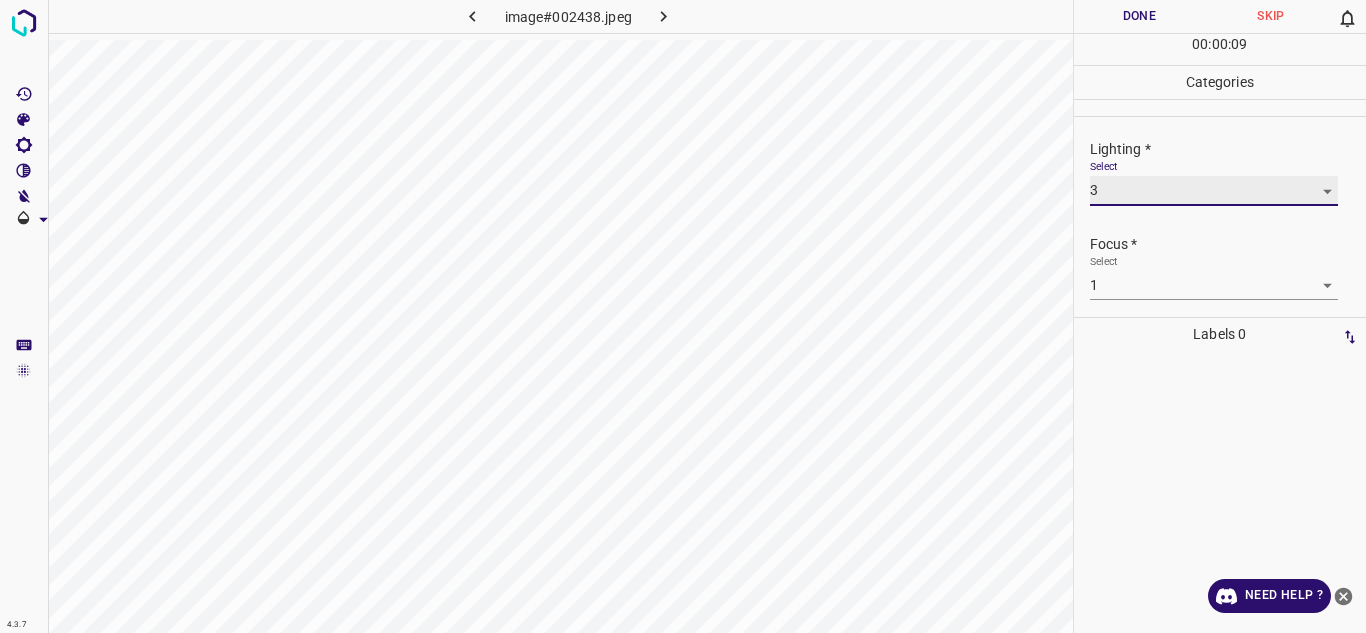 type on "3" 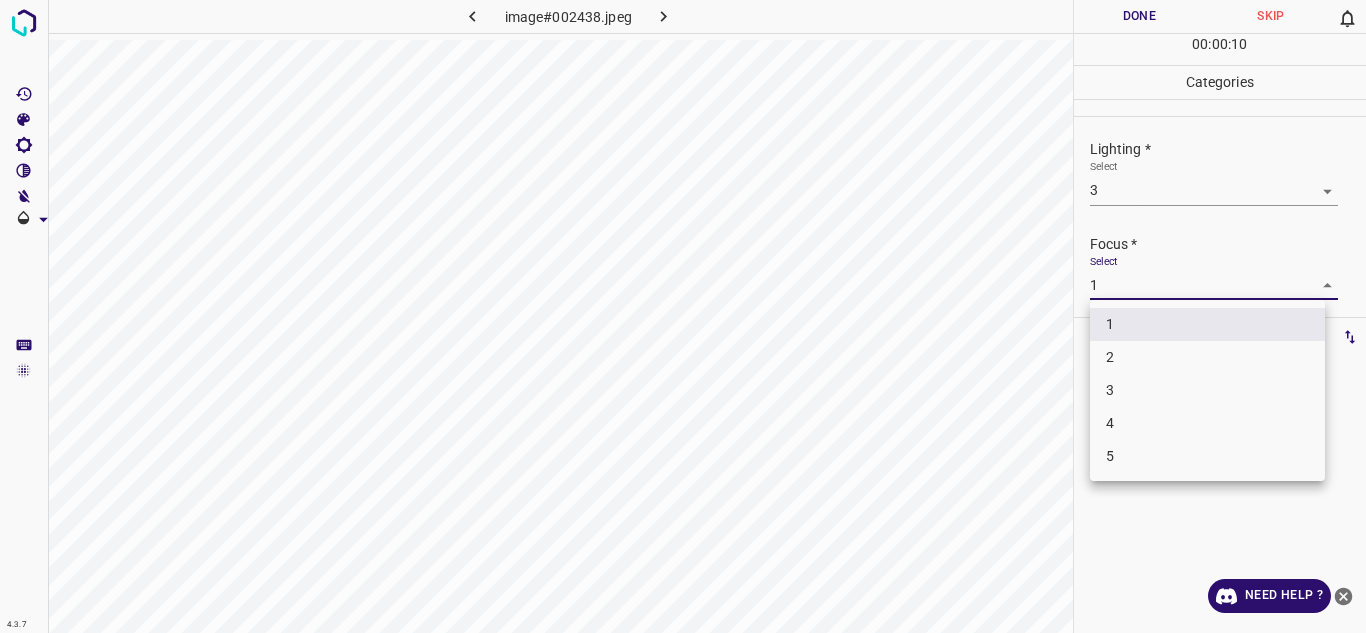 click on "4.3.7 image#002438.jpeg Done Skip 0 00   : 00   : 10   Categories Lighting *  Select 3 3 Focus *  Select 1 1 Overall *  Select 1 1 Labels   0 Categories 1 Lighting 2 Focus 3 Overall Tools Space Change between modes (Draw & Edit) I Auto labeling R Restore zoom M Zoom in N Zoom out Delete Delete selecte label Filters Z Restore filters X Saturation filter C Brightness filter V Contrast filter B Gray scale filter General O Download Need Help ? - Text - Hide - Delete 1 2 3 4 5" at bounding box center [683, 316] 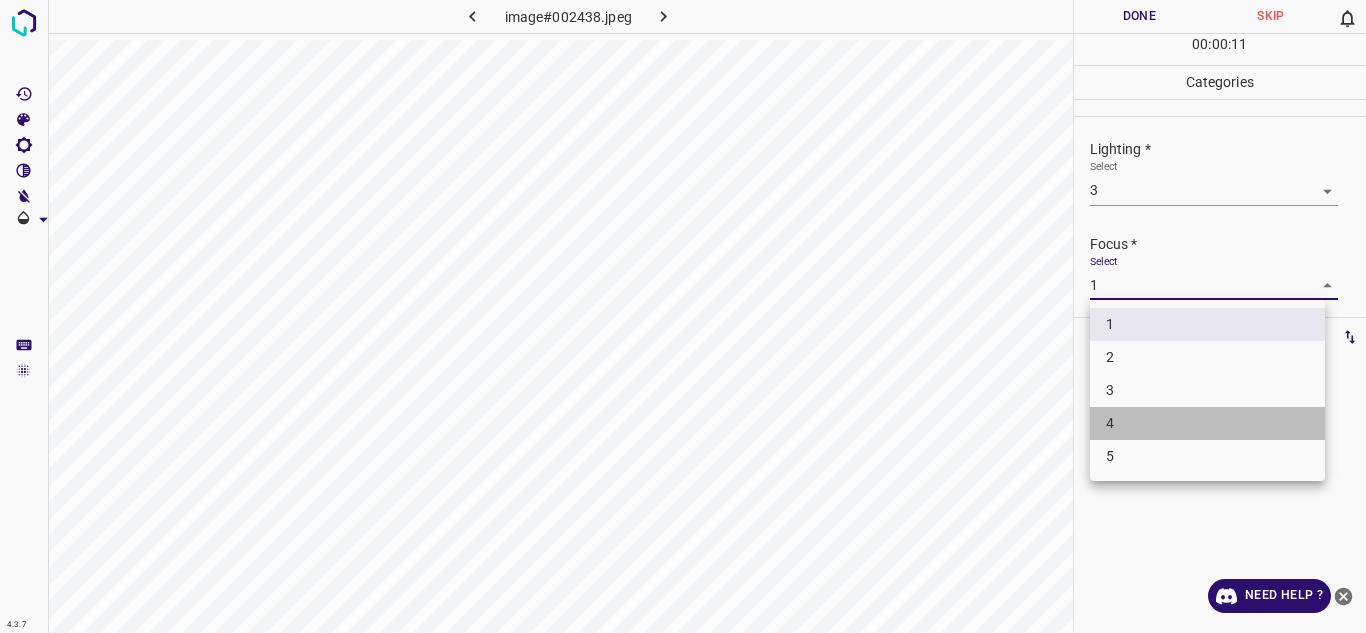 click on "4" at bounding box center (1207, 423) 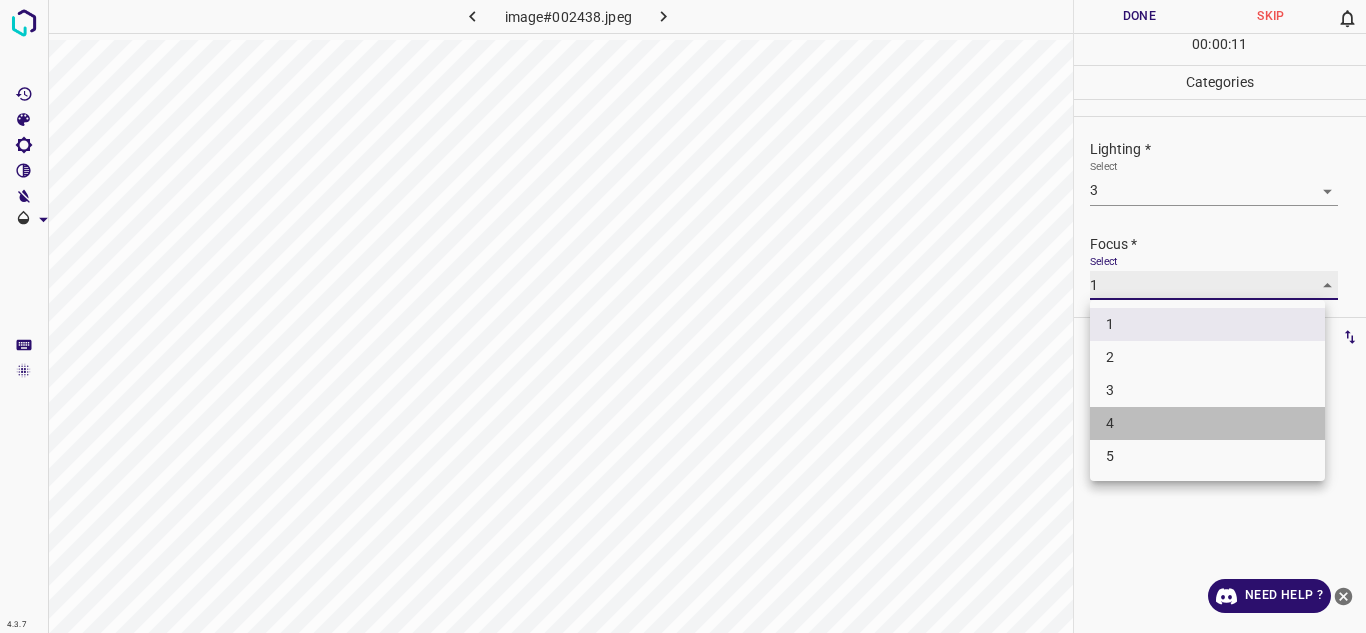 type on "4" 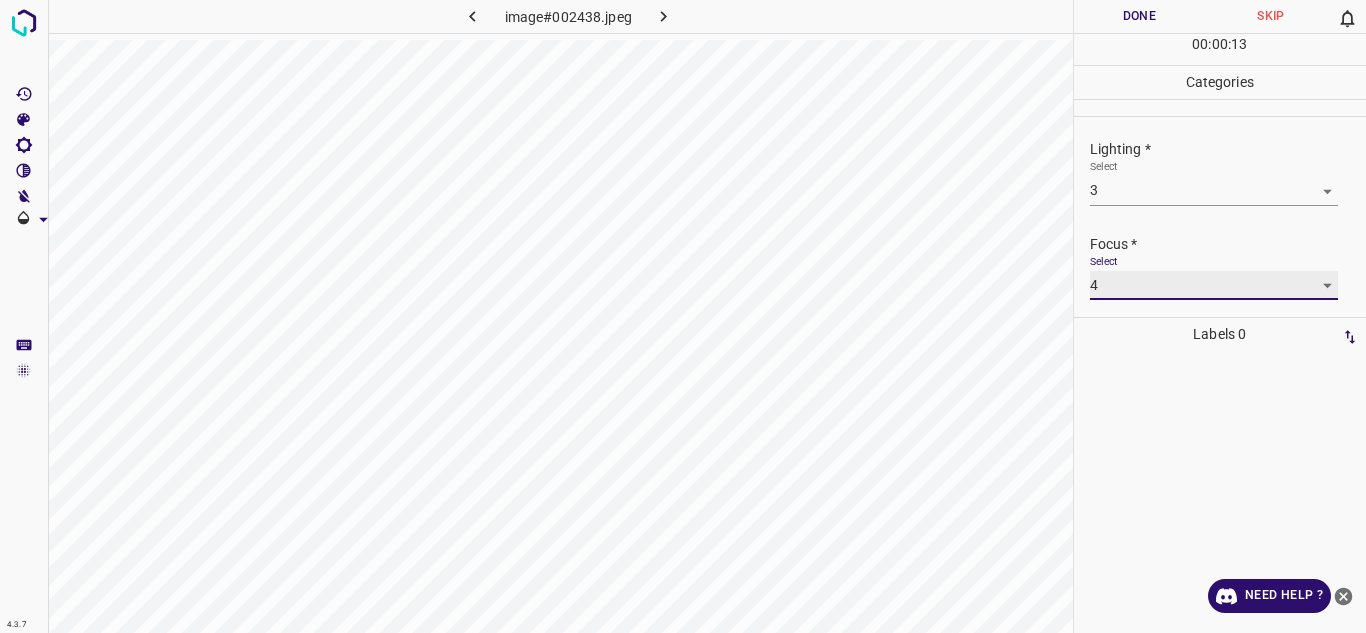 scroll, scrollTop: 98, scrollLeft: 0, axis: vertical 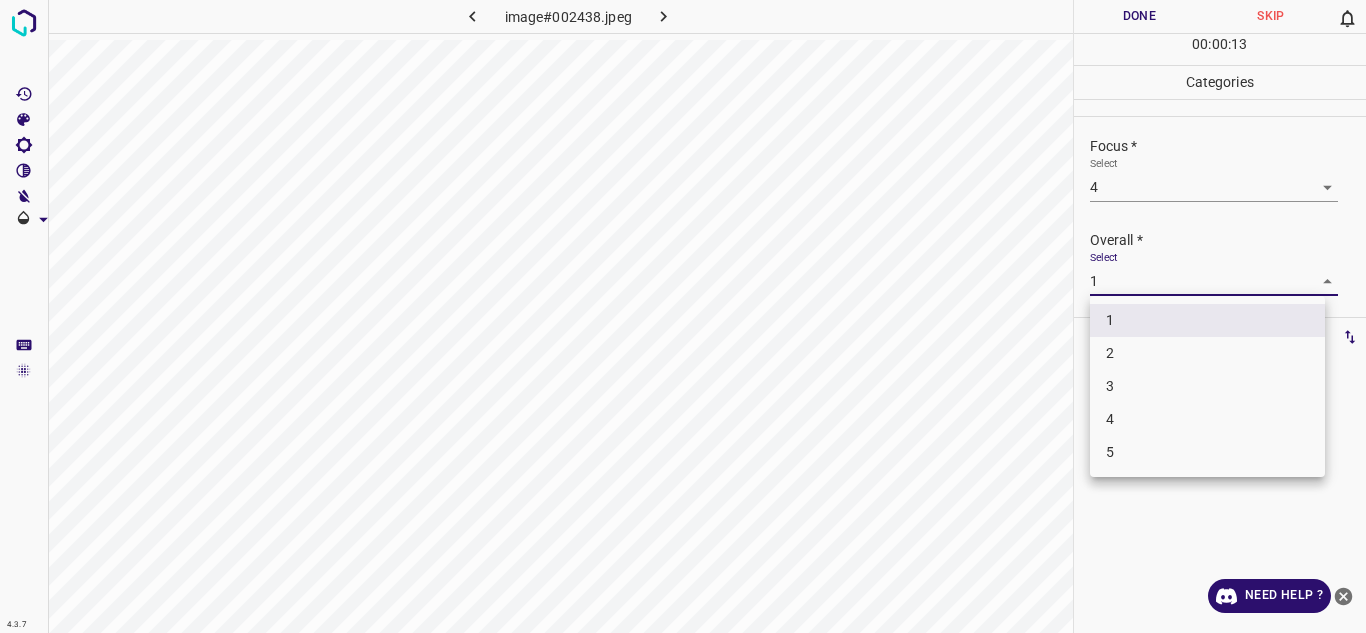 click on "4.3.7 image#002438.jpeg Done Skip 0 00   : 00   : 13   Categories Lighting *  Select 3 3 Focus *  Select 4 4 Overall *  Select 1 1 Labels   0 Categories 1 Lighting 2 Focus 3 Overall Tools Space Change between modes (Draw & Edit) I Auto labeling R Restore zoom M Zoom in N Zoom out Delete Delete selecte label Filters Z Restore filters X Saturation filter C Brightness filter V Contrast filter B Gray scale filter General O Download Need Help ? - Text - Hide - Delete 1 2 3 4 5" at bounding box center [683, 316] 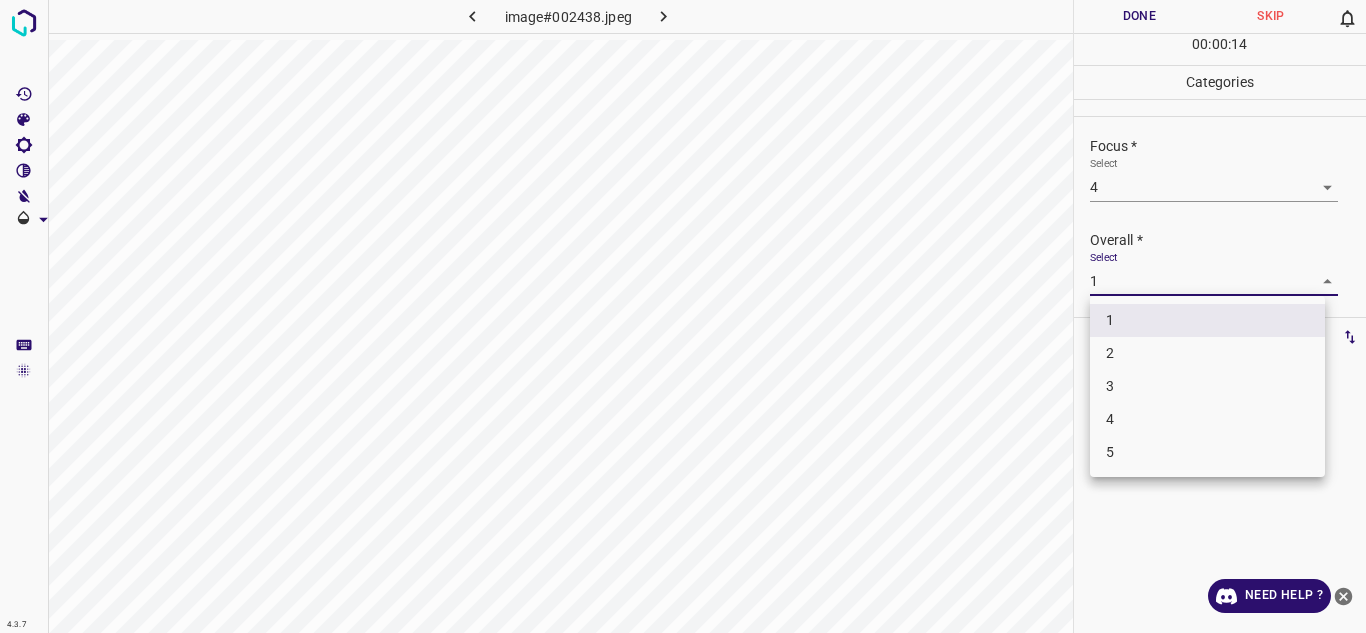 click on "4" at bounding box center [1207, 419] 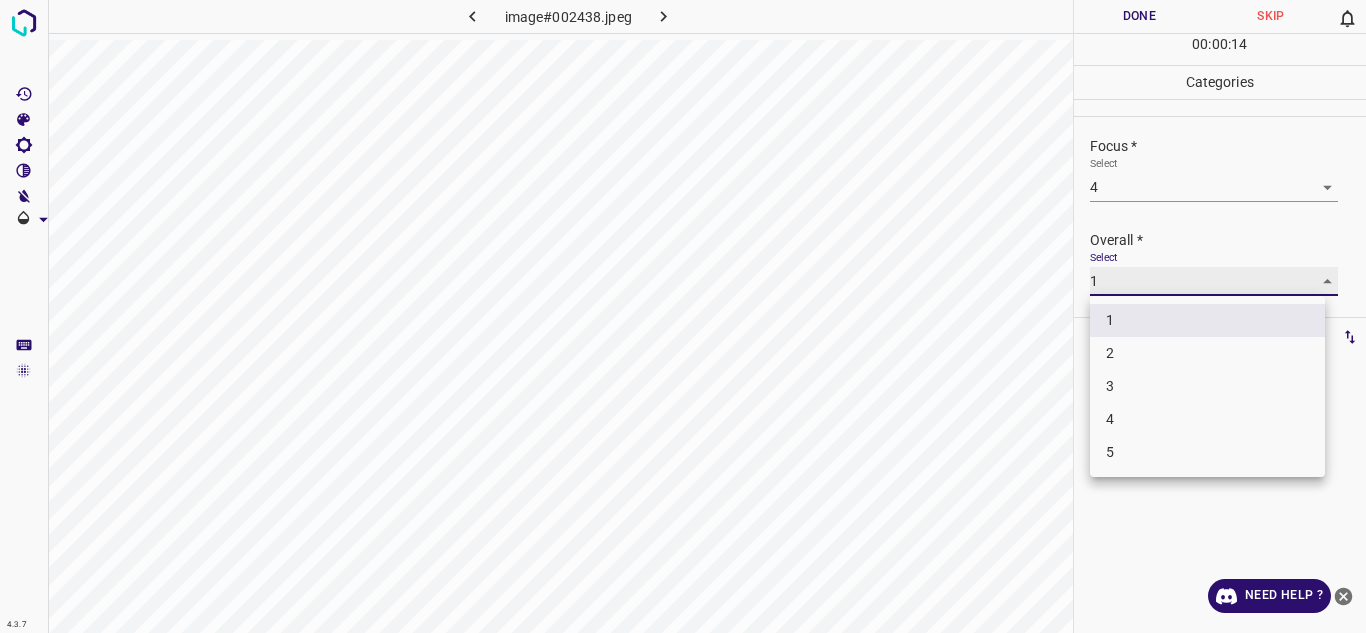 type on "4" 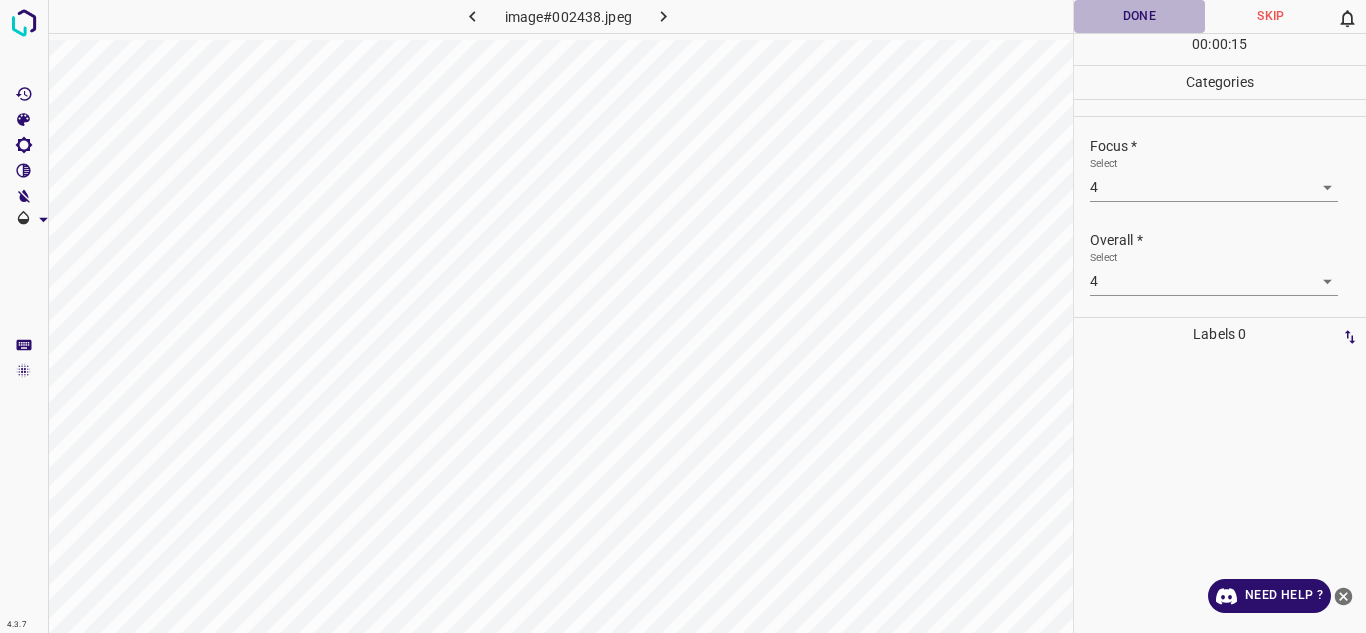 click on "Done" at bounding box center [1140, 16] 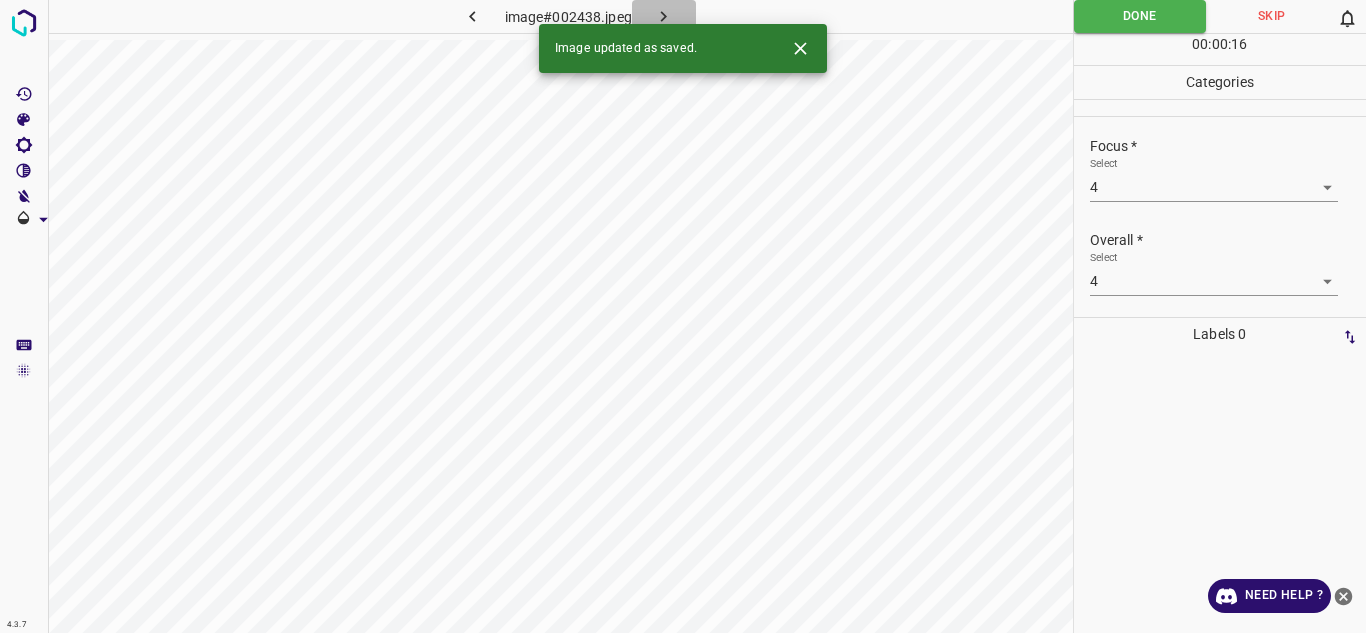 click 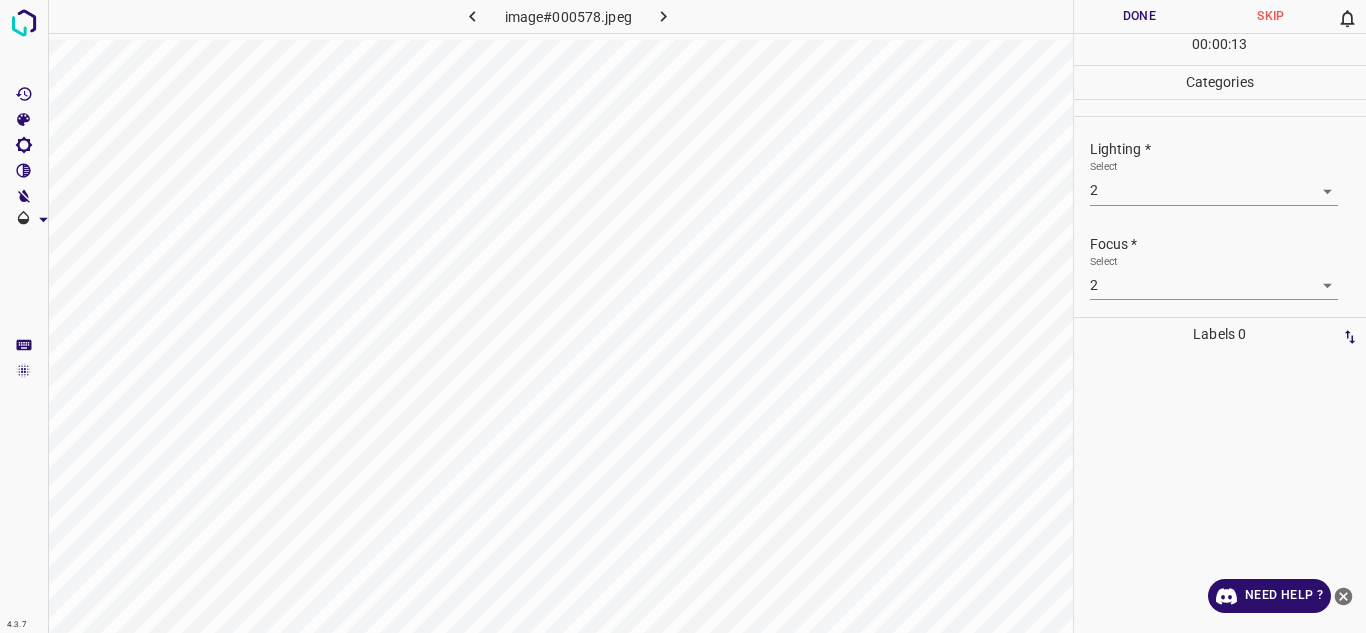 click on "4.3.7 image#000578.jpeg Done Skip 0 00   : 00   : 13   Categories Lighting *  Select 2 2 Focus *  Select 2 2 Overall *  Select 2 2 Labels   0 Categories 1 Lighting 2 Focus 3 Overall Tools Space Change between modes (Draw & Edit) I Auto labeling R Restore zoom M Zoom in N Zoom out Delete Delete selecte label Filters Z Restore filters X Saturation filter C Brightness filter V Contrast filter B Gray scale filter General O Download Need Help ? - Text - Hide - Delete" at bounding box center (683, 316) 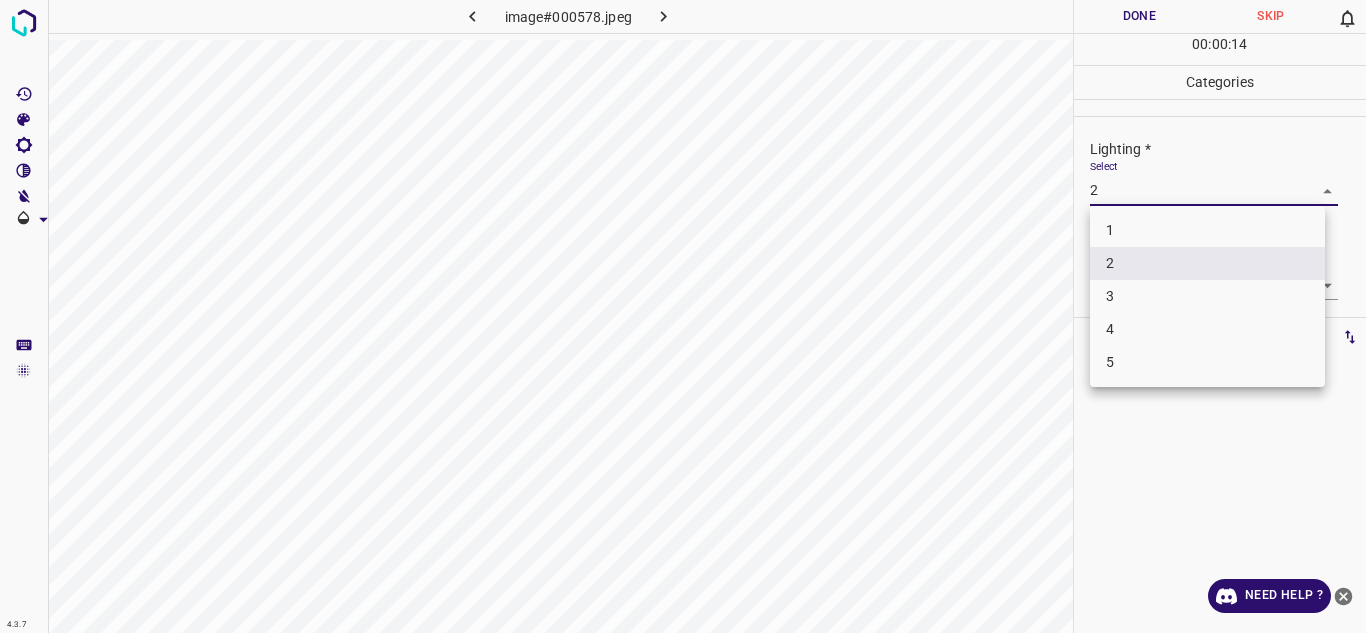 click on "3" at bounding box center (1207, 296) 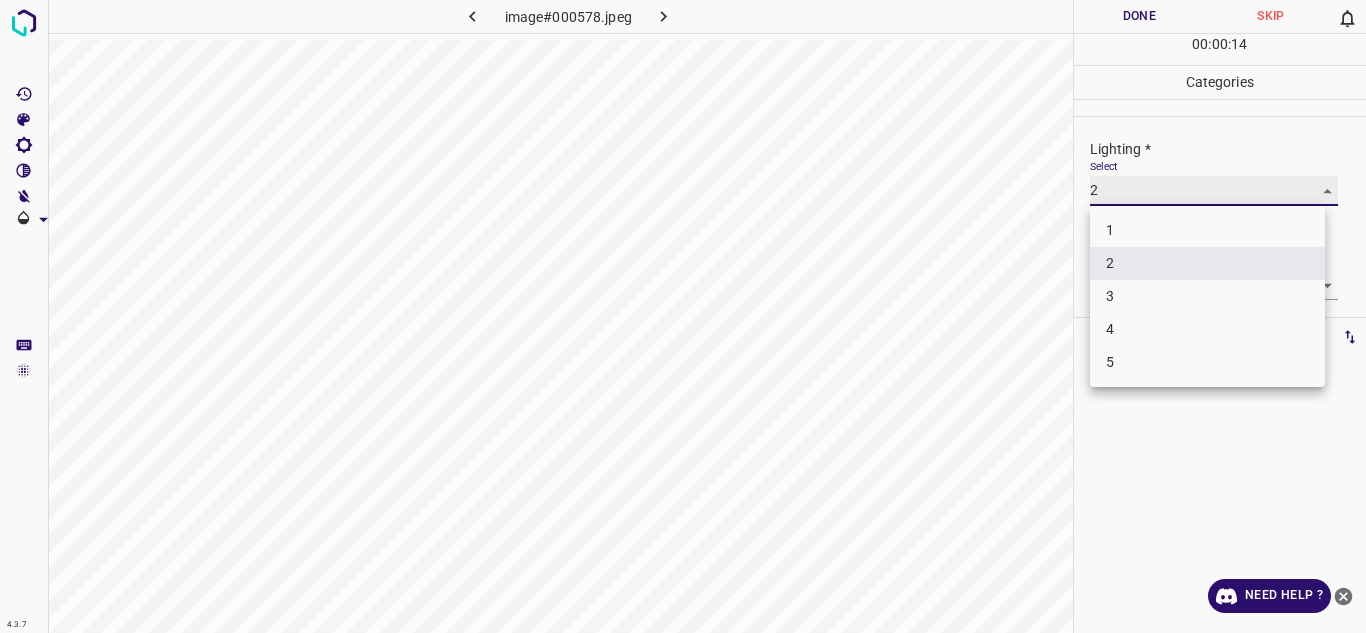 type on "3" 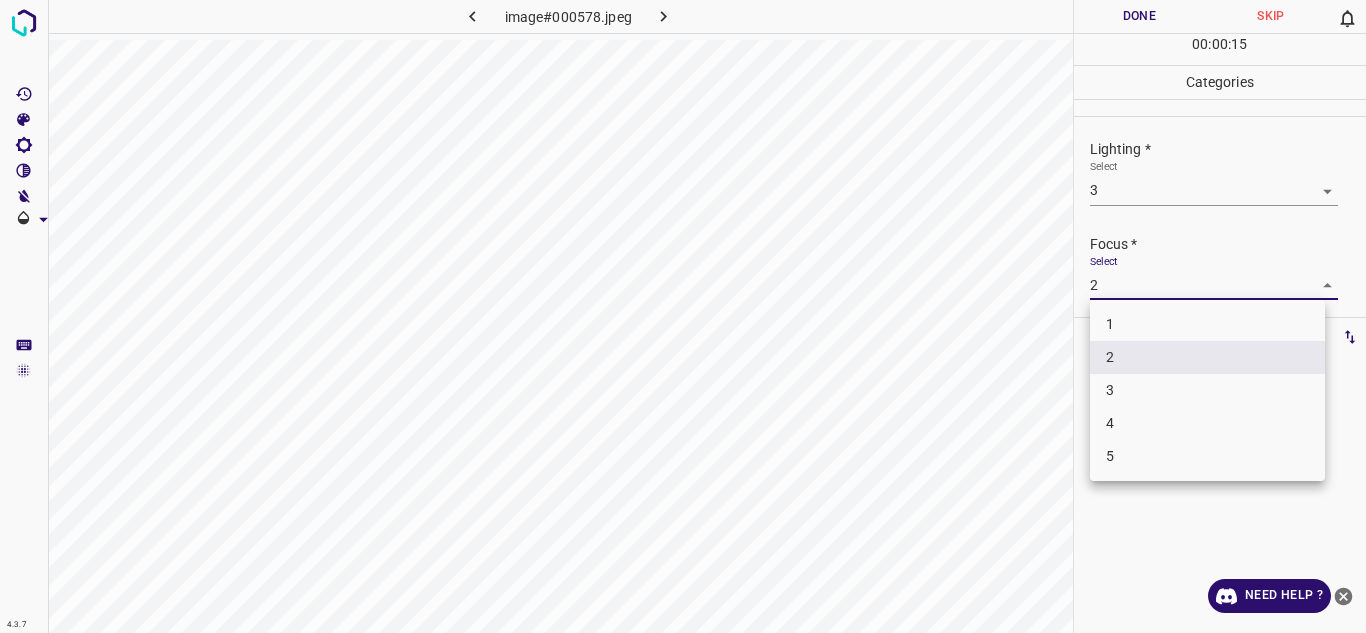 click on "4.3.7 image#000578.jpeg Done Skip 0 00   : 00   : 15   Categories Lighting *  Select 3 3 Focus *  Select 2 2 Overall *  Select 2 2 Labels   0 Categories 1 Lighting 2 Focus 3 Overall Tools Space Change between modes (Draw & Edit) I Auto labeling R Restore zoom M Zoom in N Zoom out Delete Delete selecte label Filters Z Restore filters X Saturation filter C Brightness filter V Contrast filter B Gray scale filter General O Download Need Help ? - Text - Hide - Delete 1 2 3 4 5" at bounding box center (683, 316) 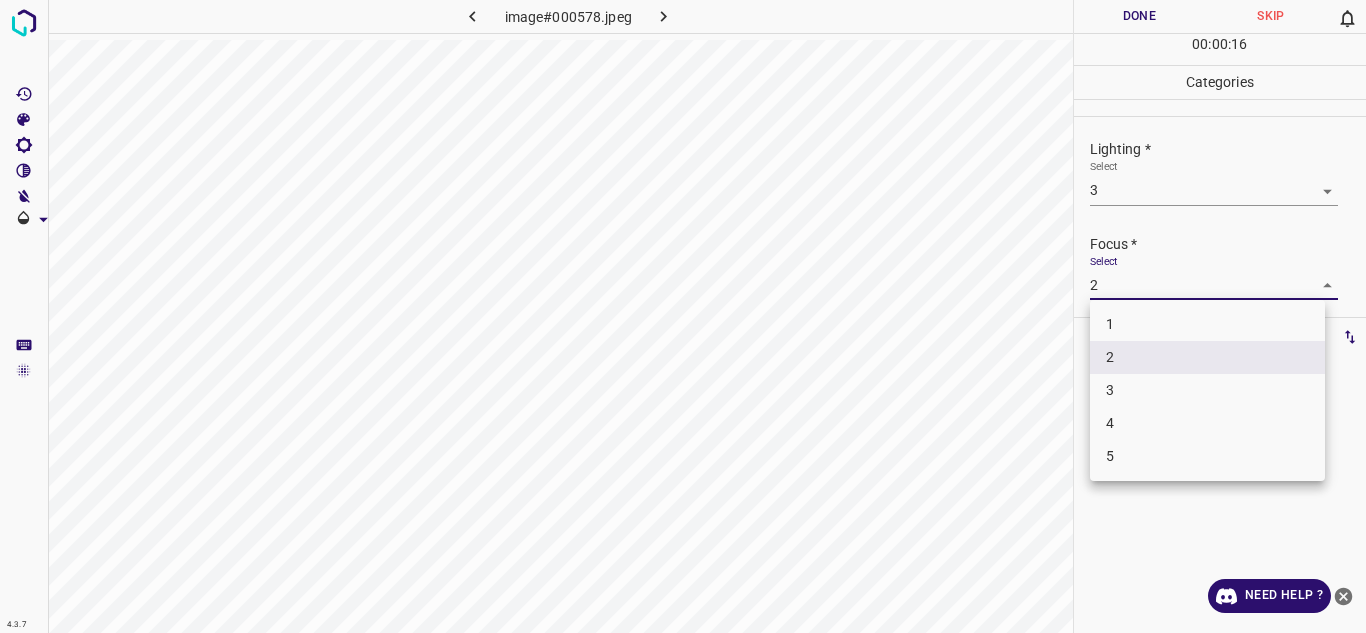click on "4" at bounding box center [1207, 423] 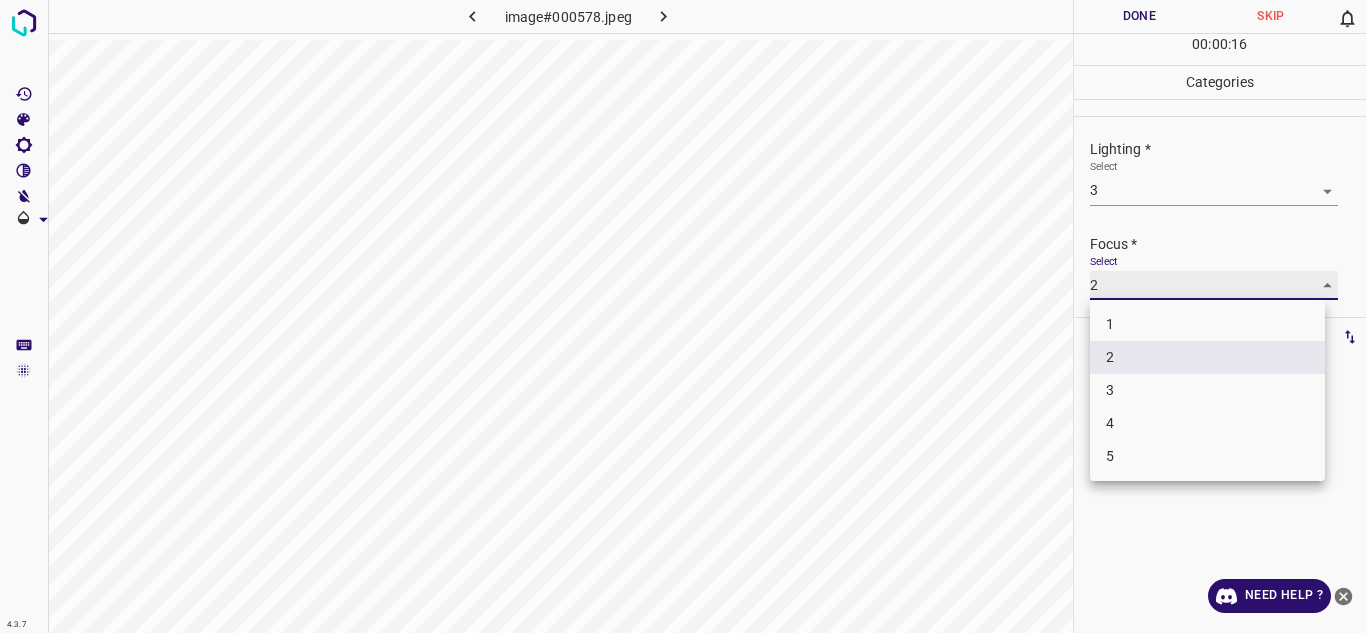 type on "4" 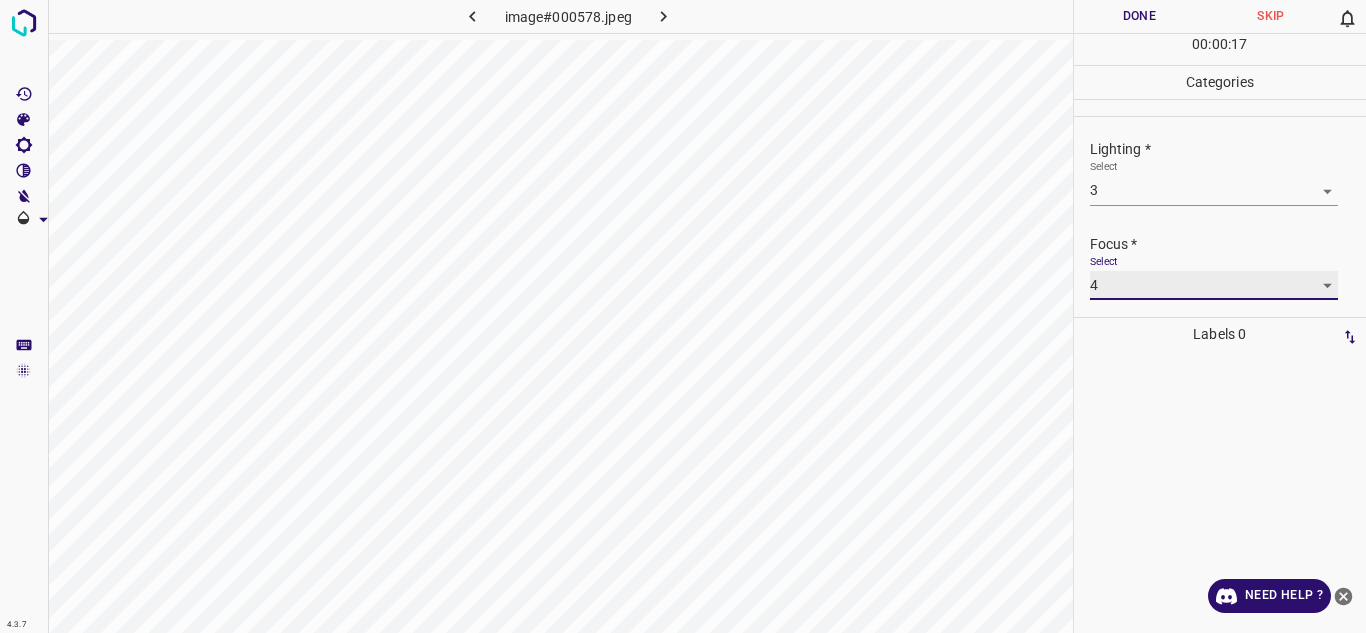 scroll, scrollTop: 98, scrollLeft: 0, axis: vertical 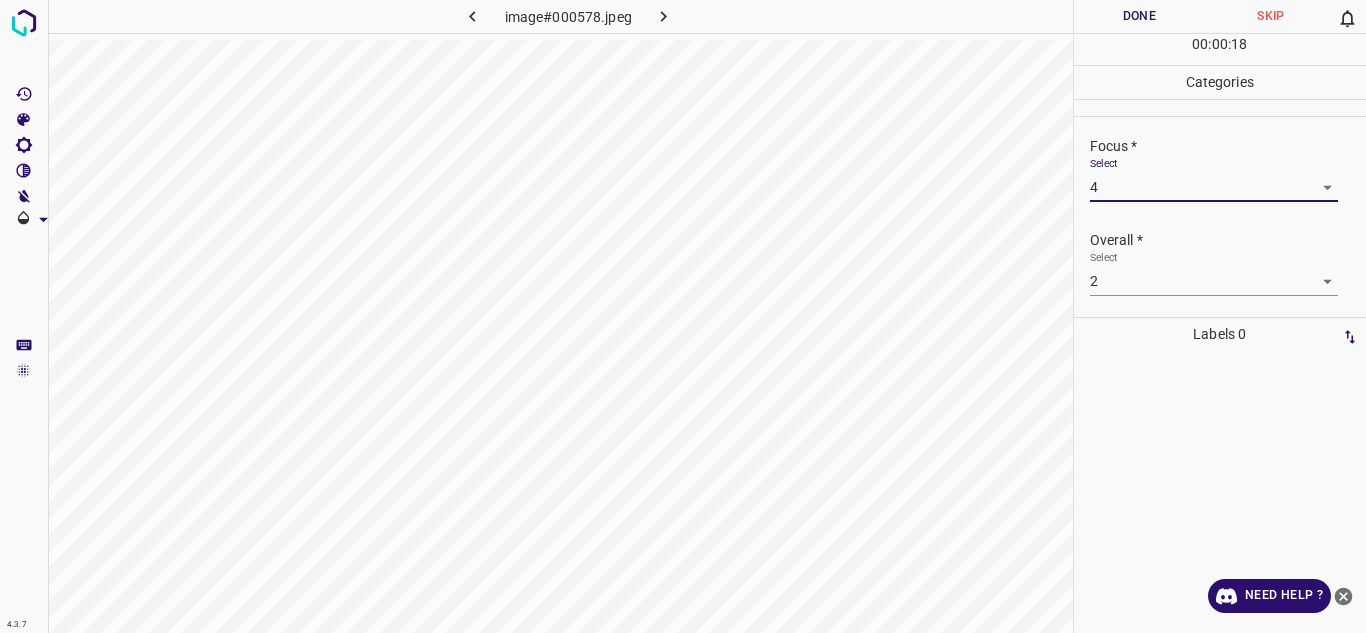 click on "4.3.7 image#000578.jpeg Done Skip 0 00   : 00   : 18   Categories Lighting *  Select 3 3 Focus *  Select 4 4 Overall *  Select 2 2 Labels   0 Categories 1 Lighting 2 Focus 3 Overall Tools Space Change between modes (Draw & Edit) I Auto labeling R Restore zoom M Zoom in N Zoom out Delete Delete selecte label Filters Z Restore filters X Saturation filter C Brightness filter V Contrast filter B Gray scale filter General O Download Need Help ? - Text - Hide - Delete" at bounding box center (683, 316) 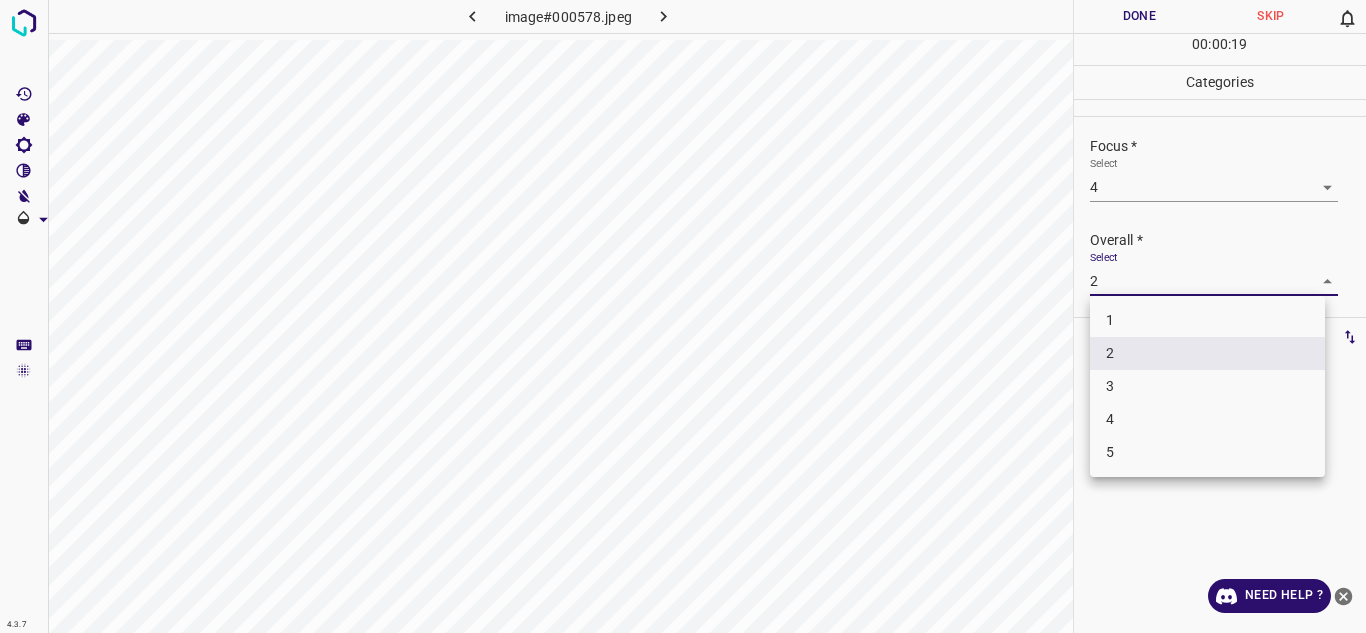 click on "4" at bounding box center (1207, 419) 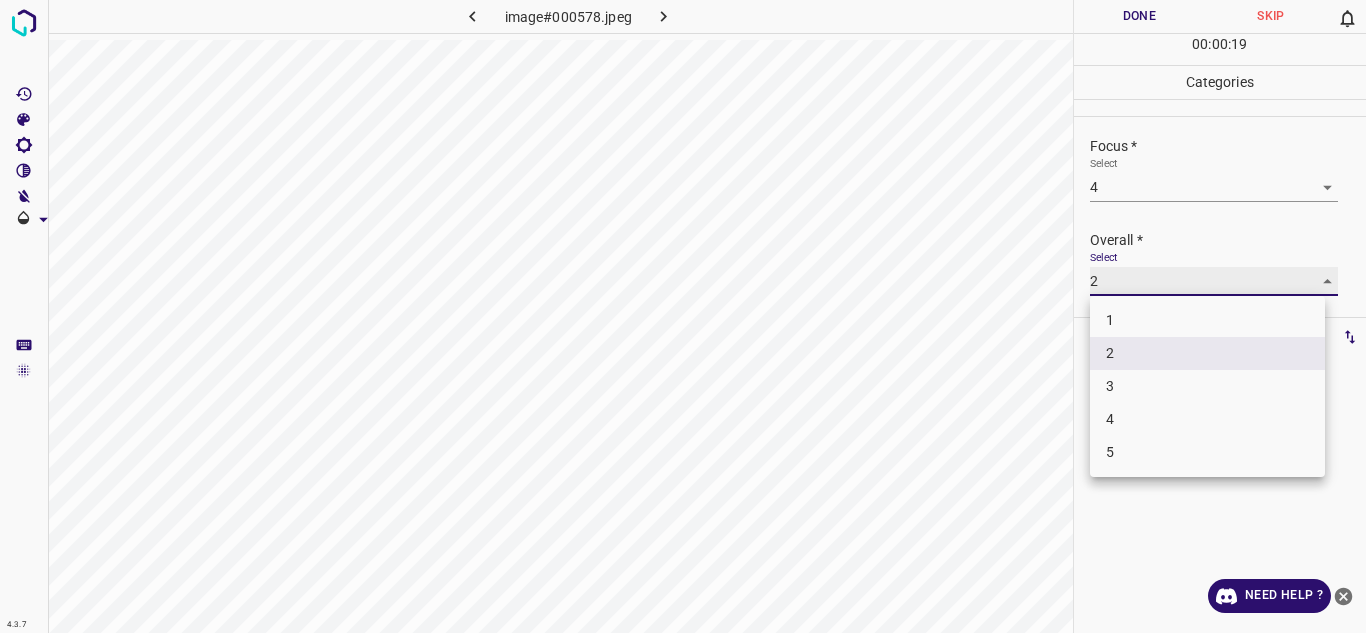 type on "4" 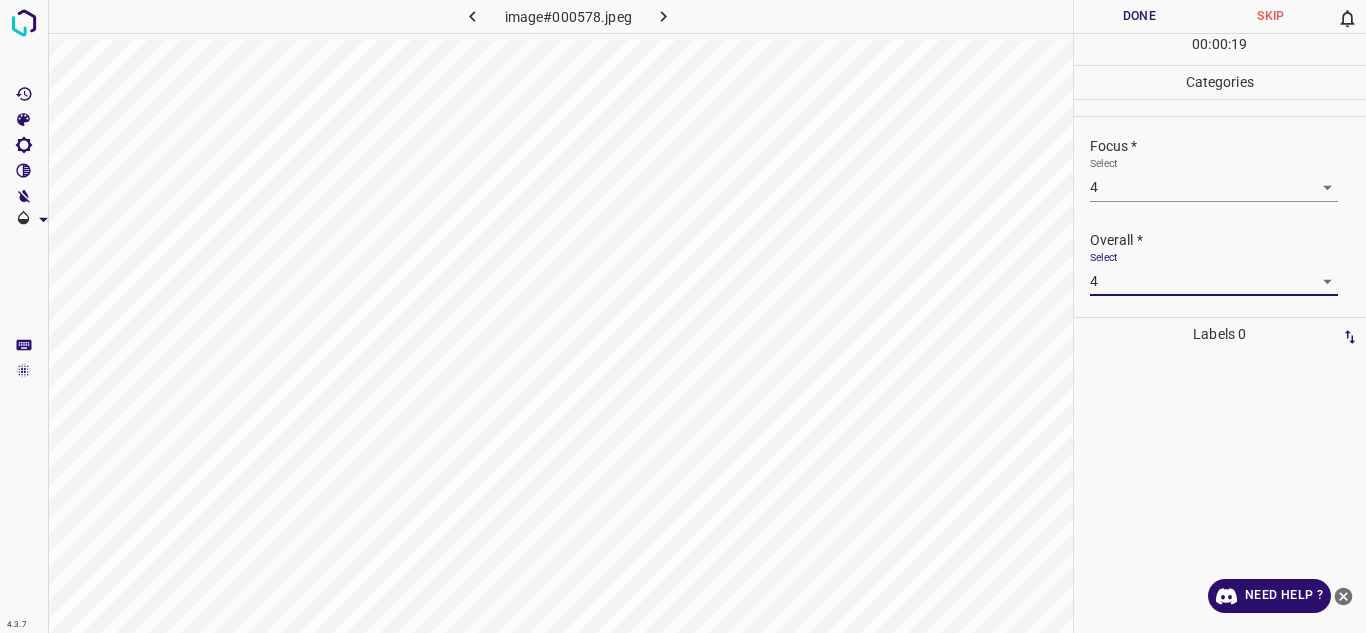 click on "Done" at bounding box center (1140, 16) 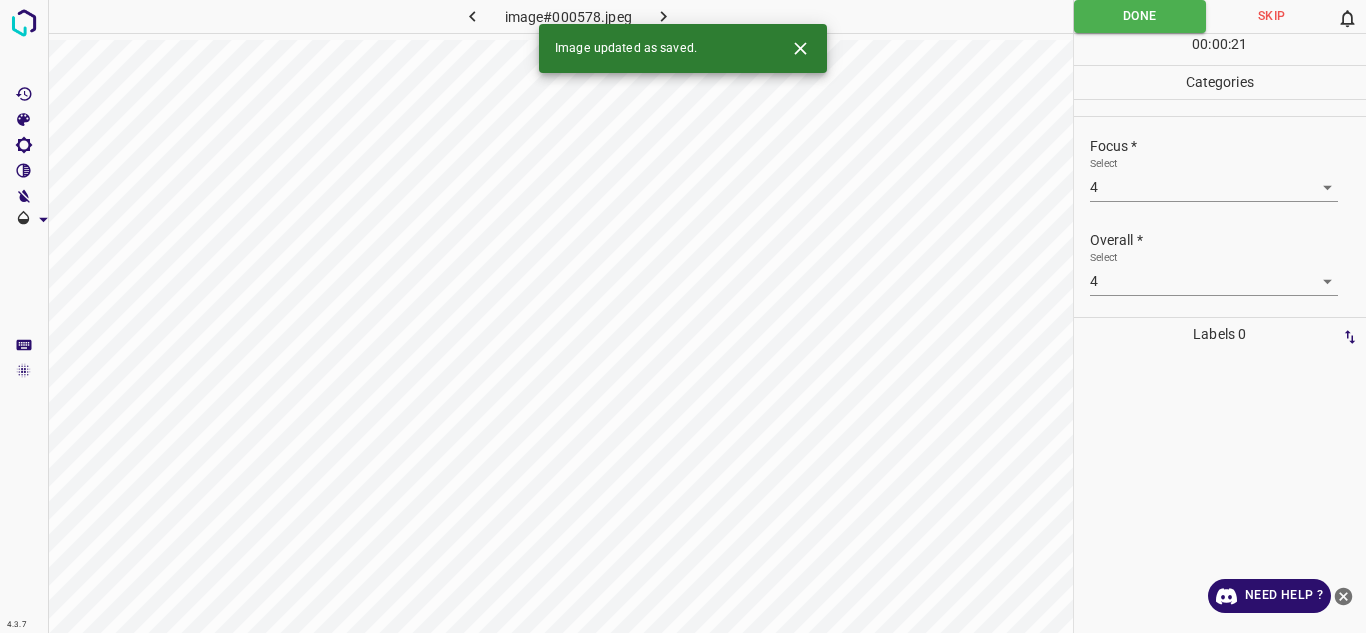 click 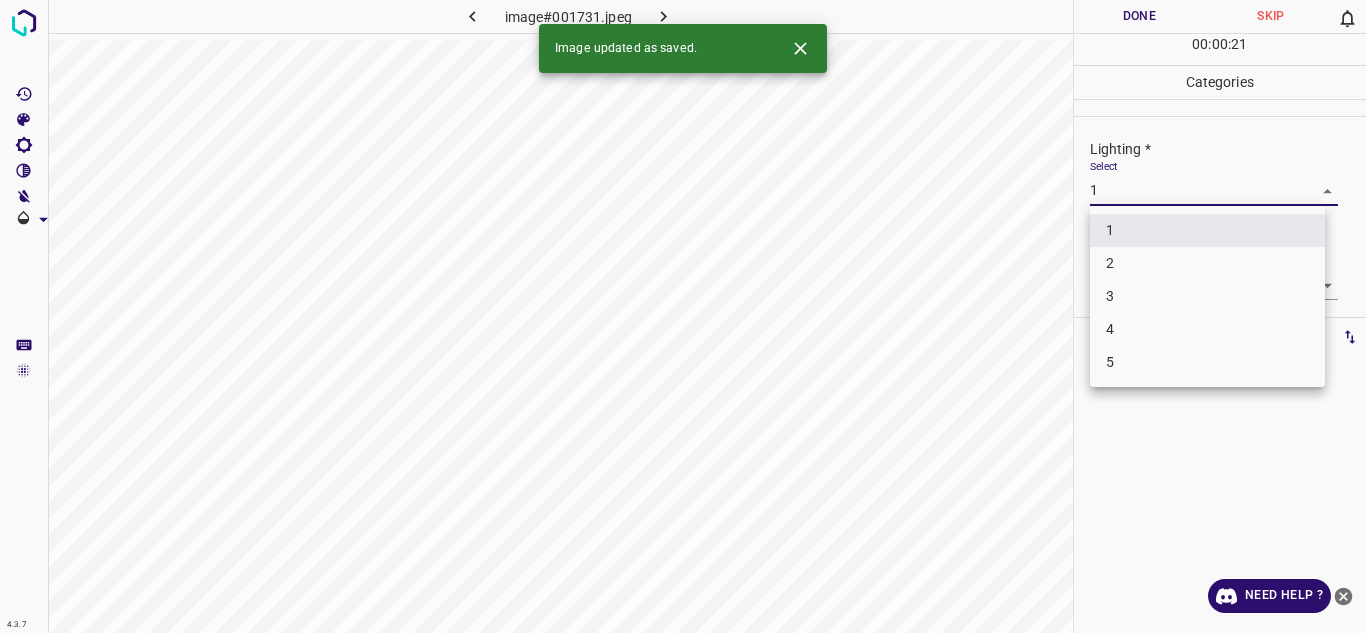 click on "4.3.7 image#001731.jpeg Done Skip 0 00   : 00   : 21   Categories Lighting *  Select 1 1 Focus *  Select 1 1 Overall *  Select 1 1 Labels   0 Categories 1 Lighting 2 Focus 3 Overall Tools Space Change between modes (Draw & Edit) I Auto labeling R Restore zoom M Zoom in N Zoom out Delete Delete selecte label Filters Z Restore filters X Saturation filter C Brightness filter V Contrast filter B Gray scale filter General O Download Image updated as saved. Need Help ? - Text - Hide - Delete 1 2 3 4 5" at bounding box center [683, 316] 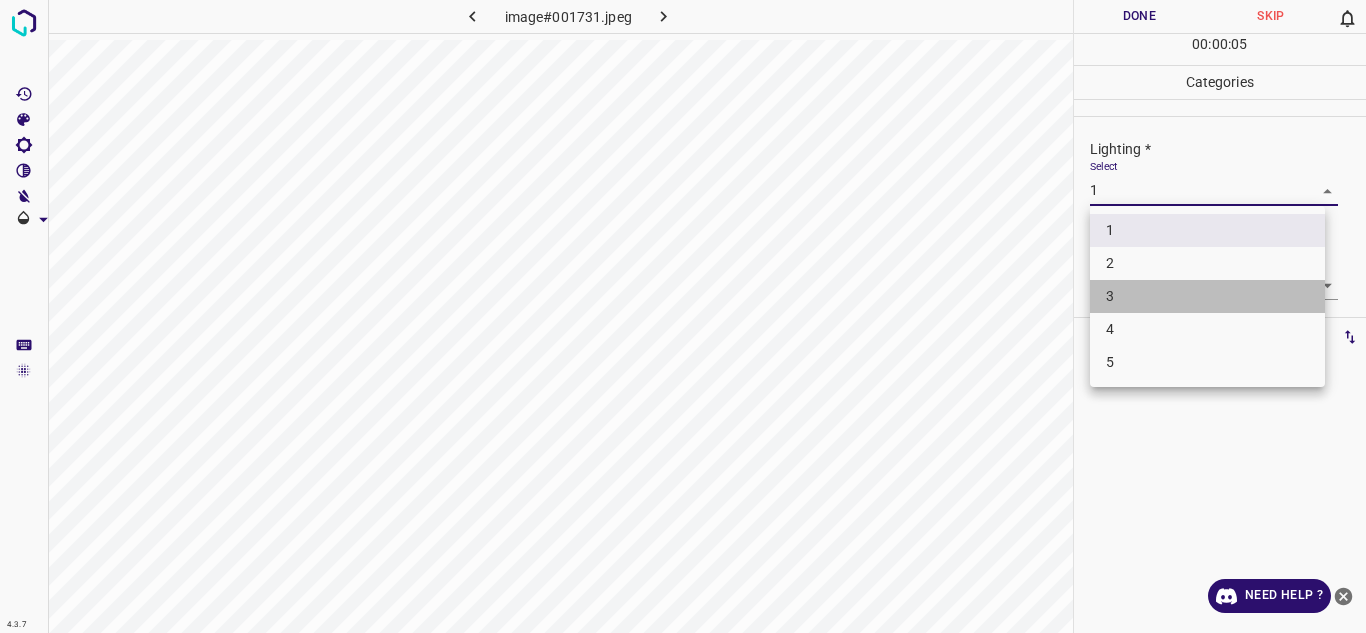 click on "3" at bounding box center [1207, 296] 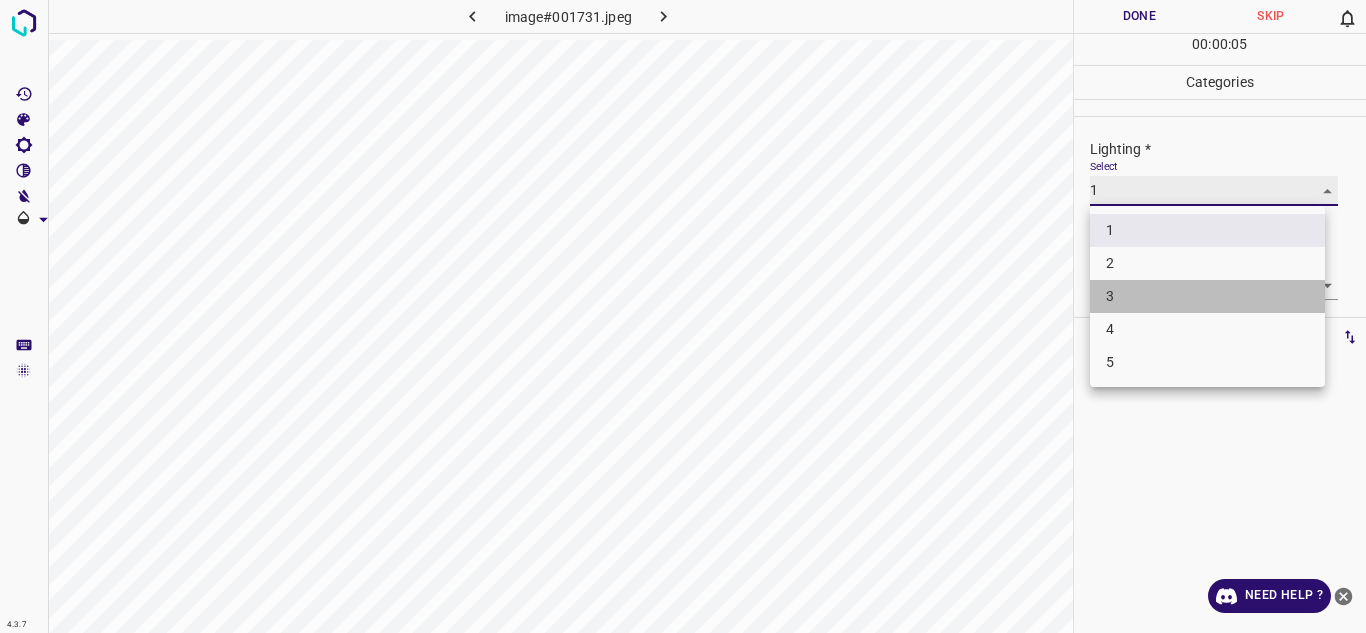 type on "3" 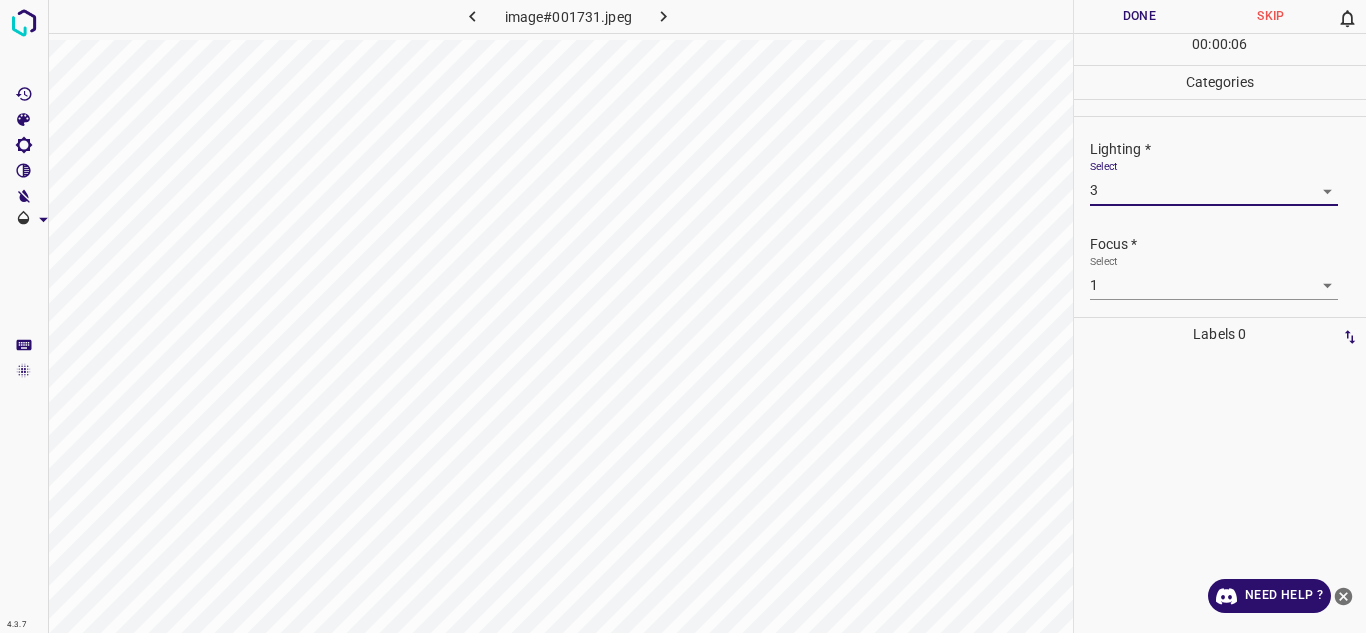 click on "4.3.7 image#001731.jpeg Done Skip 0 00   : 00   : 06   Categories Lighting *  Select 3 3 Focus *  Select 1 1 Overall *  Select 1 1 Labels   0 Categories 1 Lighting 2 Focus 3 Overall Tools Space Change between modes (Draw & Edit) I Auto labeling R Restore zoom M Zoom in N Zoom out Delete Delete selecte label Filters Z Restore filters X Saturation filter C Brightness filter V Contrast filter B Gray scale filter General O Download Need Help ? - Text - Hide - Delete" at bounding box center (683, 316) 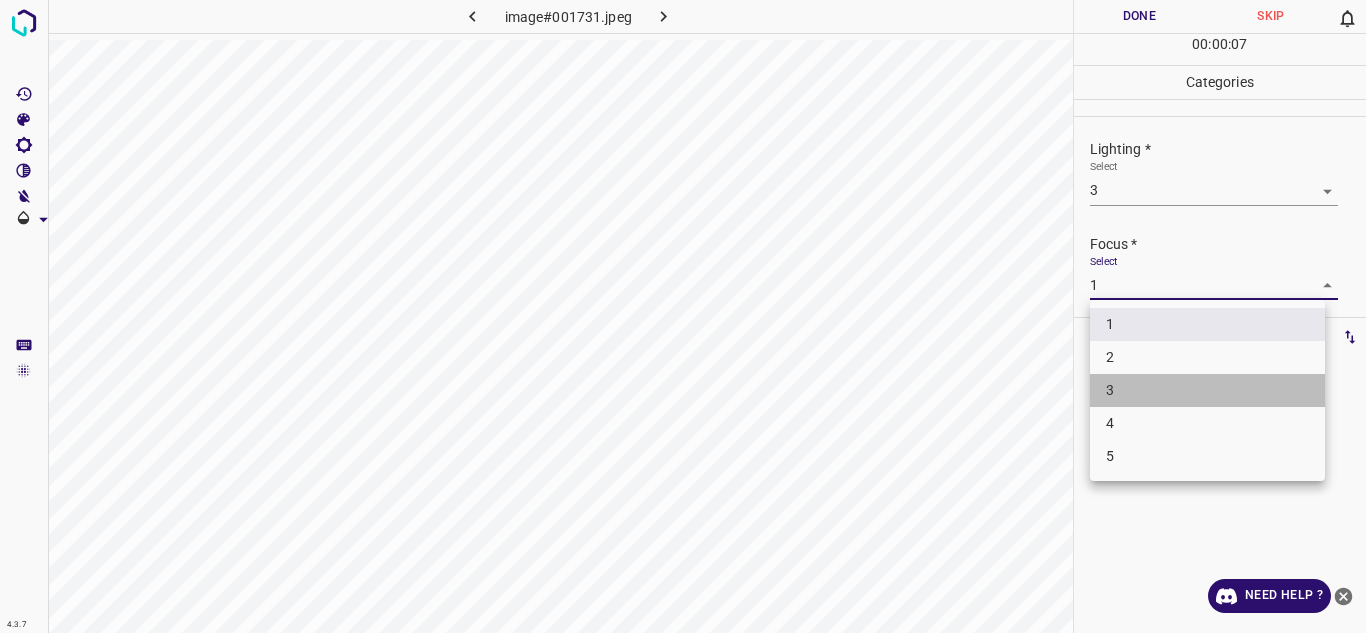 click on "3" at bounding box center [1207, 390] 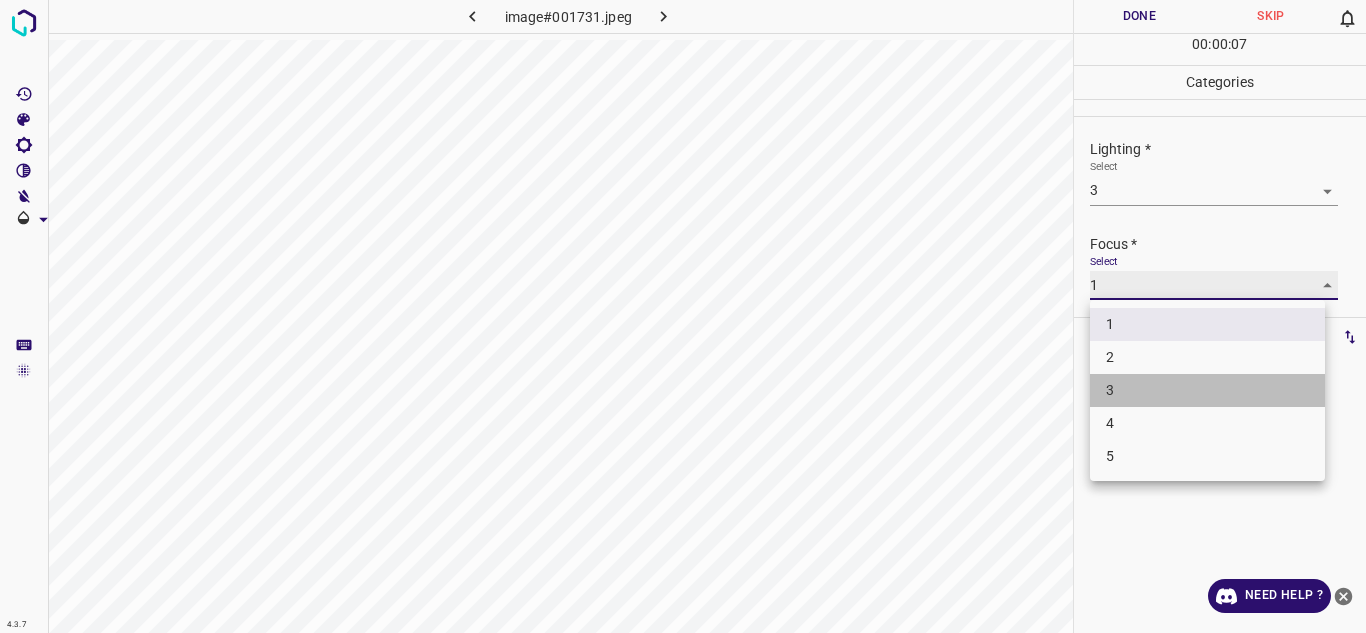 type on "3" 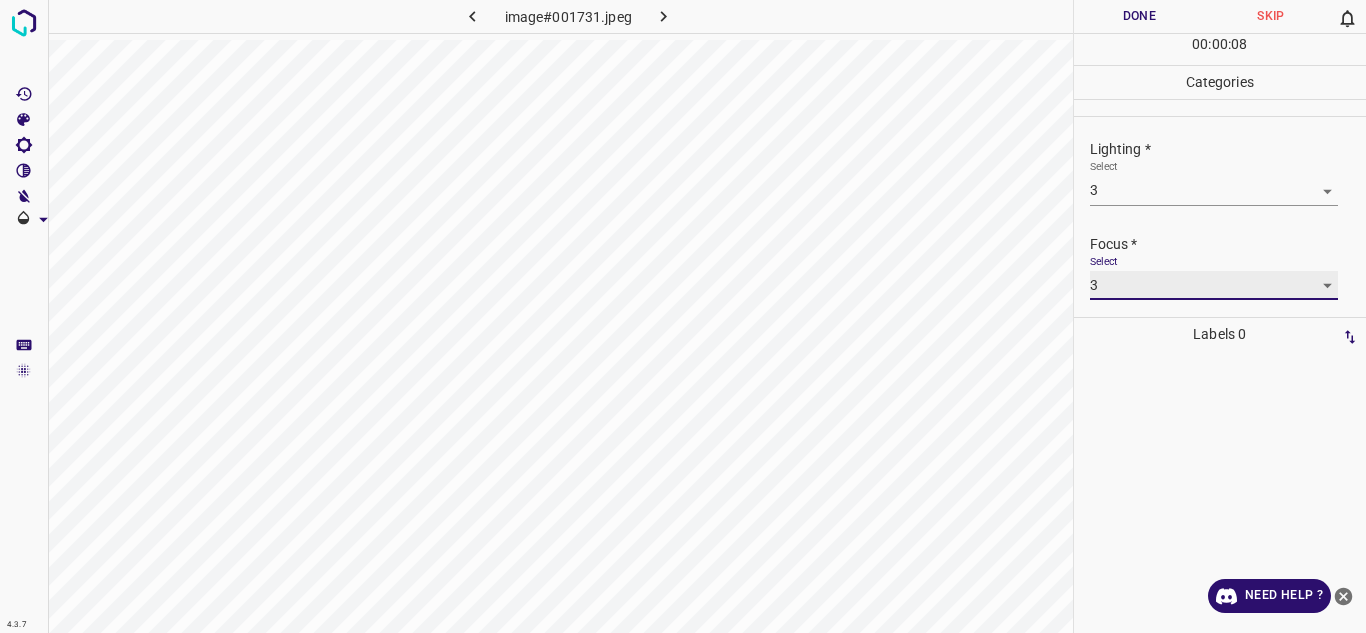 scroll, scrollTop: 98, scrollLeft: 0, axis: vertical 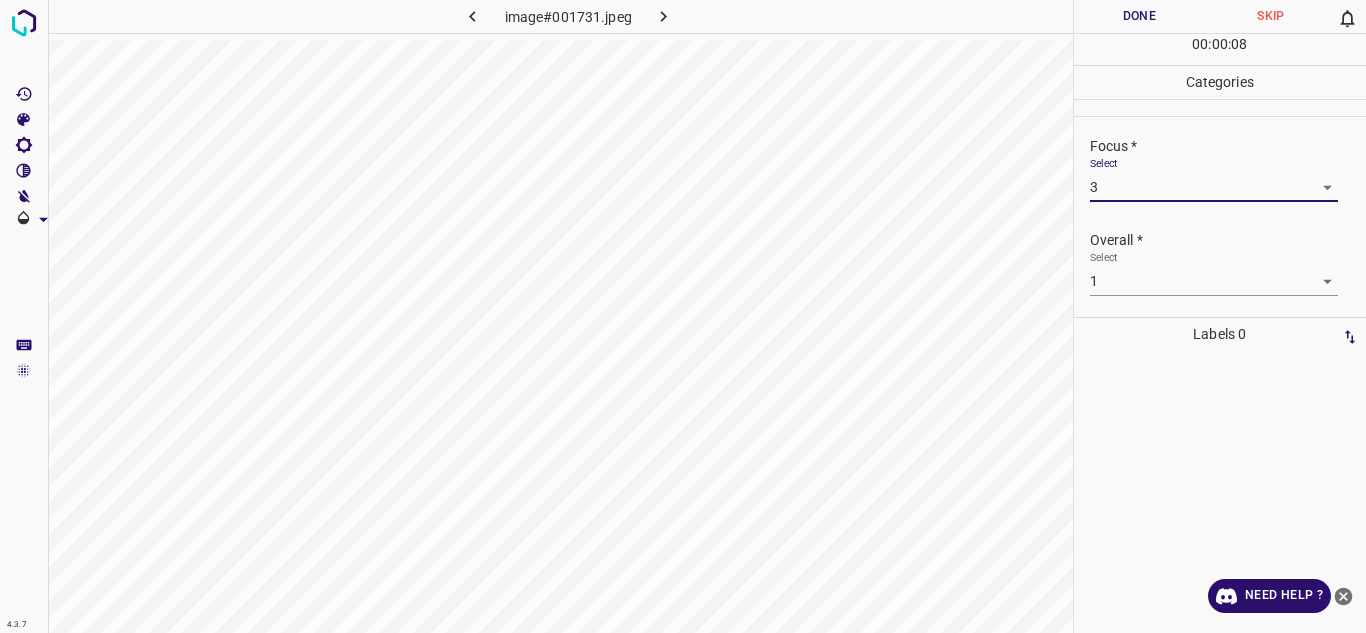 click on "4.3.7 image#001731.jpeg Done Skip 0 00   : 00   : 08   Categories Lighting *  Select 3 3 Focus *  Select 3 3 Overall *  Select 1 1 Labels   0 Categories 1 Lighting 2 Focus 3 Overall Tools Space Change between modes (Draw & Edit) I Auto labeling R Restore zoom M Zoom in N Zoom out Delete Delete selecte label Filters Z Restore filters X Saturation filter C Brightness filter V Contrast filter B Gray scale filter General O Download Need Help ? - Text - Hide - Delete" at bounding box center [683, 316] 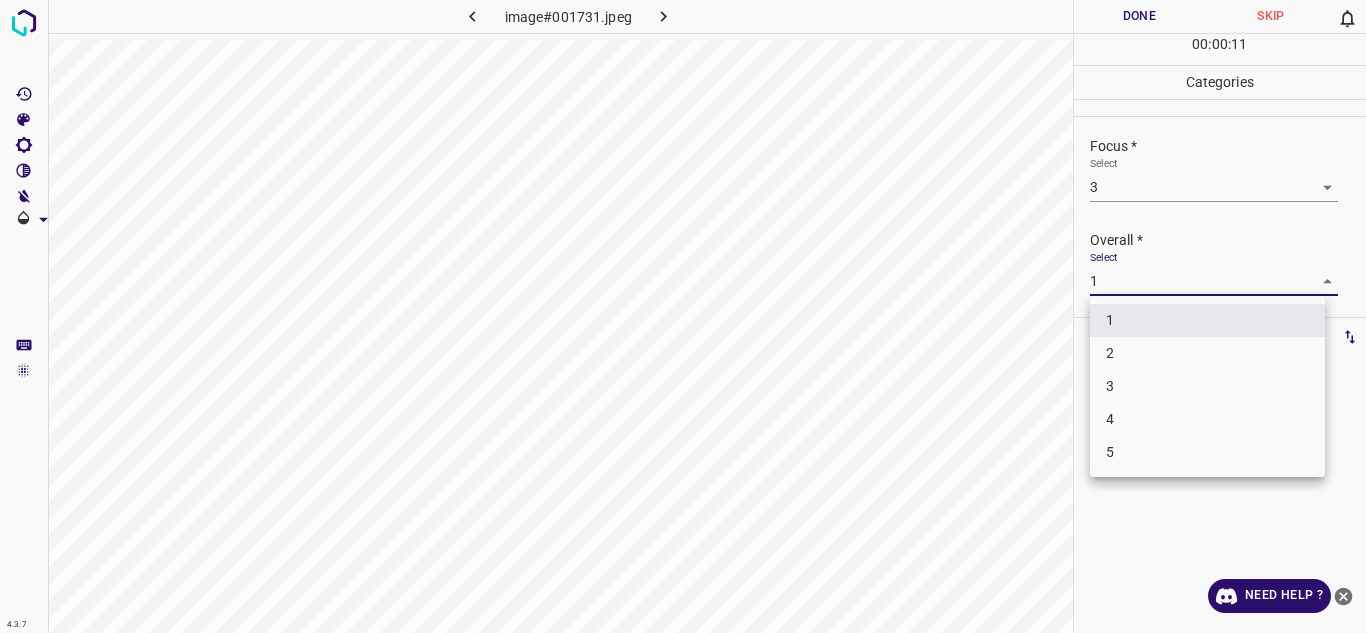 click on "3" at bounding box center (1207, 386) 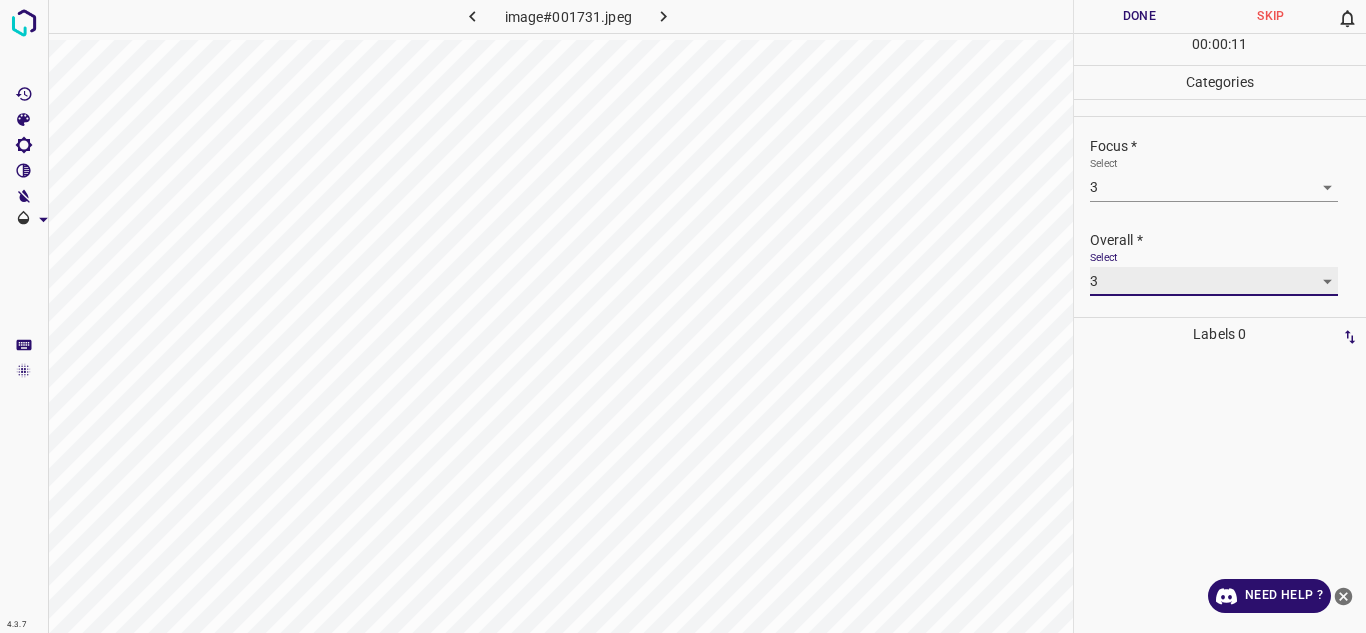 type on "3" 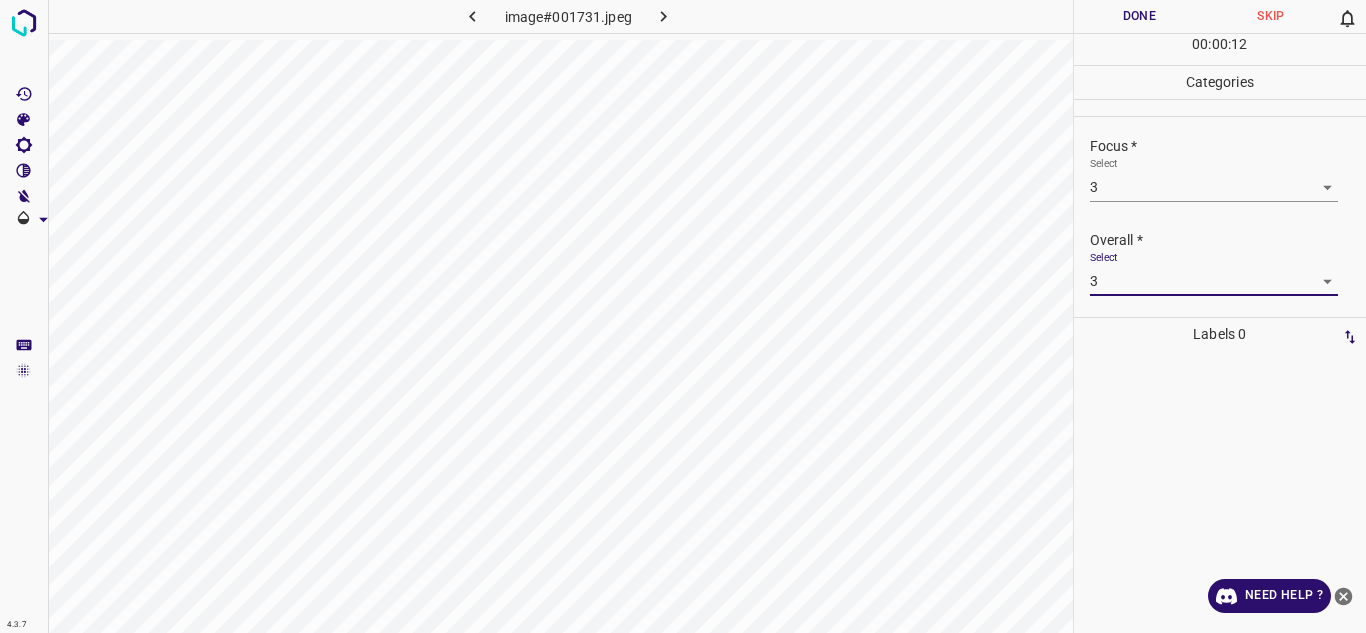 click on "Done" at bounding box center [1140, 16] 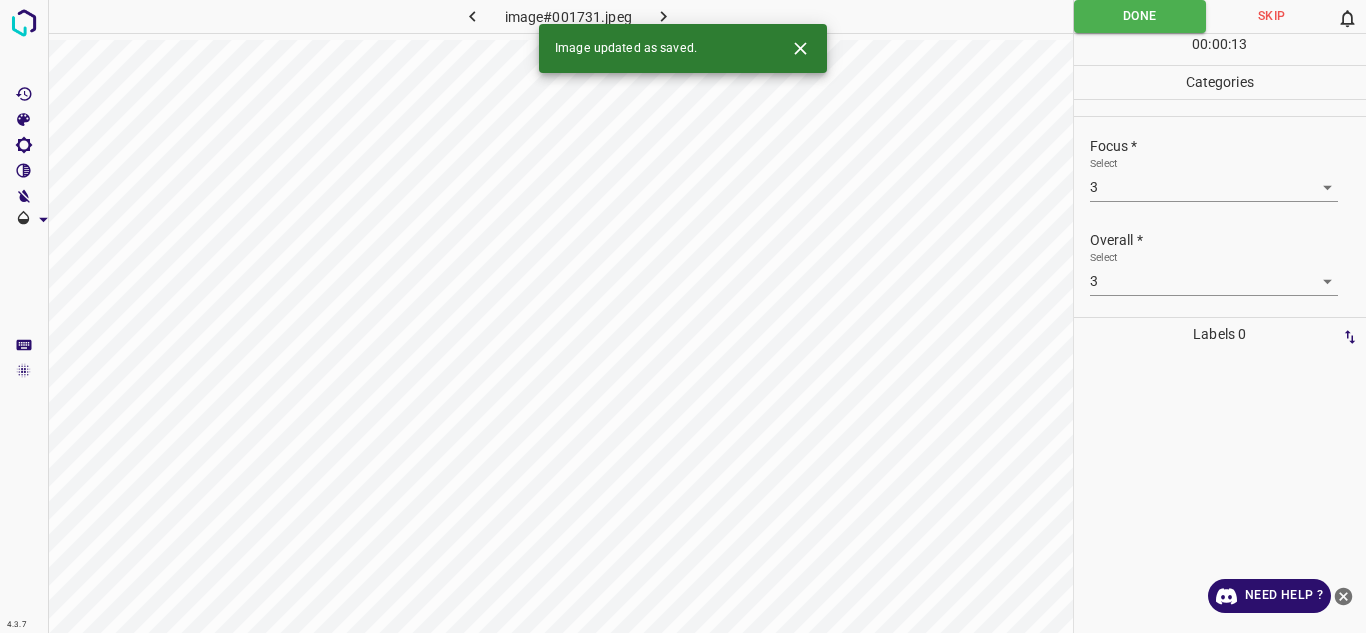 click 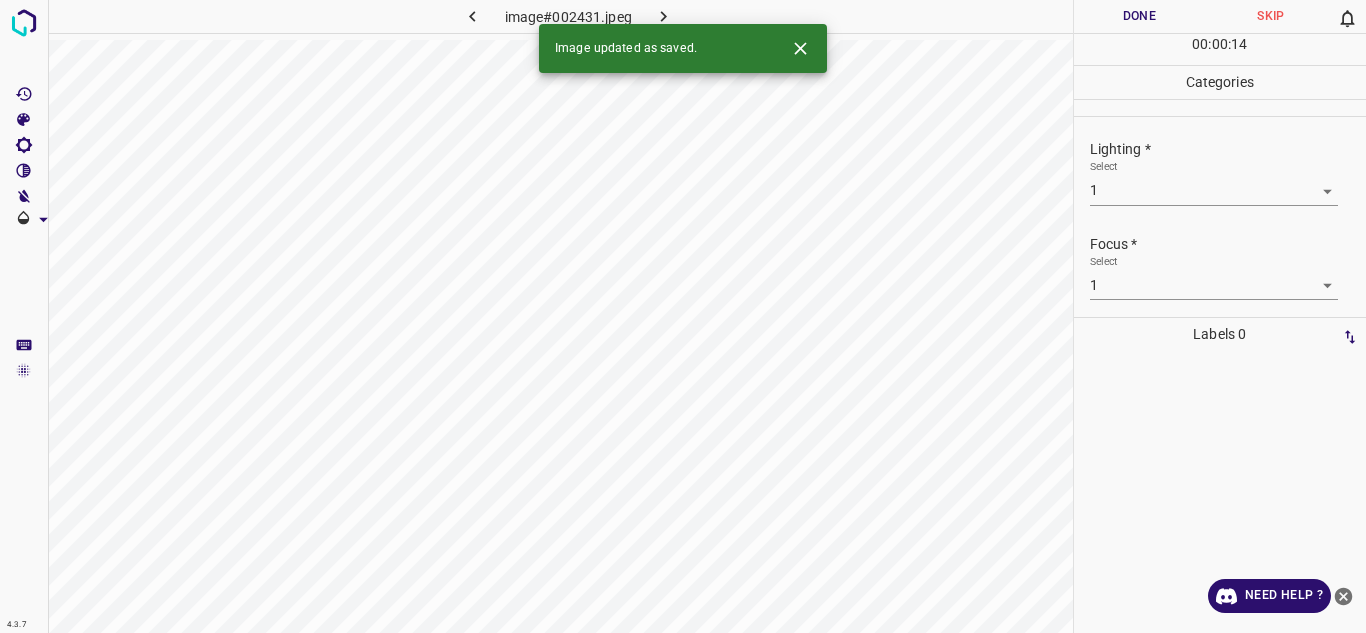 click on "4.3.7 image#002431.jpeg Done Skip 0 00   : 00   : 14   Categories Lighting *  Select 1 1 Focus *  Select 1 1 Overall *  Select 1 1 Labels   0 Categories 1 Lighting 2 Focus 3 Overall Tools Space Change between modes (Draw & Edit) I Auto labeling R Restore zoom M Zoom in N Zoom out Delete Delete selecte label Filters Z Restore filters X Saturation filter C Brightness filter V Contrast filter B Gray scale filter General O Download Image updated as saved. Need Help ? - Text - Hide - Delete" at bounding box center (683, 316) 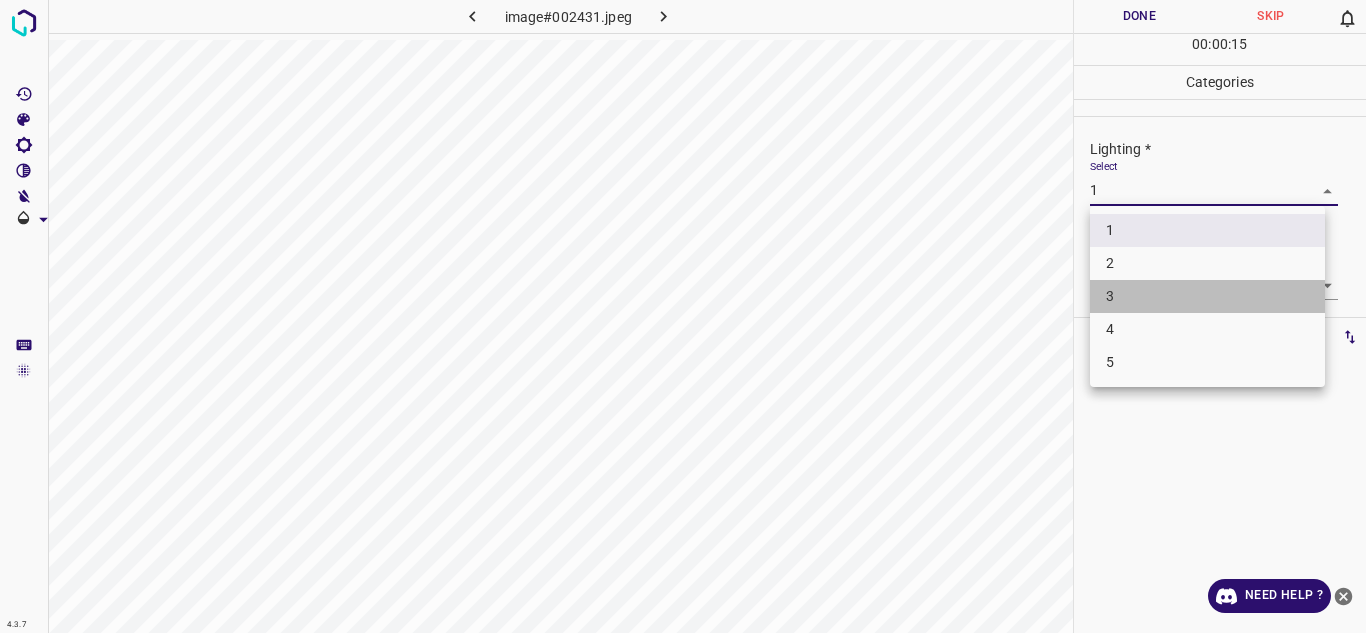 click on "3" at bounding box center [1207, 296] 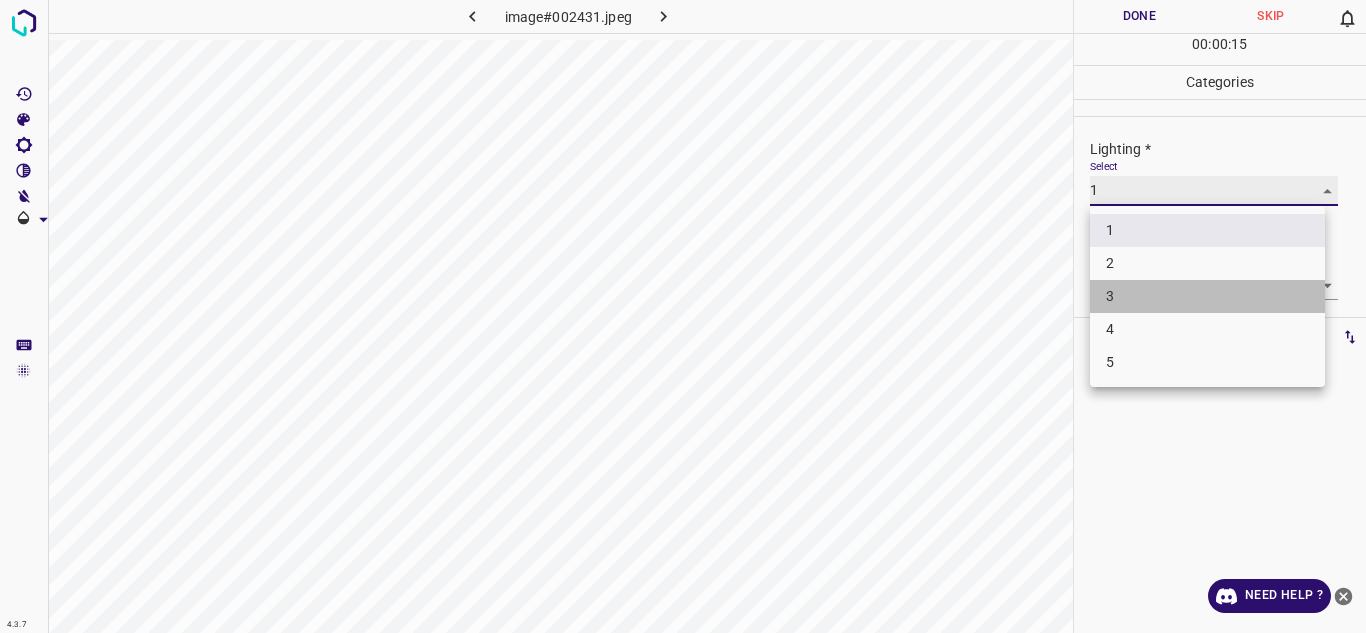 type on "3" 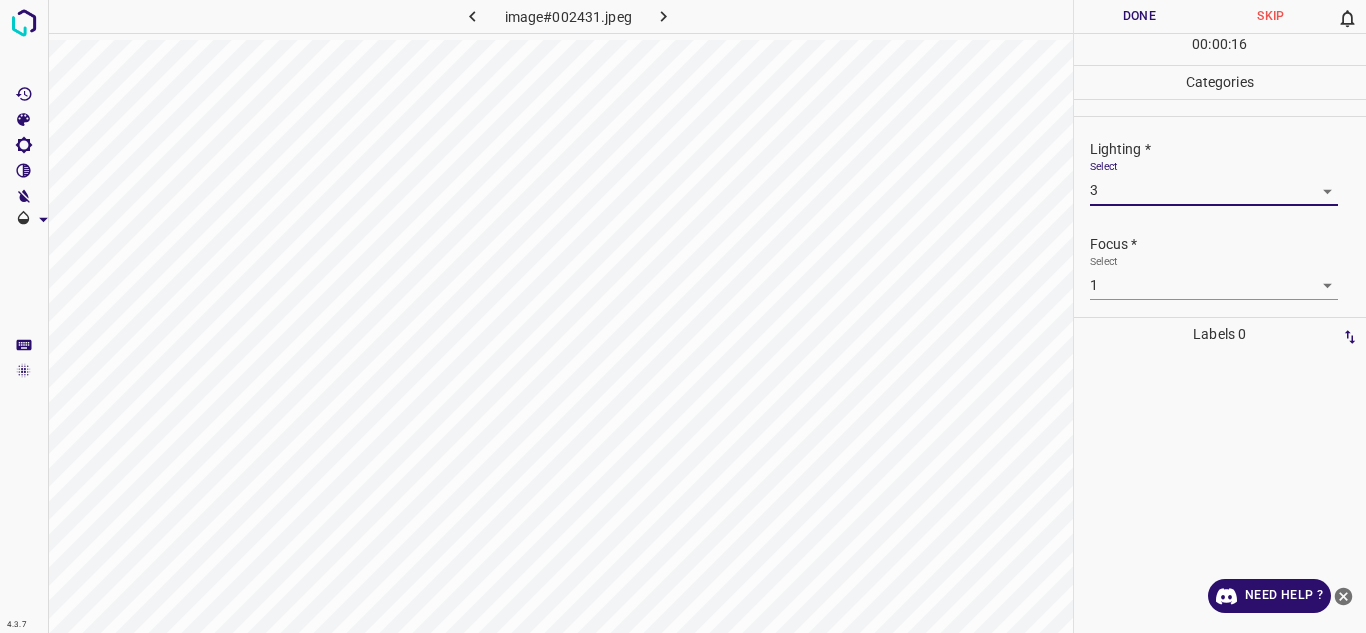 click on "4.3.7 image#002431.jpeg Done Skip 0 00   : 00   : 16   Categories Lighting *  Select 3 3 Focus *  Select 1 1 Overall *  Select 1 1 Labels   0 Categories 1 Lighting 2 Focus 3 Overall Tools Space Change between modes (Draw & Edit) I Auto labeling R Restore zoom M Zoom in N Zoom out Delete Delete selecte label Filters Z Restore filters X Saturation filter C Brightness filter V Contrast filter B Gray scale filter General O Download Need Help ? - Text - Hide - Delete" at bounding box center (683, 316) 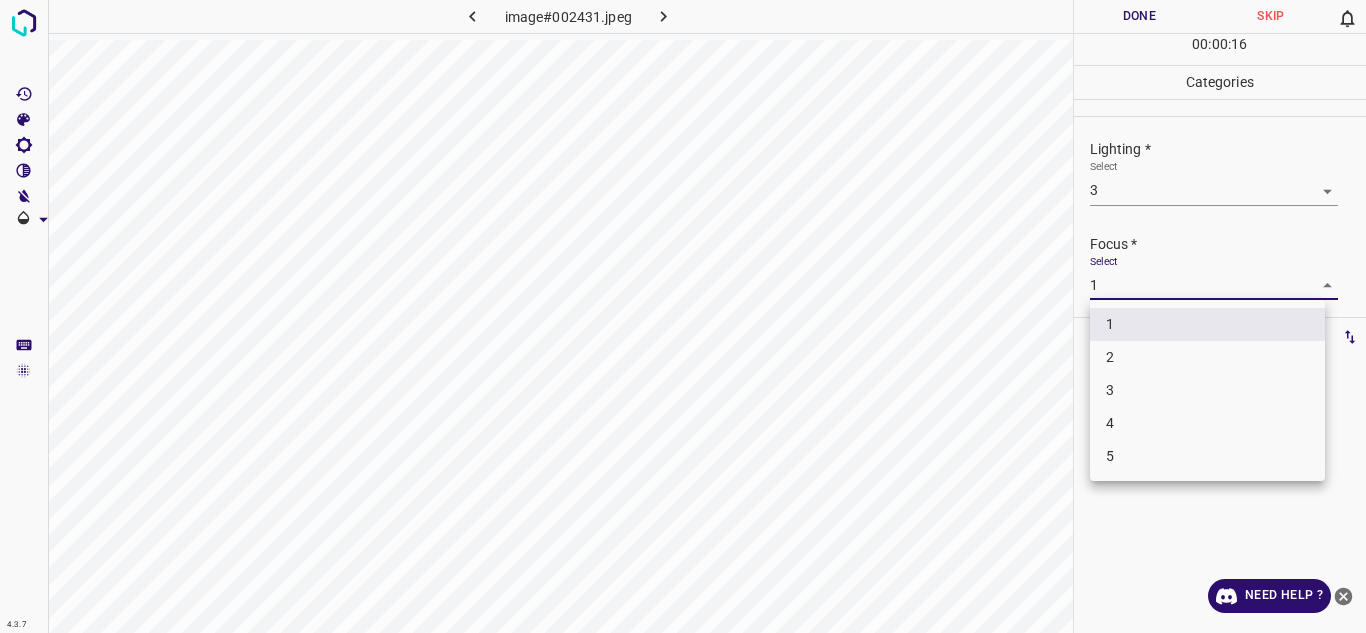 click on "4" at bounding box center [1207, 423] 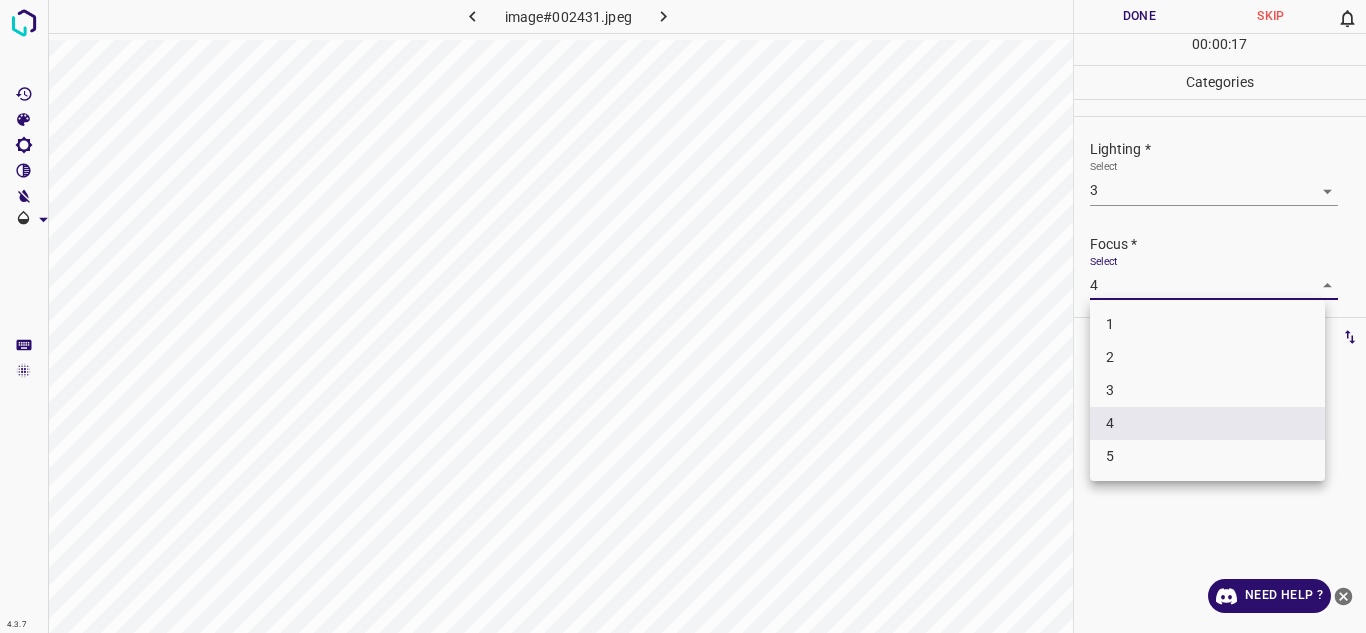 click on "4.3.7 image#002431.jpeg Done Skip 0 00   : 00   : 17   Categories Lighting *  Select 3 3 Focus *  Select 4 4 Overall *  Select 1 1 Labels   0 Categories 1 Lighting 2 Focus 3 Overall Tools Space Change between modes (Draw & Edit) I Auto labeling R Restore zoom M Zoom in N Zoom out Delete Delete selecte label Filters Z Restore filters X Saturation filter C Brightness filter V Contrast filter B Gray scale filter General O Download Need Help ? - Text - Hide - Delete 1 2 3 4 5" at bounding box center [683, 316] 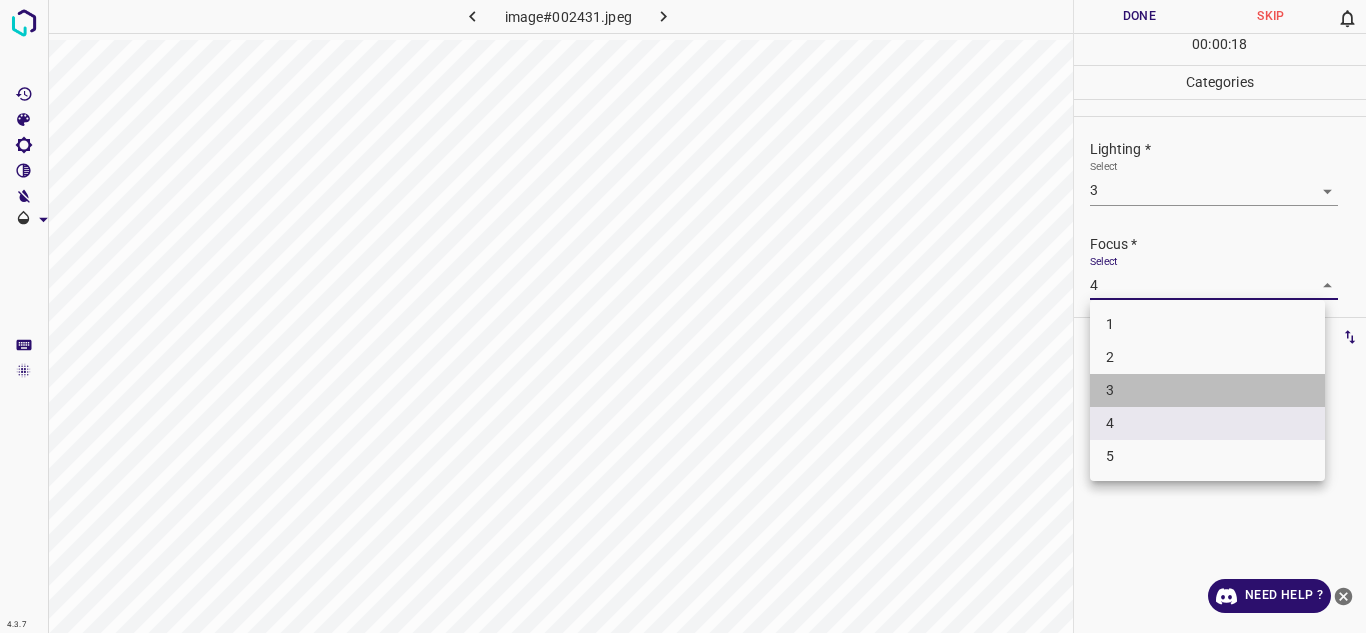 click on "3" at bounding box center (1207, 390) 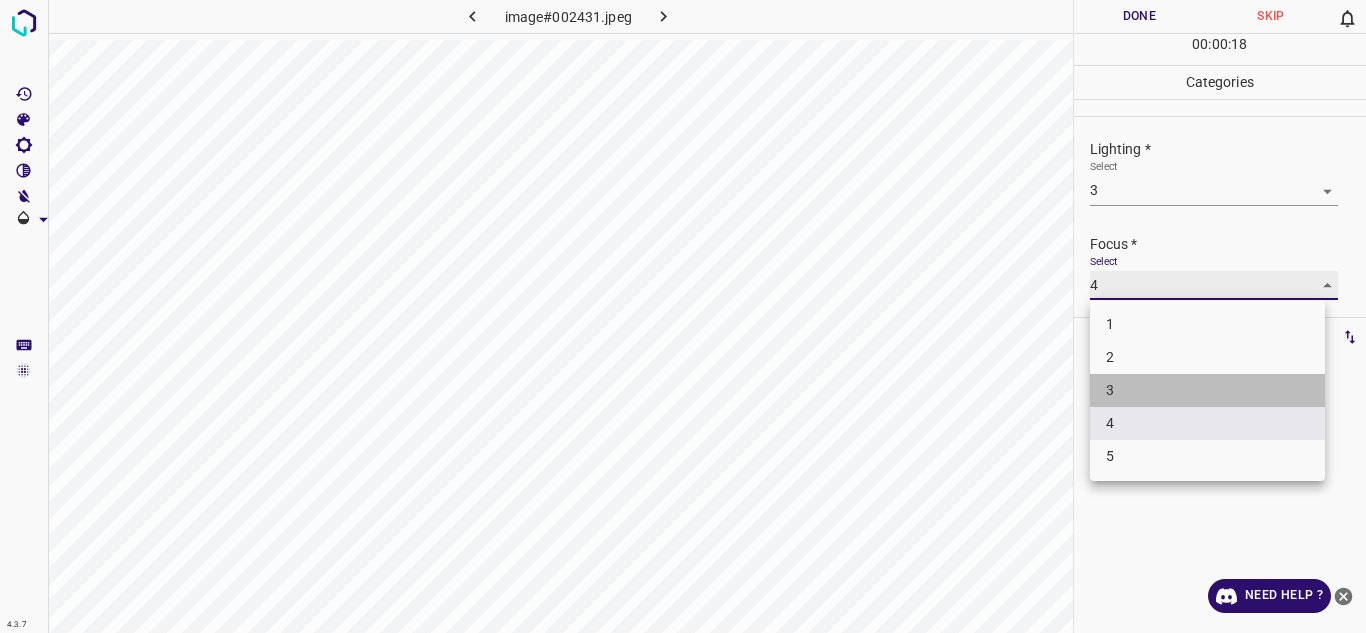 type on "3" 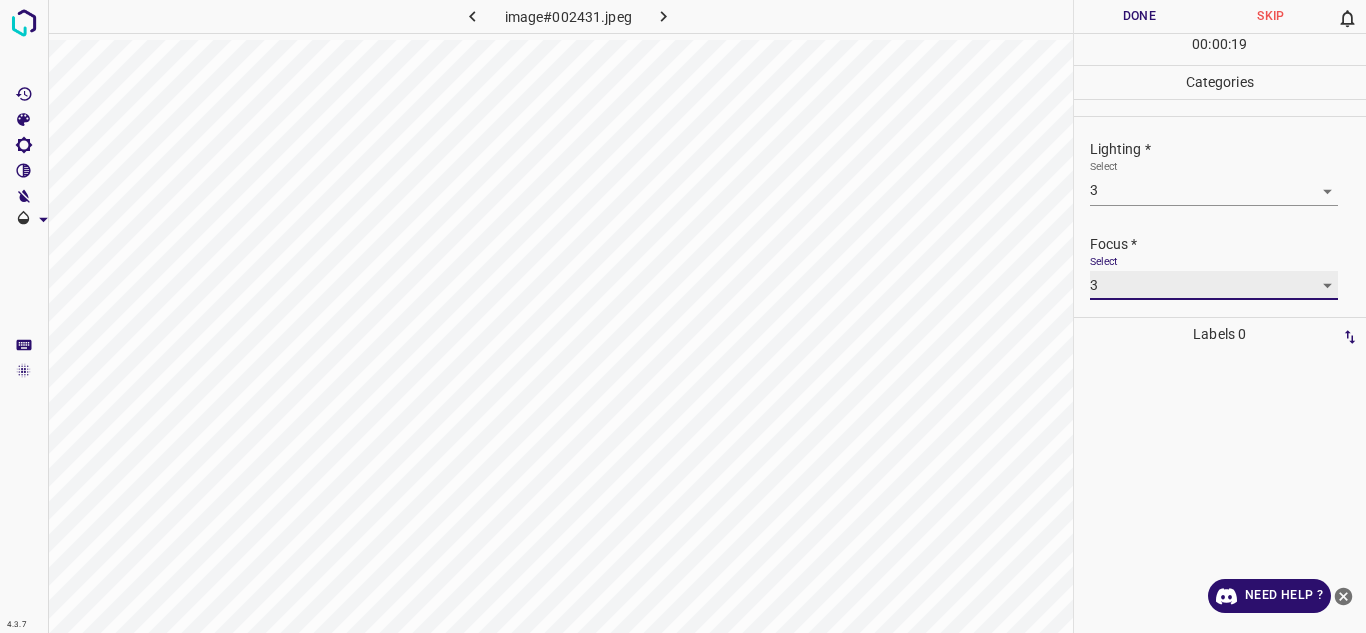 scroll, scrollTop: 98, scrollLeft: 0, axis: vertical 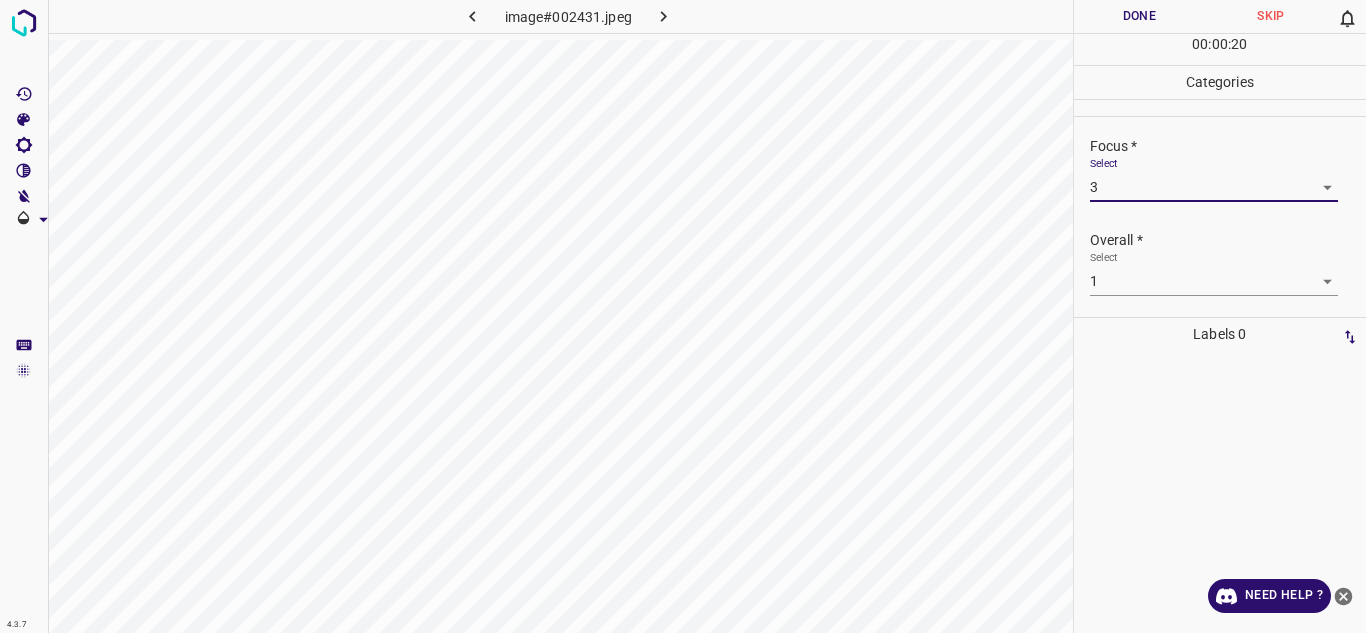 click on "4.3.7 image#002431.jpeg Done Skip 0 00   : 00   : 20   Categories Lighting *  Select 3 3 Focus *  Select 3 3 Overall *  Select 1 1 Labels   0 Categories 1 Lighting 2 Focus 3 Overall Tools Space Change between modes (Draw & Edit) I Auto labeling R Restore zoom M Zoom in N Zoom out Delete Delete selecte label Filters Z Restore filters X Saturation filter C Brightness filter V Contrast filter B Gray scale filter General O Download Need Help ? - Text - Hide - Delete" at bounding box center [683, 316] 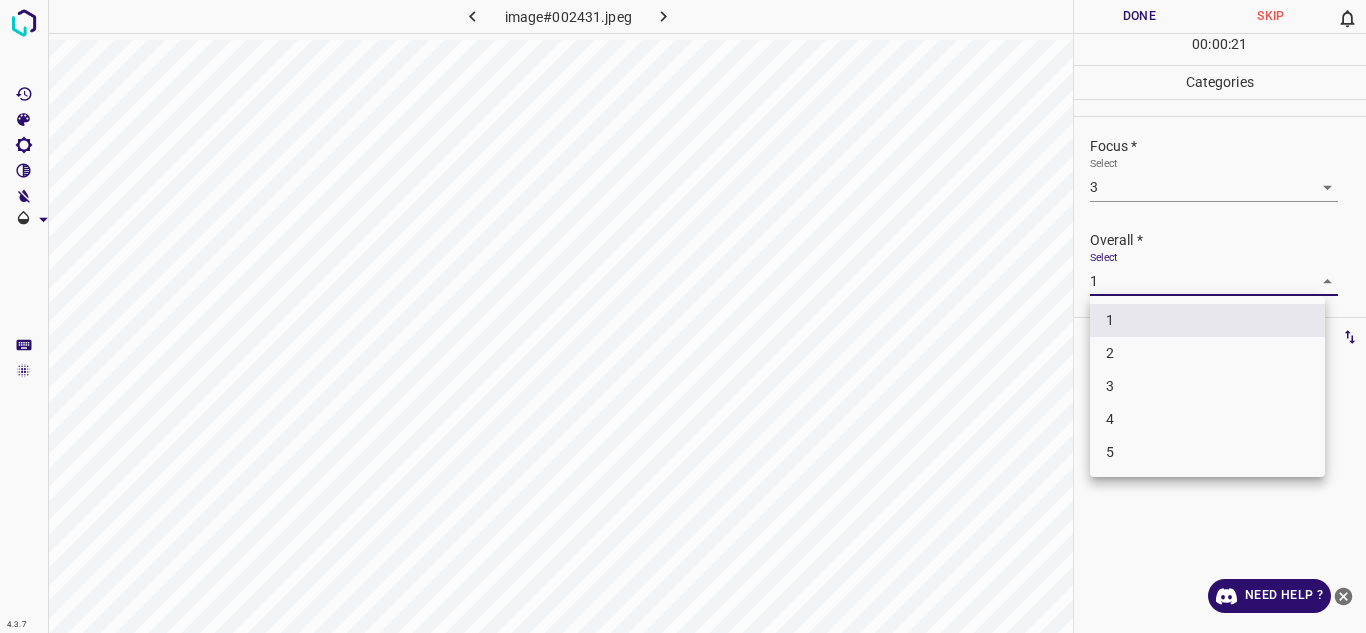 click on "3" at bounding box center [1207, 386] 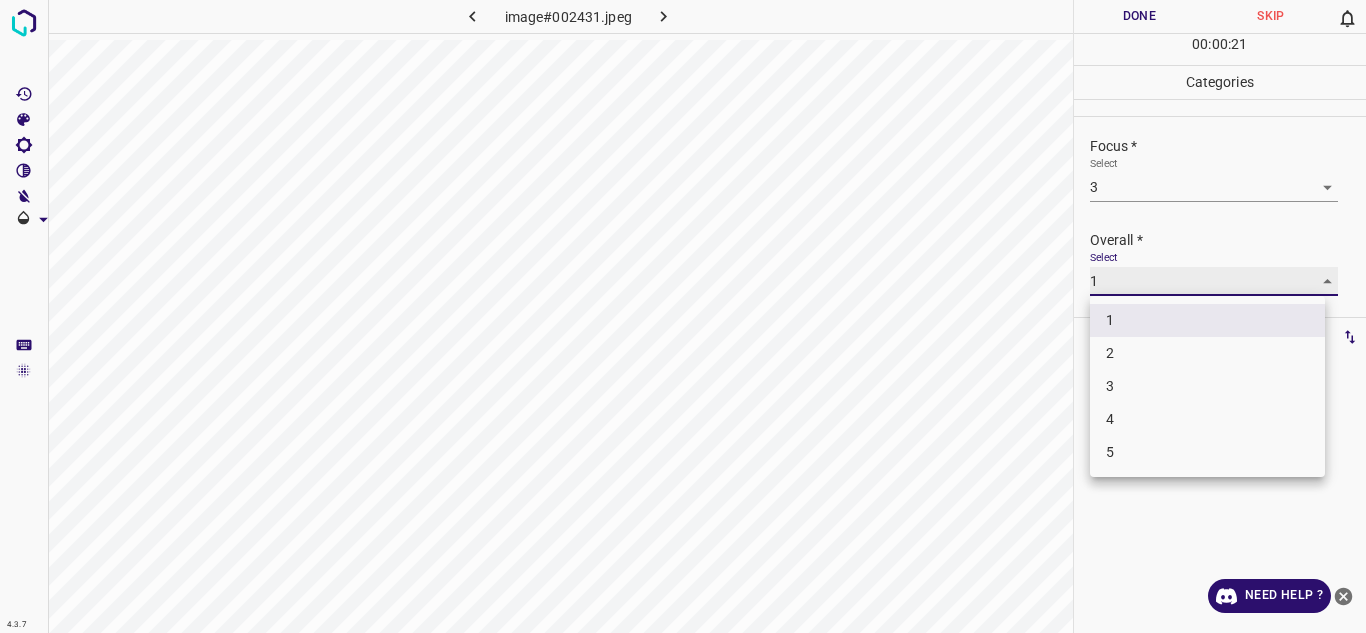 type on "3" 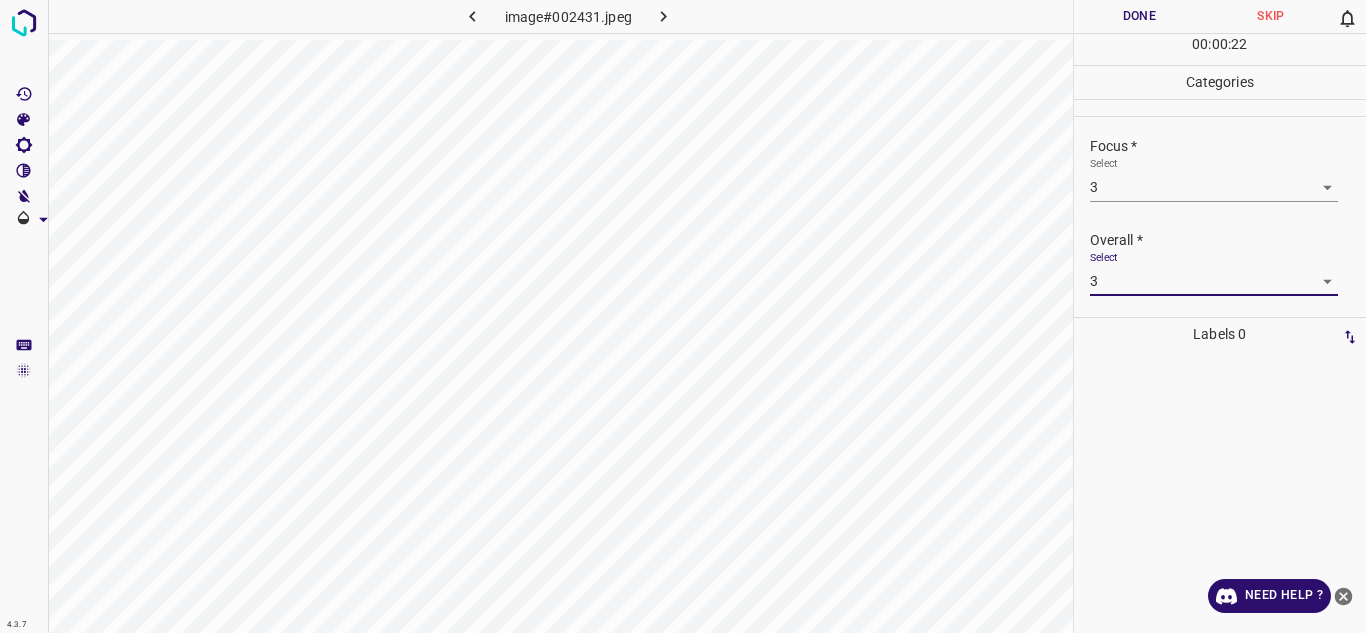 click on "Done" at bounding box center (1140, 16) 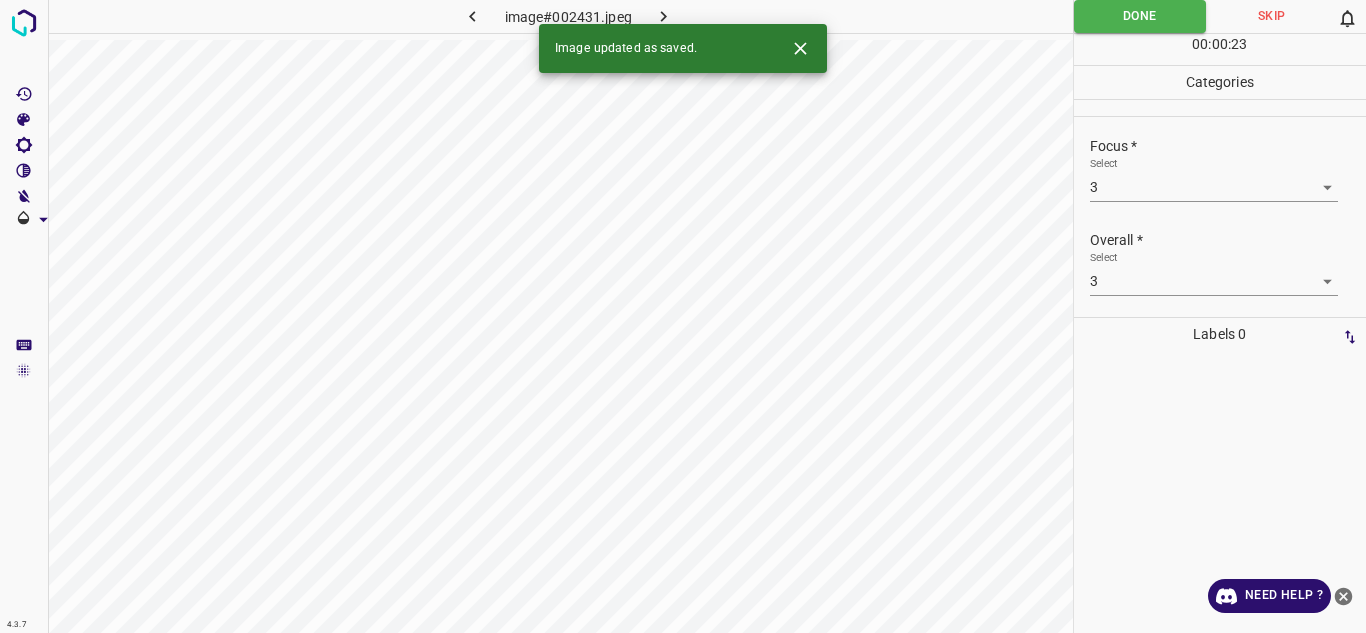 click 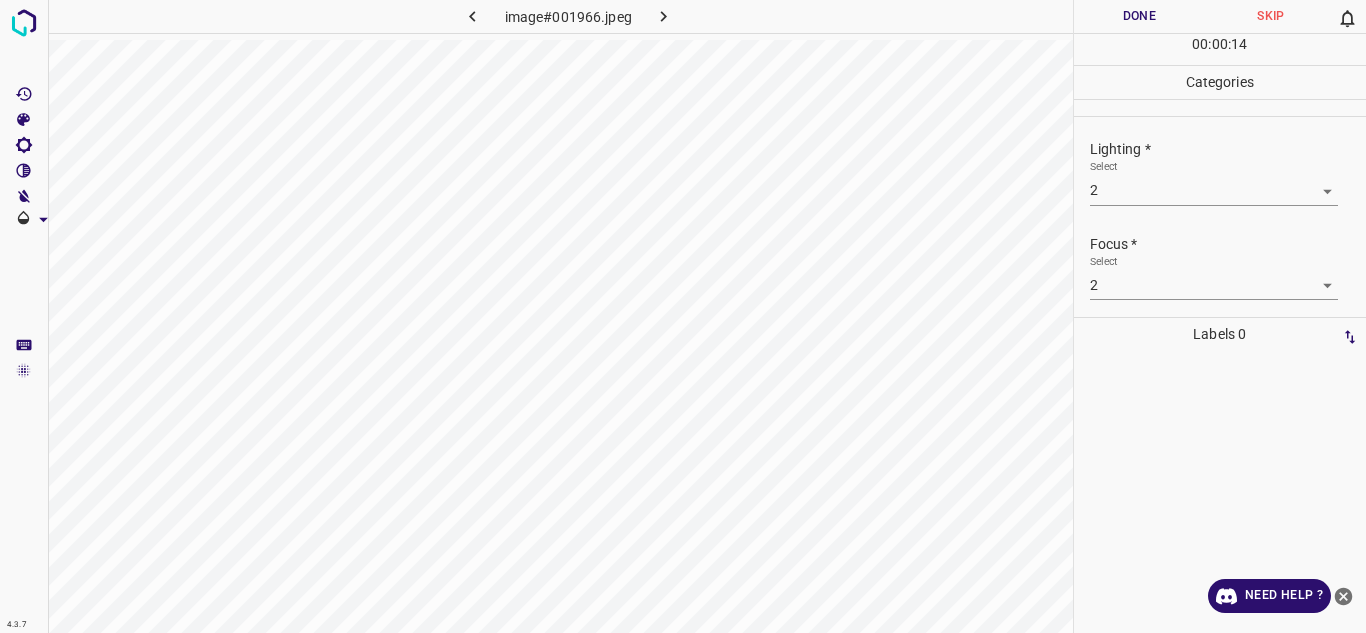 click on "4.3.7 image#001966.jpeg Done Skip 0 00   : 00   : 14   Categories Lighting *  Select 2 2 Focus *  Select 2 2 Overall *  Select 2 2 Labels   0 Categories 1 Lighting 2 Focus 3 Overall Tools Space Change between modes (Draw & Edit) I Auto labeling R Restore zoom M Zoom in N Zoom out Delete Delete selecte label Filters Z Restore filters X Saturation filter C Brightness filter V Contrast filter B Gray scale filter General O Download Need Help ? - Text - Hide - Delete" at bounding box center [683, 316] 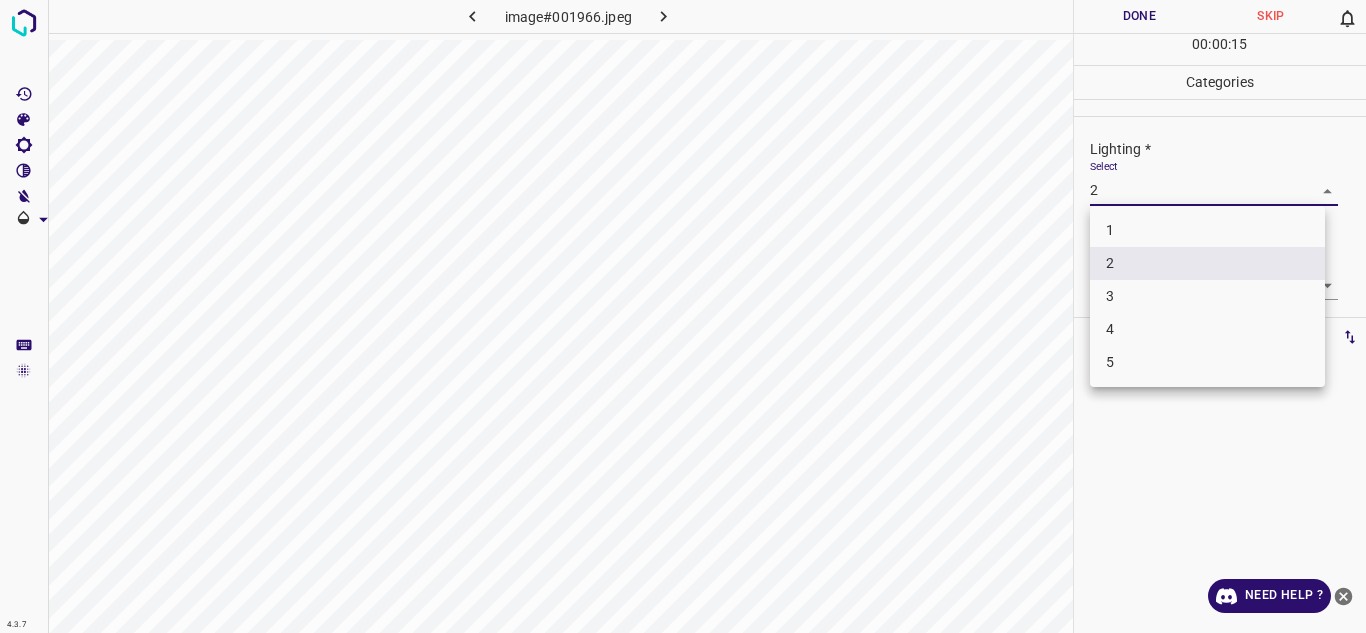 click at bounding box center [683, 316] 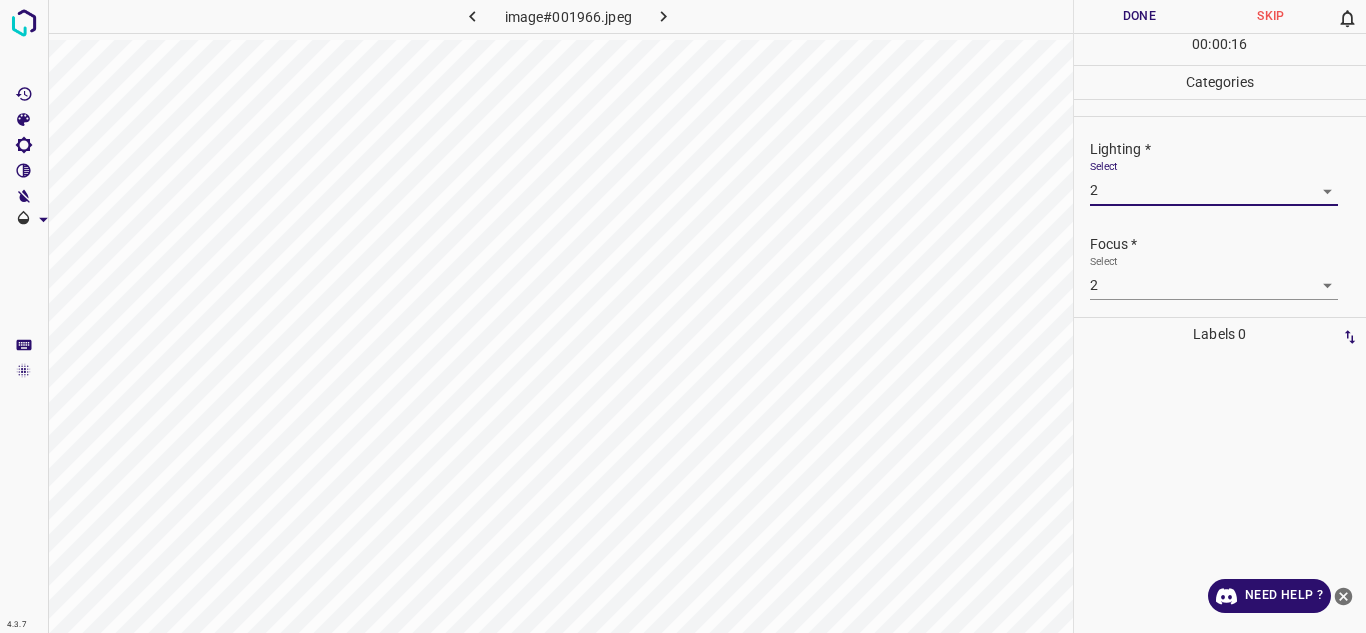 click on "4.3.7 image#001966.jpeg Done Skip 0 00   : 00   : 16   Categories Lighting *  Select 2 2 Focus *  Select 2 2 Overall *  Select 2 2 Labels   0 Categories 1 Lighting 2 Focus 3 Overall Tools Space Change between modes (Draw & Edit) I Auto labeling R Restore zoom M Zoom in N Zoom out Delete Delete selecte label Filters Z Restore filters X Saturation filter C Brightness filter V Contrast filter B Gray scale filter General O Download Need Help ? - Text - Hide - Delete" at bounding box center (683, 316) 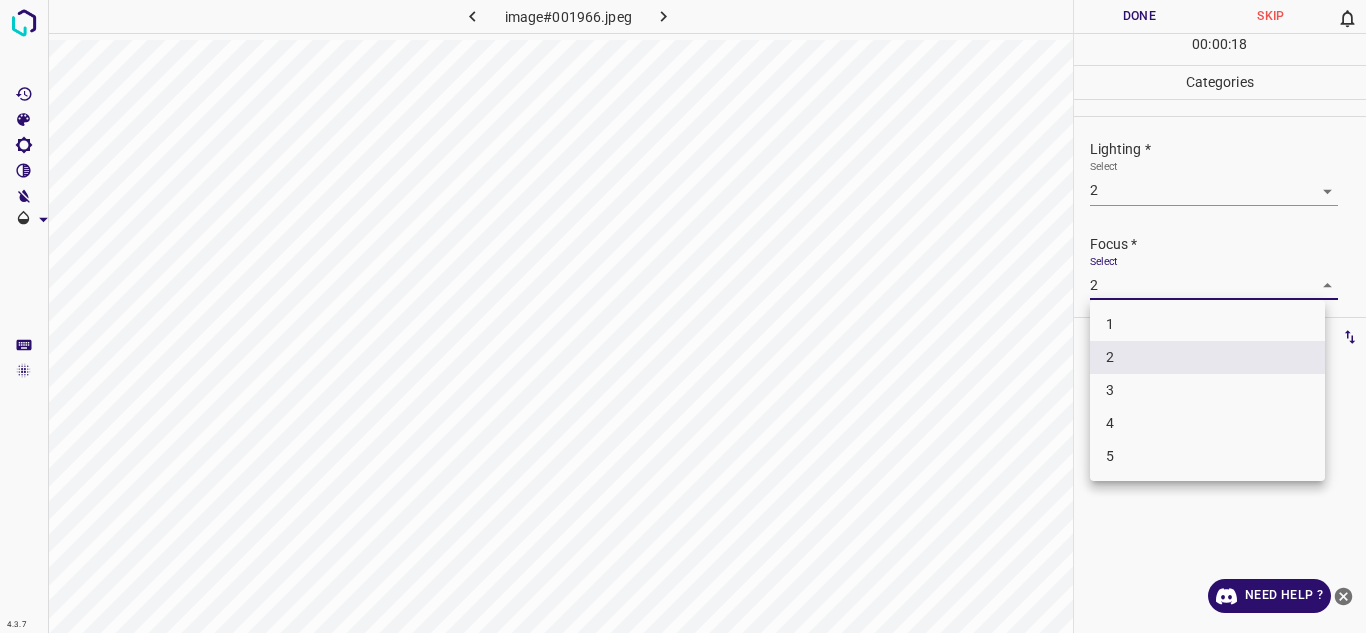 click on "2" at bounding box center (1207, 357) 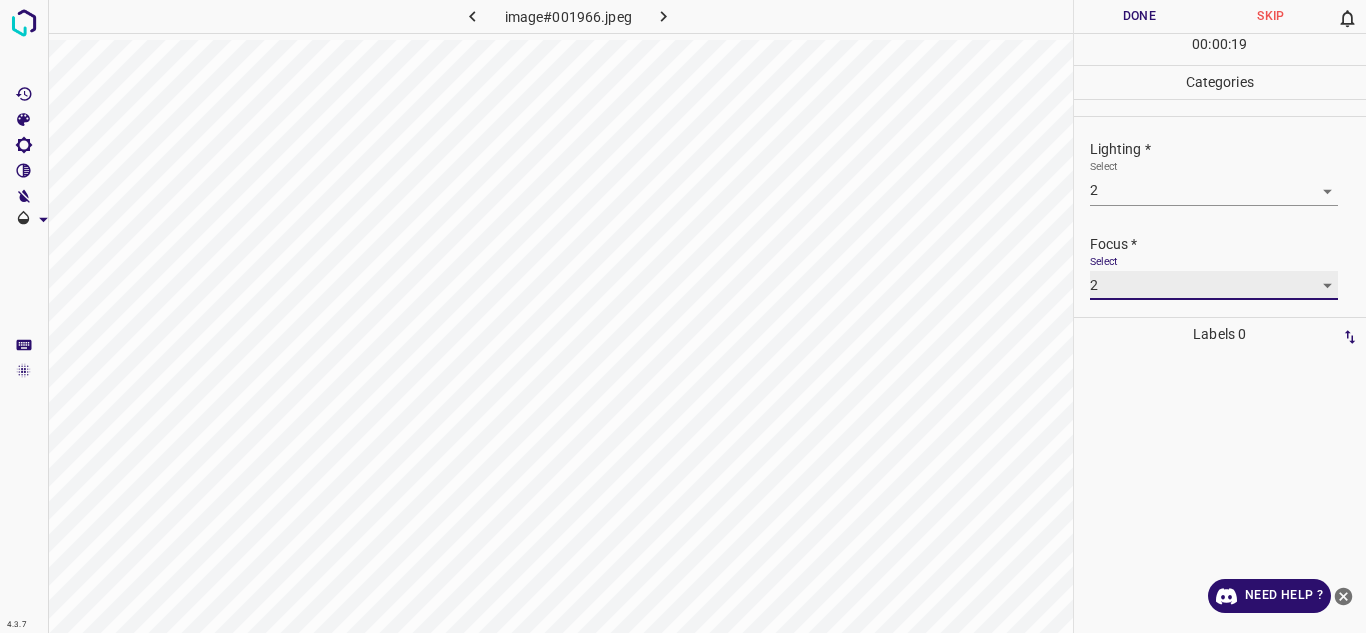 scroll, scrollTop: 98, scrollLeft: 0, axis: vertical 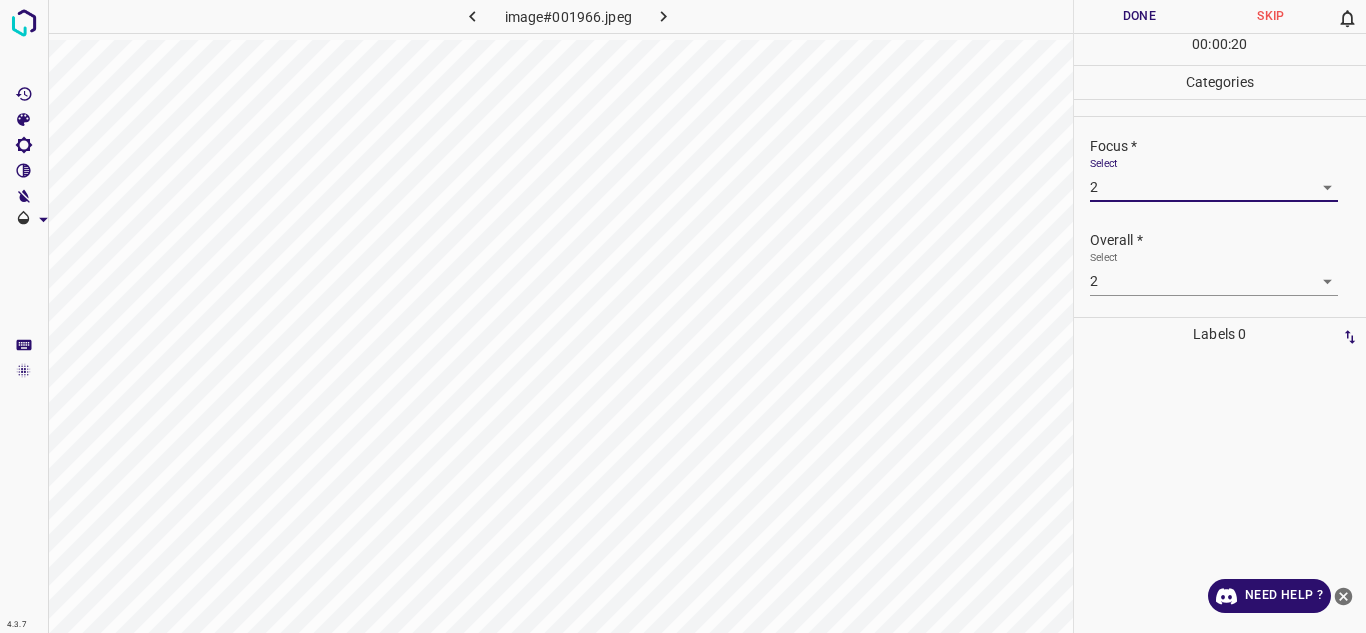 click on "4.3.7 image#001966.jpeg Done Skip 0 00   : 00   : 20   Categories Lighting *  Select 2 2 Focus *  Select 2 2 Overall *  Select 2 2 Labels   0 Categories 1 Lighting 2 Focus 3 Overall Tools Space Change between modes (Draw & Edit) I Auto labeling R Restore zoom M Zoom in N Zoom out Delete Delete selecte label Filters Z Restore filters X Saturation filter C Brightness filter V Contrast filter B Gray scale filter General O Download Need Help ? - Text - Hide - Delete" at bounding box center (683, 316) 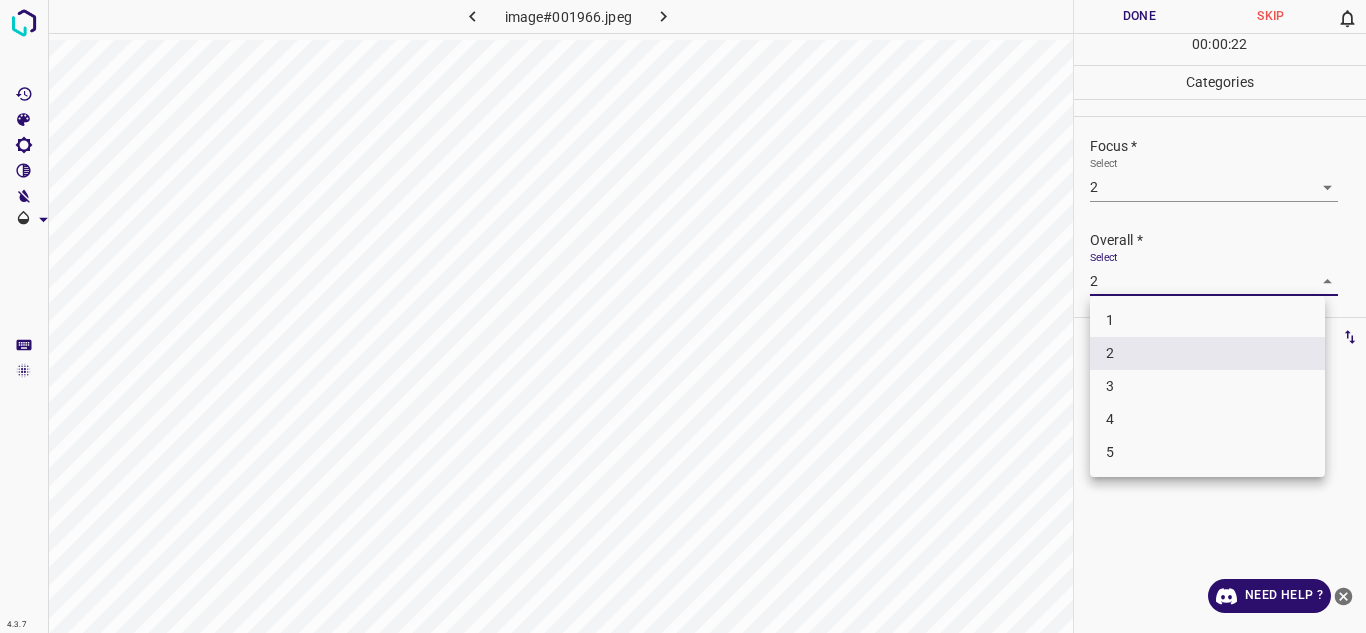 click at bounding box center (683, 316) 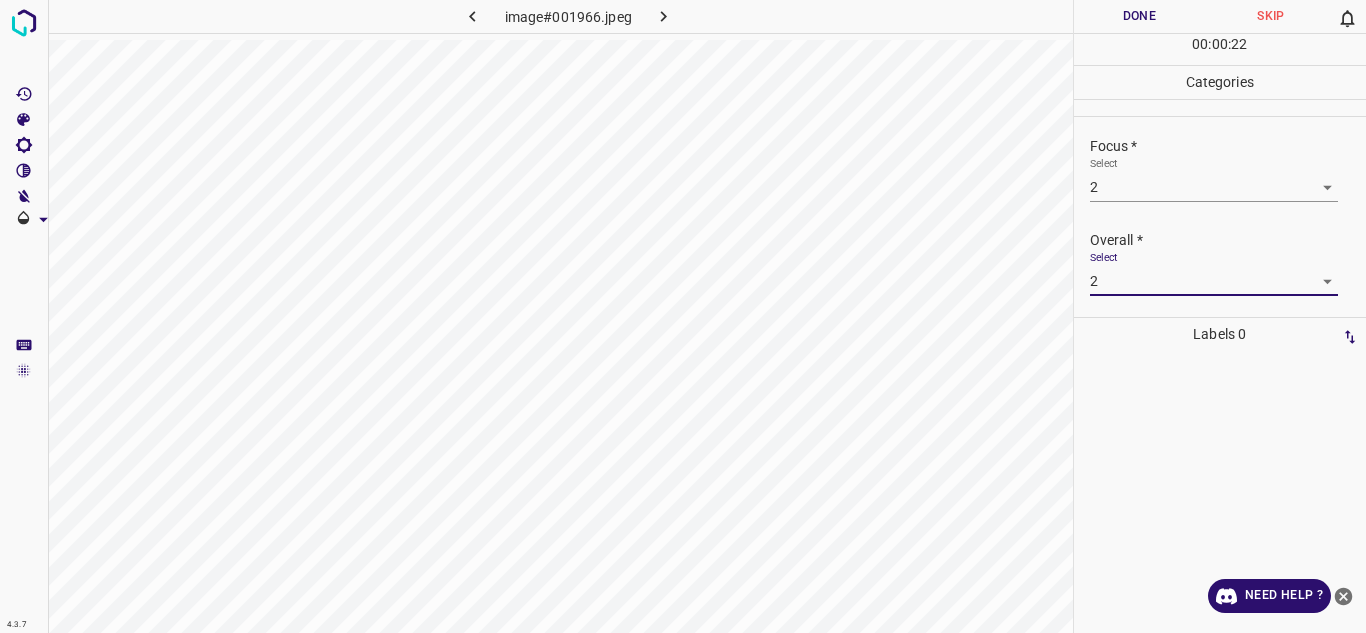 click on "Done" at bounding box center [1140, 16] 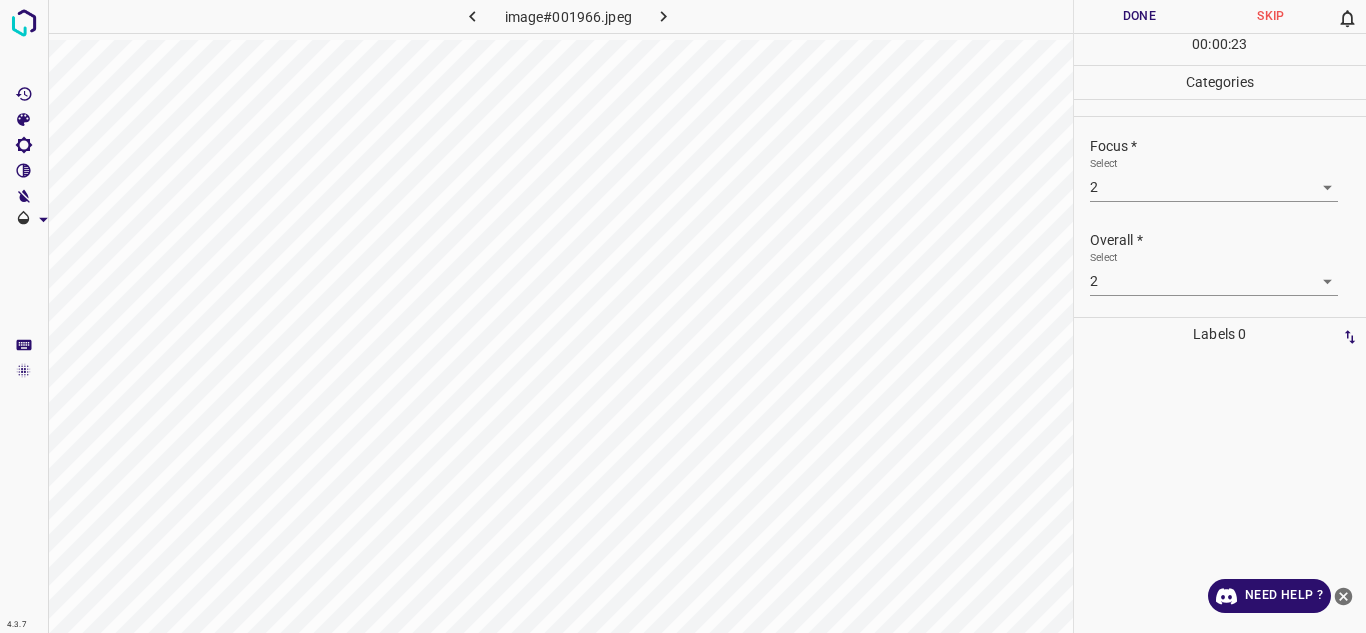 click 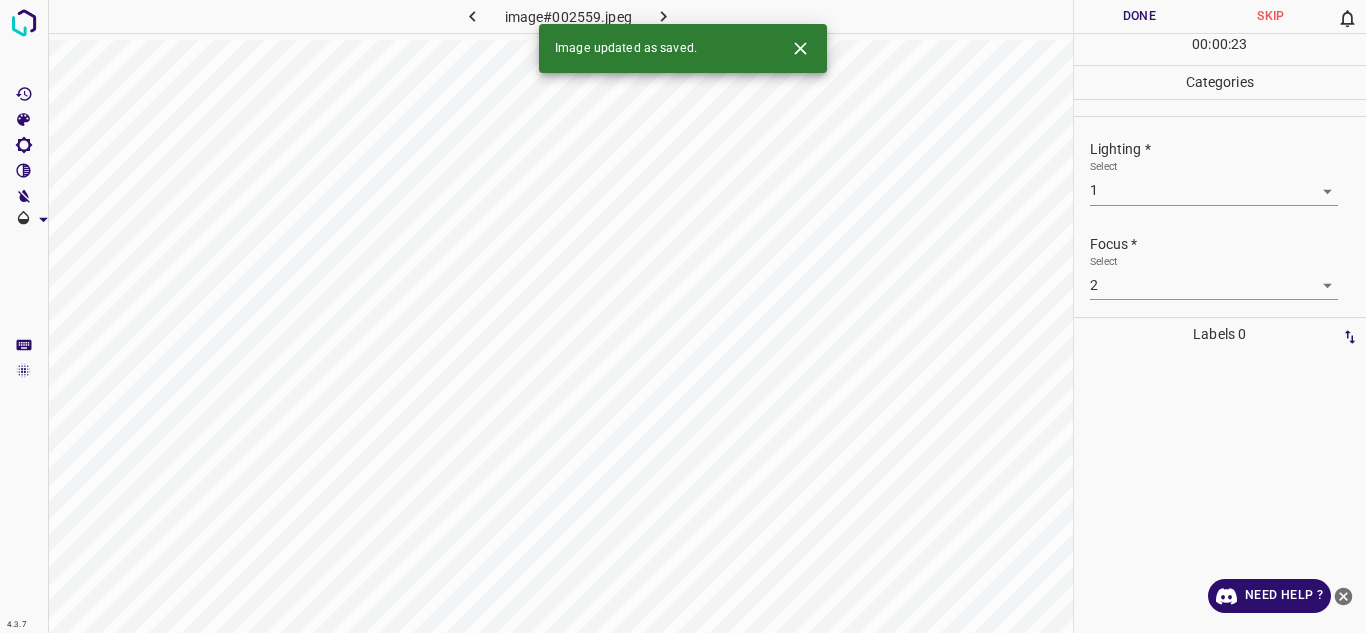 click on "4.3.7 image#002559.jpeg Done Skip 0 00   : 00   : 23   Categories Lighting *  Select 1 1 Focus *  Select 2 2 Overall *  Select 2 2 Labels   0 Categories 1 Lighting 2 Focus 3 Overall Tools Space Change between modes (Draw & Edit) I Auto labeling R Restore zoom M Zoom in N Zoom out Delete Delete selecte label Filters Z Restore filters X Saturation filter C Brightness filter V Contrast filter B Gray scale filter General O Download Image updated as saved. Need Help ? - Text - Hide - Delete" at bounding box center (683, 316) 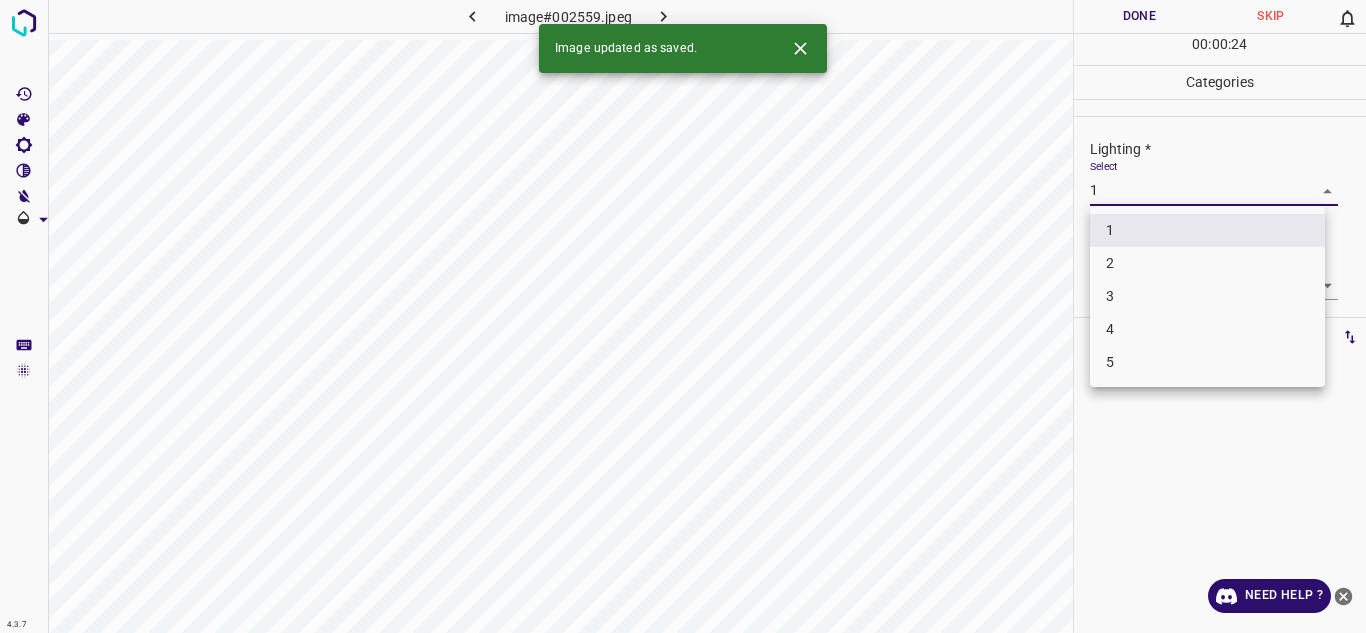 click on "2" at bounding box center (1207, 263) 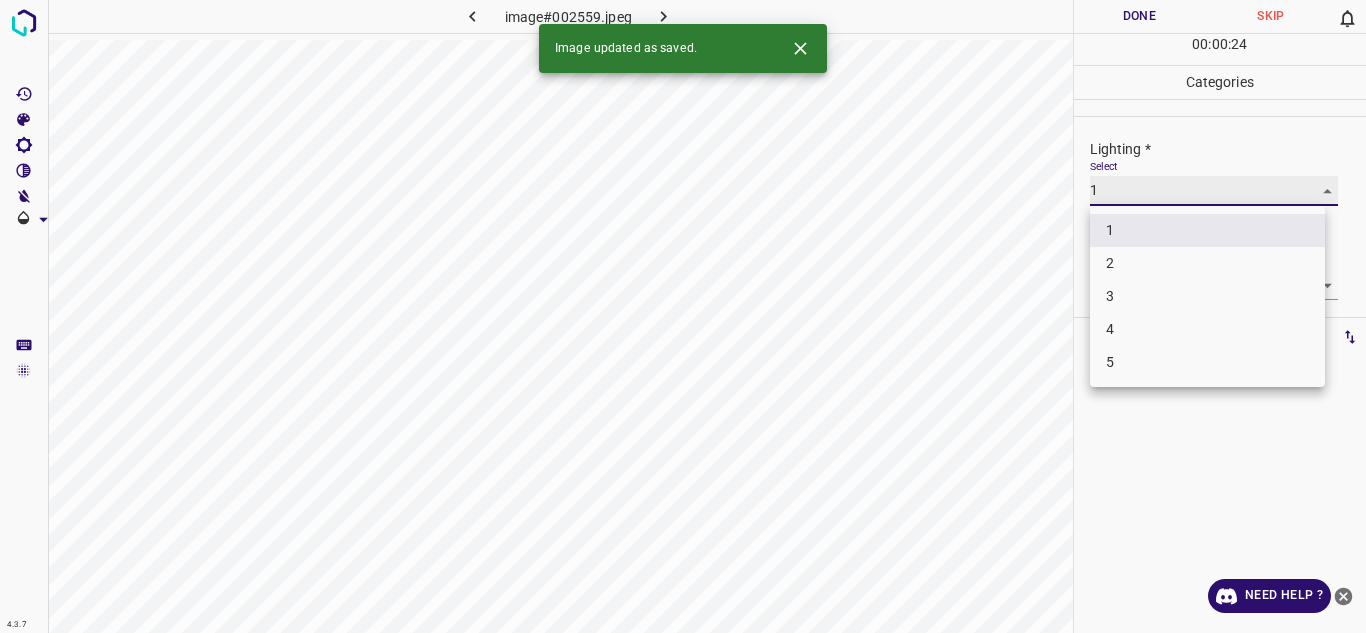 type on "2" 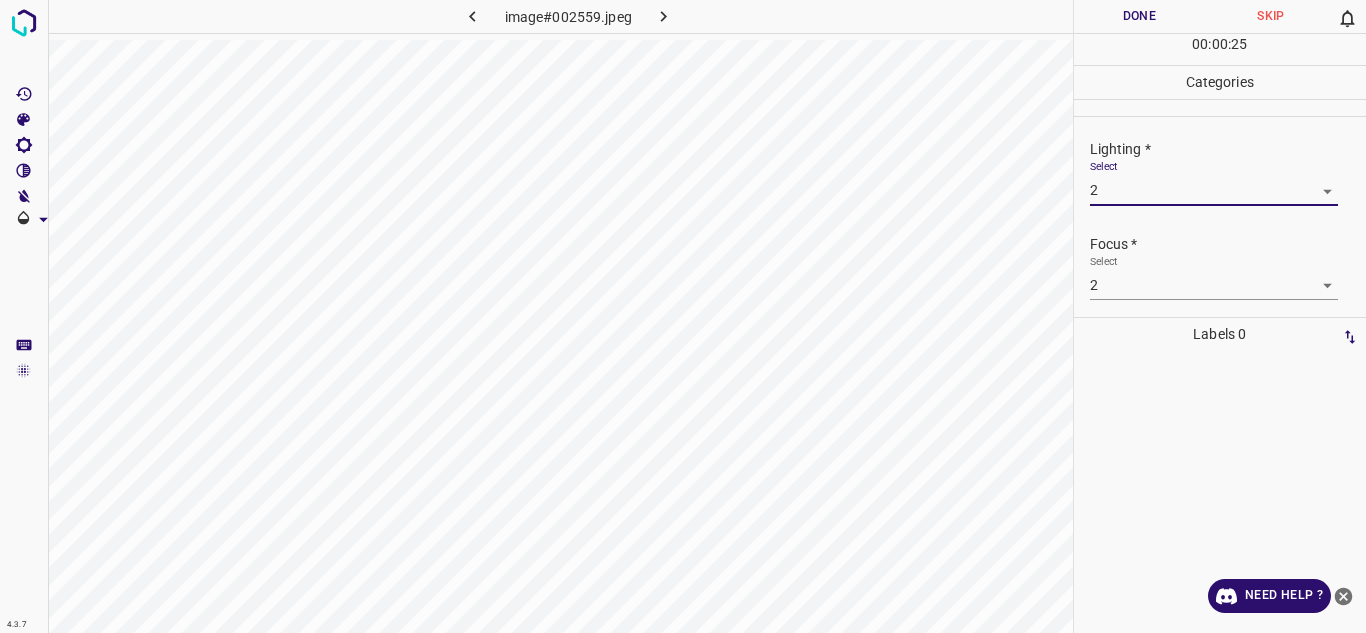 click on "Done" at bounding box center [1140, 16] 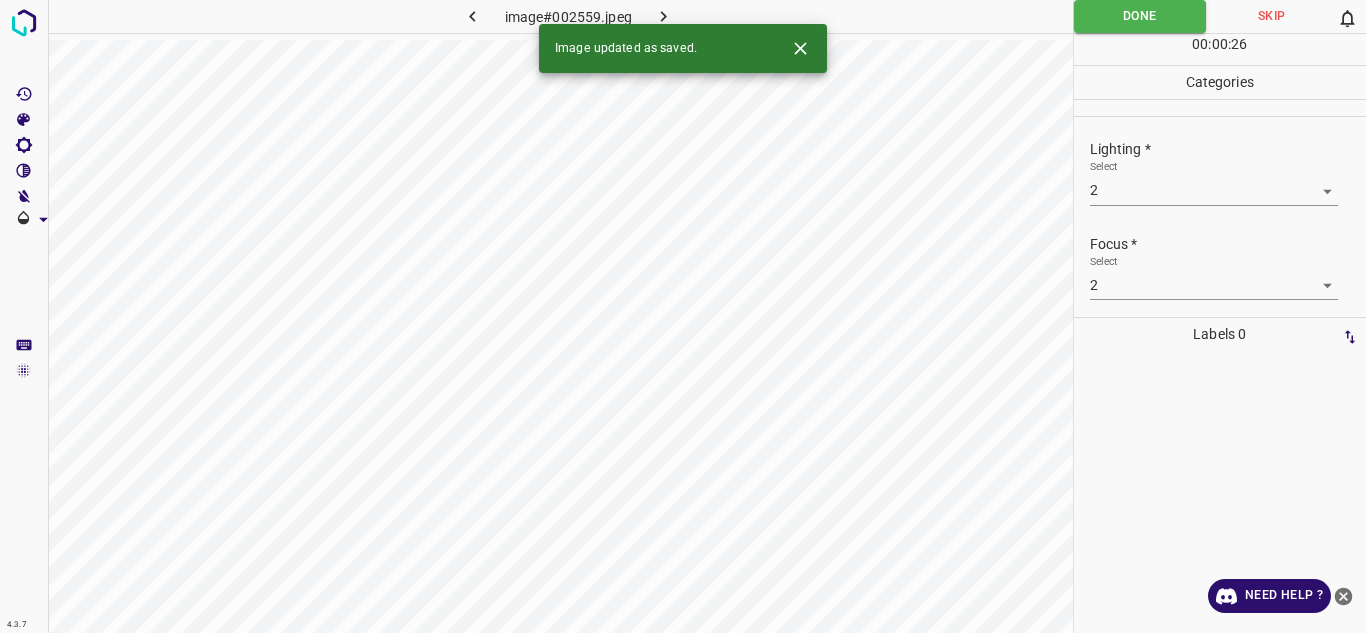 click 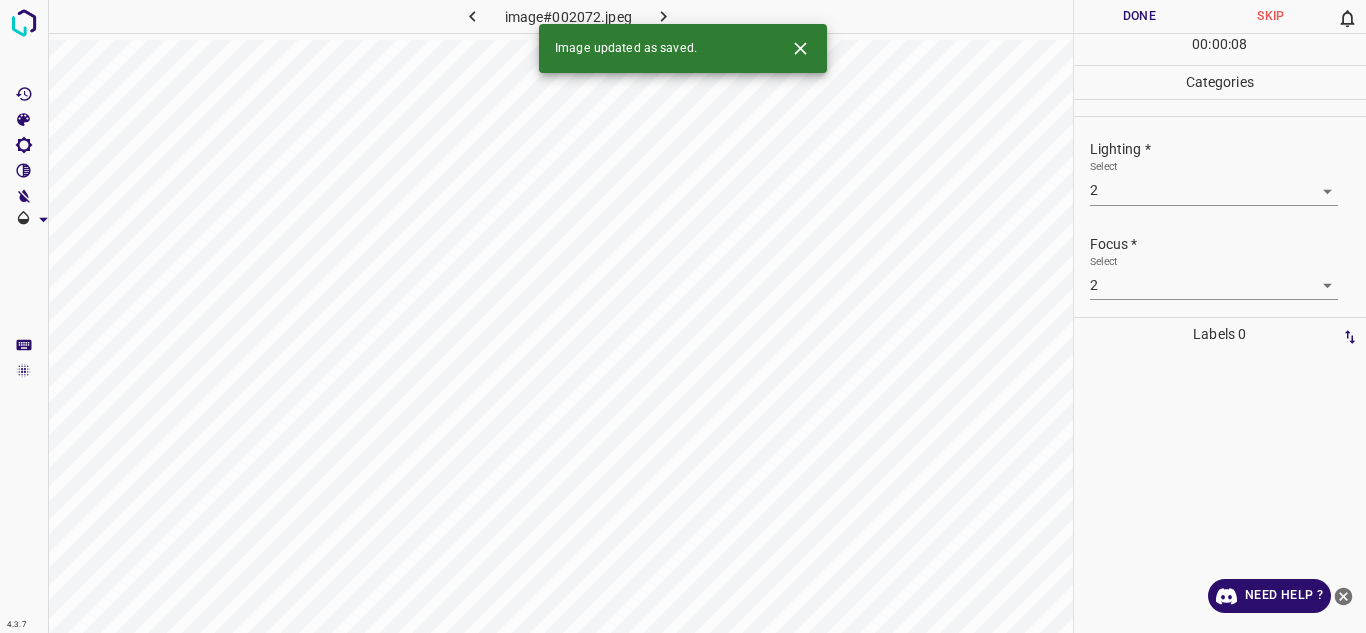 click on "4.3.7 image#002072.jpeg Done Skip 0 00   : 00   : 08   Categories Lighting *  Select 2 2 Focus *  Select 2 2 Overall *  Select 2 2 Labels   0 Categories 1 Lighting 2 Focus 3 Overall Tools Space Change between modes (Draw & Edit) I Auto labeling R Restore zoom M Zoom in N Zoom out Delete Delete selecte label Filters Z Restore filters X Saturation filter C Brightness filter V Contrast filter B Gray scale filter General O Download Image updated as saved. Need Help ? - Text - Hide - Delete" at bounding box center (683, 316) 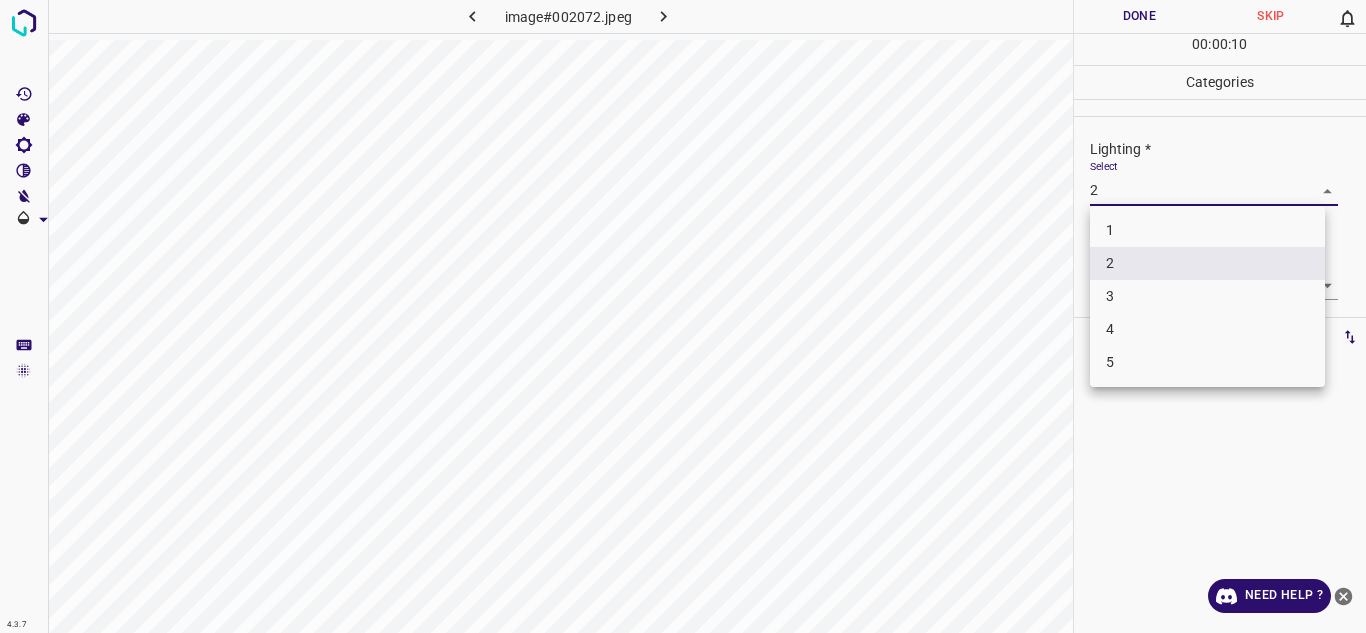 click at bounding box center (683, 316) 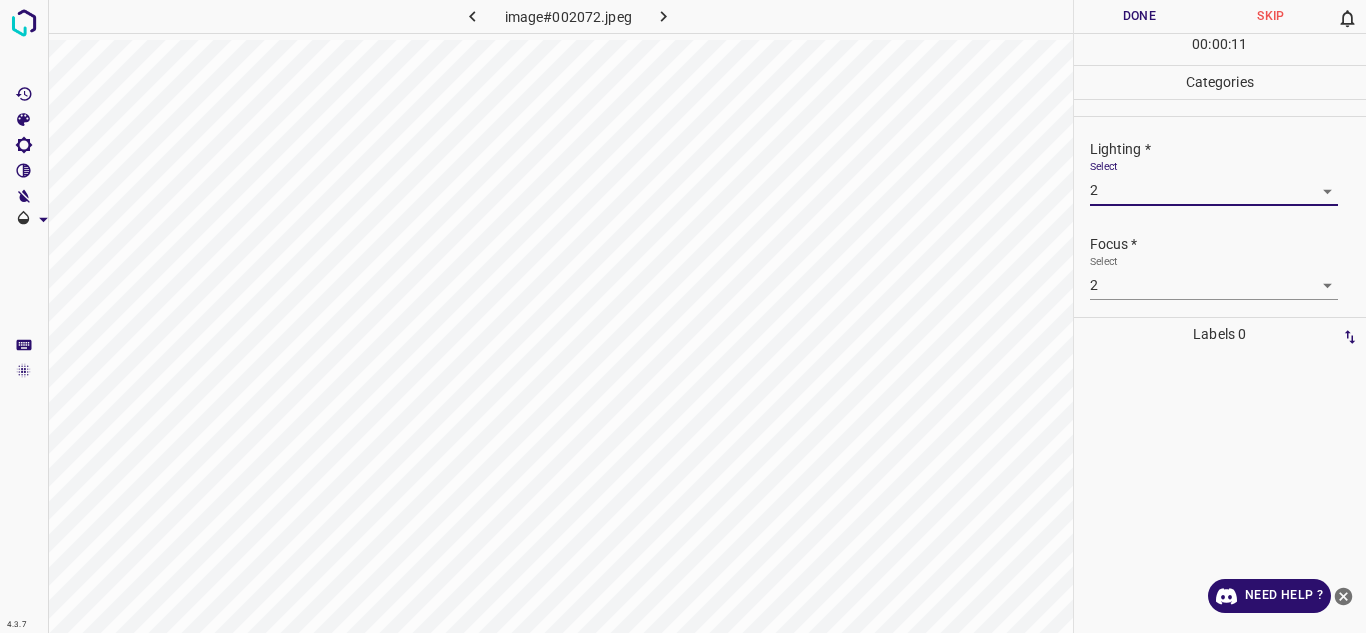 click on "4.3.7 image#002072.jpeg Done Skip 0 00   : 00   : 11   Categories Lighting *  Select 2 2 Focus *  Select 2 2 Overall *  Select 2 2 Labels   0 Categories 1 Lighting 2 Focus 3 Overall Tools Space Change between modes (Draw & Edit) I Auto labeling R Restore zoom M Zoom in N Zoom out Delete Delete selecte label Filters Z Restore filters X Saturation filter C Brightness filter V Contrast filter B Gray scale filter General O Download Need Help ? - Text - Hide - Delete" at bounding box center (683, 316) 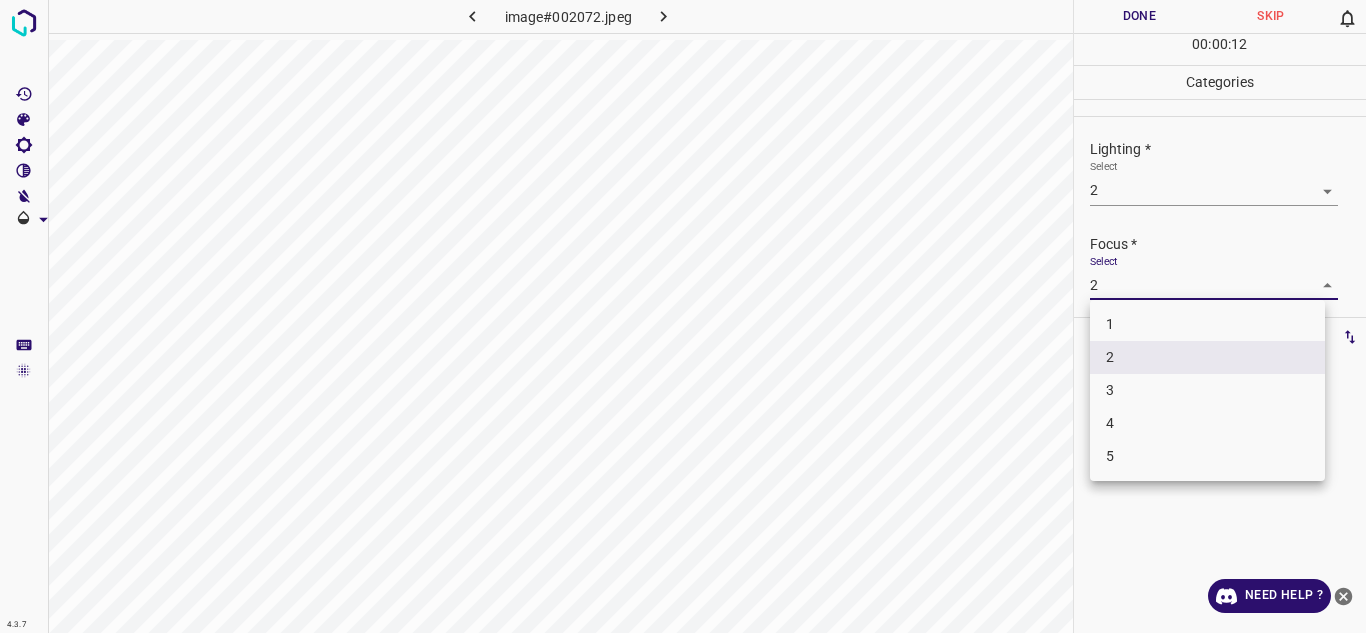click on "3" at bounding box center (1207, 390) 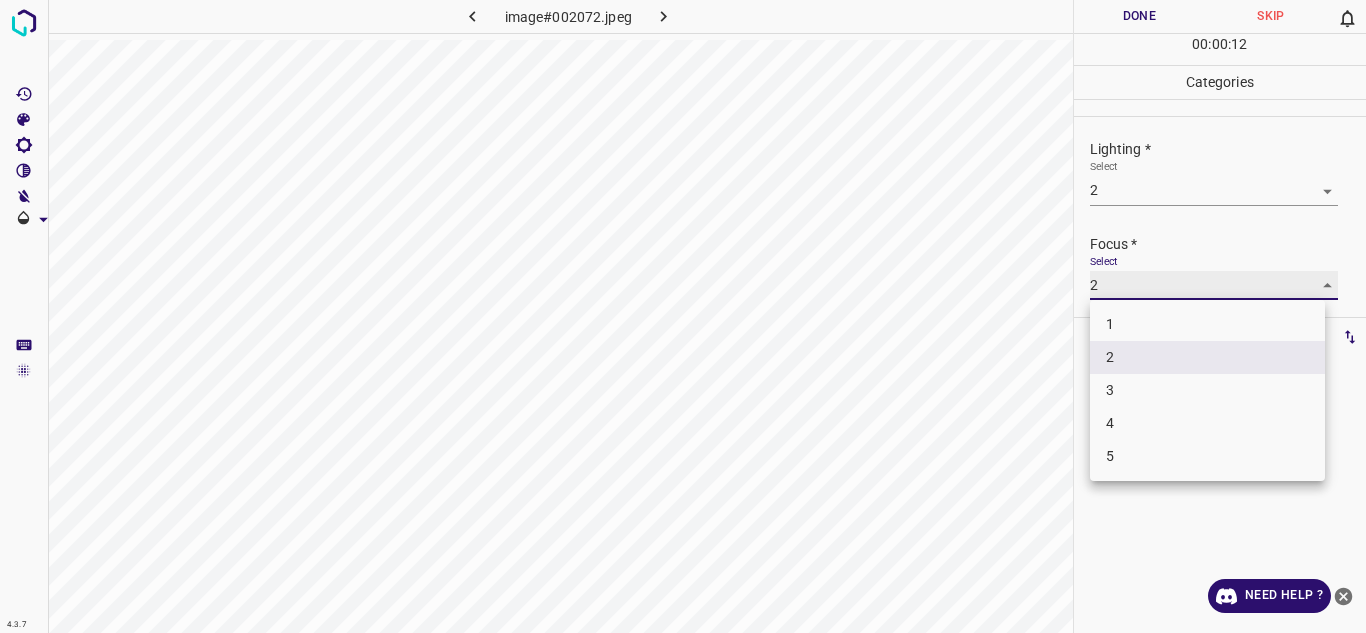 type on "3" 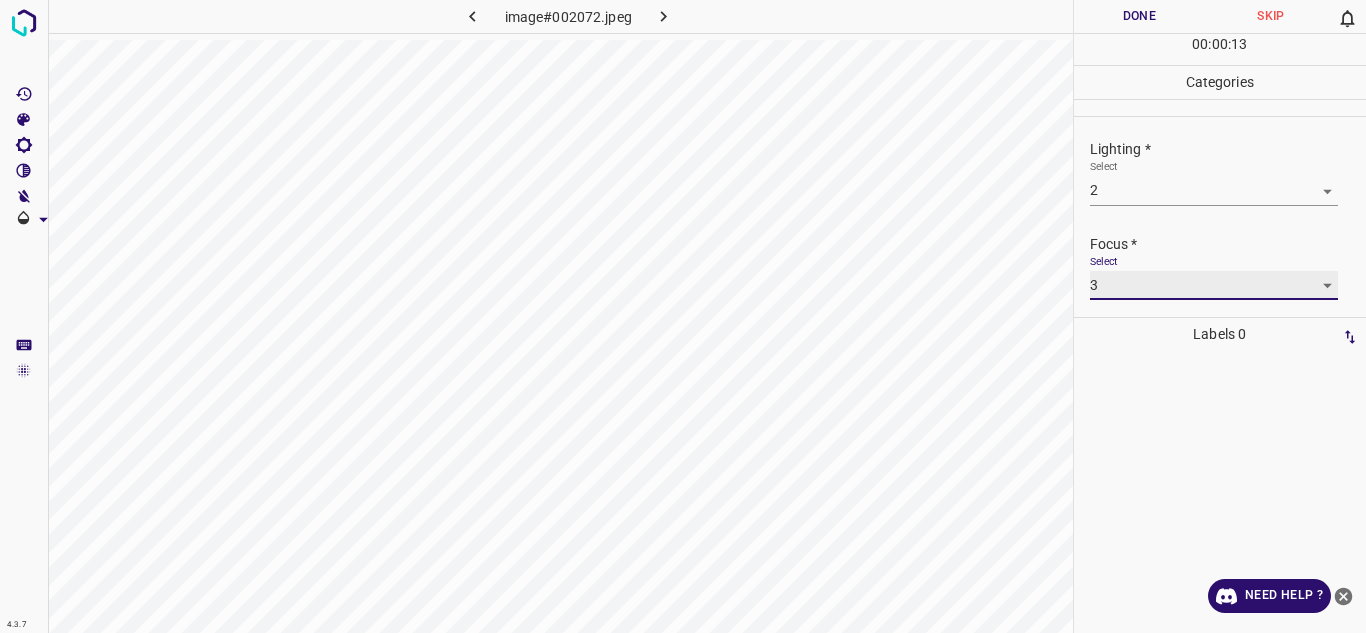 scroll, scrollTop: 98, scrollLeft: 0, axis: vertical 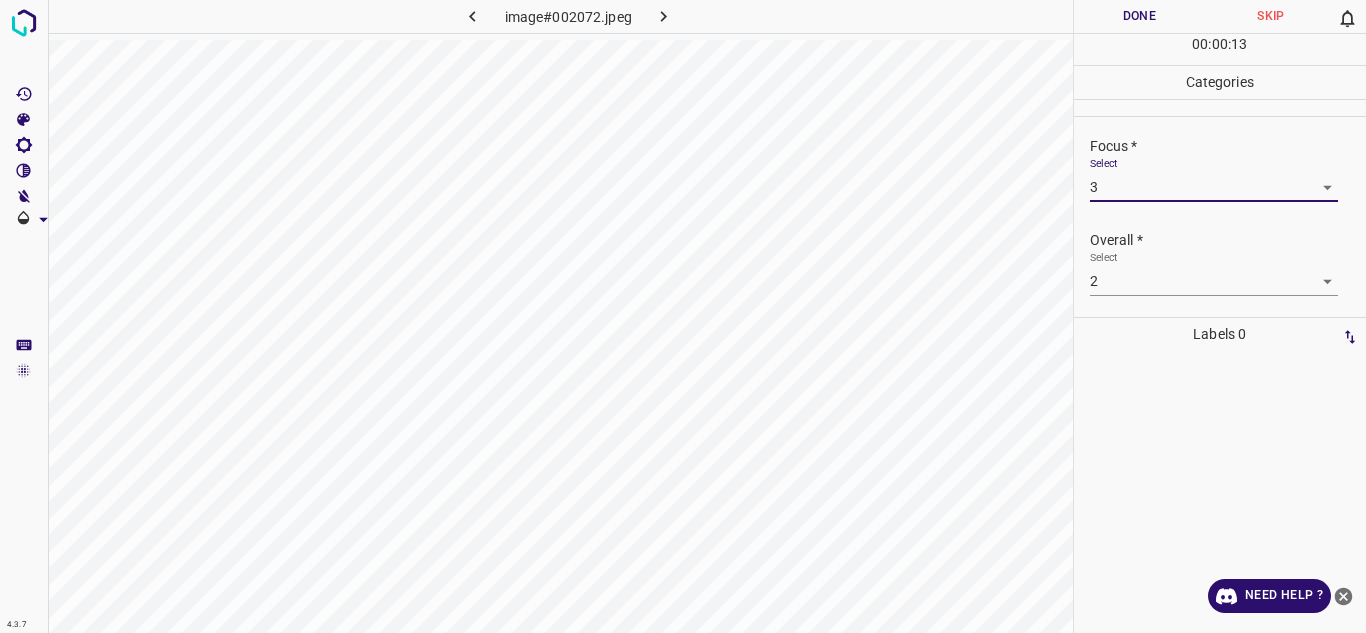 click on "4.3.7 image#002072.jpeg Done Skip 0 00   : 00   : 13   Categories Lighting *  Select 2 2 Focus *  Select 3 3 Overall *  Select 2 2 Labels   0 Categories 1 Lighting 2 Focus 3 Overall Tools Space Change between modes (Draw & Edit) I Auto labeling R Restore zoom M Zoom in N Zoom out Delete Delete selecte label Filters Z Restore filters X Saturation filter C Brightness filter V Contrast filter B Gray scale filter General O Download Need Help ? - Text - Hide - Delete" at bounding box center [683, 316] 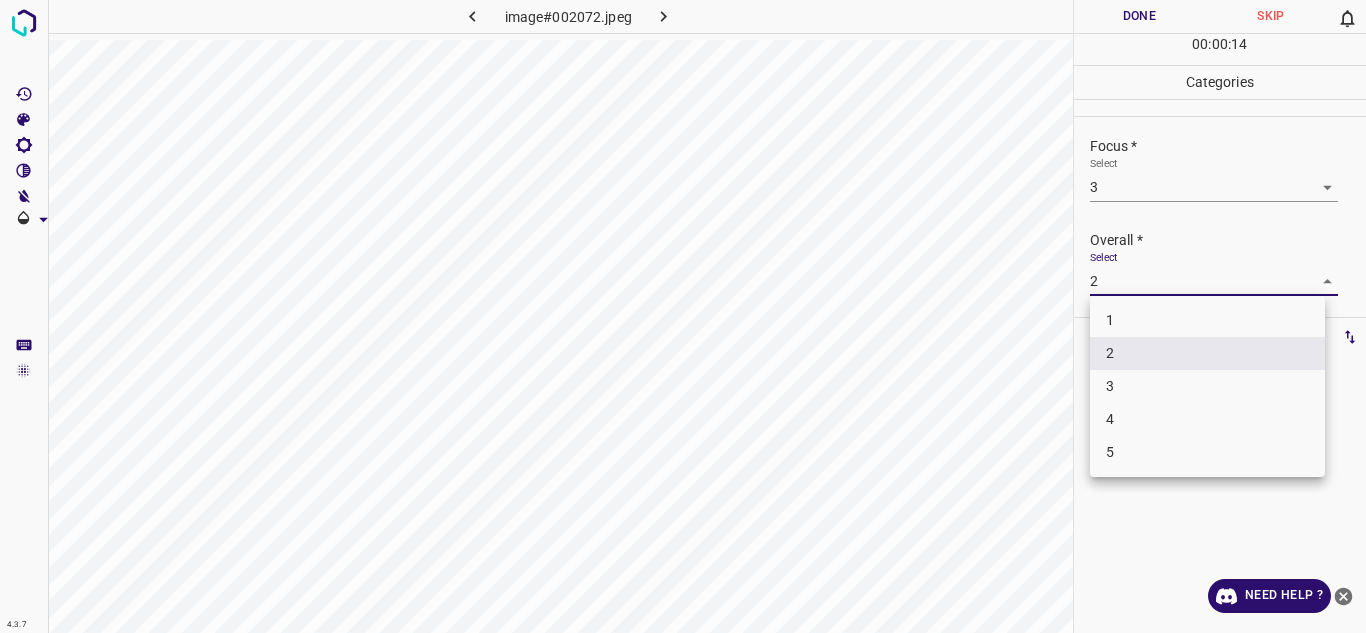 click on "3" at bounding box center (1207, 386) 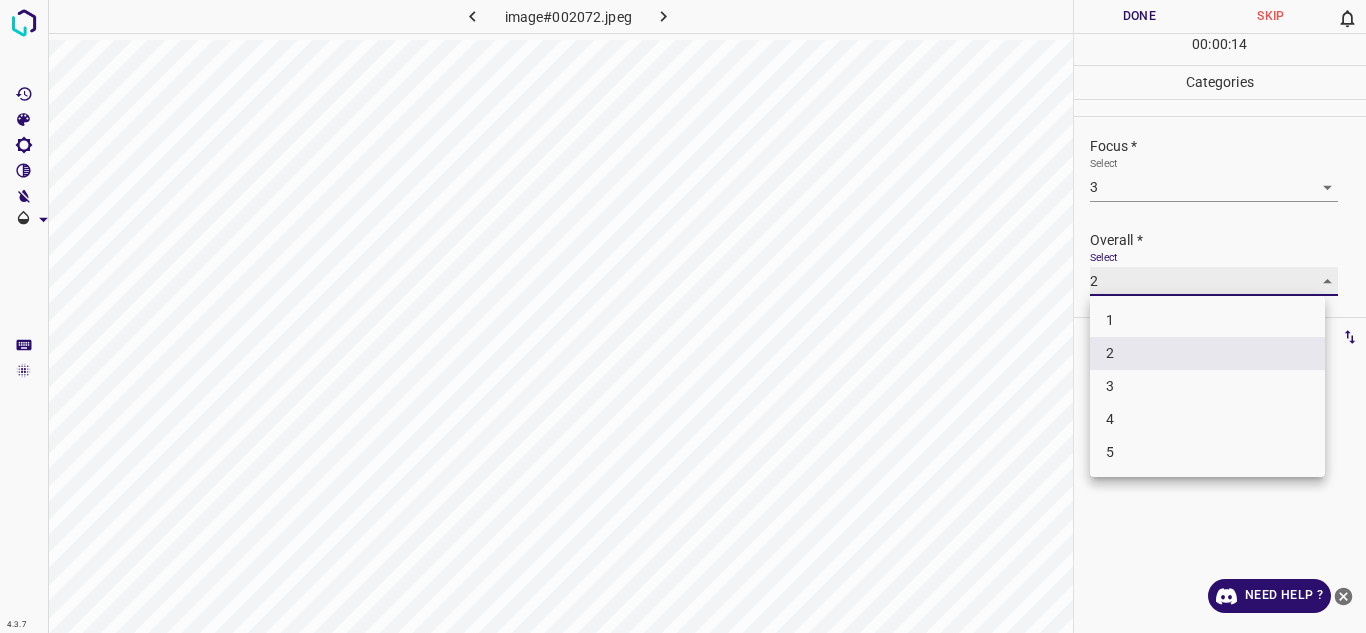 type on "3" 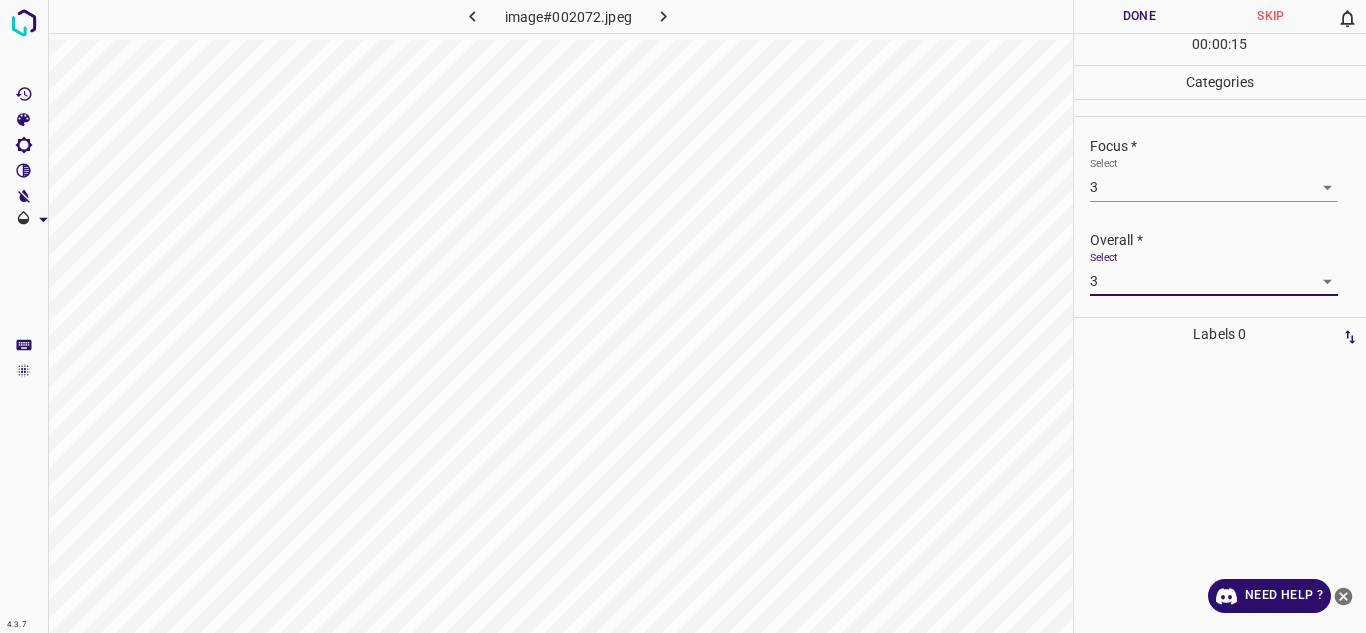 click on "Done" at bounding box center (1140, 16) 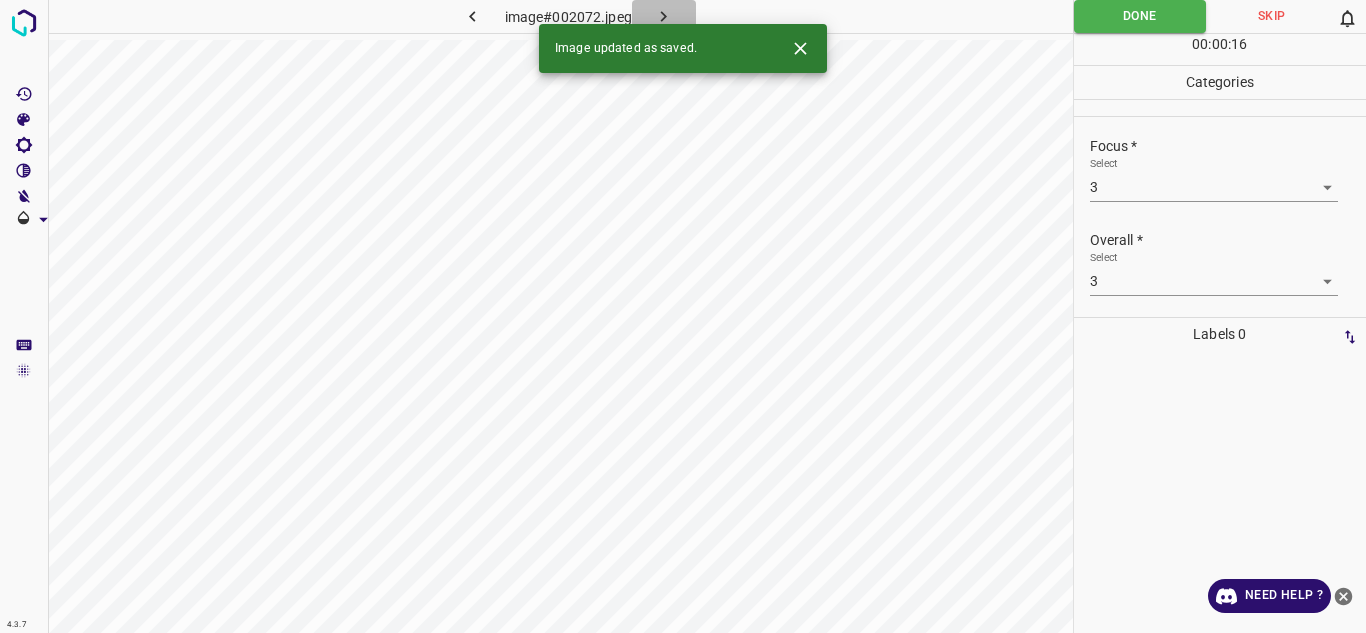 click 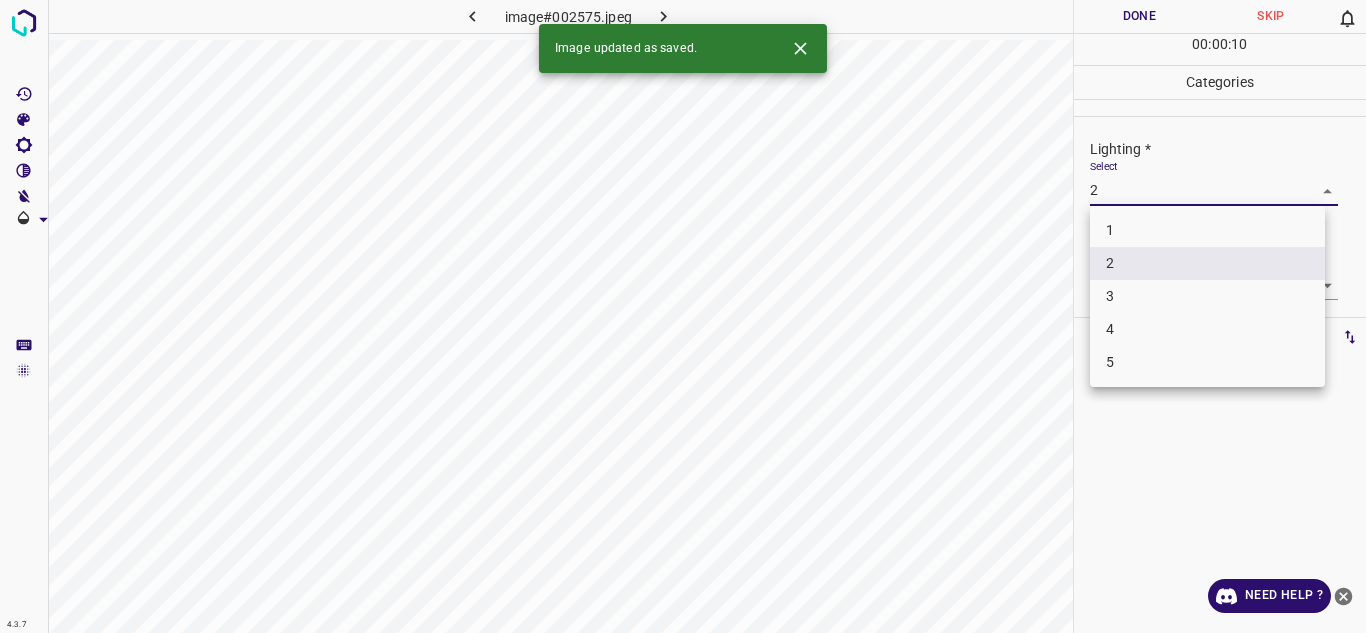 click on "4.3.7 image#002575.jpeg Done Skip 0 00   : 00   : 10   Categories Lighting *  Select 2 2 Focus *  Select 1 1 Overall *  Select 2 2 Labels   0 Categories 1 Lighting 2 Focus 3 Overall Tools Space Change between modes (Draw & Edit) I Auto labeling R Restore zoom M Zoom in N Zoom out Delete Delete selecte label Filters Z Restore filters X Saturation filter C Brightness filter V Contrast filter B Gray scale filter General O Download Image updated as saved. Need Help ? - Text - Hide - Delete 1 2 3 4 5" at bounding box center (683, 316) 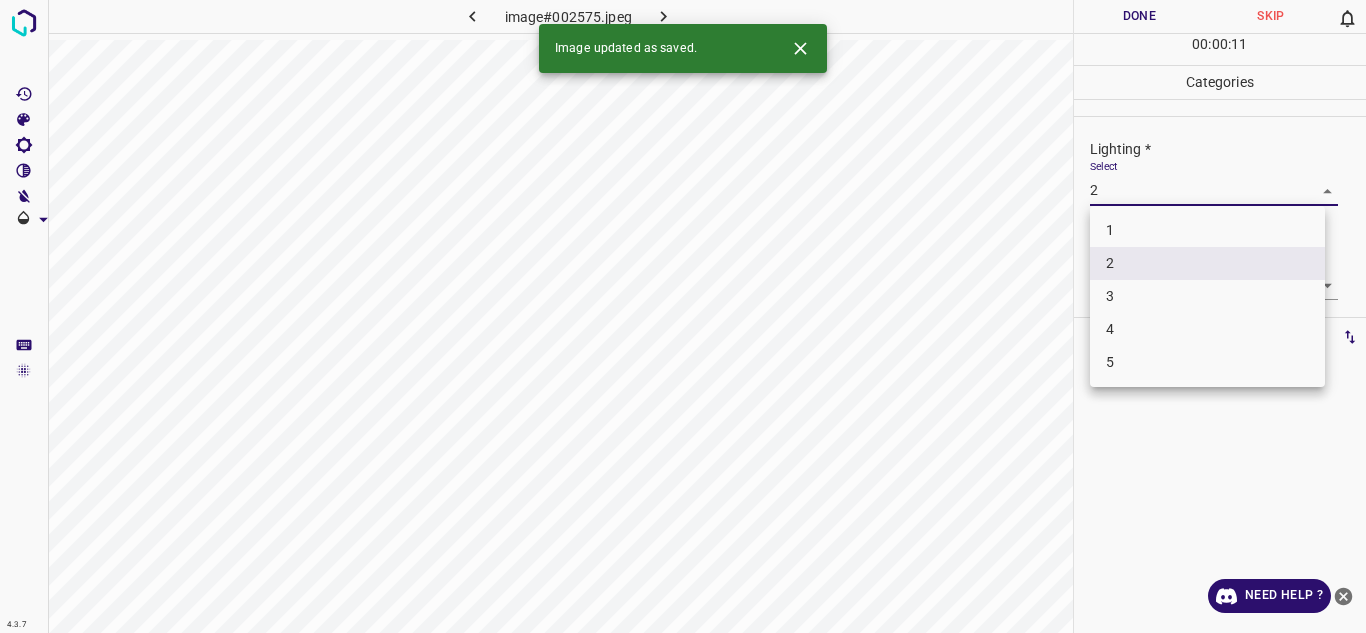 click on "4" at bounding box center (1207, 329) 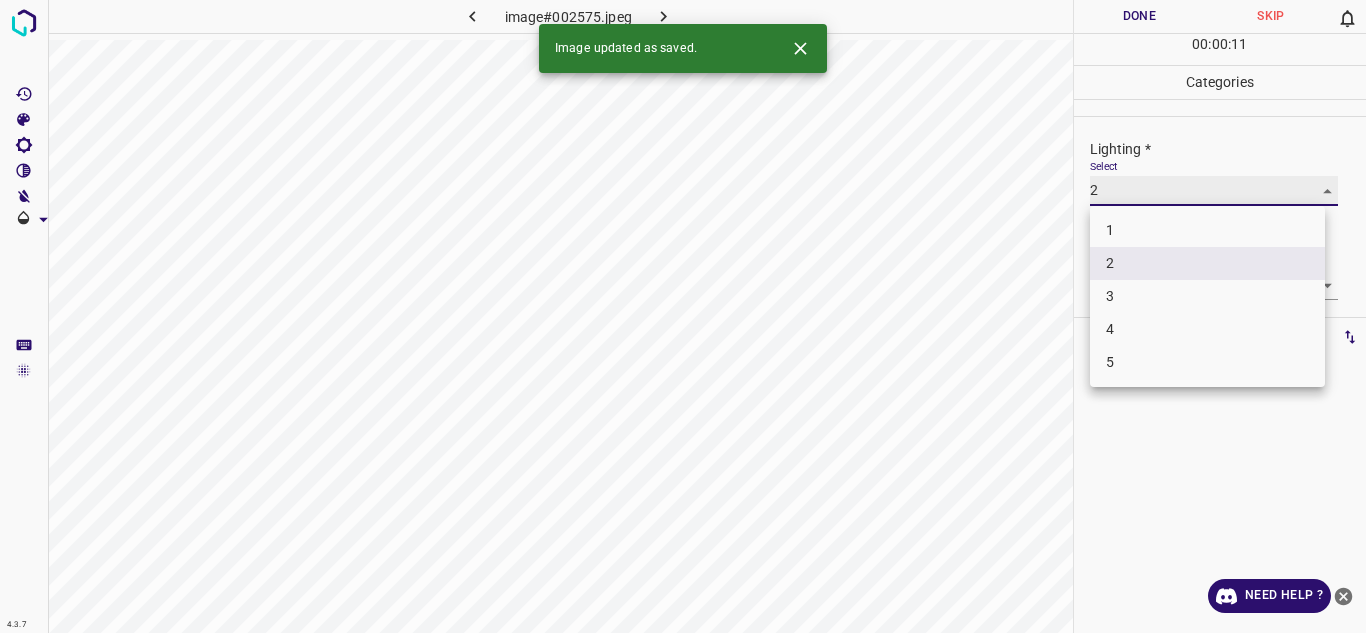 type on "4" 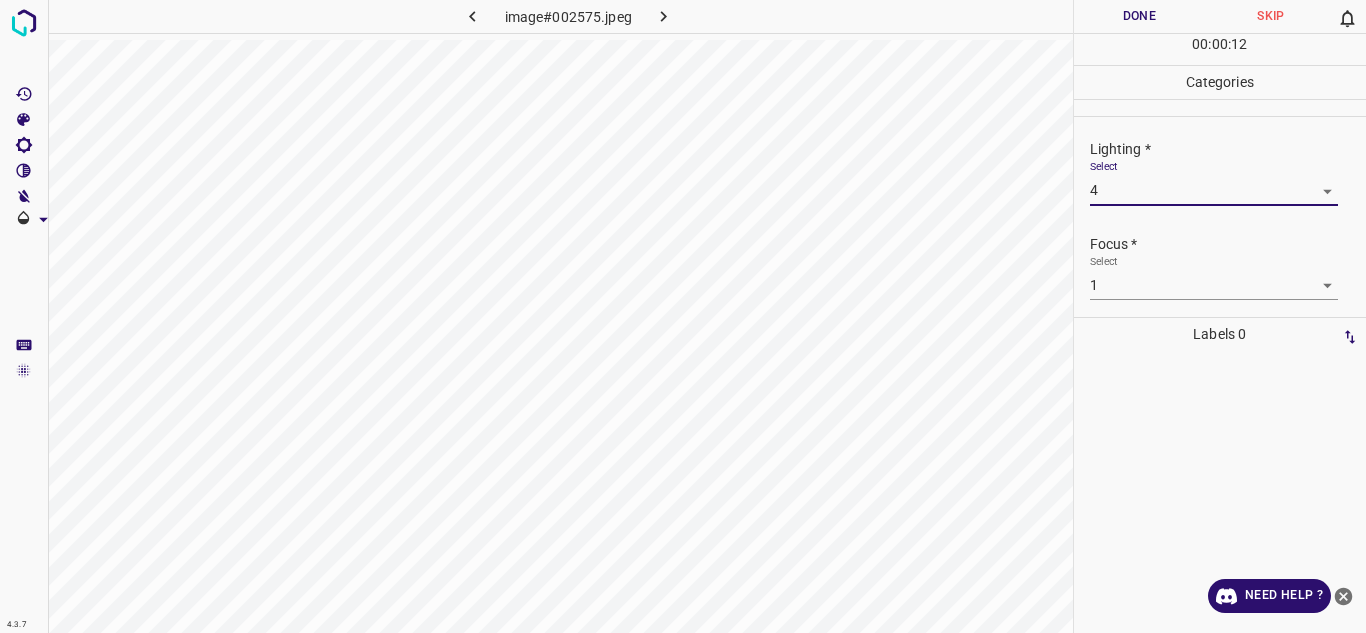 click on "4.3.7 image#002575.jpeg Done Skip 0 00   : 00   : 12   Categories Lighting *  Select 4 4 Focus *  Select 1 1 Overall *  Select 2 2 Labels   0 Categories 1 Lighting 2 Focus 3 Overall Tools Space Change between modes (Draw & Edit) I Auto labeling R Restore zoom M Zoom in N Zoom out Delete Delete selecte label Filters Z Restore filters X Saturation filter C Brightness filter V Contrast filter B Gray scale filter General O Download Need Help ? - Text - Hide - Delete" at bounding box center (683, 316) 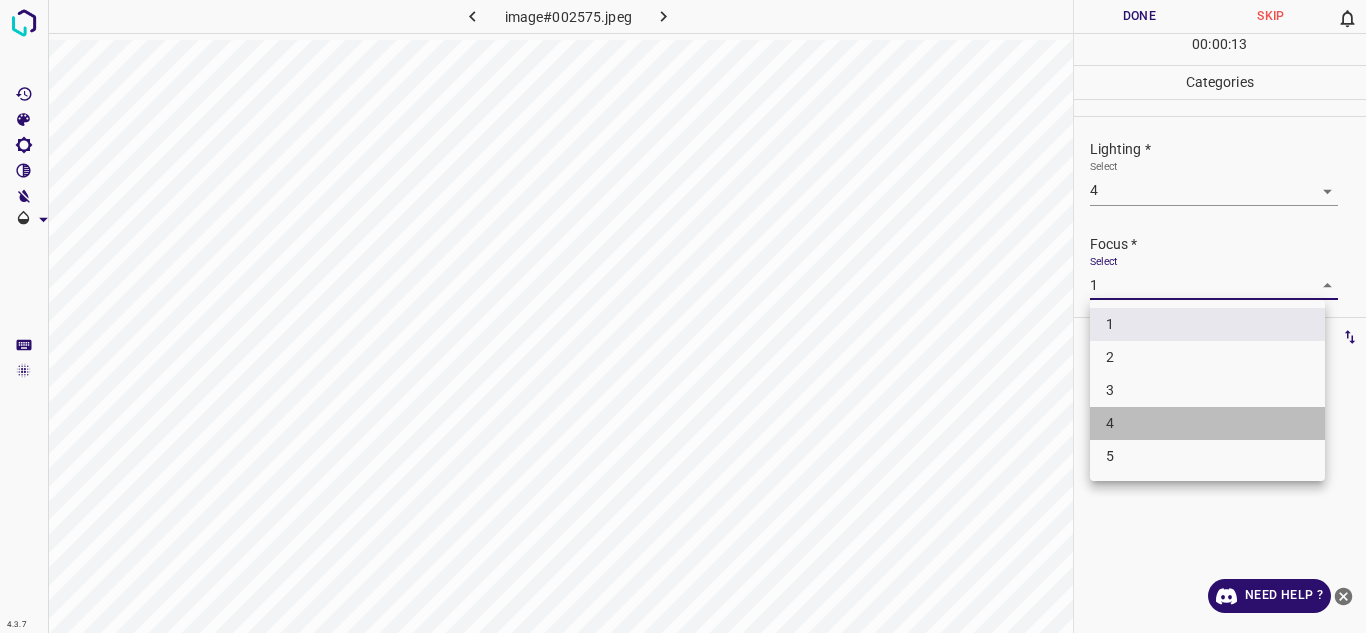 click on "4" at bounding box center [1207, 423] 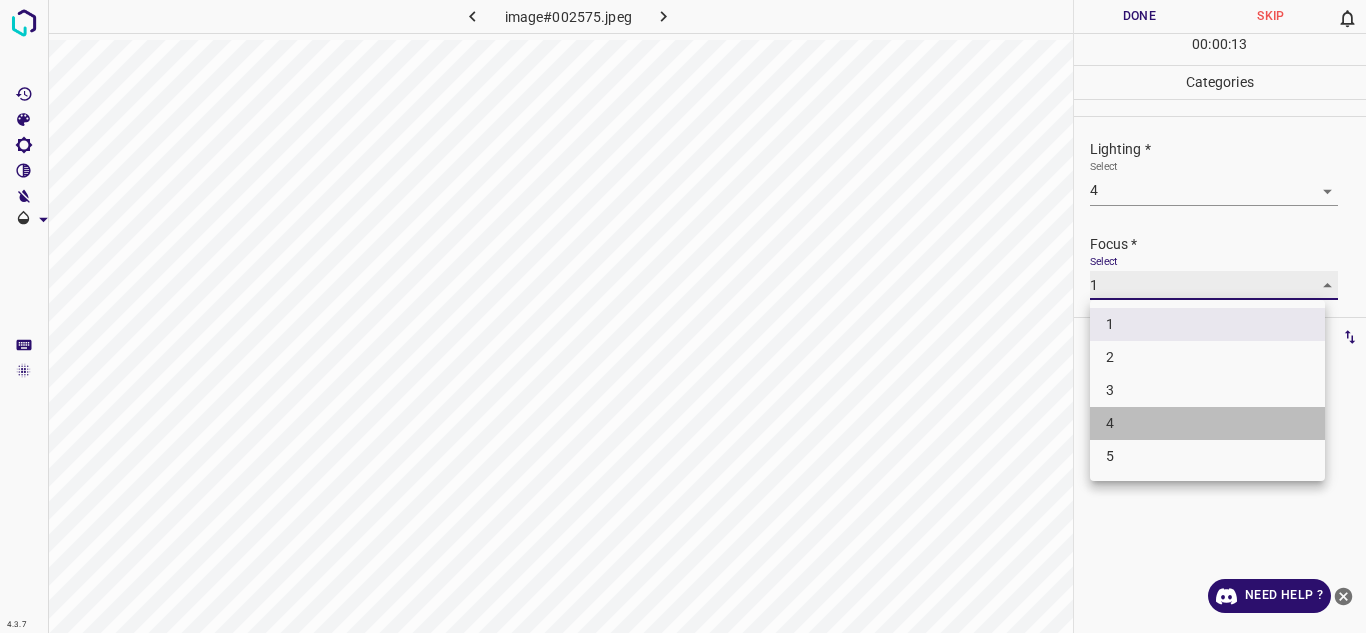 type on "4" 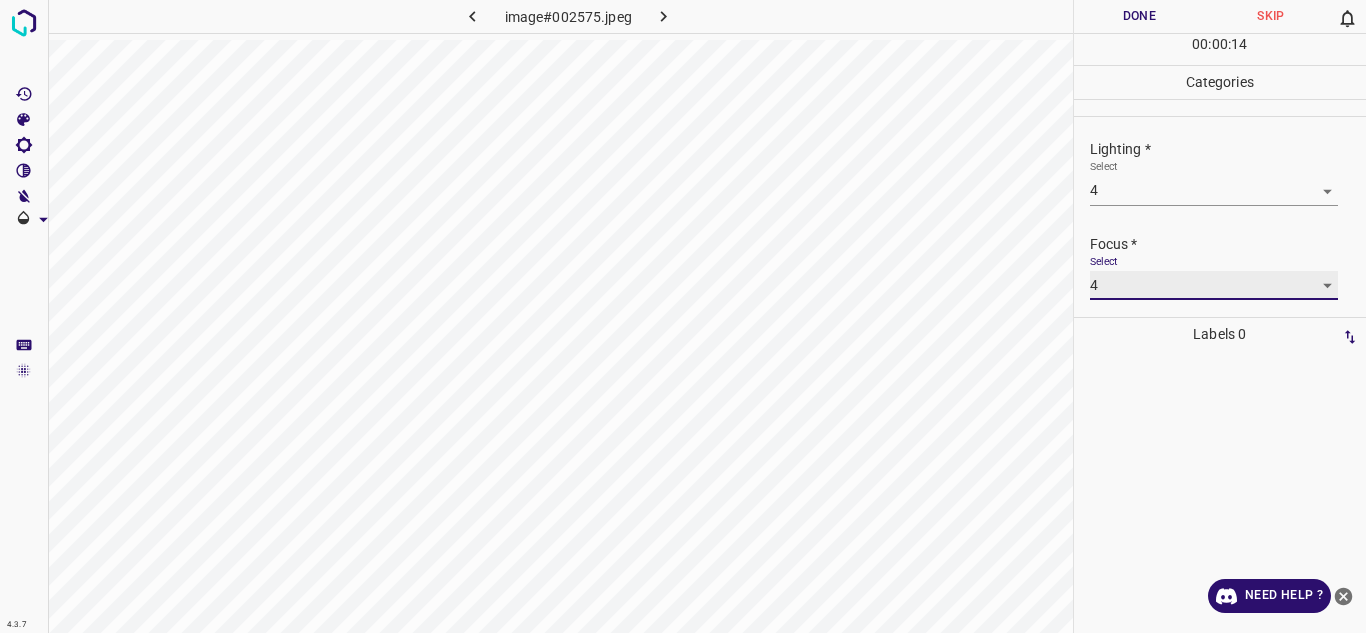 scroll, scrollTop: 98, scrollLeft: 0, axis: vertical 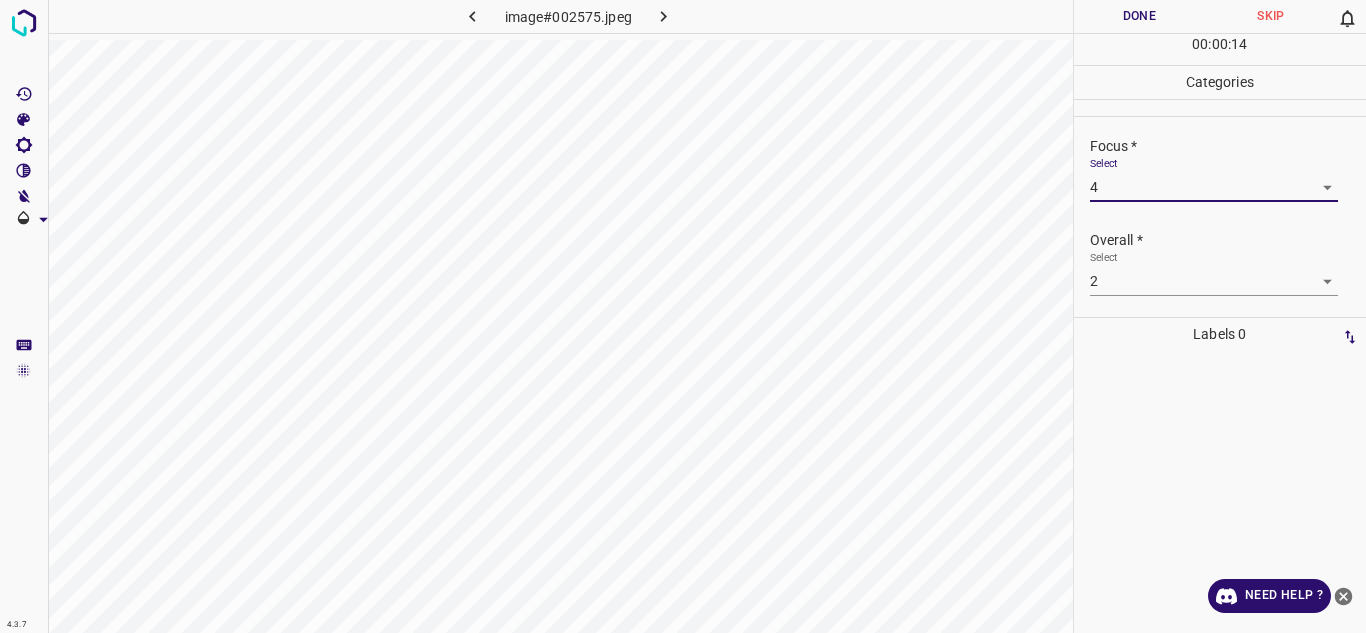 click on "4.3.7 image#002575.jpeg Done Skip 0 00   : 00   : 14   Categories Lighting *  Select 4 4 Focus *  Select 4 4 Overall *  Select 2 2 Labels   0 Categories 1 Lighting 2 Focus 3 Overall Tools Space Change between modes (Draw & Edit) I Auto labeling R Restore zoom M Zoom in N Zoom out Delete Delete selecte label Filters Z Restore filters X Saturation filter C Brightness filter V Contrast filter B Gray scale filter General O Download Need Help ? - Text - Hide - Delete" at bounding box center (683, 316) 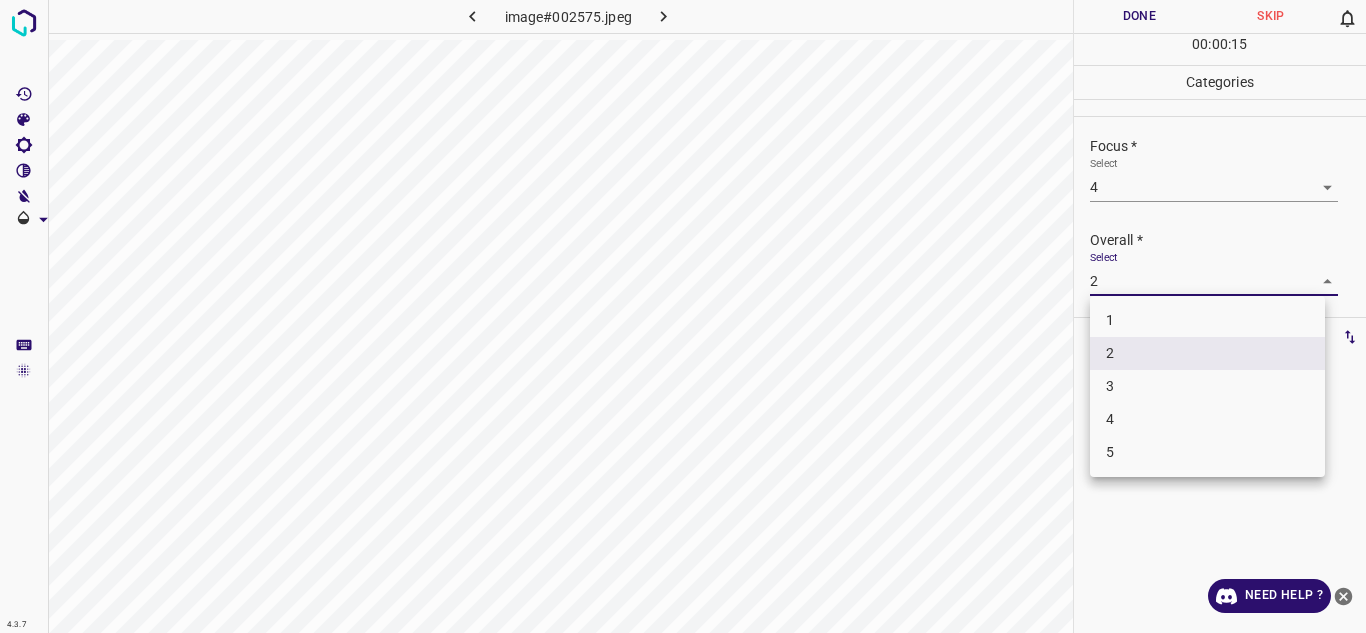 click on "4" at bounding box center [1207, 419] 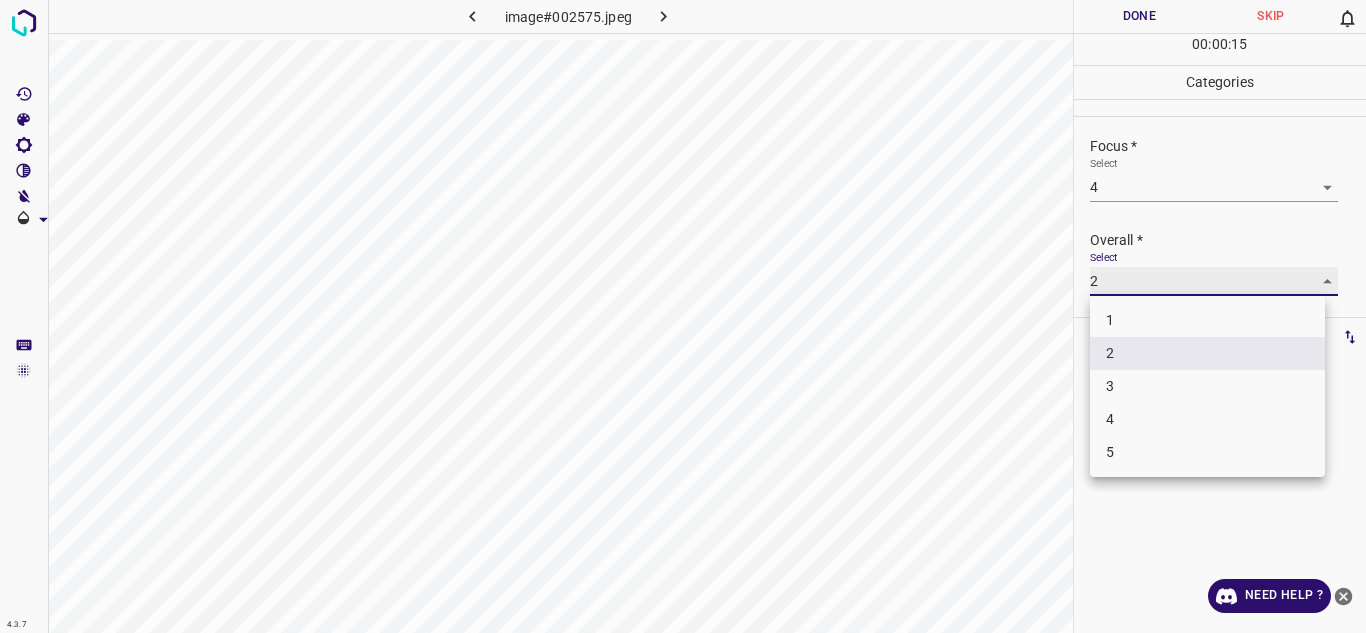 type on "4" 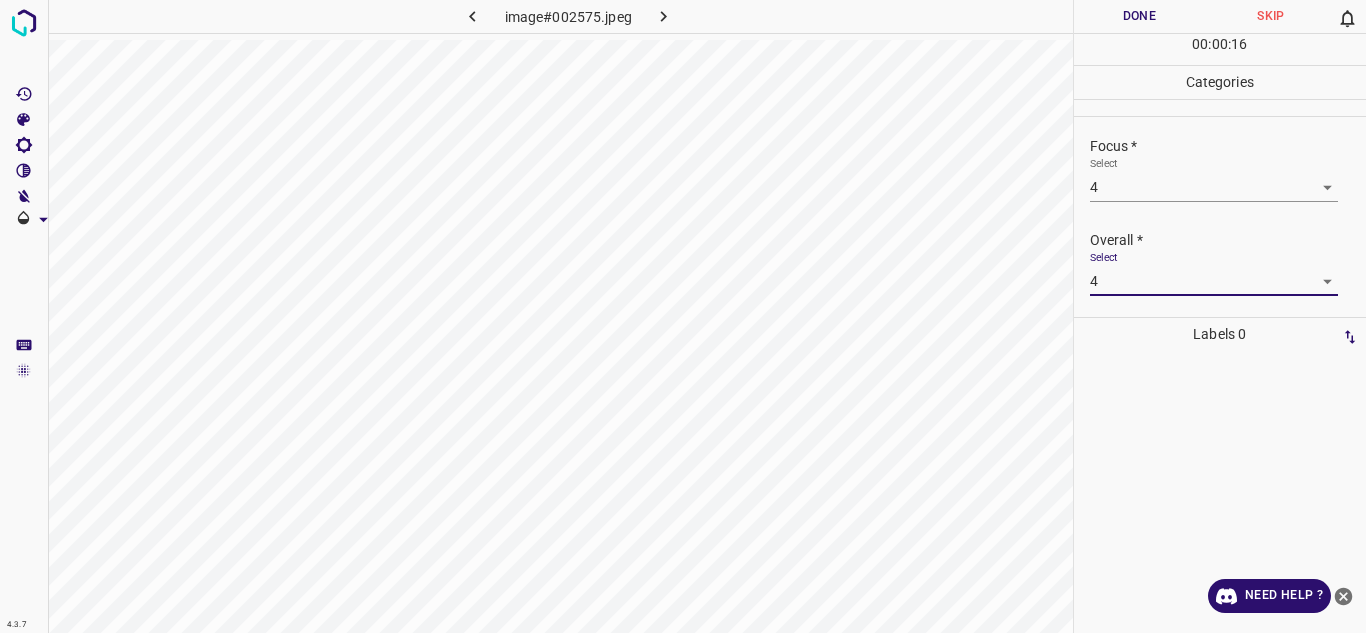 click on "Done" at bounding box center (1140, 16) 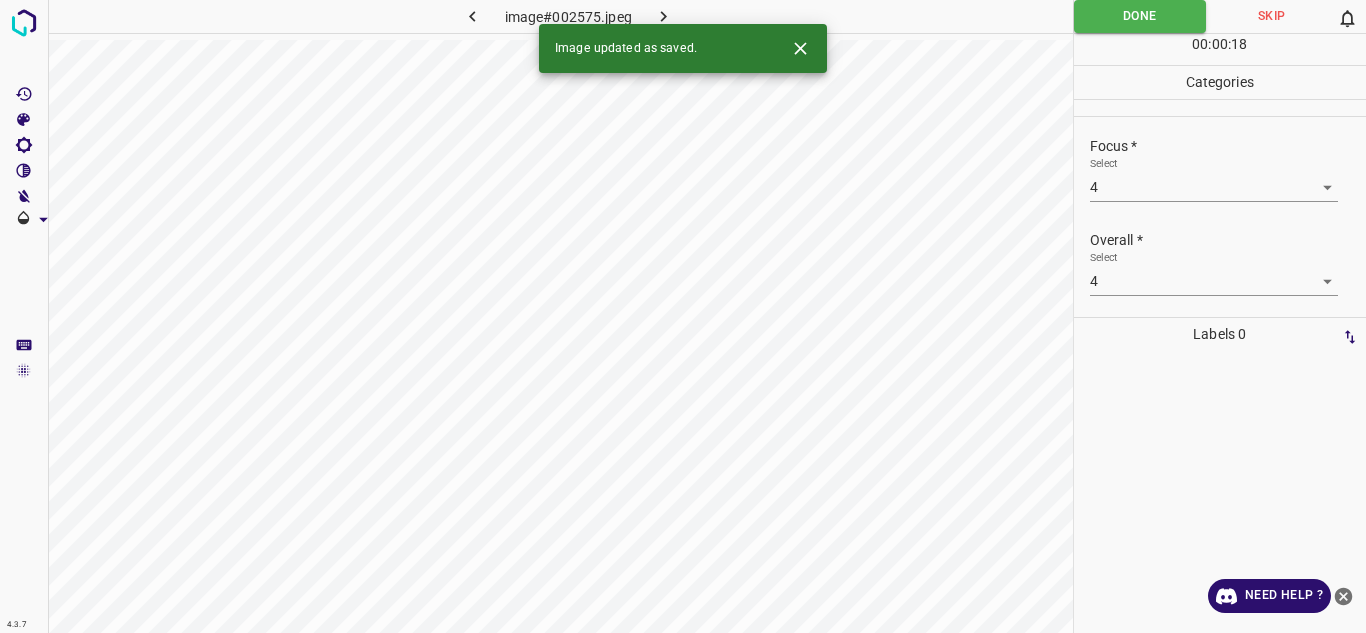 click at bounding box center (664, 16) 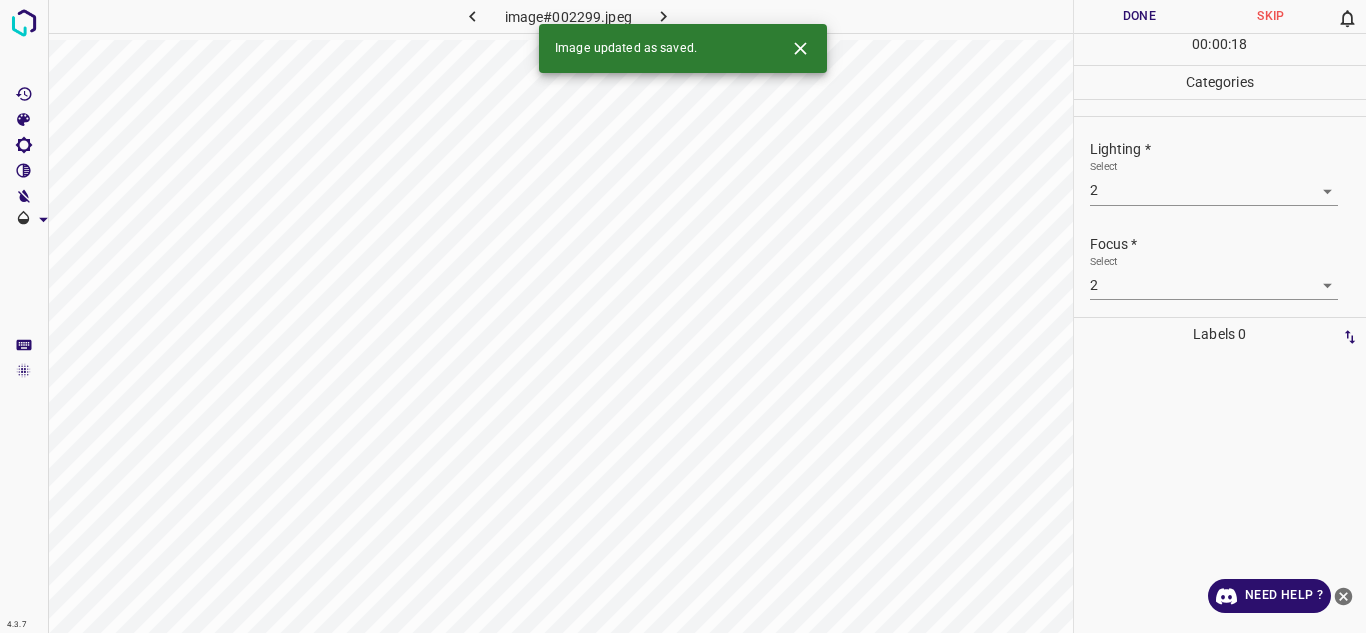 click on "4.3.7 image#002299.jpeg Done Skip 0 00   : 00   : 18   Categories Lighting *  Select 2 2 Focus *  Select 2 2 Overall *  Select 2 2 Labels   0 Categories 1 Lighting 2 Focus 3 Overall Tools Space Change between modes (Draw & Edit) I Auto labeling R Restore zoom M Zoom in N Zoom out Delete Delete selecte label Filters Z Restore filters X Saturation filter C Brightness filter V Contrast filter B Gray scale filter General O Download Image updated as saved. Need Help ? - Text - Hide - Delete" at bounding box center (683, 316) 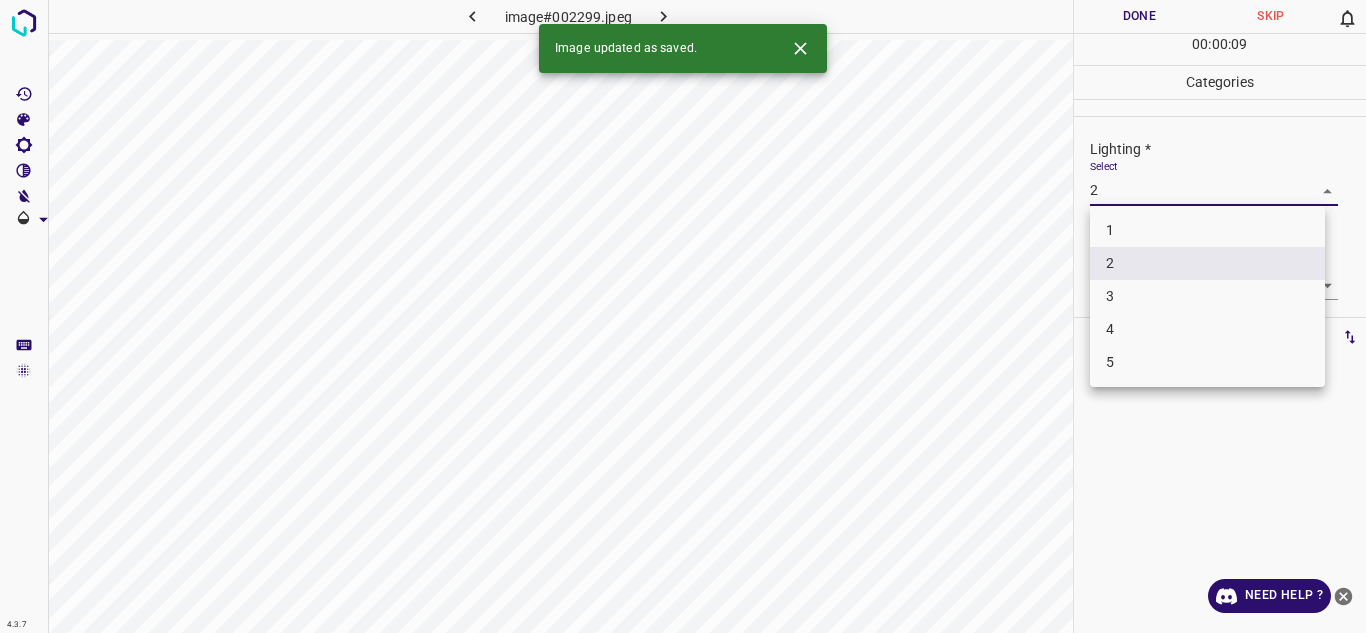 click on "3" at bounding box center (1207, 296) 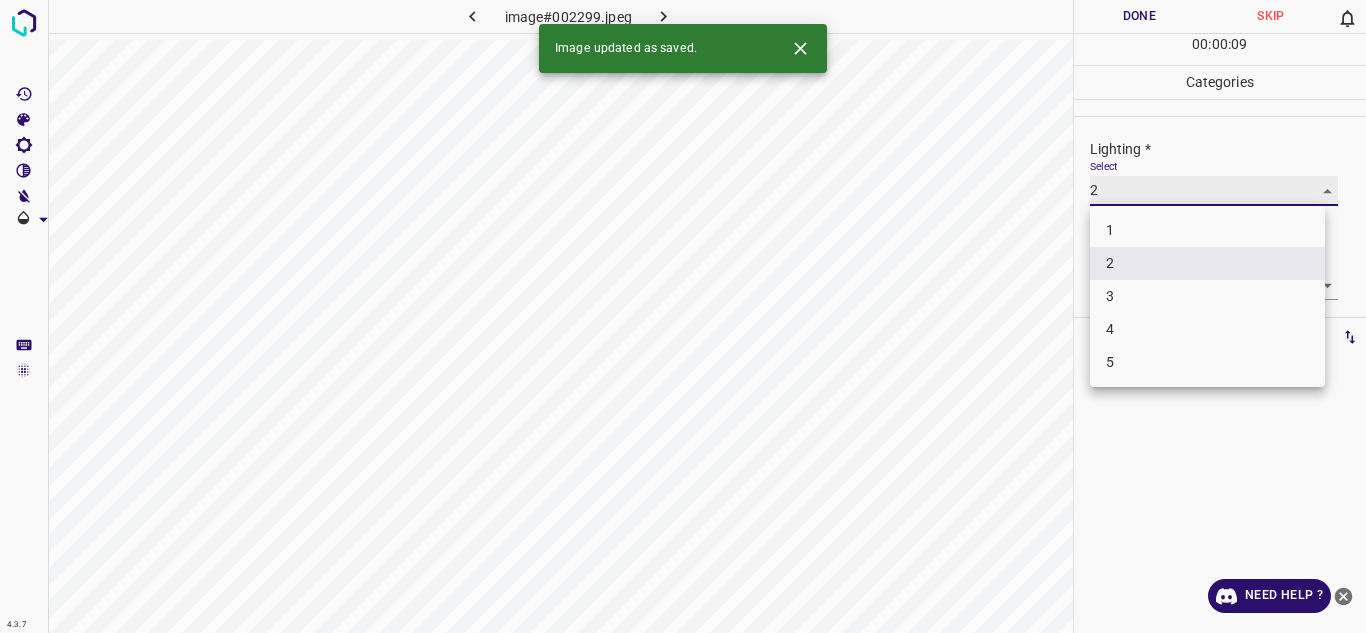 type on "3" 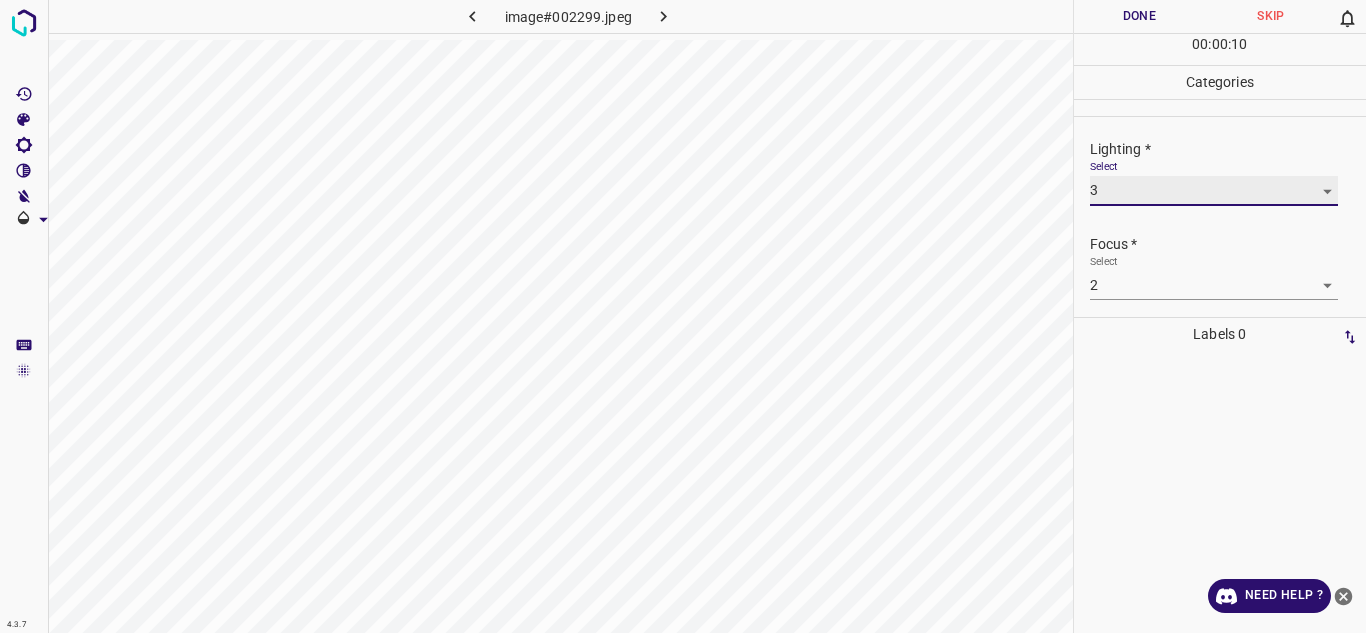 scroll, scrollTop: 98, scrollLeft: 0, axis: vertical 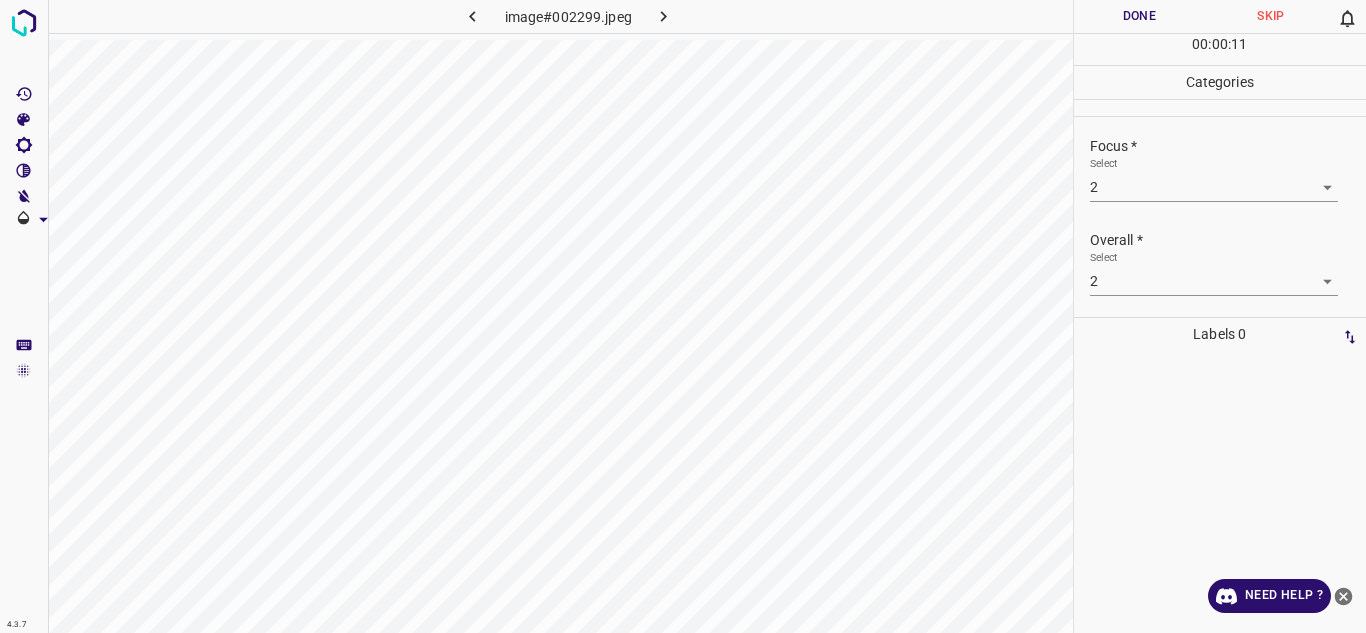 click on "4.3.7 image#002299.jpeg Done Skip 0 00   : 00   : 11   Categories Lighting *  Select 3 3 Focus *  Select 2 2 Overall *  Select 2 2 Labels   0 Categories 1 Lighting 2 Focus 3 Overall Tools Space Change between modes (Draw & Edit) I Auto labeling R Restore zoom M Zoom in N Zoom out Delete Delete selecte label Filters Z Restore filters X Saturation filter C Brightness filter V Contrast filter B Gray scale filter General O Download Need Help ? - Text - Hide - Delete" at bounding box center [683, 316] 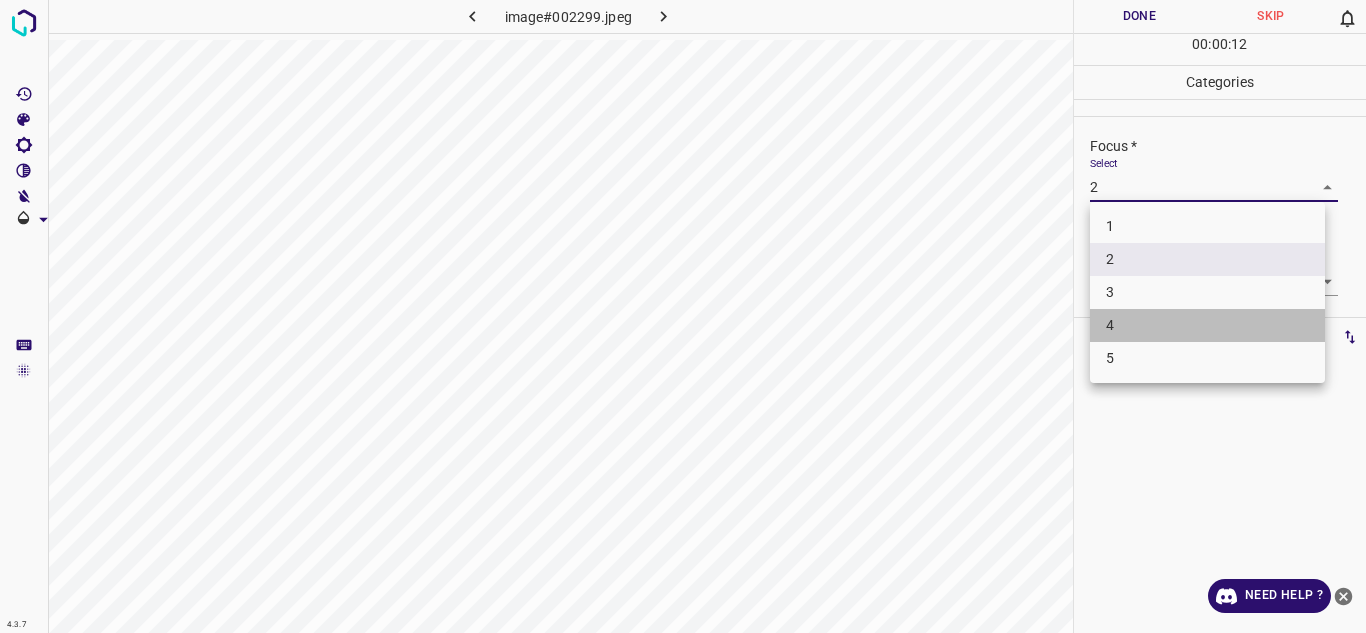 click on "4" at bounding box center [1207, 325] 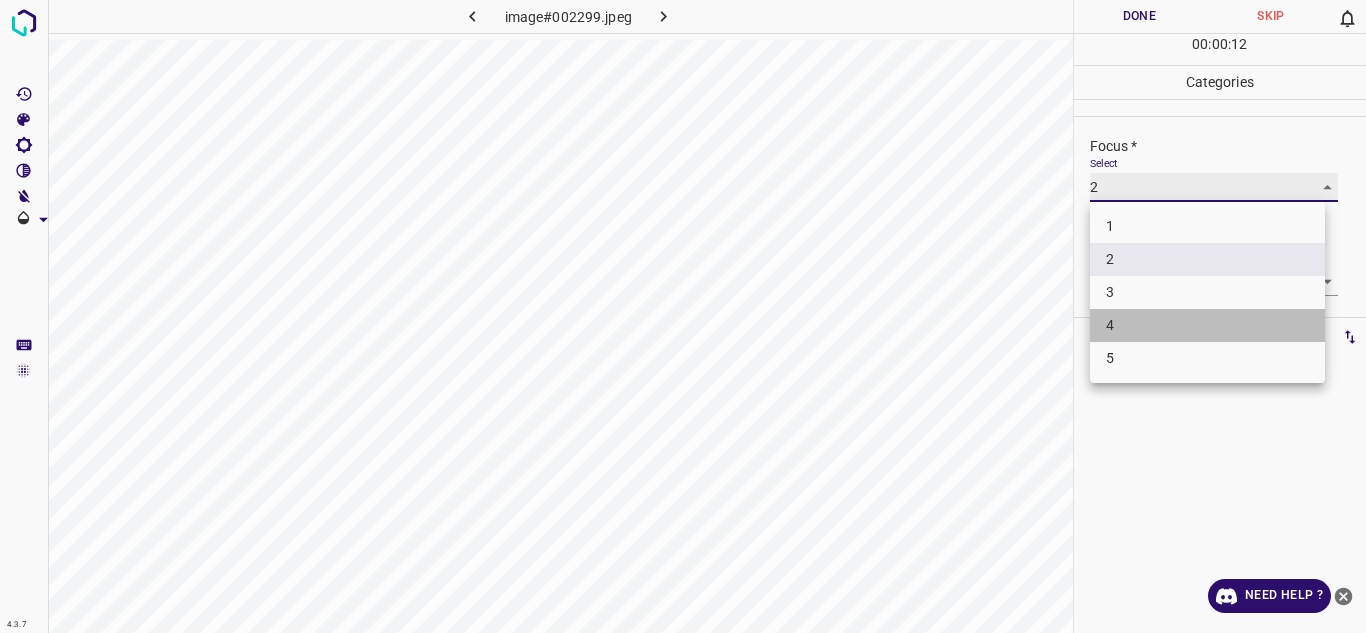 type on "4" 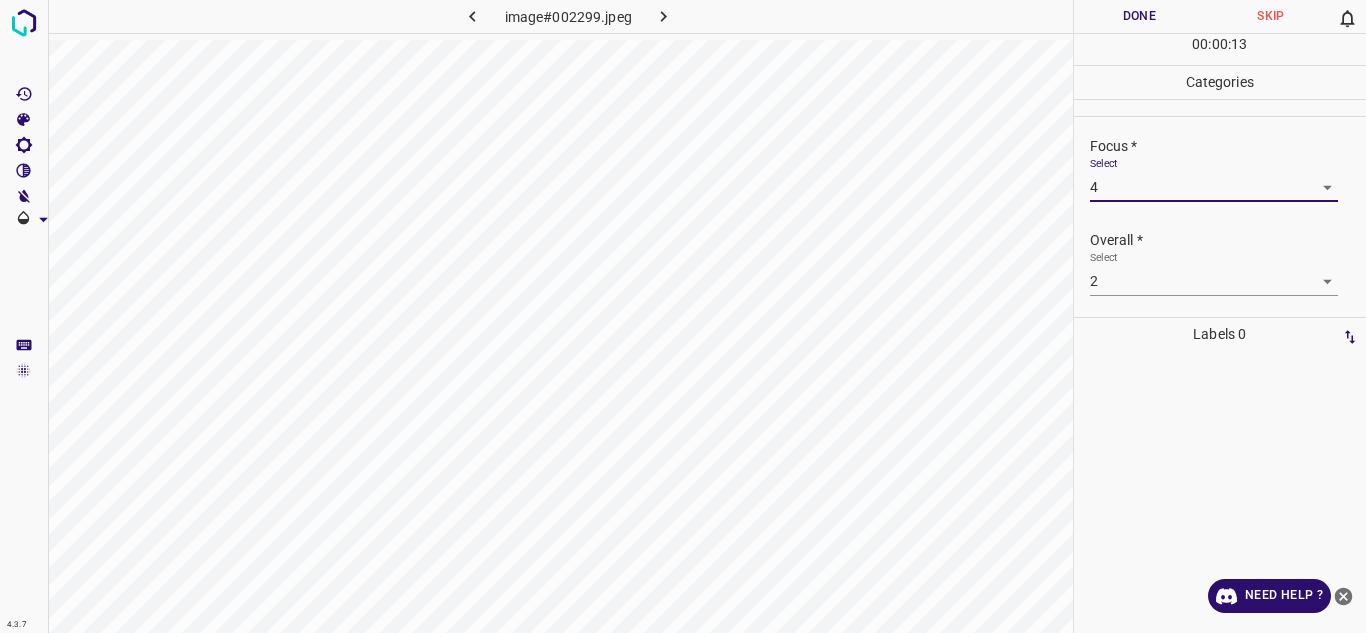 click on "4.3.7 image#002299.jpeg Done Skip 0 00   : 00   : 13   Categories Lighting *  Select 3 3 Focus *  Select 4 4 Overall *  Select 2 2 Labels   0 Categories 1 Lighting 2 Focus 3 Overall Tools Space Change between modes (Draw & Edit) I Auto labeling R Restore zoom M Zoom in N Zoom out Delete Delete selecte label Filters Z Restore filters X Saturation filter C Brightness filter V Contrast filter B Gray scale filter General O Download Need Help ? - Text - Hide - Delete" at bounding box center (683, 316) 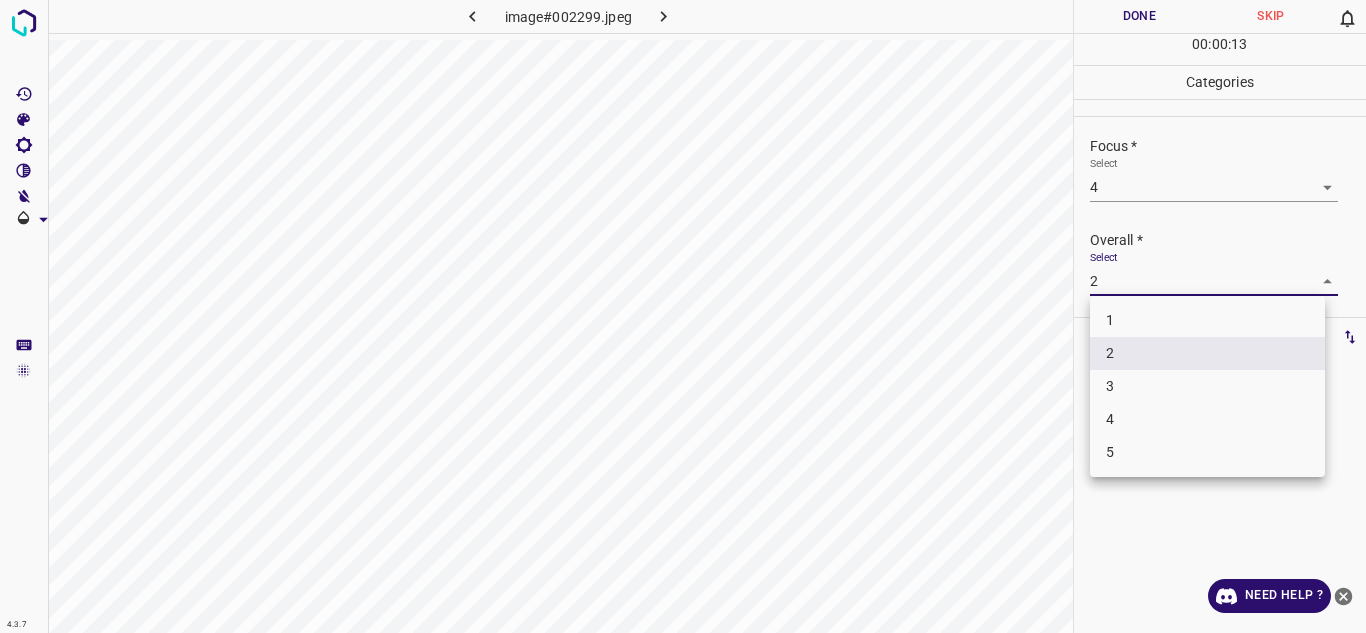 click on "4" at bounding box center [1207, 419] 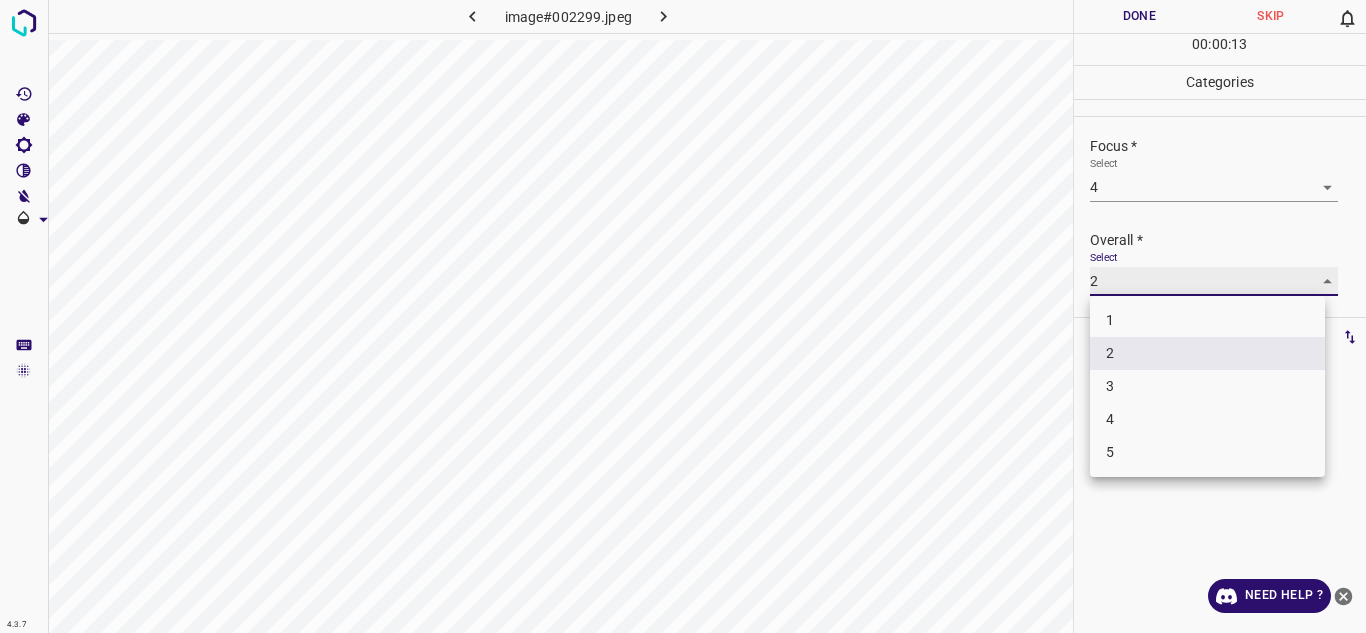 type on "4" 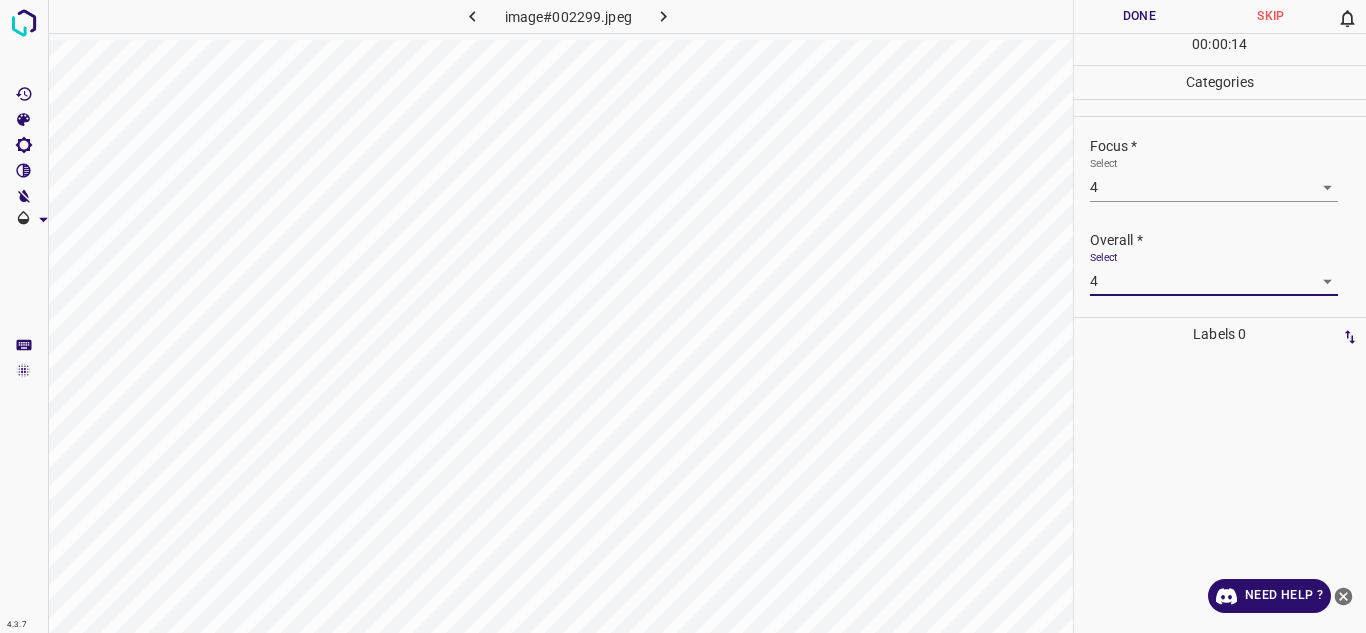 click on "Done" at bounding box center (1140, 16) 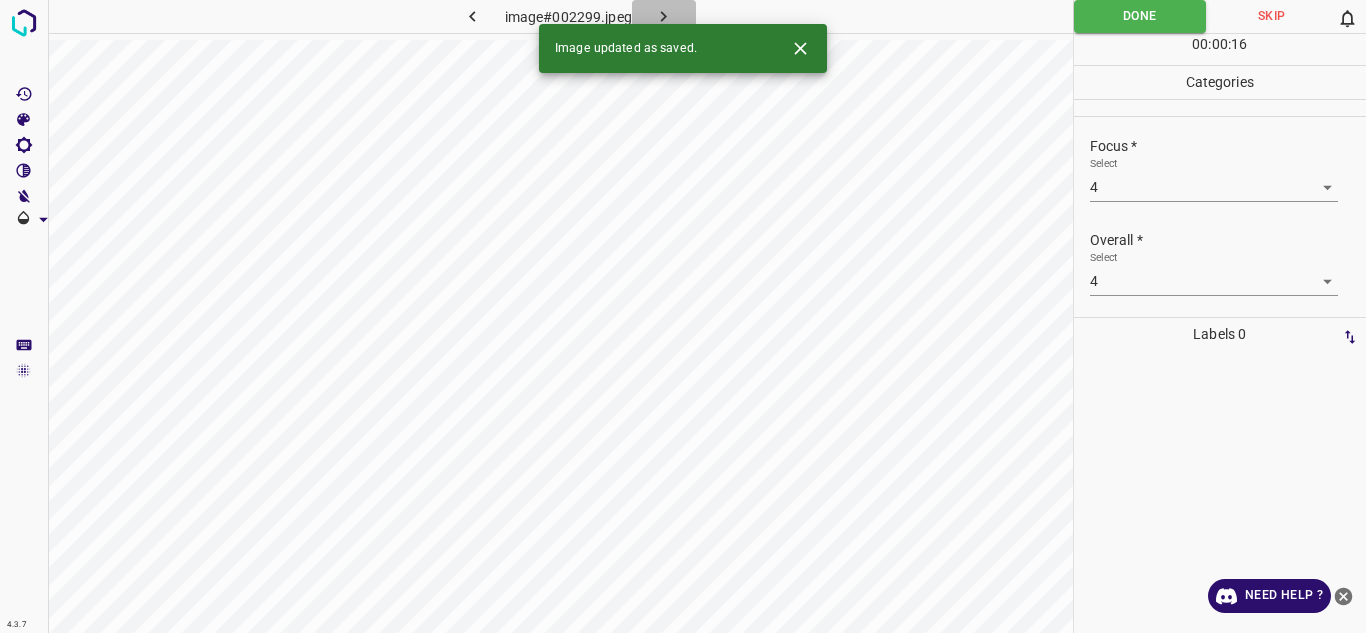 click 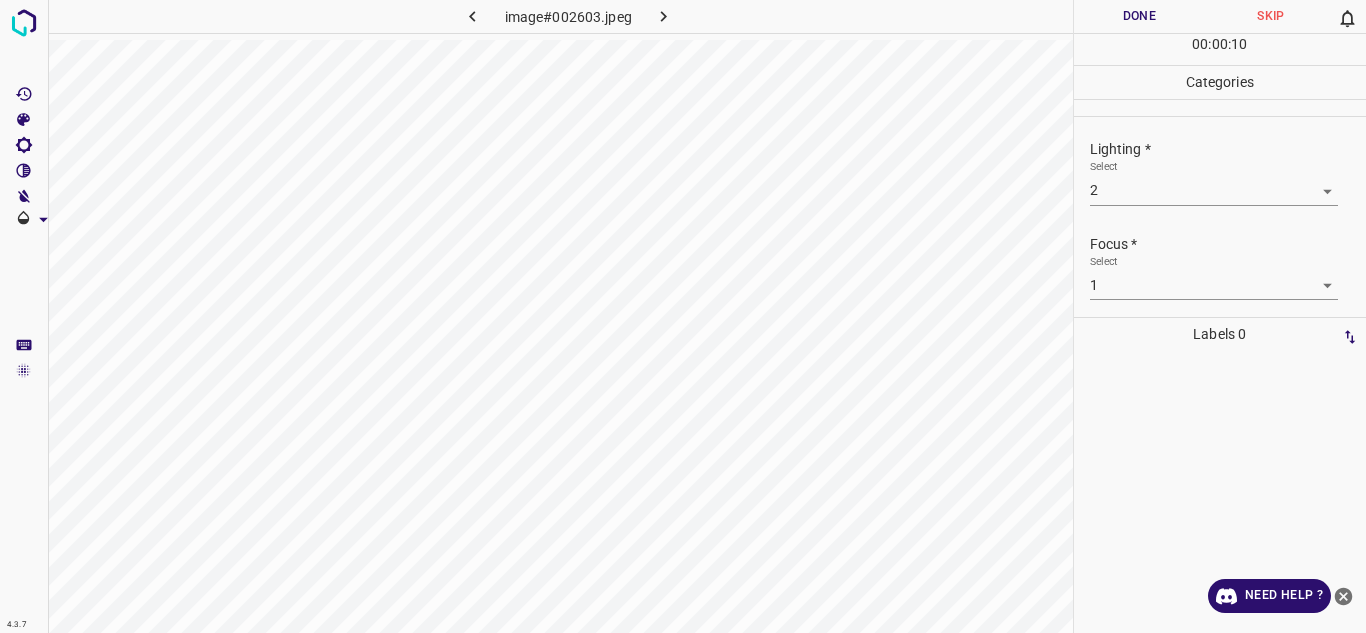 click on "4.3.7 image#002603.jpeg Done Skip 0 00   : 00   : 10   Categories Lighting *  Select 2 2 Focus *  Select 1 1 Overall *  Select 2 2 Labels   0 Categories 1 Lighting 2 Focus 3 Overall Tools Space Change between modes (Draw & Edit) I Auto labeling R Restore zoom M Zoom in N Zoom out Delete Delete selecte label Filters Z Restore filters X Saturation filter C Brightness filter V Contrast filter B Gray scale filter General O Download Need Help ? - Text - Hide - Delete" at bounding box center (683, 316) 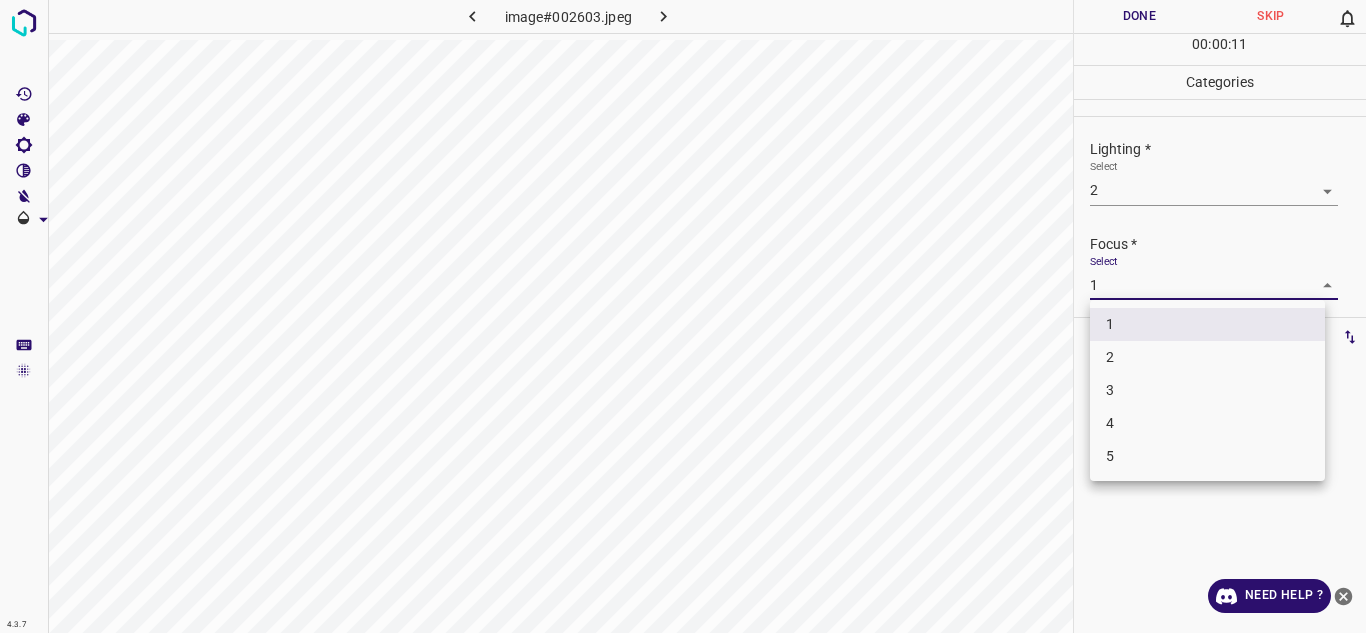 click on "3" at bounding box center (1207, 390) 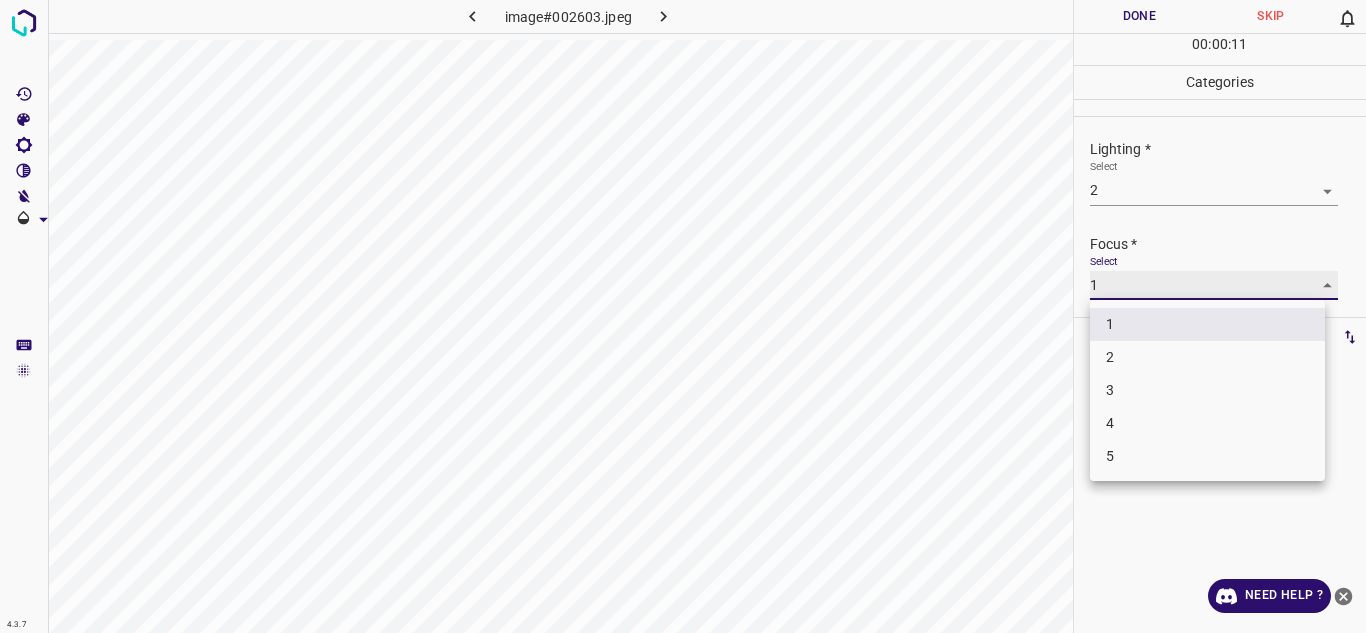 type on "3" 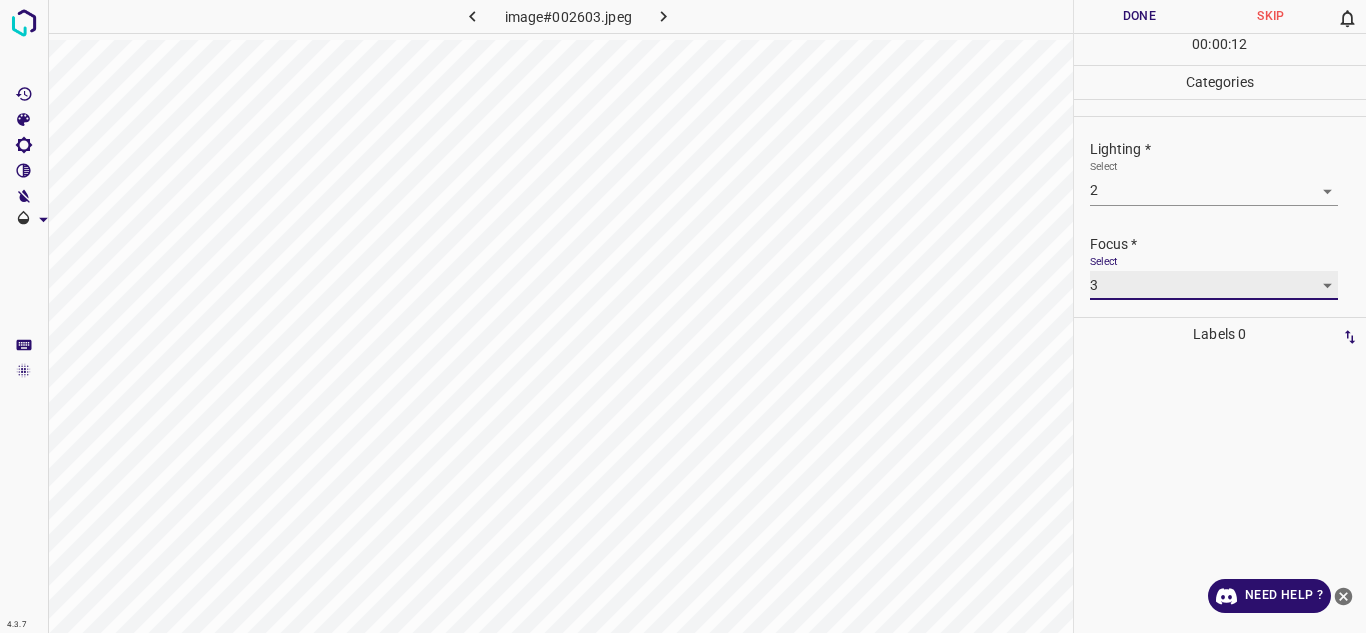 scroll, scrollTop: 98, scrollLeft: 0, axis: vertical 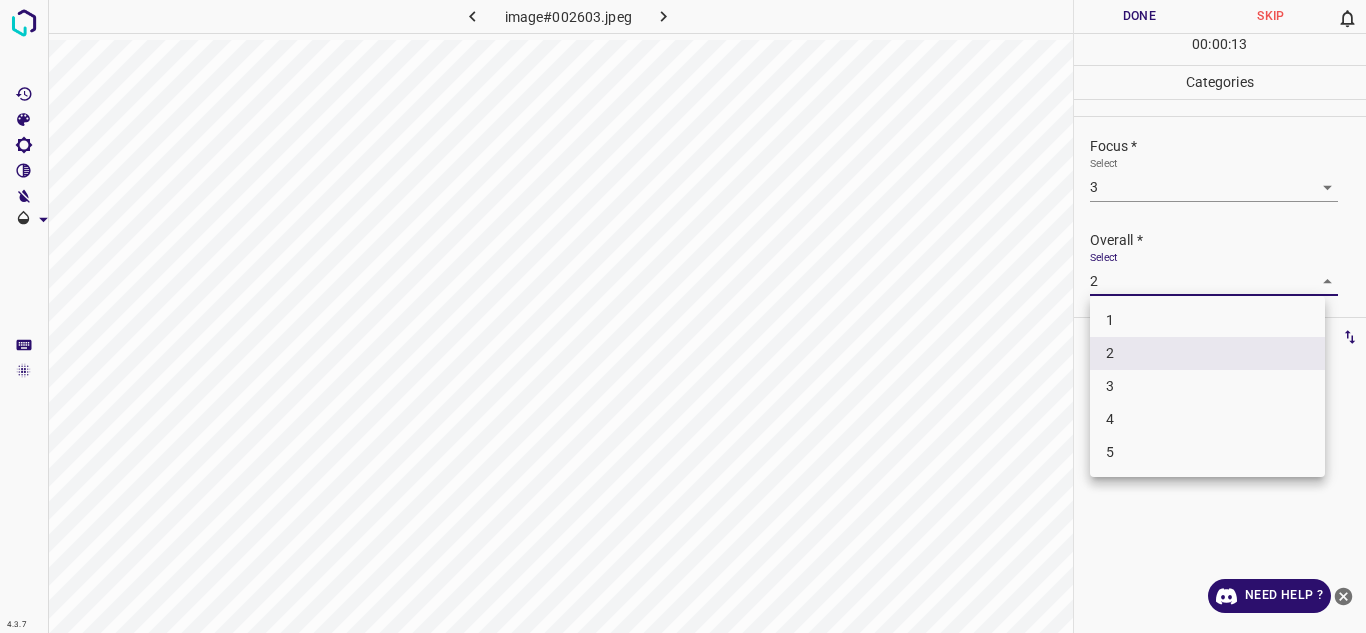 click on "4.3.7 image#002603.jpeg Done Skip 0 00   : 00   : 13   Categories Lighting *  Select 2 2 Focus *  Select 3 3 Overall *  Select 2 2 Labels   0 Categories 1 Lighting 2 Focus 3 Overall Tools Space Change between modes (Draw & Edit) I Auto labeling R Restore zoom M Zoom in N Zoom out Delete Delete selecte label Filters Z Restore filters X Saturation filter C Brightness filter V Contrast filter B Gray scale filter General O Download Need Help ? - Text - Hide - Delete 1 2 3 4 5" at bounding box center (683, 316) 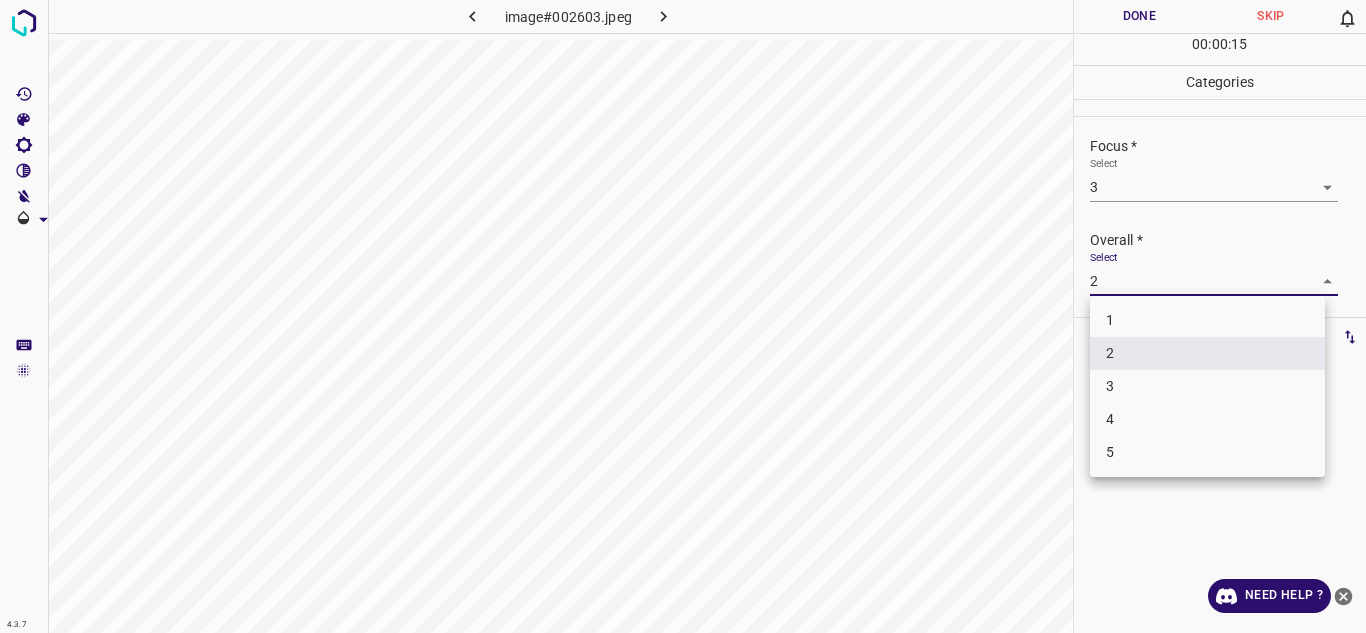 click on "3" at bounding box center [1207, 386] 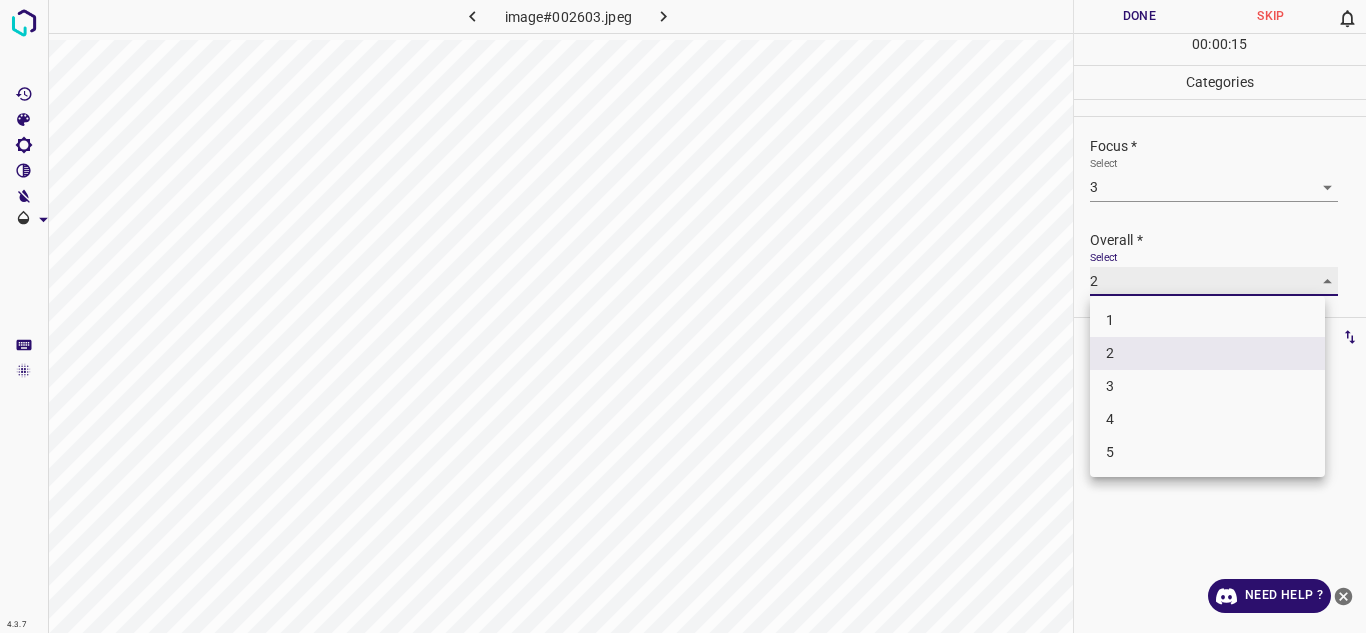 type on "3" 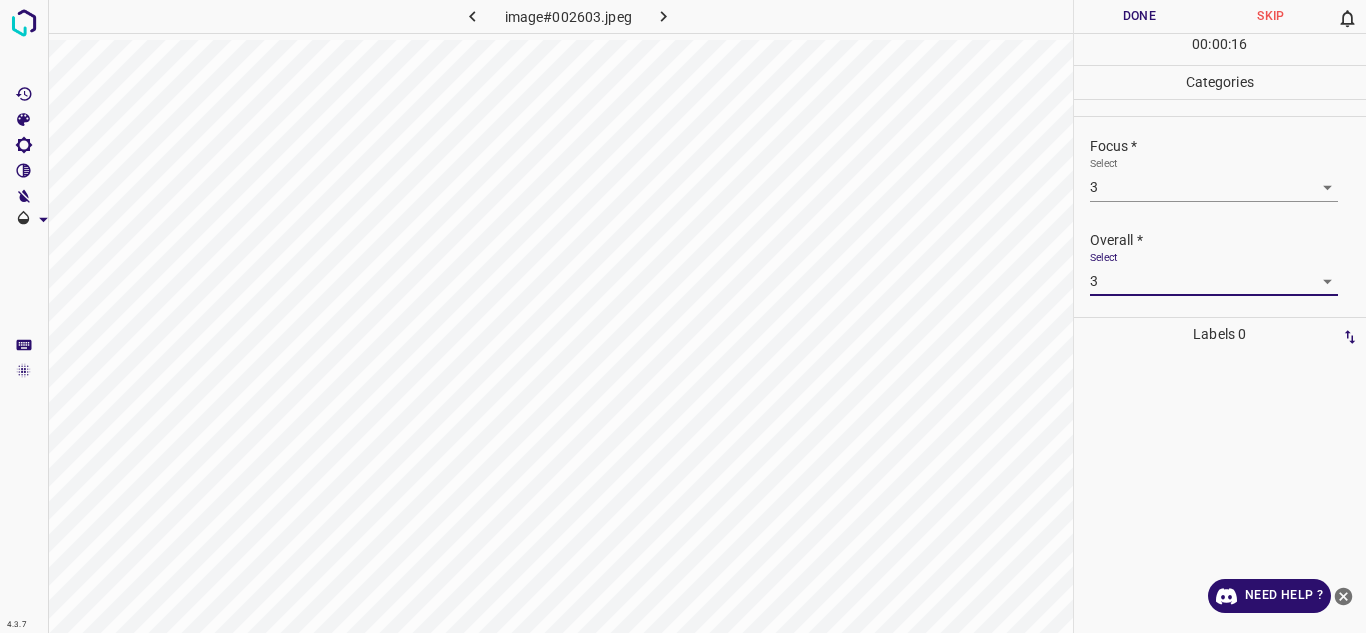click on "Done" at bounding box center (1140, 16) 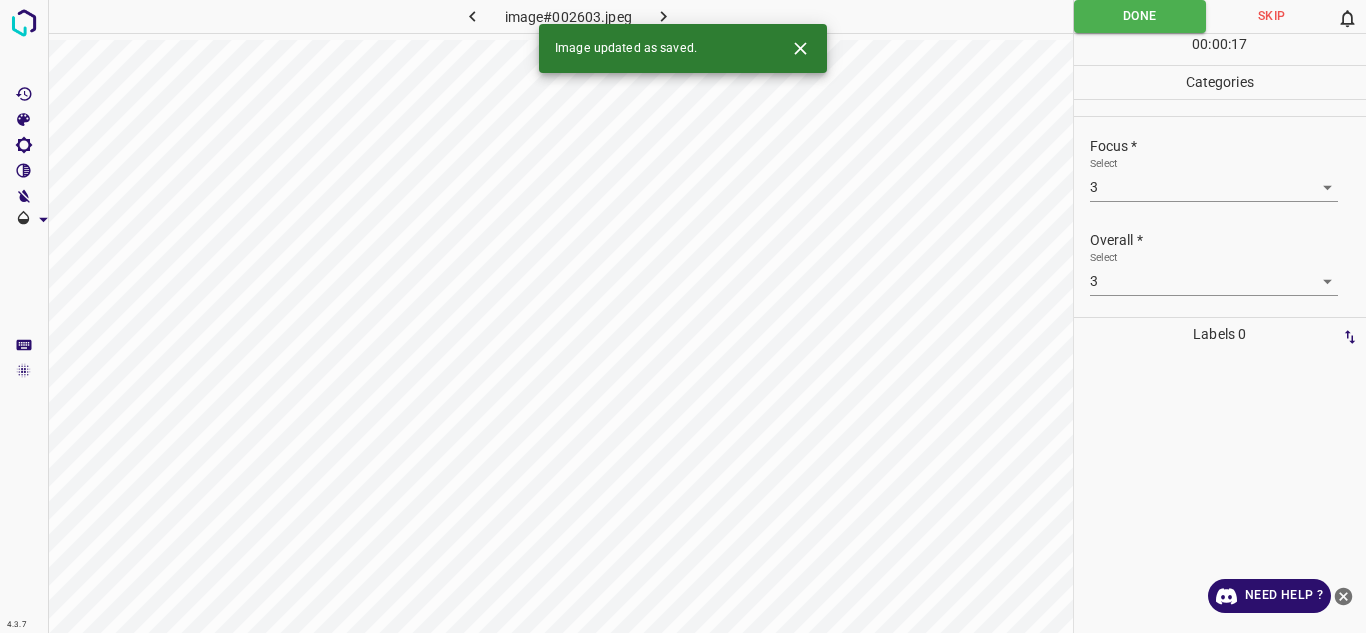 click 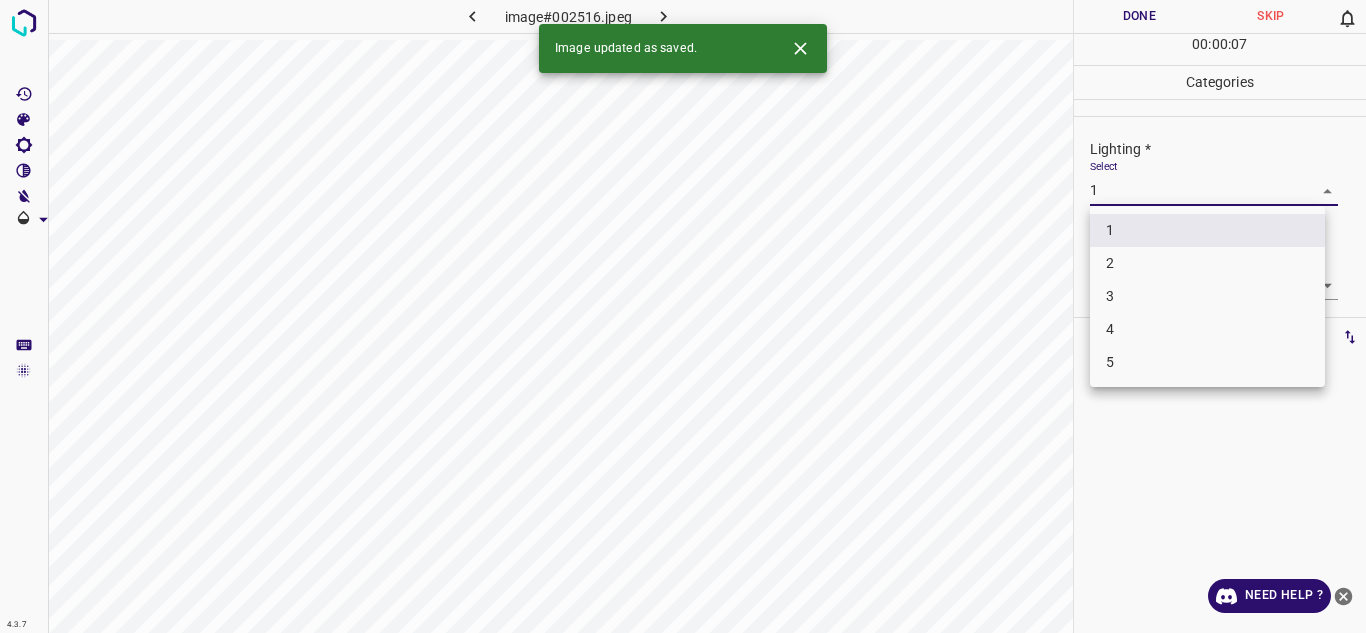 click on "4.3.7 image#002516.jpeg Done Skip 0 00   : 00   : 07   Categories Lighting *  Select 1 1 Focus *  Select 1 1 Overall *  Select 1 1 Labels   0 Categories 1 Lighting 2 Focus 3 Overall Tools Space Change between modes (Draw & Edit) I Auto labeling R Restore zoom M Zoom in N Zoom out Delete Delete selecte label Filters Z Restore filters X Saturation filter C Brightness filter V Contrast filter B Gray scale filter General O Download Image updated as saved. Need Help ? - Text - Hide - Delete 1 2 3 4 5" at bounding box center (683, 316) 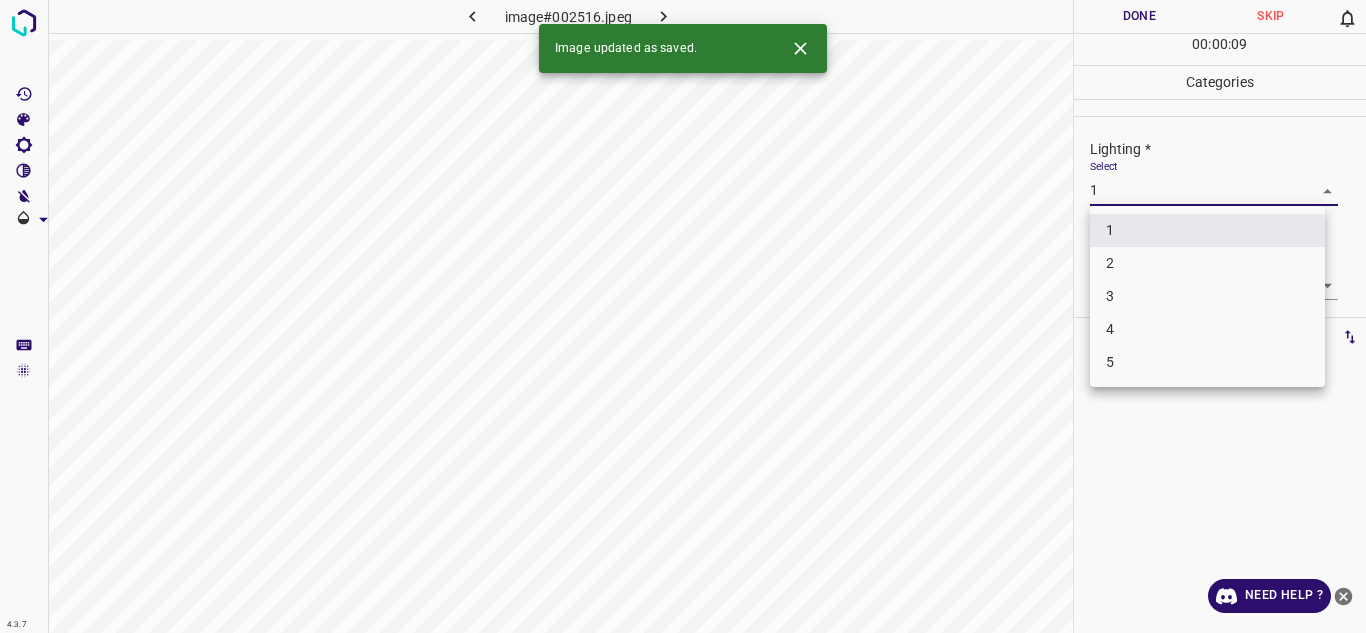 click on "3" at bounding box center [1207, 296] 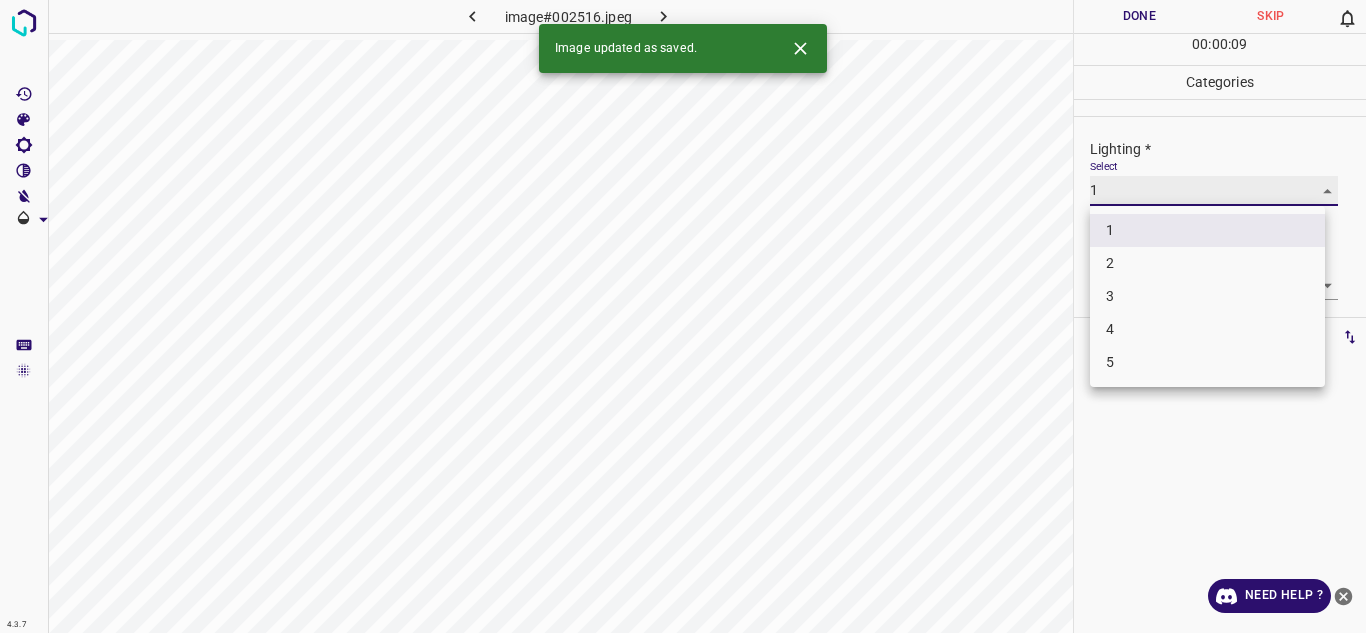 type on "3" 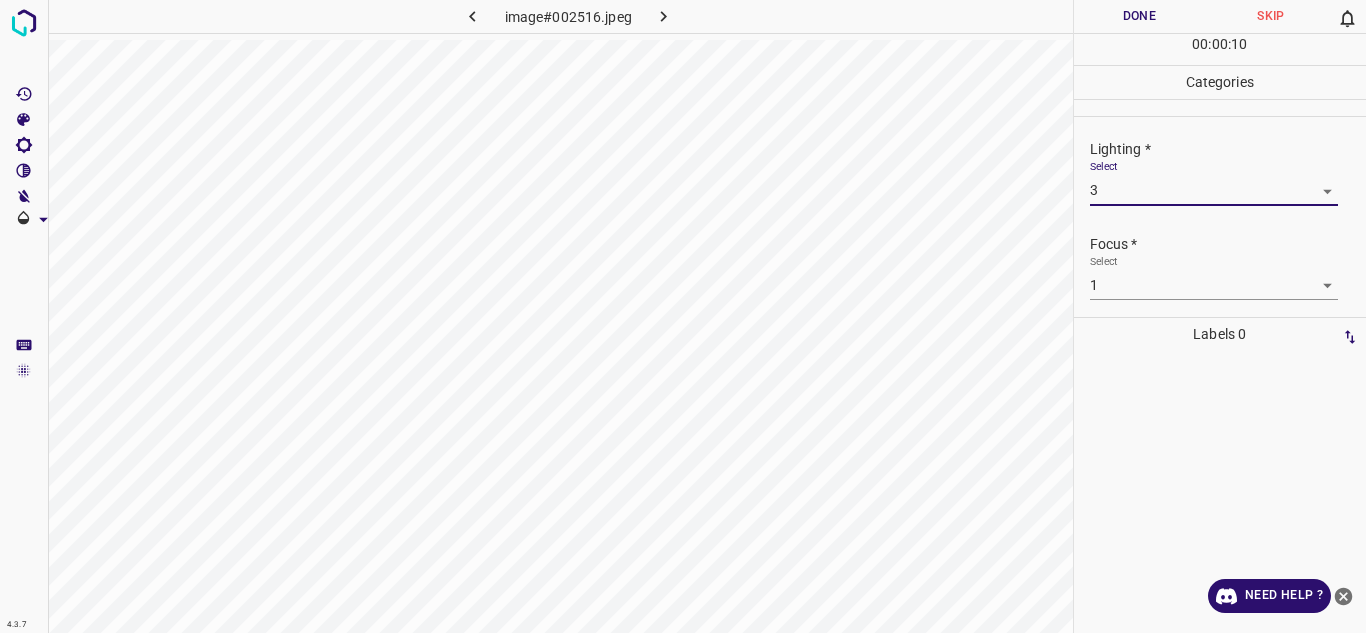 click on "4.3.7 image#002516.jpeg Done Skip 0 00   : 00   : 10   Categories Lighting *  Select 3 3 Focus *  Select 1 1 Overall *  Select 1 1 Labels   0 Categories 1 Lighting 2 Focus 3 Overall Tools Space Change between modes (Draw & Edit) I Auto labeling R Restore zoom M Zoom in N Zoom out Delete Delete selecte label Filters Z Restore filters X Saturation filter C Brightness filter V Contrast filter B Gray scale filter General O Download Need Help ? - Text - Hide - Delete" at bounding box center (683, 316) 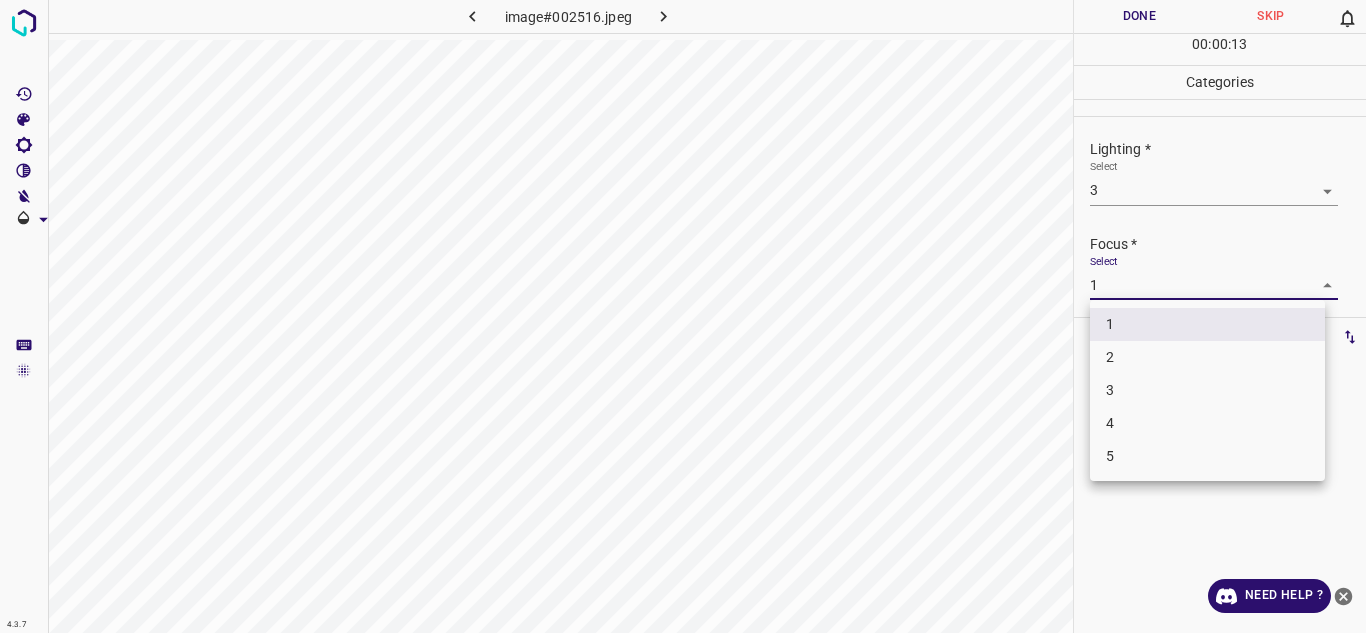 click on "4" at bounding box center [1207, 423] 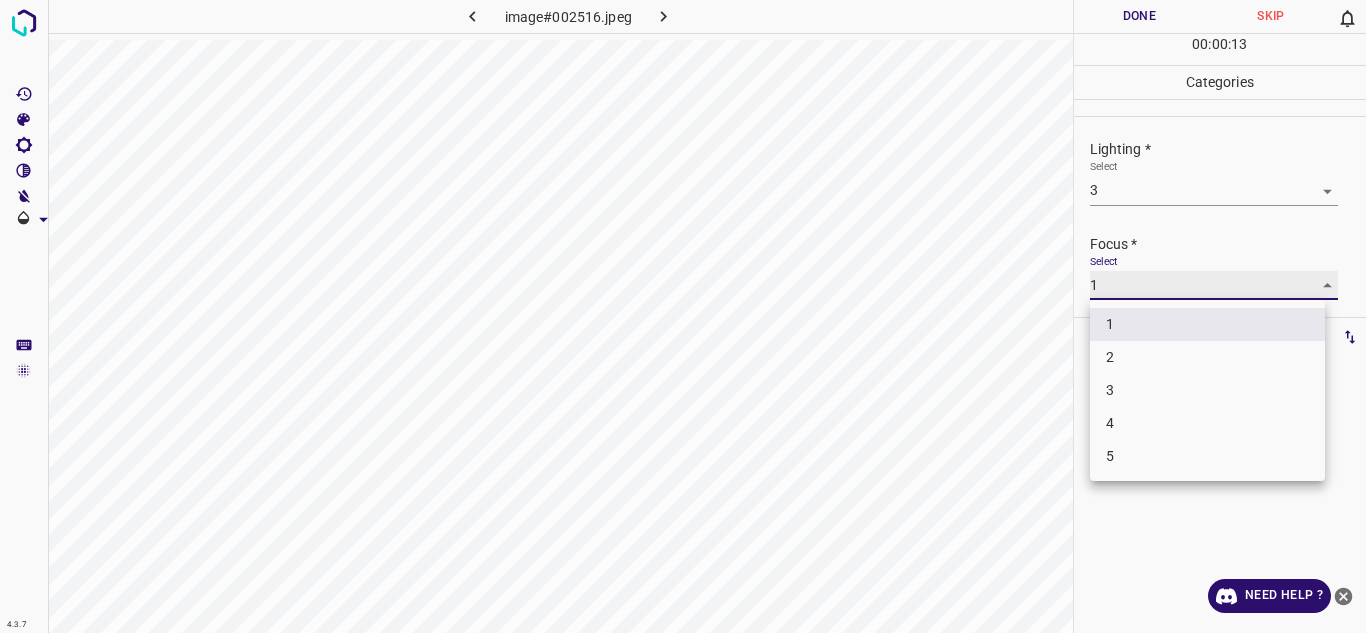 type on "4" 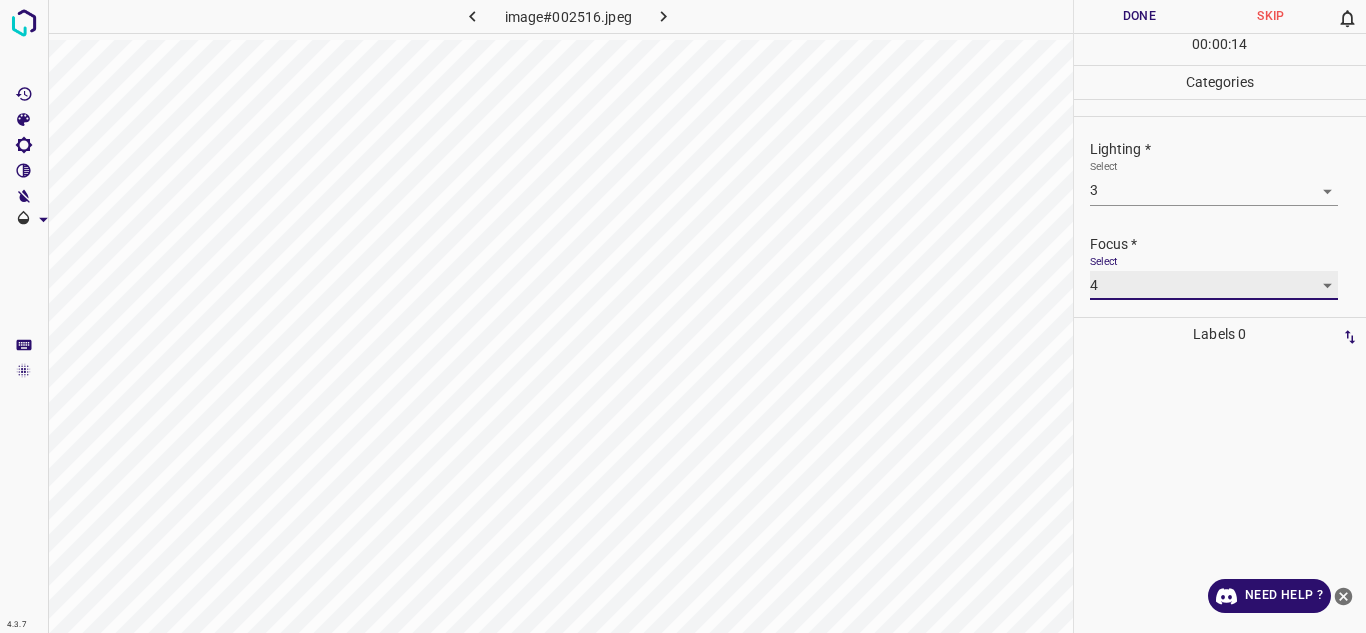scroll, scrollTop: 98, scrollLeft: 0, axis: vertical 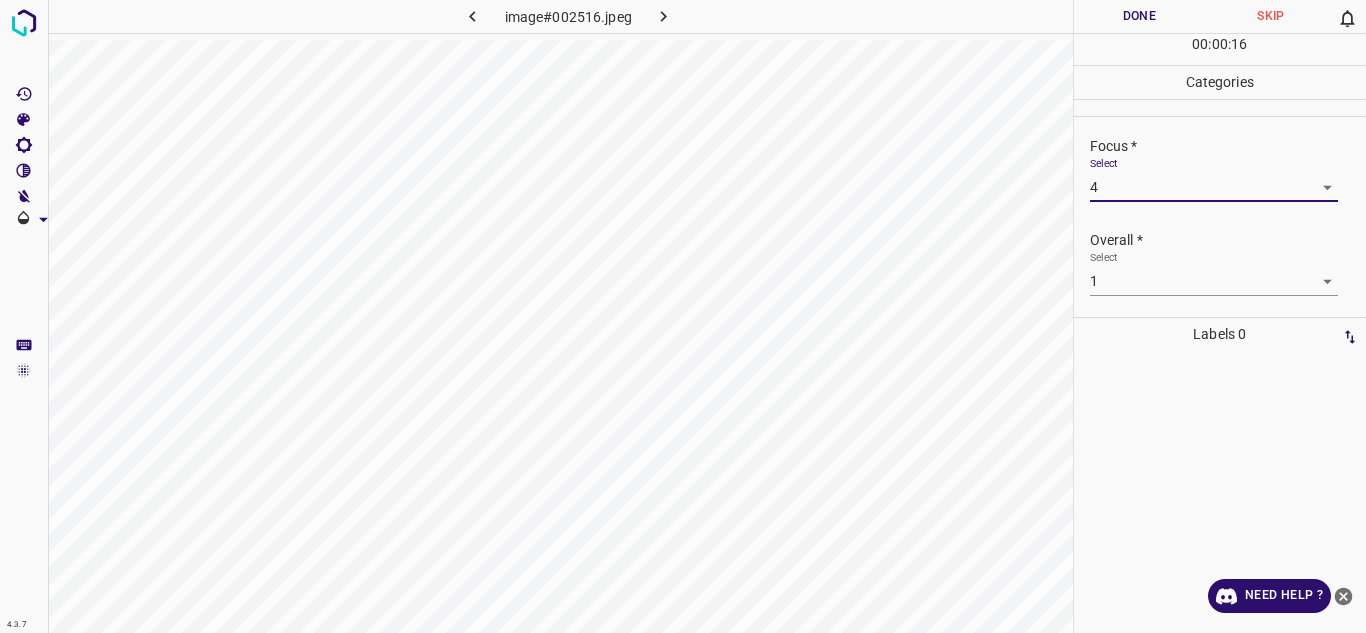 click on "4.3.7 image#002516.jpeg Done Skip 0 00   : 00   : 16   Categories Lighting *  Select 3 3 Focus *  Select 4 4 Overall *  Select 1 1 Labels   0 Categories 1 Lighting 2 Focus 3 Overall Tools Space Change between modes (Draw & Edit) I Auto labeling R Restore zoom M Zoom in N Zoom out Delete Delete selecte label Filters Z Restore filters X Saturation filter C Brightness filter V Contrast filter B Gray scale filter General O Download Need Help ? - Text - Hide - Delete" at bounding box center [683, 316] 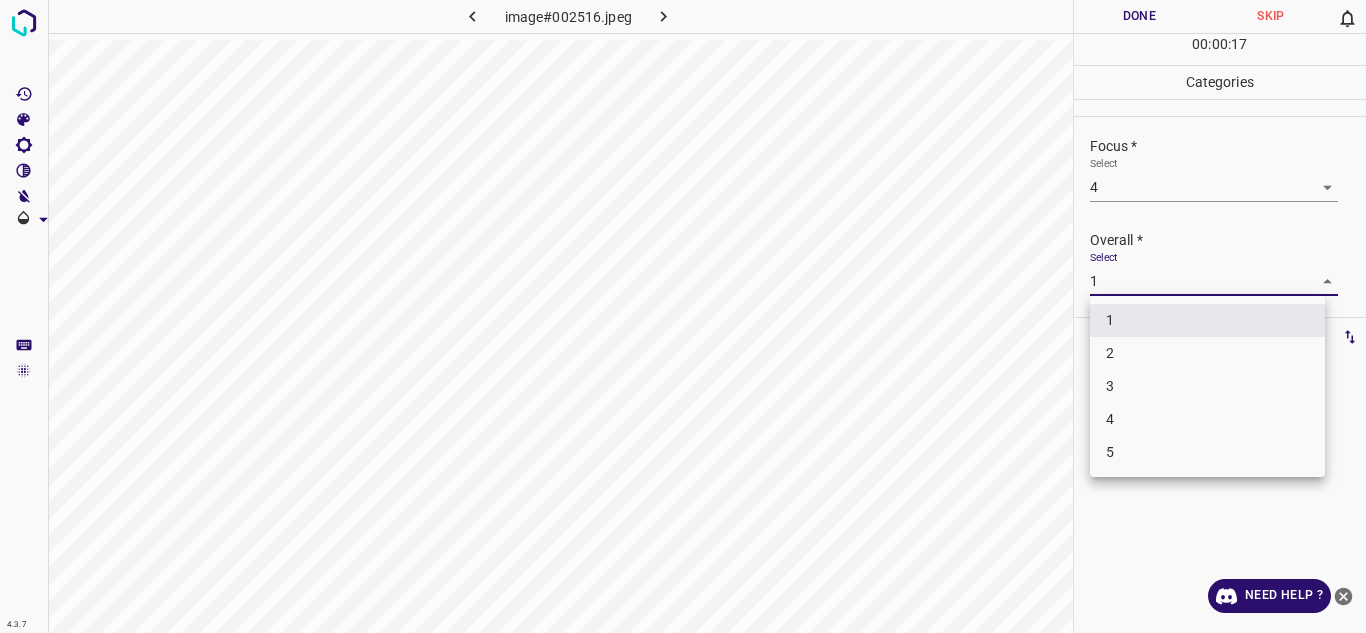 click on "3" at bounding box center (1207, 386) 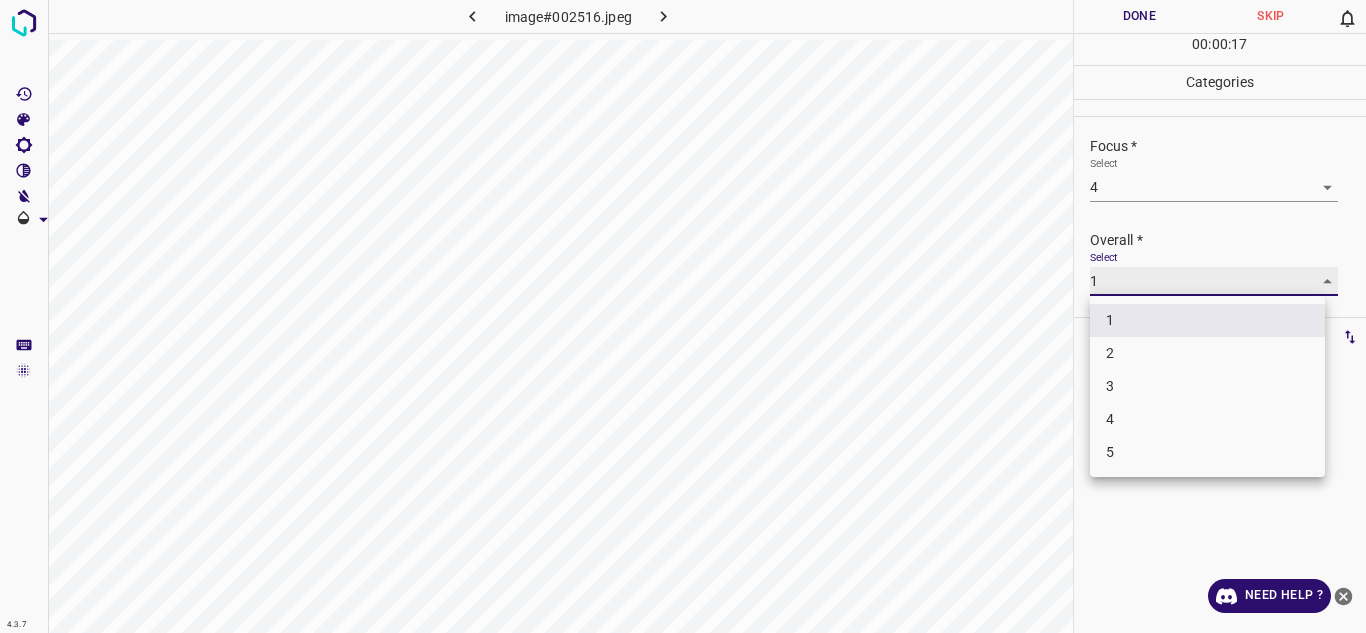 type on "3" 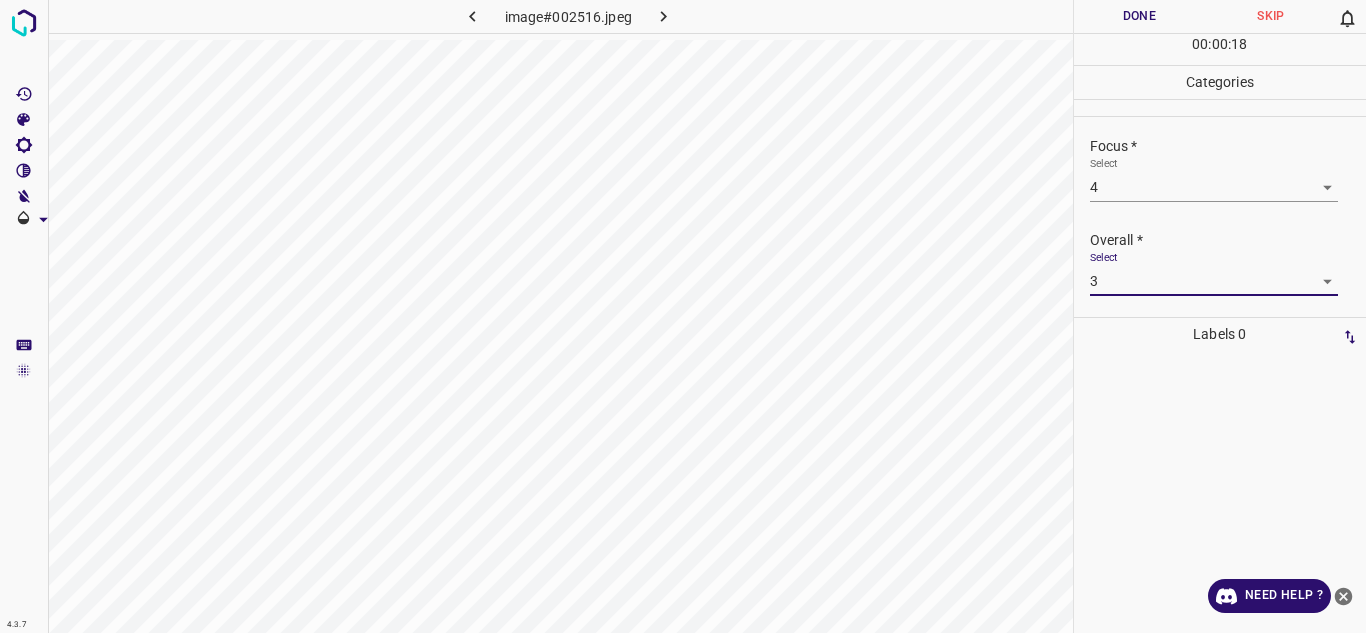 click on "4.3.7 image#002516.jpeg Done Skip 0 00   : 00   : 18   Categories Lighting *  Select 3 3 Focus *  Select 4 4 Overall *  Select 3 3 Labels   0 Categories 1 Lighting 2 Focus 3 Overall Tools Space Change between modes (Draw & Edit) I Auto labeling R Restore zoom M Zoom in N Zoom out Delete Delete selecte label Filters Z Restore filters X Saturation filter C Brightness filter V Contrast filter B Gray scale filter General O Download Need Help ? - Text - Hide - Delete" at bounding box center [683, 316] 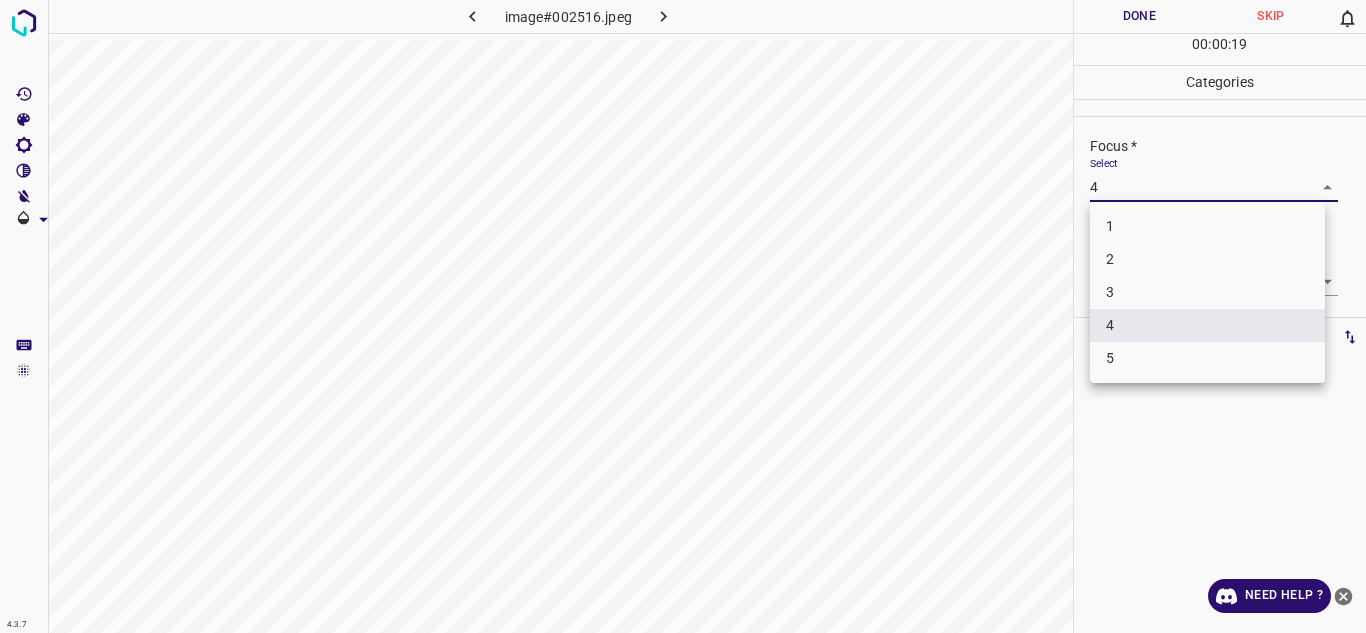 click on "3" at bounding box center (1207, 292) 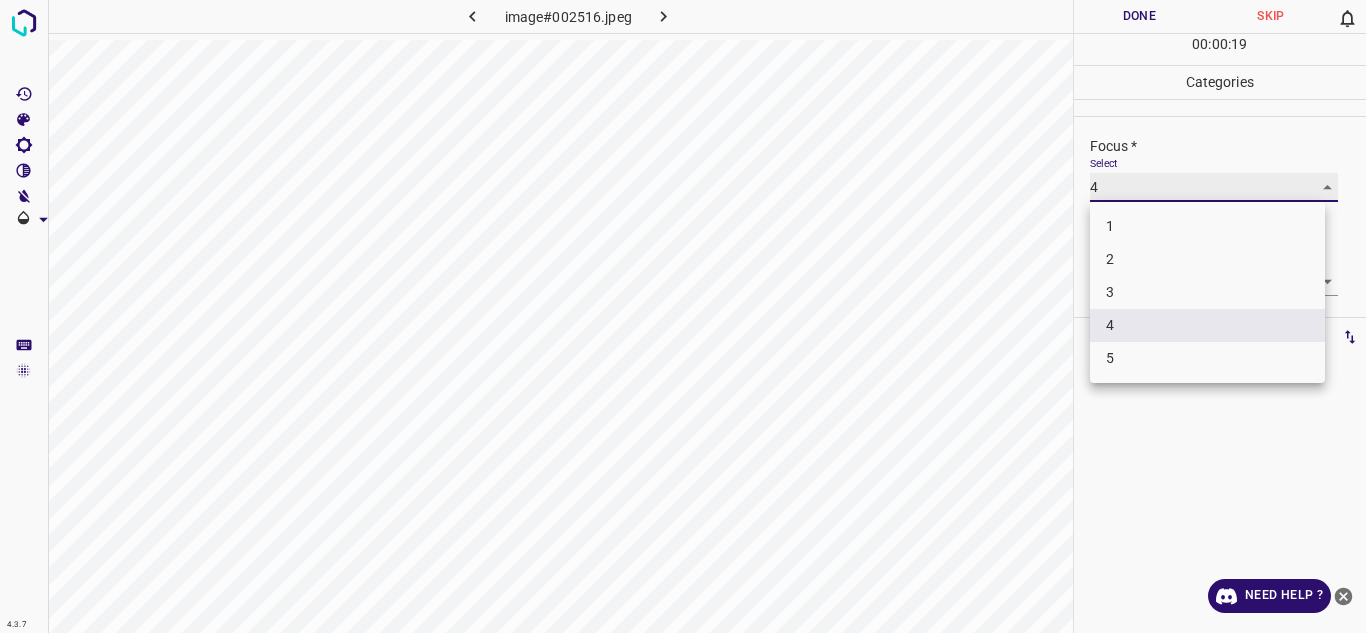 type on "3" 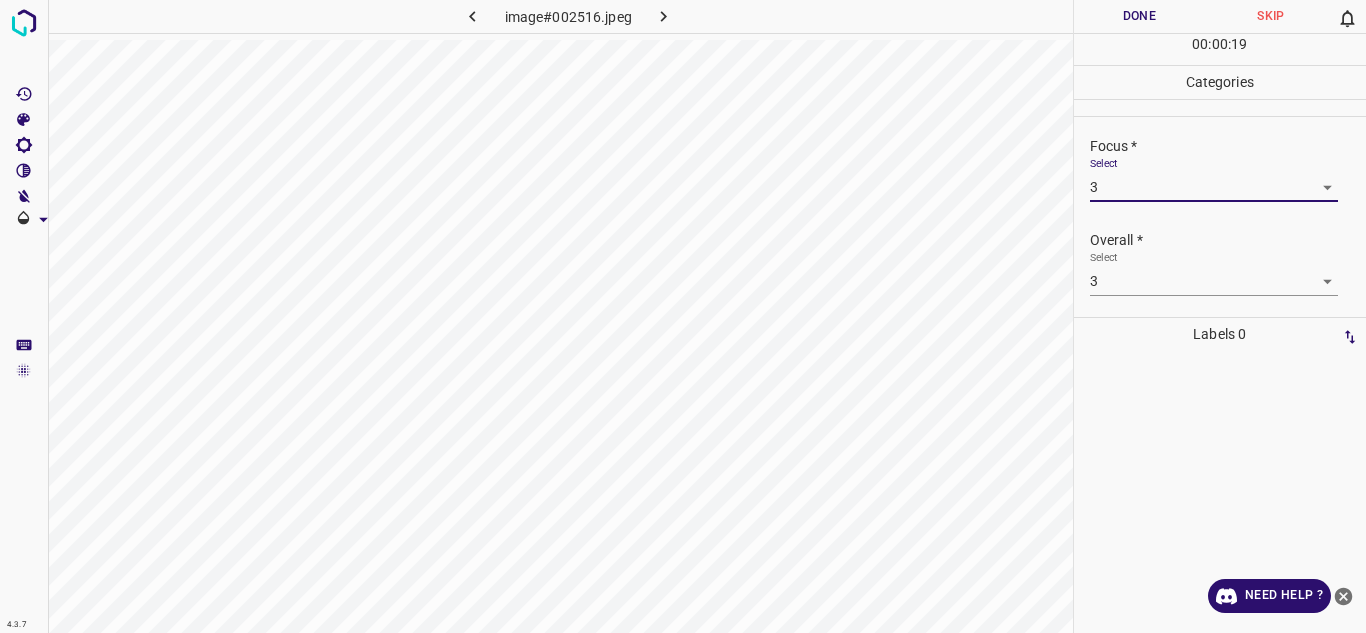 click on "Done" at bounding box center (1140, 16) 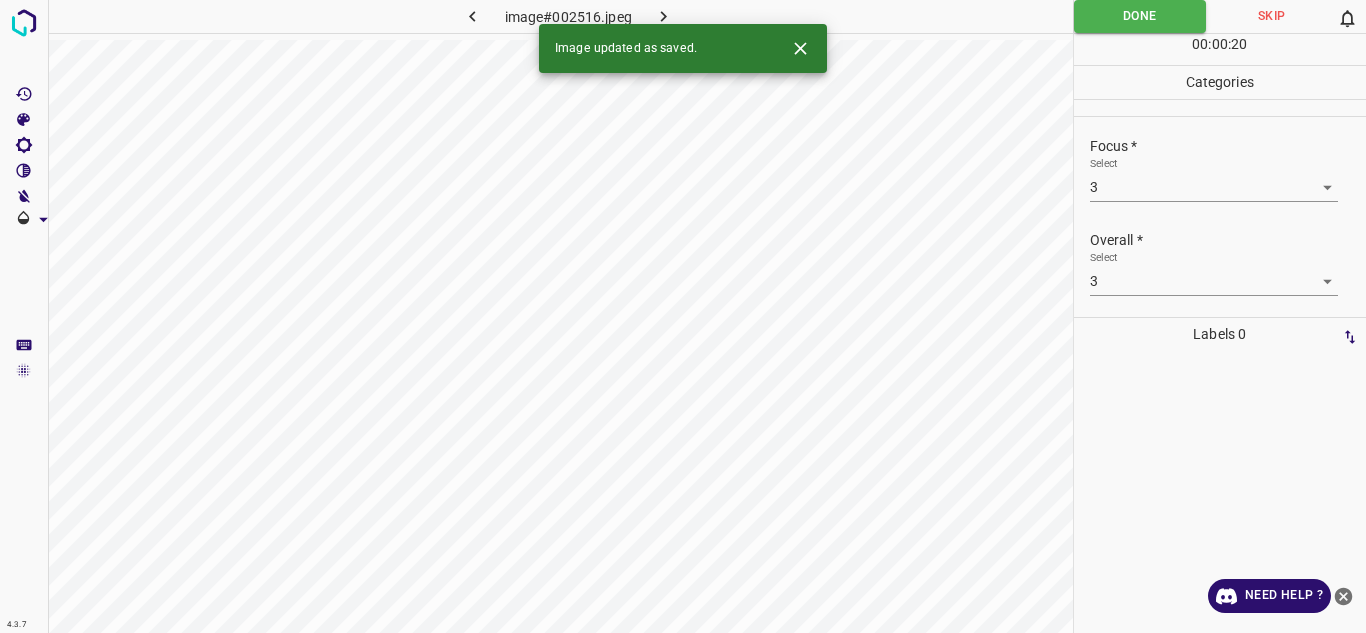 click 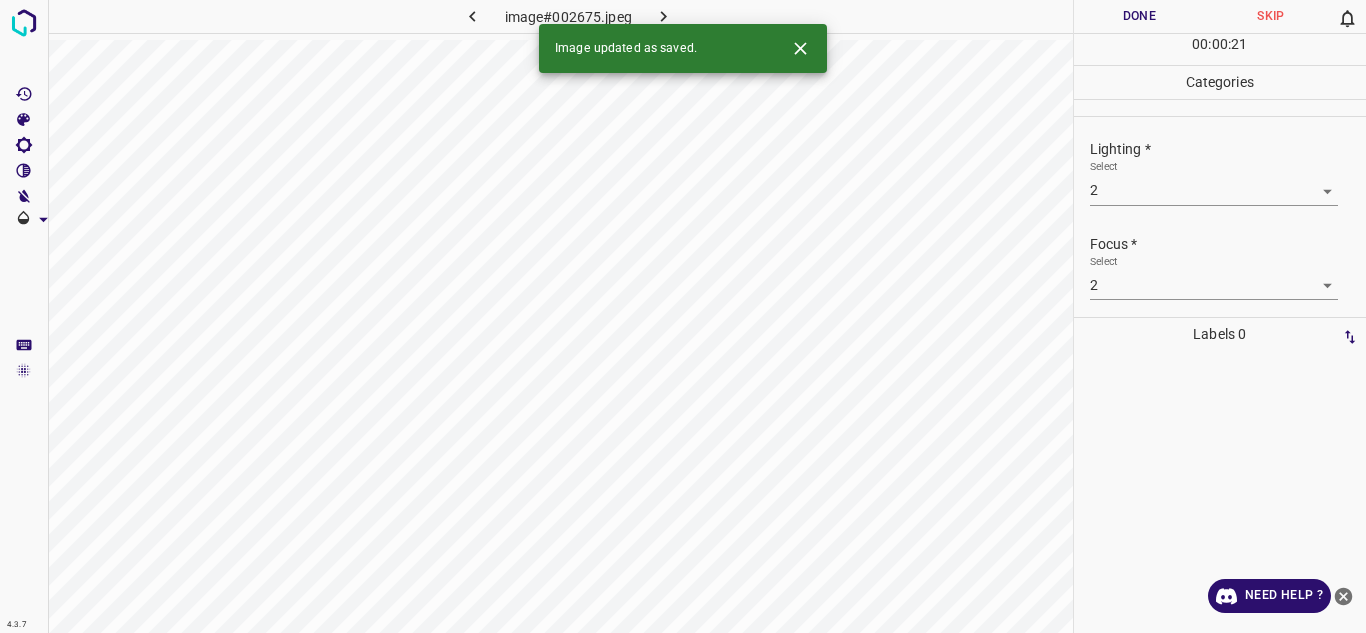 click on "4.3.7 image#002675.jpeg Done Skip 0 00   : 00   : 21   Categories Lighting *  Select 2 2 Focus *  Select 2 2 Overall *  Select 2 2 Labels   0 Categories 1 Lighting 2 Focus 3 Overall Tools Space Change between modes (Draw & Edit) I Auto labeling R Restore zoom M Zoom in N Zoom out Delete Delete selecte label Filters Z Restore filters X Saturation filter C Brightness filter V Contrast filter B Gray scale filter General O Download Image updated as saved. Need Help ? - Text - Hide - Delete" at bounding box center [683, 316] 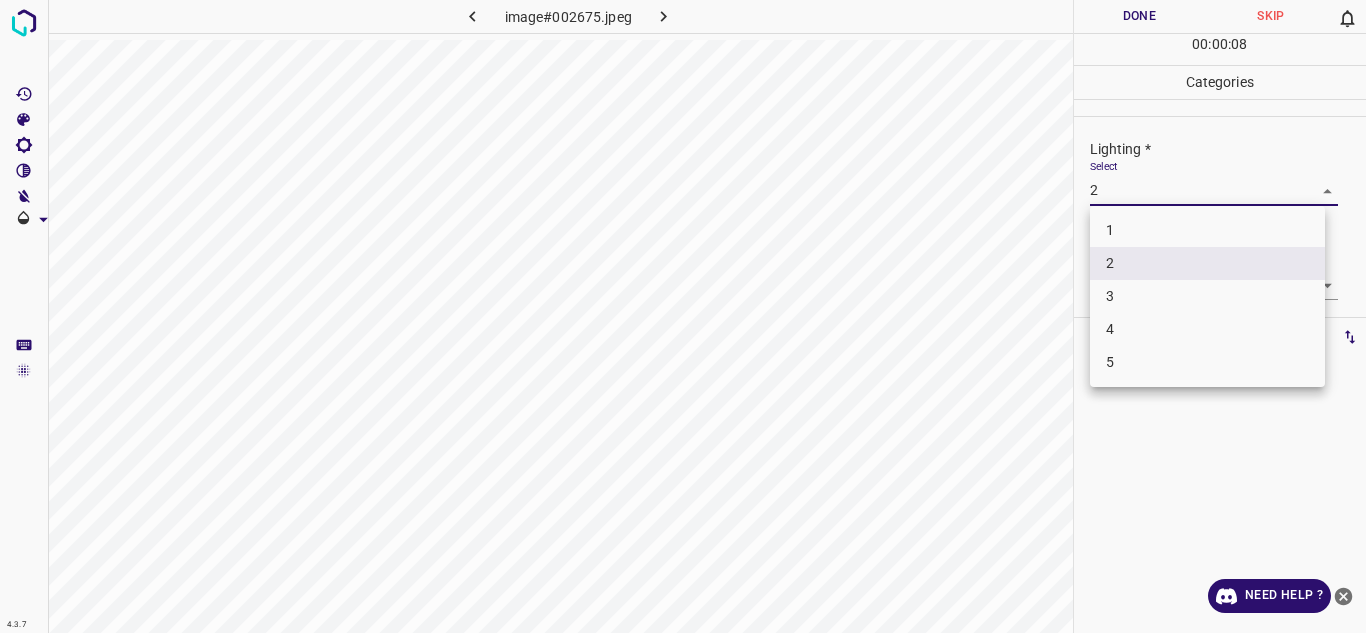click on "4" at bounding box center [1207, 329] 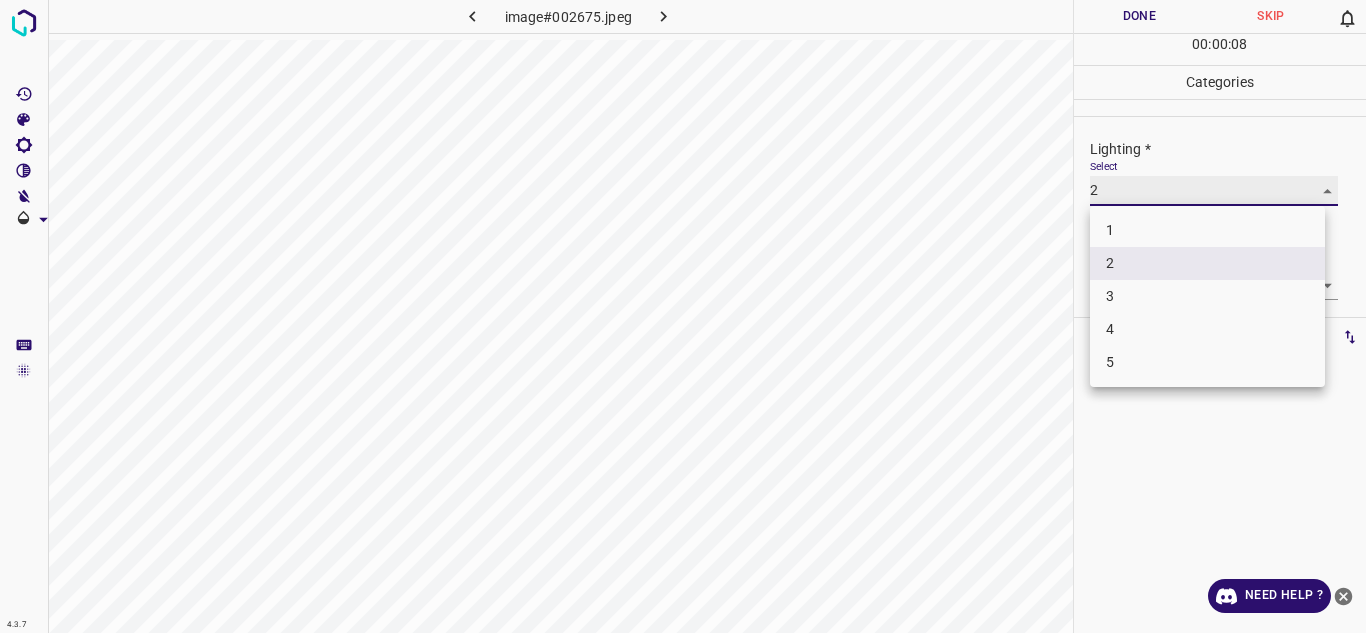 type on "4" 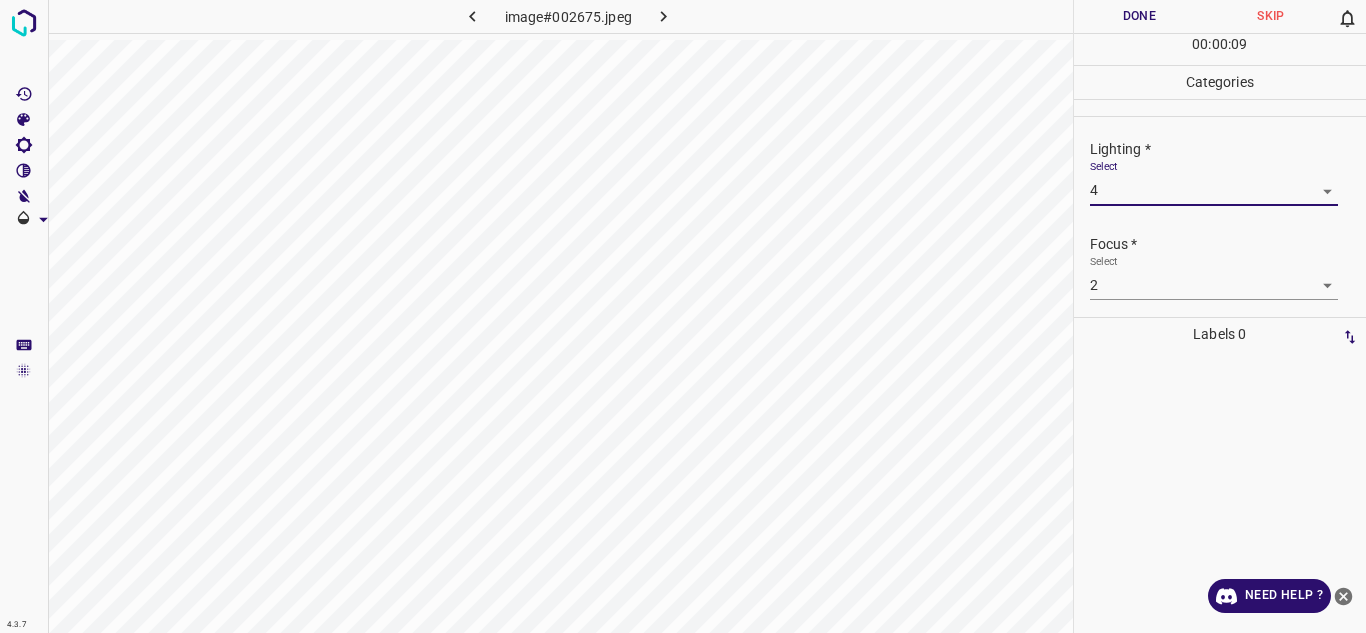 click on "4.3.7 image#002675.jpeg Done Skip 0 00   : 00   : 09   Categories Lighting *  Select 4 4 Focus *  Select 2 2 Overall *  Select 2 2 Labels   0 Categories 1 Lighting 2 Focus 3 Overall Tools Space Change between modes (Draw & Edit) I Auto labeling R Restore zoom M Zoom in N Zoom out Delete Delete selecte label Filters Z Restore filters X Saturation filter C Brightness filter V Contrast filter B Gray scale filter General O Download Need Help ? - Text - Hide - Delete" at bounding box center (683, 316) 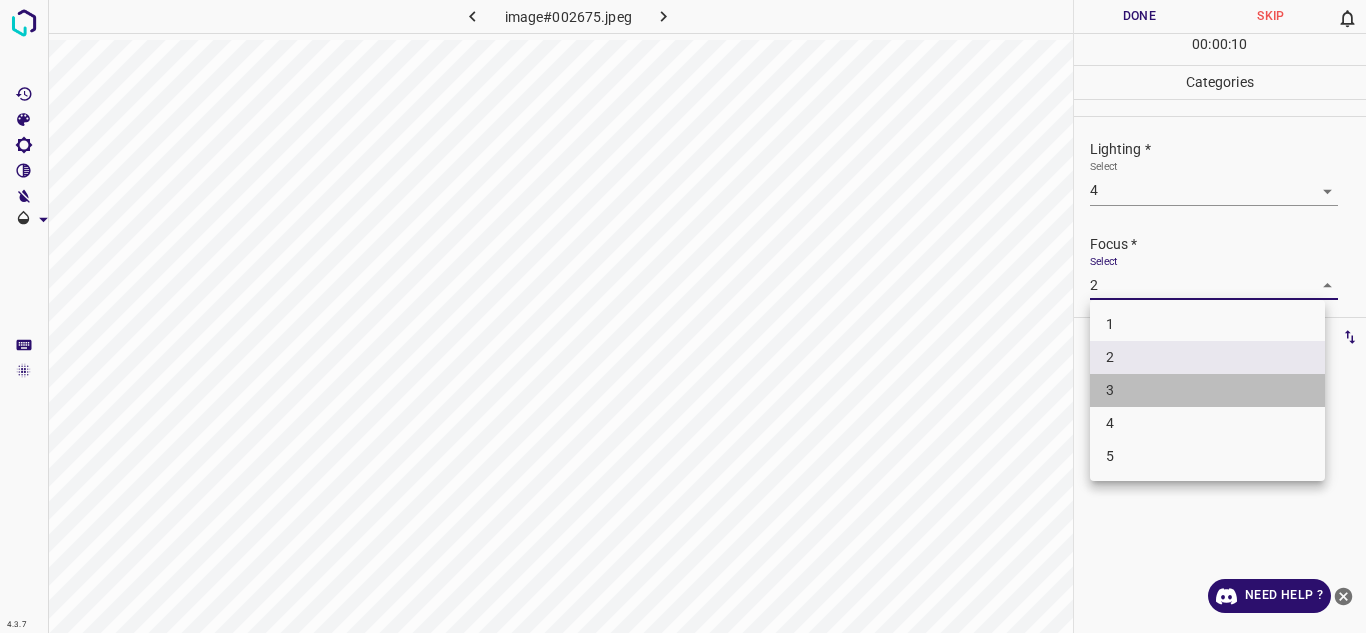 click on "3" at bounding box center [1207, 390] 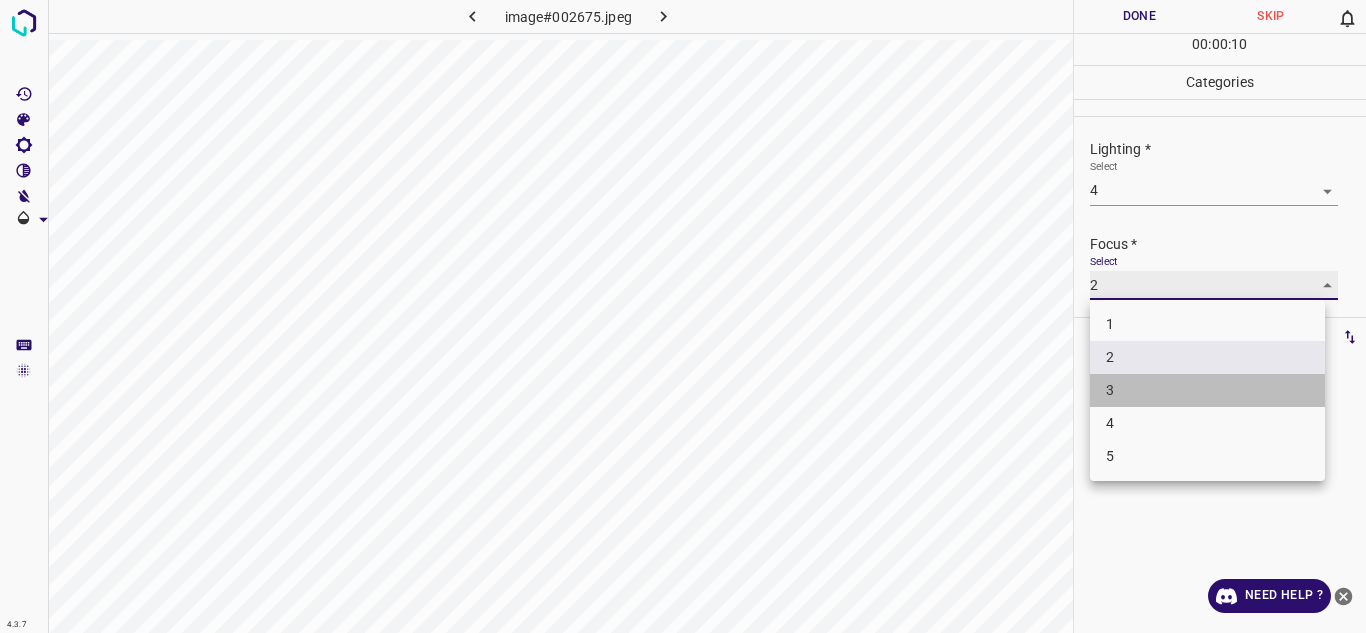 type on "3" 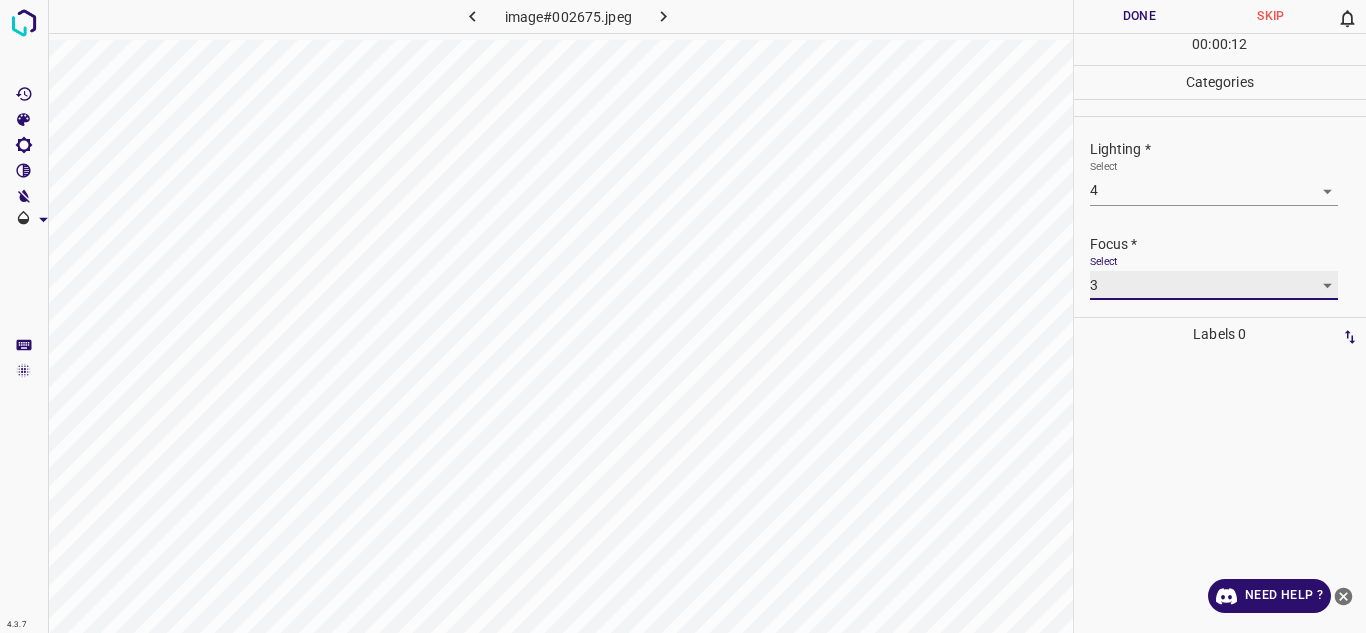 scroll, scrollTop: 98, scrollLeft: 0, axis: vertical 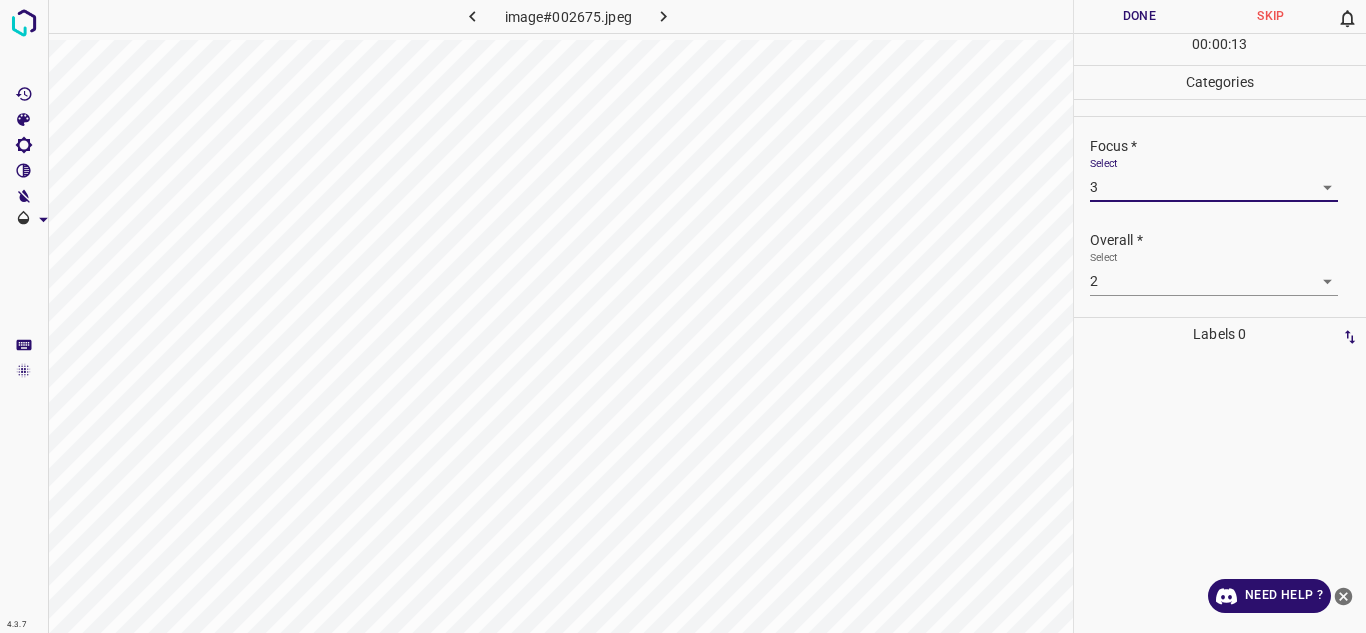 click on "4.3.7 image#002675.jpeg Done Skip 0 00   : 00   : 13   Categories Lighting *  Select 4 4 Focus *  Select 3 3 Overall *  Select 2 2 Labels   0 Categories 1 Lighting 2 Focus 3 Overall Tools Space Change between modes (Draw & Edit) I Auto labeling R Restore zoom M Zoom in N Zoom out Delete Delete selecte label Filters Z Restore filters X Saturation filter C Brightness filter V Contrast filter B Gray scale filter General O Download Need Help ? - Text - Hide - Delete" at bounding box center (683, 316) 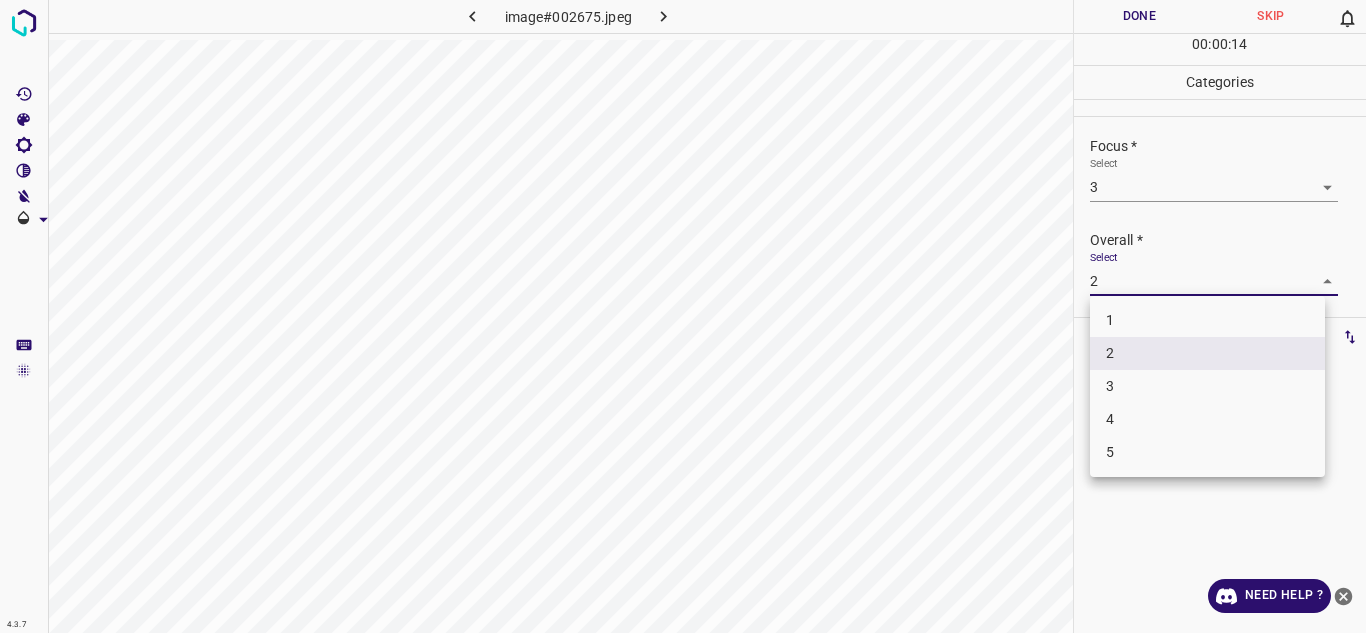 click on "3" at bounding box center [1207, 386] 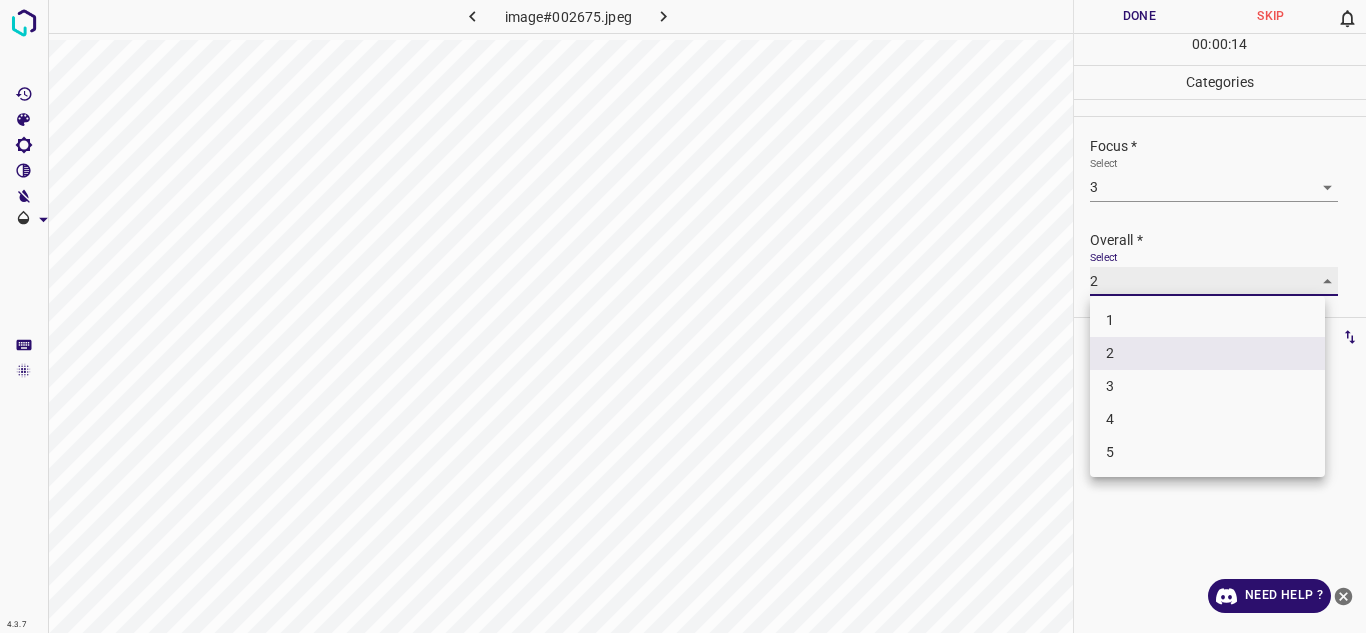 type on "3" 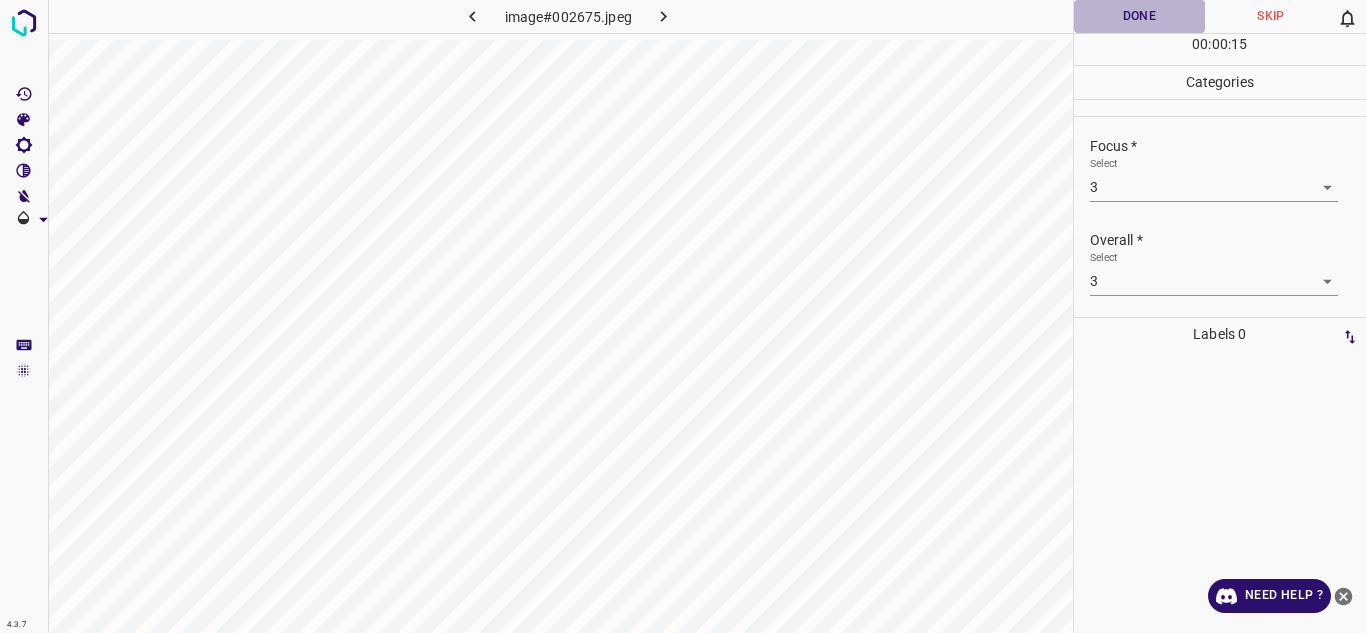 click on "Done" at bounding box center [1140, 16] 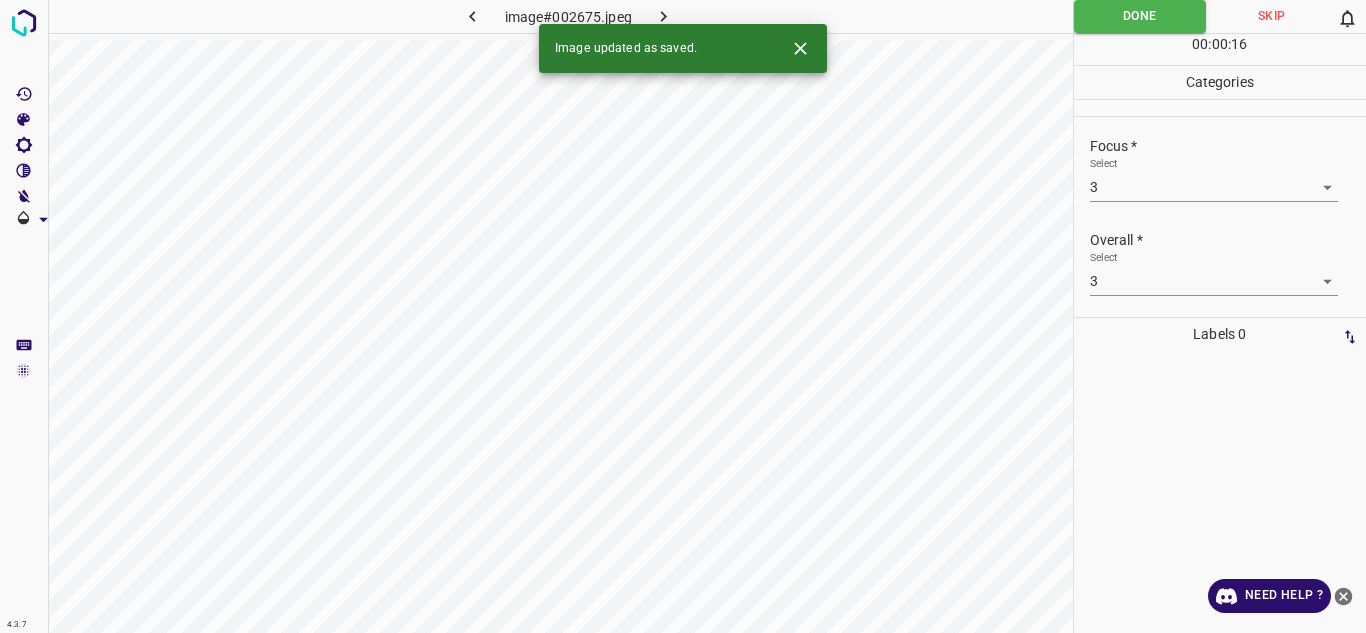 click 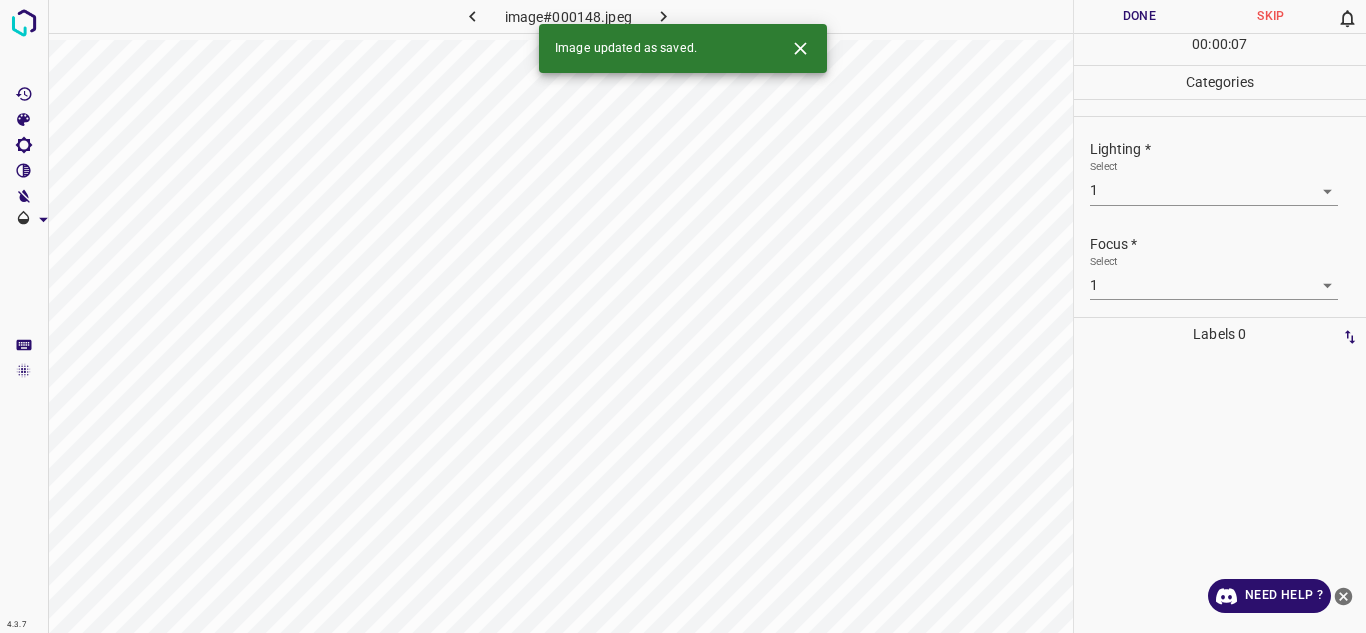 click on "4.3.7 image#000148.jpeg Done Skip 0 00   : 00   : 07   Categories Lighting *  Select 1 1 Focus *  Select 1 1 Overall *  Select 1 1 Labels   0 Categories 1 Lighting 2 Focus 3 Overall Tools Space Change between modes (Draw & Edit) I Auto labeling R Restore zoom M Zoom in N Zoom out Delete Delete selecte label Filters Z Restore filters X Saturation filter C Brightness filter V Contrast filter B Gray scale filter General O Download Image updated as saved. Need Help ? - Text - Hide - Delete" at bounding box center [683, 316] 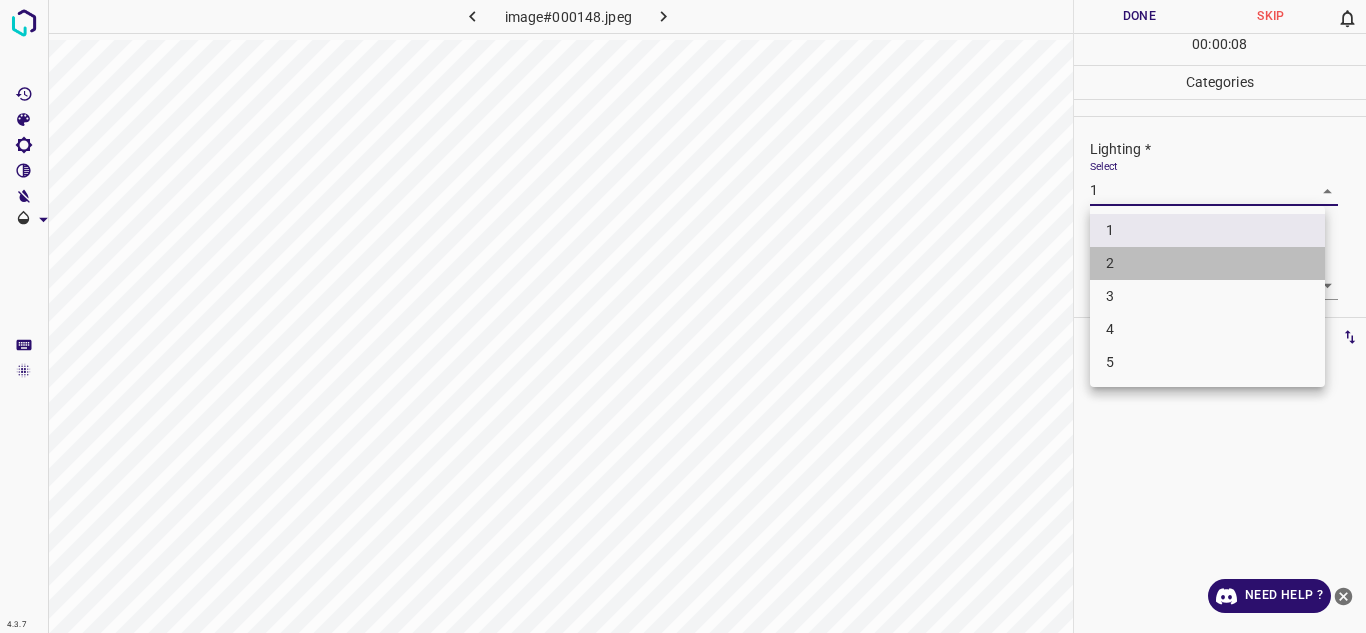 click on "2" at bounding box center (1207, 263) 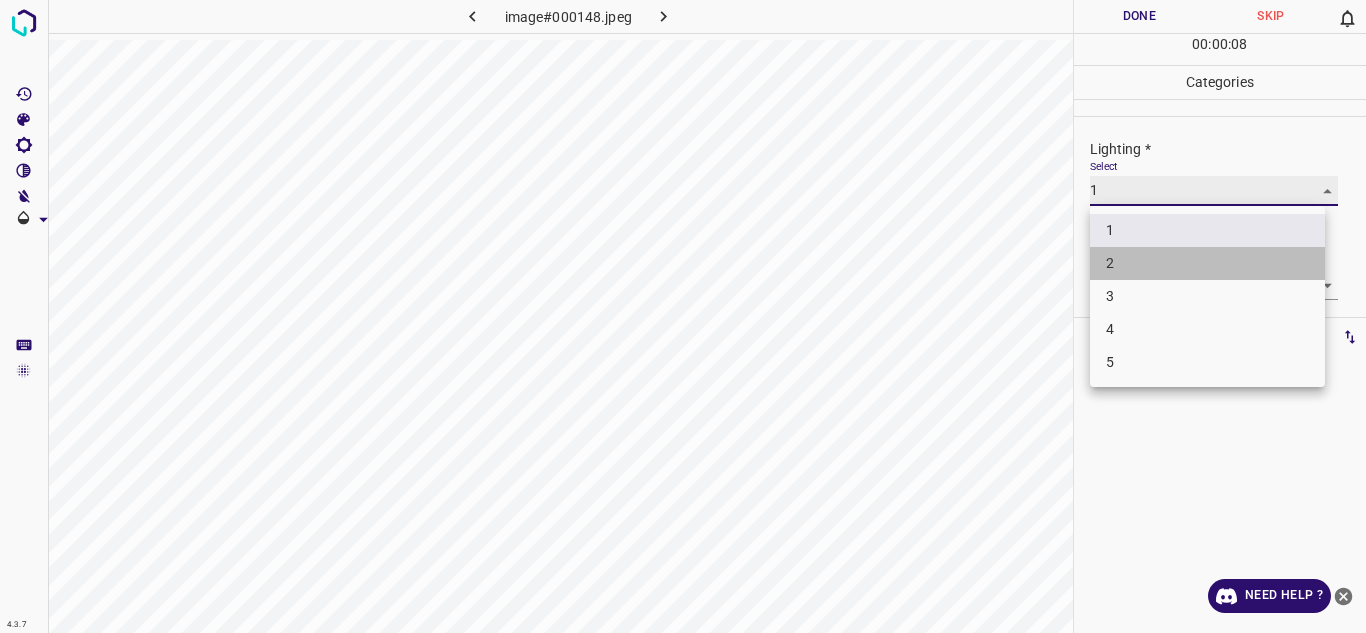 type on "2" 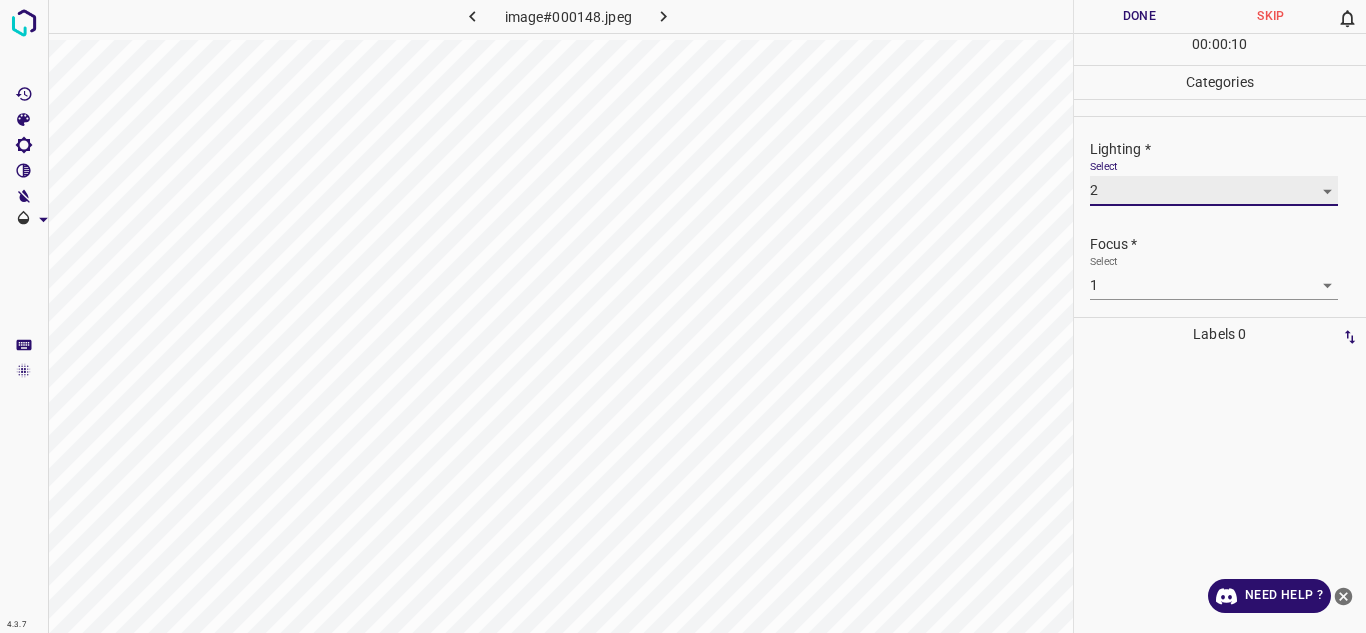 scroll, scrollTop: 98, scrollLeft: 0, axis: vertical 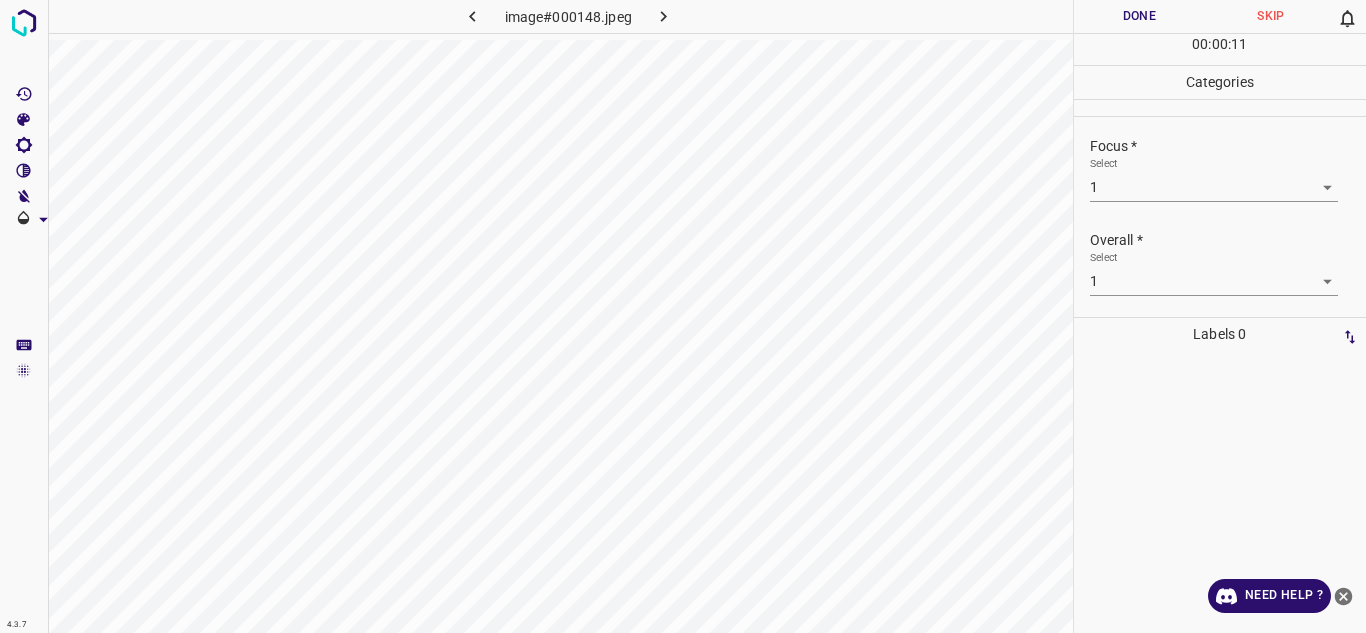 click on "4.3.7 image#000148.jpeg Done Skip 0 00   : 00   : 11   Categories Lighting *  Select 2 2 Focus *  Select 1 1 Overall *  Select 1 1 Labels   0 Categories 1 Lighting 2 Focus 3 Overall Tools Space Change between modes (Draw & Edit) I Auto labeling R Restore zoom M Zoom in N Zoom out Delete Delete selecte label Filters Z Restore filters X Saturation filter C Brightness filter V Contrast filter B Gray scale filter General O Download Need Help ? - Text - Hide - Delete" at bounding box center (683, 316) 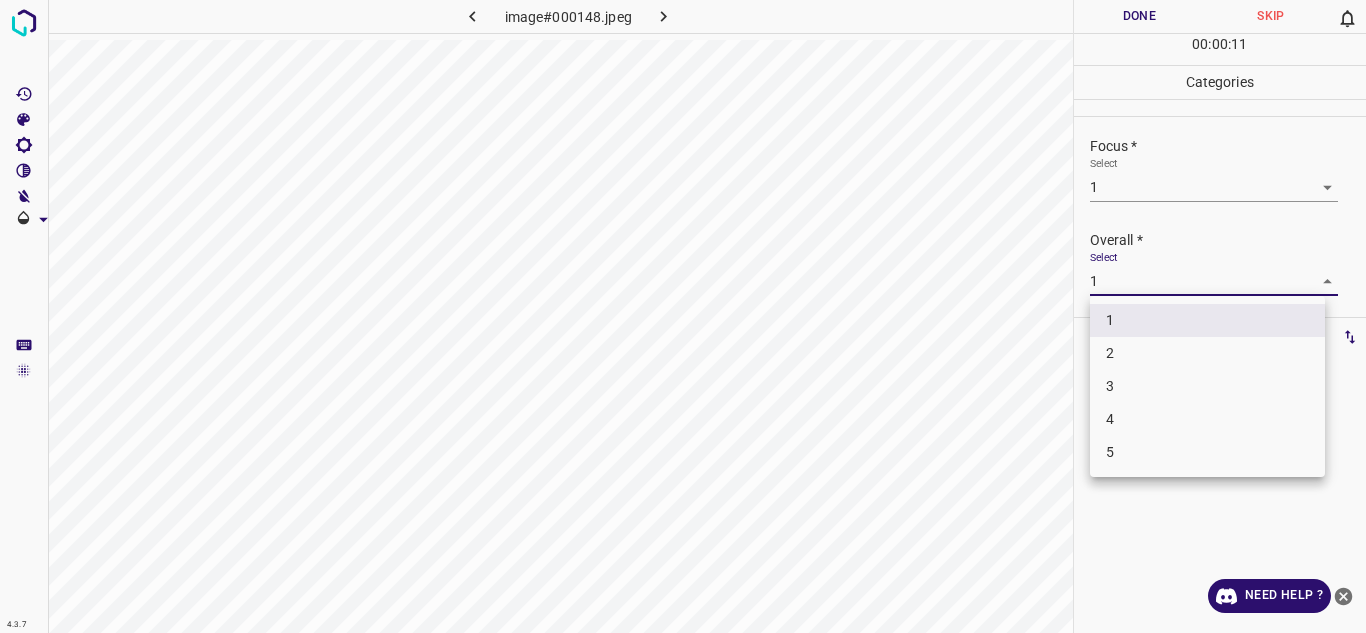 click on "2" at bounding box center (1207, 353) 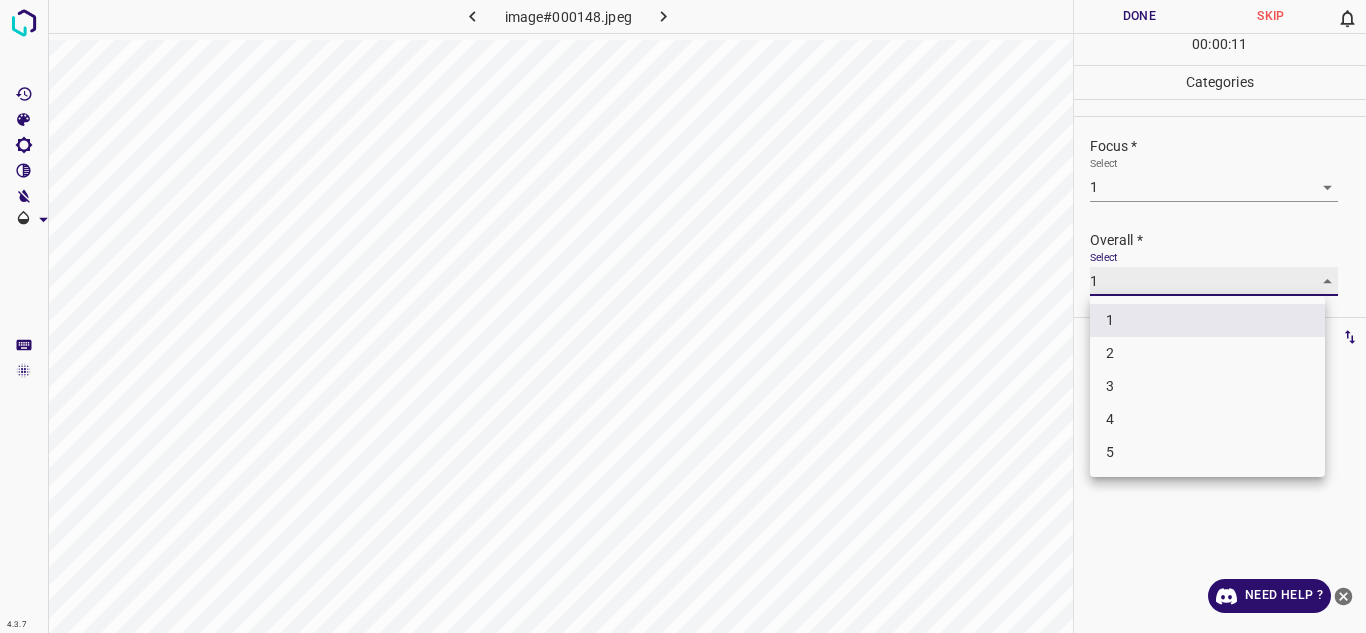 type on "2" 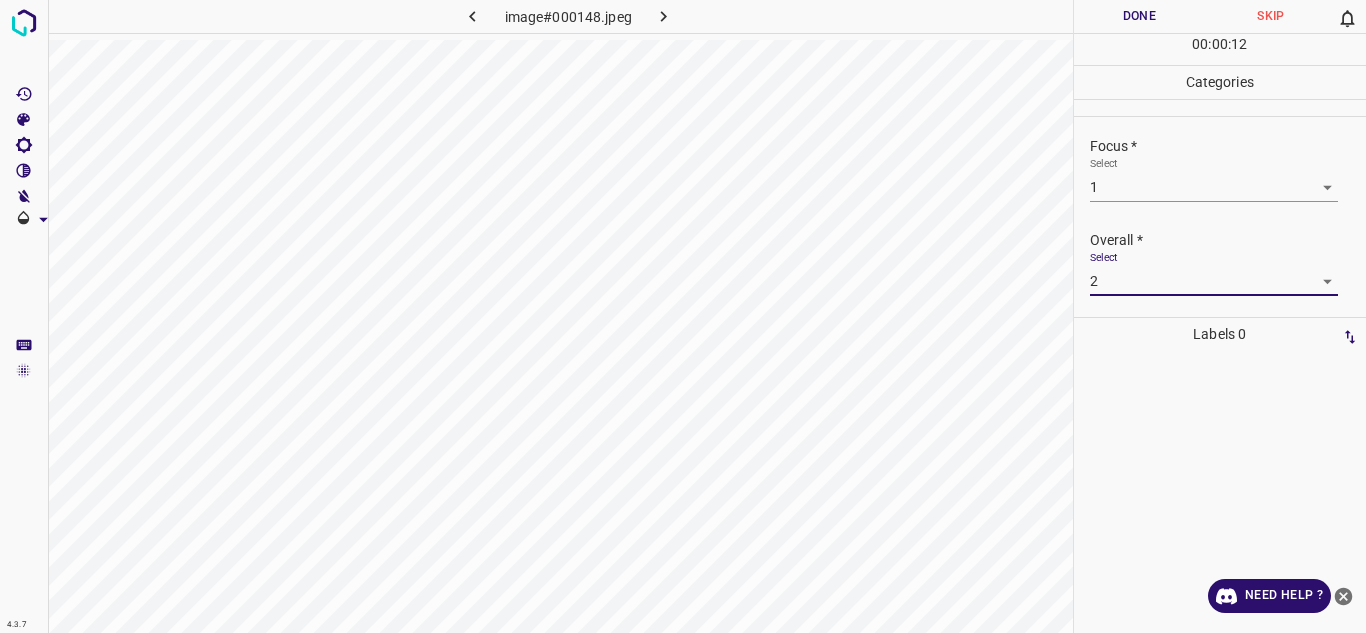 click on "Done" at bounding box center (1140, 16) 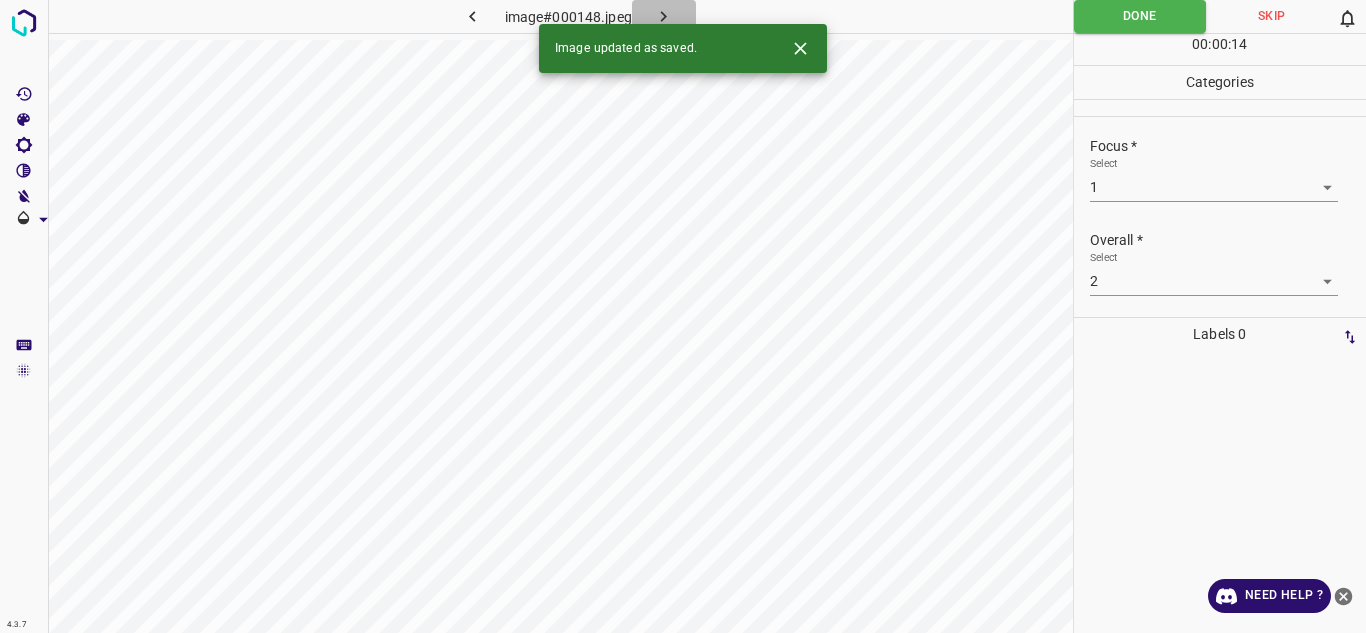 click 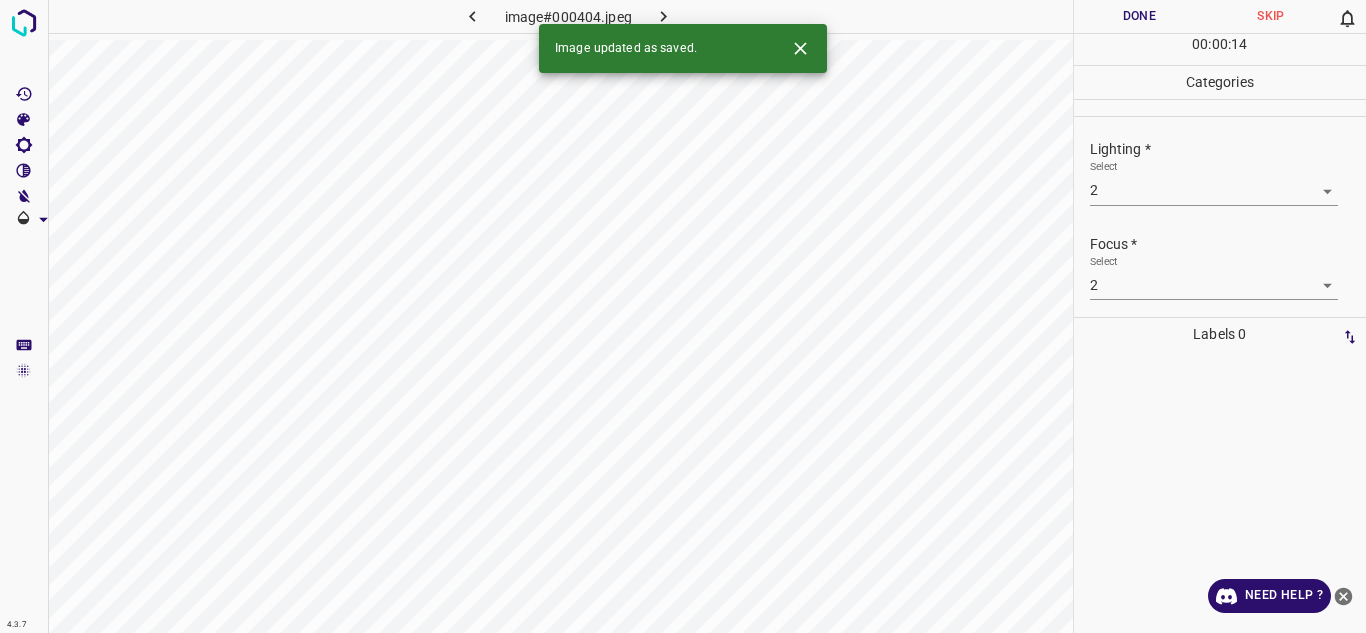 click on "4.3.7 image#000404.jpeg Done Skip 0 00   : 00   : 14   Categories Lighting *  Select 2 2 Focus *  Select 2 2 Overall *  Select 2 2 Labels   0 Categories 1 Lighting 2 Focus 3 Overall Tools Space Change between modes (Draw & Edit) I Auto labeling R Restore zoom M Zoom in N Zoom out Delete Delete selecte label Filters Z Restore filters X Saturation filter C Brightness filter V Contrast filter B Gray scale filter General O Download Image updated as saved. Need Help ? - Text - Hide - Delete" at bounding box center (683, 316) 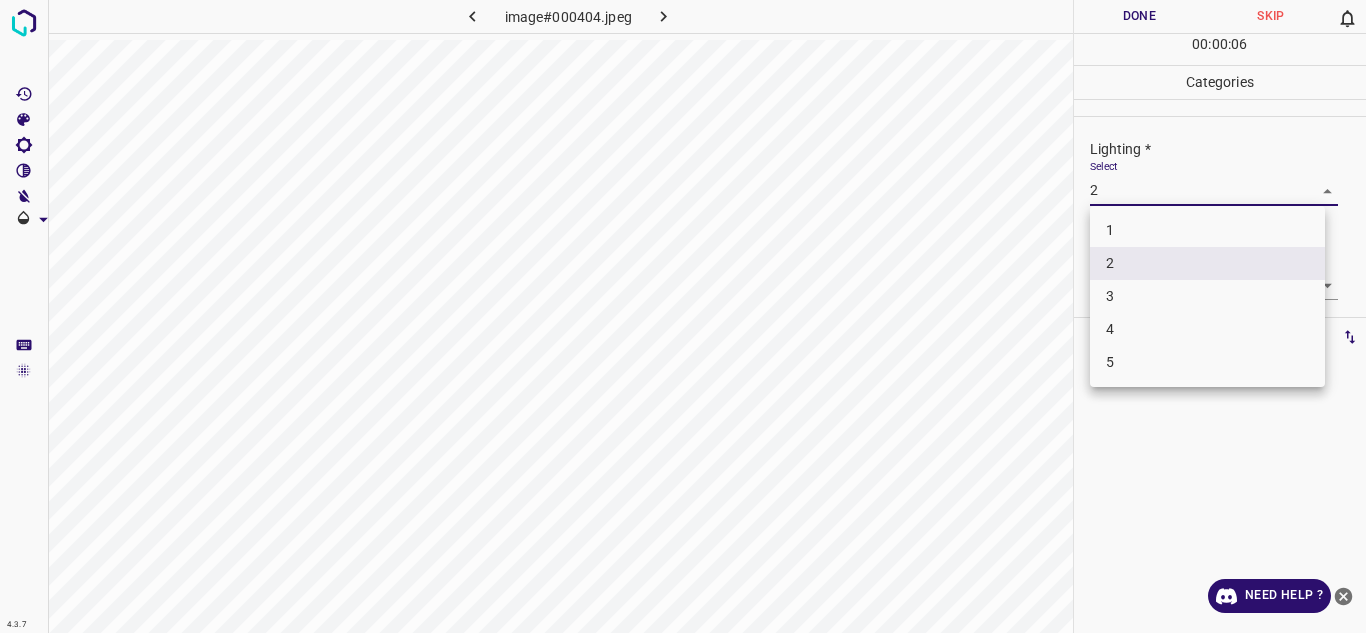 click on "3" at bounding box center (1207, 296) 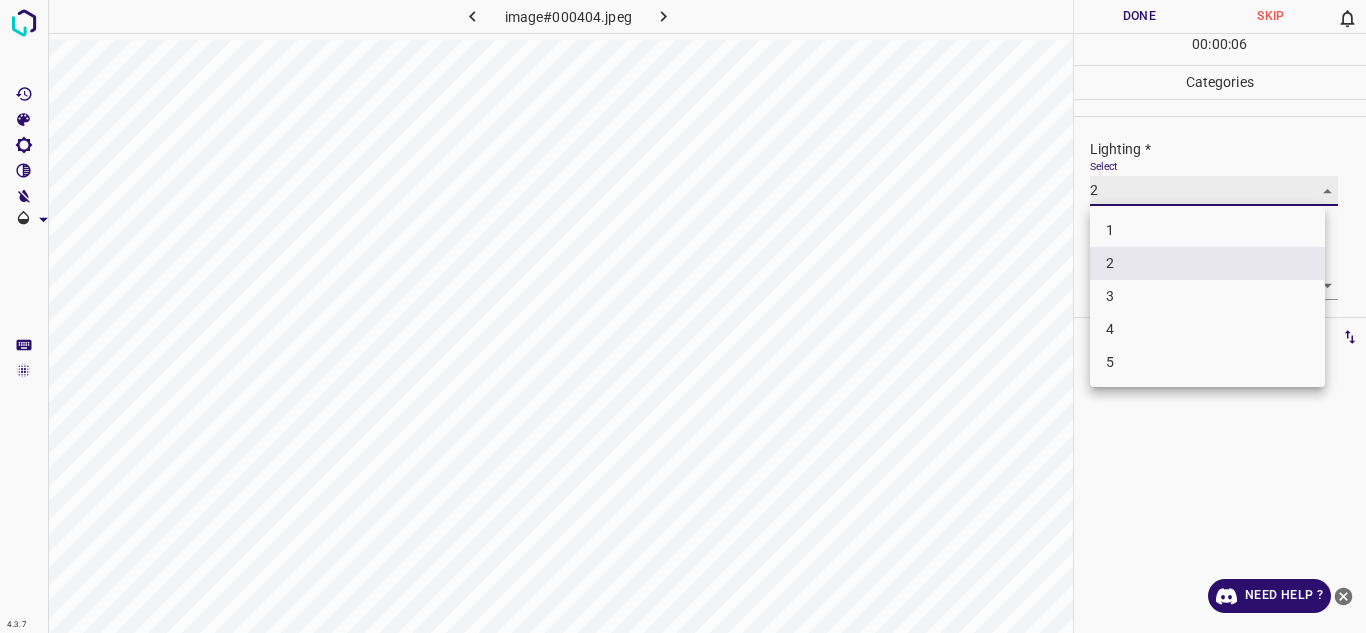 type on "3" 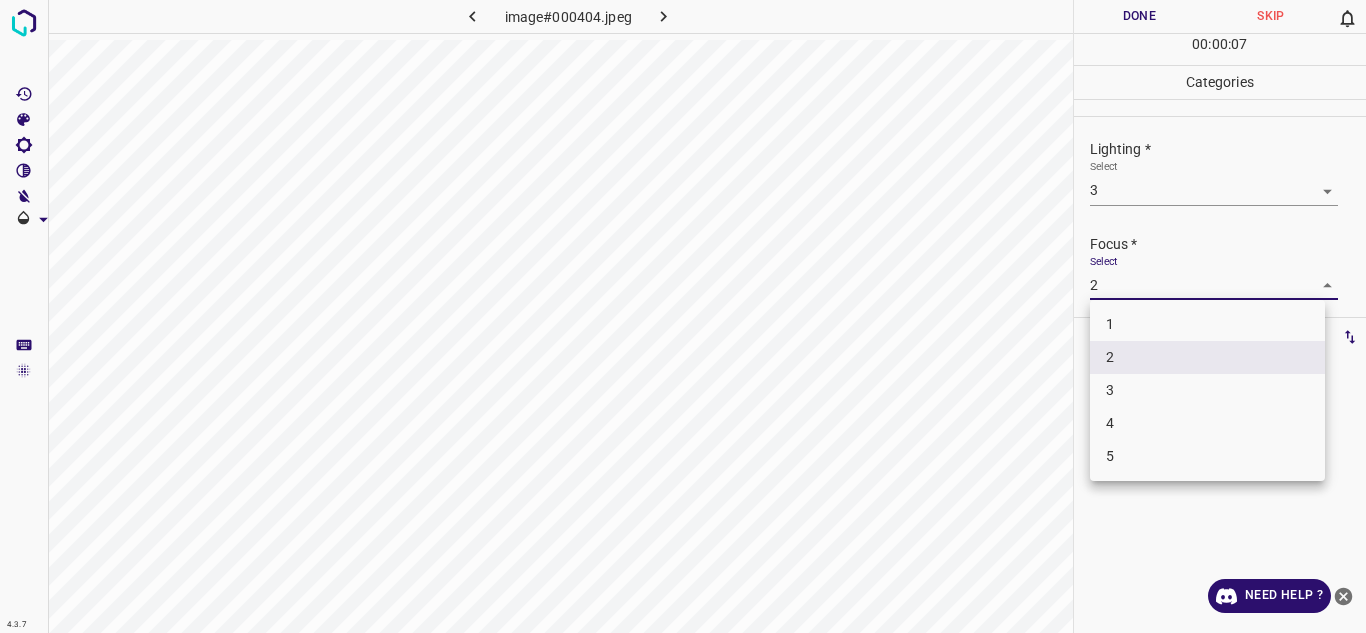 click on "4.3.7 image#000404.jpeg Done Skip 0 00   : 00   : 07   Categories Lighting *  Select 3 3 Focus *  Select 2 2 Overall *  Select 2 2 Labels   0 Categories 1 Lighting 2 Focus 3 Overall Tools Space Change between modes (Draw & Edit) I Auto labeling R Restore zoom M Zoom in N Zoom out Delete Delete selecte label Filters Z Restore filters X Saturation filter C Brightness filter V Contrast filter B Gray scale filter General O Download Need Help ? - Text - Hide - Delete 1 2 3 4 5" at bounding box center [683, 316] 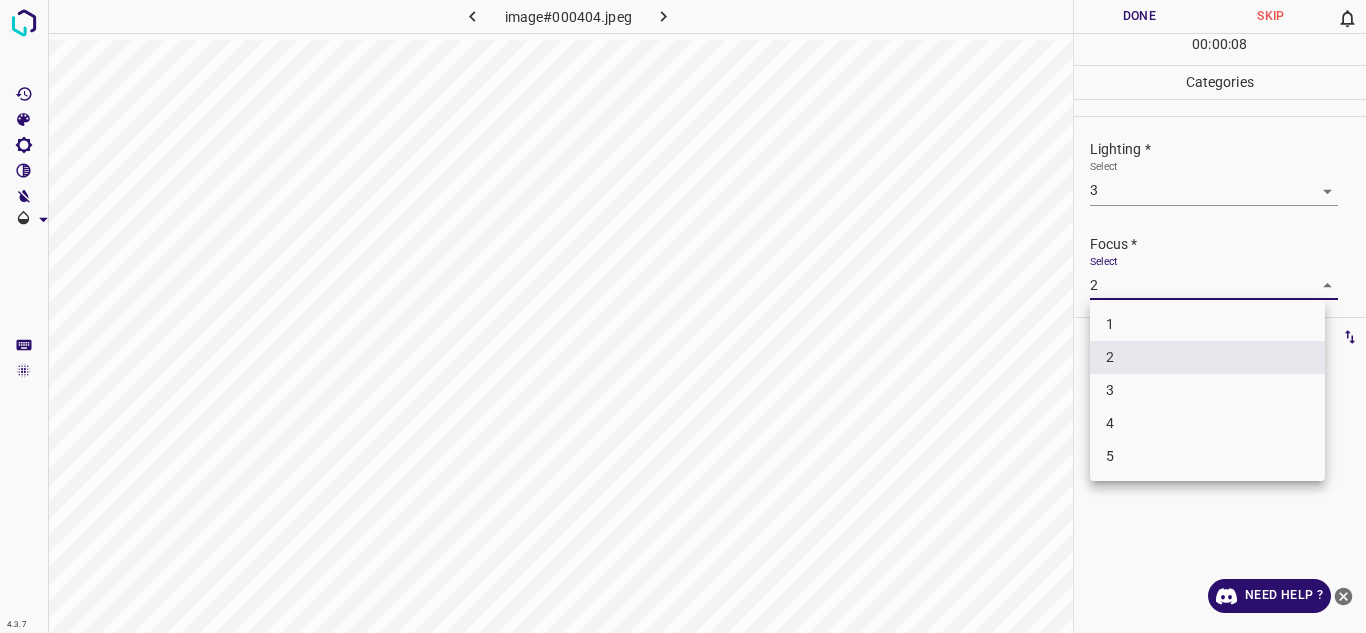 click on "4" at bounding box center (1207, 423) 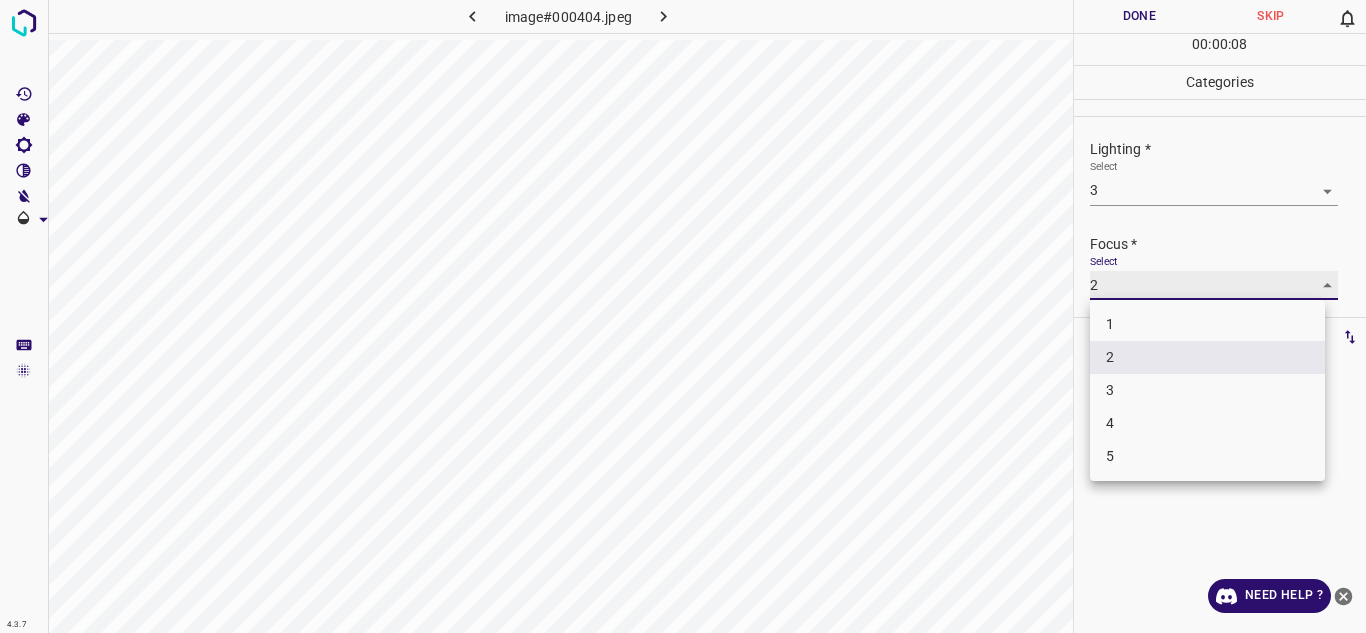 type on "4" 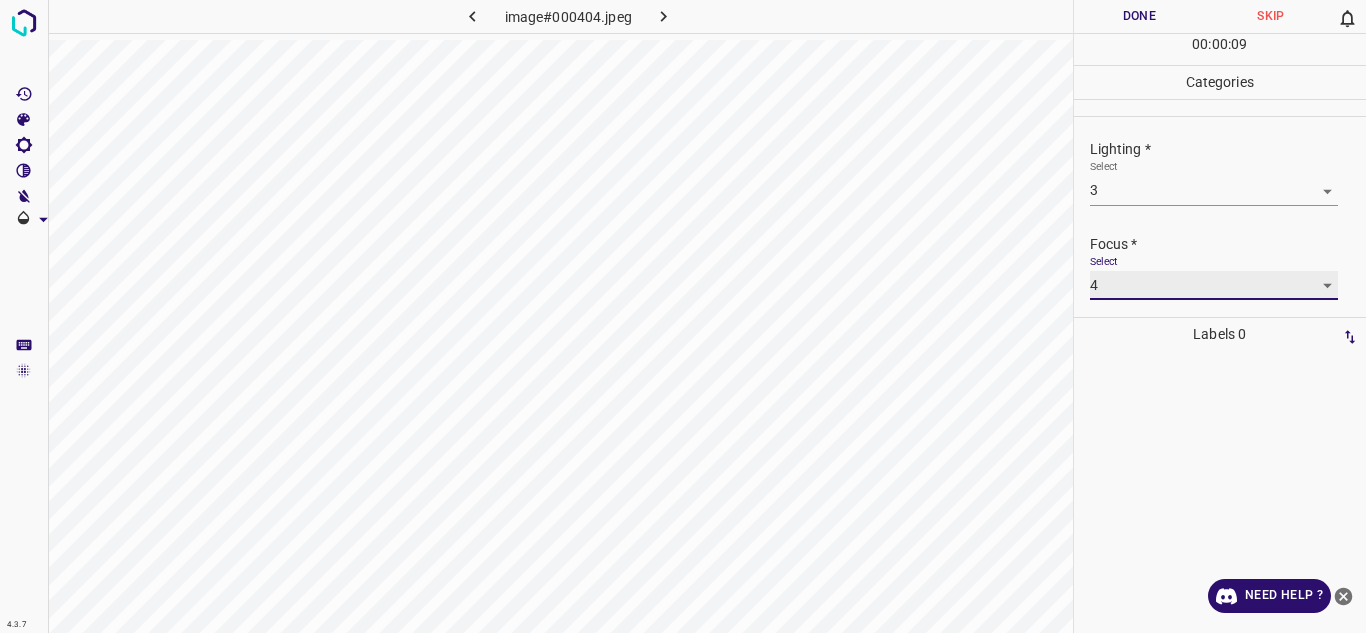 scroll, scrollTop: 98, scrollLeft: 0, axis: vertical 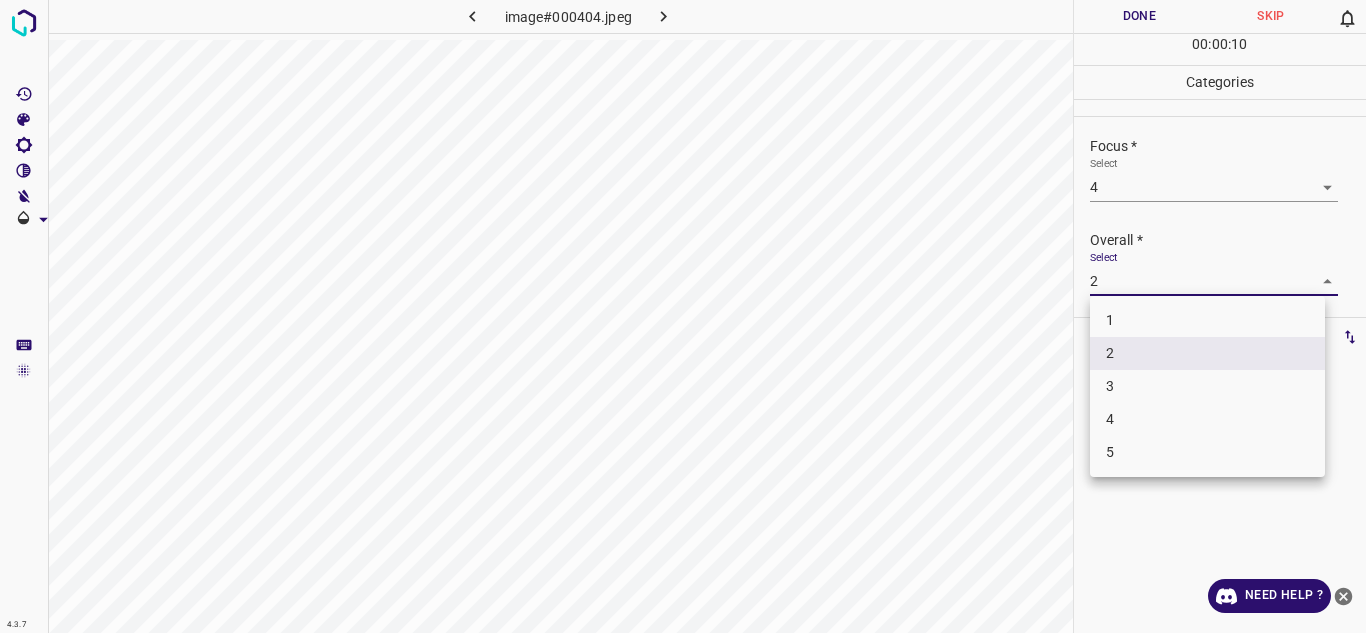 click on "4.3.7 image#000404.jpeg Done Skip 0 00   : 00   : 10   Categories Lighting *  Select 3 3 Focus *  Select 4 4 Overall *  Select 2 2 Labels   0 Categories 1 Lighting 2 Focus 3 Overall Tools Space Change between modes (Draw & Edit) I Auto labeling R Restore zoom M Zoom in N Zoom out Delete Delete selecte label Filters Z Restore filters X Saturation filter C Brightness filter V Contrast filter B Gray scale filter General O Download Need Help ? - Text - Hide - Delete 1 2 3 4 5" at bounding box center [683, 316] 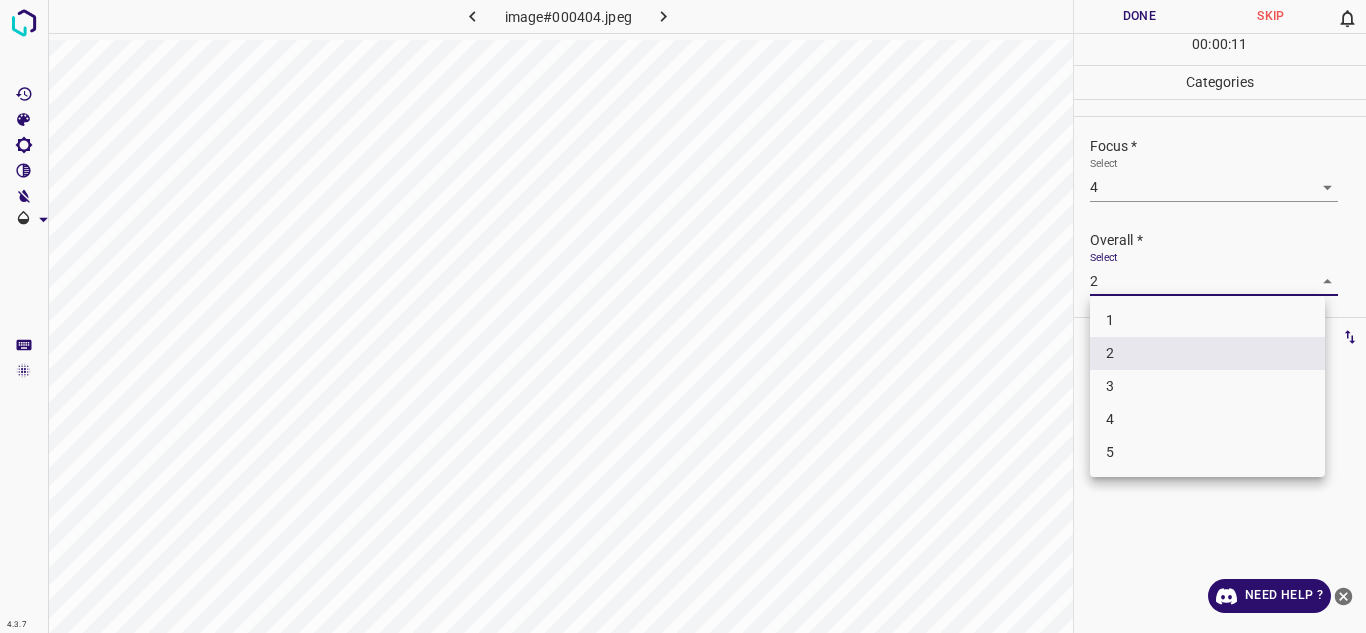 click on "3" at bounding box center [1207, 386] 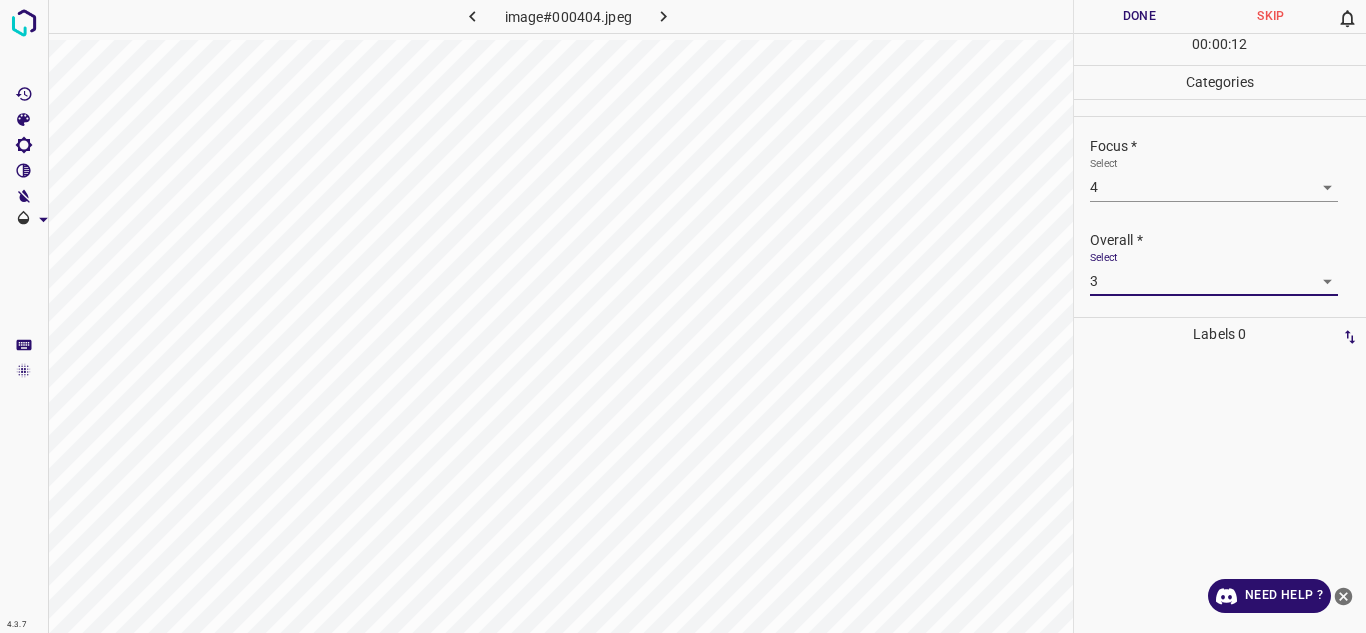 click on "4.3.7 image#000404.jpeg Done Skip 0 00   : 00   : 12   Categories Lighting *  Select 3 3 Focus *  Select 4 4 Overall *  Select 3 3 Labels   0 Categories 1 Lighting 2 Focus 3 Overall Tools Space Change between modes (Draw & Edit) I Auto labeling R Restore zoom M Zoom in N Zoom out Delete Delete selecte label Filters Z Restore filters X Saturation filter C Brightness filter V Contrast filter B Gray scale filter General O Download Need Help ? - Text - Hide - Delete" at bounding box center [683, 316] 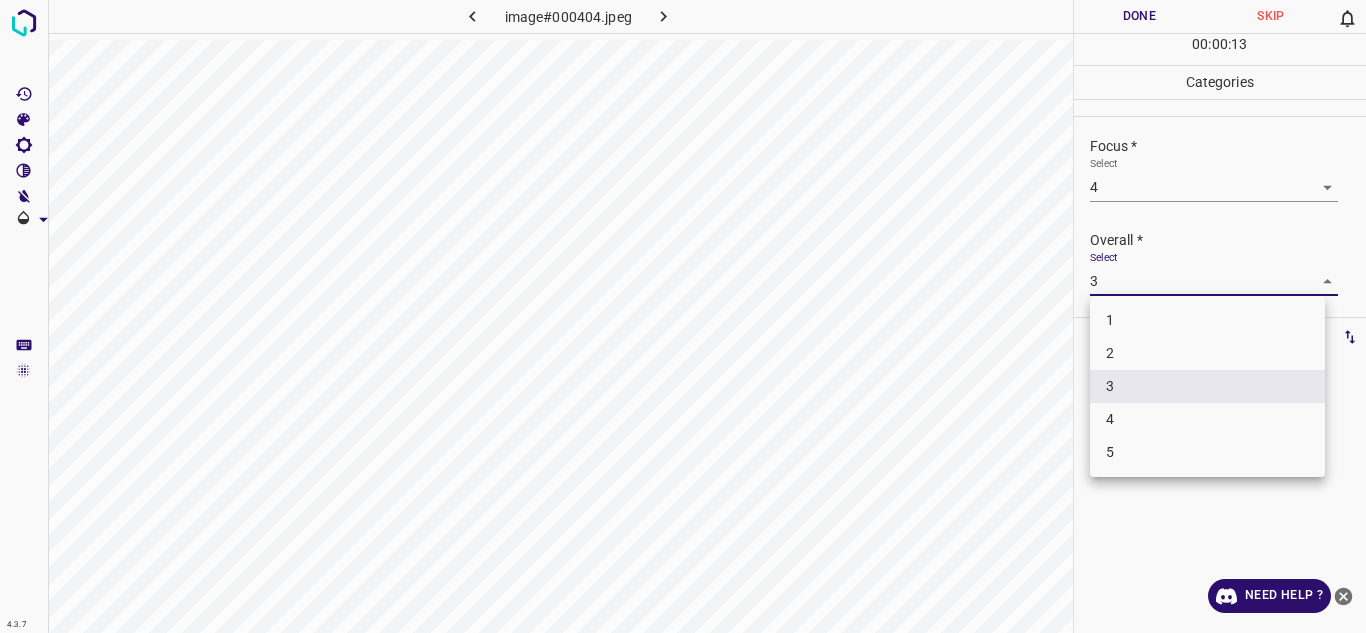 click on "4" at bounding box center (1207, 419) 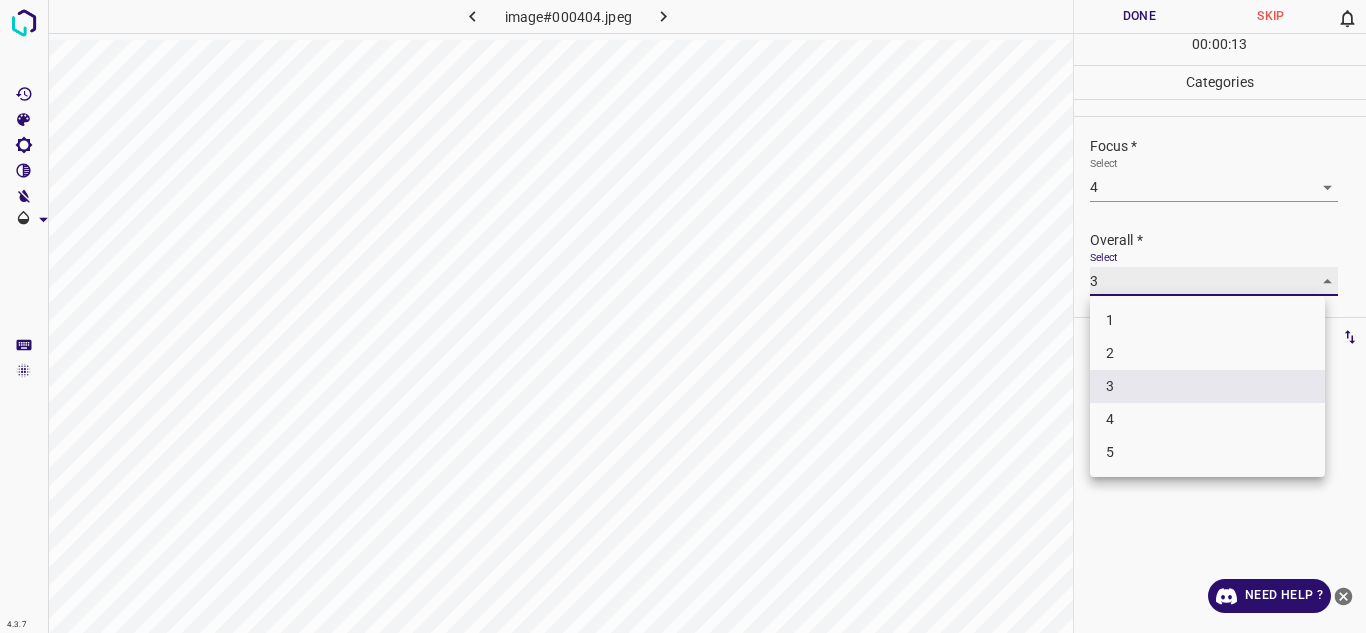 type on "4" 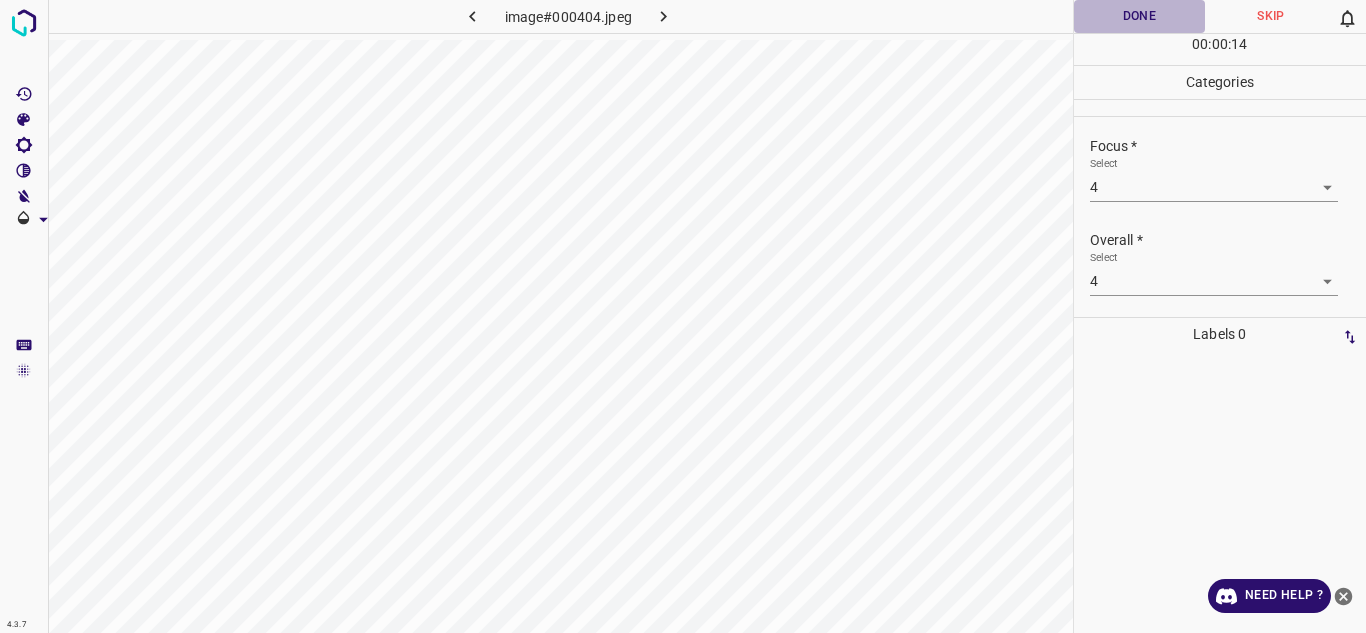 click on "Done" at bounding box center [1140, 16] 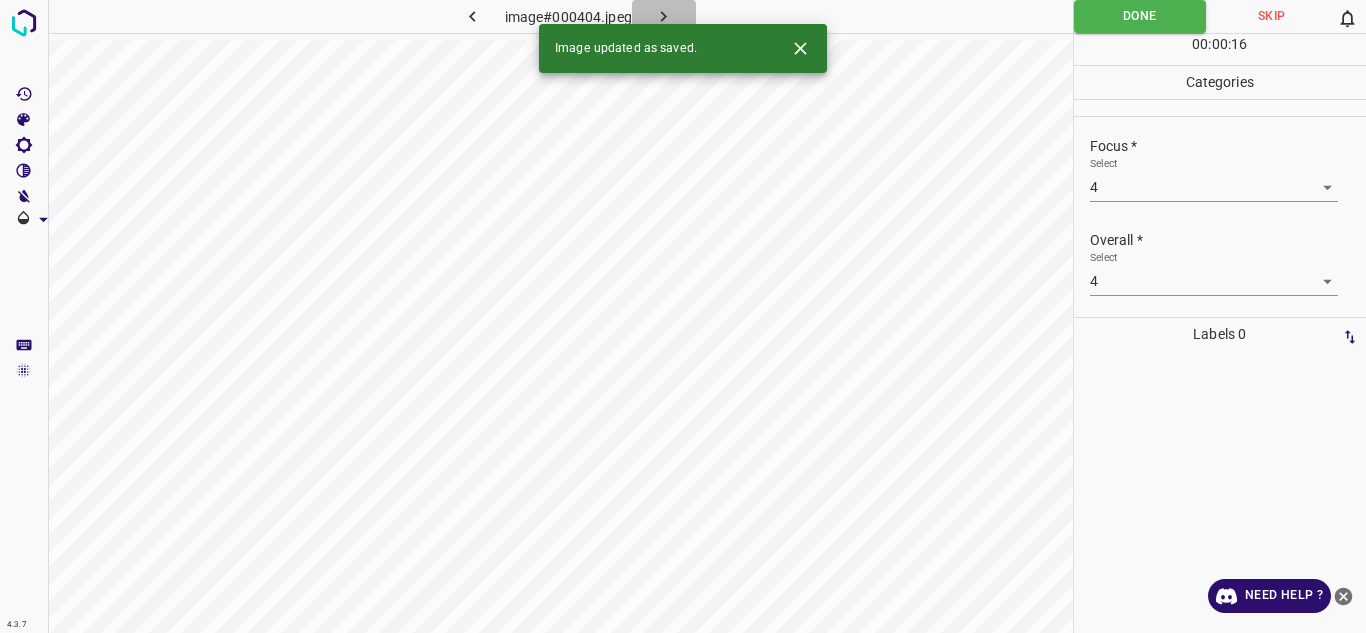click 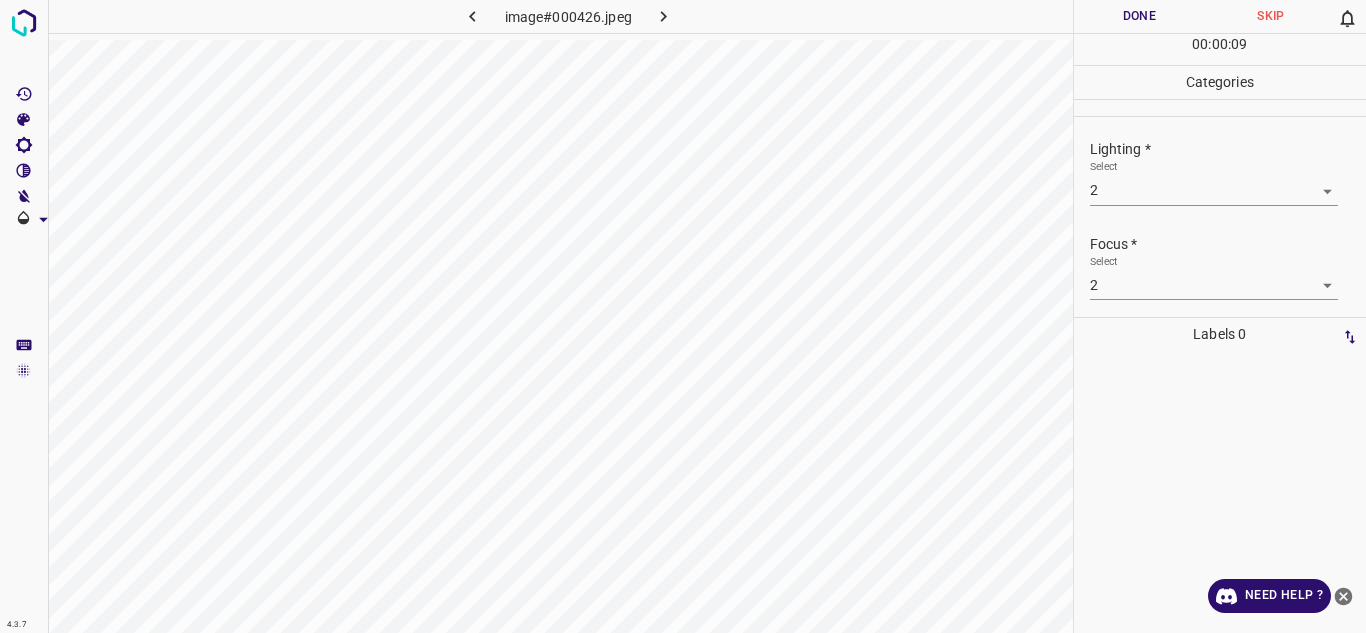 click on "4.3.7 image#000426.jpeg Done Skip 0 00   : 00   : 09   Categories Lighting *  Select 2 2 Focus *  Select 2 2 Overall *  Select 2 2 Labels   0 Categories 1 Lighting 2 Focus 3 Overall Tools Space Change between modes (Draw & Edit) I Auto labeling R Restore zoom M Zoom in N Zoom out Delete Delete selecte label Filters Z Restore filters X Saturation filter C Brightness filter V Contrast filter B Gray scale filter General O Download Need Help ? - Text - Hide - Delete" at bounding box center (683, 316) 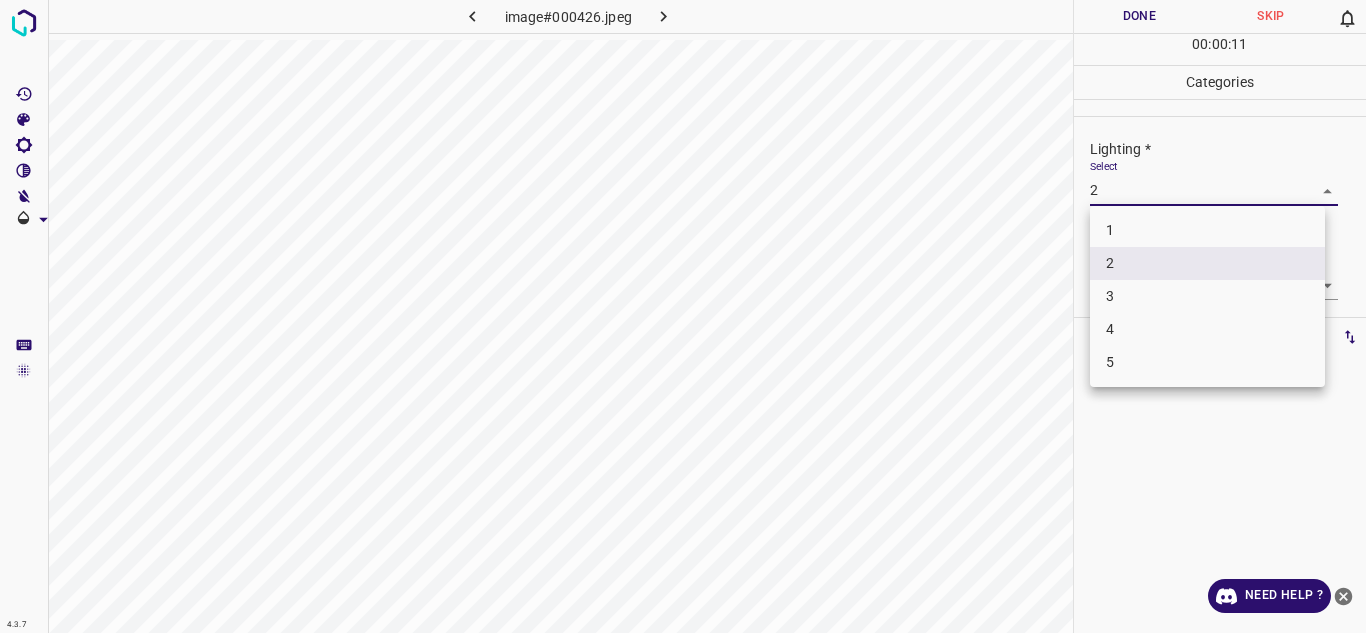 click at bounding box center (683, 316) 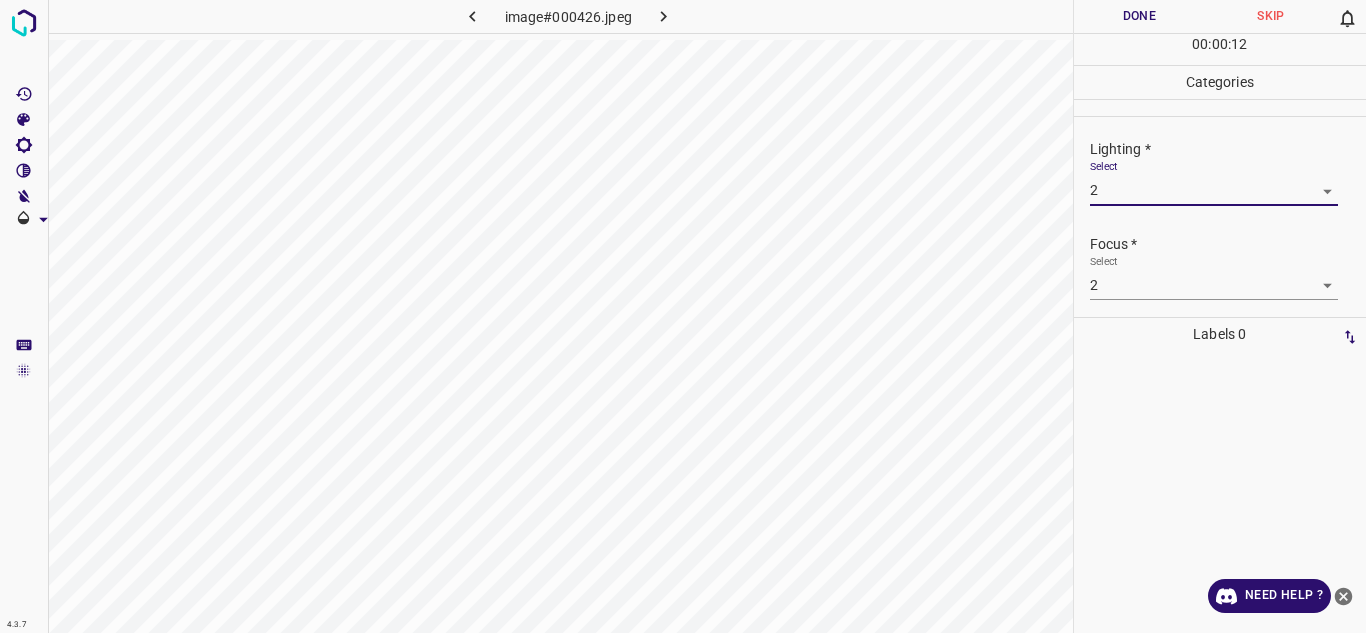 click on "4.3.7 image#000426.jpeg Done Skip 0 00   : 00   : 12   Categories Lighting *  Select 2 2 Focus *  Select 2 2 Overall *  Select 2 2 Labels   0 Categories 1 Lighting 2 Focus 3 Overall Tools Space Change between modes (Draw & Edit) I Auto labeling R Restore zoom M Zoom in N Zoom out Delete Delete selecte label Filters Z Restore filters X Saturation filter C Brightness filter V Contrast filter B Gray scale filter General O Download Need Help ? - Text - Hide - Delete" at bounding box center [683, 316] 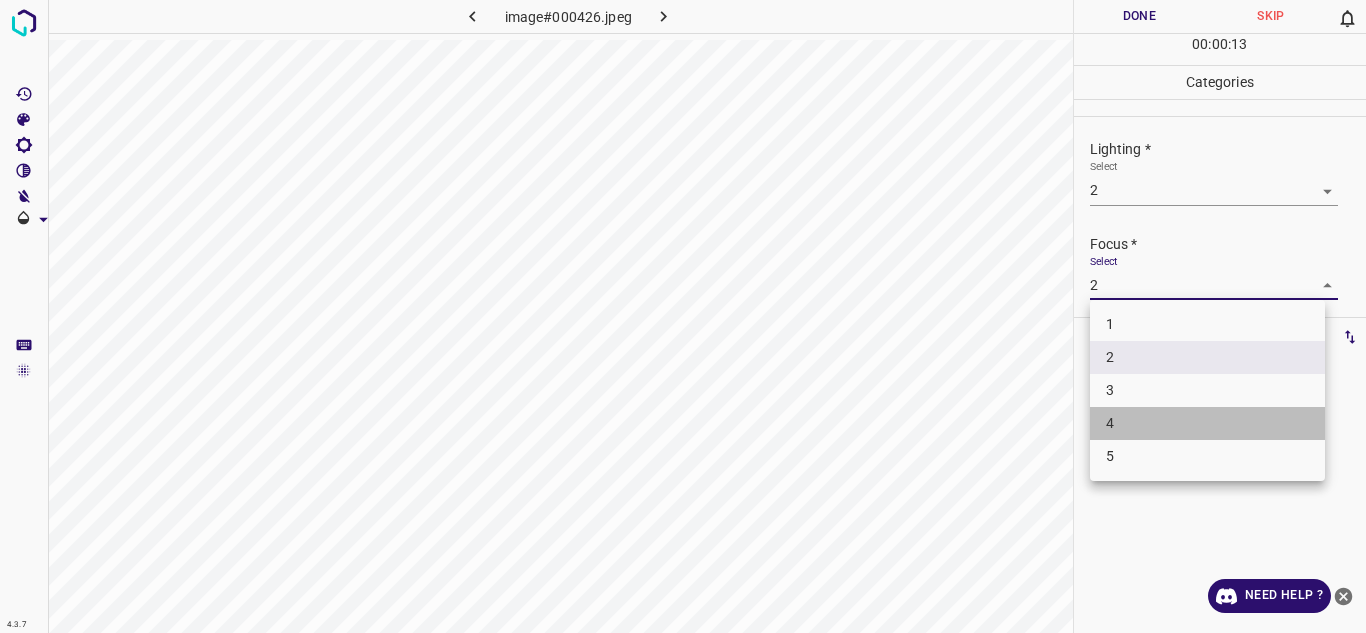 click on "4" at bounding box center [1207, 423] 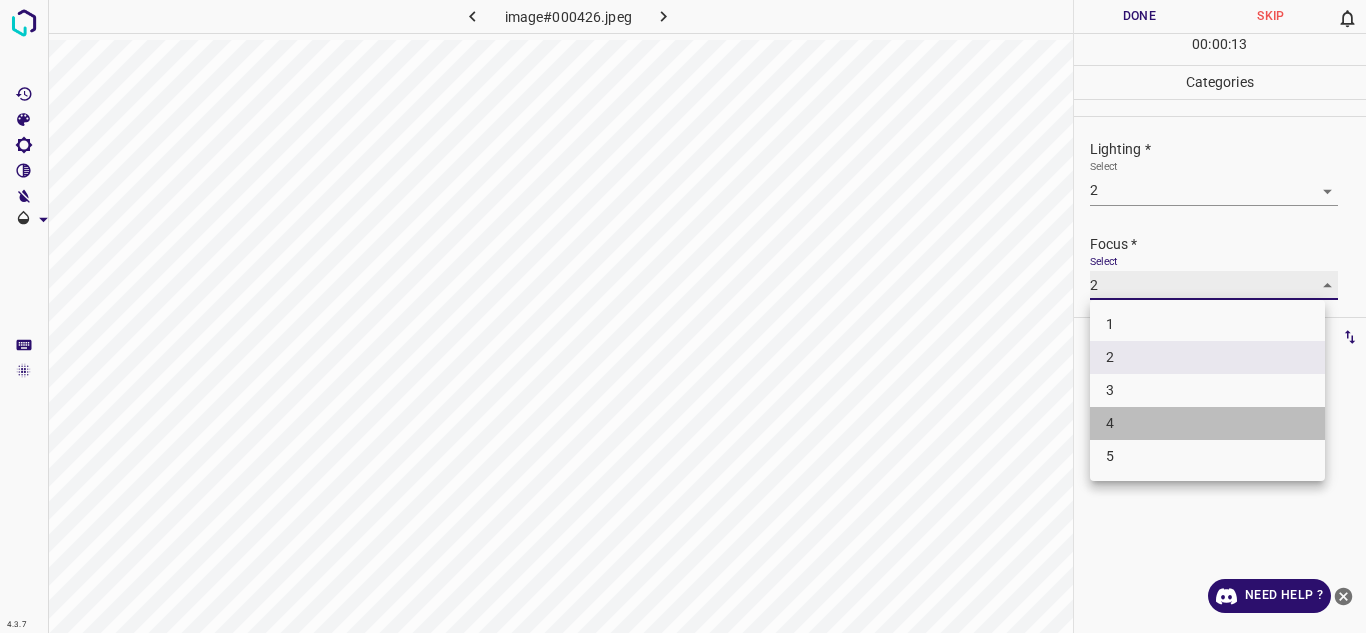 type on "4" 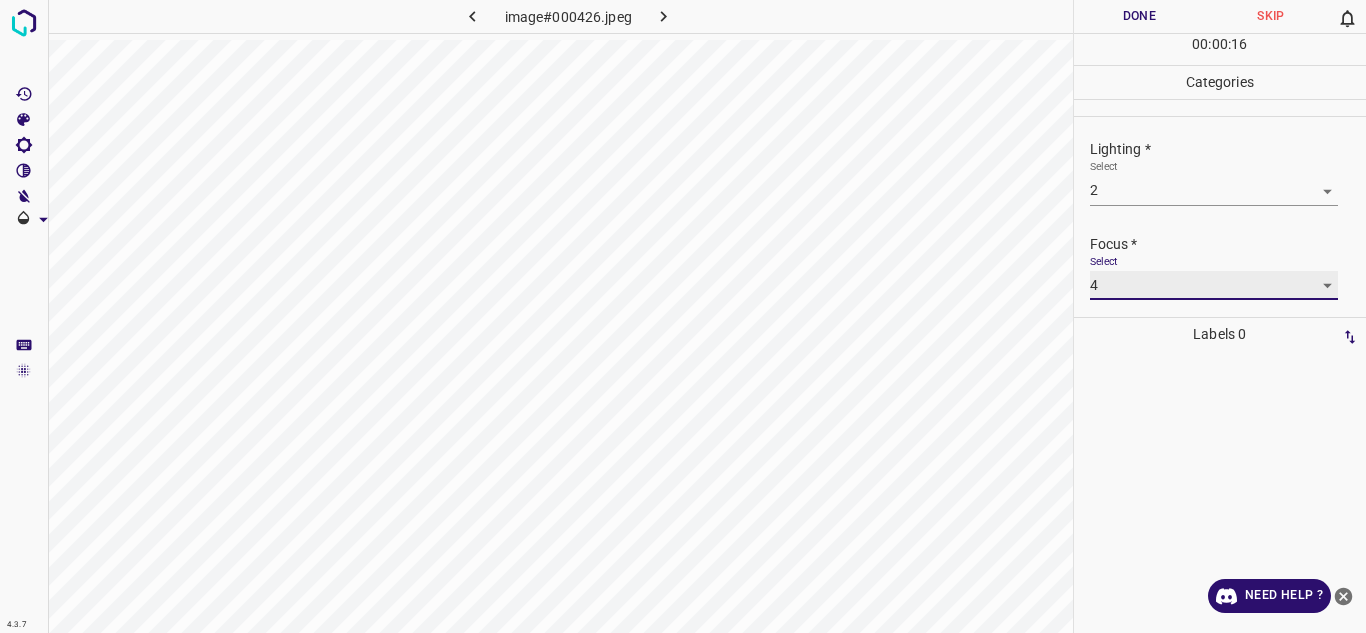 scroll, scrollTop: 98, scrollLeft: 0, axis: vertical 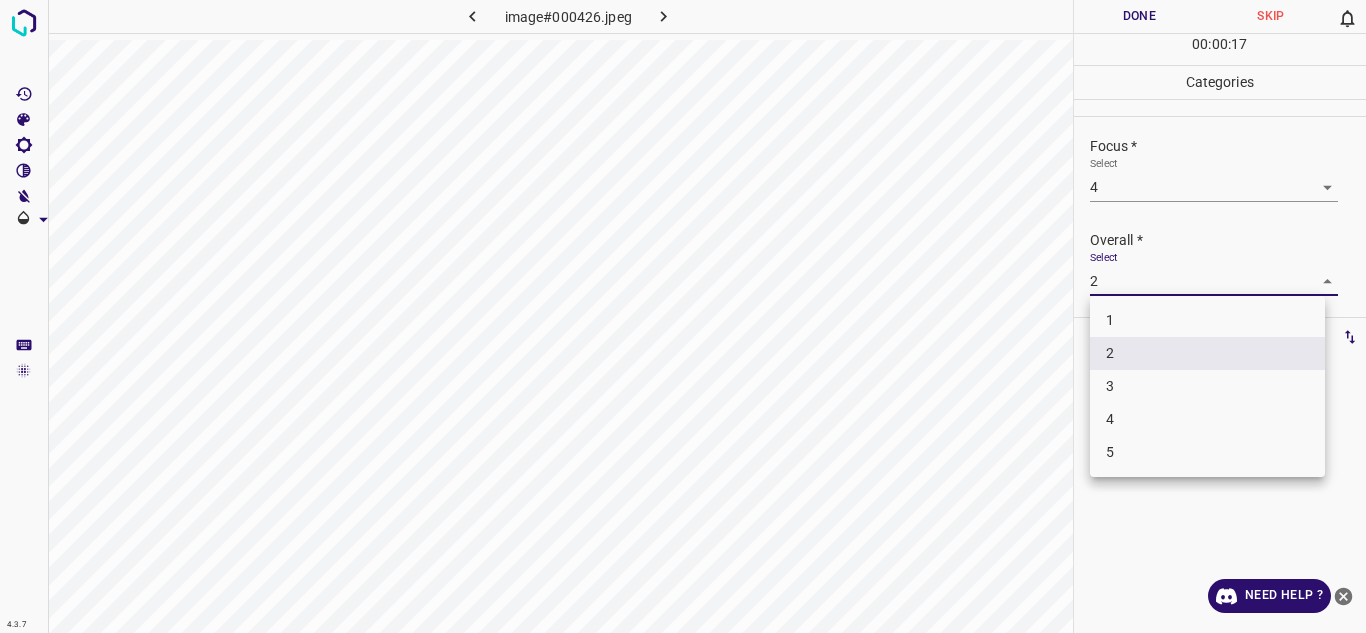 click on "4.3.7 image#000426.jpeg Done Skip 0 00   : 00   : 17   Categories Lighting *  Select 2 2 Focus *  Select 4 4 Overall *  Select 2 2 Labels   0 Categories 1 Lighting 2 Focus 3 Overall Tools Space Change between modes (Draw & Edit) I Auto labeling R Restore zoom M Zoom in N Zoom out Delete Delete selecte label Filters Z Restore filters X Saturation filter C Brightness filter V Contrast filter B Gray scale filter General O Download Need Help ? - Text - Hide - Delete 1 2 3 4 5" at bounding box center [683, 316] 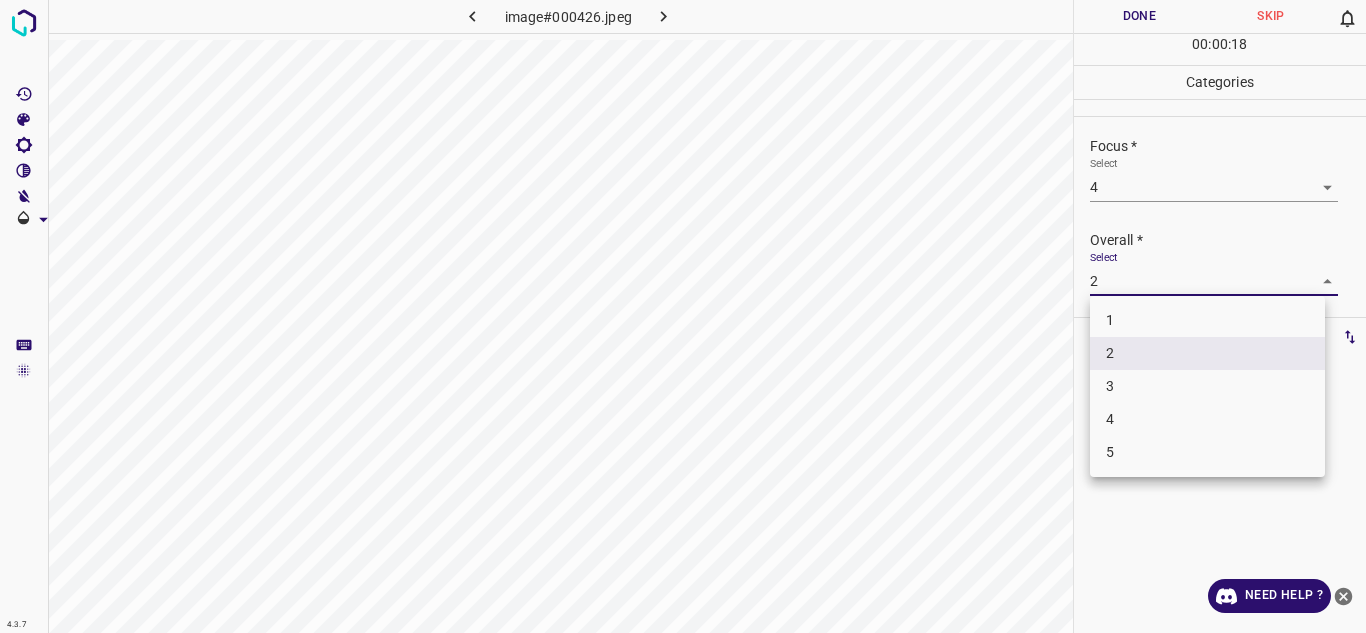 click on "3" at bounding box center (1207, 386) 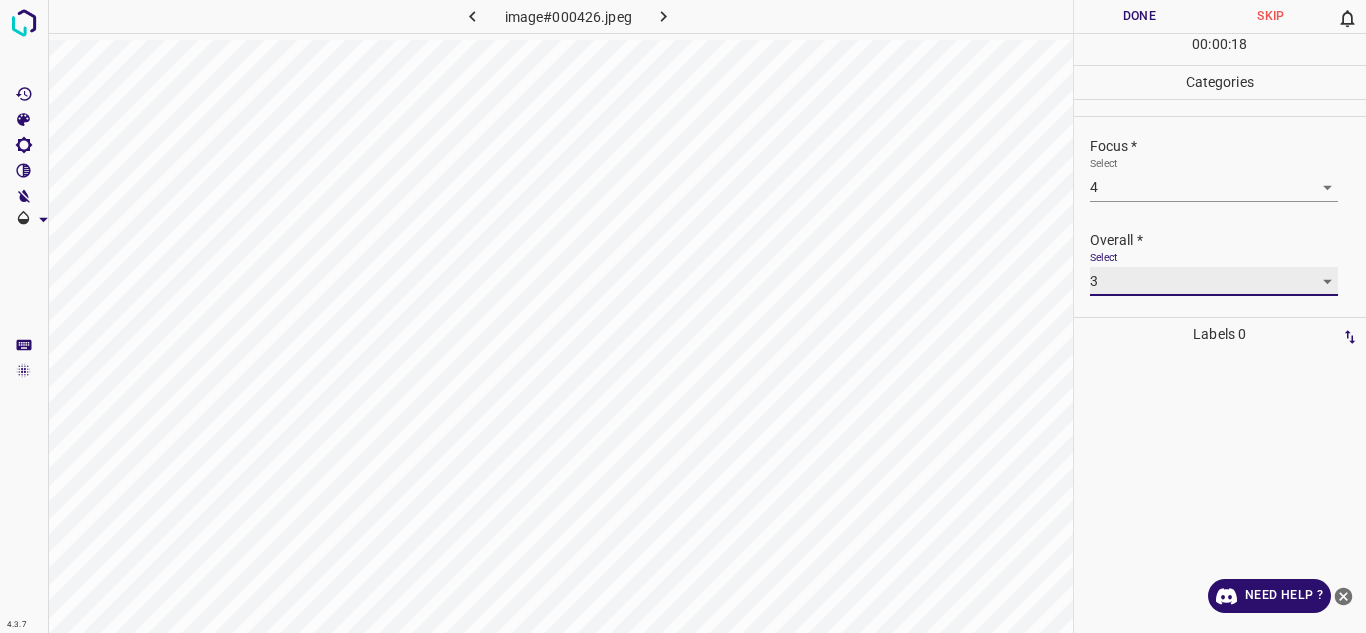 type on "3" 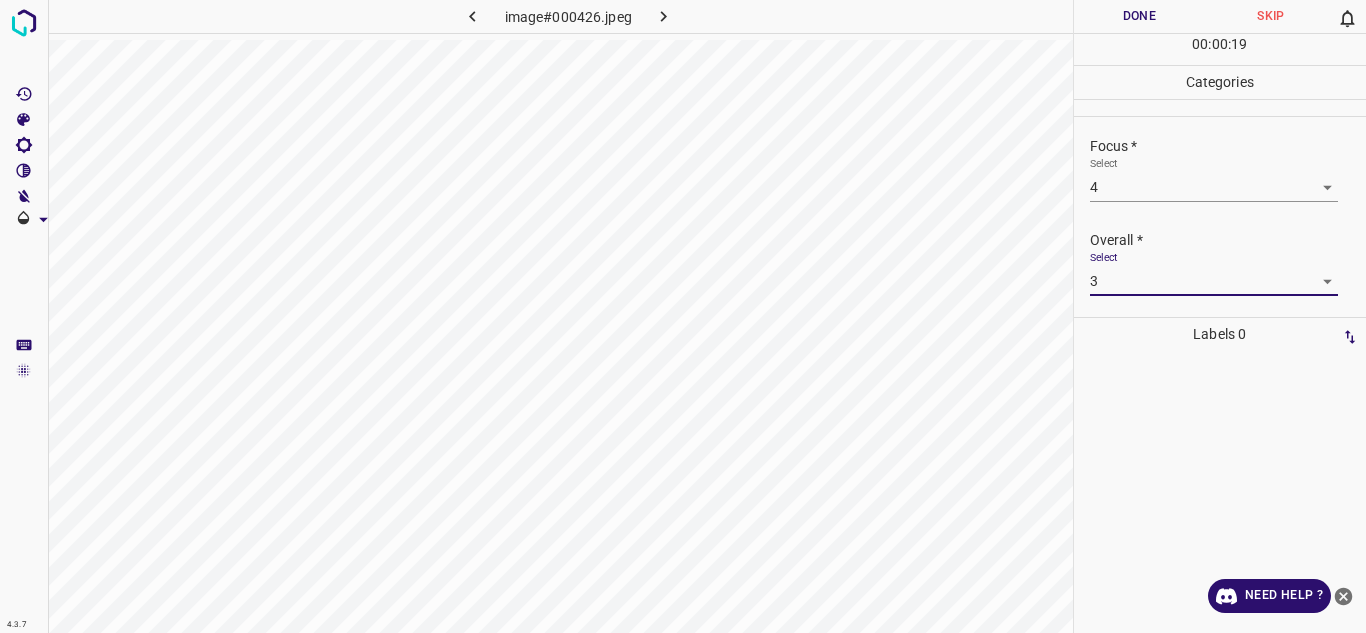 click on "Done" at bounding box center (1140, 16) 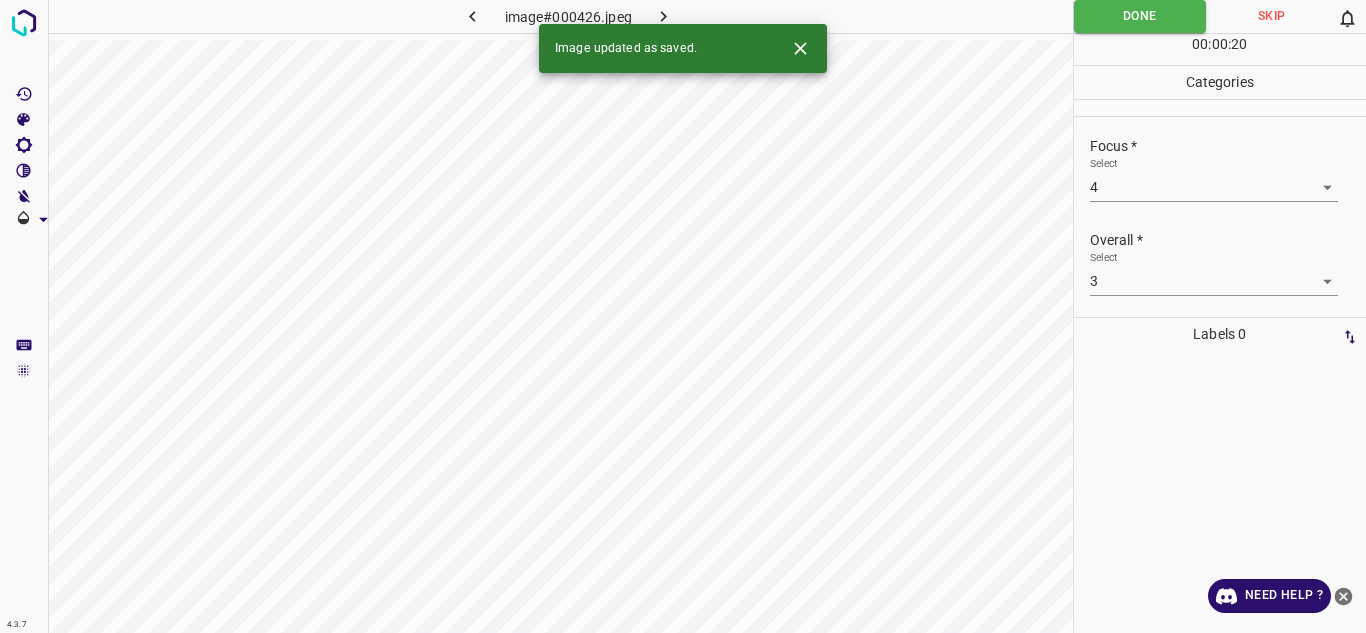 click 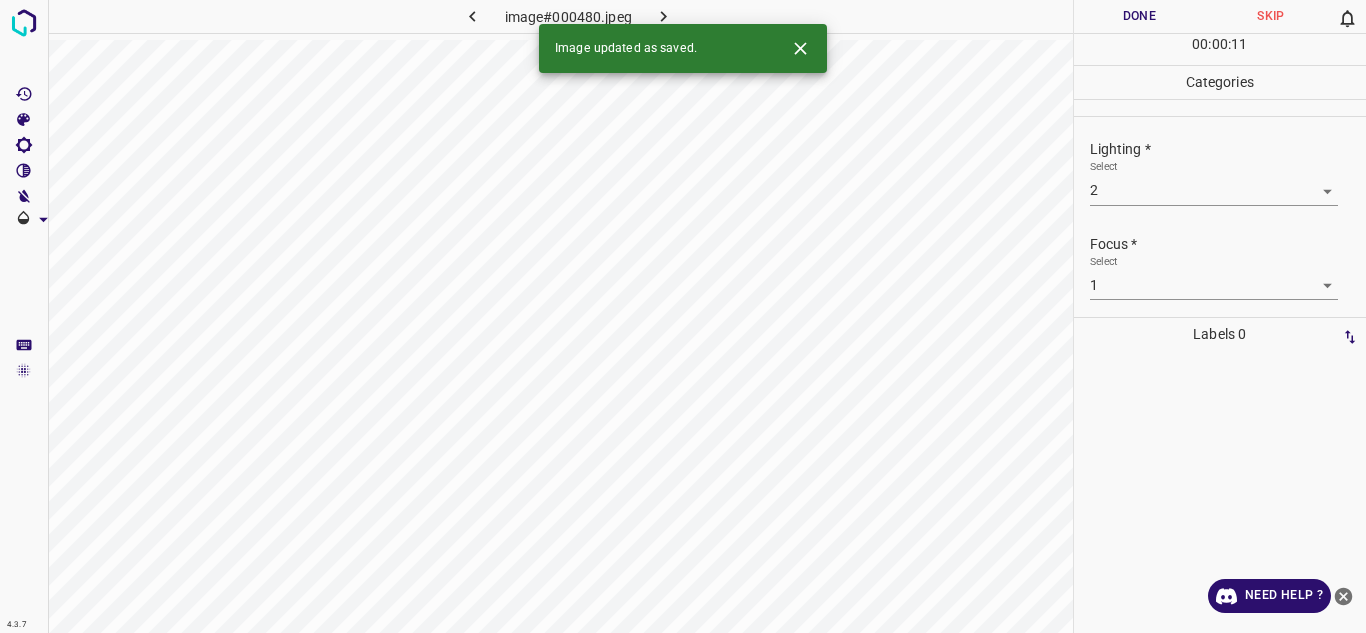 click on "4.3.7 image#000480.jpeg Done Skip 0 00   : 00   : 11   Categories Lighting *  Select 2 2 Focus *  Select 1 1 Overall *  Select 1 1 Labels   0 Categories 1 Lighting 2 Focus 3 Overall Tools Space Change between modes (Draw & Edit) I Auto labeling R Restore zoom M Zoom in N Zoom out Delete Delete selecte label Filters Z Restore filters X Saturation filter C Brightness filter V Contrast filter B Gray scale filter General O Download Image updated as saved. Need Help ? - Text - Hide - Delete" at bounding box center [683, 316] 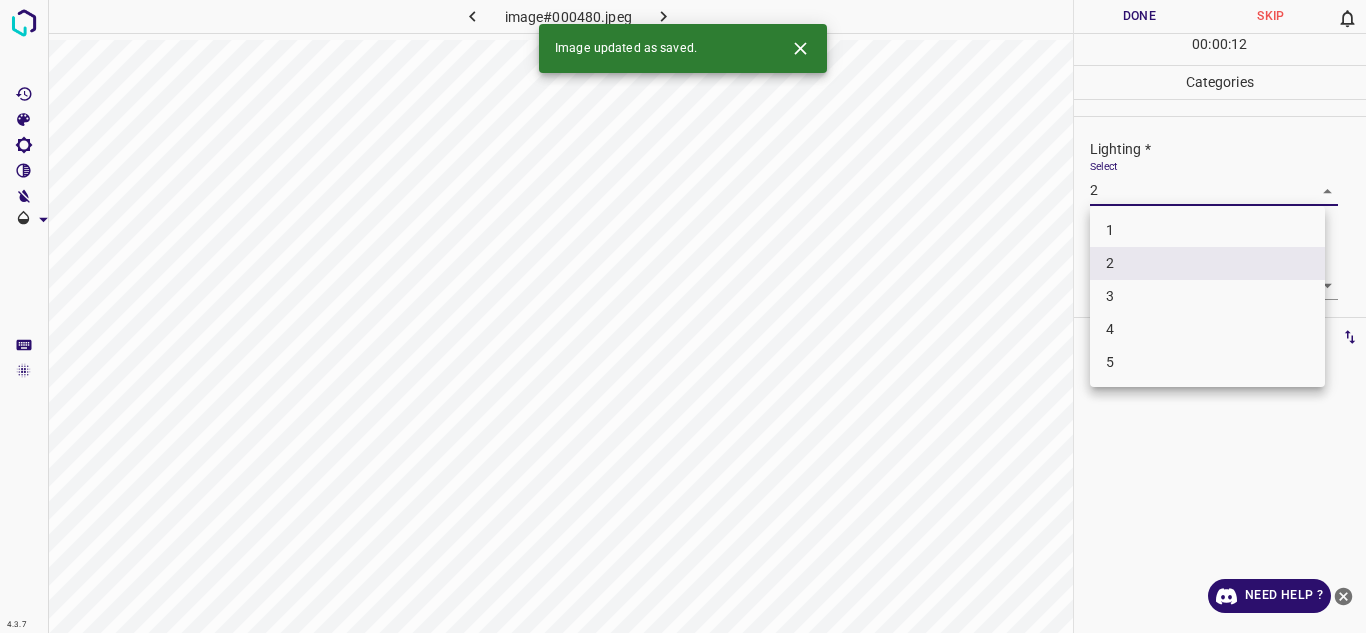 click on "3" at bounding box center (1207, 296) 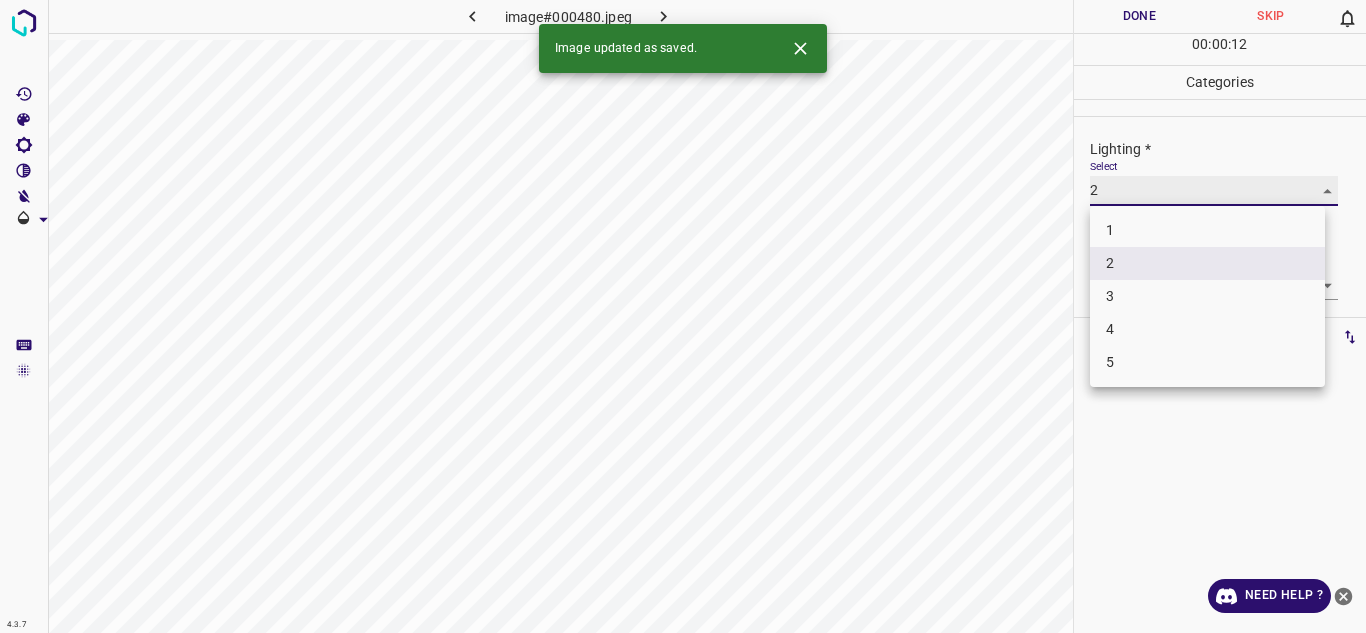 type on "3" 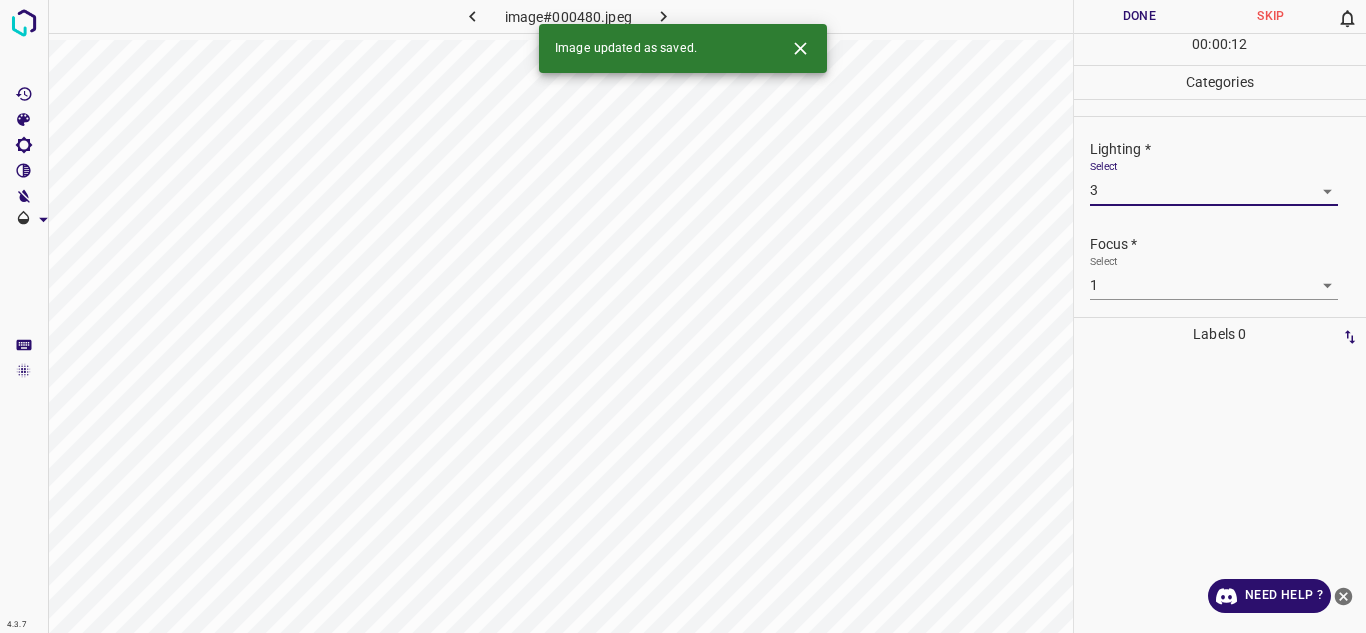 click on "4.3.7 image#000480.jpeg Done Skip 0 00   : 00   : 12   Categories Lighting *  Select 3 3 Focus *  Select 1 1 Overall *  Select 1 1 Labels   0 Categories 1 Lighting 2 Focus 3 Overall Tools Space Change between modes (Draw & Edit) I Auto labeling R Restore zoom M Zoom in N Zoom out Delete Delete selecte label Filters Z Restore filters X Saturation filter C Brightness filter V Contrast filter B Gray scale filter General O Download Image updated as saved. Need Help ? - Text - Hide - Delete" at bounding box center (683, 316) 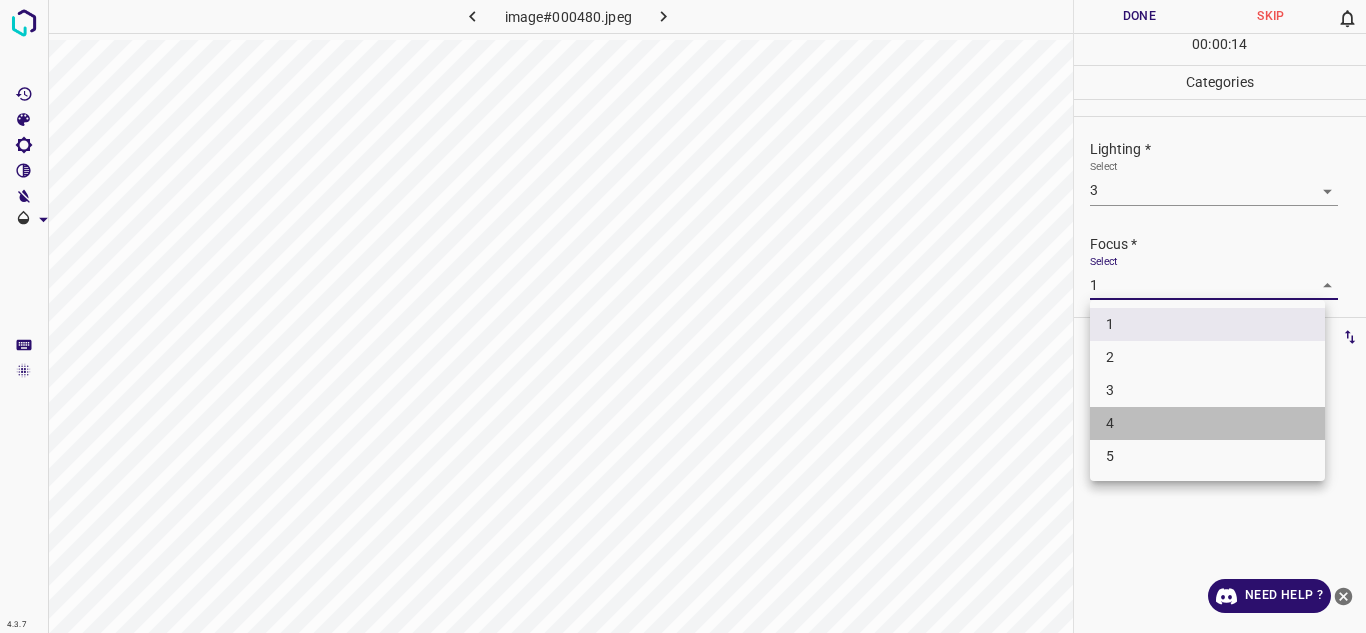 click on "4" at bounding box center (1207, 423) 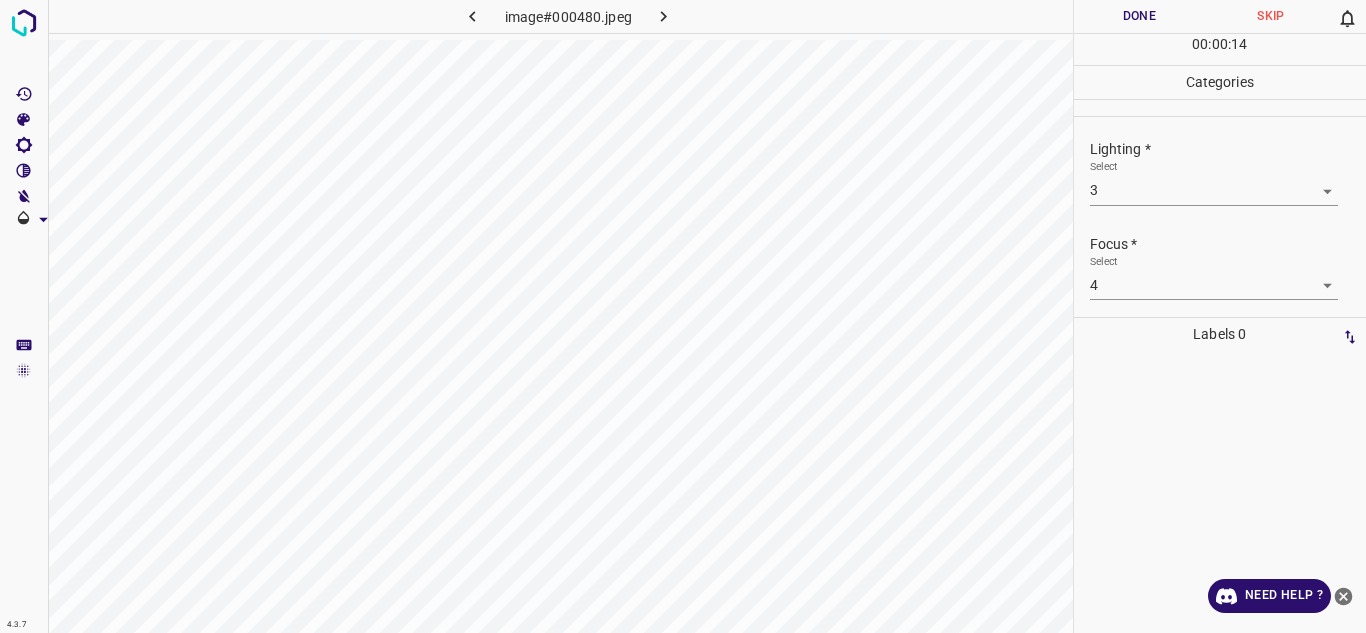 click on "1 2 3 4 5" at bounding box center [1207, 351] 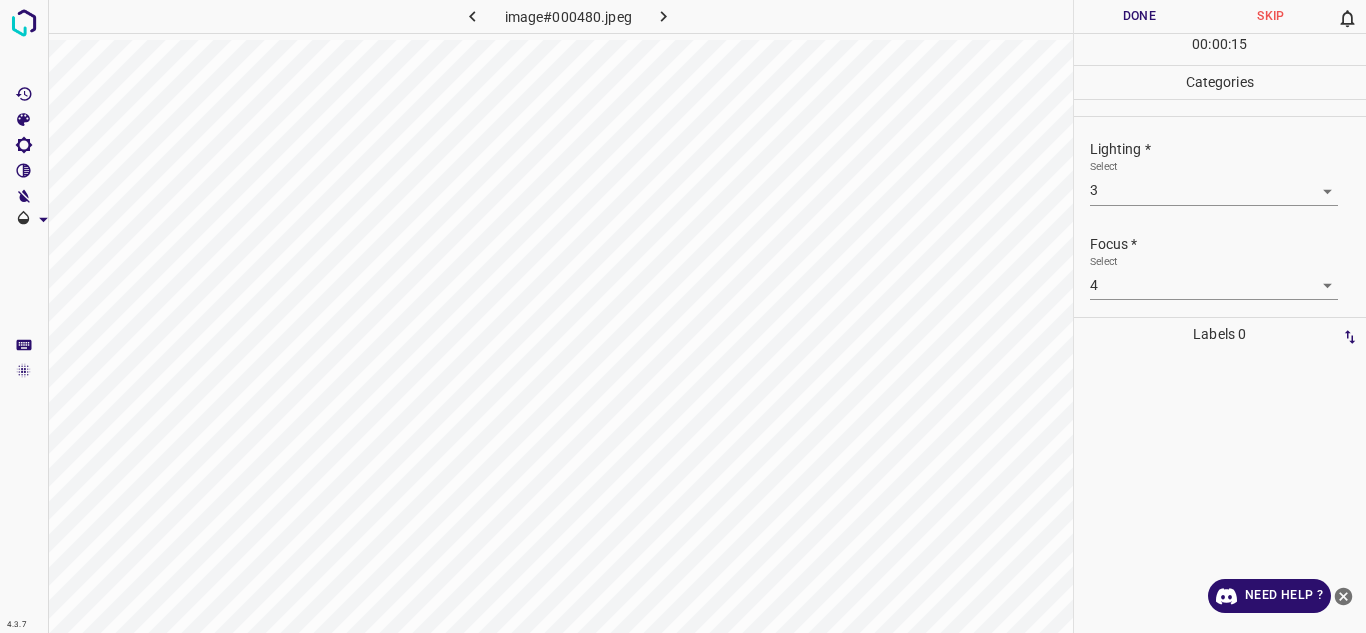 click on "4.3.7 image#000480.jpeg Done Skip 0 00   : 00   : 15   Categories Lighting *  Select 3 3 Focus *  Select 4 4 Overall *  Select 1 1 Labels   0 Categories 1 Lighting 2 Focus 3 Overall Tools Space Change between modes (Draw & Edit) I Auto labeling R Restore zoom M Zoom in N Zoom out Delete Delete selecte label Filters Z Restore filters X Saturation filter C Brightness filter V Contrast filter B Gray scale filter General O Download Need Help ? - Text - Hide - Delete" at bounding box center (683, 316) 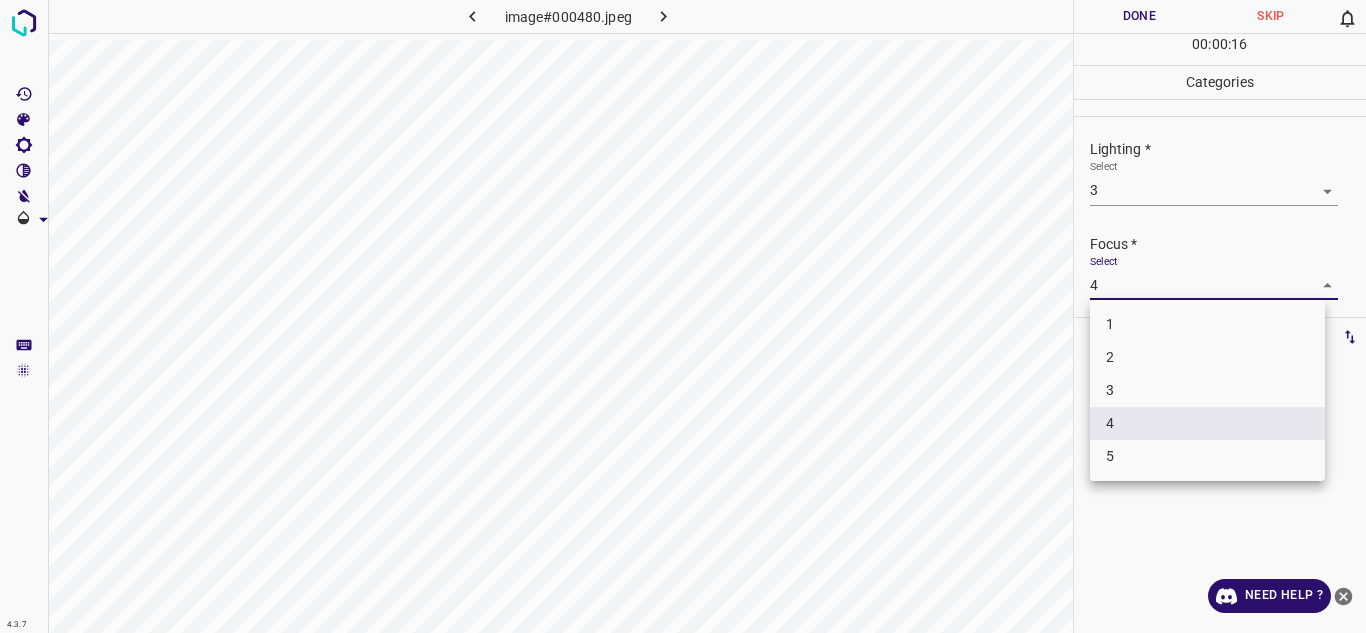 click on "3" at bounding box center (1207, 390) 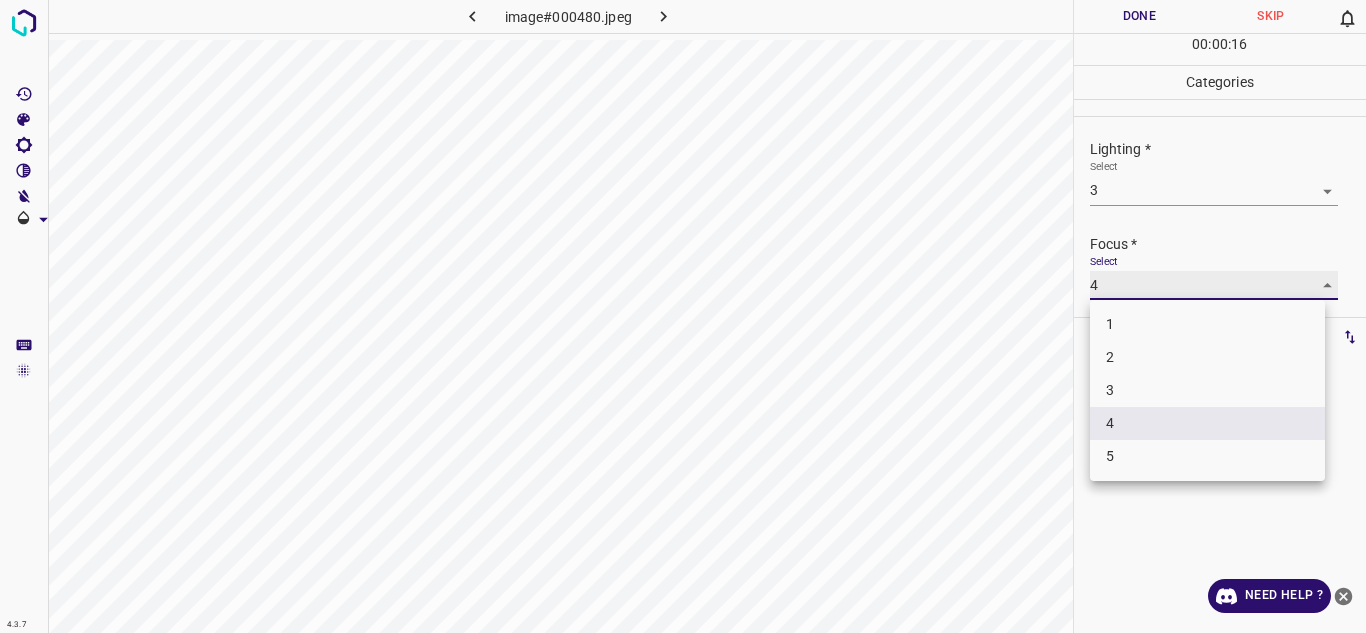 type on "3" 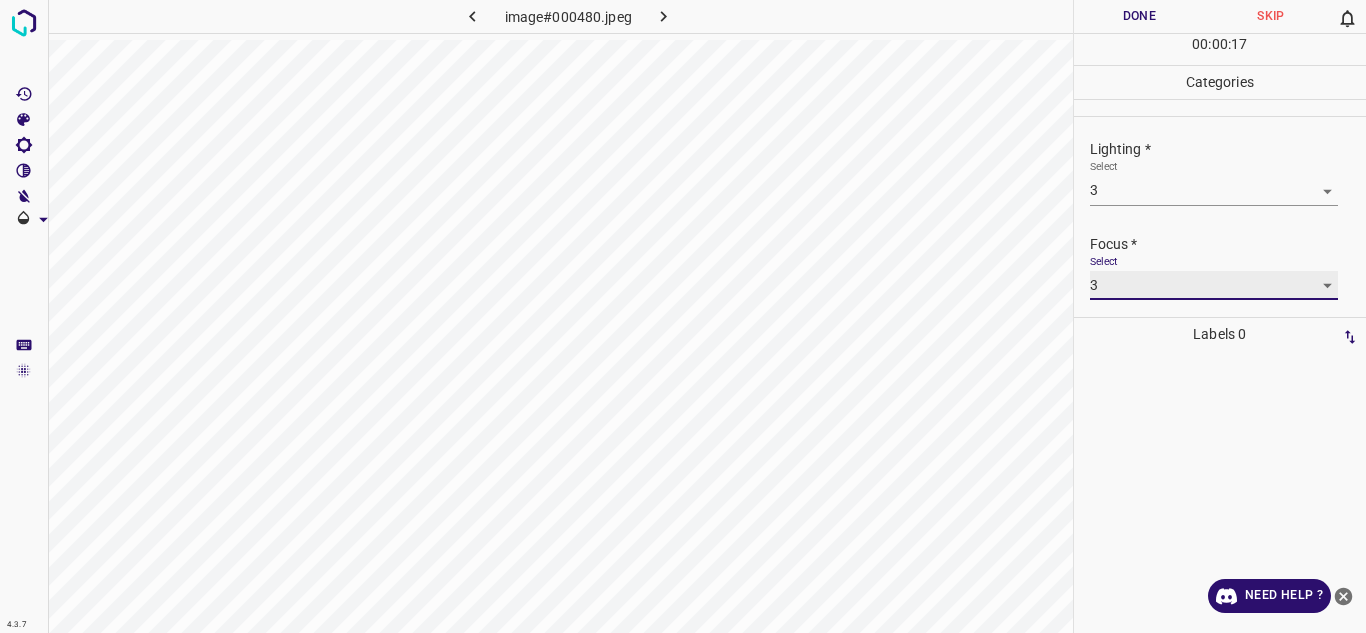 scroll, scrollTop: 98, scrollLeft: 0, axis: vertical 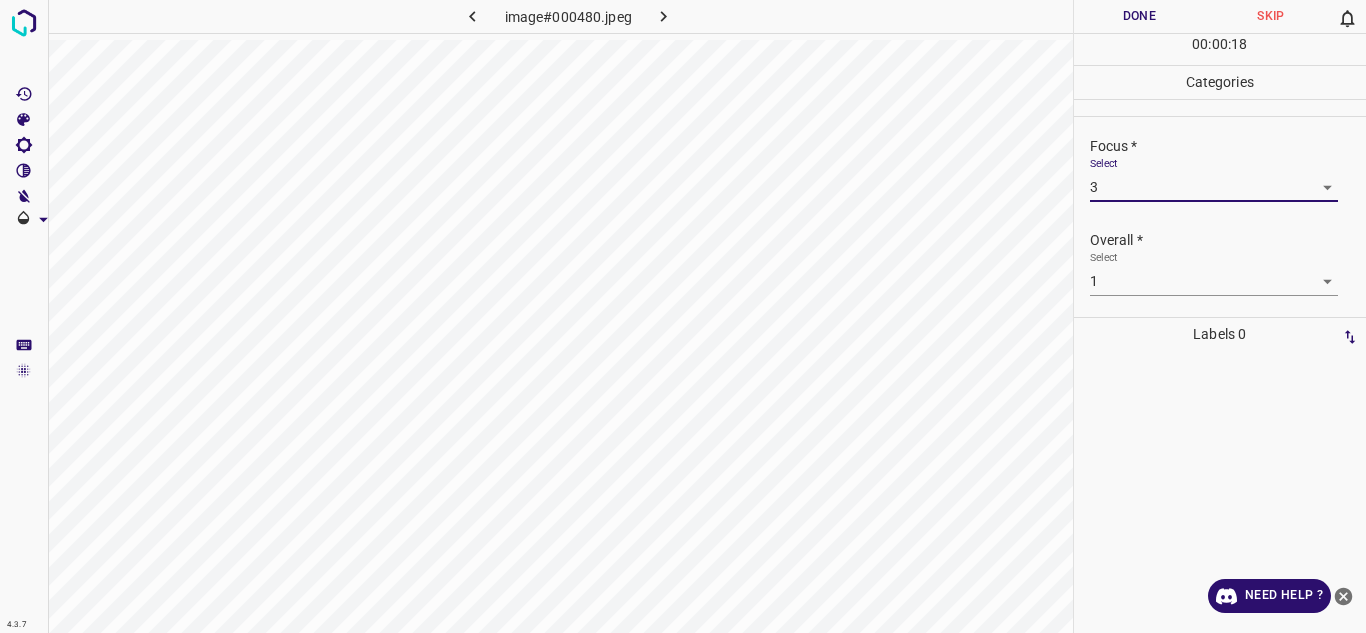 click on "4.3.7 image#000480.jpeg Done Skip 0 00   : 00   : 18   Categories Lighting *  Select 3 3 Focus *  Select 3 3 Overall *  Select 1 1 Labels   0 Categories 1 Lighting 2 Focus 3 Overall Tools Space Change between modes (Draw & Edit) I Auto labeling R Restore zoom M Zoom in N Zoom out Delete Delete selecte label Filters Z Restore filters X Saturation filter C Brightness filter V Contrast filter B Gray scale filter General O Download Need Help ? - Text - Hide - Delete" at bounding box center (683, 316) 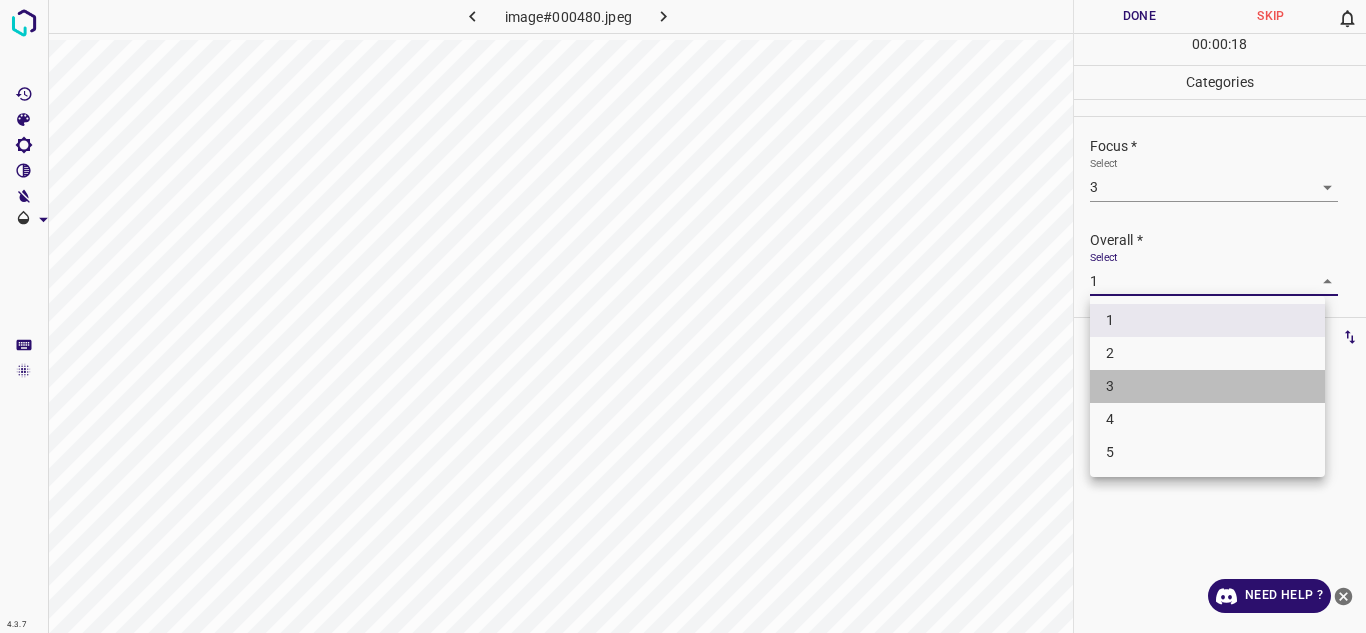click on "3" at bounding box center [1207, 386] 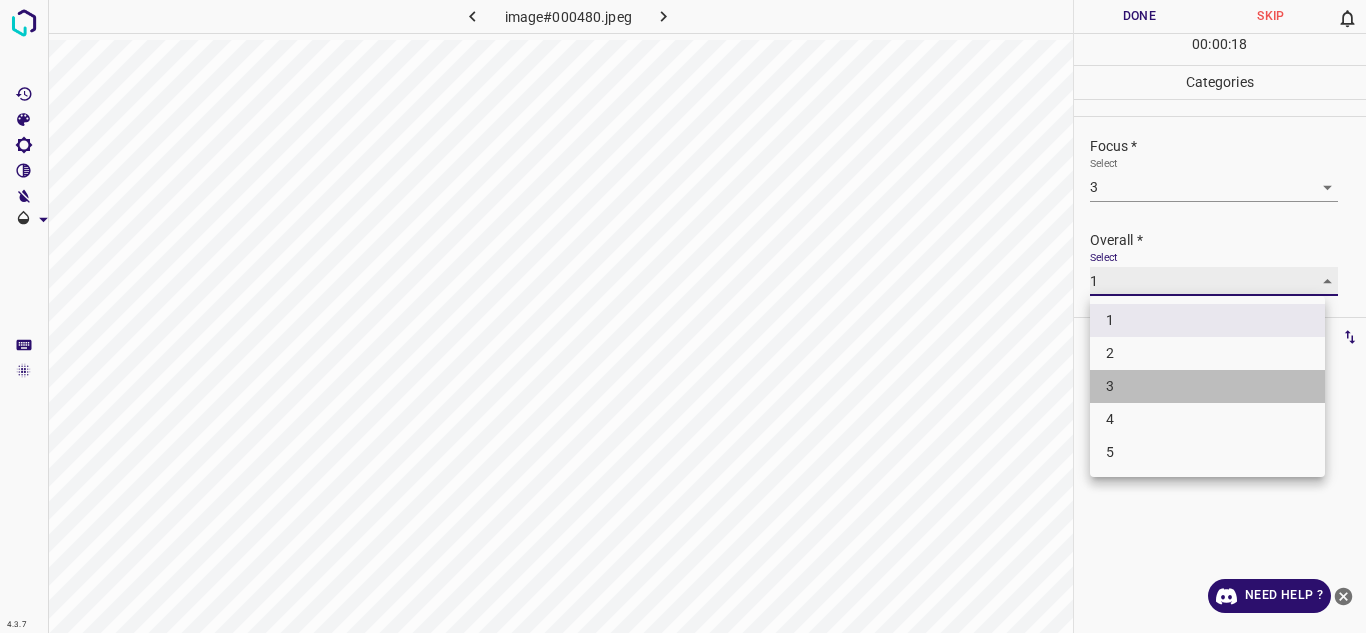 type on "3" 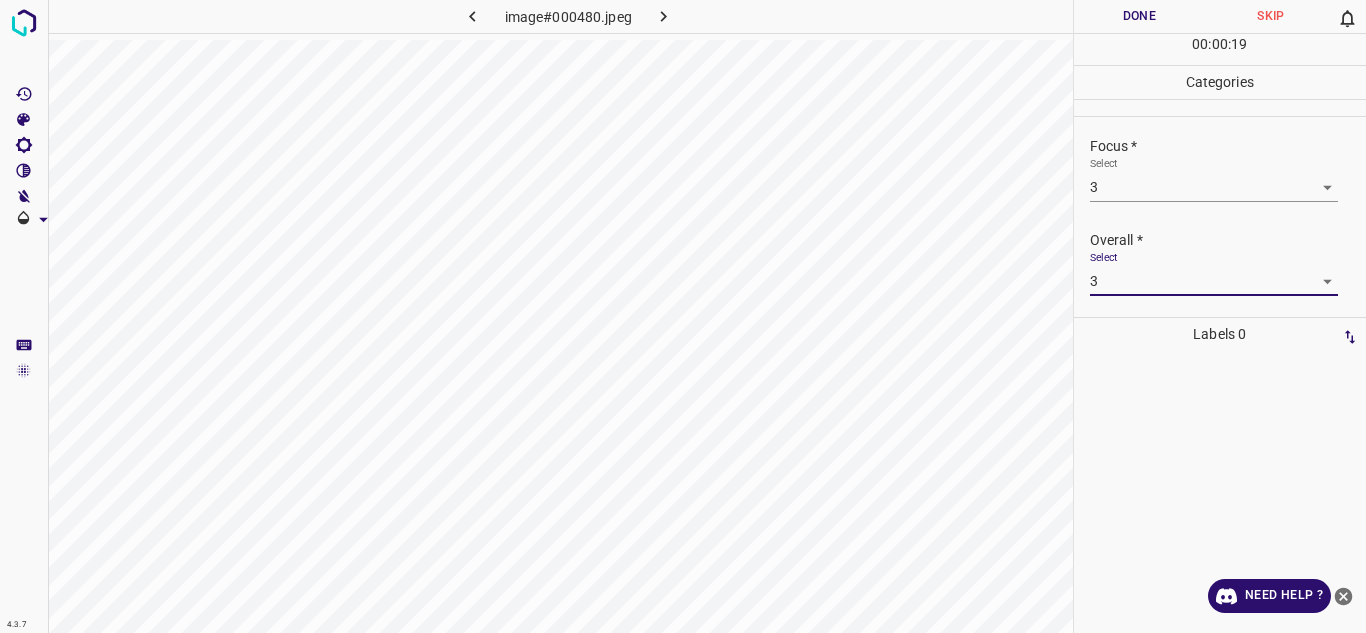 click on "Done" at bounding box center [1140, 16] 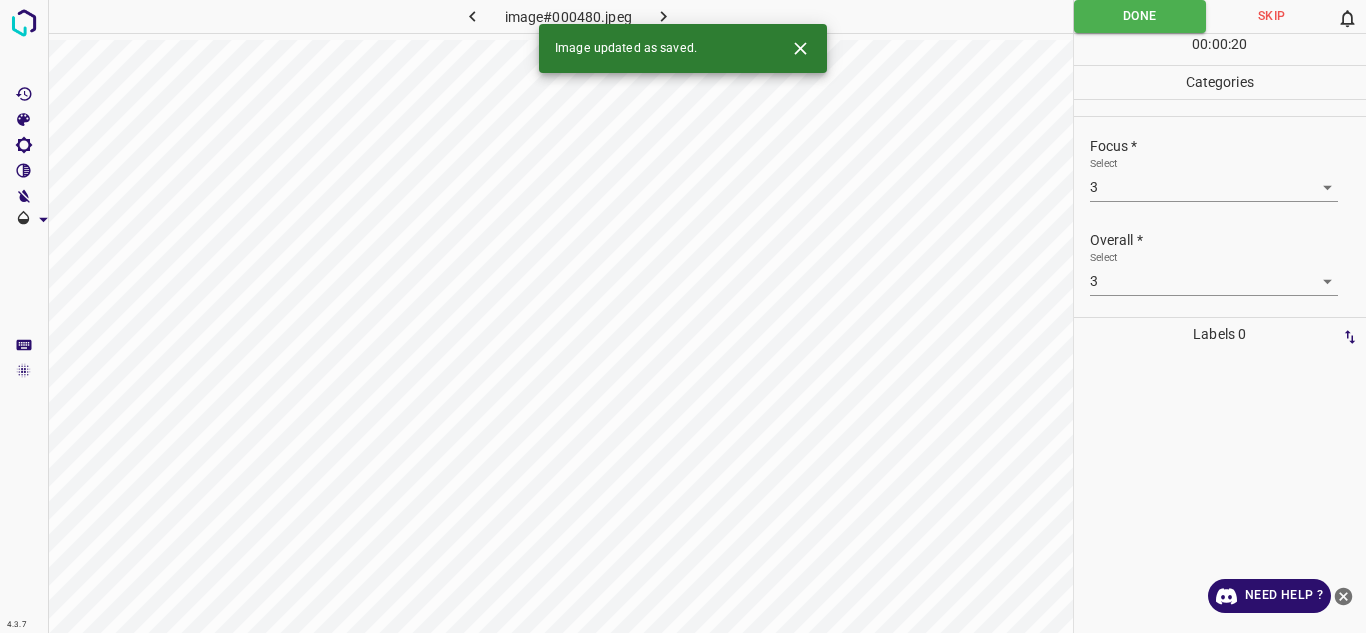 click 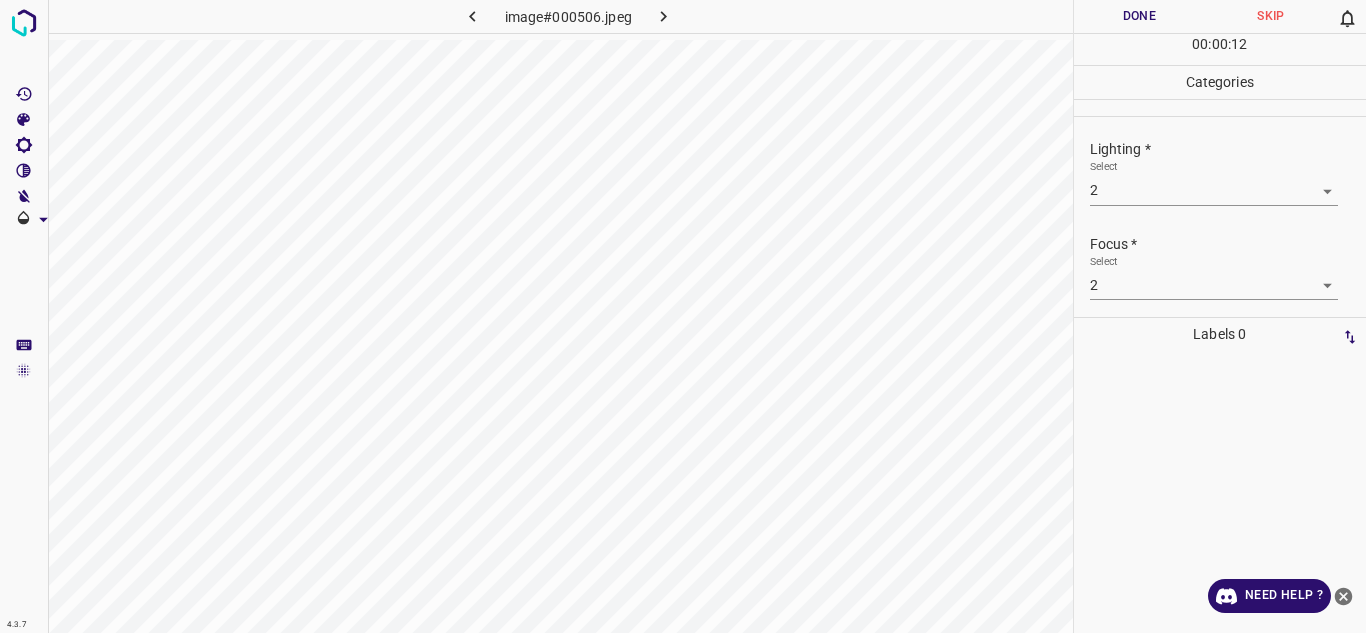 click on "Lighting *  Select 2 2" at bounding box center (1220, 172) 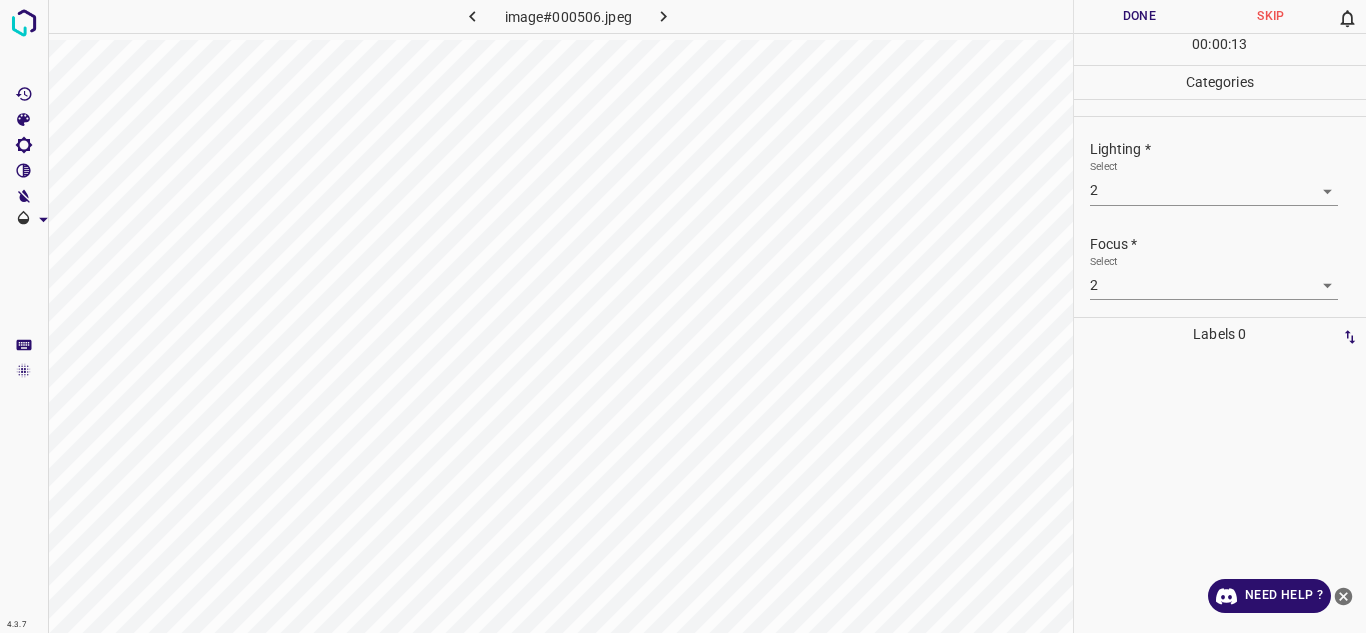 click on "4.3.7 image#000506.jpeg Done Skip 0 00   : 00   : 13   Categories Lighting *  Select 2 2 Focus *  Select 2 2 Overall *  Select 2 2 Labels   0 Categories 1 Lighting 2 Focus 3 Overall Tools Space Change between modes (Draw & Edit) I Auto labeling R Restore zoom M Zoom in N Zoom out Delete Delete selecte label Filters Z Restore filters X Saturation filter C Brightness filter V Contrast filter B Gray scale filter General O Download Need Help ? - Text - Hide - Delete" at bounding box center (683, 316) 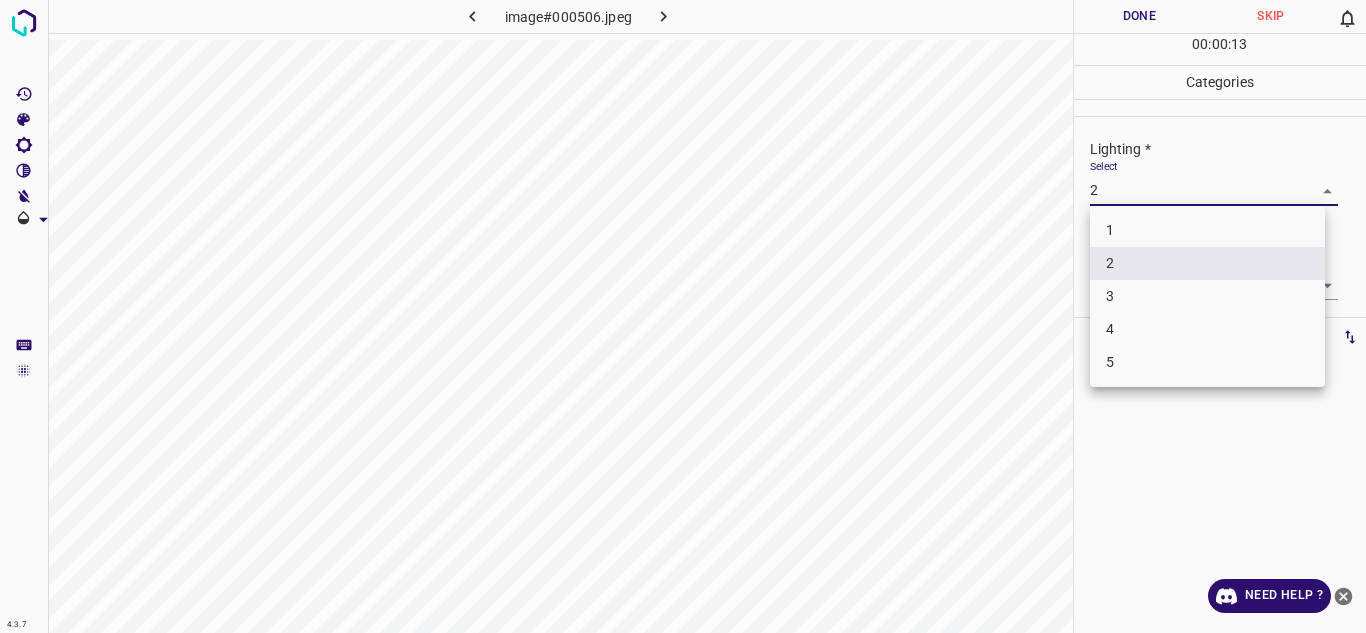 click on "3" at bounding box center [1207, 296] 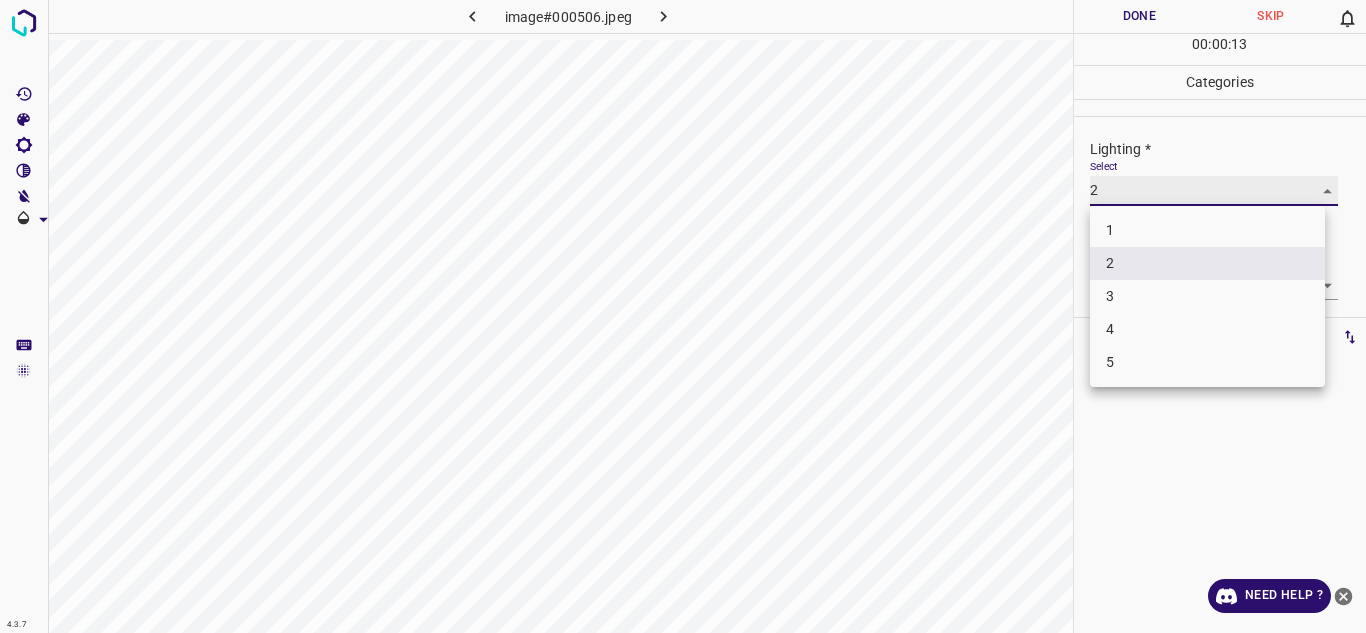 type on "3" 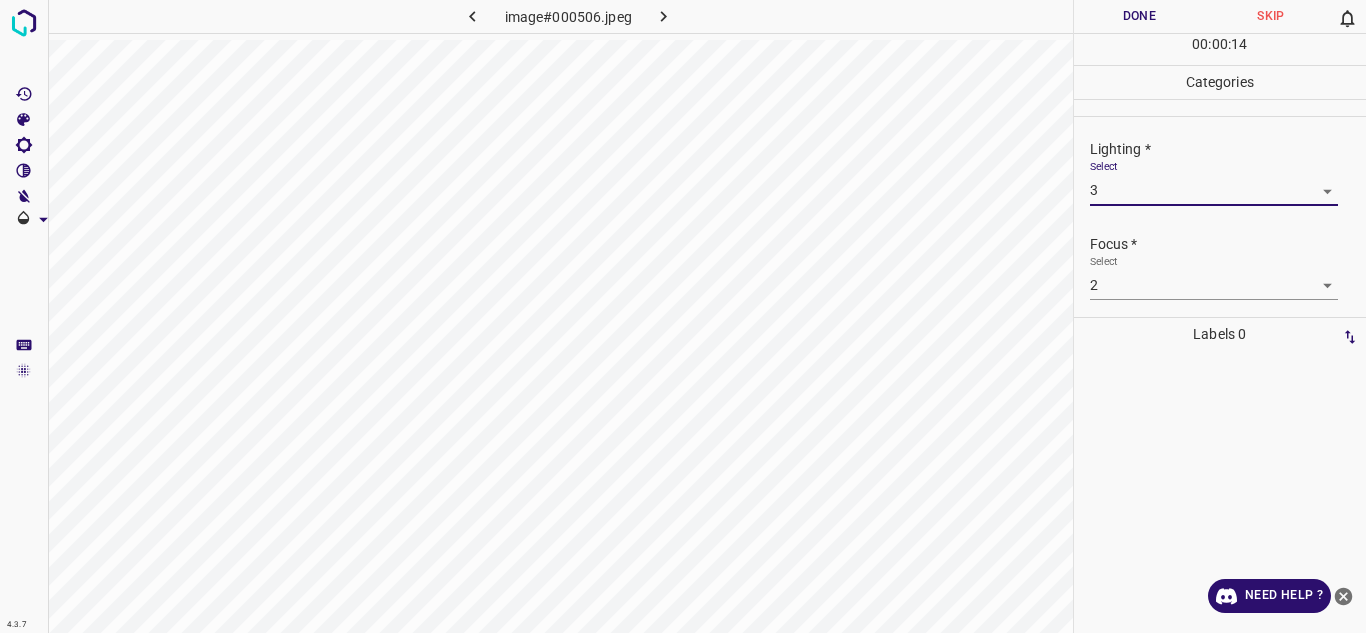 click on "4.3.7 image#000506.jpeg Done Skip 0 00   : 00   : 14   Categories Lighting *  Select 3 3 Focus *  Select 2 2 Overall *  Select 2 2 Labels   0 Categories 1 Lighting 2 Focus 3 Overall Tools Space Change between modes (Draw & Edit) I Auto labeling R Restore zoom M Zoom in N Zoom out Delete Delete selecte label Filters Z Restore filters X Saturation filter C Brightness filter V Contrast filter B Gray scale filter General O Download Need Help ? - Text - Hide - Delete" at bounding box center [683, 316] 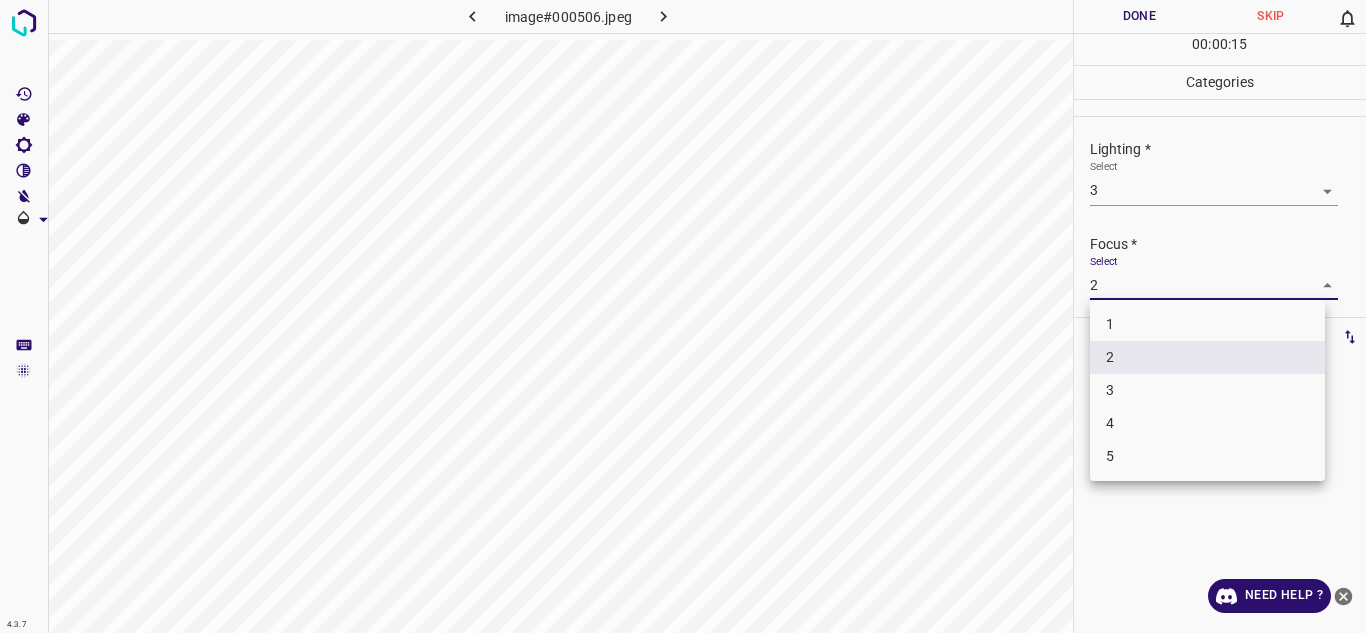 click on "4" at bounding box center [1207, 423] 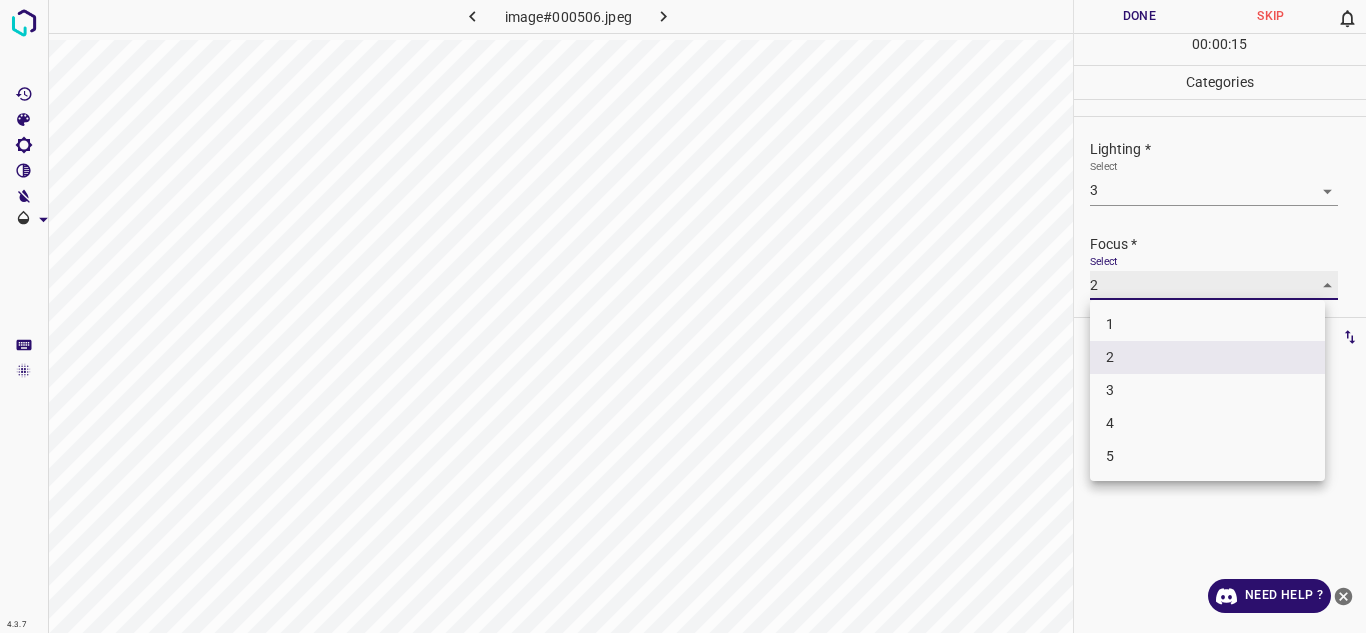 type on "4" 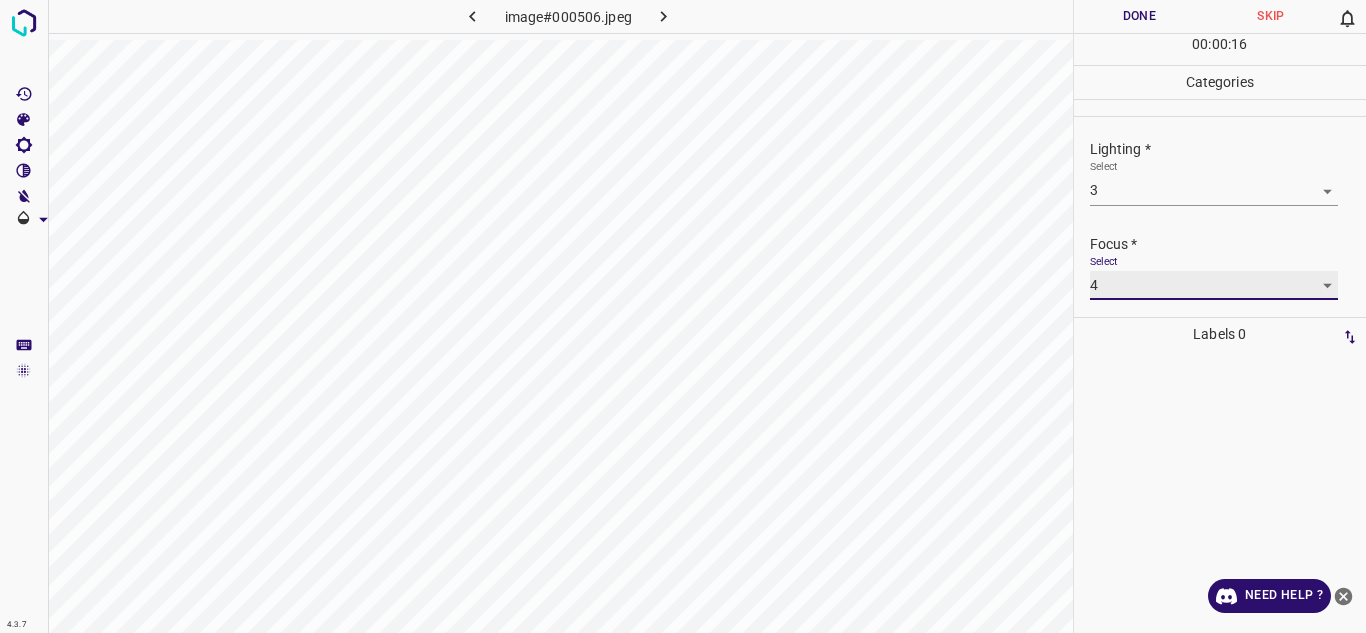 scroll, scrollTop: 98, scrollLeft: 0, axis: vertical 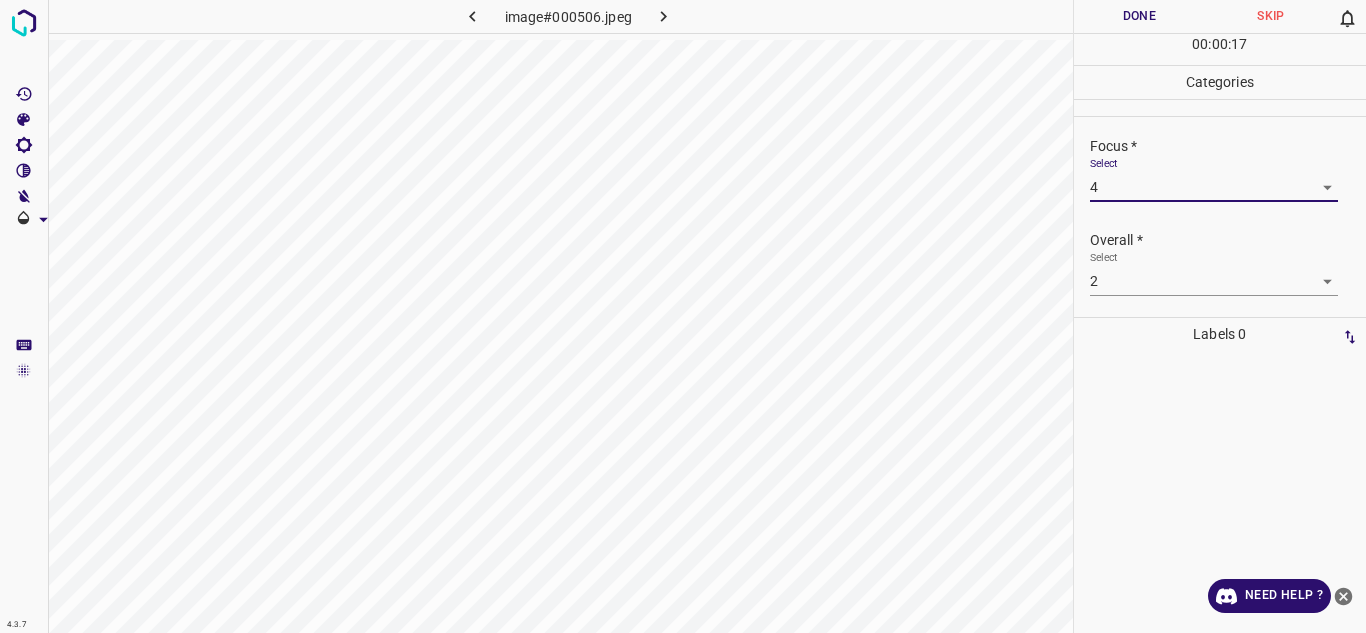 click on "Select 2 2" at bounding box center [1214, 273] 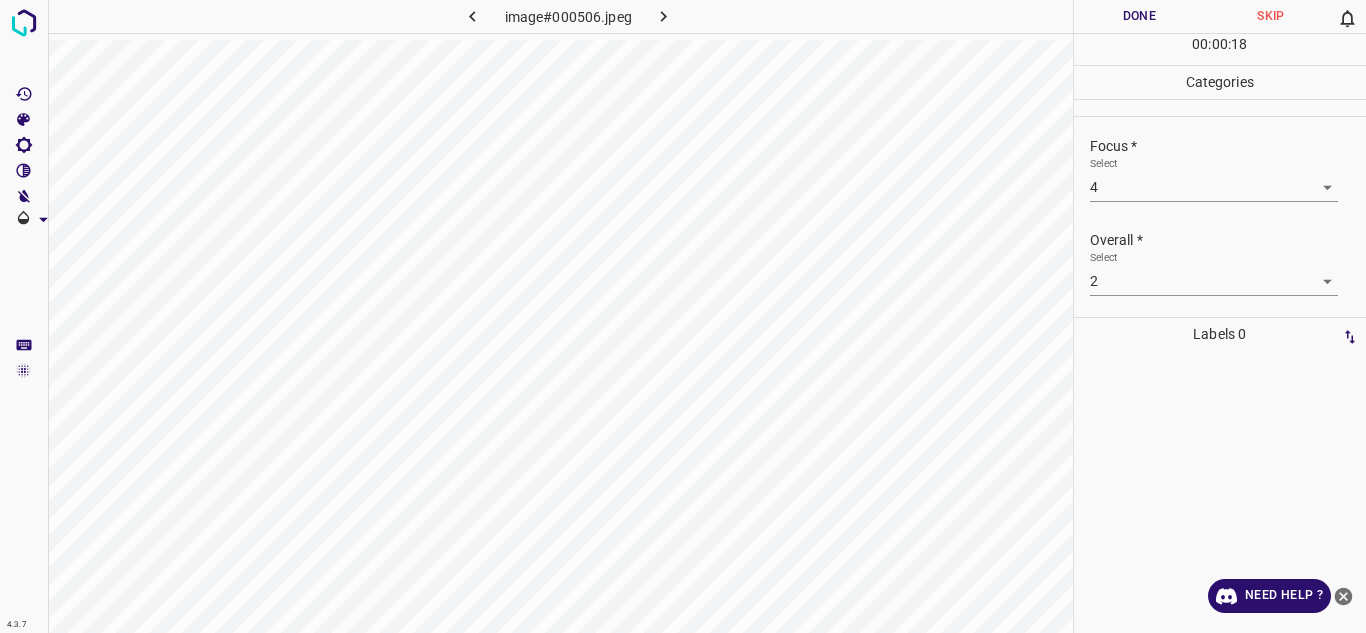 click on "4.3.7 image#000506.jpeg Done Skip 0 00   : 00   : 18   Categories Lighting *  Select 3 3 Focus *  Select 4 4 Overall *  Select 2 2 Labels   0 Categories 1 Lighting 2 Focus 3 Overall Tools Space Change between modes (Draw & Edit) I Auto labeling R Restore zoom M Zoom in N Zoom out Delete Delete selecte label Filters Z Restore filters X Saturation filter C Brightness filter V Contrast filter B Gray scale filter General O Download Need Help ? - Text - Hide - Delete" at bounding box center (683, 316) 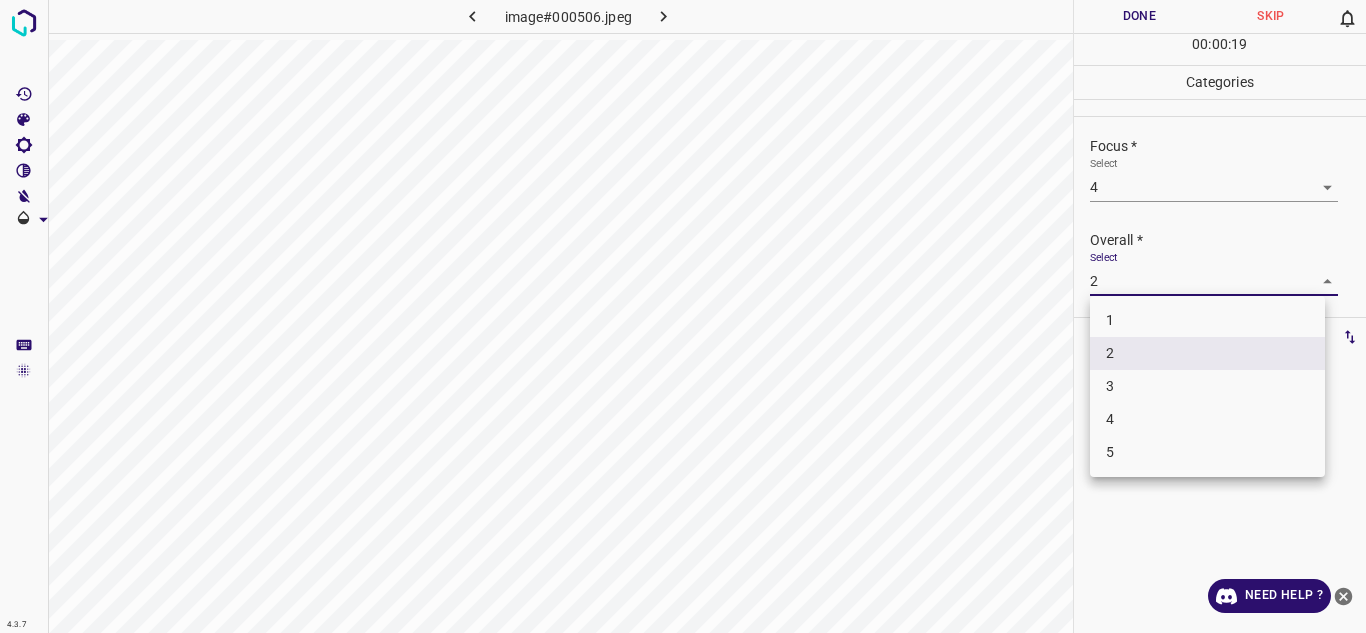 click on "4" at bounding box center (1207, 419) 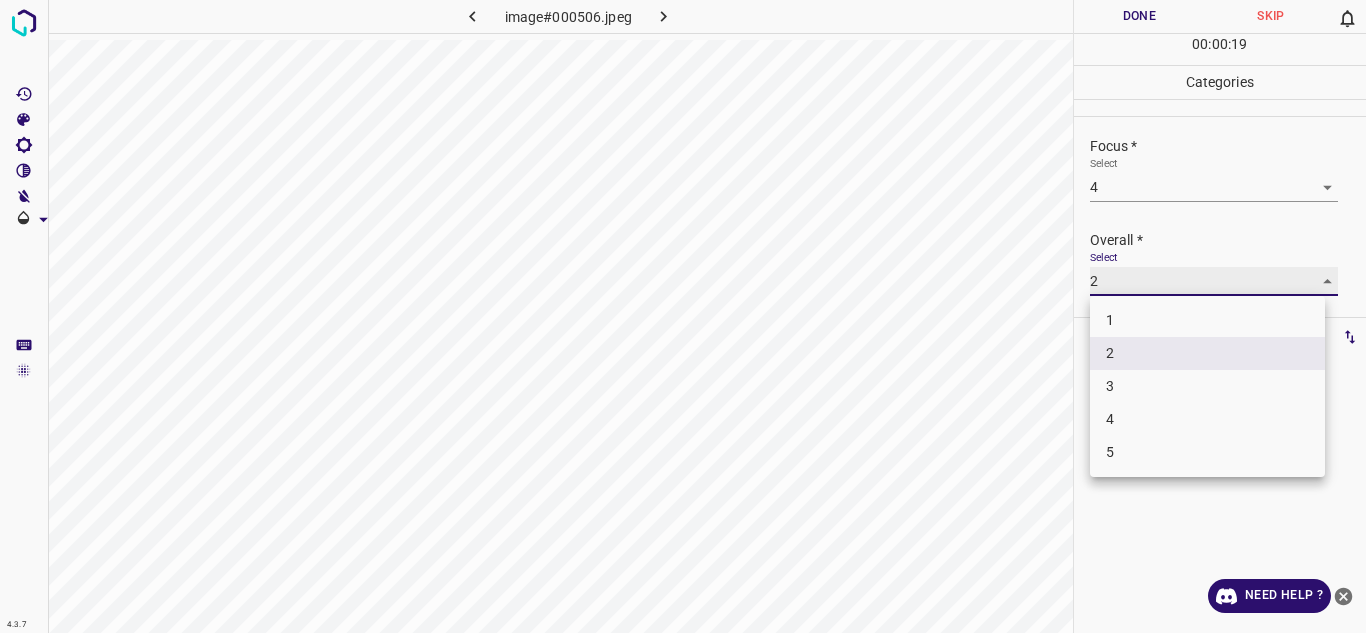type on "4" 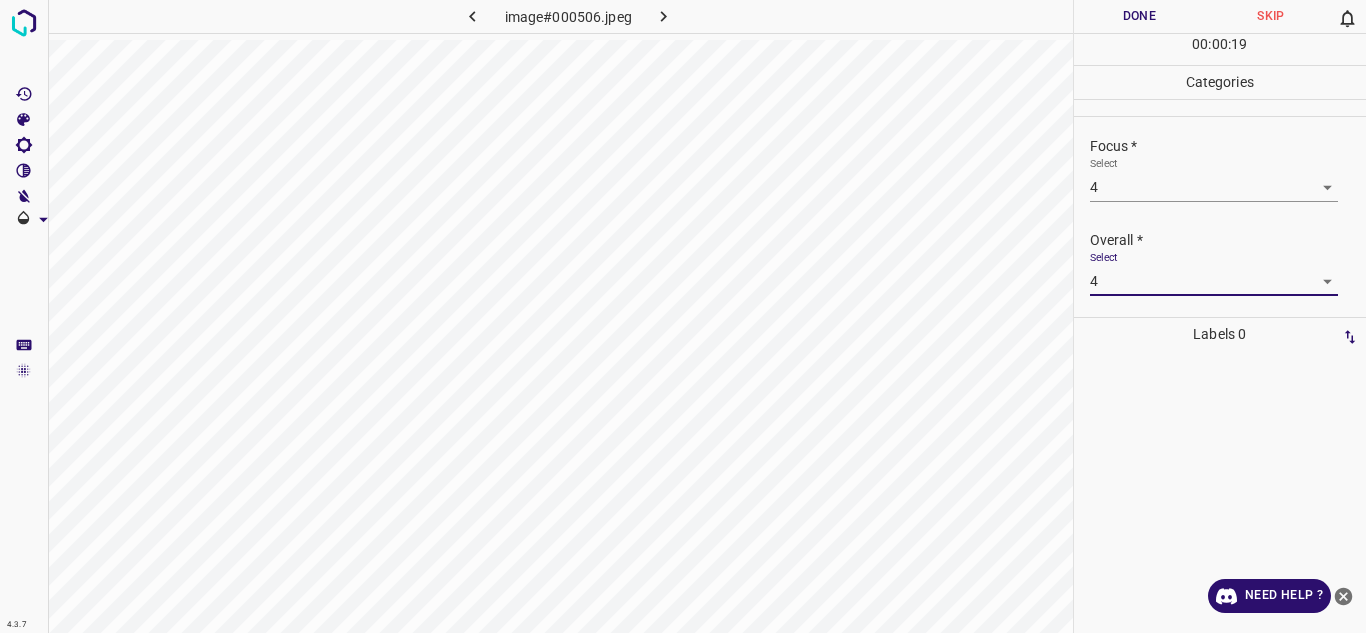click on "Done" at bounding box center (1140, 16) 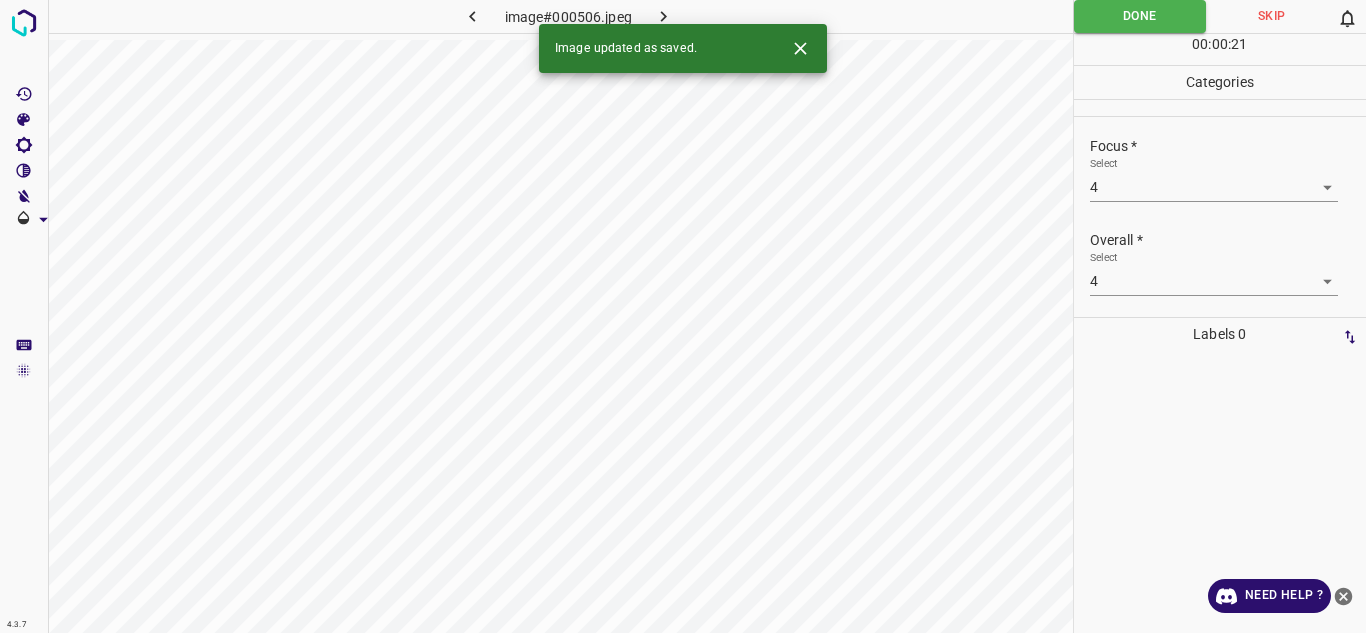 click 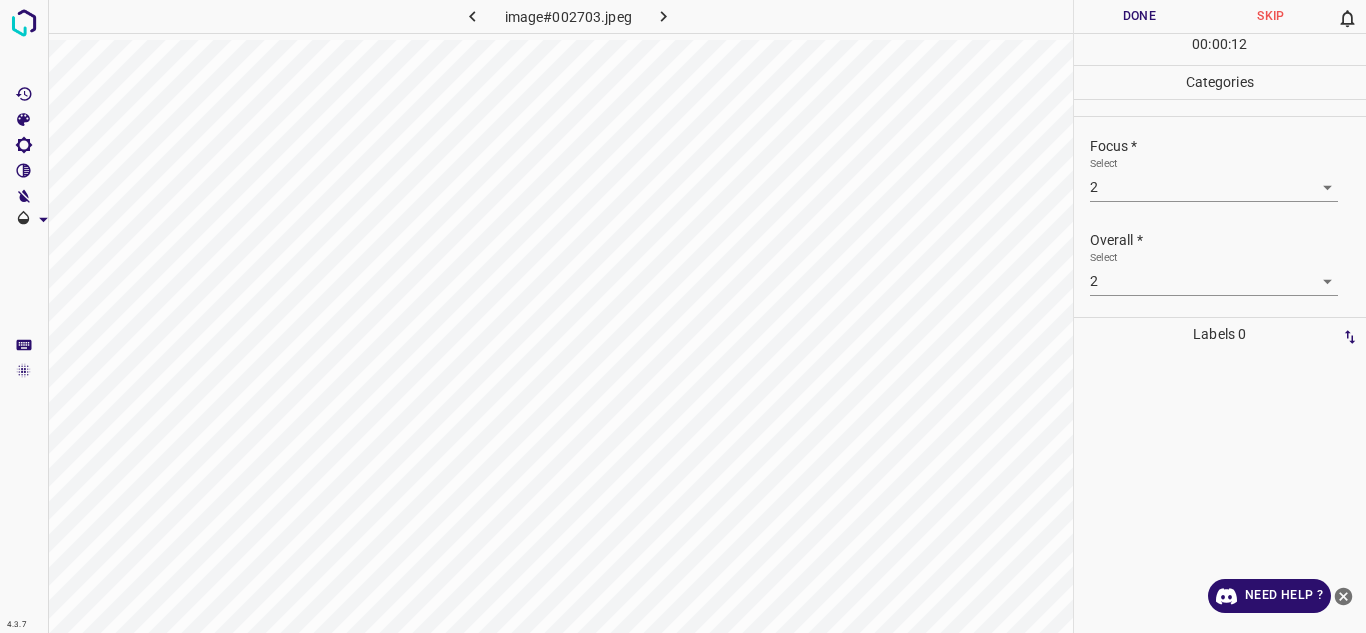 scroll, scrollTop: 0, scrollLeft: 0, axis: both 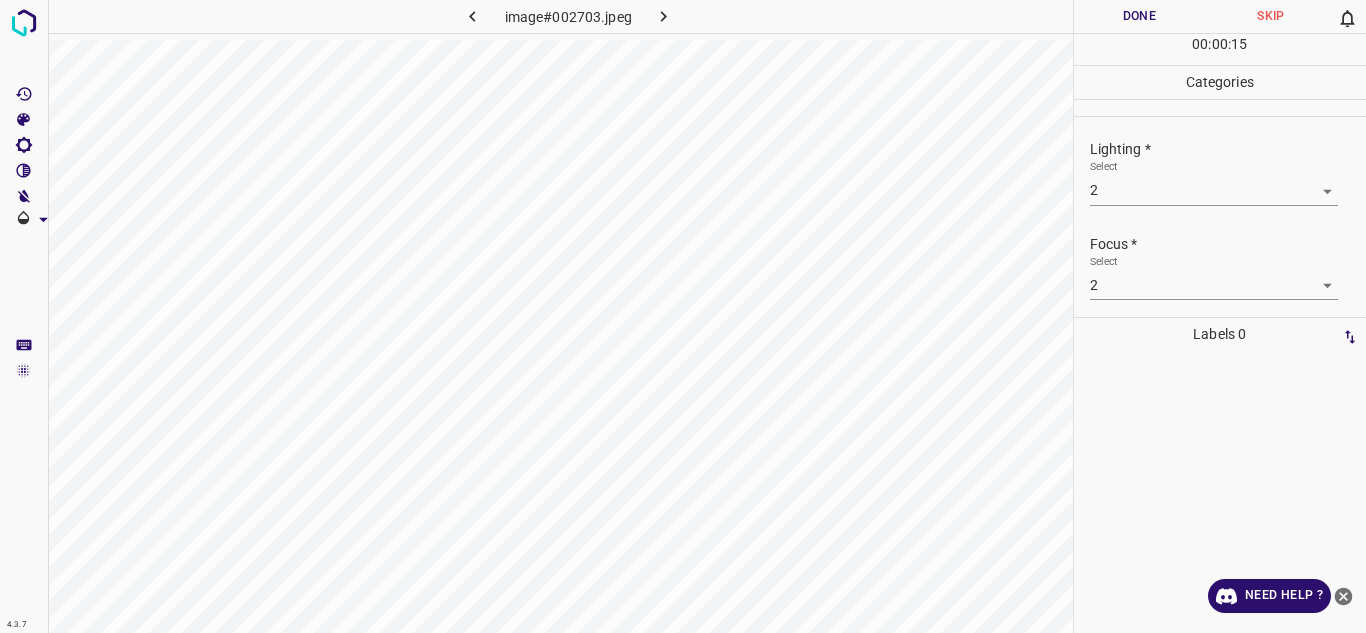 click on "Done" at bounding box center [1140, 16] 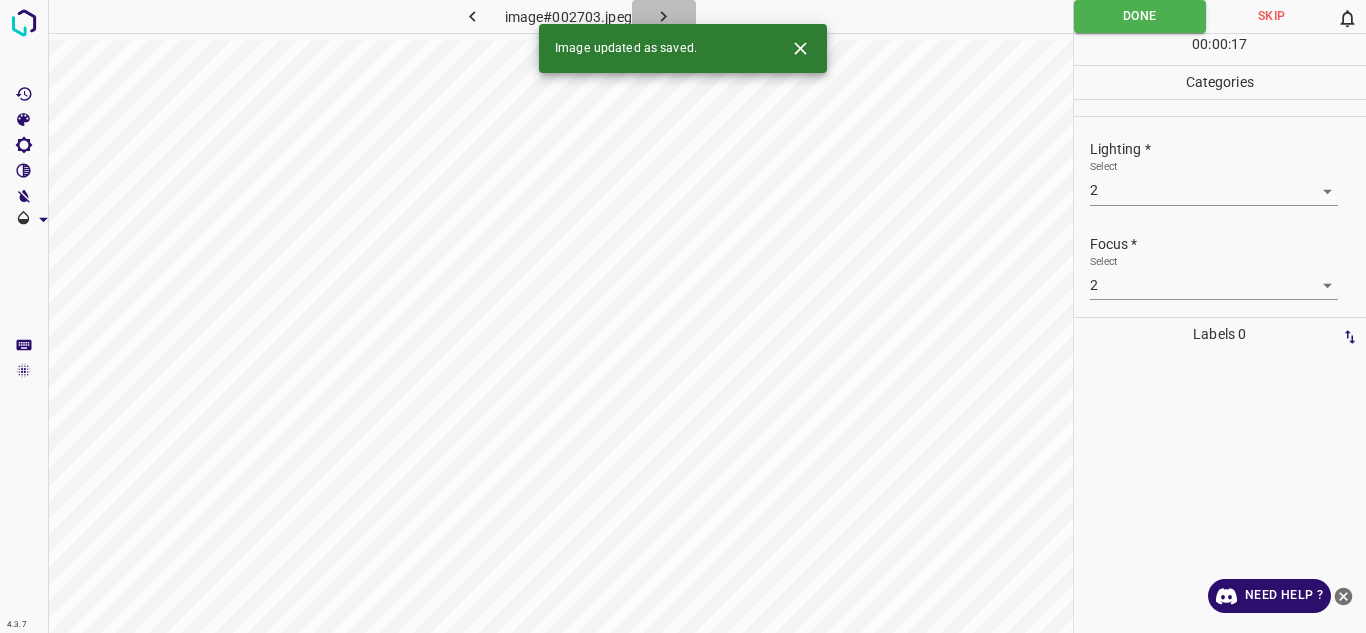 click 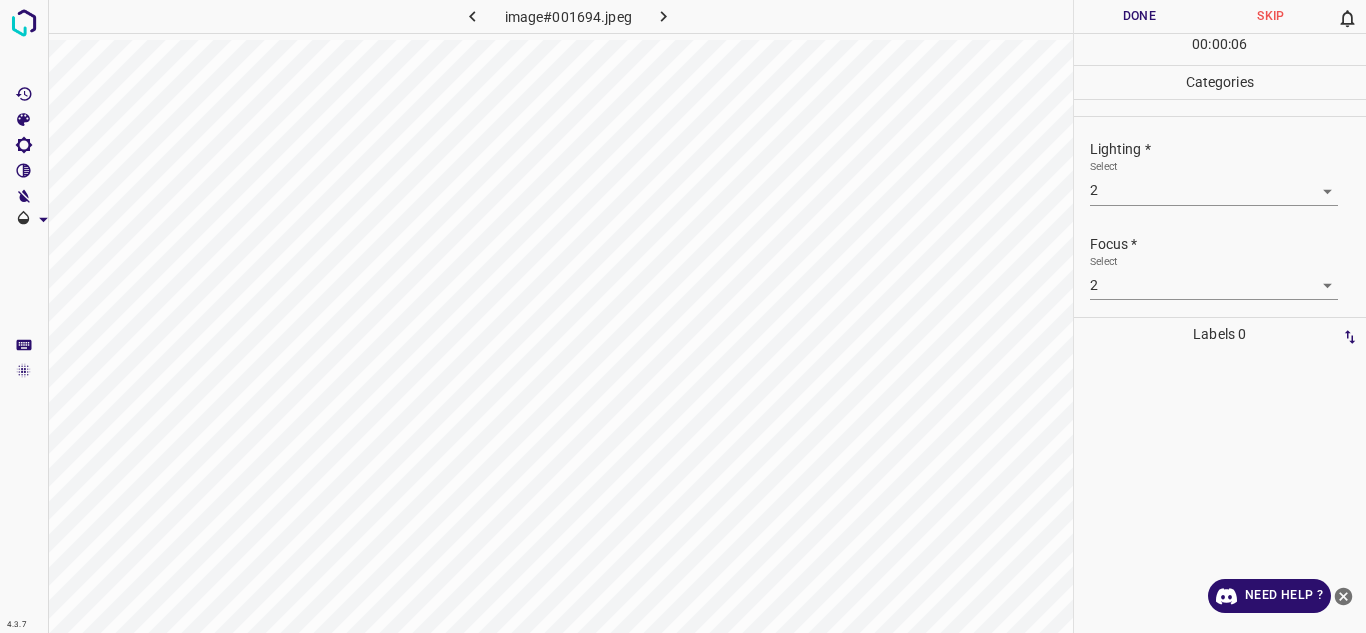 click on "4.3.7 image#001694.jpeg Done Skip 0 00   : 00   : 06   Categories Lighting *  Select 2 2 Focus *  Select 2 2 Overall *  Select 2 2 Labels   0 Categories 1 Lighting 2 Focus 3 Overall Tools Space Change between modes (Draw & Edit) I Auto labeling R Restore zoom M Zoom in N Zoom out Delete Delete selecte label Filters Z Restore filters X Saturation filter C Brightness filter V Contrast filter B Gray scale filter General O Download Need Help ? - Text - Hide - Delete" at bounding box center [683, 316] 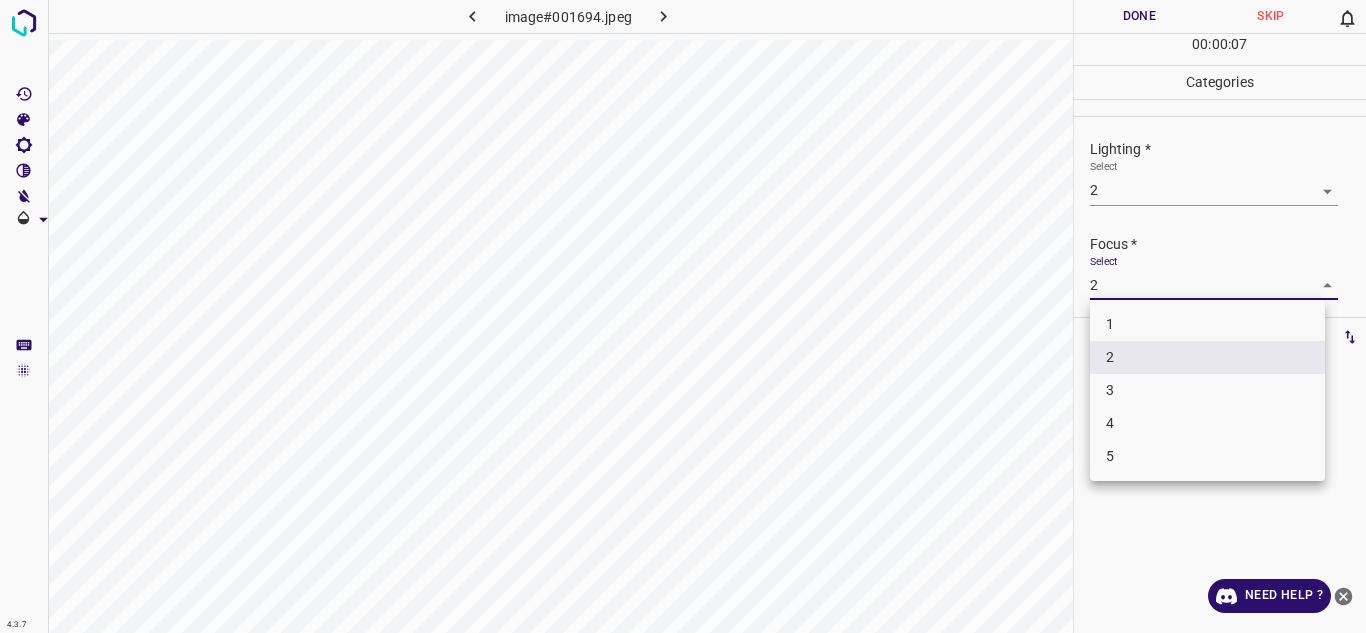 click on "3" at bounding box center (1207, 390) 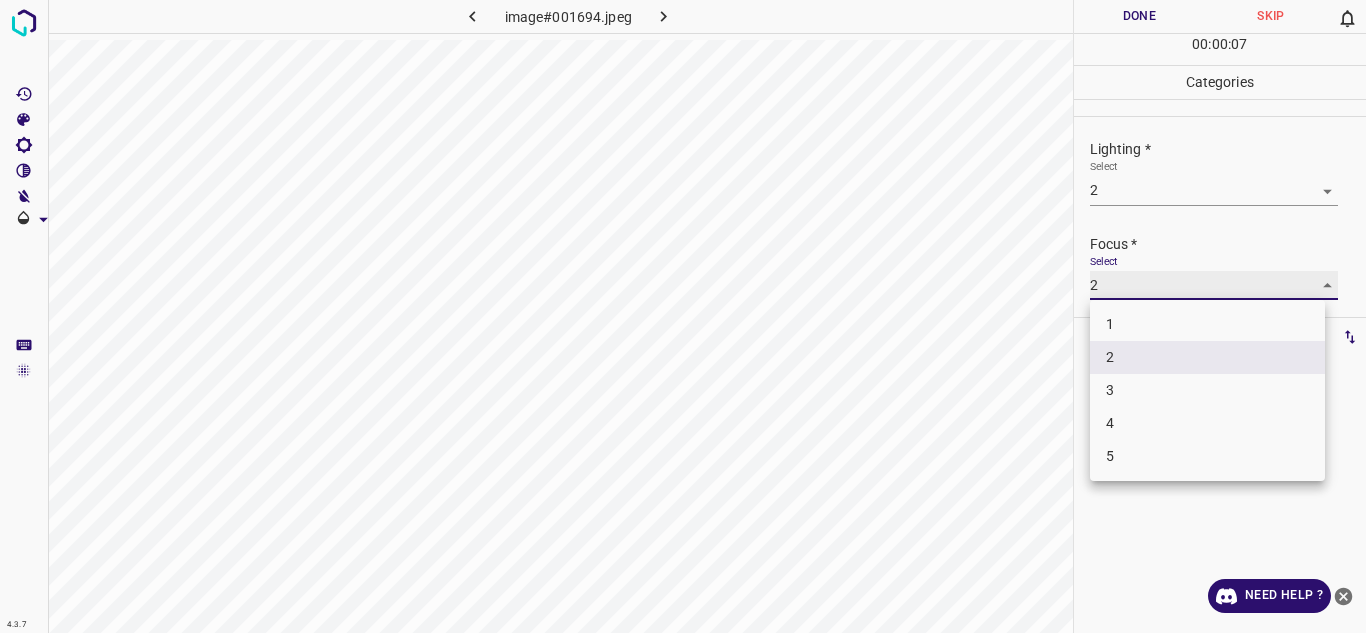 type on "3" 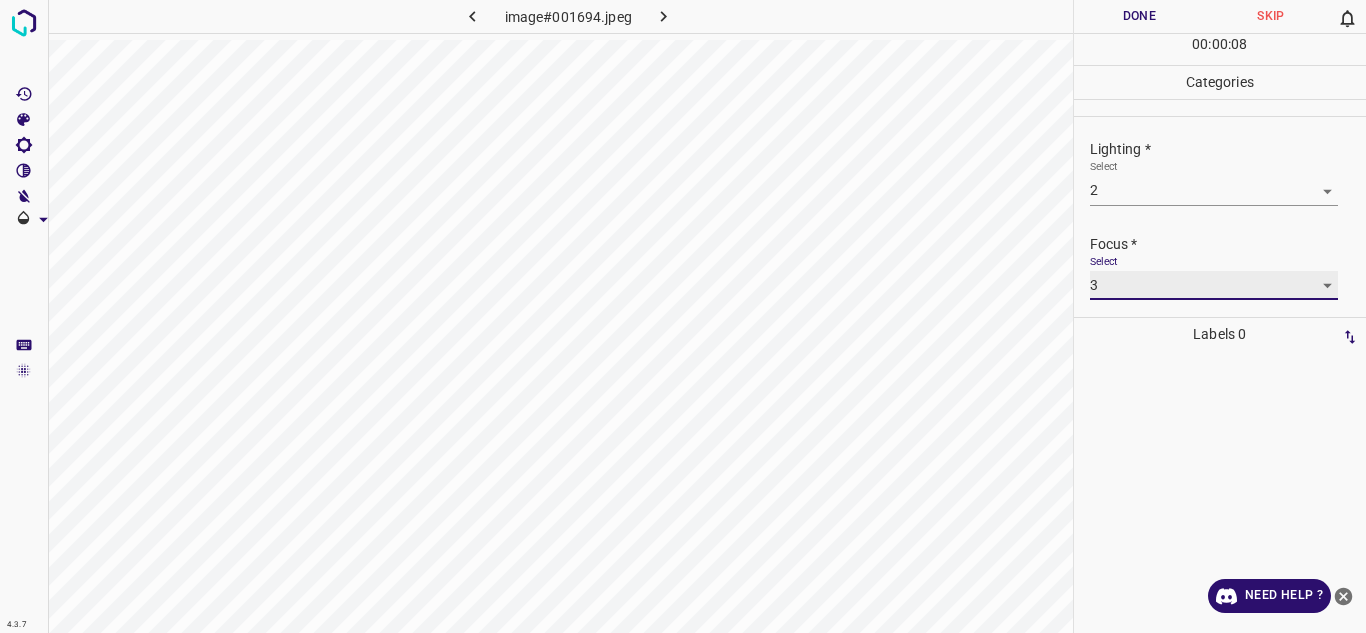 scroll, scrollTop: 98, scrollLeft: 0, axis: vertical 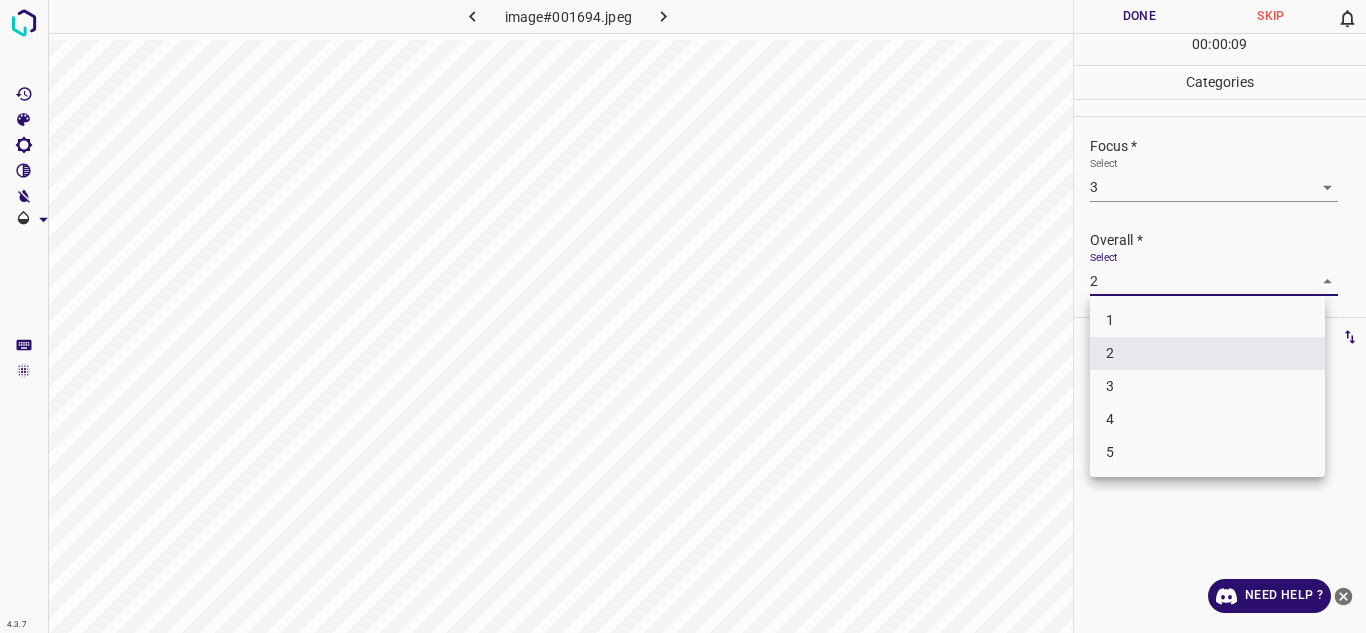 click on "4.3.7 image#001694.jpeg Done Skip 0 00   : 00   : 09   Categories Lighting *  Select 2 2 Focus *  Select 3 3 Overall *  Select 2 2 Labels   0 Categories 1 Lighting 2 Focus 3 Overall Tools Space Change between modes (Draw & Edit) I Auto labeling R Restore zoom M Zoom in N Zoom out Delete Delete selecte label Filters Z Restore filters X Saturation filter C Brightness filter V Contrast filter B Gray scale filter General O Download Need Help ? - Text - Hide - Delete 1 2 3 4 5" at bounding box center (683, 316) 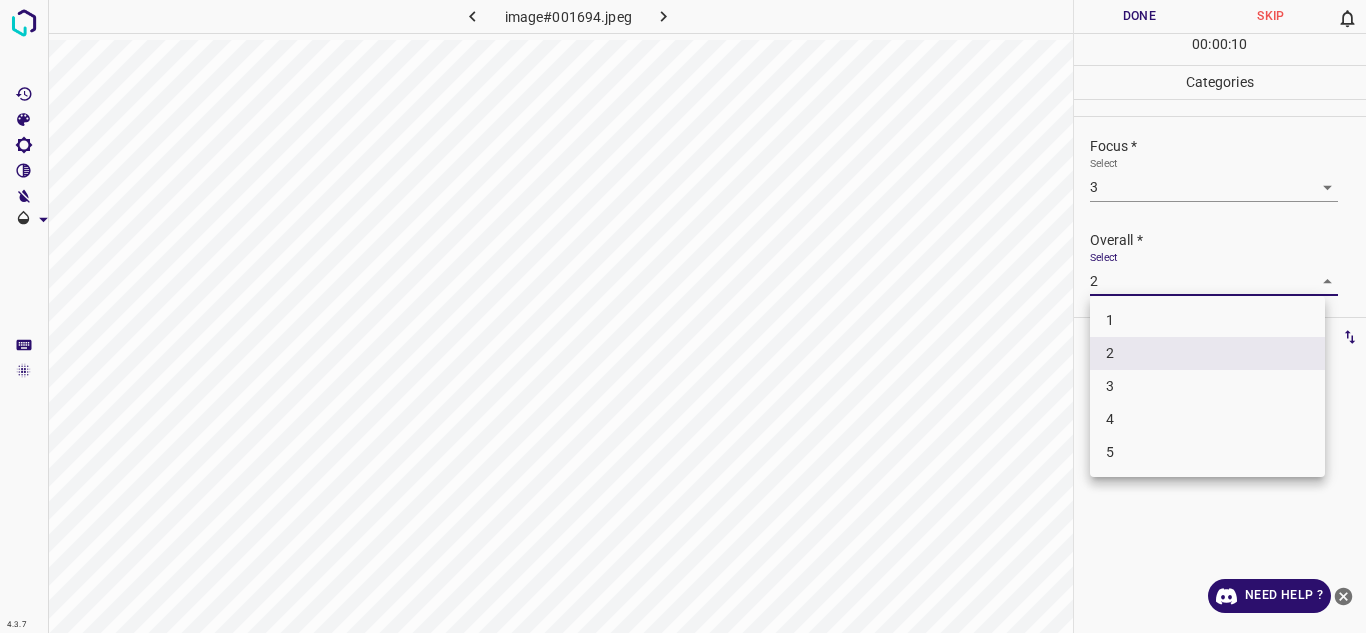 click on "3" at bounding box center [1207, 386] 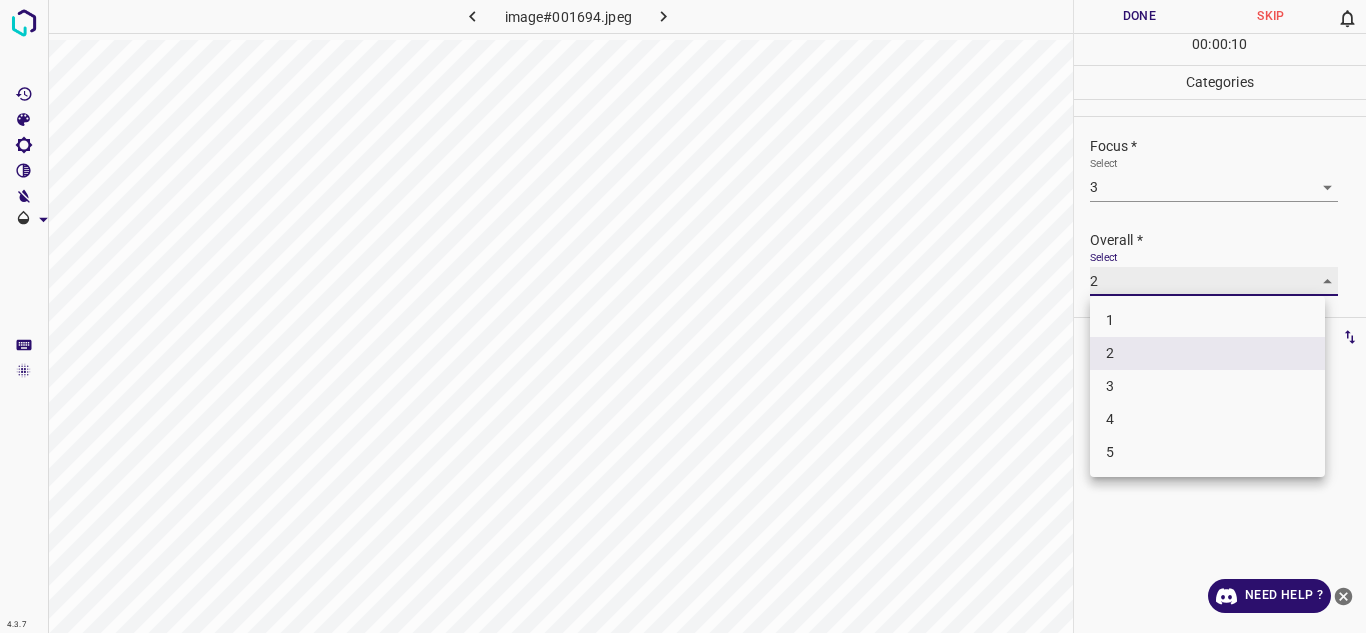 type on "3" 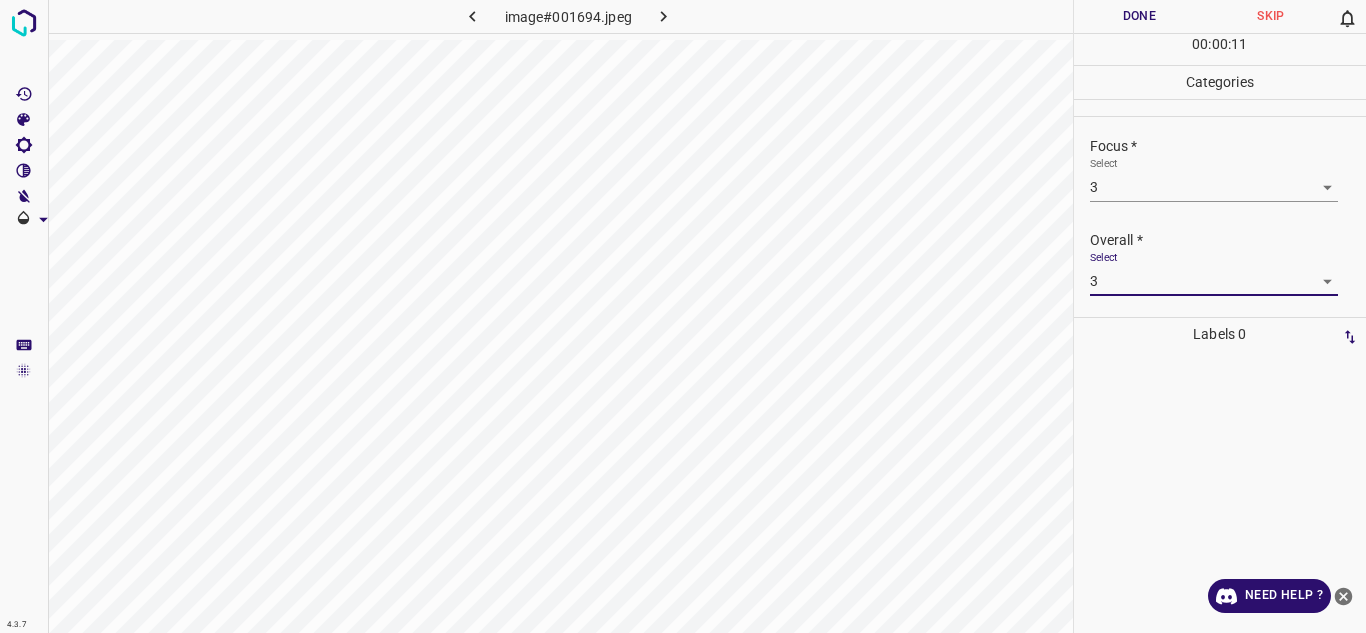 click on "Done" at bounding box center (1140, 16) 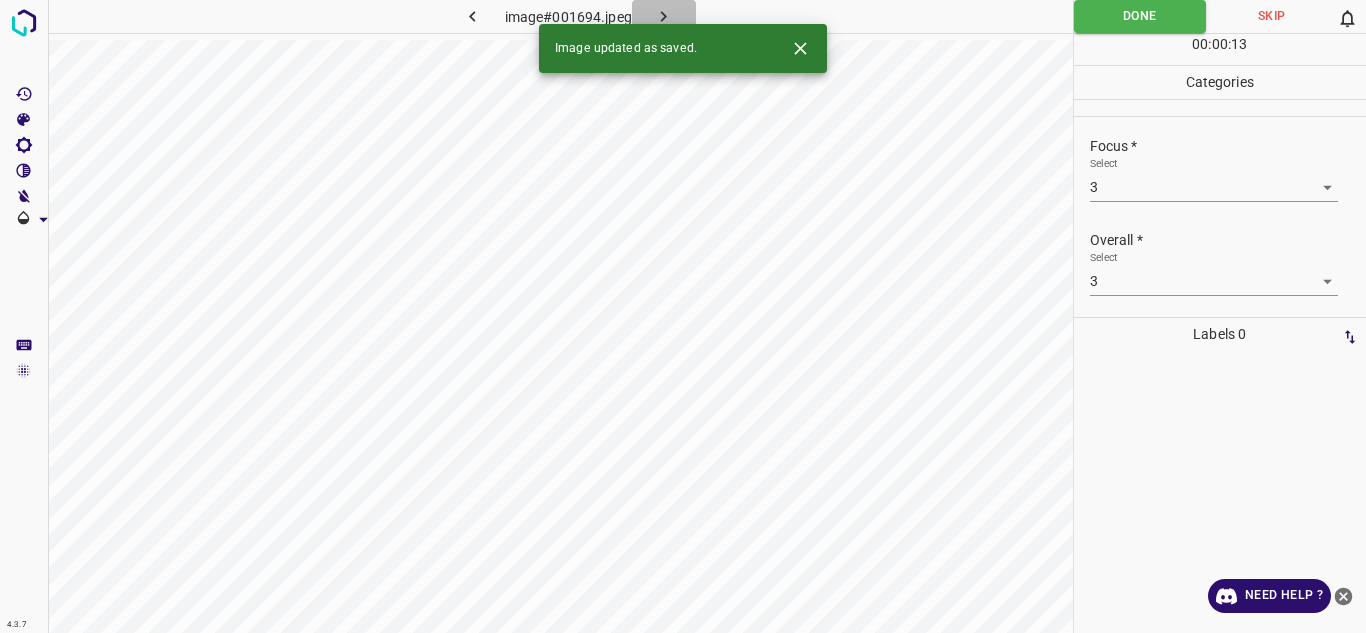 click 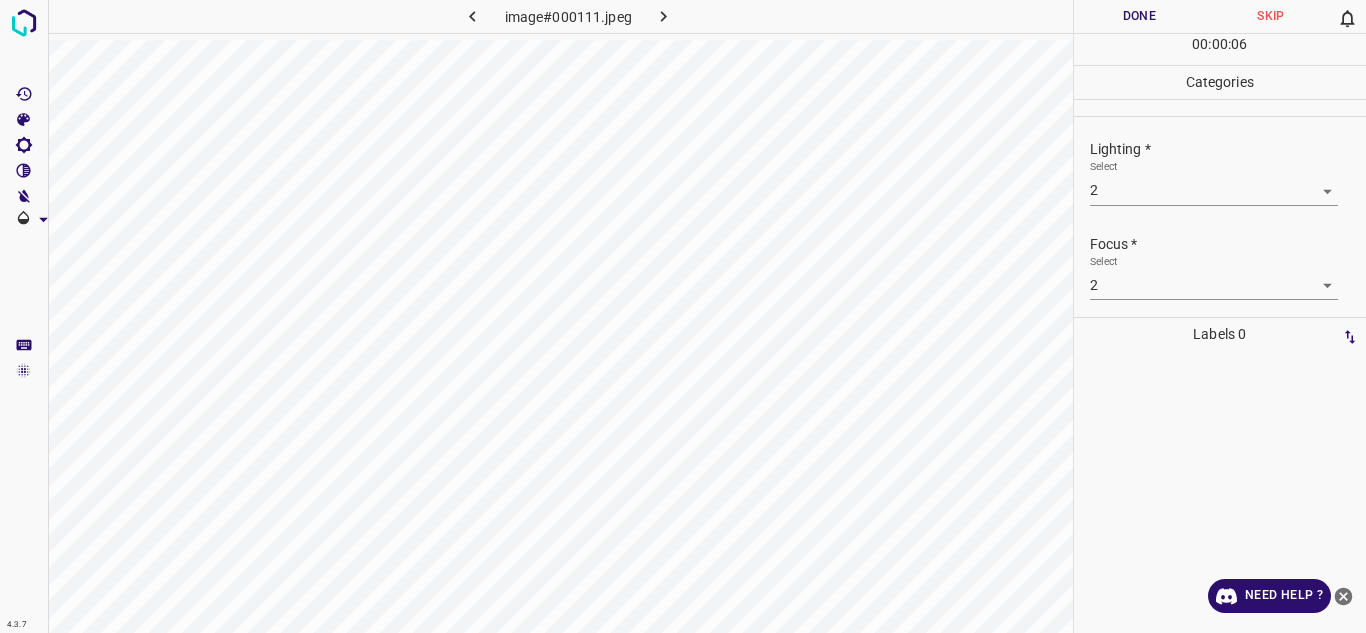 click on "4.3.7 image#000111.jpeg Done Skip 0 00   : 00   : 06   Categories Lighting *  Select 2 2 Focus *  Select 2 2 Overall *  Select 2 2 Labels   0 Categories 1 Lighting 2 Focus 3 Overall Tools Space Change between modes (Draw & Edit) I Auto labeling R Restore zoom M Zoom in N Zoom out Delete Delete selecte label Filters Z Restore filters X Saturation filter C Brightness filter V Contrast filter B Gray scale filter General O Download Need Help ? - Text - Hide - Delete" at bounding box center (683, 316) 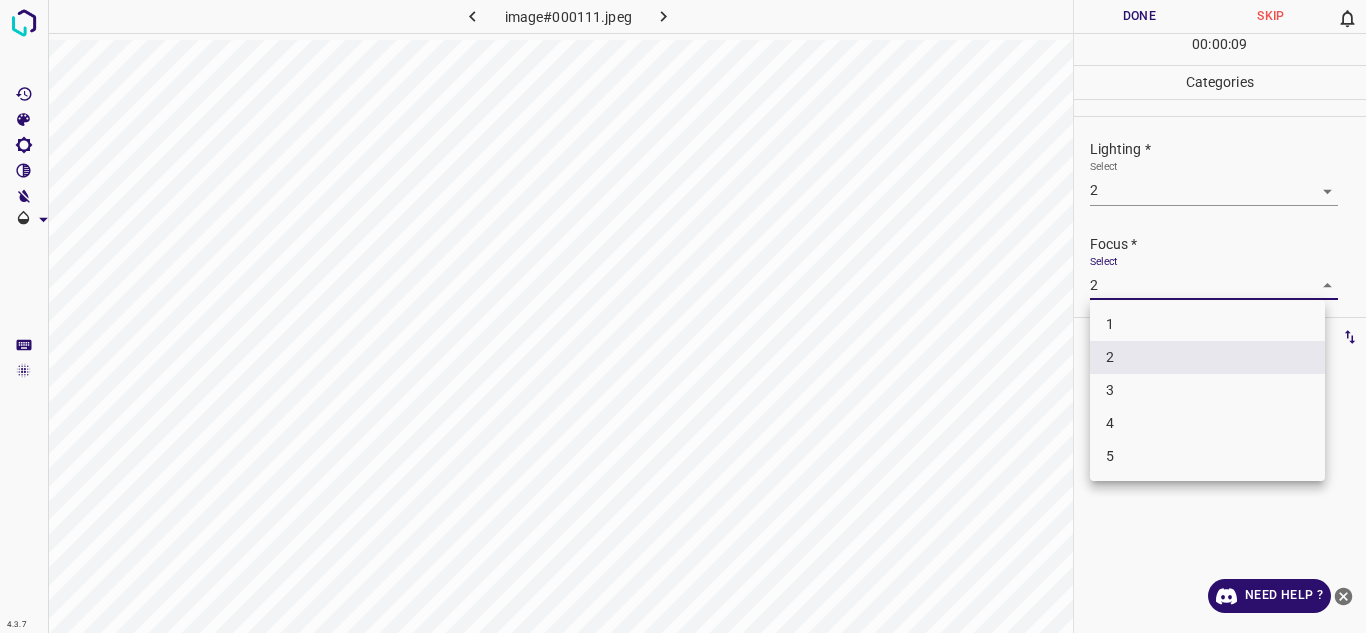 click on "4" at bounding box center (1207, 423) 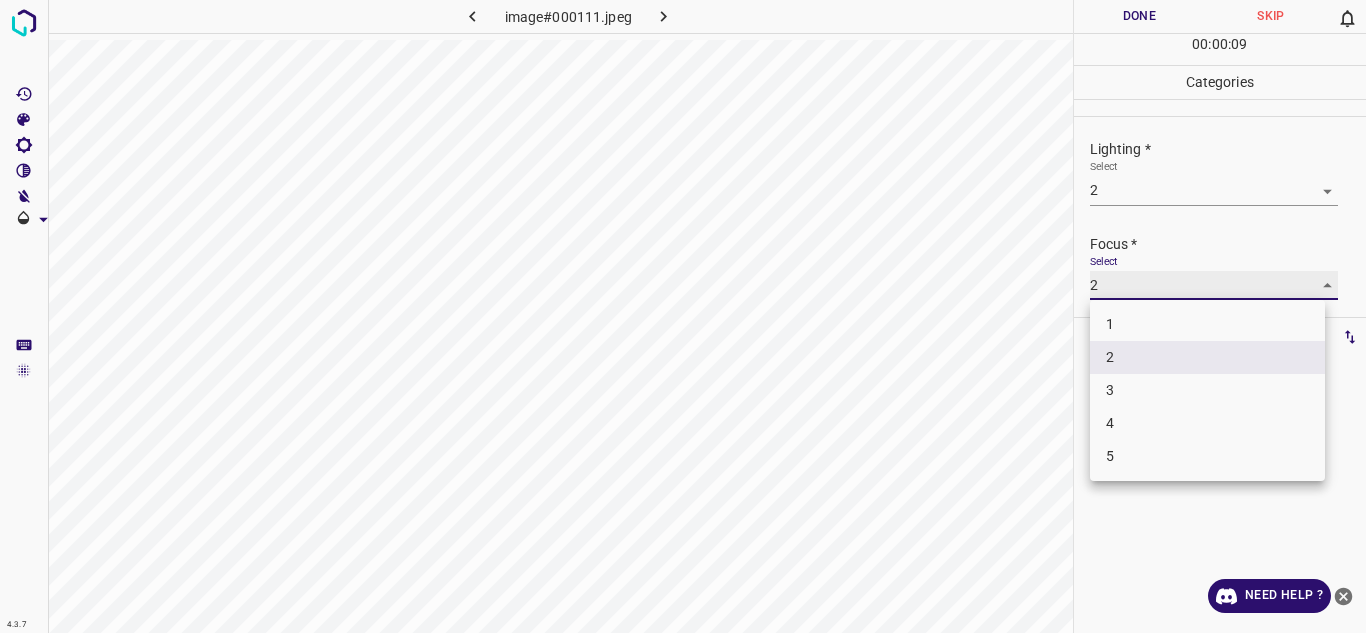 type on "4" 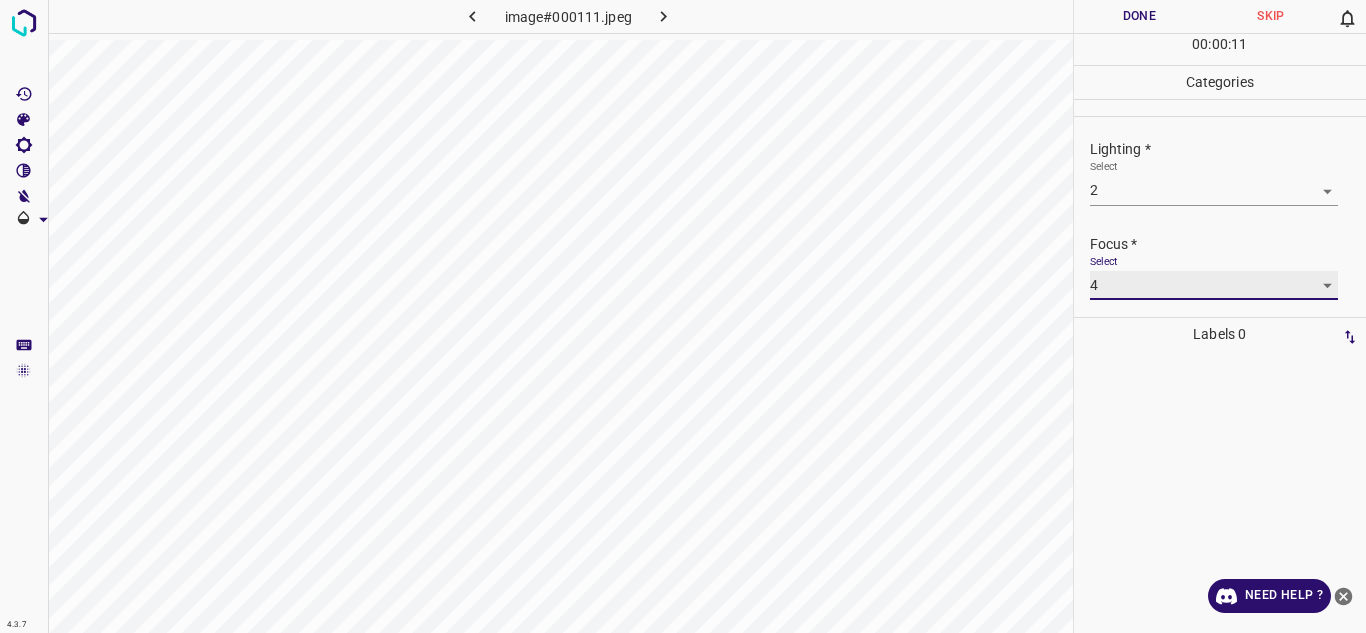 scroll, scrollTop: 3, scrollLeft: 0, axis: vertical 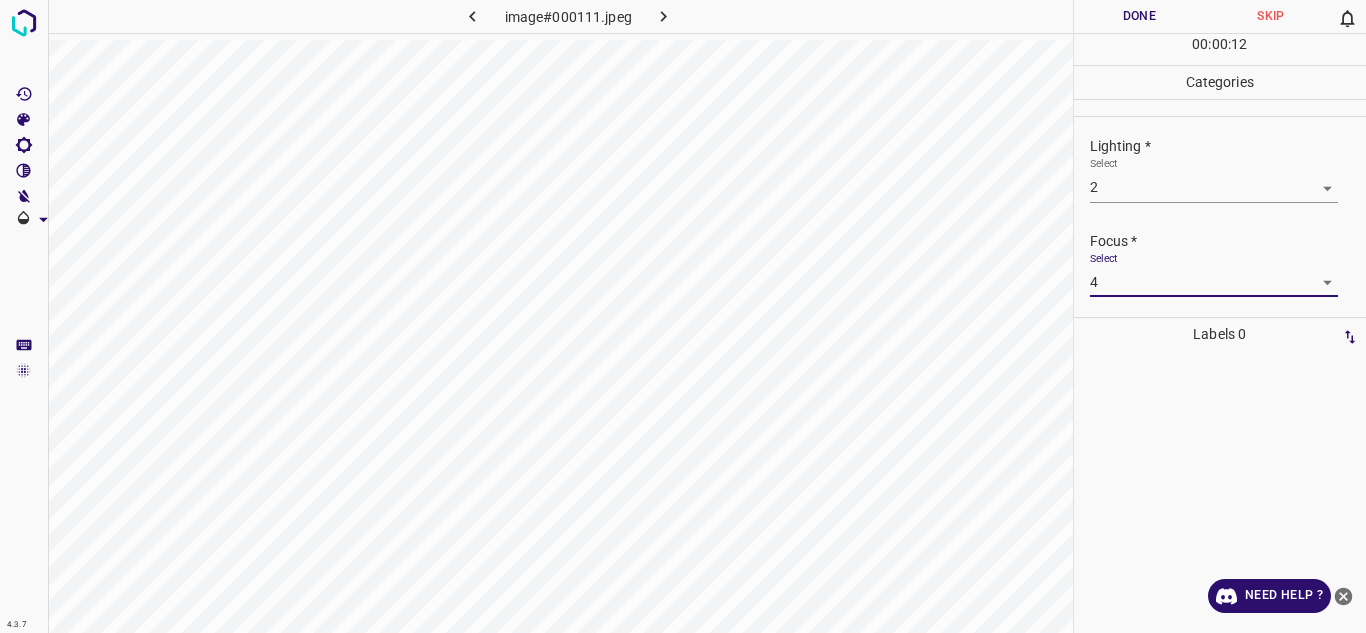 click on "4.3.7 image#000111.jpeg Done Skip 0 00   : 00   : 12   Categories Lighting *  Select 2 2 Focus *  Select 4 4 Overall *  Select 2 2 Labels   0 Categories 1 Lighting 2 Focus 3 Overall Tools Space Change between modes (Draw & Edit) I Auto labeling R Restore zoom M Zoom in N Zoom out Delete Delete selecte label Filters Z Restore filters X Saturation filter C Brightness filter V Contrast filter B Gray scale filter General O Download Need Help ? - Text - Hide - Delete" at bounding box center [683, 316] 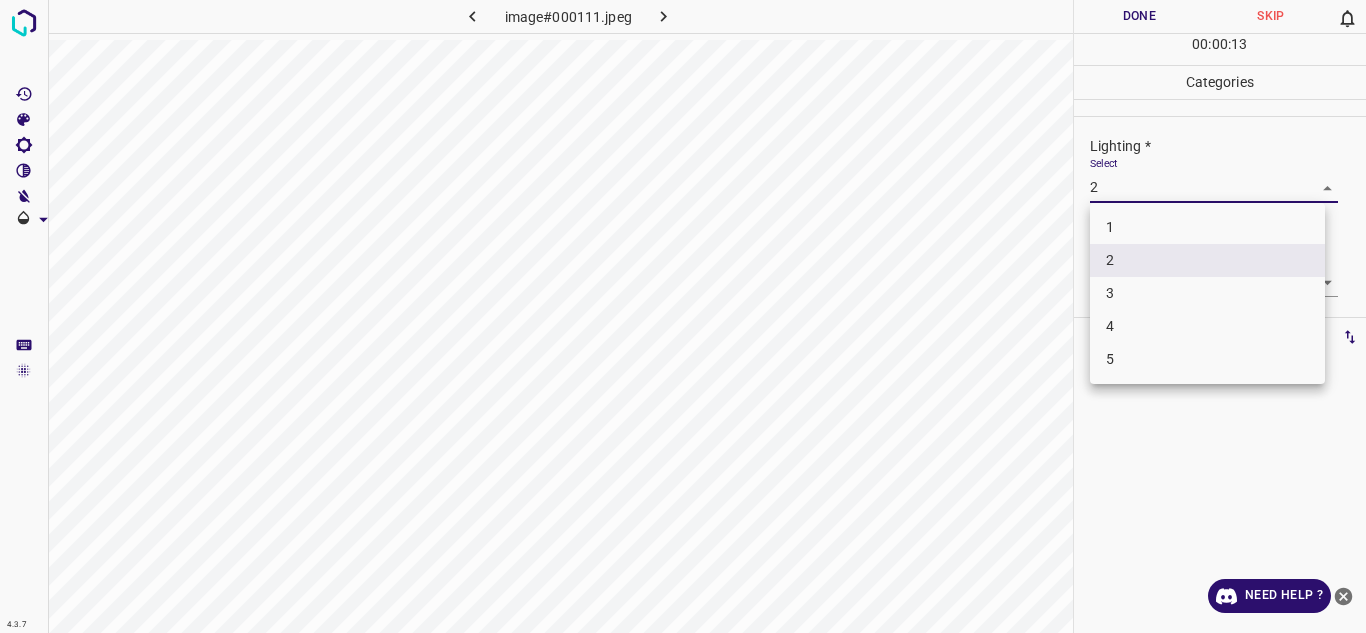click on "4" at bounding box center [1207, 326] 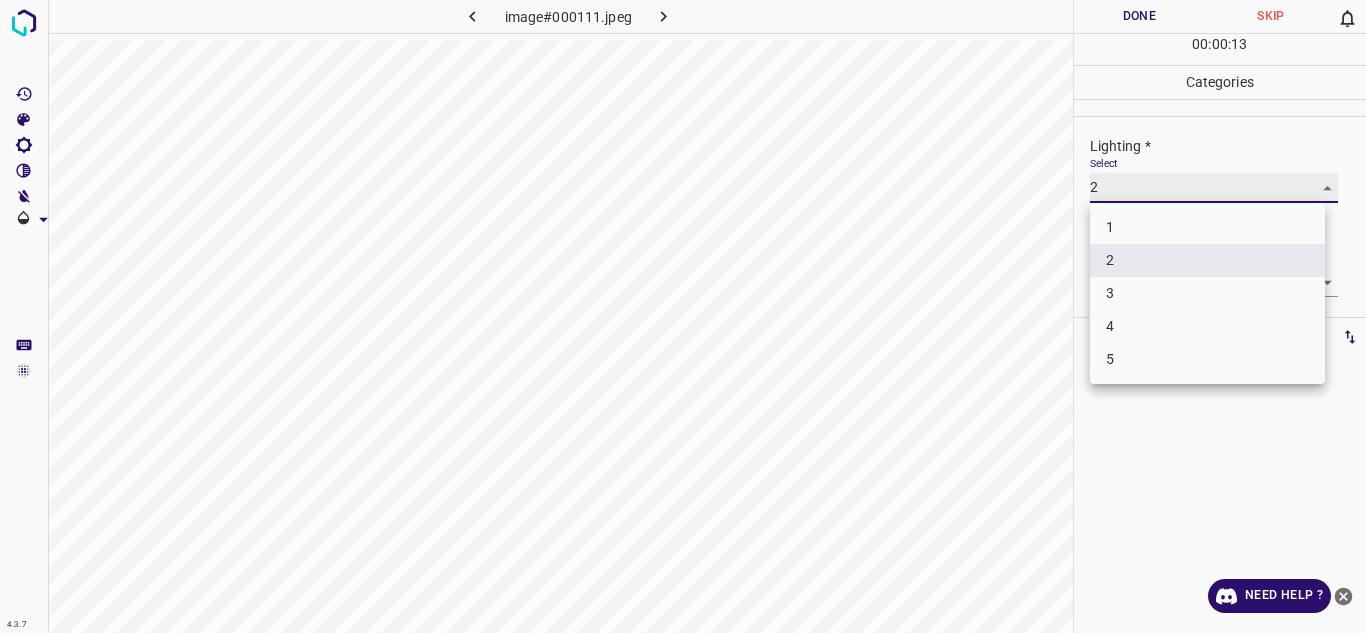 type on "4" 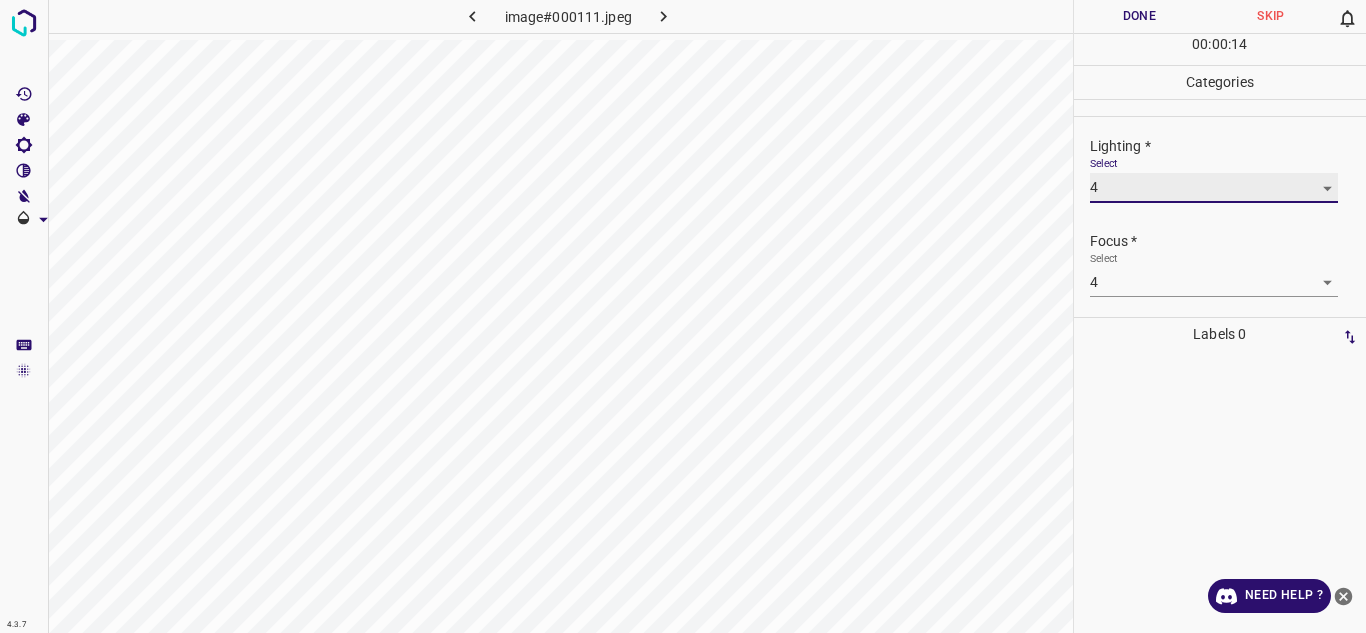 scroll, scrollTop: 98, scrollLeft: 0, axis: vertical 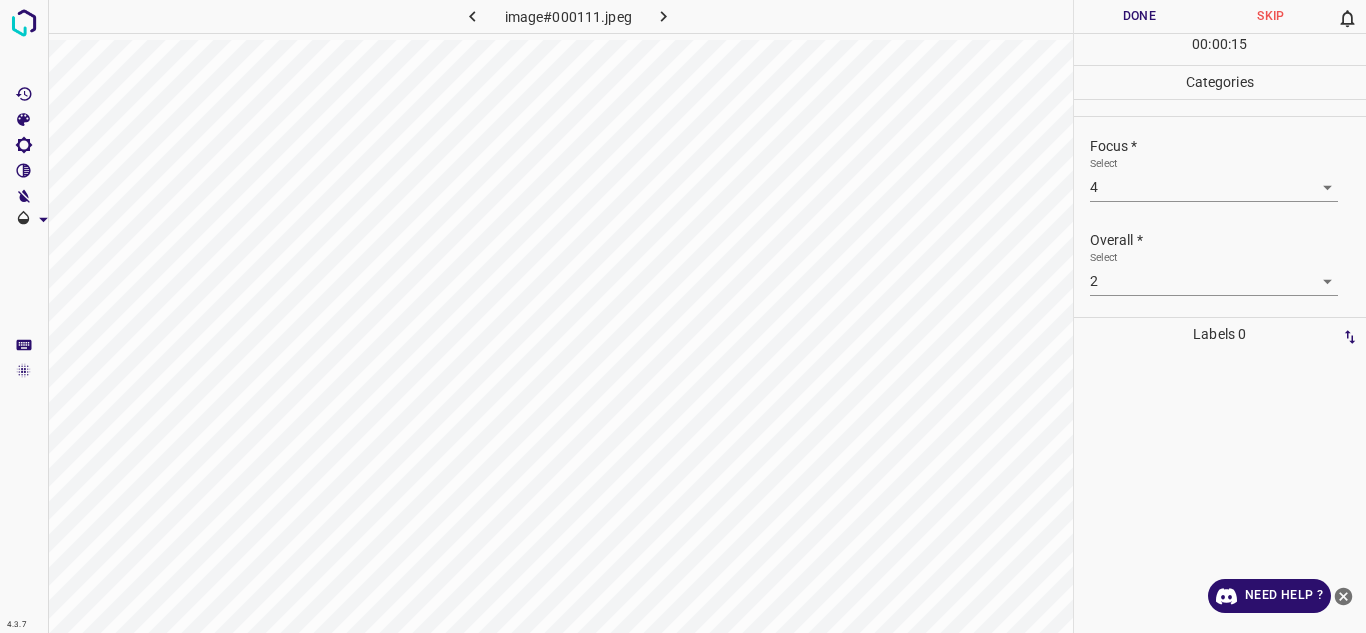 click on "4.3.7 image#000111.jpeg Done Skip 0 00   : 00   : 15   Categories Lighting *  Select 4 4 Focus *  Select 4 4 Overall *  Select 2 2 Labels   0 Categories 1 Lighting 2 Focus 3 Overall Tools Space Change between modes (Draw & Edit) I Auto labeling R Restore zoom M Zoom in N Zoom out Delete Delete selecte label Filters Z Restore filters X Saturation filter C Brightness filter V Contrast filter B Gray scale filter General O Download Need Help ? - Text - Hide - Delete" at bounding box center (683, 316) 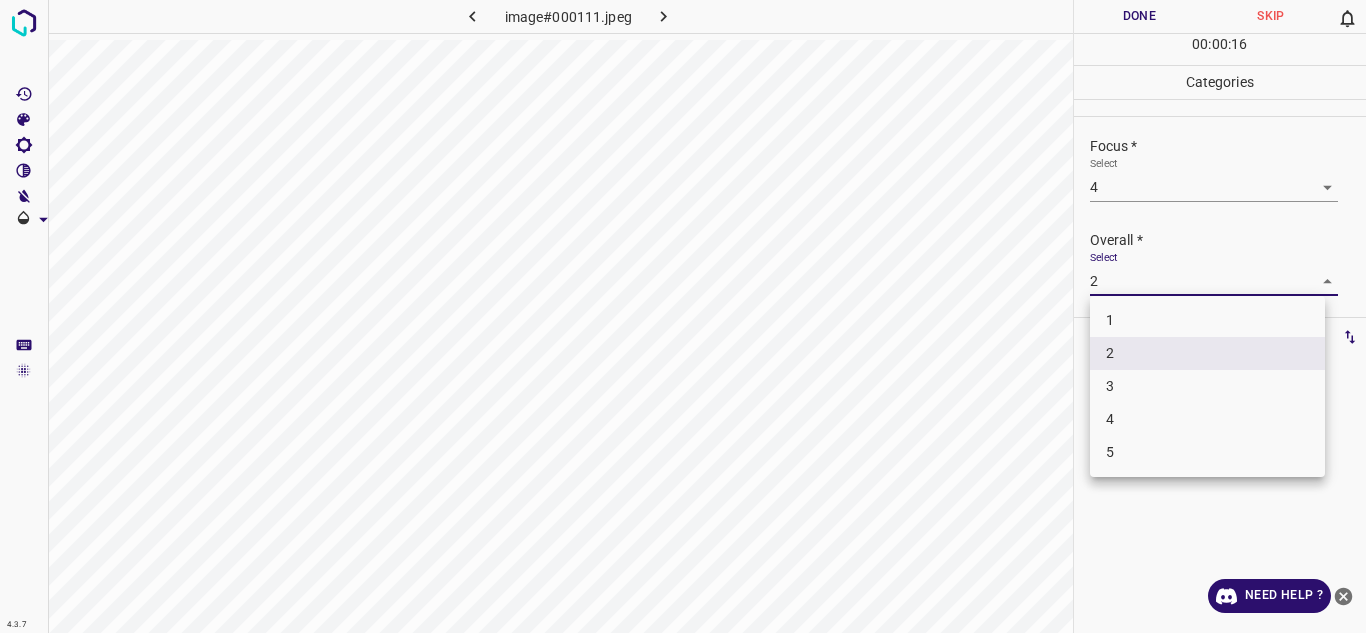 click on "4" at bounding box center [1207, 419] 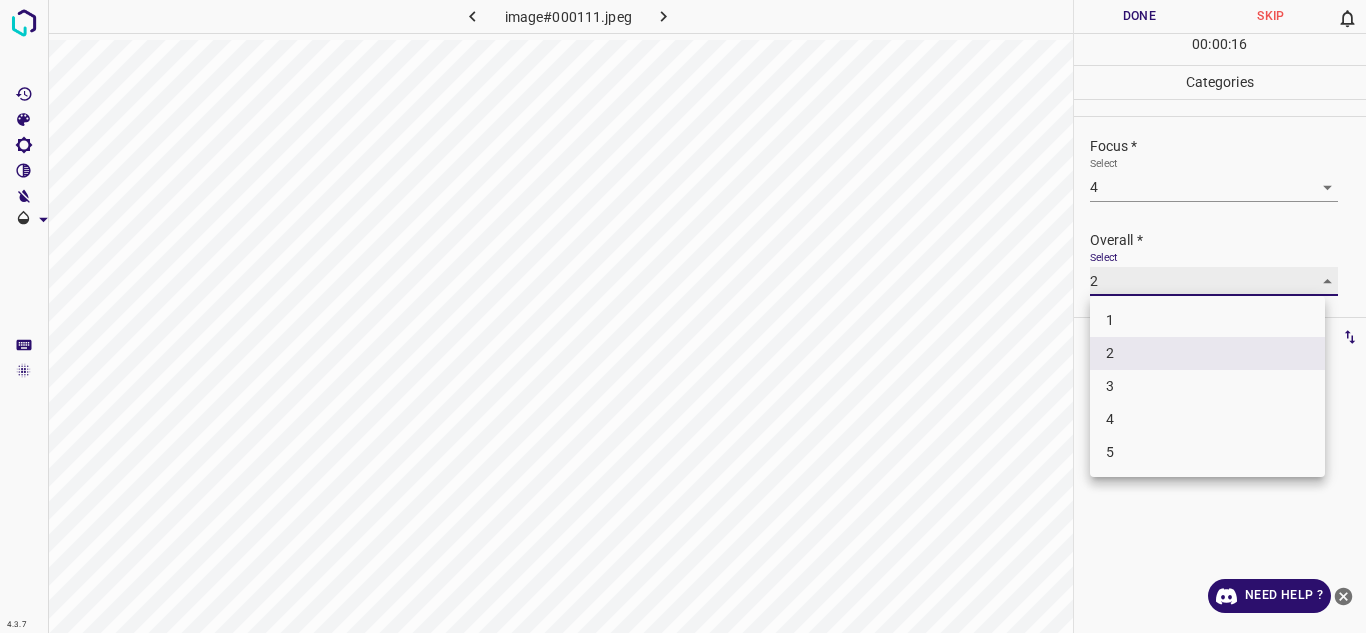 type on "4" 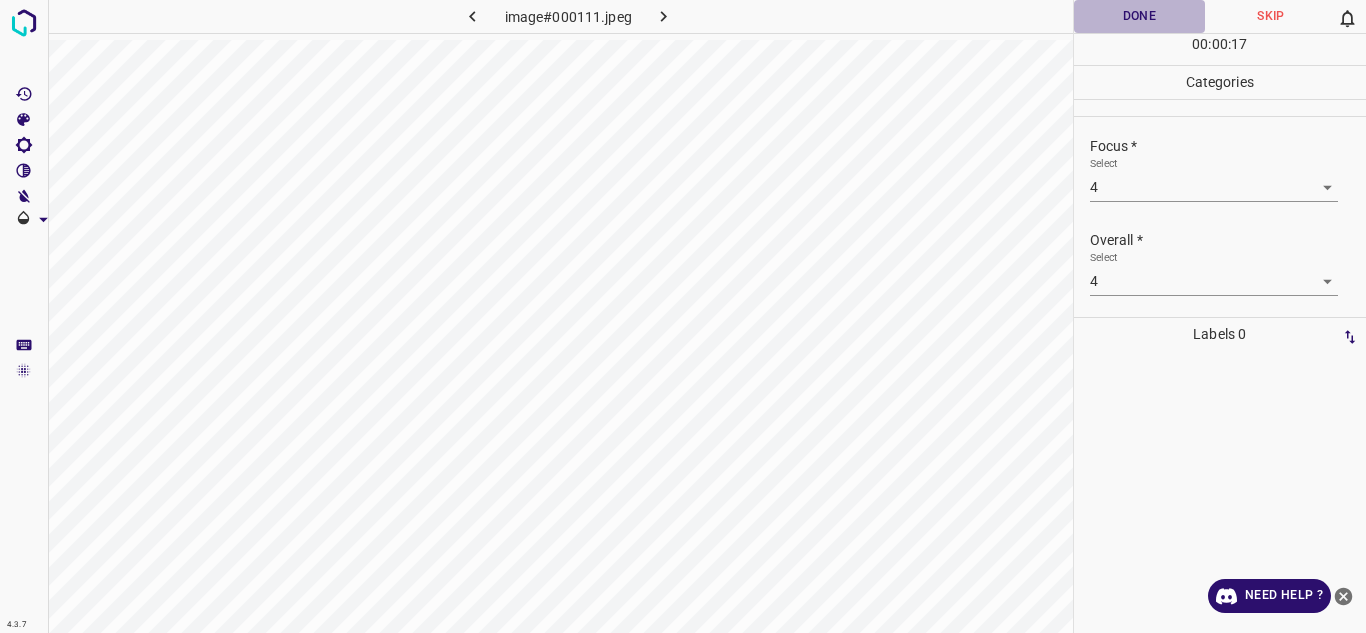 click on "Done" at bounding box center (1140, 16) 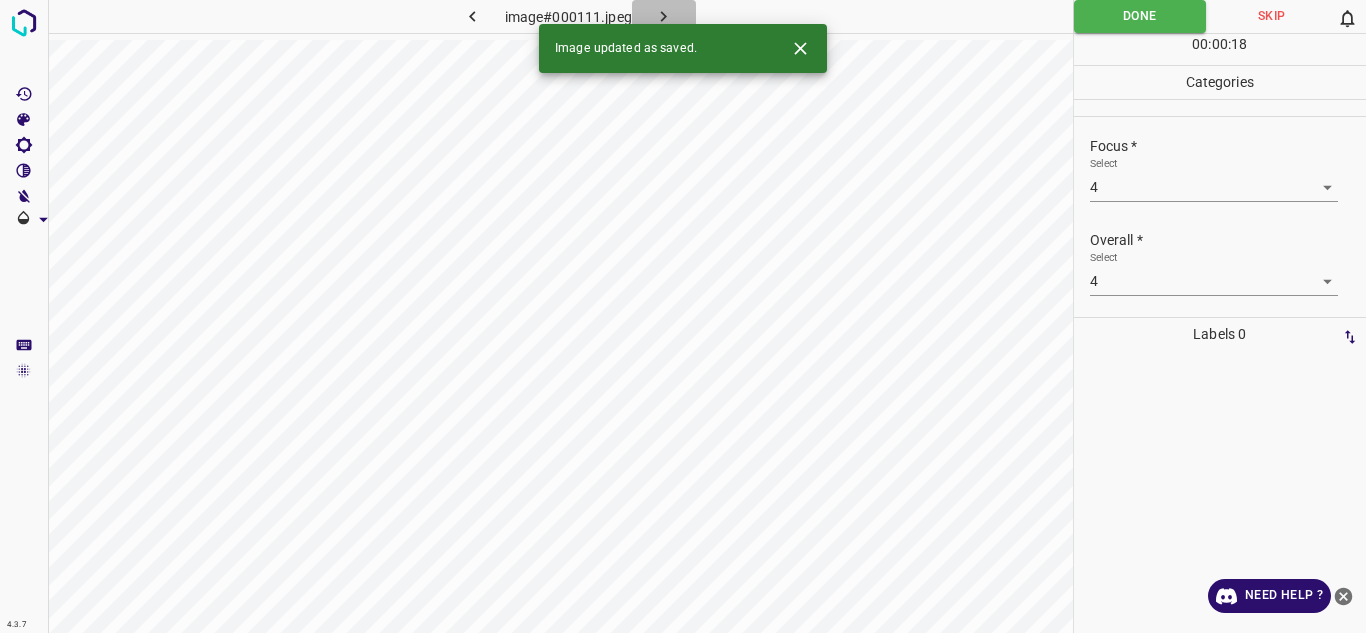 click 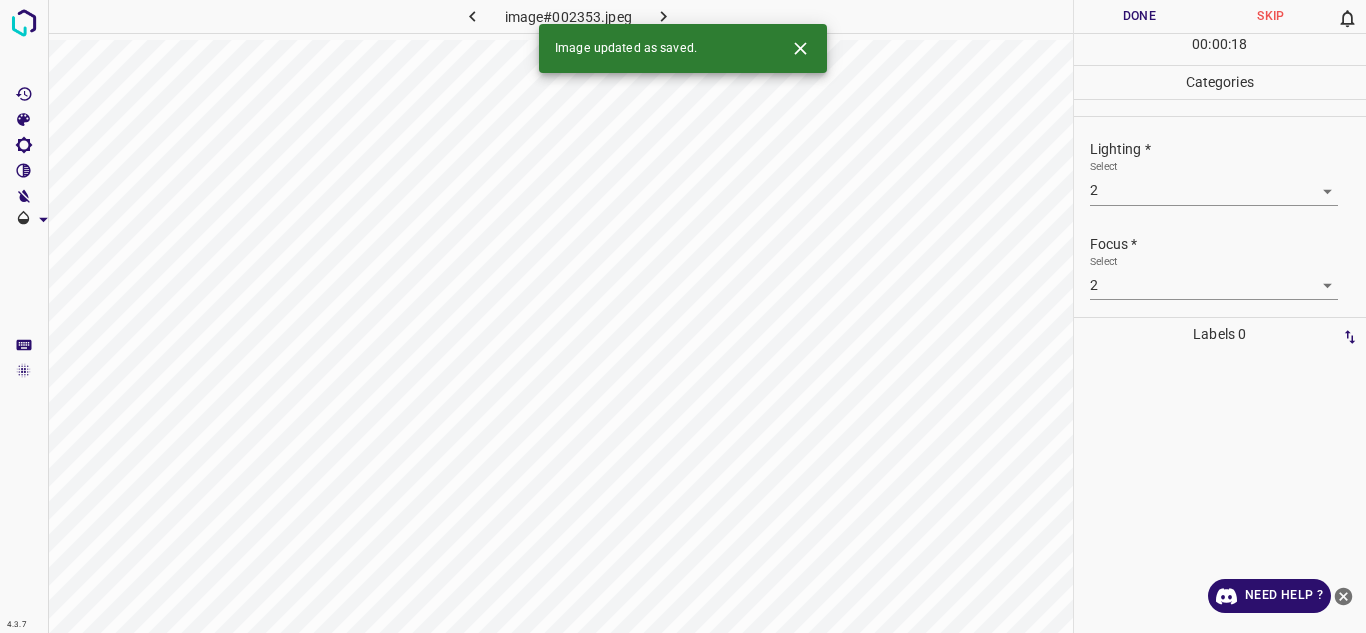 click on "4.3.7 image#002353.jpeg Done Skip 0 00   : 00   : 18   Categories Lighting *  Select 2 2 Focus *  Select 2 2 Overall *  Select 2 2 Labels   0 Categories 1 Lighting 2 Focus 3 Overall Tools Space Change between modes (Draw & Edit) I Auto labeling R Restore zoom M Zoom in N Zoom out Delete Delete selecte label Filters Z Restore filters X Saturation filter C Brightness filter V Contrast filter B Gray scale filter General O Download Image updated as saved. Need Help ? - Text - Hide - Delete" at bounding box center (683, 316) 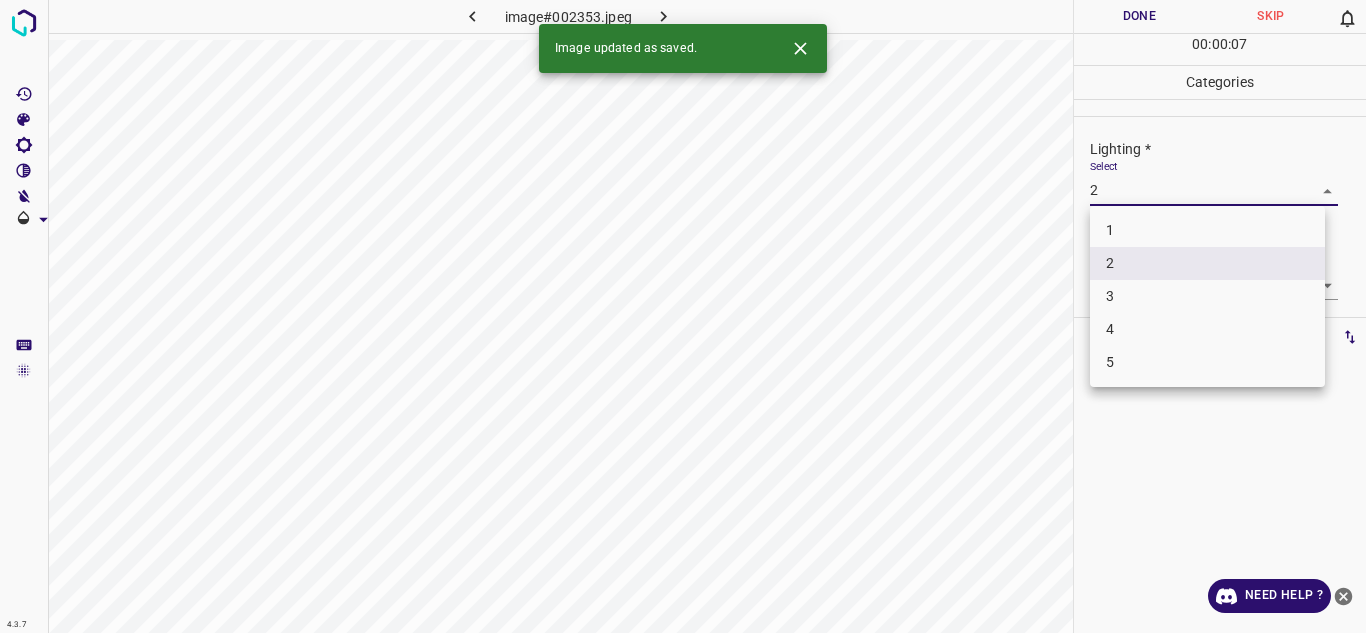 click on "3" at bounding box center (1207, 296) 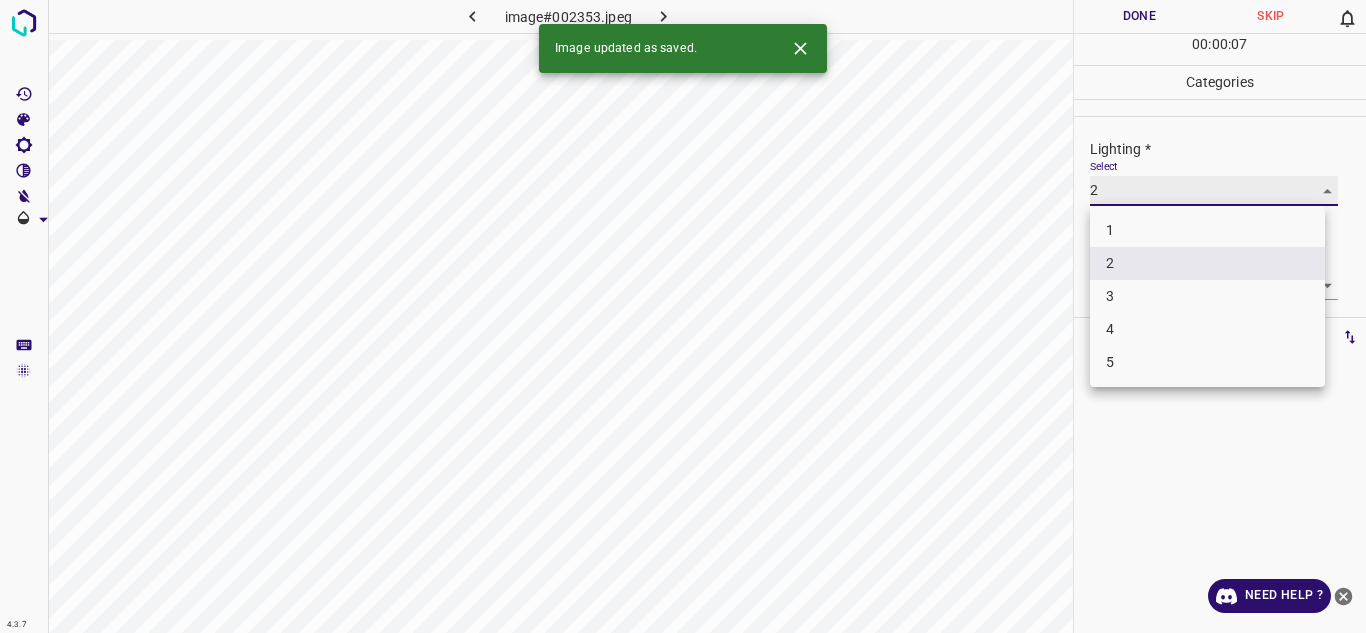 type on "3" 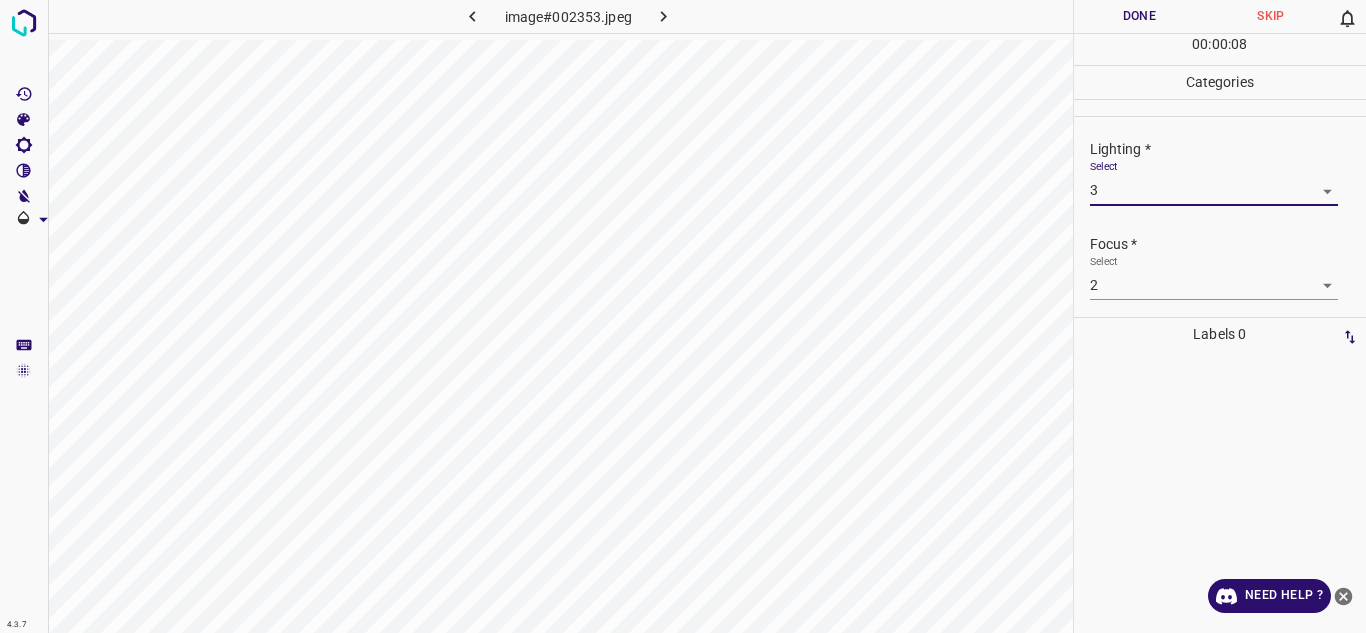 click on "4.3.7 image#002353.jpeg Done Skip 0 00   : 00   : 08   Categories Lighting *  Select 3 3 Focus *  Select 2 2 Overall *  Select 2 2 Labels   0 Categories 1 Lighting 2 Focus 3 Overall Tools Space Change between modes (Draw & Edit) I Auto labeling R Restore zoom M Zoom in N Zoom out Delete Delete selecte label Filters Z Restore filters X Saturation filter C Brightness filter V Contrast filter B Gray scale filter General O Download Need Help ? - Text - Hide - Delete" at bounding box center (683, 316) 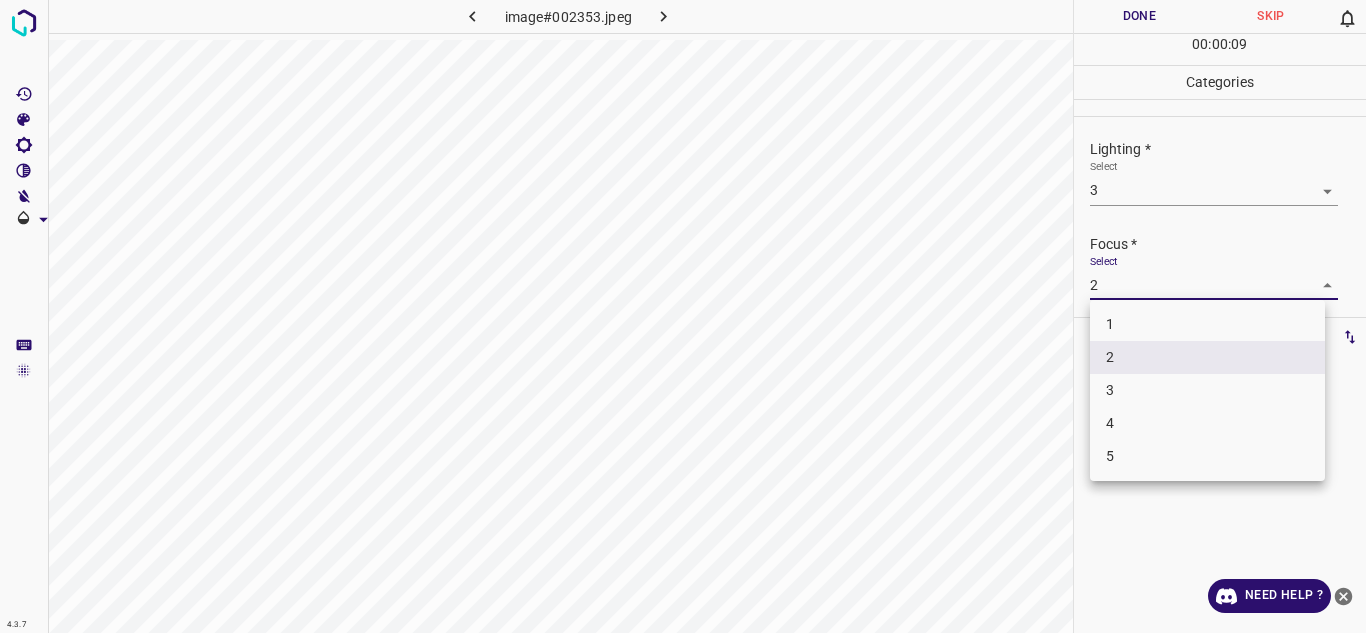 click on "3" at bounding box center [1207, 390] 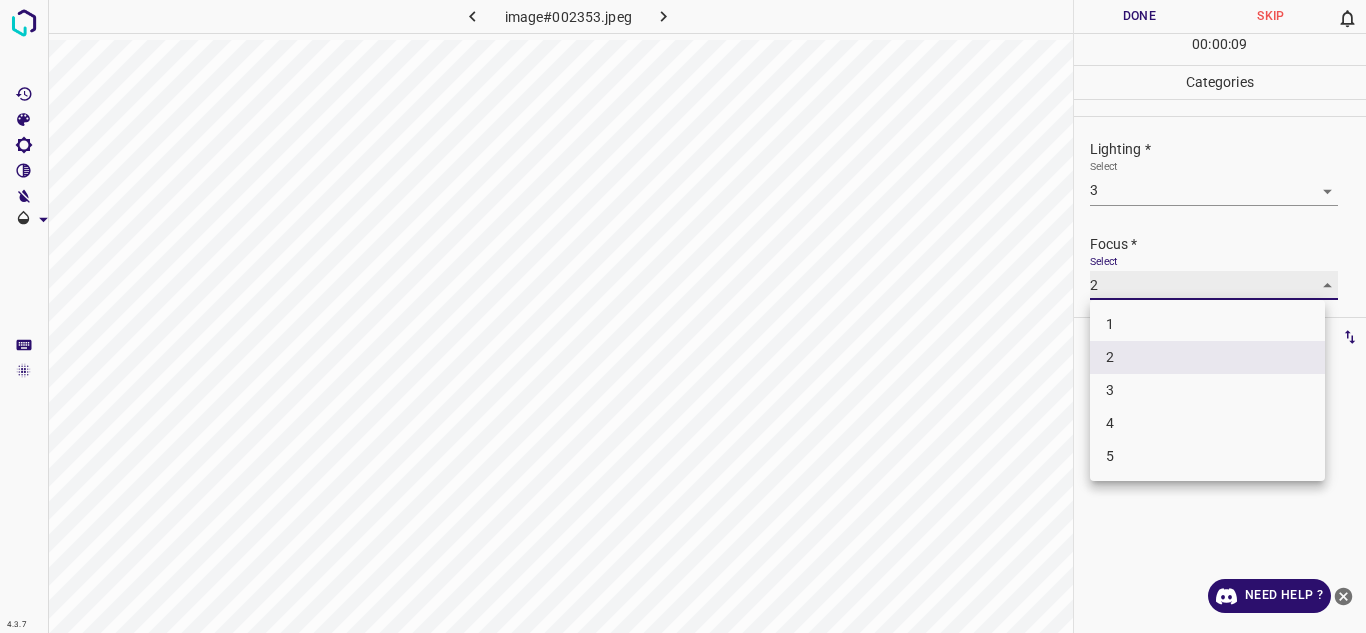 type on "3" 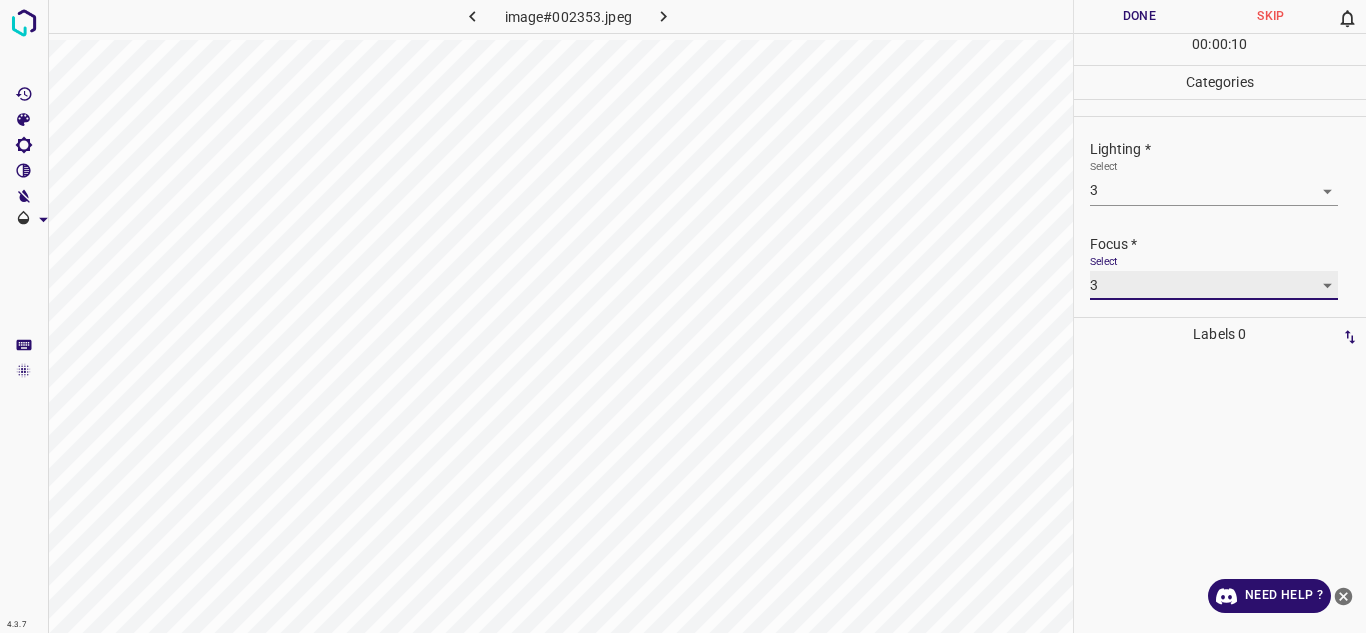scroll, scrollTop: 98, scrollLeft: 0, axis: vertical 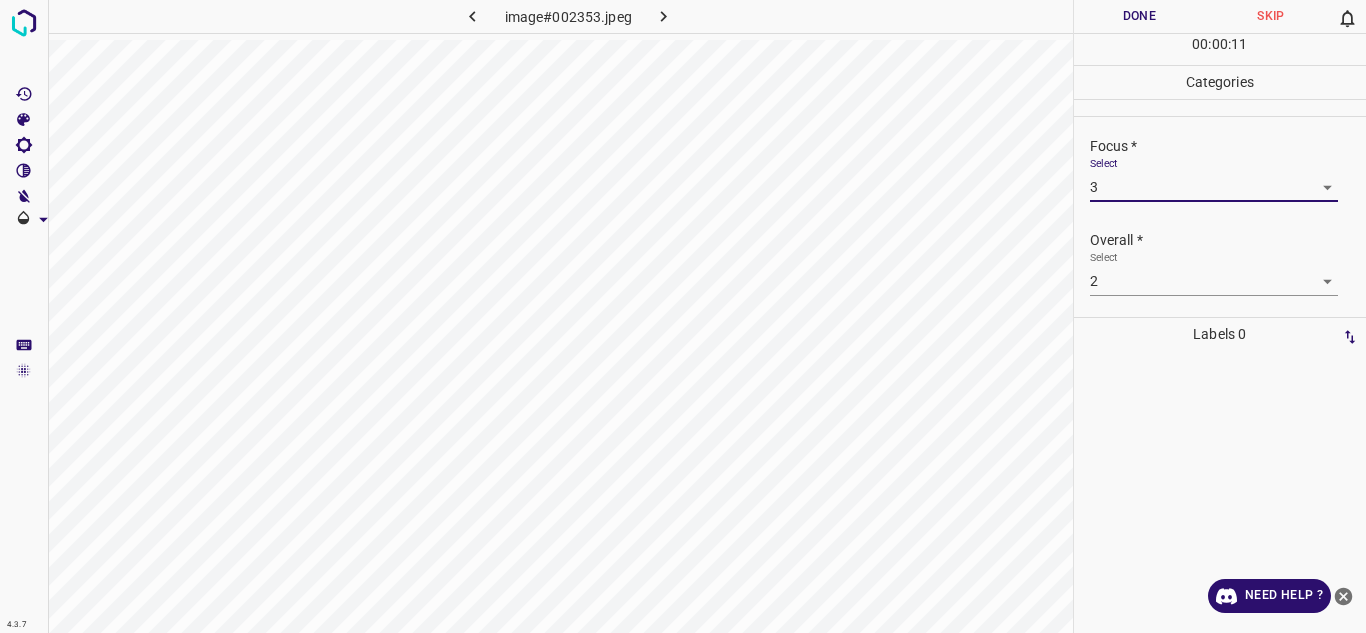 click on "4.3.7 image#002353.jpeg Done Skip 0 00   : 00   : 11   Categories Lighting *  Select 3 3 Focus *  Select 3 3 Overall *  Select 2 2 Labels   0 Categories 1 Lighting 2 Focus 3 Overall Tools Space Change between modes (Draw & Edit) I Auto labeling R Restore zoom M Zoom in N Zoom out Delete Delete selecte label Filters Z Restore filters X Saturation filter C Brightness filter V Contrast filter B Gray scale filter General O Download Need Help ? - Text - Hide - Delete" at bounding box center [683, 316] 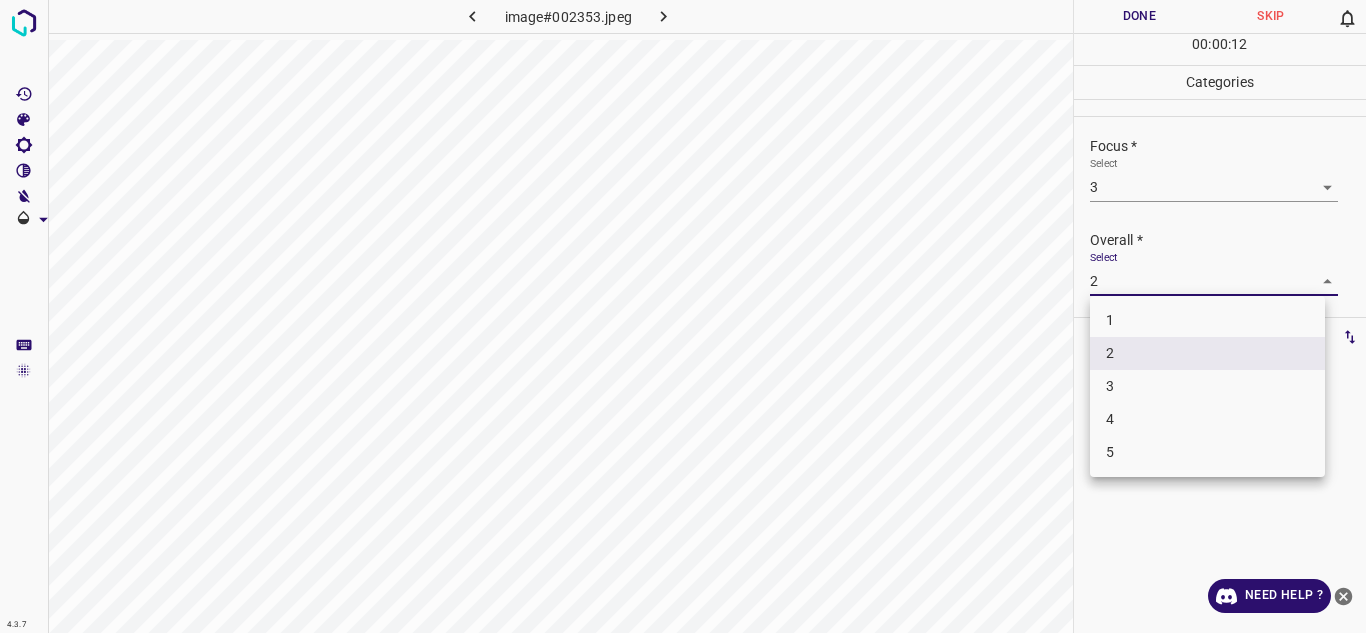 click on "4" at bounding box center [1207, 419] 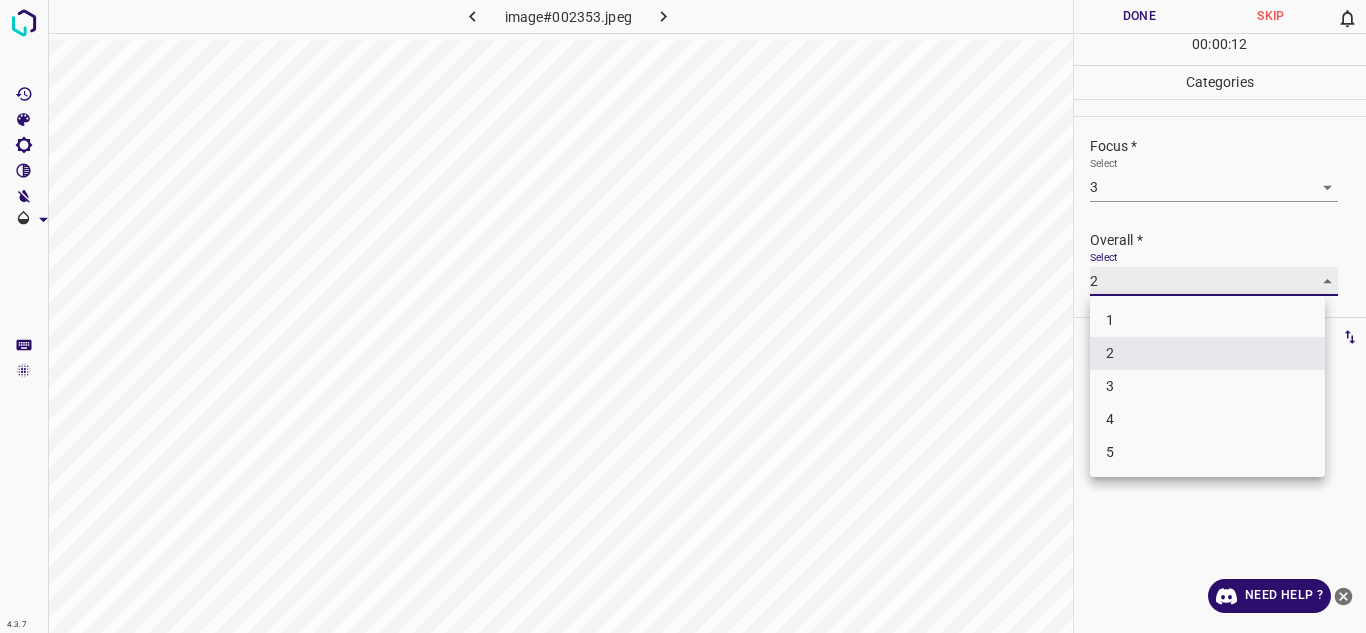 type on "4" 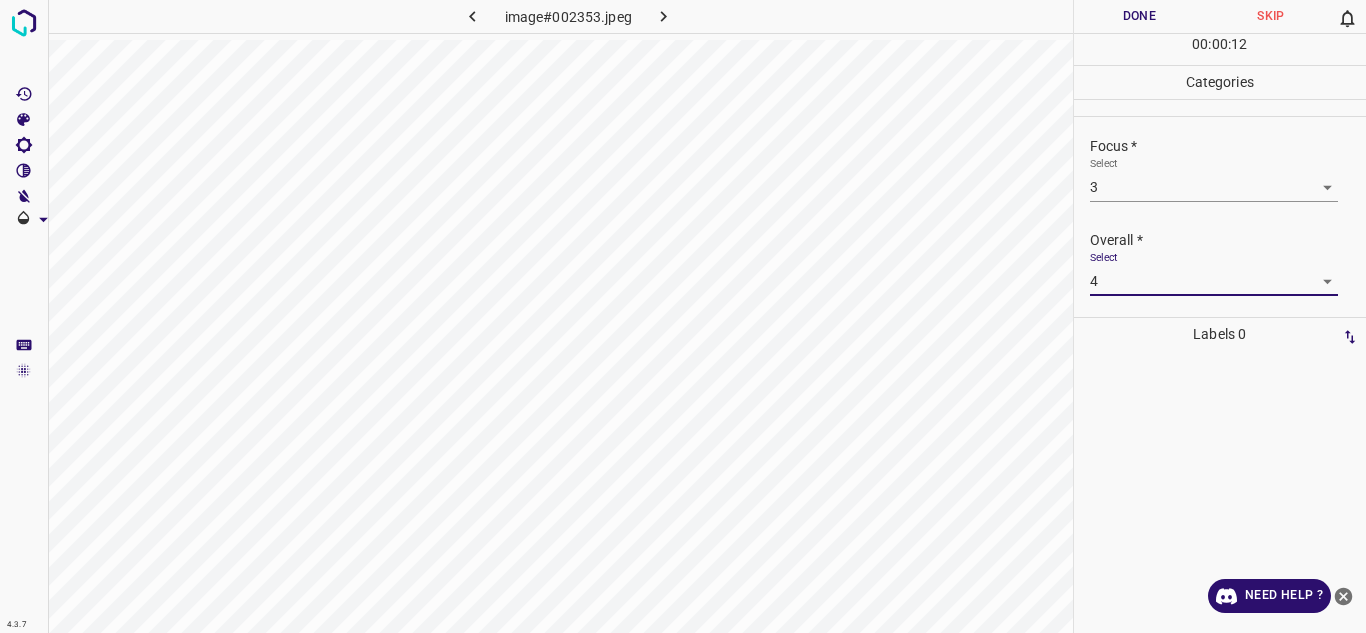 click on "4" at bounding box center [1207, 365] 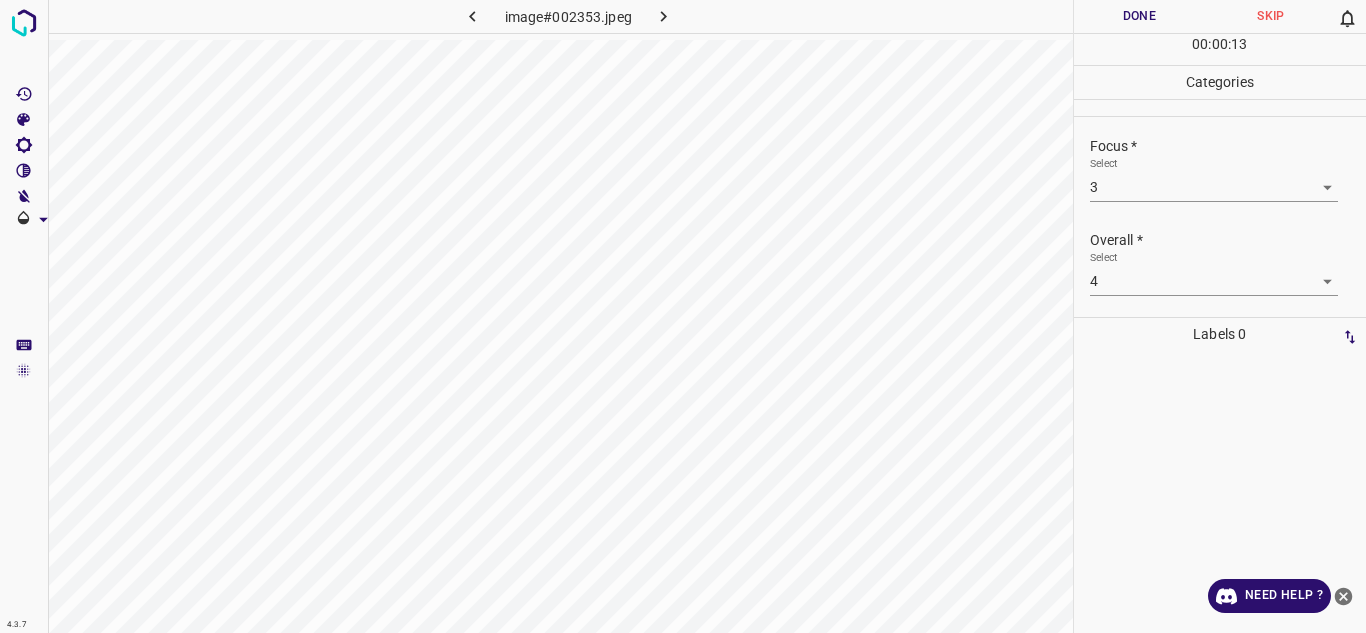 click on "4.3.7 image#002353.jpeg Done Skip 0 00   : 00   : 13   Categories Lighting *  Select 3 3 Focus *  Select 3 3 Overall *  Select 4 4 Labels   0 Categories 1 Lighting 2 Focus 3 Overall Tools Space Change between modes (Draw & Edit) I Auto labeling R Restore zoom M Zoom in N Zoom out Delete Delete selecte label Filters Z Restore filters X Saturation filter C Brightness filter V Contrast filter B Gray scale filter General O Download Need Help ? - Text - Hide - Delete" at bounding box center [683, 316] 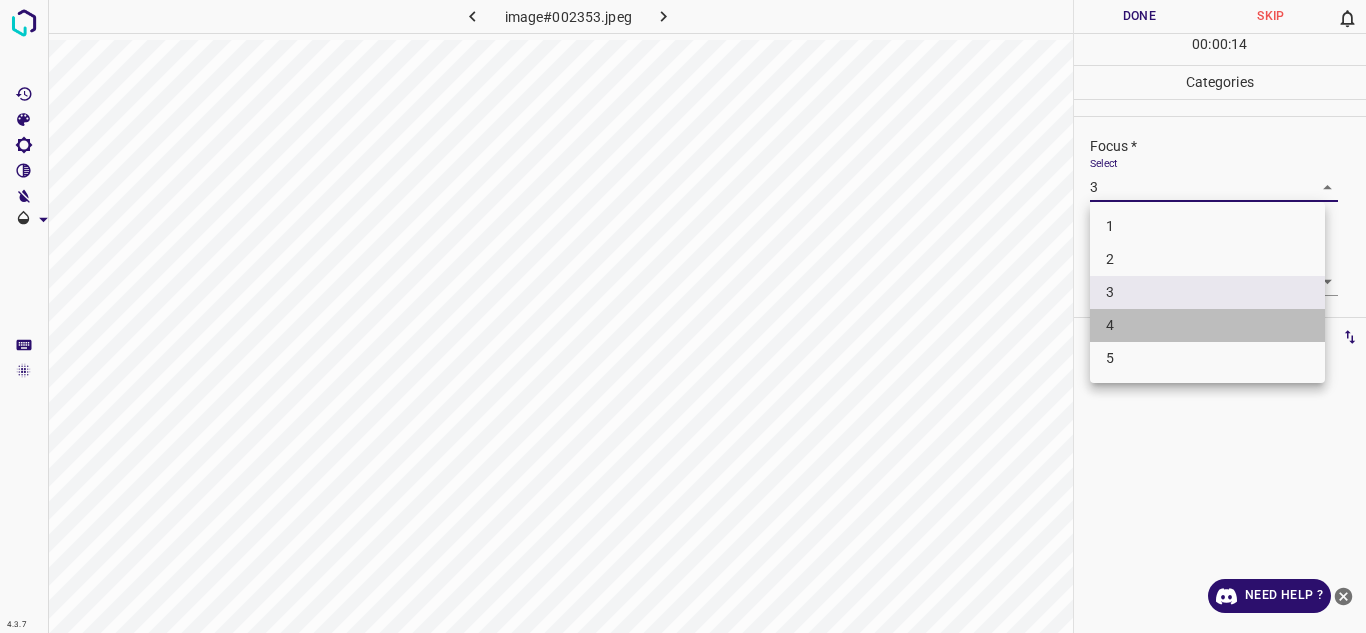 click on "4" at bounding box center [1207, 325] 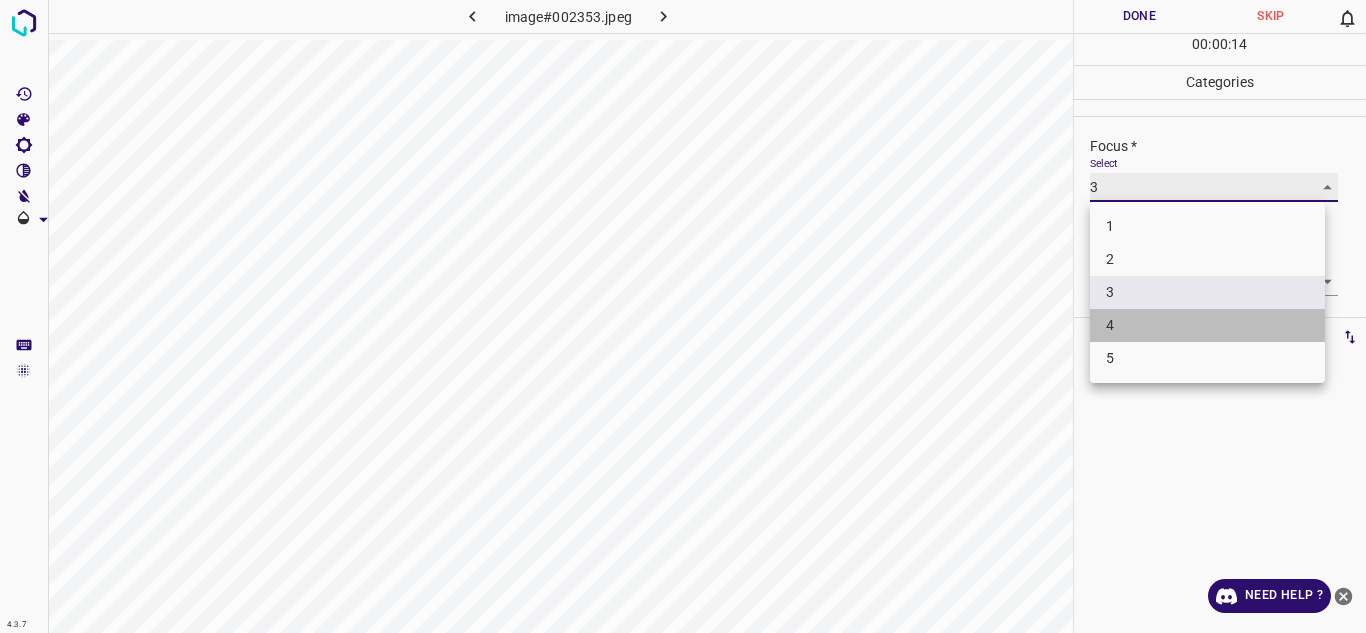 type on "4" 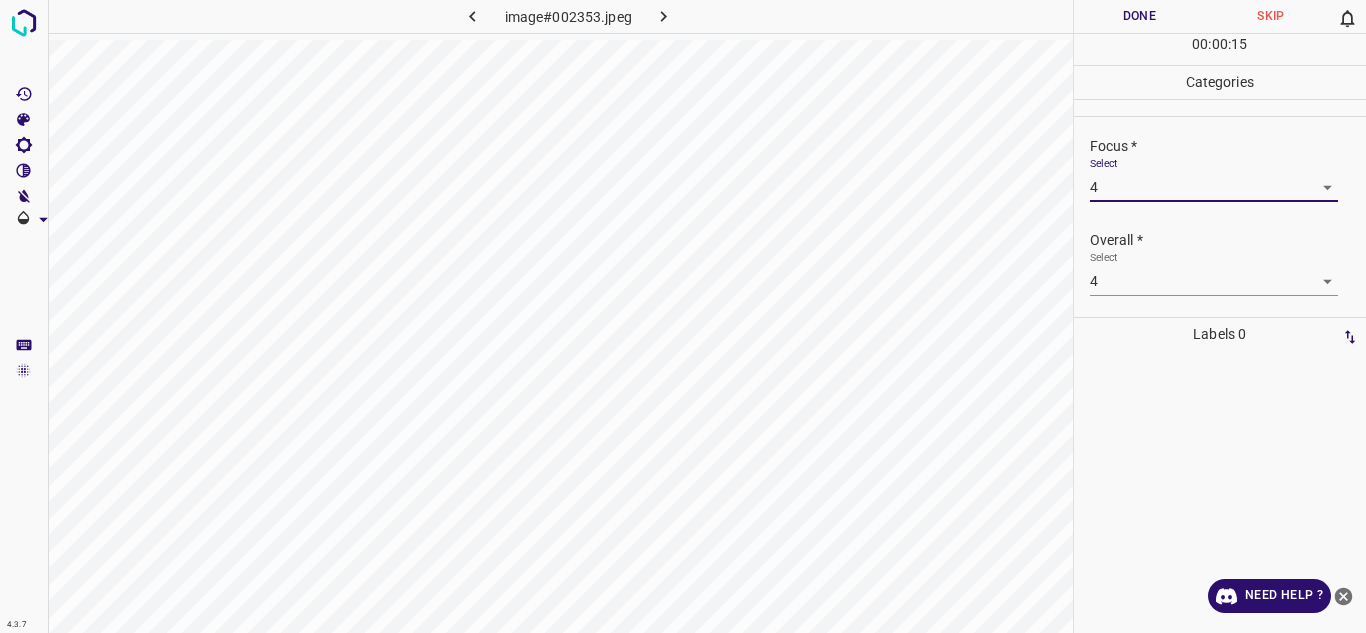 click on "Done" at bounding box center (1140, 16) 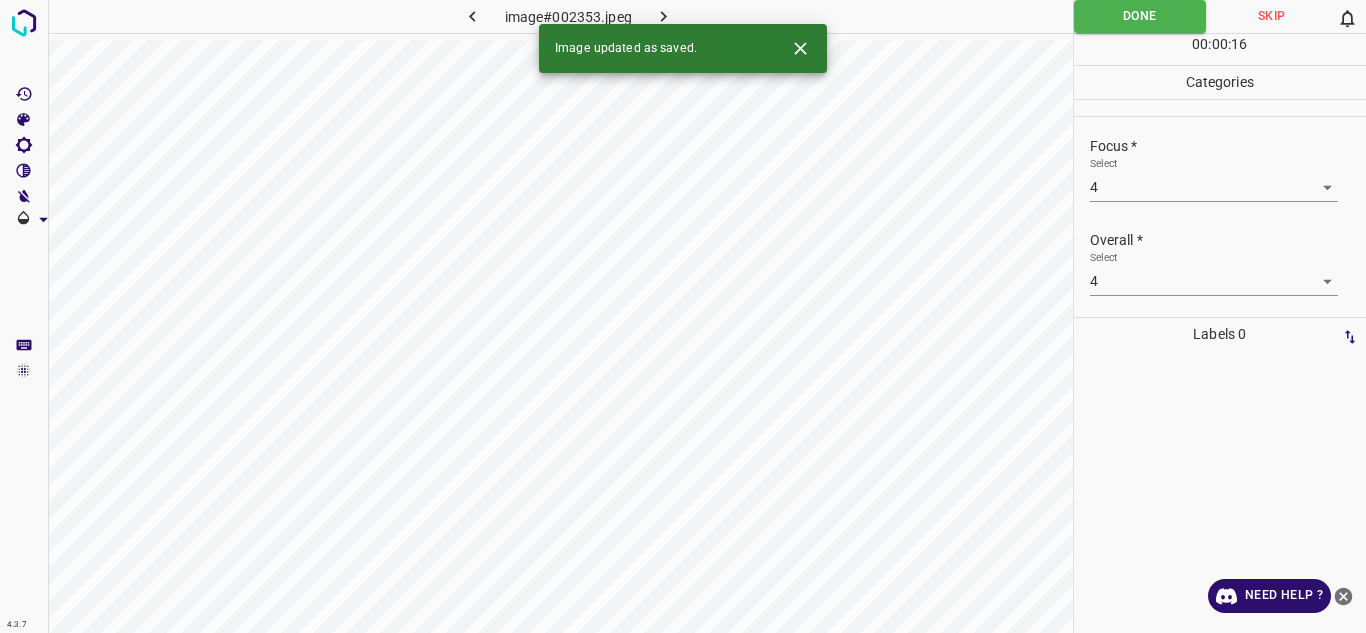 click 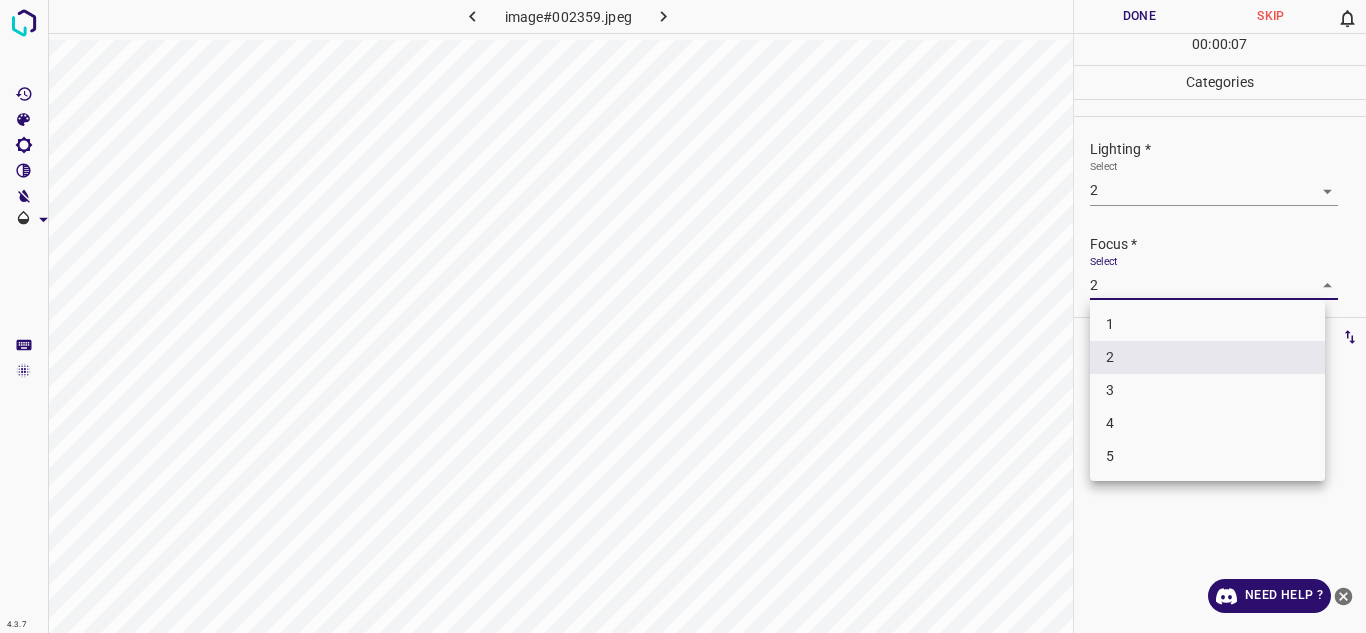 click on "4.3.7 image#002359.jpeg Done Skip 0 00   : 00   : 07   Categories Lighting *  Select 2 2 Focus *  Select 2 2 Overall *  Select 2 2 Labels   0 Categories 1 Lighting 2 Focus 3 Overall Tools Space Change between modes (Draw & Edit) I Auto labeling R Restore zoom M Zoom in N Zoom out Delete Delete selecte label Filters Z Restore filters X Saturation filter C Brightness filter V Contrast filter B Gray scale filter General O Download Need Help ? - Text - Hide - Delete 1 2 3 4 5" at bounding box center [683, 316] 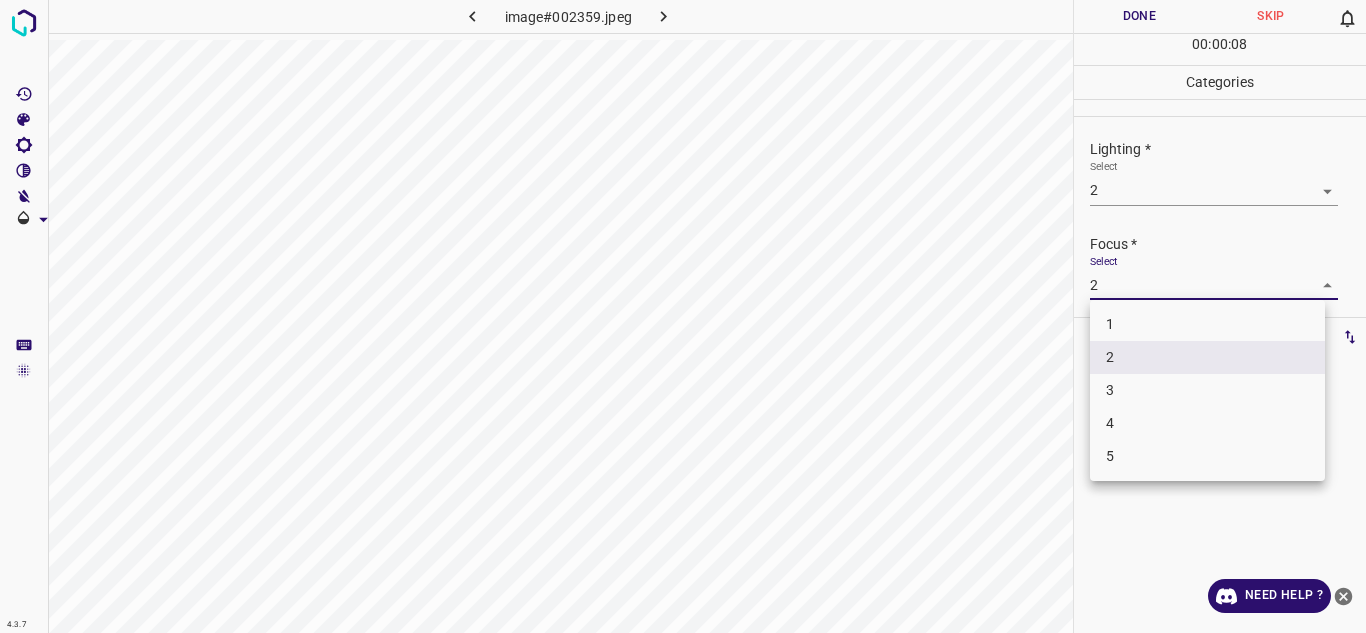 click on "3" at bounding box center (1207, 390) 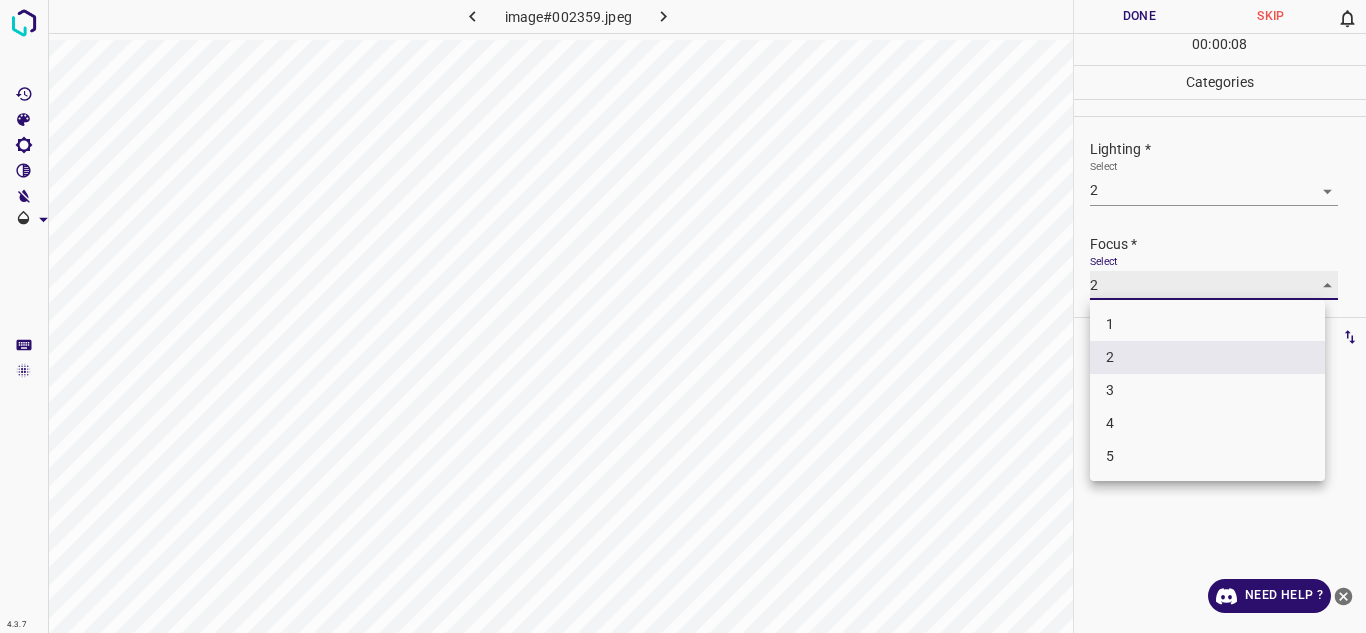 type on "3" 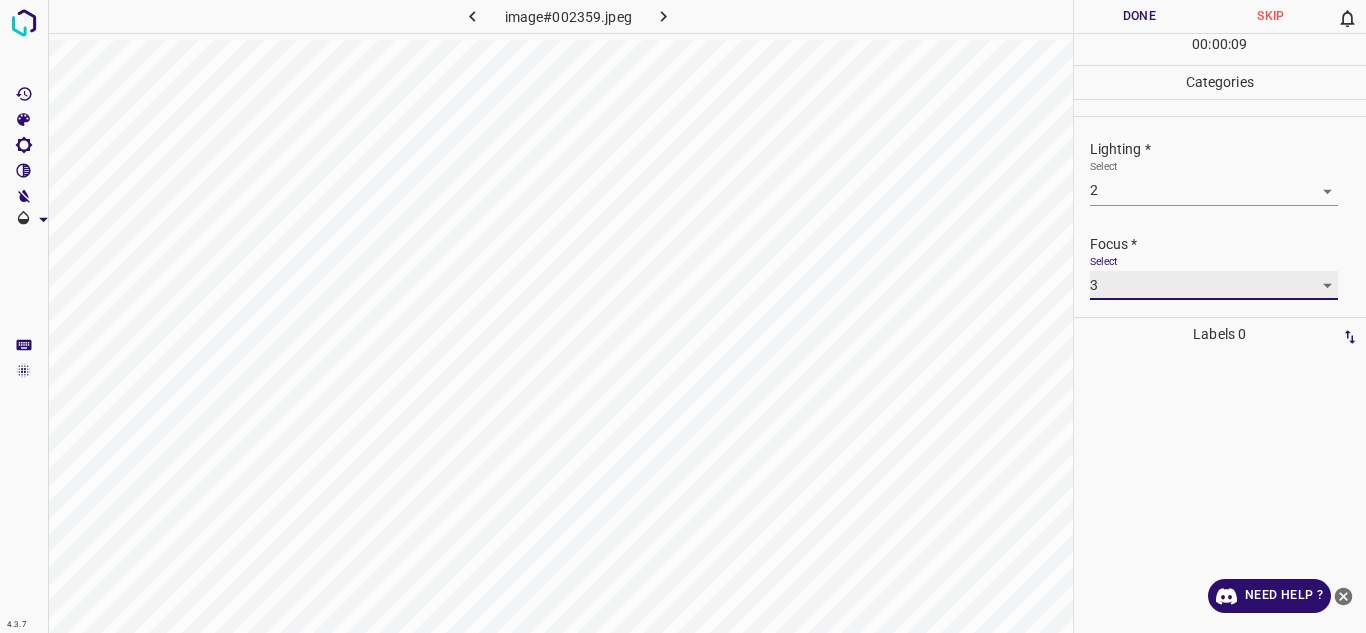 scroll, scrollTop: 98, scrollLeft: 0, axis: vertical 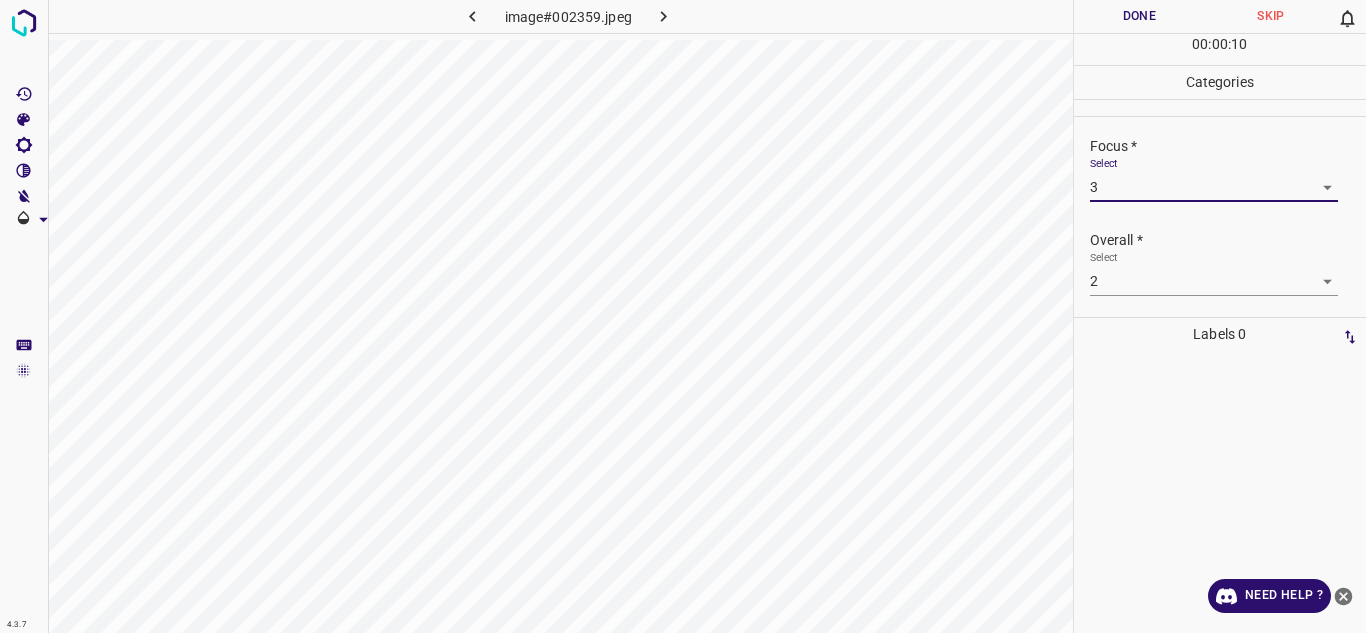 click on "4.3.7 image#002359.jpeg Done Skip 0 00   : 00   : 10   Categories Lighting *  Select 2 2 Focus *  Select 3 3 Overall *  Select 2 2 Labels   0 Categories 1 Lighting 2 Focus 3 Overall Tools Space Change between modes (Draw & Edit) I Auto labeling R Restore zoom M Zoom in N Zoom out Delete Delete selecte label Filters Z Restore filters X Saturation filter C Brightness filter V Contrast filter B Gray scale filter General O Download Need Help ? - Text - Hide - Delete" at bounding box center (683, 316) 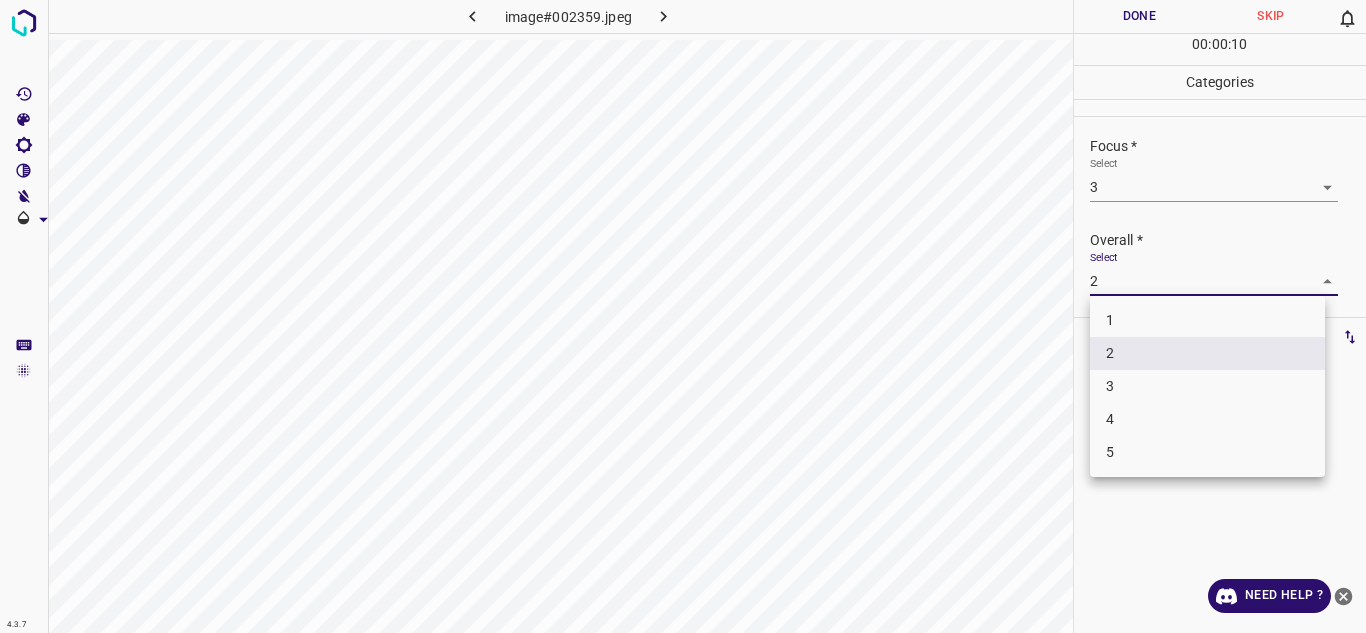 click on "3" at bounding box center (1207, 386) 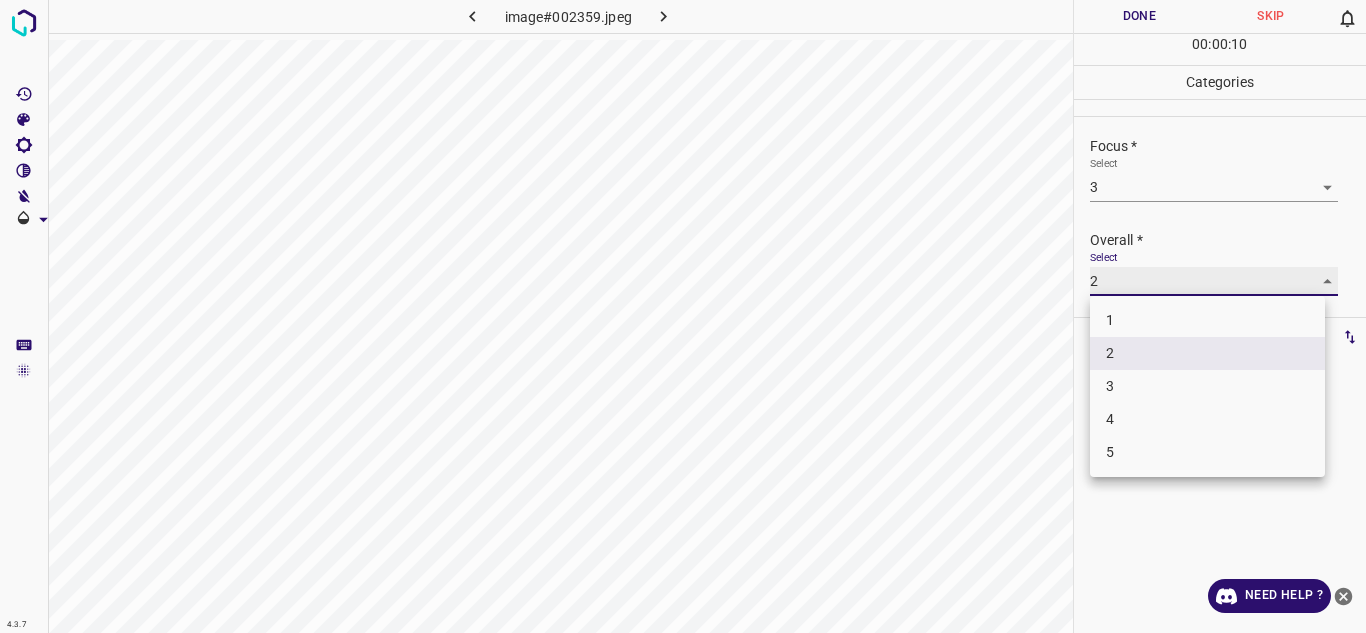 type on "3" 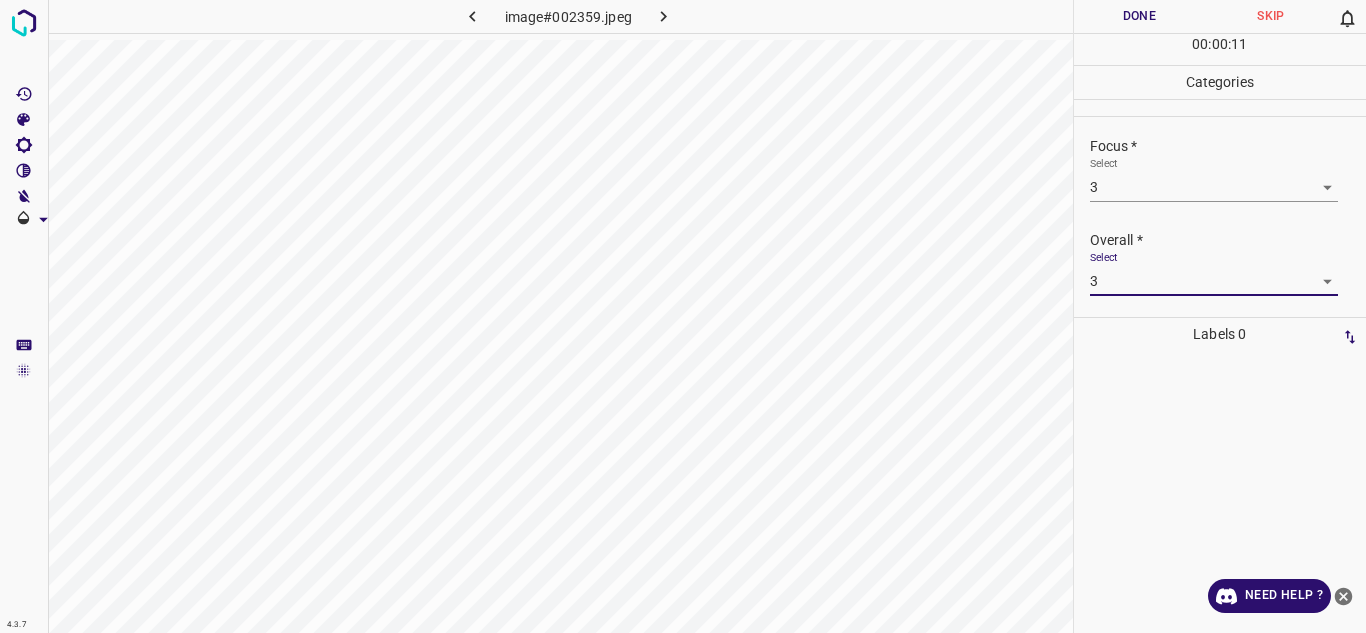 click on "Done" at bounding box center [1140, 16] 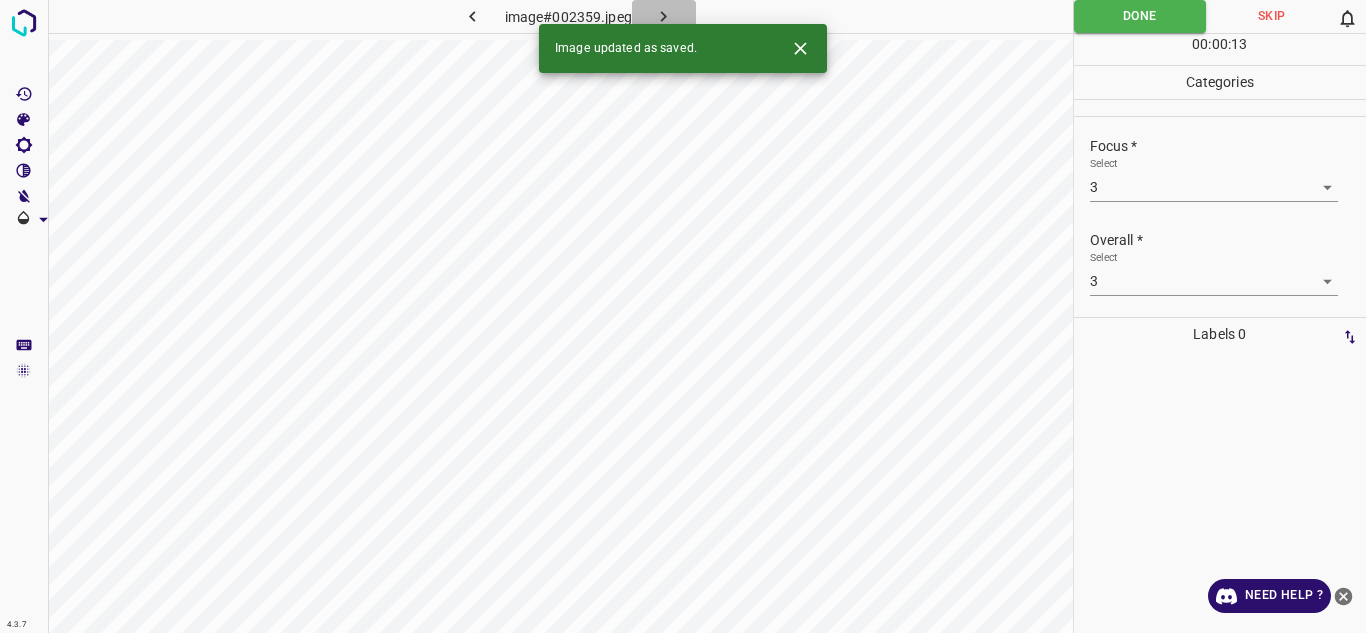 click 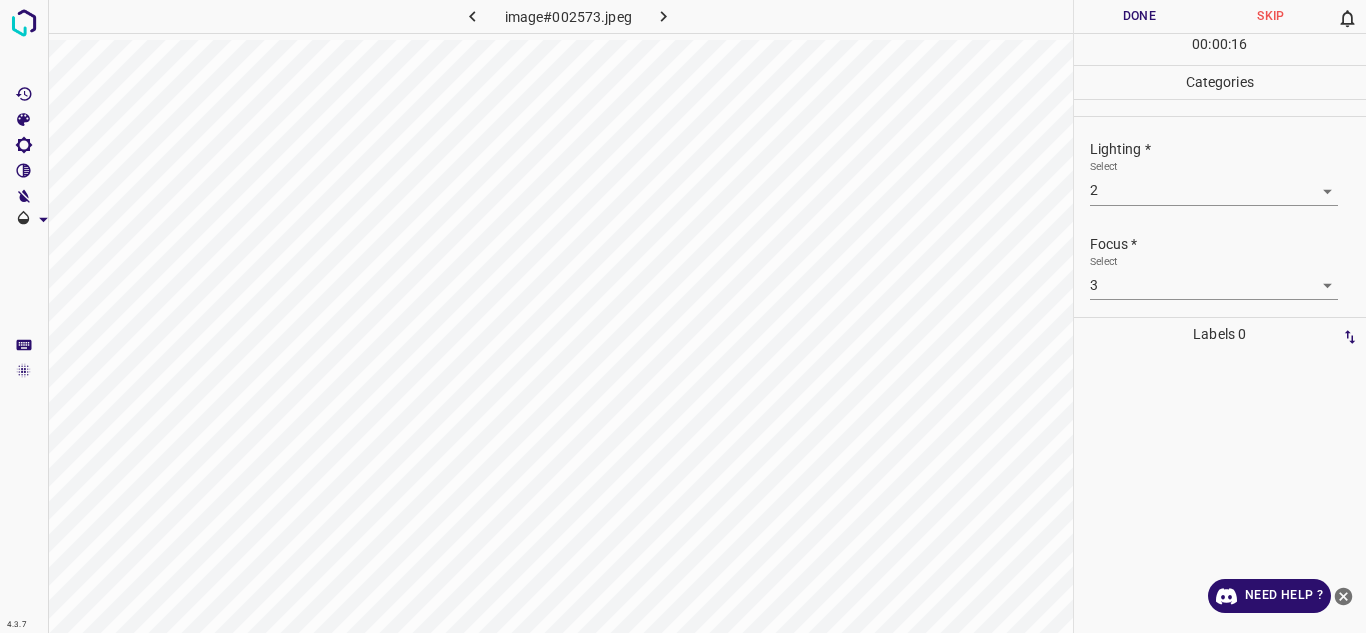 click on "4.3.7 image#002573.jpeg Done Skip 0 00   : 00   : 16   Categories Lighting *  Select 2 2 Focus *  Select 3 3 Overall *  Select 3 3 Labels   0 Categories 1 Lighting 2 Focus 3 Overall Tools Space Change between modes (Draw & Edit) I Auto labeling R Restore zoom M Zoom in N Zoom out Delete Delete selecte label Filters Z Restore filters X Saturation filter C Brightness filter V Contrast filter B Gray scale filter General O Download Need Help ? - Text - Hide - Delete" at bounding box center (683, 316) 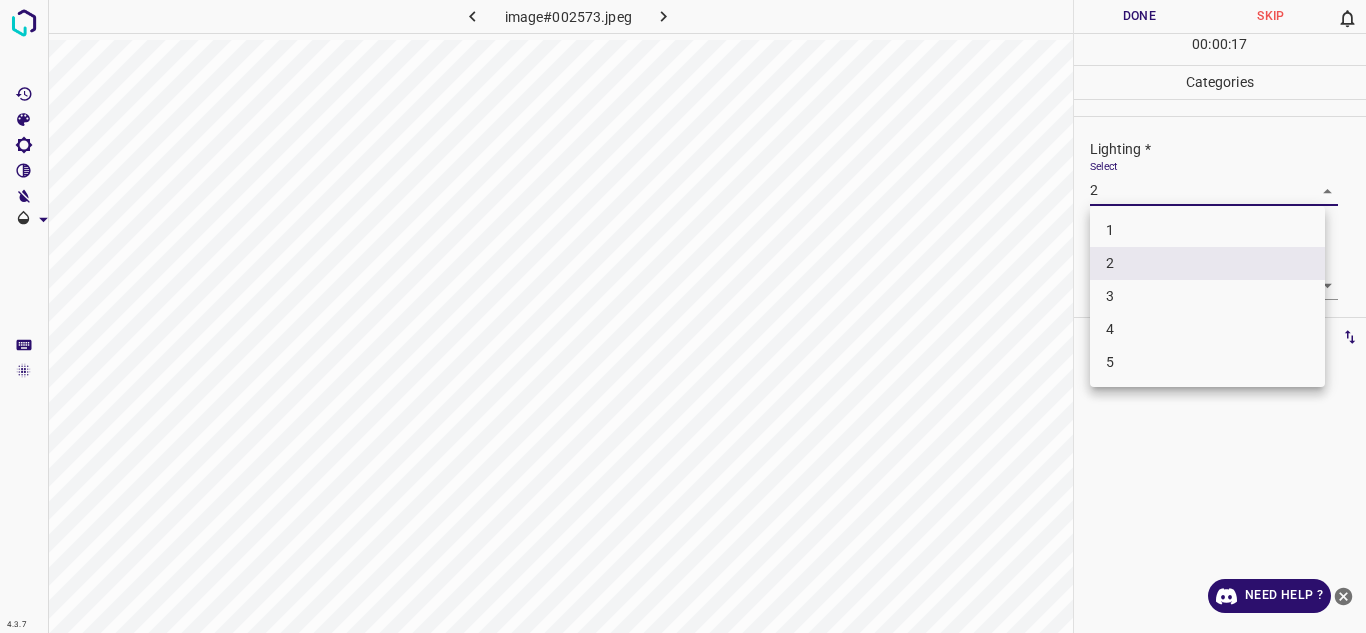 click on "3" at bounding box center (1207, 296) 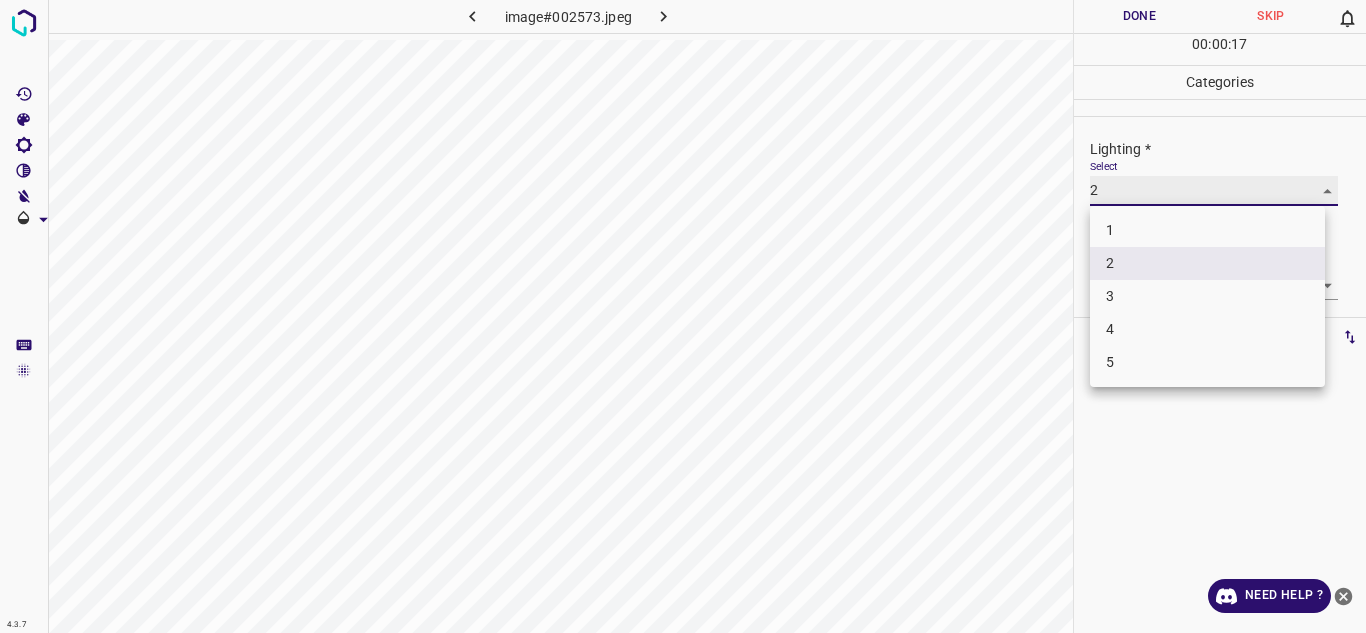 type on "3" 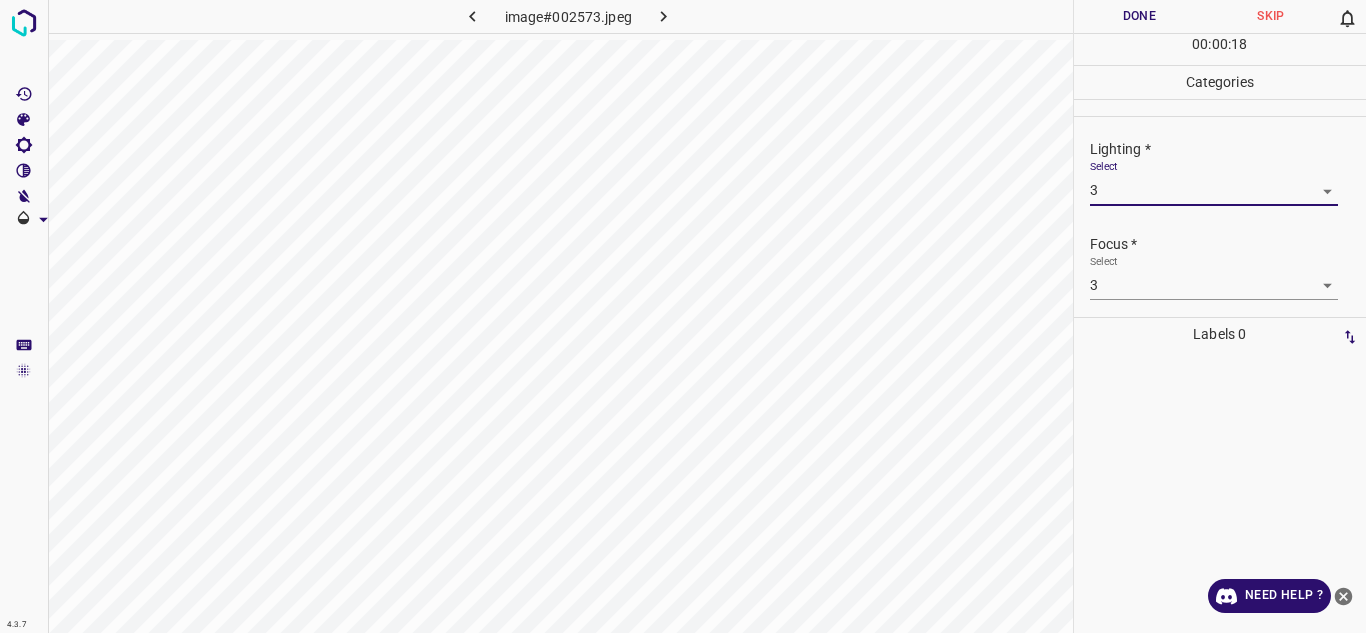 click on "4.3.7 image#002573.jpeg Done Skip 0 00   : 00   : 18   Categories Lighting *  Select 3 3 Focus *  Select 3 3 Overall *  Select 3 3 Labels   0 Categories 1 Lighting 2 Focus 3 Overall Tools Space Change between modes (Draw & Edit) I Auto labeling R Restore zoom M Zoom in N Zoom out Delete Delete selecte label Filters Z Restore filters X Saturation filter C Brightness filter V Contrast filter B Gray scale filter General O Download Need Help ? - Text - Hide - Delete" at bounding box center [683, 316] 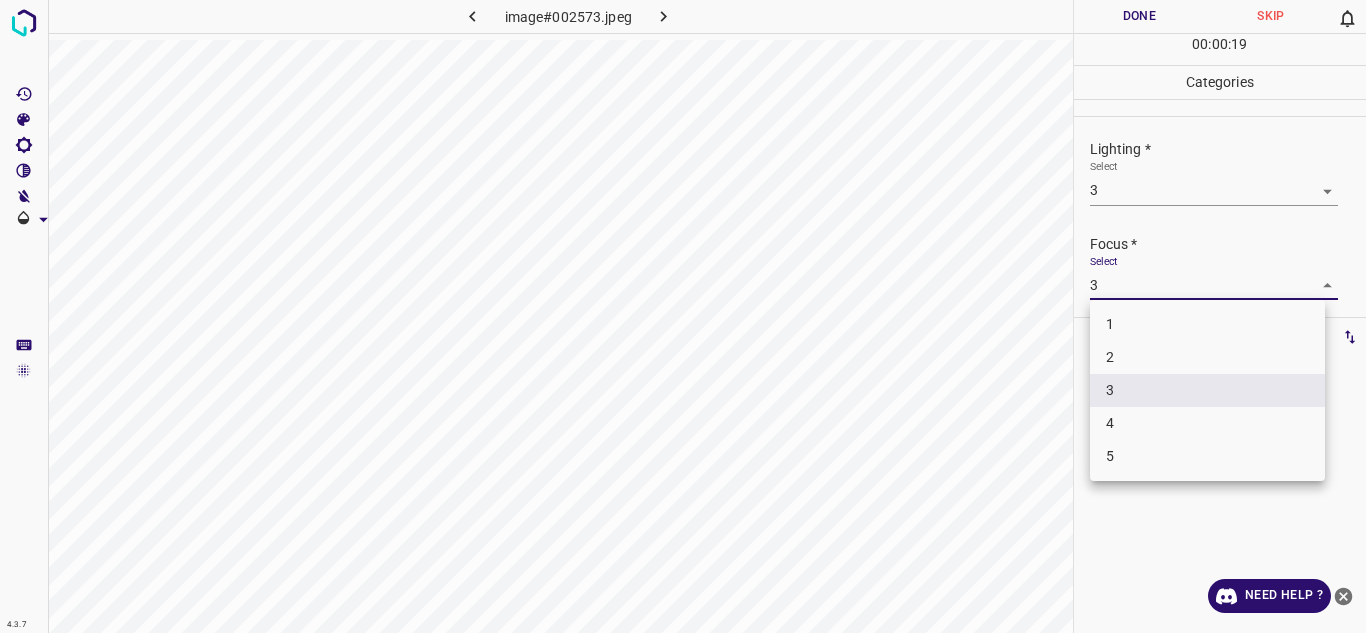 click on "3" at bounding box center [1207, 390] 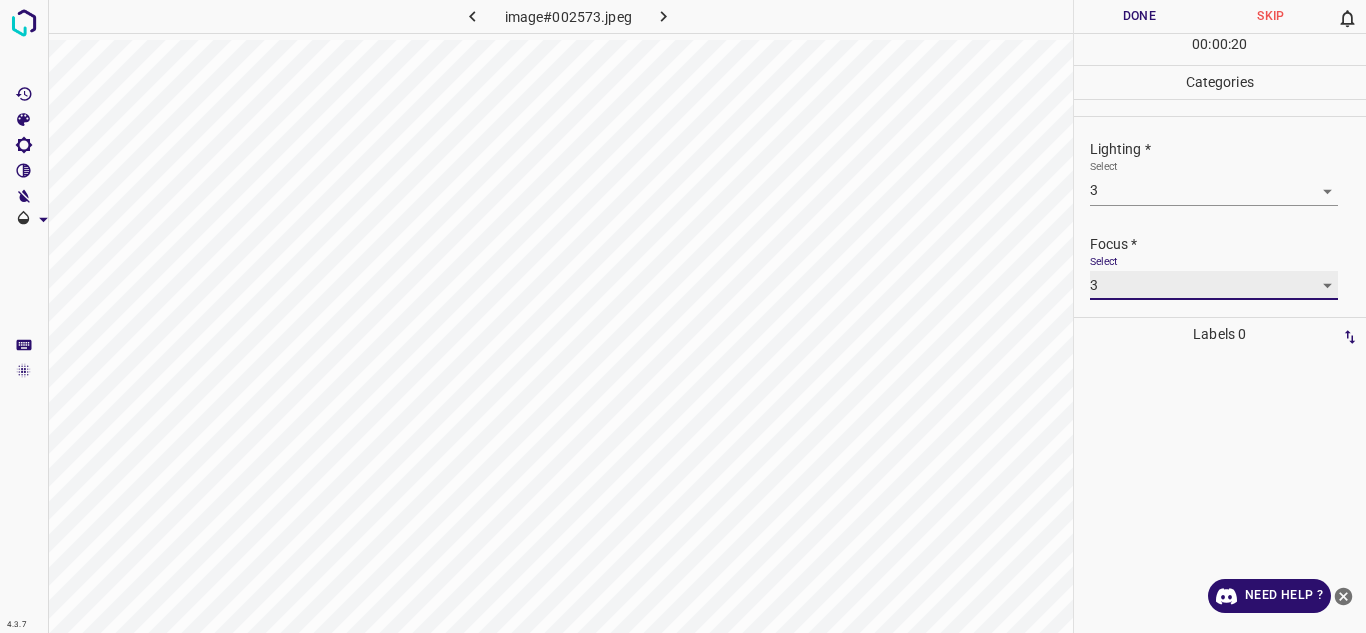 scroll, scrollTop: 98, scrollLeft: 0, axis: vertical 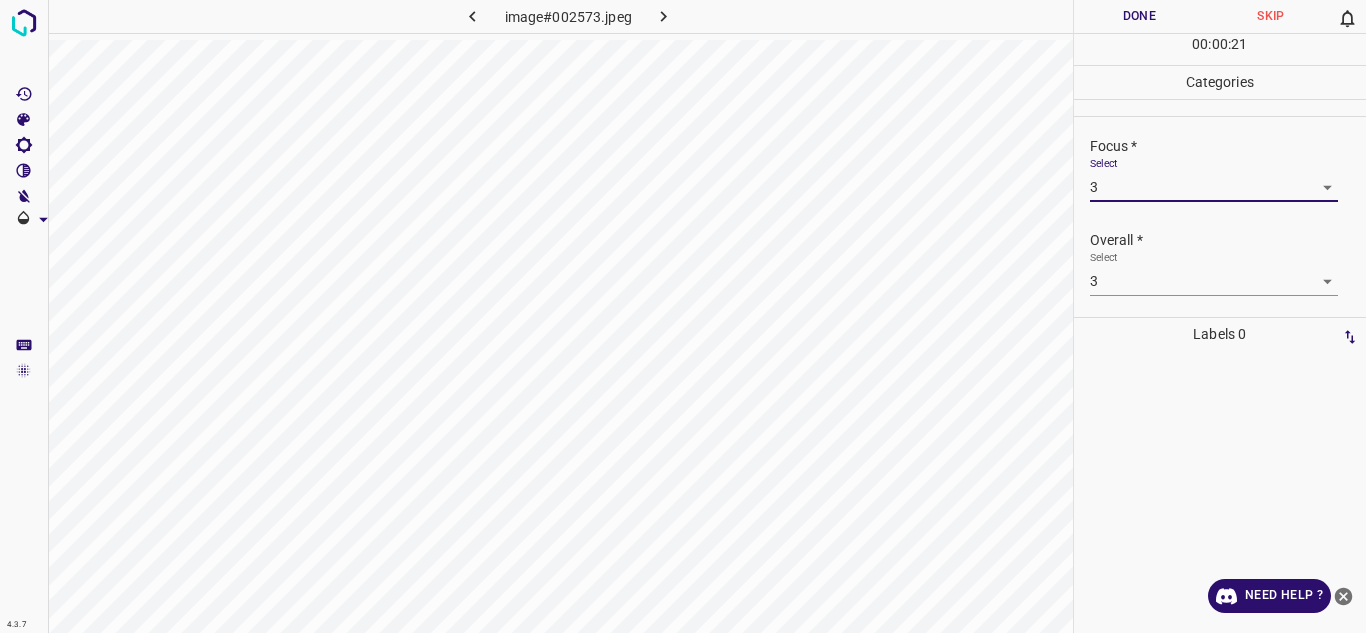 click on "Done" at bounding box center [1140, 16] 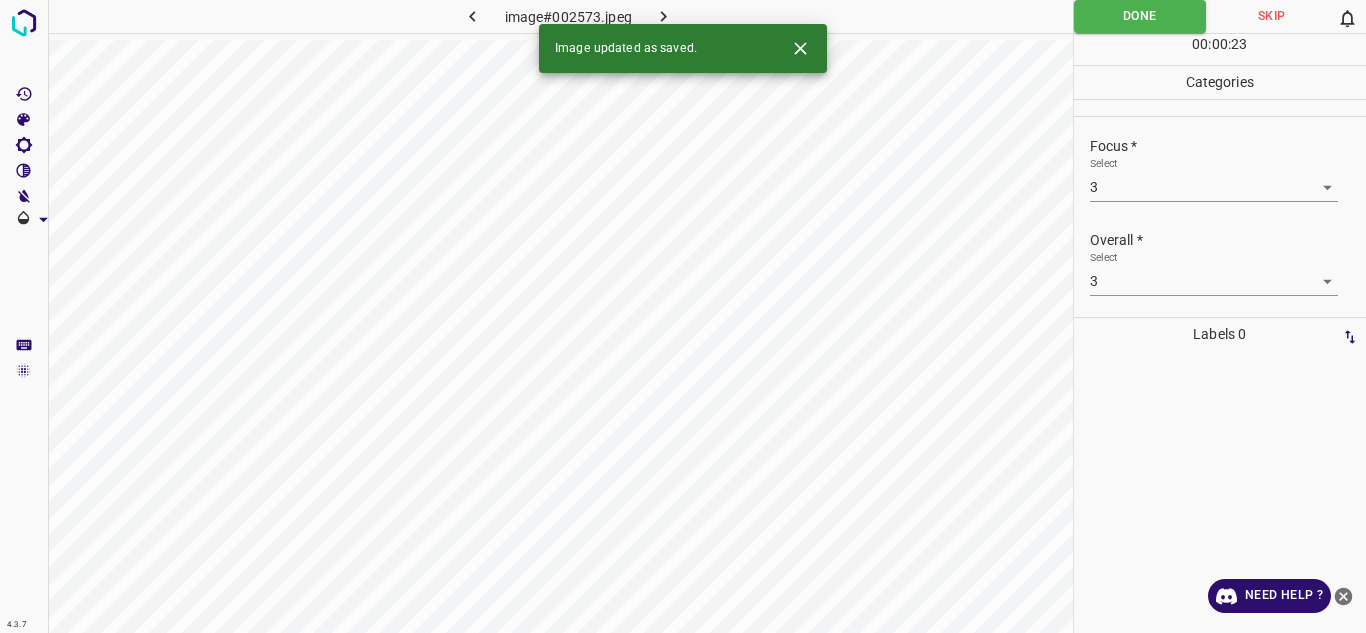click 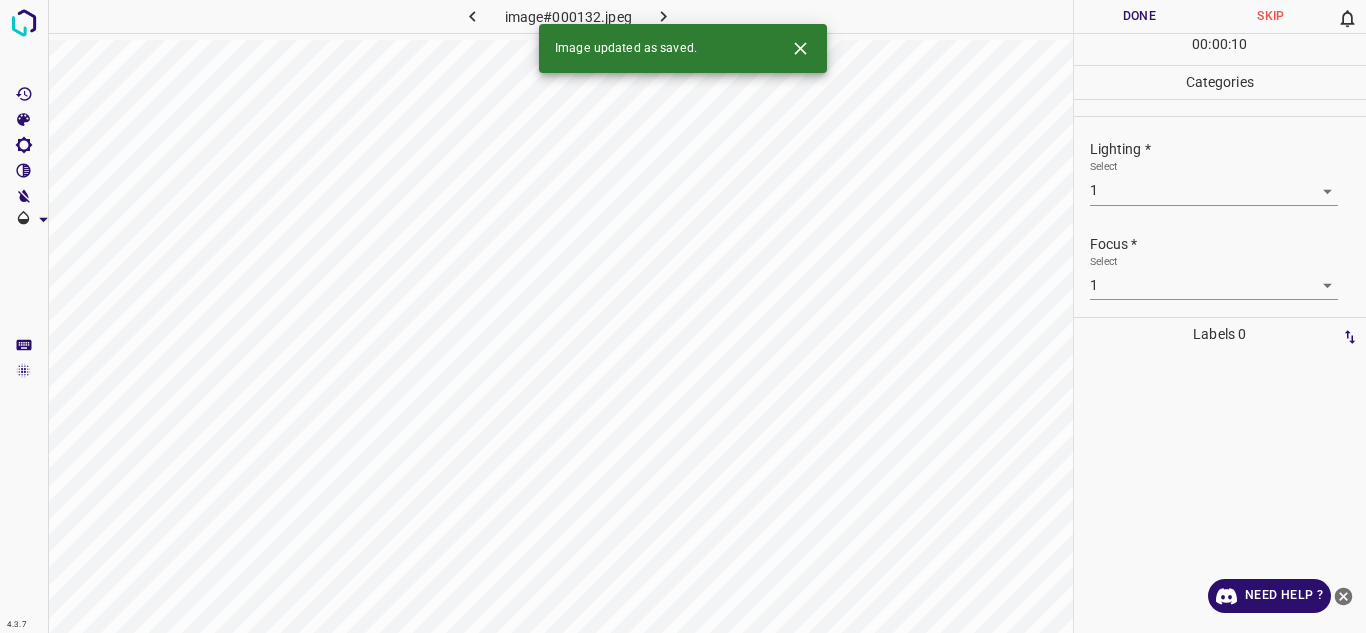 click on "4.3.7 image#000132.jpeg Done Skip 0 00   : 00   : 10   Categories Lighting *  Select 1 1 Focus *  Select 1 1 Overall *  Select 1 1 Labels   0 Categories 1 Lighting 2 Focus 3 Overall Tools Space Change between modes (Draw & Edit) I Auto labeling R Restore zoom M Zoom in N Zoom out Delete Delete selecte label Filters Z Restore filters X Saturation filter C Brightness filter V Contrast filter B Gray scale filter General O Download Image updated as saved. Need Help ? - Text - Hide - Delete" at bounding box center [683, 316] 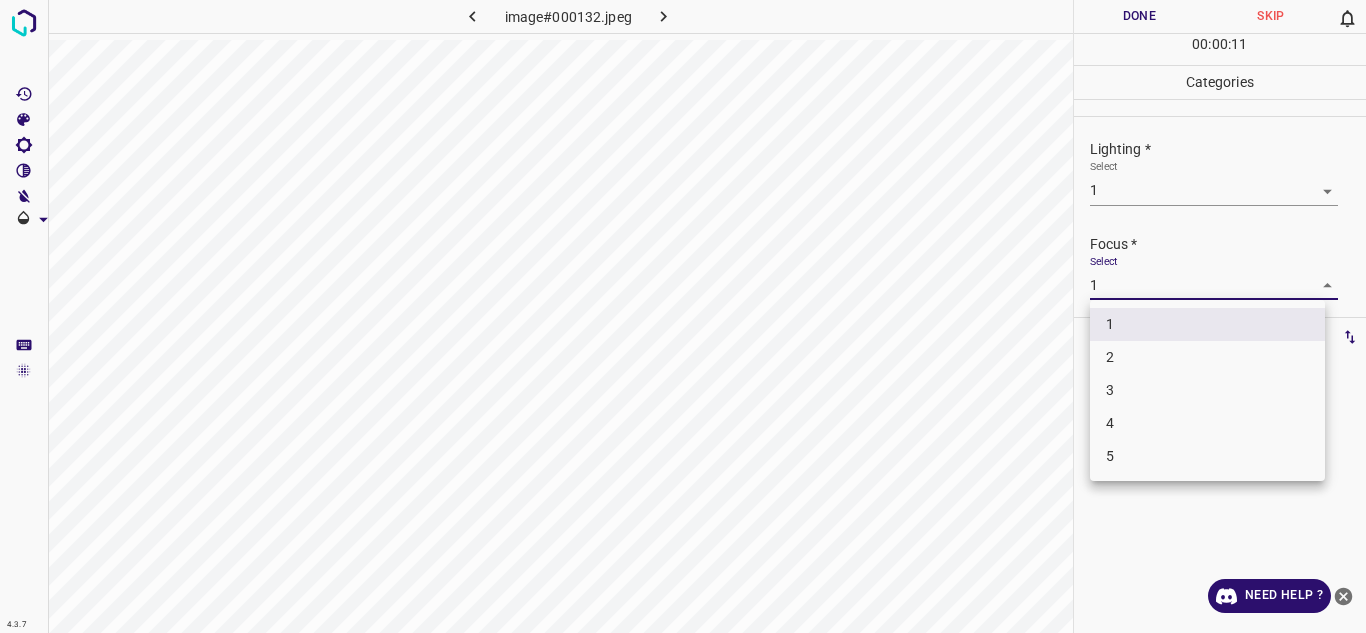 click on "2" at bounding box center [1207, 357] 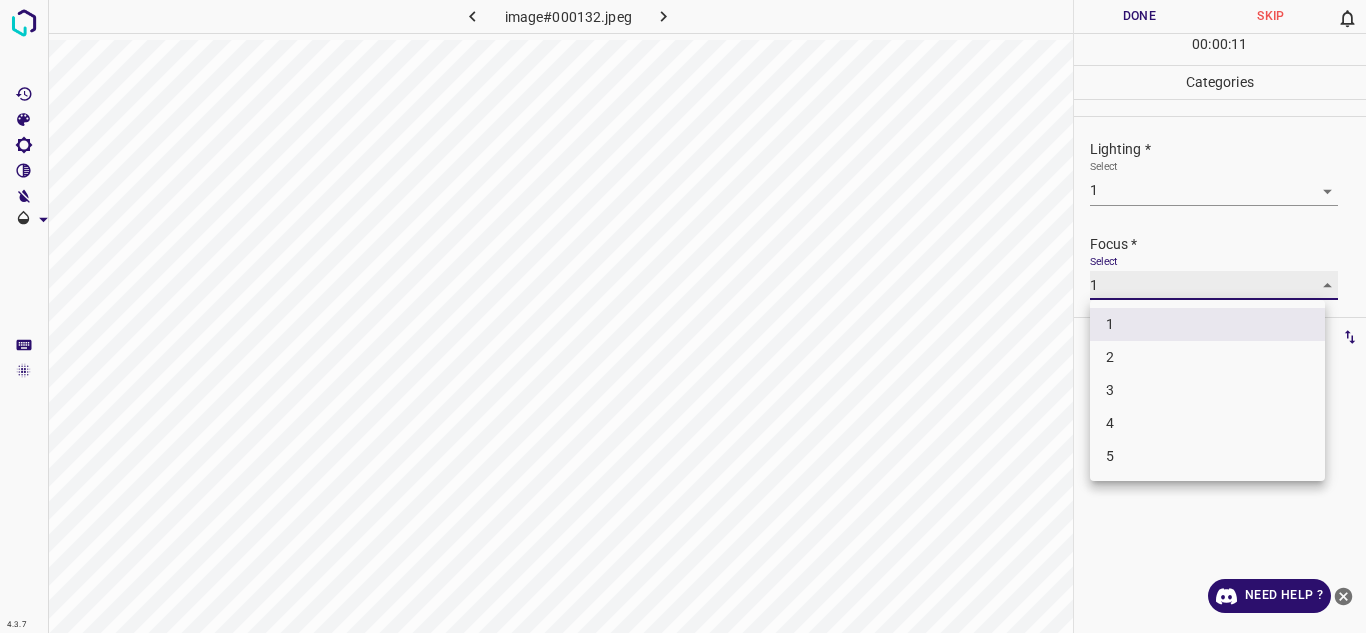 type on "2" 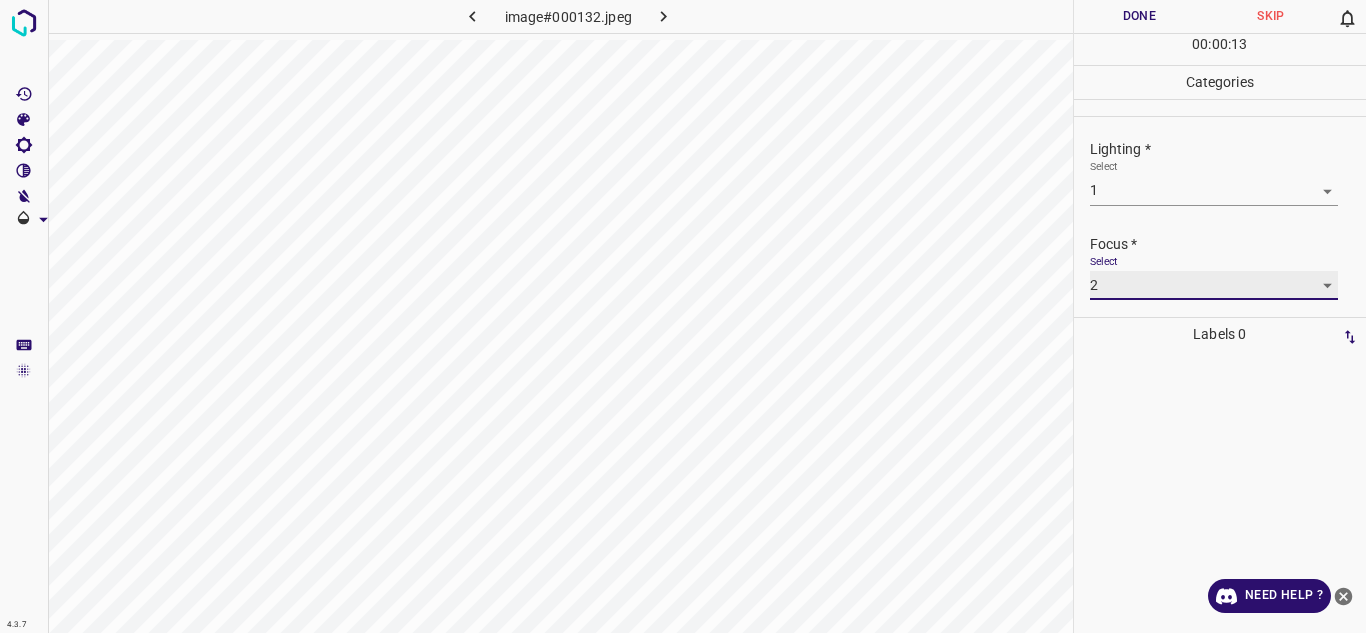 scroll, scrollTop: 98, scrollLeft: 0, axis: vertical 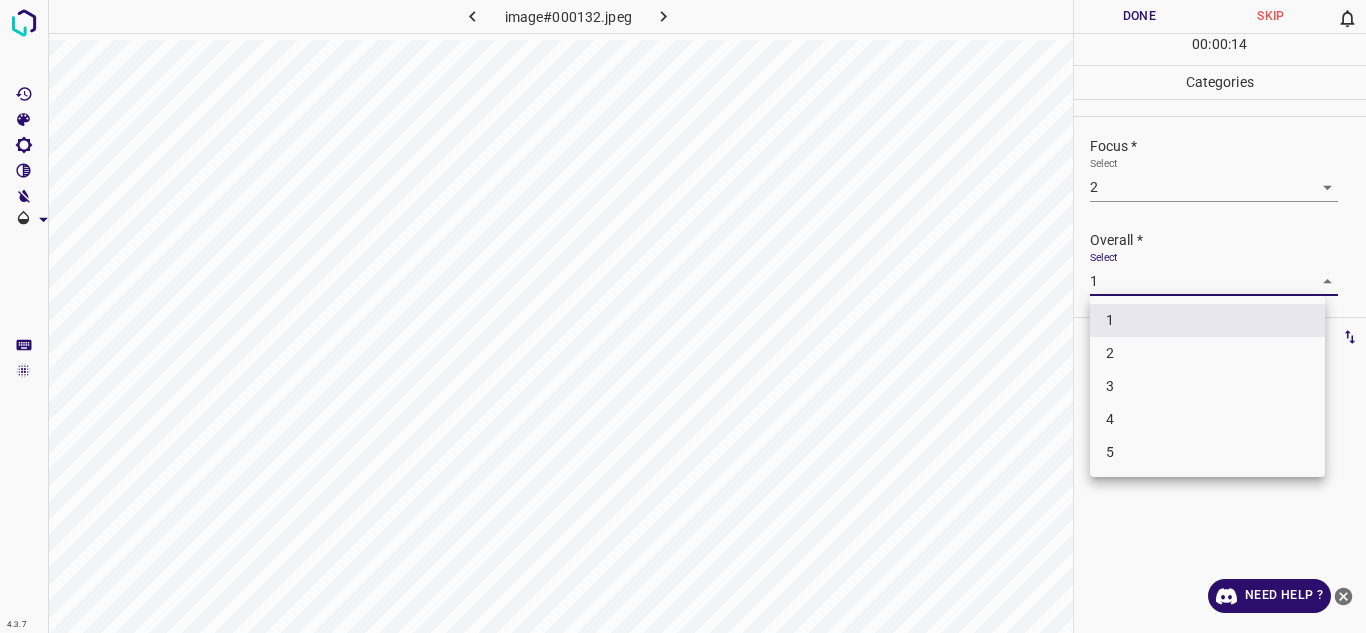 click on "4.3.7 image#000132.jpeg Done Skip 0 00   : 00   : 14   Categories Lighting *  Select 1 1 Focus *  Select 2 2 Overall *  Select 1 1 Labels   0 Categories 1 Lighting 2 Focus 3 Overall Tools Space Change between modes (Draw & Edit) I Auto labeling R Restore zoom M Zoom in N Zoom out Delete Delete selecte label Filters Z Restore filters X Saturation filter C Brightness filter V Contrast filter B Gray scale filter General O Download Need Help ? - Text - Hide - Delete 1 2 3 4 5" at bounding box center [683, 316] 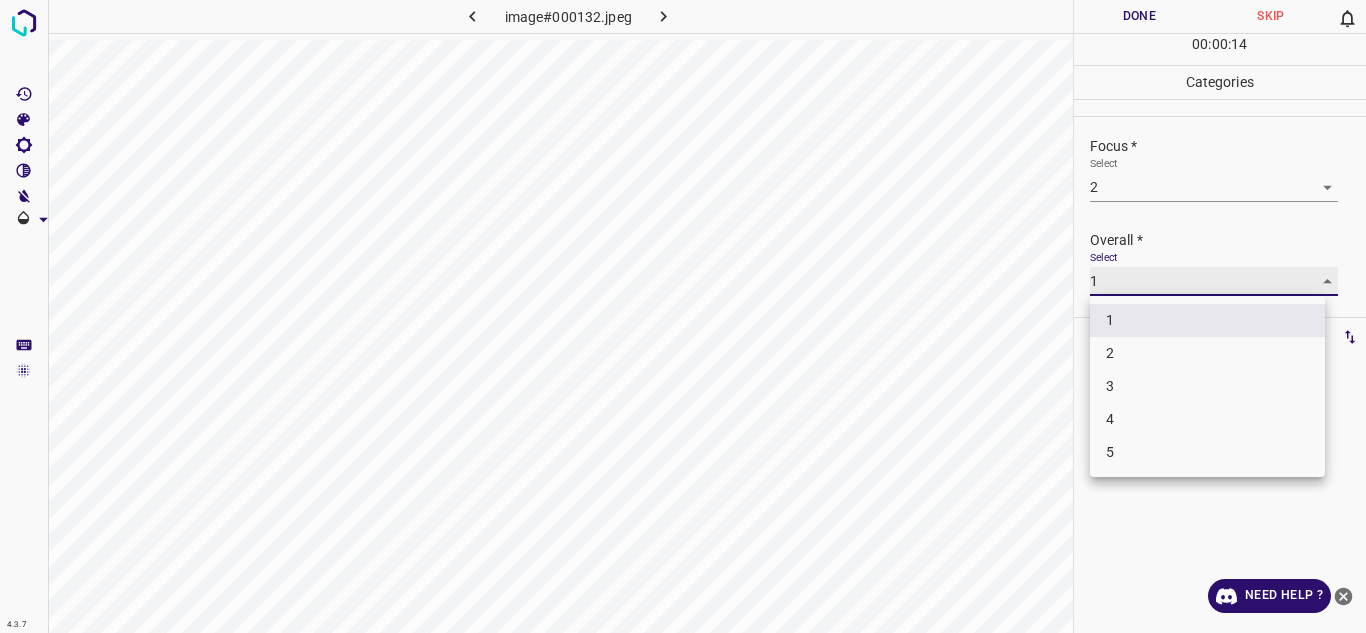 type on "2" 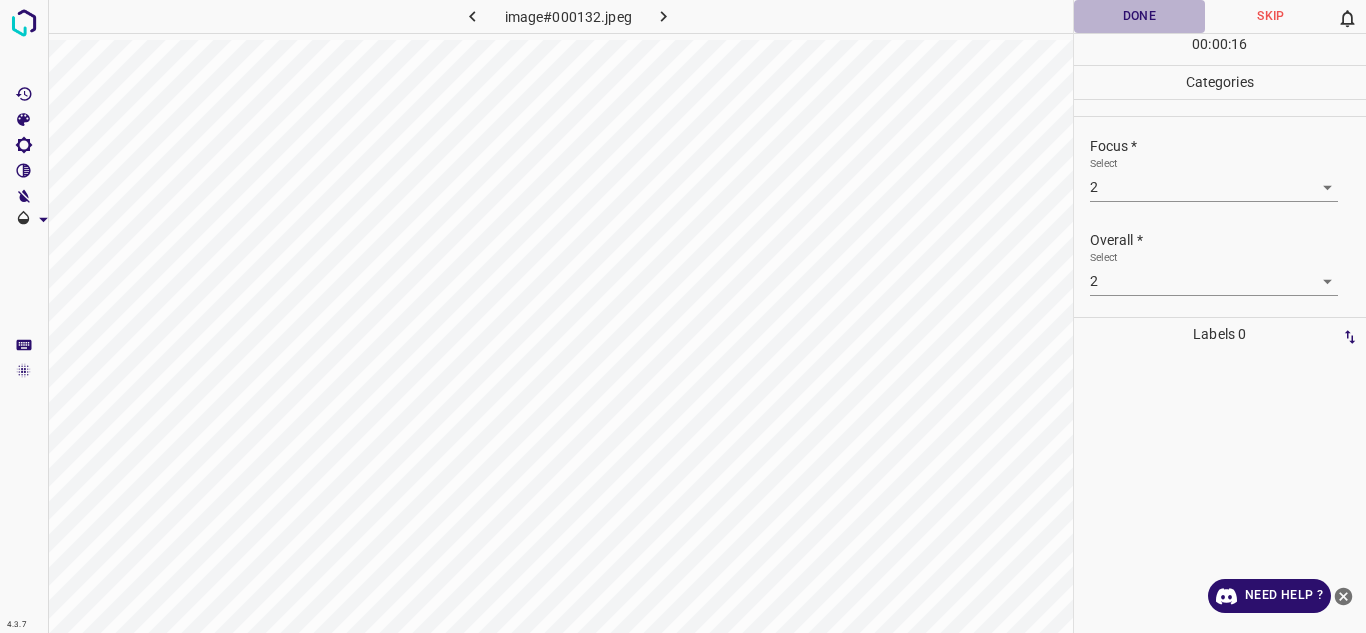 click on "Done" at bounding box center [1140, 16] 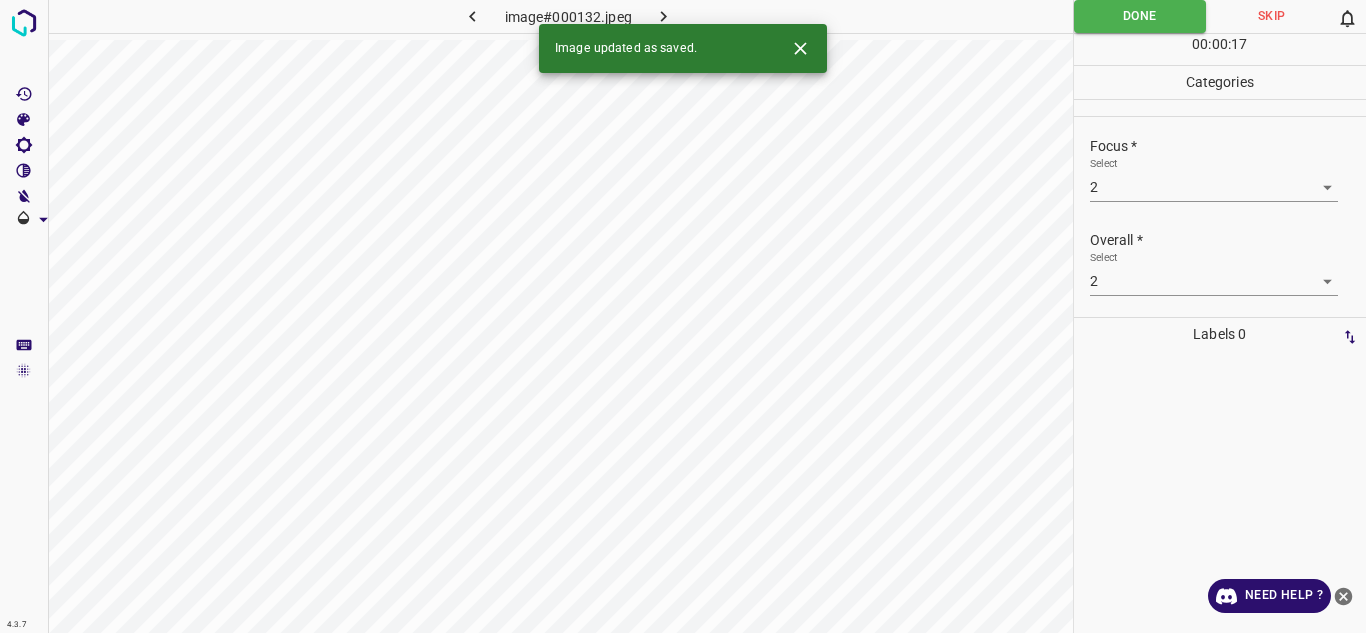click 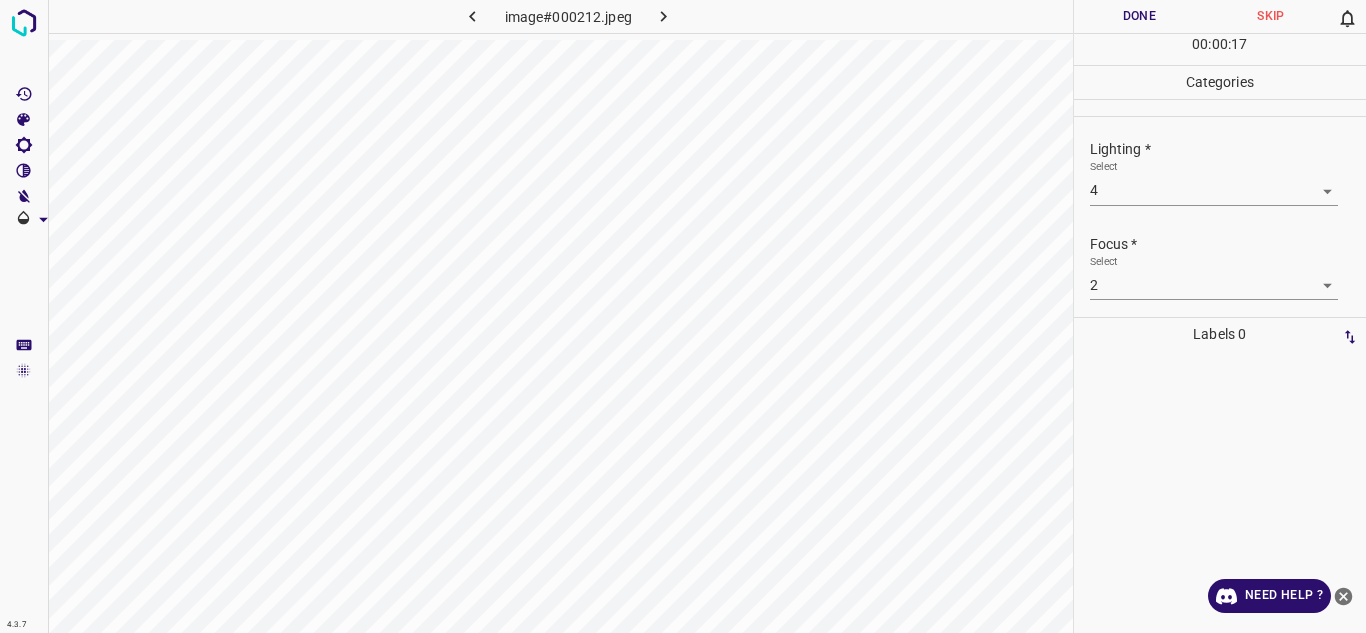click on "4.3.7 image#000212.jpeg Done Skip 0 00   : 00   : 17   Categories Lighting *  Select 4 4 Focus *  Select 2 2 Overall *  Select 3 3 Labels   0 Categories 1 Lighting 2 Focus 3 Overall Tools Space Change between modes (Draw & Edit) I Auto labeling R Restore zoom M Zoom in N Zoom out Delete Delete selecte label Filters Z Restore filters X Saturation filter C Brightness filter V Contrast filter B Gray scale filter General O Download Need Help ? - Text - Hide - Delete" at bounding box center [683, 316] 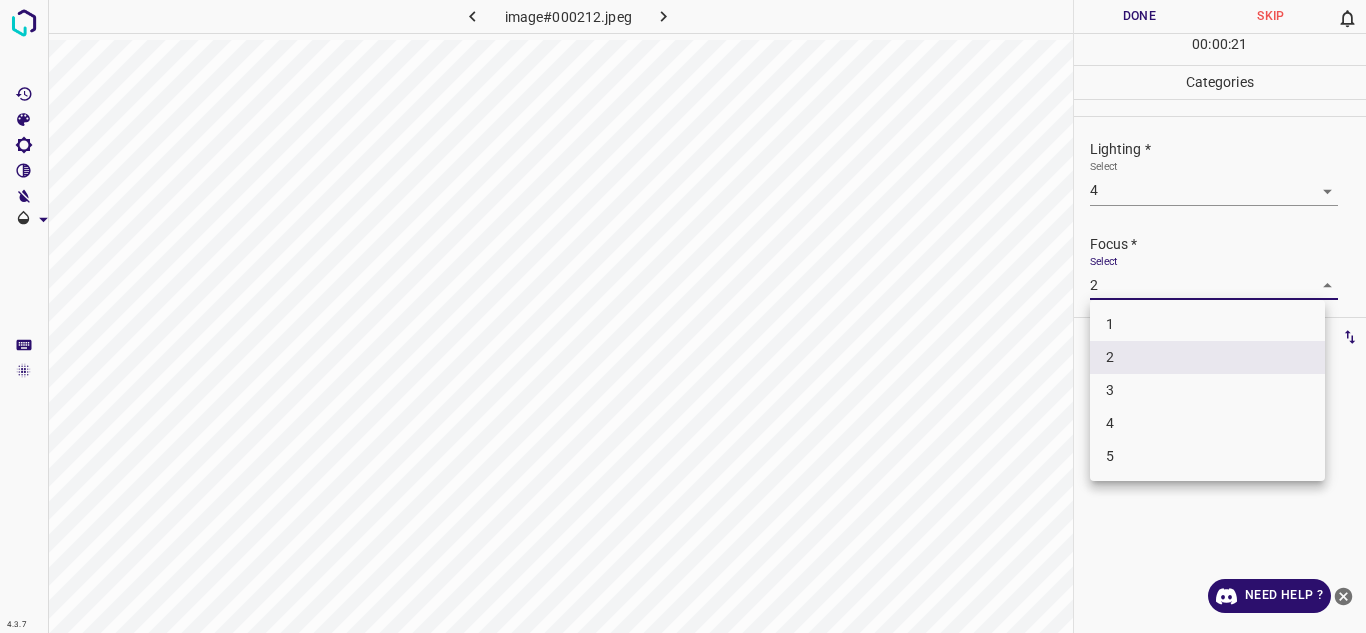 click on "4" at bounding box center (1207, 423) 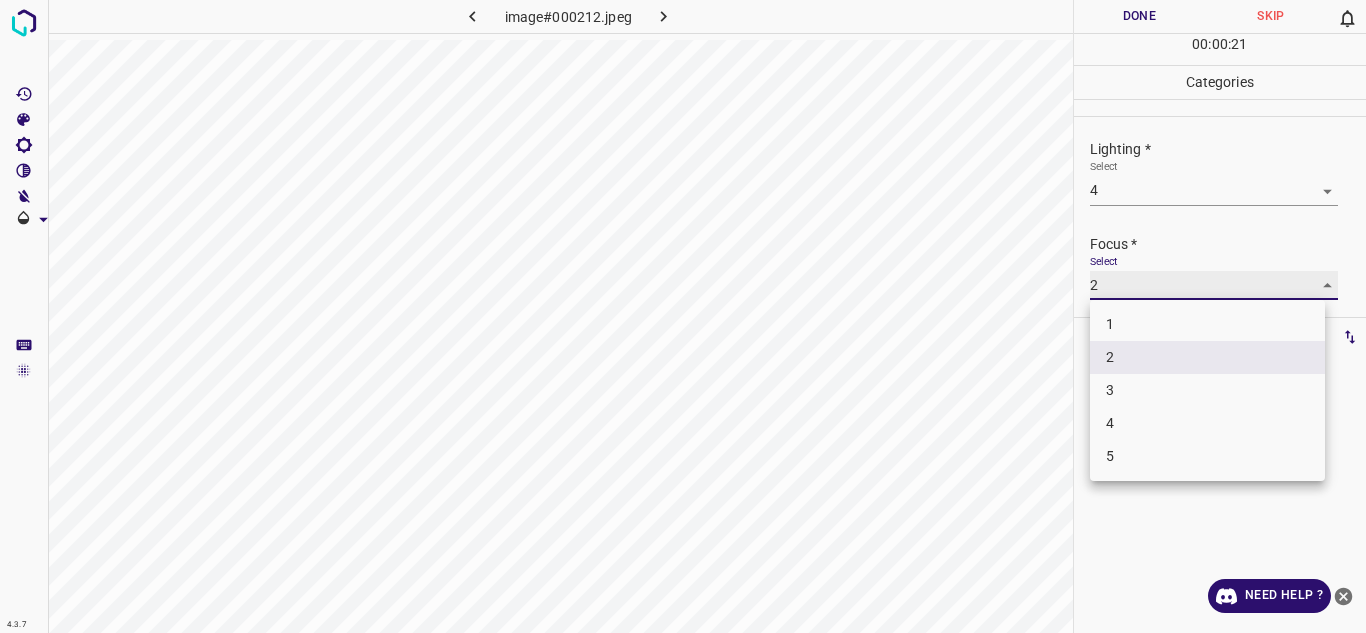 type on "4" 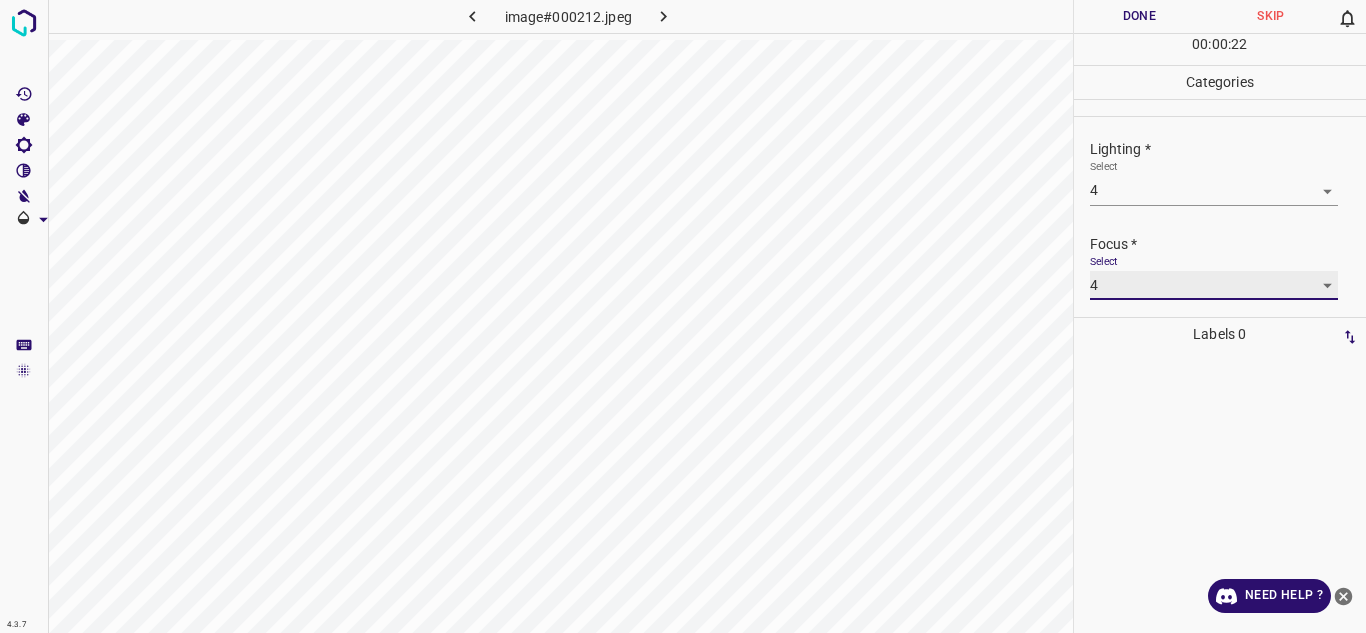 scroll, scrollTop: 98, scrollLeft: 0, axis: vertical 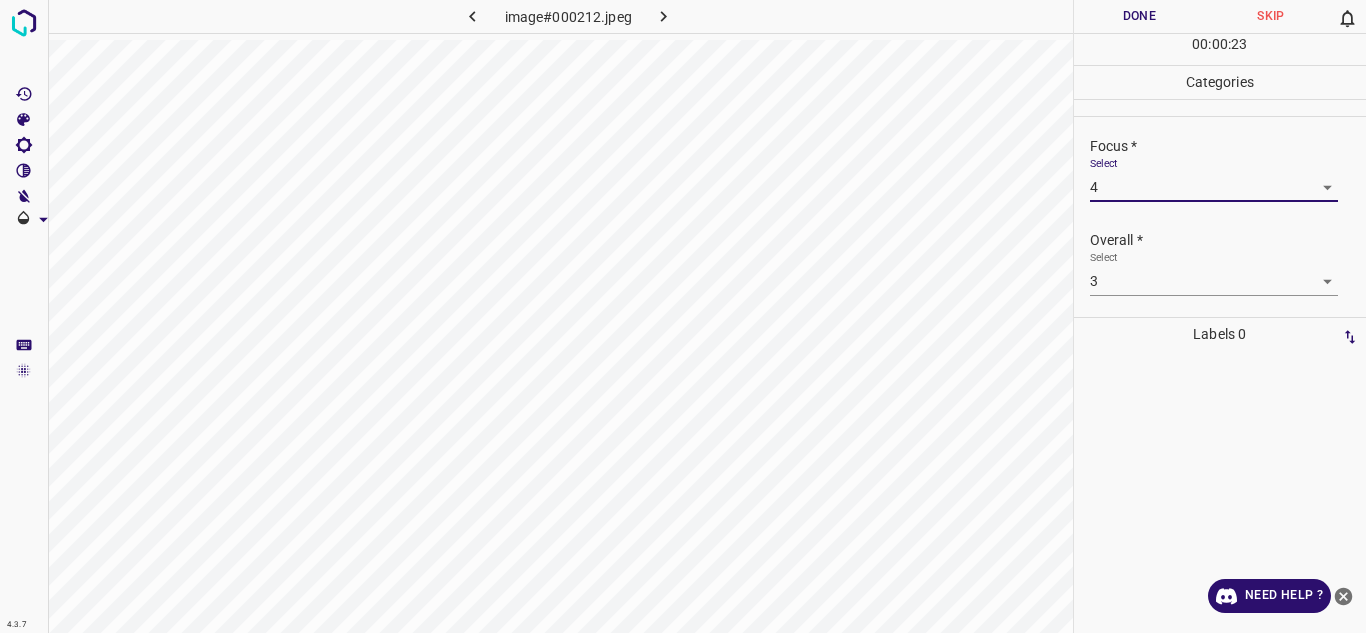 click on "4.3.7 image#000212.jpeg Done Skip 0 00   : 00   : 23   Categories Lighting *  Select 4 4 Focus *  Select 4 4 Overall *  Select 3 3 Labels   0 Categories 1 Lighting 2 Focus 3 Overall Tools Space Change between modes (Draw & Edit) I Auto labeling R Restore zoom M Zoom in N Zoom out Delete Delete selecte label Filters Z Restore filters X Saturation filter C Brightness filter V Contrast filter B Gray scale filter General O Download Need Help ? - Text - Hide - Delete" at bounding box center (683, 316) 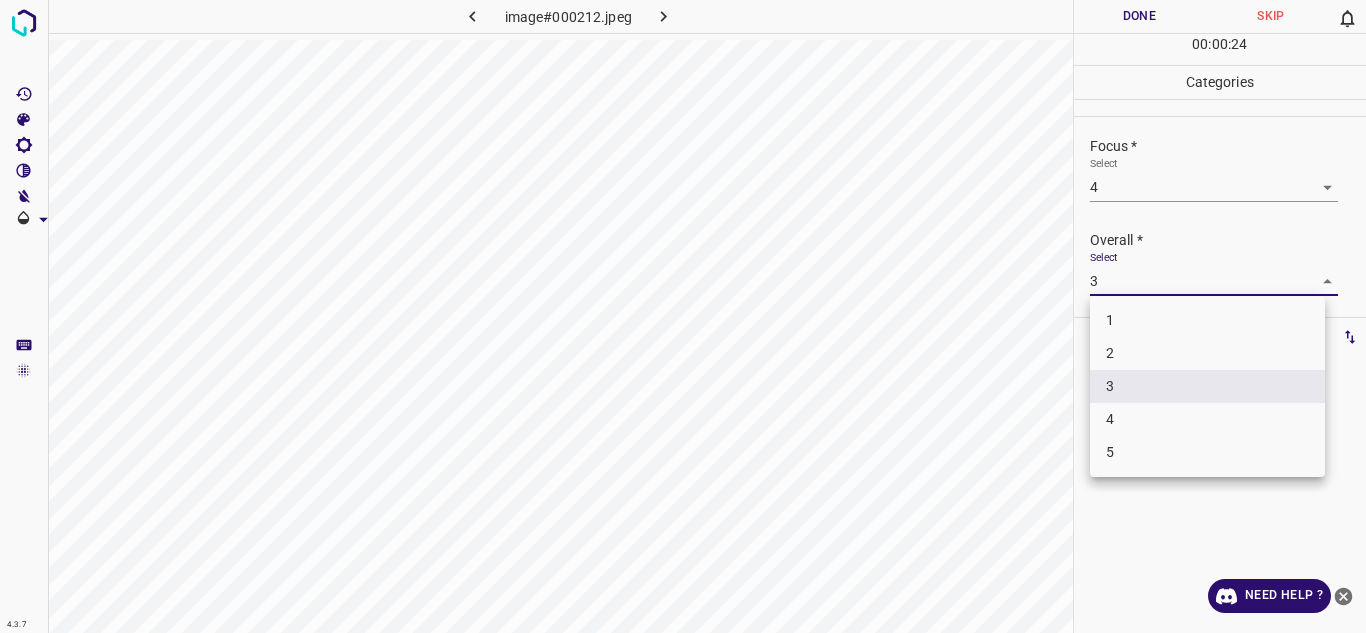click on "4" at bounding box center (1207, 419) 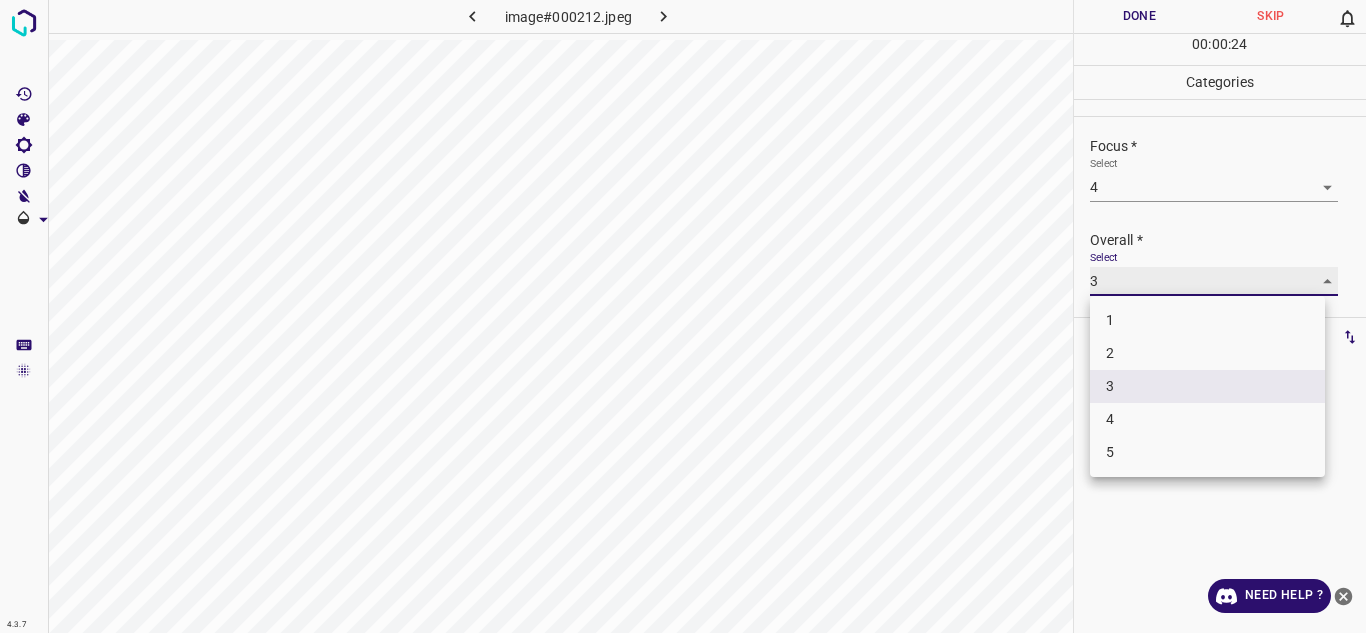 type on "4" 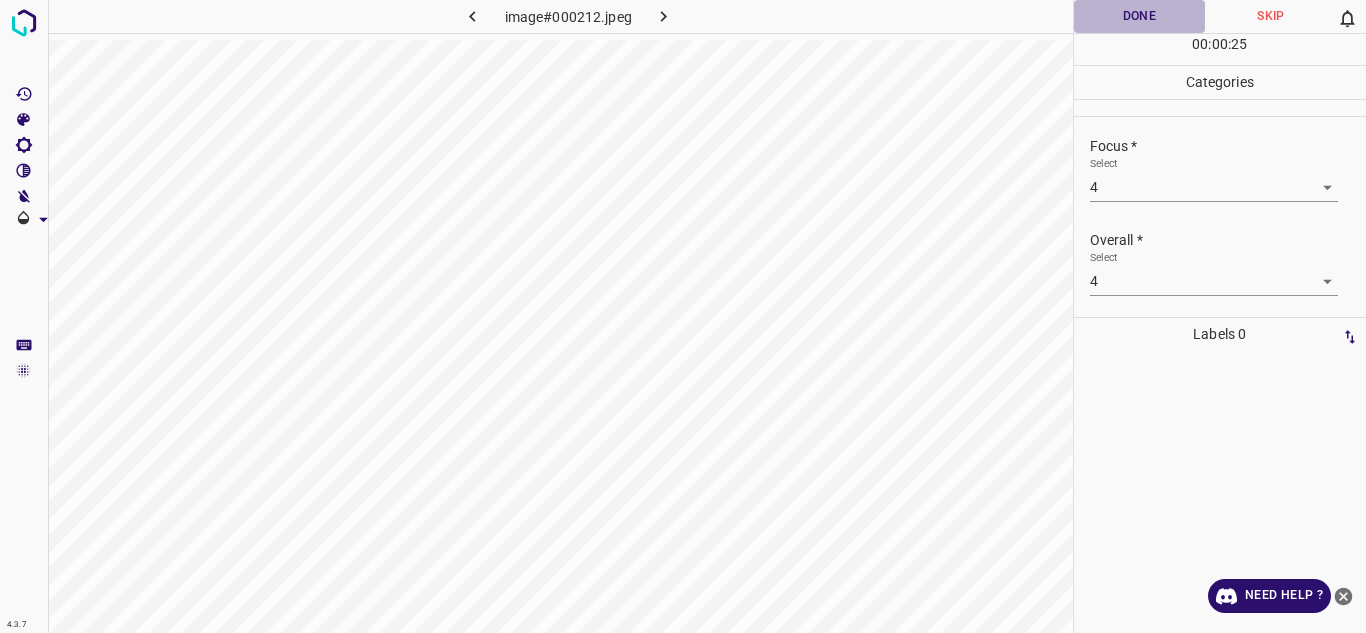 click on "Done" at bounding box center (1140, 16) 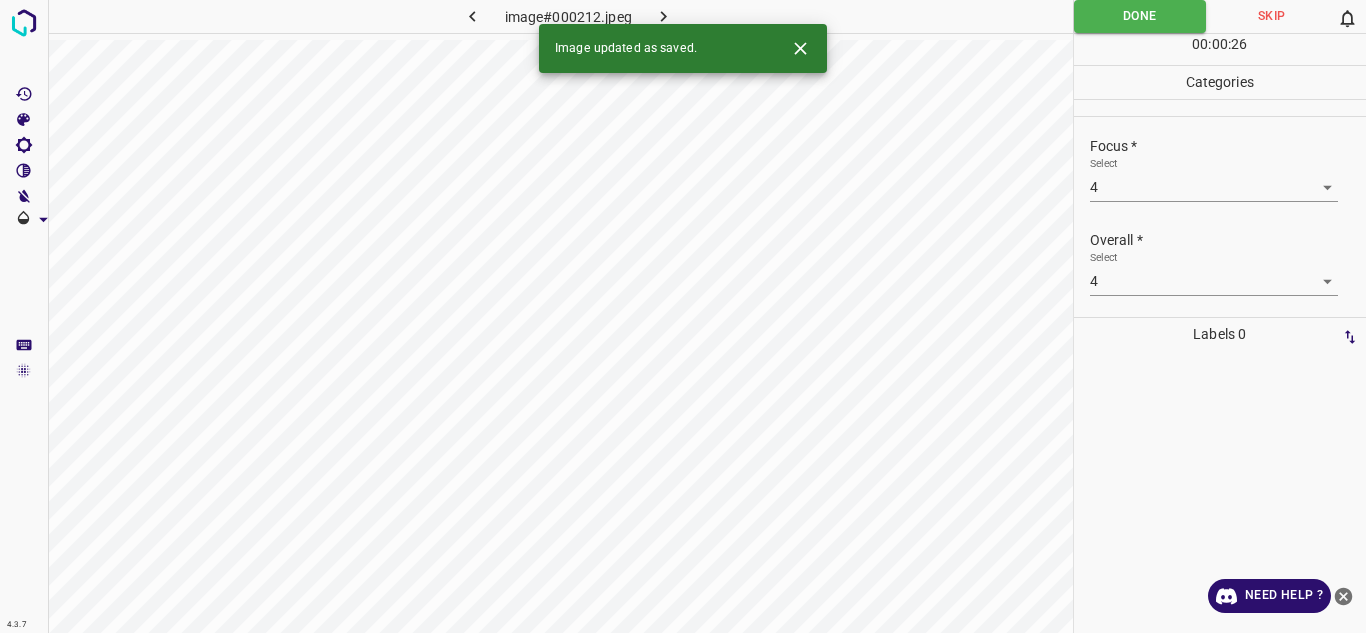click 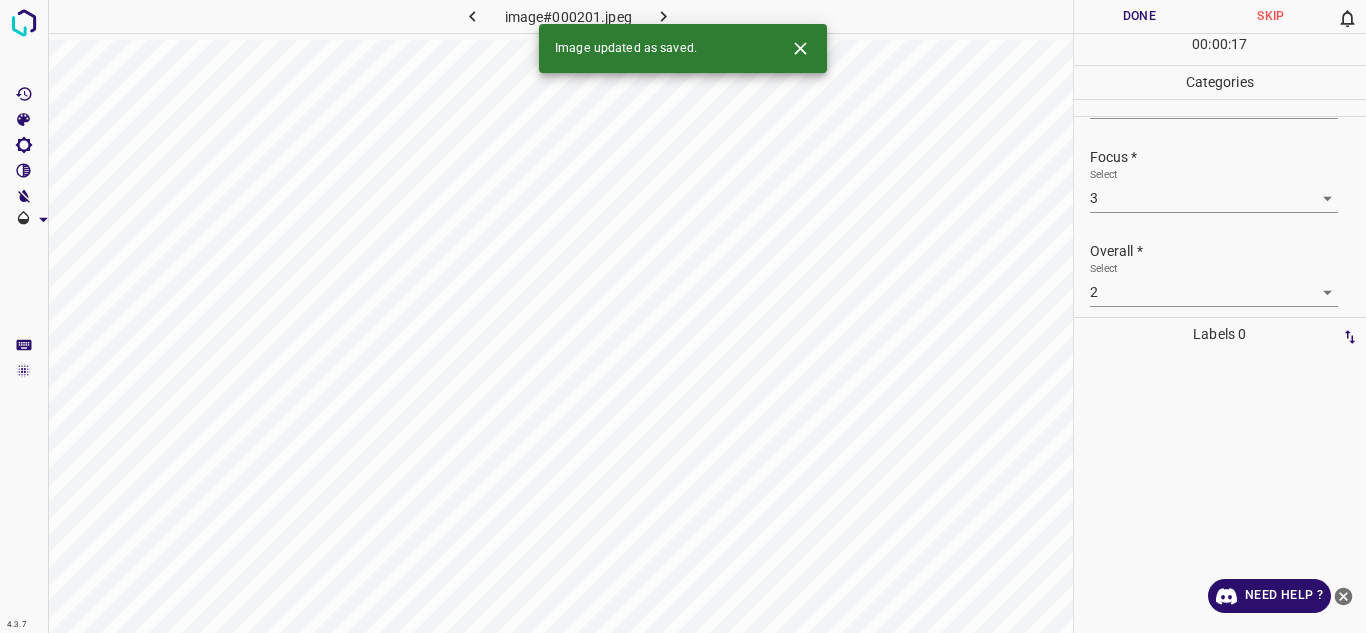 scroll, scrollTop: 98, scrollLeft: 0, axis: vertical 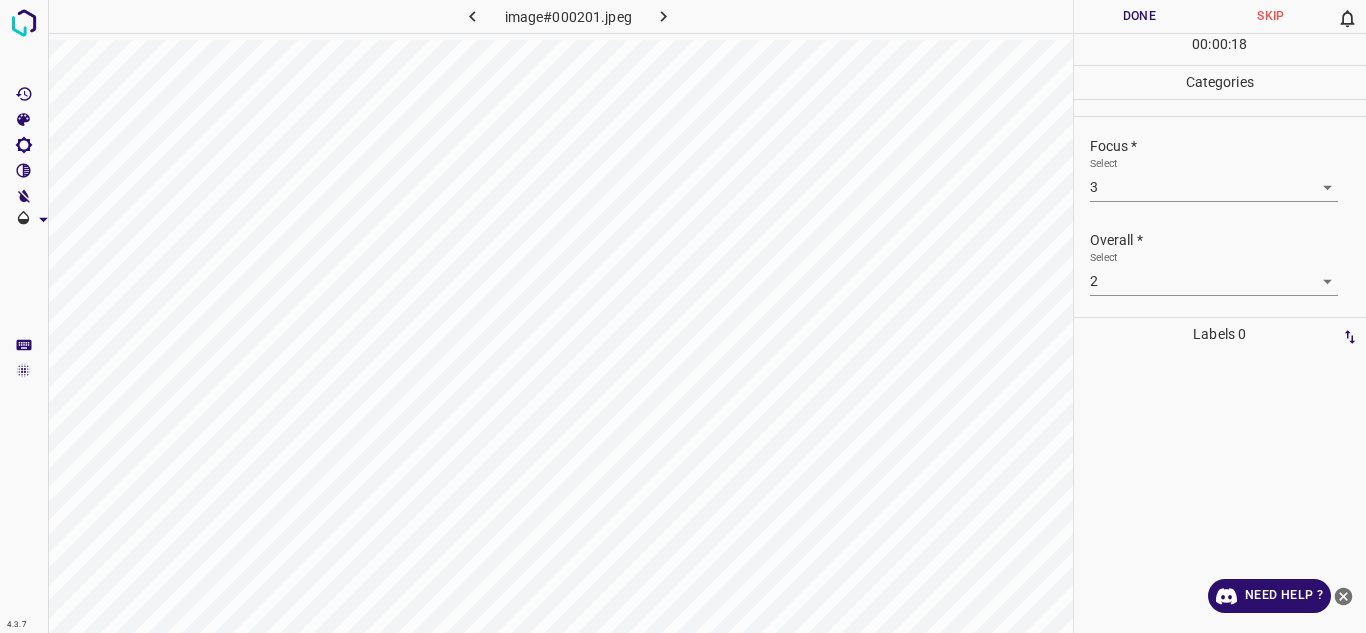 click on "Done" at bounding box center [1140, 16] 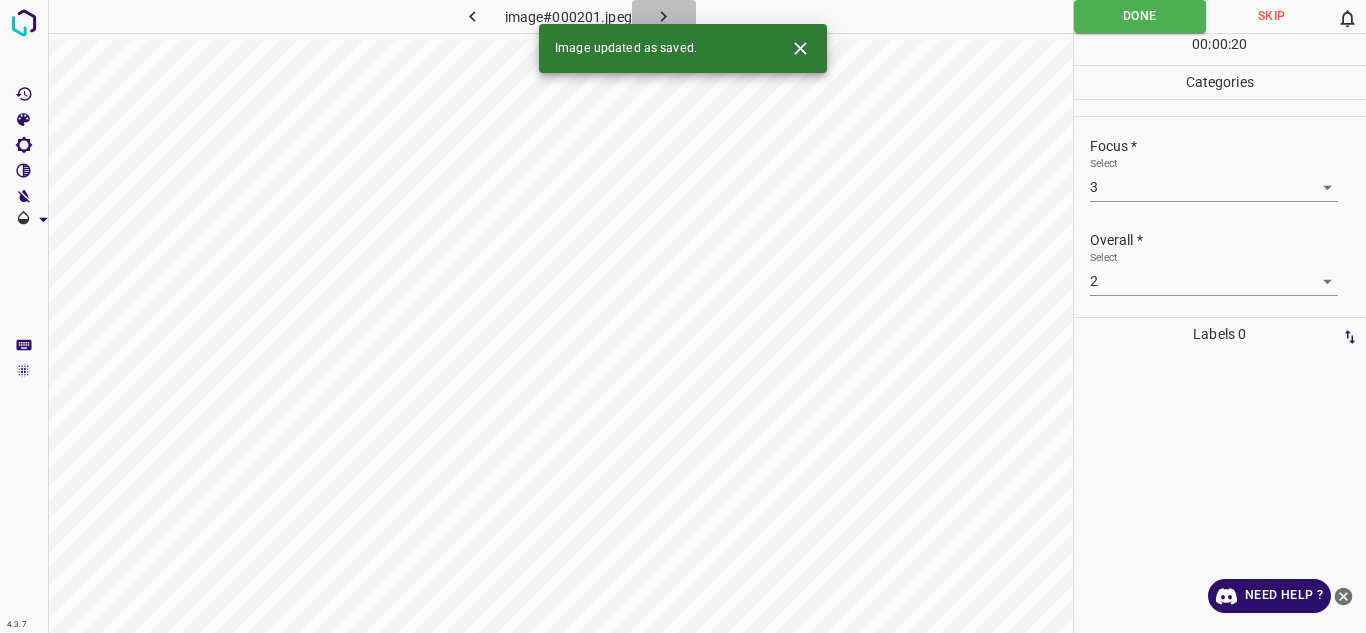 click 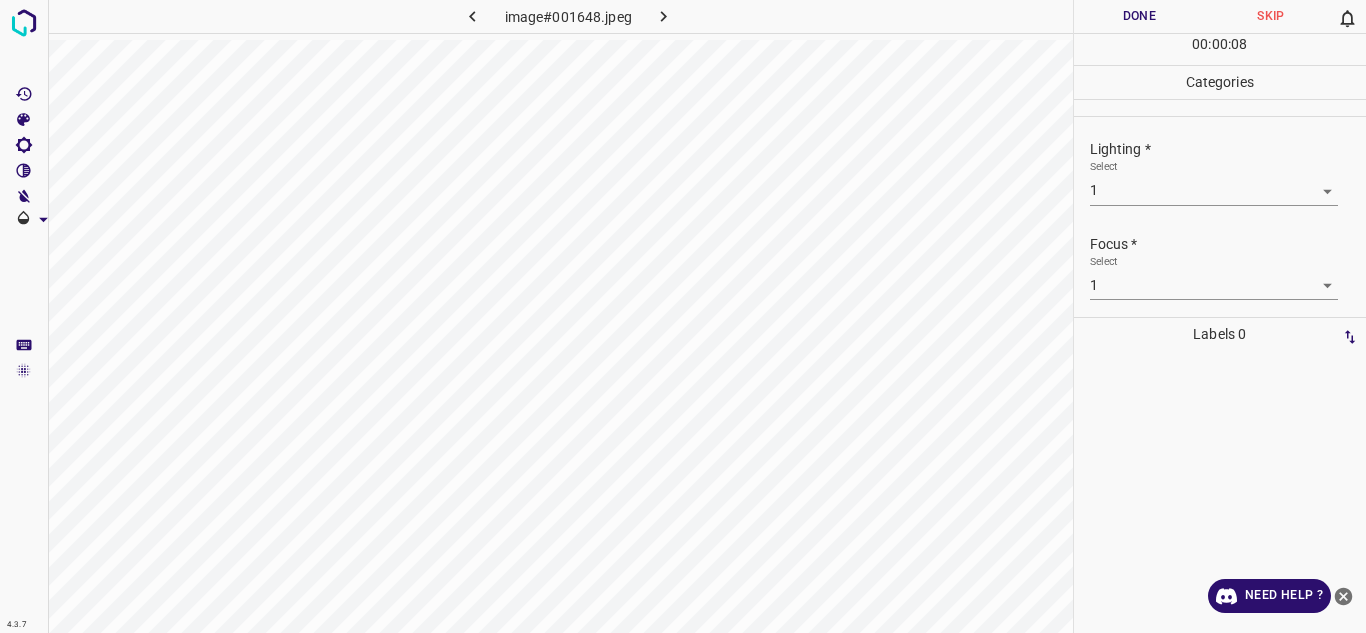 click on "4.3.7 image#001648.jpeg Done Skip 0 00   : 00   : 08   Categories Lighting *  Select 1 1 Focus *  Select 1 1 Overall *  Select 1 1 Labels   0 Categories 1 Lighting 2 Focus 3 Overall Tools Space Change between modes (Draw & Edit) I Auto labeling R Restore zoom M Zoom in N Zoom out Delete Delete selecte label Filters Z Restore filters X Saturation filter C Brightness filter V Contrast filter B Gray scale filter General O Download Need Help ? - Text - Hide - Delete" at bounding box center [683, 316] 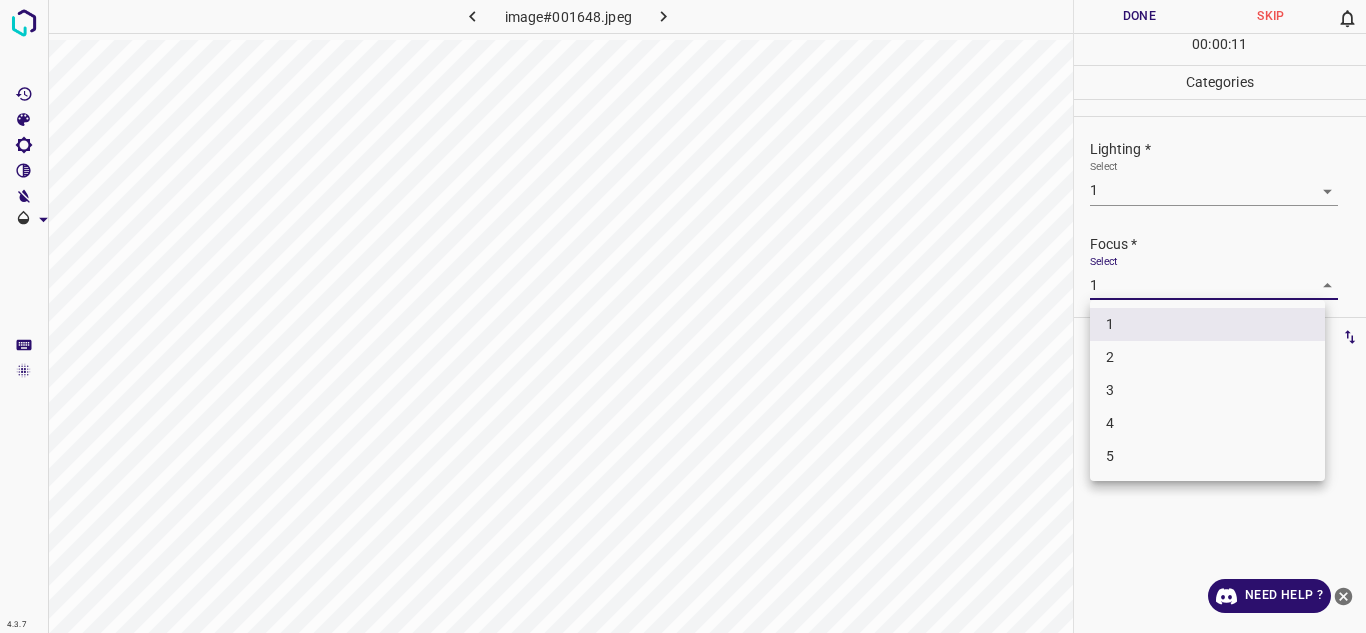 click on "3" at bounding box center [1207, 390] 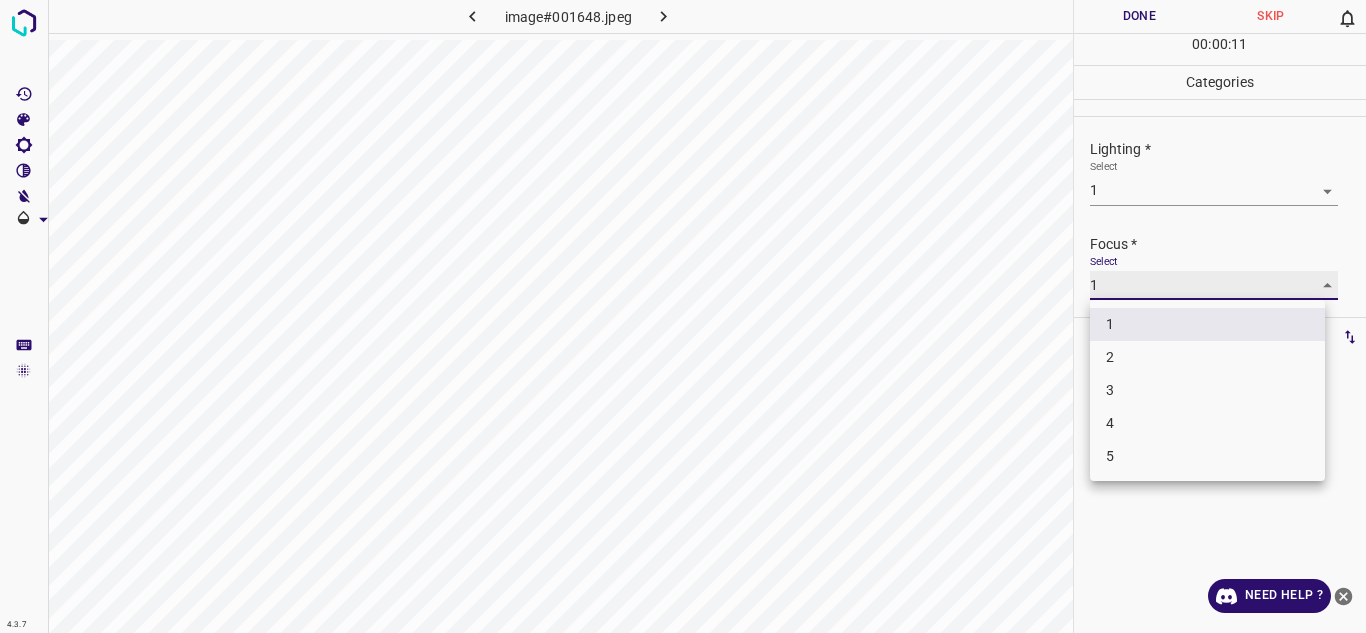type on "3" 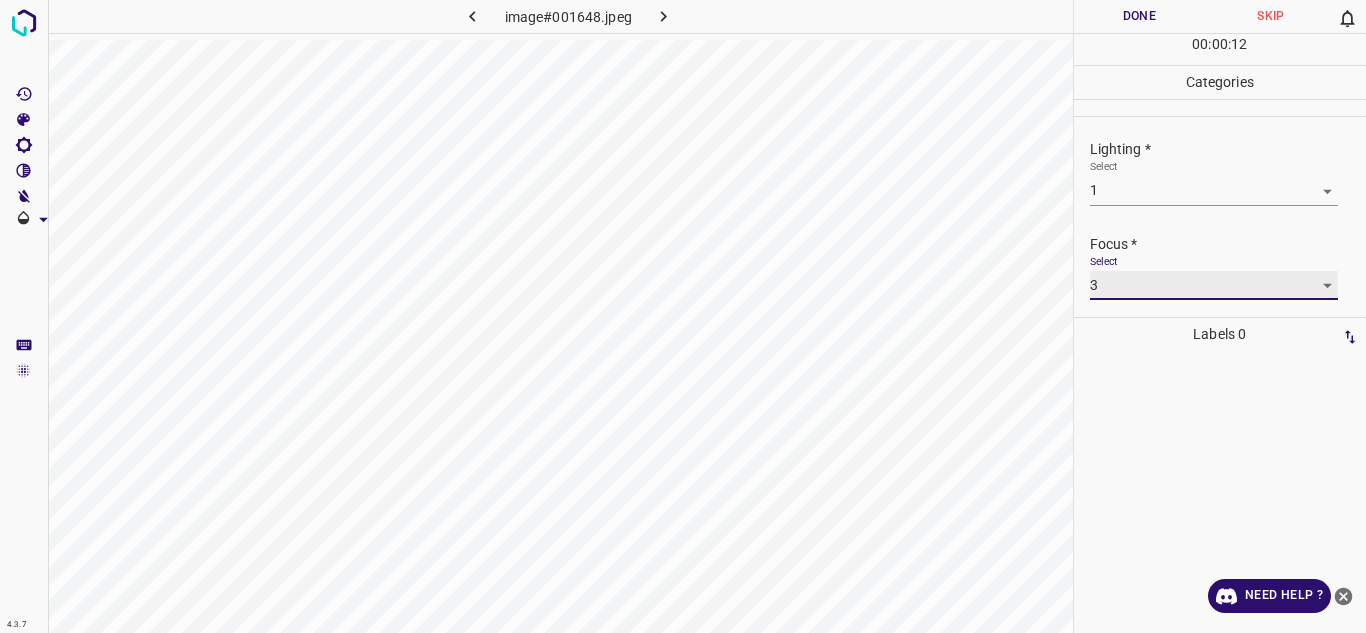 scroll, scrollTop: 98, scrollLeft: 0, axis: vertical 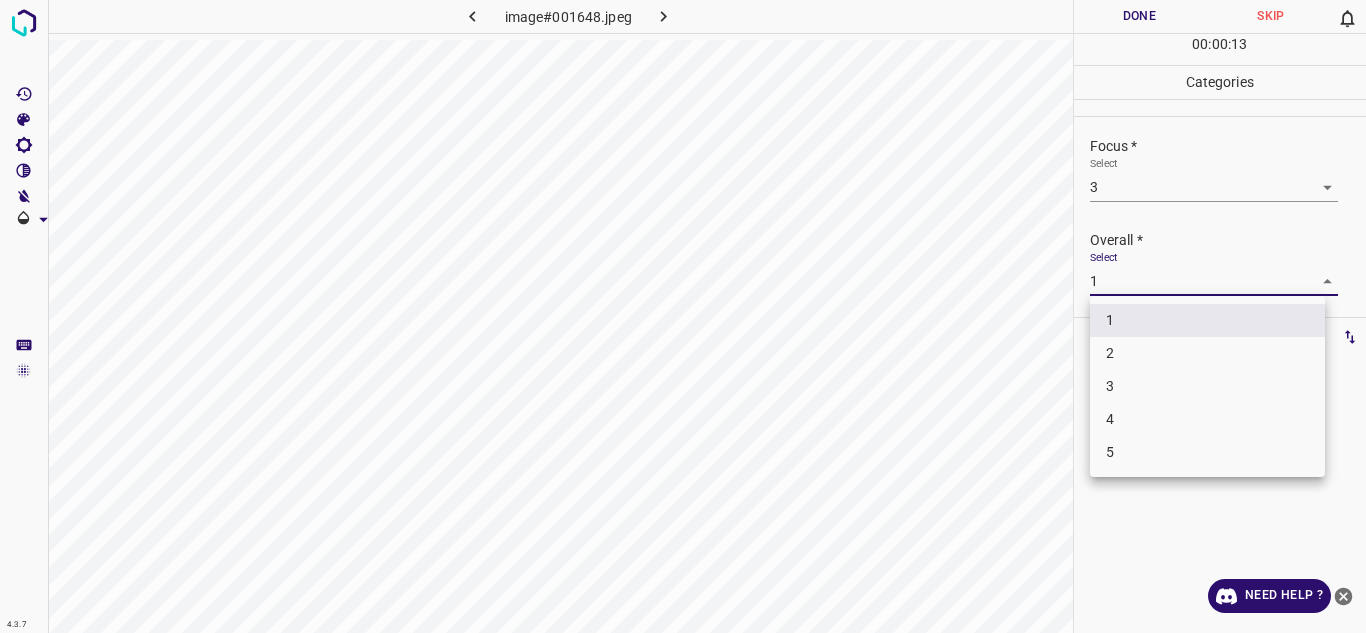 click on "4.3.7 image#001648.jpeg Done Skip 0 00   : 00   : 13   Categories Lighting *  Select 1 1 Focus *  Select 3 3 Overall *  Select 1 1 Labels   0 Categories 1 Lighting 2 Focus 3 Overall Tools Space Change between modes (Draw & Edit) I Auto labeling R Restore zoom M Zoom in N Zoom out Delete Delete selecte label Filters Z Restore filters X Saturation filter C Brightness filter V Contrast filter B Gray scale filter General O Download Need Help ? - Text - Hide - Delete 1 2 3 4 5" at bounding box center (683, 316) 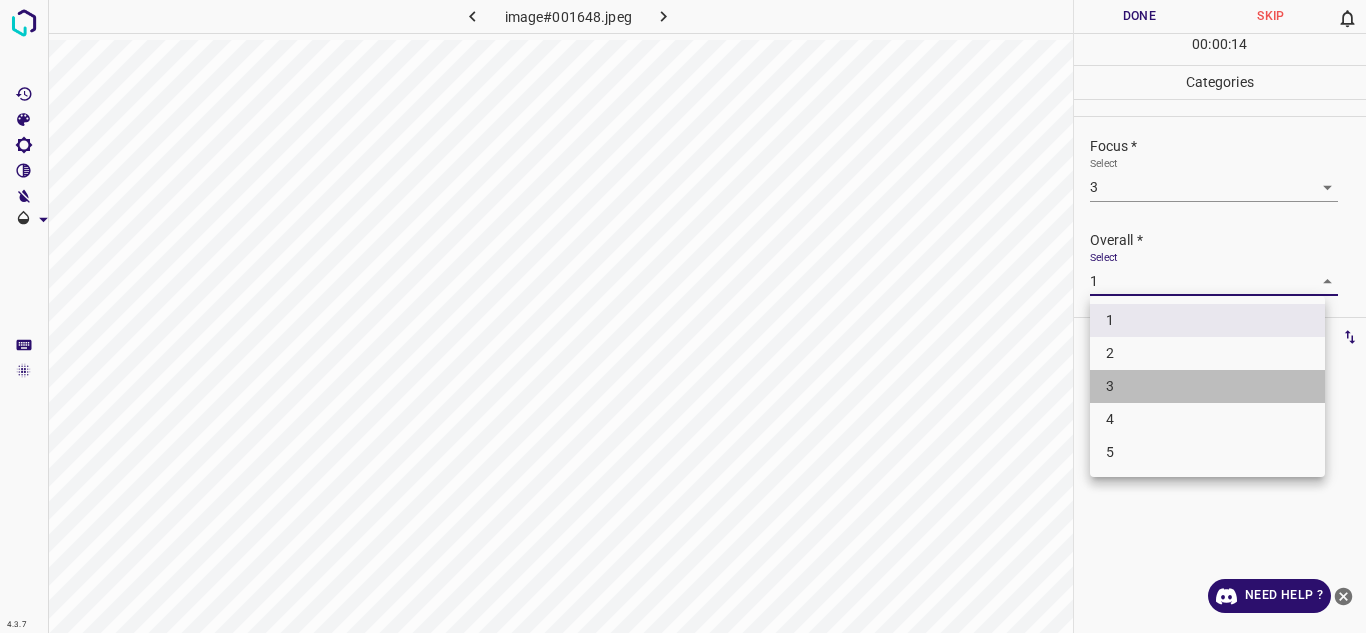 click on "3" at bounding box center (1207, 386) 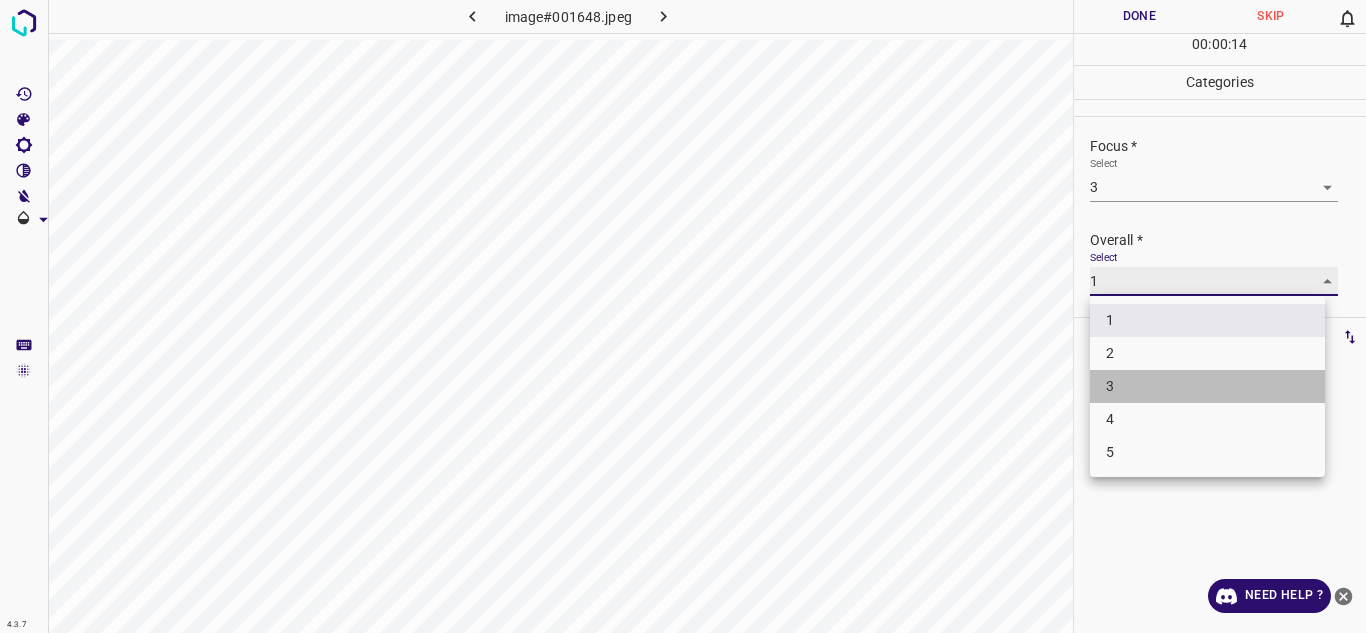 type on "3" 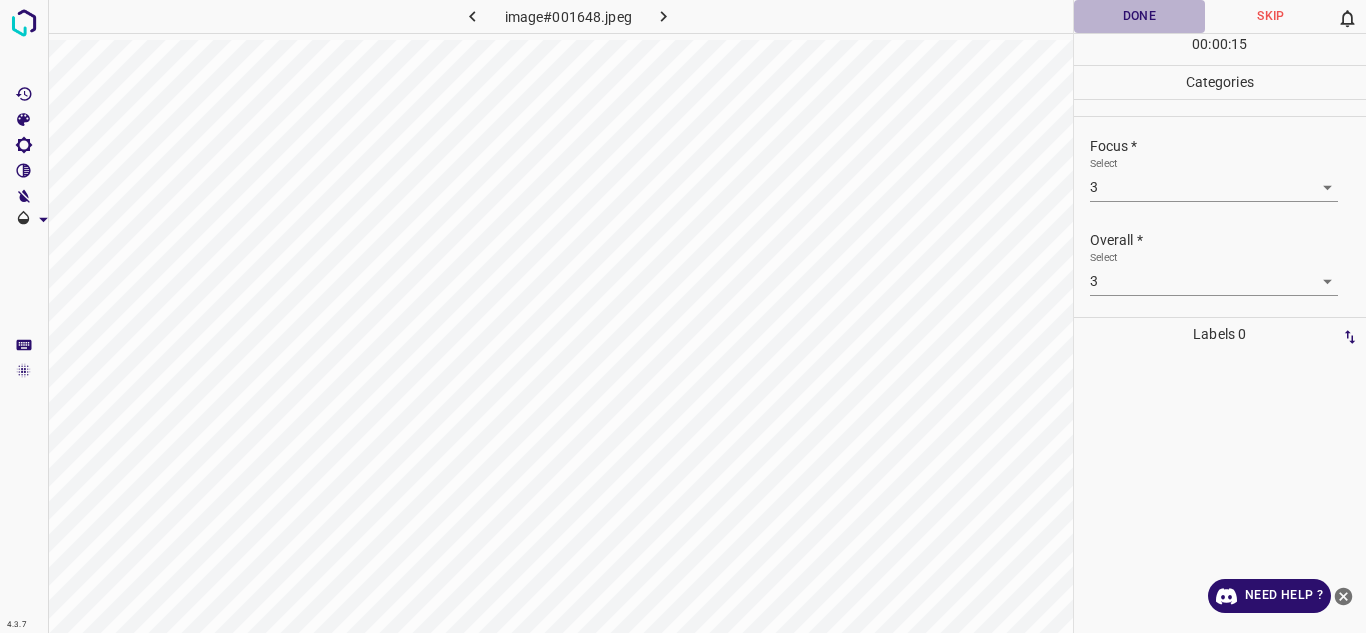 click on "Done" at bounding box center [1140, 16] 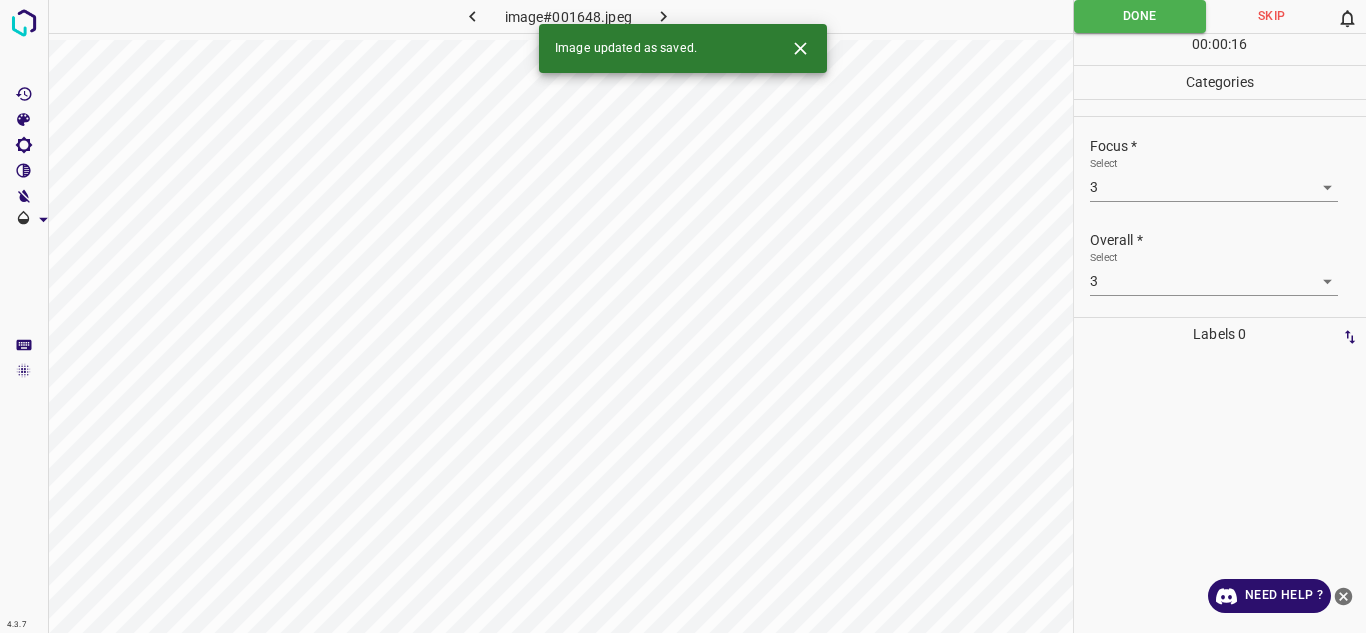 click 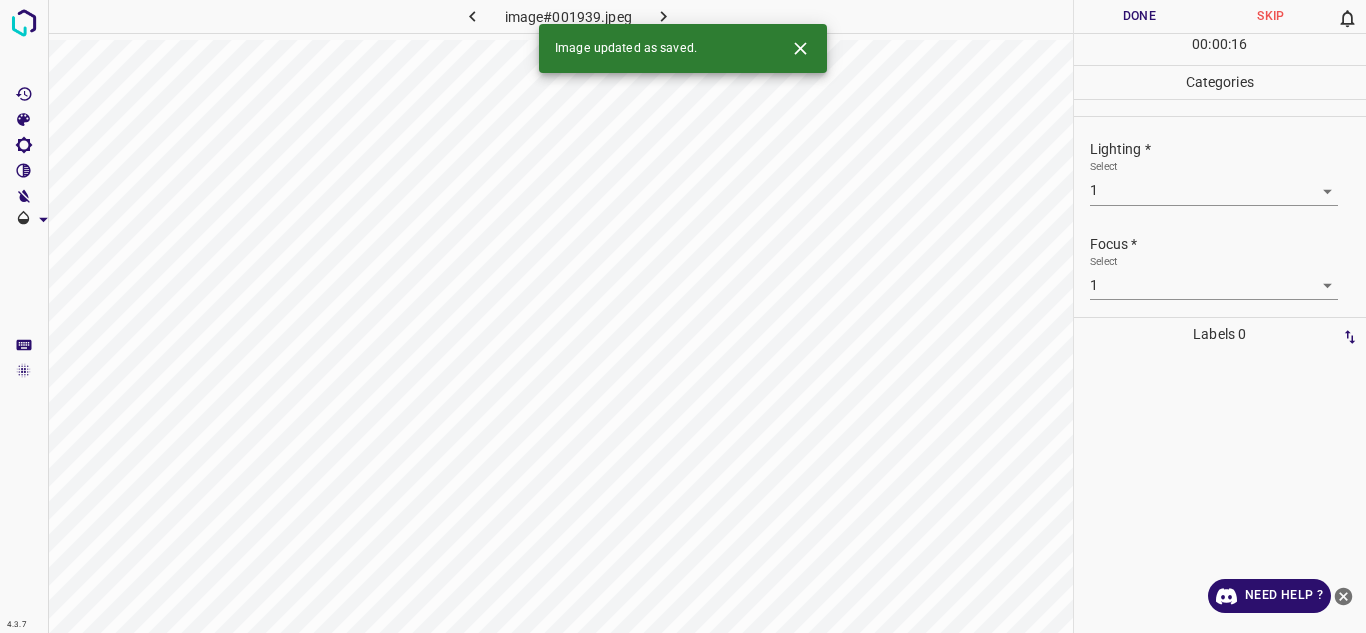 click on "4.3.7 image#001939.jpeg Done Skip 0 00   : 00   : 16   Categories Lighting *  Select 1 1 Focus *  Select 1 1 Overall *  Select 1 1 Labels   0 Categories 1 Lighting 2 Focus 3 Overall Tools Space Change between modes (Draw & Edit) I Auto labeling R Restore zoom M Zoom in N Zoom out Delete Delete selecte label Filters Z Restore filters X Saturation filter C Brightness filter V Contrast filter B Gray scale filter General O Download Image updated as saved. Need Help ? - Text - Hide - Delete" at bounding box center [683, 316] 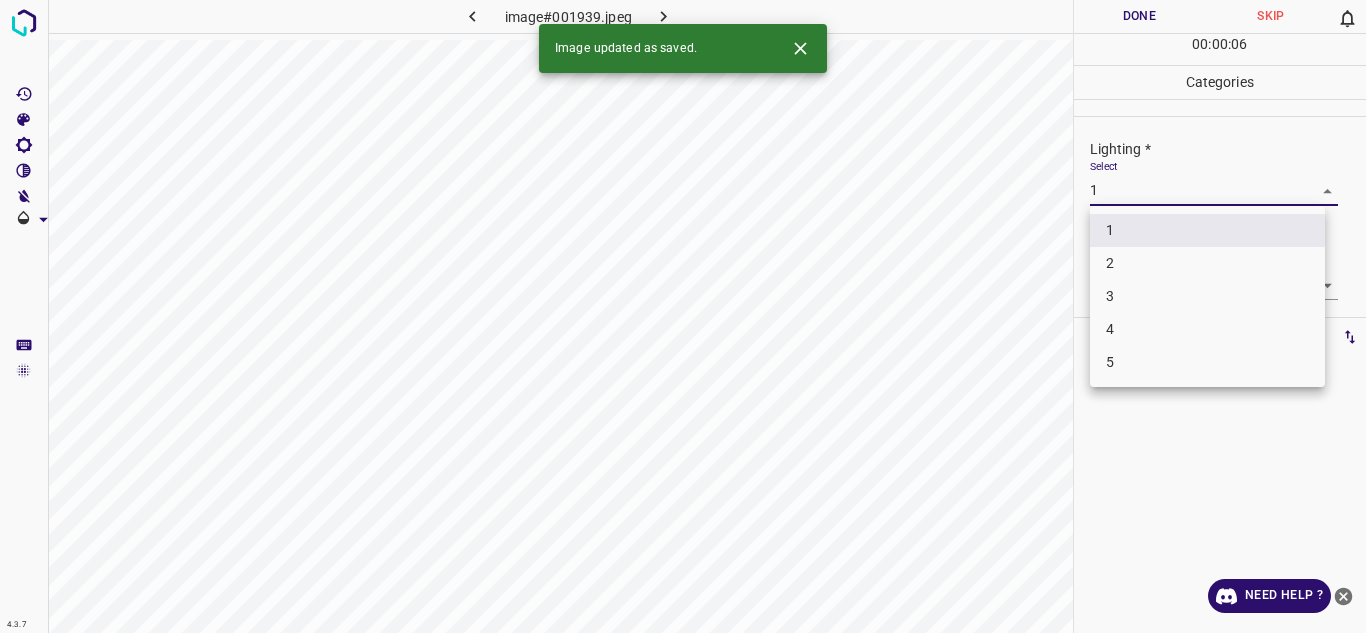 click on "1" at bounding box center [1207, 230] 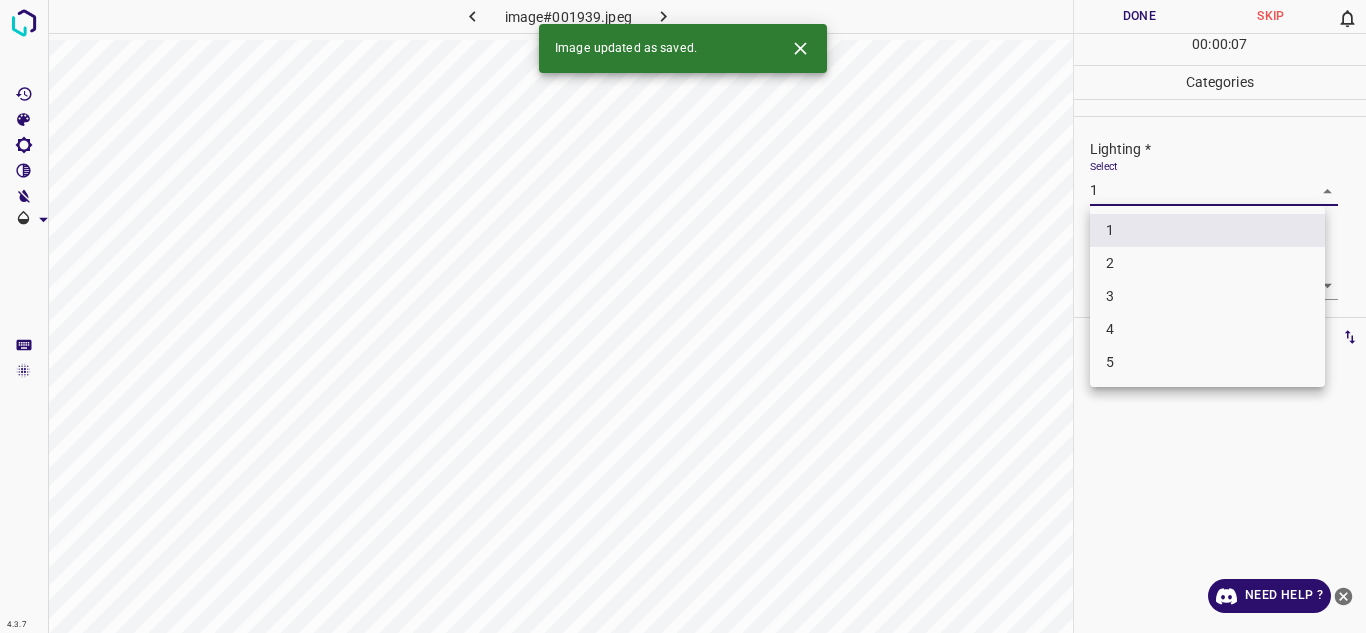 click on "4.3.7 image#001939.jpeg Done Skip 0 00   : 00   : 07   Categories Lighting *  Select 1 1 Focus *  Select 1 1 Overall *  Select 1 1 Labels   0 Categories 1 Lighting 2 Focus 3 Overall Tools Space Change between modes (Draw & Edit) I Auto labeling R Restore zoom M Zoom in N Zoom out Delete Delete selecte label Filters Z Restore filters X Saturation filter C Brightness filter V Contrast filter B Gray scale filter General O Download Image updated as saved. Need Help ? - Text - Hide - Delete 1 2 3 4 5" at bounding box center [683, 316] 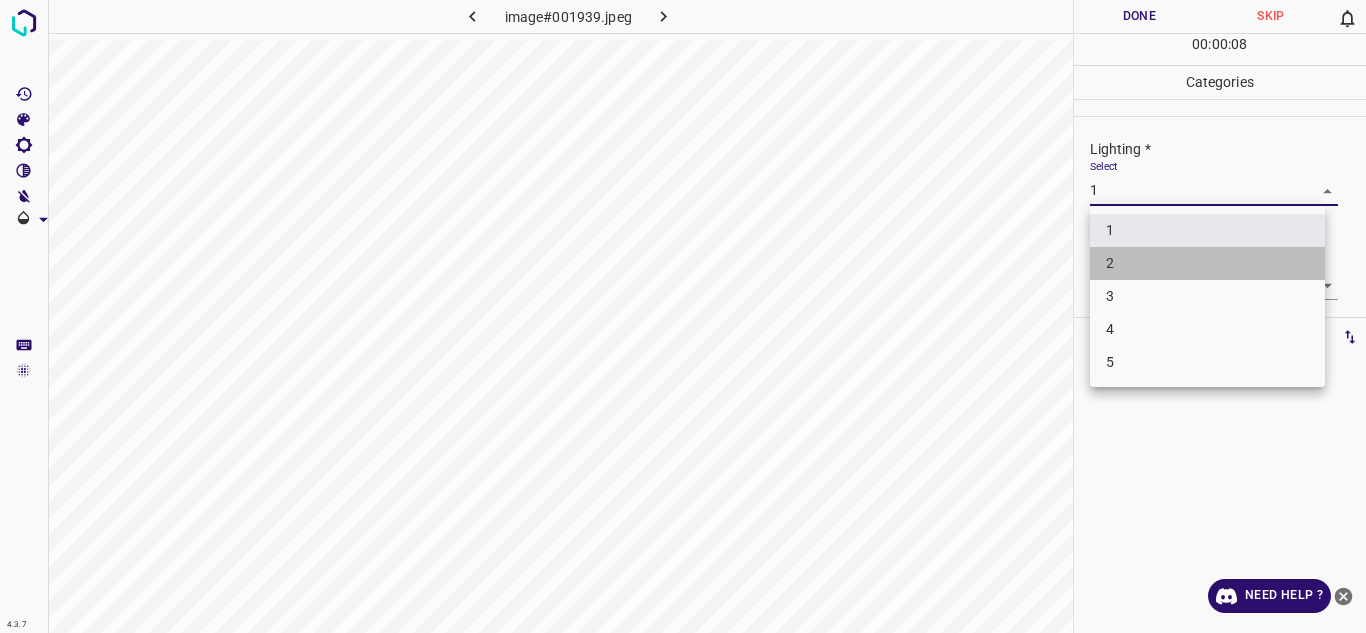 click on "2" at bounding box center (1207, 263) 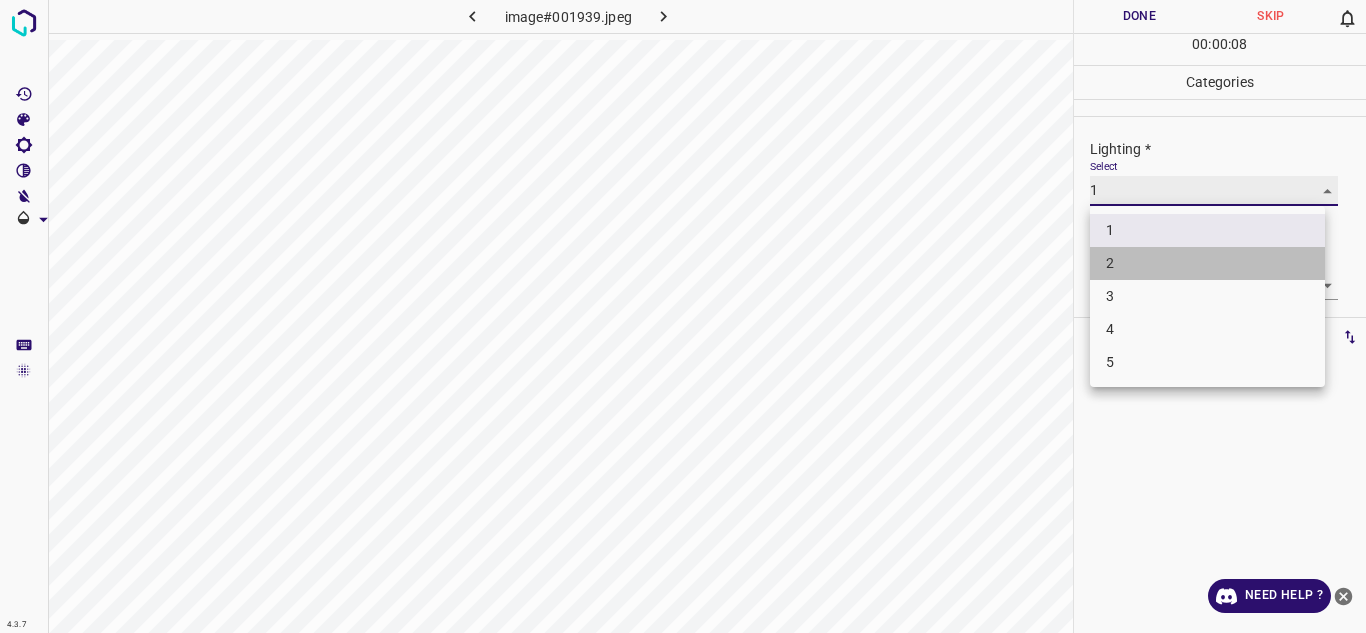 type on "2" 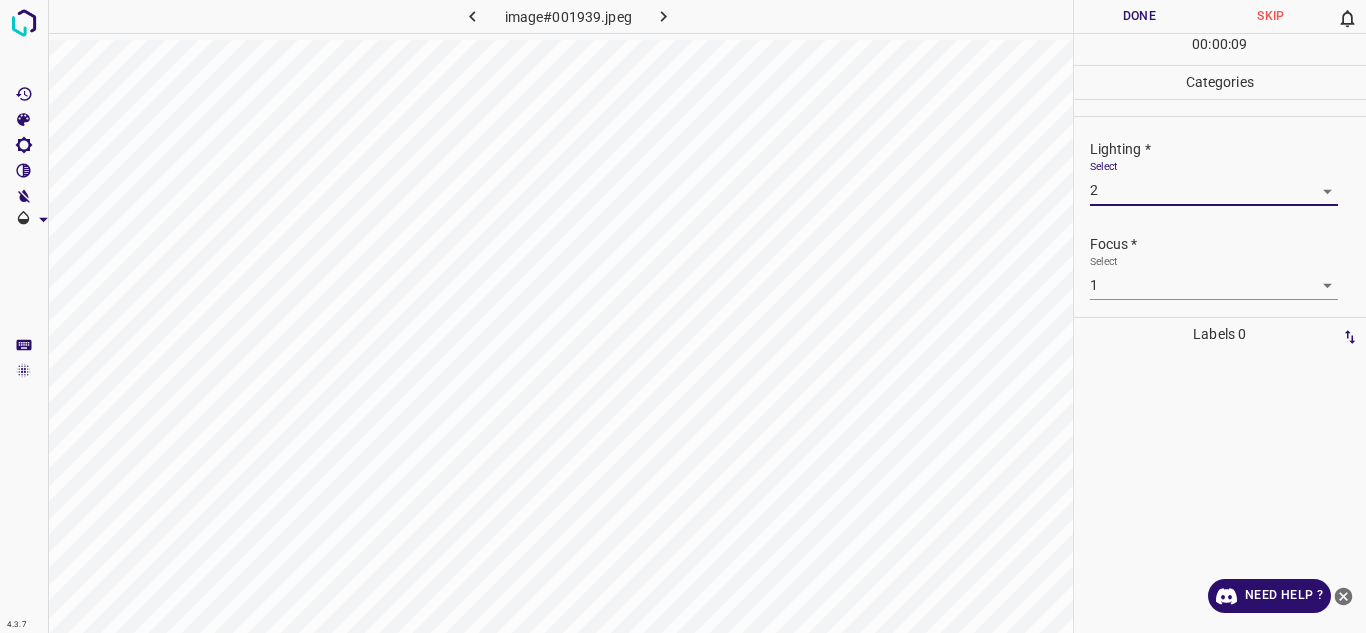 click on "4.3.7 image#001939.jpeg Done Skip 0 00   : 00   : 09   Categories Lighting *  Select 2 2 Focus *  Select 1 1 Overall *  Select 1 1 Labels   0 Categories 1 Lighting 2 Focus 3 Overall Tools Space Change between modes (Draw & Edit) I Auto labeling R Restore zoom M Zoom in N Zoom out Delete Delete selecte label Filters Z Restore filters X Saturation filter C Brightness filter V Contrast filter B Gray scale filter General O Download Need Help ? - Text - Hide - Delete" at bounding box center [683, 316] 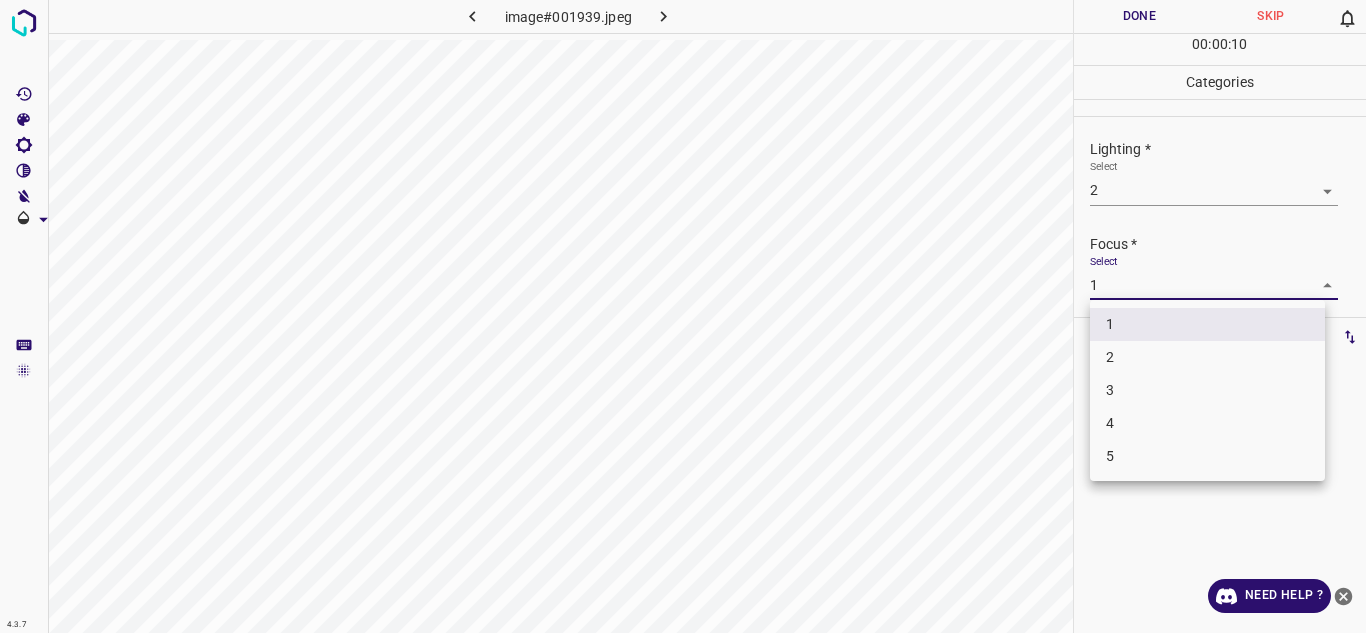 click on "3" at bounding box center [1207, 390] 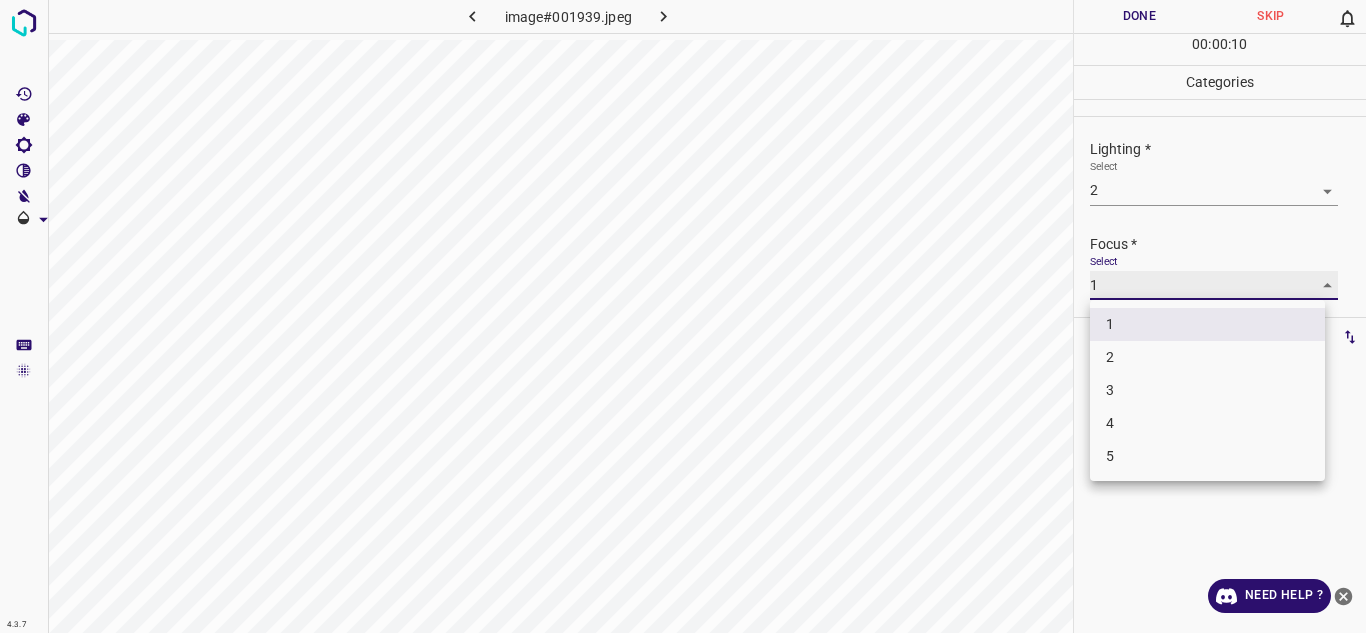 type on "3" 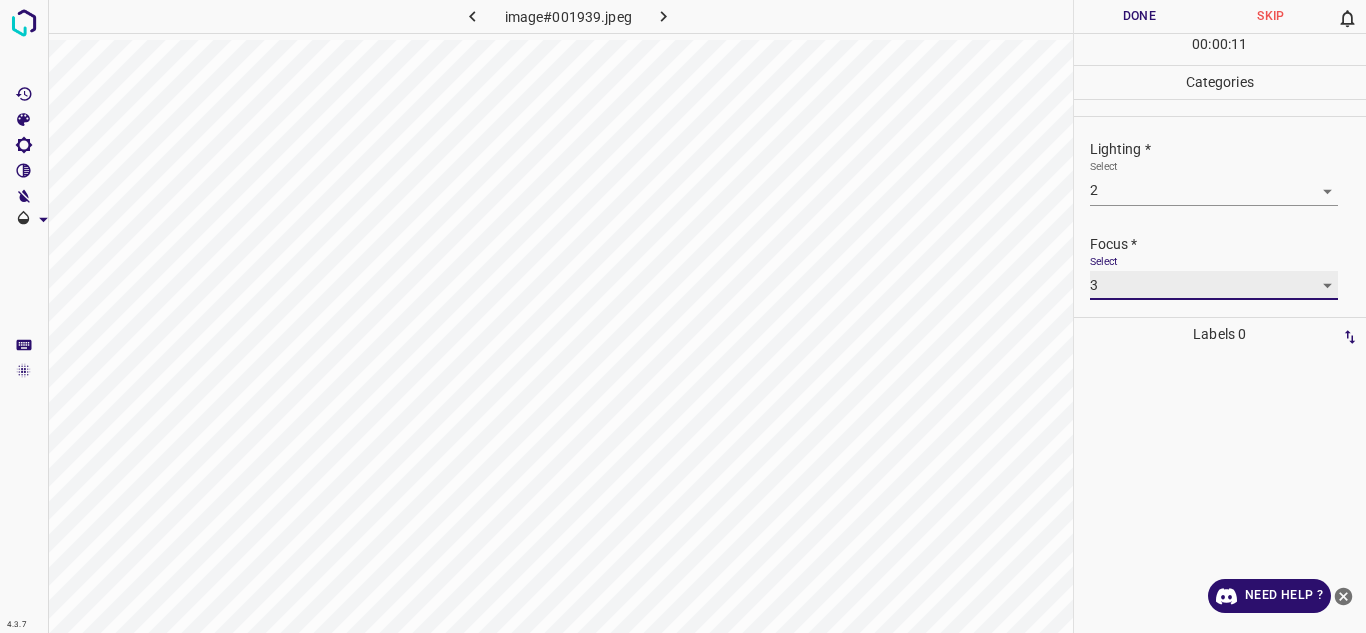 scroll, scrollTop: 98, scrollLeft: 0, axis: vertical 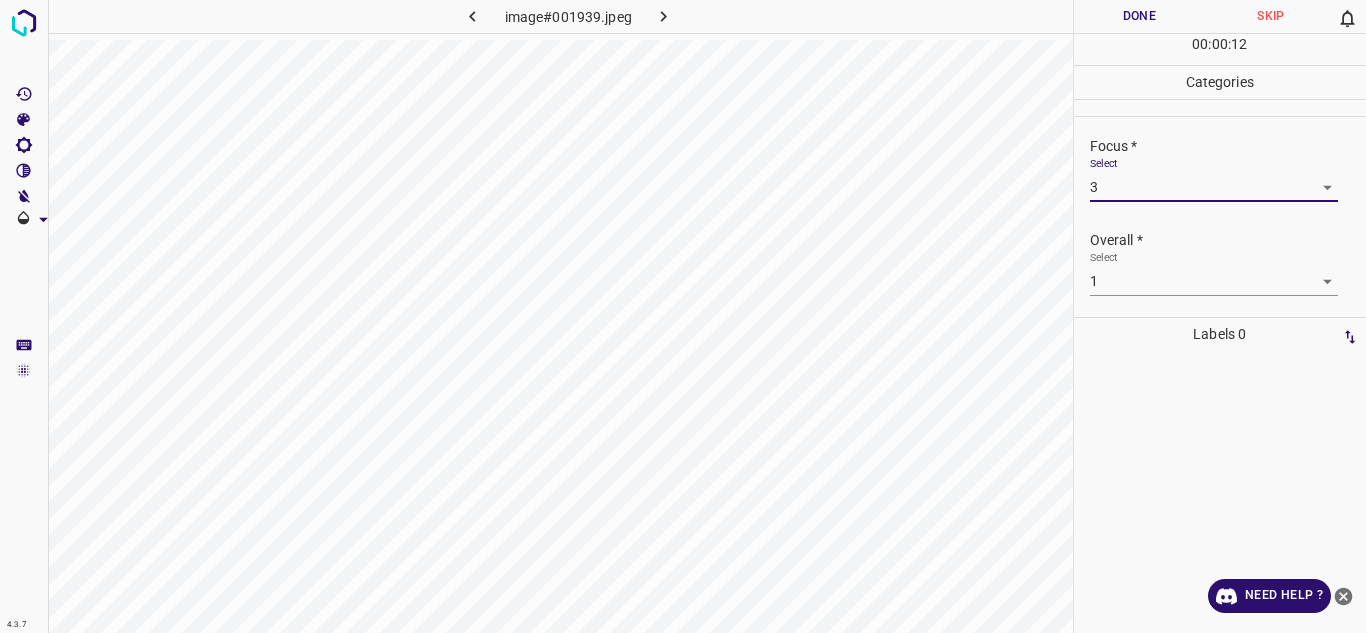 click on "4.3.7 image#001939.jpeg Done Skip 0 00   : 00   : 12   Categories Lighting *  Select 2 2 Focus *  Select 3 3 Overall *  Select 1 1 Labels   0 Categories 1 Lighting 2 Focus 3 Overall Tools Space Change between modes (Draw & Edit) I Auto labeling R Restore zoom M Zoom in N Zoom out Delete Delete selecte label Filters Z Restore filters X Saturation filter C Brightness filter V Contrast filter B Gray scale filter General O Download Need Help ? - Text - Hide - Delete" at bounding box center [683, 316] 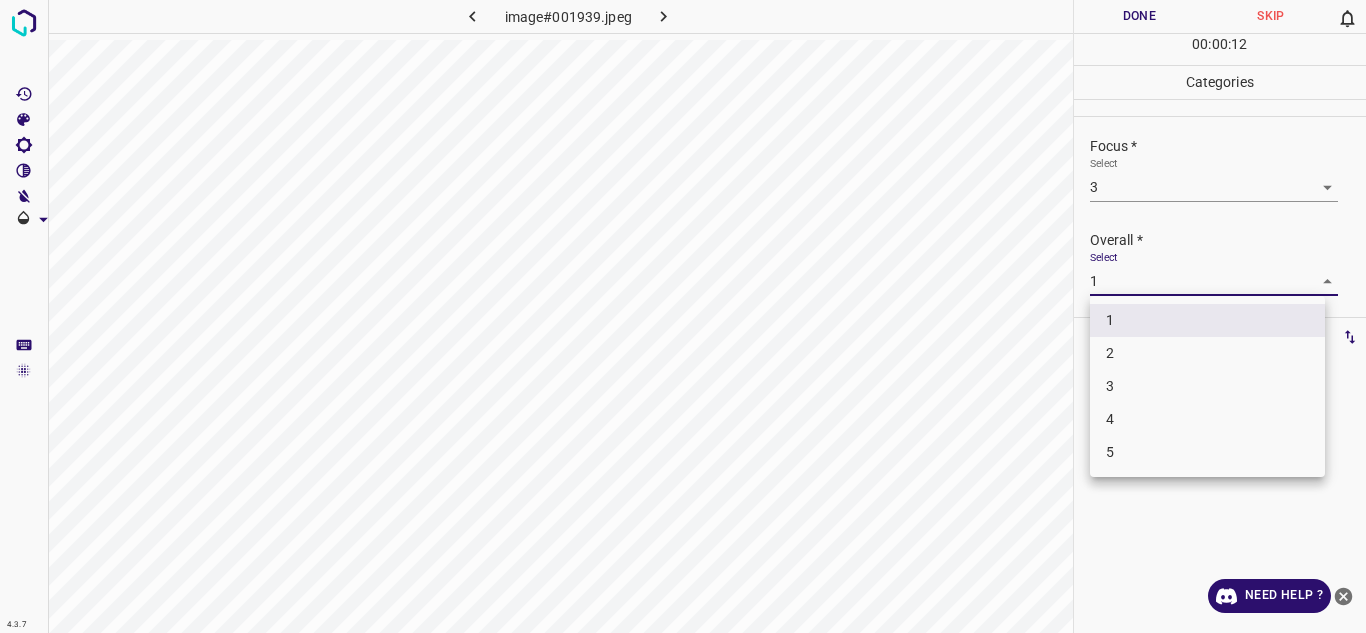 click on "3" at bounding box center (1207, 386) 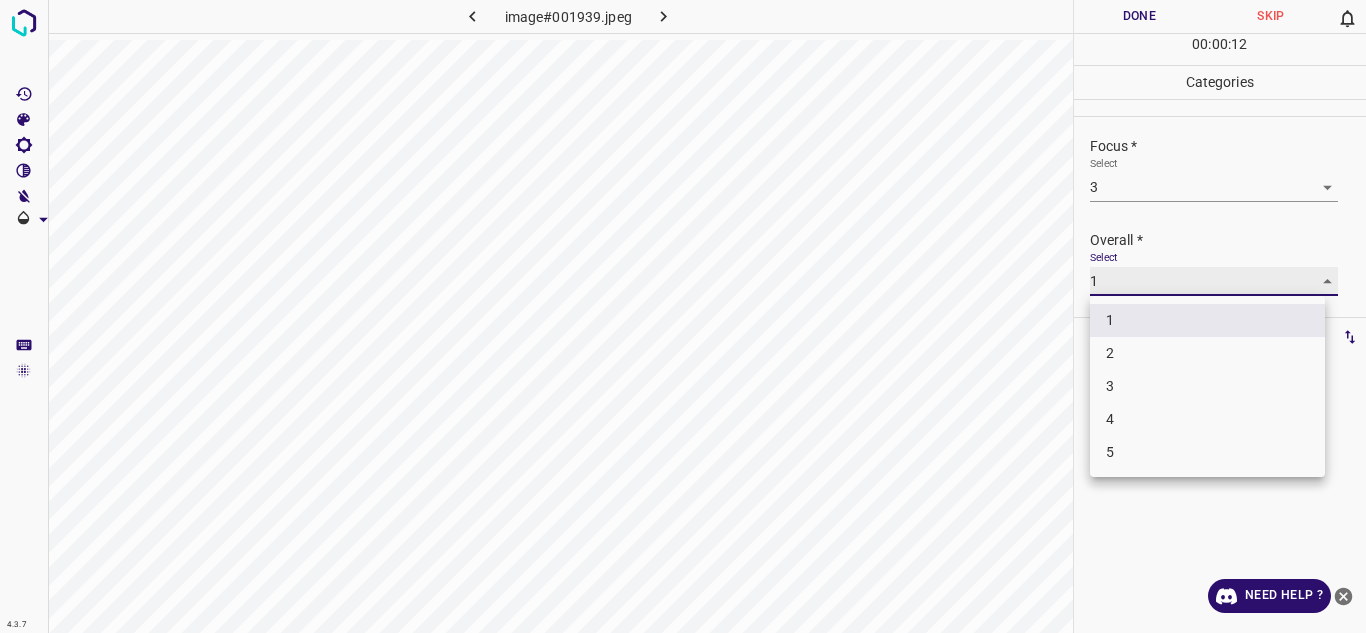 type on "3" 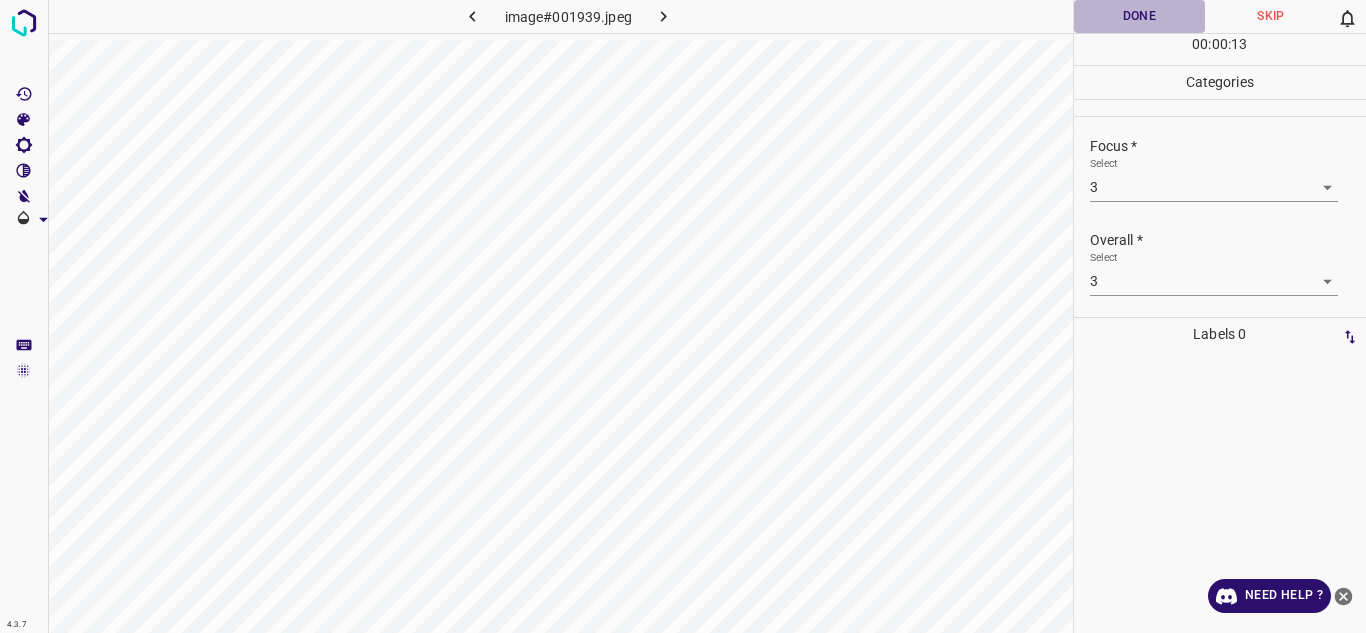 click on "Done" at bounding box center (1140, 16) 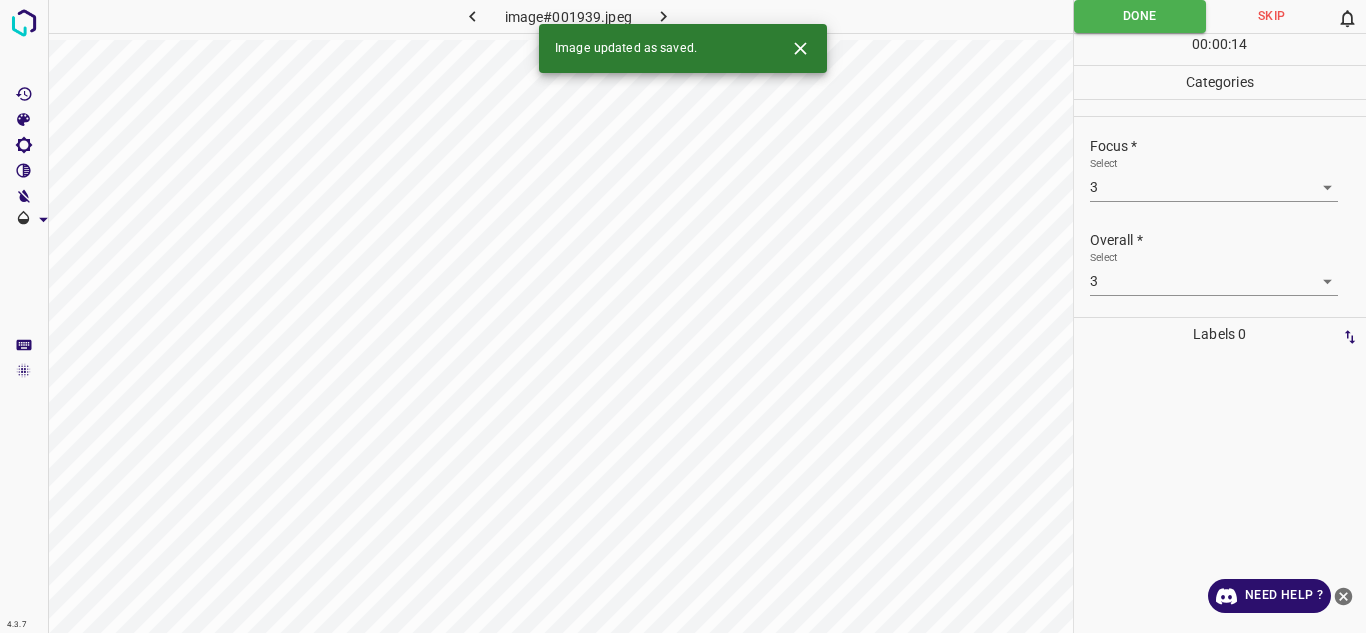 click 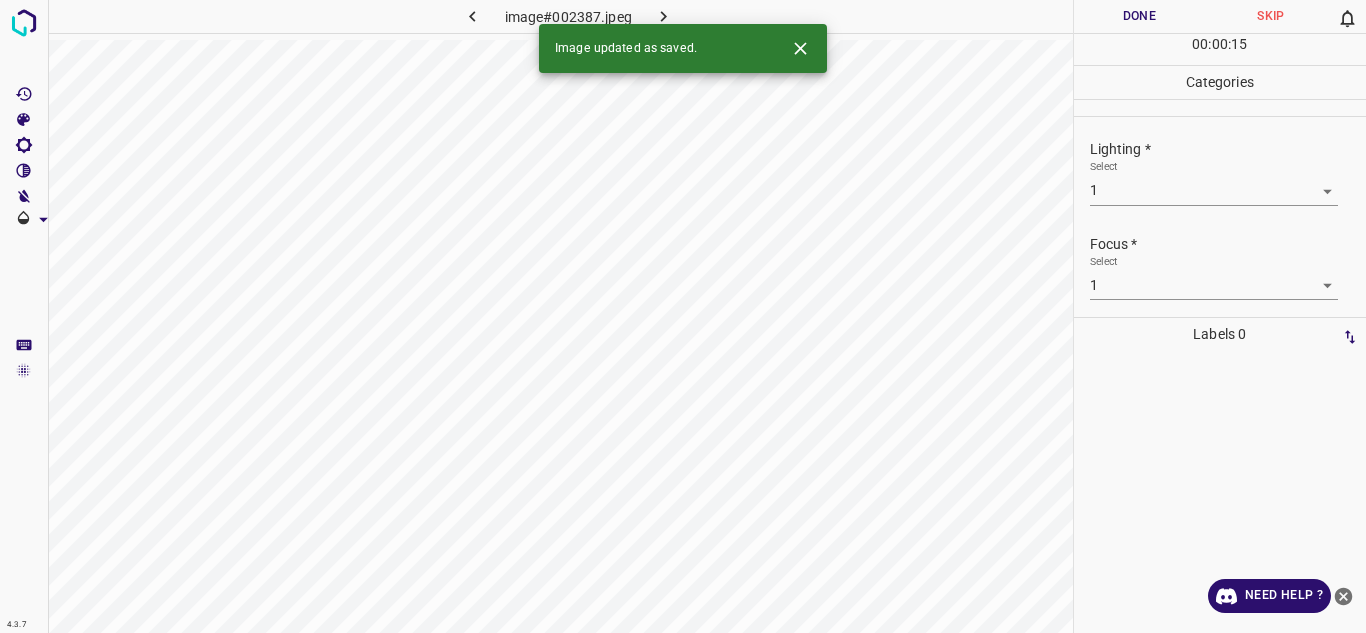 click on "4.3.7 image#002387.jpeg Done Skip 0 00   : 00   : 15   Categories Lighting *  Select 1 1 Focus *  Select 1 1 Overall *  Select 1 1 Labels   0 Categories 1 Lighting 2 Focus 3 Overall Tools Space Change between modes (Draw & Edit) I Auto labeling R Restore zoom M Zoom in N Zoom out Delete Delete selecte label Filters Z Restore filters X Saturation filter C Brightness filter V Contrast filter B Gray scale filter General O Download Image updated as saved. Need Help ? - Text - Hide - Delete" at bounding box center [683, 316] 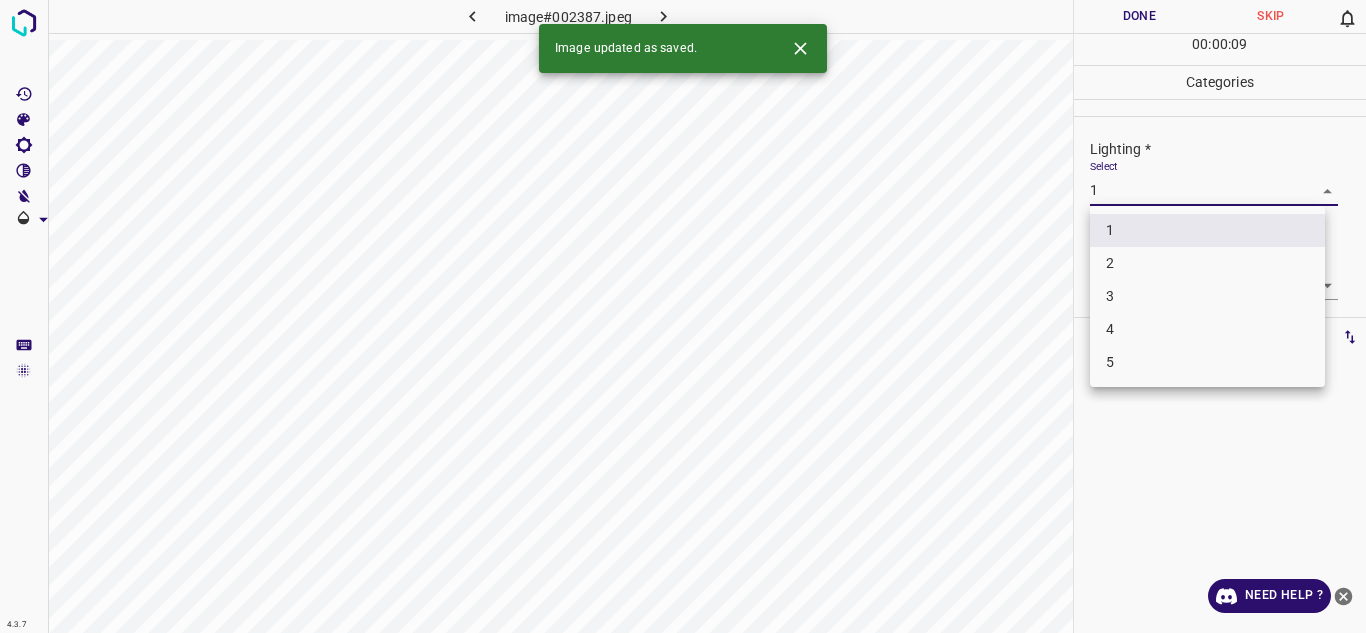 click on "3" at bounding box center [1207, 296] 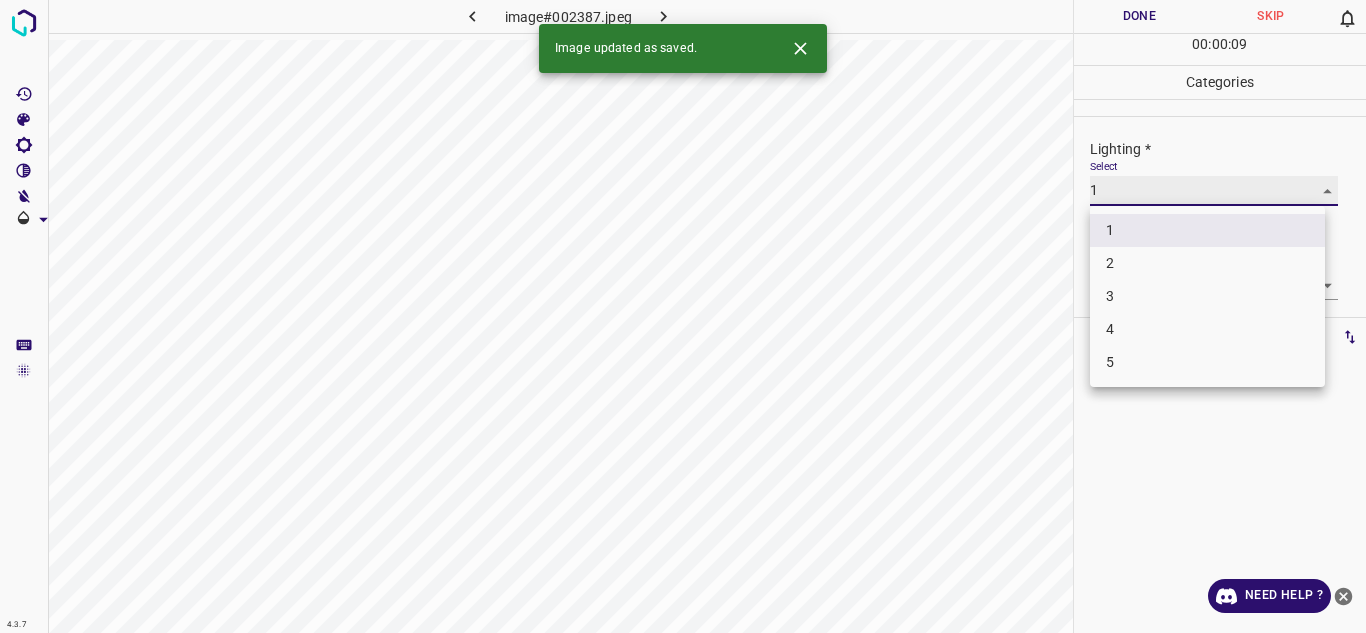 type on "3" 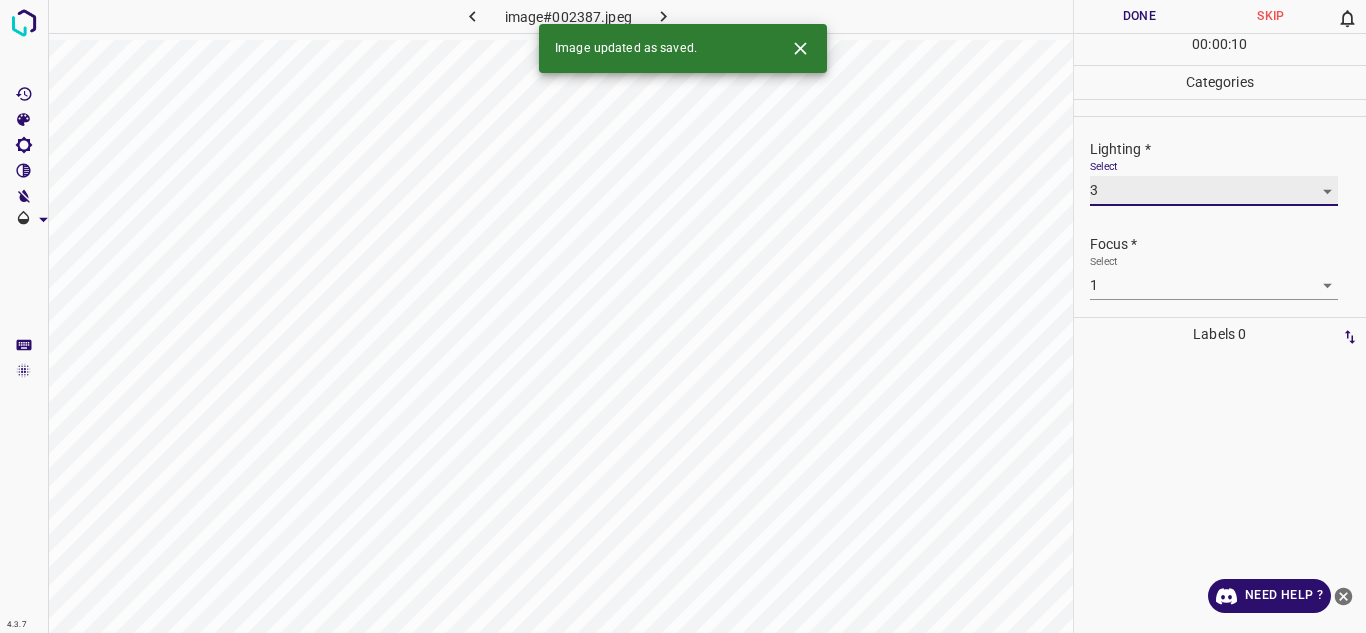 scroll, scrollTop: 98, scrollLeft: 0, axis: vertical 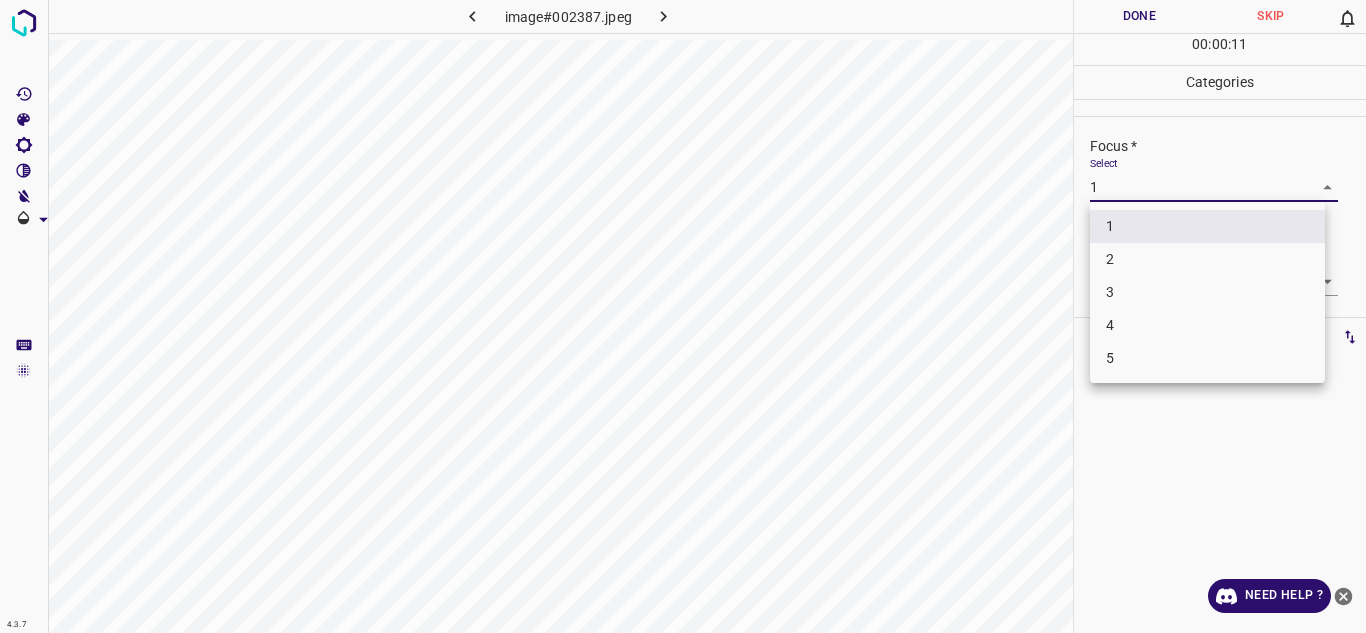 click on "4.3.7 image#002387.jpeg Done Skip 0 00   : 00   : 11   Categories Lighting *  Select 3 3 Focus *  Select 1 1 Overall *  Select 1 1 Labels   0 Categories 1 Lighting 2 Focus 3 Overall Tools Space Change between modes (Draw & Edit) I Auto labeling R Restore zoom M Zoom in N Zoom out Delete Delete selecte label Filters Z Restore filters X Saturation filter C Brightness filter V Contrast filter B Gray scale filter General O Download Need Help ? - Text - Hide - Delete 1 2 3 4 5" at bounding box center (683, 316) 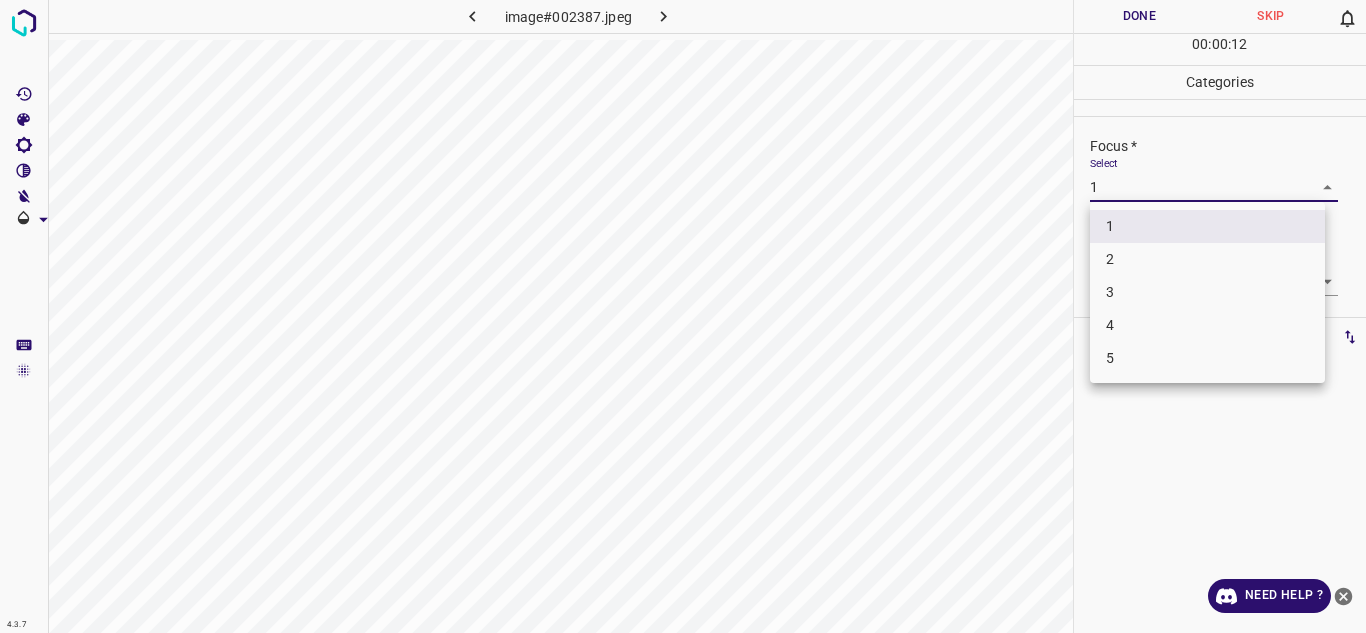 click on "3" at bounding box center (1207, 292) 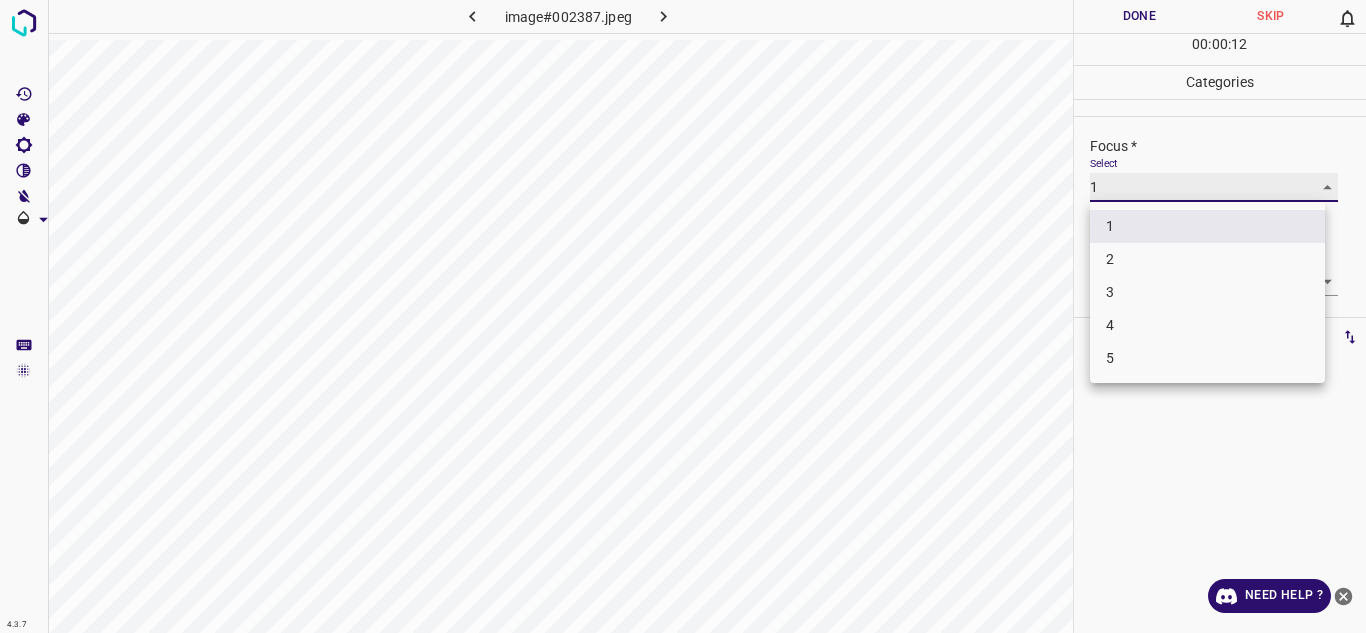 type on "3" 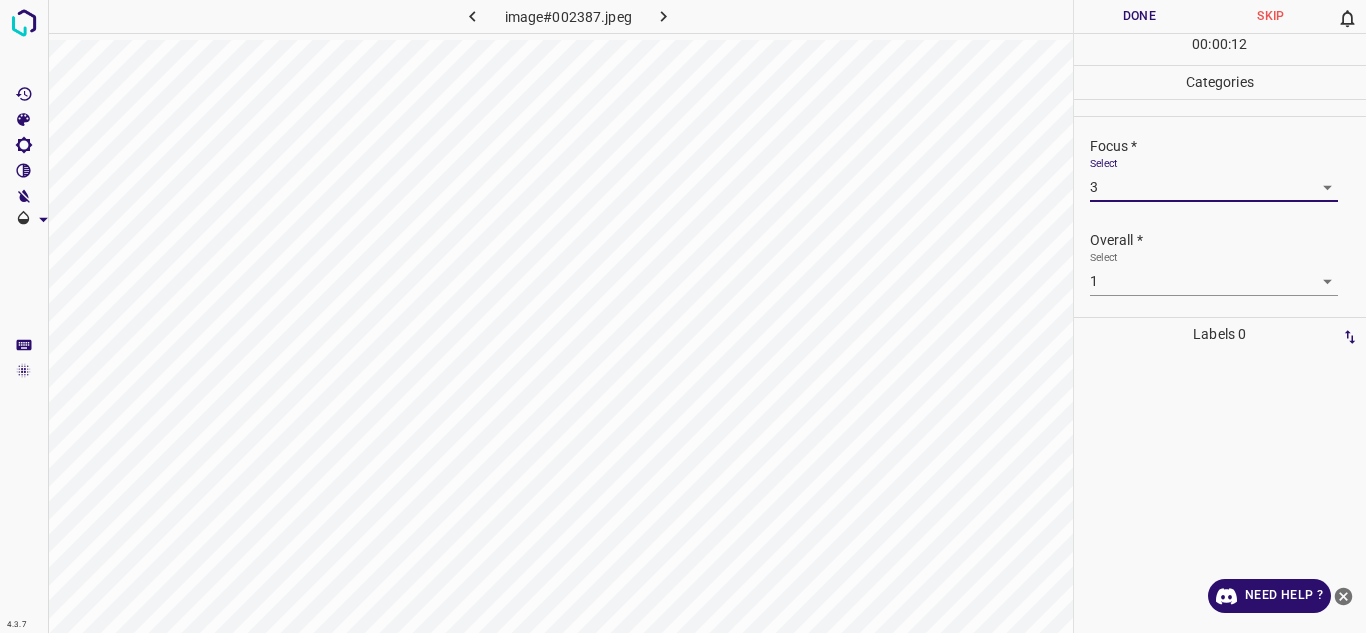 click on "4.3.7 image#002387.jpeg Done Skip 0 00   : 00   : 12   Categories Lighting *  Select 3 3 Focus *  Select 3 3 Overall *  Select 1 1 Labels   0 Categories 1 Lighting 2 Focus 3 Overall Tools Space Change between modes (Draw & Edit) I Auto labeling R Restore zoom M Zoom in N Zoom out Delete Delete selecte label Filters Z Restore filters X Saturation filter C Brightness filter V Contrast filter B Gray scale filter General O Download Need Help ? - Text - Hide - Delete" at bounding box center (683, 316) 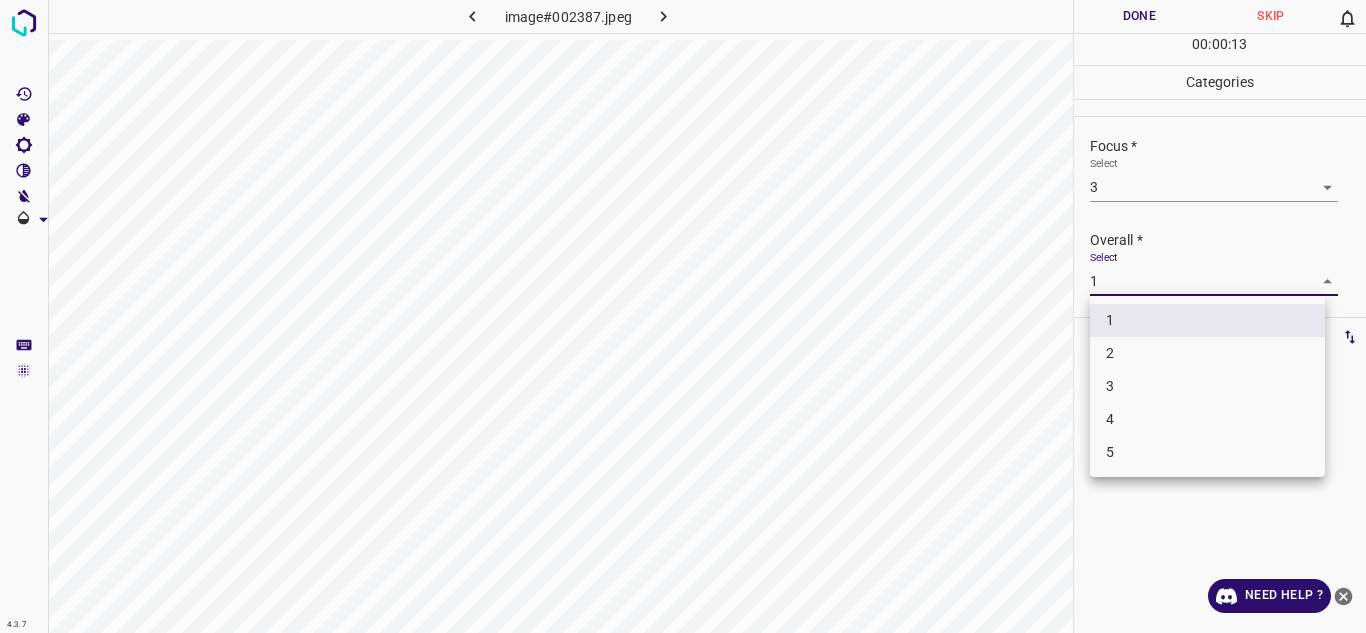 click on "3" at bounding box center [1207, 386] 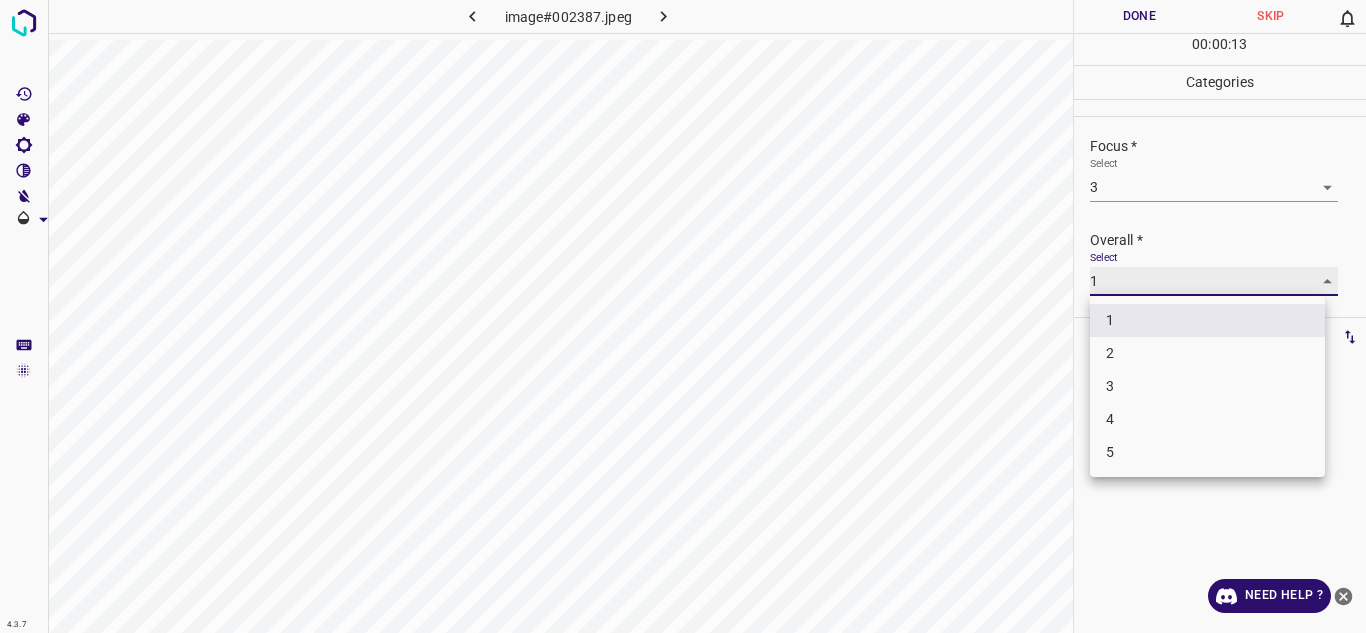type on "3" 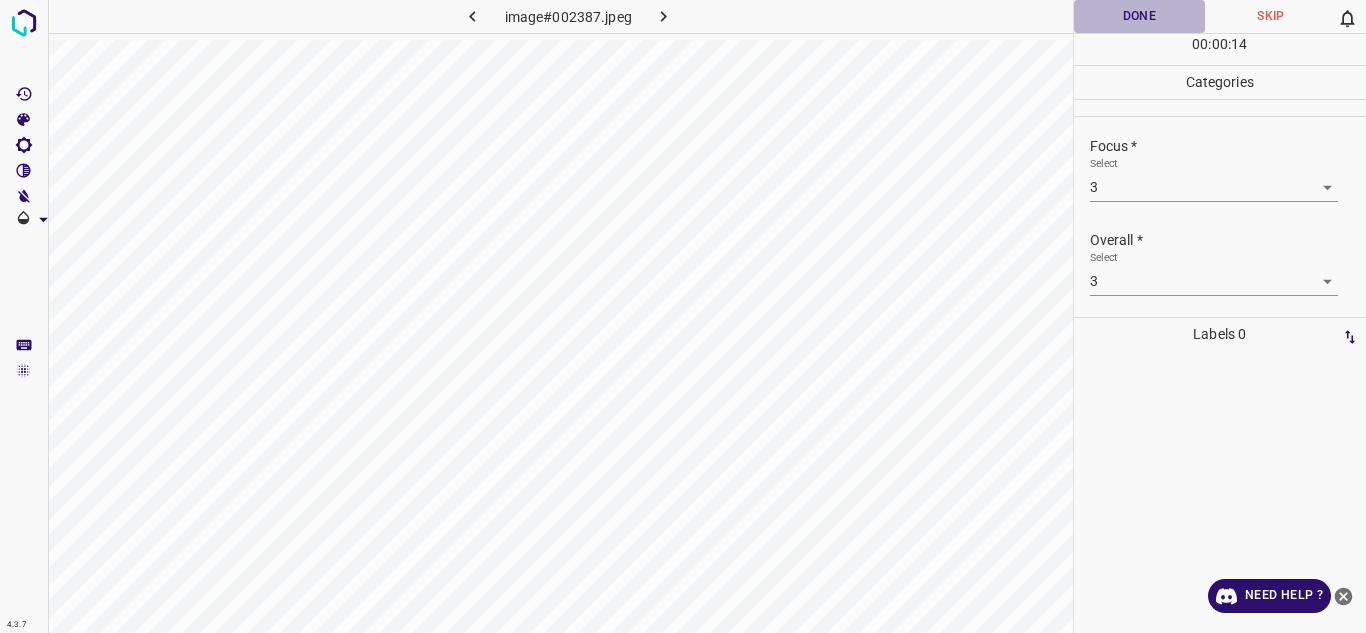 click on "Done" at bounding box center (1140, 16) 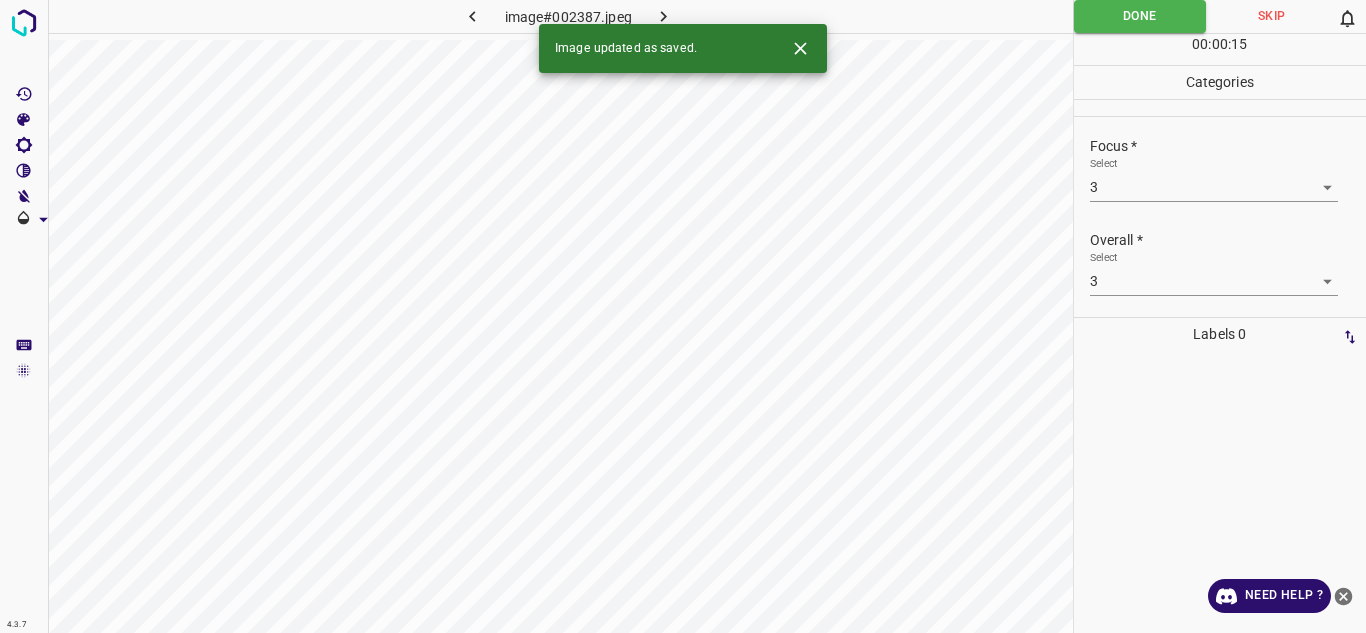 click 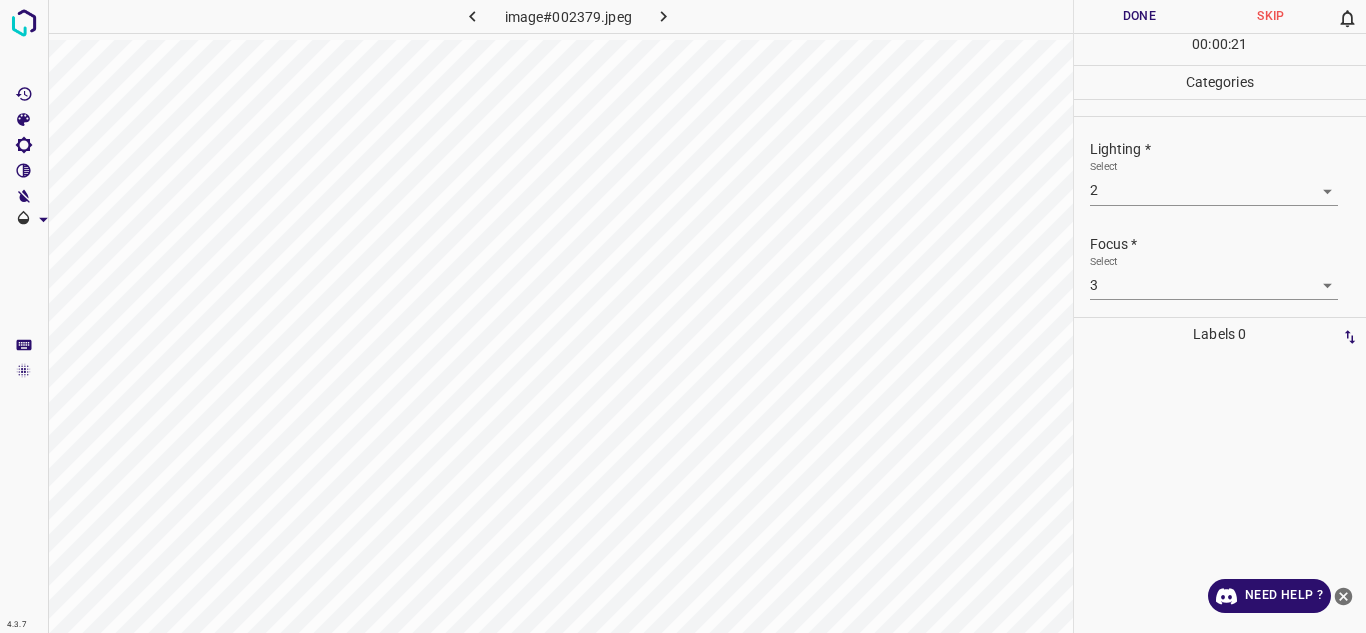 scroll, scrollTop: 98, scrollLeft: 0, axis: vertical 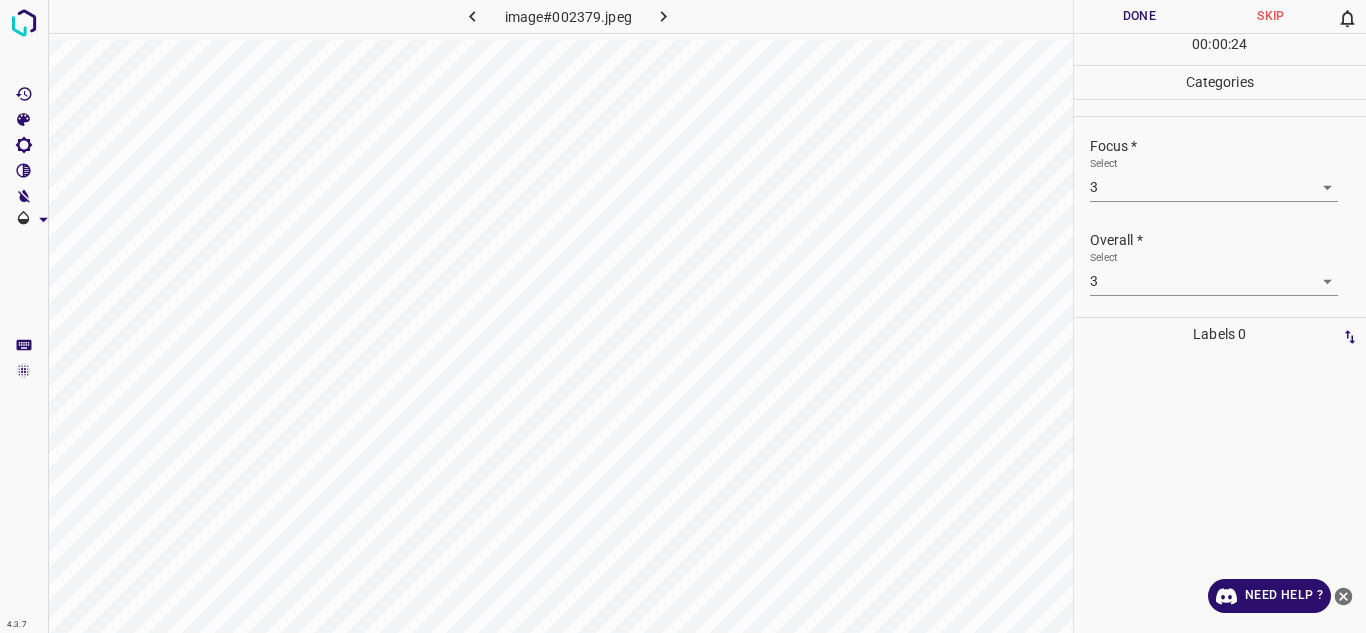 click on "Done" at bounding box center (1140, 16) 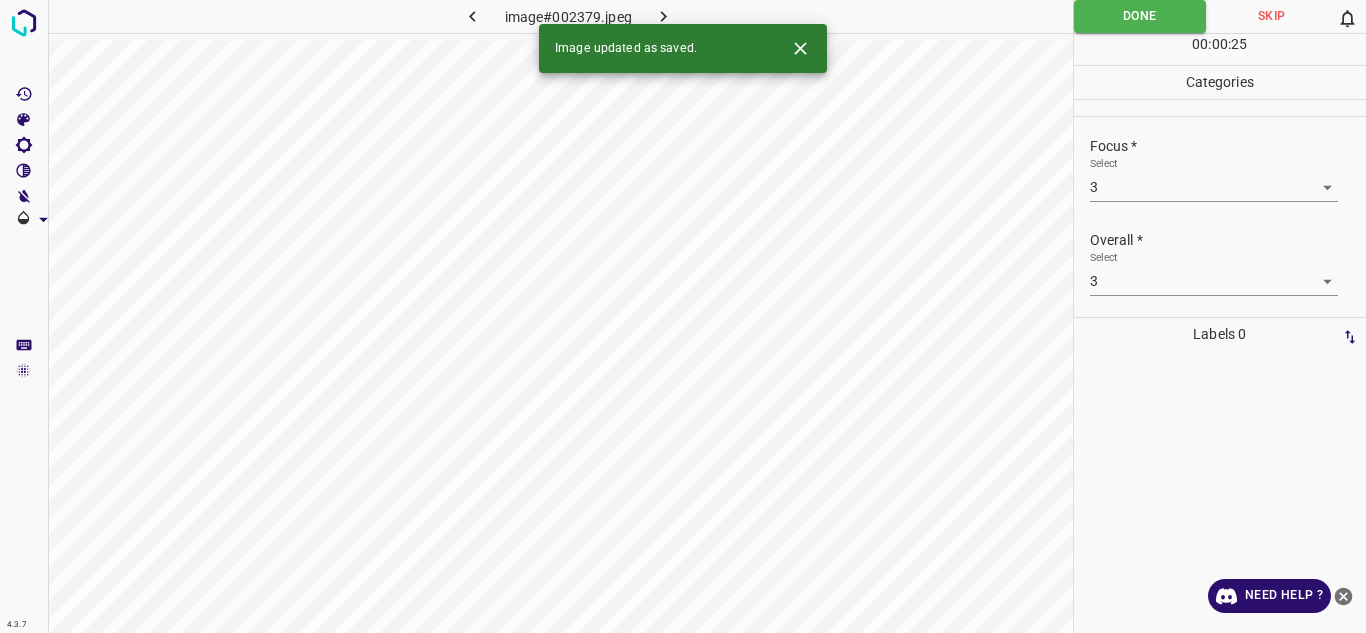 click 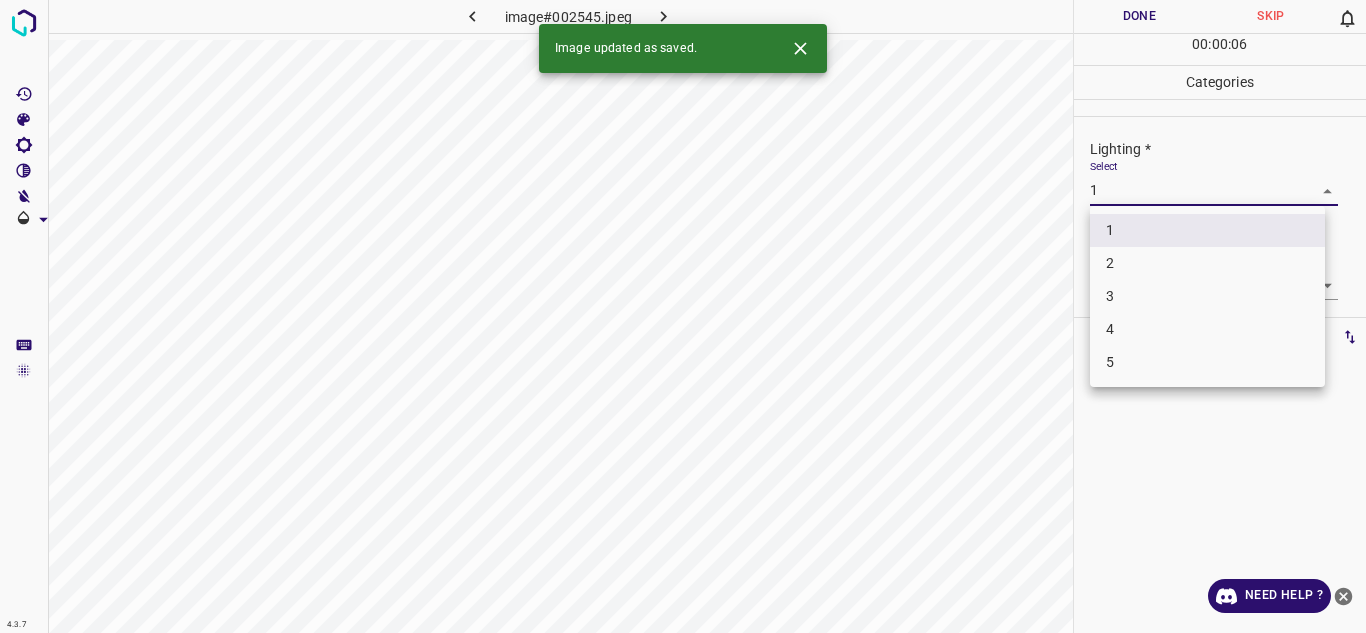 click on "4.3.7 image#002545.jpeg Done Skip 0 00   : 00   : 06   Categories Lighting *  Select 1 1 Focus *  Select 1 1 Overall *  Select 1 1 Labels   0 Categories 1 Lighting 2 Focus 3 Overall Tools Space Change between modes (Draw & Edit) I Auto labeling R Restore zoom M Zoom in N Zoom out Delete Delete selecte label Filters Z Restore filters X Saturation filter C Brightness filter V Contrast filter B Gray scale filter General O Download Image updated as saved. Need Help ? - Text - Hide - Delete 1 2 3 4 5" at bounding box center [683, 316] 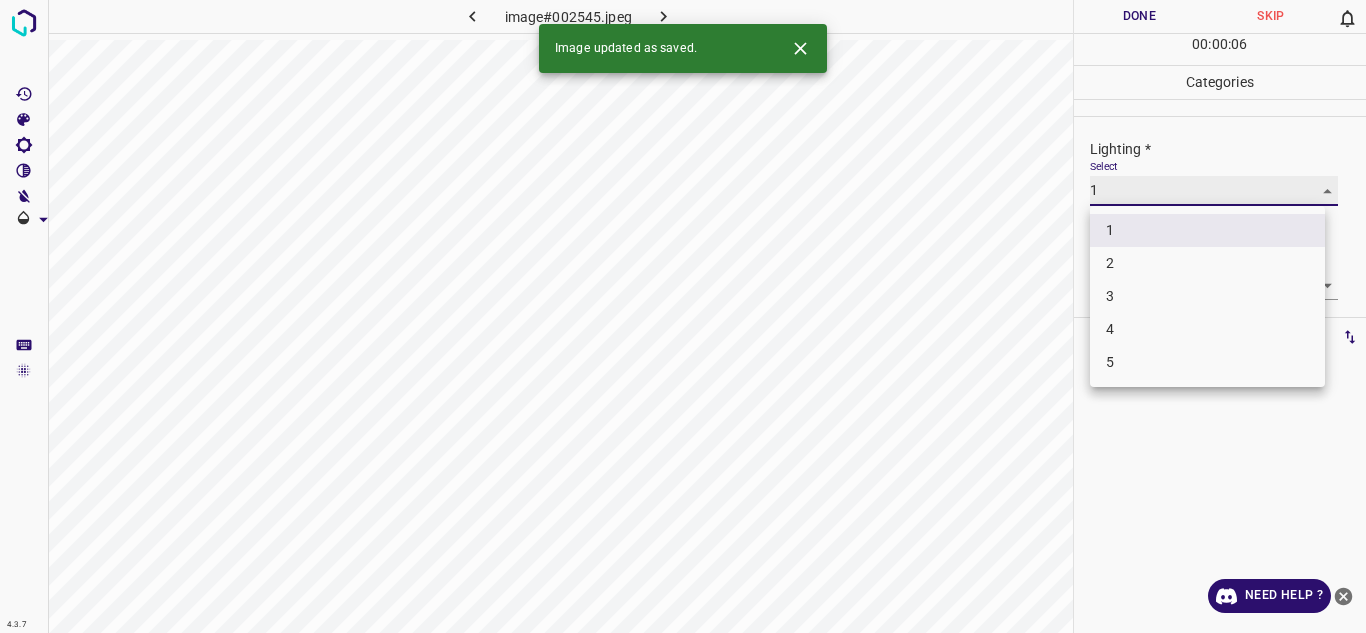 type on "2" 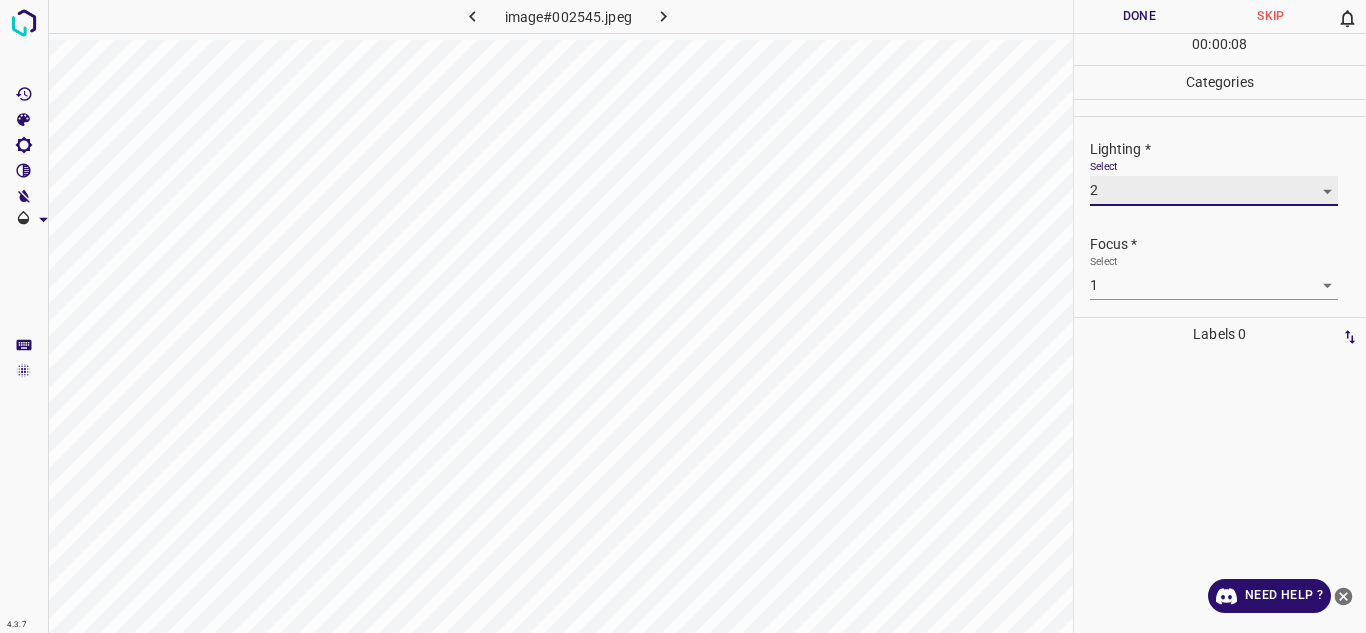 scroll, scrollTop: 98, scrollLeft: 0, axis: vertical 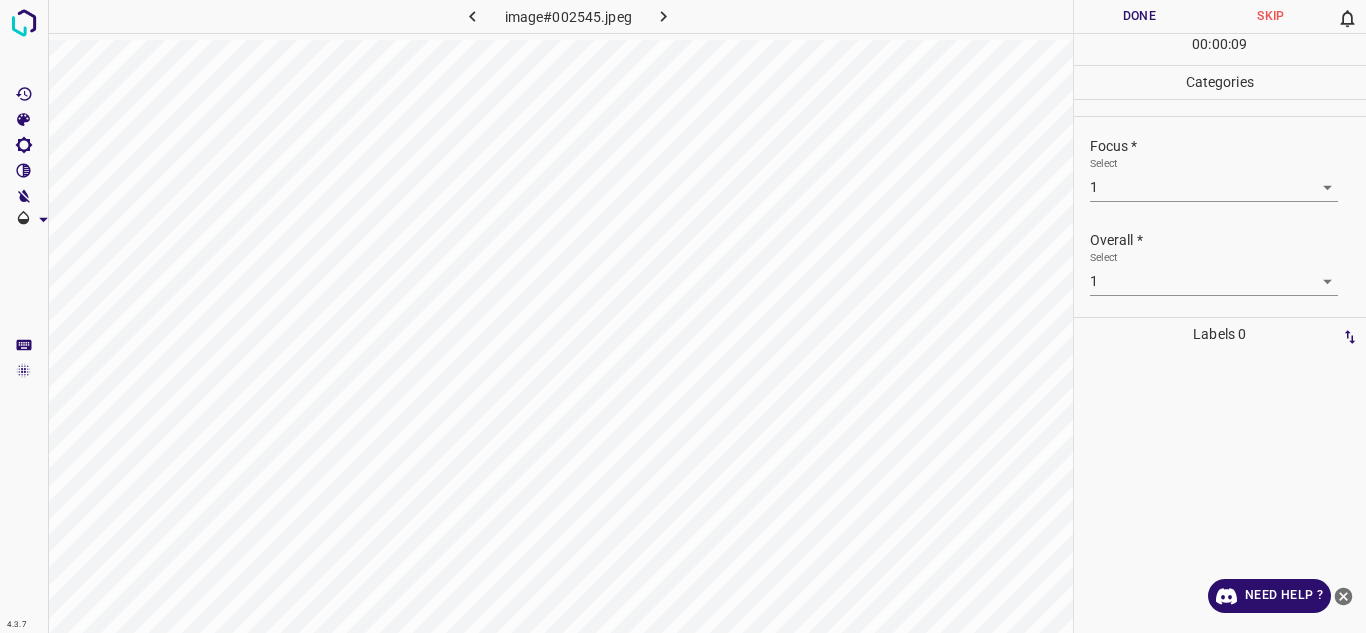 click on "4.3.7 image#002545.jpeg Done Skip 0 00   : 00   : 09   Categories Lighting *  Select 2 2 Focus *  Select 1 1 Overall *  Select 1 1 Labels   0 Categories 1 Lighting 2 Focus 3 Overall Tools Space Change between modes (Draw & Edit) I Auto labeling R Restore zoom M Zoom in N Zoom out Delete Delete selecte label Filters Z Restore filters X Saturation filter C Brightness filter V Contrast filter B Gray scale filter General O Download Need Help ? - Text - Hide - Delete" at bounding box center (683, 316) 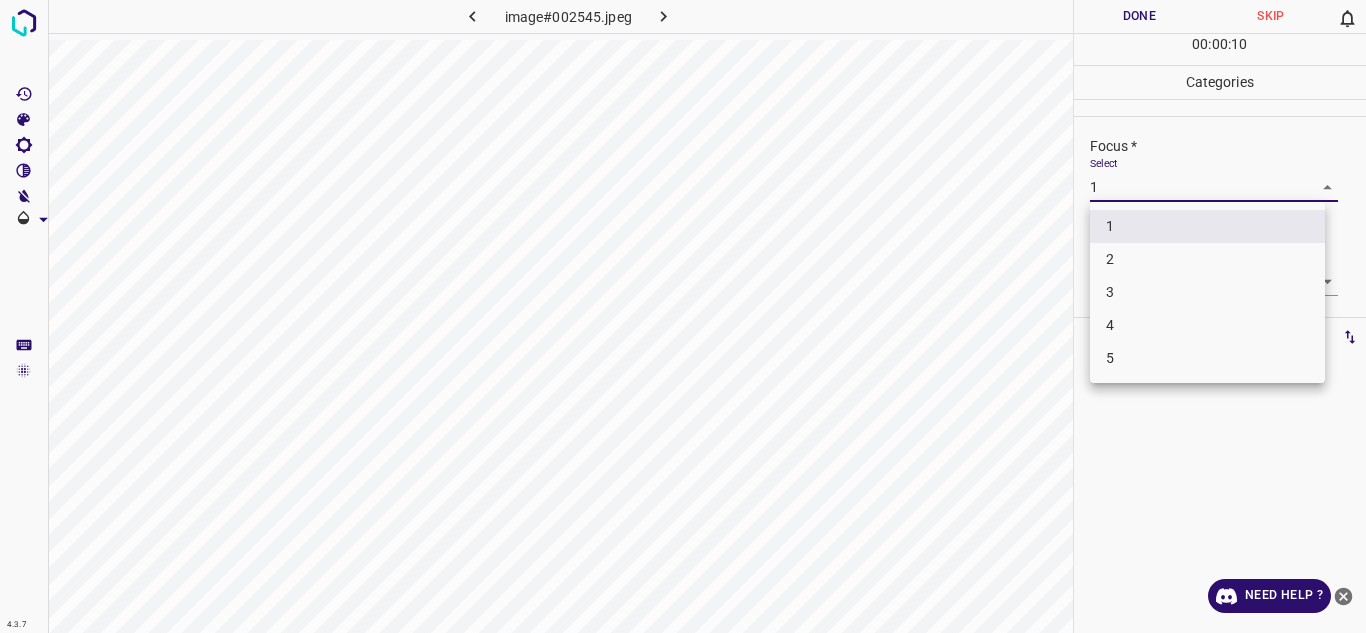 click on "3" at bounding box center [1207, 292] 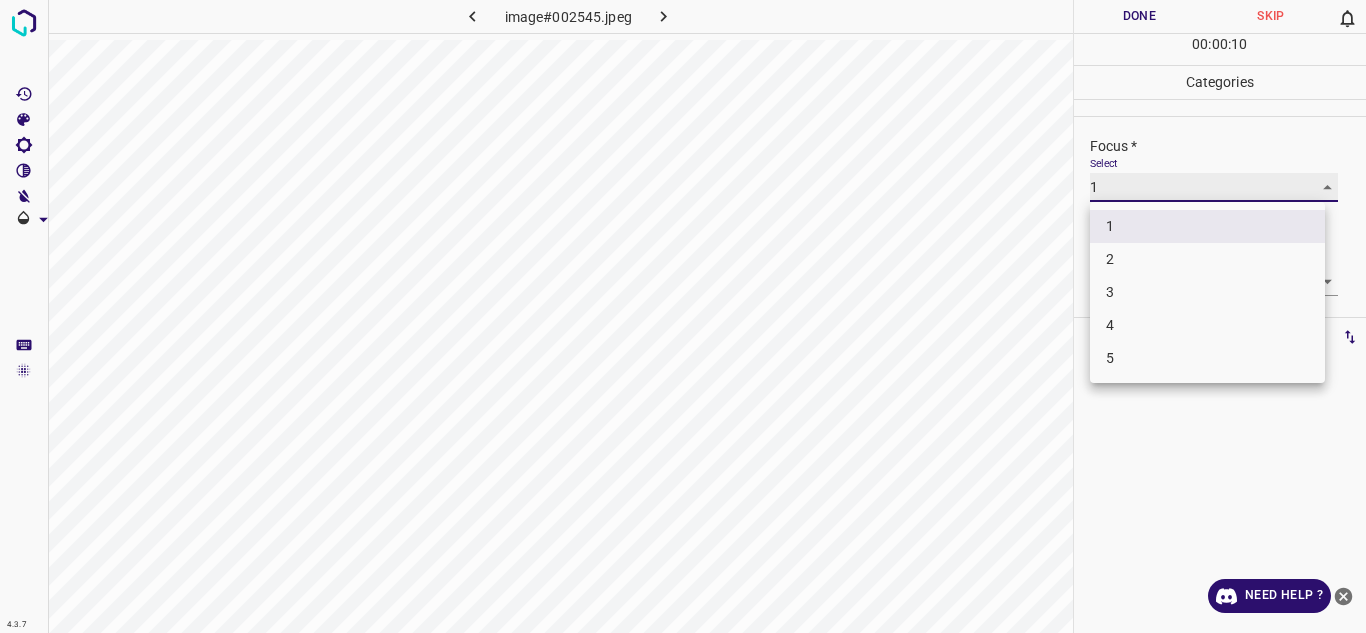 type on "3" 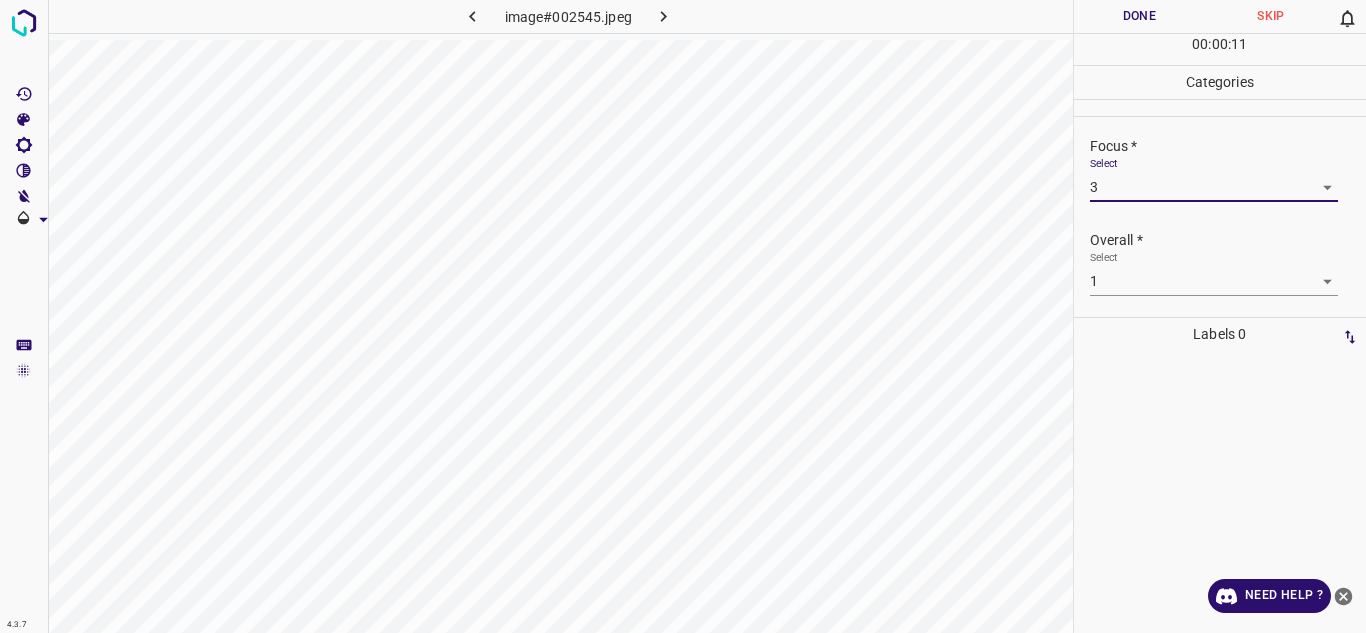 click on "4.3.7 image#002545.jpeg Done Skip 0 00   : 00   : 11   Categories Lighting *  Select 2 2 Focus *  Select 3 3 Overall *  Select 1 1 Labels   0 Categories 1 Lighting 2 Focus 3 Overall Tools Space Change between modes (Draw & Edit) I Auto labeling R Restore zoom M Zoom in N Zoom out Delete Delete selecte label Filters Z Restore filters X Saturation filter C Brightness filter V Contrast filter B Gray scale filter General O Download Need Help ? - Text - Hide - Delete" at bounding box center (683, 316) 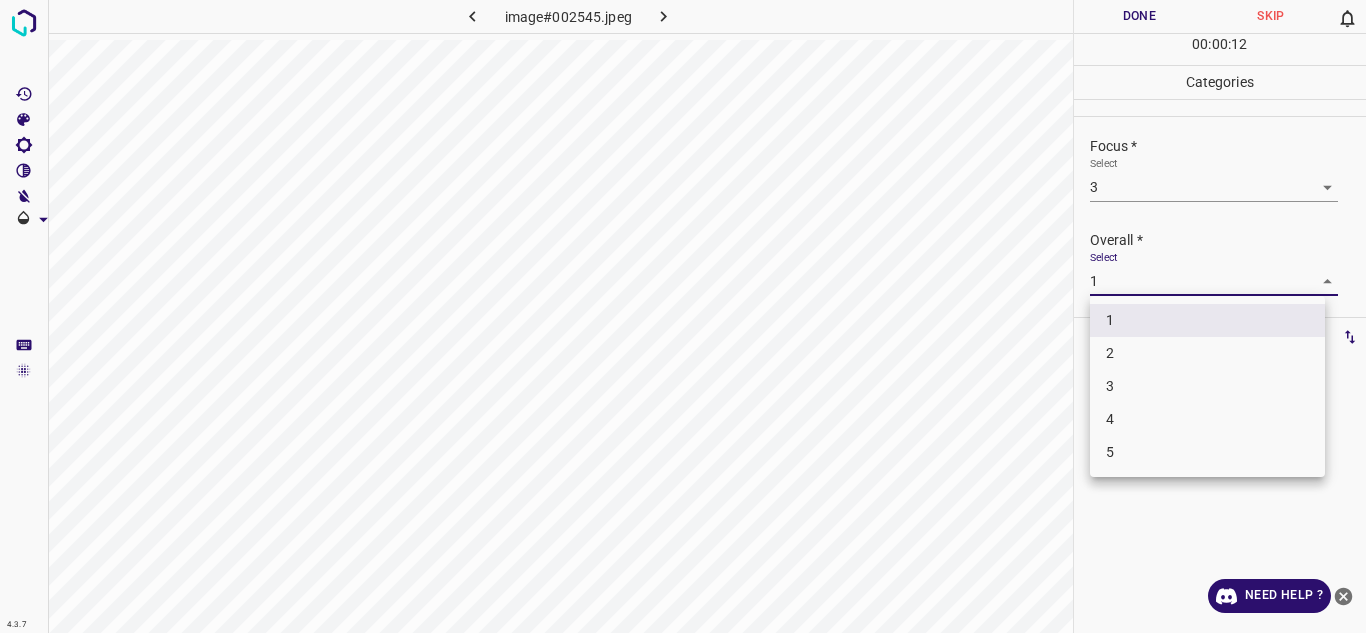 click on "3" at bounding box center (1207, 386) 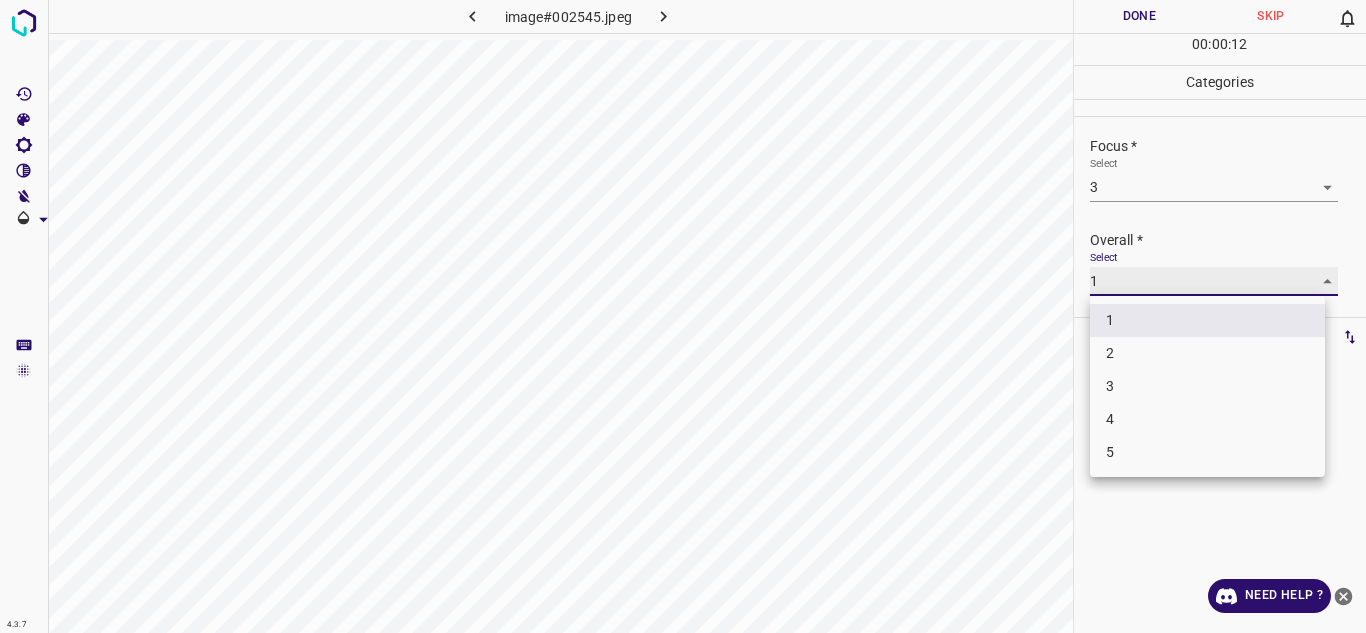 type on "3" 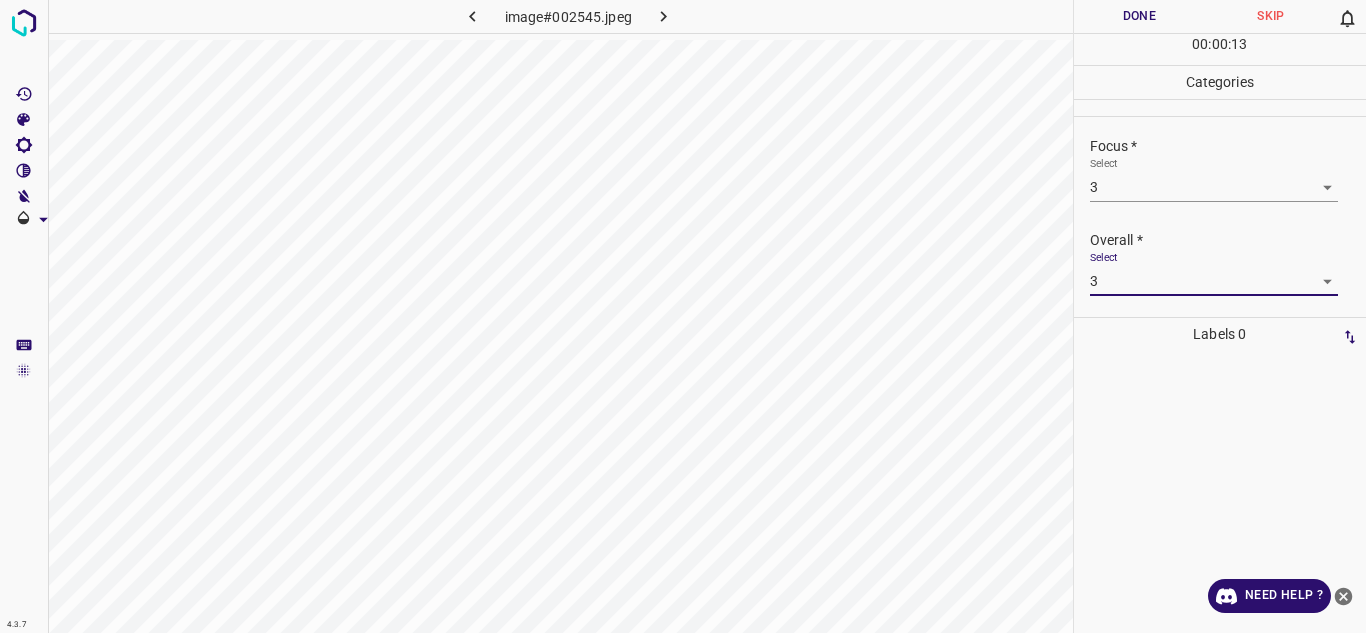 click on "Done" at bounding box center [1140, 16] 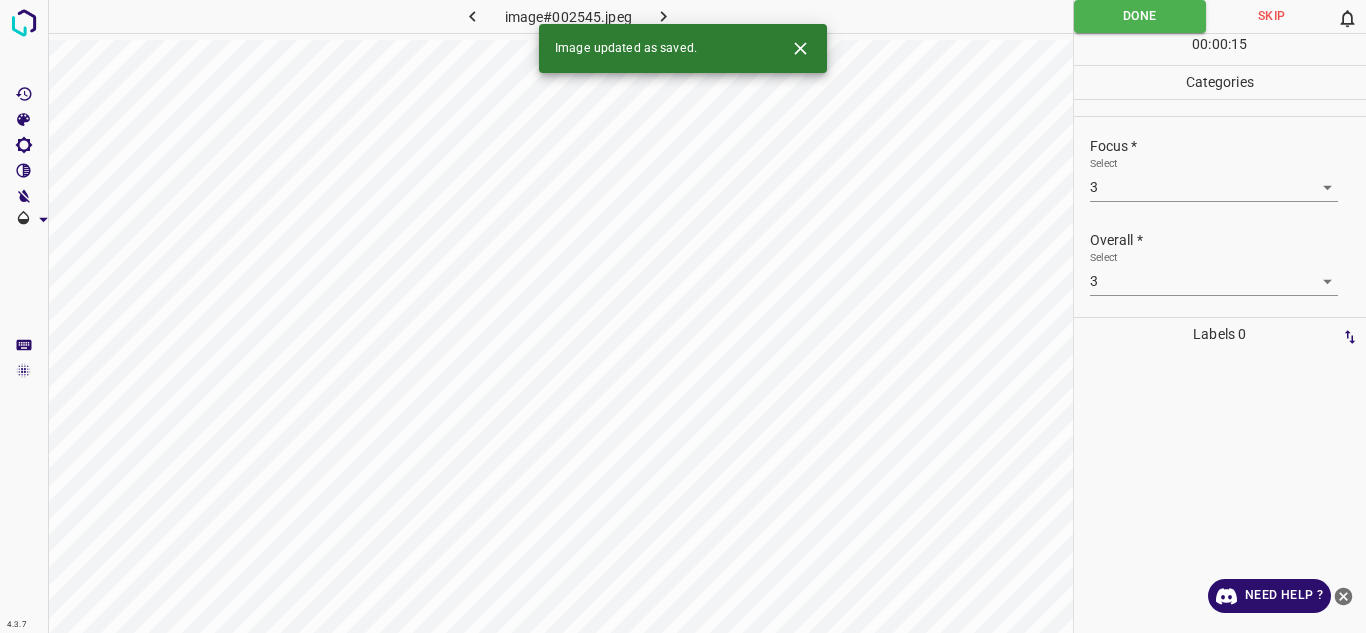 click 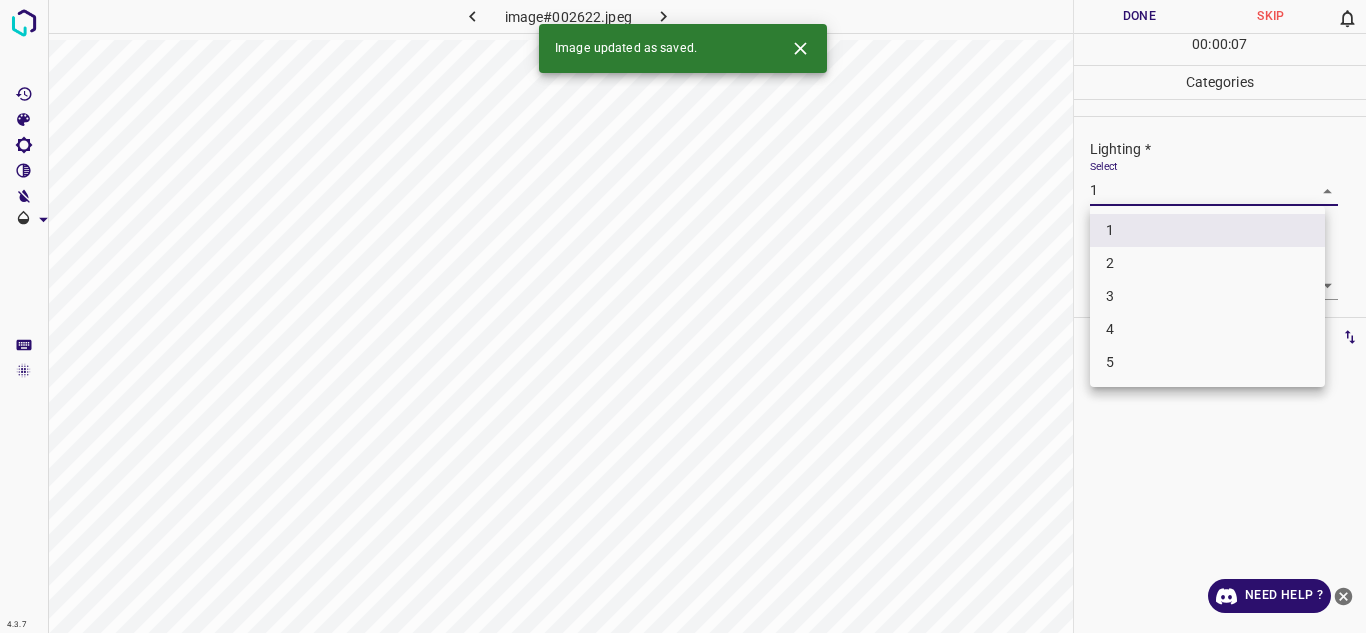 click on "4.3.7 image#002622.jpeg Done Skip 0 00   : 00   : 07   Categories Lighting *  Select 1 1 Focus *  Select 1 1 Overall *  Select 1 1 Labels   0 Categories 1 Lighting 2 Focus 3 Overall Tools Space Change between modes (Draw & Edit) I Auto labeling R Restore zoom M Zoom in N Zoom out Delete Delete selecte label Filters Z Restore filters X Saturation filter C Brightness filter V Contrast filter B Gray scale filter General O Download Image updated as saved. Need Help ? - Text - Hide - Delete 1 2 3 4 5" at bounding box center (683, 316) 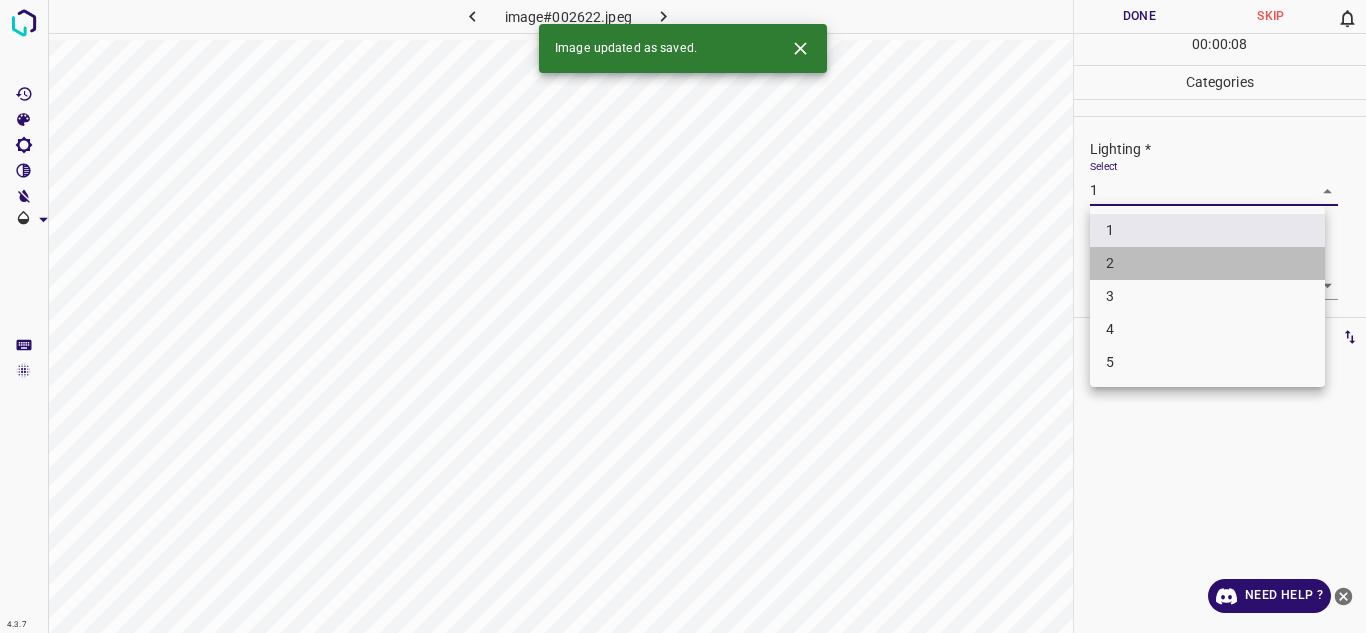 click on "2" at bounding box center (1207, 263) 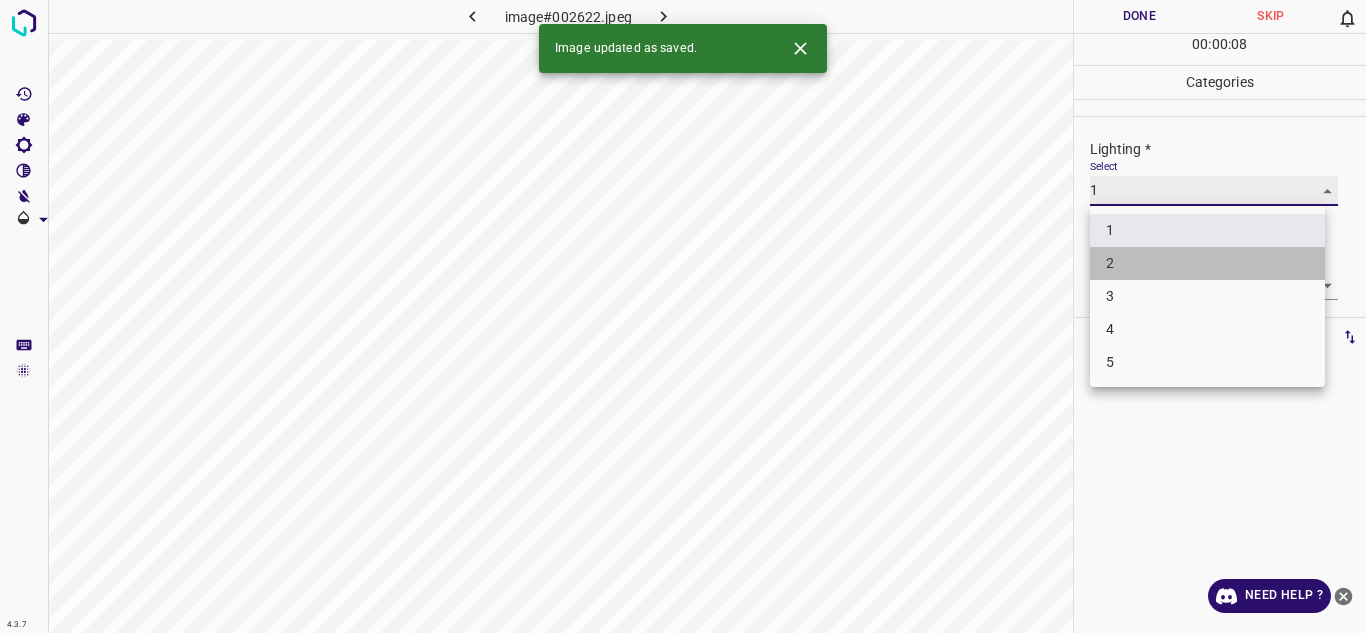 type on "2" 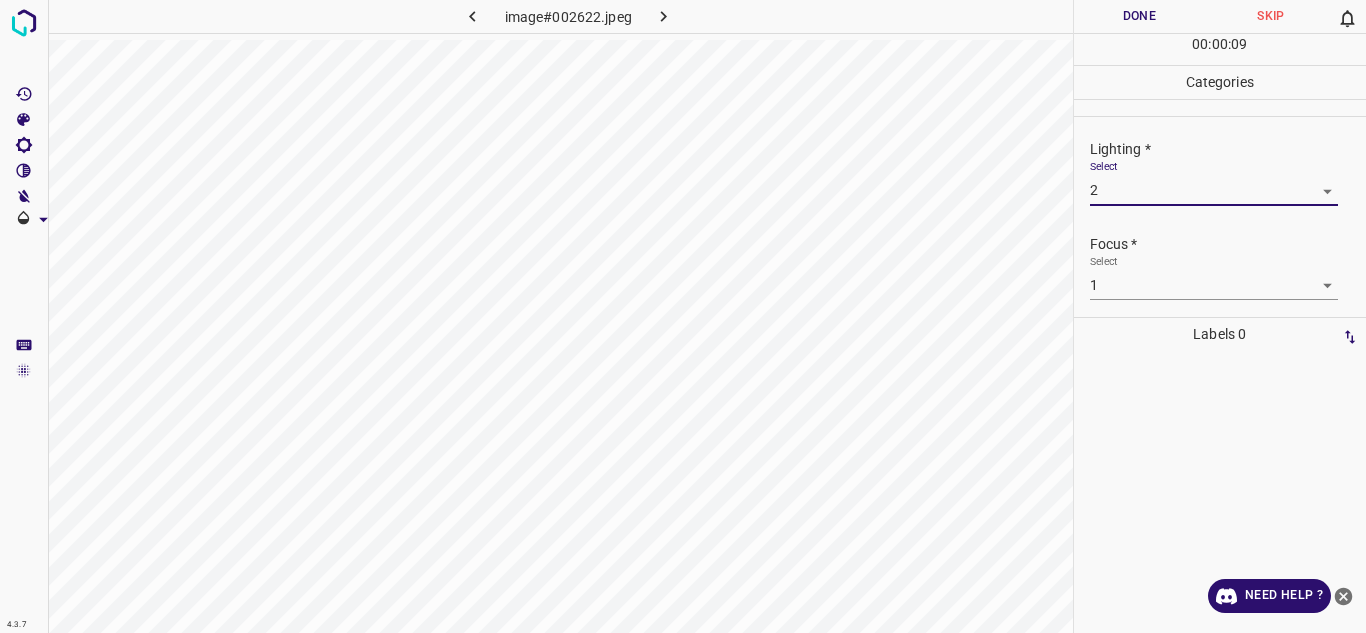 click on "4.3.7 image#002622.jpeg Done Skip 0 00   : 00   : 09   Categories Lighting *  Select 2 2 Focus *  Select 1 1 Overall *  Select 1 1 Labels   0 Categories 1 Lighting 2 Focus 3 Overall Tools Space Change between modes (Draw & Edit) I Auto labeling R Restore zoom M Zoom in N Zoom out Delete Delete selecte label Filters Z Restore filters X Saturation filter C Brightness filter V Contrast filter B Gray scale filter General O Download Need Help ? - Text - Hide - Delete" at bounding box center (683, 316) 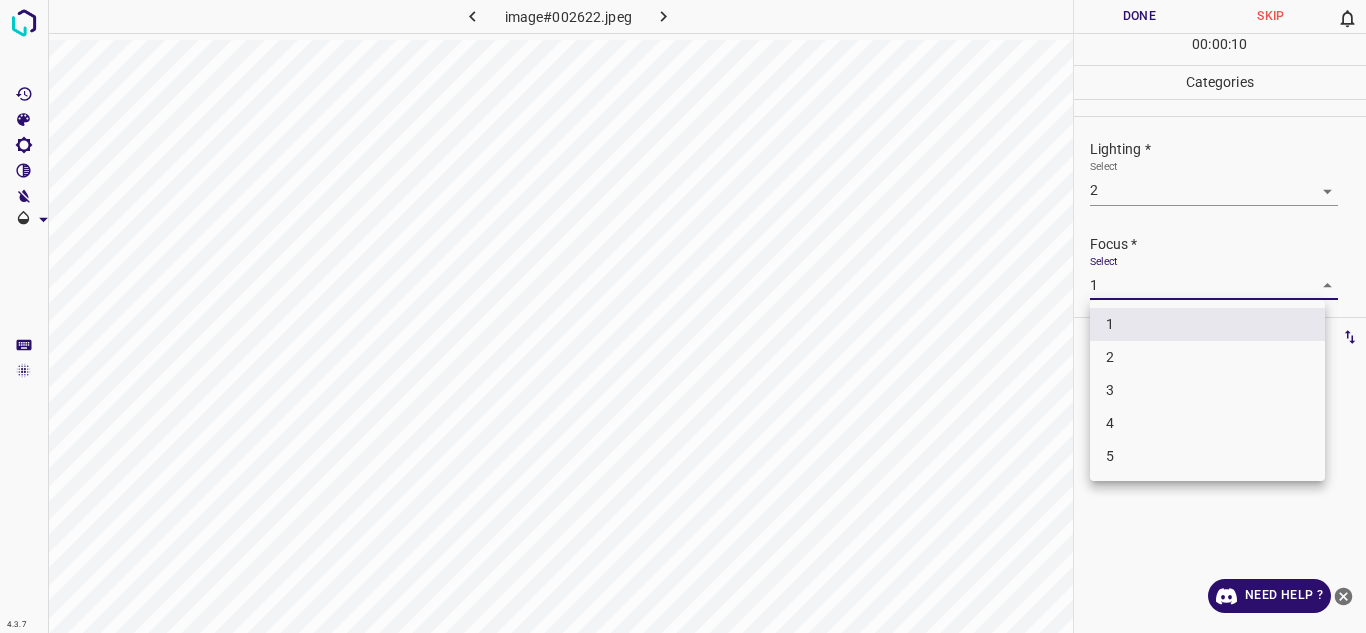 click on "3" at bounding box center (1207, 390) 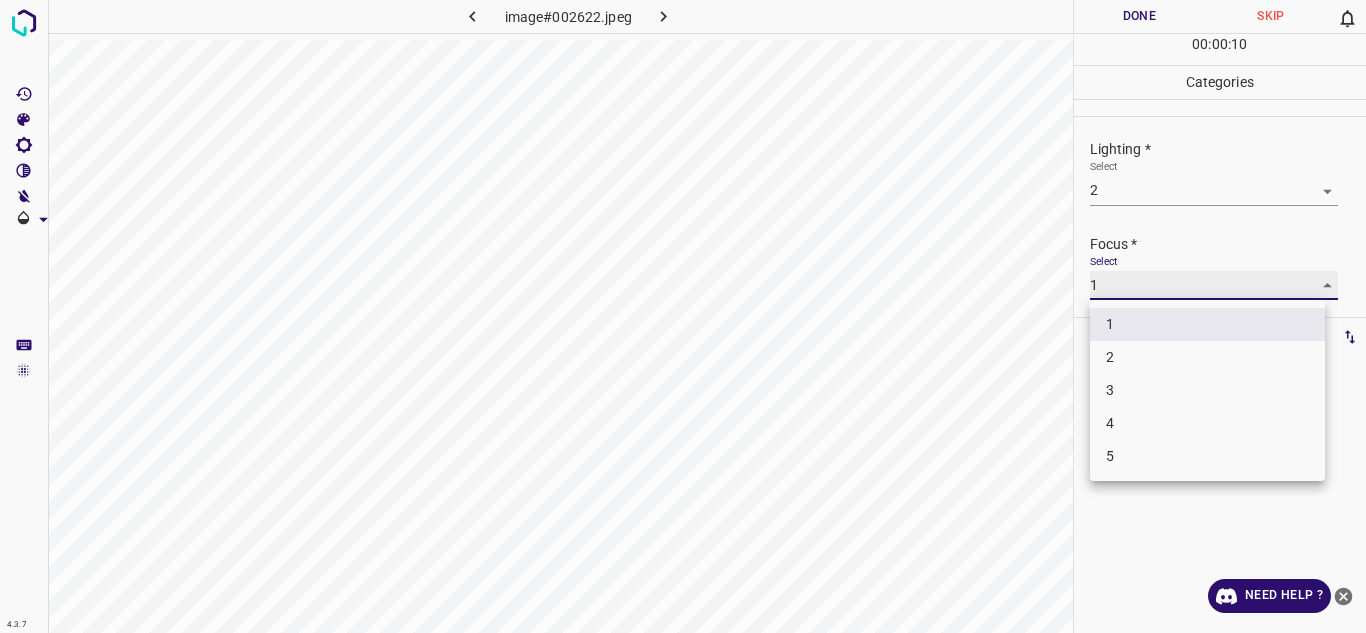 type on "3" 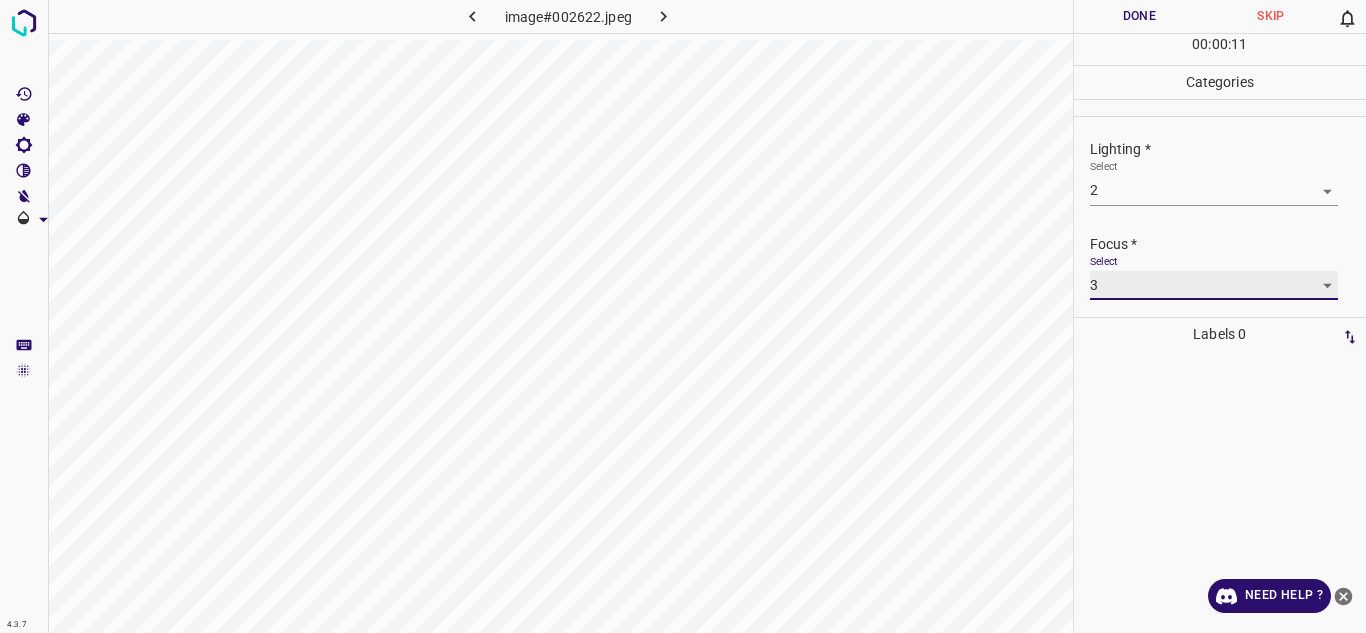 scroll, scrollTop: 98, scrollLeft: 0, axis: vertical 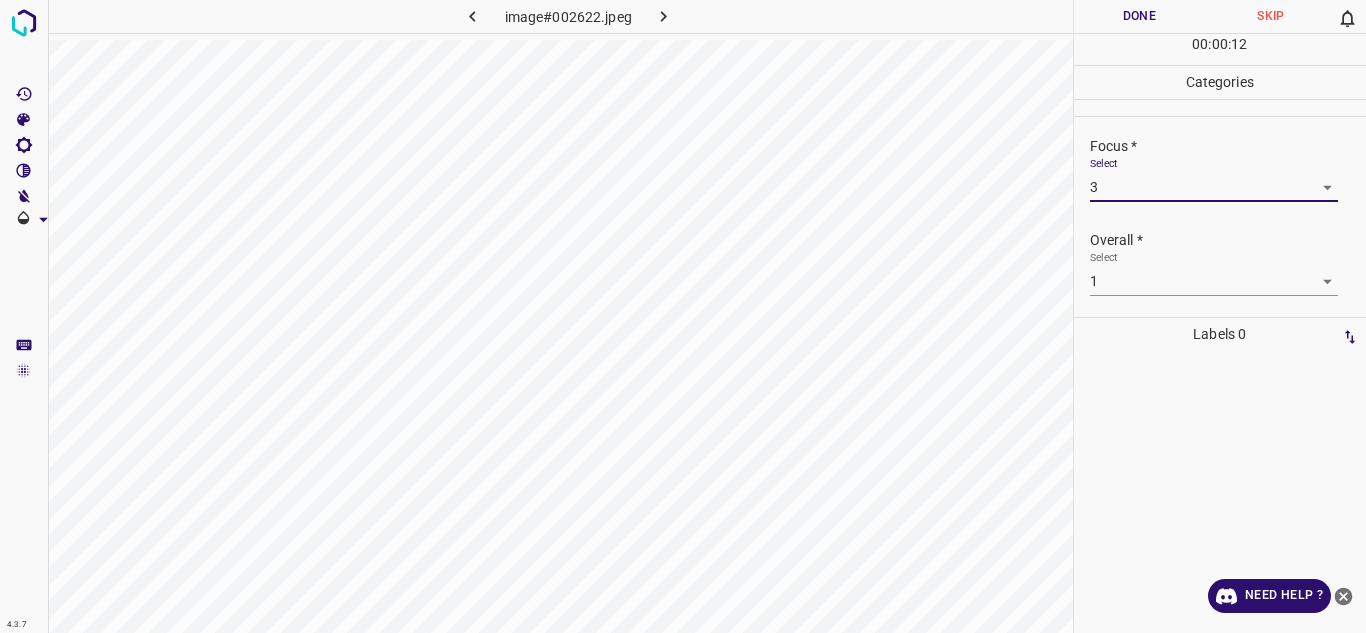 click on "4.3.7 image#002622.jpeg Done Skip 0 00   : 00   : 12   Categories Lighting *  Select 2 2 Focus *  Select 3 3 Overall *  Select 1 1 Labels   0 Categories 1 Lighting 2 Focus 3 Overall Tools Space Change between modes (Draw & Edit) I Auto labeling R Restore zoom M Zoom in N Zoom out Delete Delete selecte label Filters Z Restore filters X Saturation filter C Brightness filter V Contrast filter B Gray scale filter General O Download Need Help ? - Text - Hide - Delete" at bounding box center [683, 316] 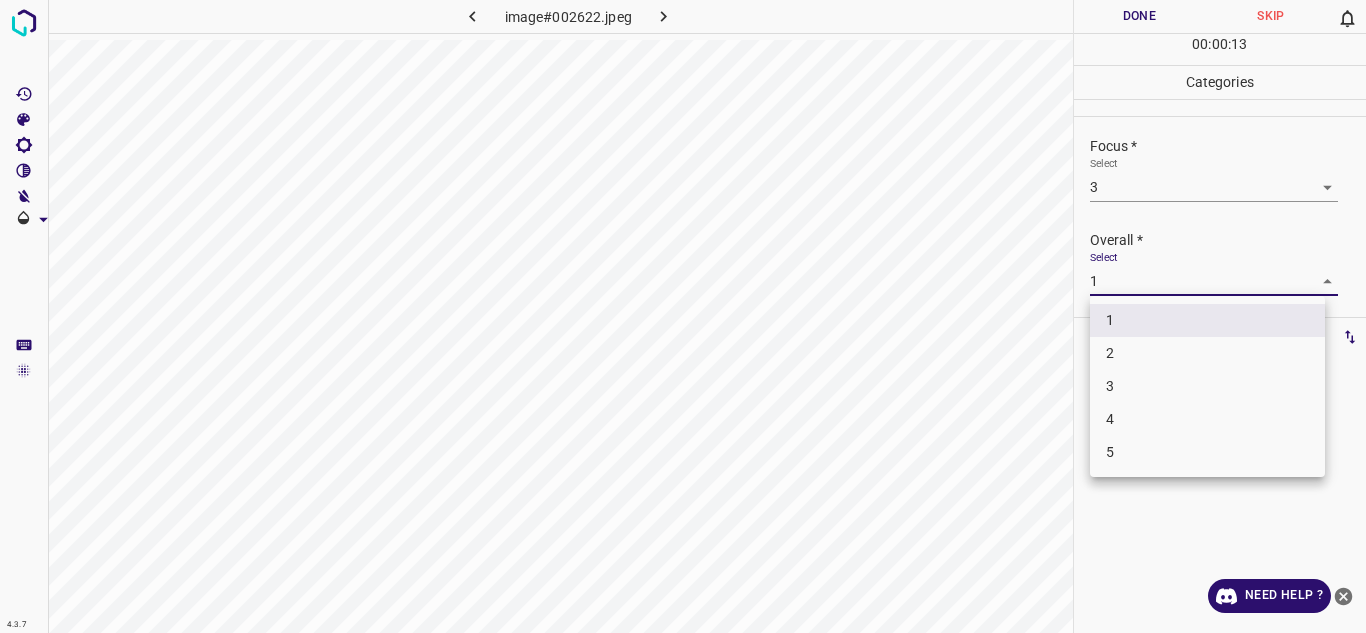 click on "3" at bounding box center [1207, 386] 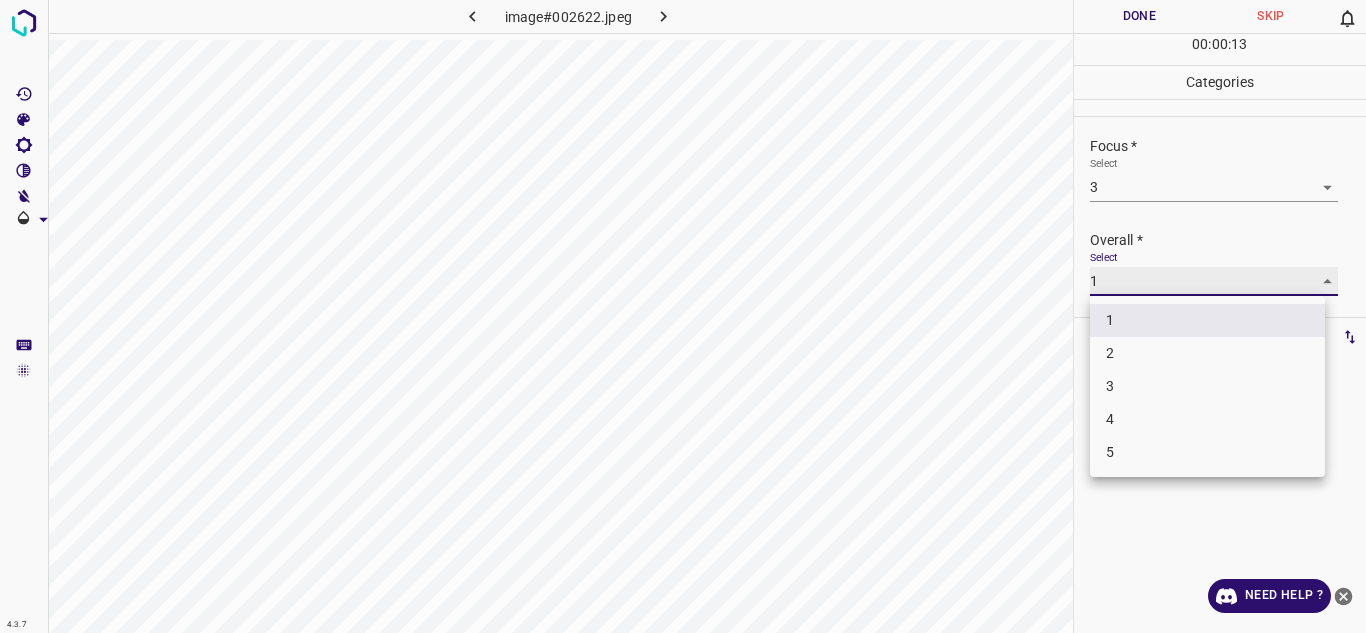 type on "3" 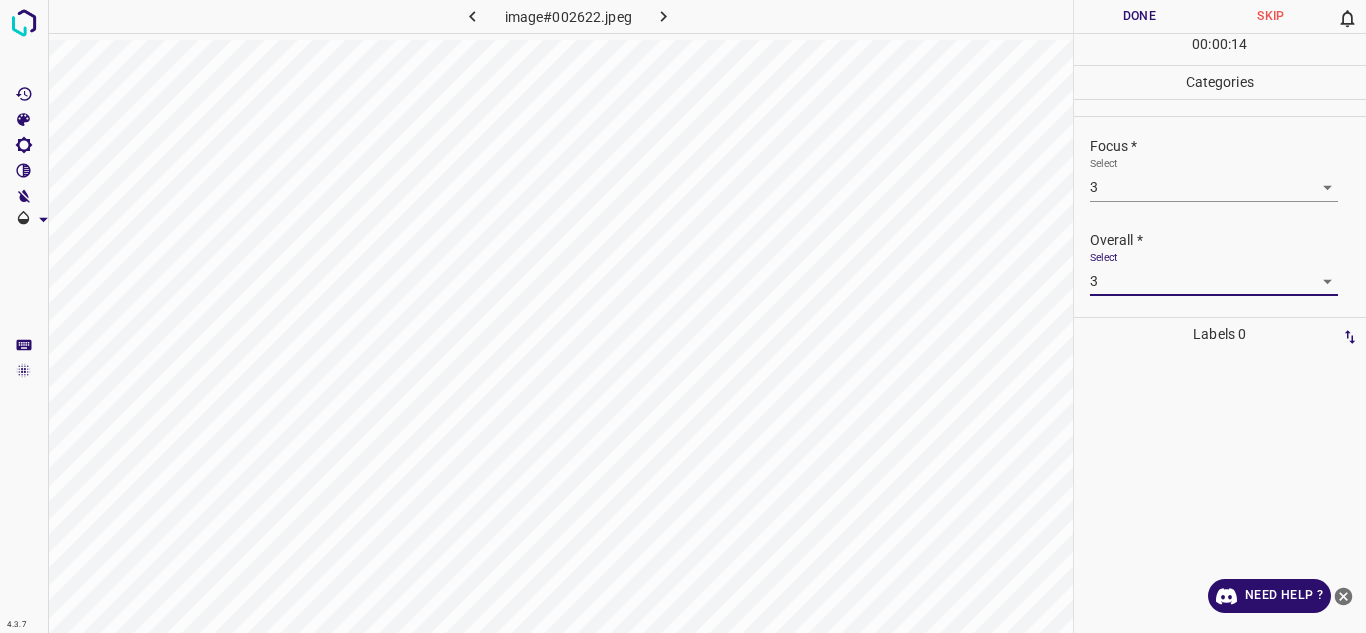 click on "Done" at bounding box center [1140, 16] 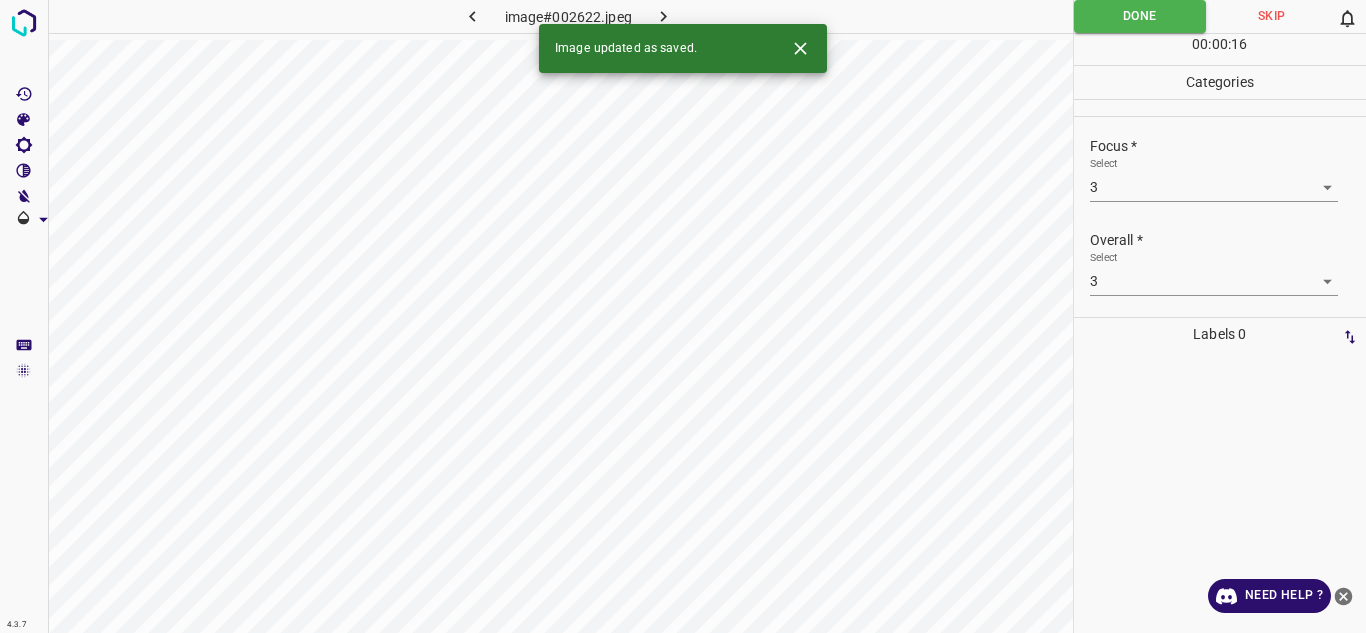 click 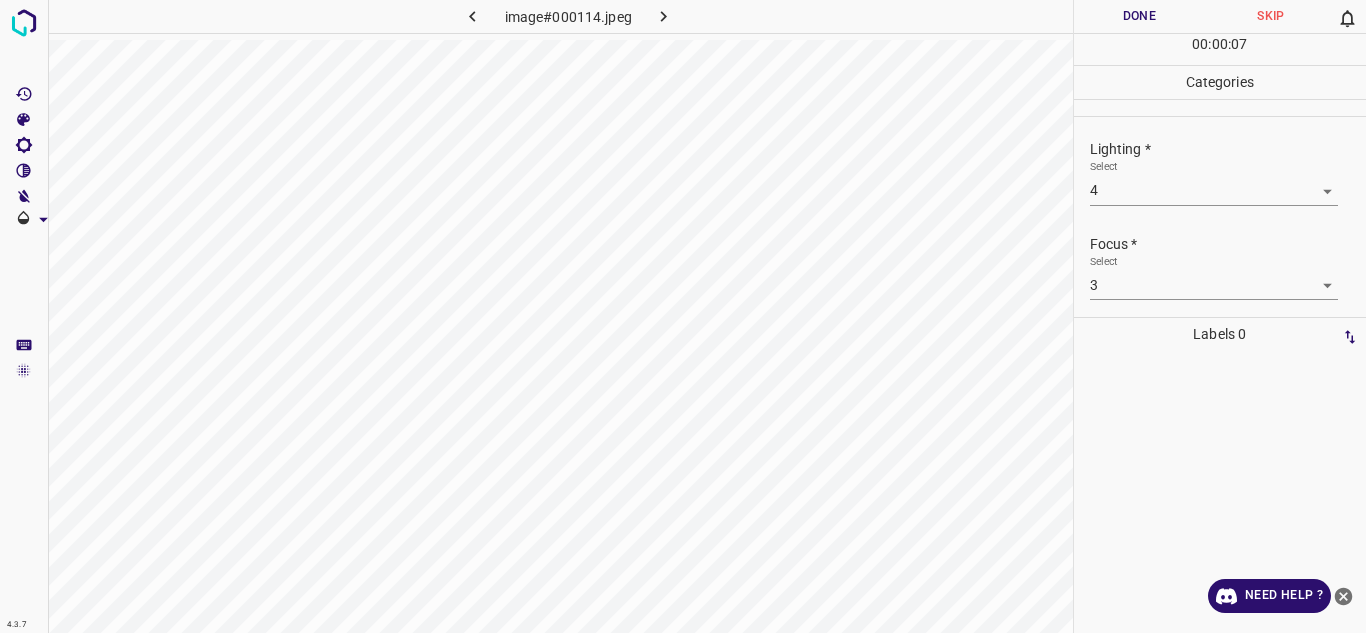 scroll, scrollTop: 98, scrollLeft: 0, axis: vertical 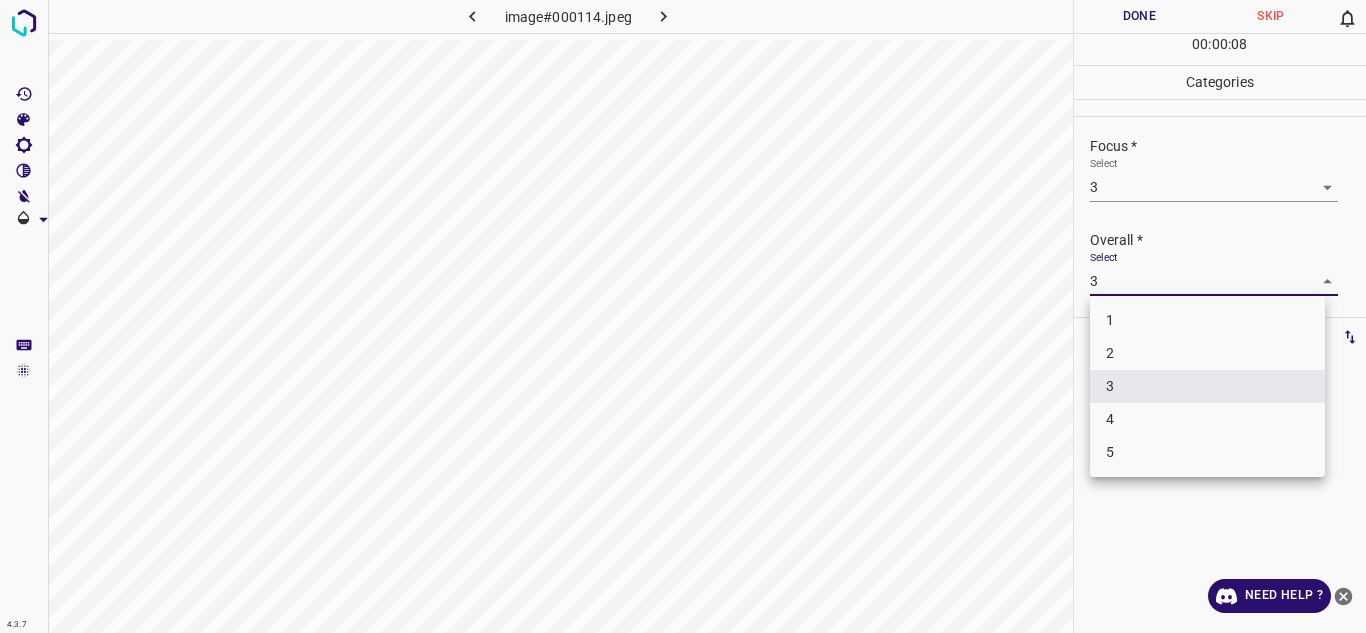 click on "4.3.7 image#000114.jpeg Done Skip 0 00   : 00   : 08   Categories Lighting *  Select 4 4 Focus *  Select 3 3 Overall *  Select 3 3 Labels   0 Categories 1 Lighting 2 Focus 3 Overall Tools Space Change between modes (Draw & Edit) I Auto labeling R Restore zoom M Zoom in N Zoom out Delete Delete selecte label Filters Z Restore filters X Saturation filter C Brightness filter V Contrast filter B Gray scale filter General O Download Need Help ? - Text - Hide - Delete 1 2 3 4 5" at bounding box center [683, 316] 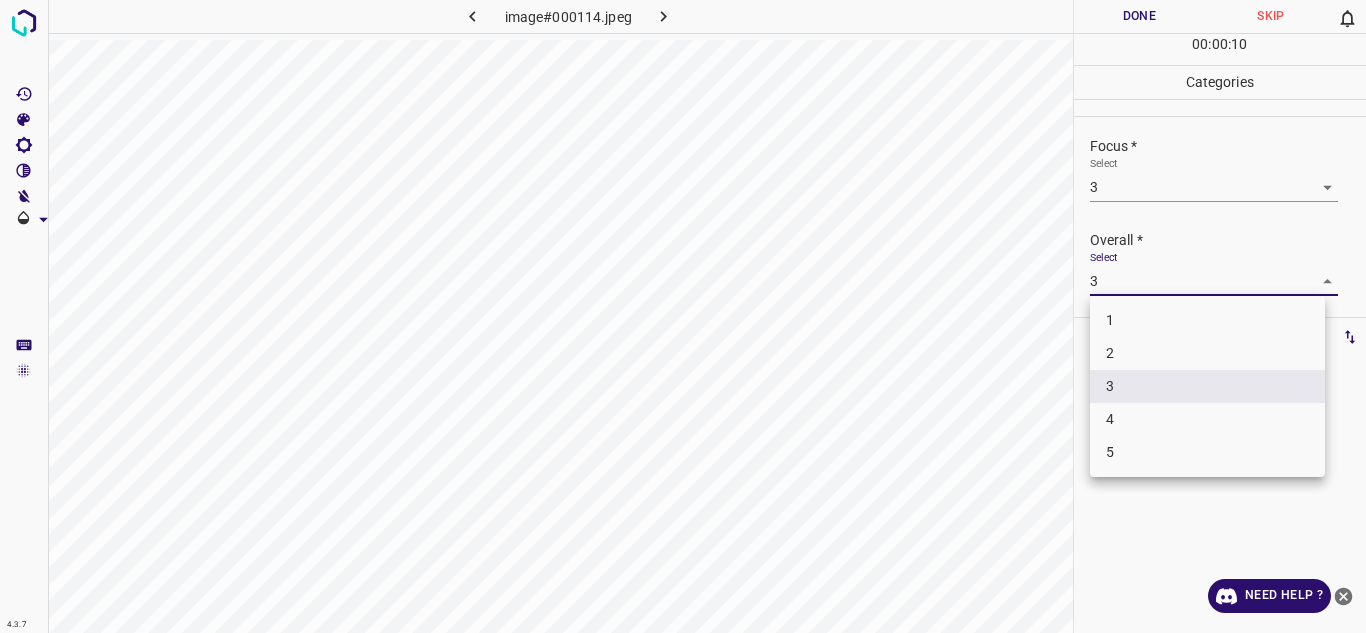click at bounding box center (683, 316) 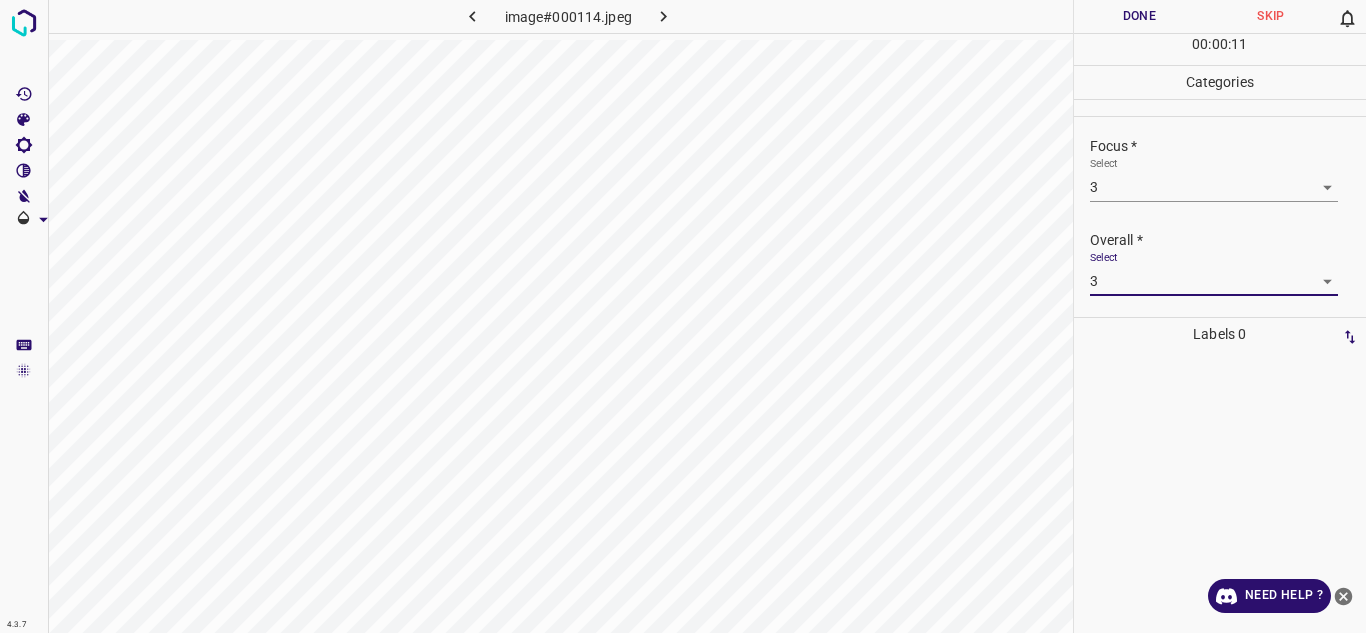 click on "Done" at bounding box center (1140, 16) 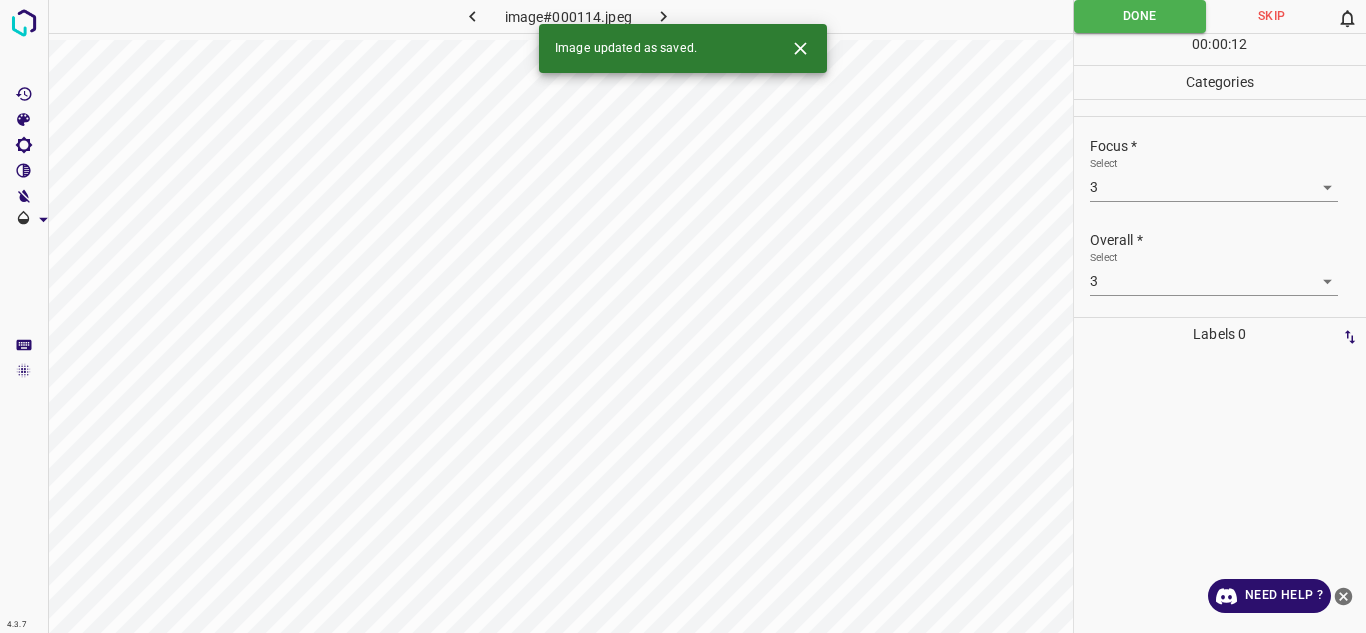 click 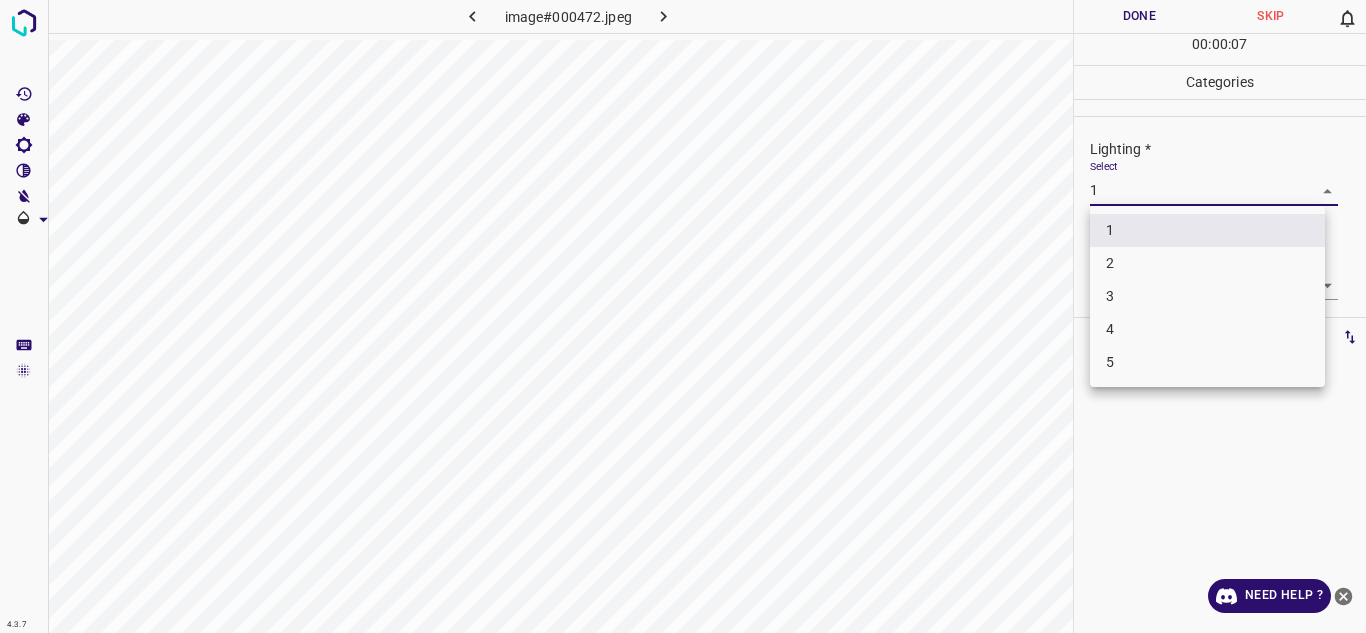 click on "4.3.7 image#000472.jpeg Done Skip 0 00   : 00   : 07   Categories Lighting *  Select 1 1 Focus *  Select 1 1 Overall *  Select 1 1 Labels   0 Categories 1 Lighting 2 Focus 3 Overall Tools Space Change between modes (Draw & Edit) I Auto labeling R Restore zoom M Zoom in N Zoom out Delete Delete selecte label Filters Z Restore filters X Saturation filter C Brightness filter V Contrast filter B Gray scale filter General O Download Need Help ? - Text - Hide - Delete 1 2 3 4 5" at bounding box center [683, 316] 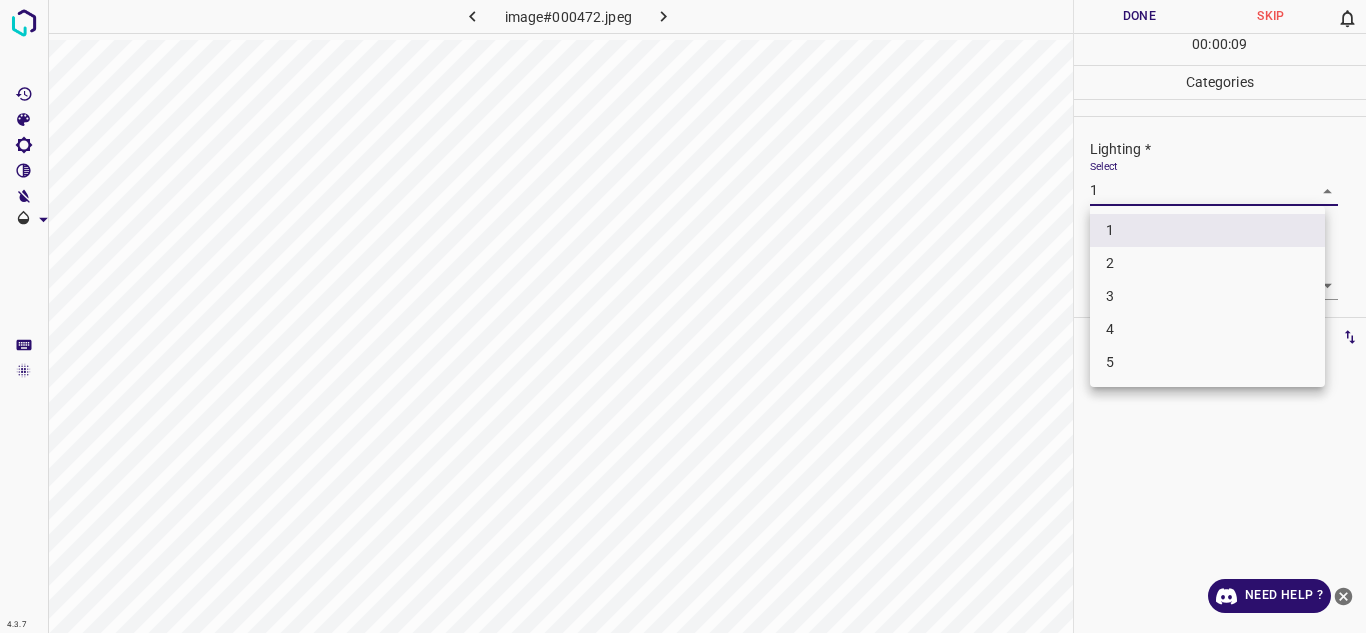 click on "3" at bounding box center [1207, 296] 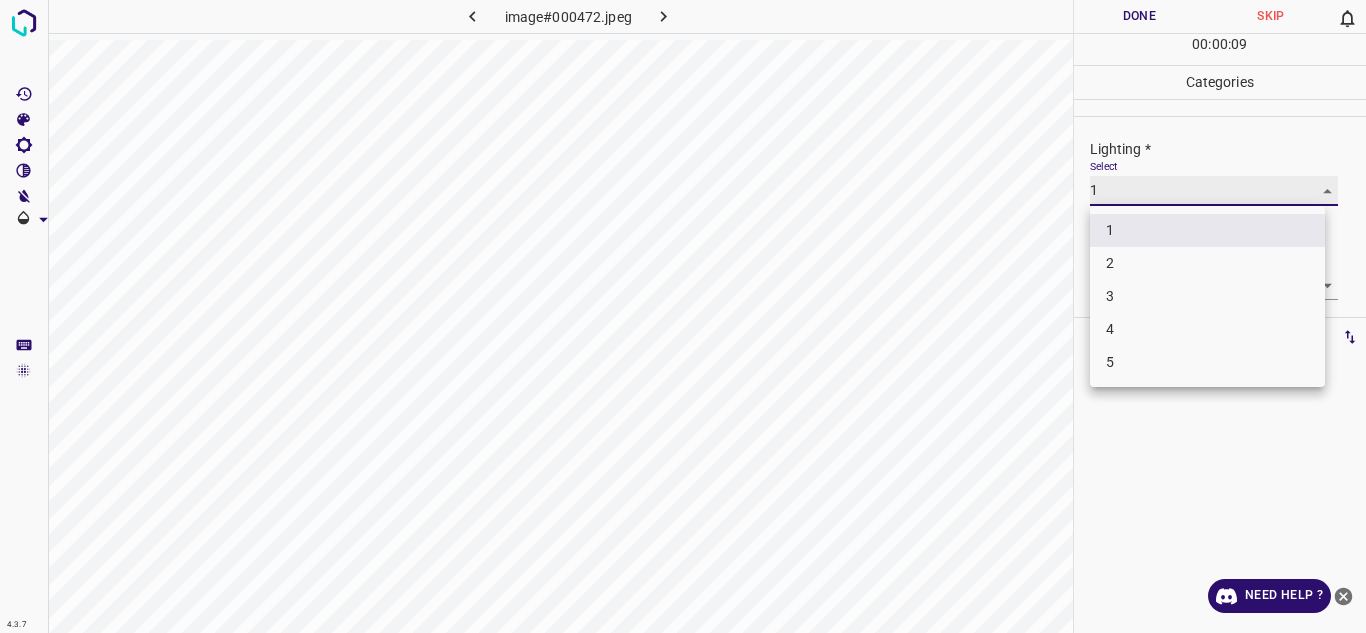 type on "3" 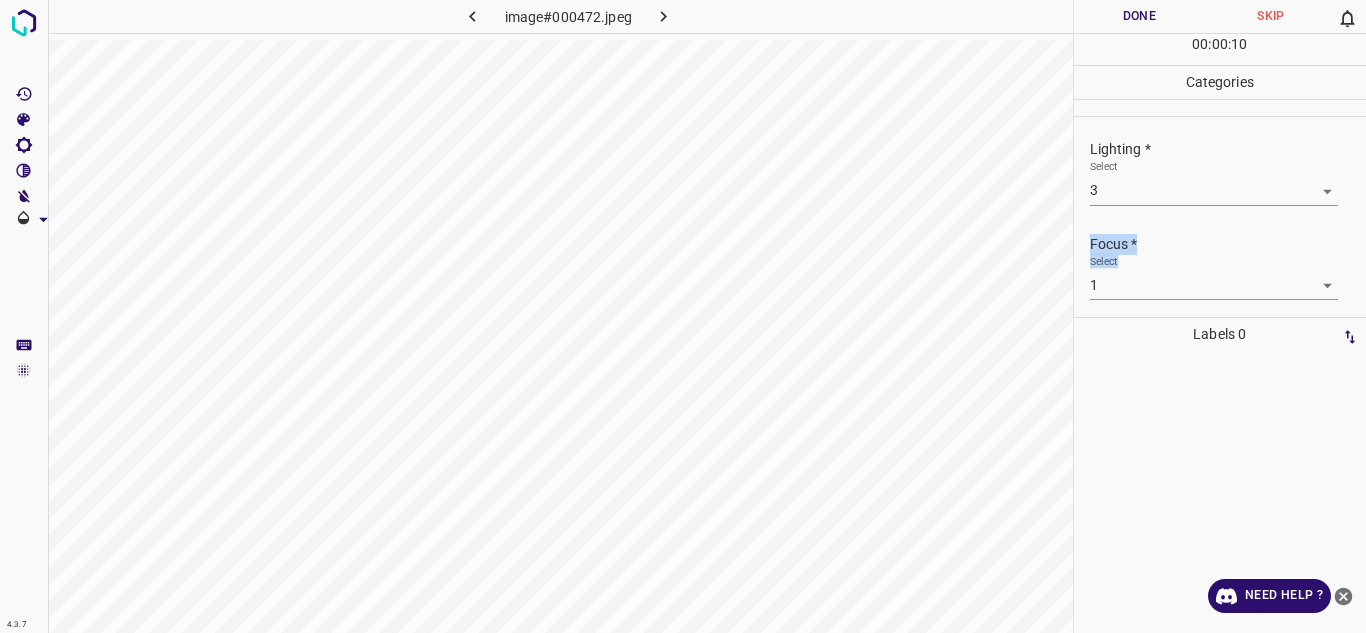 drag, startPoint x: 1365, startPoint y: 168, endPoint x: 1365, endPoint y: 259, distance: 91 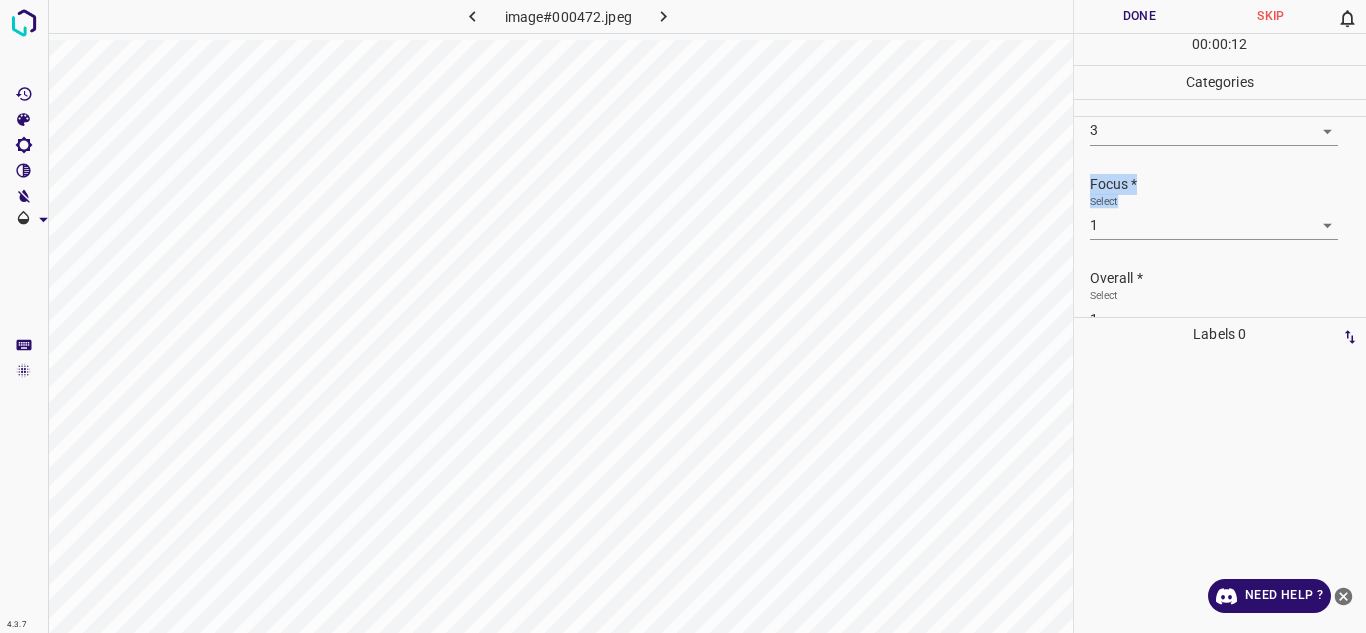 scroll, scrollTop: 98, scrollLeft: 0, axis: vertical 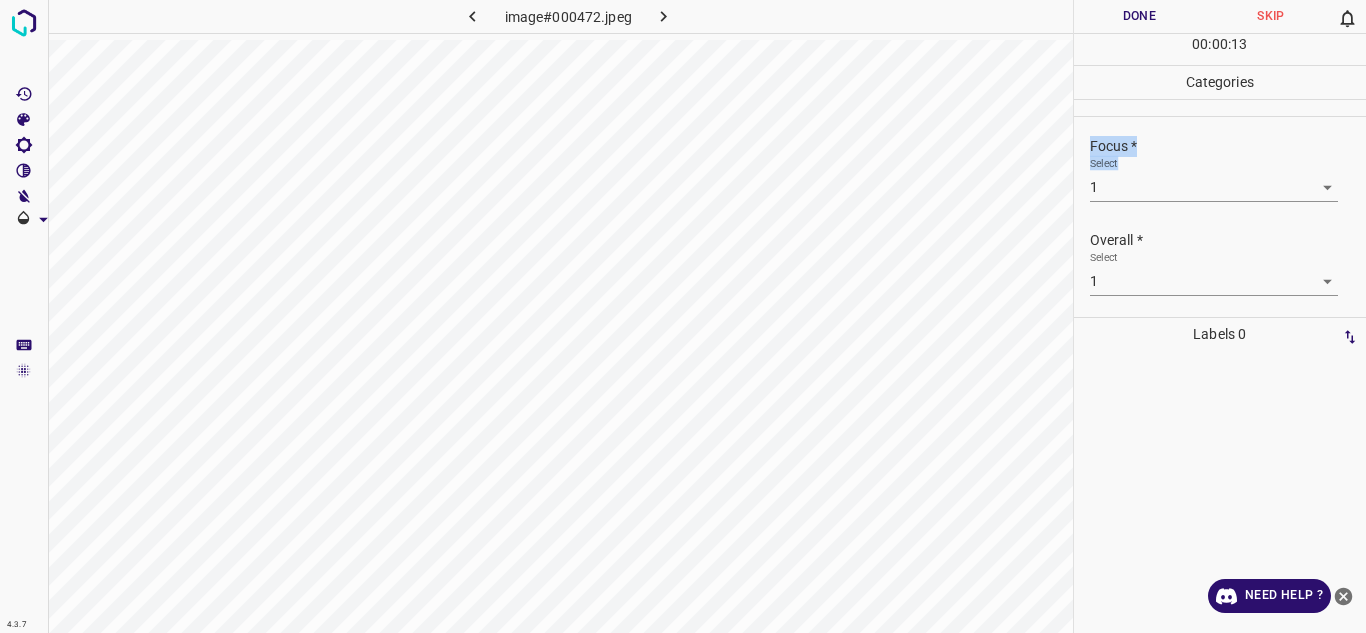 click on "4.3.7 image#000472.jpeg Done Skip 0 00   : 00   : 13   Categories Lighting *  Select 3 3 Focus *  Select 1 1 Overall *  Select 1 1 Labels   0 Categories 1 Lighting 2 Focus 3 Overall Tools Space Change between modes (Draw & Edit) I Auto labeling R Restore zoom M Zoom in N Zoom out Delete Delete selecte label Filters Z Restore filters X Saturation filter C Brightness filter V Contrast filter B Gray scale filter General O Download Need Help ? - Text - Hide - Delete" at bounding box center (683, 316) 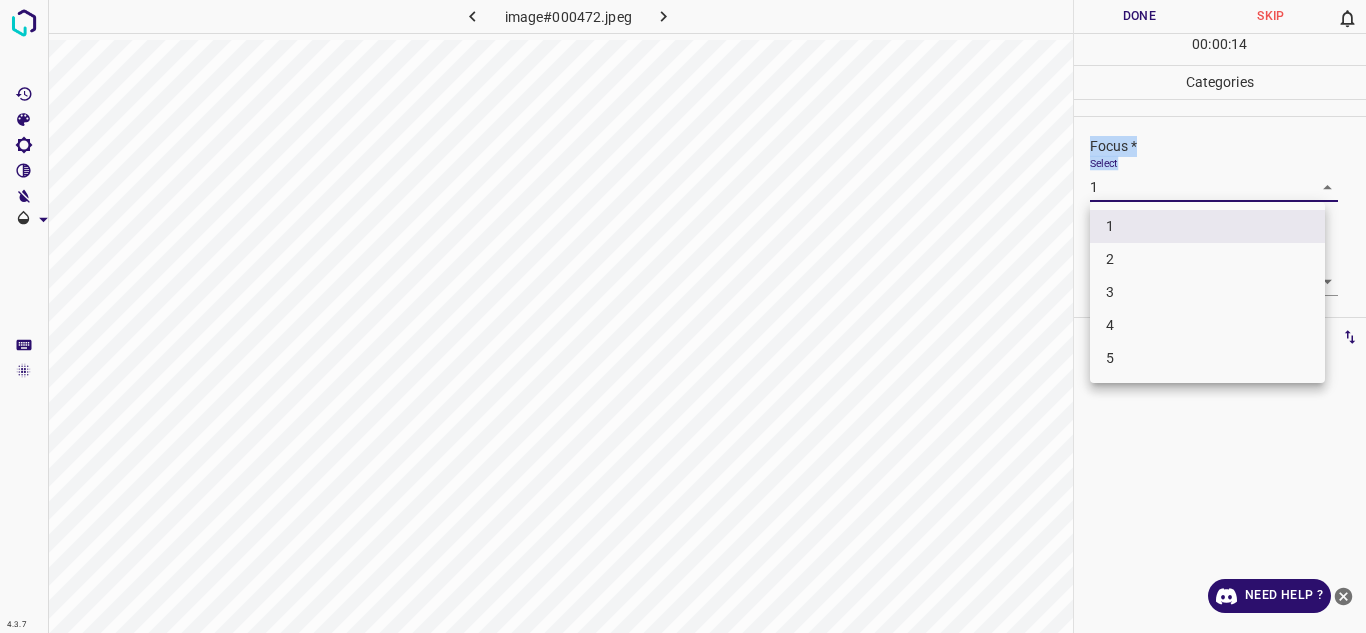 click on "3" at bounding box center [1207, 292] 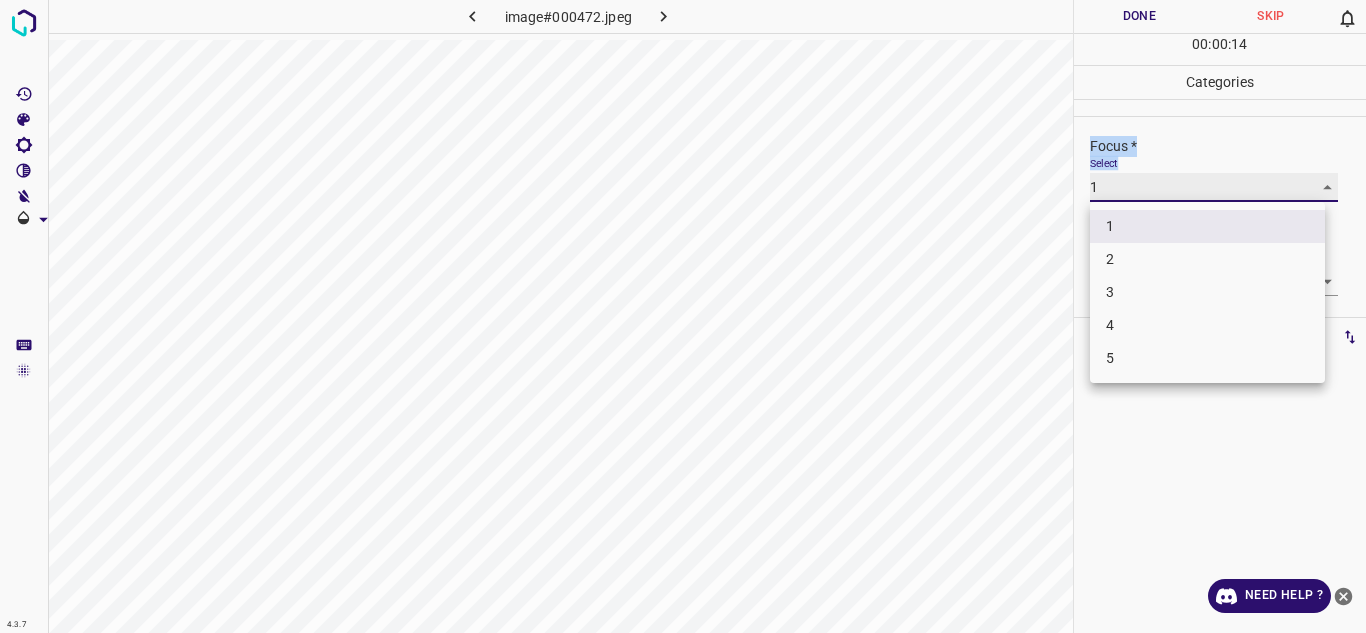 type on "3" 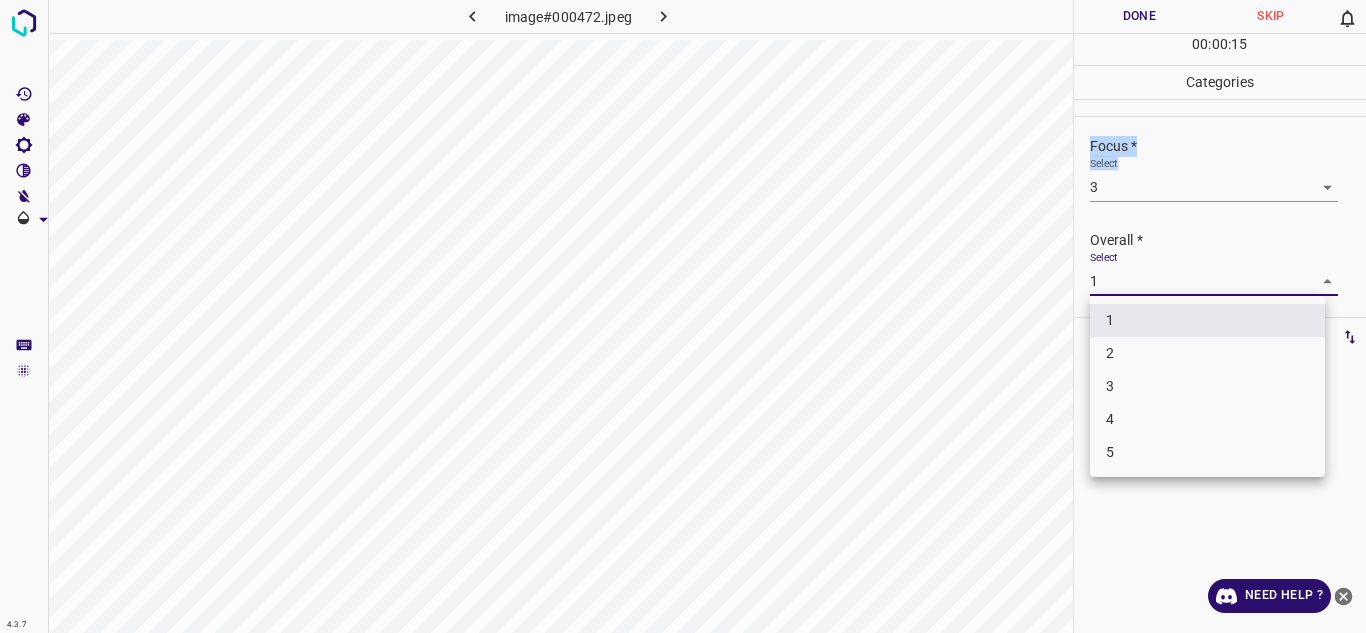 click on "4.3.7 image#000472.jpeg Done Skip 0 00   : 00   : 15   Categories Lighting *  Select 3 3 Focus *  Select 3 3 Overall *  Select 1 1 Labels   0 Categories 1 Lighting 2 Focus 3 Overall Tools Space Change between modes (Draw & Edit) I Auto labeling R Restore zoom M Zoom in N Zoom out Delete Delete selecte label Filters Z Restore filters X Saturation filter C Brightness filter V Contrast filter B Gray scale filter General O Download Need Help ? - Text - Hide - Delete 1 2 3 4 5" at bounding box center (683, 316) 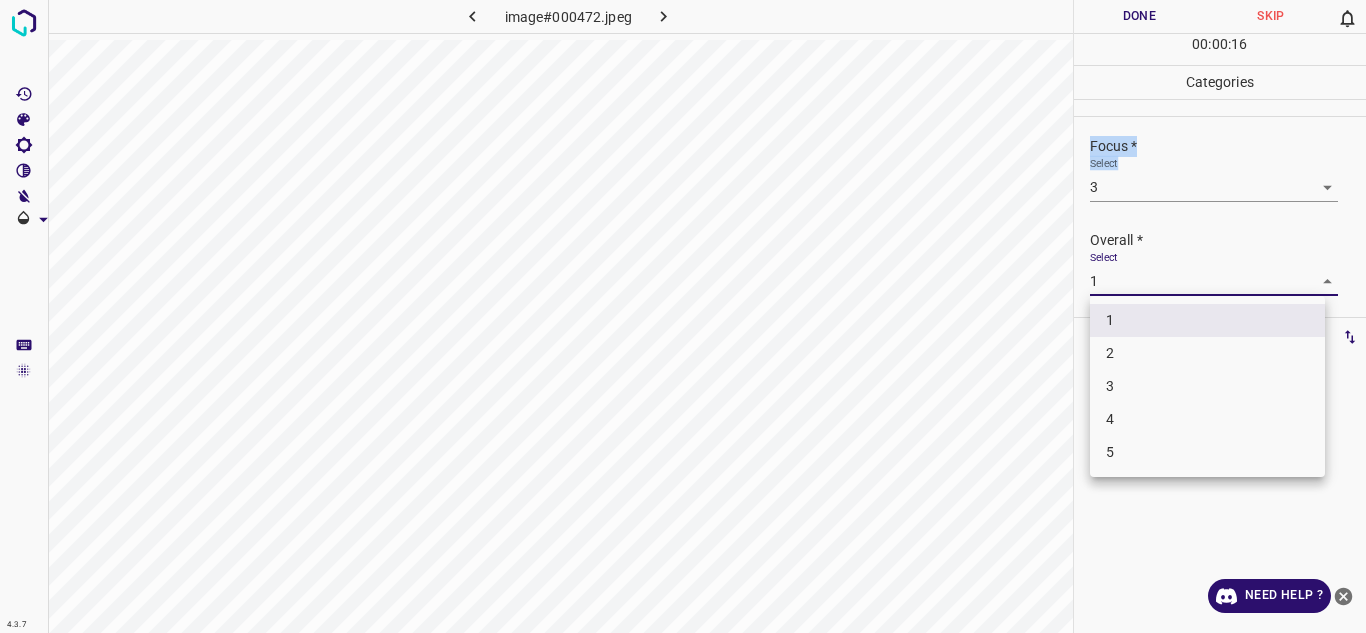 click on "3" at bounding box center [1207, 386] 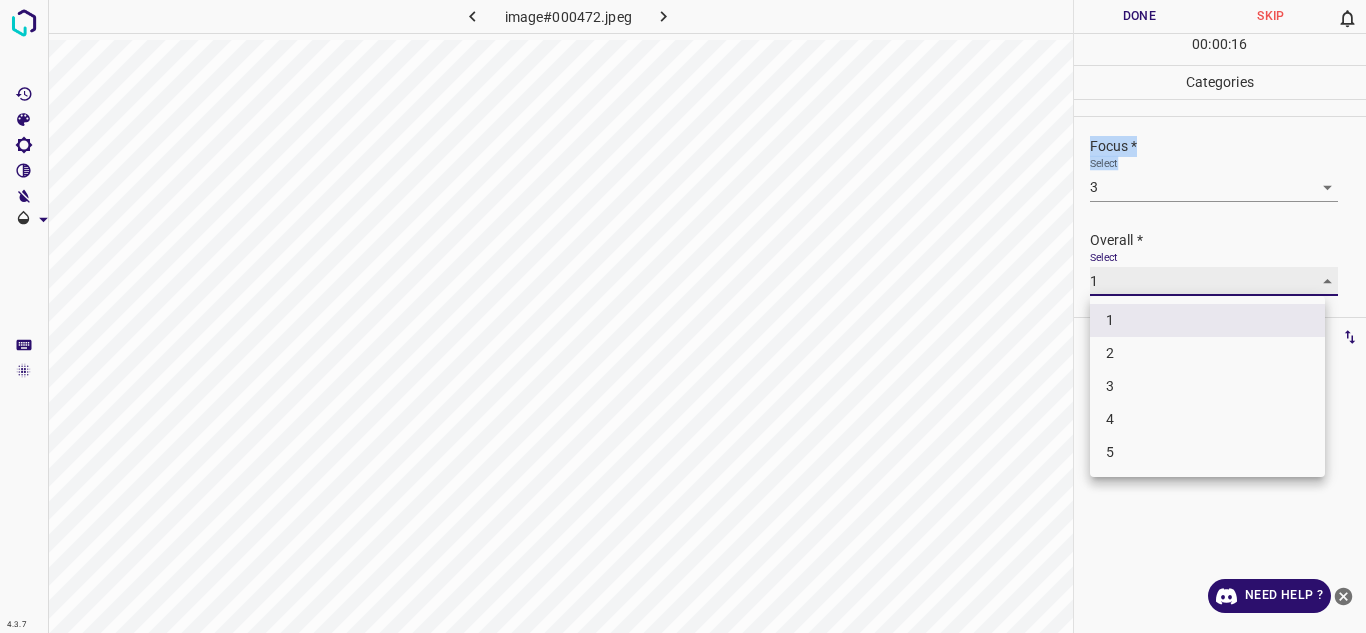 type on "3" 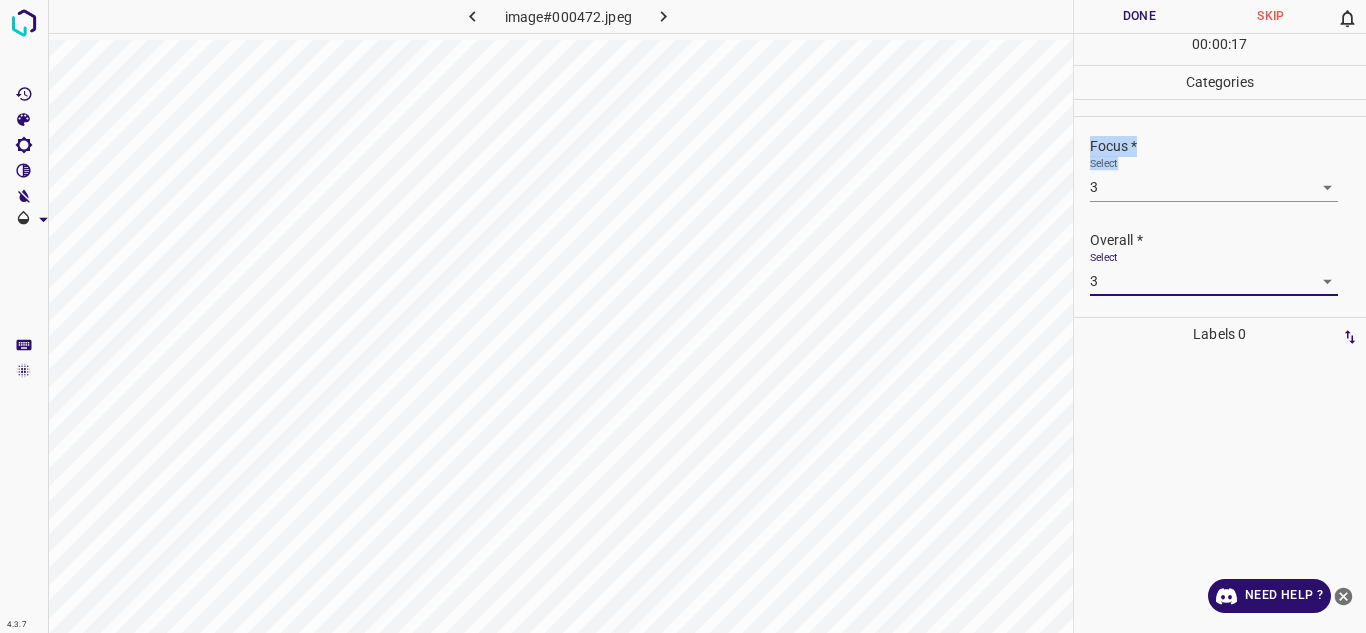 click on "Done" at bounding box center (1140, 16) 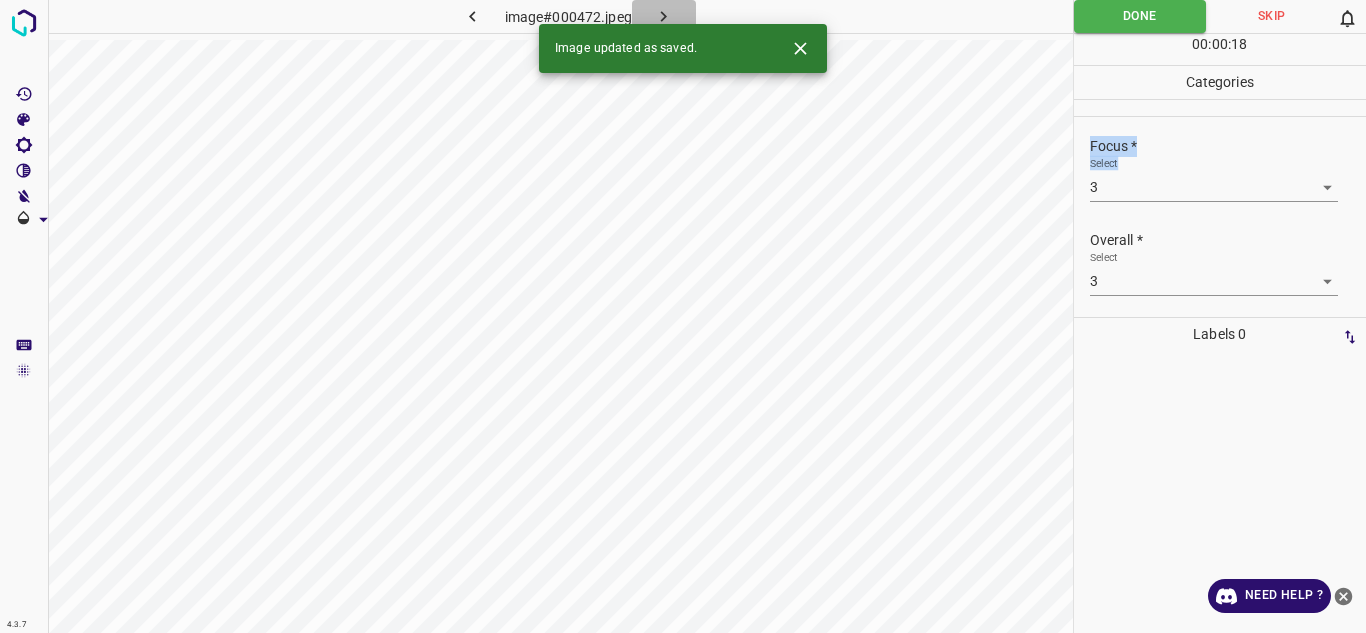 click 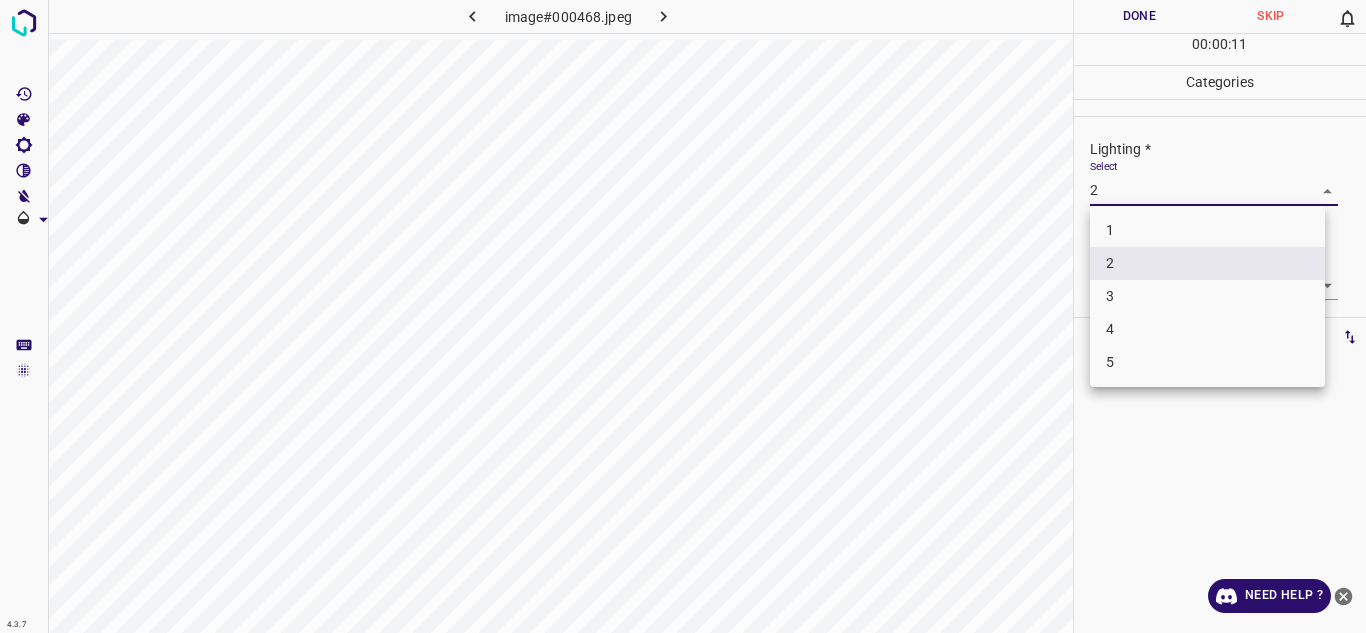 click on "4.3.7 image#000468.jpeg Done Skip 0 00   : 00   : 11   Categories Lighting *  Select 2 2 Focus *  Select 2 2 Overall *  Select 2 2 Labels   0 Categories 1 Lighting 2 Focus 3 Overall Tools Space Change between modes (Draw & Edit) I Auto labeling R Restore zoom M Zoom in N Zoom out Delete Delete selecte label Filters Z Restore filters X Saturation filter C Brightness filter V Contrast filter B Gray scale filter General O Download Need Help ? - Text - Hide - Delete 1 2 3 4 5" at bounding box center (683, 316) 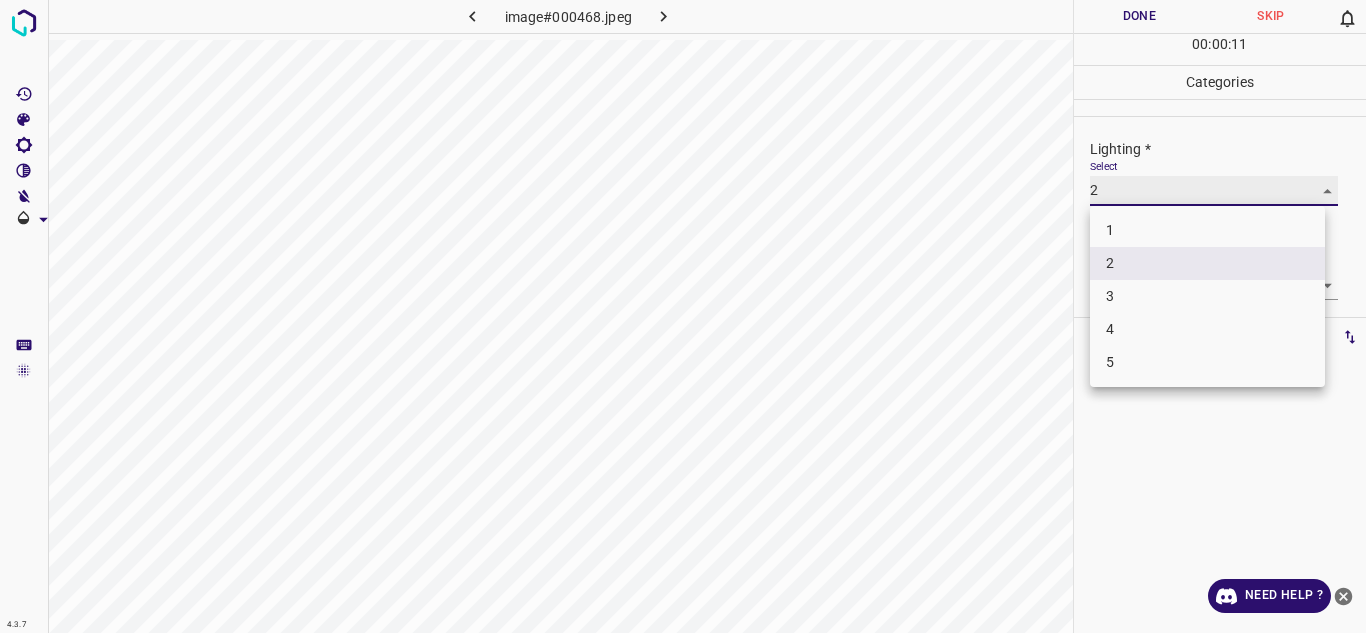 type on "3" 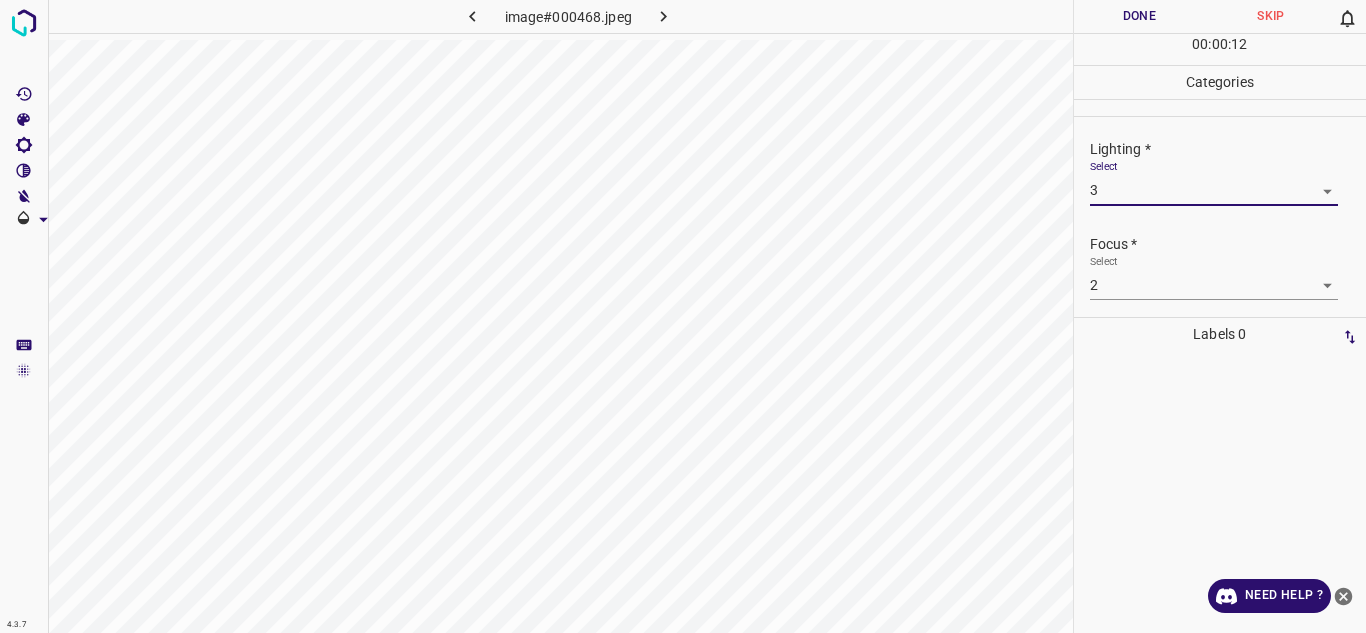 click on "4.3.7 image#000468.jpeg Done Skip 0 00   : 00   : 12   Categories Lighting *  Select 3 3 Focus *  Select 2 2 Overall *  Select 2 2 Labels   0 Categories 1 Lighting 2 Focus 3 Overall Tools Space Change between modes (Draw & Edit) I Auto labeling R Restore zoom M Zoom in N Zoom out Delete Delete selecte label Filters Z Restore filters X Saturation filter C Brightness filter V Contrast filter B Gray scale filter General O Download Need Help ? - Text - Hide - Delete" at bounding box center (683, 316) 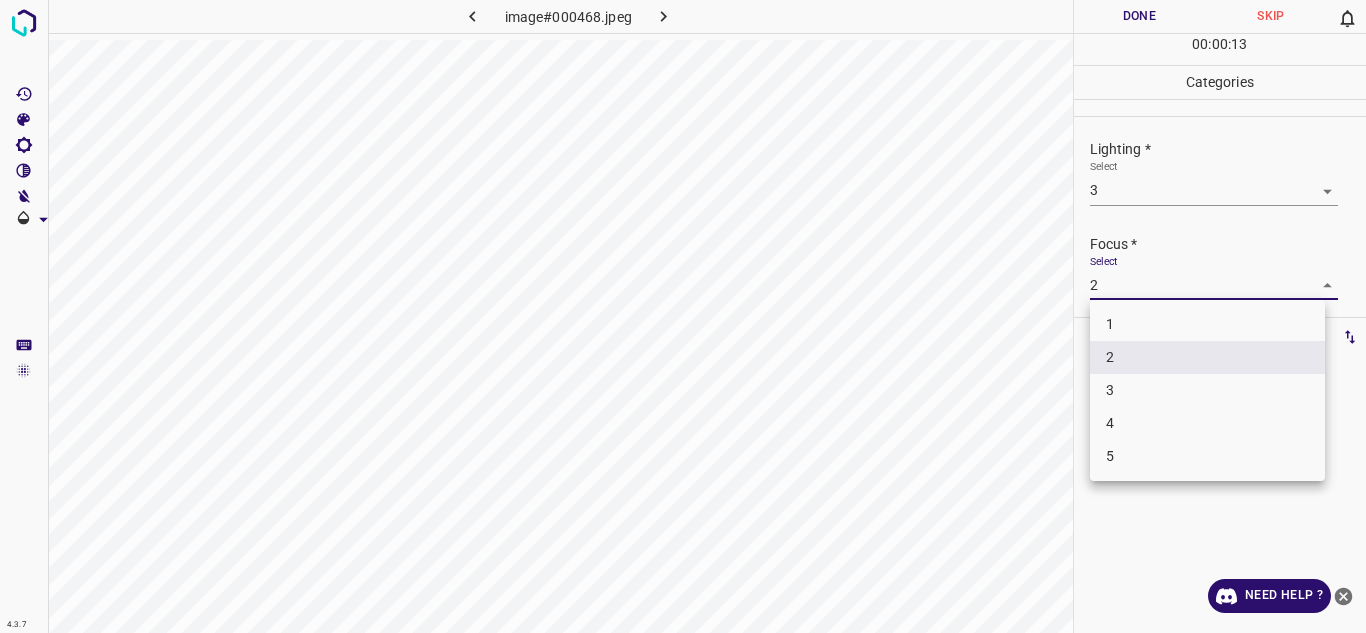 click on "3" at bounding box center (1207, 390) 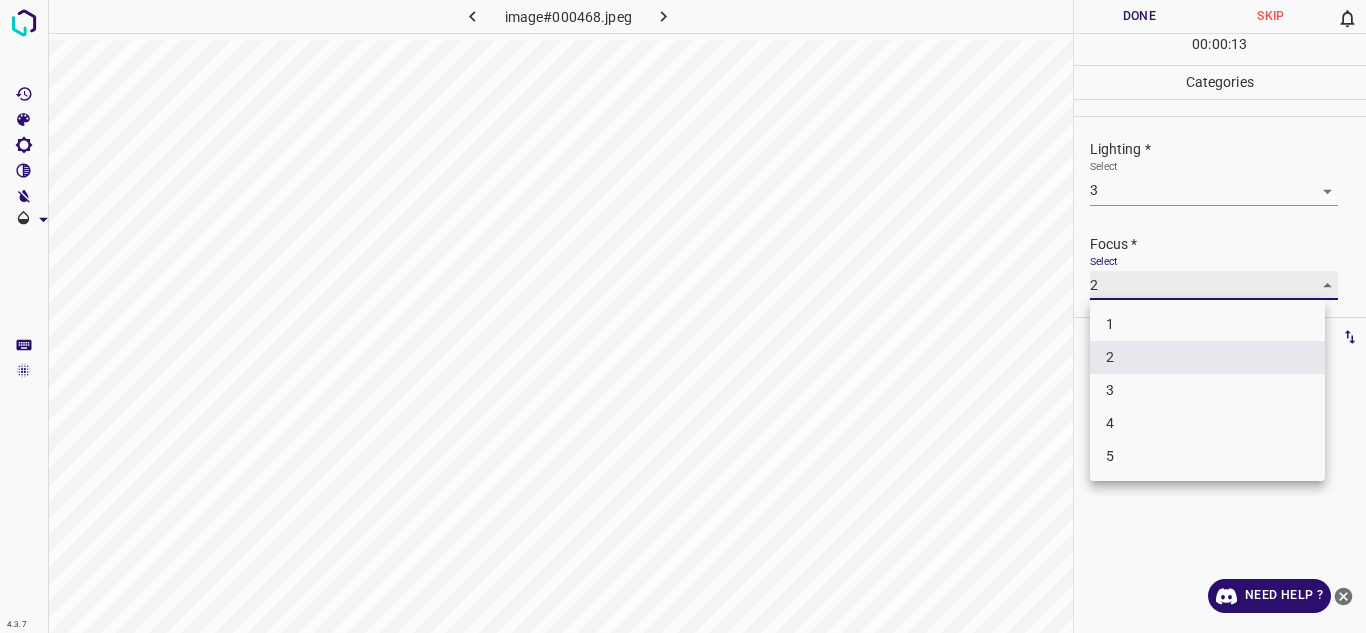 type on "3" 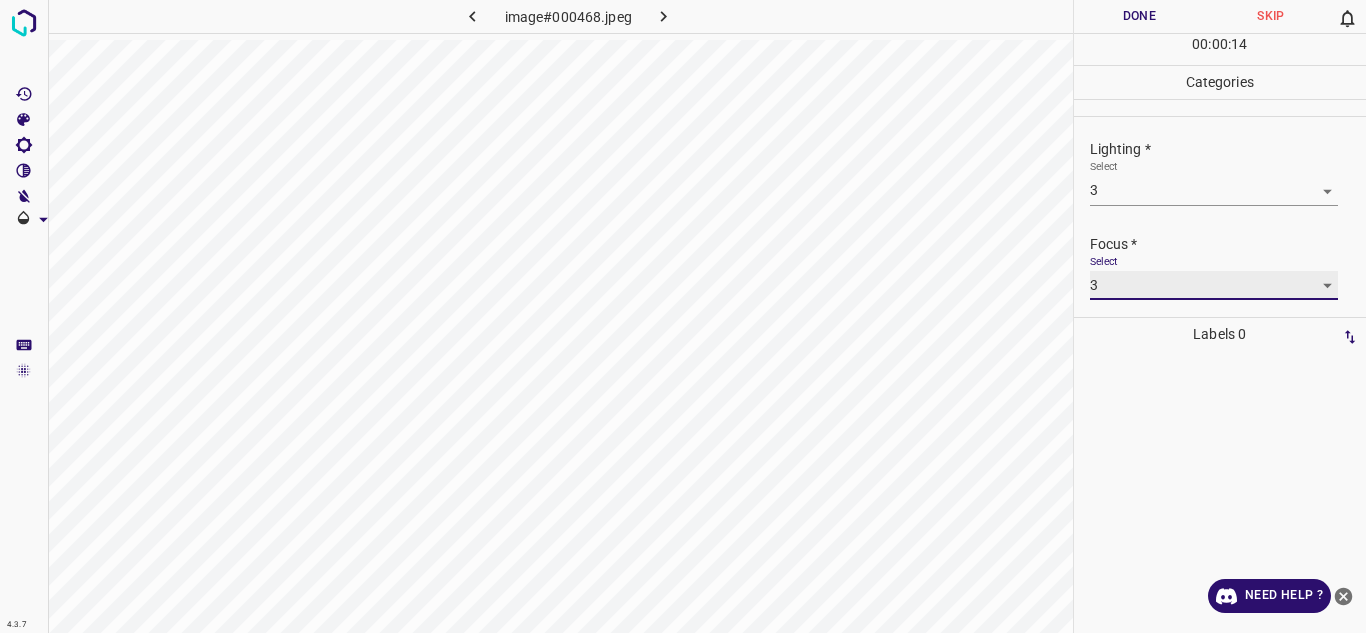 scroll, scrollTop: 98, scrollLeft: 0, axis: vertical 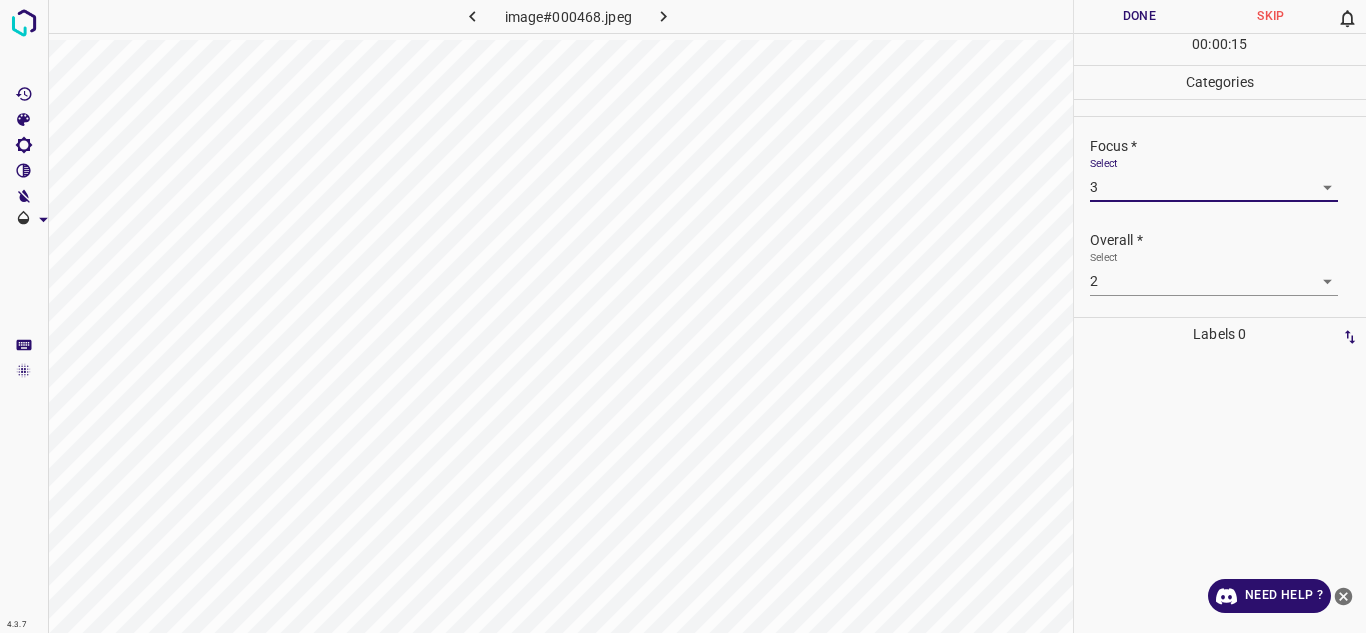click on "4.3.7 image#000468.jpeg Done Skip 0 00   : 00   : 15   Categories Lighting *  Select 3 3 Focus *  Select 3 3 Overall *  Select 2 2 Labels   0 Categories 1 Lighting 2 Focus 3 Overall Tools Space Change between modes (Draw & Edit) I Auto labeling R Restore zoom M Zoom in N Zoom out Delete Delete selecte label Filters Z Restore filters X Saturation filter C Brightness filter V Contrast filter B Gray scale filter General O Download Need Help ? - Text - Hide - Delete" at bounding box center (683, 316) 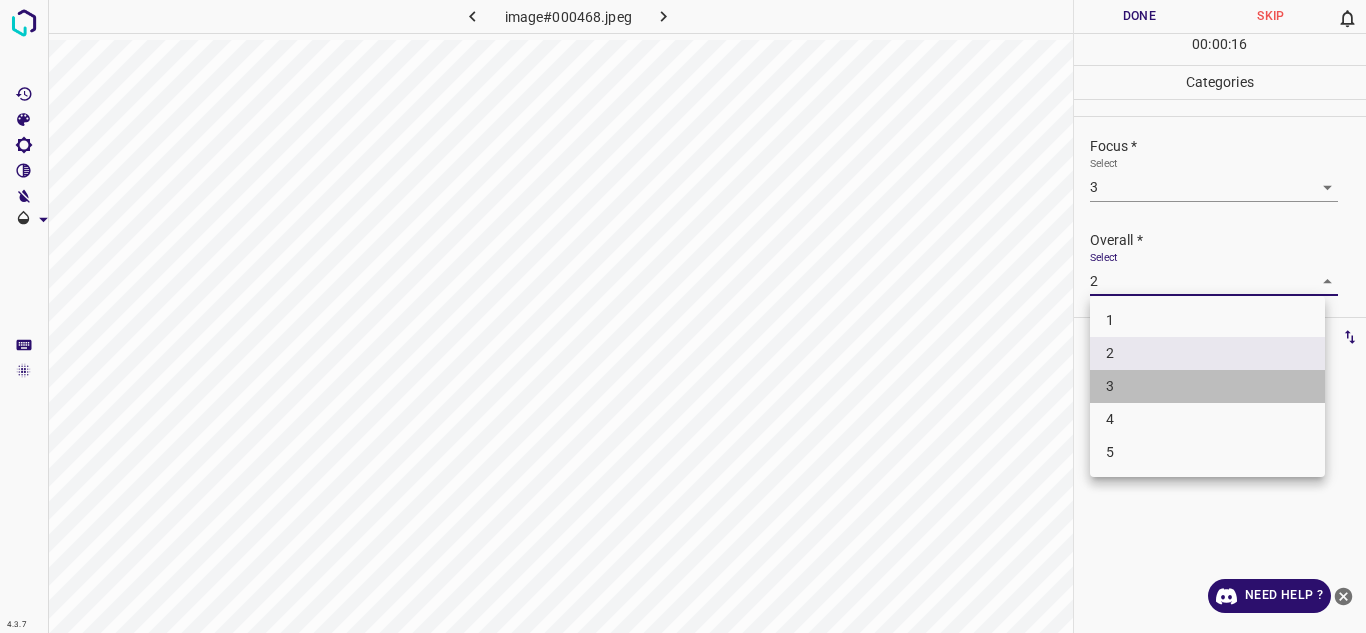 click on "3" at bounding box center (1207, 386) 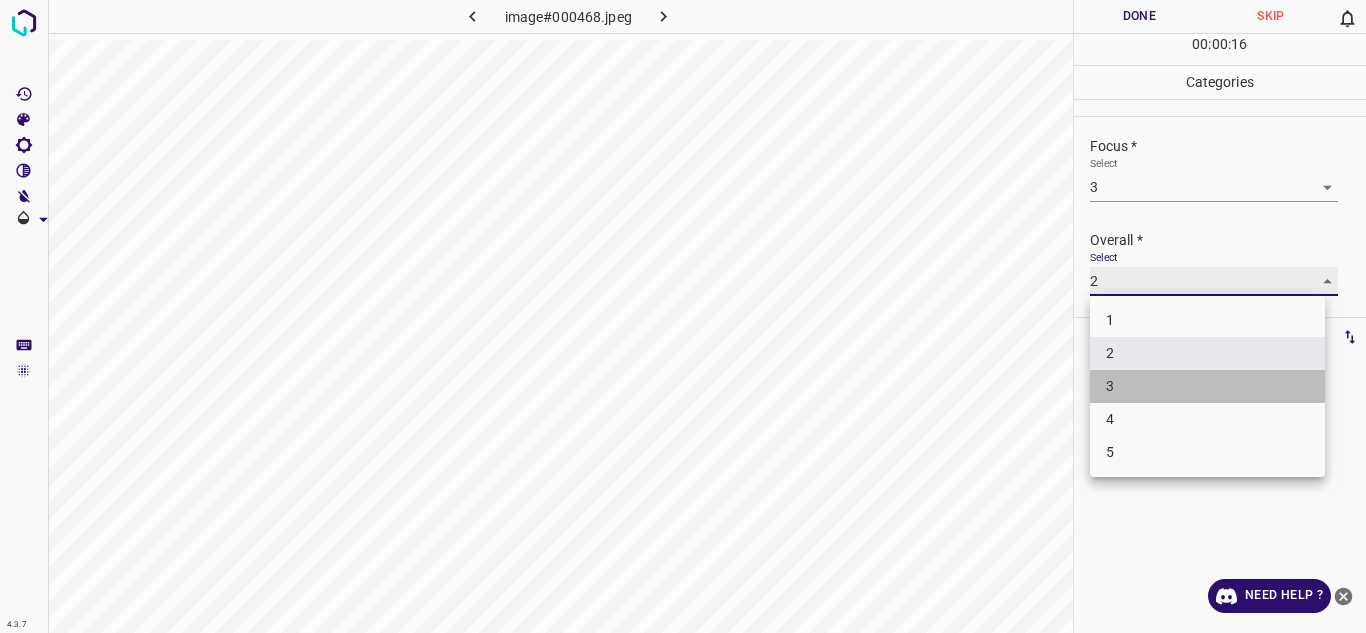 type on "3" 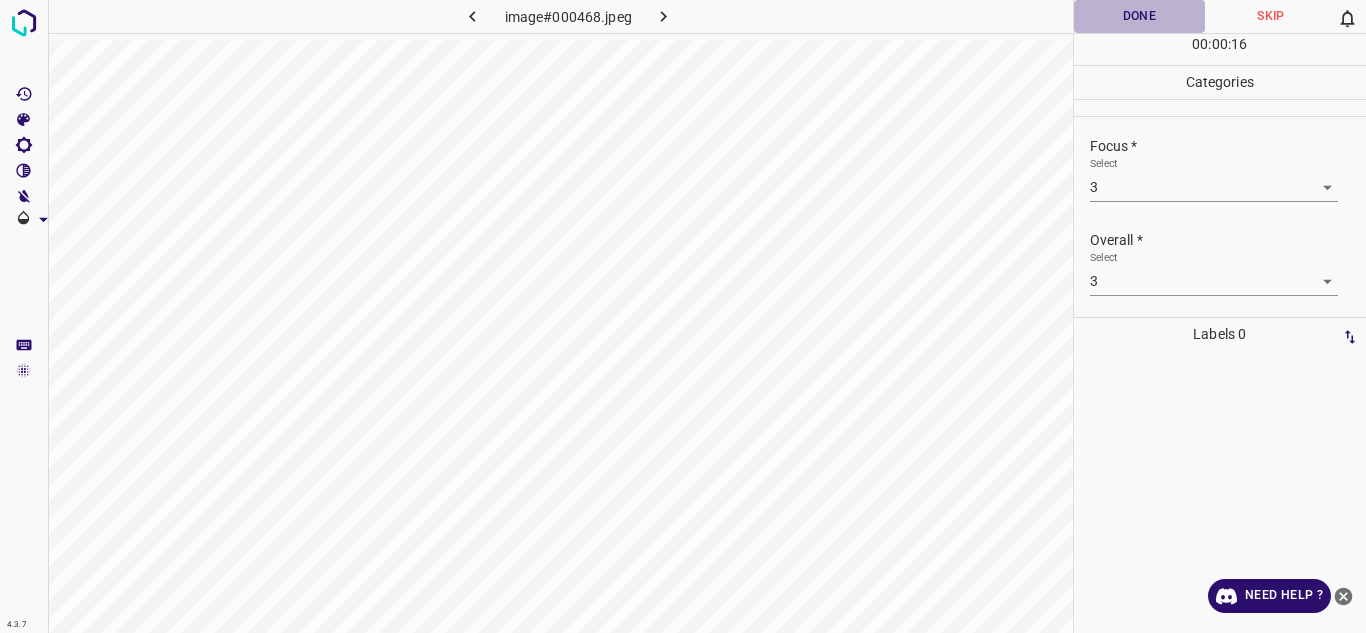 click on "Done" at bounding box center [1140, 16] 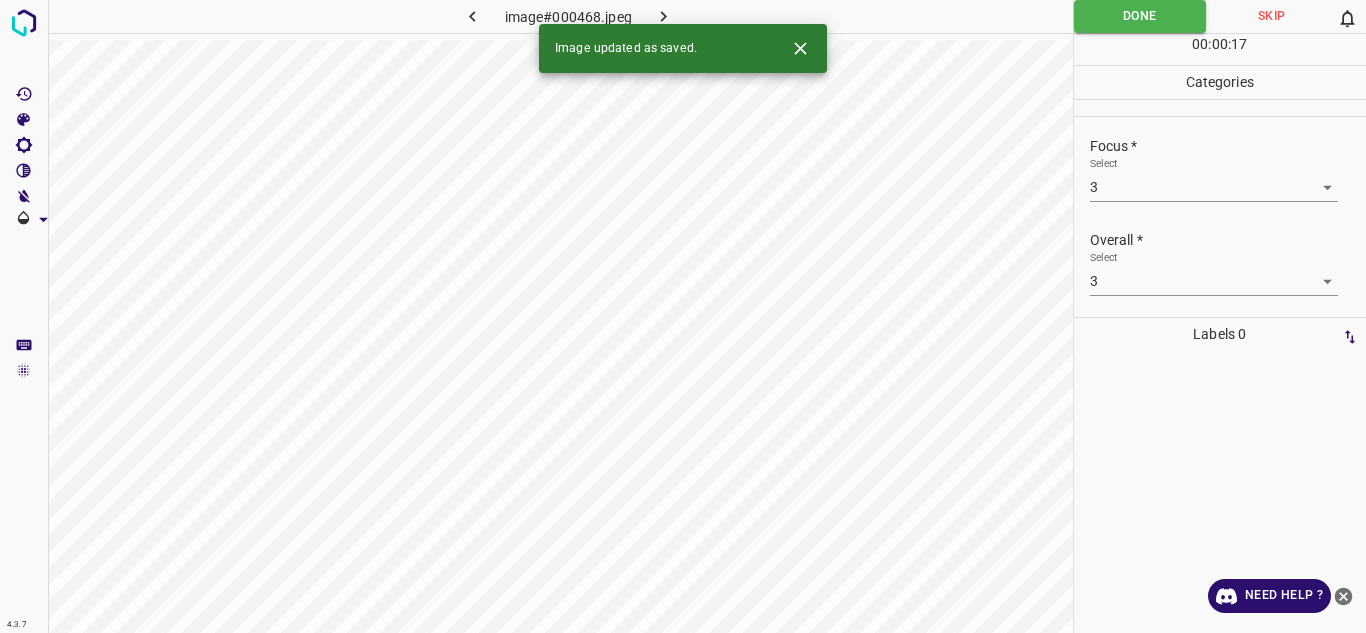 click 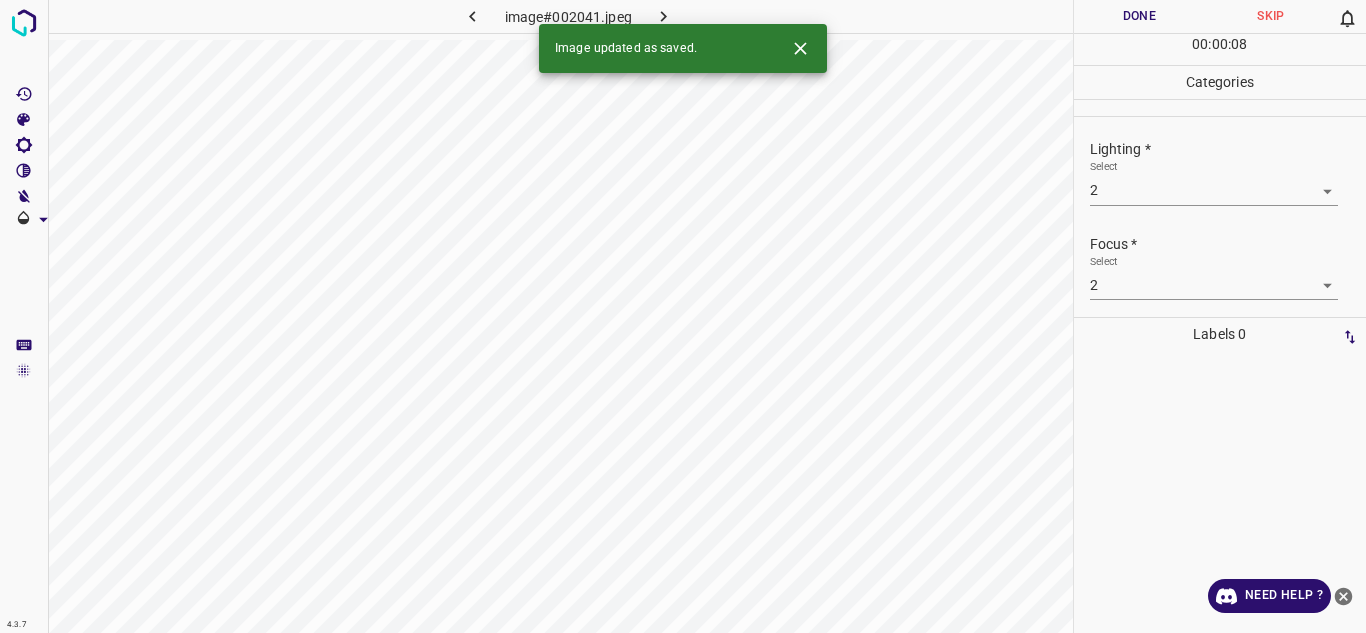 click on "4.3.7 image#002041.jpeg Done Skip 0 00   : 00   : 08   Categories Lighting *  Select 2 2 Focus *  Select 2 2 Overall *  Select 2 2 Labels   0 Categories 1 Lighting 2 Focus 3 Overall Tools Space Change between modes (Draw & Edit) I Auto labeling R Restore zoom M Zoom in N Zoom out Delete Delete selecte label Filters Z Restore filters X Saturation filter C Brightness filter V Contrast filter B Gray scale filter General O Download Image updated as saved. Need Help ? - Text - Hide - Delete" at bounding box center (683, 316) 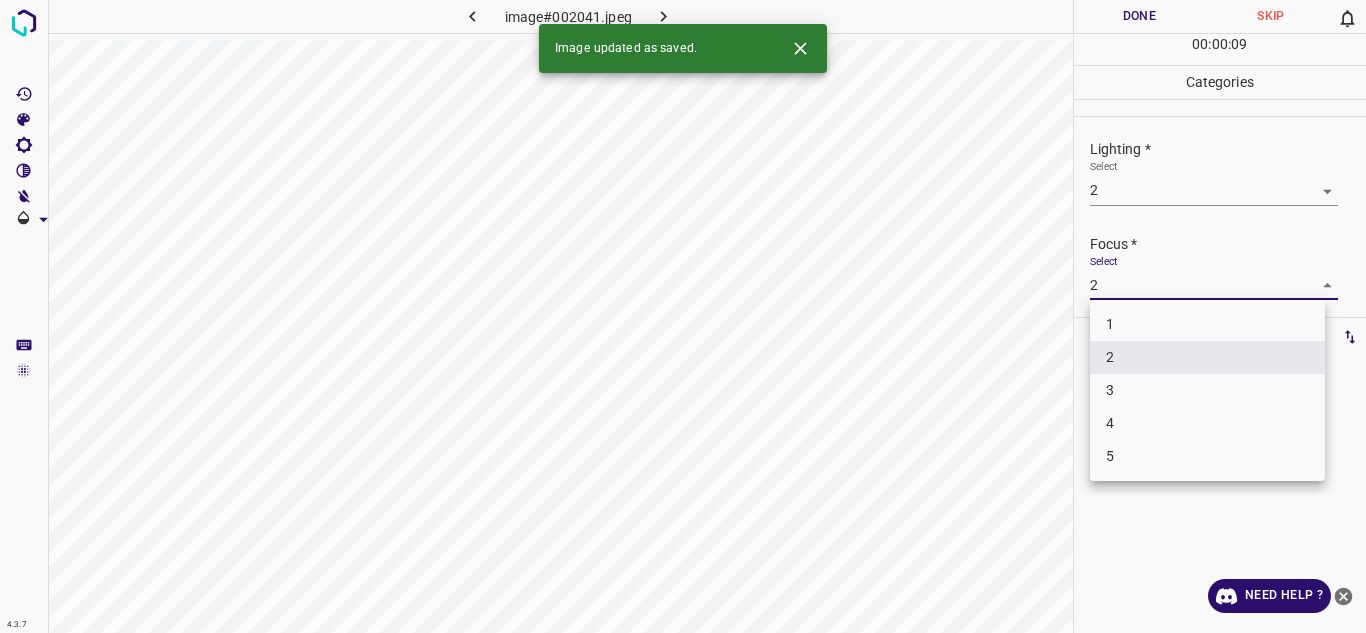 click on "3" at bounding box center (1207, 390) 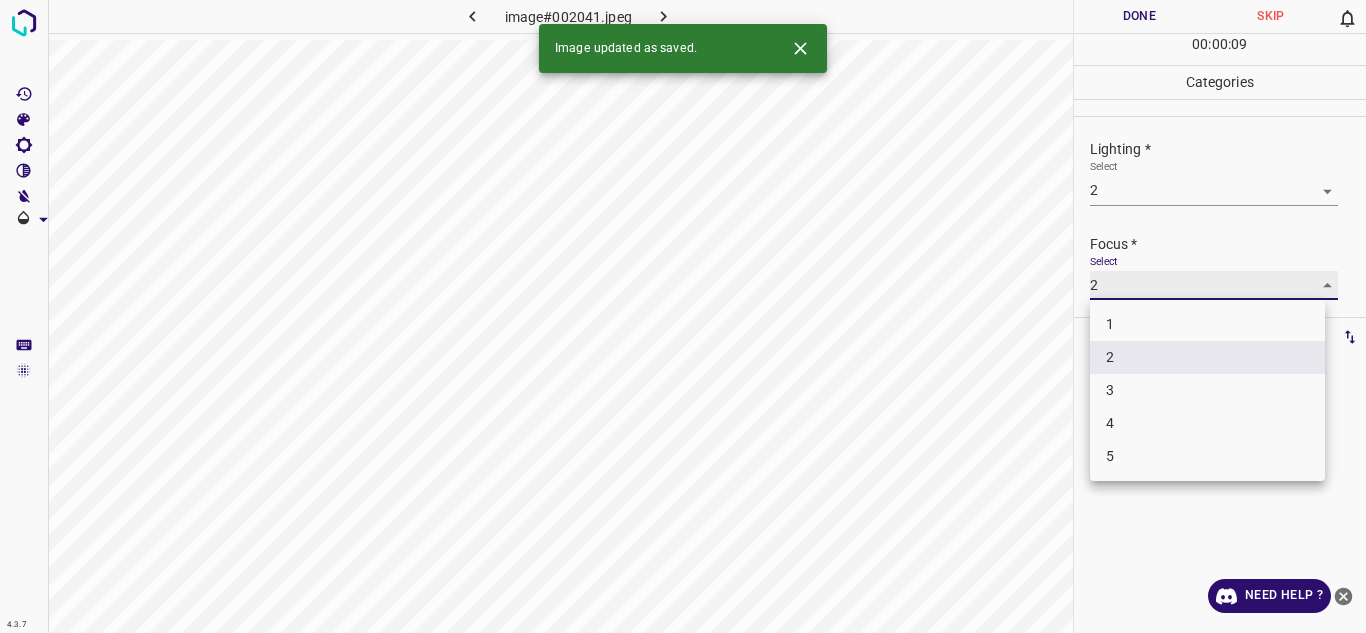 type on "3" 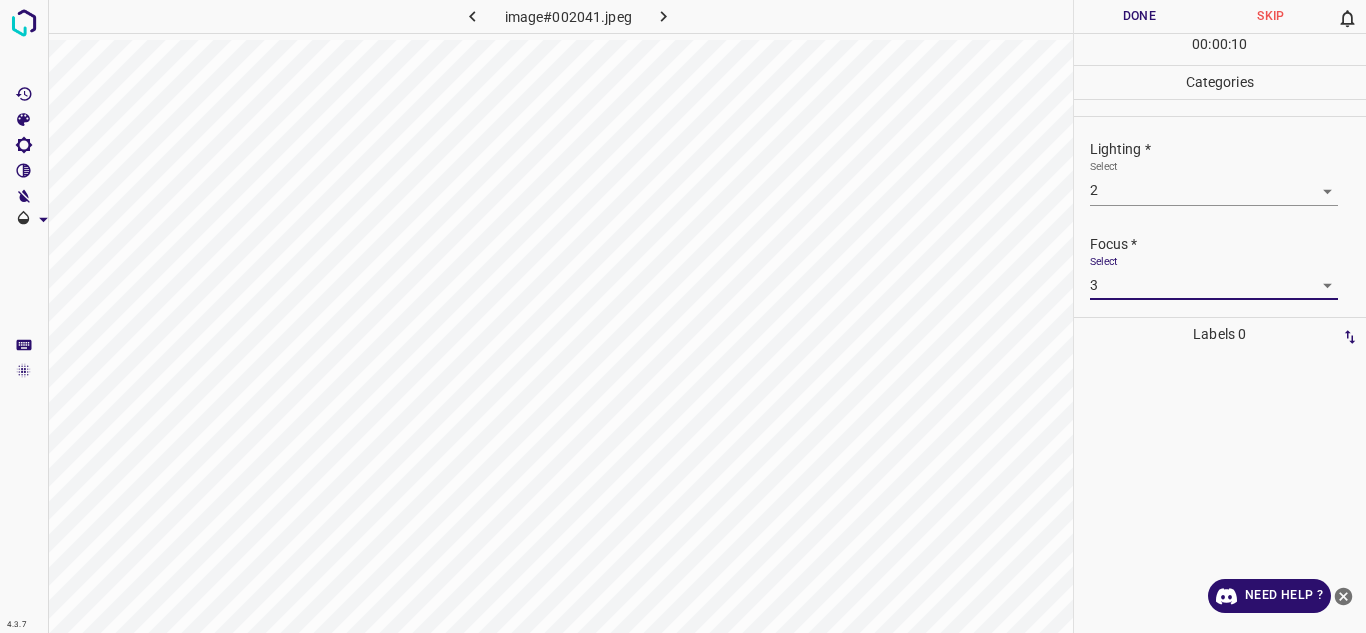 click on "Done" at bounding box center [1140, 16] 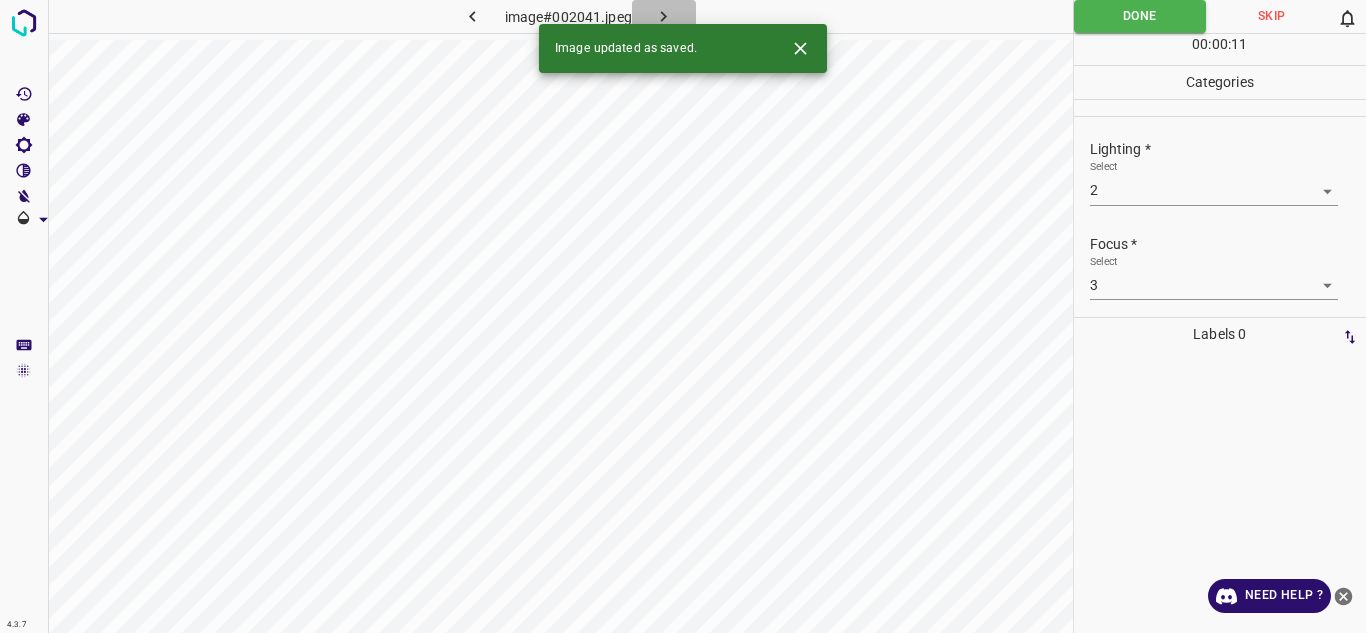 click 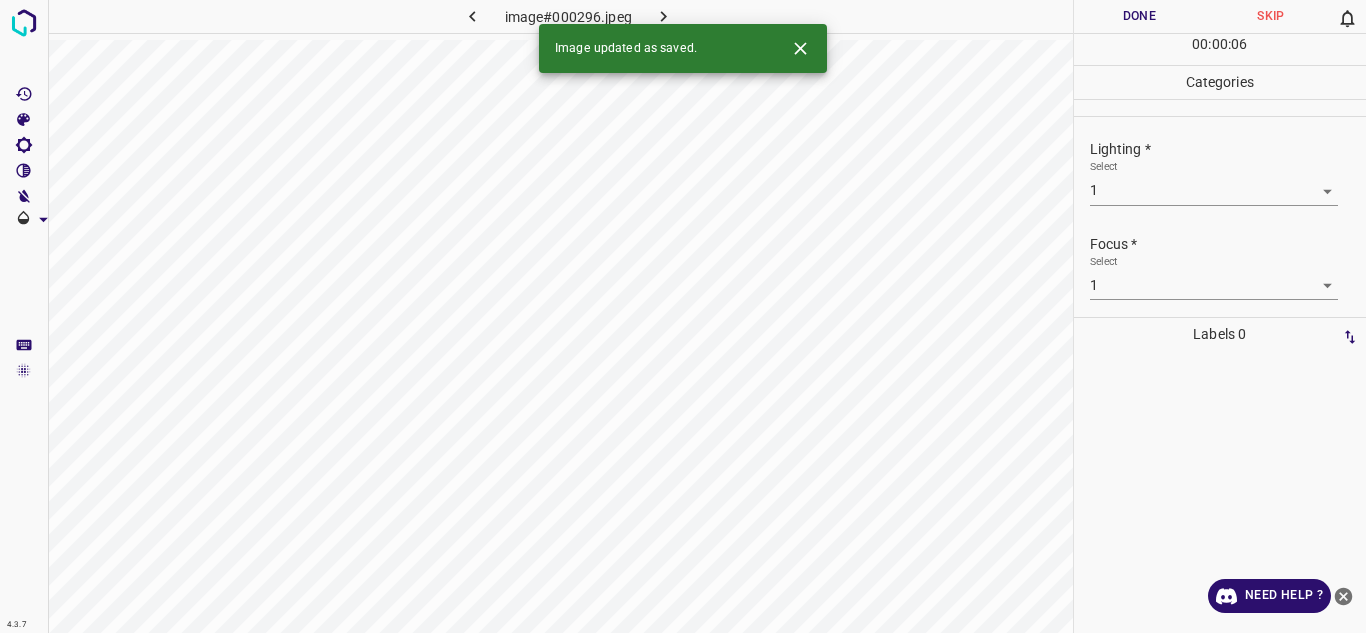 scroll, scrollTop: 98, scrollLeft: 0, axis: vertical 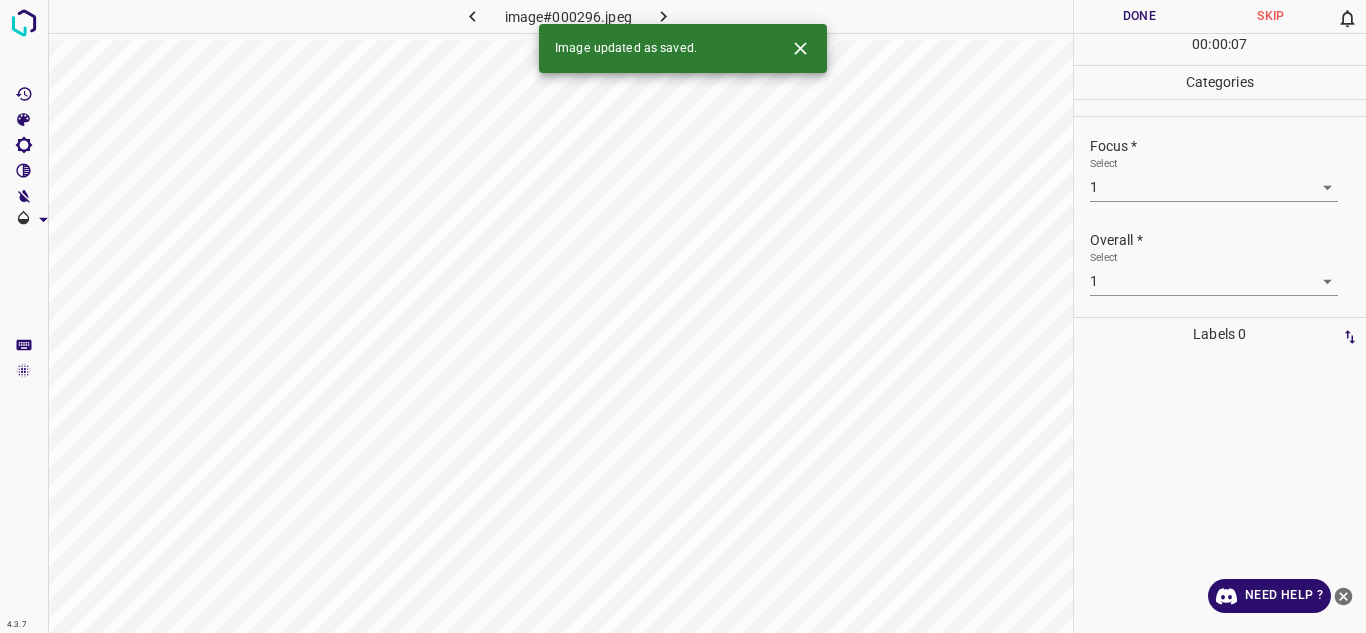 click on "Done" at bounding box center (1140, 16) 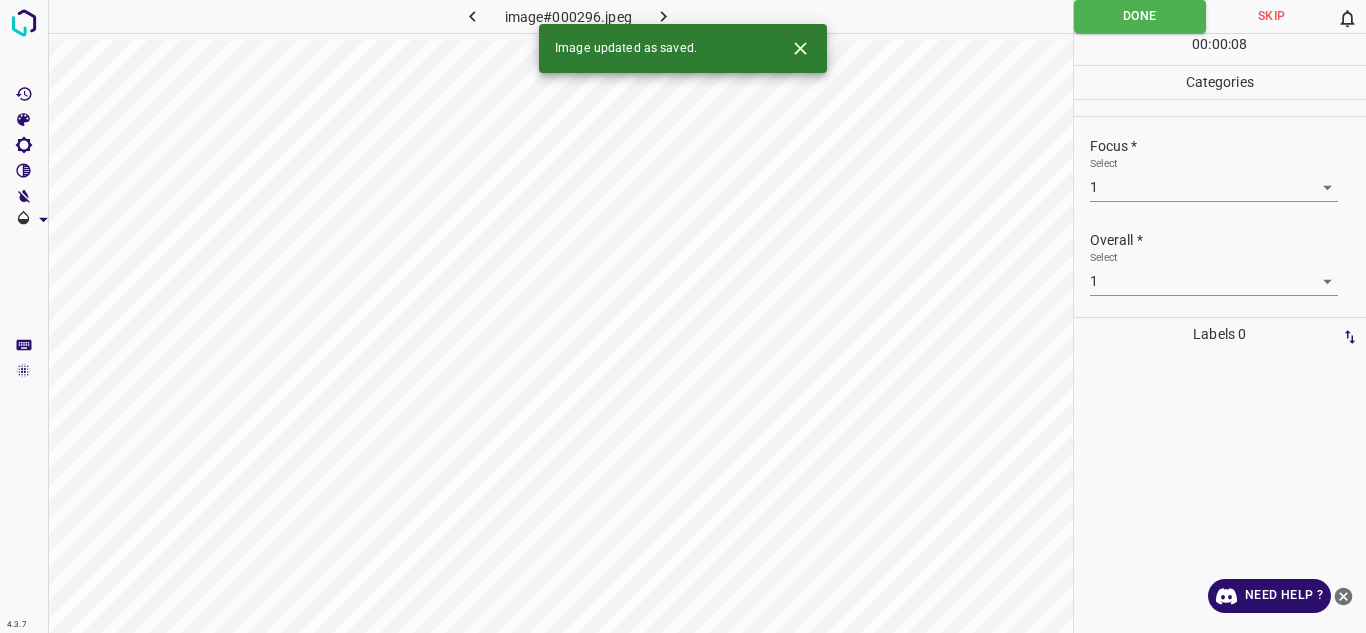 click 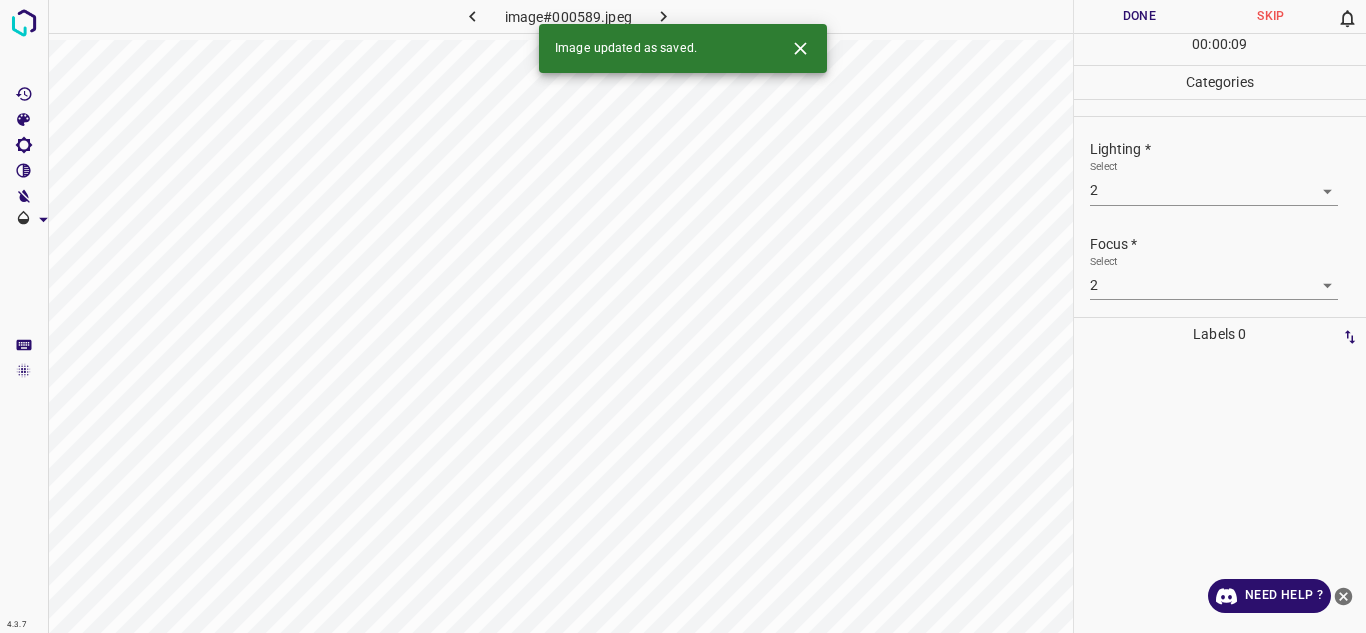 scroll, scrollTop: 98, scrollLeft: 0, axis: vertical 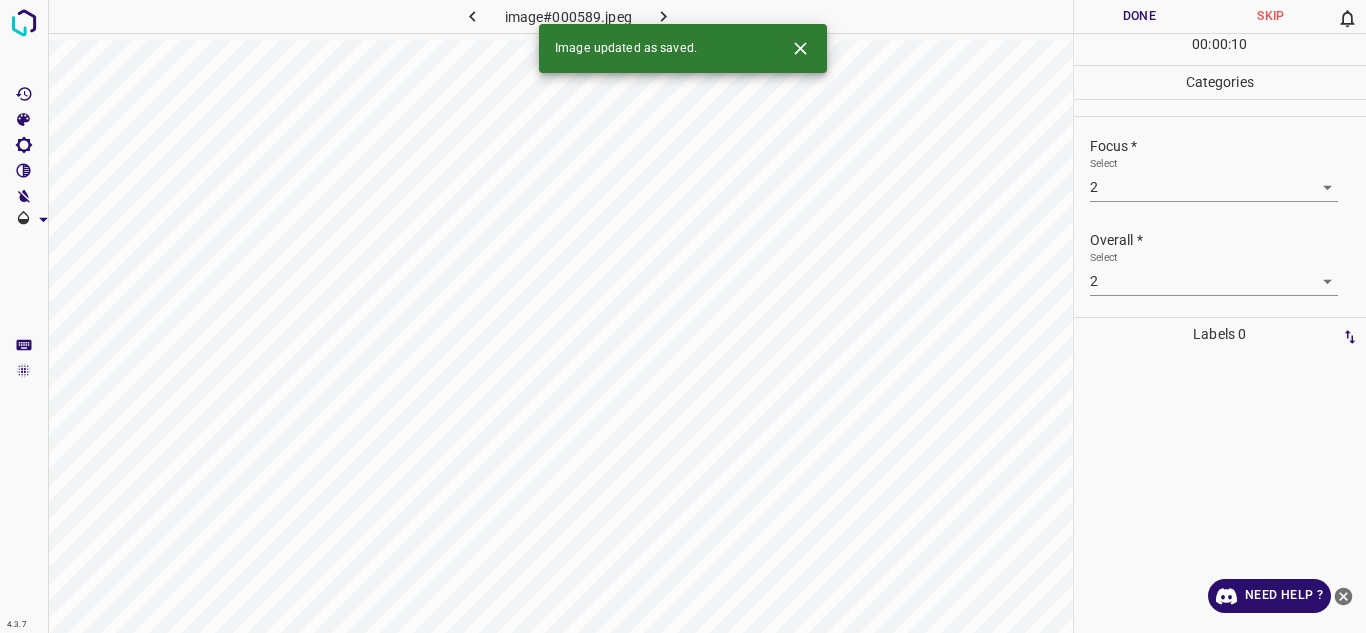 click on "4.3.7 image#000589.jpeg Done Skip 0 00   : 00   : 10   Categories Lighting *  Select 2 2 Focus *  Select 2 2 Overall *  Select 2 2 Labels   0 Categories 1 Lighting 2 Focus 3 Overall Tools Space Change between modes (Draw & Edit) I Auto labeling R Restore zoom M Zoom in N Zoom out Delete Delete selecte label Filters Z Restore filters X Saturation filter C Brightness filter V Contrast filter B Gray scale filter General O Download Image updated as saved. Need Help ? - Text - Hide - Delete" at bounding box center [683, 316] 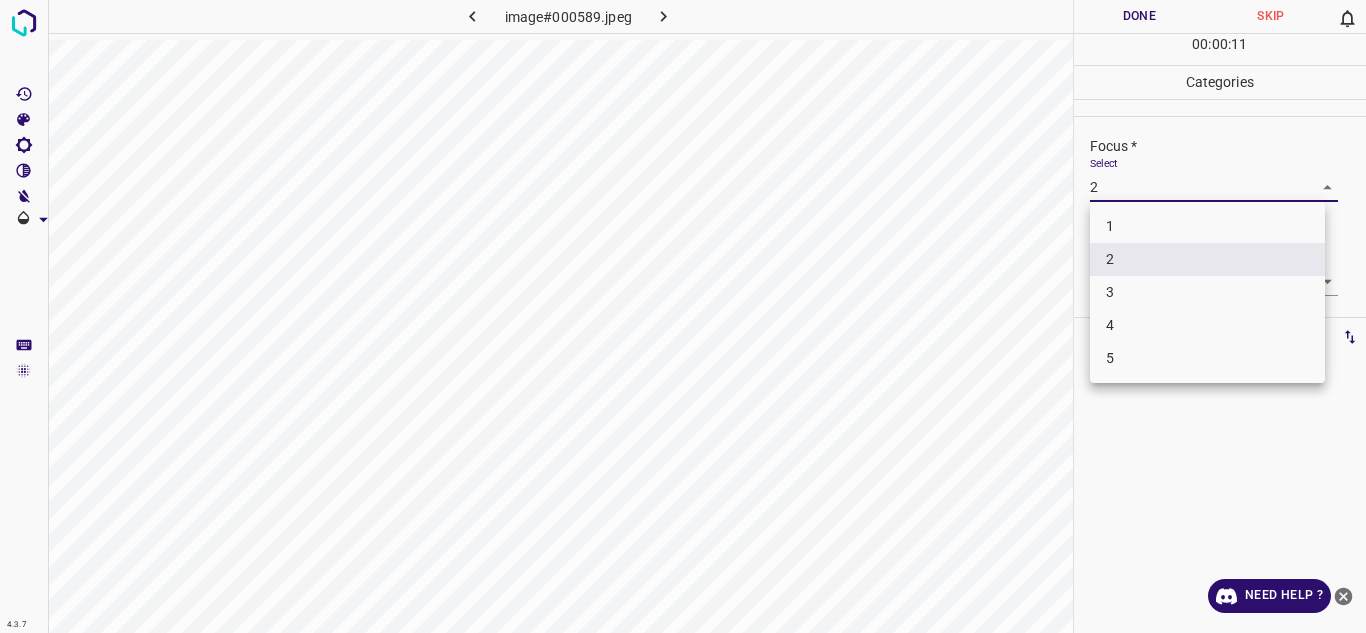 click on "3" at bounding box center [1207, 292] 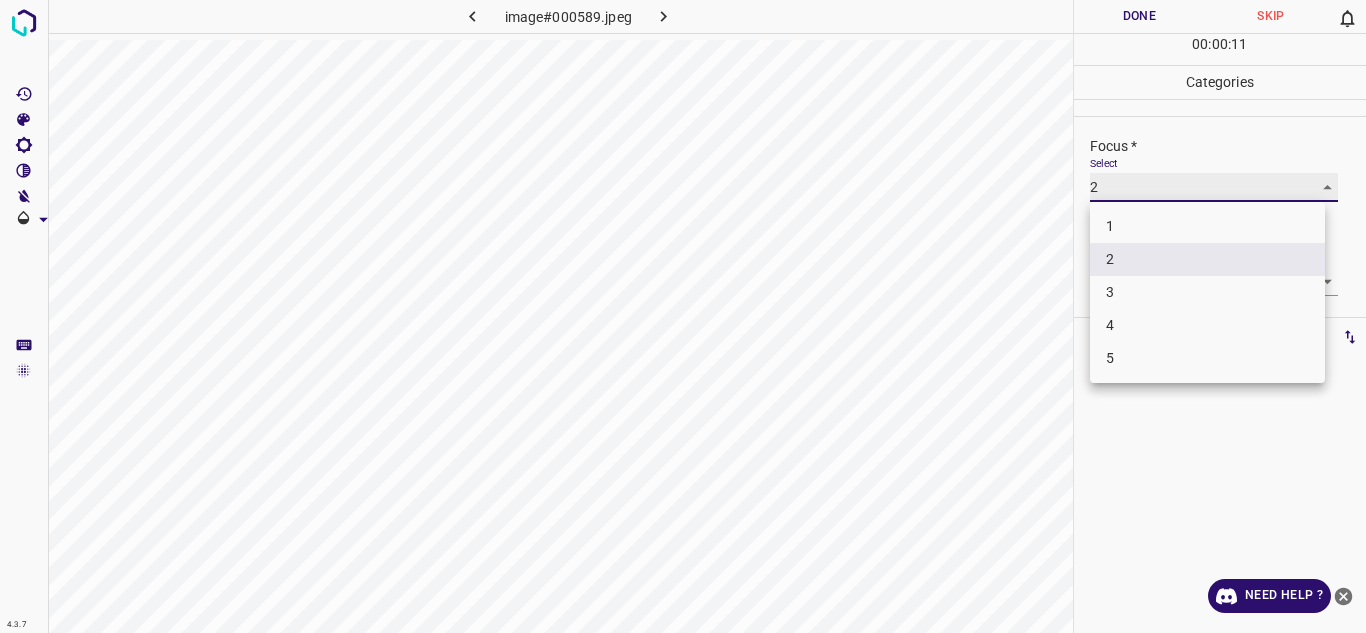 type on "3" 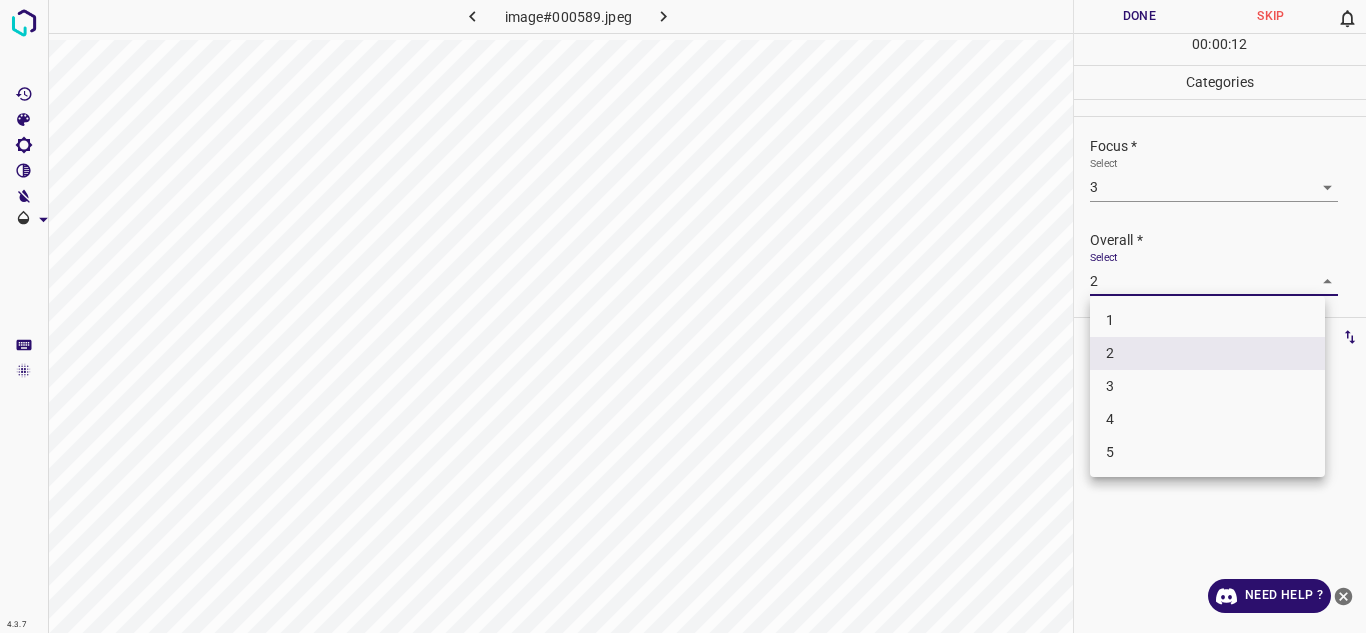 click on "4.3.7 image#000589.jpeg Done Skip 0 00   : 00   : 12   Categories Lighting *  Select 2 2 Focus *  Select 3 3 Overall *  Select 2 2 Labels   0 Categories 1 Lighting 2 Focus 3 Overall Tools Space Change between modes (Draw & Edit) I Auto labeling R Restore zoom M Zoom in N Zoom out Delete Delete selecte label Filters Z Restore filters X Saturation filter C Brightness filter V Contrast filter B Gray scale filter General O Download Need Help ? - Text - Hide - Delete 1 2 3 4 5" at bounding box center (683, 316) 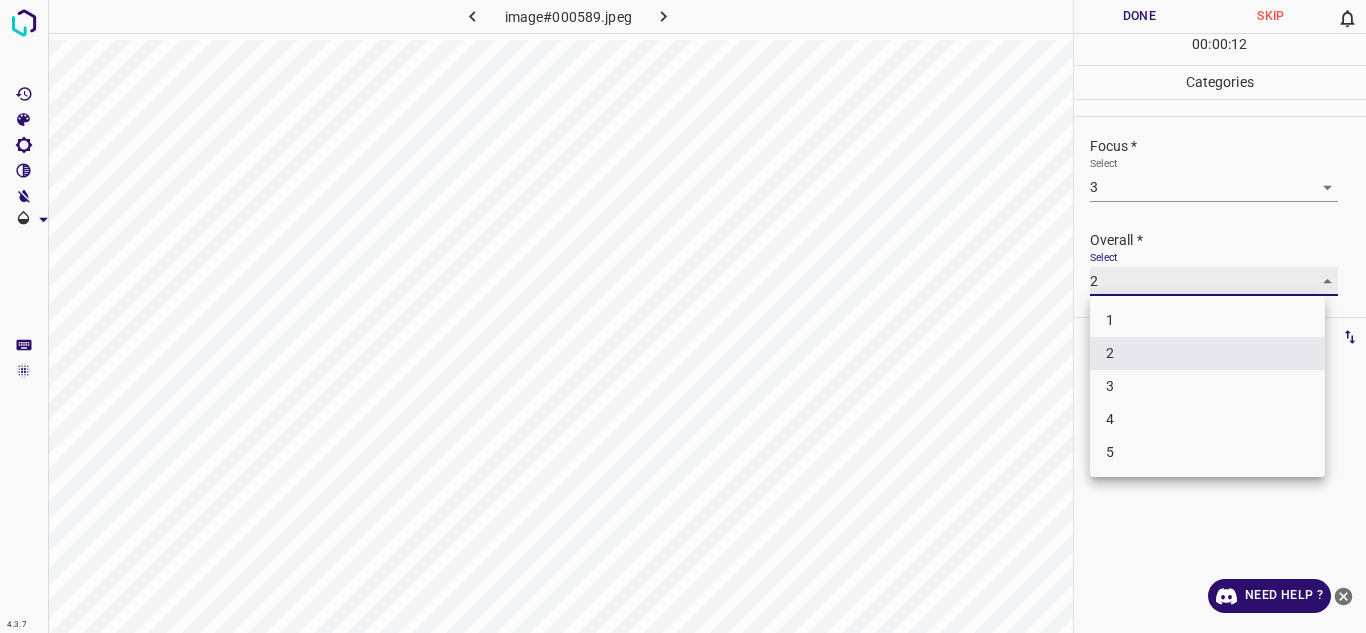 type on "3" 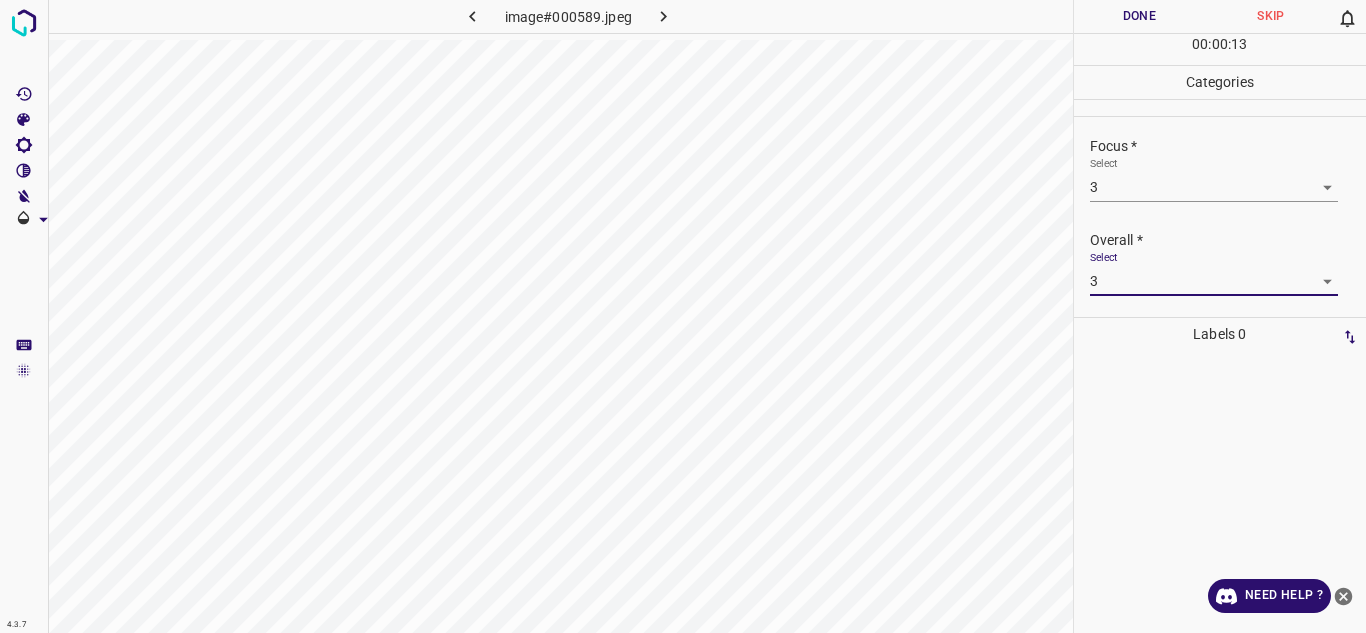 click on "Done" at bounding box center [1140, 16] 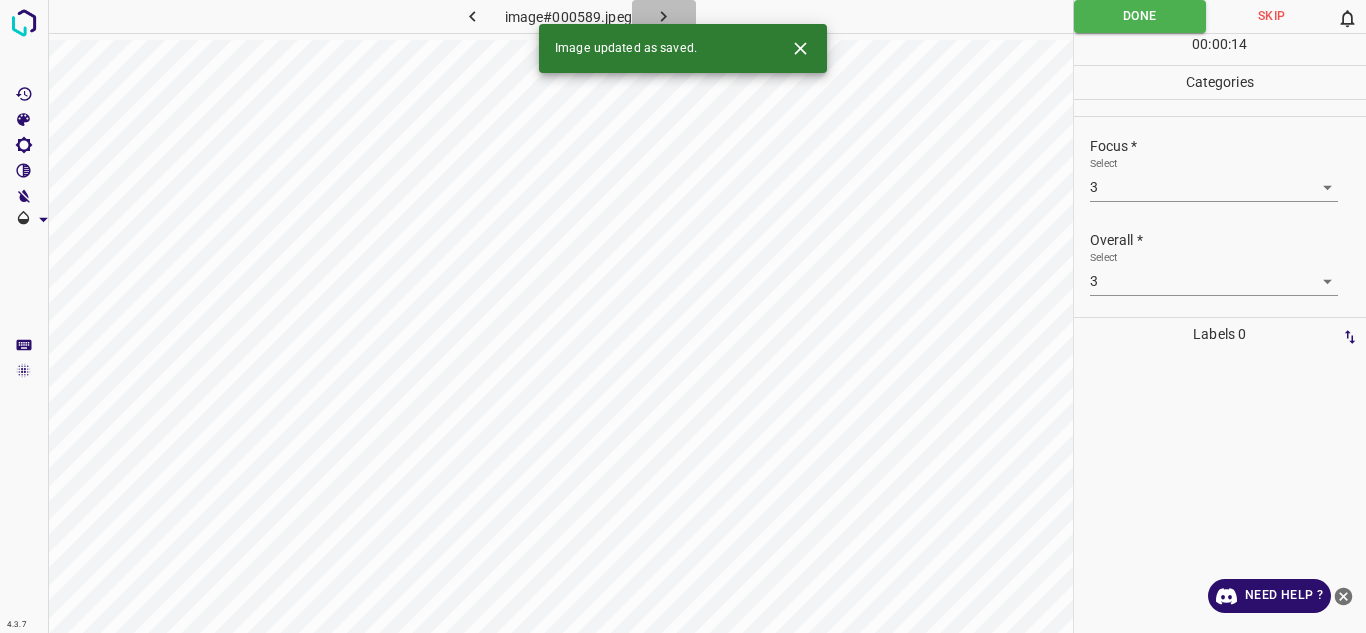 click at bounding box center [664, 16] 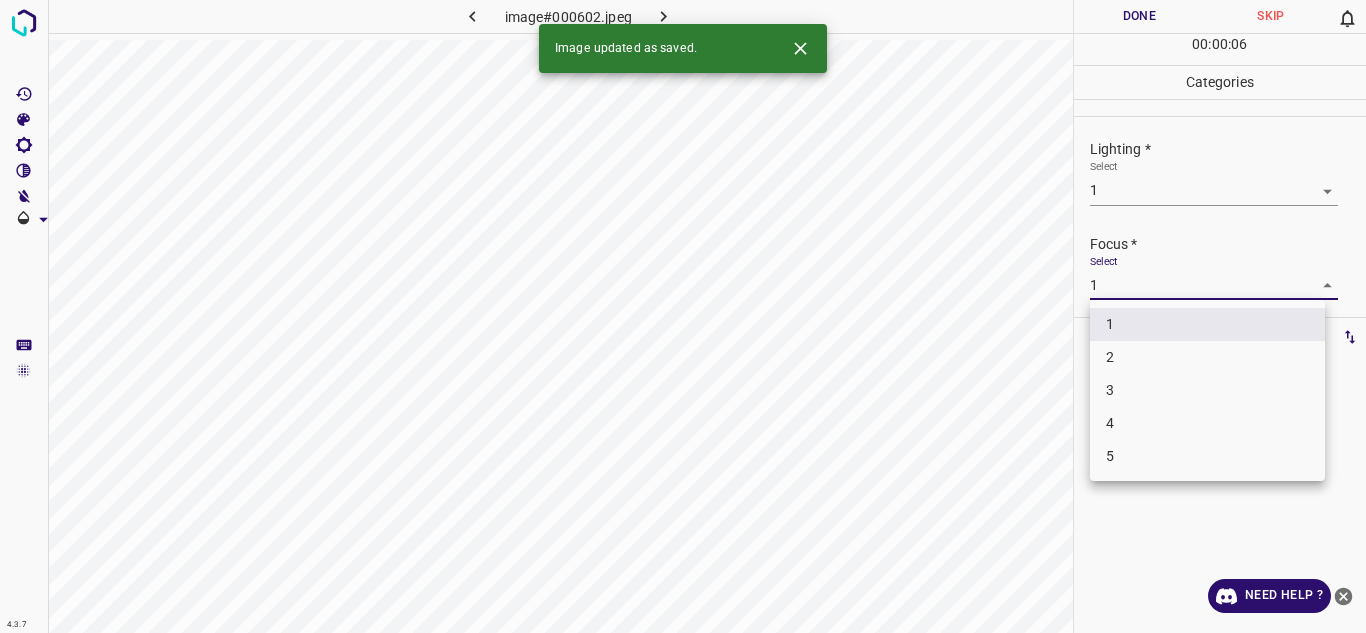click on "4.3.7 image#000602.jpeg Done Skip 0 00   : 00   : 06   Categories Lighting *  Select 1 1 Focus *  Select 1 1 Overall *  Select 1 1 Labels   0 Categories 1 Lighting 2 Focus 3 Overall Tools Space Change between modes (Draw & Edit) I Auto labeling R Restore zoom M Zoom in N Zoom out Delete Delete selecte label Filters Z Restore filters X Saturation filter C Brightness filter V Contrast filter B Gray scale filter General O Download Image updated as saved. Need Help ? - Text - Hide - Delete 1 2 3 4 5" at bounding box center (683, 316) 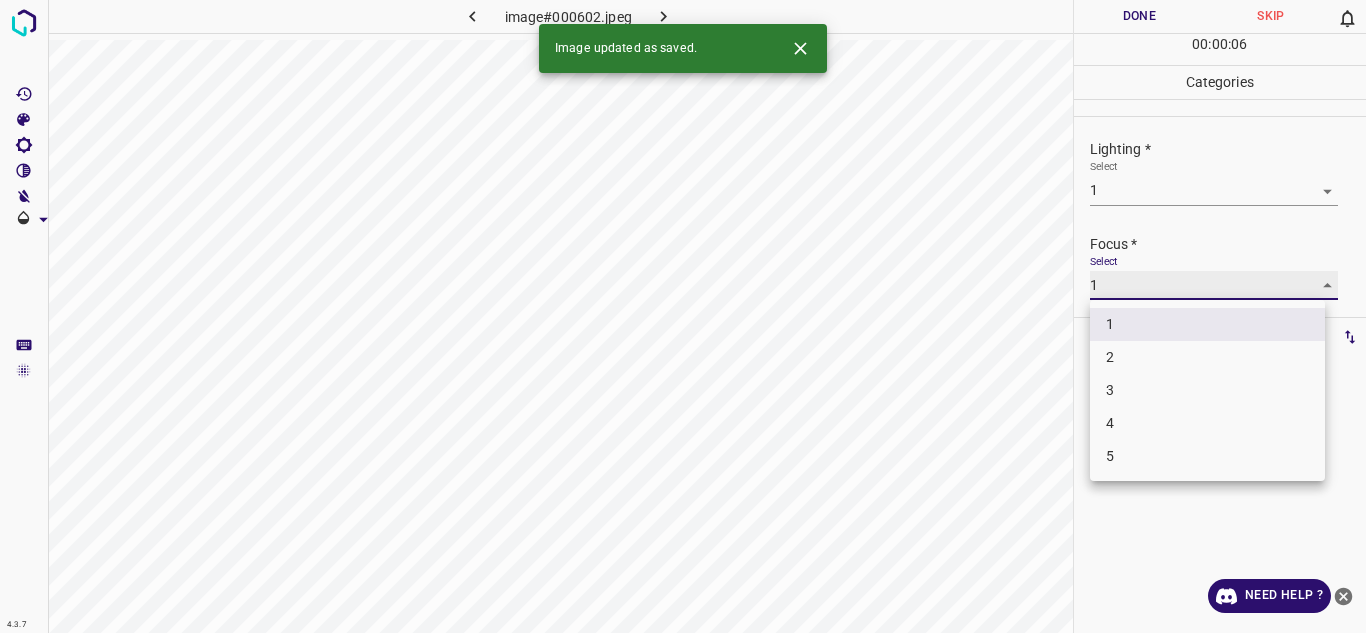 type on "2" 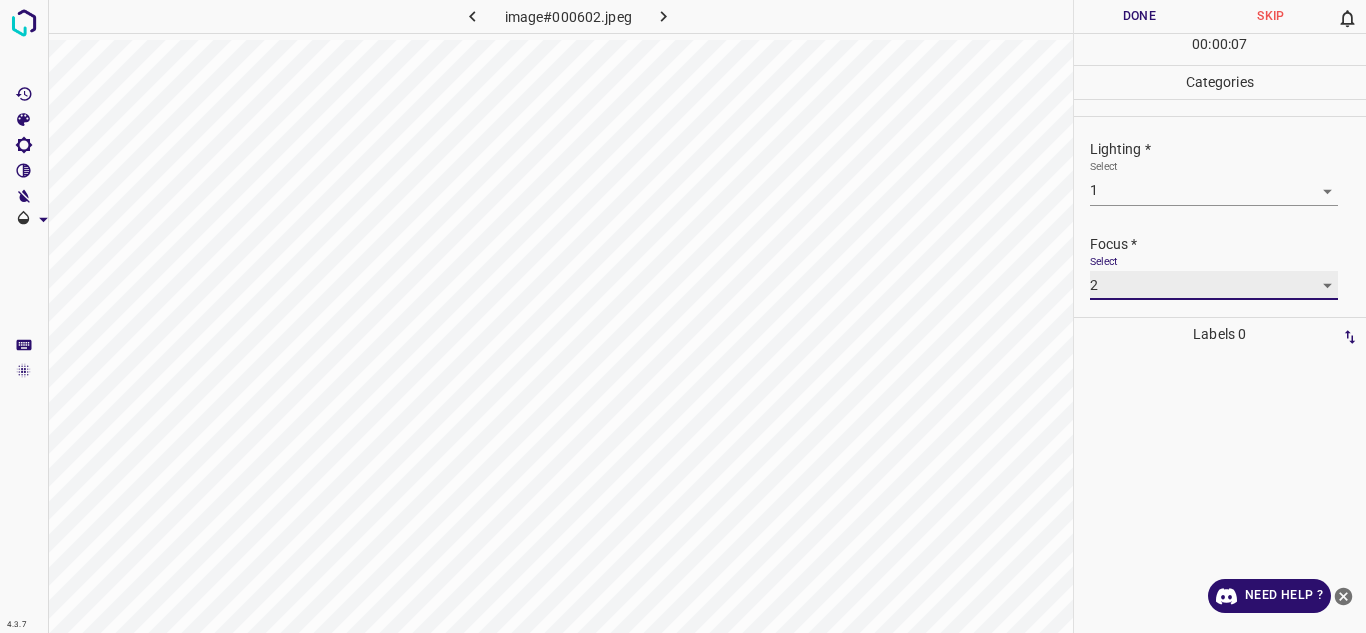 scroll, scrollTop: 98, scrollLeft: 0, axis: vertical 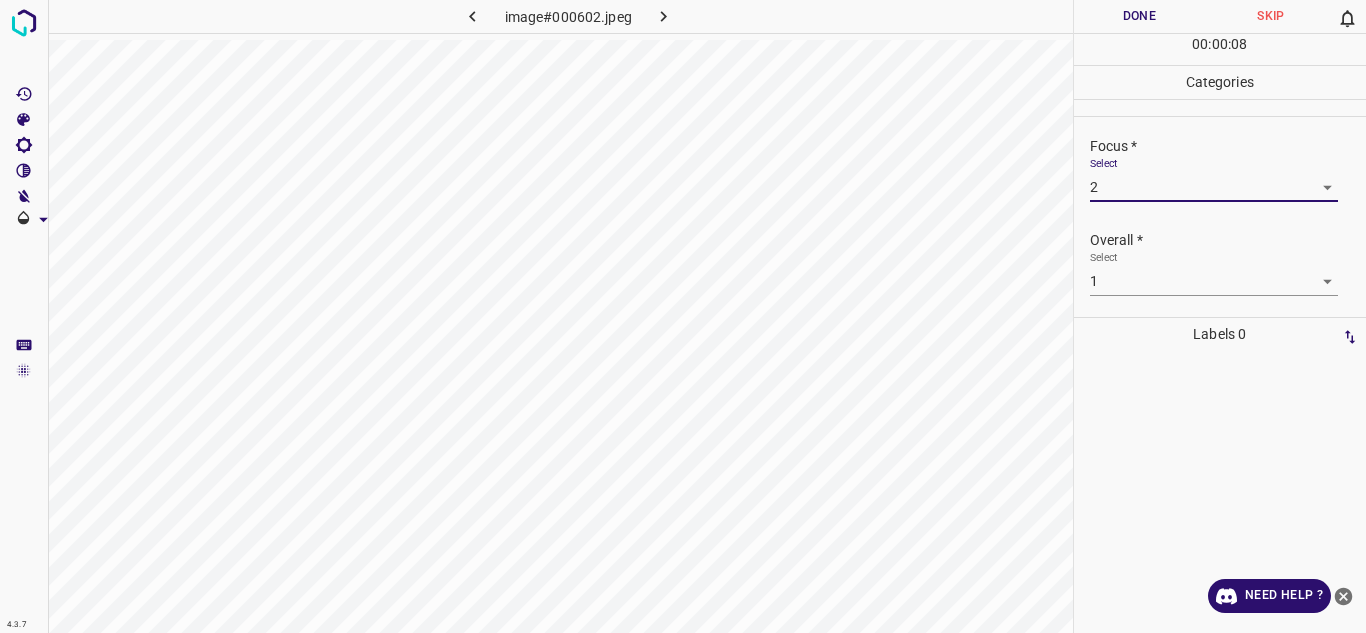 click on "4.3.7 image#000602.jpeg Done Skip 0 00   : 00   : 08   Categories Lighting *  Select 1 1 Focus *  Select 2 2 Overall *  Select 1 1 Labels   0 Categories 1 Lighting 2 Focus 3 Overall Tools Space Change between modes (Draw & Edit) I Auto labeling R Restore zoom M Zoom in N Zoom out Delete Delete selecte label Filters Z Restore filters X Saturation filter C Brightness filter V Contrast filter B Gray scale filter General O Download Need Help ? - Text - Hide - Delete" at bounding box center [683, 316] 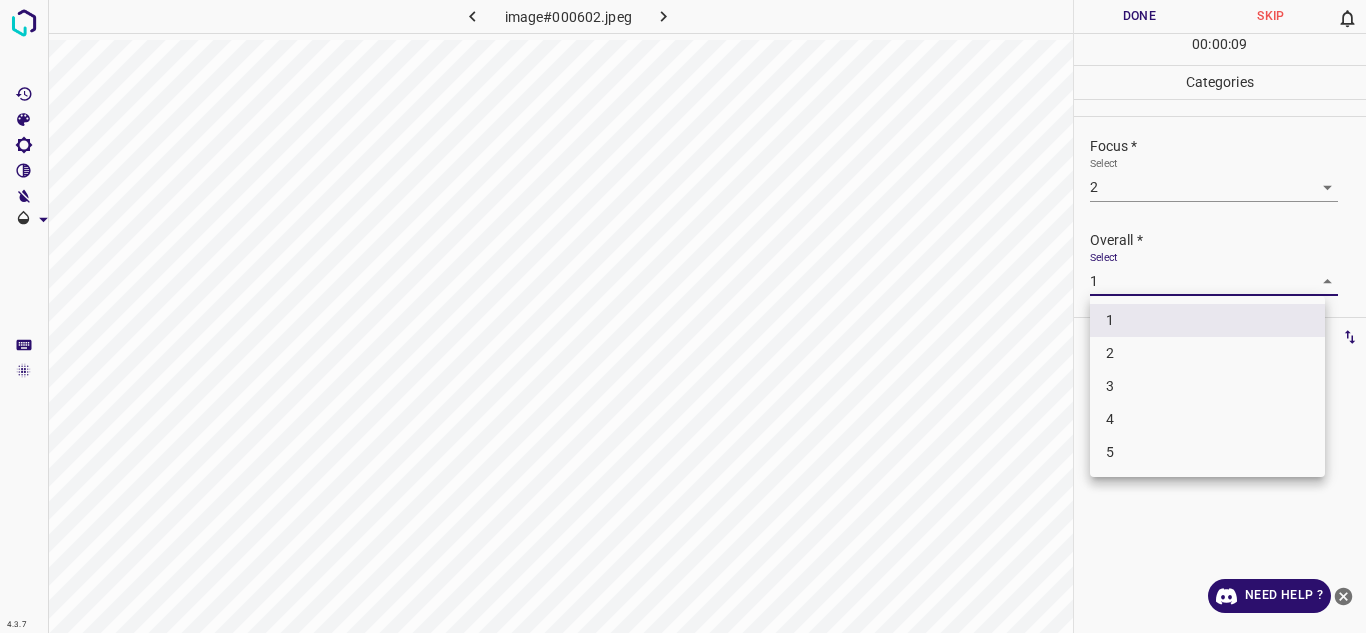 click on "2" at bounding box center [1207, 353] 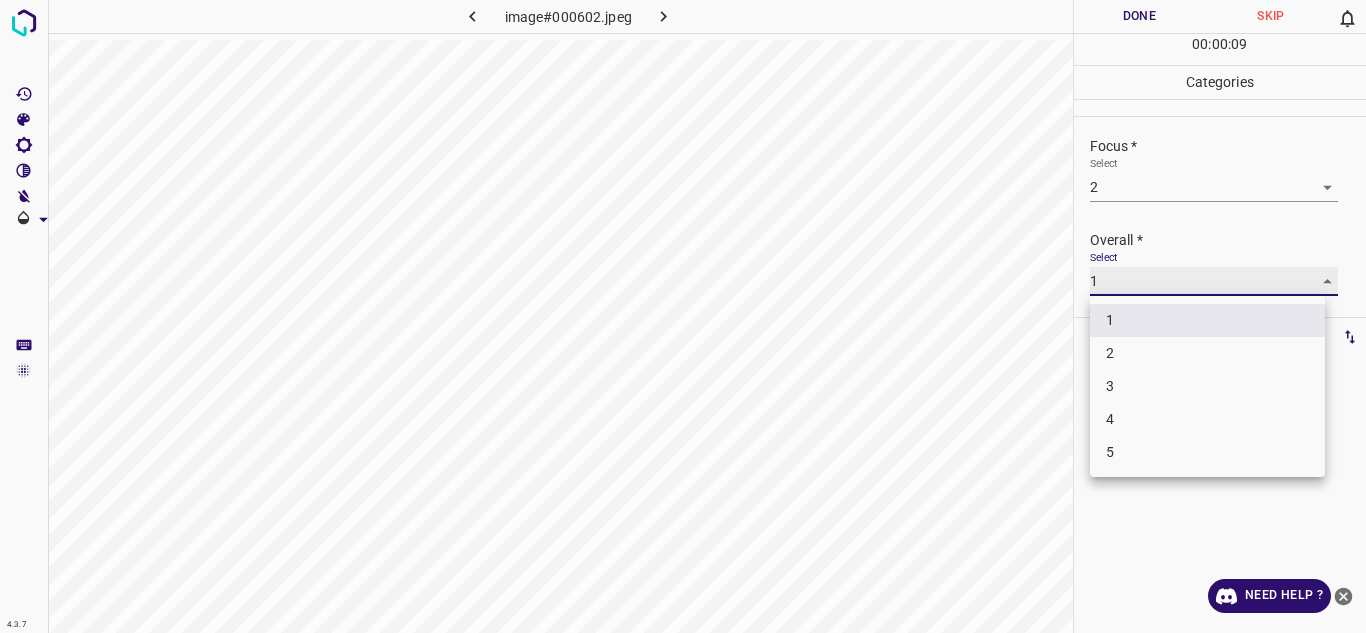 type on "2" 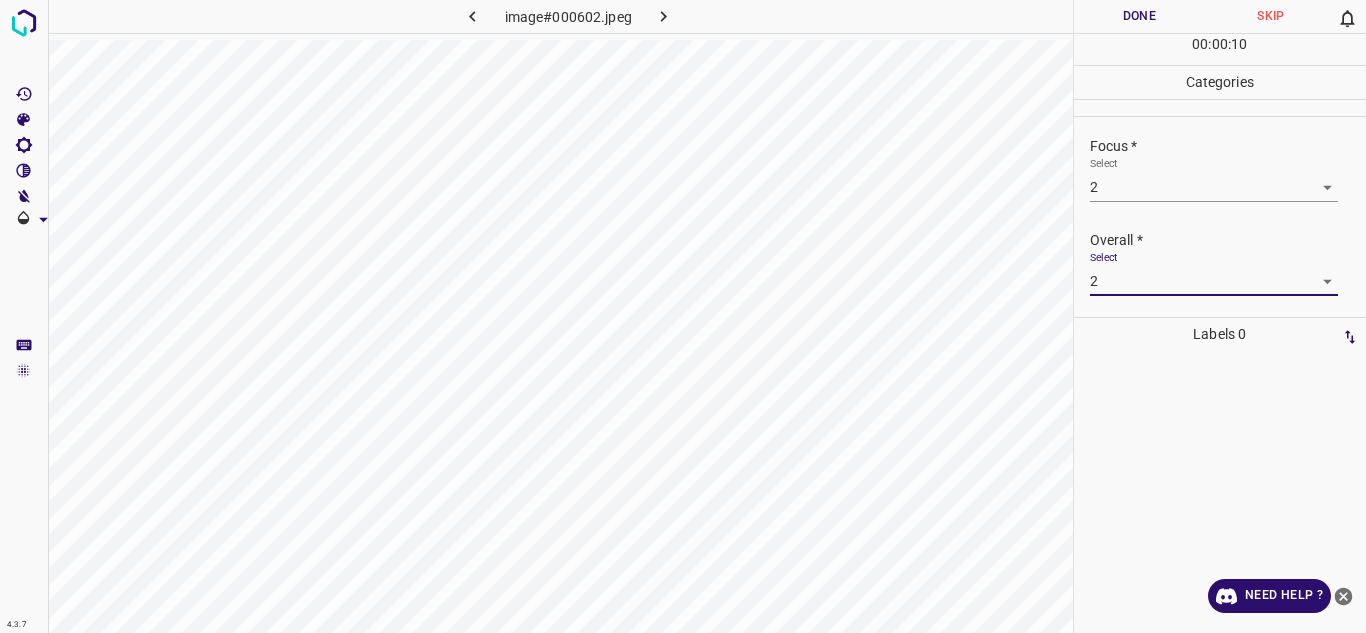 click on "Done" at bounding box center (1140, 16) 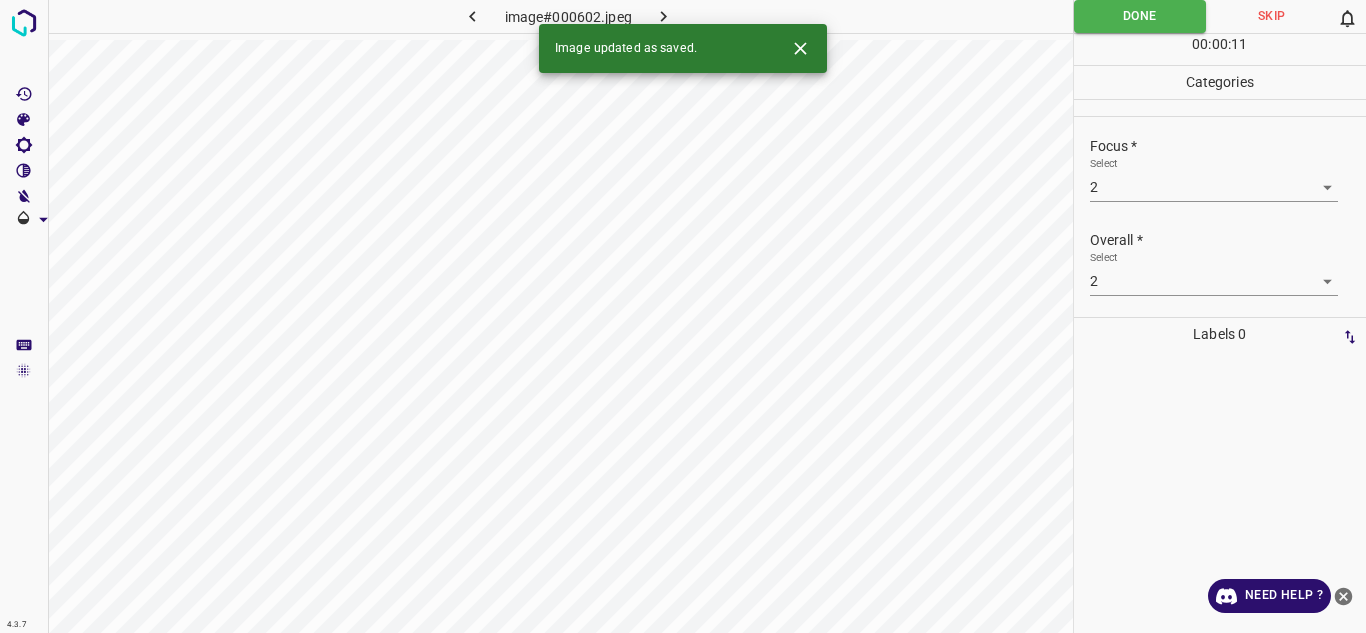 click 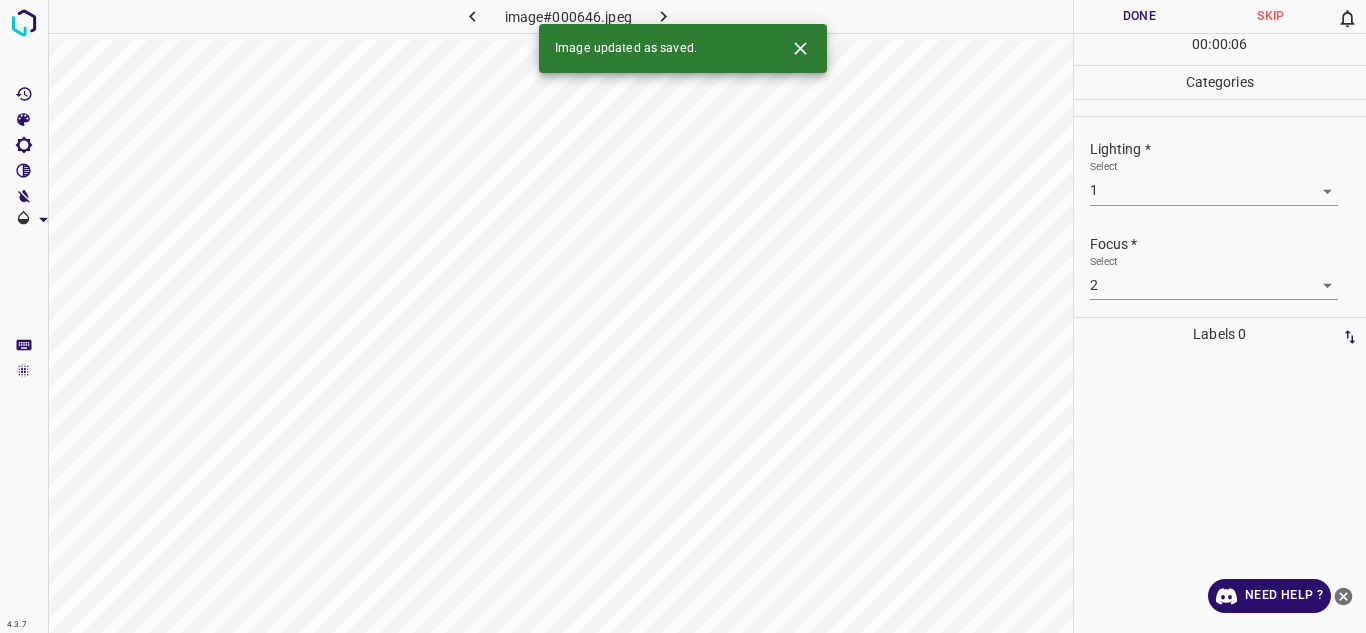 scroll, scrollTop: 98, scrollLeft: 0, axis: vertical 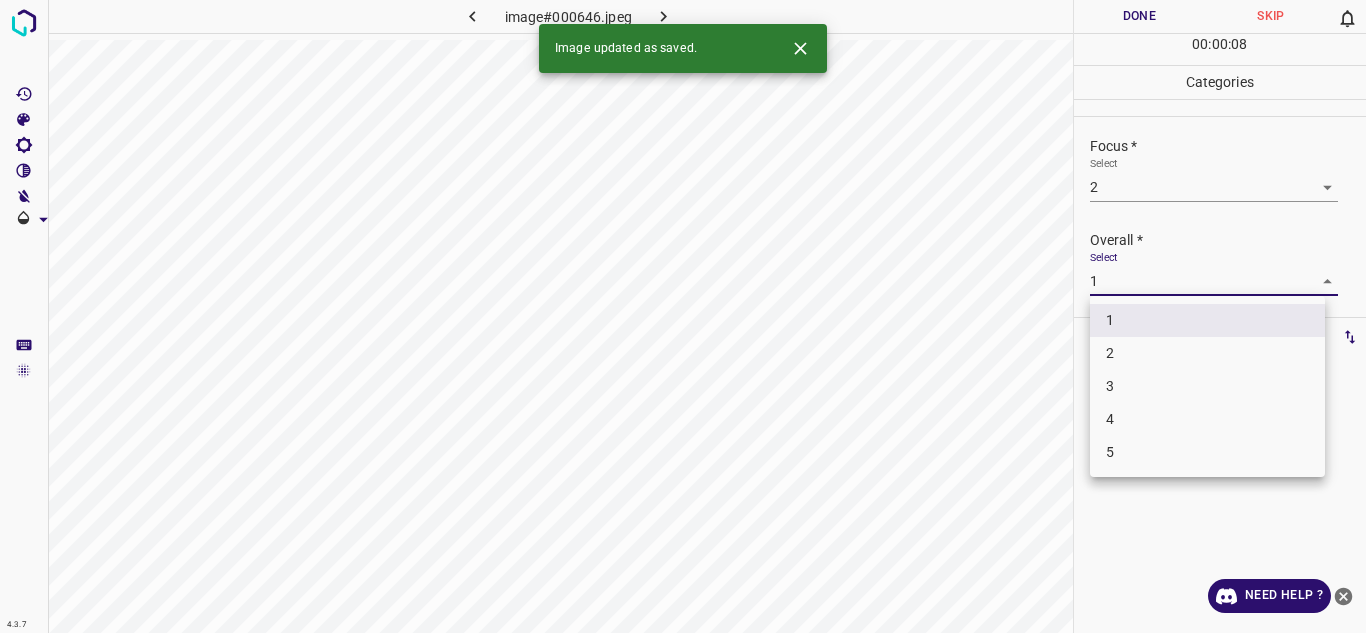 click on "4.3.7 image#000646.jpeg Done Skip 0 00   : 00   : 08   Categories Lighting *  Select 1 1 Focus *  Select 2 2 Overall *  Select 1 1 Labels   0 Categories 1 Lighting 2 Focus 3 Overall Tools Space Change between modes (Draw & Edit) I Auto labeling R Restore zoom M Zoom in N Zoom out Delete Delete selecte label Filters Z Restore filters X Saturation filter C Brightness filter V Contrast filter B Gray scale filter General O Download Image updated as saved. Need Help ? - Text - Hide - Delete 1 2 3 4 5" at bounding box center [683, 316] 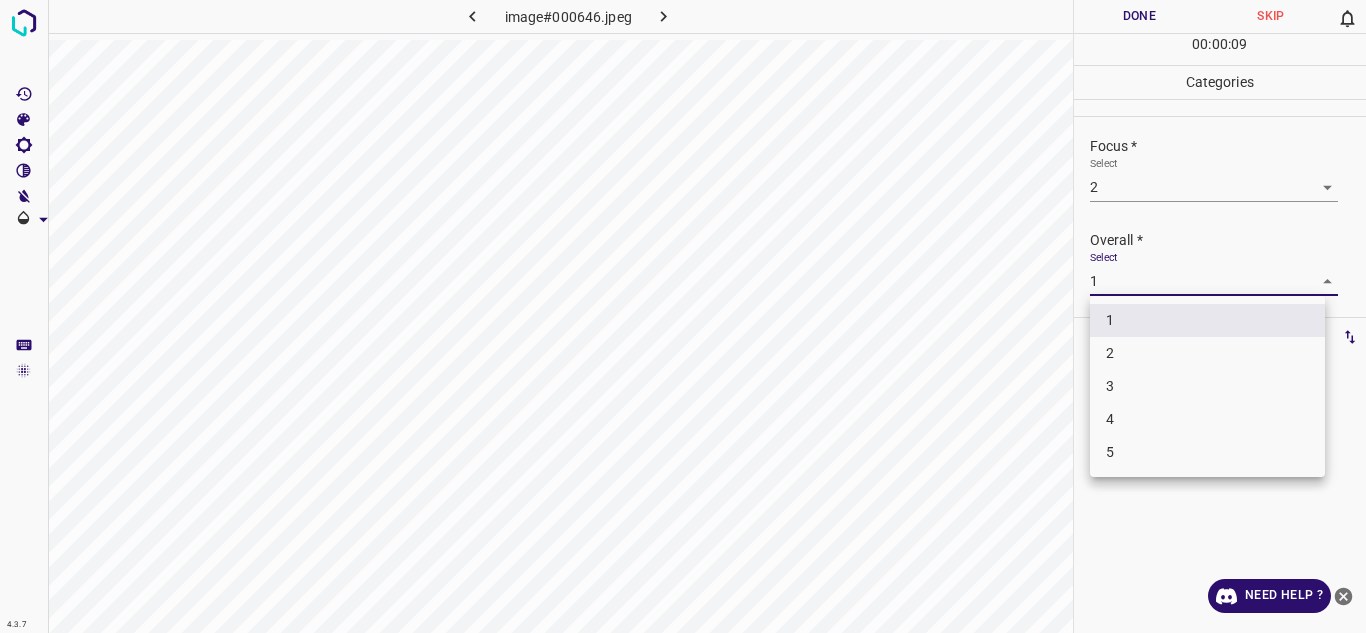 click on "3" at bounding box center [1207, 386] 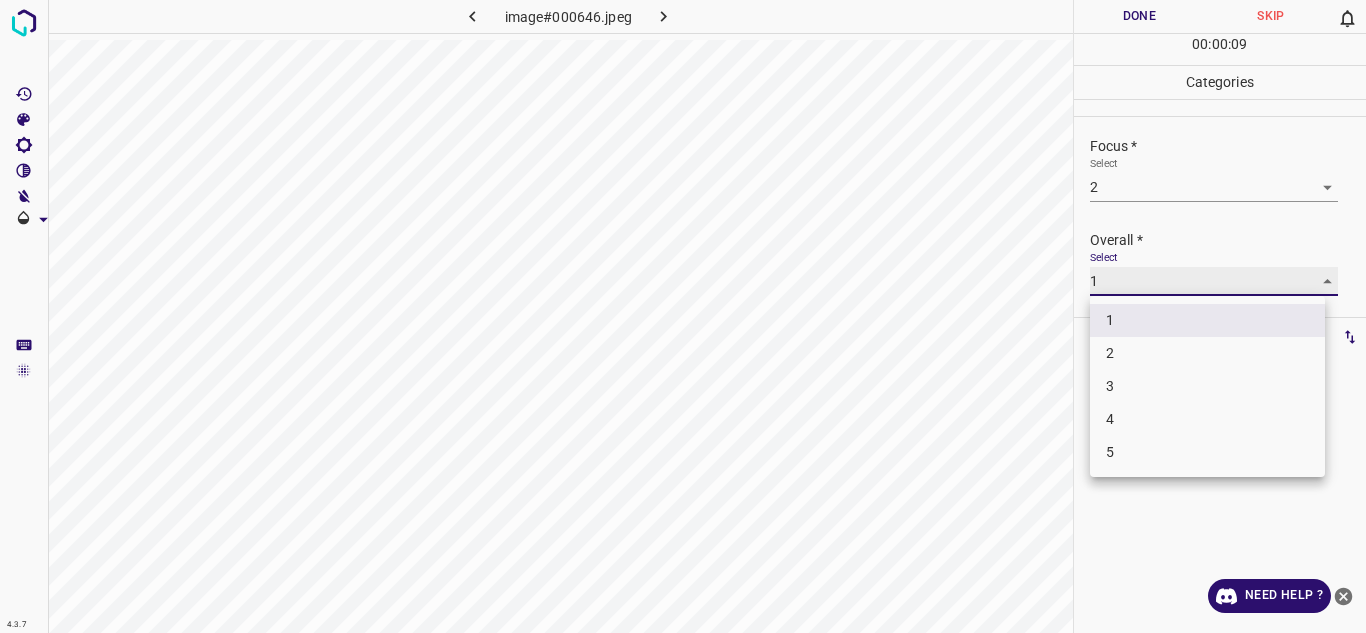 type on "3" 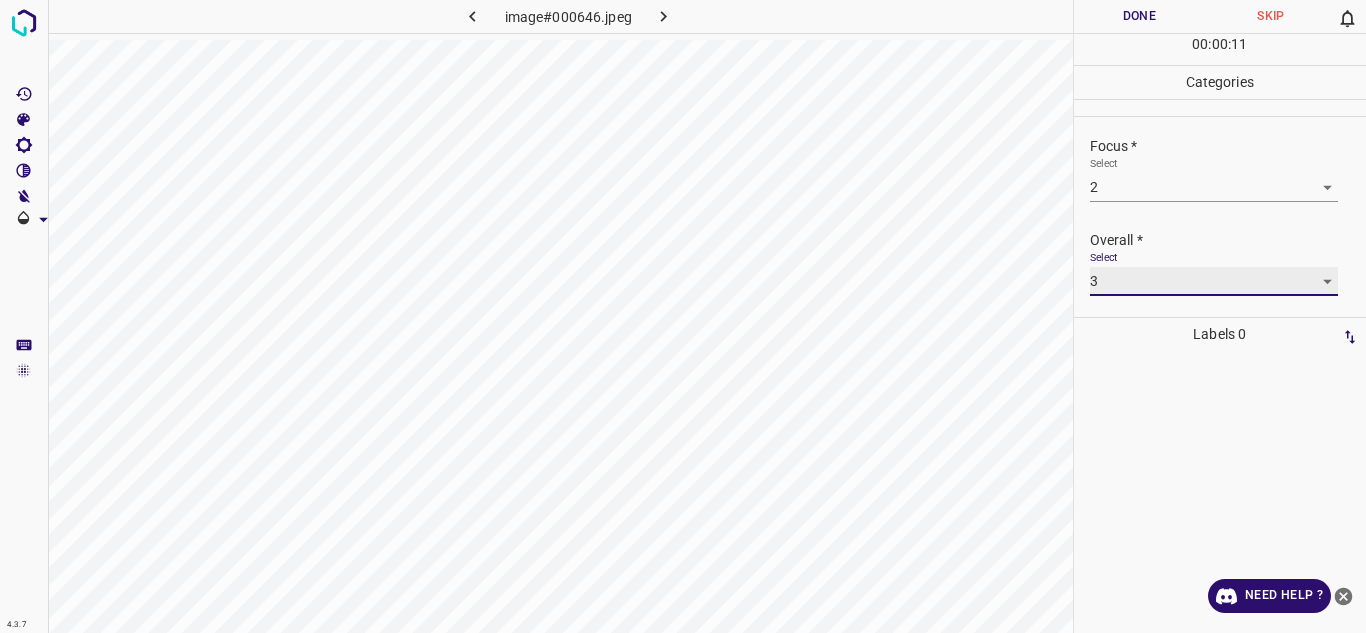 scroll, scrollTop: 0, scrollLeft: 0, axis: both 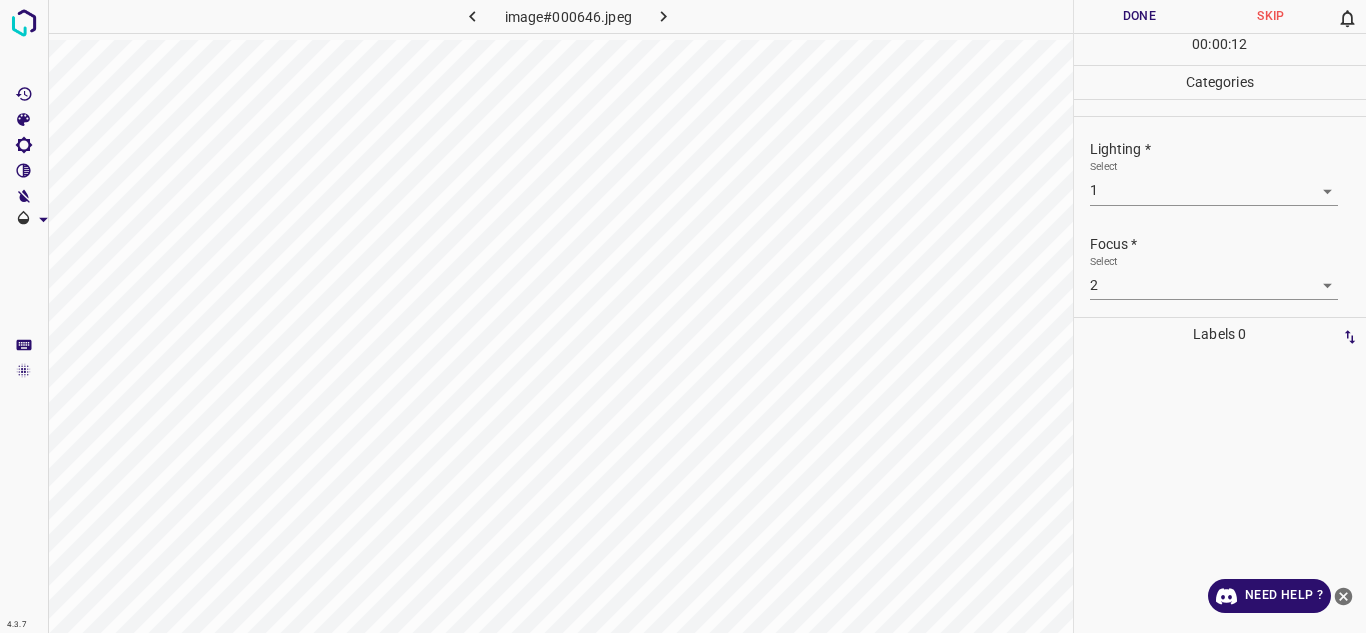 click on "4.3.7 image#000646.jpeg Done Skip 0 00   : 00   : 12   Categories Lighting *  Select 1 1 Focus *  Select 2 2 Overall *  Select 3 3 Labels   0 Categories 1 Lighting 2 Focus 3 Overall Tools Space Change between modes (Draw & Edit) I Auto labeling R Restore zoom M Zoom in N Zoom out Delete Delete selecte label Filters Z Restore filters X Saturation filter C Brightness filter V Contrast filter B Gray scale filter General O Download Need Help ? - Text - Hide - Delete" at bounding box center [683, 316] 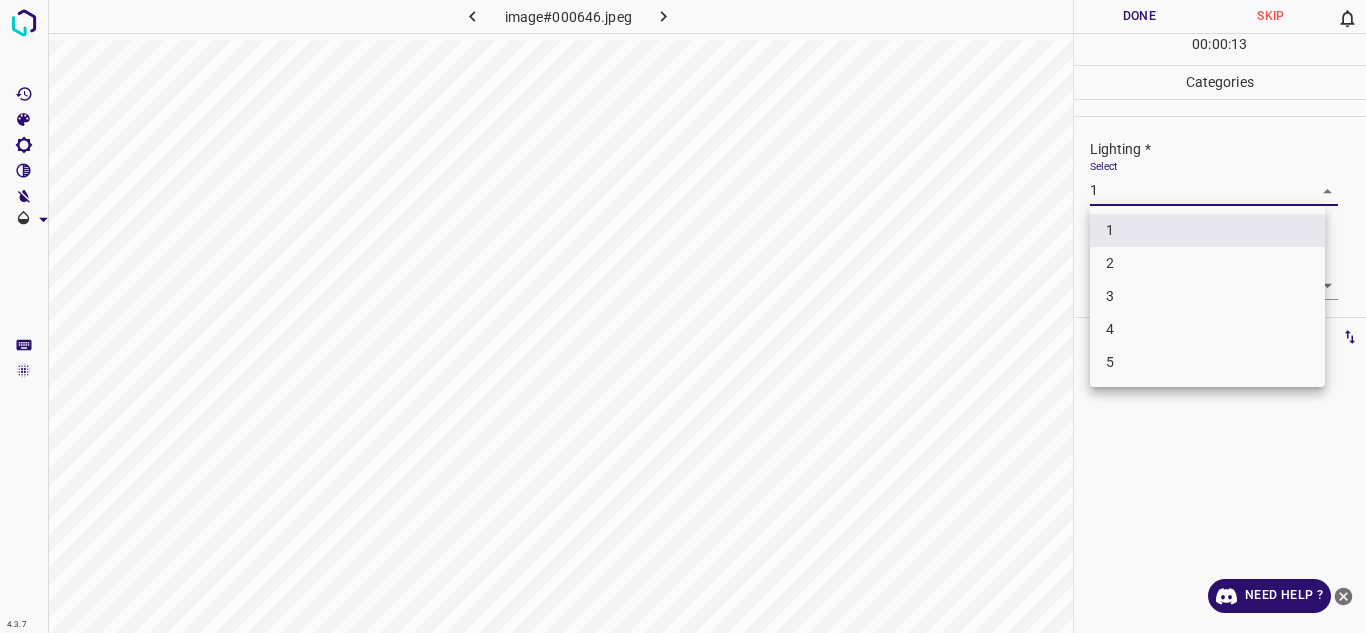 click on "3" at bounding box center [1207, 296] 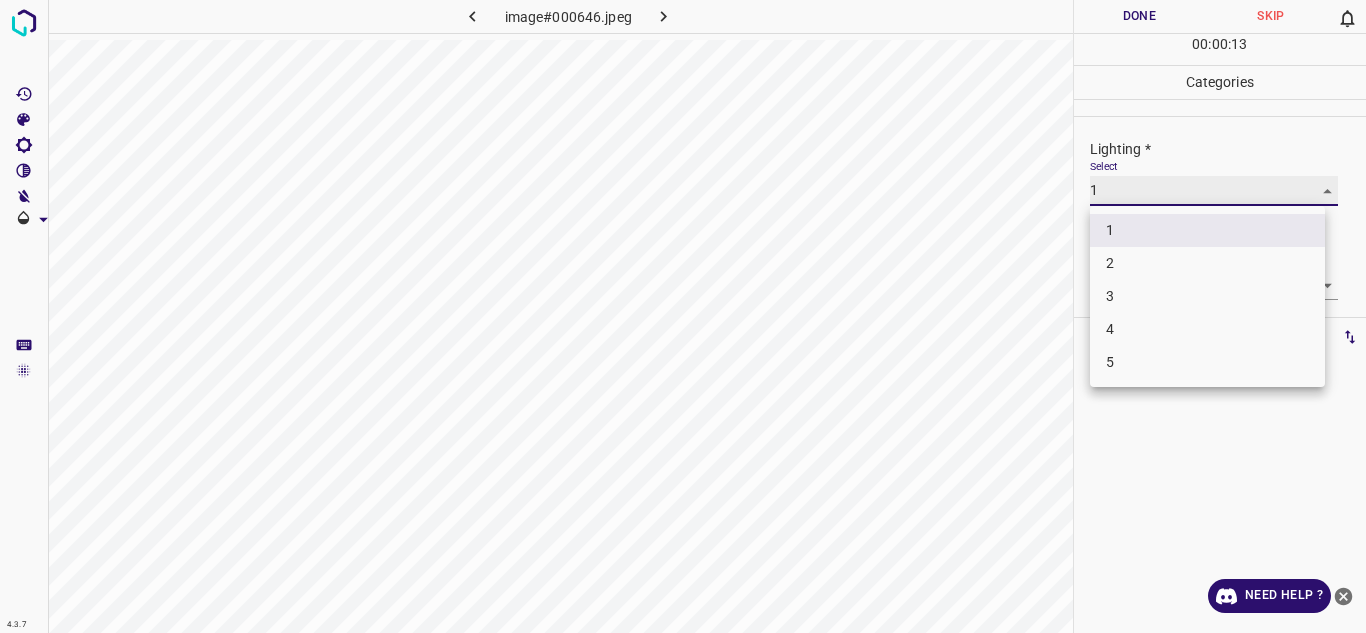 type on "3" 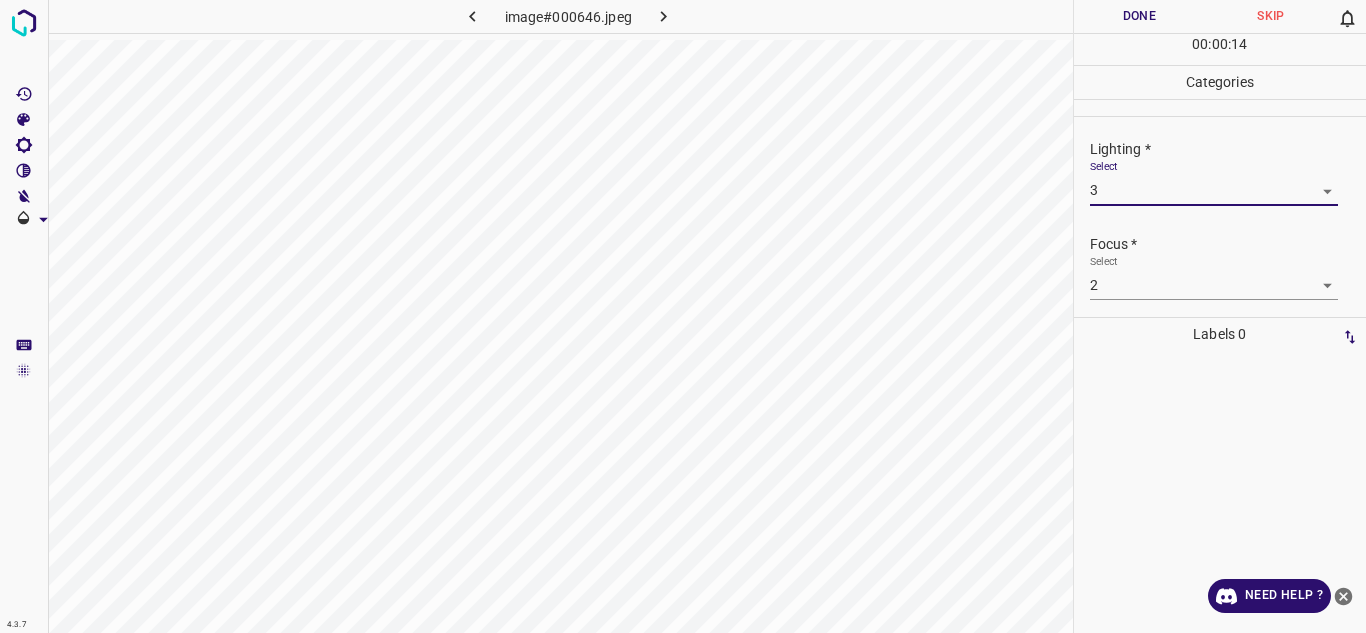 click on "Done" at bounding box center (1140, 16) 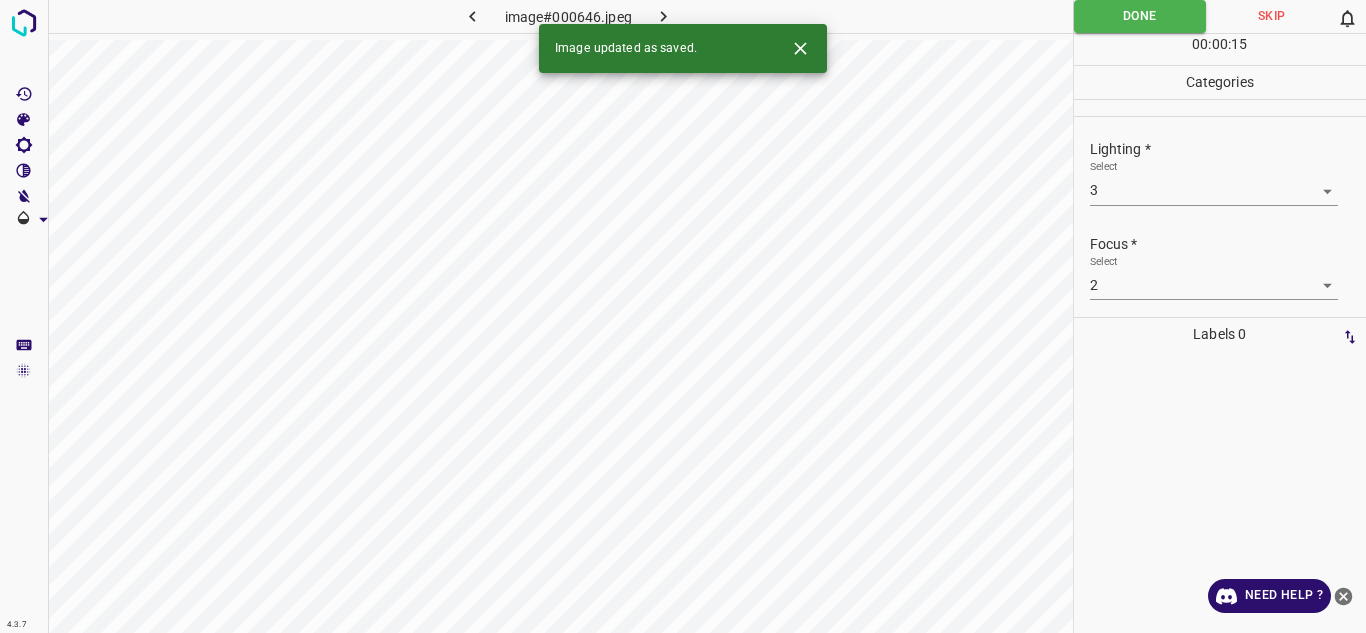 click 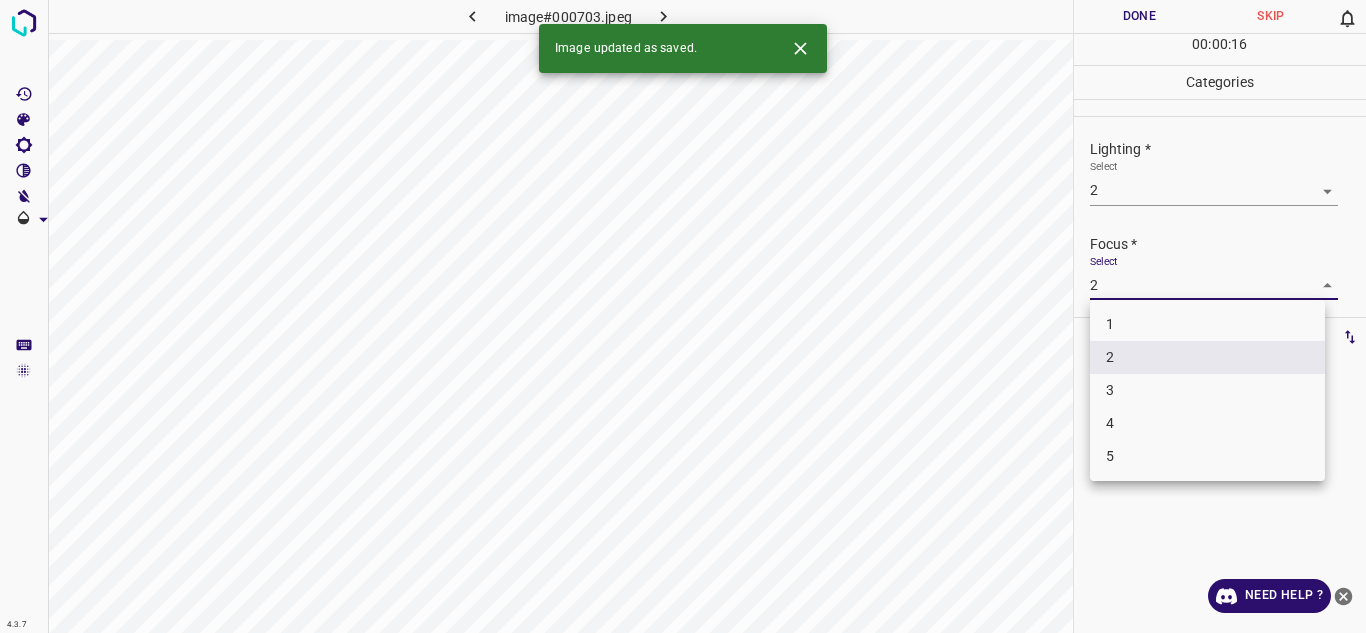 click on "4.3.7 image#000703.jpeg Done Skip 0 00   : 00   : 16   Categories Lighting *  Select 2 2 Focus *  Select 2 2 Overall *  Select 2 2 Labels   0 Categories 1 Lighting 2 Focus 3 Overall Tools Space Change between modes (Draw & Edit) I Auto labeling R Restore zoom M Zoom in N Zoom out Delete Delete selecte label Filters Z Restore filters X Saturation filter C Brightness filter V Contrast filter B Gray scale filter General O Download Image updated as saved. Need Help ? - Text - Hide - Delete 1 2 3 4 5" at bounding box center [683, 316] 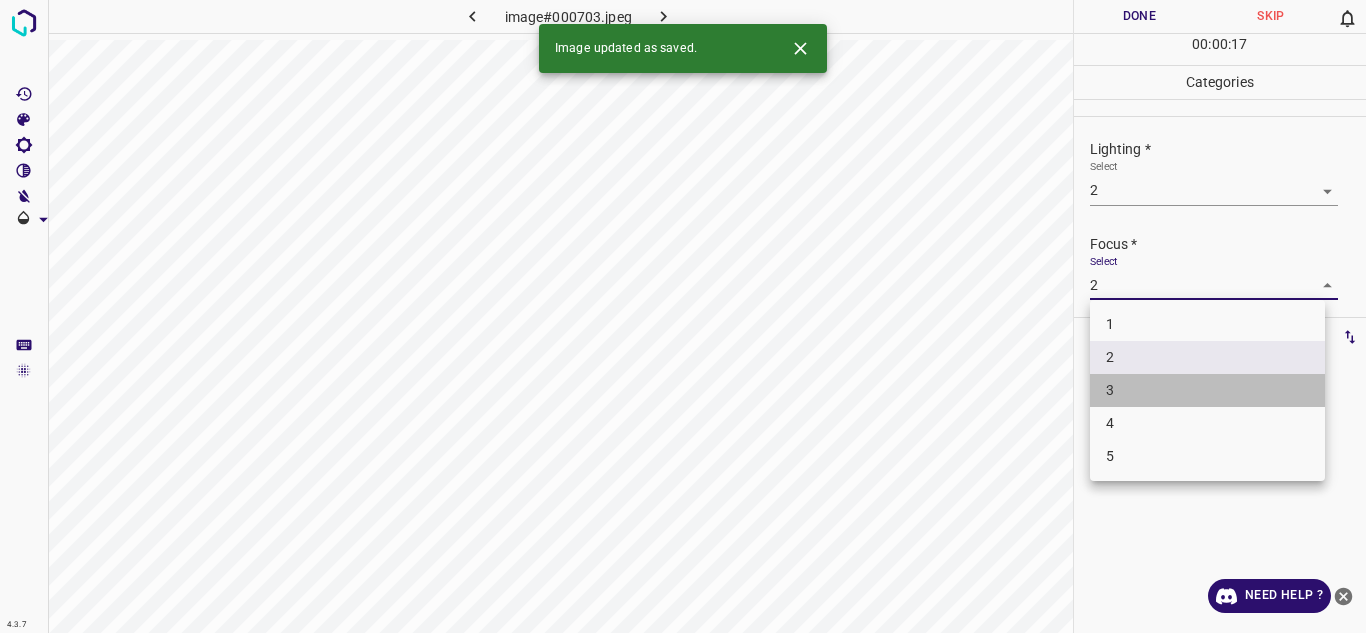 click on "3" at bounding box center (1207, 390) 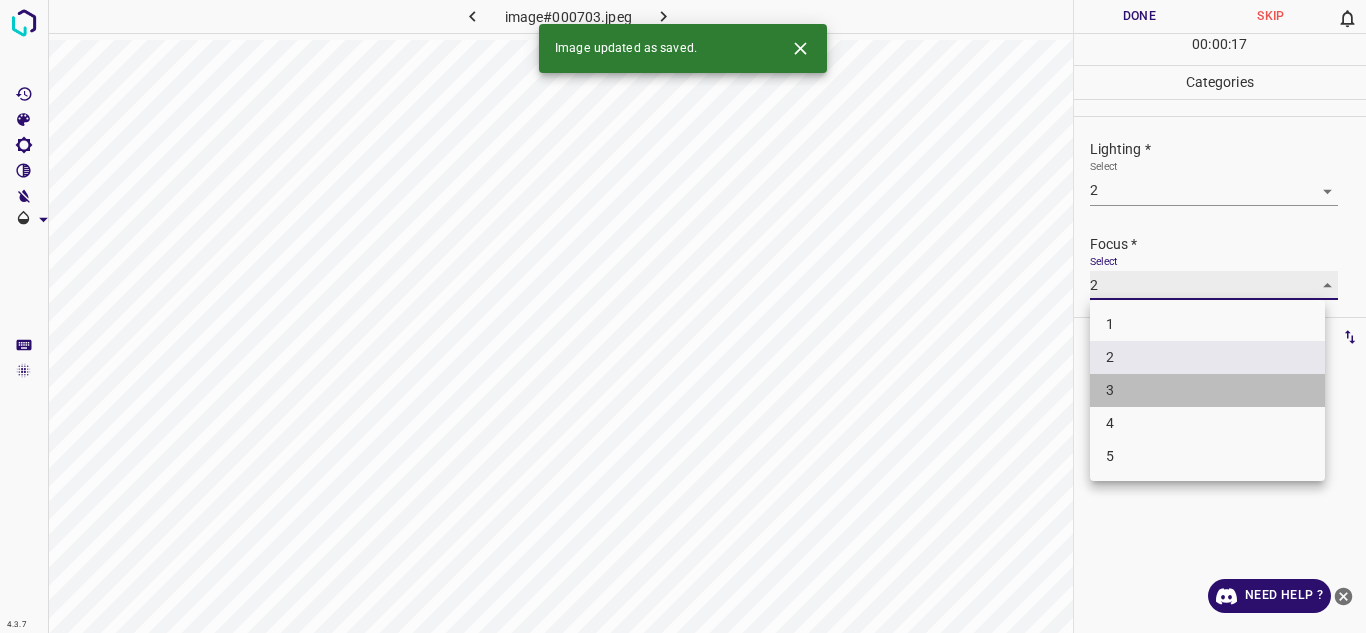 type on "3" 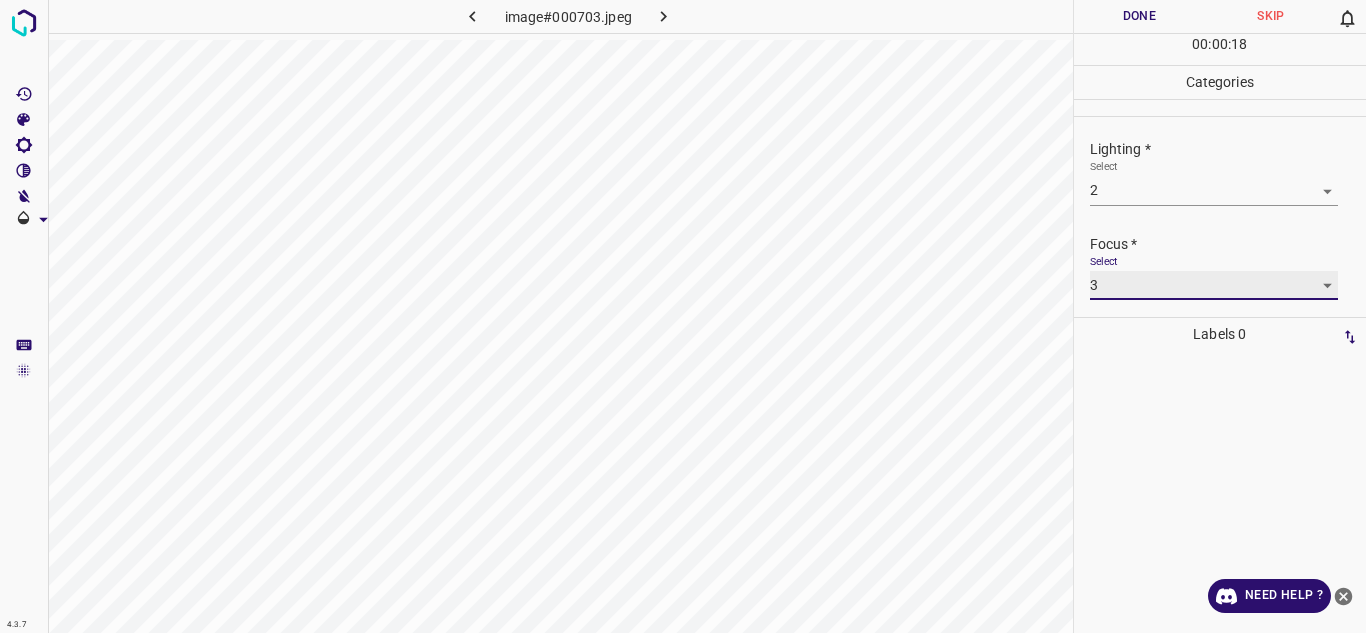 scroll, scrollTop: 98, scrollLeft: 0, axis: vertical 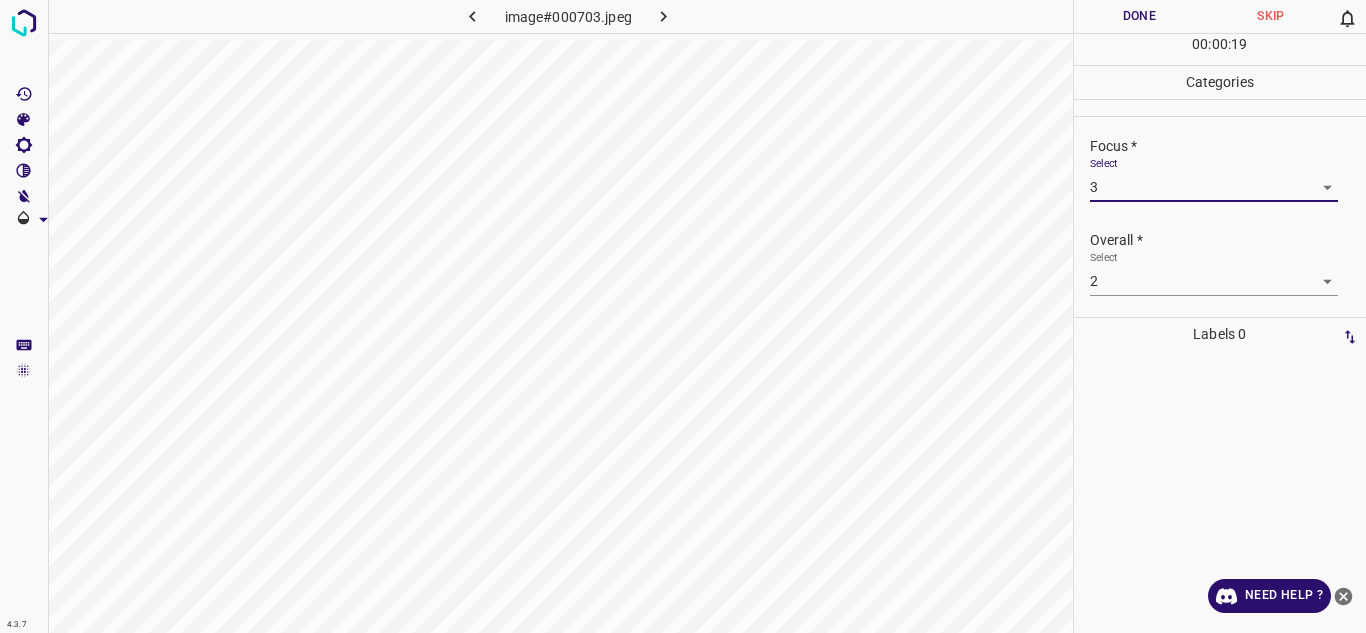 click on "4.3.7 image#000703.jpeg Done Skip 0 00   : 00   : 19   Categories Lighting *  Select 2 2 Focus *  Select 3 3 Overall *  Select 2 2 Labels   0 Categories 1 Lighting 2 Focus 3 Overall Tools Space Change between modes (Draw & Edit) I Auto labeling R Restore zoom M Zoom in N Zoom out Delete Delete selecte label Filters Z Restore filters X Saturation filter C Brightness filter V Contrast filter B Gray scale filter General O Download Need Help ? - Text - Hide - Delete" at bounding box center [683, 316] 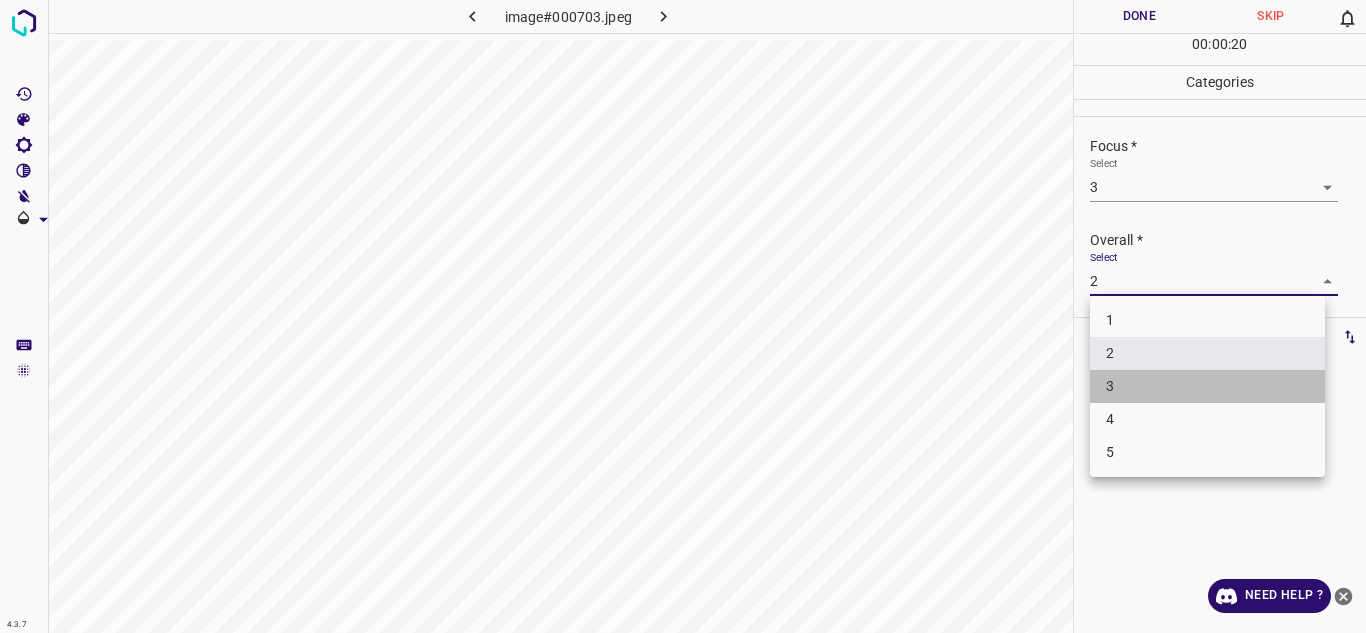 click on "3" at bounding box center (1207, 386) 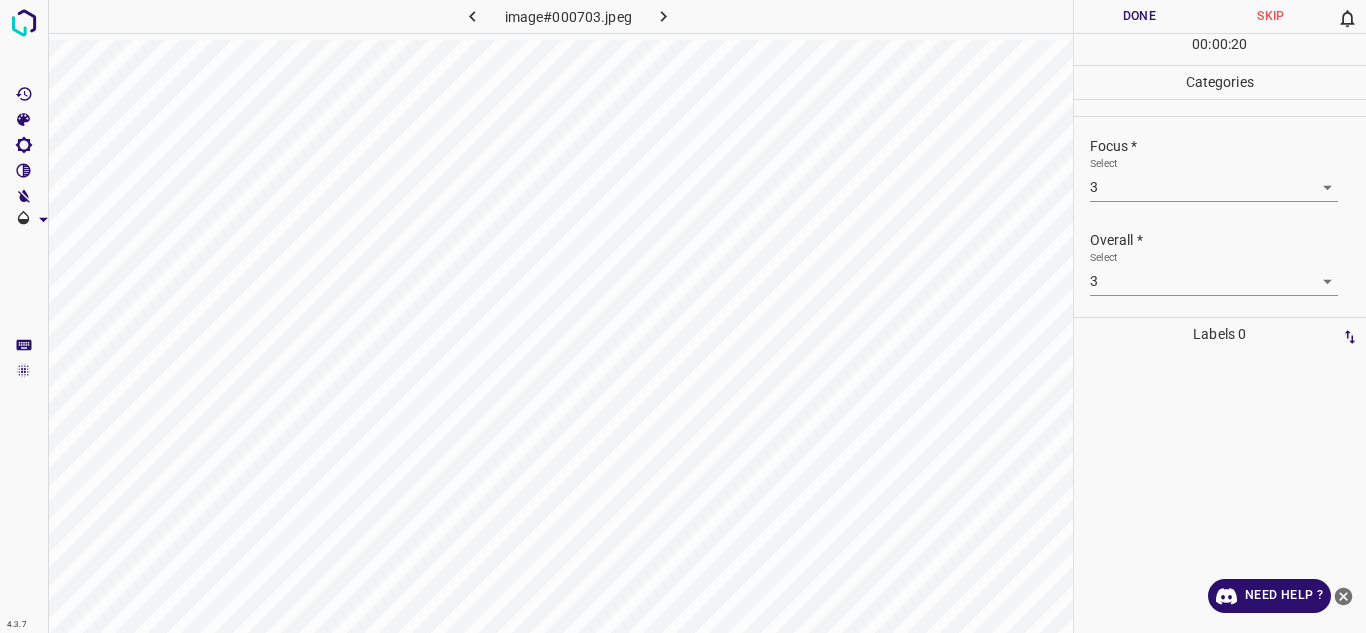 click on "3" at bounding box center [1207, 347] 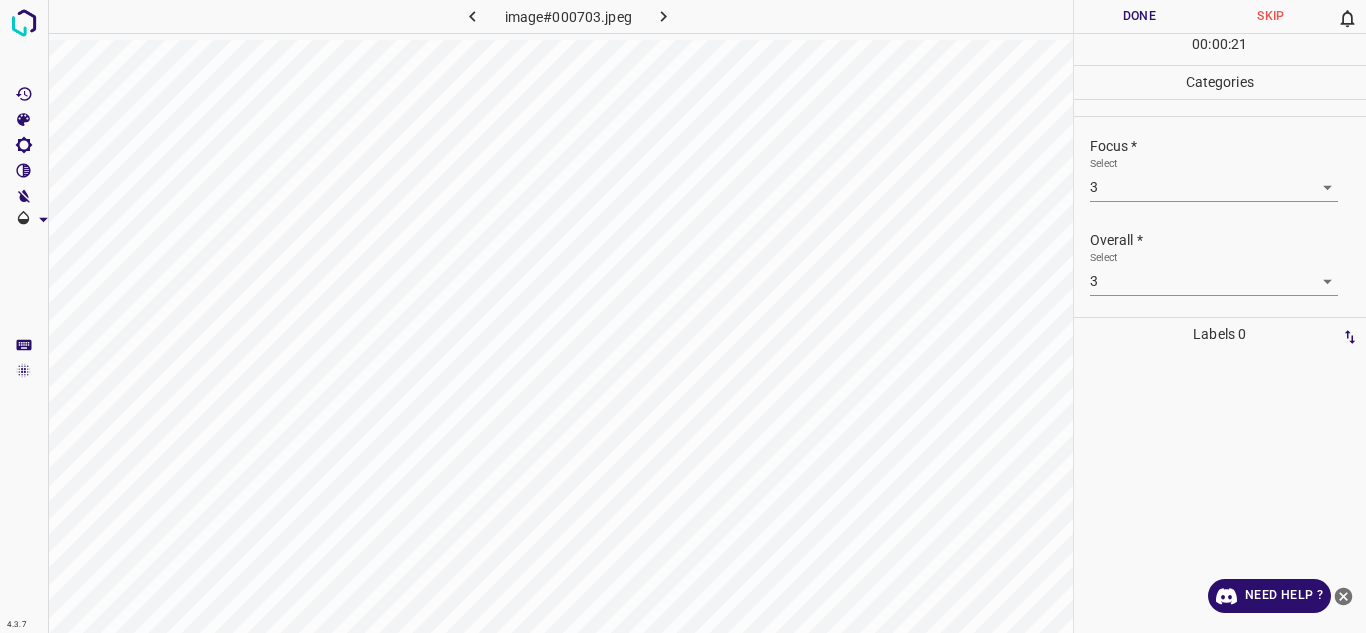 click on "Done" at bounding box center (1140, 16) 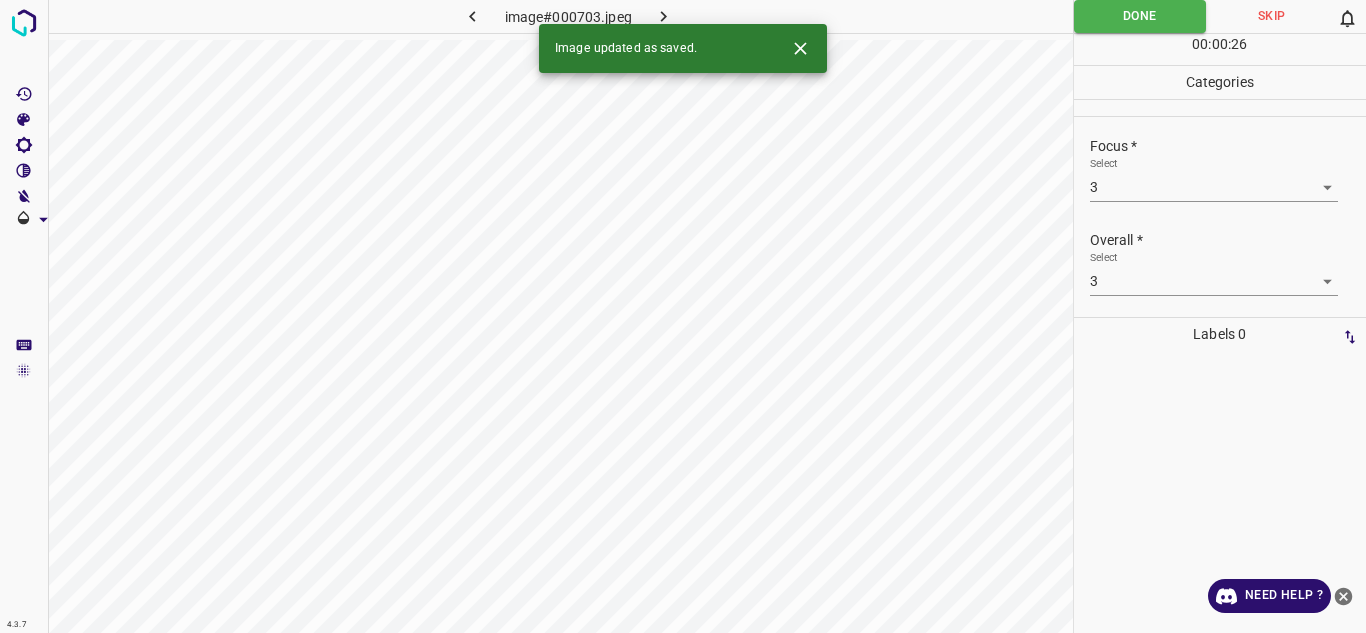click at bounding box center (664, 16) 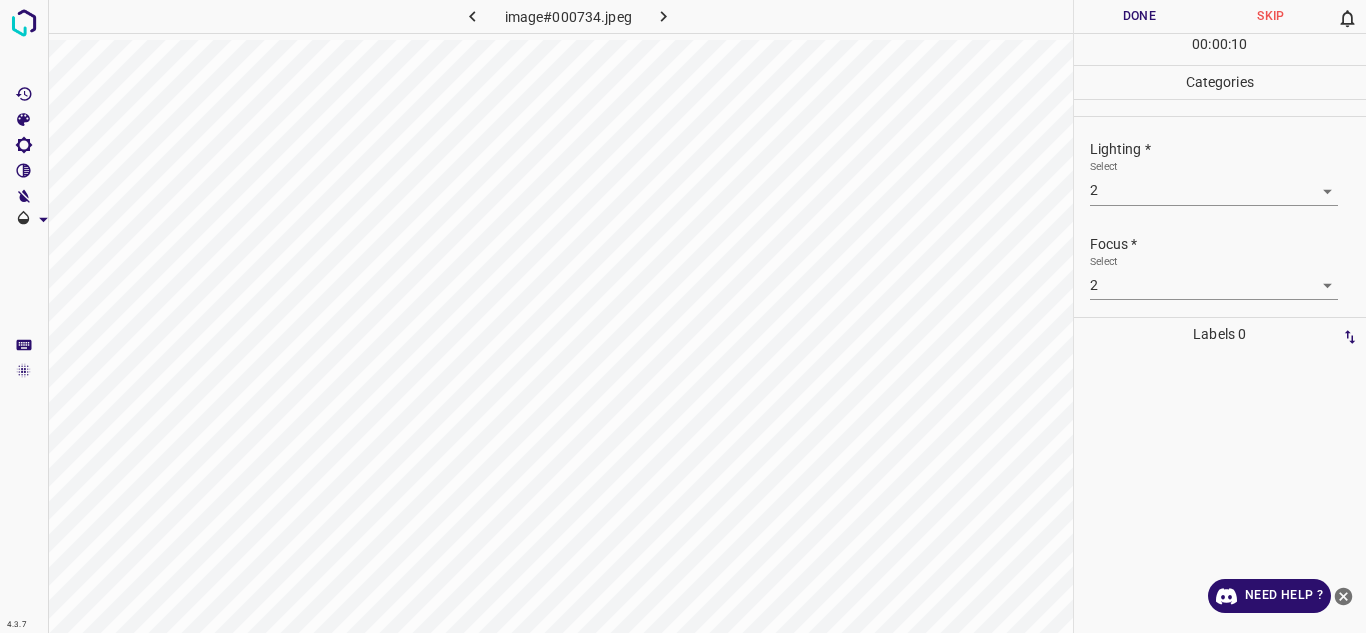 click on "4.3.7 image#000734.jpeg Done Skip 0 00   : 00   : 10   Categories Lighting *  Select 2 2 Focus *  Select 2 2 Overall *  Select 2 2 Labels   0 Categories 1 Lighting 2 Focus 3 Overall Tools Space Change between modes (Draw & Edit) I Auto labeling R Restore zoom M Zoom in N Zoom out Delete Delete selecte label Filters Z Restore filters X Saturation filter C Brightness filter V Contrast filter B Gray scale filter General O Download Need Help ? - Text - Hide - Delete" at bounding box center (683, 316) 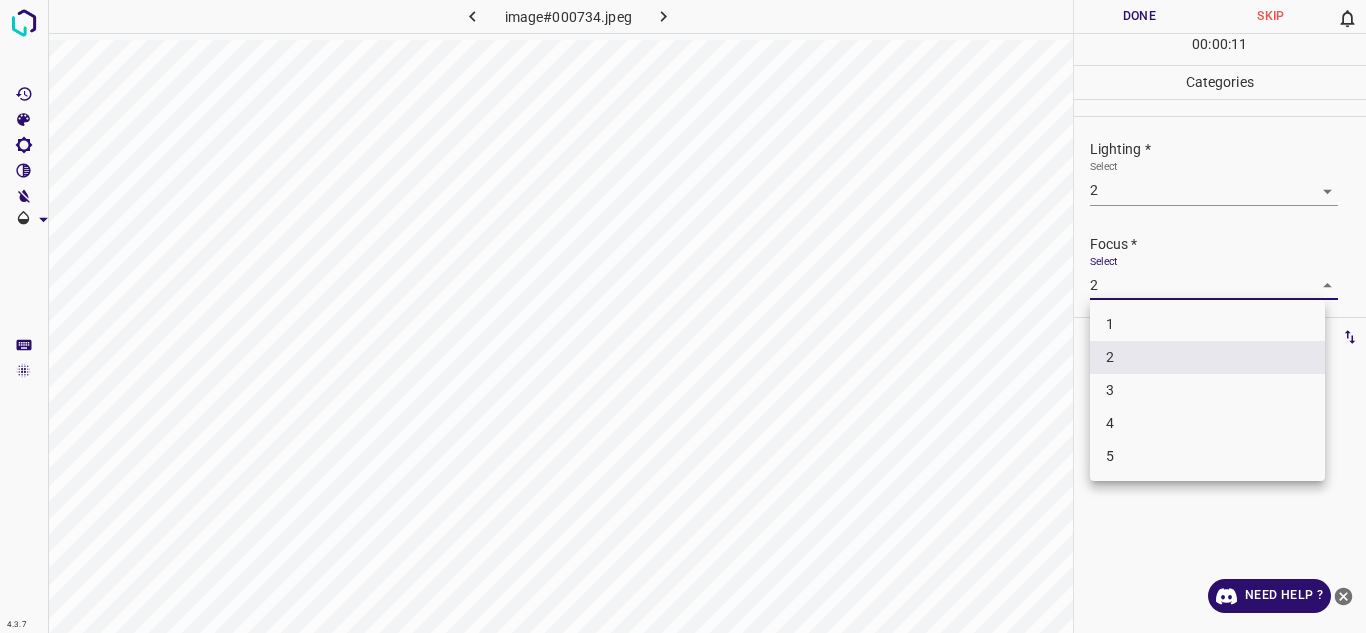 click on "3" at bounding box center [1207, 390] 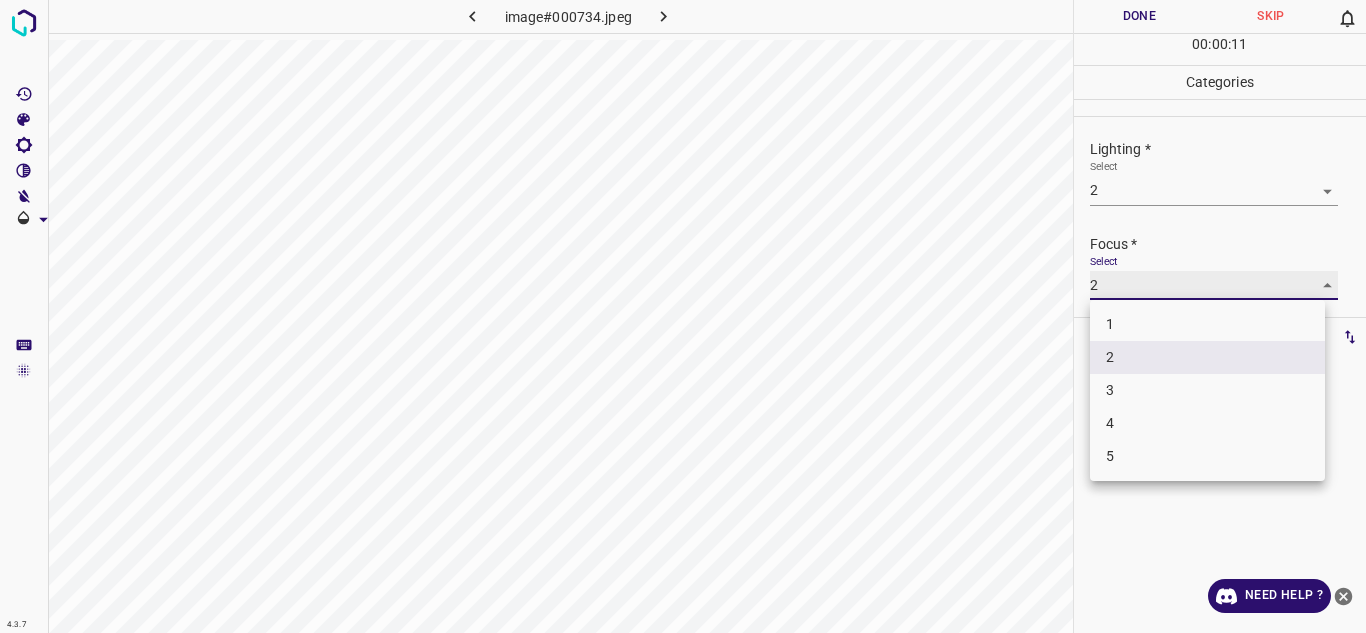 type on "3" 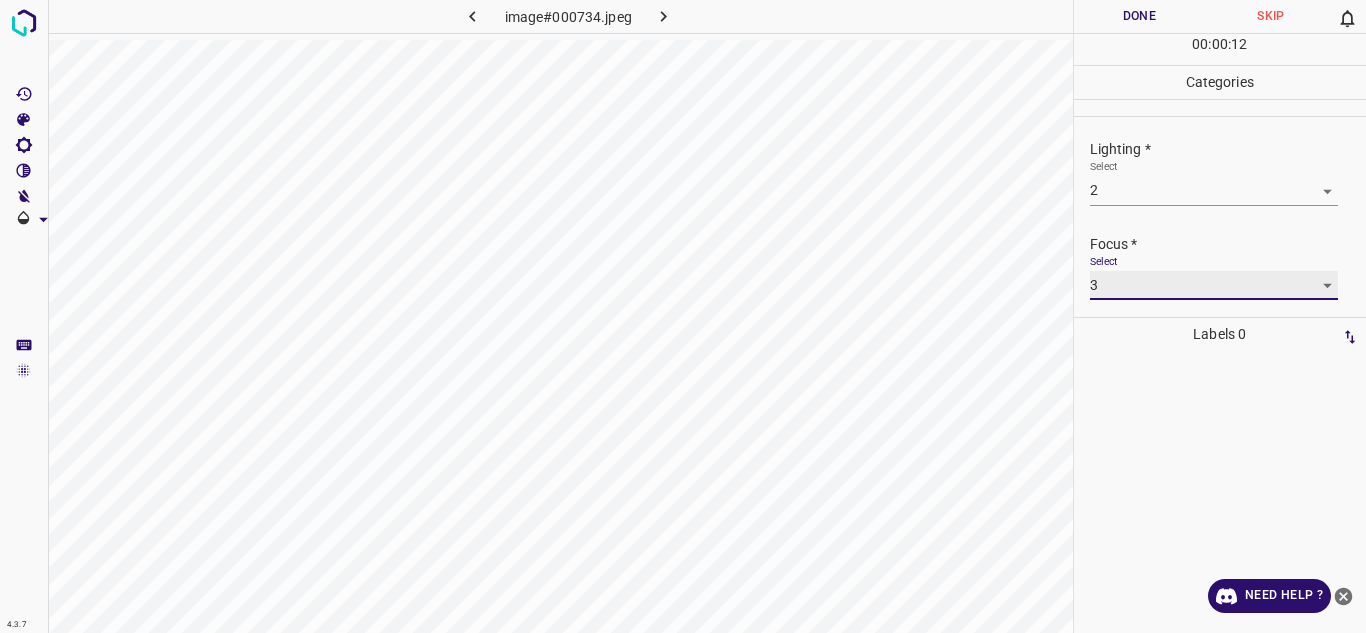 scroll, scrollTop: 98, scrollLeft: 0, axis: vertical 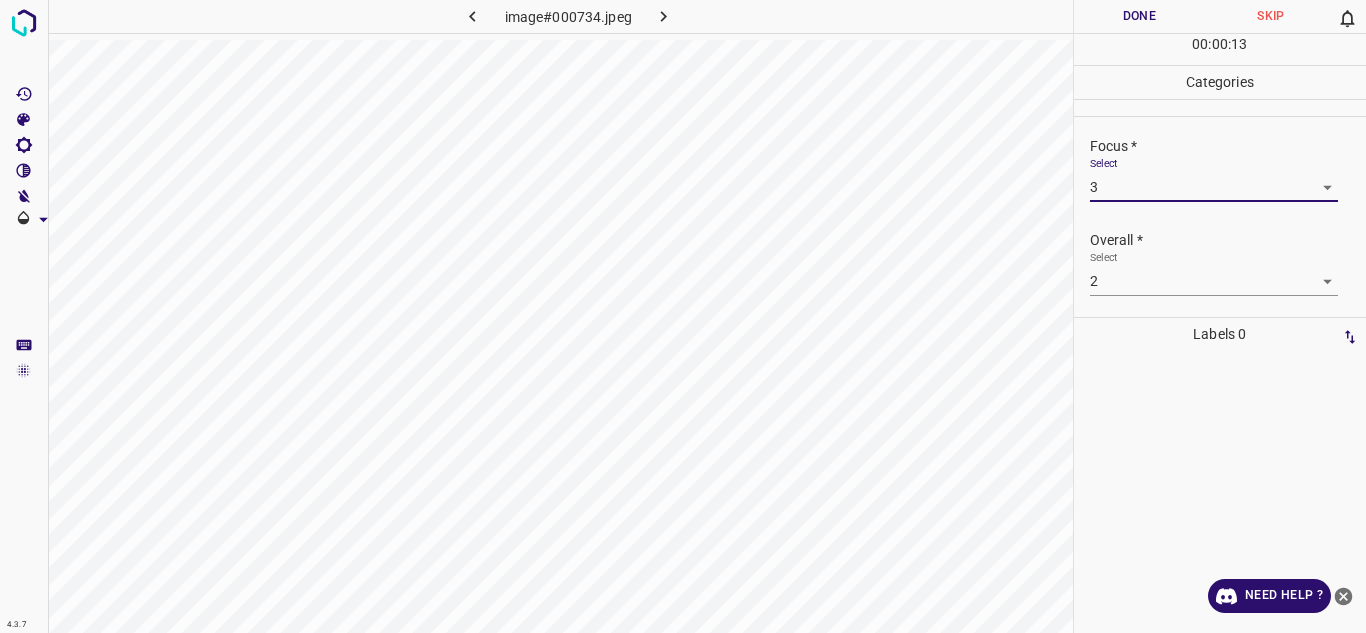 click on "4.3.7 image#000734.jpeg Done Skip 0 00   : 00   : 13   Categories Lighting *  Select 2 2 Focus *  Select 3 3 Overall *  Select 2 2 Labels   0 Categories 1 Lighting 2 Focus 3 Overall Tools Space Change between modes (Draw & Edit) I Auto labeling R Restore zoom M Zoom in N Zoom out Delete Delete selecte label Filters Z Restore filters X Saturation filter C Brightness filter V Contrast filter B Gray scale filter General O Download Need Help ? - Text - Hide - Delete" at bounding box center (683, 316) 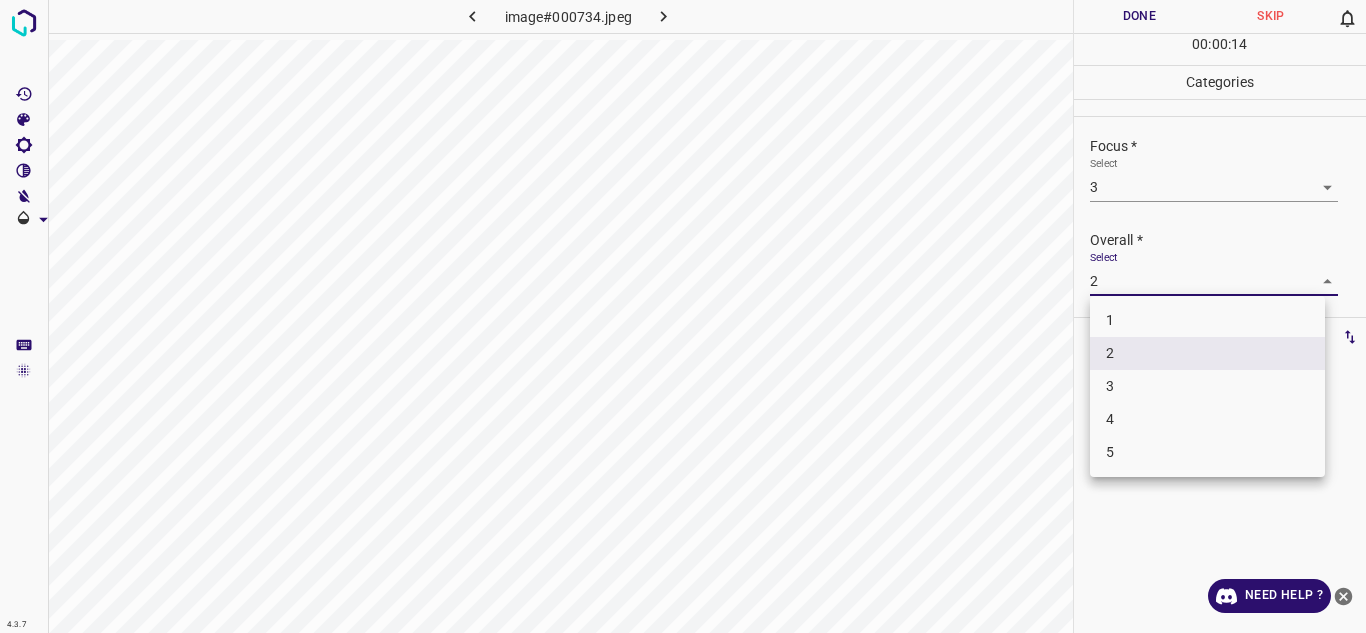 click on "3" at bounding box center (1207, 386) 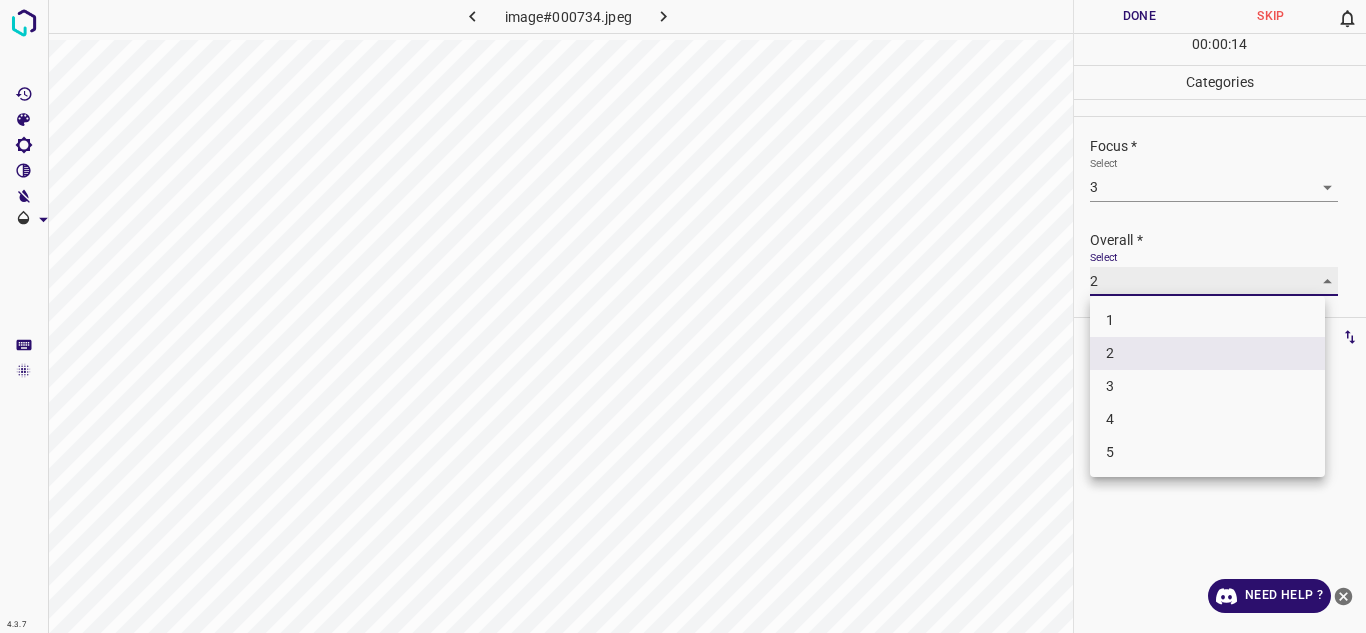 type on "3" 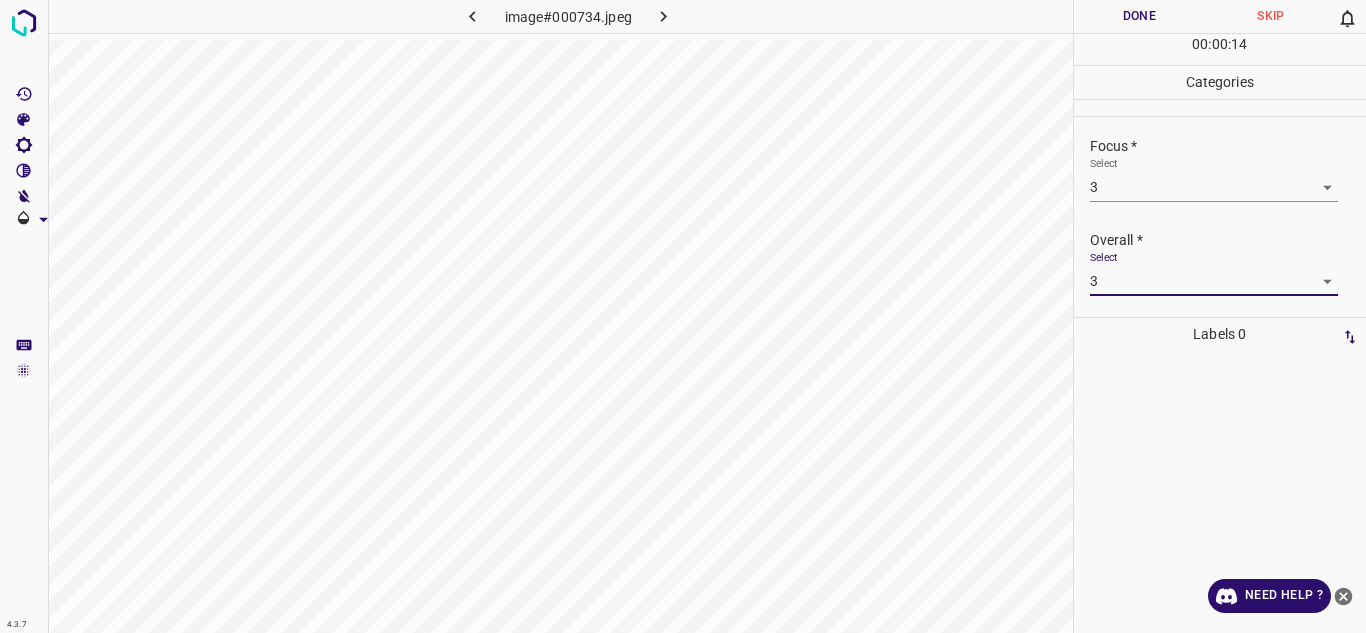 click on "Done" at bounding box center (1140, 16) 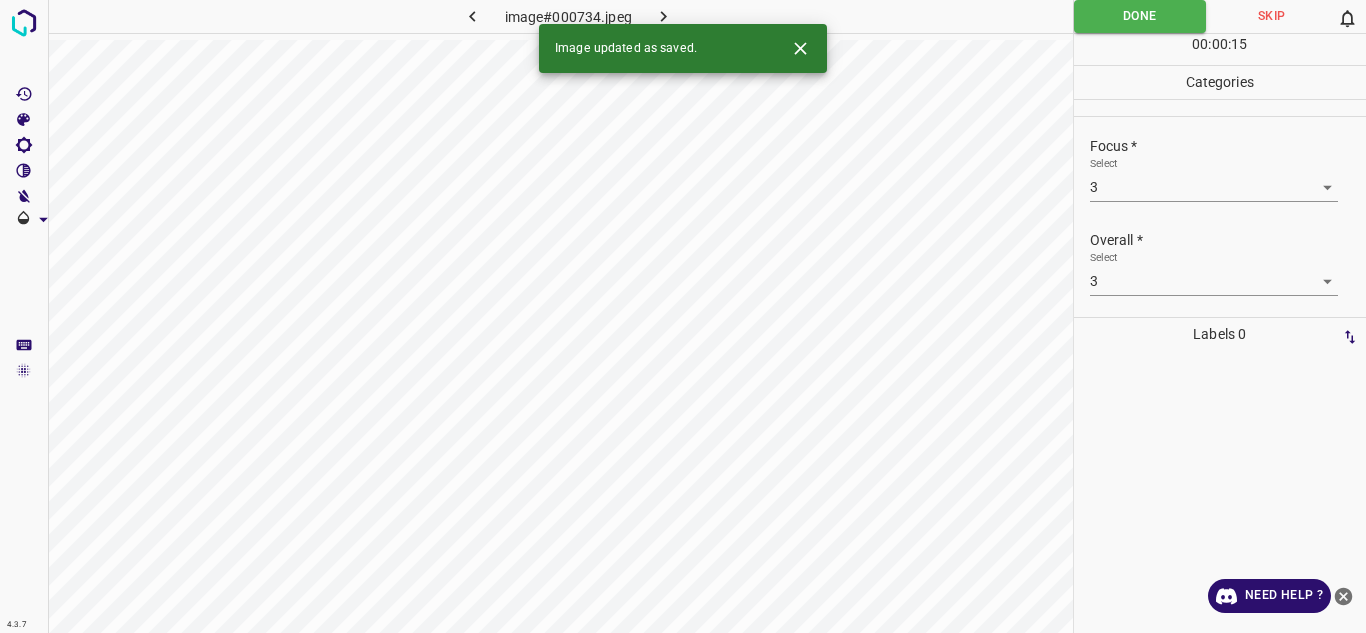 click 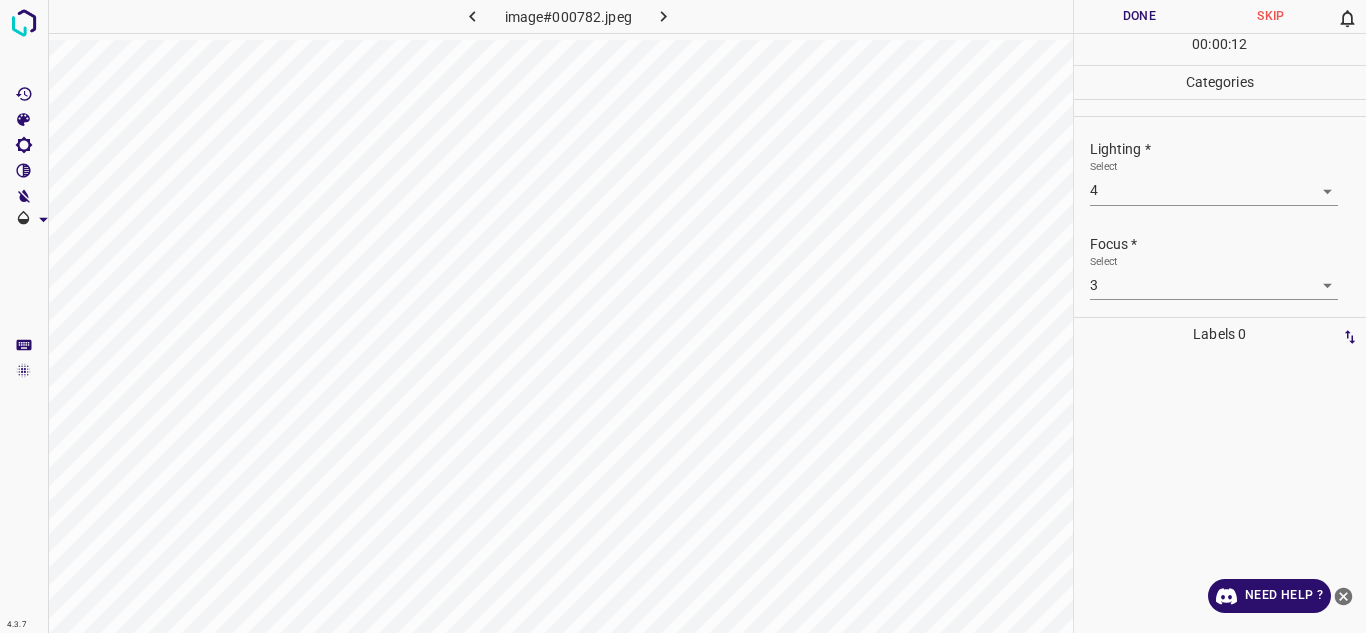 click on "4.3.7 image#000782.jpeg Done Skip 0 00   : 00   : 12   Categories Lighting *  Select 4 4 Focus *  Select 3 3 Overall *  Select 3 3 Labels   0 Categories 1 Lighting 2 Focus 3 Overall Tools Space Change between modes (Draw & Edit) I Auto labeling R Restore zoom M Zoom in N Zoom out Delete Delete selecte label Filters Z Restore filters X Saturation filter C Brightness filter V Contrast filter B Gray scale filter General O Download Need Help ? - Text - Hide - Delete" at bounding box center [683, 316] 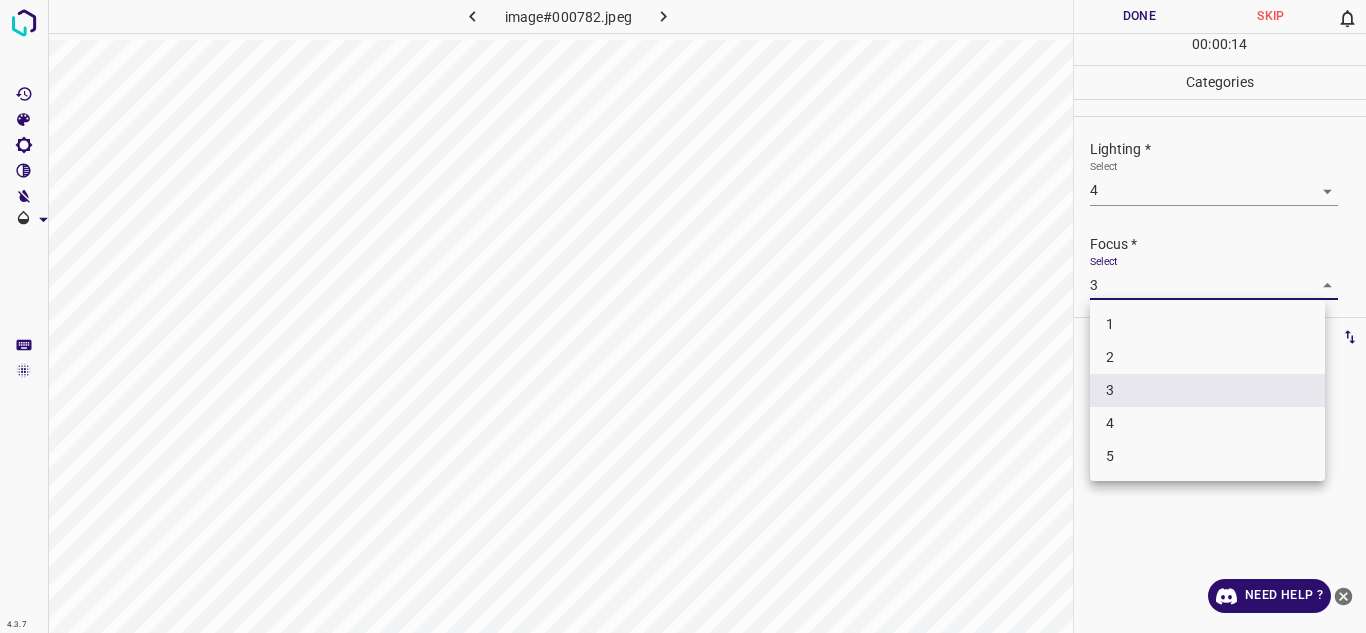 click on "4" at bounding box center [1207, 423] 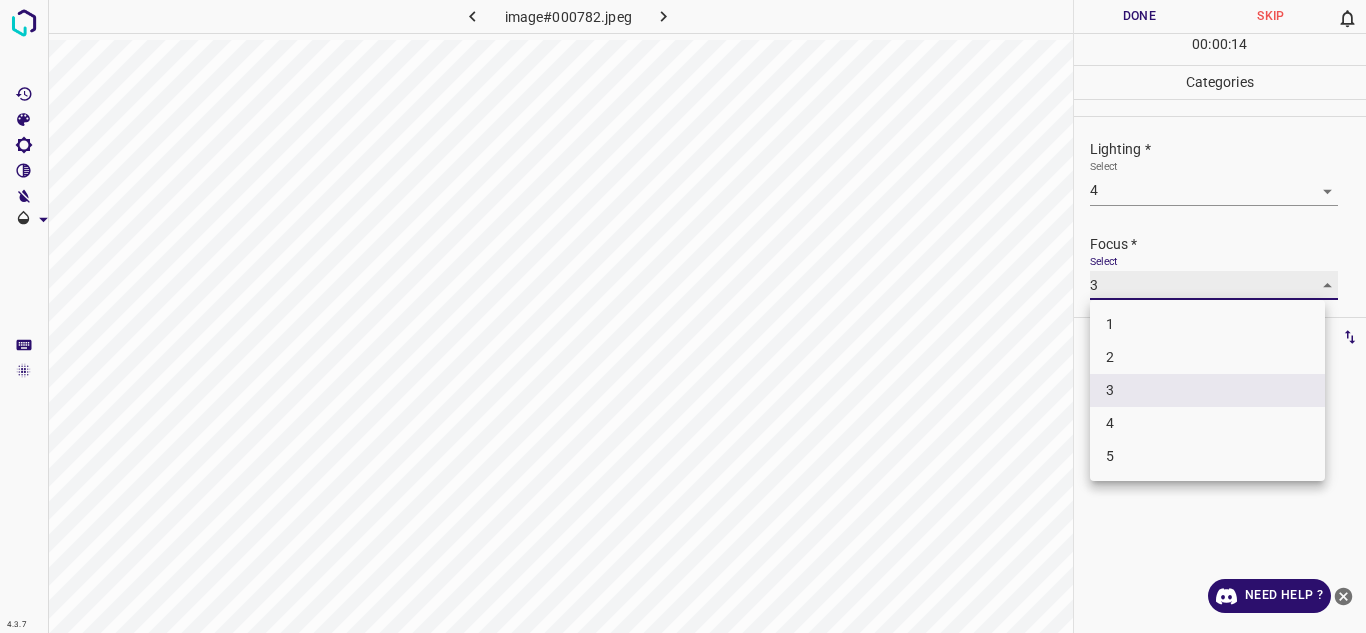 type on "4" 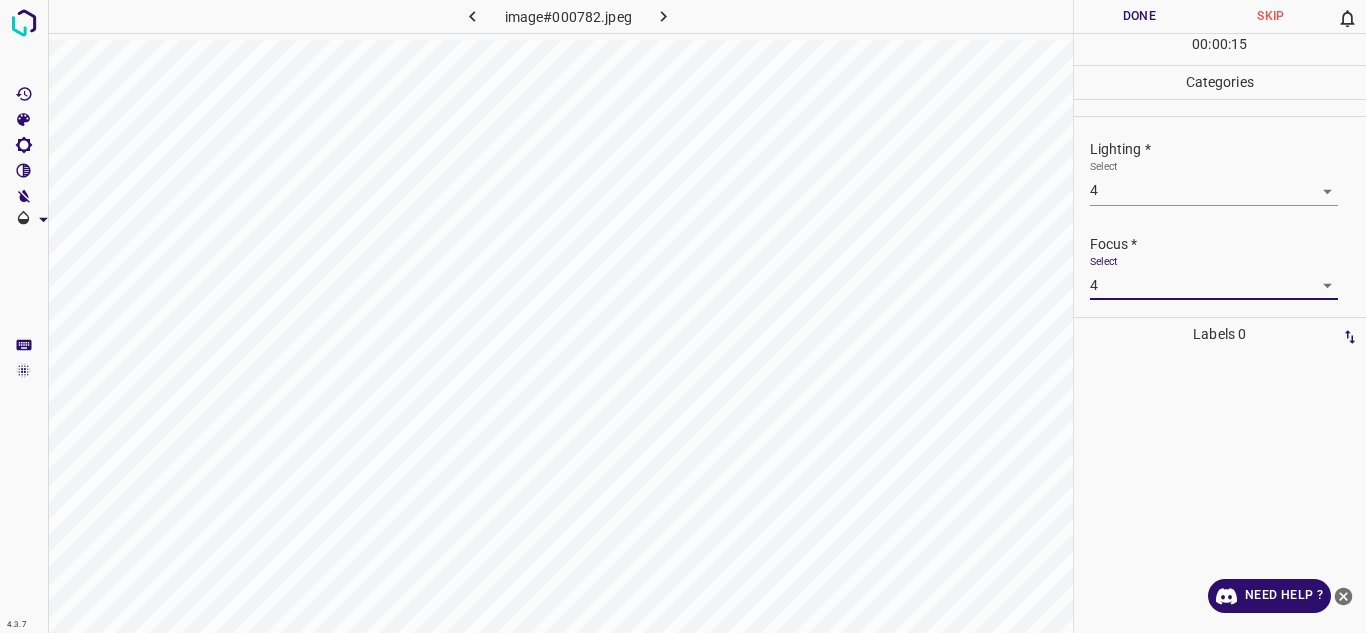 click on "Done" at bounding box center (1140, 16) 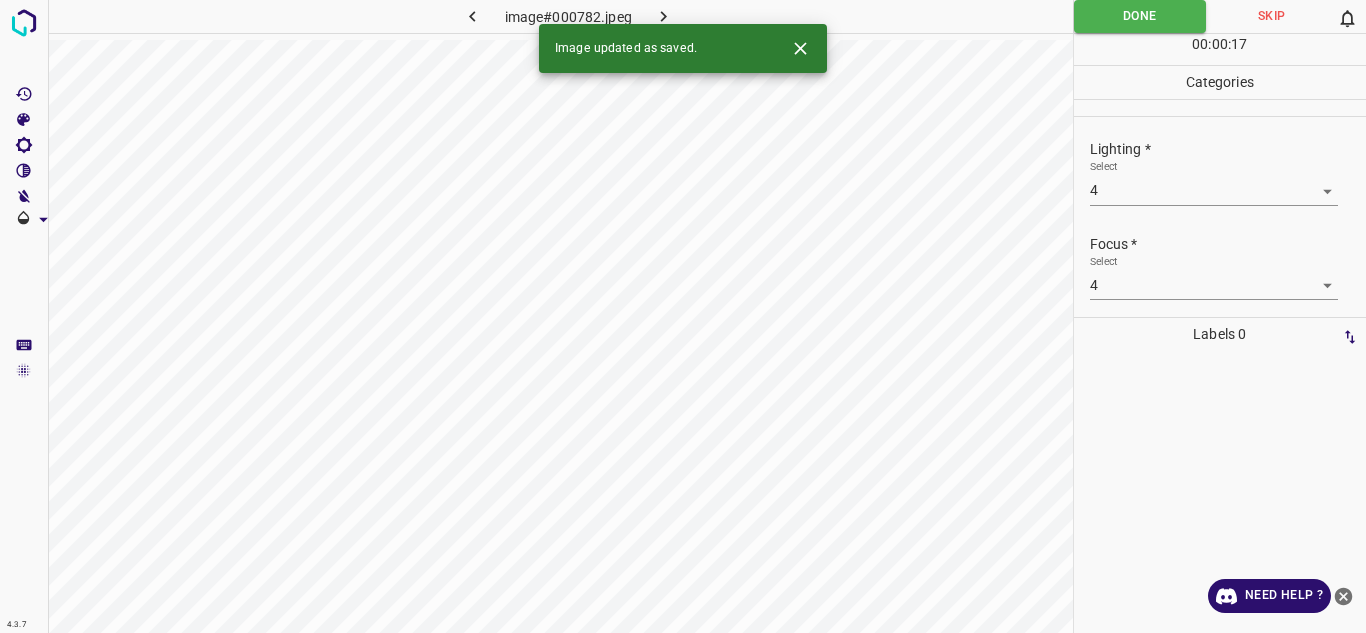click 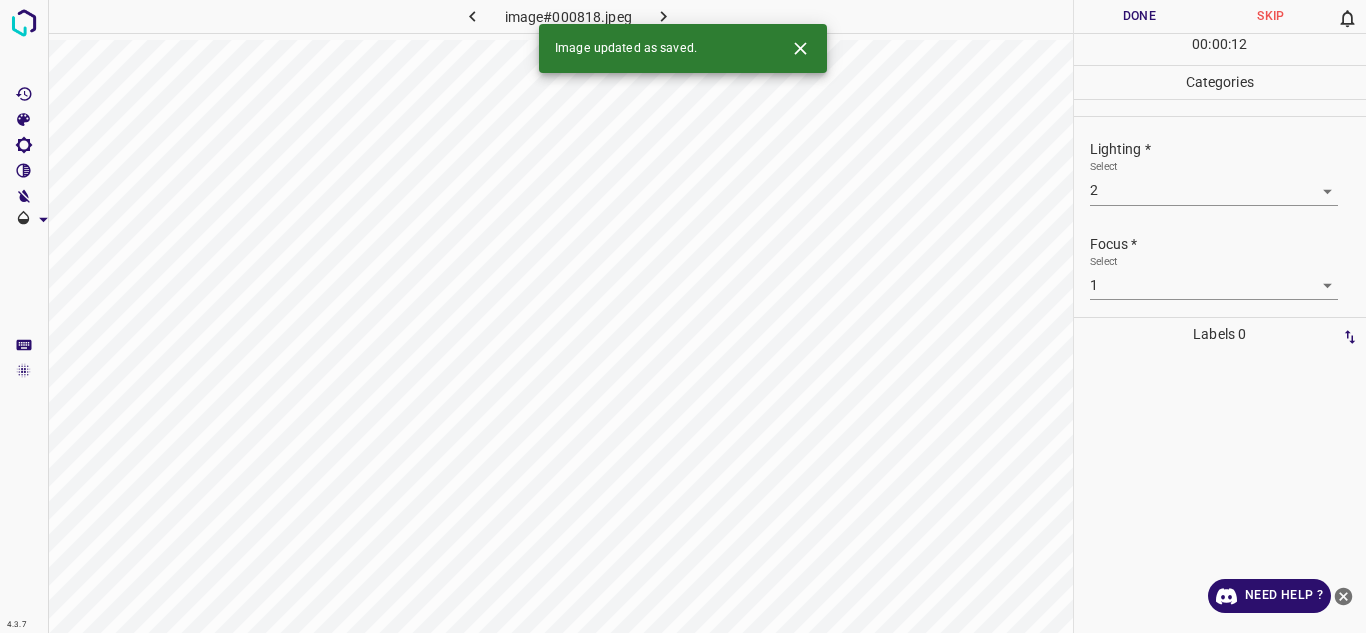 click on "4.3.7 image#000818.jpeg Done Skip 0 00   : 00   : 12   Categories Lighting *  Select 2 2 Focus *  Select 1 1 Overall *  Select 2 2 Labels   0 Categories 1 Lighting 2 Focus 3 Overall Tools Space Change between modes (Draw & Edit) I Auto labeling R Restore zoom M Zoom in N Zoom out Delete Delete selecte label Filters Z Restore filters X Saturation filter C Brightness filter V Contrast filter B Gray scale filter General O Download Image updated as saved. Need Help ? - Text - Hide - Delete" at bounding box center (683, 316) 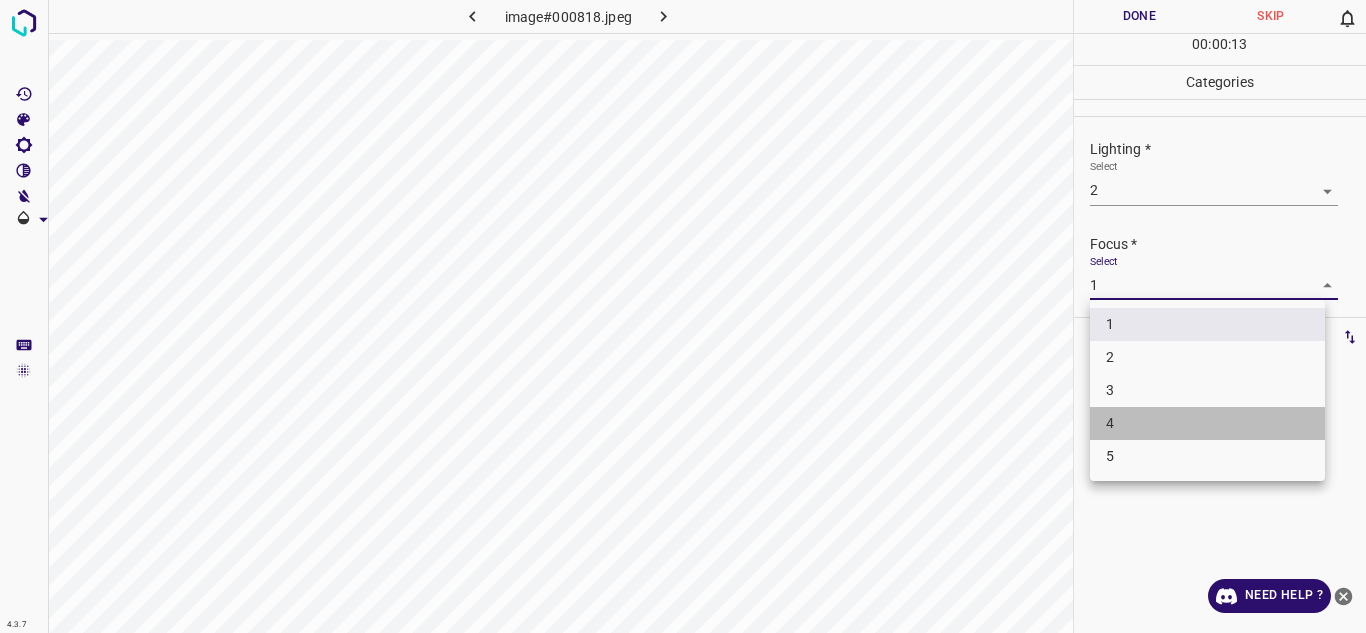 click on "4" at bounding box center [1207, 423] 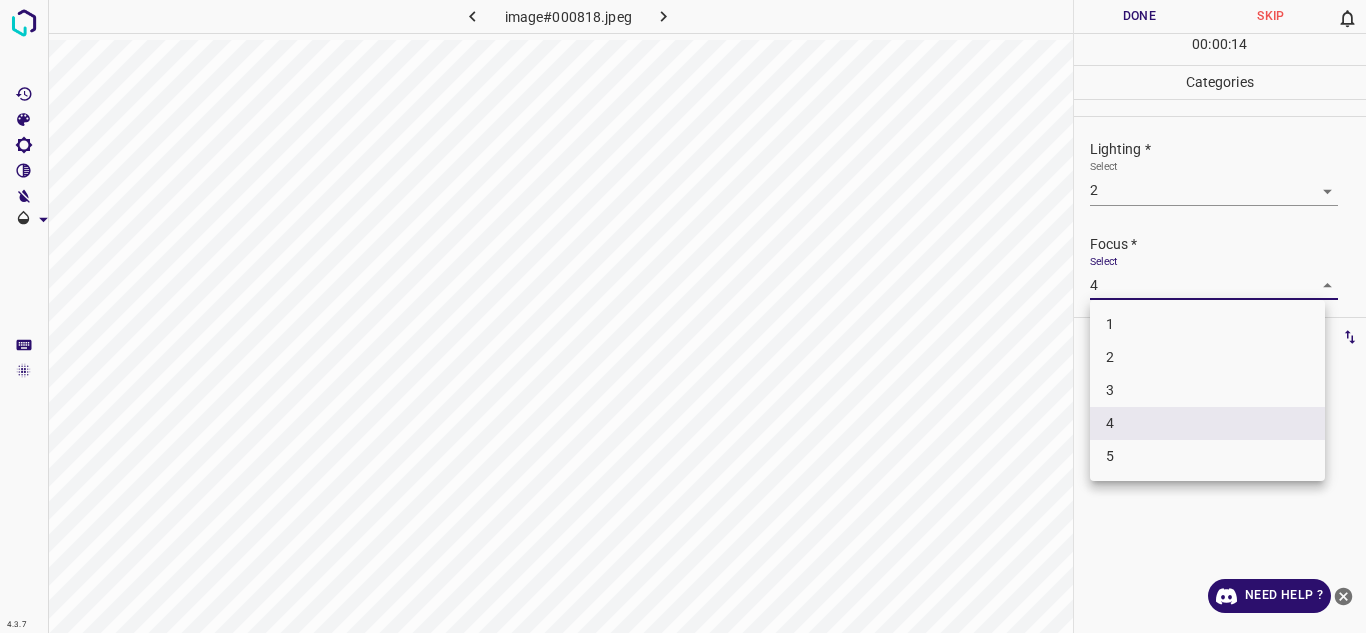 click on "4.3.7 image#000818.jpeg Done Skip 0 00   : 00   : 14   Categories Lighting *  Select 2 2 Focus *  Select 4 4 Overall *  Select 2 2 Labels   0 Categories 1 Lighting 2 Focus 3 Overall Tools Space Change between modes (Draw & Edit) I Auto labeling R Restore zoom M Zoom in N Zoom out Delete Delete selecte label Filters Z Restore filters X Saturation filter C Brightness filter V Contrast filter B Gray scale filter General O Download Need Help ? - Text - Hide - Delete 1 2 3 4 5" at bounding box center (683, 316) 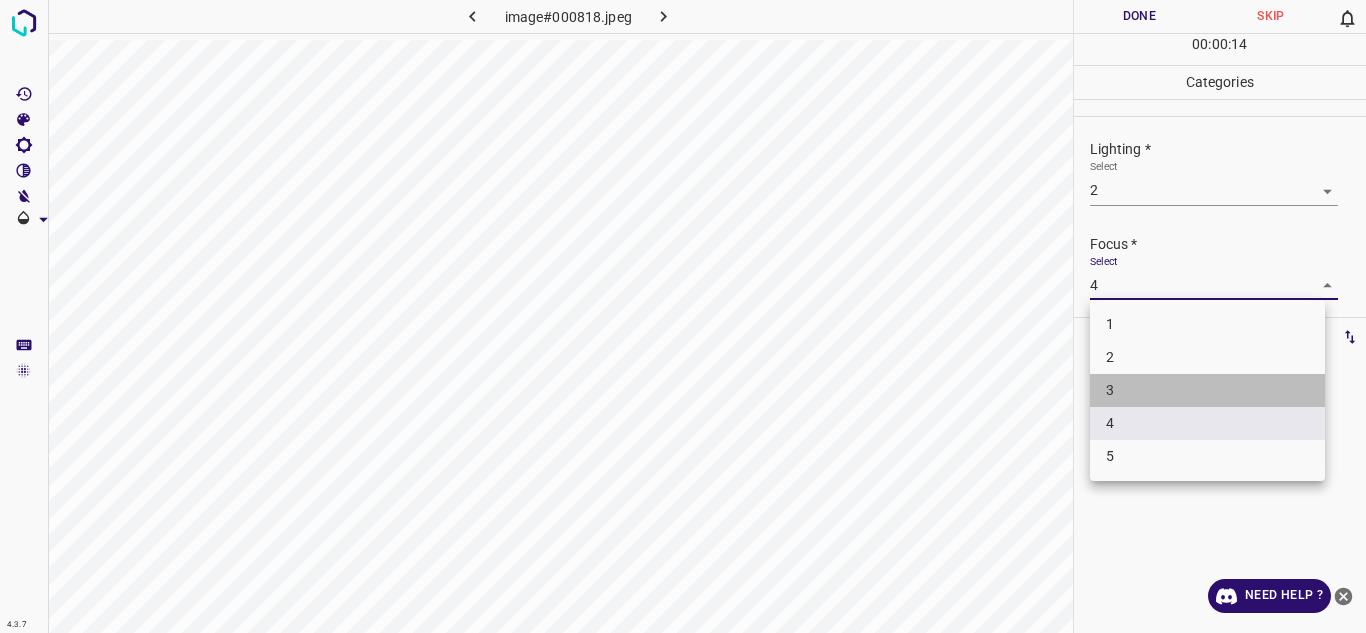 click on "3" at bounding box center [1207, 390] 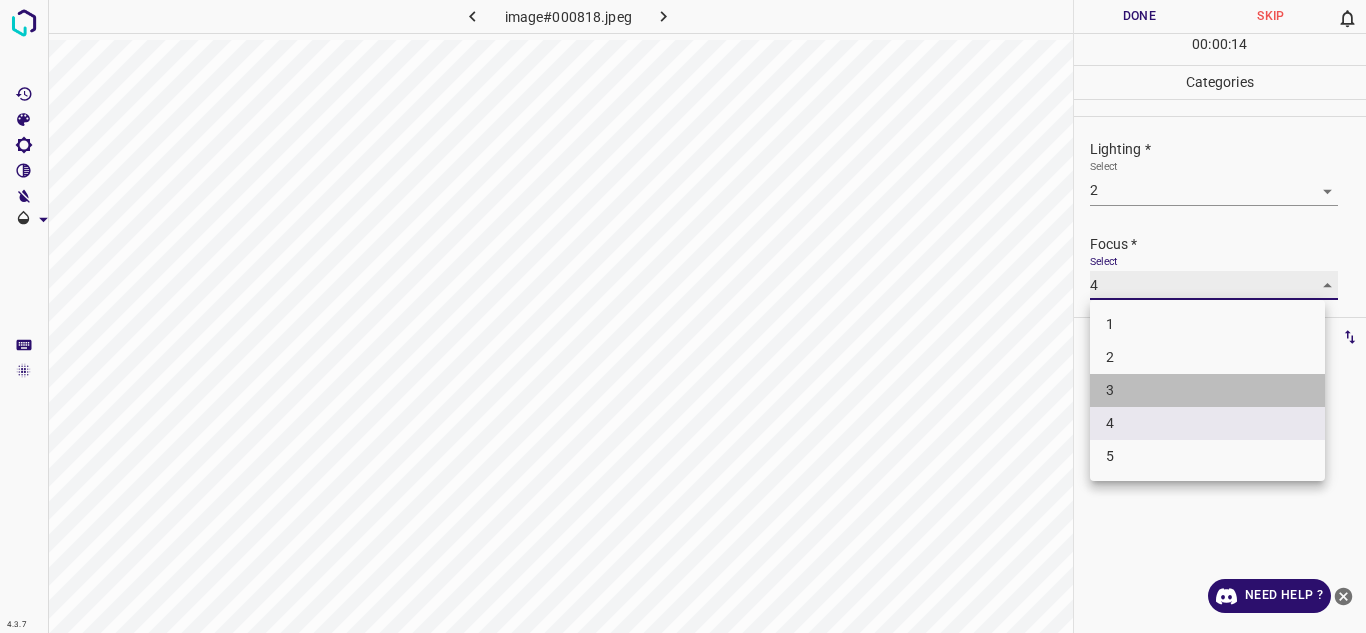 type on "3" 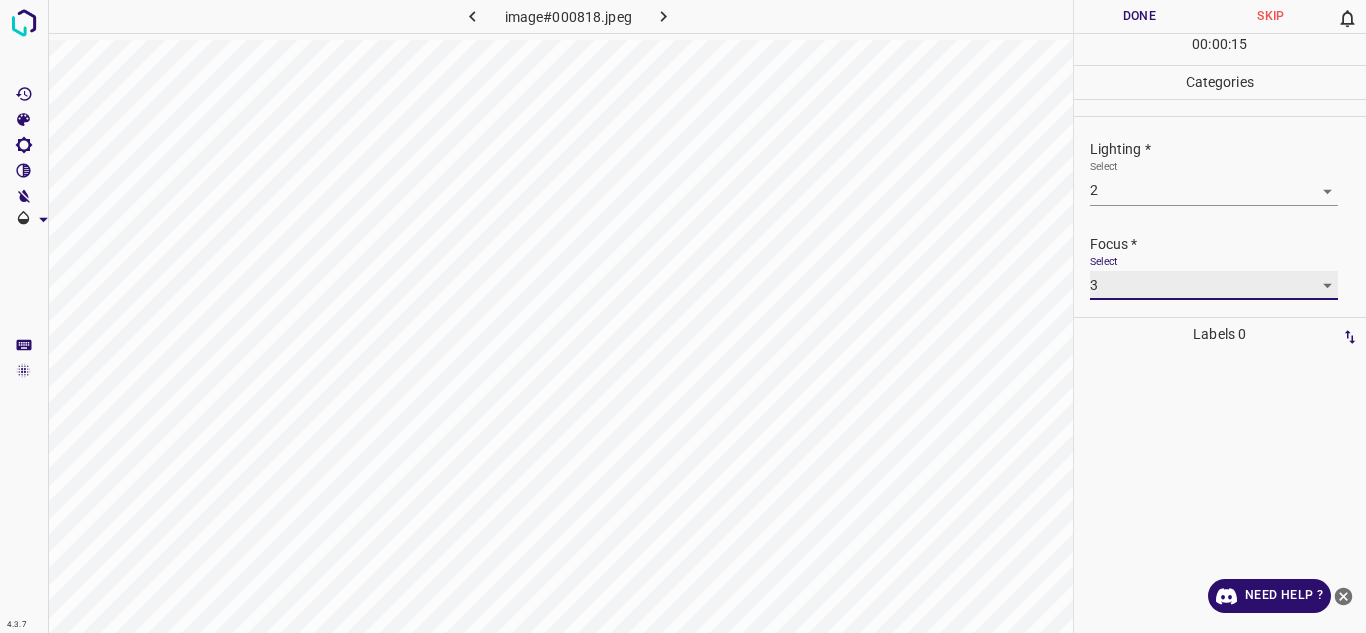 scroll, scrollTop: 98, scrollLeft: 0, axis: vertical 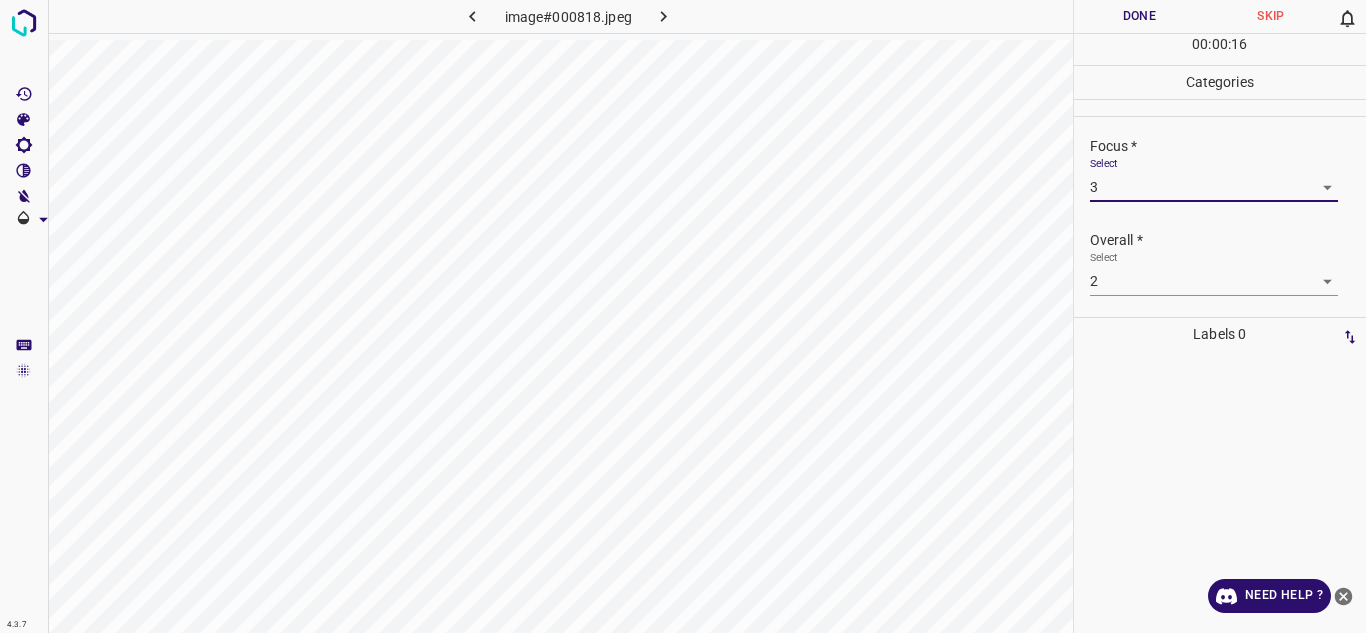 click on "4.3.7 image#000818.jpeg Done Skip 0 00   : 00   : 16   Categories Lighting *  Select 2 2 Focus *  Select 3 3 Overall *  Select 2 2 Labels   0 Categories 1 Lighting 2 Focus 3 Overall Tools Space Change between modes (Draw & Edit) I Auto labeling R Restore zoom M Zoom in N Zoom out Delete Delete selecte label Filters Z Restore filters X Saturation filter C Brightness filter V Contrast filter B Gray scale filter General O Download Need Help ? - Text - Hide - Delete" at bounding box center [683, 316] 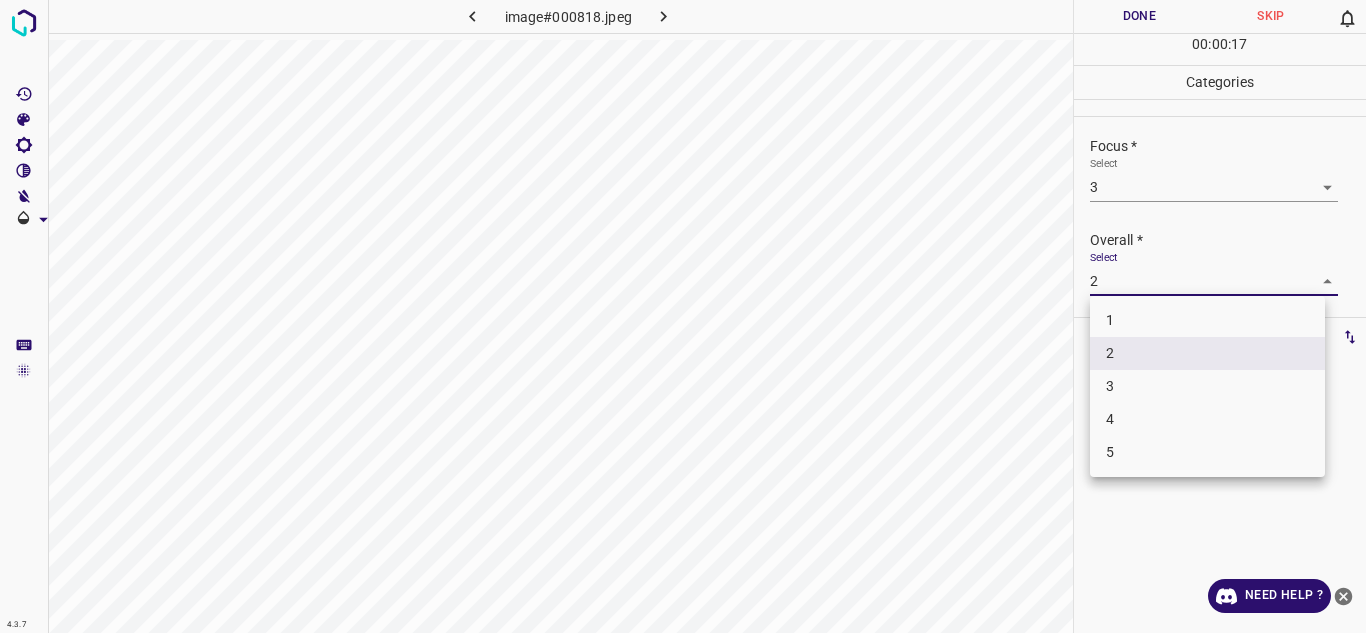 click on "3" at bounding box center (1207, 386) 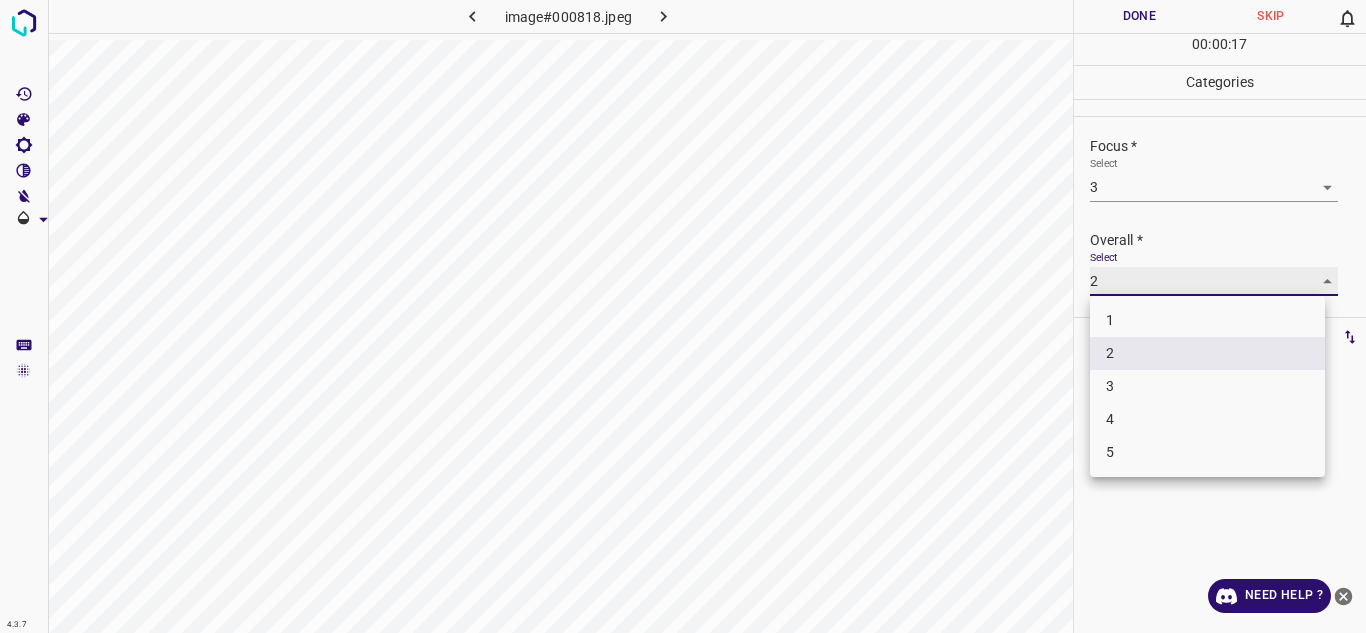 type on "3" 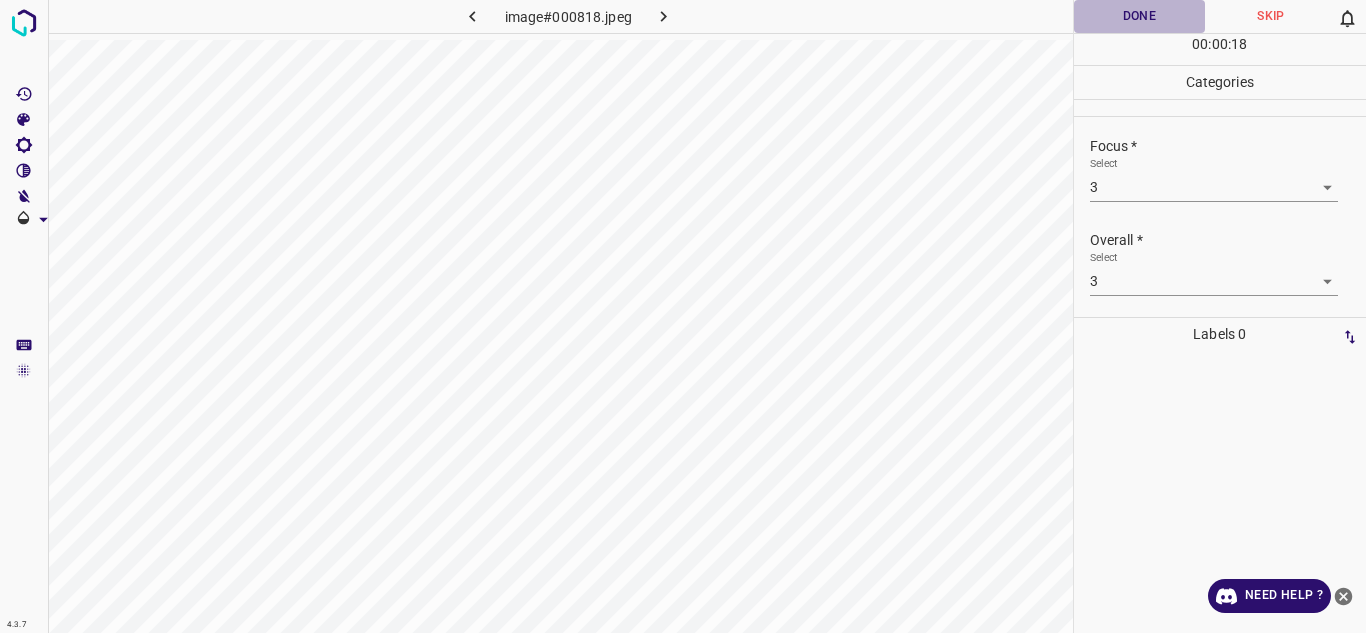 click on "Done" at bounding box center [1140, 16] 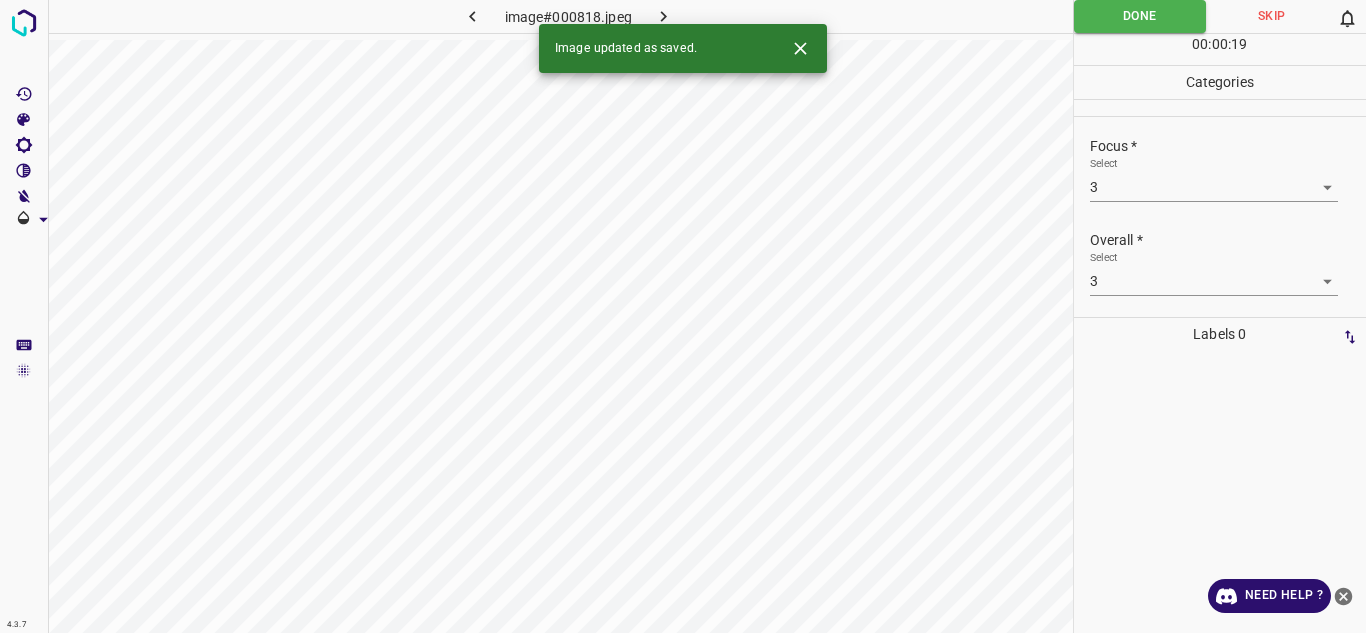 click 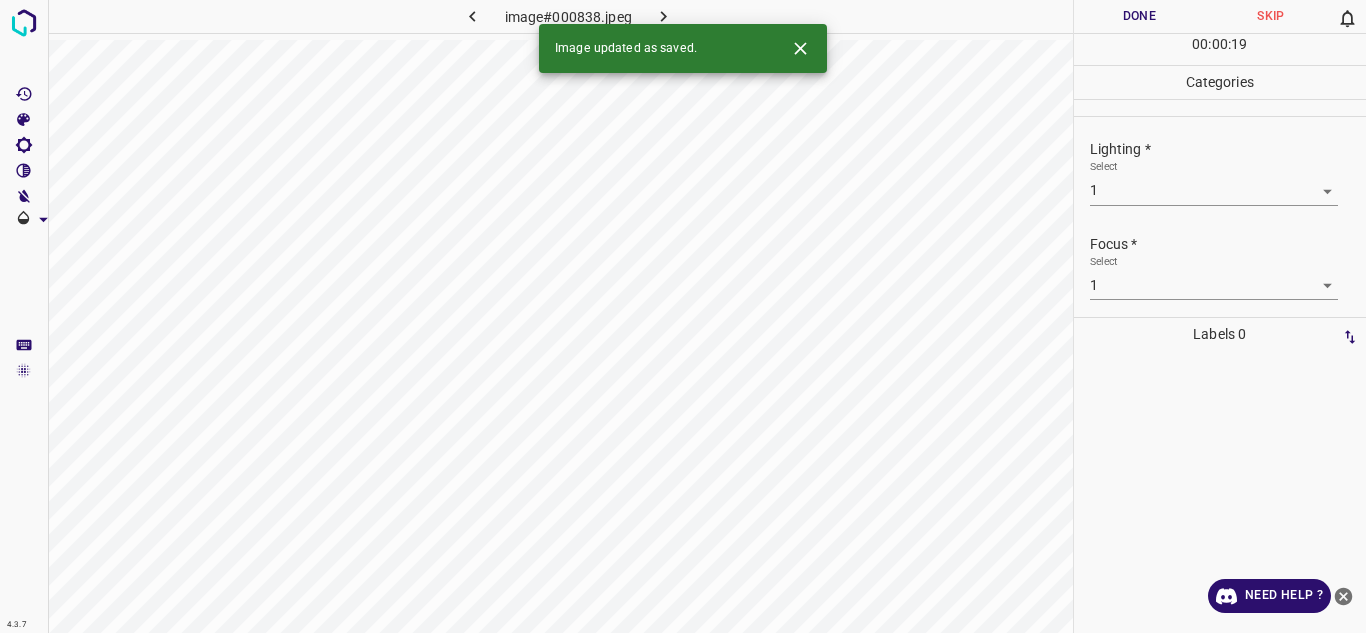 click on "4.3.7 image#000838.jpeg Done Skip 0 00   : 00   : 19   Categories Lighting *  Select 1 1 Focus *  Select 1 1 Overall *  Select 1 1 Labels   0 Categories 1 Lighting 2 Focus 3 Overall Tools Space Change between modes (Draw & Edit) I Auto labeling R Restore zoom M Zoom in N Zoom out Delete Delete selecte label Filters Z Restore filters X Saturation filter C Brightness filter V Contrast filter B Gray scale filter General O Download Image updated as saved. Need Help ? - Text - Hide - Delete" at bounding box center (683, 316) 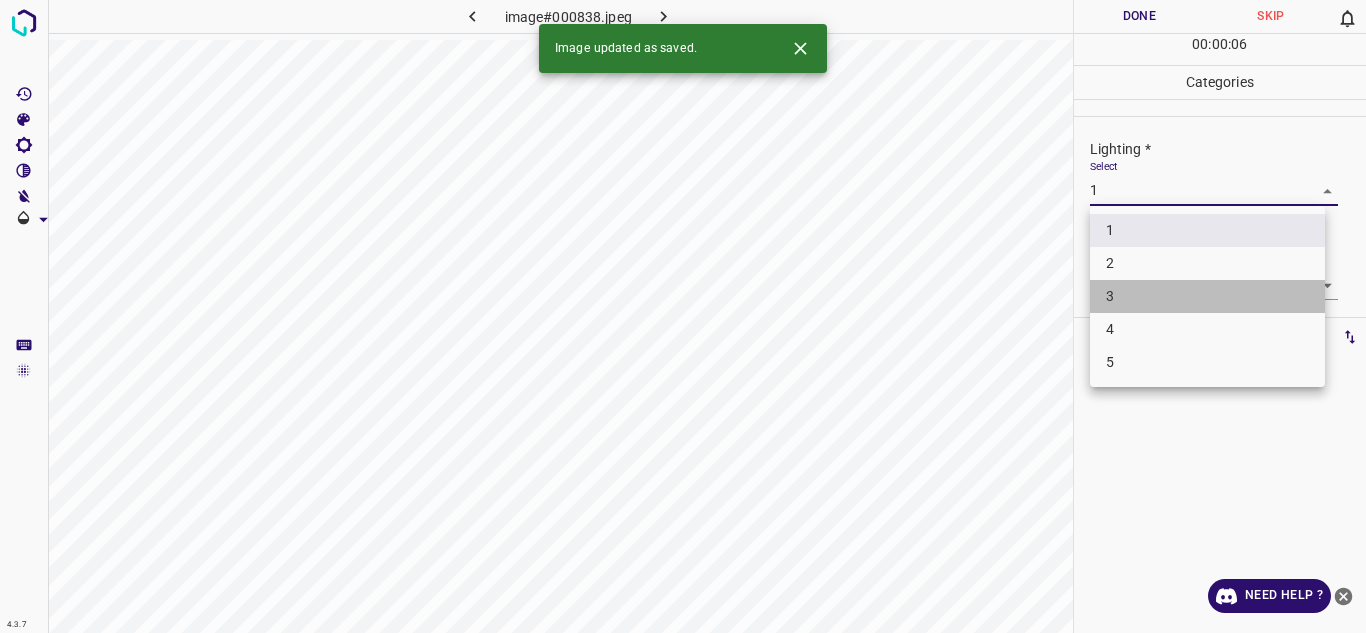 click on "3" at bounding box center (1207, 296) 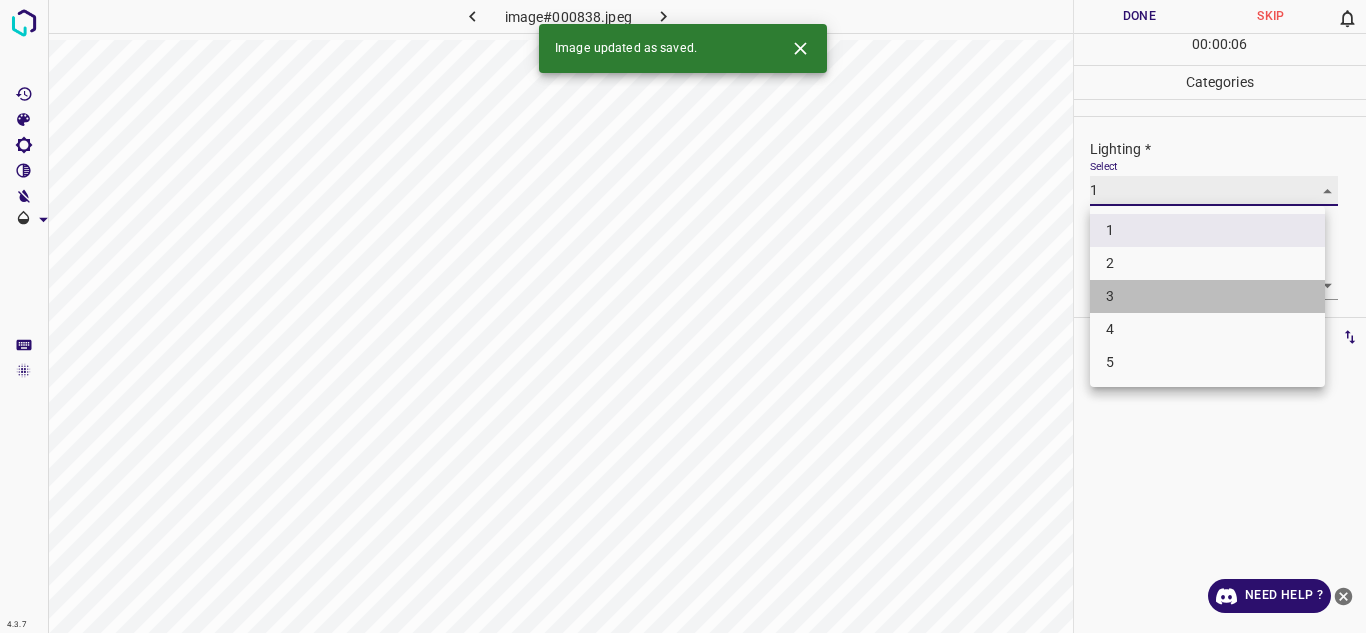type on "3" 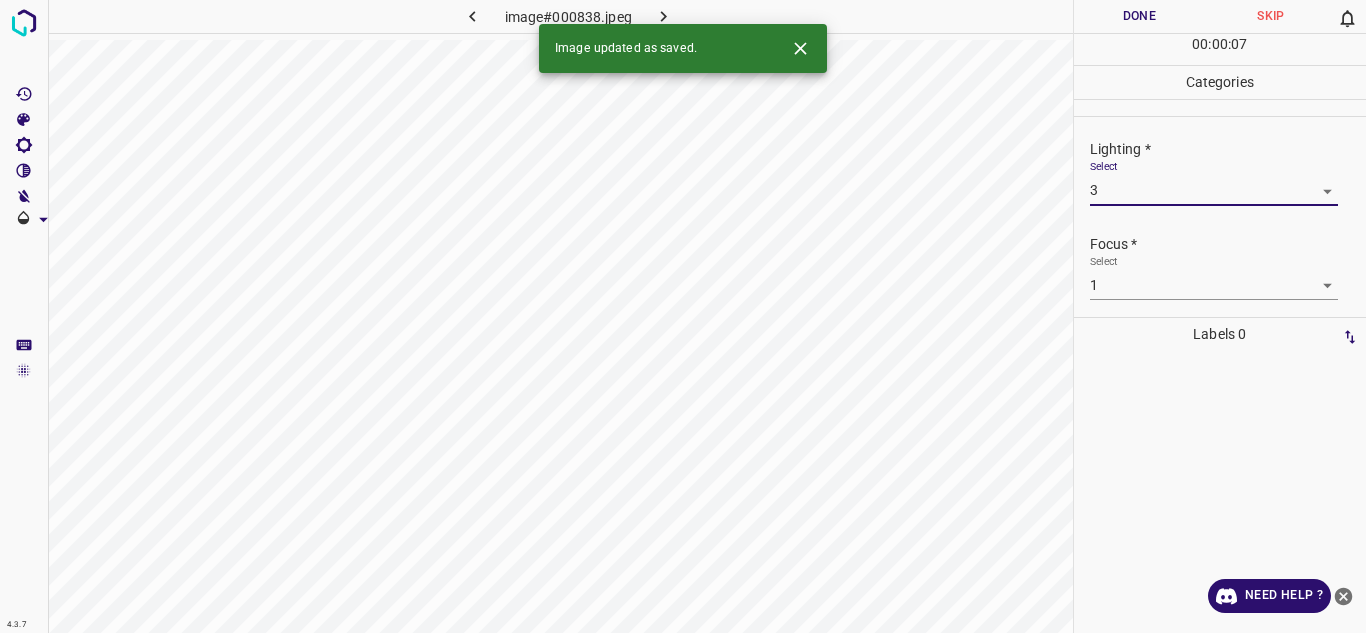 click on "4.3.7 image#000838.jpeg Done Skip 0 00   : 00   : 07   Categories Lighting *  Select 3 3 Focus *  Select 1 1 Overall *  Select 1 1 Labels   0 Categories 1 Lighting 2 Focus 3 Overall Tools Space Change between modes (Draw & Edit) I Auto labeling R Restore zoom M Zoom in N Zoom out Delete Delete selecte label Filters Z Restore filters X Saturation filter C Brightness filter V Contrast filter B Gray scale filter General O Download Image updated as saved. Need Help ? - Text - Hide - Delete" at bounding box center [683, 316] 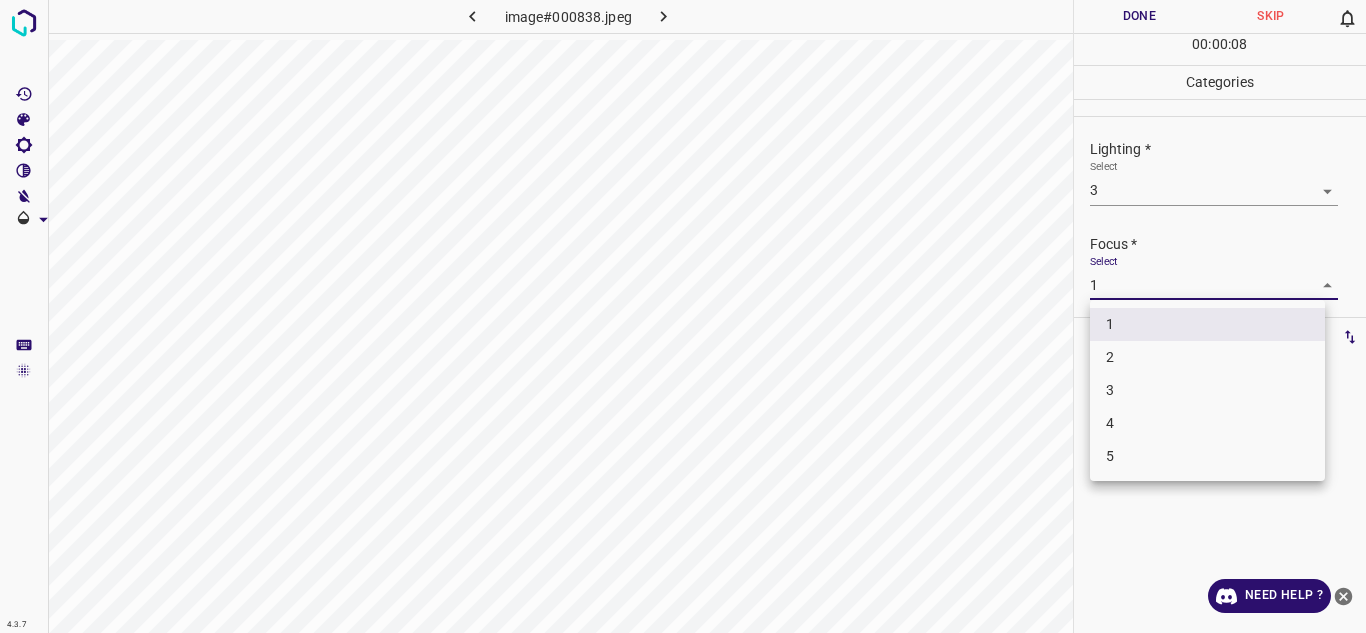 click on "4" at bounding box center (1207, 423) 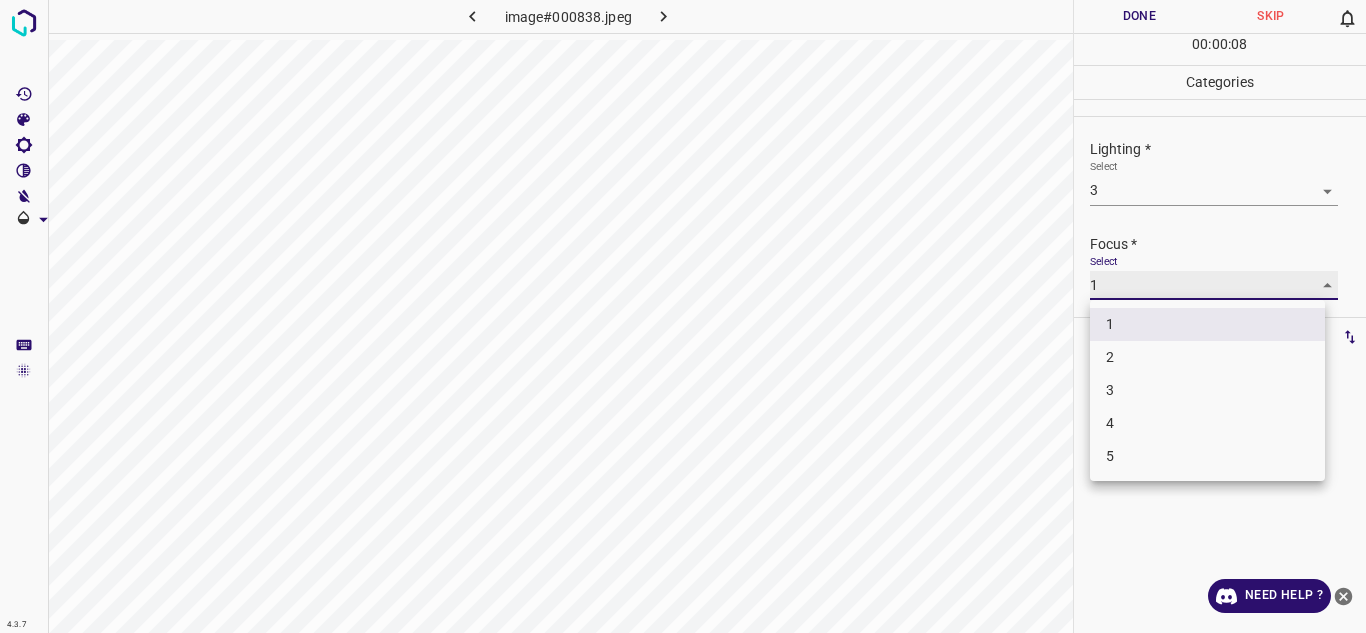 type on "4" 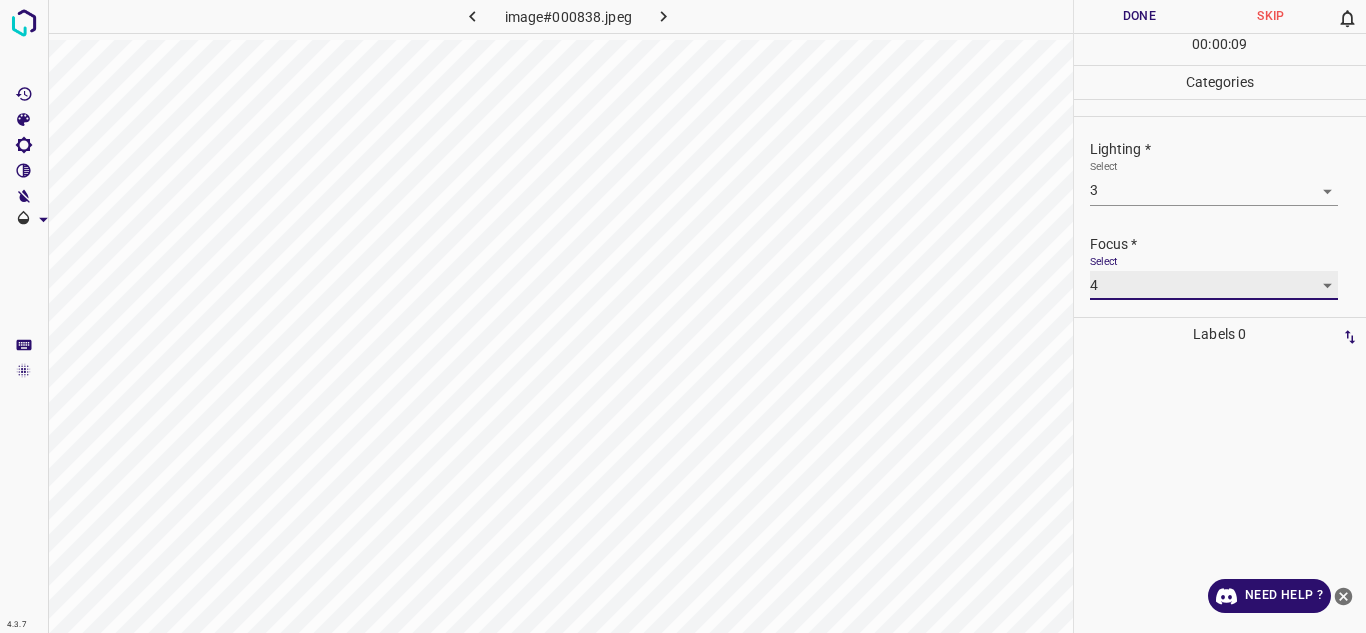 scroll, scrollTop: 98, scrollLeft: 0, axis: vertical 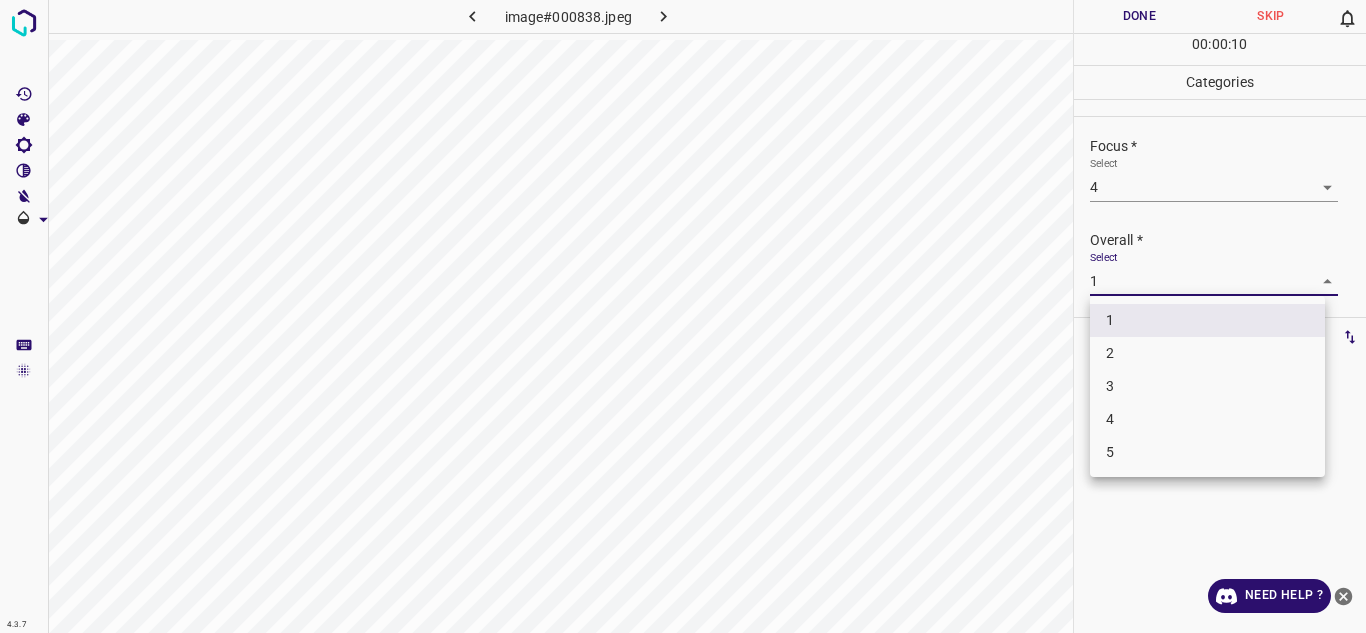 click on "4.3.7 image#000838.jpeg Done Skip 0 00   : 00   : 10   Categories Lighting *  Select 3 3 Focus *  Select 4 4 Overall *  Select 1 1 Labels   0 Categories 1 Lighting 2 Focus 3 Overall Tools Space Change between modes (Draw & Edit) I Auto labeling R Restore zoom M Zoom in N Zoom out Delete Delete selecte label Filters Z Restore filters X Saturation filter C Brightness filter V Contrast filter B Gray scale filter General O Download Need Help ? - Text - Hide - Delete 1 2 3 4 5" at bounding box center (683, 316) 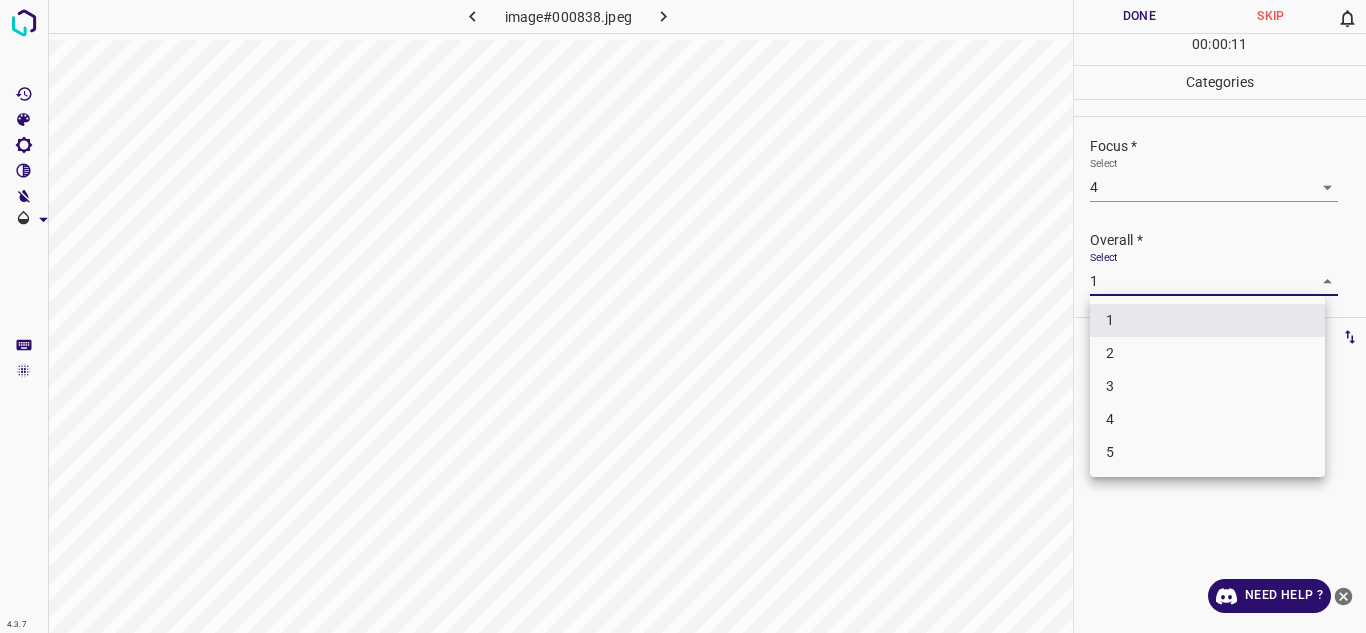 click on "4" at bounding box center [1207, 419] 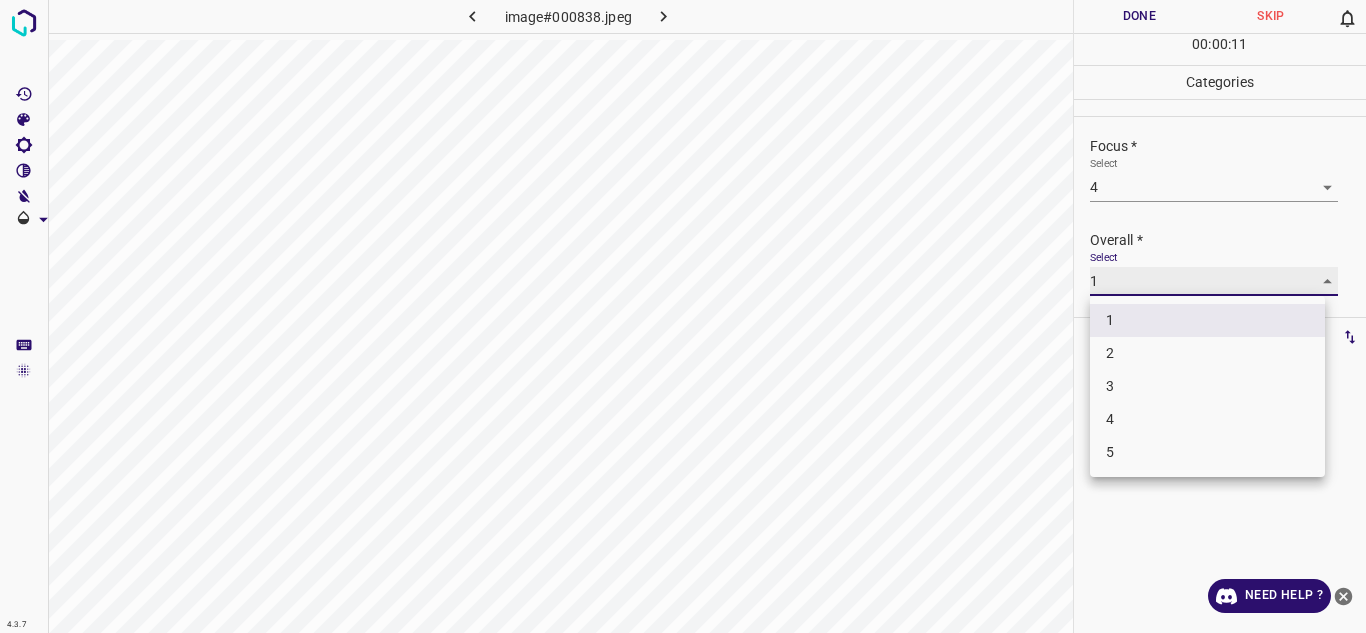 type on "4" 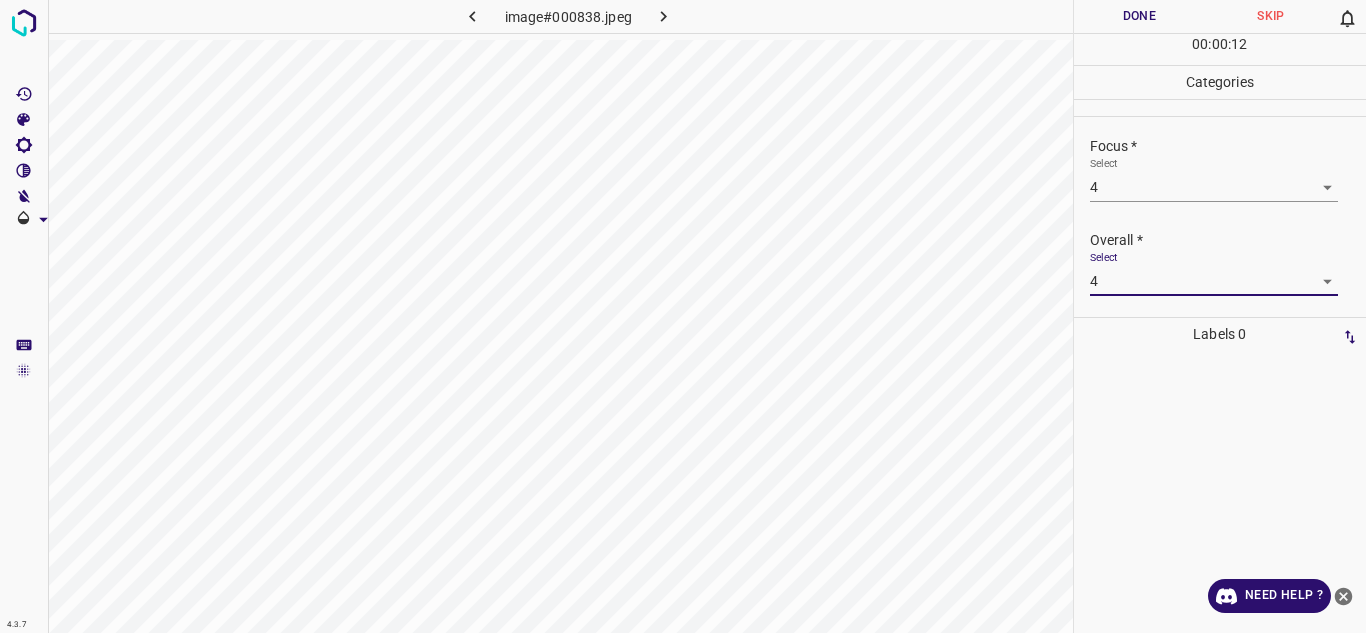 click on "Done" at bounding box center [1140, 16] 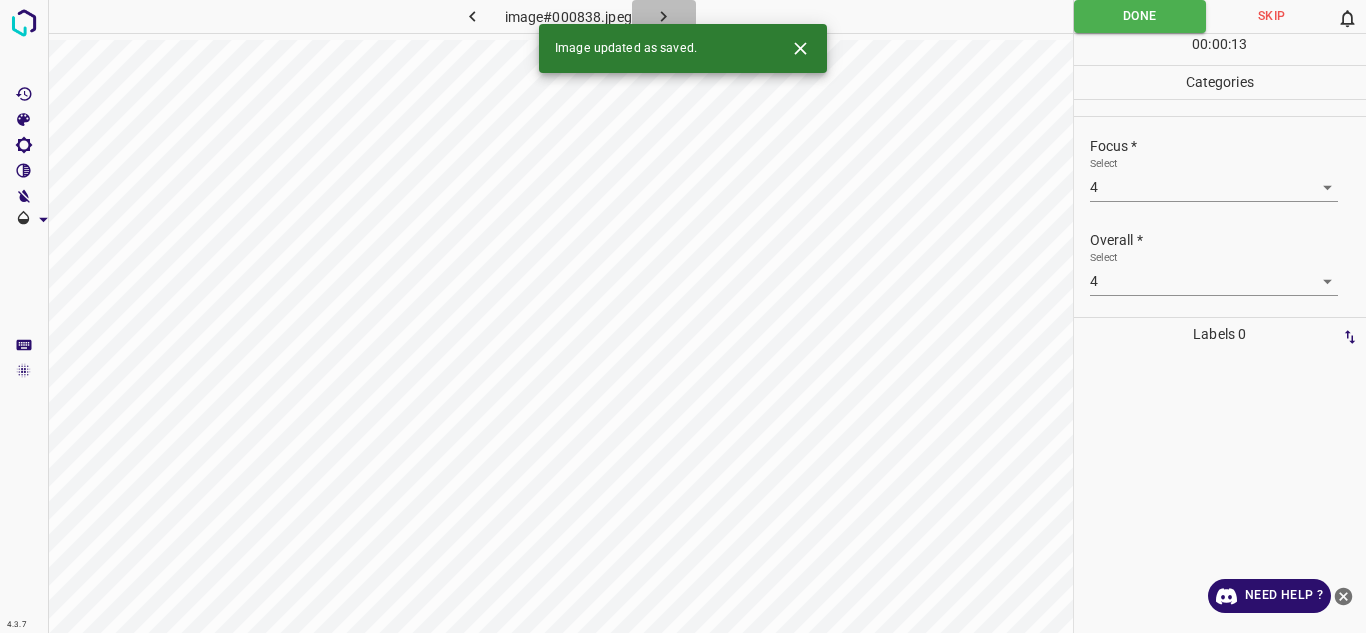 click 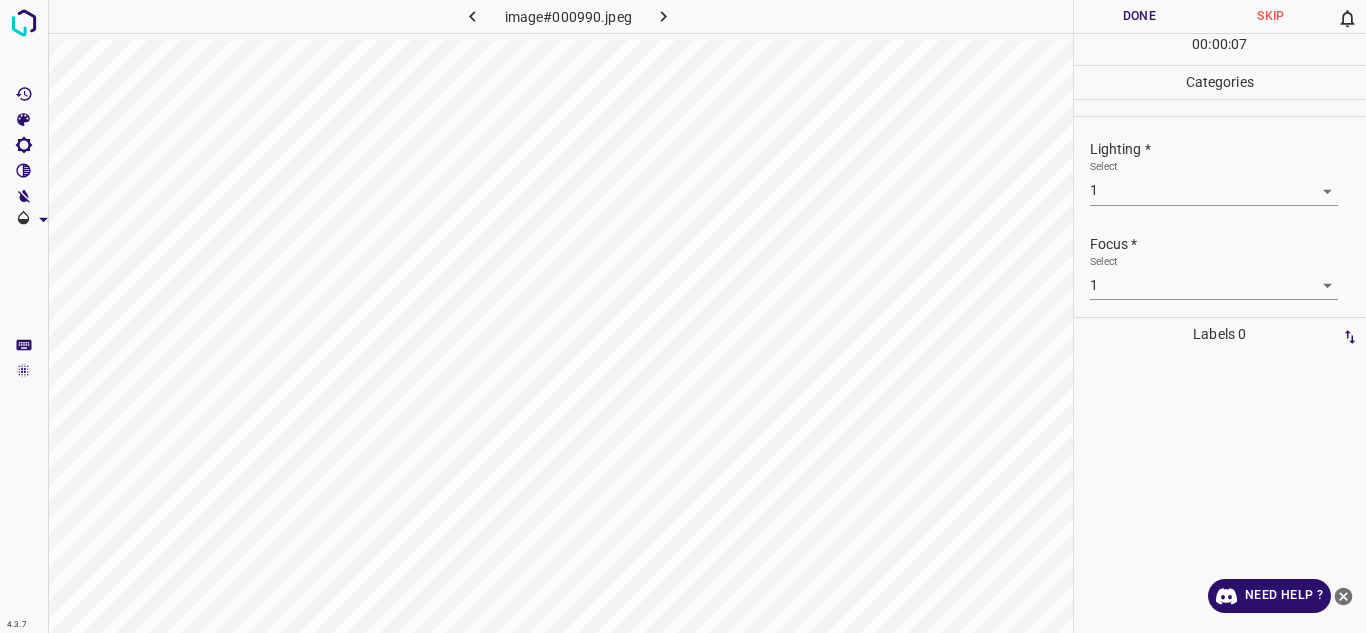 click on "4.3.7 image#000990.jpeg Done Skip 0 00   : 00   : 07   Categories Lighting *  Select 1 1 Focus *  Select 1 1 Overall *  Select 1 1 Labels   0 Categories 1 Lighting 2 Focus 3 Overall Tools Space Change between modes (Draw & Edit) I Auto labeling R Restore zoom M Zoom in N Zoom out Delete Delete selecte label Filters Z Restore filters X Saturation filter C Brightness filter V Contrast filter B Gray scale filter General O Download Need Help ? - Text - Hide - Delete" at bounding box center [683, 316] 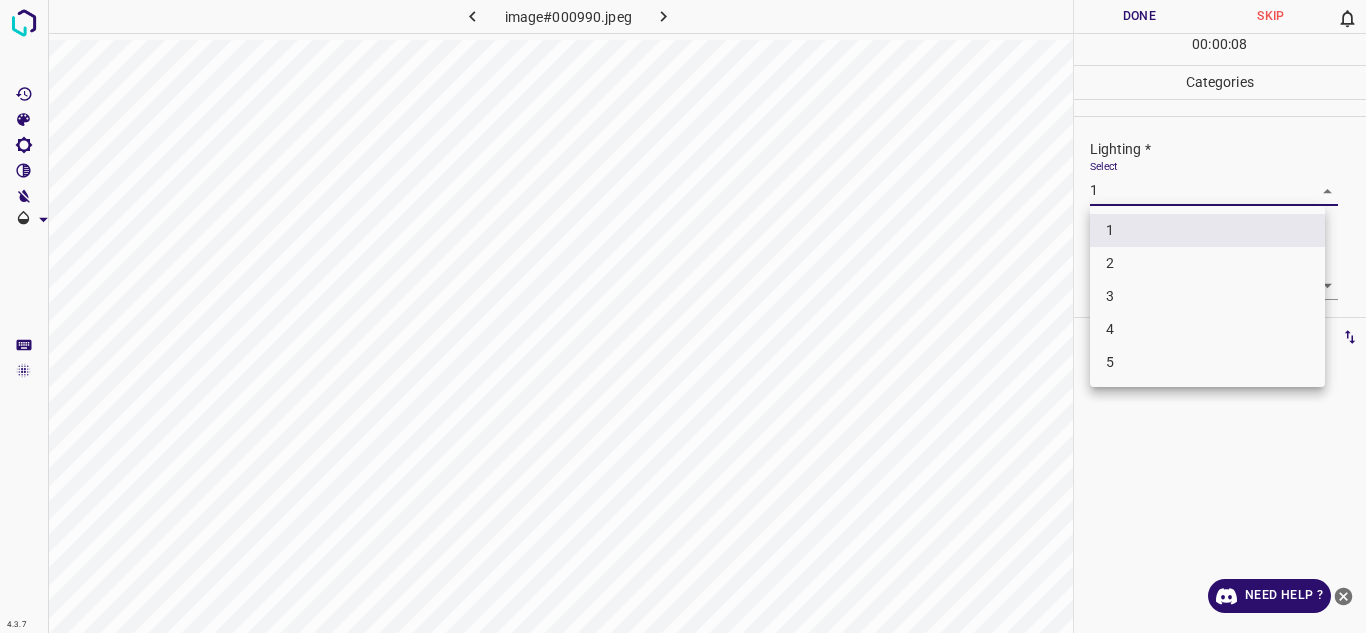 click on "3" at bounding box center [1207, 296] 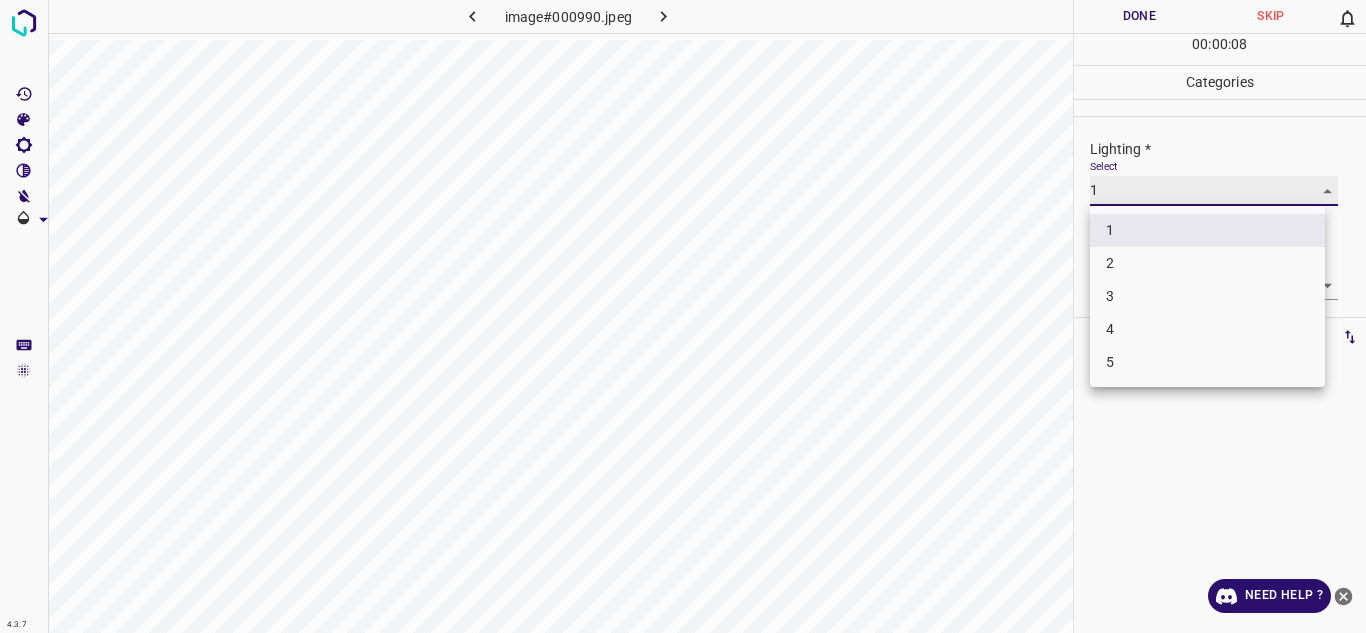 type on "3" 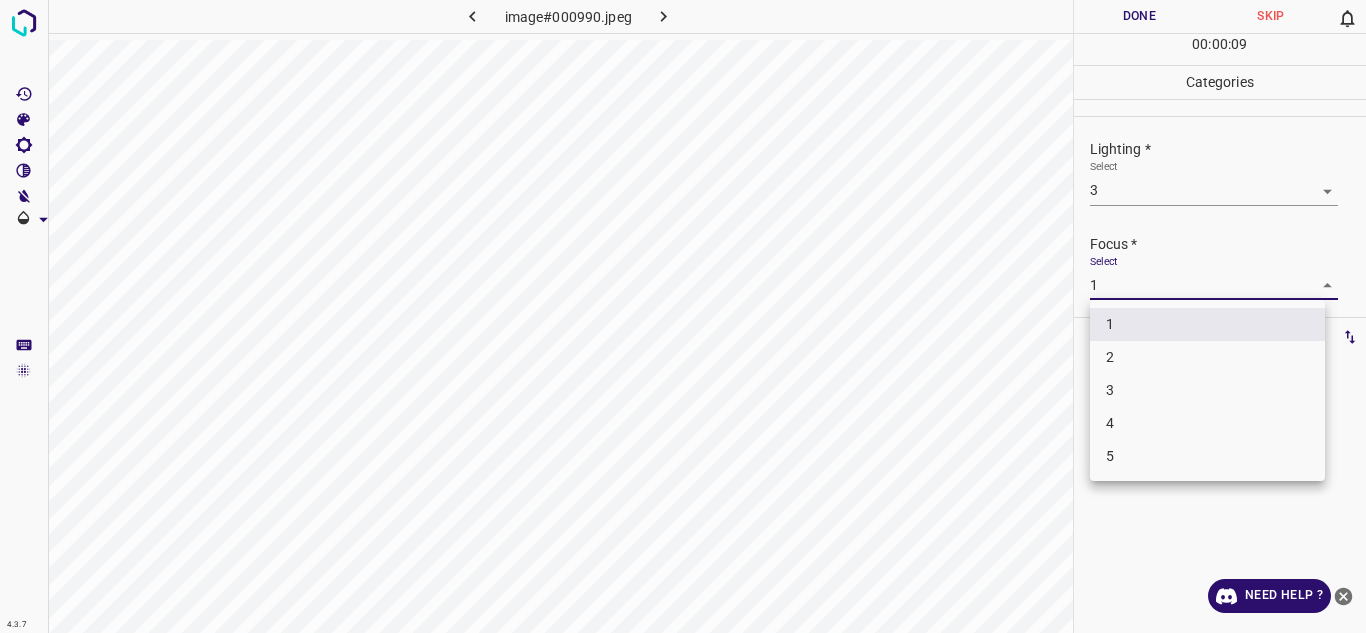 click on "4.3.7 image#000990.jpeg Done Skip 0 00   : 00   : 09   Categories Lighting *  Select 3 3 Focus *  Select 1 1 Overall *  Select 1 1 Labels   0 Categories 1 Lighting 2 Focus 3 Overall Tools Space Change between modes (Draw & Edit) I Auto labeling R Restore zoom M Zoom in N Zoom out Delete Delete selecte label Filters Z Restore filters X Saturation filter C Brightness filter V Contrast filter B Gray scale filter General O Download Need Help ? - Text - Hide - Delete 1 2 3 4 5" at bounding box center (683, 316) 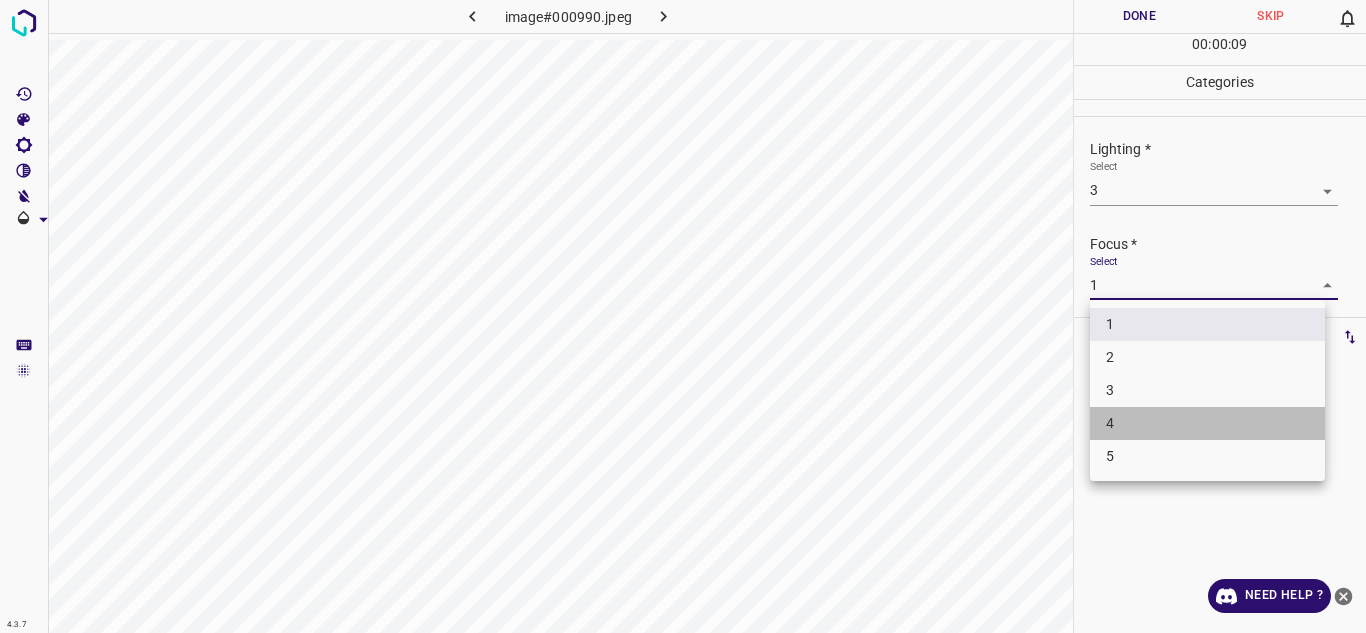 click on "4" at bounding box center (1207, 423) 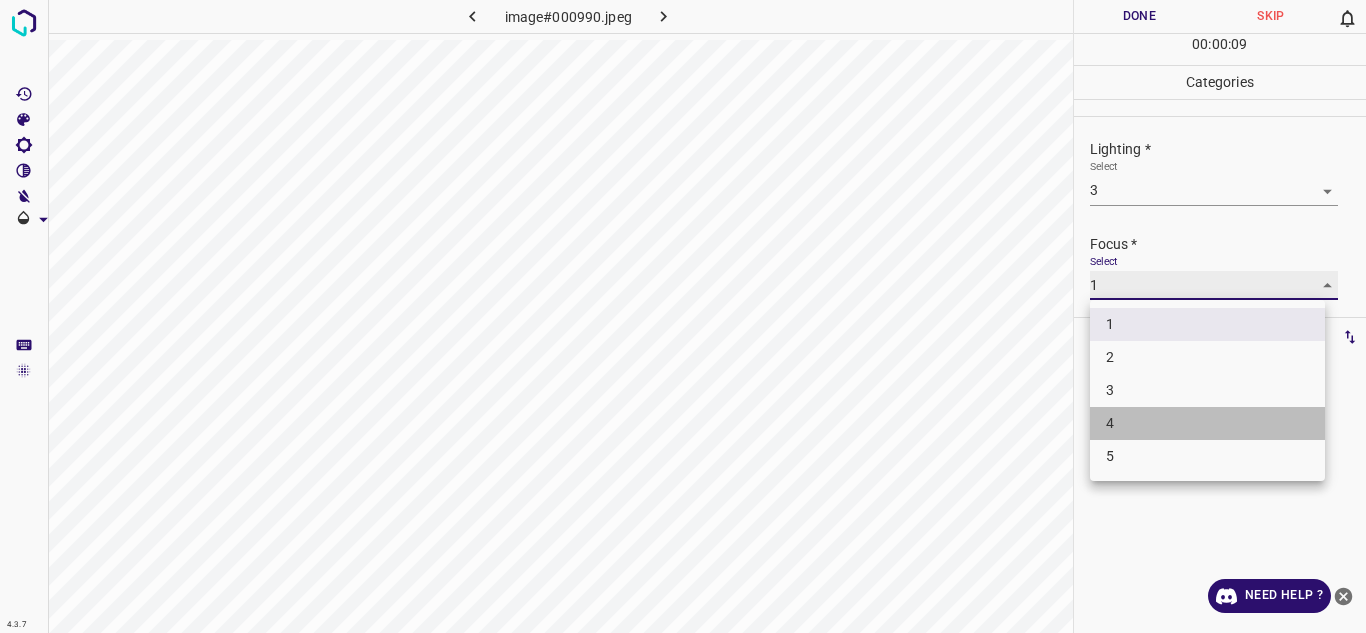 type on "4" 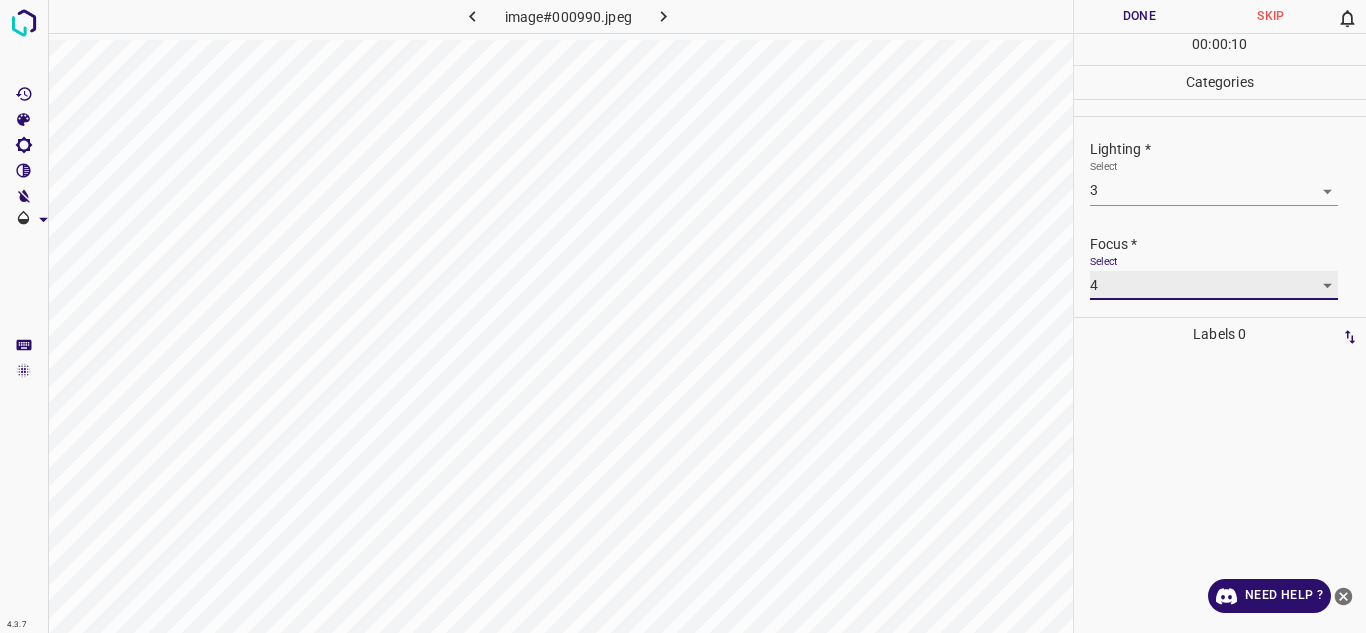 scroll, scrollTop: 98, scrollLeft: 0, axis: vertical 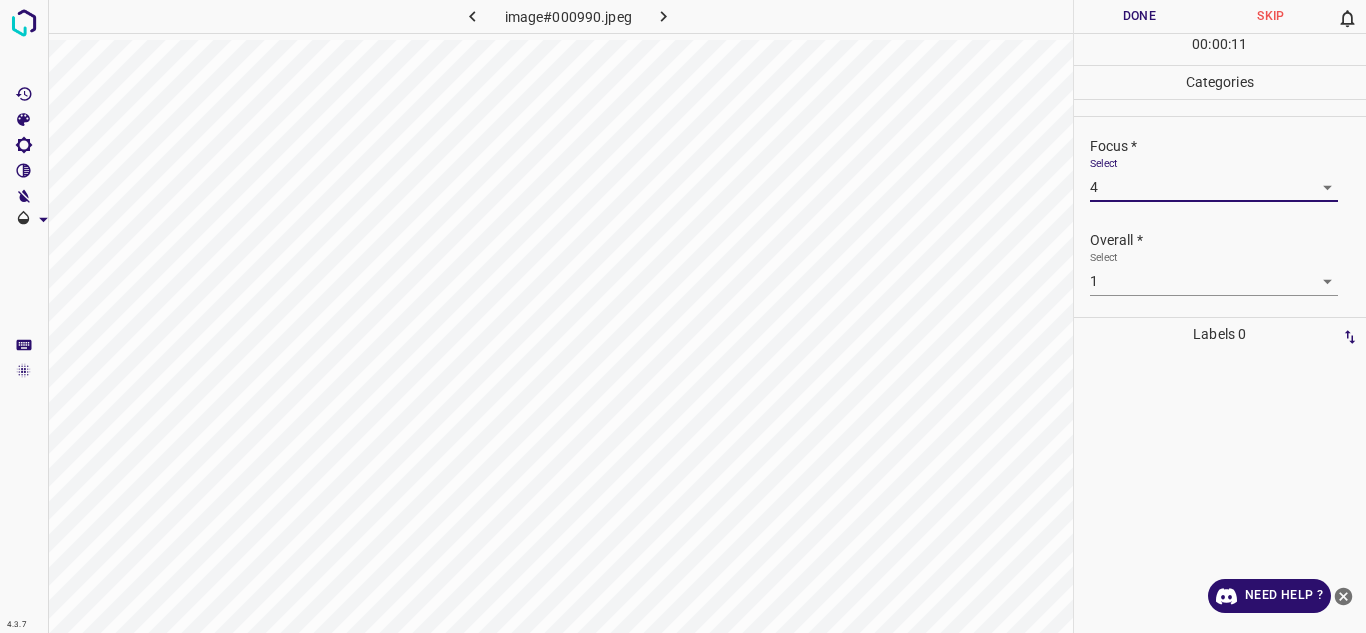 click on "4.3.7 image#000990.jpeg Done Skip 0 00   : 00   : 11   Categories Lighting *  Select 3 3 Focus *  Select 4 4 Overall *  Select 1 1 Labels   0 Categories 1 Lighting 2 Focus 3 Overall Tools Space Change between modes (Draw & Edit) I Auto labeling R Restore zoom M Zoom in N Zoom out Delete Delete selecte label Filters Z Restore filters X Saturation filter C Brightness filter V Contrast filter B Gray scale filter General O Download Need Help ? - Text - Hide - Delete" at bounding box center (683, 316) 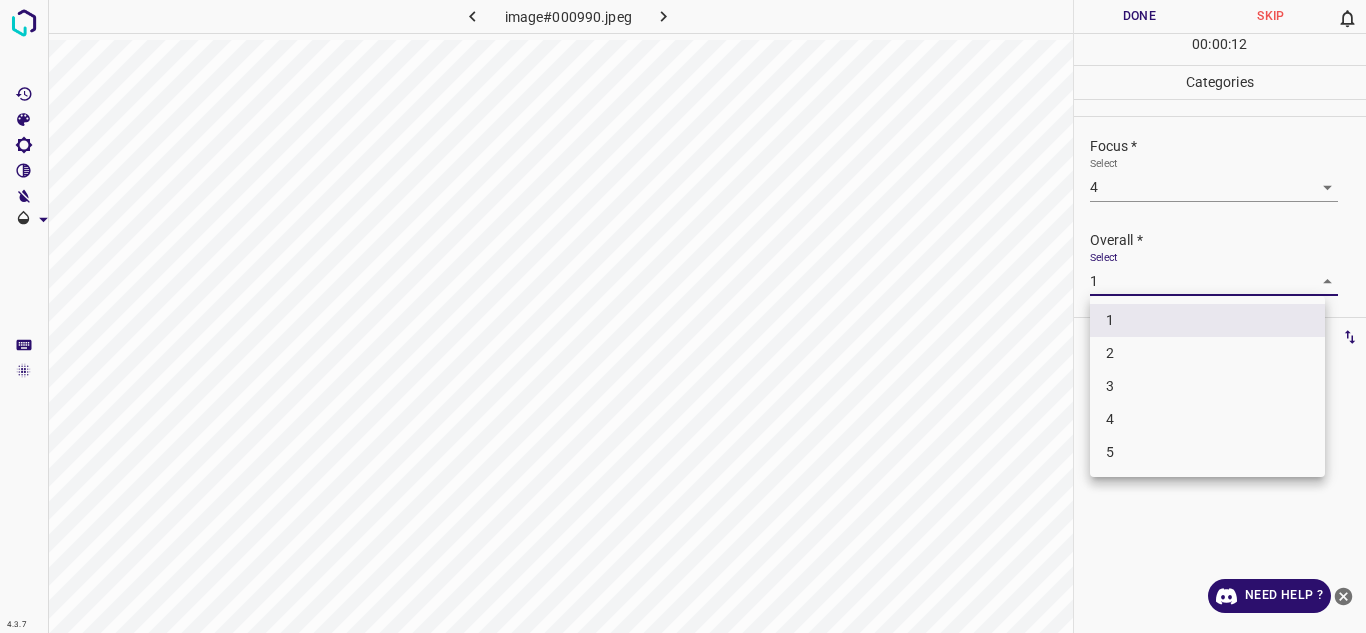 click on "4" at bounding box center [1207, 419] 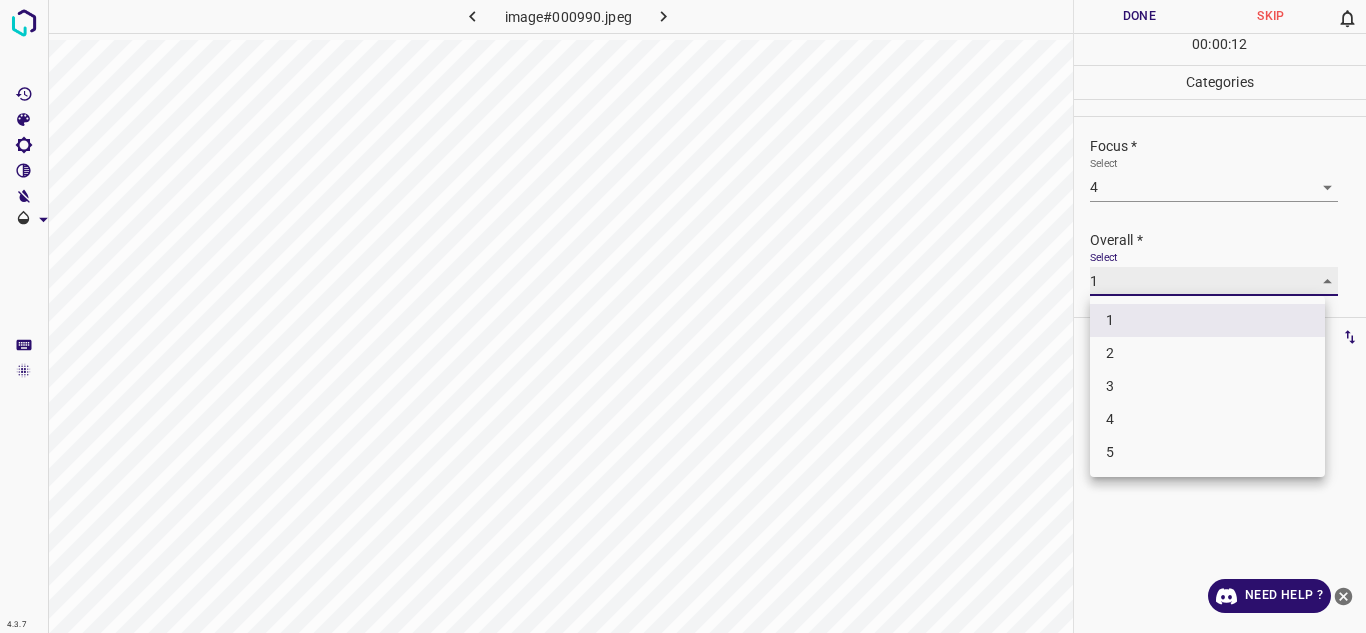 type on "4" 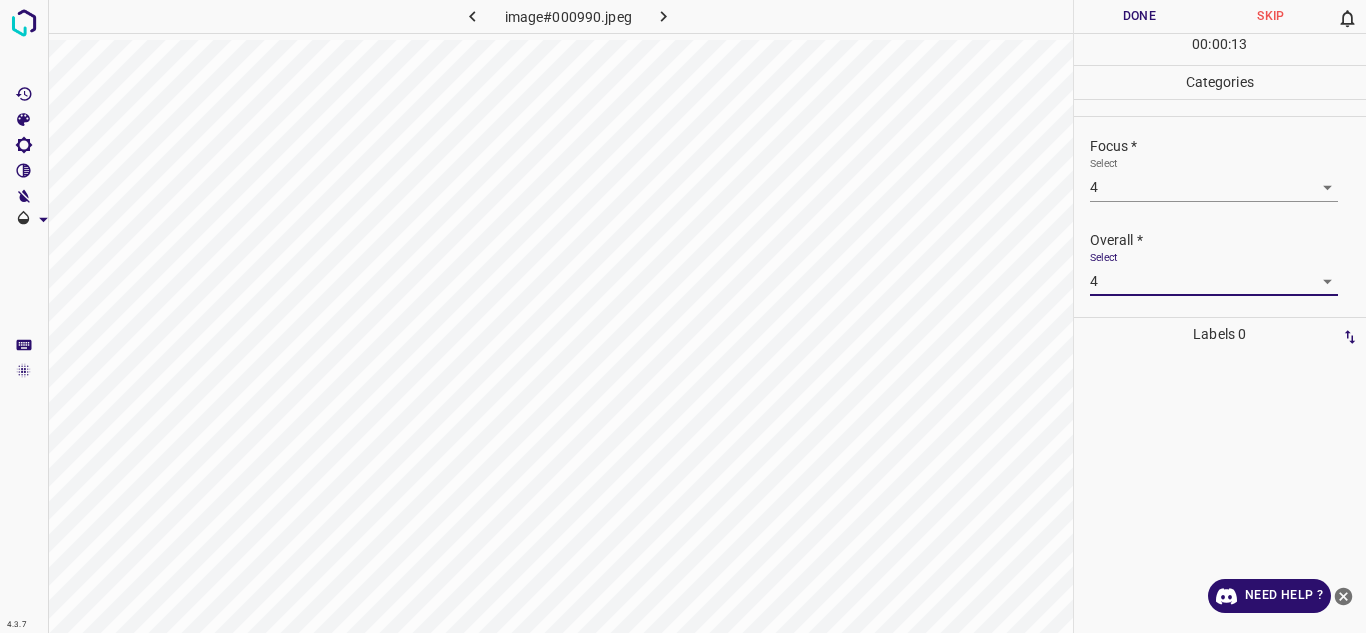 click on "Done" at bounding box center [1140, 16] 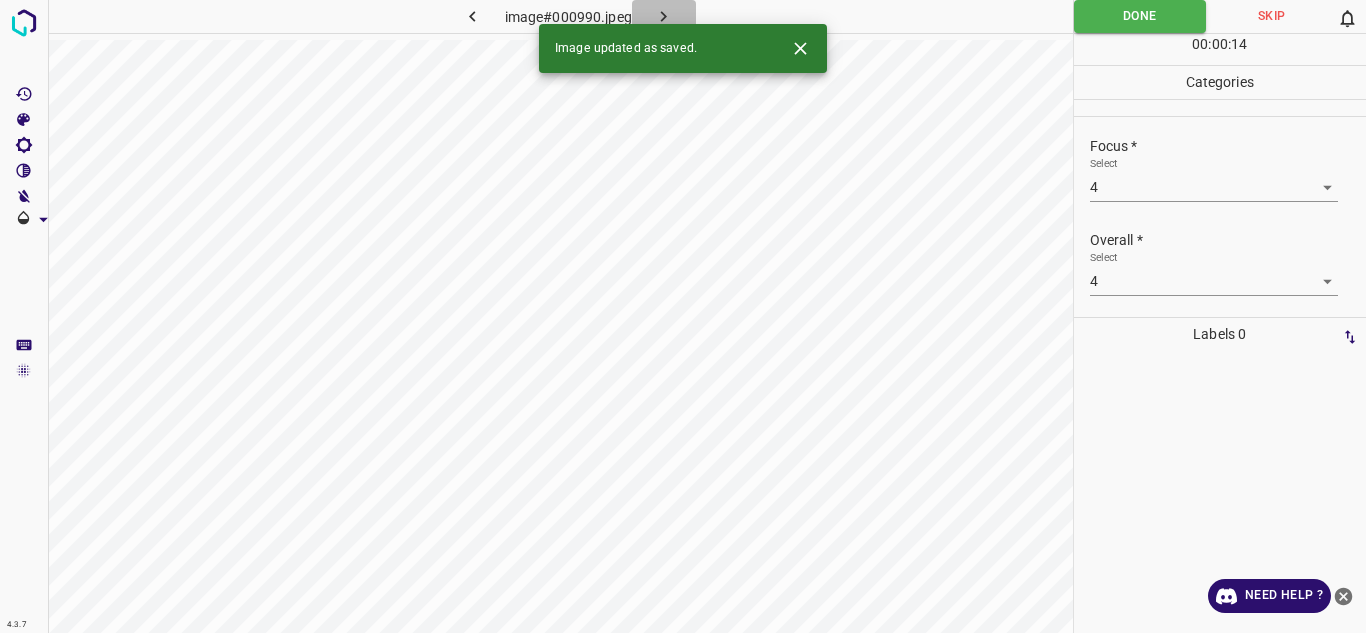 click 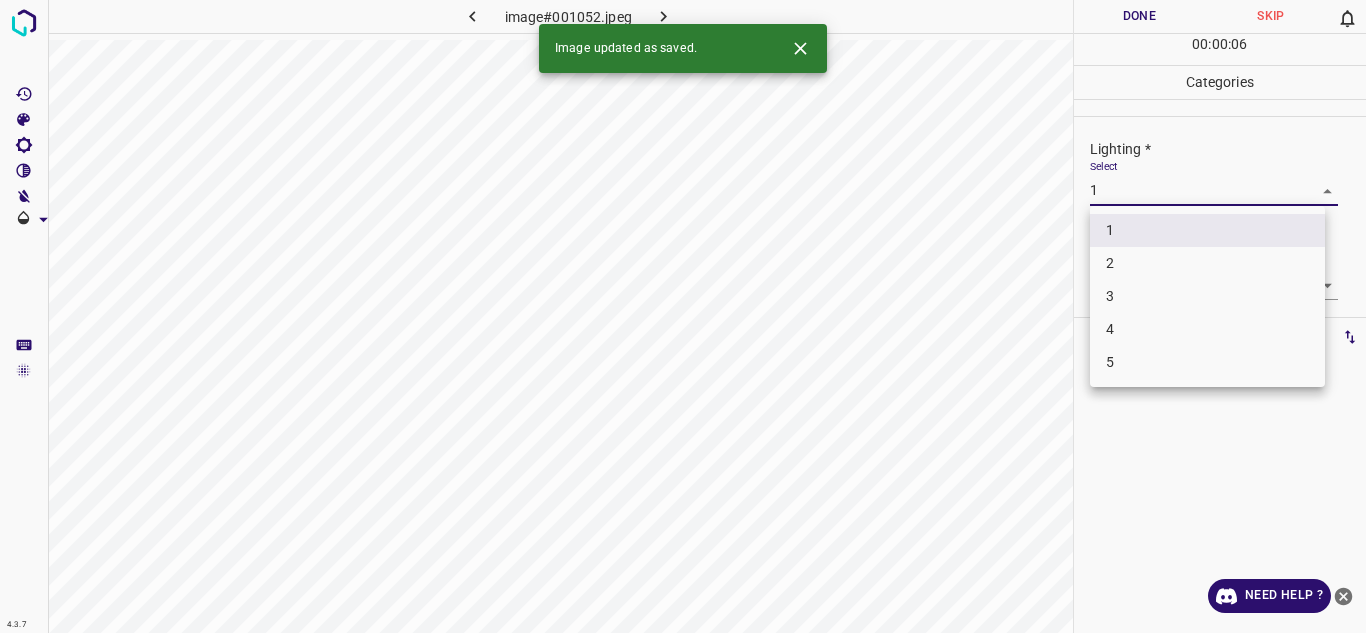 click on "4.3.7 image#001052.jpeg Done Skip 0 00   : 00   : 06   Categories Lighting *  Select 1 1 Focus *  Select 1 1 Overall *  Select 1 1 Labels   0 Categories 1 Lighting 2 Focus 3 Overall Tools Space Change between modes (Draw & Edit) I Auto labeling R Restore zoom M Zoom in N Zoom out Delete Delete selecte label Filters Z Restore filters X Saturation filter C Brightness filter V Contrast filter B Gray scale filter General O Download Image updated as saved. Need Help ? - Text - Hide - Delete 1 2 3 4 5" at bounding box center [683, 316] 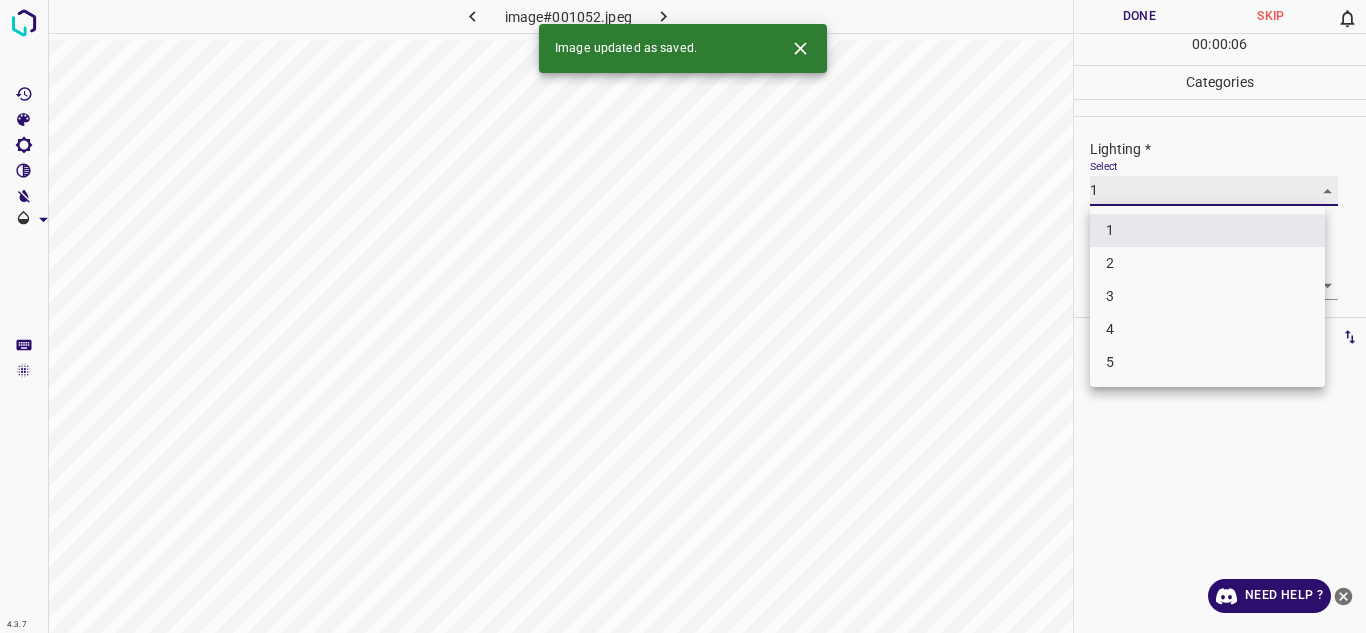 type on "3" 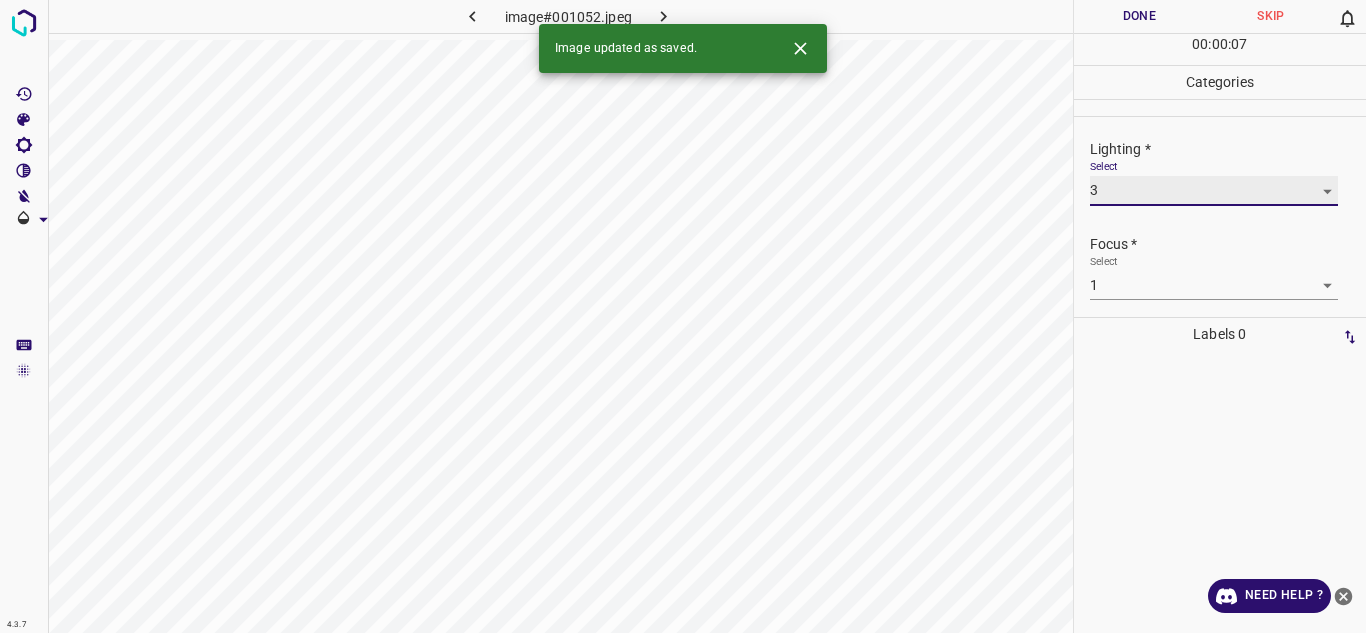scroll, scrollTop: 98, scrollLeft: 0, axis: vertical 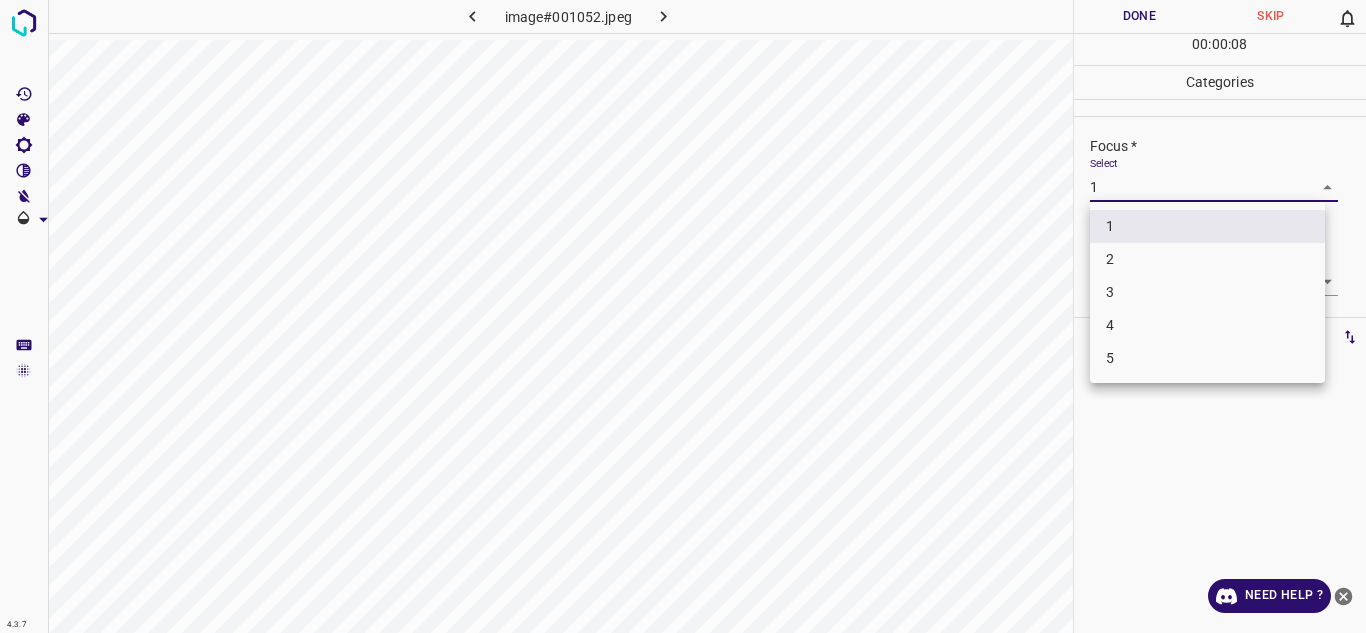 click on "4.3.7 image#001052.jpeg Done Skip 0 00   : 00   : 08   Categories Lighting *  Select 3 3 Focus *  Select 1 1 Overall *  Select 1 1 Labels   0 Categories 1 Lighting 2 Focus 3 Overall Tools Space Change between modes (Draw & Edit) I Auto labeling R Restore zoom M Zoom in N Zoom out Delete Delete selecte label Filters Z Restore filters X Saturation filter C Brightness filter V Contrast filter B Gray scale filter General O Download Need Help ? - Text - Hide - Delete 1 2 3 4 5" at bounding box center (683, 316) 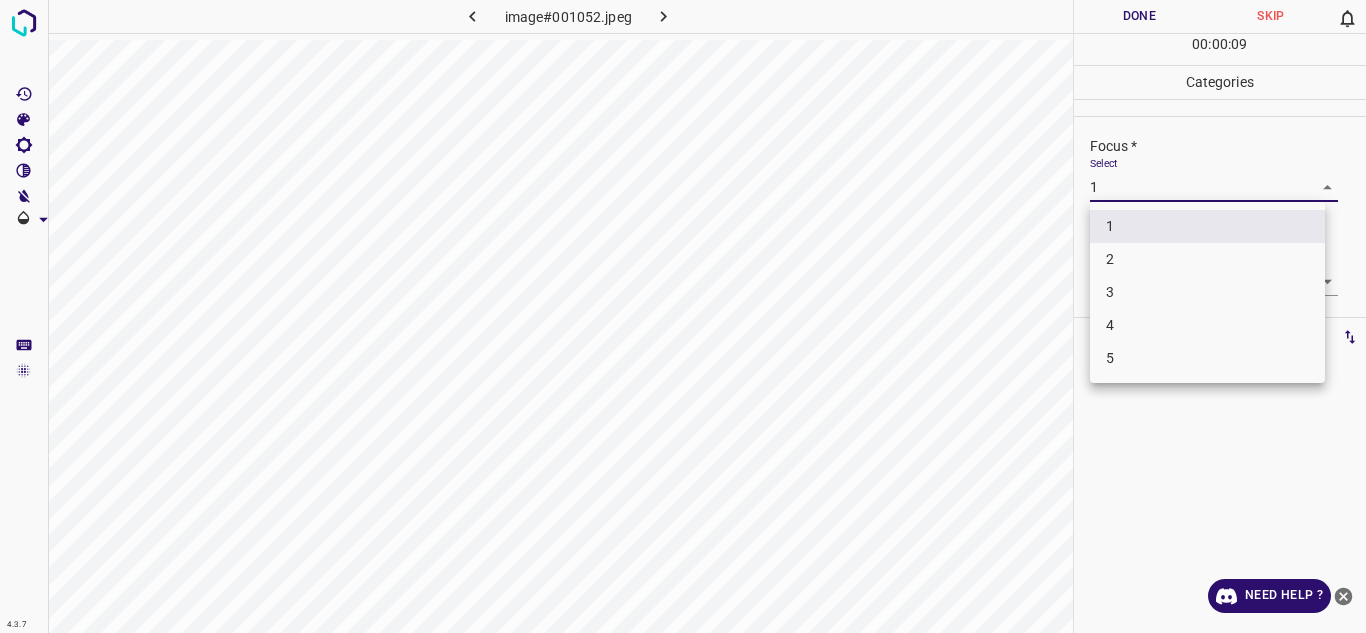 click on "3" at bounding box center (1207, 292) 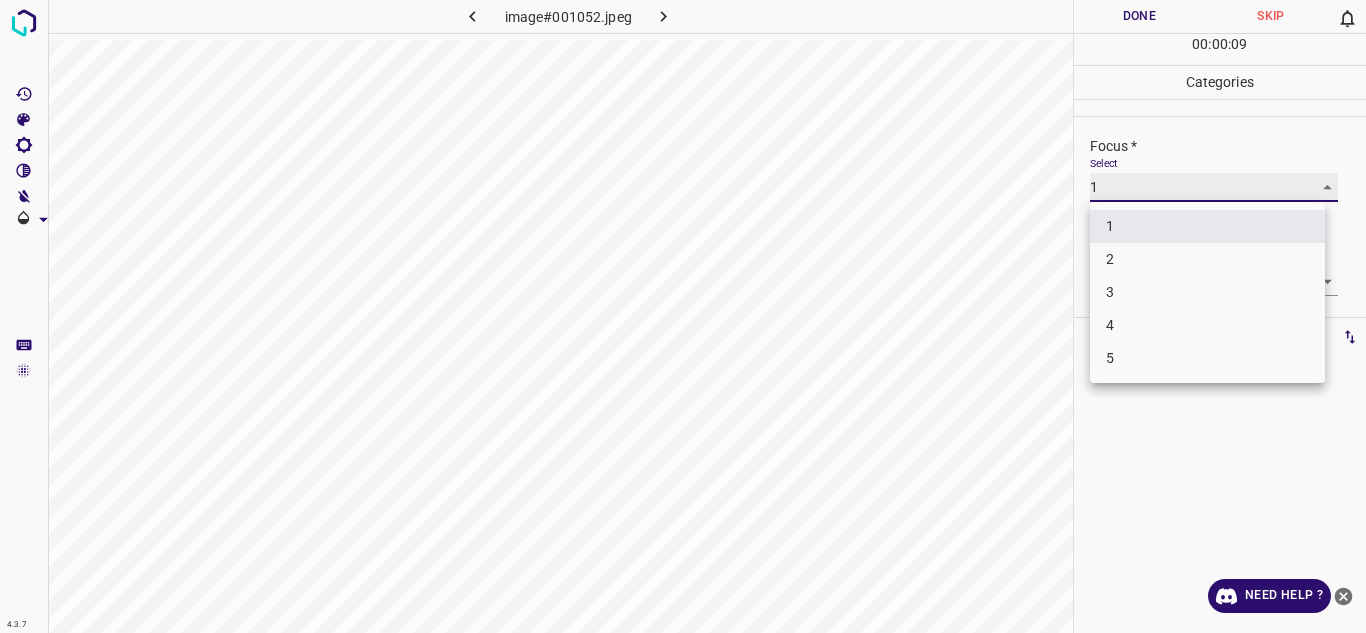 type on "3" 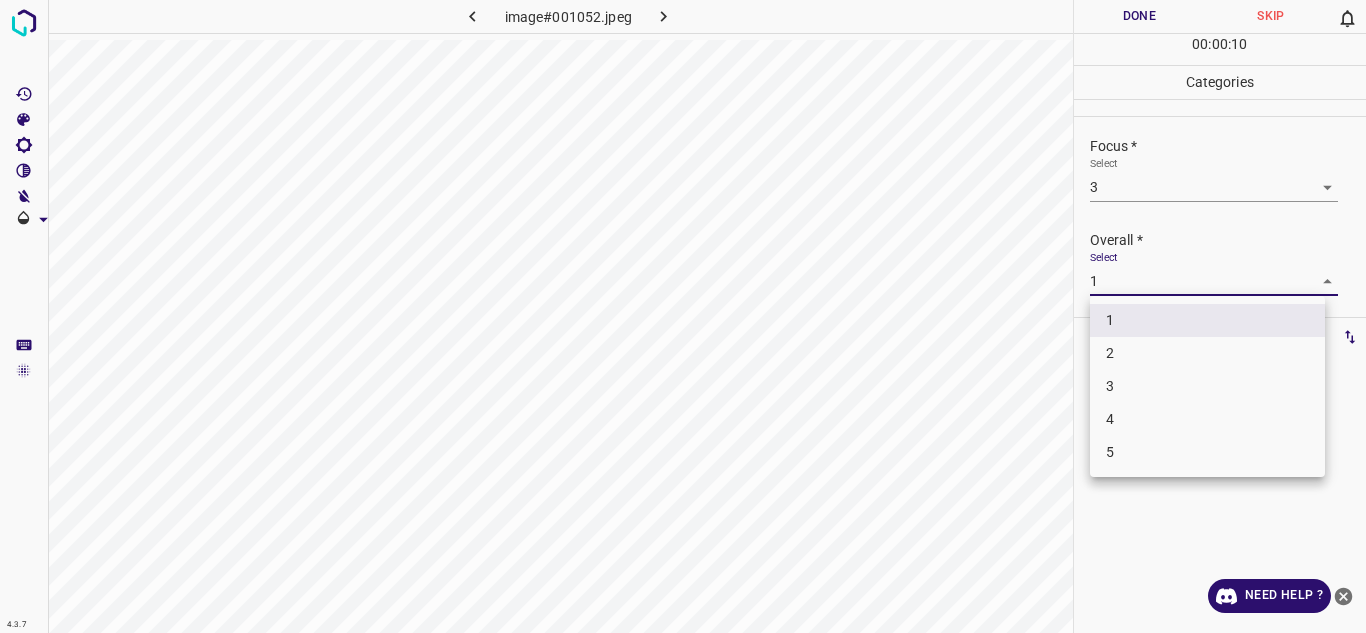 click on "4.3.7 image#001052.jpeg Done Skip 0 00   : 00   : 10   Categories Lighting *  Select 3 3 Focus *  Select 3 3 Overall *  Select 1 1 Labels   0 Categories 1 Lighting 2 Focus 3 Overall Tools Space Change between modes (Draw & Edit) I Auto labeling R Restore zoom M Zoom in N Zoom out Delete Delete selecte label Filters Z Restore filters X Saturation filter C Brightness filter V Contrast filter B Gray scale filter General O Download Need Help ? - Text - Hide - Delete 1 2 3 4 5" at bounding box center (683, 316) 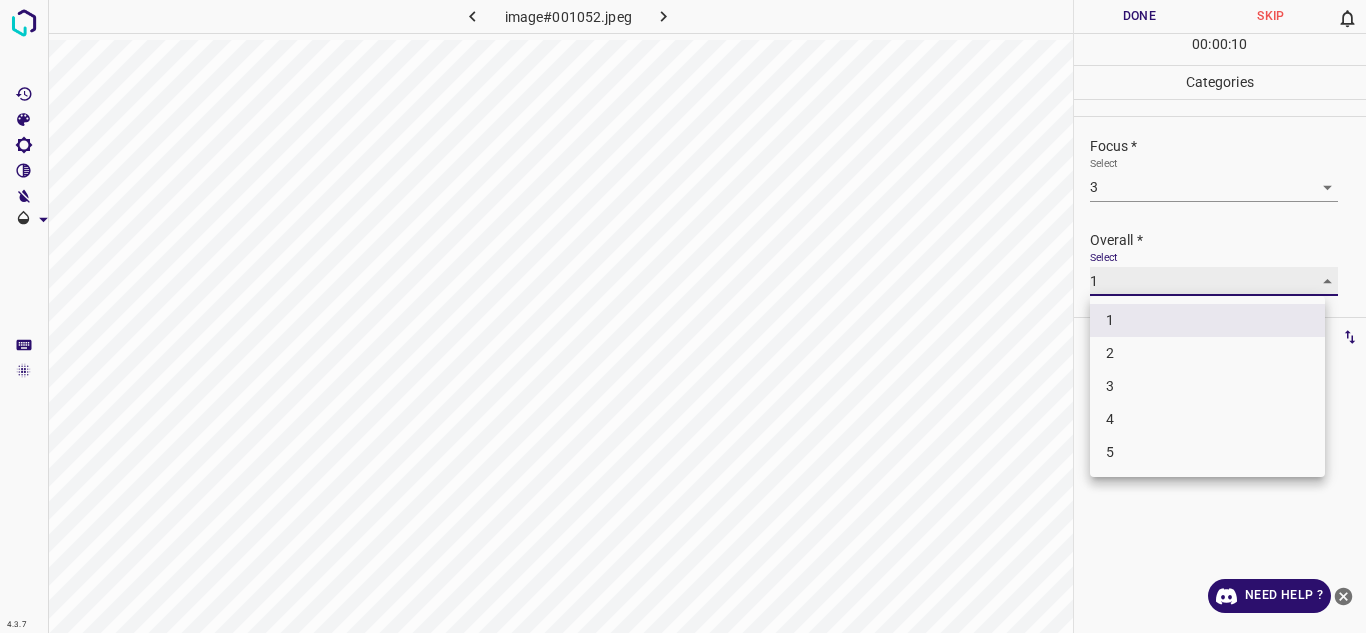 type on "4" 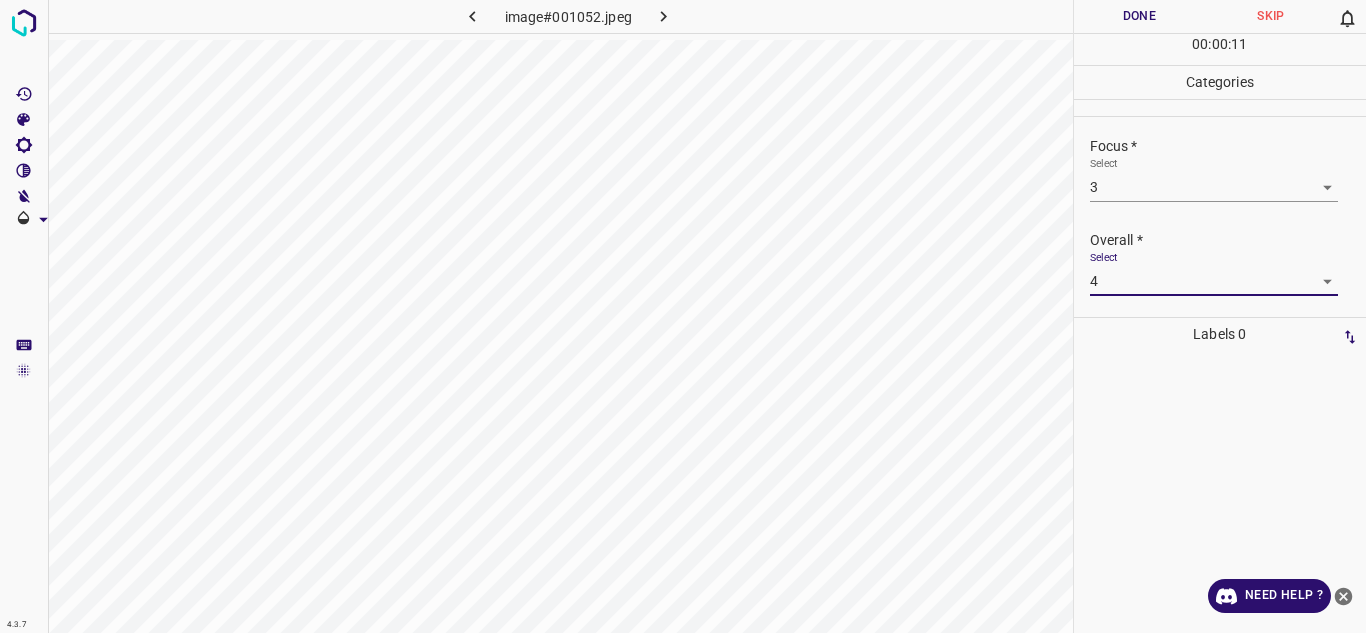 click on "Done" at bounding box center (1140, 16) 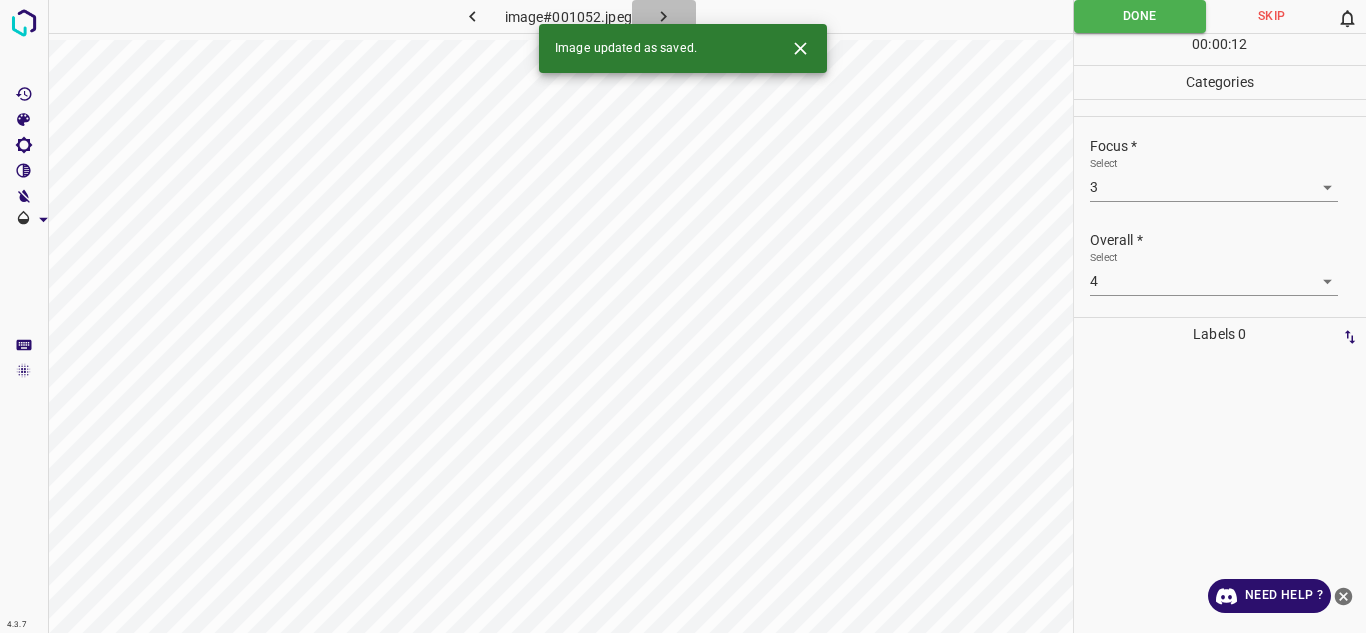click 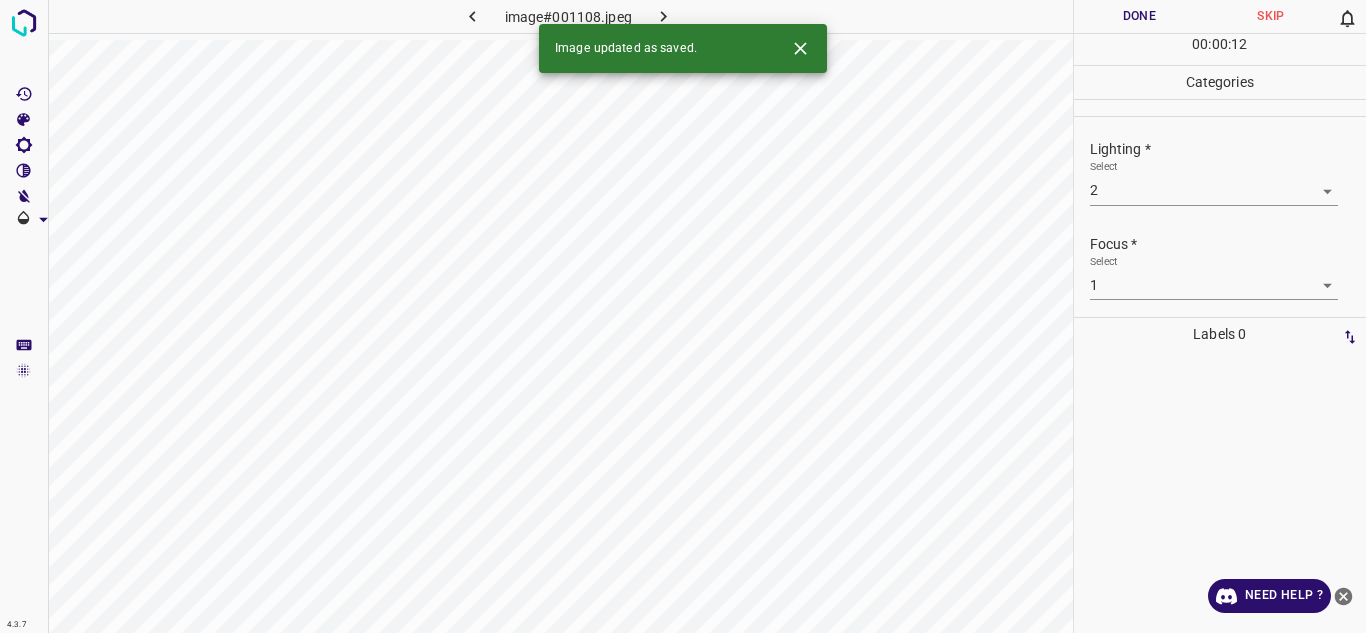 click on "4.3.7 image#001108.jpeg Done Skip 0 00   : 00   : 12   Categories Lighting *  Select 2 2 Focus *  Select 1 1 Overall *  Select 1 1 Labels   0 Categories 1 Lighting 2 Focus 3 Overall Tools Space Change between modes (Draw & Edit) I Auto labeling R Restore zoom M Zoom in N Zoom out Delete Delete selecte label Filters Z Restore filters X Saturation filter C Brightness filter V Contrast filter B Gray scale filter General O Download Image updated as saved. Need Help ? - Text - Hide - Delete" at bounding box center [683, 316] 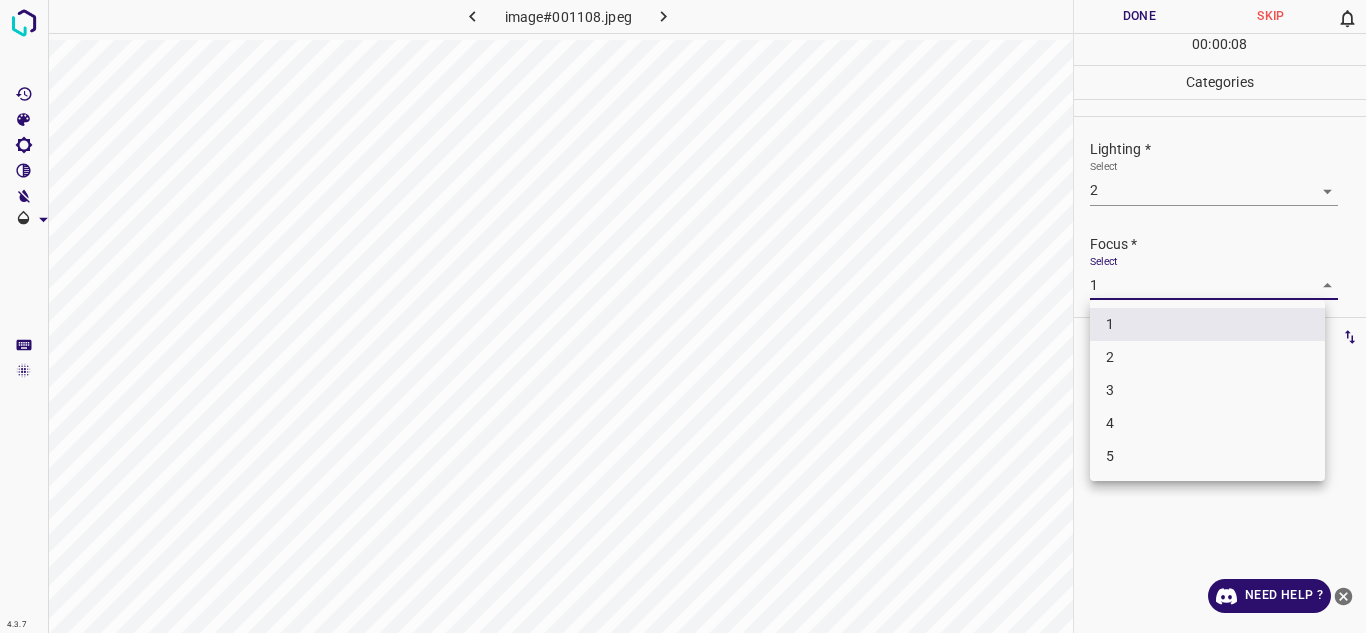 click on "2" at bounding box center [1207, 357] 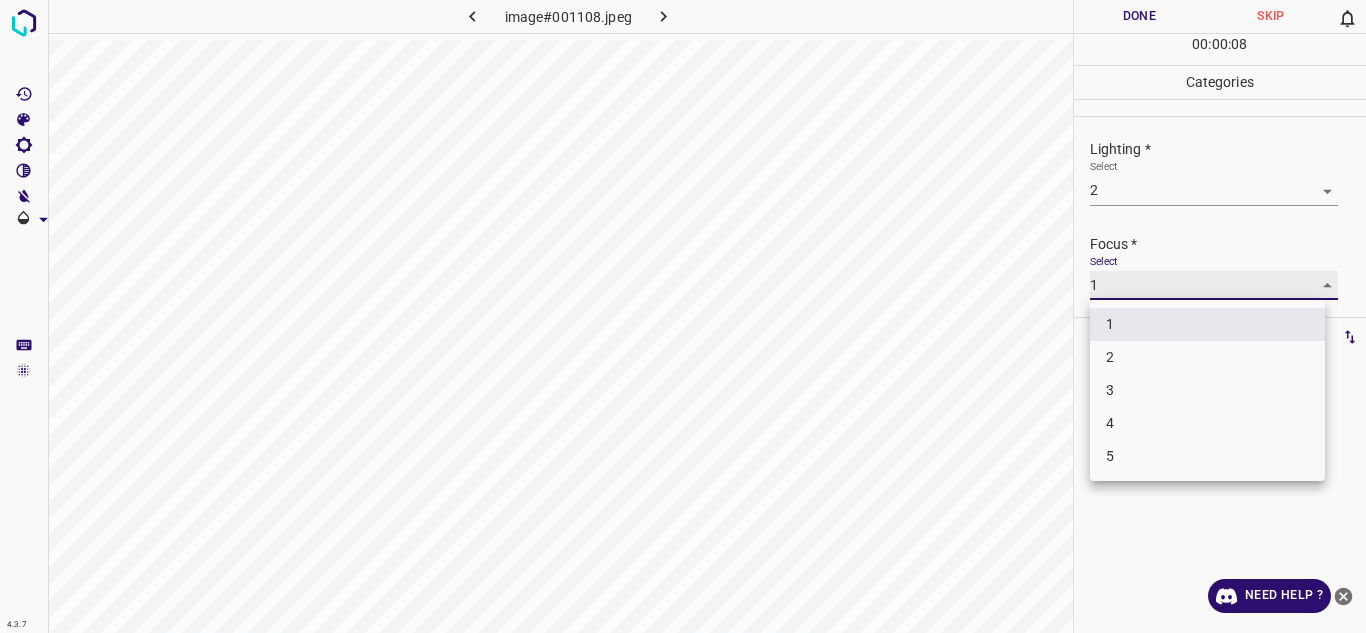 type on "2" 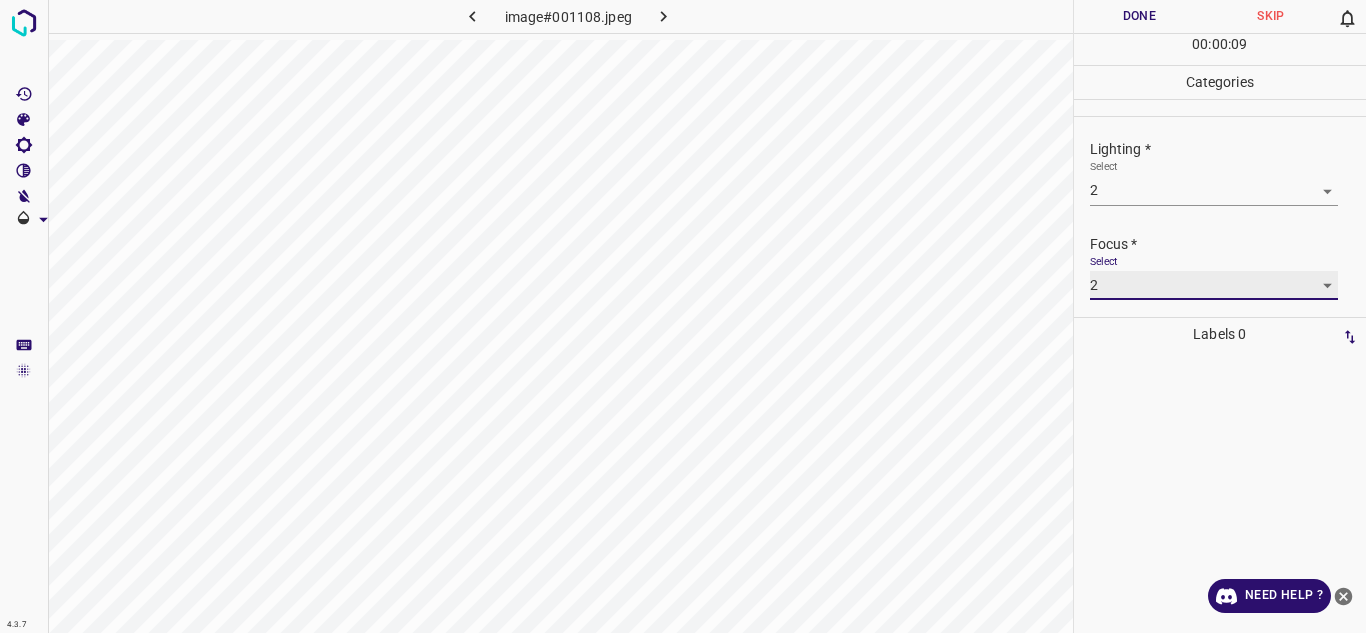 scroll, scrollTop: 98, scrollLeft: 0, axis: vertical 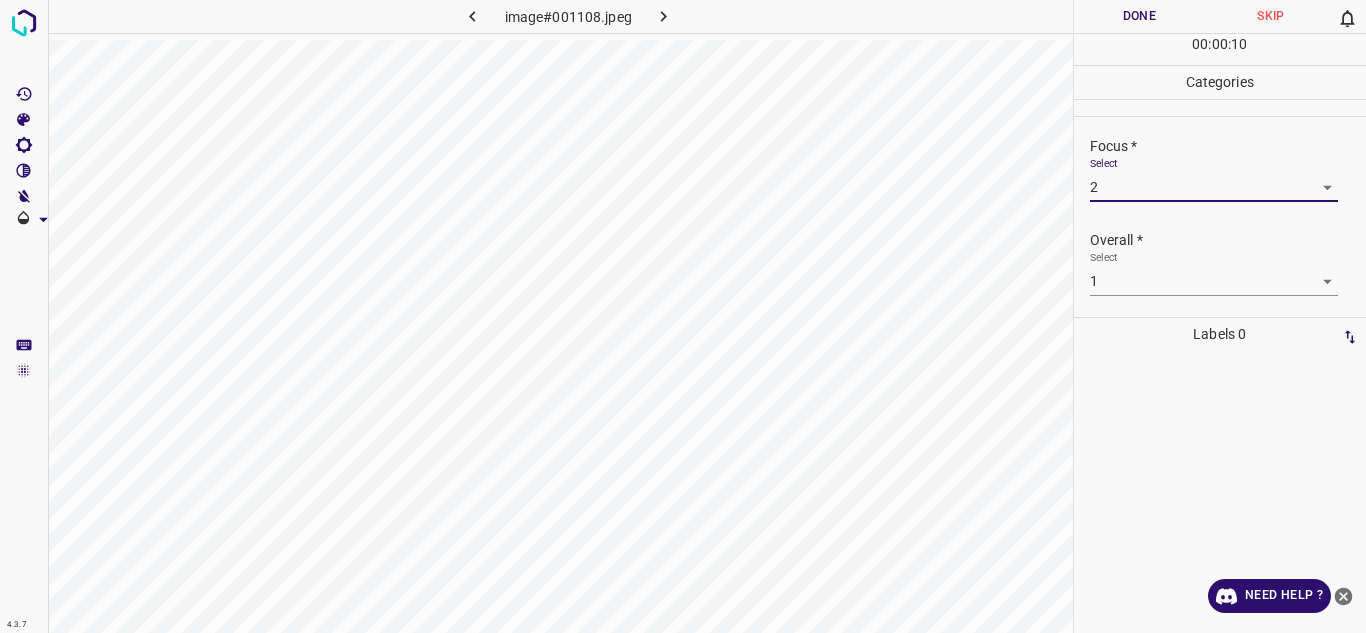 click on "4.3.7 image#001108.jpeg Done Skip 0 00   : 00   : 10   Categories Lighting *  Select 2 2 Focus *  Select 2 2 Overall *  Select 1 1 Labels   0 Categories 1 Lighting 2 Focus 3 Overall Tools Space Change between modes (Draw & Edit) I Auto labeling R Restore zoom M Zoom in N Zoom out Delete Delete selecte label Filters Z Restore filters X Saturation filter C Brightness filter V Contrast filter B Gray scale filter General O Download Need Help ? - Text - Hide - Delete" at bounding box center [683, 316] 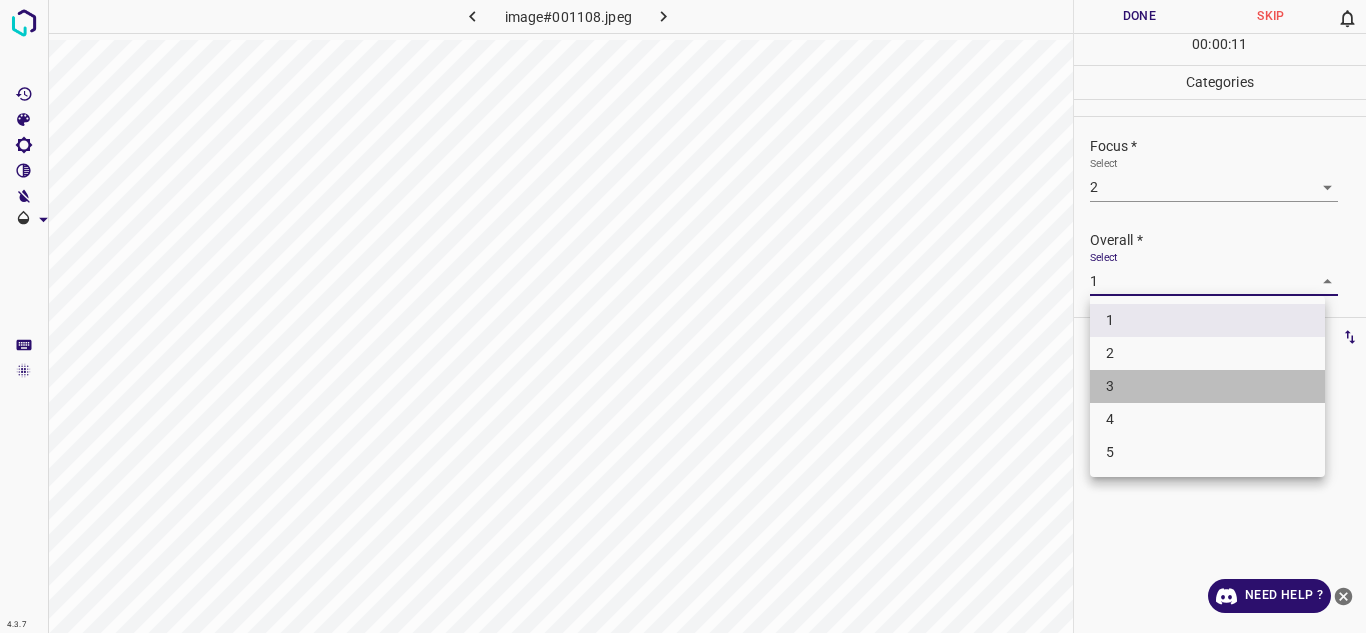 click on "3" at bounding box center (1207, 386) 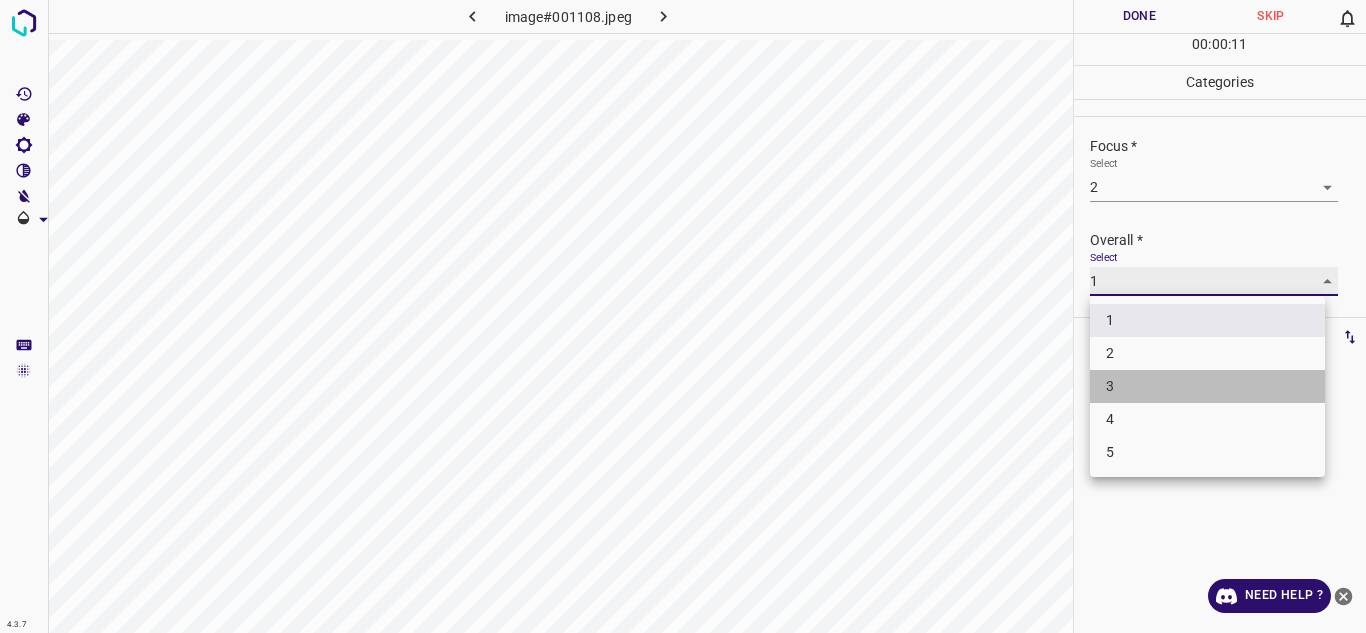 type on "3" 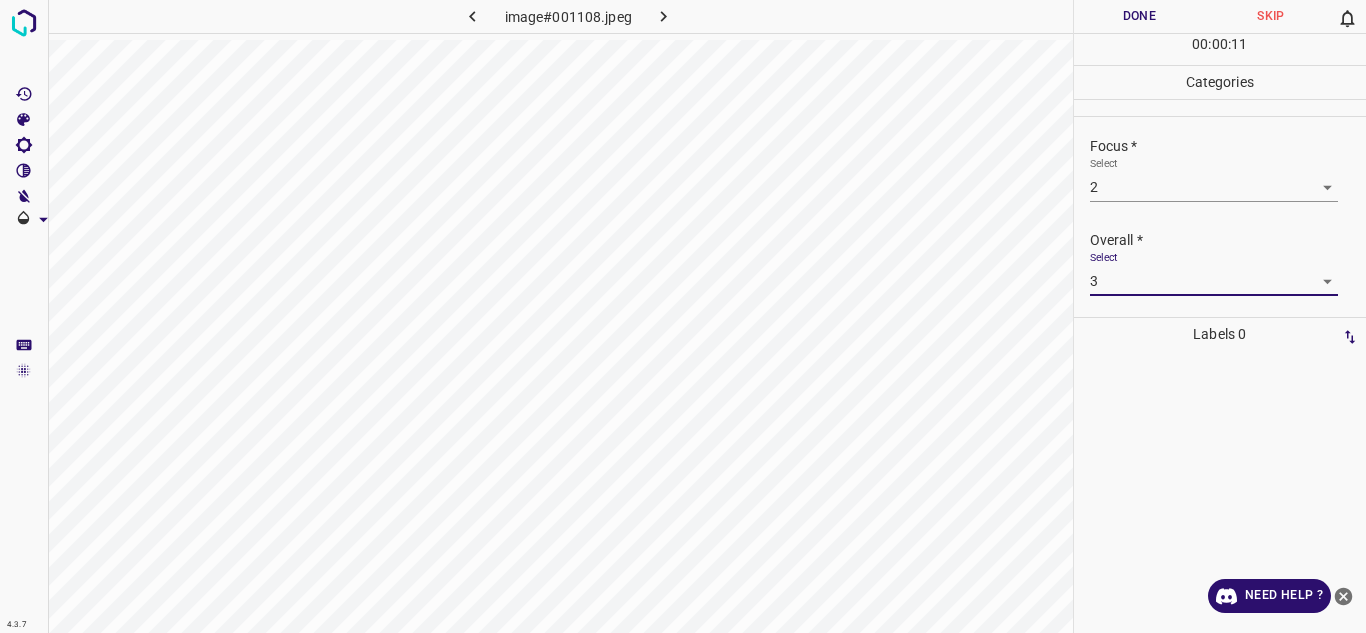 click on "Done" at bounding box center (1140, 16) 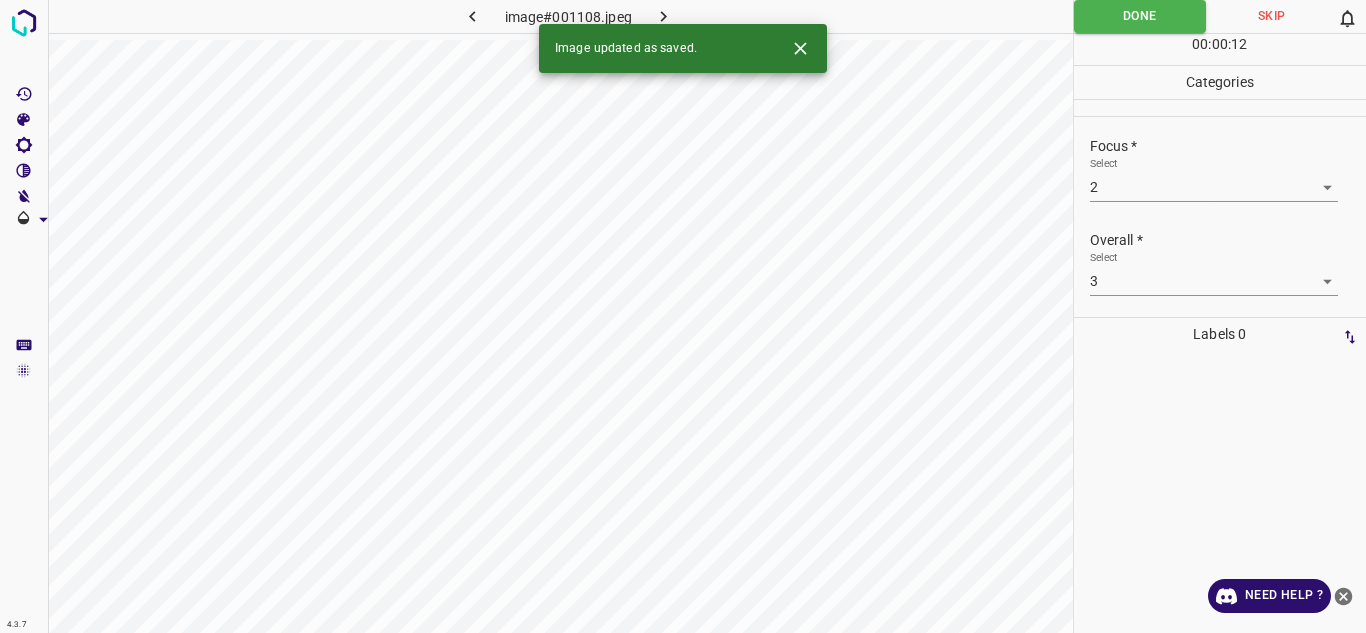 click at bounding box center [664, 16] 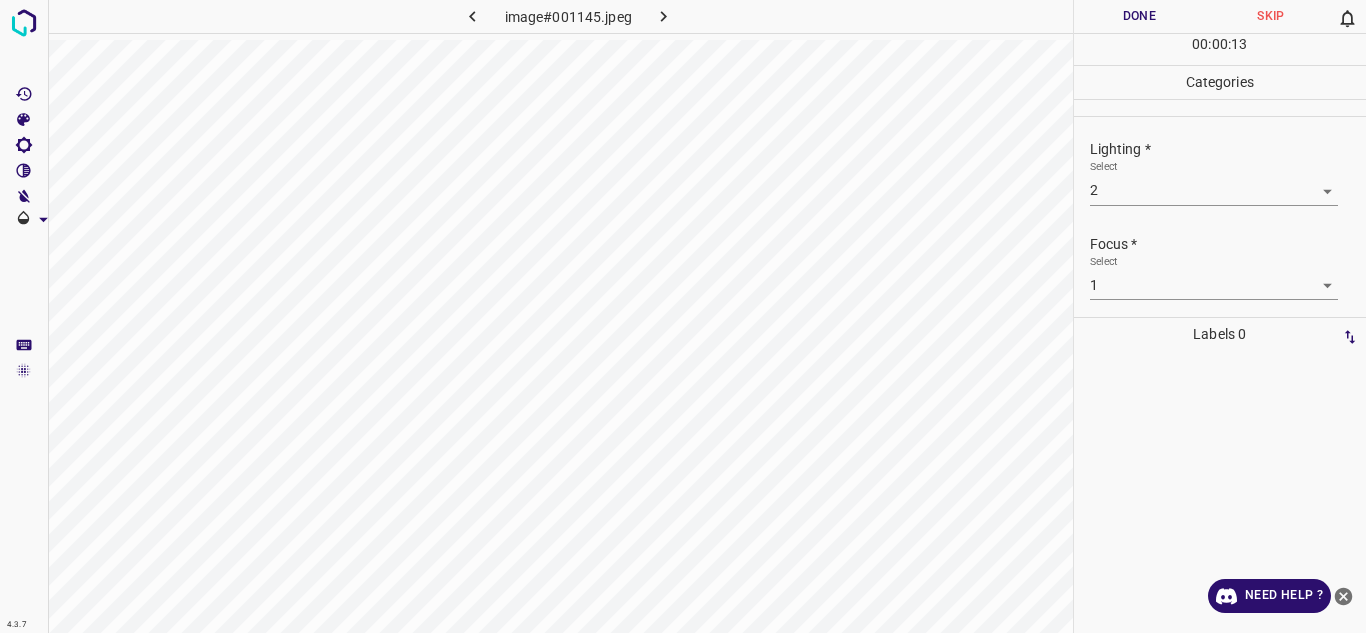 click on "4.3.7 image#001145.jpeg Done Skip 0 00   : 00   : 13   Categories Lighting *  Select 2 2 Focus *  Select 1 1 Overall *  Select 1 1 Labels   0 Categories 1 Lighting 2 Focus 3 Overall Tools Space Change between modes (Draw & Edit) I Auto labeling R Restore zoom M Zoom in N Zoom out Delete Delete selecte label Filters Z Restore filters X Saturation filter C Brightness filter V Contrast filter B Gray scale filter General O Download Need Help ? - Text - Hide - Delete" at bounding box center (683, 316) 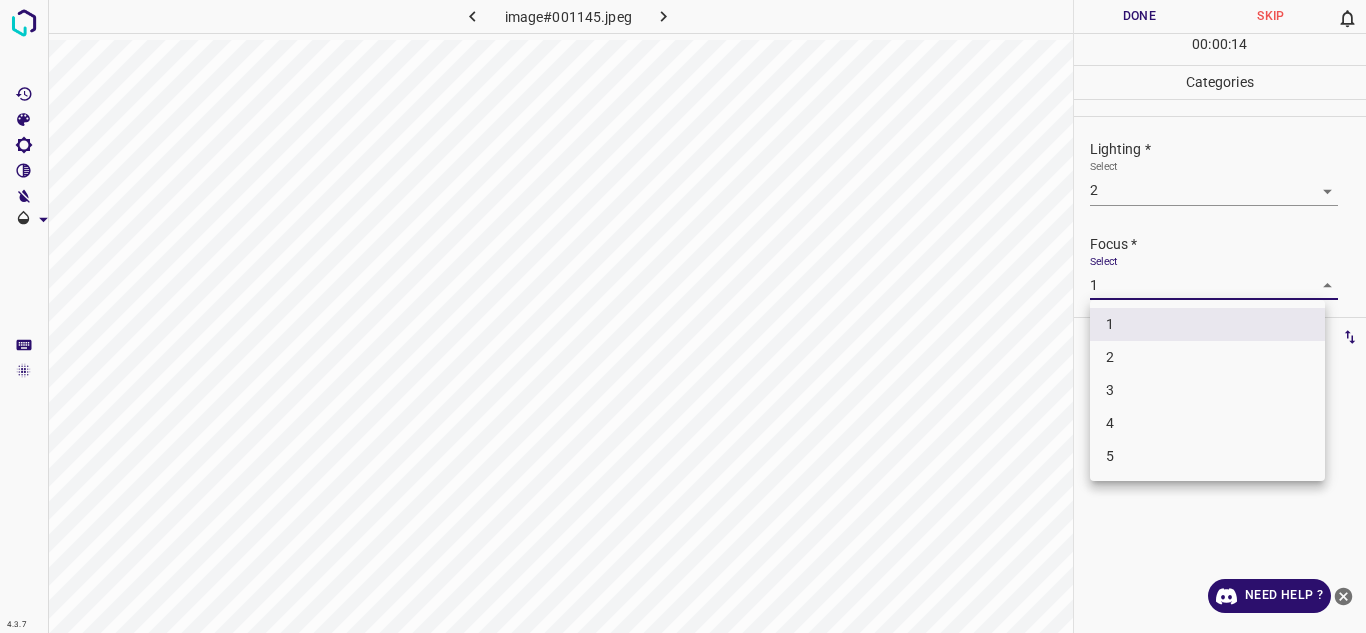 click on "3" at bounding box center [1207, 390] 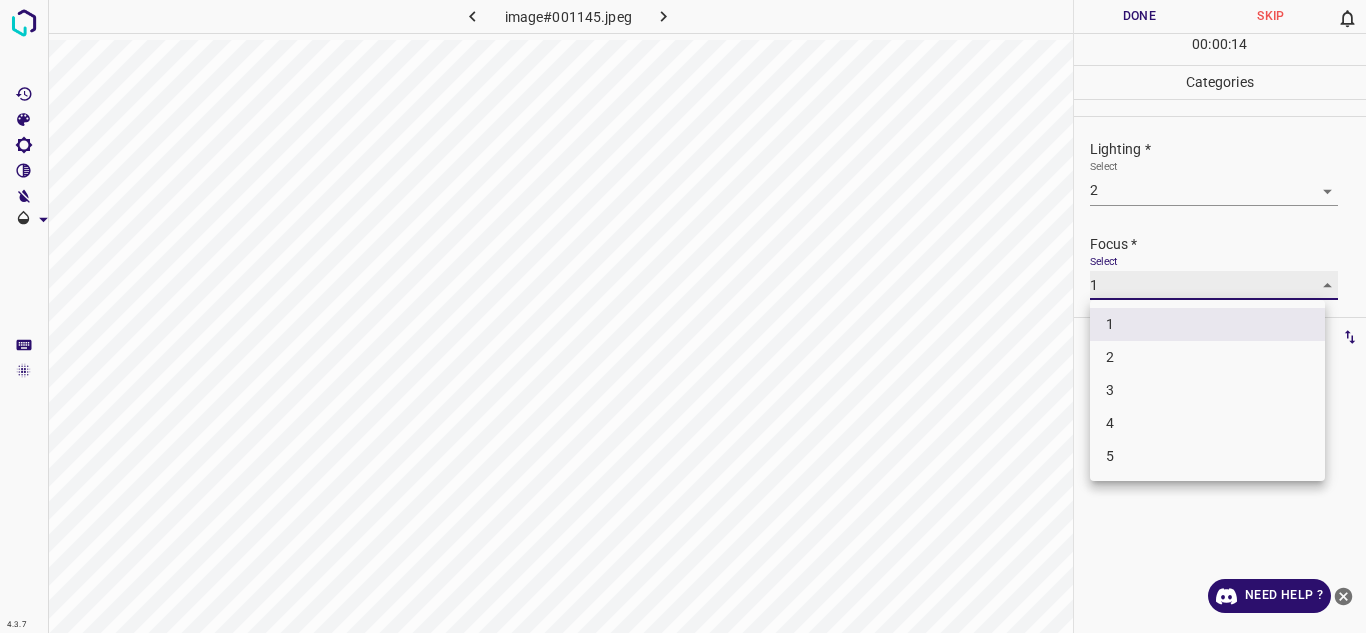 type on "3" 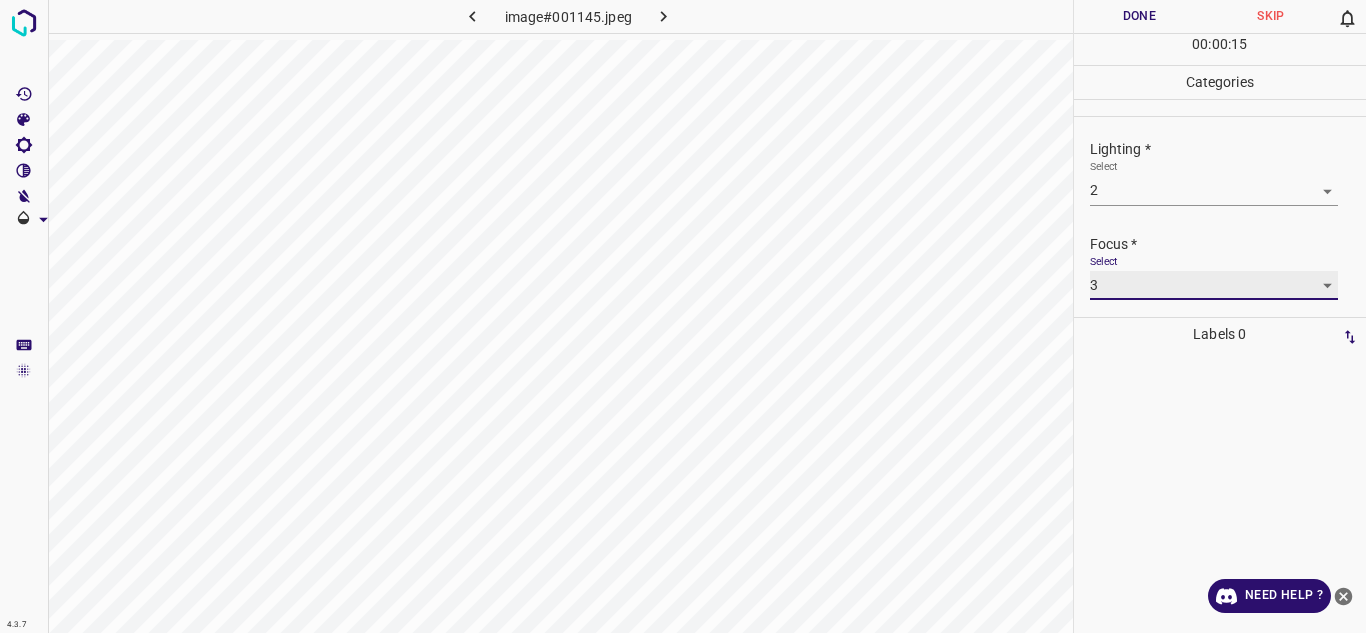 scroll, scrollTop: 98, scrollLeft: 0, axis: vertical 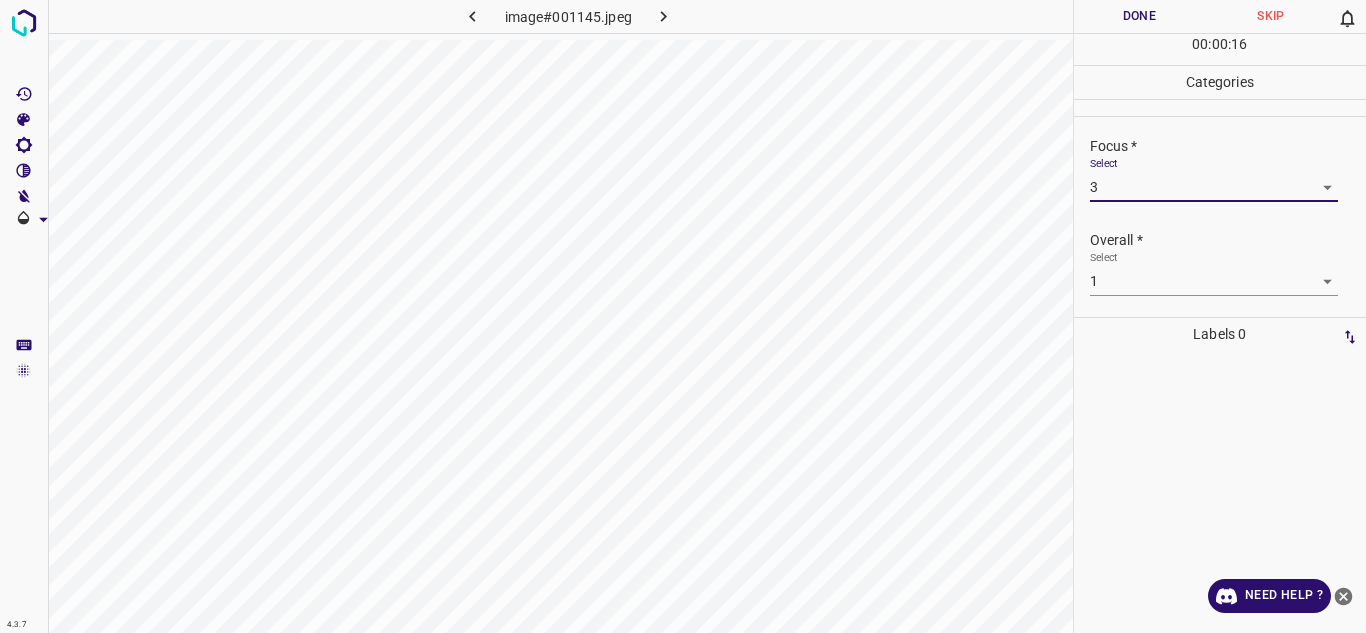 click on "4.3.7 image#001145.jpeg Done Skip 0 00   : 00   : 16   Categories Lighting *  Select 2 2 Focus *  Select 3 3 Overall *  Select 1 1 Labels   0 Categories 1 Lighting 2 Focus 3 Overall Tools Space Change between modes (Draw & Edit) I Auto labeling R Restore zoom M Zoom in N Zoom out Delete Delete selecte label Filters Z Restore filters X Saturation filter C Brightness filter V Contrast filter B Gray scale filter General O Download Need Help ? - Text - Hide - Delete" at bounding box center [683, 316] 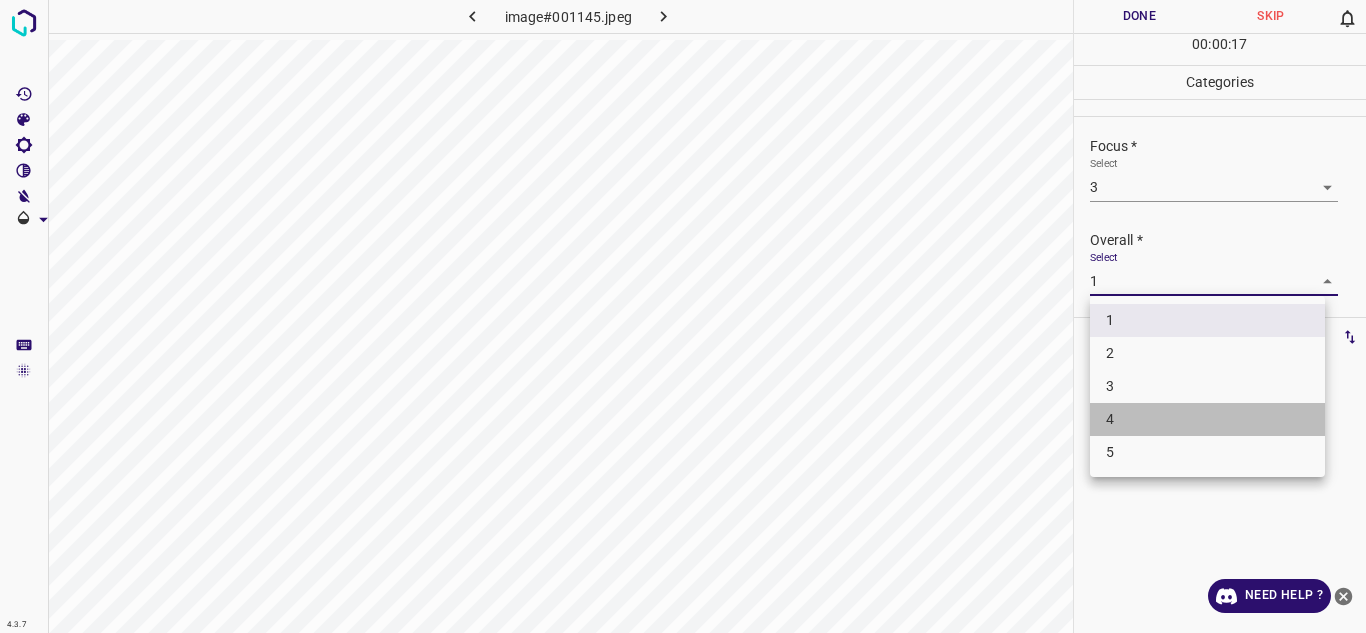 click on "4" at bounding box center [1207, 419] 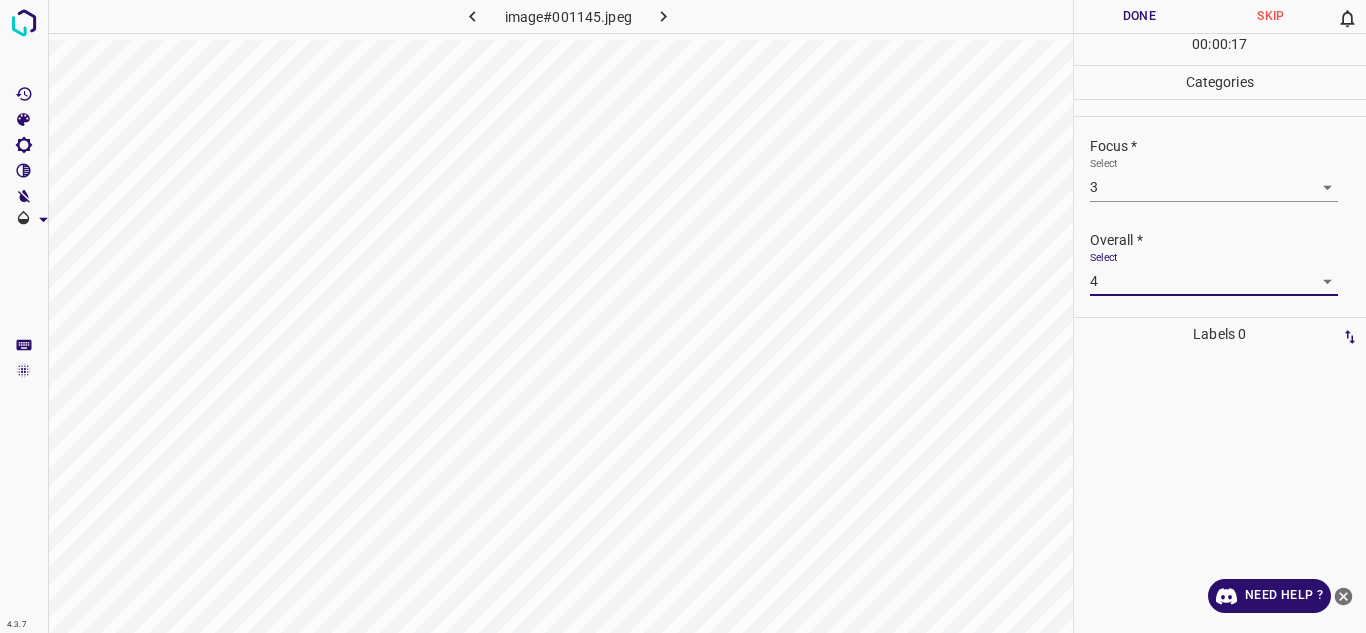 click on "4.3.7 image#001145.jpeg Done Skip 0 00   : 00   : 17   Categories Lighting *  Select 2 2 Focus *  Select 3 3 Overall *  Select 4 4 Labels   0 Categories 1 Lighting 2 Focus 3 Overall Tools Space Change between modes (Draw & Edit) I Auto labeling R Restore zoom M Zoom in N Zoom out Delete Delete selecte label Filters Z Restore filters X Saturation filter C Brightness filter V Contrast filter B Gray scale filter General O Download Need Help ? - Text - Hide - Delete" at bounding box center (683, 316) 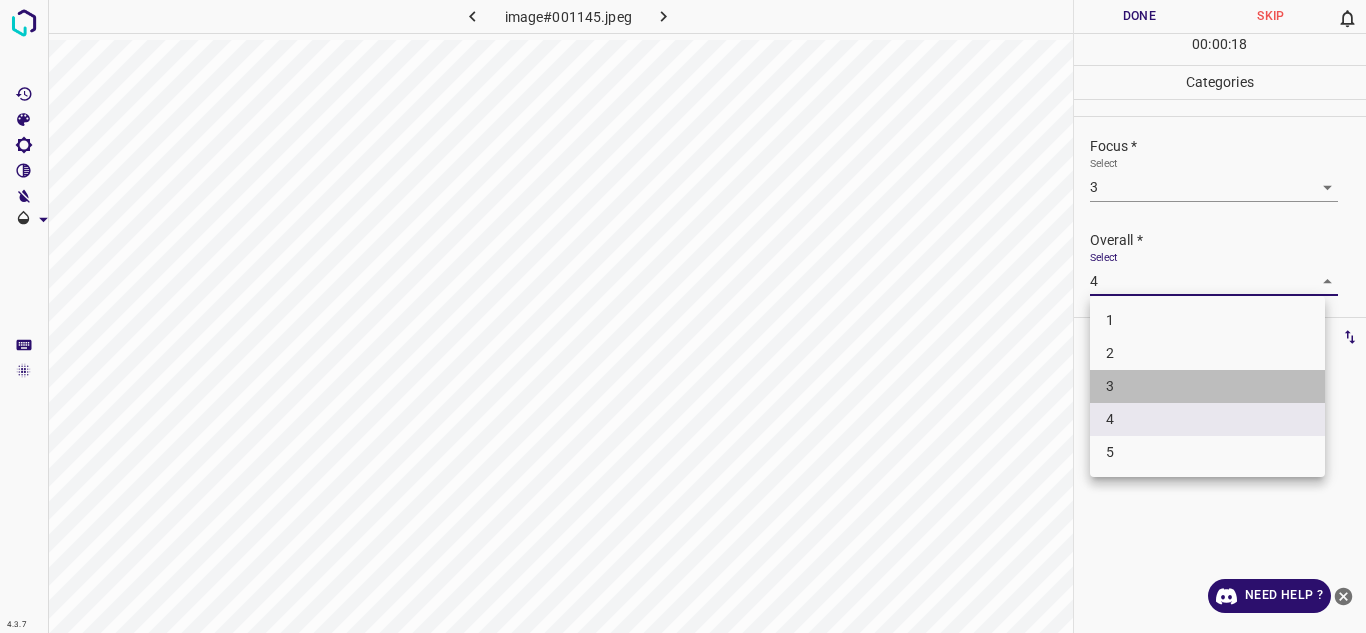 click on "3" at bounding box center (1207, 386) 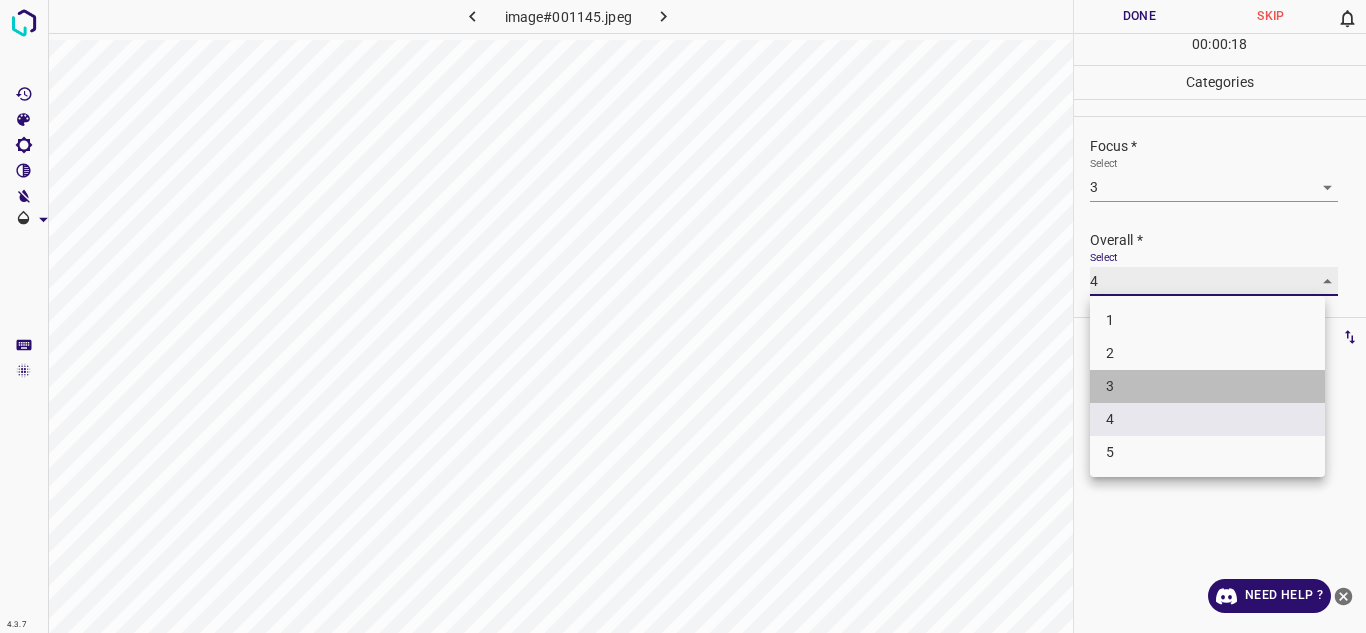 type on "3" 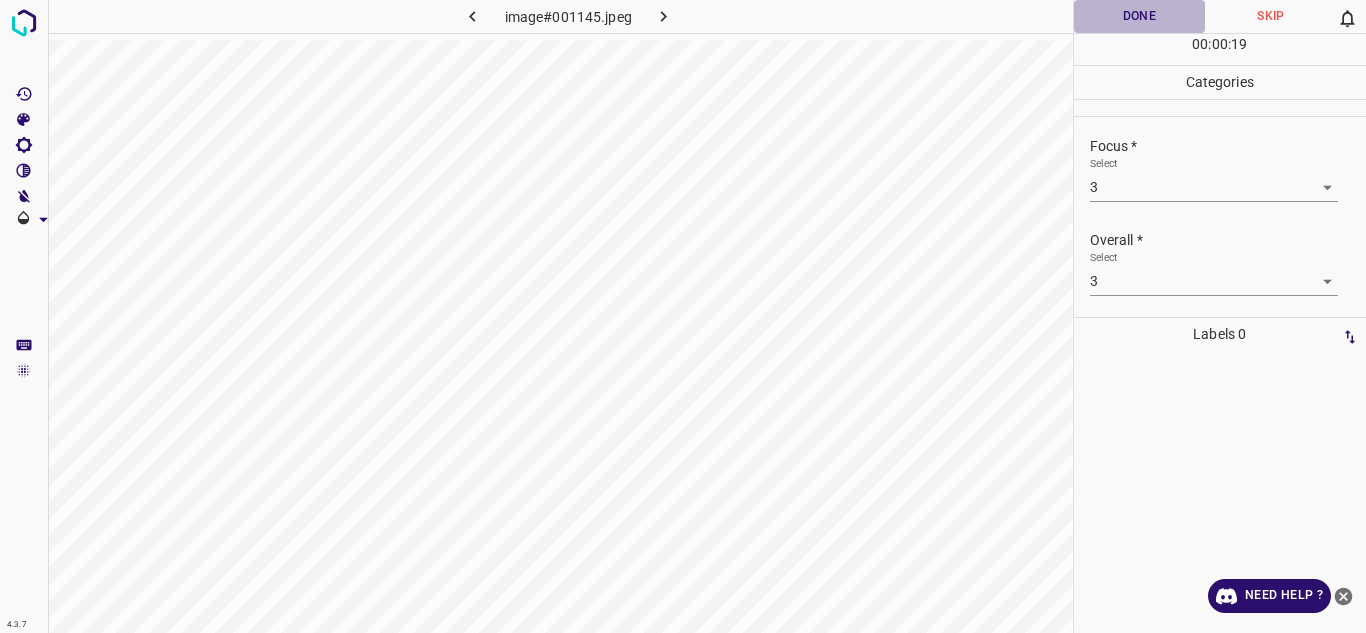 click on "Done" at bounding box center (1140, 16) 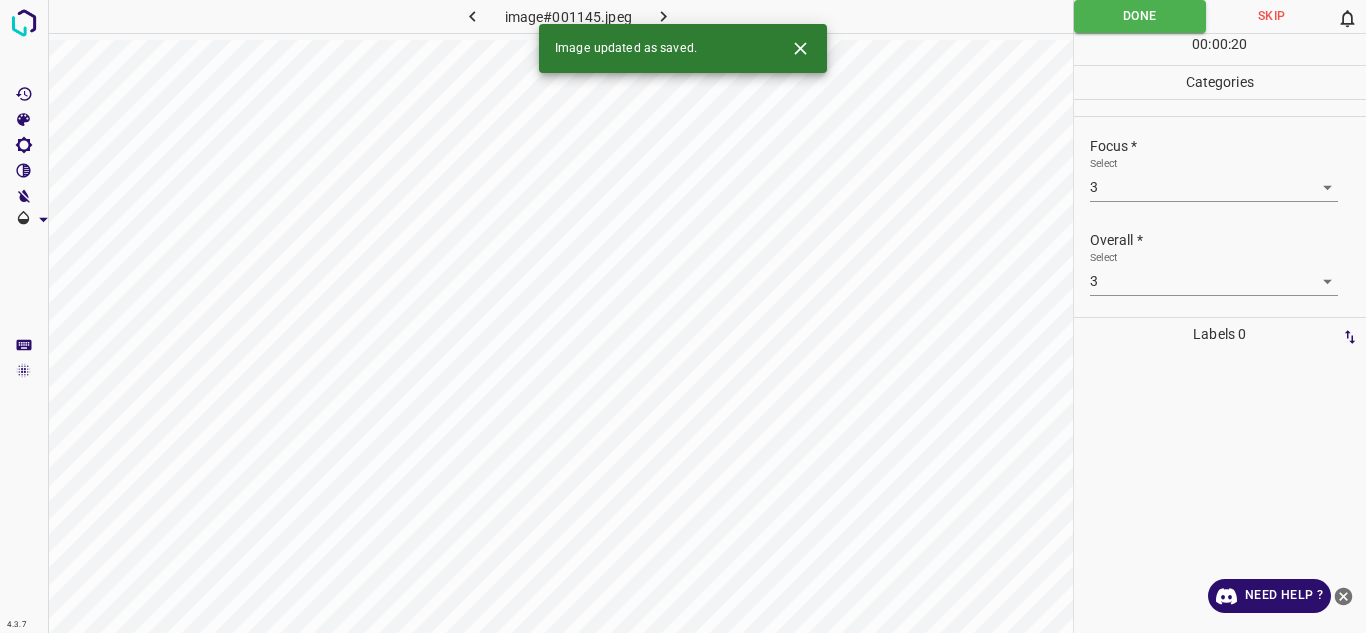 click 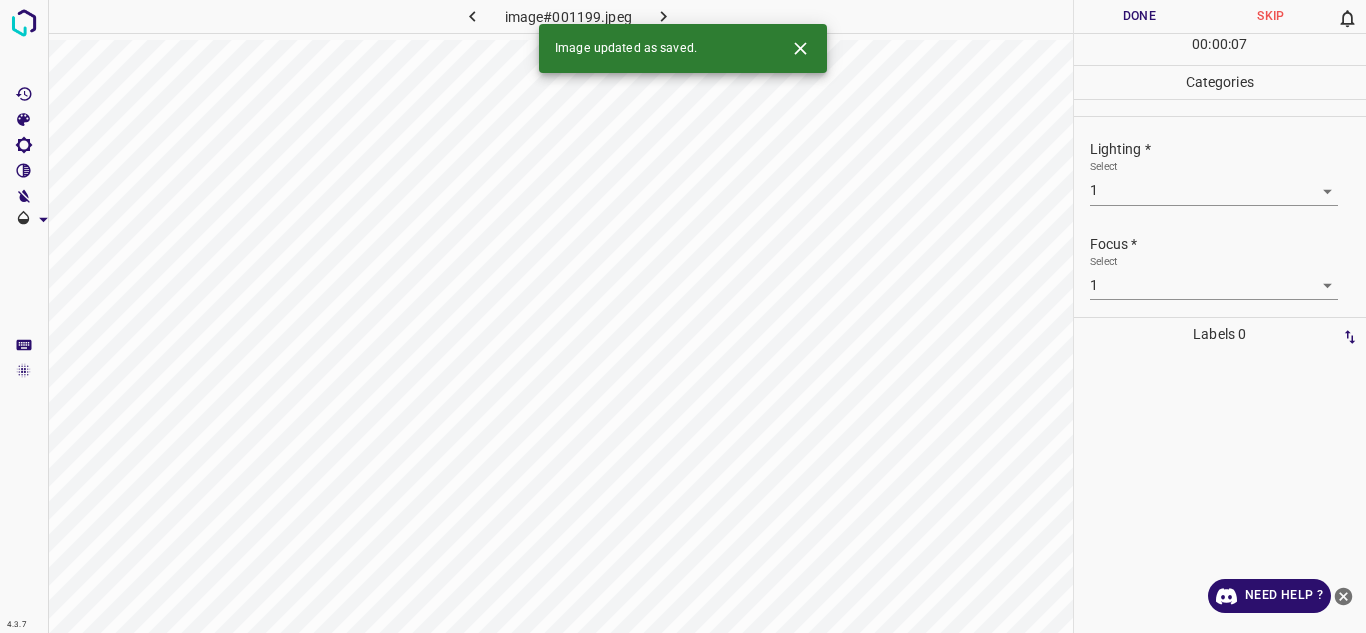 click on "4.3.7 image#001199.jpeg Done Skip 0 00   : 00   : 07   Categories Lighting *  Select 1 1 Focus *  Select 1 1 Overall *  Select 1 1 Labels   0 Categories 1 Lighting 2 Focus 3 Overall Tools Space Change between modes (Draw & Edit) I Auto labeling R Restore zoom M Zoom in N Zoom out Delete Delete selecte label Filters Z Restore filters X Saturation filter C Brightness filter V Contrast filter B Gray scale filter General O Download Image updated as saved. Need Help ? - Text - Hide - Delete" at bounding box center (683, 316) 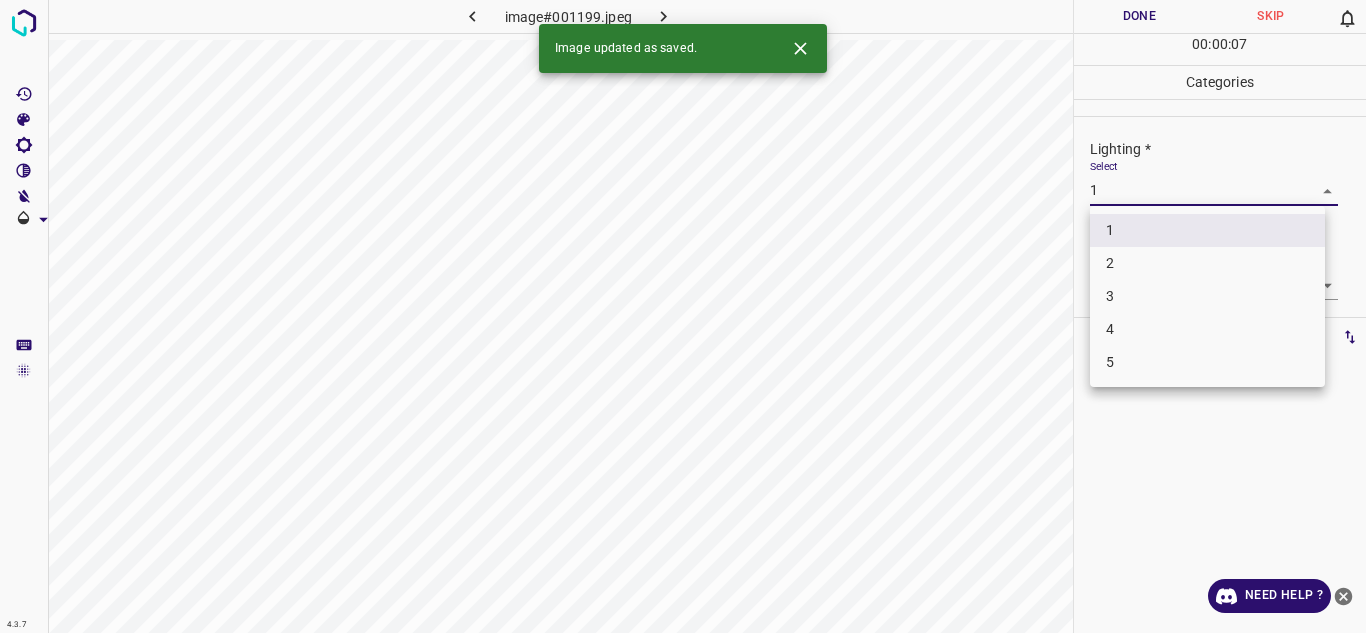 click on "2" at bounding box center [1207, 263] 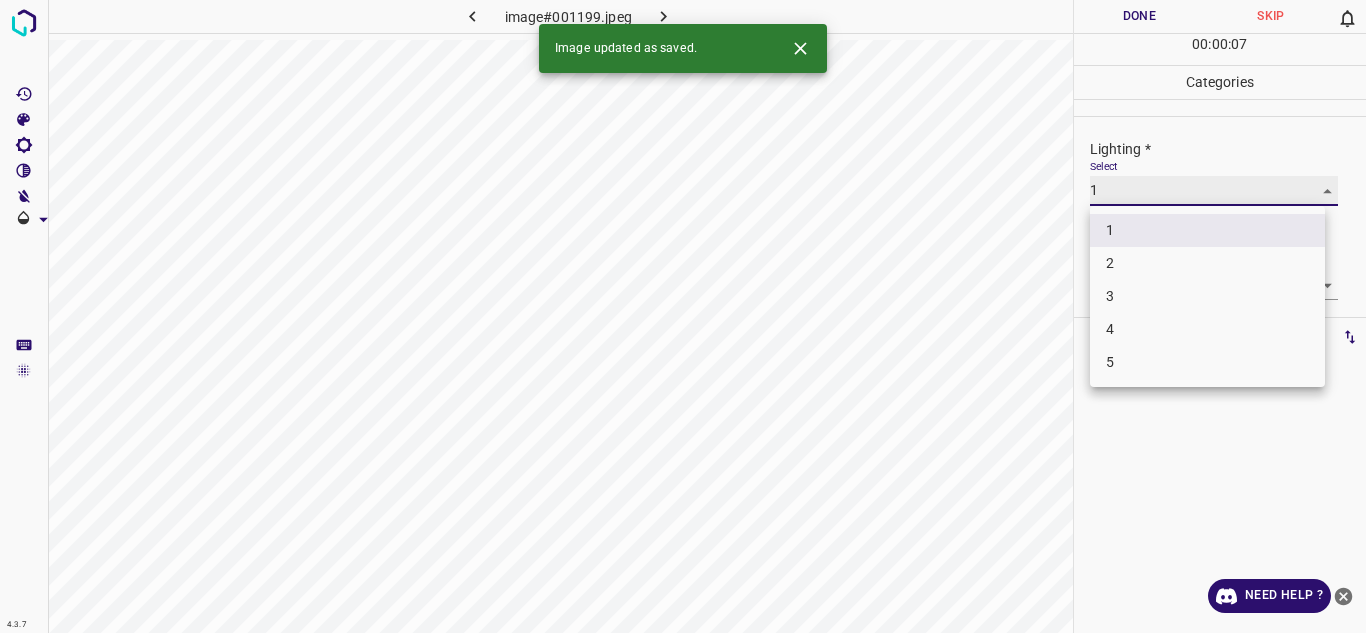 type on "2" 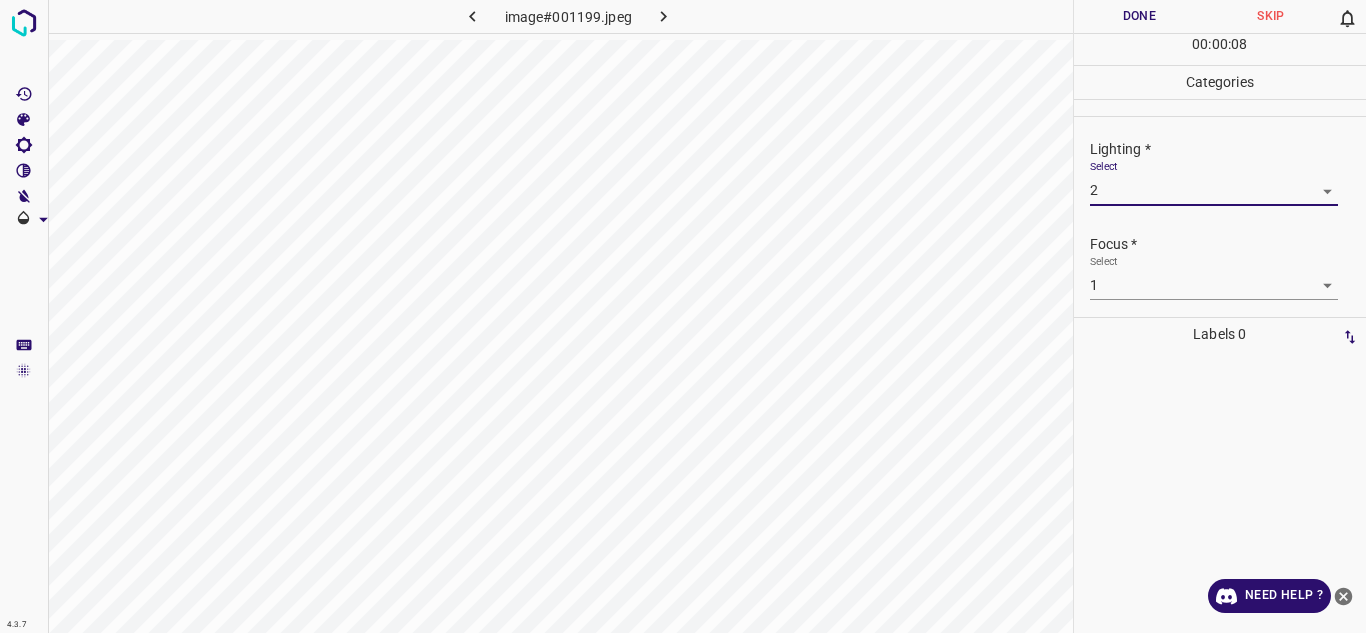 click on "4.3.7 image#001199.jpeg Done Skip 0 00   : 00   : 08   Categories Lighting *  Select 2 2 Focus *  Select 1 1 Overall *  Select 1 1 Labels   0 Categories 1 Lighting 2 Focus 3 Overall Tools Space Change between modes (Draw & Edit) I Auto labeling R Restore zoom M Zoom in N Zoom out Delete Delete selecte label Filters Z Restore filters X Saturation filter C Brightness filter V Contrast filter B Gray scale filter General O Download Need Help ? - Text - Hide - Delete" at bounding box center (683, 316) 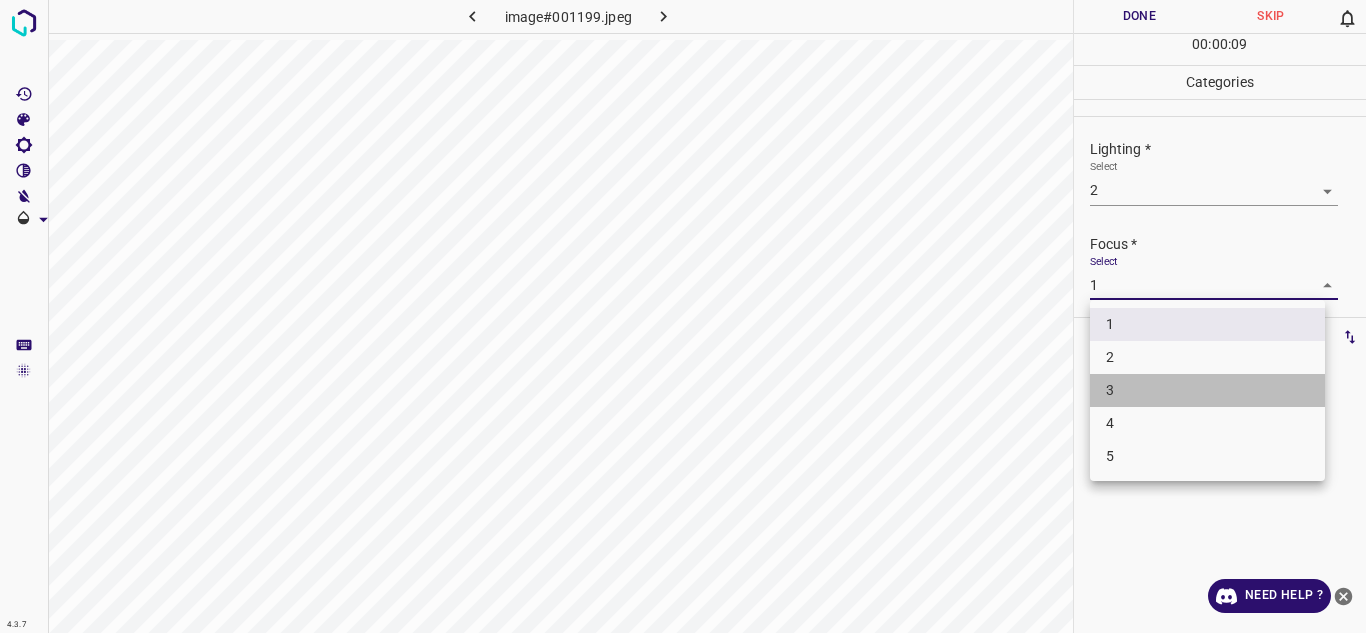 click on "3" at bounding box center (1207, 390) 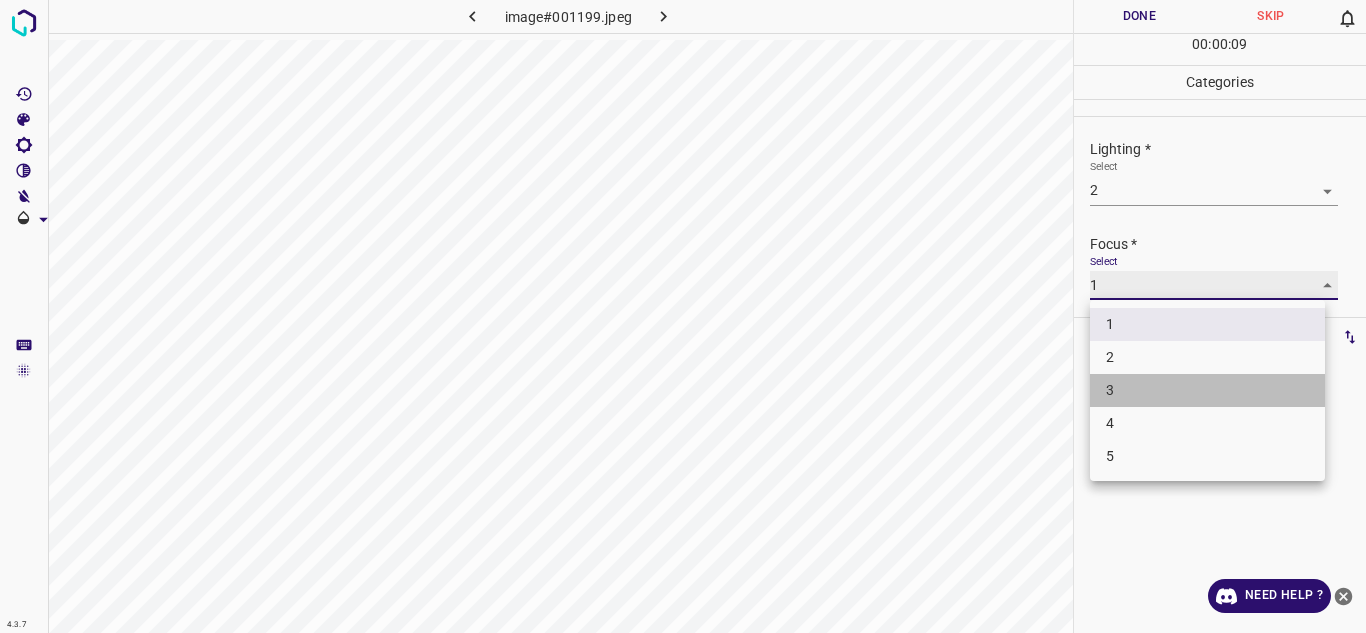 type on "3" 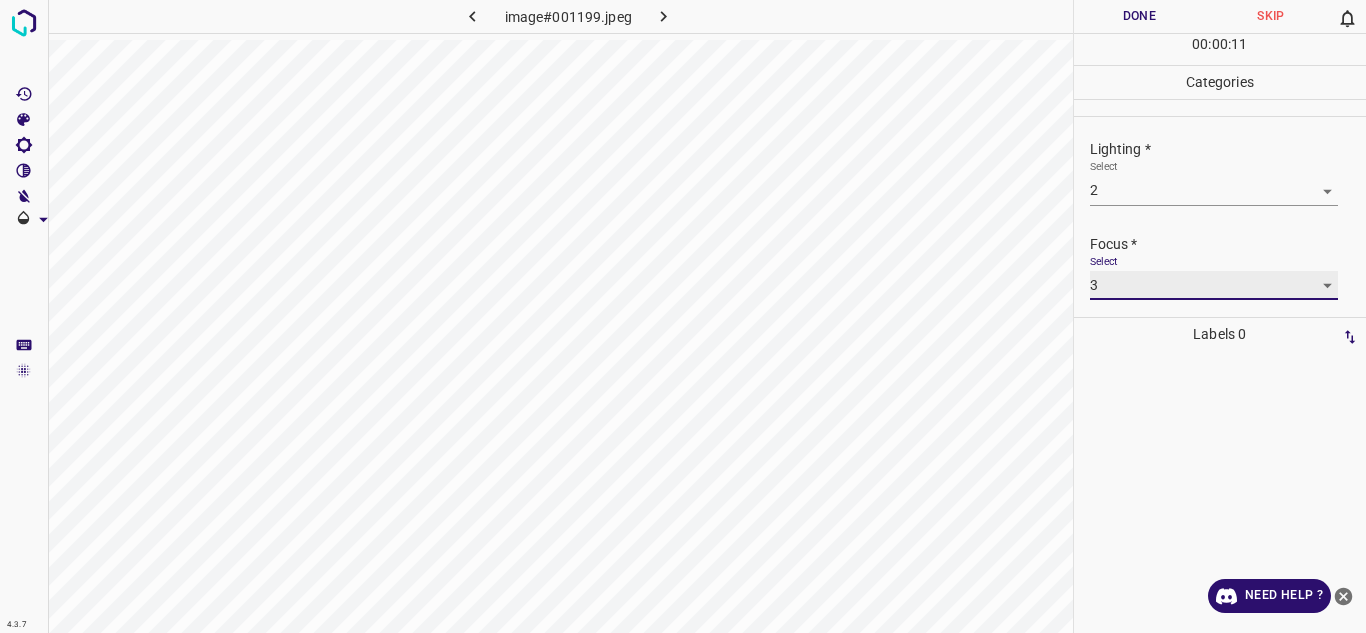 scroll, scrollTop: 98, scrollLeft: 0, axis: vertical 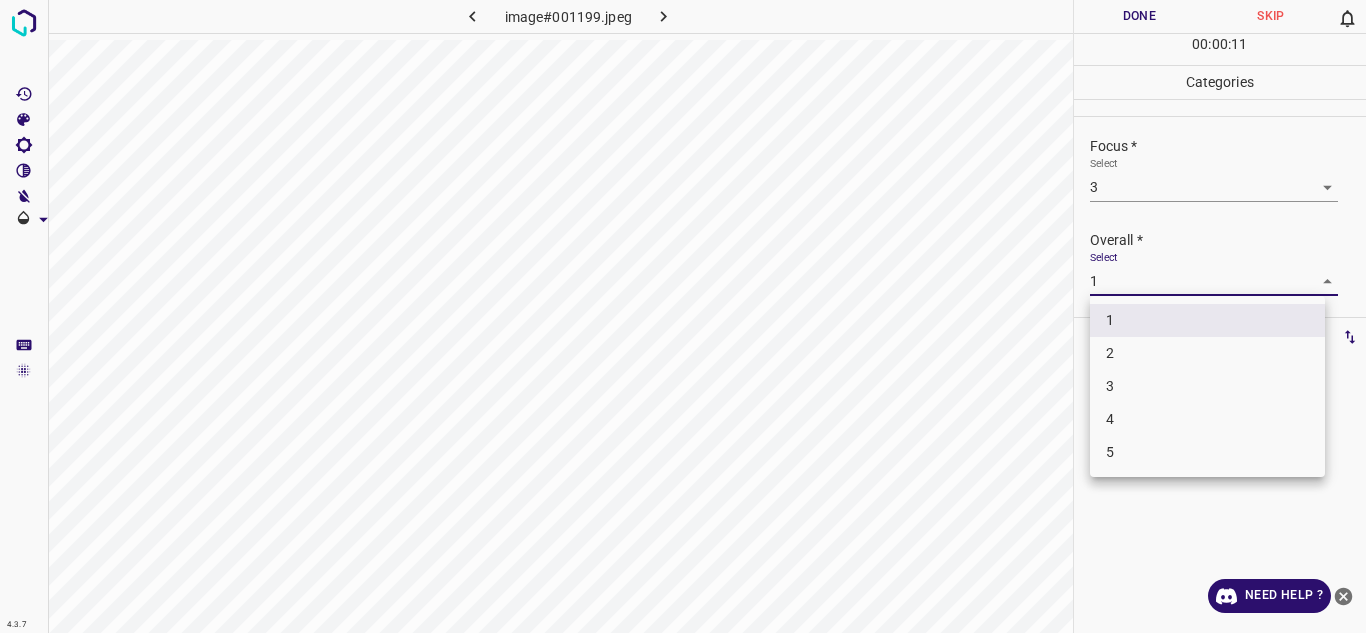 click on "4.3.7 image#001199.jpeg Done Skip 0 00   : 00   : 11   Categories Lighting *  Select 2 2 Focus *  Select 3 3 Overall *  Select 1 1 Labels   0 Categories 1 Lighting 2 Focus 3 Overall Tools Space Change between modes (Draw & Edit) I Auto labeling R Restore zoom M Zoom in N Zoom out Delete Delete selecte label Filters Z Restore filters X Saturation filter C Brightness filter V Contrast filter B Gray scale filter General O Download Need Help ? - Text - Hide - Delete 1 2 3 4 5" at bounding box center (683, 316) 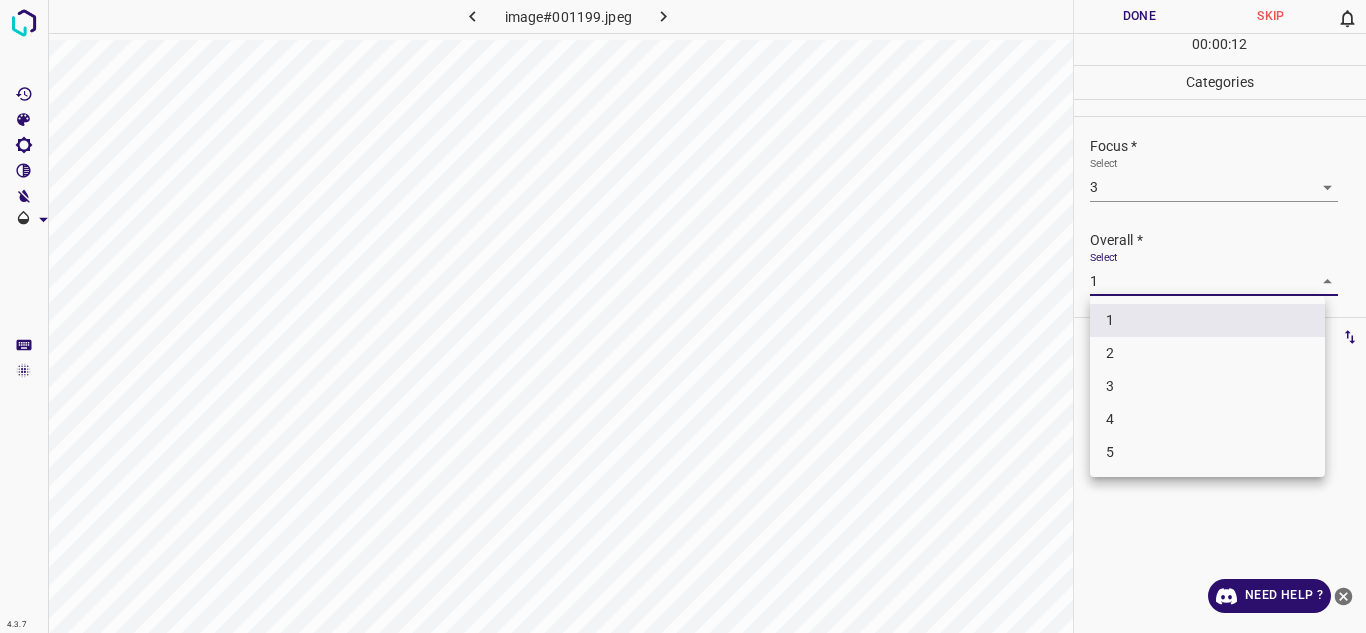 click on "3" at bounding box center (1207, 386) 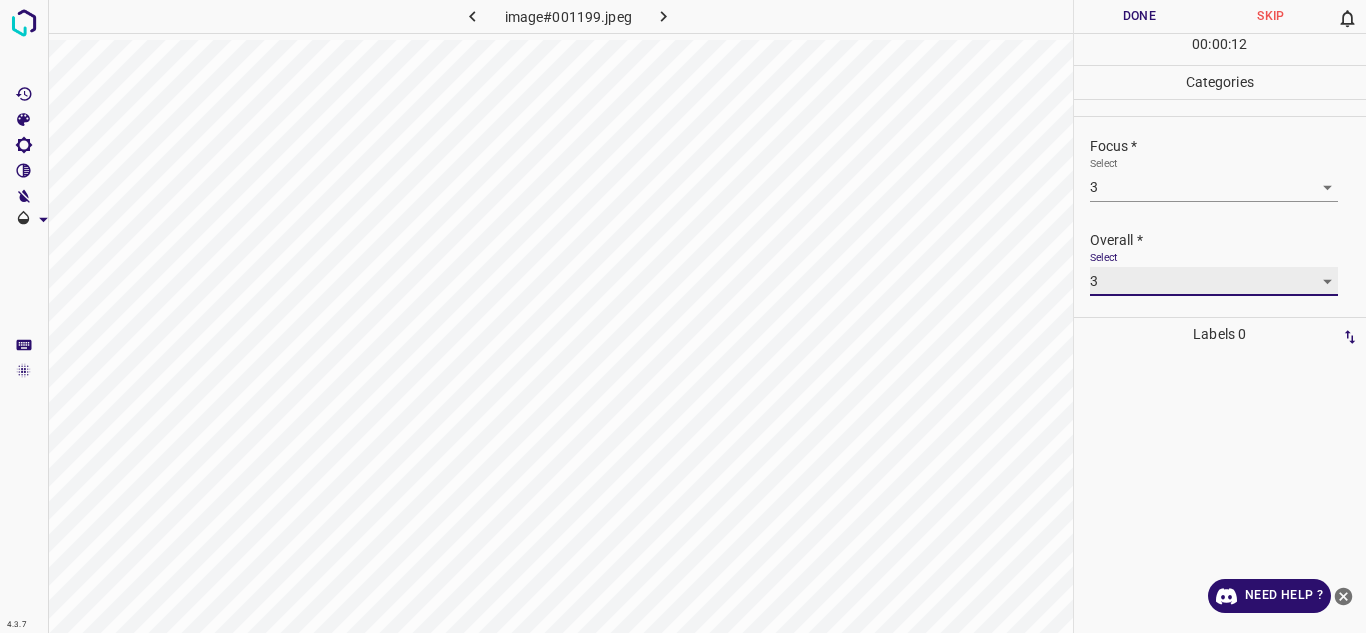 type on "3" 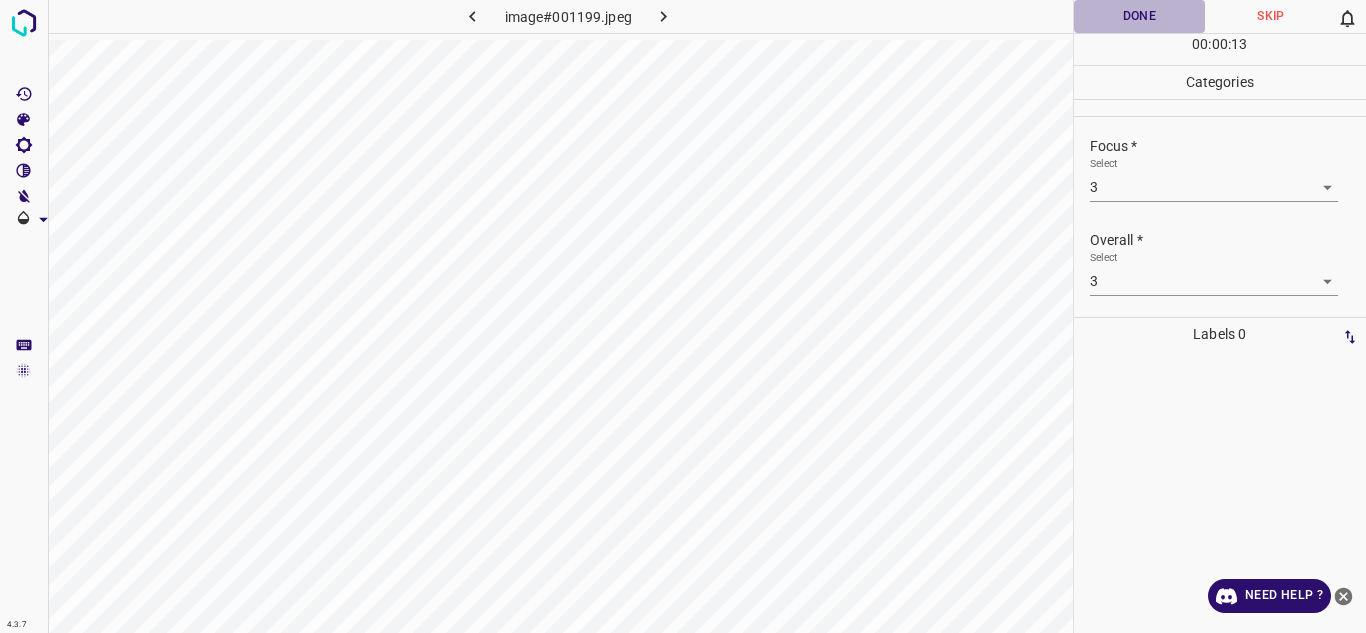 click on "Done" at bounding box center (1140, 16) 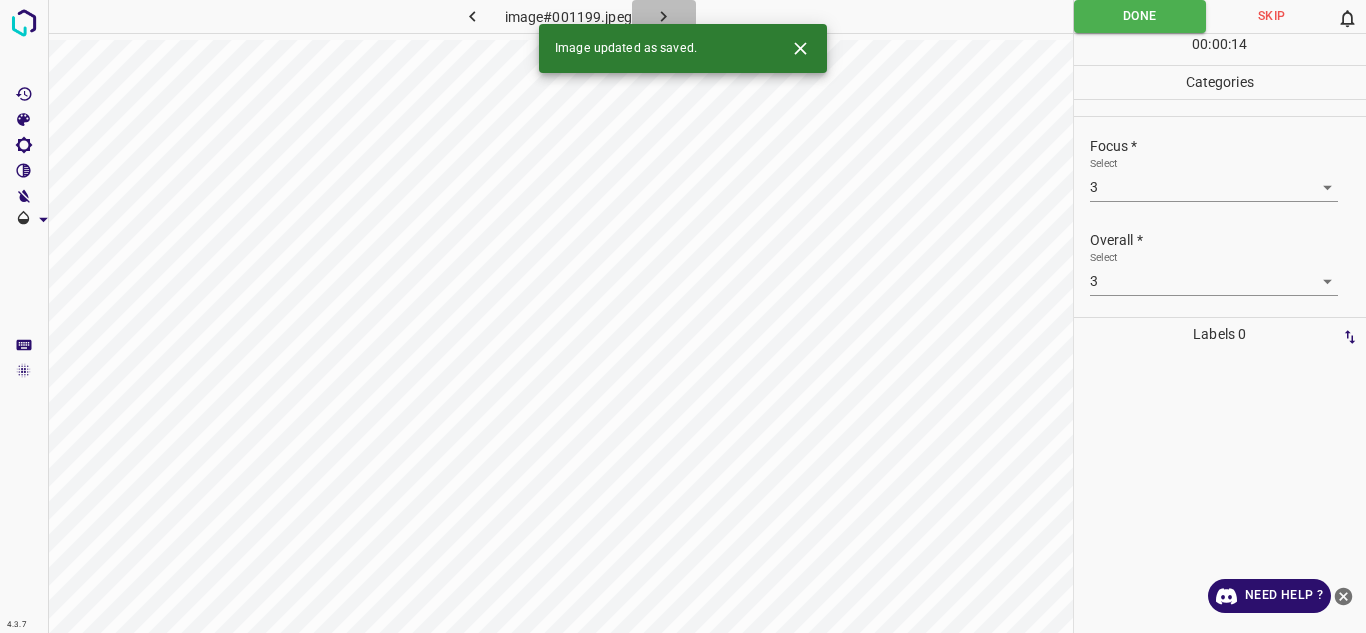 click 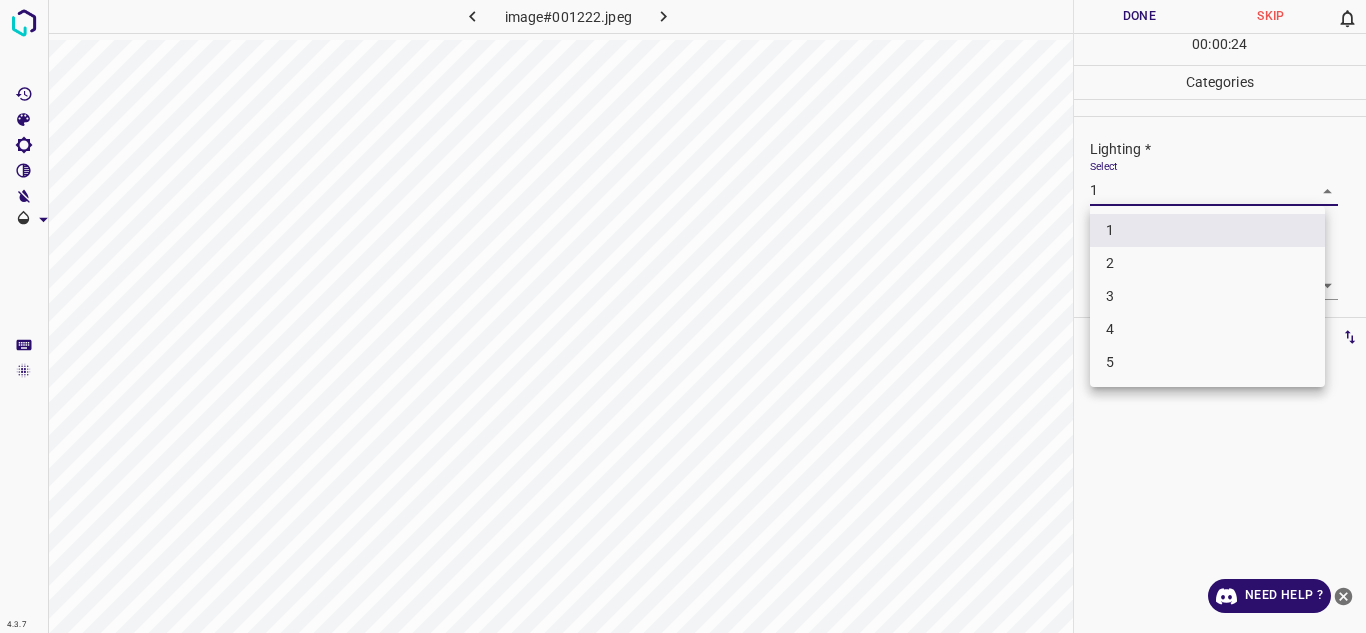 click on "4.3.7 image#001222.jpeg Done Skip 0 00   : 00   : 24   Categories Lighting *  Select 1 1 Focus *  Select 1 1 Overall *  Select 1 1 Labels   0 Categories 1 Lighting 2 Focus 3 Overall Tools Space Change between modes (Draw & Edit) I Auto labeling R Restore zoom M Zoom in N Zoom out Delete Delete selecte label Filters Z Restore filters X Saturation filter C Brightness filter V Contrast filter B Gray scale filter General O Download Need Help ? - Text - Hide - Delete 1 2 3 4 5" at bounding box center (683, 316) 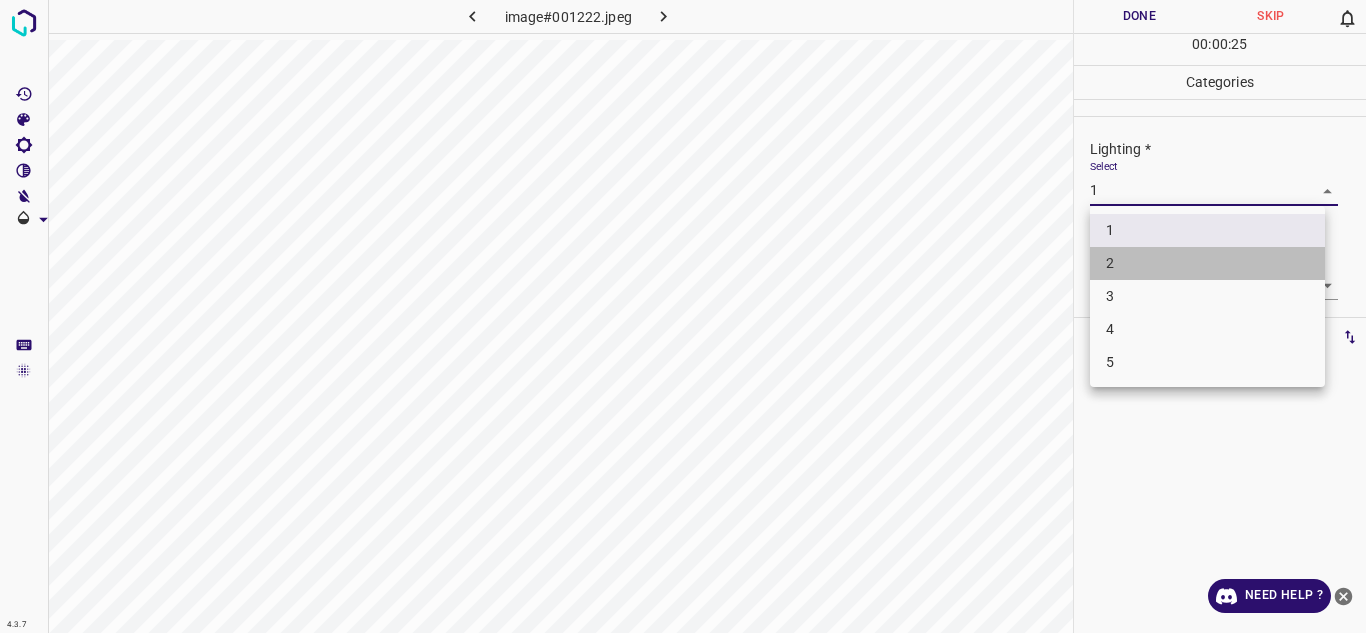 click on "2" at bounding box center [1207, 263] 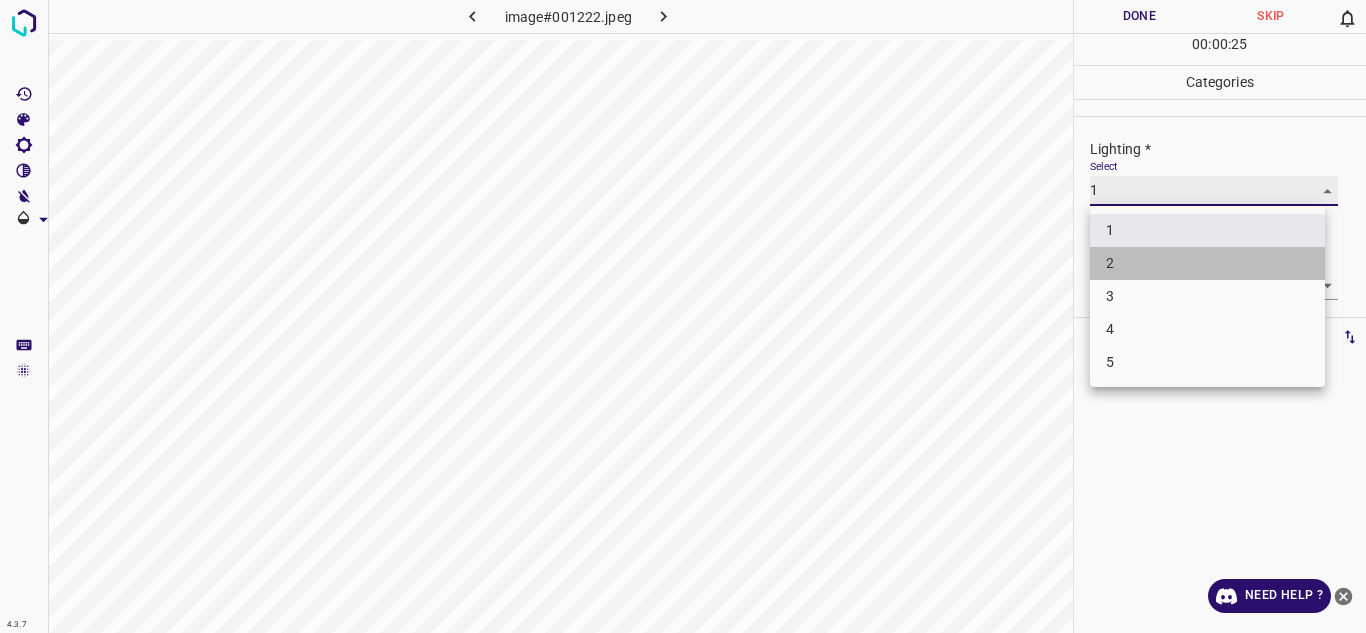 type on "2" 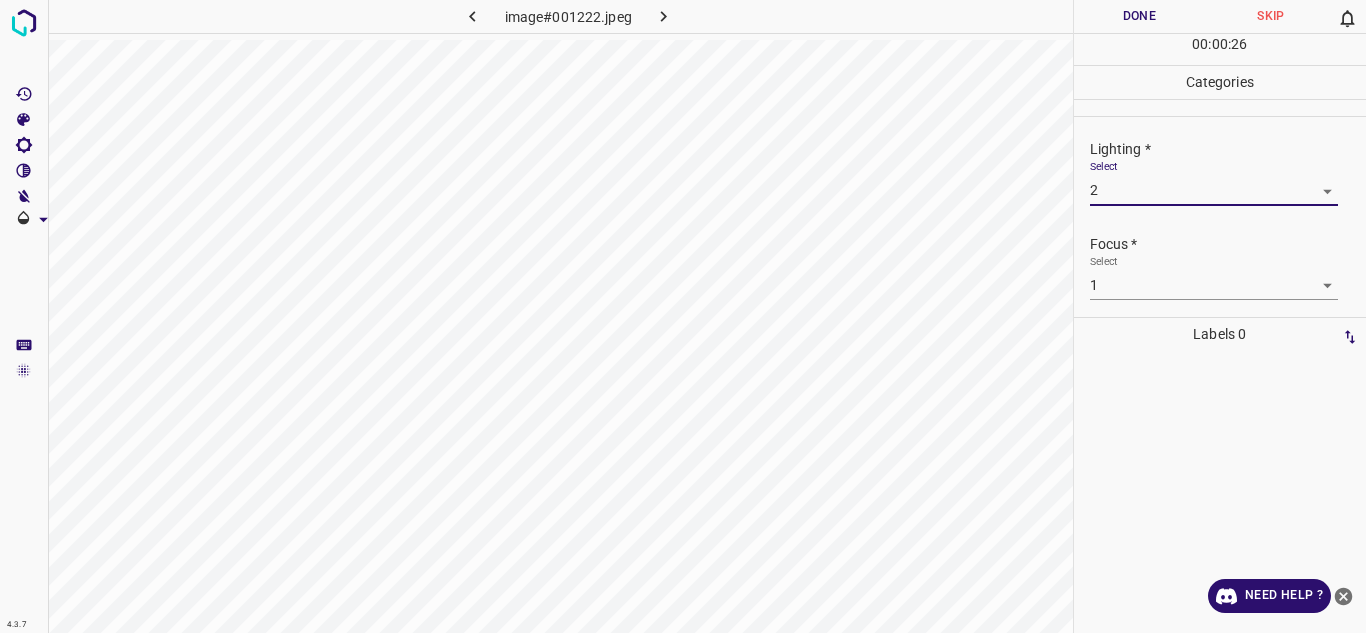 click on "Focus *" at bounding box center (1228, 244) 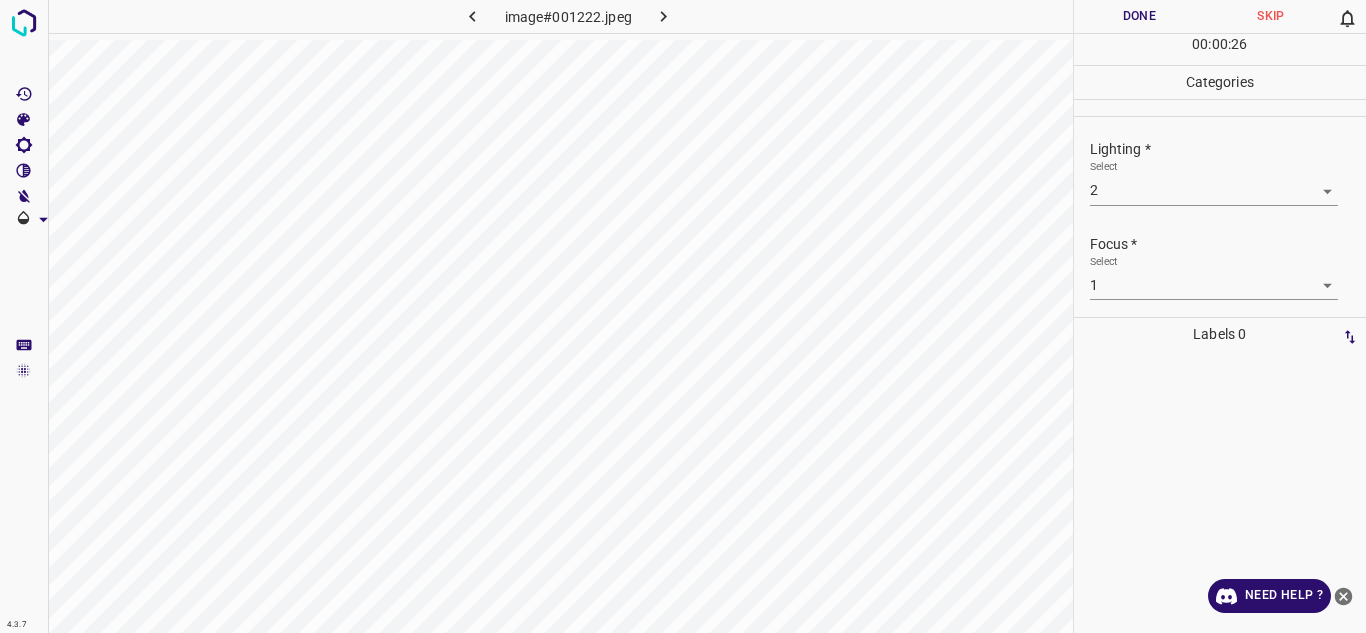 click on "4.3.7 image#001222.jpeg Done Skip 0 00   : 00   : 26   Categories Lighting *  Select 2 2 Focus *  Select 1 1 Overall *  Select 1 1 Labels   0 Categories 1 Lighting 2 Focus 3 Overall Tools Space Change between modes (Draw & Edit) I Auto labeling R Restore zoom M Zoom in N Zoom out Delete Delete selecte label Filters Z Restore filters X Saturation filter C Brightness filter V Contrast filter B Gray scale filter General O Download Need Help ? - Text - Hide - Delete" at bounding box center (683, 316) 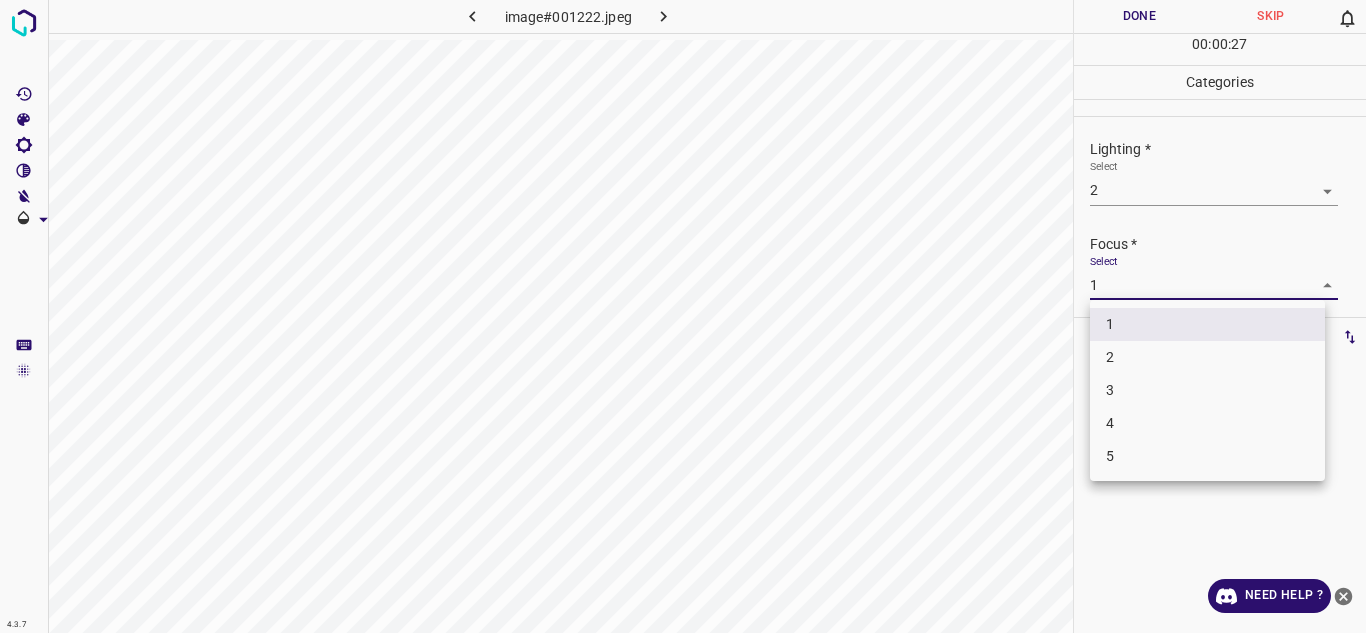 click on "3" at bounding box center [1207, 390] 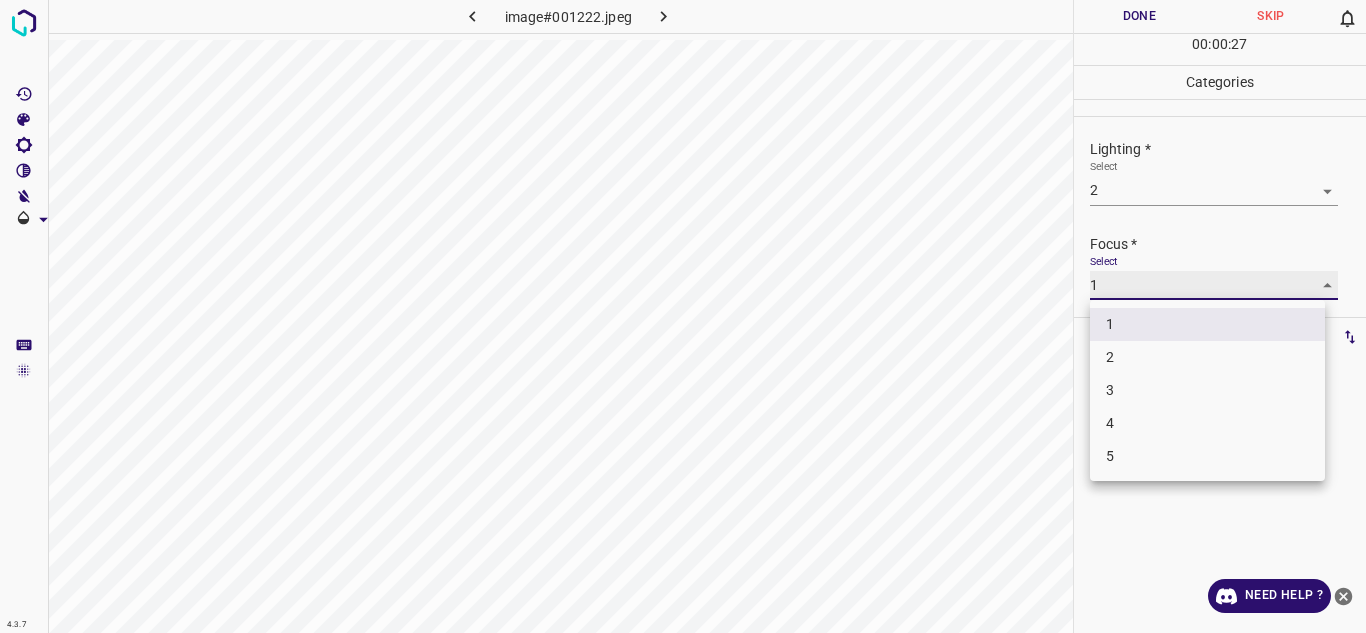 type on "3" 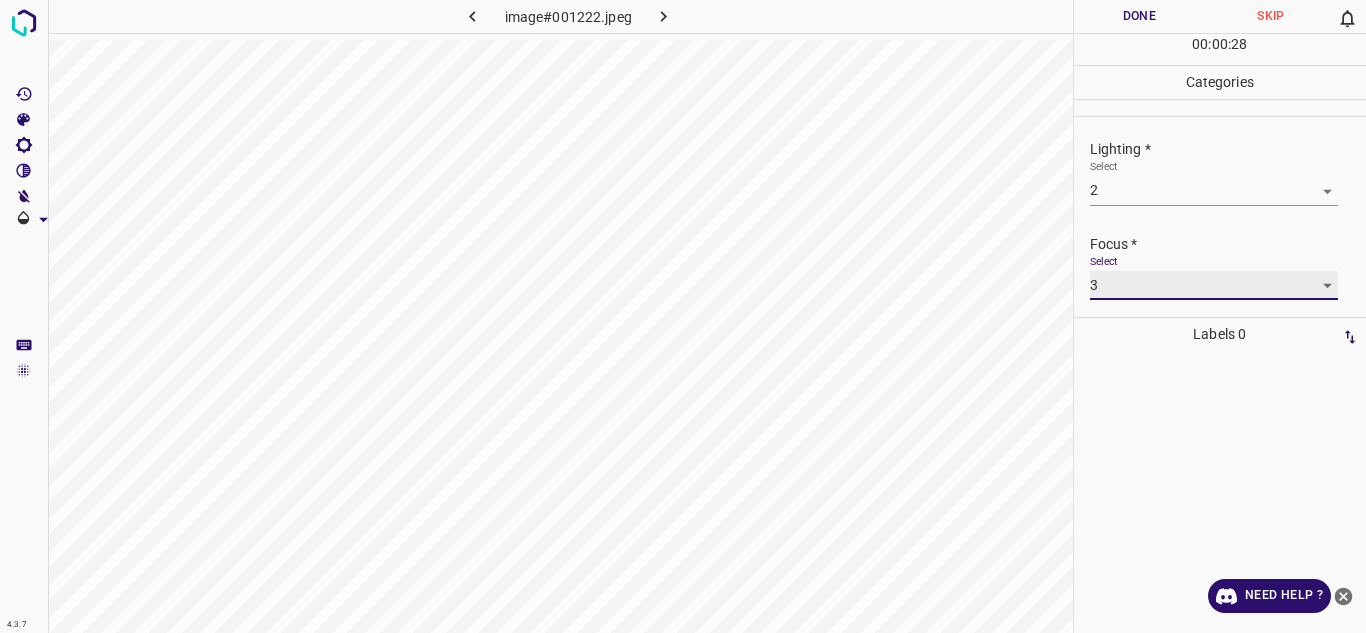 scroll, scrollTop: 98, scrollLeft: 0, axis: vertical 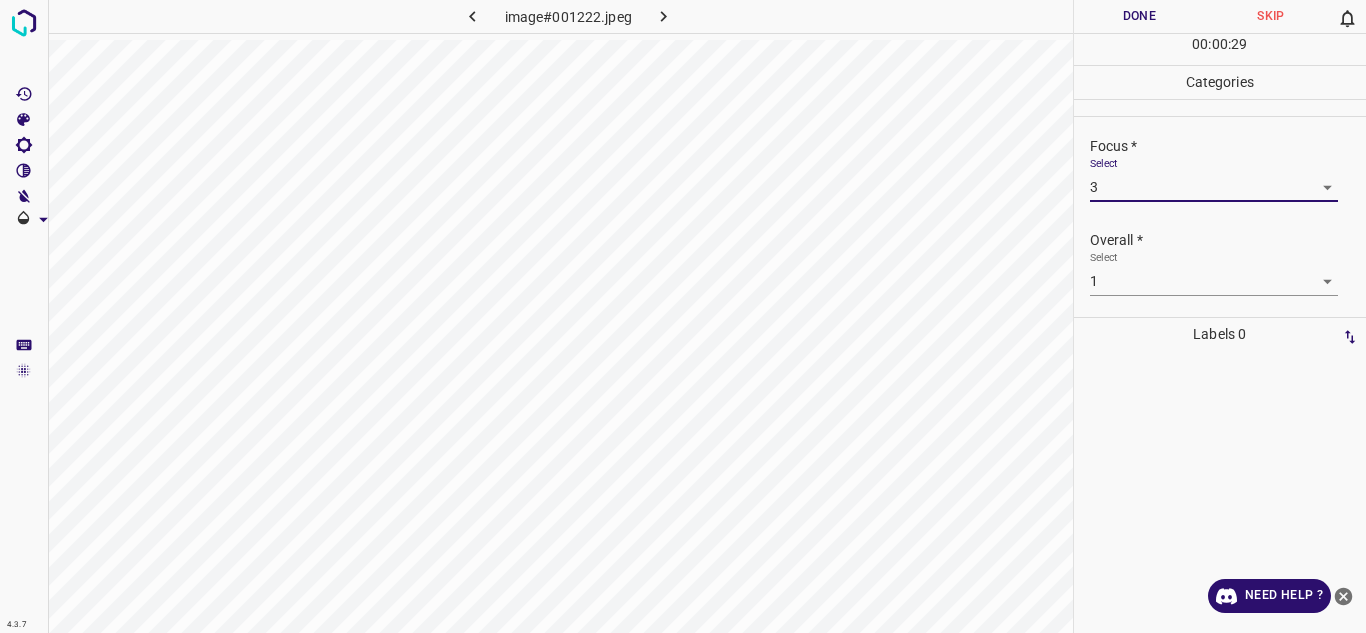 click on "4.3.7 image#001222.jpeg Done Skip 0 00   : 00   : 29   Categories Lighting *  Select 2 2 Focus *  Select 3 3 Overall *  Select 1 1 Labels   0 Categories 1 Lighting 2 Focus 3 Overall Tools Space Change between modes (Draw & Edit) I Auto labeling R Restore zoom M Zoom in N Zoom out Delete Delete selecte label Filters Z Restore filters X Saturation filter C Brightness filter V Contrast filter B Gray scale filter General O Download Need Help ? - Text - Hide - Delete" at bounding box center [683, 316] 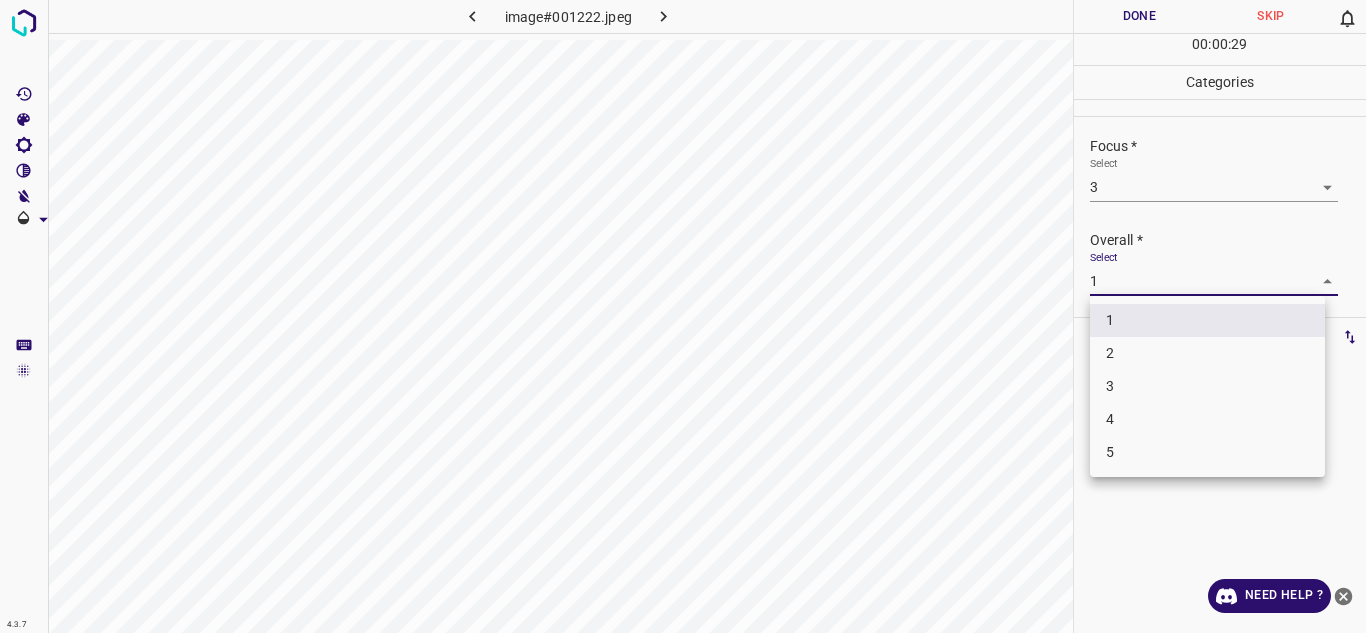 click on "3" at bounding box center (1207, 386) 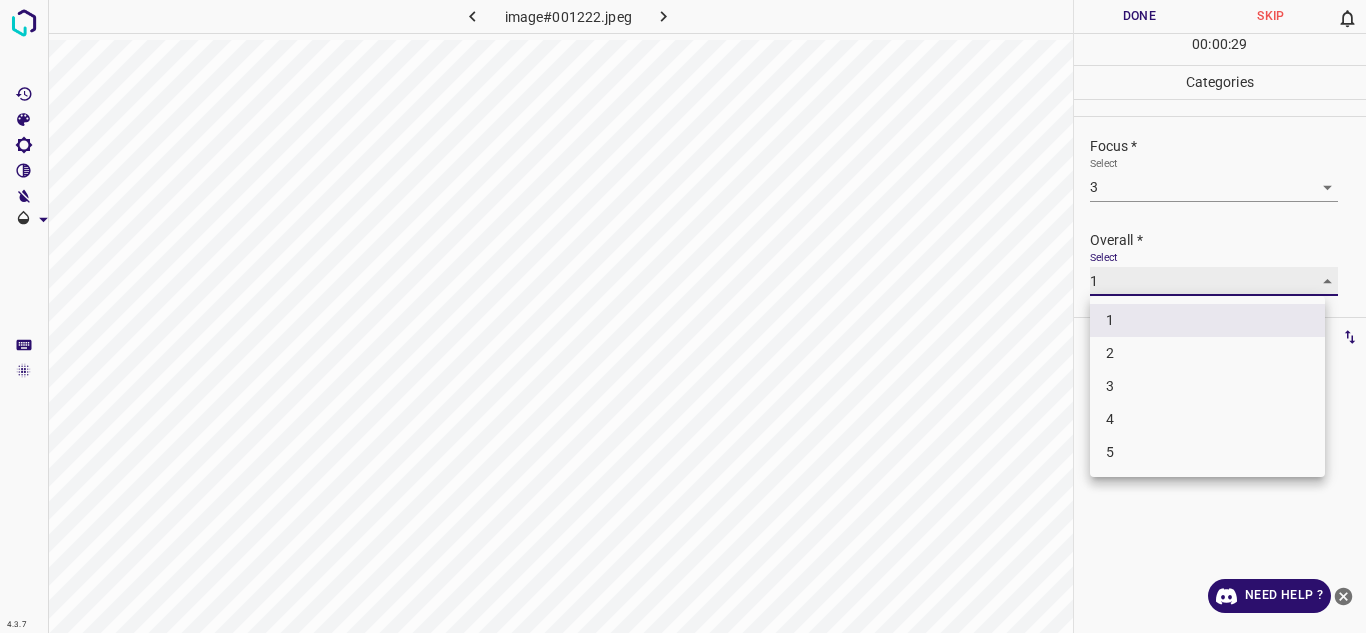 type on "3" 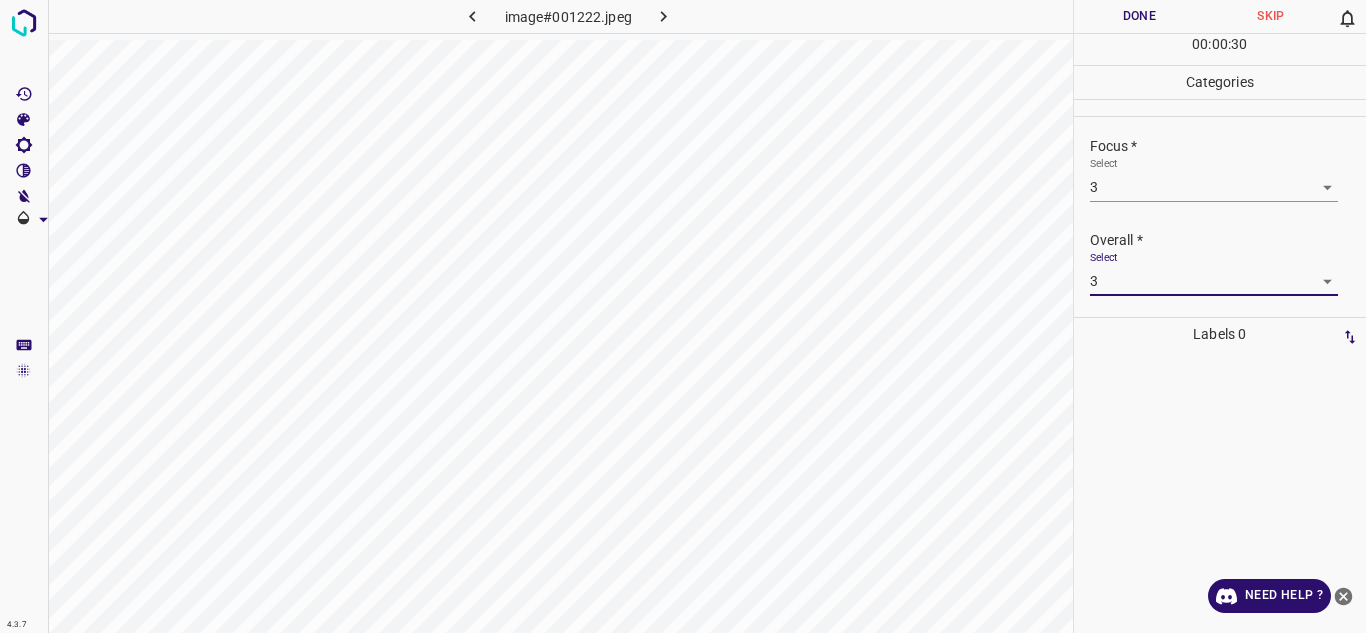 click on "Done" at bounding box center (1140, 16) 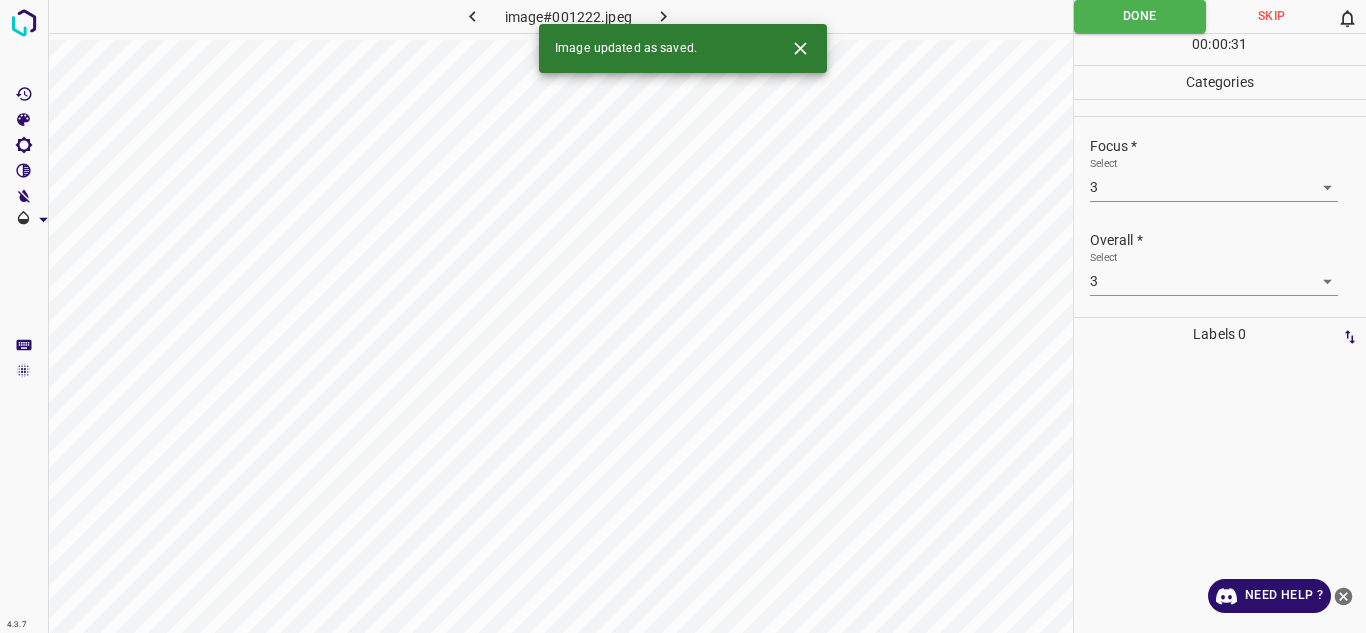 click at bounding box center (664, 16) 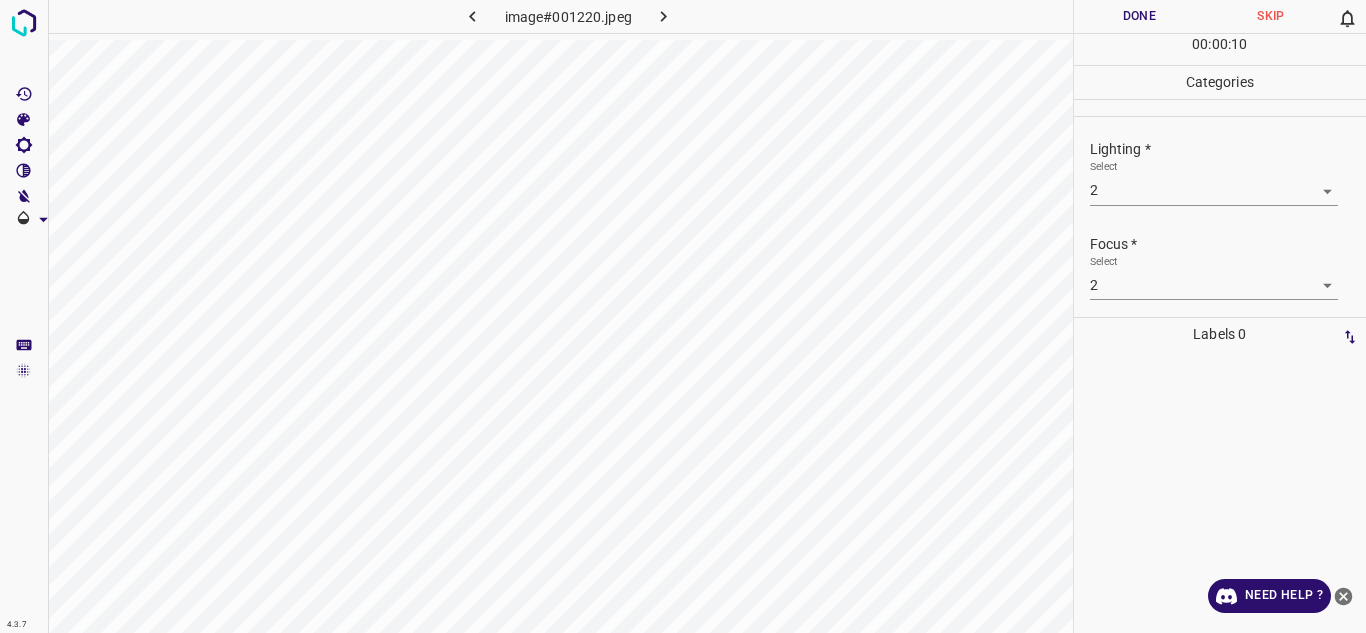 click on "4.3.7 image#001220.jpeg Done Skip 0 00   : 00   : 10   Categories Lighting *  Select 2 2 Focus *  Select 2 2 Overall *  Select 2 2 Labels   0 Categories 1 Lighting 2 Focus 3 Overall Tools Space Change between modes (Draw & Edit) I Auto labeling R Restore zoom M Zoom in N Zoom out Delete Delete selecte label Filters Z Restore filters X Saturation filter C Brightness filter V Contrast filter B Gray scale filter General O Download Need Help ? - Text - Hide - Delete" at bounding box center [683, 316] 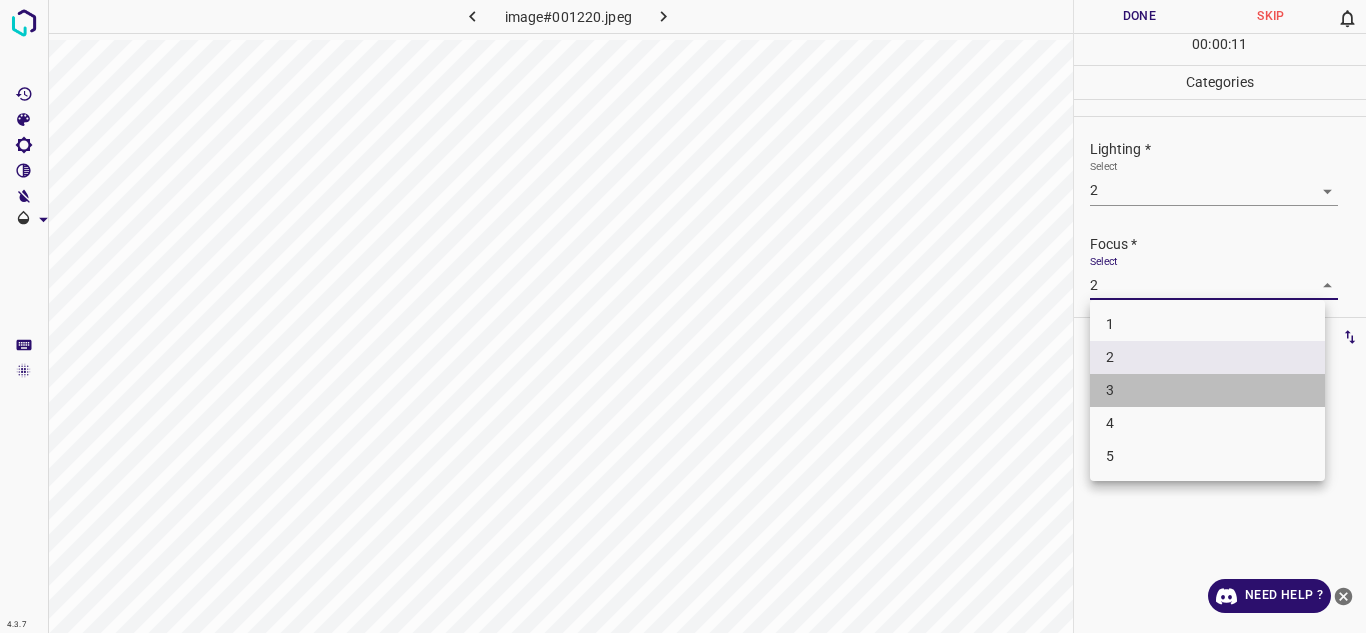 click on "3" at bounding box center (1207, 390) 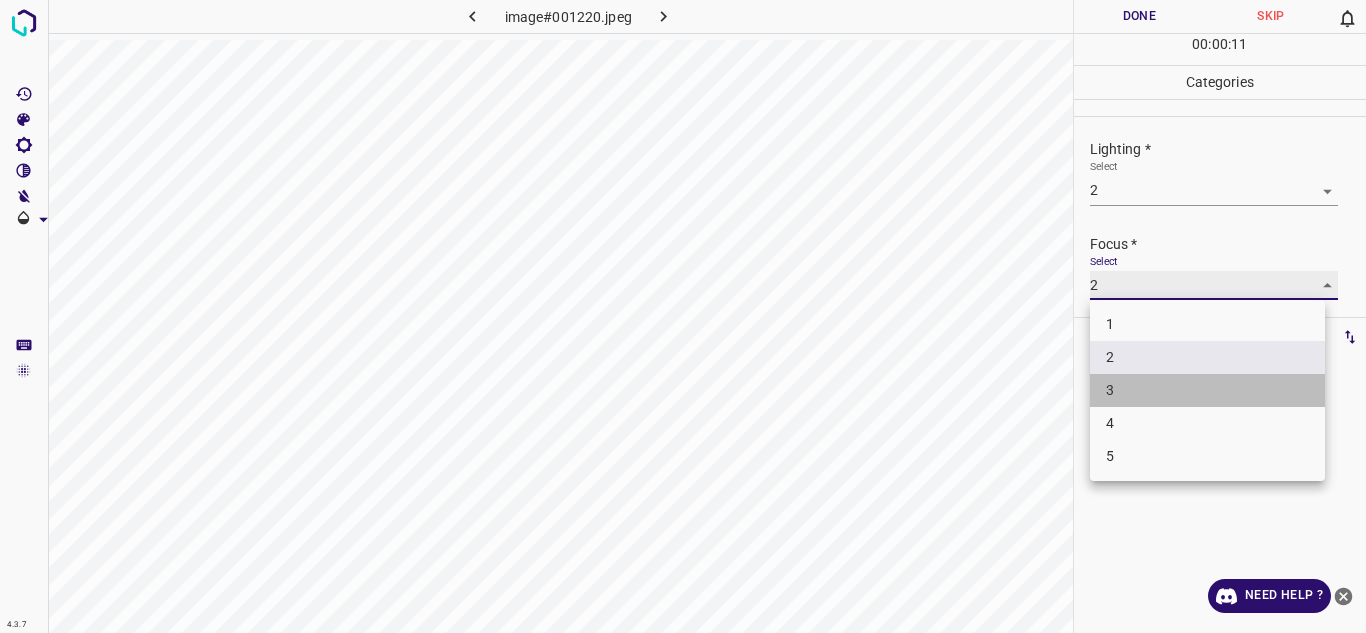 type on "3" 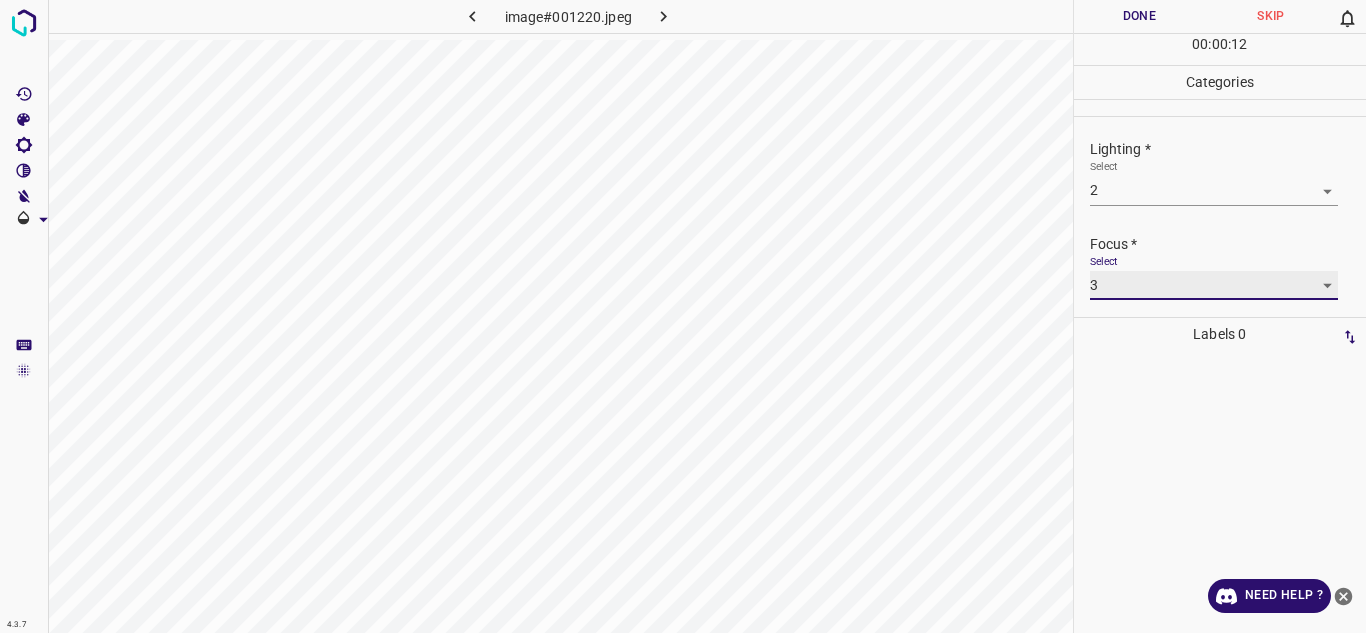 scroll, scrollTop: 98, scrollLeft: 0, axis: vertical 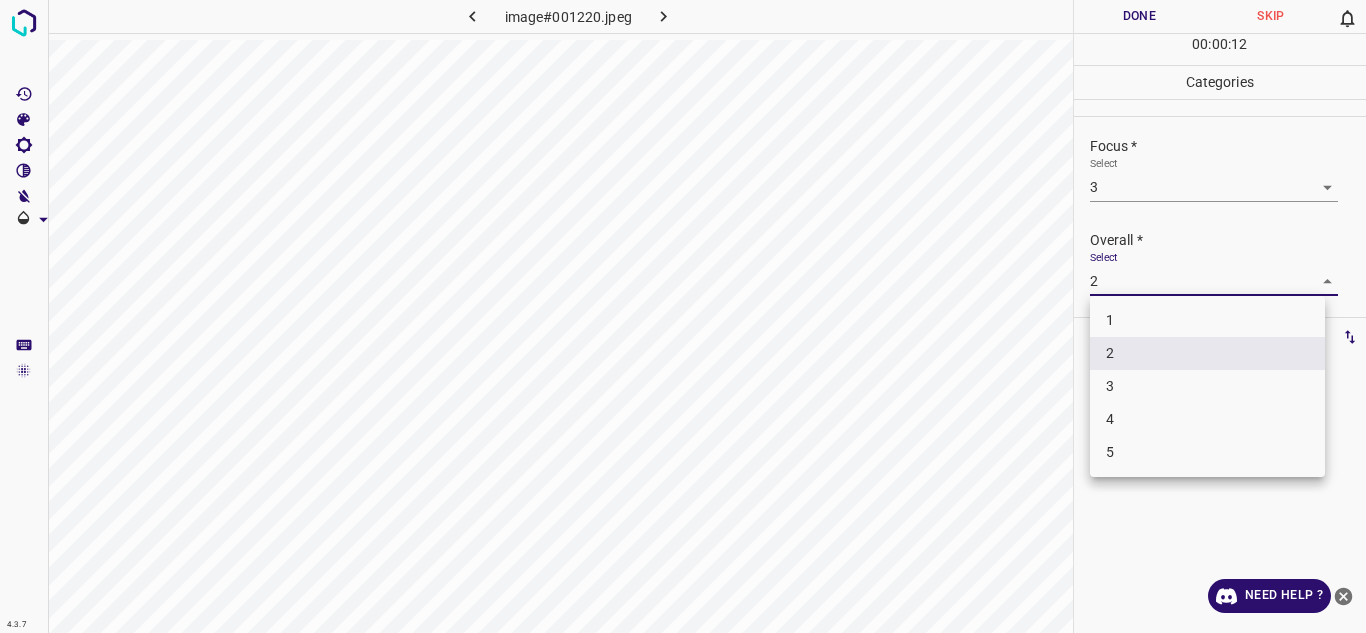 click on "4.3.7 image#001220.jpeg Done Skip 0 00   : 00   : 12   Categories Lighting *  Select 2 2 Focus *  Select 3 3 Overall *  Select 2 2 Labels   0 Categories 1 Lighting 2 Focus 3 Overall Tools Space Change between modes (Draw & Edit) I Auto labeling R Restore zoom M Zoom in N Zoom out Delete Delete selecte label Filters Z Restore filters X Saturation filter C Brightness filter V Contrast filter B Gray scale filter General O Download Need Help ? - Text - Hide - Delete 1 2 3 4 5" at bounding box center (683, 316) 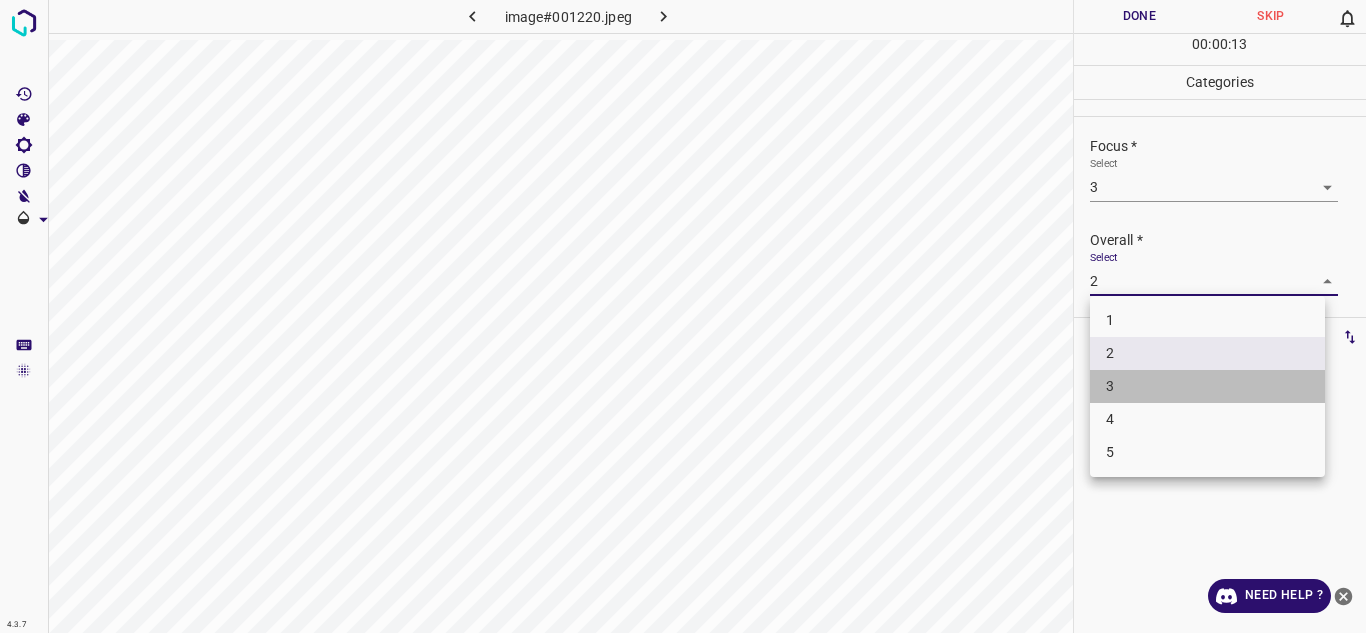 click on "3" at bounding box center [1207, 386] 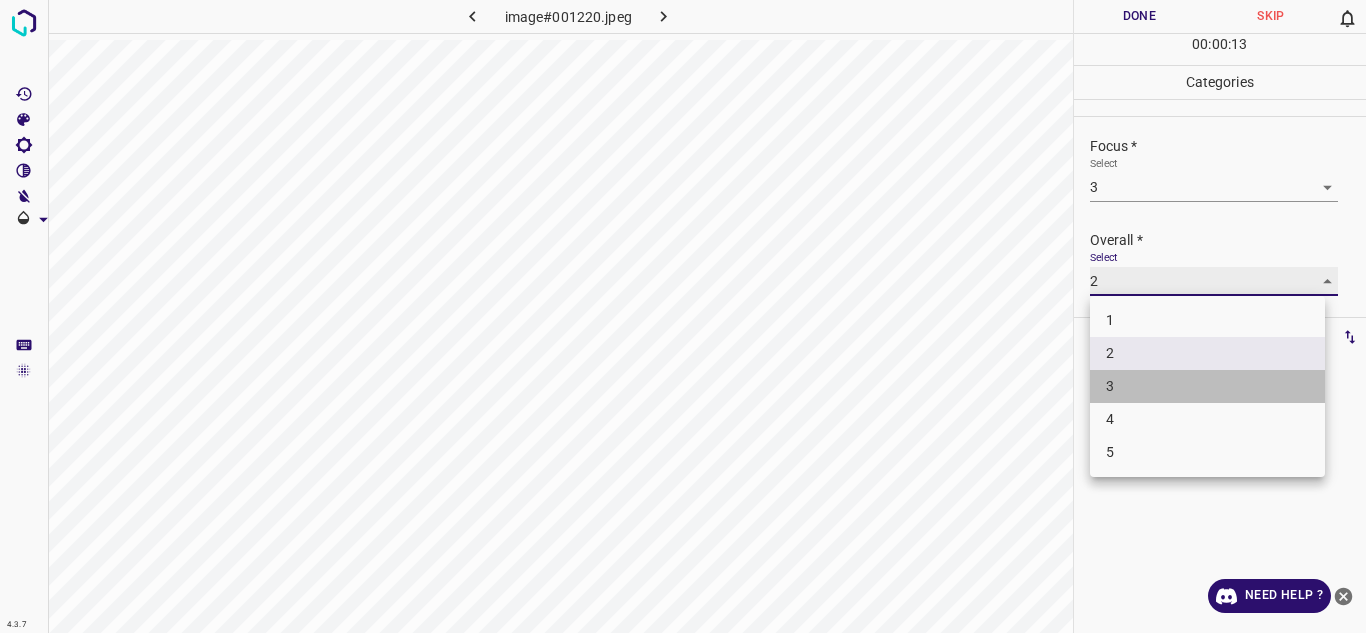 type on "3" 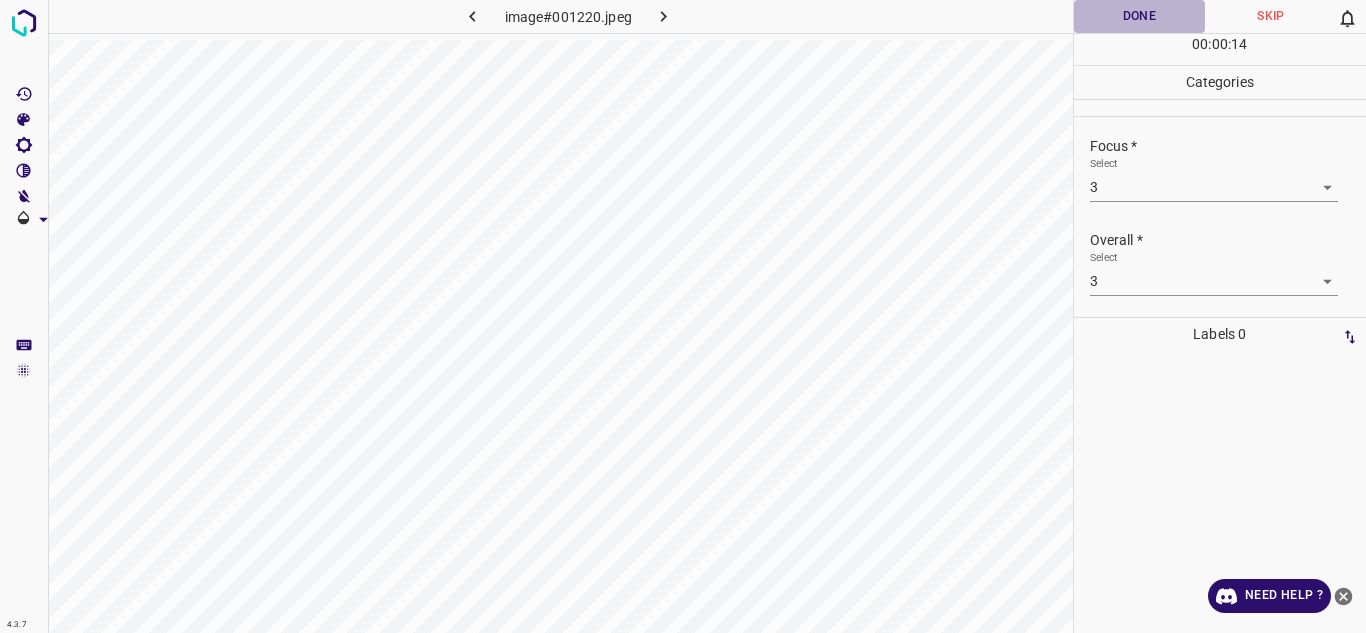 click on "Done" at bounding box center (1140, 16) 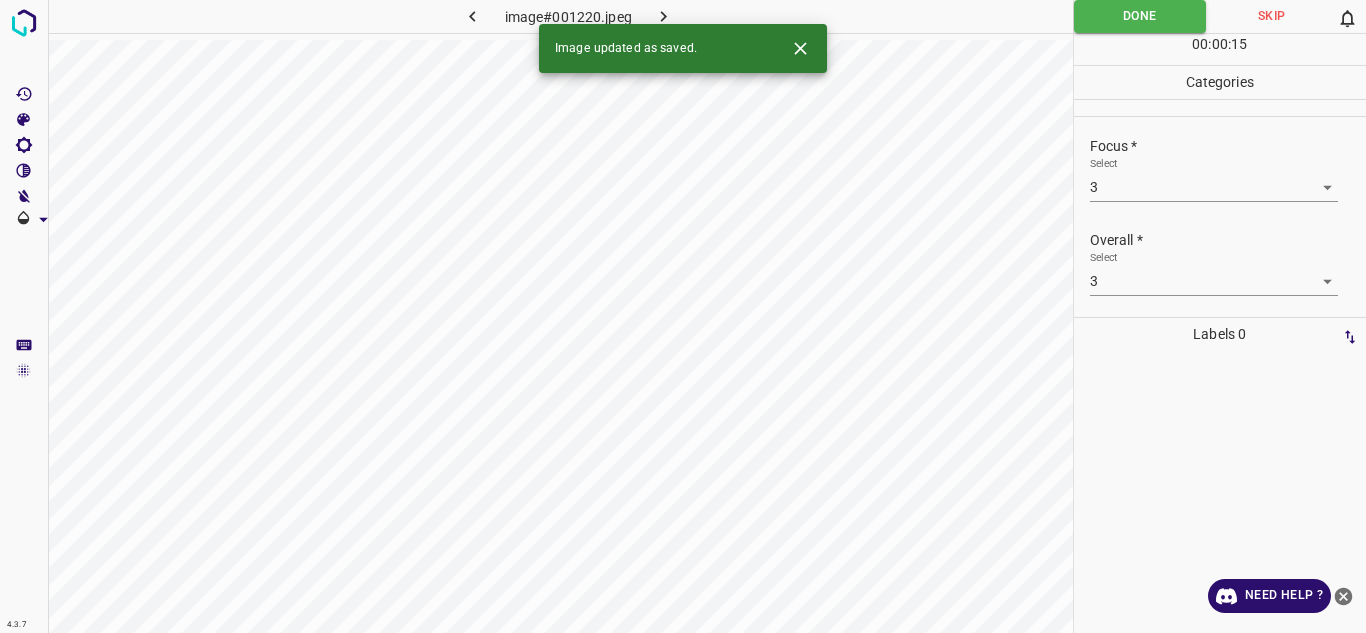 click on "Image updated as saved." at bounding box center (683, 48) 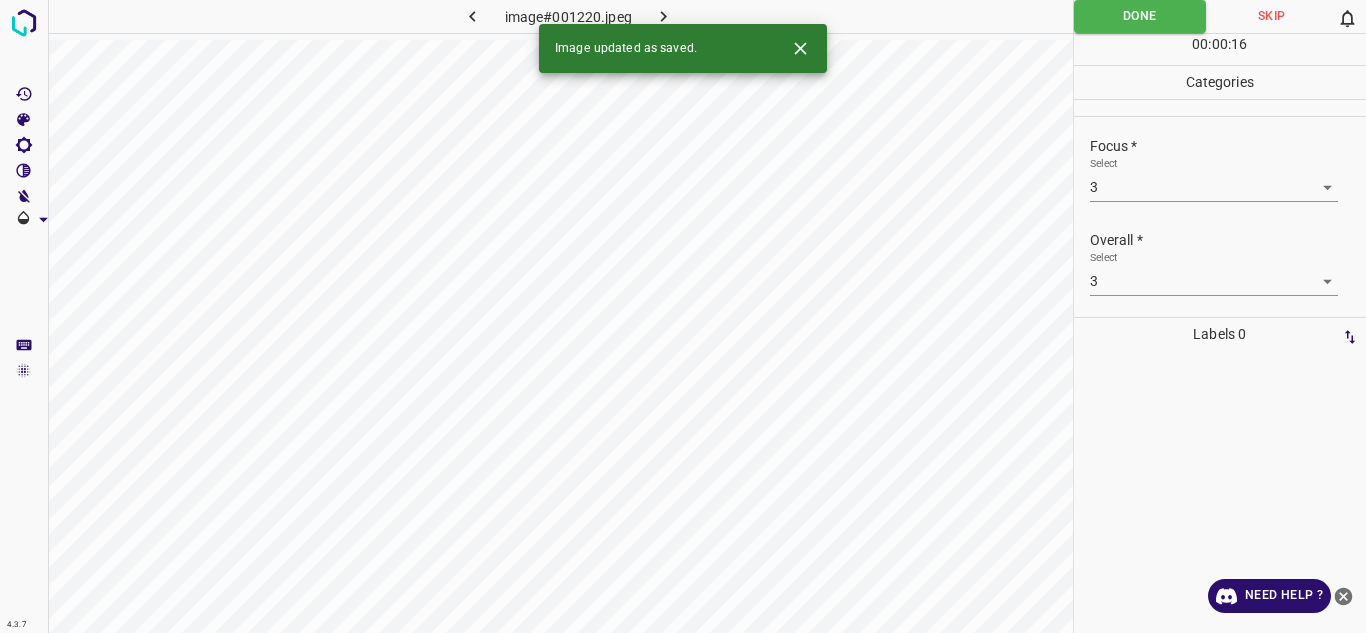 click 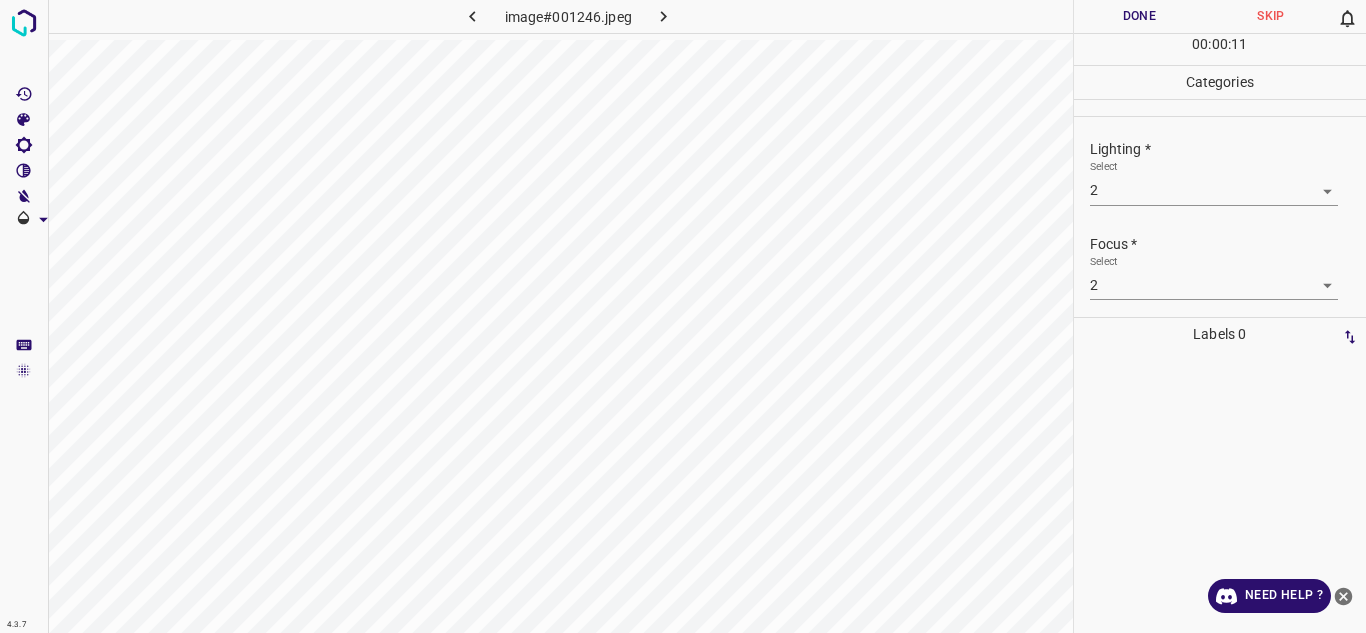 click on "4.3.7 image#001246.jpeg Done Skip 0 00   : 00   : 11   Categories Lighting *  Select 2 2 Focus *  Select 2 2 Overall *  Select 2 2 Labels   0 Categories 1 Lighting 2 Focus 3 Overall Tools Space Change between modes (Draw & Edit) I Auto labeling R Restore zoom M Zoom in N Zoom out Delete Delete selecte label Filters Z Restore filters X Saturation filter C Brightness filter V Contrast filter B Gray scale filter General O Download Need Help ? - Text - Hide - Delete" at bounding box center (683, 316) 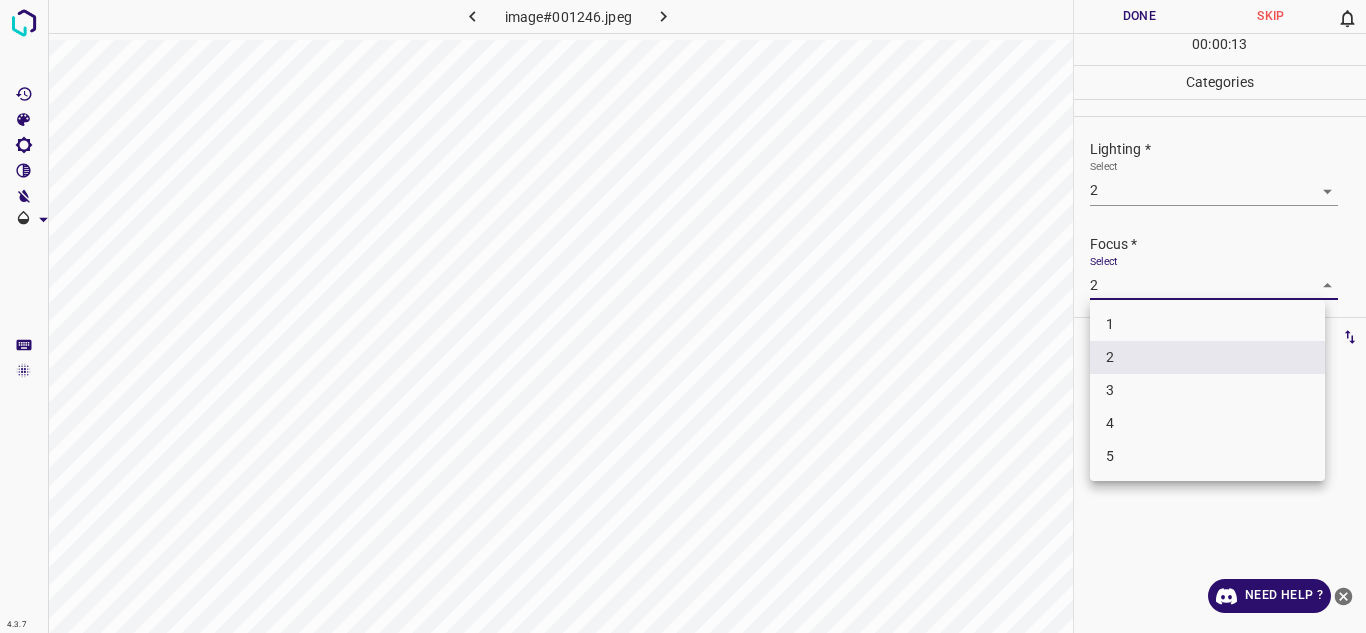 click at bounding box center (683, 316) 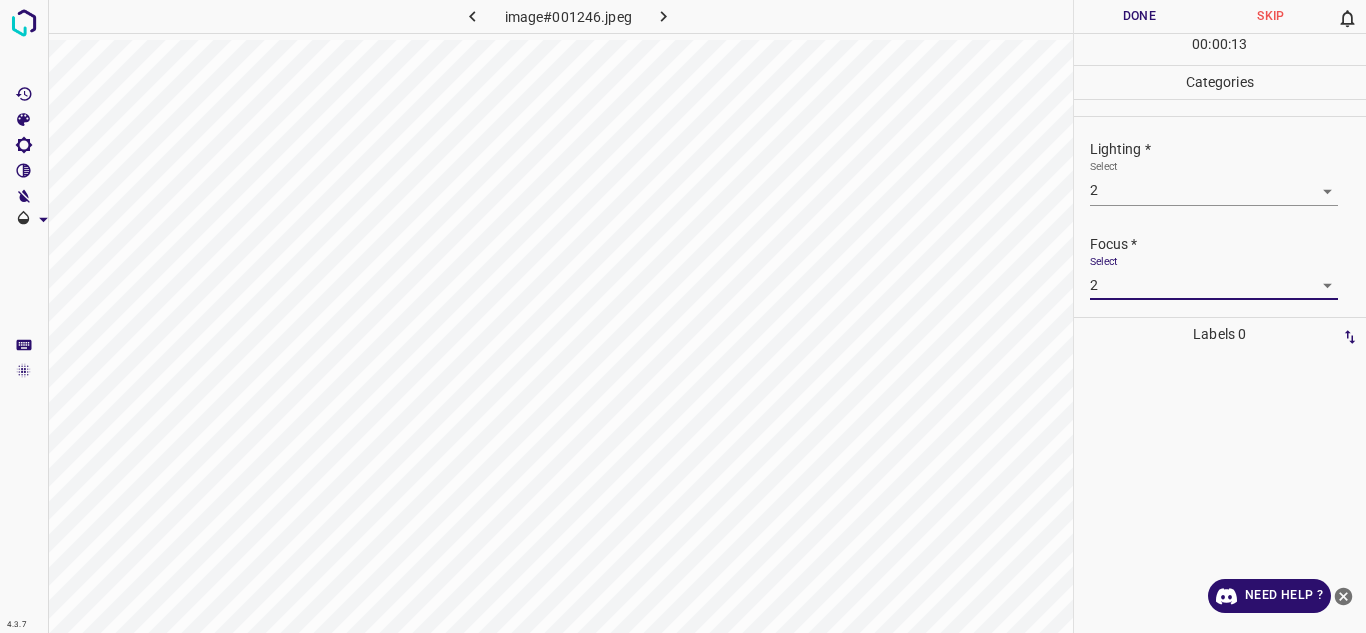 click on "Done" at bounding box center (1140, 16) 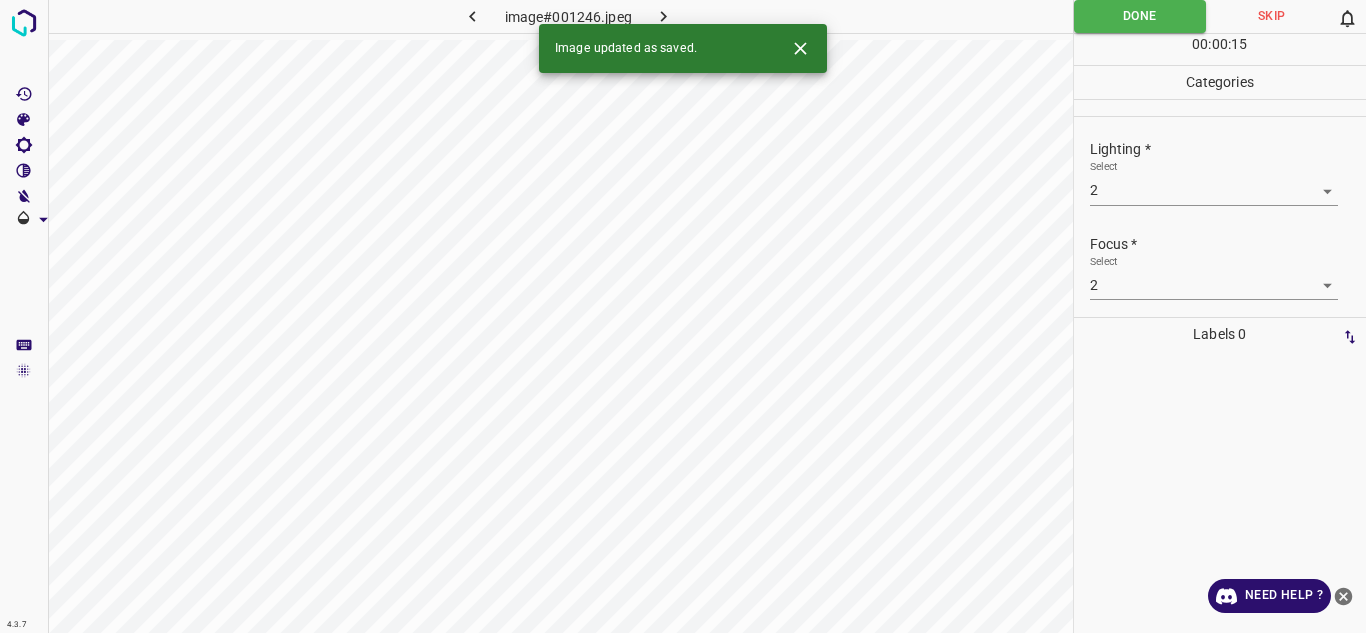 click 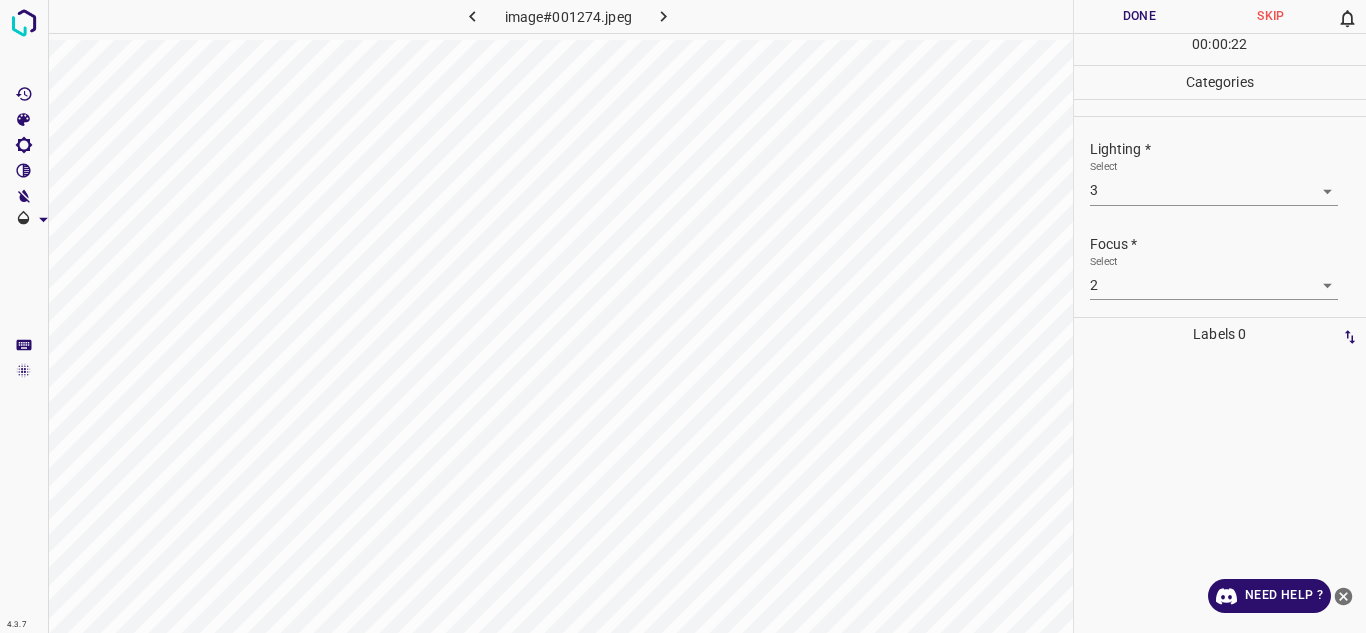 click on "4.3.7 image#001274.jpeg Done Skip 0 00   : 00   : 22   Categories Lighting *  Select 3 3 Focus *  Select 2 2 Overall *  Select 3 3 Labels   0 Categories 1 Lighting 2 Focus 3 Overall Tools Space Change between modes (Draw & Edit) I Auto labeling R Restore zoom M Zoom in N Zoom out Delete Delete selecte label Filters Z Restore filters X Saturation filter C Brightness filter V Contrast filter B Gray scale filter General O Download Need Help ? - Text - Hide - Delete" at bounding box center [683, 316] 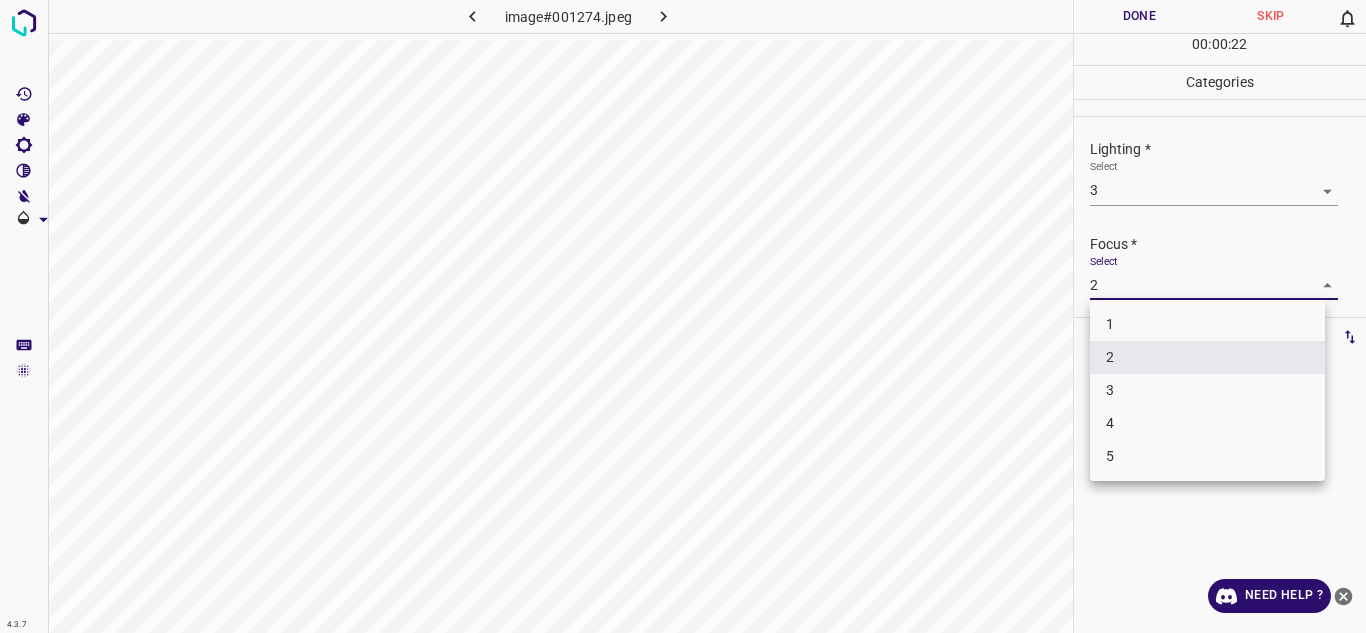 click on "3" at bounding box center [1207, 390] 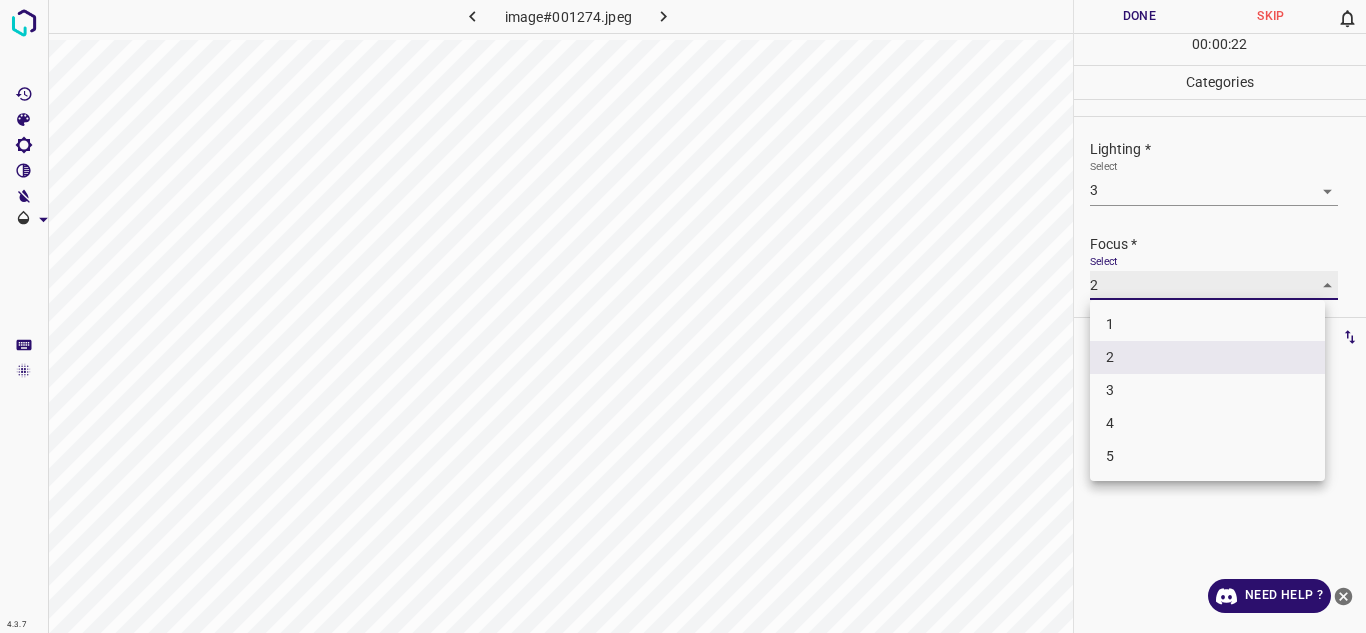 type on "3" 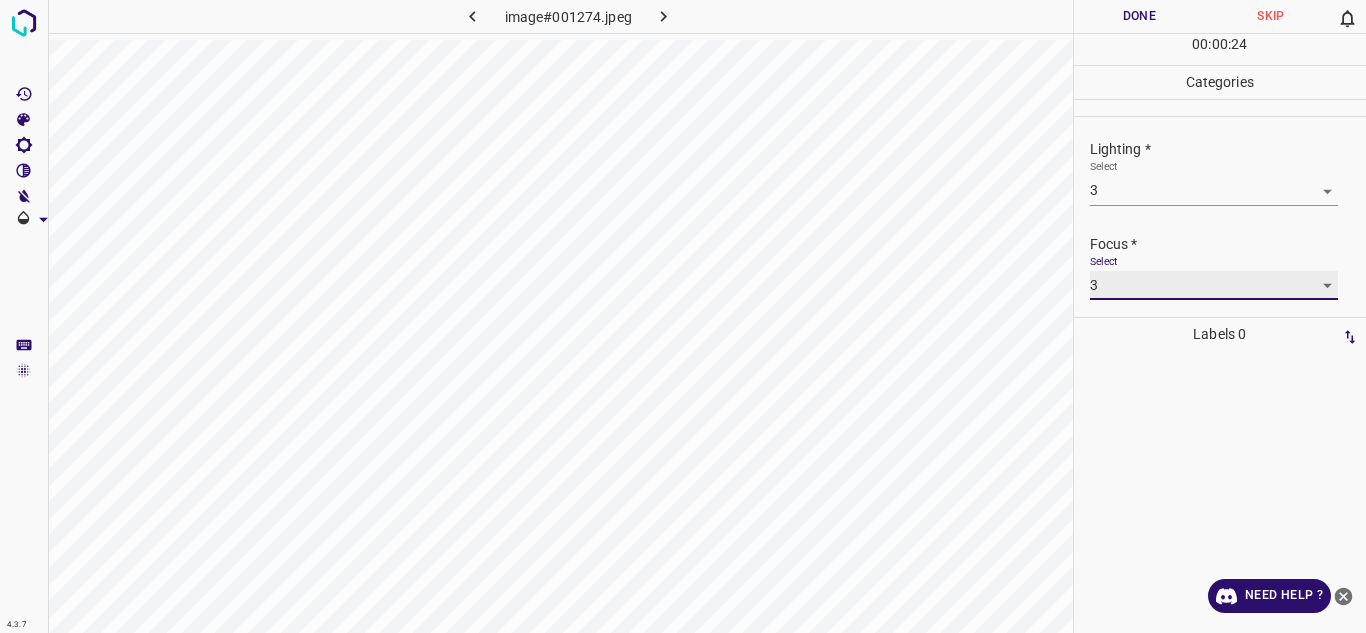 scroll, scrollTop: 98, scrollLeft: 0, axis: vertical 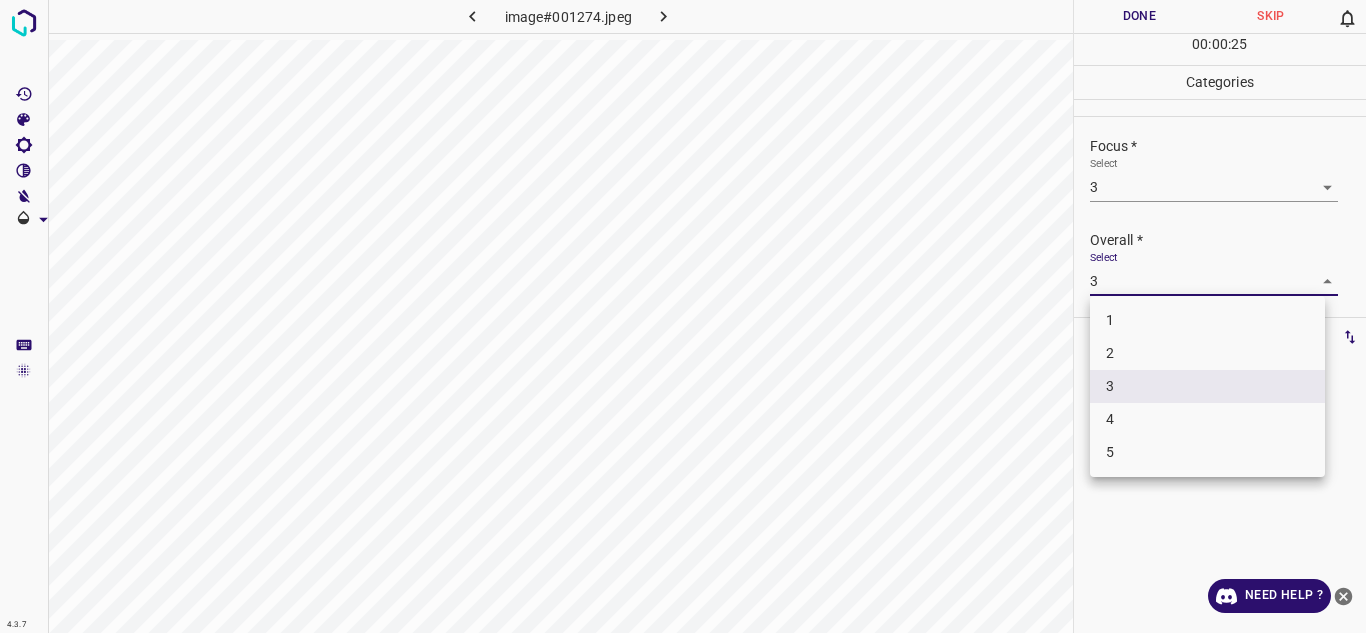 click on "4.3.7 image#001274.jpeg Done Skip 0 00   : 00   : 25   Categories Lighting *  Select 3 3 Focus *  Select 3 3 Overall *  Select 3 3 Labels   0 Categories 1 Lighting 2 Focus 3 Overall Tools Space Change between modes (Draw & Edit) I Auto labeling R Restore zoom M Zoom in N Zoom out Delete Delete selecte label Filters Z Restore filters X Saturation filter C Brightness filter V Contrast filter B Gray scale filter General O Download Need Help ? - Text - Hide - Delete 1 2 3 4 5" at bounding box center [683, 316] 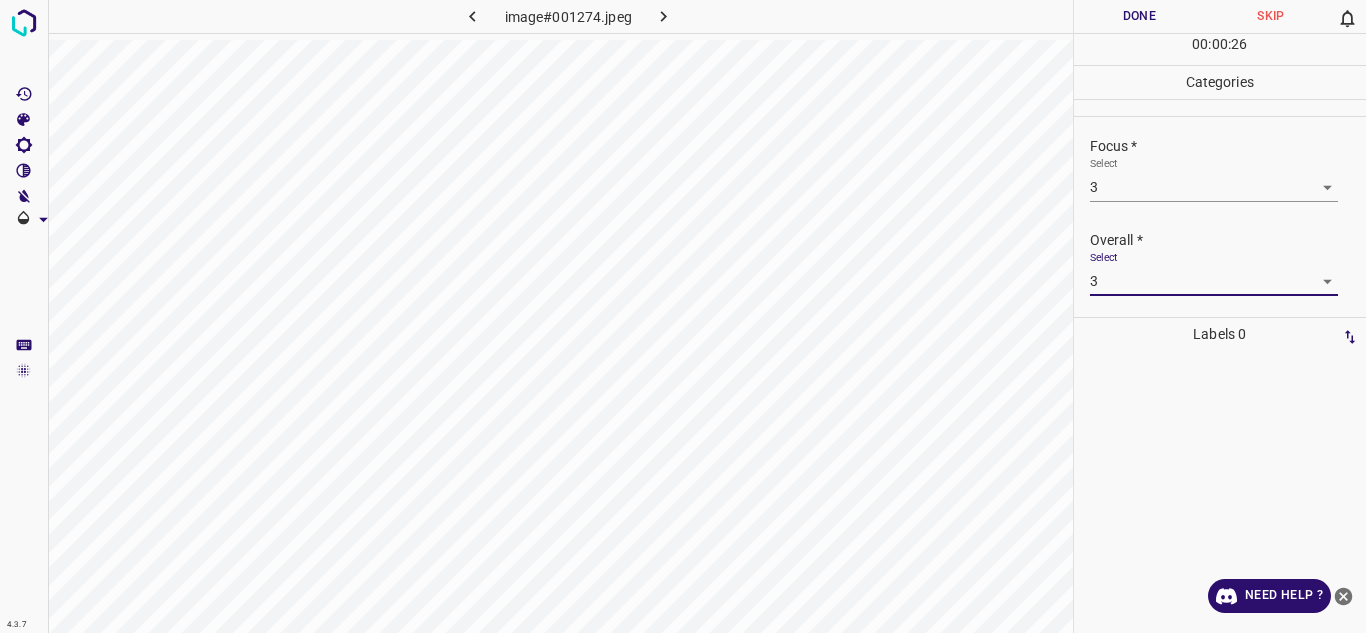 click on "Done" at bounding box center (1140, 16) 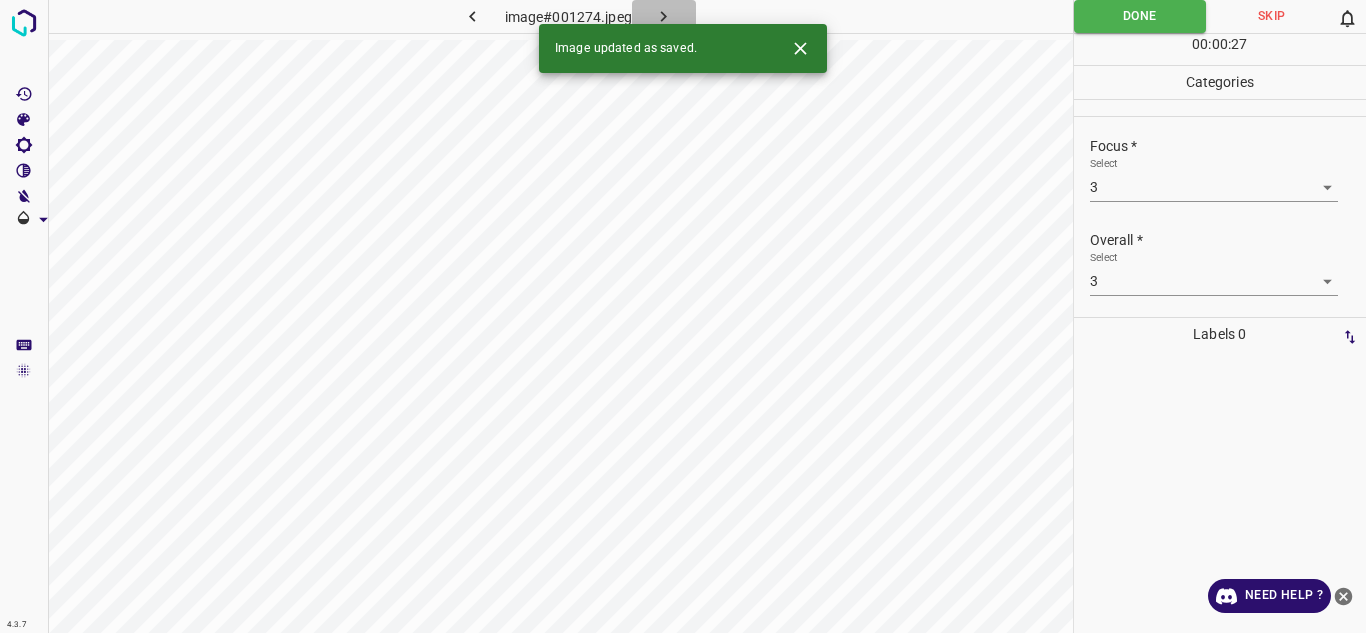 click 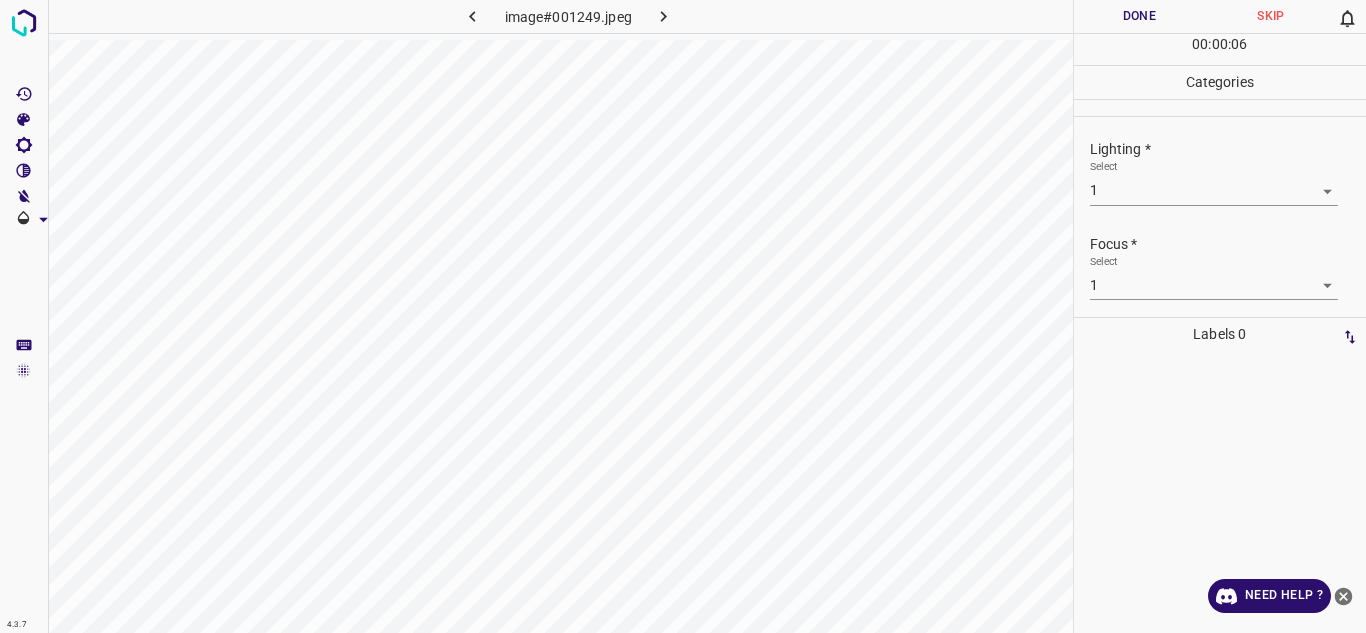 click on "4.3.7 image#001249.jpeg Done Skip 0 00   : 00   : 06   Categories Lighting *  Select 1 1 Focus *  Select 1 1 Overall *  Select 1 1 Labels   0 Categories 1 Lighting 2 Focus 3 Overall Tools Space Change between modes (Draw & Edit) I Auto labeling R Restore zoom M Zoom in N Zoom out Delete Delete selecte label Filters Z Restore filters X Saturation filter C Brightness filter V Contrast filter B Gray scale filter General O Download Need Help ? - Text - Hide - Delete" at bounding box center [683, 316] 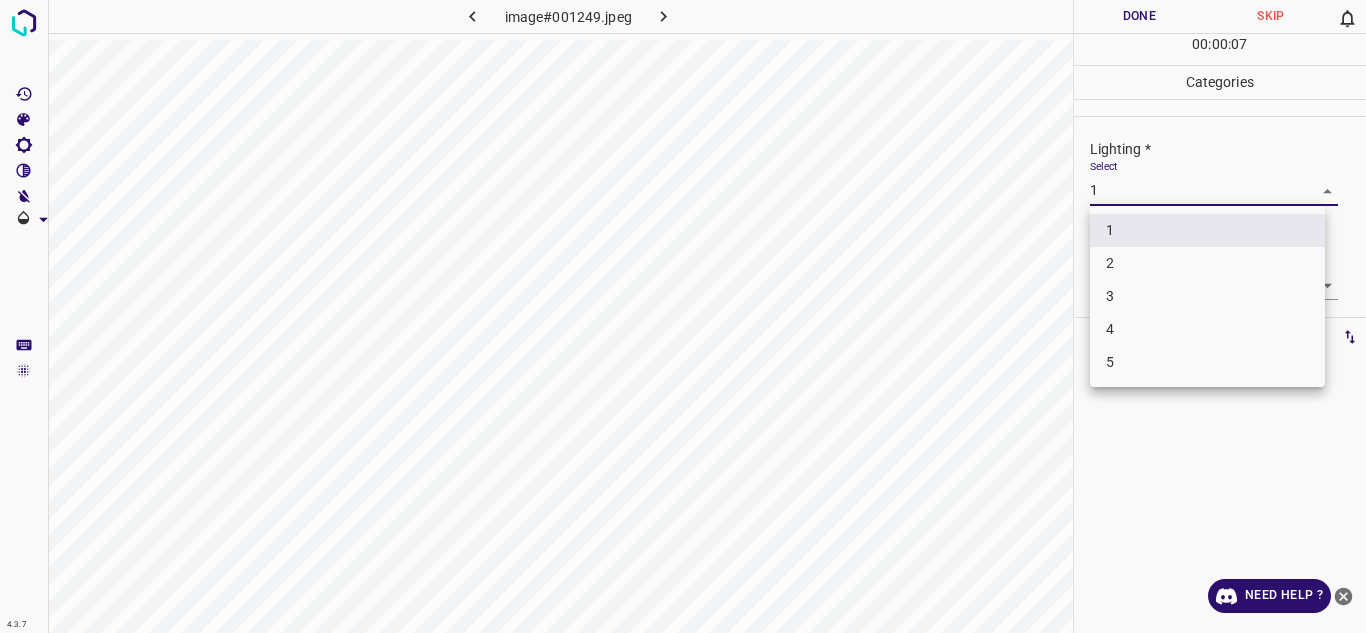 click on "3" at bounding box center [1207, 296] 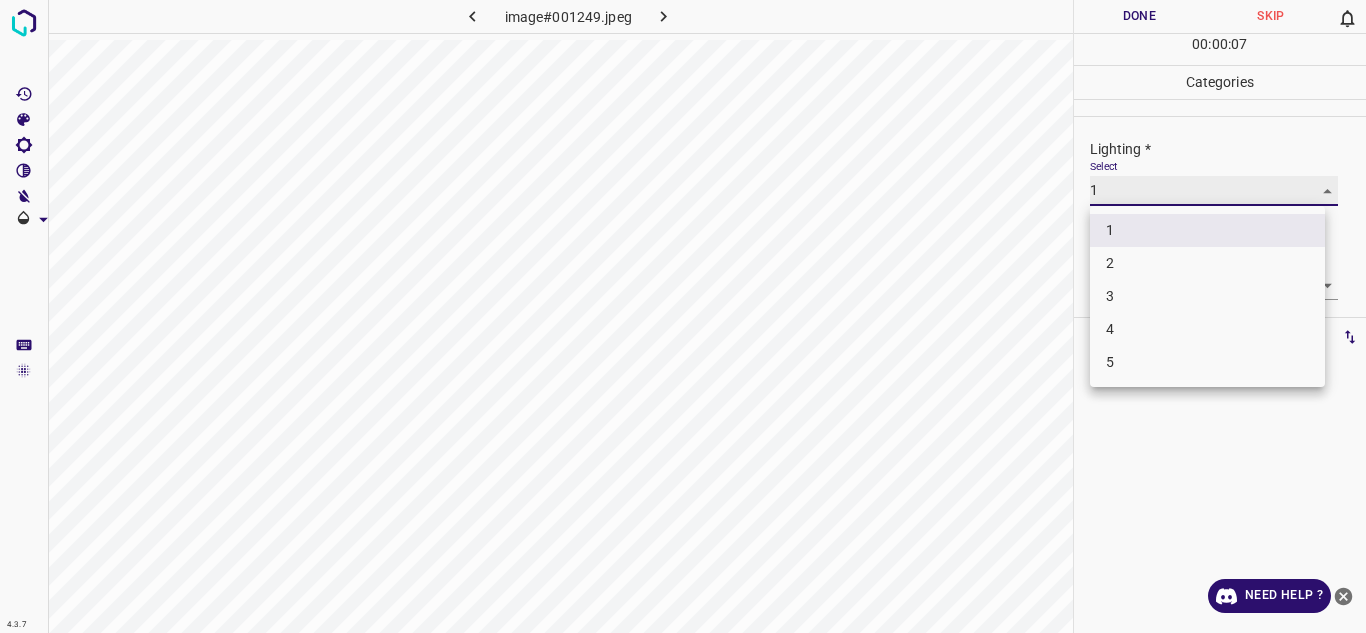 type on "3" 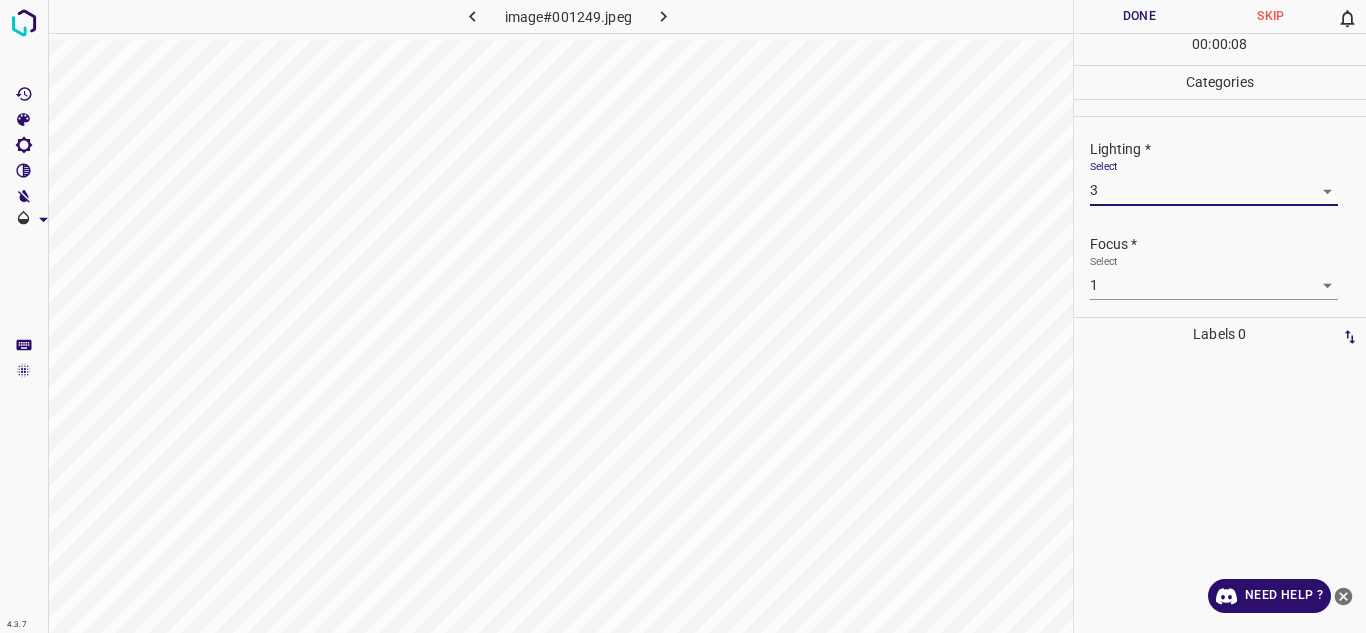 click on "4.3.7 image#001249.jpeg Done Skip 0 00   : 00   : 08   Categories Lighting *  Select 3 3 Focus *  Select 1 1 Overall *  Select 1 1 Labels   0 Categories 1 Lighting 2 Focus 3 Overall Tools Space Change between modes (Draw & Edit) I Auto labeling R Restore zoom M Zoom in N Zoom out Delete Delete selecte label Filters Z Restore filters X Saturation filter C Brightness filter V Contrast filter B Gray scale filter General O Download Need Help ? - Text - Hide - Delete" at bounding box center [683, 316] 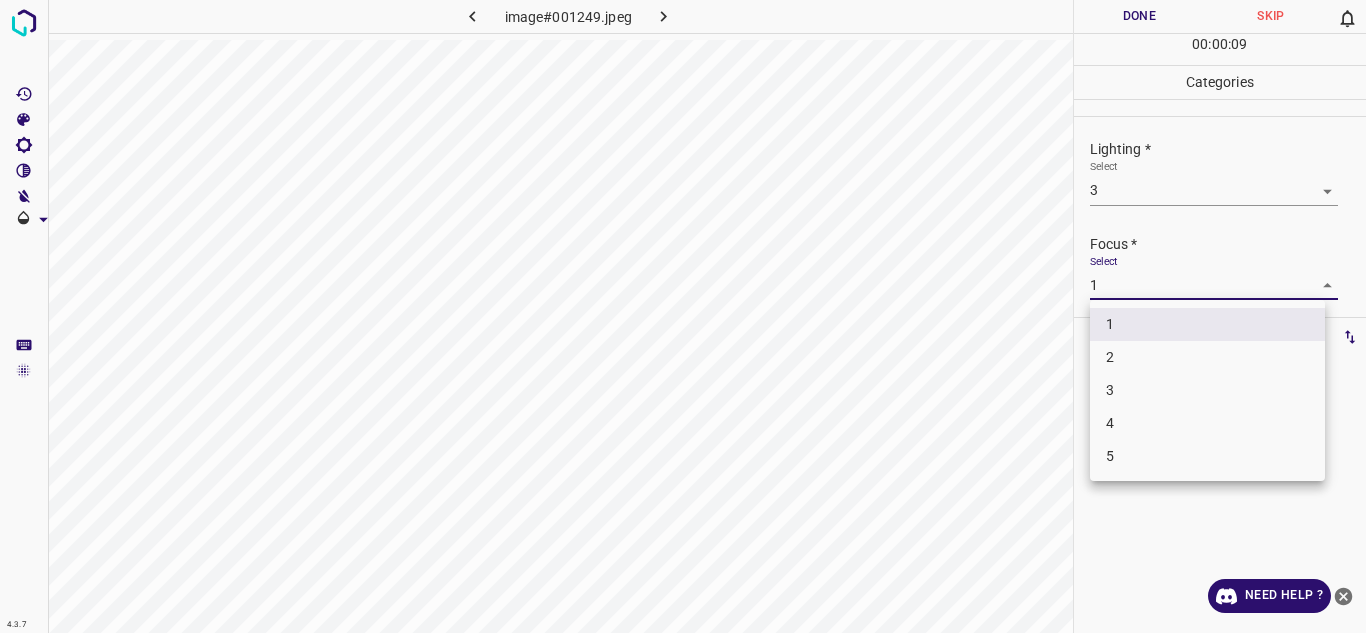click on "2" at bounding box center [1207, 357] 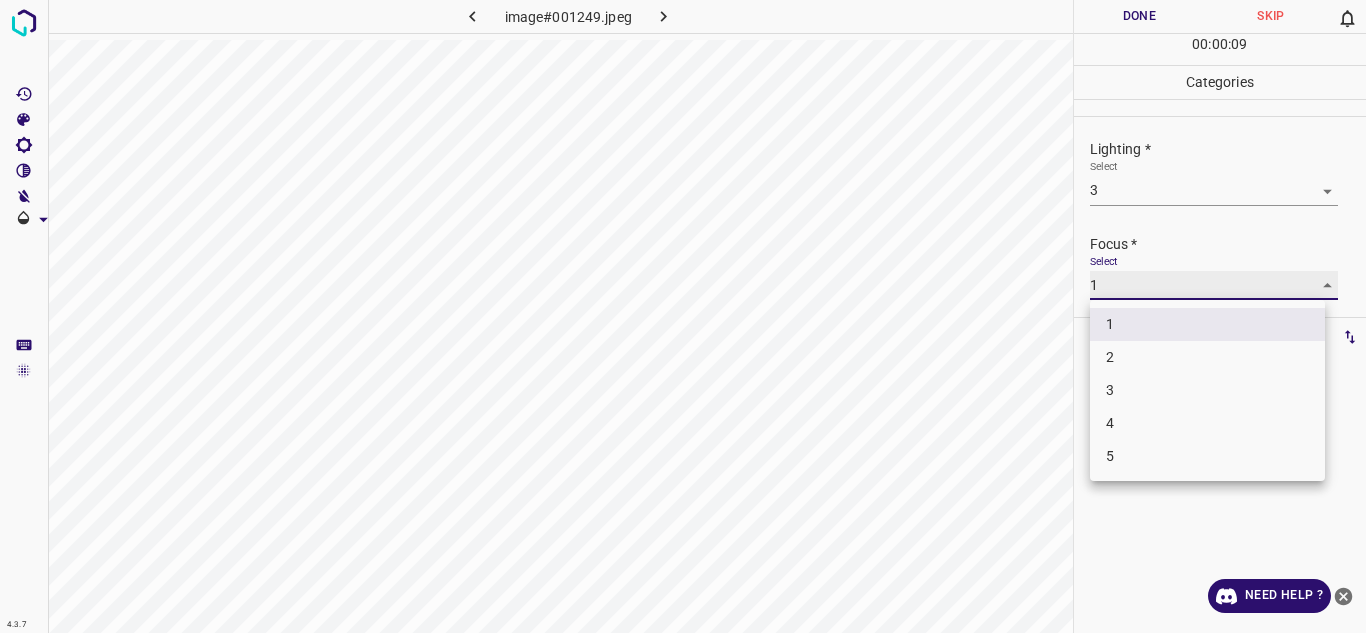 type on "2" 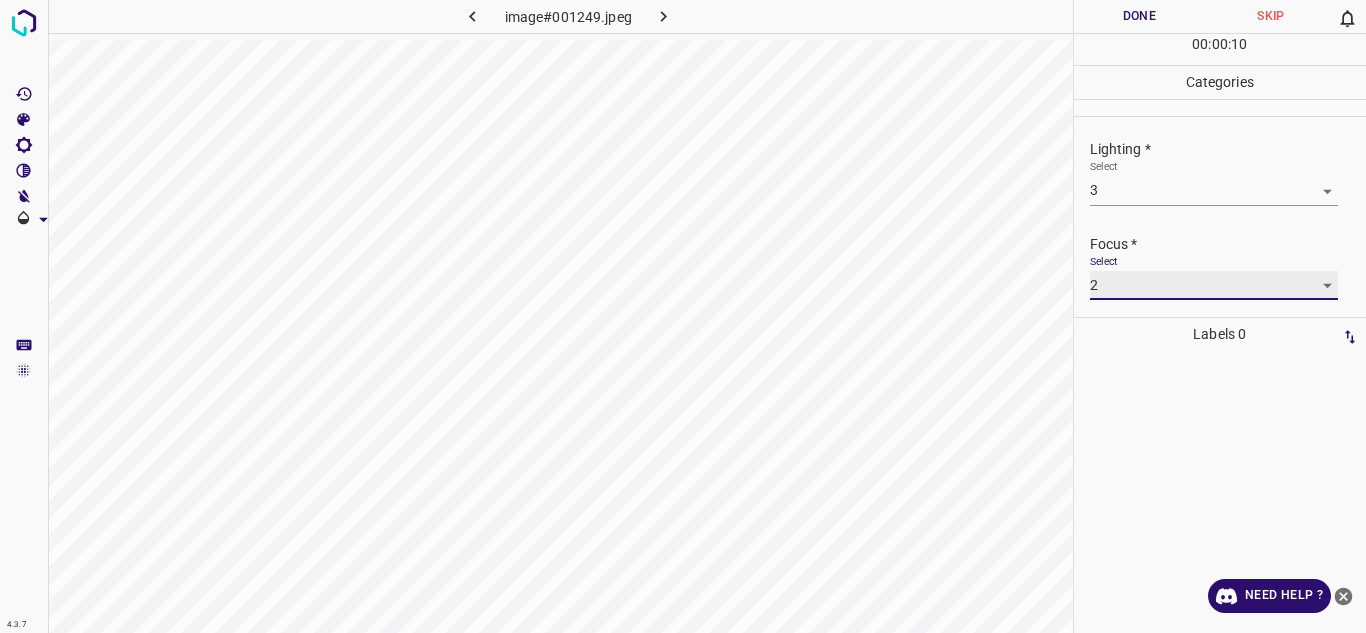 scroll, scrollTop: 98, scrollLeft: 0, axis: vertical 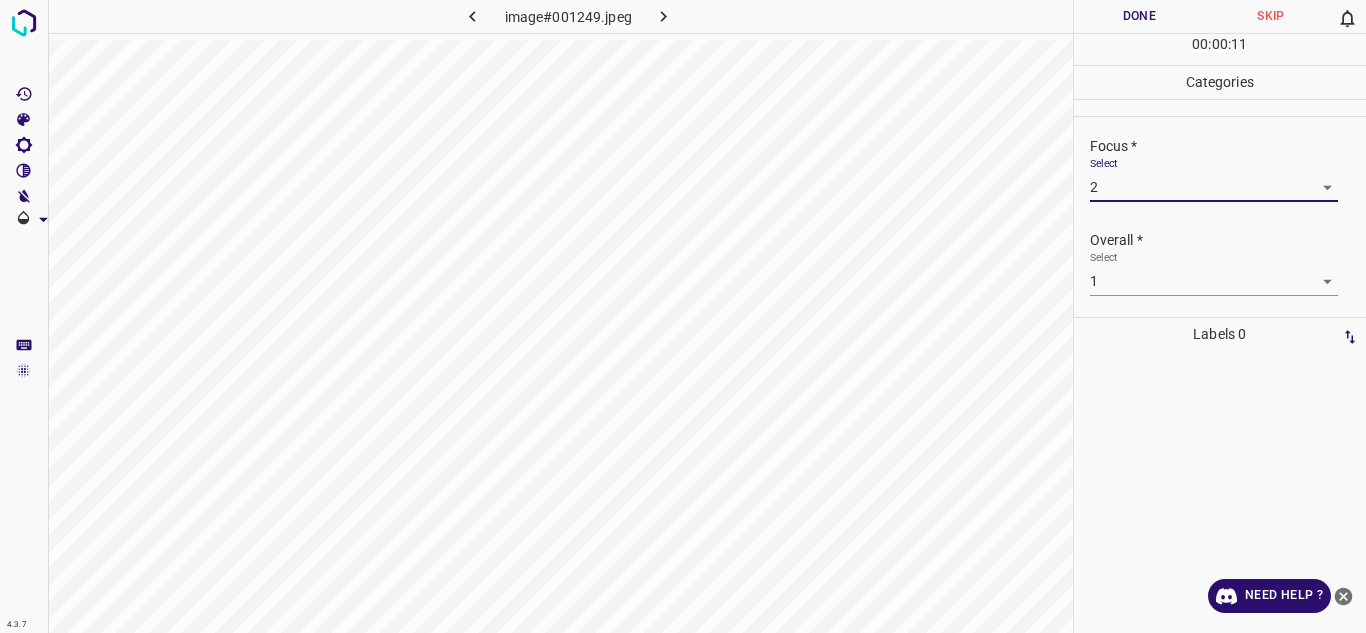 click on "4.3.7 image#001249.jpeg Done Skip 0 00   : 00   : 11   Categories Lighting *  Select 3 3 Focus *  Select 2 2 Overall *  Select 1 1 Labels   0 Categories 1 Lighting 2 Focus 3 Overall Tools Space Change between modes (Draw & Edit) I Auto labeling R Restore zoom M Zoom in N Zoom out Delete Delete selecte label Filters Z Restore filters X Saturation filter C Brightness filter V Contrast filter B Gray scale filter General O Download Need Help ? - Text - Hide - Delete" at bounding box center [683, 316] 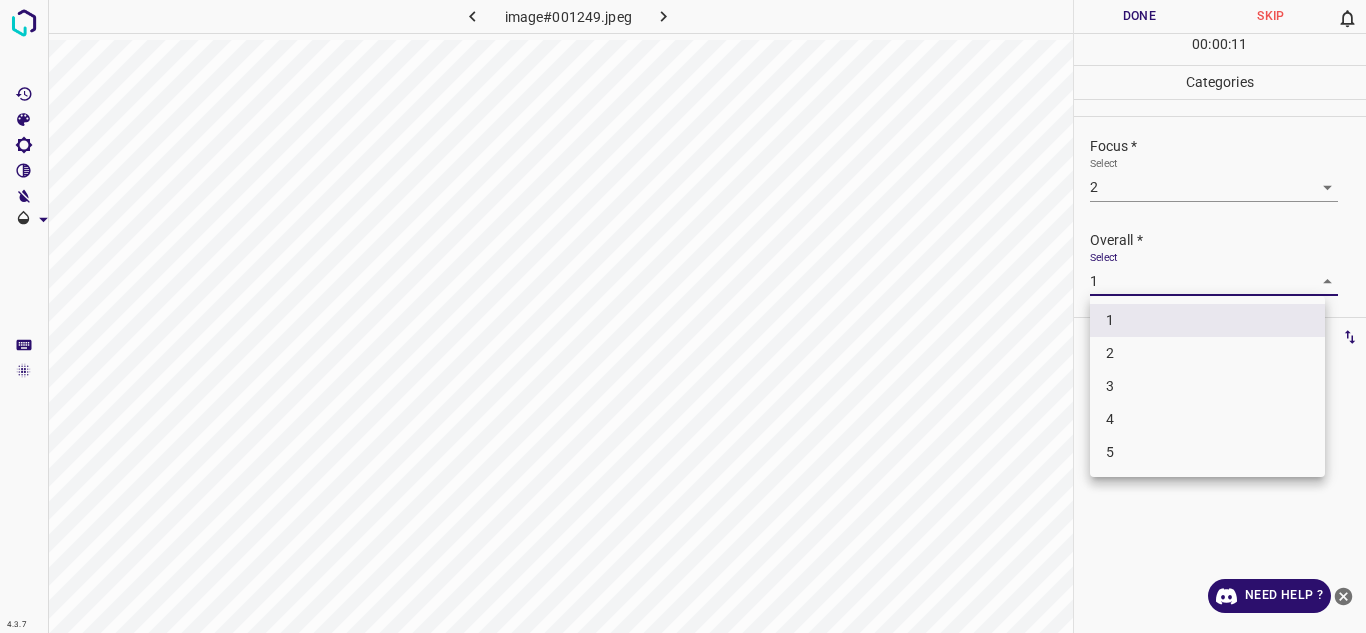 click on "3" at bounding box center (1207, 386) 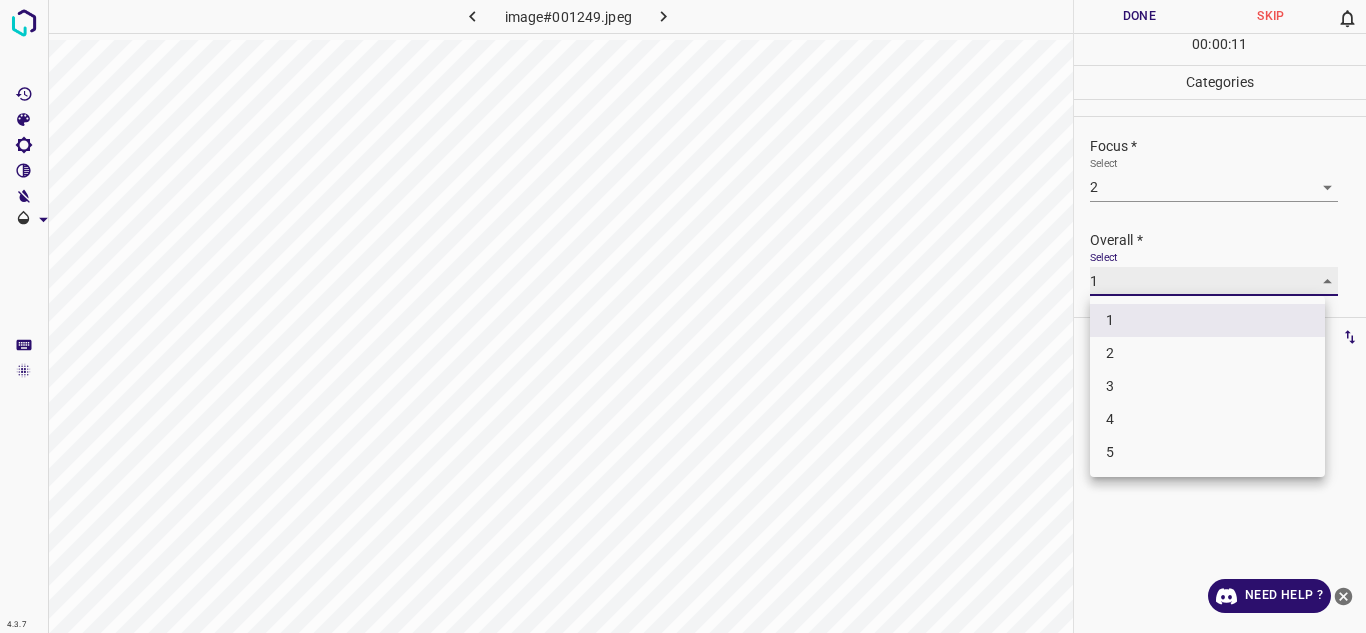 type on "3" 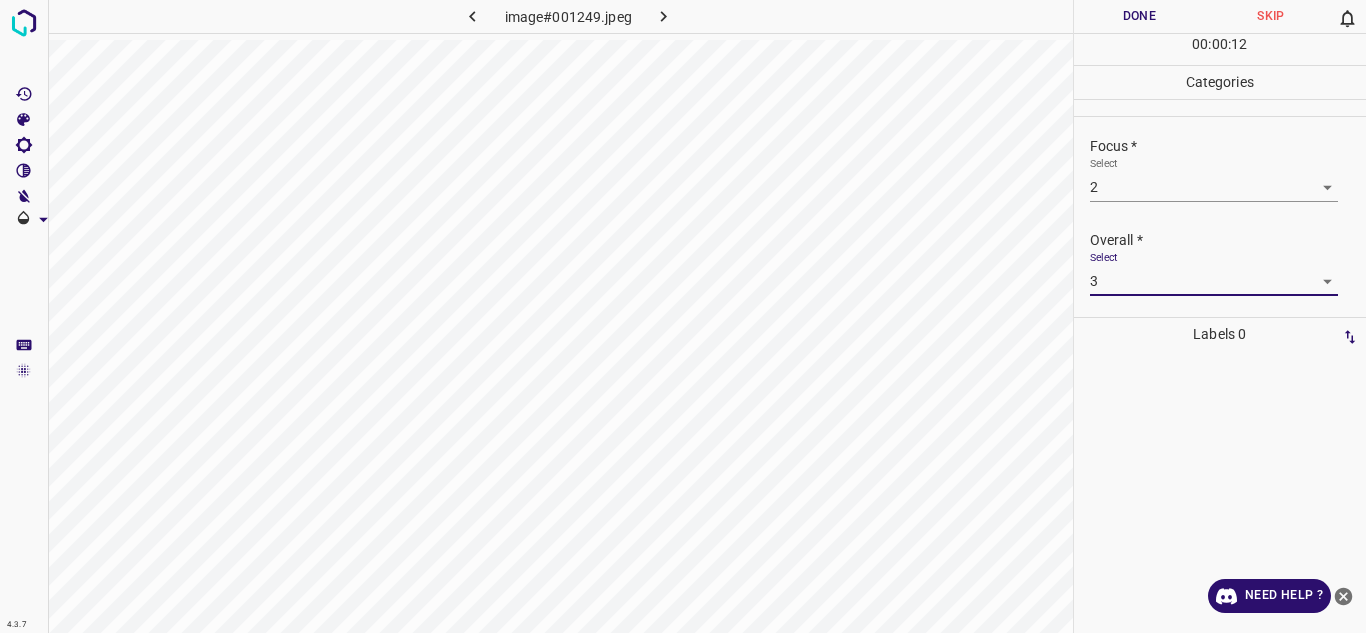click on "Done" at bounding box center [1140, 16] 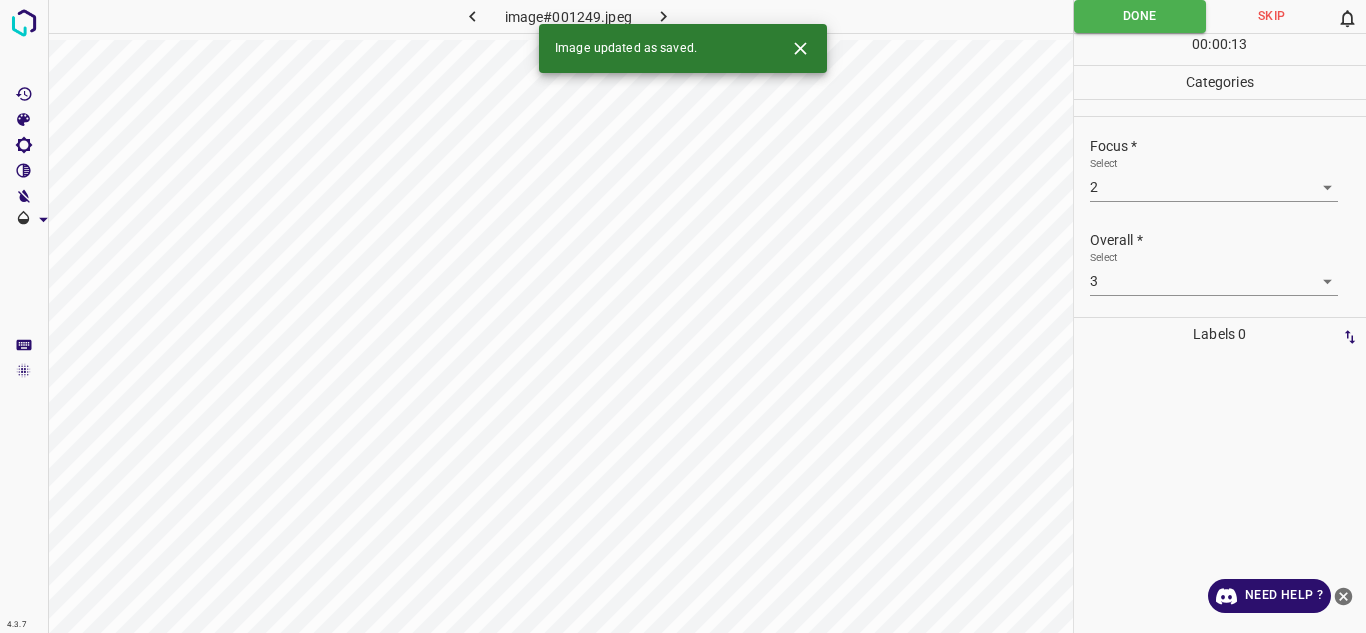 click at bounding box center [664, 16] 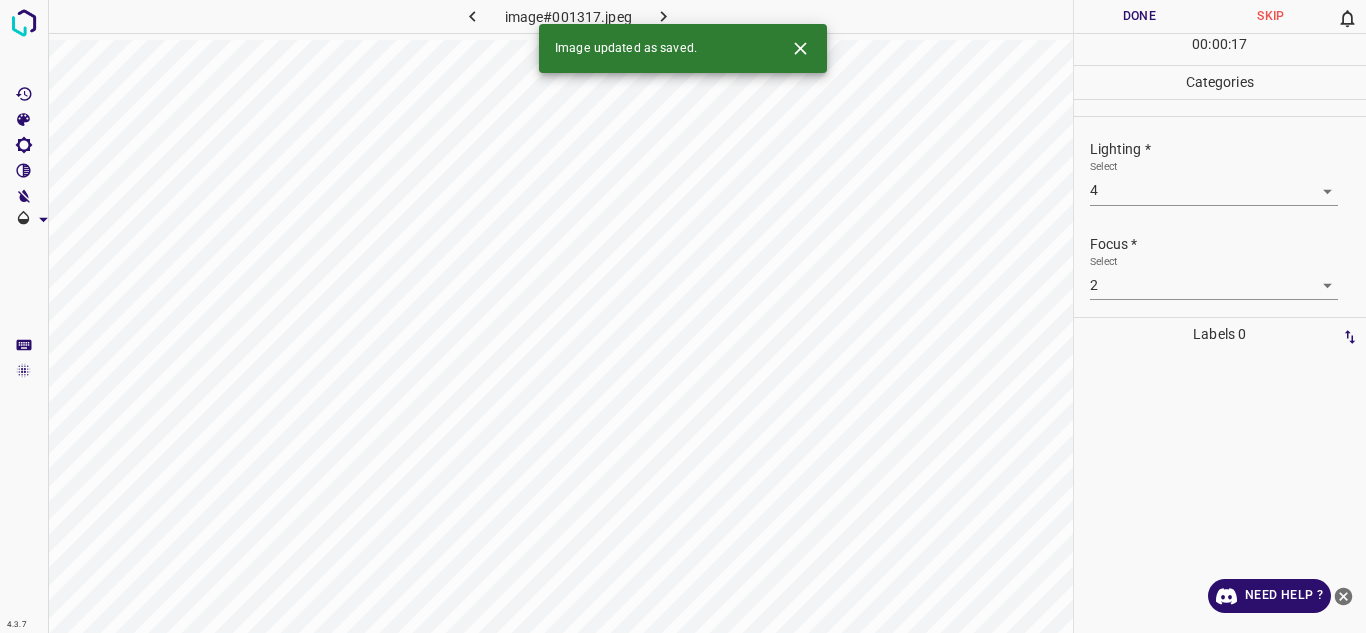 click on "4.3.7 image#001317.jpeg Done Skip 0 00   : 00   : 17   Categories Lighting *  Select 4 4 Focus *  Select 2 2 Overall *  Select 2 2 Labels   0 Categories 1 Lighting 2 Focus 3 Overall Tools Space Change between modes (Draw & Edit) I Auto labeling R Restore zoom M Zoom in N Zoom out Delete Delete selecte label Filters Z Restore filters X Saturation filter C Brightness filter V Contrast filter B Gray scale filter General O Download Image updated as saved. Need Help ? - Text - Hide - Delete" at bounding box center (683, 316) 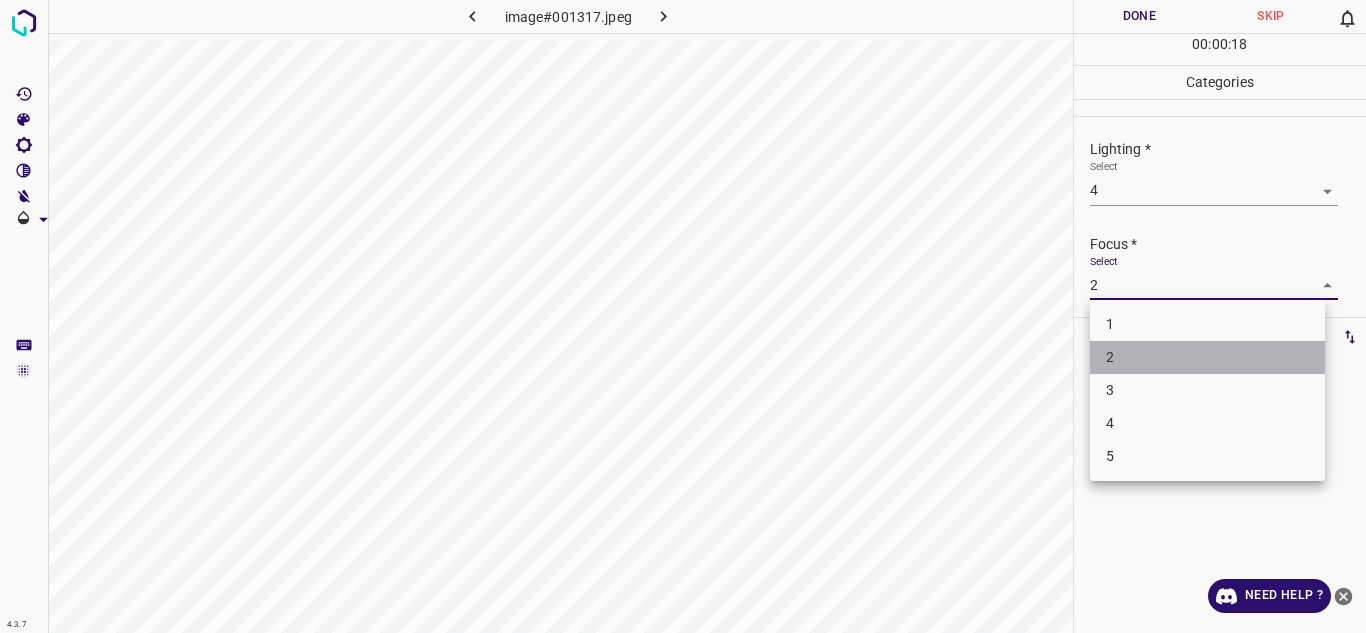 click on "2" at bounding box center [1207, 357] 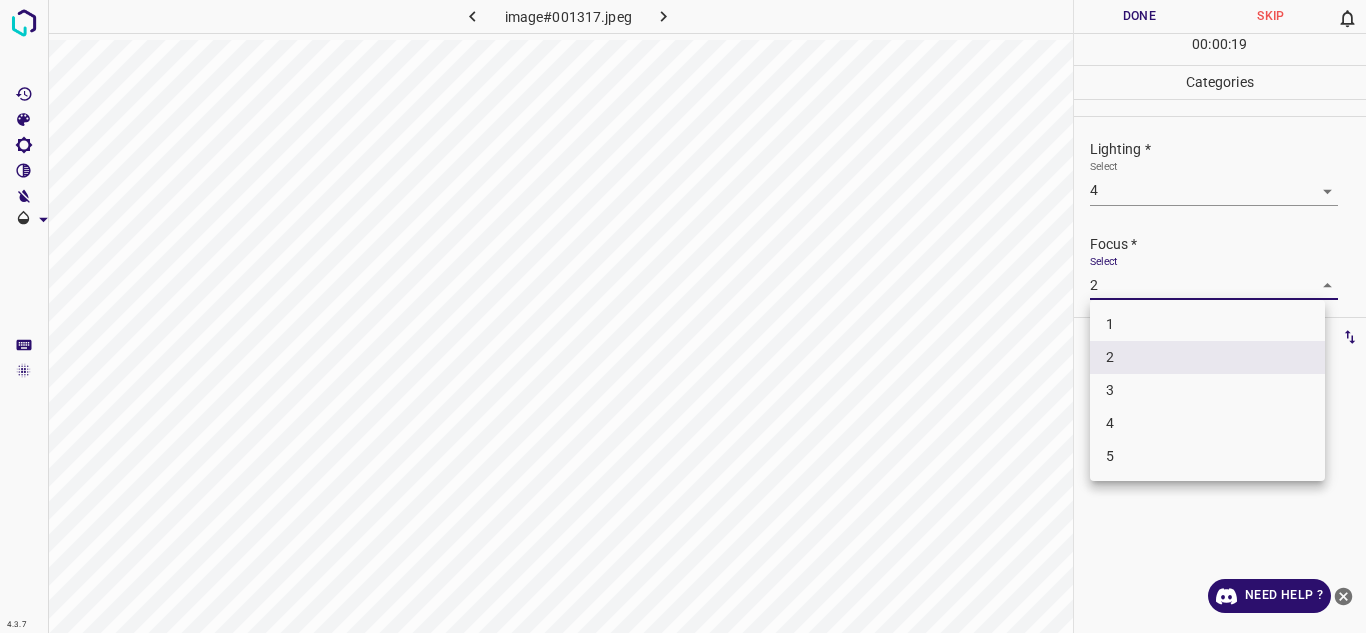 click on "4.3.7 image#001317.jpeg Done Skip 0 00   : 00   : 19   Categories Lighting *  Select 4 4 Focus *  Select 2 2 Overall *  Select 2 2 Labels   0 Categories 1 Lighting 2 Focus 3 Overall Tools Space Change between modes (Draw & Edit) I Auto labeling R Restore zoom M Zoom in N Zoom out Delete Delete selecte label Filters Z Restore filters X Saturation filter C Brightness filter V Contrast filter B Gray scale filter General O Download Need Help ? - Text - Hide - Delete 1 2 3 4 5" at bounding box center (683, 316) 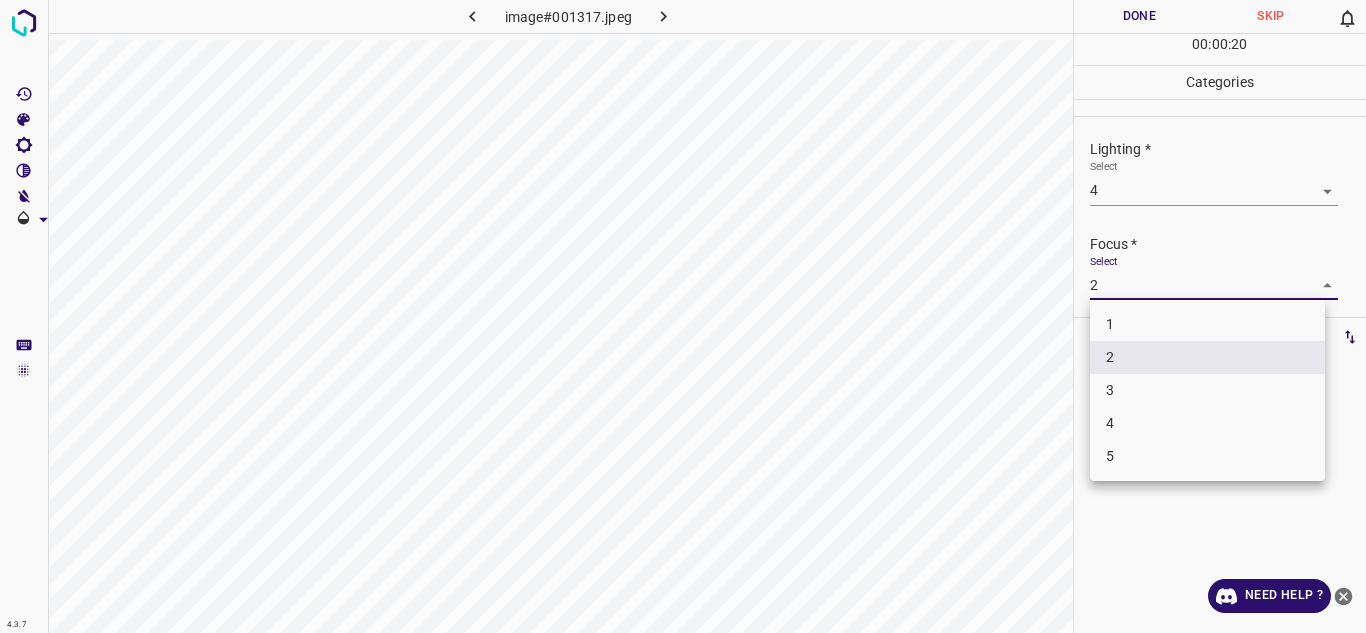 click on "3" at bounding box center [1207, 390] 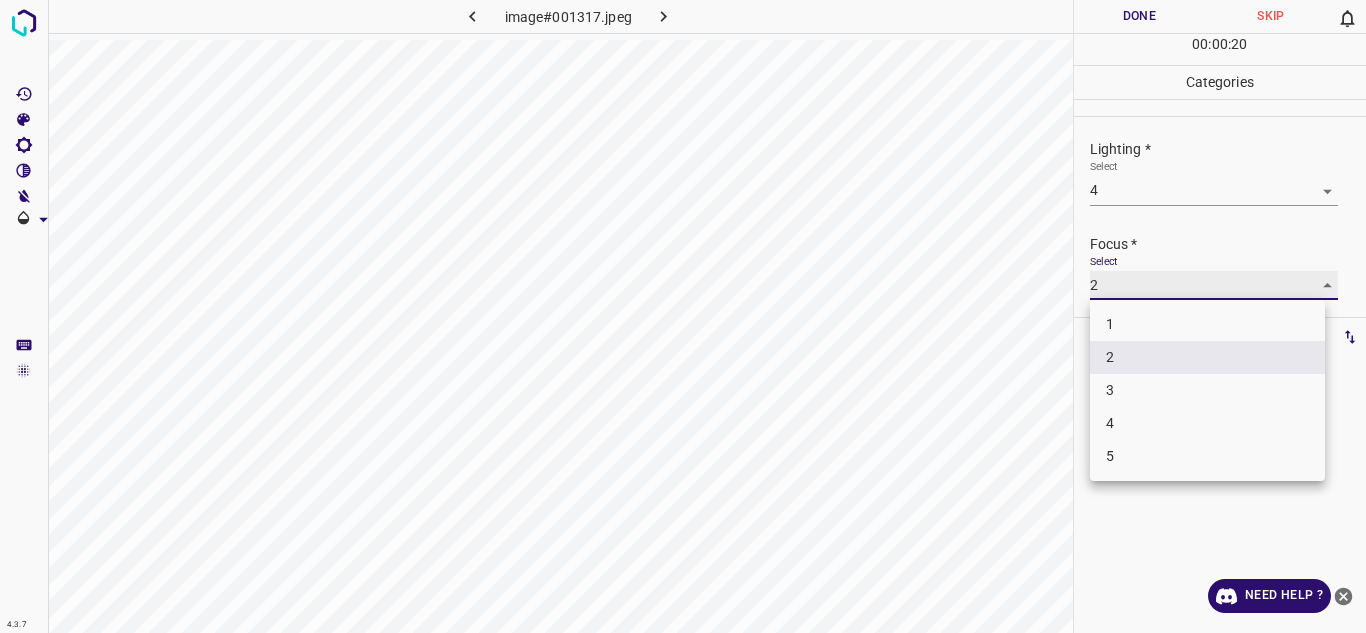 type on "3" 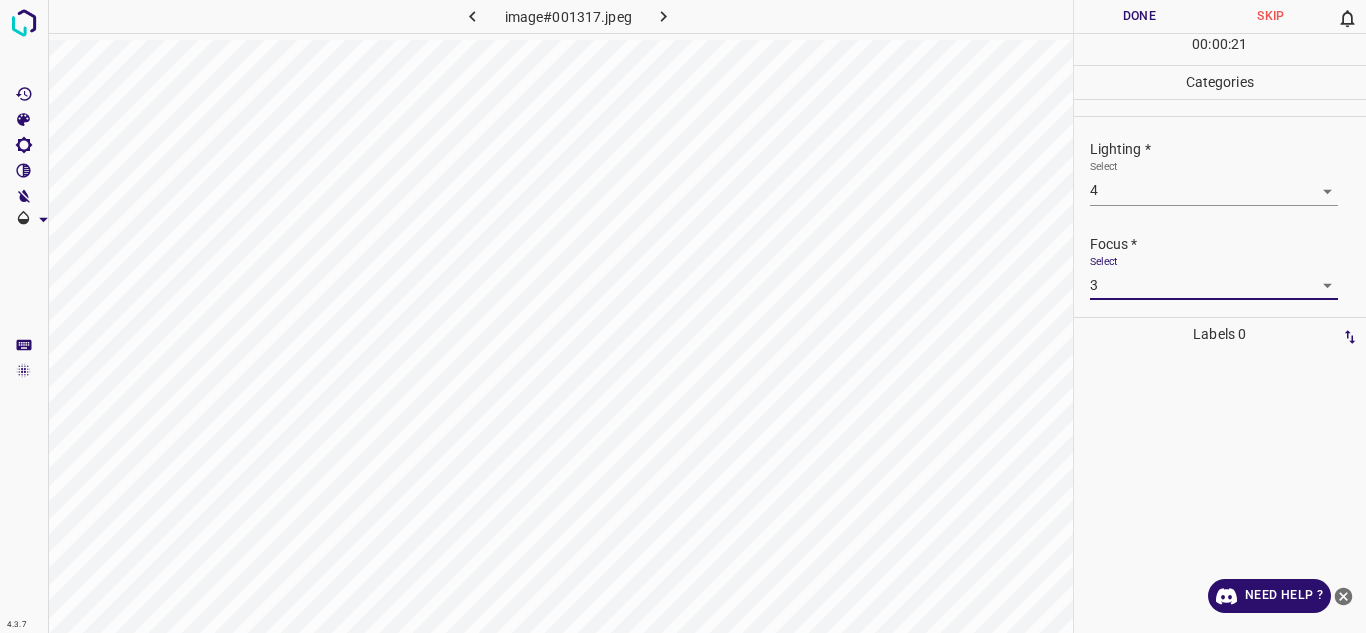 click on "Done" at bounding box center [1140, 16] 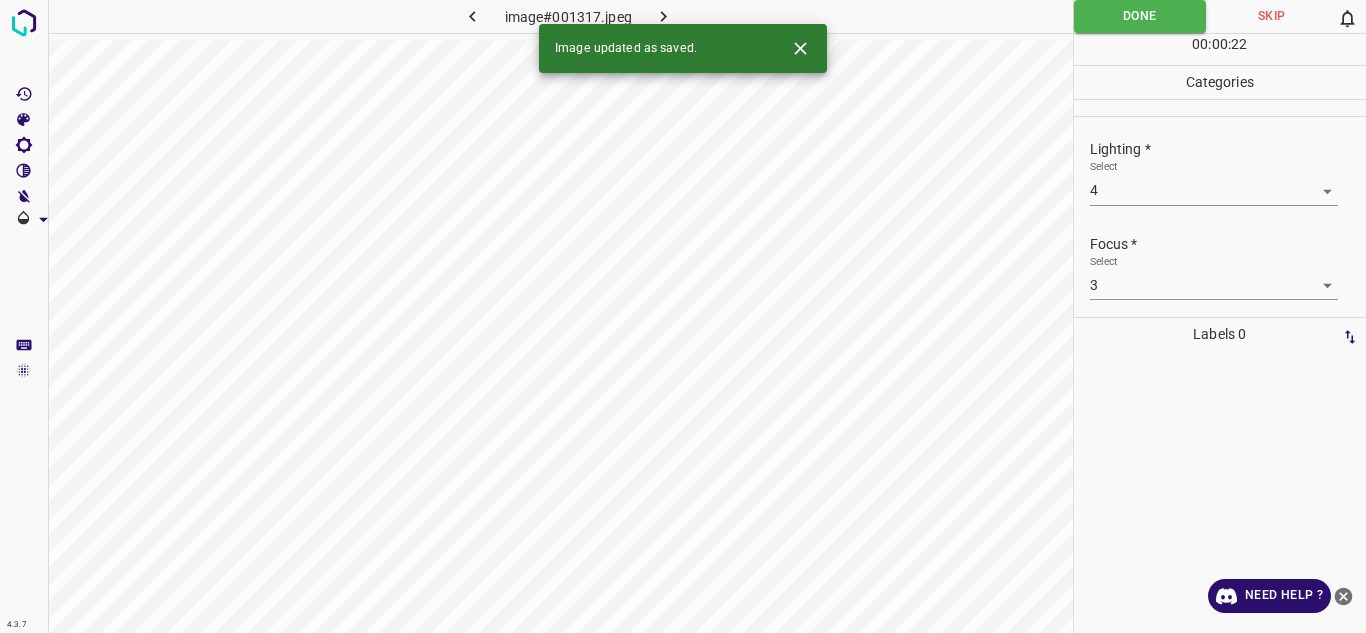 click 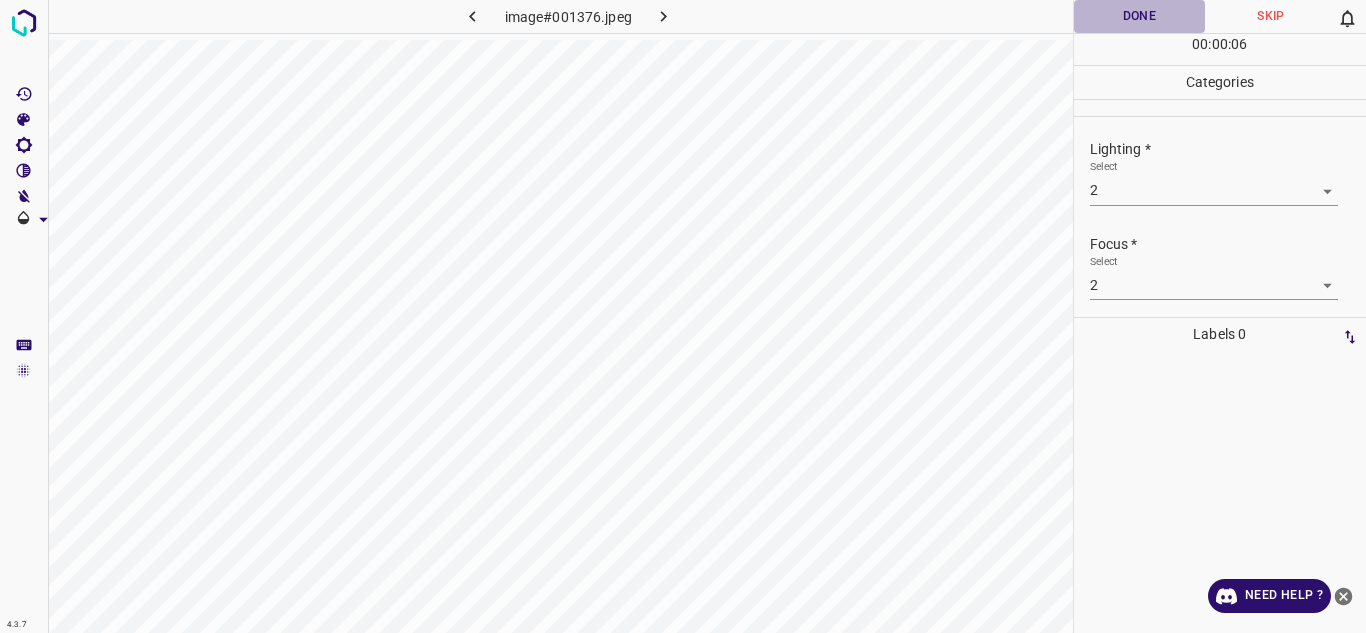 click on "Done" at bounding box center (1140, 16) 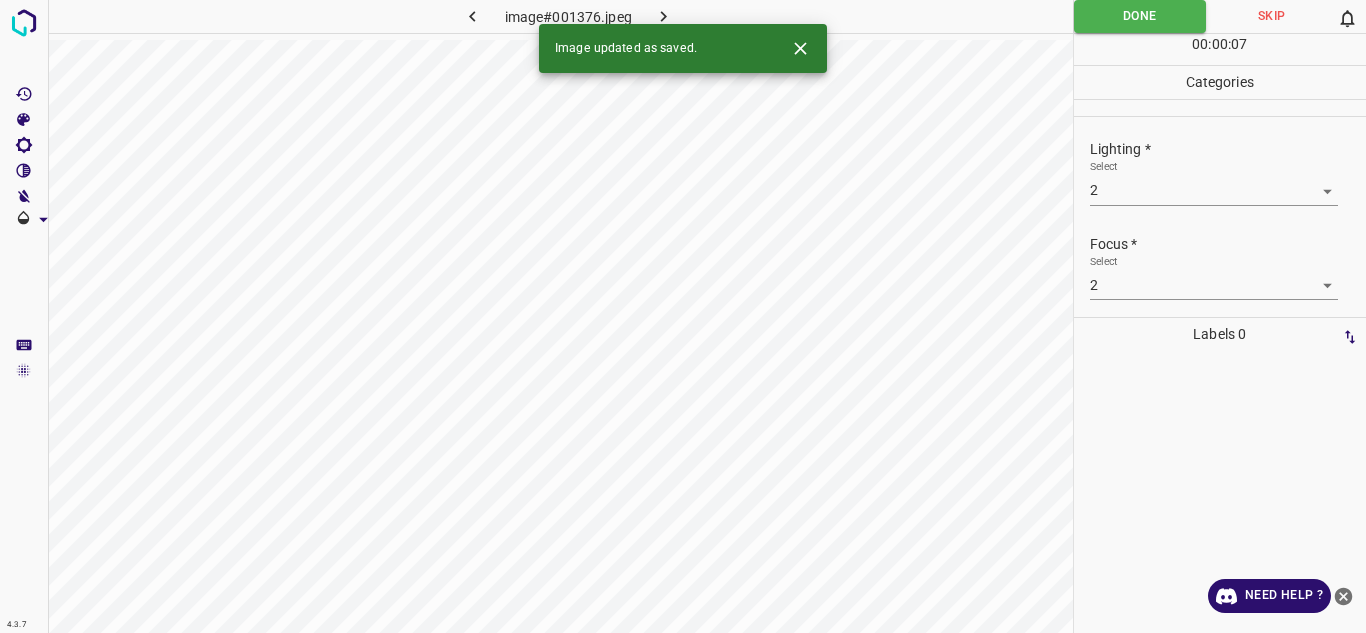 click 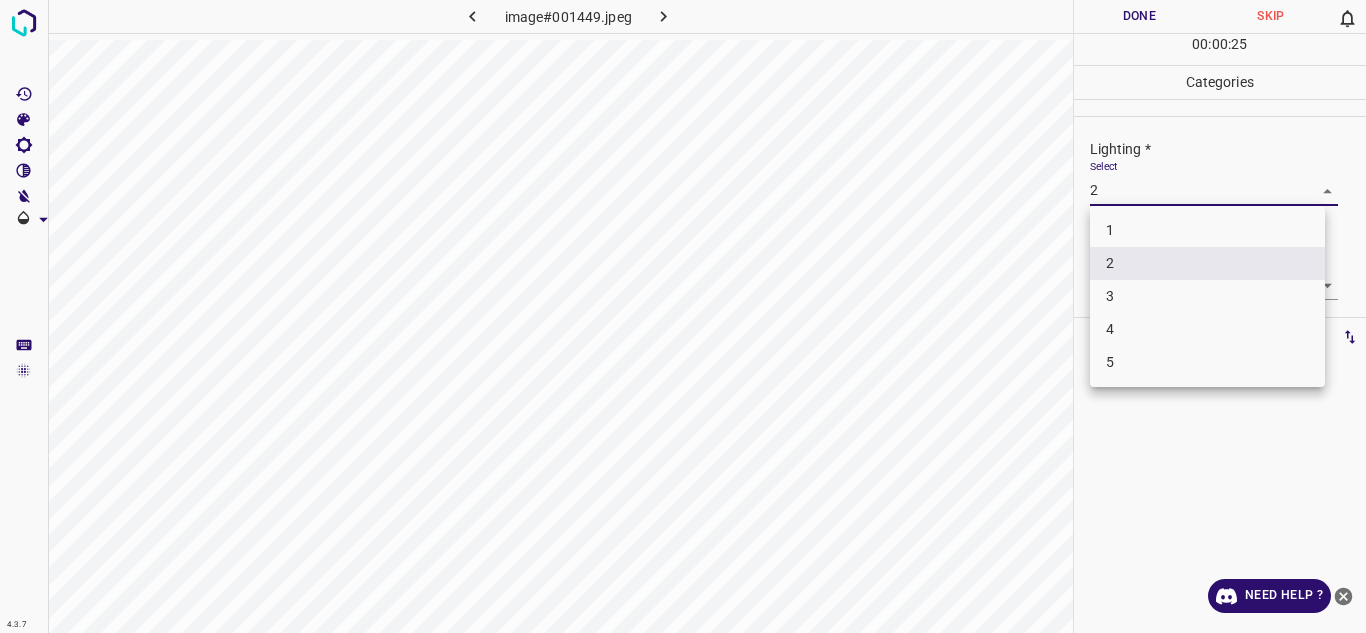 click on "4.3.7 image#001449.jpeg Done Skip 0 00   : 00   : 25   Categories Lighting *  Select 2 2 Focus *  Select 3 3 Overall *  Select 3 3 Labels   0 Categories 1 Lighting 2 Focus 3 Overall Tools Space Change between modes (Draw & Edit) I Auto labeling R Restore zoom M Zoom in N Zoom out Delete Delete selecte label Filters Z Restore filters X Saturation filter C Brightness filter V Contrast filter B Gray scale filter General O Download Need Help ? - Text - Hide - Delete 1 2 3 4 5" at bounding box center [683, 316] 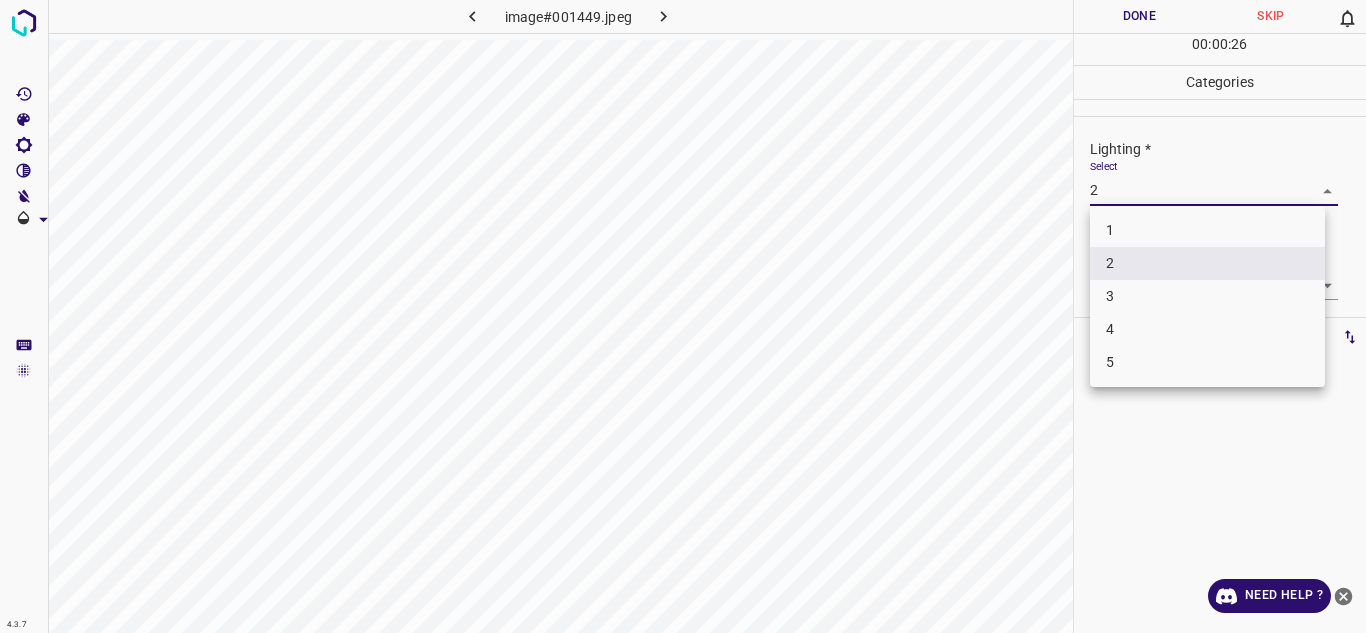 click on "3" at bounding box center [1207, 296] 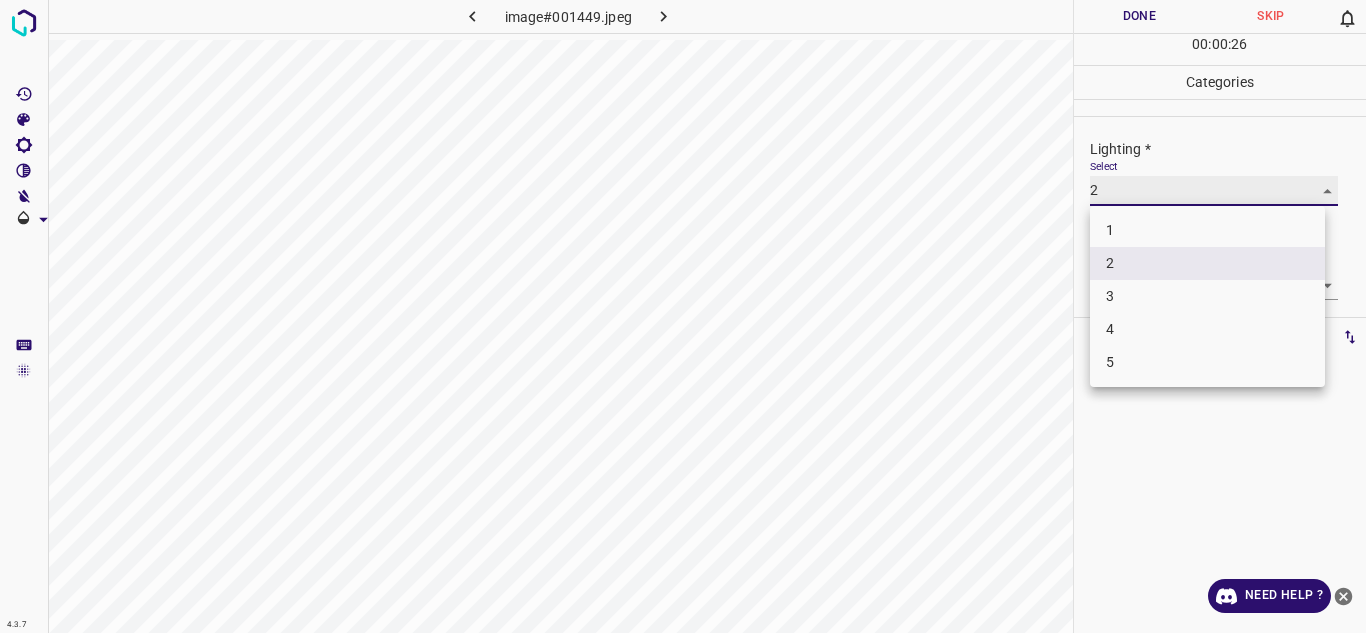 type on "3" 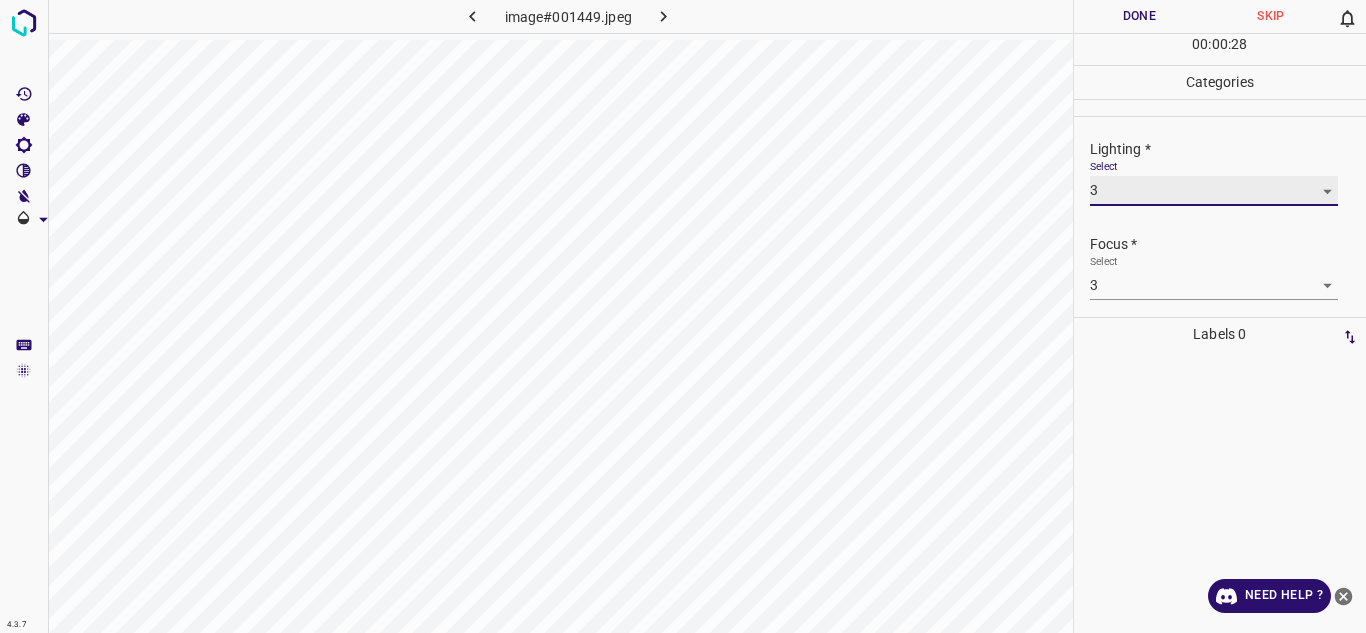 scroll, scrollTop: 98, scrollLeft: 0, axis: vertical 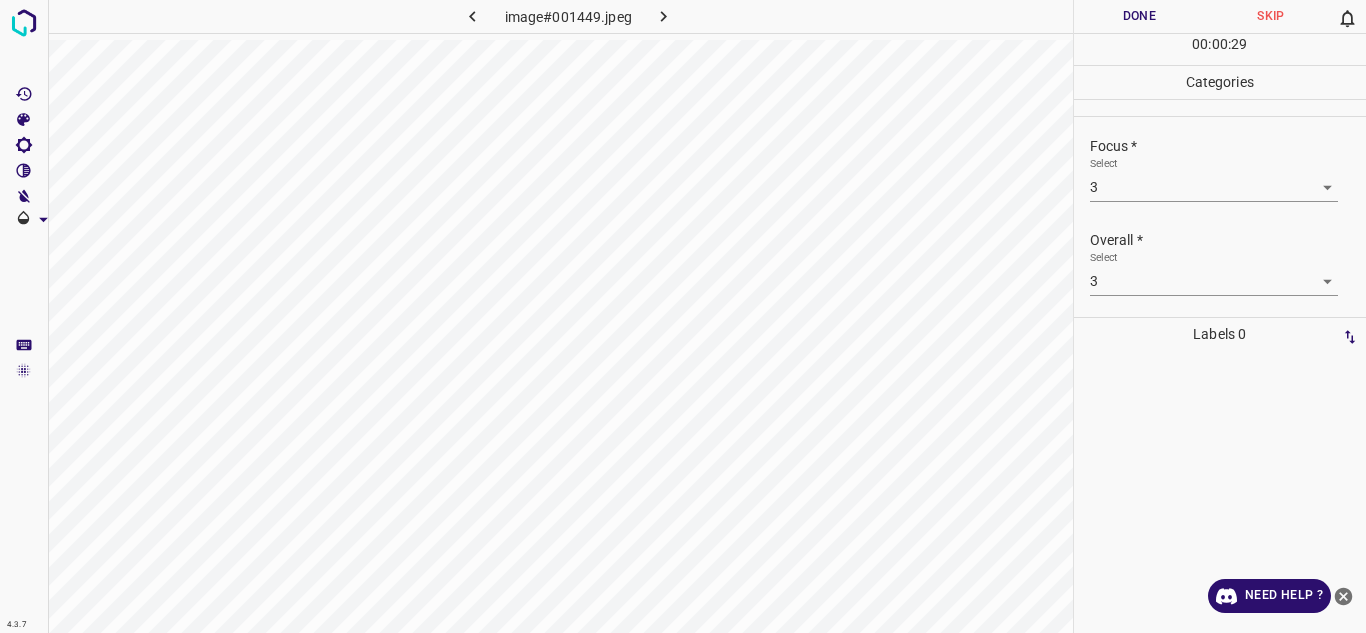 click on "4.3.7 image#001449.jpeg Done Skip 0 00   : 00   : 29   Categories Lighting *  Select 3 3 Focus *  Select 3 3 Overall *  Select 3 3 Labels   0 Categories 1 Lighting 2 Focus 3 Overall Tools Space Change between modes (Draw & Edit) I Auto labeling R Restore zoom M Zoom in N Zoom out Delete Delete selecte label Filters Z Restore filters X Saturation filter C Brightness filter V Contrast filter B Gray scale filter General O Download Need Help ? - Text - Hide - Delete" at bounding box center [683, 316] 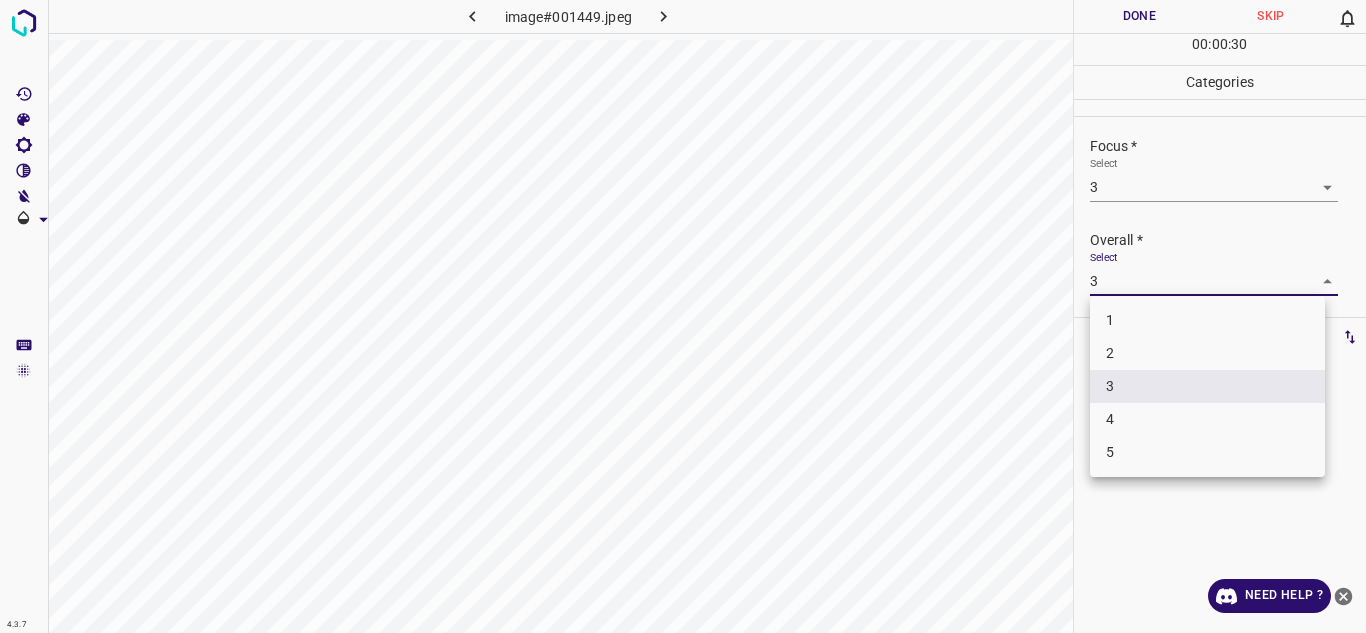 click on "4" at bounding box center (1207, 419) 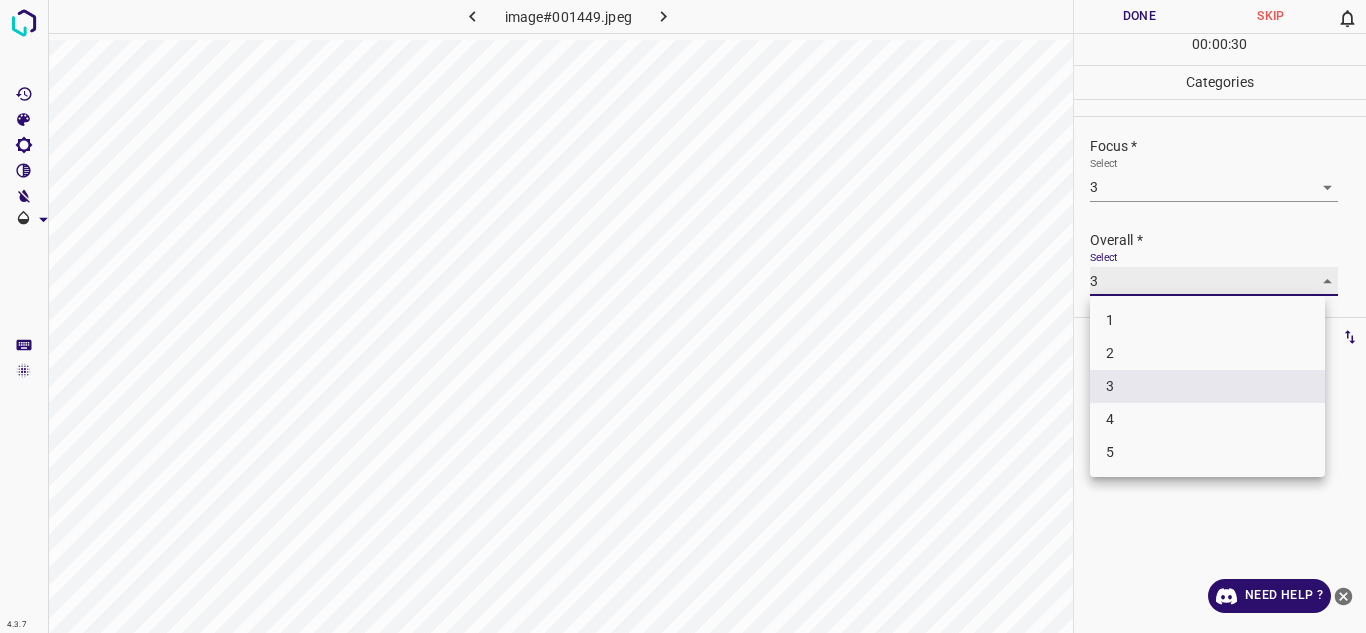type on "4" 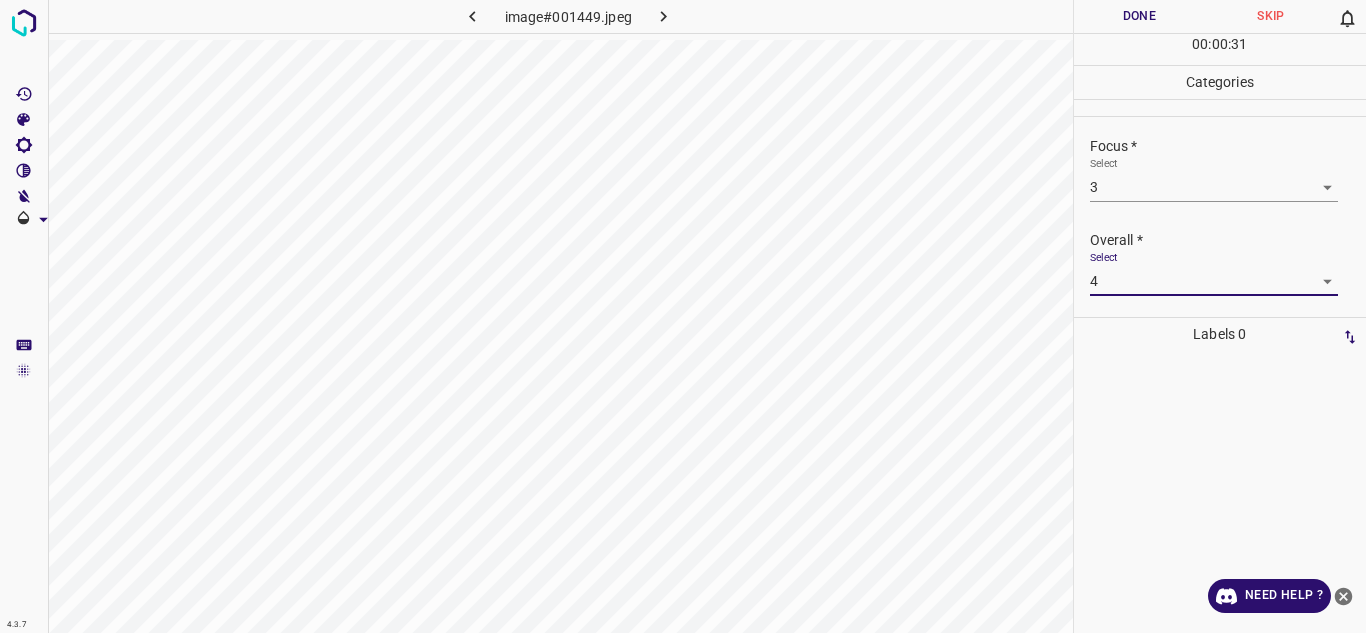 click on "Select 3 3" at bounding box center [1214, 179] 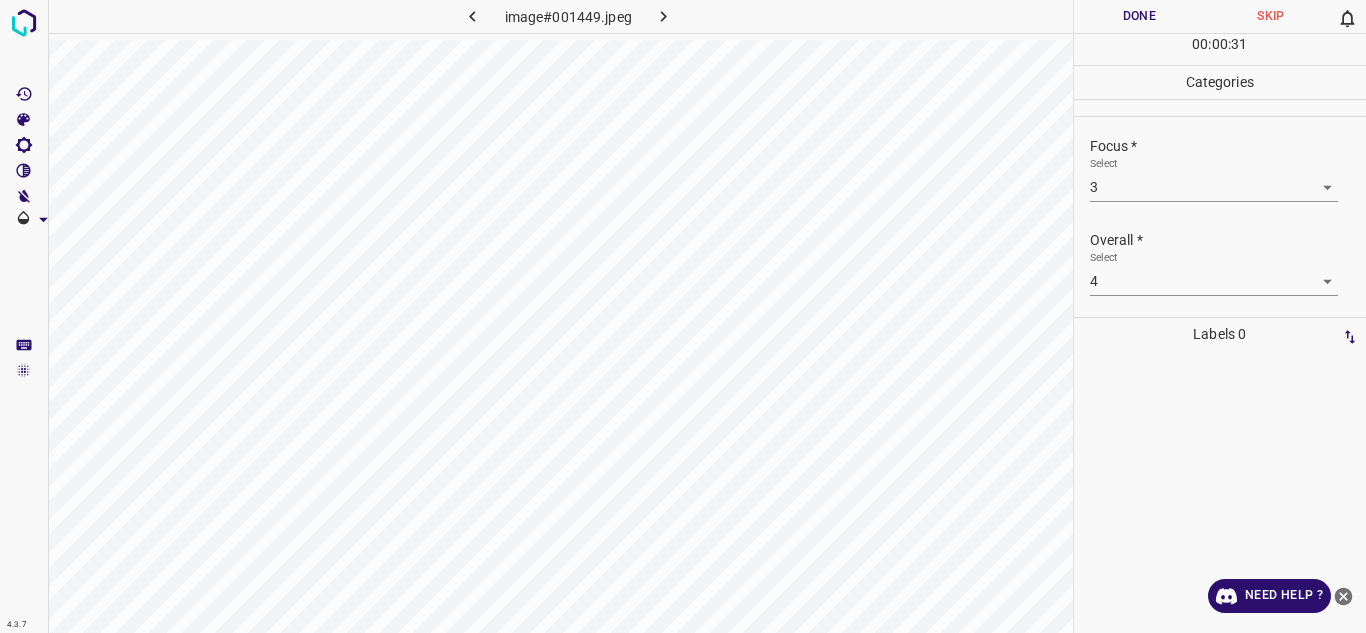 click on "4.3.7 image#001449.jpeg Done Skip 0 00   : 00   : 31   Categories Lighting *  Select 3 3 Focus *  Select 3 3 Overall *  Select 4 4 Labels   0 Categories 1 Lighting 2 Focus 3 Overall Tools Space Change between modes (Draw & Edit) I Auto labeling R Restore zoom M Zoom in N Zoom out Delete Delete selecte label Filters Z Restore filters X Saturation filter C Brightness filter V Contrast filter B Gray scale filter General O Download Need Help ? - Text - Hide - Delete" at bounding box center (683, 316) 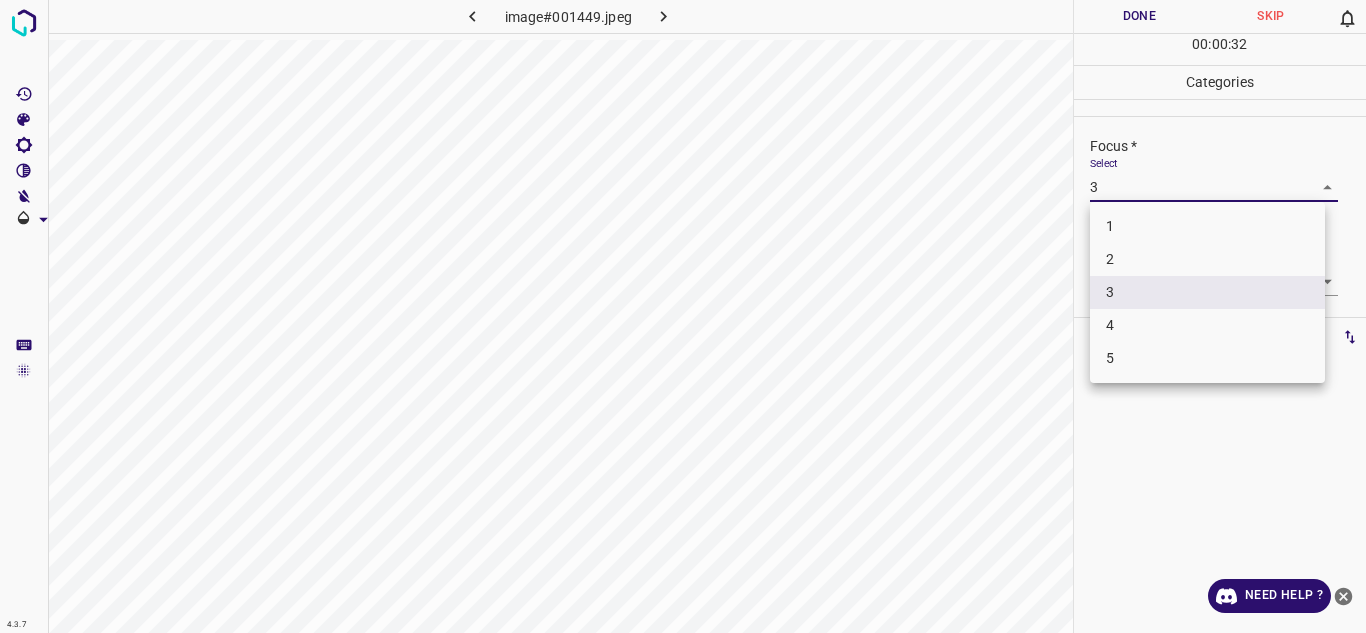click on "4" at bounding box center [1207, 325] 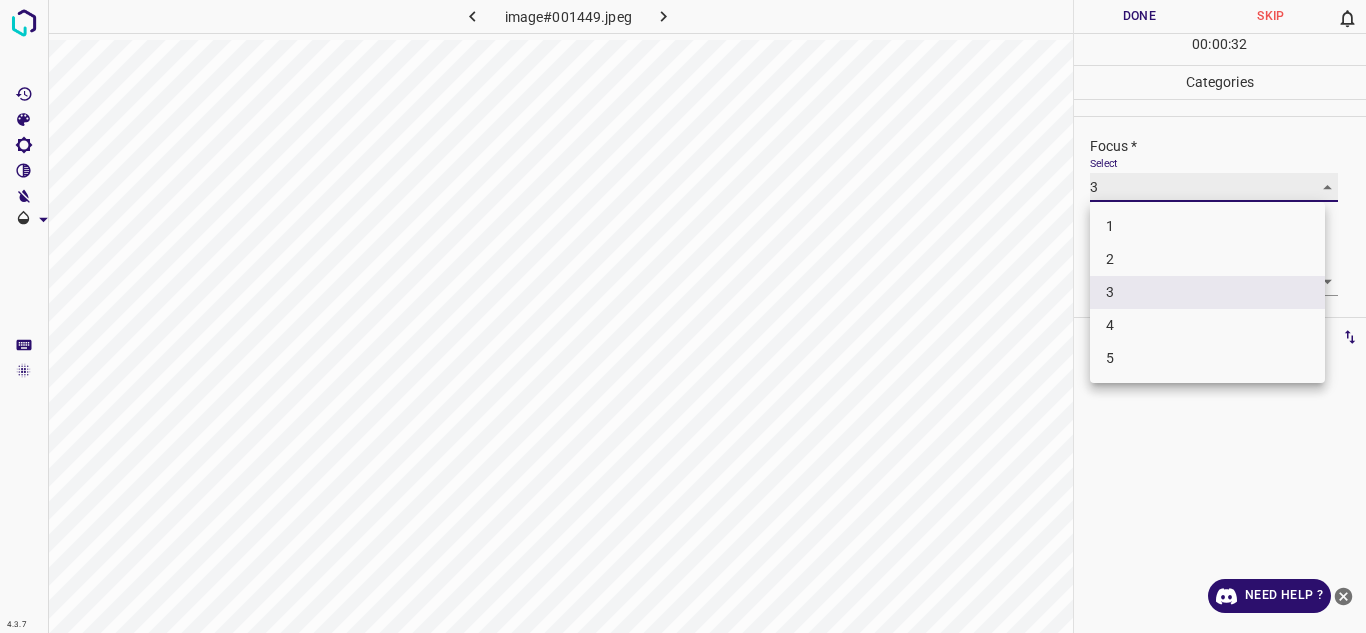 type on "4" 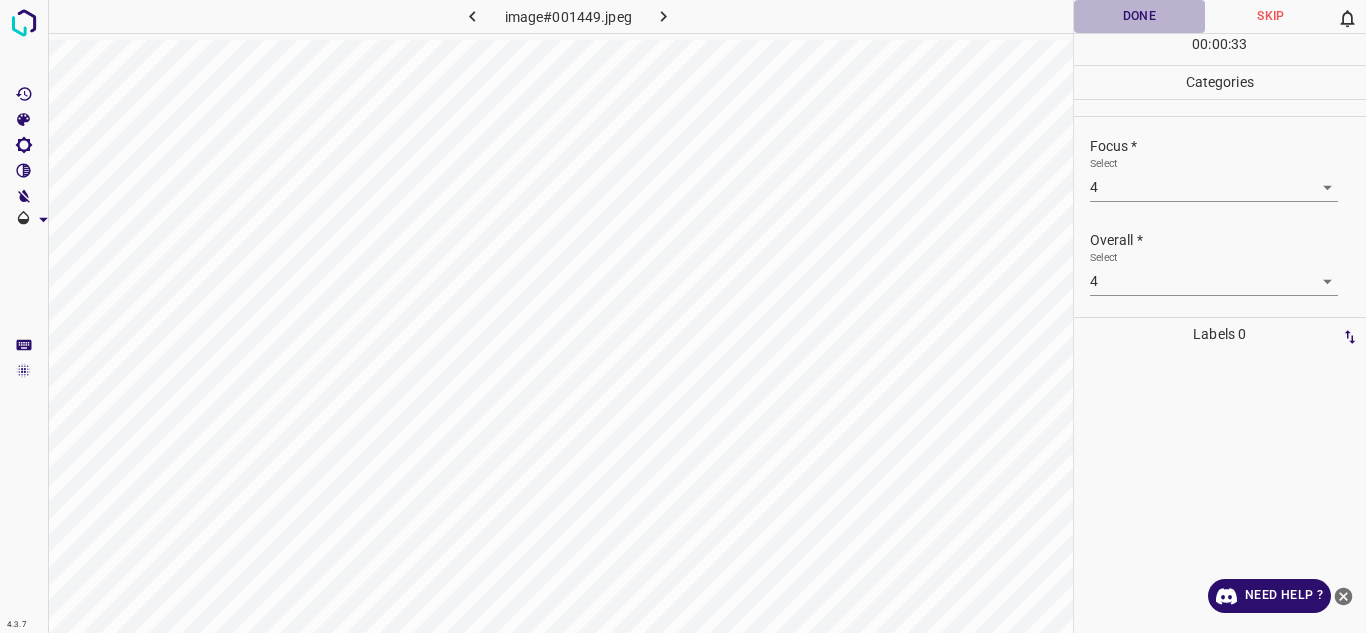 click on "Done" at bounding box center [1140, 16] 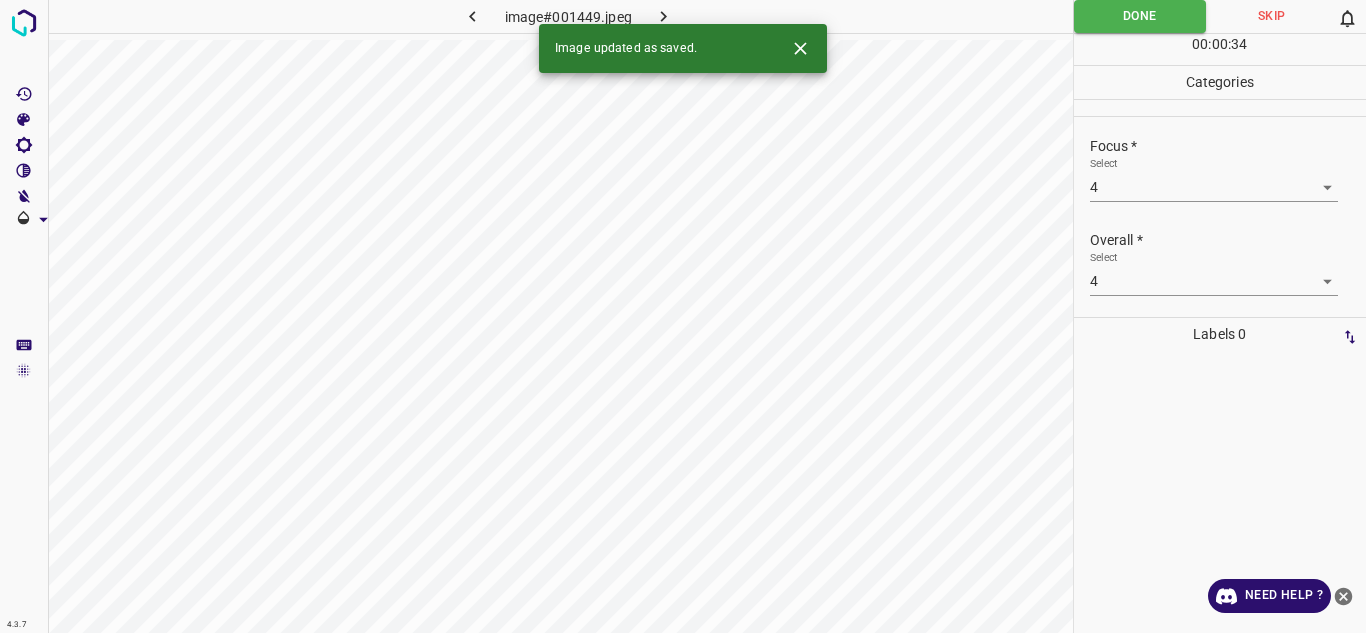 click 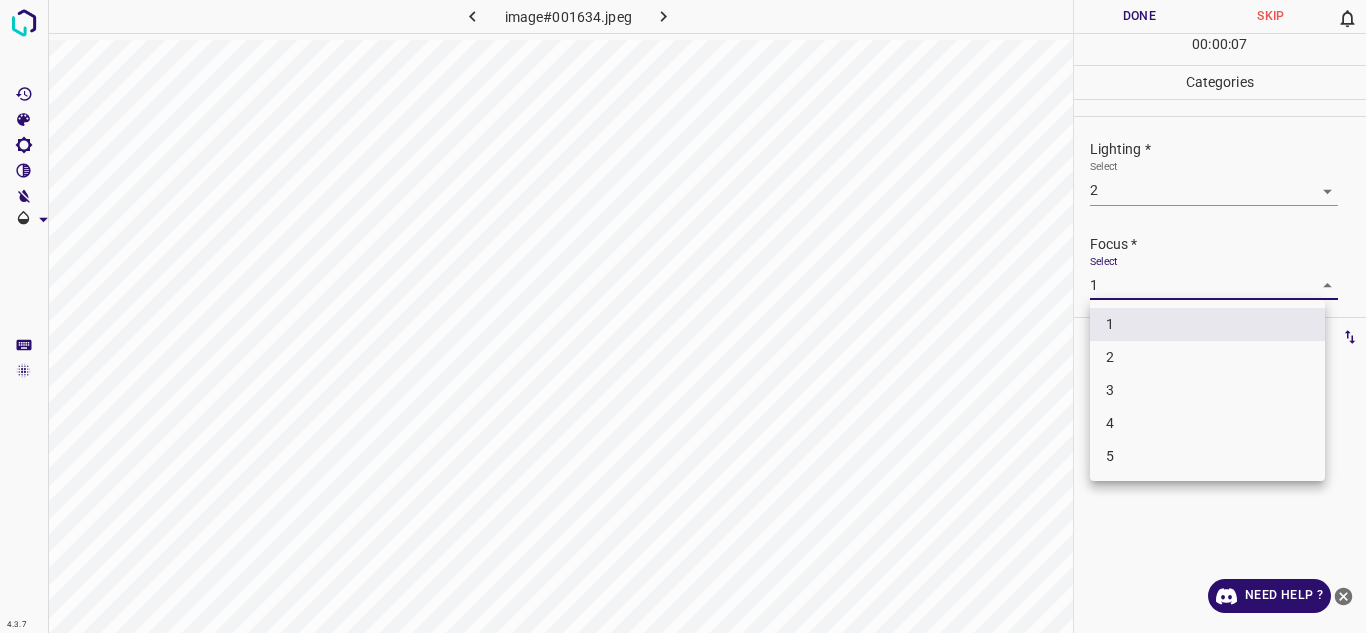 click on "4.3.7 image#001634.jpeg Done Skip 0 00   : 00   : 07   Categories Lighting *  Select 2 2 Focus *  Select 1 1 Overall *  Select 1 1 Labels   0 Categories 1 Lighting 2 Focus 3 Overall Tools Space Change between modes (Draw & Edit) I Auto labeling R Restore zoom M Zoom in N Zoom out Delete Delete selecte label Filters Z Restore filters X Saturation filter C Brightness filter V Contrast filter B Gray scale filter General O Download Need Help ? - Text - Hide - Delete 1 2 3 4 5" at bounding box center [683, 316] 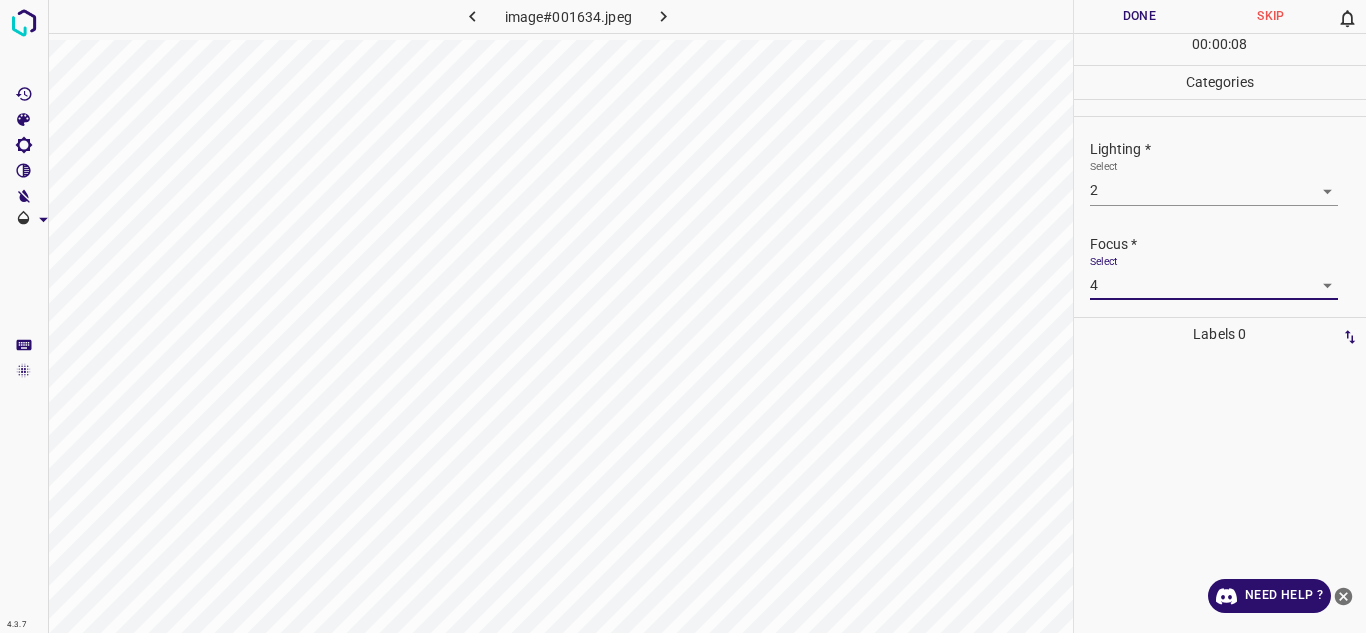 click on "4.3.7 image#001634.jpeg Done Skip 0 00   : 00   : 08   Categories Lighting *  Select 2 2 Focus *  Select 4 4 Overall *  Select 1 1 Labels   0 Categories 1 Lighting 2 Focus 3 Overall Tools Space Change between modes (Draw & Edit) I Auto labeling R Restore zoom M Zoom in N Zoom out Delete Delete selecte label Filters Z Restore filters X Saturation filter C Brightness filter V Contrast filter B Gray scale filter General O Download Need Help ? - Text - Hide - Delete" at bounding box center (683, 316) 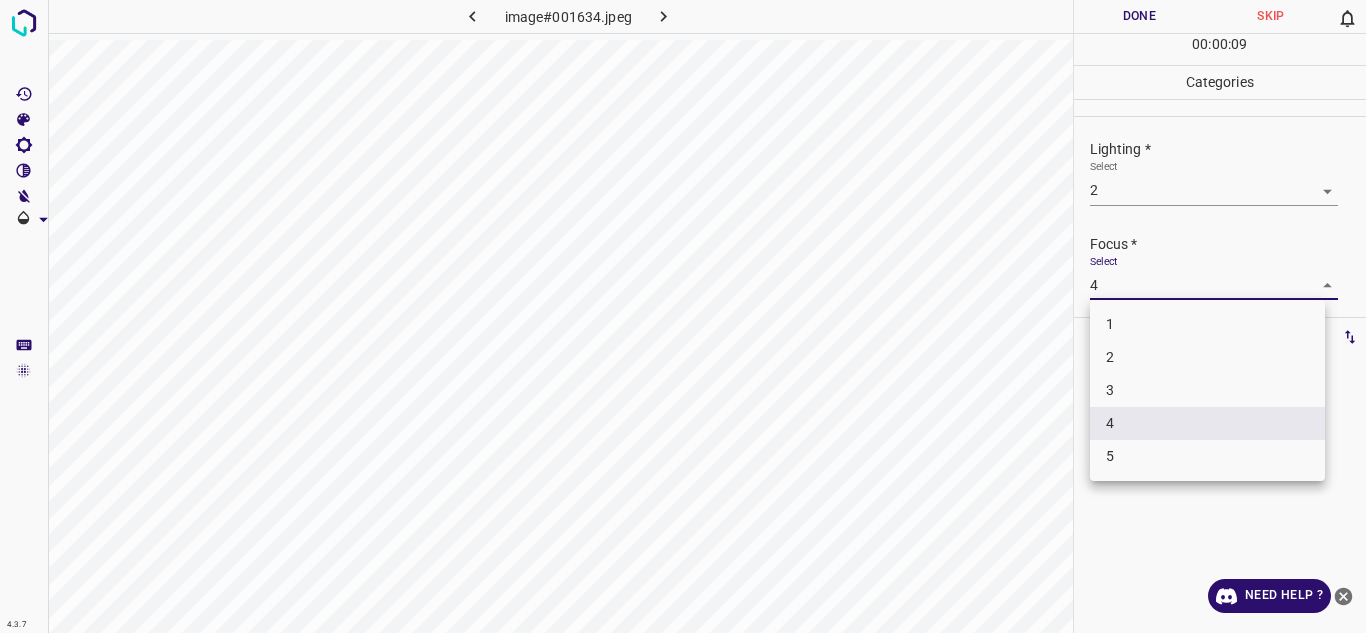 click on "3" at bounding box center [1207, 390] 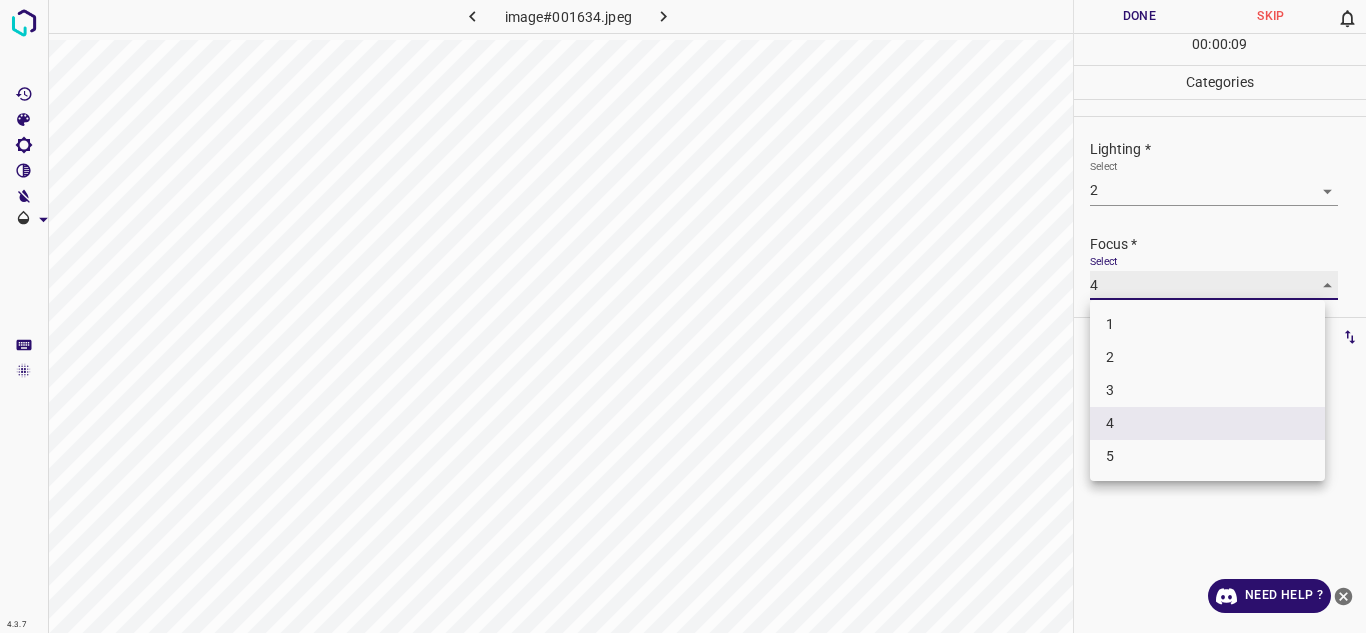 type on "3" 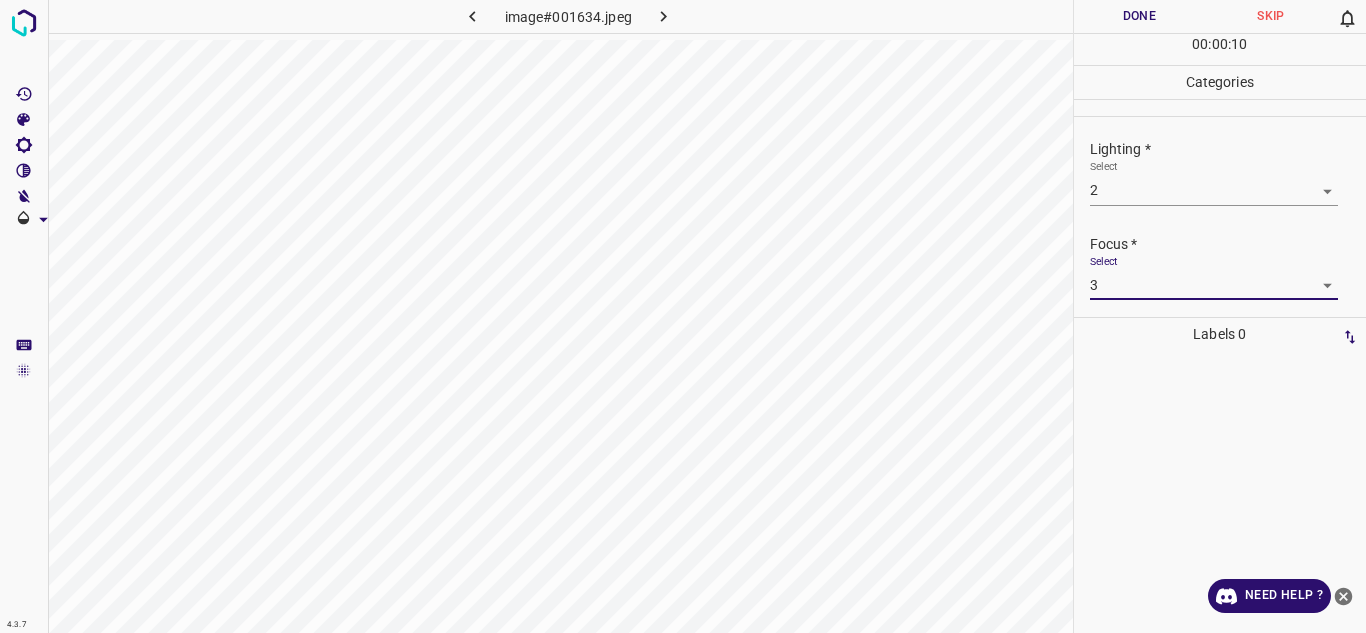 click on "4.3.7 image#001634.jpeg Done Skip 0 00   : 00   : 10   Categories Lighting *  Select 2 2 Focus *  Select 3 3 Overall *  Select 1 1 Labels   0 Categories 1 Lighting 2 Focus 3 Overall Tools Space Change between modes (Draw & Edit) I Auto labeling R Restore zoom M Zoom in N Zoom out Delete Delete selecte label Filters Z Restore filters X Saturation filter C Brightness filter V Contrast filter B Gray scale filter General O Download Need Help ? - Text - Hide - Delete" at bounding box center (683, 316) 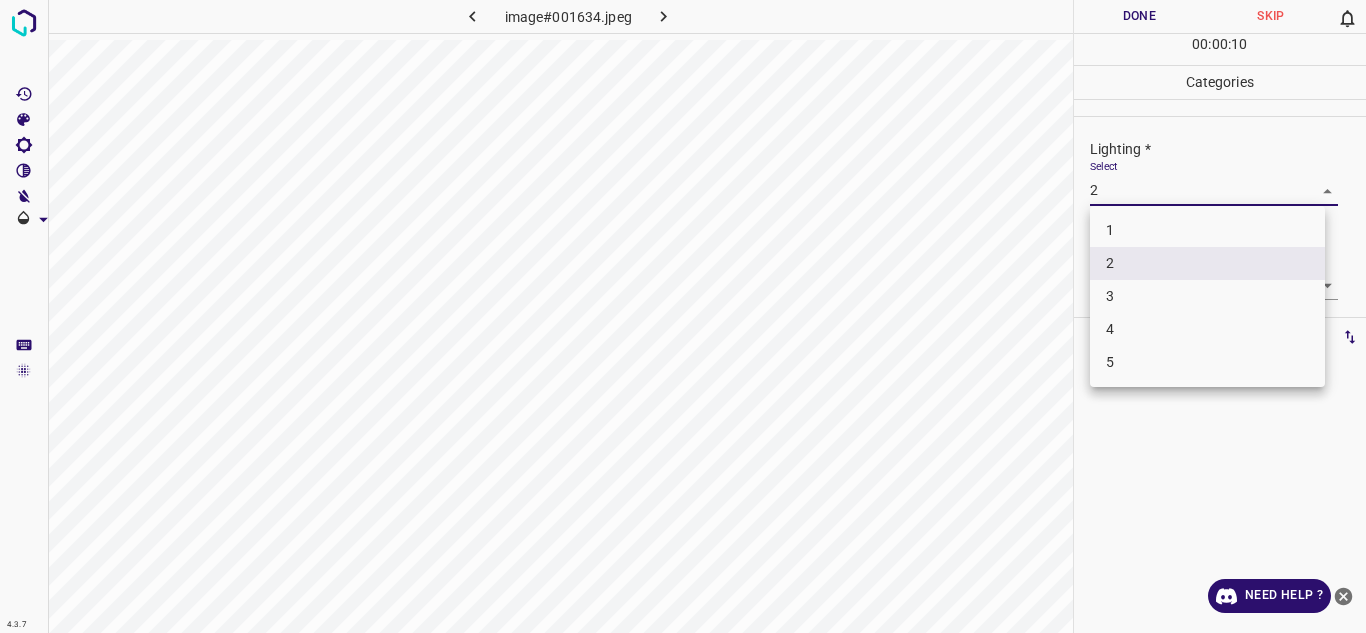 click on "3" at bounding box center (1207, 296) 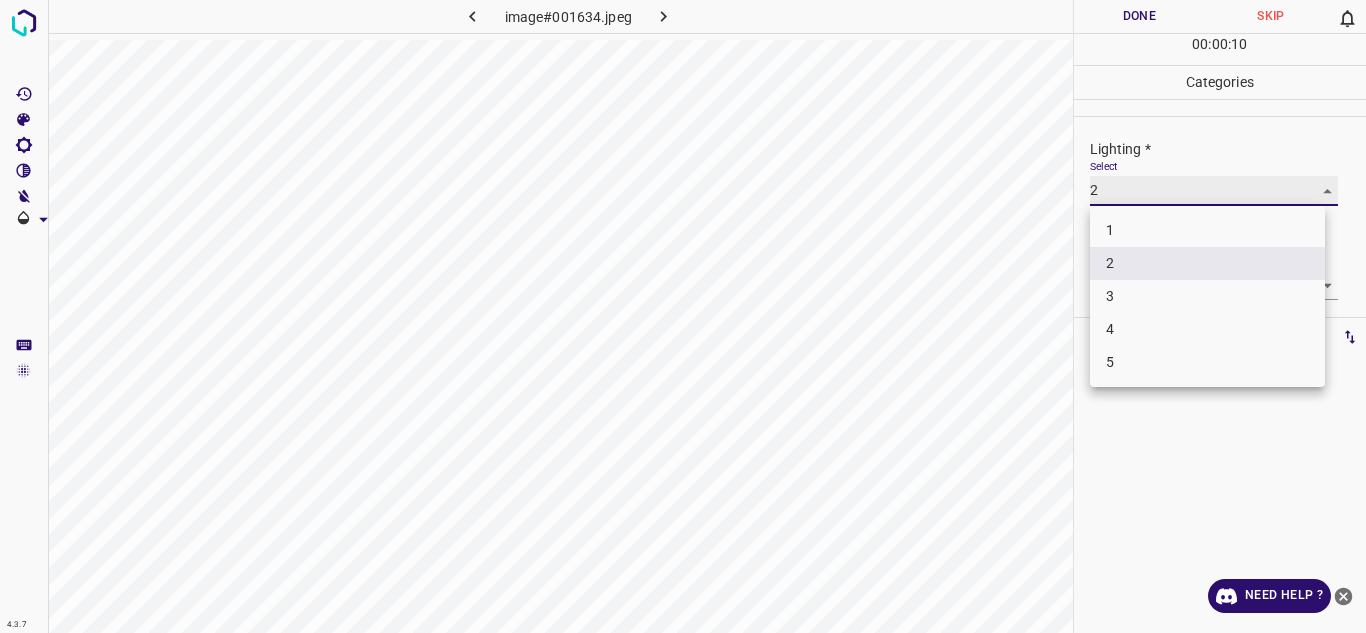 type on "3" 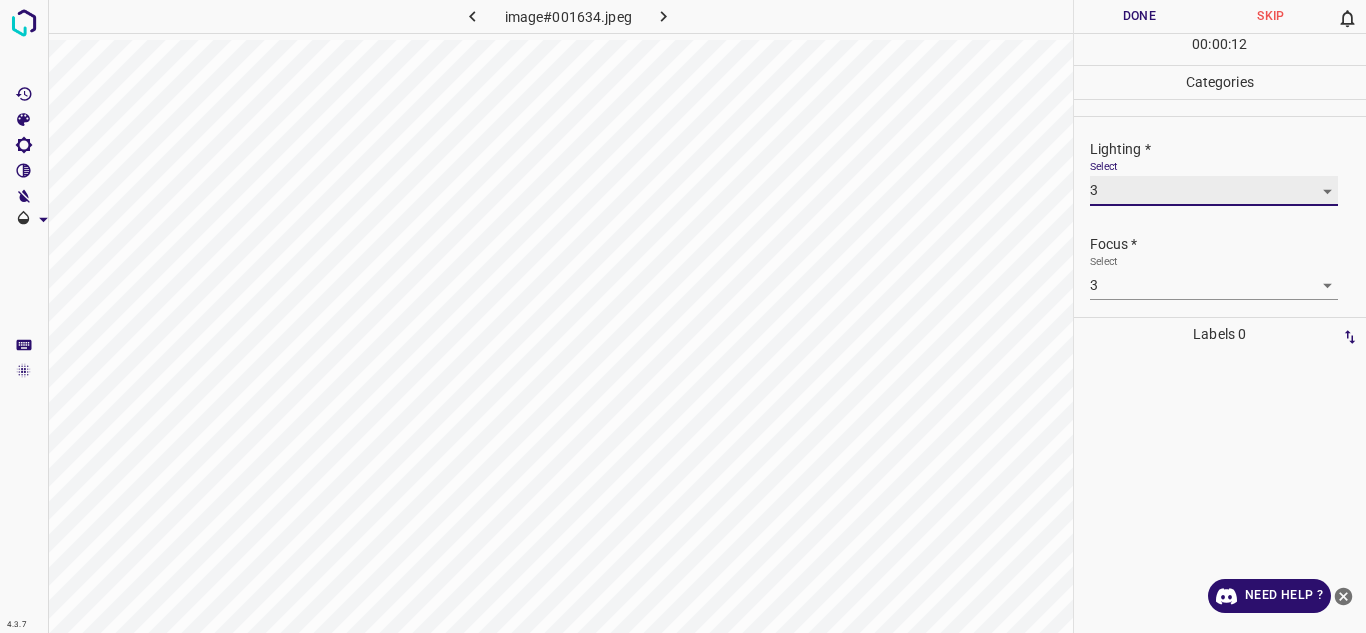 scroll, scrollTop: 98, scrollLeft: 0, axis: vertical 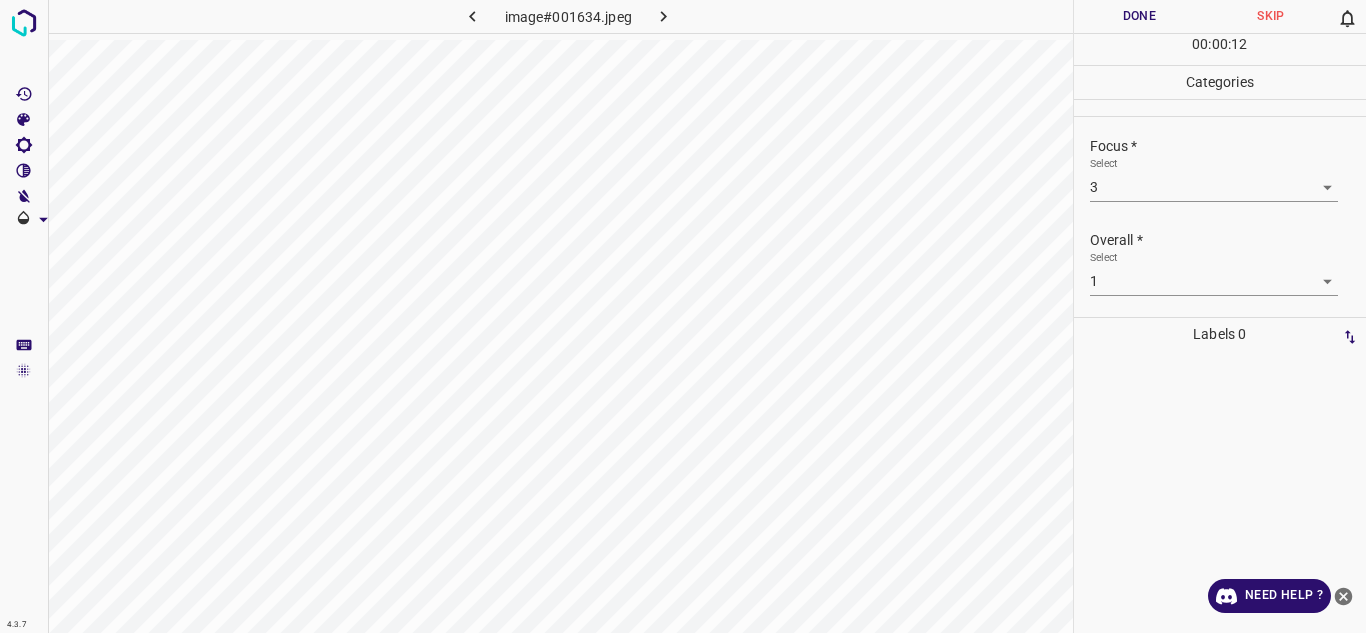 click on "4.3.7 image#001634.jpeg Done Skip 0 00   : 00   : 12   Categories Lighting *  Select 3 3 Focus *  Select 3 3 Overall *  Select 1 1 Labels   0 Categories 1 Lighting 2 Focus 3 Overall Tools Space Change between modes (Draw & Edit) I Auto labeling R Restore zoom M Zoom in N Zoom out Delete Delete selecte label Filters Z Restore filters X Saturation filter C Brightness filter V Contrast filter B Gray scale filter General O Download Need Help ? - Text - Hide - Delete" at bounding box center (683, 316) 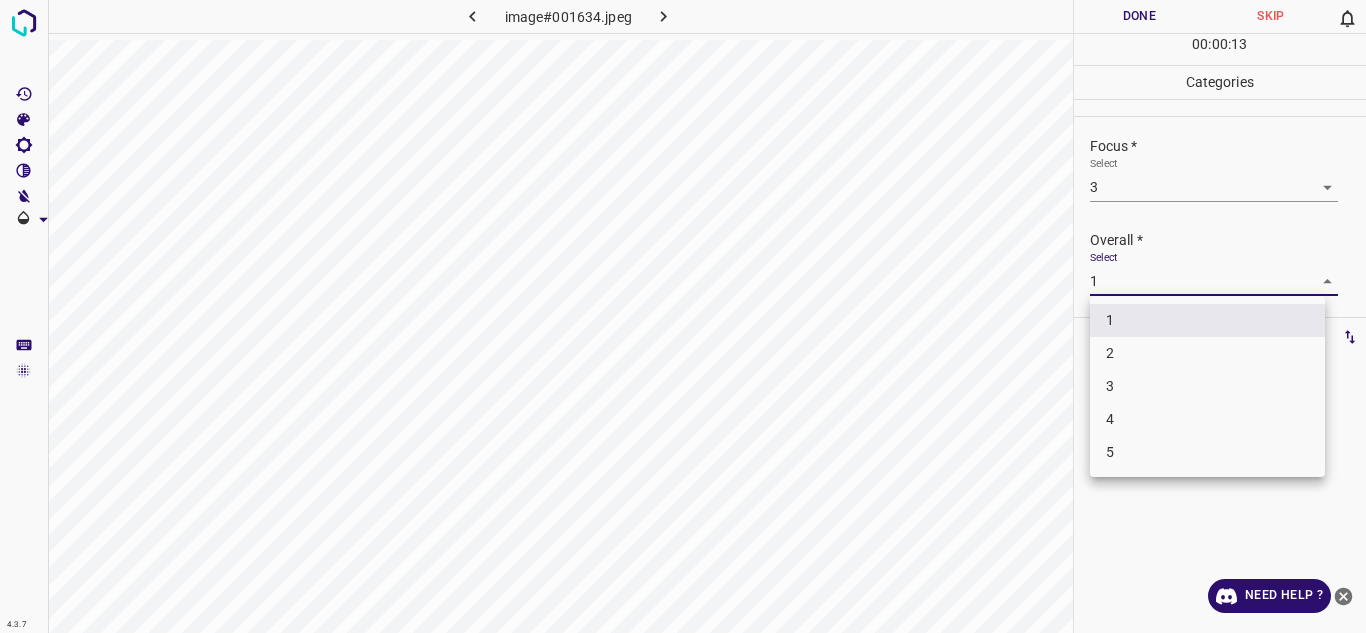 click on "3" at bounding box center (1207, 386) 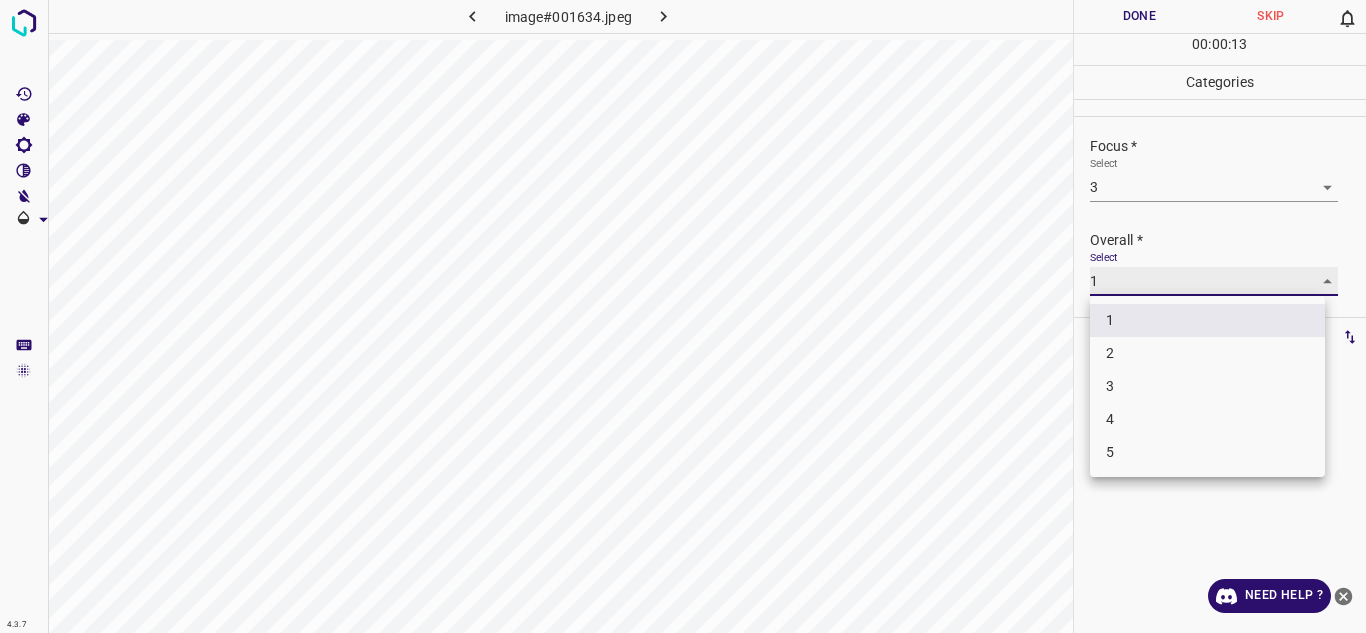 type on "3" 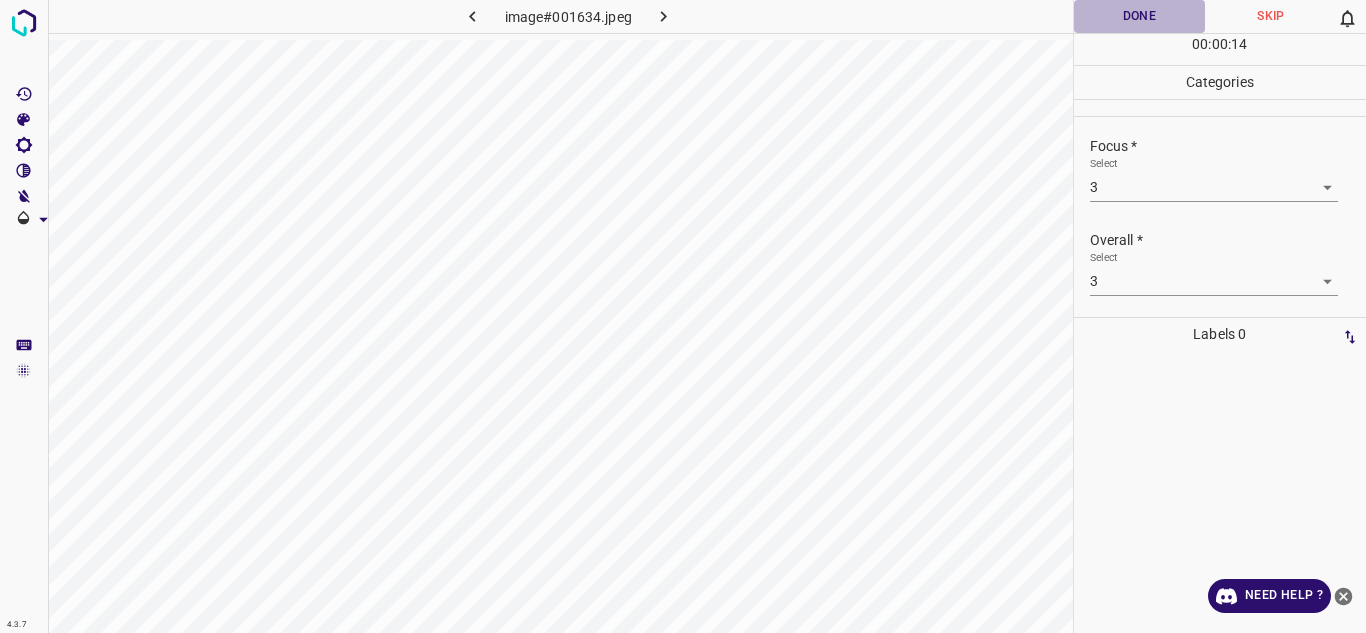 click on "Done" at bounding box center (1140, 16) 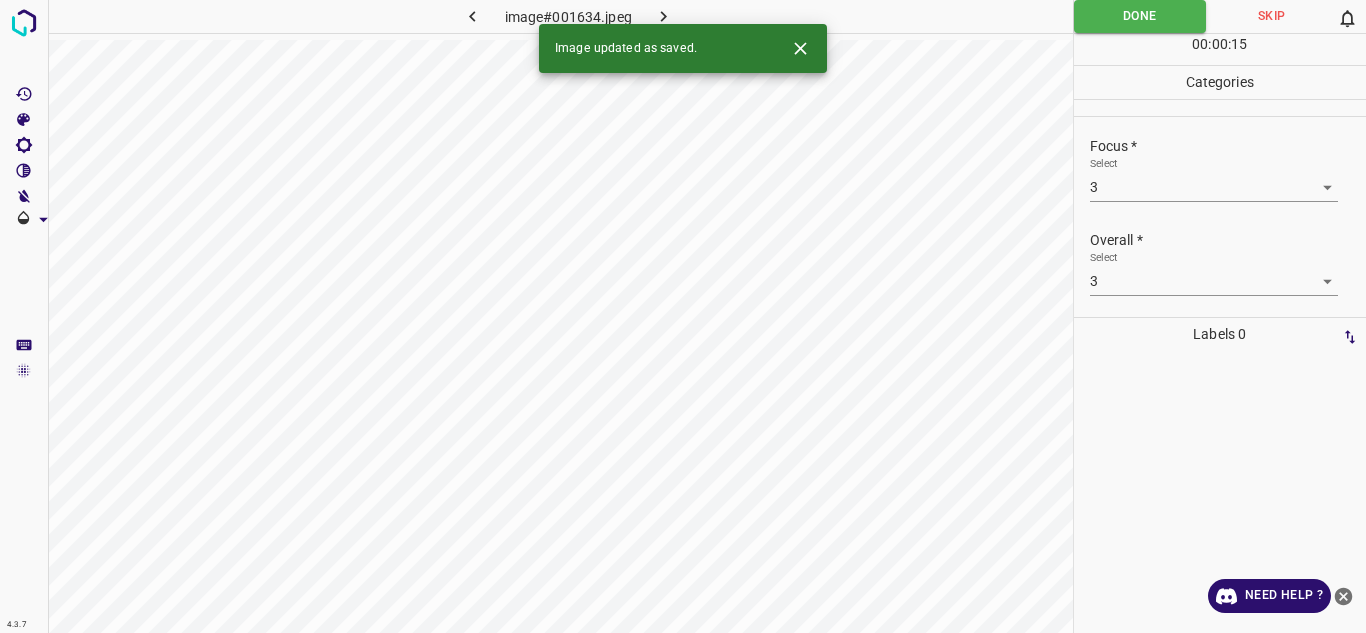 click at bounding box center (664, 16) 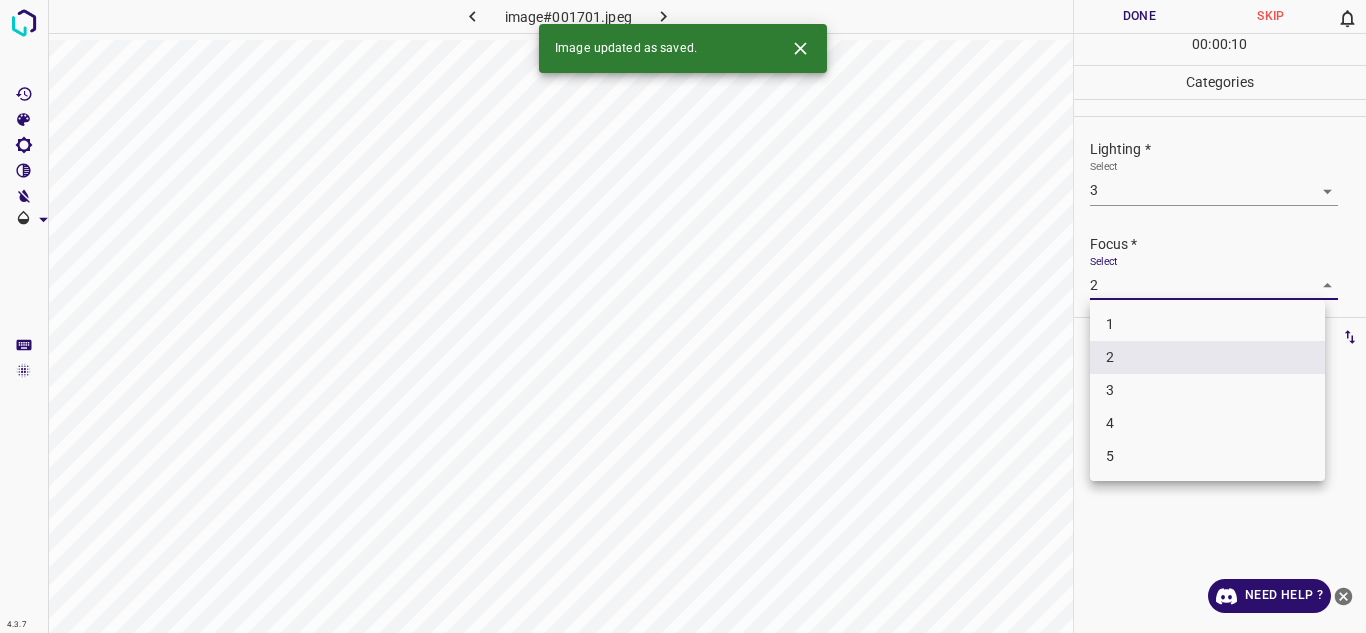 click on "4.3.7 image#001701.jpeg Done Skip 0 00   : 00   : 10   Categories Lighting *  Select 3 3 Focus *  Select 2 2 Overall *  Select 2 2 Labels   0 Categories 1 Lighting 2 Focus 3 Overall Tools Space Change between modes (Draw & Edit) I Auto labeling R Restore zoom M Zoom in N Zoom out Delete Delete selecte label Filters Z Restore filters X Saturation filter C Brightness filter V Contrast filter B Gray scale filter General O Download Image updated as saved. Need Help ? - Text - Hide - Delete 1 2 3 4 5" at bounding box center [683, 316] 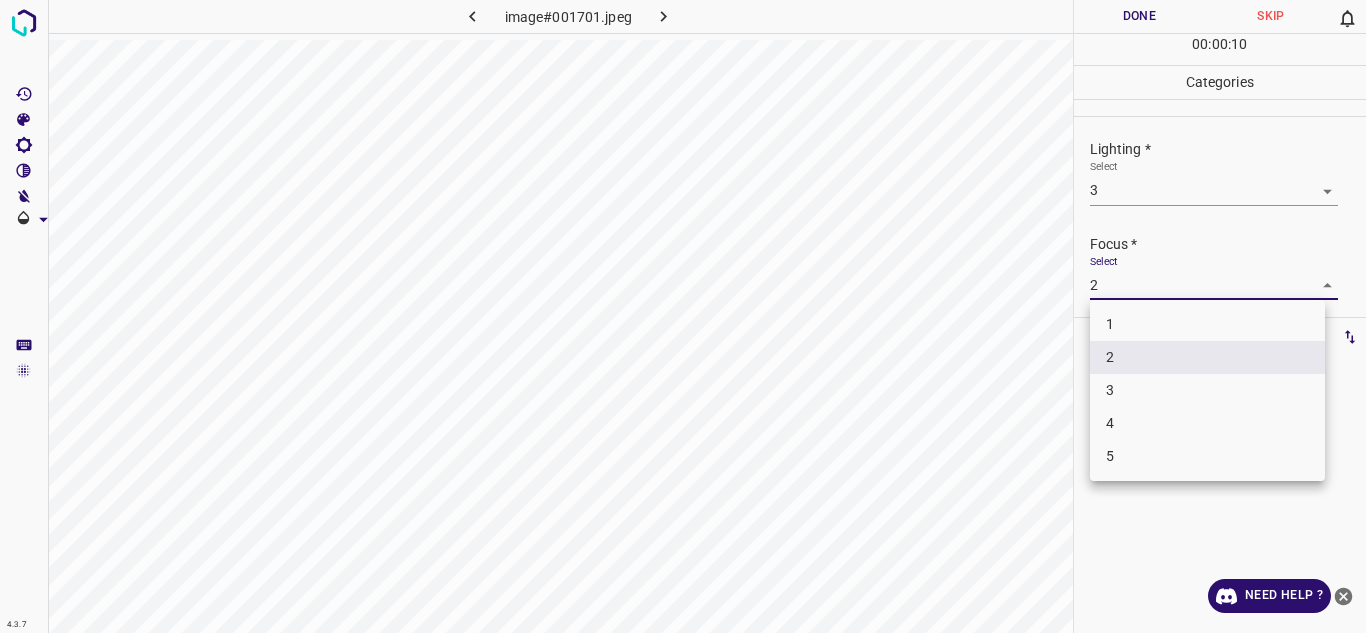 click on "3" at bounding box center [1207, 390] 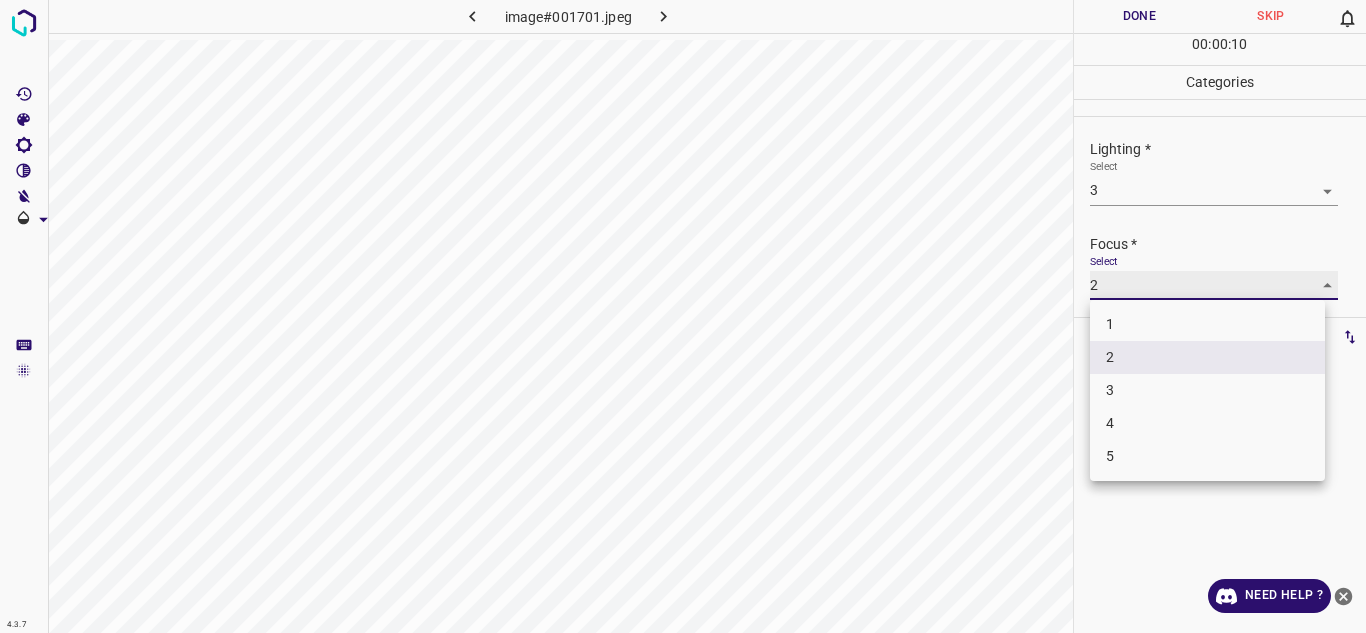 type on "3" 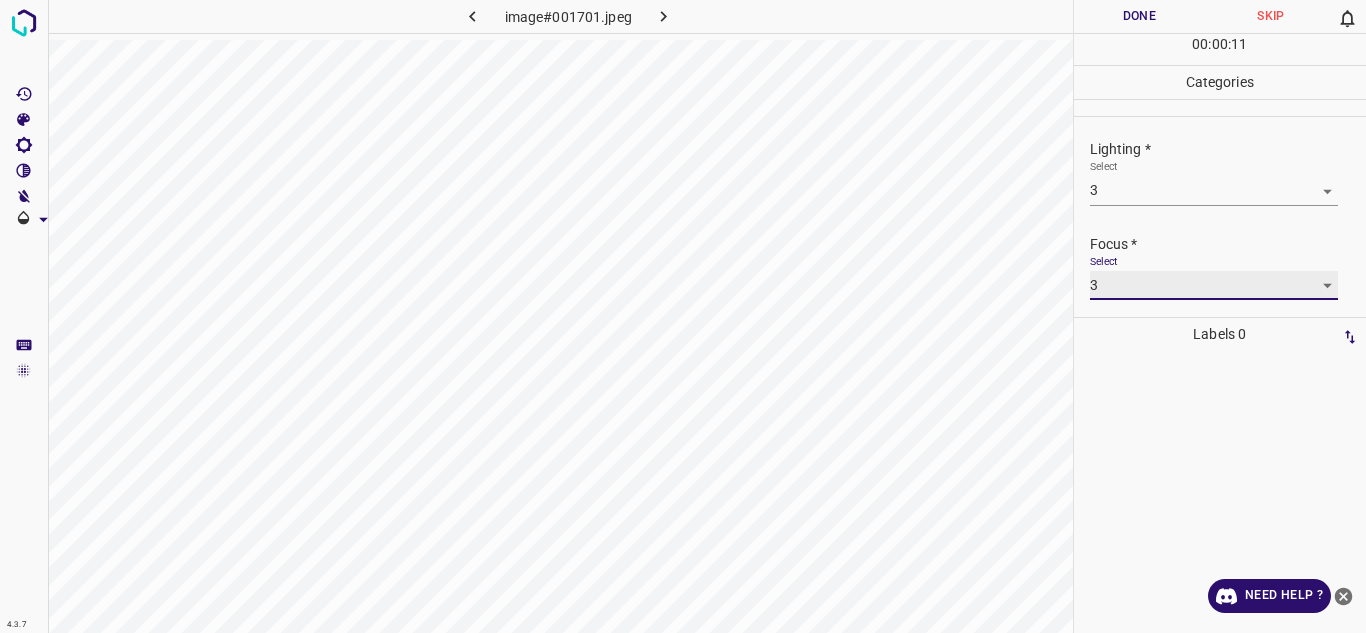 scroll, scrollTop: 98, scrollLeft: 0, axis: vertical 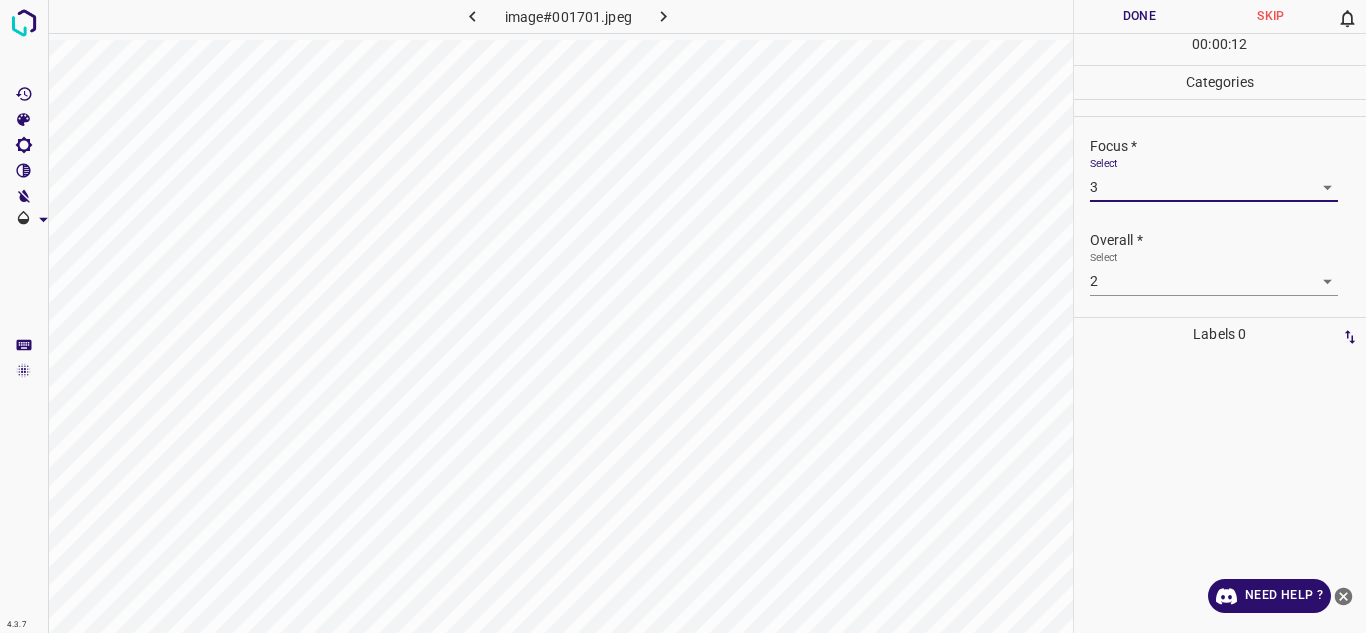 click on "4.3.7 image#001701.jpeg Done Skip 0 00   : 00   : 12   Categories Lighting *  Select 3 3 Focus *  Select 3 3 Overall *  Select 2 2 Labels   0 Categories 1 Lighting 2 Focus 3 Overall Tools Space Change between modes (Draw & Edit) I Auto labeling R Restore zoom M Zoom in N Zoom out Delete Delete selecte label Filters Z Restore filters X Saturation filter C Brightness filter V Contrast filter B Gray scale filter General O Download Need Help ? - Text - Hide - Delete" at bounding box center (683, 316) 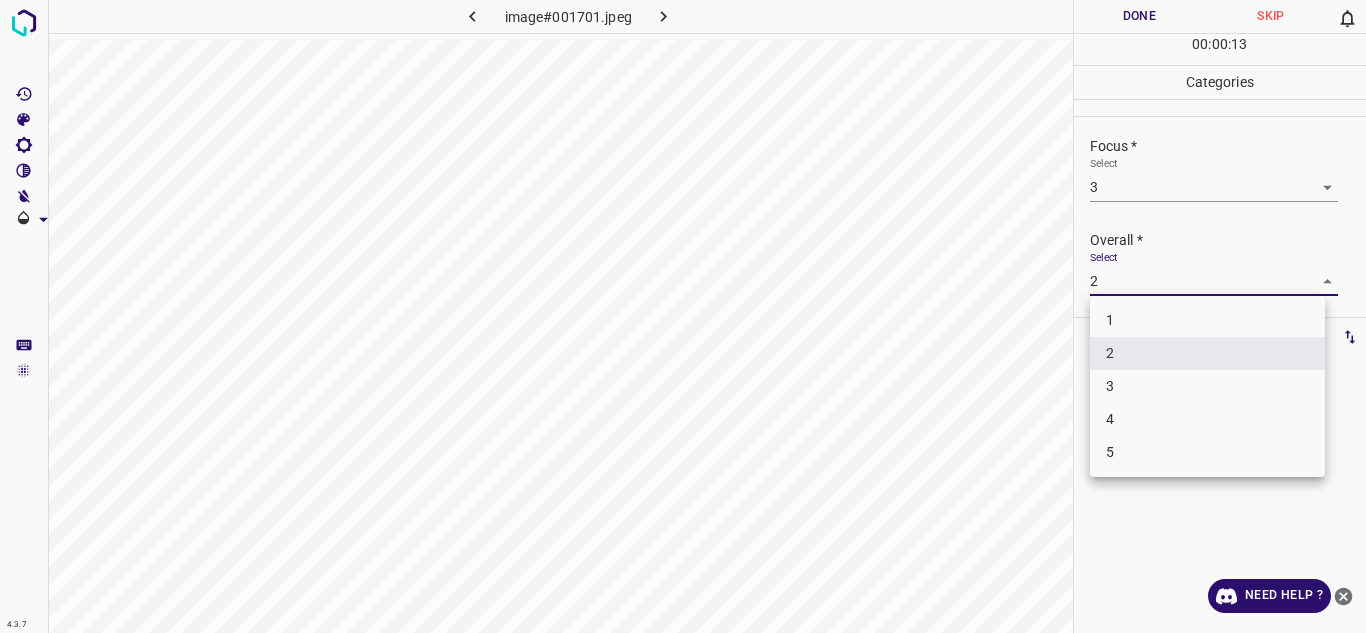 click on "3" at bounding box center [1207, 386] 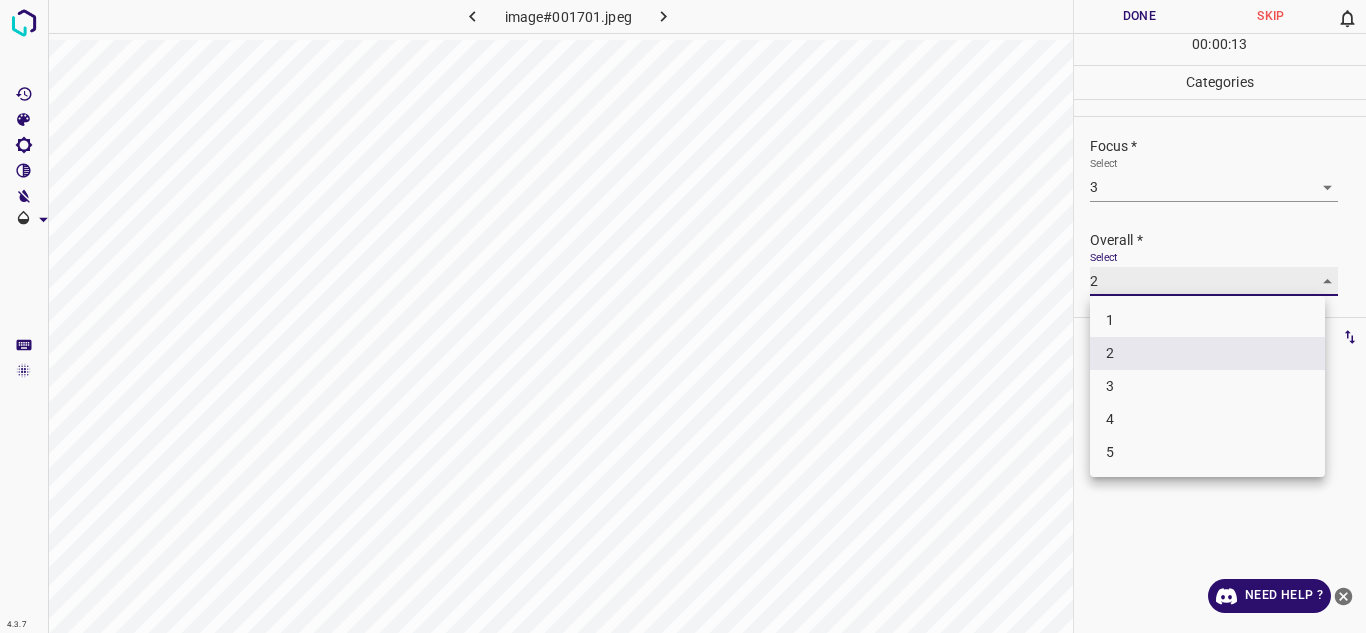 type on "3" 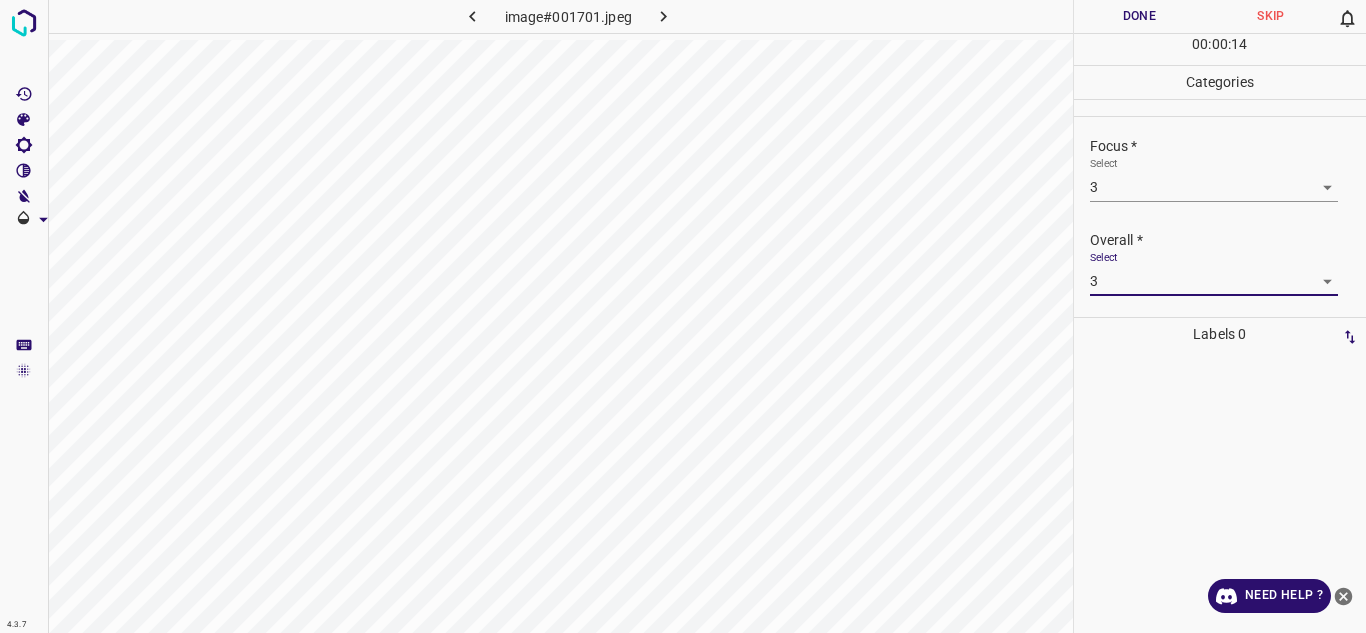 click on "Done" at bounding box center [1140, 16] 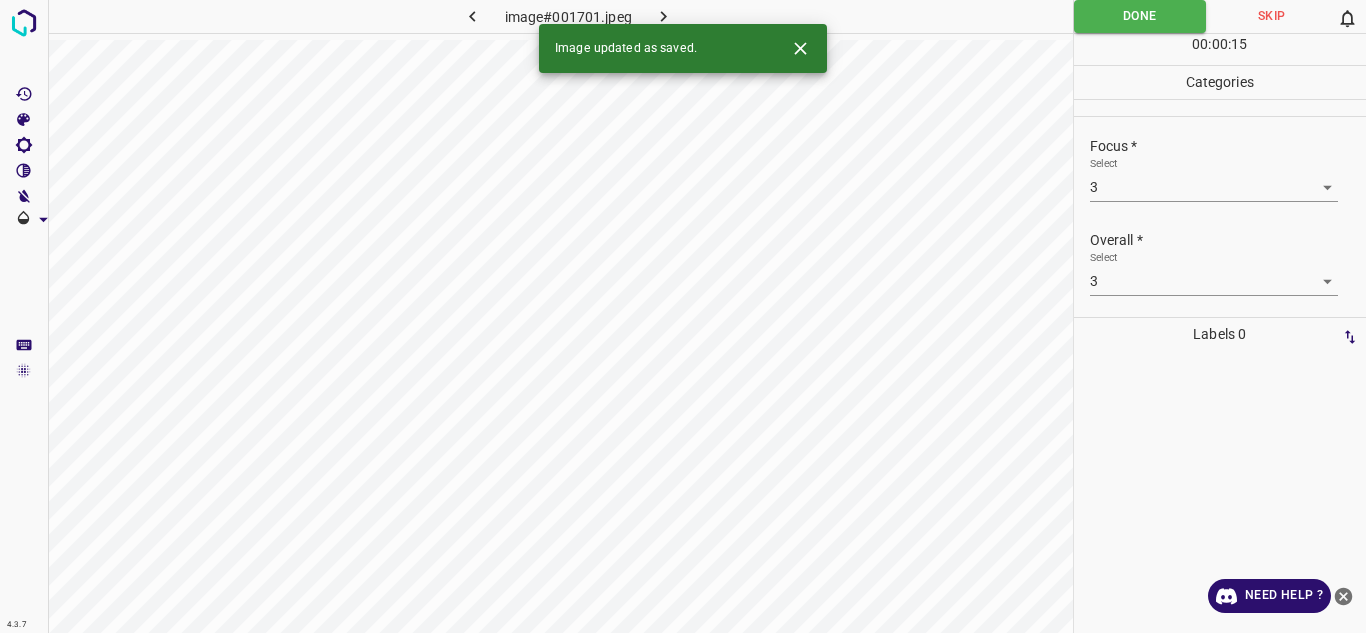 click at bounding box center [664, 16] 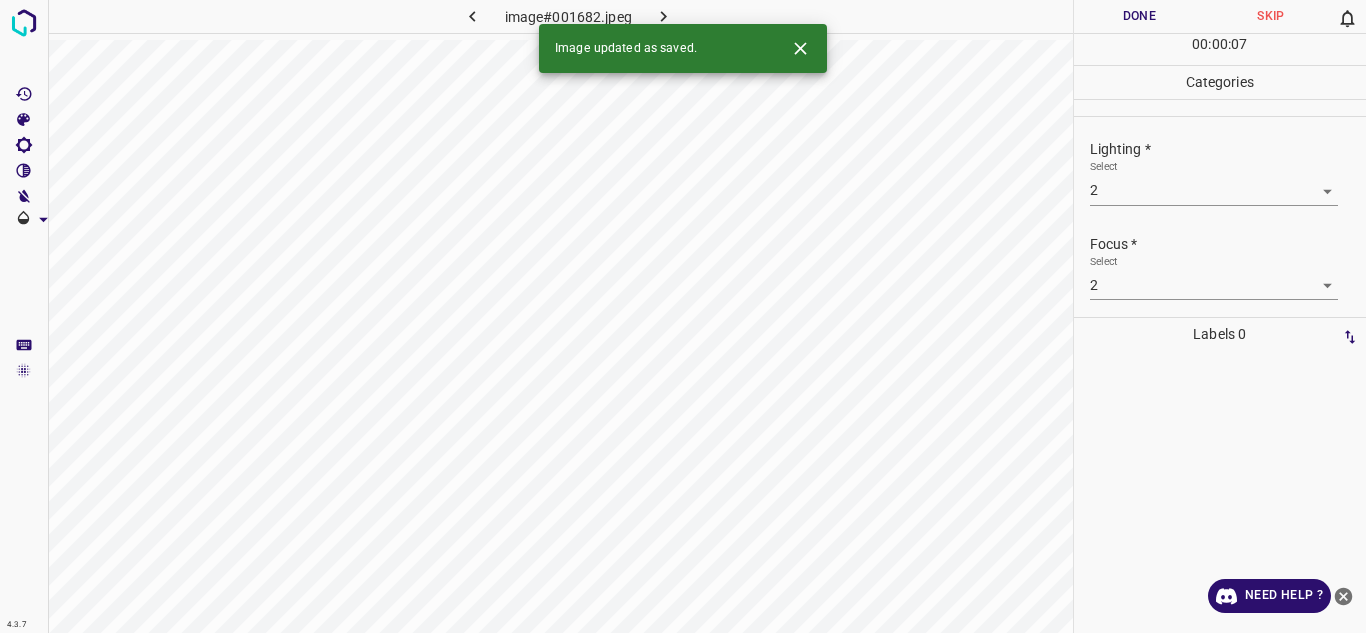 click on "4.3.7 image#001682.jpeg Done Skip 0 00   : 00   : 07   Categories Lighting *  Select 2 2 Focus *  Select 2 2 Overall *  Select 2 2 Labels   0 Categories 1 Lighting 2 Focus 3 Overall Tools Space Change between modes (Draw & Edit) I Auto labeling R Restore zoom M Zoom in N Zoom out Delete Delete selecte label Filters Z Restore filters X Saturation filter C Brightness filter V Contrast filter B Gray scale filter General O Download Image updated as saved. Need Help ? - Text - Hide - Delete" at bounding box center (683, 316) 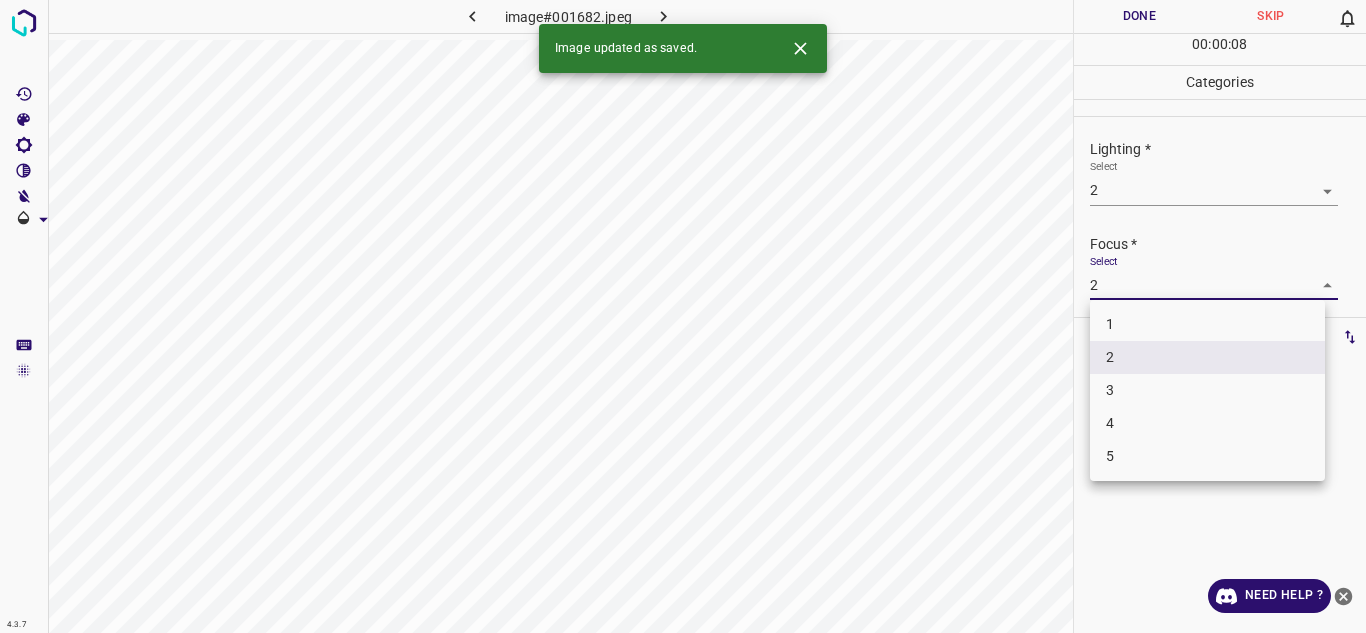 click at bounding box center [683, 316] 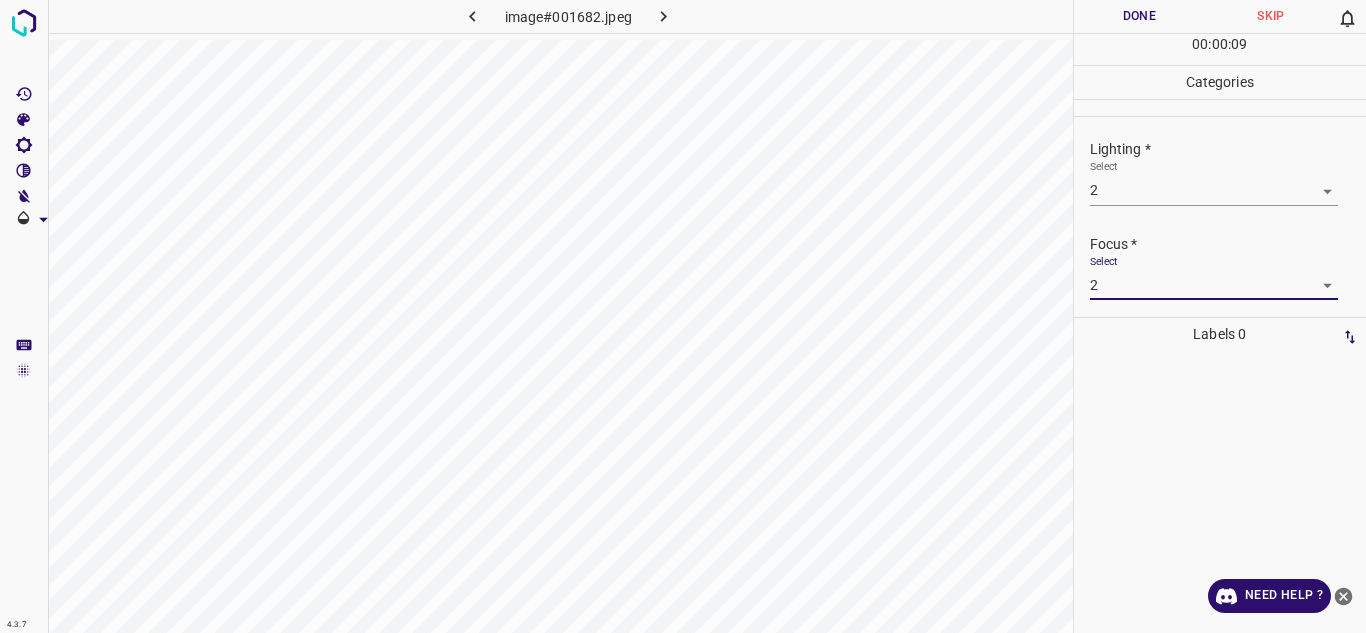 click on "4.3.7 image#001682.jpeg Done Skip 0 00   : 00   : 09   Categories Lighting *  Select 2 2 Focus *  Select 2 2 Overall *  Select 2 2 Labels   0 Categories 1 Lighting 2 Focus 3 Overall Tools Space Change between modes (Draw & Edit) I Auto labeling R Restore zoom M Zoom in N Zoom out Delete Delete selecte label Filters Z Restore filters X Saturation filter C Brightness filter V Contrast filter B Gray scale filter General O Download Need Help ? - Text - Hide - Delete" at bounding box center [683, 316] 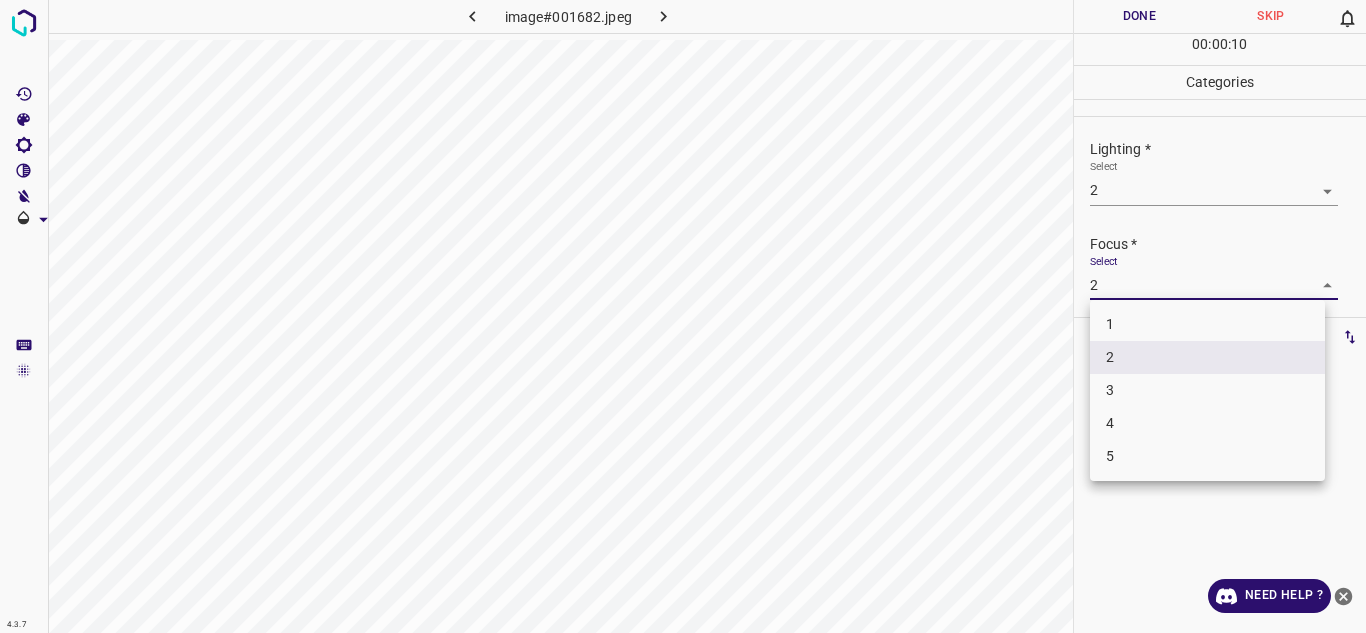 click on "3" at bounding box center [1207, 390] 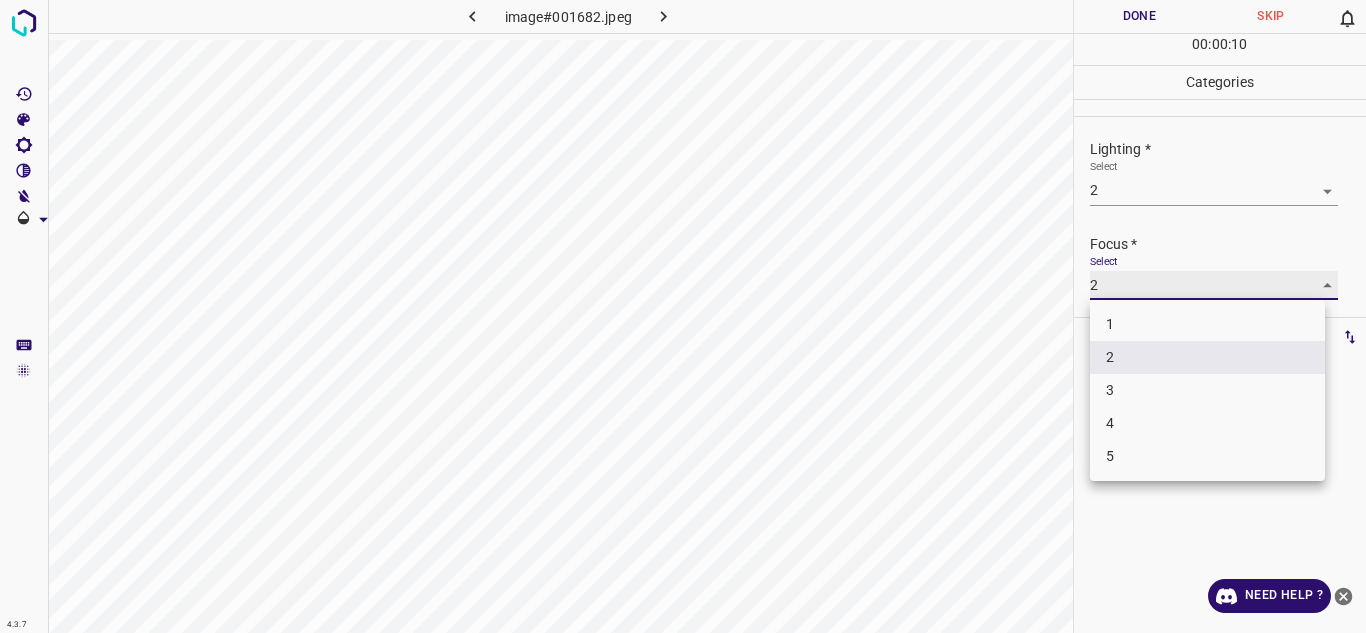 type on "3" 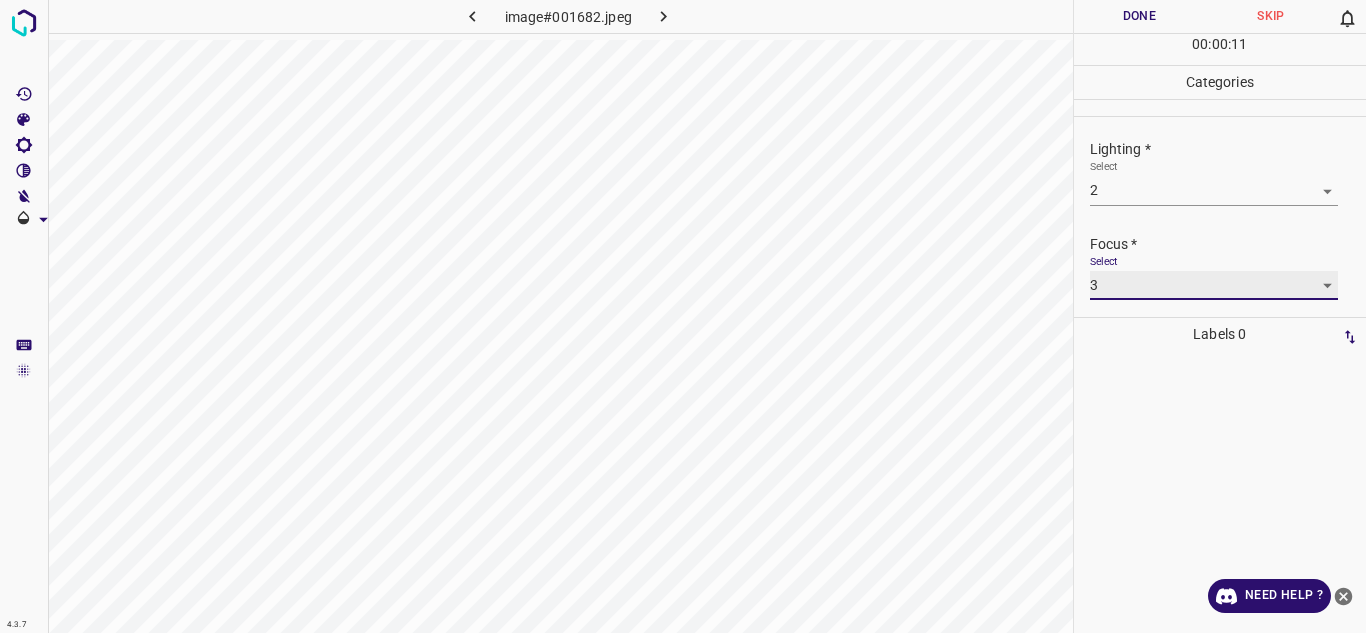 scroll, scrollTop: 98, scrollLeft: 0, axis: vertical 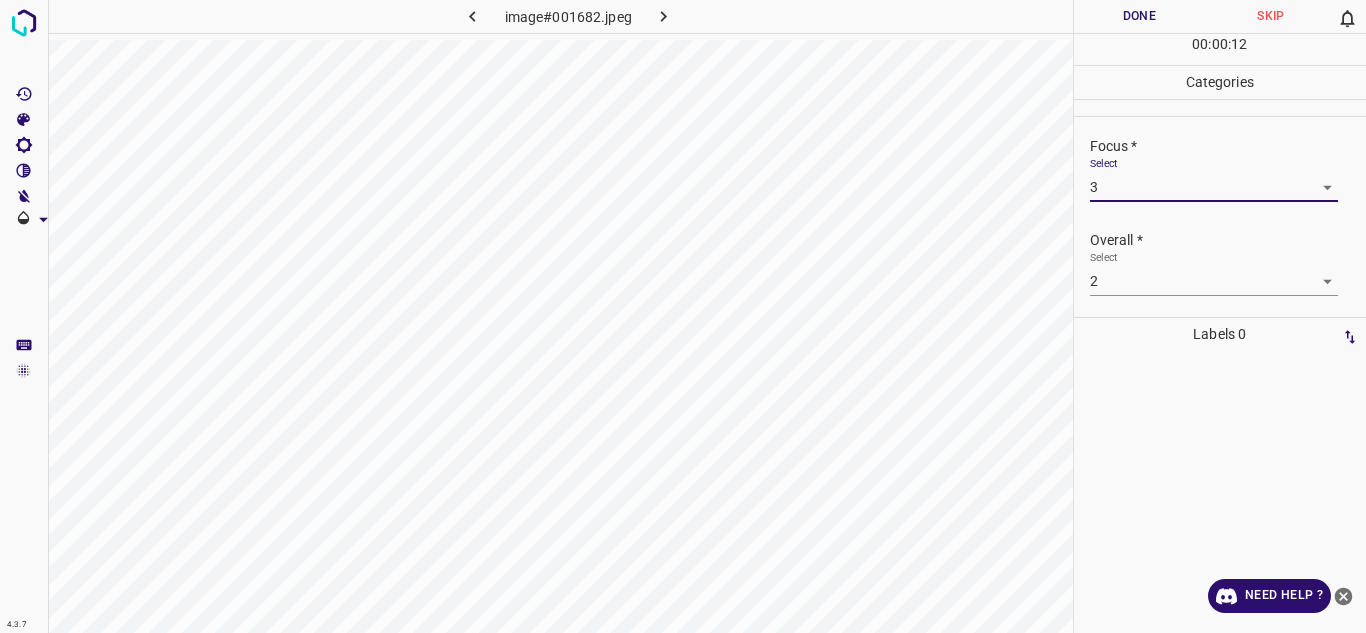 click on "4.3.7 image#001682.jpeg Done Skip 0 00   : 00   : 12   Categories Lighting *  Select 2 2 Focus *  Select 3 3 Overall *  Select 2 2 Labels   0 Categories 1 Lighting 2 Focus 3 Overall Tools Space Change between modes (Draw & Edit) I Auto labeling R Restore zoom M Zoom in N Zoom out Delete Delete selecte label Filters Z Restore filters X Saturation filter C Brightness filter V Contrast filter B Gray scale filter General O Download Need Help ? - Text - Hide - Delete" at bounding box center (683, 316) 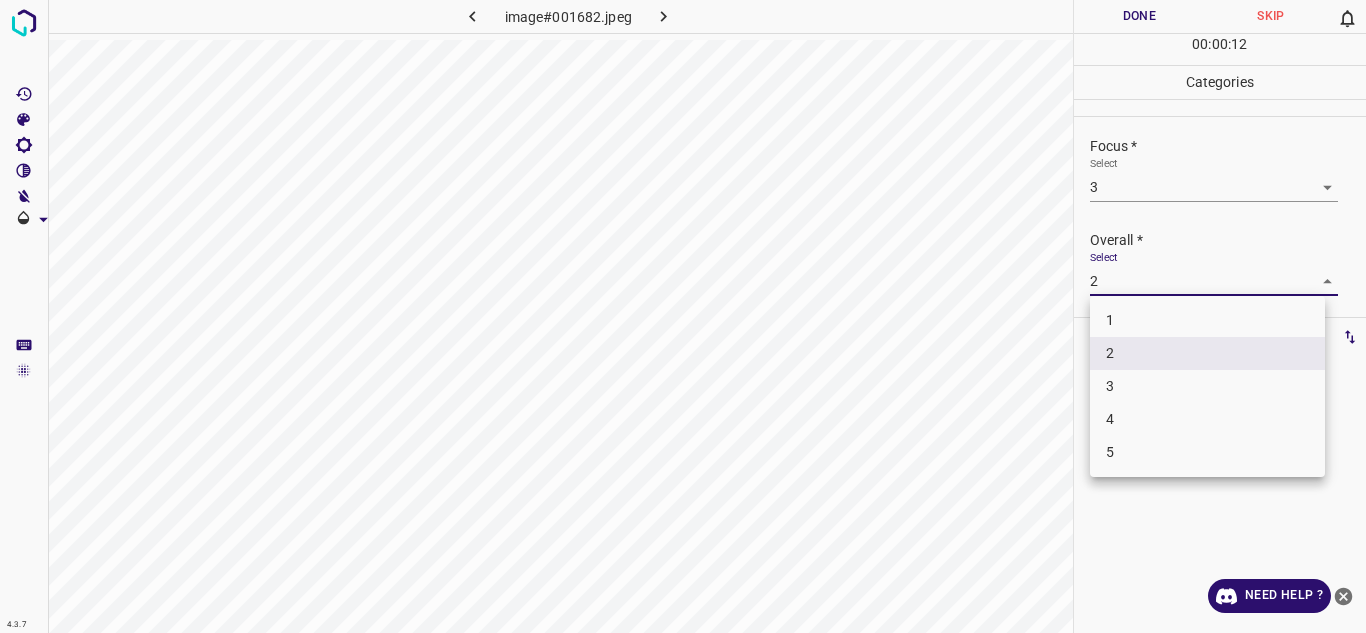 click on "3" at bounding box center [1207, 386] 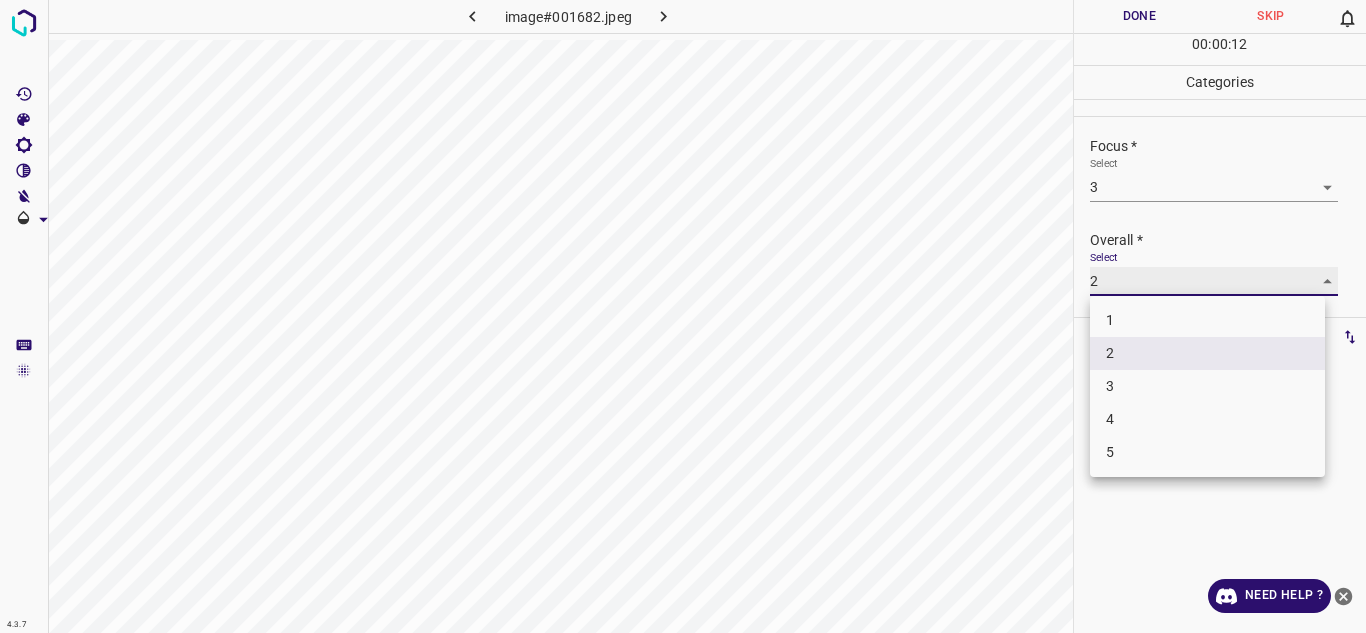 type on "3" 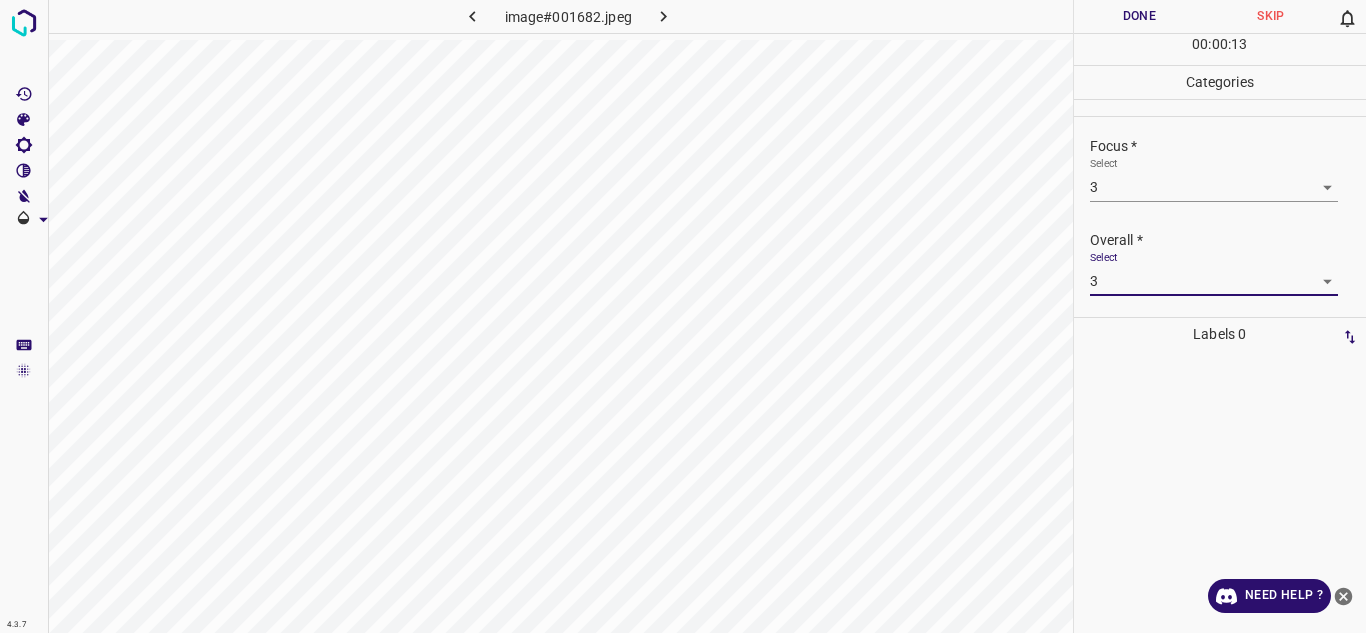 click on "Done" at bounding box center [1140, 16] 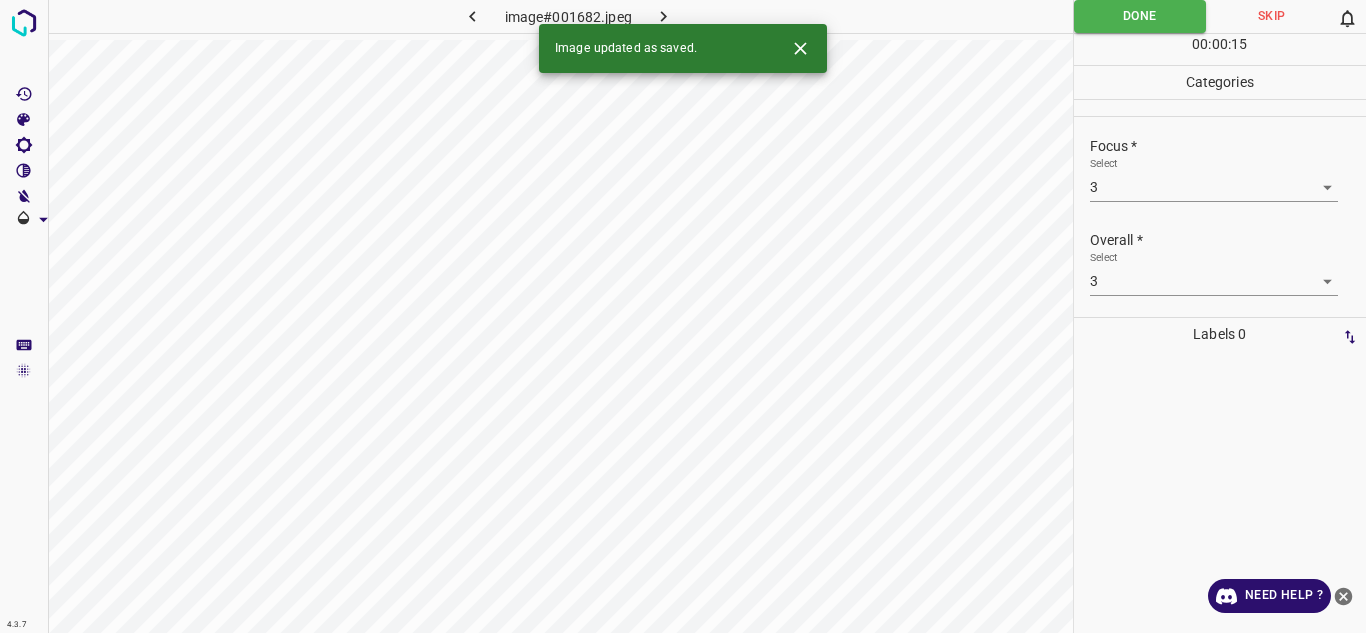 click 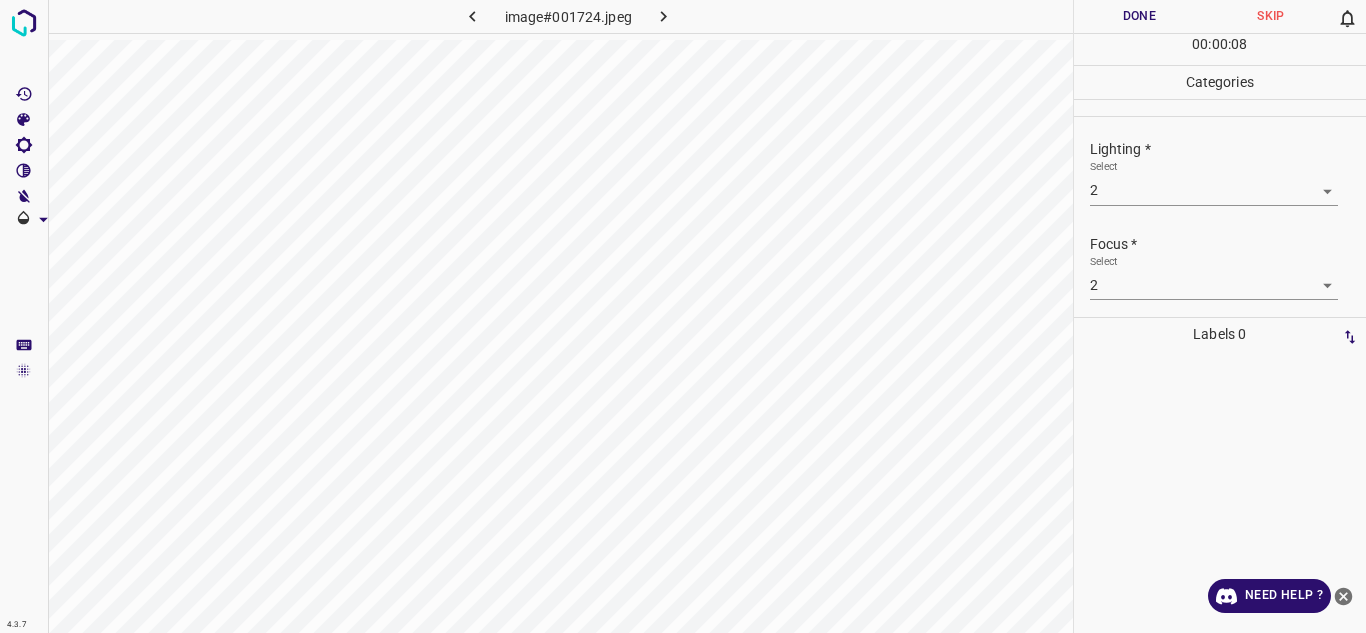 click on "Select 2 2" at bounding box center [1214, 182] 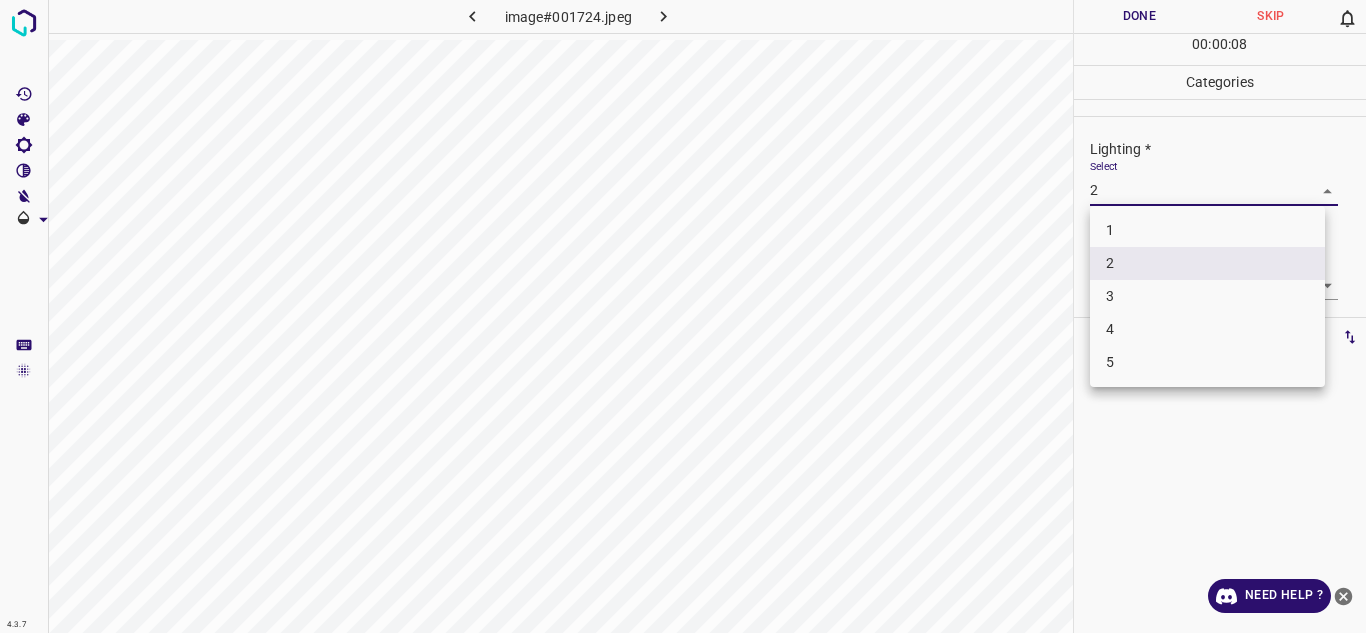 click on "4.3.7 image#001724.jpeg Done Skip 0 00   : 00   : 08   Categories Lighting *  Select 2 2 Focus *  Select 2 2 Overall *  Select 2 2 Labels   0 Categories 1 Lighting 2 Focus 3 Overall Tools Space Change between modes (Draw & Edit) I Auto labeling R Restore zoom M Zoom in N Zoom out Delete Delete selecte label Filters Z Restore filters X Saturation filter C Brightness filter V Contrast filter B Gray scale filter General O Download Need Help ? - Text - Hide - Delete 1 2 3 4 5" at bounding box center (683, 316) 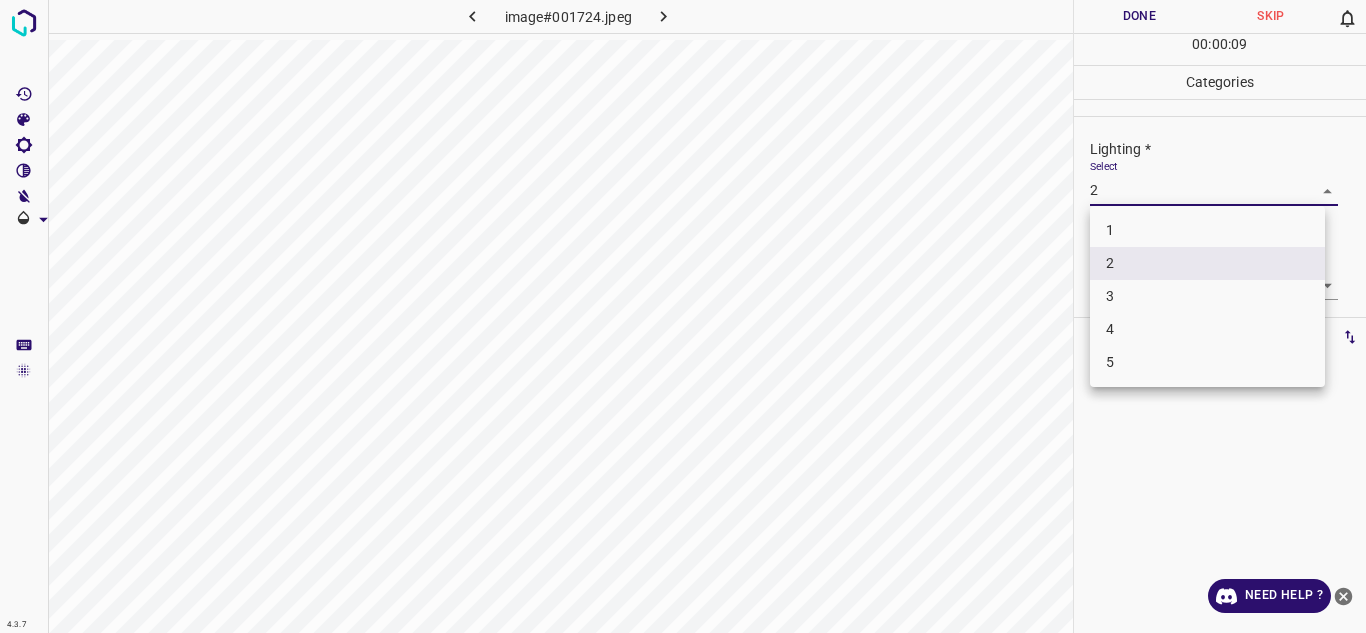 click on "3" at bounding box center (1207, 296) 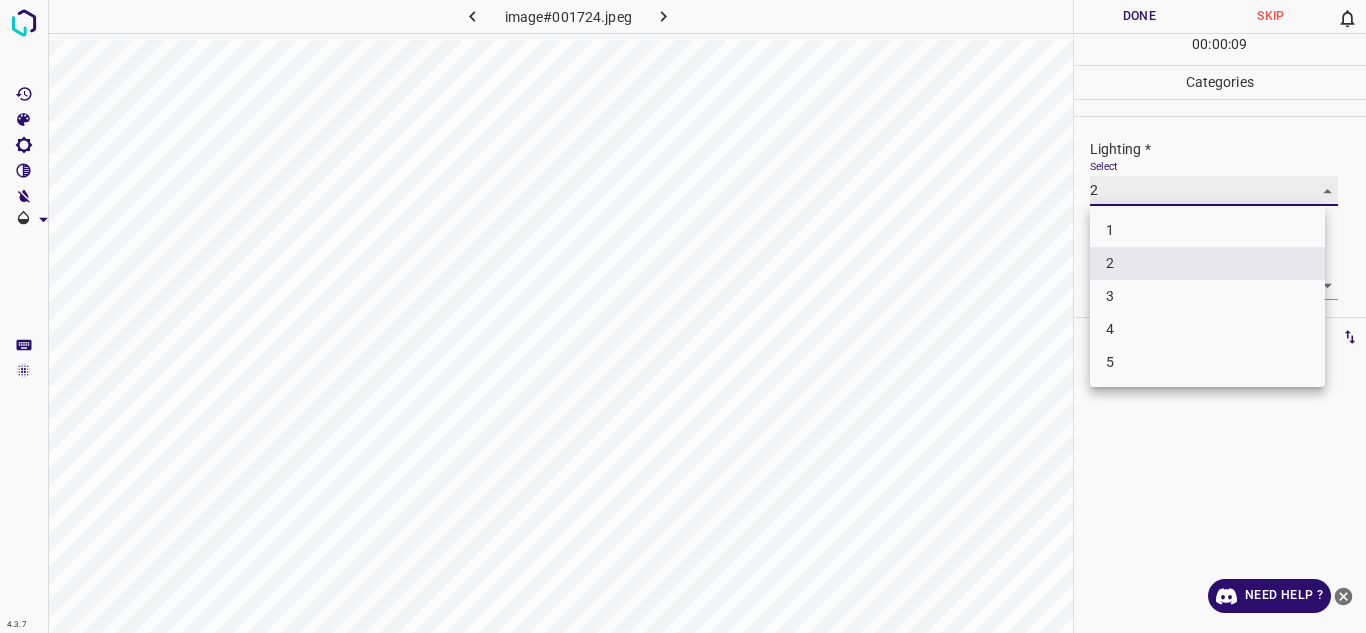 type on "3" 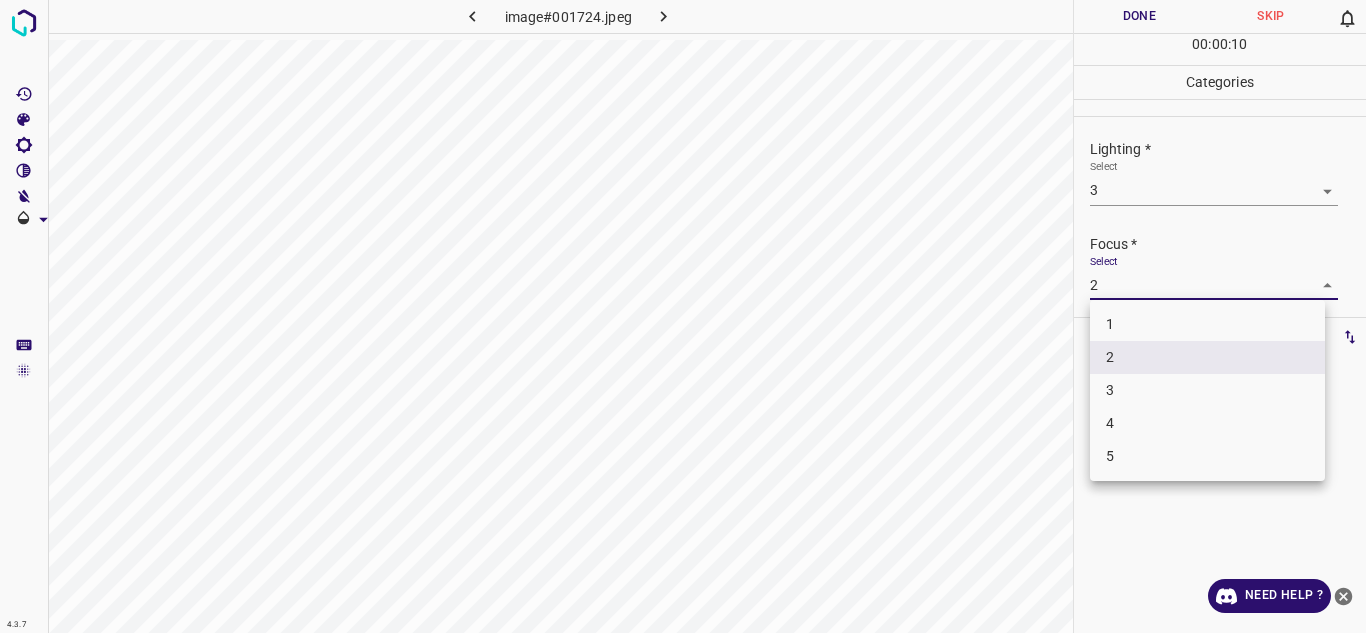 click on "4.3.7 image#001724.jpeg Done Skip 0 00   : 00   : 10   Categories Lighting *  Select 3 3 Focus *  Select 2 2 Overall *  Select 2 2 Labels   0 Categories 1 Lighting 2 Focus 3 Overall Tools Space Change between modes (Draw & Edit) I Auto labeling R Restore zoom M Zoom in N Zoom out Delete Delete selecte label Filters Z Restore filters X Saturation filter C Brightness filter V Contrast filter B Gray scale filter General O Download Need Help ? - Text - Hide - Delete 1 2 3 4 5" at bounding box center [683, 316] 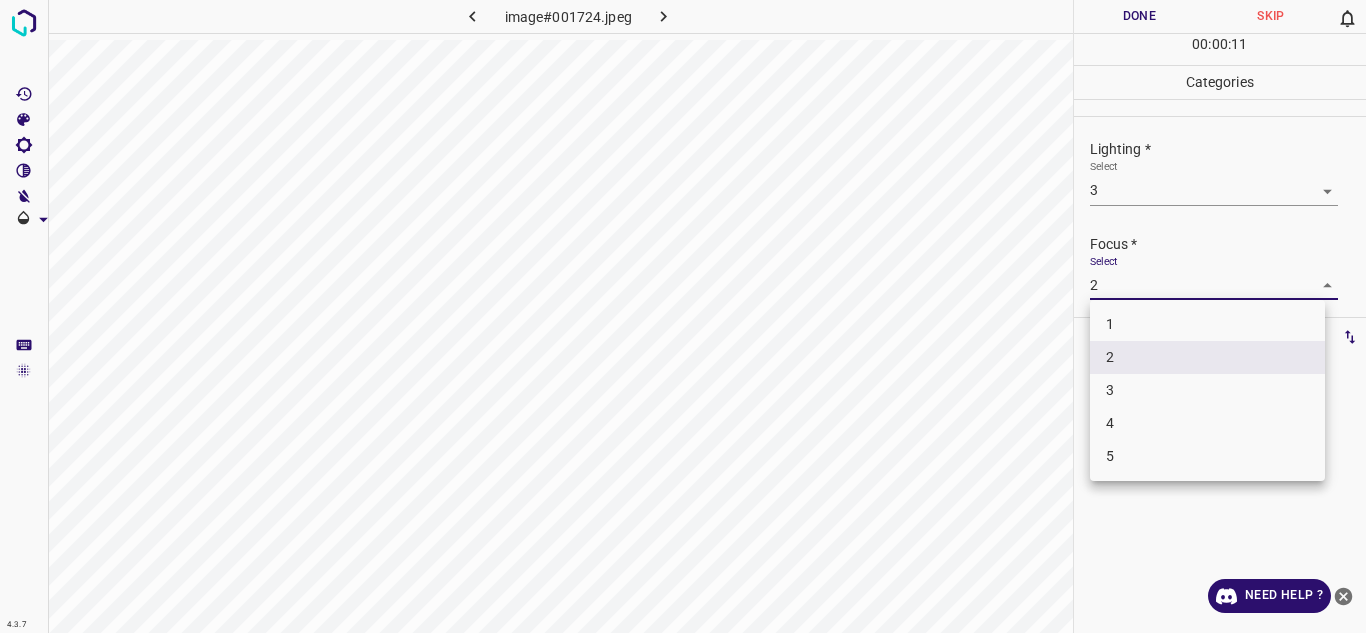 click on "4" at bounding box center (1207, 423) 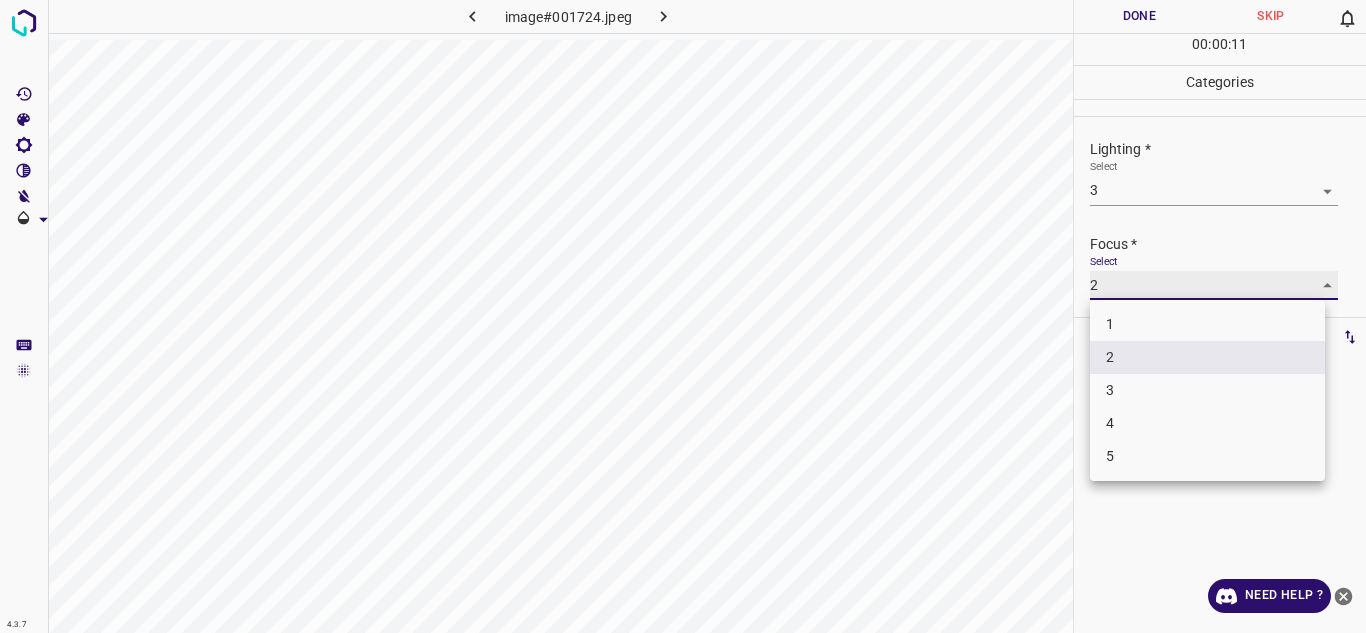 type on "4" 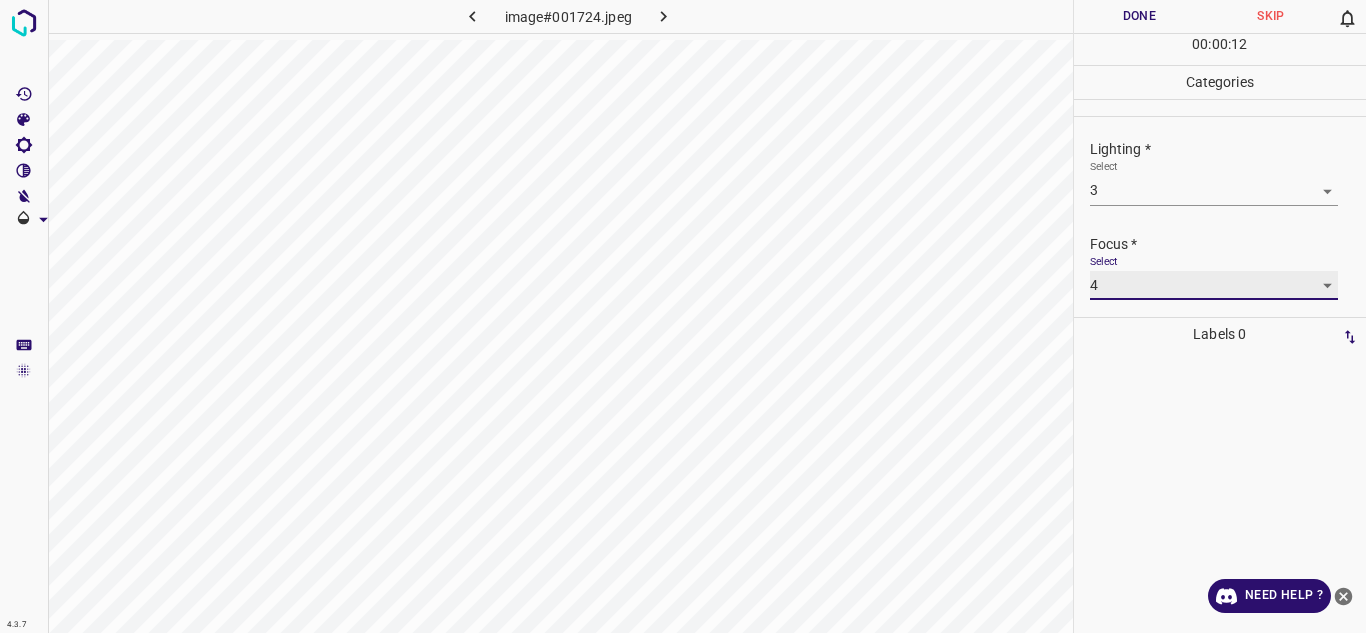 scroll, scrollTop: 98, scrollLeft: 0, axis: vertical 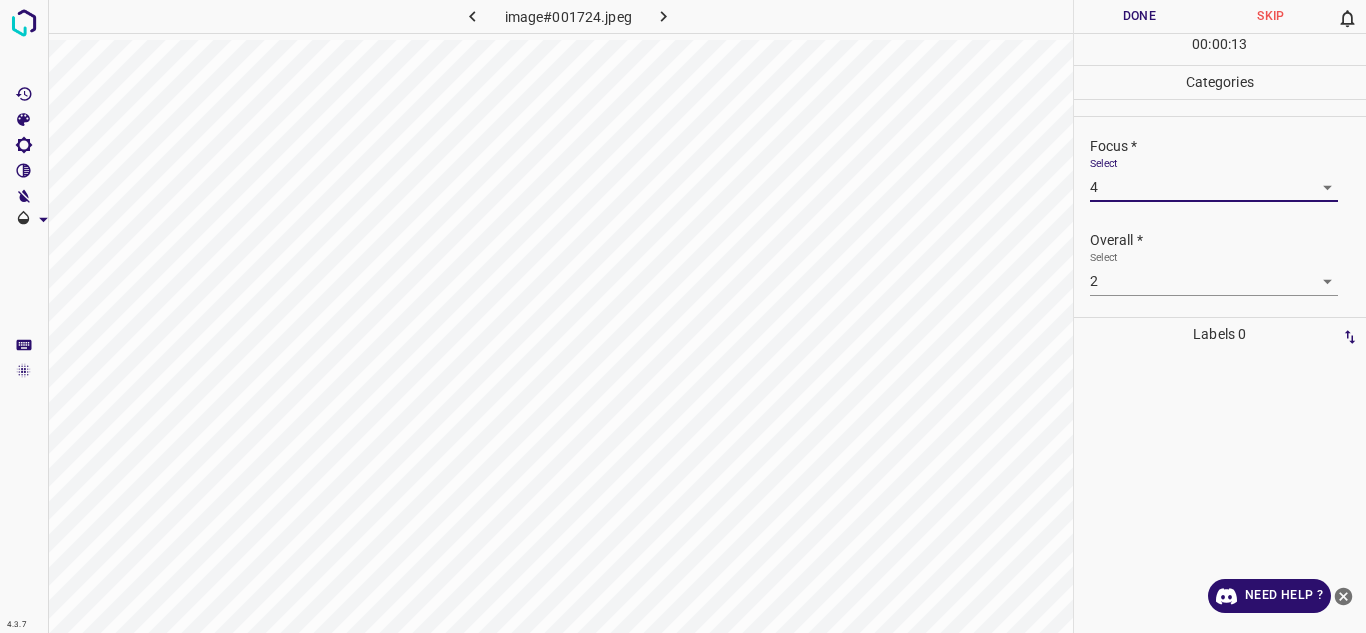 click on "4.3.7 image#001724.jpeg Done Skip 0 00   : 00   : 13   Categories Lighting *  Select 3 3 Focus *  Select 4 4 Overall *  Select 2 2 Labels   0 Categories 1 Lighting 2 Focus 3 Overall Tools Space Change between modes (Draw & Edit) I Auto labeling R Restore zoom M Zoom in N Zoom out Delete Delete selecte label Filters Z Restore filters X Saturation filter C Brightness filter V Contrast filter B Gray scale filter General O Download Need Help ? - Text - Hide - Delete" at bounding box center [683, 316] 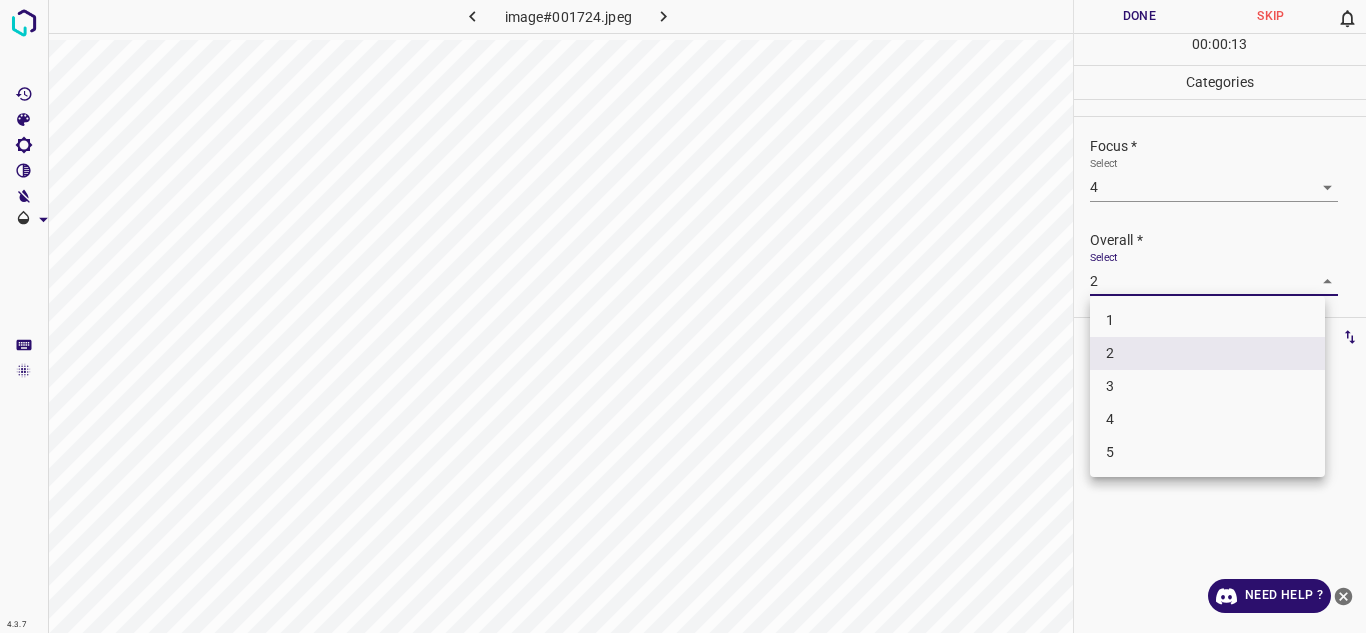 click on "3" at bounding box center [1207, 386] 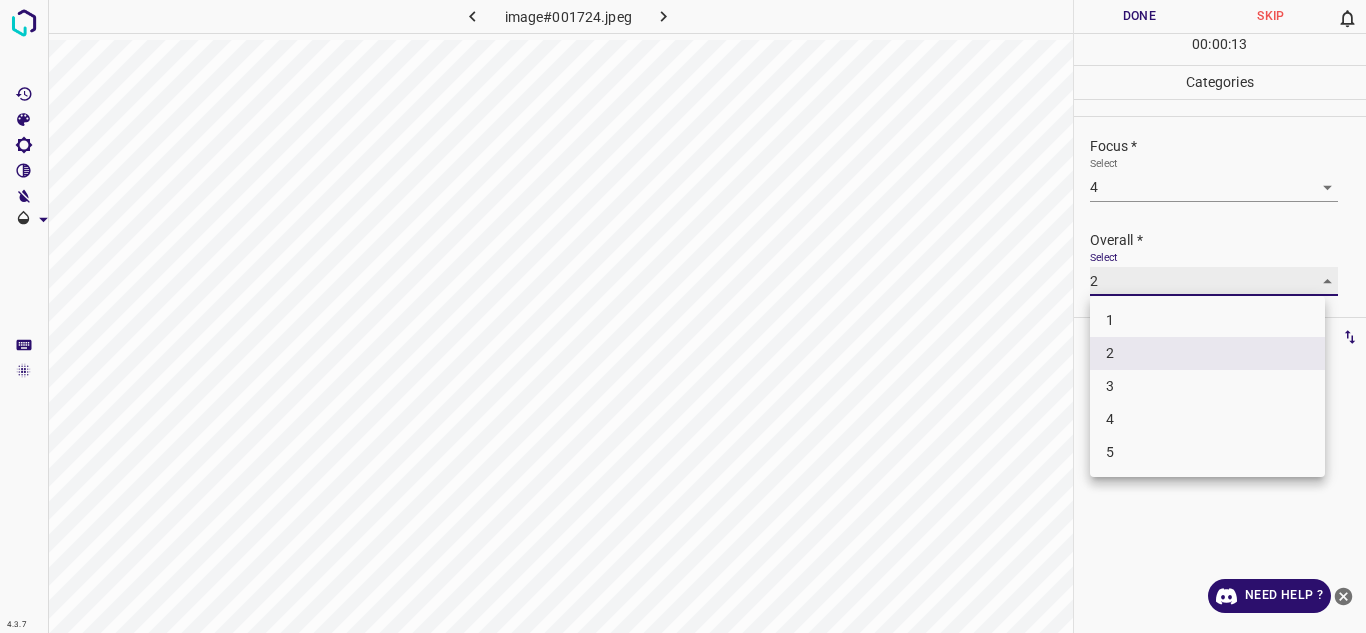 type on "3" 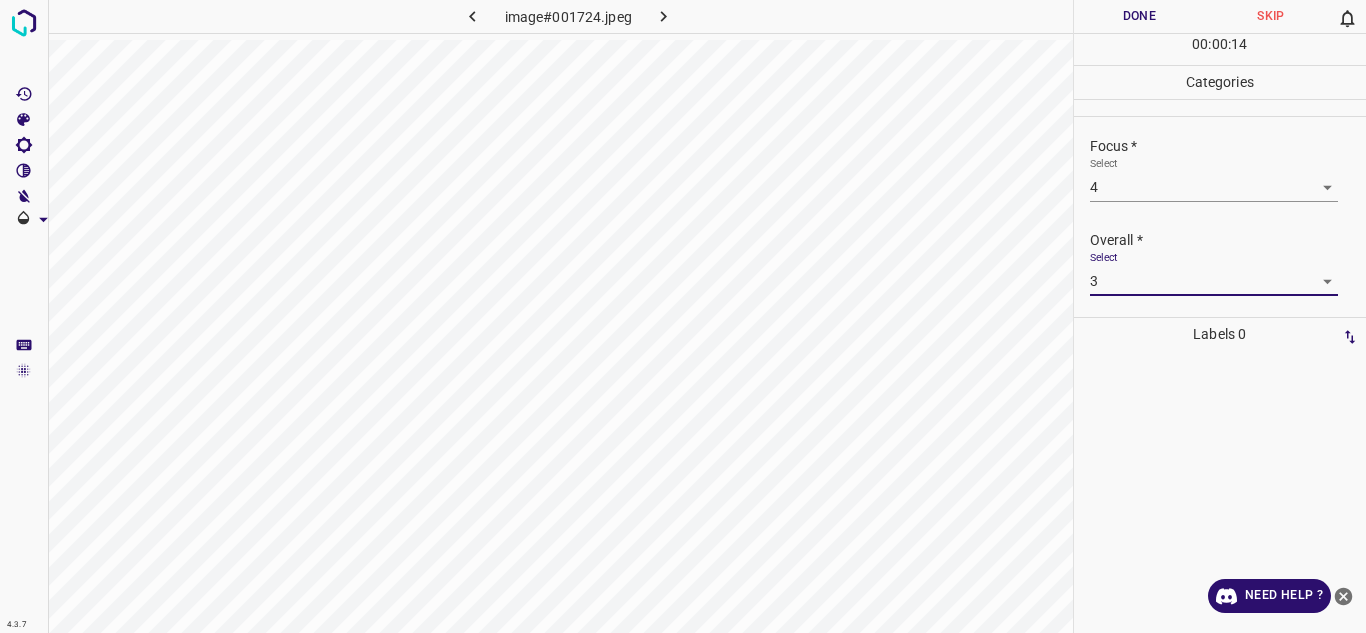 click on "Done" at bounding box center (1140, 16) 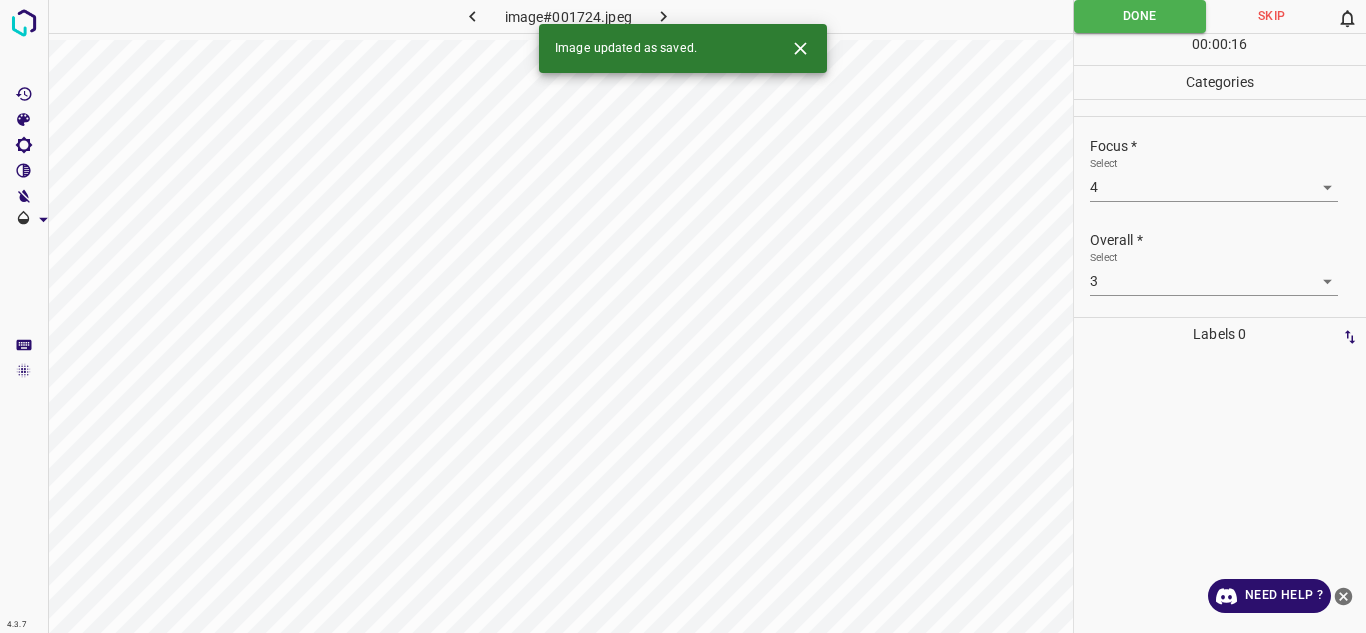 click 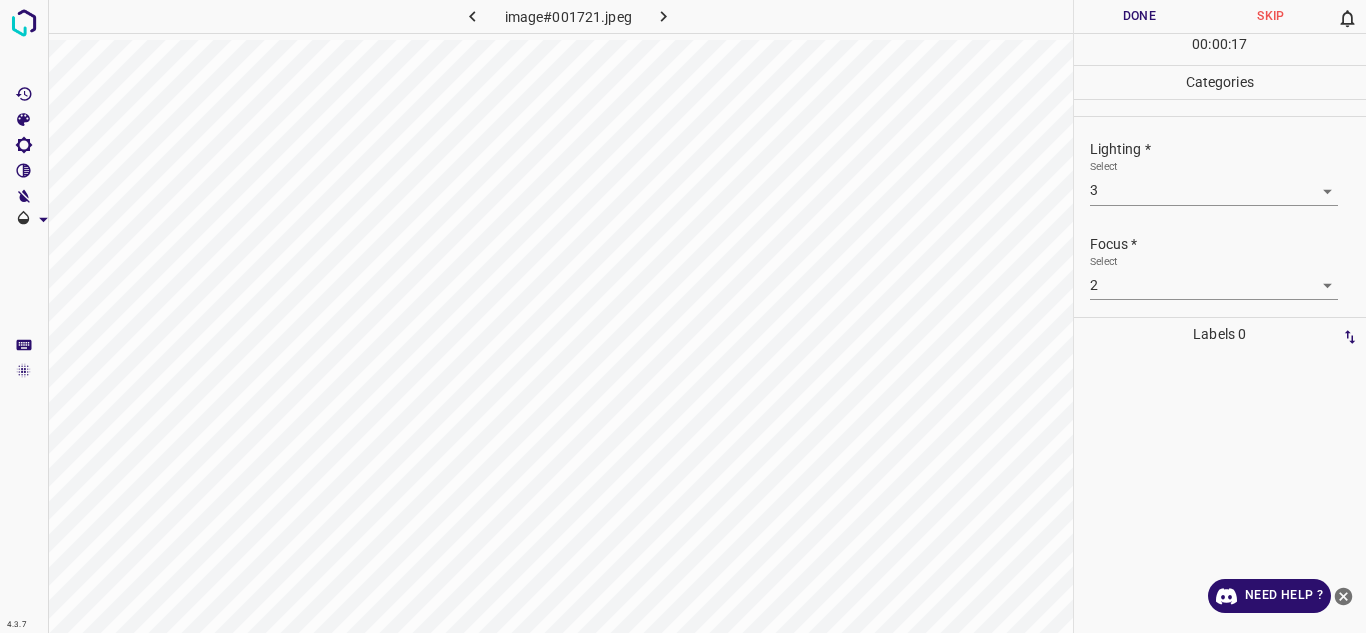 click on "Focus *  Select 2 2" at bounding box center (1220, 267) 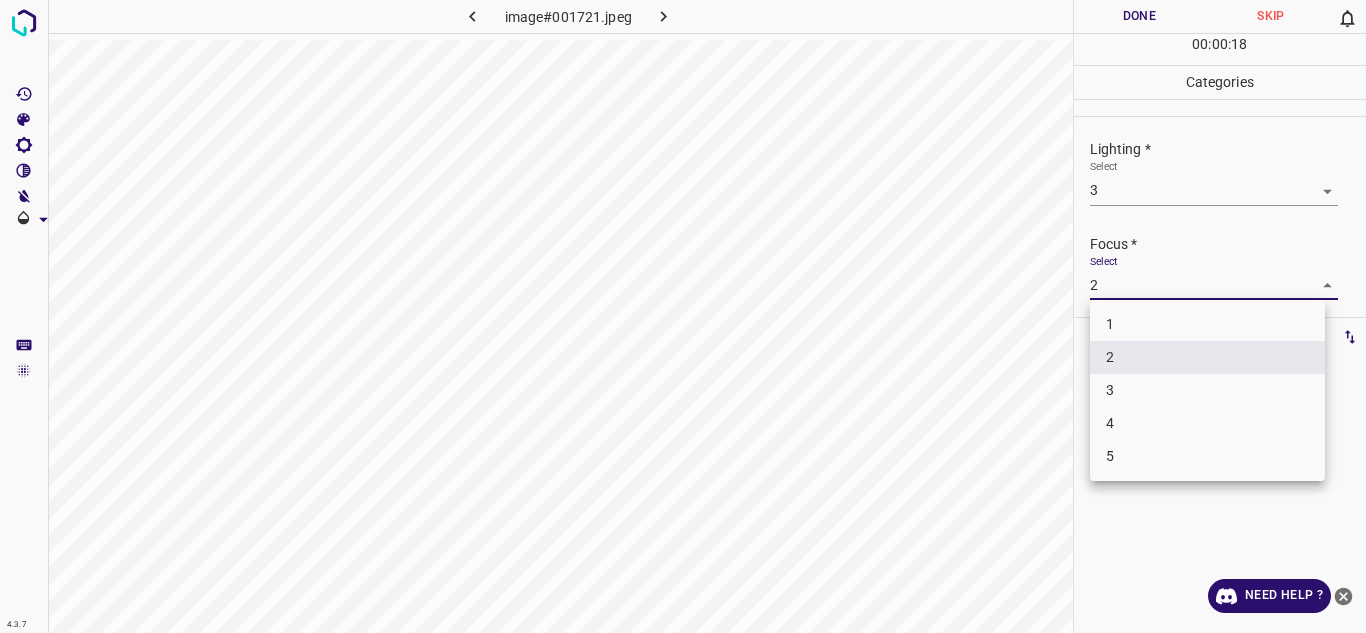 click on "3" at bounding box center [1207, 390] 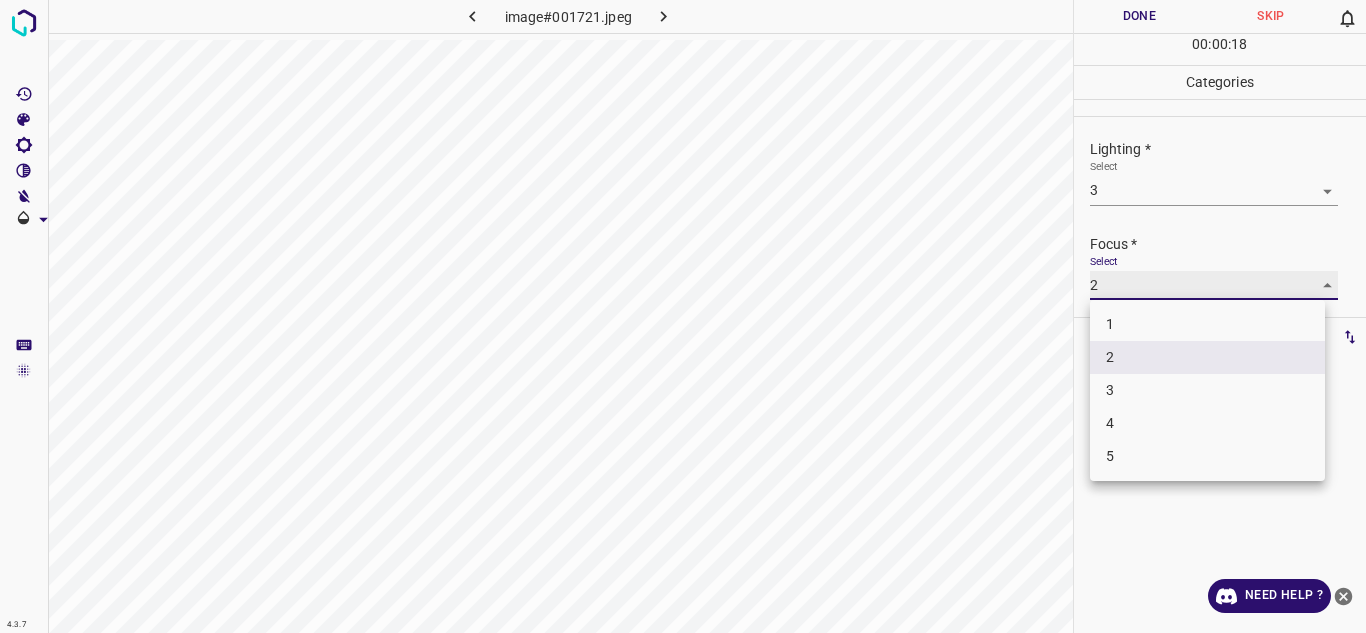 type on "3" 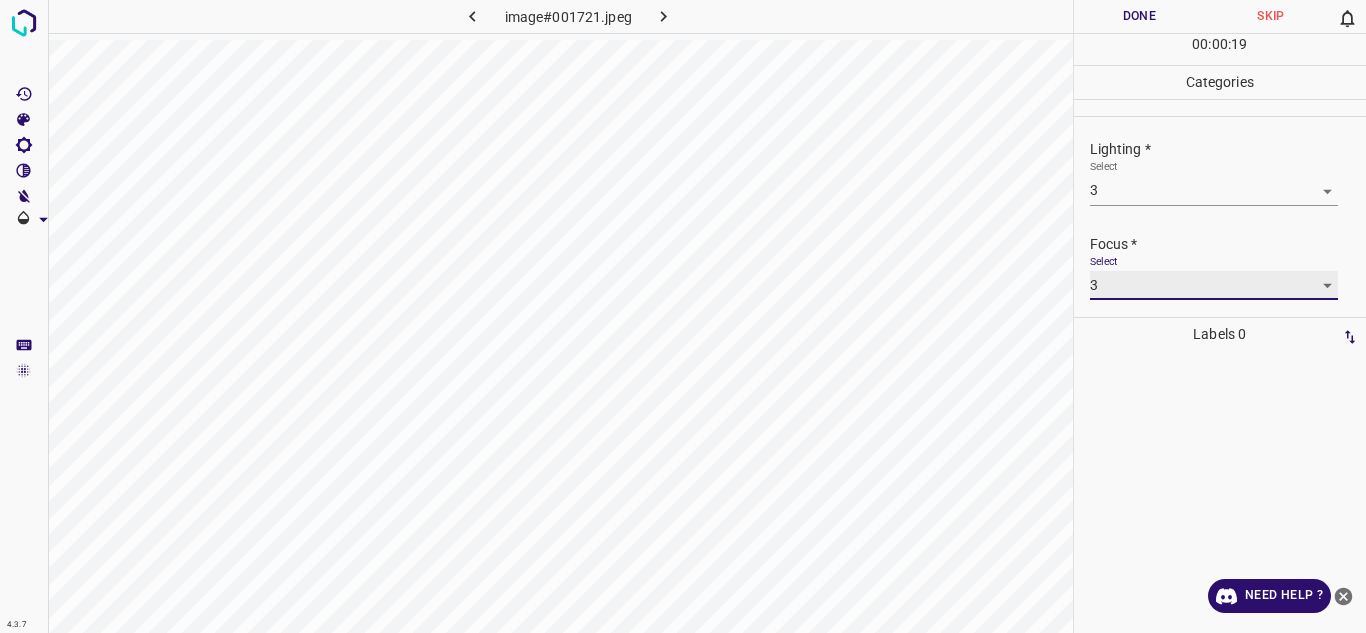 scroll, scrollTop: 98, scrollLeft: 0, axis: vertical 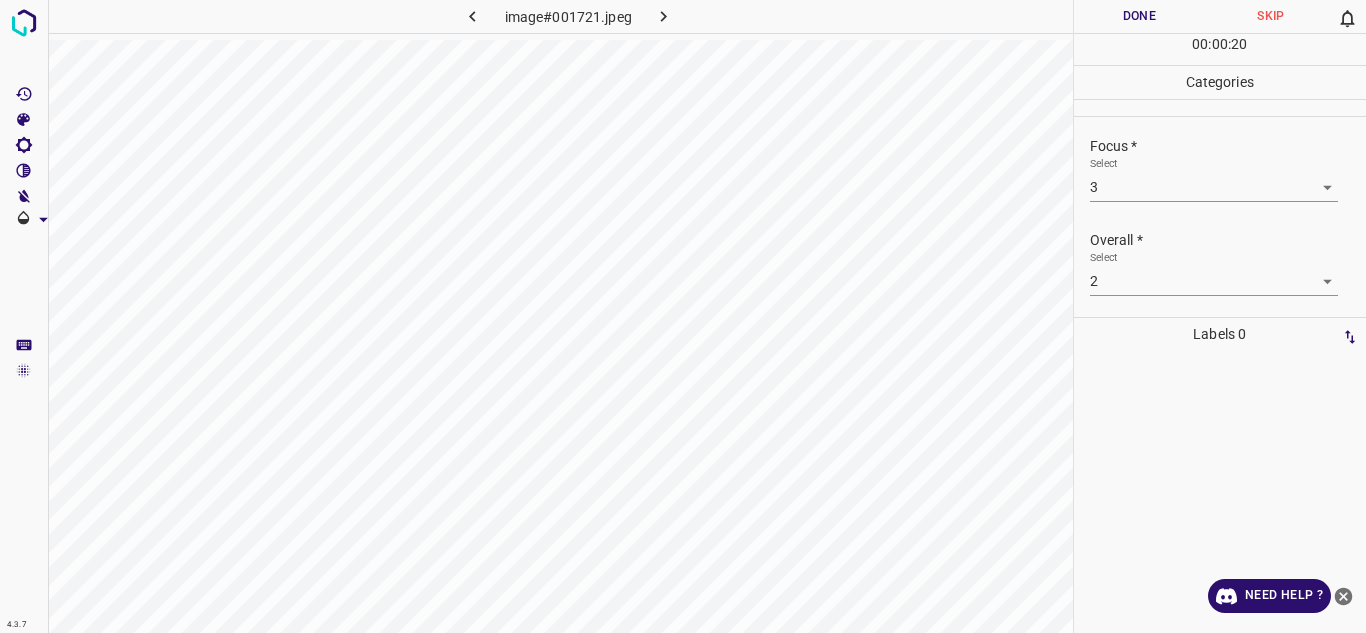 click on "Select 2 2" at bounding box center [1214, 273] 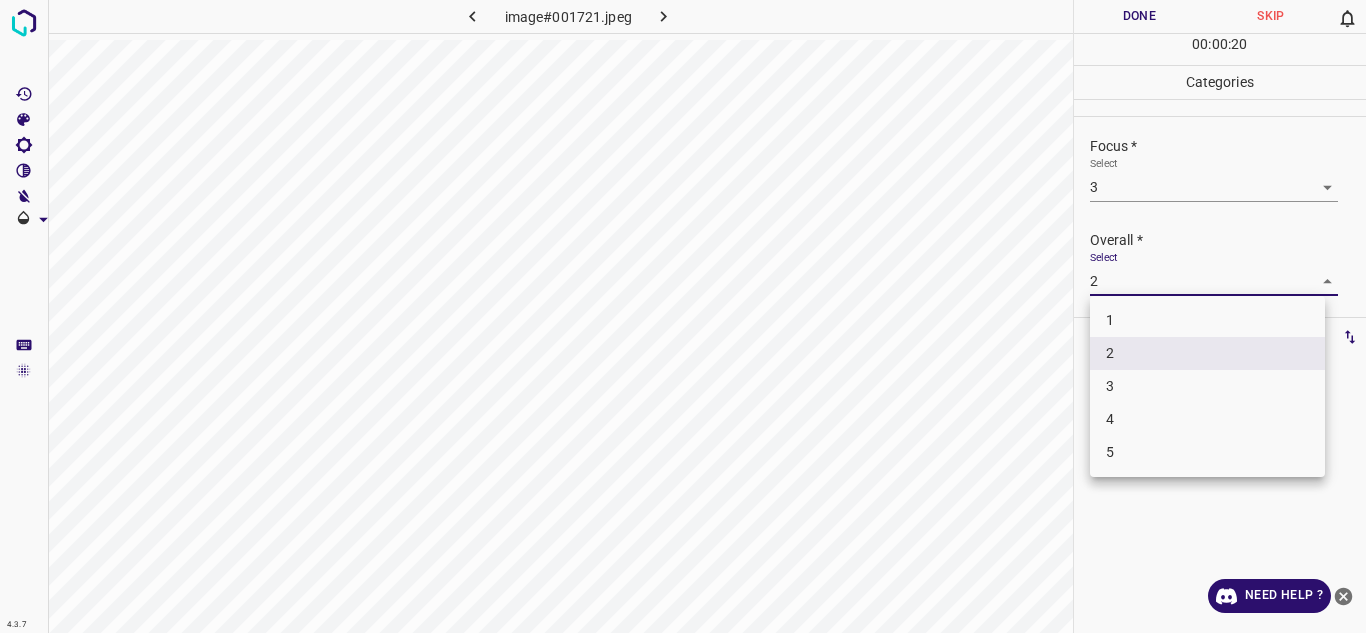 click on "4.3.7 image#001721.jpeg Done Skip 0 00   : 00   : 20   Categories Lighting *  Select 3 3 Focus *  Select 3 3 Overall *  Select 2 2 Labels   0 Categories 1 Lighting 2 Focus 3 Overall Tools Space Change between modes (Draw & Edit) I Auto labeling R Restore zoom M Zoom in N Zoom out Delete Delete selecte label Filters Z Restore filters X Saturation filter C Brightness filter V Contrast filter B Gray scale filter General O Download Need Help ? - Text - Hide - Delete 1 2 3 4 5" at bounding box center [683, 316] 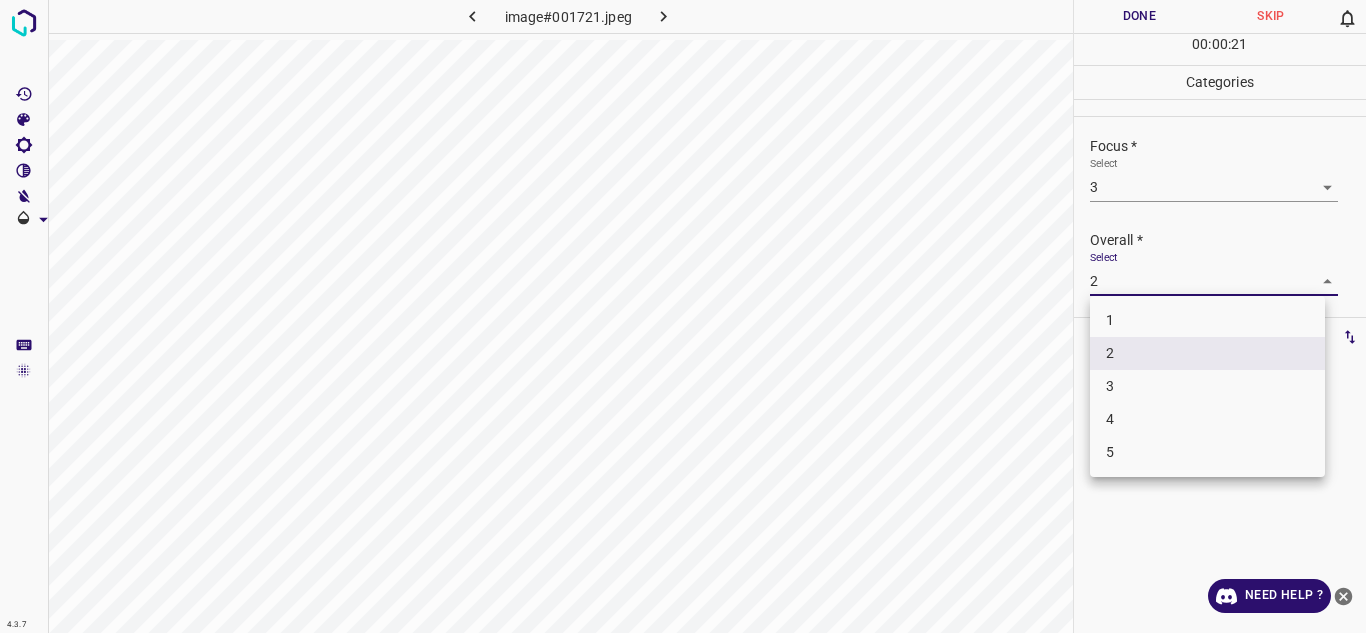 click on "3" at bounding box center (1207, 386) 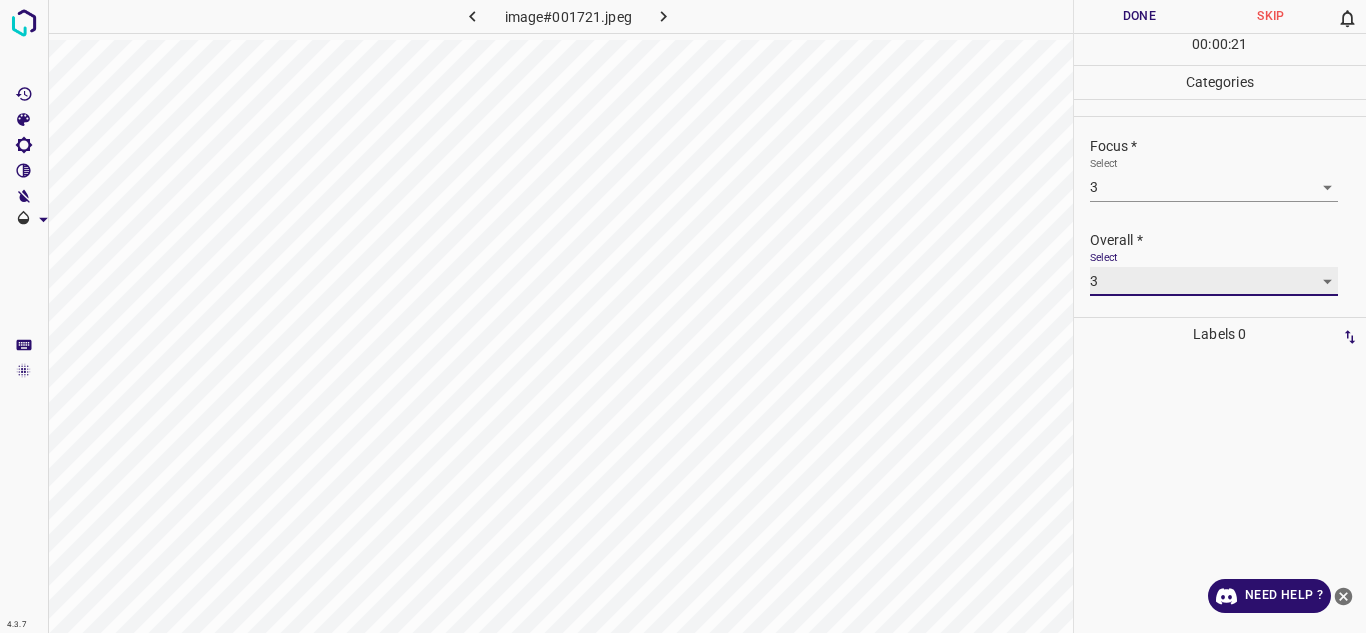 type on "3" 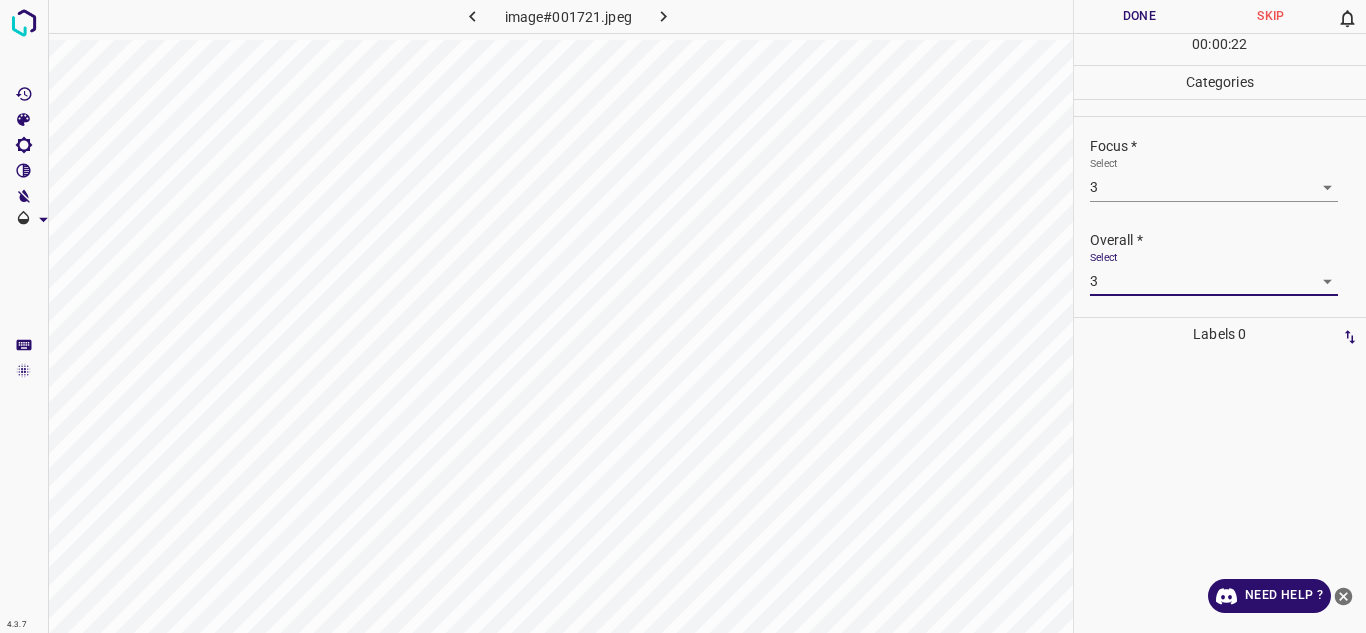 click on "Done" at bounding box center (1140, 16) 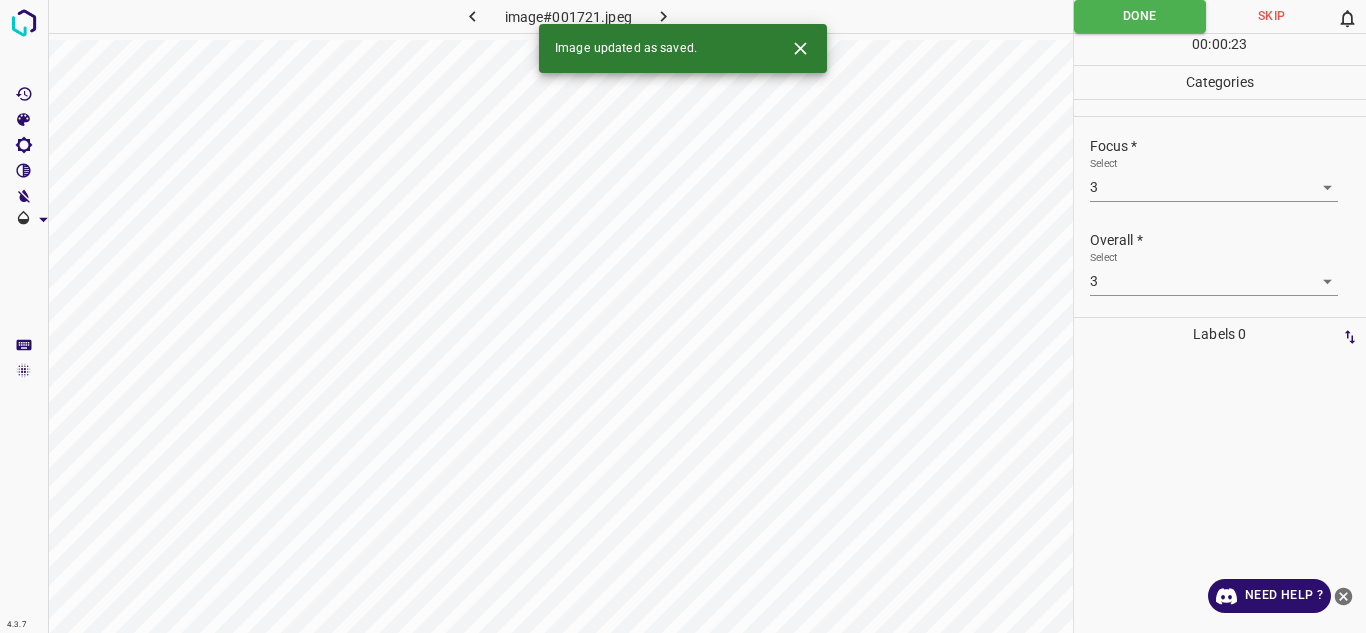 click 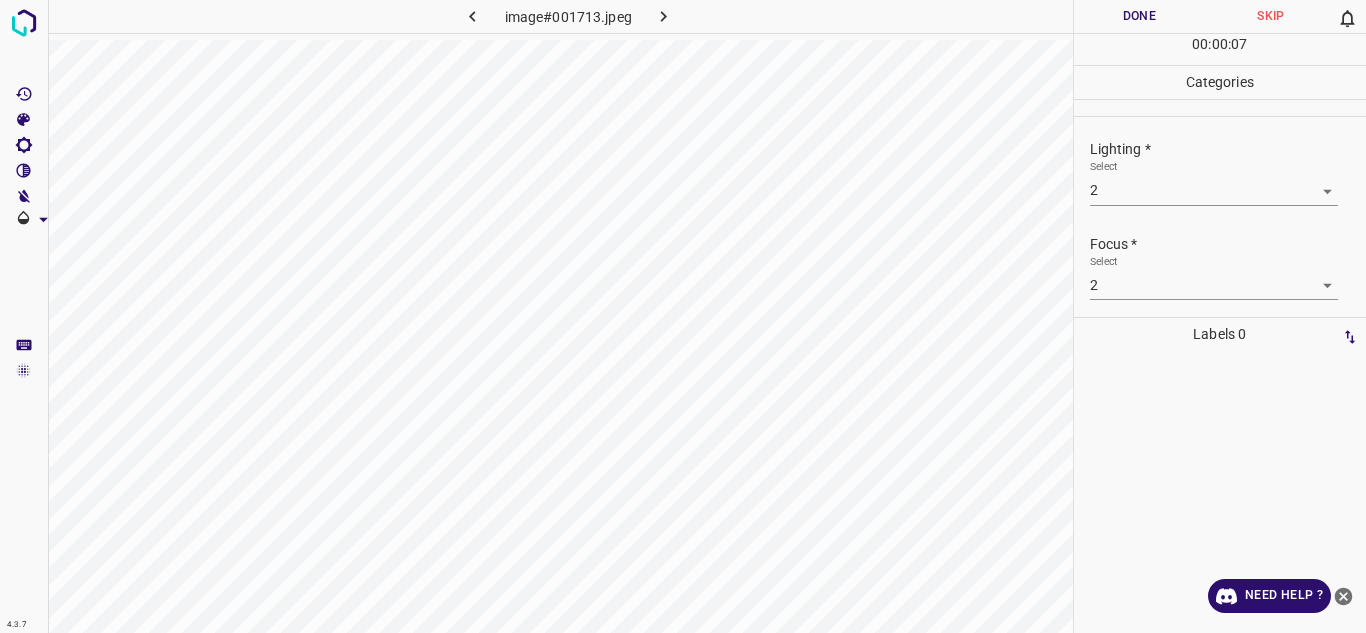 scroll, scrollTop: 98, scrollLeft: 0, axis: vertical 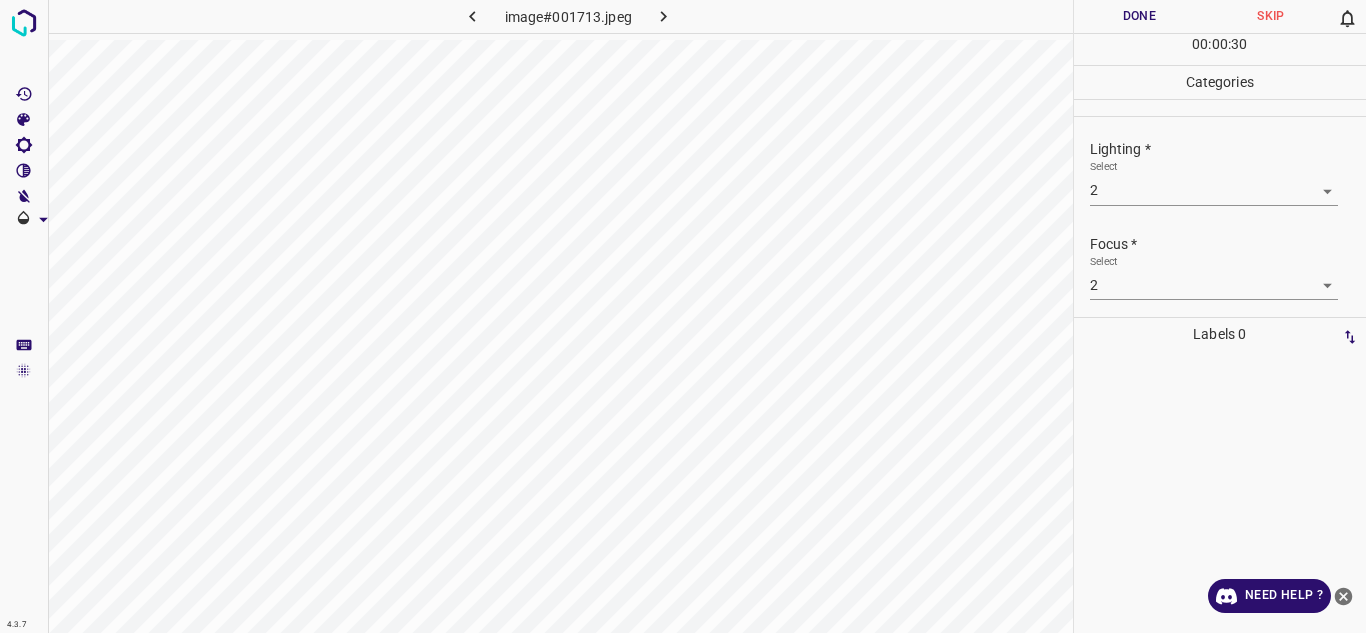 click on "4.3.7 image#001713.jpeg Done Skip 0 00   : 00   : 30   Categories Lighting *  Select 2 2 Focus *  Select 2 2 Overall *  Select 2 2 Labels   0 Categories 1 Lighting 2 Focus 3 Overall Tools Space Change between modes (Draw & Edit) I Auto labeling R Restore zoom M Zoom in N Zoom out Delete Delete selecte label Filters Z Restore filters X Saturation filter C Brightness filter V Contrast filter B Gray scale filter General O Download Need Help ? - Text - Hide - Delete" at bounding box center [683, 316] 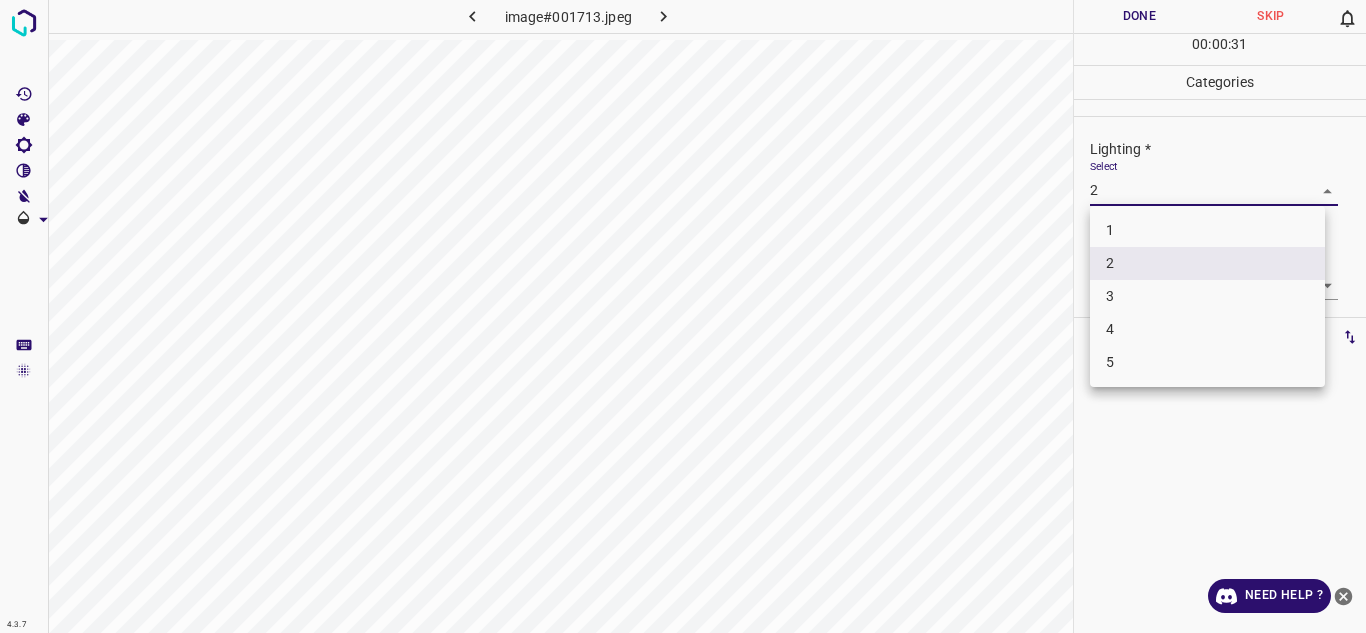 click on "3" at bounding box center [1207, 296] 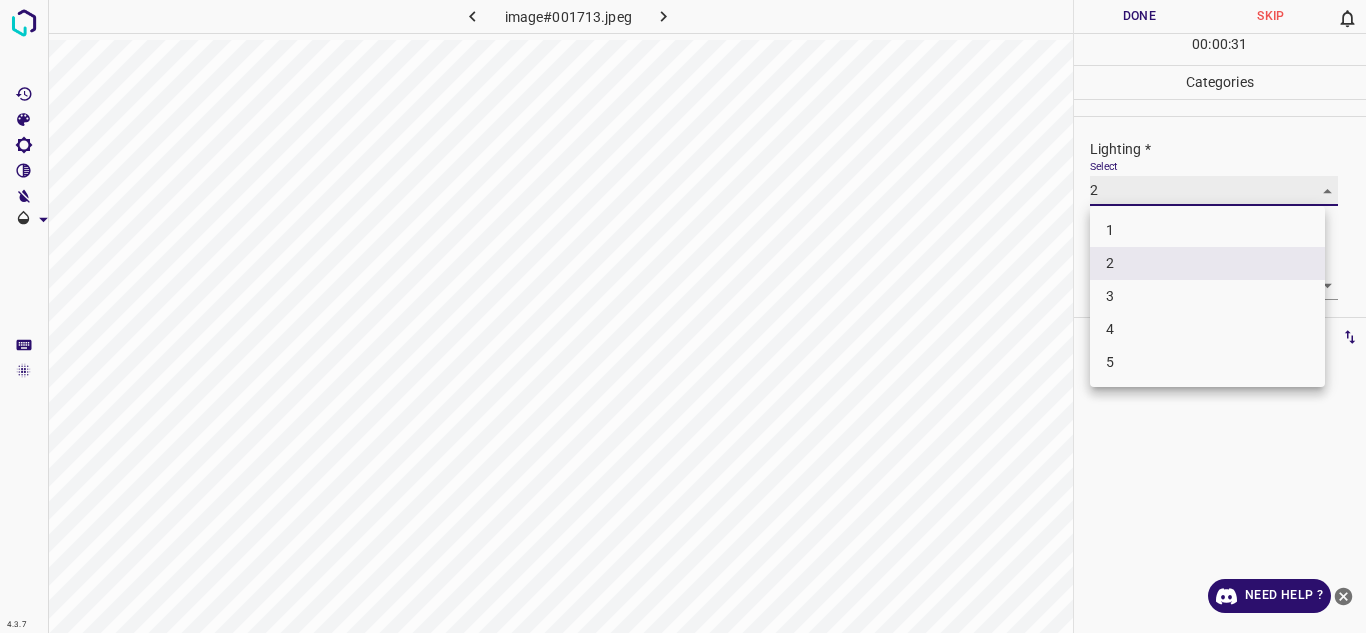 type on "3" 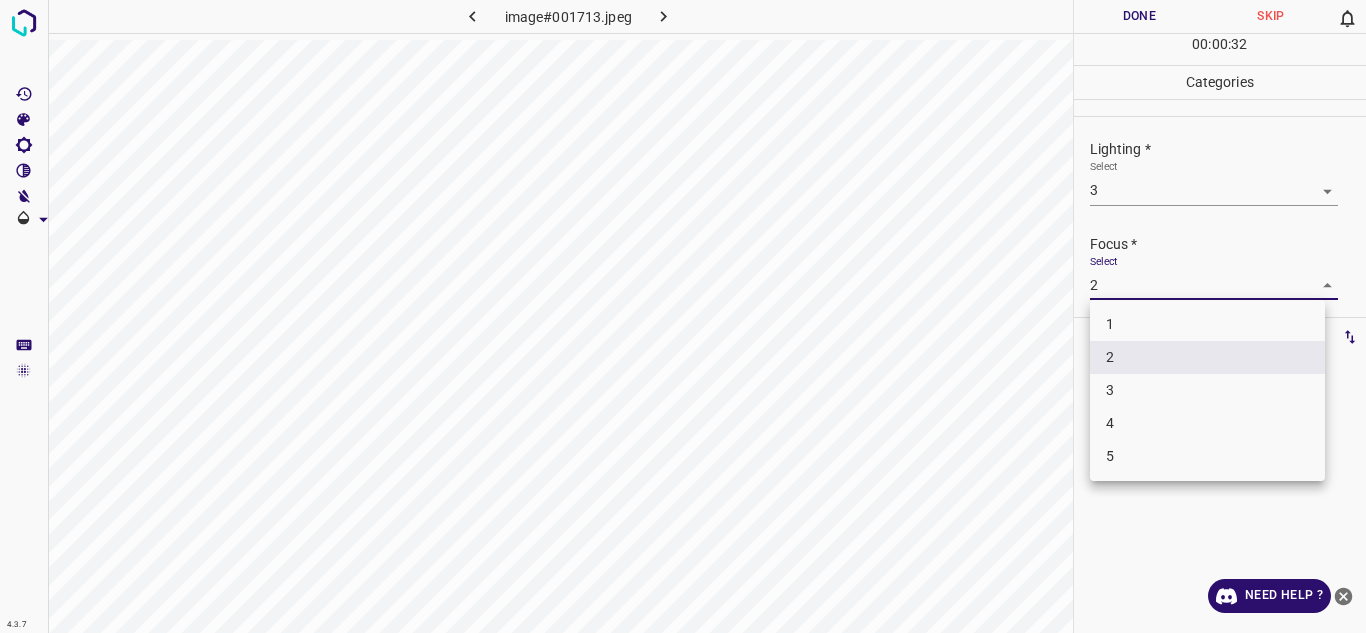 click on "4.3.7 image#001713.jpeg Done Skip 0 00   : 00   : 32   Categories Lighting *  Select 3 3 Focus *  Select 2 2 Overall *  Select 2 2 Labels   0 Categories 1 Lighting 2 Focus 3 Overall Tools Space Change between modes (Draw & Edit) I Auto labeling R Restore zoom M Zoom in N Zoom out Delete Delete selecte label Filters Z Restore filters X Saturation filter C Brightness filter V Contrast filter B Gray scale filter General O Download Need Help ? - Text - Hide - Delete 1 2 3 4 5" at bounding box center (683, 316) 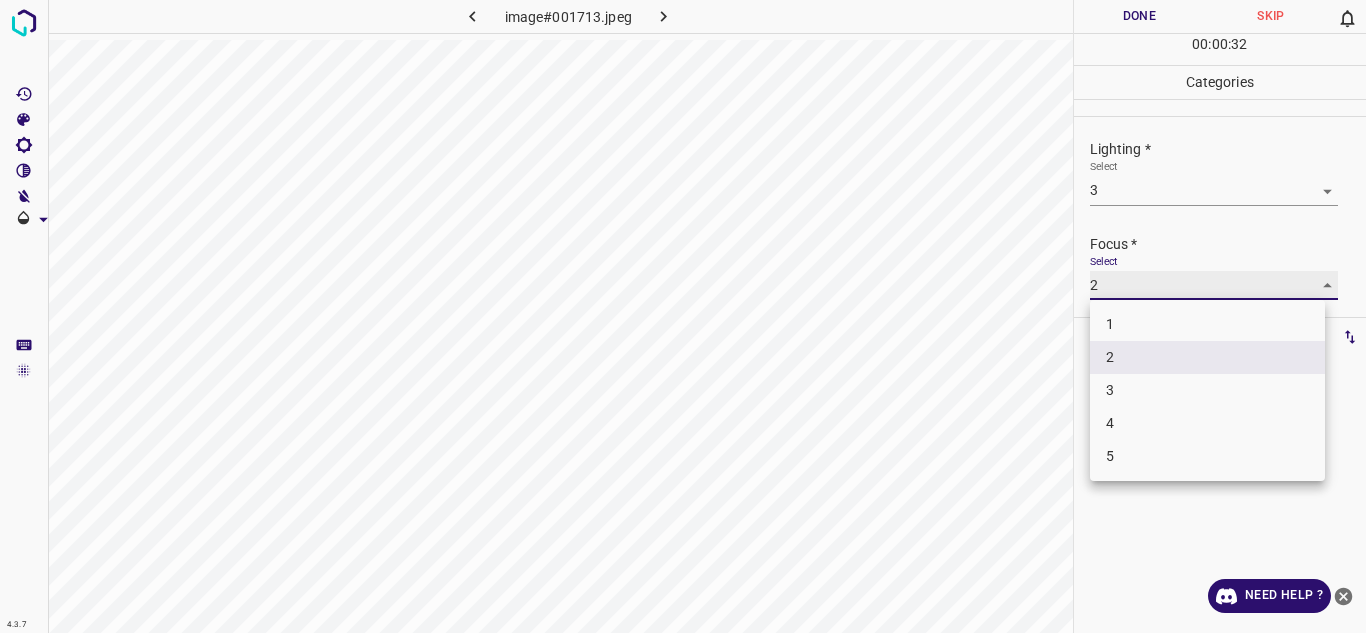 type on "3" 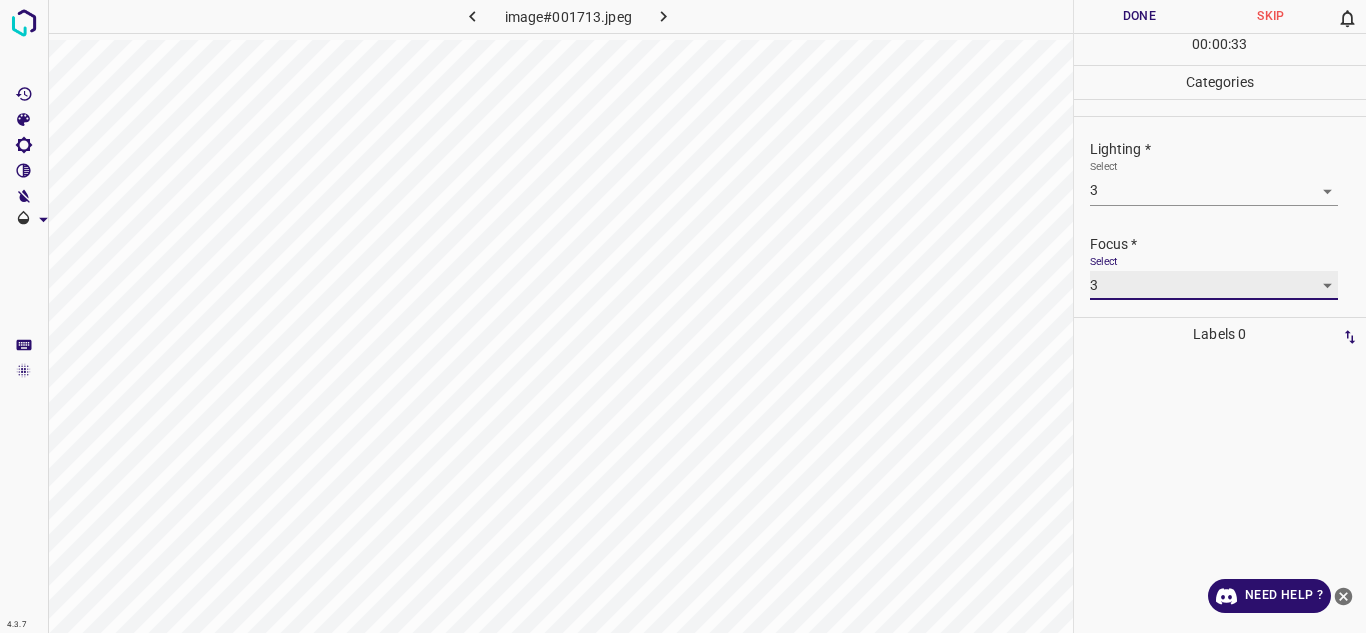 scroll, scrollTop: 98, scrollLeft: 0, axis: vertical 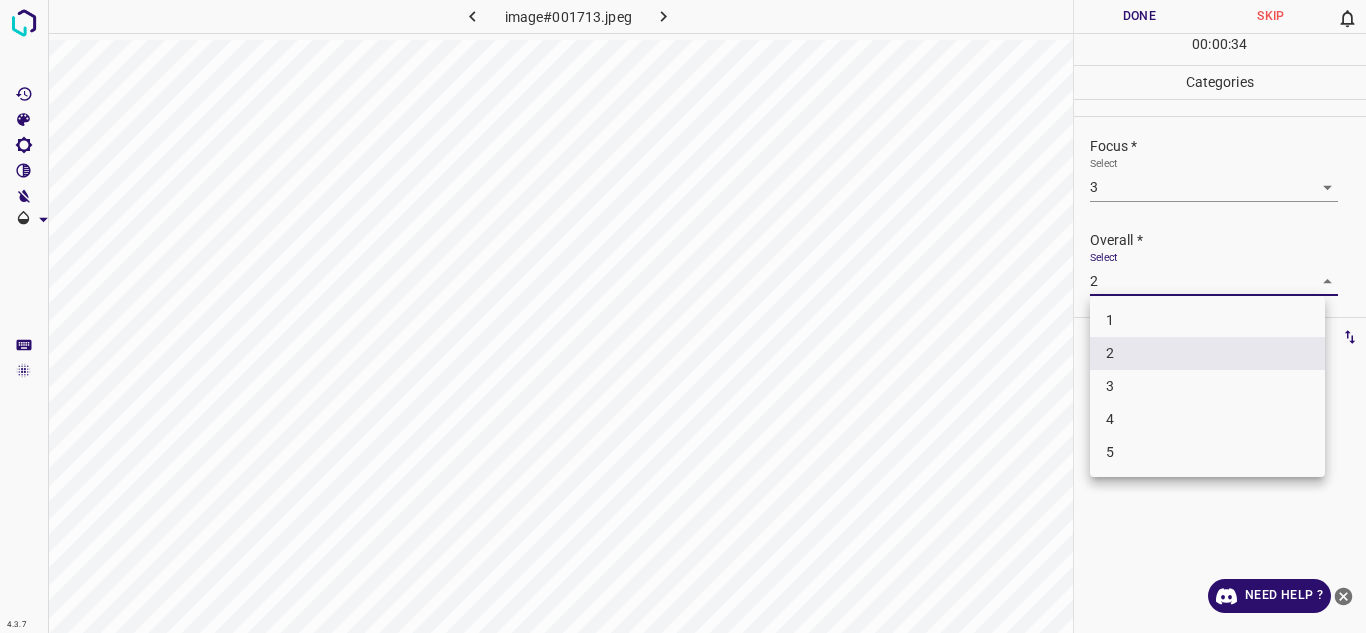 click on "4.3.7 image#001713.jpeg Done Skip 0 00   : 00   : 34   Categories Lighting *  Select 3 3 Focus *  Select 3 3 Overall *  Select 2 2 Labels   0 Categories 1 Lighting 2 Focus 3 Overall Tools Space Change between modes (Draw & Edit) I Auto labeling R Restore zoom M Zoom in N Zoom out Delete Delete selecte label Filters Z Restore filters X Saturation filter C Brightness filter V Contrast filter B Gray scale filter General O Download Need Help ? - Text - Hide - Delete 1 2 3 4 5" at bounding box center (683, 316) 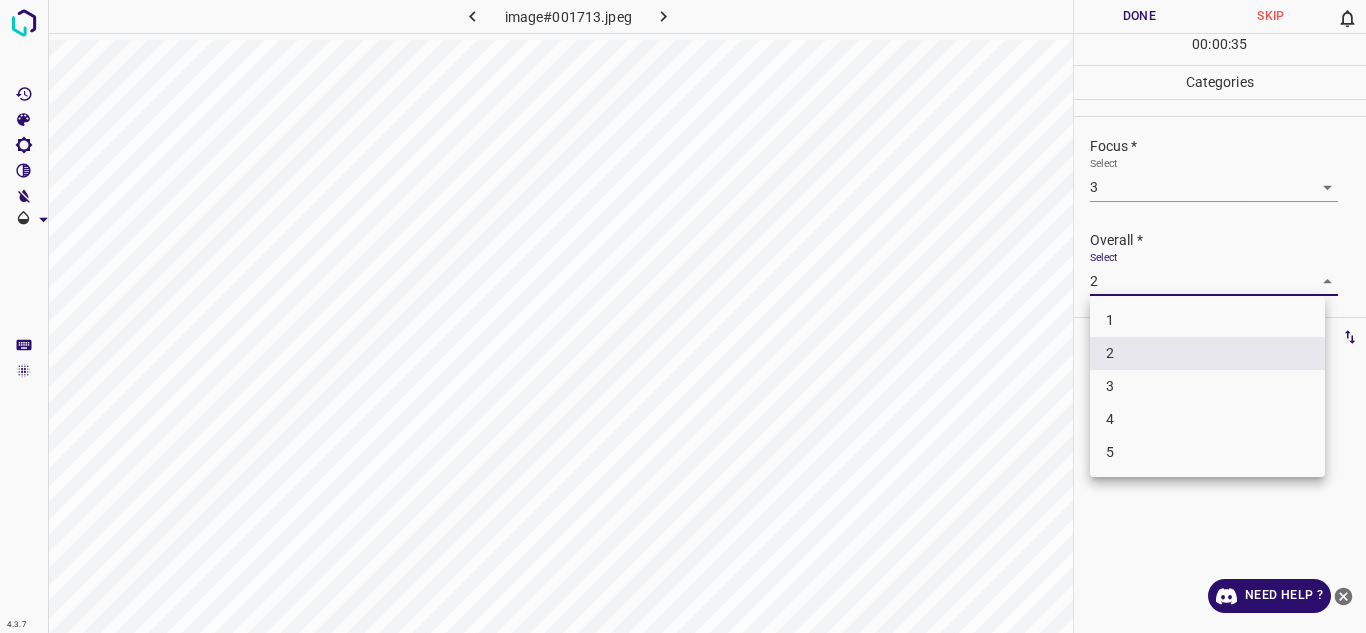 click on "3" at bounding box center (1207, 386) 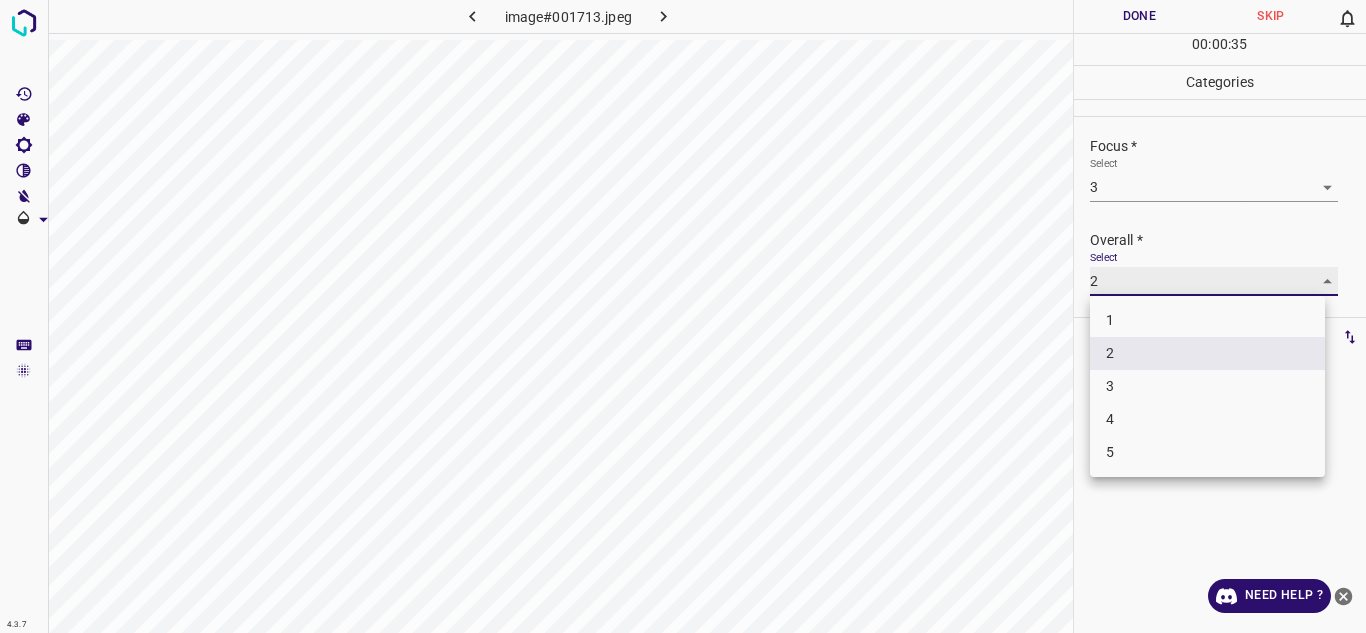 type on "3" 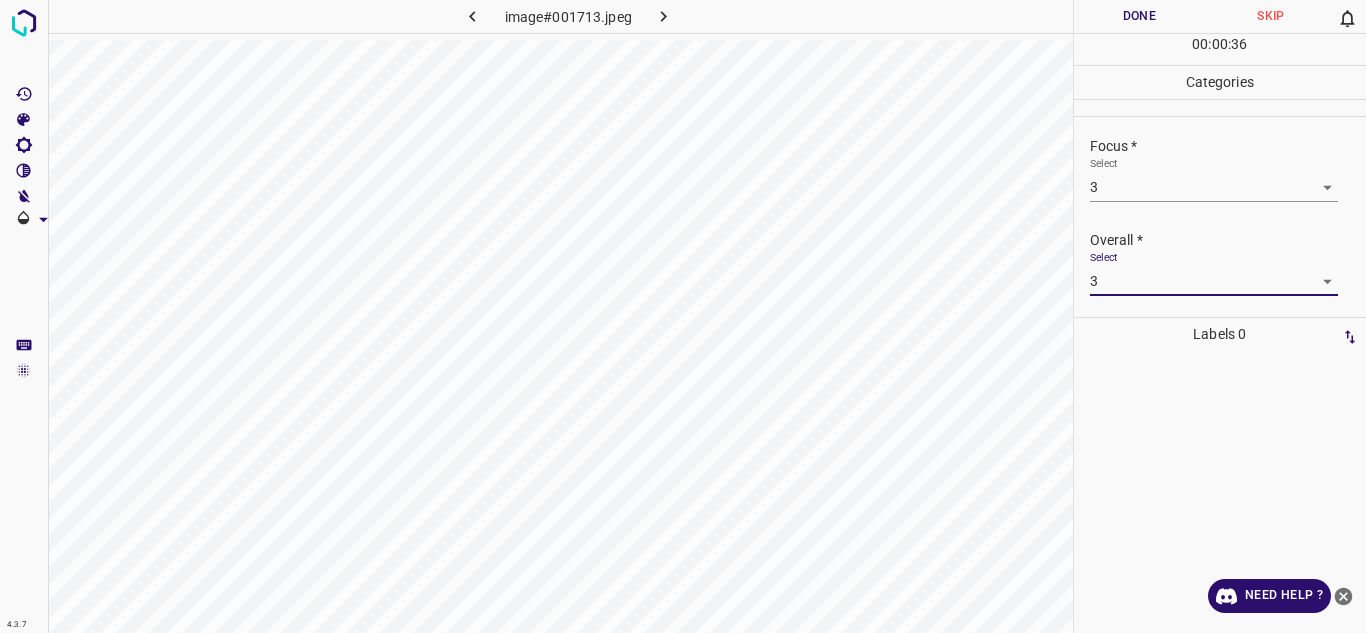 click on "Done" at bounding box center (1140, 16) 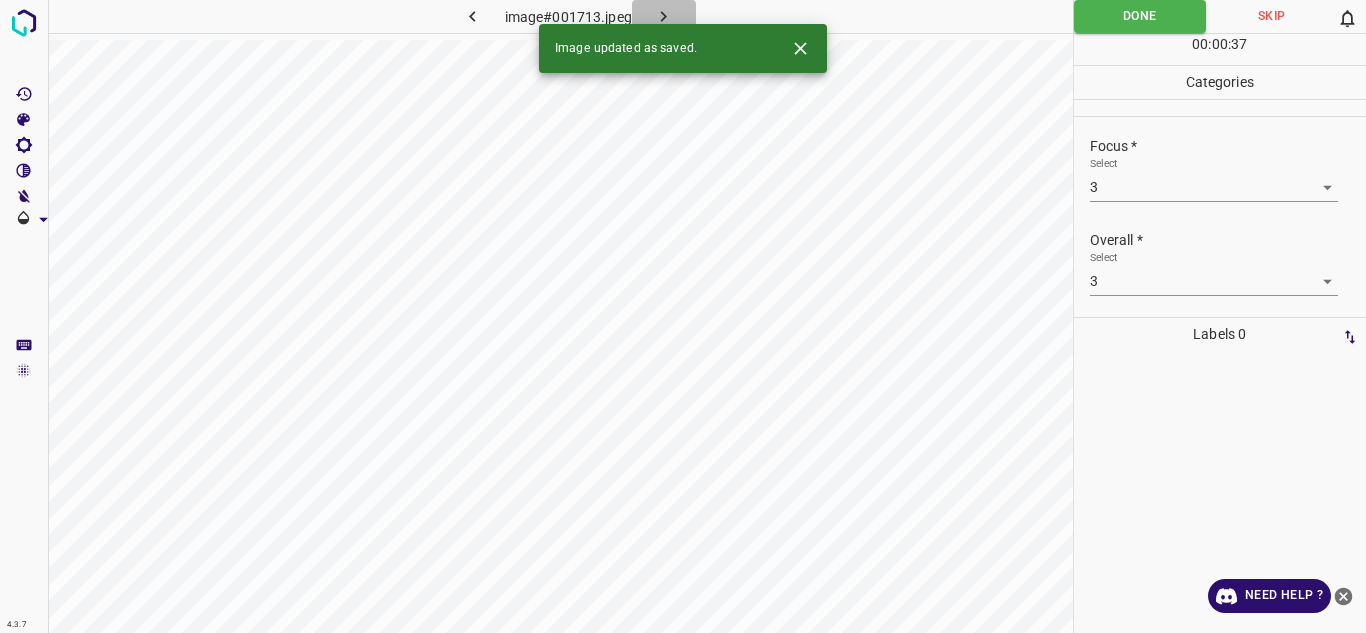 click 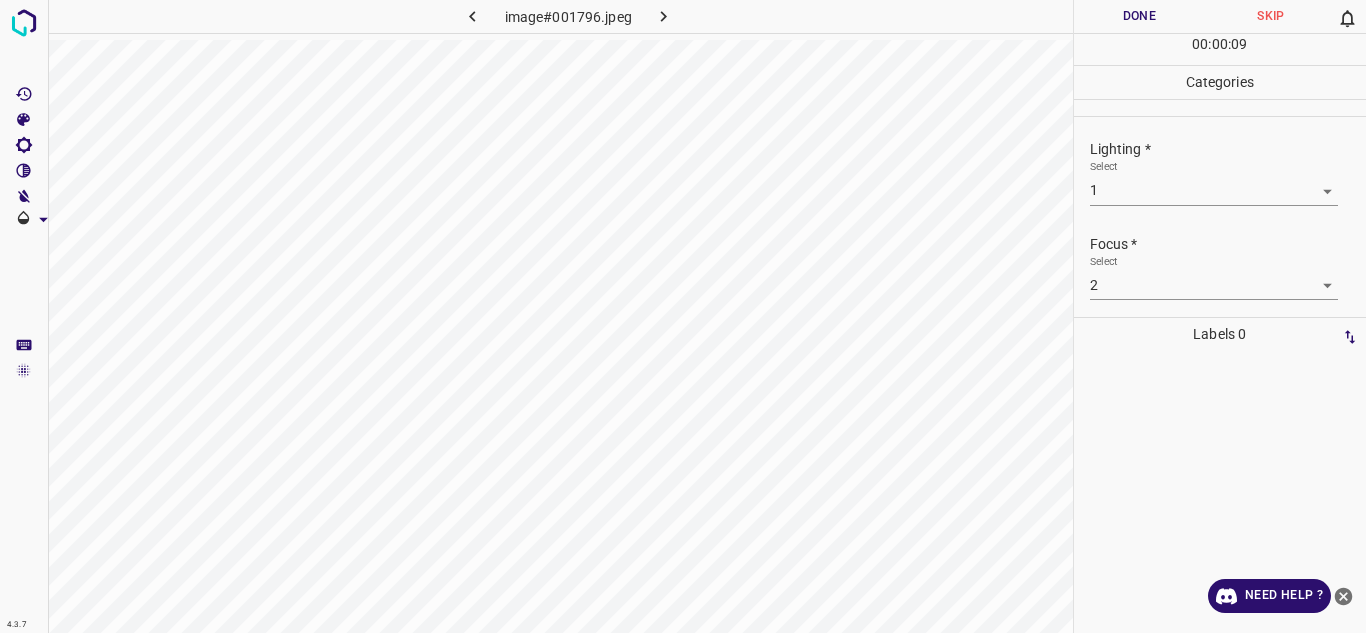 click on "4.3.7 image#001796.jpeg Done Skip 0 00   : 00   : 09   Categories Lighting *  Select 1 1 Focus *  Select 2 2 Overall *  Select 1 1 Labels   0 Categories 1 Lighting 2 Focus 3 Overall Tools Space Change between modes (Draw & Edit) I Auto labeling R Restore zoom M Zoom in N Zoom out Delete Delete selecte label Filters Z Restore filters X Saturation filter C Brightness filter V Contrast filter B Gray scale filter General O Download Need Help ? - Text - Hide - Delete" at bounding box center [683, 316] 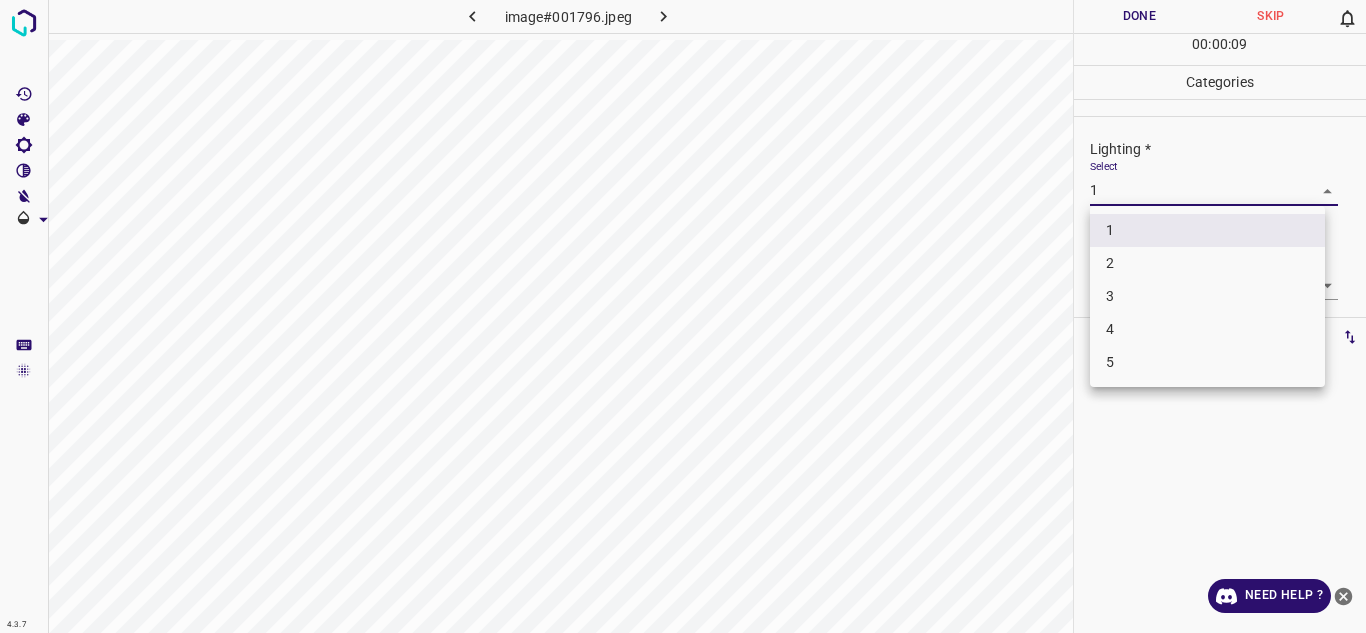 click on "2" at bounding box center (1207, 263) 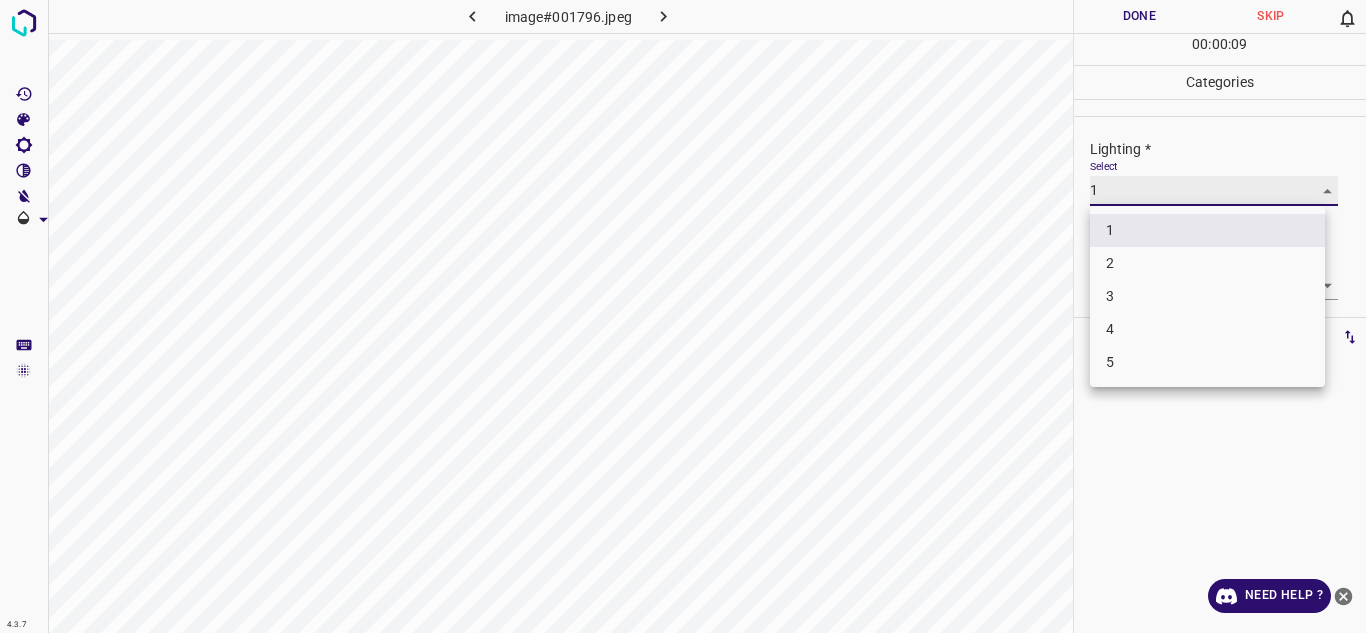 type on "2" 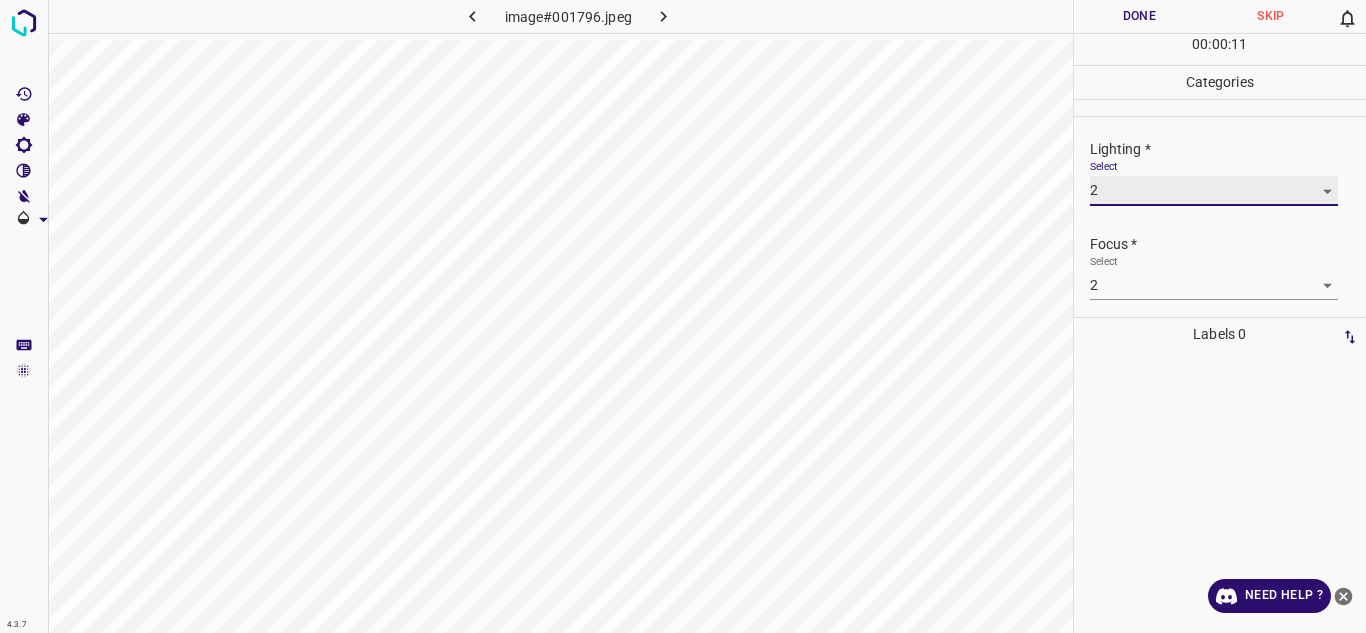 scroll, scrollTop: 98, scrollLeft: 0, axis: vertical 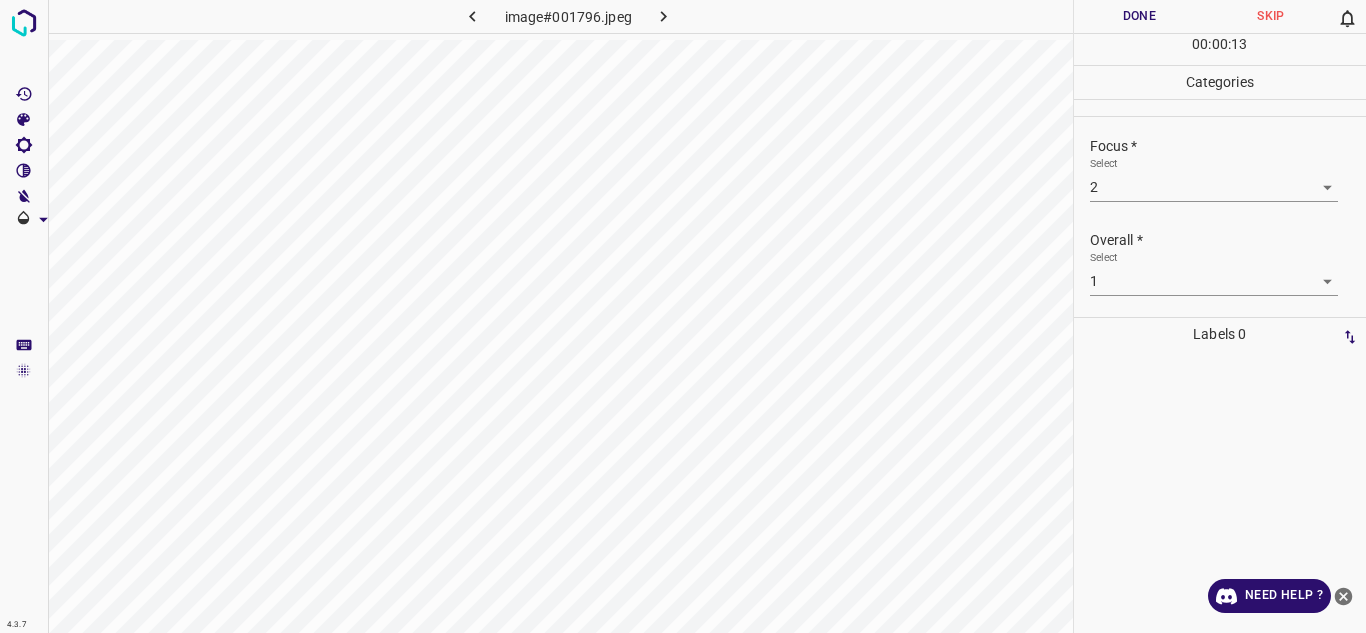 click on "4.3.7 image#001796.jpeg Done Skip 0 00   : 00   : 13   Categories Lighting *  Select 2 2 Focus *  Select 2 2 Overall *  Select 1 1 Labels   0 Categories 1 Lighting 2 Focus 3 Overall Tools Space Change between modes (Draw & Edit) I Auto labeling R Restore zoom M Zoom in N Zoom out Delete Delete selecte label Filters Z Restore filters X Saturation filter C Brightness filter V Contrast filter B Gray scale filter General O Download Need Help ? - Text - Hide - Delete" at bounding box center [683, 316] 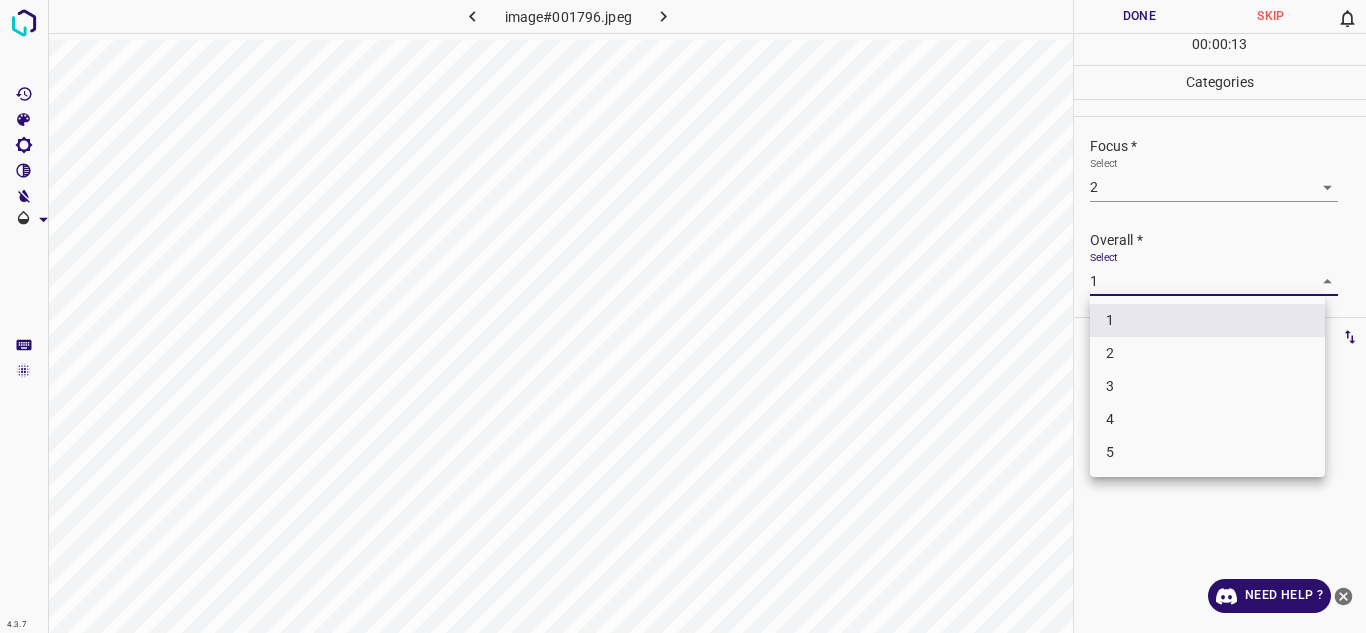 click on "2" at bounding box center (1207, 353) 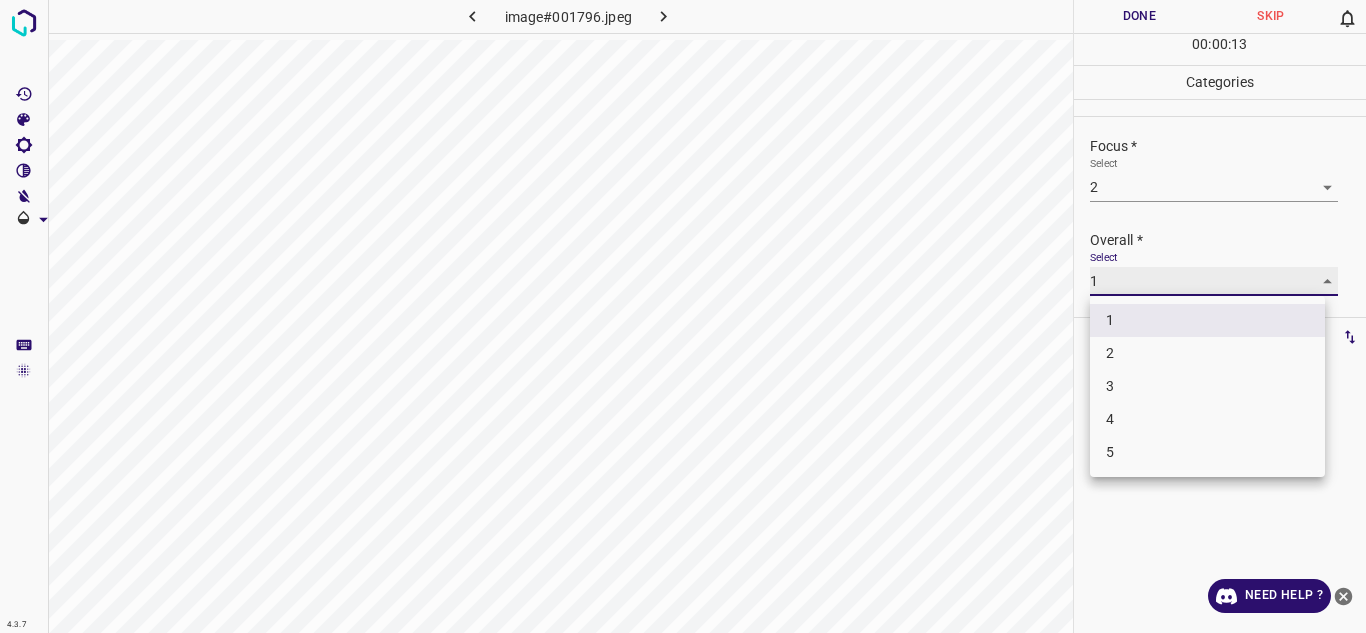 type on "2" 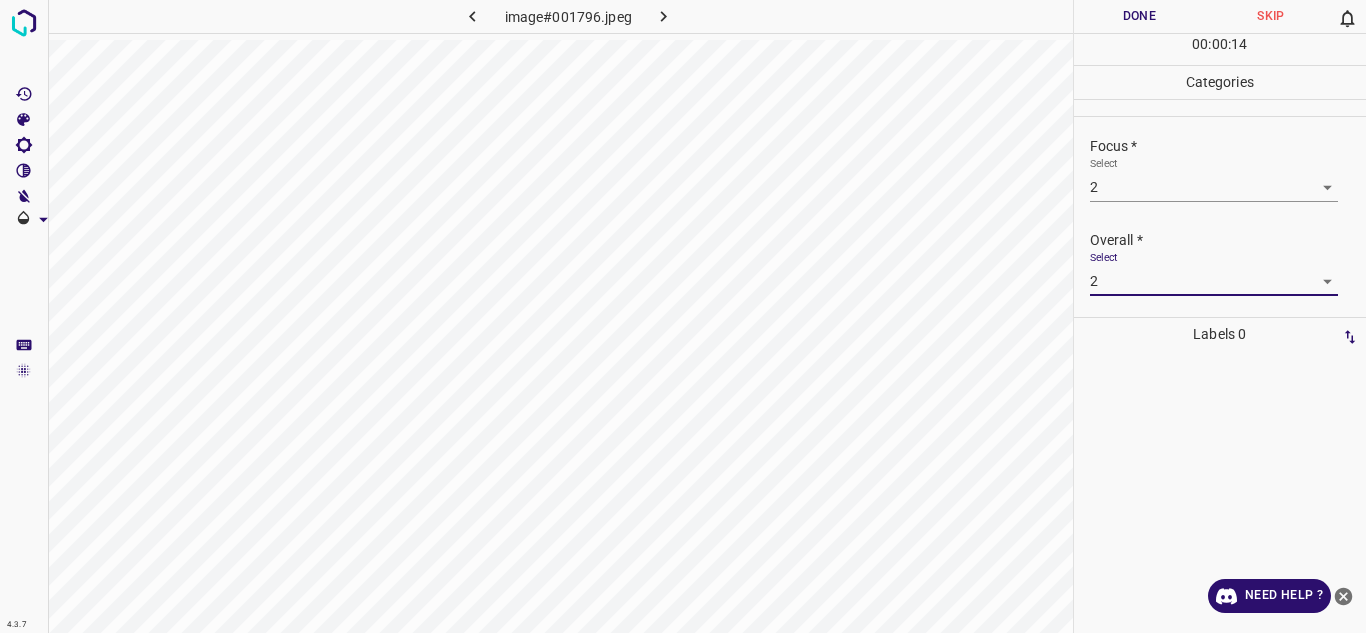 click on "Done" at bounding box center [1140, 16] 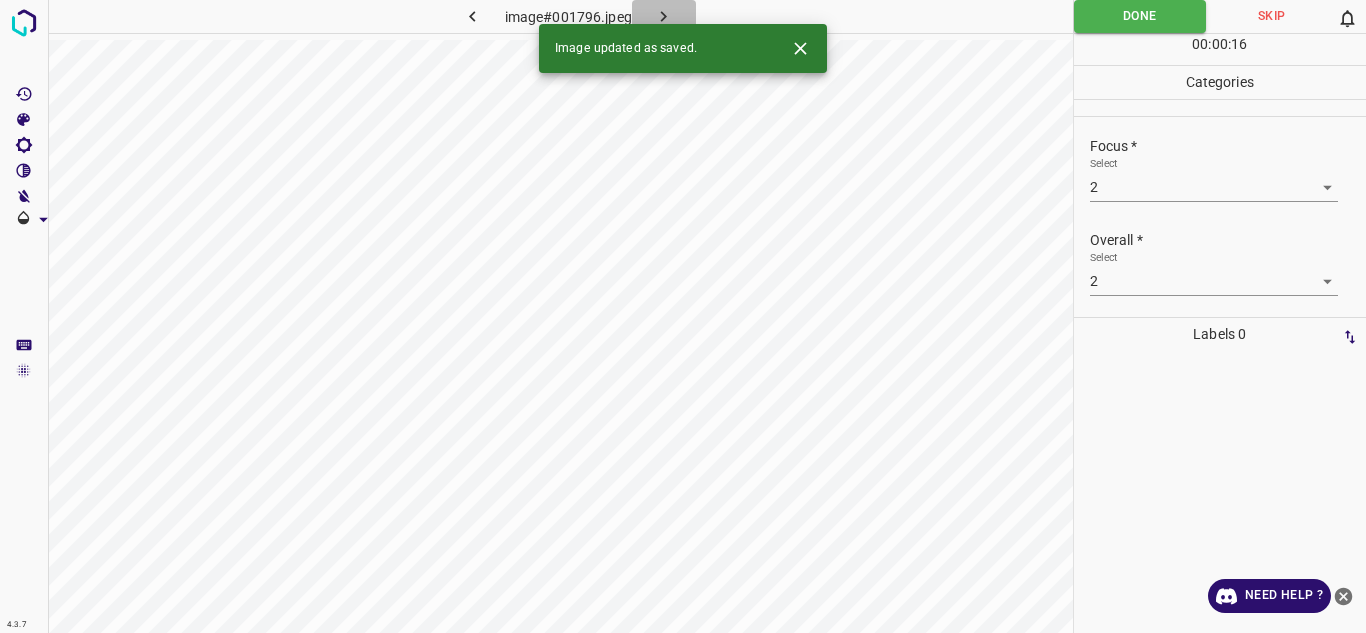 click 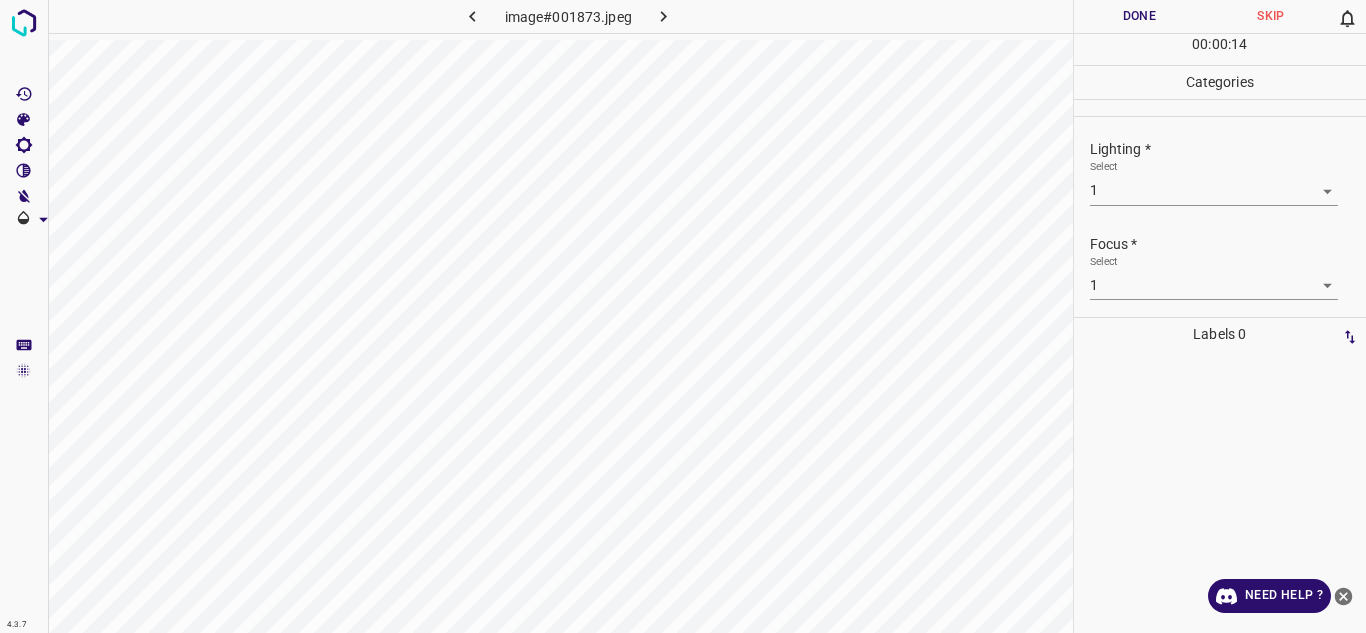 click on "4.3.7 image#001873.jpeg Done Skip 0 00   : 00   : 14   Categories Lighting *  Select 1 1 Focus *  Select 1 1 Overall *  Select 1 1 Labels   0 Categories 1 Lighting 2 Focus 3 Overall Tools Space Change between modes (Draw & Edit) I Auto labeling R Restore zoom M Zoom in N Zoom out Delete Delete selecte label Filters Z Restore filters X Saturation filter C Brightness filter V Contrast filter B Gray scale filter General O Download Need Help ? - Text - Hide - Delete" at bounding box center (683, 316) 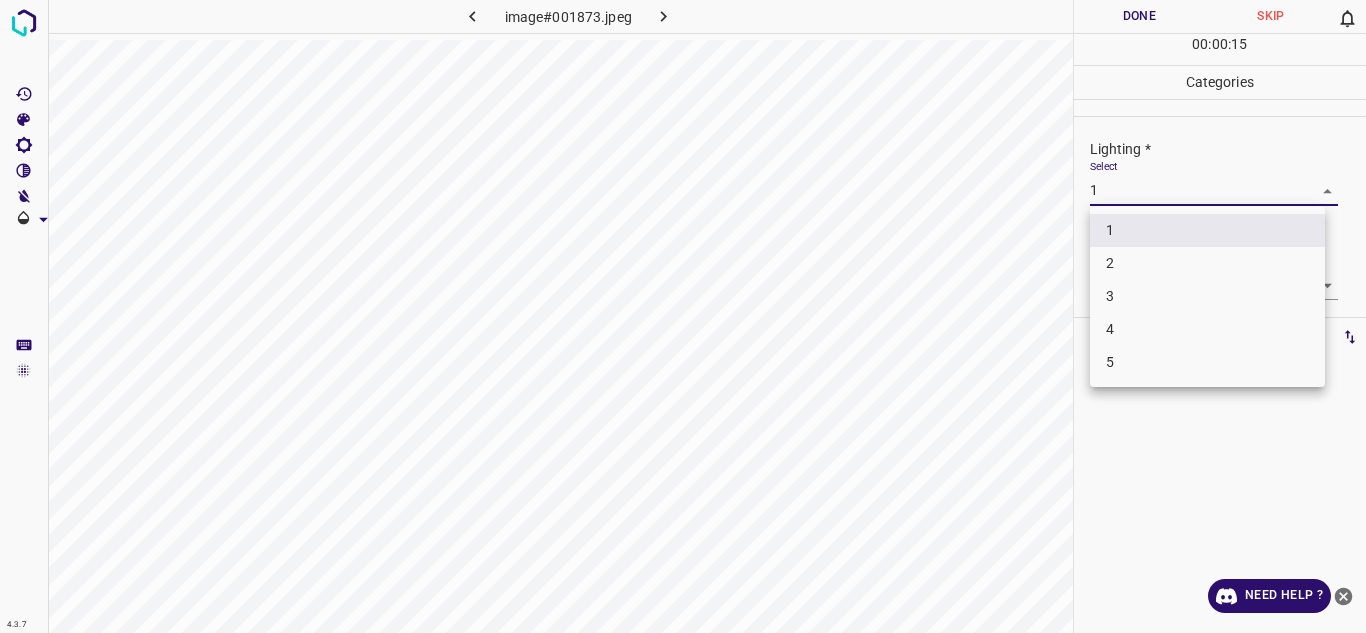 click on "3" at bounding box center [1207, 296] 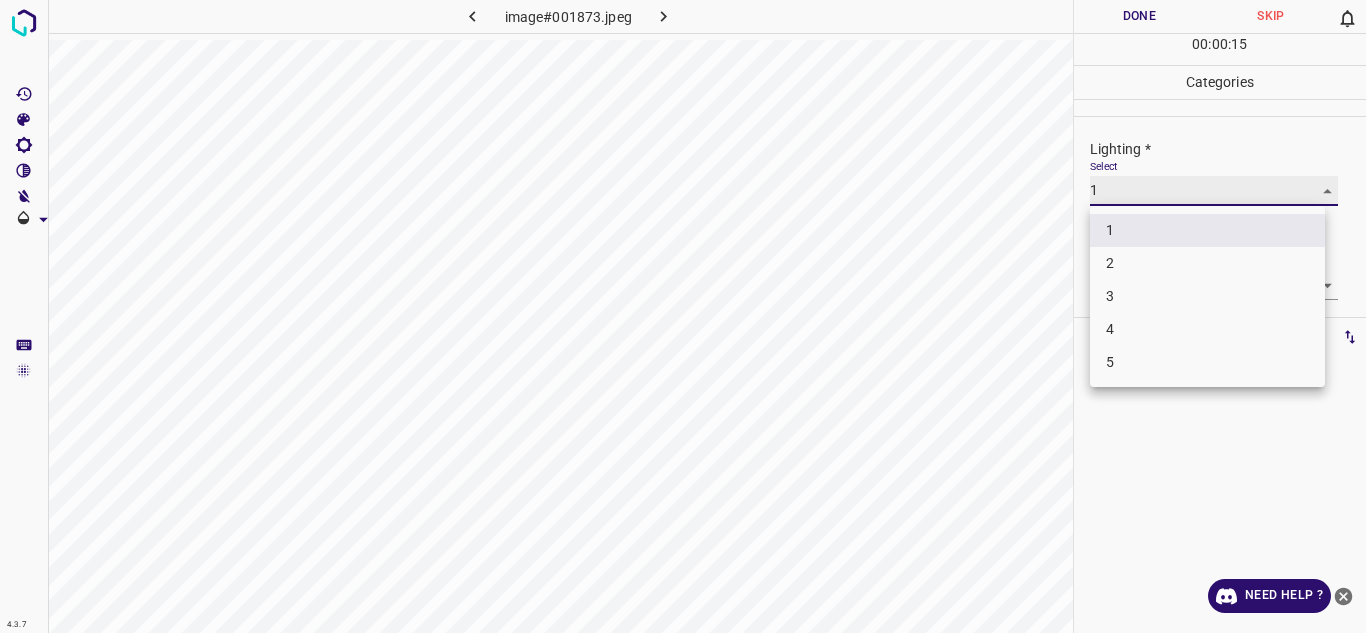 type on "3" 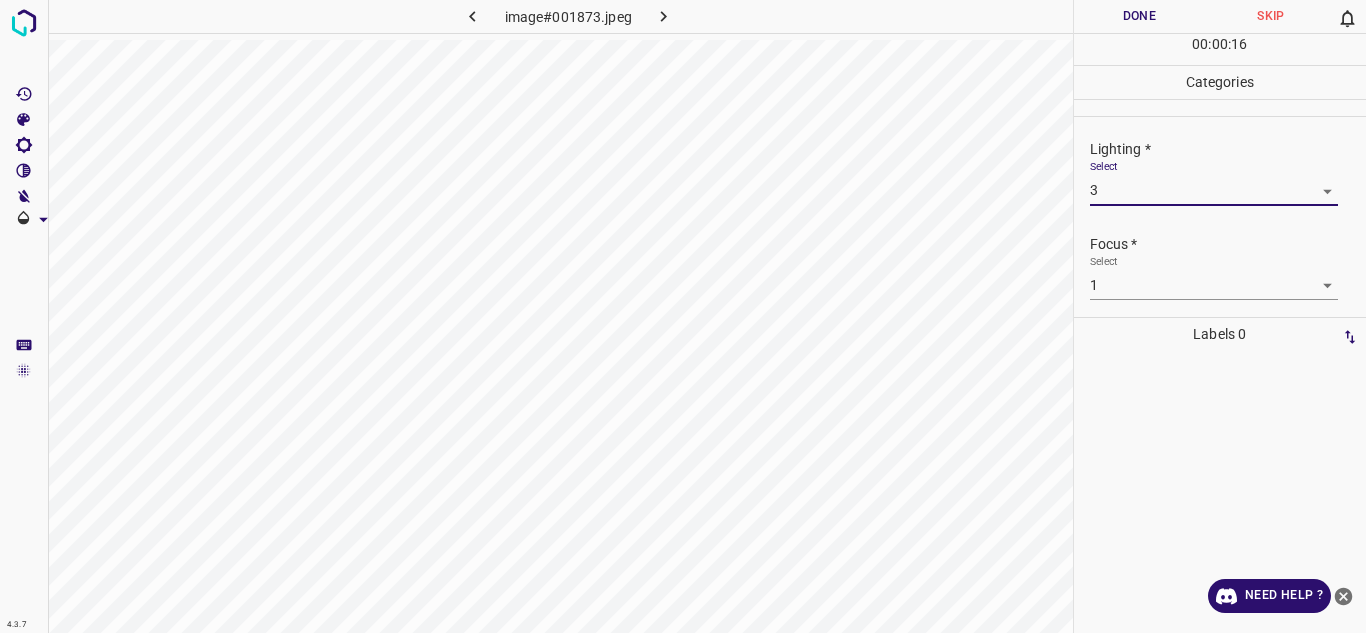 click on "4.3.7 image#001873.jpeg Done Skip 0 00   : 00   : 16   Categories Lighting *  Select 3 3 Focus *  Select 1 1 Overall *  Select 1 1 Labels   0 Categories 1 Lighting 2 Focus 3 Overall Tools Space Change between modes (Draw & Edit) I Auto labeling R Restore zoom M Zoom in N Zoom out Delete Delete selecte label Filters Z Restore filters X Saturation filter C Brightness filter V Contrast filter B Gray scale filter General O Download Need Help ? - Text - Hide - Delete" at bounding box center [683, 316] 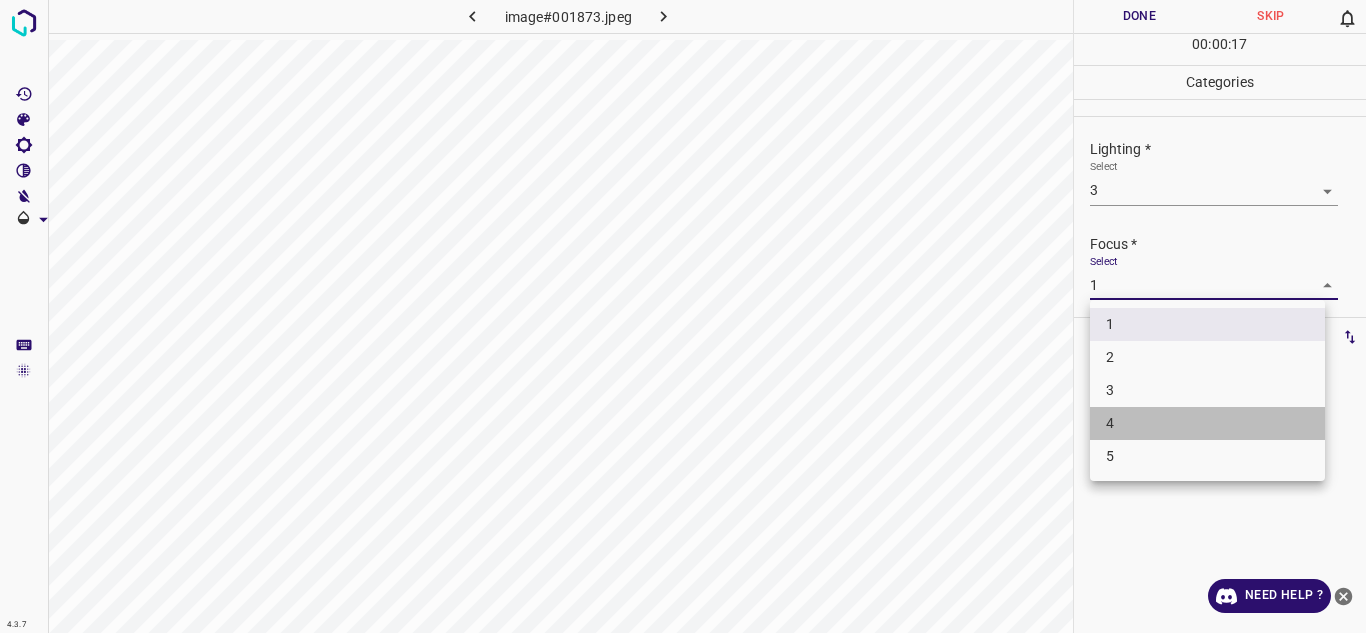 click on "4" at bounding box center (1207, 423) 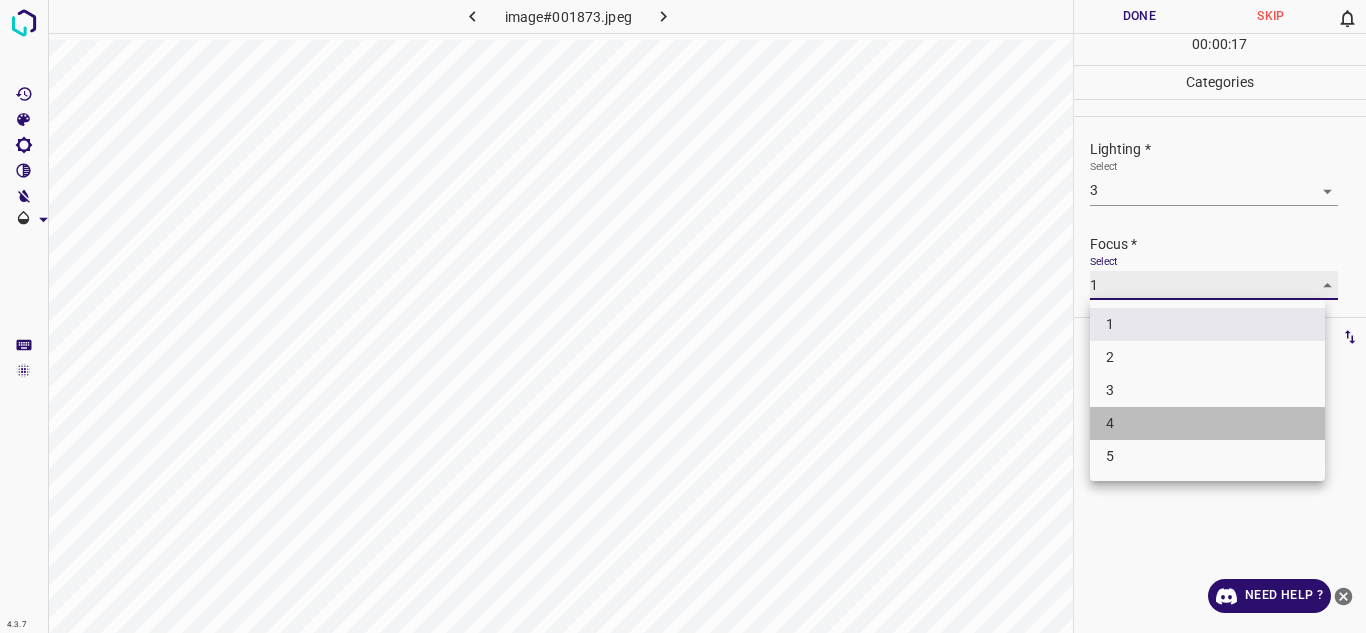 type on "4" 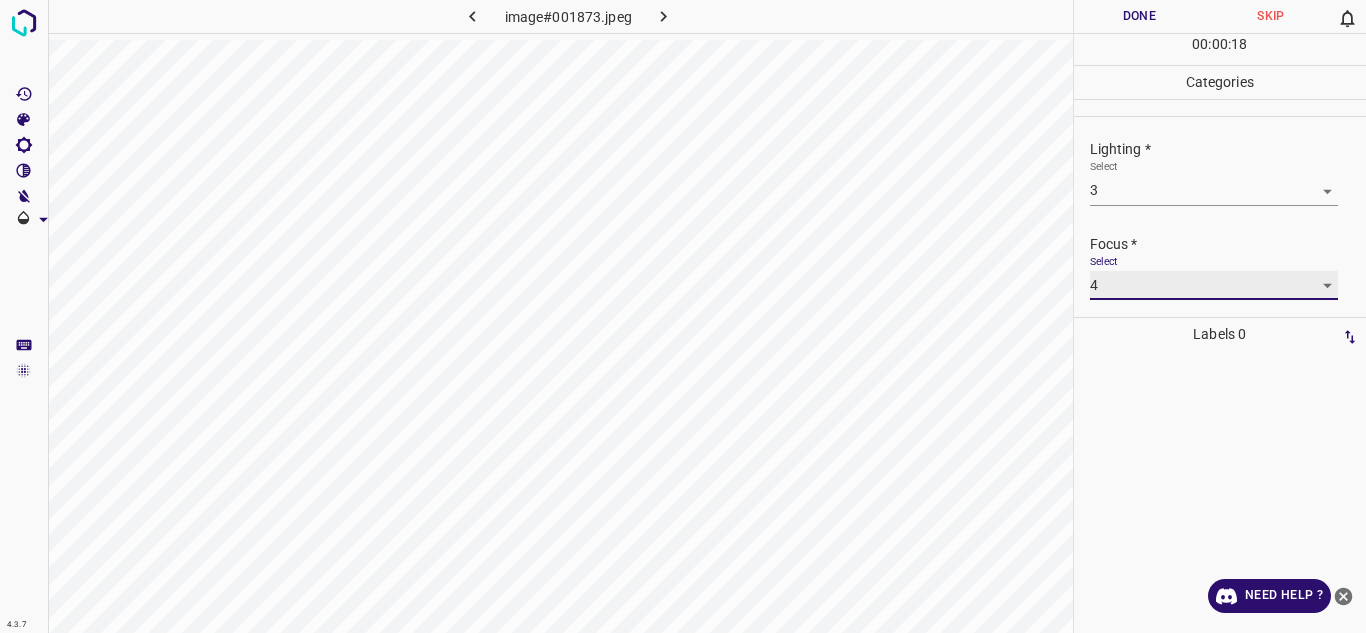 scroll, scrollTop: 98, scrollLeft: 0, axis: vertical 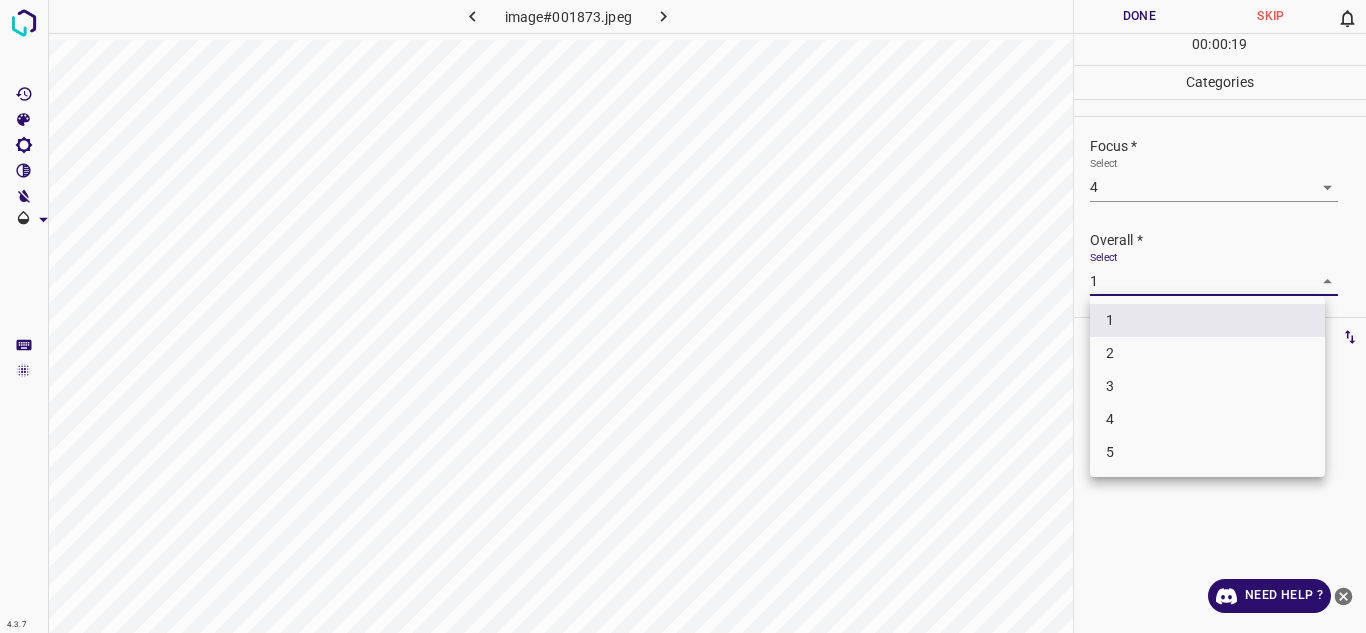click on "4.3.7 image#001873.jpeg Done Skip 0 00   : 00   : 19   Categories Lighting *  Select 3 3 Focus *  Select 4 4 Overall *  Select 1 1 Labels   0 Categories 1 Lighting 2 Focus 3 Overall Tools Space Change between modes (Draw & Edit) I Auto labeling R Restore zoom M Zoom in N Zoom out Delete Delete selecte label Filters Z Restore filters X Saturation filter C Brightness filter V Contrast filter B Gray scale filter General O Download Need Help ? - Text - Hide - Delete 1 2 3 4 5" at bounding box center (683, 316) 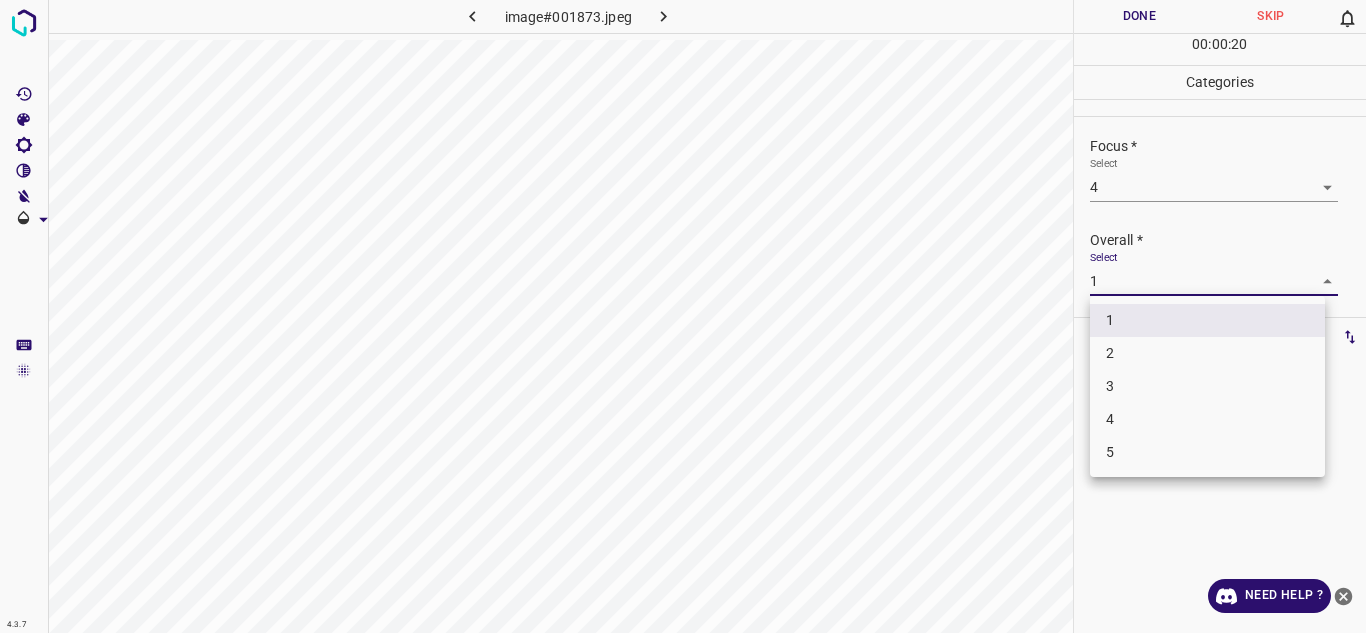 click on "4" at bounding box center (1207, 419) 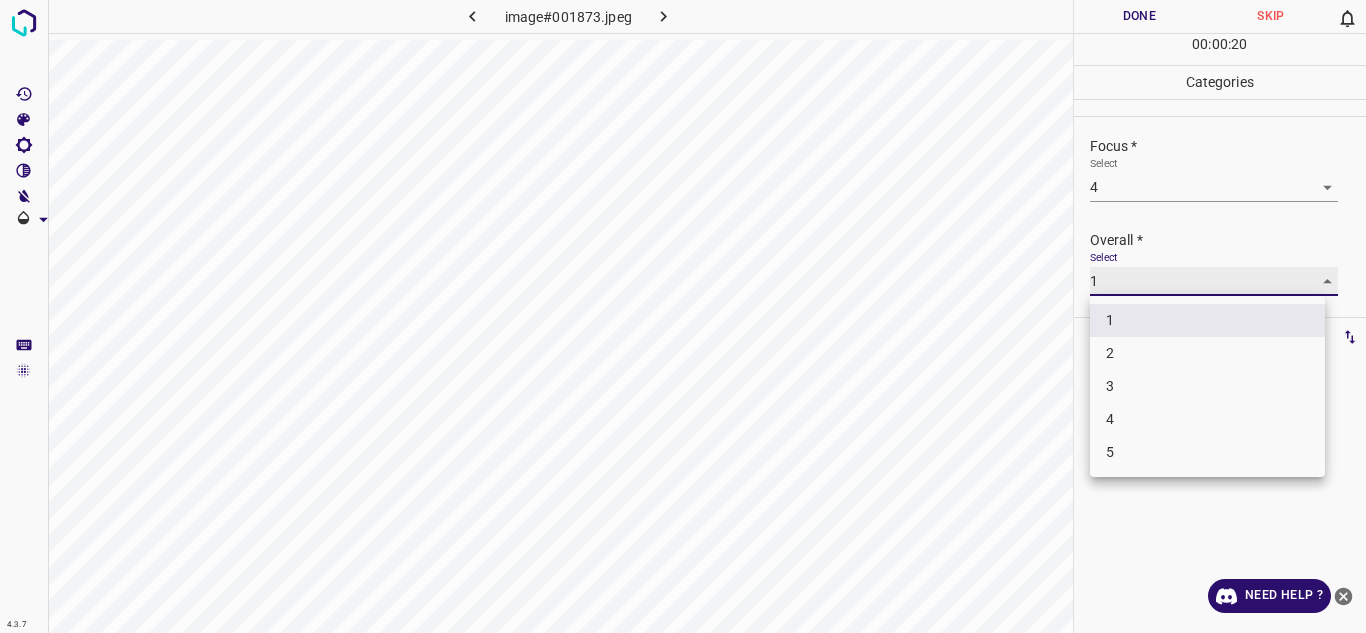 type on "4" 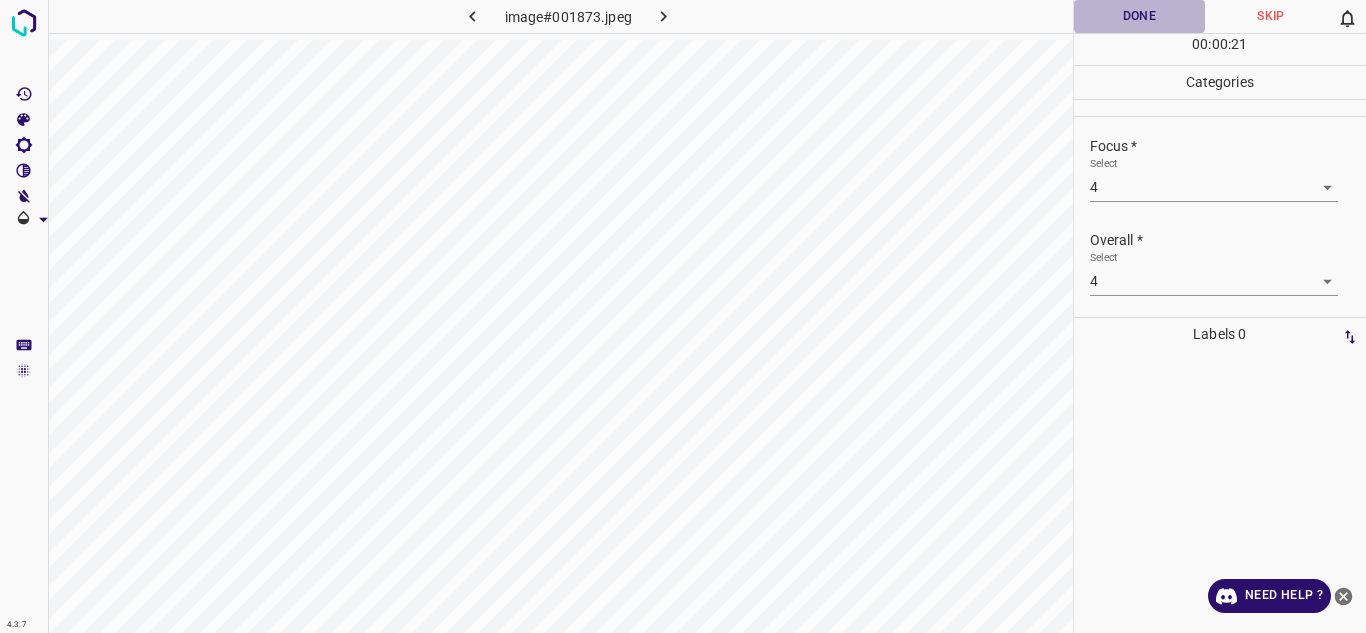 click on "Done" at bounding box center [1140, 16] 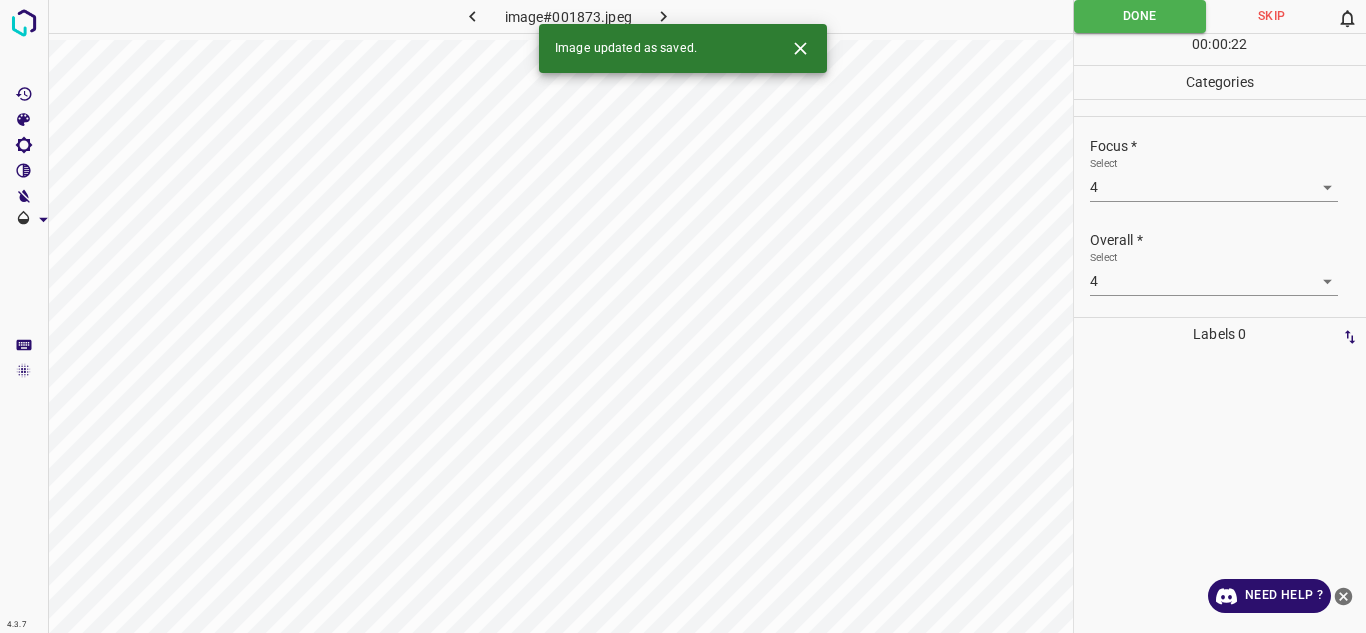 click 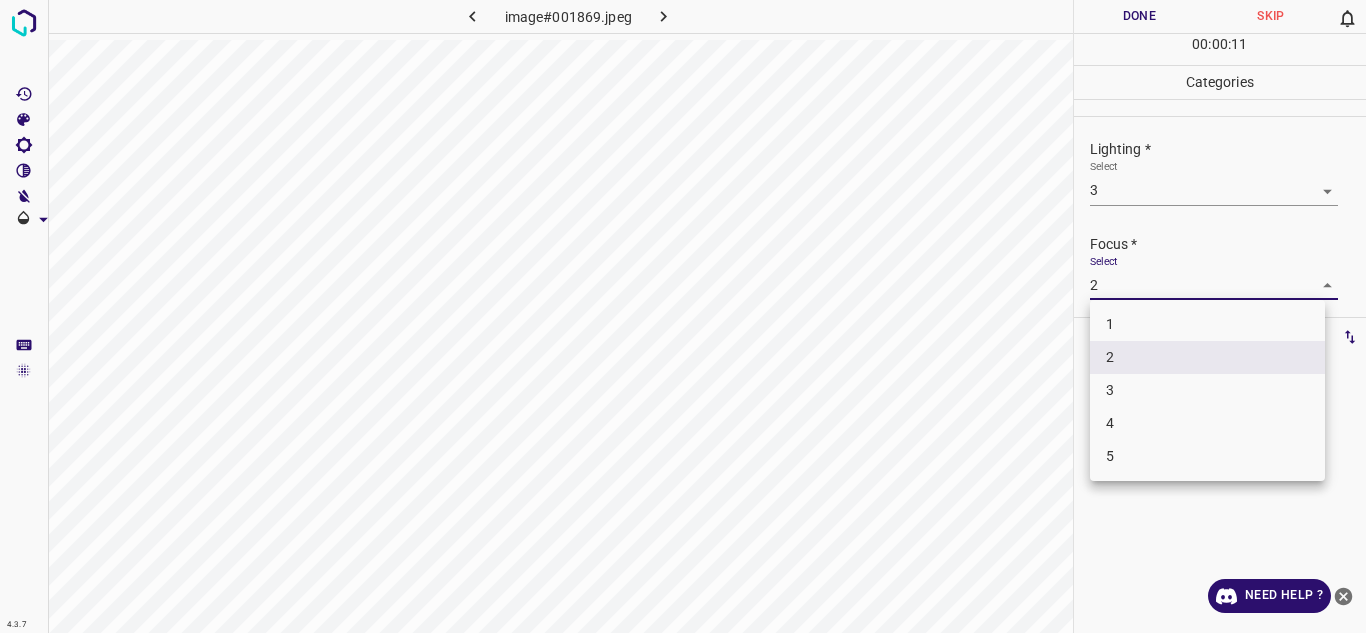 click on "4.3.7 image#001869.jpeg Done Skip 0 00   : 00   : 11   Categories Lighting *  Select 3 3 Focus *  Select 2 2 Overall *  Select 2 2 Labels   0 Categories 1 Lighting 2 Focus 3 Overall Tools Space Change between modes (Draw & Edit) I Auto labeling R Restore zoom M Zoom in N Zoom out Delete Delete selecte label Filters Z Restore filters X Saturation filter C Brightness filter V Contrast filter B Gray scale filter General O Download Need Help ? - Text - Hide - Delete 1 2 3 4 5" at bounding box center (683, 316) 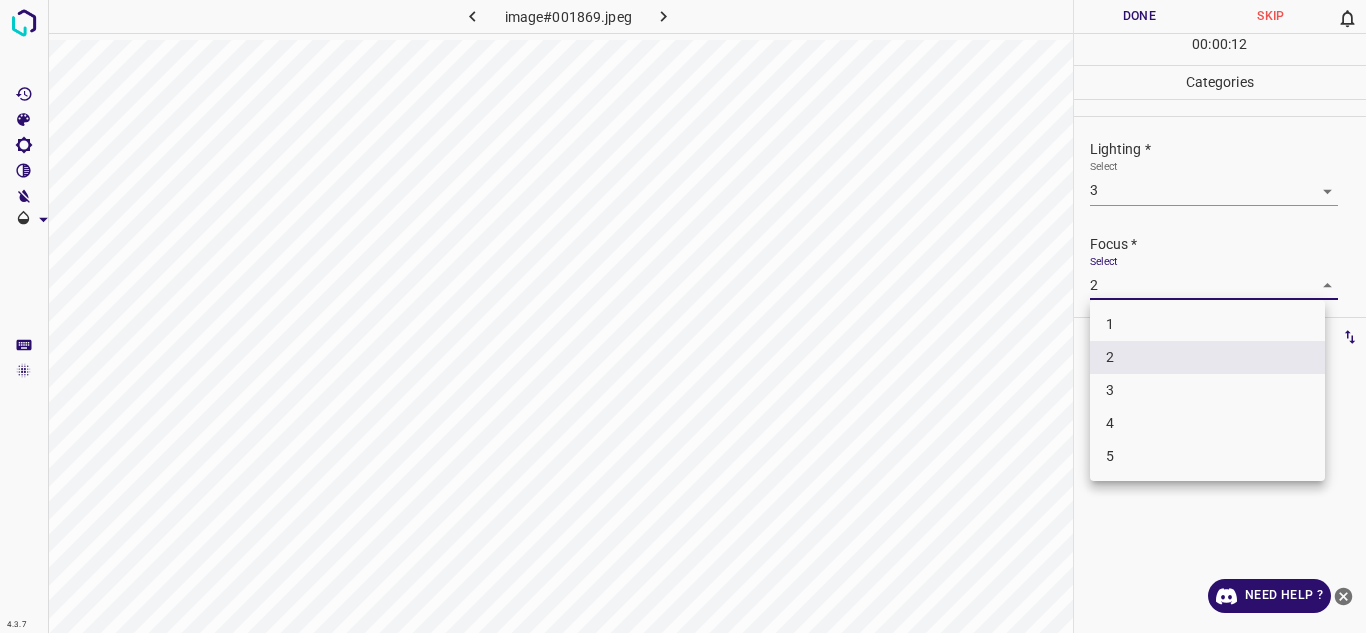 click on "4" at bounding box center (1207, 423) 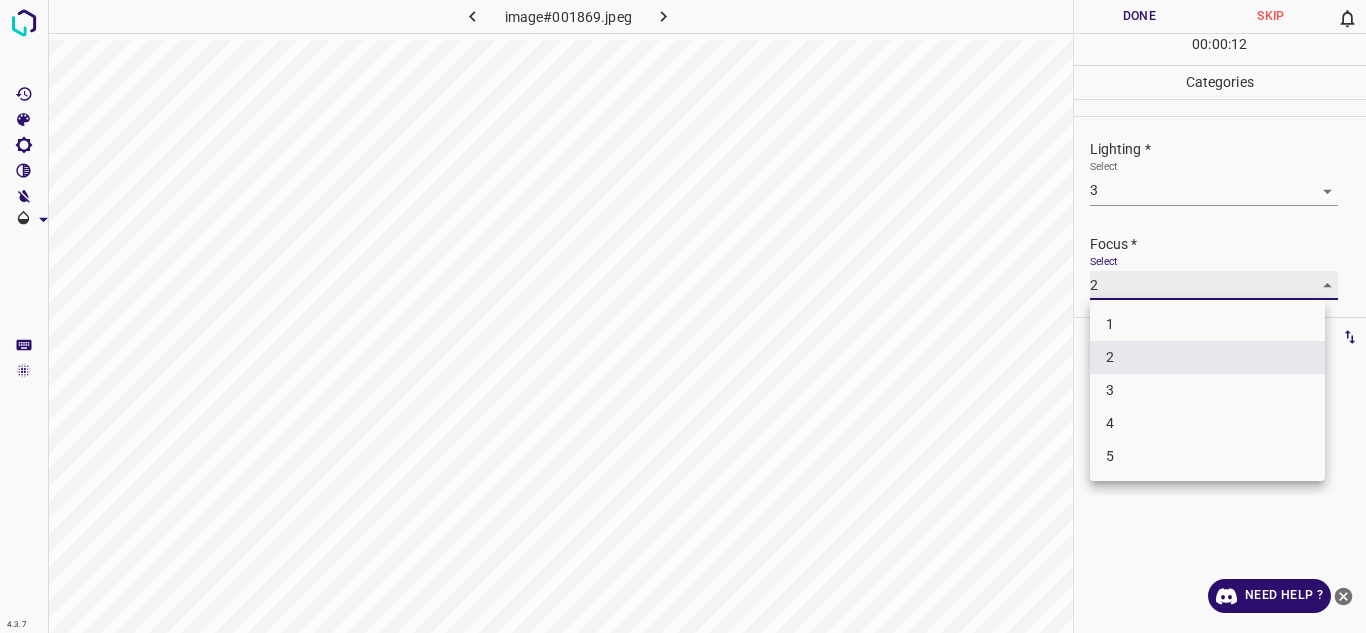 type on "4" 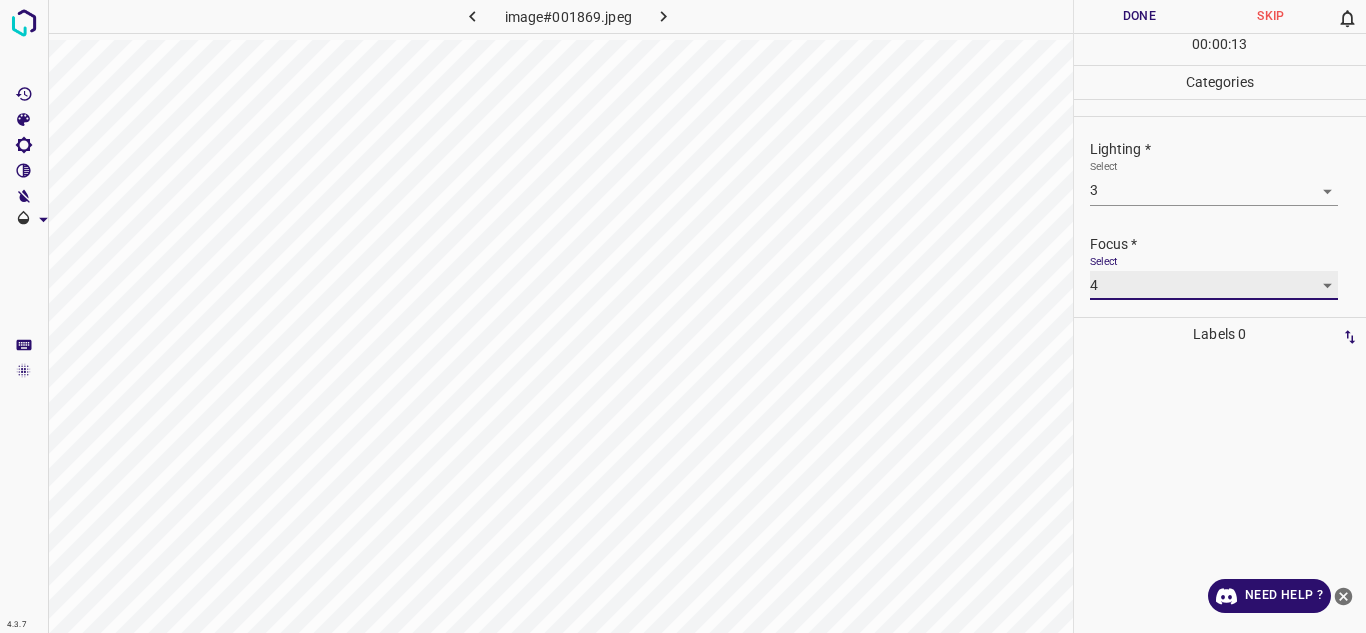 scroll, scrollTop: 98, scrollLeft: 0, axis: vertical 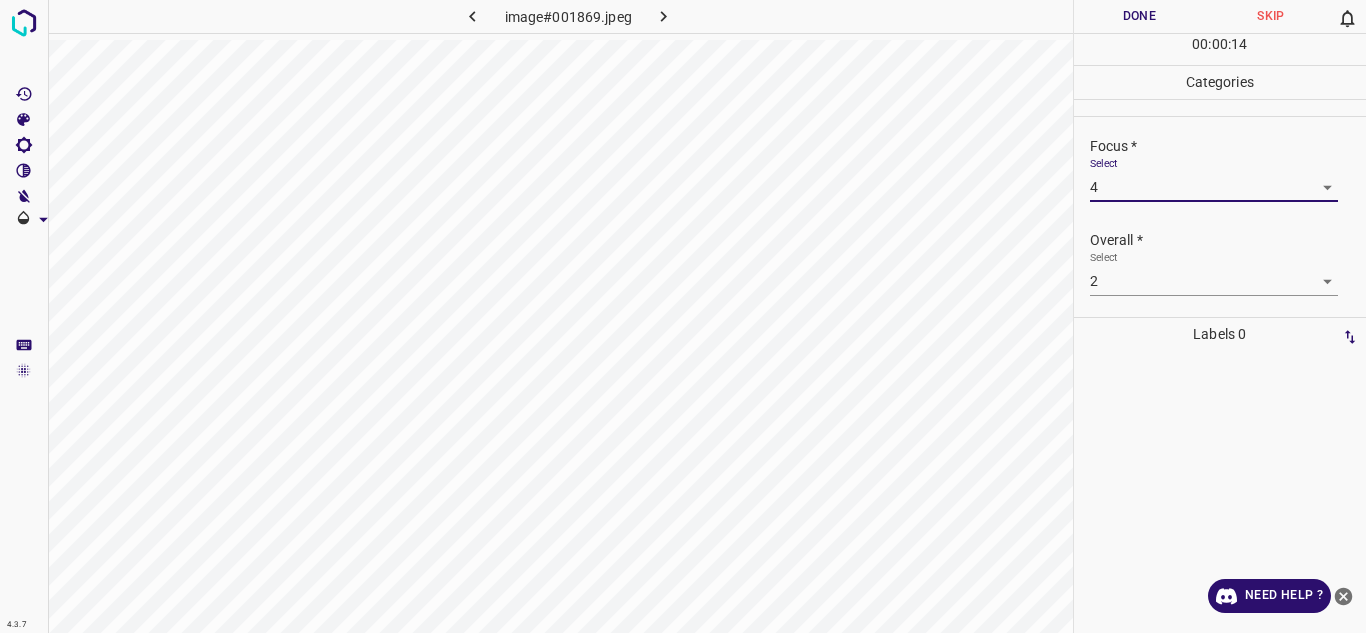 click on "4.3.7 image#001869.jpeg Done Skip 0 00   : 00   : 14   Categories Lighting *  Select 3 3 Focus *  Select 4 4 Overall *  Select 2 2 Labels   0 Categories 1 Lighting 2 Focus 3 Overall Tools Space Change between modes (Draw & Edit) I Auto labeling R Restore zoom M Zoom in N Zoom out Delete Delete selecte label Filters Z Restore filters X Saturation filter C Brightness filter V Contrast filter B Gray scale filter General O Download Need Help ? - Text - Hide - Delete" at bounding box center [683, 316] 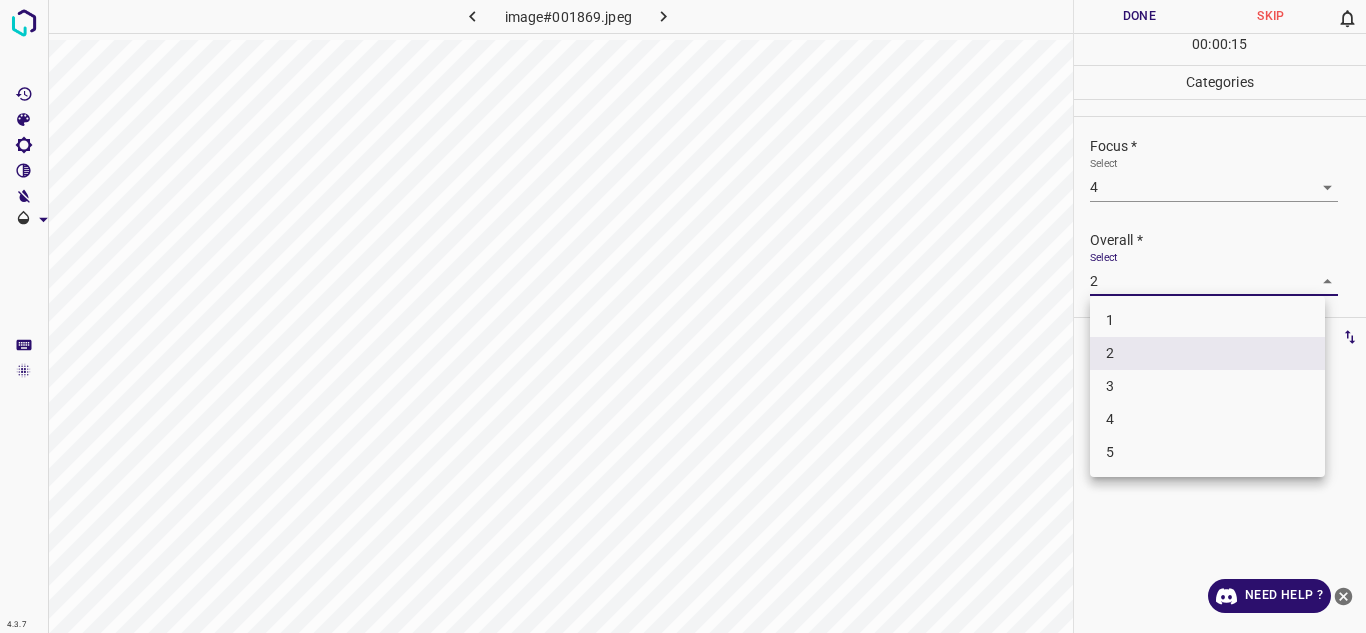 click on "4" at bounding box center [1207, 419] 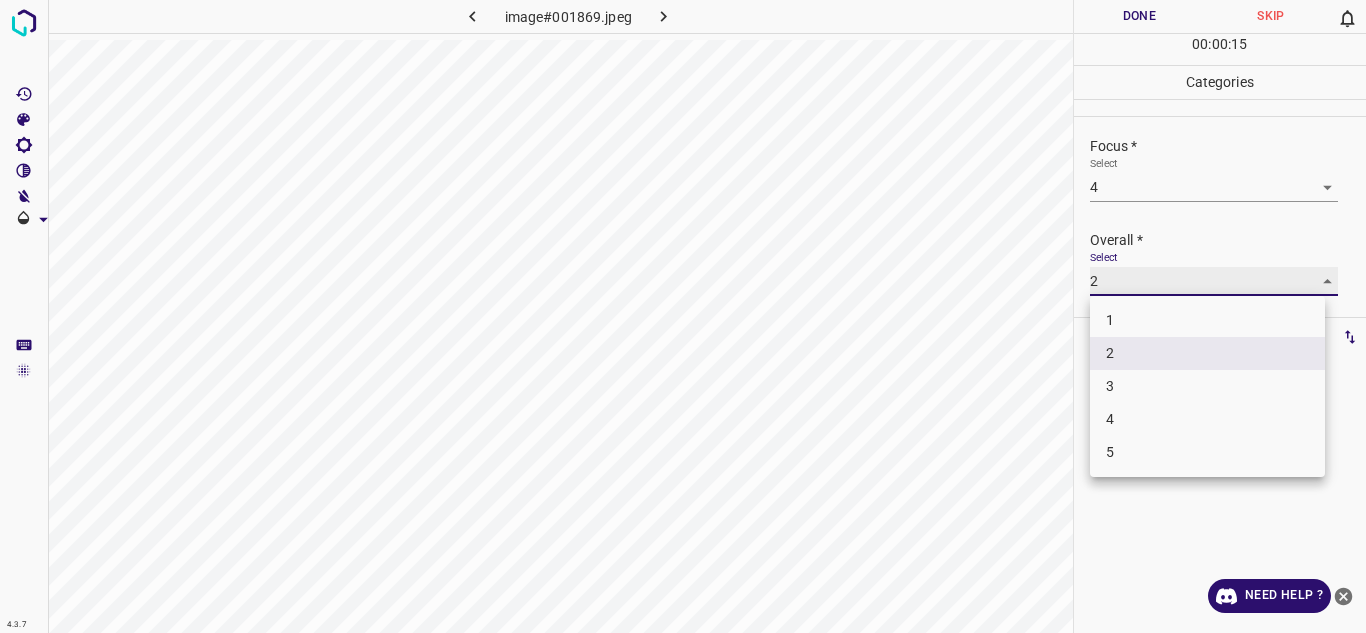 type on "4" 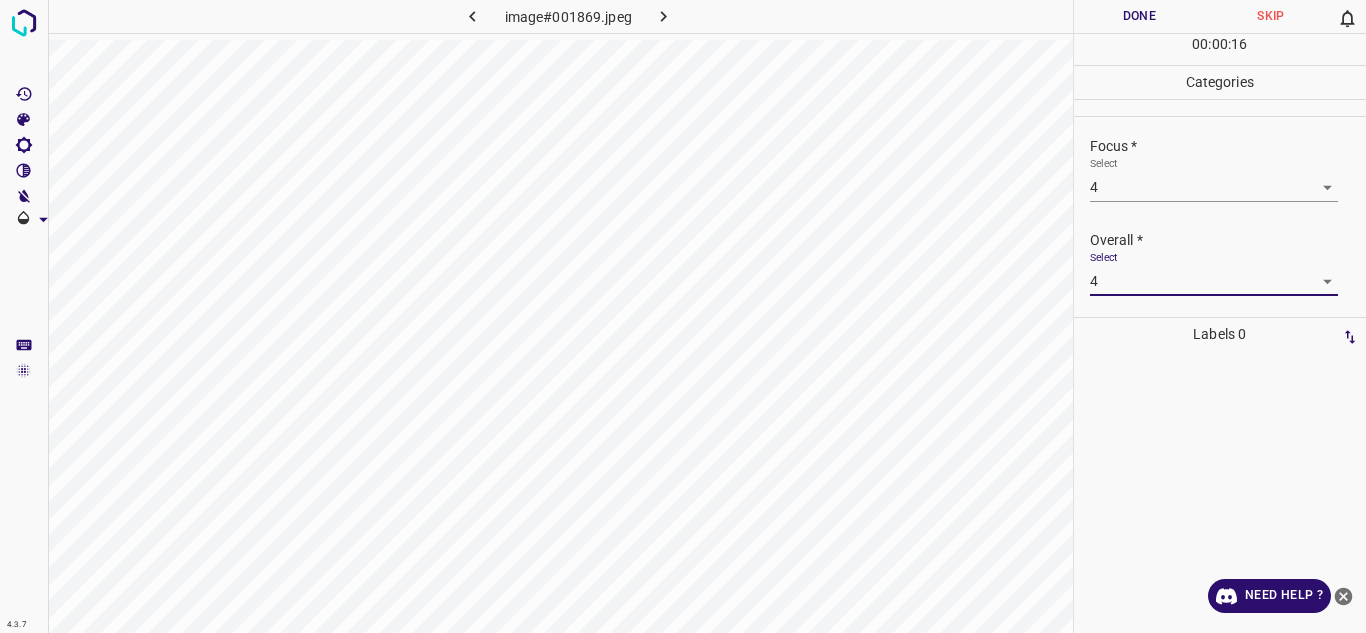 click on "Done" at bounding box center (1140, 16) 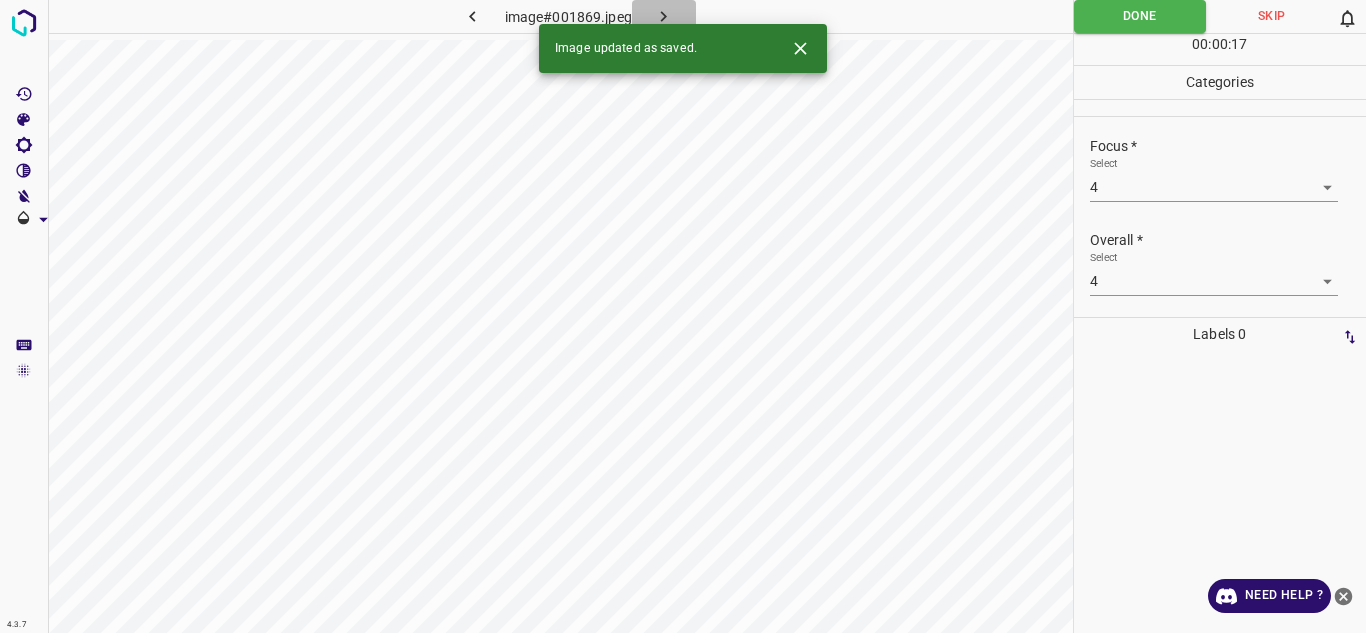 click at bounding box center [664, 16] 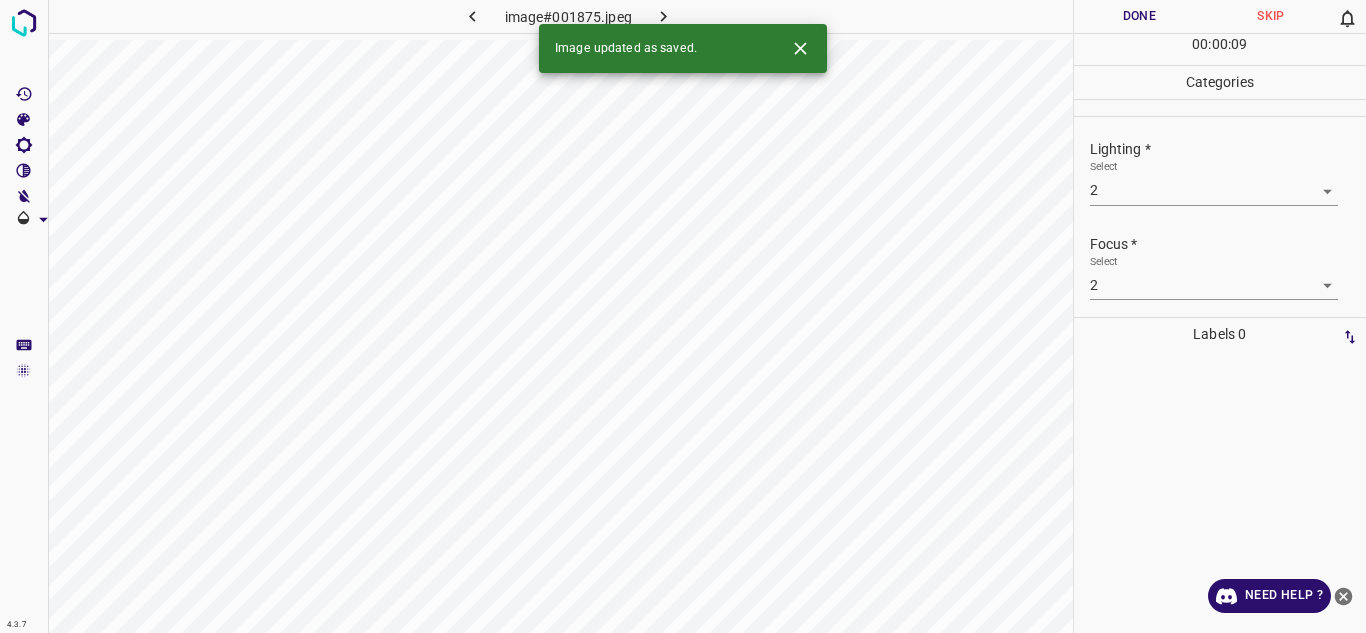 click on "4.3.7 image#001875.jpeg Done Skip 0 00   : 00   : 09   Categories Lighting *  Select 2 2 Focus *  Select 2 2 Overall *  Select 2 2 Labels   0 Categories 1 Lighting 2 Focus 3 Overall Tools Space Change between modes (Draw & Edit) I Auto labeling R Restore zoom M Zoom in N Zoom out Delete Delete selecte label Filters Z Restore filters X Saturation filter C Brightness filter V Contrast filter B Gray scale filter General O Download Image updated as saved. Need Help ? - Text - Hide - Delete" at bounding box center [683, 316] 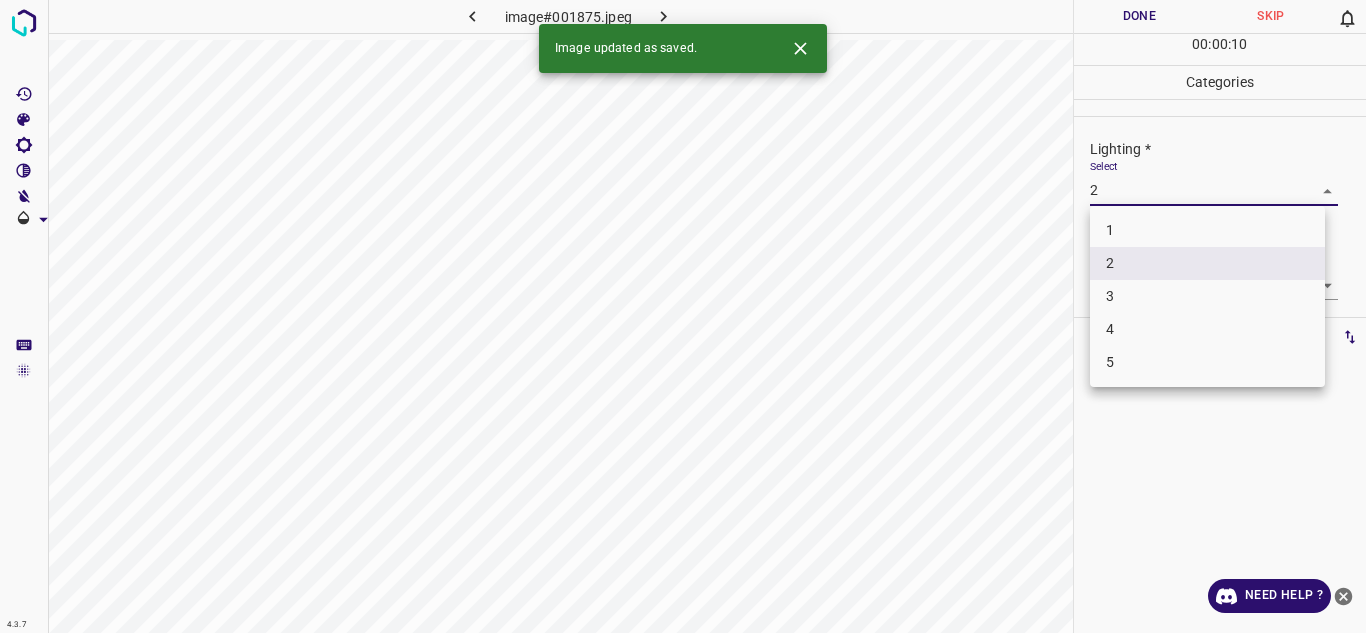 click on "2" at bounding box center (1207, 263) 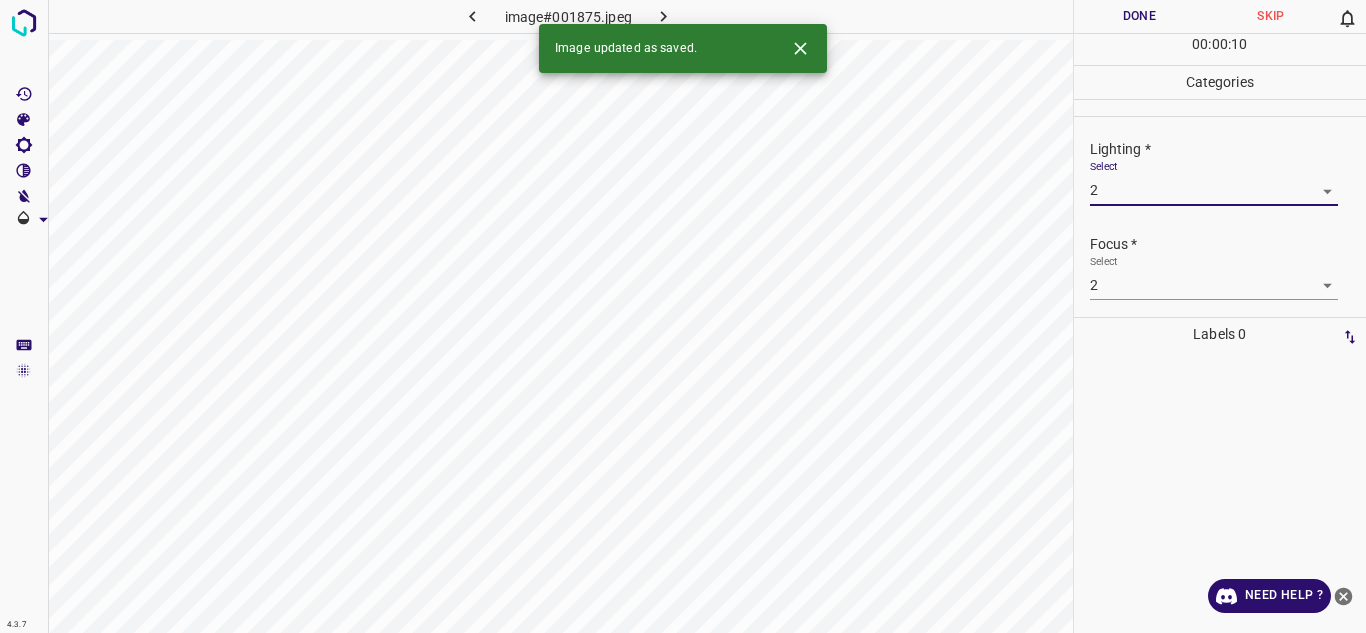 click on "4.3.7 image#001875.jpeg Done Skip 0 00   : 00   : 10   Categories Lighting *  Select 2 2 Focus *  Select 2 2 Overall *  Select 2 2 Labels   0 Categories 1 Lighting 2 Focus 3 Overall Tools Space Change between modes (Draw & Edit) I Auto labeling R Restore zoom M Zoom in N Zoom out Delete Delete selecte label Filters Z Restore filters X Saturation filter C Brightness filter V Contrast filter B Gray scale filter General O Download Image updated as saved. Need Help ? - Text - Hide - Delete" at bounding box center (683, 316) 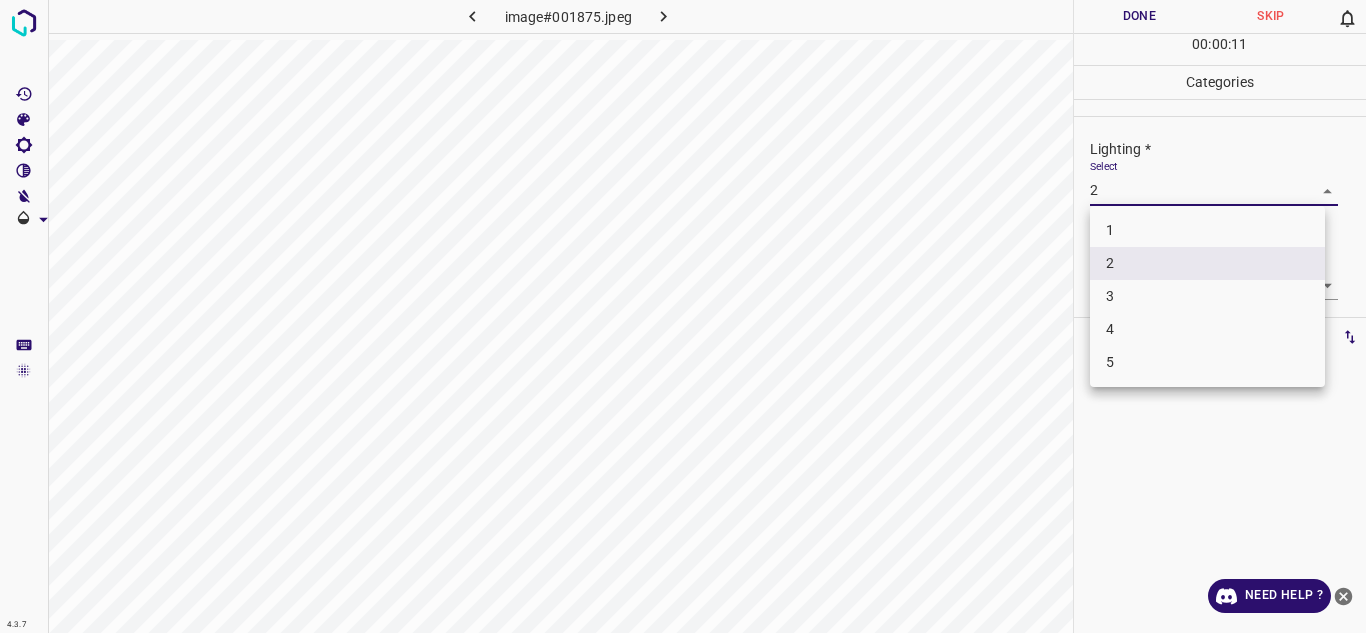 click on "3" at bounding box center (1207, 296) 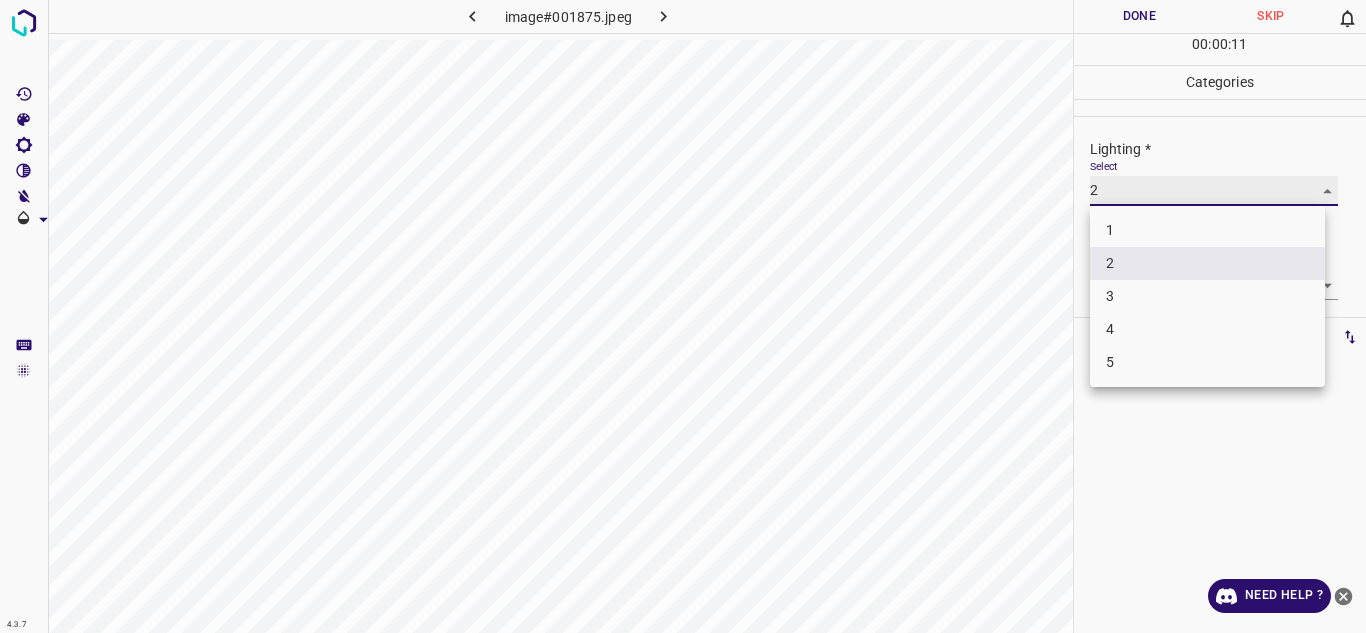 type on "3" 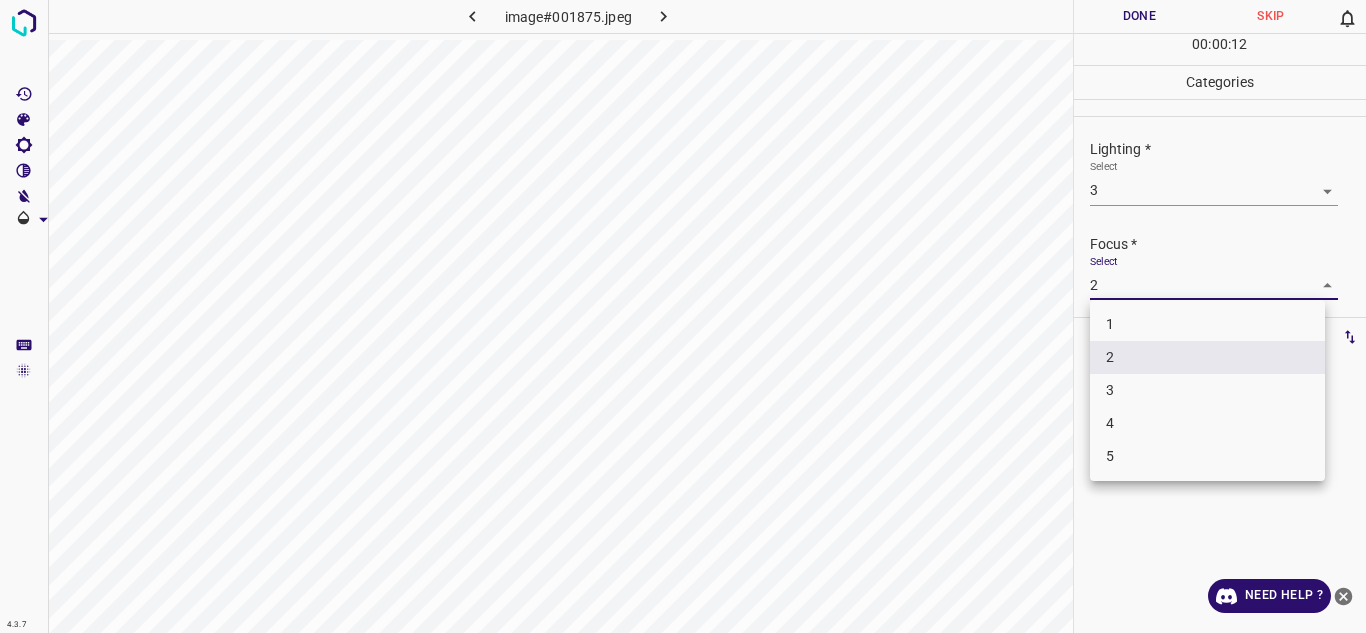click on "4.3.7 image#001875.jpeg Done Skip 0 00   : 00   : 12   Categories Lighting *  Select 3 3 Focus *  Select 2 2 Overall *  Select 2 2 Labels   0 Categories 1 Lighting 2 Focus 3 Overall Tools Space Change between modes (Draw & Edit) I Auto labeling R Restore zoom M Zoom in N Zoom out Delete Delete selecte label Filters Z Restore filters X Saturation filter C Brightness filter V Contrast filter B Gray scale filter General O Download Need Help ? - Text - Hide - Delete 1 2 3 4 5" at bounding box center [683, 316] 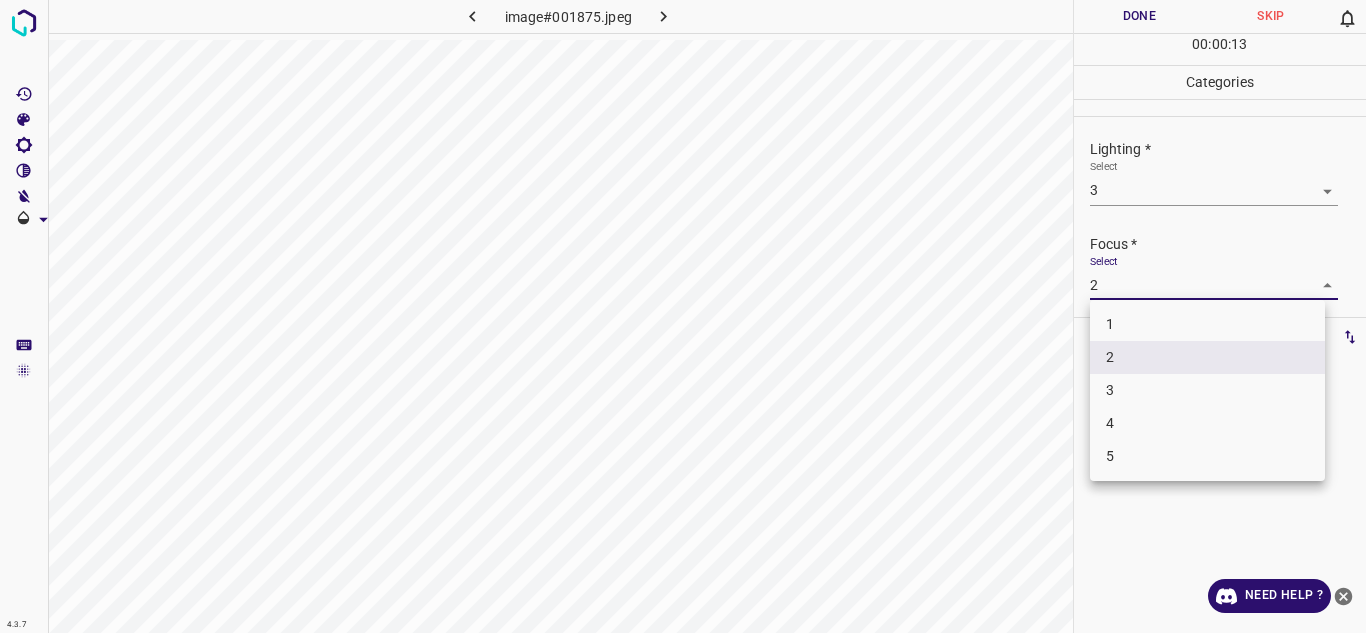 click on "4" at bounding box center [1207, 423] 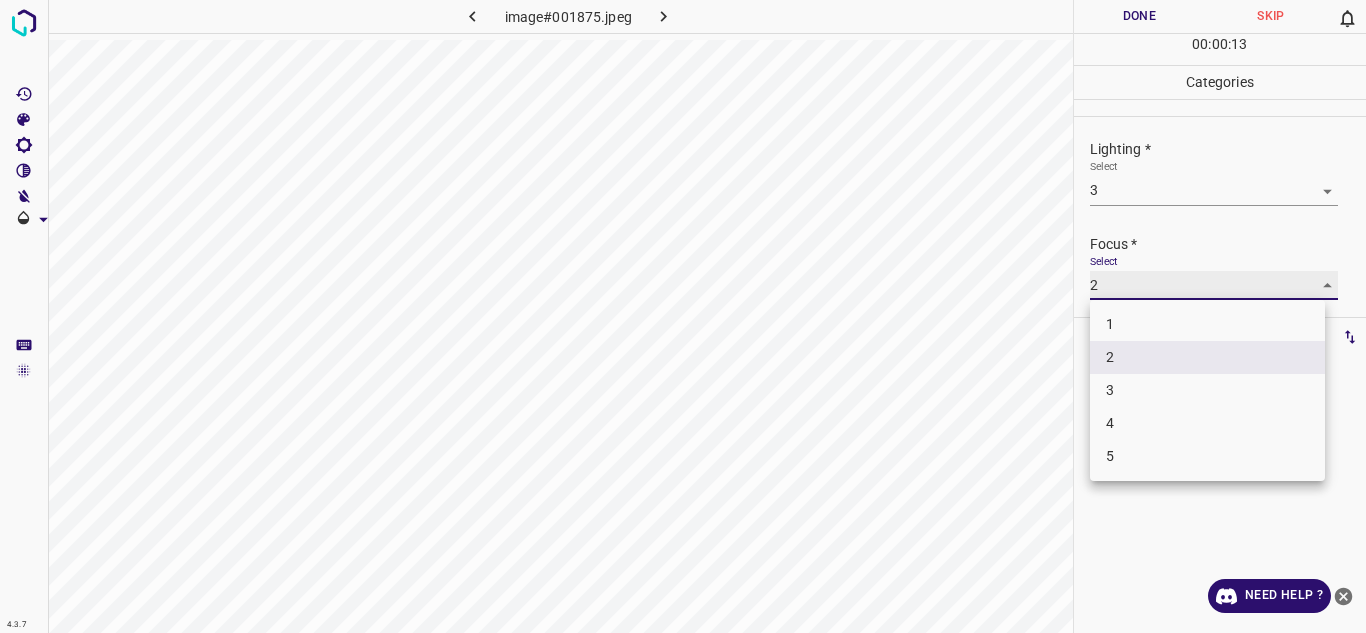 type on "4" 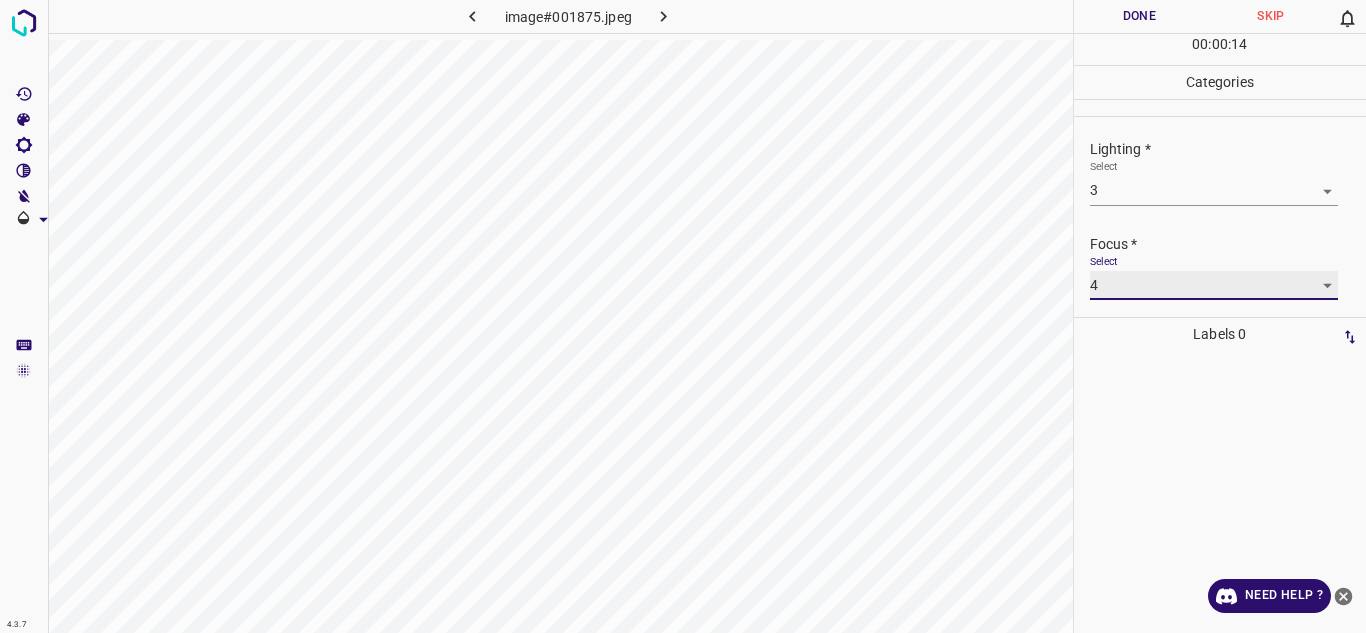 scroll, scrollTop: 98, scrollLeft: 0, axis: vertical 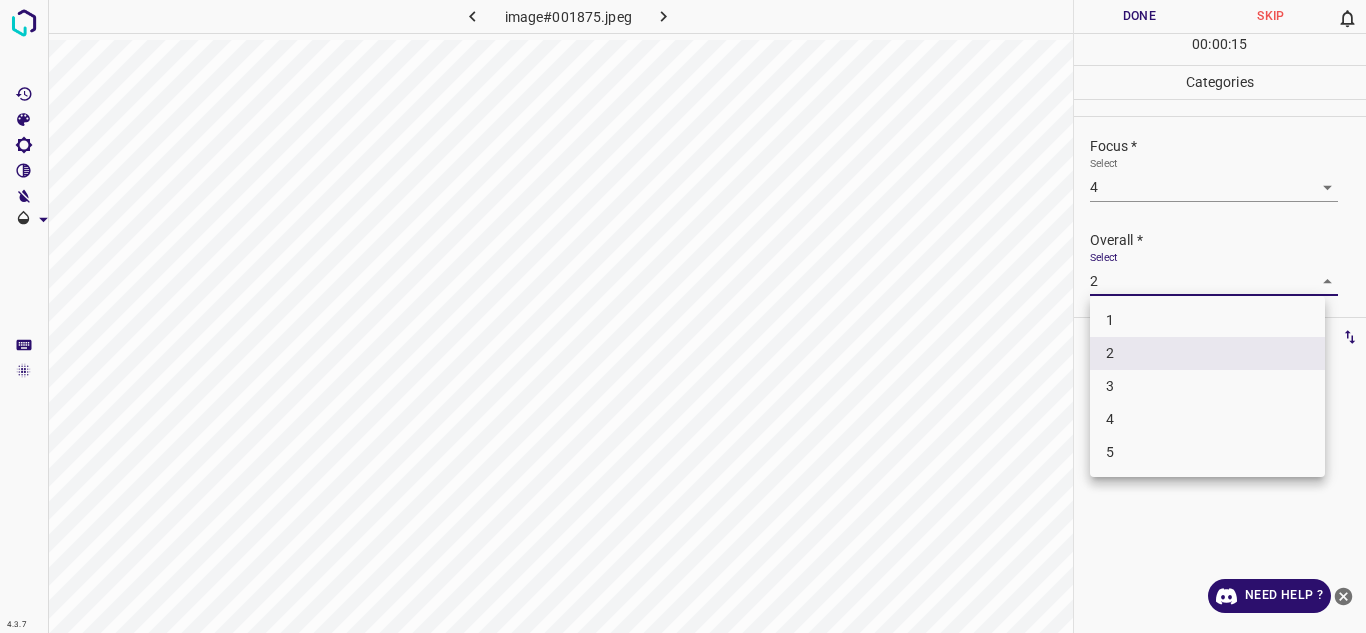 click on "4.3.7 image#001875.jpeg Done Skip 0 00   : 00   : 15   Categories Lighting *  Select 3 3 Focus *  Select 4 4 Overall *  Select 2 2 Labels   0 Categories 1 Lighting 2 Focus 3 Overall Tools Space Change between modes (Draw & Edit) I Auto labeling R Restore zoom M Zoom in N Zoom out Delete Delete selecte label Filters Z Restore filters X Saturation filter C Brightness filter V Contrast filter B Gray scale filter General O Download Need Help ? - Text - Hide - Delete 1 2 3 4 5" at bounding box center [683, 316] 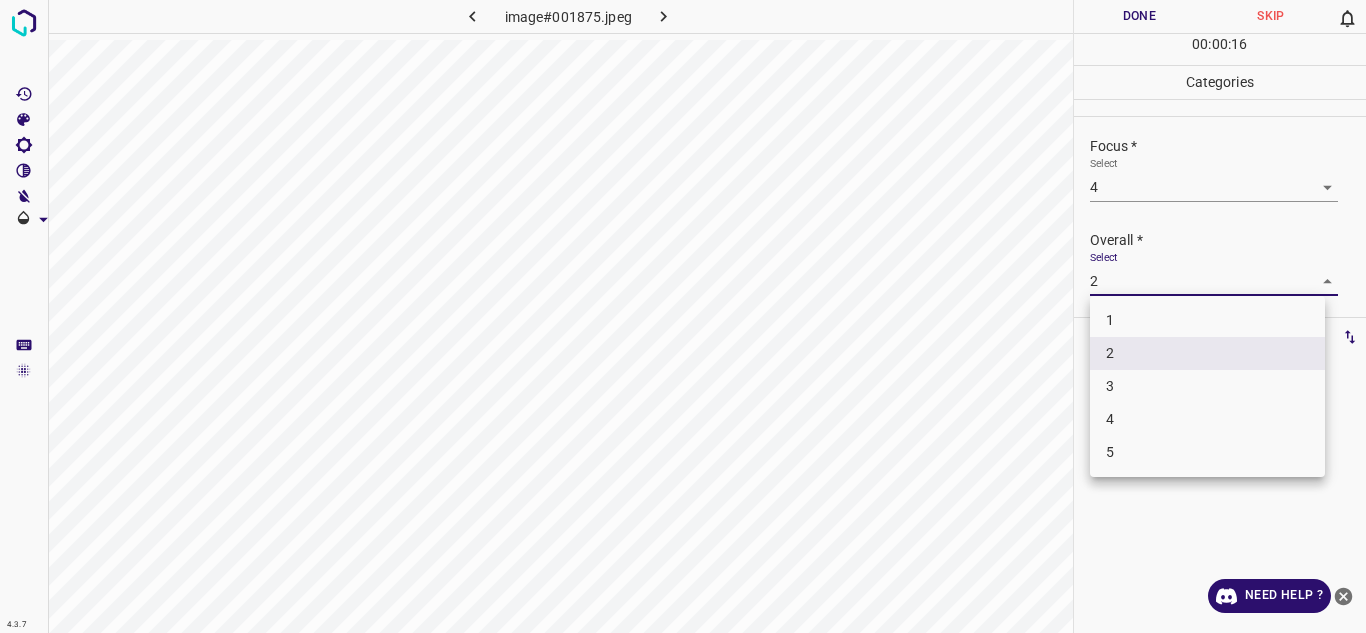 click on "3" at bounding box center (1207, 386) 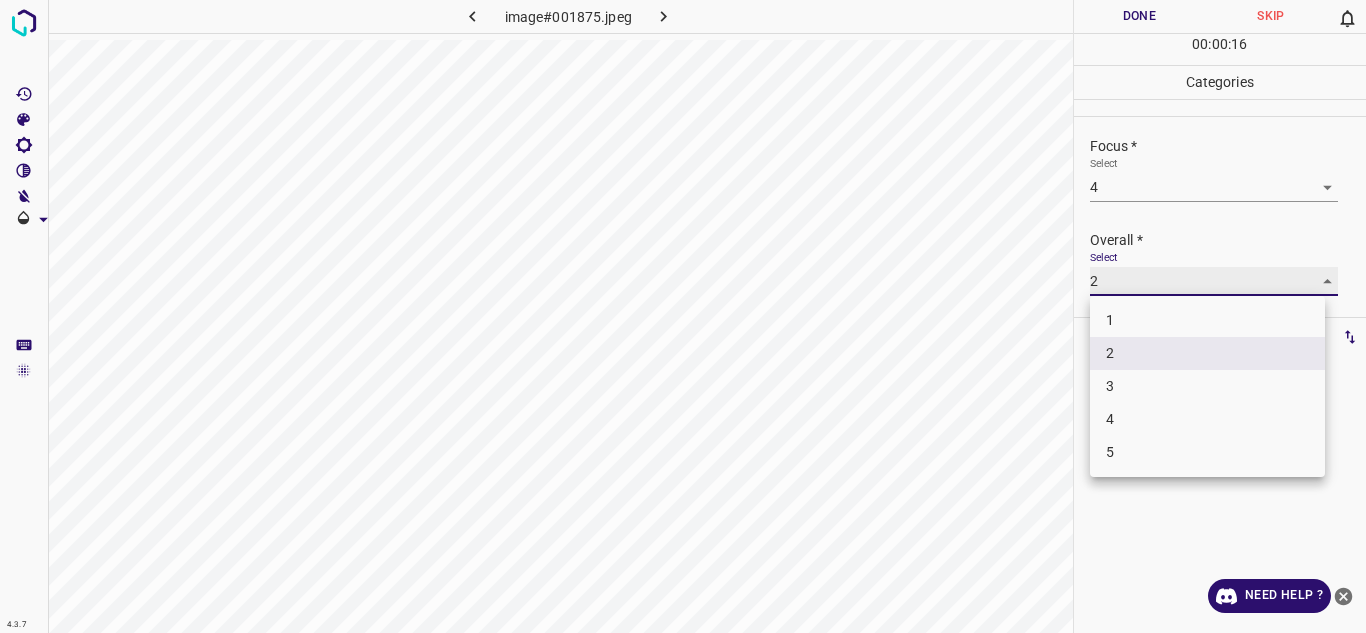 type on "3" 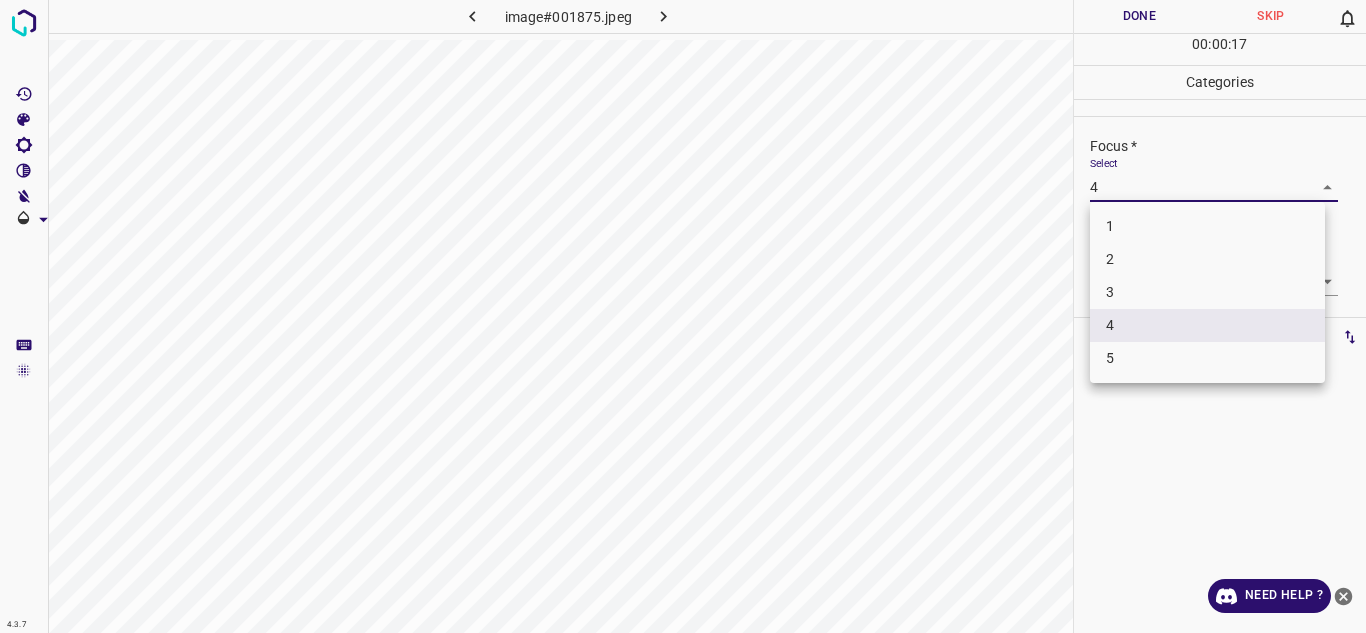 click on "4.3.7 image#001875.jpeg Done Skip 0 00   : 00   : 17   Categories Lighting *  Select 3 3 Focus *  Select 4 4 Overall *  Select 3 3 Labels   0 Categories 1 Lighting 2 Focus 3 Overall Tools Space Change between modes (Draw & Edit) I Auto labeling R Restore zoom M Zoom in N Zoom out Delete Delete selecte label Filters Z Restore filters X Saturation filter C Brightness filter V Contrast filter B Gray scale filter General O Download Need Help ? - Text - Hide - Delete 1 2 3 4 5" at bounding box center (683, 316) 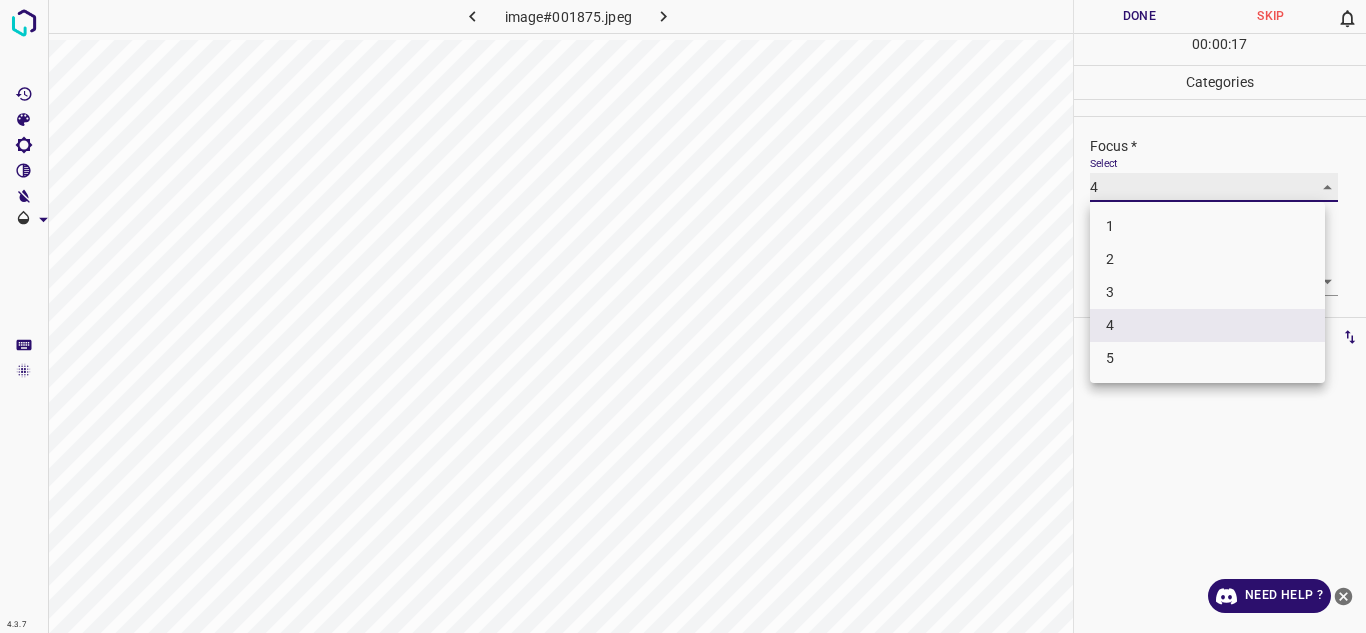 type on "3" 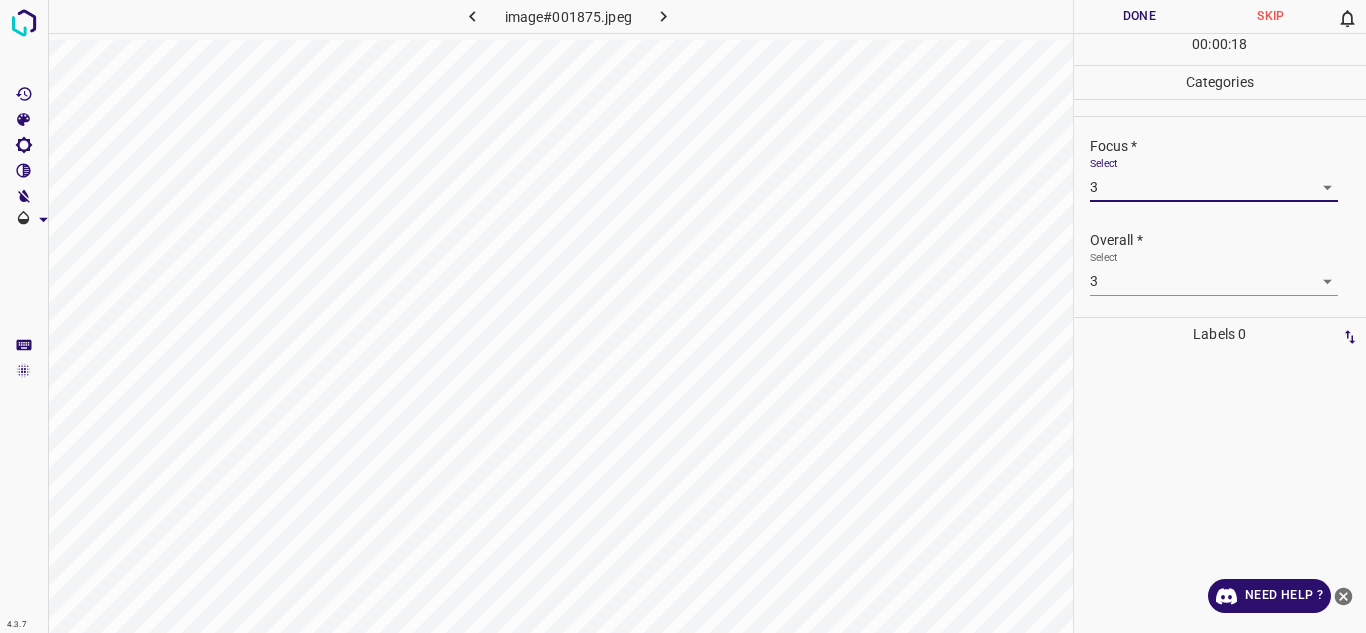 click on "Done" at bounding box center [1140, 16] 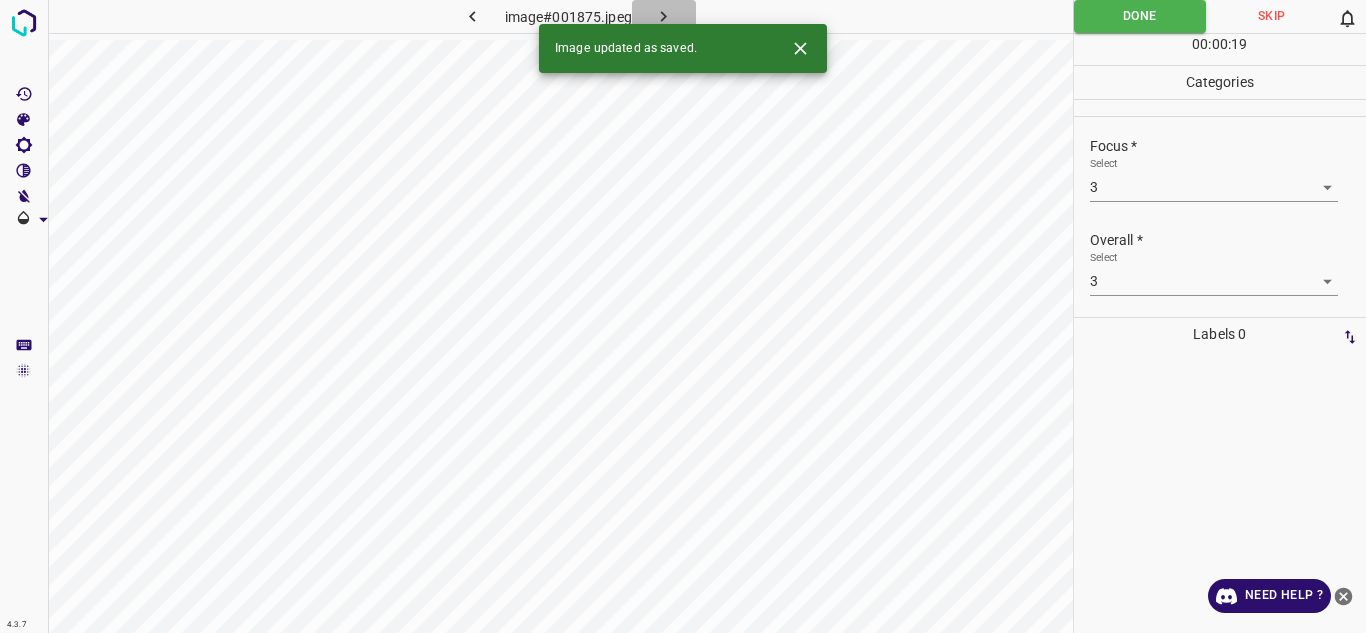 click 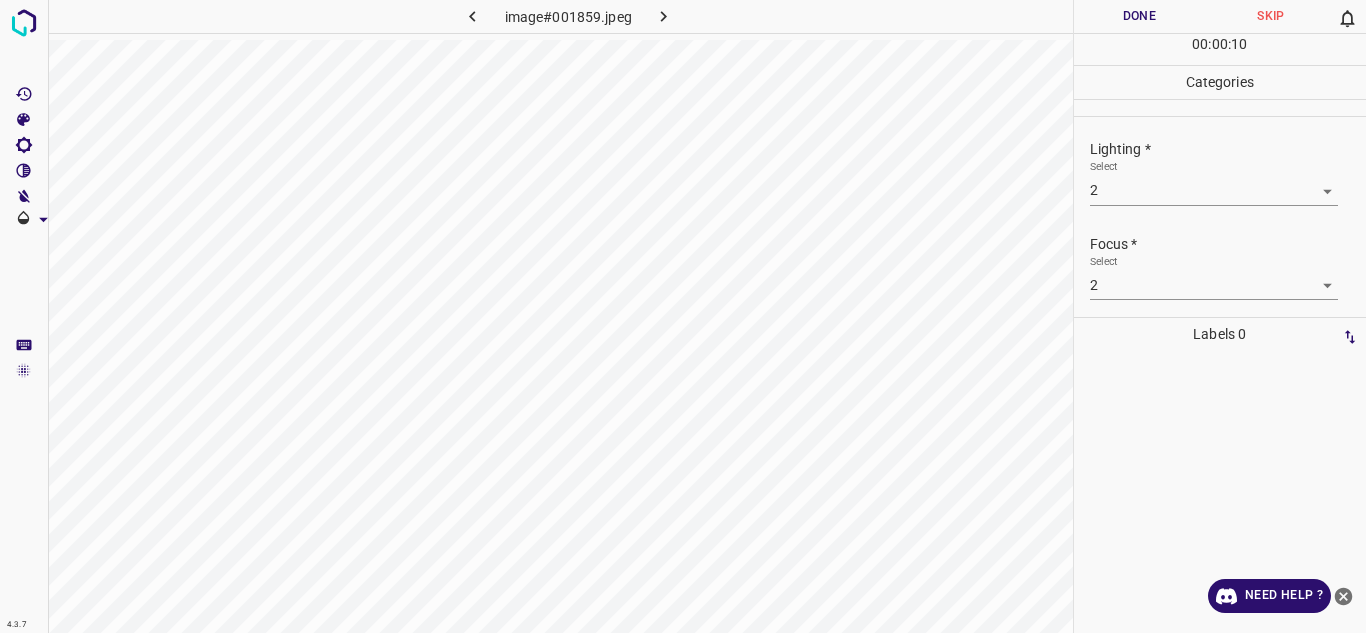 click on "4.3.7 image#001859.jpeg Done Skip 0 00   : 00   : 10   Categories Lighting *  Select 2 2 Focus *  Select 2 2 Overall *  Select 2 2 Labels   0 Categories 1 Lighting 2 Focus 3 Overall Tools Space Change between modes (Draw & Edit) I Auto labeling R Restore zoom M Zoom in N Zoom out Delete Delete selecte label Filters Z Restore filters X Saturation filter C Brightness filter V Contrast filter B Gray scale filter General O Download Need Help ? - Text - Hide - Delete" at bounding box center [683, 316] 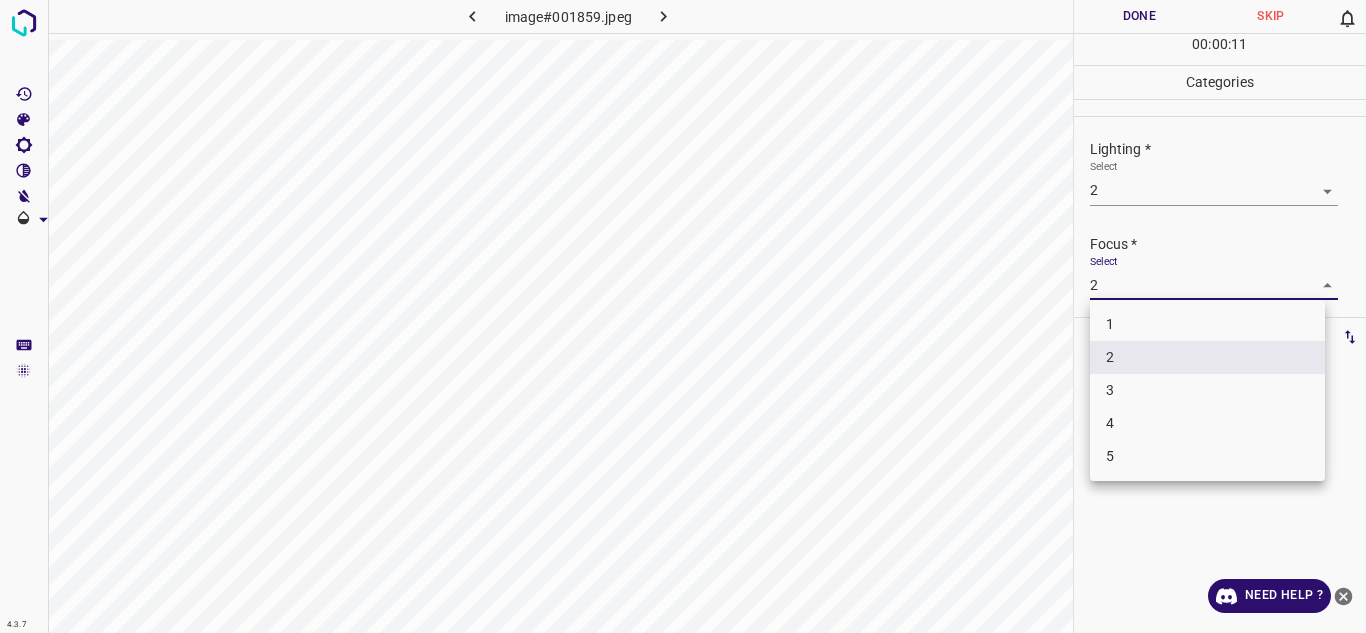 click on "3" at bounding box center (1207, 390) 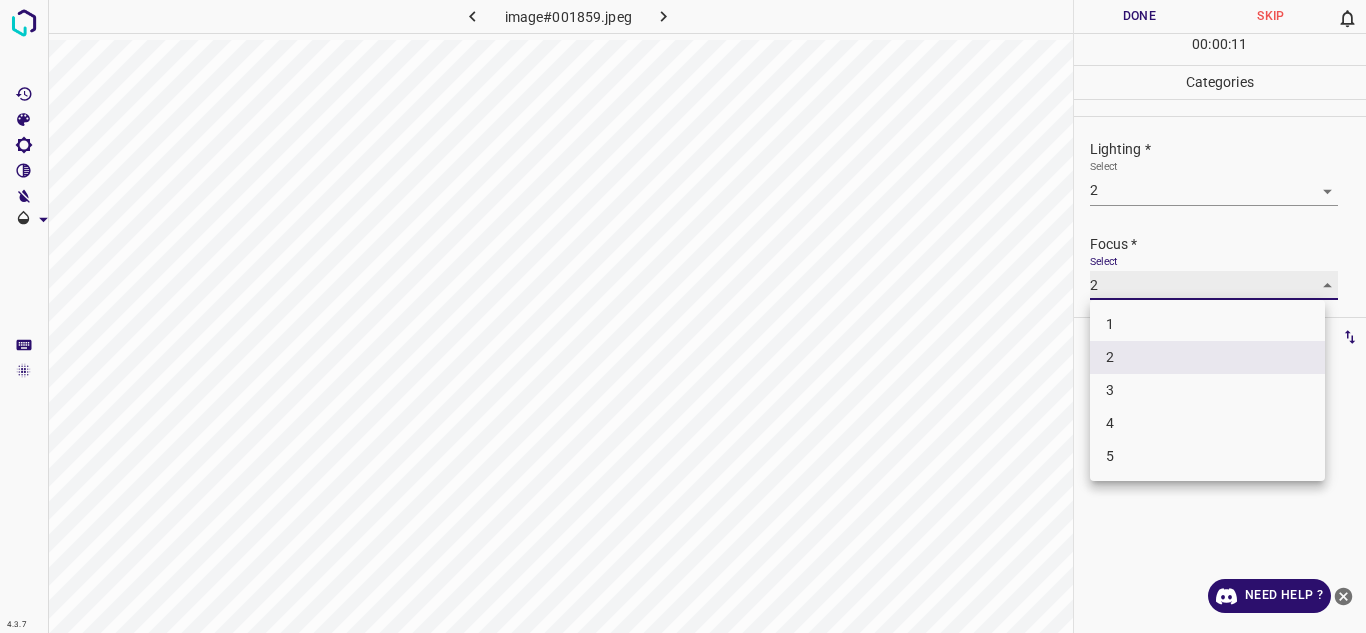 type on "3" 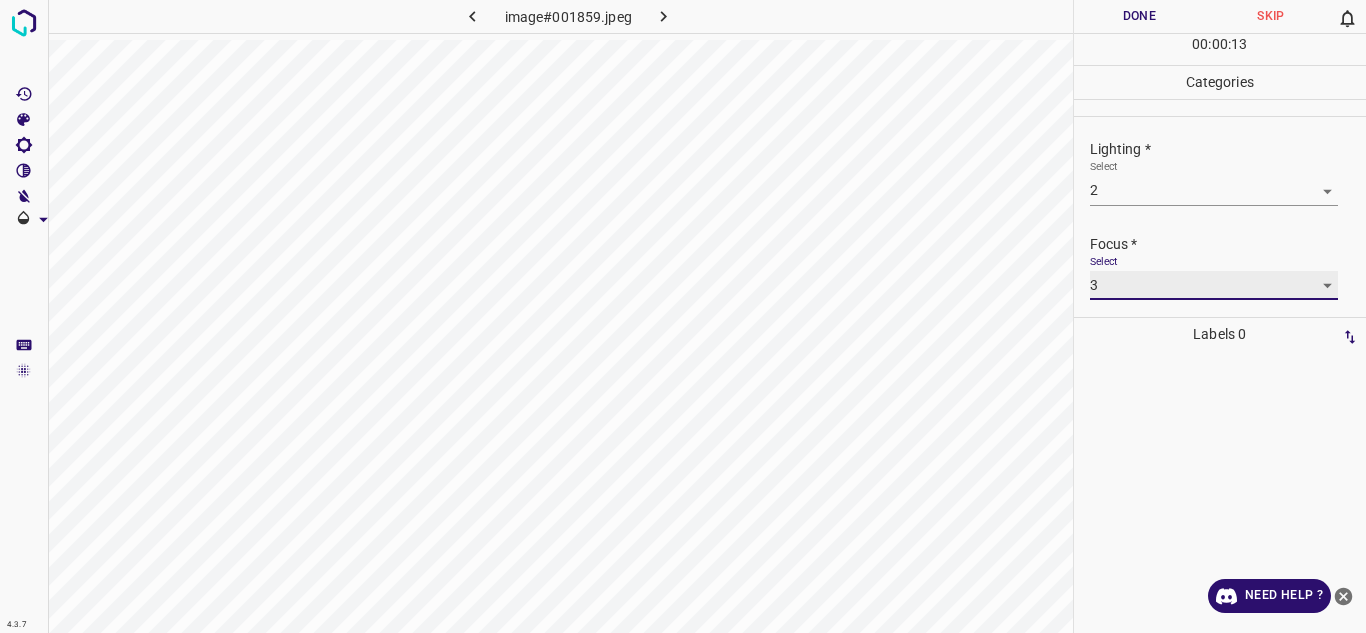 scroll, scrollTop: 98, scrollLeft: 0, axis: vertical 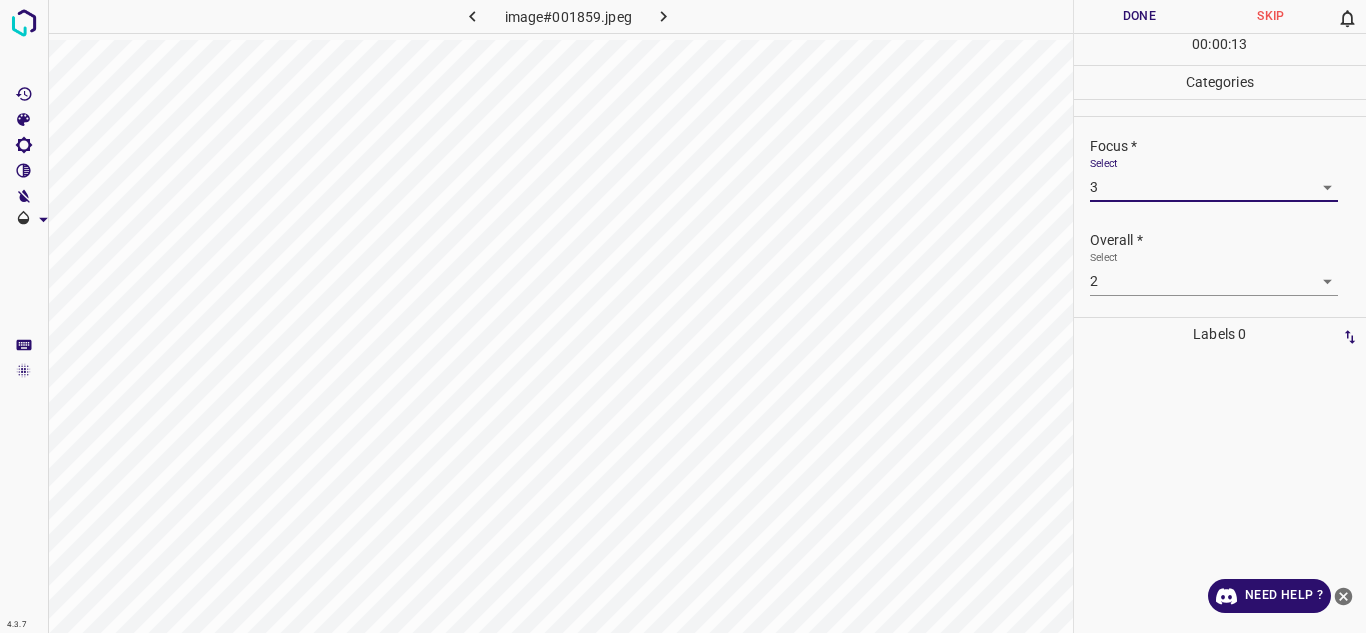 click on "4.3.7 image#001859.jpeg Done Skip 0 00   : 00   : 13   Categories Lighting *  Select 2 2 Focus *  Select 3 3 Overall *  Select 2 2 Labels   0 Categories 1 Lighting 2 Focus 3 Overall Tools Space Change between modes (Draw & Edit) I Auto labeling R Restore zoom M Zoom in N Zoom out Delete Delete selecte label Filters Z Restore filters X Saturation filter C Brightness filter V Contrast filter B Gray scale filter General O Download Need Help ? - Text - Hide - Delete" at bounding box center (683, 316) 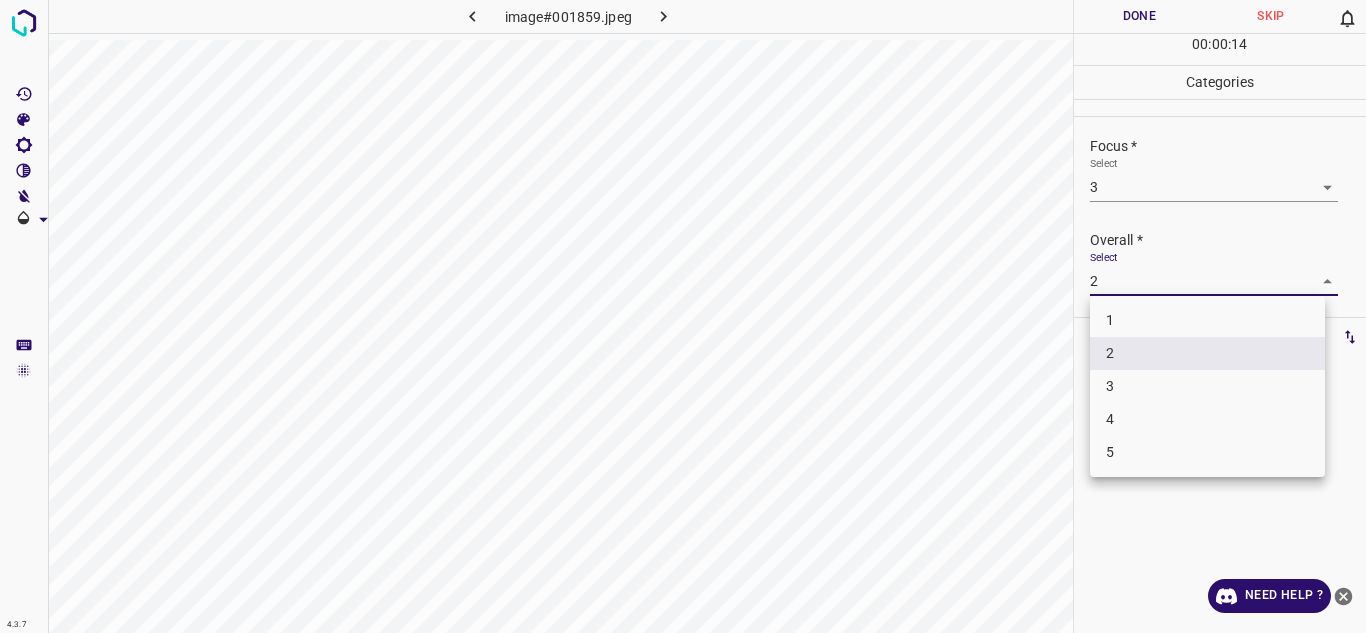 click on "3" at bounding box center (1207, 386) 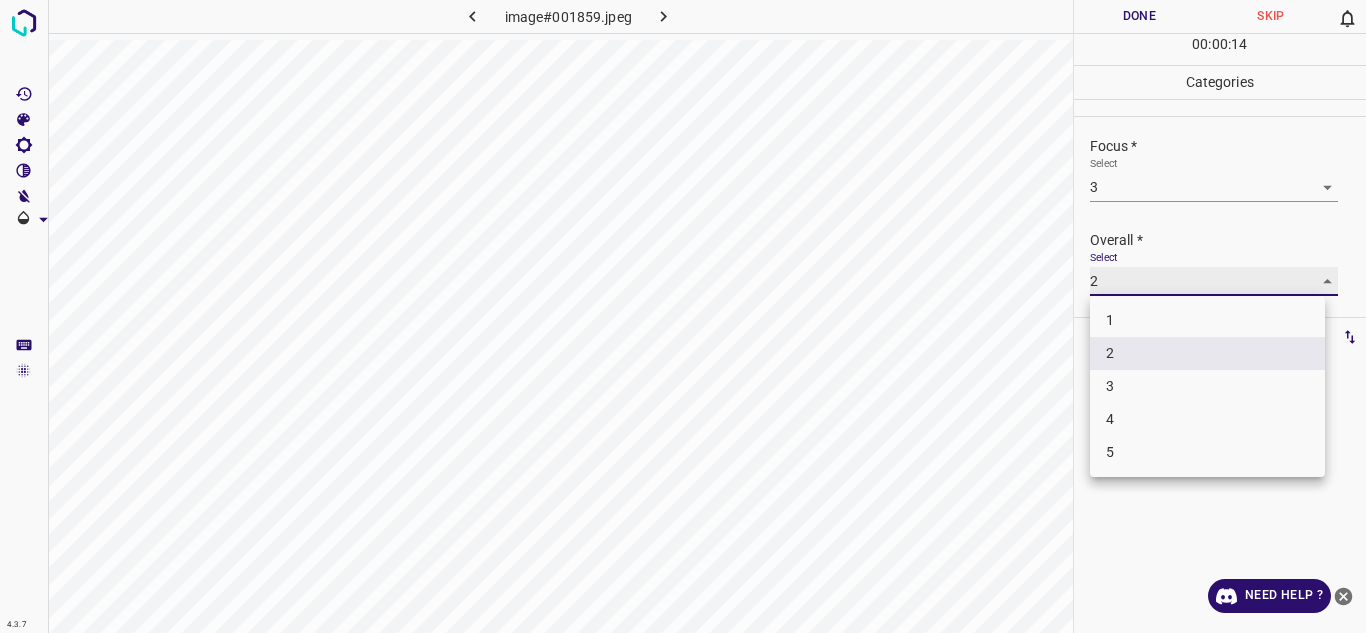 type on "3" 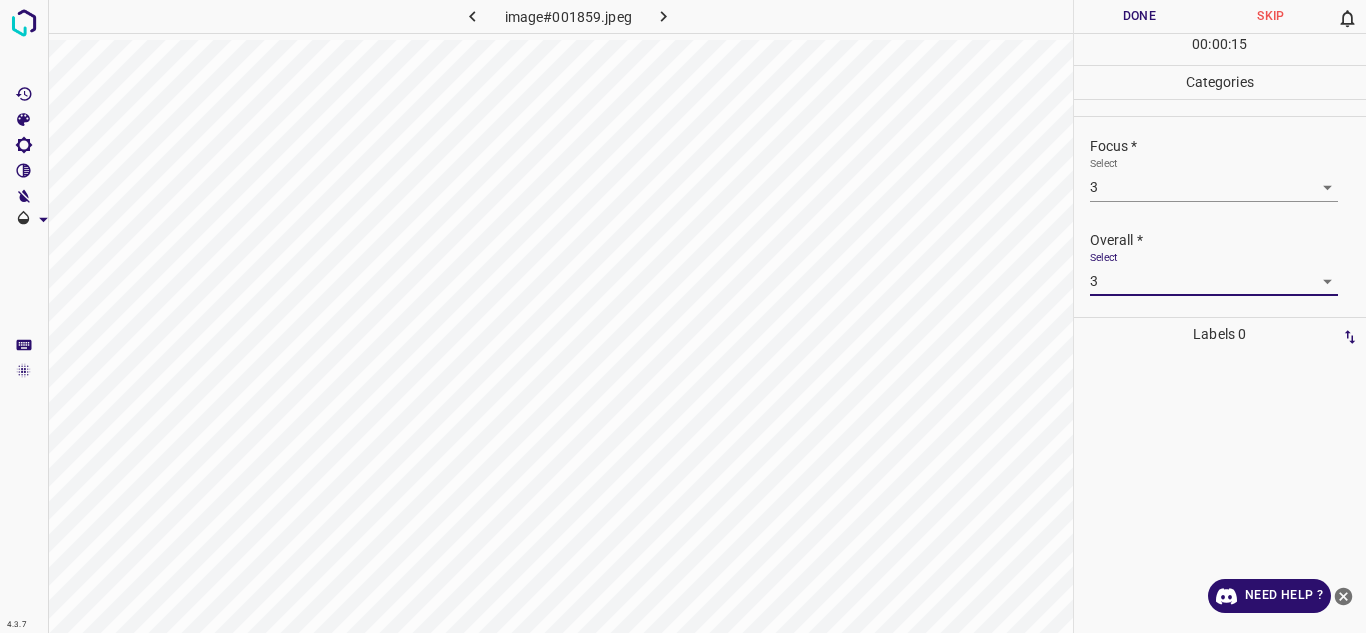 click on "Done" at bounding box center [1140, 16] 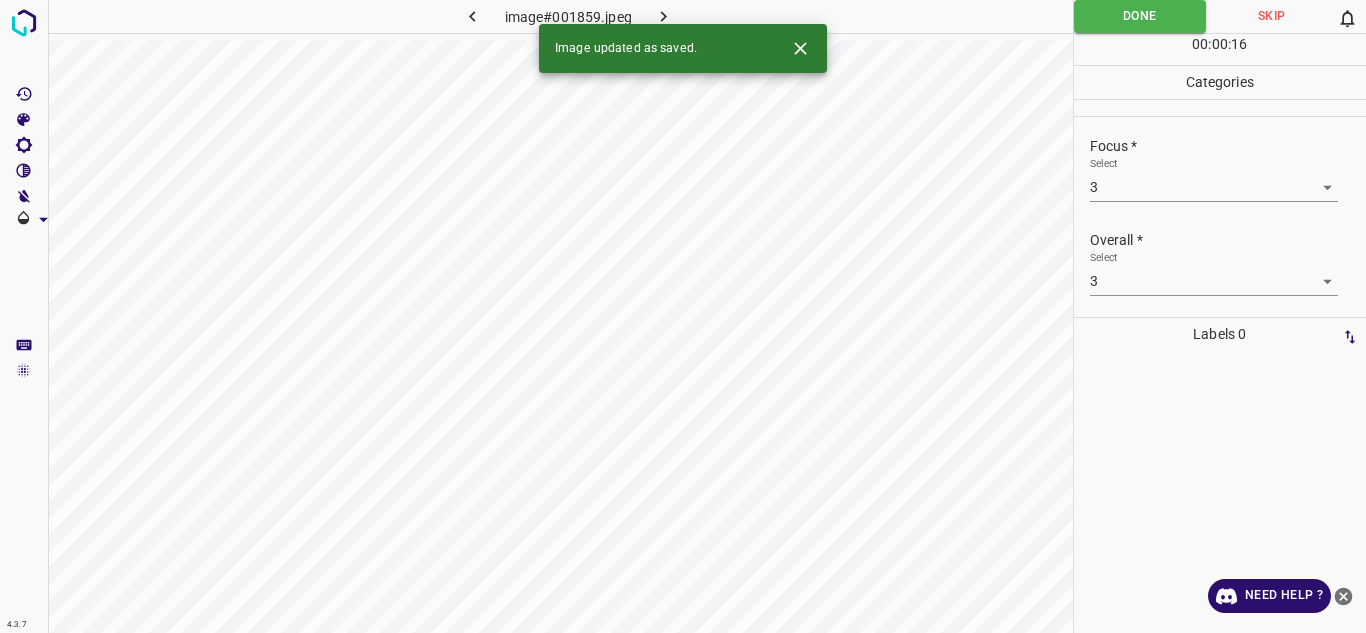 click 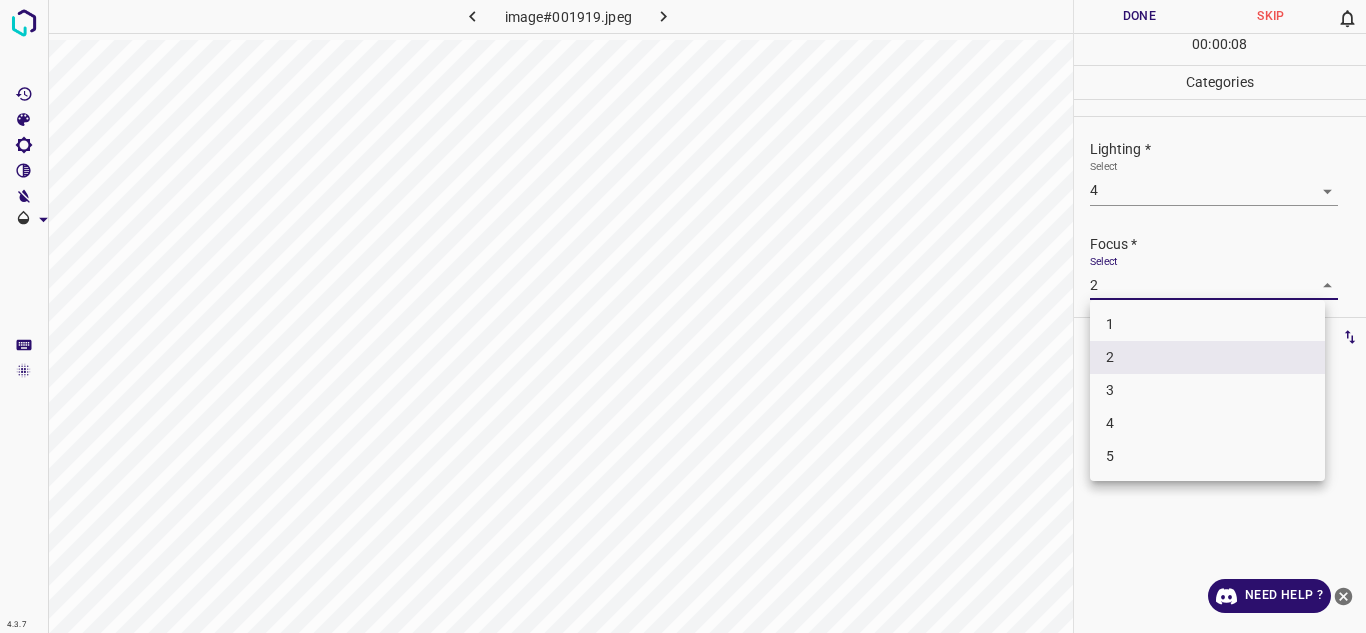click on "4.3.7 image#001919.jpeg Done Skip 0 00   : 00   : 08   Categories Lighting *  Select 4 4 Focus *  Select 2 2 Overall *  Select 2 2 Labels   0 Categories 1 Lighting 2 Focus 3 Overall Tools Space Change between modes (Draw & Edit) I Auto labeling R Restore zoom M Zoom in N Zoom out Delete Delete selecte label Filters Z Restore filters X Saturation filter C Brightness filter V Contrast filter B Gray scale filter General O Download Need Help ? - Text - Hide - Delete 1 2 3 4 5" at bounding box center (683, 316) 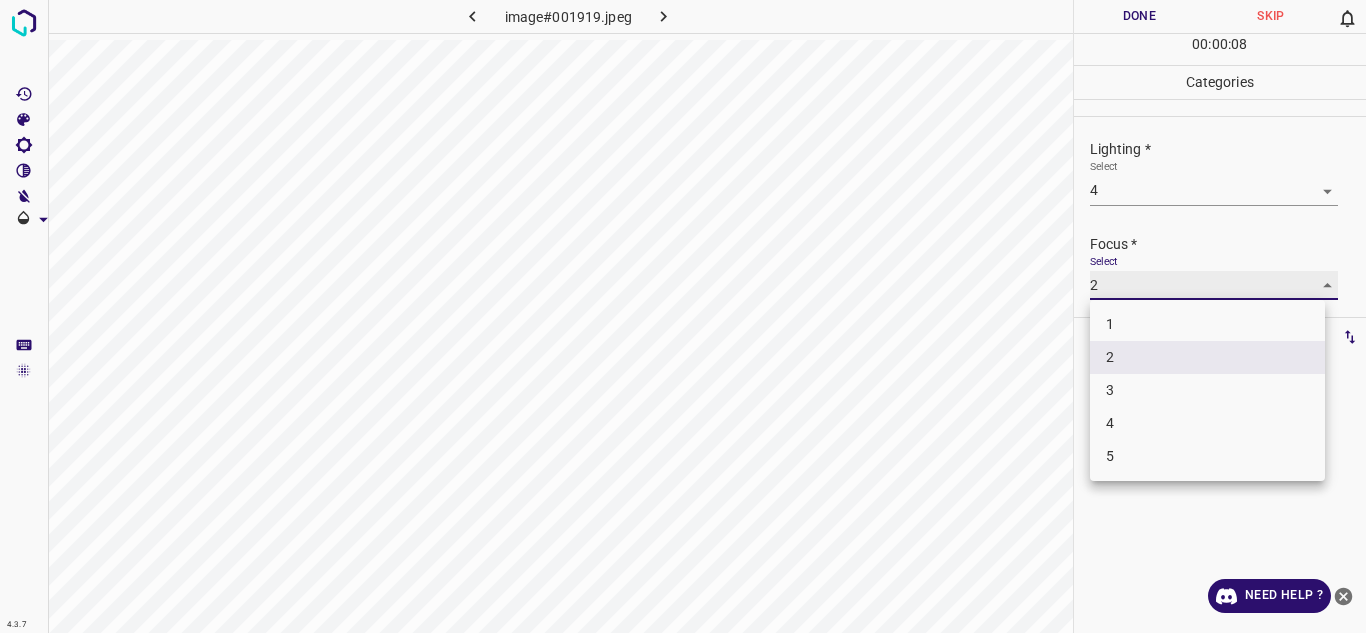 type on "3" 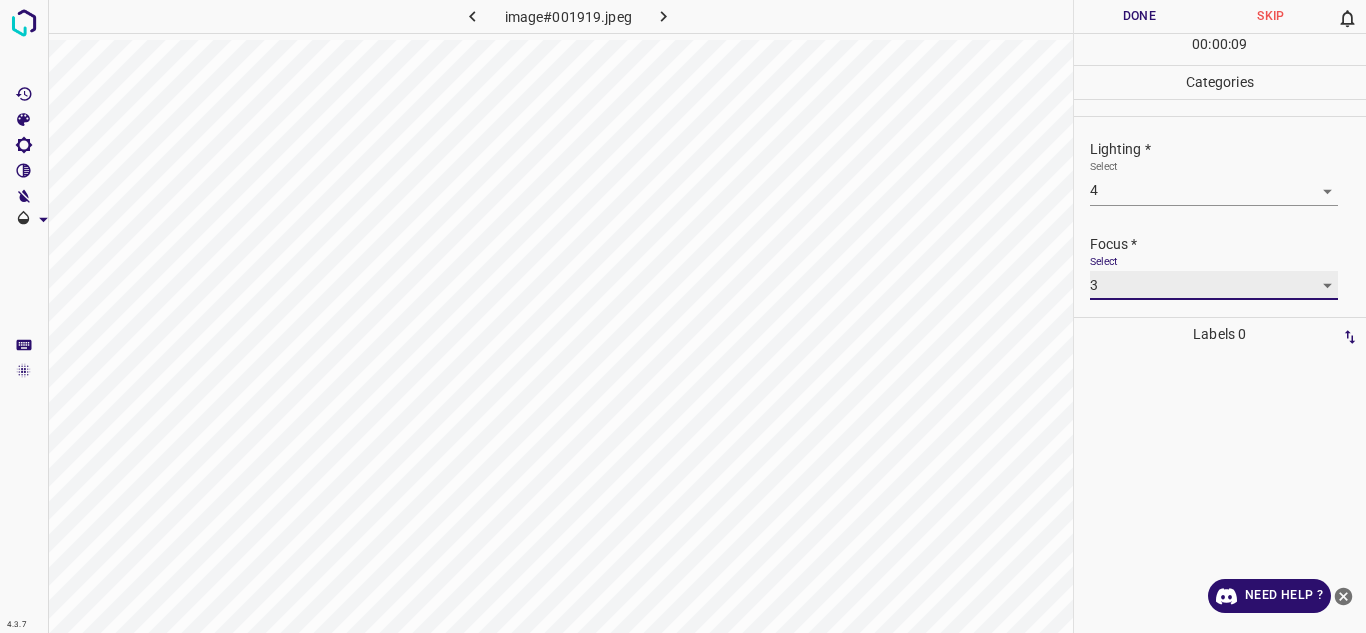 scroll, scrollTop: 98, scrollLeft: 0, axis: vertical 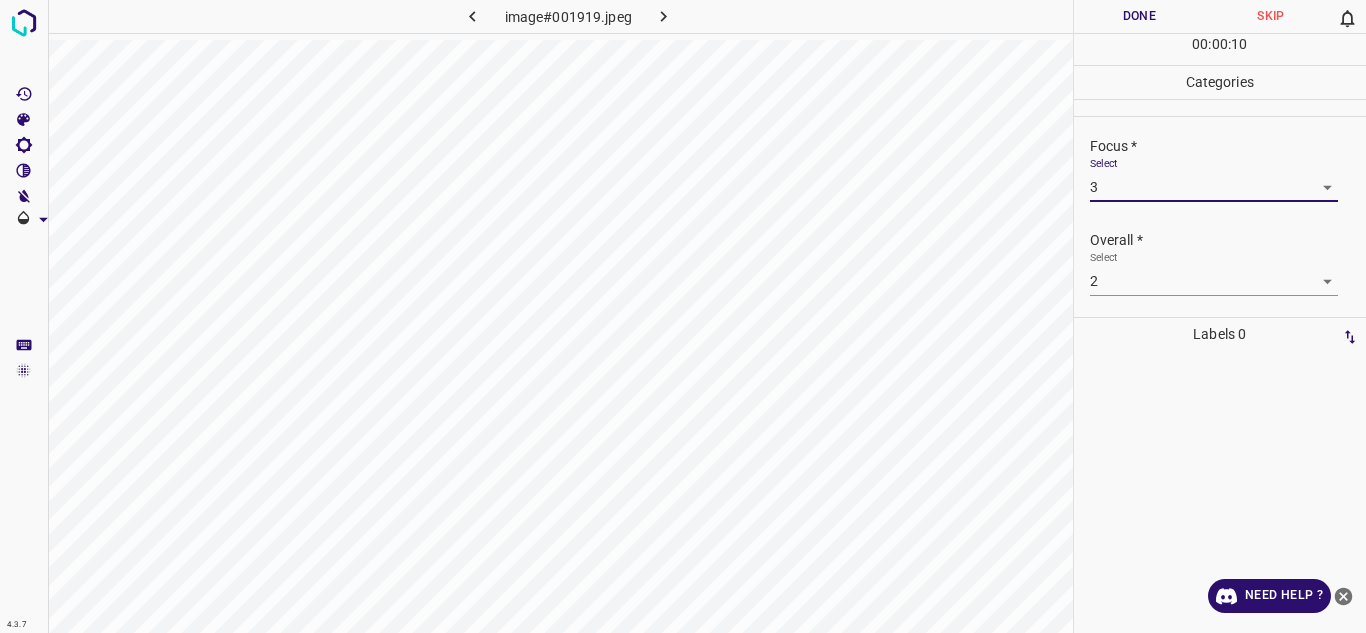 click on "4.3.7 image#001919.jpeg Done Skip 0 00   : 00   : 10   Categories Lighting *  Select 4 4 Focus *  Select 3 3 Overall *  Select 2 2 Labels   0 Categories 1 Lighting 2 Focus 3 Overall Tools Space Change between modes (Draw & Edit) I Auto labeling R Restore zoom M Zoom in N Zoom out Delete Delete selecte label Filters Z Restore filters X Saturation filter C Brightness filter V Contrast filter B Gray scale filter General O Download Need Help ? - Text - Hide - Delete" at bounding box center (683, 316) 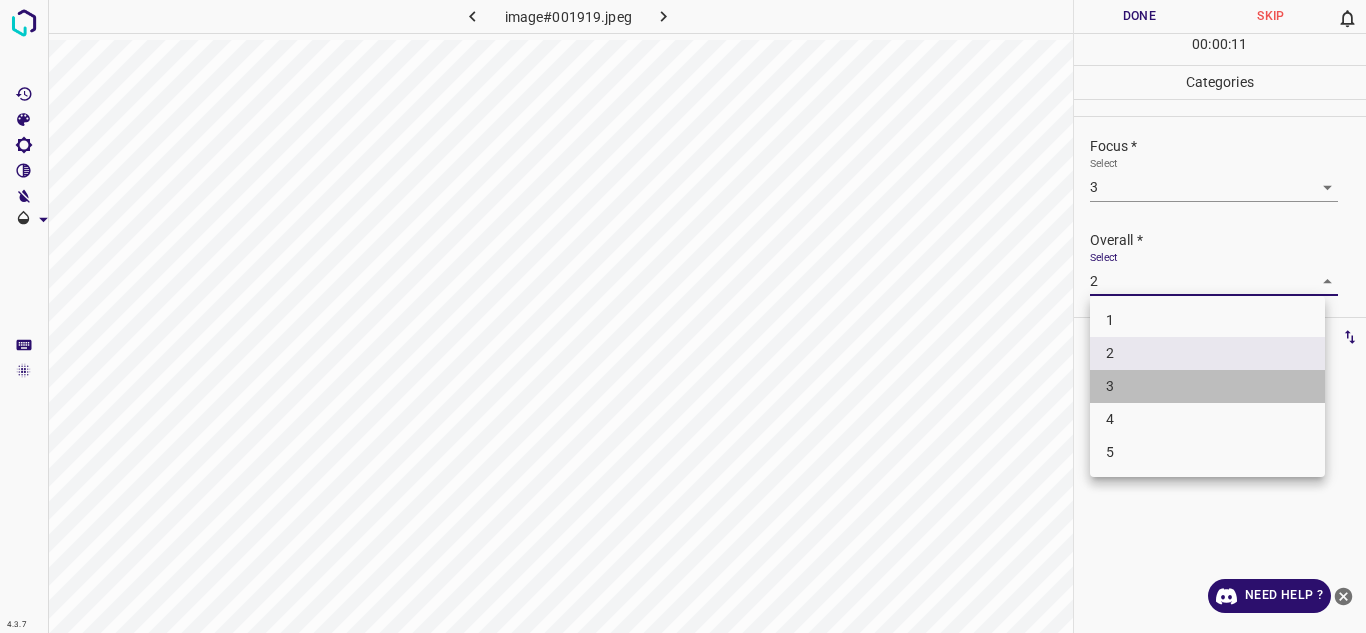 click on "3" at bounding box center (1207, 386) 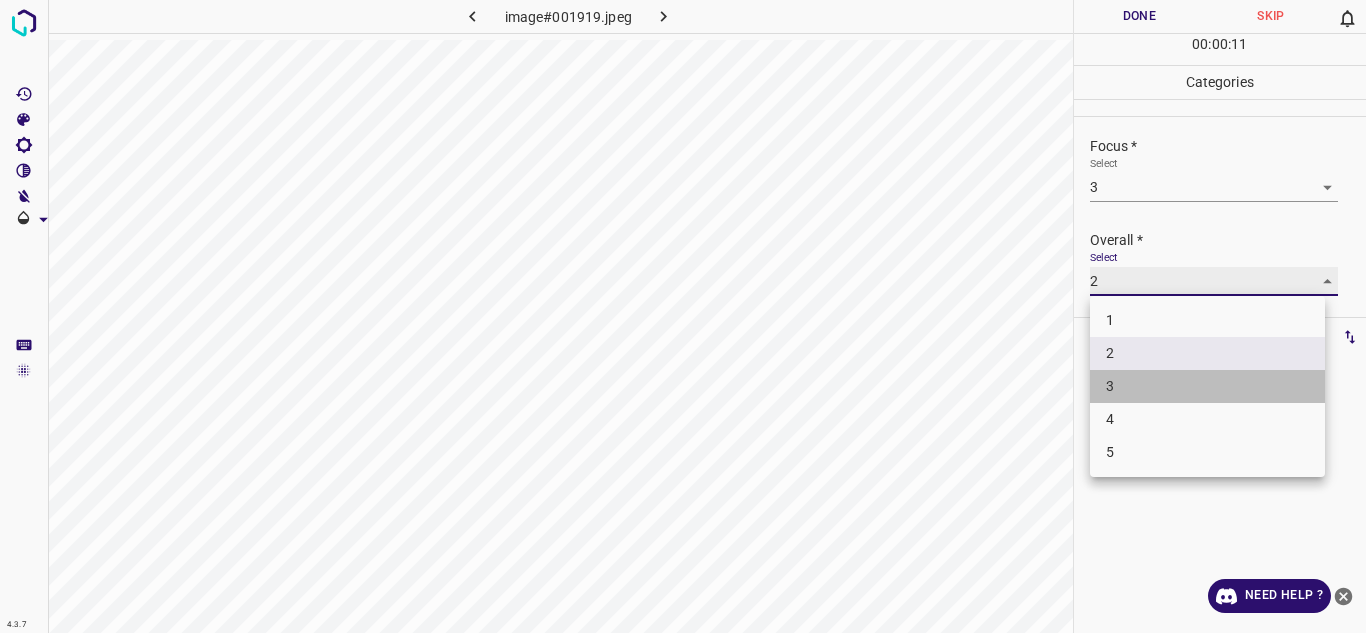 type on "3" 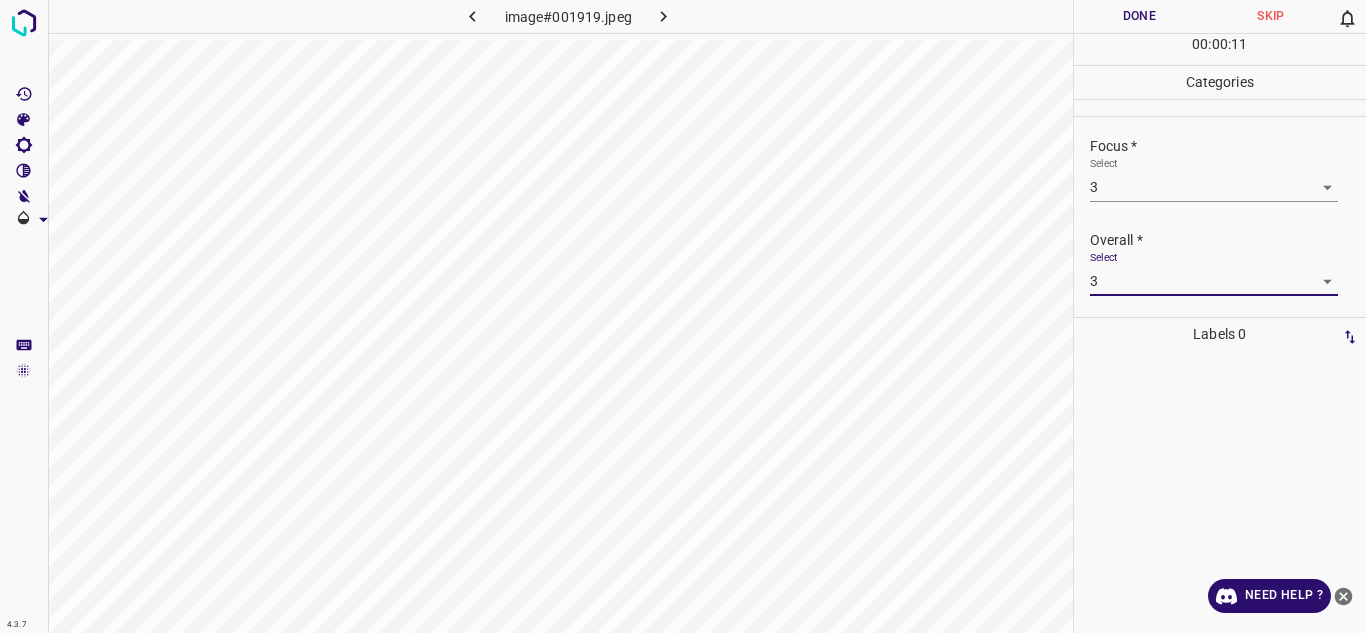 click on "Done" at bounding box center [1140, 16] 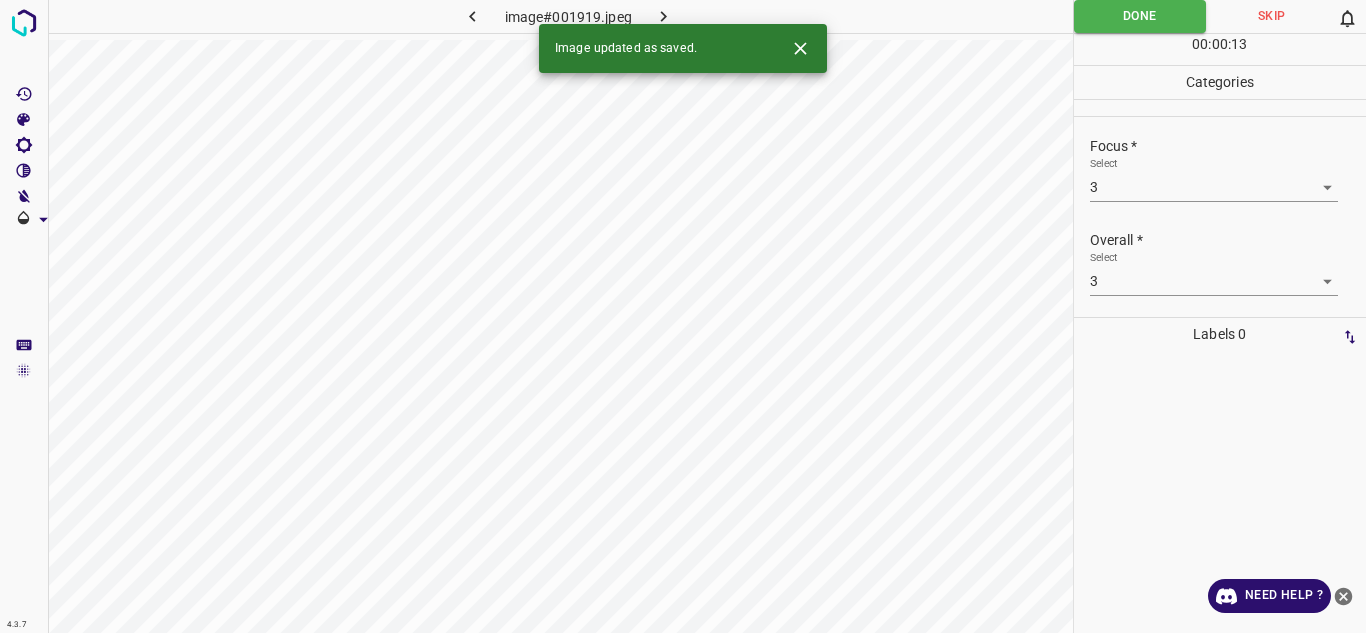 click 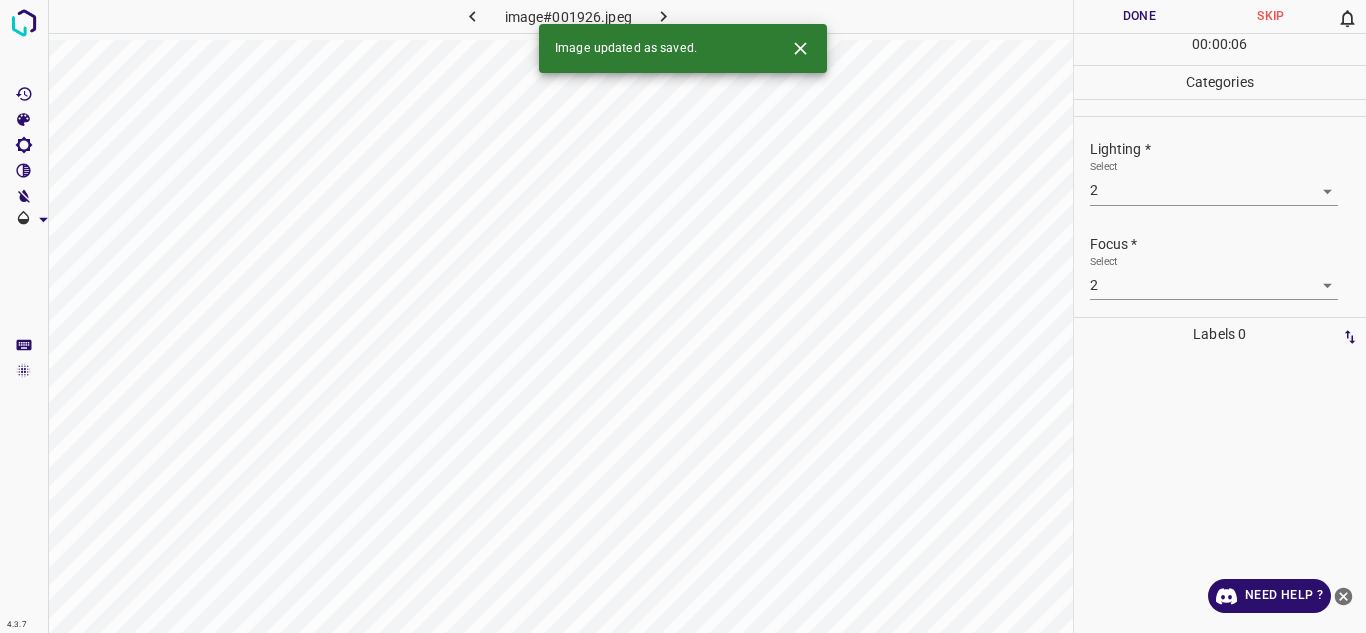 click on "4.3.7 image#001926.jpeg Done Skip 0 00   : 00   : 06   Categories Lighting *  Select 2 2 Focus *  Select 2 2 Overall *  Select 2 2 Labels   0 Categories 1 Lighting 2 Focus 3 Overall Tools Space Change between modes (Draw & Edit) I Auto labeling R Restore zoom M Zoom in N Zoom out Delete Delete selecte label Filters Z Restore filters X Saturation filter C Brightness filter V Contrast filter B Gray scale filter General O Download Image updated as saved. Need Help ? - Text - Hide - Delete" at bounding box center (683, 316) 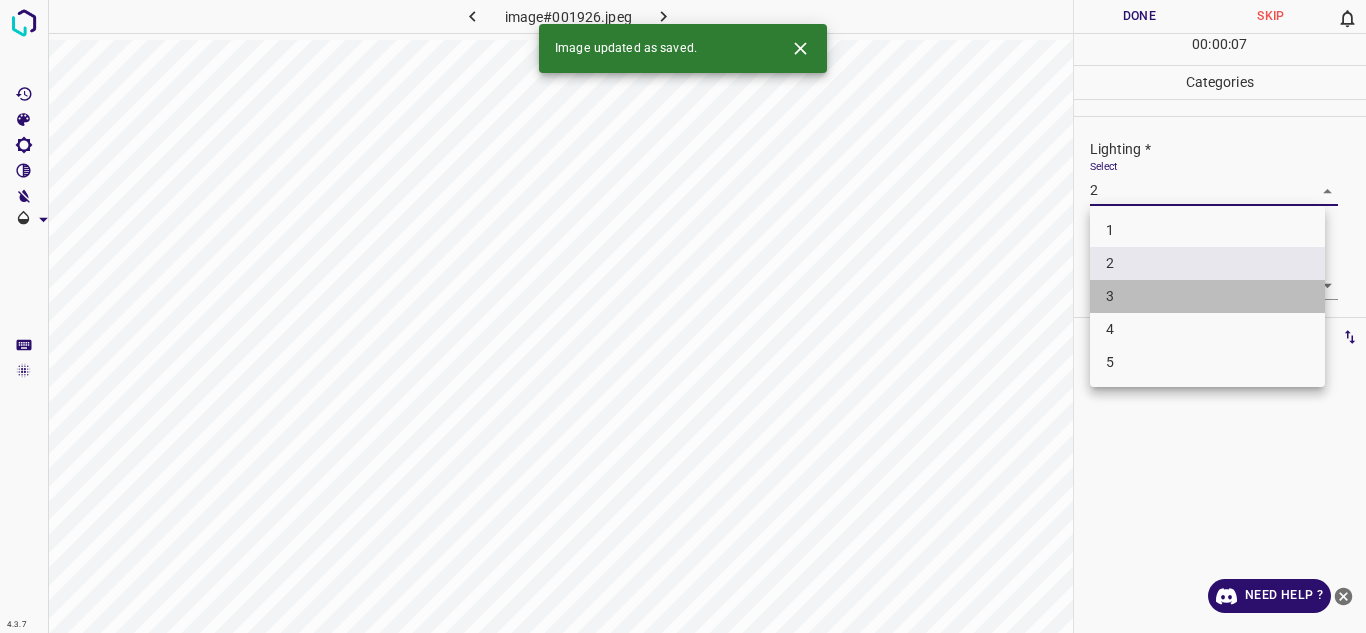 click on "3" at bounding box center [1207, 296] 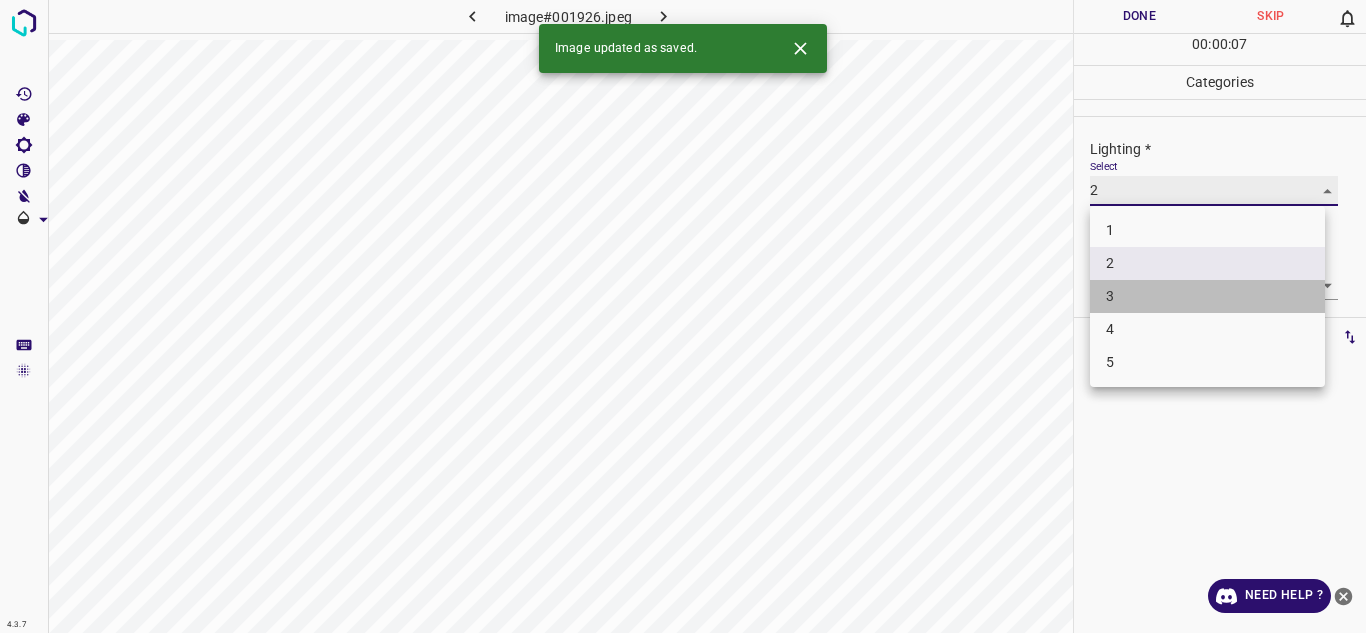 type on "3" 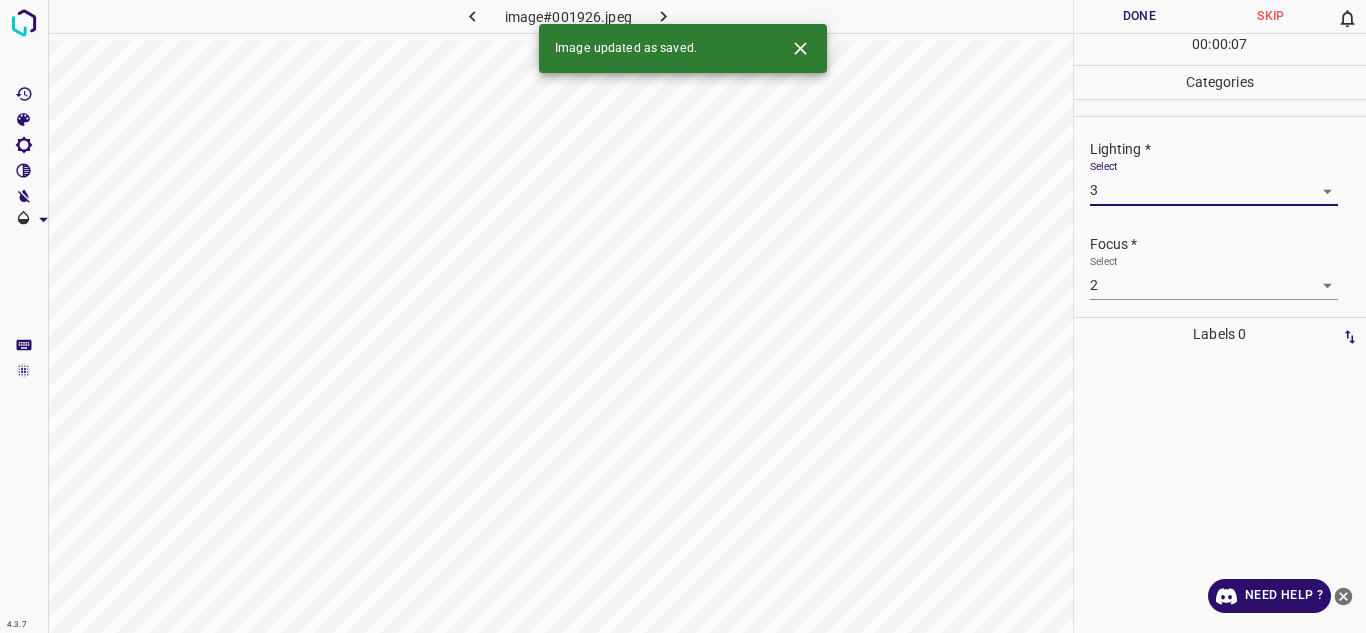 click on "4.3.7 image#001926.jpeg Done Skip 0 00   : 00   : 07   Categories Lighting *  Select 3 3 Focus *  Select 2 2 Overall *  Select 2 2 Labels   0 Categories 1 Lighting 2 Focus 3 Overall Tools Space Change between modes (Draw & Edit) I Auto labeling R Restore zoom M Zoom in N Zoom out Delete Delete selecte label Filters Z Restore filters X Saturation filter C Brightness filter V Contrast filter B Gray scale filter General O Download Image updated as saved. Need Help ? - Text - Hide - Delete" at bounding box center [683, 316] 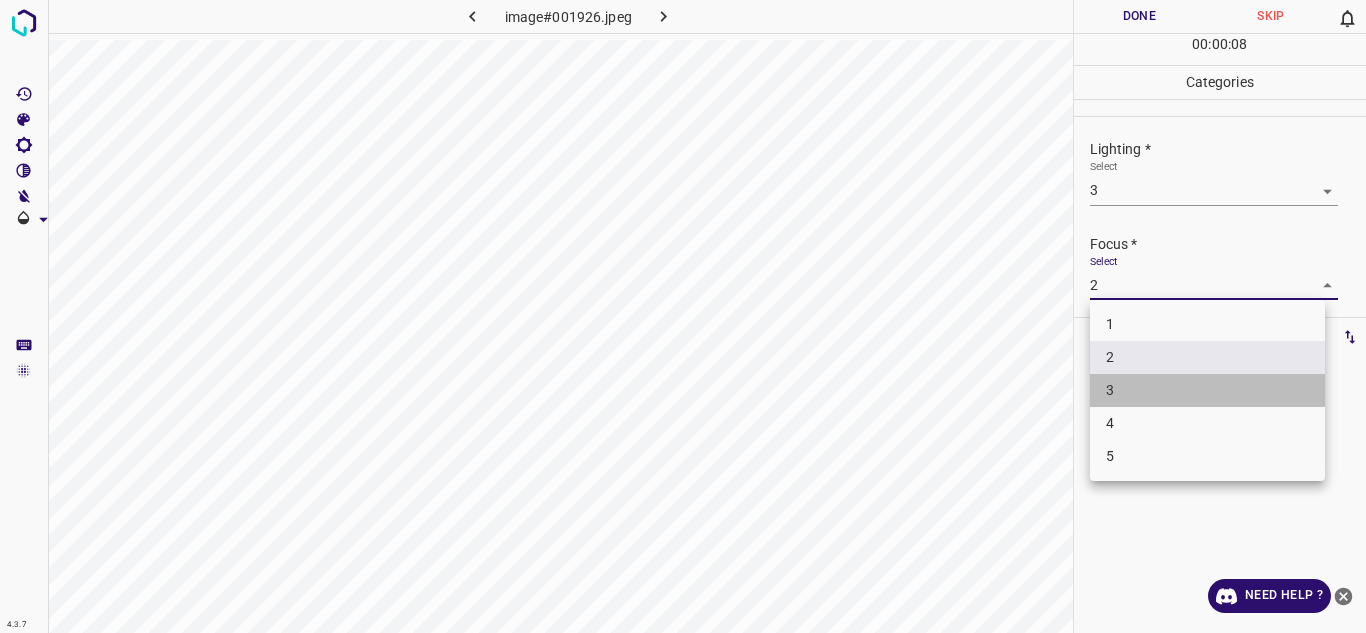 click on "3" at bounding box center (1207, 390) 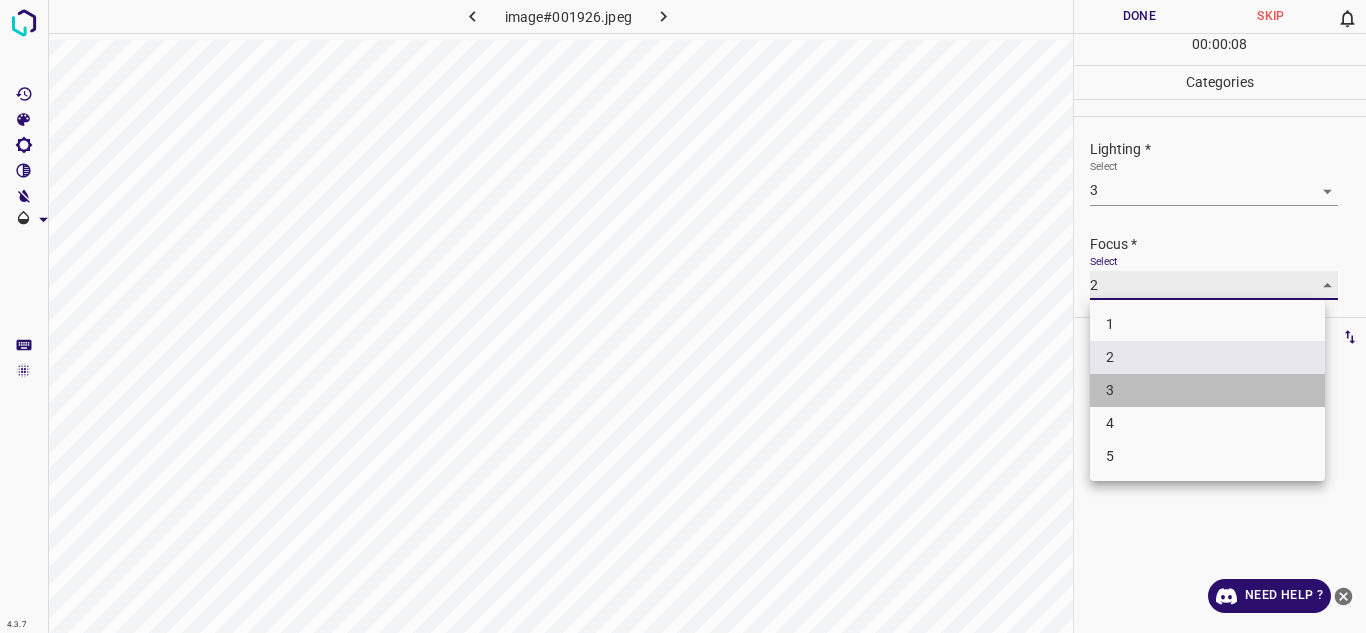 type 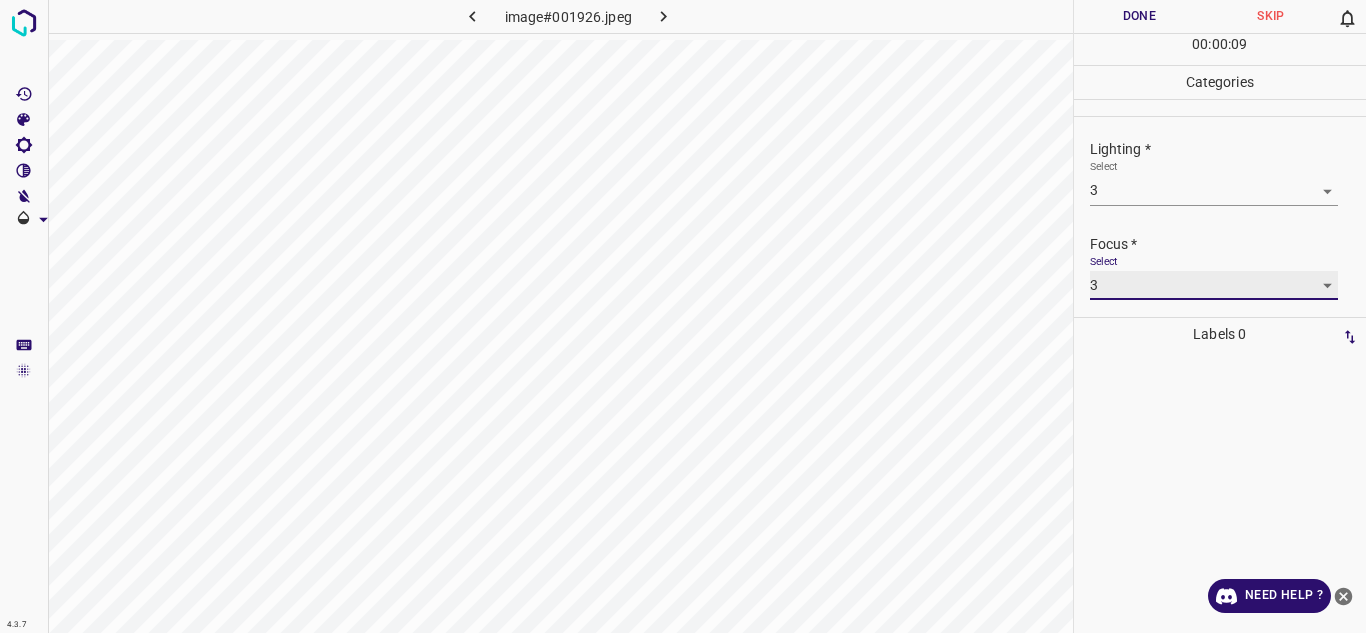 scroll, scrollTop: 98, scrollLeft: 0, axis: vertical 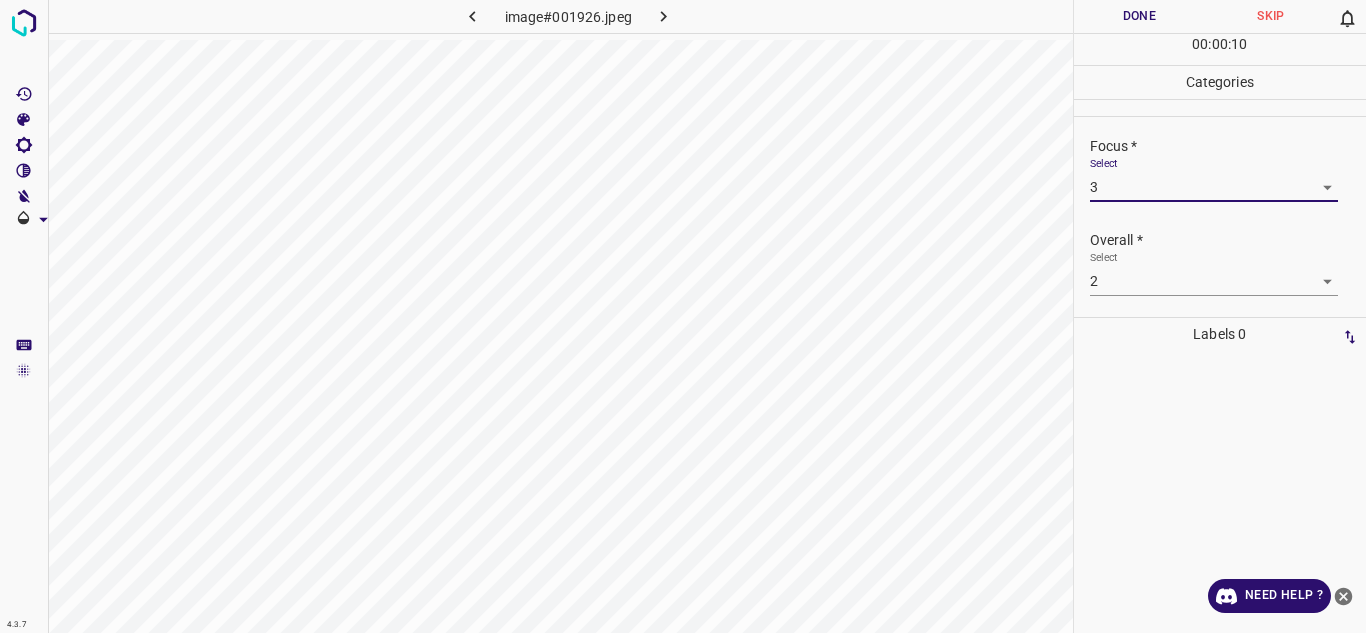 click on "4.3.7 image#001926.jpeg Done Skip 0 00   : 00   : 10   Categories Lighting *  Select 3 3 Focus *  Select 3 3 Overall *  Select 2 2 Labels   0 Categories 1 Lighting 2 Focus 3 Overall Tools Space Change between modes (Draw & Edit) I Auto labeling R Restore zoom M Zoom in N Zoom out Delete Delete selecte label Filters Z Restore filters X Saturation filter C Brightness filter V Contrast filter B Gray scale filter General O Download Need Help ? - Text - Hide - Delete" at bounding box center [683, 316] 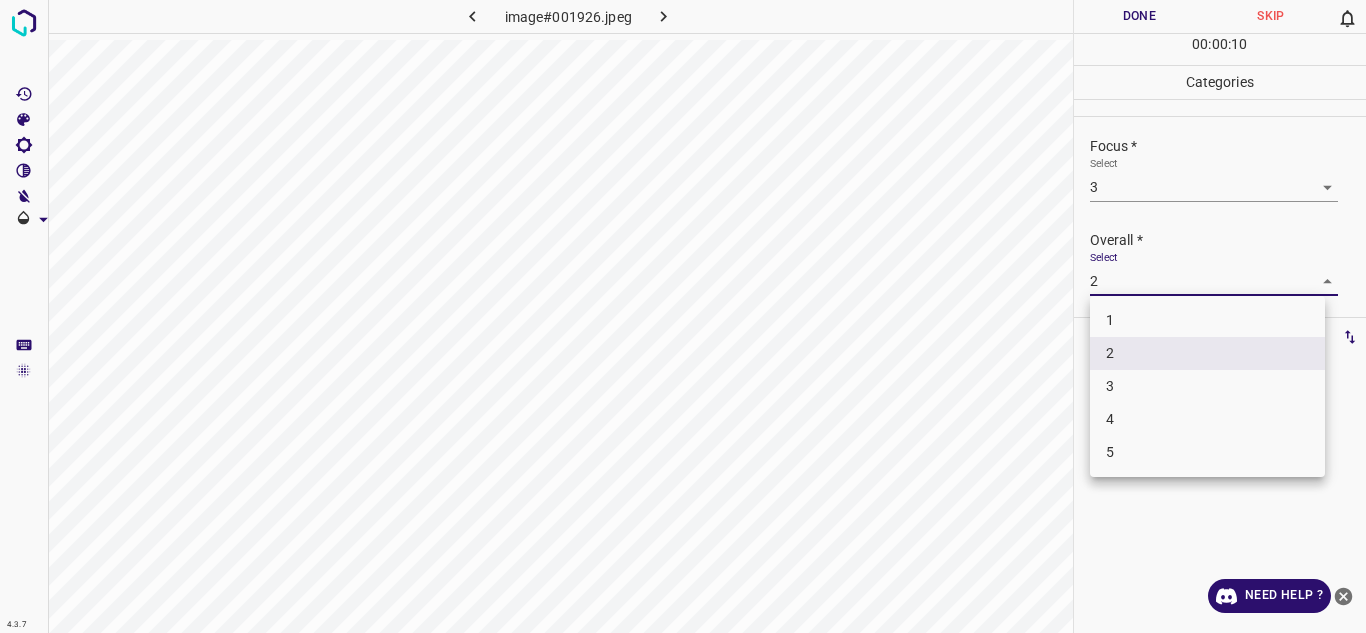 click on "3" at bounding box center [1207, 386] 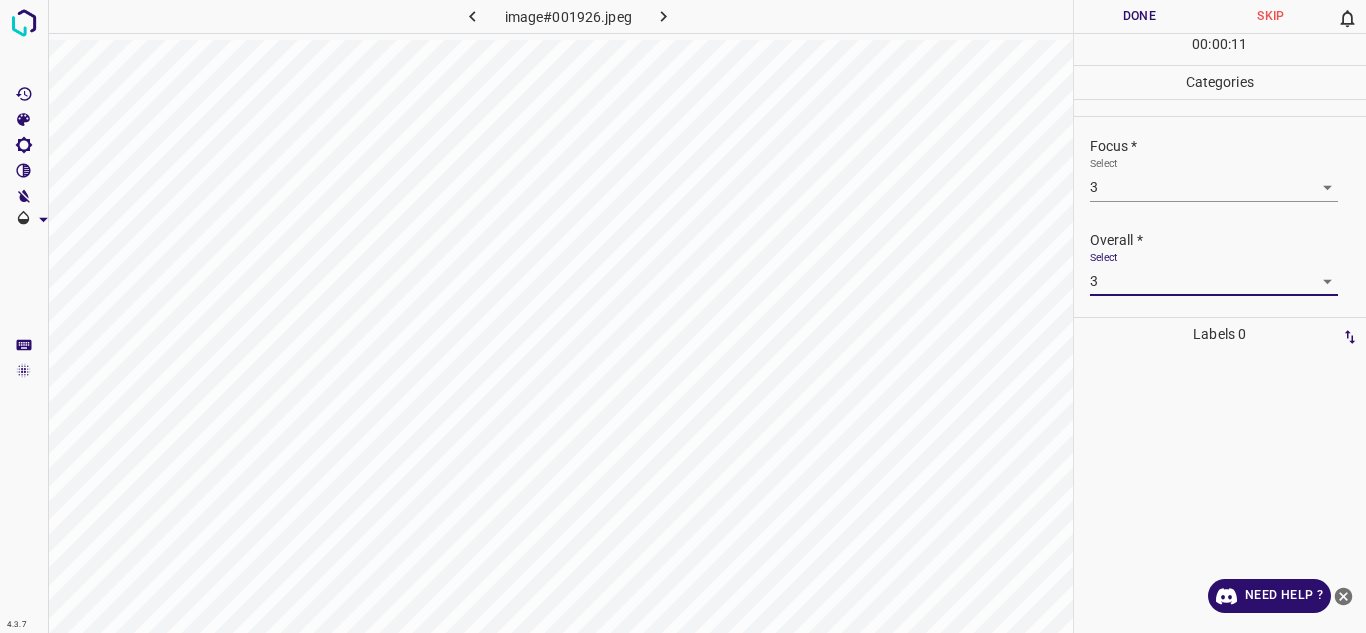 click on "Done" at bounding box center (1140, 16) 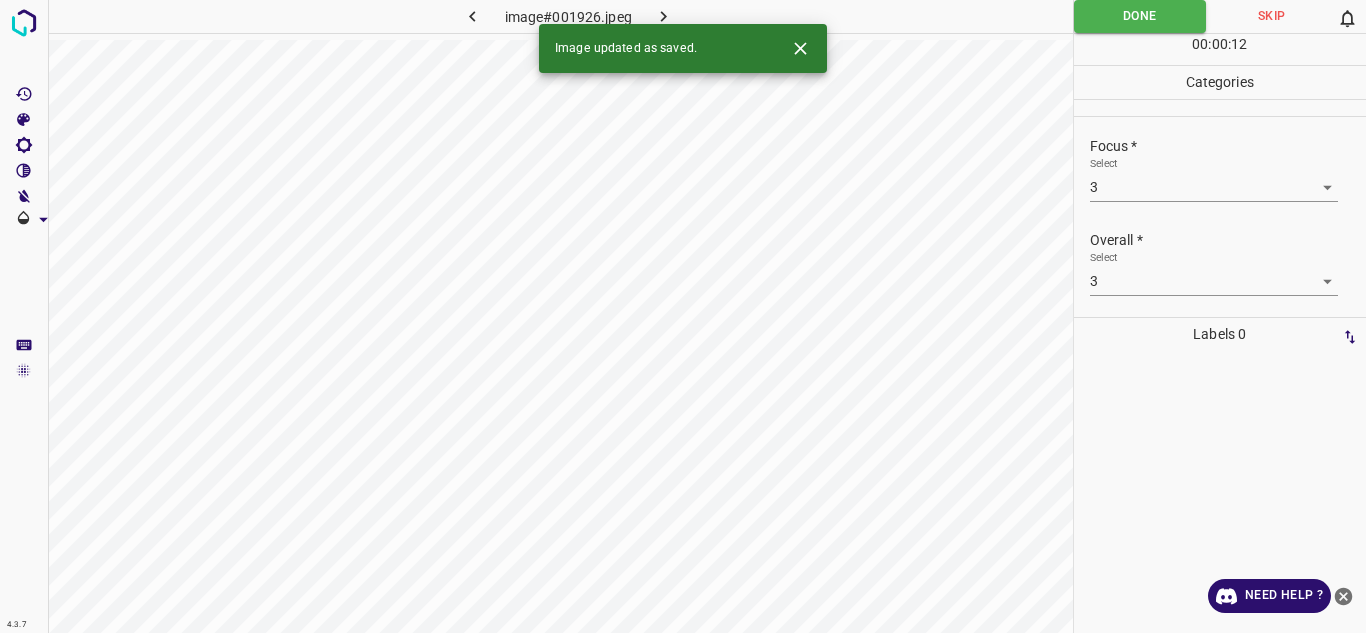 click 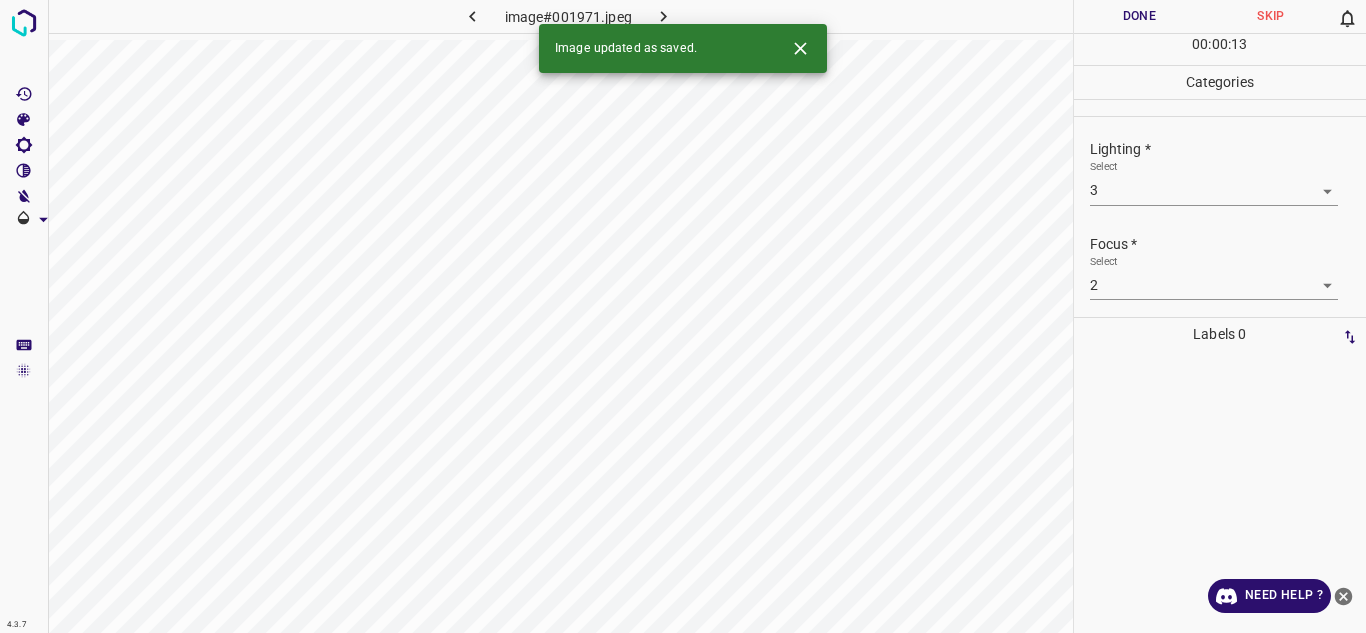 click on "4.3.7 image#001971.jpeg Done Skip 0 00   : 00   : 13   Categories Lighting *  Select 3 3 Focus *  Select 2 2 Overall *  Select 2 2 Labels   0 Categories 1 Lighting 2 Focus 3 Overall Tools Space Change between modes (Draw & Edit) I Auto labeling R Restore zoom M Zoom in N Zoom out Delete Delete selecte label Filters Z Restore filters X Saturation filter C Brightness filter V Contrast filter B Gray scale filter General O Download Image updated as saved. Need Help ? - Text - Hide - Delete" at bounding box center (683, 316) 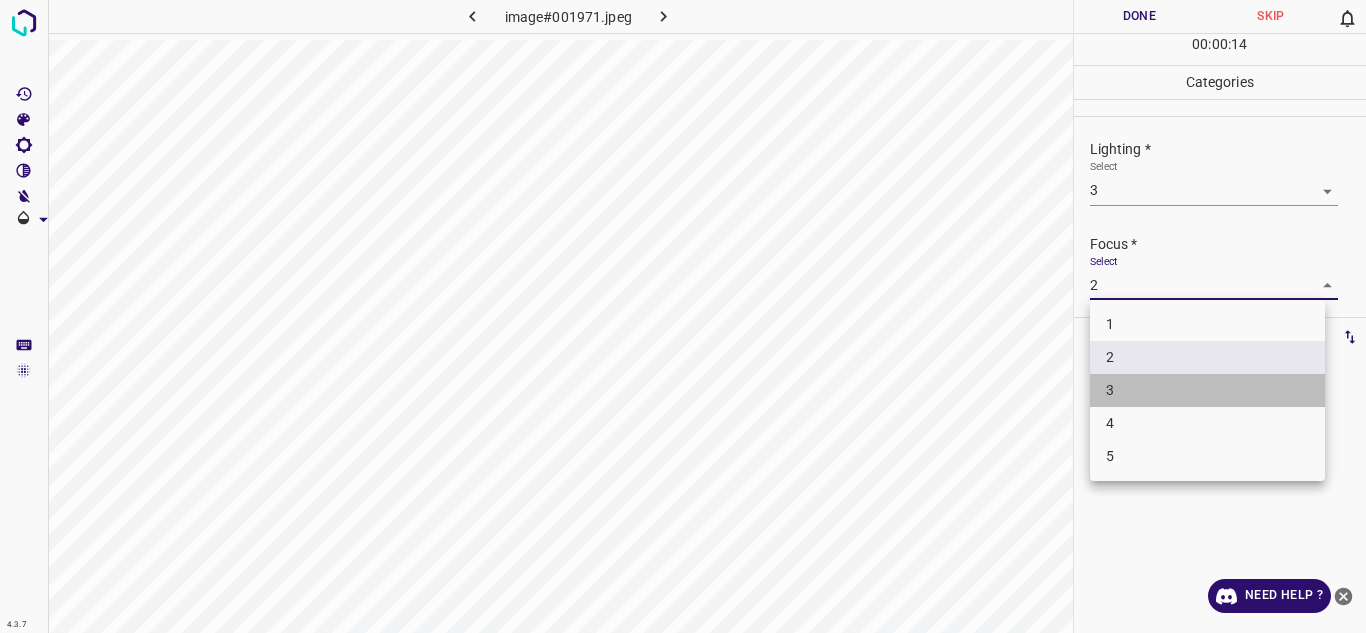 click on "3" at bounding box center (1207, 390) 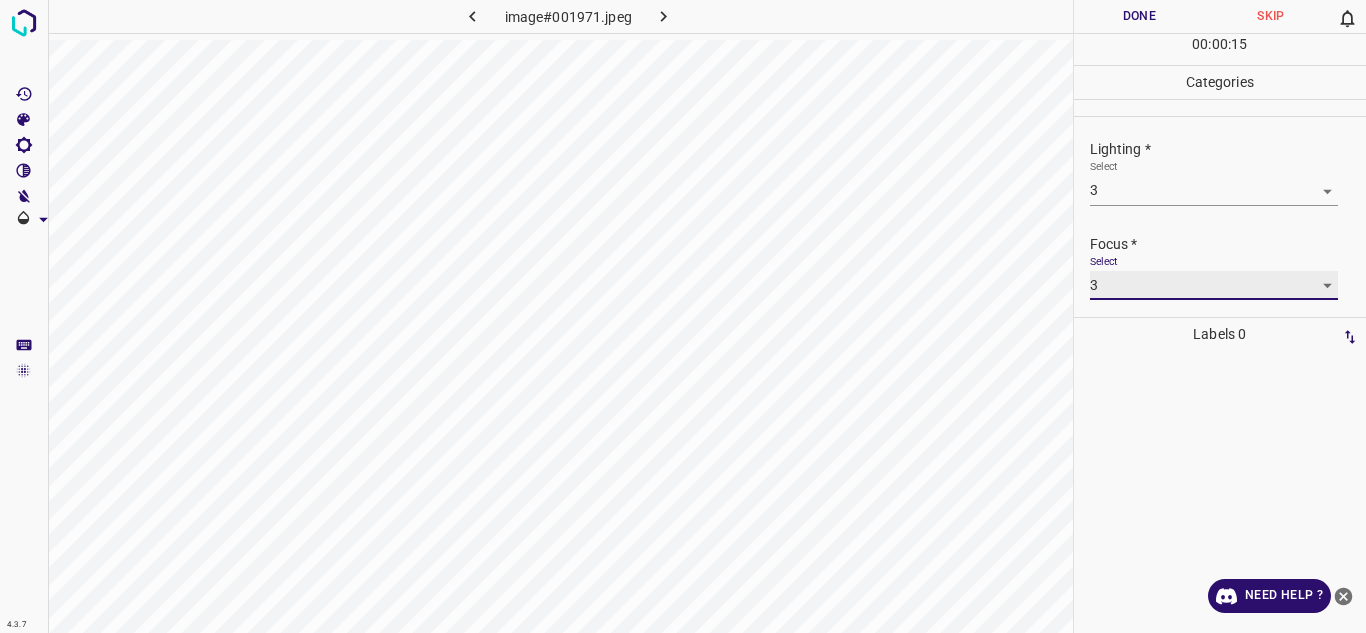 scroll, scrollTop: 98, scrollLeft: 0, axis: vertical 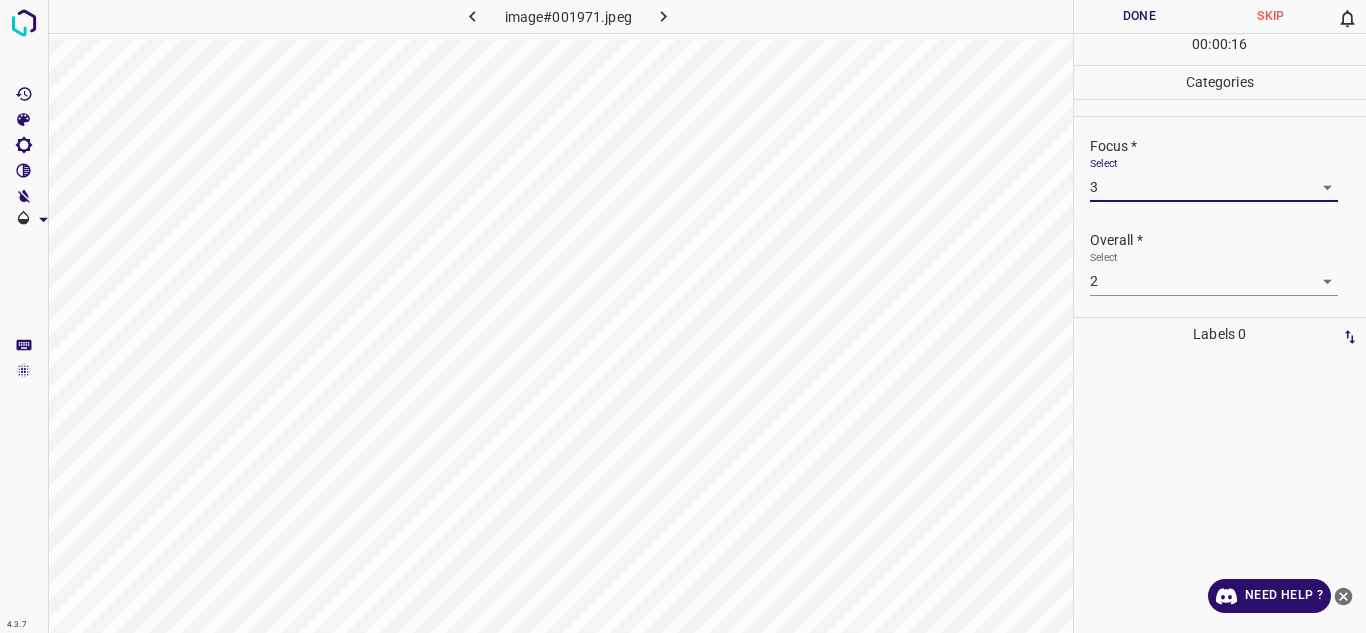 click on "4.3.7 image#001971.jpeg Done Skip 0 00   : 00   : 16   Categories Lighting *  Select 3 3 Focus *  Select 3 3 Overall *  Select 2 2 Labels   0 Categories 1 Lighting 2 Focus 3 Overall Tools Space Change between modes (Draw & Edit) I Auto labeling R Restore zoom M Zoom in N Zoom out Delete Delete selecte label Filters Z Restore filters X Saturation filter C Brightness filter V Contrast filter B Gray scale filter General O Download Need Help ? - Text - Hide - Delete" at bounding box center [683, 316] 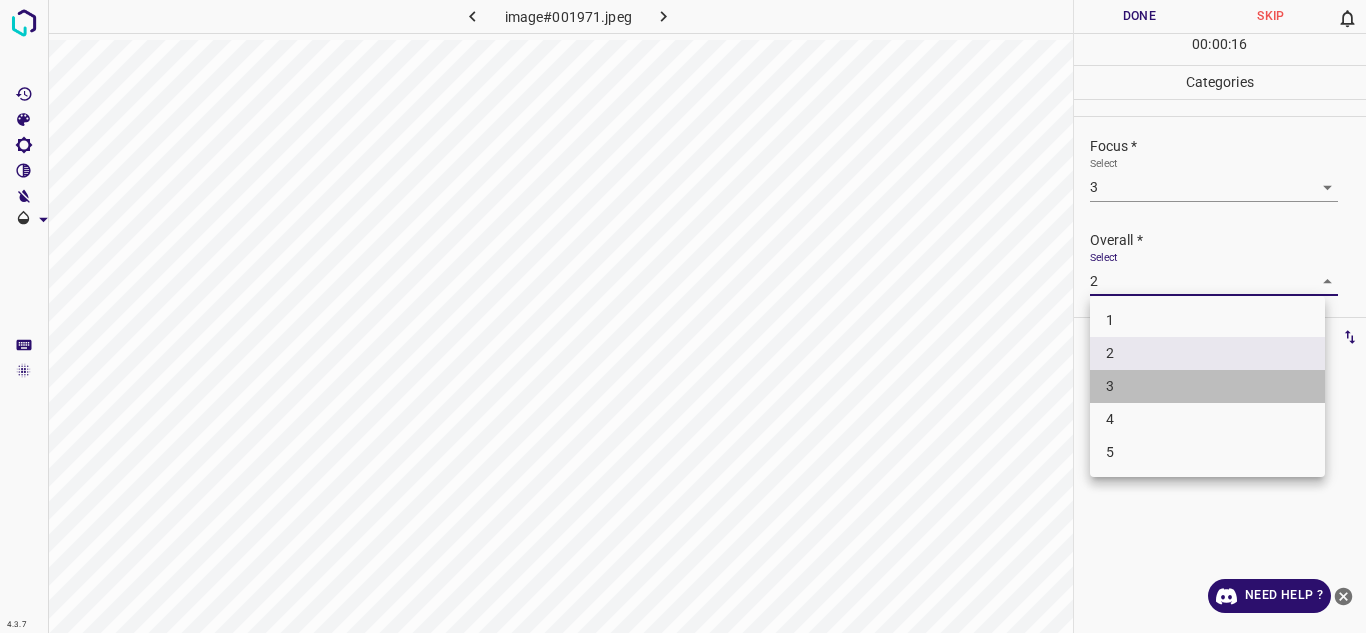click on "3" at bounding box center [1207, 386] 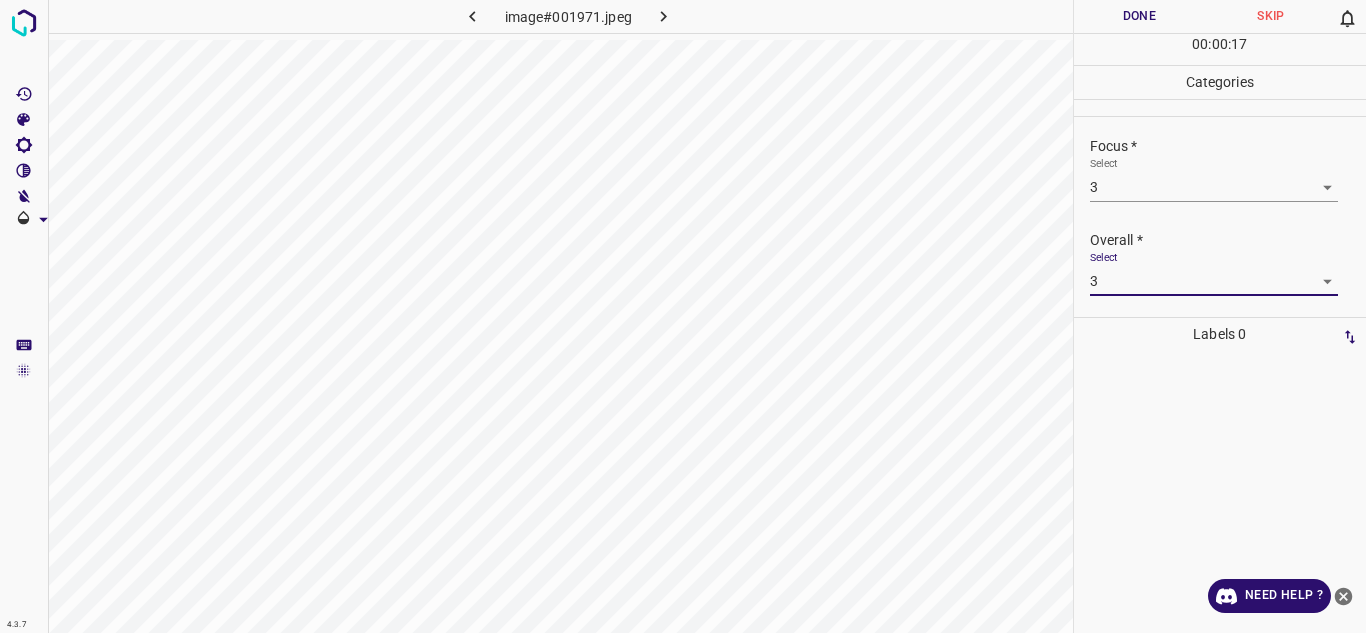 click on "Done" at bounding box center (1140, 16) 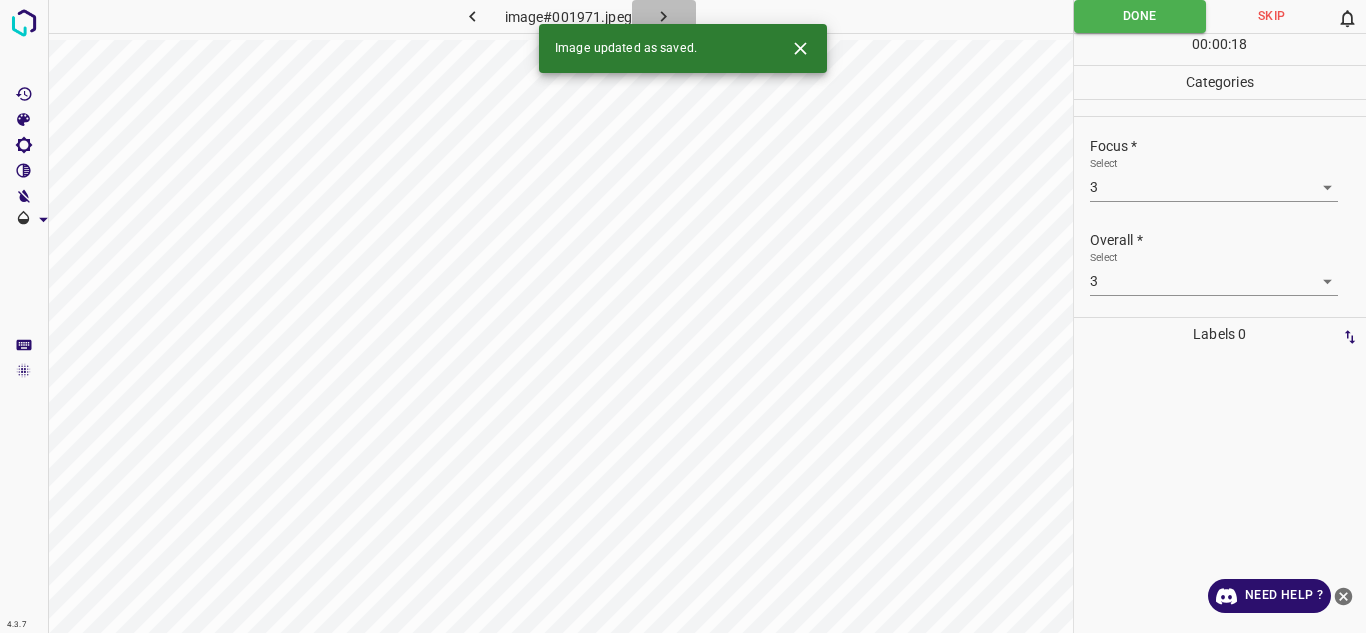 click 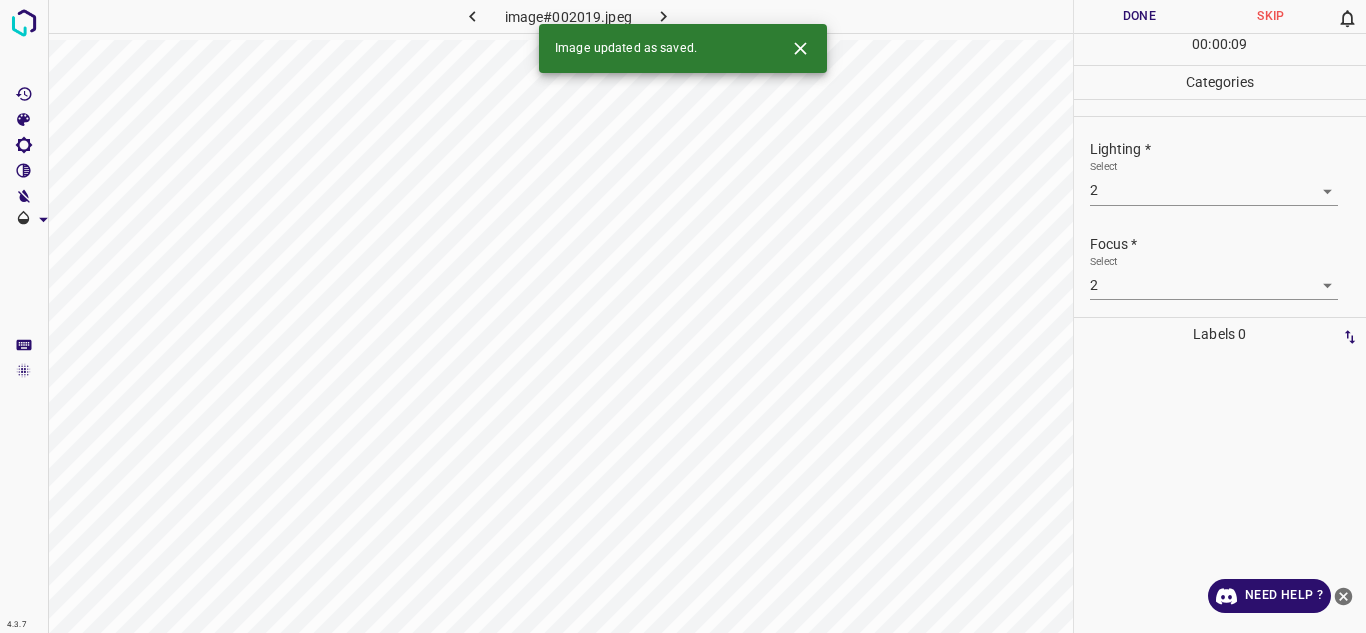 click on "4.3.7 image#002019.jpeg Done Skip 0 00   : 00   : 09   Categories Lighting *  Select 2 2 Focus *  Select 2 2 Overall *  Select 2 2 Labels   0 Categories 1 Lighting 2 Focus 3 Overall Tools Space Change between modes (Draw & Edit) I Auto labeling R Restore zoom M Zoom in N Zoom out Delete Delete selecte label Filters Z Restore filters X Saturation filter C Brightness filter V Contrast filter B Gray scale filter General O Download Image updated as saved. Need Help ? - Text - Hide - Delete" at bounding box center (683, 316) 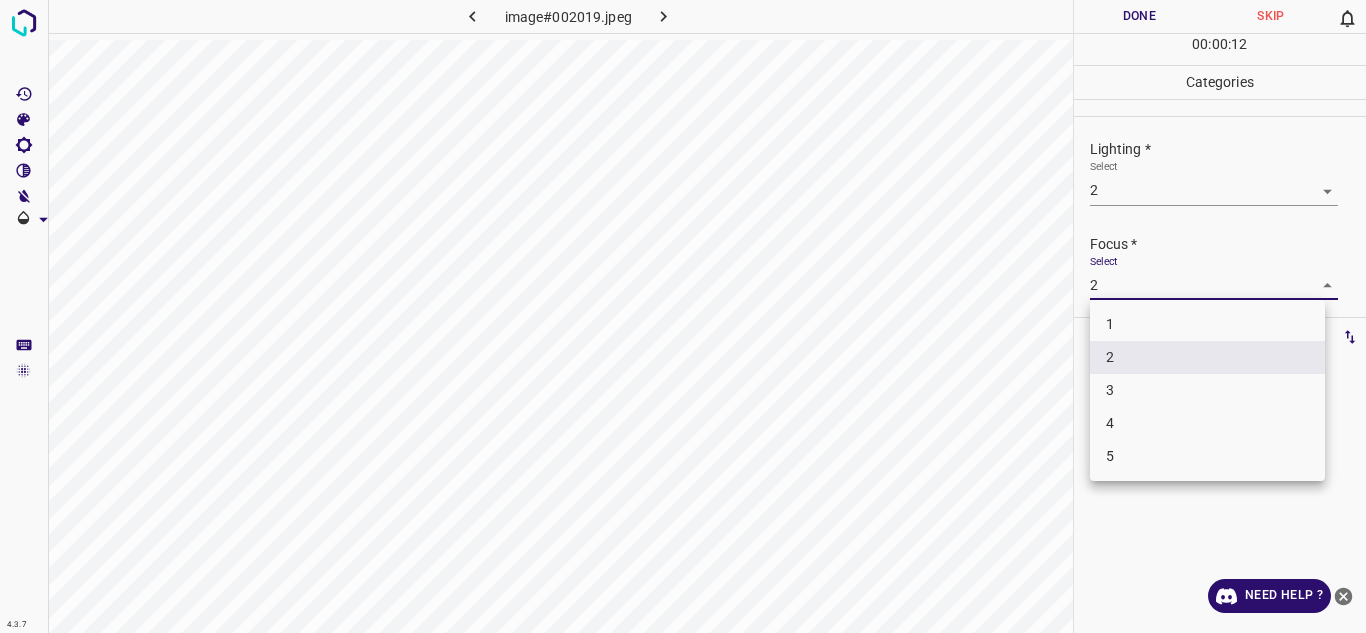 click at bounding box center (683, 316) 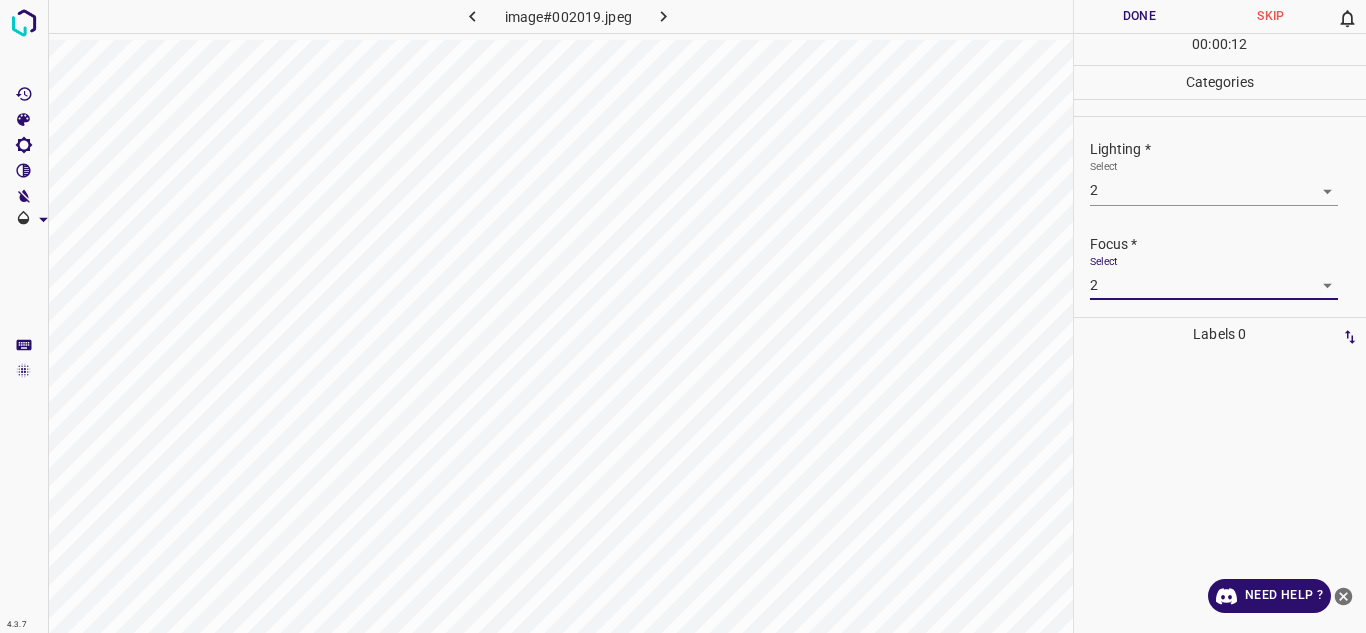 click on "Done" at bounding box center (1140, 16) 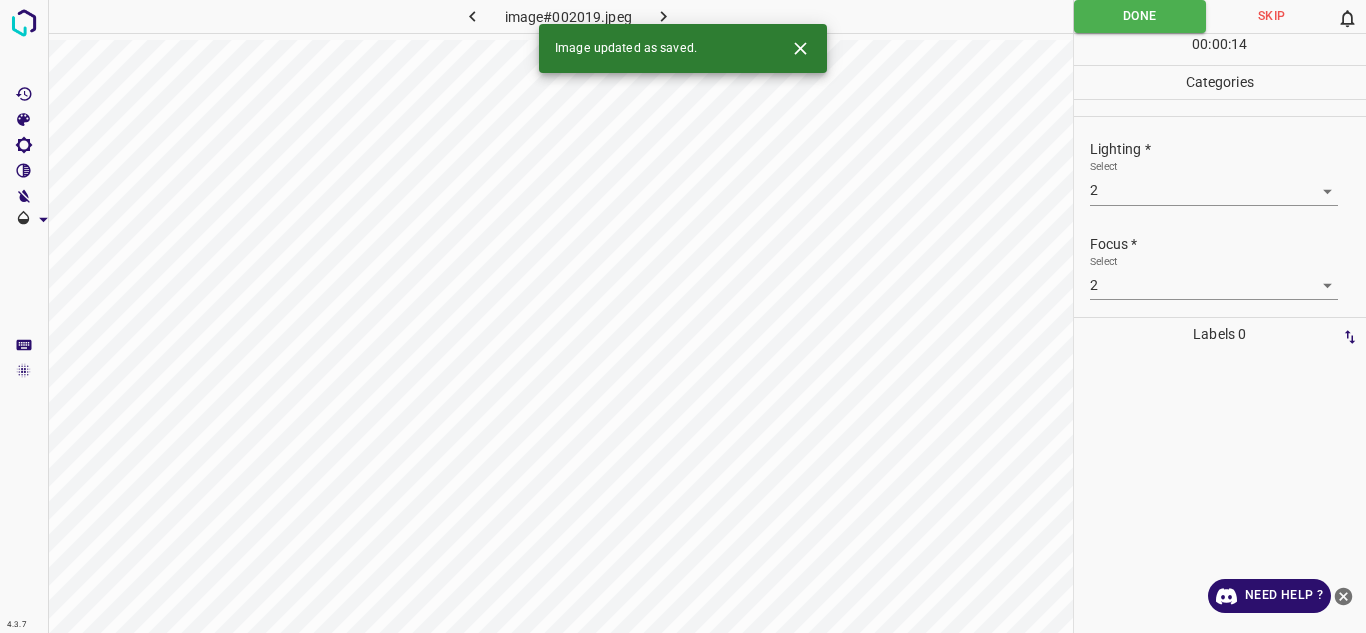 click 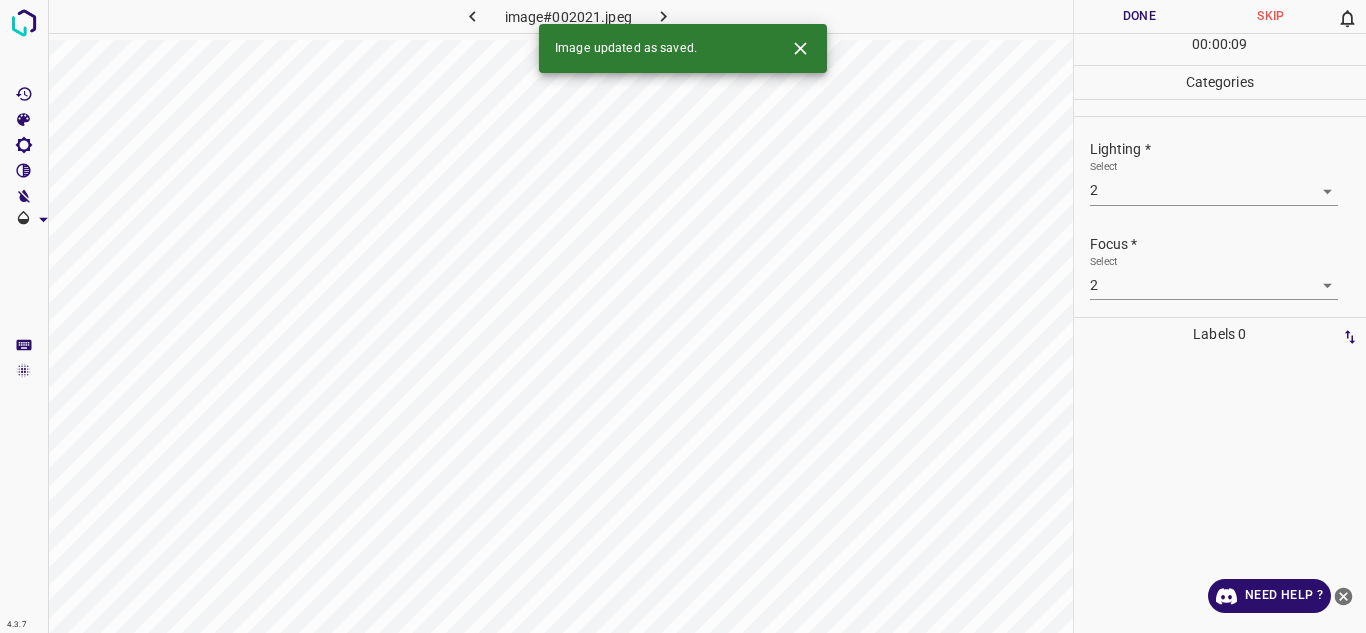click on "4.3.7 image#002021.jpeg Done Skip 0 00   : 00   : 09   Categories Lighting *  Select 2 2 Focus *  Select 2 2 Overall *  Select 3 3 Labels   0 Categories 1 Lighting 2 Focus 3 Overall Tools Space Change between modes (Draw & Edit) I Auto labeling R Restore zoom M Zoom in N Zoom out Delete Delete selecte label Filters Z Restore filters X Saturation filter C Brightness filter V Contrast filter B Gray scale filter General O Download Image updated as saved. Need Help ? - Text - Hide - Delete" at bounding box center (683, 316) 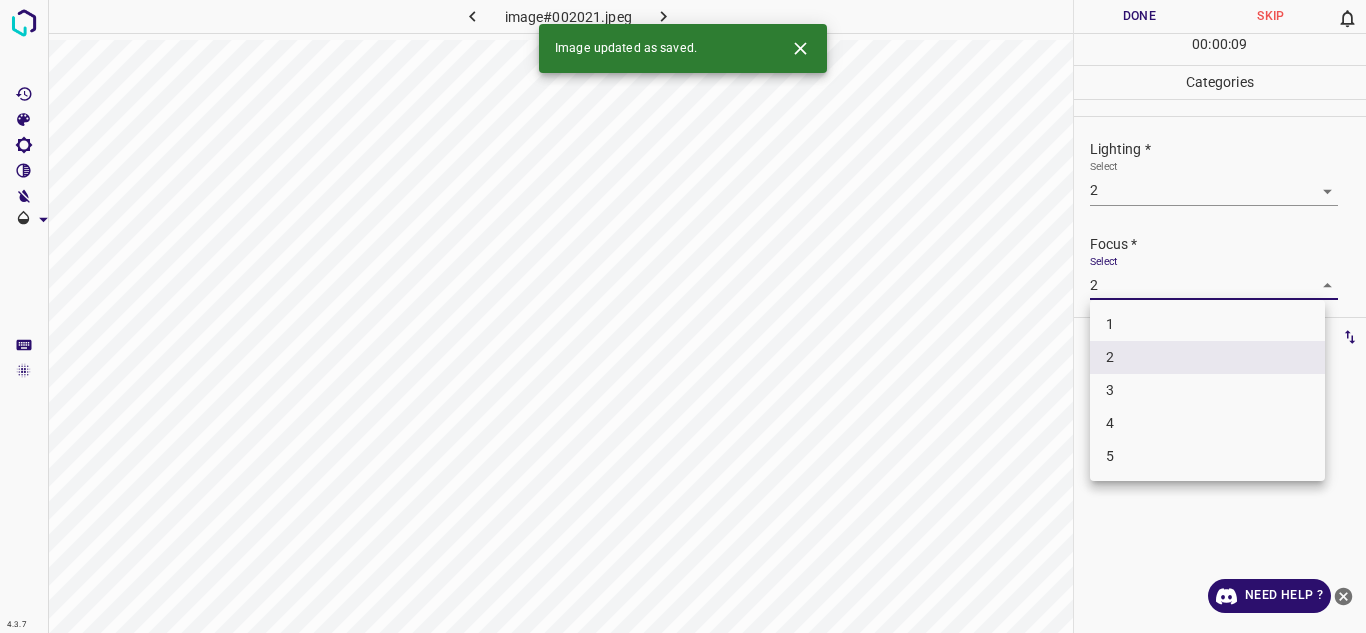click on "4" at bounding box center [1207, 423] 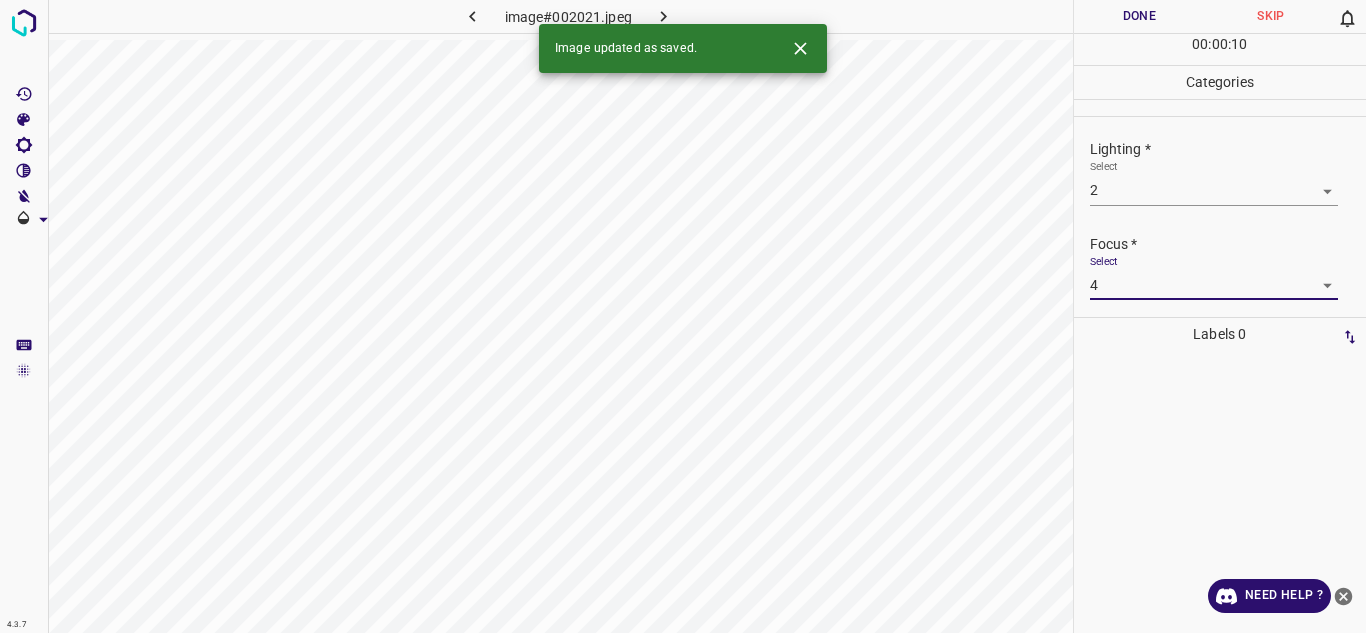 click on "4.3.7 image#002021.jpeg Done Skip 0 00   : 00   : 10   Categories Lighting *  Select 2 2 Focus *  Select 4 4 Overall *  Select 3 3 Labels   0 Categories 1 Lighting 2 Focus 3 Overall Tools Space Change between modes (Draw & Edit) I Auto labeling R Restore zoom M Zoom in N Zoom out Delete Delete selecte label Filters Z Restore filters X Saturation filter C Brightness filter V Contrast filter B Gray scale filter General O Download Image updated as saved. Need Help ? - Text - Hide - Delete" at bounding box center [683, 316] 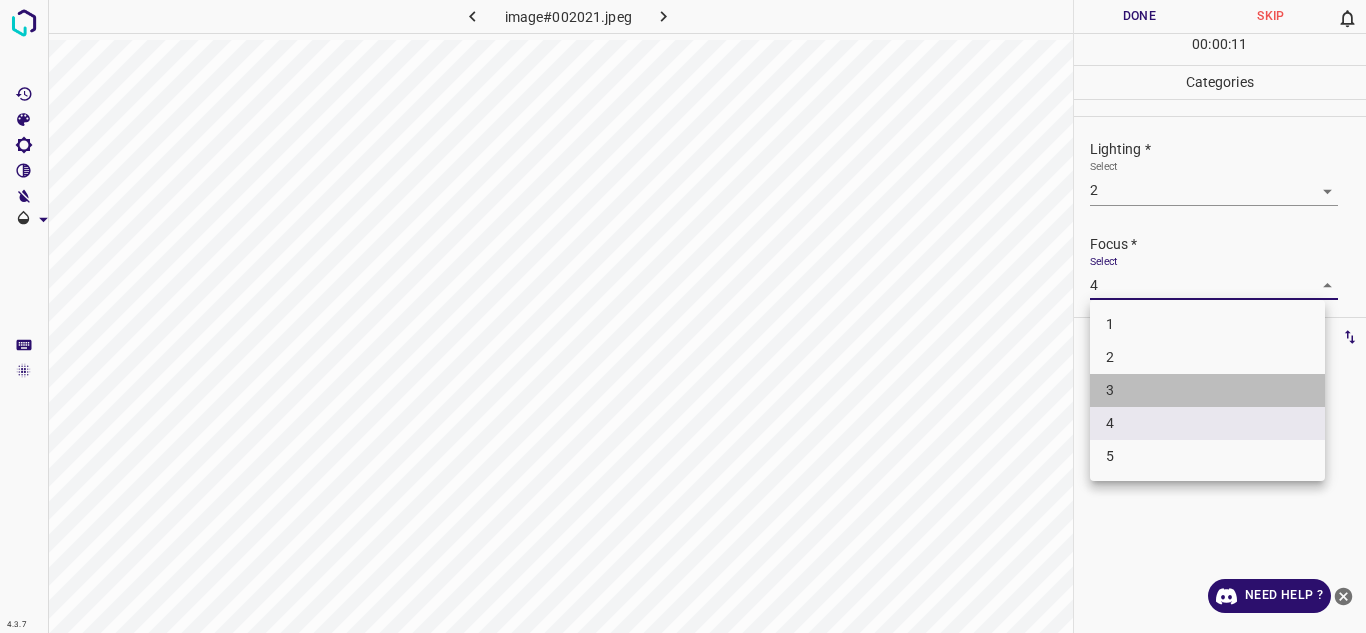 click on "3" at bounding box center (1207, 390) 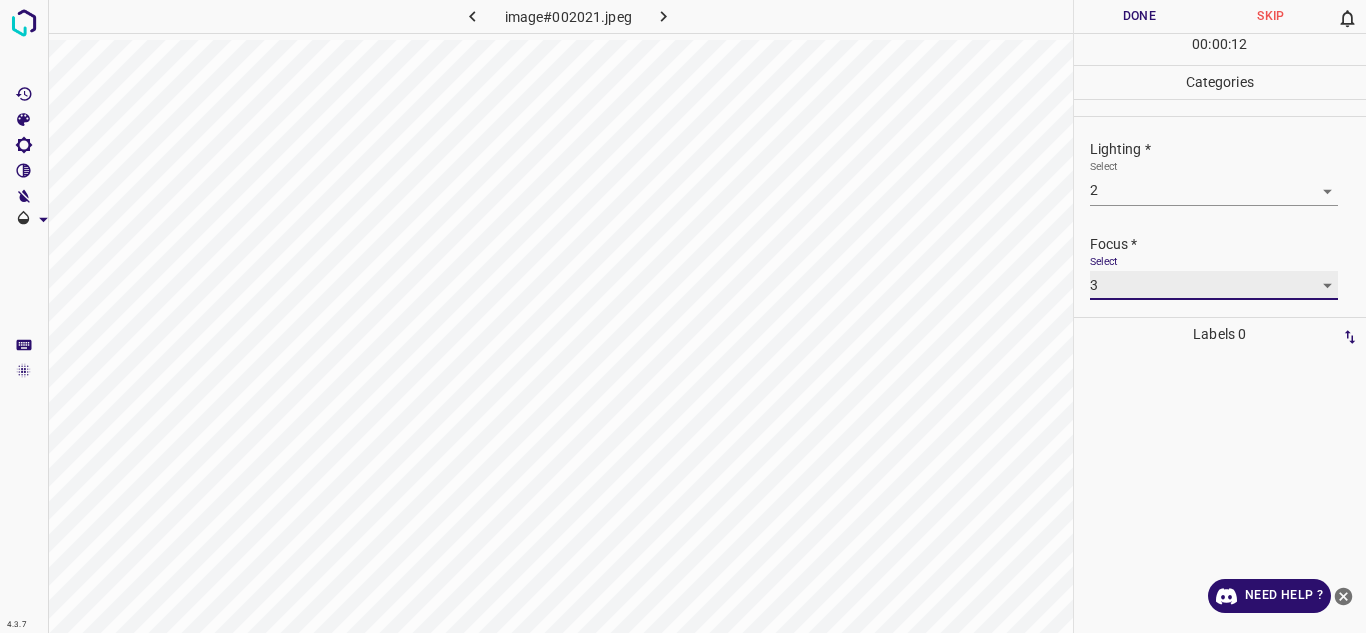 scroll, scrollTop: 98, scrollLeft: 0, axis: vertical 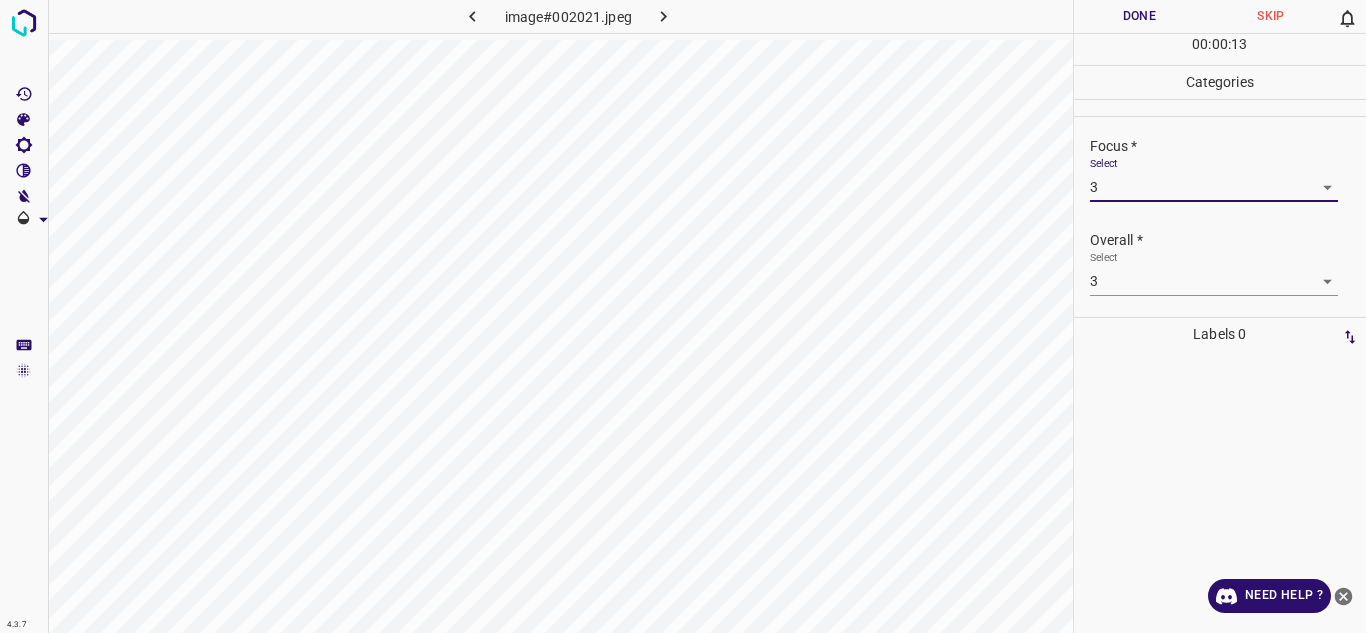click on "Done" at bounding box center [1140, 16] 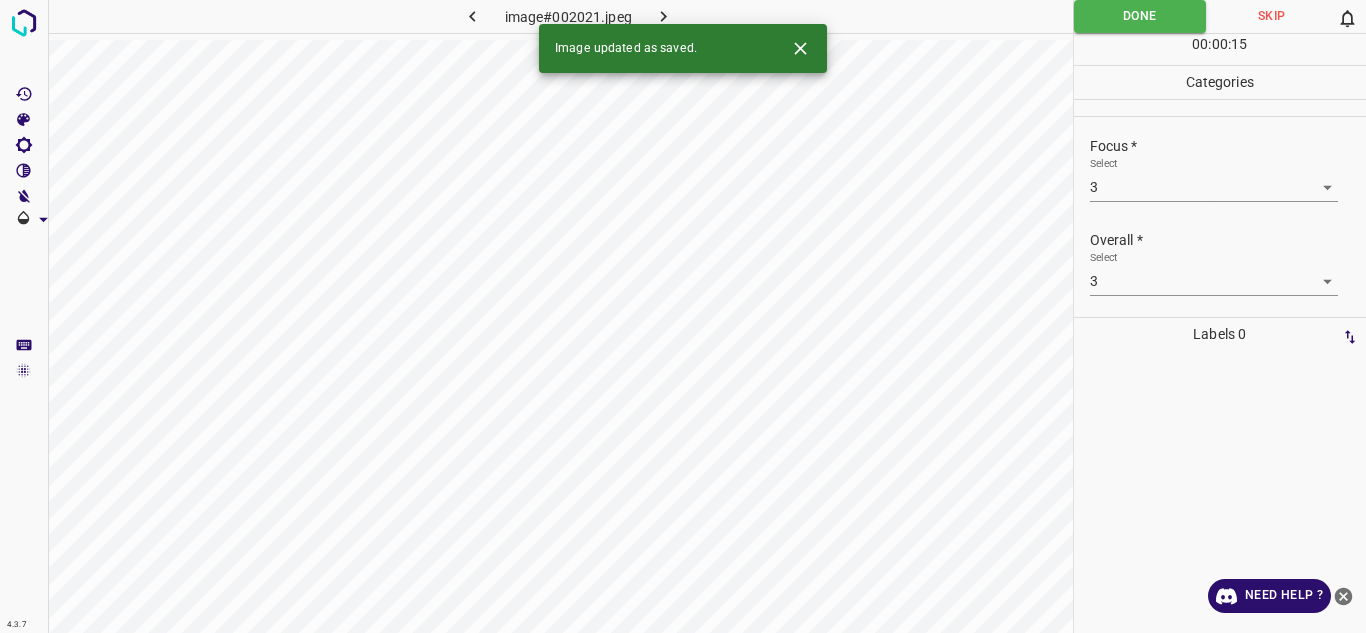 click at bounding box center (664, 16) 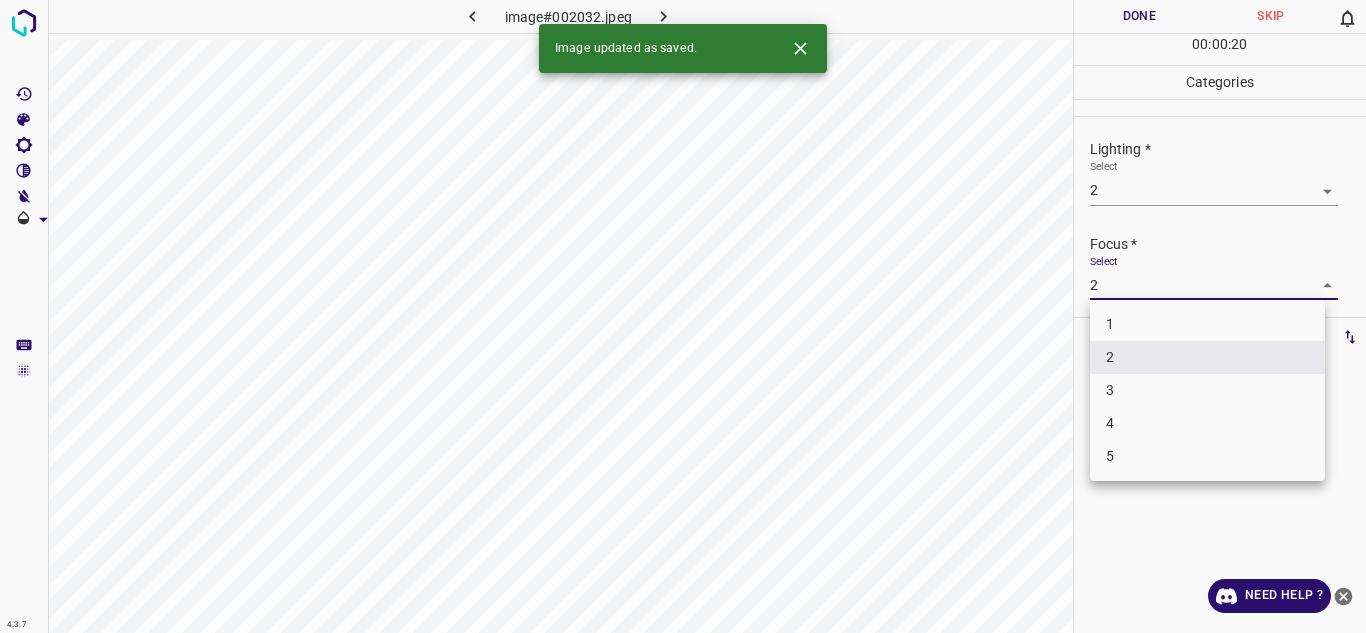 click on "4.3.7 image#002032.jpeg Done Skip 0 00   : 00   : 20   Categories Lighting *  Select 2 2 Focus *  Select 2 2 Overall *  Select 2 2 Labels   0 Categories 1 Lighting 2 Focus 3 Overall Tools Space Change between modes (Draw & Edit) I Auto labeling R Restore zoom M Zoom in N Zoom out Delete Delete selecte label Filters Z Restore filters X Saturation filter C Brightness filter V Contrast filter B Gray scale filter General O Download Image updated as saved. Need Help ? - Text - Hide - Delete 1 2 3 4 5" at bounding box center (683, 316) 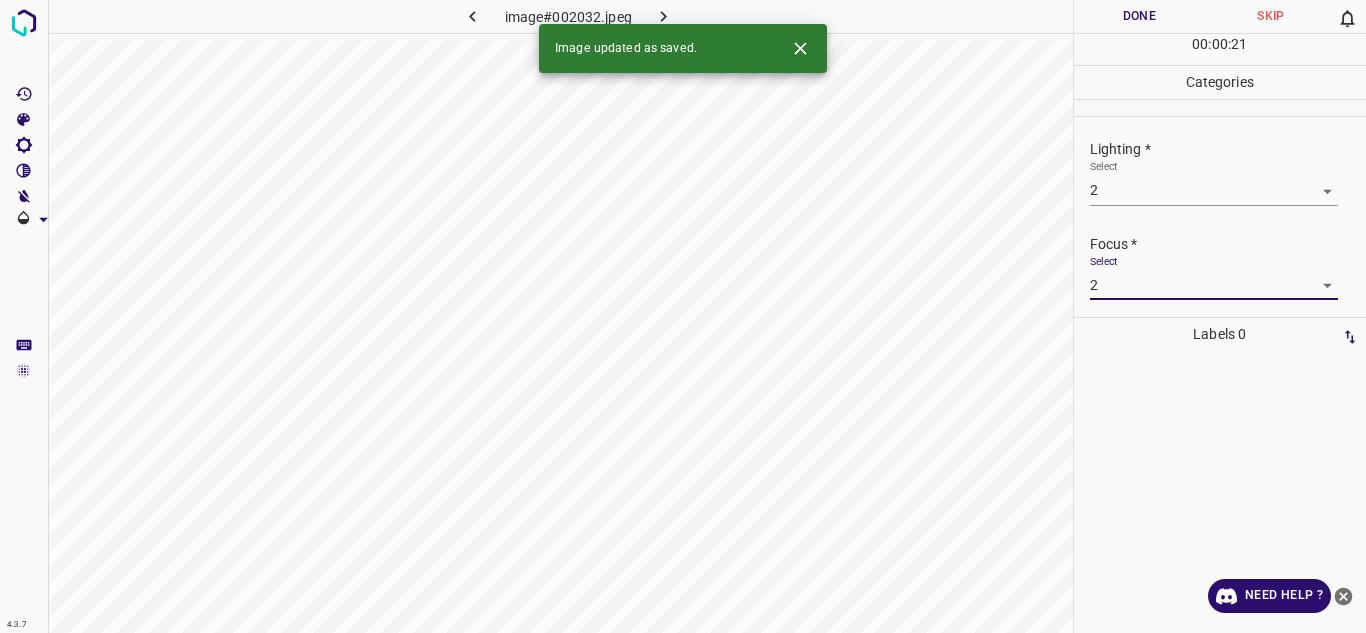 click on "4.3.7 image#002032.jpeg Done Skip 0 00   : 00   : 21   Categories Lighting *  Select 2 2 Focus *  Select 2 2 Overall *  Select 2 2 Labels   0 Categories 1 Lighting 2 Focus 3 Overall Tools Space Change between modes (Draw & Edit) I Auto labeling R Restore zoom M Zoom in N Zoom out Delete Delete selecte label Filters Z Restore filters X Saturation filter C Brightness filter V Contrast filter B Gray scale filter General O Download Image updated as saved. Need Help ? - Text - Hide - Delete" at bounding box center (683, 316) 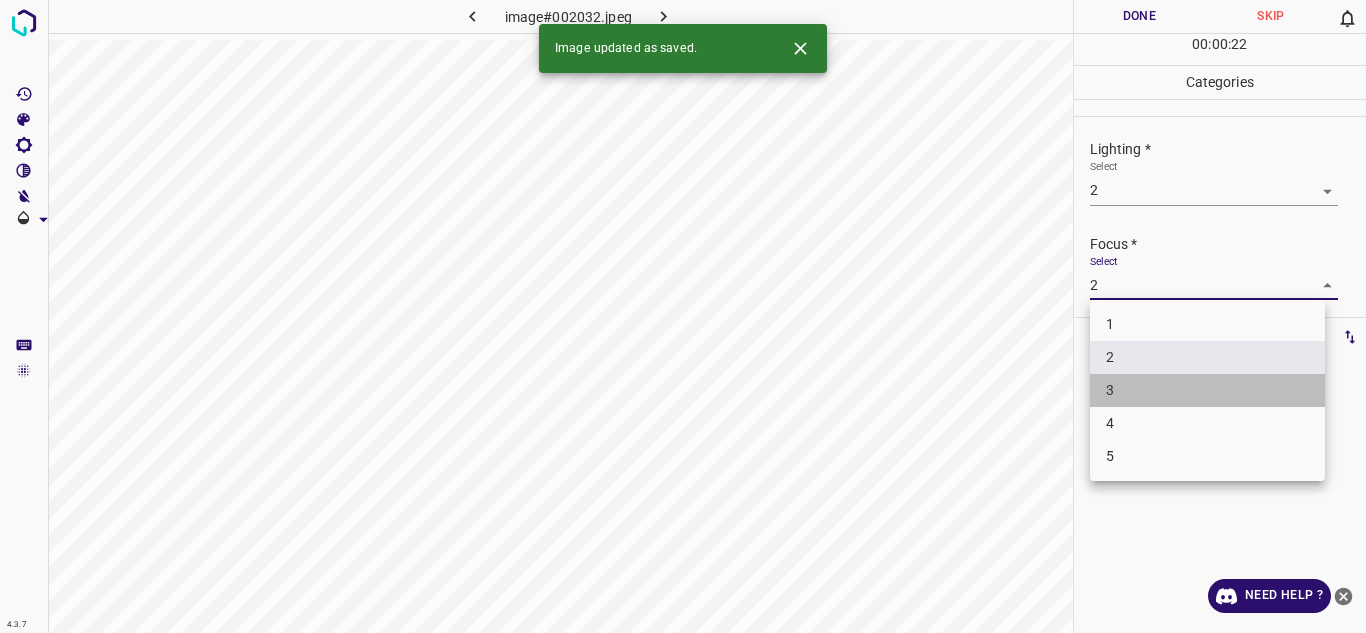 click on "3" at bounding box center (1207, 390) 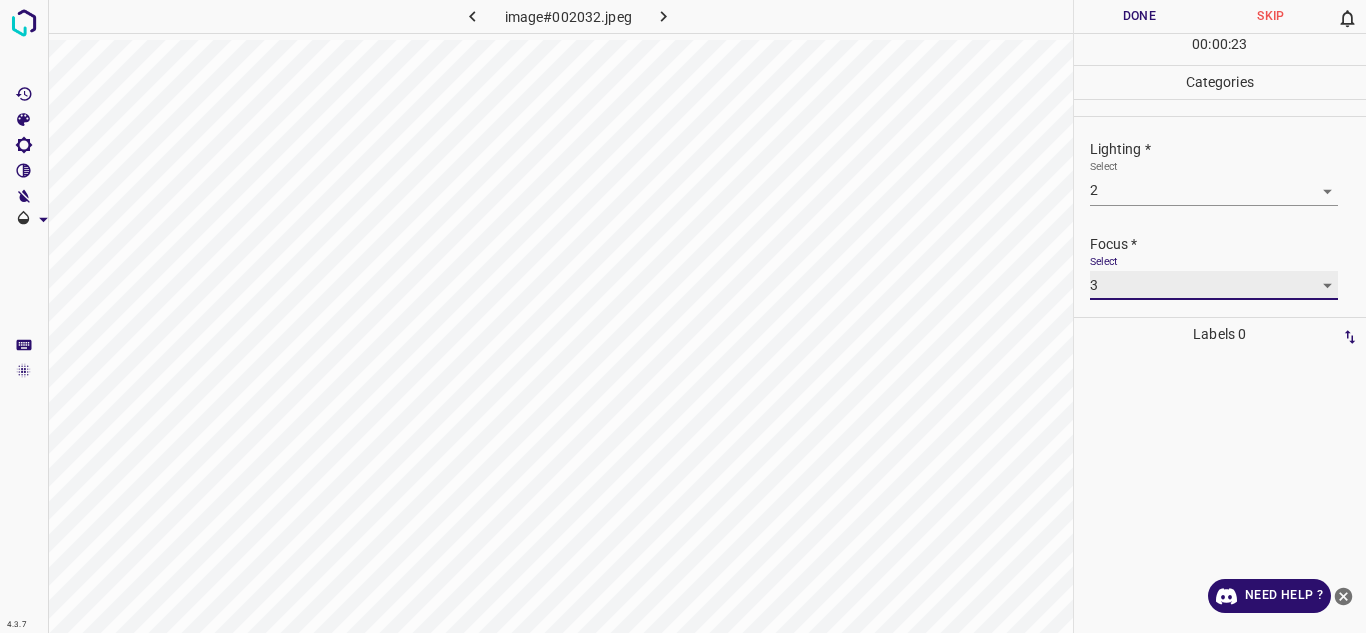 scroll, scrollTop: 98, scrollLeft: 0, axis: vertical 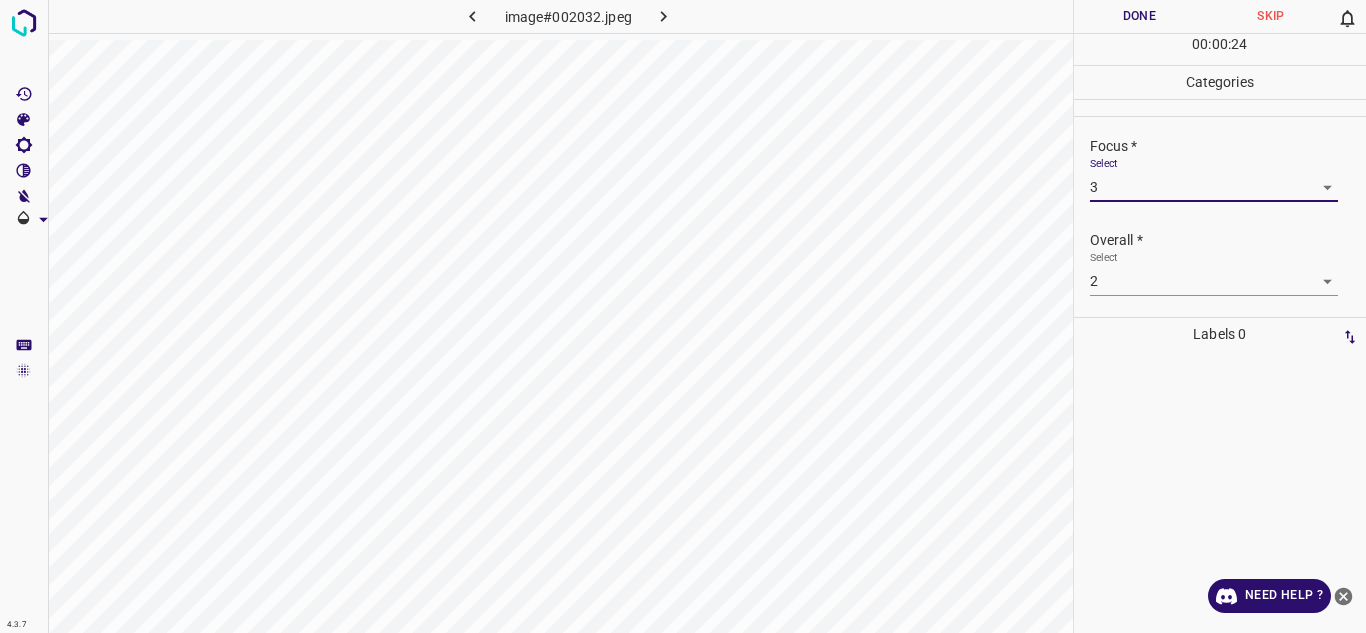 click on "4.3.7 image#002032.jpeg Done Skip 0 00   : 00   : 24   Categories Lighting *  Select 2 2 Focus *  Select 3 3 Overall *  Select 2 2 Labels   0 Categories 1 Lighting 2 Focus 3 Overall Tools Space Change between modes (Draw & Edit) I Auto labeling R Restore zoom M Zoom in N Zoom out Delete Delete selecte label Filters Z Restore filters X Saturation filter C Brightness filter V Contrast filter B Gray scale filter General O Download Need Help ? - Text - Hide - Delete" at bounding box center (683, 316) 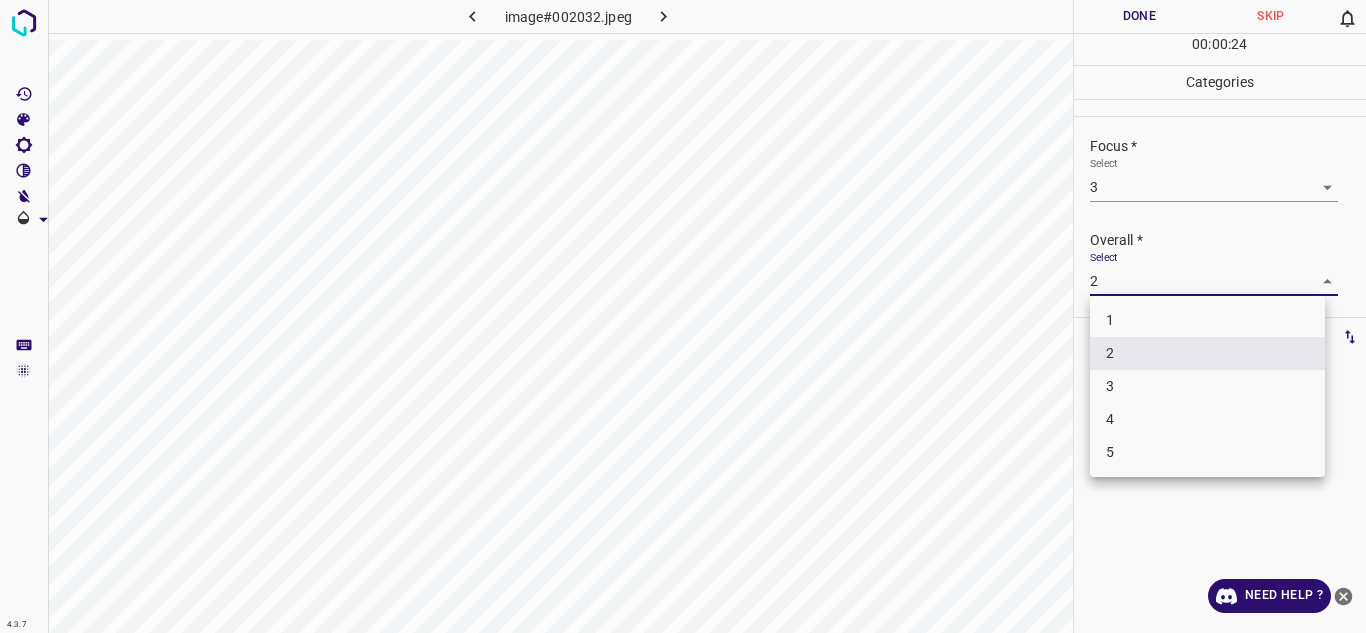 click on "3" at bounding box center [1207, 386] 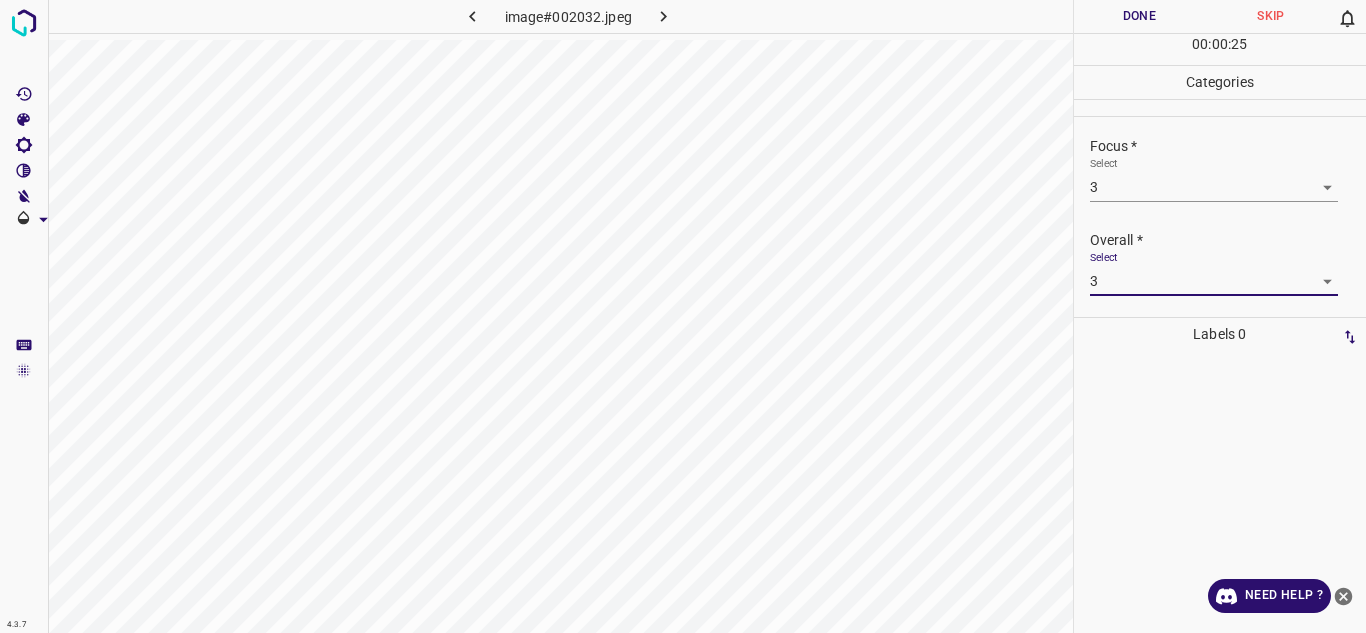 click on "Done" at bounding box center [1140, 16] 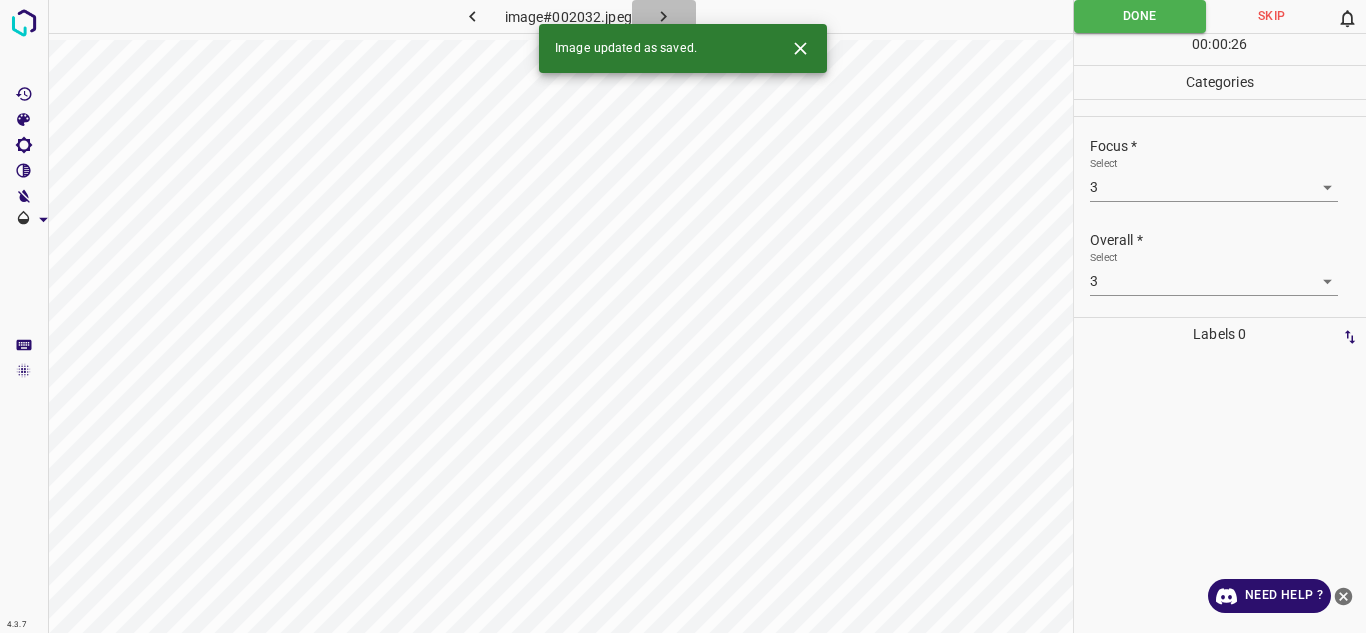 click 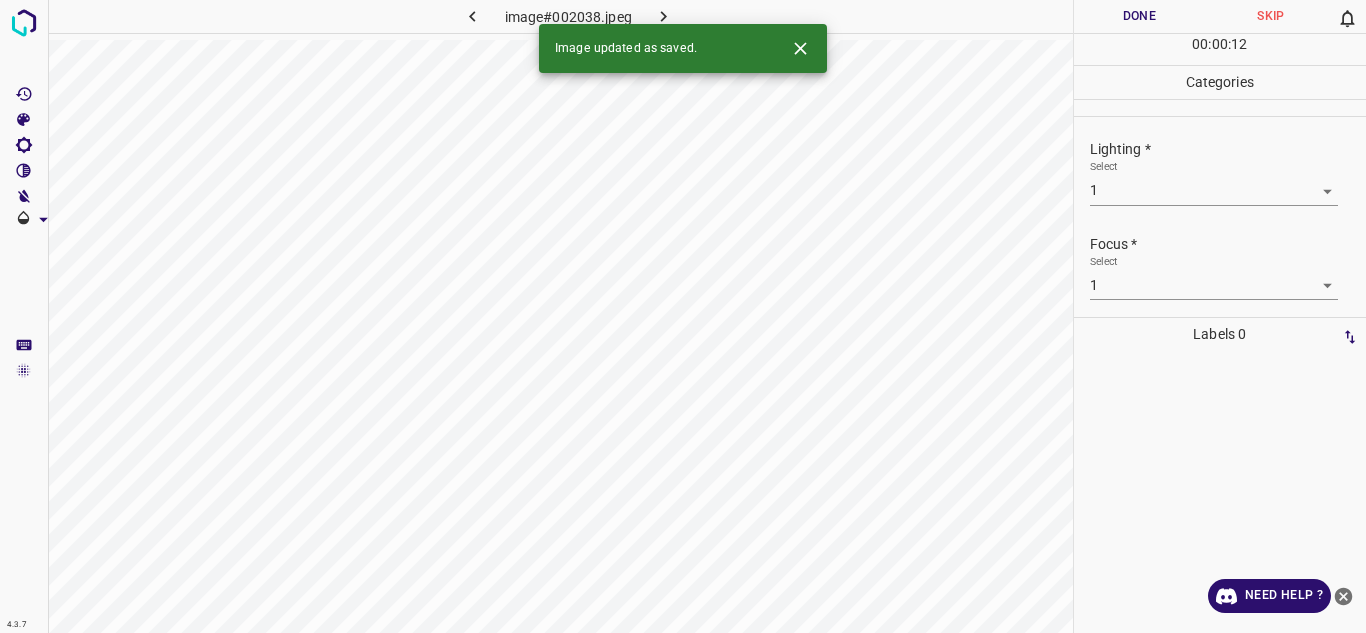 click on "Select 1 1" at bounding box center [1214, 182] 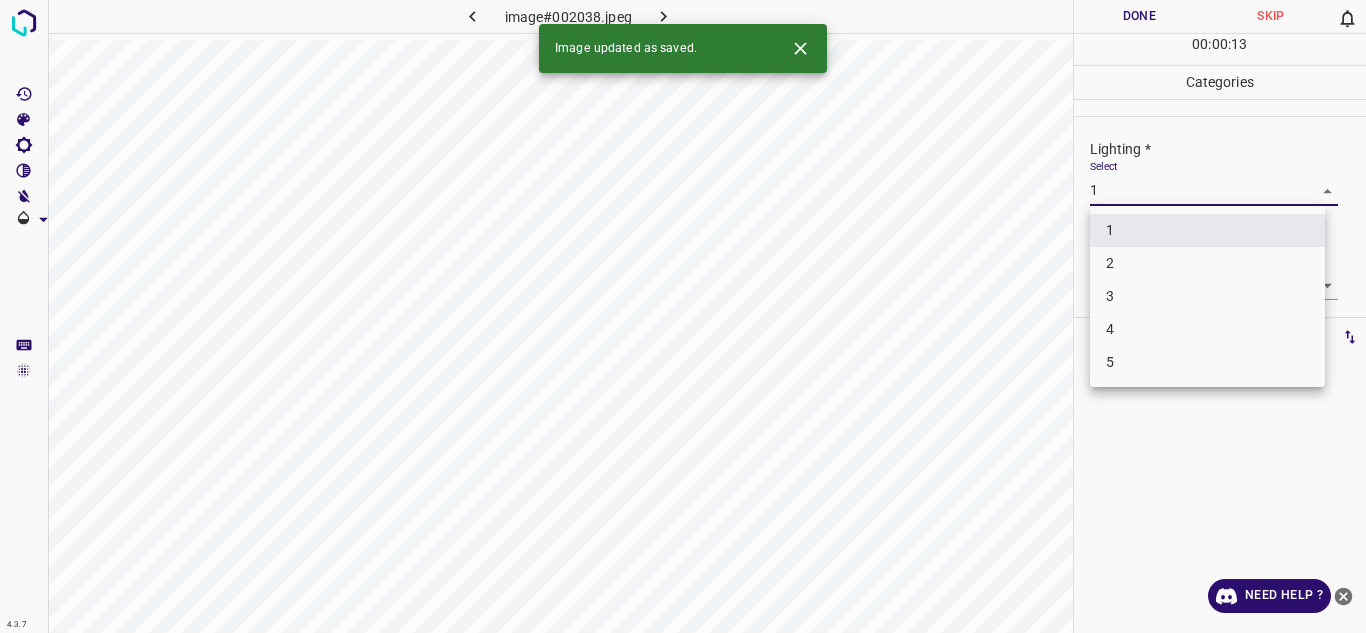 click on "4.3.7 image#002038.jpeg Done Skip 0 00   : 00   : 13   Categories Lighting *  Select 1 1 Focus *  Select 1 1 Overall *  Select 1 1 Labels   0 Categories 1 Lighting 2 Focus 3 Overall Tools Space Change between modes (Draw & Edit) I Auto labeling R Restore zoom M Zoom in N Zoom out Delete Delete selecte label Filters Z Restore filters X Saturation filter C Brightness filter V Contrast filter B Gray scale filter General O Download Image updated as saved. Need Help ? - Text - Hide - Delete 1 2 3 4 5" at bounding box center [683, 316] 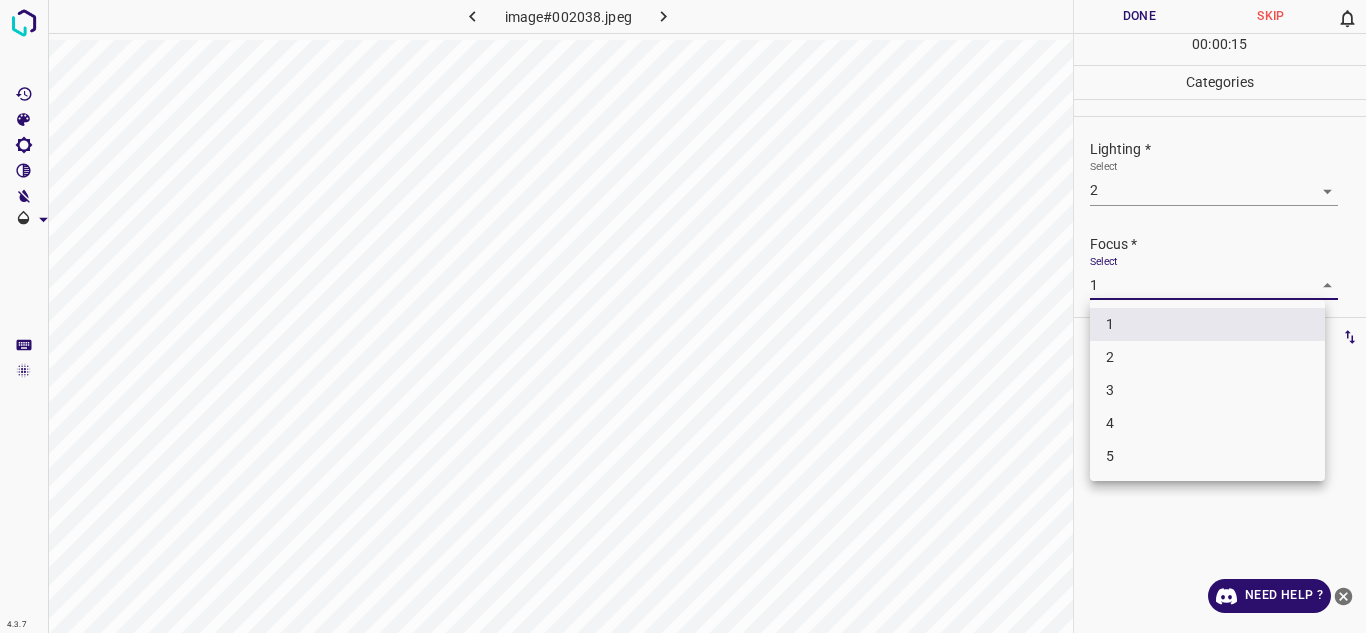 click on "4.3.7 image#002038.jpeg Done Skip 0 00   : 00   : 15   Categories Lighting *  Select 2 2 Focus *  Select 1 1 Overall *  Select 1 1 Labels   0 Categories 1 Lighting 2 Focus 3 Overall Tools Space Change between modes (Draw & Edit) I Auto labeling R Restore zoom M Zoom in N Zoom out Delete Delete selecte label Filters Z Restore filters X Saturation filter C Brightness filter V Contrast filter B Gray scale filter General O Download Need Help ? - Text - Hide - Delete 1 2 3 4 5" at bounding box center [683, 316] 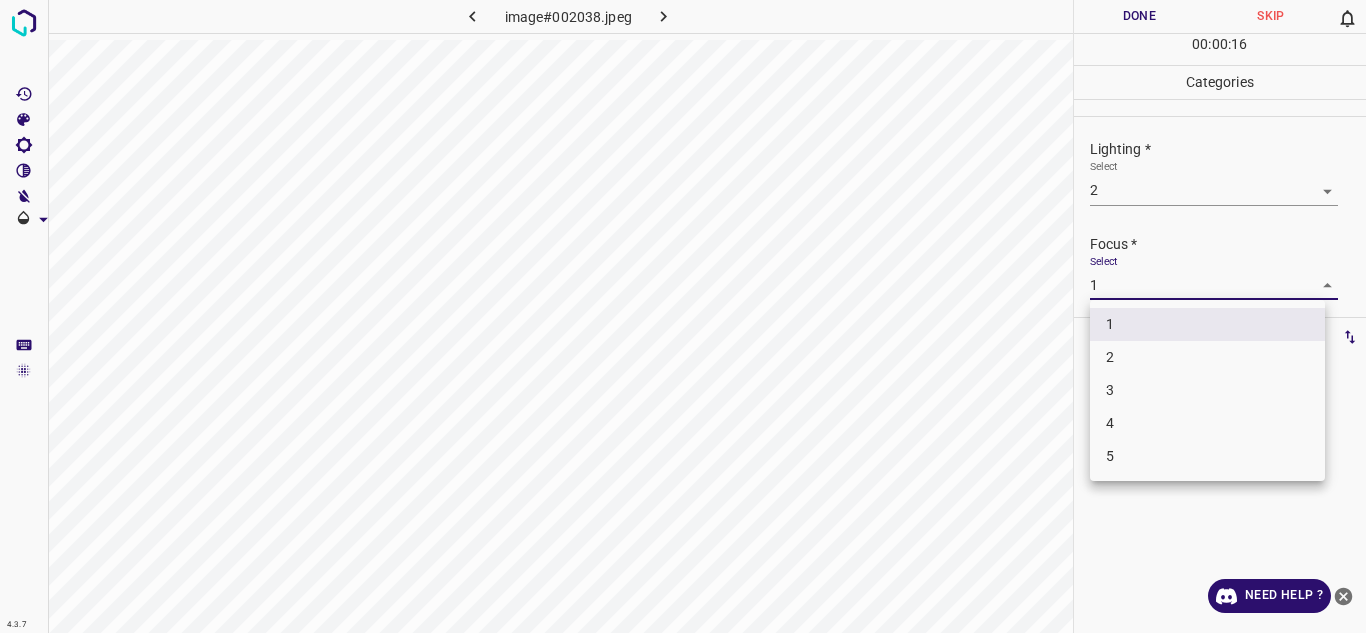 click on "4" at bounding box center (1207, 423) 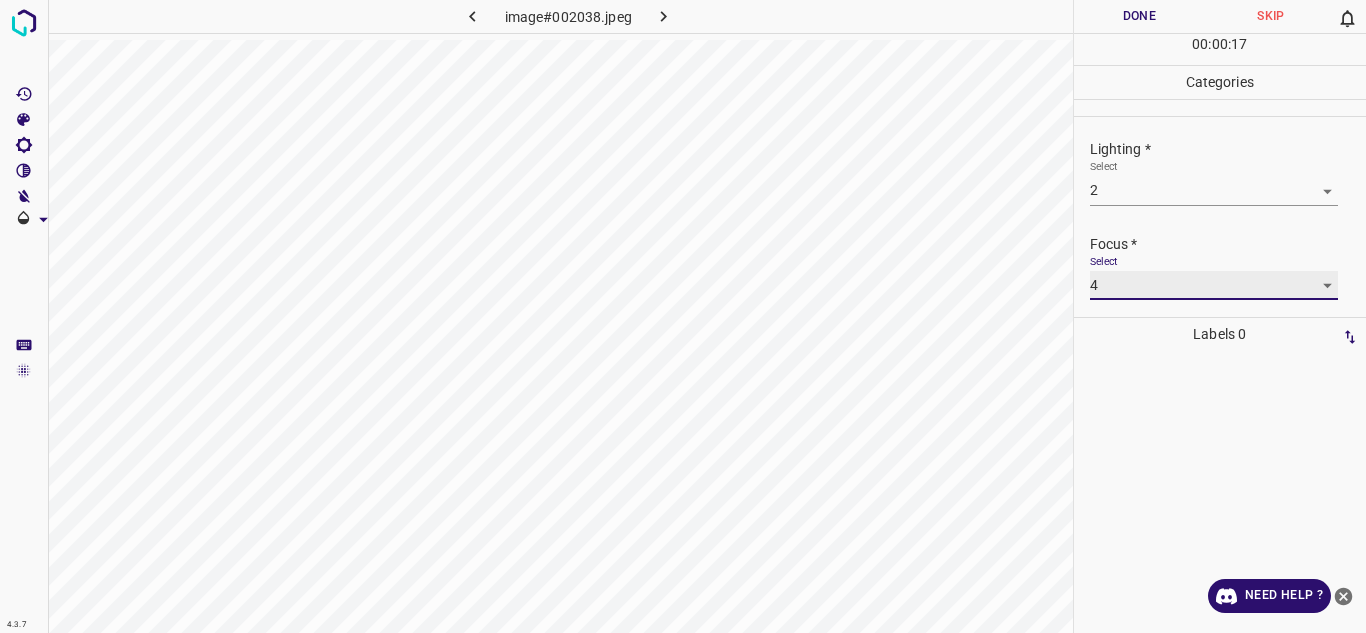 scroll, scrollTop: 98, scrollLeft: 0, axis: vertical 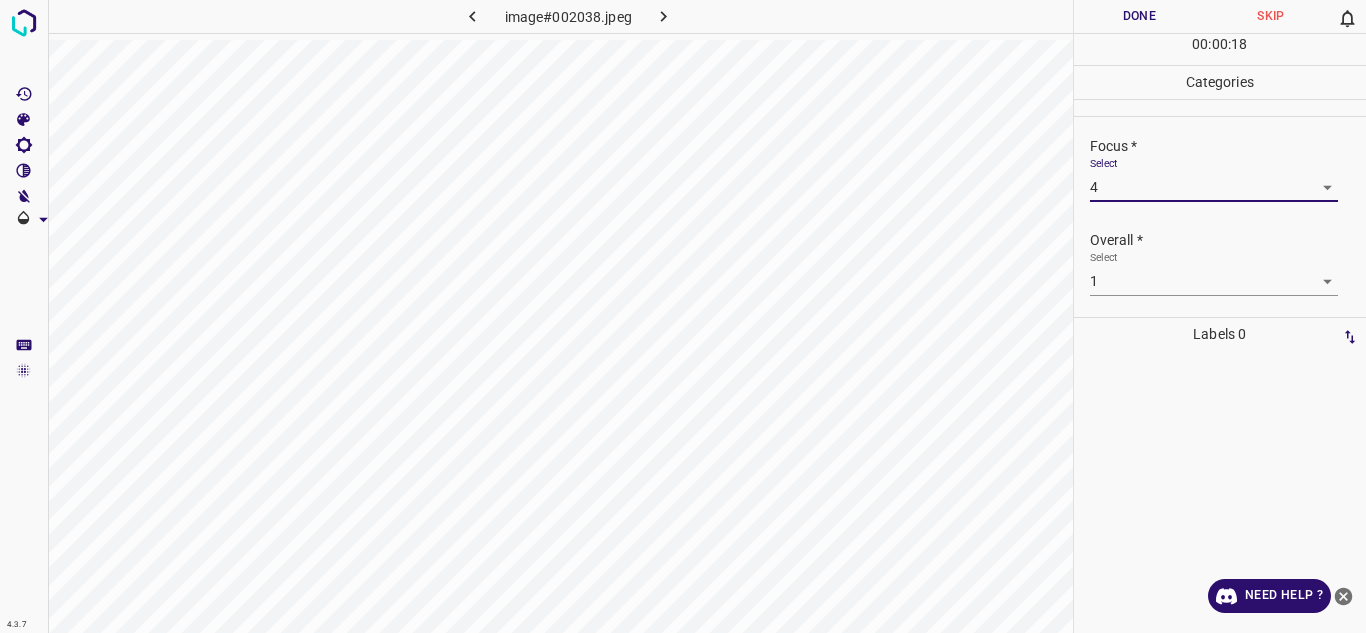 click on "4.3.7 image#002038.jpeg Done Skip 0 00   : 00   : 18   Categories Lighting *  Select 2 2 Focus *  Select 4 4 Overall *  Select 1 1 Labels   0 Categories 1 Lighting 2 Focus 3 Overall Tools Space Change between modes (Draw & Edit) I Auto labeling R Restore zoom M Zoom in N Zoom out Delete Delete selecte label Filters Z Restore filters X Saturation filter C Brightness filter V Contrast filter B Gray scale filter General O Download Need Help ? - Text - Hide - Delete" at bounding box center [683, 316] 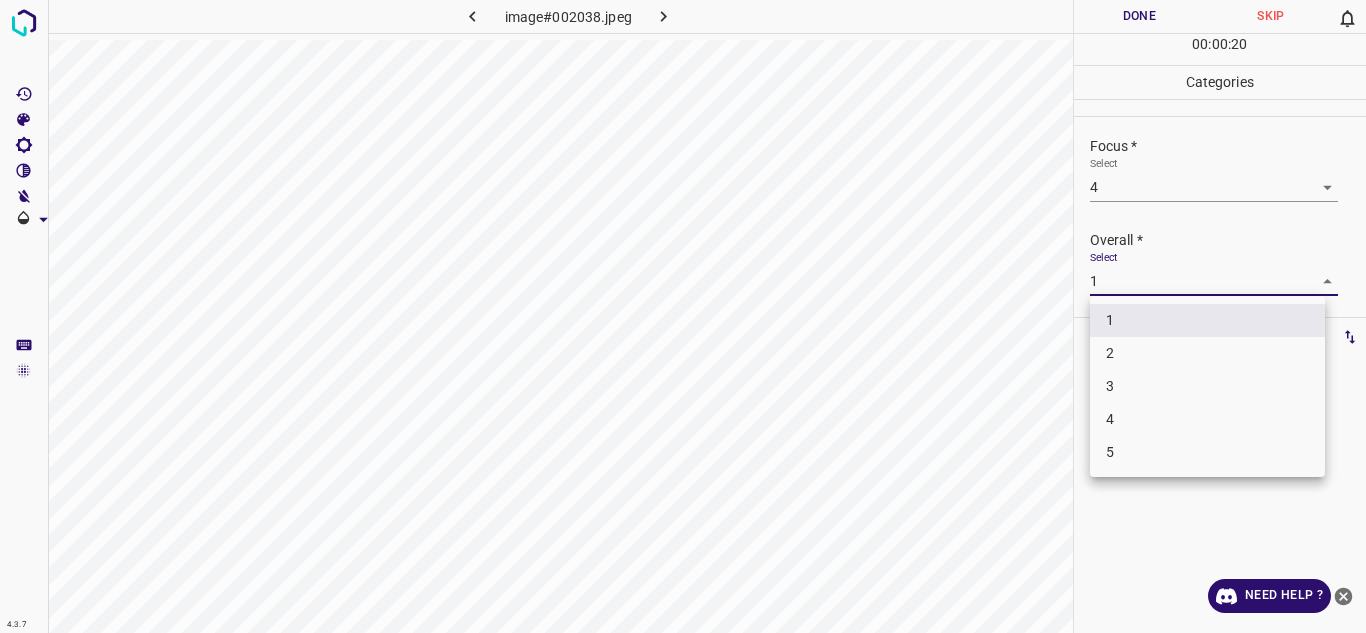click on "4" at bounding box center (1207, 419) 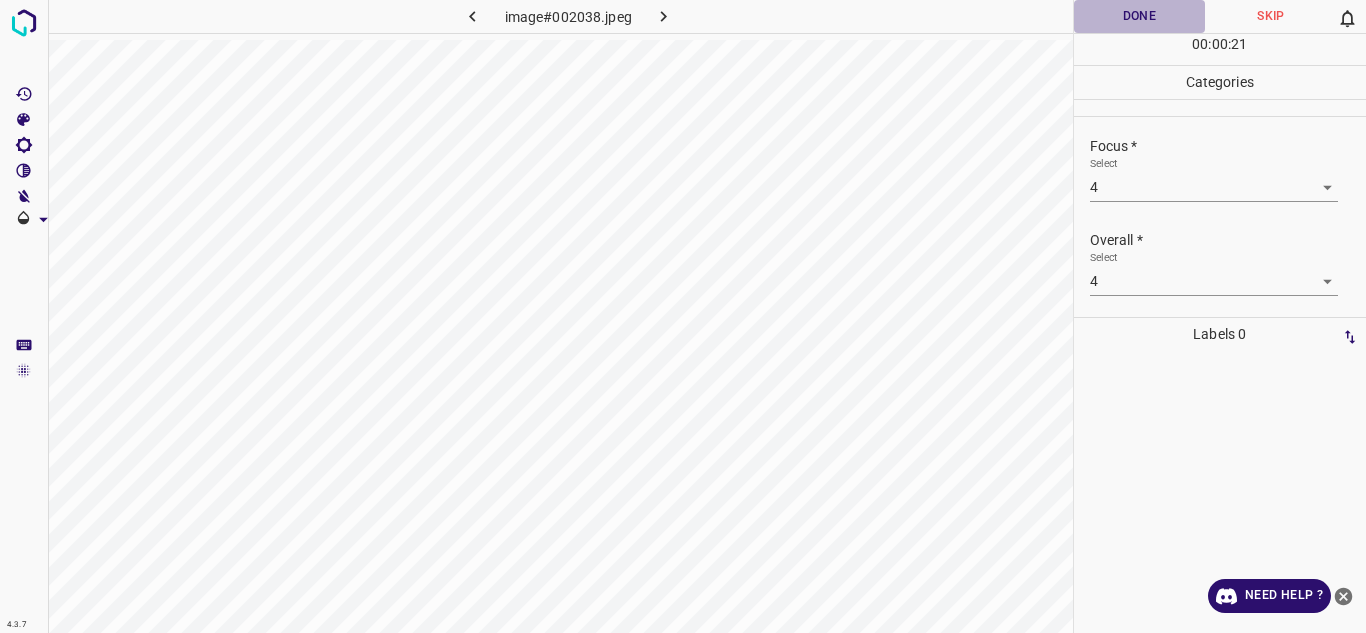 click on "Done" at bounding box center [1140, 16] 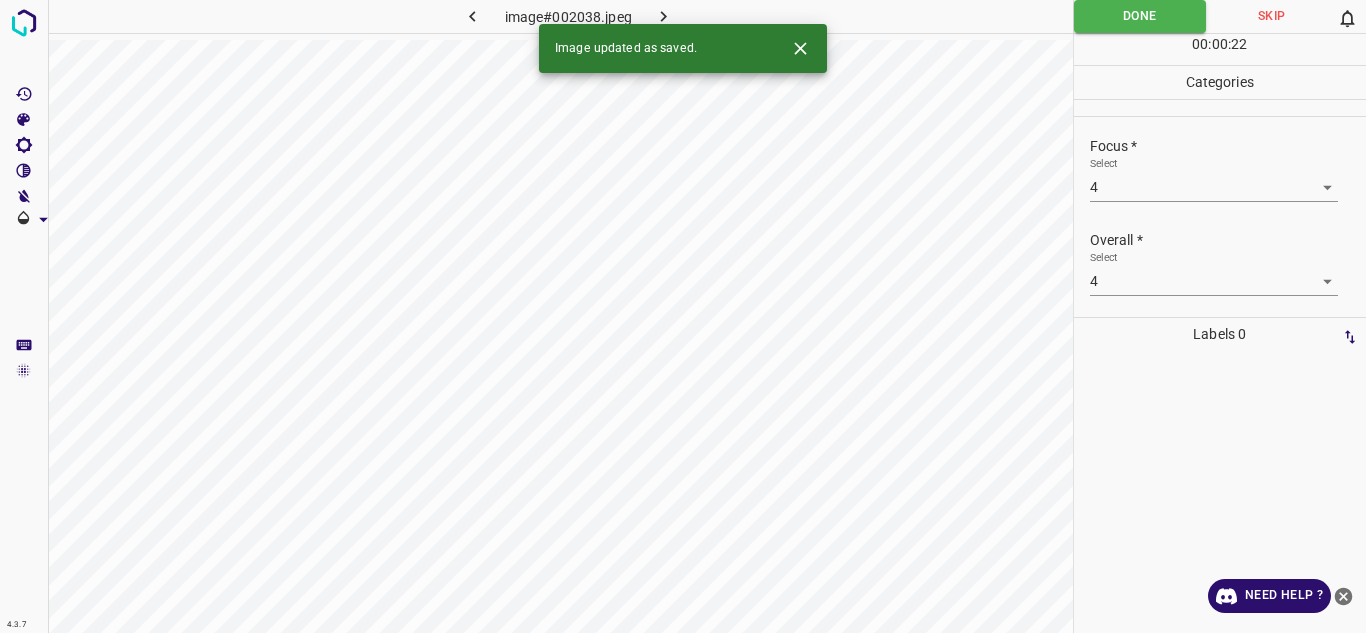 click 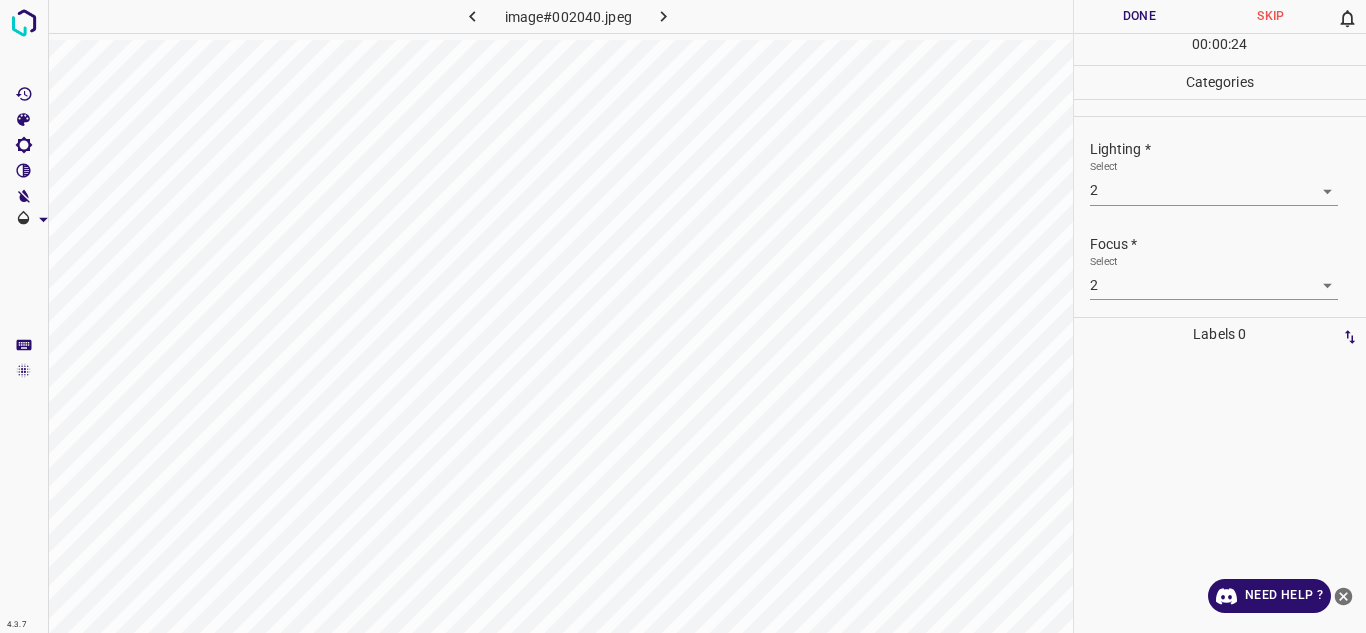 click on "4.3.7 image#002040.jpeg Done Skip 0 00   : 00   : 24   Categories Lighting *  Select 2 2 Focus *  Select 2 2 Overall *  Select 2 2 Labels   0 Categories 1 Lighting 2 Focus 3 Overall Tools Space Change between modes (Draw & Edit) I Auto labeling R Restore zoom M Zoom in N Zoom out Delete Delete selecte label Filters Z Restore filters X Saturation filter C Brightness filter V Contrast filter B Gray scale filter General O Download Need Help ? - Text - Hide - Delete" at bounding box center (683, 316) 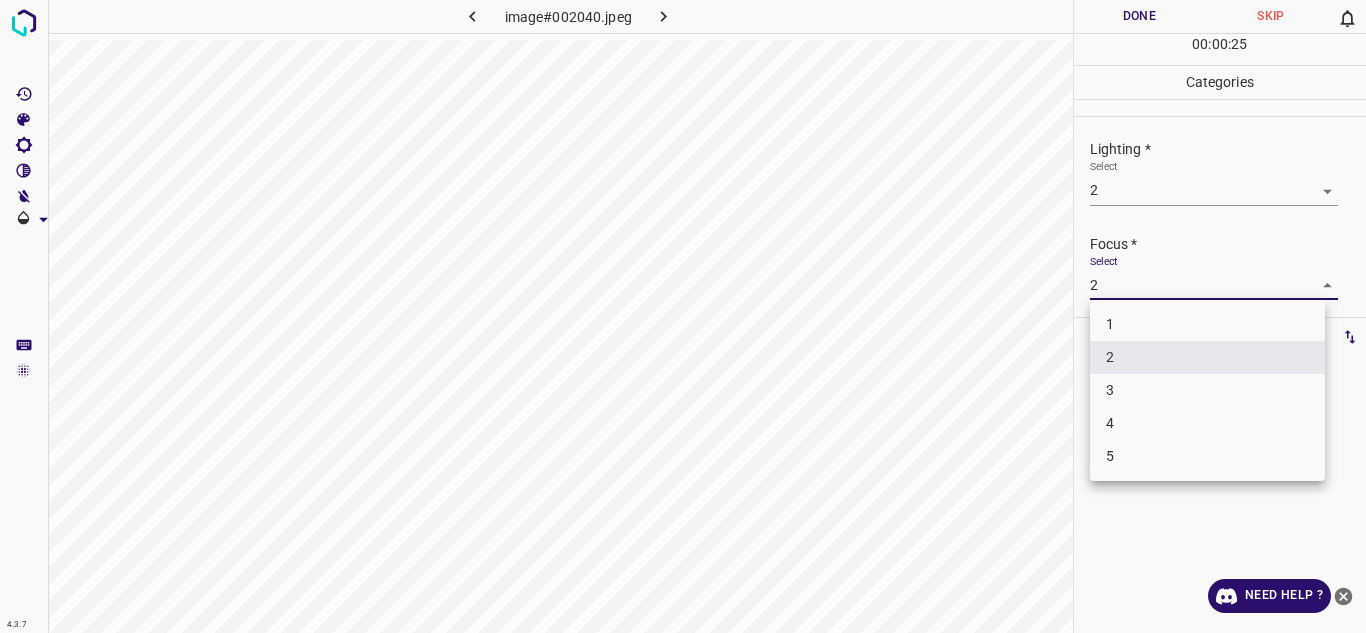 click on "3" at bounding box center (1207, 390) 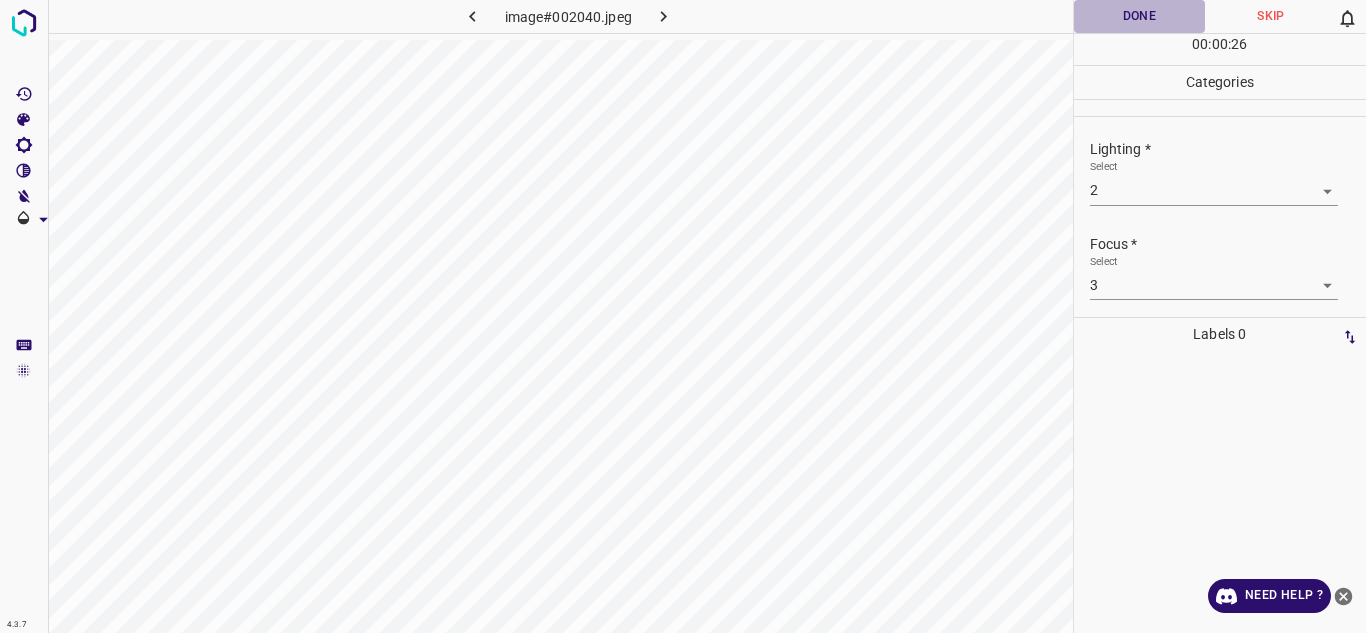 click on "Done" at bounding box center [1140, 16] 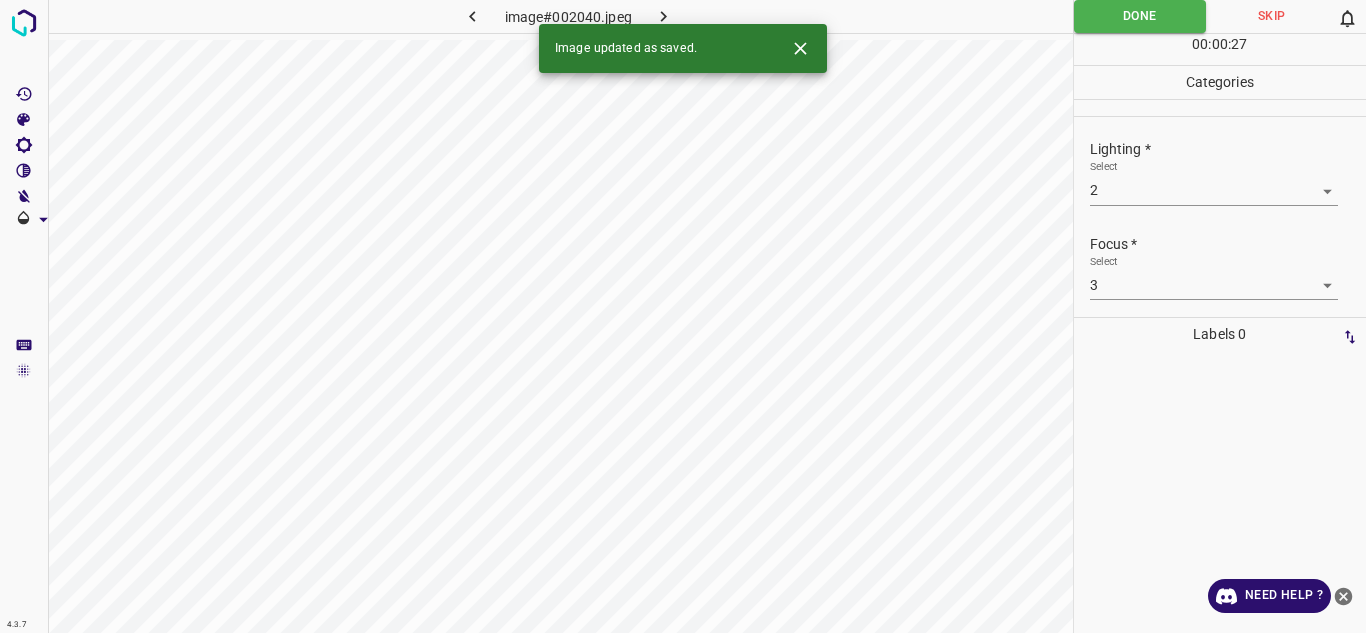 click 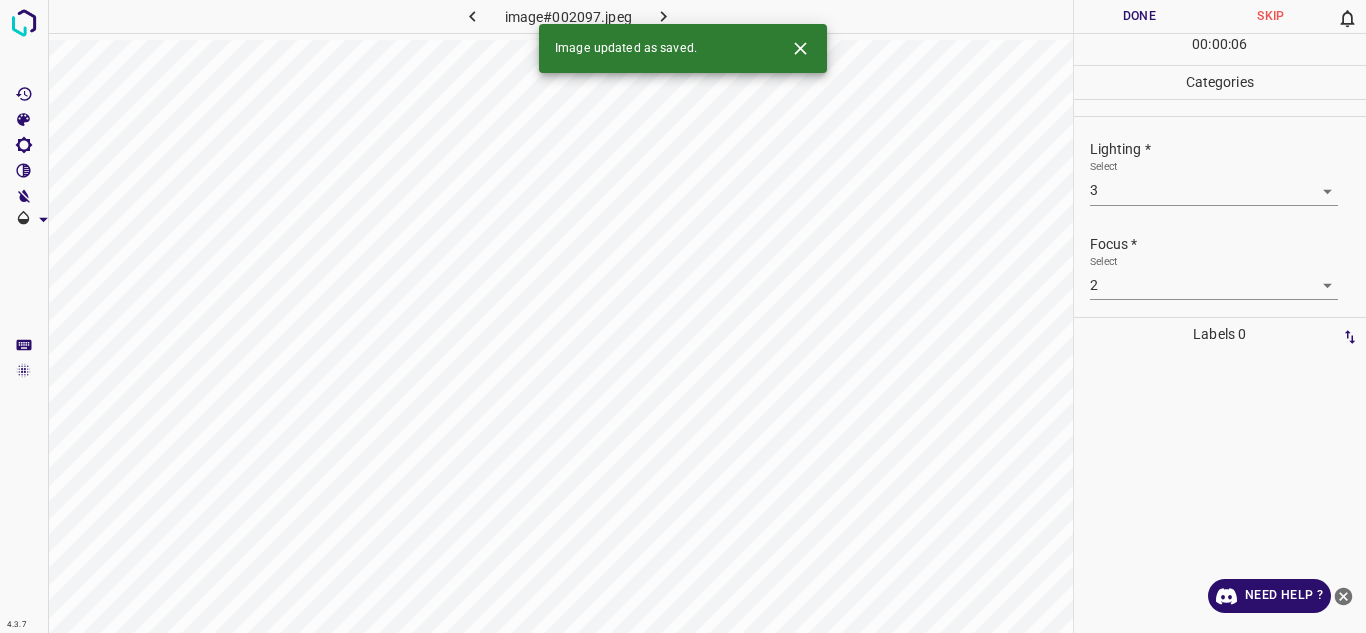 click on "4.3.7 image#002097.jpeg Done Skip 0 00   : 00   : 06   Categories Lighting *  Select 3 3 Focus *  Select 2 2 Overall *  Select 2 2 Labels   0 Categories 1 Lighting 2 Focus 3 Overall Tools Space Change between modes (Draw & Edit) I Auto labeling R Restore zoom M Zoom in N Zoom out Delete Delete selecte label Filters Z Restore filters X Saturation filter C Brightness filter V Contrast filter B Gray scale filter General O Download Image updated as saved. Need Help ? - Text - Hide - Delete" at bounding box center [683, 316] 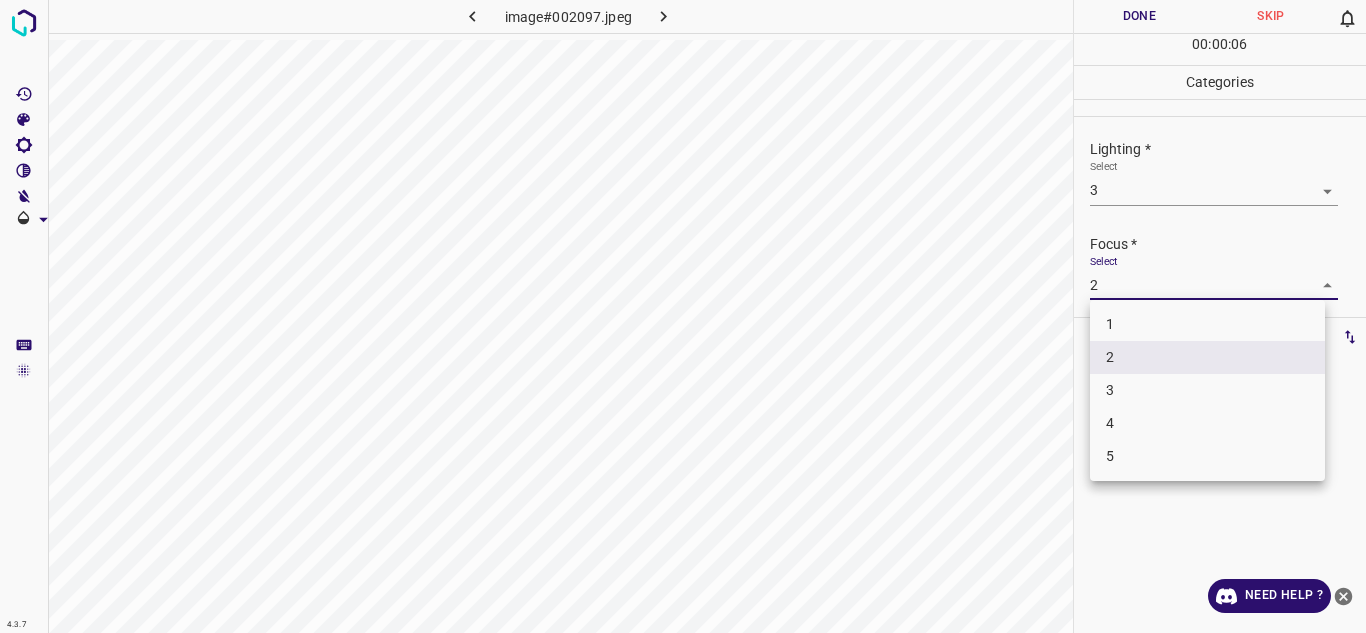 click on "4" at bounding box center [1207, 423] 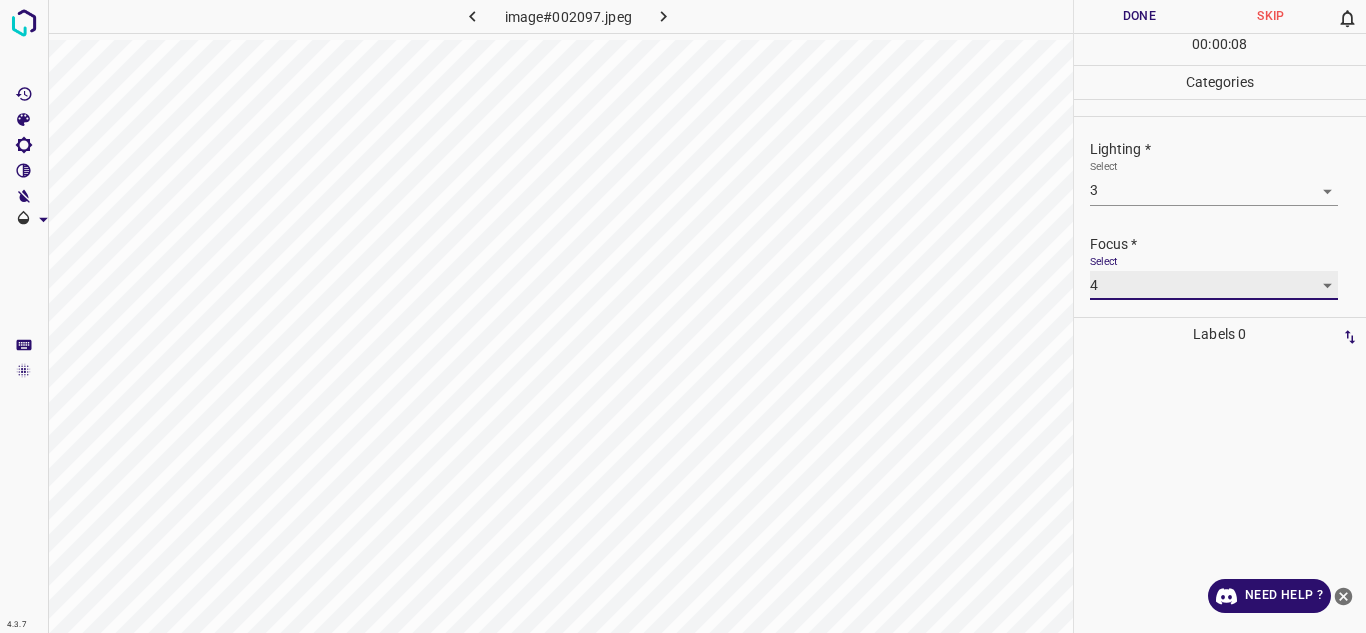 scroll, scrollTop: 98, scrollLeft: 0, axis: vertical 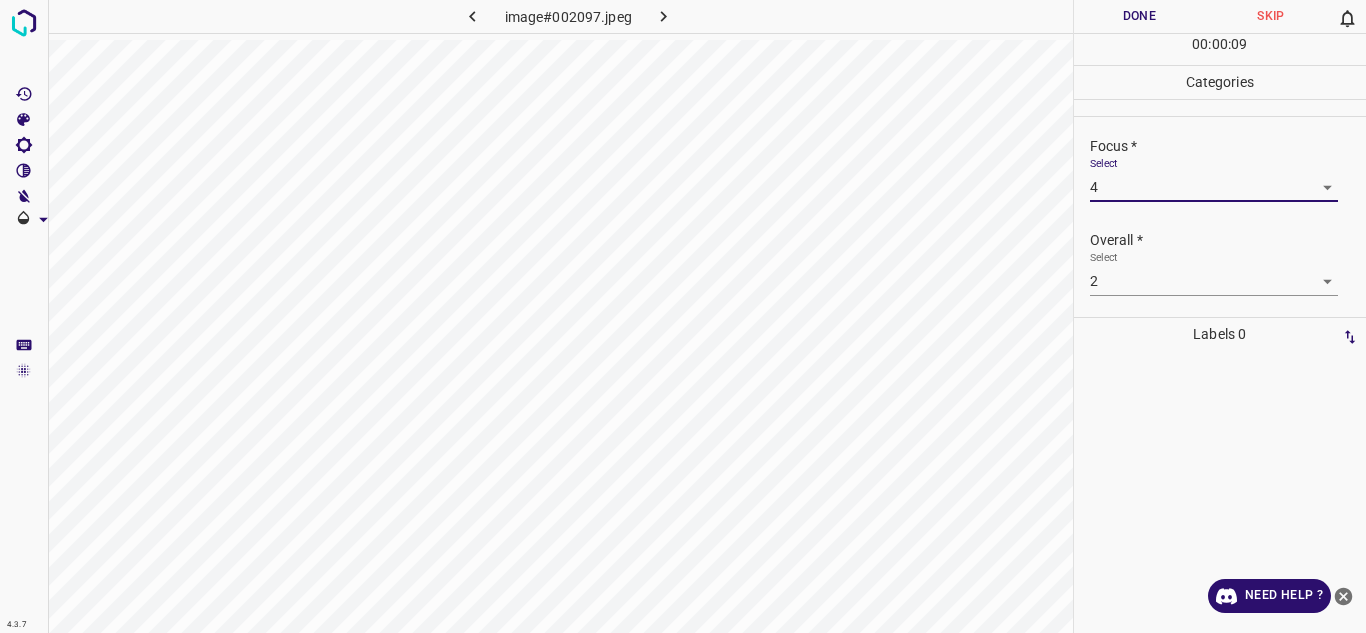 click on "Overall *  Select 2 2" at bounding box center [1220, 263] 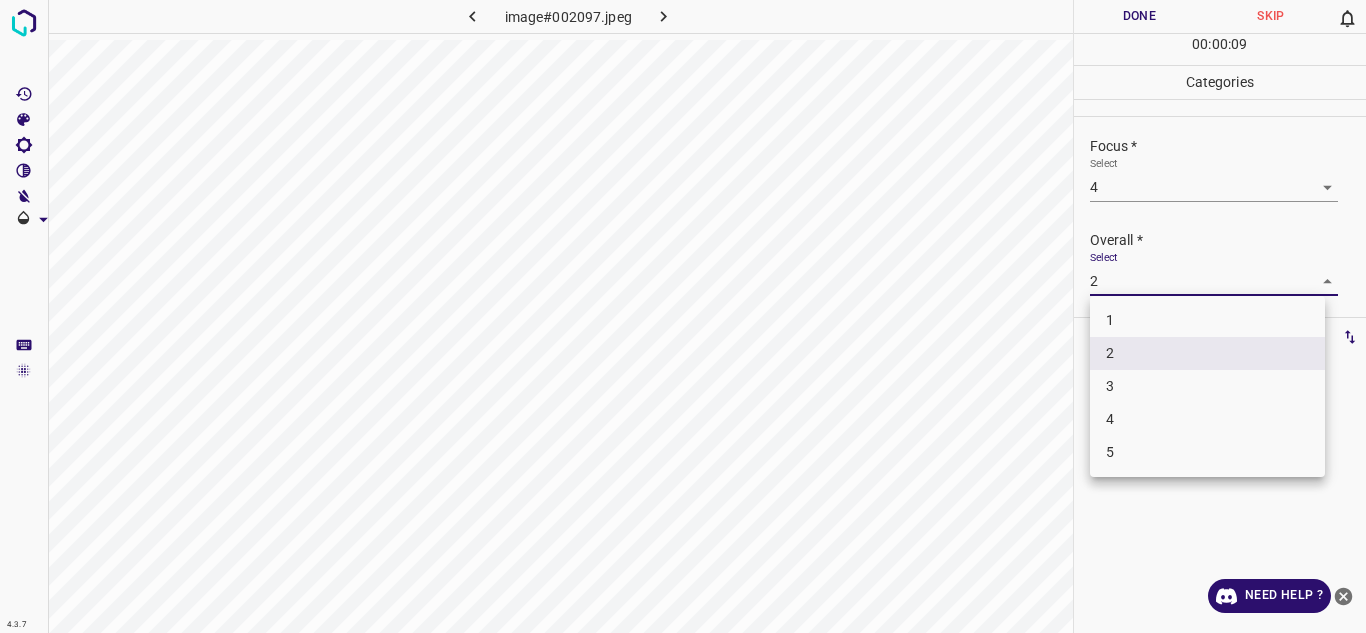 click on "4.3.7 image#002097.jpeg Done Skip 0 00   : 00   : 09   Categories Lighting *  Select 3 3 Focus *  Select 4 4 Overall *  Select 2 2 Labels   0 Categories 1 Lighting 2 Focus 3 Overall Tools Space Change between modes (Draw & Edit) I Auto labeling R Restore zoom M Zoom in N Zoom out Delete Delete selecte label Filters Z Restore filters X Saturation filter C Brightness filter V Contrast filter B Gray scale filter General O Download Need Help ? - Text - Hide - Delete 1 2 3 4 5" at bounding box center (683, 316) 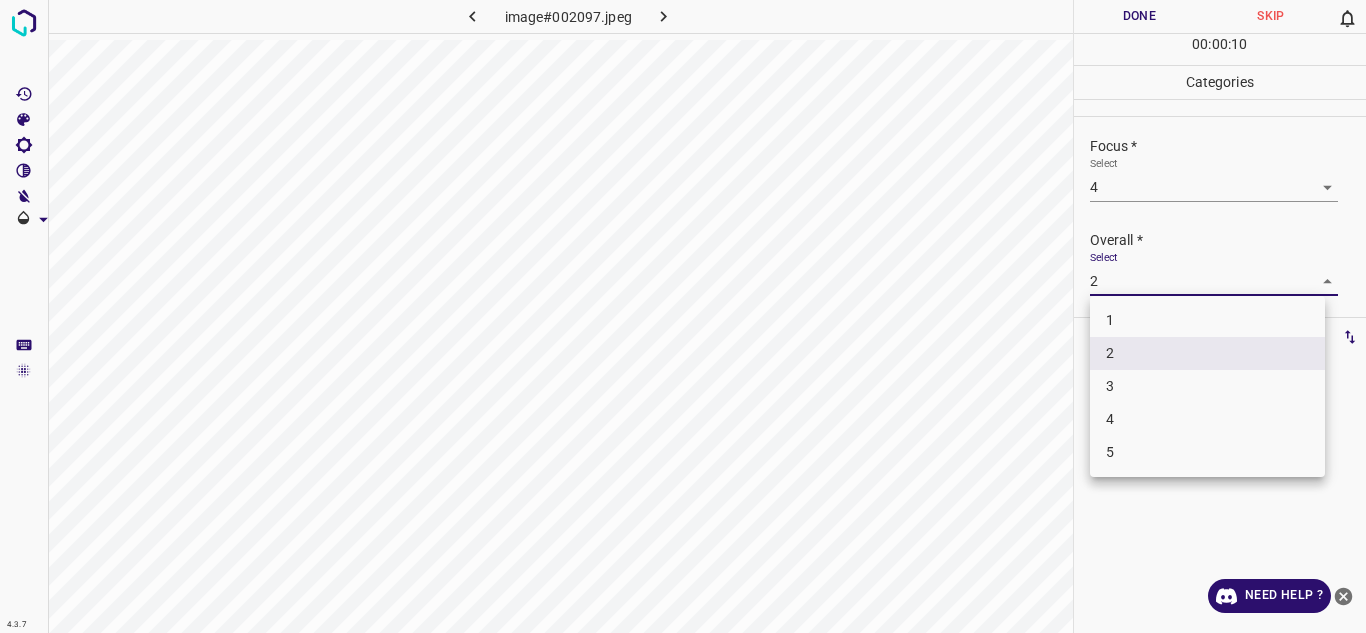 click on "4" at bounding box center (1207, 419) 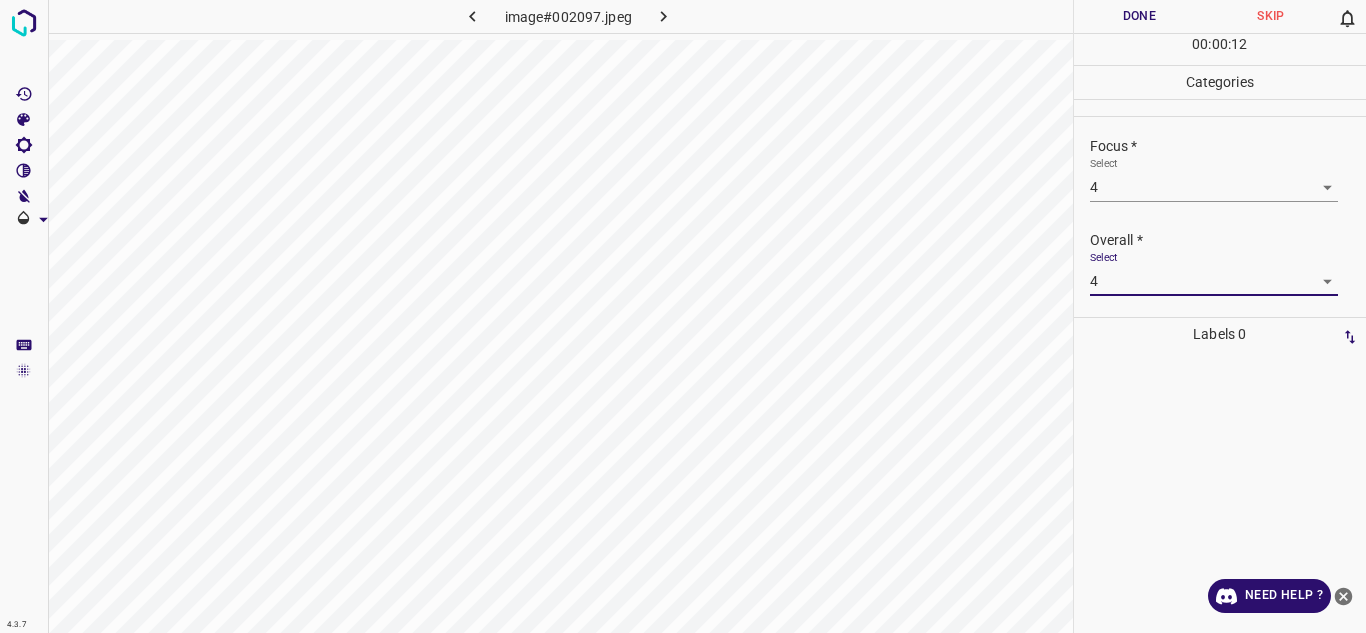 click on "Done" at bounding box center [1140, 16] 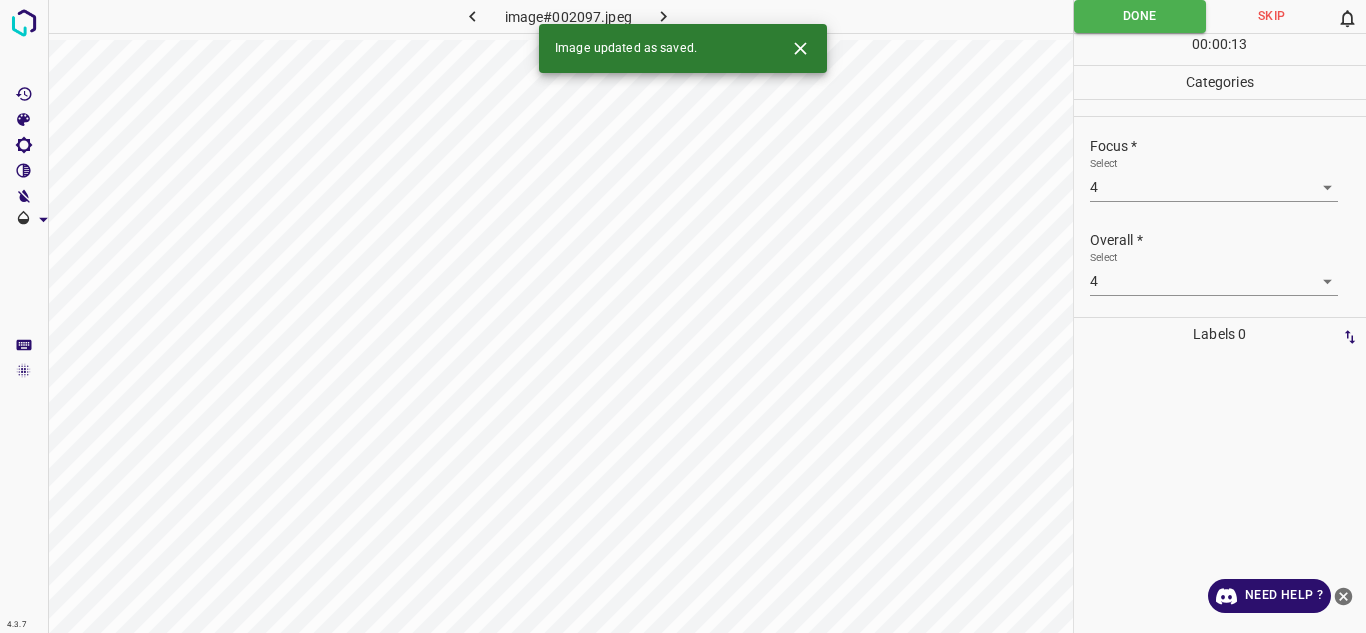 click 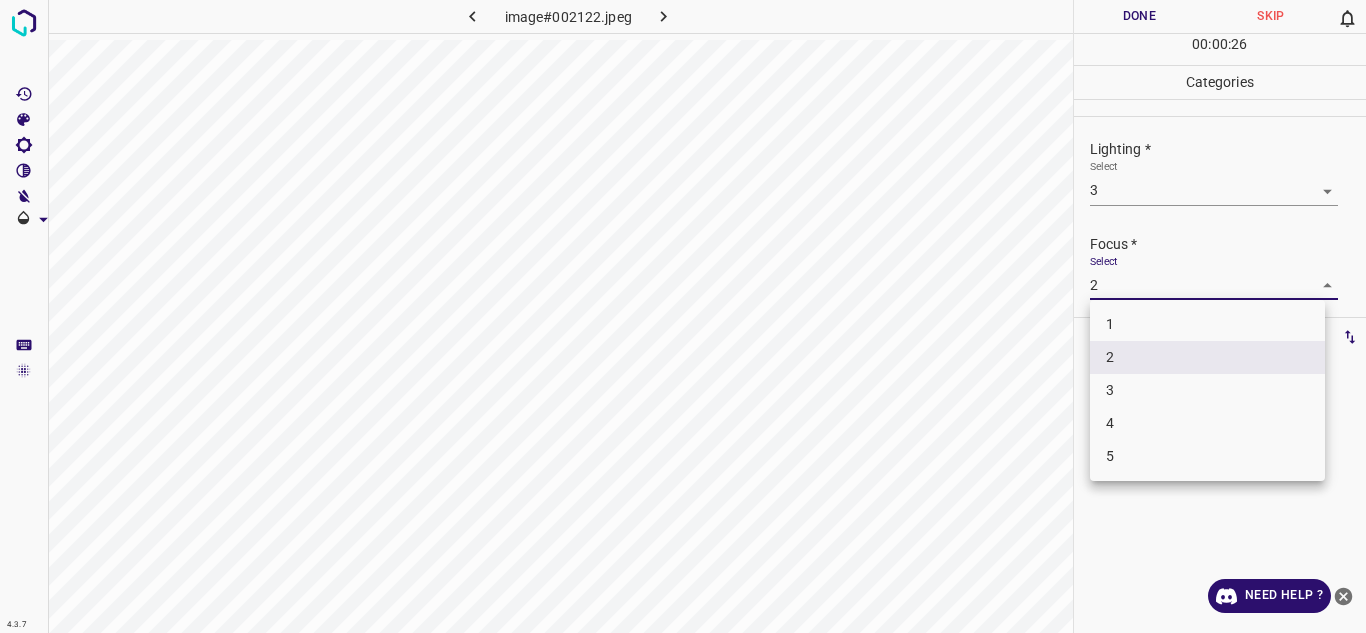 click on "4.3.7 image#002122.jpeg Done Skip 0 00   : 00   : 26   Categories Lighting *  Select 3 3 Focus *  Select 2 2 Overall *  Select 3 3 Labels   0 Categories 1 Lighting 2 Focus 3 Overall Tools Space Change between modes (Draw & Edit) I Auto labeling R Restore zoom M Zoom in N Zoom out Delete Delete selecte label Filters Z Restore filters X Saturation filter C Brightness filter V Contrast filter B Gray scale filter General O Download Need Help ? - Text - Hide - Delete 1 2 3 4 5" at bounding box center [683, 316] 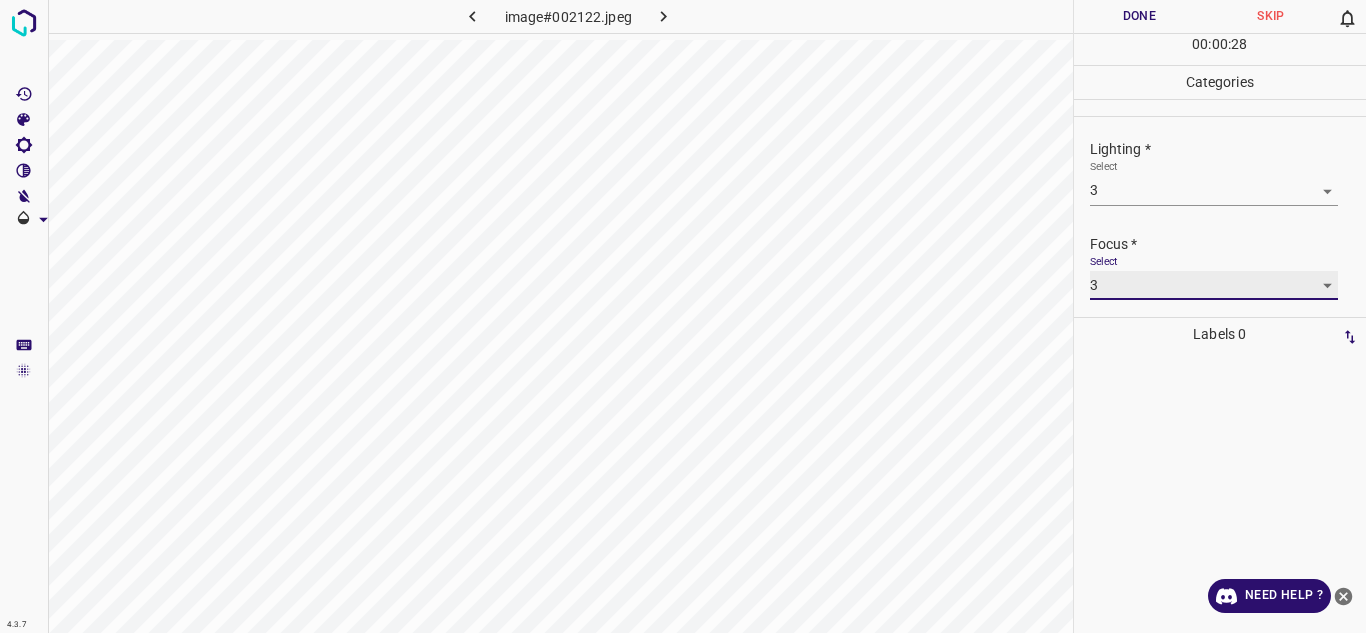 scroll, scrollTop: 98, scrollLeft: 0, axis: vertical 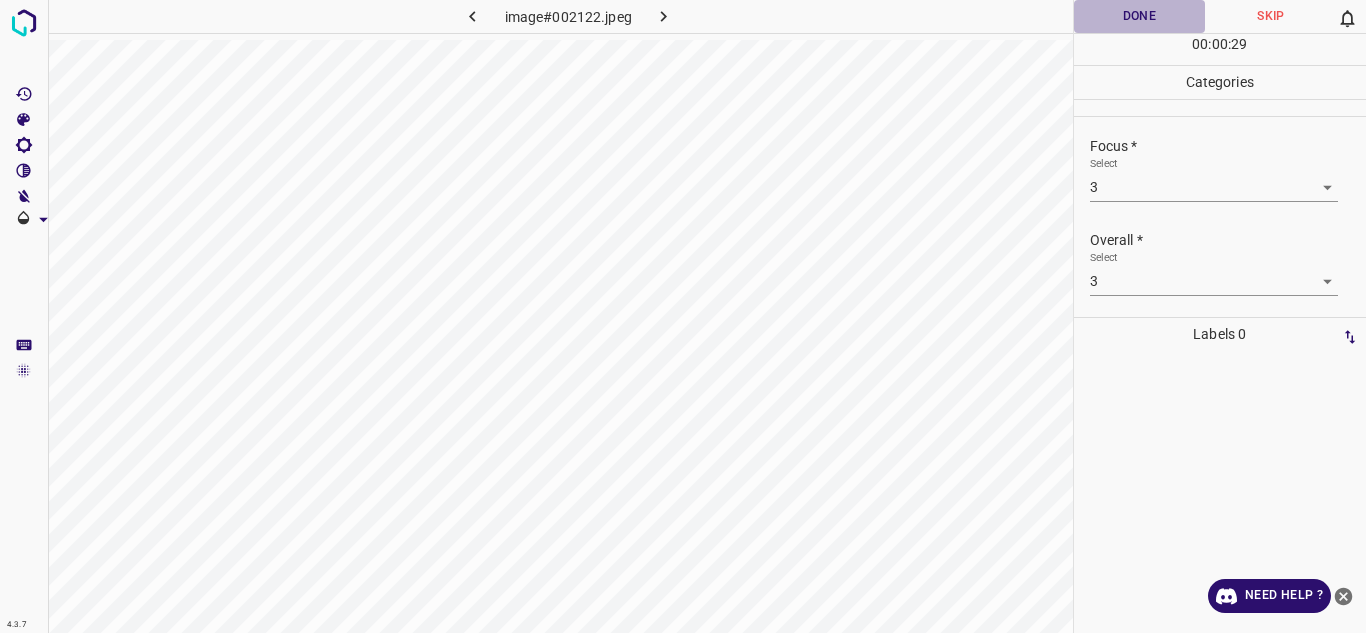 click on "Done" at bounding box center [1140, 16] 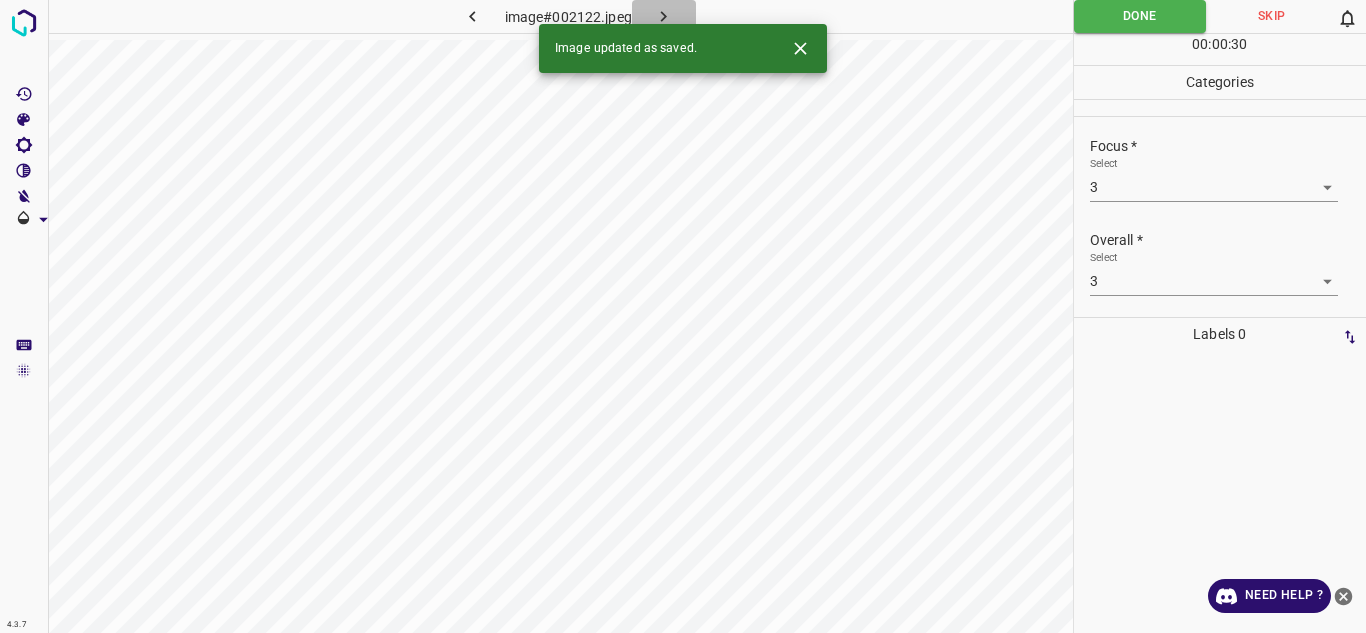 click 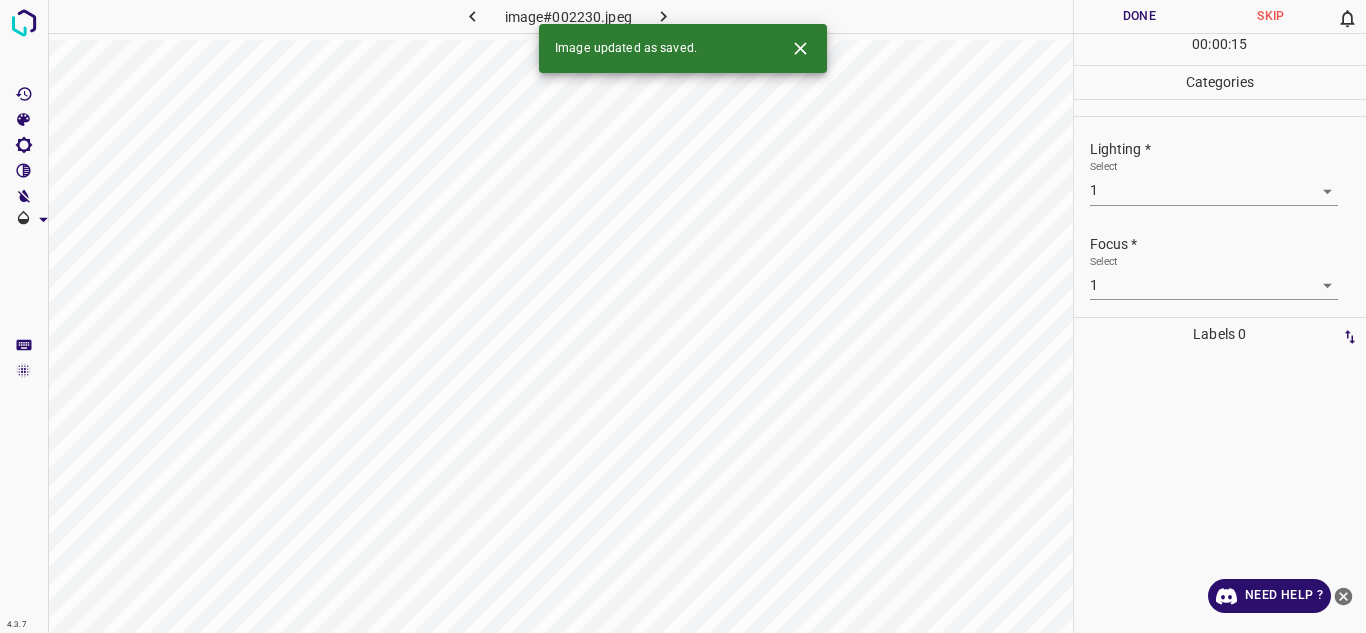 click on "4.3.7 image#002230.jpeg Done Skip 0 00   : 00   : 15   Categories Lighting *  Select 1 1 Focus *  Select 1 1 Overall *  Select 1 1 Labels   0 Categories 1 Lighting 2 Focus 3 Overall Tools Space Change between modes (Draw & Edit) I Auto labeling R Restore zoom M Zoom in N Zoom out Delete Delete selecte label Filters Z Restore filters X Saturation filter C Brightness filter V Contrast filter B Gray scale filter General O Download Image updated as saved. Need Help ? - Text - Hide - Delete" at bounding box center (683, 316) 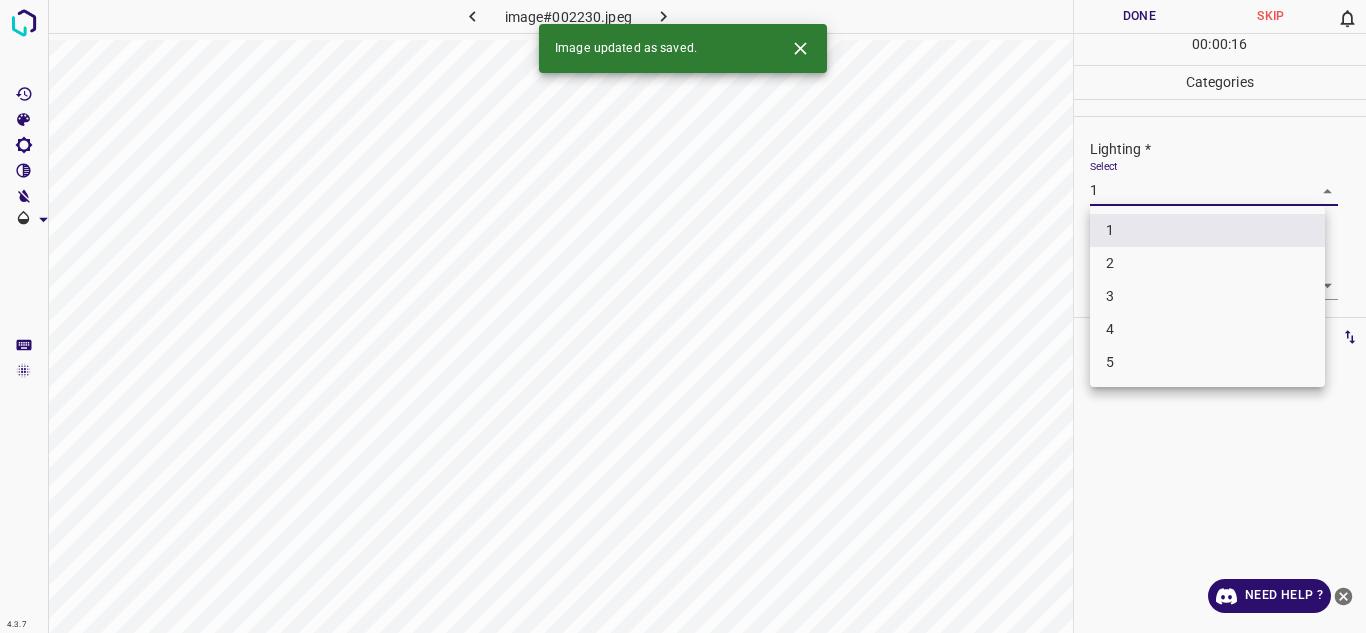 click on "2" at bounding box center (1207, 263) 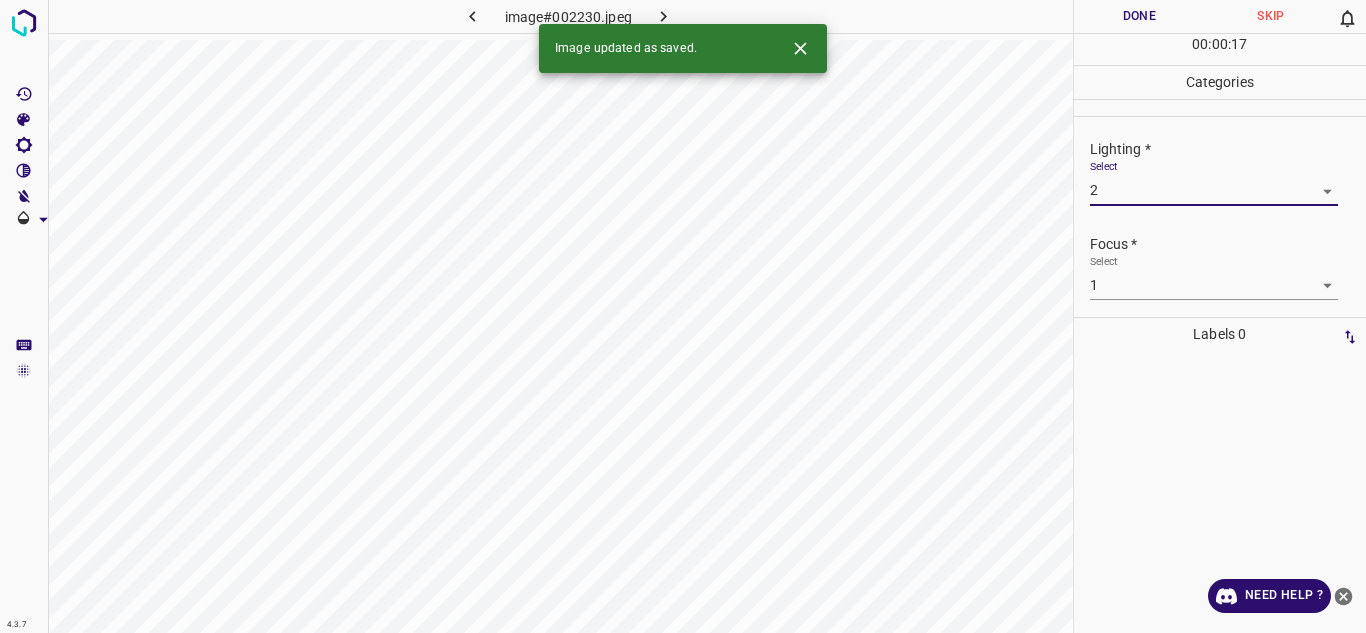 click on "4.3.7 image#002230.jpeg Done Skip 0 00   : 00   : 17   Categories Lighting *  Select 2 2 Focus *  Select 1 1 Overall *  Select 1 1 Labels   0 Categories 1 Lighting 2 Focus 3 Overall Tools Space Change between modes (Draw & Edit) I Auto labeling R Restore zoom M Zoom in N Zoom out Delete Delete selecte label Filters Z Restore filters X Saturation filter C Brightness filter V Contrast filter B Gray scale filter General O Download Image updated as saved. Need Help ? - Text - Hide - Delete" at bounding box center [683, 316] 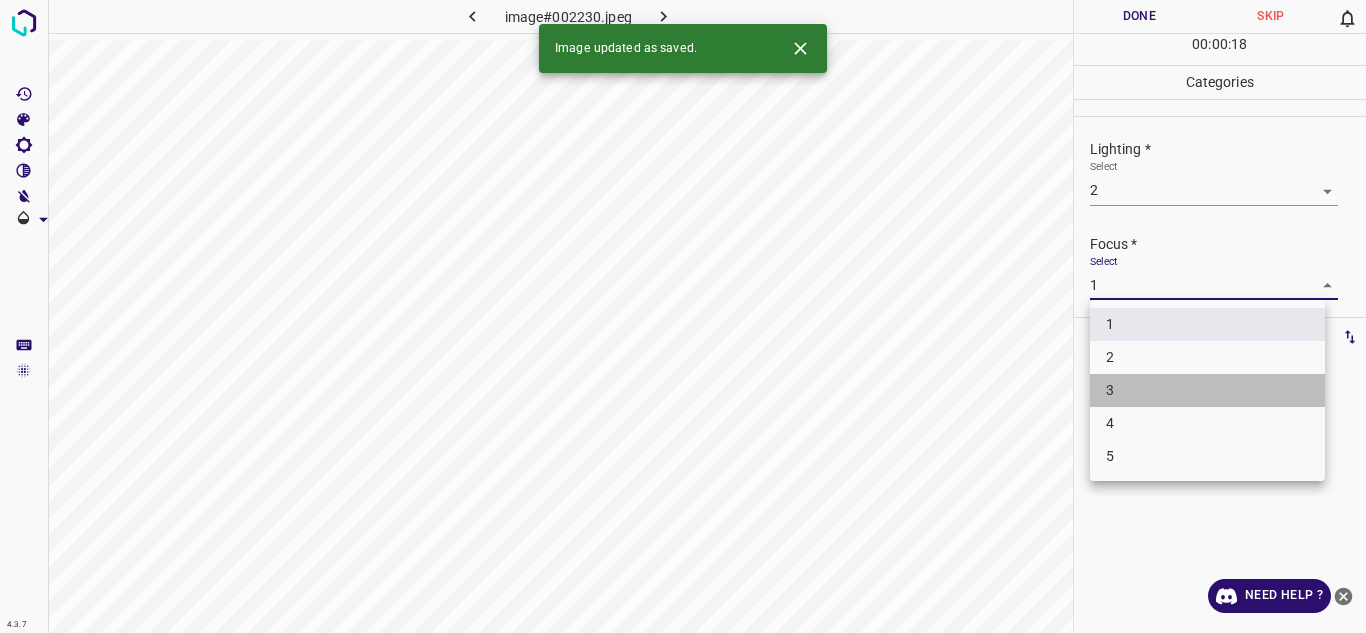 click on "3" at bounding box center (1207, 390) 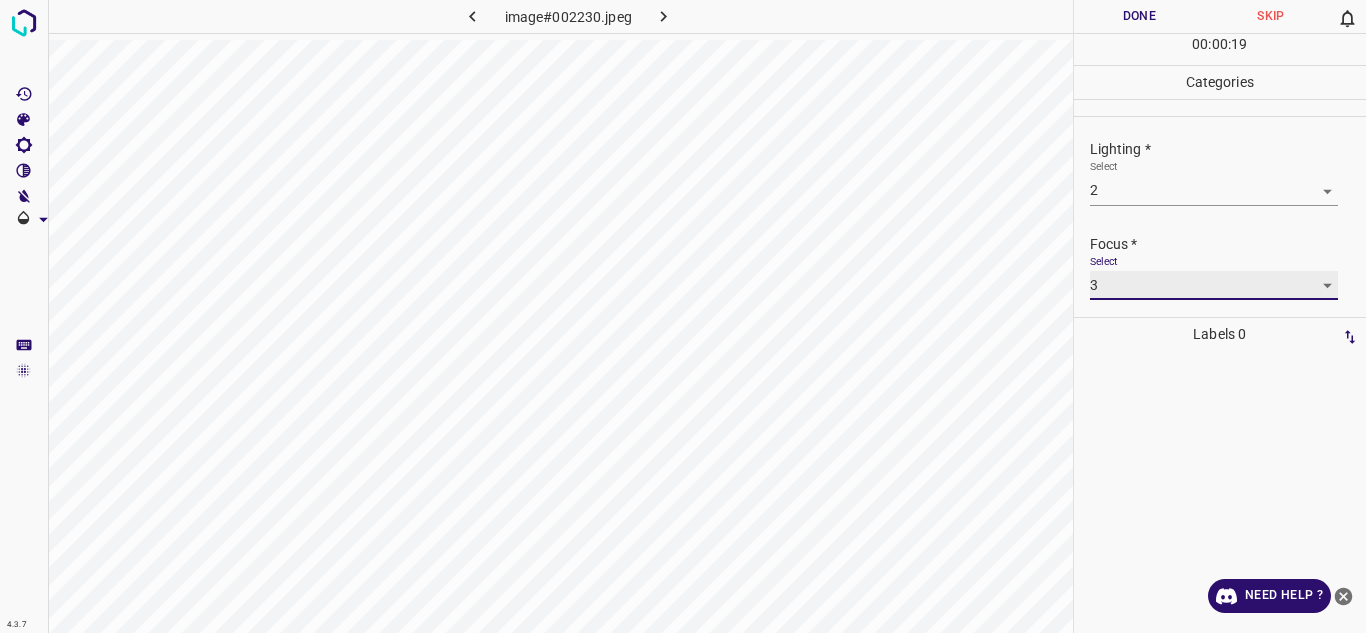 scroll, scrollTop: 98, scrollLeft: 0, axis: vertical 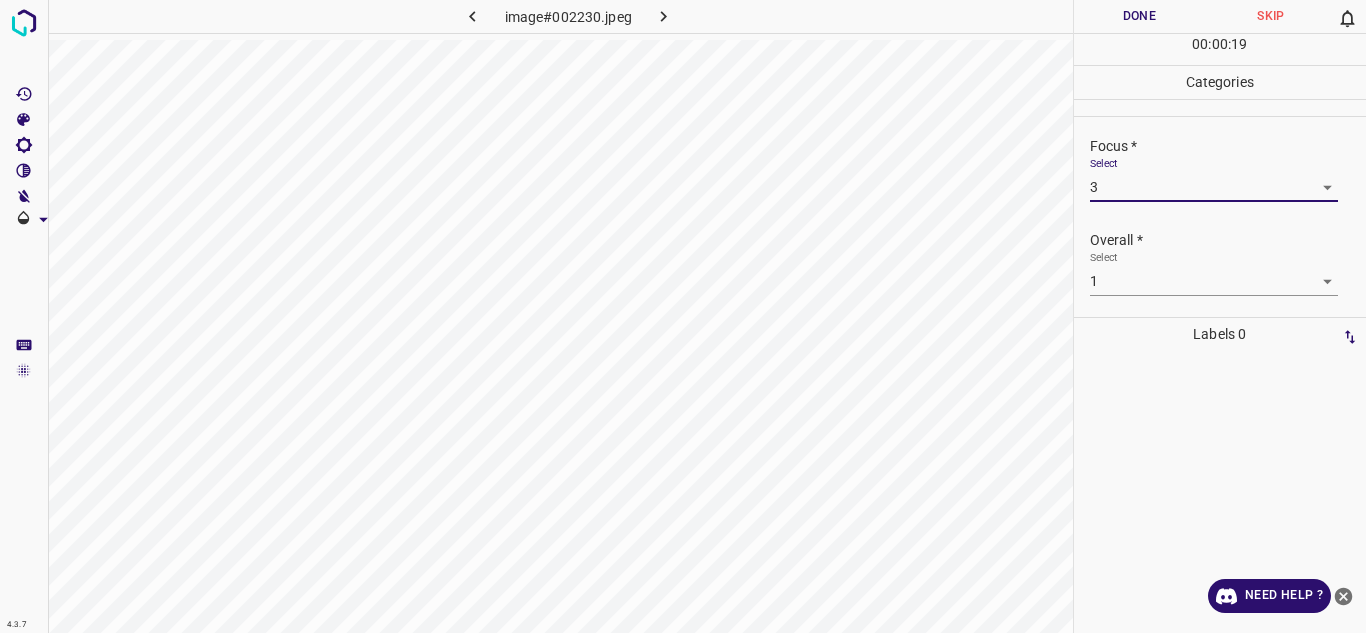 click on "4.3.7 image#002230.jpeg Done Skip 0 00   : 00   : 19   Categories Lighting *  Select 2 2 Focus *  Select 3 3 Overall *  Select 1 1 Labels   0 Categories 1 Lighting 2 Focus 3 Overall Tools Space Change between modes (Draw & Edit) I Auto labeling R Restore zoom M Zoom in N Zoom out Delete Delete selecte label Filters Z Restore filters X Saturation filter C Brightness filter V Contrast filter B Gray scale filter General O Download Need Help ? - Text - Hide - Delete" at bounding box center [683, 316] 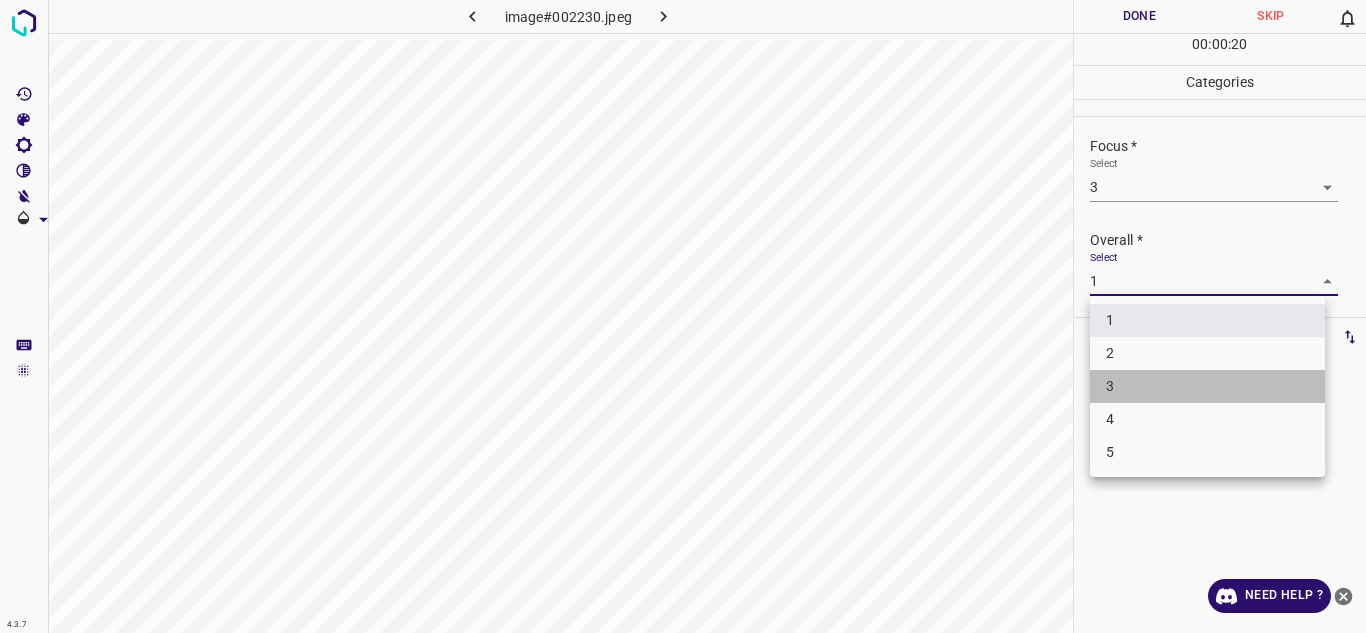 click on "3" at bounding box center (1207, 386) 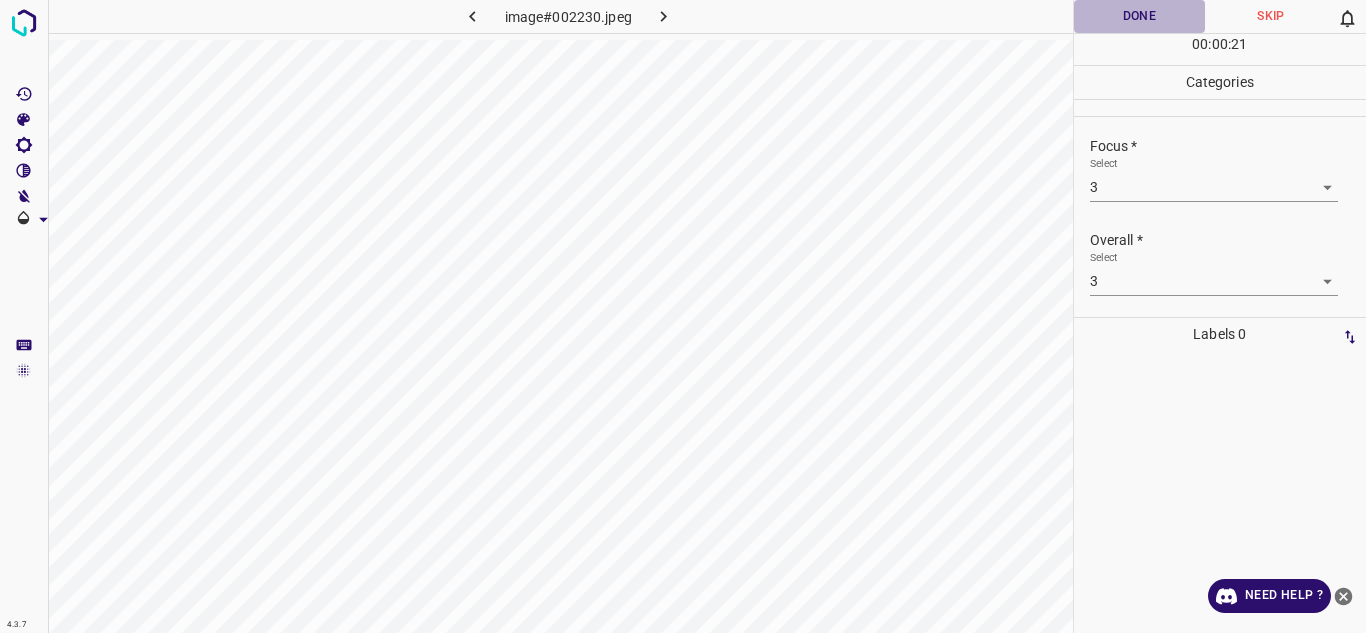 click on "Done" at bounding box center (1140, 16) 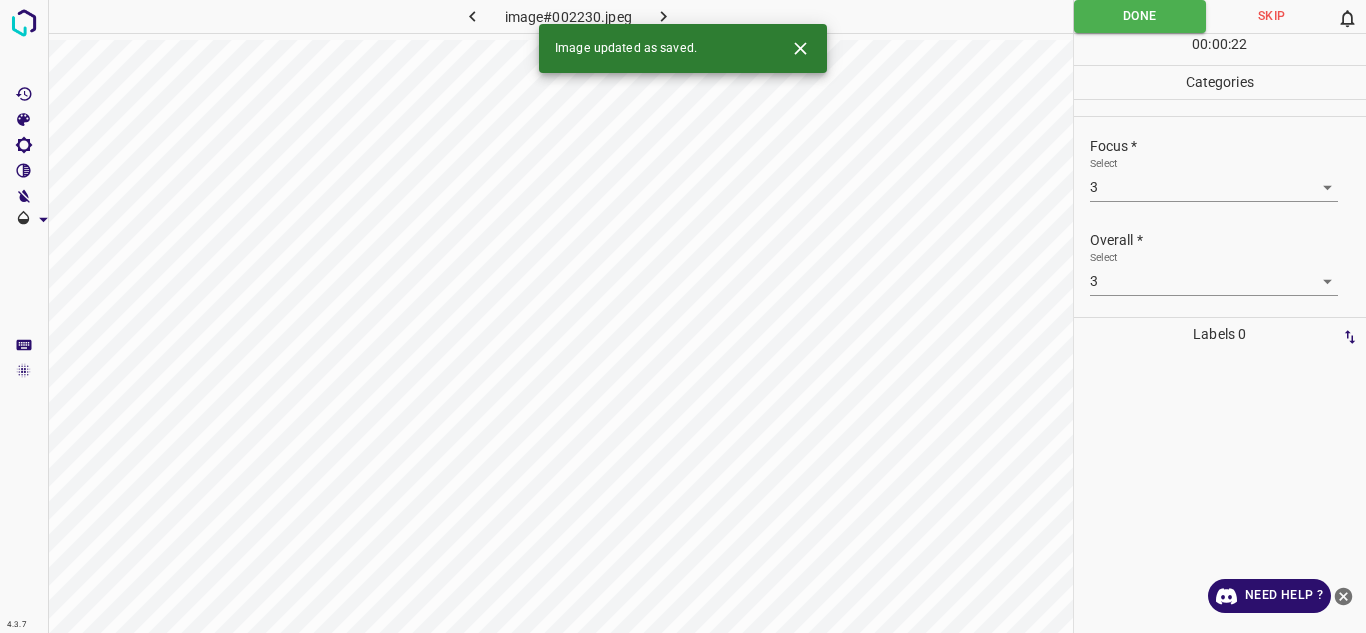 click 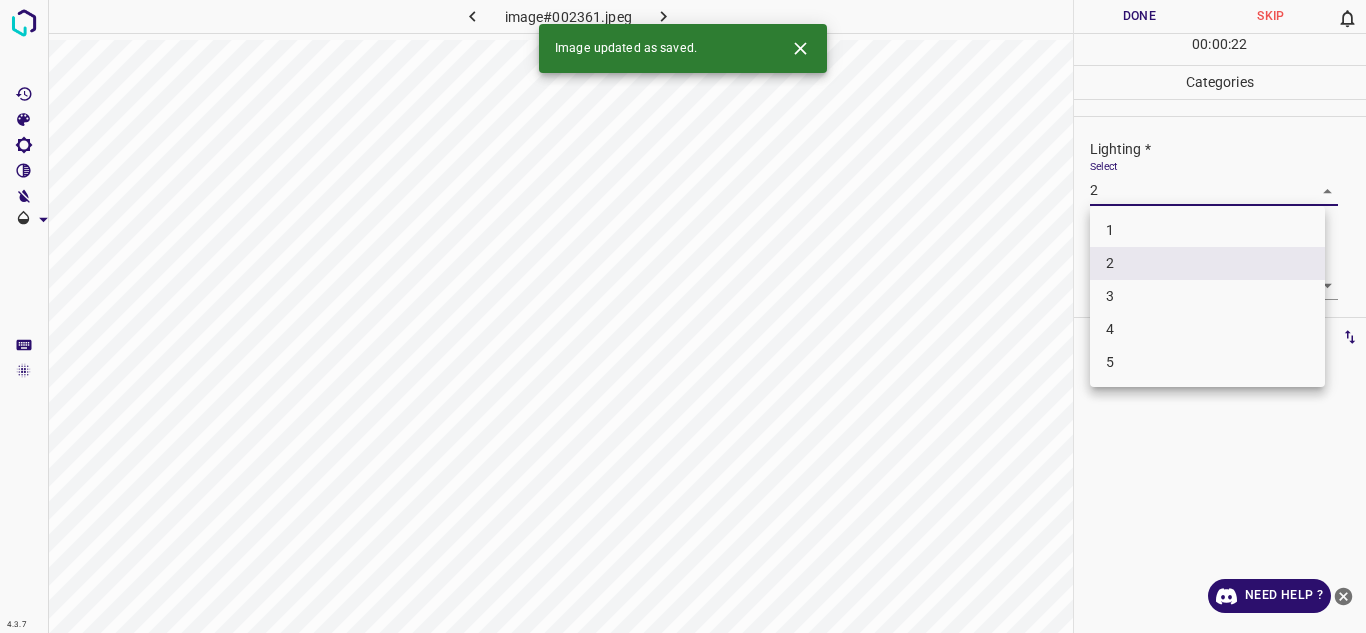 click on "4.3.7 image#002361.jpeg Done Skip 0 00   : 00   : 22   Categories Lighting *  Select 2 2 Focus *  Select 2 2 Overall *  Select 2 2 Labels   0 Categories 1 Lighting 2 Focus 3 Overall Tools Space Change between modes (Draw & Edit) I Auto labeling R Restore zoom M Zoom in N Zoom out Delete Delete selecte label Filters Z Restore filters X Saturation filter C Brightness filter V Contrast filter B Gray scale filter General O Download Image updated as saved. Need Help ? - Text - Hide - Delete 1 2 3 4 5" at bounding box center [683, 316] 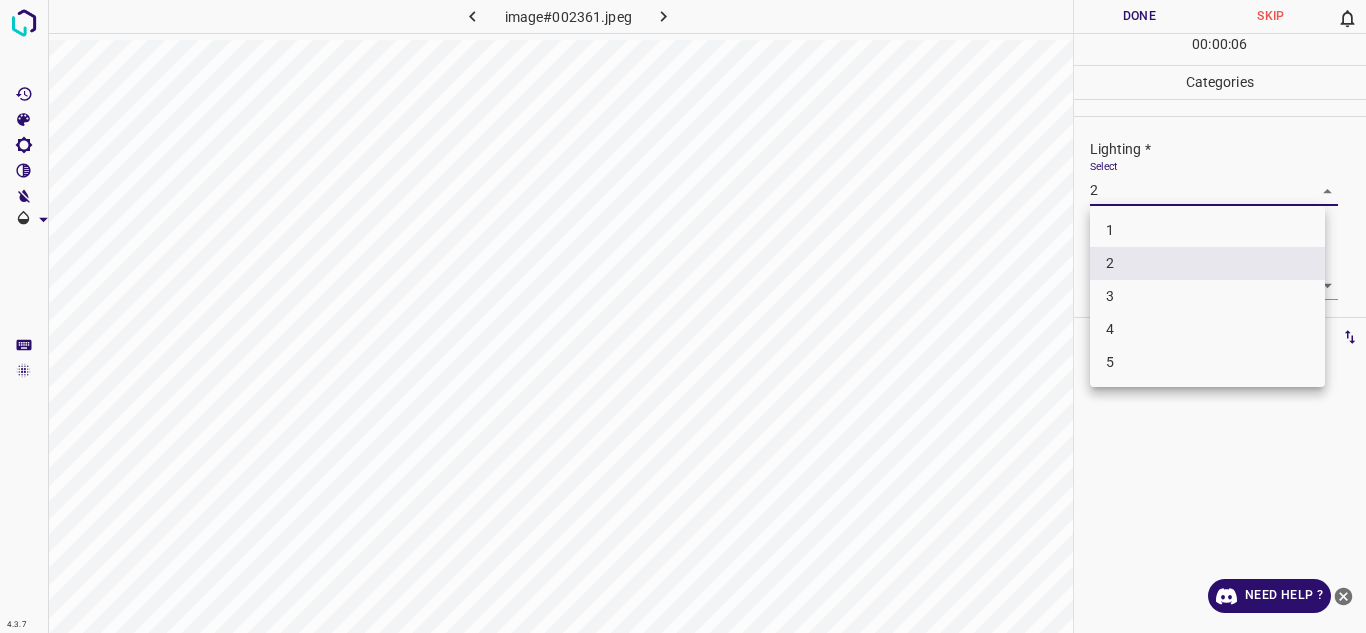 click at bounding box center (683, 316) 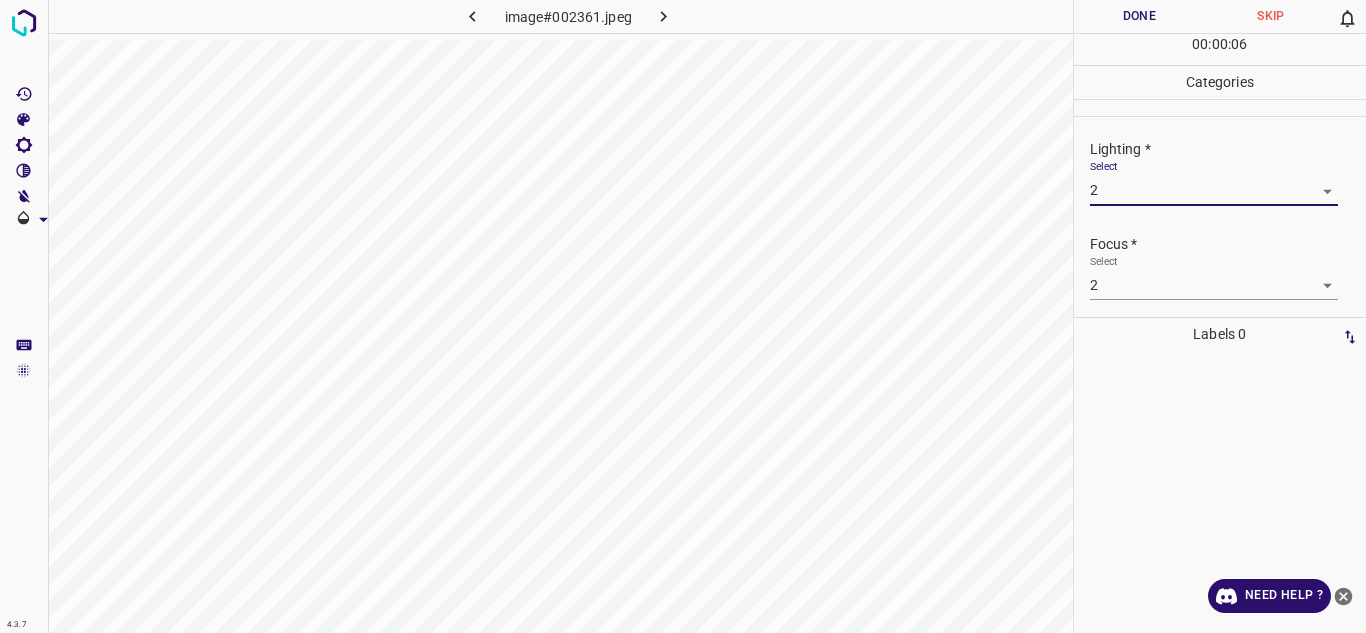 click on "4.3.7 image#002361.jpeg Done Skip 0 00   : 00   : 06   Categories Lighting *  Select 2 2 Focus *  Select 2 2 Overall *  Select 2 2 Labels   0 Categories 1 Lighting 2 Focus 3 Overall Tools Space Change between modes (Draw & Edit) I Auto labeling R Restore zoom M Zoom in N Zoom out Delete Delete selecte label Filters Z Restore filters X Saturation filter C Brightness filter V Contrast filter B Gray scale filter General O Download Need Help ? - Text - Hide - Delete" at bounding box center (683, 316) 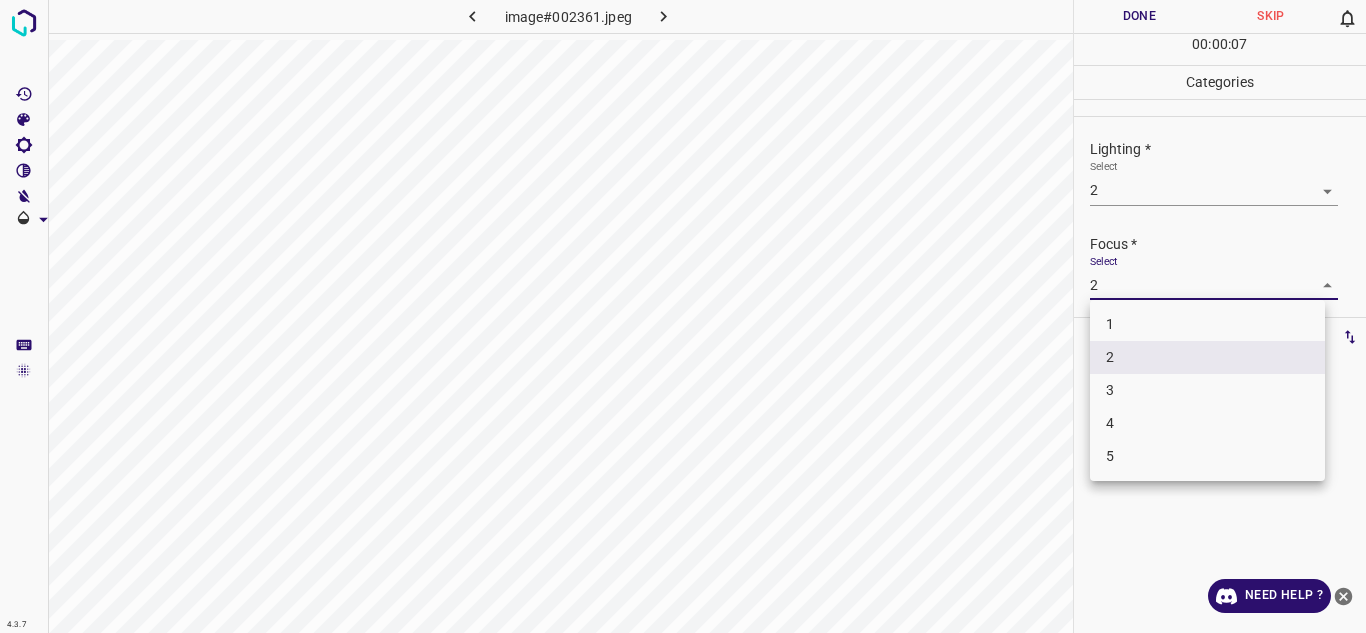 click on "3" at bounding box center [1207, 390] 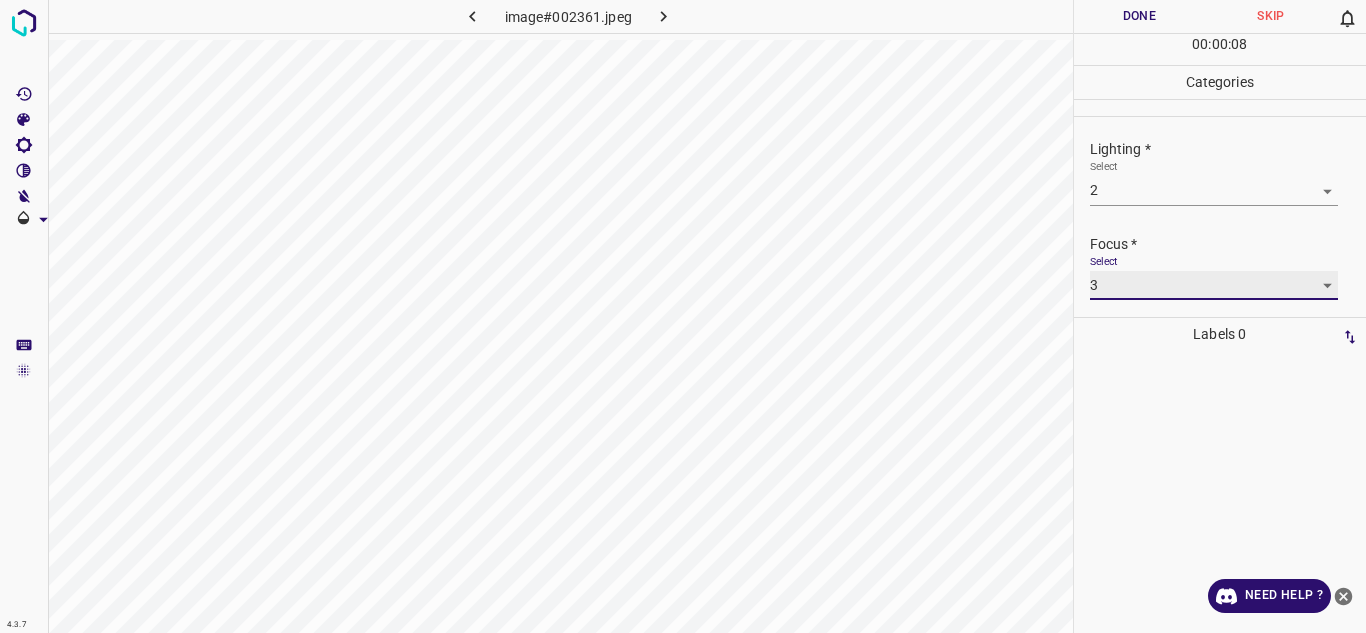 scroll, scrollTop: 98, scrollLeft: 0, axis: vertical 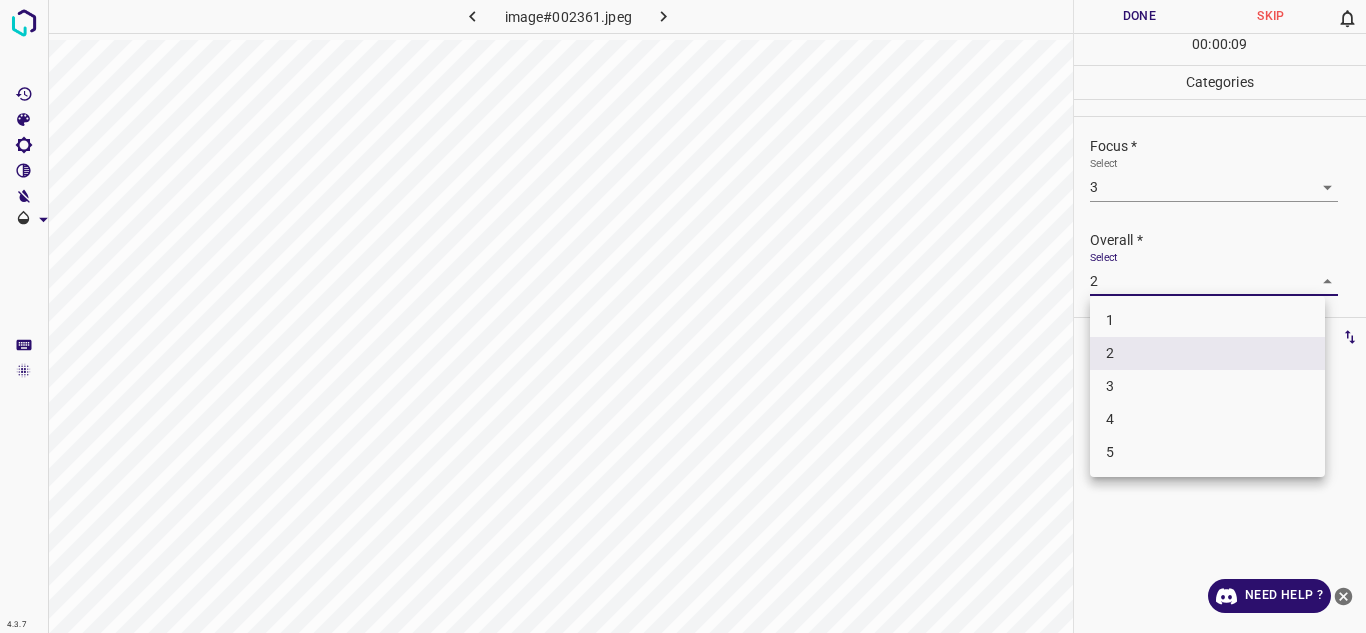 click on "4.3.7 image#002361.jpeg Done Skip 0 00   : 00   : 09   Categories Lighting *  Select 2 2 Focus *  Select 3 3 Overall *  Select 2 2 Labels   0 Categories 1 Lighting 2 Focus 3 Overall Tools Space Change between modes (Draw & Edit) I Auto labeling R Restore zoom M Zoom in N Zoom out Delete Delete selecte label Filters Z Restore filters X Saturation filter C Brightness filter V Contrast filter B Gray scale filter General O Download Need Help ? - Text - Hide - Delete 1 2 3 4 5" at bounding box center (683, 316) 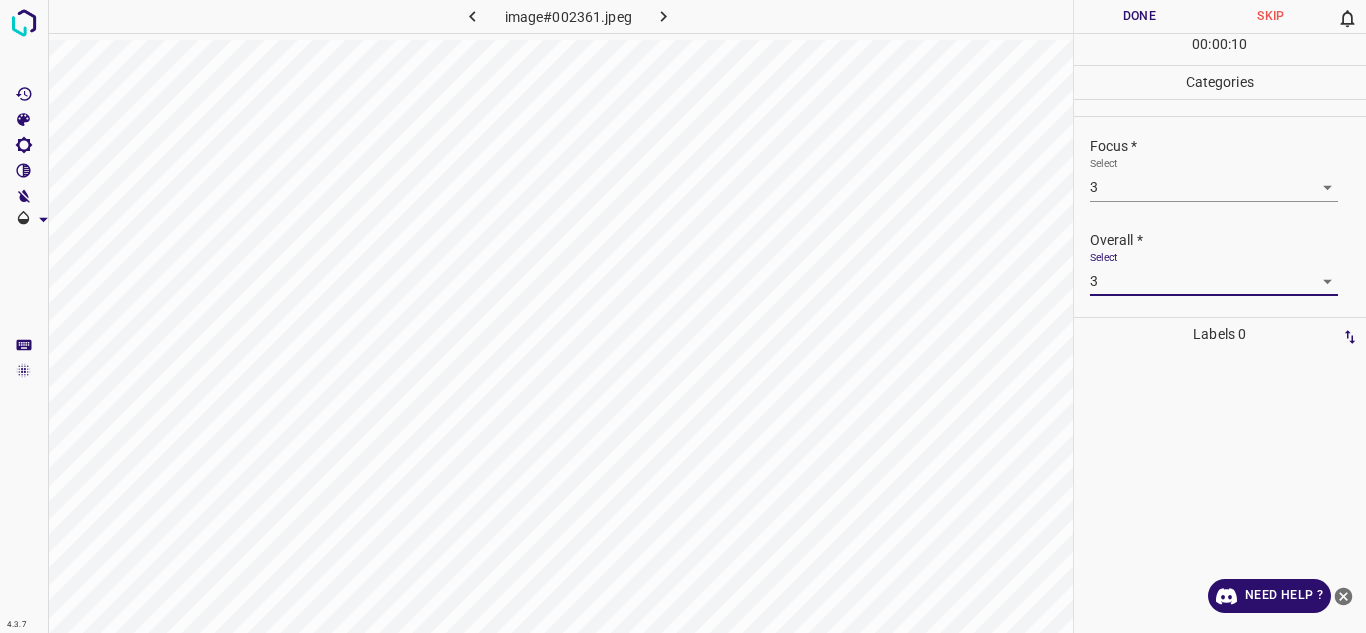 click on "Done" at bounding box center [1140, 16] 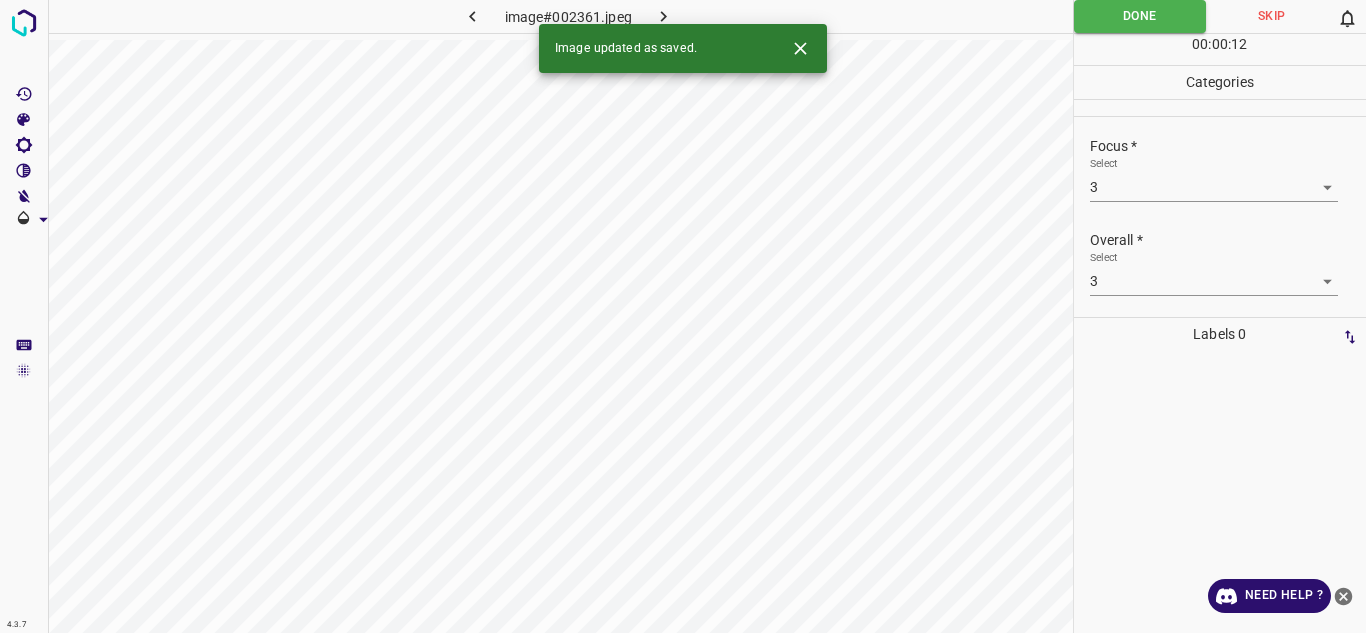 click 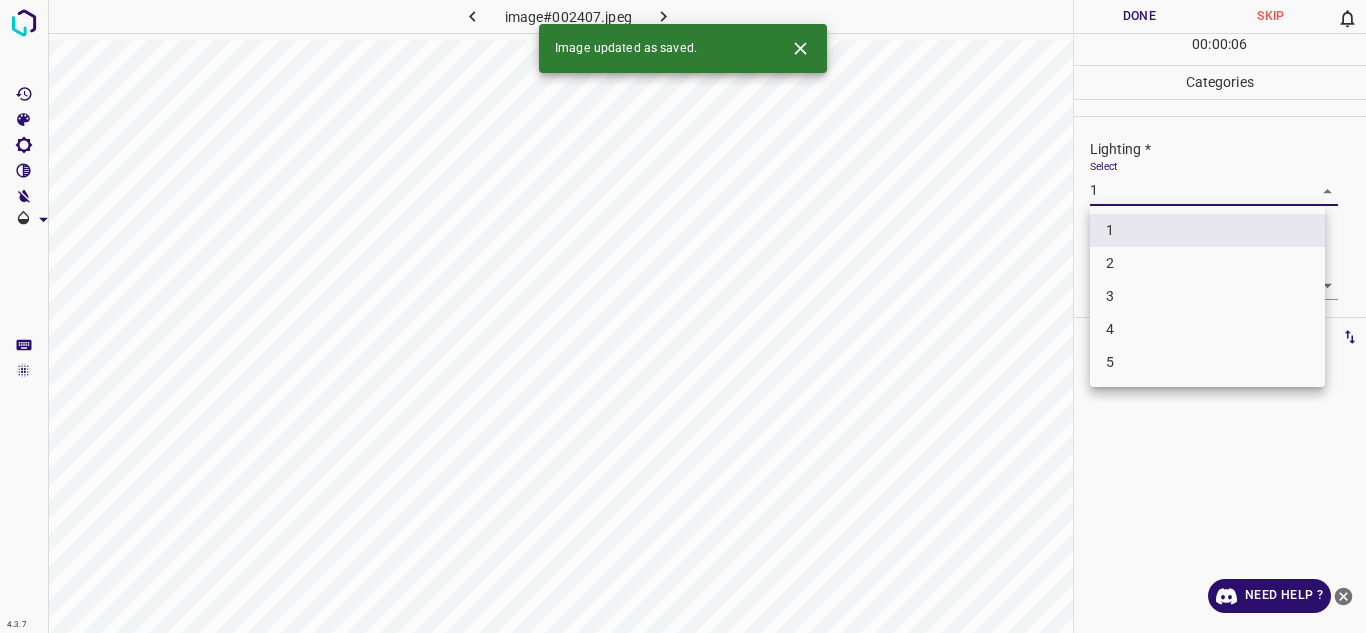click on "4.3.7 image#002407.jpeg Done Skip 0 00   : 00   : 06   Categories Lighting *  Select 1 1 Focus *  Select 1 1 Overall *  Select 1 1 Labels   0 Categories 1 Lighting 2 Focus 3 Overall Tools Space Change between modes (Draw & Edit) I Auto labeling R Restore zoom M Zoom in N Zoom out Delete Delete selecte label Filters Z Restore filters X Saturation filter C Brightness filter V Contrast filter B Gray scale filter General O Download Image updated as saved. Need Help ? - Text - Hide - Delete 1 2 3 4 5" at bounding box center [683, 316] 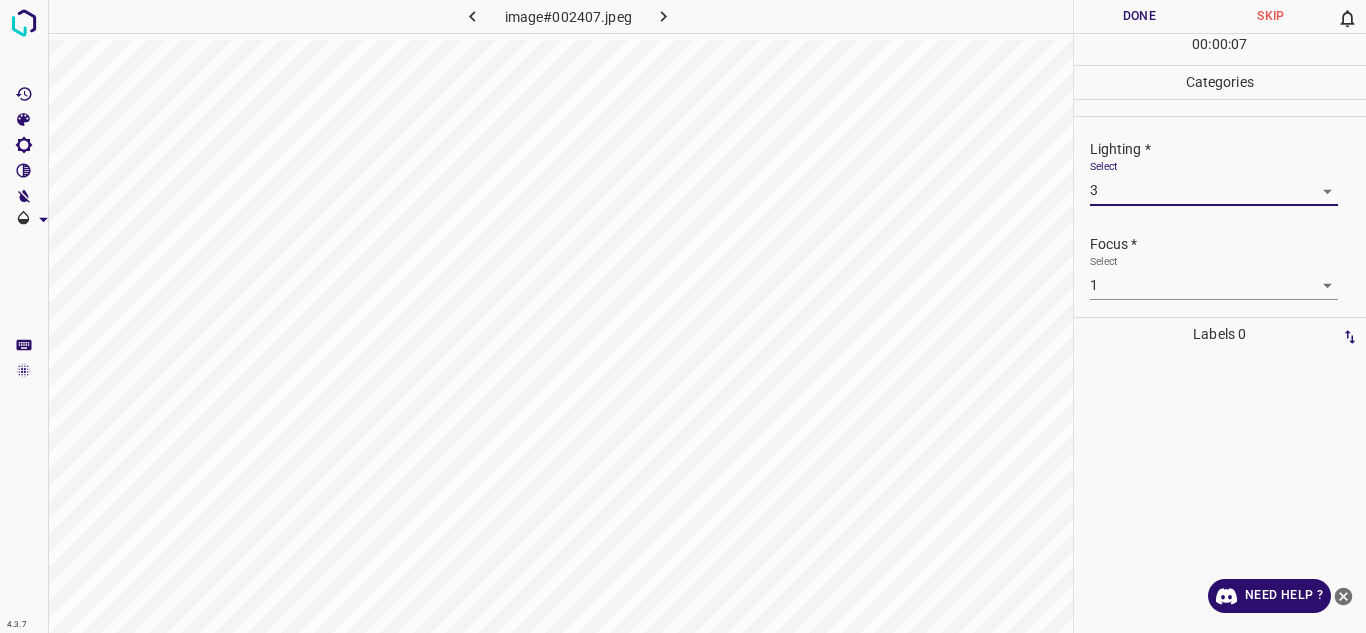 click on "4.3.7 image#002407.jpeg Done Skip 0 00   : 00   : 07   Categories Lighting *  Select 3 3 Focus *  Select 1 1 Overall *  Select 1 1 Labels   0 Categories 1 Lighting 2 Focus 3 Overall Tools Space Change between modes (Draw & Edit) I Auto labeling R Restore zoom M Zoom in N Zoom out Delete Delete selecte label Filters Z Restore filters X Saturation filter C Brightness filter V Contrast filter B Gray scale filter General O Download Need Help ? - Text - Hide - Delete" at bounding box center (683, 316) 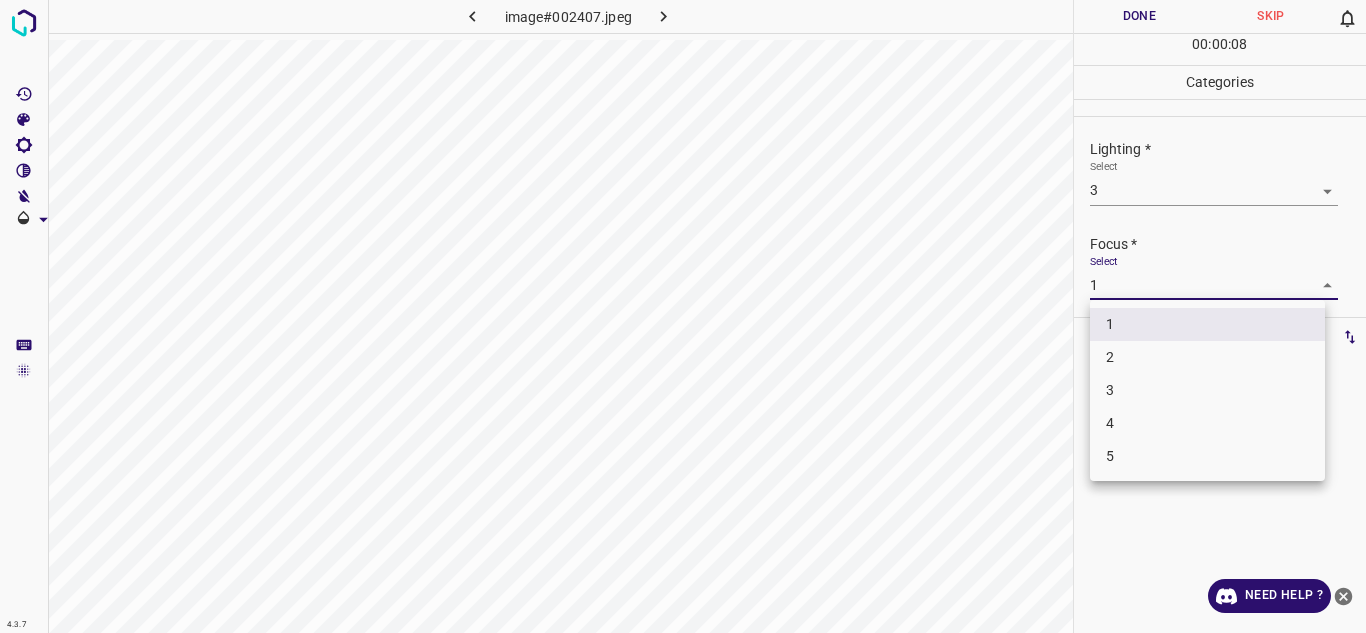 click on "2" at bounding box center [1207, 357] 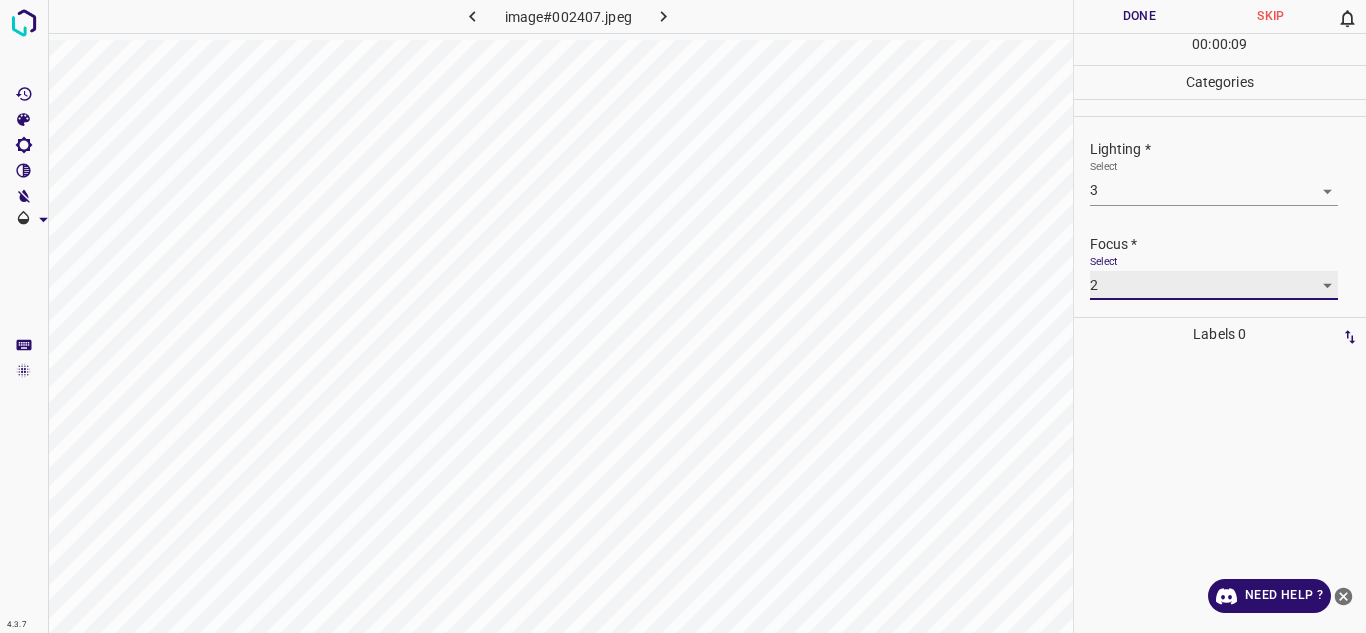 scroll, scrollTop: 98, scrollLeft: 0, axis: vertical 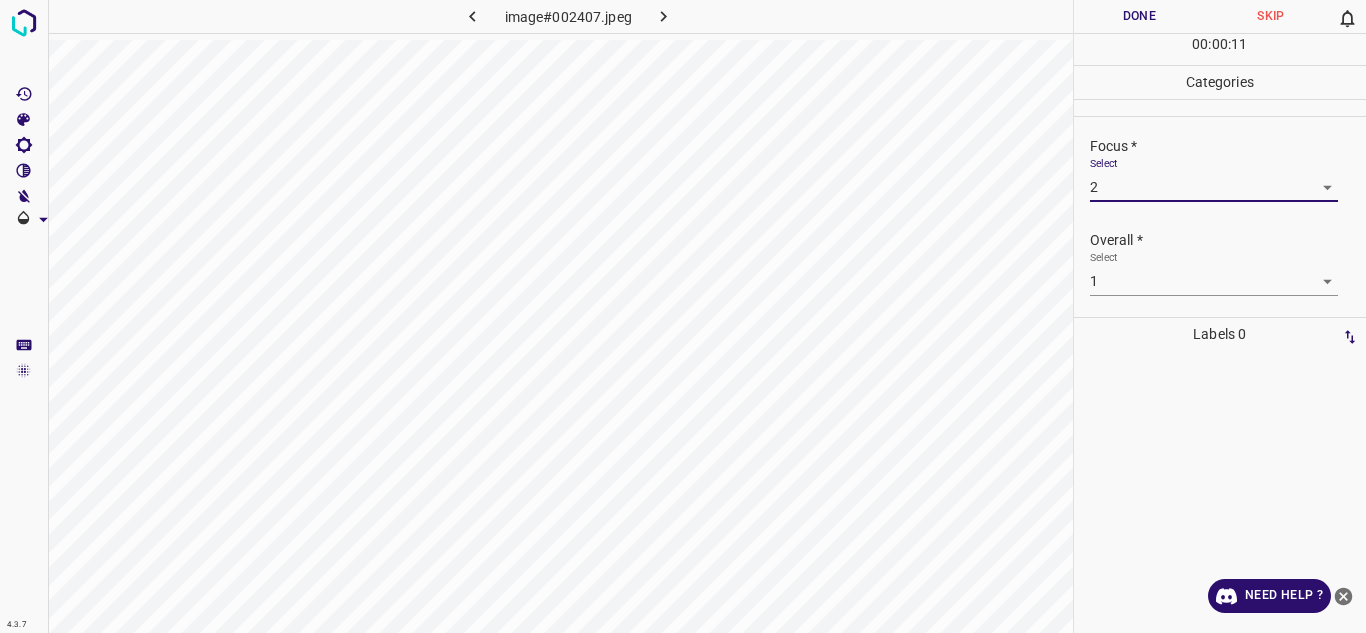click on "4.3.7 image#002407.jpeg Done Skip 0 00   : 00   : 11   Categories Lighting *  Select 3 3 Focus *  Select 2 2 Overall *  Select 1 1 Labels   0 Categories 1 Lighting 2 Focus 3 Overall Tools Space Change between modes (Draw & Edit) I Auto labeling R Restore zoom M Zoom in N Zoom out Delete Delete selecte label Filters Z Restore filters X Saturation filter C Brightness filter V Contrast filter B Gray scale filter General O Download Need Help ? - Text - Hide - Delete" at bounding box center (683, 316) 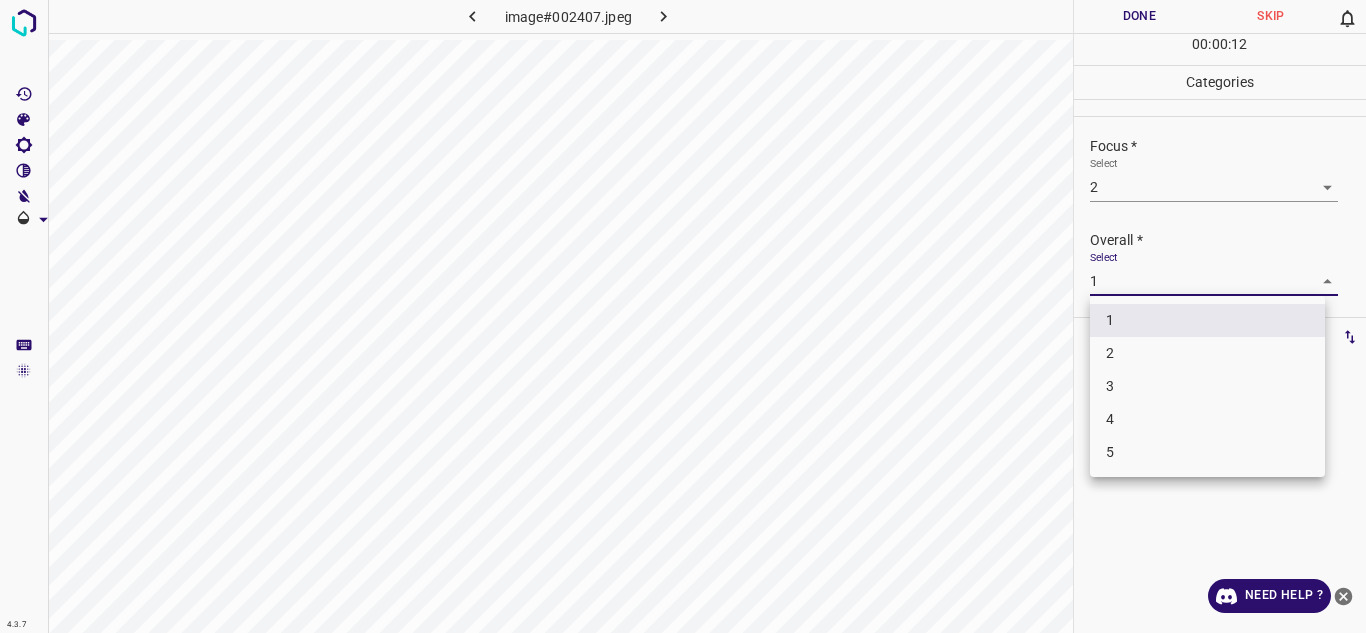 click on "2" at bounding box center (1207, 353) 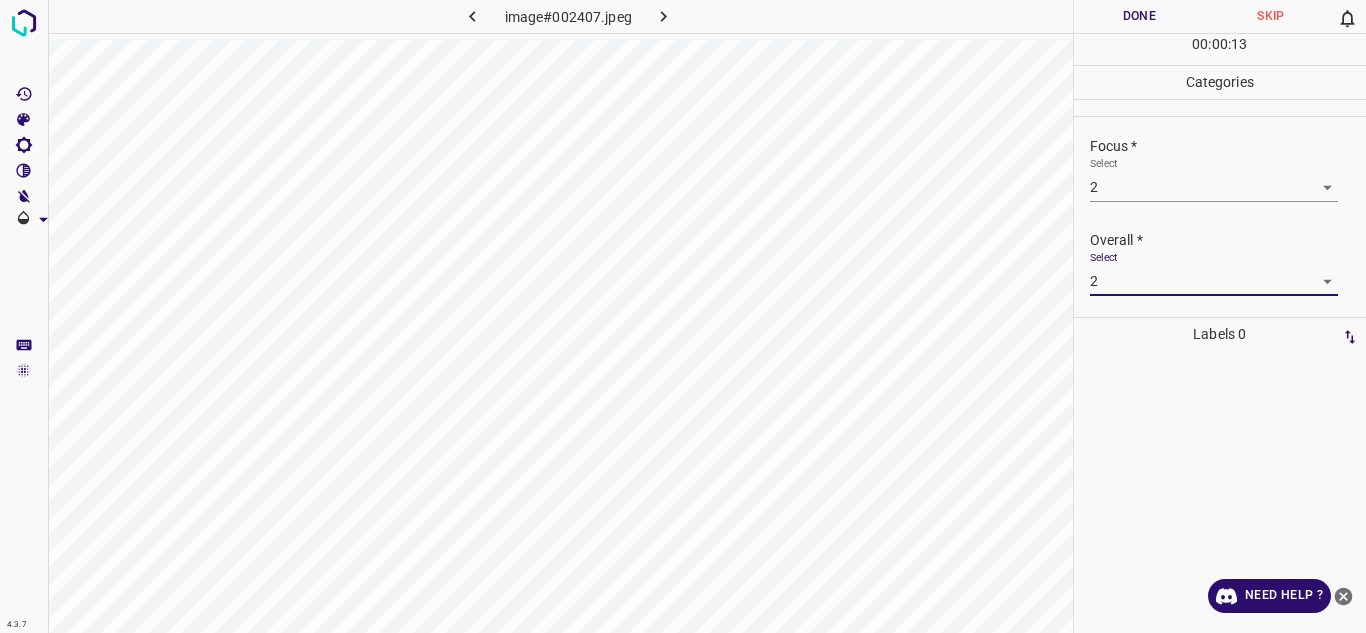 click on "Done" at bounding box center (1140, 16) 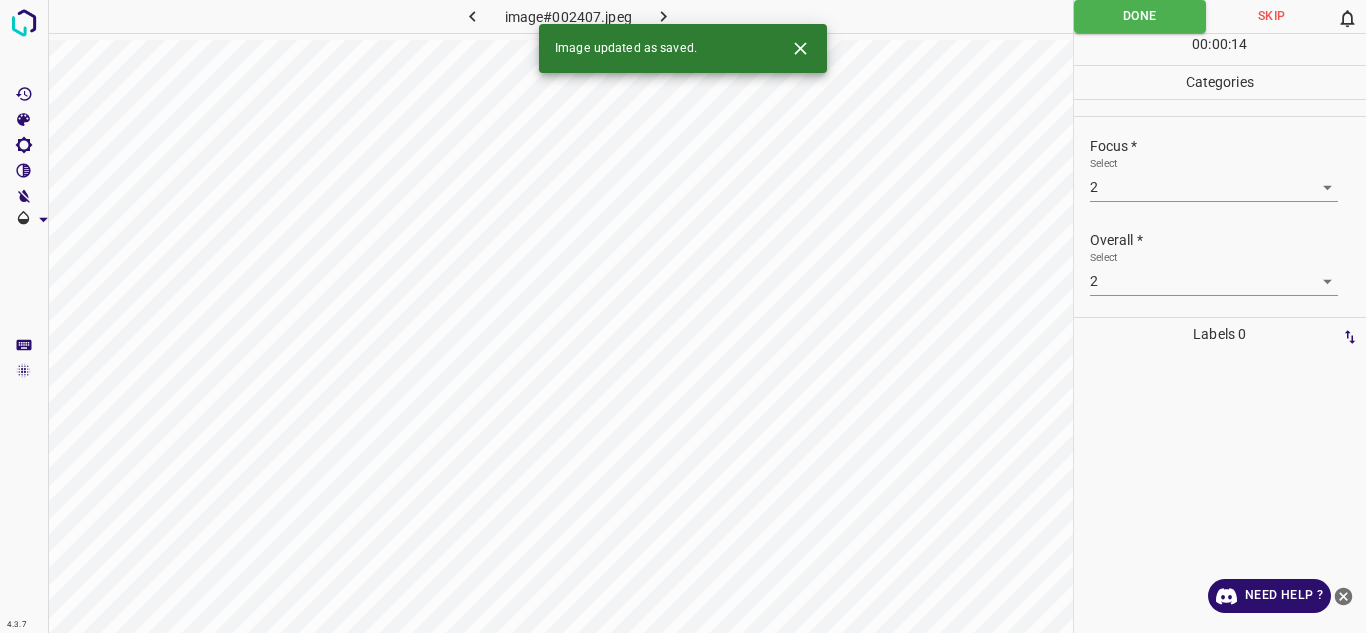click 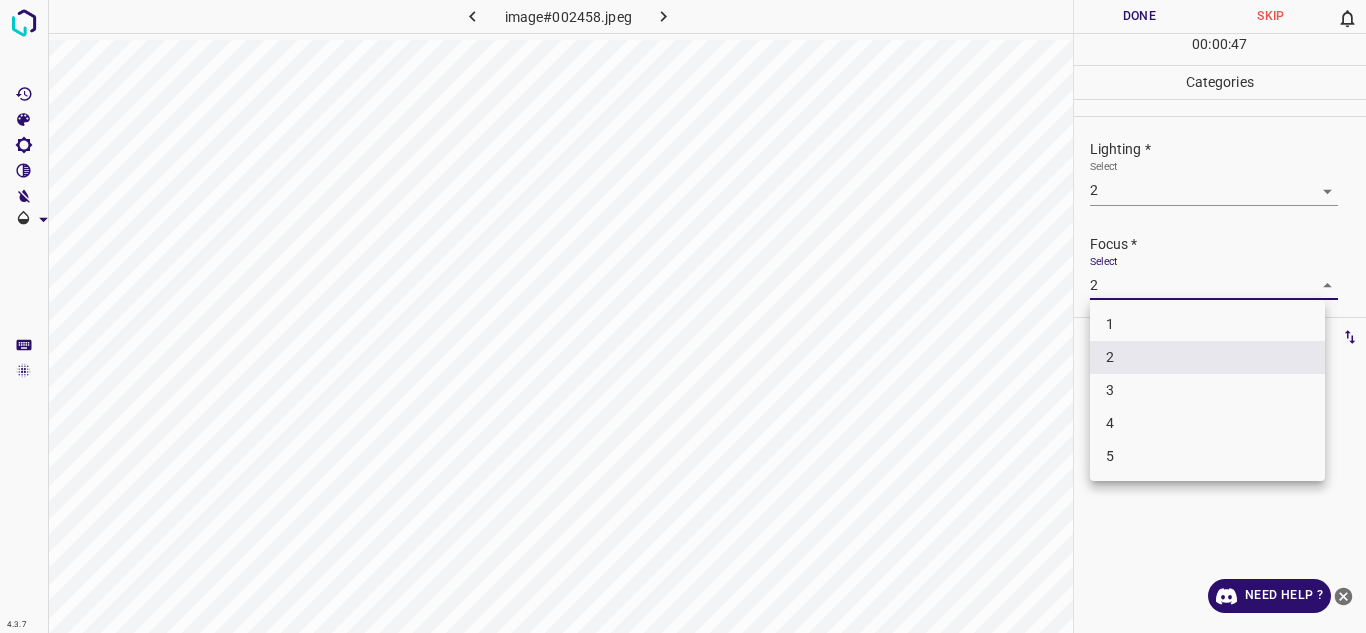 click on "4.3.7 image#002458.jpeg Done Skip 0 00   : 00   : 47   Categories Lighting *  Select 2 2 Focus *  Select 2 2 Overall *  Select 2 2 Labels   0 Categories 1 Lighting 2 Focus 3 Overall Tools Space Change between modes (Draw & Edit) I Auto labeling R Restore zoom M Zoom in N Zoom out Delete Delete selecte label Filters Z Restore filters X Saturation filter C Brightness filter V Contrast filter B Gray scale filter General O Download Need Help ? - Text - Hide - Delete 1 2 3 4 5" at bounding box center (683, 316) 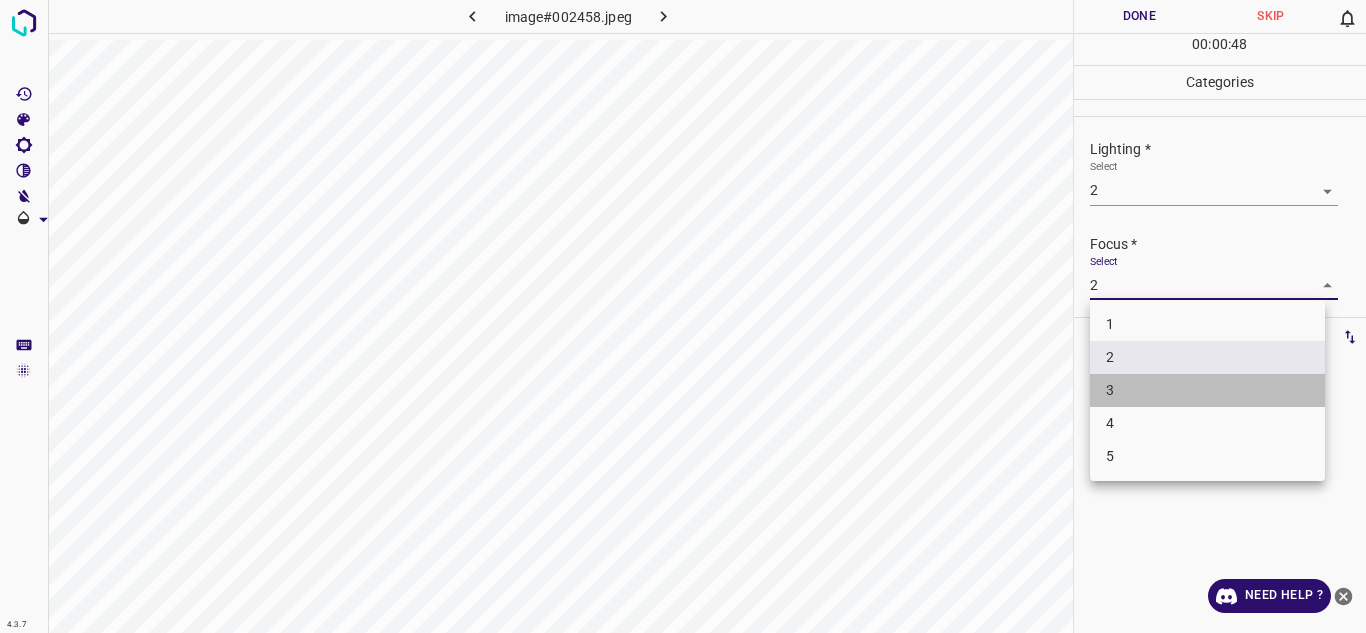 click on "3" at bounding box center [1207, 390] 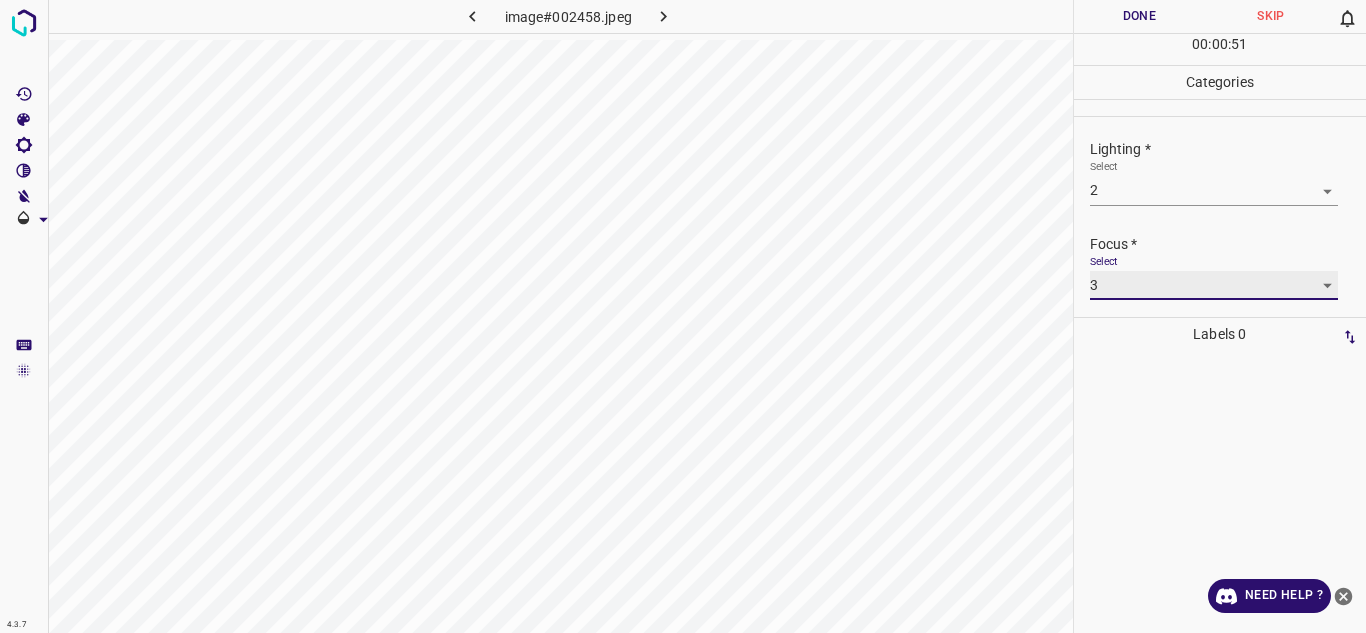 scroll, scrollTop: 98, scrollLeft: 0, axis: vertical 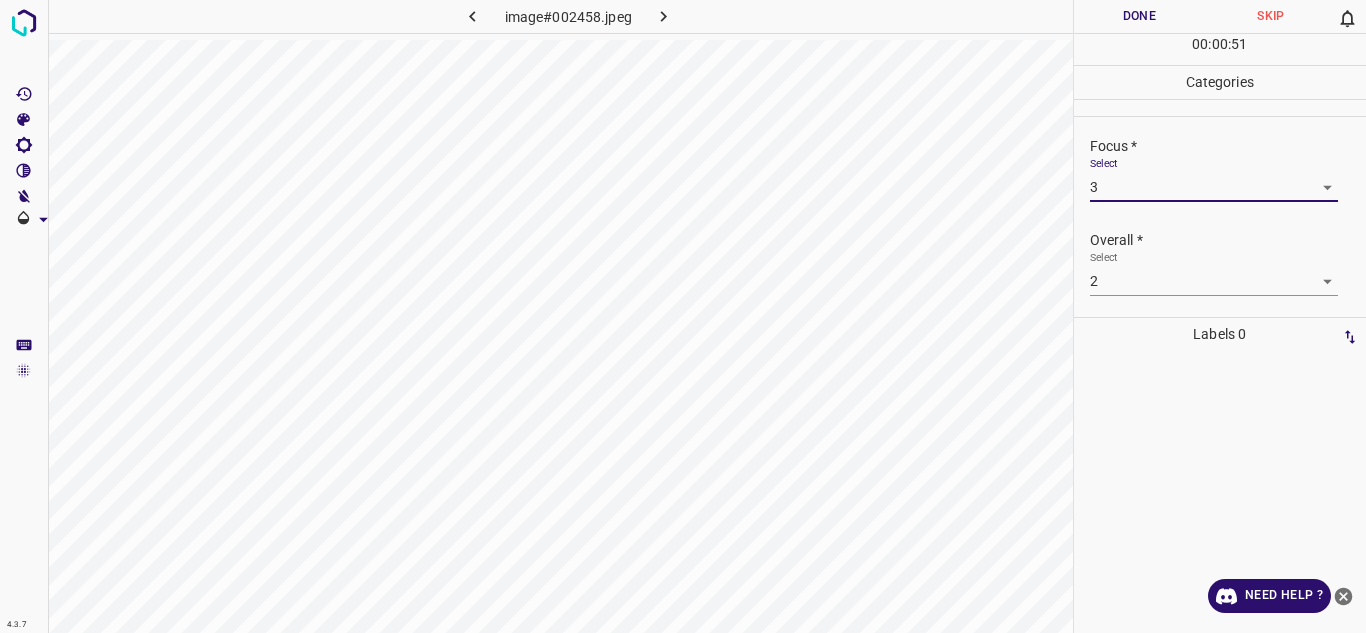 click on "4.3.7 image#002458.jpeg Done Skip 0 00   : 00   : 51   Categories Lighting *  Select 2 2 Focus *  Select 3 3 Overall *  Select 2 2 Labels   0 Categories 1 Lighting 2 Focus 3 Overall Tools Space Change between modes (Draw & Edit) I Auto labeling R Restore zoom M Zoom in N Zoom out Delete Delete selecte label Filters Z Restore filters X Saturation filter C Brightness filter V Contrast filter B Gray scale filter General O Download Need Help ? - Text - Hide - Delete" at bounding box center [683, 316] 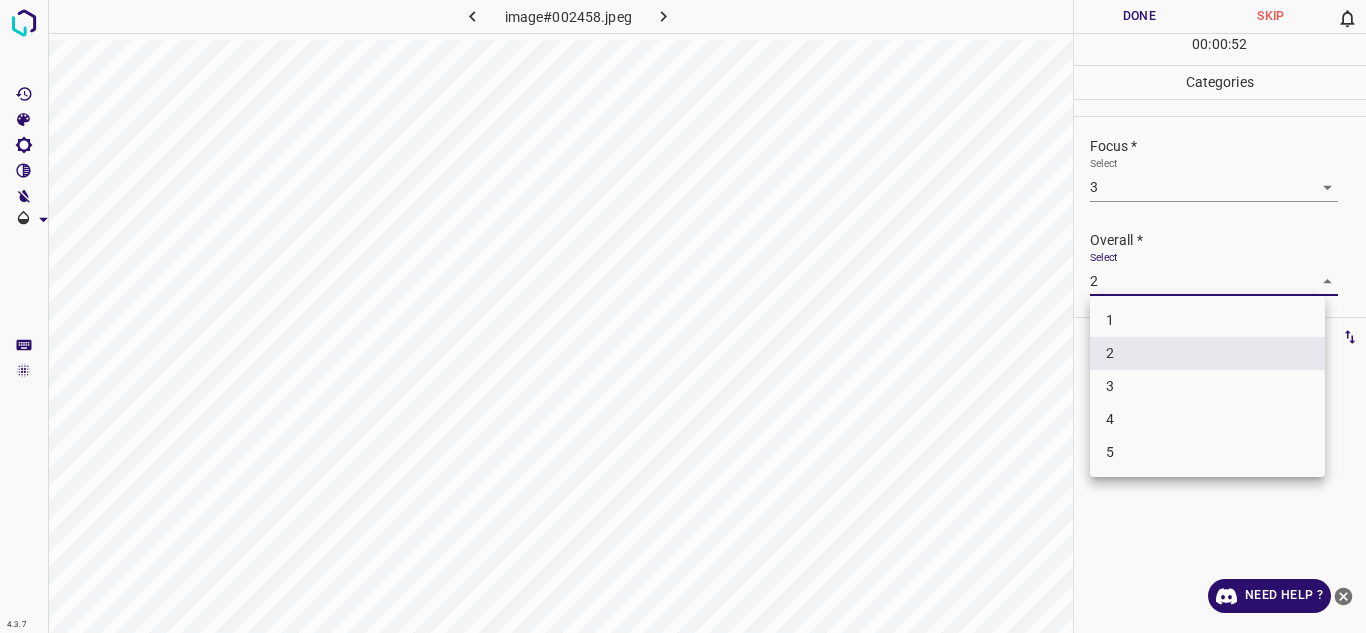 click on "3" at bounding box center [1207, 386] 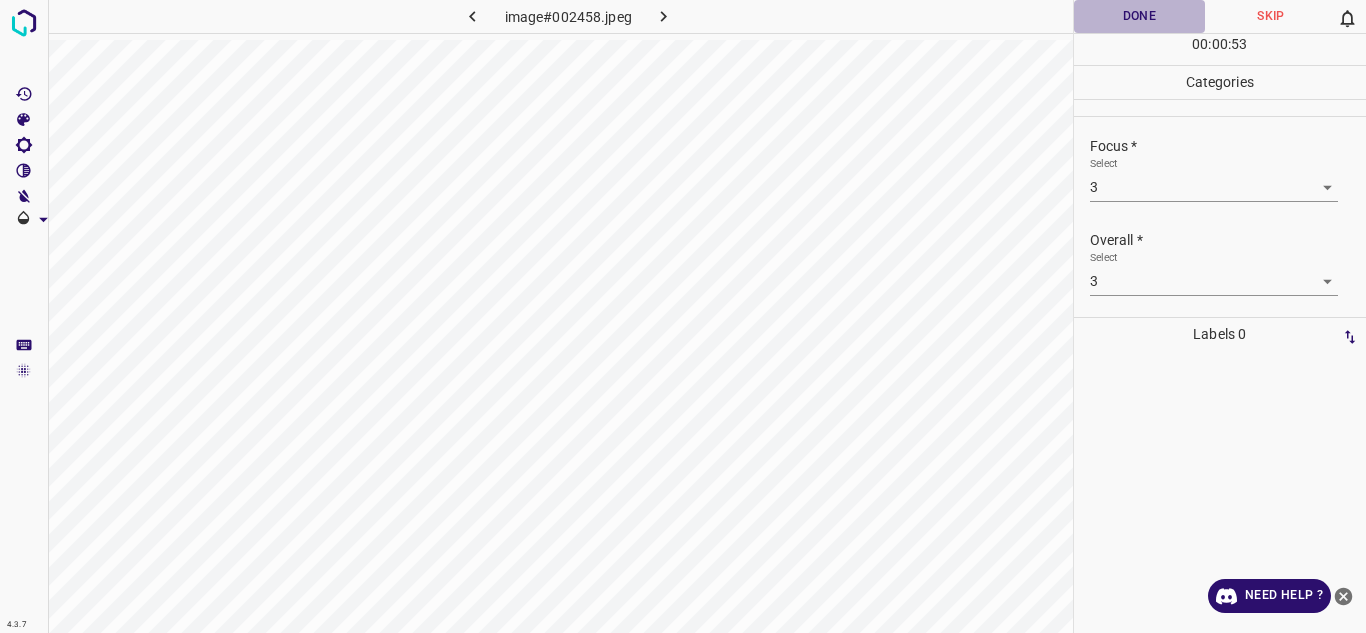 click on "Done" at bounding box center (1140, 16) 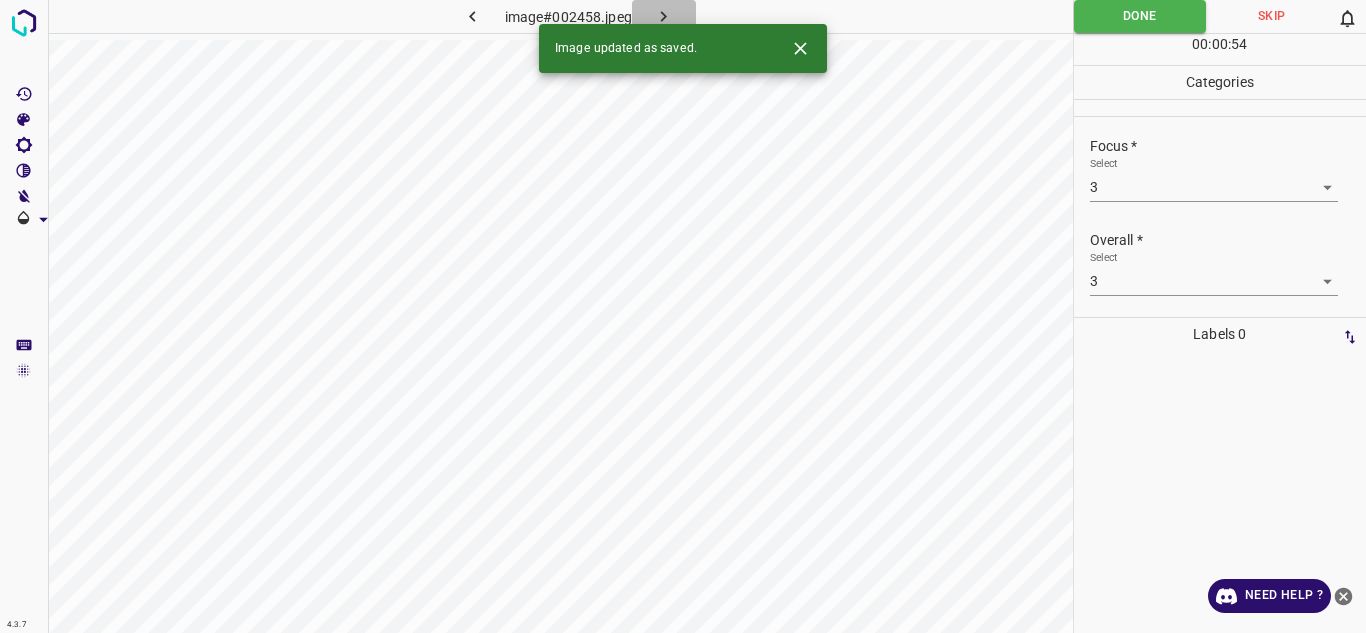 click 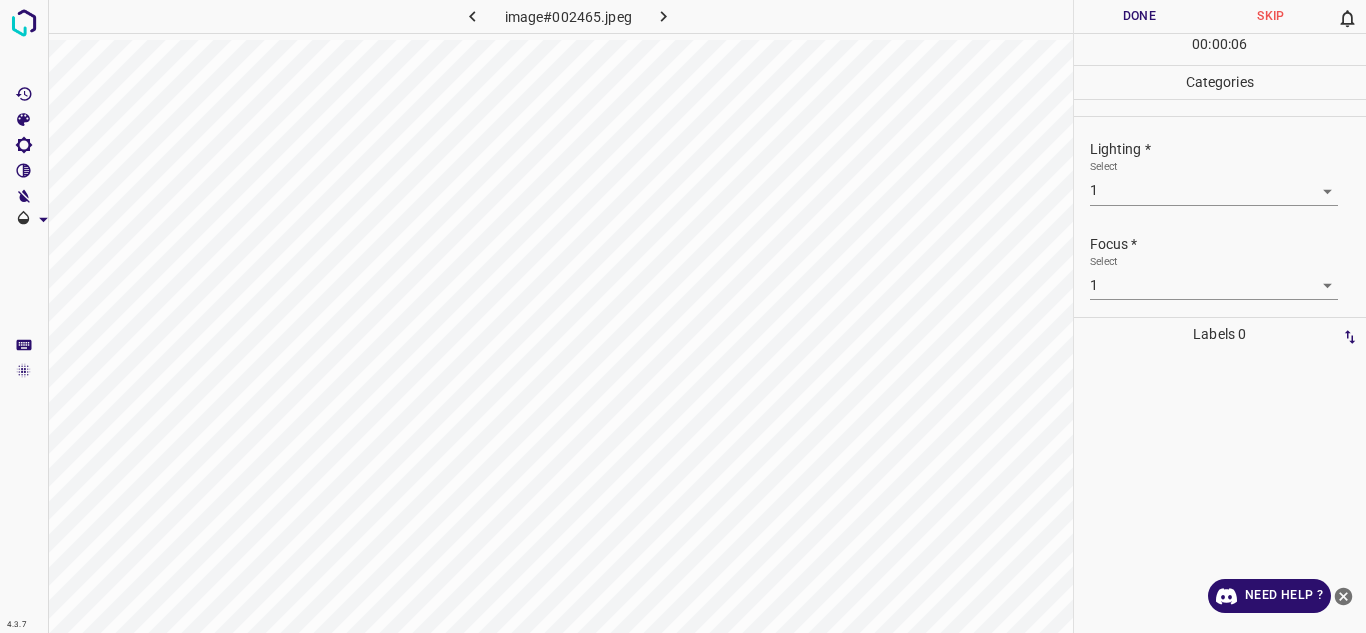 click on "4.3.7 image#002465.jpeg Done Skip 0 00   : 00   : 06   Categories Lighting *  Select 1 1 Focus *  Select 1 1 Overall *  Select 1 1 Labels   0 Categories 1 Lighting 2 Focus 3 Overall Tools Space Change between modes (Draw & Edit) I Auto labeling R Restore zoom M Zoom in N Zoom out Delete Delete selecte label Filters Z Restore filters X Saturation filter C Brightness filter V Contrast filter B Gray scale filter General O Download Need Help ? - Text - Hide - Delete" at bounding box center [683, 316] 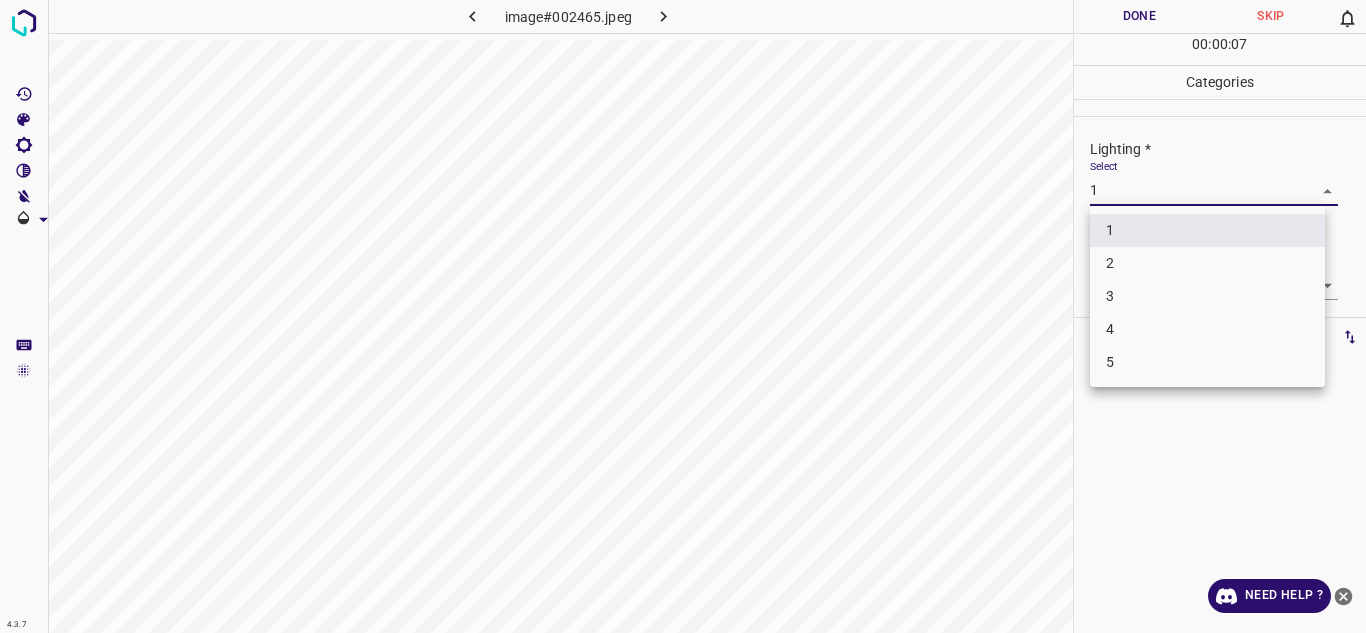 click on "2" at bounding box center [1207, 263] 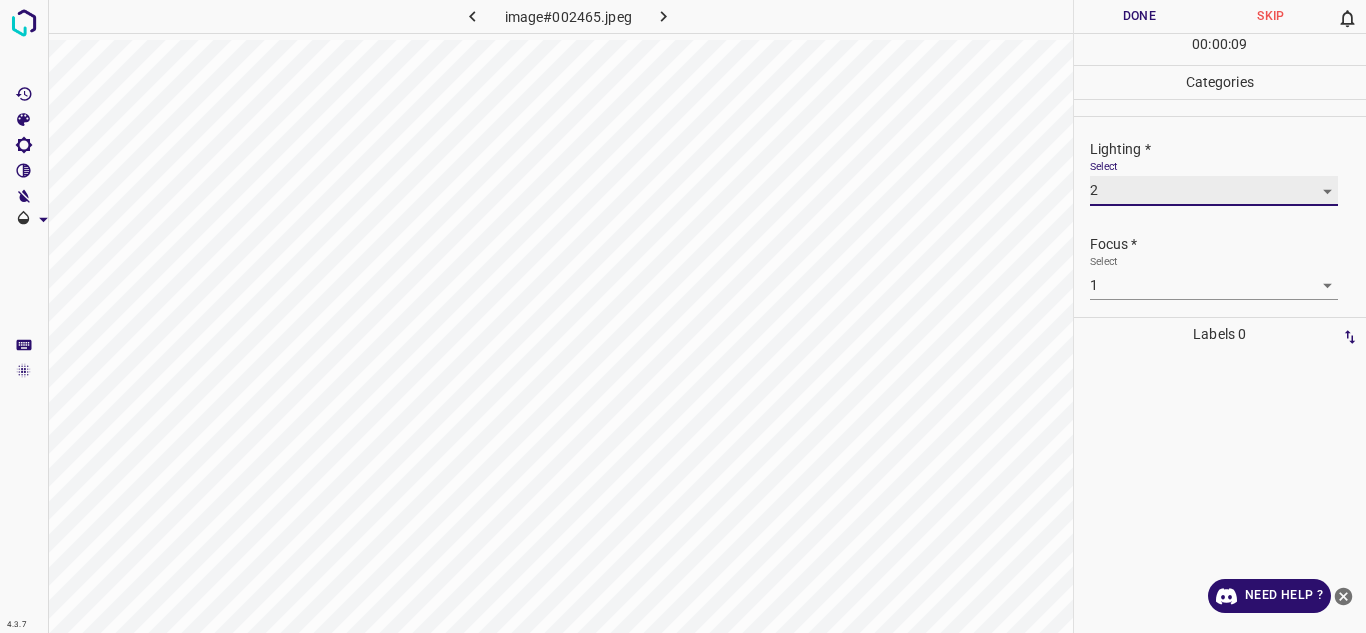 scroll, scrollTop: 98, scrollLeft: 0, axis: vertical 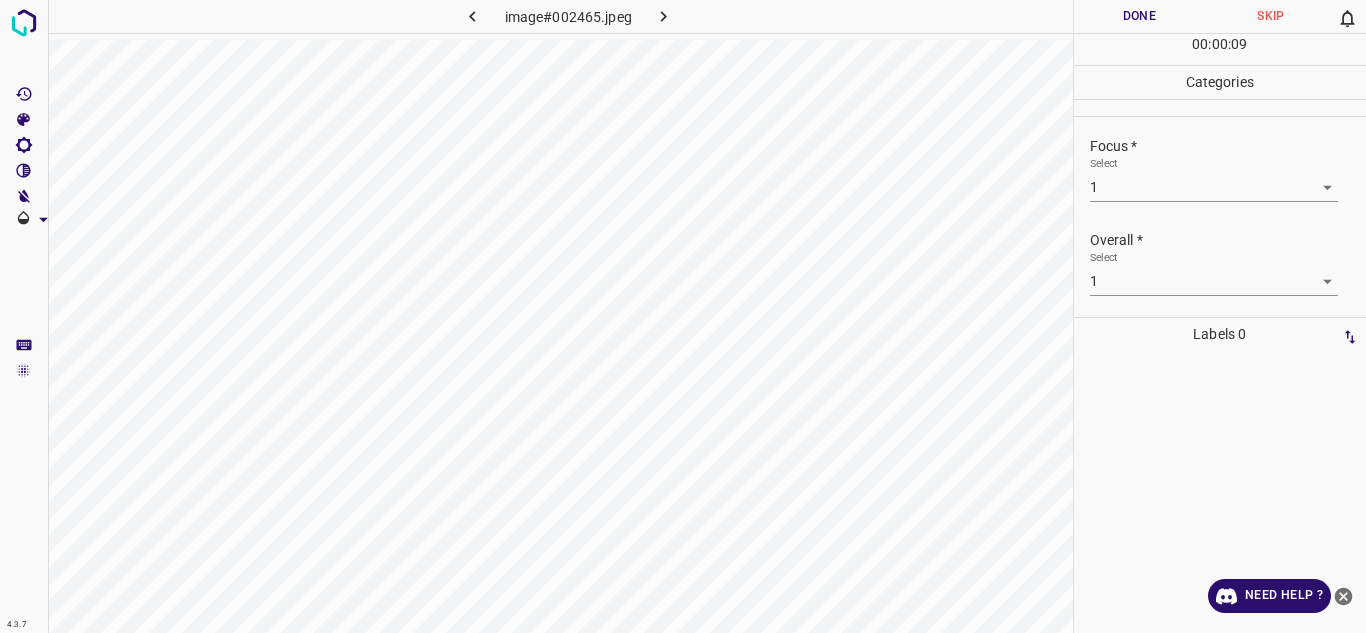click on "4.3.7 image#002465.jpeg Done Skip 0 00   : 00   : 09   Categories Lighting *  Select 2 2 Focus *  Select 1 1 Overall *  Select 1 1 Labels   0 Categories 1 Lighting 2 Focus 3 Overall Tools Space Change between modes (Draw & Edit) I Auto labeling R Restore zoom M Zoom in N Zoom out Delete Delete selecte label Filters Z Restore filters X Saturation filter C Brightness filter V Contrast filter B Gray scale filter General O Download Need Help ? - Text - Hide - Delete" at bounding box center [683, 316] 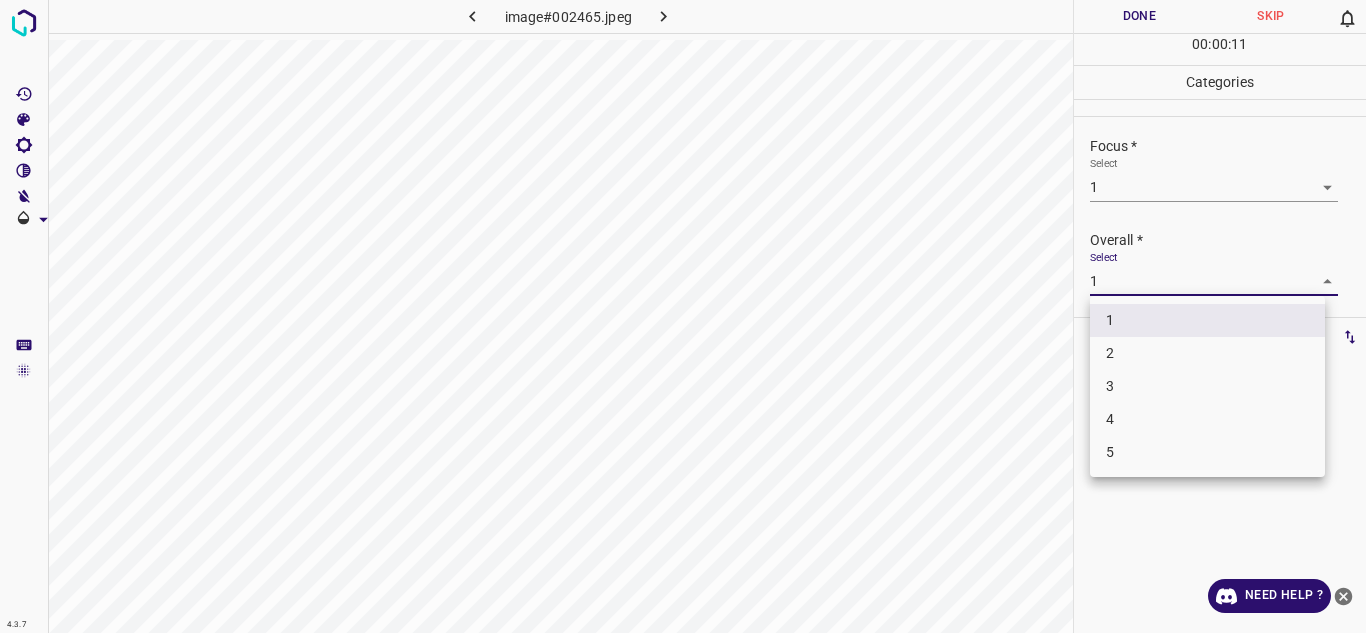 click on "2" at bounding box center [1207, 353] 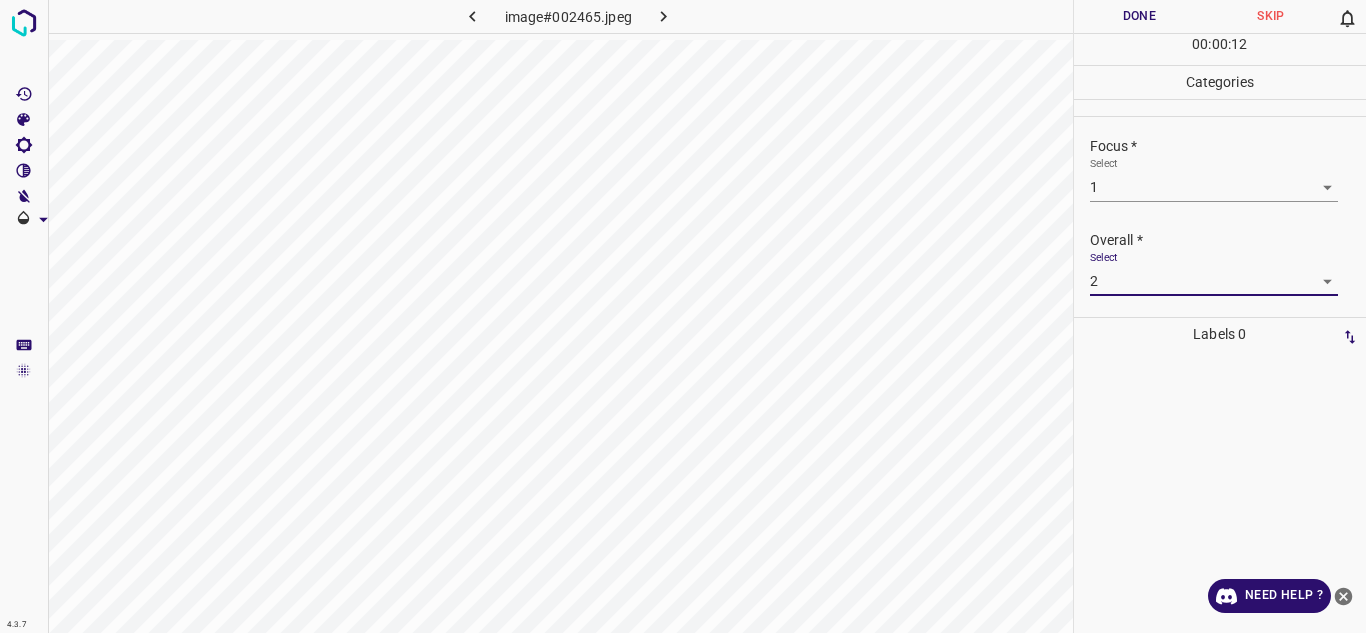 click on "4.3.7 image#002465.jpeg Done Skip 0 00   : 00   : 12   Categories Lighting *  Select 2 2 Focus *  Select 1 1 Overall *  Select 2 2 Labels   0 Categories 1 Lighting 2 Focus 3 Overall Tools Space Change between modes (Draw & Edit) I Auto labeling R Restore zoom M Zoom in N Zoom out Delete Delete selecte label Filters Z Restore filters X Saturation filter C Brightness filter V Contrast filter B Gray scale filter General O Download Need Help ? - Text - Hide - Delete" at bounding box center (683, 316) 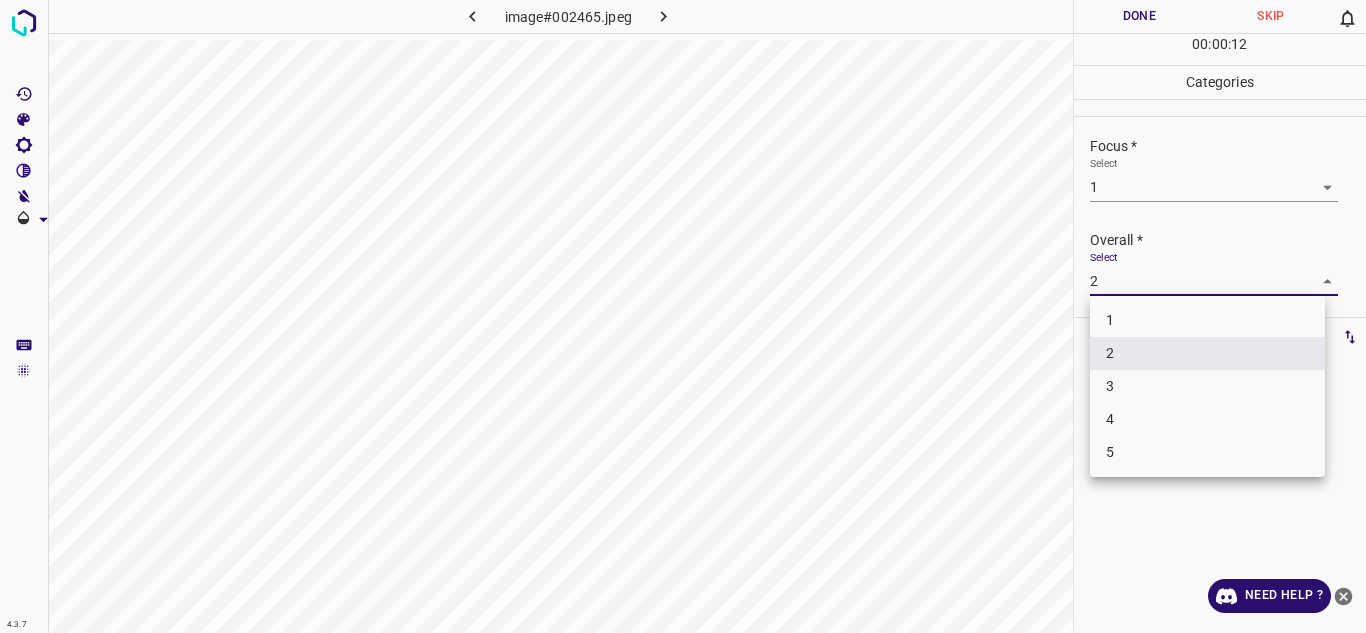 click on "3" at bounding box center [1207, 386] 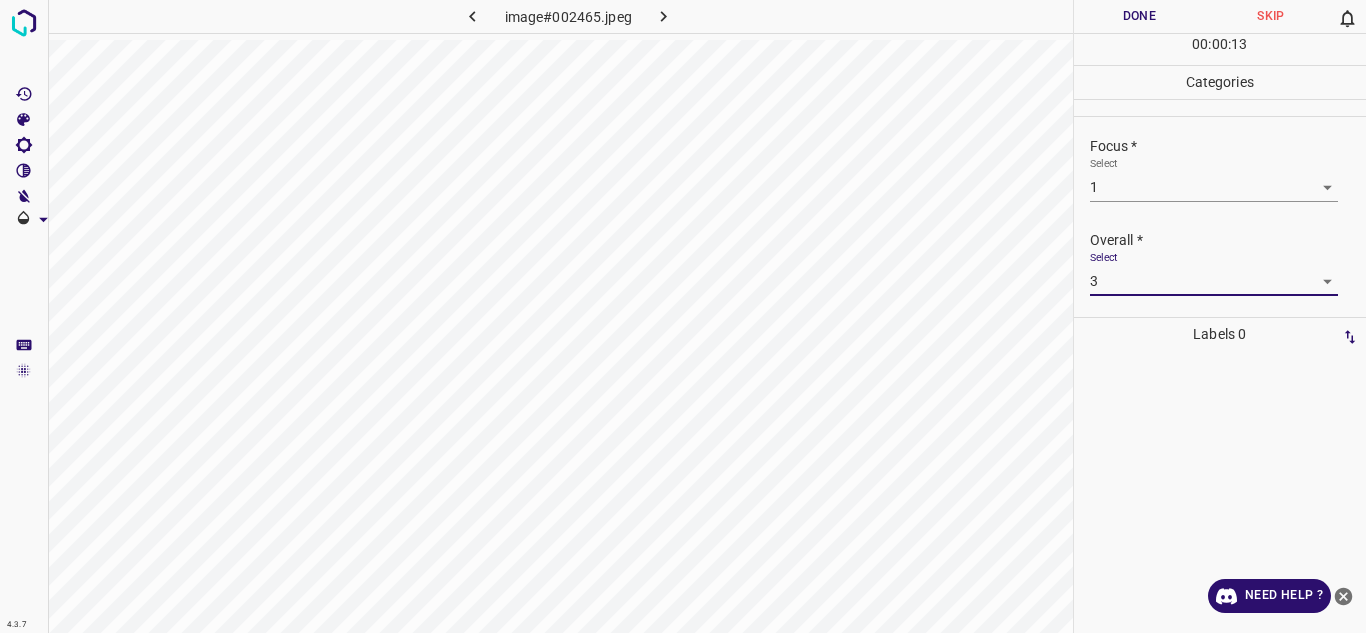 click on "4.3.7 image#002465.jpeg Done Skip 0 00   : 00   : 13   Categories Lighting *  Select 2 2 Focus *  Select 1 1 Overall *  Select 3 3 Labels   0 Categories 1 Lighting 2 Focus 3 Overall Tools Space Change between modes (Draw & Edit) I Auto labeling R Restore zoom M Zoom in N Zoom out Delete Delete selecte label Filters Z Restore filters X Saturation filter C Brightness filter V Contrast filter B Gray scale filter General O Download Need Help ? - Text - Hide - Delete" at bounding box center (683, 316) 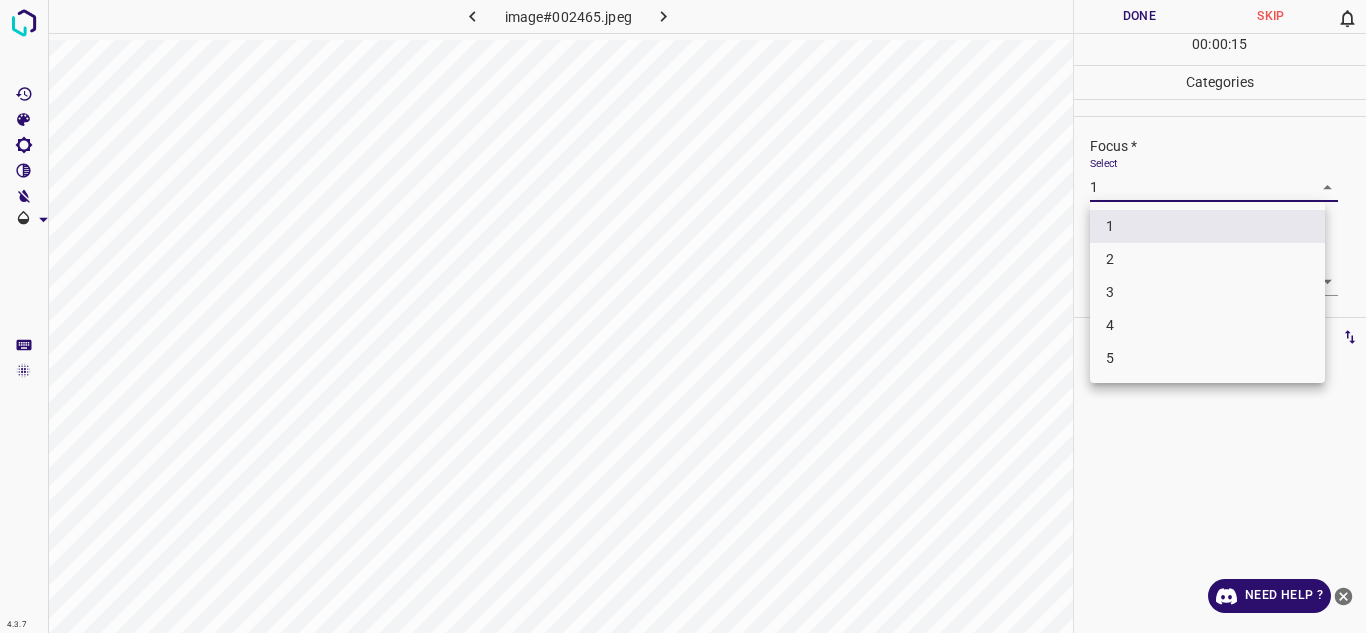 click on "3" at bounding box center (1207, 292) 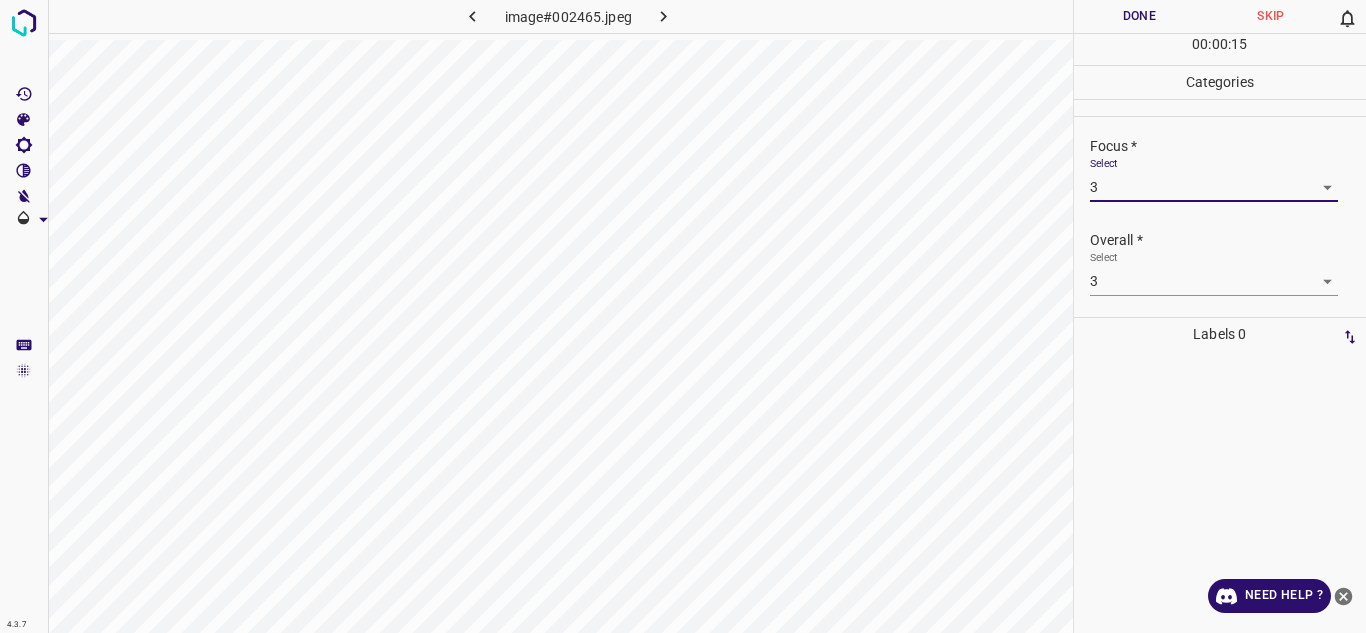 click on "Done" at bounding box center [1140, 16] 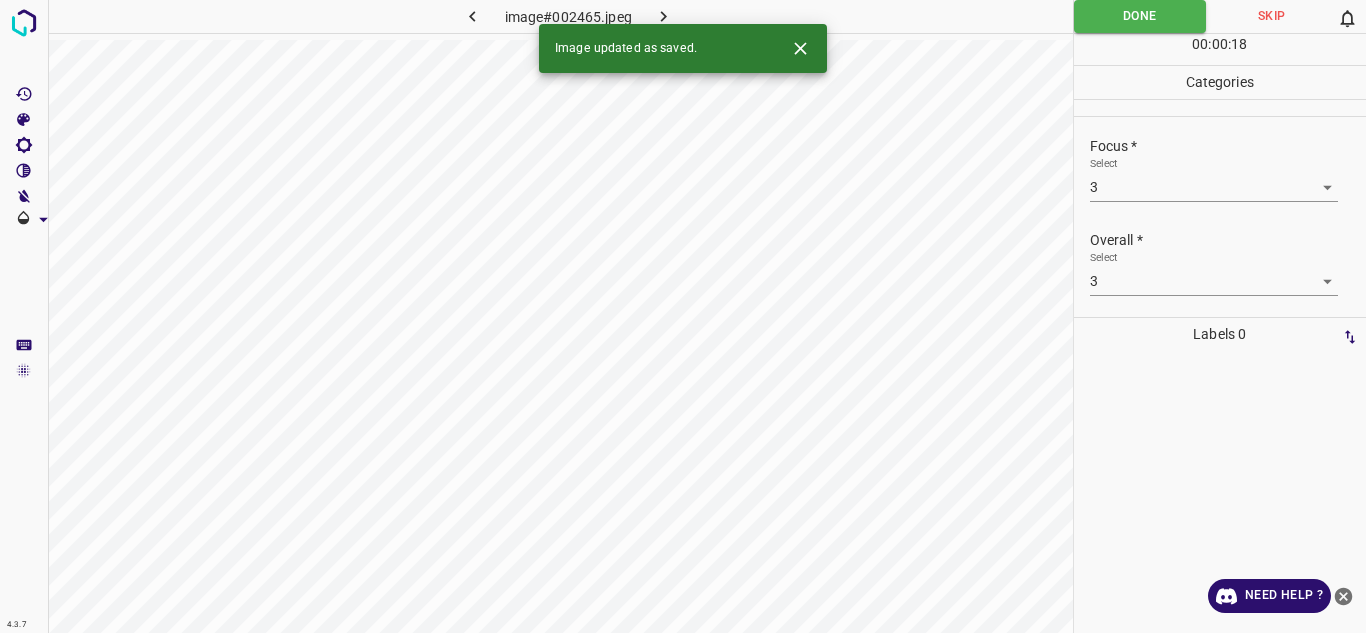 click 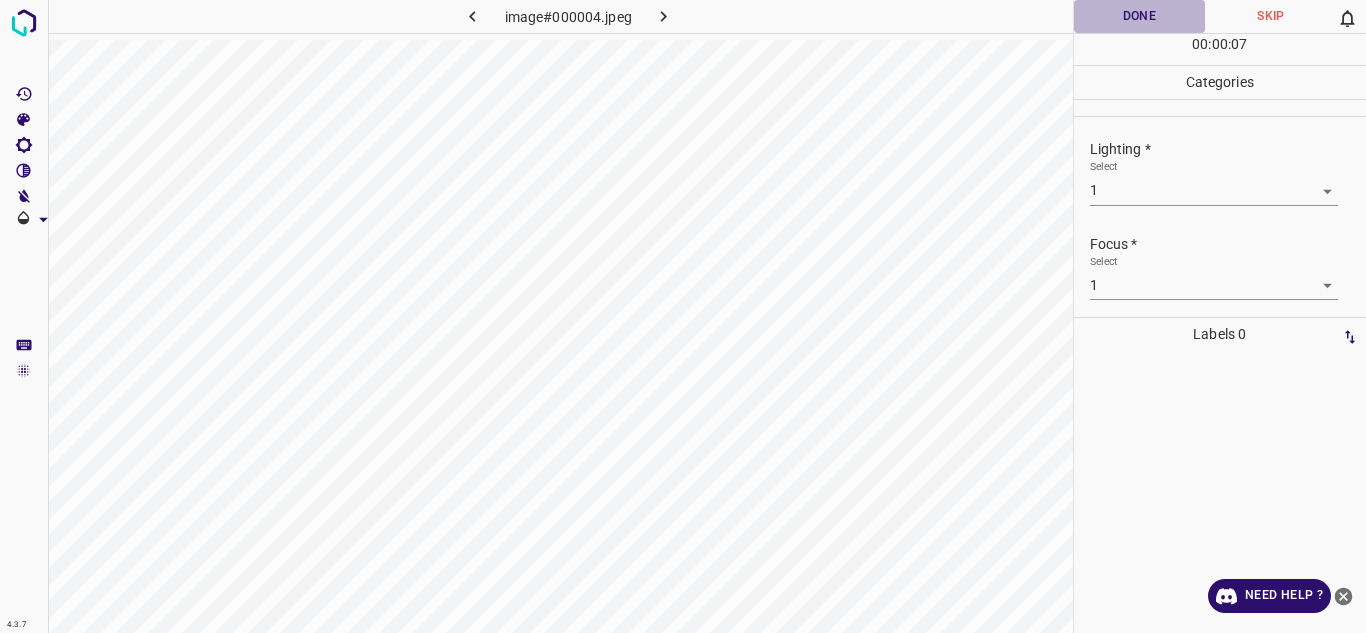 click on "Done" at bounding box center (1140, 16) 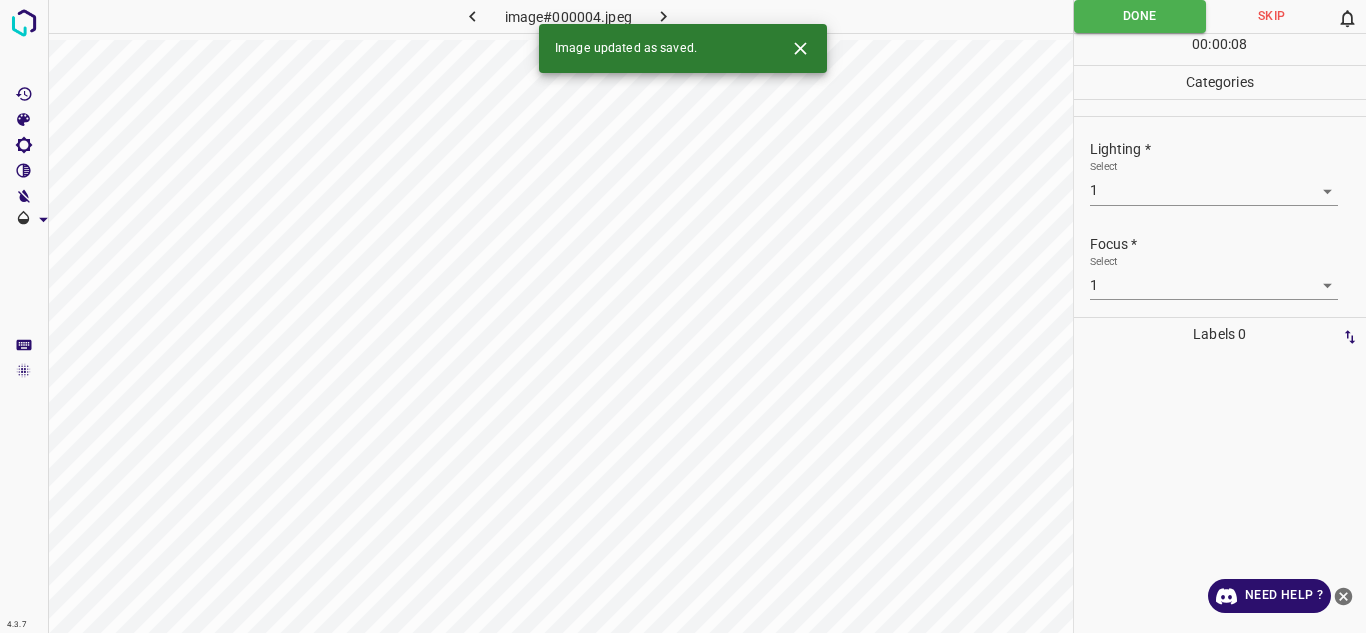 click 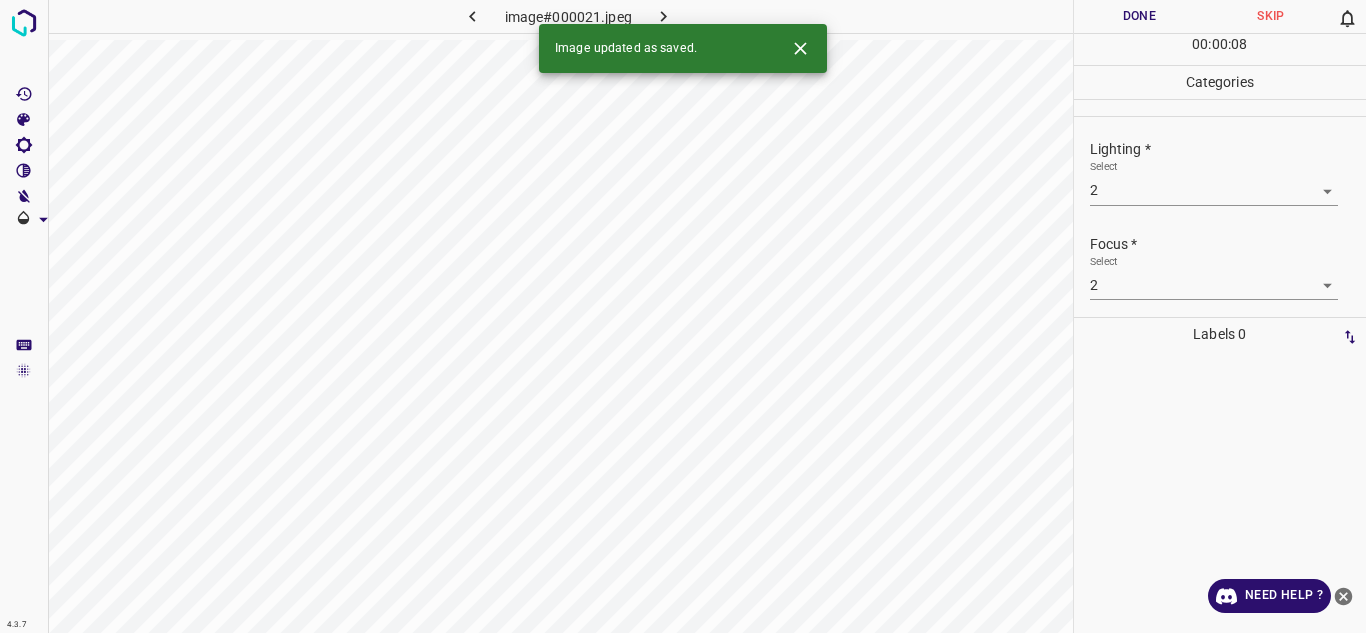 click on "Done" at bounding box center (1140, 16) 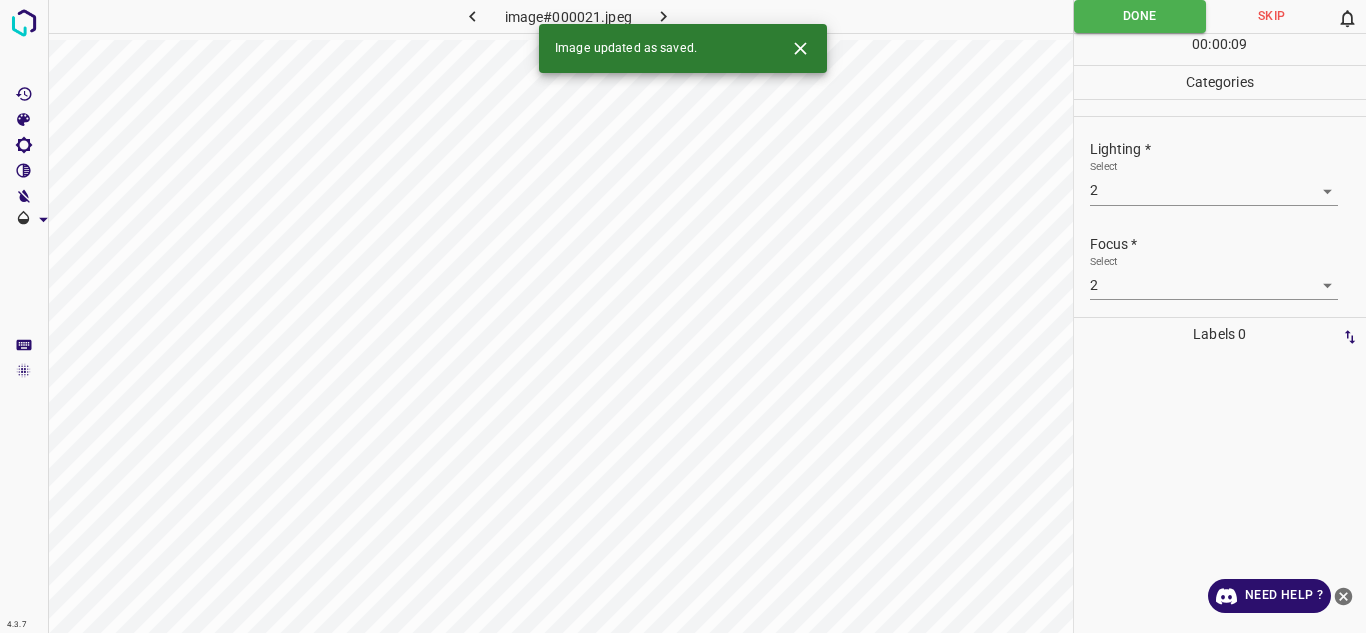 click 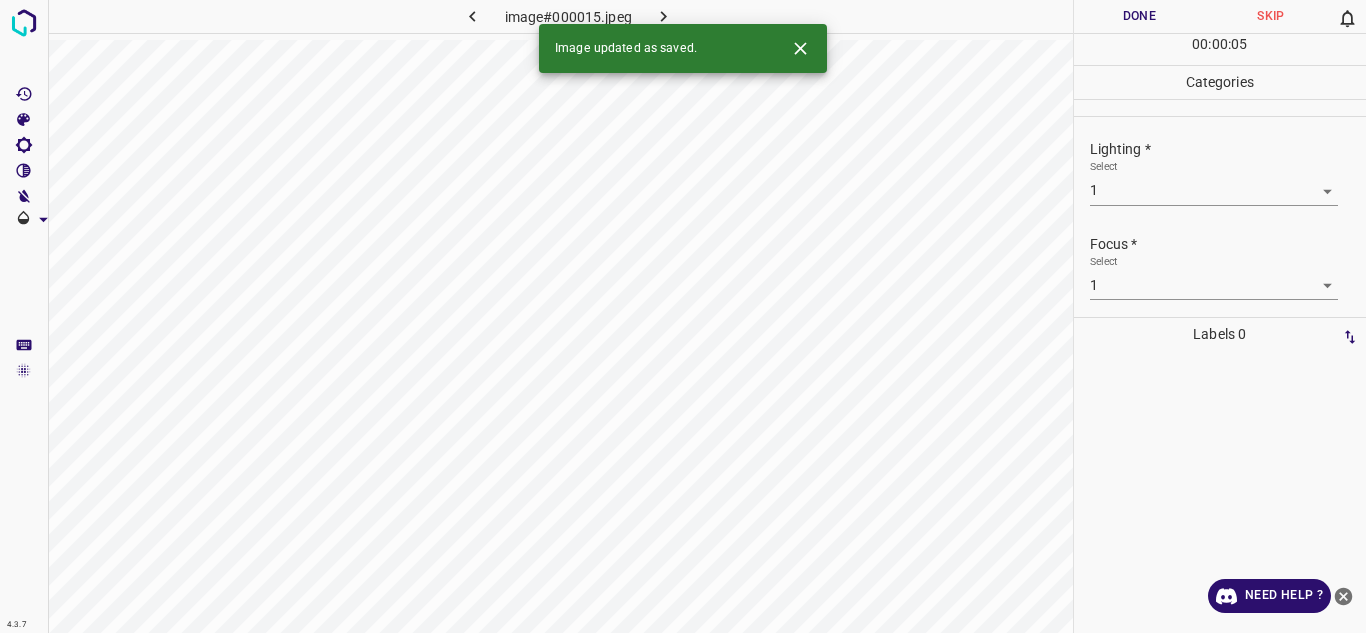click on "Done" at bounding box center (1140, 16) 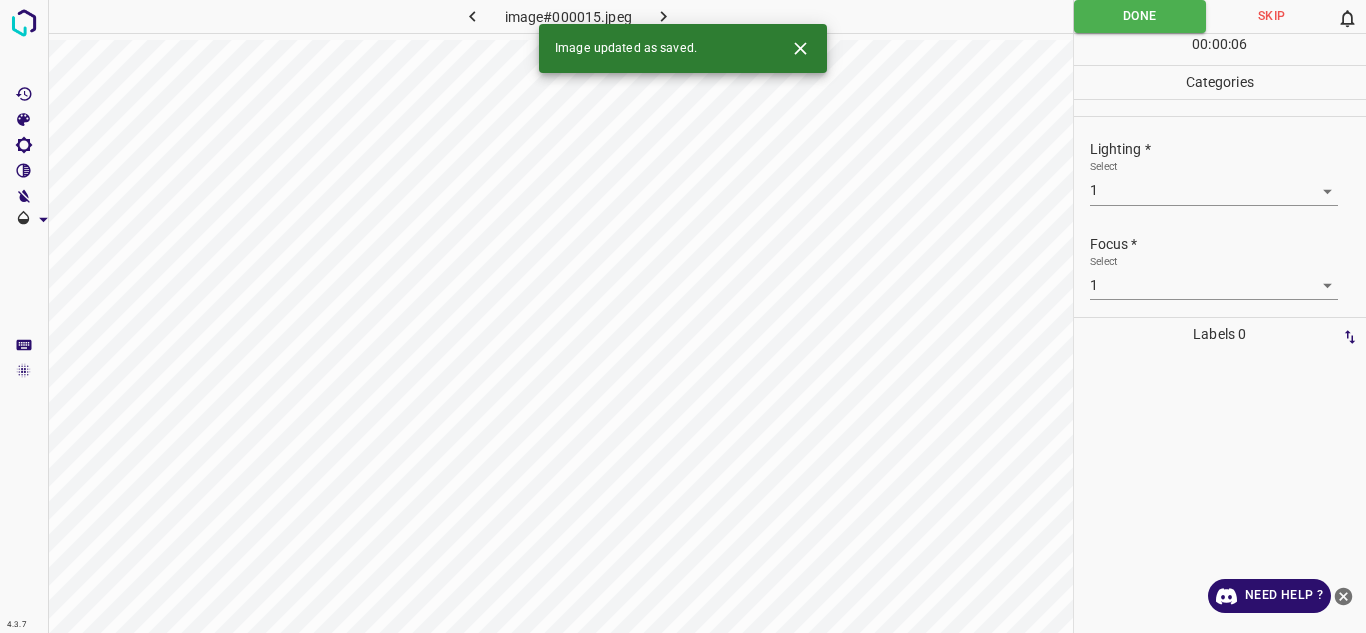 click 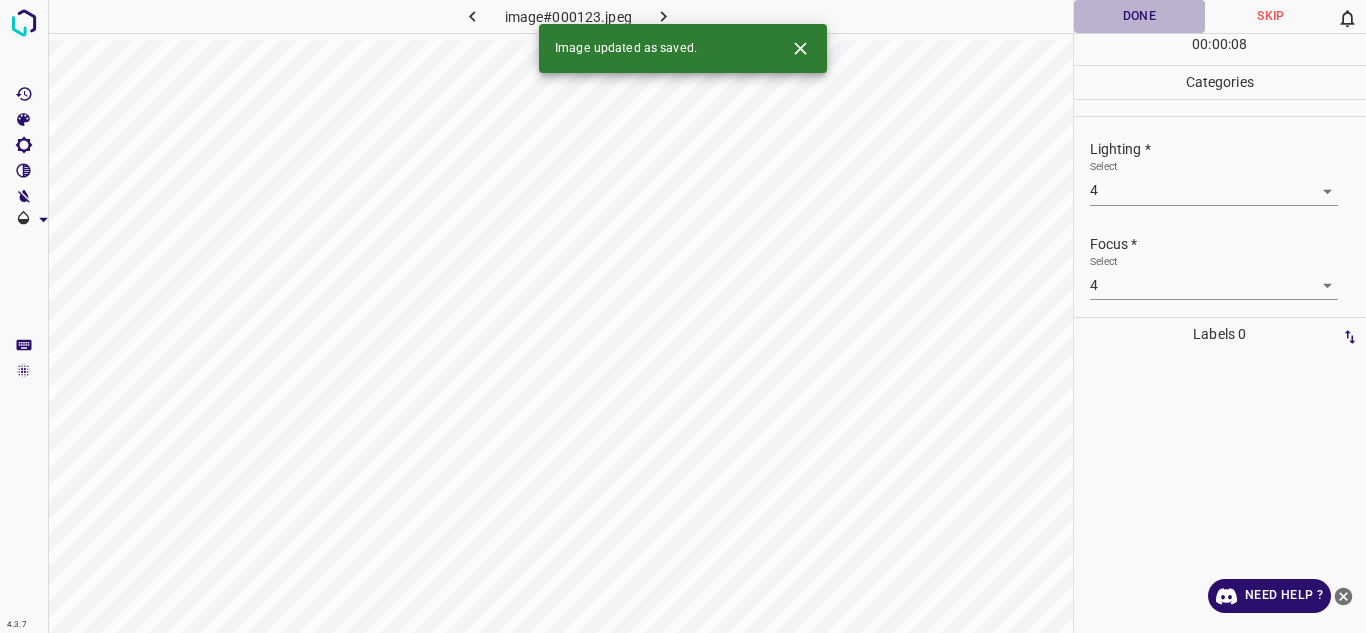 click on "Done" at bounding box center [1140, 16] 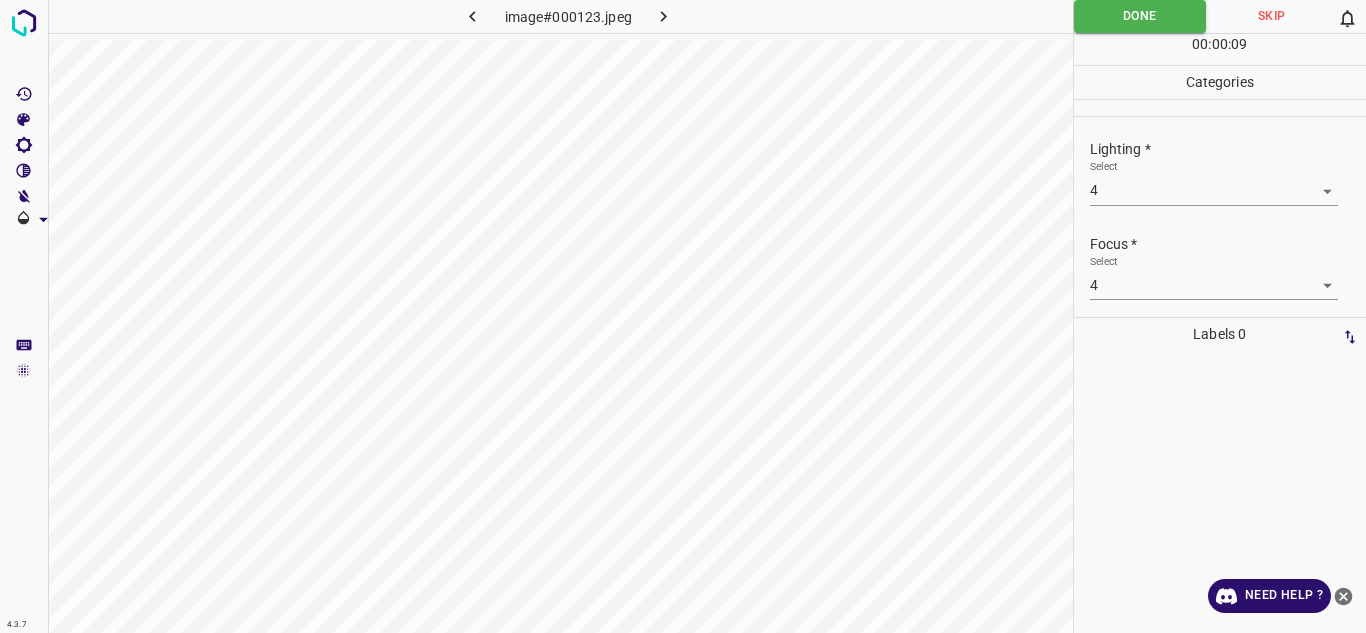 click 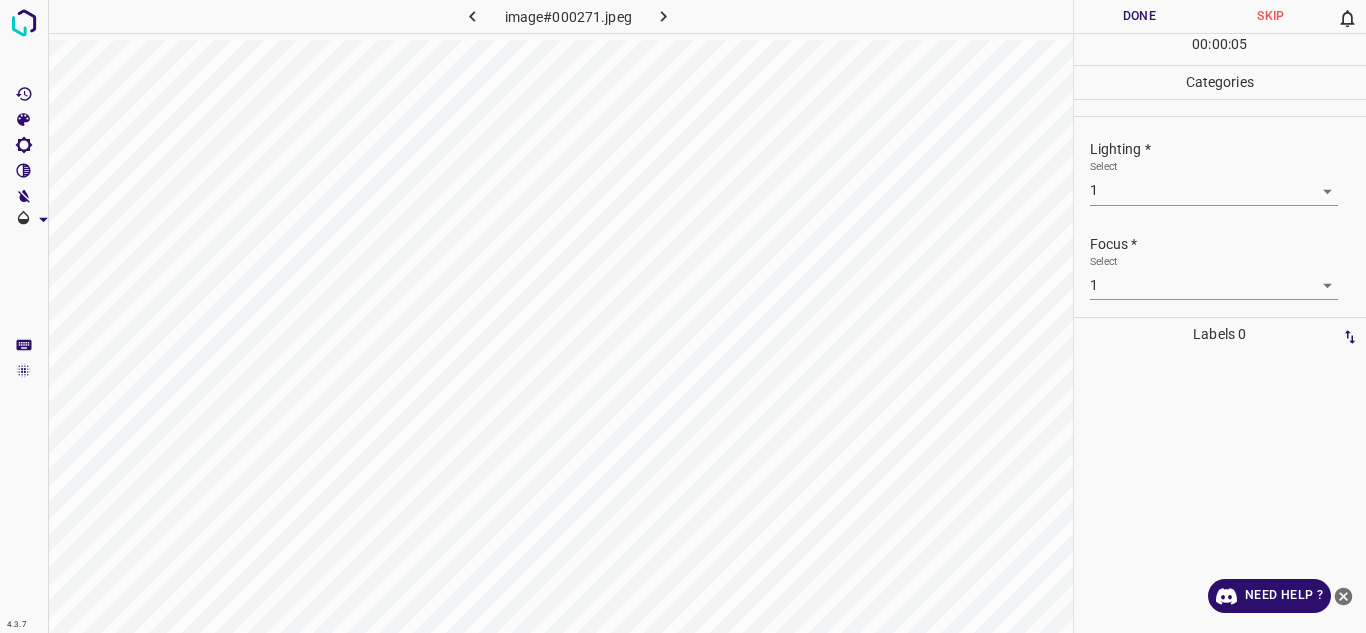 click on "4.3.7 image#000271.jpeg Done Skip 0 00   : 00   : 05   Categories Lighting *  Select 1 1 Focus *  Select 1 1 Overall *  Select 1 1 Labels   0 Categories 1 Lighting 2 Focus 3 Overall Tools Space Change between modes (Draw & Edit) I Auto labeling R Restore zoom M Zoom in N Zoom out Delete Delete selecte label Filters Z Restore filters X Saturation filter C Brightness filter V Contrast filter B Gray scale filter General O Download Need Help ? - Text - Hide - Delete" at bounding box center [683, 316] 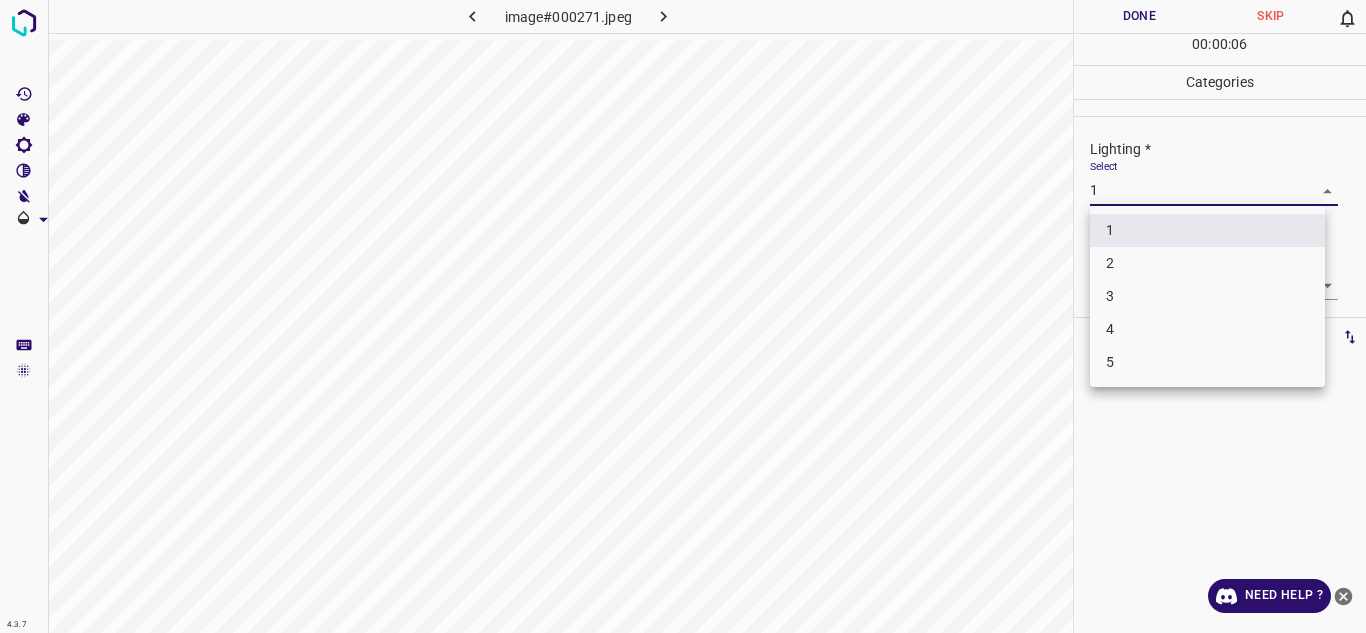 click on "2" at bounding box center (1207, 263) 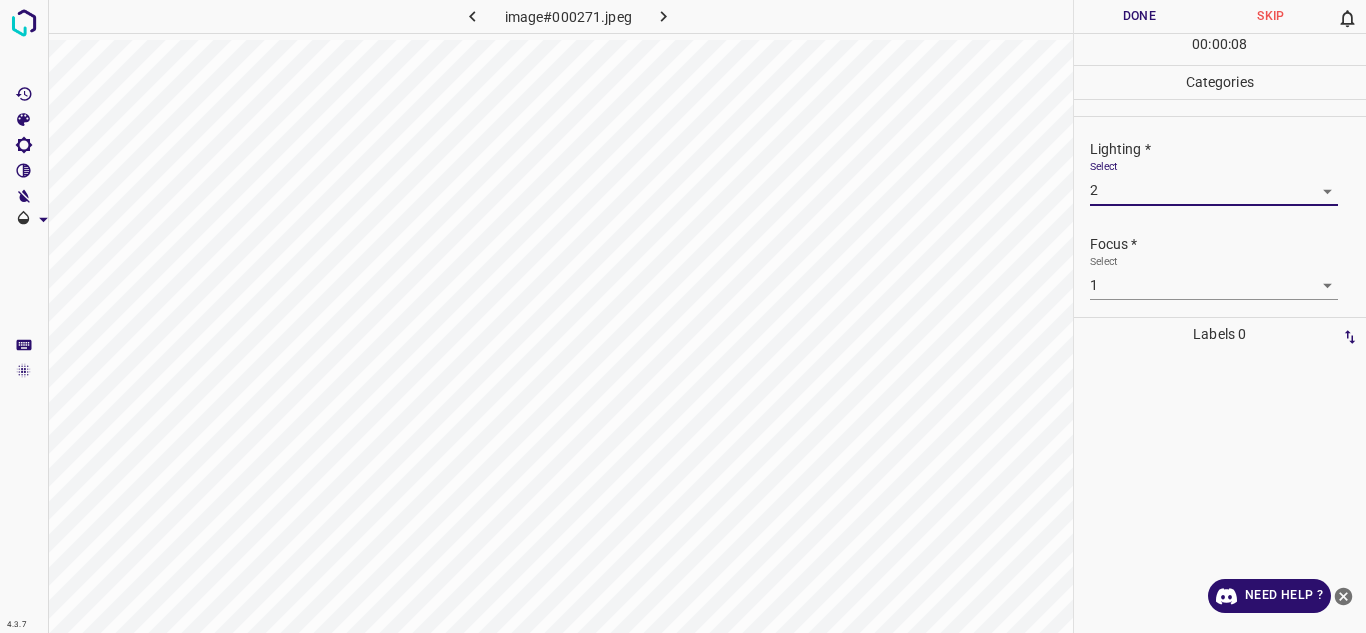 click on "4.3.7 image#000271.jpeg Done Skip 0 00   : 00   : 08   Categories Lighting *  Select 2 2 Focus *  Select 1 1 Overall *  Select 1 1 Labels   0 Categories 1 Lighting 2 Focus 3 Overall Tools Space Change between modes (Draw & Edit) I Auto labeling R Restore zoom M Zoom in N Zoom out Delete Delete selecte label Filters Z Restore filters X Saturation filter C Brightness filter V Contrast filter B Gray scale filter General O Download Need Help ? - Text - Hide - Delete" at bounding box center (683, 316) 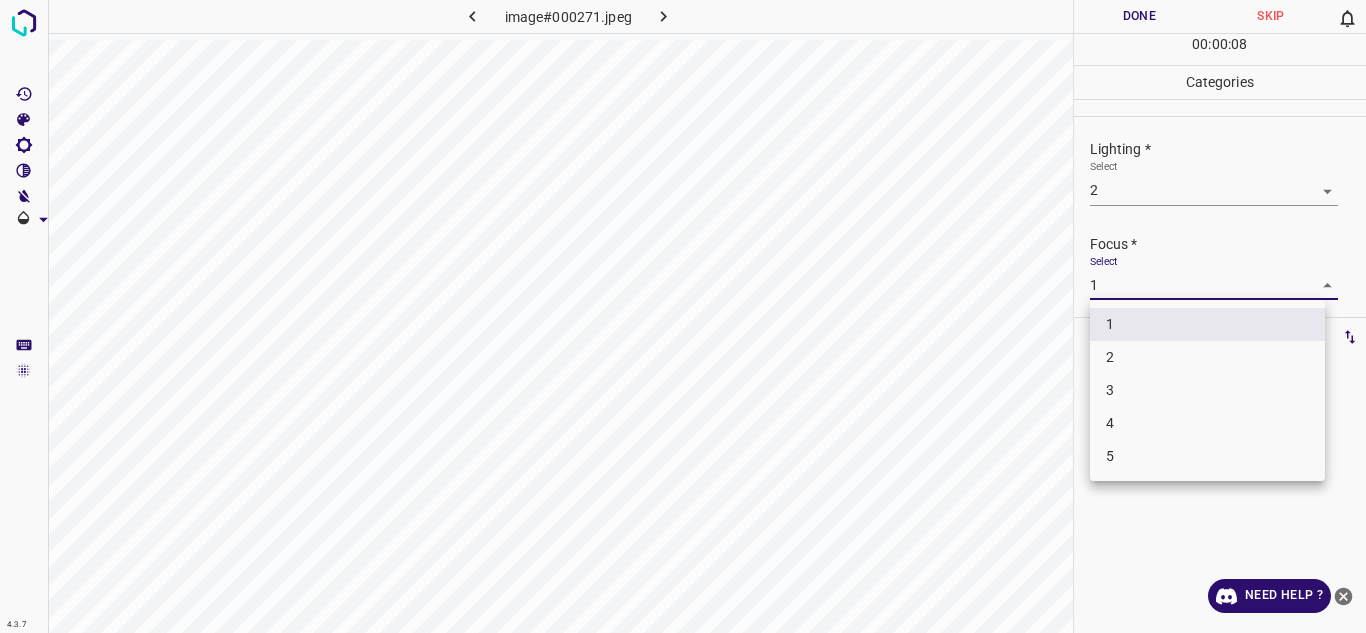 click on "2" at bounding box center (1207, 357) 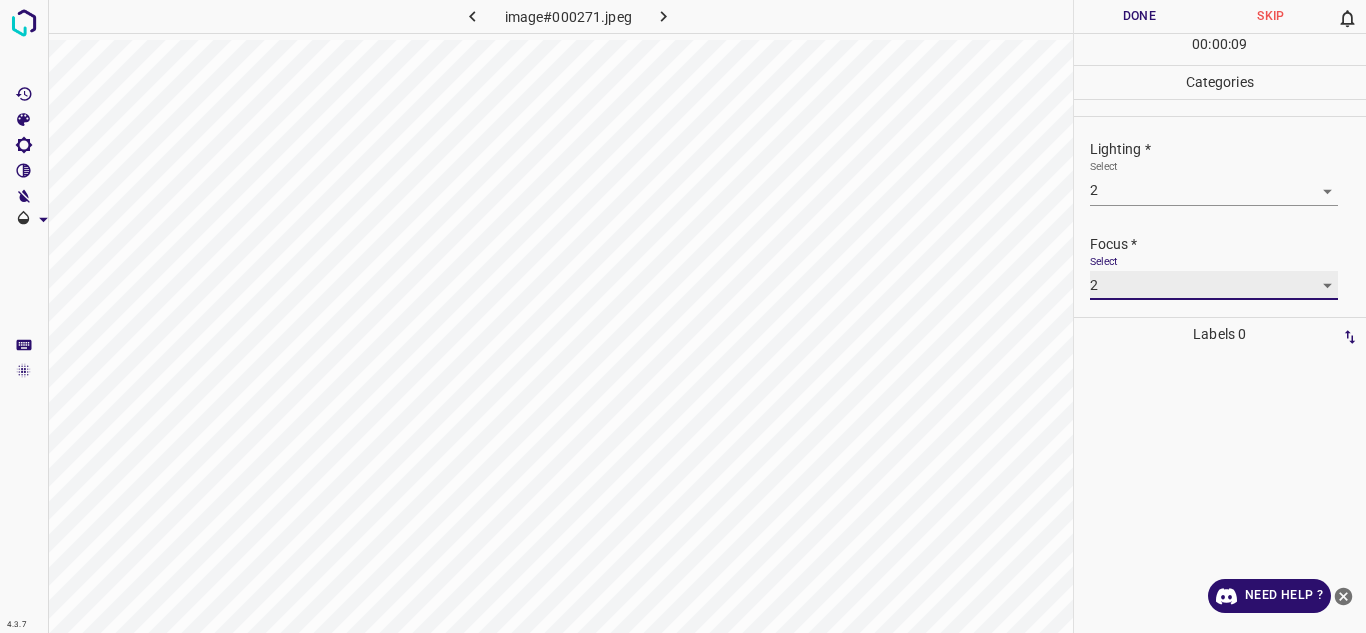 scroll, scrollTop: 98, scrollLeft: 0, axis: vertical 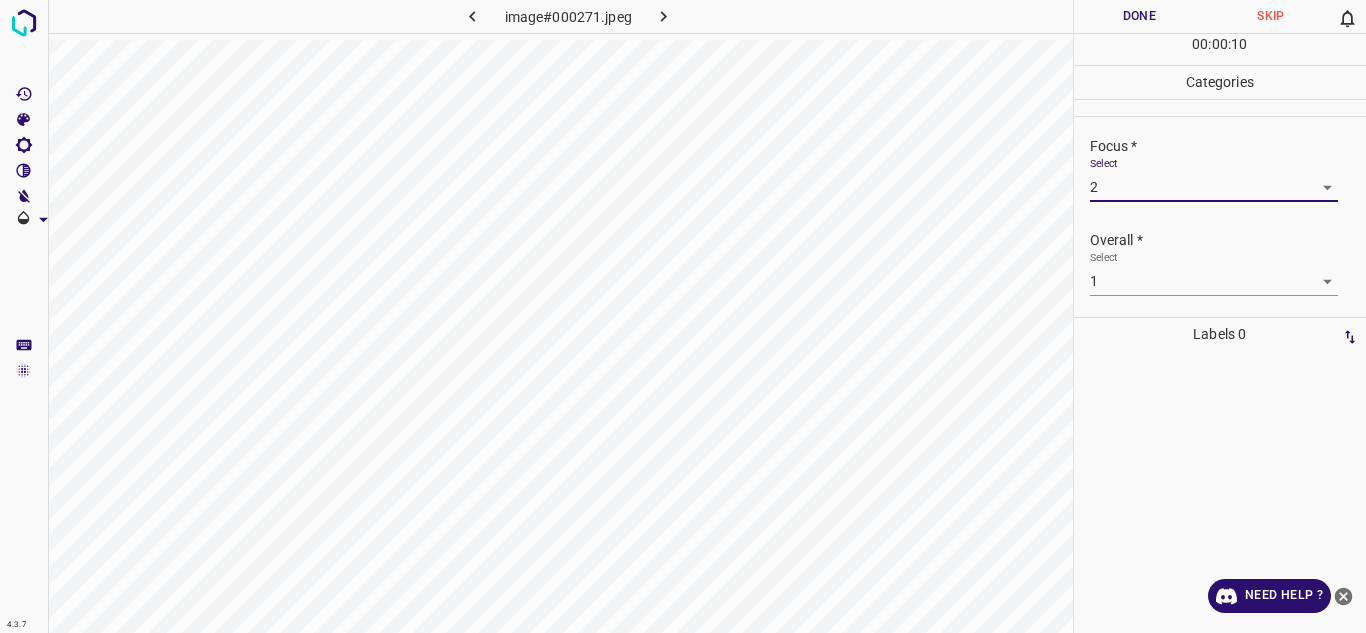 click on "4.3.7 image#000271.jpeg Done Skip 0 00   : 00   : 10   Categories Lighting *  Select 2 2 Focus *  Select 2 2 Overall *  Select 1 1 Labels   0 Categories 1 Lighting 2 Focus 3 Overall Tools Space Change between modes (Draw & Edit) I Auto labeling R Restore zoom M Zoom in N Zoom out Delete Delete selecte label Filters Z Restore filters X Saturation filter C Brightness filter V Contrast filter B Gray scale filter General O Download Need Help ? - Text - Hide - Delete" at bounding box center (683, 316) 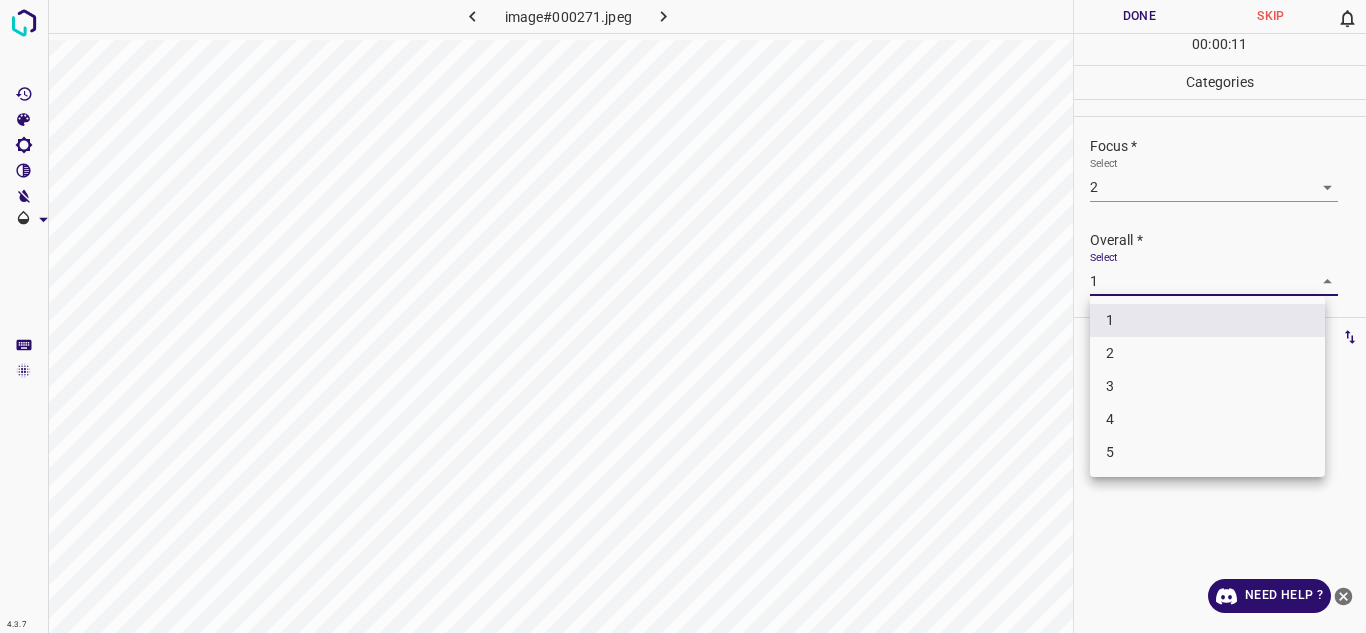 click on "2" at bounding box center (1207, 353) 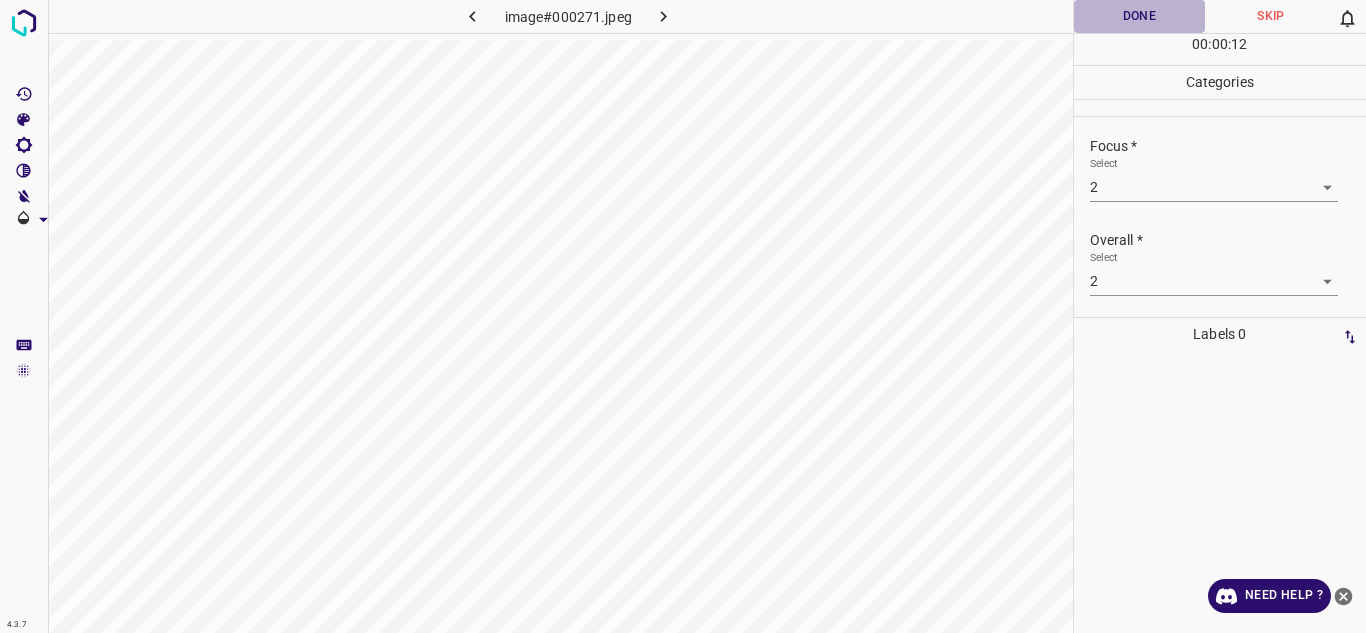 click on "Done" at bounding box center (1140, 16) 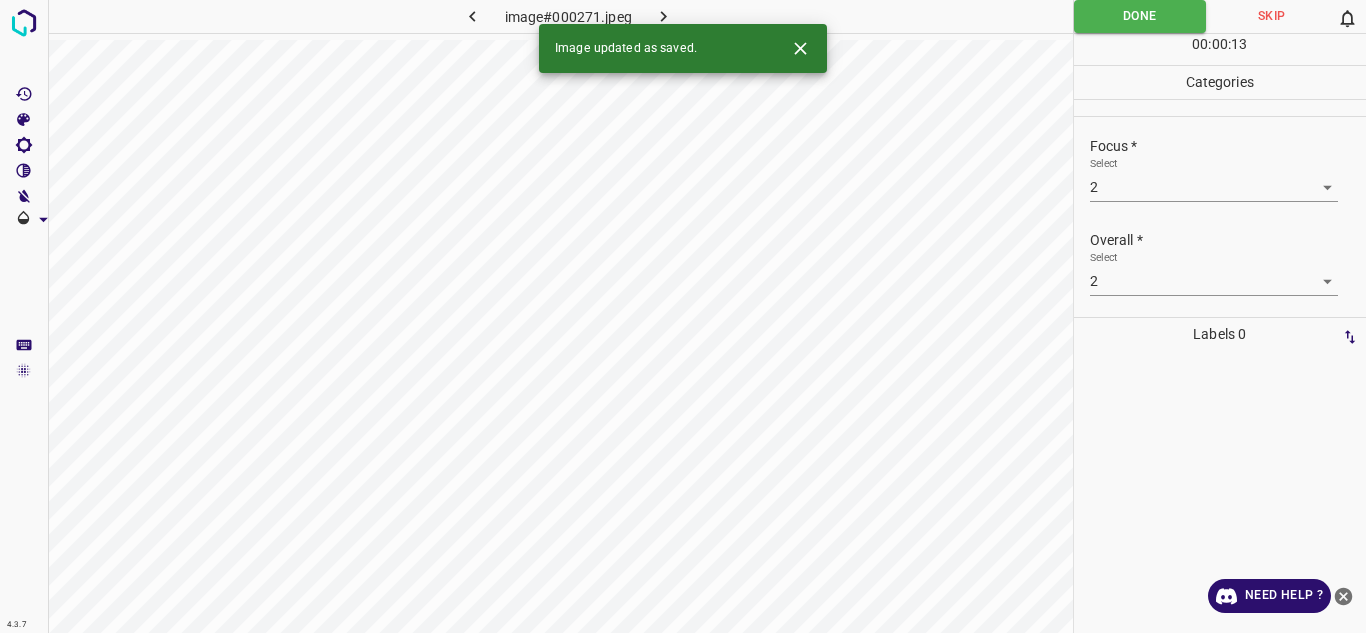 click 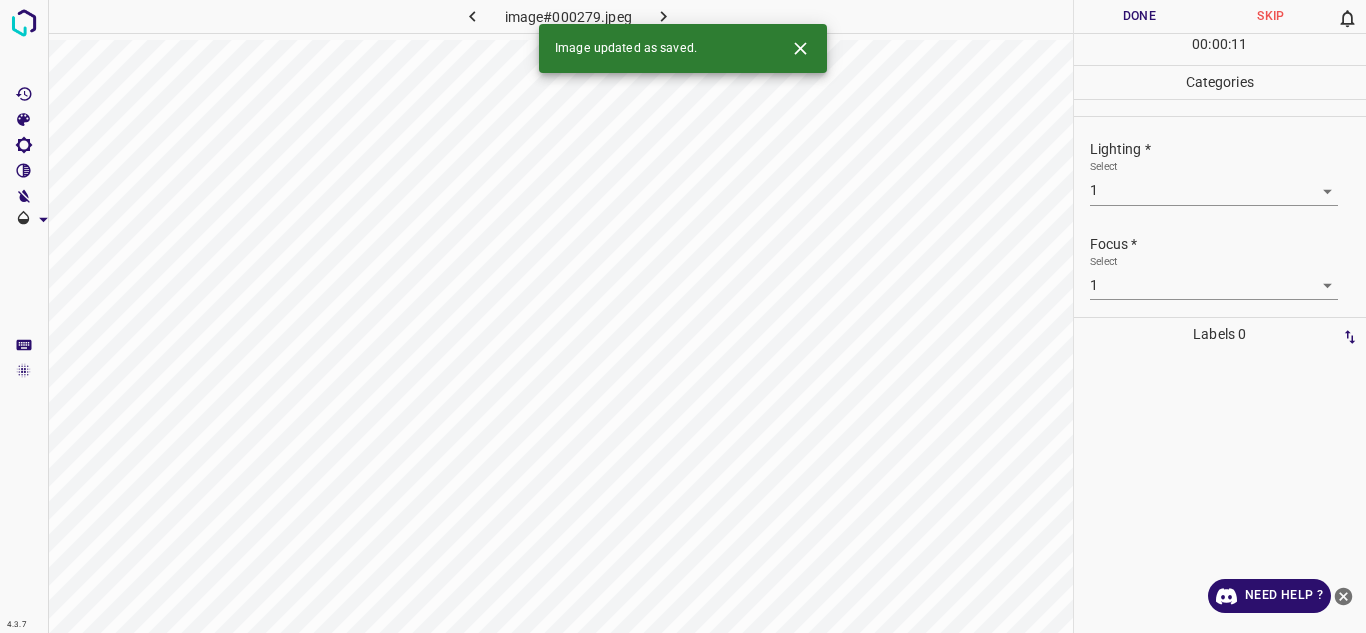 click on "4.3.7 image#000279.jpeg Done Skip 0 00   : 00   : 11   Categories Lighting *  Select 1 1 Focus *  Select 1 1 Overall *  Select 1 1 Labels   0 Categories 1 Lighting 2 Focus 3 Overall Tools Space Change between modes (Draw & Edit) I Auto labeling R Restore zoom M Zoom in N Zoom out Delete Delete selecte label Filters Z Restore filters X Saturation filter C Brightness filter V Contrast filter B Gray scale filter General O Download Image updated as saved. Need Help ? - Text - Hide - Delete" at bounding box center (683, 316) 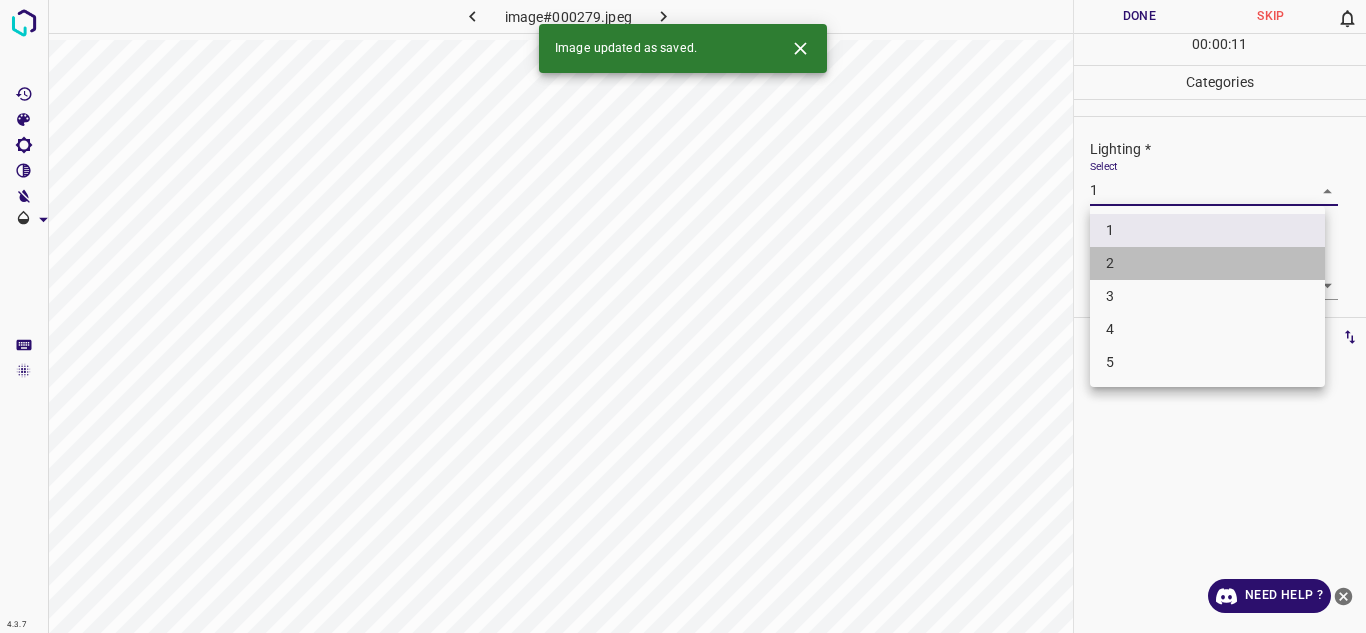 click on "2" at bounding box center (1207, 263) 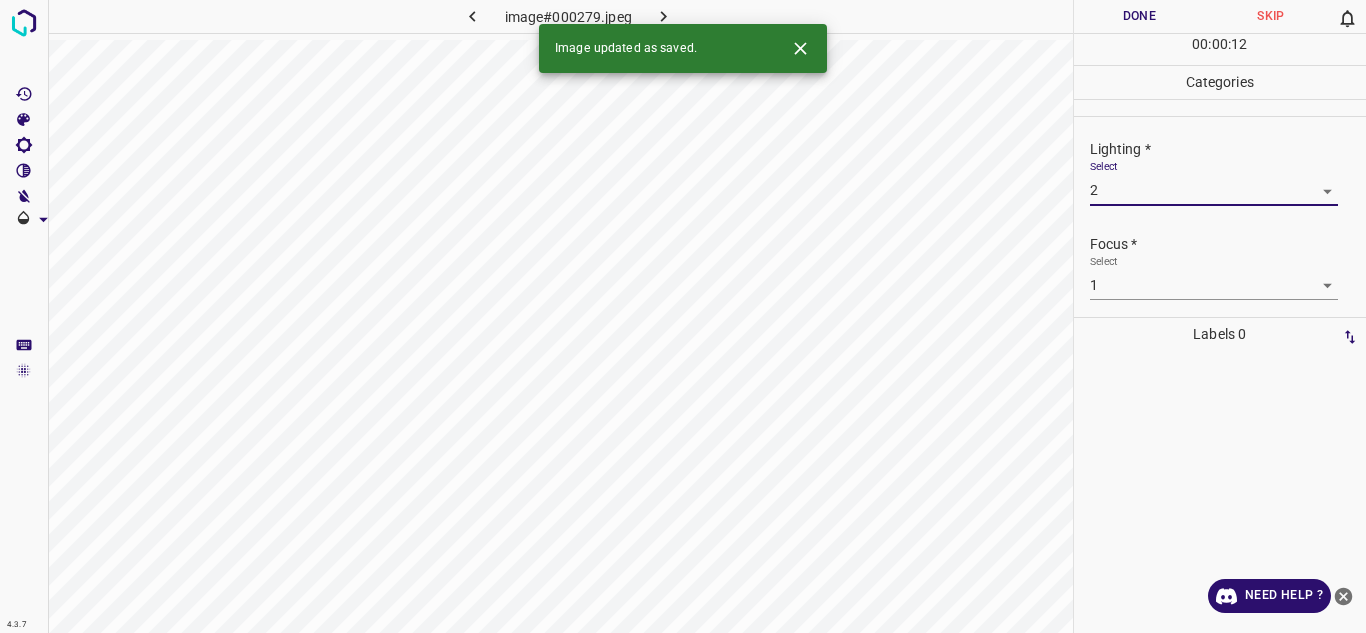 click on "4.3.7 image#000279.jpeg Done Skip 0 00   : 00   : 12   Categories Lighting *  Select 2 2 Focus *  Select 1 1 Overall *  Select 1 1 Labels   0 Categories 1 Lighting 2 Focus 3 Overall Tools Space Change between modes (Draw & Edit) I Auto labeling R Restore zoom M Zoom in N Zoom out Delete Delete selecte label Filters Z Restore filters X Saturation filter C Brightness filter V Contrast filter B Gray scale filter General O Download Image updated as saved. Need Help ? - Text - Hide - Delete" at bounding box center [683, 316] 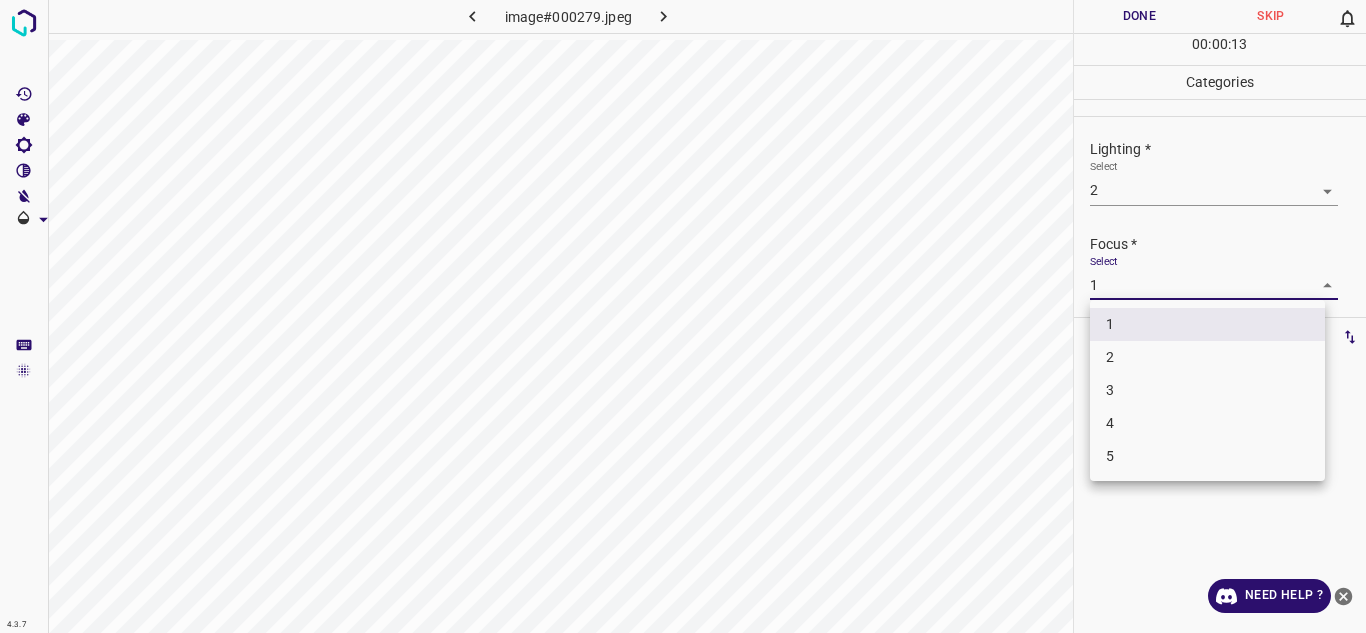 click on "2" at bounding box center [1207, 357] 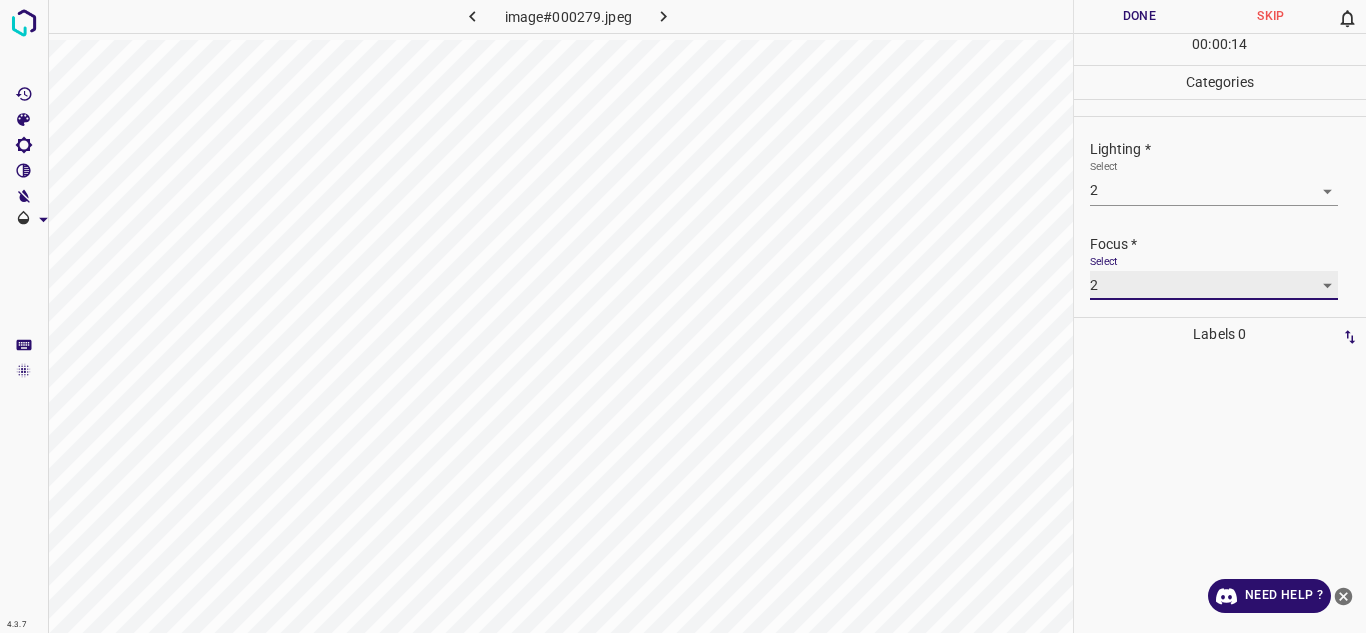 scroll, scrollTop: 98, scrollLeft: 0, axis: vertical 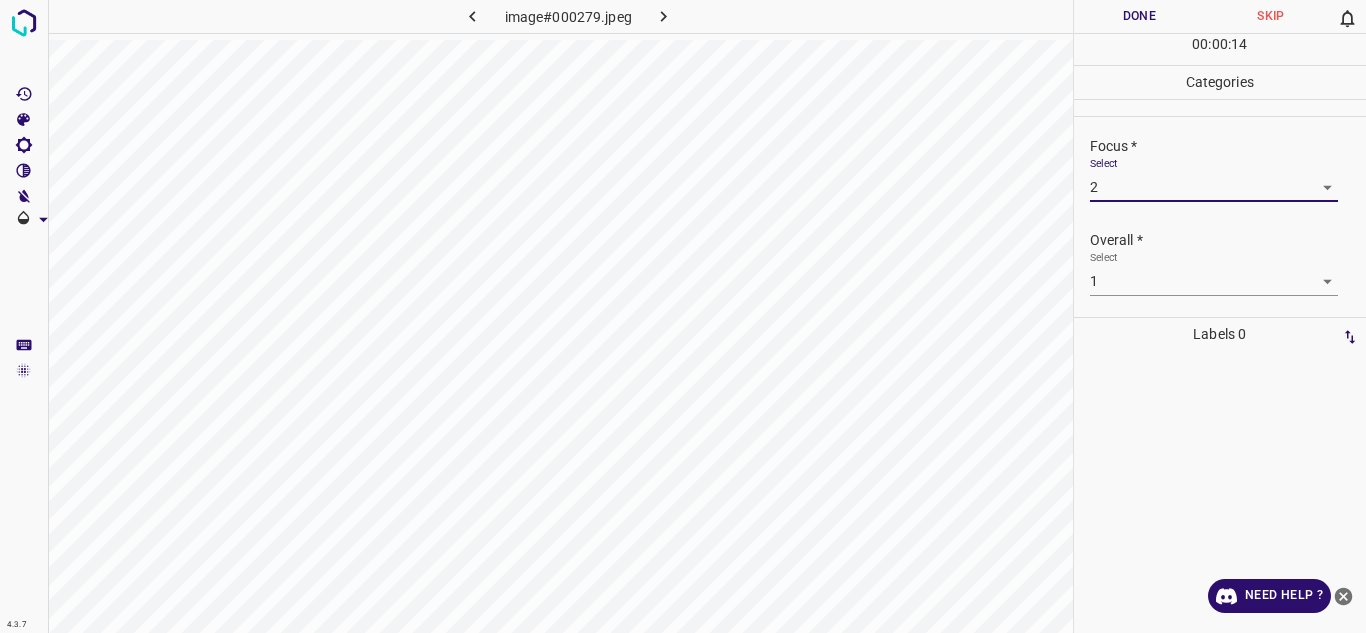 click on "Select 1 1" at bounding box center [1214, 273] 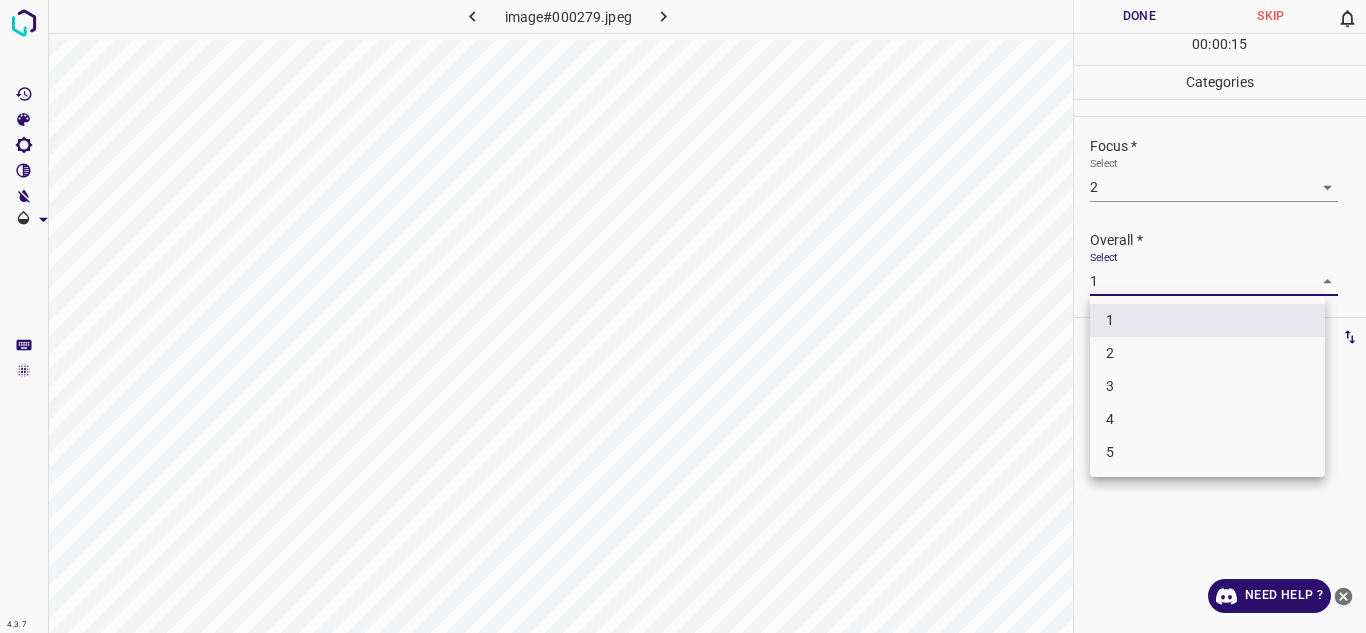 click on "4.3.7 image#000279.jpeg Done Skip 0 00   : 00   : 15   Categories Lighting *  Select 2 2 Focus *  Select 2 2 Overall *  Select 1 1 Labels   0 Categories 1 Lighting 2 Focus 3 Overall Tools Space Change between modes (Draw & Edit) I Auto labeling R Restore zoom M Zoom in N Zoom out Delete Delete selecte label Filters Z Restore filters X Saturation filter C Brightness filter V Contrast filter B Gray scale filter General O Download Need Help ? - Text - Hide - Delete 1 2 3 4 5" at bounding box center (683, 316) 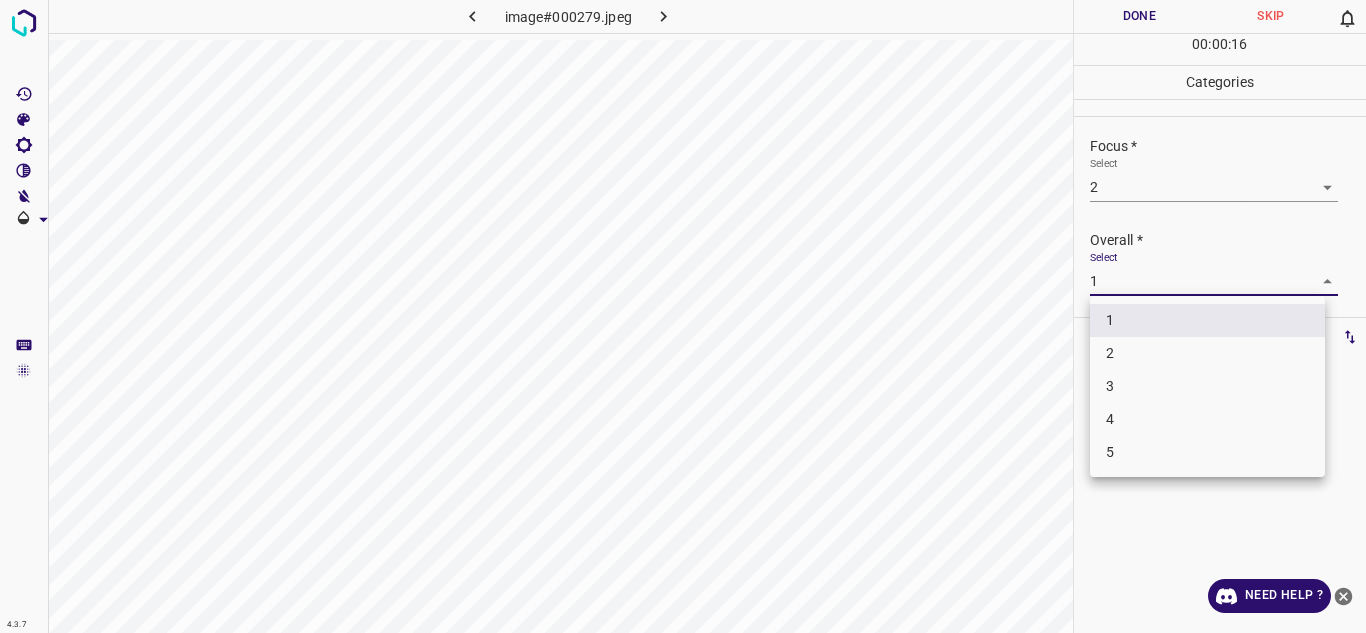 click on "2" at bounding box center (1207, 353) 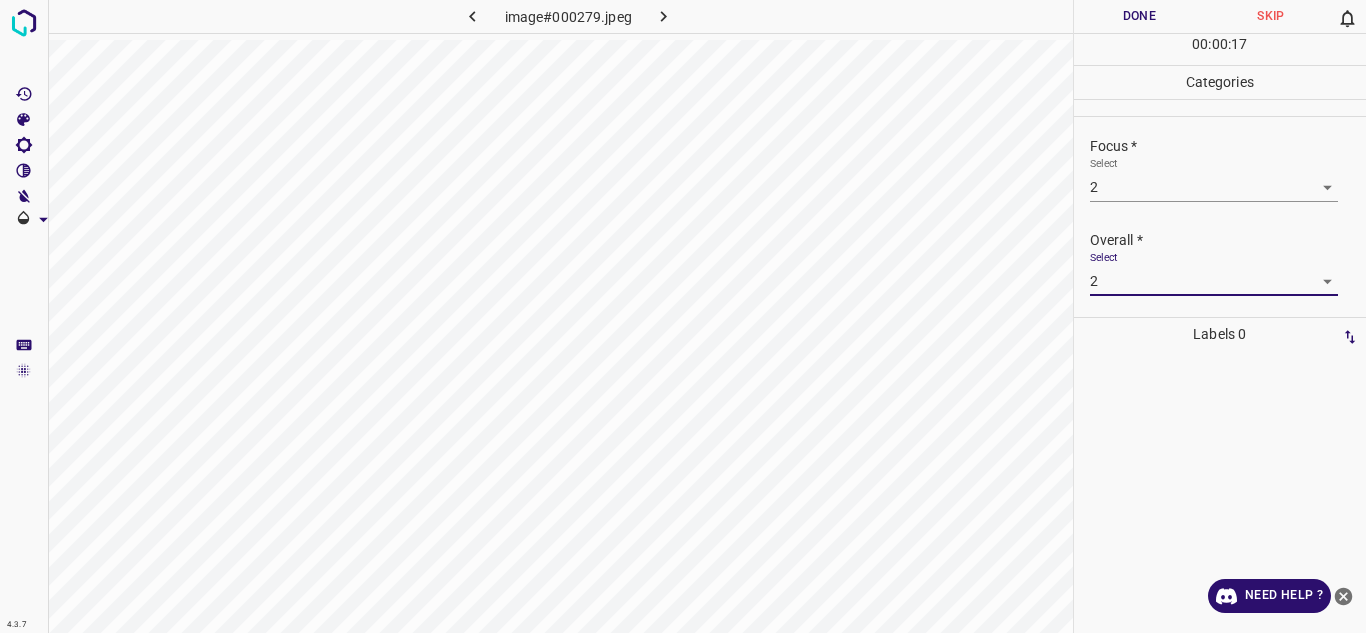 click on "Done" at bounding box center (1140, 16) 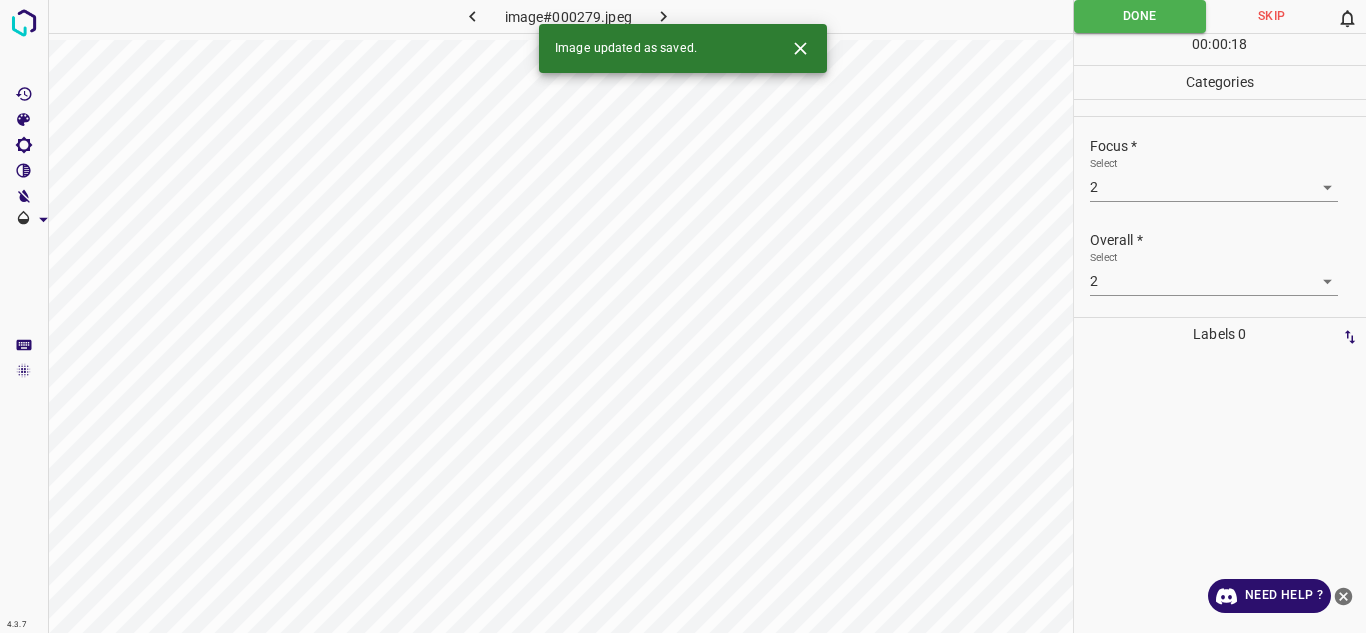 click 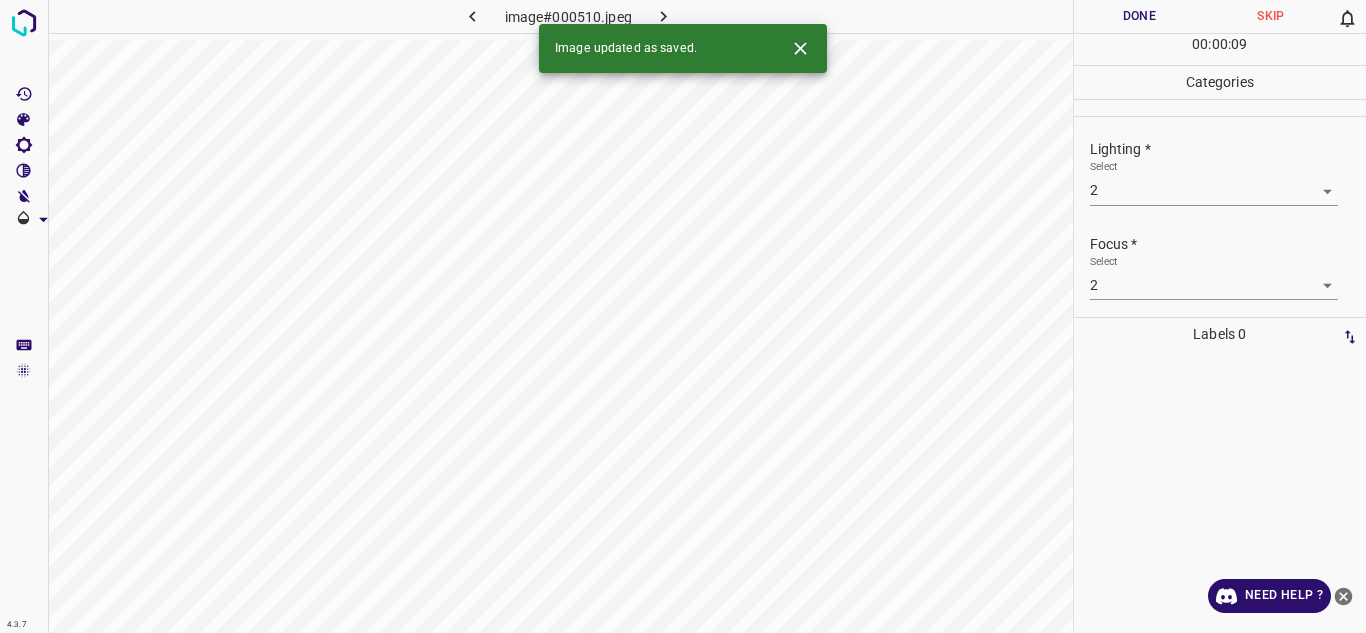 click on "4.3.7 image#000510.jpeg Done Skip 0 00   : 00   : 09   Categories Lighting *  Select 2 2 Focus *  Select 2 2 Overall *  Select 2 2 Labels   0 Categories 1 Lighting 2 Focus 3 Overall Tools Space Change between modes (Draw & Edit) I Auto labeling R Restore zoom M Zoom in N Zoom out Delete Delete selecte label Filters Z Restore filters X Saturation filter C Brightness filter V Contrast filter B Gray scale filter General O Download Image updated as saved. Need Help ? - Text - Hide - Delete" at bounding box center [683, 316] 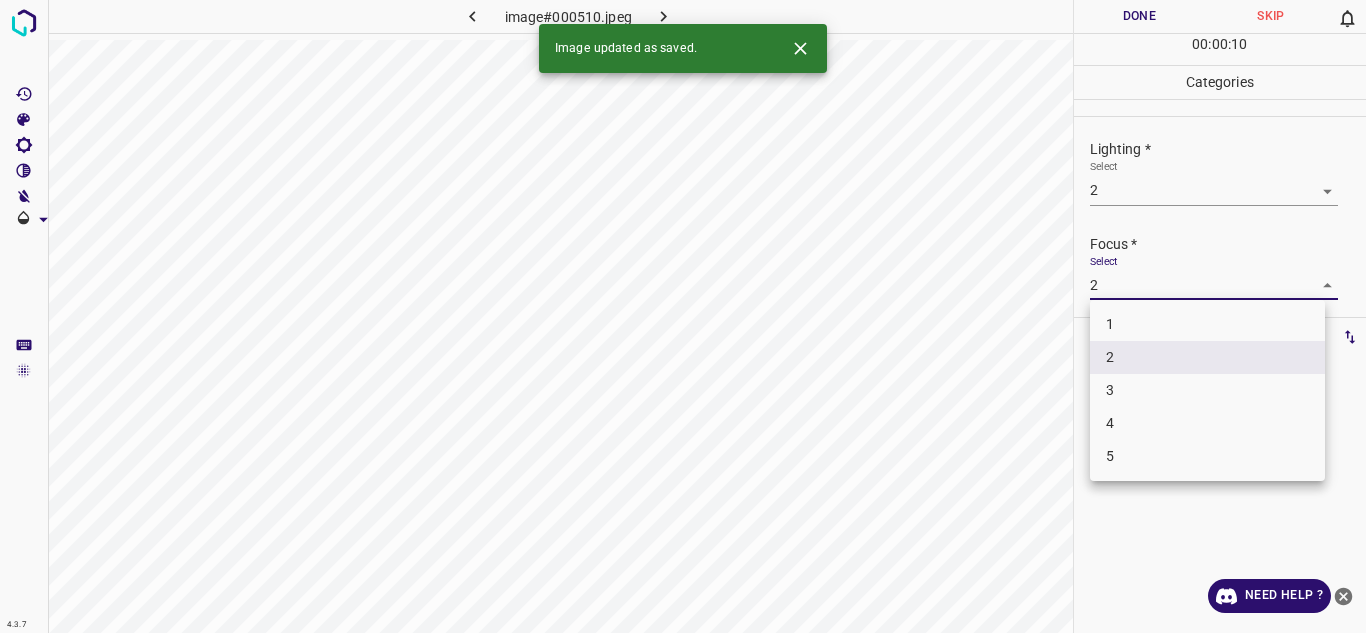 click on "3" at bounding box center (1207, 390) 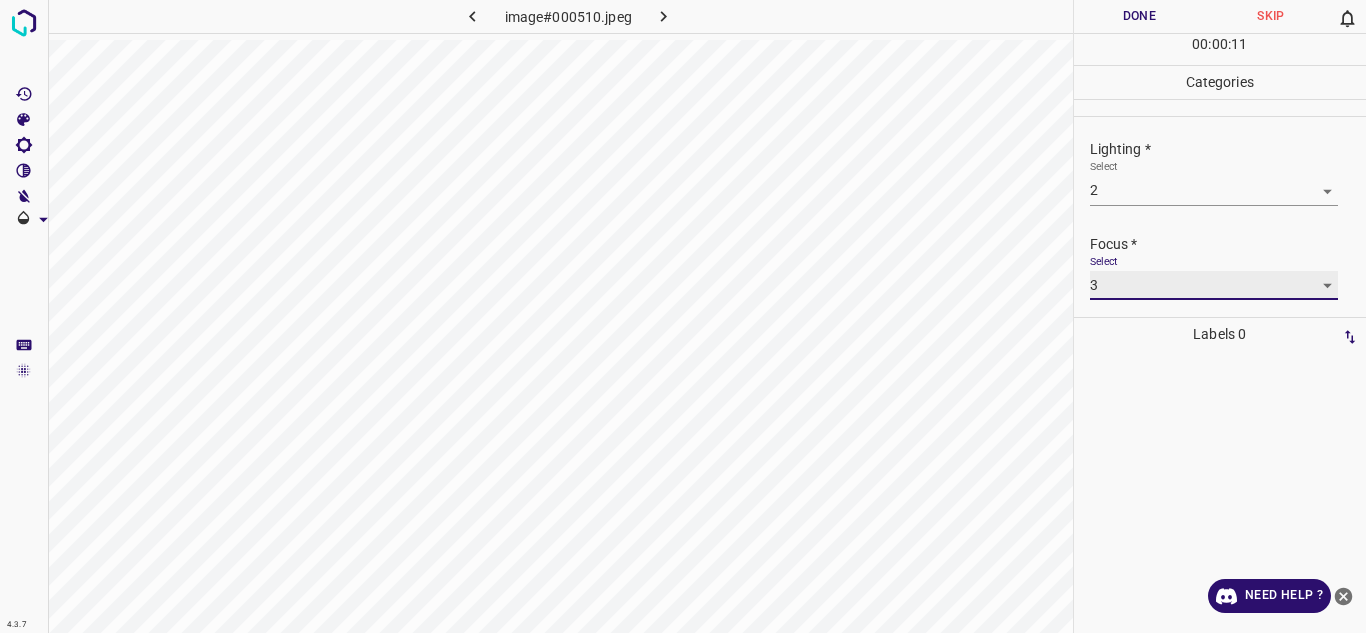 scroll, scrollTop: 98, scrollLeft: 0, axis: vertical 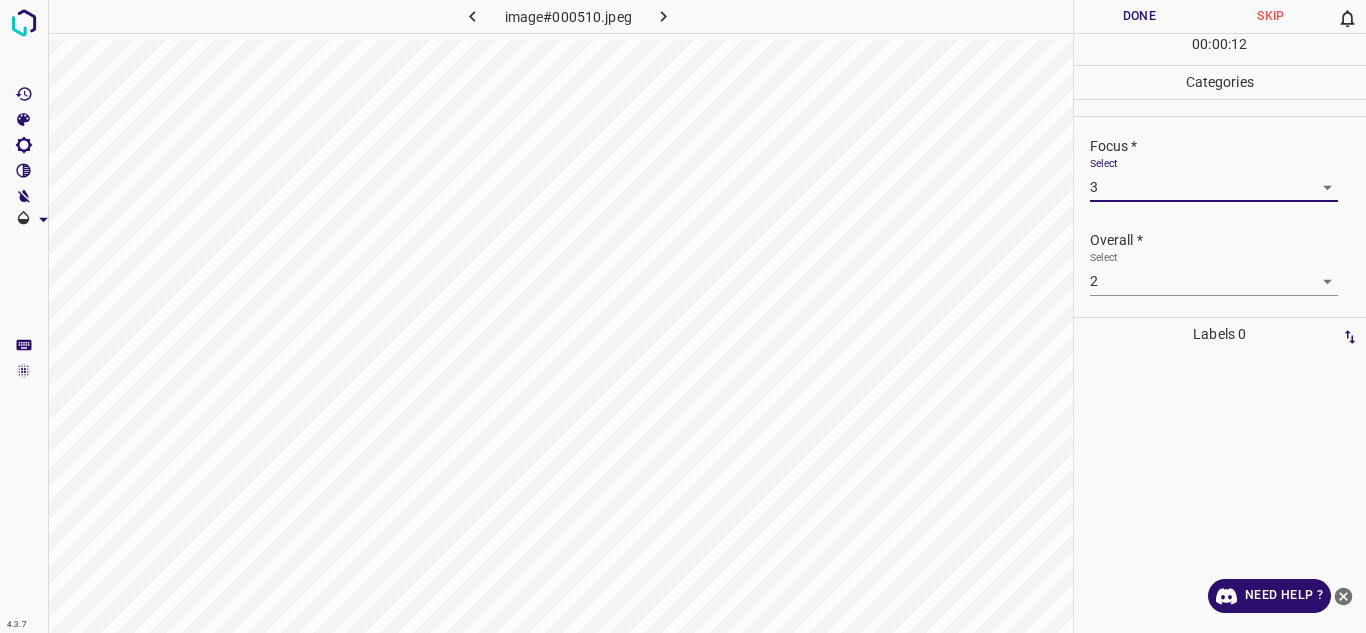 click on "4.3.7 image#000510.jpeg Done Skip 0 00   : 00   : 12   Categories Lighting *  Select 2 2 Focus *  Select 3 3 Overall *  Select 2 2 Labels   0 Categories 1 Lighting 2 Focus 3 Overall Tools Space Change between modes (Draw & Edit) I Auto labeling R Restore zoom M Zoom in N Zoom out Delete Delete selecte label Filters Z Restore filters X Saturation filter C Brightness filter V Contrast filter B Gray scale filter General O Download Need Help ? - Text - Hide - Delete" at bounding box center (683, 316) 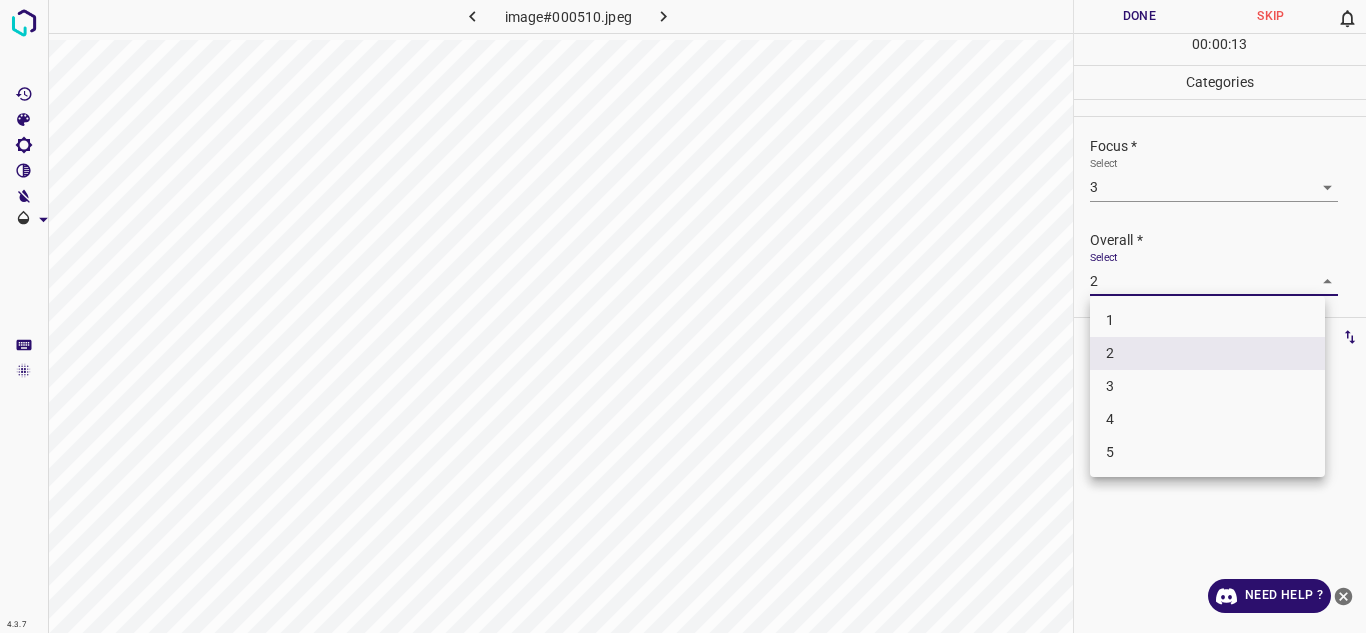 click on "3" at bounding box center (1207, 386) 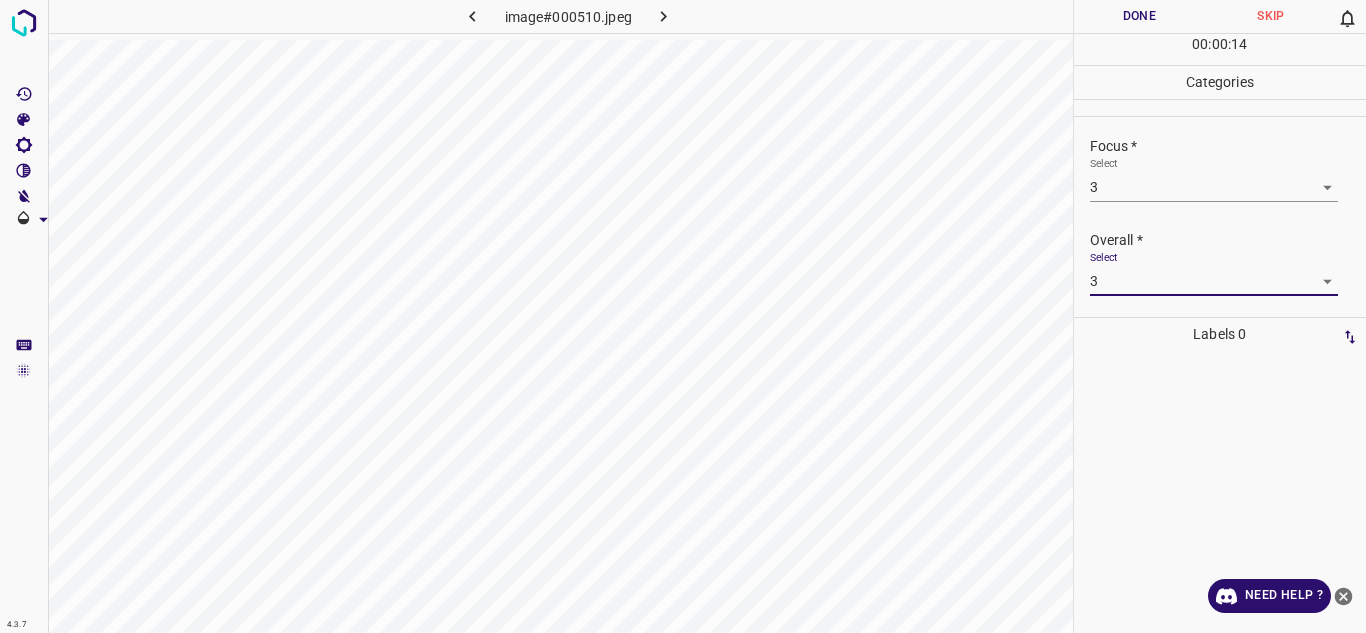 click on "Done" at bounding box center [1140, 16] 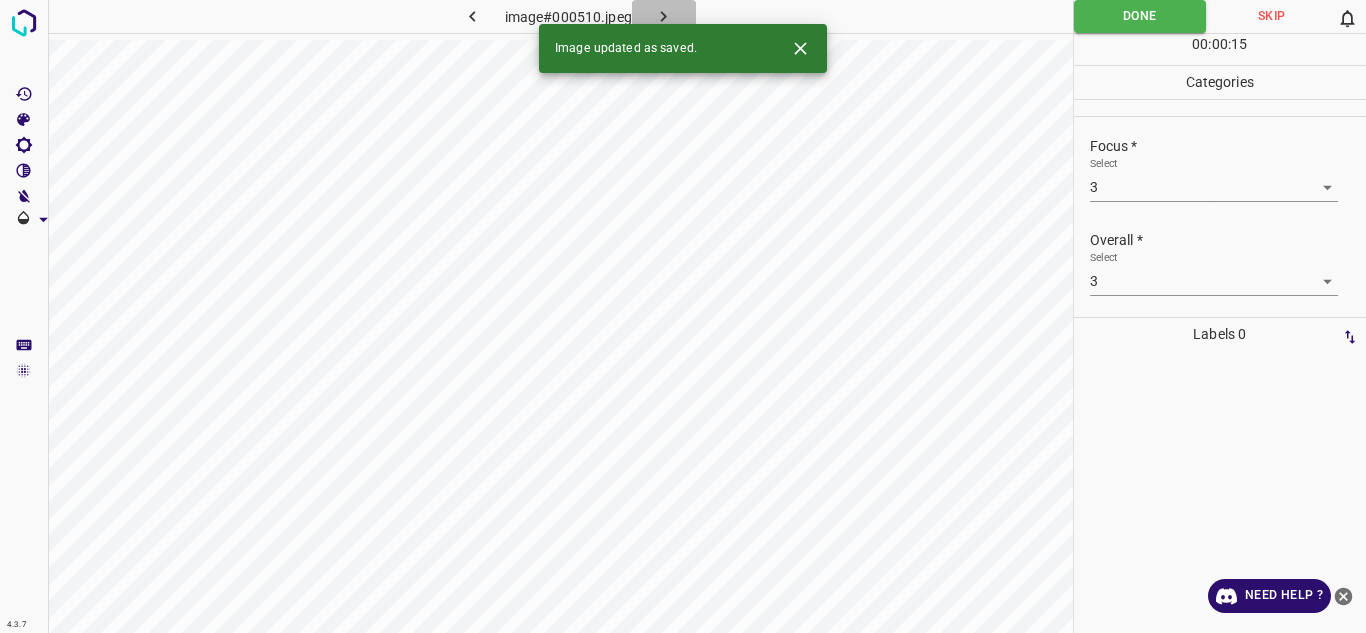 click 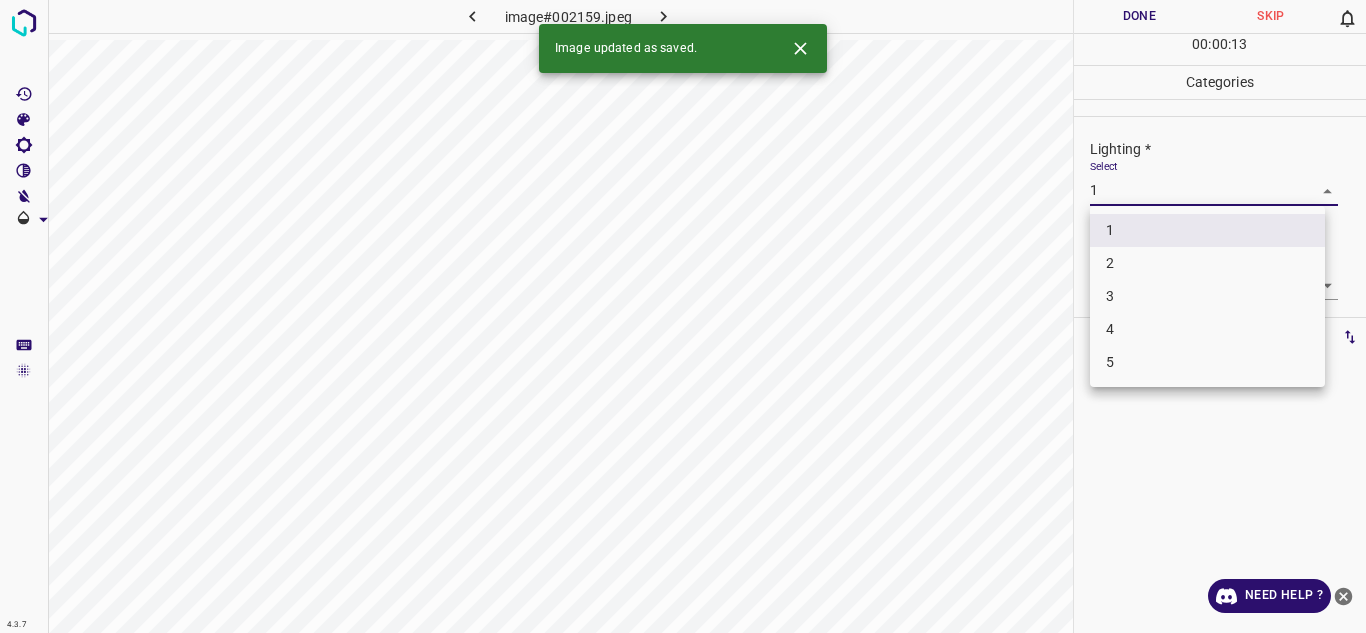 click on "4.3.7 image#002159.jpeg Done Skip 0 00   : 00   : 13   Categories Lighting *  Select 1 1 Focus *  Select 1 1 Overall *  Select 1 1 Labels   0 Categories 1 Lighting 2 Focus 3 Overall Tools Space Change between modes (Draw & Edit) I Auto labeling R Restore zoom M Zoom in N Zoom out Delete Delete selecte label Filters Z Restore filters X Saturation filter C Brightness filter V Contrast filter B Gray scale filter General O Download Image updated as saved. Need Help ? - Text - Hide - Delete 1 2 3 4 5" at bounding box center [683, 316] 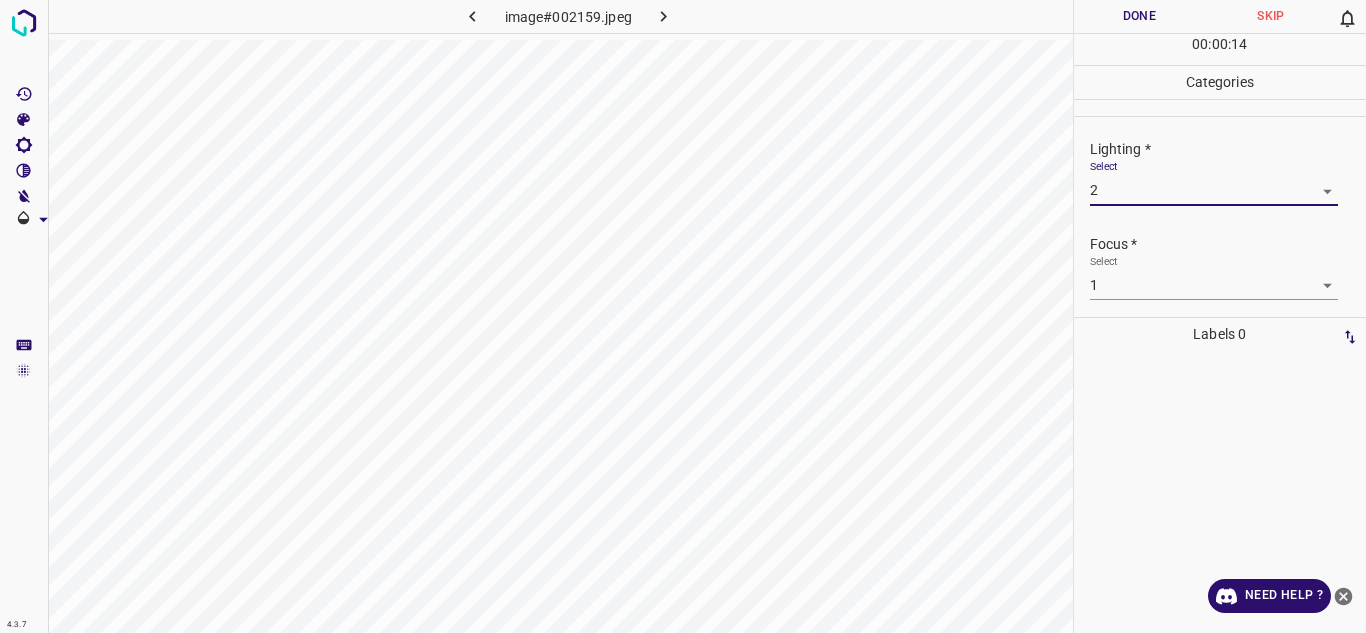 click on "Select 1 1" at bounding box center (1214, 277) 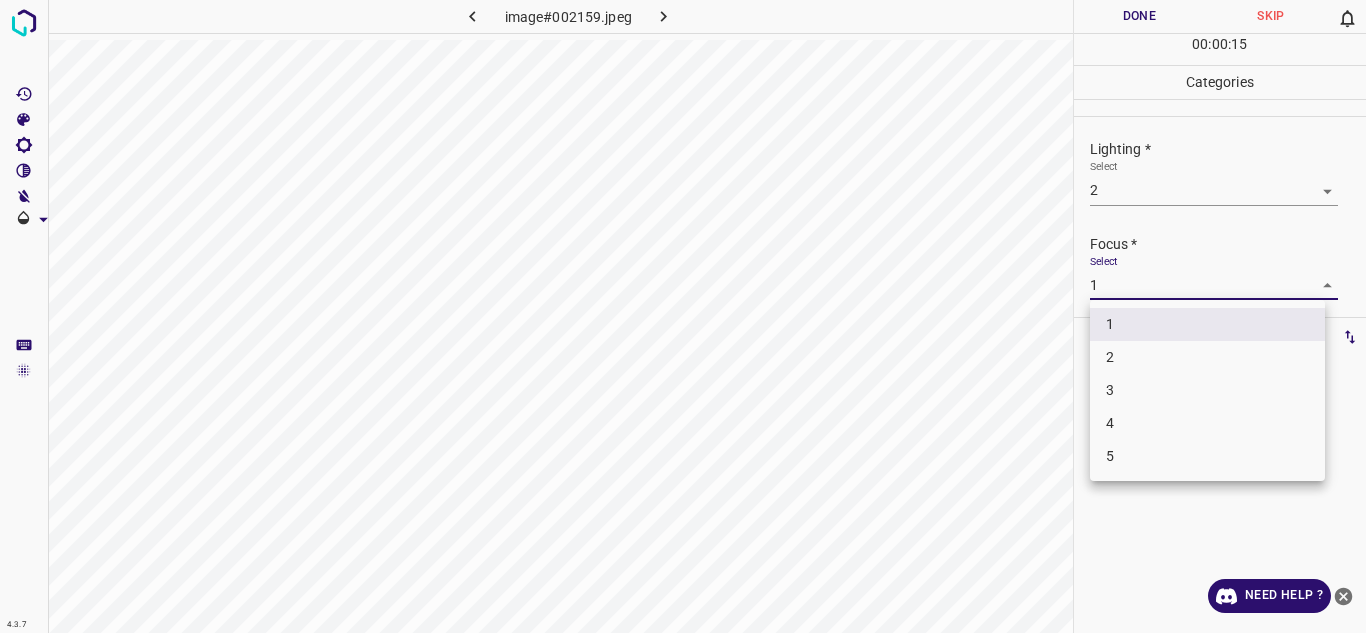 click on "4.3.7 image#002159.jpeg Done Skip 0 00   : 00   : 15   Categories Lighting *  Select 2 2 Focus *  Select 1 1 Overall *  Select 1 1 Labels   0 Categories 1 Lighting 2 Focus 3 Overall Tools Space Change between modes (Draw & Edit) I Auto labeling R Restore zoom M Zoom in N Zoom out Delete Delete selecte label Filters Z Restore filters X Saturation filter C Brightness filter V Contrast filter B Gray scale filter General O Download Need Help ? - Text - Hide - Delete 1 2 3 4 5" at bounding box center (683, 316) 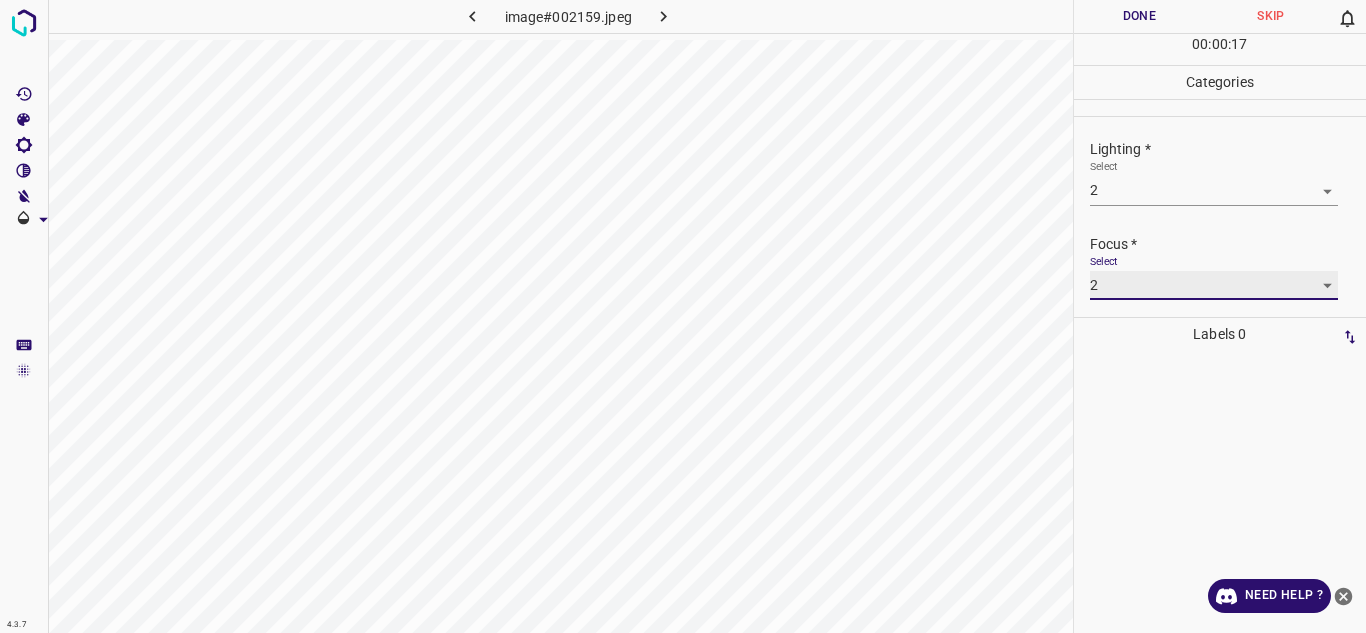 scroll, scrollTop: 98, scrollLeft: 0, axis: vertical 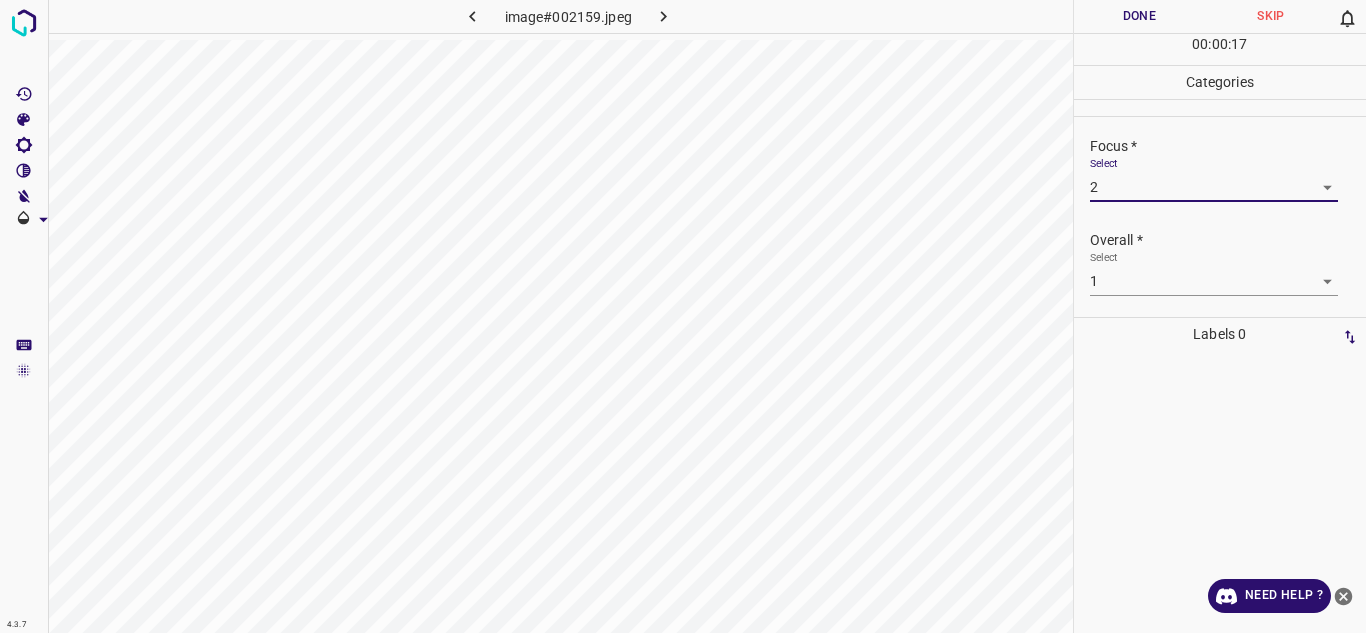 click on "4.3.7 image#002159.jpeg Done Skip 0 00   : 00   : 17   Categories Lighting *  Select 2 2 Focus *  Select 2 2 Overall *  Select 1 1 Labels   0 Categories 1 Lighting 2 Focus 3 Overall Tools Space Change between modes (Draw & Edit) I Auto labeling R Restore zoom M Zoom in N Zoom out Delete Delete selecte label Filters Z Restore filters X Saturation filter C Brightness filter V Contrast filter B Gray scale filter General O Download Need Help ? - Text - Hide - Delete" at bounding box center (683, 316) 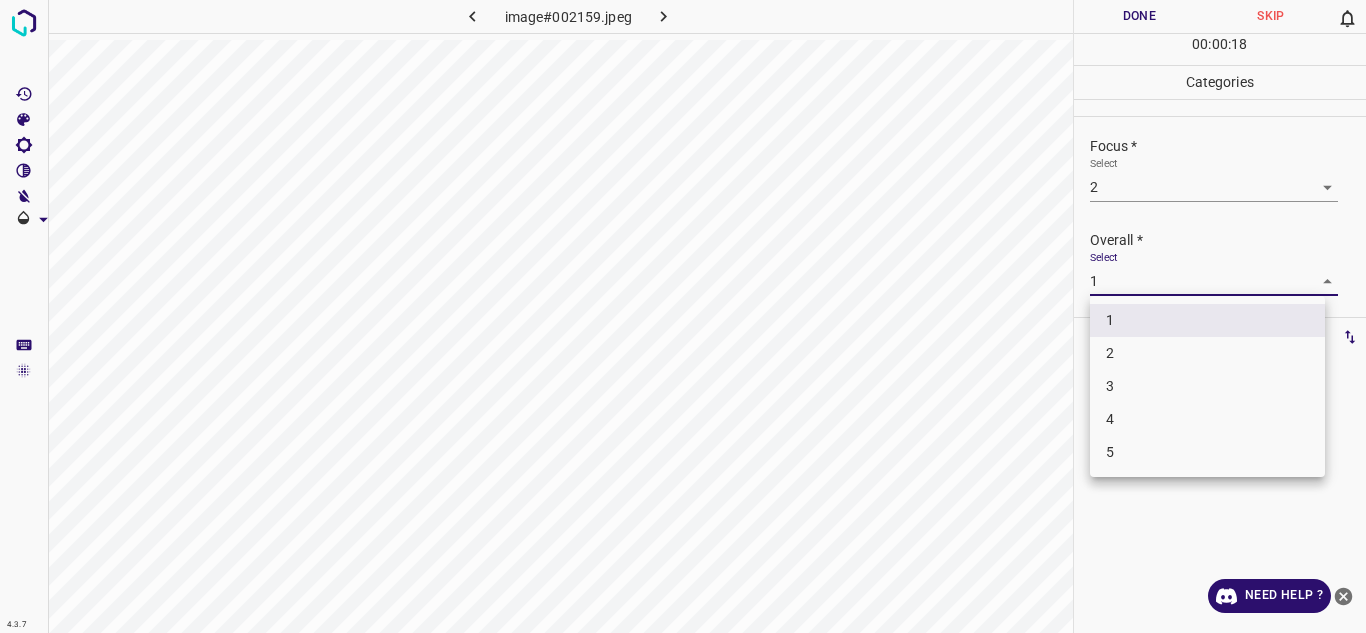 click on "2" at bounding box center (1207, 353) 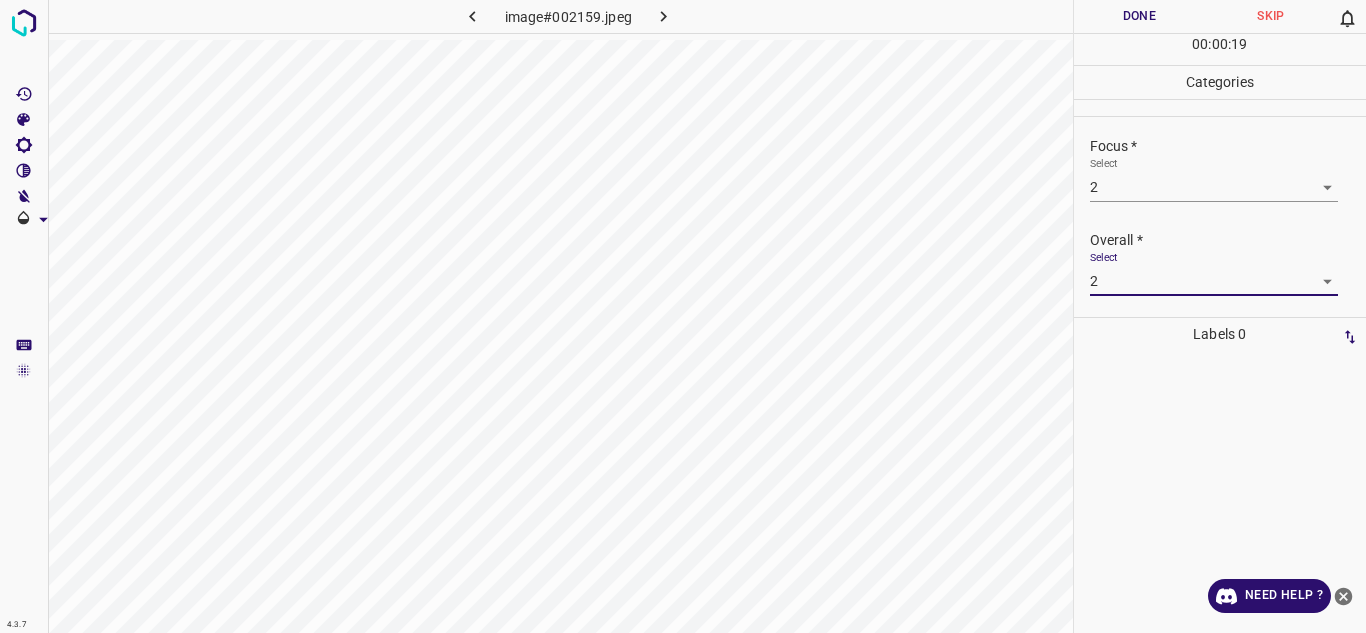 click on "Done" at bounding box center [1140, 16] 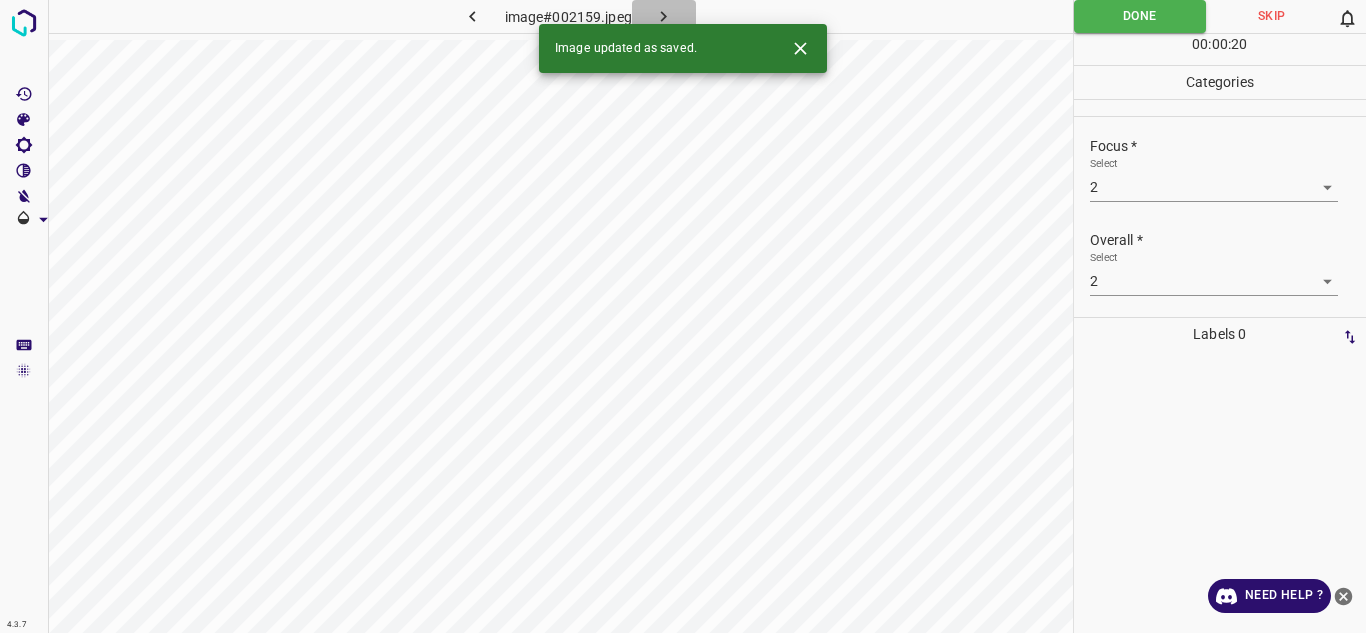 click 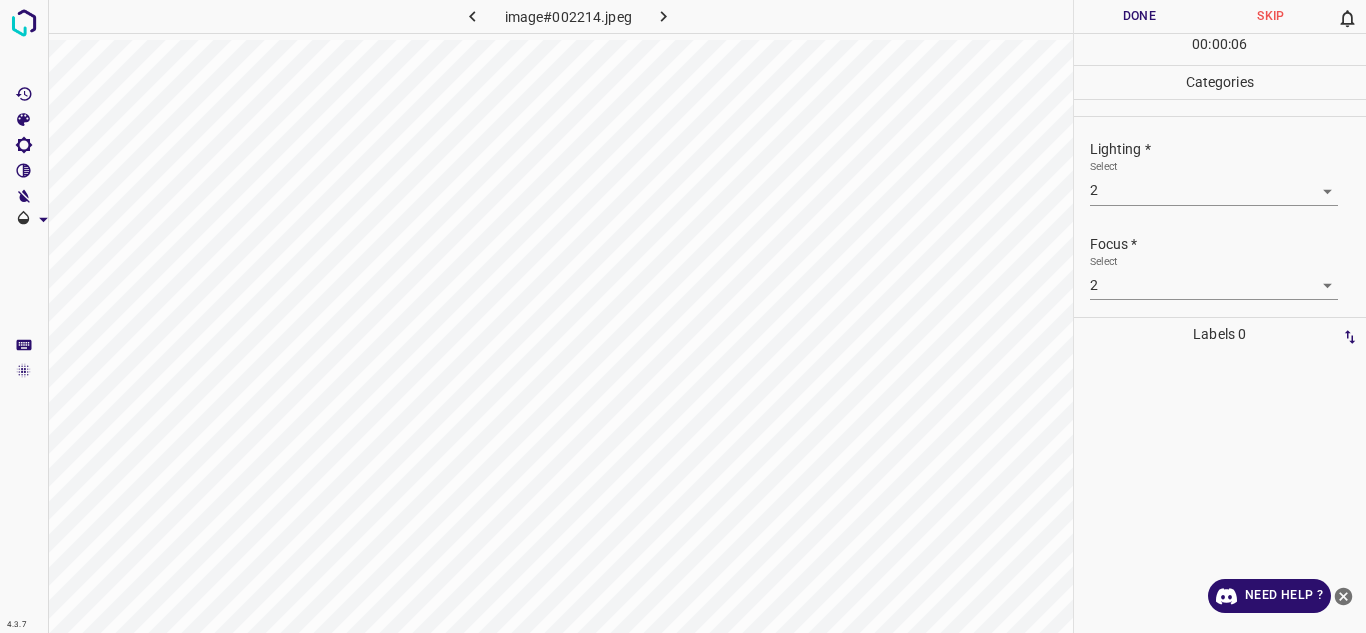click on "Focus *" at bounding box center (1228, 244) 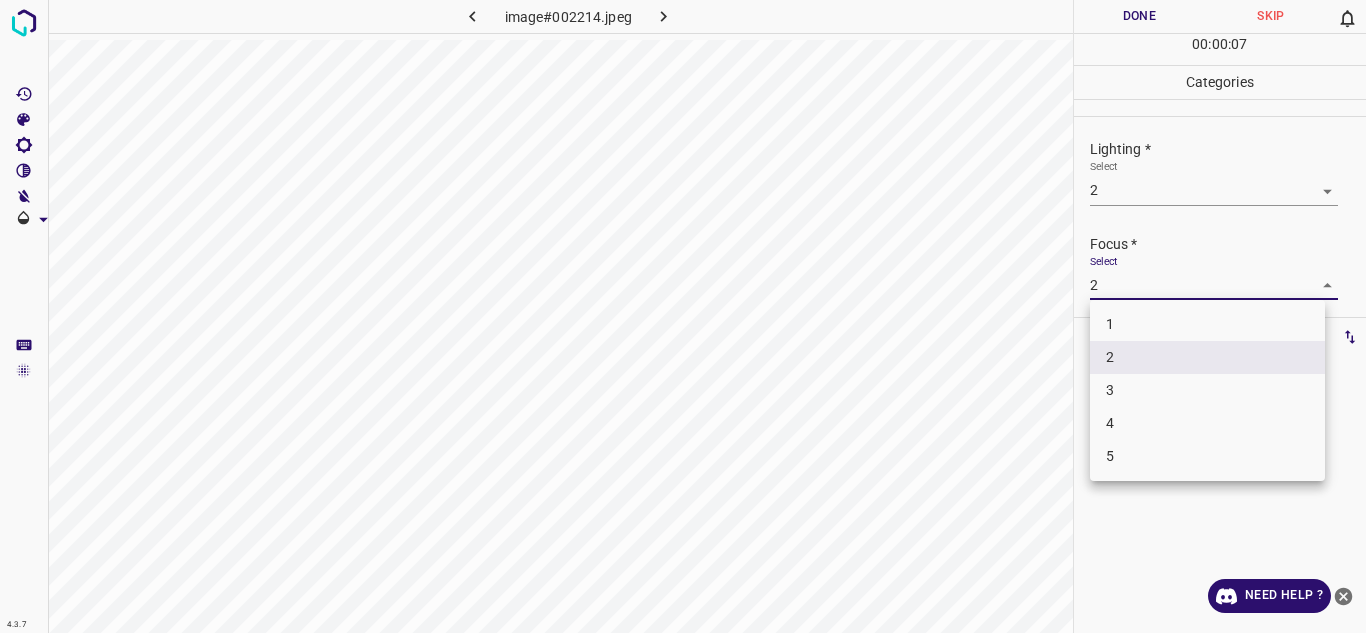 click on "3" at bounding box center (1207, 390) 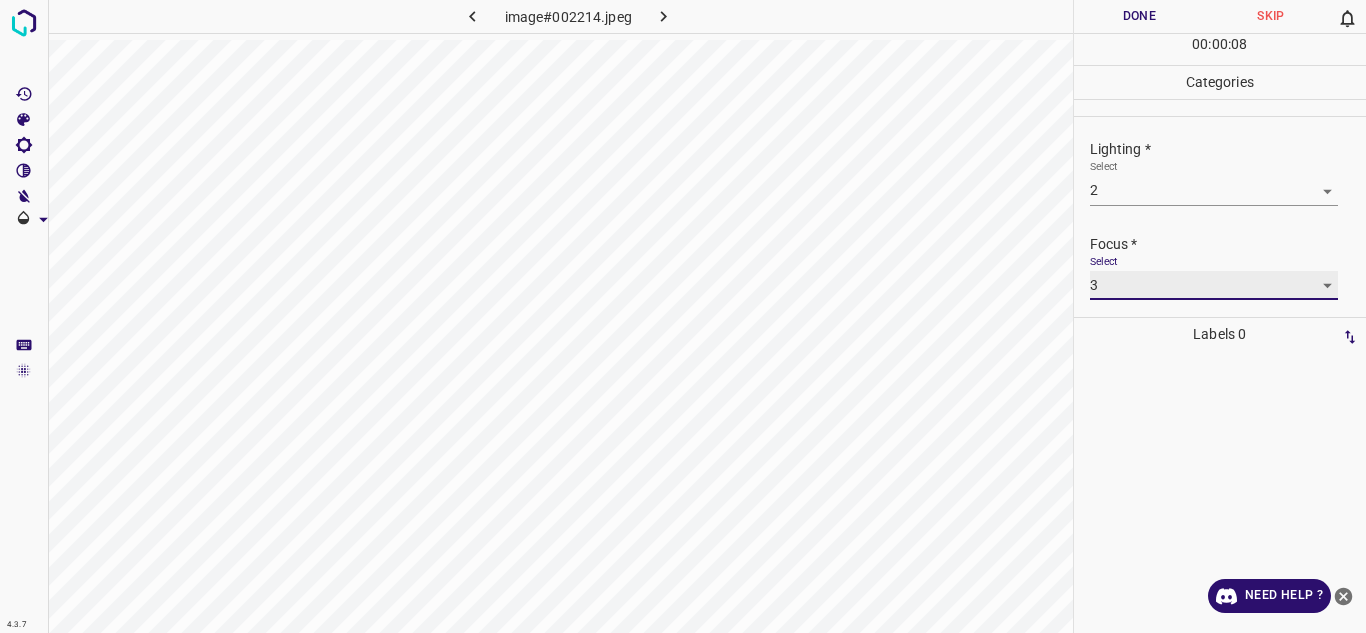 scroll, scrollTop: 98, scrollLeft: 0, axis: vertical 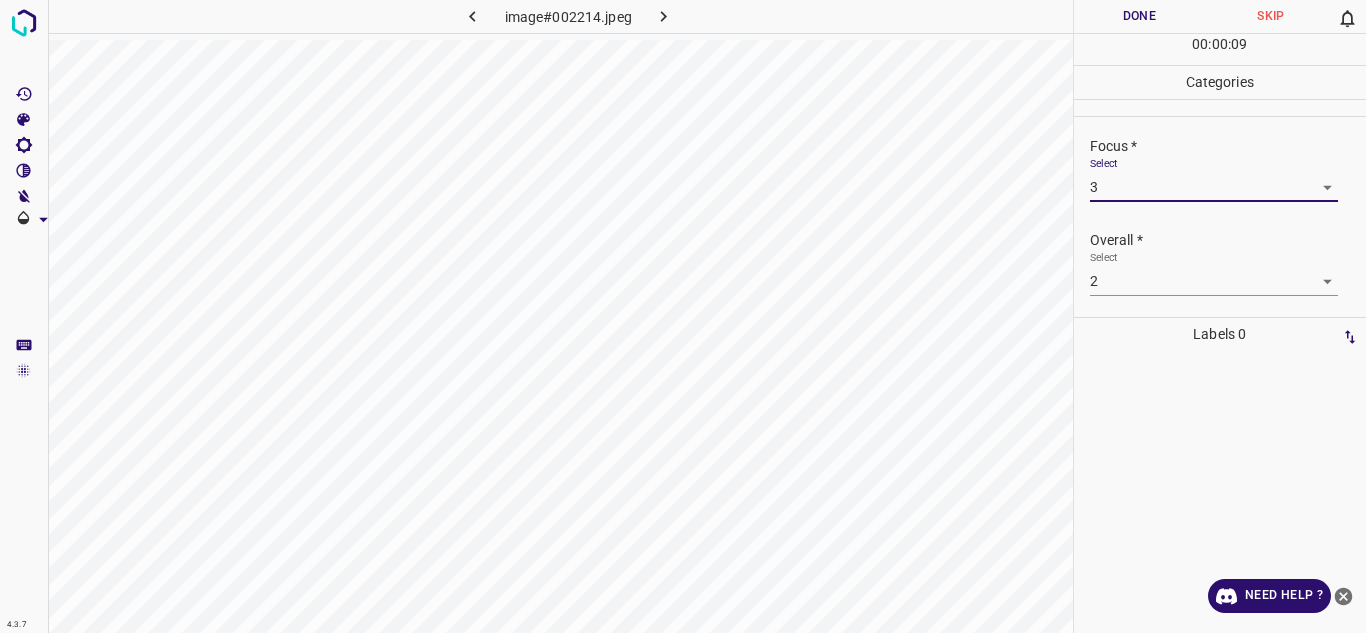 click on "4.3.7 image#002214.jpeg Done Skip 0 00   : 00   : 09   Categories Lighting *  Select 2 2 Focus *  Select 3 3 Overall *  Select 2 2 Labels   0 Categories 1 Lighting 2 Focus 3 Overall Tools Space Change between modes (Draw & Edit) I Auto labeling R Restore zoom M Zoom in N Zoom out Delete Delete selecte label Filters Z Restore filters X Saturation filter C Brightness filter V Contrast filter B Gray scale filter General O Download Need Help ? - Text - Hide - Delete" at bounding box center [683, 316] 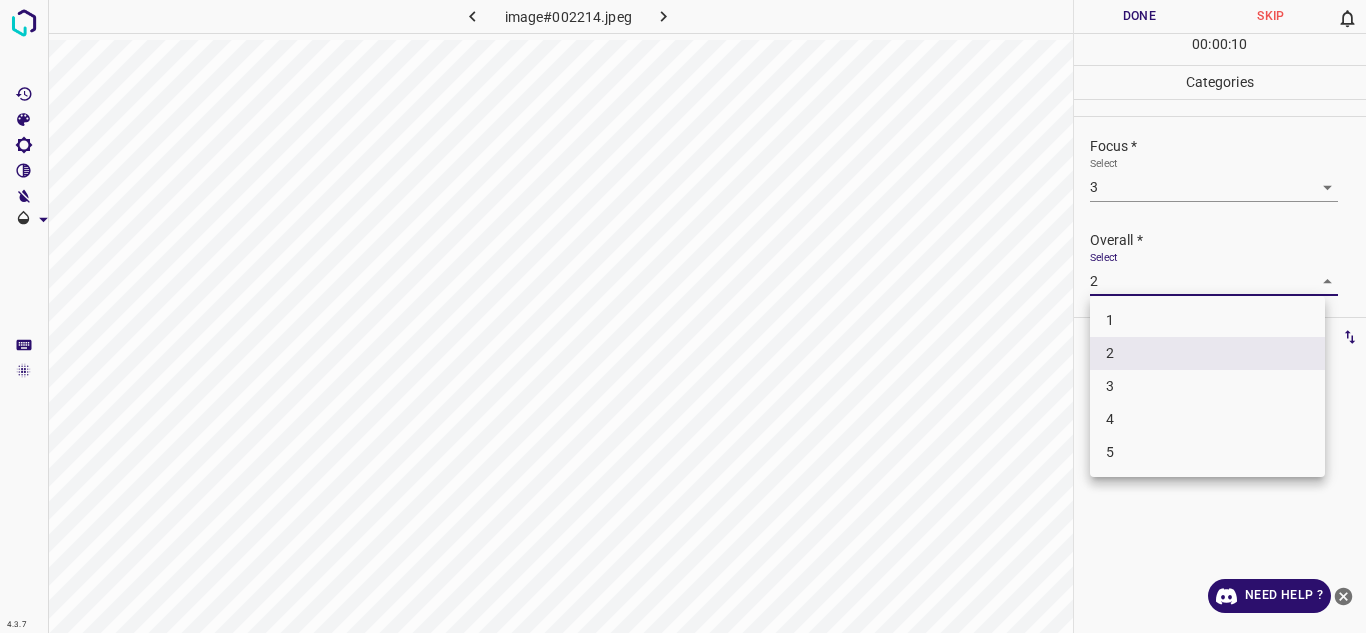 click at bounding box center (683, 316) 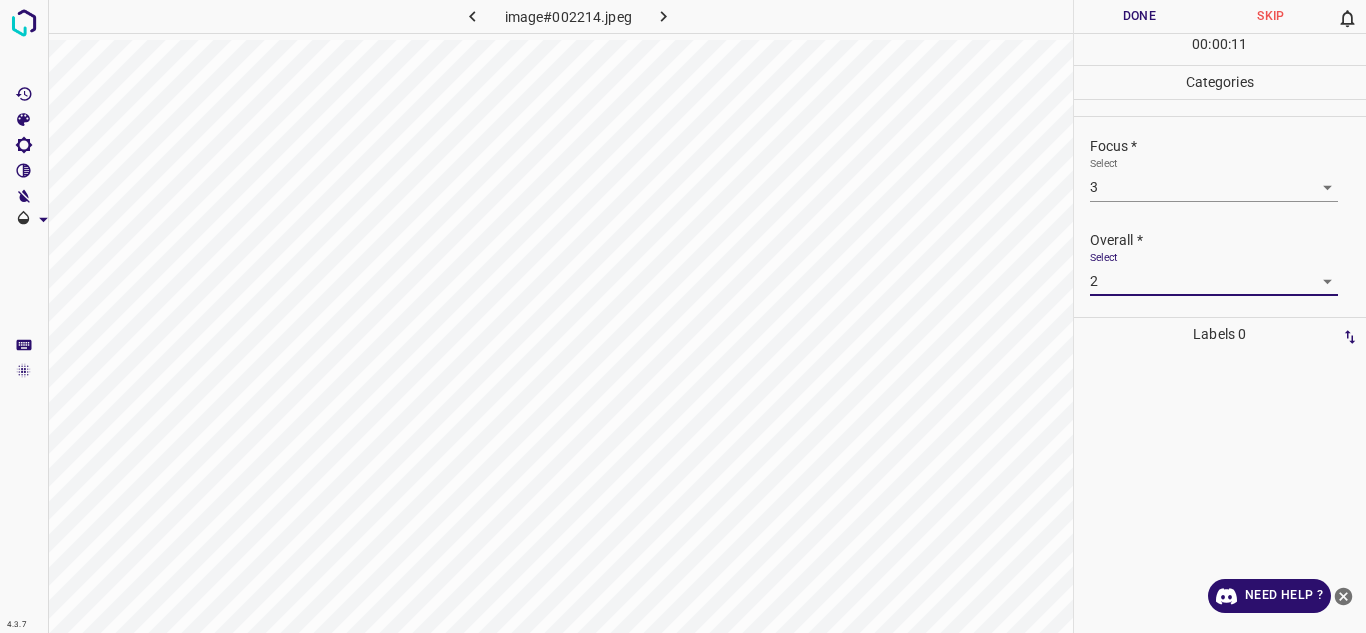 click on "4.3.7 image#002214.jpeg Done Skip 0 00   : 00   : 11   Categories Lighting *  Select 2 2 Focus *  Select 3 3 Overall *  Select 2 2 Labels   0 Categories 1 Lighting 2 Focus 3 Overall Tools Space Change between modes (Draw & Edit) I Auto labeling R Restore zoom M Zoom in N Zoom out Delete Delete selecte label Filters Z Restore filters X Saturation filter C Brightness filter V Contrast filter B Gray scale filter General O Download Need Help ? - Text - Hide - Delete" at bounding box center (683, 316) 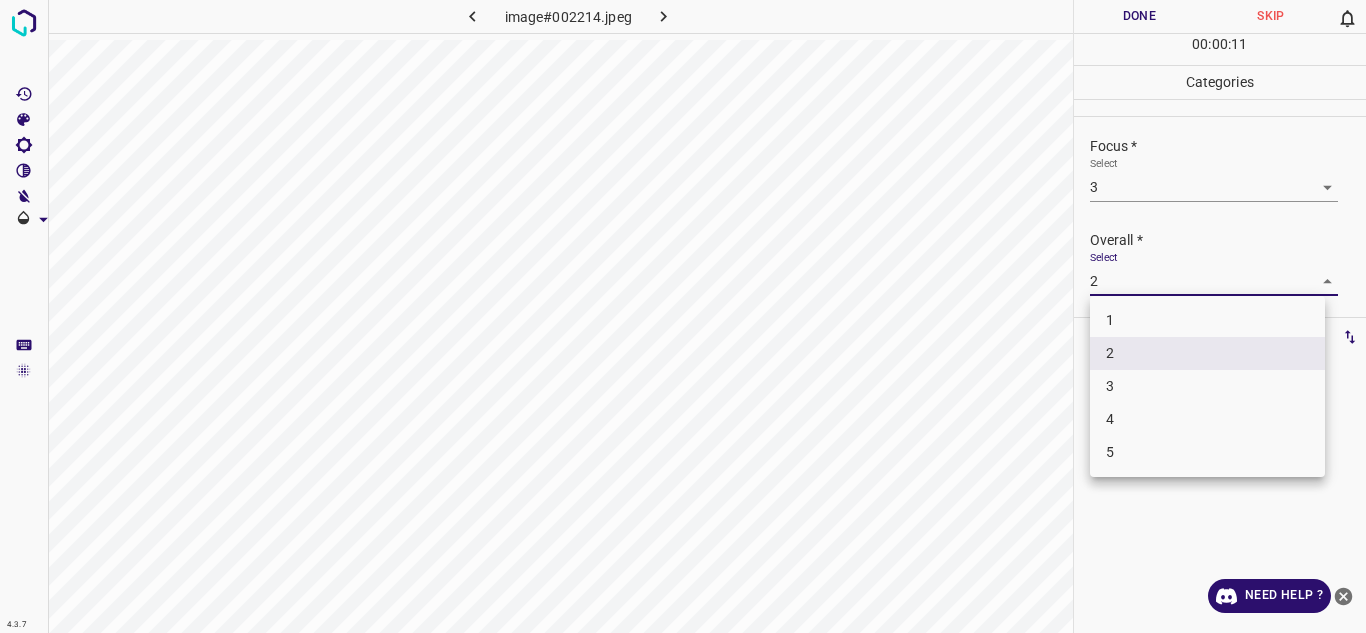 click on "4" at bounding box center (1207, 419) 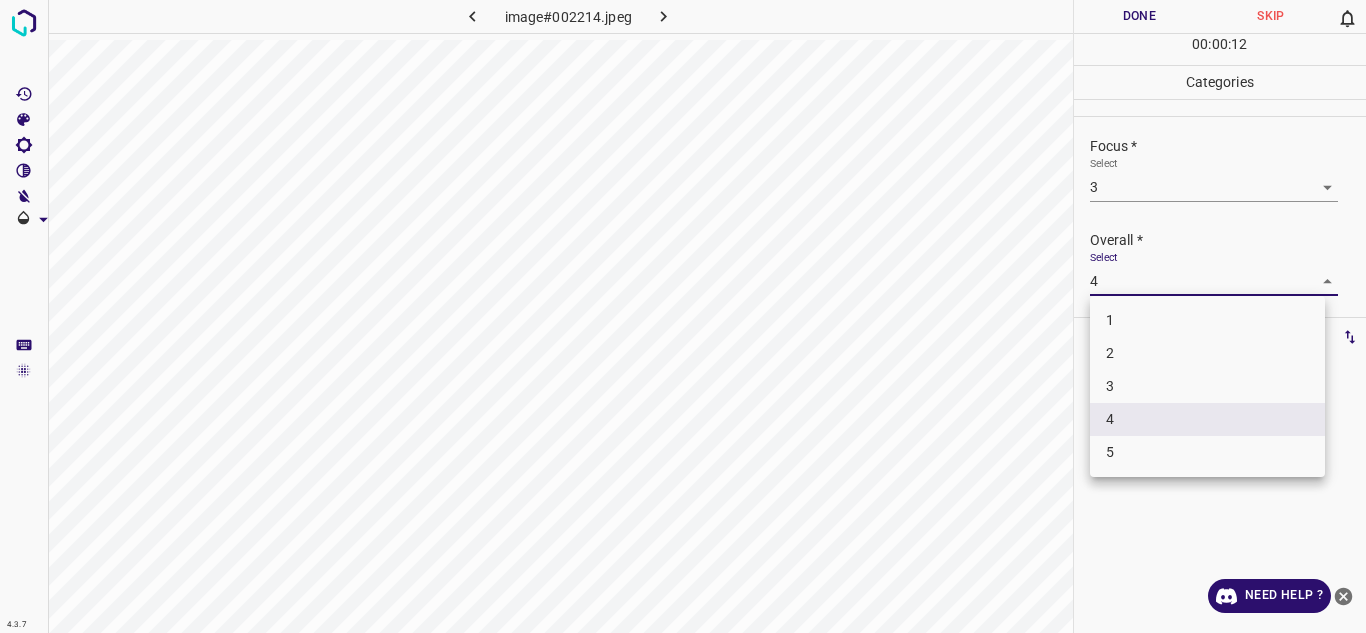 click on "4.3.7 image#002214.jpeg Done Skip 0 00   : 00   : 12   Categories Lighting *  Select 2 2 Focus *  Select 3 3 Overall *  Select 4 4 Labels   0 Categories 1 Lighting 2 Focus 3 Overall Tools Space Change between modes (Draw & Edit) I Auto labeling R Restore zoom M Zoom in N Zoom out Delete Delete selecte label Filters Z Restore filters X Saturation filter C Brightness filter V Contrast filter B Gray scale filter General O Download Need Help ? - Text - Hide - Delete 1 2 3 4 5" at bounding box center [683, 316] 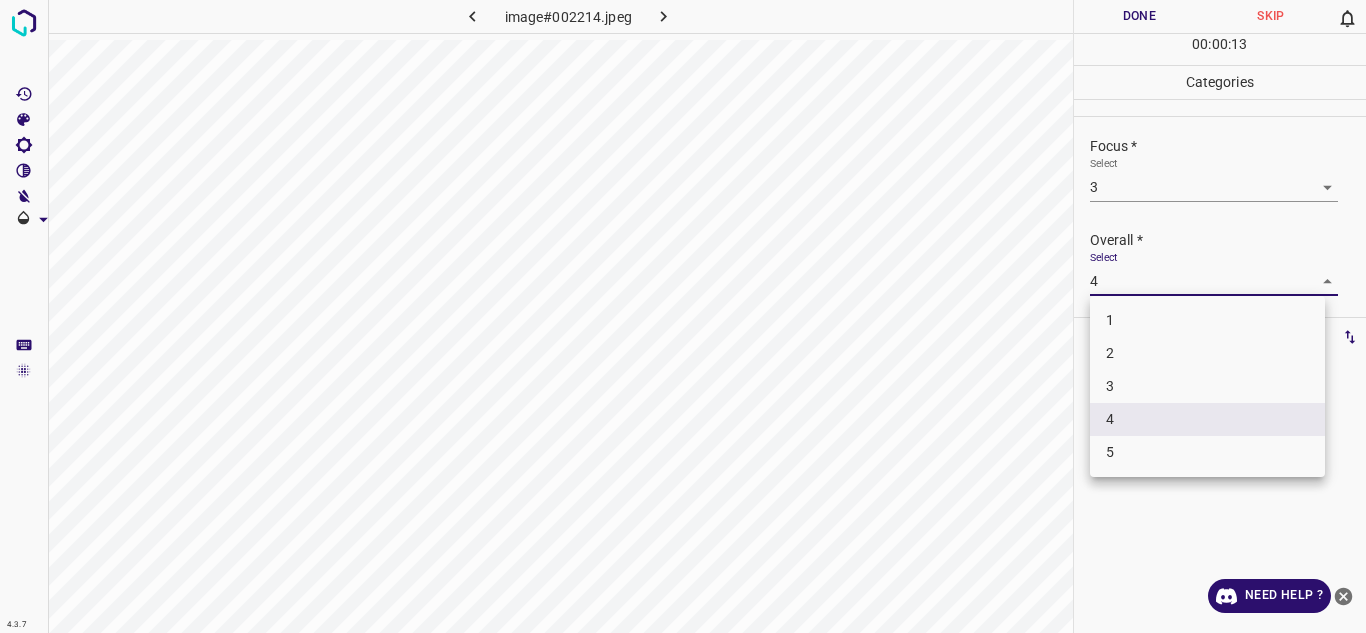 click on "3" at bounding box center [1207, 386] 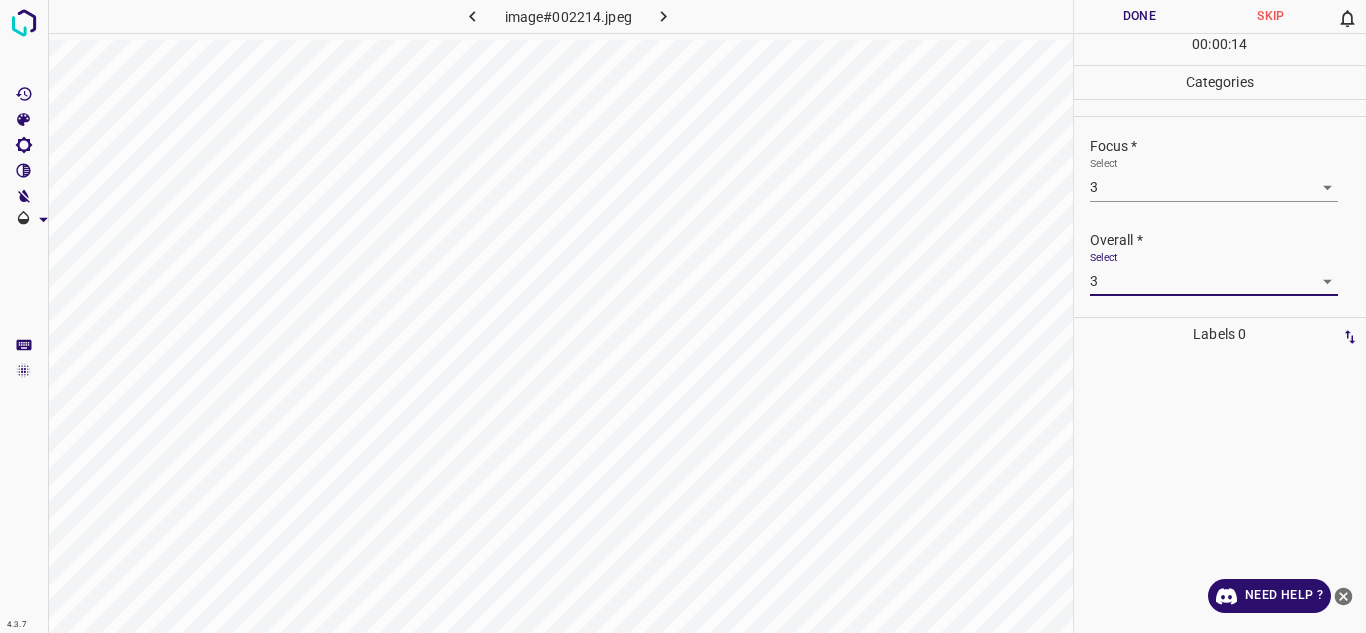 click on "Done" at bounding box center (1140, 16) 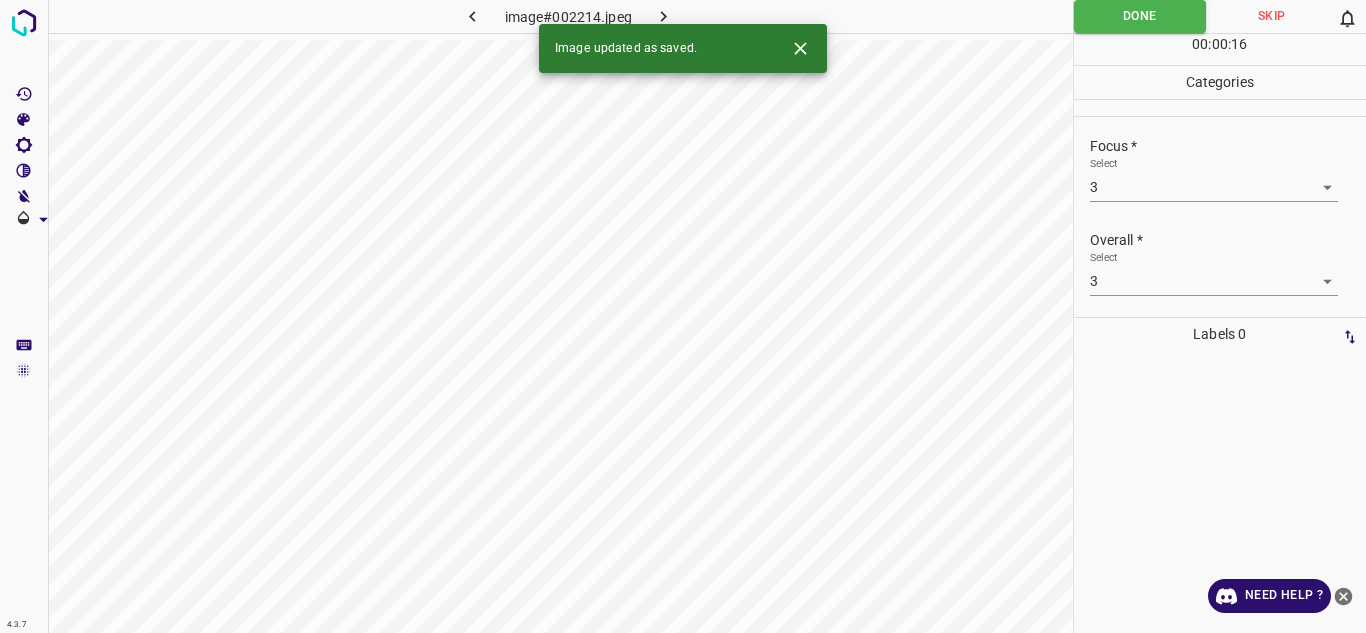 click 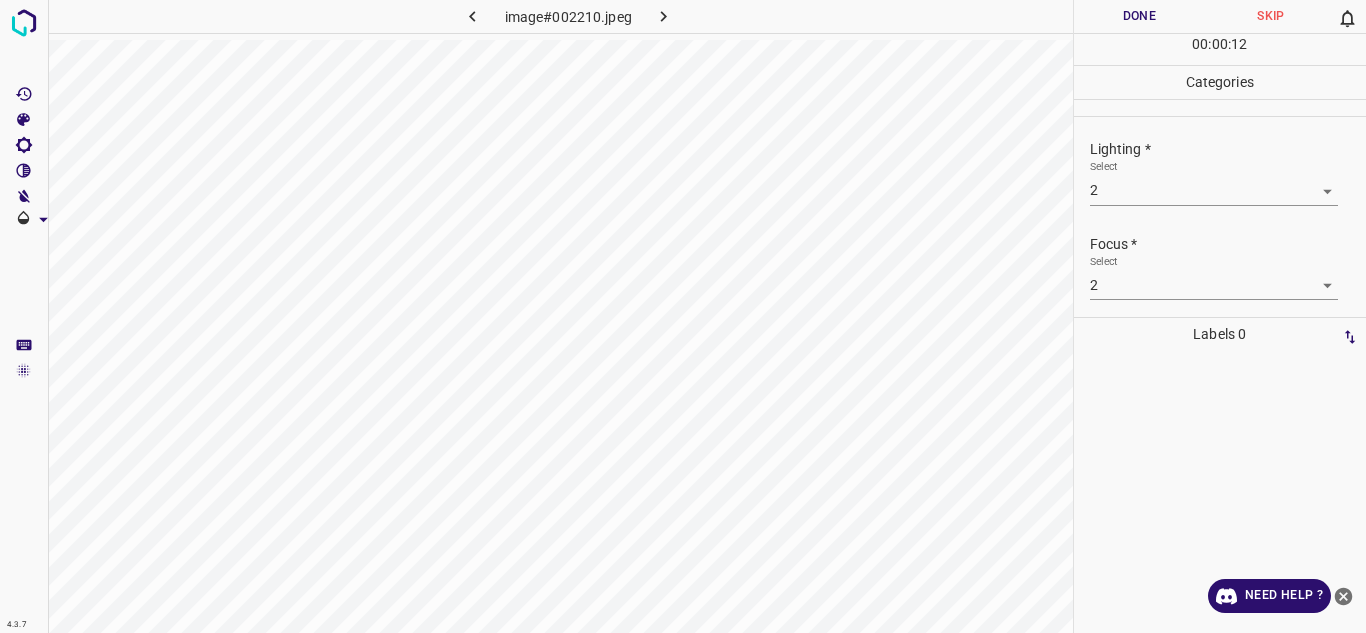 scroll, scrollTop: 98, scrollLeft: 0, axis: vertical 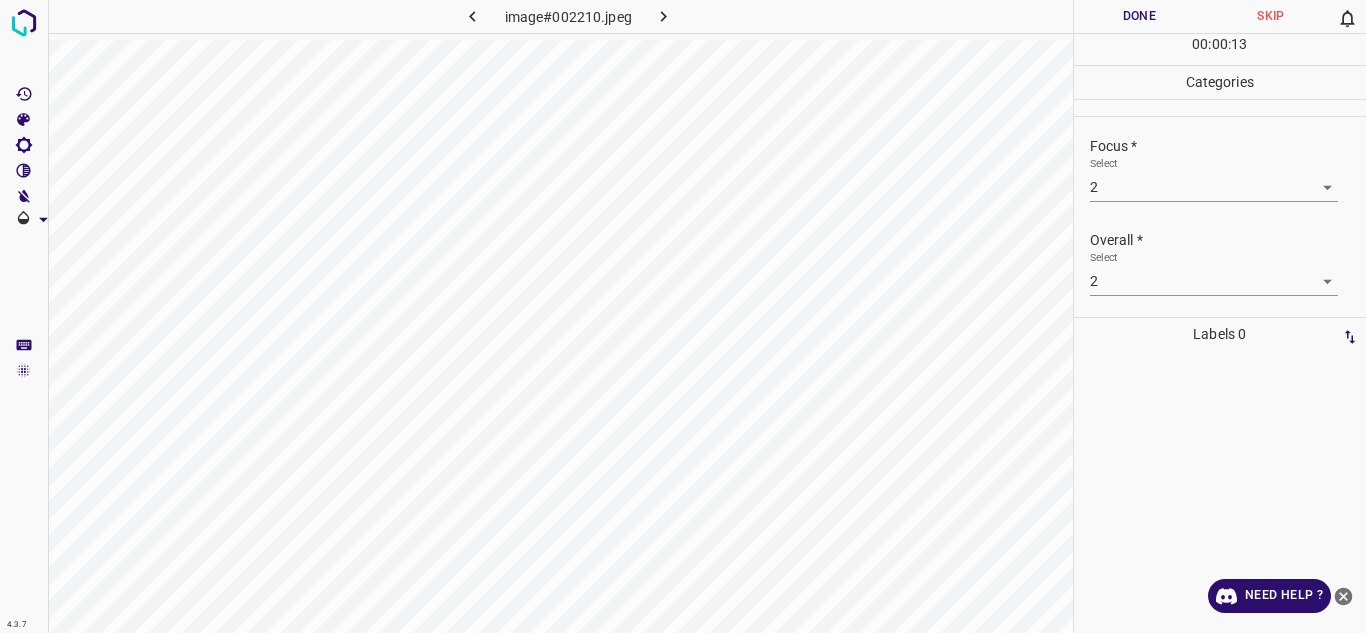 click on "4.3.7 image#002210.jpeg Done Skip 0 00   : 00   : 13   Categories Lighting *  Select 2 2 Focus *  Select 2 2 Overall *  Select 2 2 Labels   0 Categories 1 Lighting 2 Focus 3 Overall Tools Space Change between modes (Draw & Edit) I Auto labeling R Restore zoom M Zoom in N Zoom out Delete Delete selecte label Filters Z Restore filters X Saturation filter C Brightness filter V Contrast filter B Gray scale filter General O Download Need Help ? - Text - Hide - Delete" at bounding box center [683, 316] 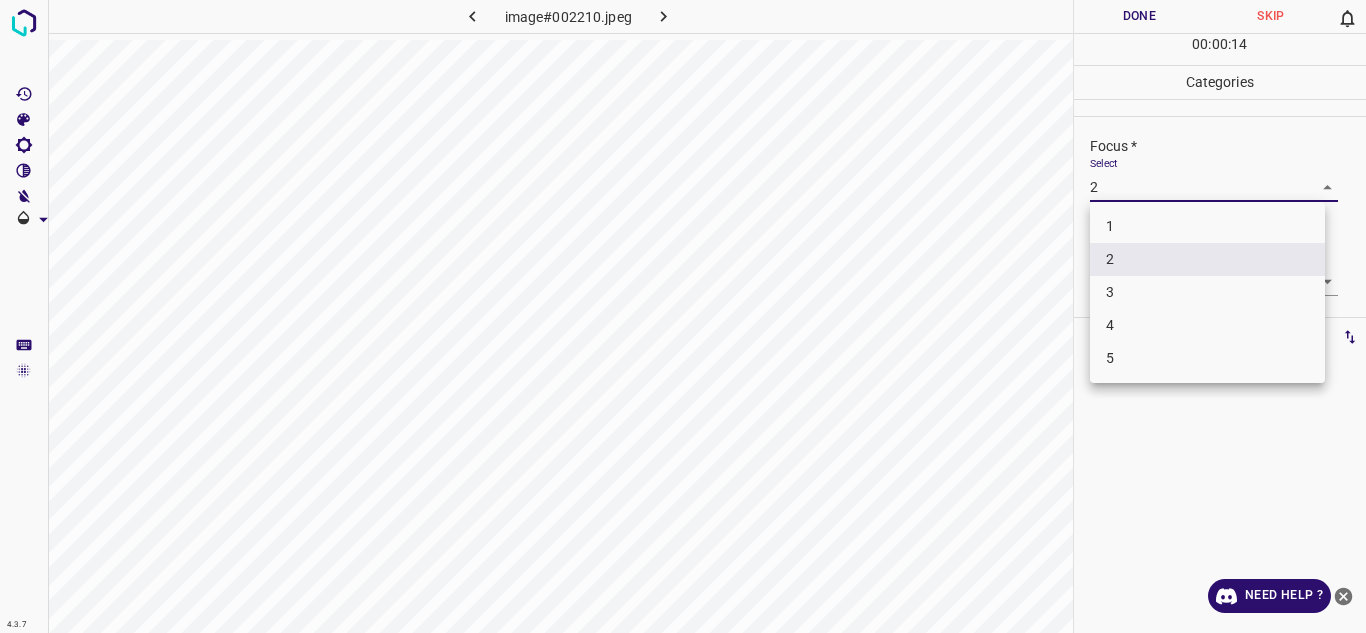 click on "3" at bounding box center [1207, 292] 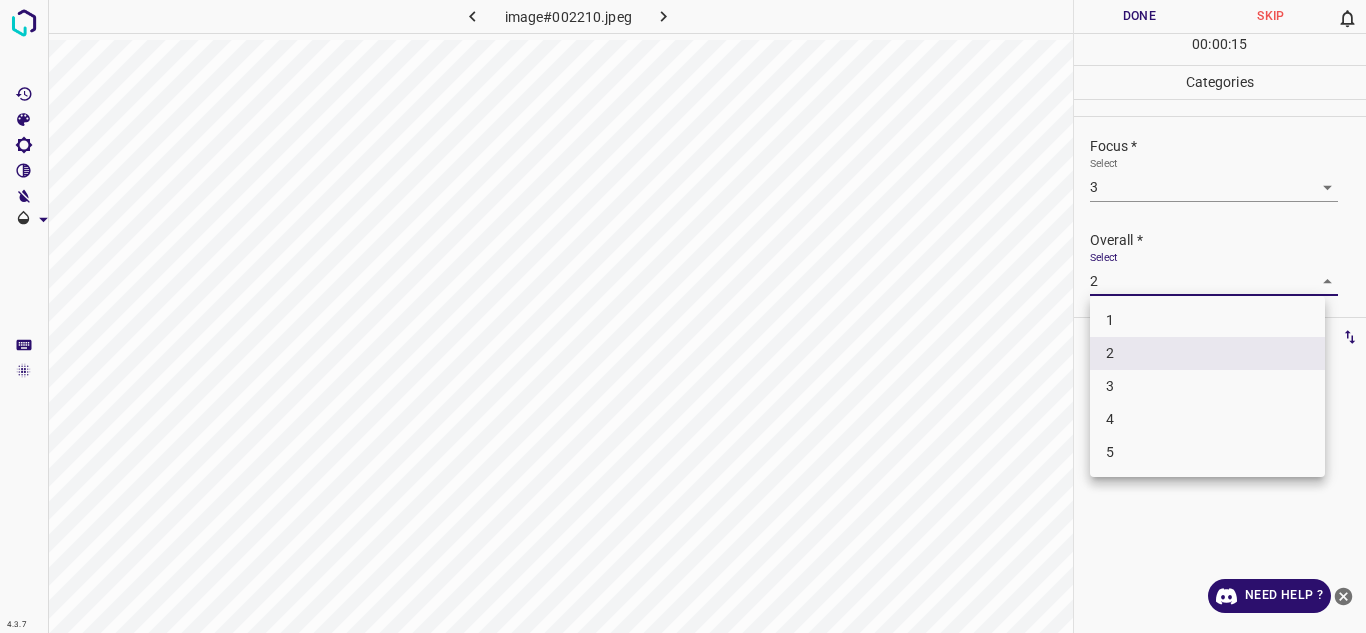 click on "4.3.7 image#002210.jpeg Done Skip 0 00   : 00   : 15   Categories Lighting *  Select 2 2 Focus *  Select 3 3 Overall *  Select 2 2 Labels   0 Categories 1 Lighting 2 Focus 3 Overall Tools Space Change between modes (Draw & Edit) I Auto labeling R Restore zoom M Zoom in N Zoom out Delete Delete selecte label Filters Z Restore filters X Saturation filter C Brightness filter V Contrast filter B Gray scale filter General O Download Need Help ? - Text - Hide - Delete 1 2 3 4 5" at bounding box center [683, 316] 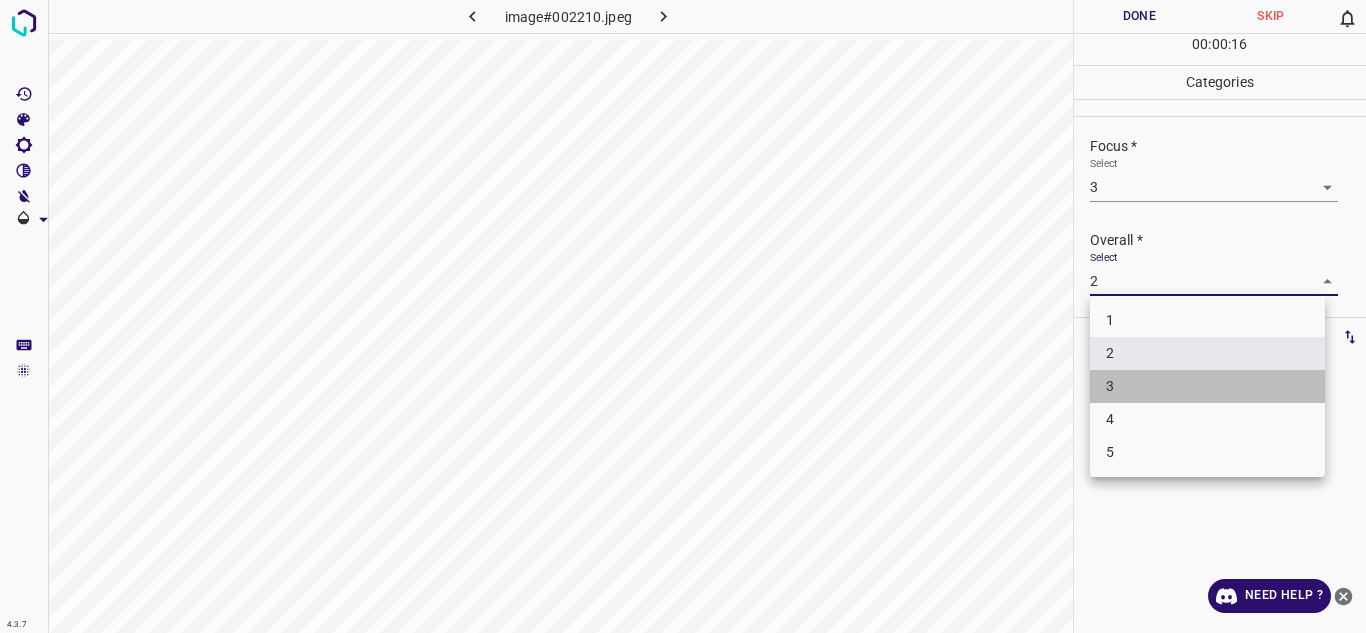 click on "3" at bounding box center (1207, 386) 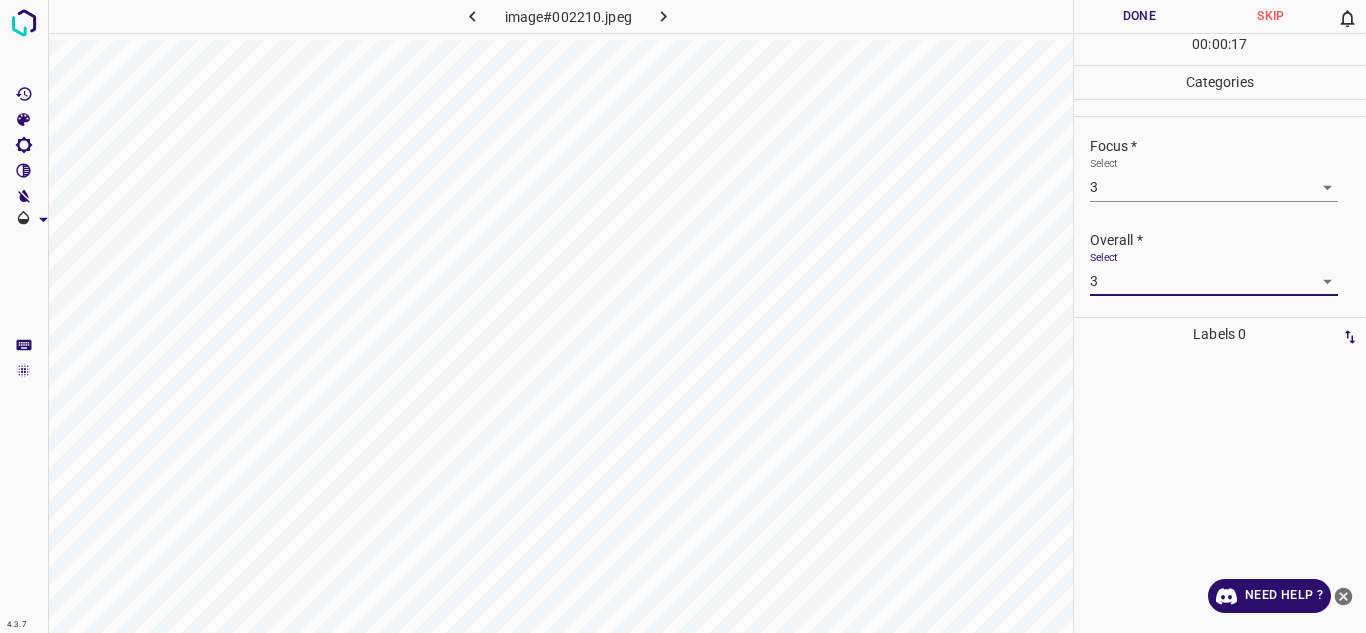 click on "Done" at bounding box center [1140, 16] 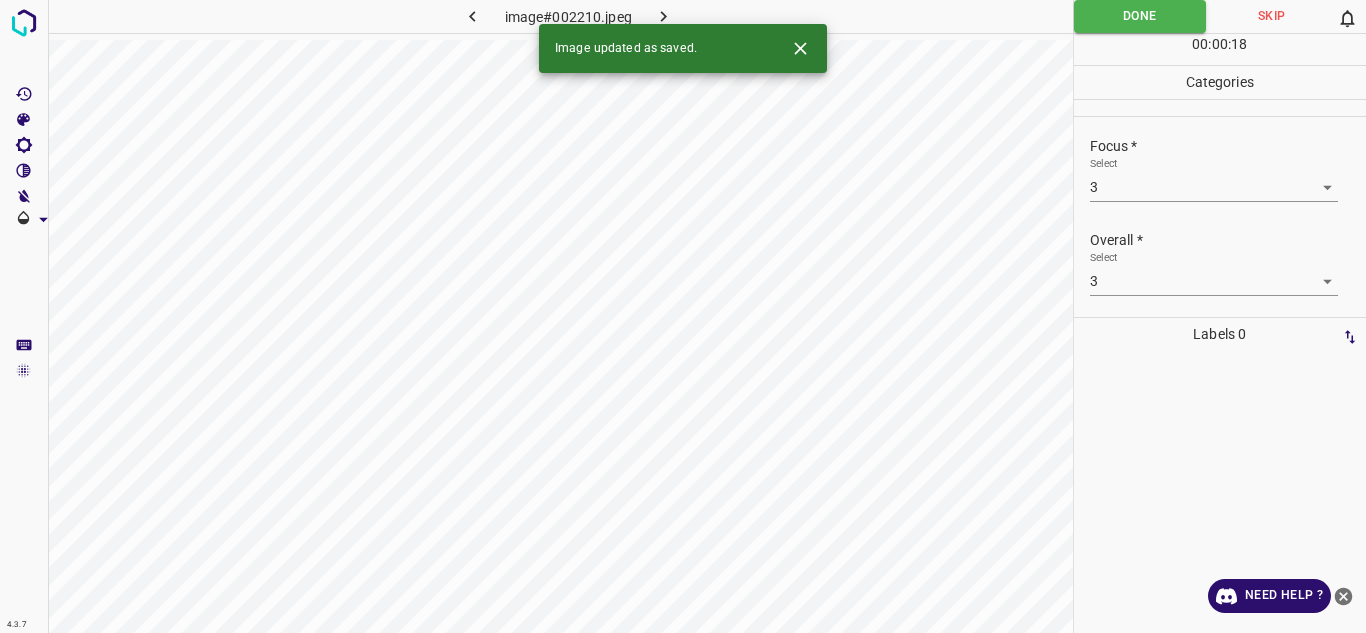 click 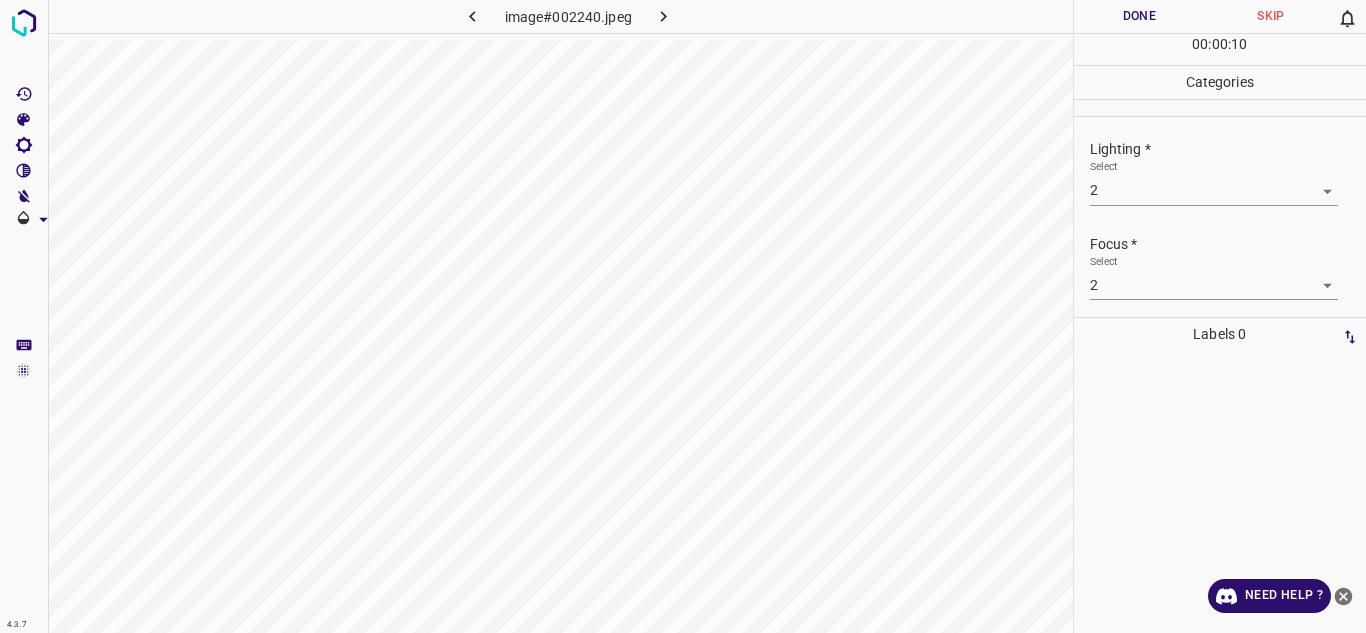 click on "4.3.7 image#002240.jpeg Done Skip 0 00   : 00   : 10   Categories Lighting *  Select 2 2 Focus *  Select 2 2 Overall *  Select 2 2 Labels   0 Categories 1 Lighting 2 Focus 3 Overall Tools Space Change between modes (Draw & Edit) I Auto labeling R Restore zoom M Zoom in N Zoom out Delete Delete selecte label Filters Z Restore filters X Saturation filter C Brightness filter V Contrast filter B Gray scale filter General O Download Need Help ? - Text - Hide - Delete" at bounding box center [683, 316] 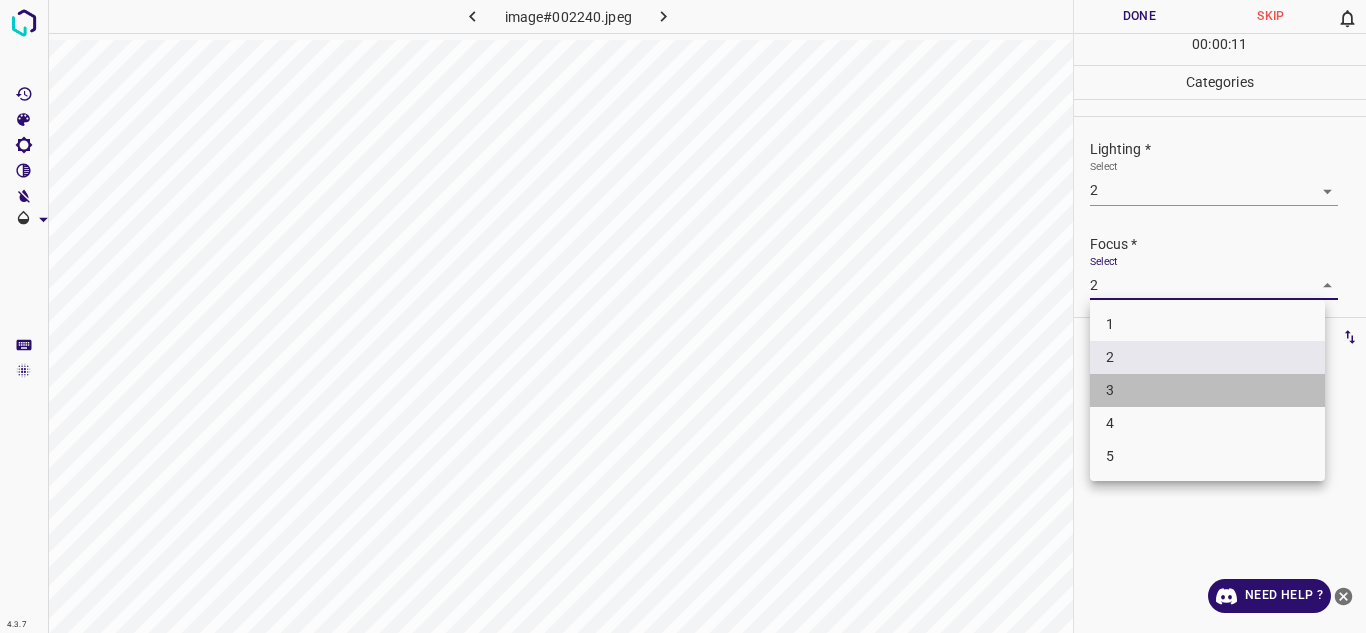 click on "3" at bounding box center [1207, 390] 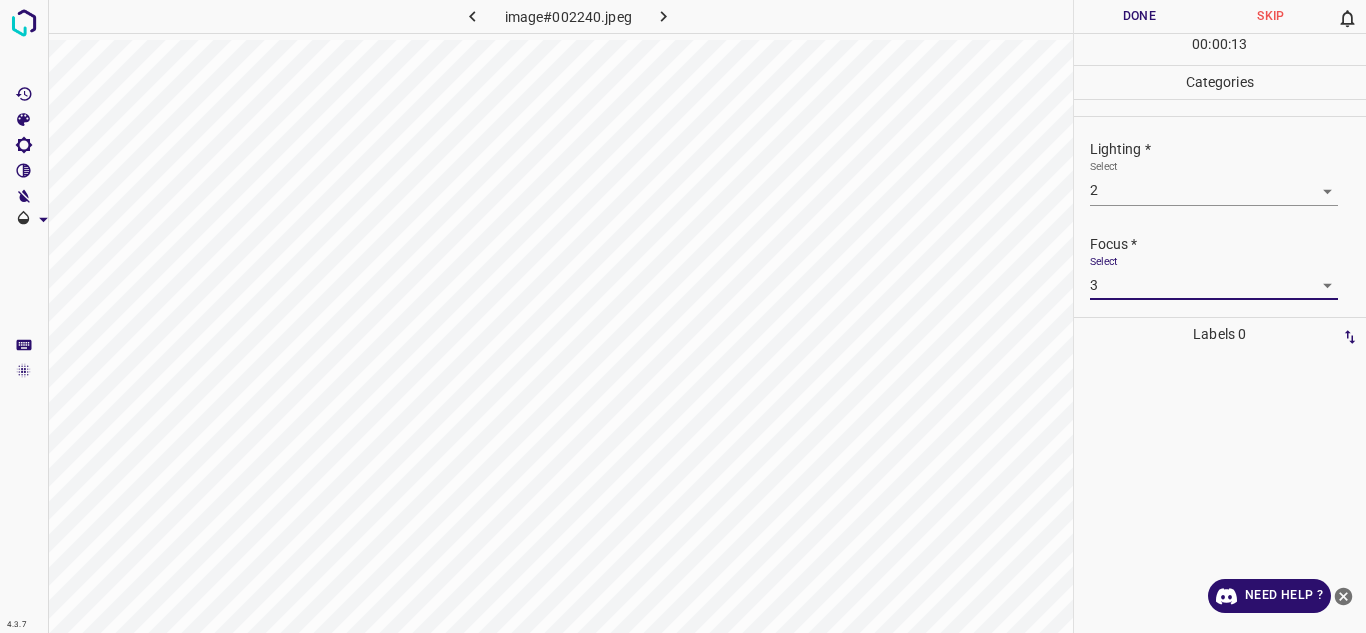 click on "4.3.7 image#002240.jpeg Done Skip 0 00   : 00   : 13   Categories Lighting *  Select 2 2 Focus *  Select 3 3 Overall *  Select 2 2 Labels   0 Categories 1 Lighting 2 Focus 3 Overall Tools Space Change between modes (Draw & Edit) I Auto labeling R Restore zoom M Zoom in N Zoom out Delete Delete selecte label Filters Z Restore filters X Saturation filter C Brightness filter V Contrast filter B Gray scale filter General O Download Need Help ? - Text - Hide - Delete" at bounding box center [683, 316] 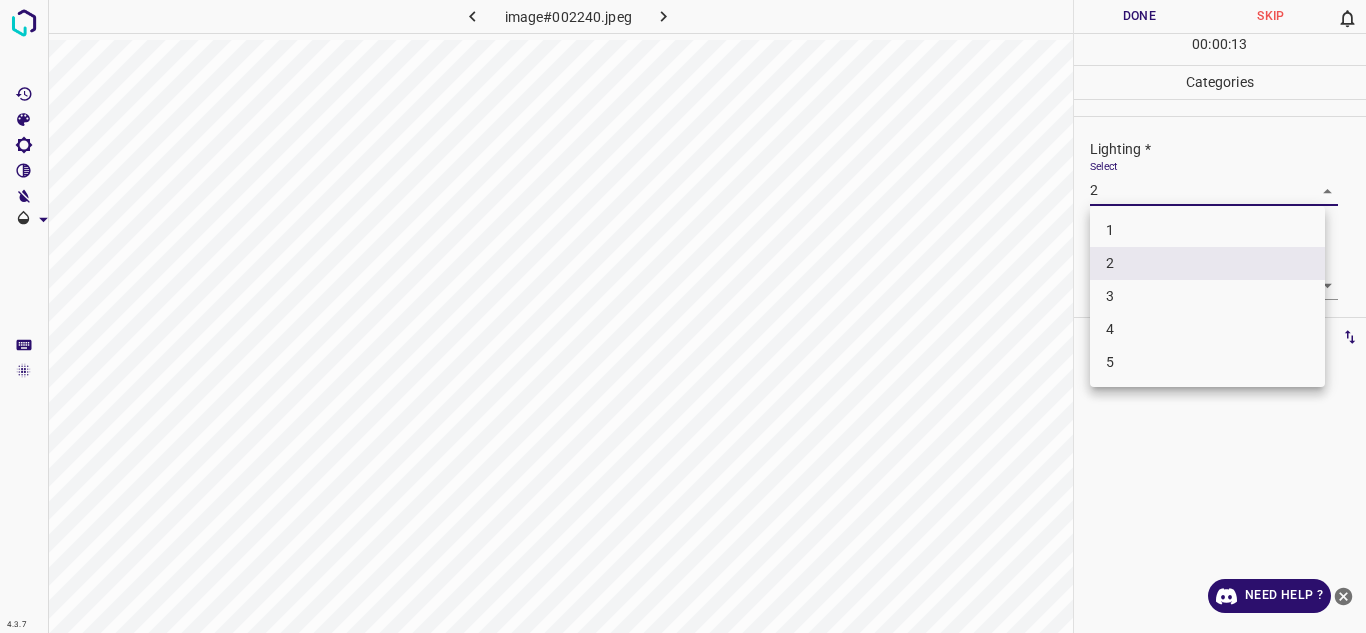 click on "3" at bounding box center [1207, 296] 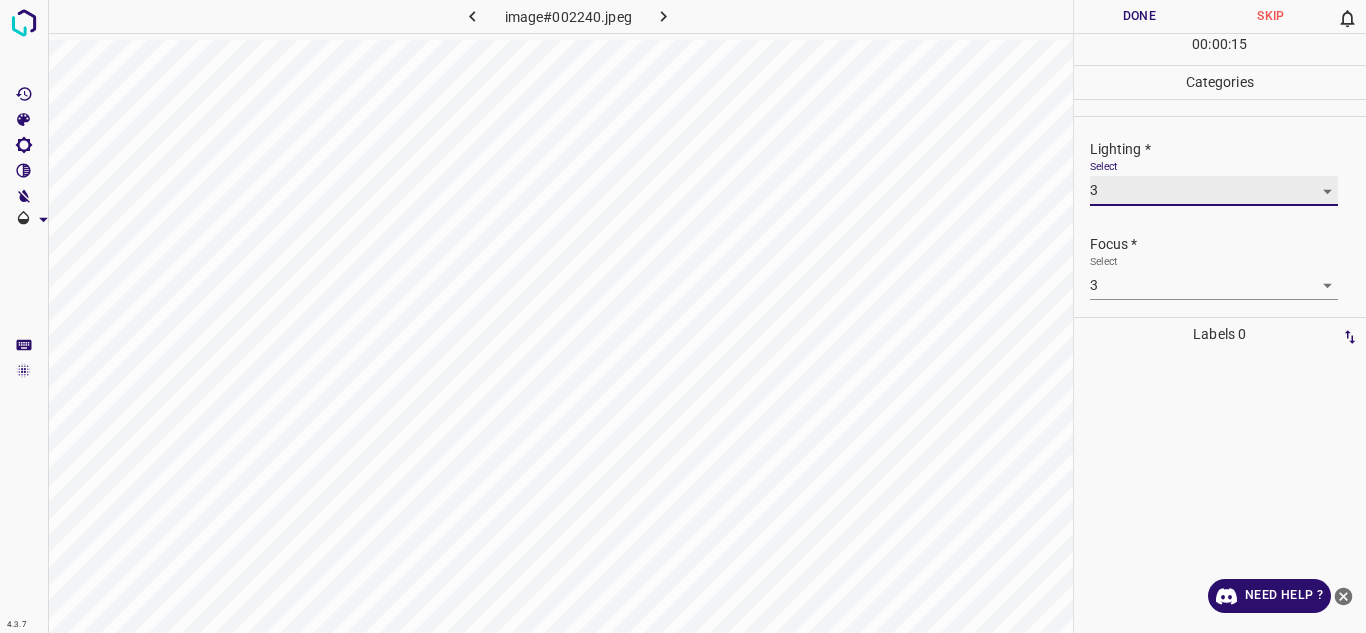 scroll, scrollTop: 98, scrollLeft: 0, axis: vertical 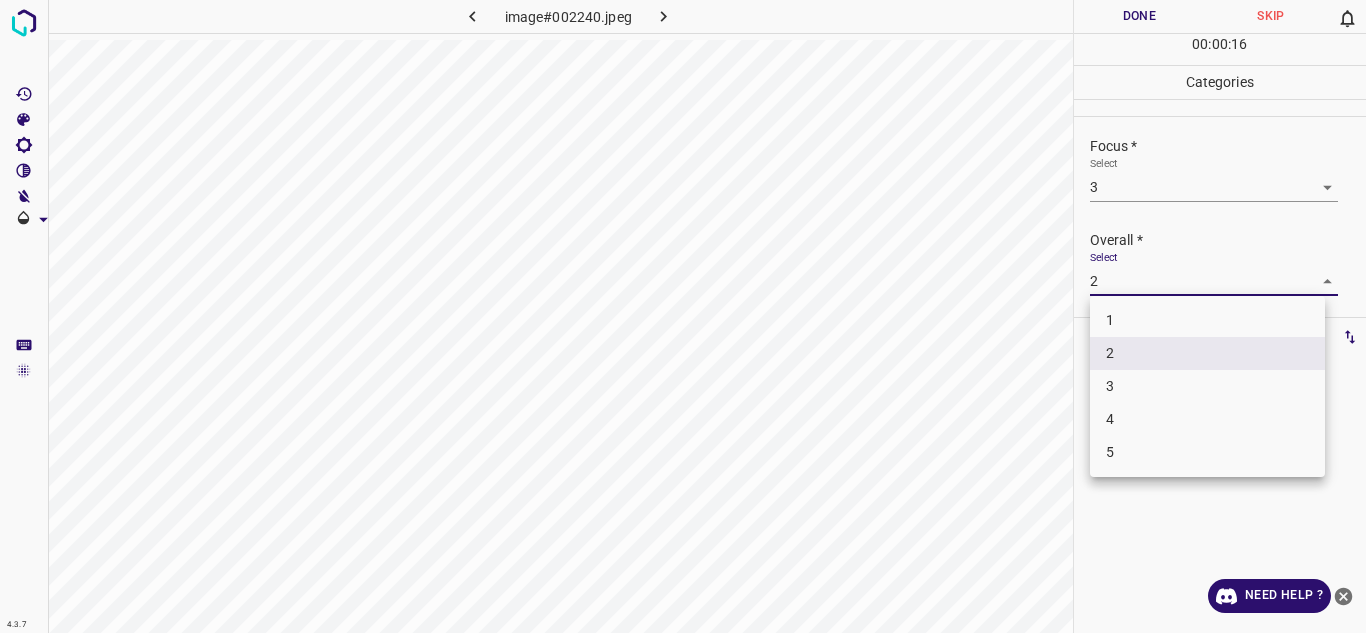 click on "4.3.7 image#002240.jpeg Done Skip 0 00   : 00   : 16   Categories Lighting *  Select 3 3 Focus *  Select 3 3 Overall *  Select 2 2 Labels   0 Categories 1 Lighting 2 Focus 3 Overall Tools Space Change between modes (Draw & Edit) I Auto labeling R Restore zoom M Zoom in N Zoom out Delete Delete selecte label Filters Z Restore filters X Saturation filter C Brightness filter V Contrast filter B Gray scale filter General O Download Need Help ? - Text - Hide - Delete 1 2 3 4 5" at bounding box center [683, 316] 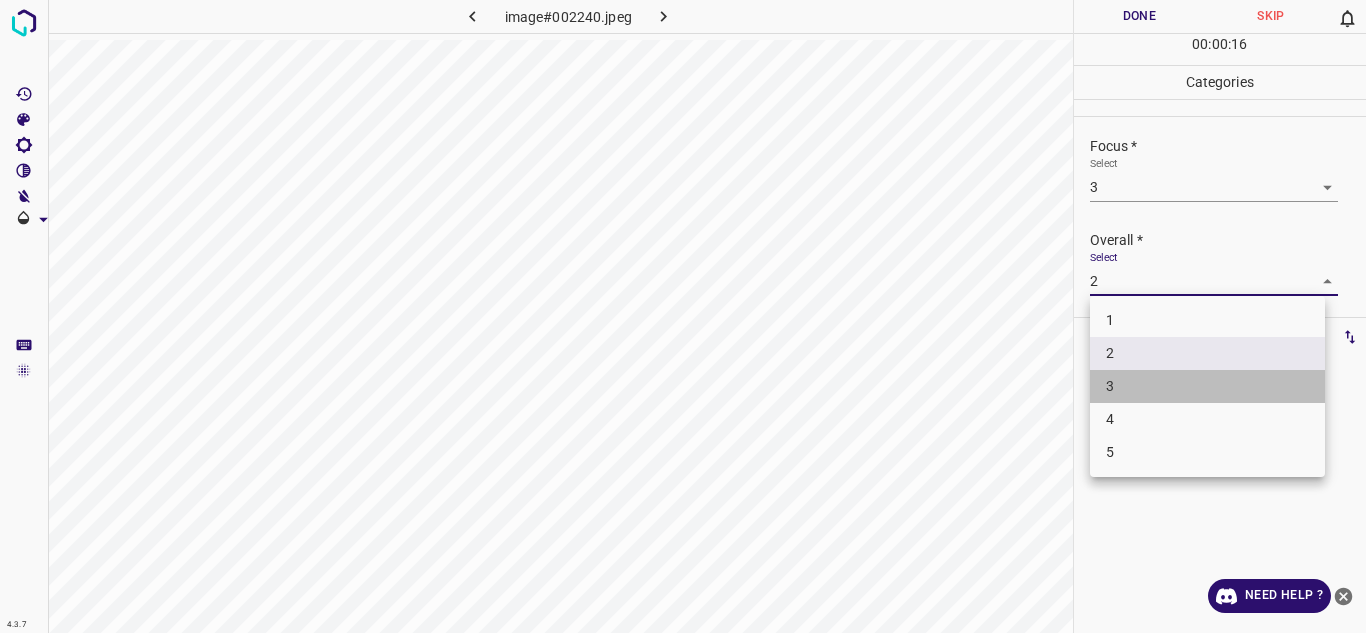 click on "3" at bounding box center (1207, 386) 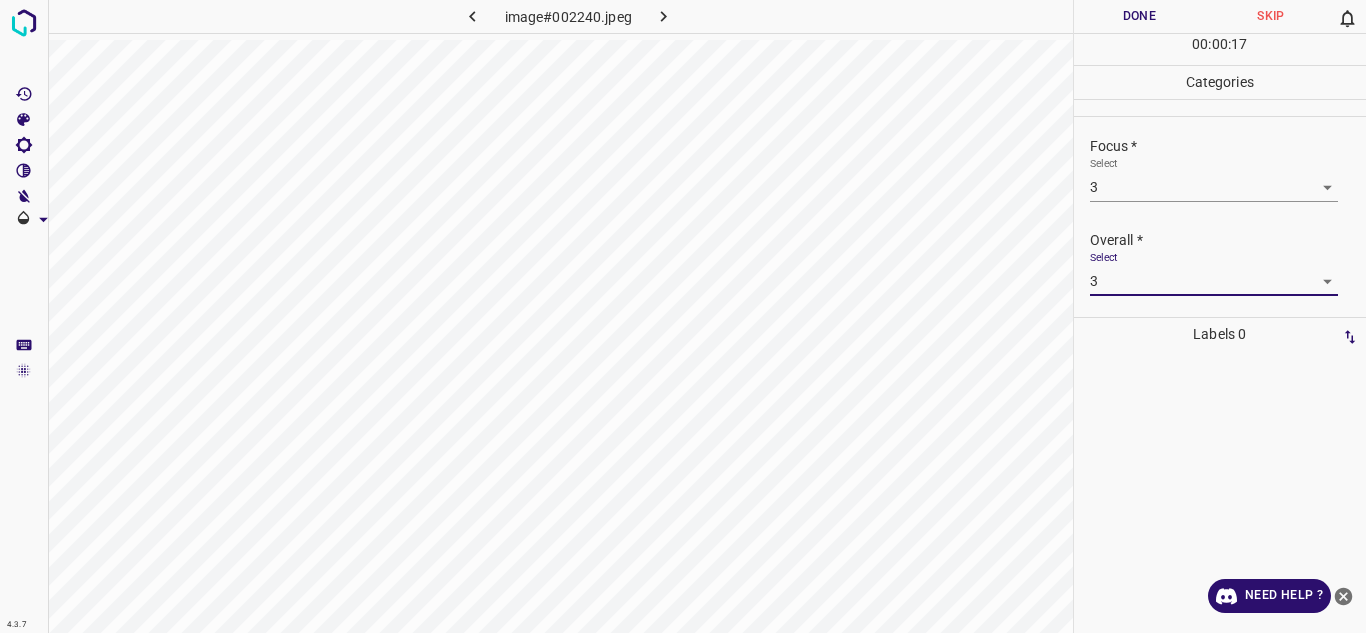 click on "Done" at bounding box center (1140, 16) 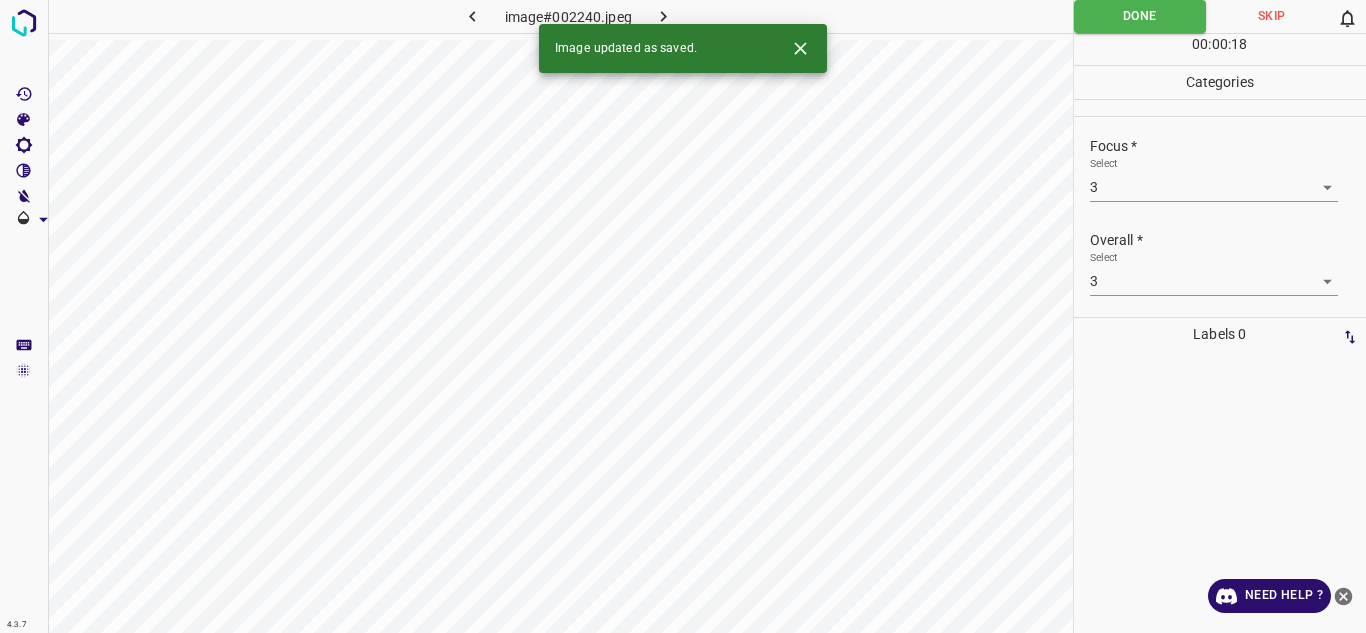click 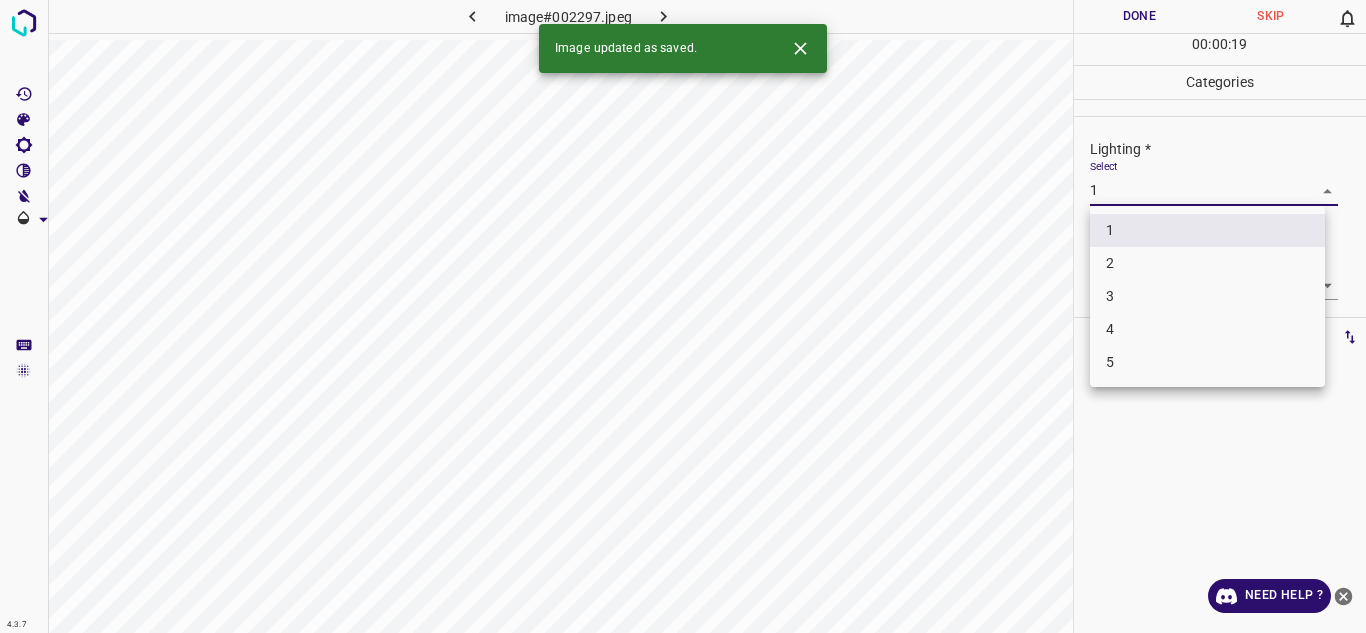click on "4.3.7 image#002297.jpeg Done Skip 0 00   : 00   : 19   Categories Lighting *  Select 1 1 Focus *  Select 1 1 Overall *  Select 1 1 Labels   0 Categories 1 Lighting 2 Focus 3 Overall Tools Space Change between modes (Draw & Edit) I Auto labeling R Restore zoom M Zoom in N Zoom out Delete Delete selecte label Filters Z Restore filters X Saturation filter C Brightness filter V Contrast filter B Gray scale filter General O Download Image updated as saved. Need Help ? - Text - Hide - Delete 1 2 3 4 5" at bounding box center [683, 316] 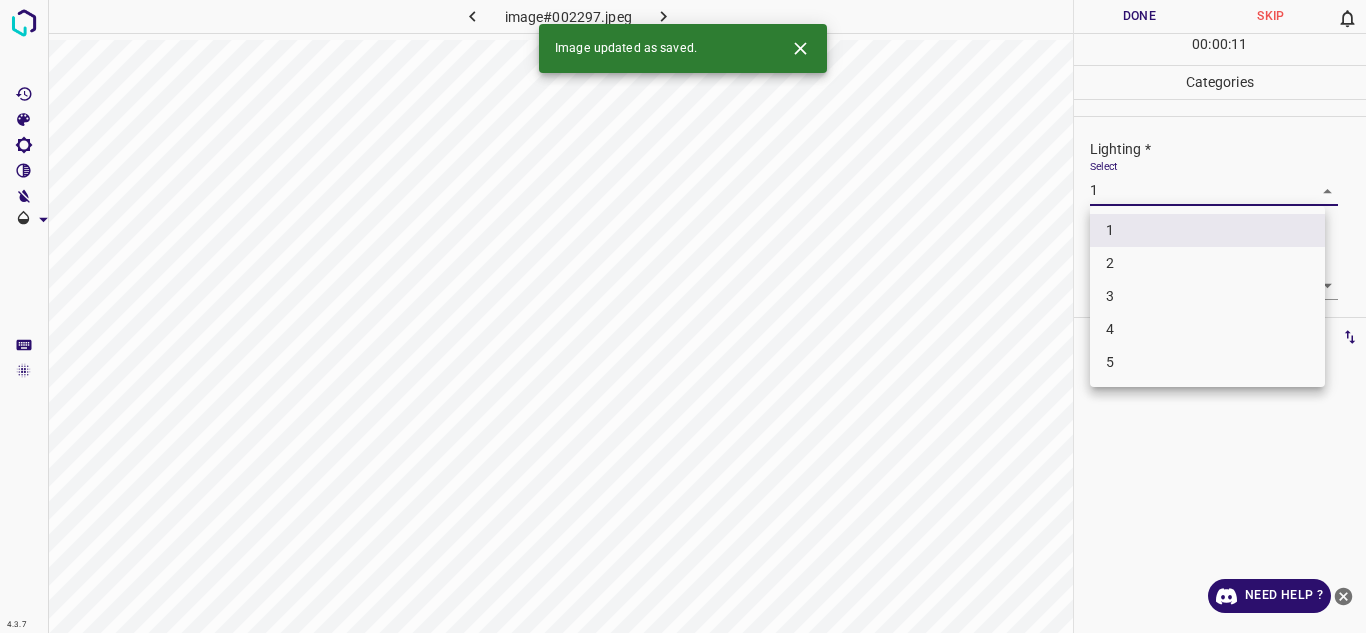 click on "2" at bounding box center [1207, 263] 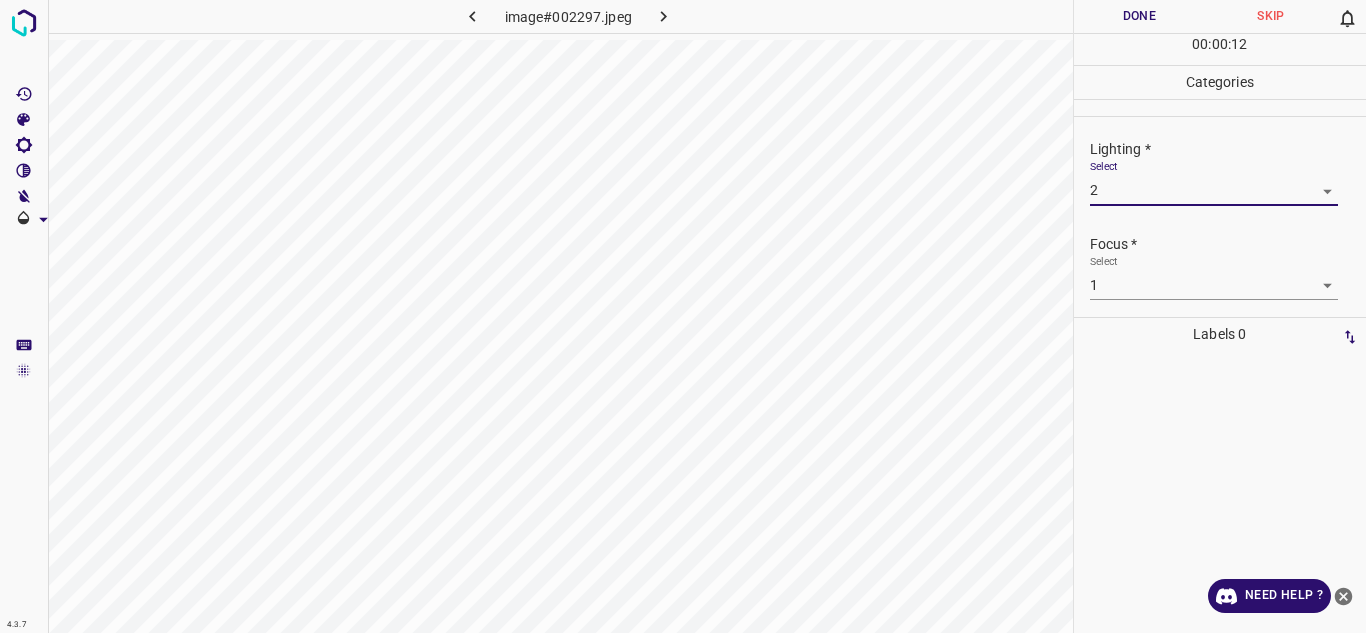 click on "4.3.7 image#002297.jpeg Done Skip 0 00   : 00   : 12   Categories Lighting *  Select 2 2 Focus *  Select 1 1 Overall *  Select 1 1 Labels   0 Categories 1 Lighting 2 Focus 3 Overall Tools Space Change between modes (Draw & Edit) I Auto labeling R Restore zoom M Zoom in N Zoom out Delete Delete selecte label Filters Z Restore filters X Saturation filter C Brightness filter V Contrast filter B Gray scale filter General O Download Need Help ? - Text - Hide - Delete" at bounding box center [683, 316] 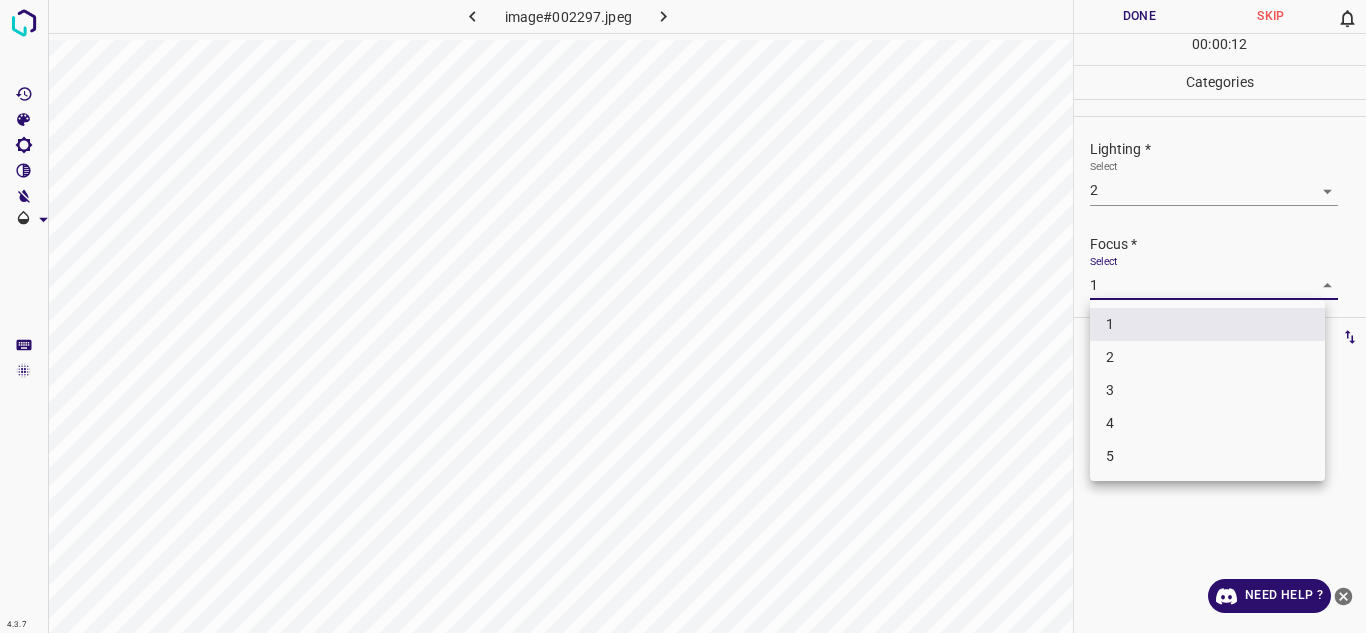 click on "3" at bounding box center [1207, 390] 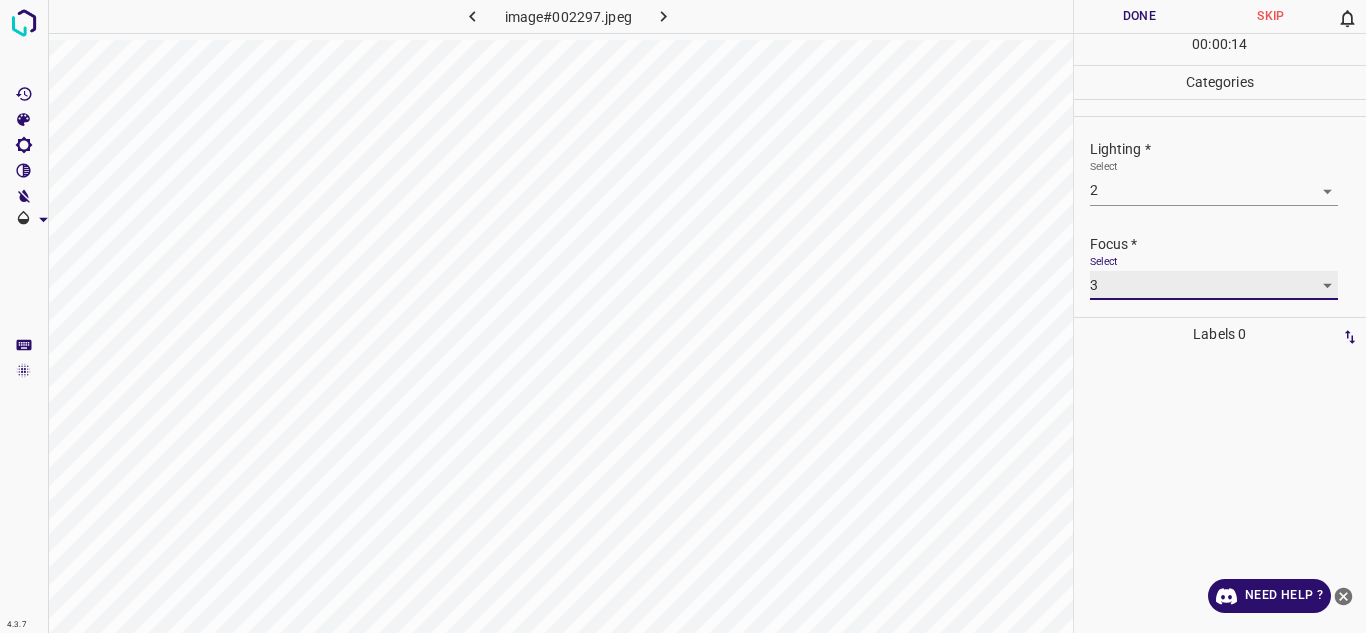 scroll, scrollTop: 98, scrollLeft: 0, axis: vertical 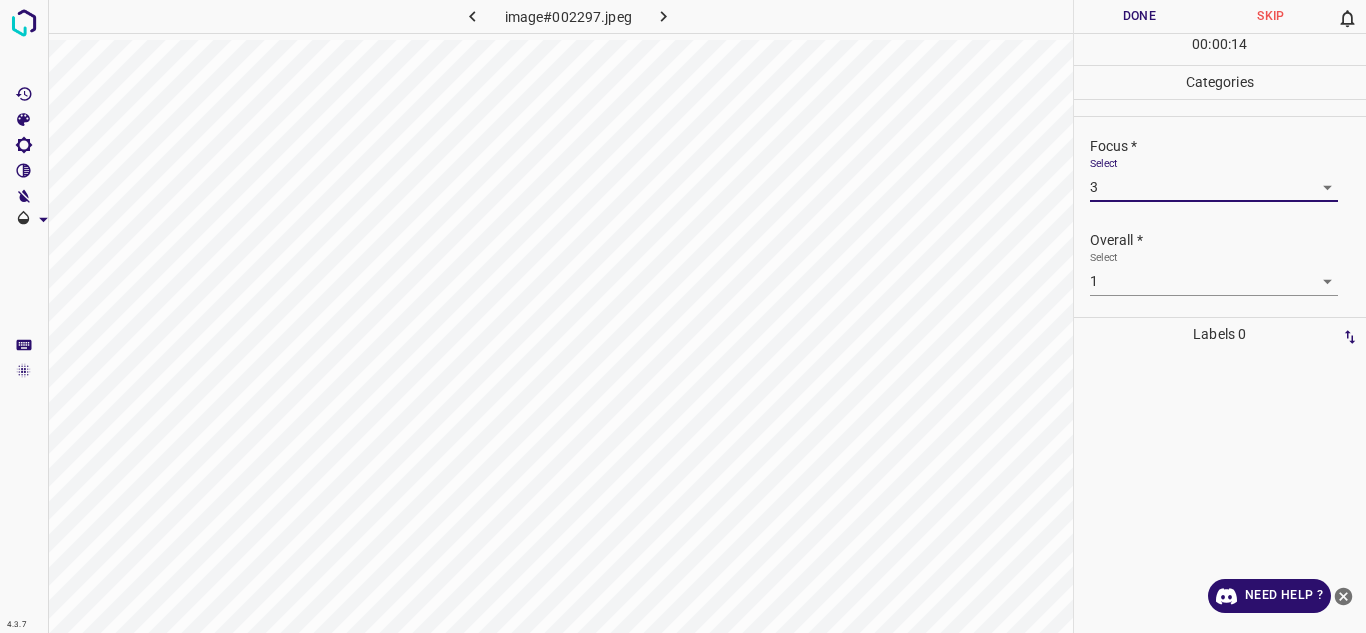click on "4.3.7 image#002297.jpeg Done Skip 0 00   : 00   : 14   Categories Lighting *  Select 2 2 Focus *  Select 3 3 Overall *  Select 1 1 Labels   0 Categories 1 Lighting 2 Focus 3 Overall Tools Space Change between modes (Draw & Edit) I Auto labeling R Restore zoom M Zoom in N Zoom out Delete Delete selecte label Filters Z Restore filters X Saturation filter C Brightness filter V Contrast filter B Gray scale filter General O Download Need Help ? - Text - Hide - Delete" at bounding box center (683, 316) 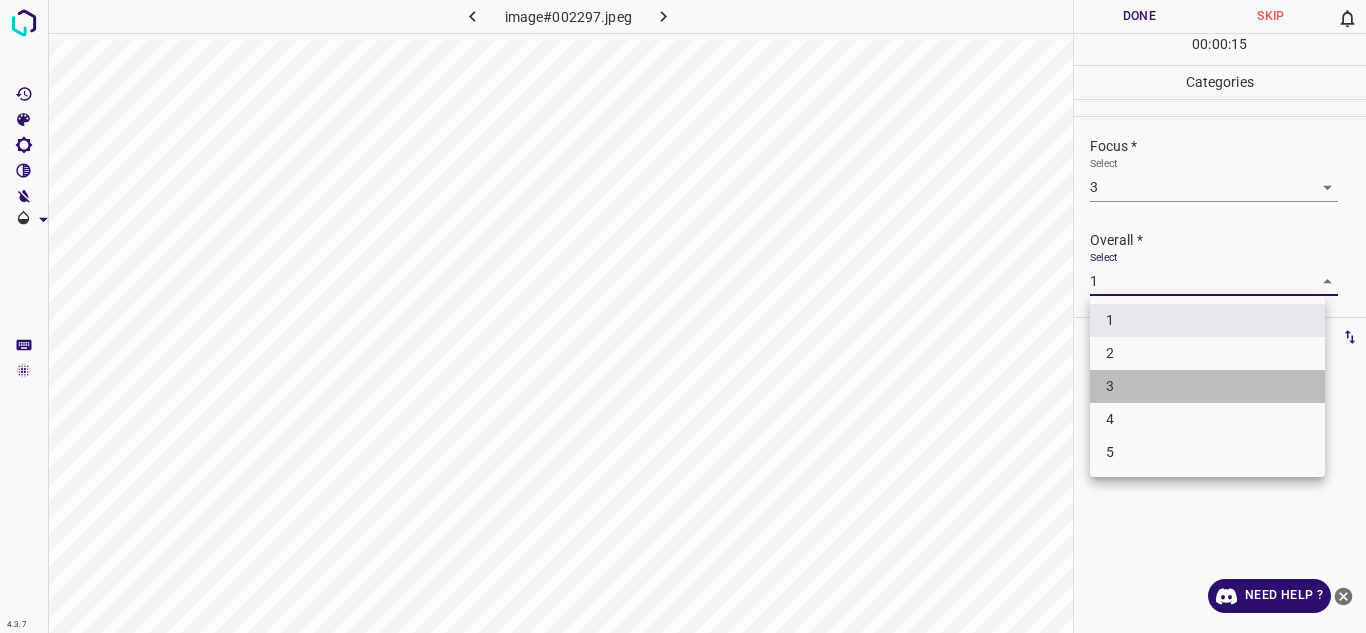 click on "3" at bounding box center [1207, 386] 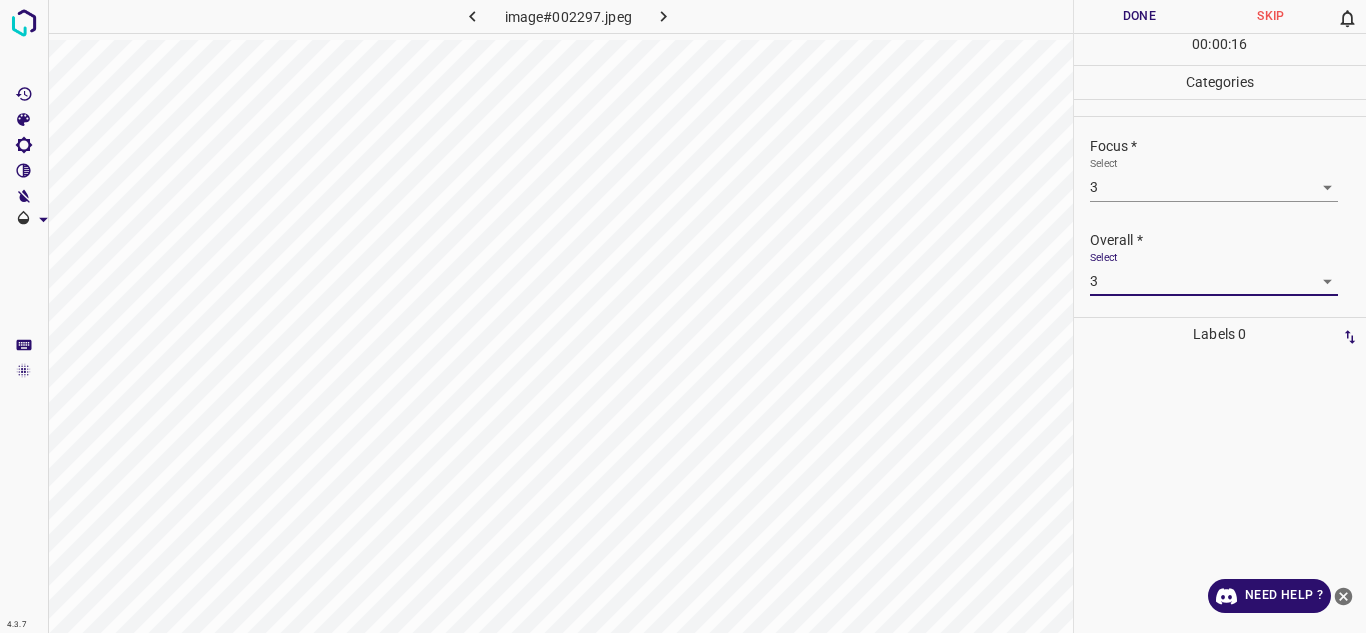 click on "Done" at bounding box center (1140, 16) 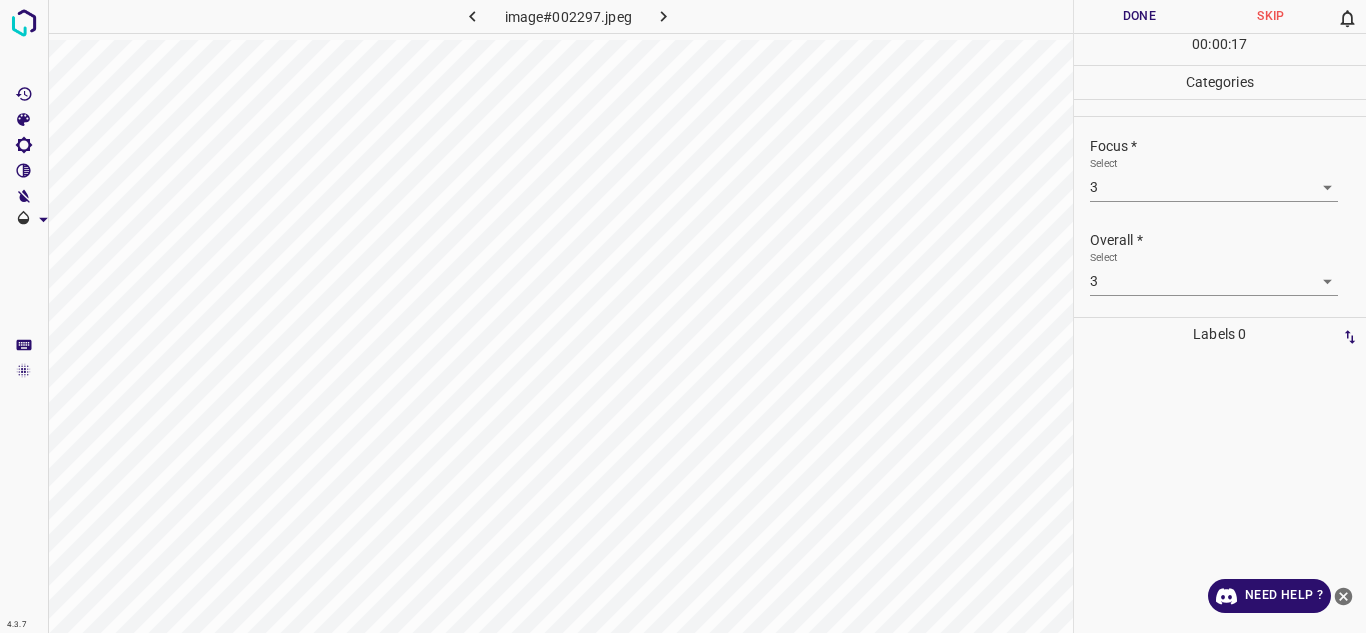 click 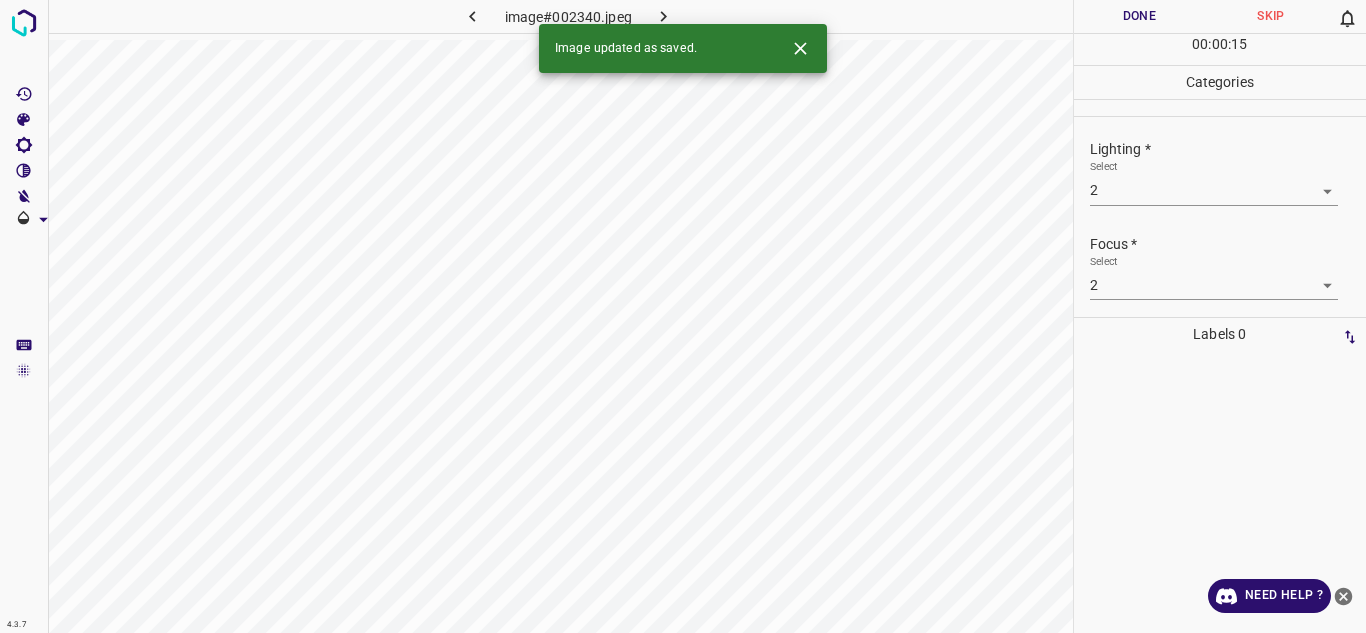 click on "4.3.7 image#002340.jpeg Done Skip 0 00   : 00   : 15   Categories Lighting *  Select 2 2 Focus *  Select 2 2 Overall *  Select 2 2 Labels   0 Categories 1 Lighting 2 Focus 3 Overall Tools Space Change between modes (Draw & Edit) I Auto labeling R Restore zoom M Zoom in N Zoom out Delete Delete selecte label Filters Z Restore filters X Saturation filter C Brightness filter V Contrast filter B Gray scale filter General O Download Image updated as saved. Need Help ? - Text - Hide - Delete" at bounding box center [683, 316] 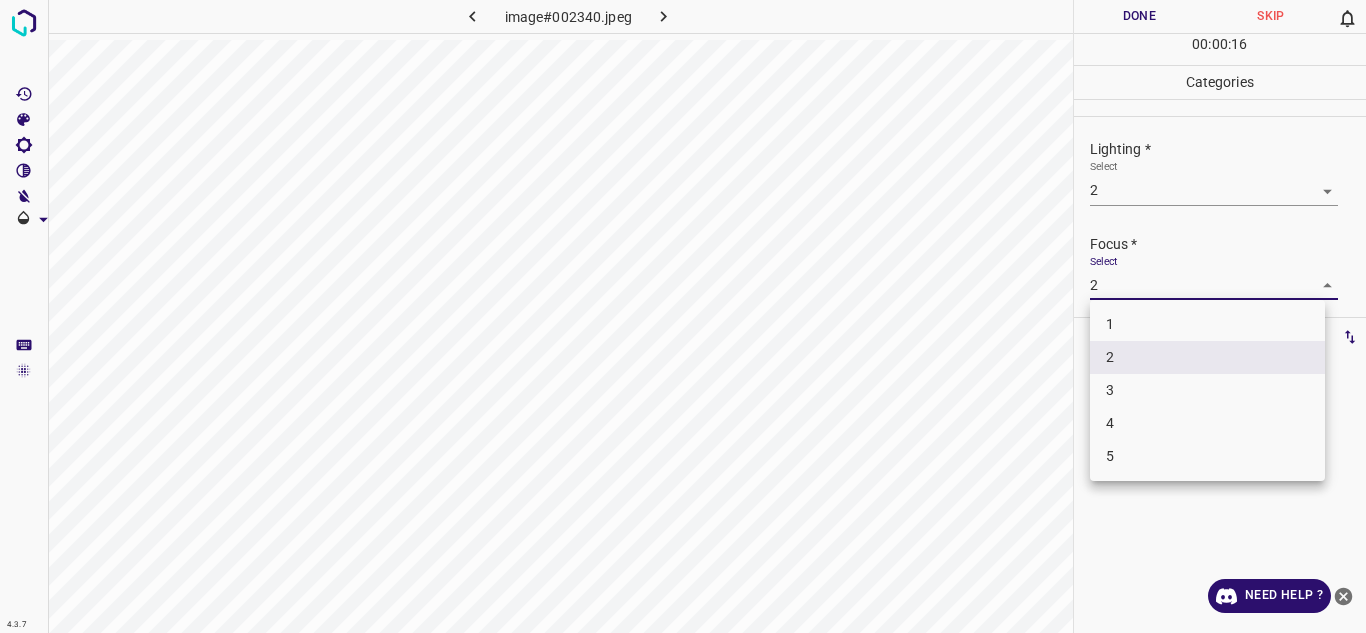 click on "3" at bounding box center (1207, 390) 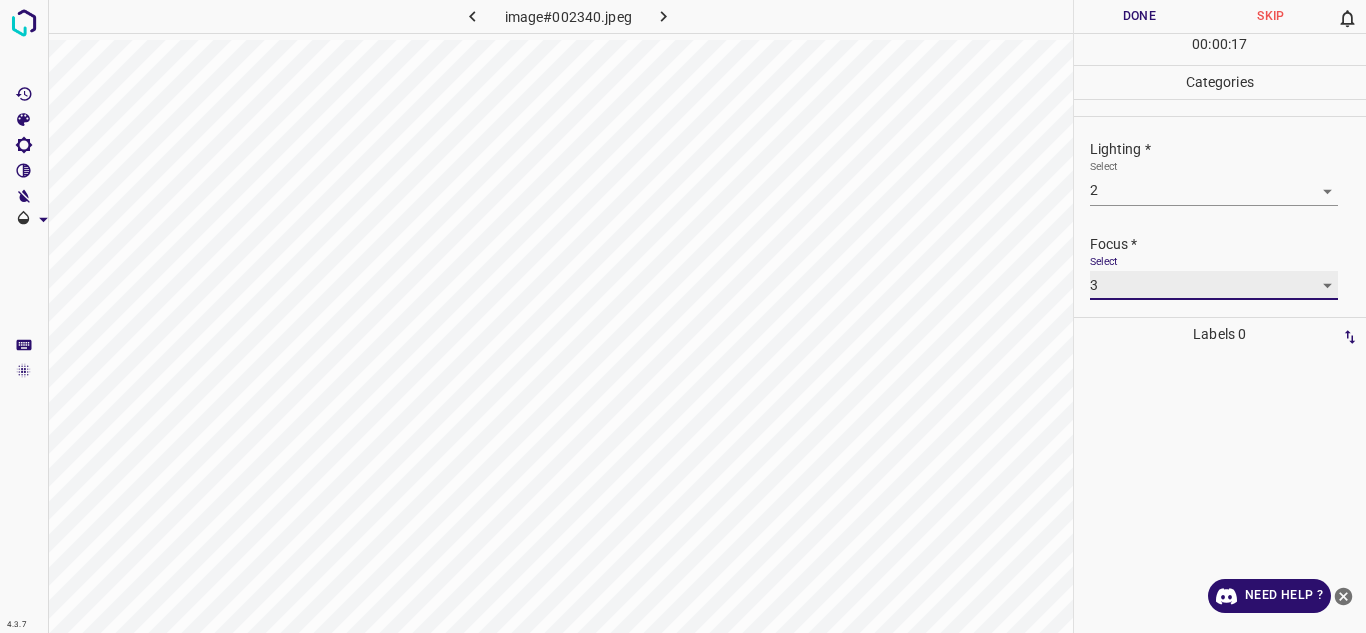 scroll, scrollTop: 98, scrollLeft: 0, axis: vertical 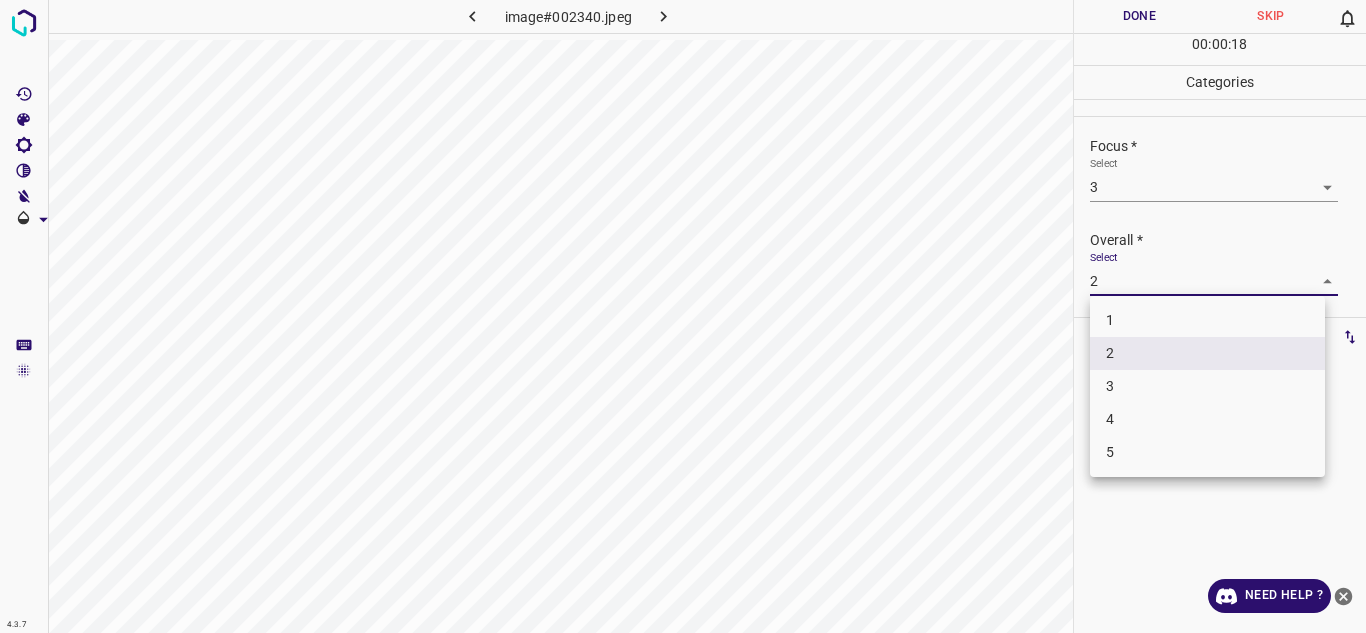 click on "4.3.7 image#002340.jpeg Done Skip 0 00   : 00   : 18   Categories Lighting *  Select 2 2 Focus *  Select 3 3 Overall *  Select 2 2 Labels   0 Categories 1 Lighting 2 Focus 3 Overall Tools Space Change between modes (Draw & Edit) I Auto labeling R Restore zoom M Zoom in N Zoom out Delete Delete selecte label Filters Z Restore filters X Saturation filter C Brightness filter V Contrast filter B Gray scale filter General O Download Need Help ? - Text - Hide - Delete 1 2 3 4 5" at bounding box center (683, 316) 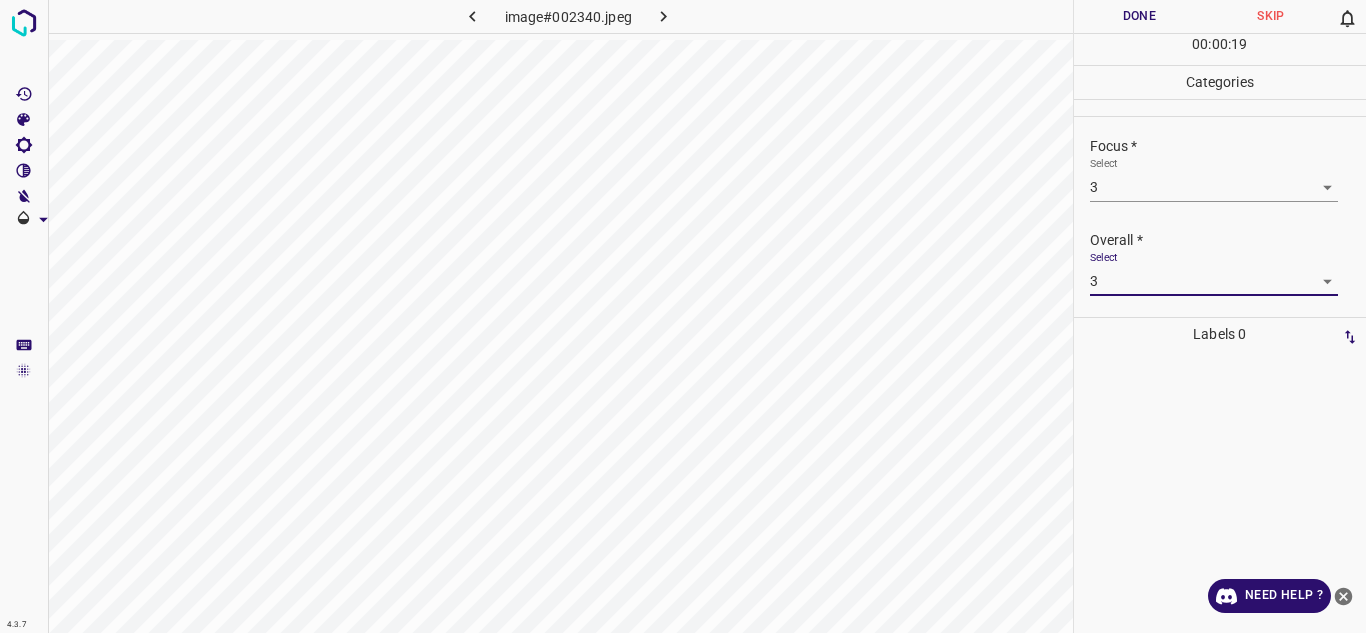 click on "Done" at bounding box center [1140, 16] 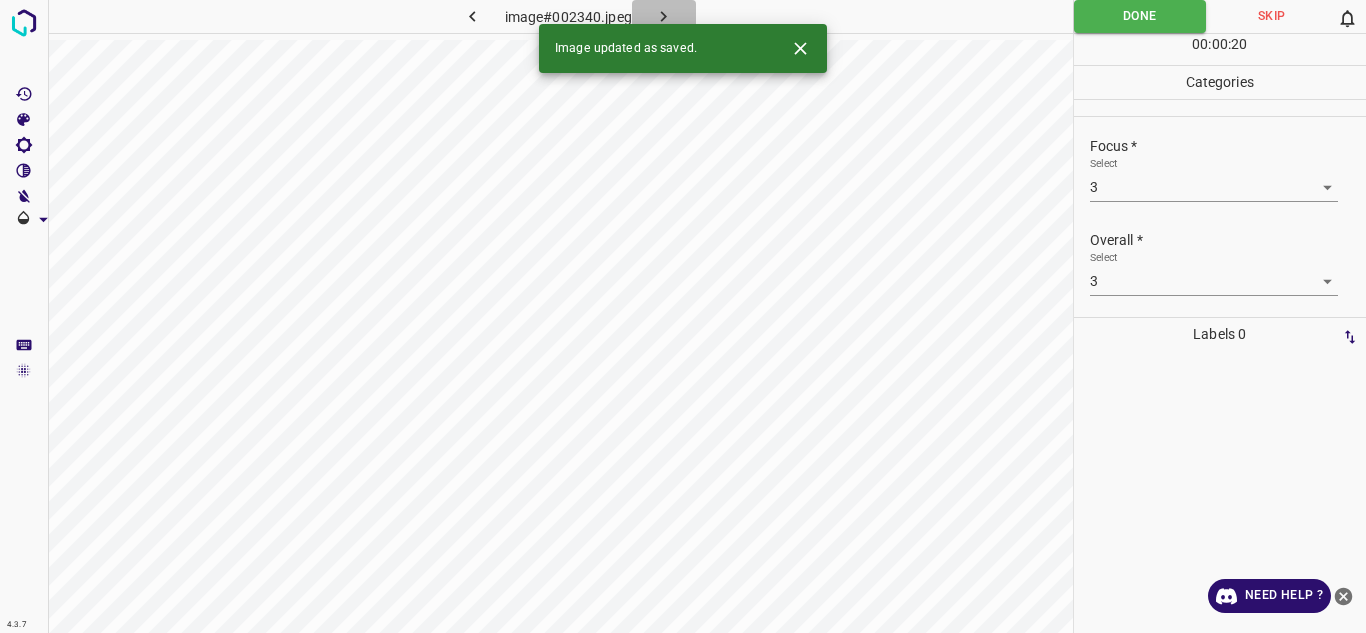 click 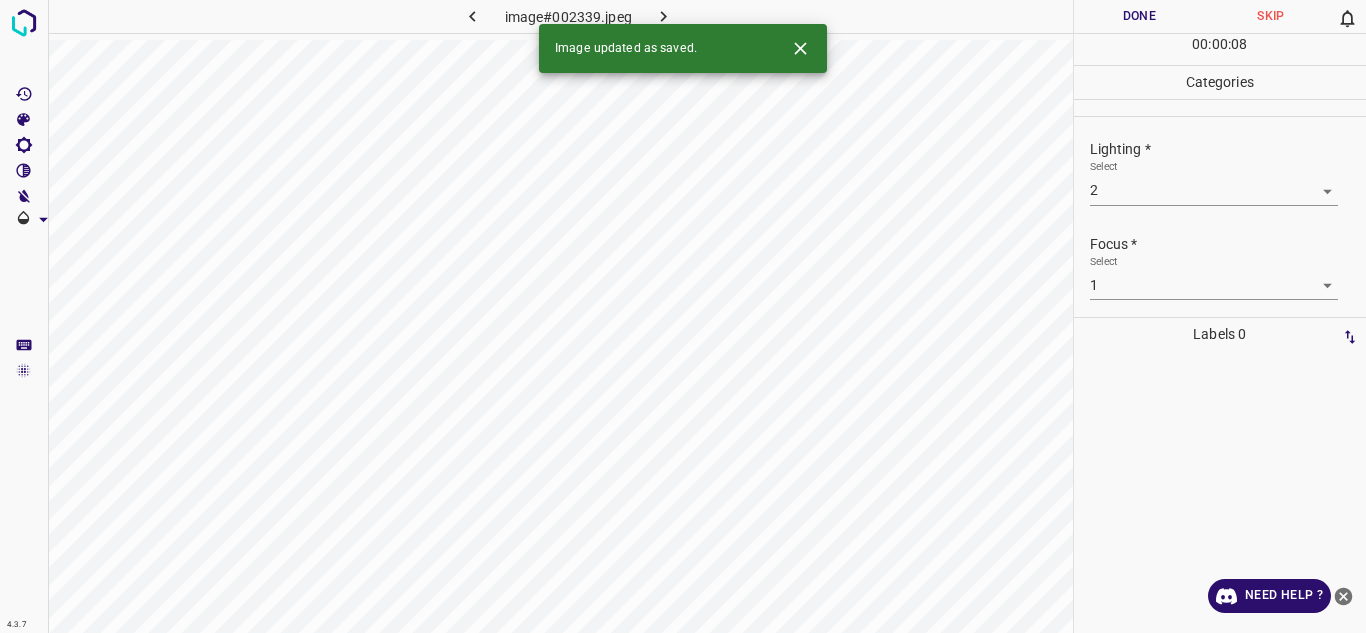 click on "4.3.7 image#002339.jpeg Done Skip 0 00   : 00   : 08   Categories Lighting *  Select 2 2 Focus *  Select 1 1 Overall *  Select 2 2 Labels   0 Categories 1 Lighting 2 Focus 3 Overall Tools Space Change between modes (Draw & Edit) I Auto labeling R Restore zoom M Zoom in N Zoom out Delete Delete selecte label Filters Z Restore filters X Saturation filter C Brightness filter V Contrast filter B Gray scale filter General O Download Image updated as saved. Need Help ? - Text - Hide - Delete" at bounding box center (683, 316) 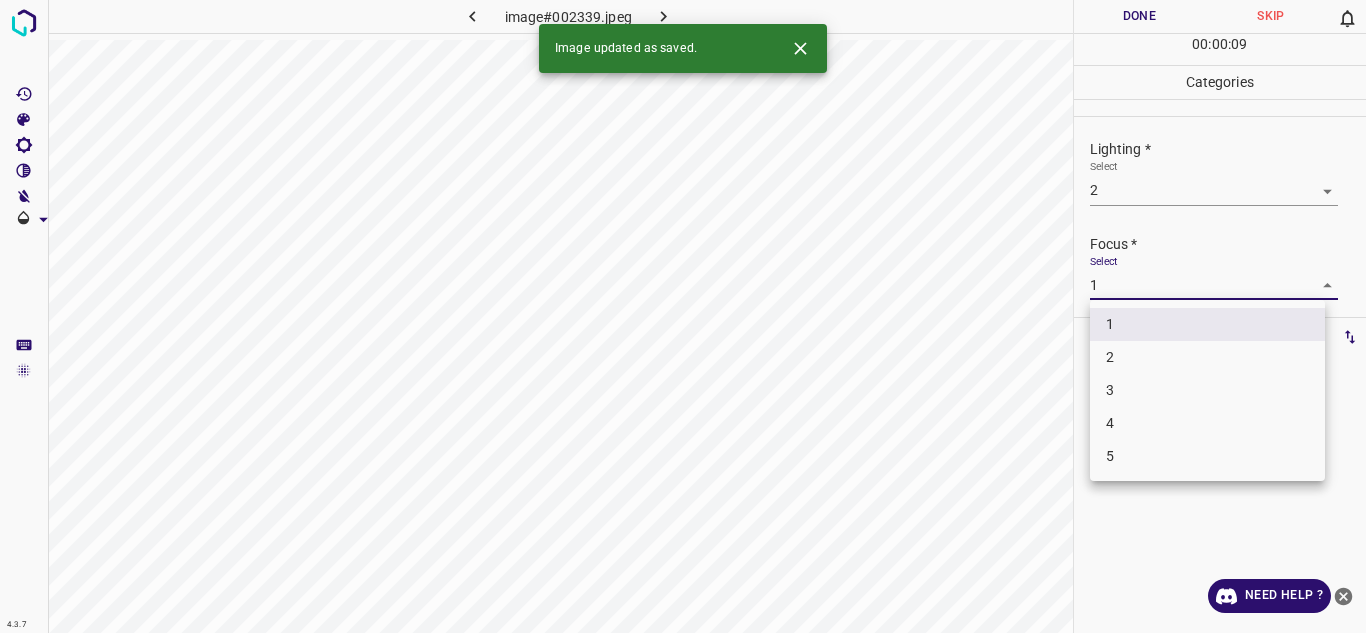 click on "3" at bounding box center [1207, 390] 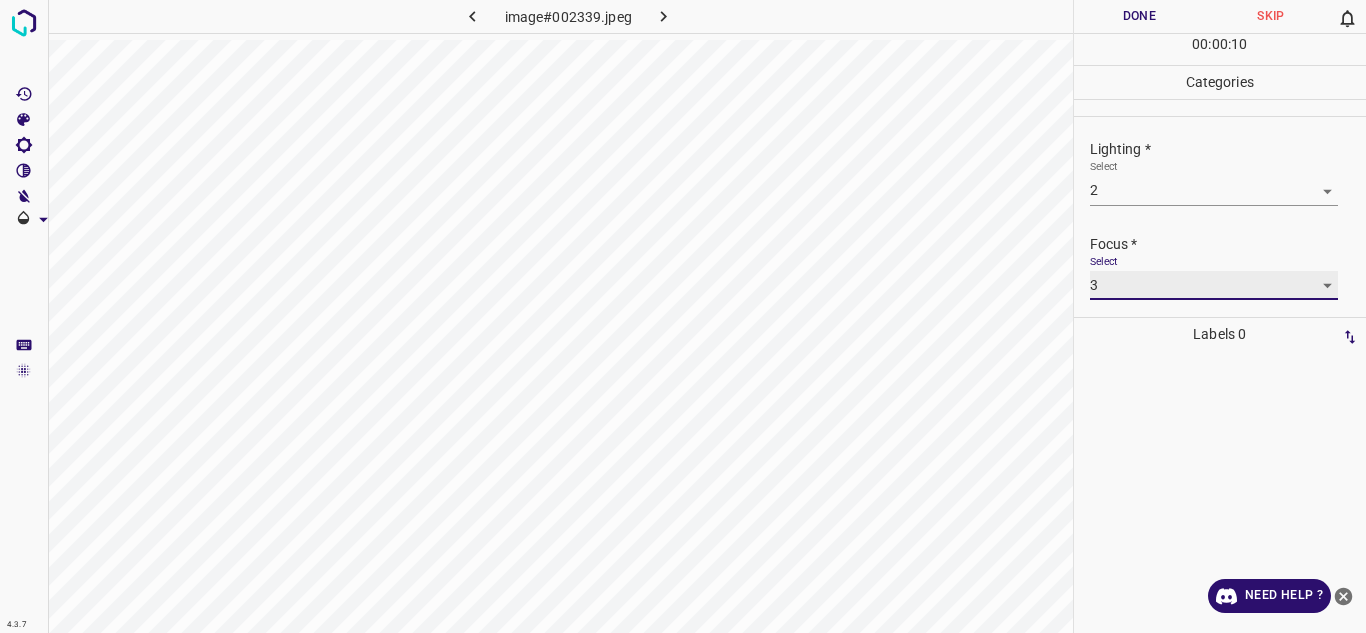 scroll, scrollTop: 98, scrollLeft: 0, axis: vertical 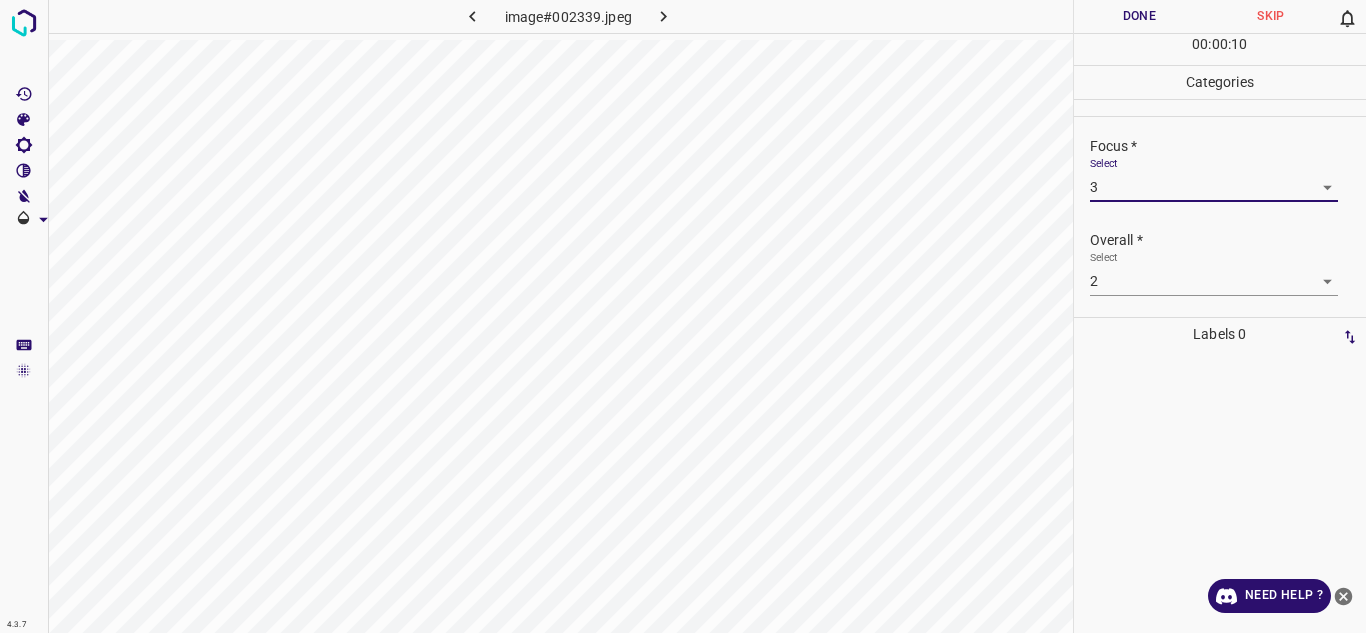 click on "4.3.7 image#002339.jpeg Done Skip 0 00   : 00   : 10   Categories Lighting *  Select 2 2 Focus *  Select 3 3 Overall *  Select 2 2 Labels   0 Categories 1 Lighting 2 Focus 3 Overall Tools Space Change between modes (Draw & Edit) I Auto labeling R Restore zoom M Zoom in N Zoom out Delete Delete selecte label Filters Z Restore filters X Saturation filter C Brightness filter V Contrast filter B Gray scale filter General O Download Need Help ? - Text - Hide - Delete" at bounding box center (683, 316) 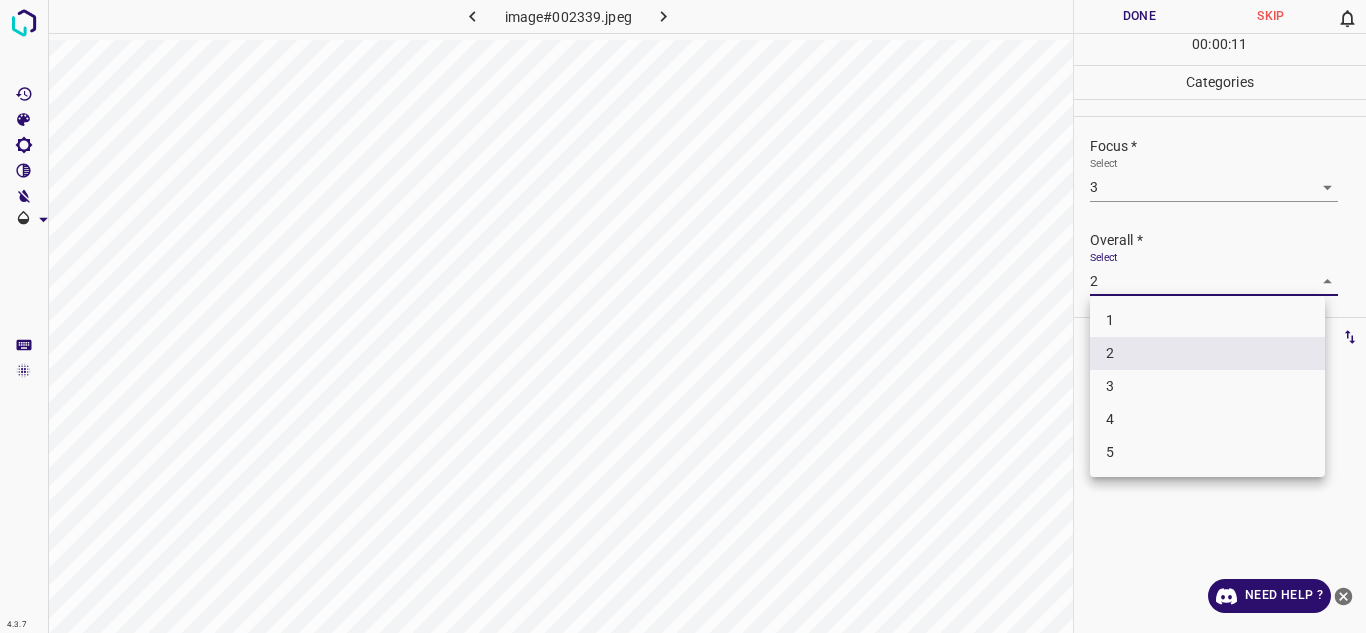 click on "3" at bounding box center (1207, 386) 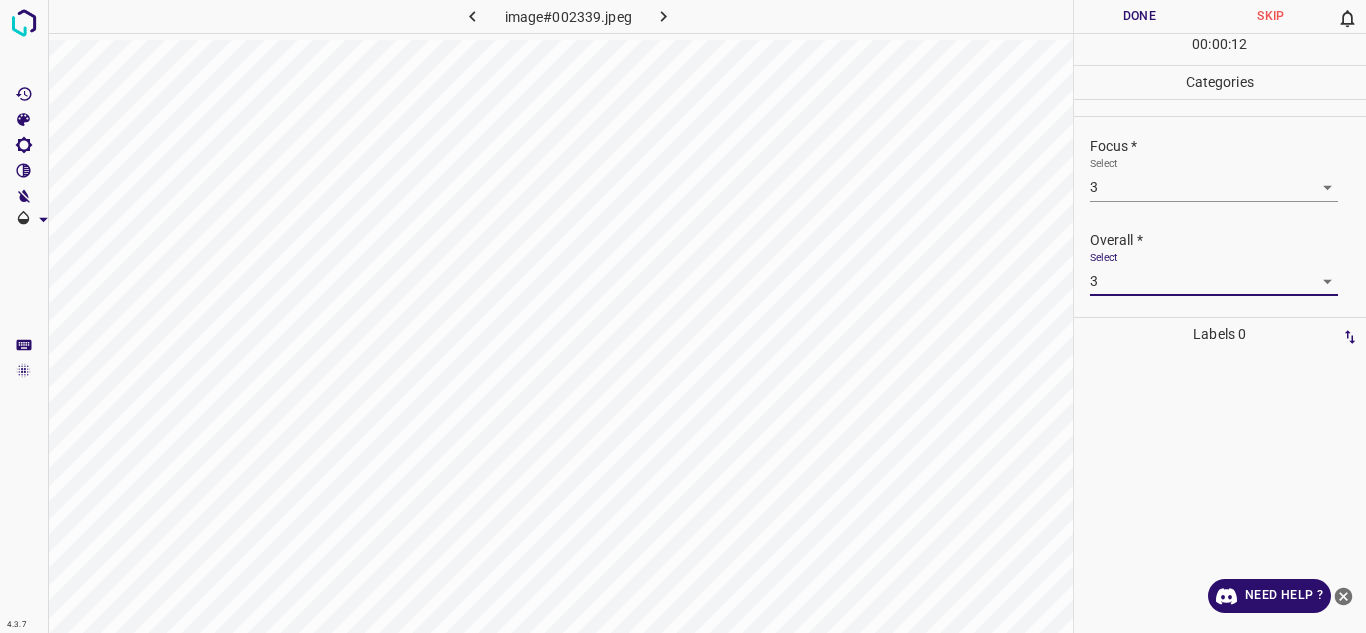 click on "Done" at bounding box center [1140, 16] 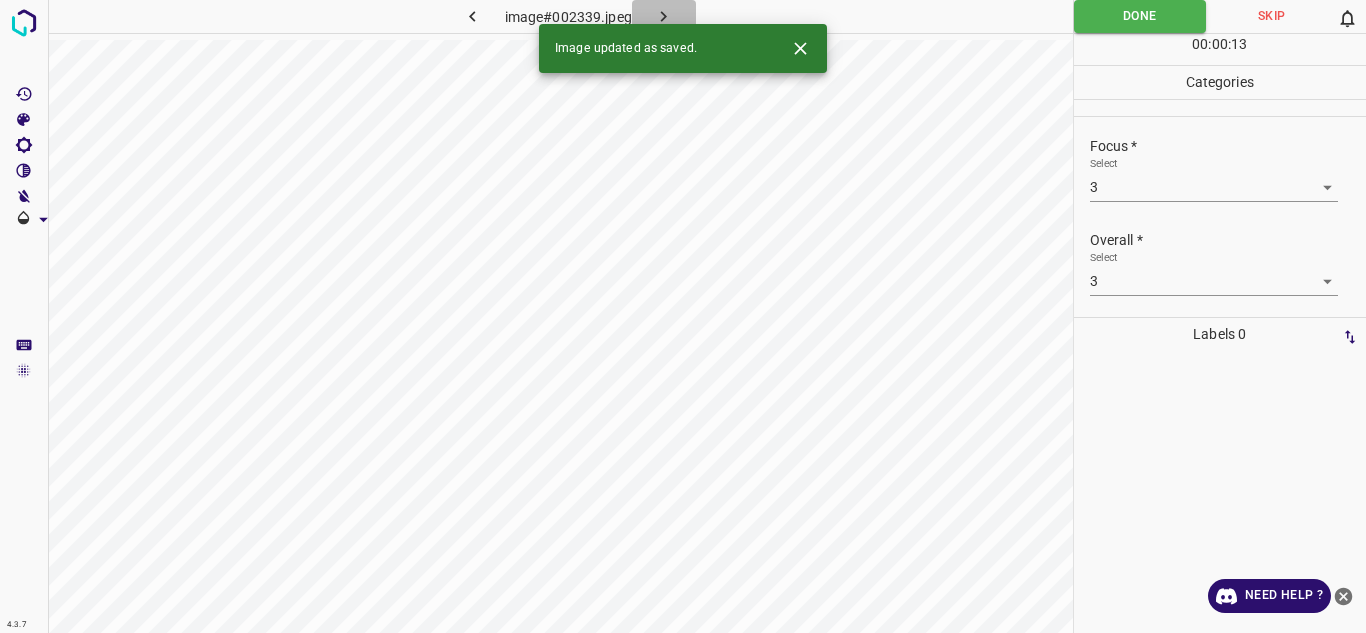 click 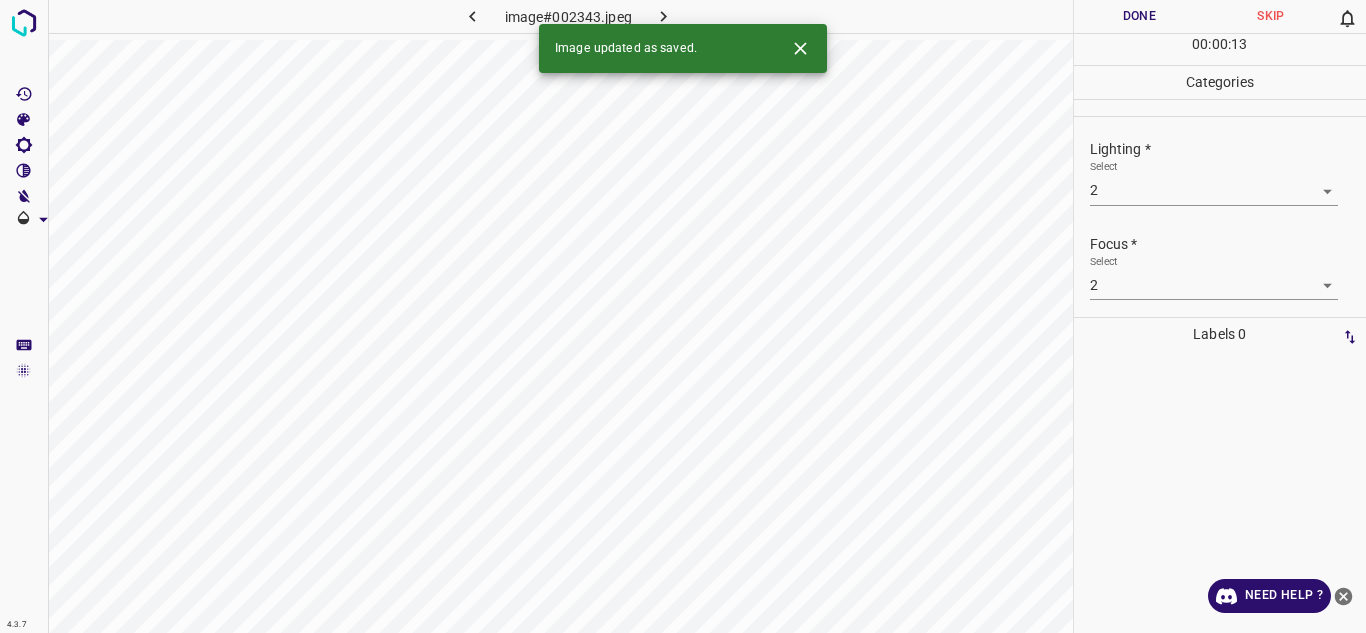 click on "4.3.7 image#002343.jpeg Done Skip 0 00   : 00   : 13   Categories Lighting *  Select 2 2 Focus *  Select 2 2 Overall *  Select 2 2 Labels   0 Categories 1 Lighting 2 Focus 3 Overall Tools Space Change between modes (Draw & Edit) I Auto labeling R Restore zoom M Zoom in N Zoom out Delete Delete selecte label Filters Z Restore filters X Saturation filter C Brightness filter V Contrast filter B Gray scale filter General O Download Image updated as saved. Need Help ? - Text - Hide - Delete" at bounding box center [683, 316] 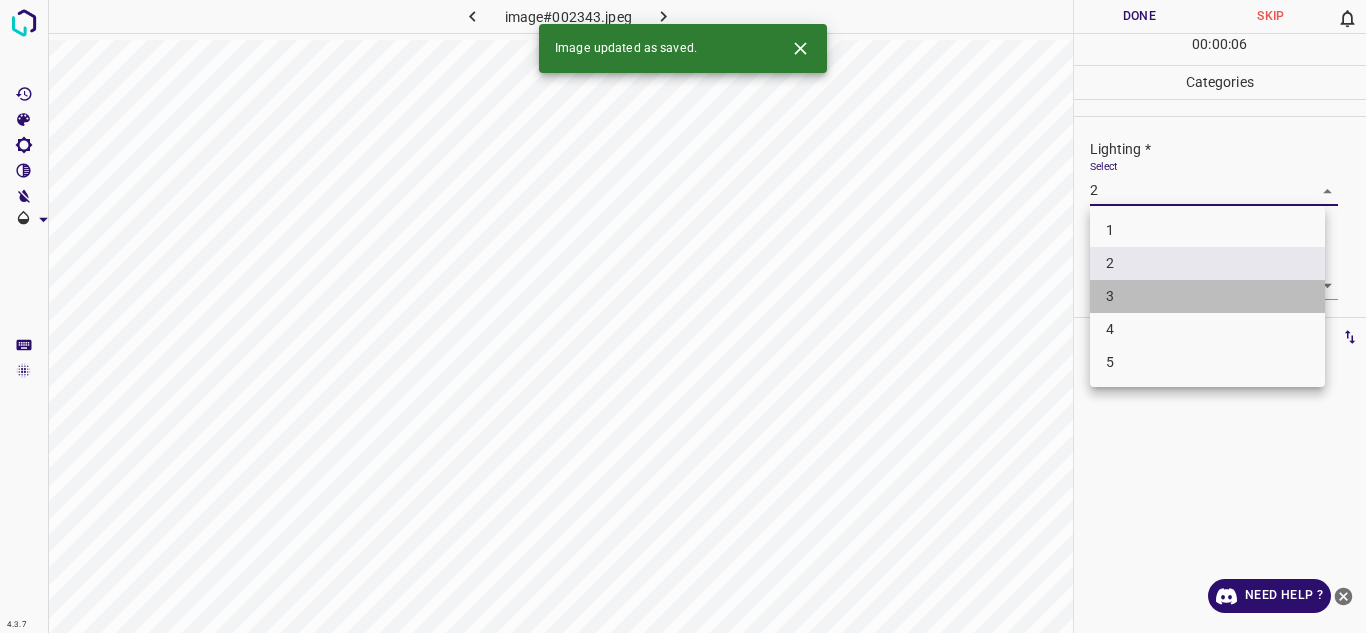 click on "3" at bounding box center [1207, 296] 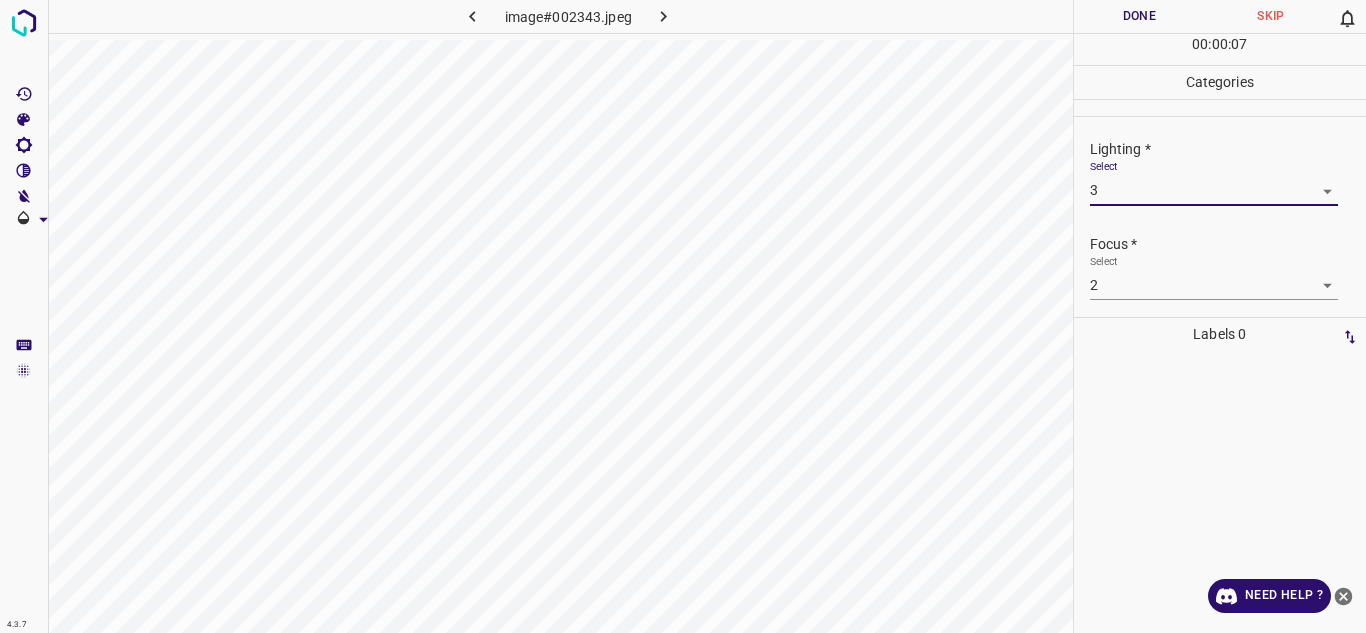 click on "4.3.7 image#002343.jpeg Done Skip 0 00   : 00   : 07   Categories Lighting *  Select 3 3 Focus *  Select 2 2 Overall *  Select 2 2 Labels   0 Categories 1 Lighting 2 Focus 3 Overall Tools Space Change between modes (Draw & Edit) I Auto labeling R Restore zoom M Zoom in N Zoom out Delete Delete selecte label Filters Z Restore filters X Saturation filter C Brightness filter V Contrast filter B Gray scale filter General O Download Need Help ? - Text - Hide - Delete" at bounding box center [683, 316] 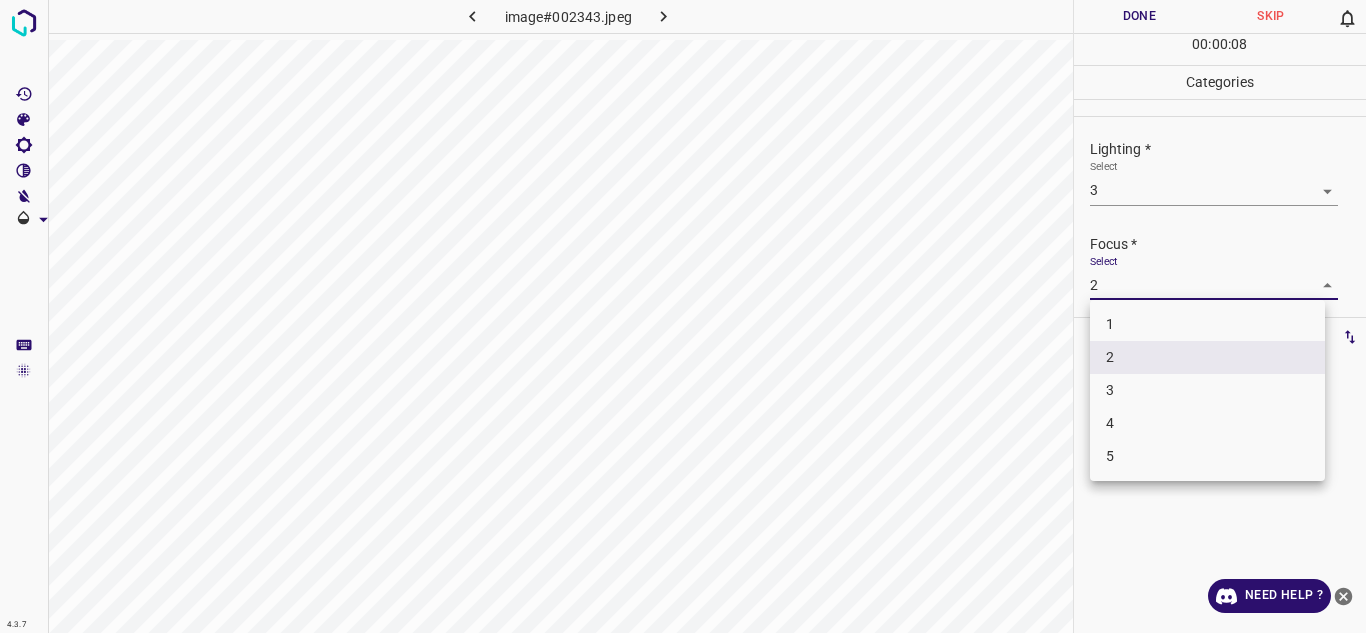click on "3" at bounding box center [1207, 390] 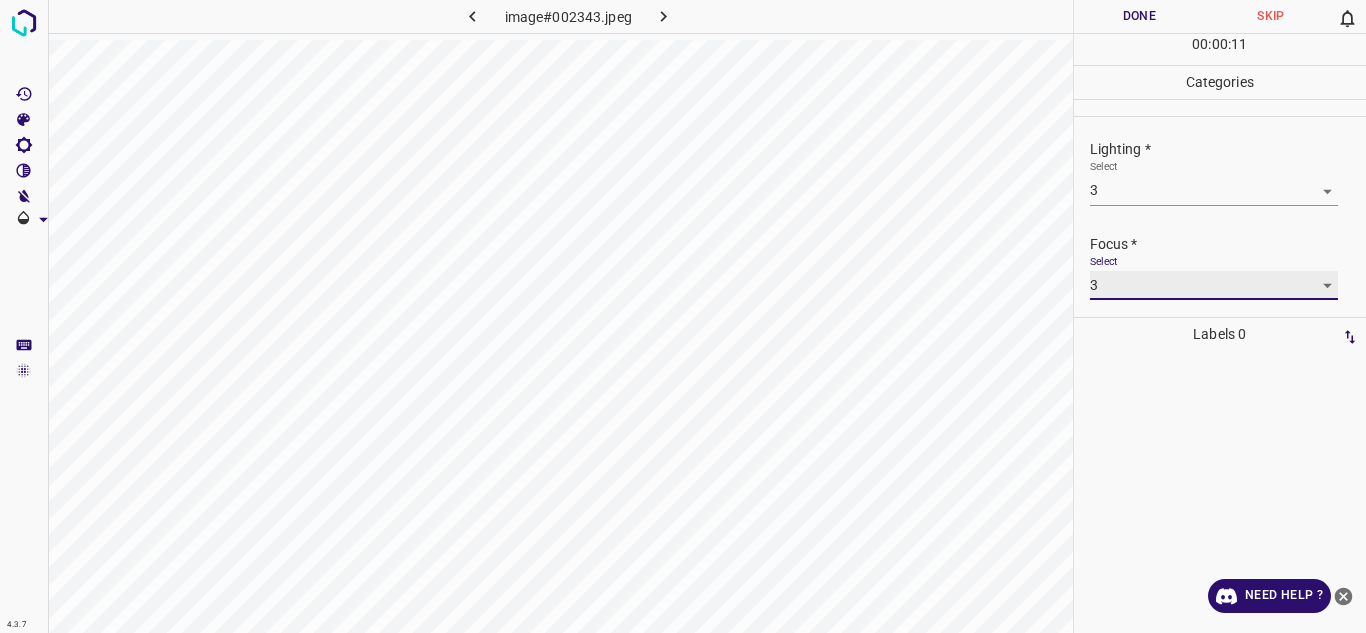 scroll, scrollTop: 98, scrollLeft: 0, axis: vertical 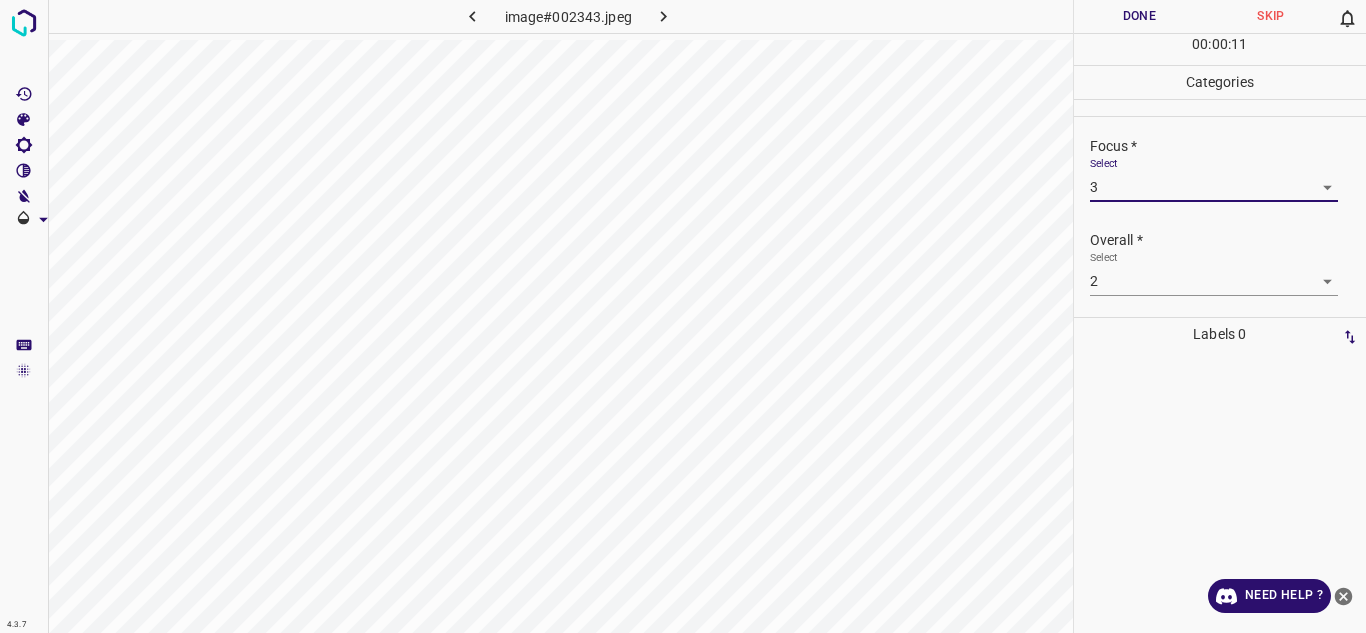 click on "4.3.7 image#002343.jpeg Done Skip 0 00   : 00   : 11   Categories Lighting *  Select 3 3 Focus *  Select 3 3 Overall *  Select 2 2 Labels   0 Categories 1 Lighting 2 Focus 3 Overall Tools Space Change between modes (Draw & Edit) I Auto labeling R Restore zoom M Zoom in N Zoom out Delete Delete selecte label Filters Z Restore filters X Saturation filter C Brightness filter V Contrast filter B Gray scale filter General O Download Need Help ? - Text - Hide - Delete" at bounding box center (683, 316) 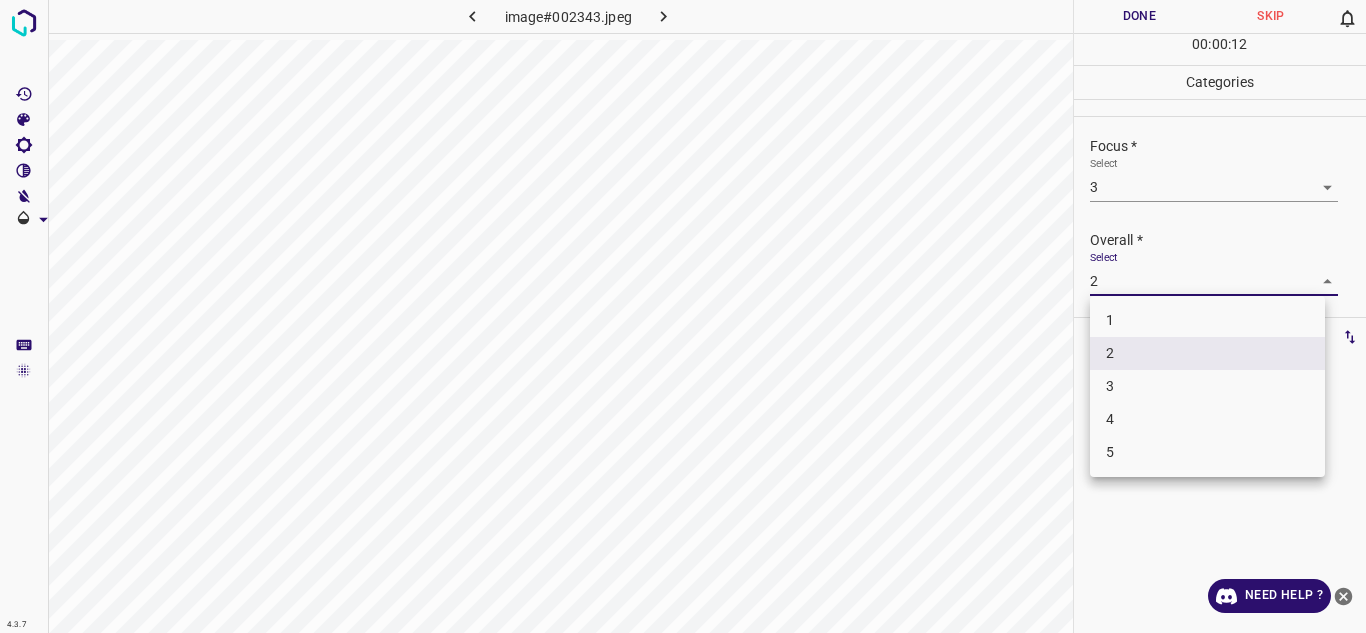 click on "3" at bounding box center [1207, 386] 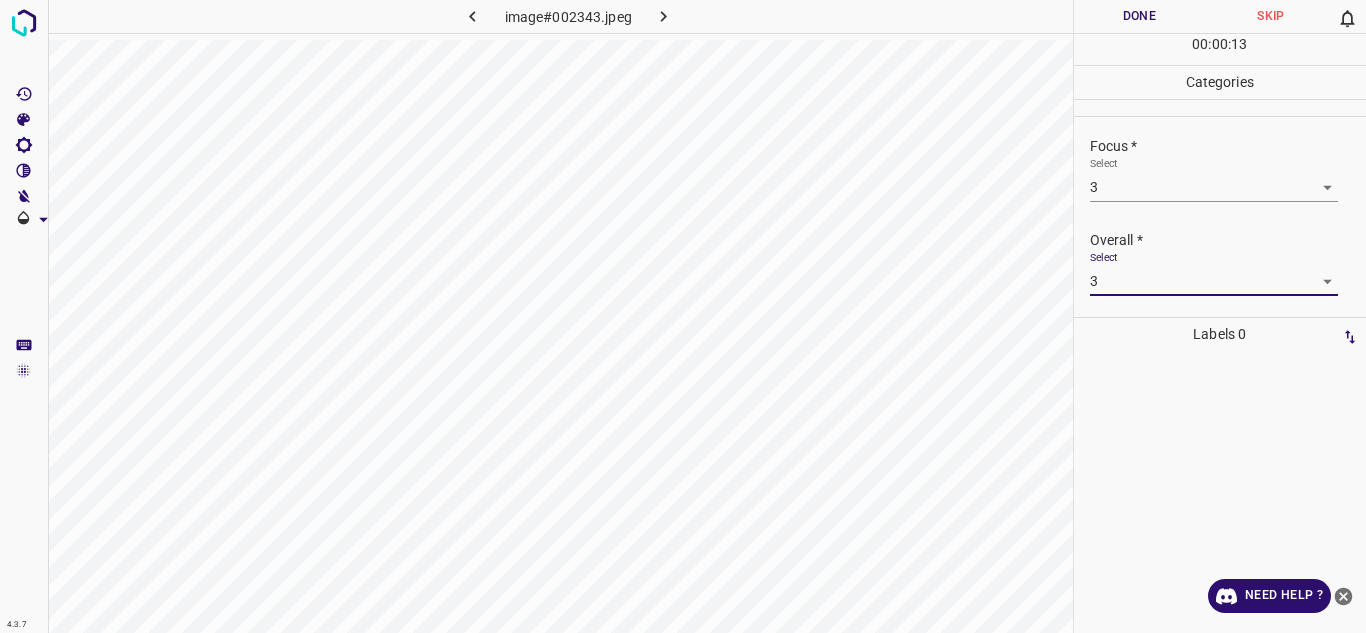 click on "Done" at bounding box center (1140, 16) 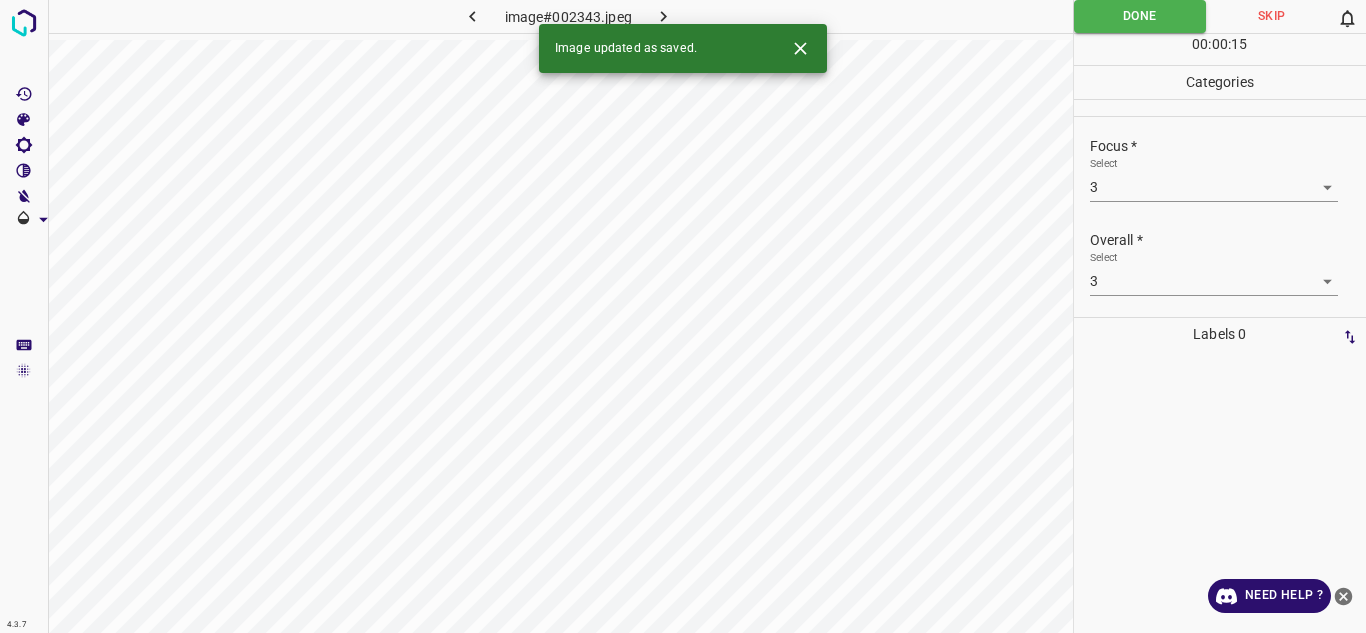 click 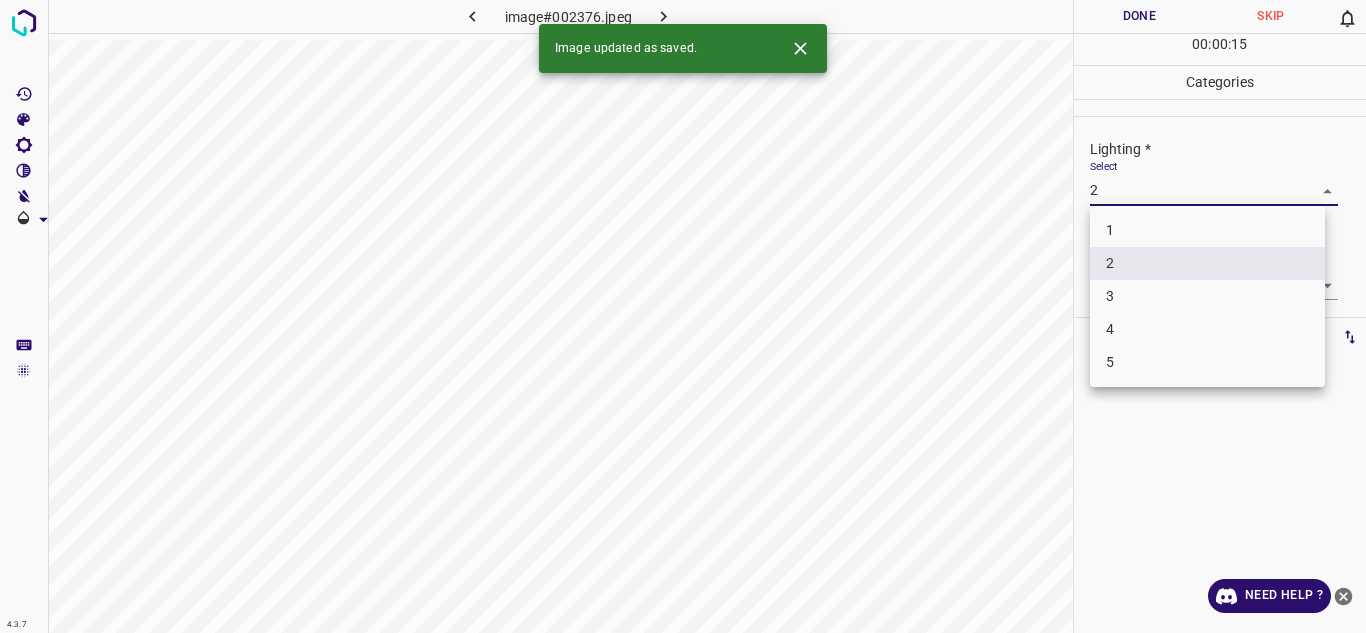 click on "4.3.7 image#002376.jpeg Done Skip 0 00   : 00   : 15   Categories Lighting *  Select 2 2 Focus *  Select 2 2 Overall *  Select 2 2 Labels   0 Categories 1 Lighting 2 Focus 3 Overall Tools Space Change between modes (Draw & Edit) I Auto labeling R Restore zoom M Zoom in N Zoom out Delete Delete selecte label Filters Z Restore filters X Saturation filter C Brightness filter V Contrast filter B Gray scale filter General O Download Image updated as saved. Need Help ? - Text - Hide - Delete 1 2 3 4 5" at bounding box center (683, 316) 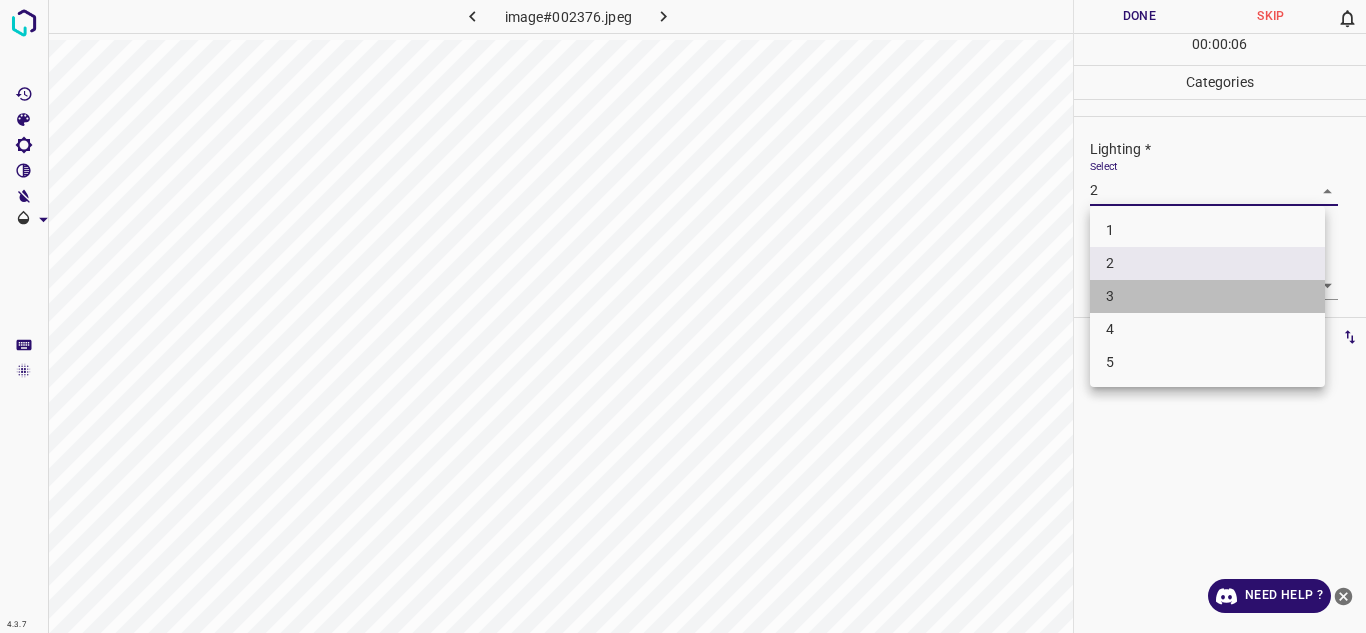 click on "3" at bounding box center (1207, 296) 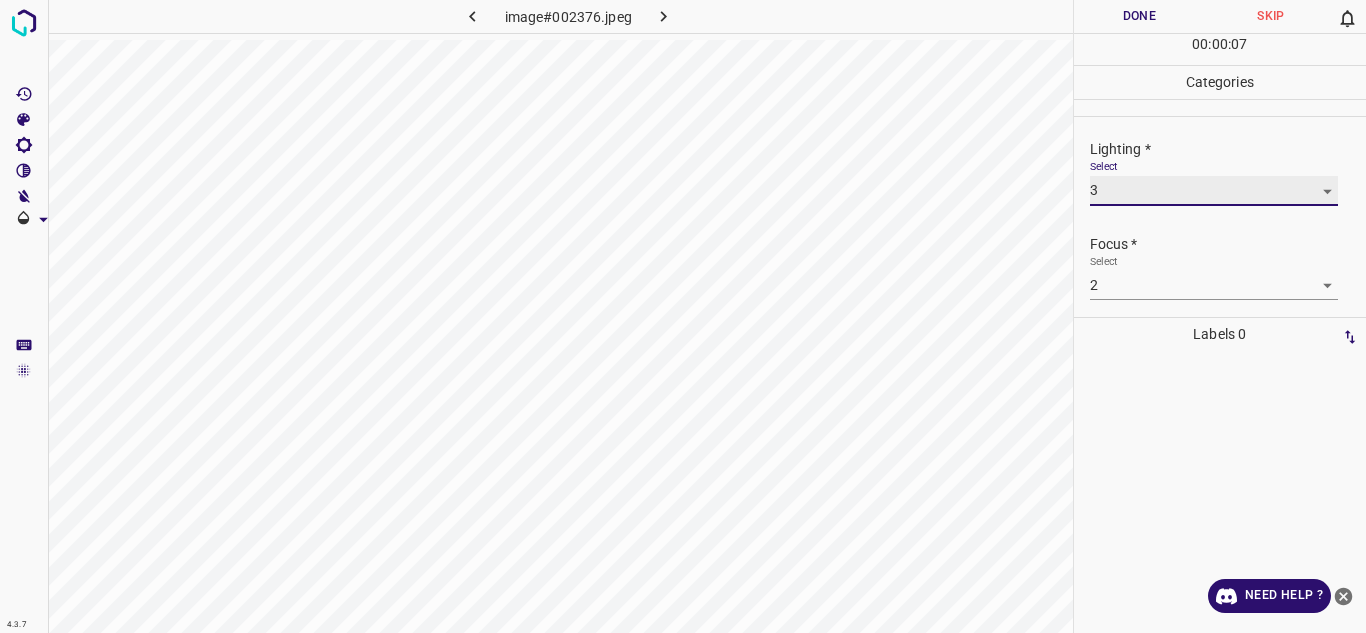 scroll, scrollTop: 98, scrollLeft: 0, axis: vertical 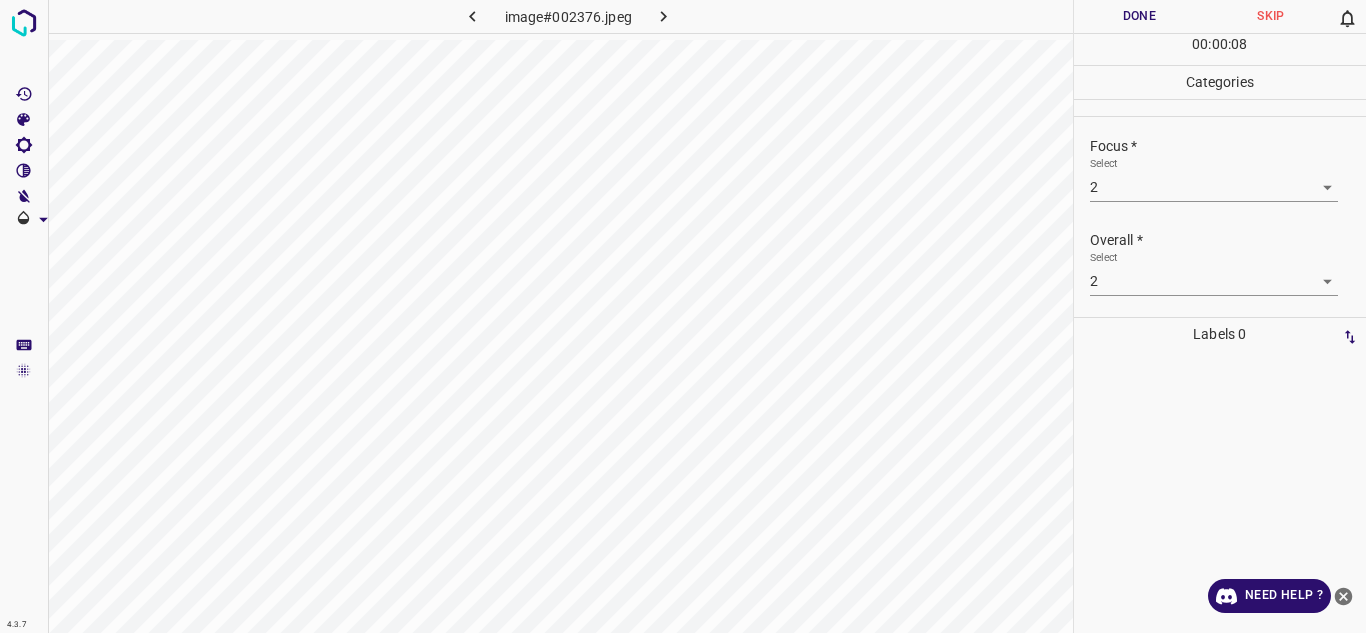click on "4.3.7 image#002376.jpeg Done Skip 0 00   : 00   : 08   Categories Lighting *  Select 3 3 Focus *  Select 2 2 Overall *  Select 2 2 Labels   0 Categories 1 Lighting 2 Focus 3 Overall Tools Space Change between modes (Draw & Edit) I Auto labeling R Restore zoom M Zoom in N Zoom out Delete Delete selecte label Filters Z Restore filters X Saturation filter C Brightness filter V Contrast filter B Gray scale filter General O Download Need Help ? - Text - Hide - Delete" at bounding box center (683, 316) 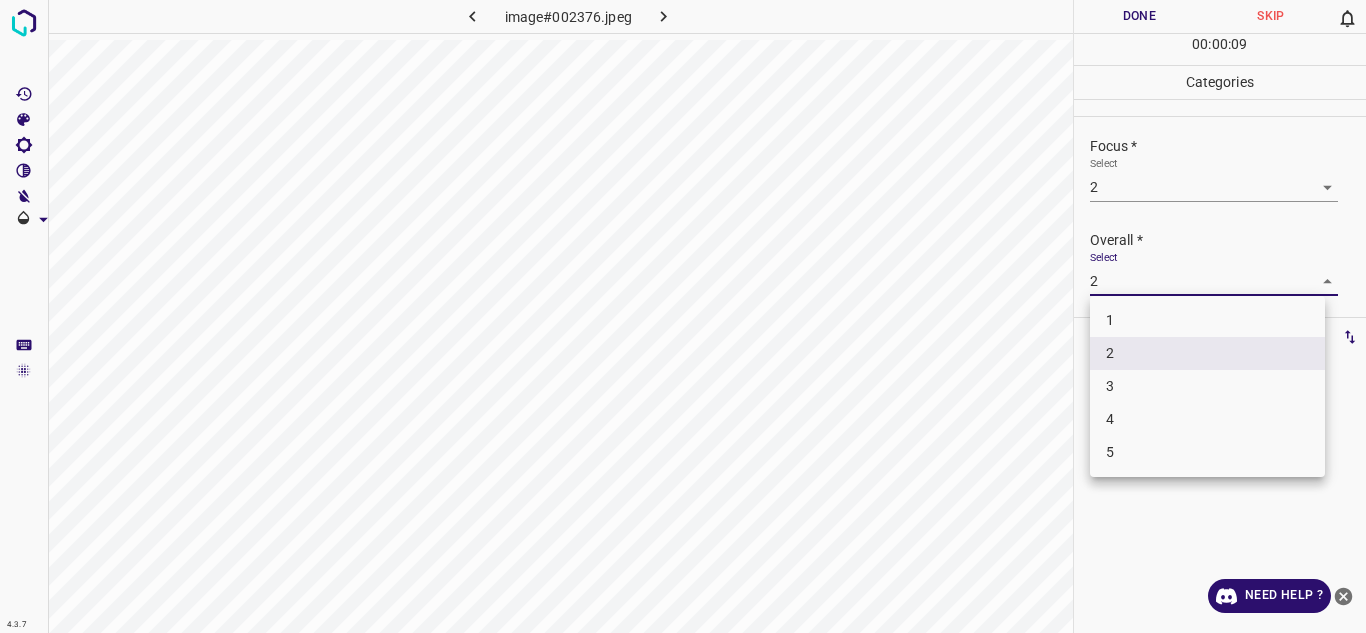 click on "3" at bounding box center (1207, 386) 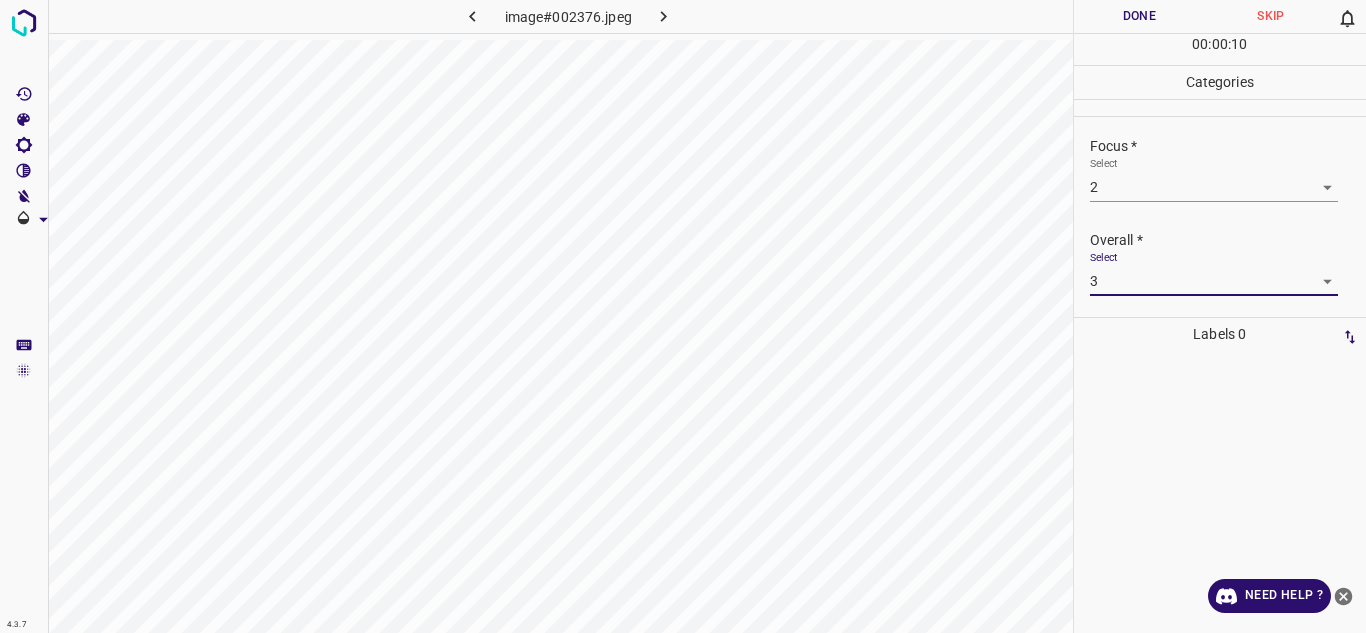 click on "4.3.7 image#002376.jpeg Done Skip 0 00   : 00   : 10   Categories Lighting *  Select 3 3 Focus *  Select 2 2 Overall *  Select 3 3 Labels   0 Categories 1 Lighting 2 Focus 3 Overall Tools Space Change between modes (Draw & Edit) I Auto labeling R Restore zoom M Zoom in N Zoom out Delete Delete selecte label Filters Z Restore filters X Saturation filter C Brightness filter V Contrast filter B Gray scale filter General O Download Need Help ? - Text - Hide - Delete" at bounding box center (683, 316) 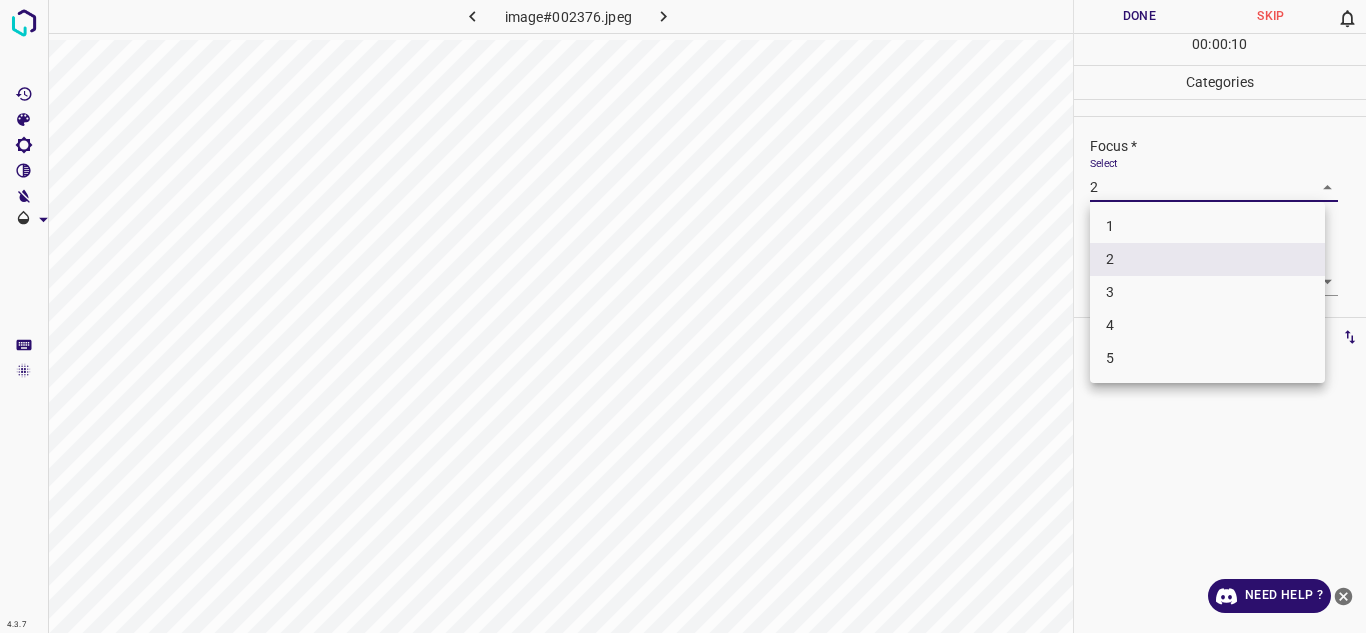 click on "3" at bounding box center (1207, 292) 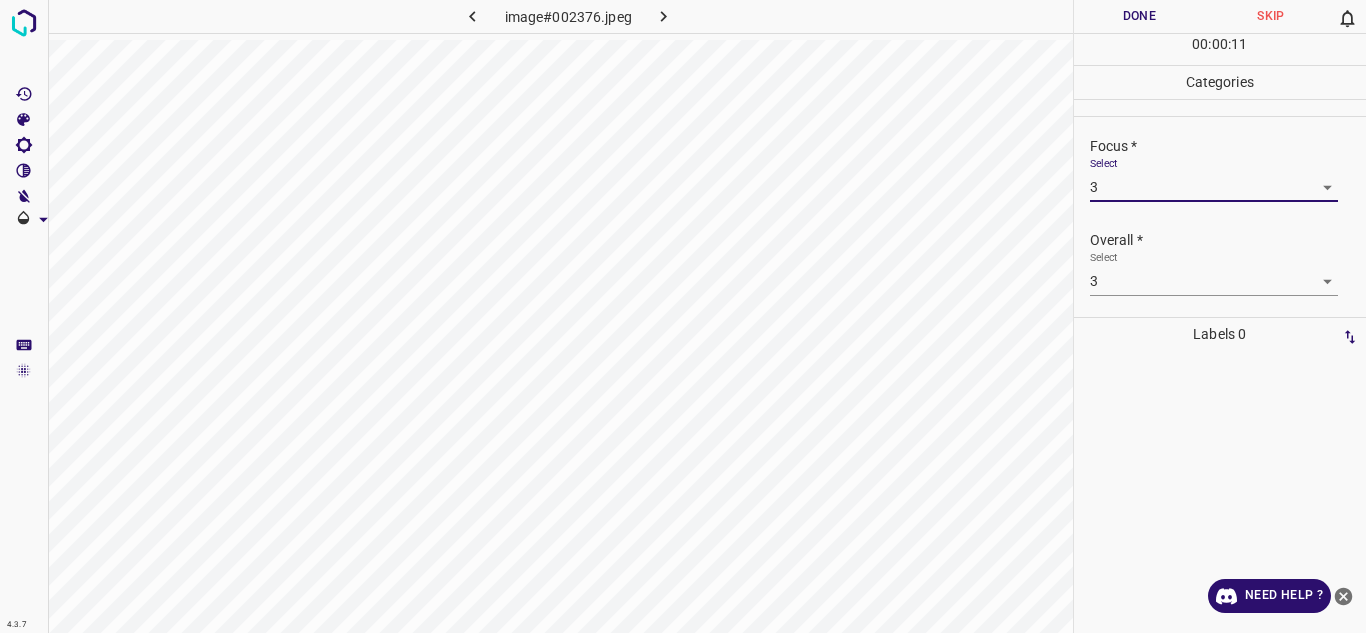 click on "Done" at bounding box center [1140, 16] 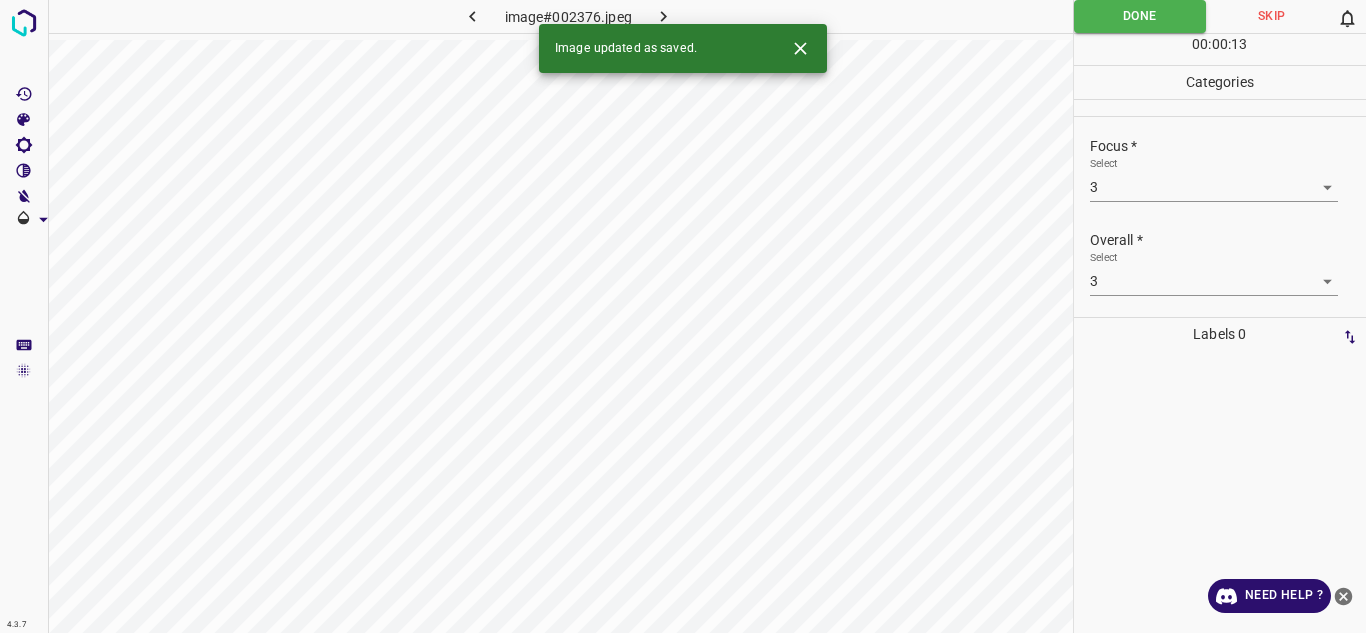 click 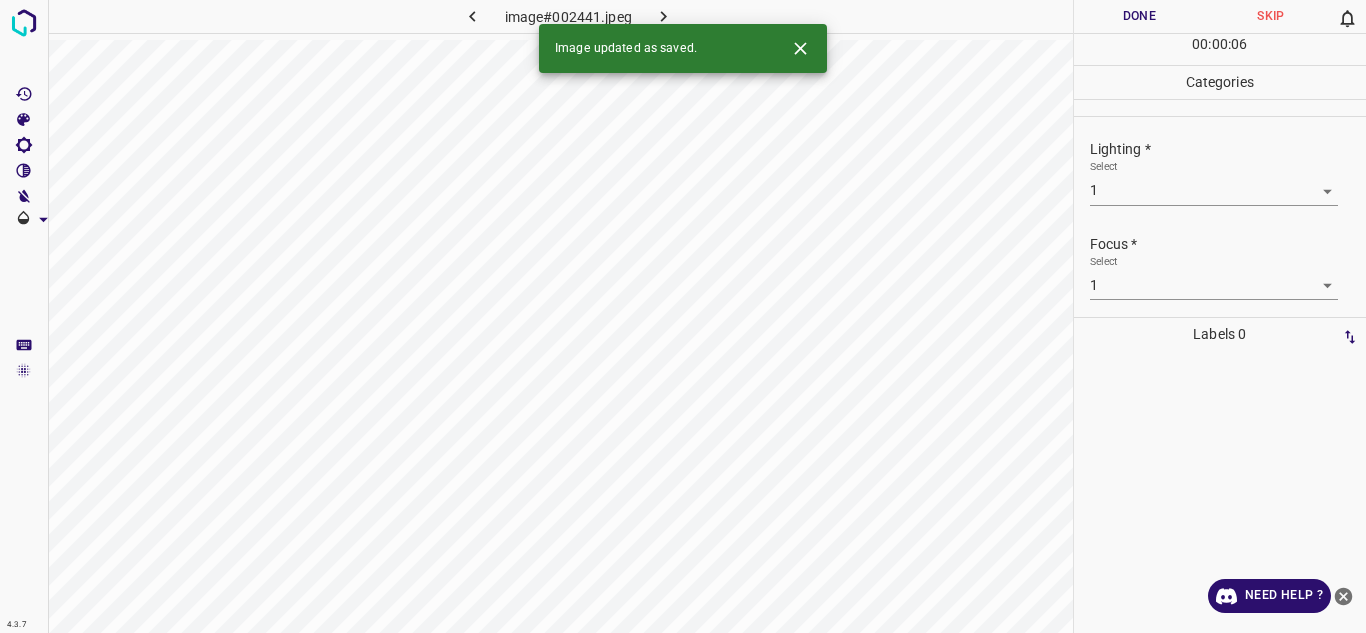 click on "4.3.7 image#002441.jpeg Done Skip 0 00   : 00   : 06   Categories Lighting *  Select 1 1 Focus *  Select 1 1 Overall *  Select 1 1 Labels   0 Categories 1 Lighting 2 Focus 3 Overall Tools Space Change between modes (Draw & Edit) I Auto labeling R Restore zoom M Zoom in N Zoom out Delete Delete selecte label Filters Z Restore filters X Saturation filter C Brightness filter V Contrast filter B Gray scale filter General O Download Image updated as saved. Need Help ? - Text - Hide - Delete" at bounding box center (683, 316) 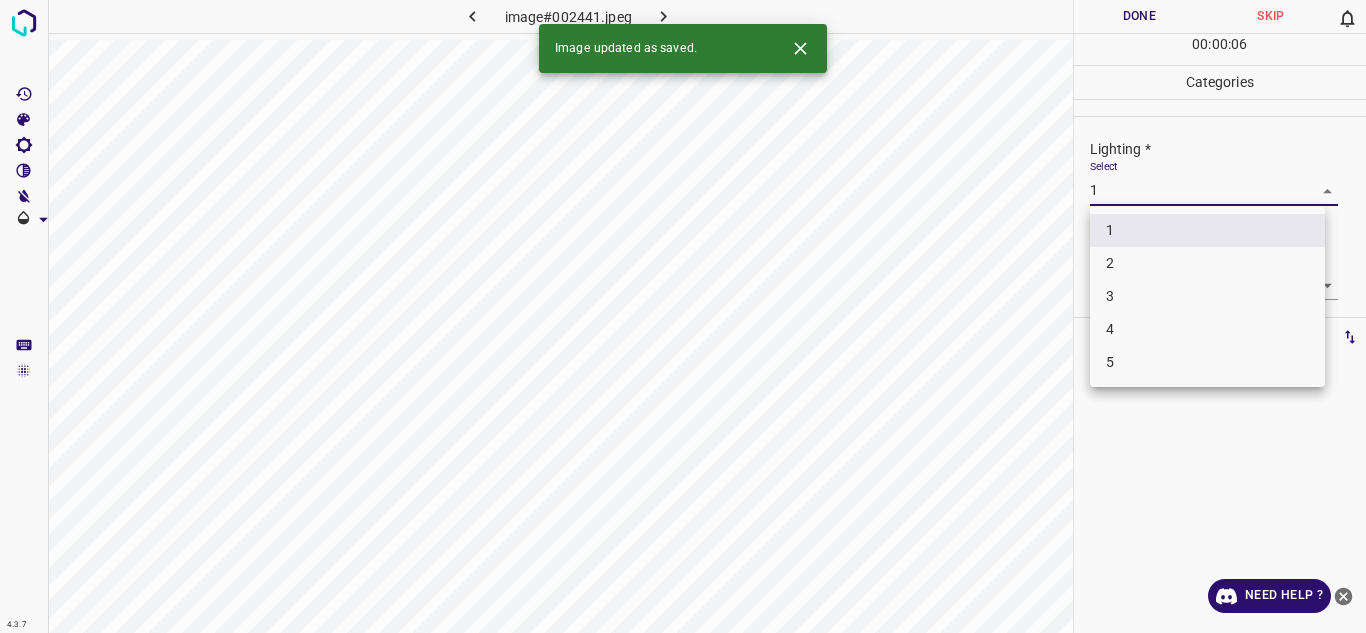 click on "2" at bounding box center (1207, 263) 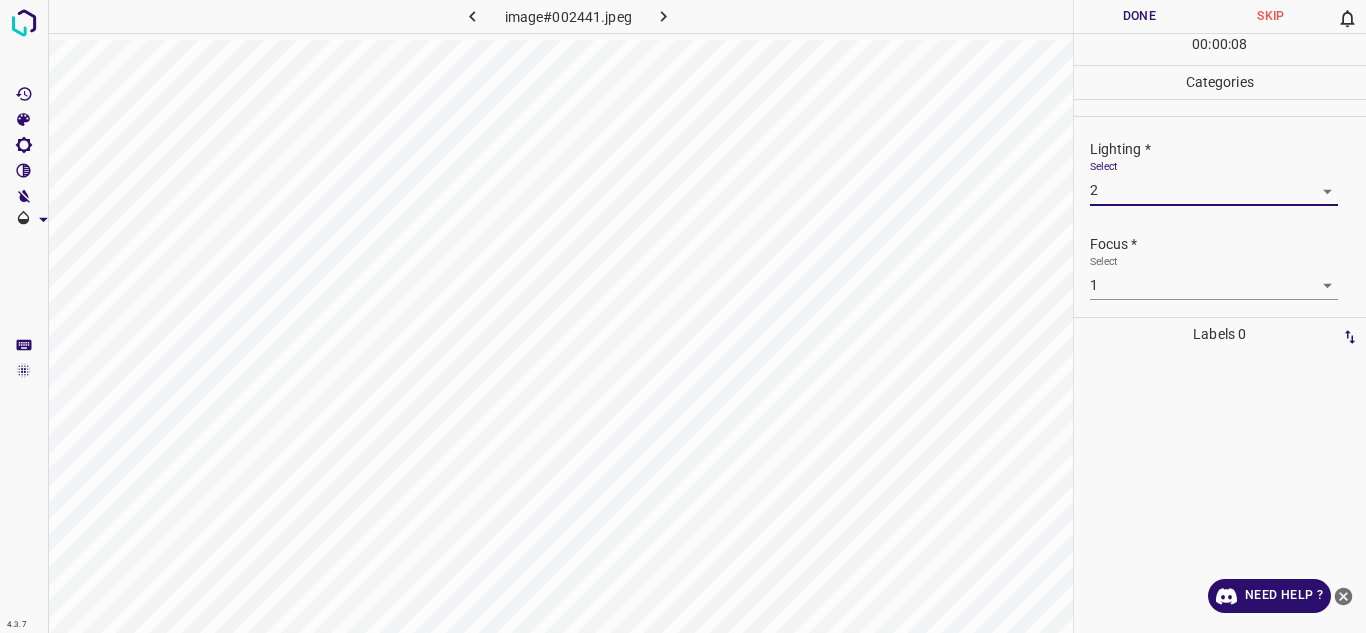 click on "4.3.7 image#002441.jpeg Done Skip 0 00   : 00   : 08   Categories Lighting *  Select 2 2 Focus *  Select 1 1 Overall *  Select 1 1 Labels   0 Categories 1 Lighting 2 Focus 3 Overall Tools Space Change between modes (Draw & Edit) I Auto labeling R Restore zoom M Zoom in N Zoom out Delete Delete selecte label Filters Z Restore filters X Saturation filter C Brightness filter V Contrast filter B Gray scale filter General O Download Need Help ? - Text - Hide - Delete" at bounding box center (683, 316) 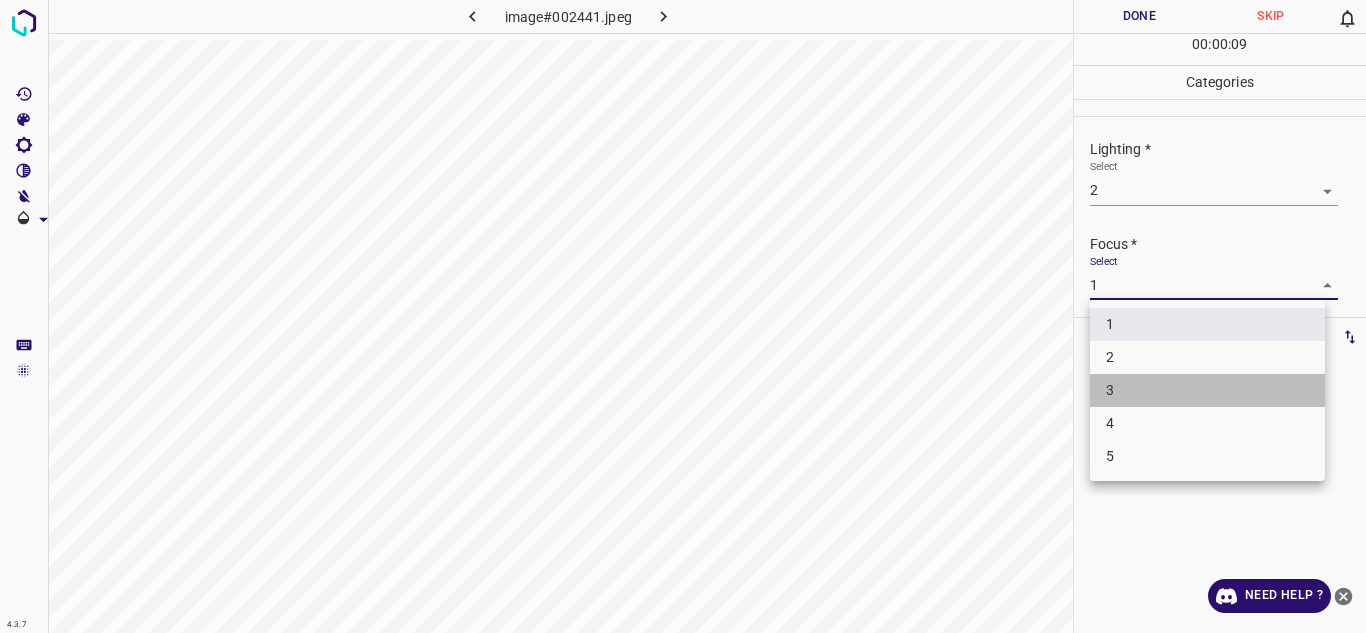 click on "3" at bounding box center (1207, 390) 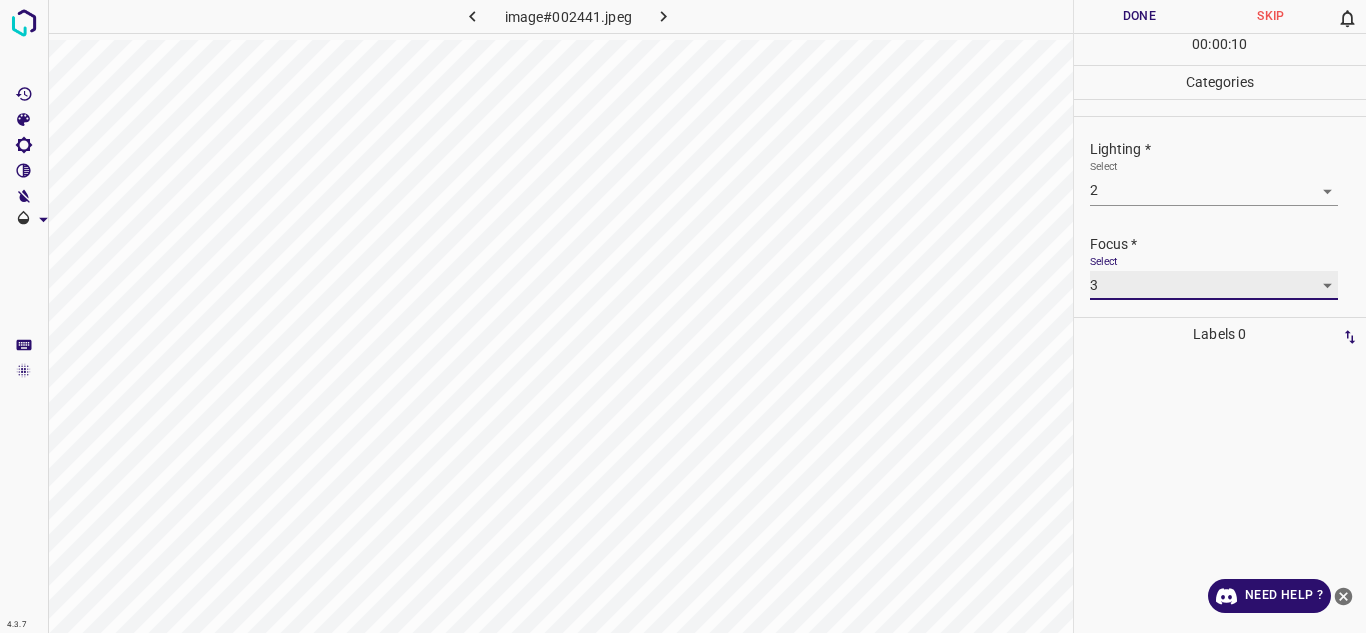 scroll, scrollTop: 98, scrollLeft: 0, axis: vertical 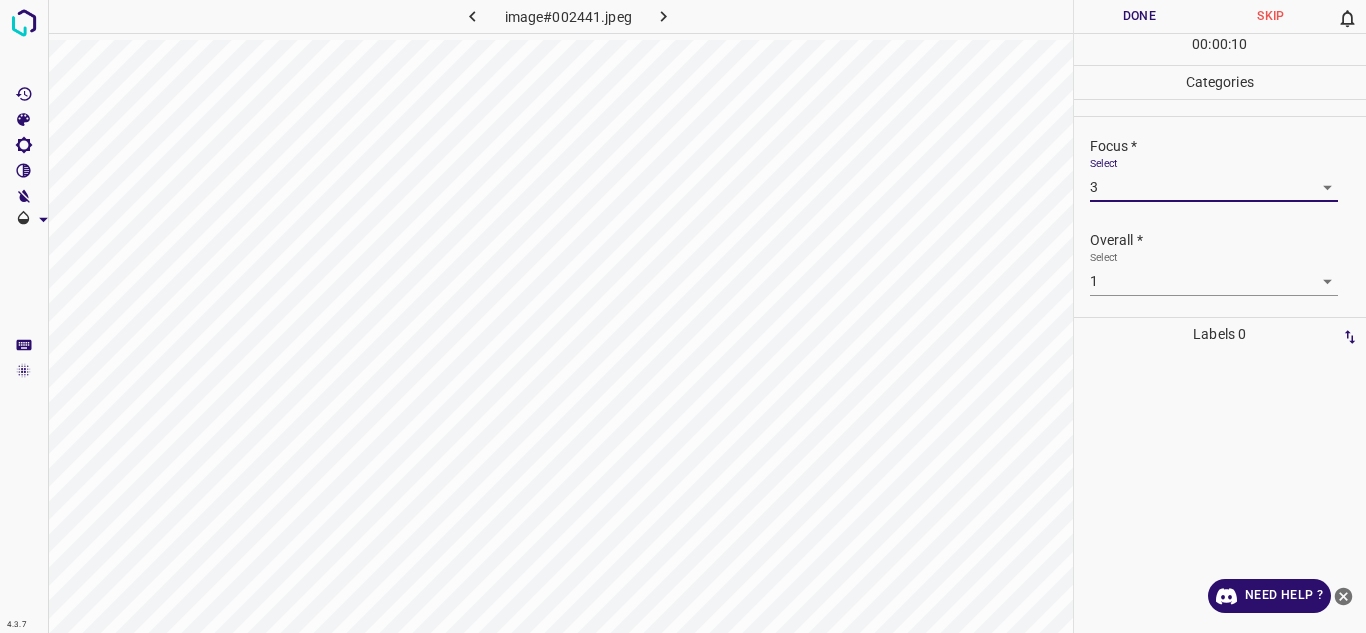 click on "4.3.7 image#002441.jpeg Done Skip 0 00   : 00   : 10   Categories Lighting *  Select 2 2 Focus *  Select 3 3 Overall *  Select 1 1 Labels   0 Categories 1 Lighting 2 Focus 3 Overall Tools Space Change between modes (Draw & Edit) I Auto labeling R Restore zoom M Zoom in N Zoom out Delete Delete selecte label Filters Z Restore filters X Saturation filter C Brightness filter V Contrast filter B Gray scale filter General O Download Need Help ? - Text - Hide - Delete" at bounding box center [683, 316] 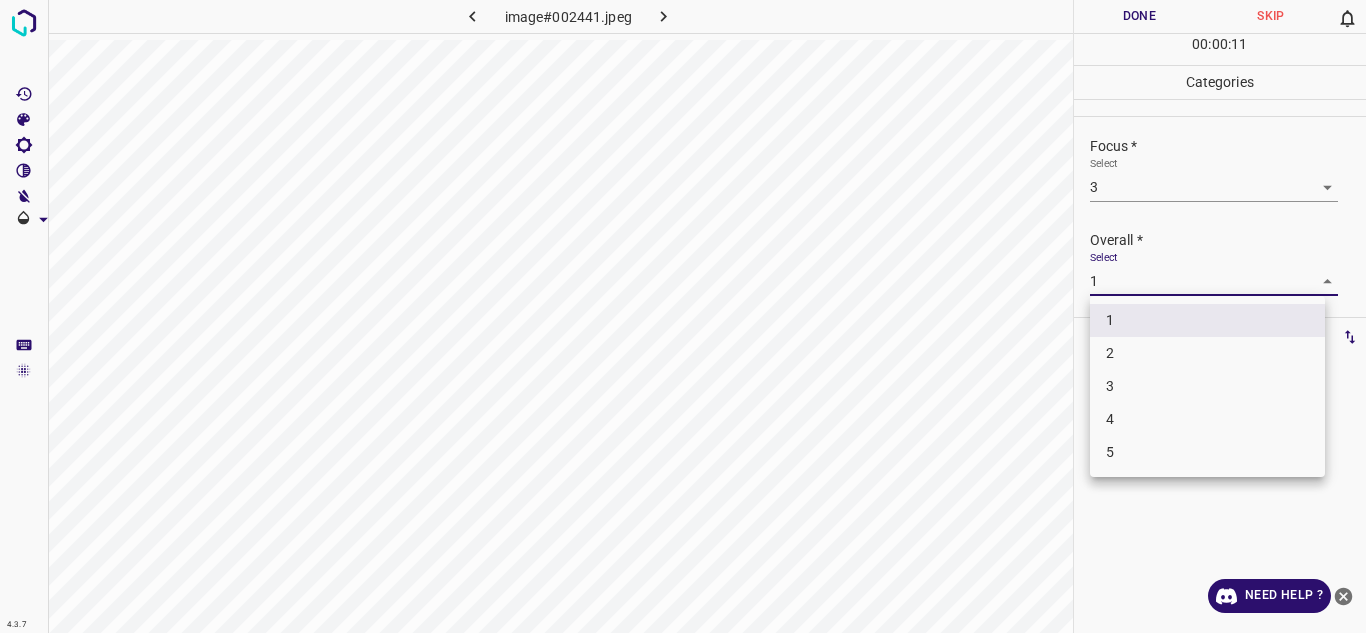 click on "3" at bounding box center (1207, 386) 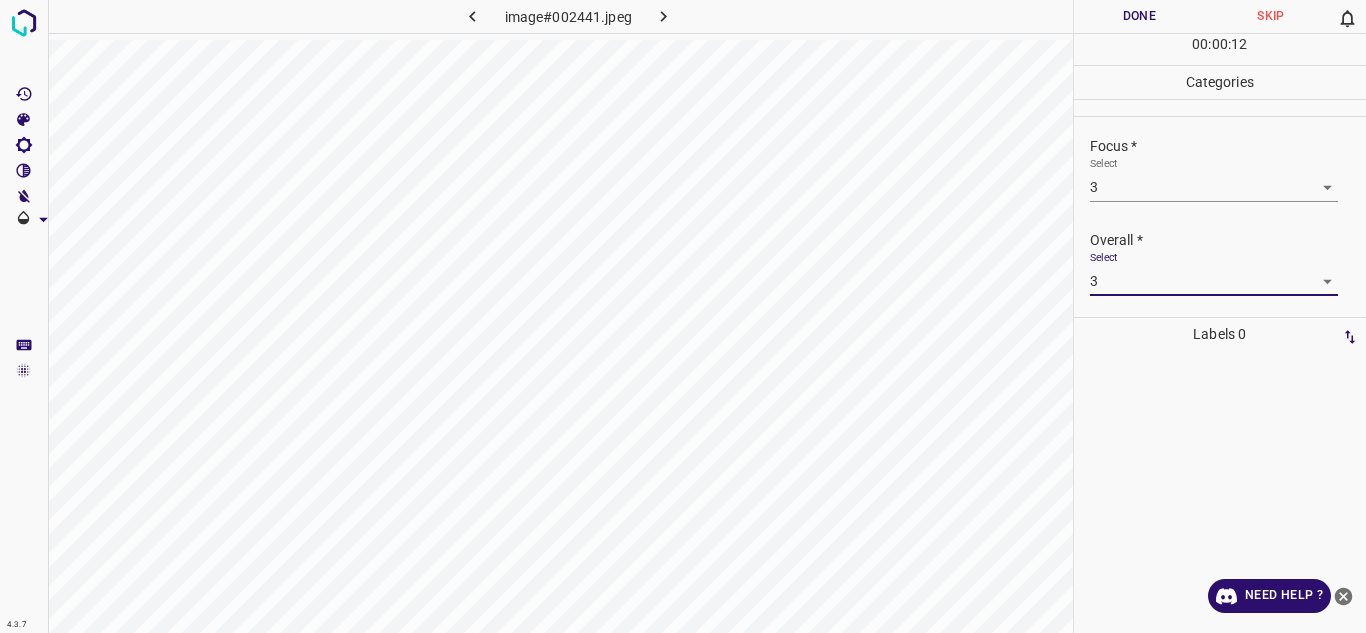 click on "Done" at bounding box center (1140, 16) 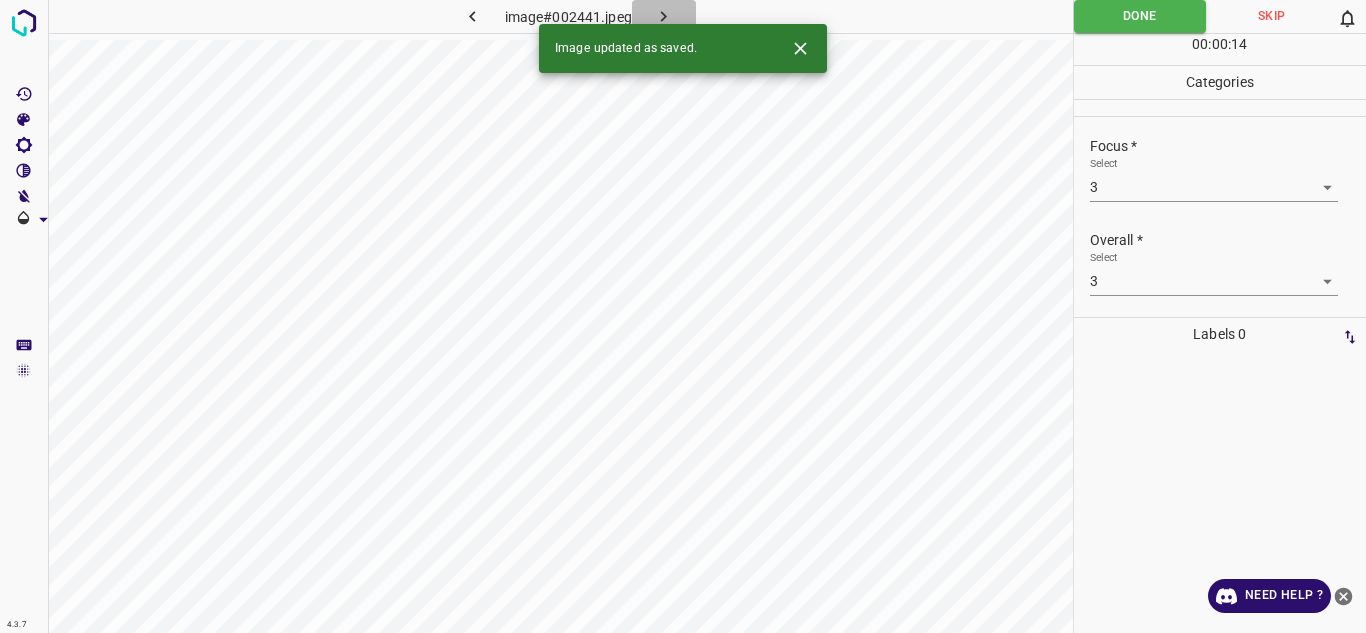click 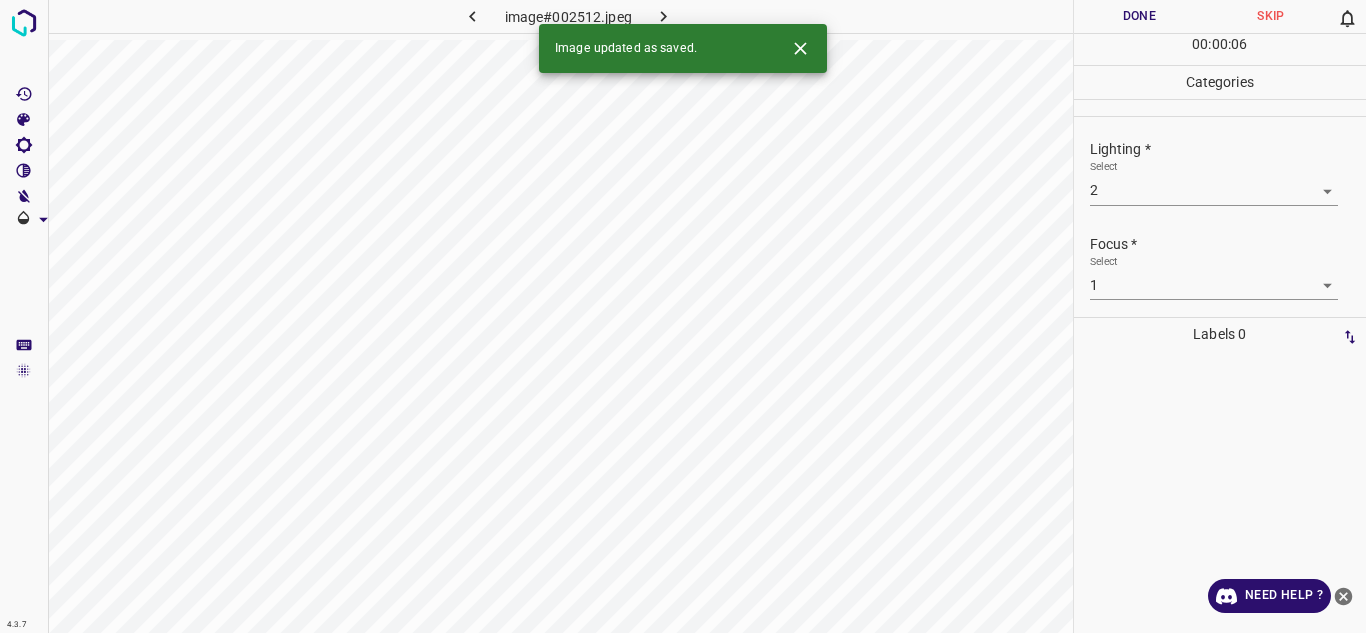 click on "4.3.7 image#002512.jpeg Done Skip 0 00   : 00   : 06   Categories Lighting *  Select 2 2 Focus *  Select 1 1 Overall *  Select 1 1 Labels   0 Categories 1 Lighting 2 Focus 3 Overall Tools Space Change between modes (Draw & Edit) I Auto labeling R Restore zoom M Zoom in N Zoom out Delete Delete selecte label Filters Z Restore filters X Saturation filter C Brightness filter V Contrast filter B Gray scale filter General O Download Image updated as saved. Need Help ? - Text - Hide - Delete" at bounding box center (683, 316) 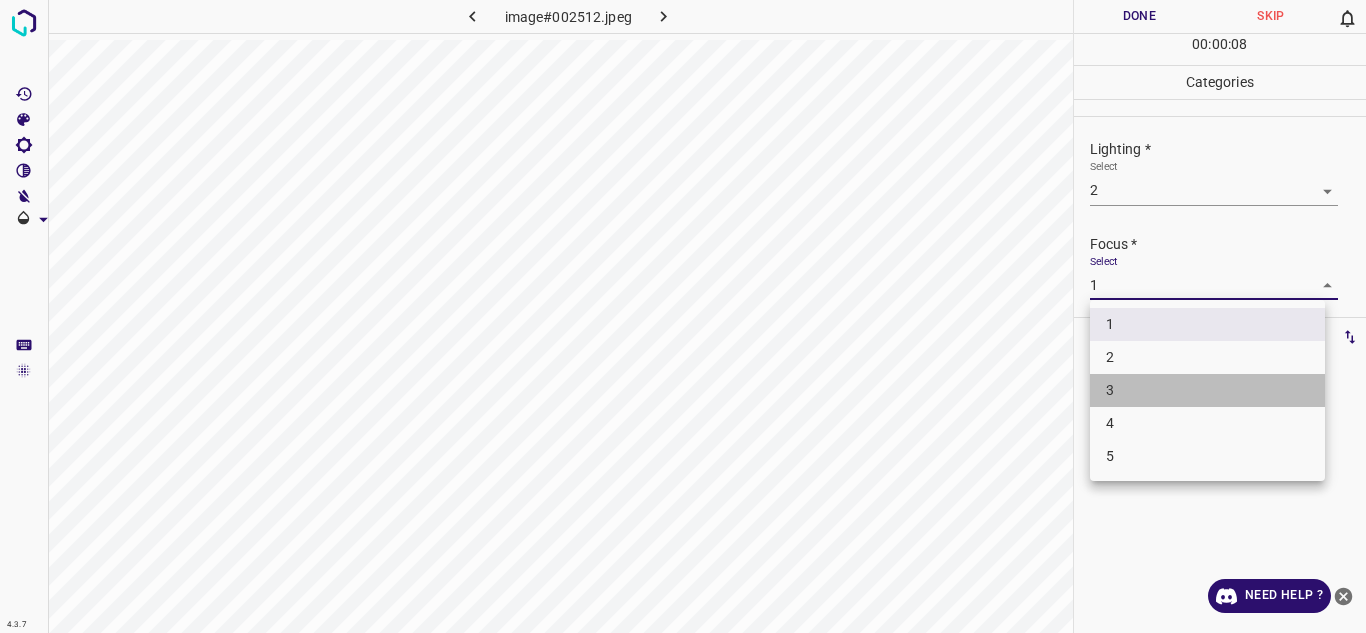 click on "3" at bounding box center [1207, 390] 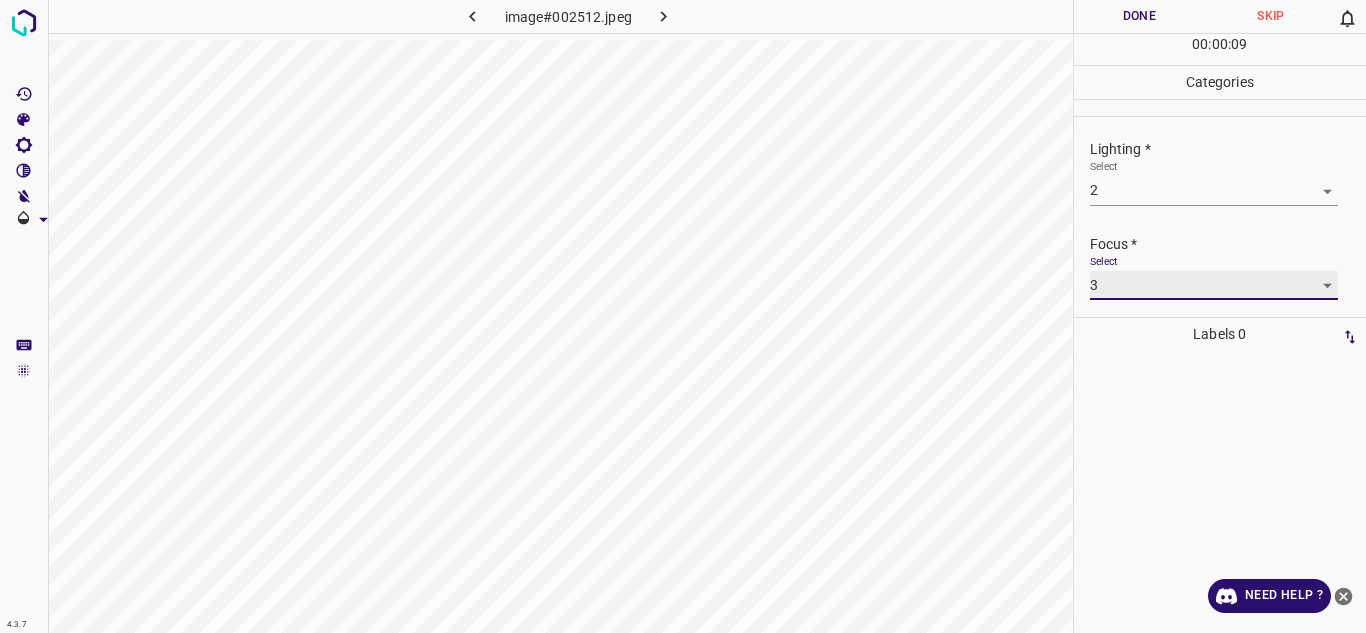 scroll, scrollTop: 98, scrollLeft: 0, axis: vertical 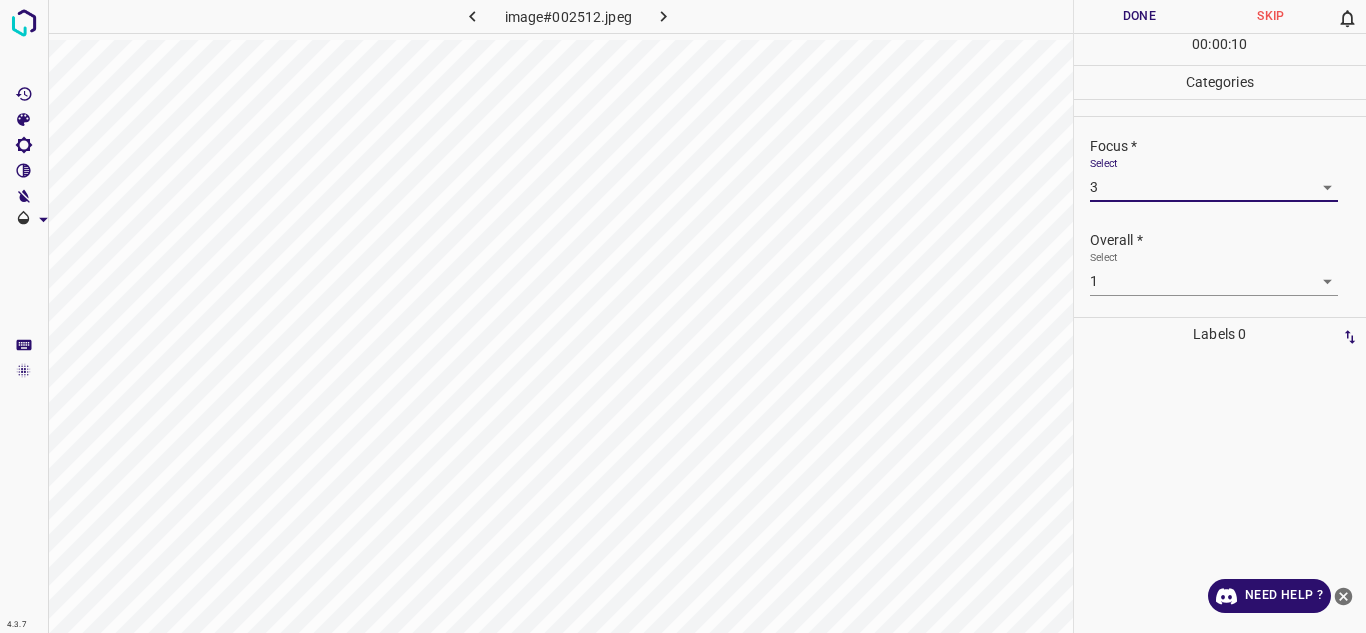 click on "4.3.7 image#002512.jpeg Done Skip 0 00   : 00   : 10   Categories Lighting *  Select 2 2 Focus *  Select 3 3 Overall *  Select 1 1 Labels   0 Categories 1 Lighting 2 Focus 3 Overall Tools Space Change between modes (Draw & Edit) I Auto labeling R Restore zoom M Zoom in N Zoom out Delete Delete selecte label Filters Z Restore filters X Saturation filter C Brightness filter V Contrast filter B Gray scale filter General O Download Need Help ? - Text - Hide - Delete" at bounding box center (683, 316) 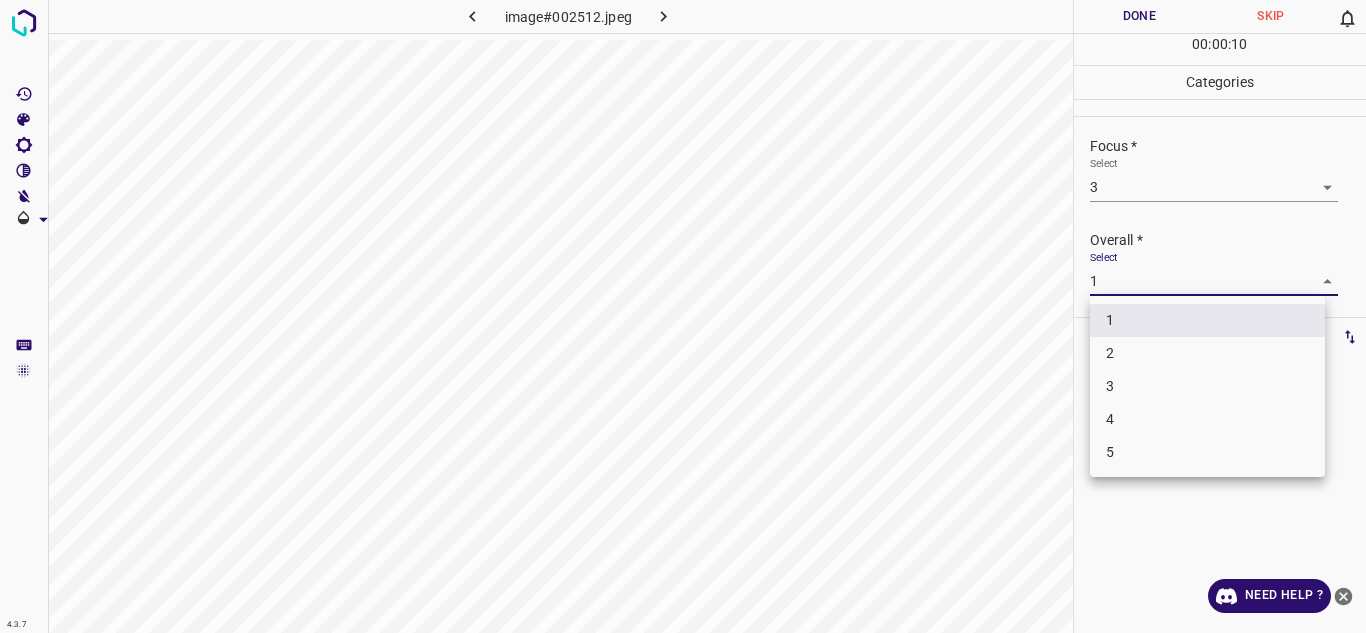 click on "3" at bounding box center (1207, 386) 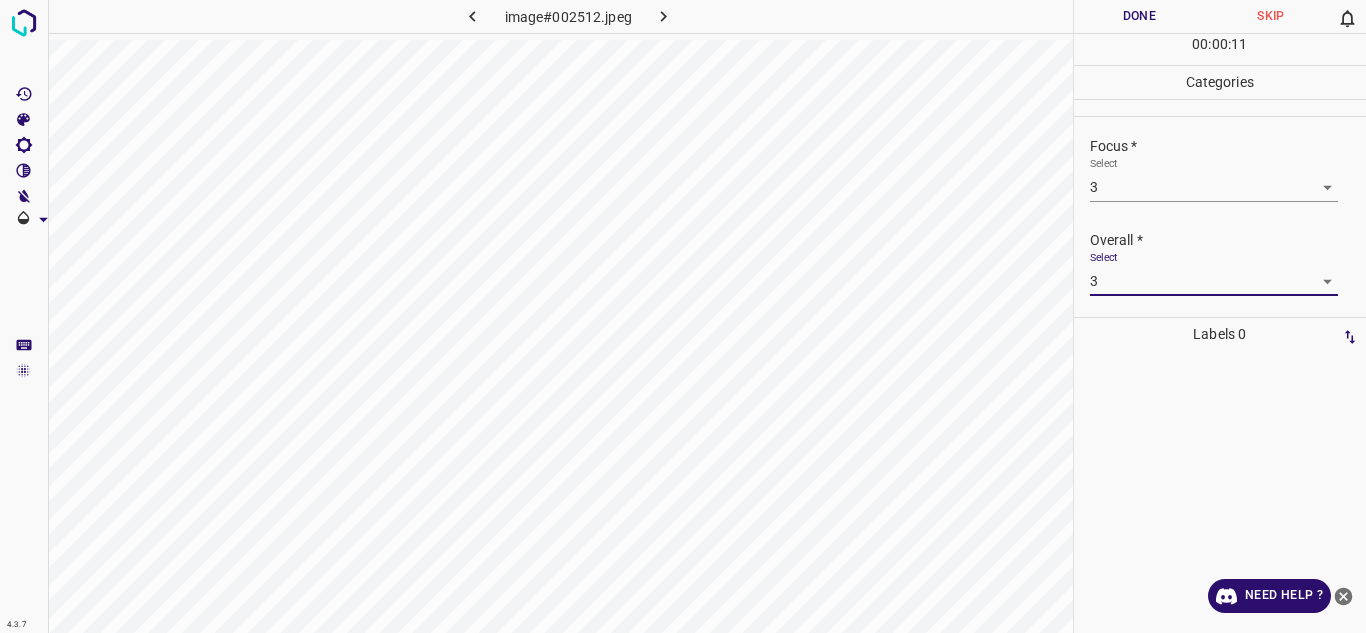 click on "Done" at bounding box center [1140, 16] 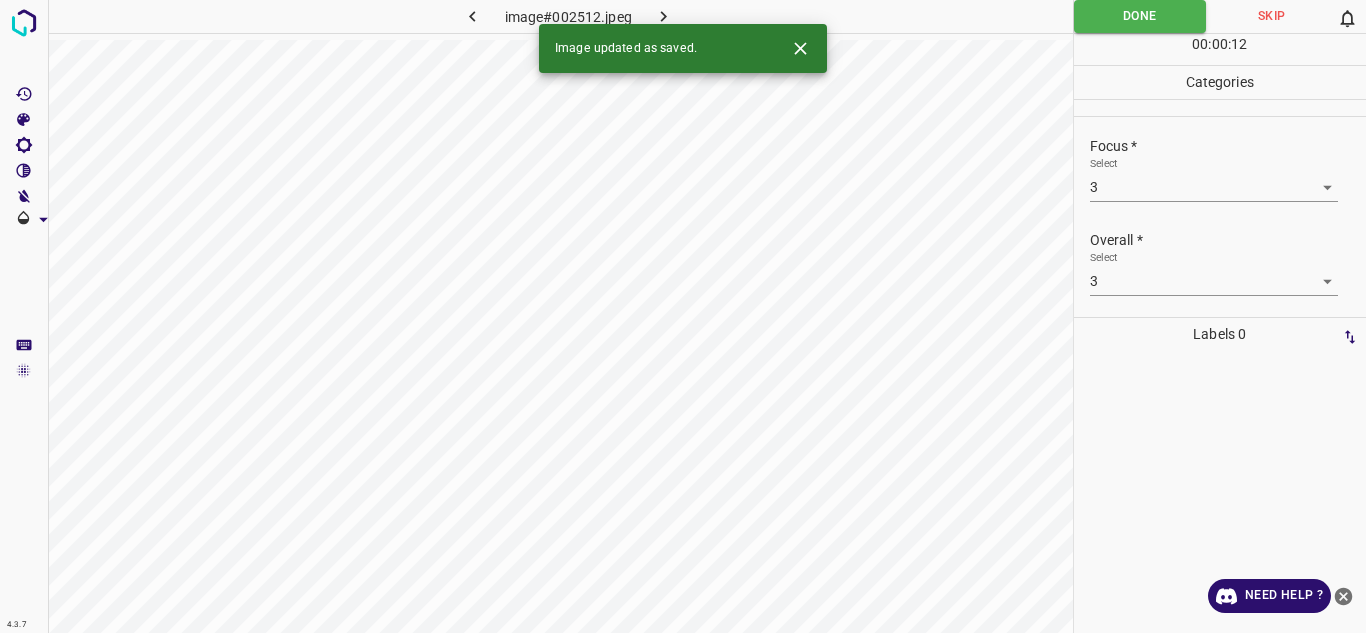 click 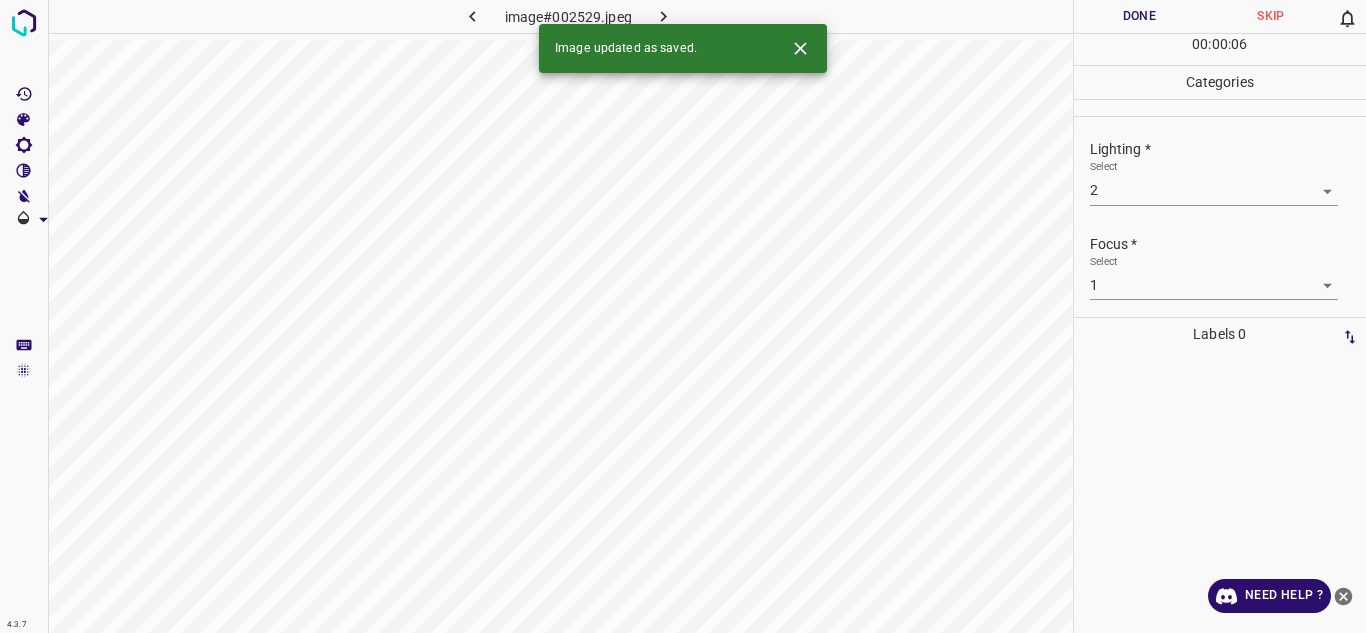 click on "4.3.7 image#002529.jpeg Done Skip 0 00   : 00   : 06   Categories Lighting *  Select 2 2 Focus *  Select 1 1 Overall *  Select 1 1 Labels   0 Categories 1 Lighting 2 Focus 3 Overall Tools Space Change between modes (Draw & Edit) I Auto labeling R Restore zoom M Zoom in N Zoom out Delete Delete selecte label Filters Z Restore filters X Saturation filter C Brightness filter V Contrast filter B Gray scale filter General O Download Image updated as saved. Need Help ? - Text - Hide - Delete" at bounding box center (683, 316) 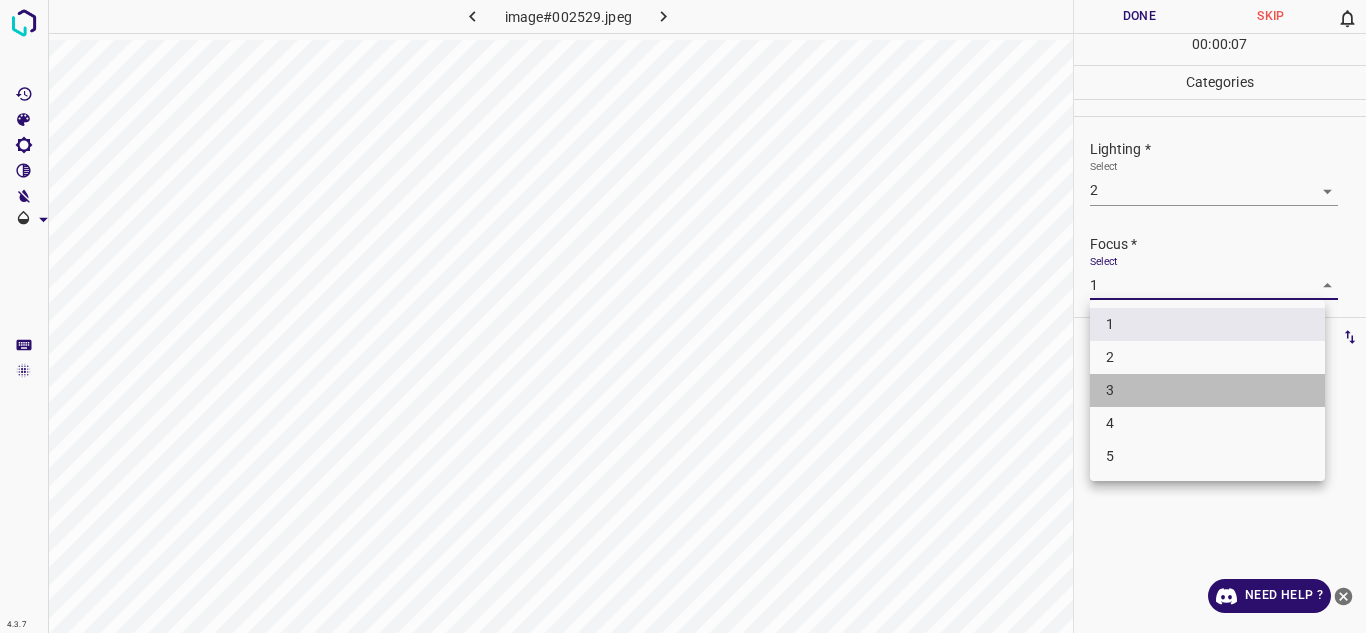 click on "3" at bounding box center (1207, 390) 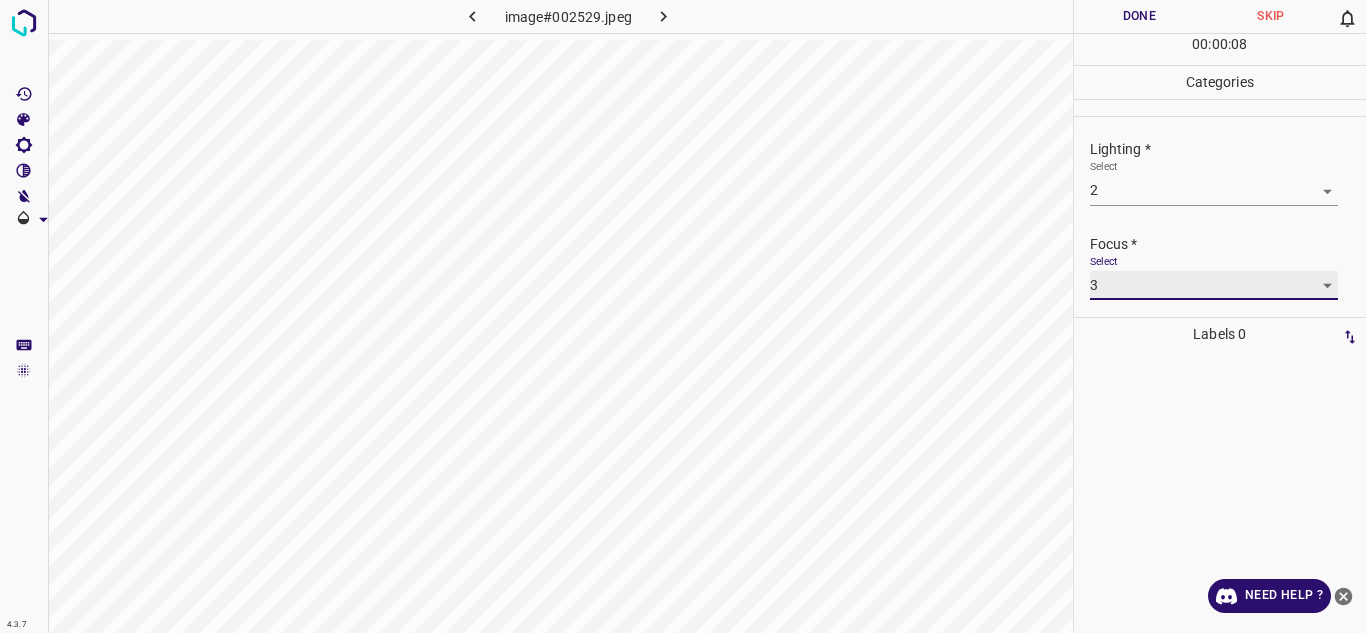 scroll, scrollTop: 98, scrollLeft: 0, axis: vertical 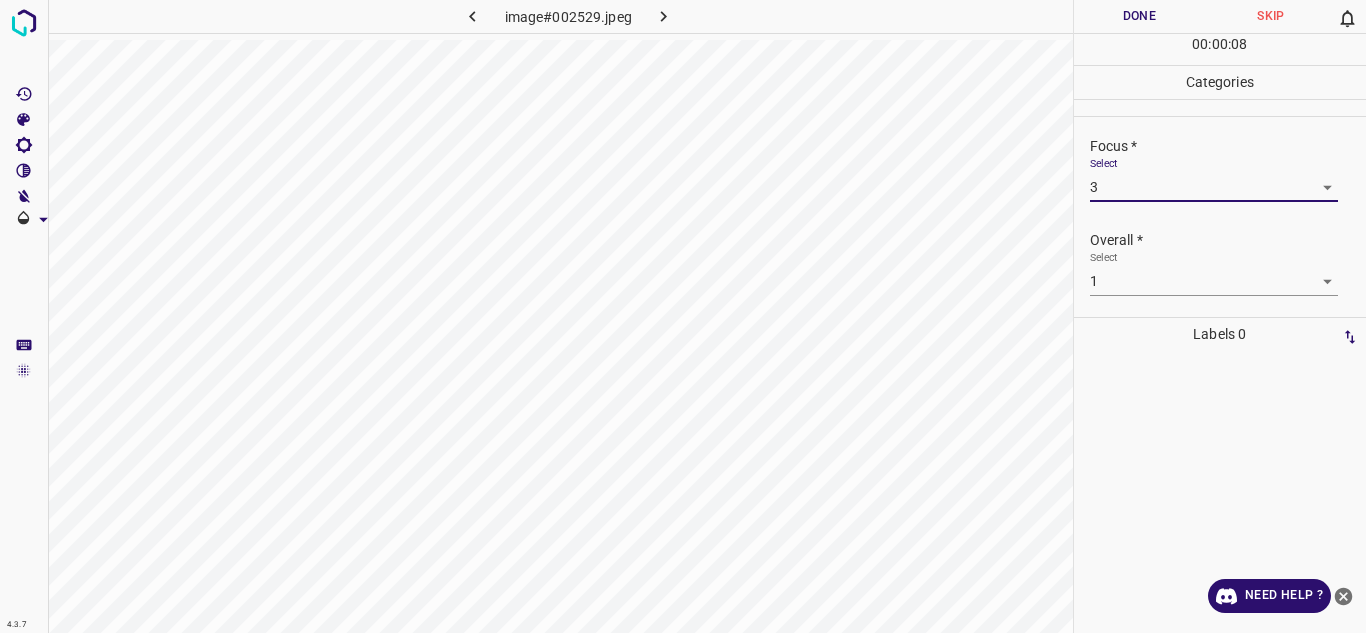 click on "Select 1 1" at bounding box center [1214, 273] 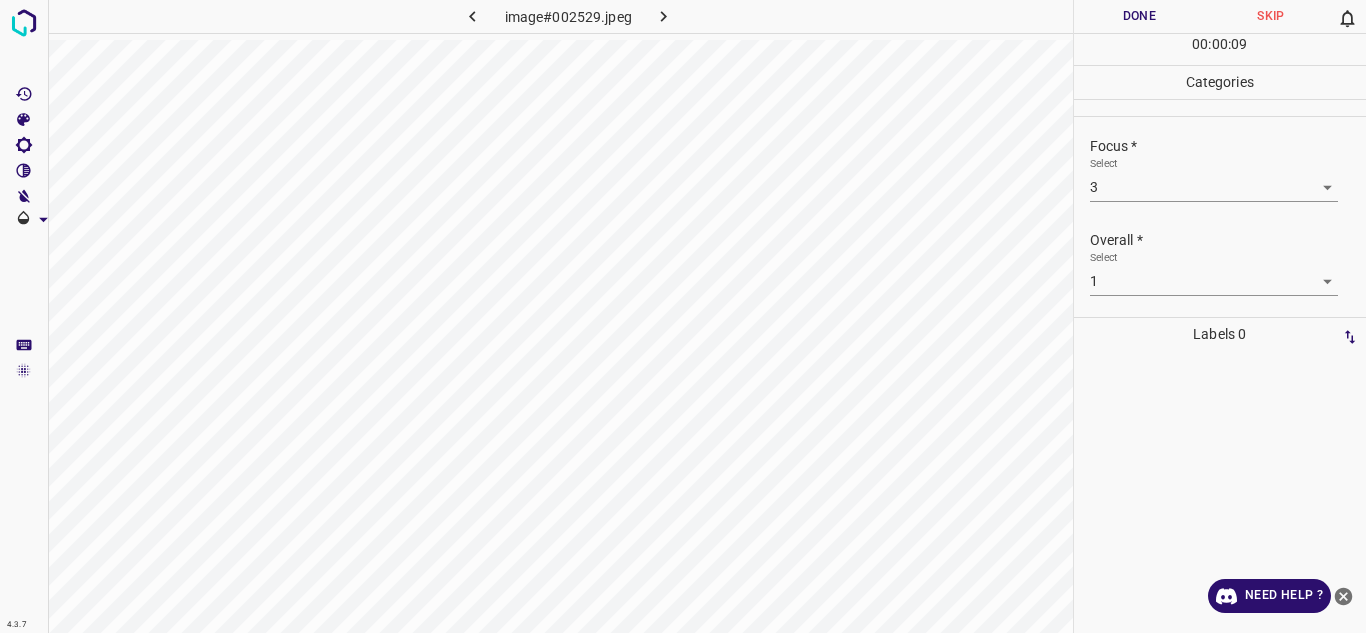 click on "4.3.7 image#002529.jpeg Done Skip 0 00   : 00   : 09   Categories Lighting *  Select 2 2 Focus *  Select 3 3 Overall *  Select 1 1 Labels   0 Categories 1 Lighting 2 Focus 3 Overall Tools Space Change between modes (Draw & Edit) I Auto labeling R Restore zoom M Zoom in N Zoom out Delete Delete selecte label Filters Z Restore filters X Saturation filter C Brightness filter V Contrast filter B Gray scale filter General O Download Need Help ? - Text - Hide - Delete" at bounding box center [683, 316] 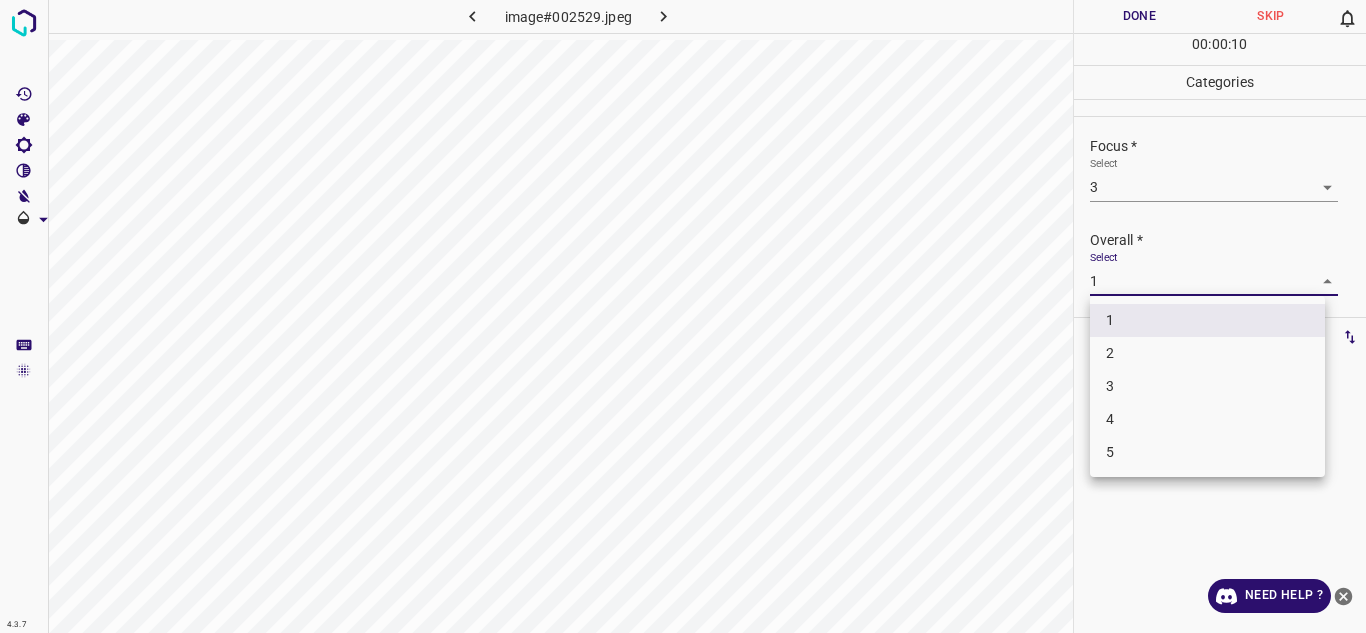 click on "3" at bounding box center (1207, 386) 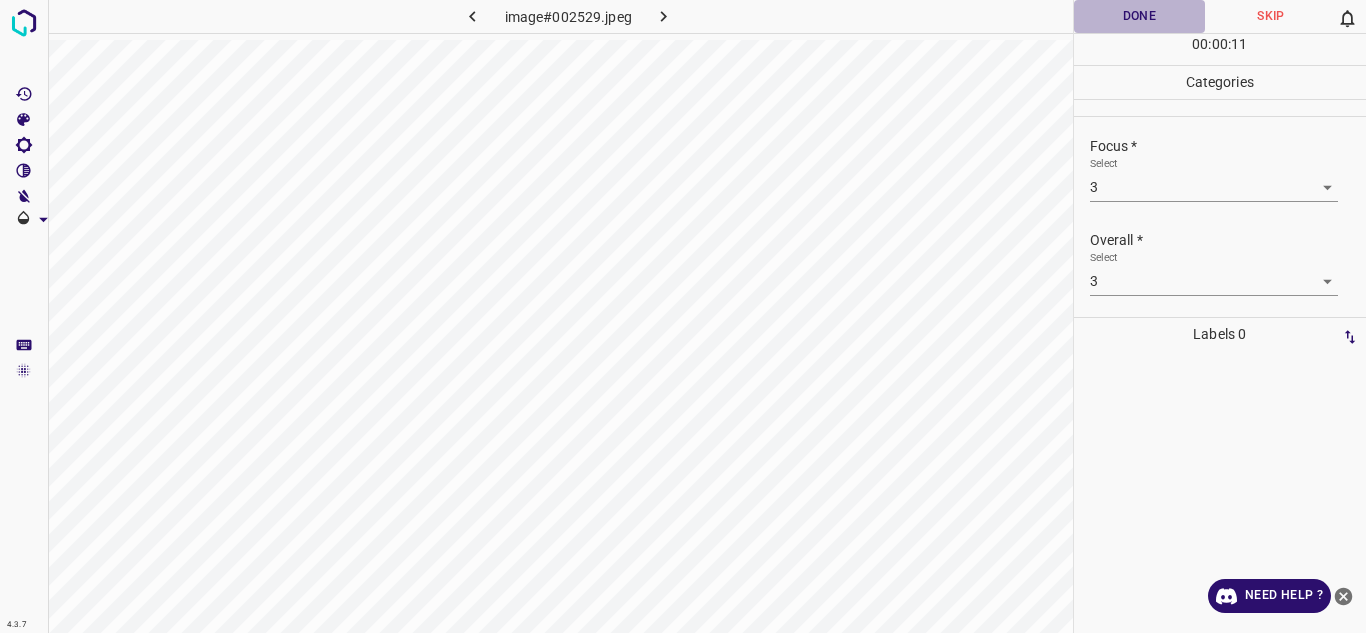 click on "Done" at bounding box center (1140, 16) 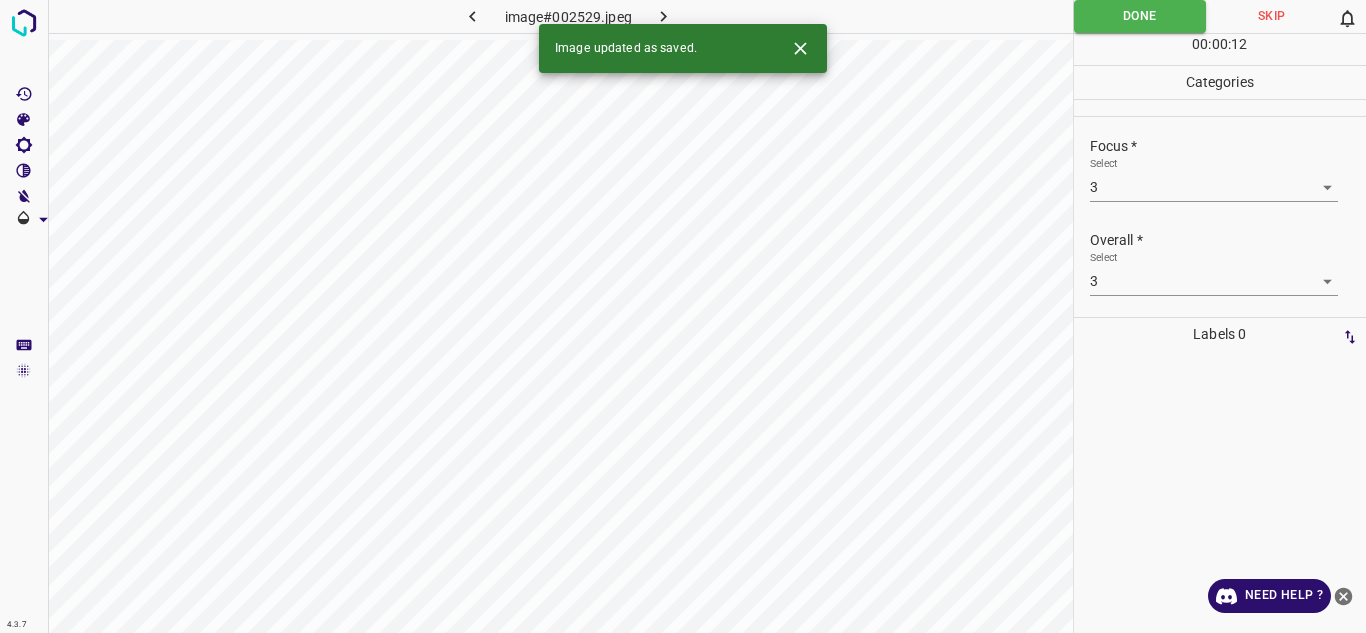 click 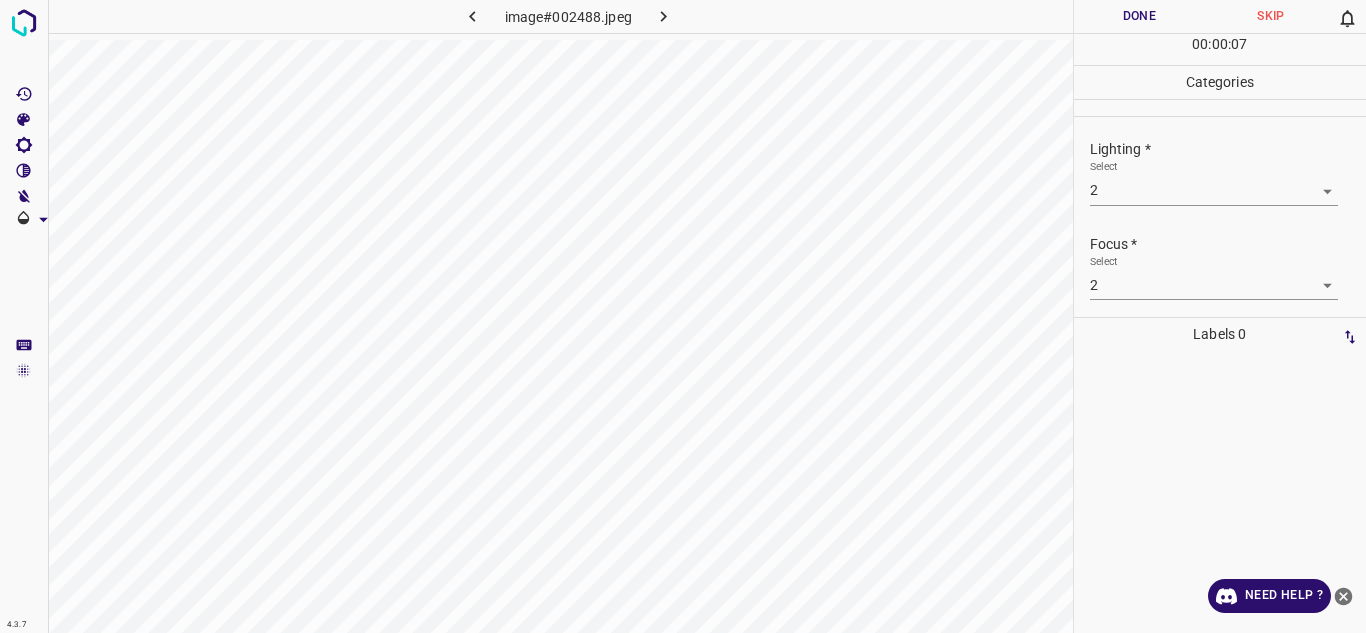 click on "4.3.7 image#002488.jpeg Done Skip 0 00   : 00   : 07   Categories Lighting *  Select 2 2 Focus *  Select 2 2 Overall *  Select 2 2 Labels   0 Categories 1 Lighting 2 Focus 3 Overall Tools Space Change between modes (Draw & Edit) I Auto labeling R Restore zoom M Zoom in N Zoom out Delete Delete selecte label Filters Z Restore filters X Saturation filter C Brightness filter V Contrast filter B Gray scale filter General O Download Need Help ? - Text - Hide - Delete" at bounding box center (683, 316) 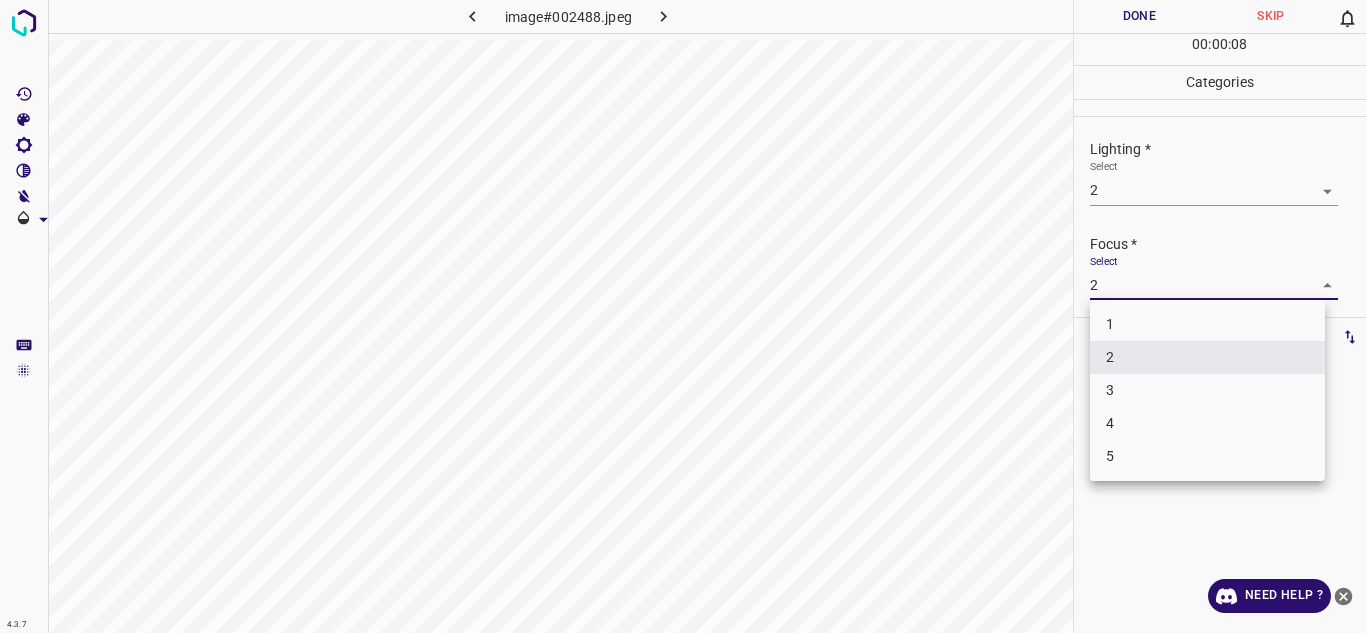 click on "4" at bounding box center (1207, 423) 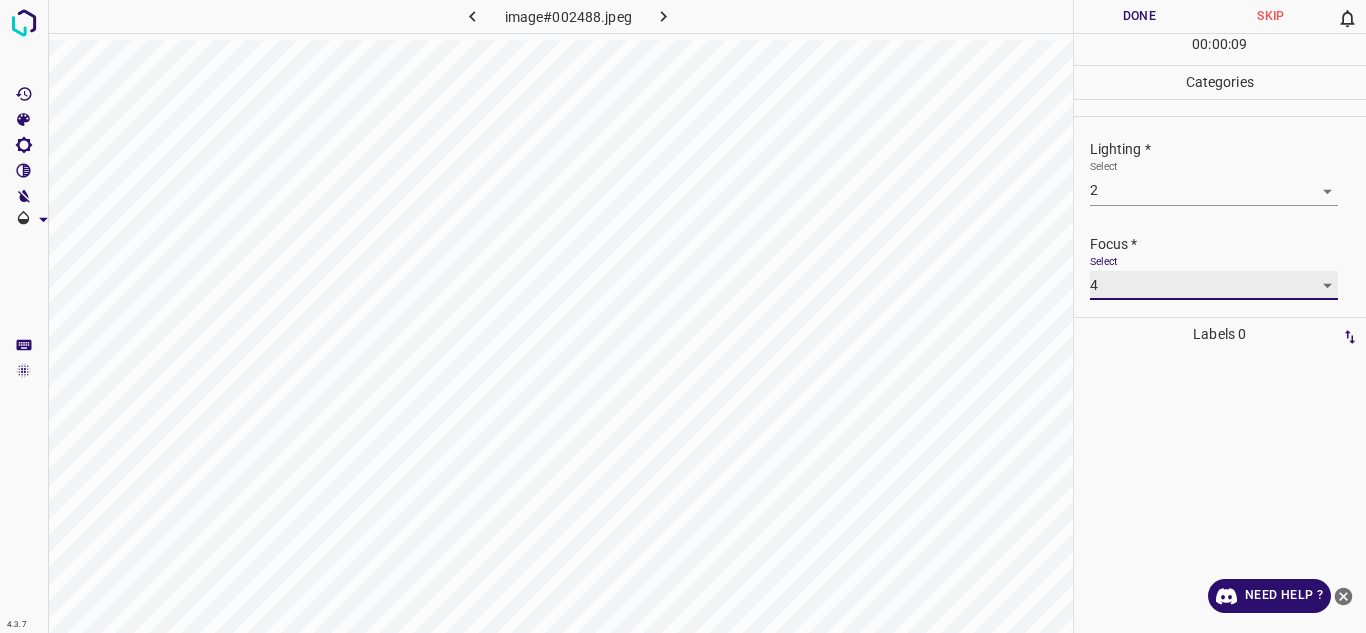 scroll, scrollTop: 98, scrollLeft: 0, axis: vertical 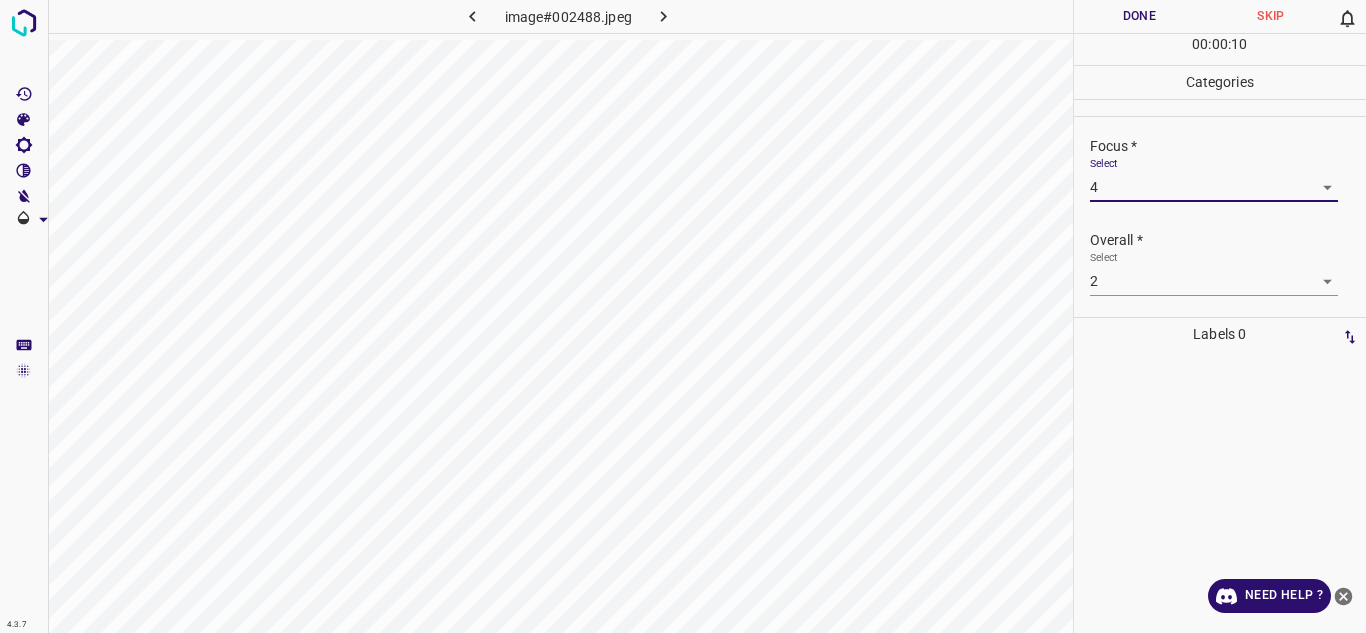 click on "4.3.7 image#002488.jpeg Done Skip 0 00   : 00   : 10   Categories Lighting *  Select 2 2 Focus *  Select 4 4 Overall *  Select 2 2 Labels   0 Categories 1 Lighting 2 Focus 3 Overall Tools Space Change between modes (Draw & Edit) I Auto labeling R Restore zoom M Zoom in N Zoom out Delete Delete selecte label Filters Z Restore filters X Saturation filter C Brightness filter V Contrast filter B Gray scale filter General O Download Need Help ? - Text - Hide - Delete" at bounding box center [683, 316] 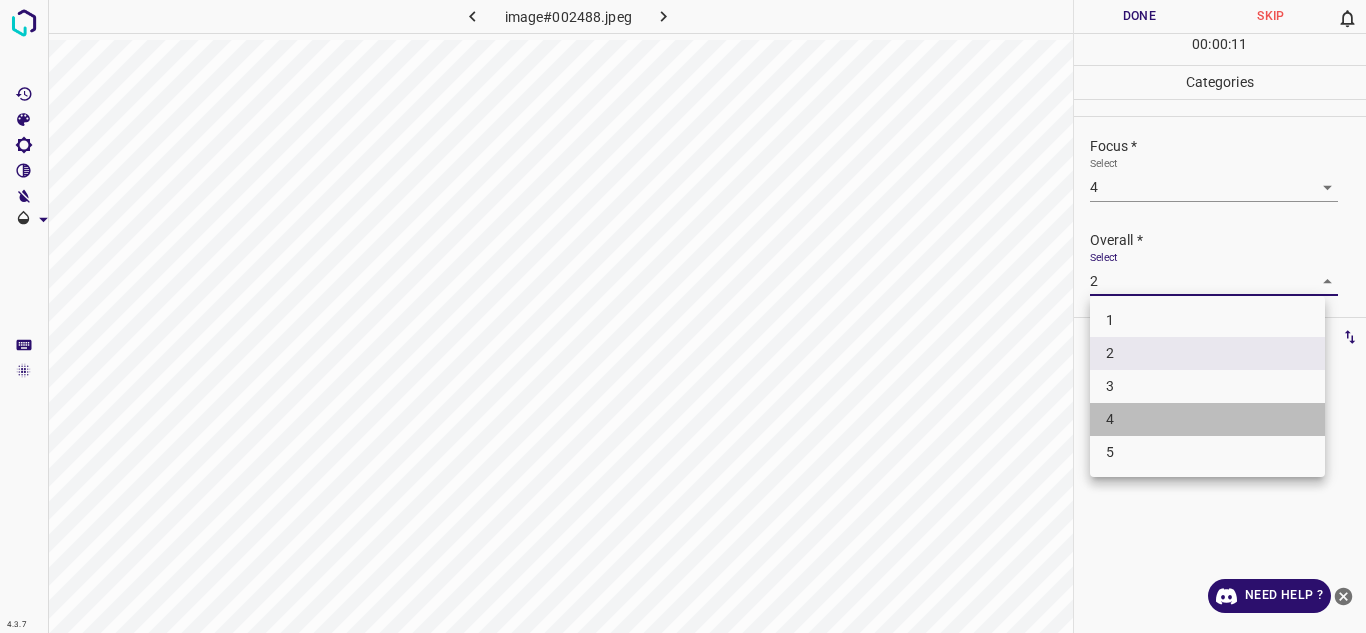 click on "4" at bounding box center [1207, 419] 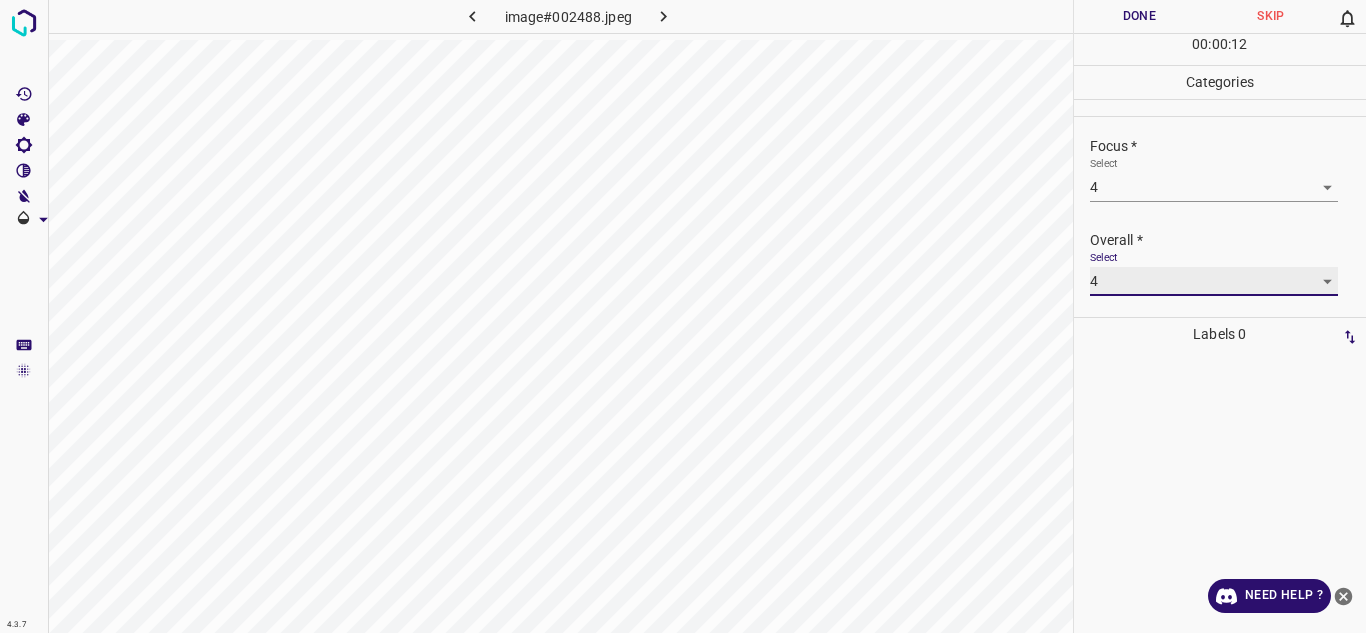 scroll, scrollTop: 0, scrollLeft: 0, axis: both 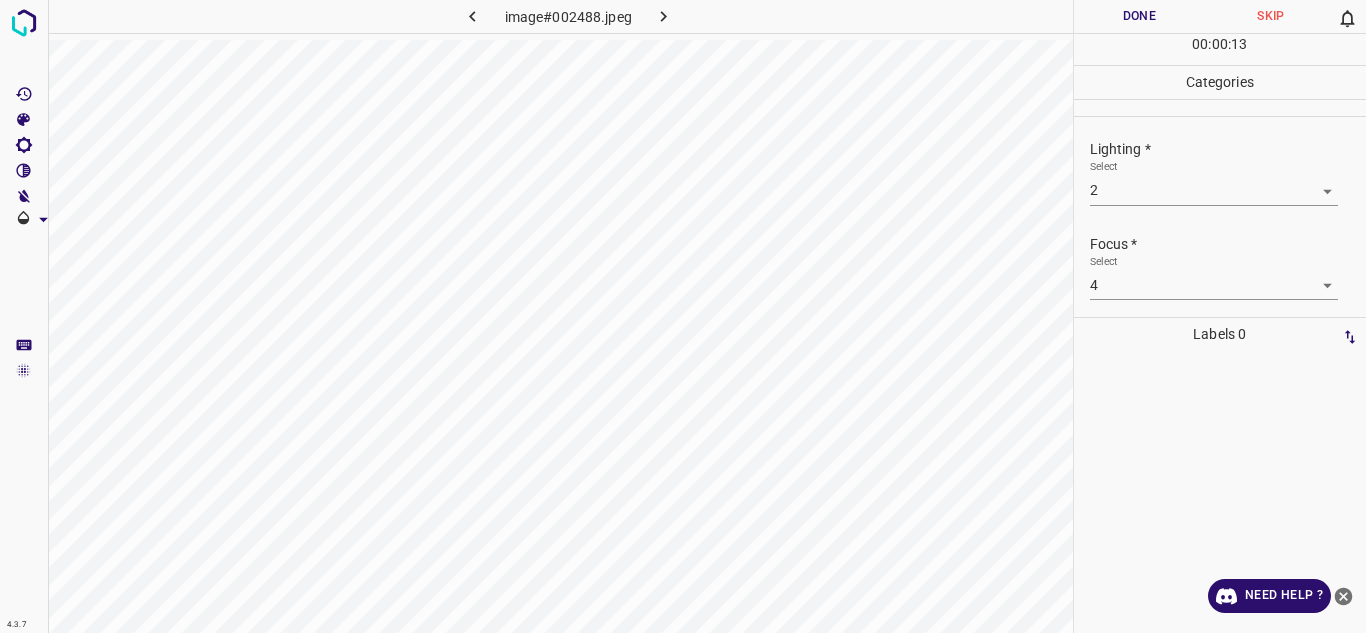 click on "Select 2 2" at bounding box center (1214, 182) 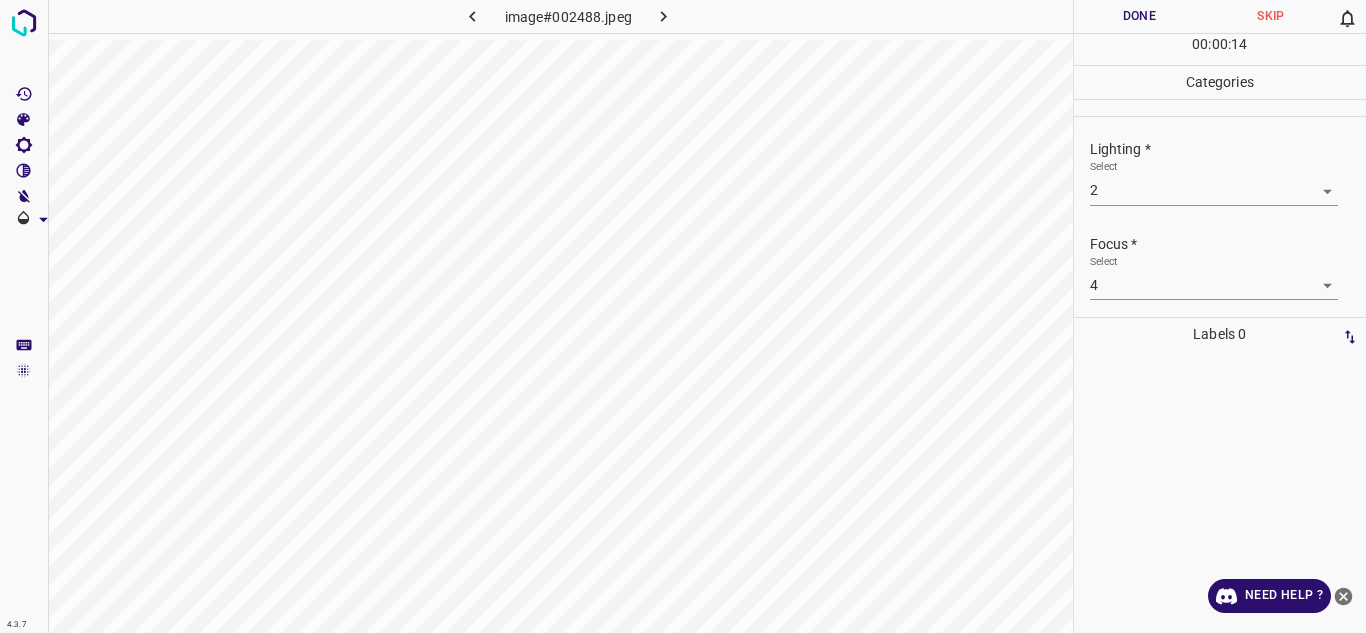 click on "4.3.7 image#002488.jpeg Done Skip 0 00   : 00   : 14   Categories Lighting *  Select 2 2 Focus *  Select 4 4 Overall *  Select 4 4 Labels   0 Categories 1 Lighting 2 Focus 3 Overall Tools Space Change between modes (Draw & Edit) I Auto labeling R Restore zoom M Zoom in N Zoom out Delete Delete selecte label Filters Z Restore filters X Saturation filter C Brightness filter V Contrast filter B Gray scale filter General O Download Need Help ? - Text - Hide - Delete" at bounding box center [683, 316] 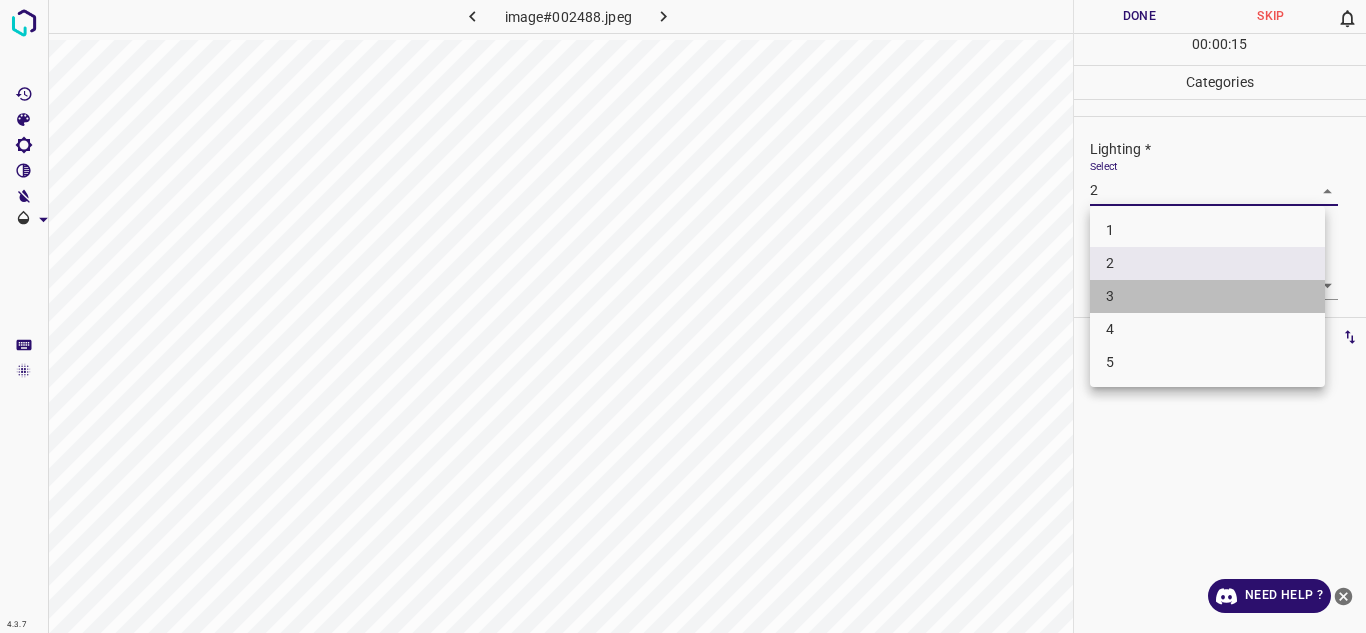 click on "3" at bounding box center (1207, 296) 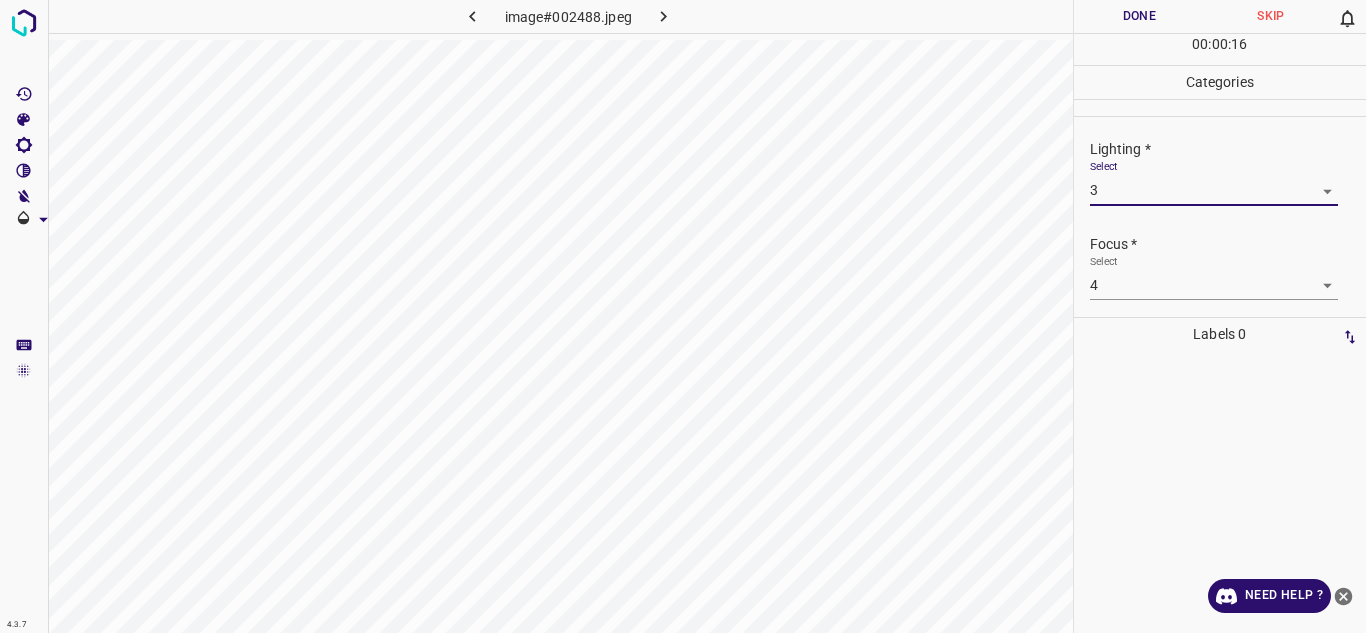 click on "Done" at bounding box center (1140, 16) 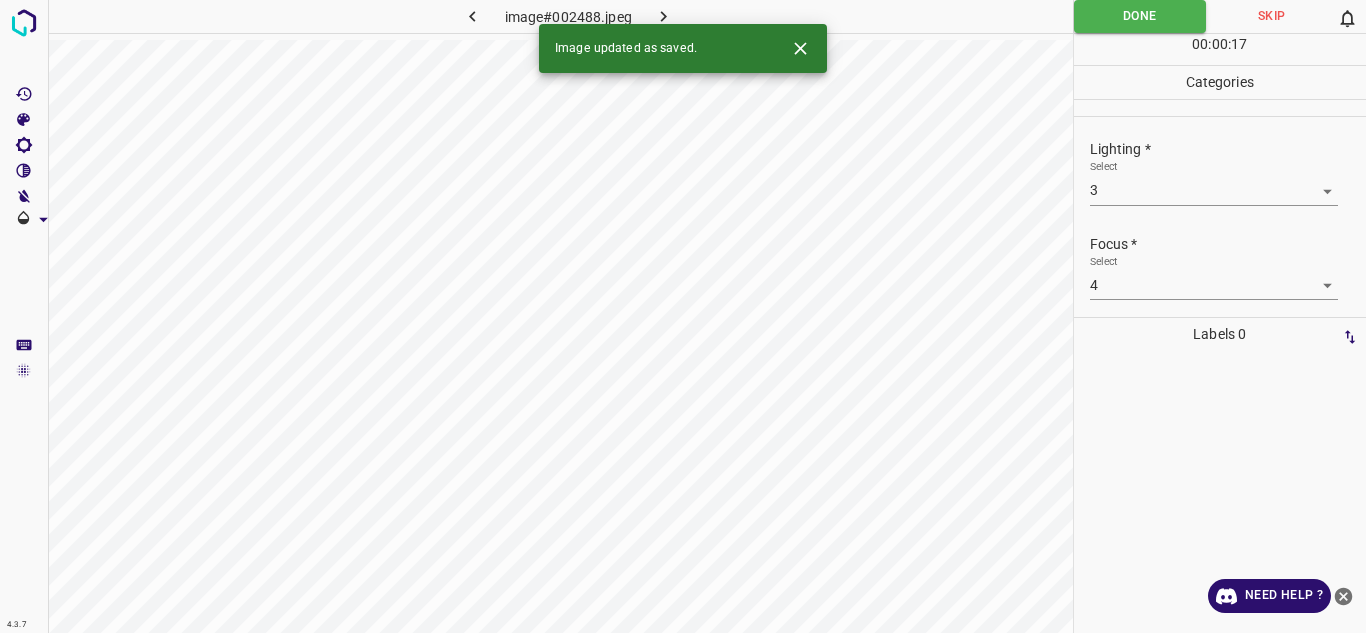 click 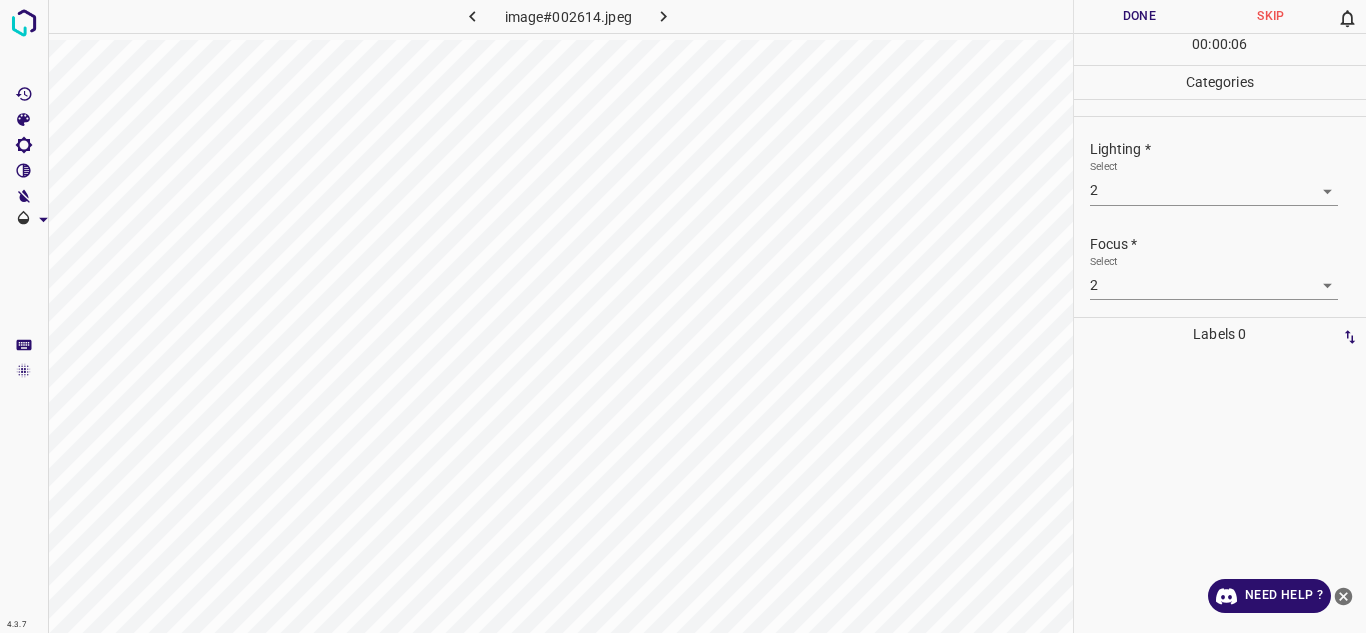click on "4.3.7 image#002614.jpeg Done Skip 0 00   : 00   : 06   Categories Lighting *  Select 2 2 Focus *  Select 2 2 Overall *  Select 2 2 Labels   0 Categories 1 Lighting 2 Focus 3 Overall Tools Space Change between modes (Draw & Edit) I Auto labeling R Restore zoom M Zoom in N Zoom out Delete Delete selecte label Filters Z Restore filters X Saturation filter C Brightness filter V Contrast filter B Gray scale filter General O Download Need Help ? - Text - Hide - Delete" at bounding box center (683, 316) 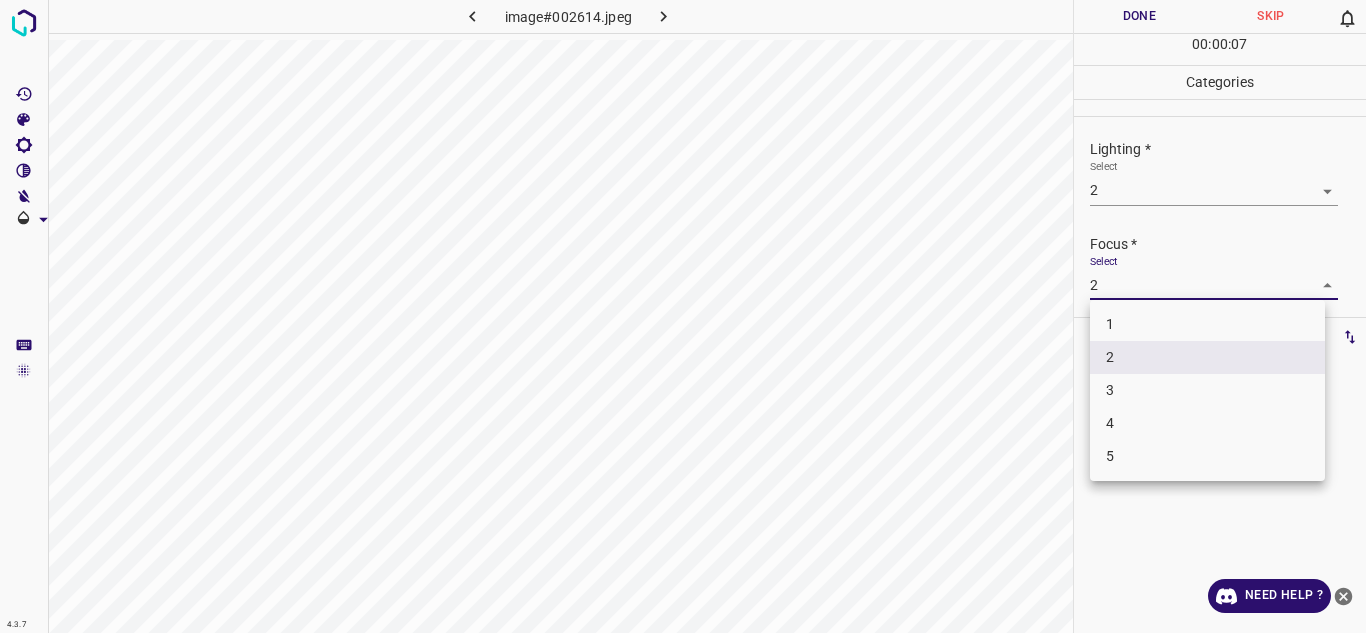 click on "3" at bounding box center (1207, 390) 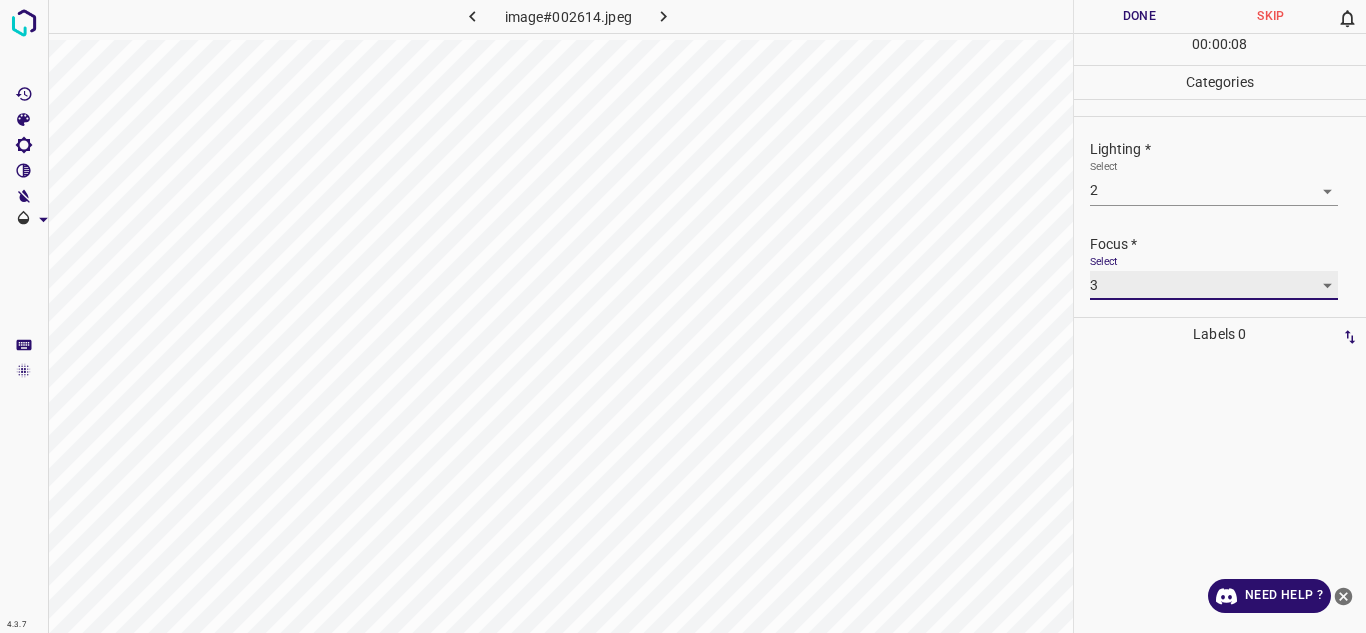 scroll, scrollTop: 98, scrollLeft: 0, axis: vertical 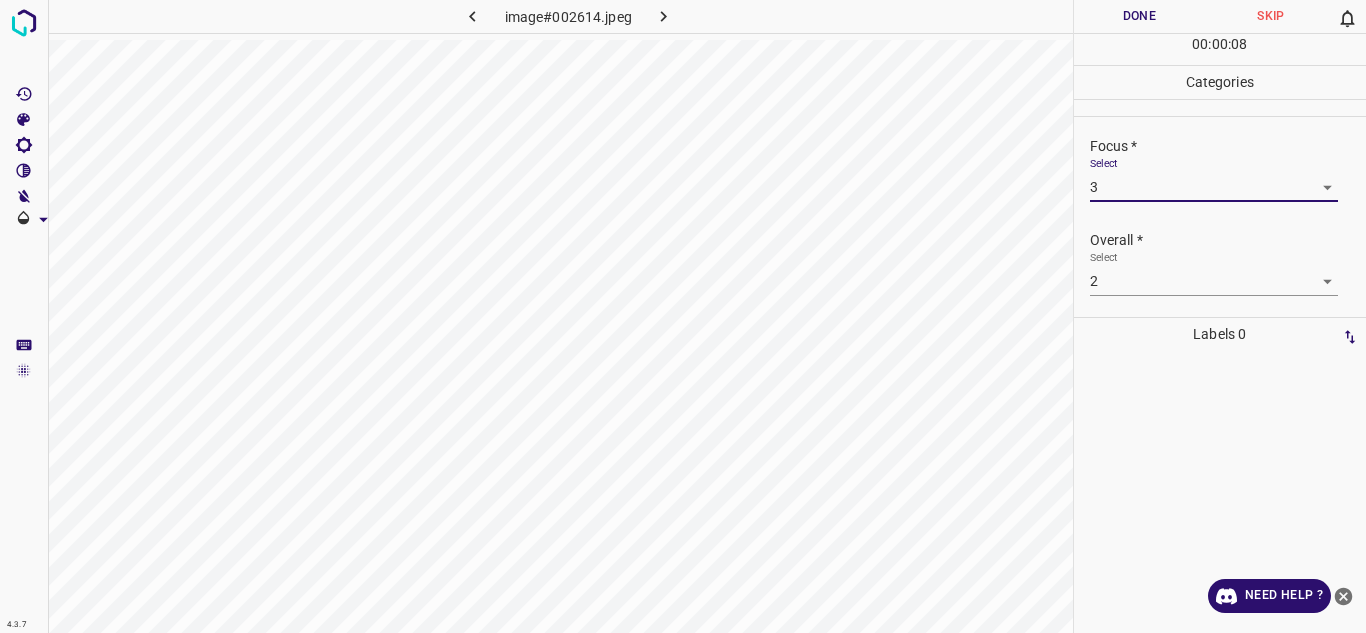 click on "4.3.7 image#002614.jpeg Done Skip 0 00   : 00   : 08   Categories Lighting *  Select 2 2 Focus *  Select 3 3 Overall *  Select 2 2 Labels   0 Categories 1 Lighting 2 Focus 3 Overall Tools Space Change between modes (Draw & Edit) I Auto labeling R Restore zoom M Zoom in N Zoom out Delete Delete selecte label Filters Z Restore filters X Saturation filter C Brightness filter V Contrast filter B Gray scale filter General O Download Need Help ? - Text - Hide - Delete" at bounding box center [683, 316] 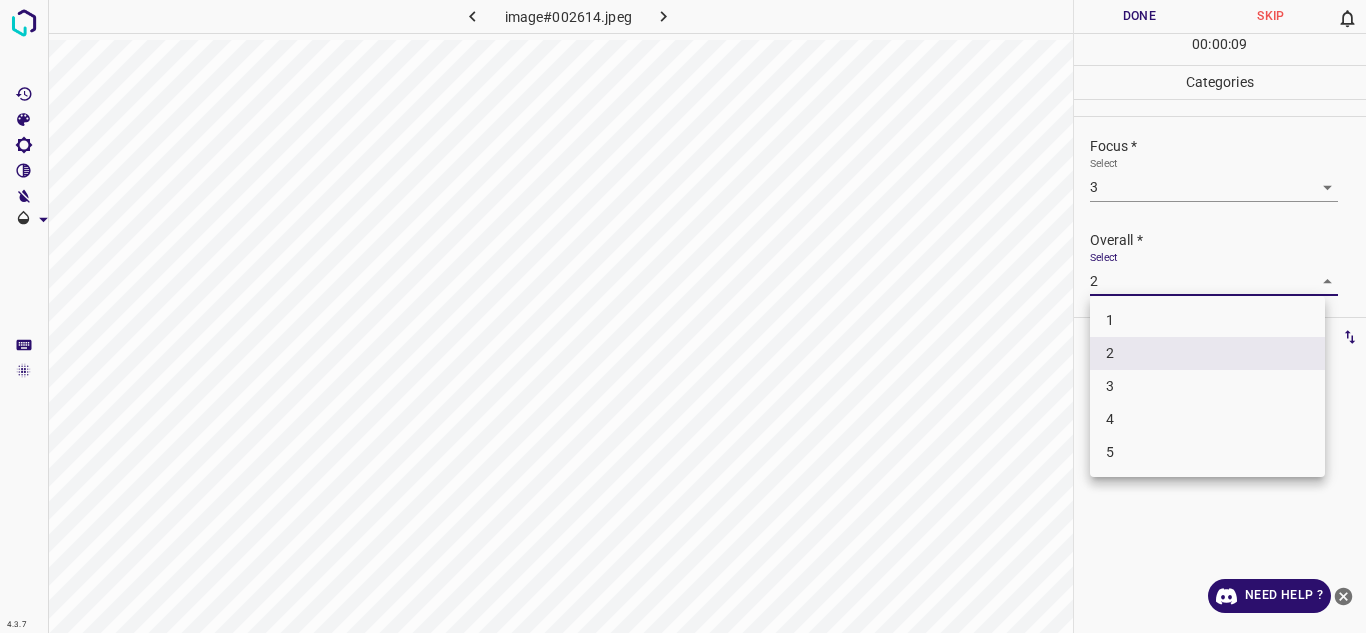 click on "3" at bounding box center (1207, 386) 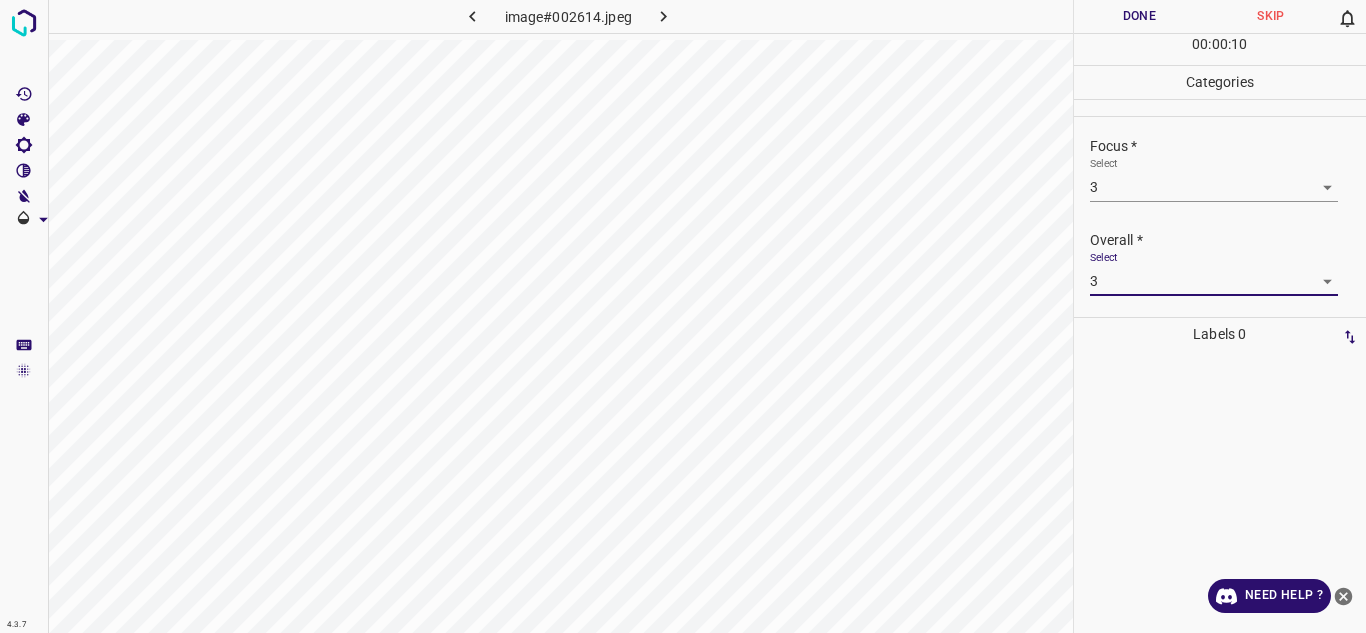 click on "Done" at bounding box center (1140, 16) 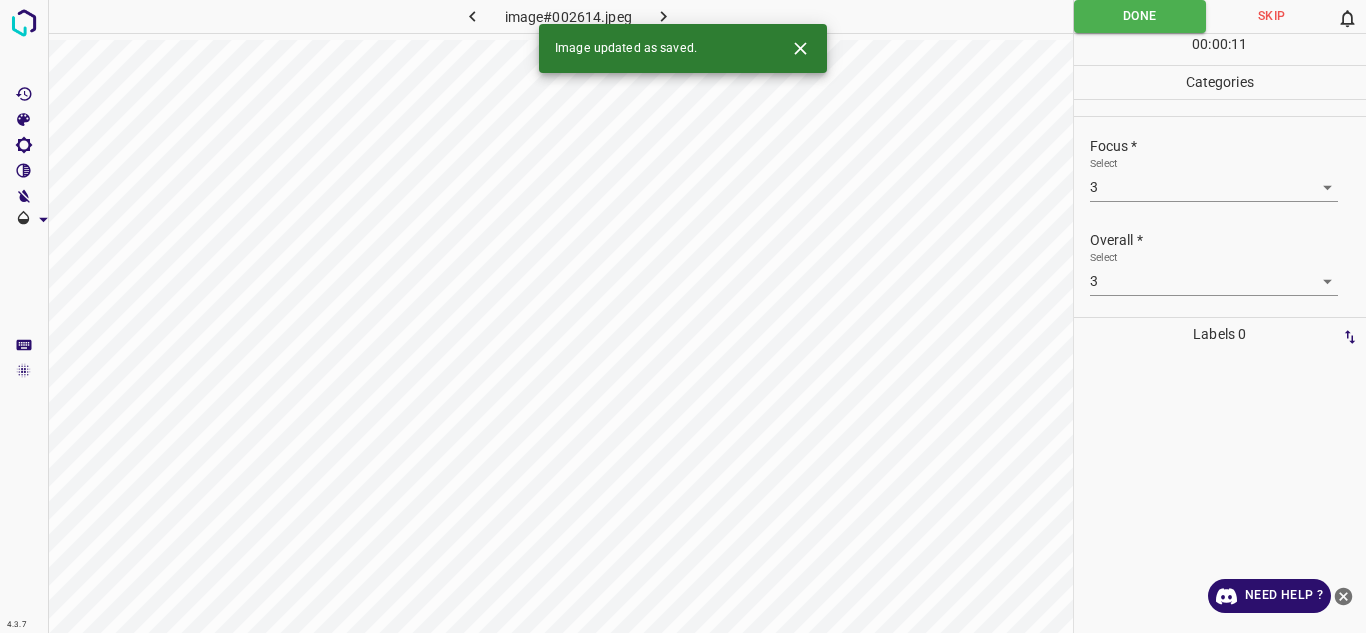 click 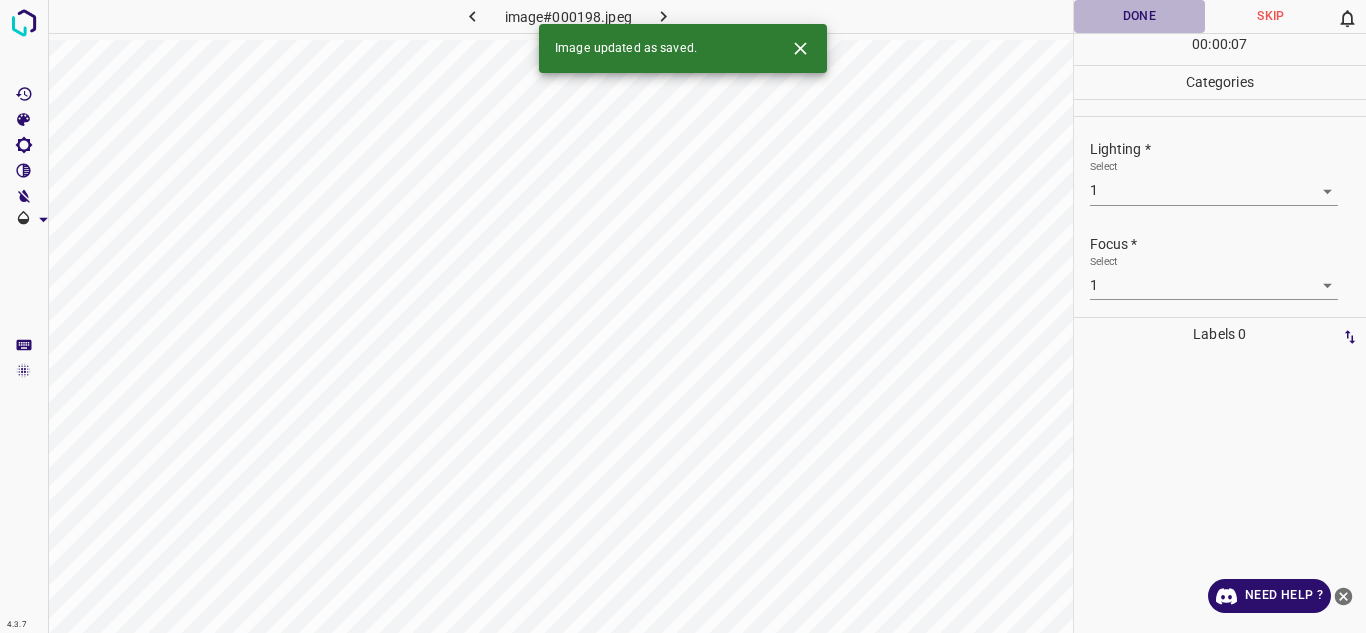 click on "Done" at bounding box center (1140, 16) 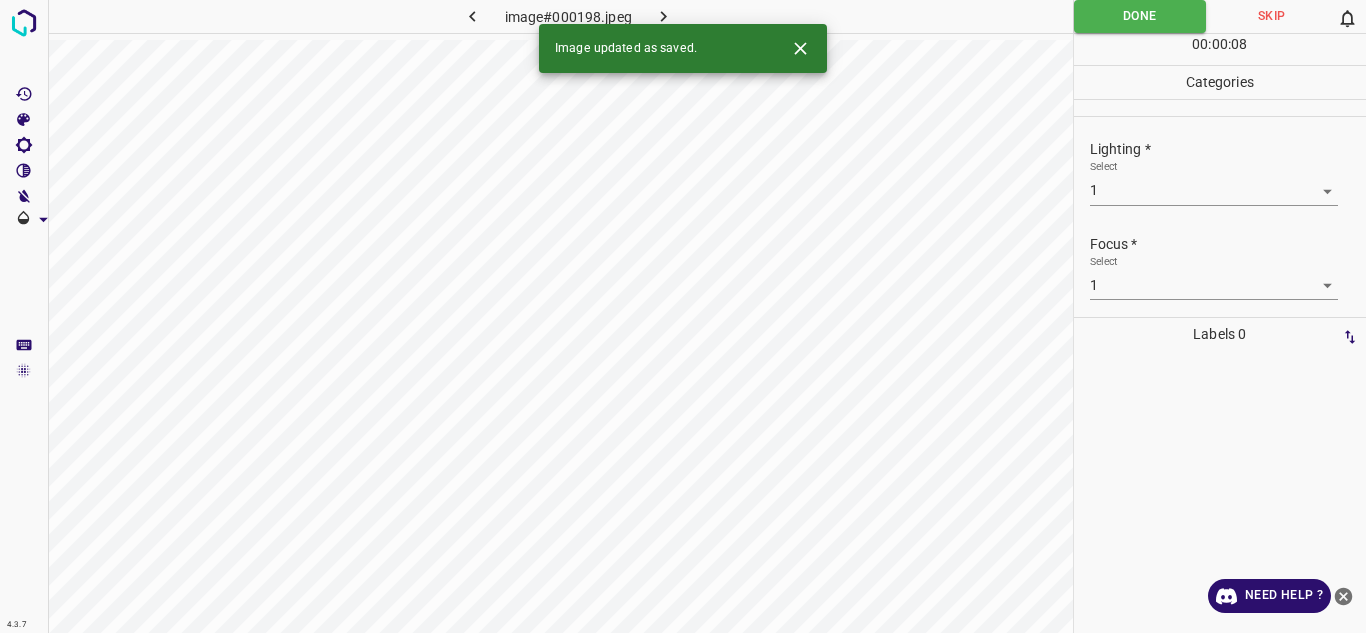 click at bounding box center [664, 16] 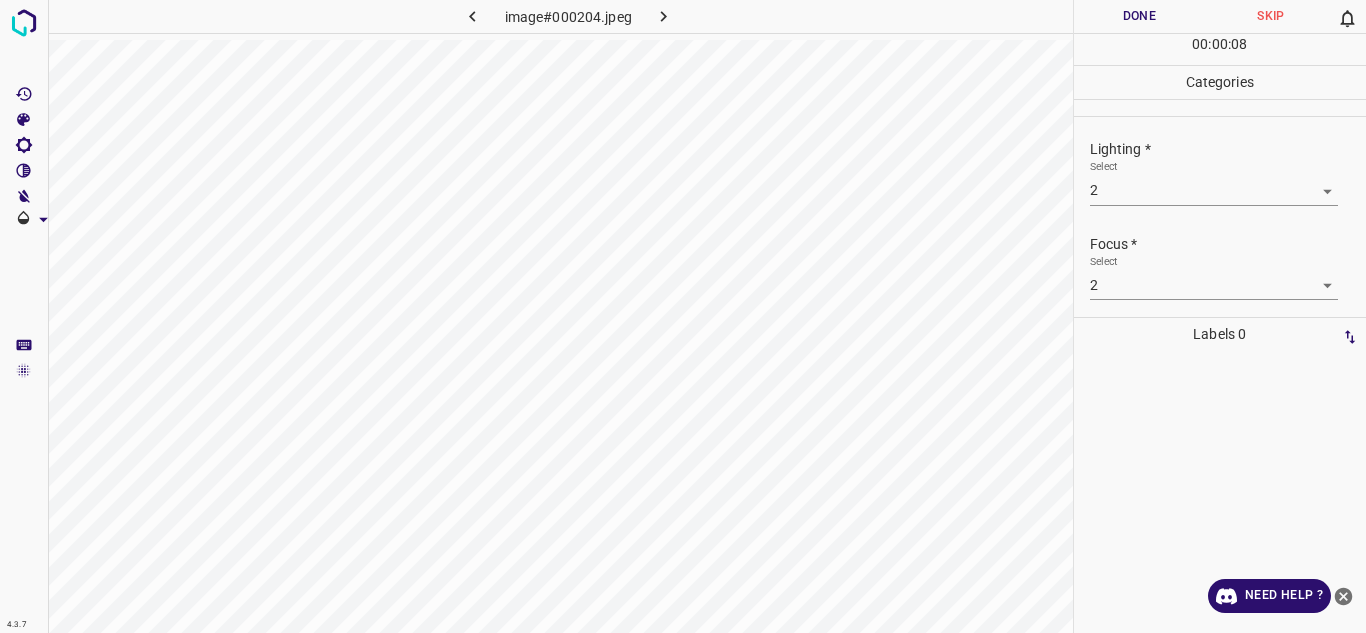 click on "4.3.7 image#000204.jpeg Done Skip 0 00   : 00   : 08   Categories Lighting *  Select 2 2 Focus *  Select 2 2 Overall *  Select 2 2 Labels   0 Categories 1 Lighting 2 Focus 3 Overall Tools Space Change between modes (Draw & Edit) I Auto labeling R Restore zoom M Zoom in N Zoom out Delete Delete selecte label Filters Z Restore filters X Saturation filter C Brightness filter V Contrast filter B Gray scale filter General O Download Need Help ? - Text - Hide - Delete" at bounding box center [683, 316] 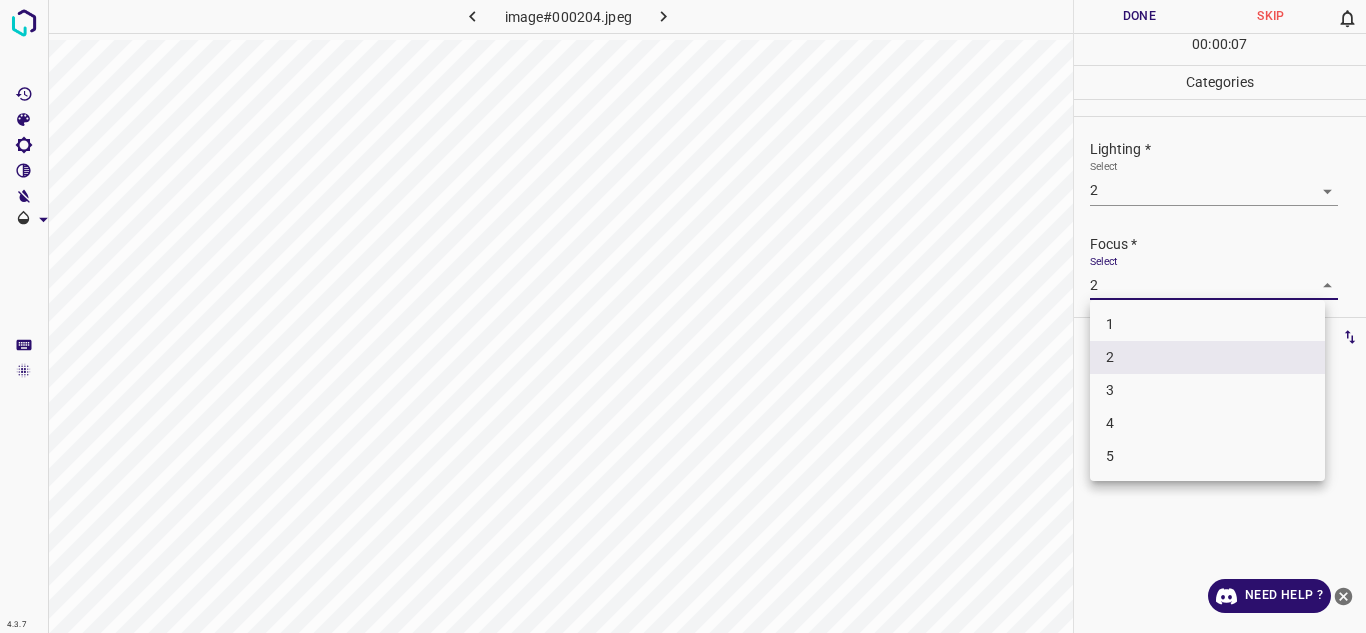 click at bounding box center (683, 316) 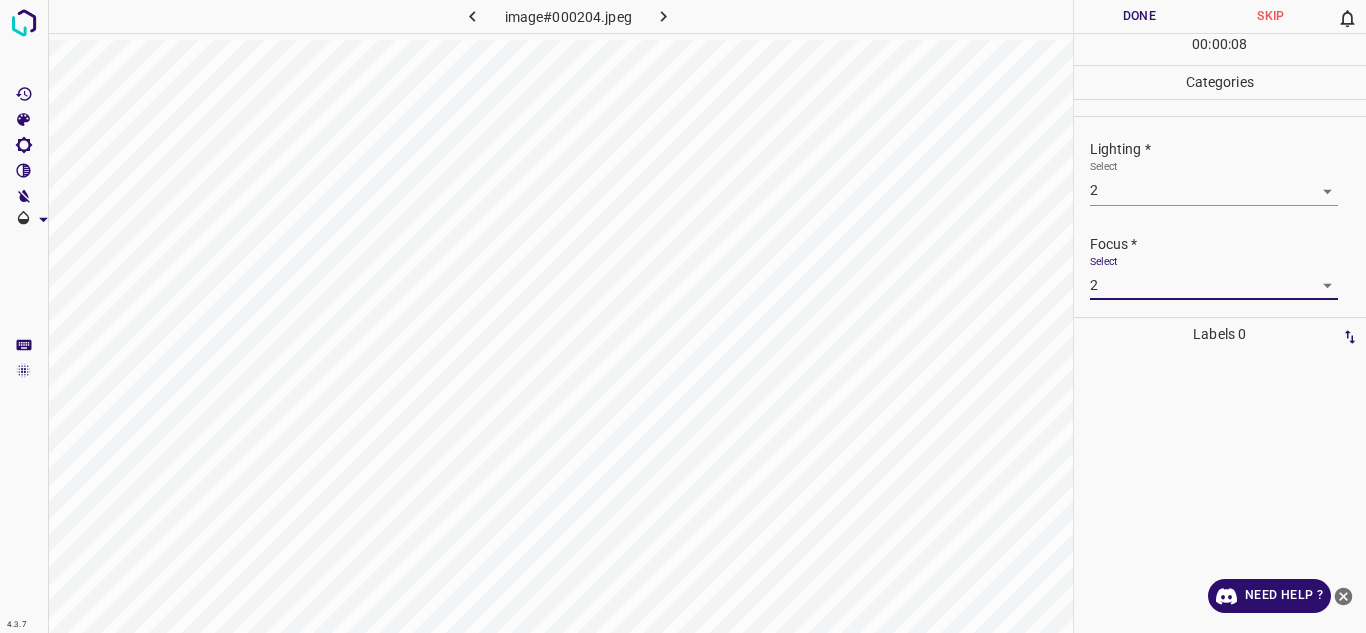 click on "4.3.7 image#000204.jpeg Done Skip 0 00   : 00   : 08   Categories Lighting *  Select 2 2 Focus *  Select 2 2 Overall *  Select 2 2 Labels   0 Categories 1 Lighting 2 Focus 3 Overall Tools Space Change between modes (Draw & Edit) I Auto labeling R Restore zoom M Zoom in N Zoom out Delete Delete selecte label Filters Z Restore filters X Saturation filter C Brightness filter V Contrast filter B Gray scale filter General O Download Need Help ? - Text - Hide - Delete" at bounding box center [683, 316] 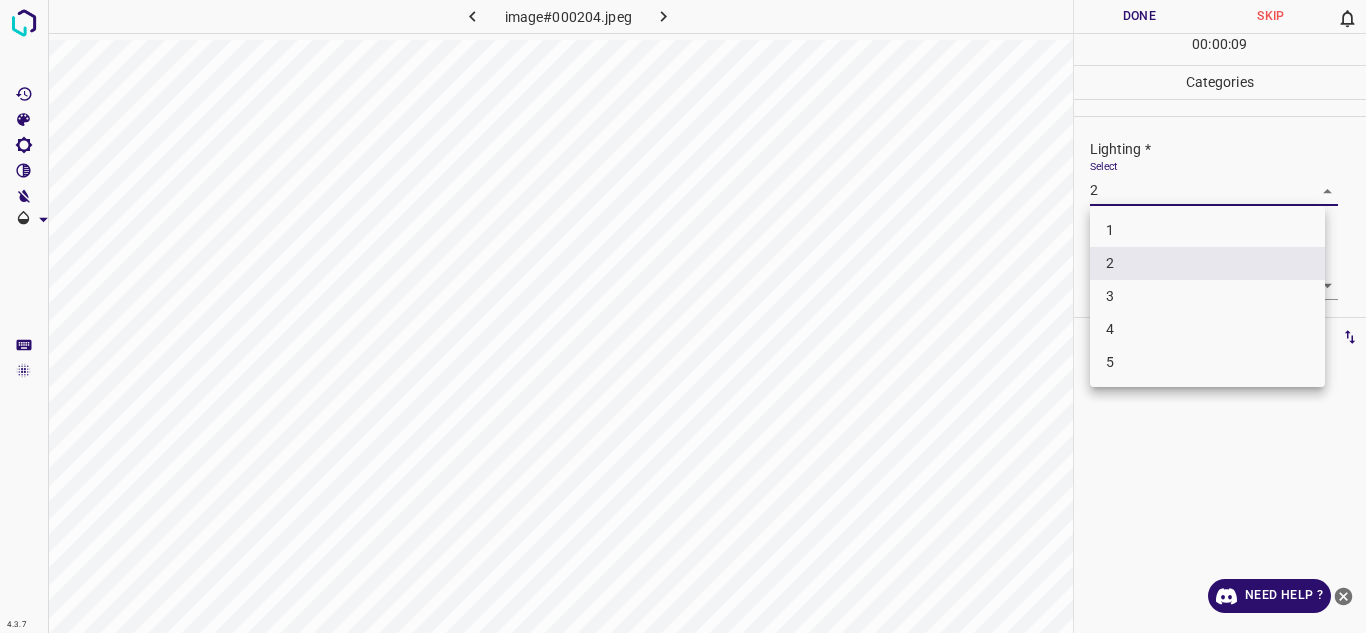 click on "3" at bounding box center (1207, 296) 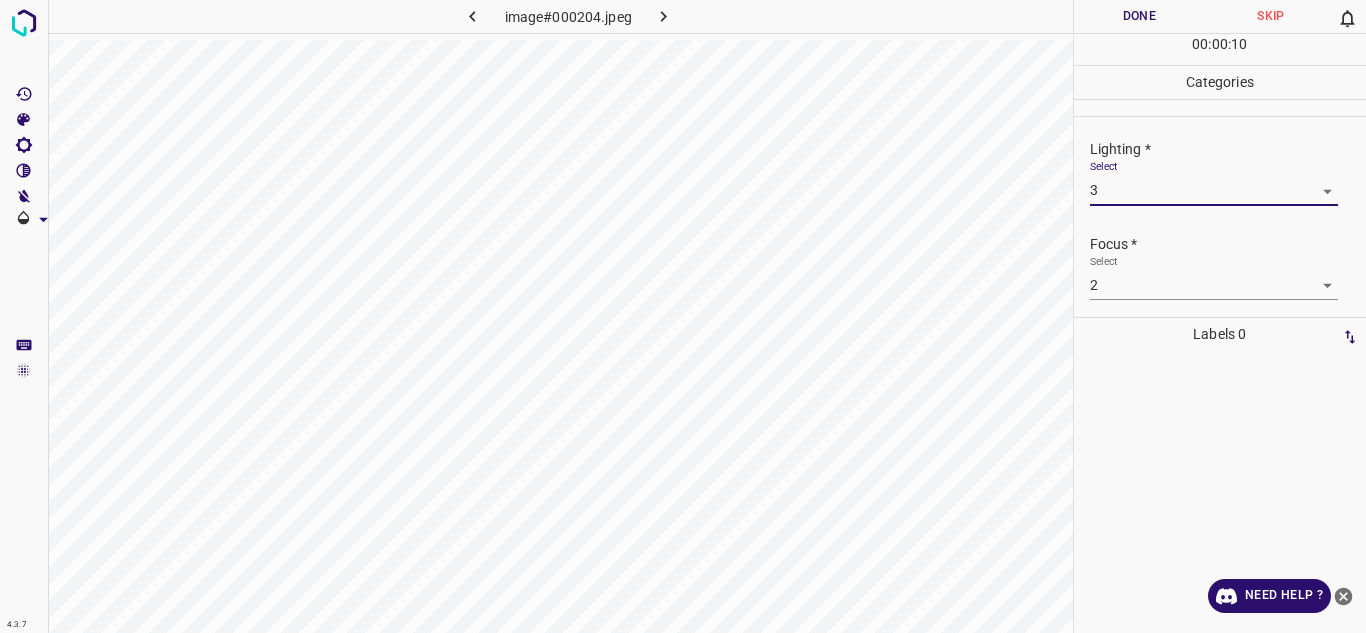click on "Done" at bounding box center [1140, 16] 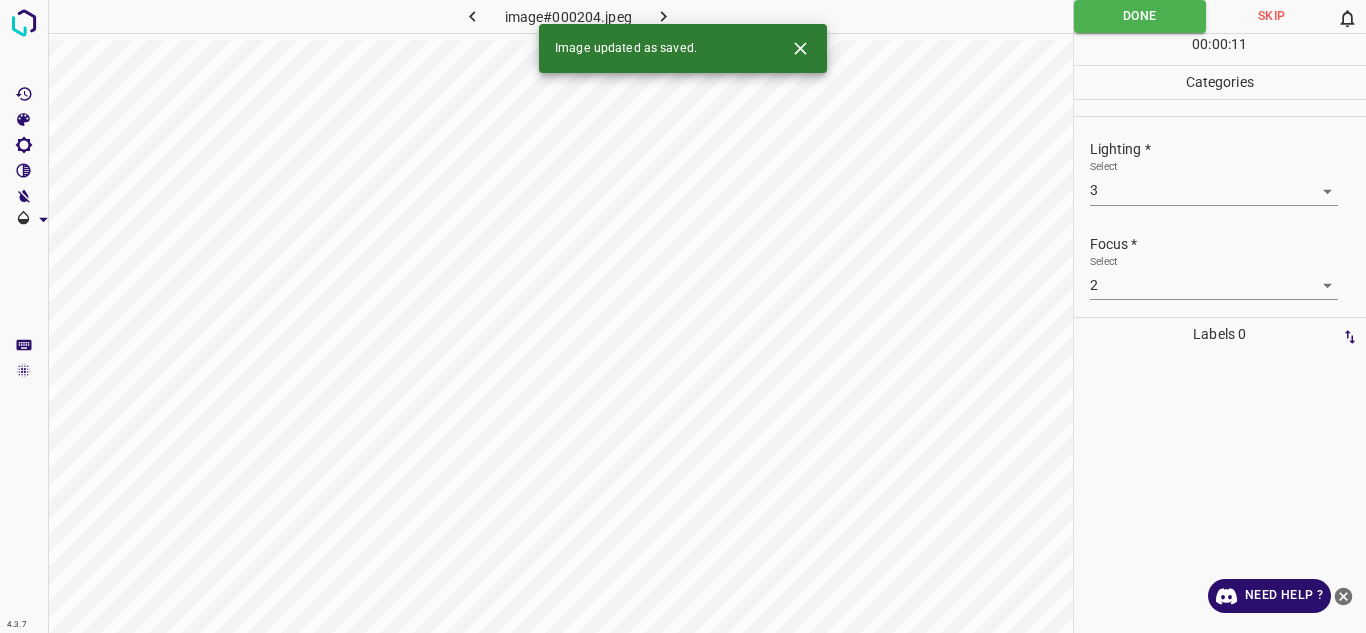 click 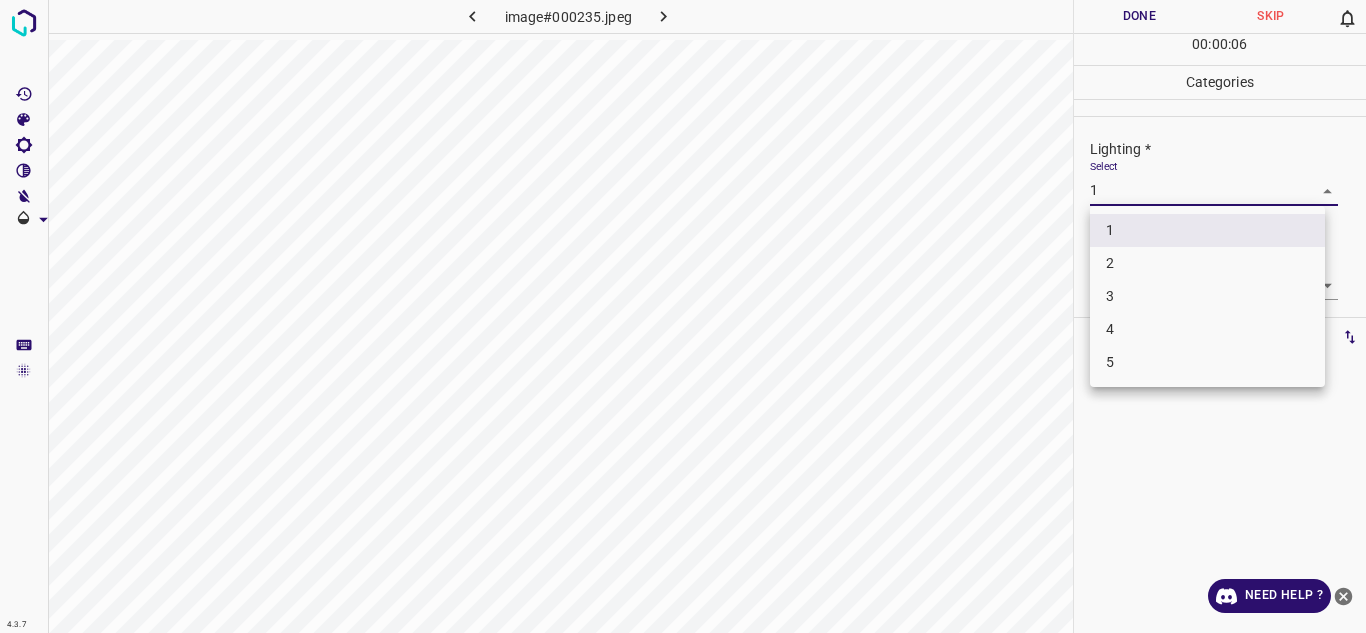 click on "4.3.7 image#000235.jpeg Done Skip 0 00   : 00   : 06   Categories Lighting *  Select 1 1 Focus *  Select 1 1 Overall *  Select 1 1 Labels   0 Categories 1 Lighting 2 Focus 3 Overall Tools Space Change between modes (Draw & Edit) I Auto labeling R Restore zoom M Zoom in N Zoom out Delete Delete selecte label Filters Z Restore filters X Saturation filter C Brightness filter V Contrast filter B Gray scale filter General O Download Need Help ? - Text - Hide - Delete 1 2 3 4 5" at bounding box center [683, 316] 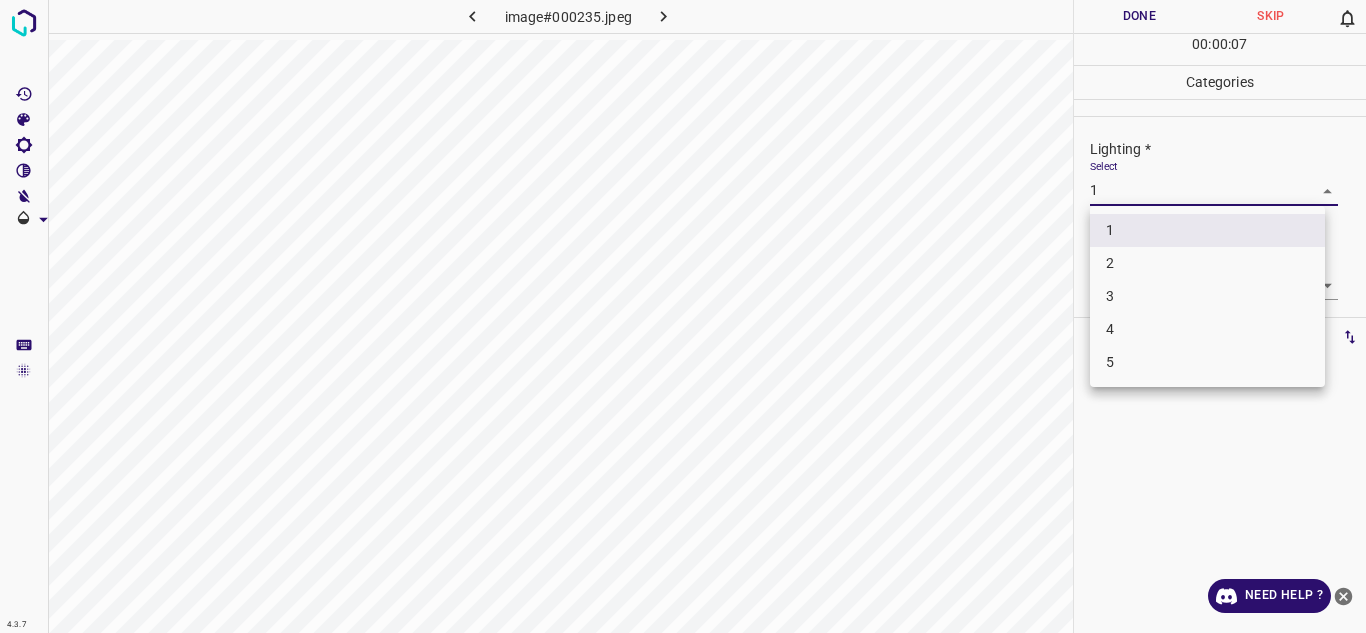 click on "2" at bounding box center [1207, 263] 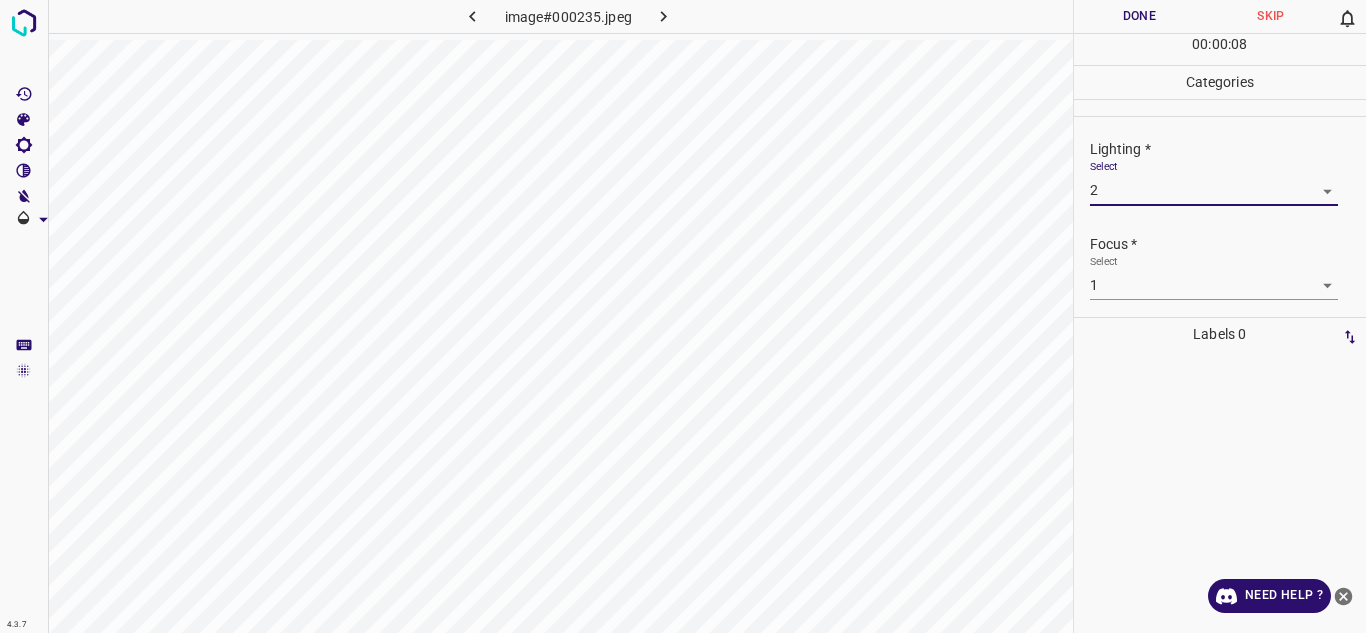 click on "Done" at bounding box center (1140, 16) 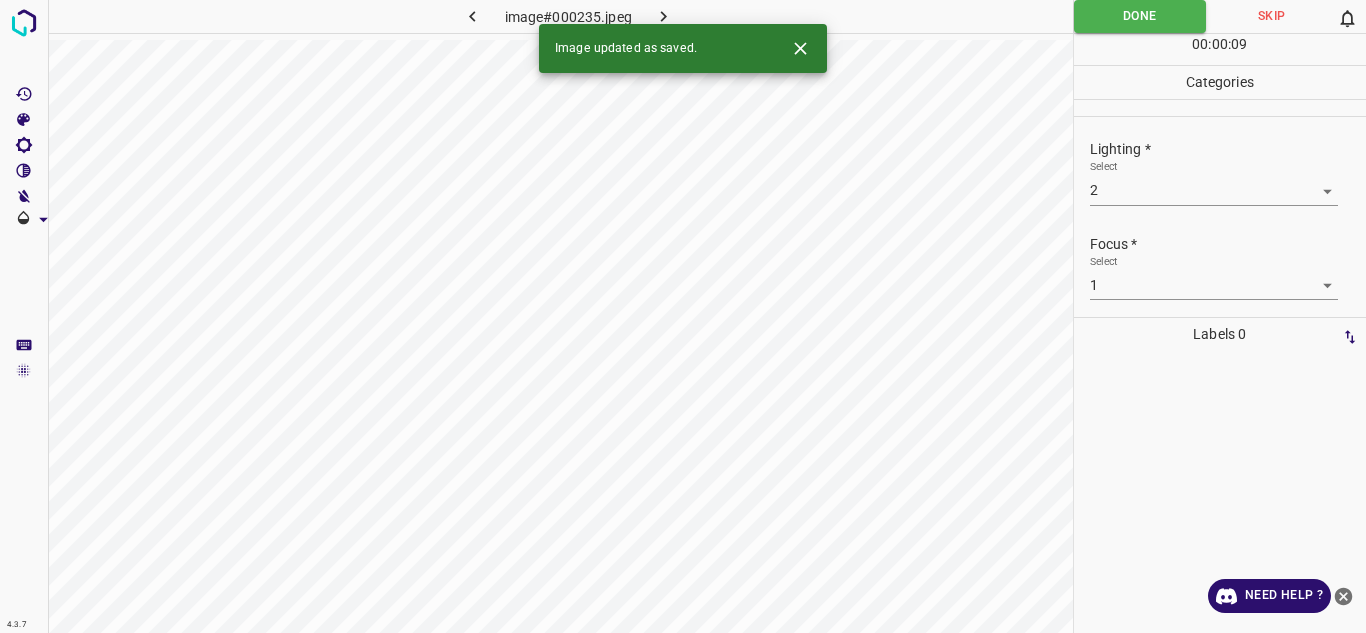 click 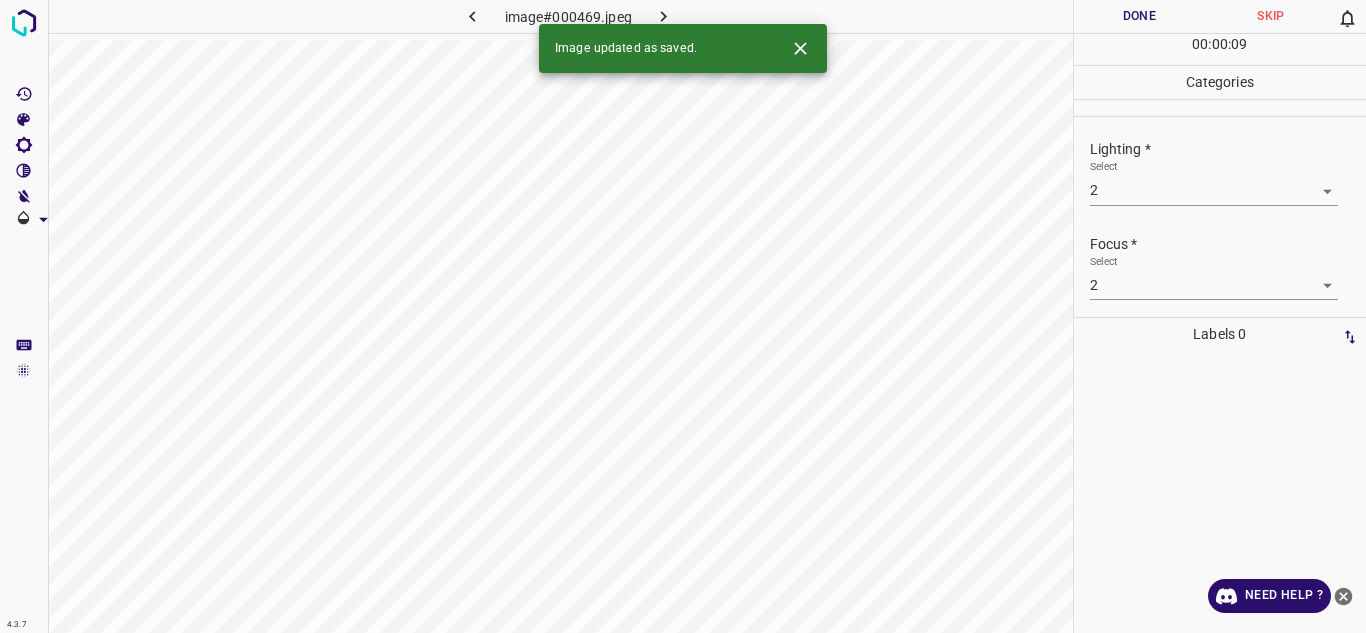 click on "4.3.7 image#000469.jpeg Done Skip 0 00   : 00   : 09   Categories Lighting *  Select 2 2 Focus *  Select 2 2 Overall *  Select 2 2 Labels   0 Categories 1 Lighting 2 Focus 3 Overall Tools Space Change between modes (Draw & Edit) I Auto labeling R Restore zoom M Zoom in N Zoom out Delete Delete selecte label Filters Z Restore filters X Saturation filter C Brightness filter V Contrast filter B Gray scale filter General O Download Image updated as saved. Need Help ? - Text - Hide - Delete" at bounding box center (683, 316) 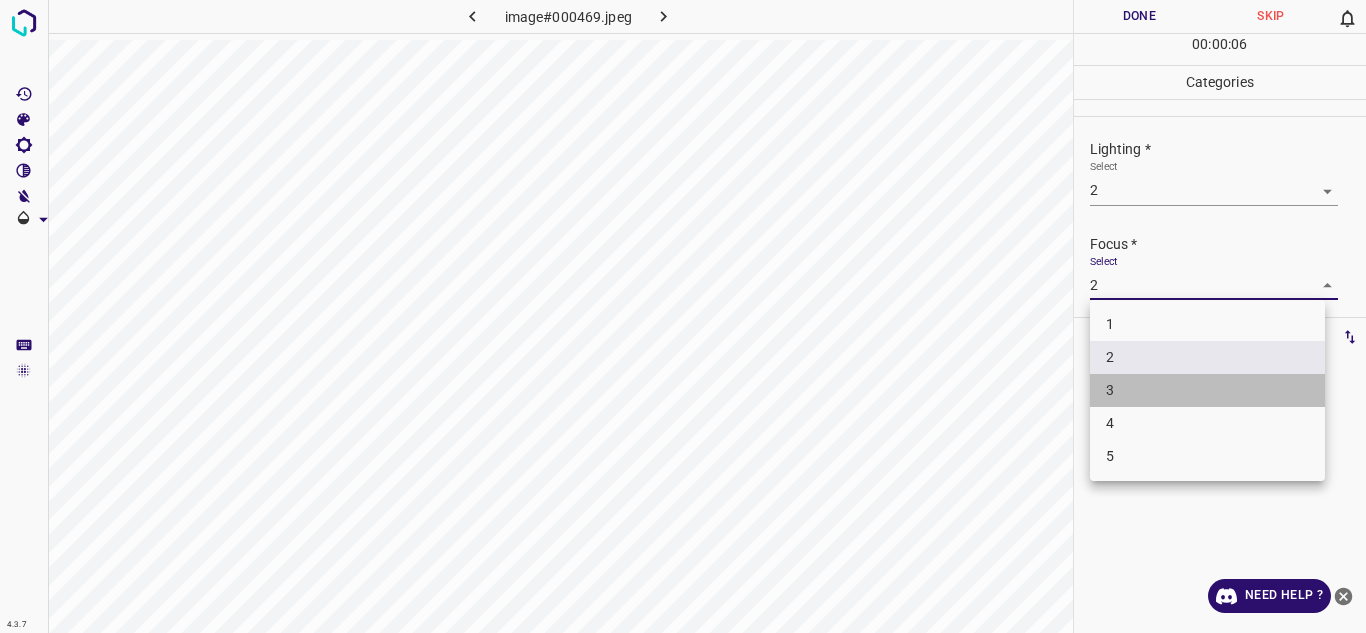 click on "3" at bounding box center (1207, 390) 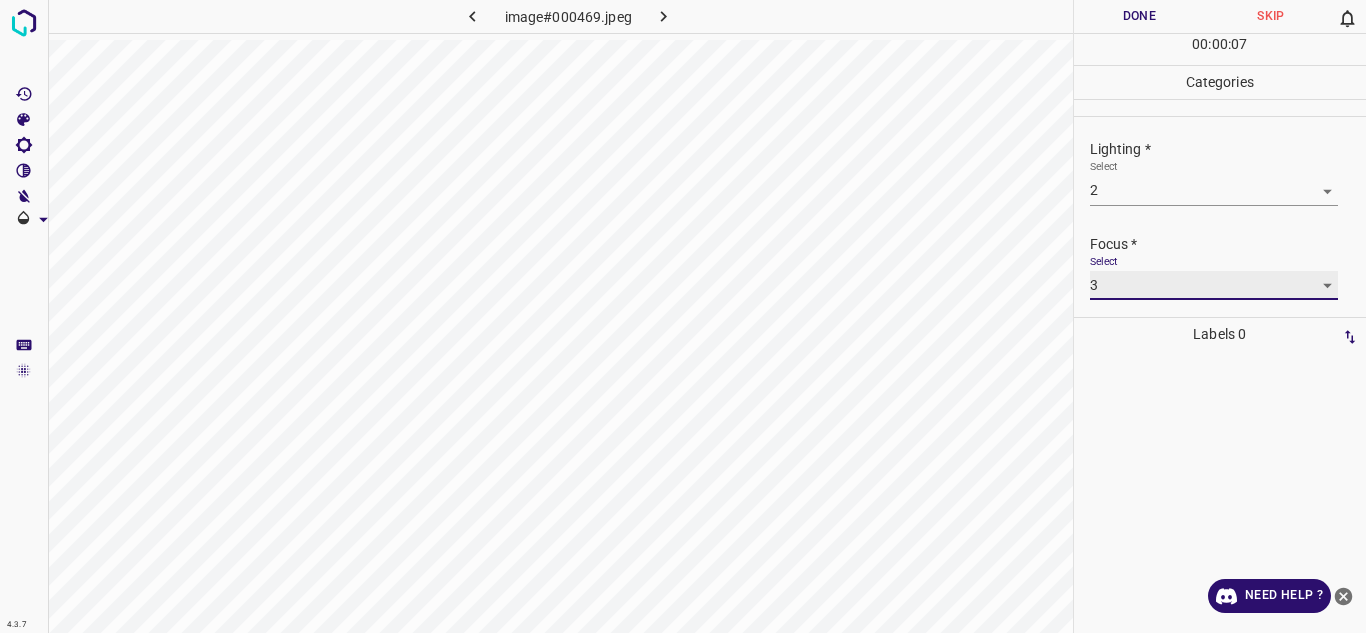 scroll, scrollTop: 98, scrollLeft: 0, axis: vertical 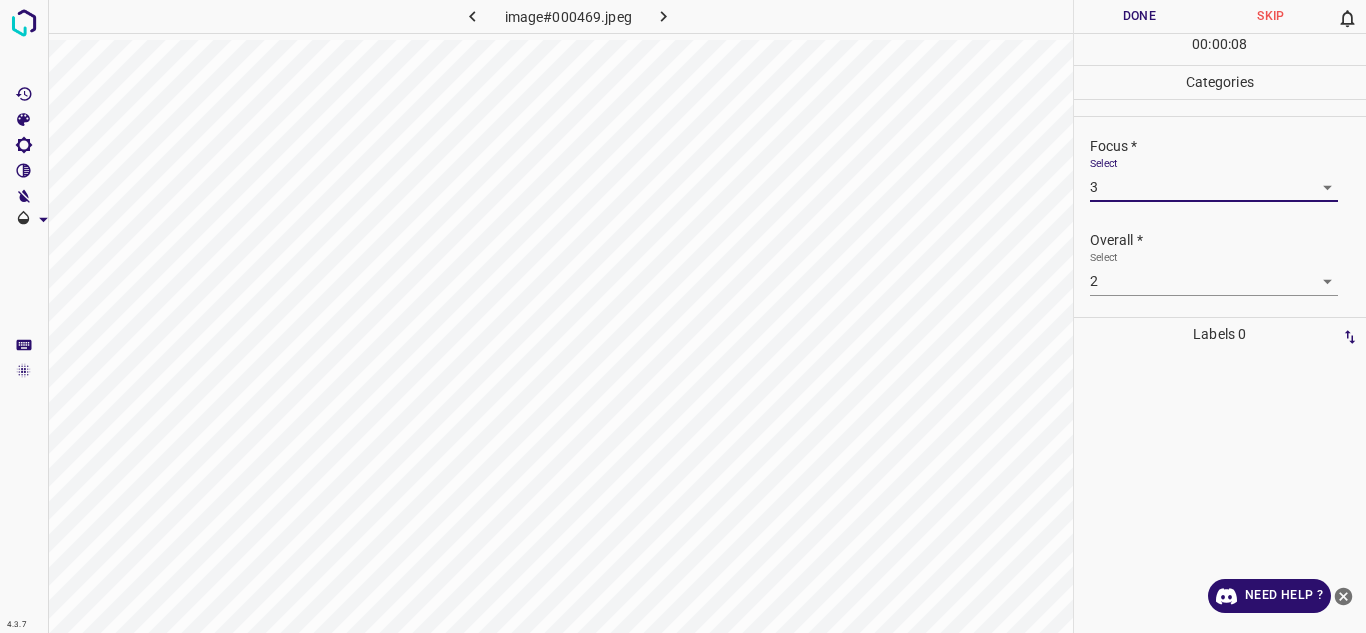 click on "4.3.7 image#000469.jpeg Done Skip 0 00   : 00   : 08   Categories Lighting *  Select 2 2 Focus *  Select 3 3 Overall *  Select 2 2 Labels   0 Categories 1 Lighting 2 Focus 3 Overall Tools Space Change between modes (Draw & Edit) I Auto labeling R Restore zoom M Zoom in N Zoom out Delete Delete selecte label Filters Z Restore filters X Saturation filter C Brightness filter V Contrast filter B Gray scale filter General O Download Need Help ? - Text - Hide - Delete" at bounding box center (683, 316) 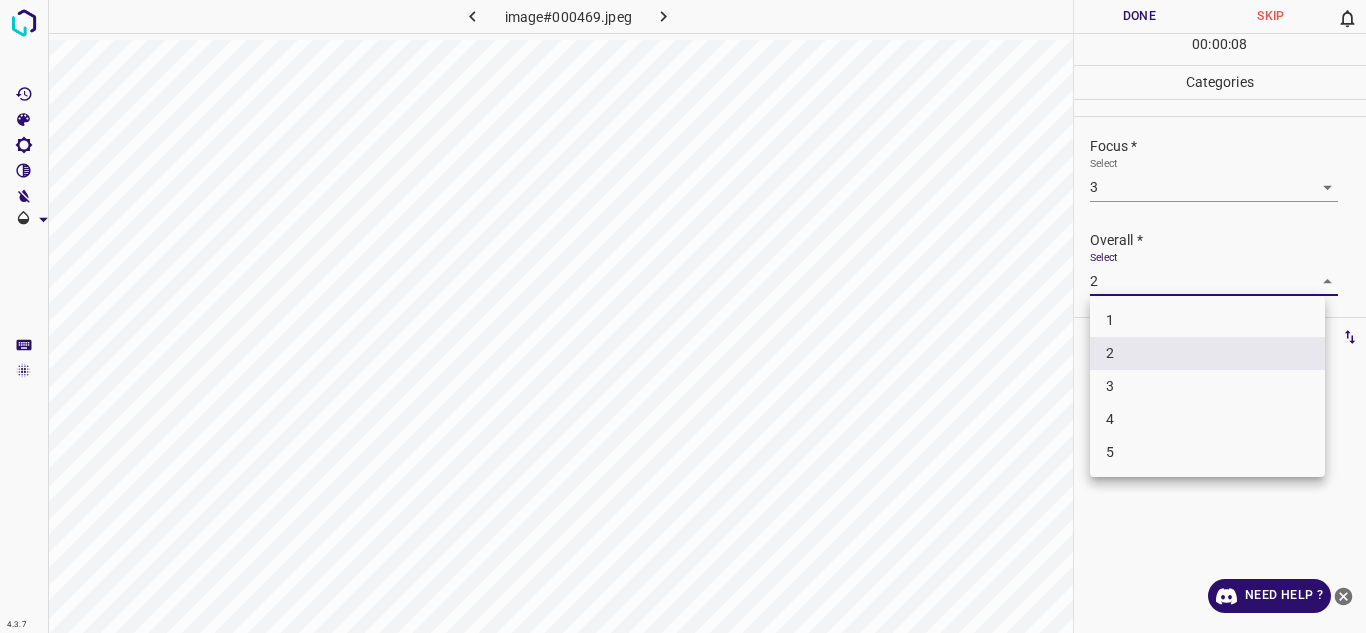click on "3" at bounding box center [1207, 386] 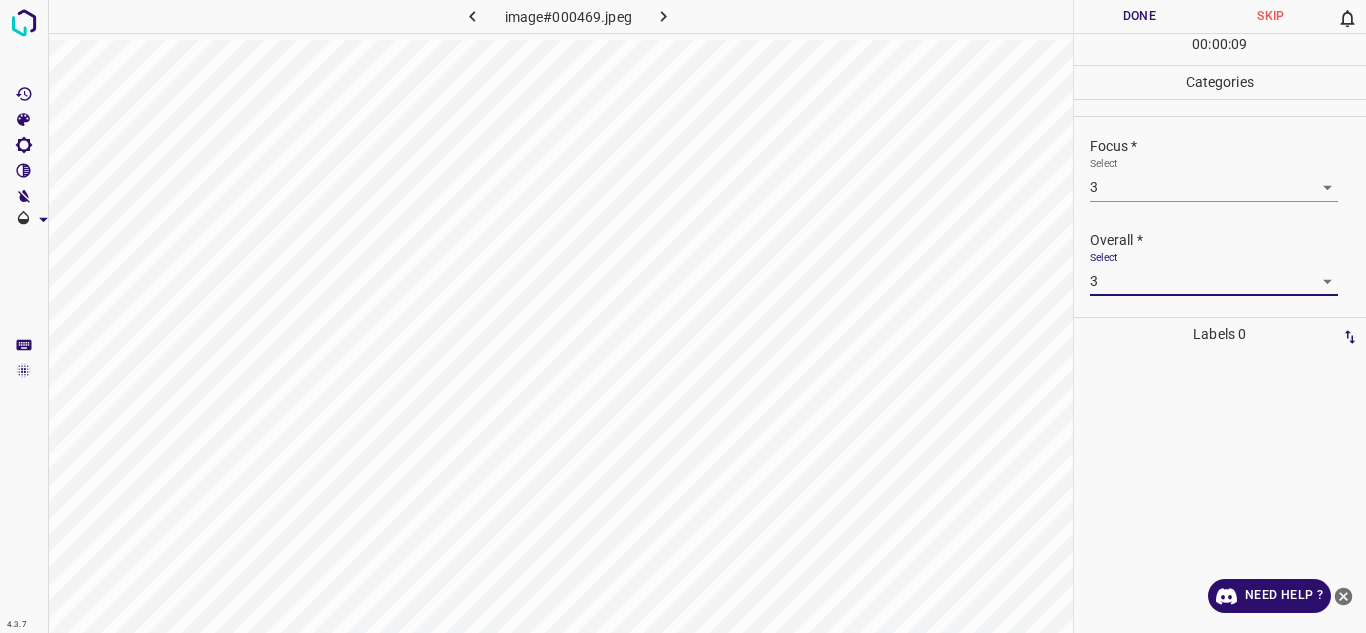 click on "Done" at bounding box center (1140, 16) 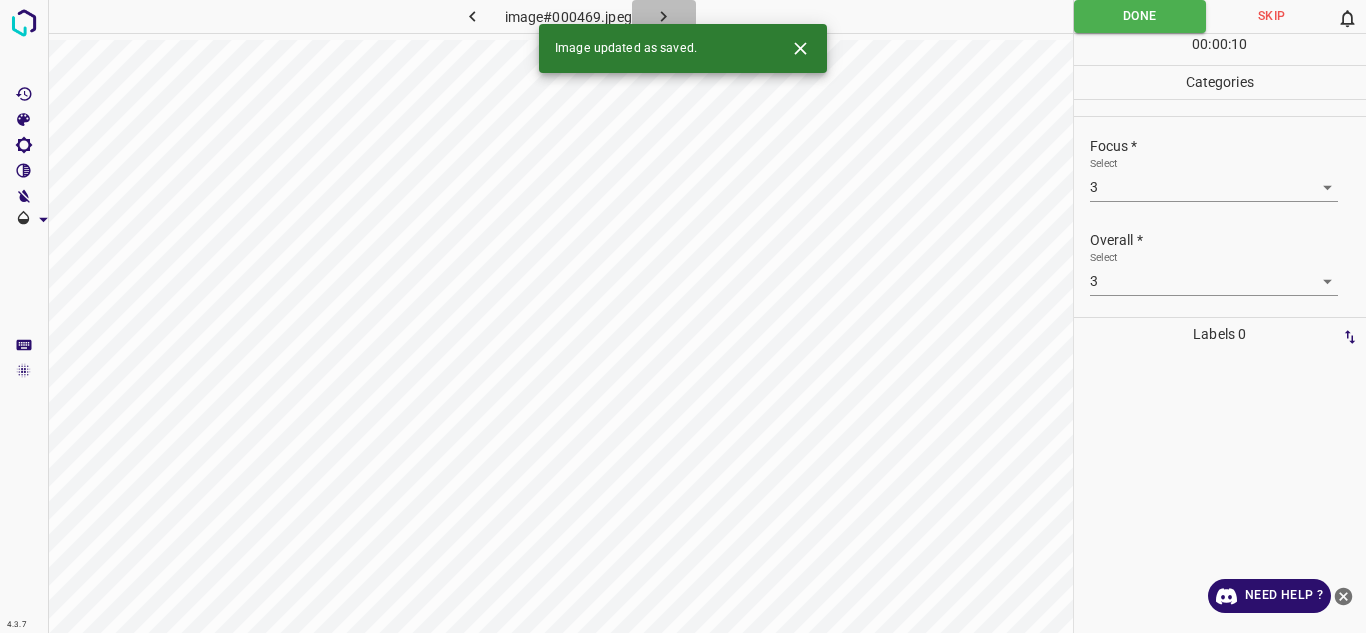 click 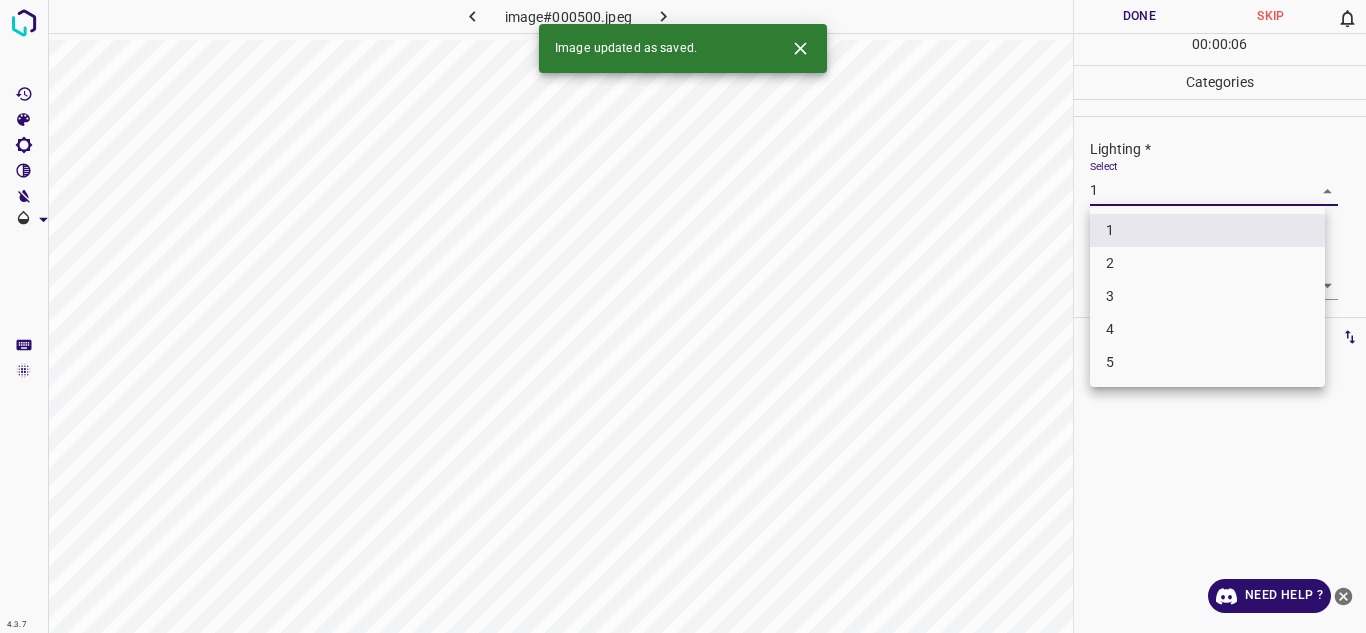 click on "4.3.7 image#000500.jpeg Done Skip 0 00   : 00   : 06   Categories Lighting *  Select 1 1 Focus *  Select 1 1 Overall *  Select 1 1 Labels   0 Categories 1 Lighting 2 Focus 3 Overall Tools Space Change between modes (Draw & Edit) I Auto labeling R Restore zoom M Zoom in N Zoom out Delete Delete selecte label Filters Z Restore filters X Saturation filter C Brightness filter V Contrast filter B Gray scale filter General O Download Image updated as saved. Need Help ? - Text - Hide - Delete 1 2 3 4 5" at bounding box center [683, 316] 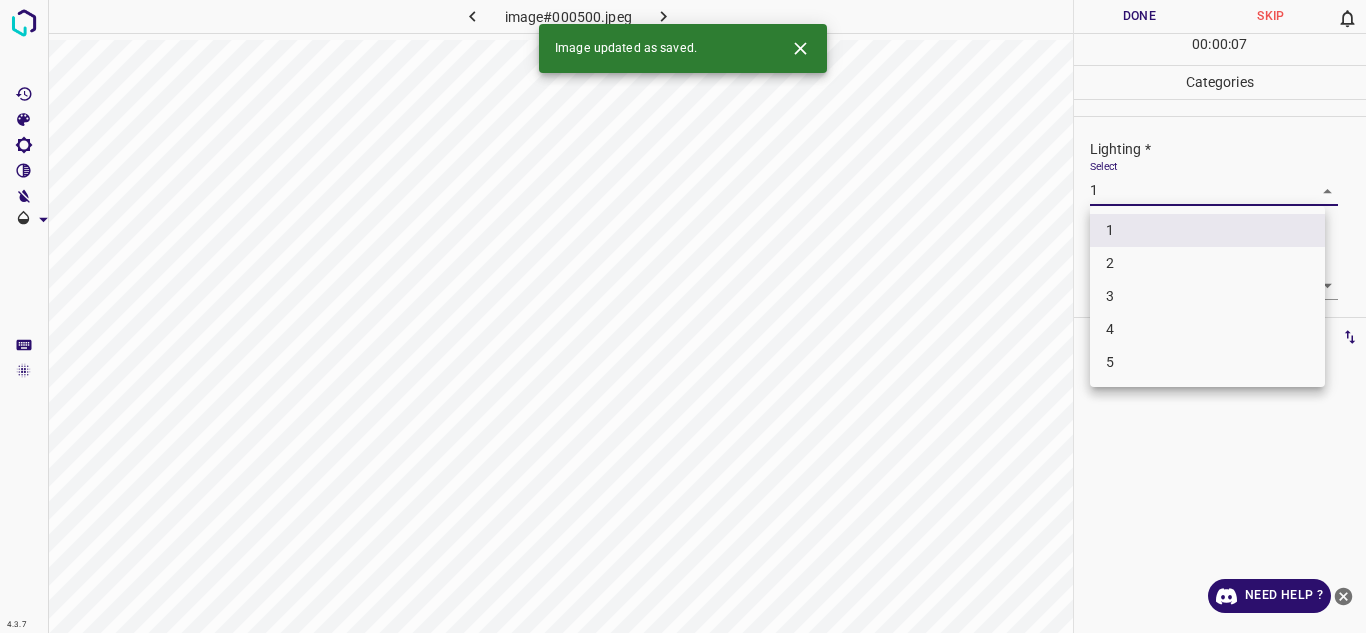 click on "2" at bounding box center [1207, 263] 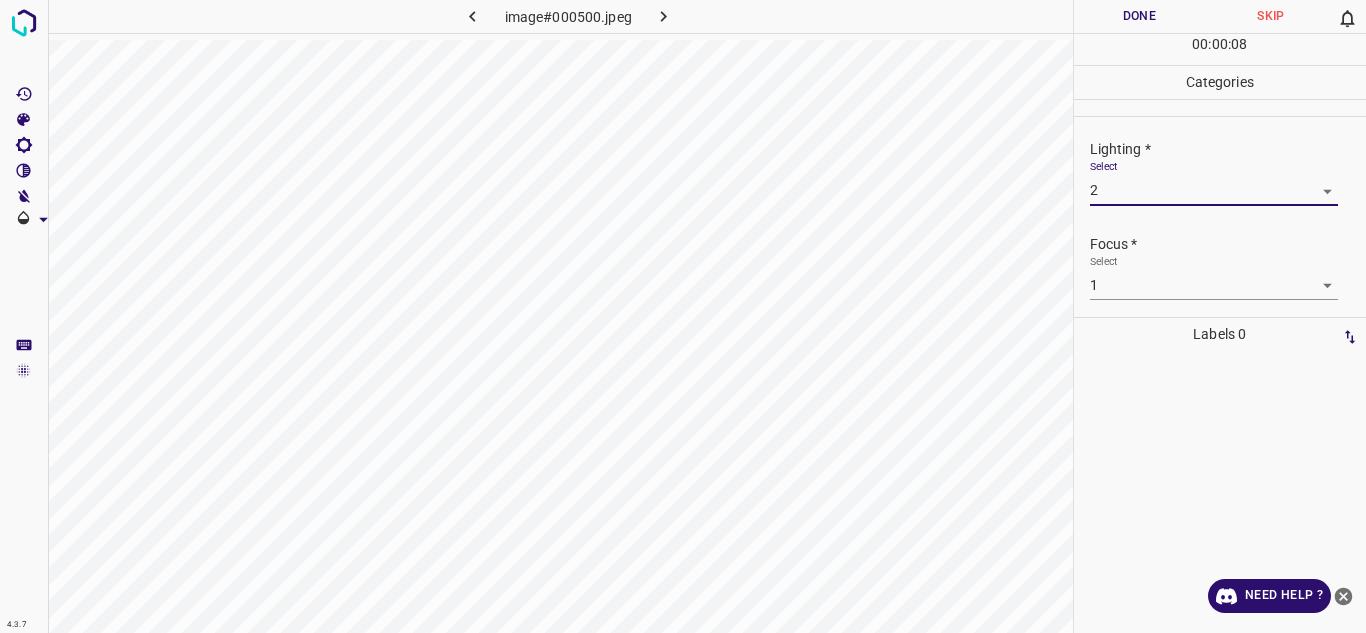 click on "4.3.7 image#000500.jpeg Done Skip 0 00   : 00   : 08   Categories Lighting *  Select 2 2 Focus *  Select 1 1 Overall *  Select 1 1 Labels   0 Categories 1 Lighting 2 Focus 3 Overall Tools Space Change between modes (Draw & Edit) I Auto labeling R Restore zoom M Zoom in N Zoom out Delete Delete selecte label Filters Z Restore filters X Saturation filter C Brightness filter V Contrast filter B Gray scale filter General O Download Need Help ? - Text - Hide - Delete" at bounding box center (683, 316) 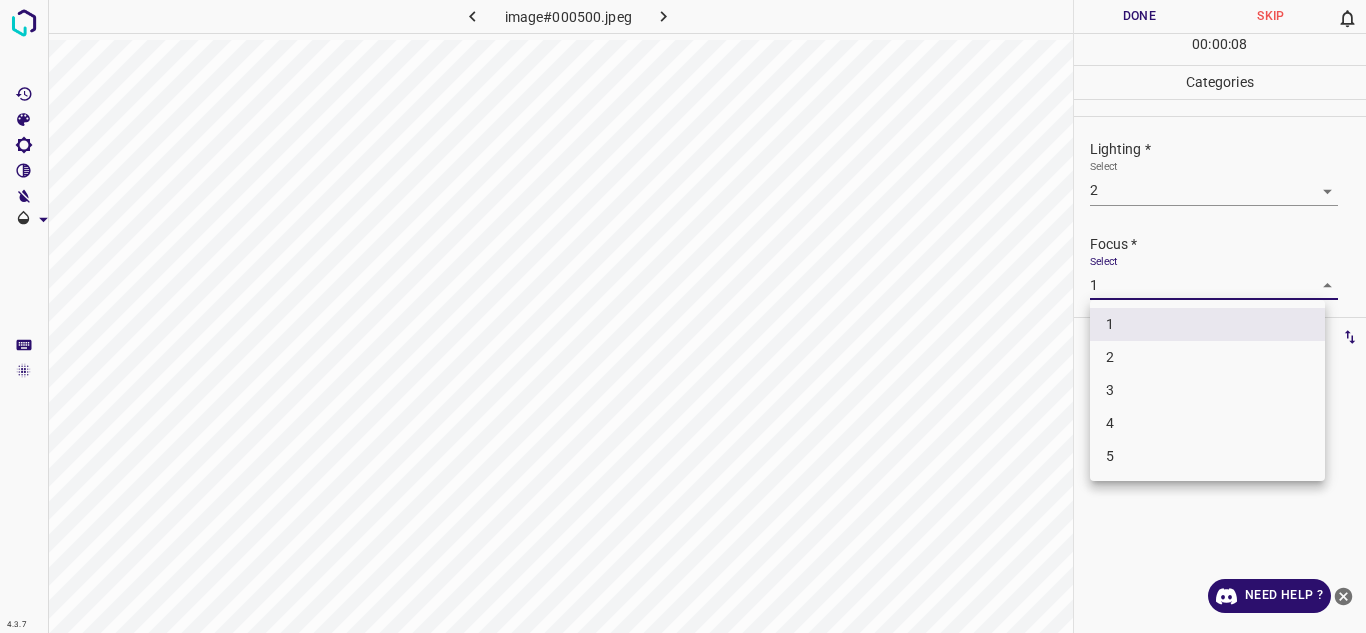 click on "3" at bounding box center (1207, 390) 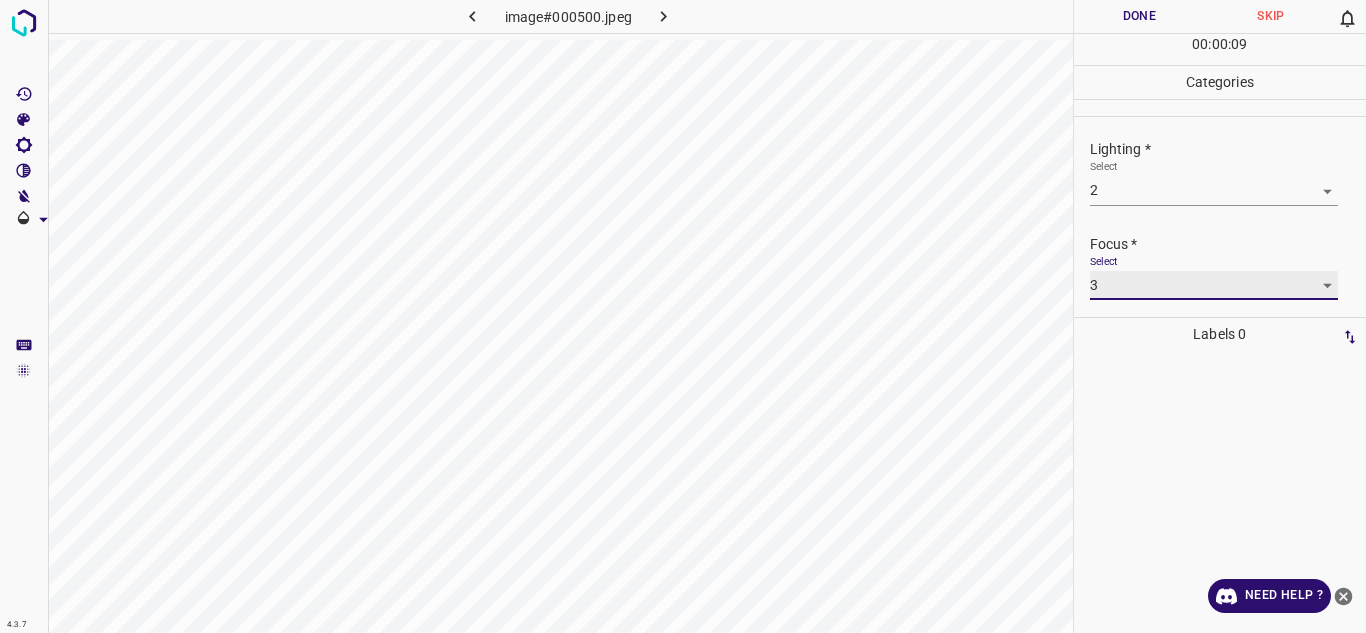 scroll, scrollTop: 98, scrollLeft: 0, axis: vertical 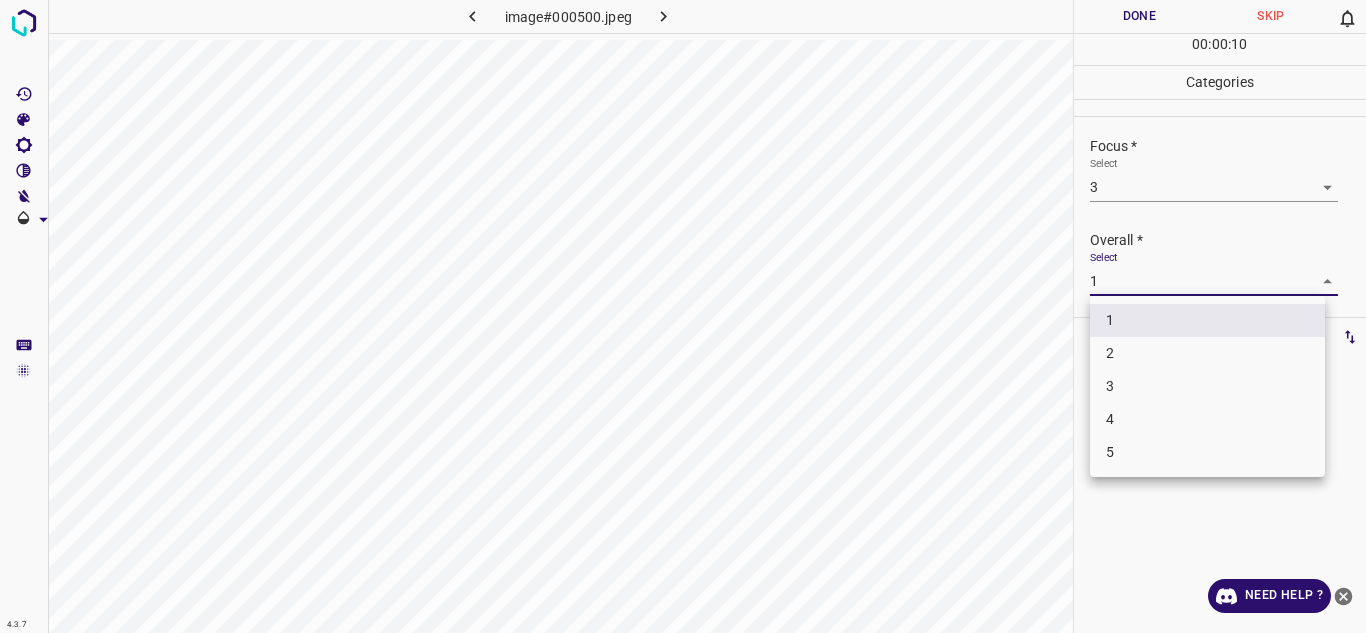 click on "4.3.7 image#000500.jpeg Done Skip 0 00   : 00   : 10   Categories Lighting *  Select 2 2 Focus *  Select 3 3 Overall *  Select 1 1 Labels   0 Categories 1 Lighting 2 Focus 3 Overall Tools Space Change between modes (Draw & Edit) I Auto labeling R Restore zoom M Zoom in N Zoom out Delete Delete selecte label Filters Z Restore filters X Saturation filter C Brightness filter V Contrast filter B Gray scale filter General O Download Need Help ? - Text - Hide - Delete 1 2 3 4 5" at bounding box center [683, 316] 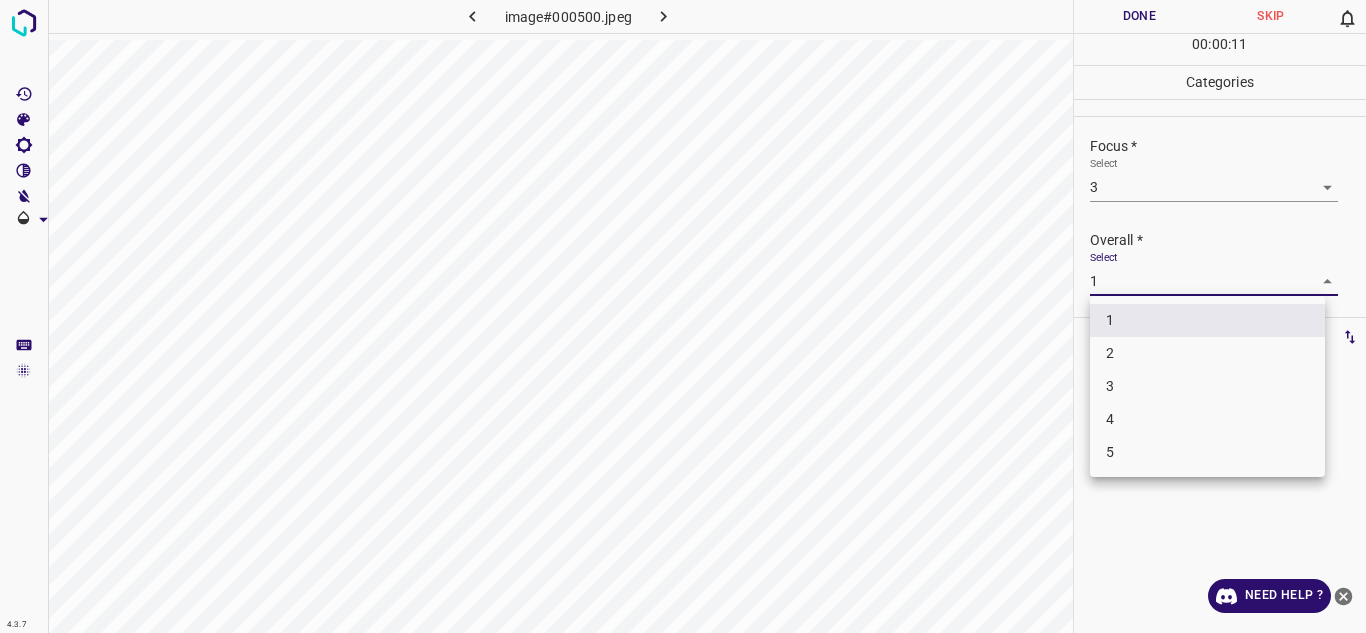 click on "3" at bounding box center [1207, 386] 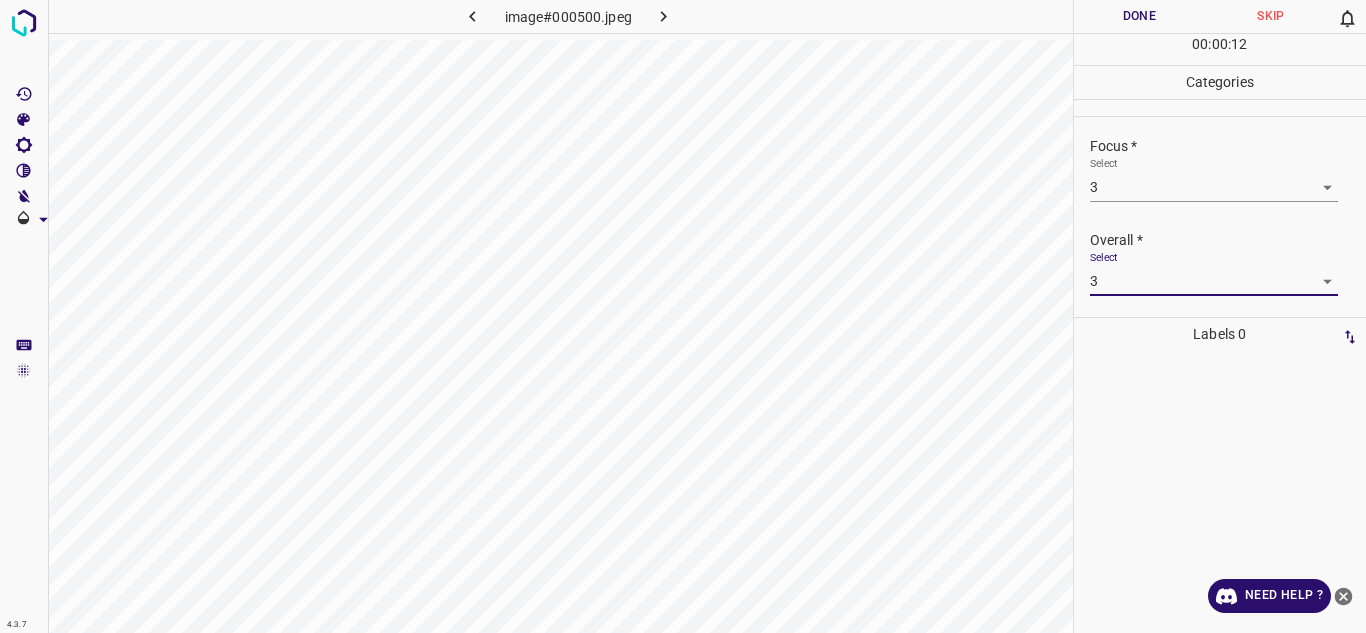 click on "Done" at bounding box center [1140, 16] 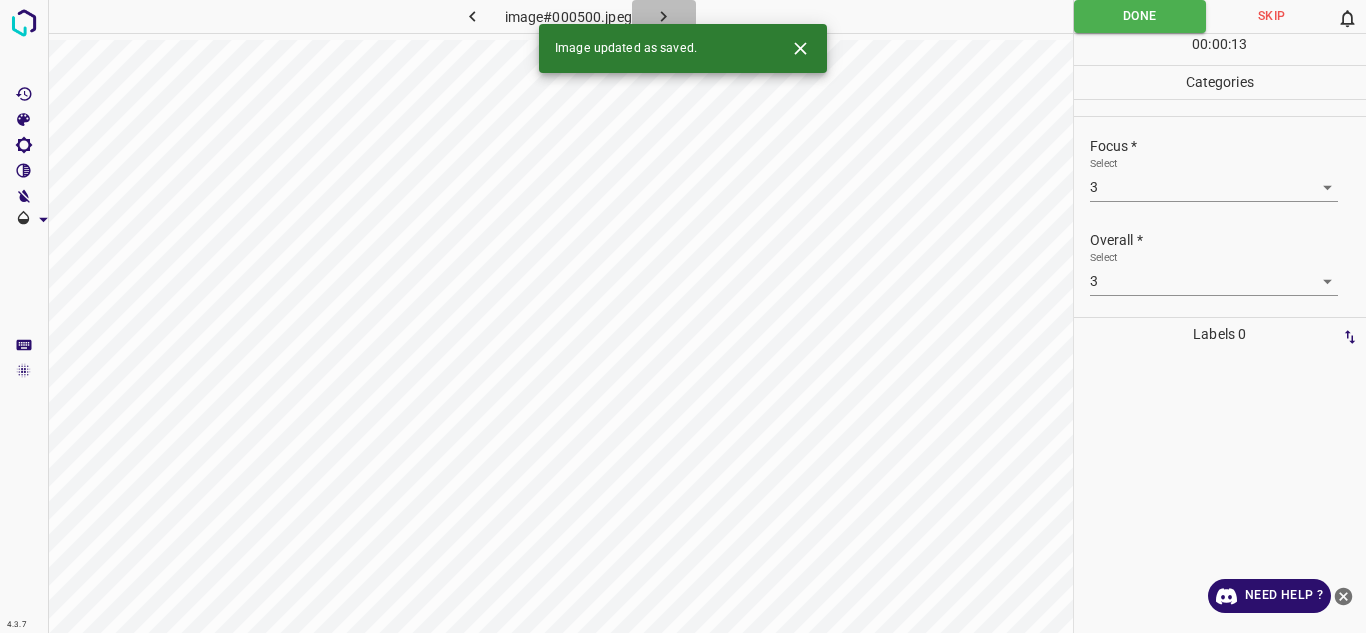 click 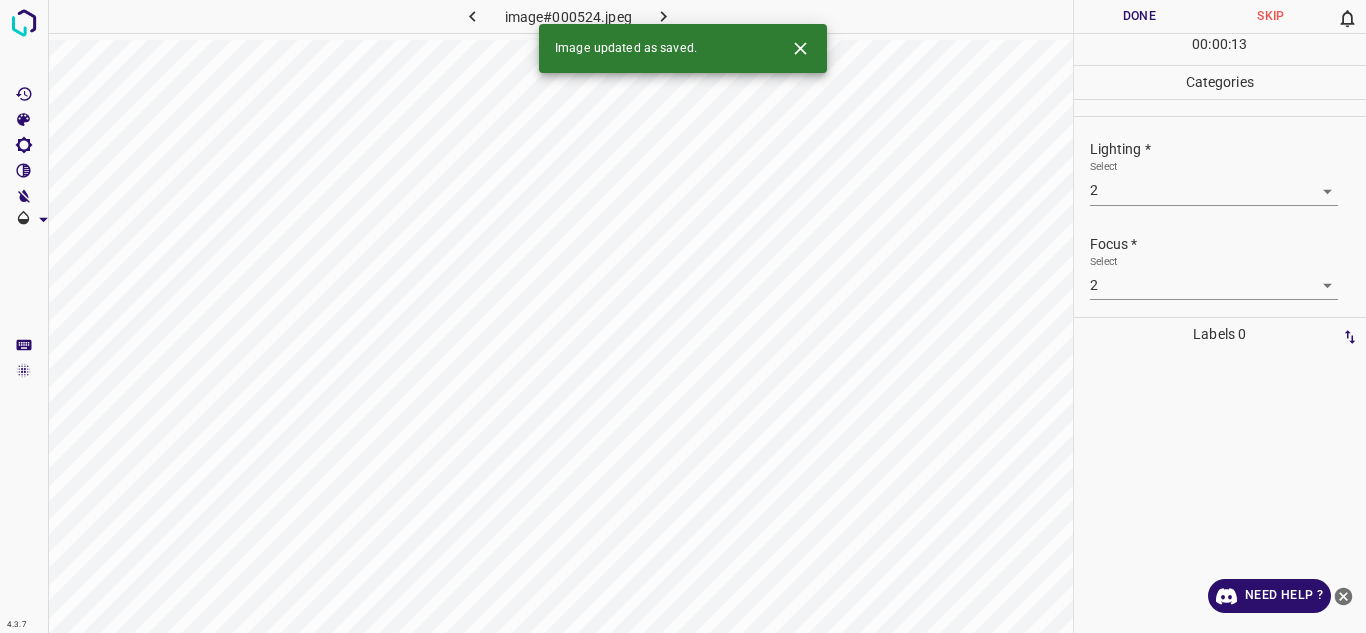 click on "4.3.7 image#000524.jpeg Done Skip 0 00   : 00   : 13   Categories Lighting *  Select 2 2 Focus *  Select 2 2 Overall *  Select 2 2 Labels   0 Categories 1 Lighting 2 Focus 3 Overall Tools Space Change between modes (Draw & Edit) I Auto labeling R Restore zoom M Zoom in N Zoom out Delete Delete selecte label Filters Z Restore filters X Saturation filter C Brightness filter V Contrast filter B Gray scale filter General O Download Image updated as saved. Need Help ? - Text - Hide - Delete" at bounding box center (683, 316) 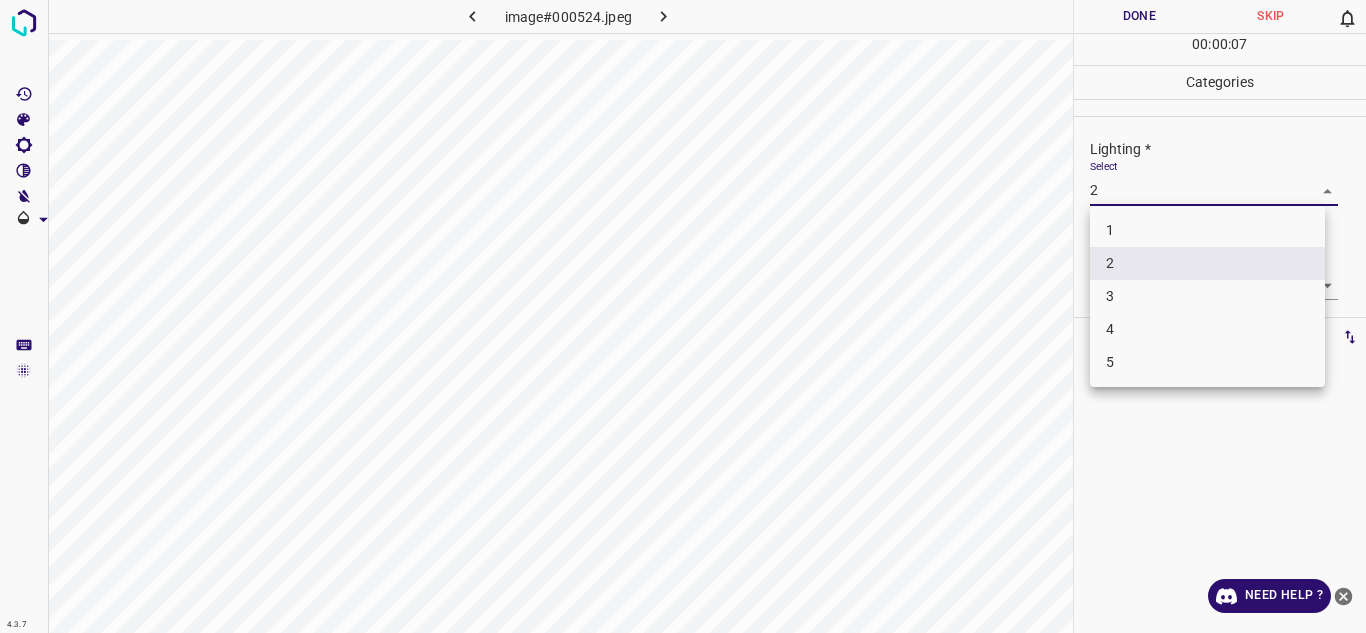 click at bounding box center [683, 316] 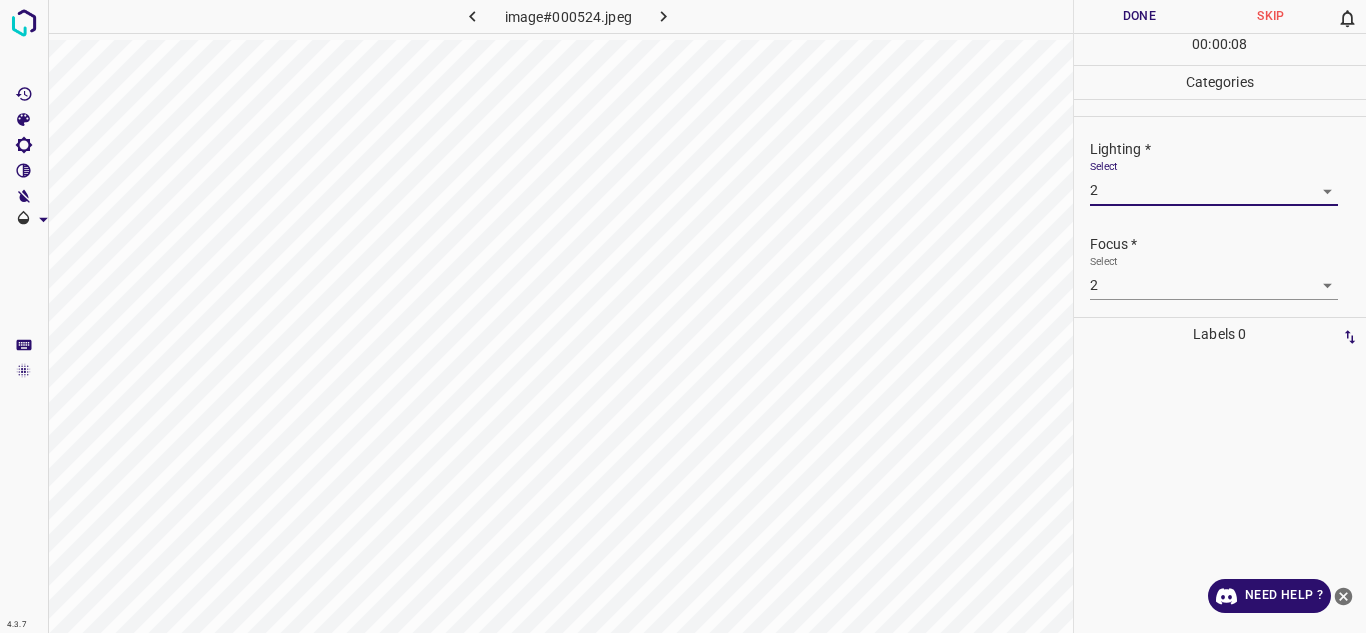click on "4.3.7 image#000524.jpeg Done Skip 0 00   : 00   : 08   Categories Lighting *  Select 2 2 Focus *  Select 2 2 Overall *  Select 2 2 Labels   0 Categories 1 Lighting 2 Focus 3 Overall Tools Space Change between modes (Draw & Edit) I Auto labeling R Restore zoom M Zoom in N Zoom out Delete Delete selecte label Filters Z Restore filters X Saturation filter C Brightness filter V Contrast filter B Gray scale filter General O Download Need Help ? - Text - Hide - Delete" at bounding box center [683, 316] 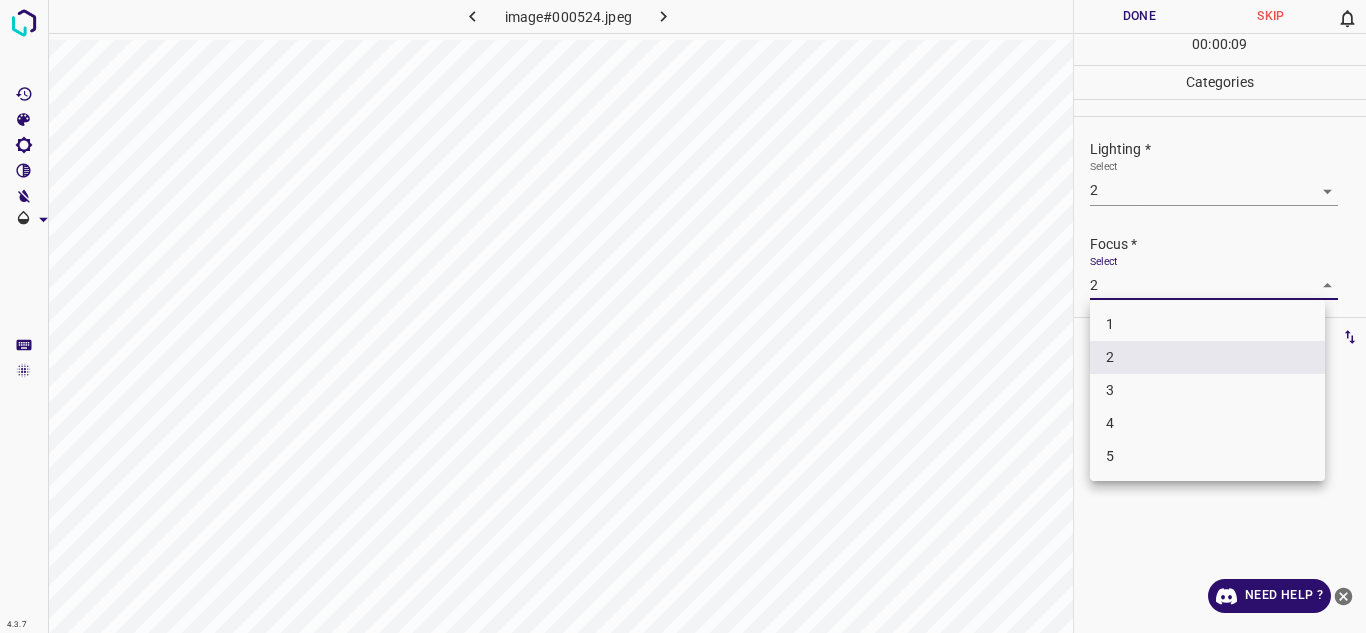 click on "3" at bounding box center (1207, 390) 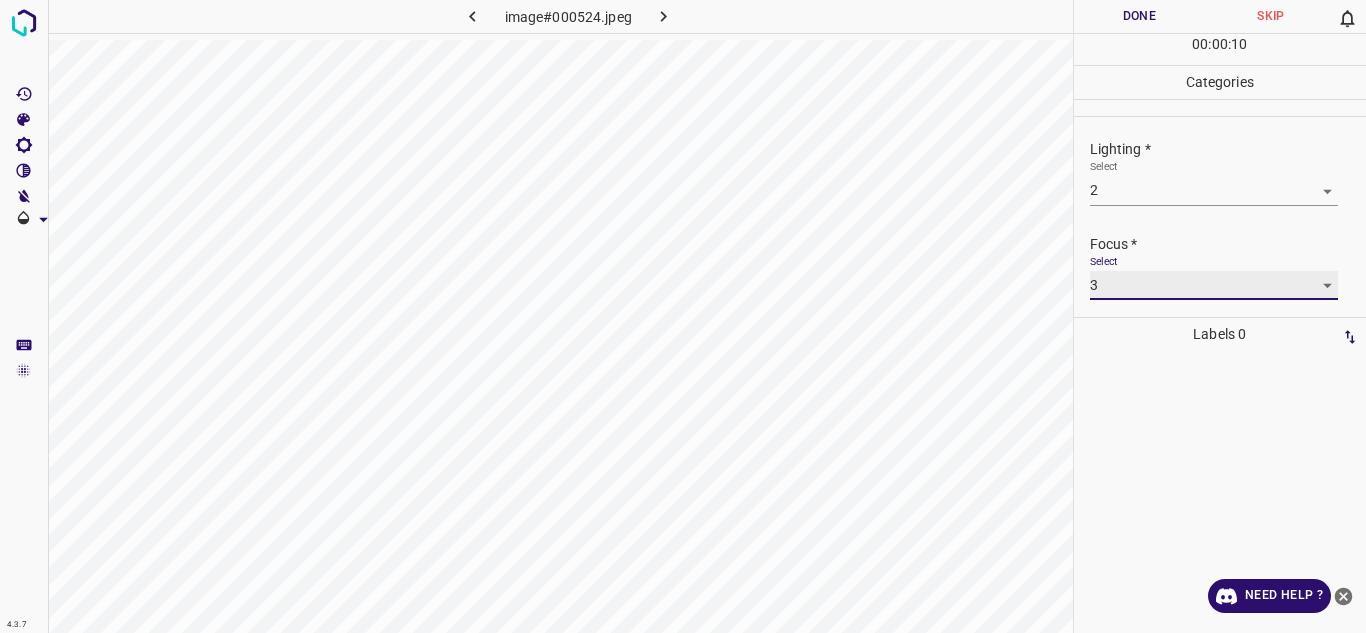 scroll, scrollTop: 98, scrollLeft: 0, axis: vertical 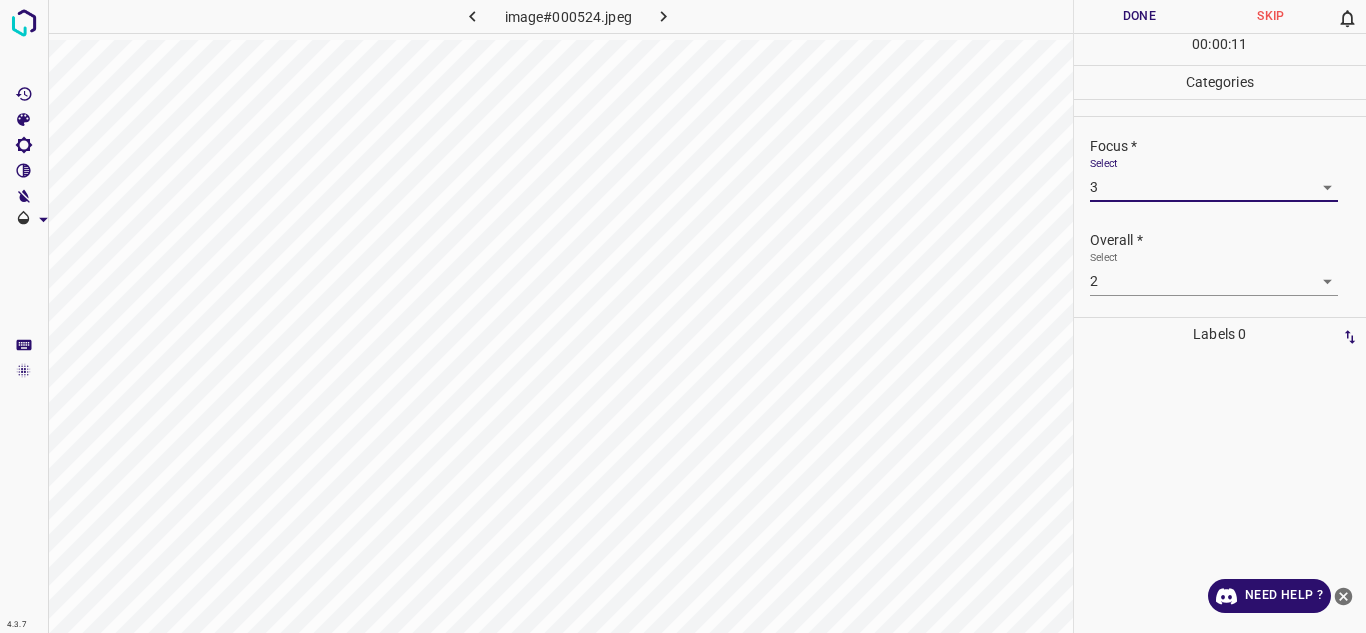 click on "4.3.7 image#000524.jpeg Done Skip 0 00   : 00   : 11   Categories Lighting *  Select 2 2 Focus *  Select 3 3 Overall *  Select 2 2 Labels   0 Categories 1 Lighting 2 Focus 3 Overall Tools Space Change between modes (Draw & Edit) I Auto labeling R Restore zoom M Zoom in N Zoom out Delete Delete selecte label Filters Z Restore filters X Saturation filter C Brightness filter V Contrast filter B Gray scale filter General O Download Need Help ? - Text - Hide - Delete" at bounding box center (683, 316) 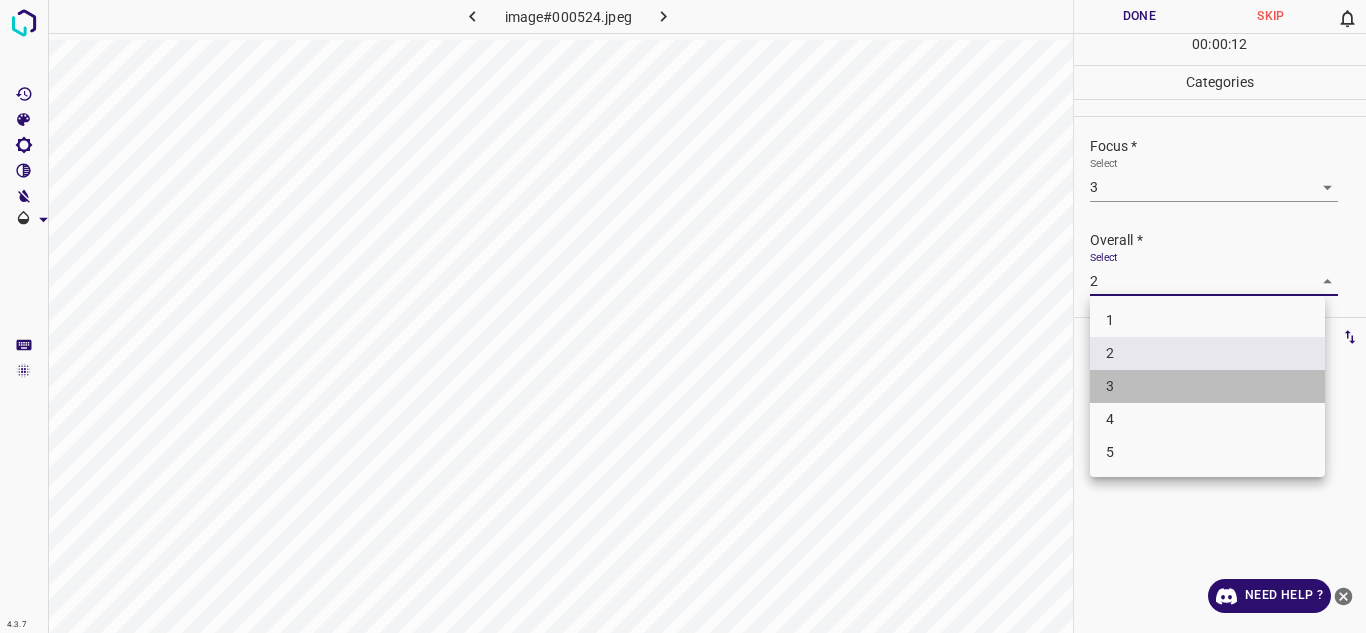 click on "3" at bounding box center (1207, 386) 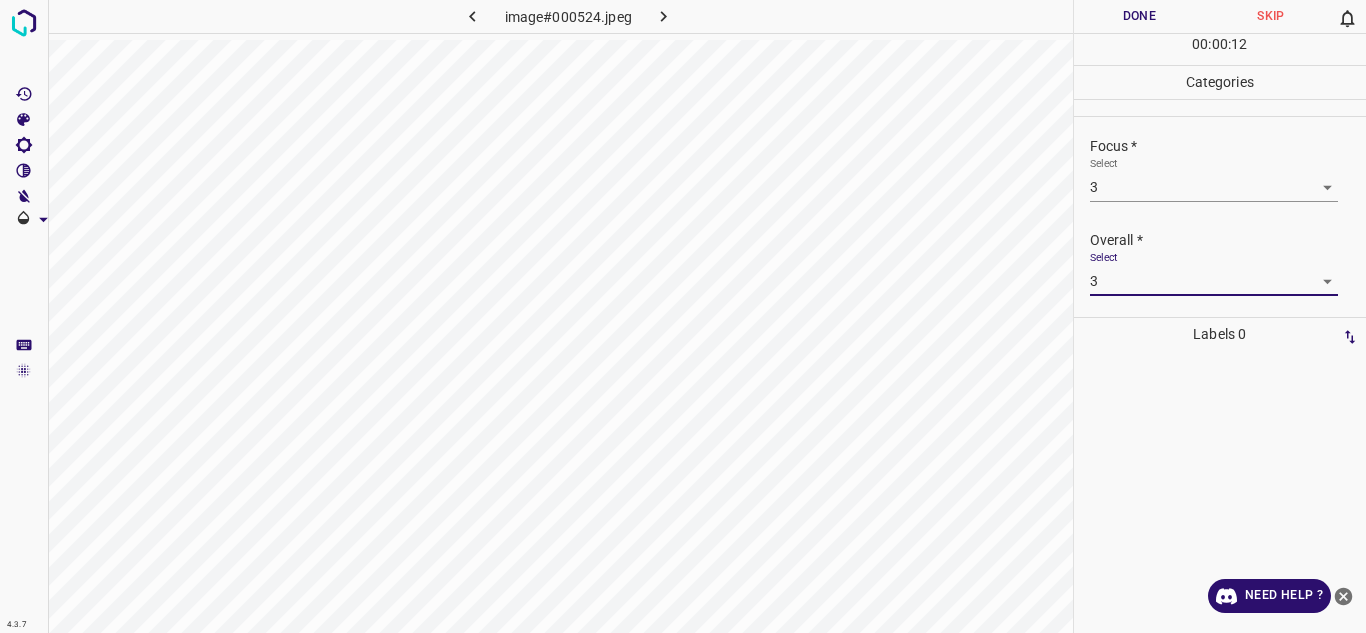 click on "Done" at bounding box center [1140, 16] 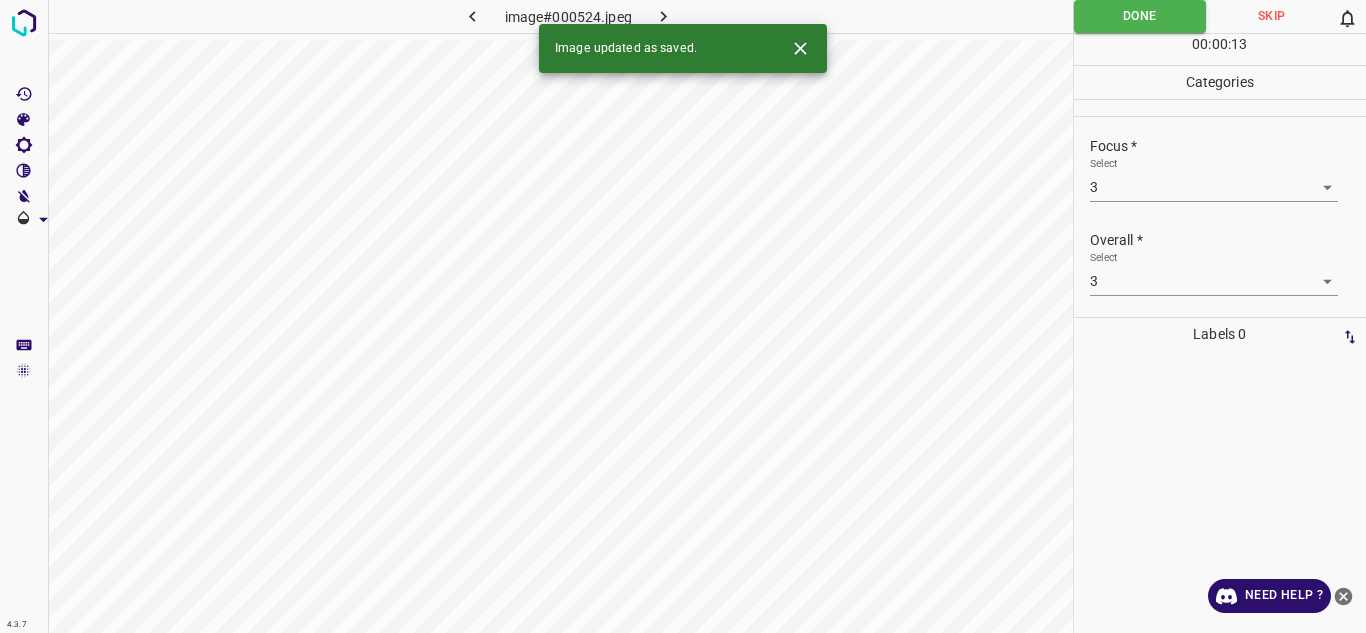 click 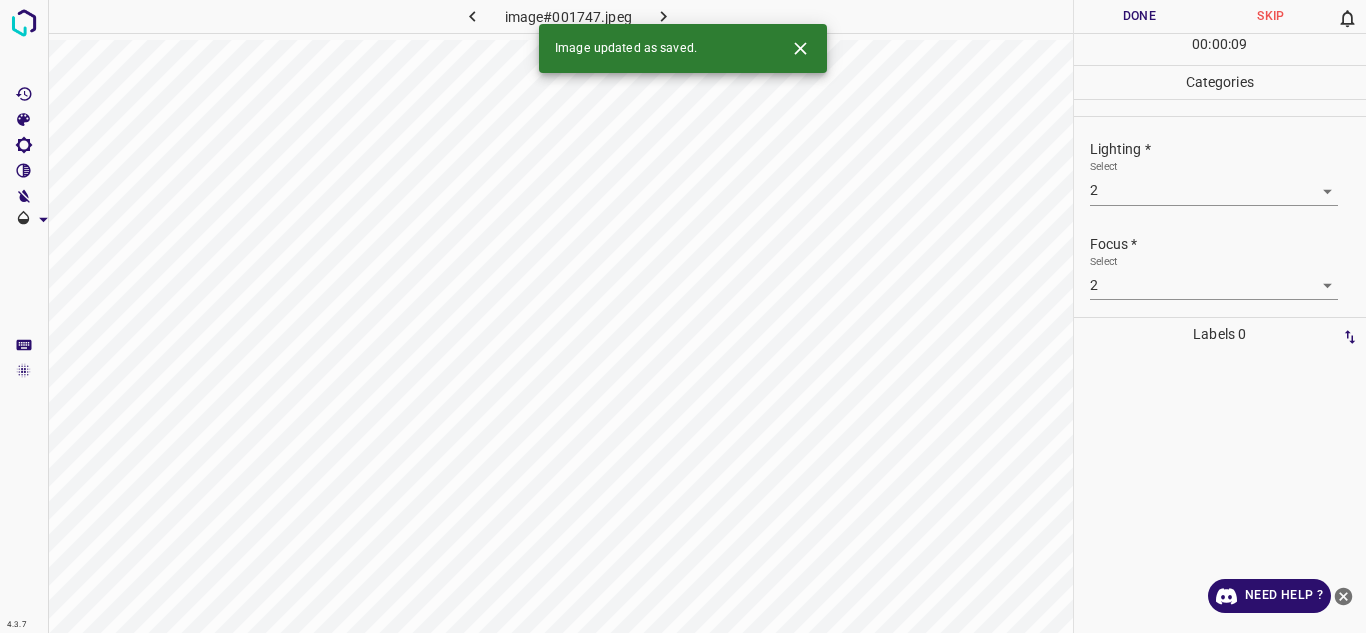 click on "4.3.7 image#001747.jpeg Done Skip 0 00   : 00   : 09   Categories Lighting *  Select 2 2 Focus *  Select 2 2 Overall *  Select 2 2 Labels   0 Categories 1 Lighting 2 Focus 3 Overall Tools Space Change between modes (Draw & Edit) I Auto labeling R Restore zoom M Zoom in N Zoom out Delete Delete selecte label Filters Z Restore filters X Saturation filter C Brightness filter V Contrast filter B Gray scale filter General O Download Image updated as saved. Need Help ? - Text - Hide - Delete" at bounding box center [683, 316] 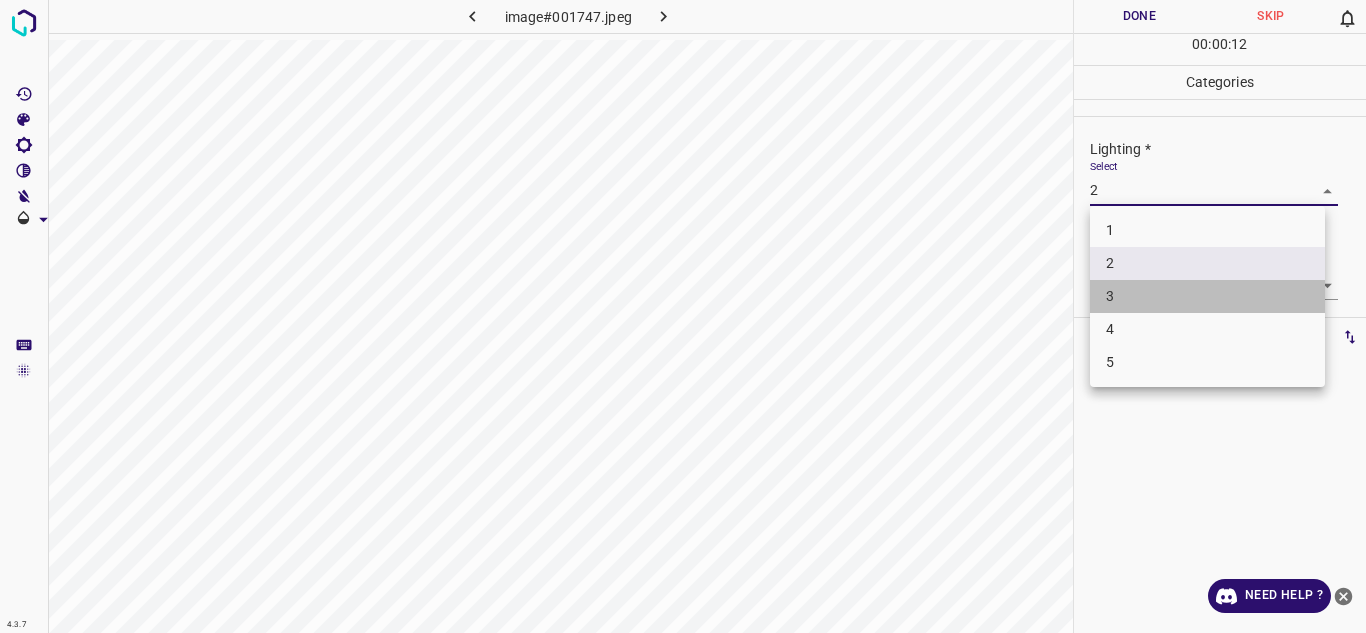 click on "3" at bounding box center (1207, 296) 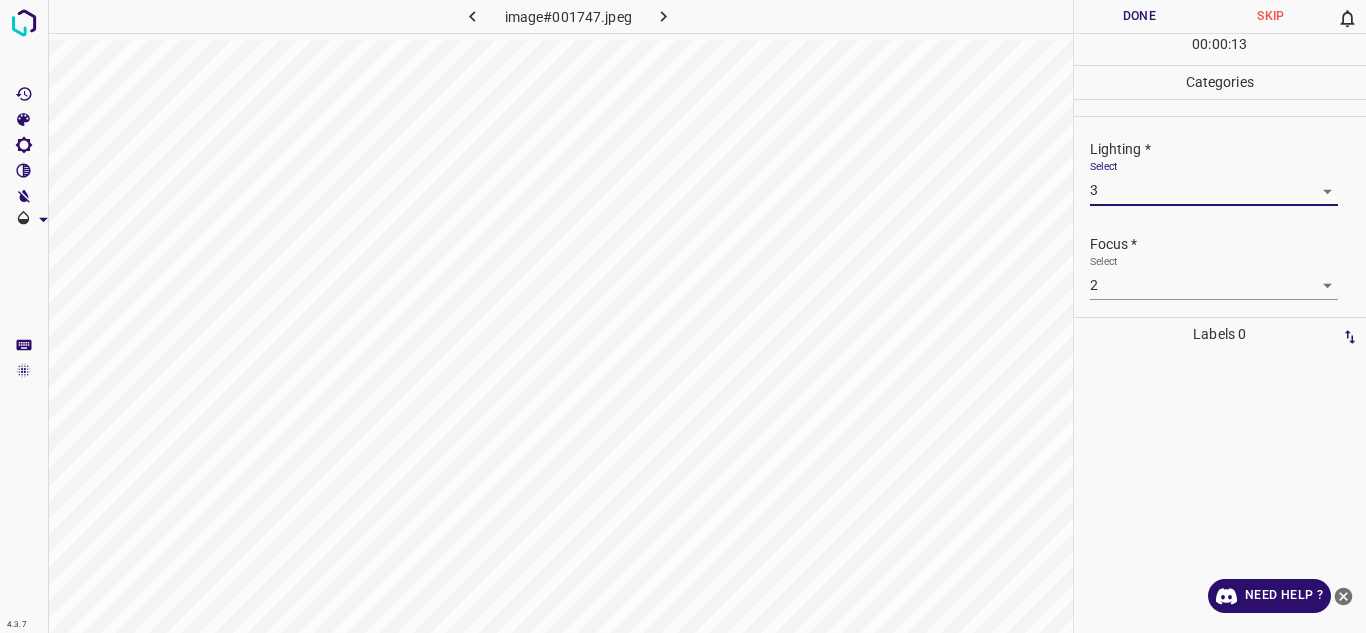 click on "4.3.7 image#001747.jpeg Done Skip 0 00   : 00   : 13   Categories Lighting *  Select 3 3 Focus *  Select 2 2 Overall *  Select 2 2 Labels   0 Categories 1 Lighting 2 Focus 3 Overall Tools Space Change between modes (Draw & Edit) I Auto labeling R Restore zoom M Zoom in N Zoom out Delete Delete selecte label Filters Z Restore filters X Saturation filter C Brightness filter V Contrast filter B Gray scale filter General O Download Need Help ? - Text - Hide - Delete" at bounding box center (683, 316) 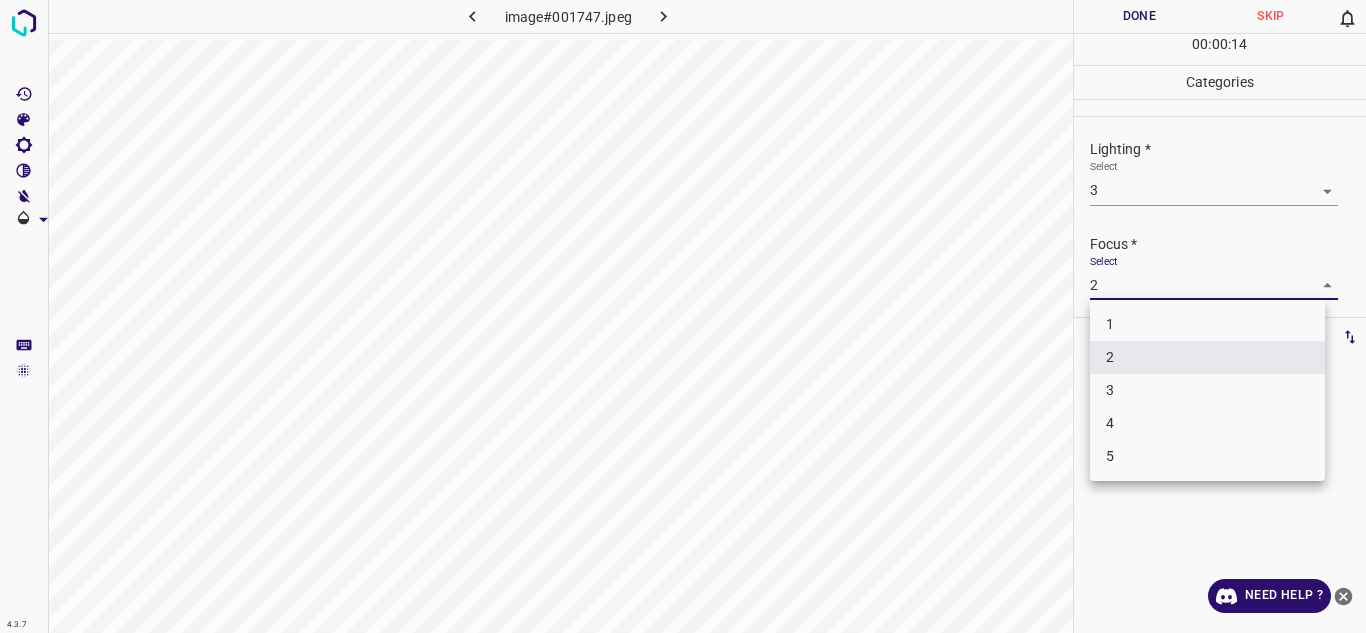 click on "4" at bounding box center [1207, 423] 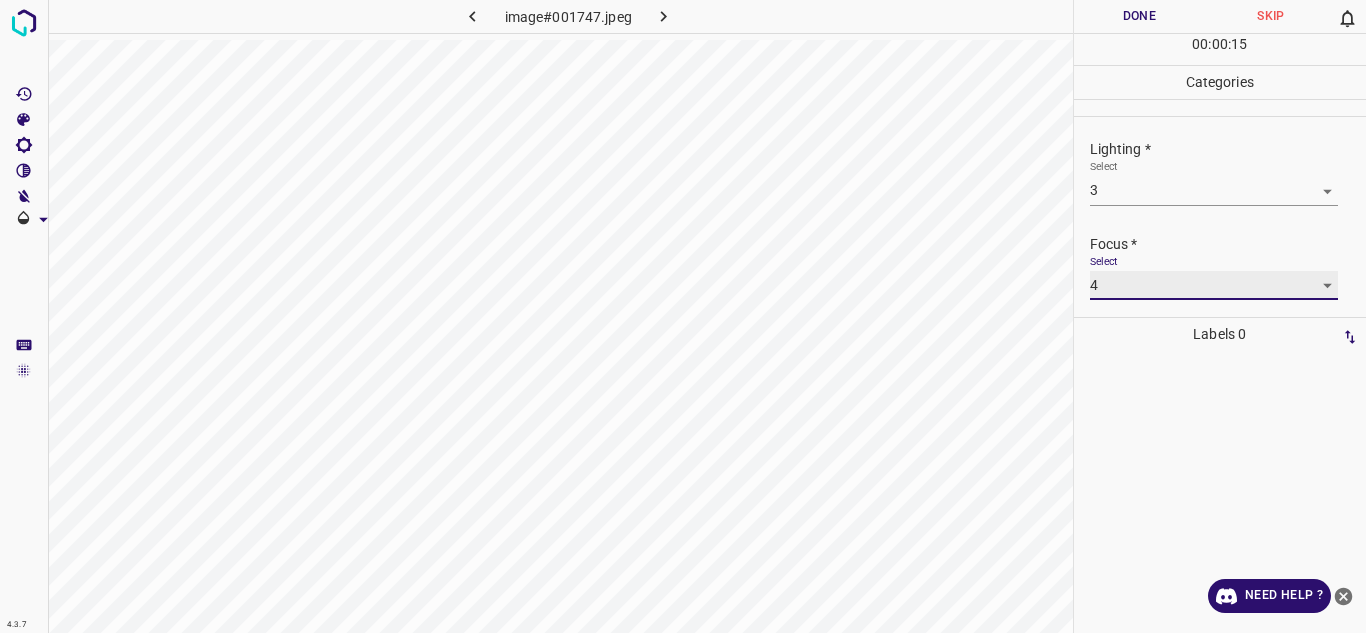 scroll, scrollTop: 98, scrollLeft: 0, axis: vertical 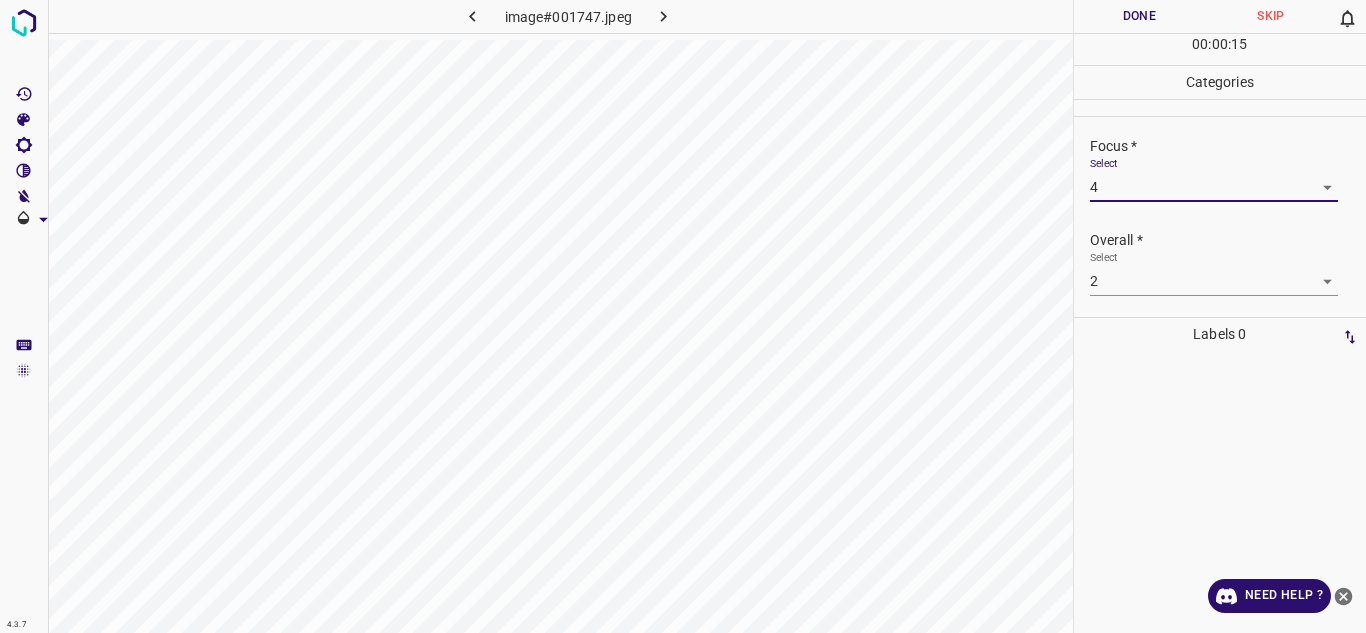 click on "4.3.7 image#001747.jpeg Done Skip 0 00   : 00   : 15   Categories Lighting *  Select 3 3 Focus *  Select 4 4 Overall *  Select 2 2 Labels   0 Categories 1 Lighting 2 Focus 3 Overall Tools Space Change between modes (Draw & Edit) I Auto labeling R Restore zoom M Zoom in N Zoom out Delete Delete selecte label Filters Z Restore filters X Saturation filter C Brightness filter V Contrast filter B Gray scale filter General O Download Need Help ? - Text - Hide - Delete" at bounding box center [683, 316] 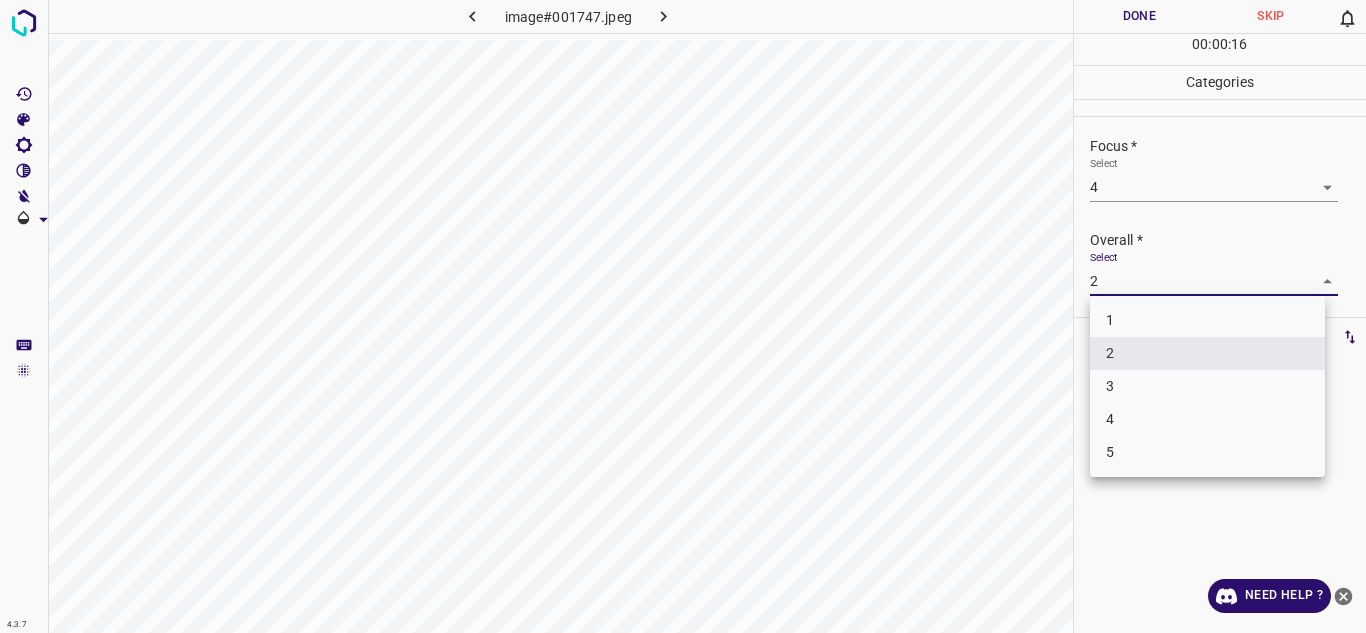 click on "4" at bounding box center (1207, 419) 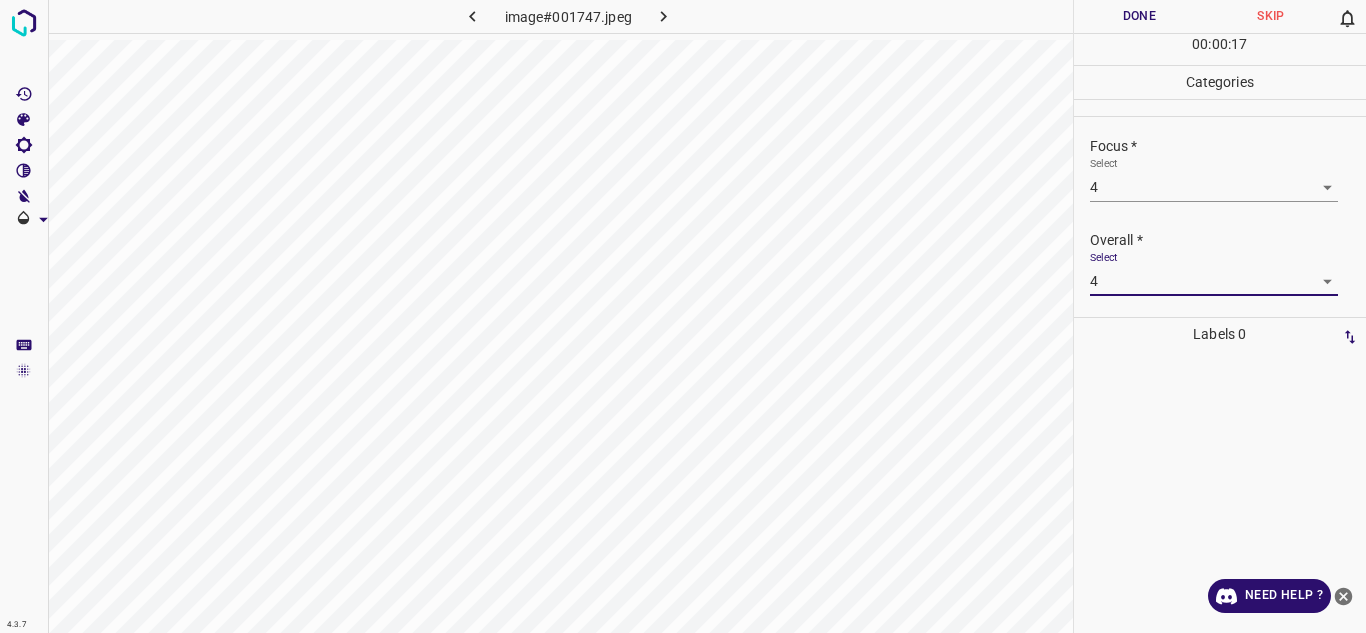 click on "Done" at bounding box center [1140, 16] 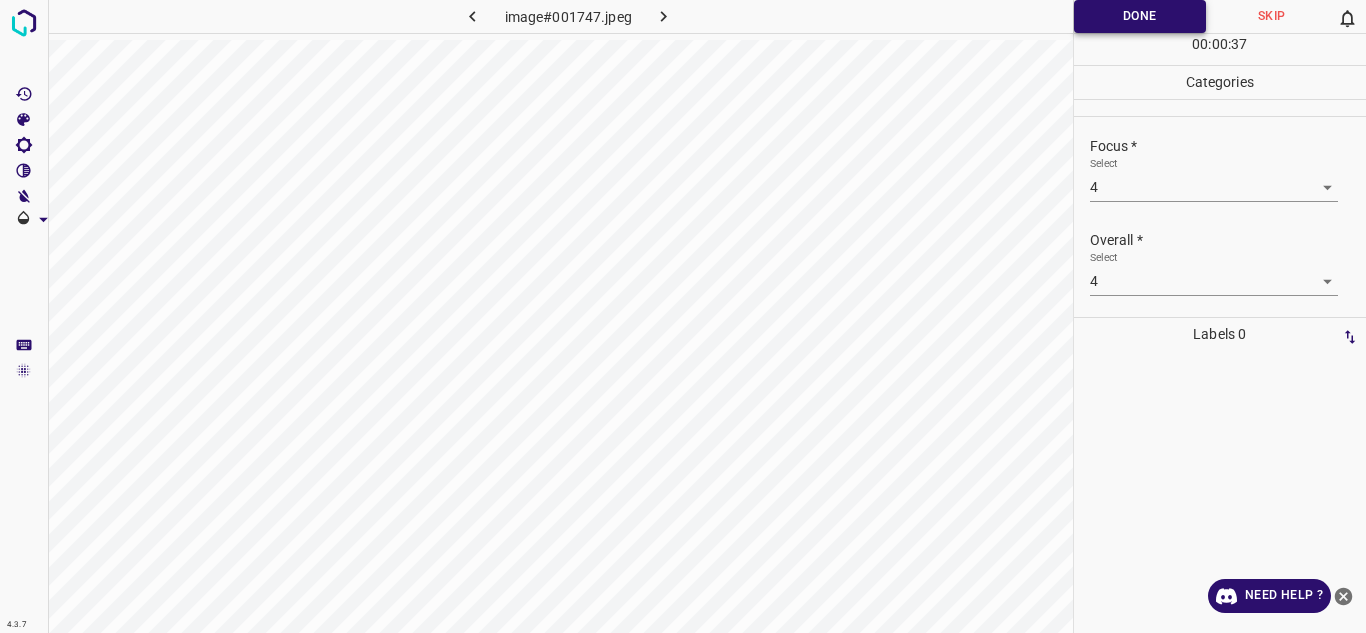 click on "Done" at bounding box center [1140, 16] 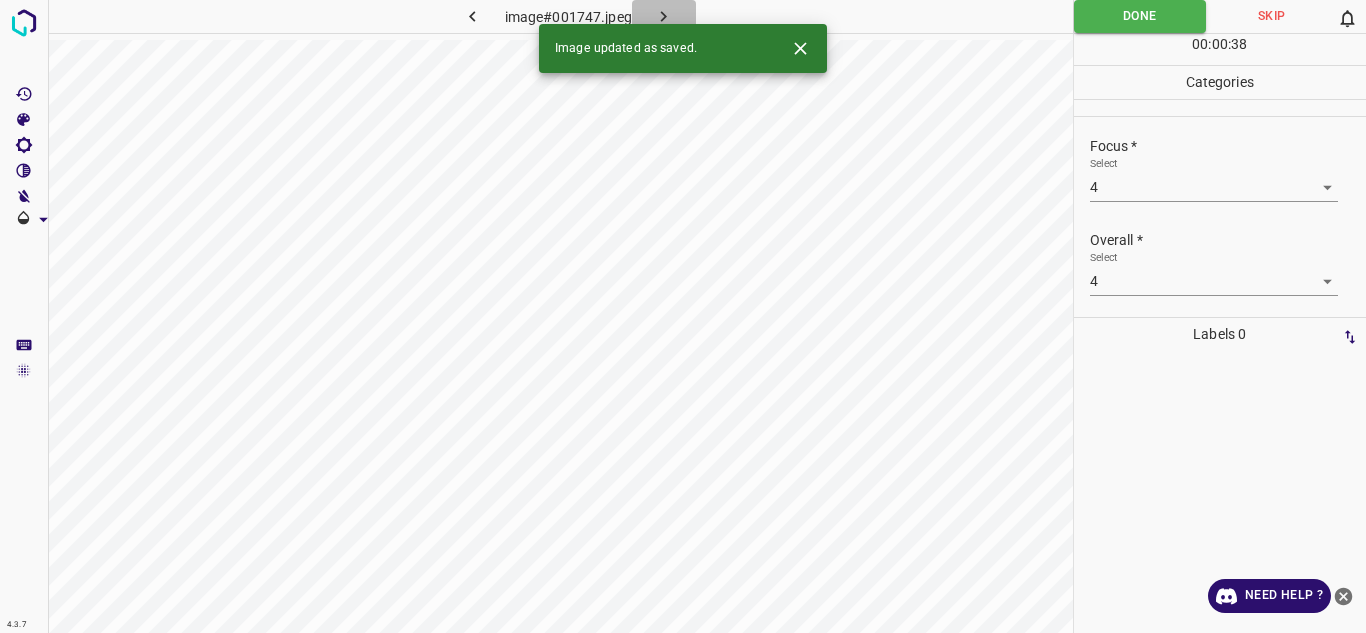 click at bounding box center [664, 16] 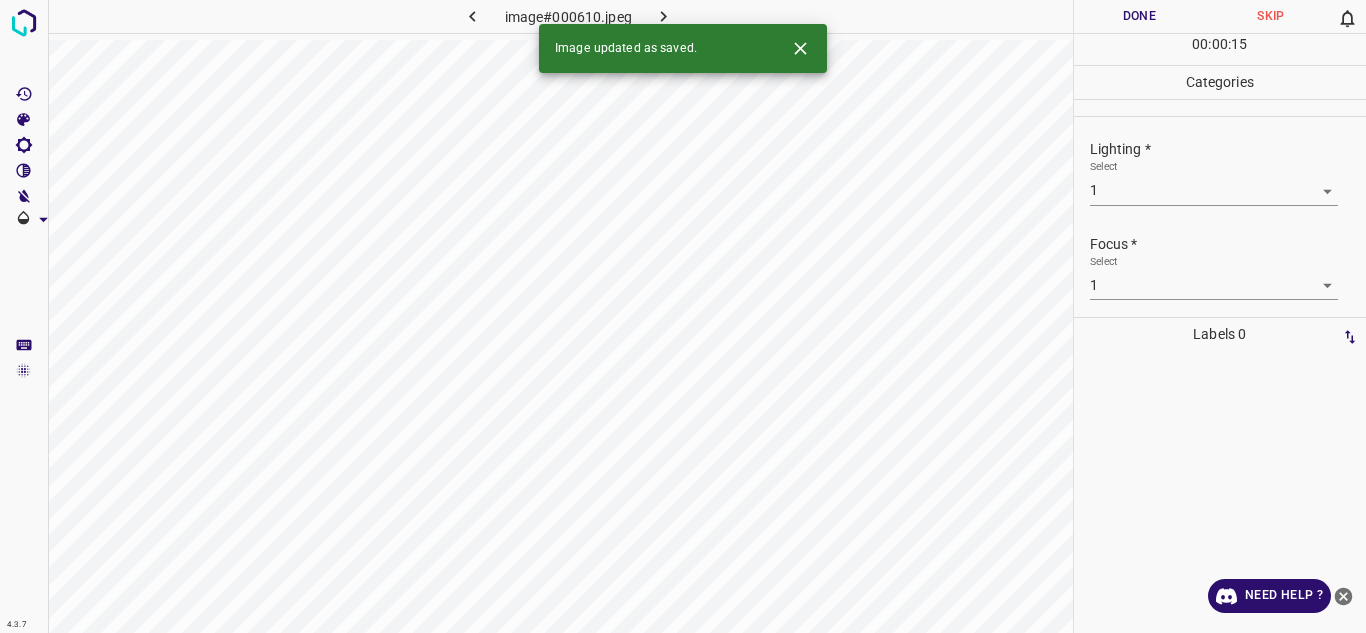click on "4.3.7 image#000610.jpeg Done Skip 0 00   : 00   : 15   Categories Lighting *  Select 1 1 Focus *  Select 1 1 Overall *  Select 1 1 Labels   0 Categories 1 Lighting 2 Focus 3 Overall Tools Space Change between modes (Draw & Edit) I Auto labeling R Restore zoom M Zoom in N Zoom out Delete Delete selecte label Filters Z Restore filters X Saturation filter C Brightness filter V Contrast filter B Gray scale filter General O Download Image updated as saved. Need Help ? - Text - Hide - Delete" at bounding box center [683, 316] 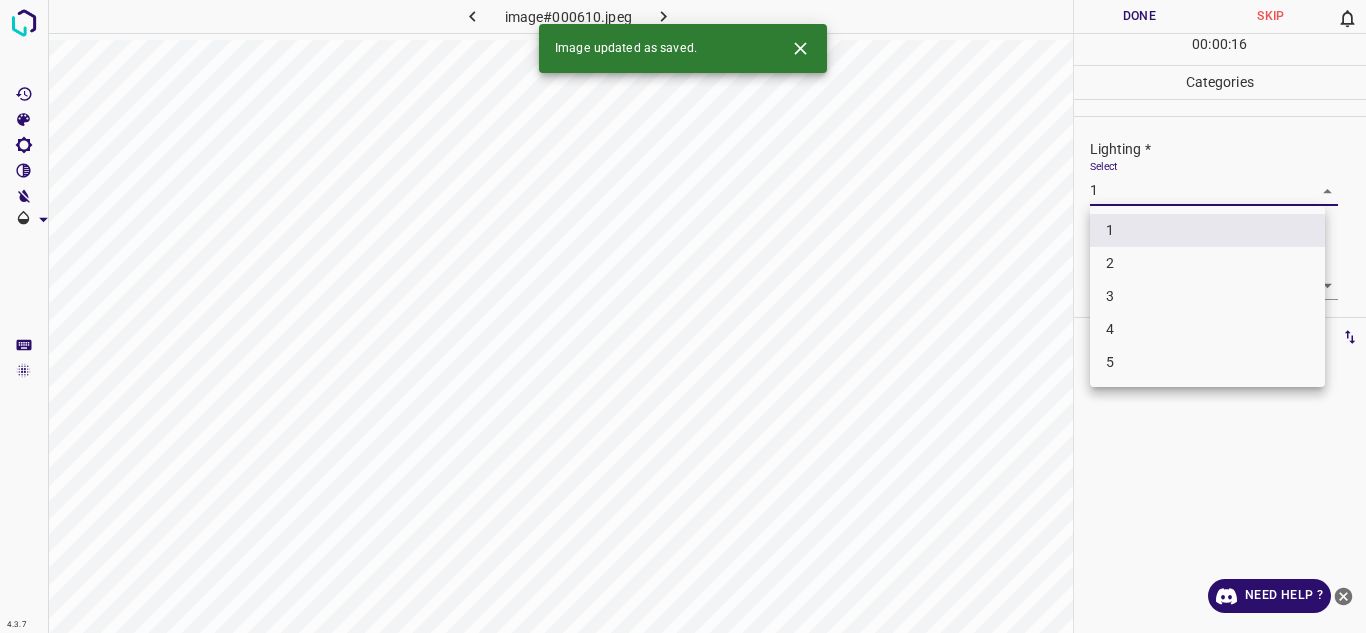 click on "3" at bounding box center [1207, 296] 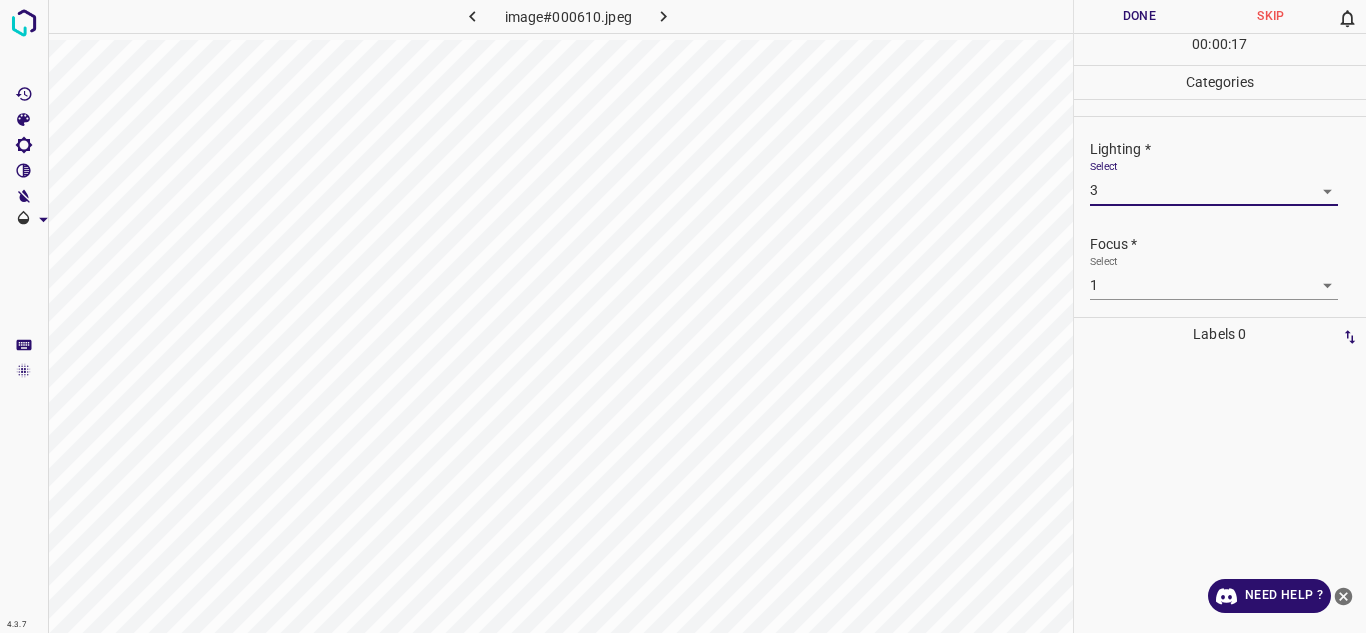 click on "4.3.7 image#000610.jpeg Done Skip 0 00   : 00   : 17   Categories Lighting *  Select 3 3 Focus *  Select 1 1 Overall *  Select 1 1 Labels   0 Categories 1 Lighting 2 Focus 3 Overall Tools Space Change between modes (Draw & Edit) I Auto labeling R Restore zoom M Zoom in N Zoom out Delete Delete selecte label Filters Z Restore filters X Saturation filter C Brightness filter V Contrast filter B Gray scale filter General O Download Need Help ? - Text - Hide - Delete" at bounding box center [683, 316] 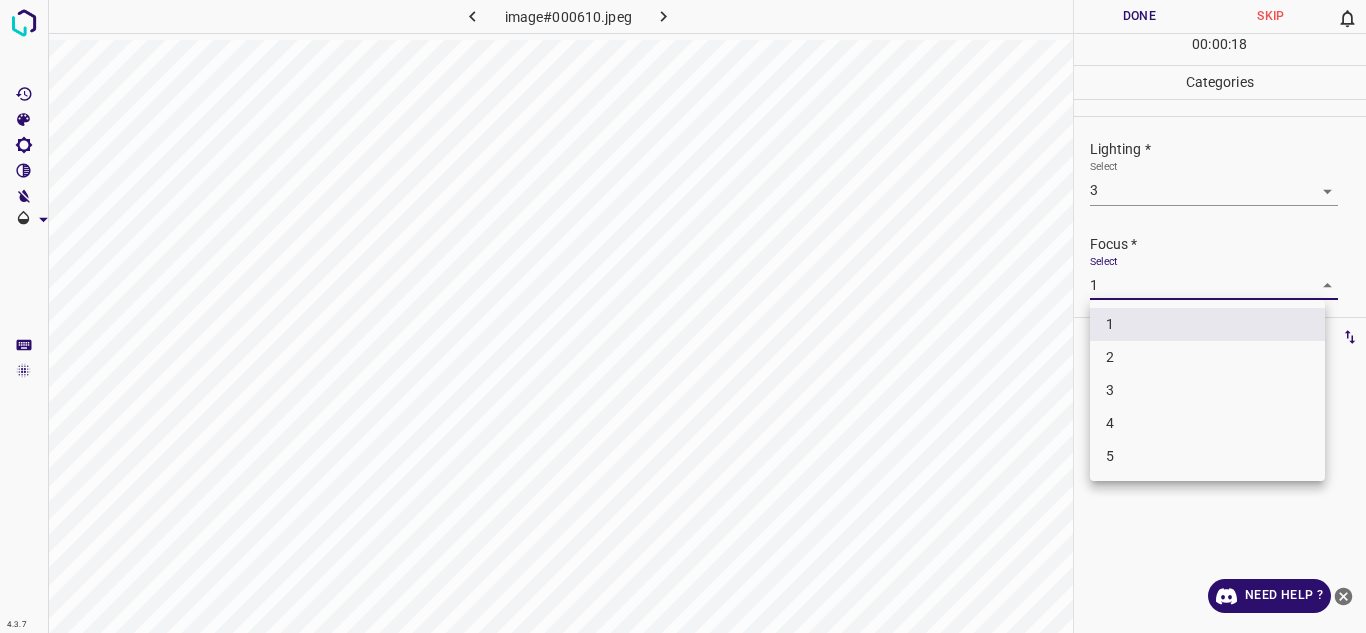 click on "3" at bounding box center [1207, 390] 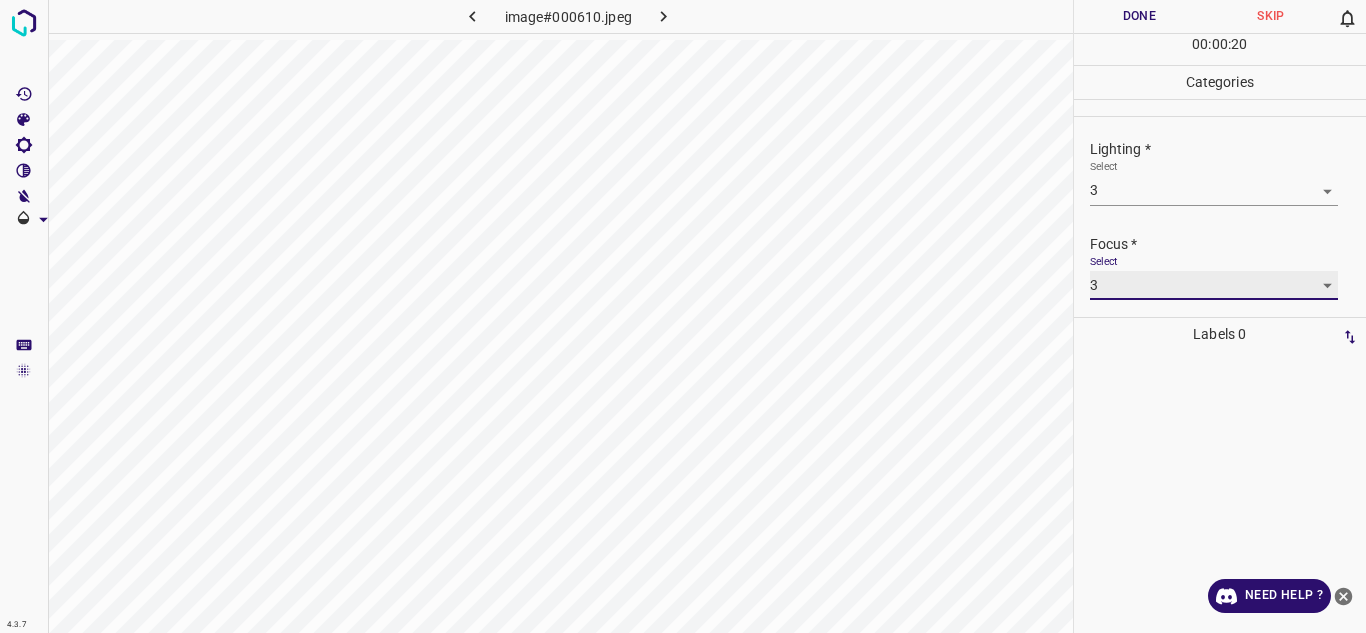 scroll, scrollTop: 98, scrollLeft: 0, axis: vertical 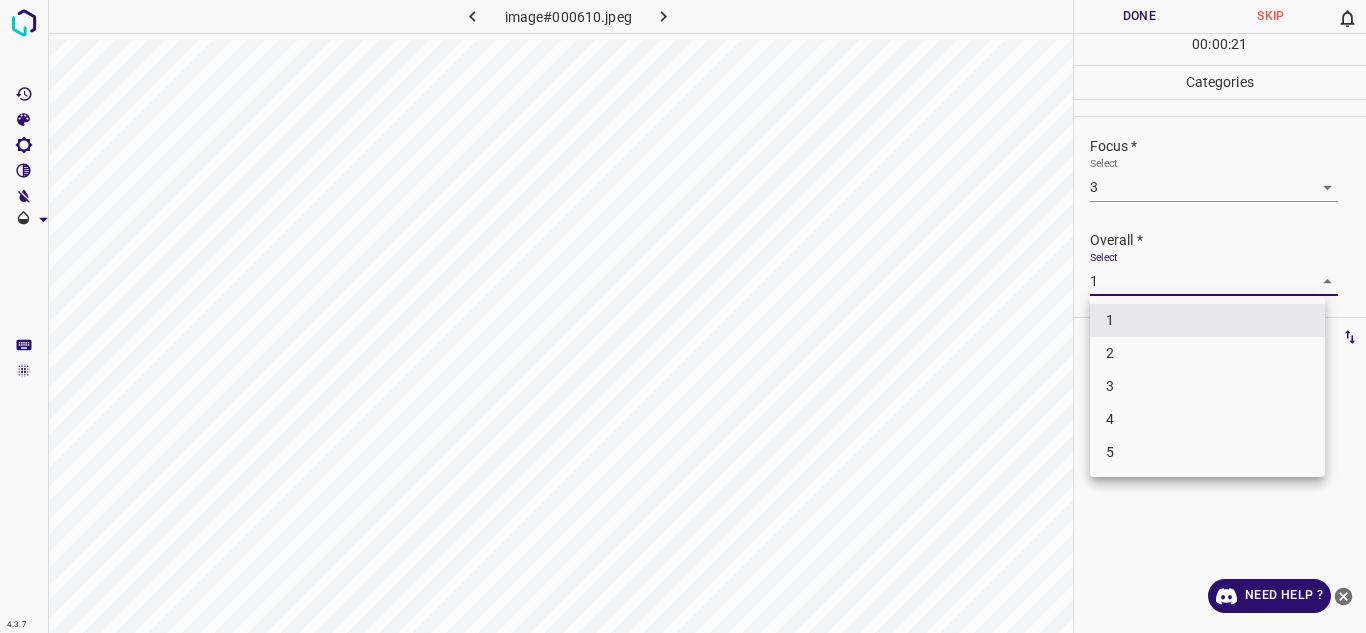 click on "4.3.7 image#000610.jpeg Done Skip 0 00   : 00   : 21   Categories Lighting *  Select 3 3 Focus *  Select 3 3 Overall *  Select 1 1 Labels   0 Categories 1 Lighting 2 Focus 3 Overall Tools Space Change between modes (Draw & Edit) I Auto labeling R Restore zoom M Zoom in N Zoom out Delete Delete selecte label Filters Z Restore filters X Saturation filter C Brightness filter V Contrast filter B Gray scale filter General O Download Need Help ? - Text - Hide - Delete 1 2 3 4 5" at bounding box center [683, 316] 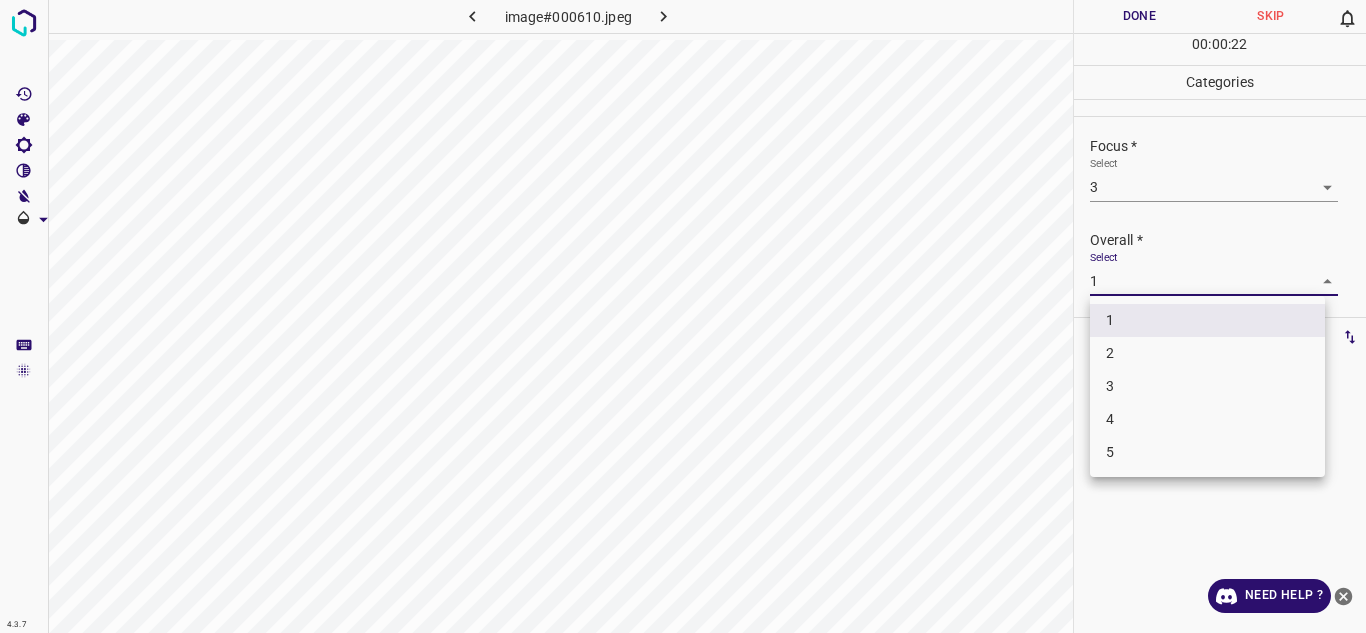 click on "3" at bounding box center (1207, 386) 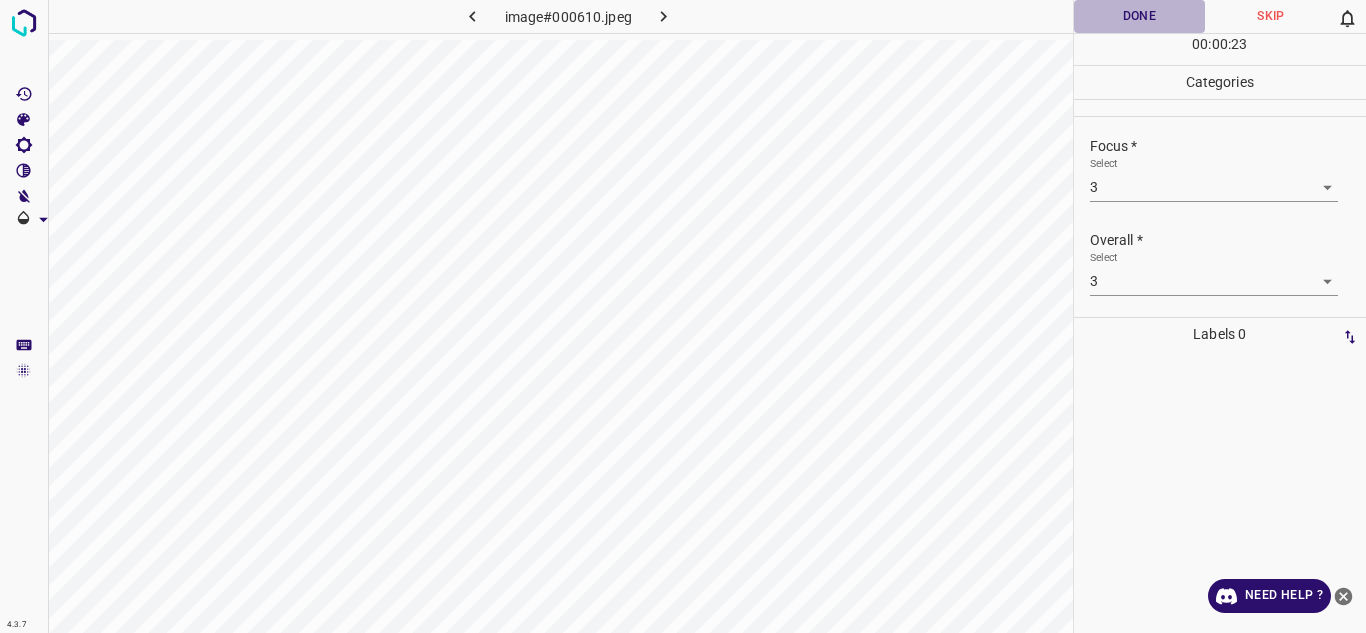 click on "Done" at bounding box center [1140, 16] 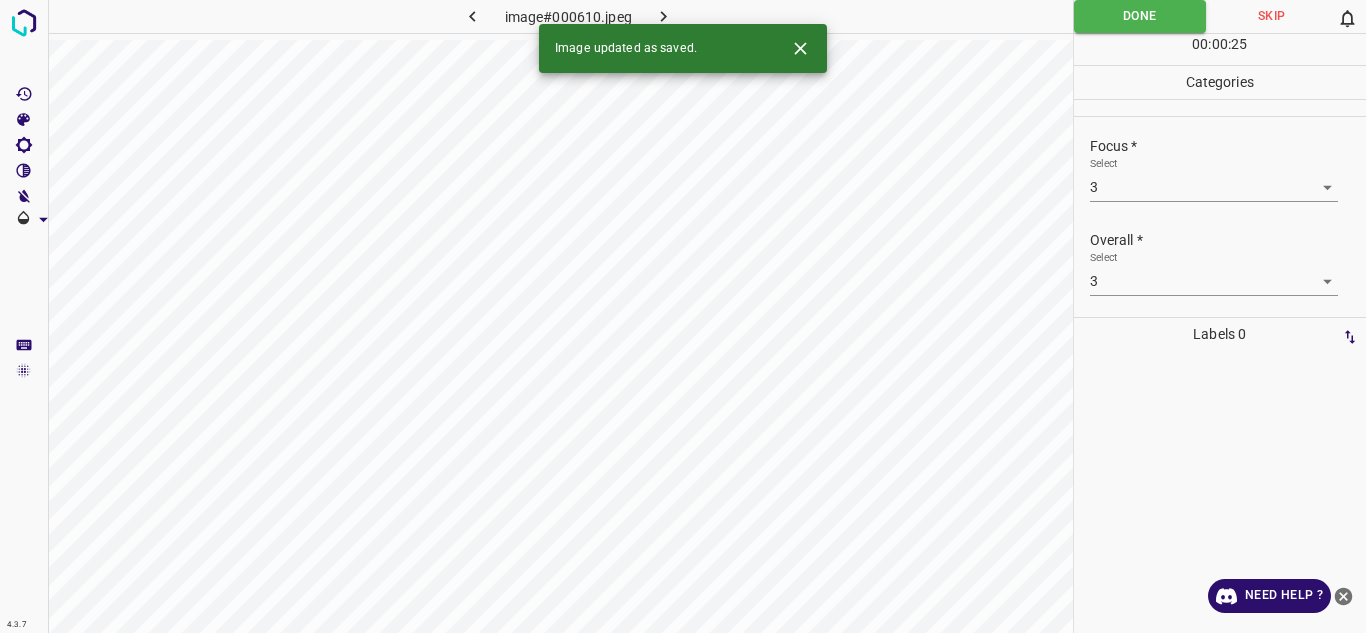 click 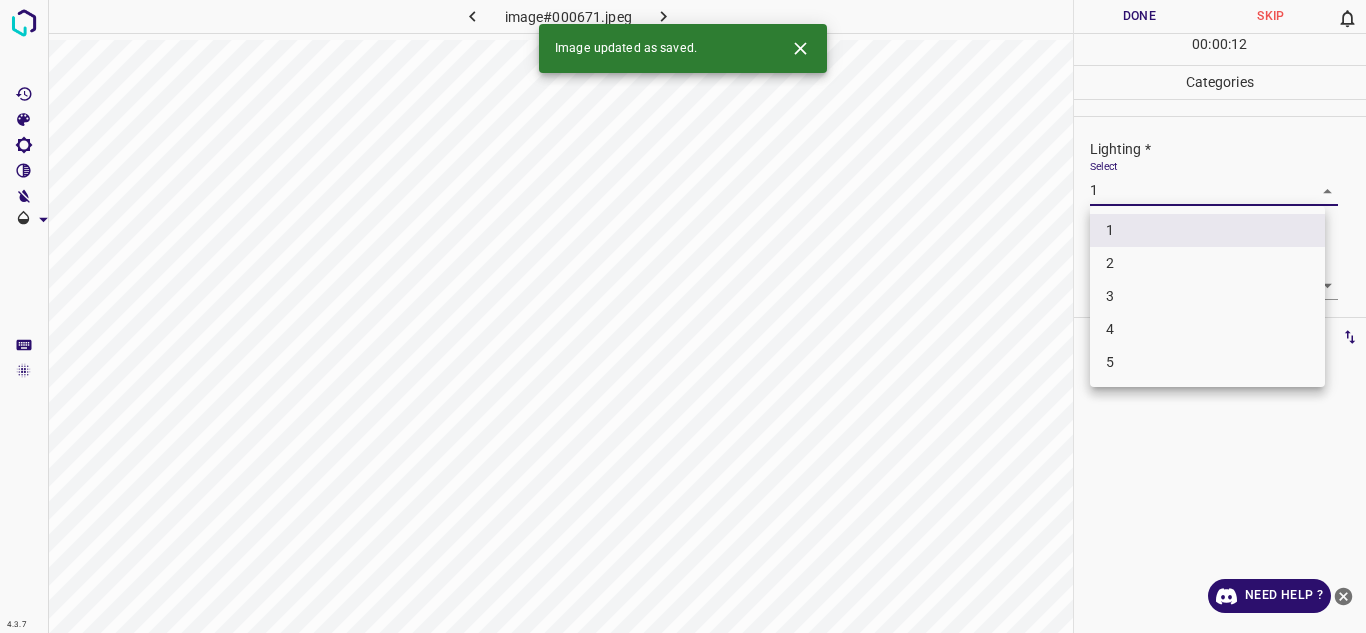 click on "4.3.7 image#000671.jpeg Done Skip 0 00   : 00   : 12   Categories Lighting *  Select 1 1 Focus *  Select 1 1 Overall *  Select 2 2 Labels   0 Categories 1 Lighting 2 Focus 3 Overall Tools Space Change between modes (Draw & Edit) I Auto labeling R Restore zoom M Zoom in N Zoom out Delete Delete selecte label Filters Z Restore filters X Saturation filter C Brightness filter V Contrast filter B Gray scale filter General O Download Image updated as saved. Need Help ? - Text - Hide - Delete 1 2 3 4 5" at bounding box center (683, 316) 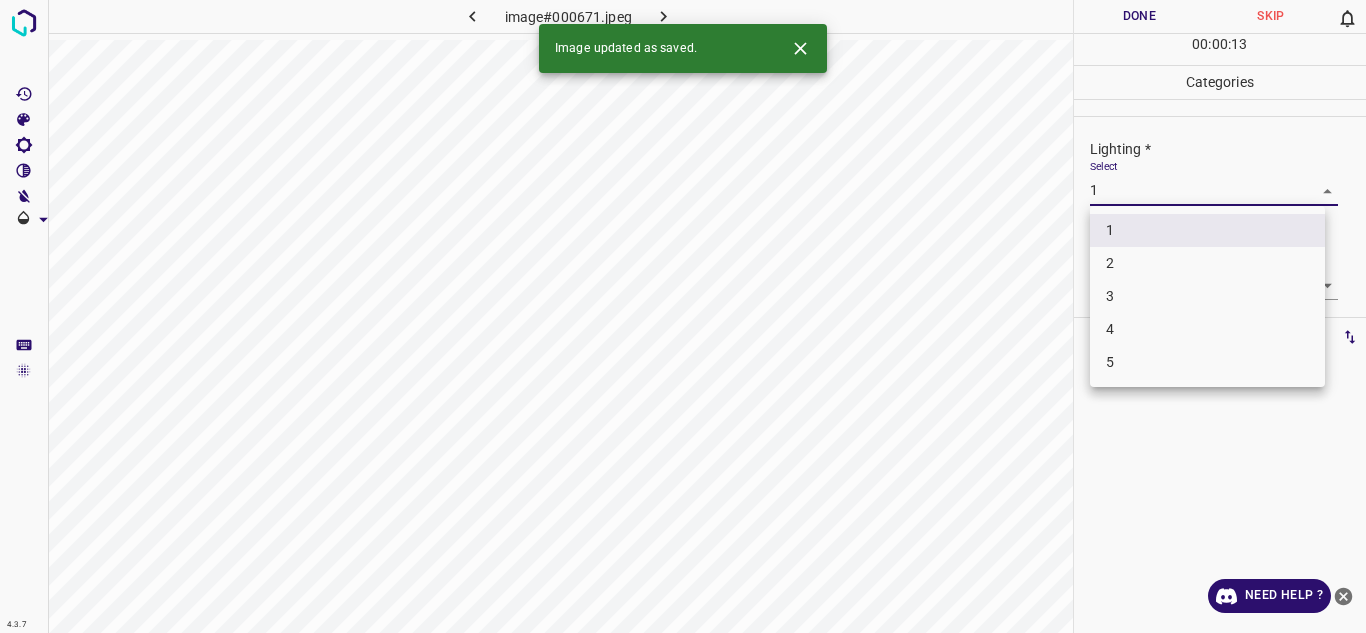 click on "2" at bounding box center (1207, 263) 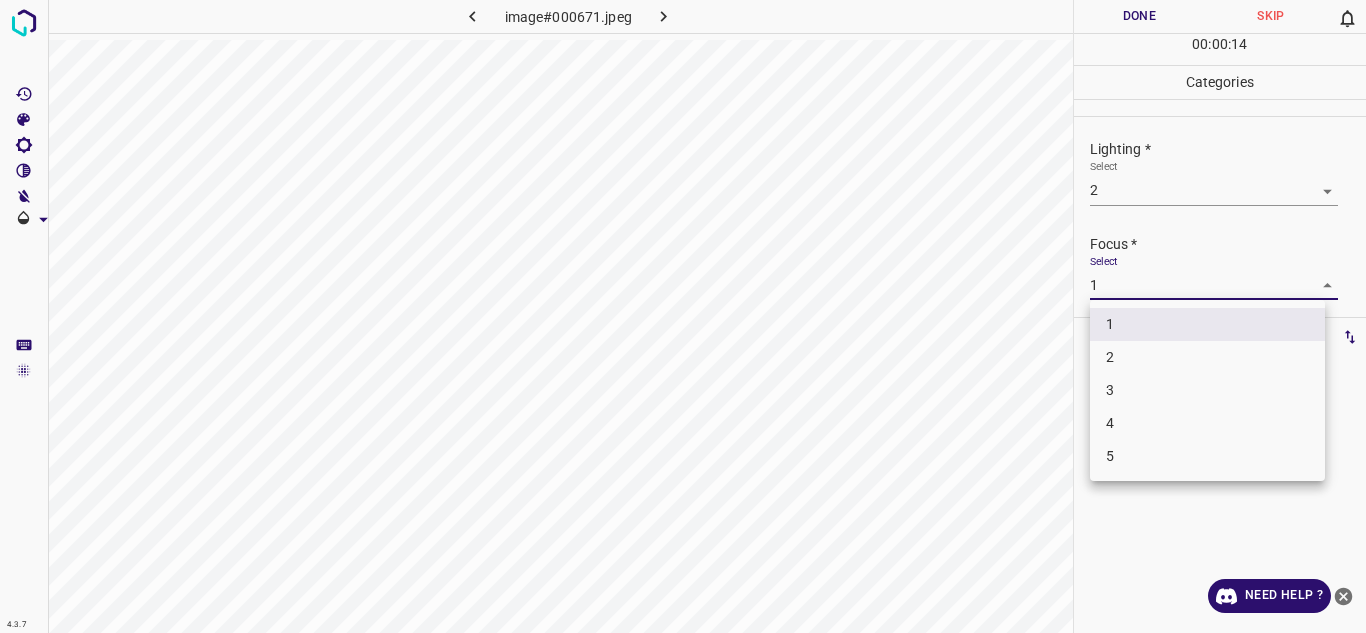 click on "4.3.7 image#000671.jpeg Done Skip 0 00   : 00   : 14   Categories Lighting *  Select 2 2 Focus *  Select 1 1 Overall *  Select 2 2 Labels   0 Categories 1 Lighting 2 Focus 3 Overall Tools Space Change between modes (Draw & Edit) I Auto labeling R Restore zoom M Zoom in N Zoom out Delete Delete selecte label Filters Z Restore filters X Saturation filter C Brightness filter V Contrast filter B Gray scale filter General O Download Need Help ? - Text - Hide - Delete 1 2 3 4 5" at bounding box center (683, 316) 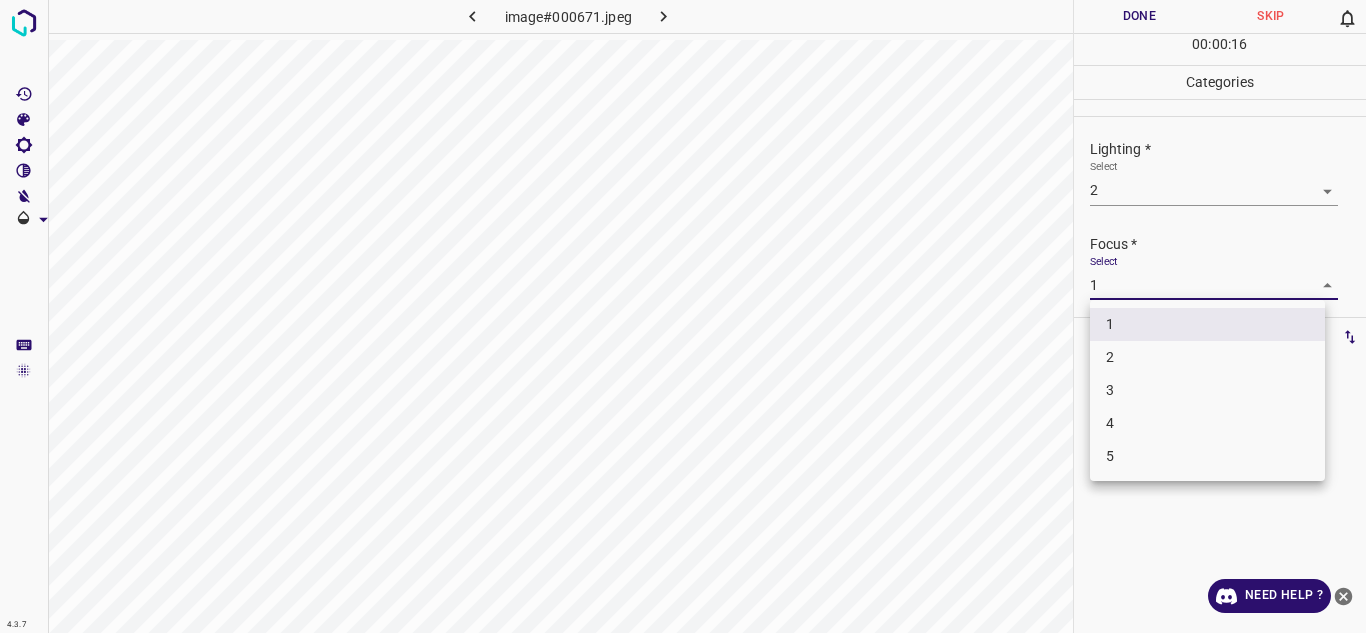 drag, startPoint x: 1116, startPoint y: 387, endPoint x: 1150, endPoint y: 387, distance: 34 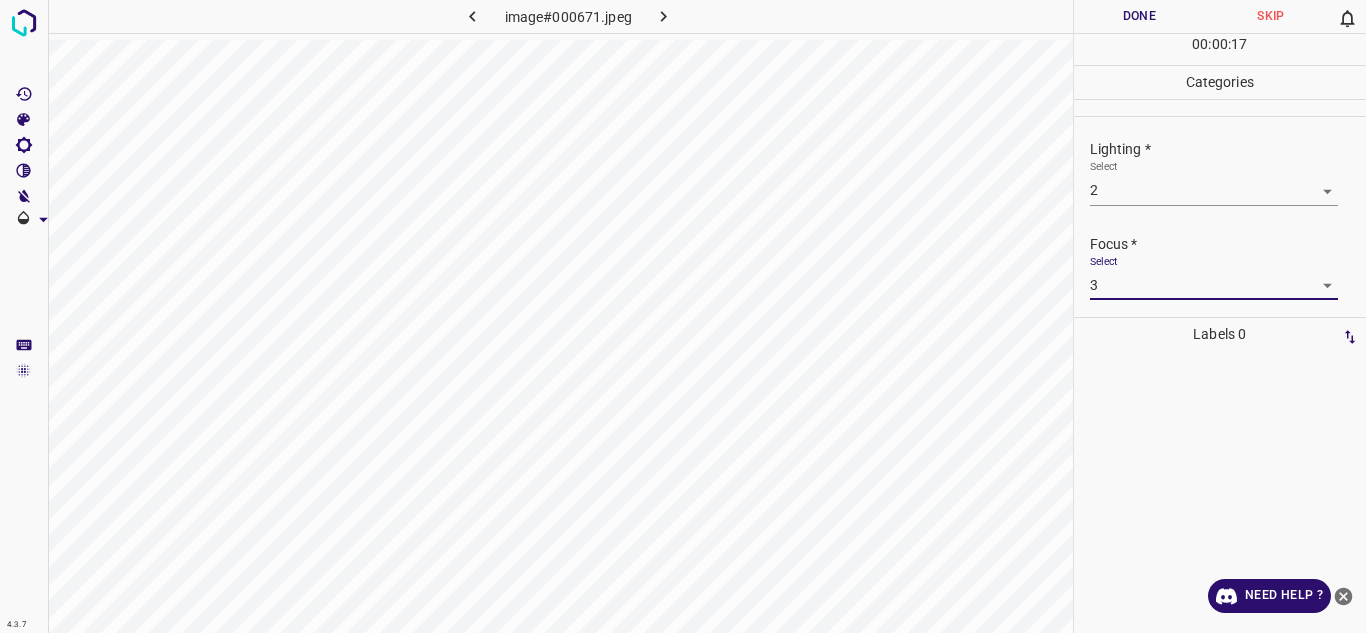 click on "1 2 3 4 5" at bounding box center [1207, 351] 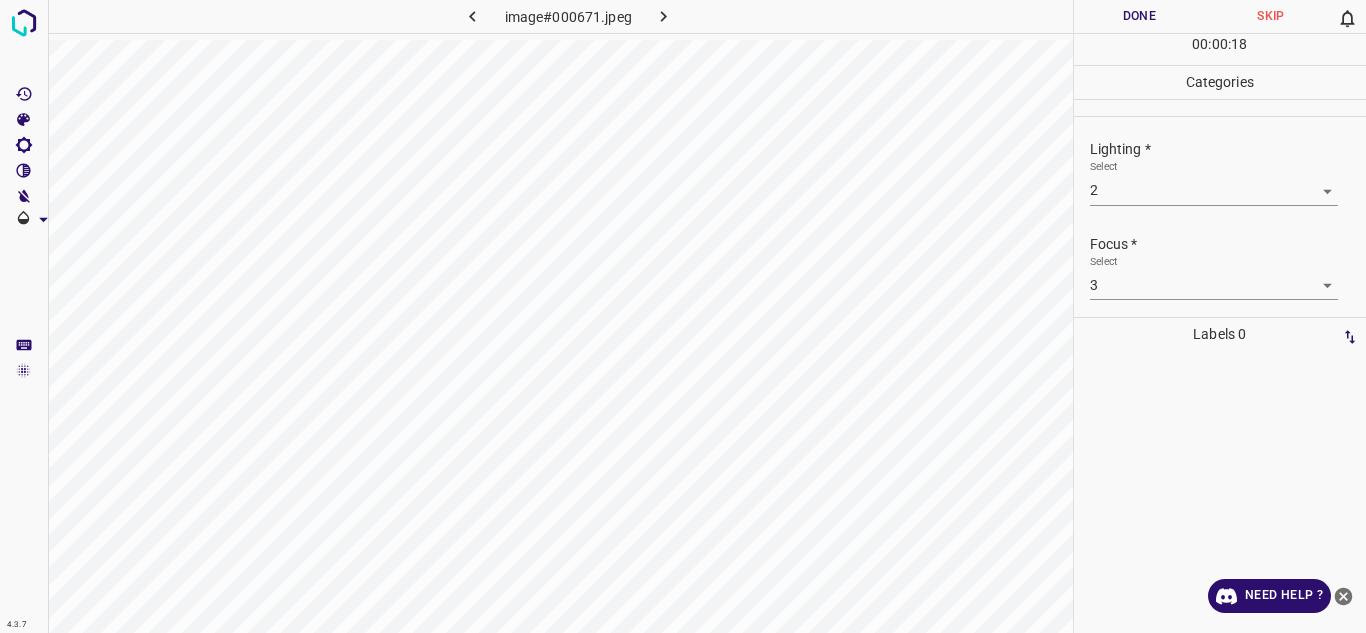 scroll, scrollTop: 98, scrollLeft: 0, axis: vertical 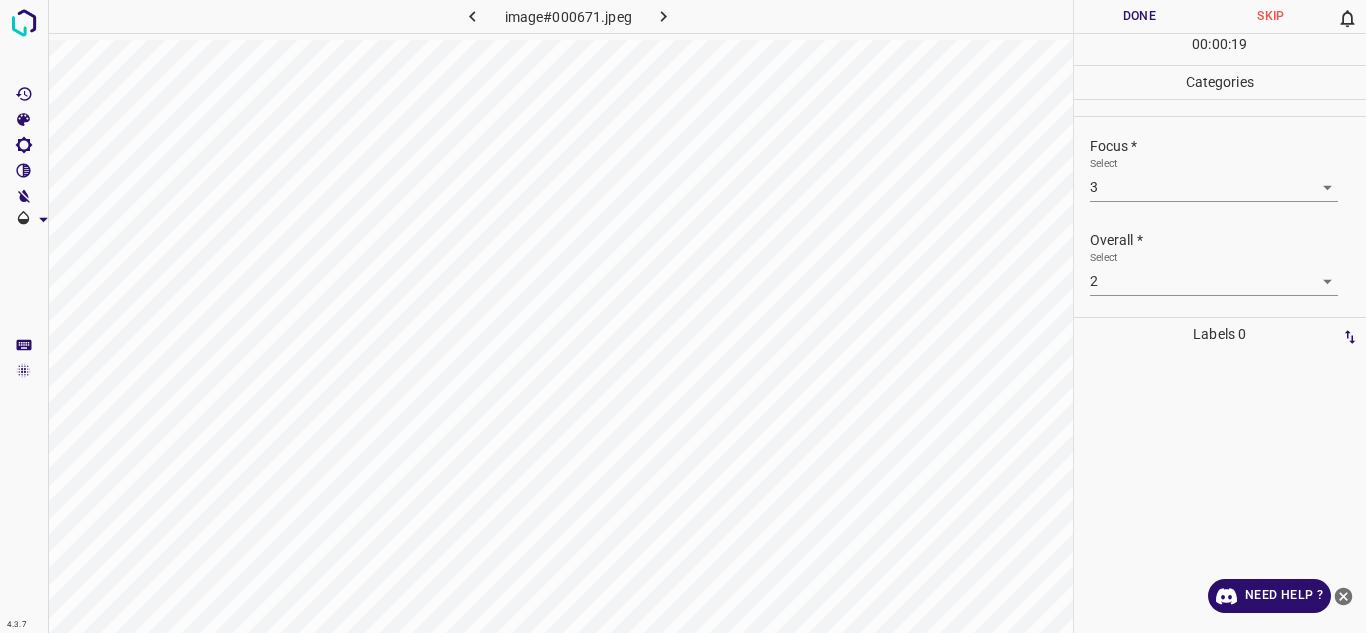 click on "4.3.7 image#000671.jpeg Done Skip 0 00   : 00   : 19   Categories Lighting *  Select 2 2 Focus *  Select 3 3 Overall *  Select 2 2 Labels   0 Categories 1 Lighting 2 Focus 3 Overall Tools Space Change between modes (Draw & Edit) I Auto labeling R Restore zoom M Zoom in N Zoom out Delete Delete selecte label Filters Z Restore filters X Saturation filter C Brightness filter V Contrast filter B Gray scale filter General O Download Need Help ? - Text - Hide - Delete" at bounding box center [683, 316] 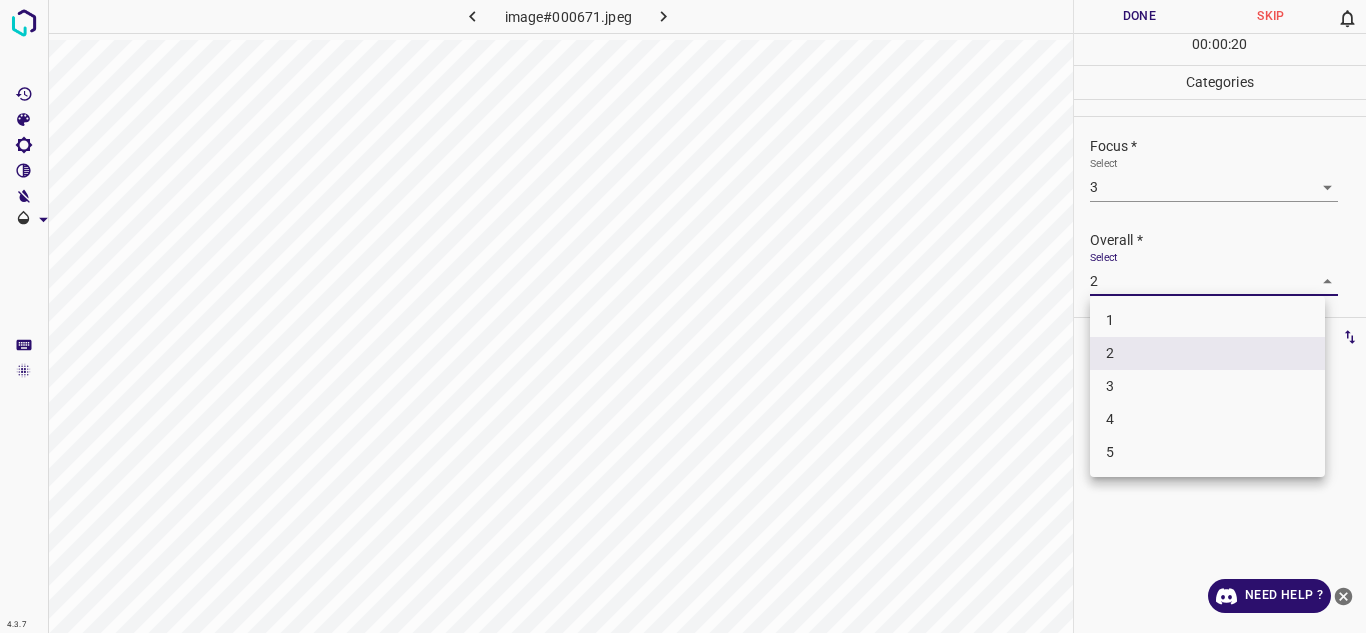 click on "3" at bounding box center (1207, 386) 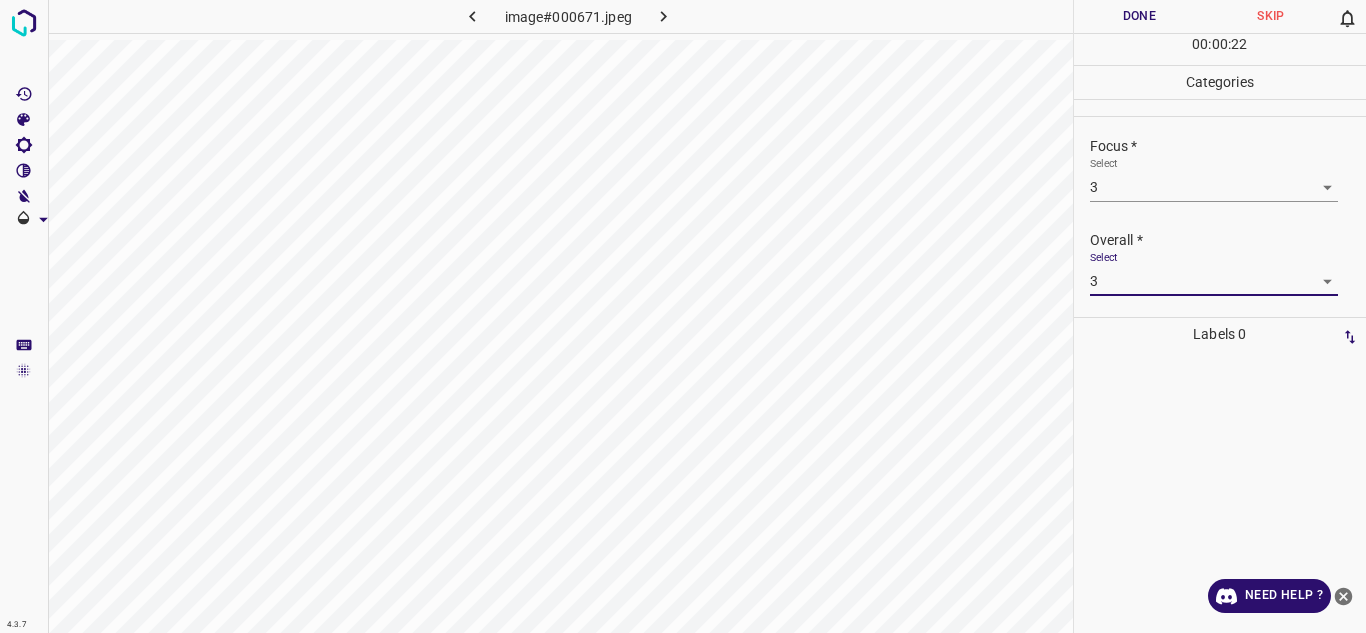 click on "Done" at bounding box center (1140, 16) 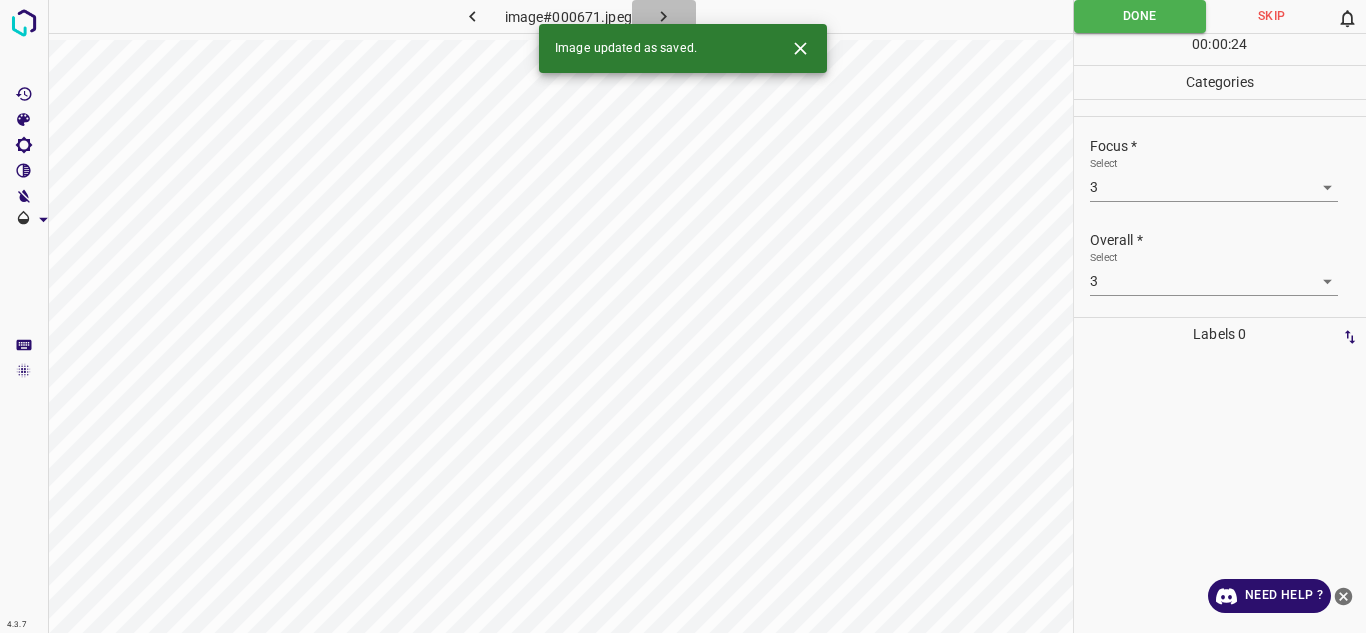 click 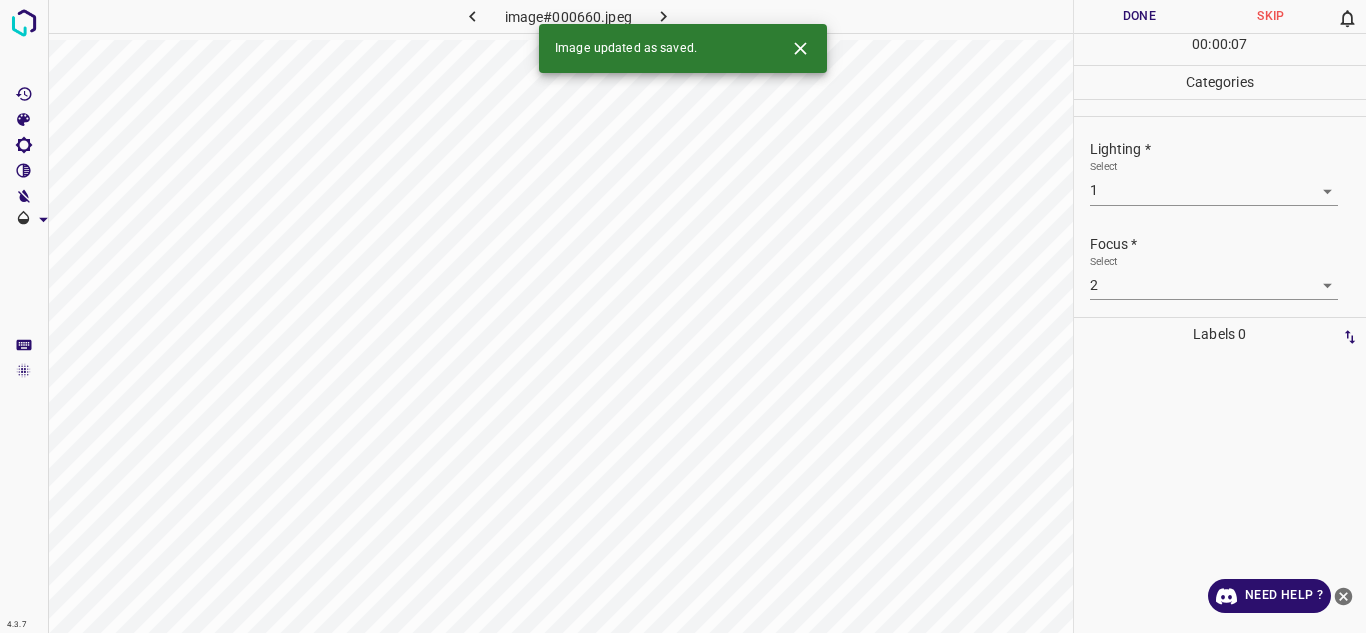 click on "4.3.7 image#000660.jpeg Done Skip 0 00   : 00   : 07   Categories Lighting *  Select 1 1 Focus *  Select 2 2 Overall *  Select 2 2 Labels   0 Categories 1 Lighting 2 Focus 3 Overall Tools Space Change between modes (Draw & Edit) I Auto labeling R Restore zoom M Zoom in N Zoom out Delete Delete selecte label Filters Z Restore filters X Saturation filter C Brightness filter V Contrast filter B Gray scale filter General O Download Image updated as saved. Need Help ? - Text - Hide - Delete" at bounding box center [683, 316] 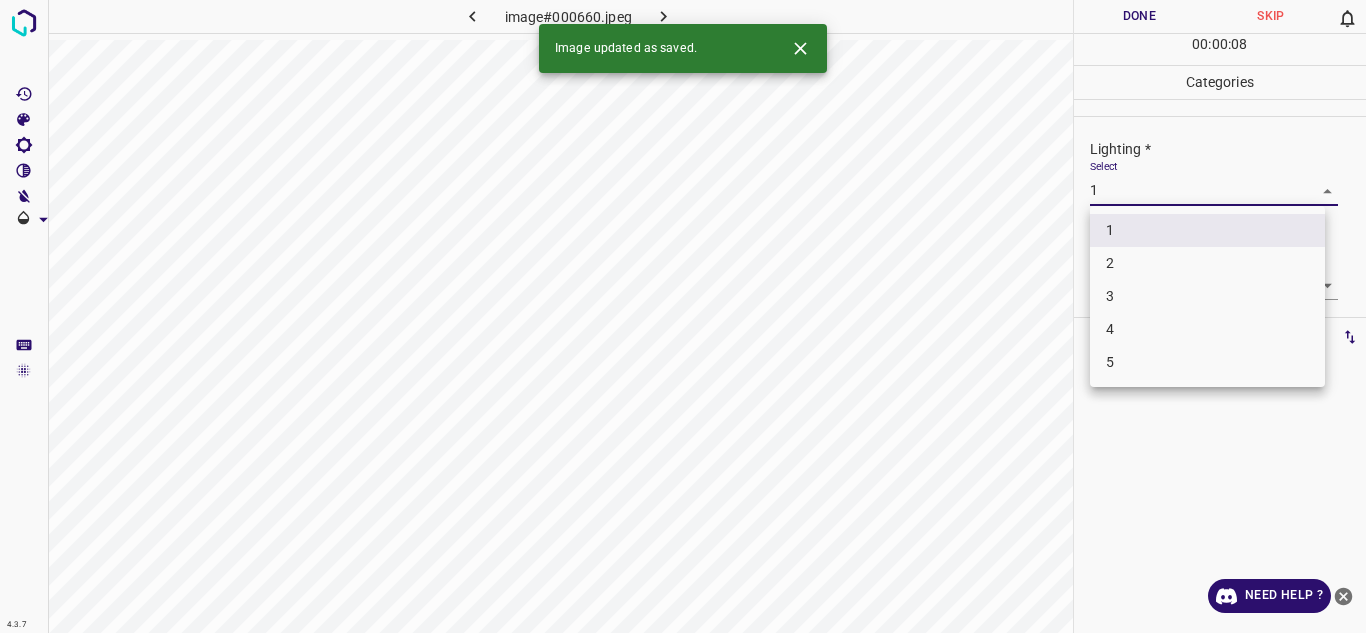 click on "3" at bounding box center (1207, 296) 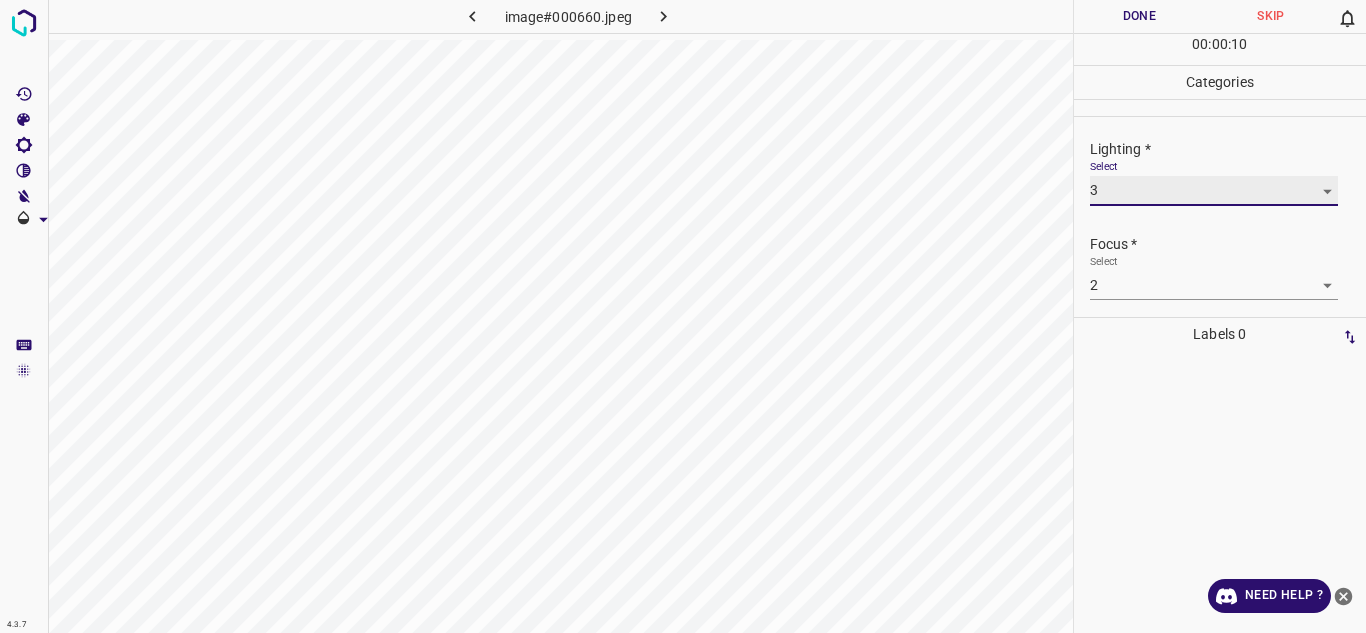 scroll, scrollTop: 98, scrollLeft: 0, axis: vertical 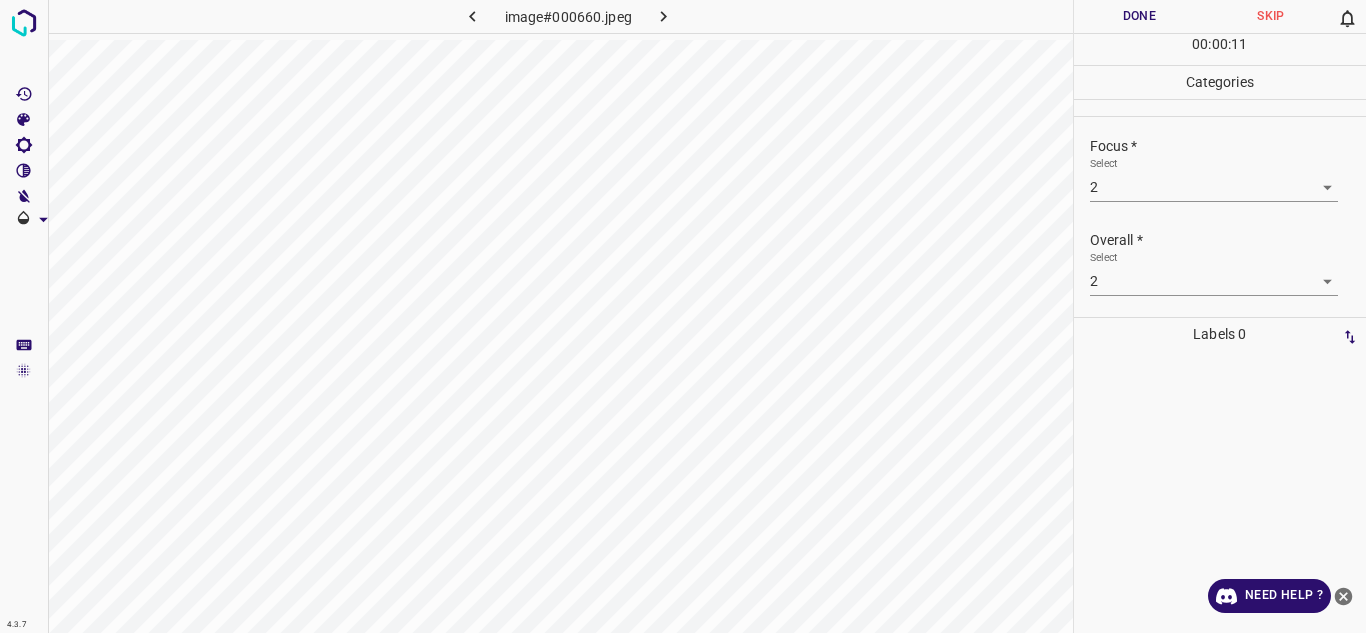 click on "4.3.7 image#000660.jpeg Done Skip 0 00   : 00   : 11   Categories Lighting *  Select 3 3 Focus *  Select 2 2 Overall *  Select 2 2 Labels   0 Categories 1 Lighting 2 Focus 3 Overall Tools Space Change between modes (Draw & Edit) I Auto labeling R Restore zoom M Zoom in N Zoom out Delete Delete selecte label Filters Z Restore filters X Saturation filter C Brightness filter V Contrast filter B Gray scale filter General O Download Need Help ? - Text - Hide - Delete" at bounding box center [683, 316] 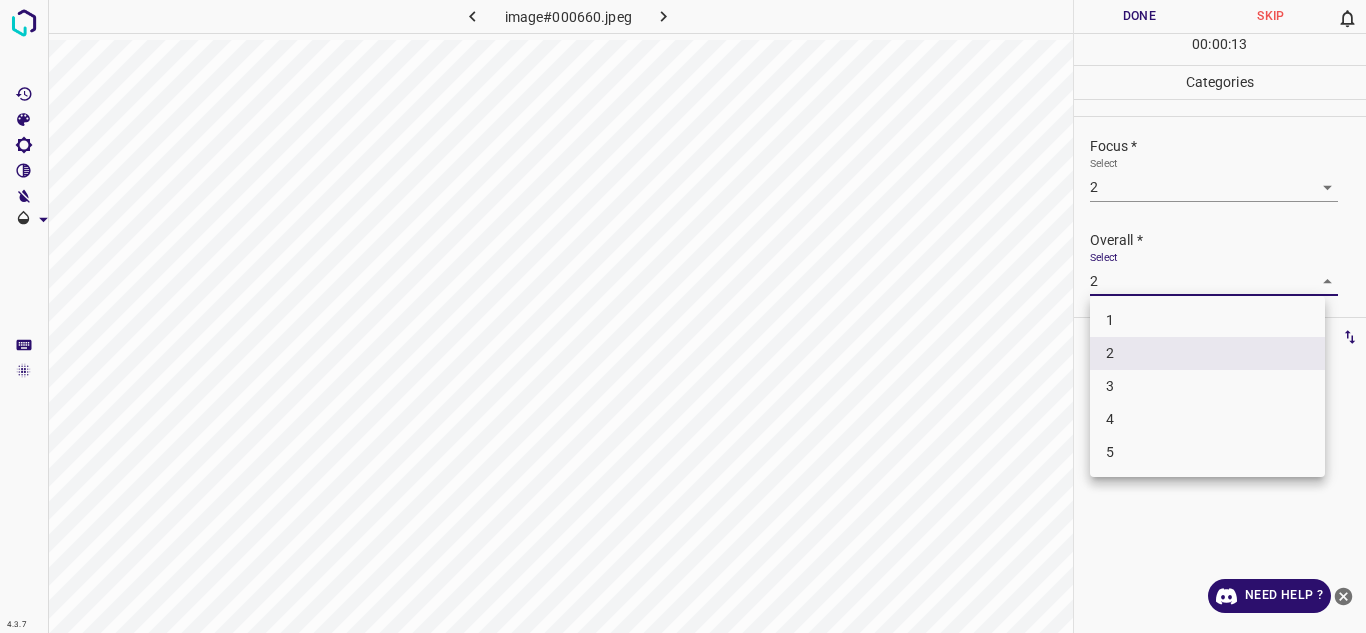 click at bounding box center (683, 316) 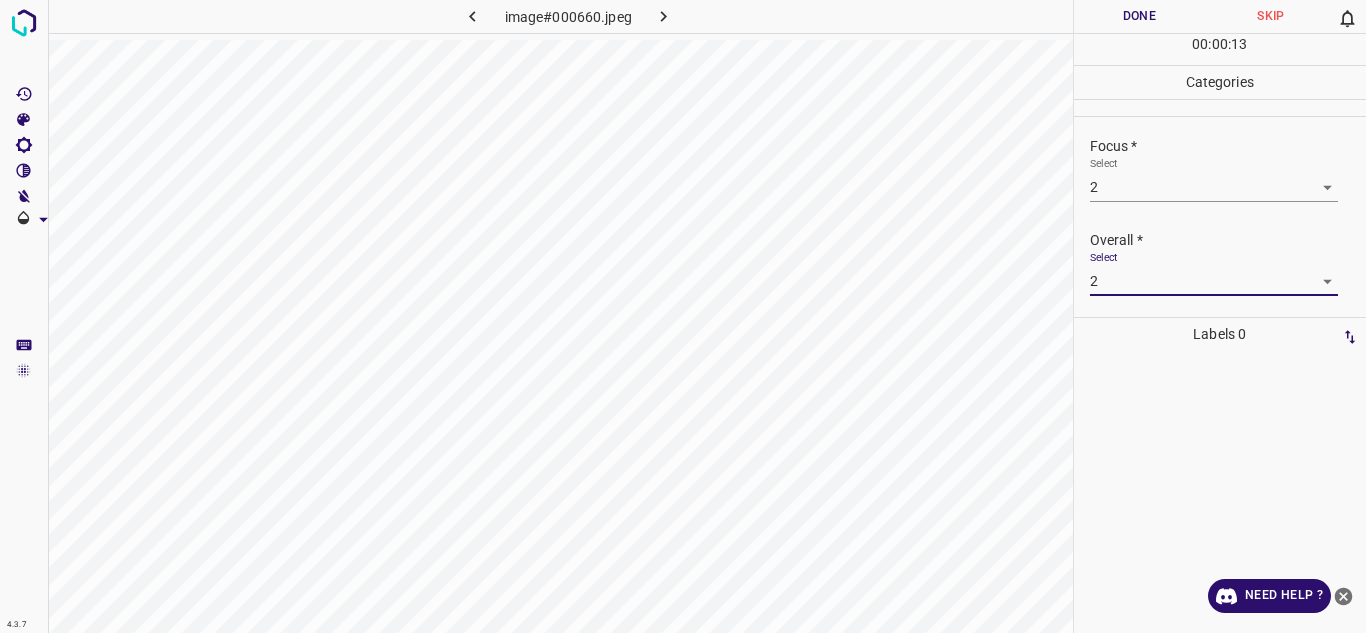 click on "Done" at bounding box center (1140, 16) 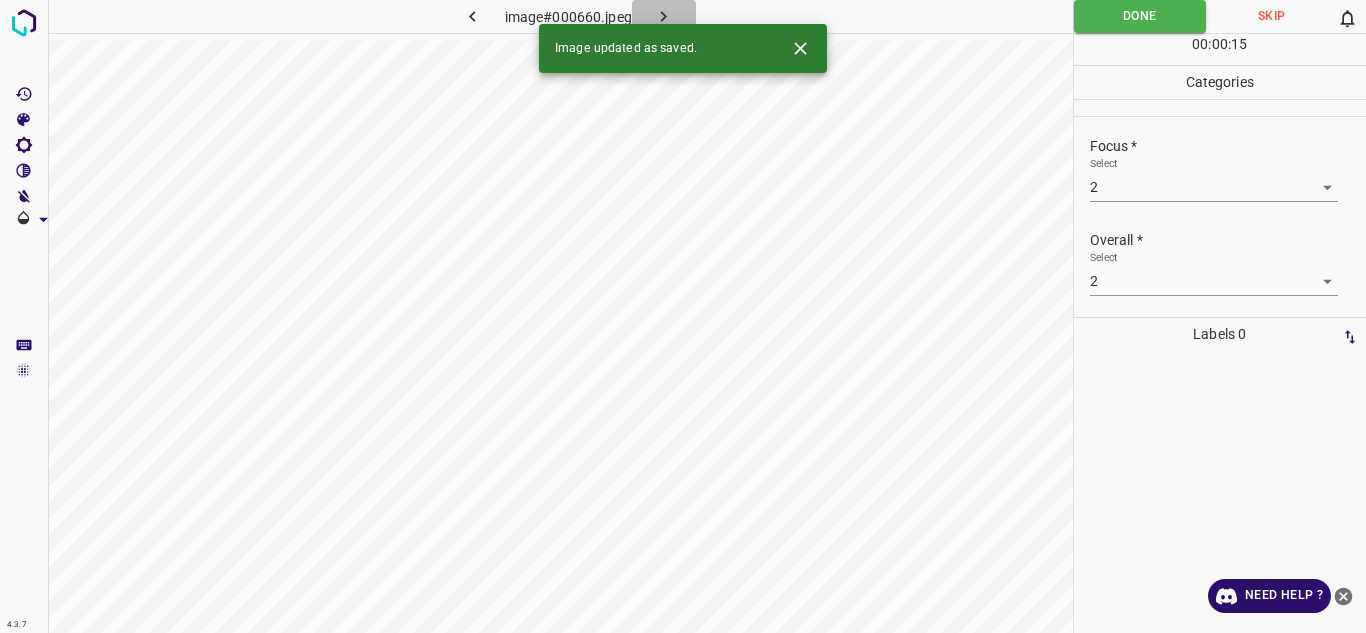 click at bounding box center (664, 16) 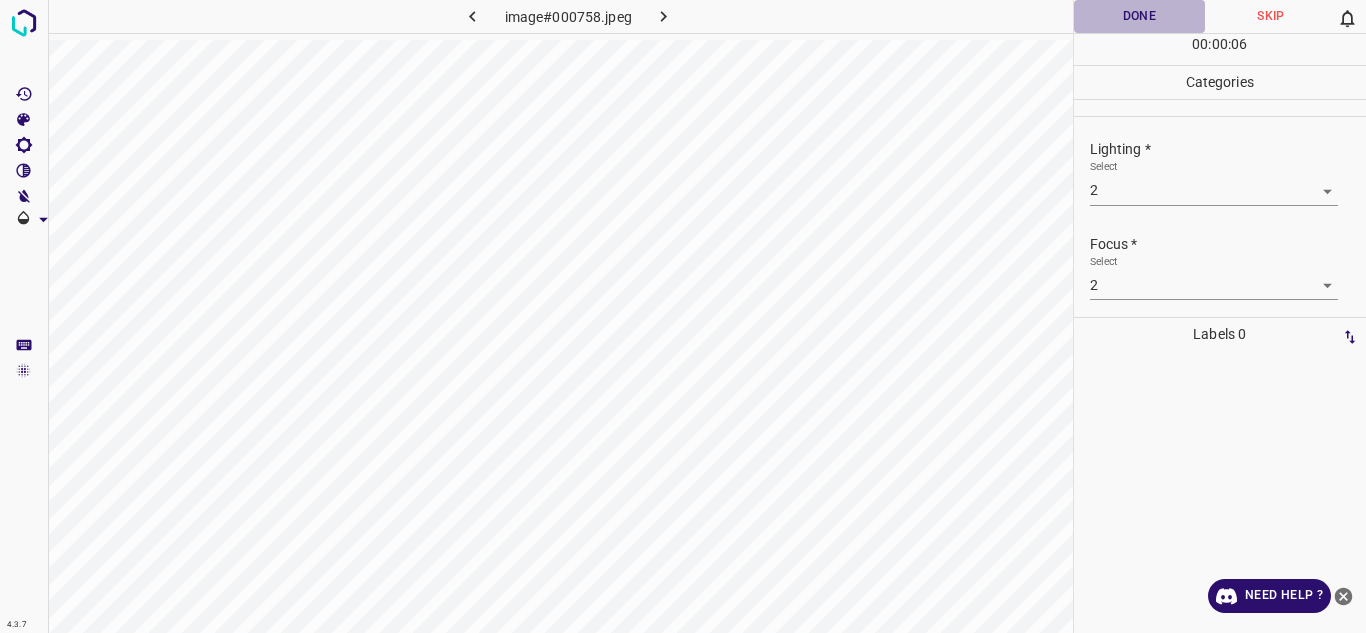 click on "Done" at bounding box center [1140, 16] 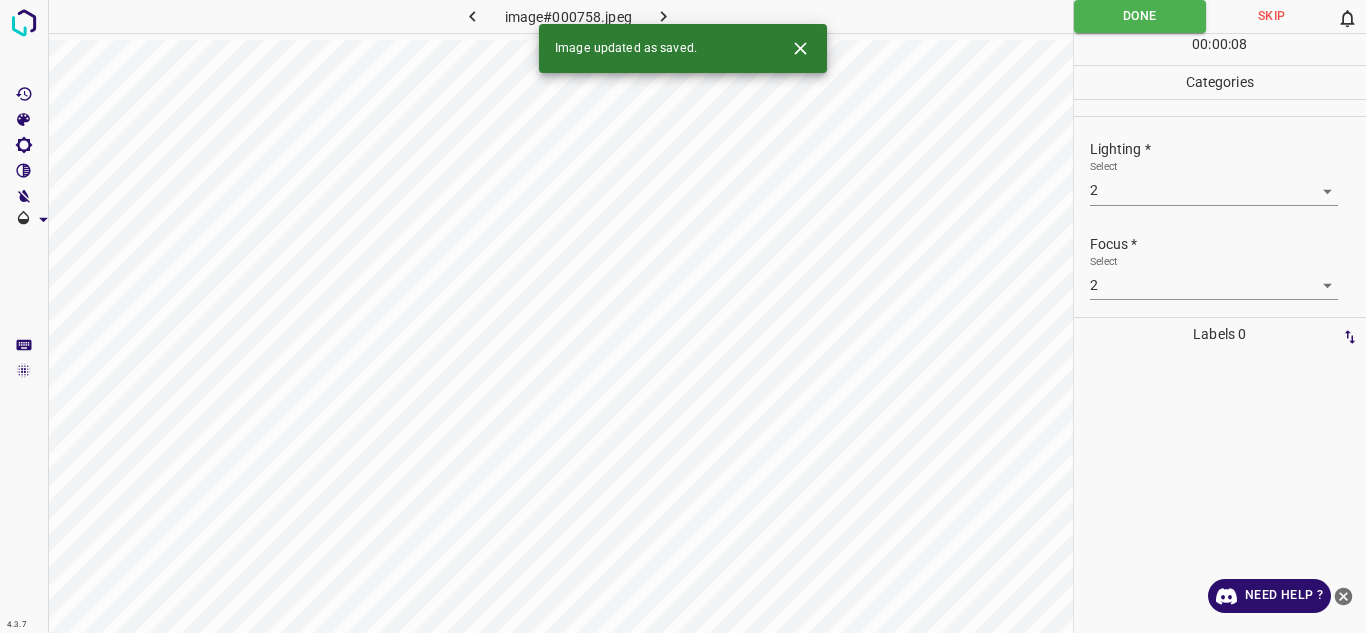 click 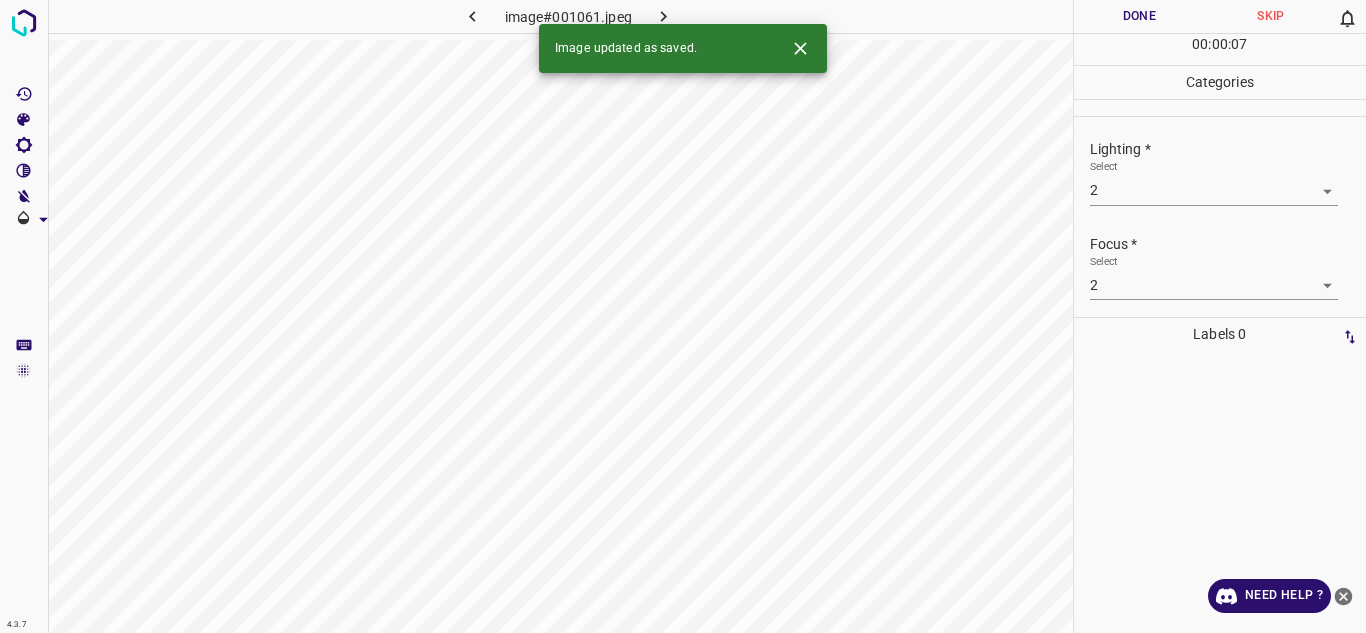 click on "4.3.7 image#001061.jpeg Done Skip 0 00   : 00   : 07   Categories Lighting *  Select 2 2 Focus *  Select 2 2 Overall *  Select 2 2 Labels   0 Categories 1 Lighting 2 Focus 3 Overall Tools Space Change between modes (Draw & Edit) I Auto labeling R Restore zoom M Zoom in N Zoom out Delete Delete selecte label Filters Z Restore filters X Saturation filter C Brightness filter V Contrast filter B Gray scale filter General O Download Image updated as saved. Need Help ? - Text - Hide - Delete" at bounding box center [683, 316] 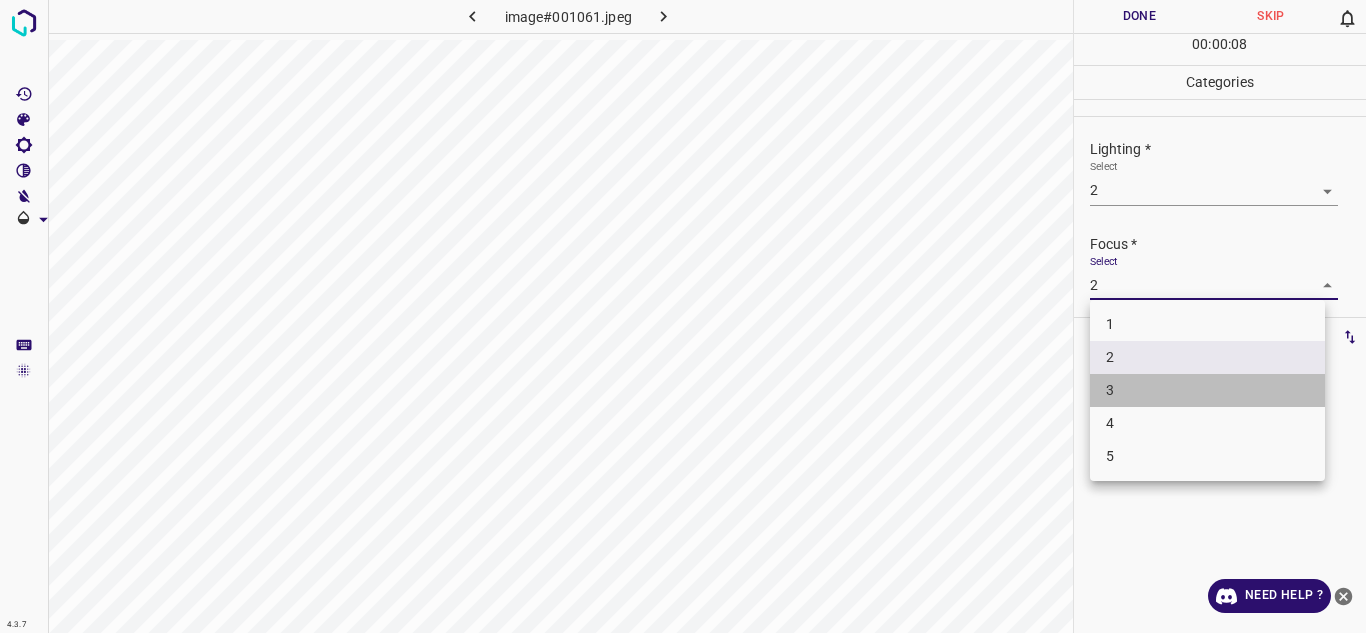 click on "3" at bounding box center (1207, 390) 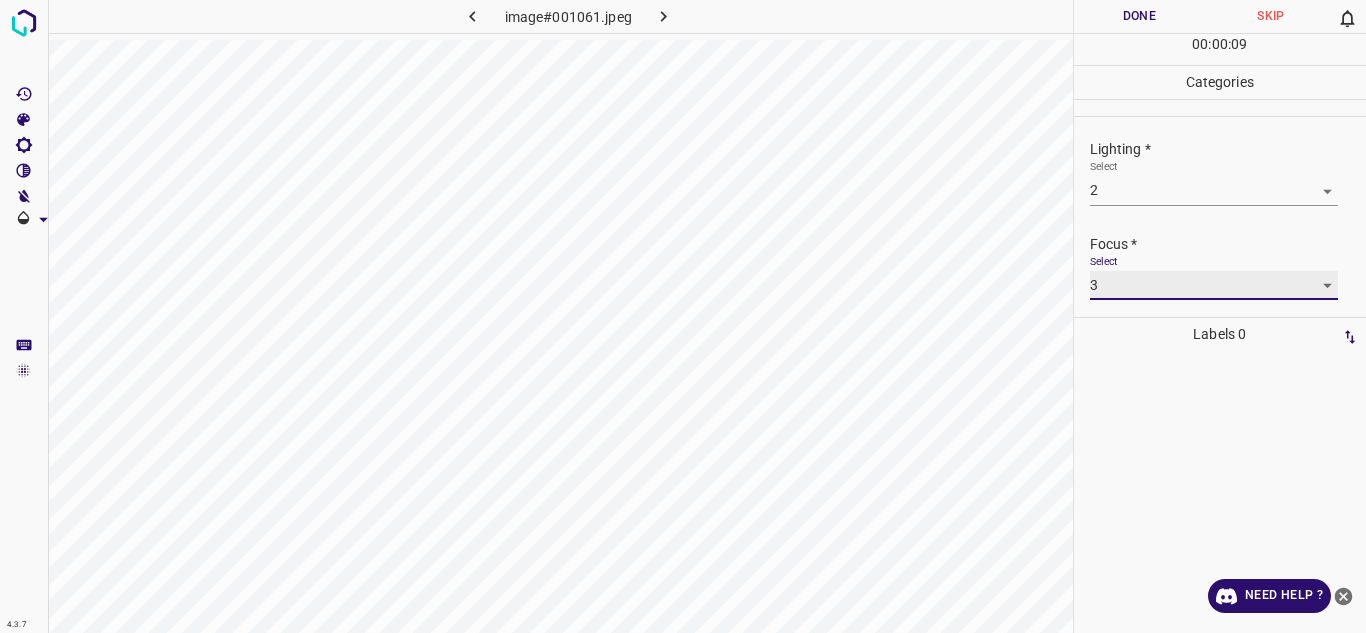 scroll, scrollTop: 98, scrollLeft: 0, axis: vertical 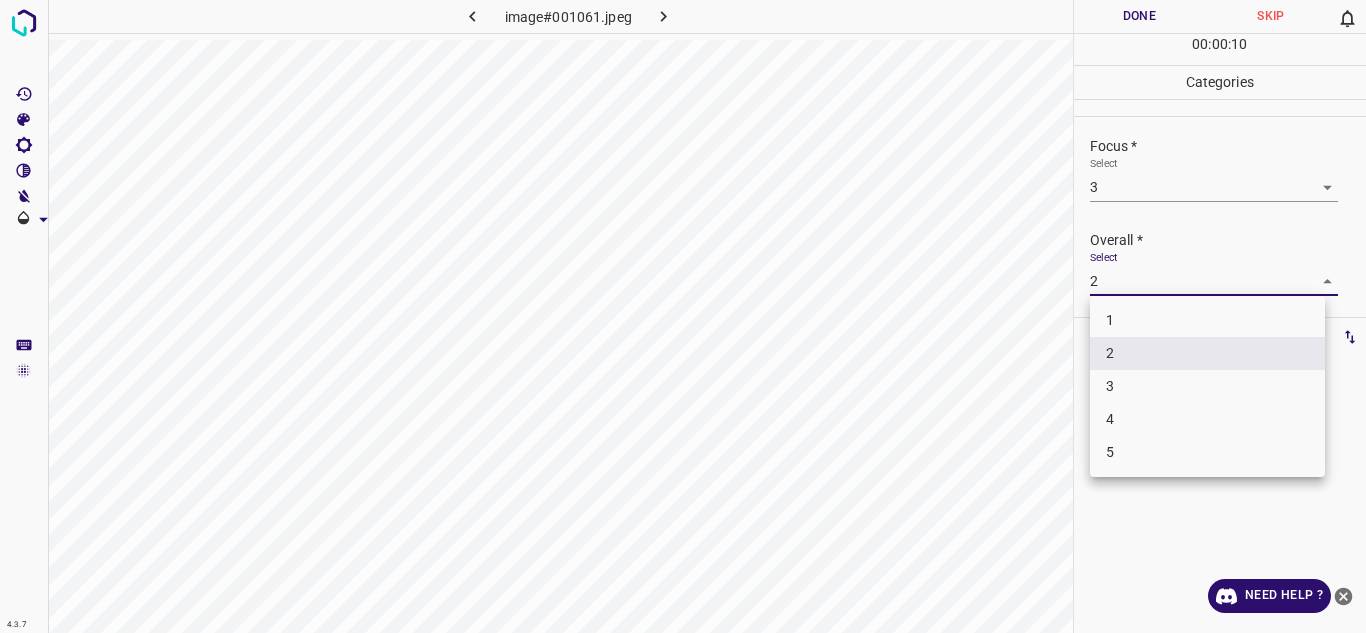 click on "4.3.7 image#001061.jpeg Done Skip 0 00   : 00   : 10   Categories Lighting *  Select 2 2 Focus *  Select 3 3 Overall *  Select 2 2 Labels   0 Categories 1 Lighting 2 Focus 3 Overall Tools Space Change between modes (Draw & Edit) I Auto labeling R Restore zoom M Zoom in N Zoom out Delete Delete selecte label Filters Z Restore filters X Saturation filter C Brightness filter V Contrast filter B Gray scale filter General O Download Need Help ? - Text - Hide - Delete 1 2 3 4 5" at bounding box center (683, 316) 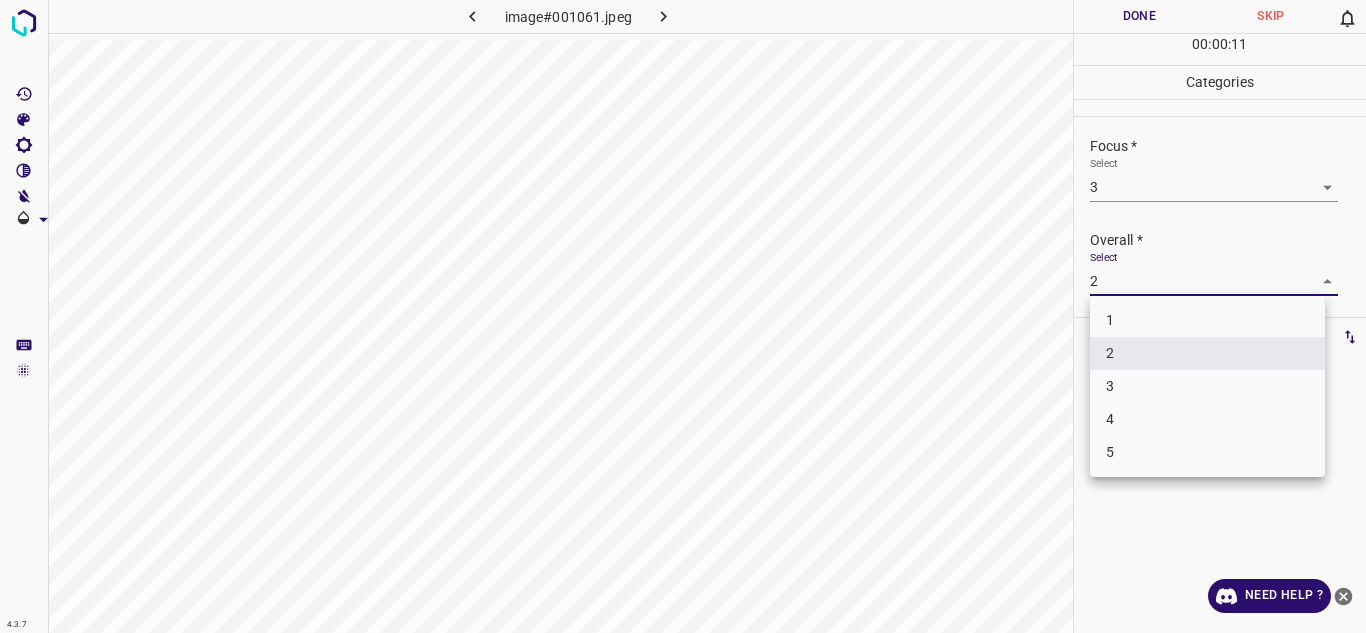 click on "3" at bounding box center (1207, 386) 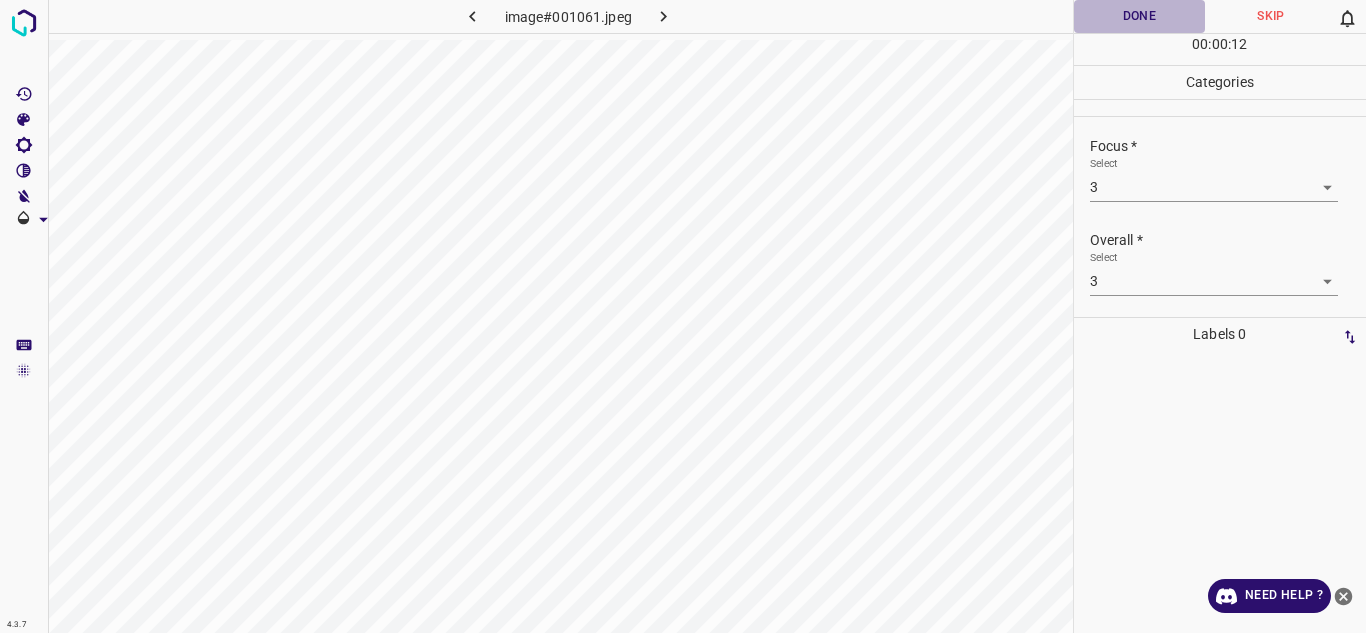 click on "Done" at bounding box center [1140, 16] 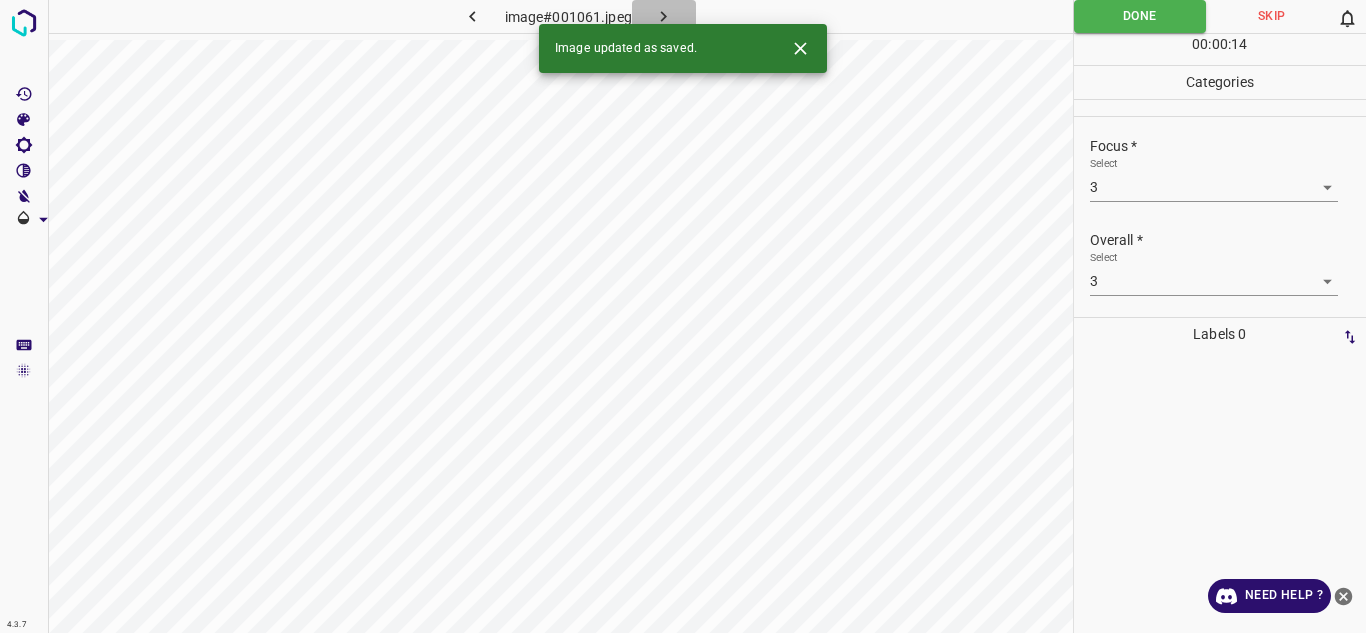click 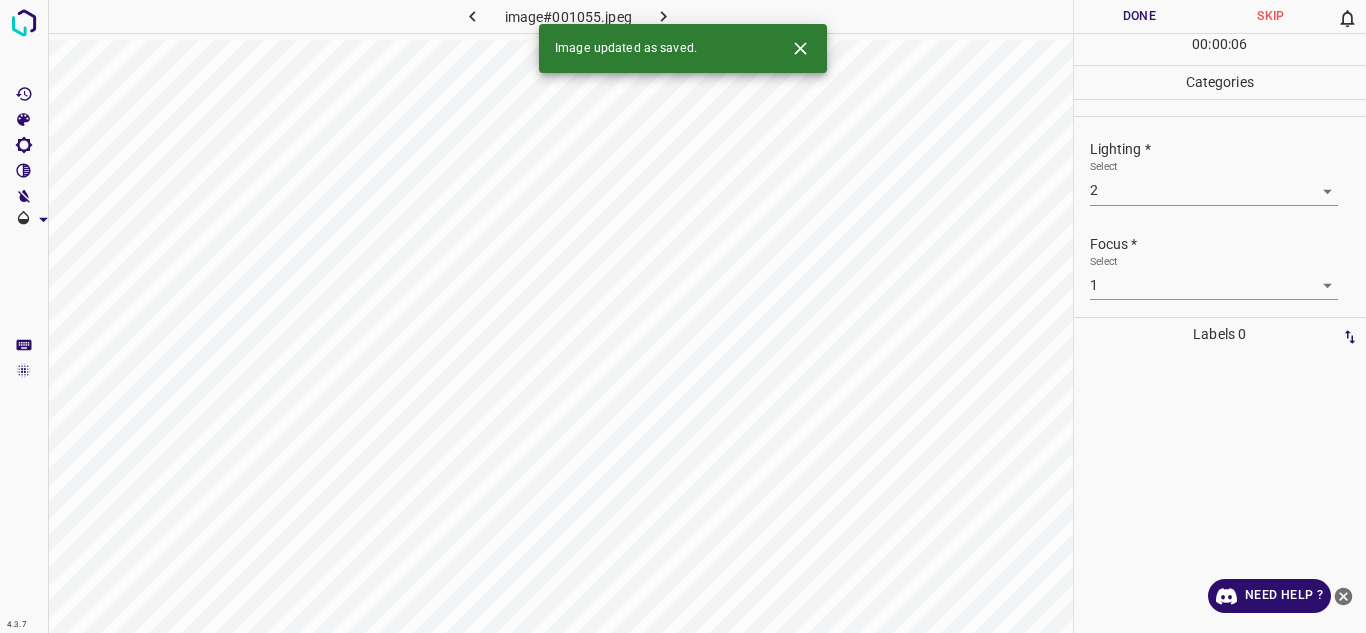 click on "4.3.7 image#001055.jpeg Done Skip 0 00   : 00   : 06   Categories Lighting *  Select 2 2 Focus *  Select 1 1 Overall *  Select 2 2 Labels   0 Categories 1 Lighting 2 Focus 3 Overall Tools Space Change between modes (Draw & Edit) I Auto labeling R Restore zoom M Zoom in N Zoom out Delete Delete selecte label Filters Z Restore filters X Saturation filter C Brightness filter V Contrast filter B Gray scale filter General O Download Image updated as saved. Need Help ? - Text - Hide - Delete" at bounding box center (683, 316) 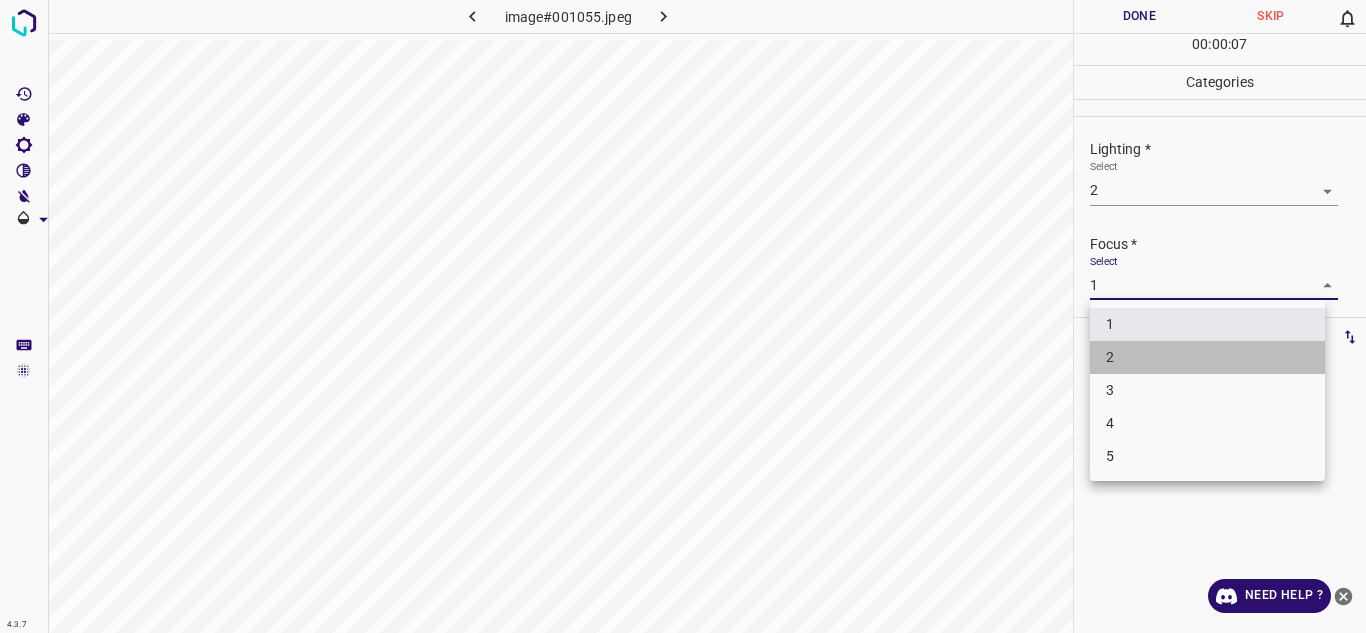 click on "2" at bounding box center (1207, 357) 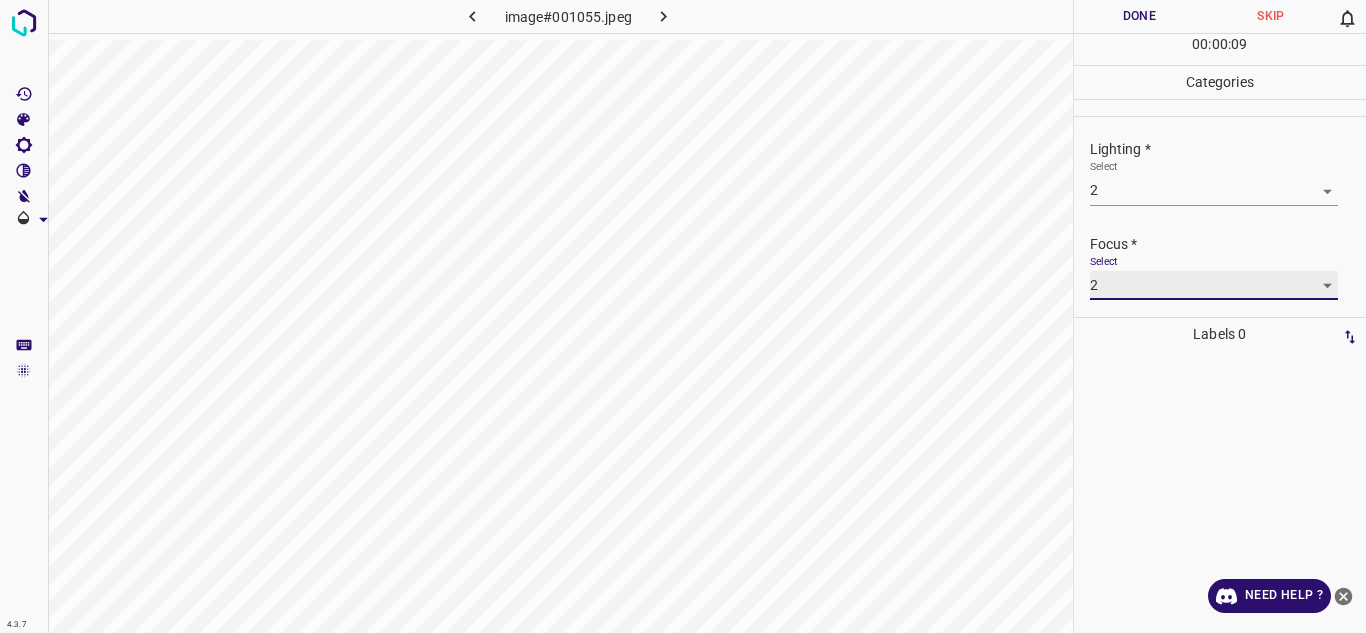 scroll, scrollTop: 98, scrollLeft: 0, axis: vertical 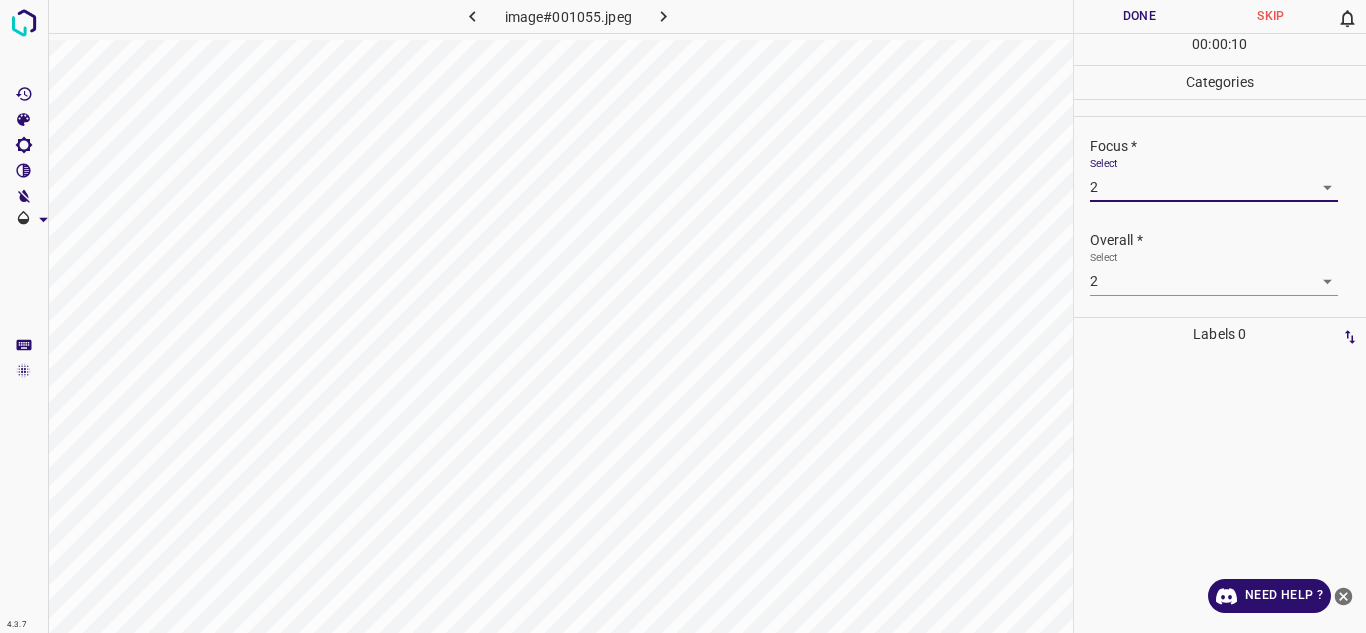 click on "4.3.7 image#001055.jpeg Done Skip 0 00   : 00   : 10   Categories Lighting *  Select 2 2 Focus *  Select 2 2 Overall *  Select 2 2 Labels   0 Categories 1 Lighting 2 Focus 3 Overall Tools Space Change between modes (Draw & Edit) I Auto labeling R Restore zoom M Zoom in N Zoom out Delete Delete selecte label Filters Z Restore filters X Saturation filter C Brightness filter V Contrast filter B Gray scale filter General O Download Need Help ? - Text - Hide - Delete" at bounding box center [683, 316] 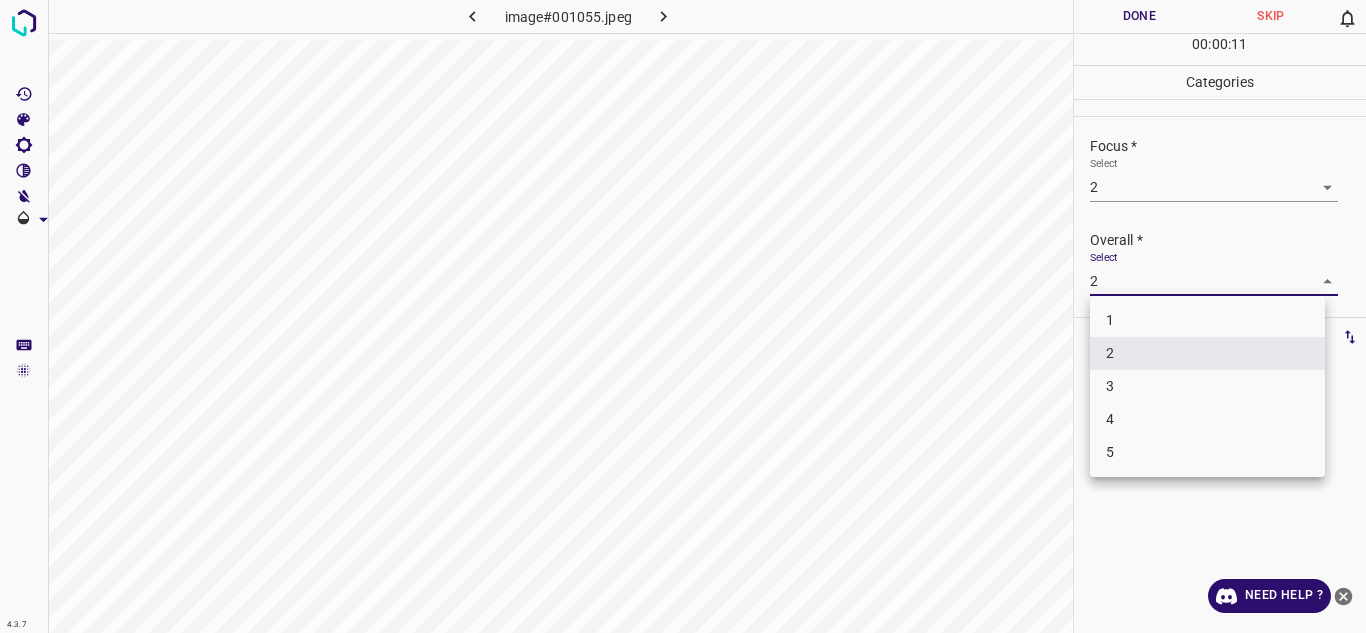 click on "3" at bounding box center (1207, 386) 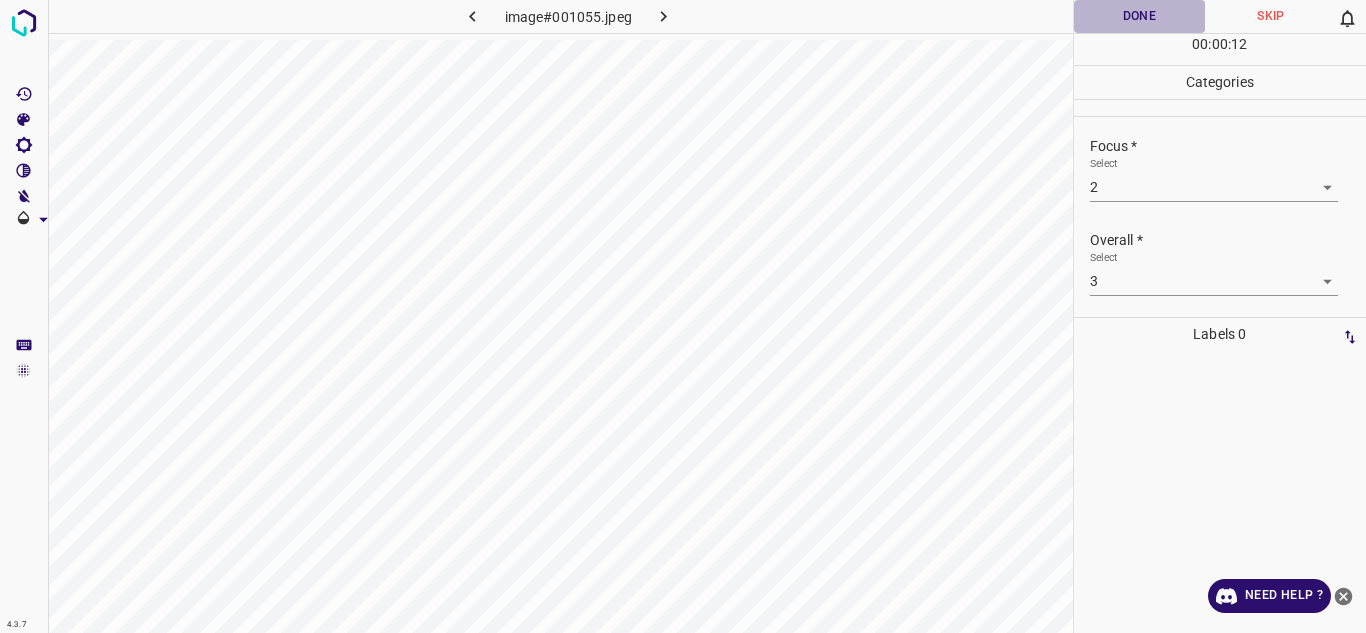 click on "Done" at bounding box center (1140, 16) 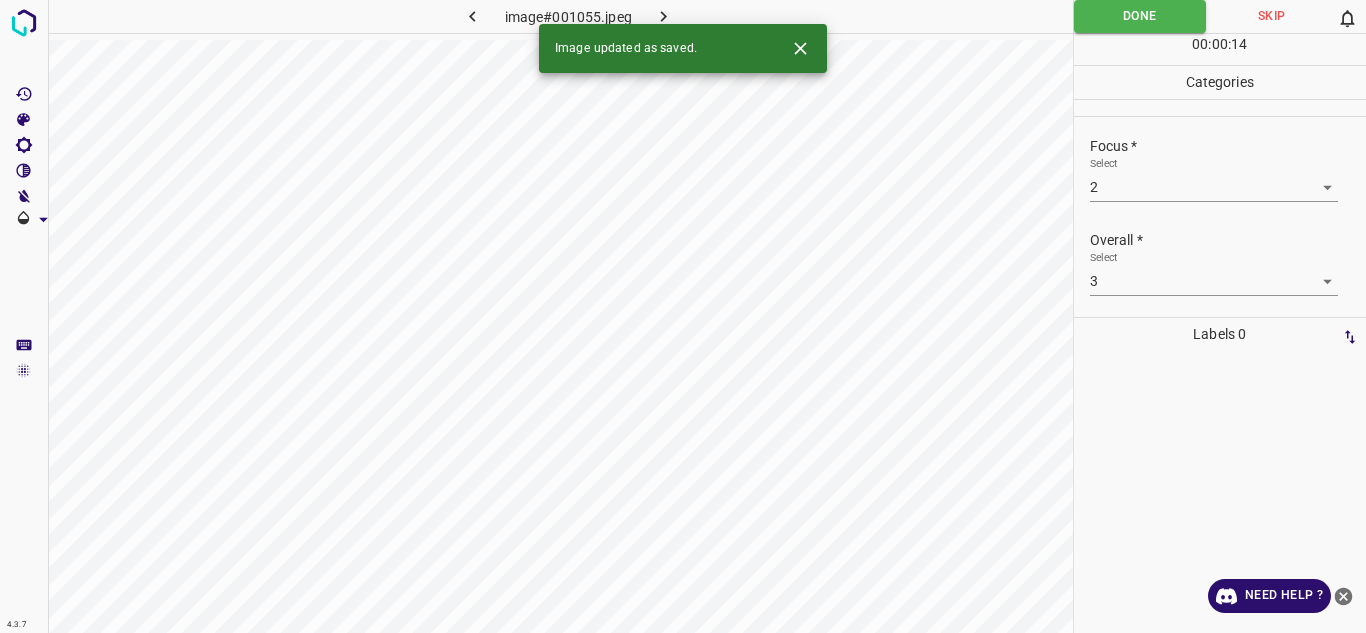click 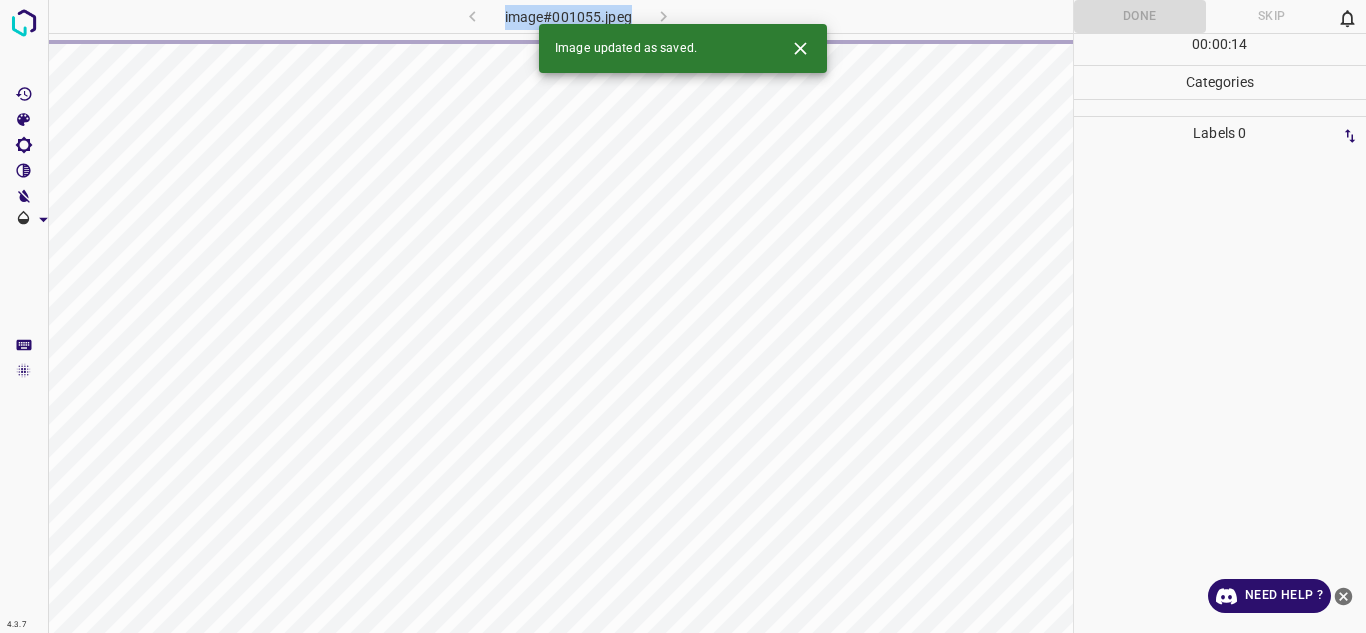click on "image#001055.jpeg" at bounding box center (568, 16) 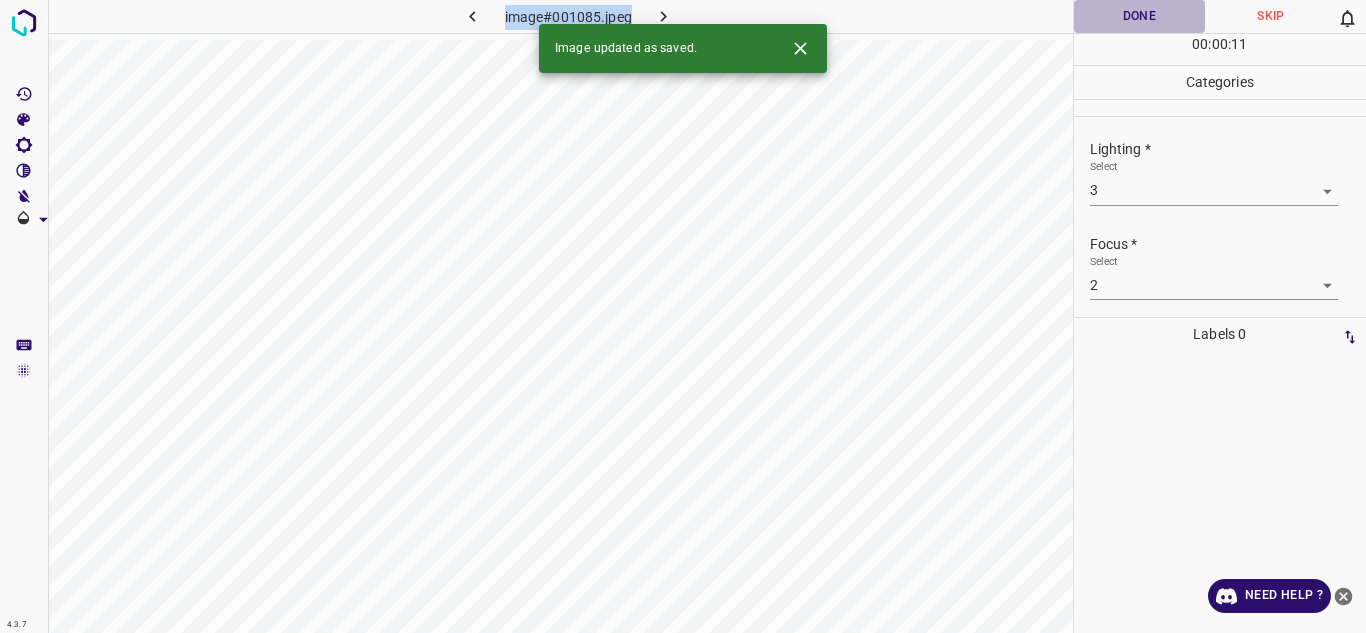 click on "Done" at bounding box center (1140, 16) 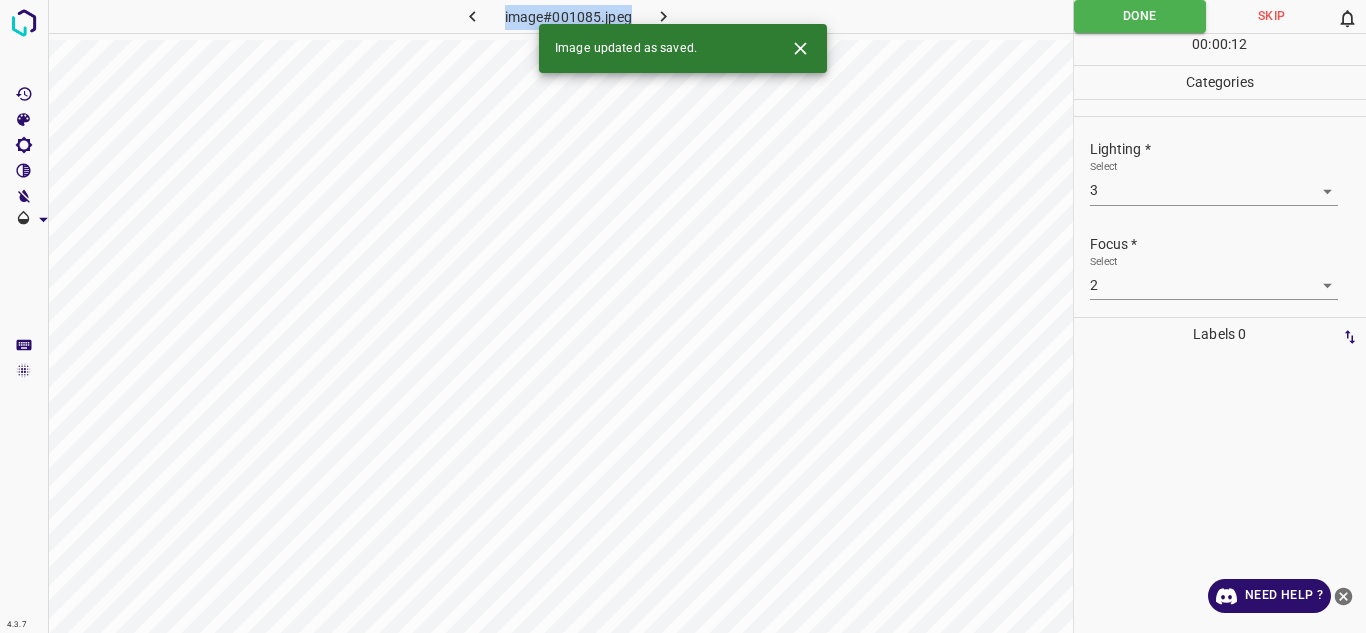 click 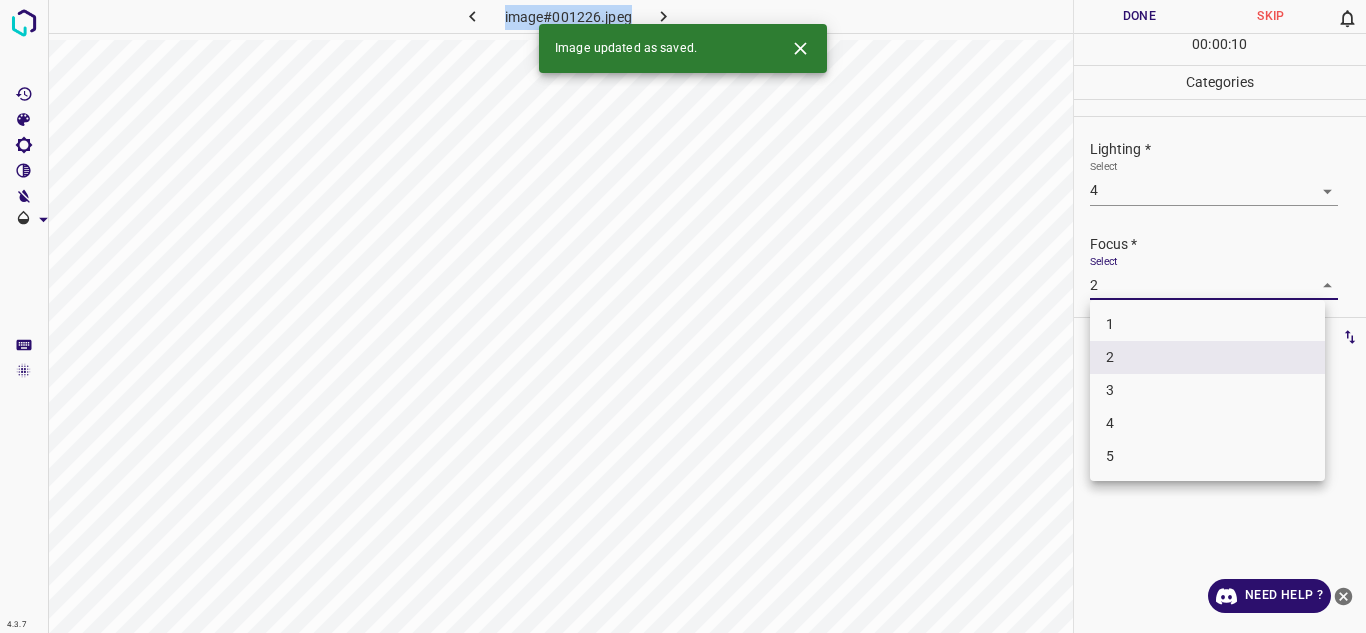 click on "4.3.7 image#001226.jpeg Done Skip 0 00   : 00   : 10   Categories Lighting *  Select 4 4 Focus *  Select 2 2 Overall *  Select 2 2 Labels   0 Categories 1 Lighting 2 Focus 3 Overall Tools Space Change between modes (Draw & Edit) I Auto labeling R Restore zoom M Zoom in N Zoom out Delete Delete selecte label Filters Z Restore filters X Saturation filter C Brightness filter V Contrast filter B Gray scale filter General O Download Image updated as saved. Need Help ? - Text - Hide - Delete 1 2 3 4 5" at bounding box center [683, 316] 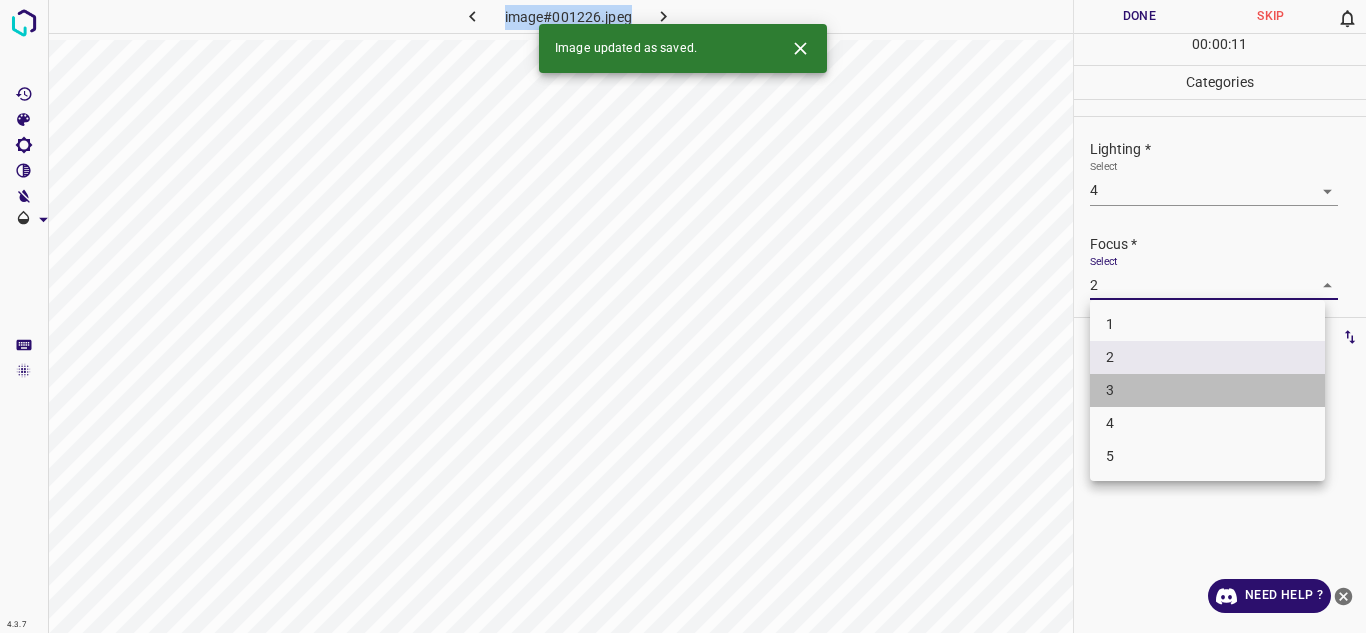click on "3" at bounding box center [1207, 390] 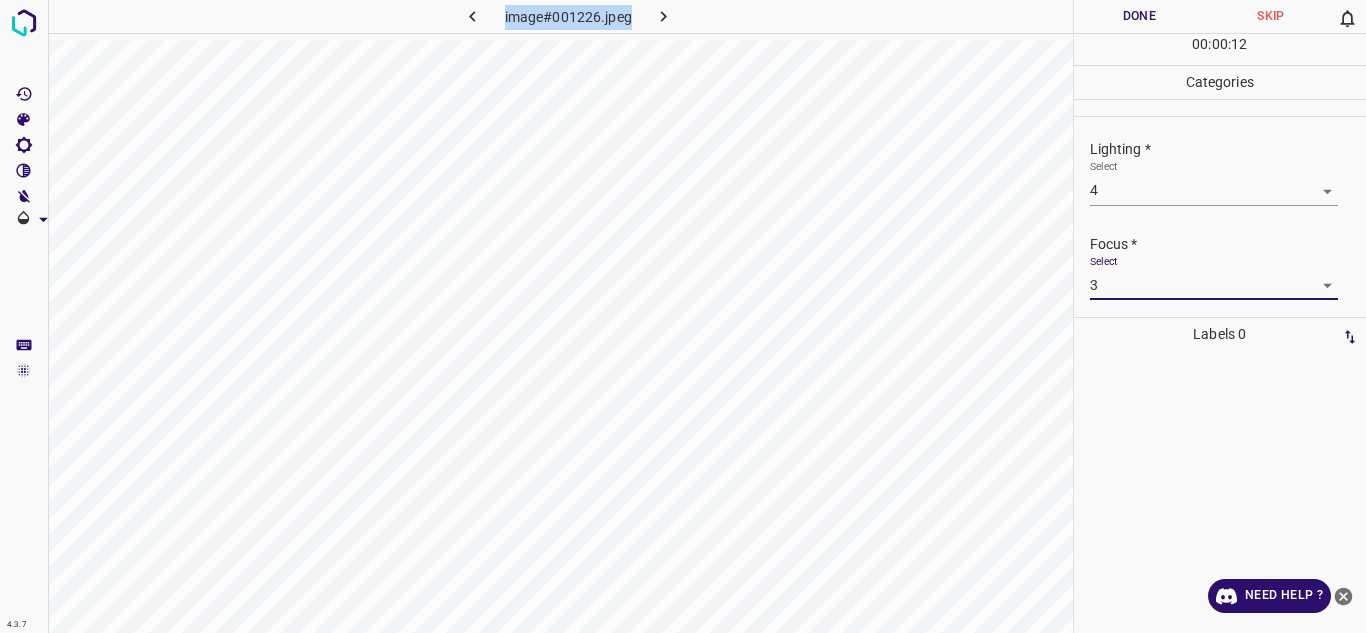click on "Done" at bounding box center [1140, 16] 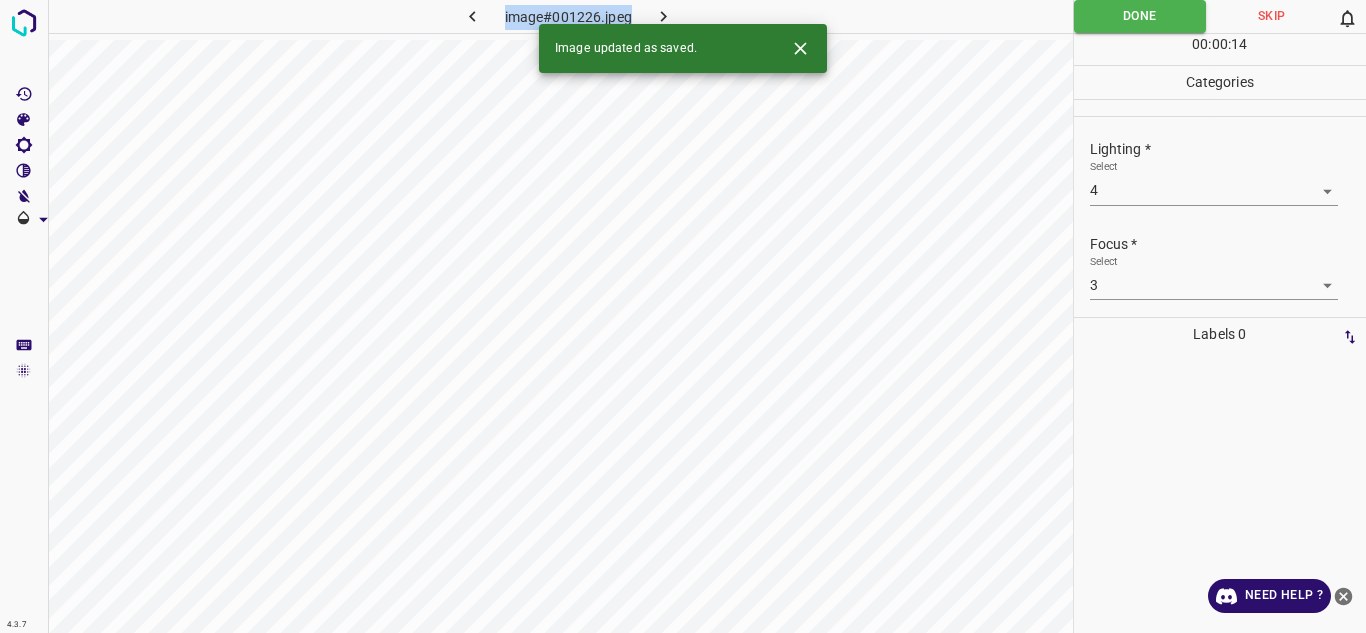click 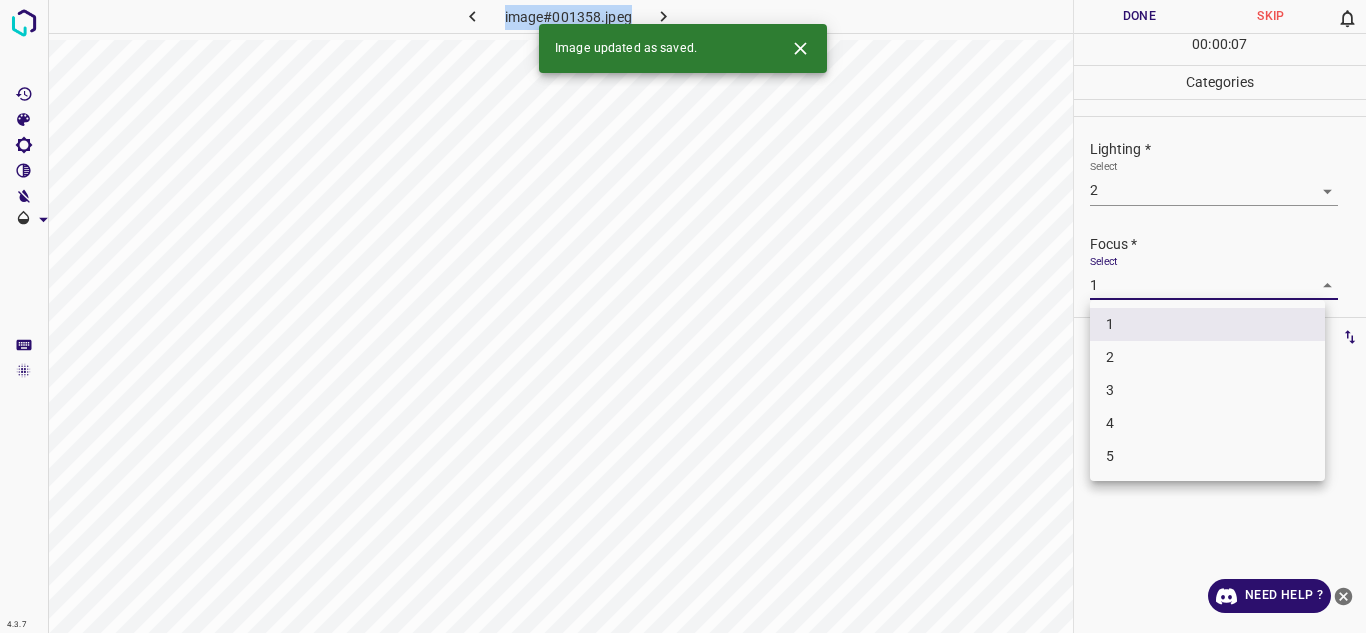 click on "4.3.7 image#001358.jpeg Done Skip 0 00   : 00   : 07   Categories Lighting *  Select 2 2 Focus *  Select 1 1 Overall *  Select 2 2 Labels   0 Categories 1 Lighting 2 Focus 3 Overall Tools Space Change between modes (Draw & Edit) I Auto labeling R Restore zoom M Zoom in N Zoom out Delete Delete selecte label Filters Z Restore filters X Saturation filter C Brightness filter V Contrast filter B Gray scale filter General O Download Image updated as saved. Need Help ? - Text - Hide - Delete 1 2 3 4 5" at bounding box center [683, 316] 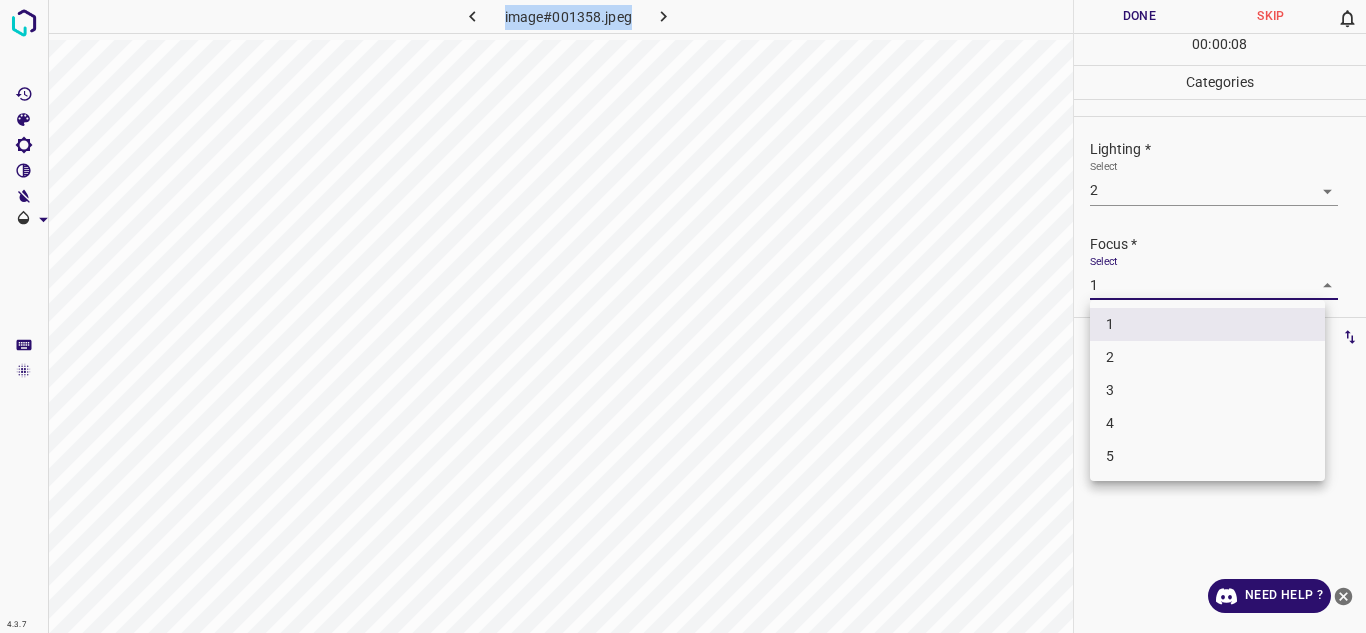 click on "3" at bounding box center [1207, 390] 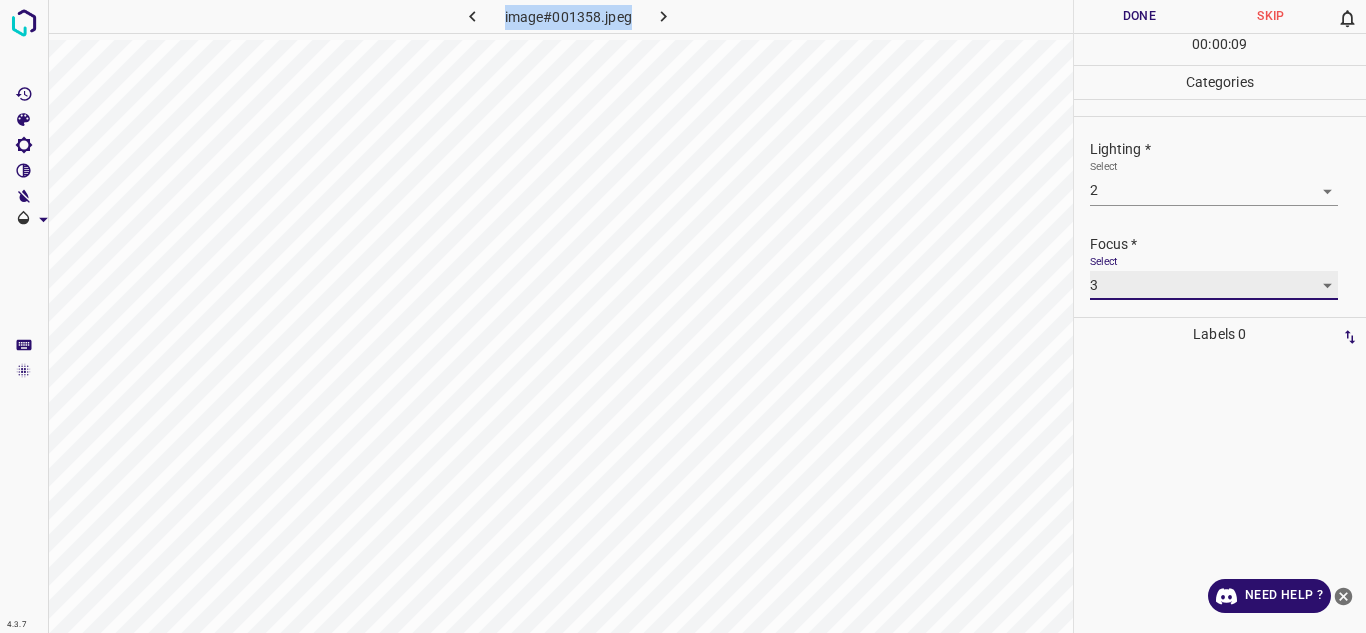 scroll, scrollTop: 98, scrollLeft: 0, axis: vertical 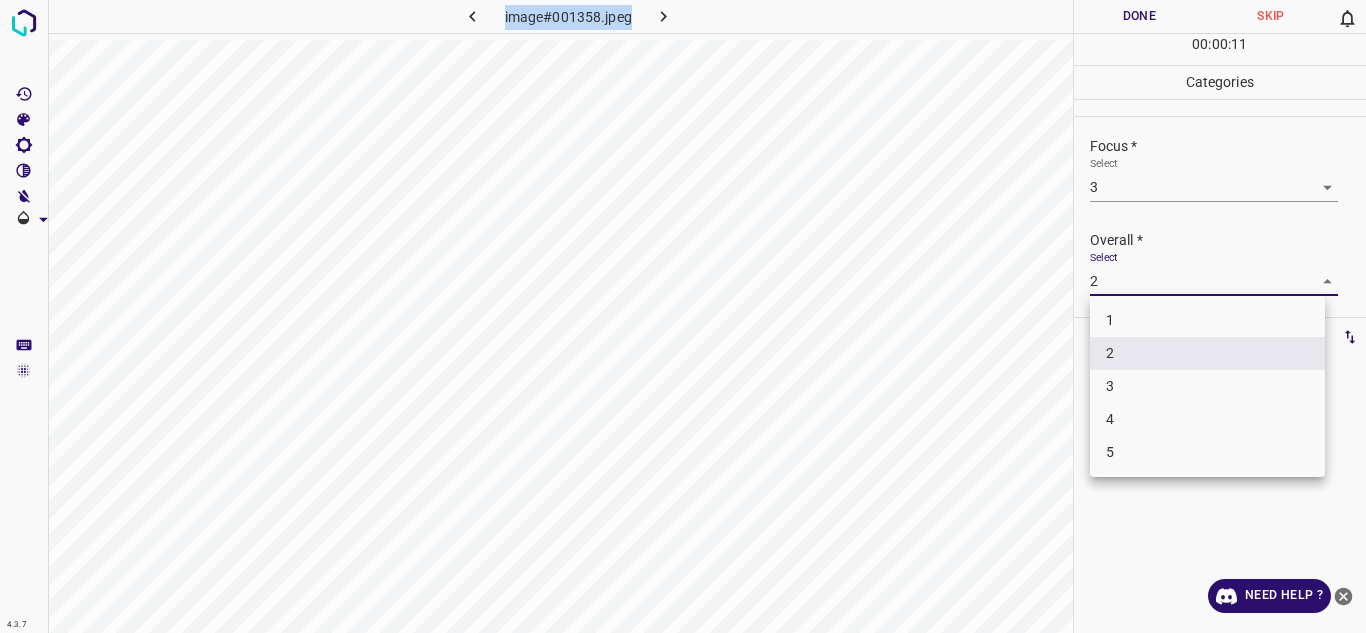 click on "4.3.7 image#001358.jpeg Done Skip 0 00   : 00   : 11   Categories Lighting *  Select 2 2 Focus *  Select 3 3 Overall *  Select 2 2 Labels   0 Categories 1 Lighting 2 Focus 3 Overall Tools Space Change between modes (Draw & Edit) I Auto labeling R Restore zoom M Zoom in N Zoom out Delete Delete selecte label Filters Z Restore filters X Saturation filter C Brightness filter V Contrast filter B Gray scale filter General O Download Need Help ? - Text - Hide - Delete 1 2 3 4 5" at bounding box center (683, 316) 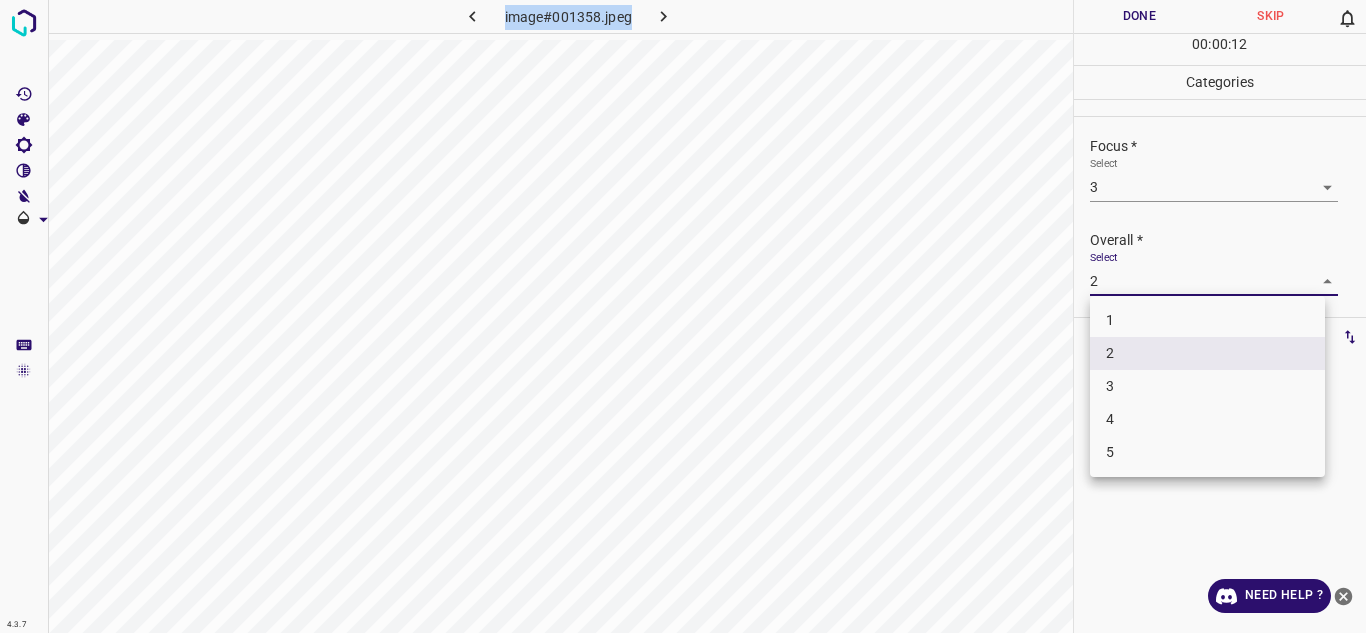 click on "3" at bounding box center (1207, 386) 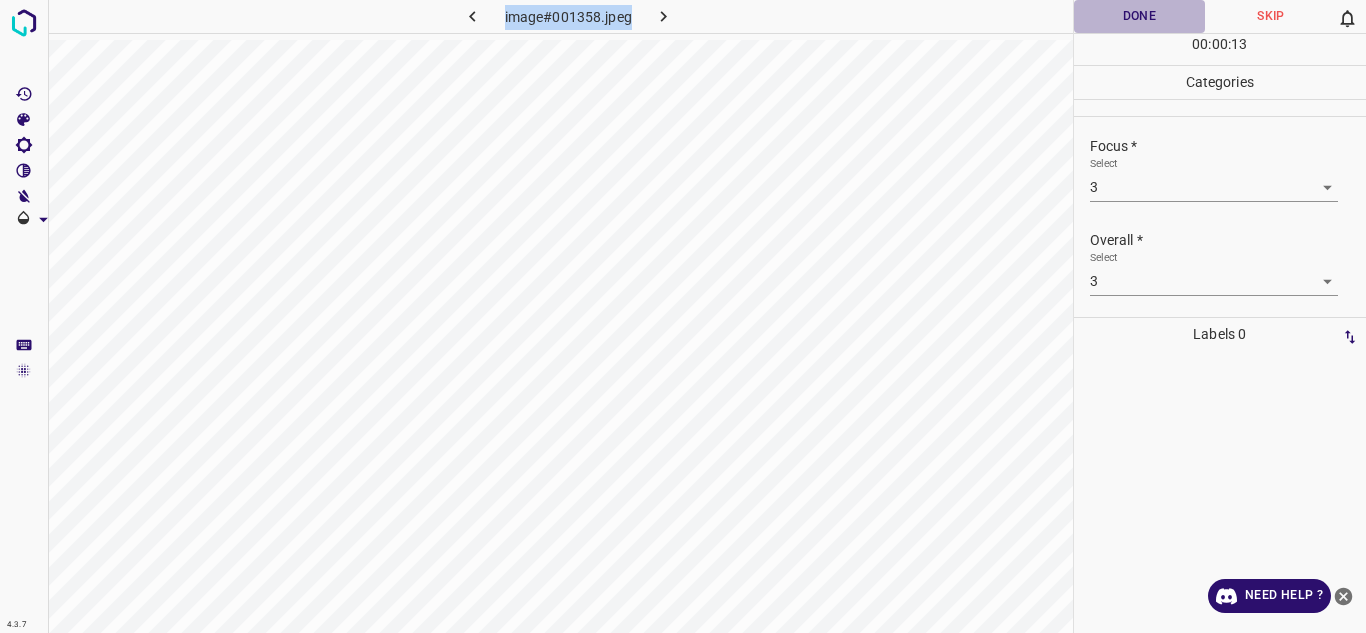 click on "Done" at bounding box center [1140, 16] 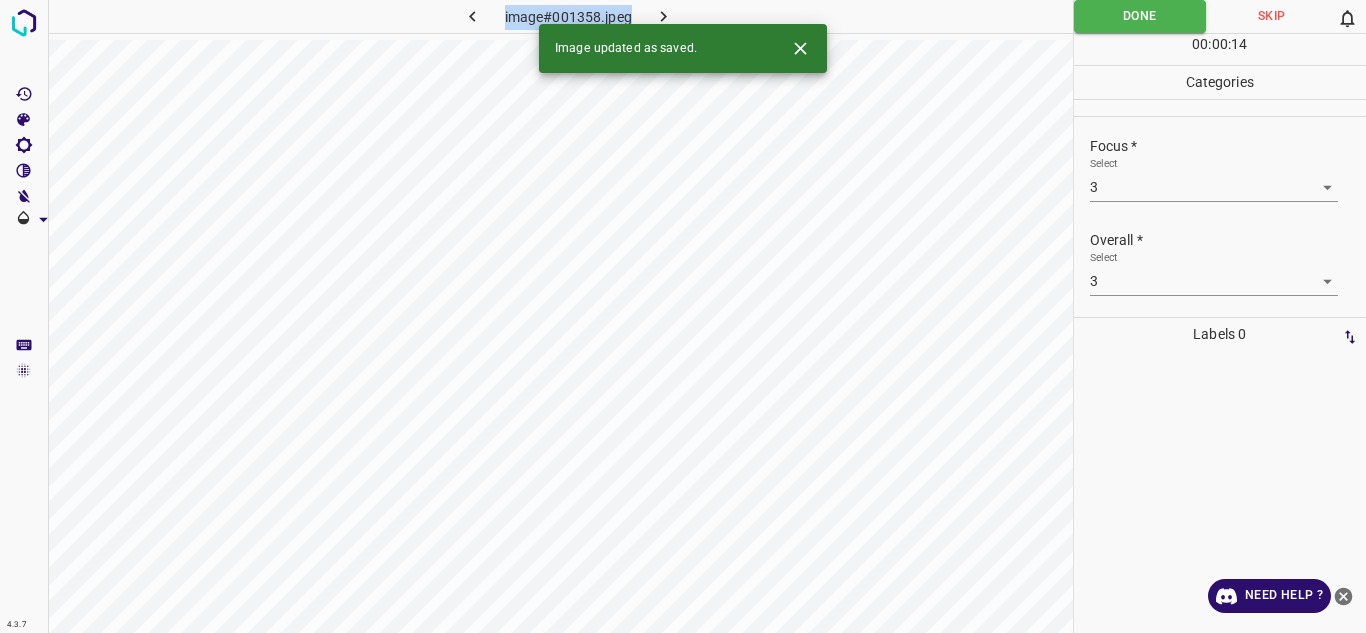 click at bounding box center [664, 16] 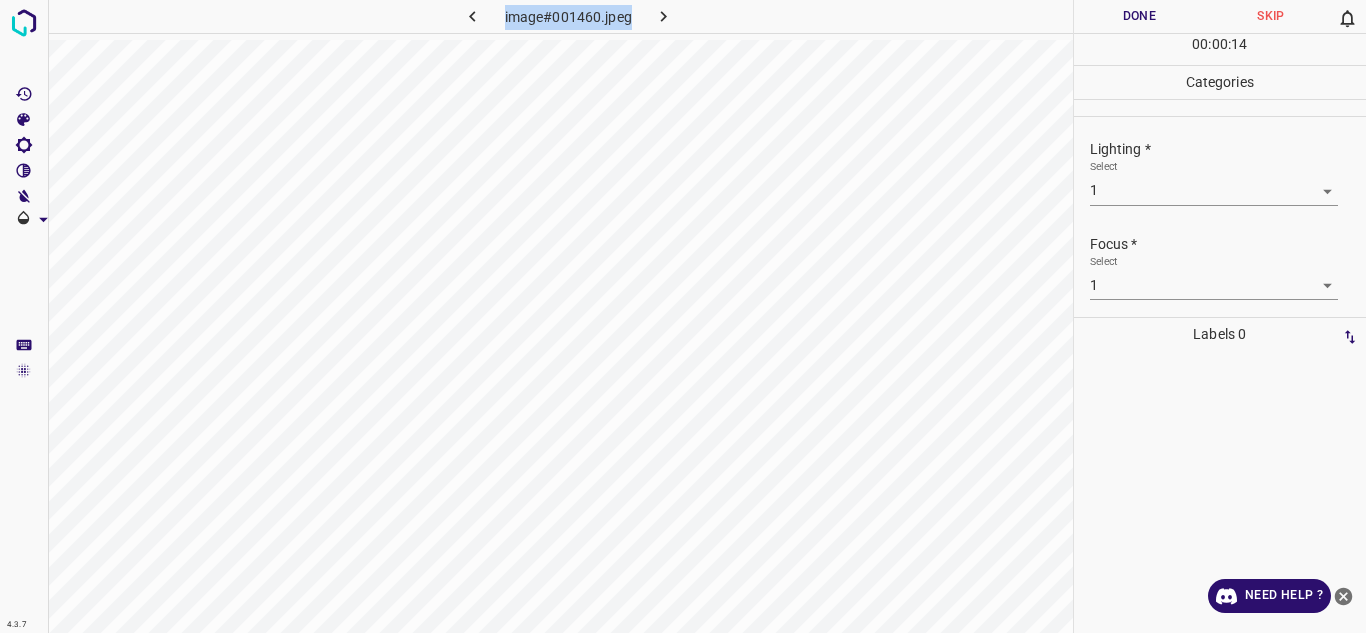 click on "4.3.7 image#001460.jpeg Done Skip 0 00   : 00   : 14   Categories Lighting *  Select 1 1 Focus *  Select 1 1 Overall *  Select 1 1 Labels   0 Categories 1 Lighting 2 Focus 3 Overall Tools Space Change between modes (Draw & Edit) I Auto labeling R Restore zoom M Zoom in N Zoom out Delete Delete selecte label Filters Z Restore filters X Saturation filter C Brightness filter V Contrast filter B Gray scale filter General O Download Need Help ? - Text - Hide - Delete" at bounding box center (683, 316) 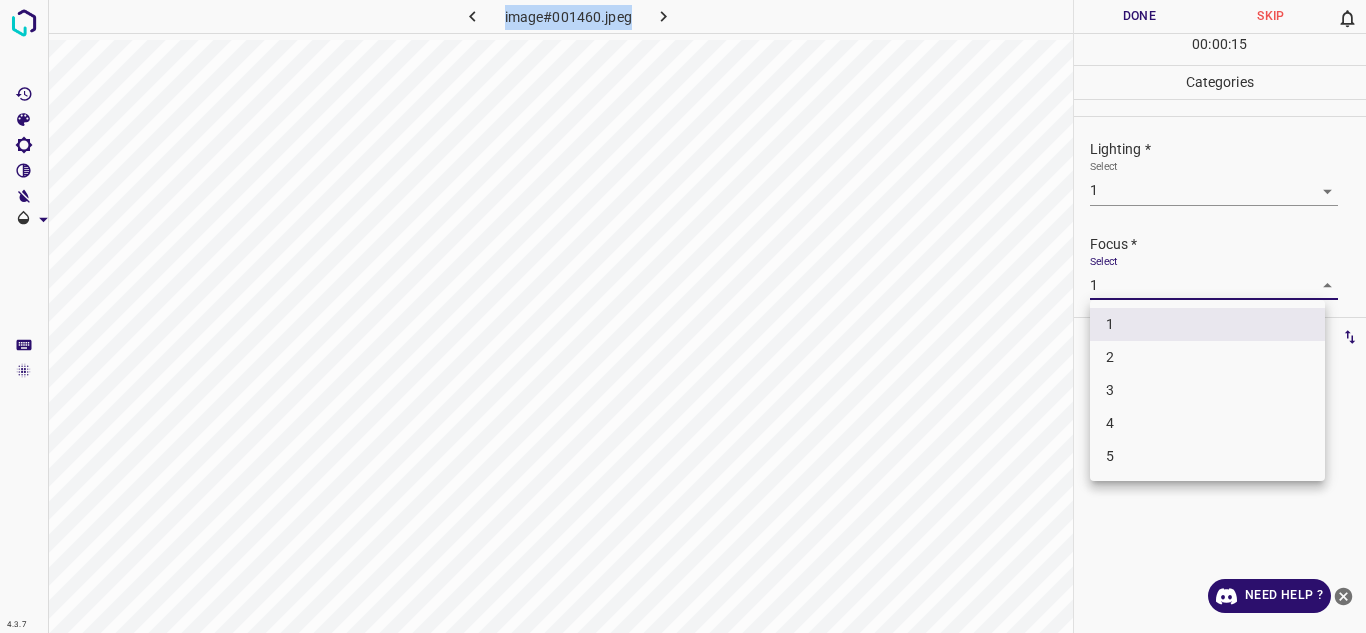 click on "2" at bounding box center [1207, 357] 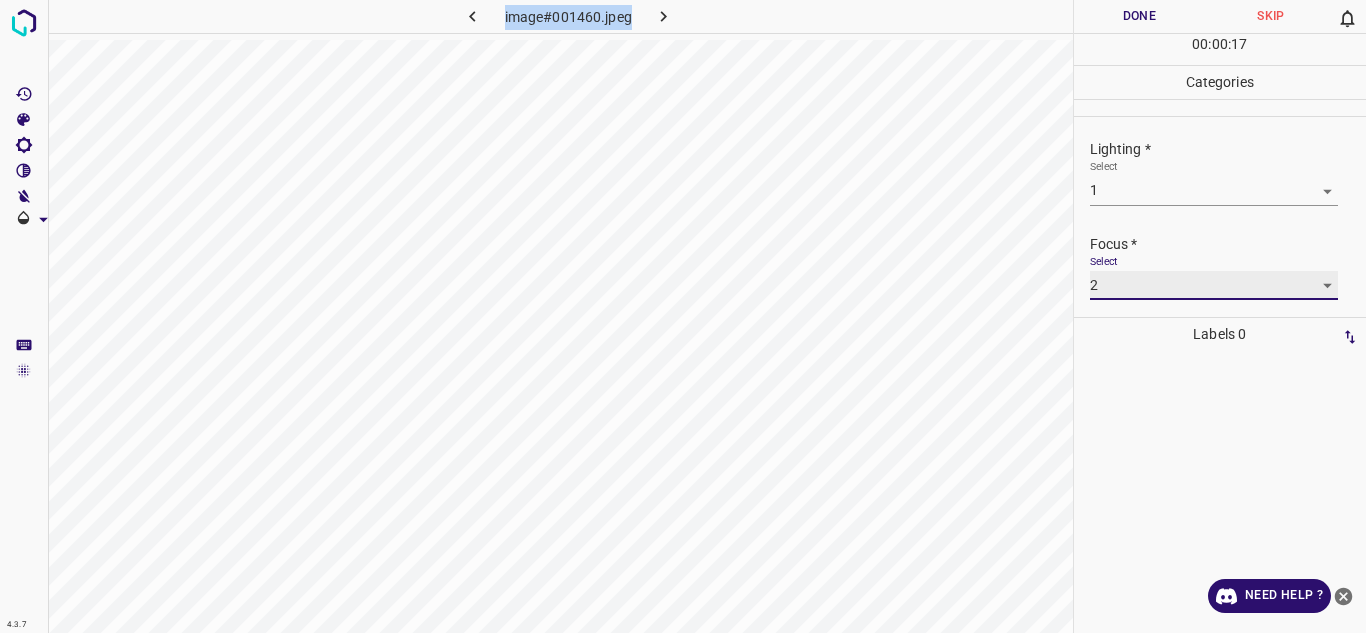 scroll, scrollTop: 98, scrollLeft: 0, axis: vertical 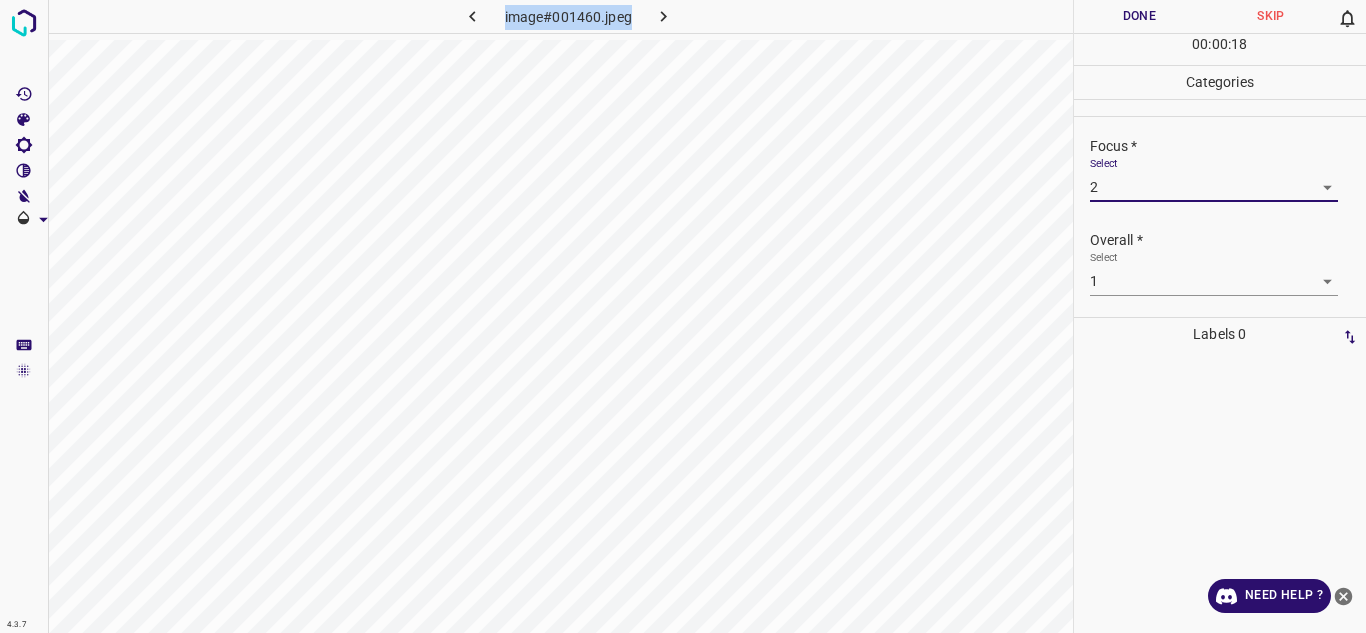 click on "4.3.7 image#001460.jpeg Done Skip 0 00   : 00   : 18   Categories Lighting *  Select 1 1 Focus *  Select 2 2 Overall *  Select 1 1 Labels   0 Categories 1 Lighting 2 Focus 3 Overall Tools Space Change between modes (Draw & Edit) I Auto labeling R Restore zoom M Zoom in N Zoom out Delete Delete selecte label Filters Z Restore filters X Saturation filter C Brightness filter V Contrast filter B Gray scale filter General O Download Need Help ? - Text - Hide - Delete" at bounding box center (683, 316) 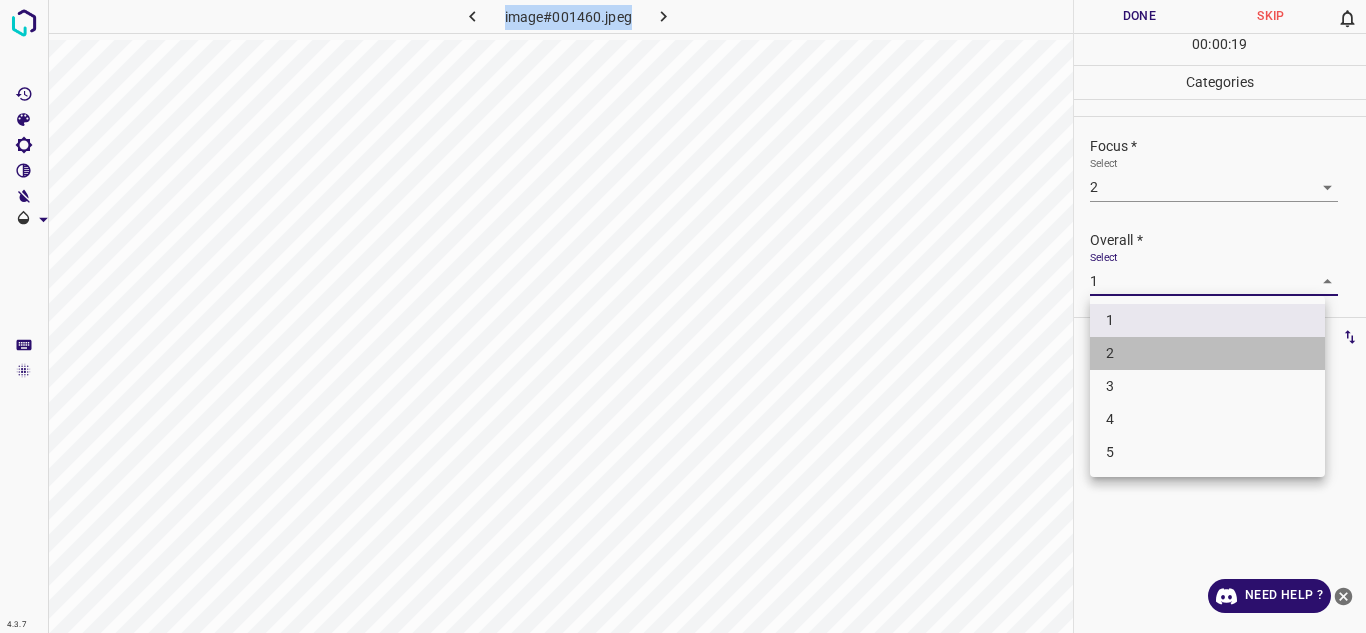 click on "2" at bounding box center (1207, 353) 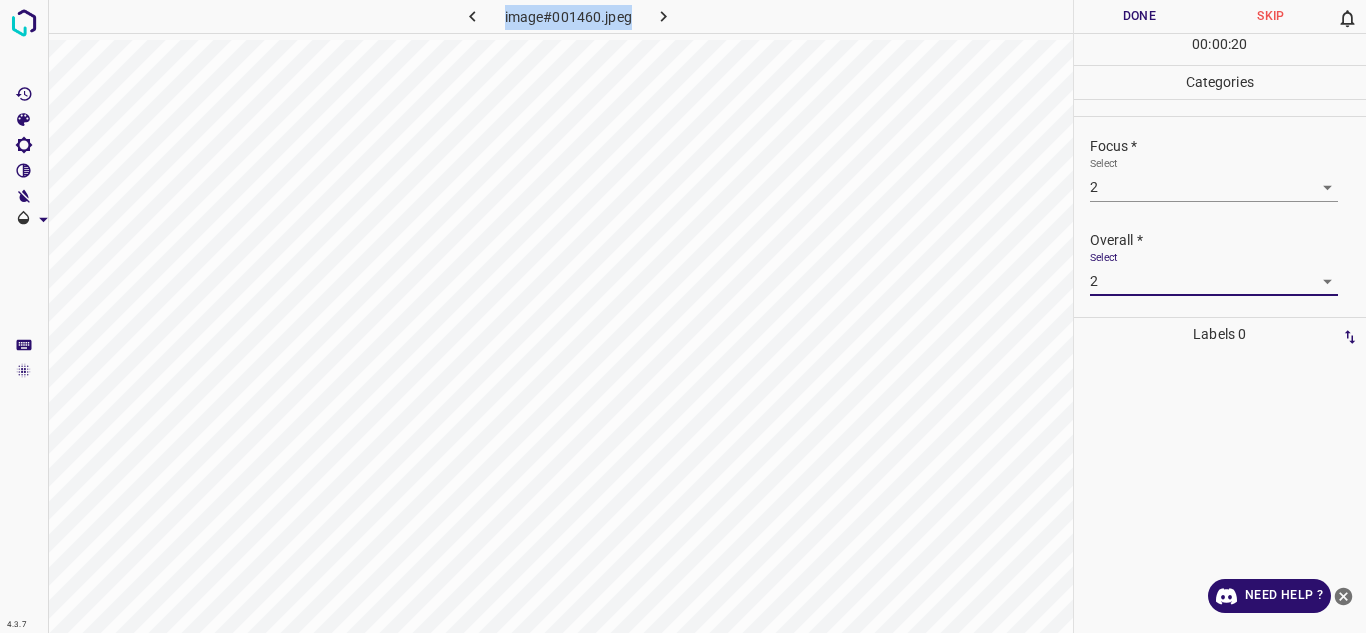 click on "Done" at bounding box center [1140, 16] 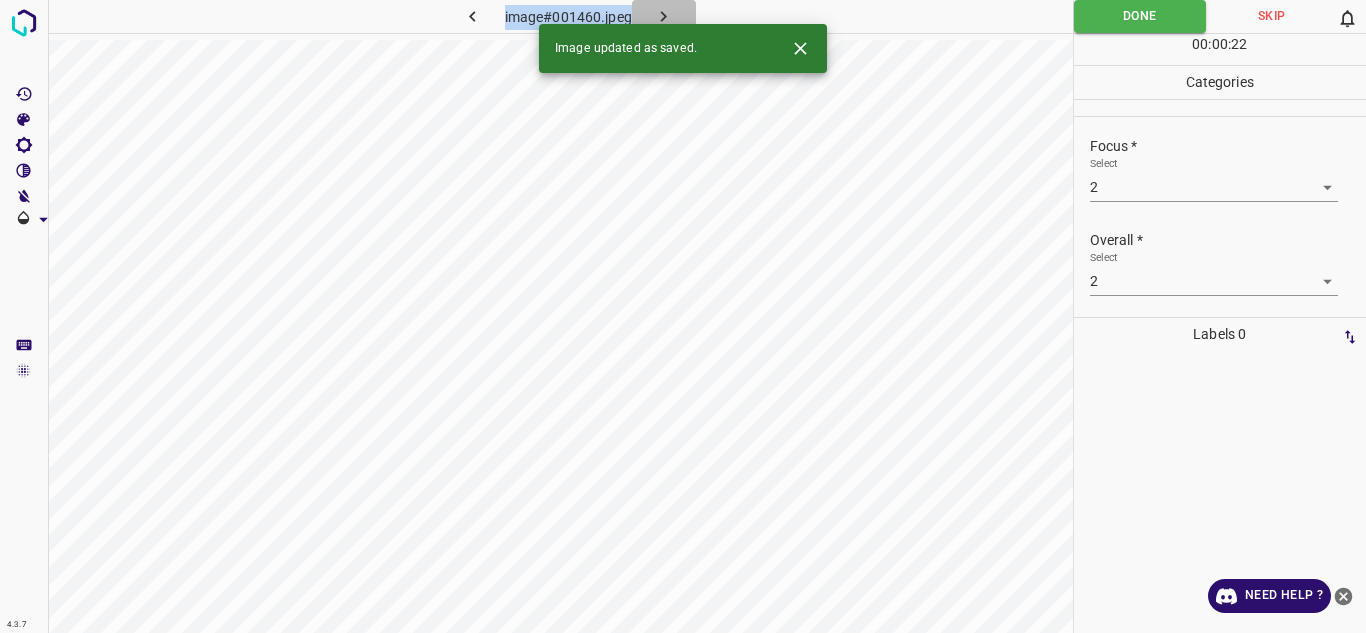 click 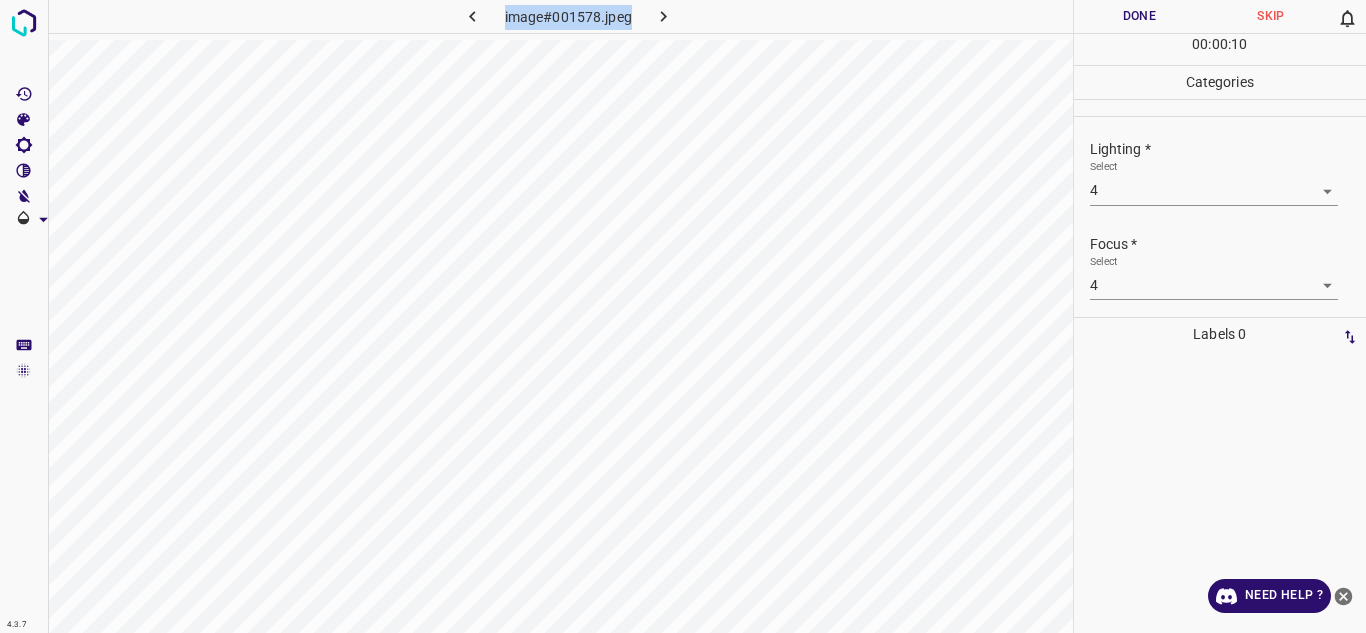 click on "Done" at bounding box center [1140, 16] 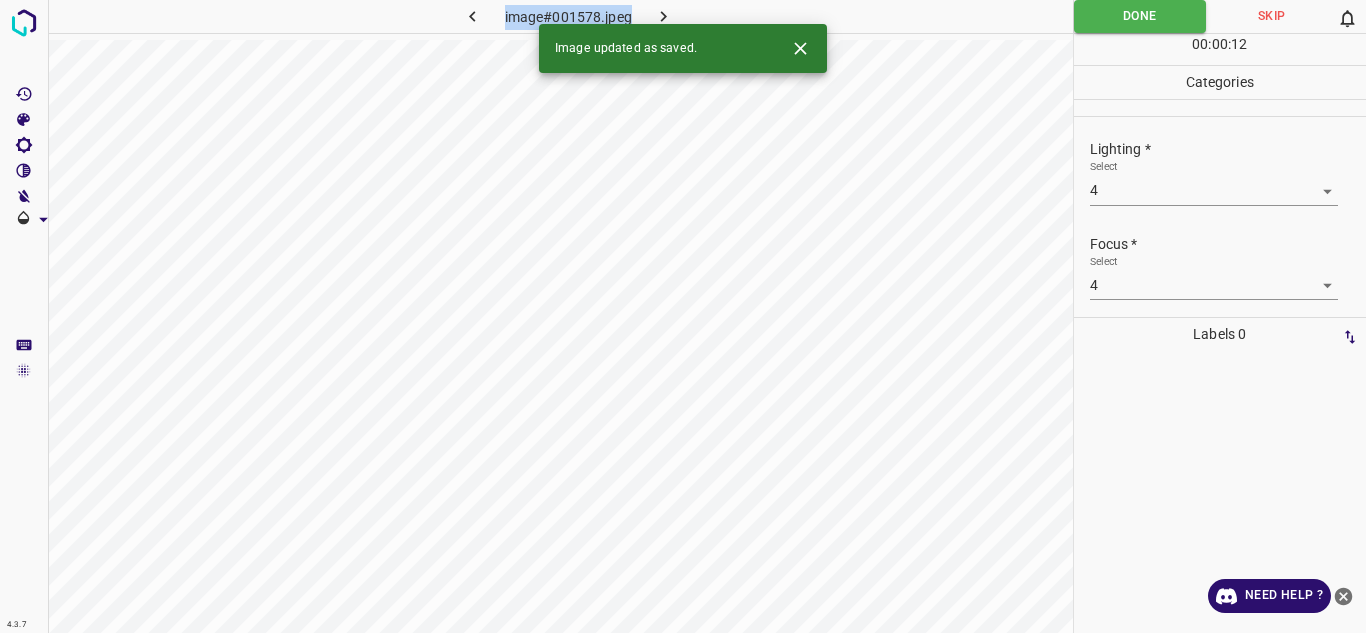 click at bounding box center (664, 16) 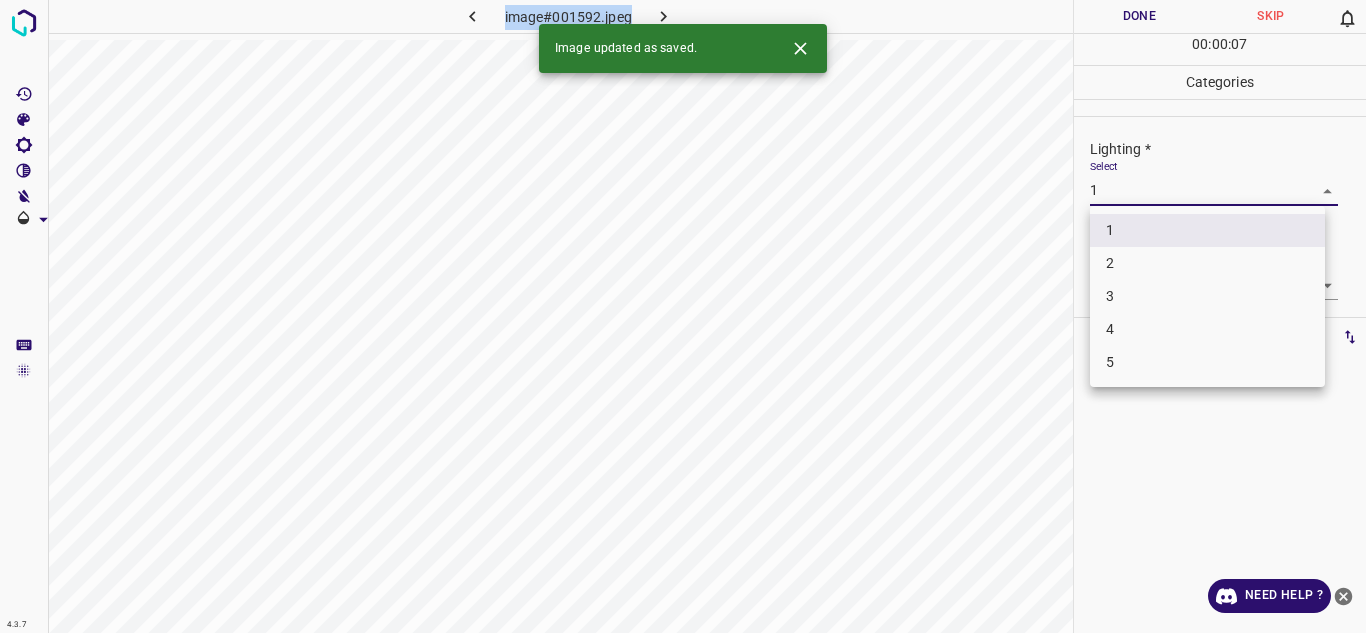 click on "4.3.7 image#001592.jpeg Done Skip 0 00   : 00   : 07   Categories Lighting *  Select 1 1 Focus *  Select 1 1 Overall *  Select 1 1 Labels   0 Categories 1 Lighting 2 Focus 3 Overall Tools Space Change between modes (Draw & Edit) I Auto labeling R Restore zoom M Zoom in N Zoom out Delete Delete selecte label Filters Z Restore filters X Saturation filter C Brightness filter V Contrast filter B Gray scale filter General O Download Image updated as saved. Need Help ? - Text - Hide - Delete 1 2 3 4 5" at bounding box center [683, 316] 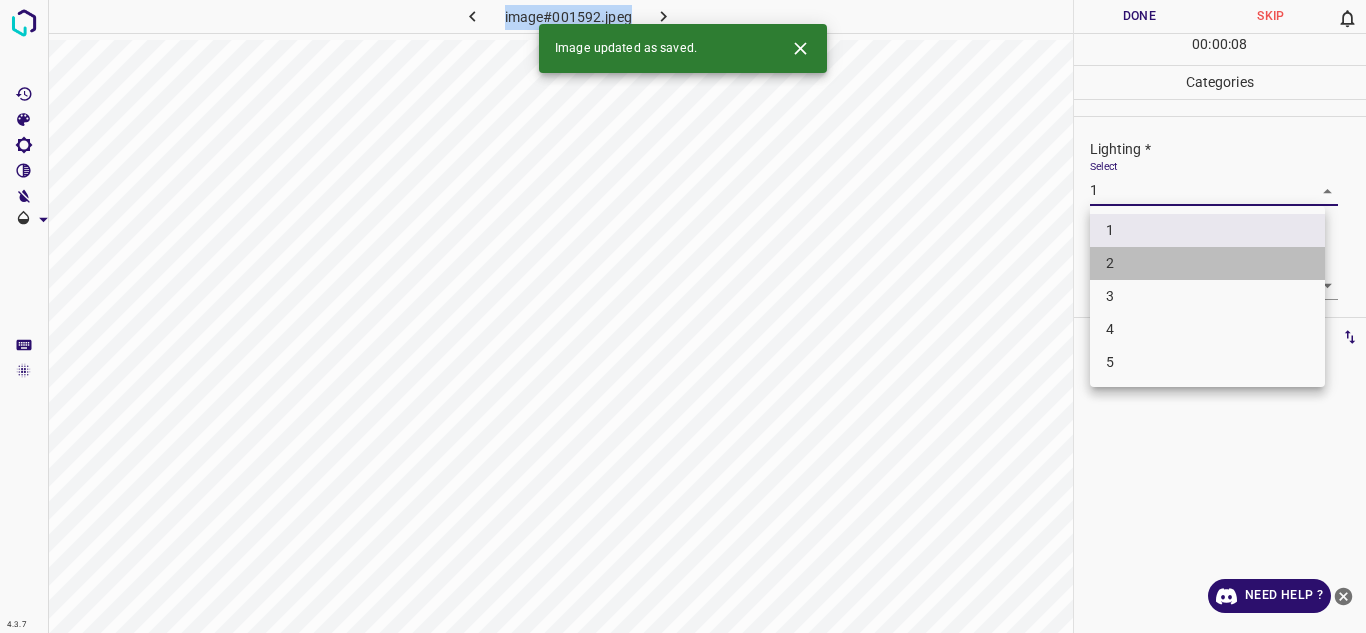 click on "2" at bounding box center (1207, 263) 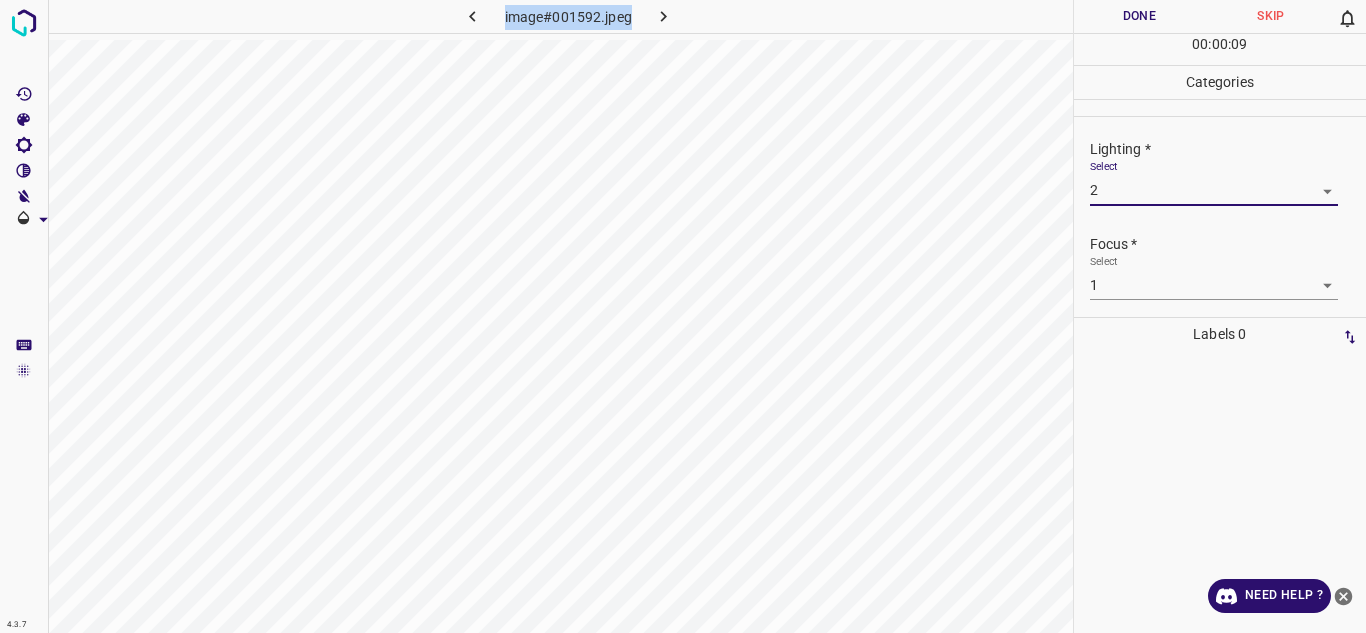 click on "4.3.7 image#001592.jpeg Done Skip 0 00   : 00   : 09   Categories Lighting *  Select 2 2 Focus *  Select 1 1 Overall *  Select 1 1 Labels   0 Categories 1 Lighting 2 Focus 3 Overall Tools Space Change between modes (Draw & Edit) I Auto labeling R Restore zoom M Zoom in N Zoom out Delete Delete selecte label Filters Z Restore filters X Saturation filter C Brightness filter V Contrast filter B Gray scale filter General O Download Need Help ? - Text - Hide - Delete" at bounding box center [683, 316] 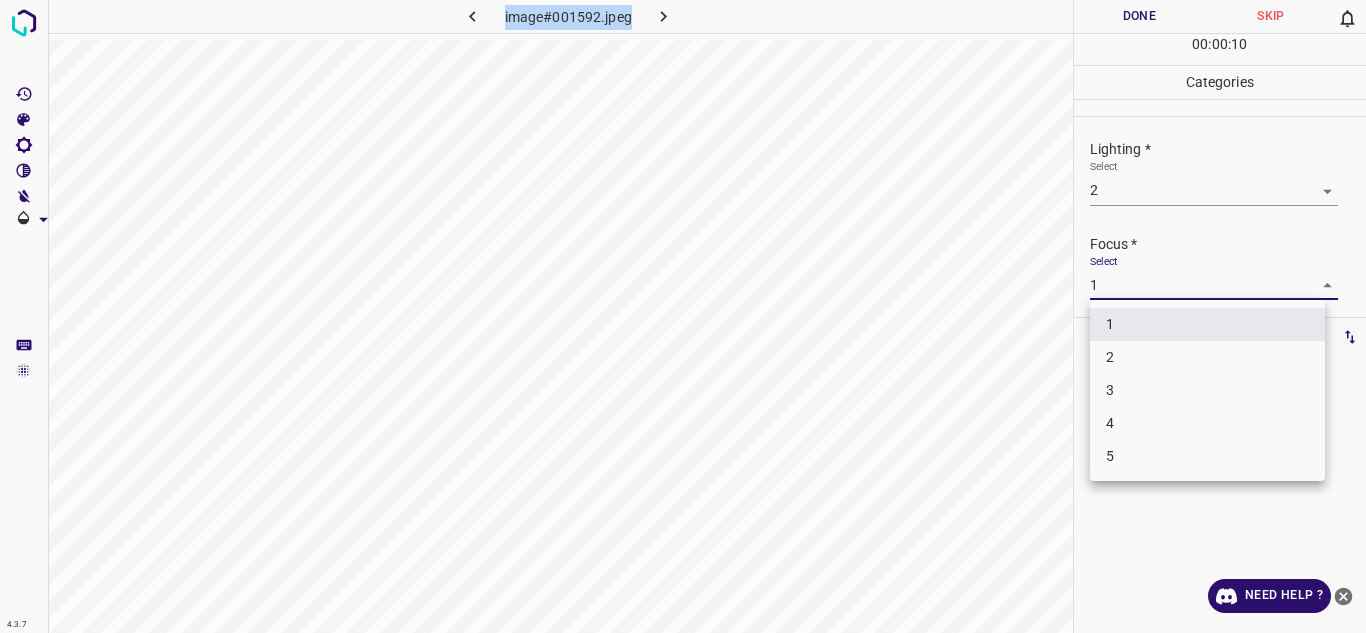 click on "3" at bounding box center [1207, 390] 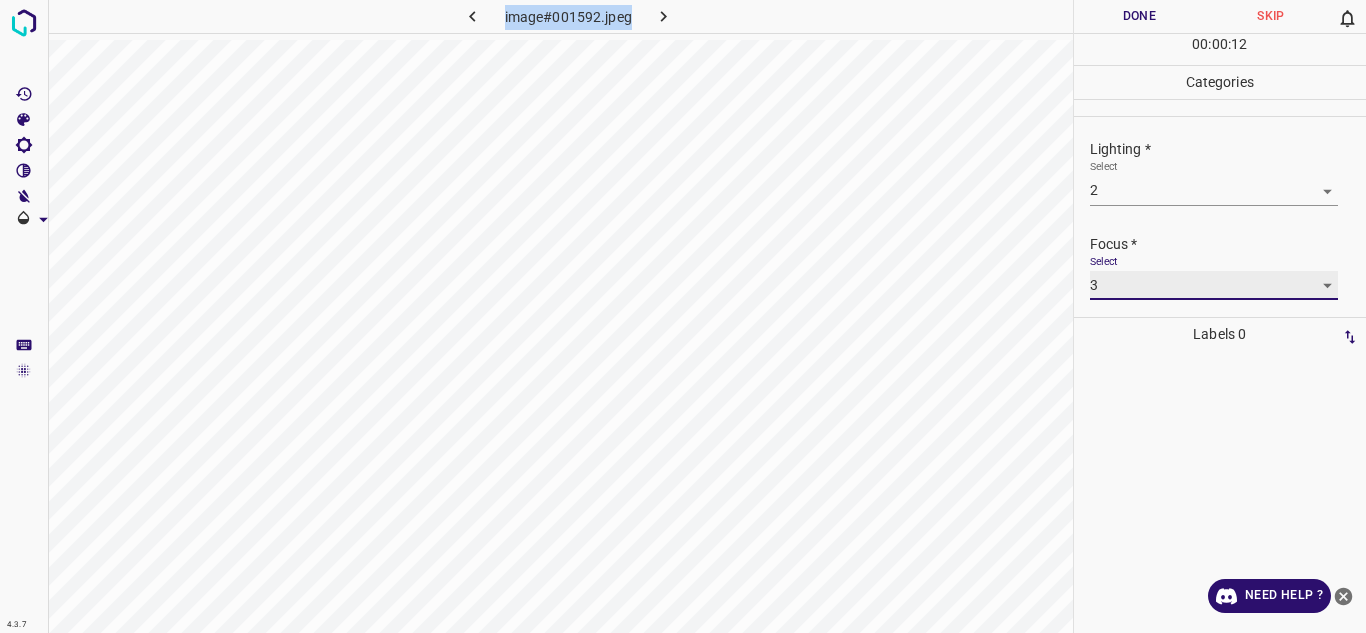 scroll, scrollTop: 98, scrollLeft: 0, axis: vertical 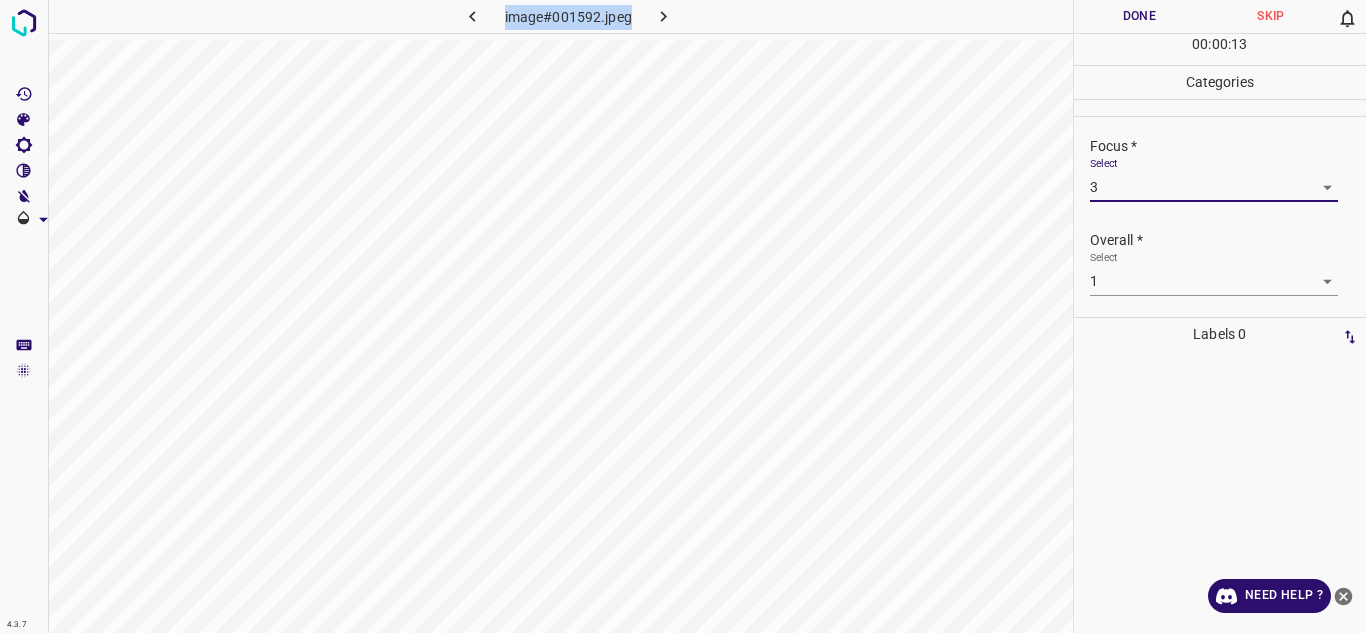 click on "4.3.7 image#001592.jpeg Done Skip 0 00   : 00   : 13   Categories Lighting *  Select 2 2 Focus *  Select 3 3 Overall *  Select 1 1 Labels   0 Categories 1 Lighting 2 Focus 3 Overall Tools Space Change between modes (Draw & Edit) I Auto labeling R Restore zoom M Zoom in N Zoom out Delete Delete selecte label Filters Z Restore filters X Saturation filter C Brightness filter V Contrast filter B Gray scale filter General O Download Need Help ? - Text - Hide - Delete" at bounding box center [683, 316] 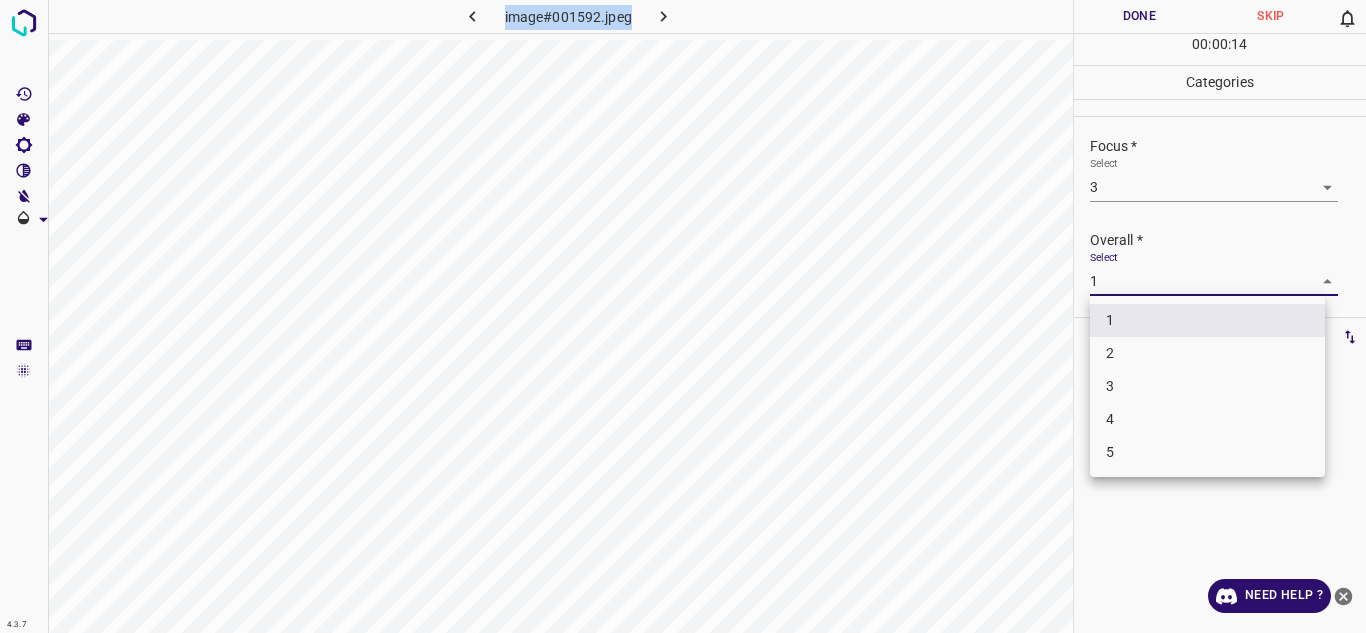 click on "3" at bounding box center [1207, 386] 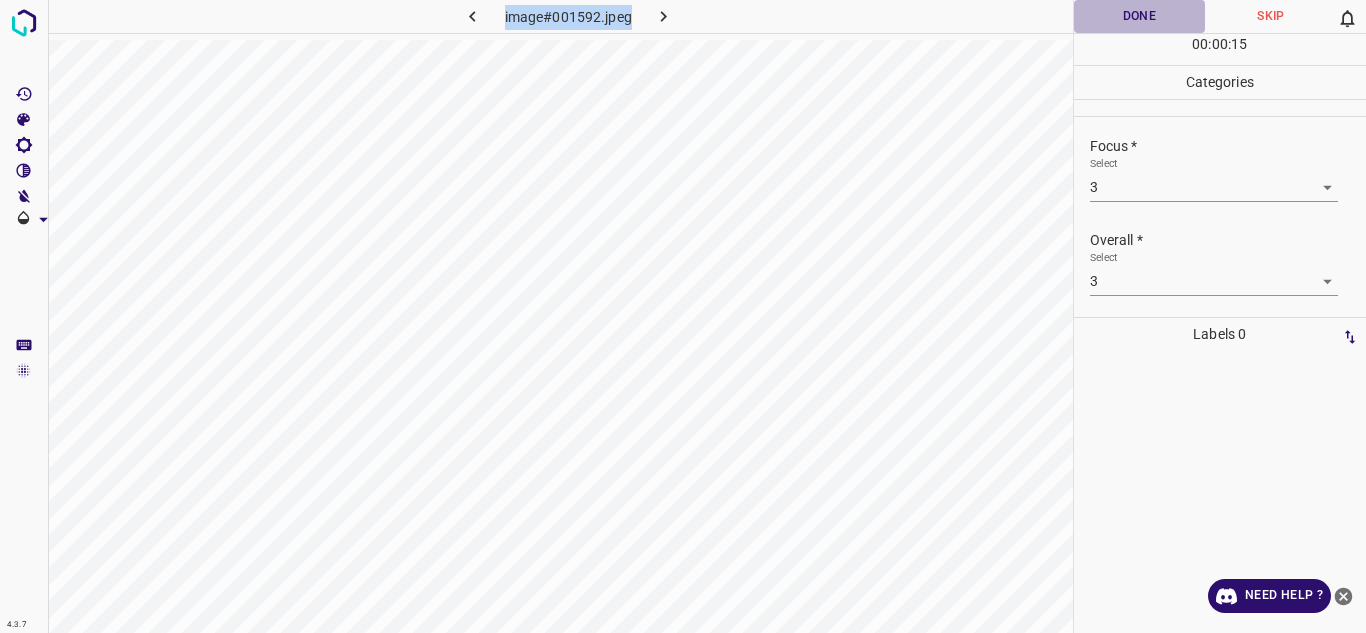 click on "Done" at bounding box center (1140, 16) 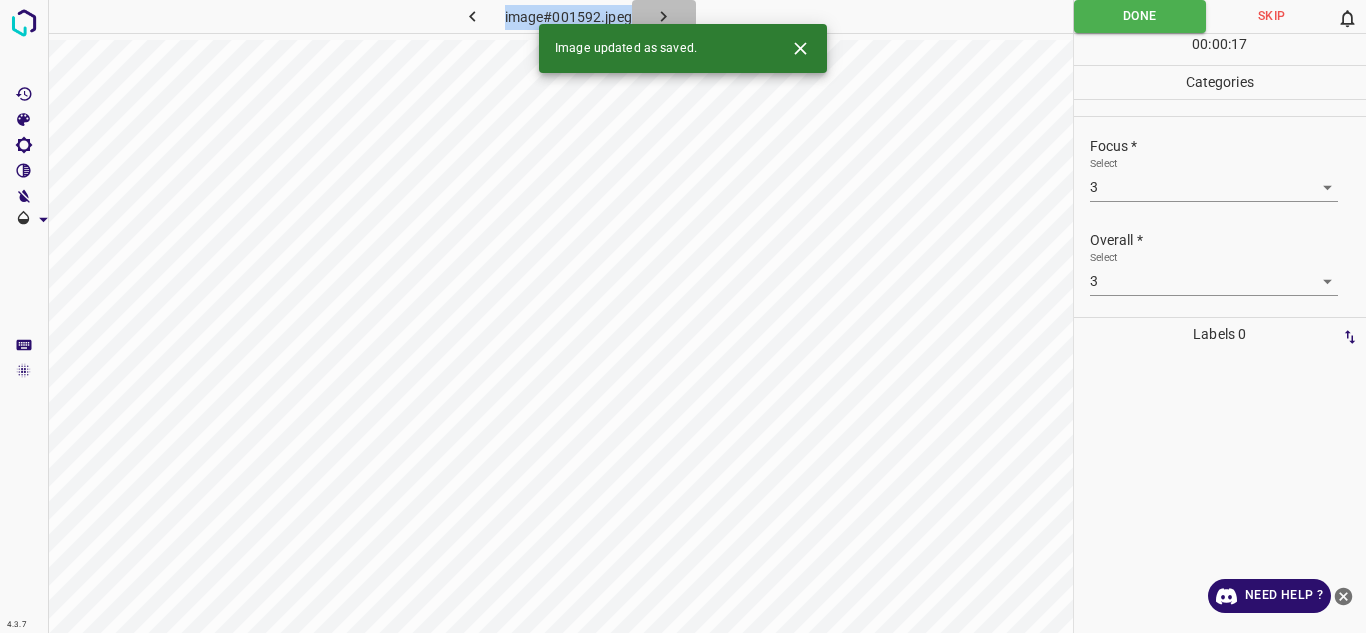 click 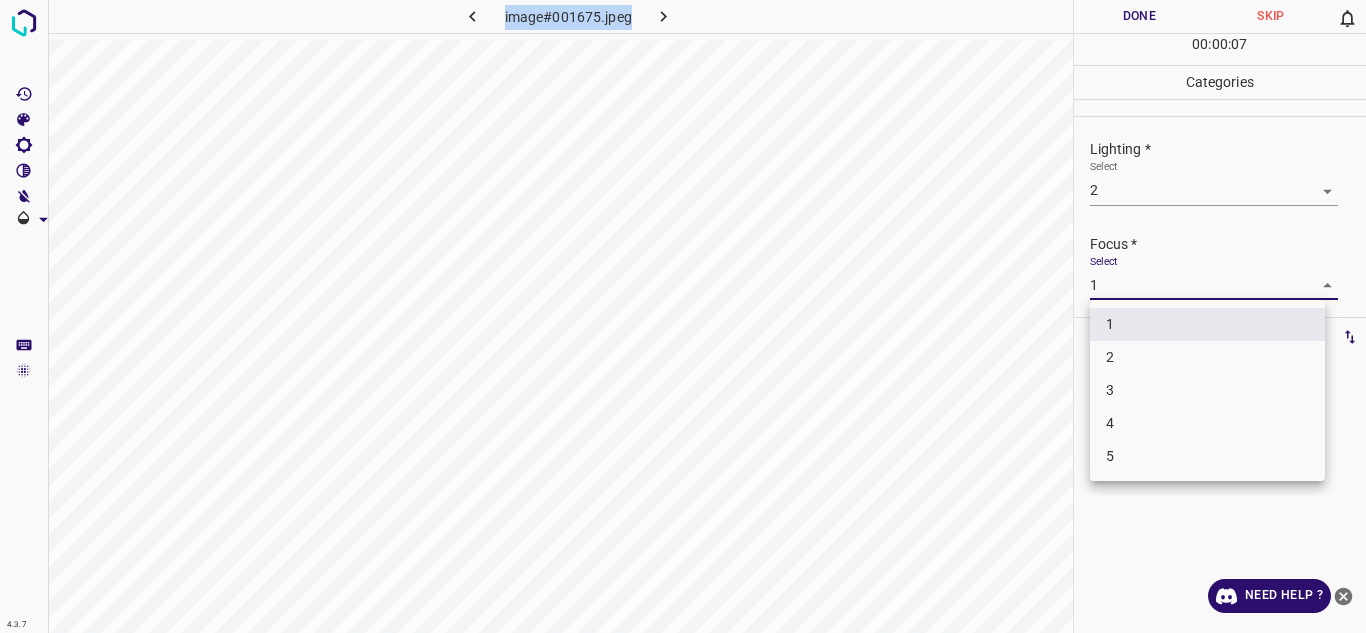 click on "4.3.7 image#001675.jpeg Done Skip 0 00   : 00   : 07   Categories Lighting *  Select 2 2 Focus *  Select 1 1 Overall *  Select 2 2 Labels   0 Categories 1 Lighting 2 Focus 3 Overall Tools Space Change between modes (Draw & Edit) I Auto labeling R Restore zoom M Zoom in N Zoom out Delete Delete selecte label Filters Z Restore filters X Saturation filter C Brightness filter V Contrast filter B Gray scale filter General O Download Need Help ? - Text - Hide - Delete 1 2 3 4 5" at bounding box center [683, 316] 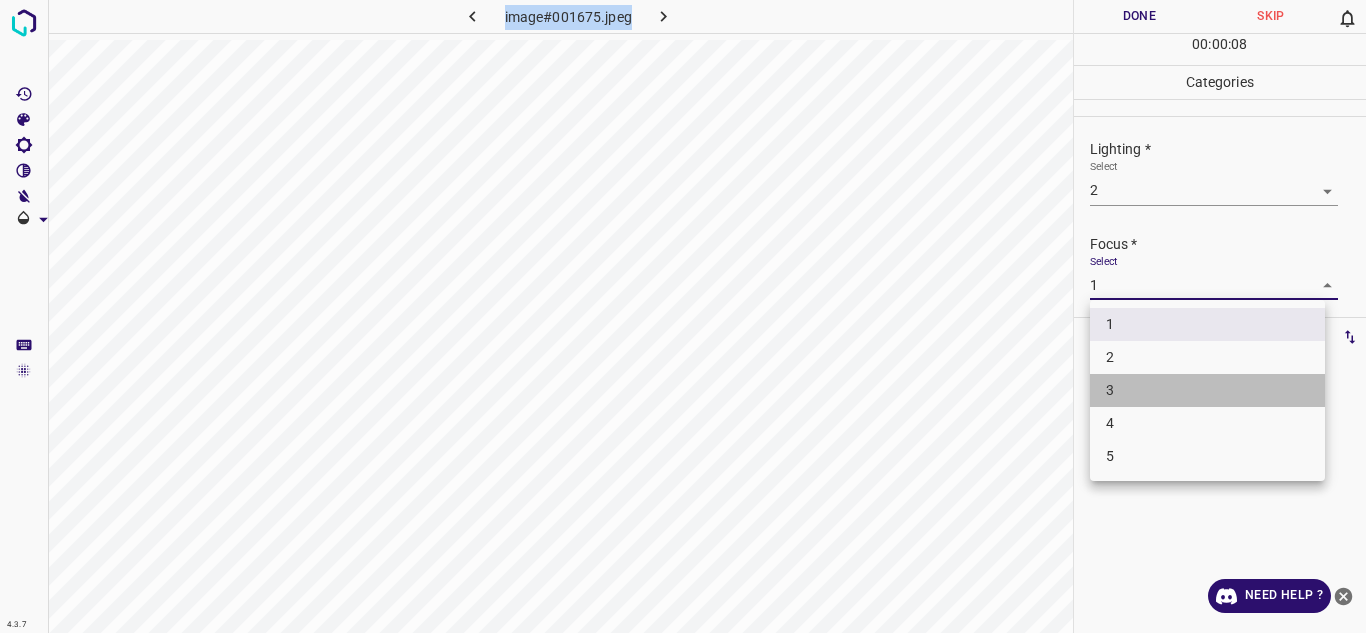 click on "3" at bounding box center (1207, 390) 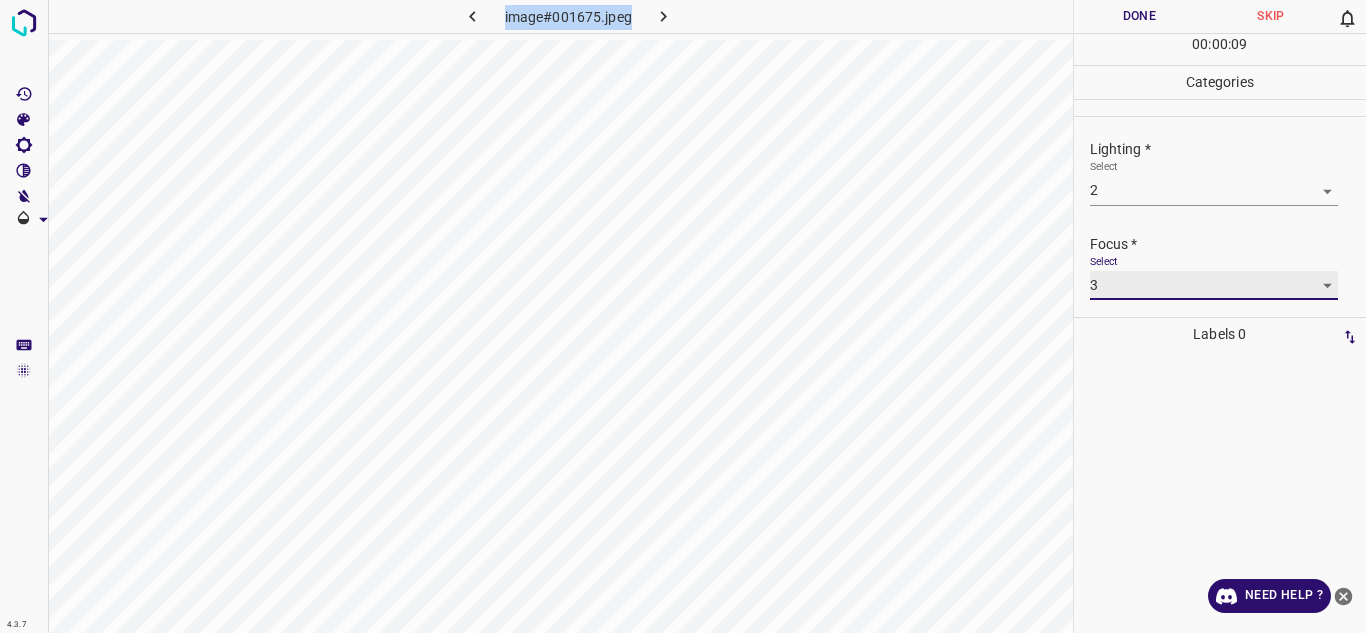 scroll, scrollTop: 98, scrollLeft: 0, axis: vertical 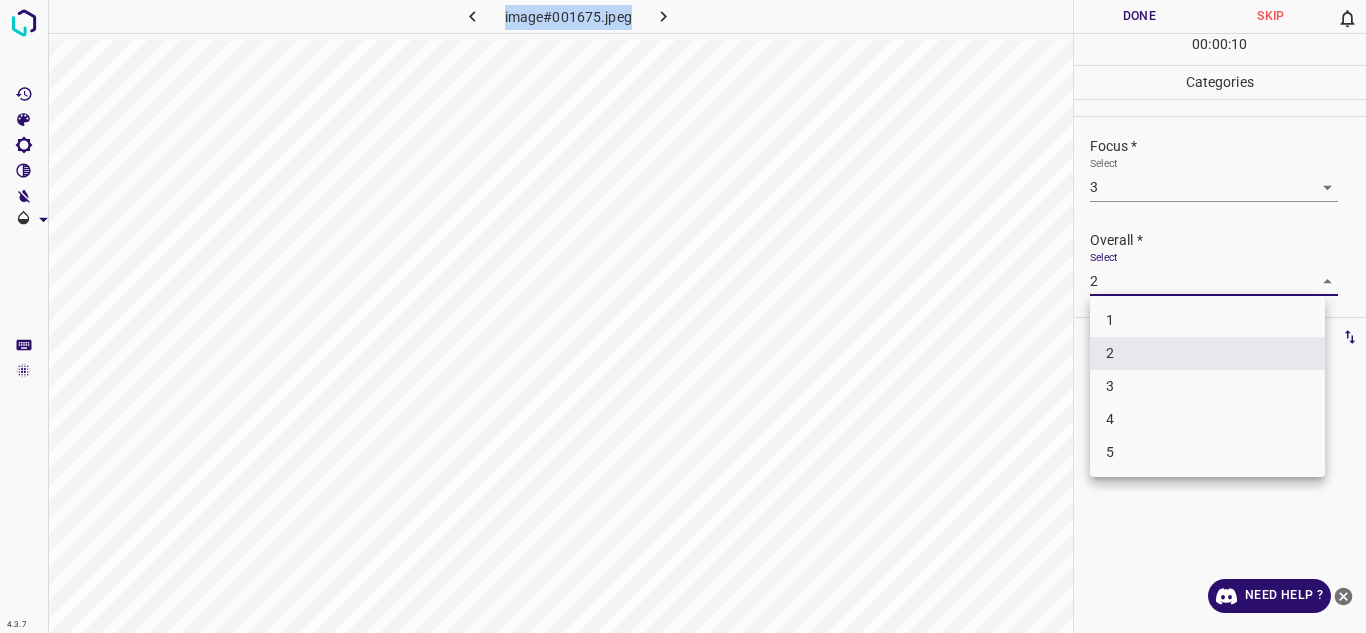 click on "4.3.7 image#001675.jpeg Done Skip 0 00   : 00   : 10   Categories Lighting *  Select 2 2 Focus *  Select 3 3 Overall *  Select 2 2 Labels   0 Categories 1 Lighting 2 Focus 3 Overall Tools Space Change between modes (Draw & Edit) I Auto labeling R Restore zoom M Zoom in N Zoom out Delete Delete selecte label Filters Z Restore filters X Saturation filter C Brightness filter V Contrast filter B Gray scale filter General O Download Need Help ? - Text - Hide - Delete 1 2 3 4 5" at bounding box center [683, 316] 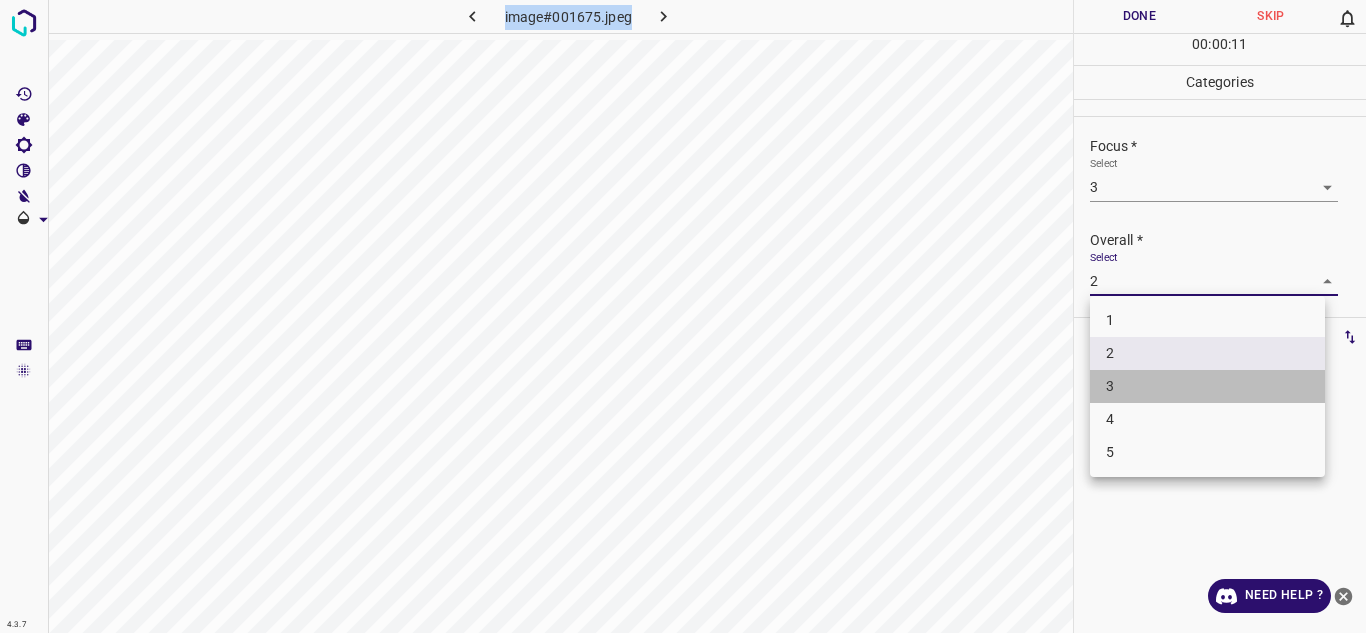 click on "3" at bounding box center (1207, 386) 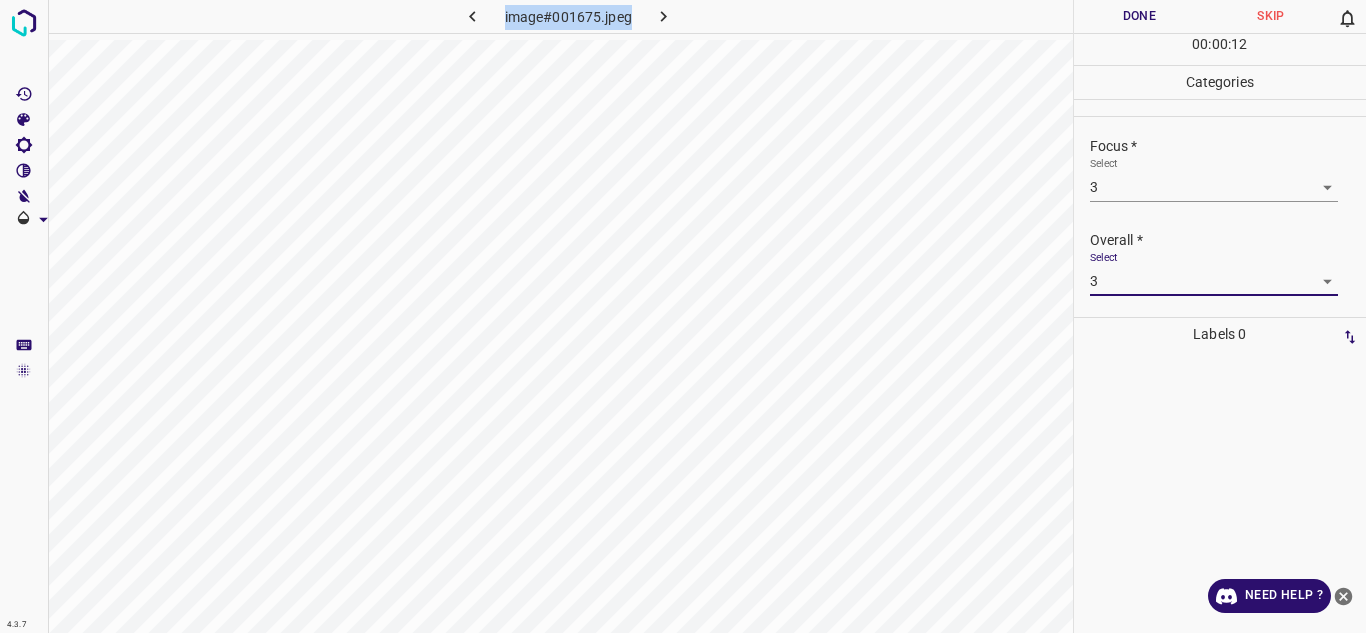click on "Done" at bounding box center [1140, 16] 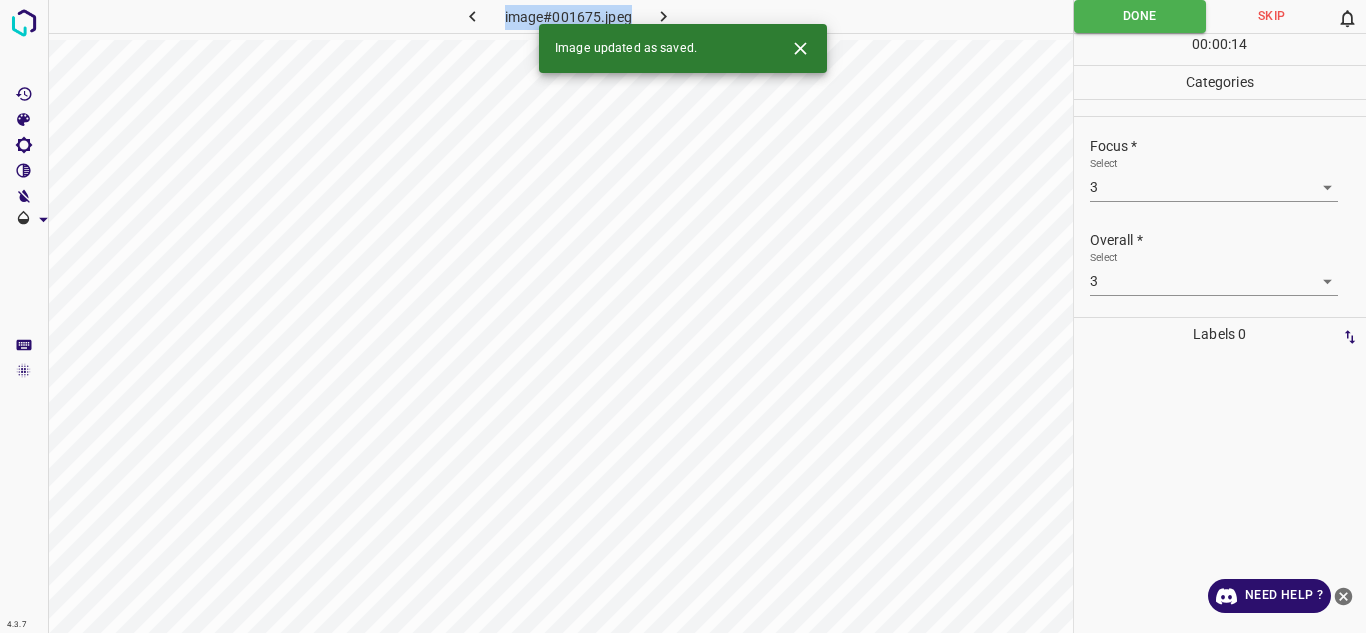 click 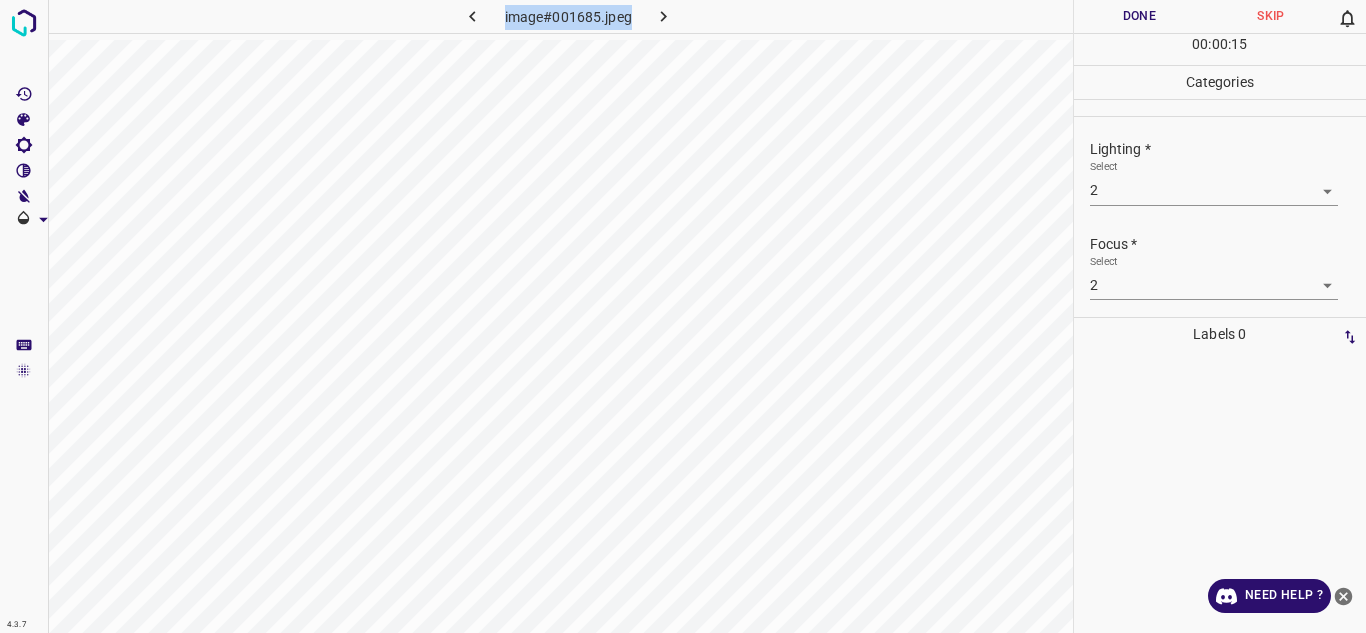 click on "4.3.7 image#001685.jpeg Done Skip 0 00   : 00   : 15   Categories Lighting *  Select 2 2 Focus *  Select 2 2 Overall *  Select 2 2 Labels   0 Categories 1 Lighting 2 Focus 3 Overall Tools Space Change between modes (Draw & Edit) I Auto labeling R Restore zoom M Zoom in N Zoom out Delete Delete selecte label Filters Z Restore filters X Saturation filter C Brightness filter V Contrast filter B Gray scale filter General O Download Need Help ? - Text - Hide - Delete" at bounding box center (683, 316) 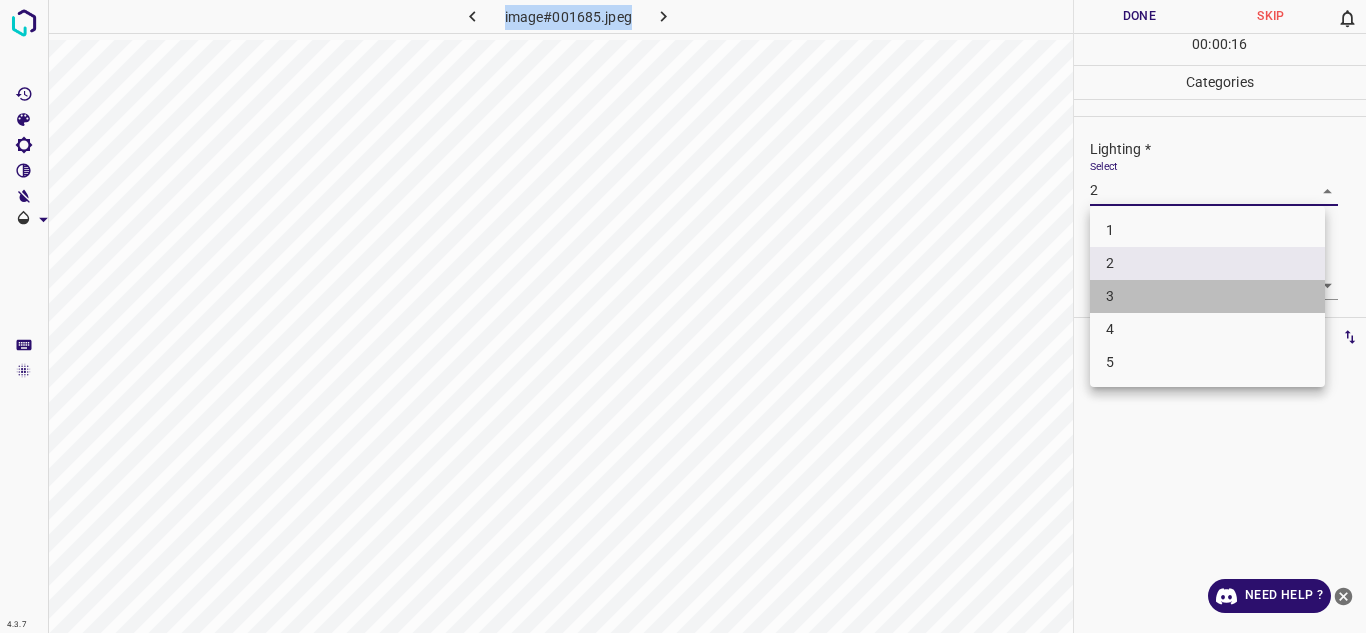 click on "3" at bounding box center [1207, 296] 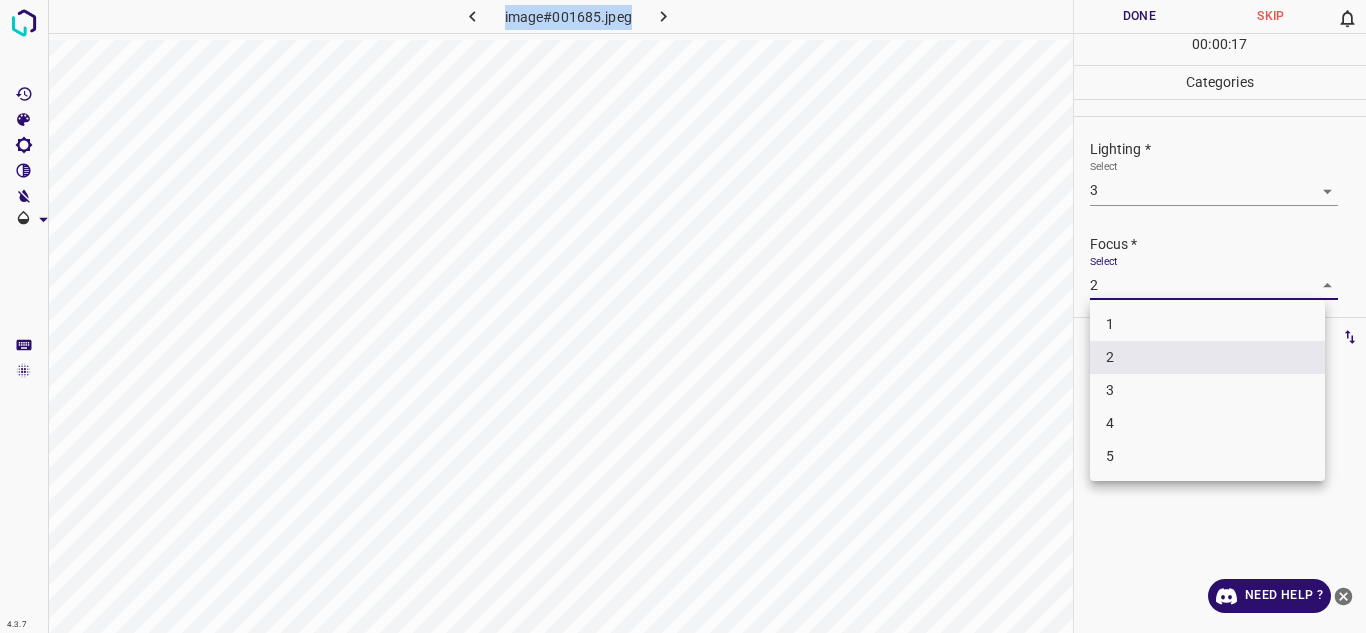 click on "4.3.7 image#001685.jpeg Done Skip 0 00   : 00   : 17   Categories Lighting *  Select 3 3 Focus *  Select 2 2 Overall *  Select 2 2 Labels   0 Categories 1 Lighting 2 Focus 3 Overall Tools Space Change between modes (Draw & Edit) I Auto labeling R Restore zoom M Zoom in N Zoom out Delete Delete selecte label Filters Z Restore filters X Saturation filter C Brightness filter V Contrast filter B Gray scale filter General O Download Need Help ? - Text - Hide - Delete 1 2 3 4 5" at bounding box center [683, 316] 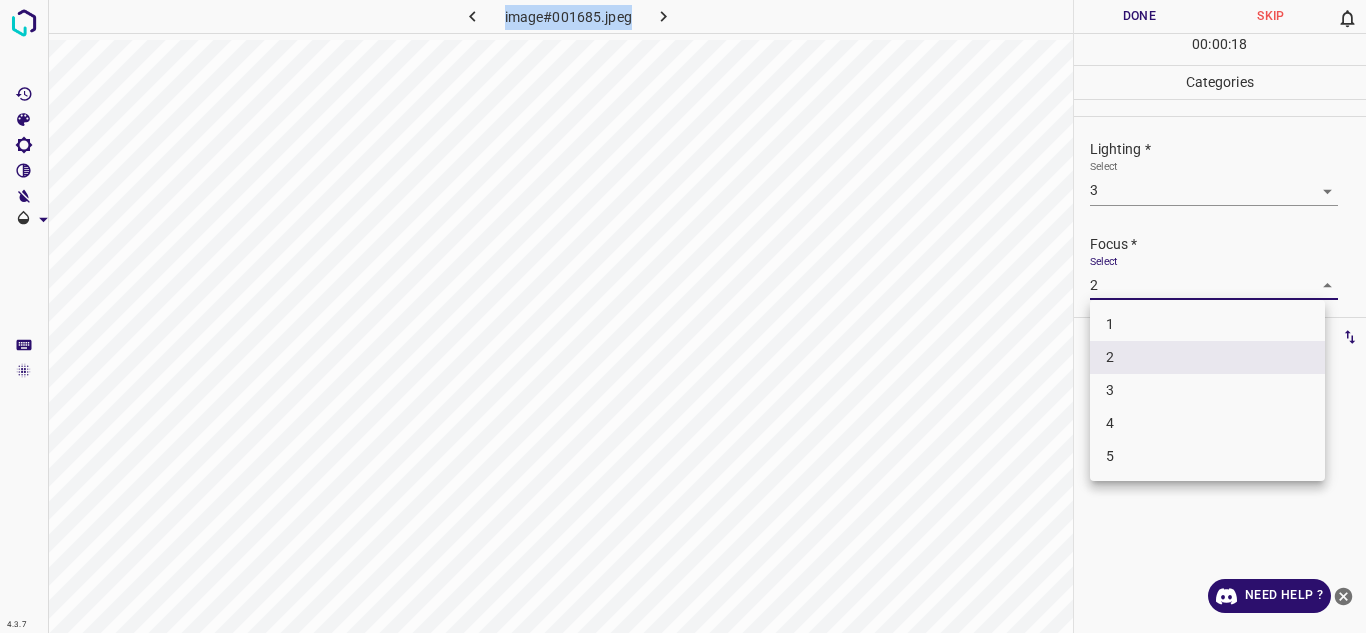 click on "3" at bounding box center [1207, 390] 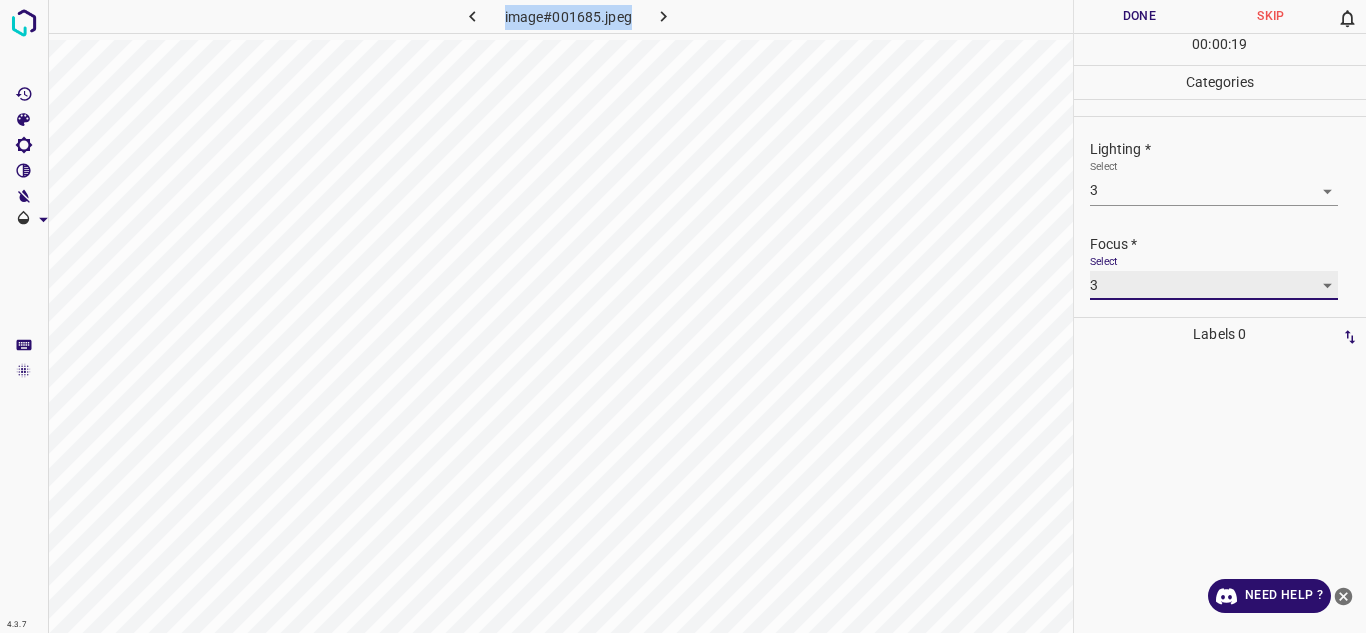 scroll, scrollTop: 98, scrollLeft: 0, axis: vertical 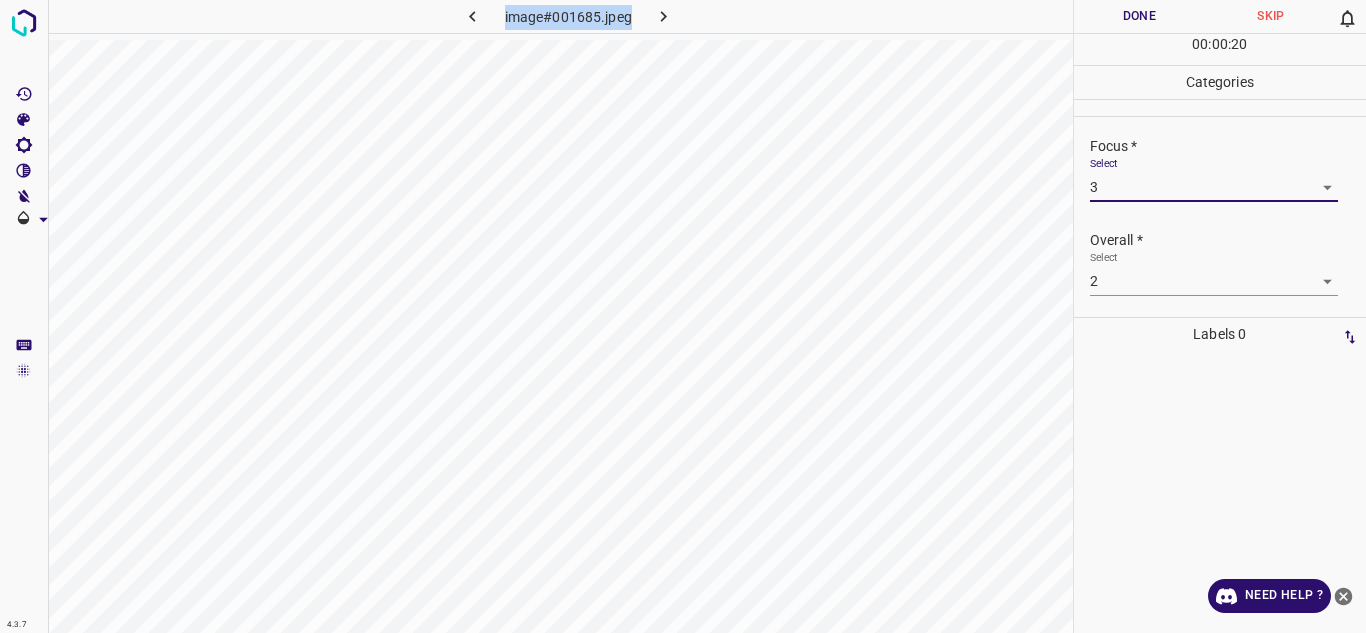 click on "4.3.7 image#001685.jpeg Done Skip 0 00   : 00   : 20   Categories Lighting *  Select 3 3 Focus *  Select 3 3 Overall *  Select 2 2 Labels   0 Categories 1 Lighting 2 Focus 3 Overall Tools Space Change between modes (Draw & Edit) I Auto labeling R Restore zoom M Zoom in N Zoom out Delete Delete selecte label Filters Z Restore filters X Saturation filter C Brightness filter V Contrast filter B Gray scale filter General O Download Need Help ? - Text - Hide - Delete" at bounding box center [683, 316] 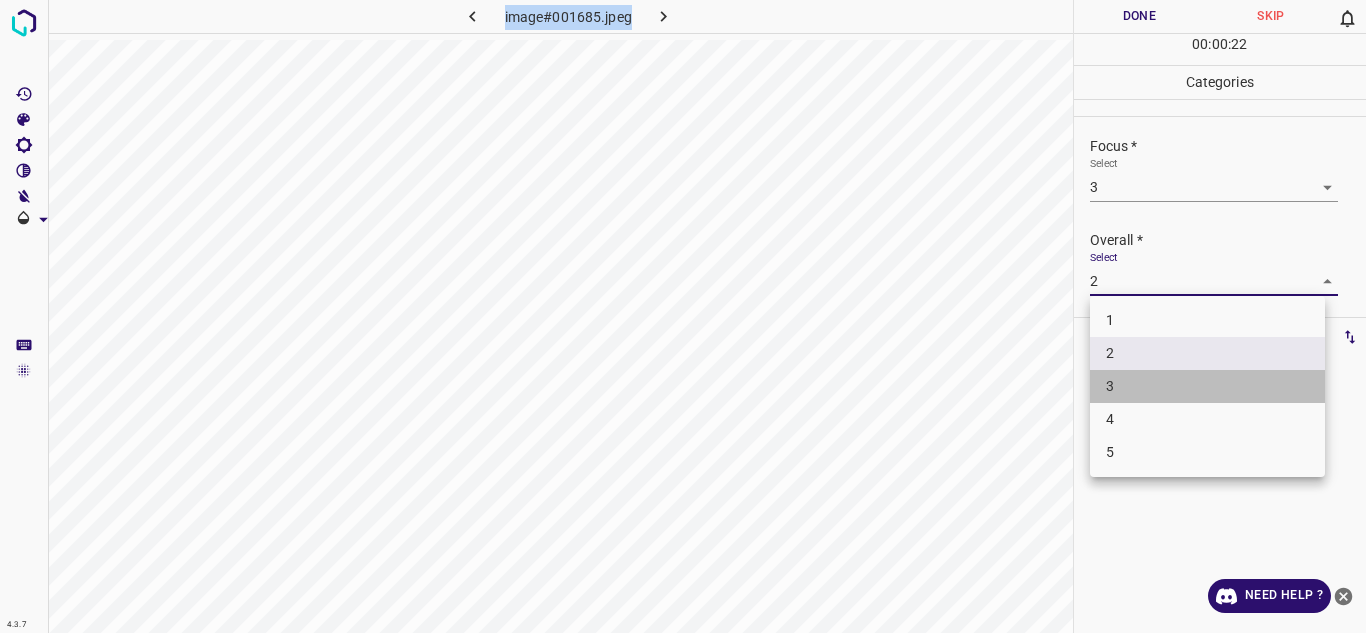 click on "3" at bounding box center (1207, 386) 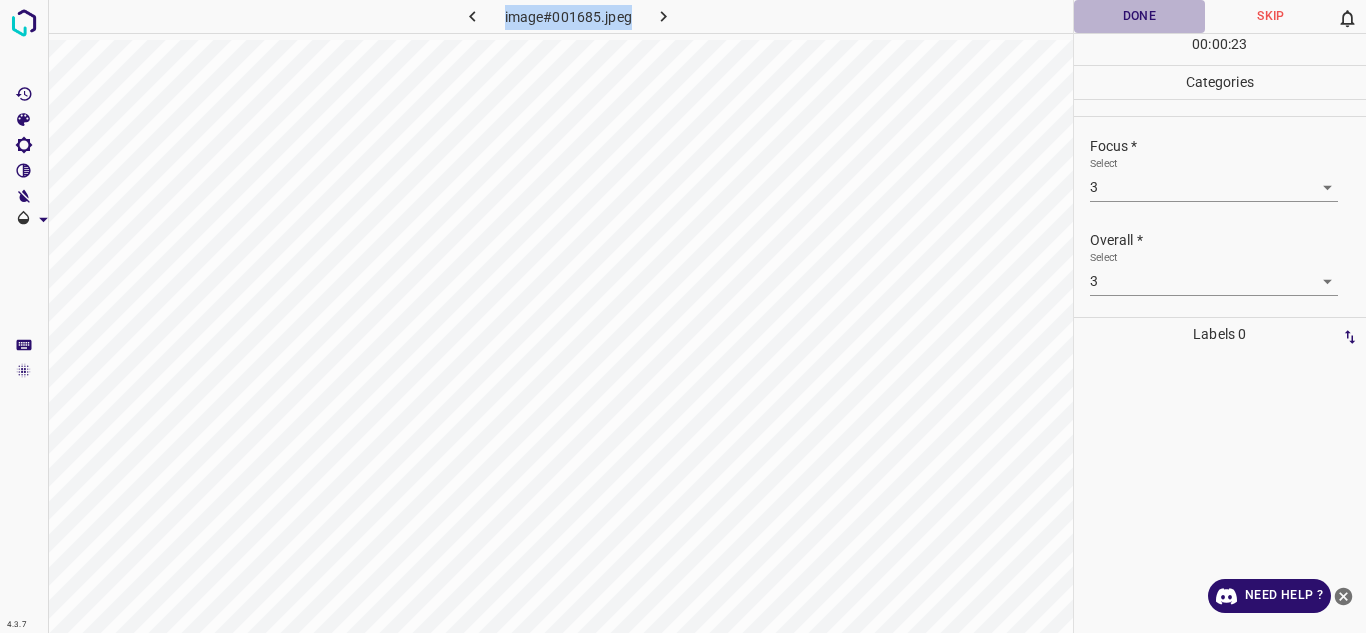 click on "Done" at bounding box center (1140, 16) 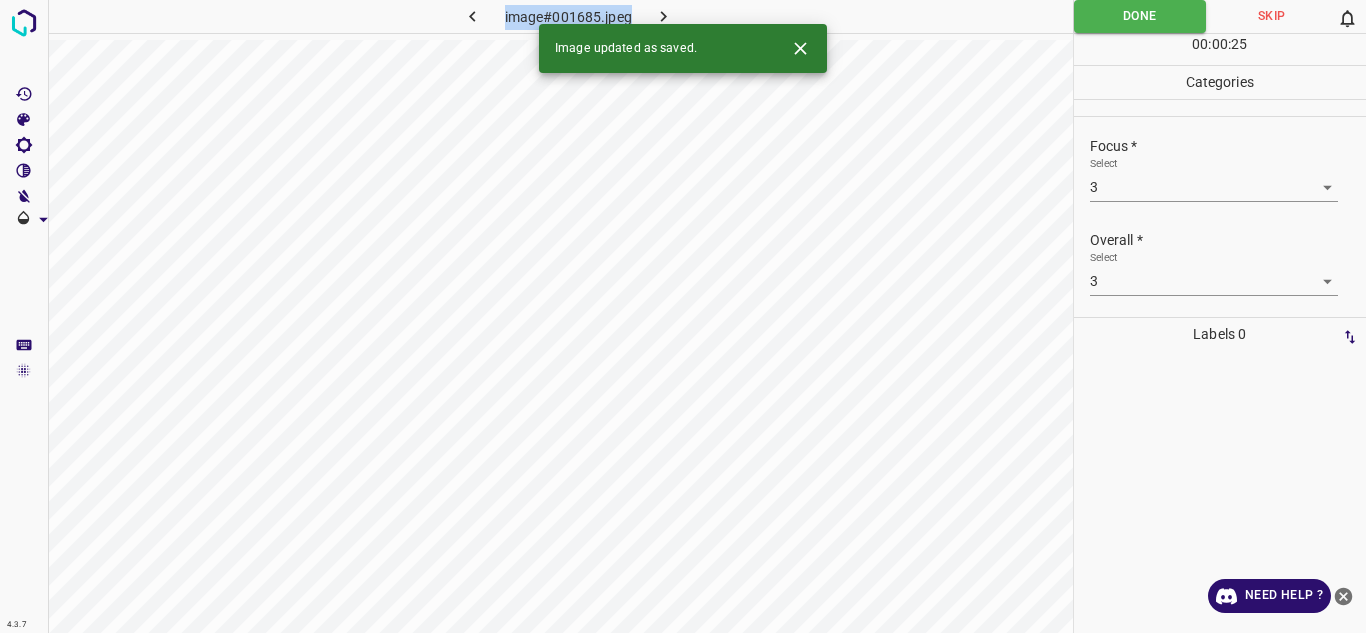 click 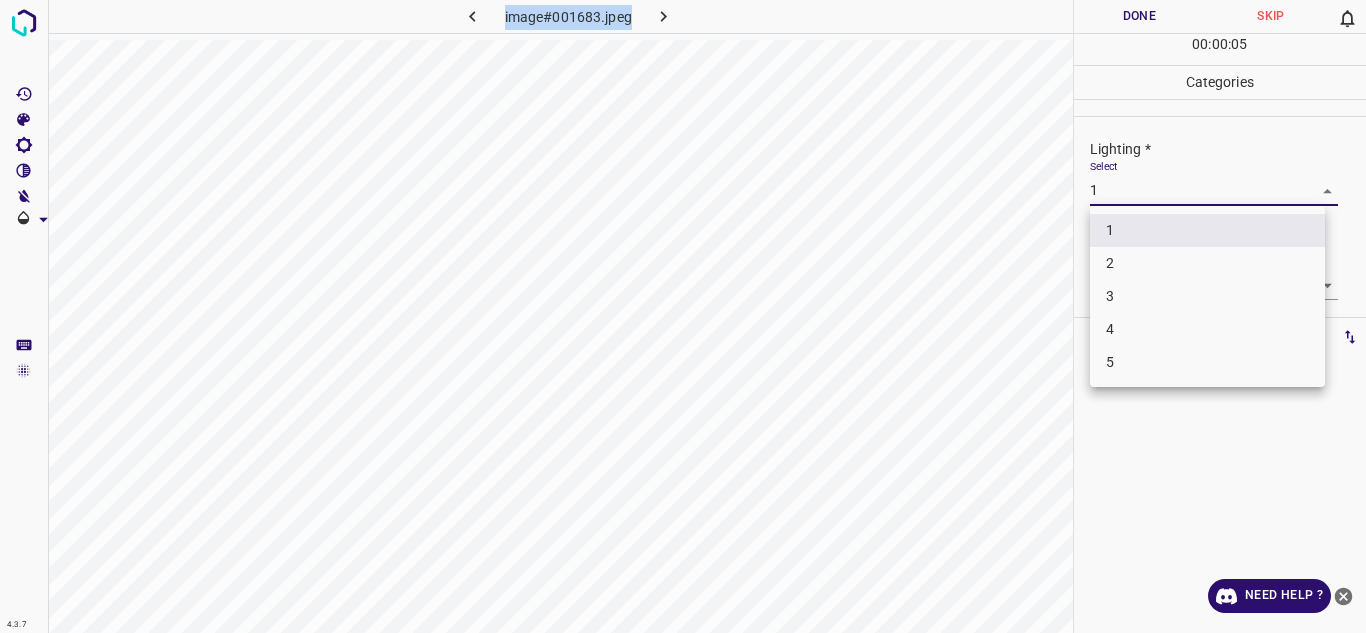 click on "4.3.7 image#001683.jpeg Done Skip 0 00   : 00   : 05   Categories Lighting *  Select 1 1 Focus *  Select 1 1 Overall *  Select 1 1 Labels   0 Categories 1 Lighting 2 Focus 3 Overall Tools Space Change between modes (Draw & Edit) I Auto labeling R Restore zoom M Zoom in N Zoom out Delete Delete selecte label Filters Z Restore filters X Saturation filter C Brightness filter V Contrast filter B Gray scale filter General O Download Need Help ? - Text - Hide - Delete 1 2 3 4 5" at bounding box center [683, 316] 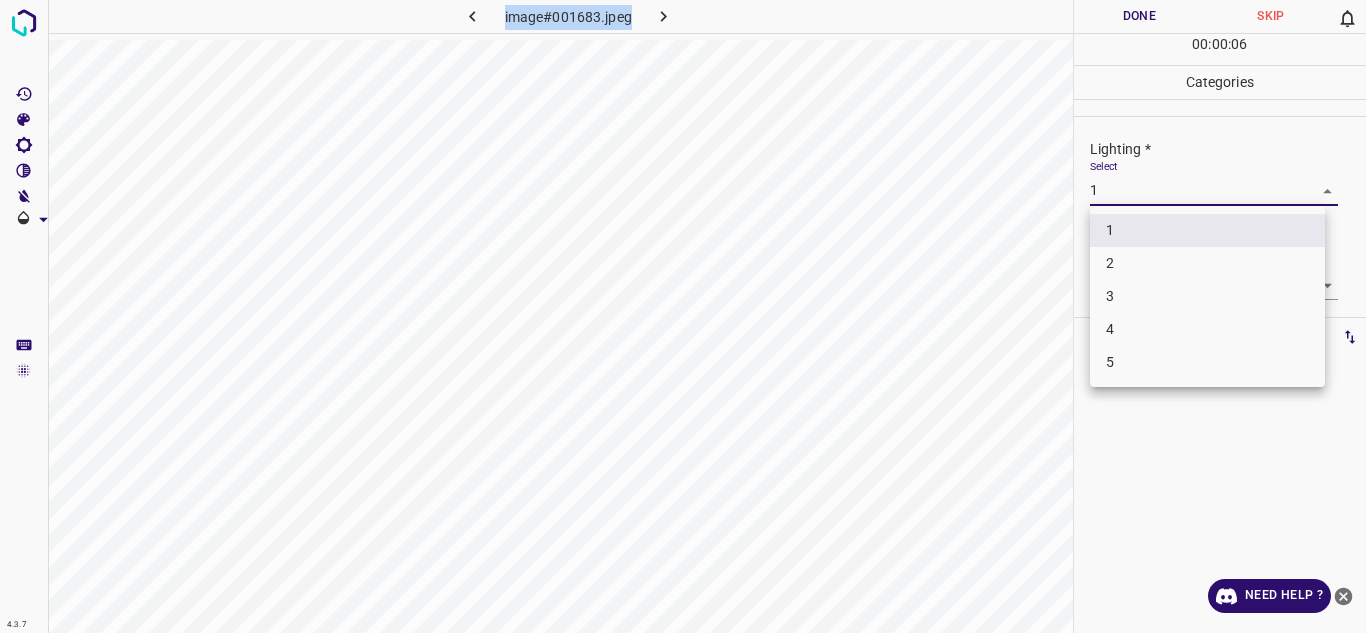 click on "2" at bounding box center (1207, 263) 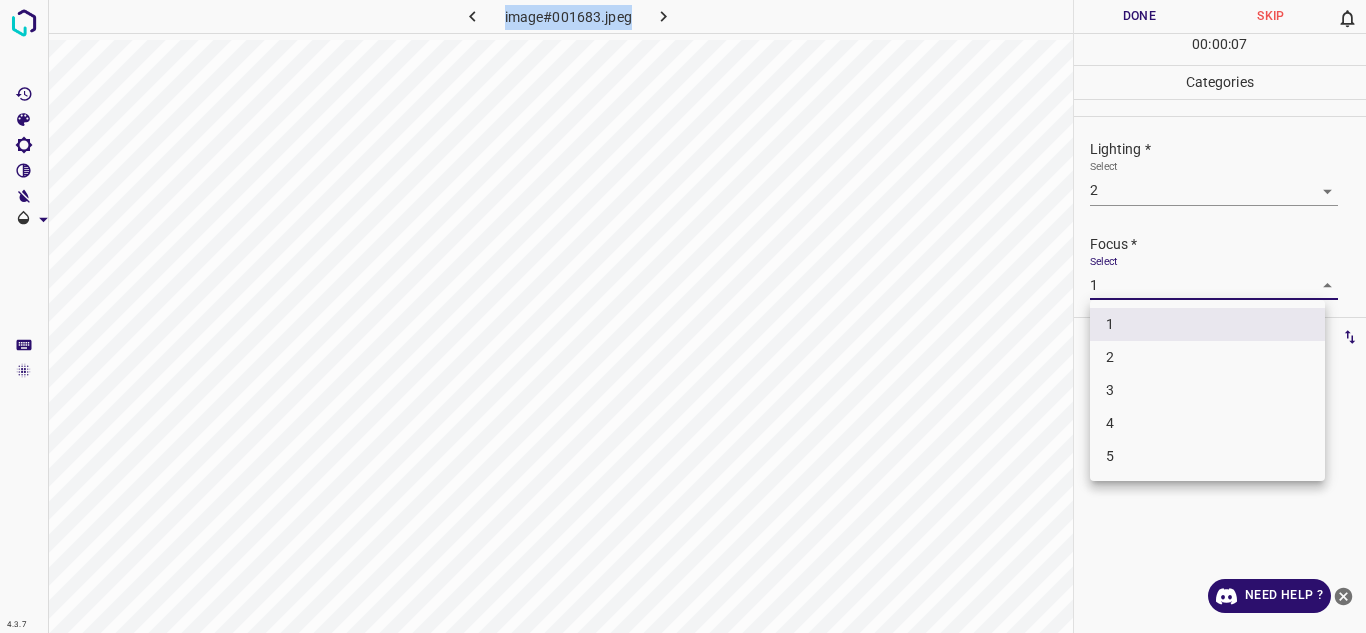 click on "4.3.7 image#001683.jpeg Done Skip 0 00   : 00   : 07   Categories Lighting *  Select 2 2 Focus *  Select 1 1 Overall *  Select 1 1 Labels   0 Categories 1 Lighting 2 Focus 3 Overall Tools Space Change between modes (Draw & Edit) I Auto labeling R Restore zoom M Zoom in N Zoom out Delete Delete selecte label Filters Z Restore filters X Saturation filter C Brightness filter V Contrast filter B Gray scale filter General O Download Need Help ? - Text - Hide - Delete 1 2 3 4 5" at bounding box center [683, 316] 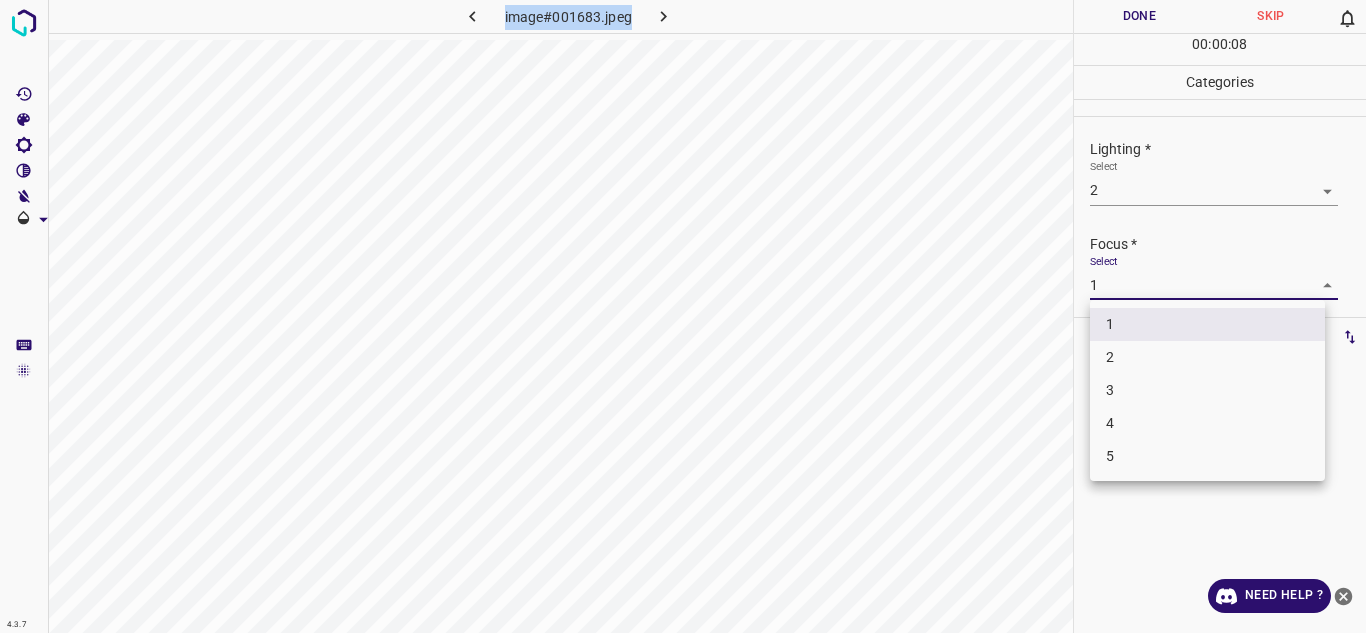 click on "2" at bounding box center (1207, 357) 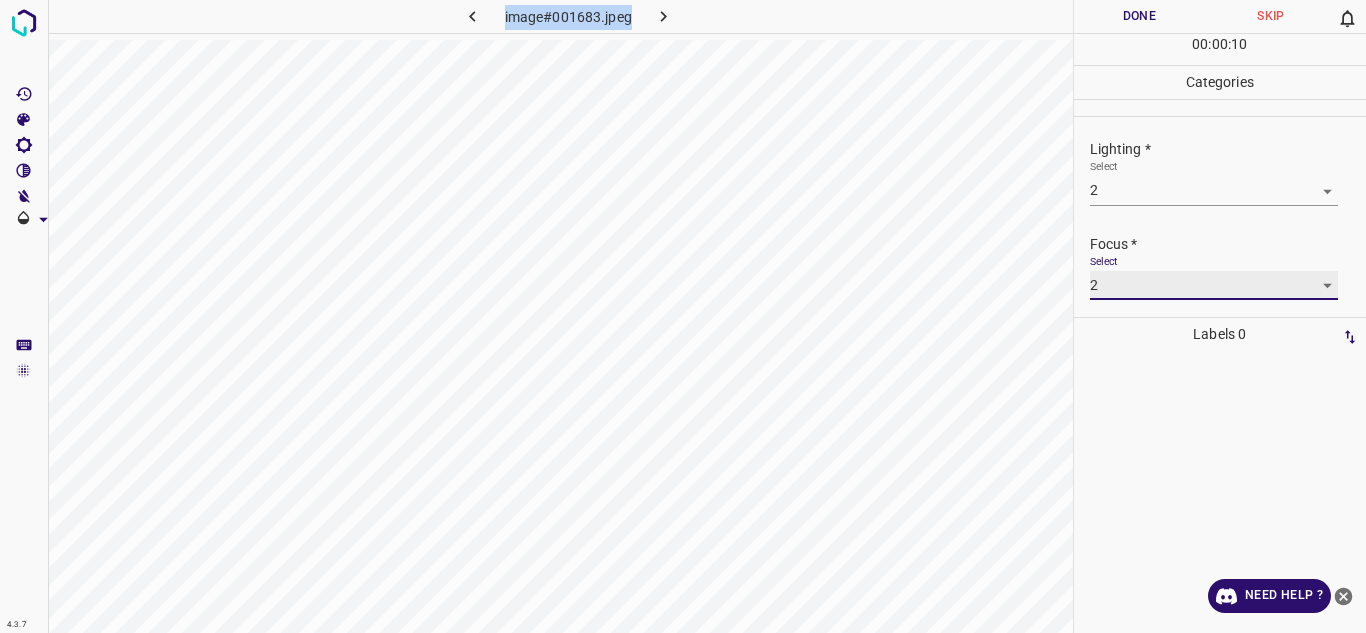 scroll, scrollTop: 98, scrollLeft: 0, axis: vertical 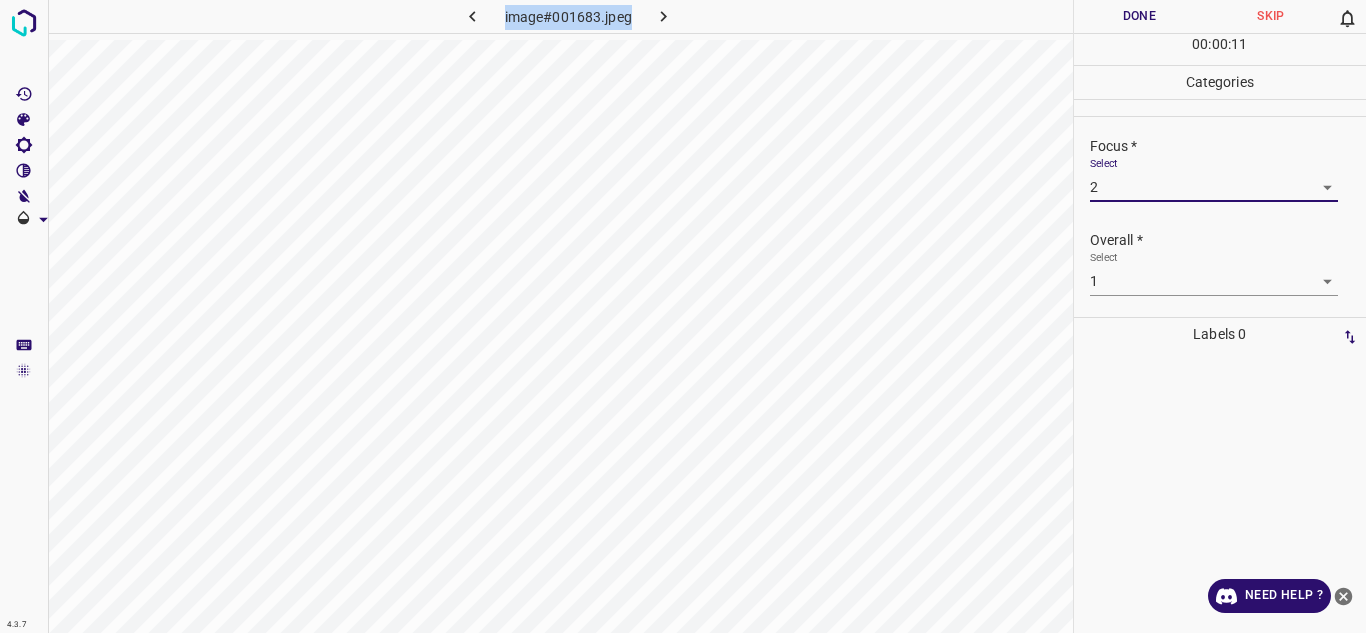 click on "4.3.7 image#001683.jpeg Done Skip 0 00   : 00   : 11   Categories Lighting *  Select 2 2 Focus *  Select 2 2 Overall *  Select 1 1 Labels   0 Categories 1 Lighting 2 Focus 3 Overall Tools Space Change between modes (Draw & Edit) I Auto labeling R Restore zoom M Zoom in N Zoom out Delete Delete selecte label Filters Z Restore filters X Saturation filter C Brightness filter V Contrast filter B Gray scale filter General O Download Need Help ? - Text - Hide - Delete" at bounding box center (683, 316) 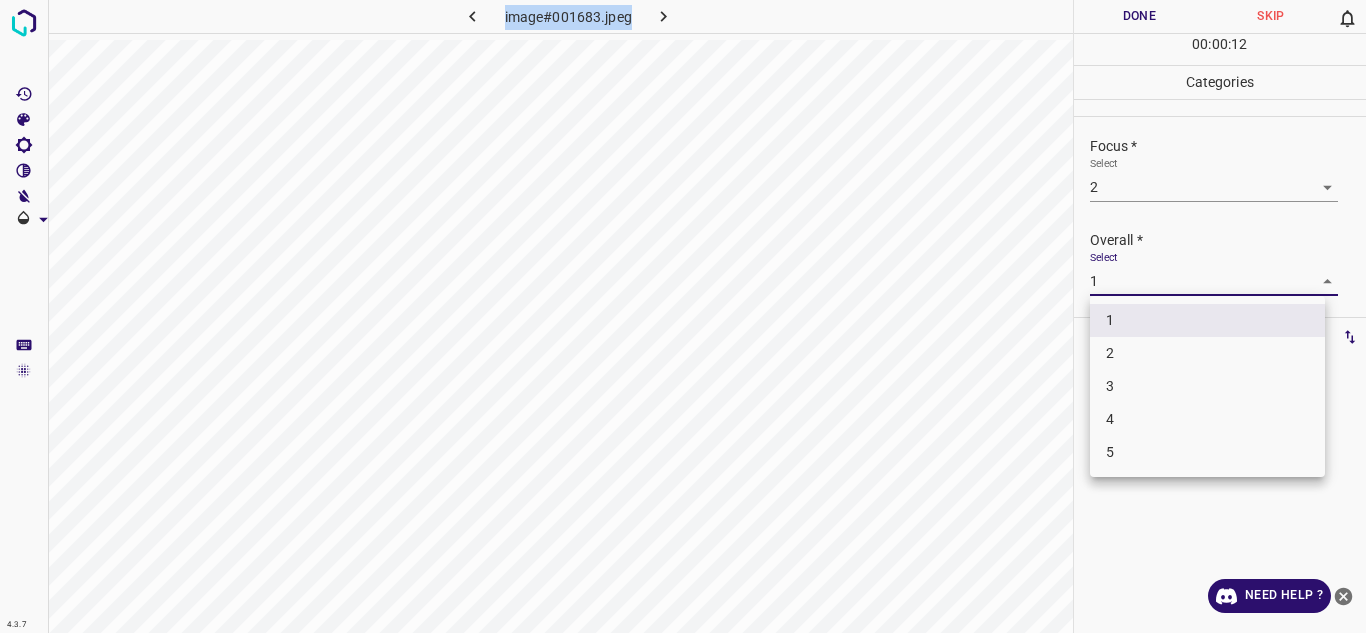 click on "2" at bounding box center [1207, 353] 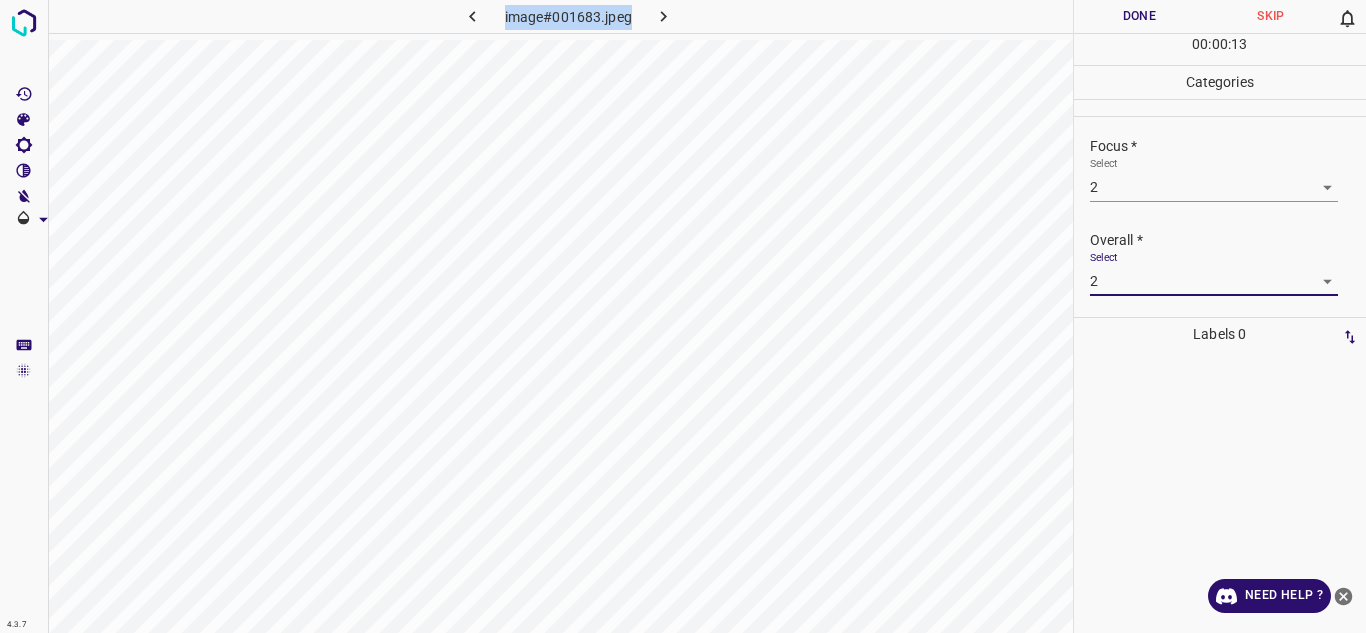 click on "Done" at bounding box center [1140, 16] 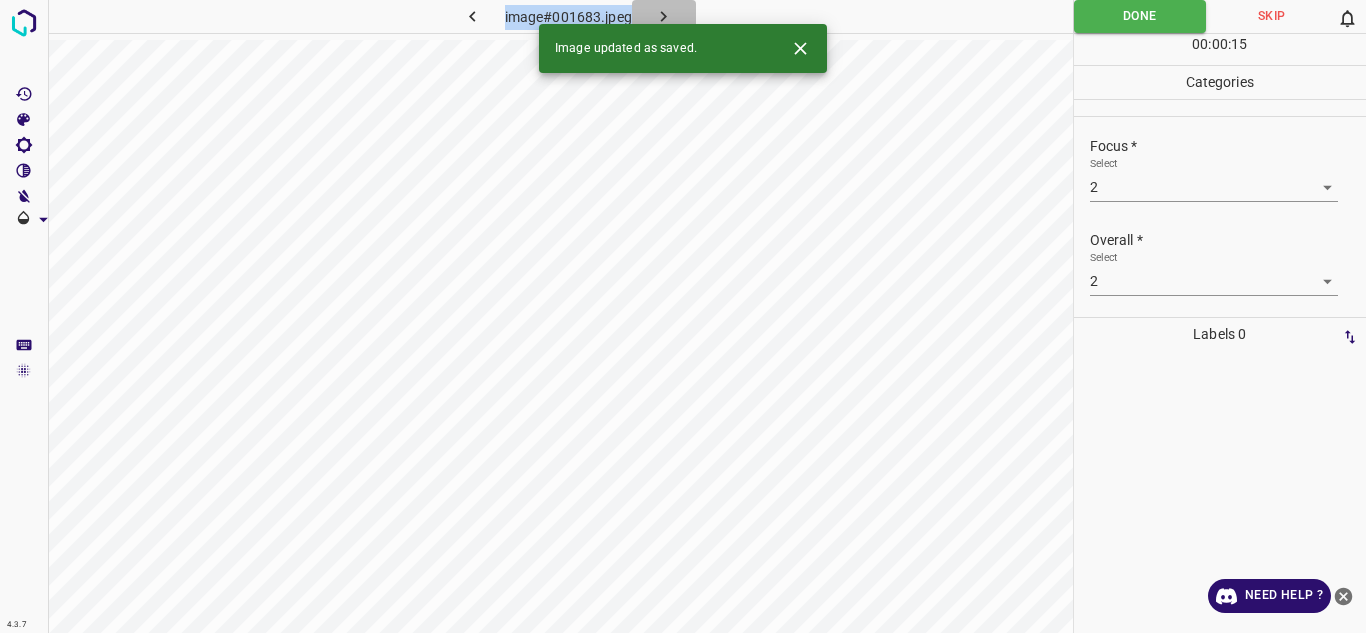 click 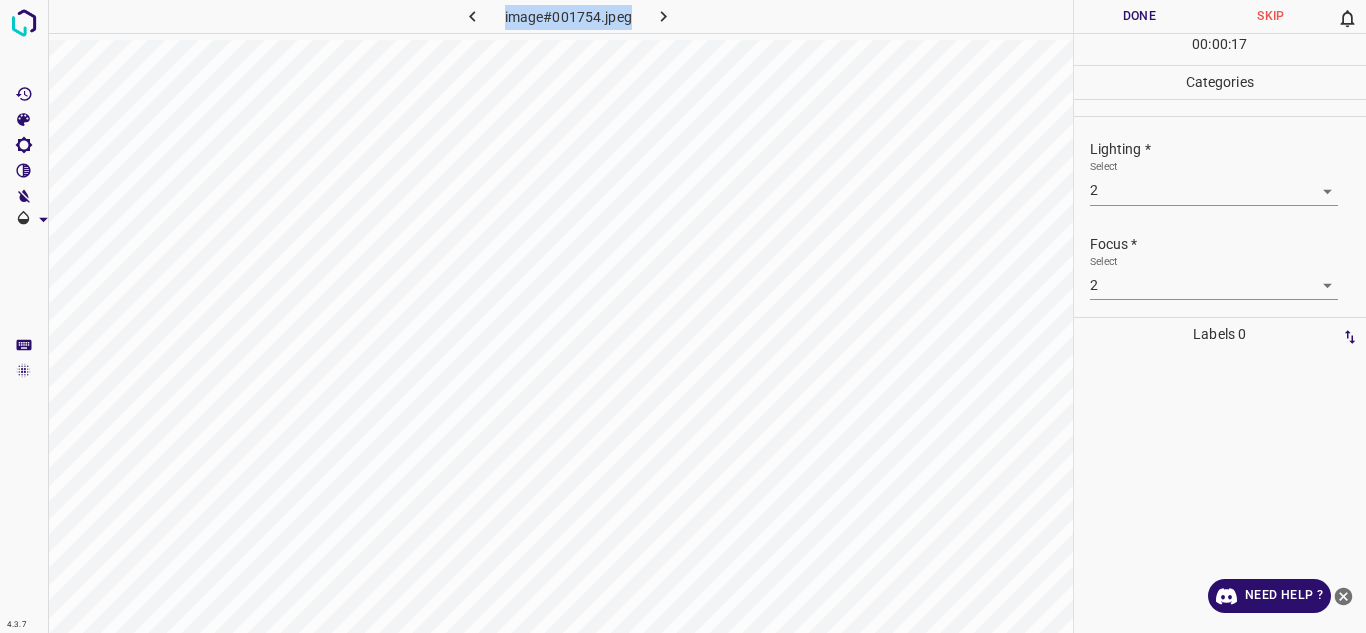 click on "4.3.7 image#001754.jpeg Done Skip 0 00   : 00   : 17   Categories Lighting *  Select 2 2 Focus *  Select 2 2 Overall *  Select 2 2 Labels   0 Categories 1 Lighting 2 Focus 3 Overall Tools Space Change between modes (Draw & Edit) I Auto labeling R Restore zoom M Zoom in N Zoom out Delete Delete selecte label Filters Z Restore filters X Saturation filter C Brightness filter V Contrast filter B Gray scale filter General O Download Need Help ? - Text - Hide - Delete" at bounding box center (683, 316) 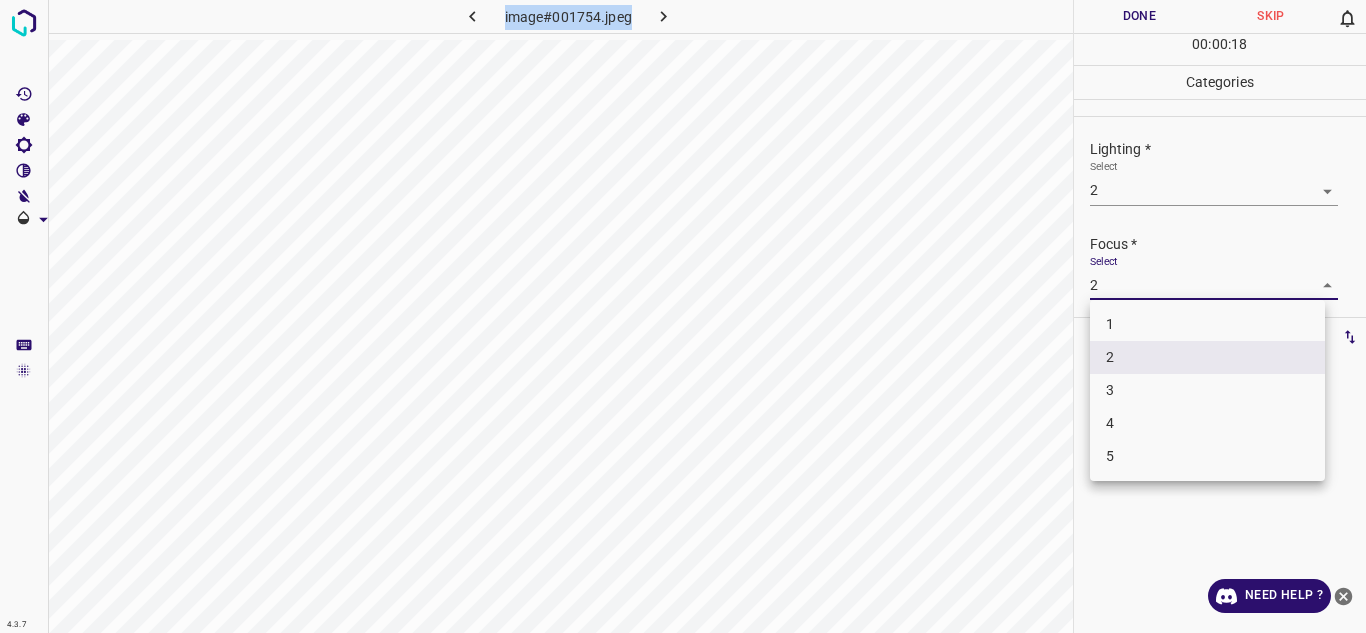 click on "3" at bounding box center (1207, 390) 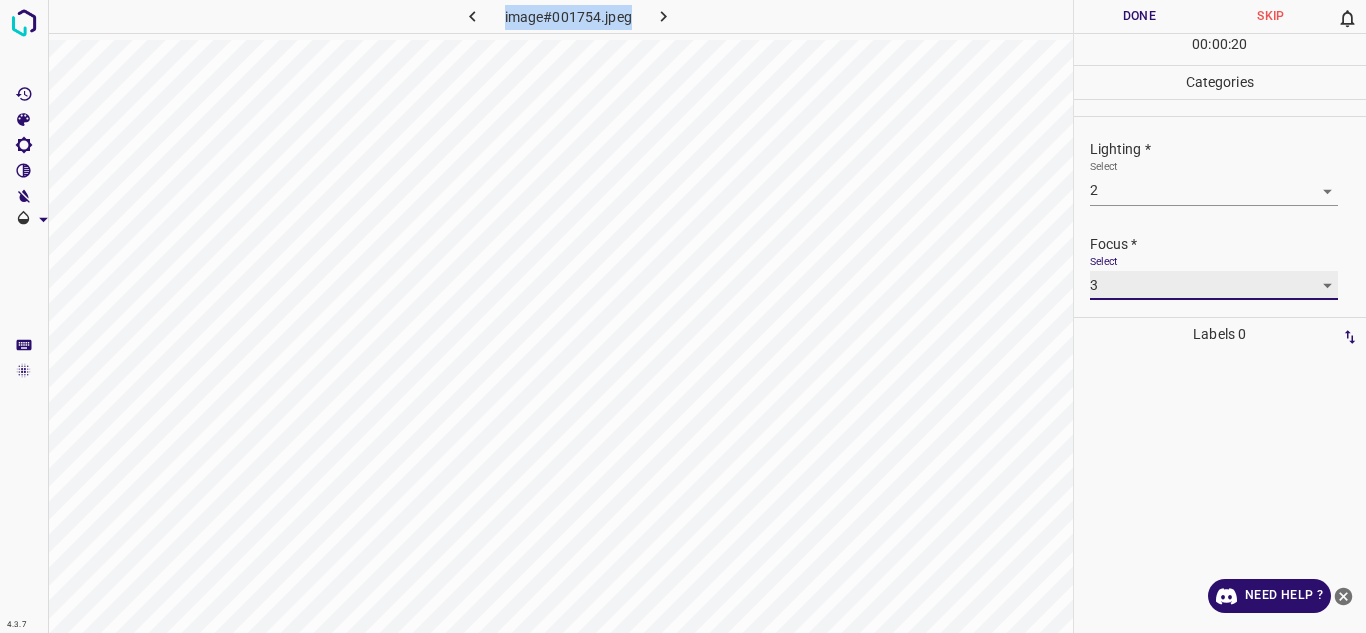scroll, scrollTop: 98, scrollLeft: 0, axis: vertical 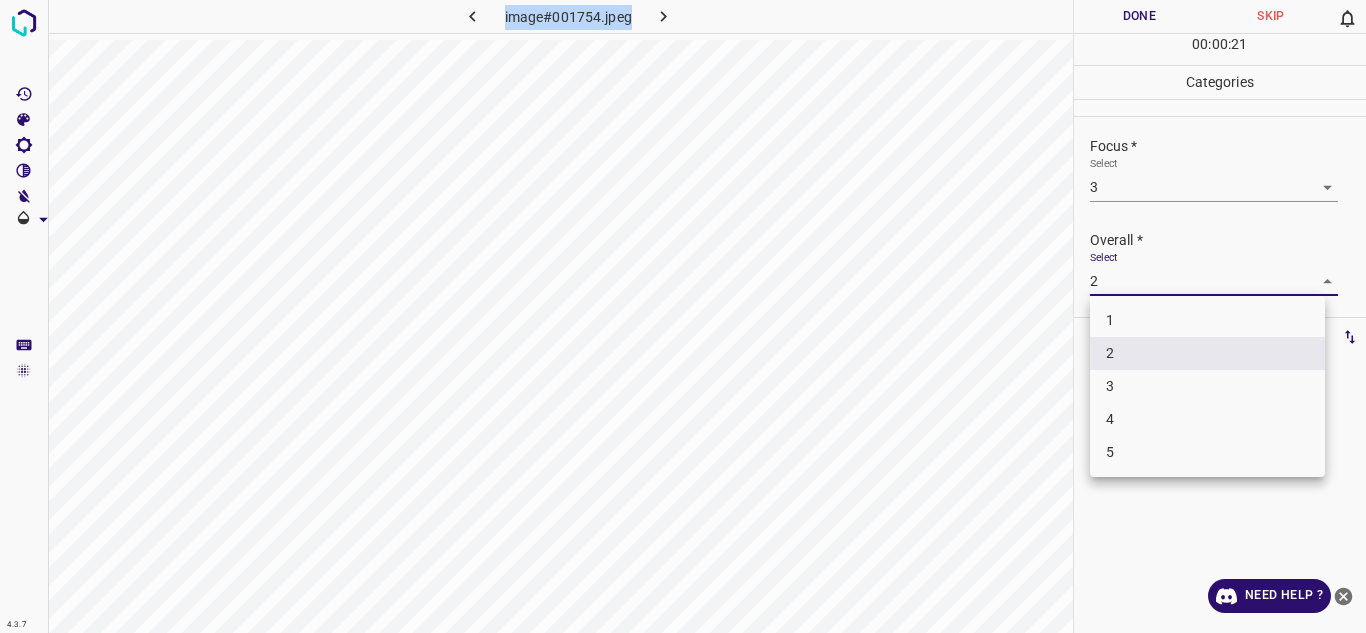 click on "4.3.7 image#001754.jpeg Done Skip 0 00   : 00   : 21   Categories Lighting *  Select 2 2 Focus *  Select 3 3 Overall *  Select 2 2 Labels   0 Categories 1 Lighting 2 Focus 3 Overall Tools Space Change between modes (Draw & Edit) I Auto labeling R Restore zoom M Zoom in N Zoom out Delete Delete selecte label Filters Z Restore filters X Saturation filter C Brightness filter V Contrast filter B Gray scale filter General O Download Need Help ? - Text - Hide - Delete 1 2 3 4 5" at bounding box center [683, 316] 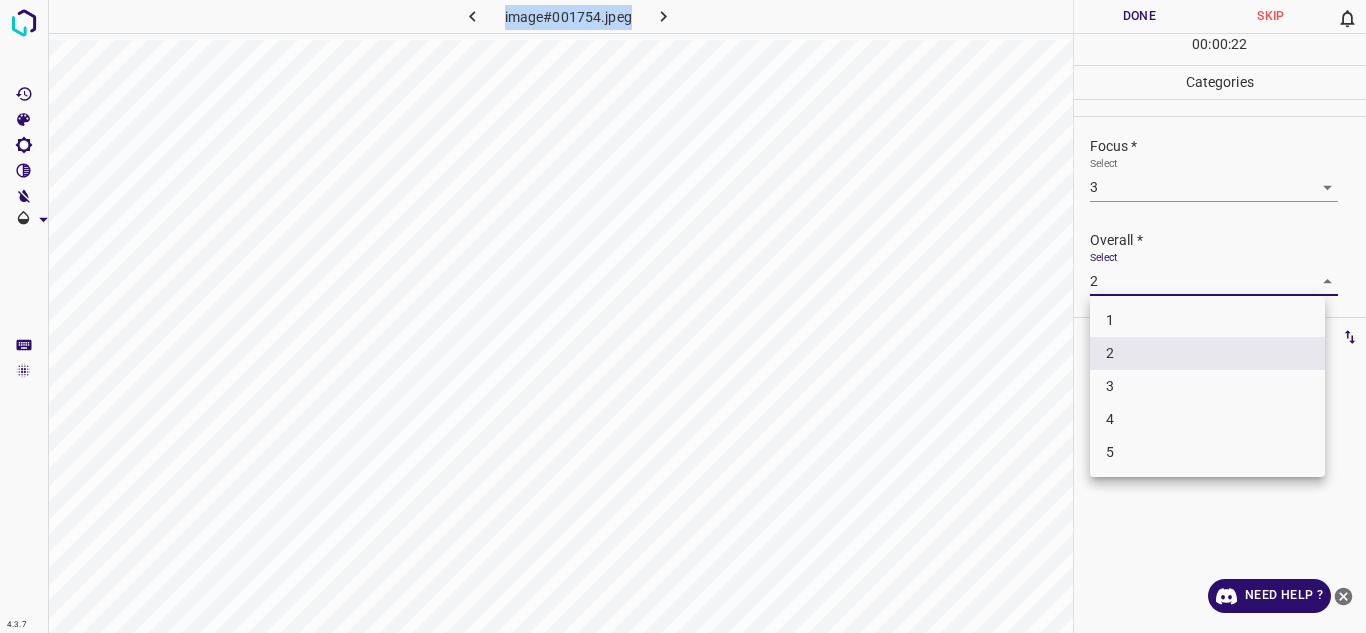 click on "3" at bounding box center (1207, 386) 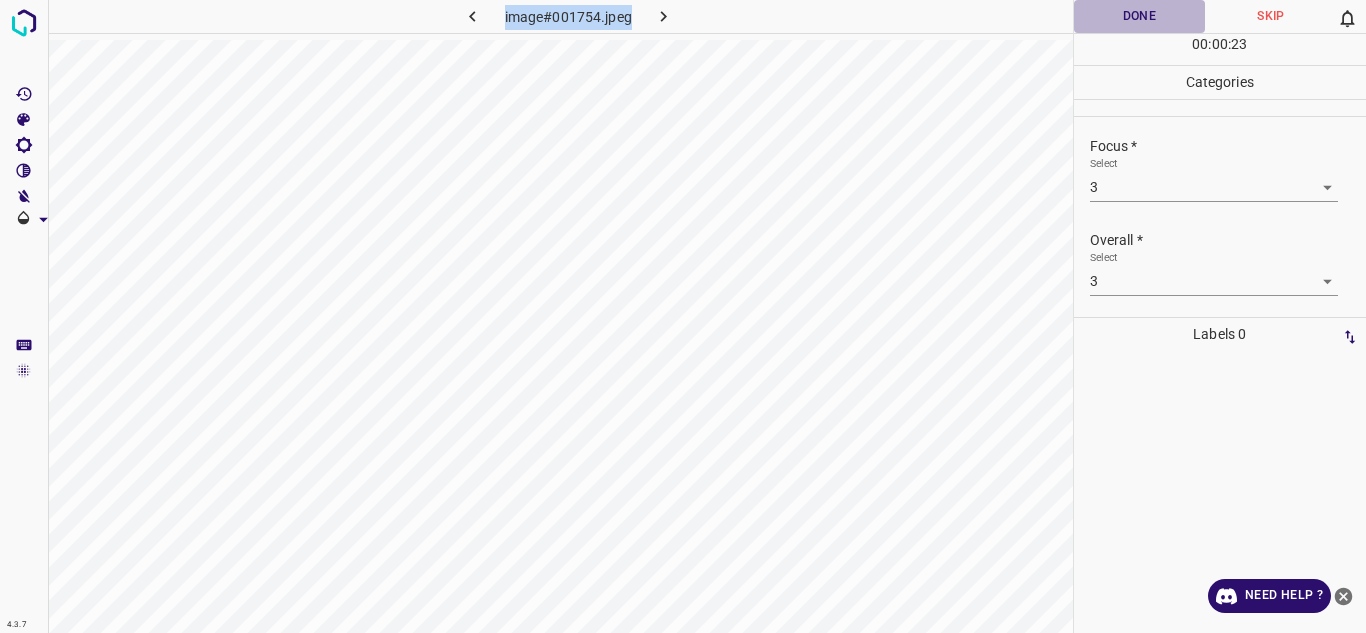 click on "Done" at bounding box center (1140, 16) 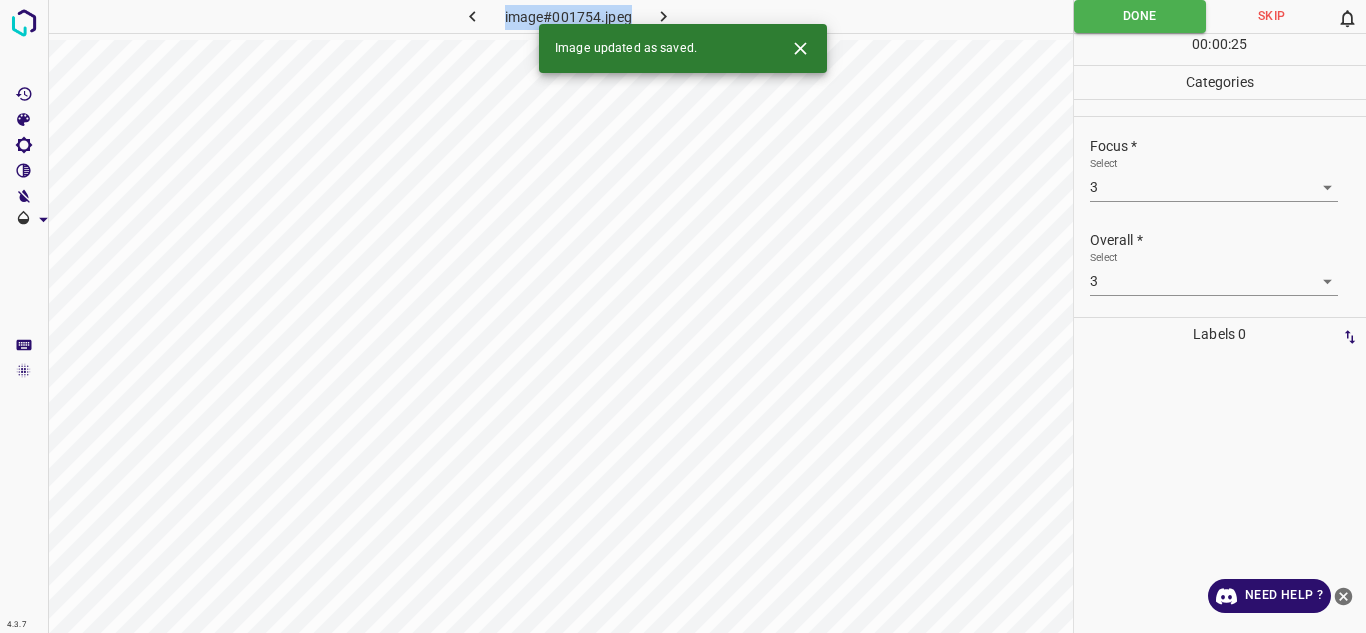 click 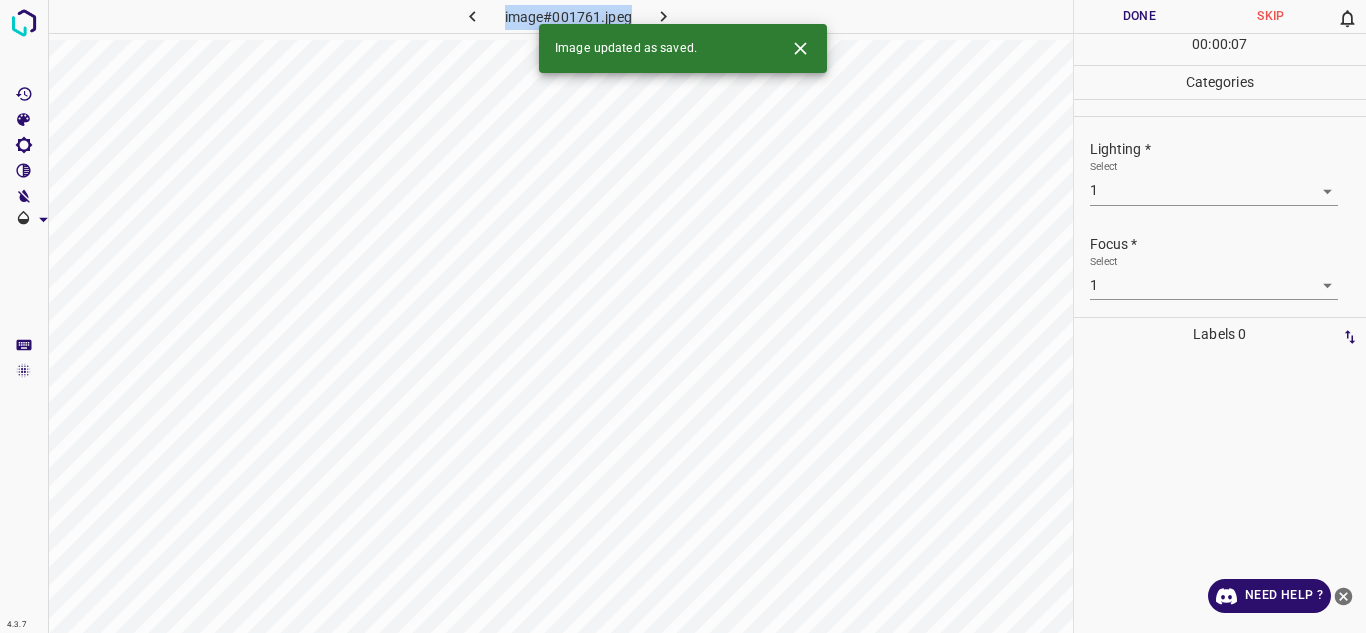 click on "4.3.7 image#001761.jpeg Done Skip 0 00   : 00   : 07   Categories Lighting *  Select 1 1 Focus *  Select 1 1 Overall *  Select 1 1 Labels   0 Categories 1 Lighting 2 Focus 3 Overall Tools Space Change between modes (Draw & Edit) I Auto labeling R Restore zoom M Zoom in N Zoom out Delete Delete selecte label Filters Z Restore filters X Saturation filter C Brightness filter V Contrast filter B Gray scale filter General O Download Image updated as saved. Need Help ? - Text - Hide - Delete" at bounding box center (683, 316) 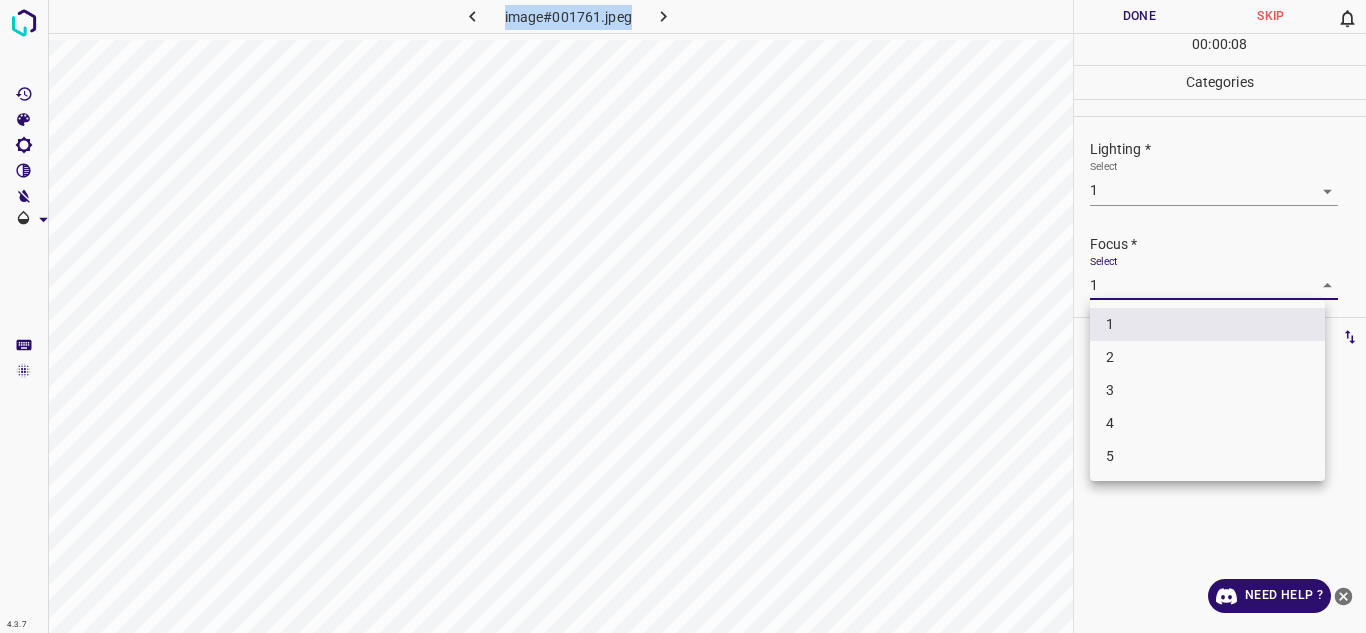 click on "2" at bounding box center [1207, 357] 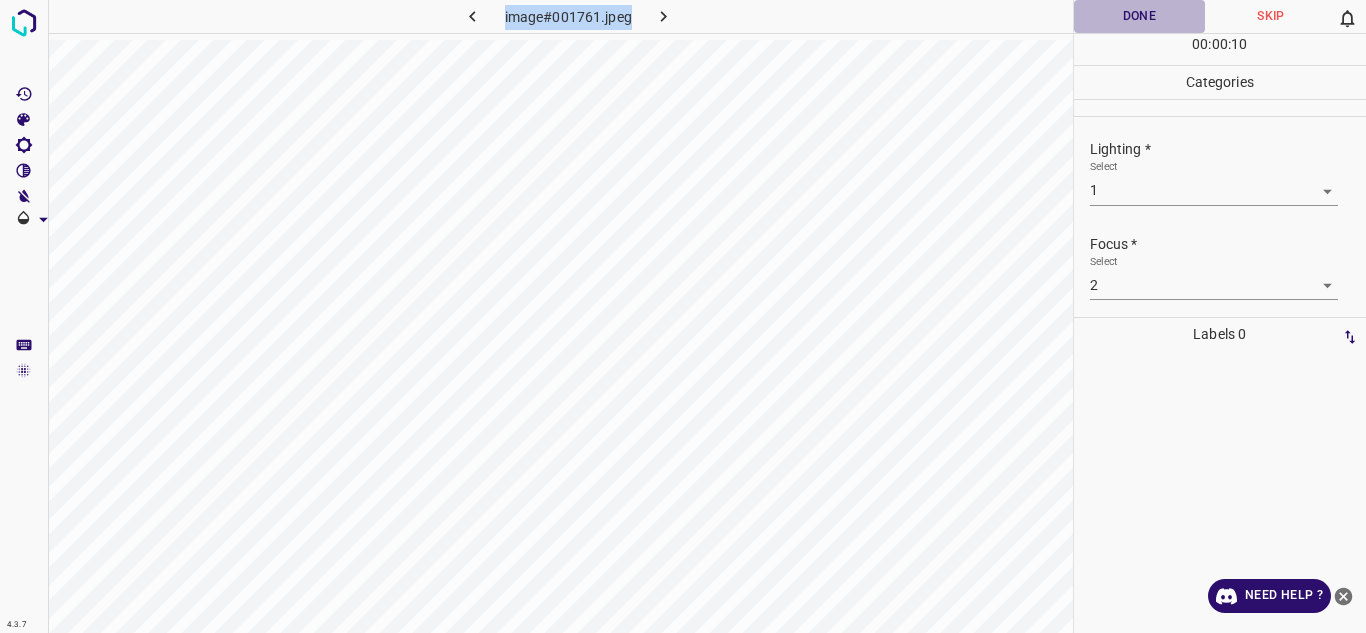 click on "Done" at bounding box center (1140, 16) 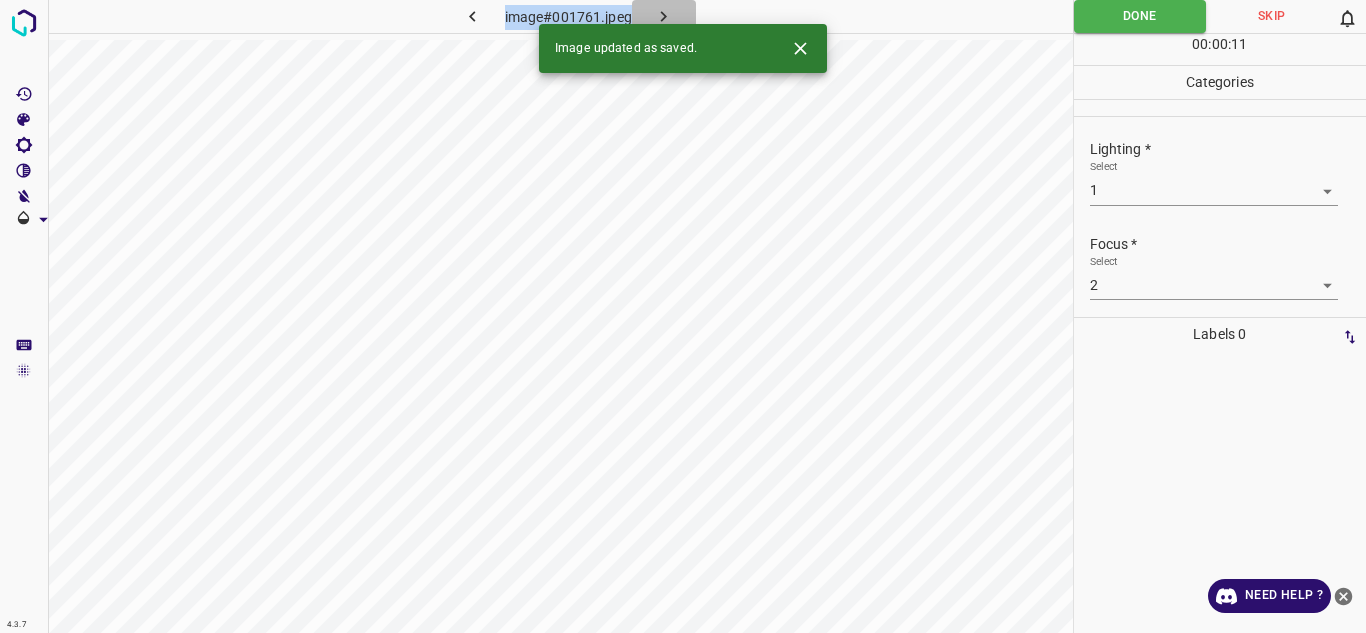 click 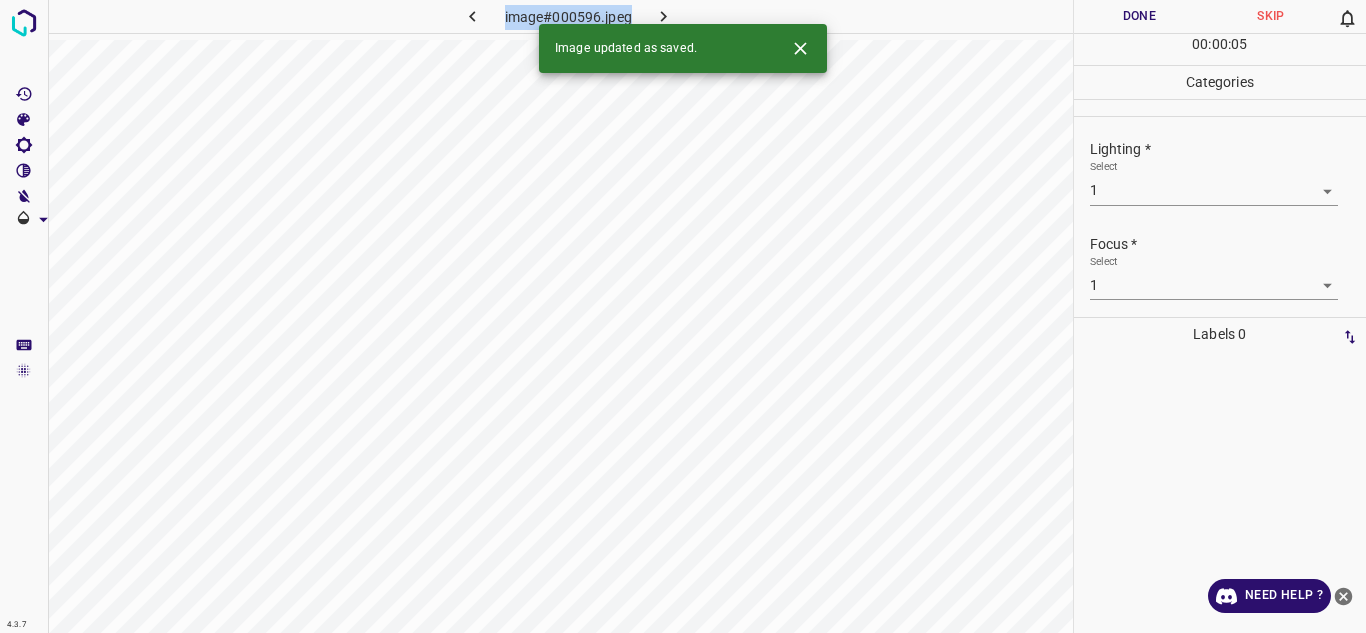 click on "4.3.7 image#000596.jpeg Done Skip 0 00   : 00   : 05   Categories Lighting *  Select 1 1 Focus *  Select 1 1 Overall *  Select 1 1 Labels   0 Categories 1 Lighting 2 Focus 3 Overall Tools Space Change between modes (Draw & Edit) I Auto labeling R Restore zoom M Zoom in N Zoom out Delete Delete selecte label Filters Z Restore filters X Saturation filter C Brightness filter V Contrast filter B Gray scale filter General O Download Image updated as saved. Need Help ? - Text - Hide - Delete" at bounding box center [683, 316] 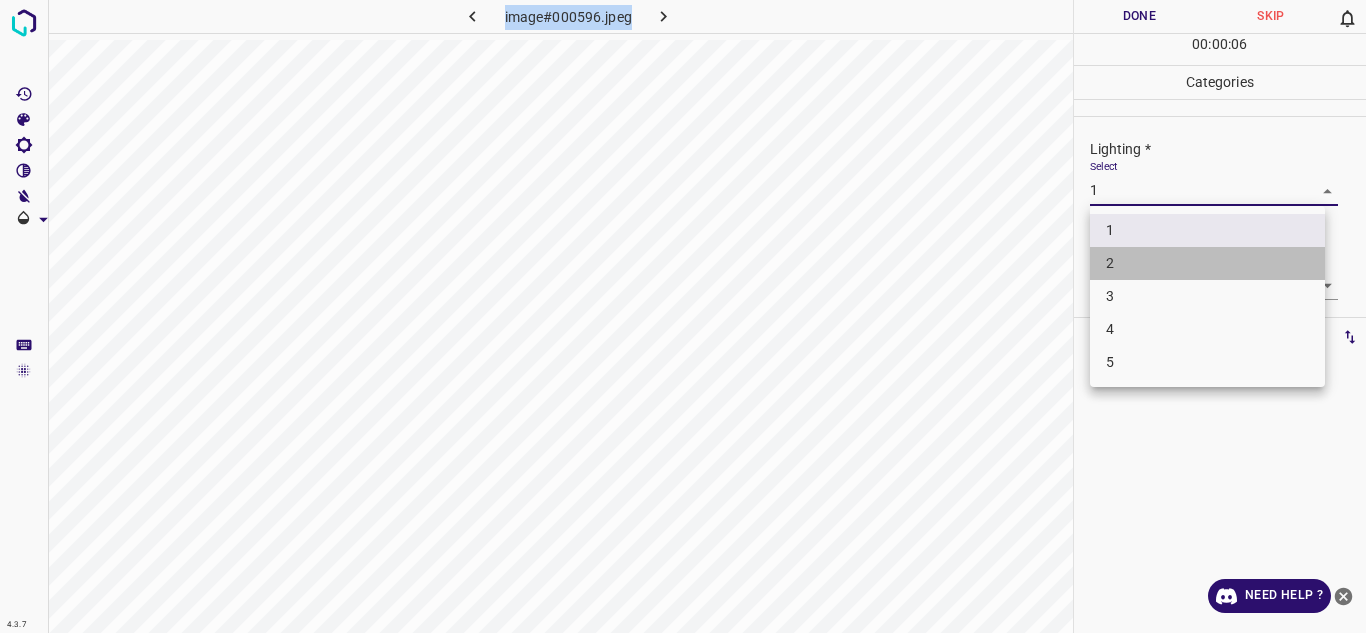 click on "2" at bounding box center (1207, 263) 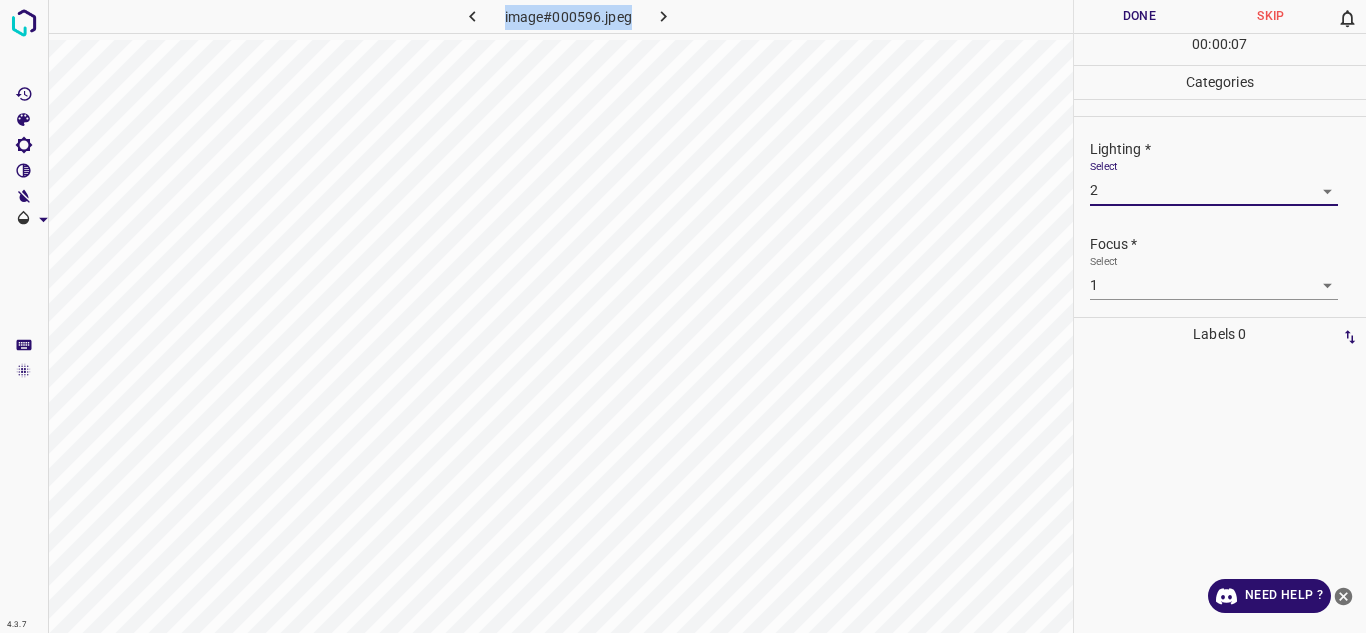 click on "4.3.7 image#000596.jpeg Done Skip 0 00   : 00   : 07   Categories Lighting *  Select 2 2 Focus *  Select 1 1 Overall *  Select 1 1 Labels   0 Categories 1 Lighting 2 Focus 3 Overall Tools Space Change between modes (Draw & Edit) I Auto labeling R Restore zoom M Zoom in N Zoom out Delete Delete selecte label Filters Z Restore filters X Saturation filter C Brightness filter V Contrast filter B Gray scale filter General O Download Need Help ? - Text - Hide - Delete" at bounding box center [683, 316] 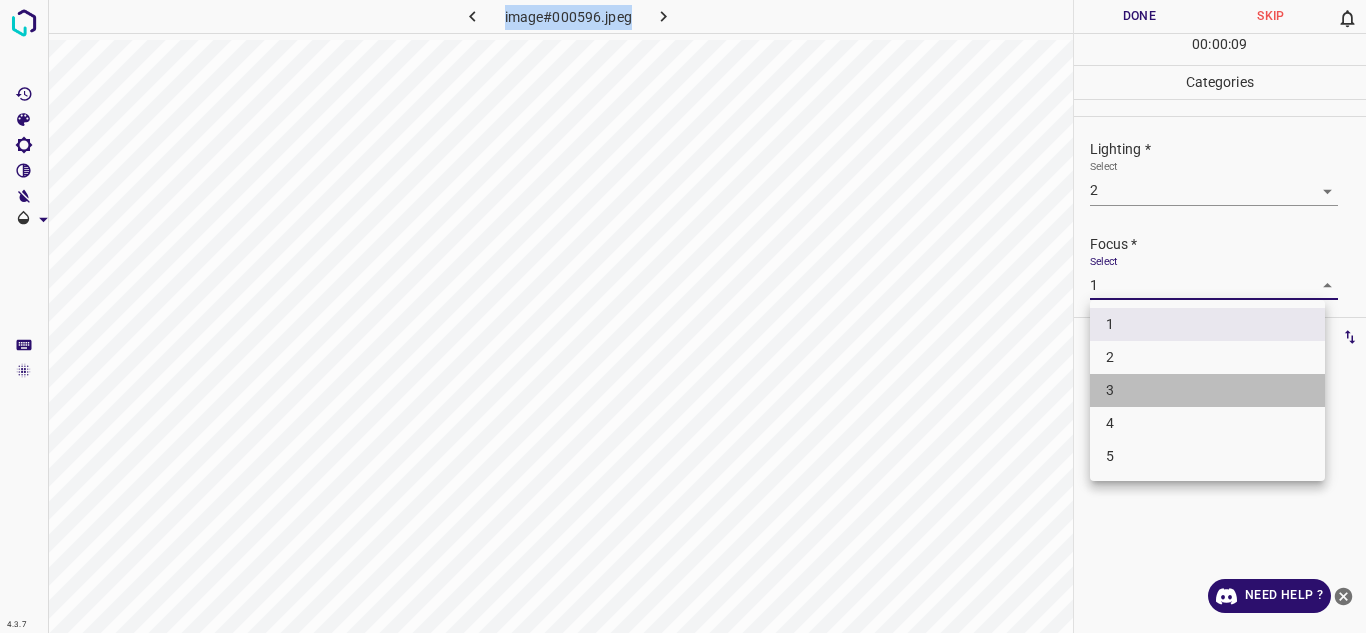 click on "3" at bounding box center [1207, 390] 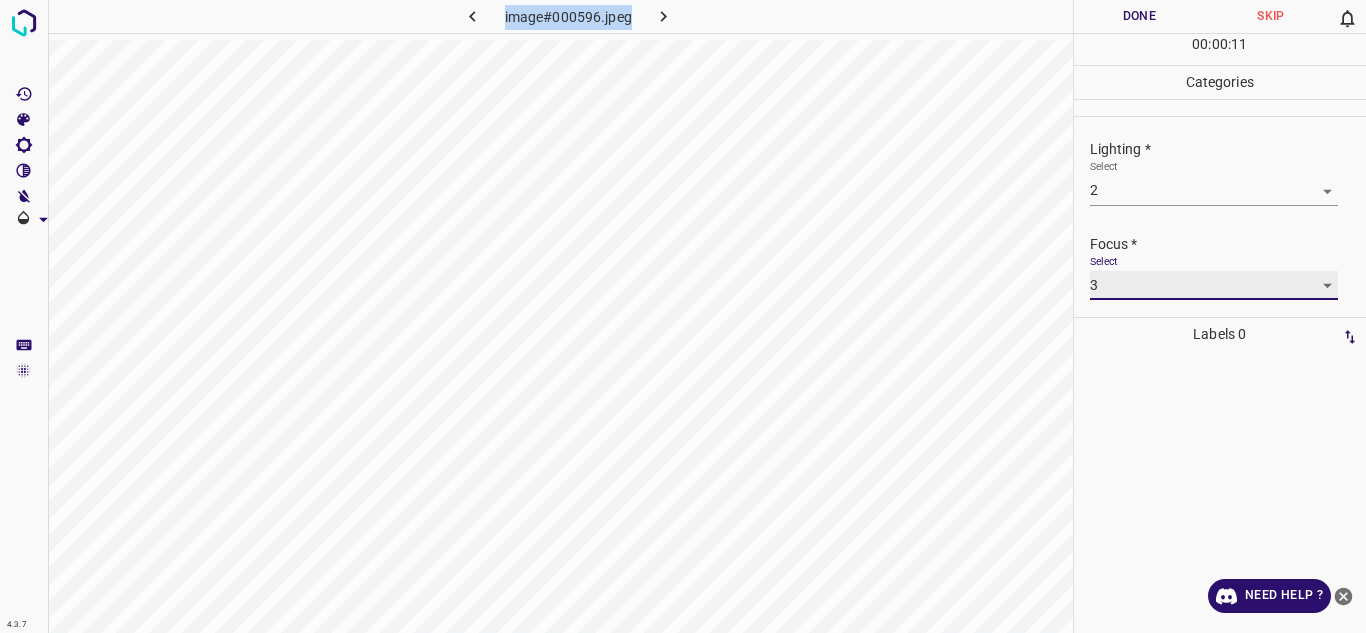 scroll, scrollTop: 98, scrollLeft: 0, axis: vertical 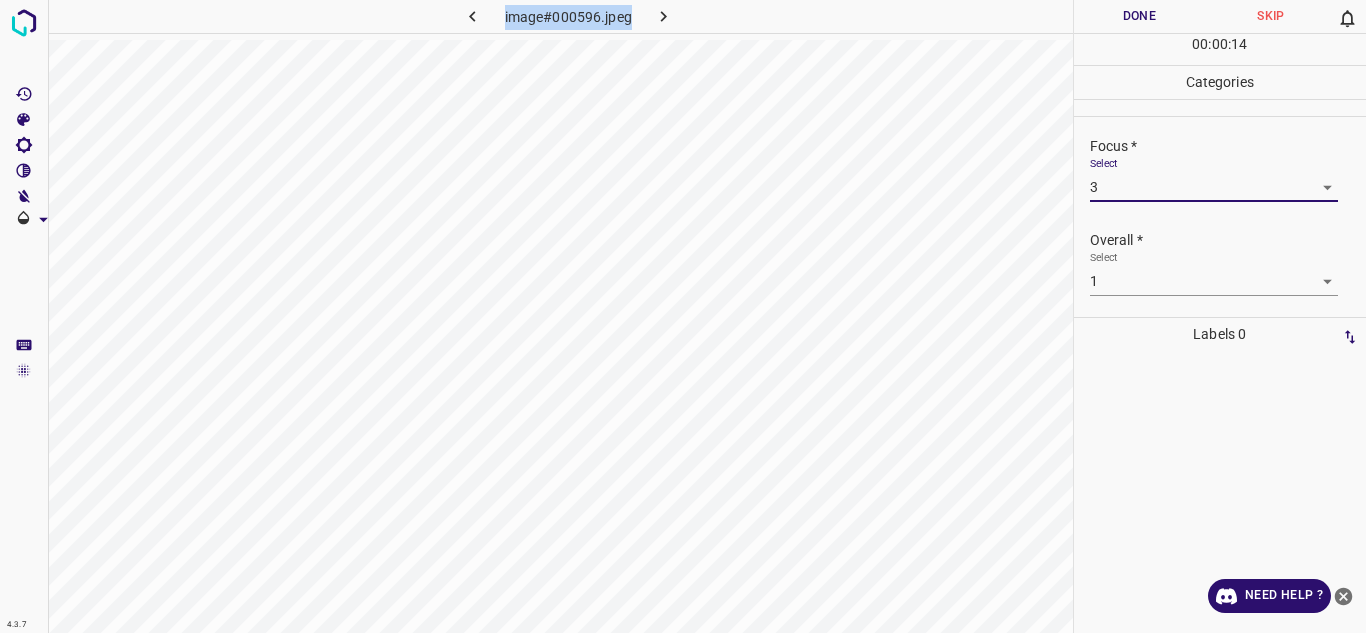 click on "4.3.7 image#000596.jpeg Done Skip 0 00   : 00   : 14   Categories Lighting *  Select 2 2 Focus *  Select 3 3 Overall *  Select 1 1 Labels   0 Categories 1 Lighting 2 Focus 3 Overall Tools Space Change between modes (Draw & Edit) I Auto labeling R Restore zoom M Zoom in N Zoom out Delete Delete selecte label Filters Z Restore filters X Saturation filter C Brightness filter V Contrast filter B Gray scale filter General O Download Need Help ? - Text - Hide - Delete" at bounding box center [683, 316] 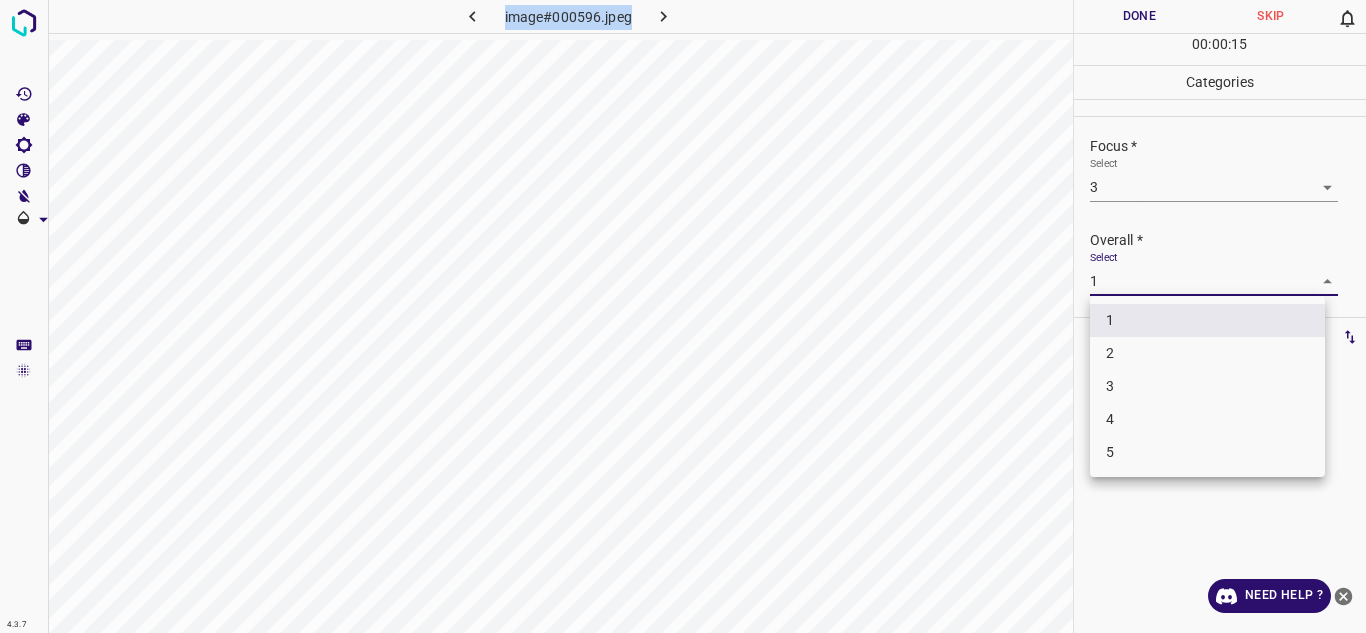 click on "3" at bounding box center (1207, 386) 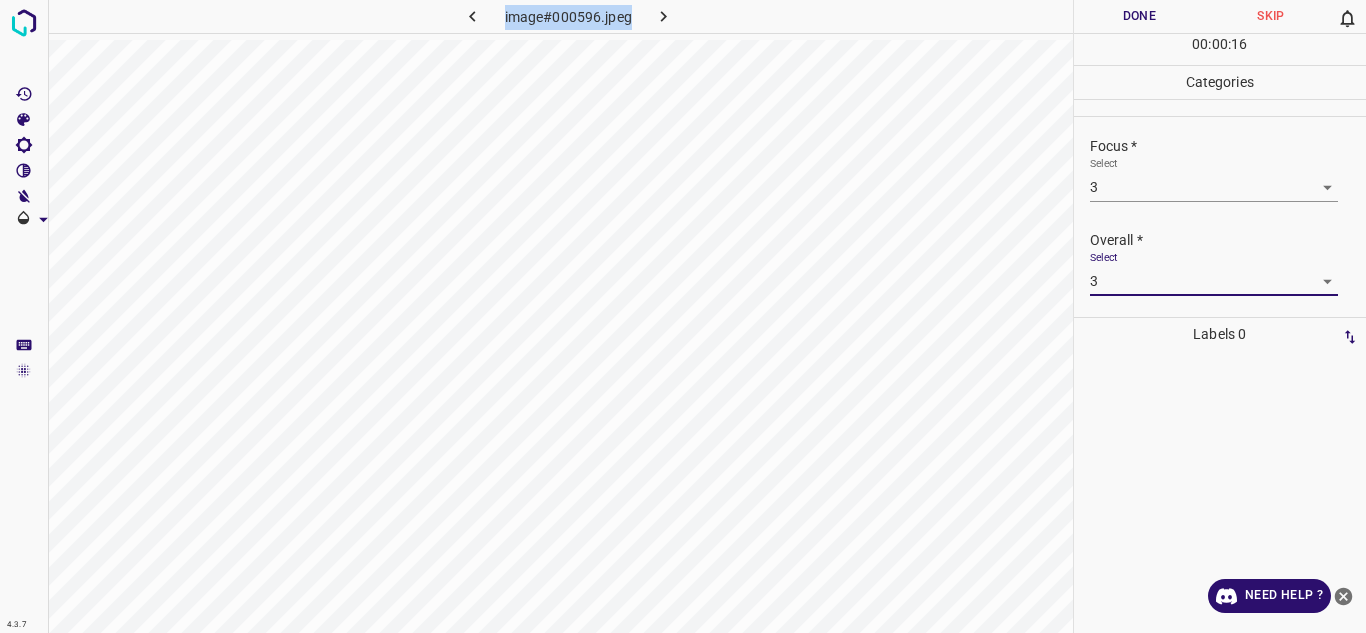 click on "Done" at bounding box center [1140, 16] 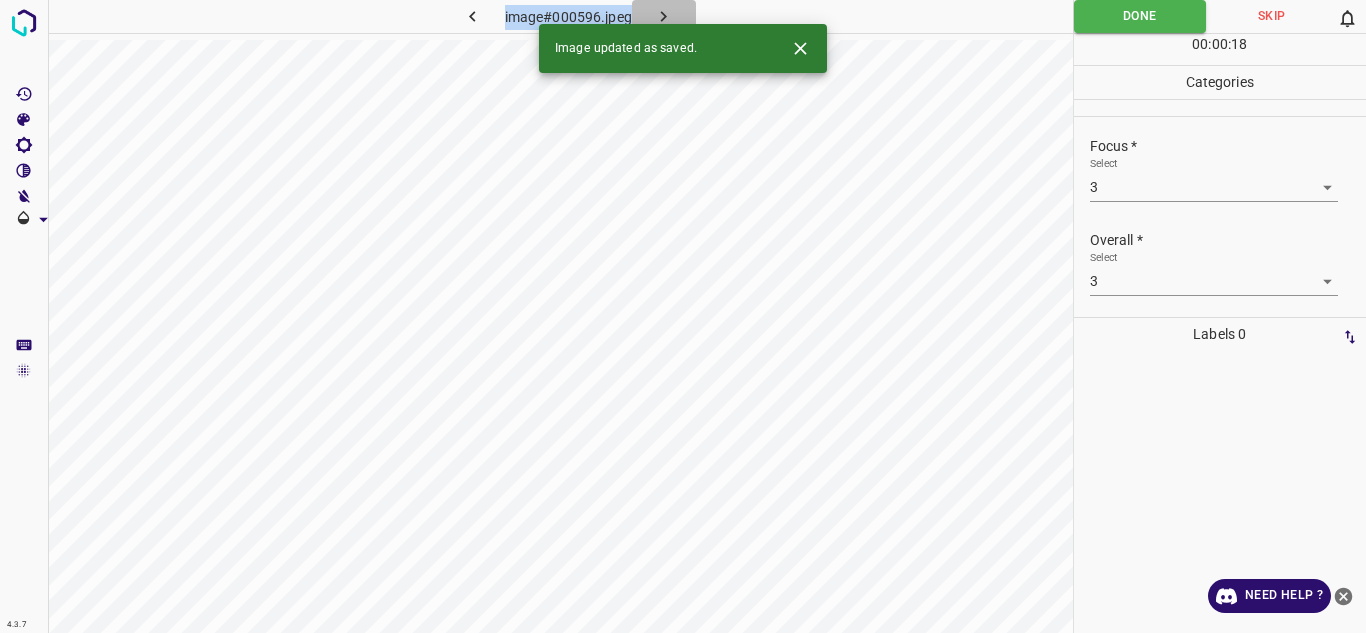 click 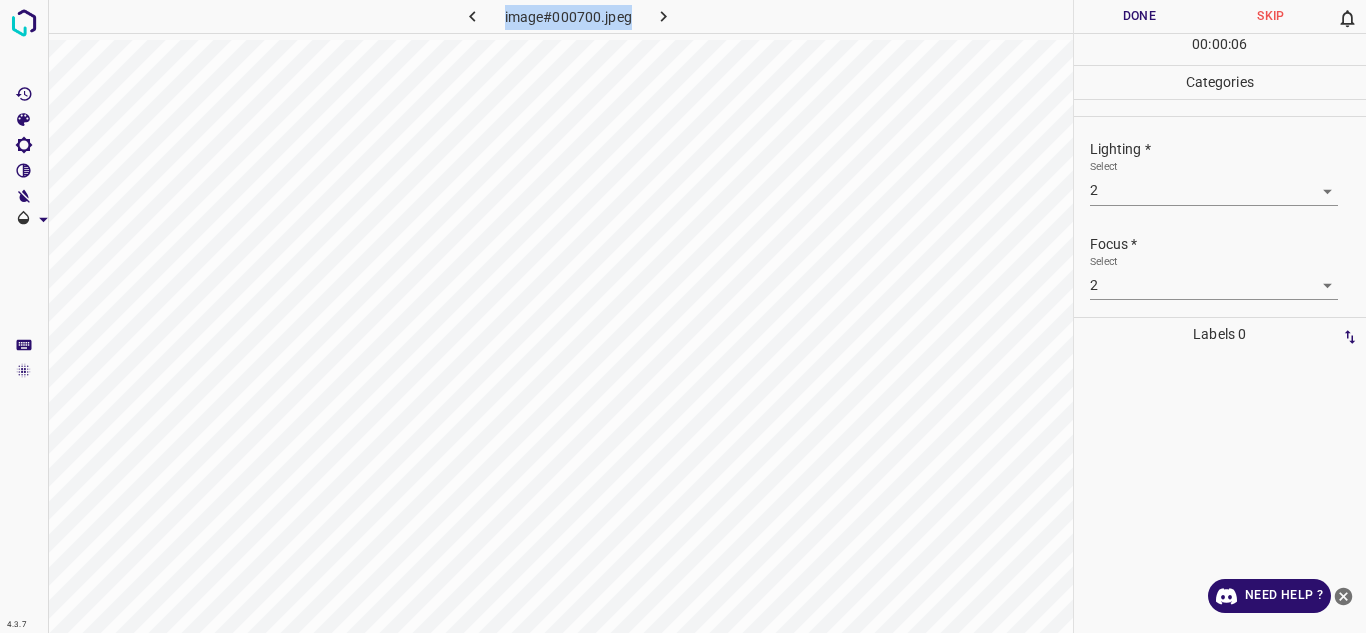 click on "4.3.7 image#000700.jpeg Done Skip 0 00   : 00   : 06   Categories Lighting *  Select 2 2 Focus *  Select 2 2 Overall *  Select 2 2 Labels   0 Categories 1 Lighting 2 Focus 3 Overall Tools Space Change between modes (Draw & Edit) I Auto labeling R Restore zoom M Zoom in N Zoom out Delete Delete selecte label Filters Z Restore filters X Saturation filter C Brightness filter V Contrast filter B Gray scale filter General O Download Need Help ? - Text - Hide - Delete" at bounding box center (683, 316) 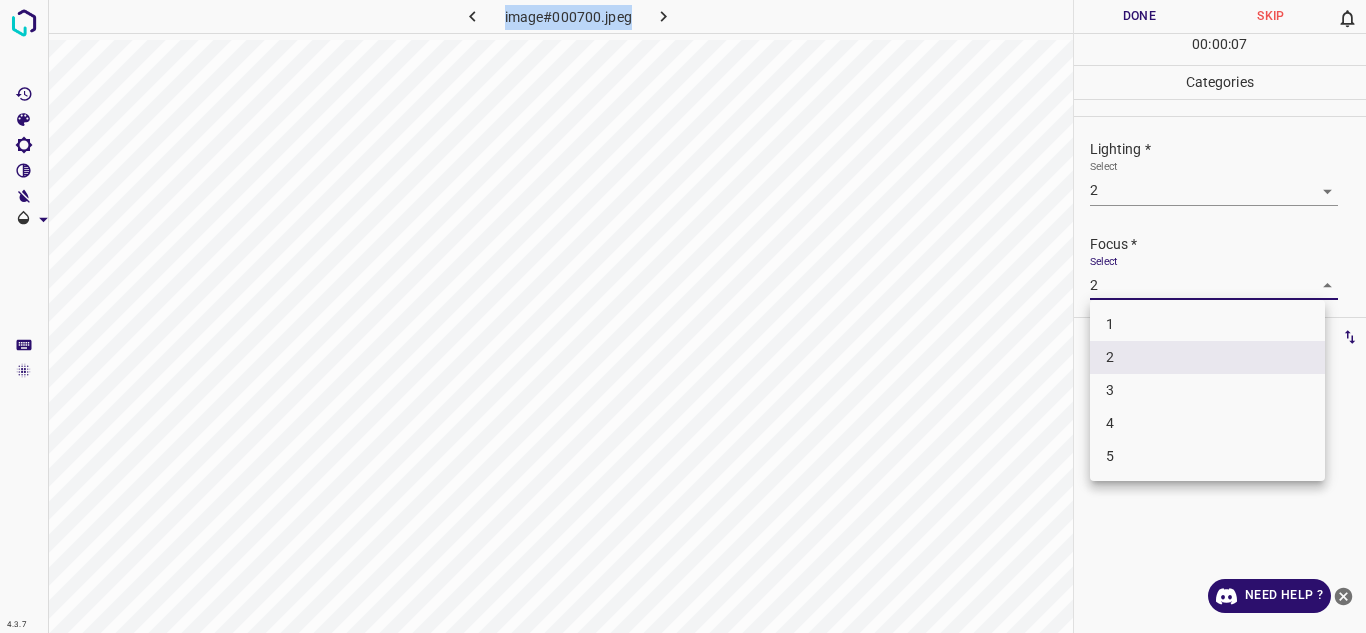 click on "3" at bounding box center (1207, 390) 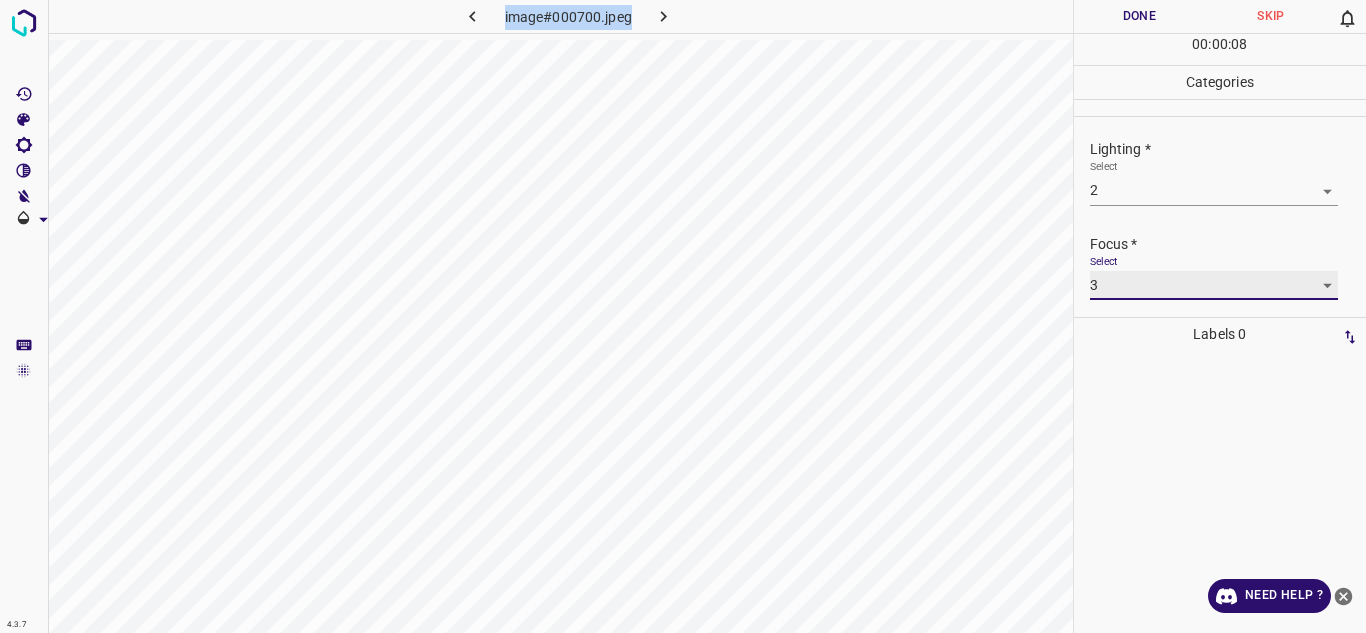 scroll, scrollTop: 98, scrollLeft: 0, axis: vertical 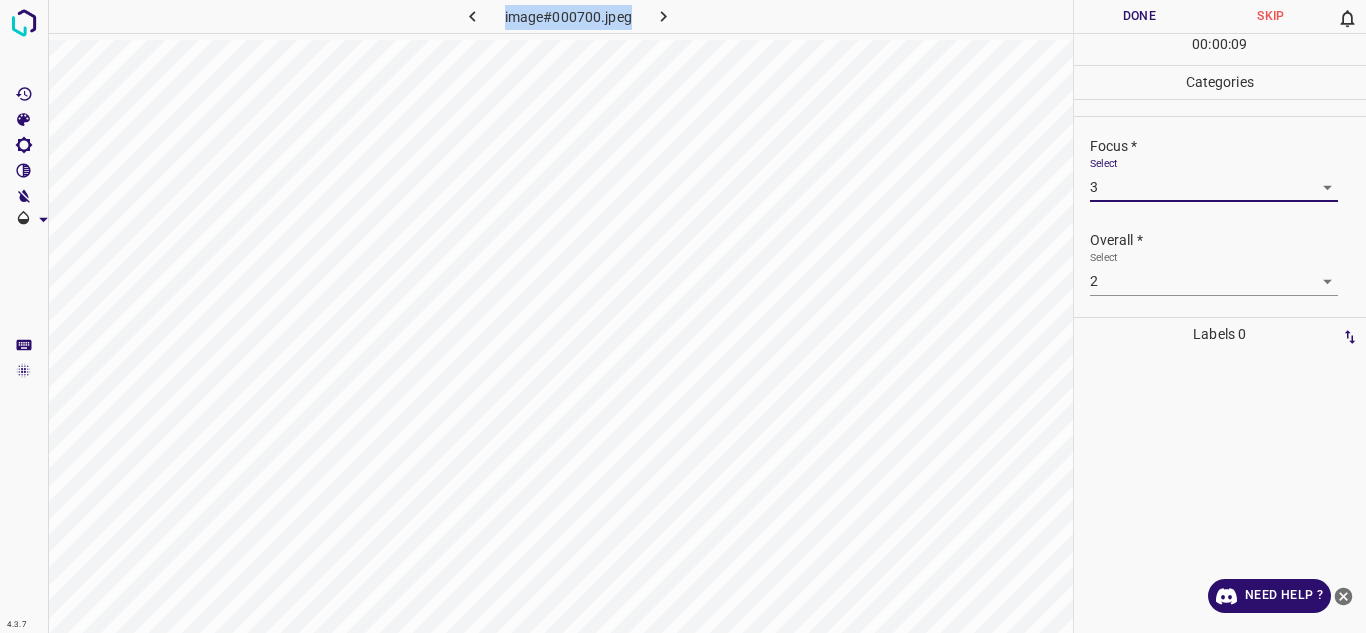 click on "4.3.7 image#000700.jpeg Done Skip 0 00   : 00   : 09   Categories Lighting *  Select 2 2 Focus *  Select 3 3 Overall *  Select 2 2 Labels   0 Categories 1 Lighting 2 Focus 3 Overall Tools Space Change between modes (Draw & Edit) I Auto labeling R Restore zoom M Zoom in N Zoom out Delete Delete selecte label Filters Z Restore filters X Saturation filter C Brightness filter V Contrast filter B Gray scale filter General O Download Need Help ? - Text - Hide - Delete" at bounding box center [683, 316] 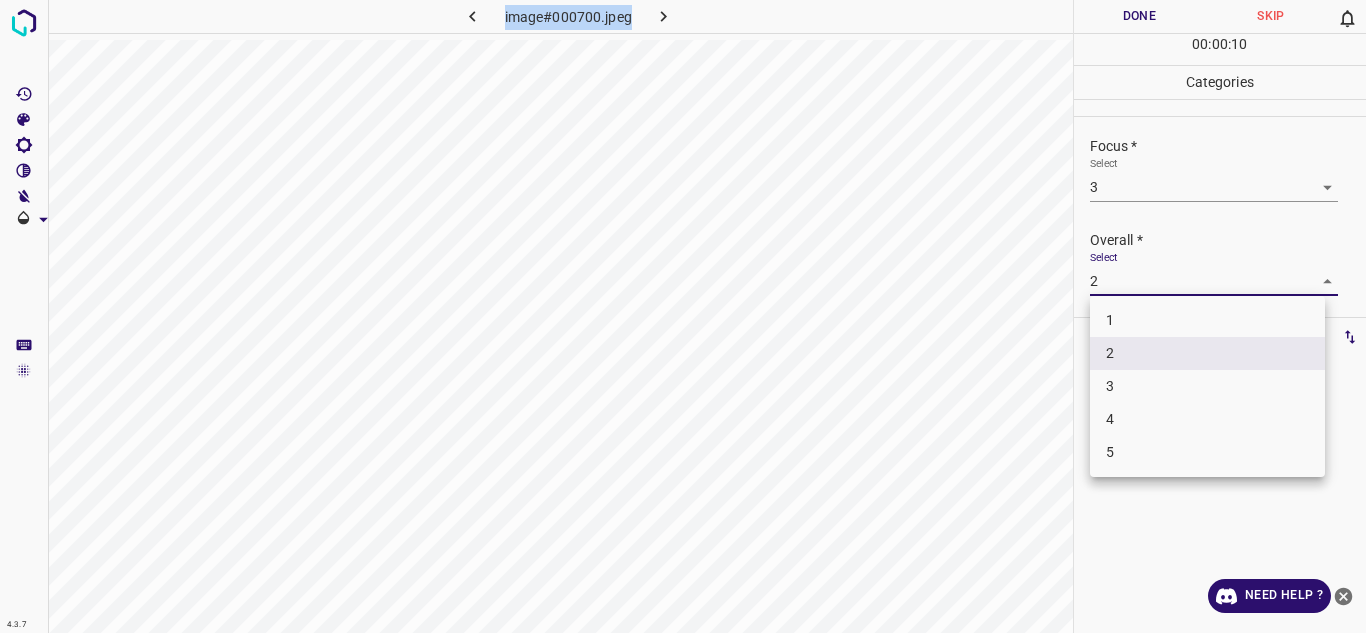 click on "2" at bounding box center (1207, 353) 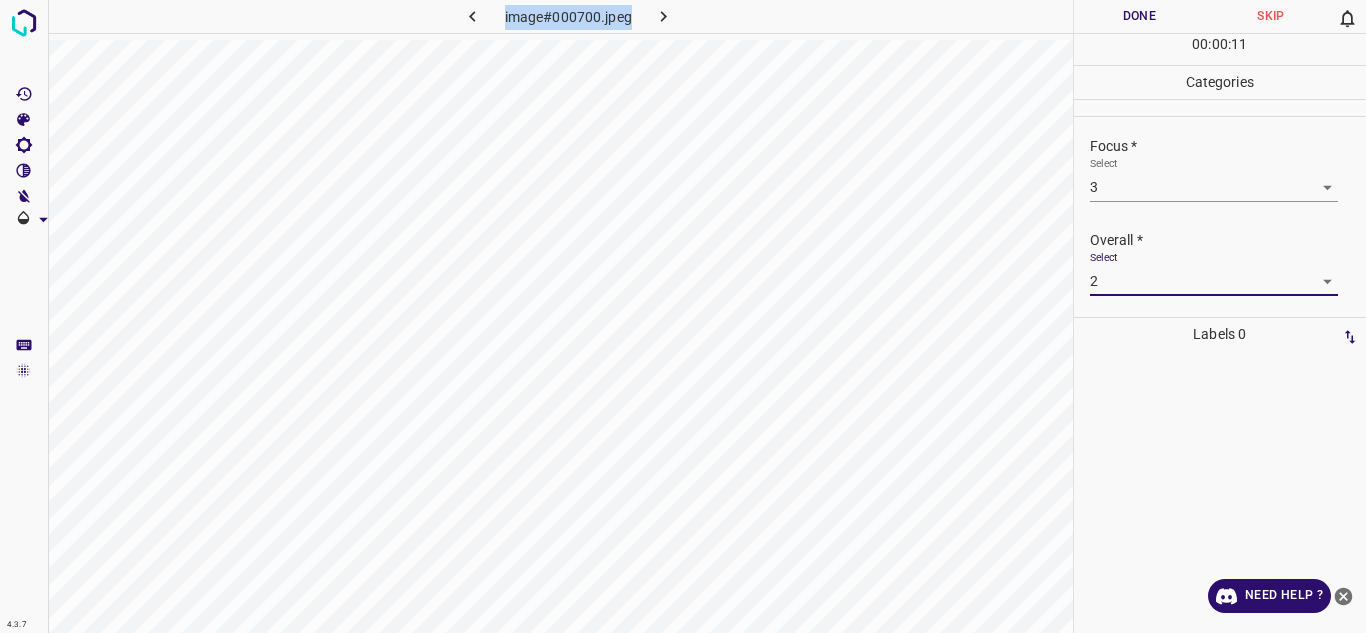 click on "4.3.7 image#000700.jpeg Done Skip 0 00   : 00   : 11   Categories Lighting *  Select 2 2 Focus *  Select 3 3 Overall *  Select 2 2 Labels   0 Categories 1 Lighting 2 Focus 3 Overall Tools Space Change between modes (Draw & Edit) I Auto labeling R Restore zoom M Zoom in N Zoom out Delete Delete selecte label Filters Z Restore filters X Saturation filter C Brightness filter V Contrast filter B Gray scale filter General O Download Need Help ? - Text - Hide - Delete" at bounding box center (683, 316) 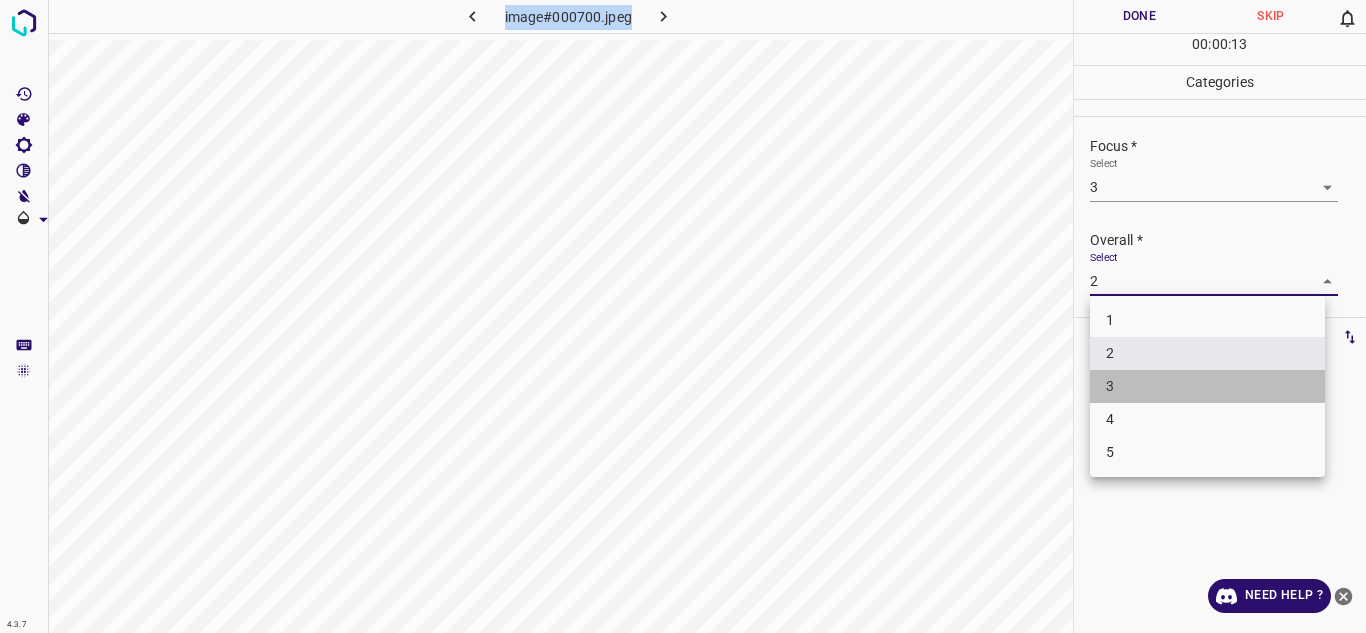 click on "3" at bounding box center [1207, 386] 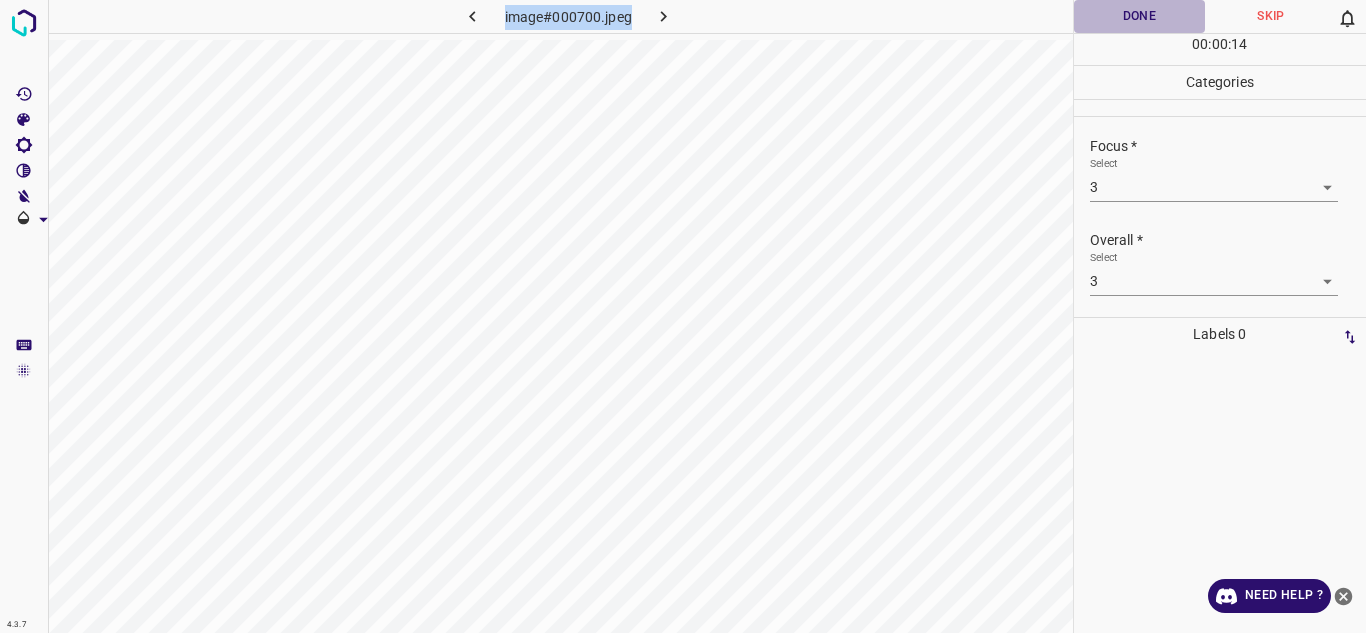 click on "Done" at bounding box center (1140, 16) 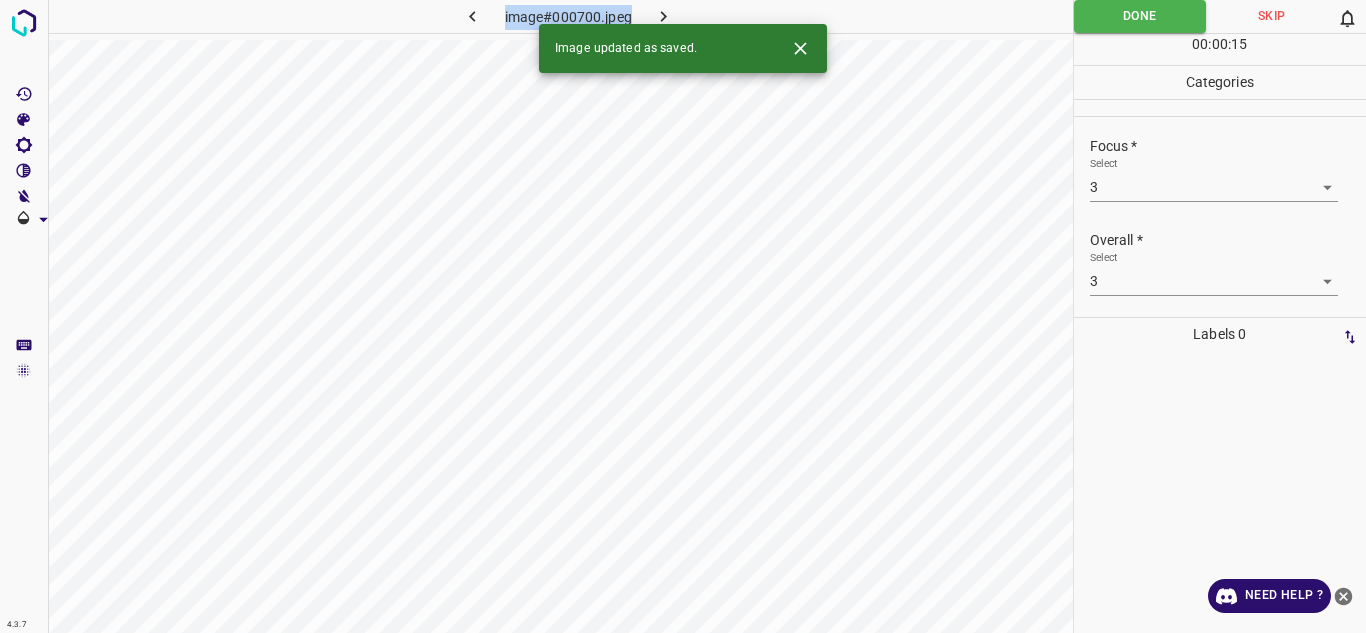 click 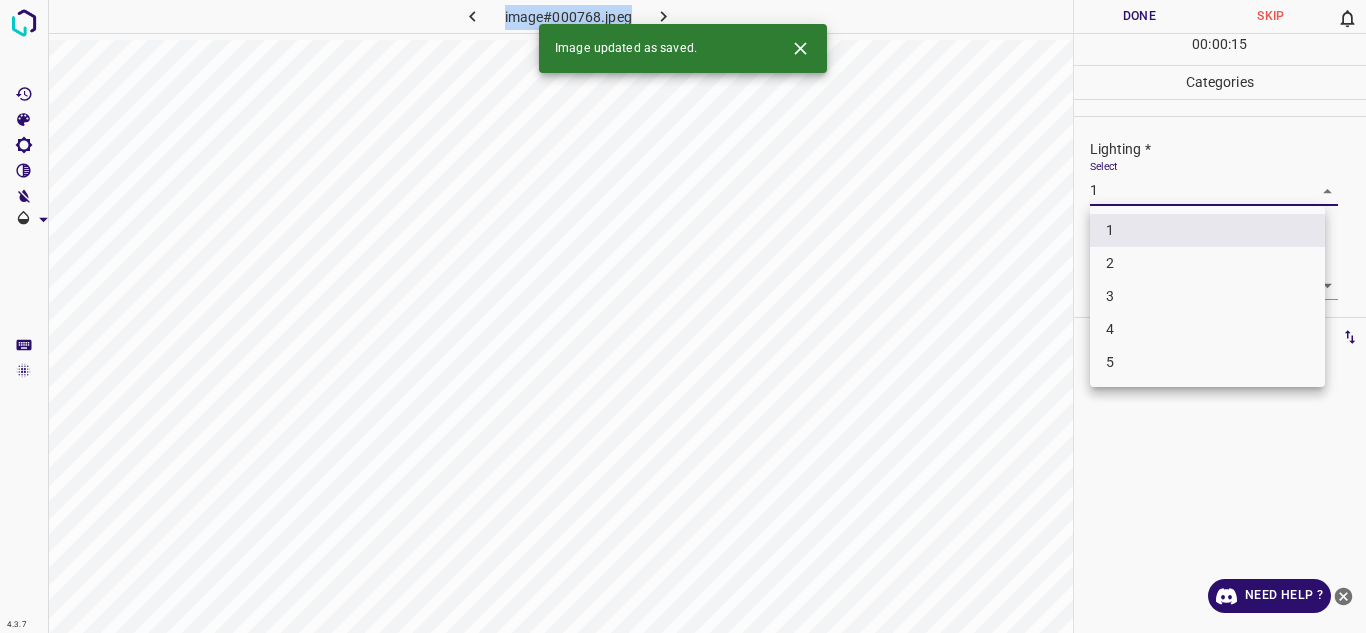 click on "4.3.7 image#000768.jpeg Done Skip 0 00   : 00   : 15   Categories Lighting *  Select 1 1 Focus *  Select 2 2 Overall *  Select 2 2 Labels   0 Categories 1 Lighting 2 Focus 3 Overall Tools Space Change between modes (Draw & Edit) I Auto labeling R Restore zoom M Zoom in N Zoom out Delete Delete selecte label Filters Z Restore filters X Saturation filter C Brightness filter V Contrast filter B Gray scale filter General O Download Image updated as saved. Need Help ? - Text - Hide - Delete 1 2 3 4 5" at bounding box center [683, 316] 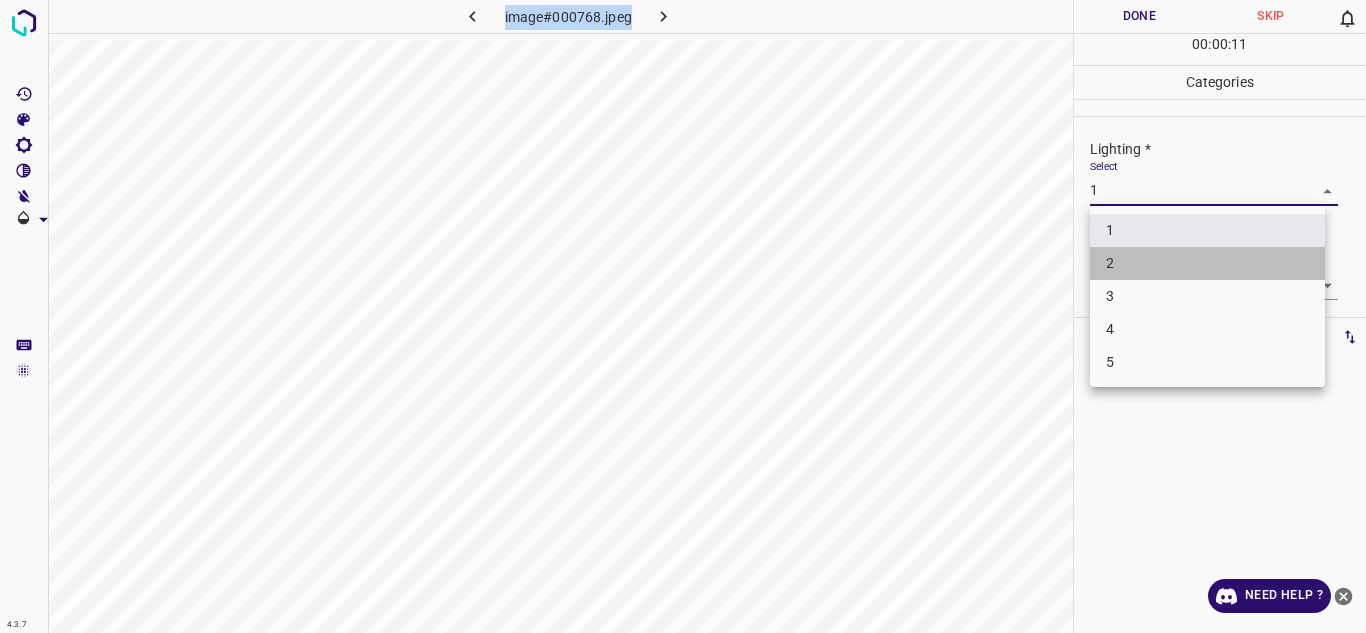 click on "2" at bounding box center [1207, 263] 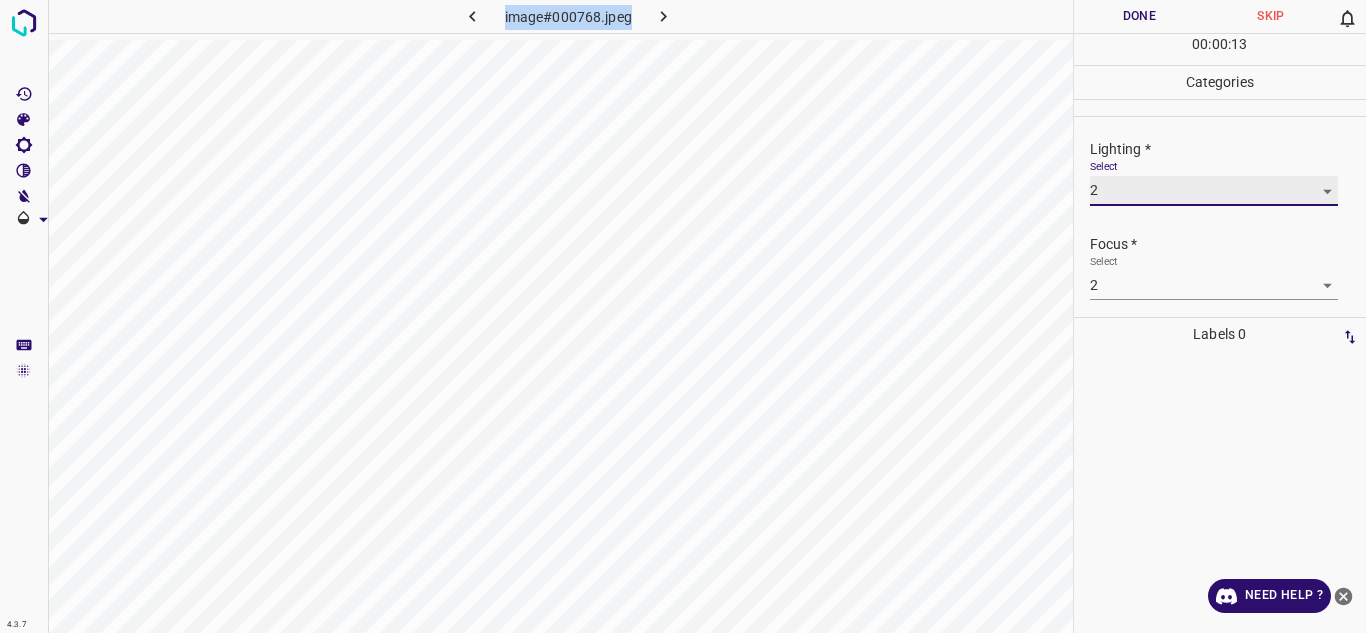 scroll, scrollTop: 98, scrollLeft: 0, axis: vertical 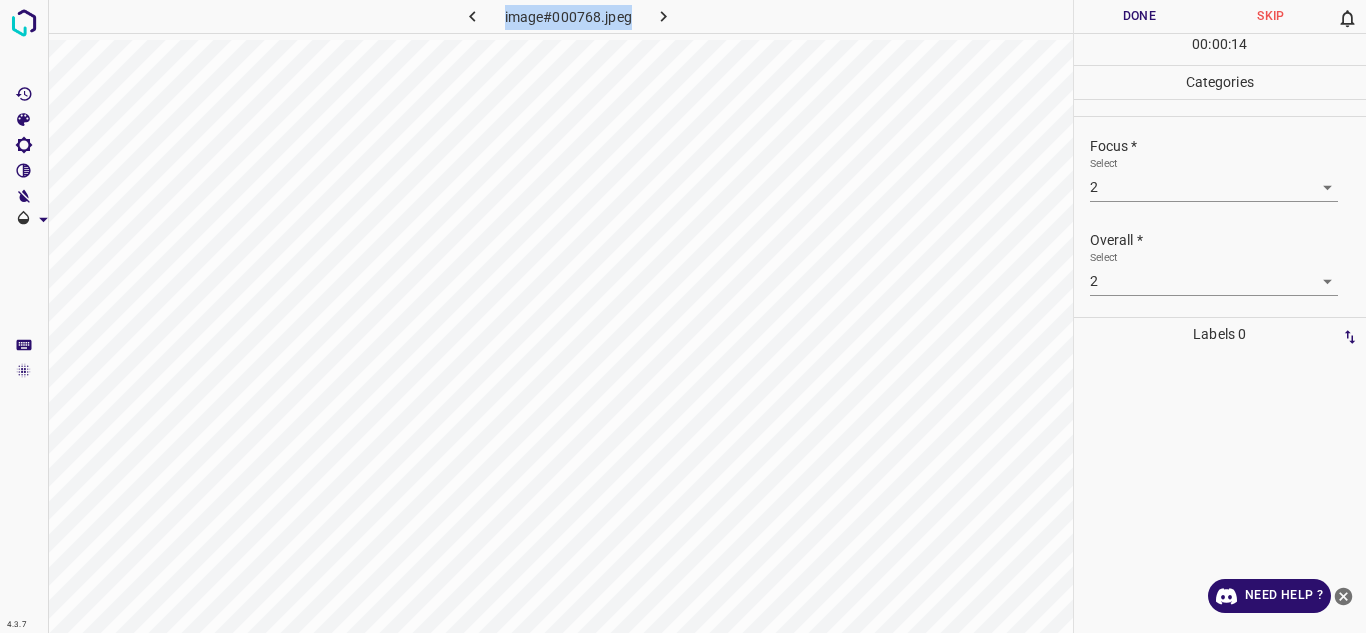 click on "4.3.7 image#000768.jpeg Done Skip 0 00   : 00   : 14   Categories Lighting *  Select 2 2 Focus *  Select 2 2 Overall *  Select 2 2 Labels   0 Categories 1 Lighting 2 Focus 3 Overall Tools Space Change between modes (Draw & Edit) I Auto labeling R Restore zoom M Zoom in N Zoom out Delete Delete selecte label Filters Z Restore filters X Saturation filter C Brightness filter V Contrast filter B Gray scale filter General O Download Need Help ? - Text - Hide - Delete" at bounding box center (683, 316) 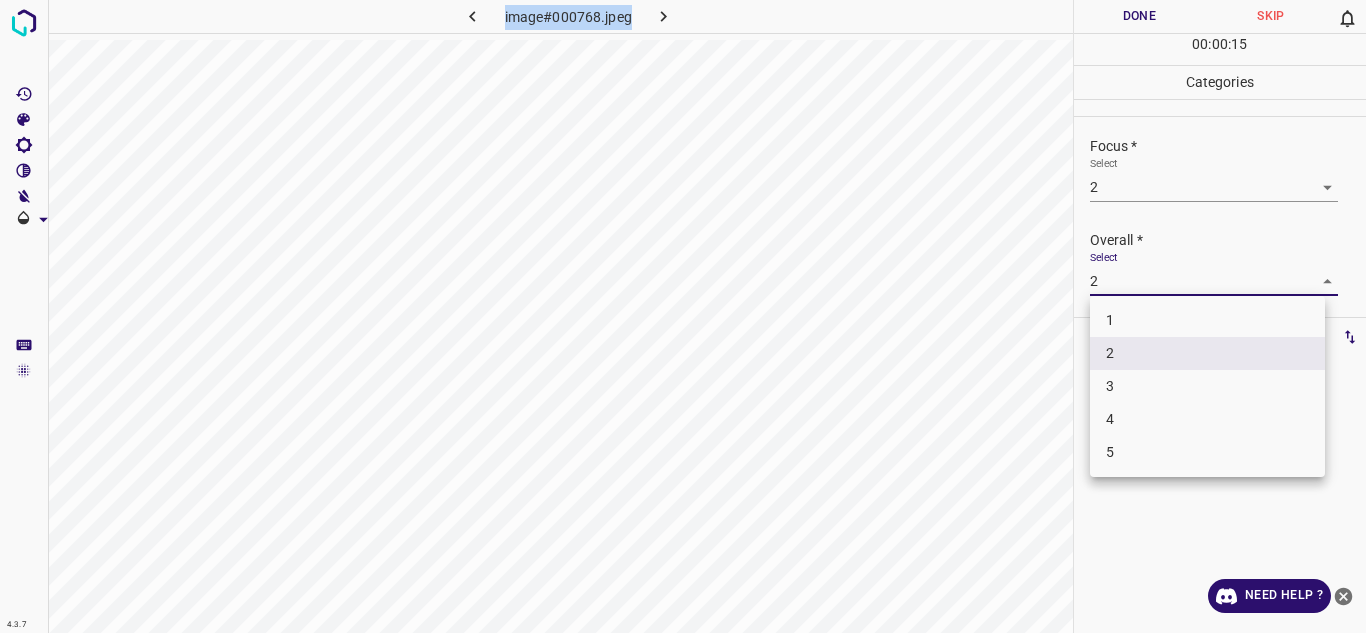 click on "3" at bounding box center (1207, 386) 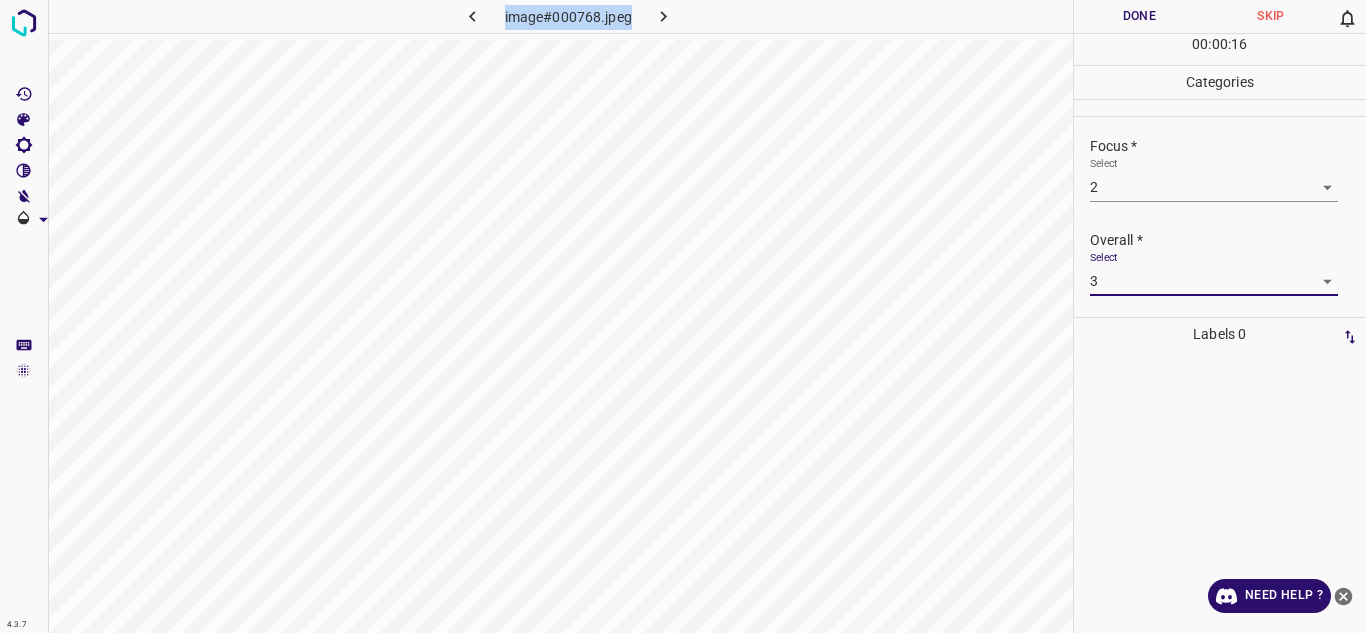 click on "4.3.7 image#000768.jpeg Done Skip 0 00   : 00   : 16   Categories Lighting *  Select 2 2 Focus *  Select 2 2 Overall *  Select 3 3 Labels   0 Categories 1 Lighting 2 Focus 3 Overall Tools Space Change between modes (Draw & Edit) I Auto labeling R Restore zoom M Zoom in N Zoom out Delete Delete selecte label Filters Z Restore filters X Saturation filter C Brightness filter V Contrast filter B Gray scale filter General O Download Need Help ? - Text - Hide - Delete" at bounding box center (683, 316) 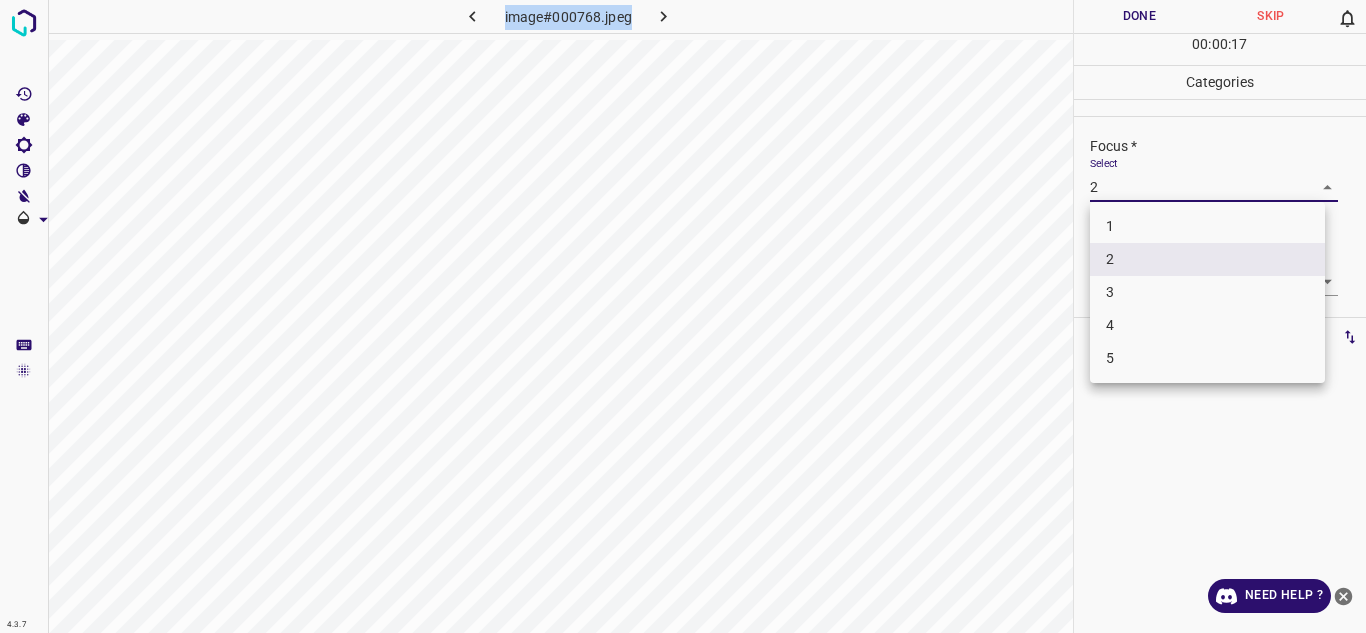 click on "3" at bounding box center (1207, 292) 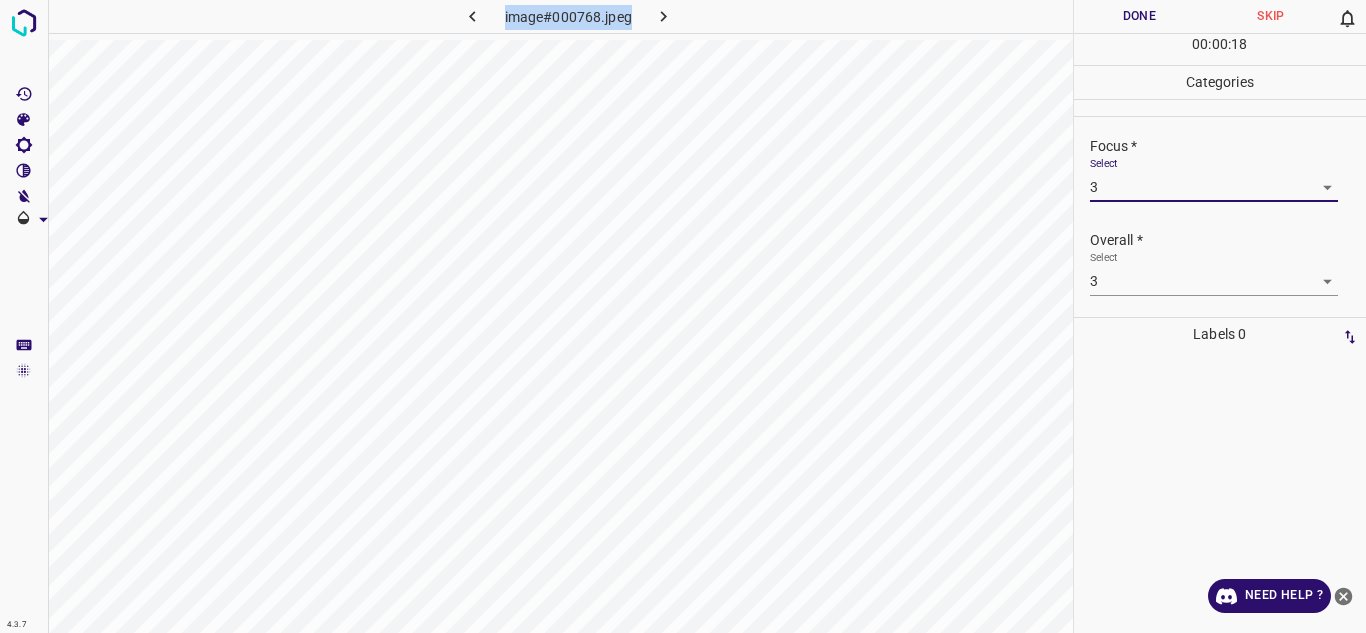 click on "Done" at bounding box center [1140, 16] 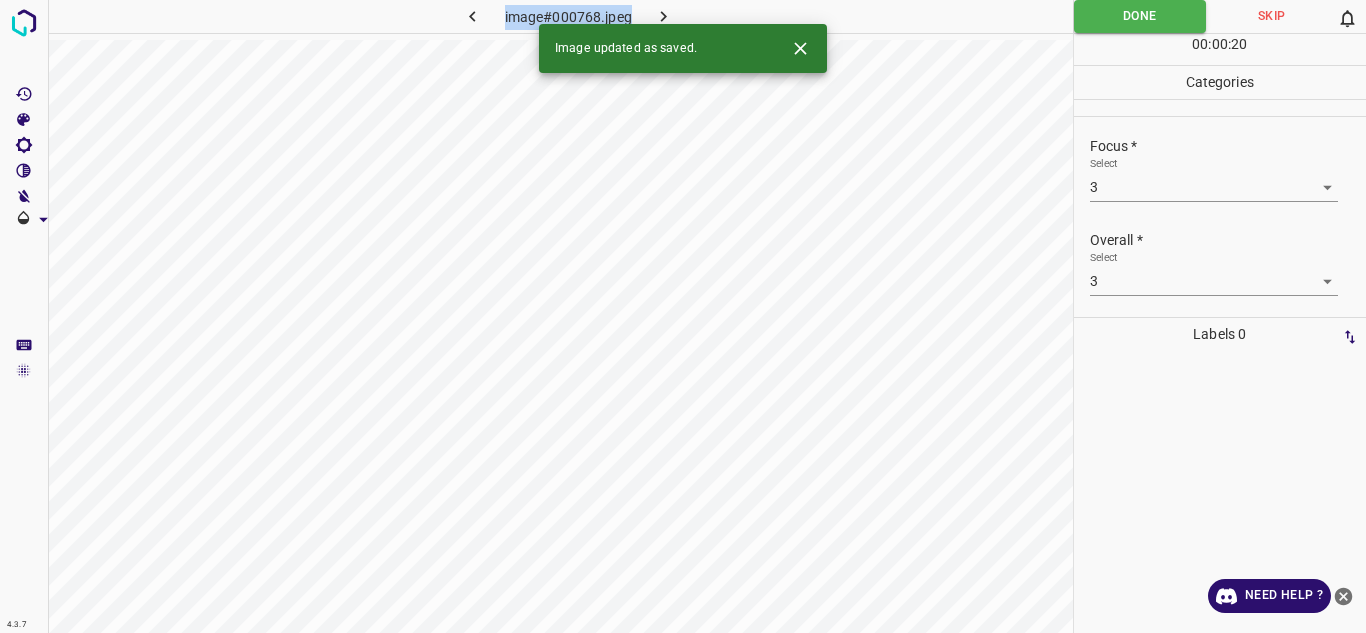click 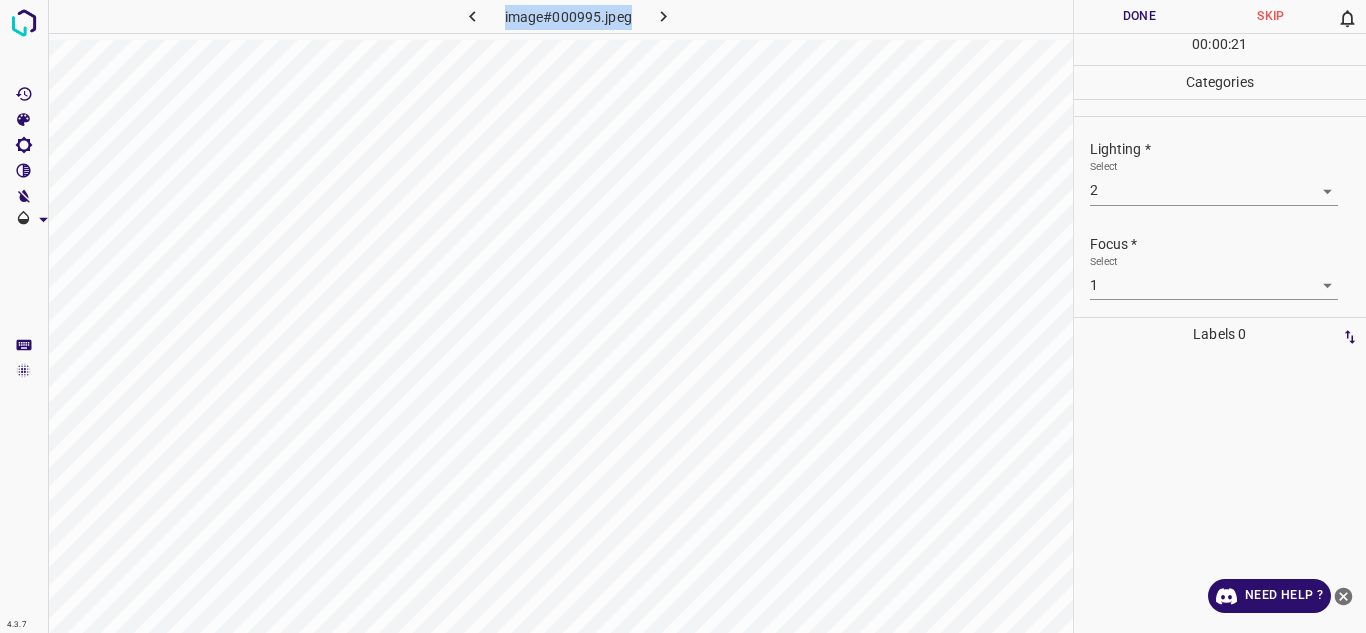 click on "4.3.7 image#000995.jpeg Done Skip 0 00   : 00   : 21   Categories Lighting *  Select 2 2 Focus *  Select 1 1 Overall *  Select 1 1 Labels   0 Categories 1 Lighting 2 Focus 3 Overall Tools Space Change between modes (Draw & Edit) I Auto labeling R Restore zoom M Zoom in N Zoom out Delete Delete selecte label Filters Z Restore filters X Saturation filter C Brightness filter V Contrast filter B Gray scale filter General O Download Need Help ? - Text - Hide - Delete" at bounding box center [683, 316] 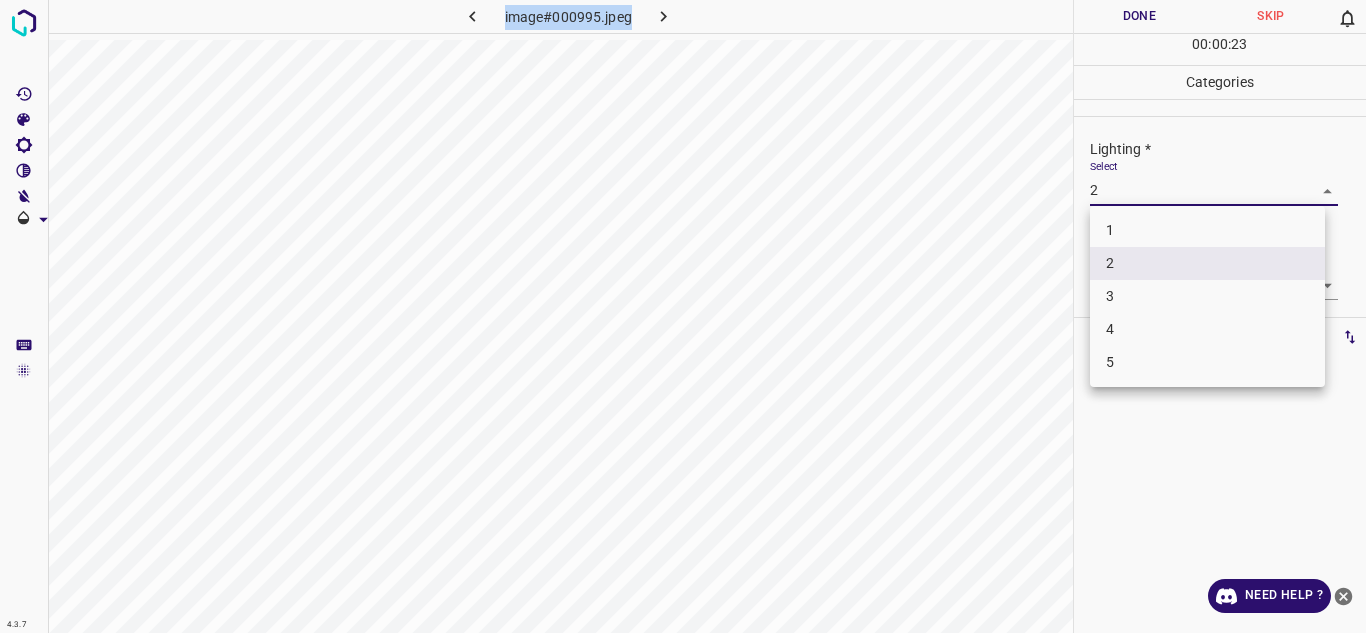 click on "3" at bounding box center (1207, 296) 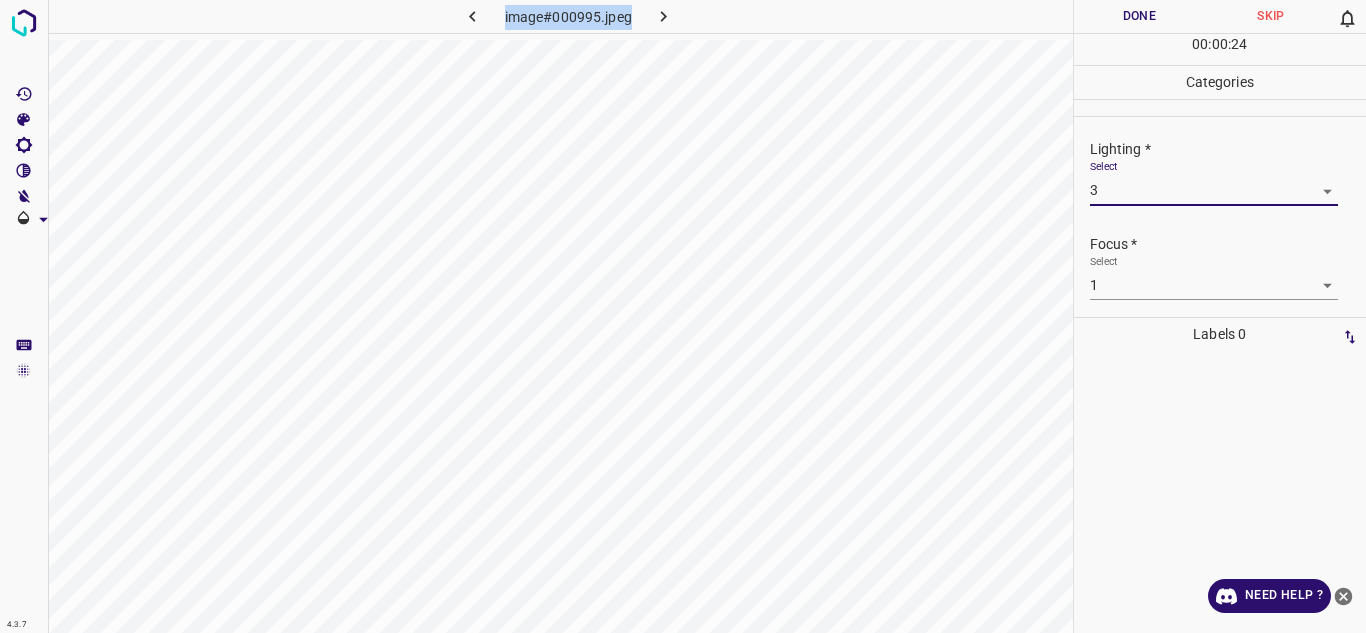 click on "4.3.7 image#000995.jpeg Done Skip 0 00   : 00   : 24   Categories Lighting *  Select 3 3 Focus *  Select 1 1 Overall *  Select 1 1 Labels   0 Categories 1 Lighting 2 Focus 3 Overall Tools Space Change between modes (Draw & Edit) I Auto labeling R Restore zoom M Zoom in N Zoom out Delete Delete selecte label Filters Z Restore filters X Saturation filter C Brightness filter V Contrast filter B Gray scale filter General O Download Need Help ? - Text - Hide - Delete" at bounding box center [683, 316] 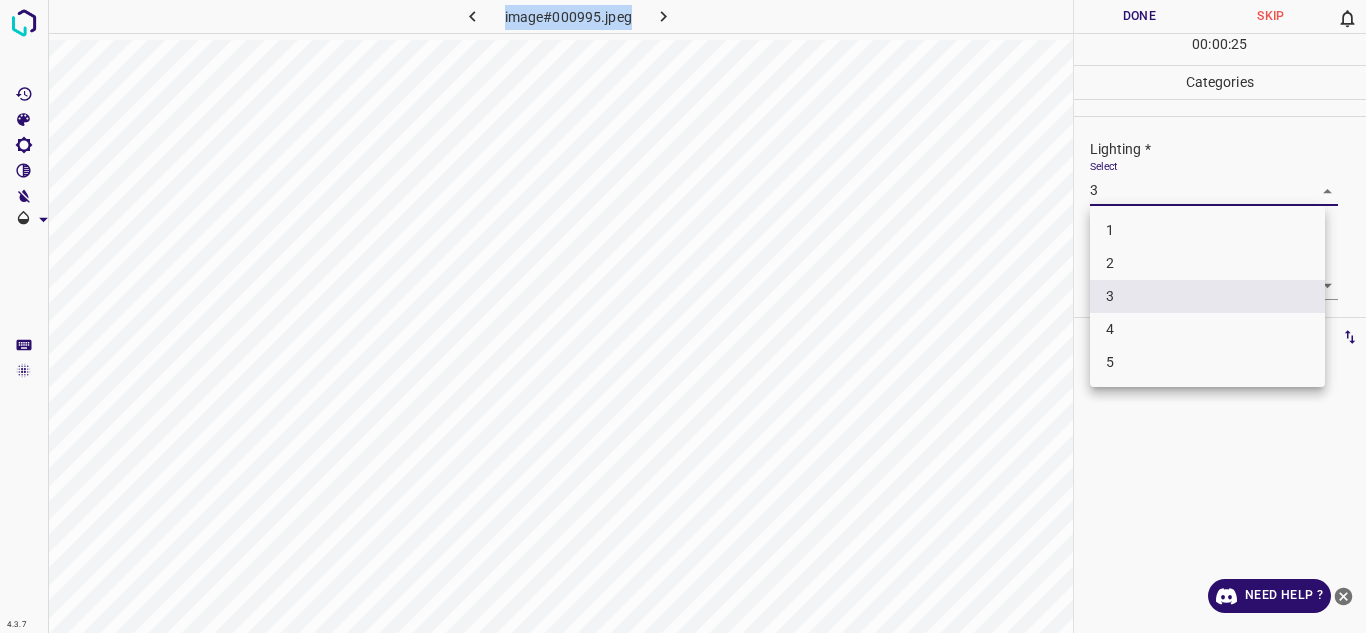 click on "2" at bounding box center (1207, 263) 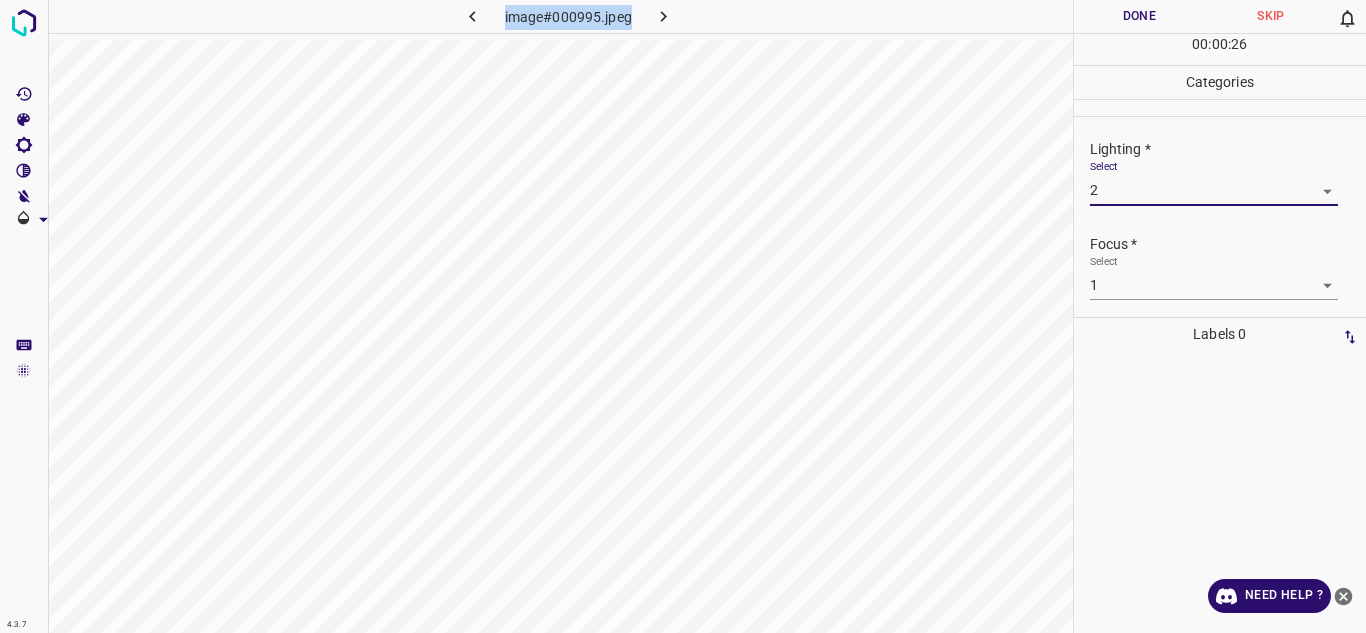 click on "4.3.7 image#000995.jpeg Done Skip 0 00   : 00   : 26   Categories Lighting *  Select 2 2 Focus *  Select 1 1 Overall *  Select 1 1 Labels   0 Categories 1 Lighting 2 Focus 3 Overall Tools Space Change between modes (Draw & Edit) I Auto labeling R Restore zoom M Zoom in N Zoom out Delete Delete selecte label Filters Z Restore filters X Saturation filter C Brightness filter V Contrast filter B Gray scale filter General O Download Need Help ? - Text - Hide - Delete" at bounding box center [683, 316] 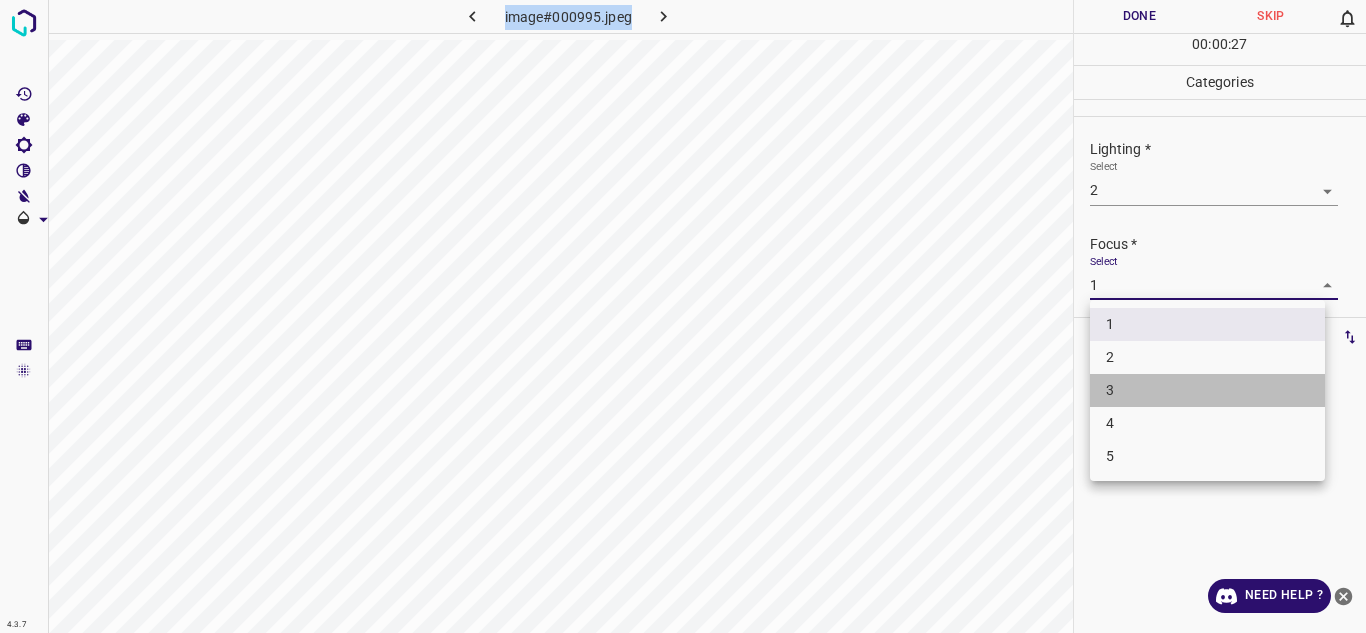click on "3" at bounding box center (1207, 390) 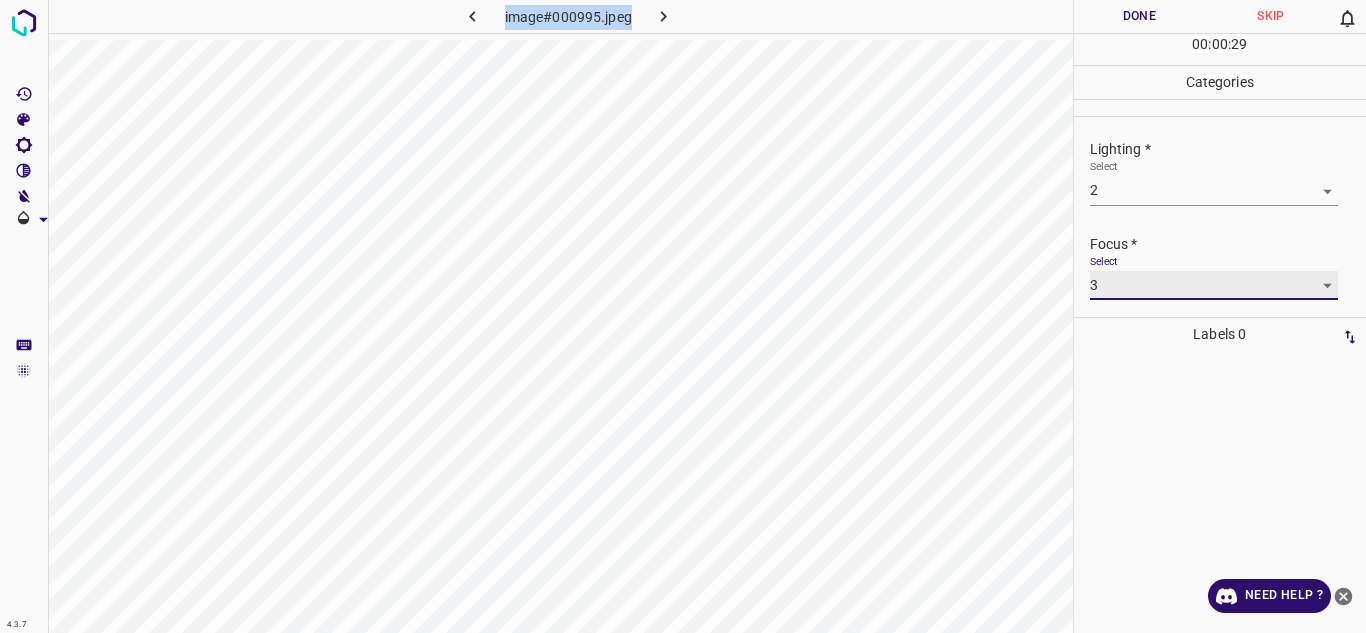 scroll, scrollTop: 98, scrollLeft: 0, axis: vertical 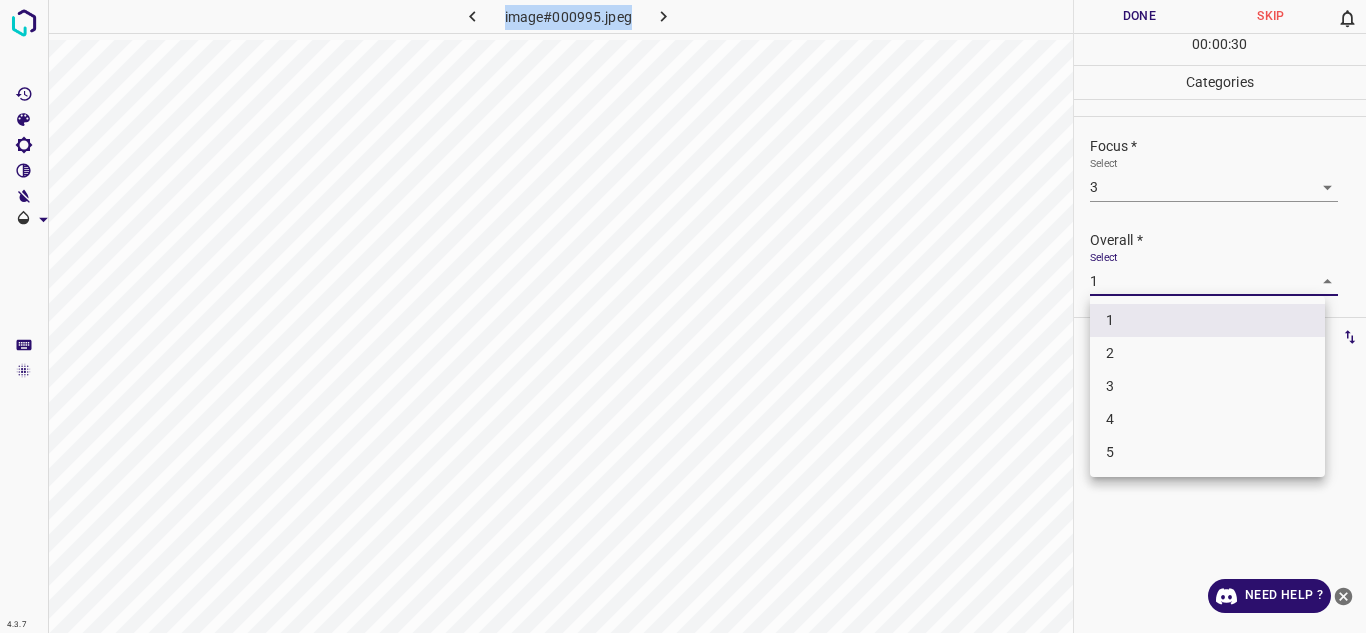click on "4.3.7 image#000995.jpeg Done Skip 0 00   : 00   : 30   Categories Lighting *  Select 2 2 Focus *  Select 3 3 Overall *  Select 1 1 Labels   0 Categories 1 Lighting 2 Focus 3 Overall Tools Space Change between modes (Draw & Edit) I Auto labeling R Restore zoom M Zoom in N Zoom out Delete Delete selecte label Filters Z Restore filters X Saturation filter C Brightness filter V Contrast filter B Gray scale filter General O Download Need Help ? - Text - Hide - Delete 1 2 3 4 5" at bounding box center [683, 316] 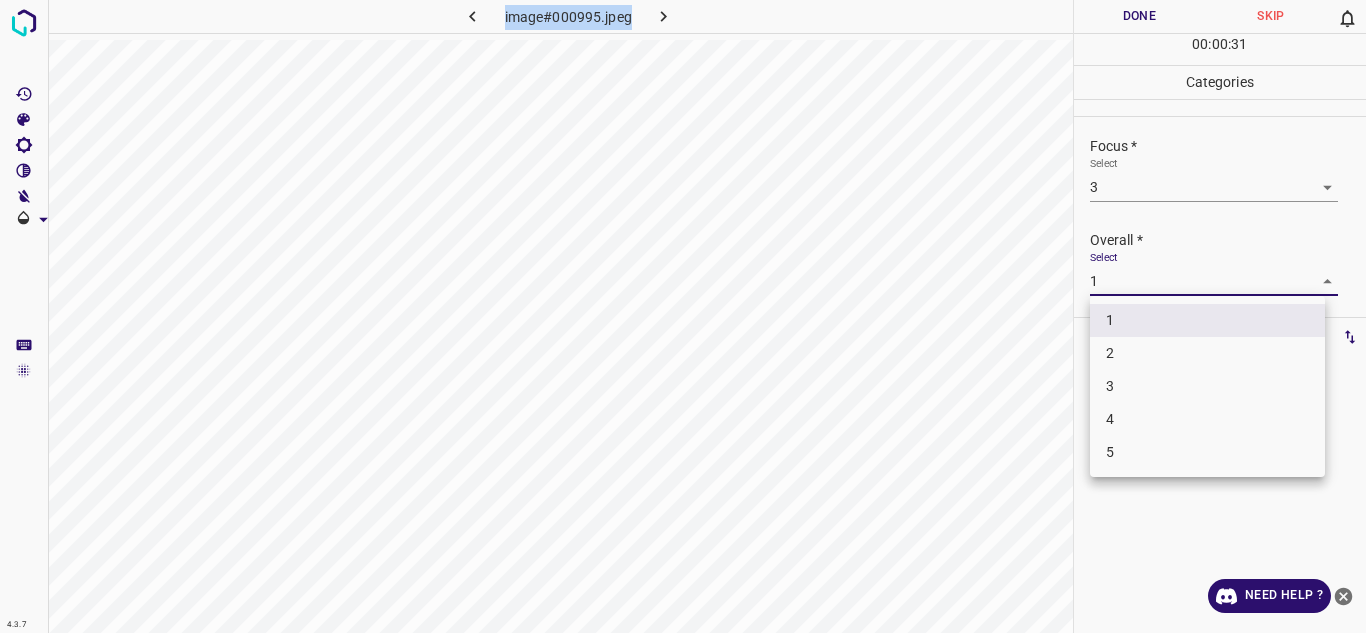 click on "3" at bounding box center (1207, 386) 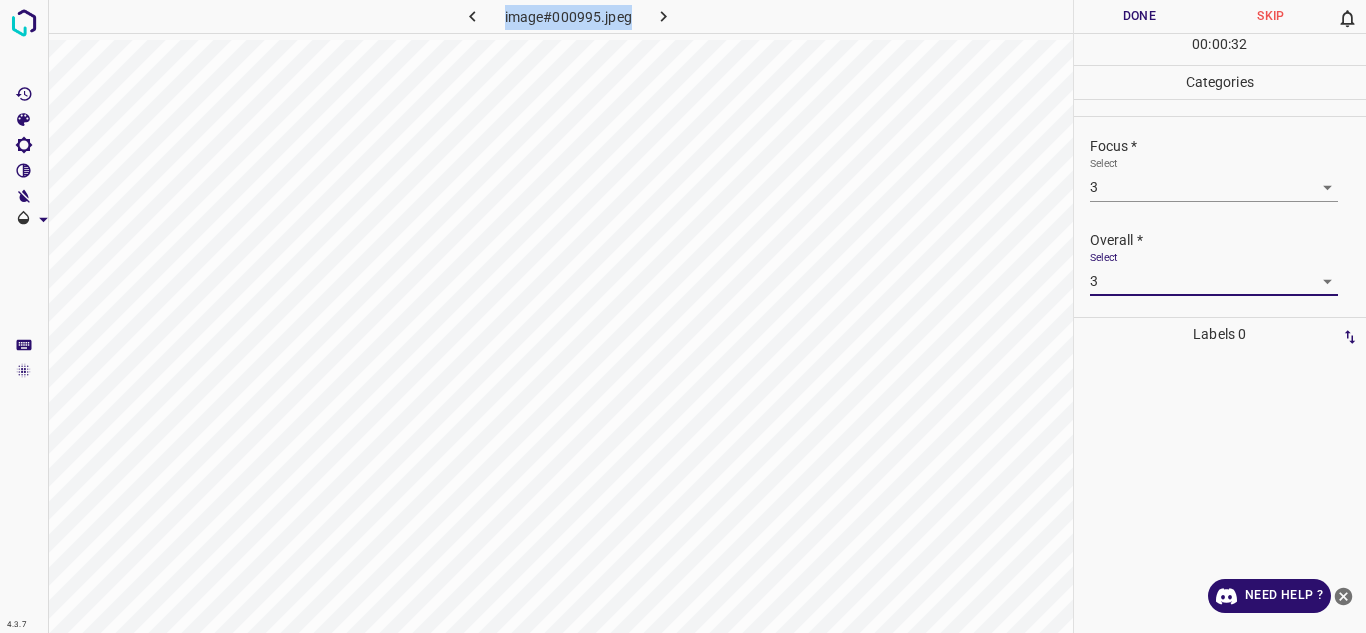 click on "Done" at bounding box center [1140, 16] 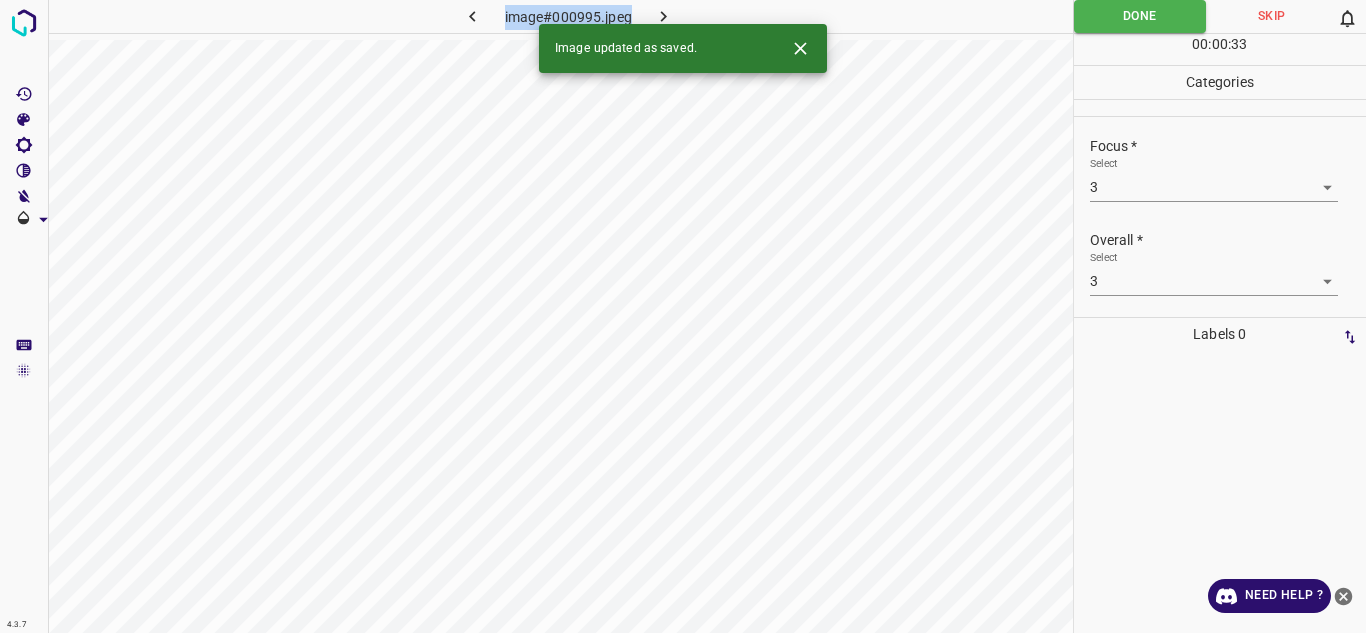 click 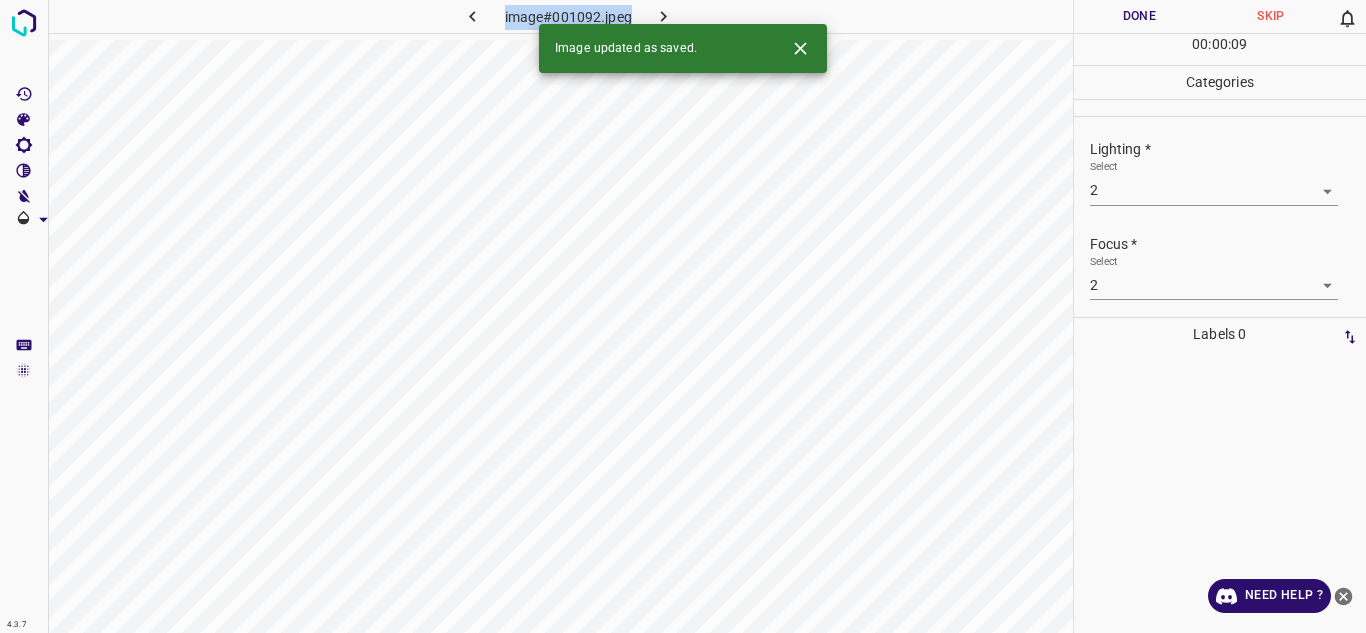 click on "4.3.7 image#001092.jpeg Done Skip 0 00   : 00   : 09   Categories Lighting *  Select 2 2 Focus *  Select 2 2 Overall *  Select 2 2 Labels   0 Categories 1 Lighting 2 Focus 3 Overall Tools Space Change between modes (Draw & Edit) I Auto labeling R Restore zoom M Zoom in N Zoom out Delete Delete selecte label Filters Z Restore filters X Saturation filter C Brightness filter V Contrast filter B Gray scale filter General O Download Image updated as saved. Need Help ? - Text - Hide - Delete" at bounding box center (683, 316) 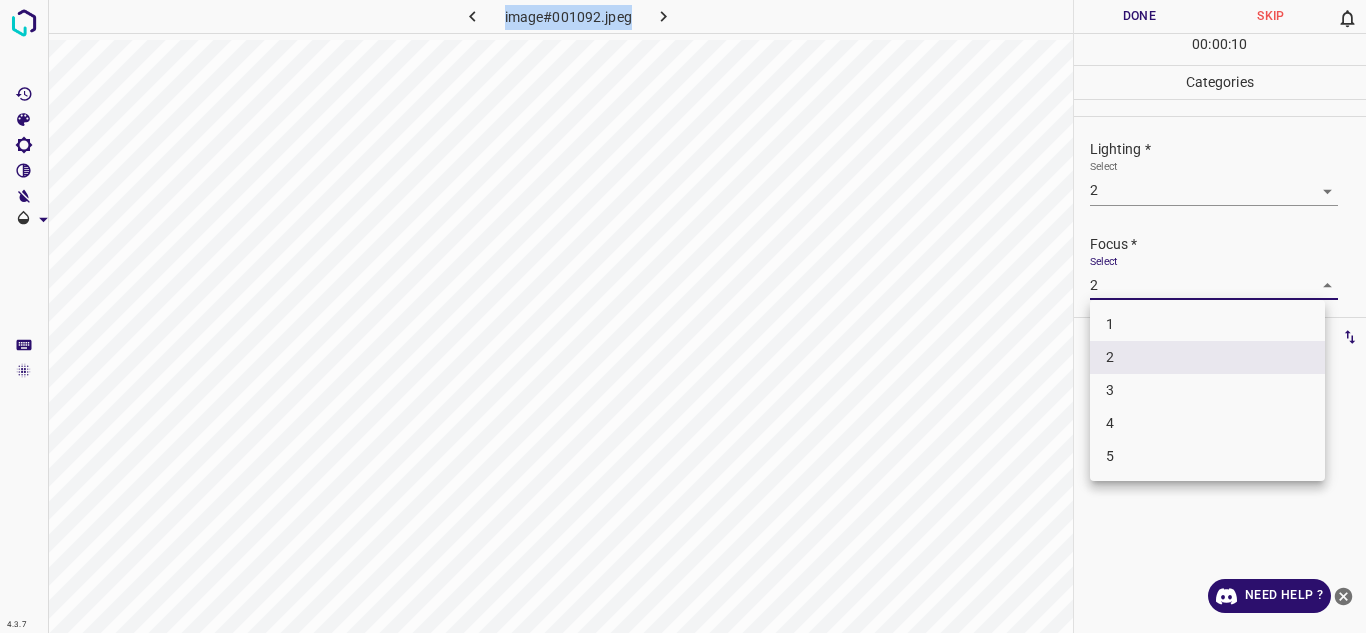 click on "3" at bounding box center [1207, 390] 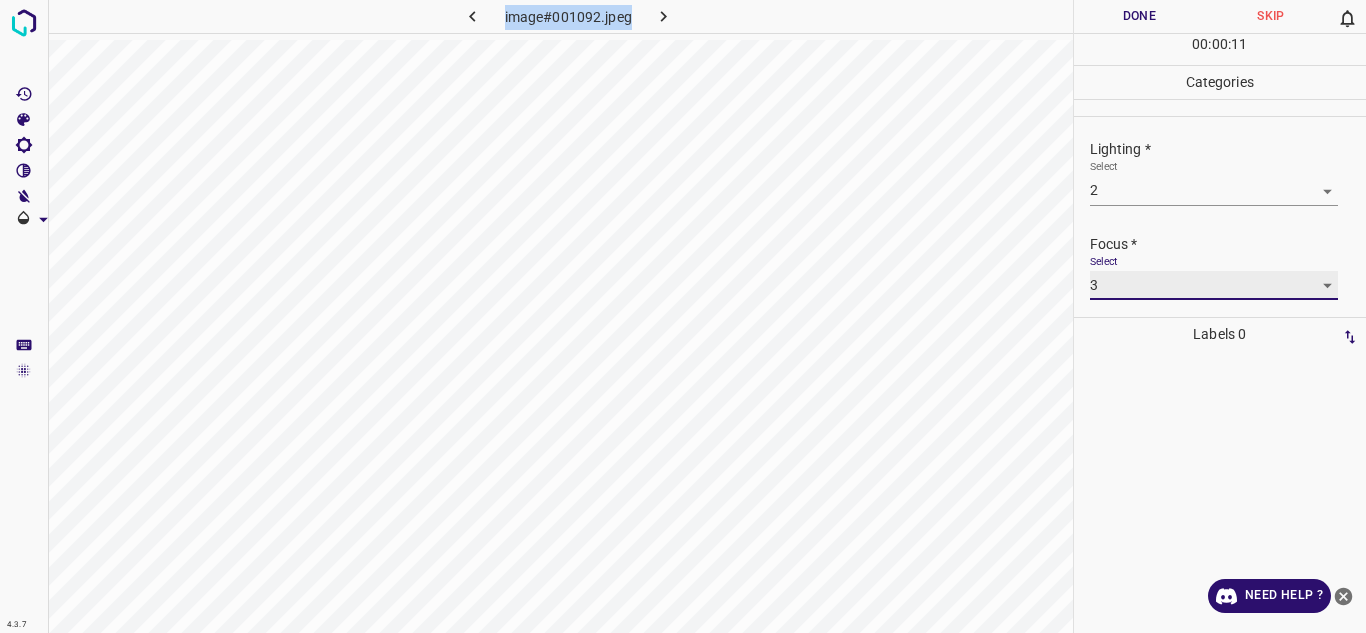 scroll, scrollTop: 98, scrollLeft: 0, axis: vertical 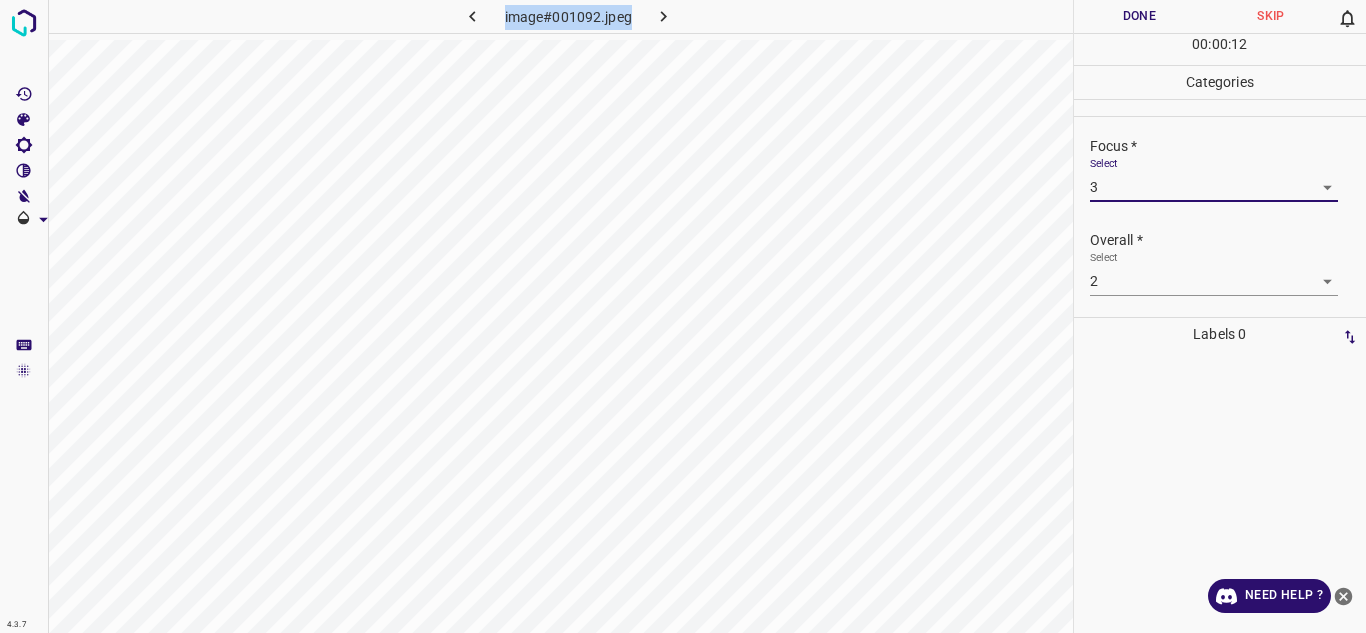 click on "4.3.7 image#001092.jpeg Done Skip 0 00   : 00   : 12   Categories Lighting *  Select 2 2 Focus *  Select 3 3 Overall *  Select 2 2 Labels   0 Categories 1 Lighting 2 Focus 3 Overall Tools Space Change between modes (Draw & Edit) I Auto labeling R Restore zoom M Zoom in N Zoom out Delete Delete selecte label Filters Z Restore filters X Saturation filter C Brightness filter V Contrast filter B Gray scale filter General O Download Need Help ? - Text - Hide - Delete" at bounding box center [683, 316] 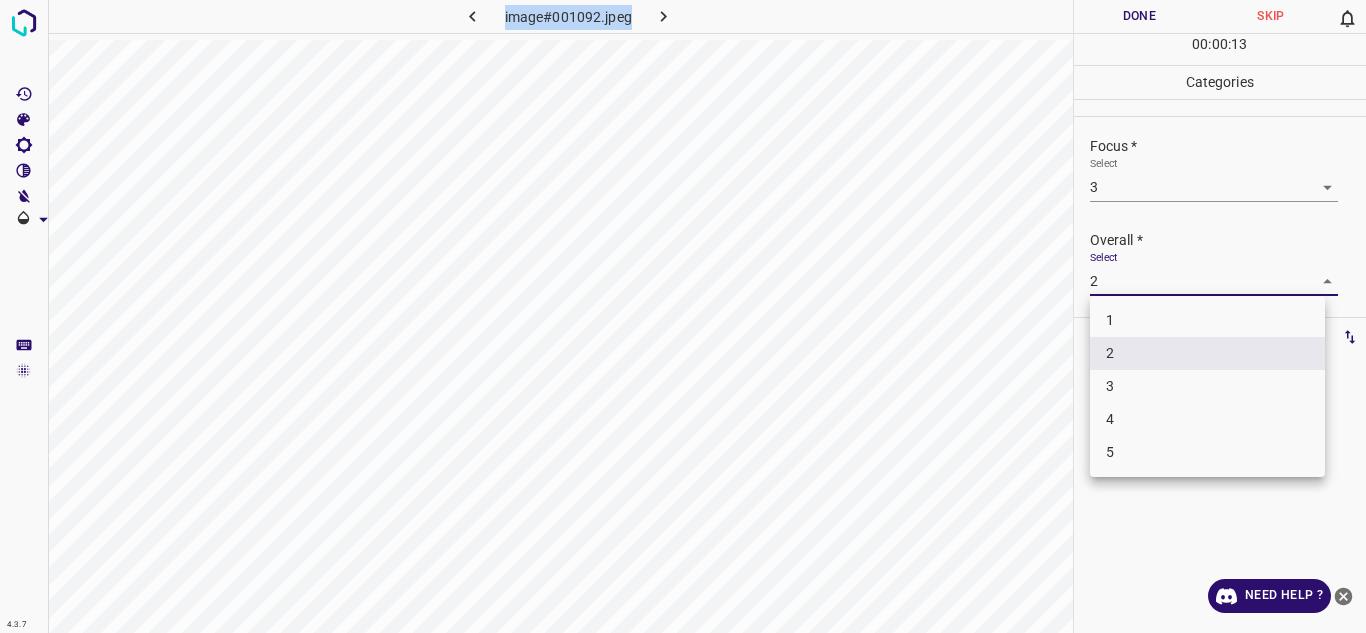 click on "3" at bounding box center [1207, 386] 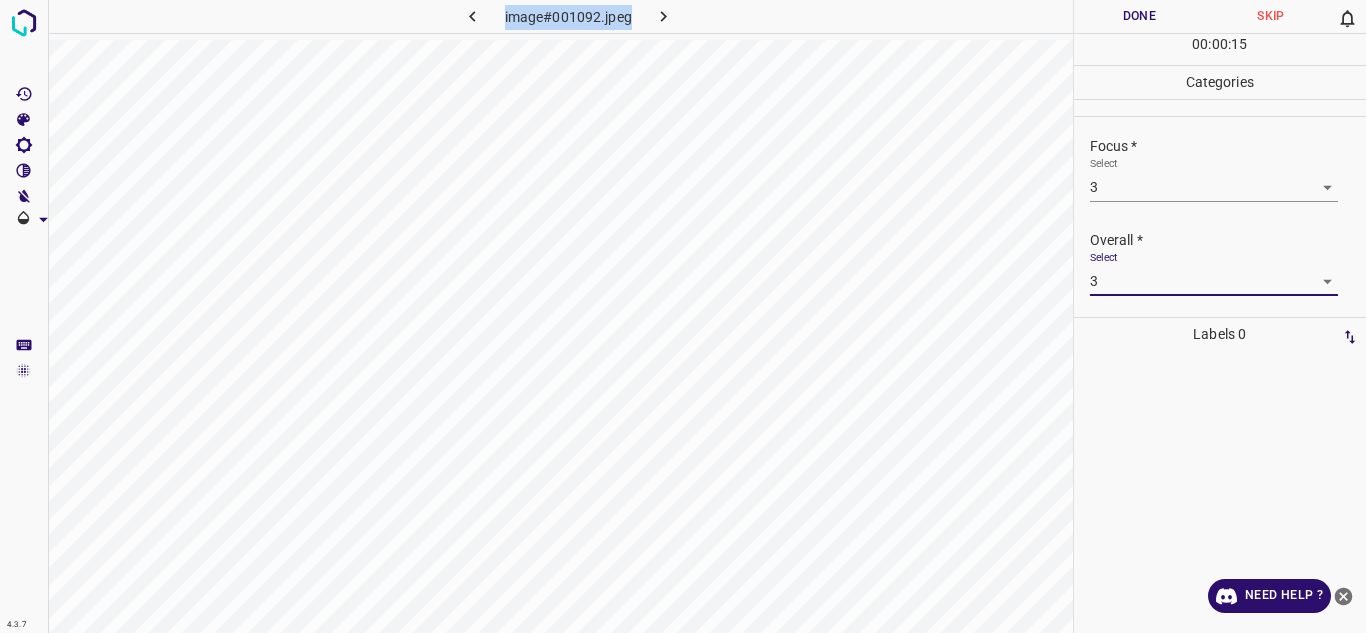 click on "Done" at bounding box center [1140, 16] 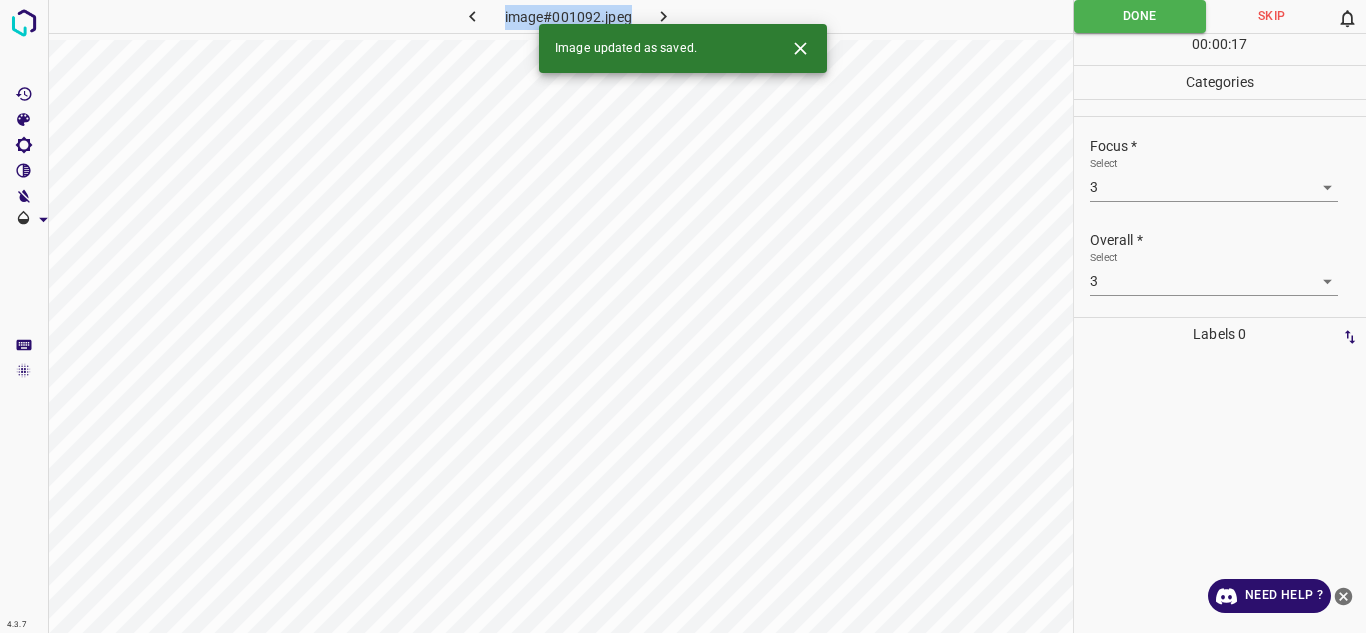 click at bounding box center (664, 16) 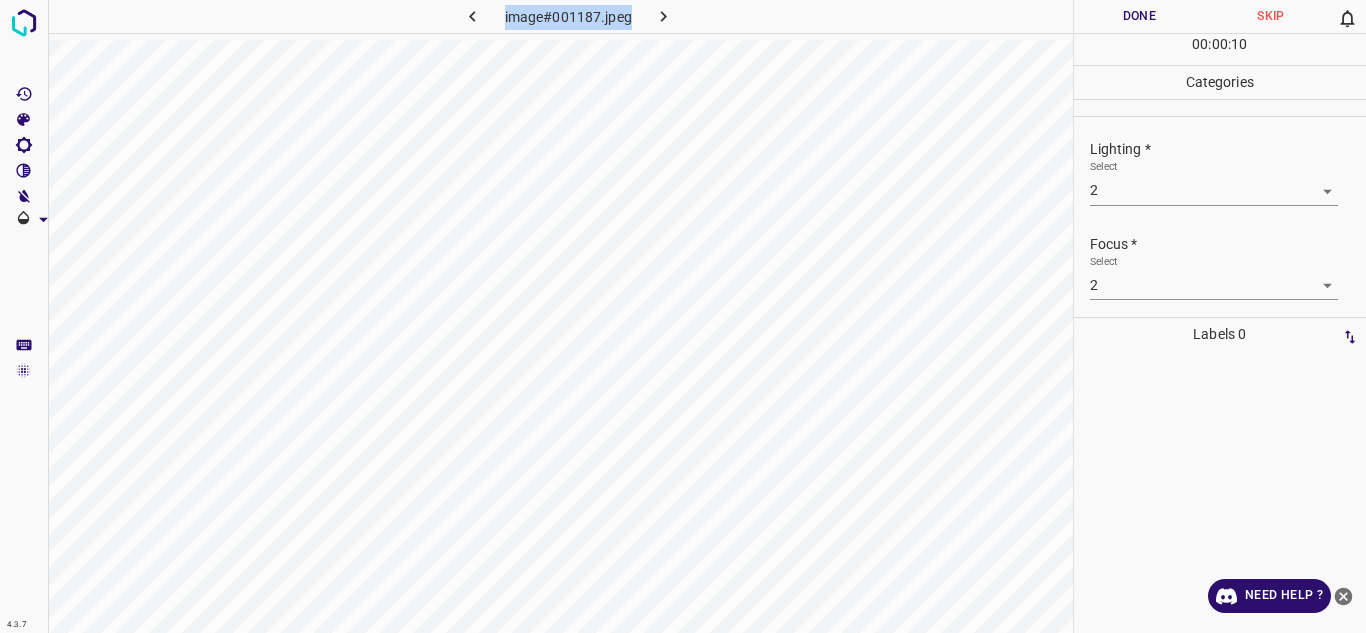 click on "4.3.7 image#001187.jpeg Done Skip 0 00   : 00   : 10   Categories Lighting *  Select 2 2 Focus *  Select 2 2 Overall *  Select 2 2 Labels   0 Categories 1 Lighting 2 Focus 3 Overall Tools Space Change between modes (Draw & Edit) I Auto labeling R Restore zoom M Zoom in N Zoom out Delete Delete selecte label Filters Z Restore filters X Saturation filter C Brightness filter V Contrast filter B Gray scale filter General O Download Need Help ? - Text - Hide - Delete" at bounding box center [683, 316] 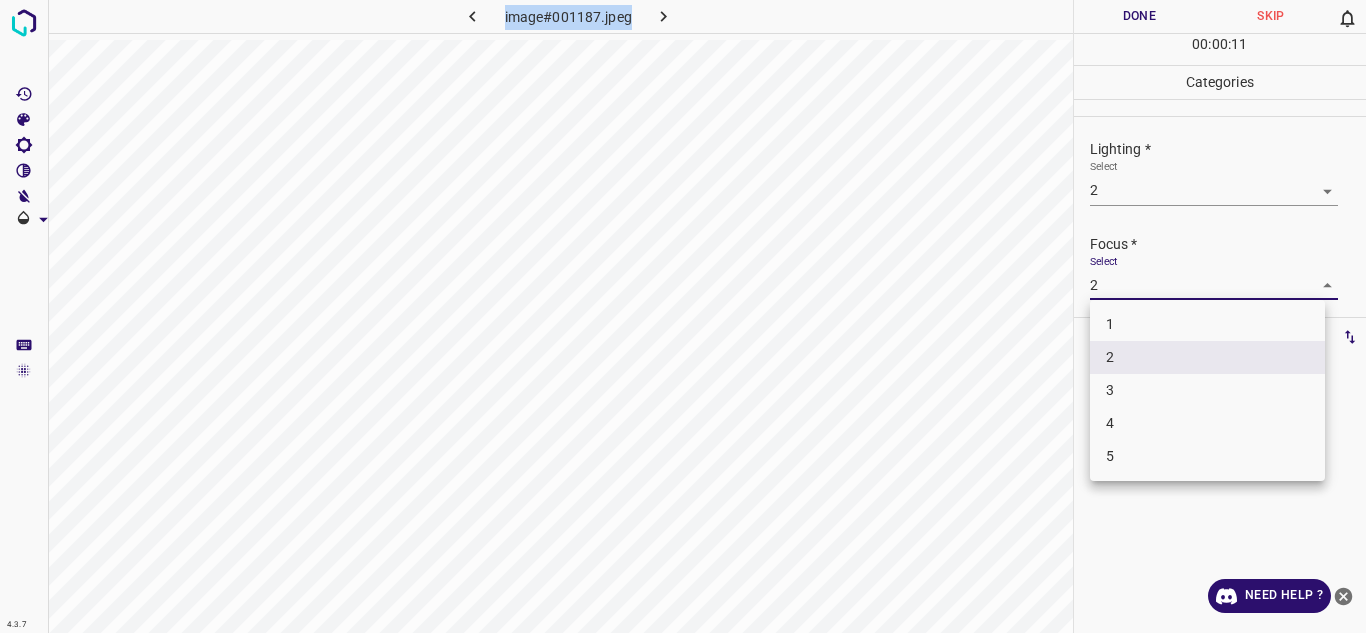 click on "3" at bounding box center (1207, 390) 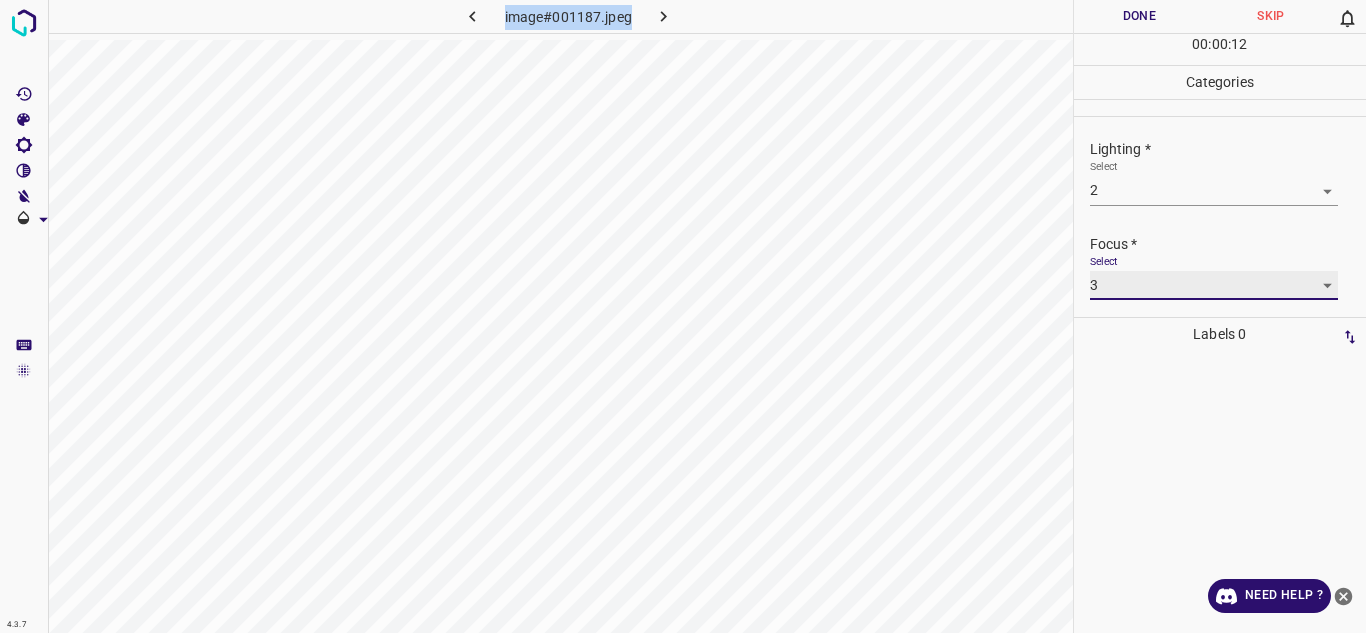 scroll, scrollTop: 98, scrollLeft: 0, axis: vertical 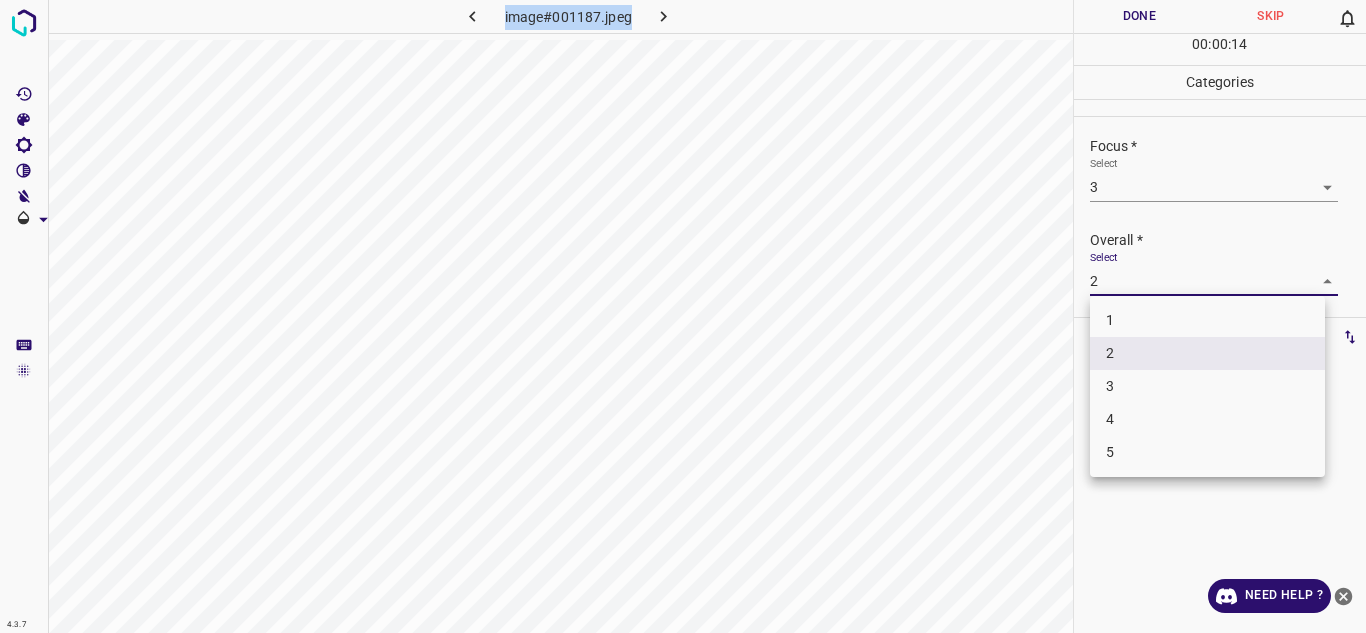 click on "4.3.7 image#001187.jpeg Done Skip 0 00   : 00   : 14   Categories Lighting *  Select 2 2 Focus *  Select 3 3 Overall *  Select 2 2 Labels   0 Categories 1 Lighting 2 Focus 3 Overall Tools Space Change between modes (Draw & Edit) I Auto labeling R Restore zoom M Zoom in N Zoom out Delete Delete selecte label Filters Z Restore filters X Saturation filter C Brightness filter V Contrast filter B Gray scale filter General O Download Need Help ? - Text - Hide - Delete 1 2 3 4 5" at bounding box center [683, 316] 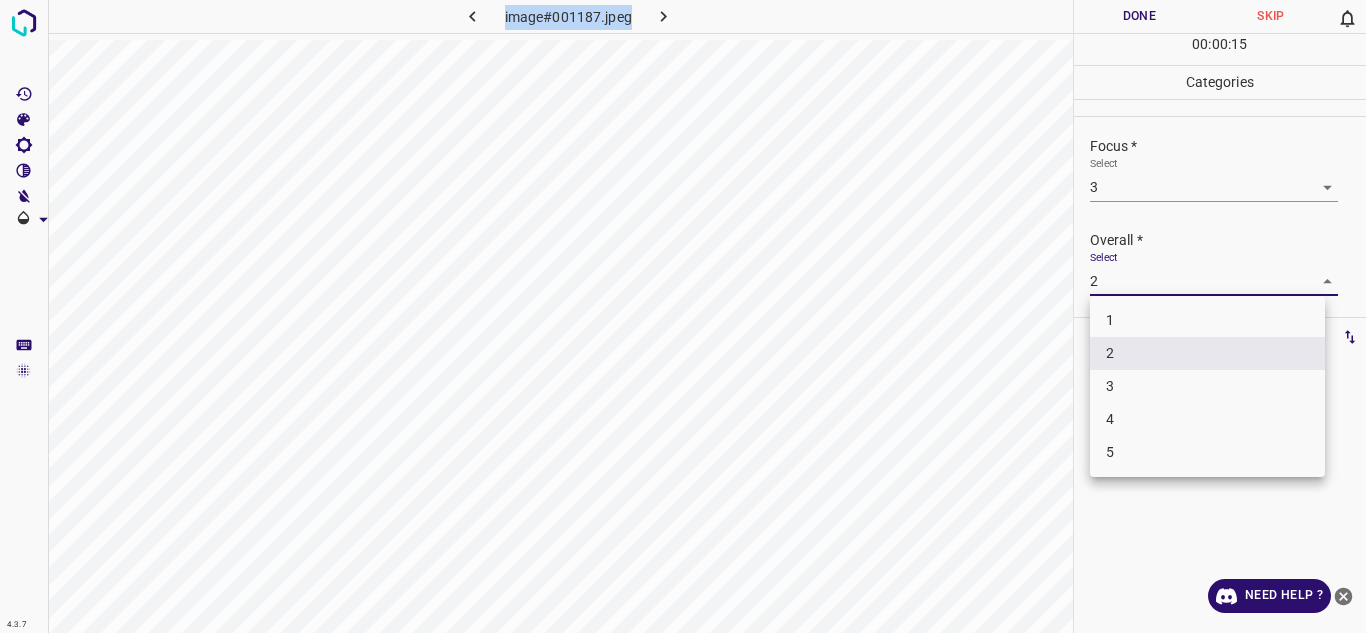click on "3" at bounding box center (1207, 386) 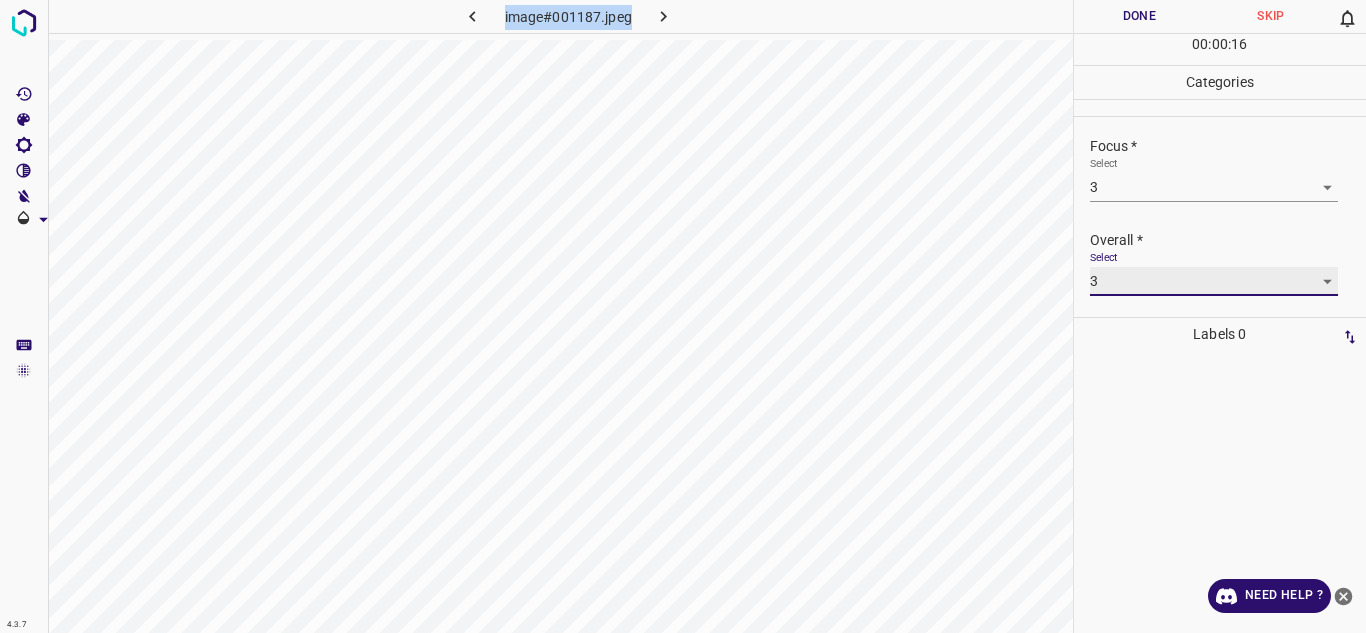 scroll, scrollTop: 0, scrollLeft: 0, axis: both 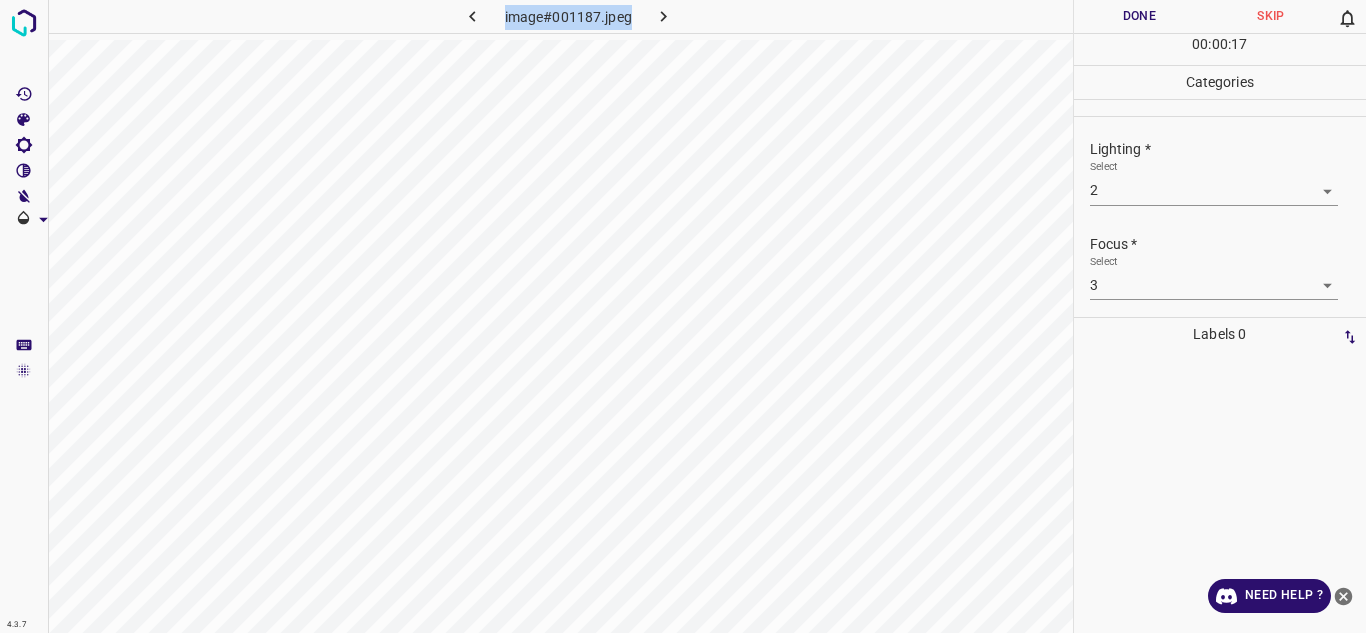 click on "4.3.7 image#001187.jpeg Done Skip 0 00   : 00   : 17   Categories Lighting *  Select 2 2 Focus *  Select 3 3 Overall *  Select 3 3 Labels   0 Categories 1 Lighting 2 Focus 3 Overall Tools Space Change between modes (Draw & Edit) I Auto labeling R Restore zoom M Zoom in N Zoom out Delete Delete selecte label Filters Z Restore filters X Saturation filter C Brightness filter V Contrast filter B Gray scale filter General O Download Need Help ? - Text - Hide - Delete" at bounding box center (683, 316) 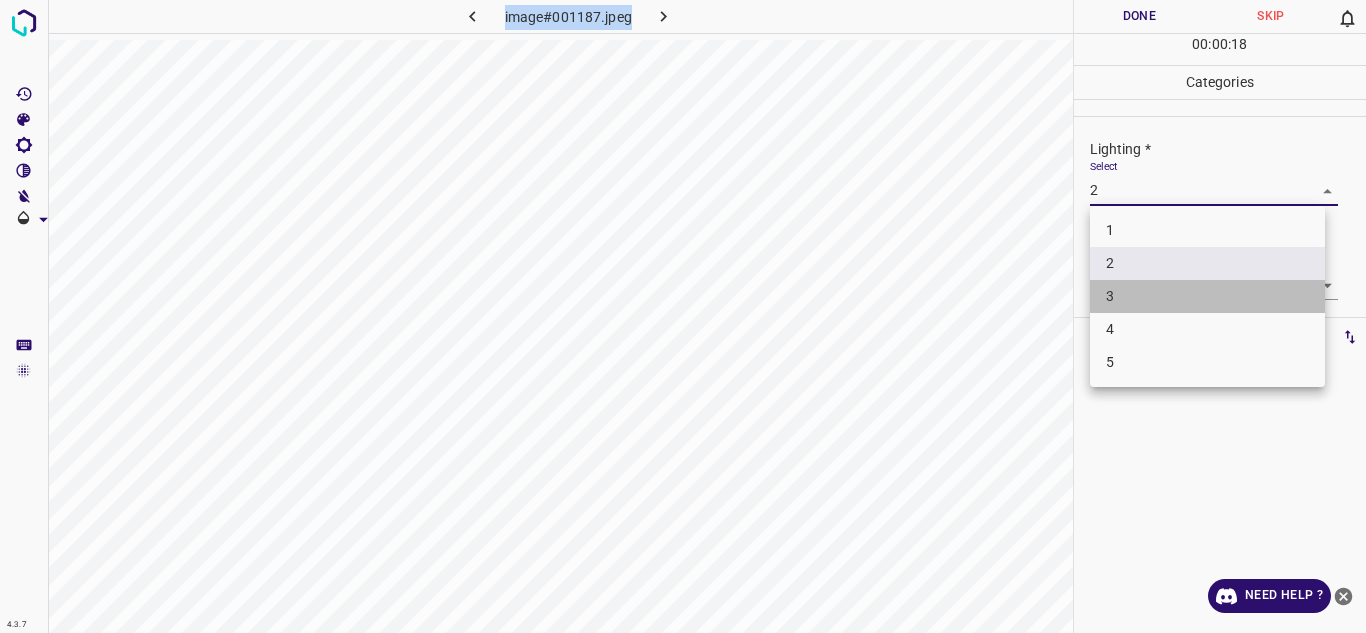 click on "3" at bounding box center [1207, 296] 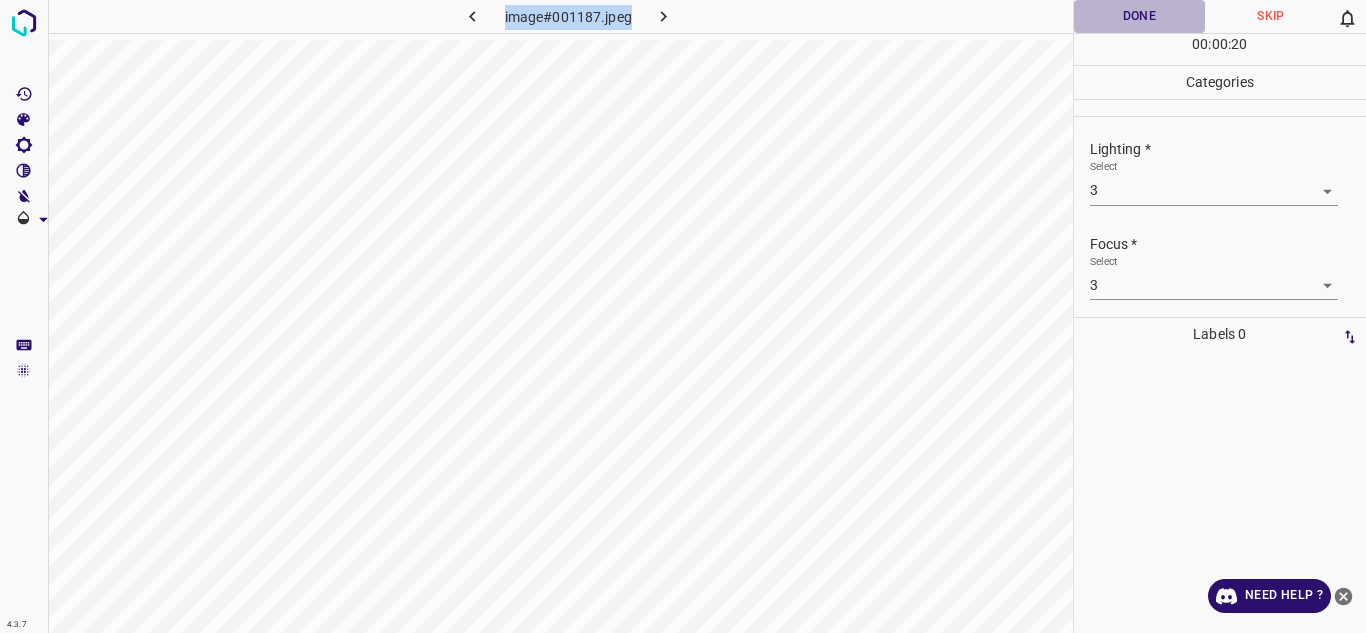 click on "Done" at bounding box center [1140, 16] 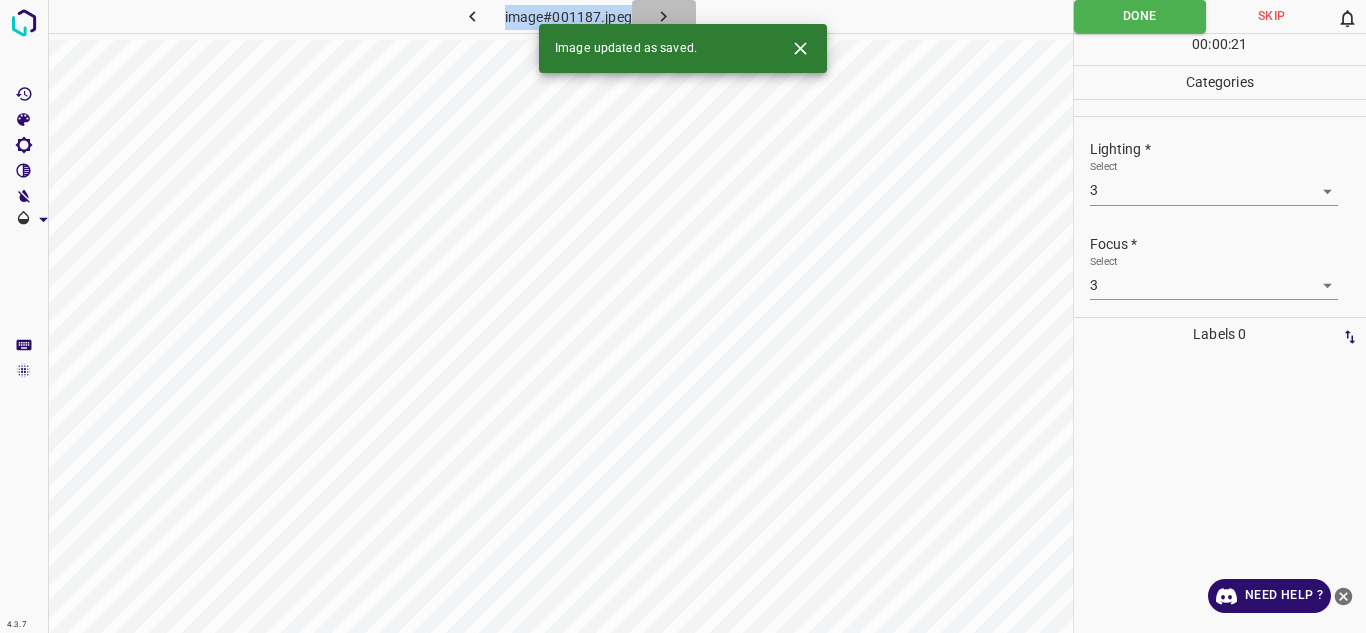 click 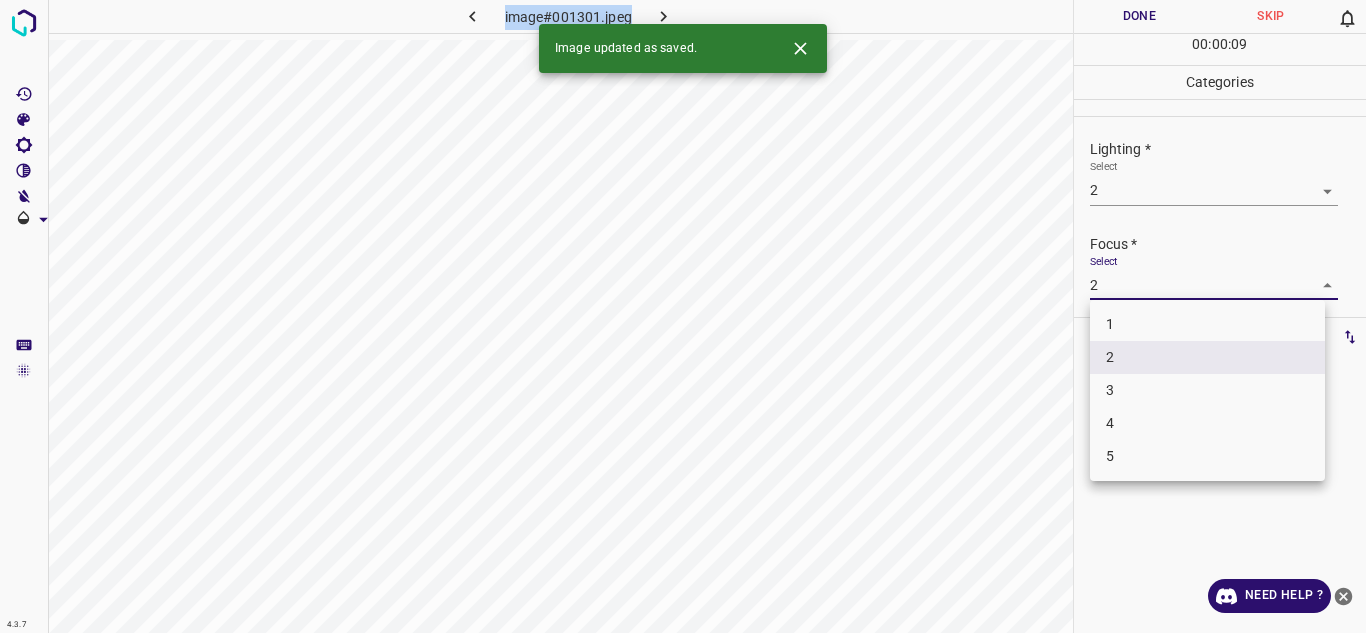 click on "4.3.7 image#001301.jpeg Done Skip 0 00   : 00   : 09   Categories Lighting *  Select 2 2 Focus *  Select 2 2 Overall *  Select 2 2 Labels   0 Categories 1 Lighting 2 Focus 3 Overall Tools Space Change between modes (Draw & Edit) I Auto labeling R Restore zoom M Zoom in N Zoom out Delete Delete selecte label Filters Z Restore filters X Saturation filter C Brightness filter V Contrast filter B Gray scale filter General O Download Image updated as saved. Need Help ? - Text - Hide - Delete 1 2 3 4 5" at bounding box center (683, 316) 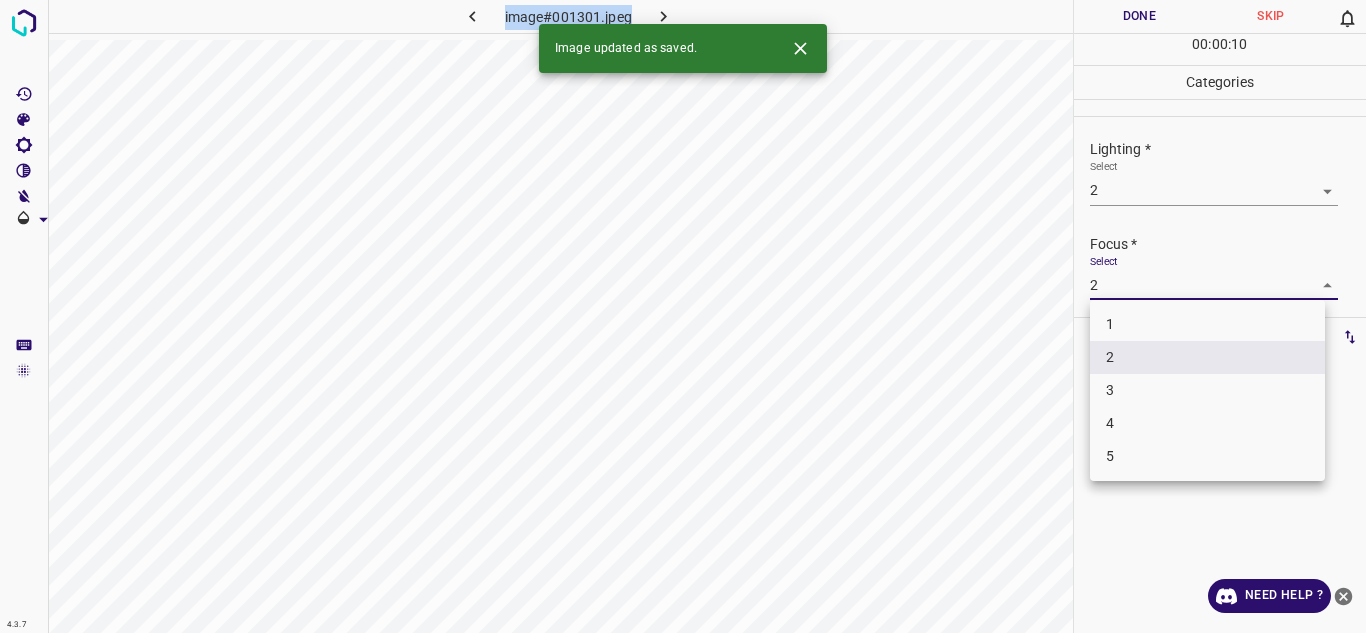 click on "3" at bounding box center (1207, 390) 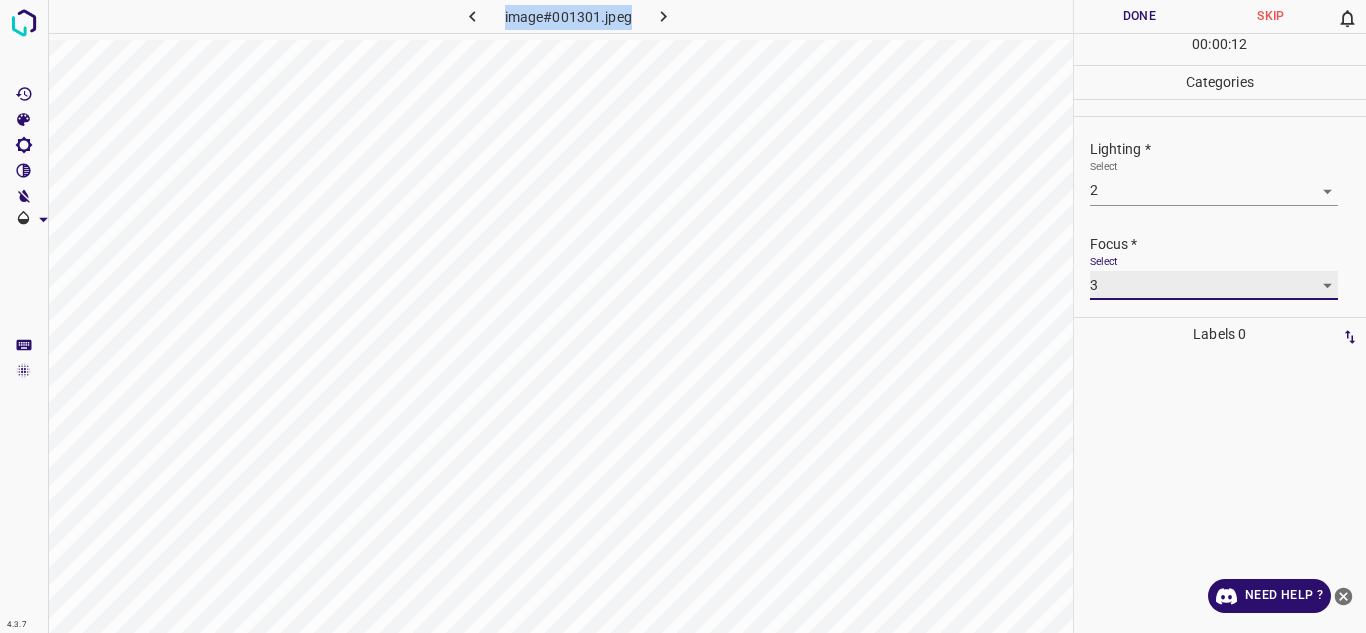 scroll, scrollTop: 98, scrollLeft: 0, axis: vertical 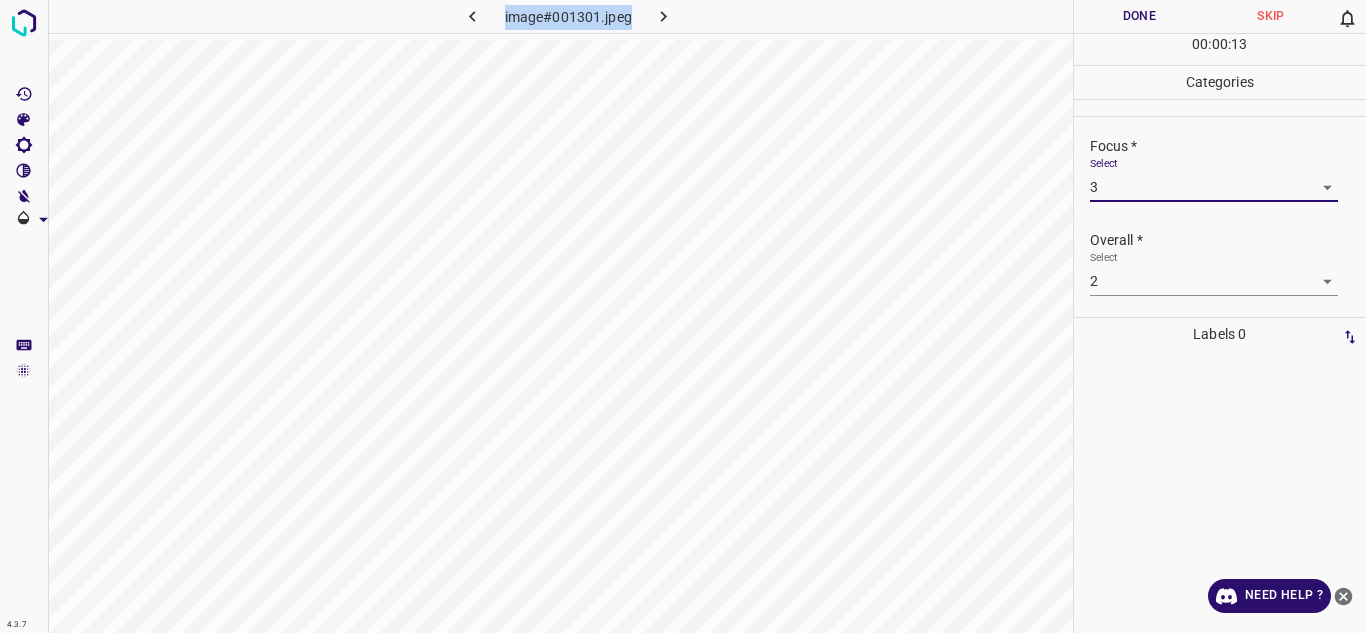 click on "4.3.7 image#001301.jpeg Done Skip 0 00   : 00   : 13   Categories Lighting *  Select 2 2 Focus *  Select 3 3 Overall *  Select 2 2 Labels   0 Categories 1 Lighting 2 Focus 3 Overall Tools Space Change between modes (Draw & Edit) I Auto labeling R Restore zoom M Zoom in N Zoom out Delete Delete selecte label Filters Z Restore filters X Saturation filter C Brightness filter V Contrast filter B Gray scale filter General O Download Need Help ? - Text - Hide - Delete" at bounding box center (683, 316) 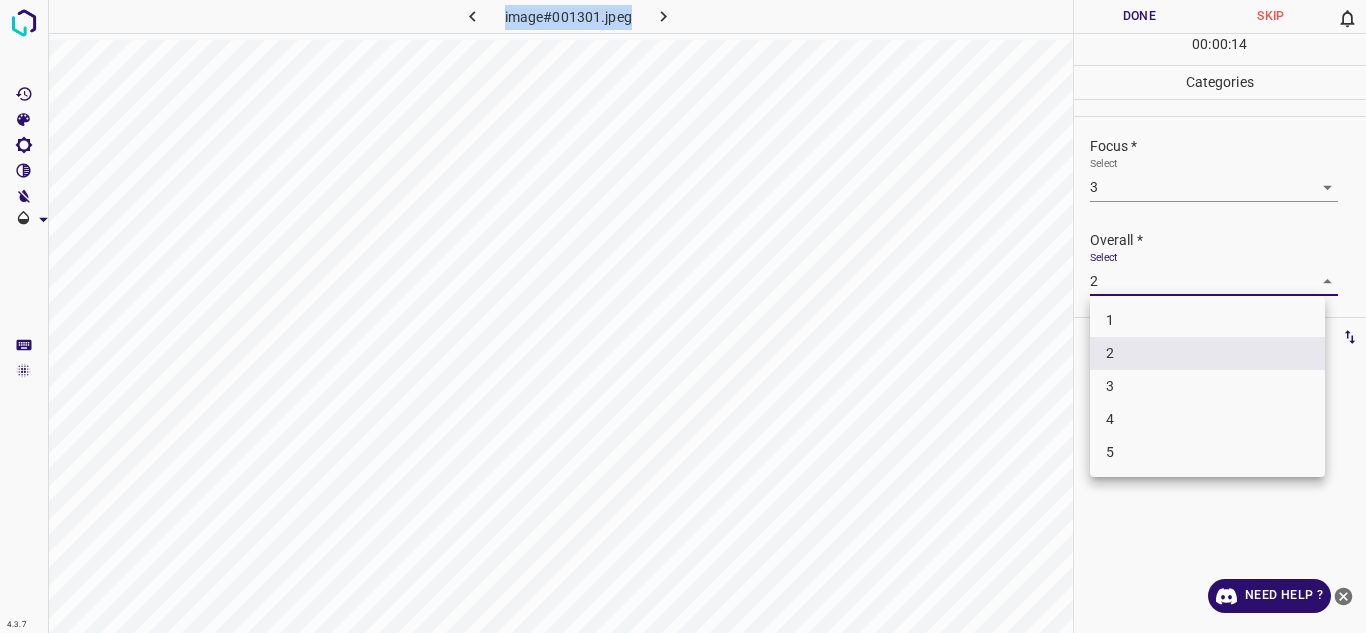 click on "3" at bounding box center (1207, 386) 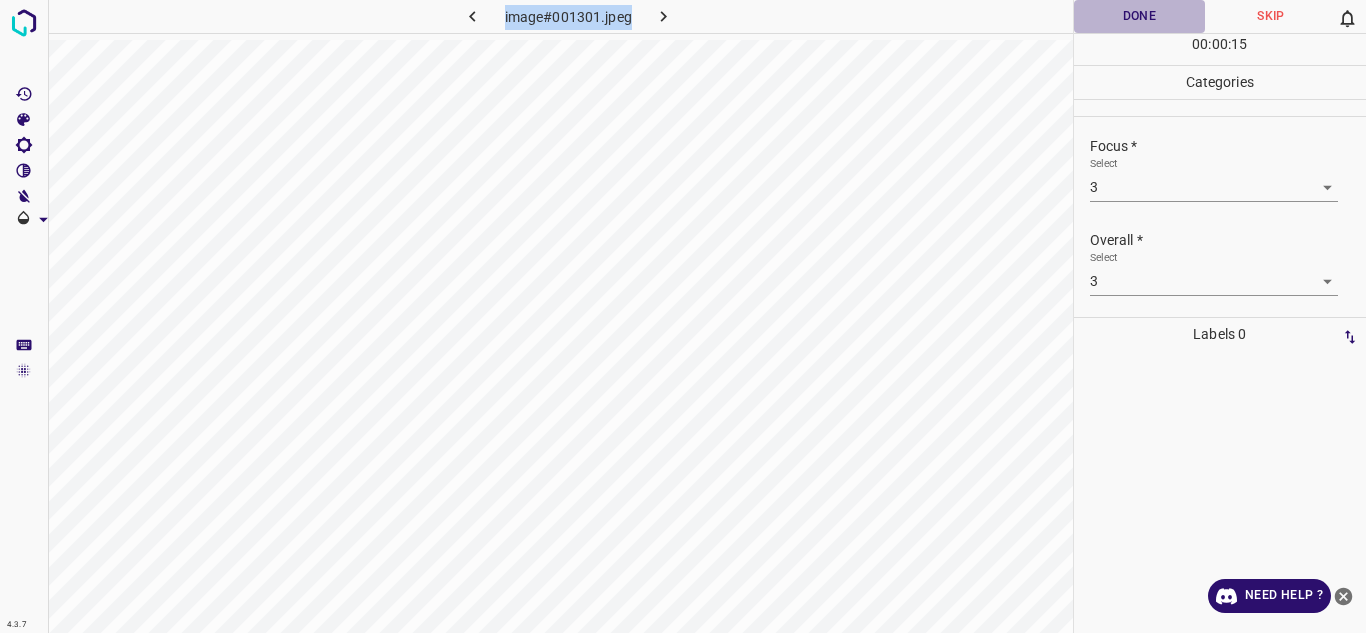 click on "Done" at bounding box center [1140, 16] 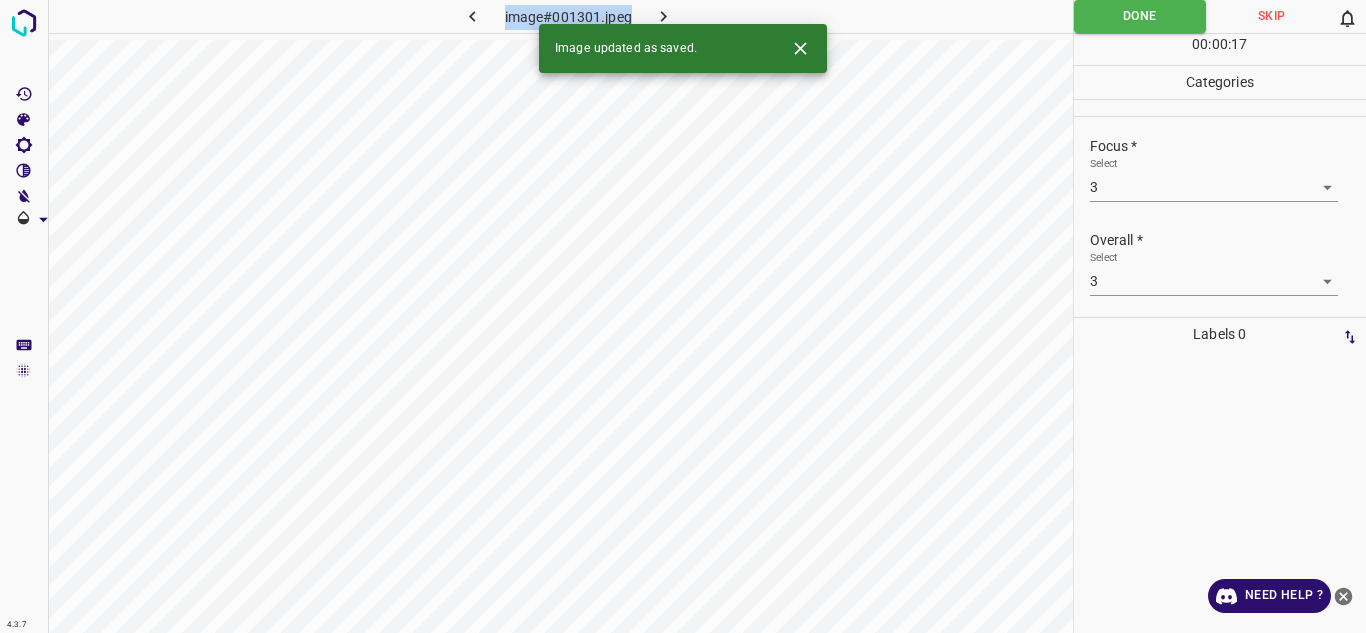 click 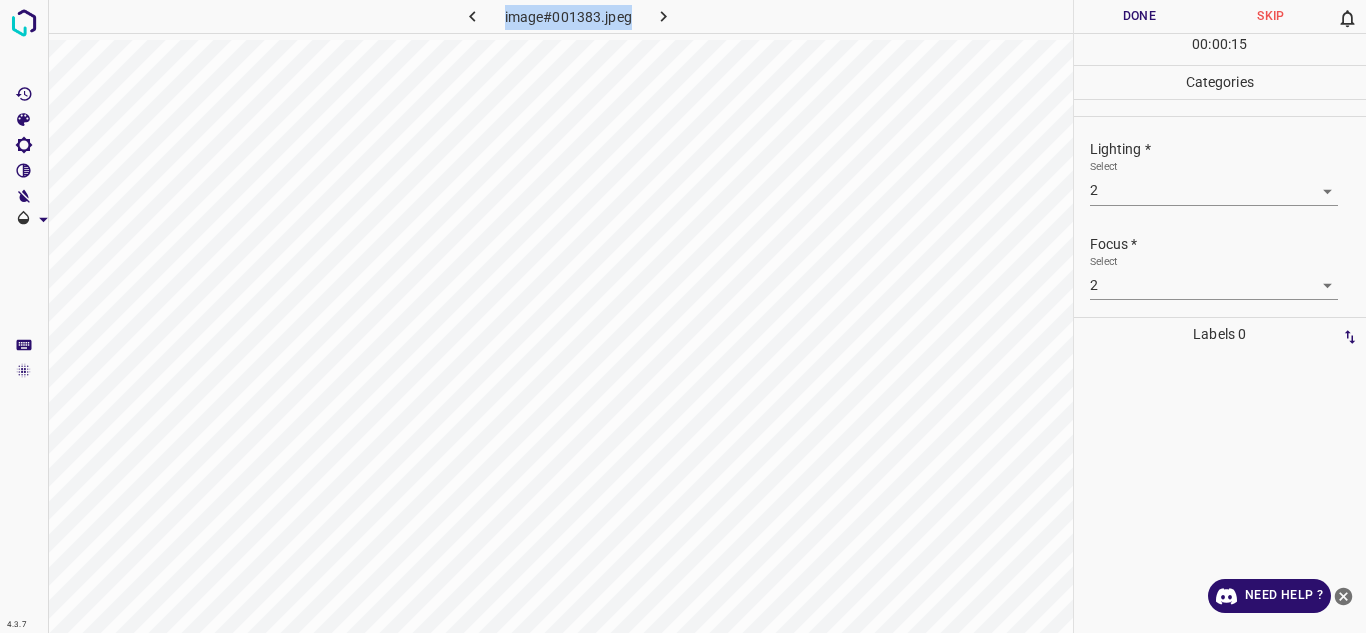 click on "4.3.7 image#001383.jpeg Done Skip 0 00   : 00   : 15   Categories Lighting *  Select 2 2 Focus *  Select 2 2 Overall *  Select 2 2 Labels   0 Categories 1 Lighting 2 Focus 3 Overall Tools Space Change between modes (Draw & Edit) I Auto labeling R Restore zoom M Zoom in N Zoom out Delete Delete selecte label Filters Z Restore filters X Saturation filter C Brightness filter V Contrast filter B Gray scale filter General O Download Need Help ? - Text - Hide - Delete" at bounding box center (683, 316) 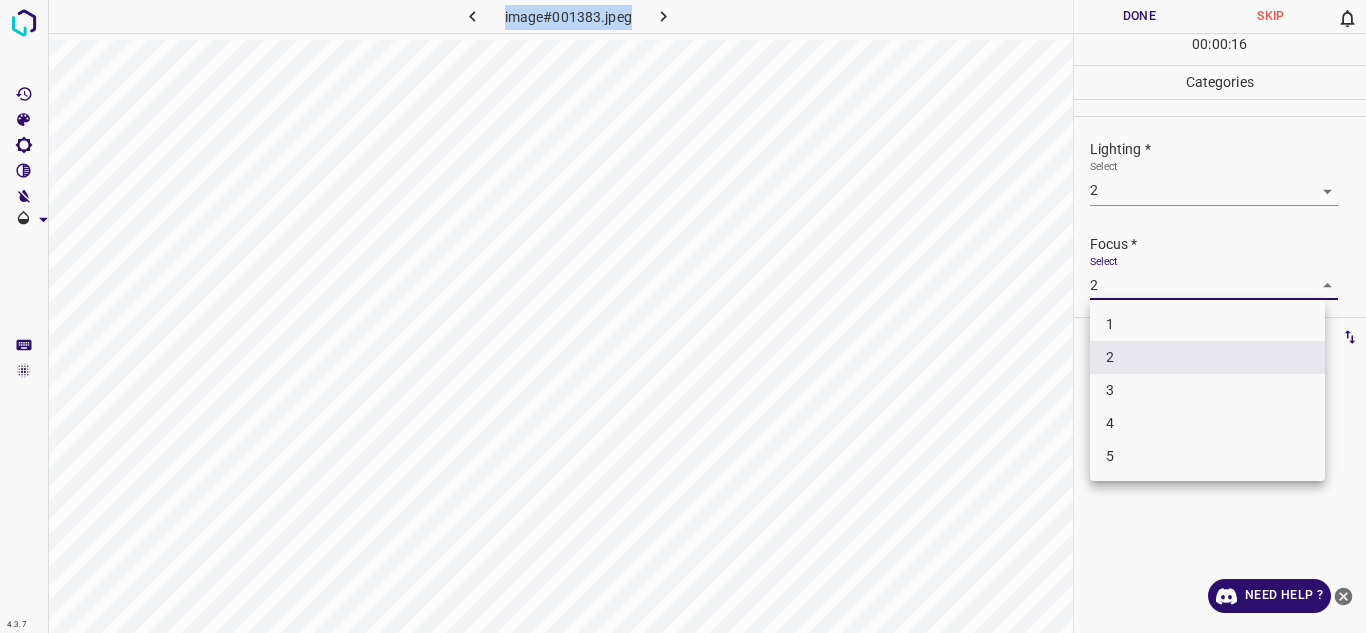 click on "3" at bounding box center [1207, 390] 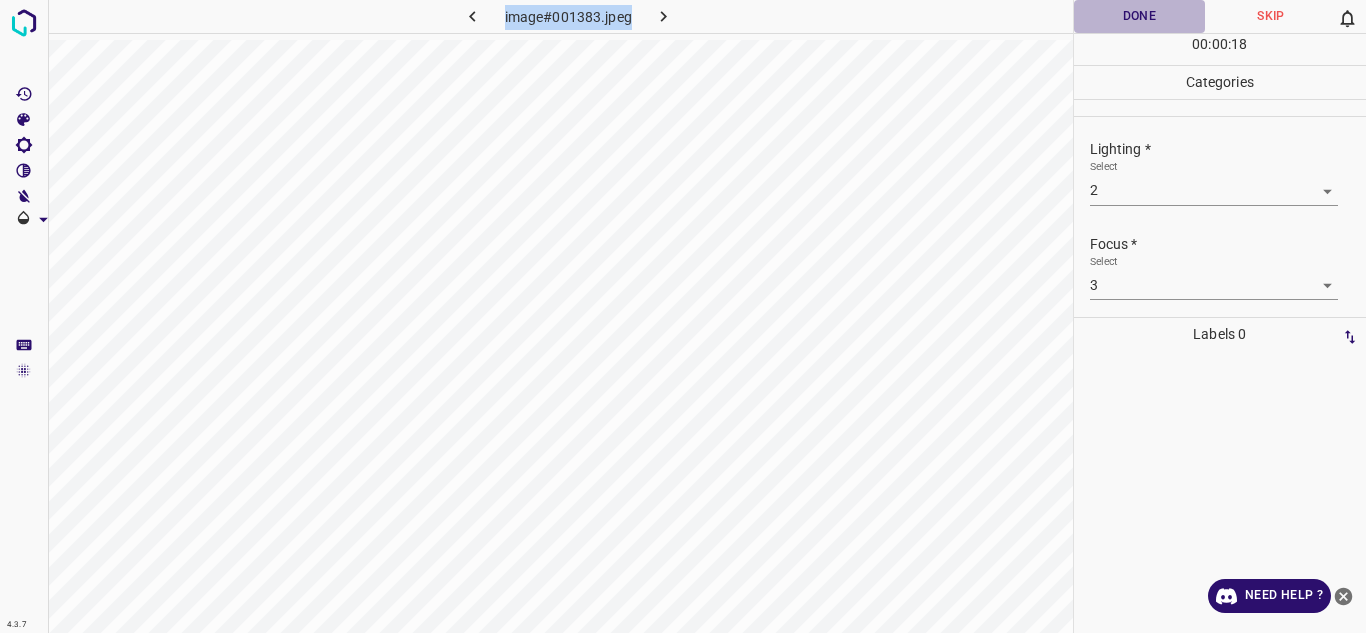 click on "Done" at bounding box center (1140, 16) 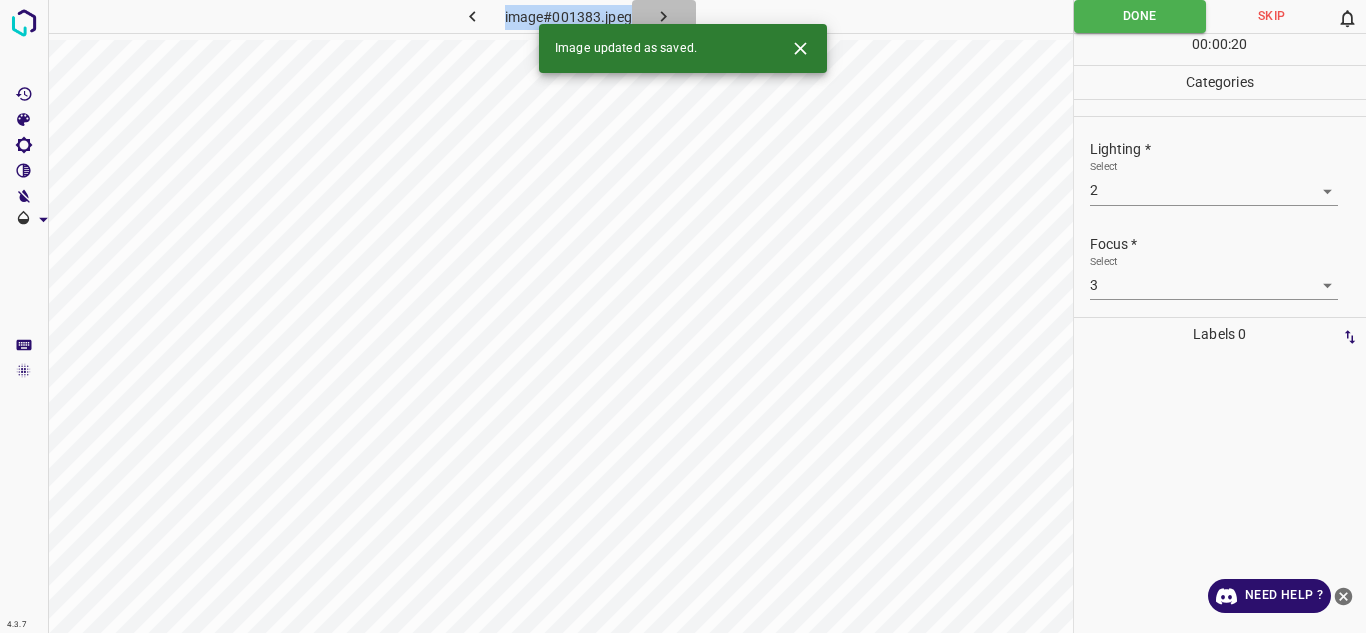 click 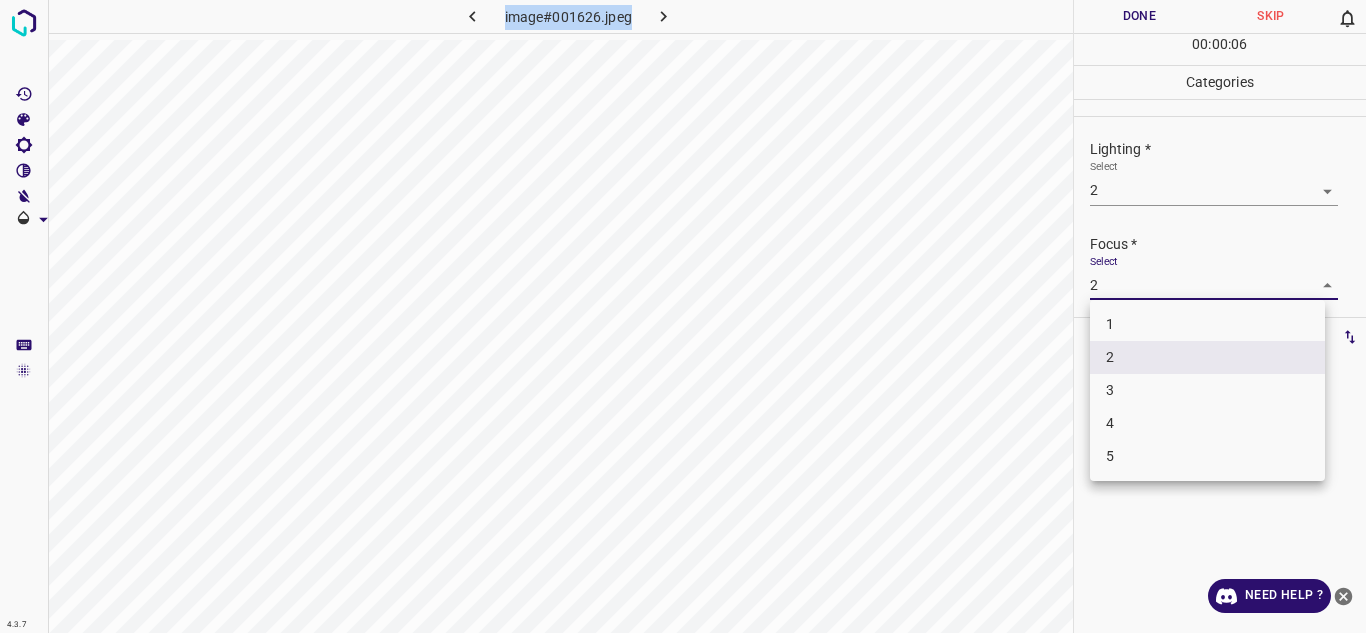 click on "4.3.7 image#001626.jpeg Done Skip 0 00   : 00   : 06   Categories Lighting *  Select 2 2 Focus *  Select 2 2 Overall *  Select 2 2 Labels   0 Categories 1 Lighting 2 Focus 3 Overall Tools Space Change between modes (Draw & Edit) I Auto labeling R Restore zoom M Zoom in N Zoom out Delete Delete selecte label Filters Z Restore filters X Saturation filter C Brightness filter V Contrast filter B Gray scale filter General O Download Need Help ? - Text - Hide - Delete 1 2 3 4 5" at bounding box center (683, 316) 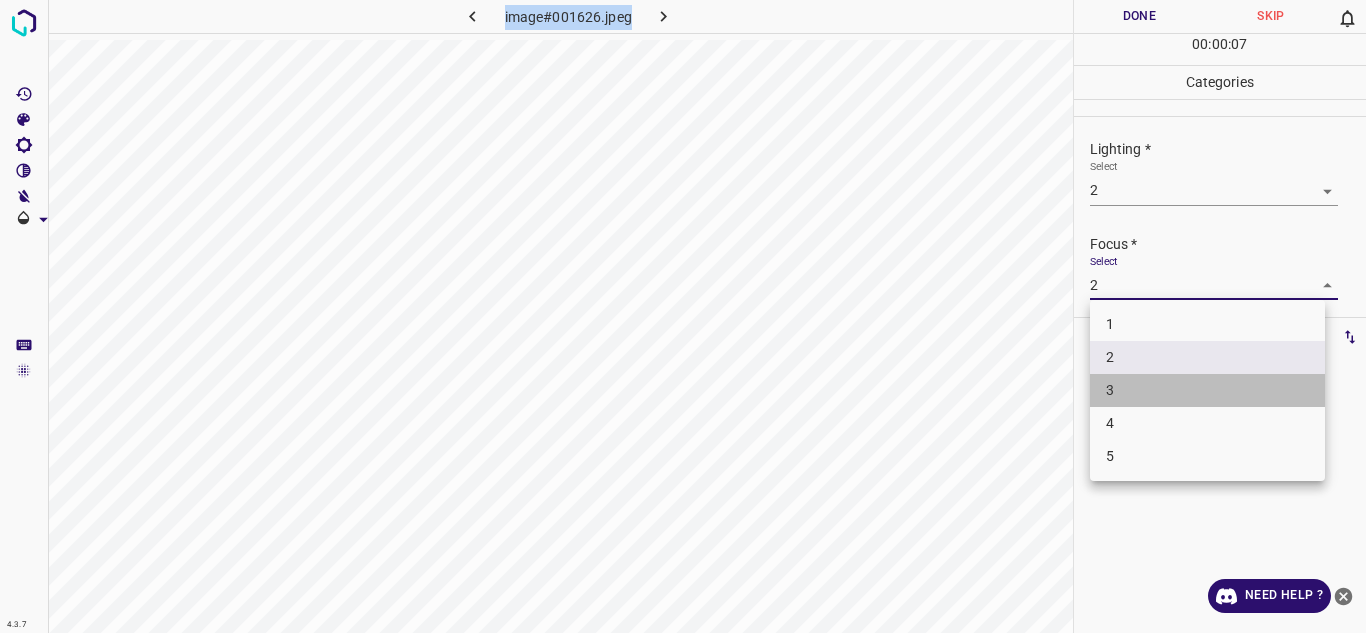 click on "3" at bounding box center [1207, 390] 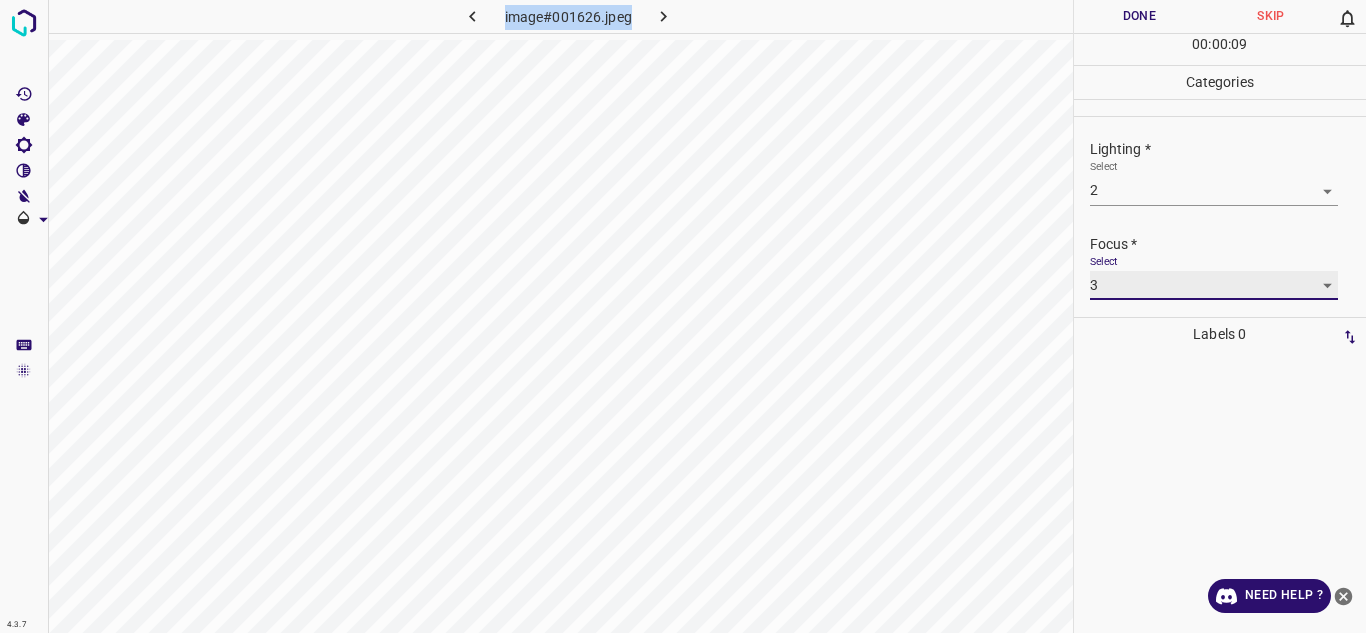 scroll, scrollTop: 98, scrollLeft: 0, axis: vertical 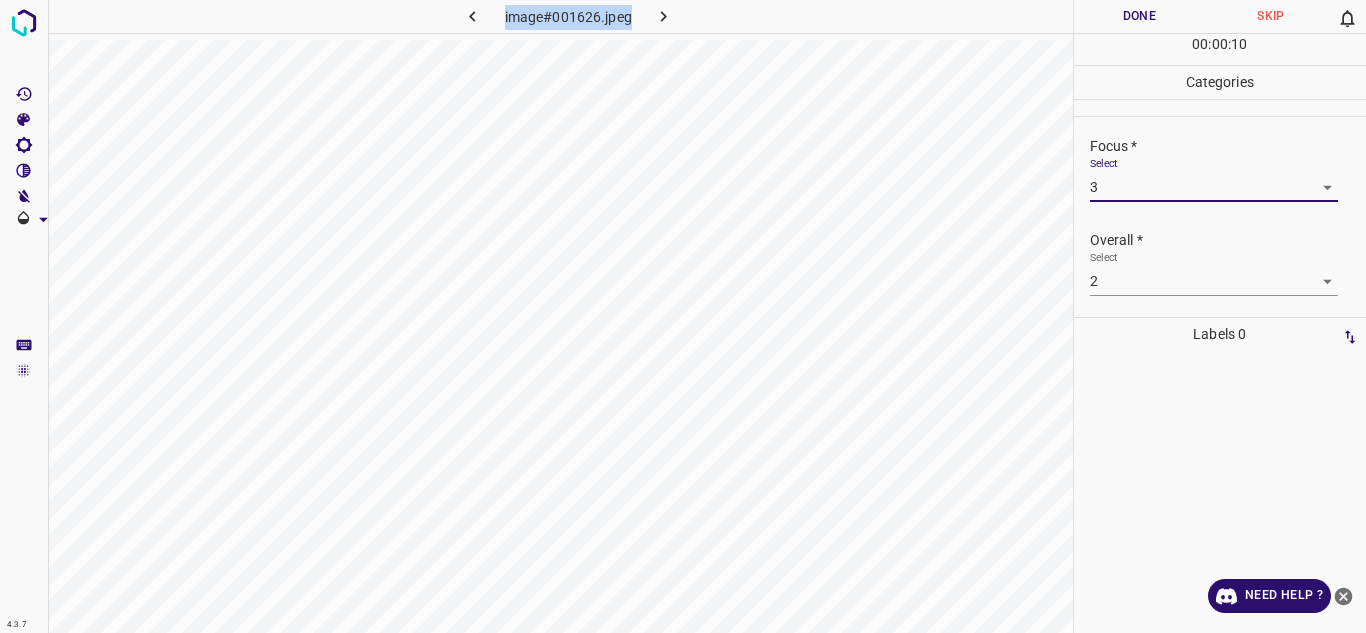 click on "4.3.7 image#001626.jpeg Done Skip 0 00   : 00   : 10   Categories Lighting *  Select 2 2 Focus *  Select 3 3 Overall *  Select 2 2 Labels   0 Categories 1 Lighting 2 Focus 3 Overall Tools Space Change between modes (Draw & Edit) I Auto labeling R Restore zoom M Zoom in N Zoom out Delete Delete selecte label Filters Z Restore filters X Saturation filter C Brightness filter V Contrast filter B Gray scale filter General O Download Need Help ? - Text - Hide - Delete" at bounding box center (683, 316) 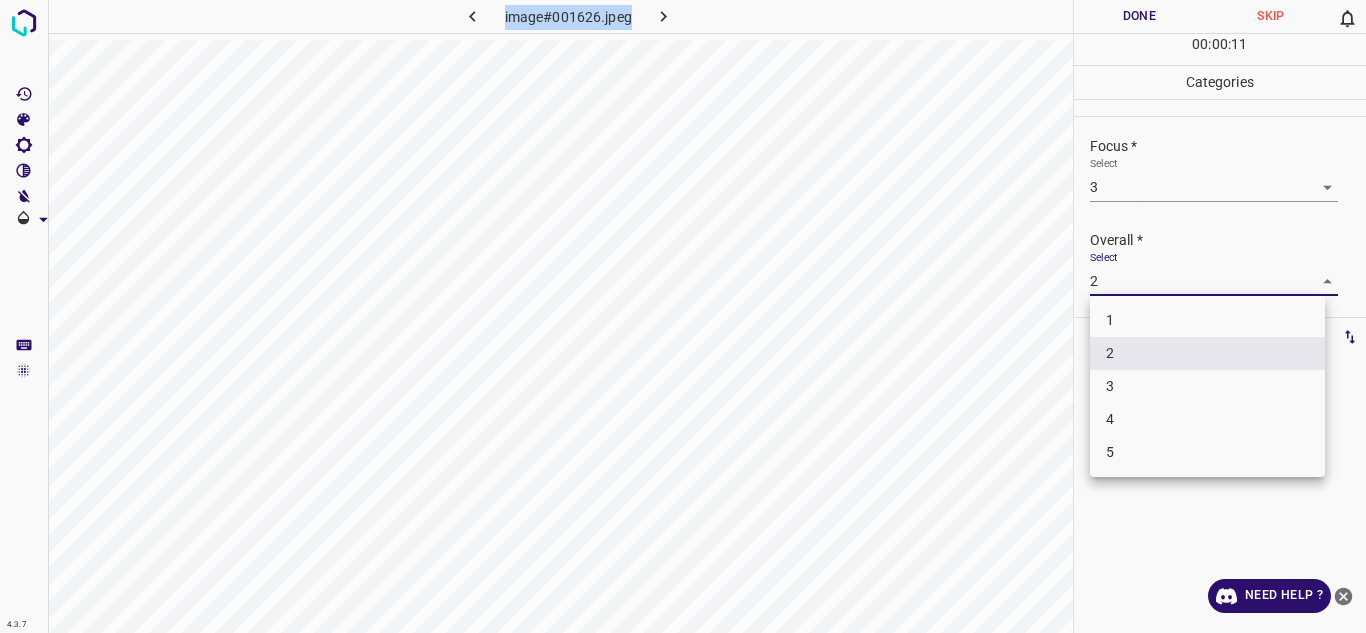 click on "3" at bounding box center [1207, 386] 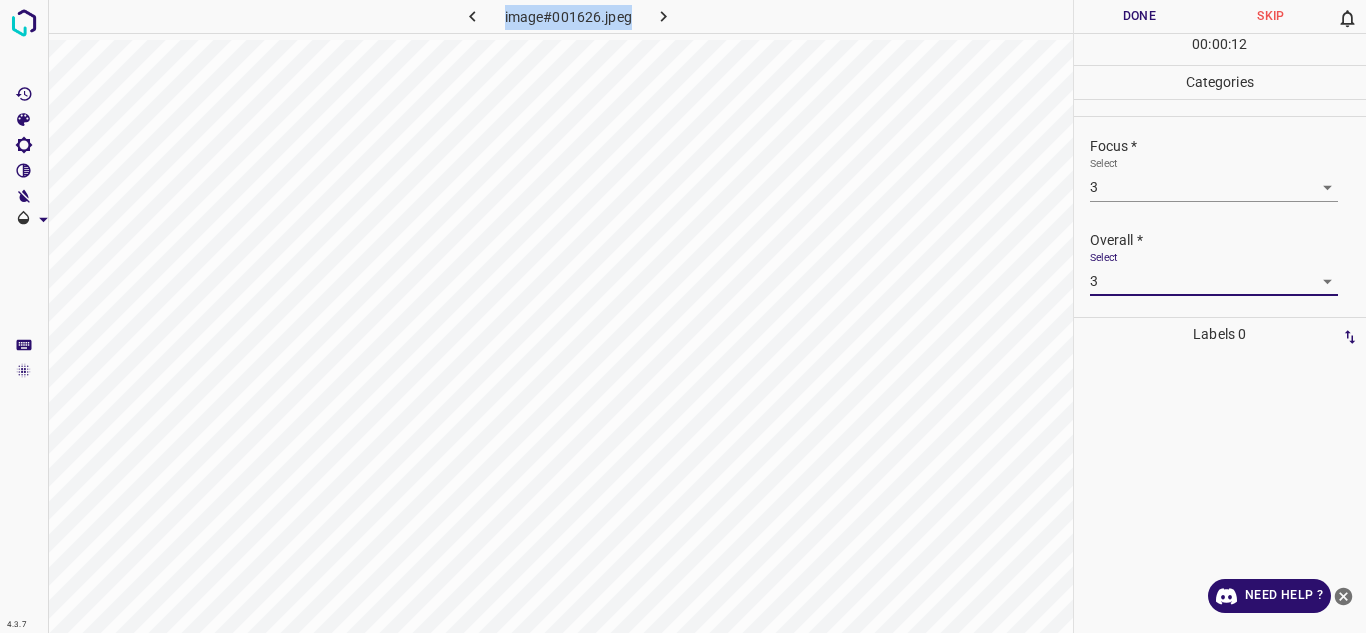 click on "Done" at bounding box center [1140, 16] 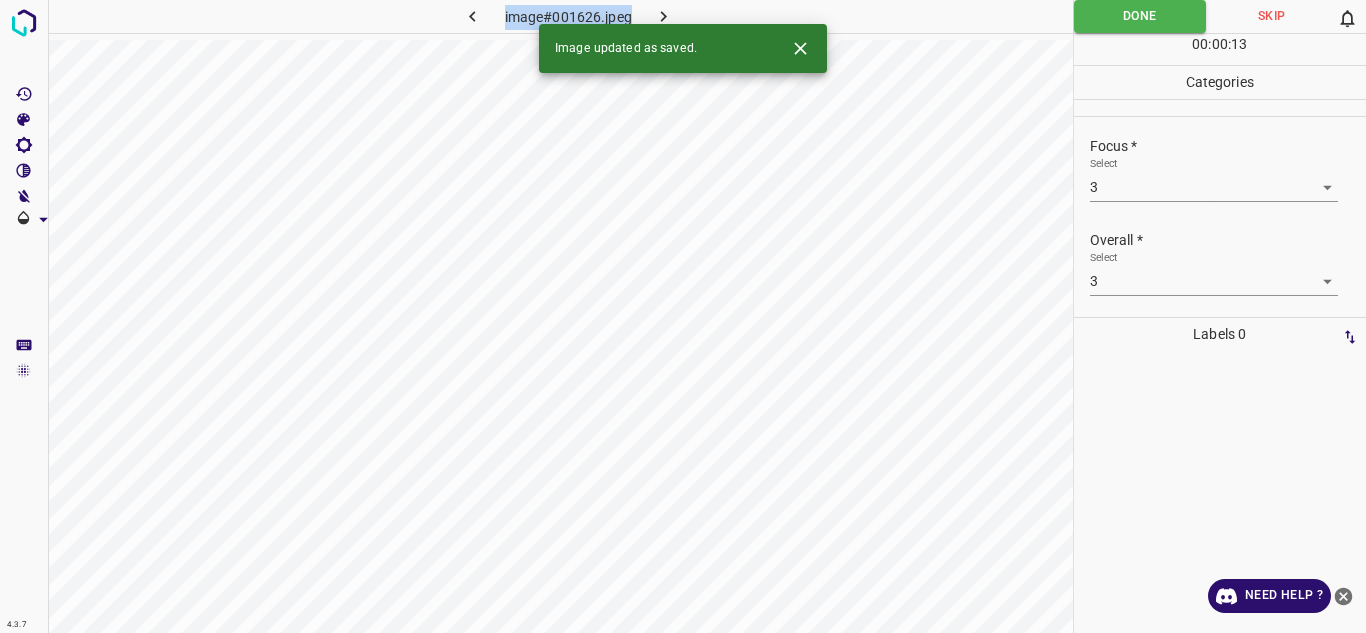 click 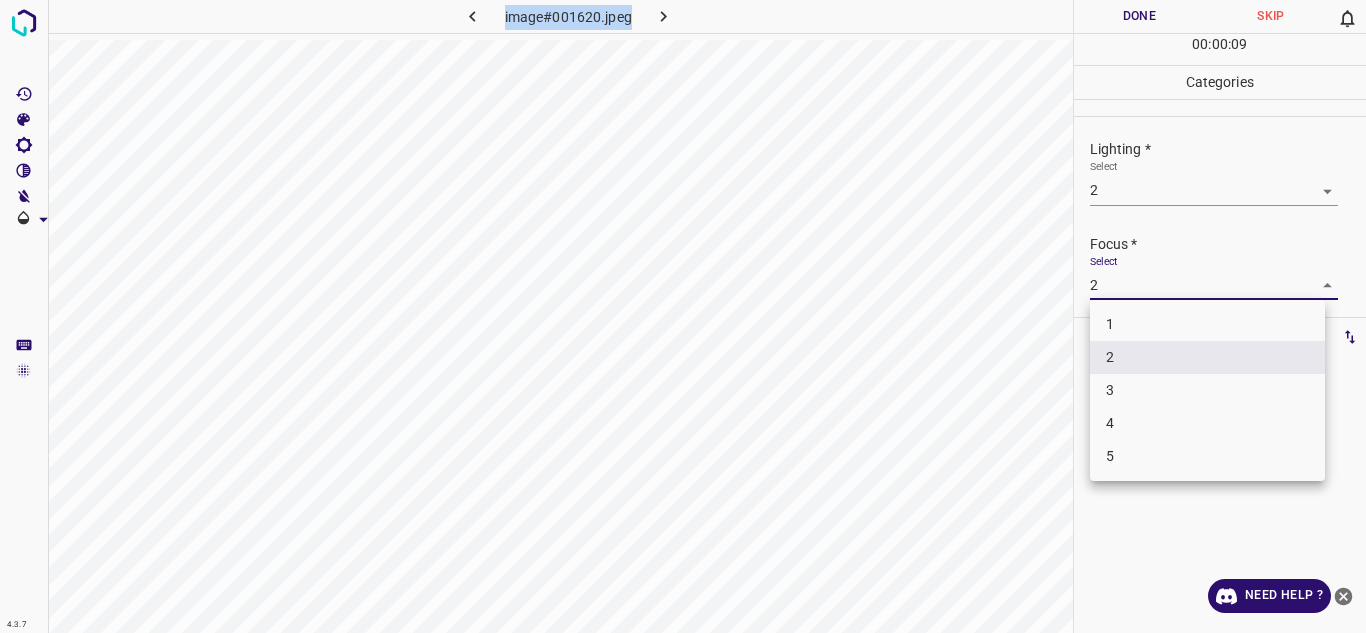 click on "4.3.7 image#001620.jpeg Done Skip 0 00   : 00   : 09   Categories Lighting *  Select 2 2 Focus *  Select 2 2 Overall *  Select 2 2 Labels   0 Categories 1 Lighting 2 Focus 3 Overall Tools Space Change between modes (Draw & Edit) I Auto labeling R Restore zoom M Zoom in N Zoom out Delete Delete selecte label Filters Z Restore filters X Saturation filter C Brightness filter V Contrast filter B Gray scale filter General O Download Need Help ? - Text - Hide - Delete 1 2 3 4 5" at bounding box center (683, 316) 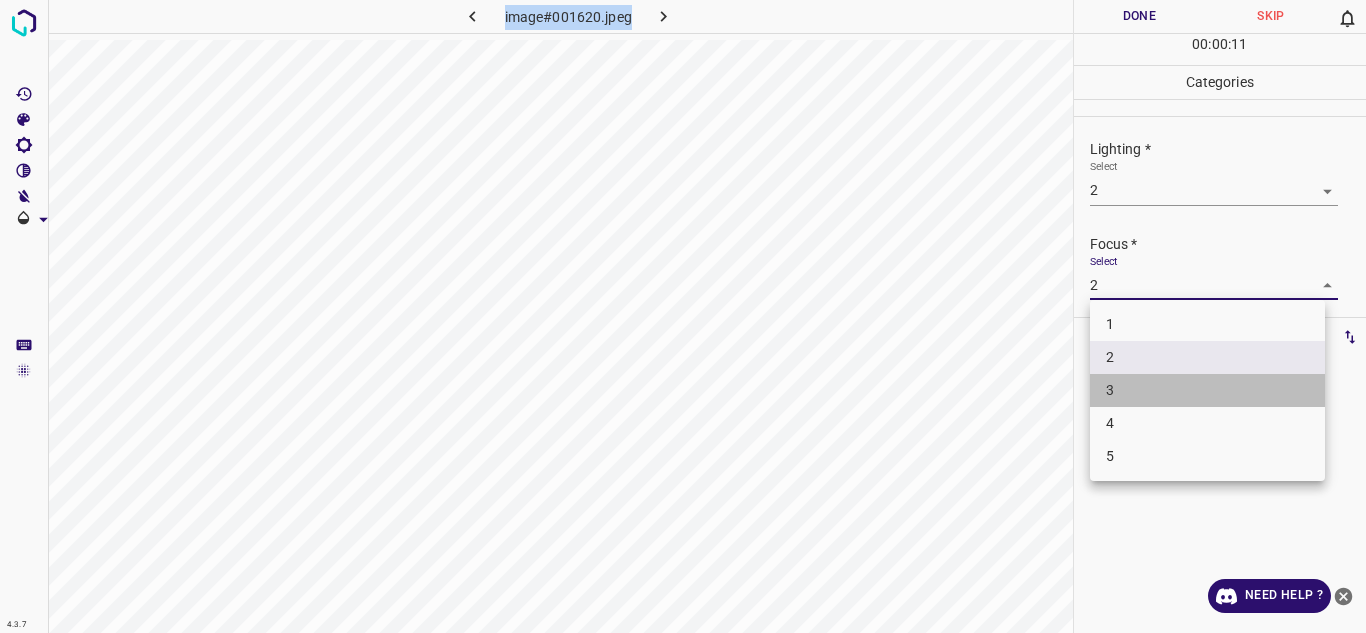 click on "3" at bounding box center (1207, 390) 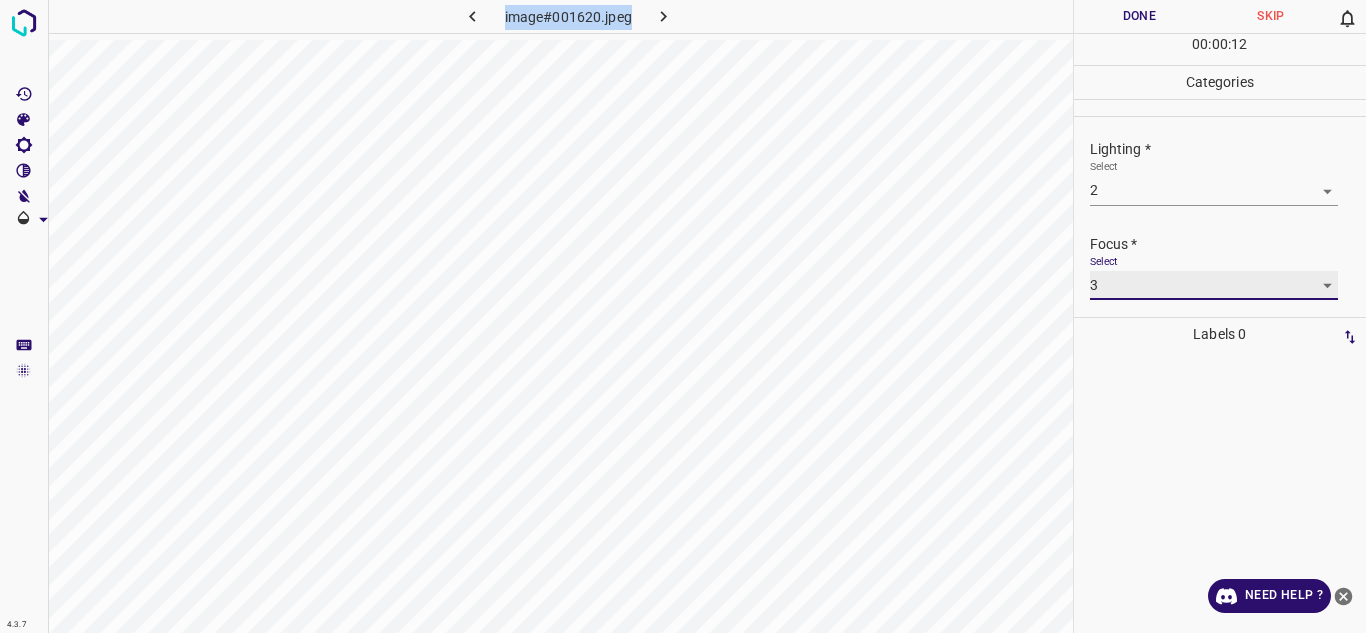 scroll, scrollTop: 98, scrollLeft: 0, axis: vertical 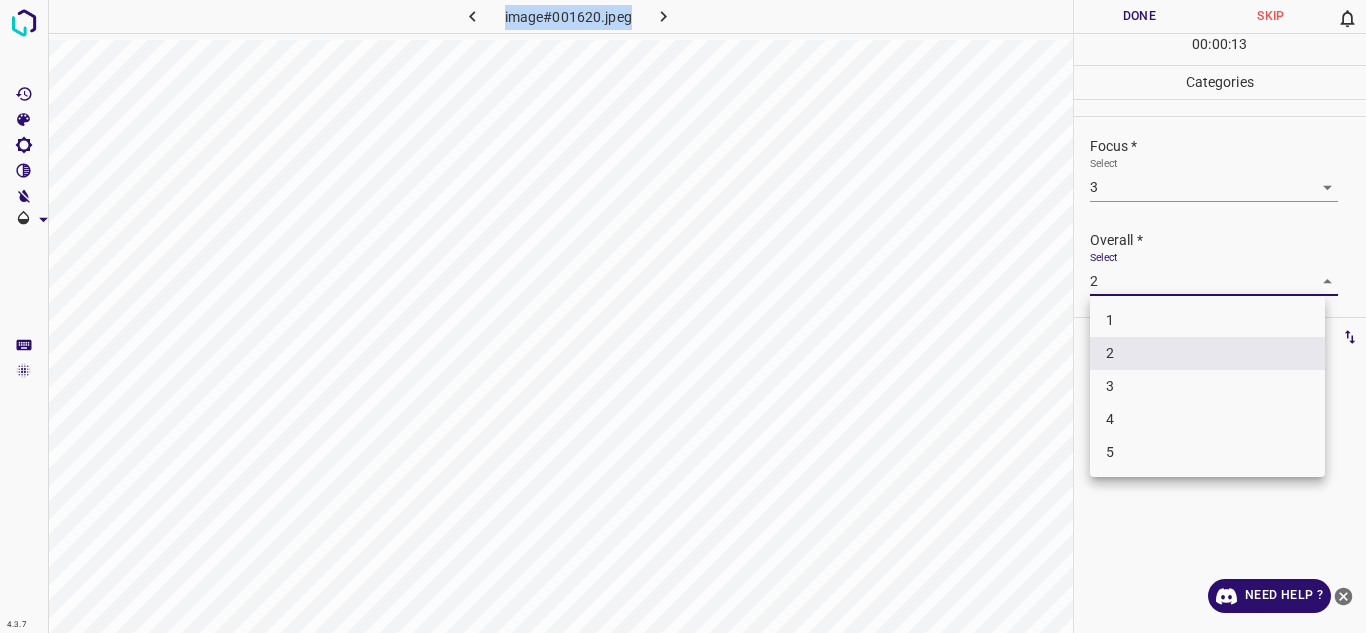 click on "4.3.7 image#001620.jpeg Done Skip 0 00   : 00   : 13   Categories Lighting *  Select 2 2 Focus *  Select 3 3 Overall *  Select 2 2 Labels   0 Categories 1 Lighting 2 Focus 3 Overall Tools Space Change between modes (Draw & Edit) I Auto labeling R Restore zoom M Zoom in N Zoom out Delete Delete selecte label Filters Z Restore filters X Saturation filter C Brightness filter V Contrast filter B Gray scale filter General O Download Need Help ? - Text - Hide - Delete 1 2 3 4 5" at bounding box center [683, 316] 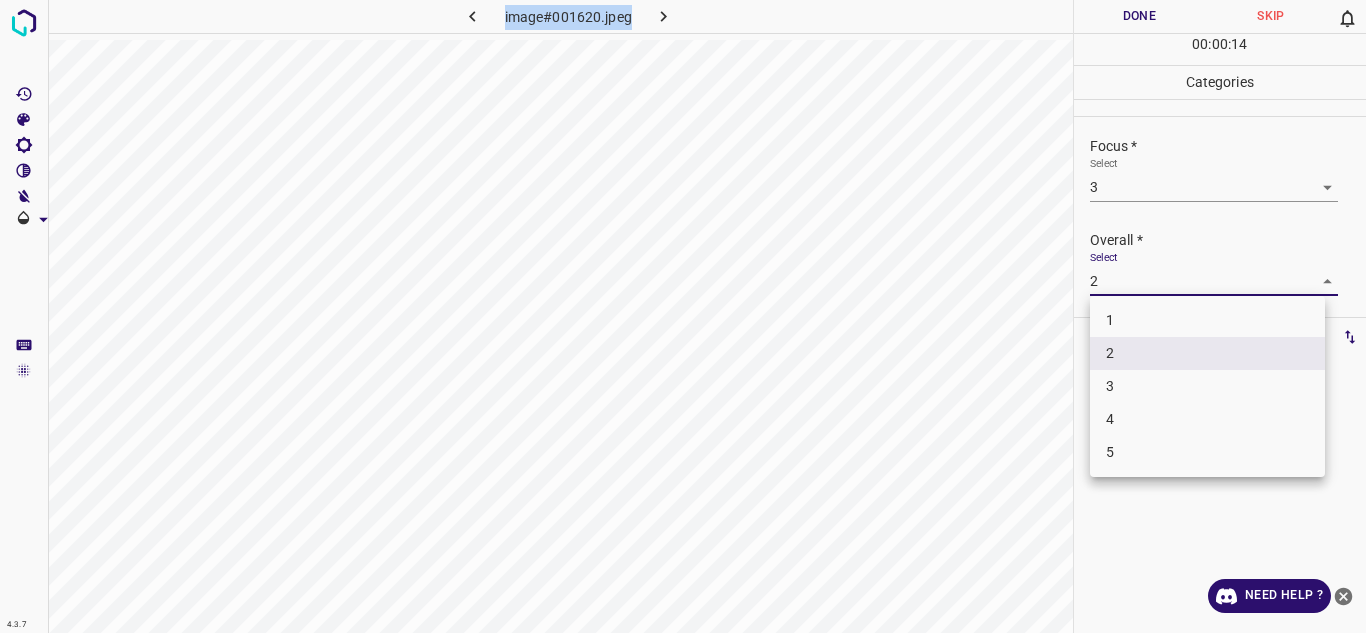 click on "3" at bounding box center (1207, 386) 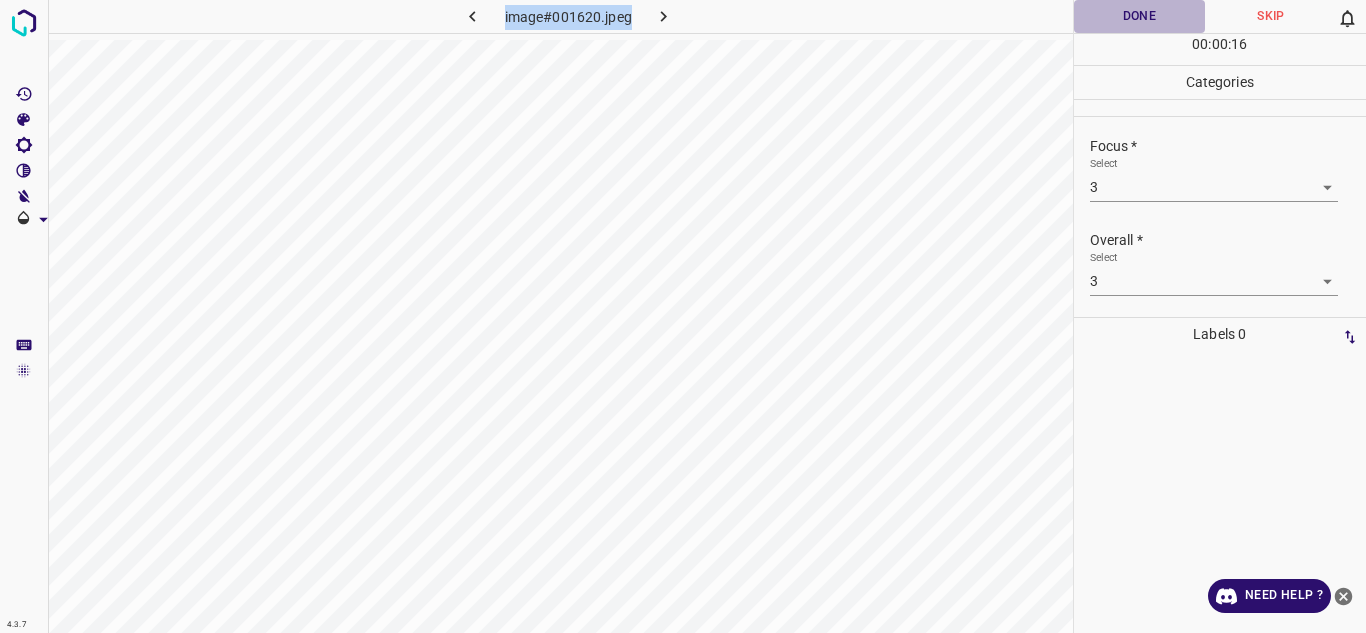click on "Done" at bounding box center [1140, 16] 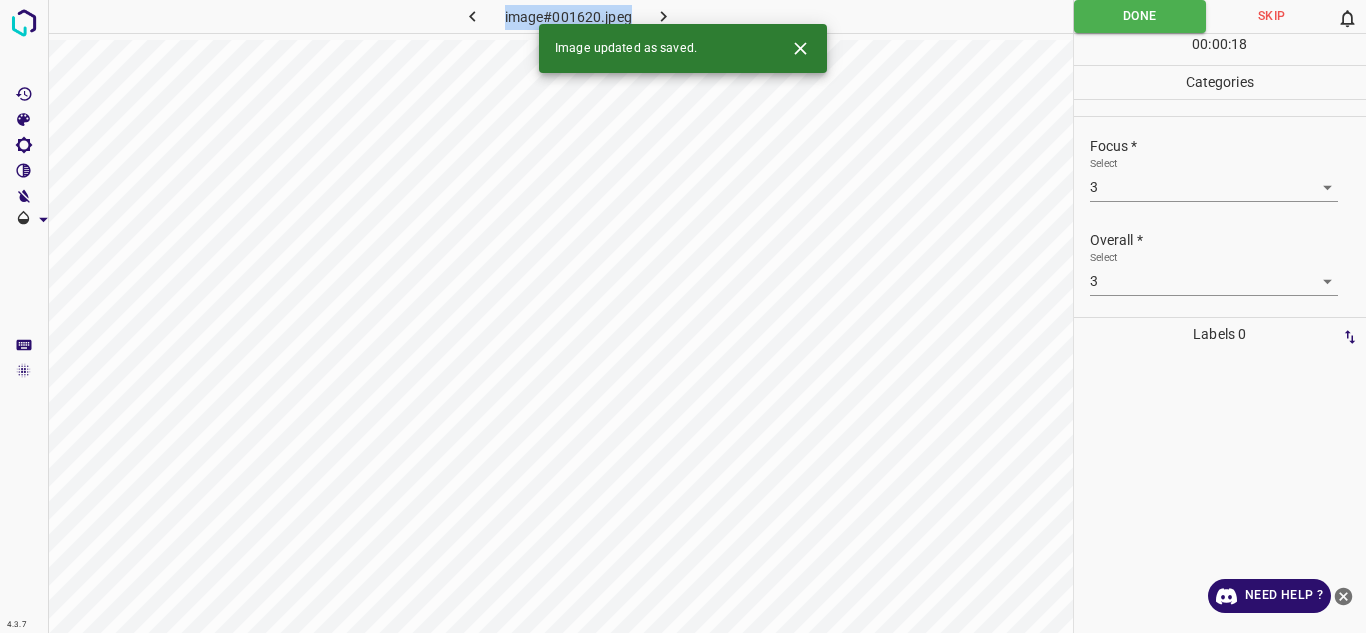 click 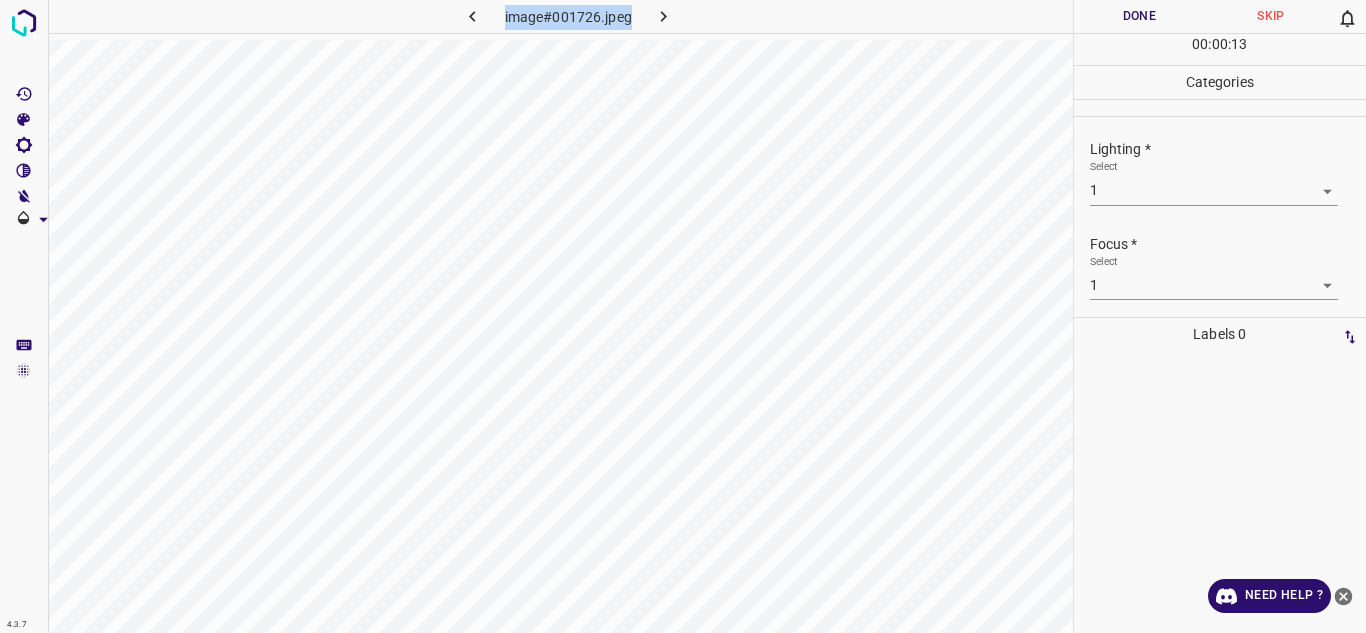 click on "4.3.7 image#001726.jpeg Done Skip 0 00   : 00   : 13   Categories Lighting *  Select 1 1 Focus *  Select 1 1 Overall *  Select 1 1 Labels   0 Categories 1 Lighting 2 Focus 3 Overall Tools Space Change between modes (Draw & Edit) I Auto labeling R Restore zoom M Zoom in N Zoom out Delete Delete selecte label Filters Z Restore filters X Saturation filter C Brightness filter V Contrast filter B Gray scale filter General O Download Need Help ? - Text - Hide - Delete" at bounding box center [683, 316] 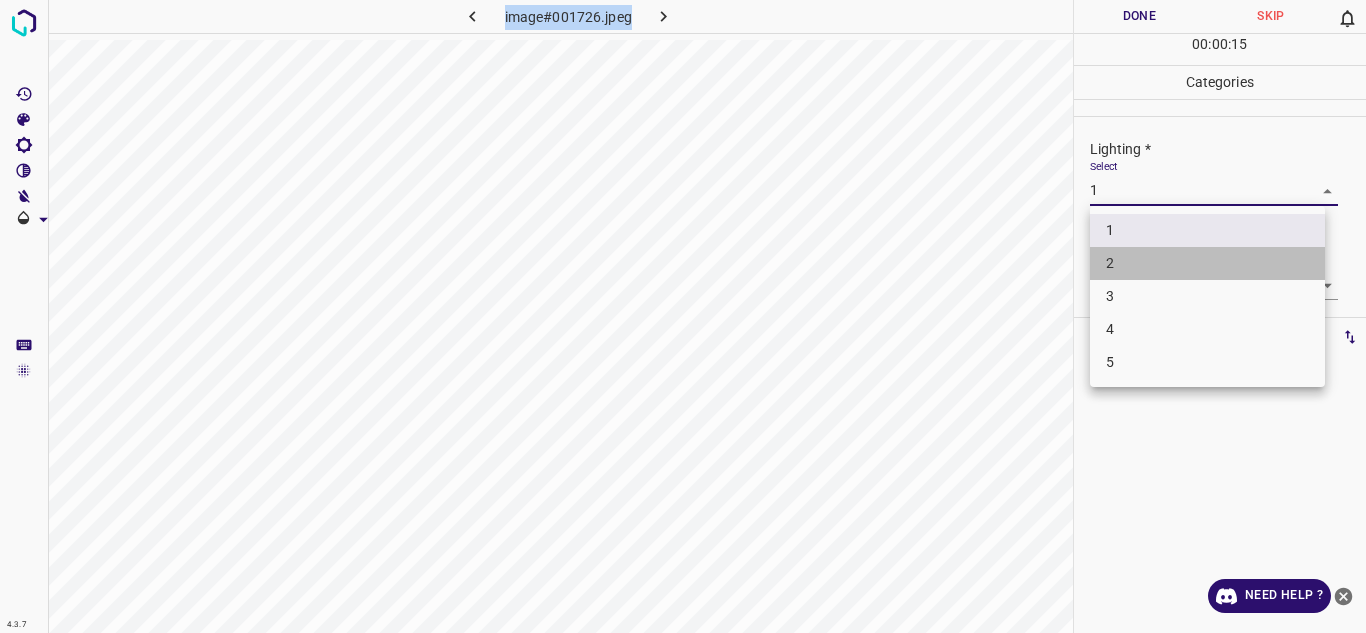 click on "2" at bounding box center (1207, 263) 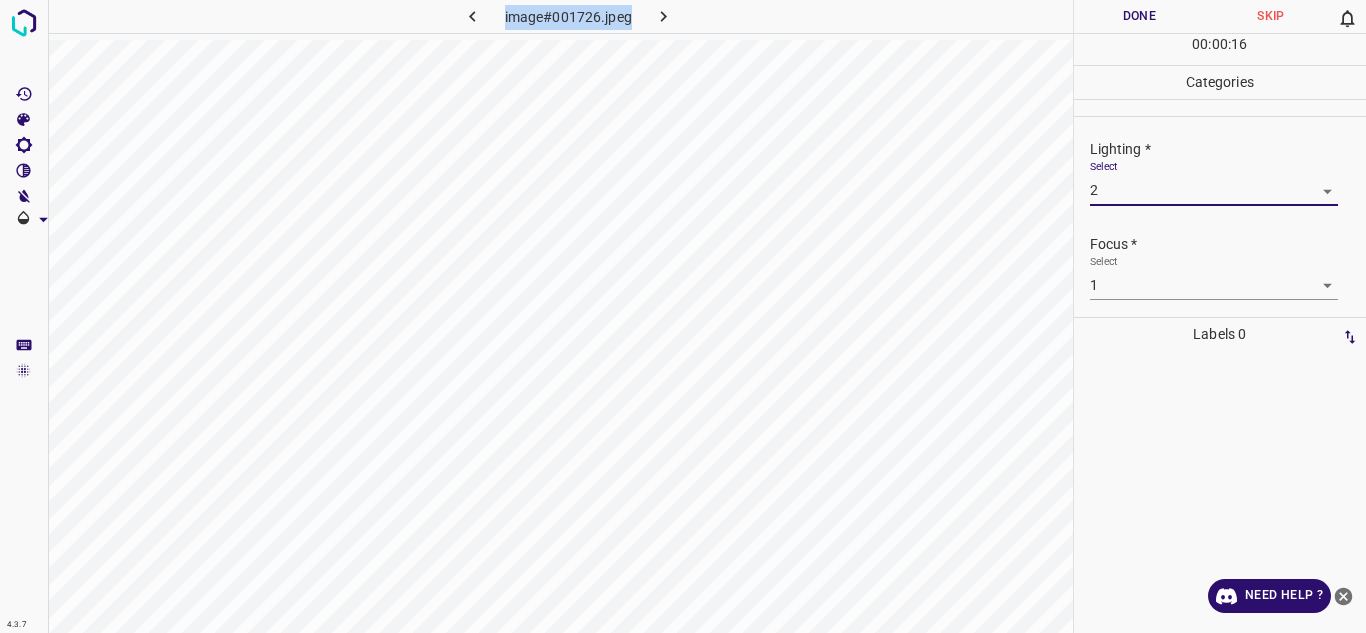 click on "4.3.7 image#001726.jpeg Done Skip 0 00   : 00   : 16   Categories Lighting *  Select 2 2 Focus *  Select 1 1 Overall *  Select 1 1 Labels   0 Categories 1 Lighting 2 Focus 3 Overall Tools Space Change between modes (Draw & Edit) I Auto labeling R Restore zoom M Zoom in N Zoom out Delete Delete selecte label Filters Z Restore filters X Saturation filter C Brightness filter V Contrast filter B Gray scale filter General O Download Need Help ? - Text - Hide - Delete" at bounding box center (683, 316) 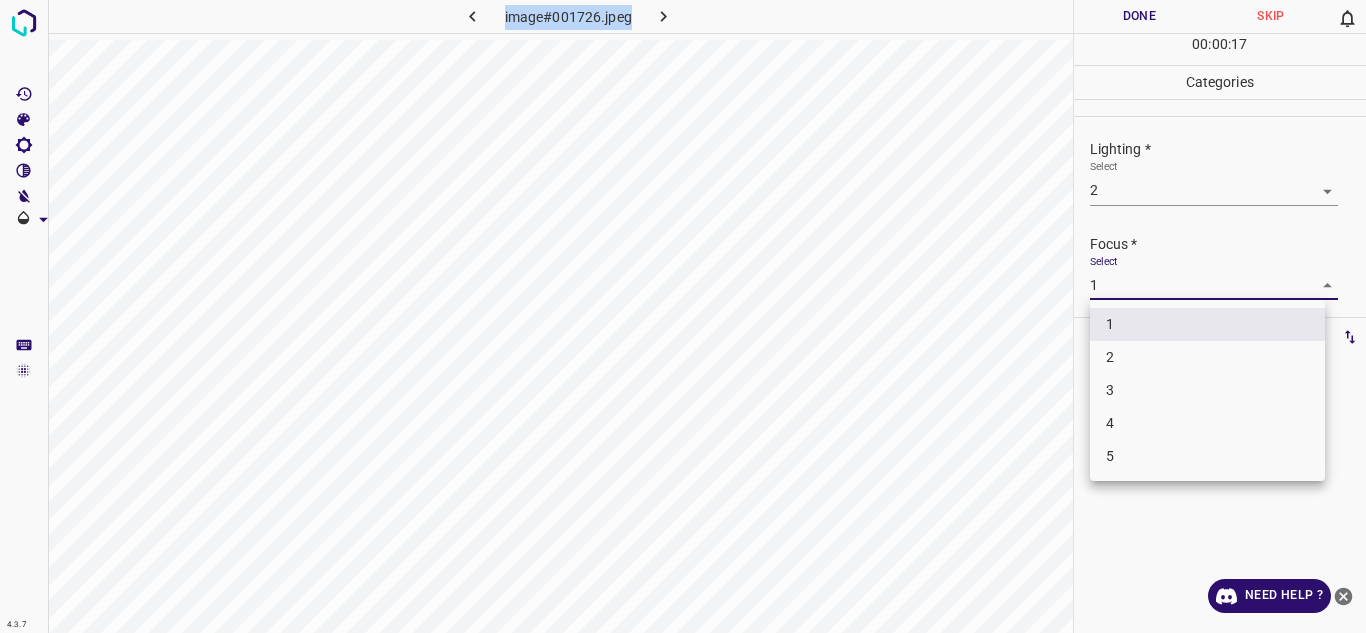click on "3" at bounding box center [1207, 390] 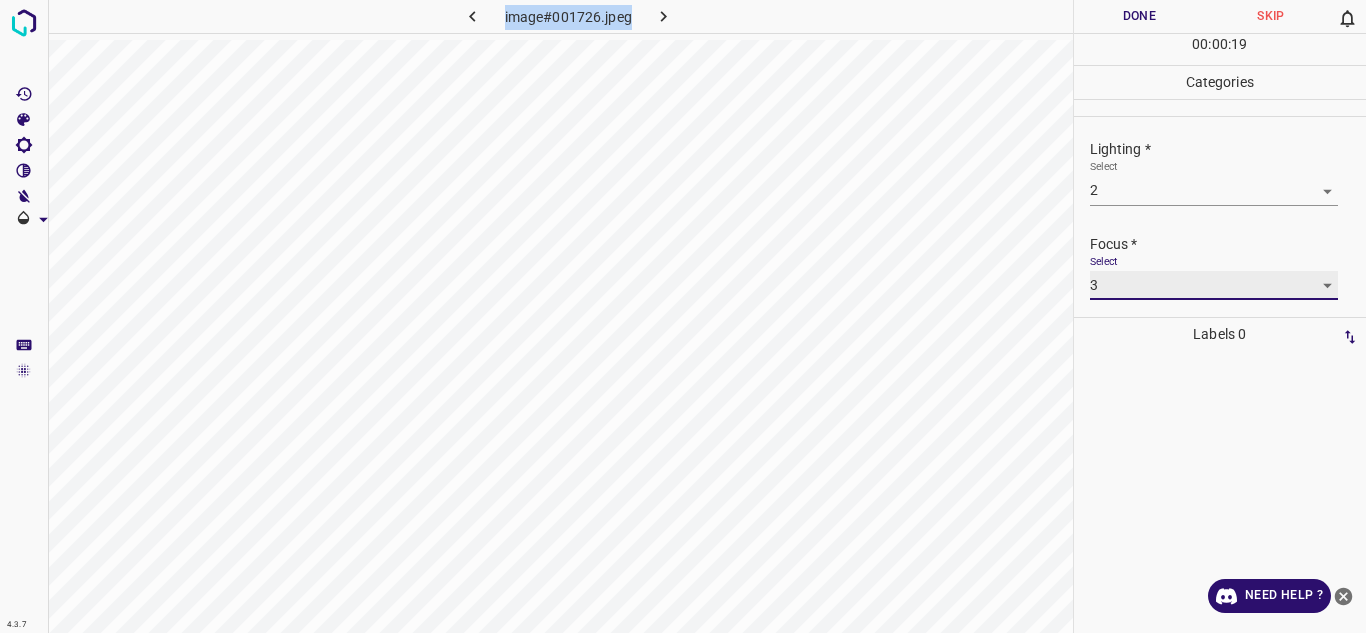 scroll, scrollTop: 98, scrollLeft: 0, axis: vertical 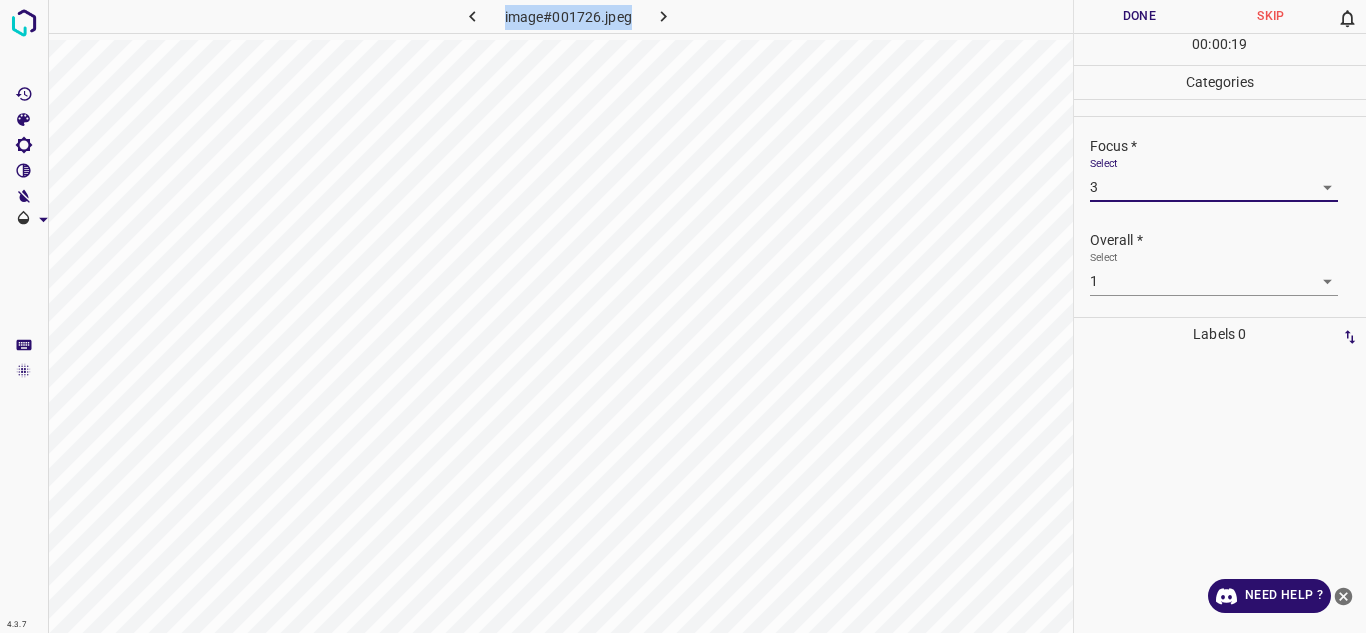 click on "4.3.7 image#001726.jpeg Done Skip 0 00   : 00   : 19   Categories Lighting *  Select 2 2 Focus *  Select 3 3 Overall *  Select 1 1 Labels   0 Categories 1 Lighting 2 Focus 3 Overall Tools Space Change between modes (Draw & Edit) I Auto labeling R Restore zoom M Zoom in N Zoom out Delete Delete selecte label Filters Z Restore filters X Saturation filter C Brightness filter V Contrast filter B Gray scale filter General O Download Need Help ? - Text - Hide - Delete" at bounding box center (683, 316) 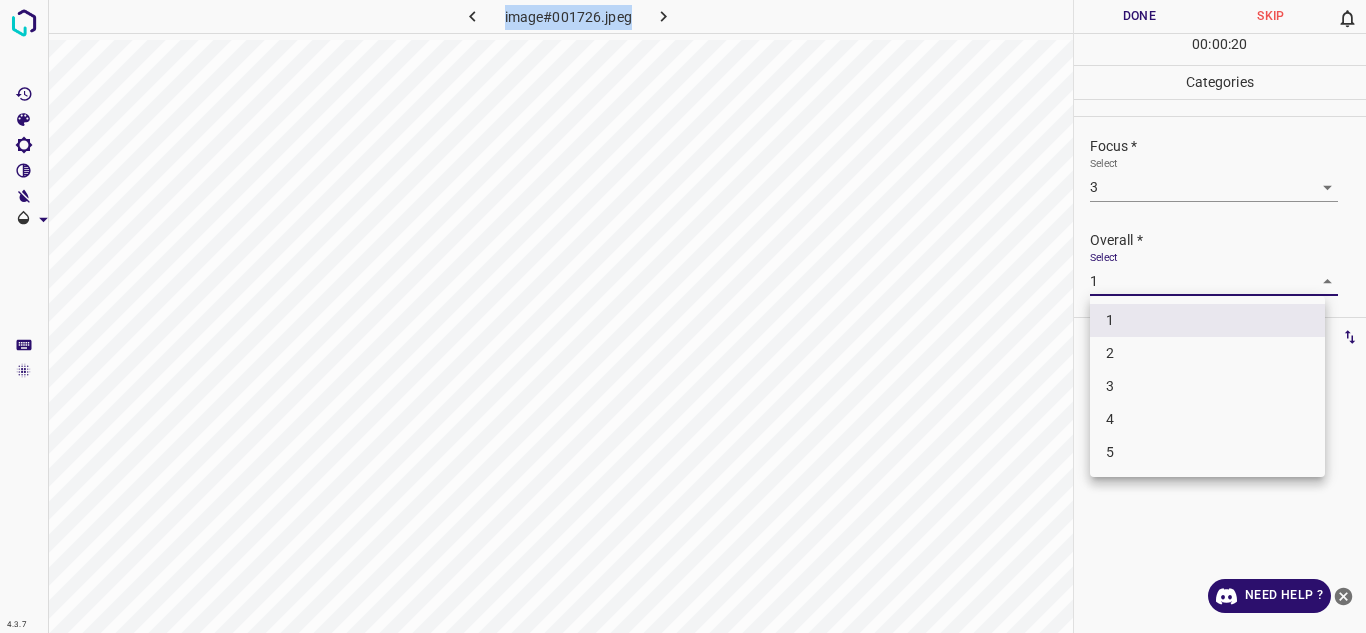 click on "3" at bounding box center [1207, 386] 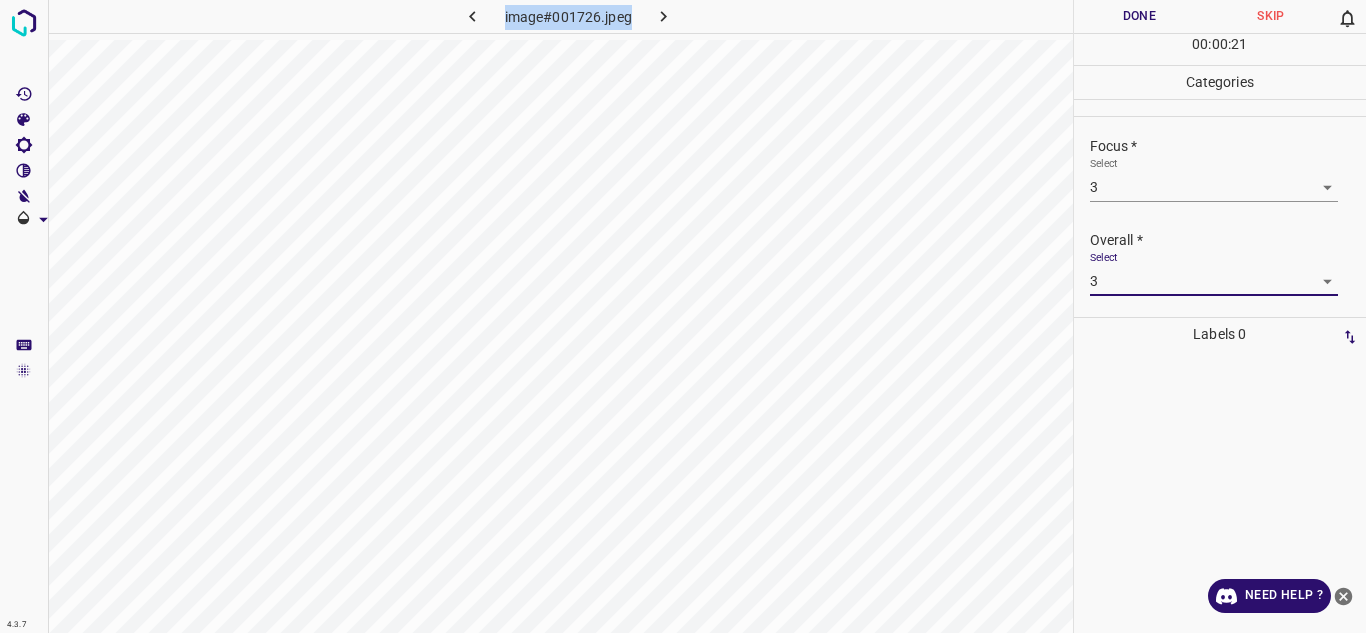 click on "Done" at bounding box center [1140, 16] 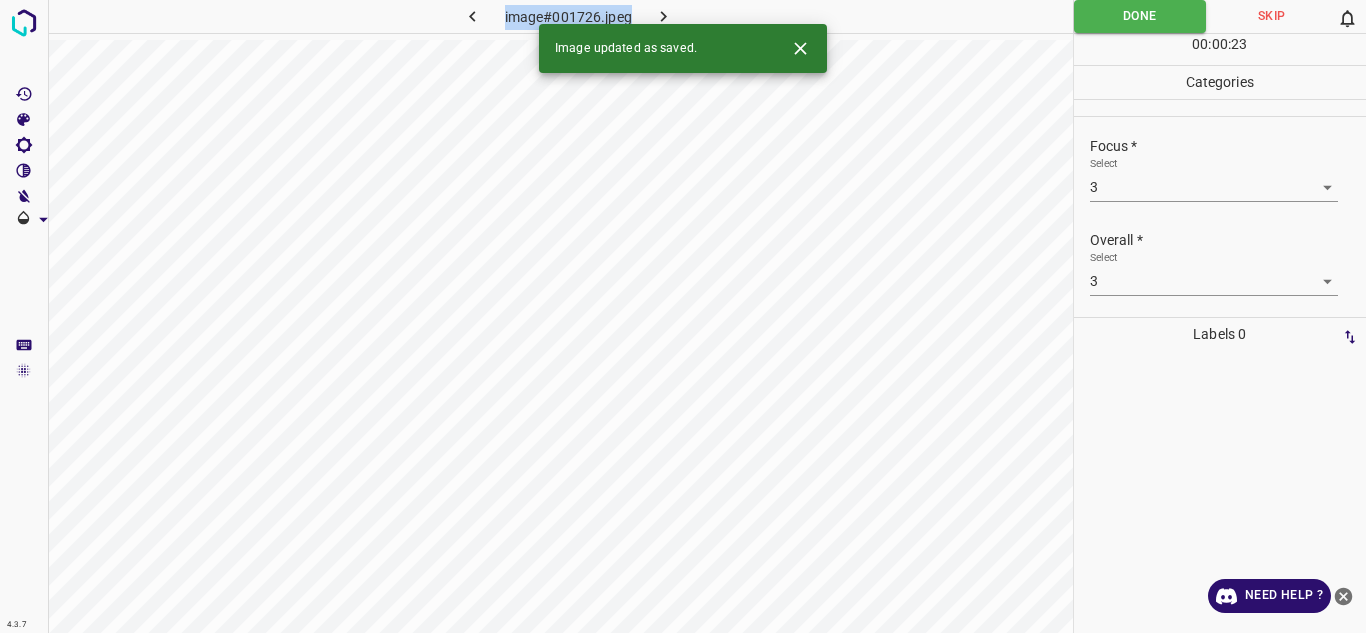 click 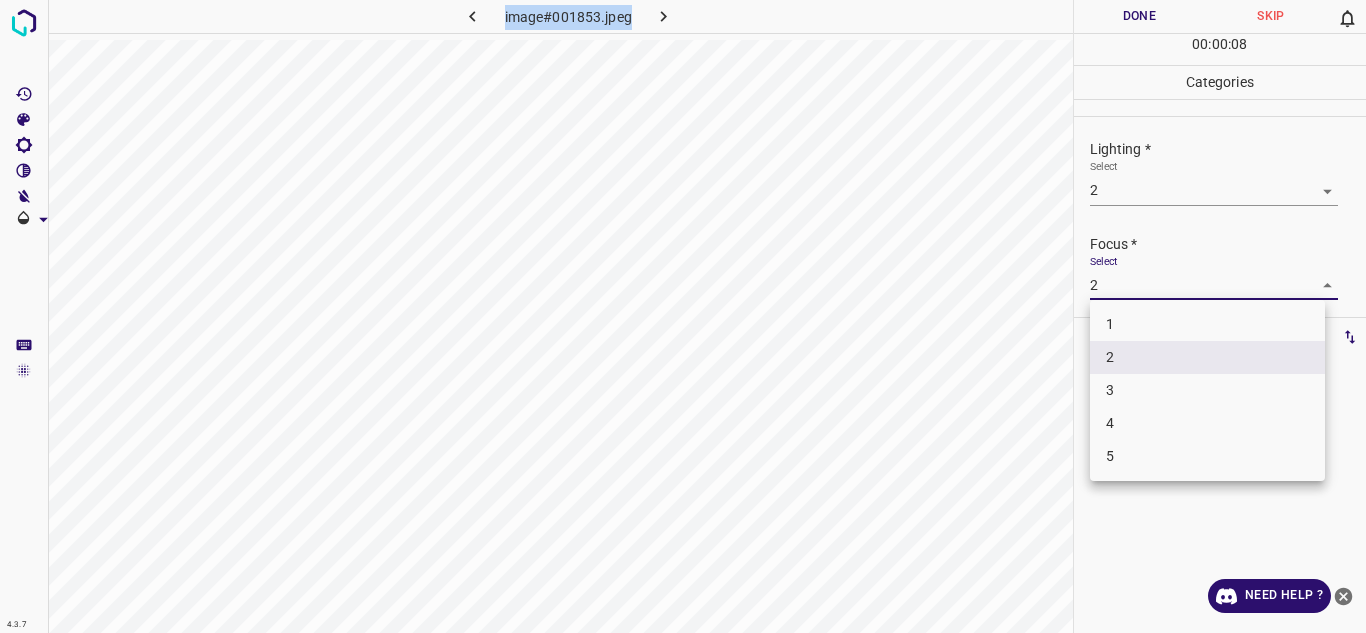 click on "4.3.7 image#001853.jpeg Done Skip 0 00   : 00   : 08   Categories Lighting *  Select 2 2 Focus *  Select 2 2 Overall *  Select 2 2 Labels   0 Categories 1 Lighting 2 Focus 3 Overall Tools Space Change between modes (Draw & Edit) I Auto labeling R Restore zoom M Zoom in N Zoom out Delete Delete selecte label Filters Z Restore filters X Saturation filter C Brightness filter V Contrast filter B Gray scale filter General O Download Need Help ? - Text - Hide - Delete 1 2 3 4 5" at bounding box center [683, 316] 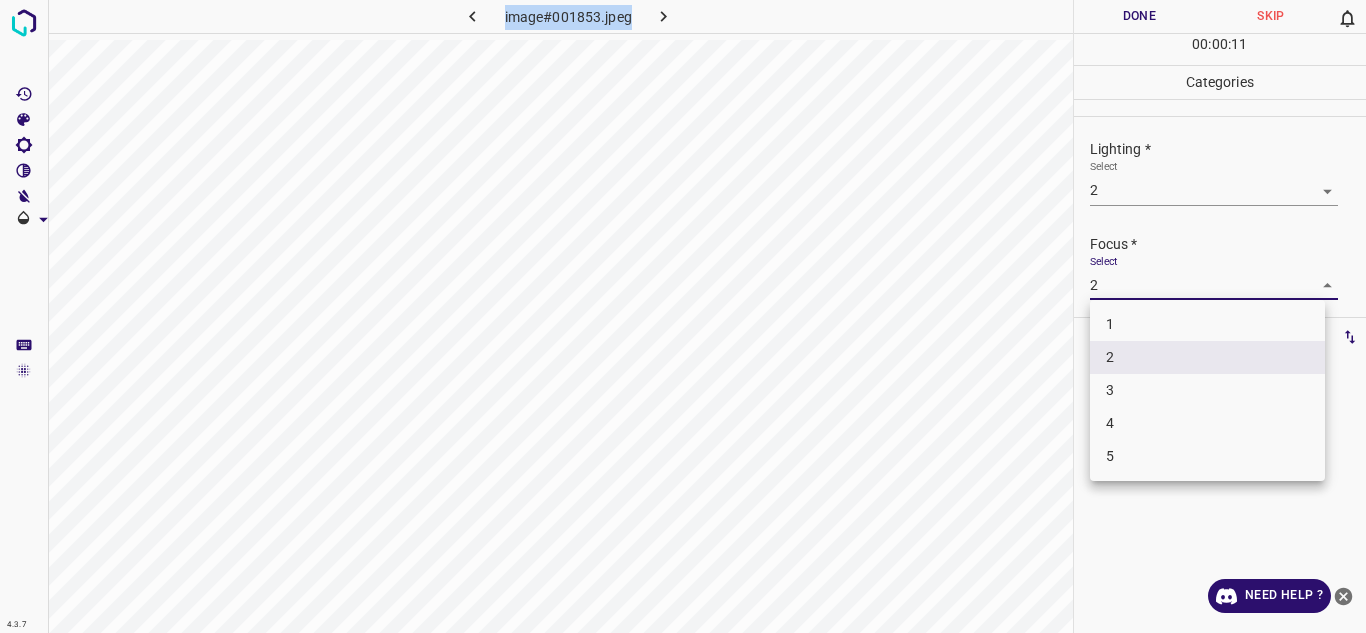 click on "3" at bounding box center [1207, 390] 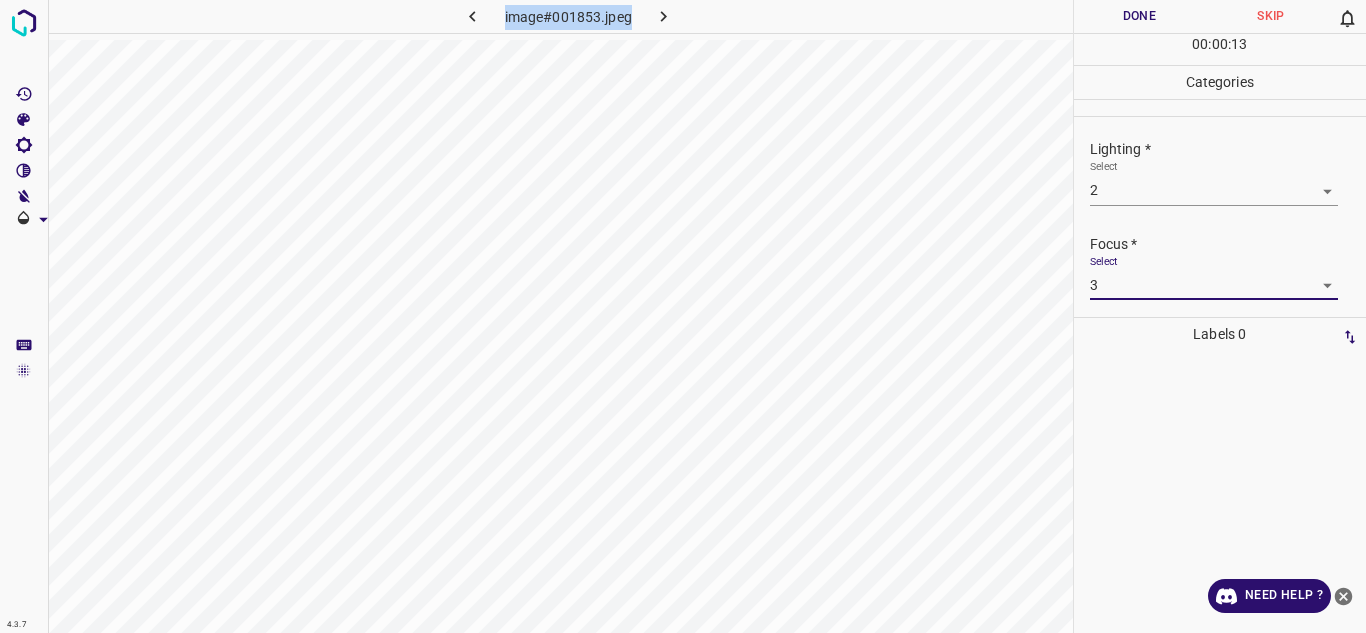 click on "Done" at bounding box center (1140, 16) 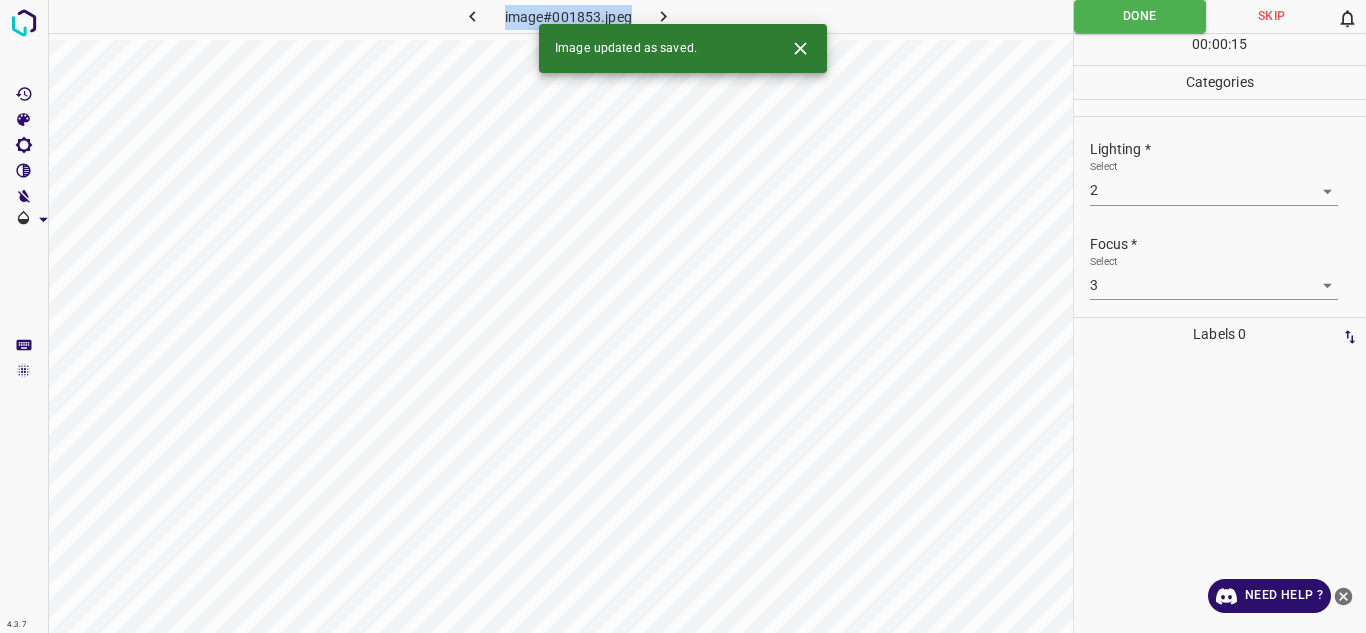 click 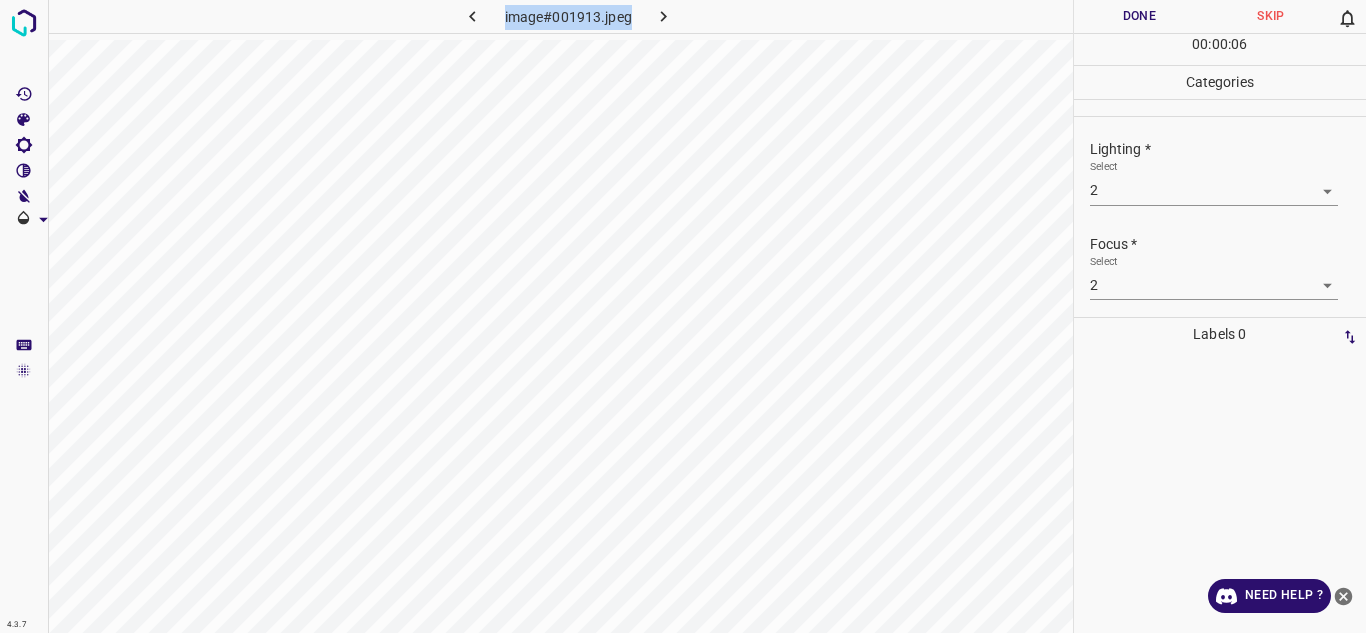 click on "4.3.7 image#001913.jpeg Done Skip 0 00   : 00   : 06   Categories Lighting *  Select 2 2 Focus *  Select 2 2 Overall *  Select 2 2 Labels   0 Categories 1 Lighting 2 Focus 3 Overall Tools Space Change between modes (Draw & Edit) I Auto labeling R Restore zoom M Zoom in N Zoom out Delete Delete selecte label Filters Z Restore filters X Saturation filter C Brightness filter V Contrast filter B Gray scale filter General O Download Need Help ? - Text - Hide - Delete" at bounding box center [683, 316] 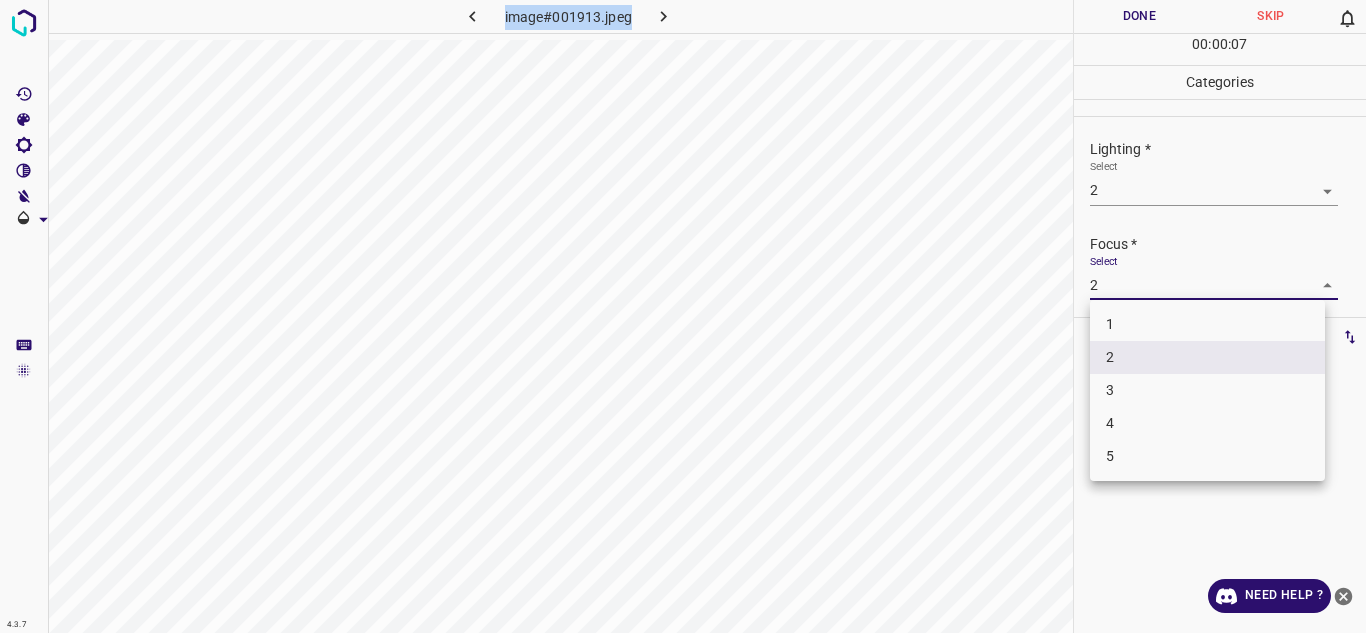 click on "3" at bounding box center (1207, 390) 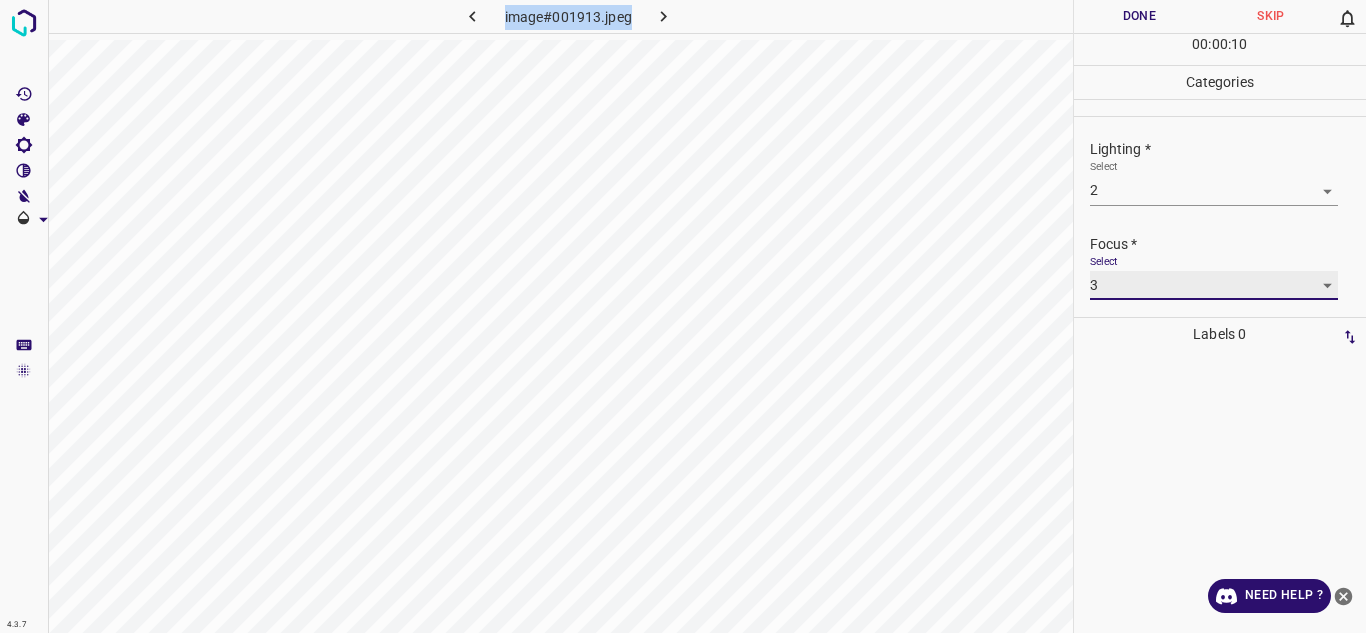 scroll, scrollTop: 98, scrollLeft: 0, axis: vertical 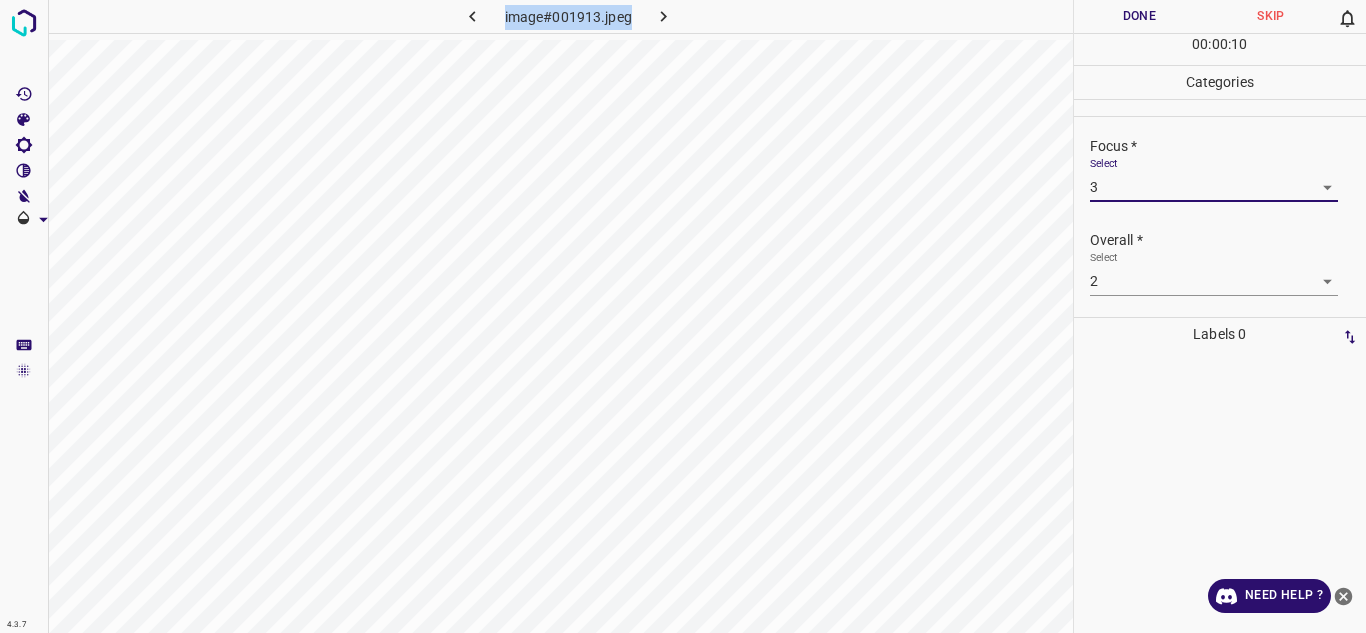 click on "4.3.7 image#001913.jpeg Done Skip 0 00   : 00   : 10   Categories Lighting *  Select 2 2 Focus *  Select 3 3 Overall *  Select 2 2 Labels   0 Categories 1 Lighting 2 Focus 3 Overall Tools Space Change between modes (Draw & Edit) I Auto labeling R Restore zoom M Zoom in N Zoom out Delete Delete selecte label Filters Z Restore filters X Saturation filter C Brightness filter V Contrast filter B Gray scale filter General O Download Need Help ? - Text - Hide - Delete" at bounding box center (683, 316) 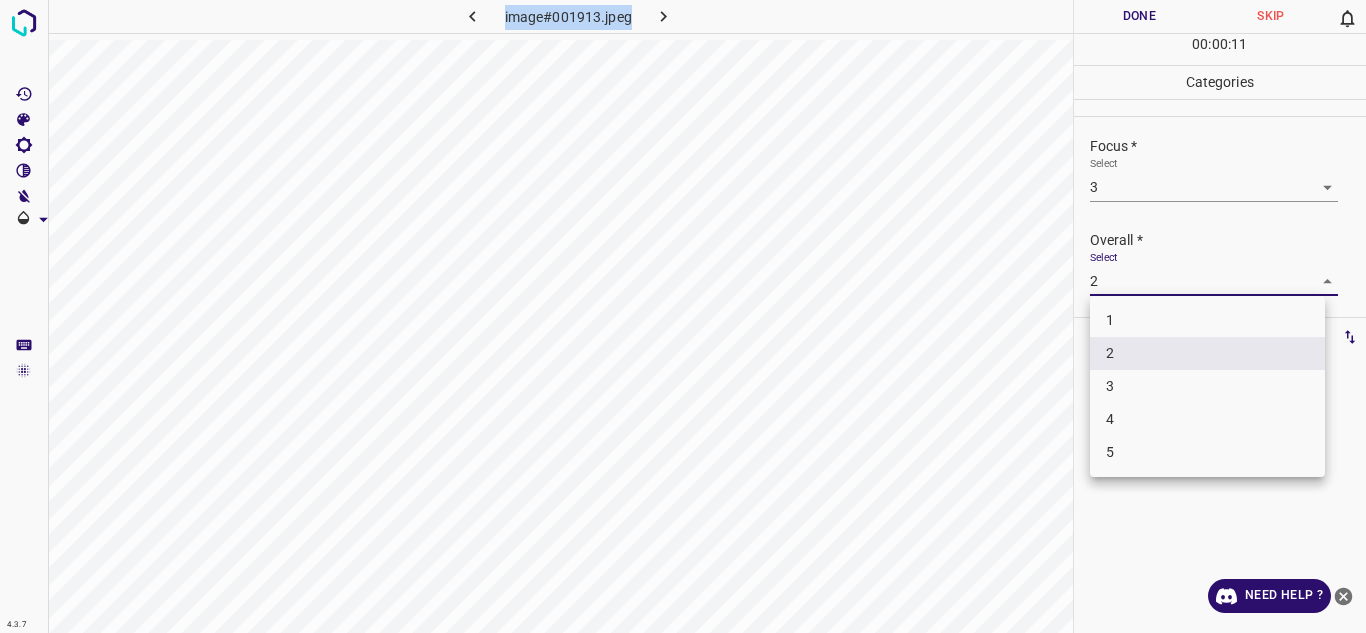 click on "3" at bounding box center [1207, 386] 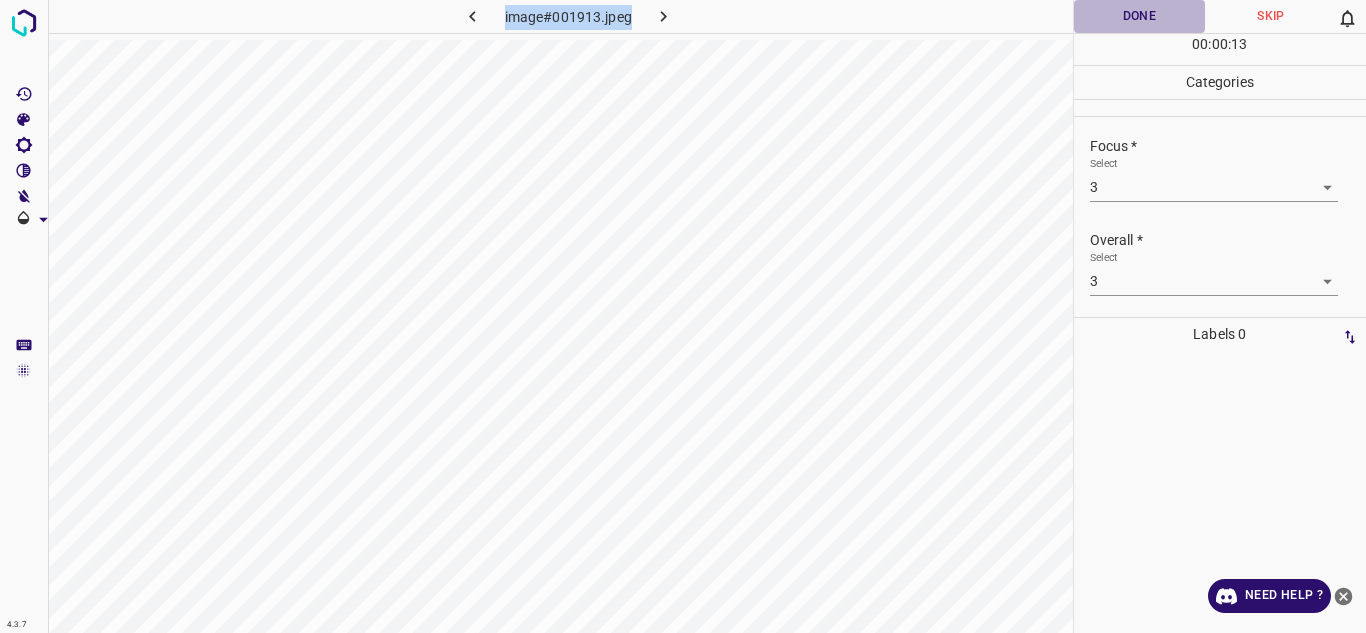 click on "Done" at bounding box center [1140, 16] 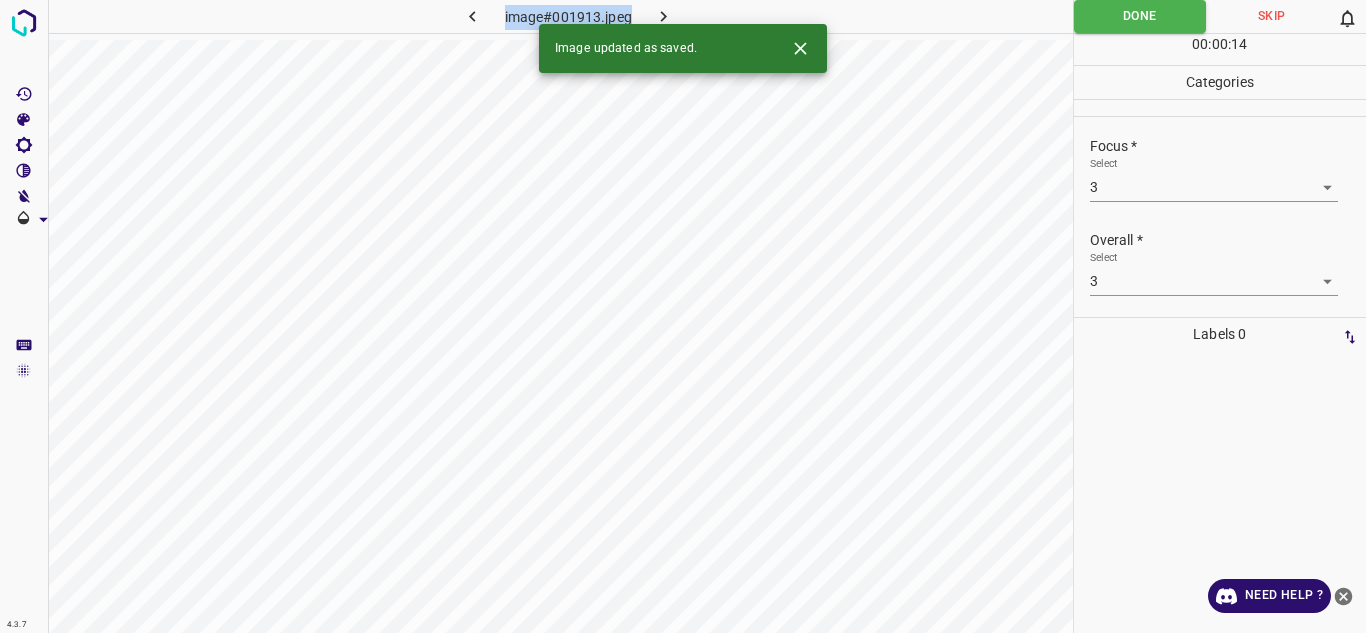 click 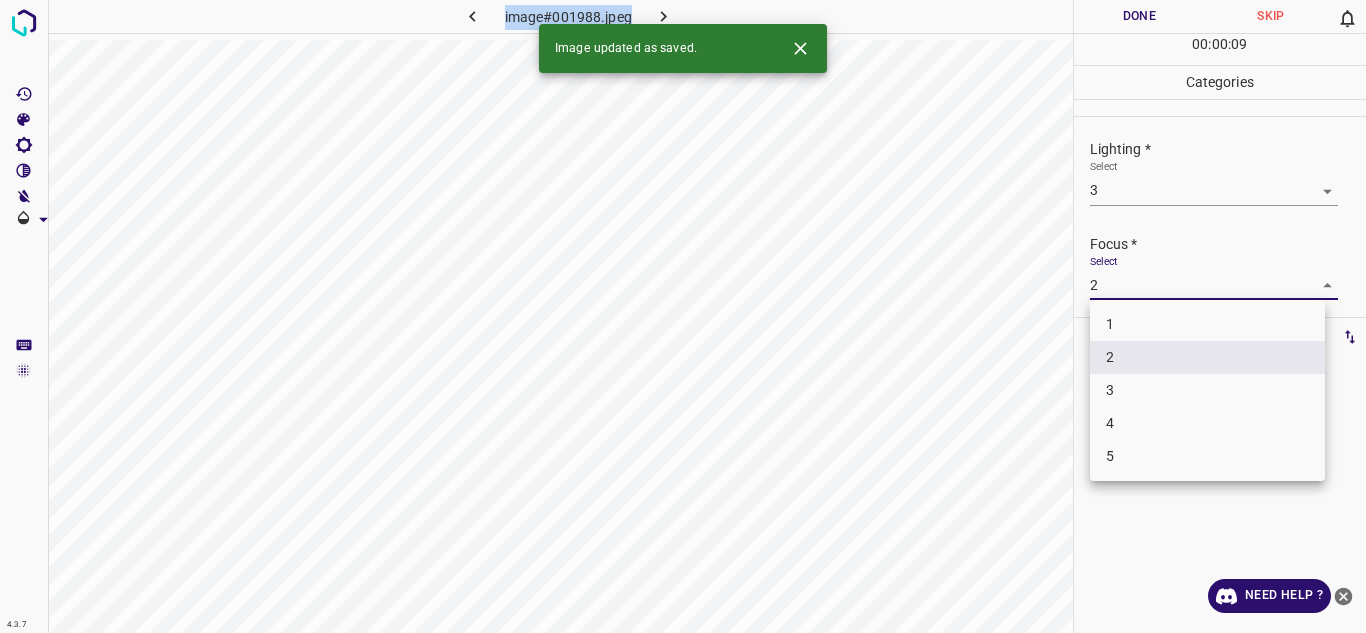 click on "4.3.7 image#001988.jpeg Done Skip 0 00   : 00   : 09   Categories Lighting *  Select 3 3 Focus *  Select 2 2 Overall *  Select 2 2 Labels   0 Categories 1 Lighting 2 Focus 3 Overall Tools Space Change between modes (Draw & Edit) I Auto labeling R Restore zoom M Zoom in N Zoom out Delete Delete selecte label Filters Z Restore filters X Saturation filter C Brightness filter V Contrast filter B Gray scale filter General O Download Image updated as saved. Need Help ? - Text - Hide - Delete 1 2 3 4 5" at bounding box center [683, 316] 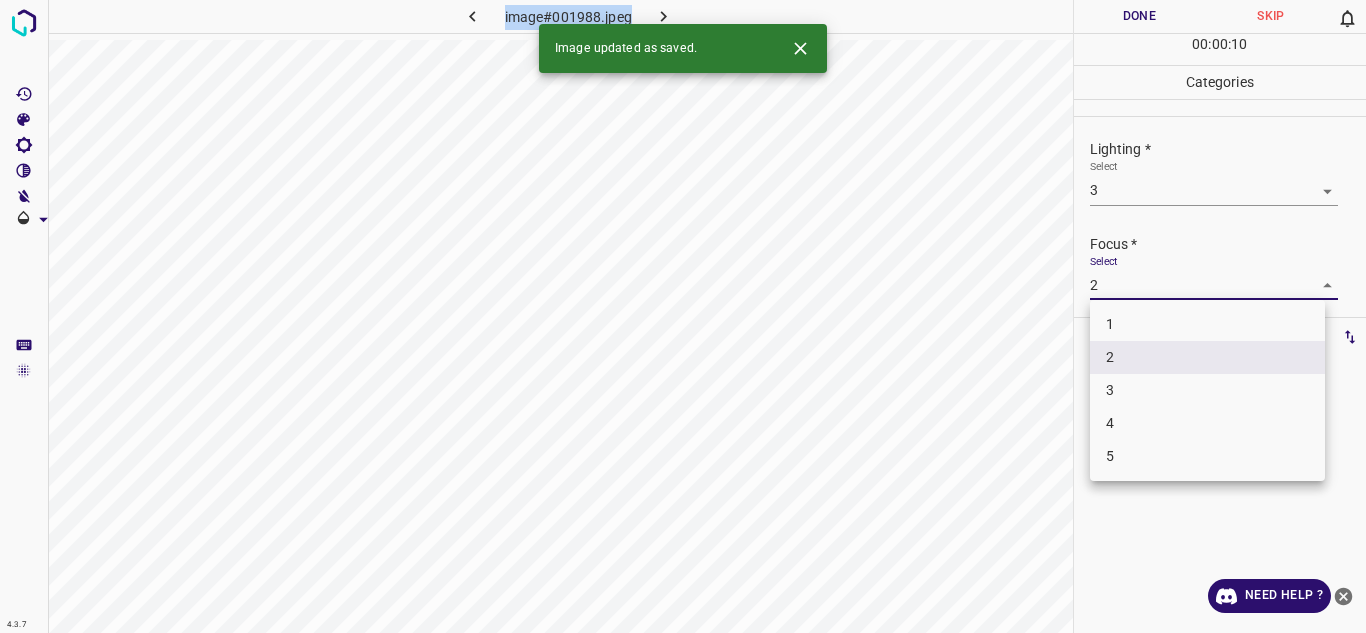 click on "3" at bounding box center (1207, 390) 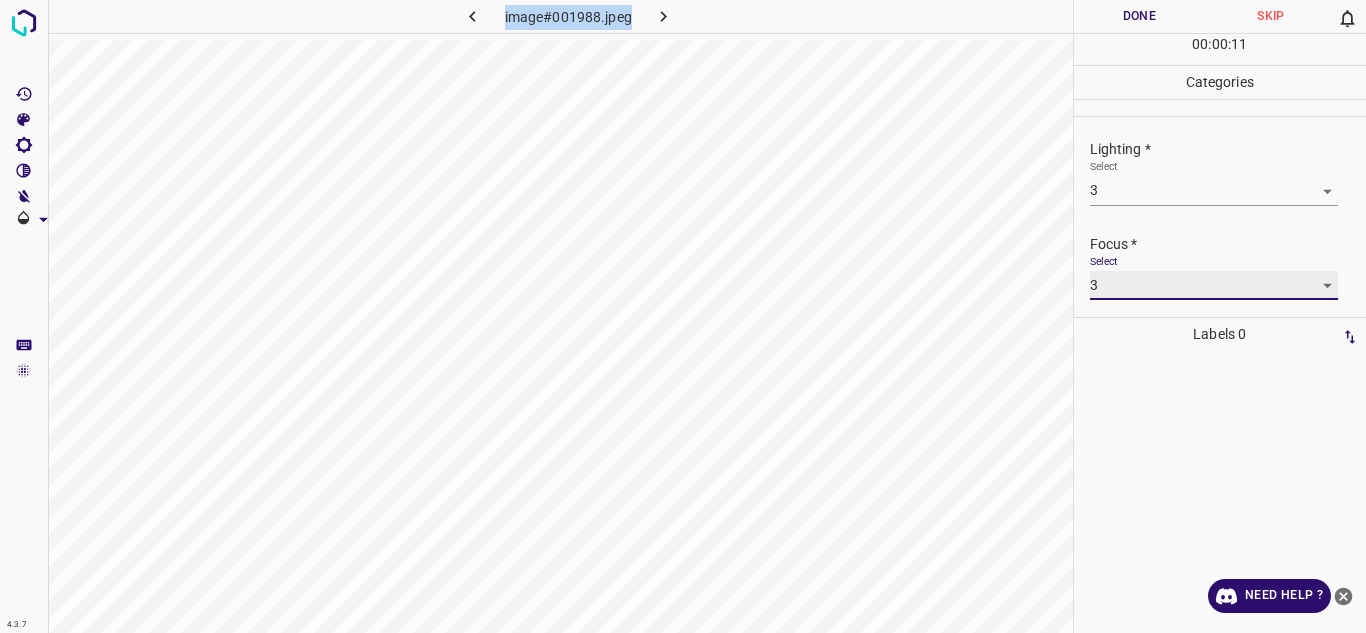 scroll, scrollTop: 98, scrollLeft: 0, axis: vertical 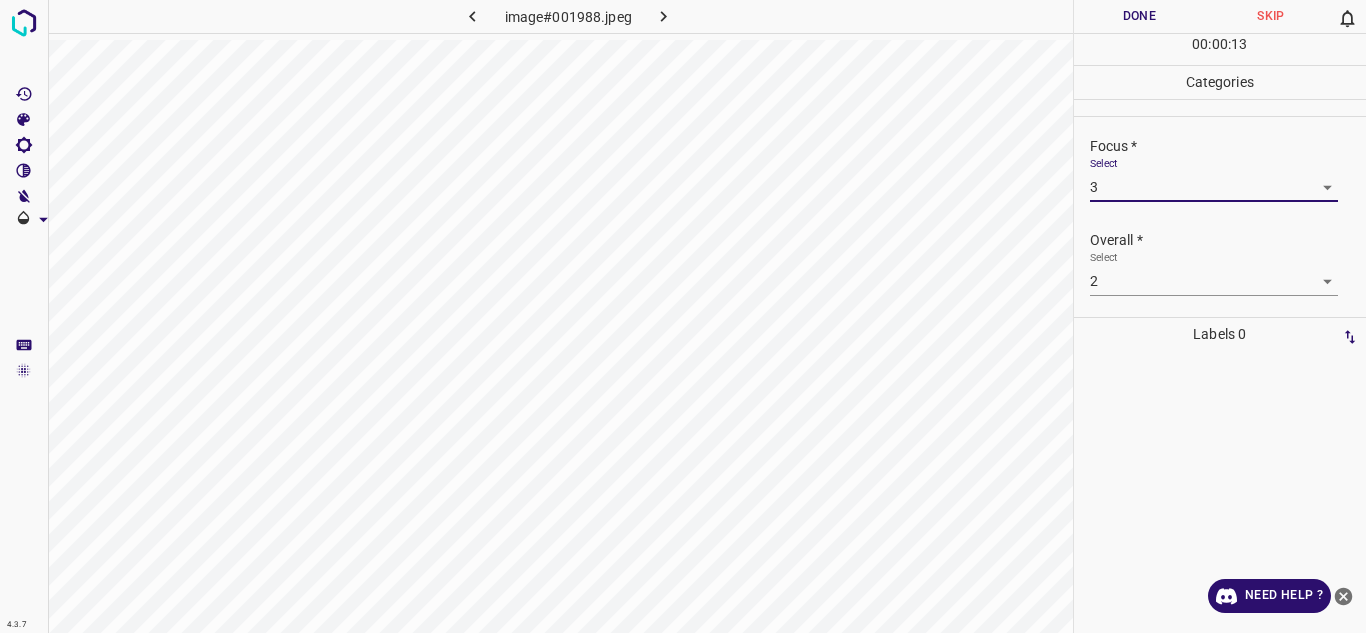 click on "Overall *  Select 2 2" at bounding box center [1220, 263] 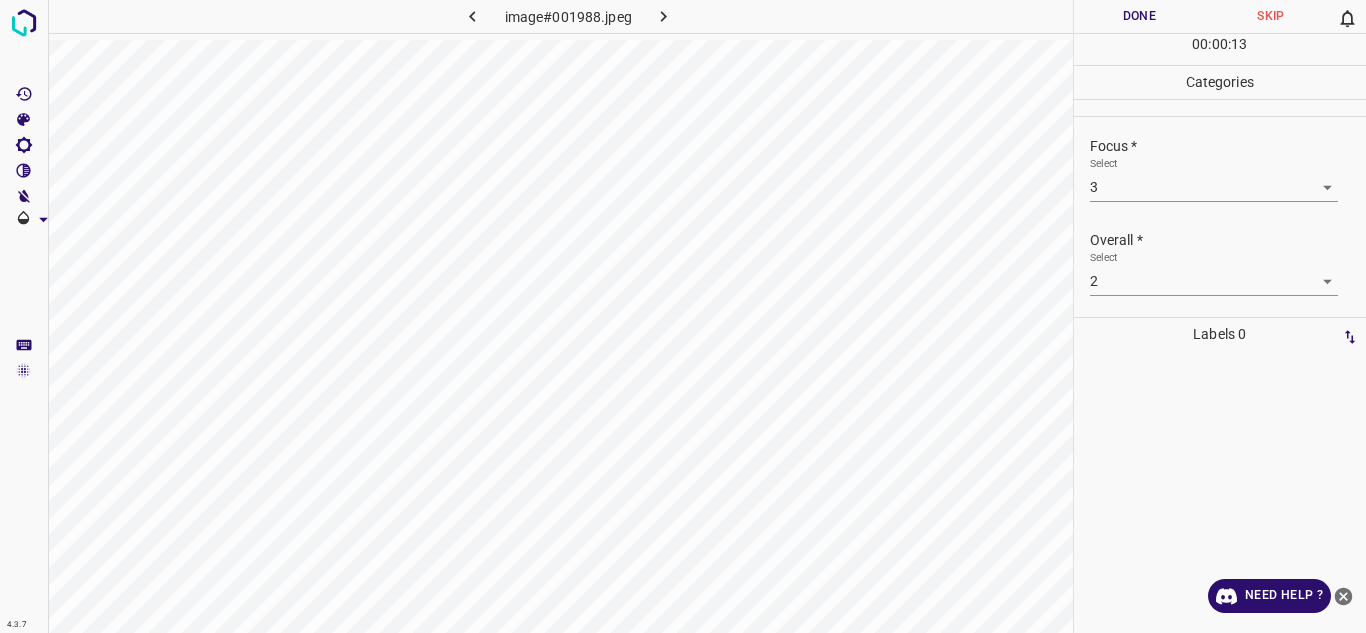 click on "4.3.7 image#001988.jpeg Done Skip 0 00   : 00   : 13   Categories Lighting *  Select 3 3 Focus *  Select 3 3 Overall *  Select 2 2 Labels   0 Categories 1 Lighting 2 Focus 3 Overall Tools Space Change between modes (Draw & Edit) I Auto labeling R Restore zoom M Zoom in N Zoom out Delete Delete selecte label Filters Z Restore filters X Saturation filter C Brightness filter V Contrast filter B Gray scale filter General O Download Need Help ? - Text - Hide - Delete" at bounding box center (683, 316) 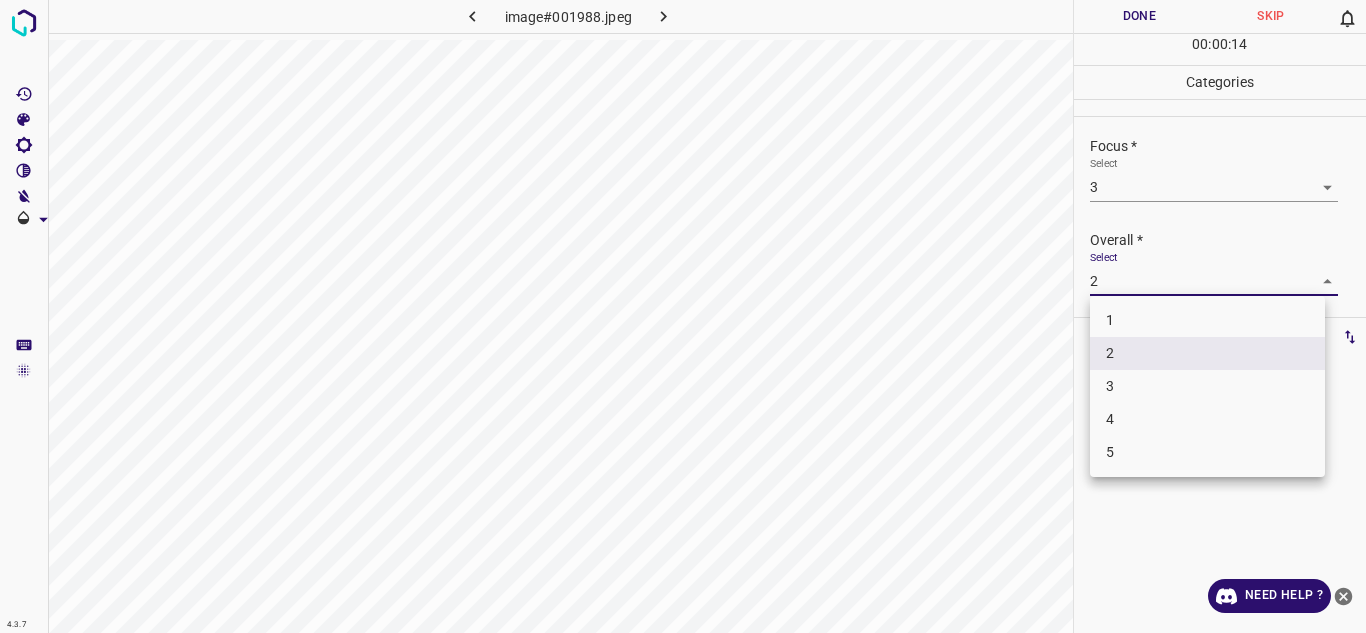 click on "3" at bounding box center [1207, 386] 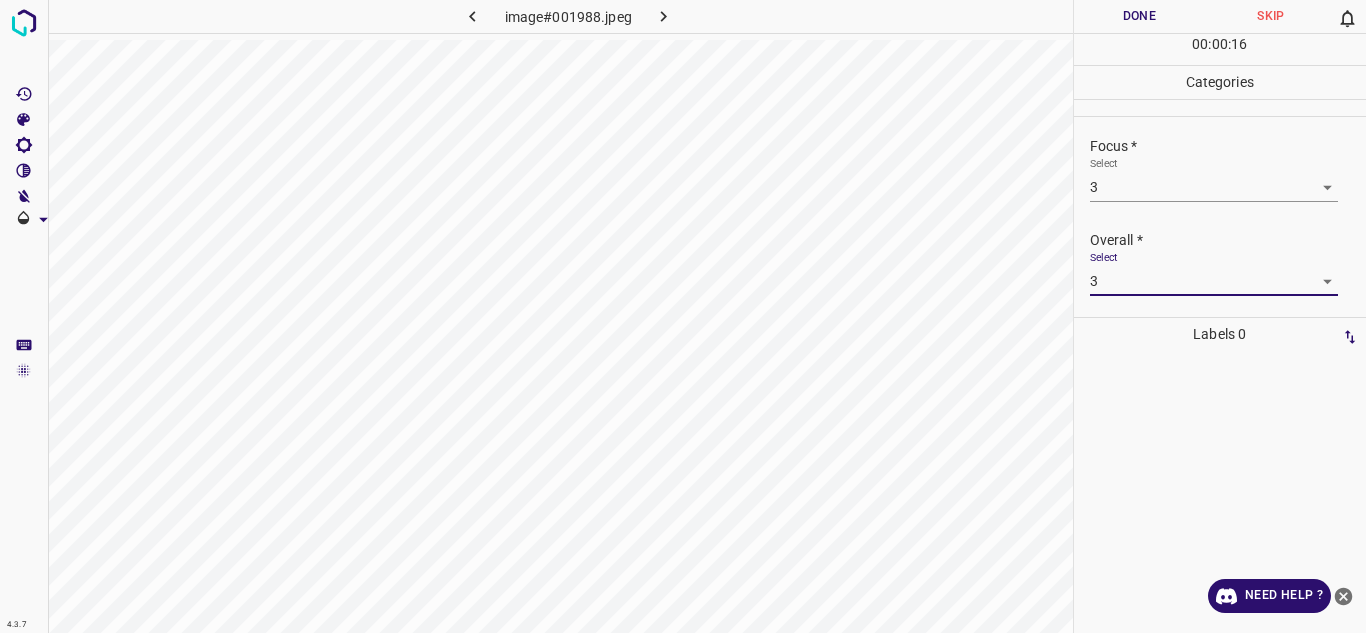 click on "Done" at bounding box center (1140, 16) 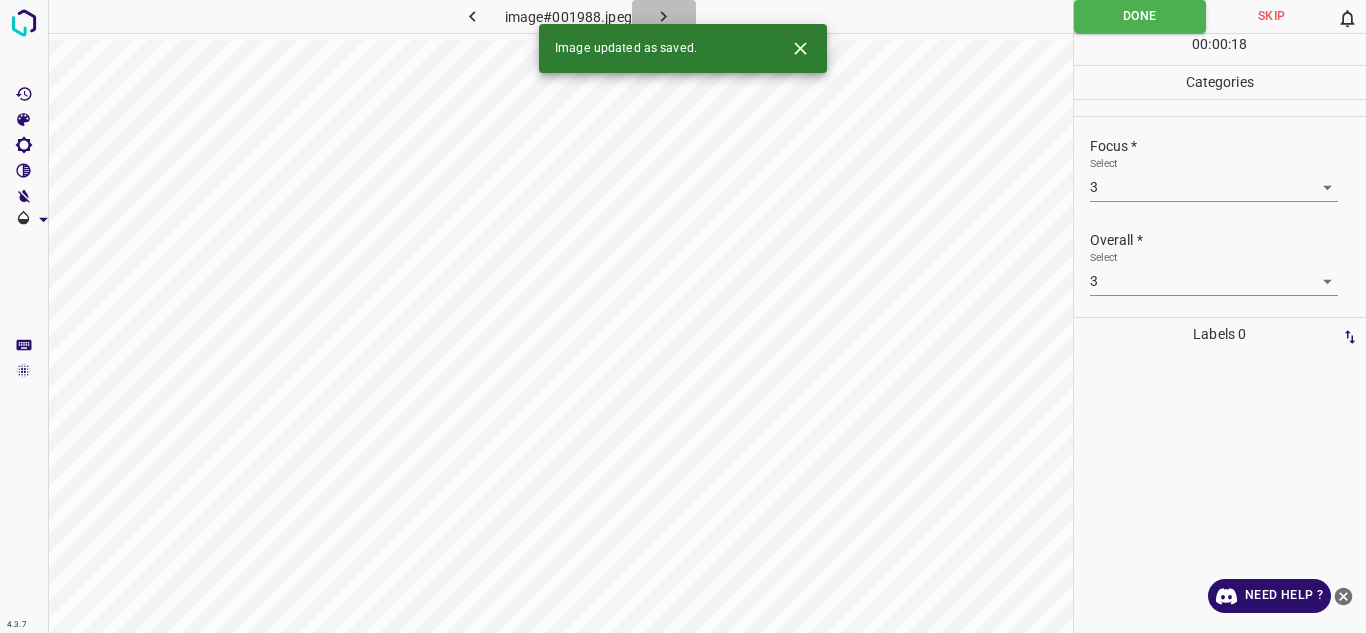 click at bounding box center (664, 16) 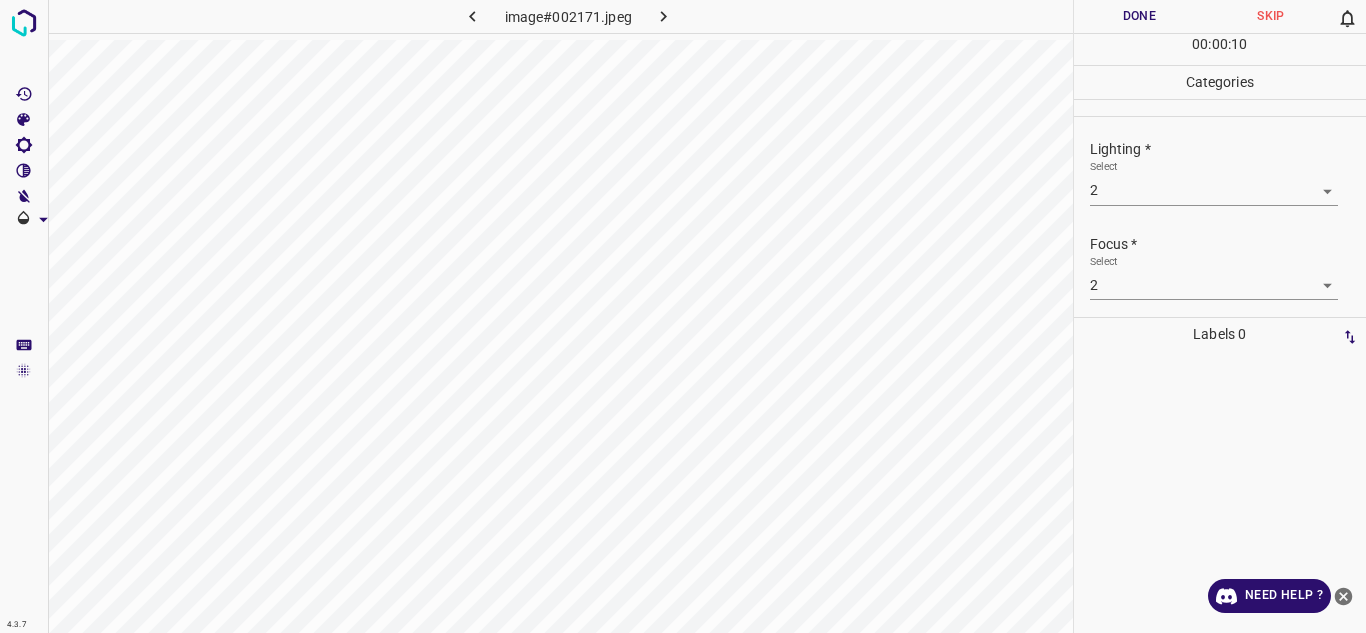 click on "4.3.7 image#002171.jpeg Done Skip 0 00   : 00   : 10   Categories Lighting *  Select 2 2 Focus *  Select 2 2 Overall *  Select 2 2 Labels   0 Categories 1 Lighting 2 Focus 3 Overall Tools Space Change between modes (Draw & Edit) I Auto labeling R Restore zoom M Zoom in N Zoom out Delete Delete selecte label Filters Z Restore filters X Saturation filter C Brightness filter V Contrast filter B Gray scale filter General O Download Need Help ? - Text - Hide - Delete" at bounding box center [683, 316] 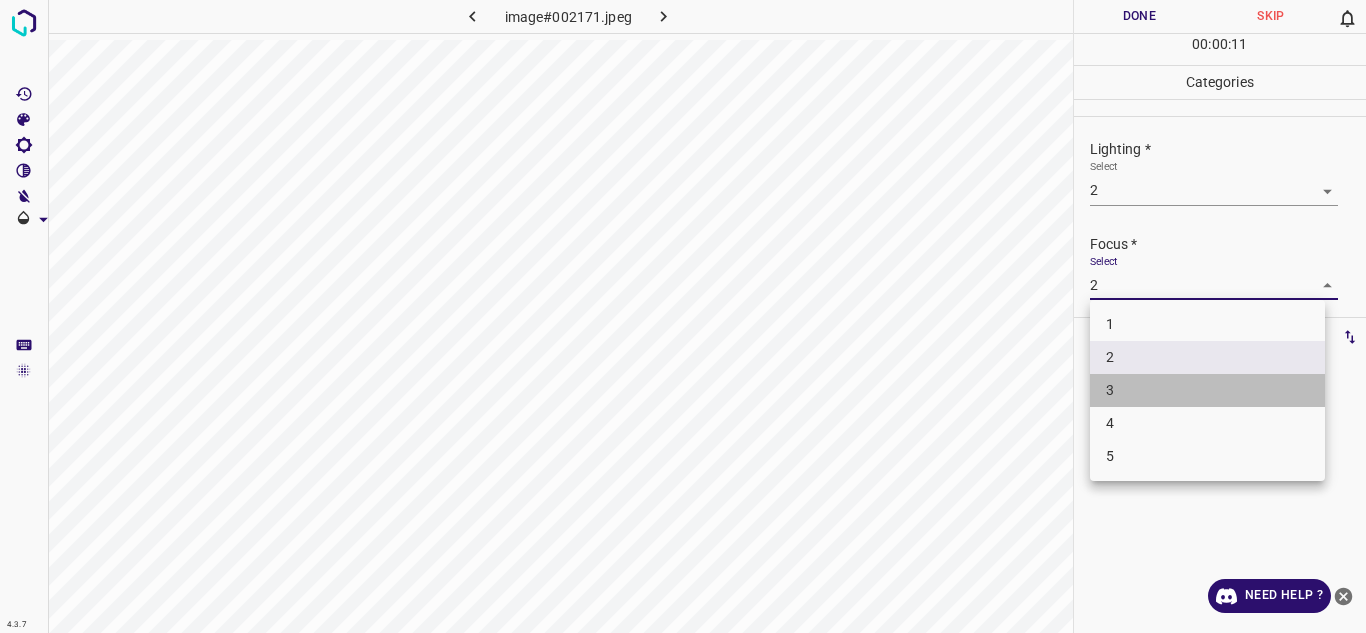 click on "3" at bounding box center (1207, 390) 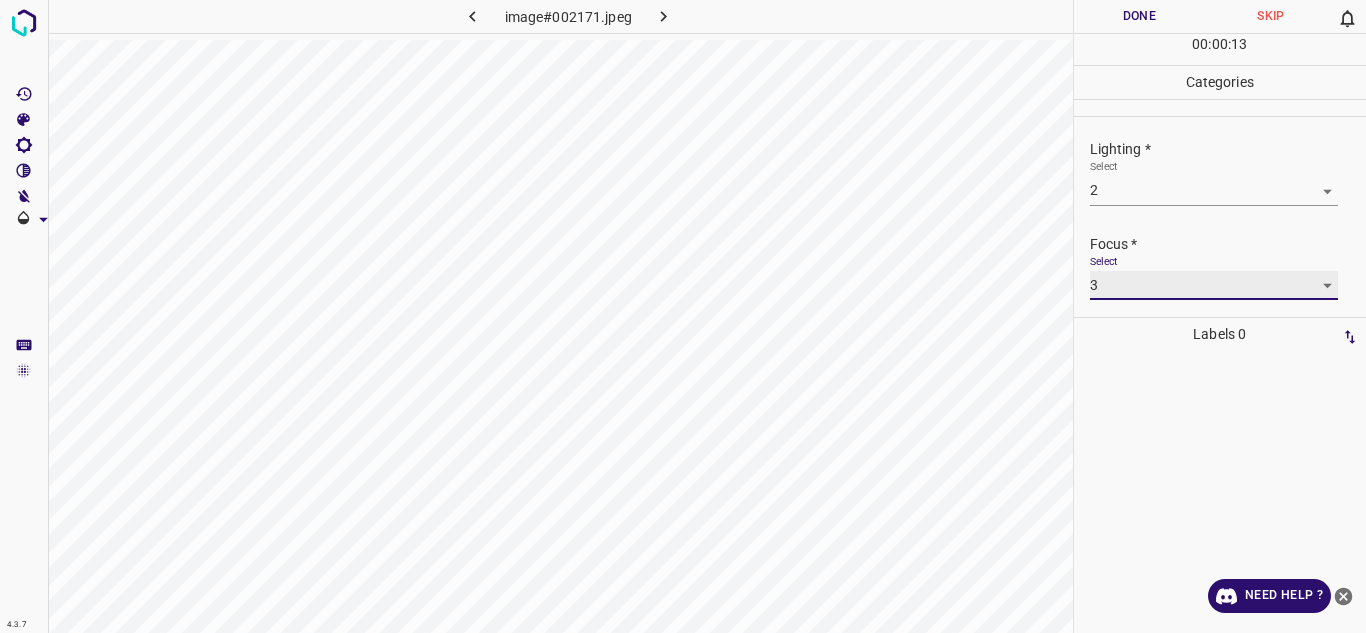 scroll, scrollTop: 98, scrollLeft: 0, axis: vertical 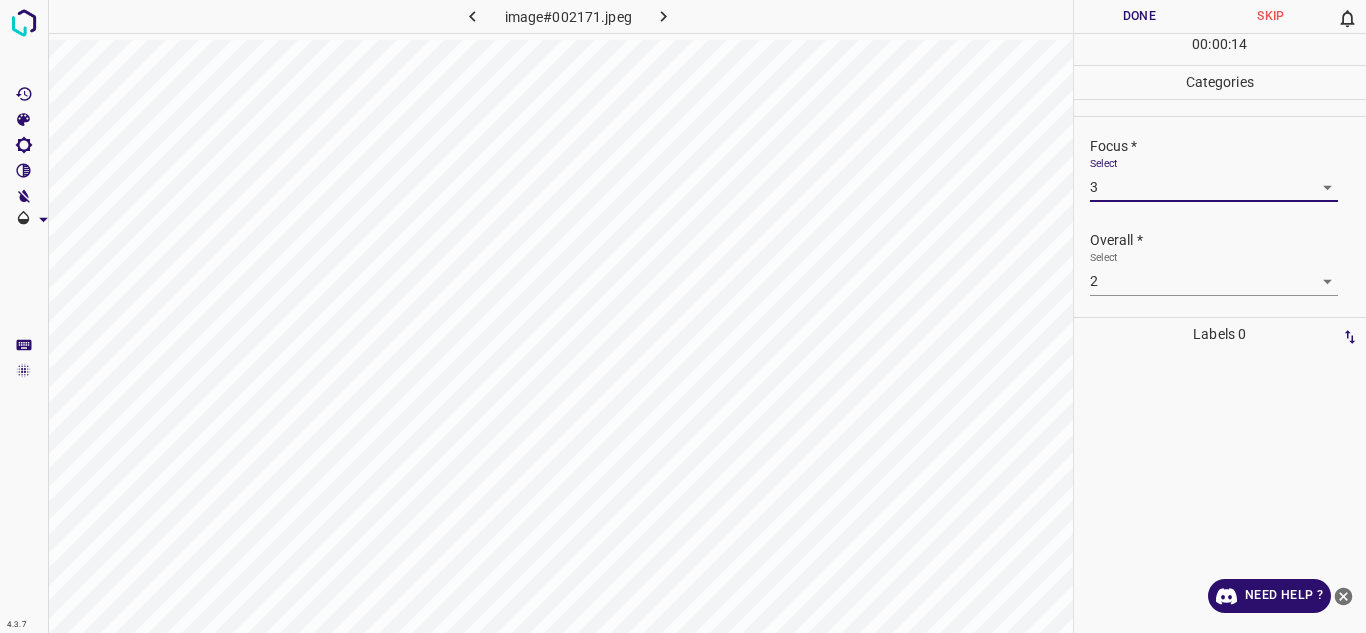 click on "4.3.7 image#002171.jpeg Done Skip 0 00   : 00   : 14   Categories Lighting *  Select 2 2 Focus *  Select 3 3 Overall *  Select 2 2 Labels   0 Categories 1 Lighting 2 Focus 3 Overall Tools Space Change between modes (Draw & Edit) I Auto labeling R Restore zoom M Zoom in N Zoom out Delete Delete selecte label Filters Z Restore filters X Saturation filter C Brightness filter V Contrast filter B Gray scale filter General O Download Need Help ? - Text - Hide - Delete" at bounding box center [683, 316] 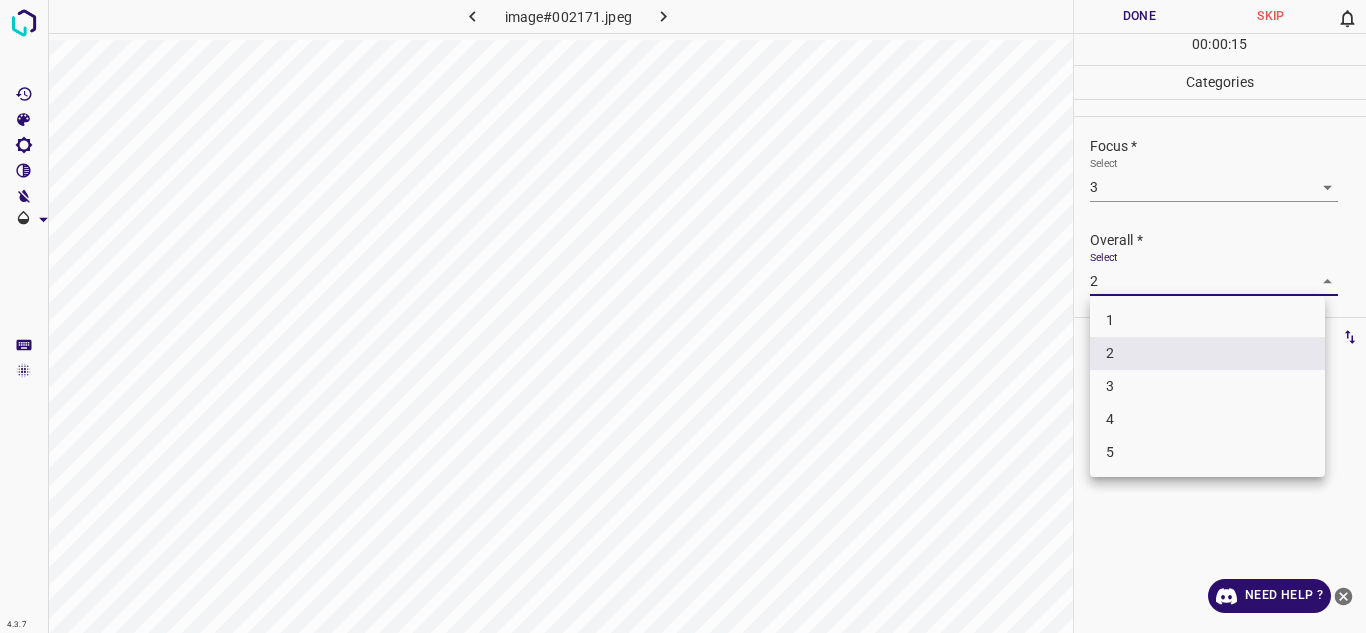 click on "3" at bounding box center [1207, 386] 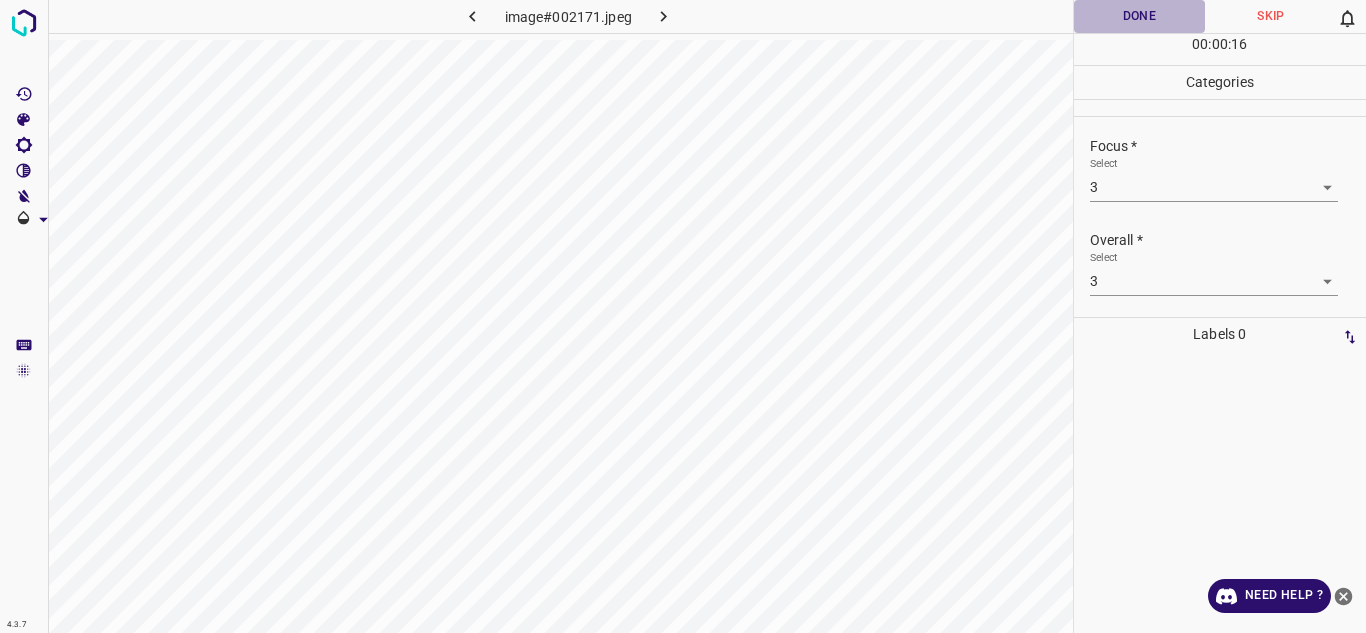 click on "Done" at bounding box center [1140, 16] 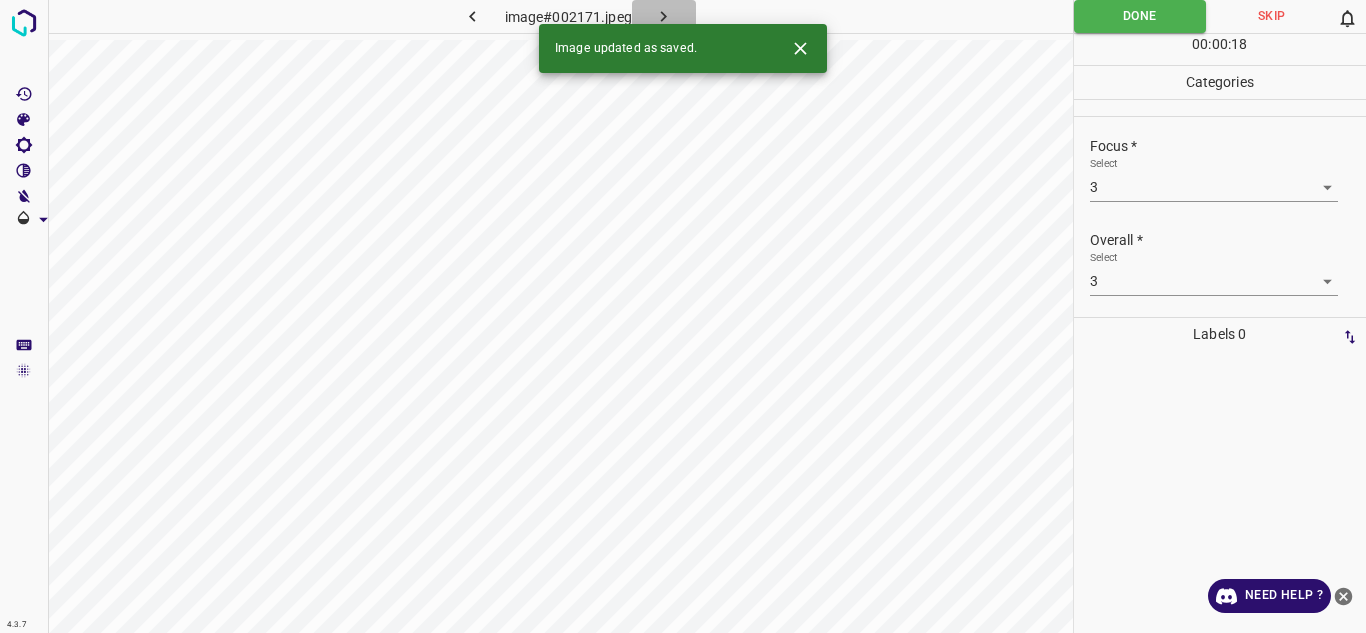click 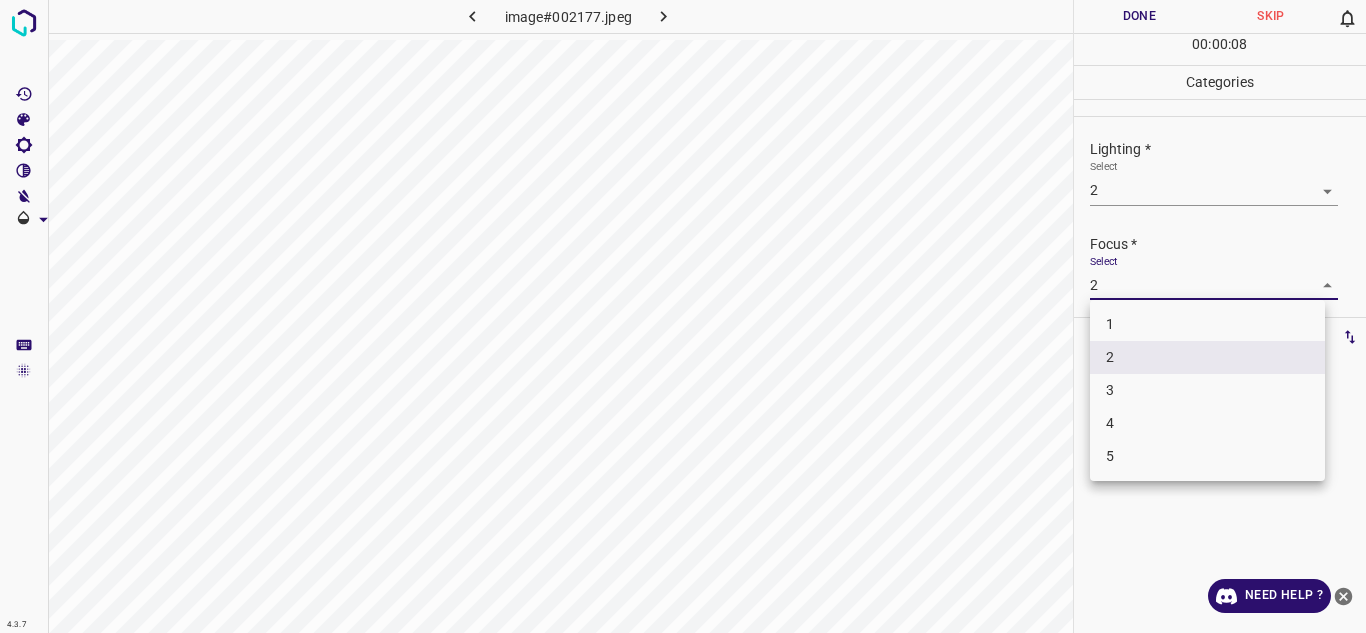 click on "4.3.7 image#002177.jpeg Done Skip 0 00   : 00   : 08   Categories Lighting *  Select 2 2 Focus *  Select 2 2 Overall *  Select 2 2 Labels   0 Categories 1 Lighting 2 Focus 3 Overall Tools Space Change between modes (Draw & Edit) I Auto labeling R Restore zoom M Zoom in N Zoom out Delete Delete selecte label Filters Z Restore filters X Saturation filter C Brightness filter V Contrast filter B Gray scale filter General O Download Need Help ? - Text - Hide - Delete 1 2 3 4 5" at bounding box center [683, 316] 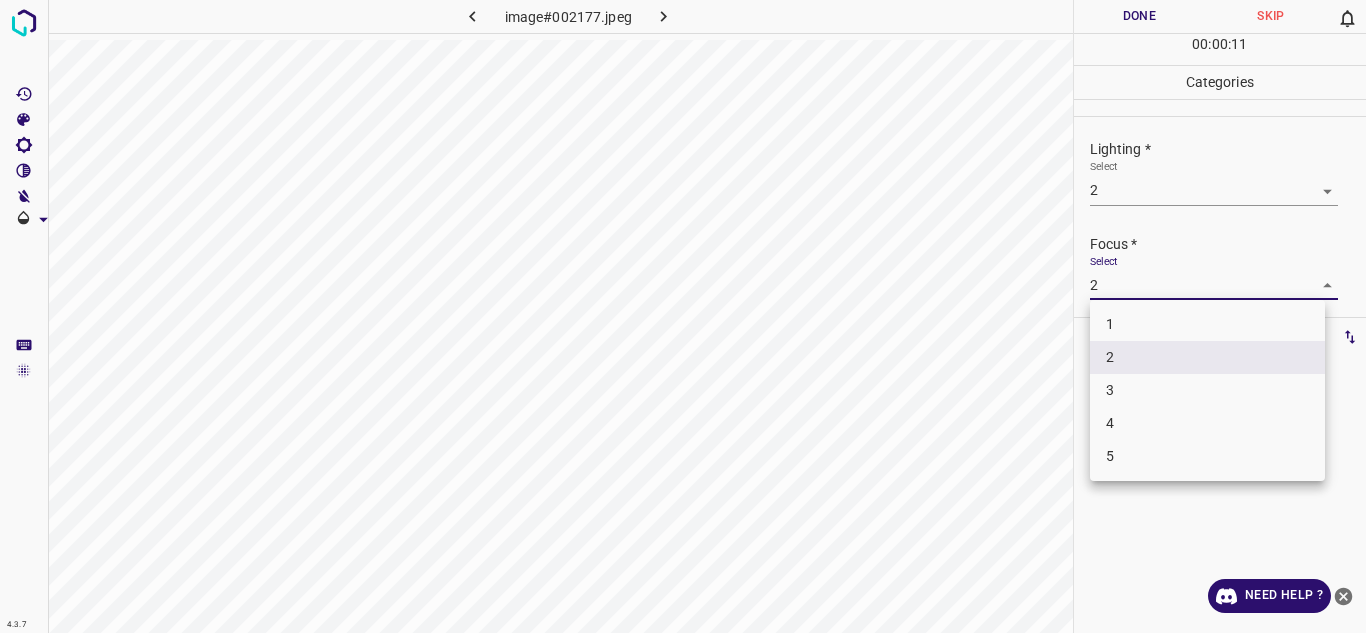 click on "3" at bounding box center [1207, 390] 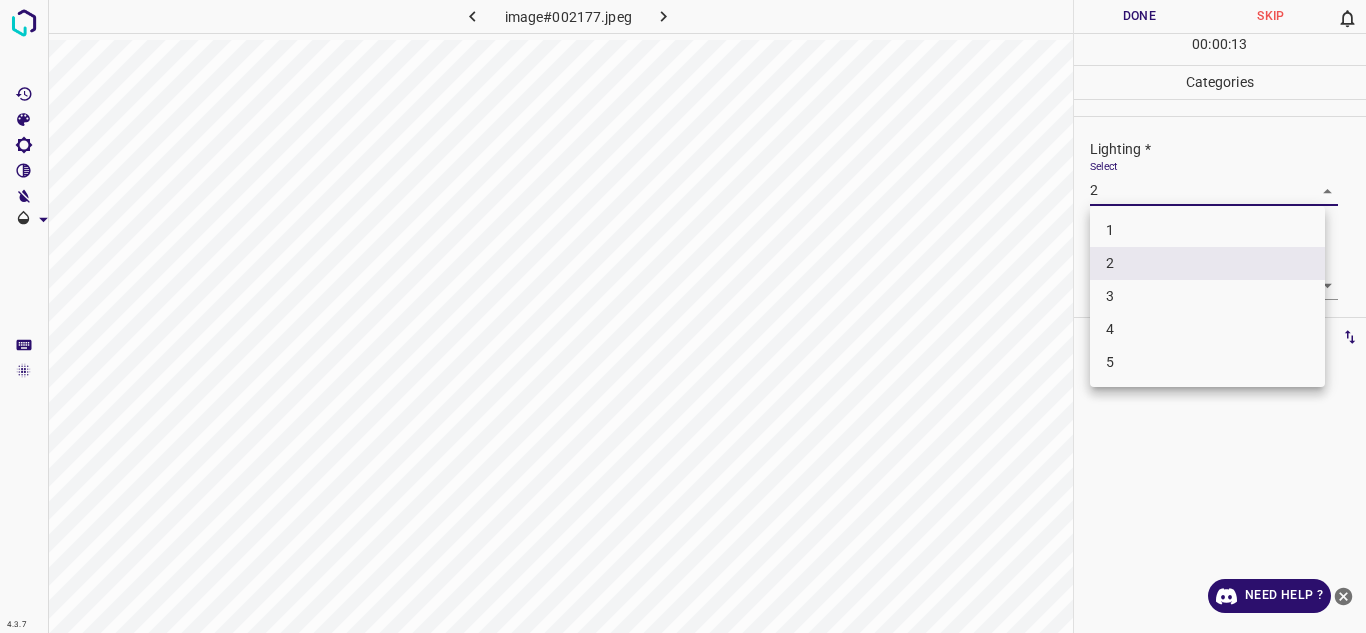 click on "4.3.7 image#002177.jpeg Done Skip 0 00   : 00   : 13   Categories Lighting *  Select 2 2 Focus *  Select 3 3 Overall *  Select 2 2 Labels   0 Categories 1 Lighting 2 Focus 3 Overall Tools Space Change between modes (Draw & Edit) I Auto labeling R Restore zoom M Zoom in N Zoom out Delete Delete selecte label Filters Z Restore filters X Saturation filter C Brightness filter V Contrast filter B Gray scale filter General O Download Need Help ? - Text - Hide - Delete 1 2 3 4 5" at bounding box center [683, 316] 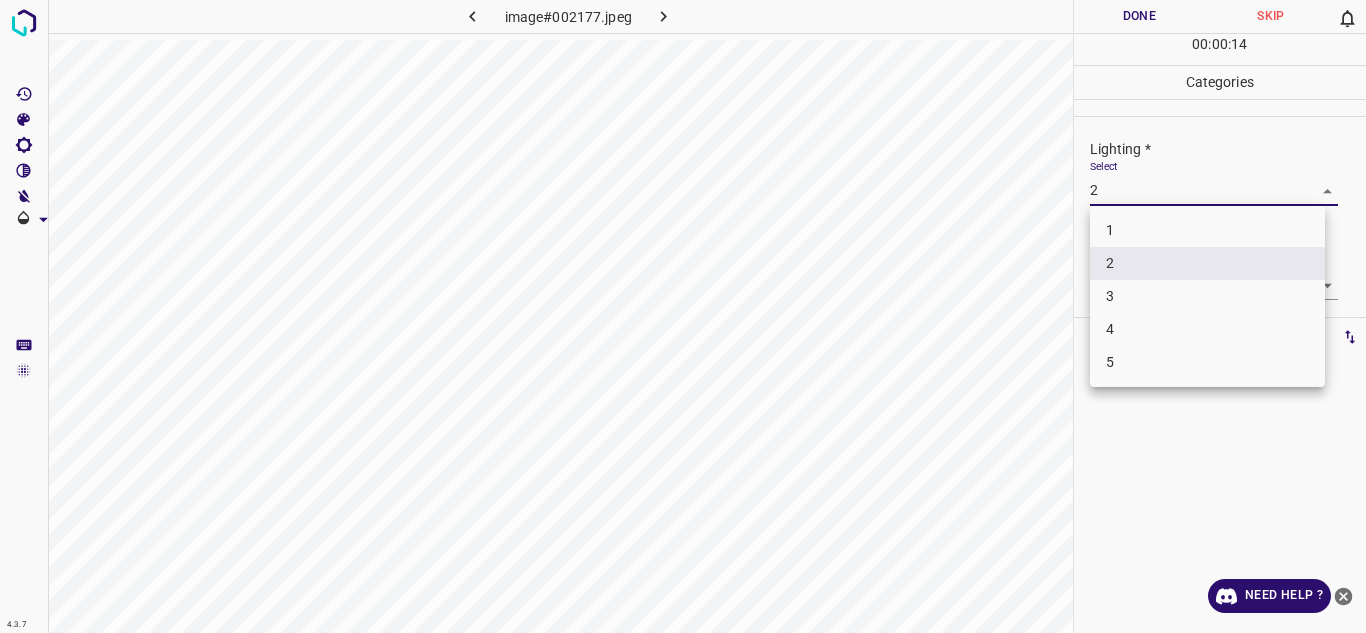 click on "3" at bounding box center (1207, 296) 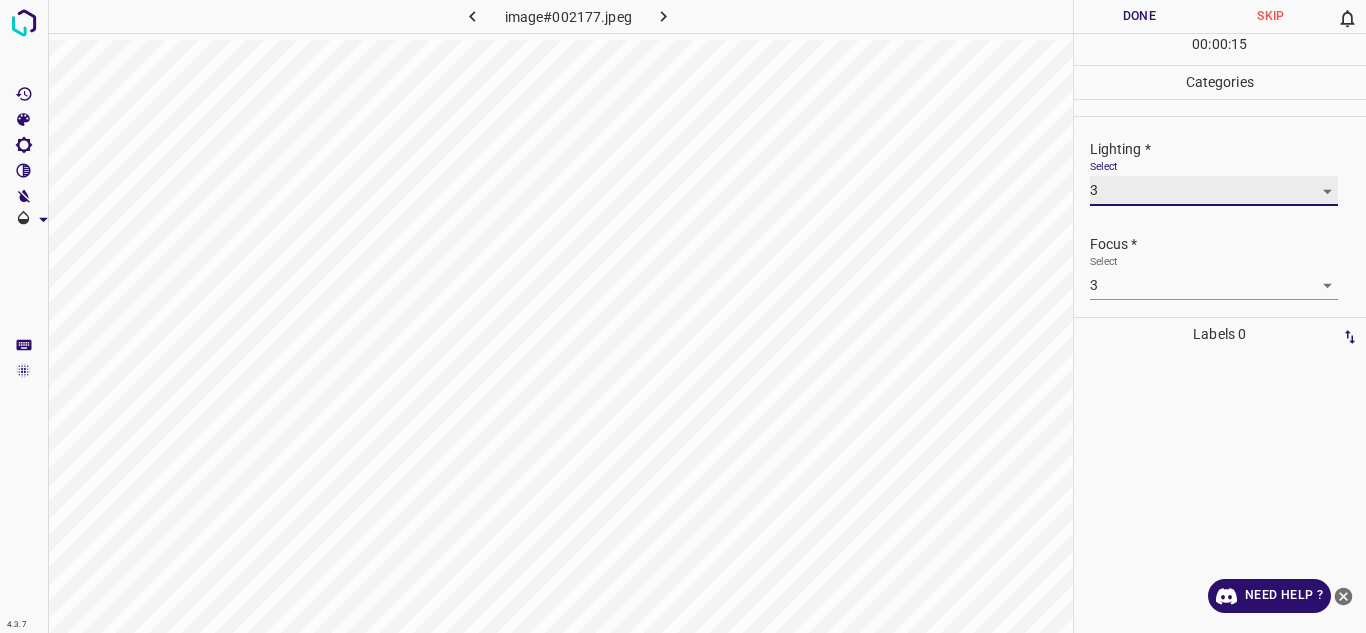 scroll, scrollTop: 98, scrollLeft: 0, axis: vertical 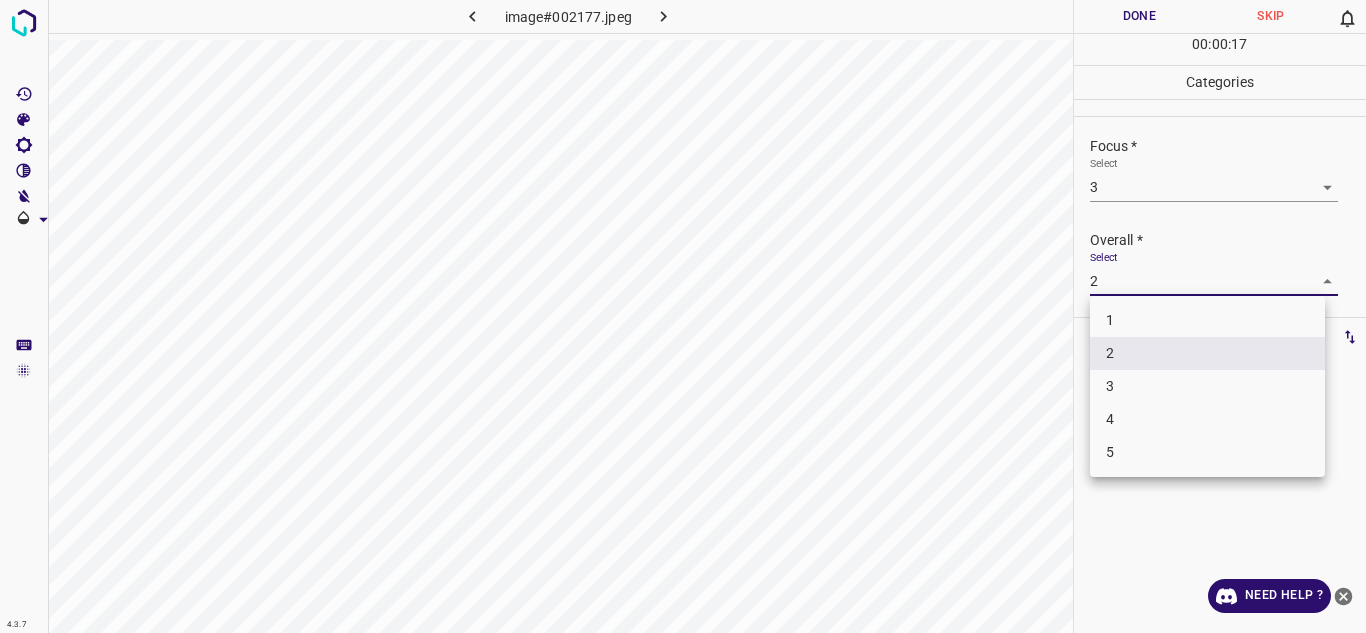 click on "4.3.7 image#002177.jpeg Done Skip 0 00   : 00   : 17   Categories Lighting *  Select 3 3 Focus *  Select 3 3 Overall *  Select 2 2 Labels   0 Categories 1 Lighting 2 Focus 3 Overall Tools Space Change between modes (Draw & Edit) I Auto labeling R Restore zoom M Zoom in N Zoom out Delete Delete selecte label Filters Z Restore filters X Saturation filter C Brightness filter V Contrast filter B Gray scale filter General O Download Need Help ? - Text - Hide - Delete 1 2 3 4 5" at bounding box center (683, 316) 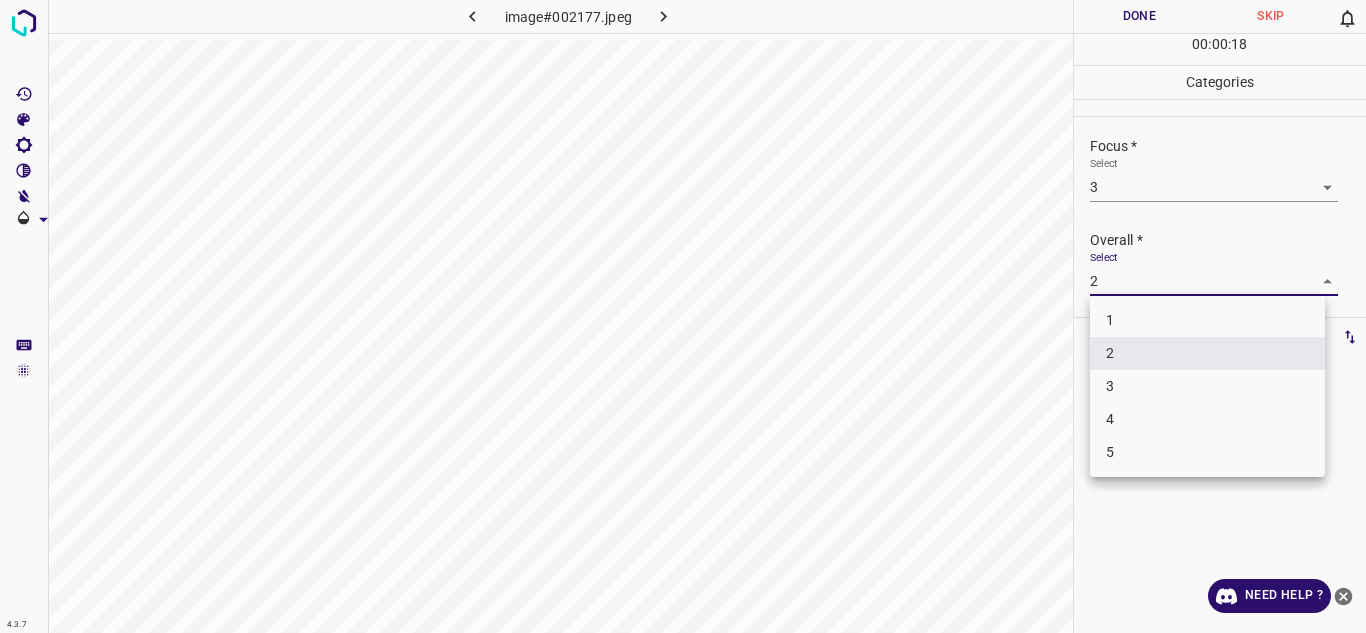 click on "3" at bounding box center [1207, 386] 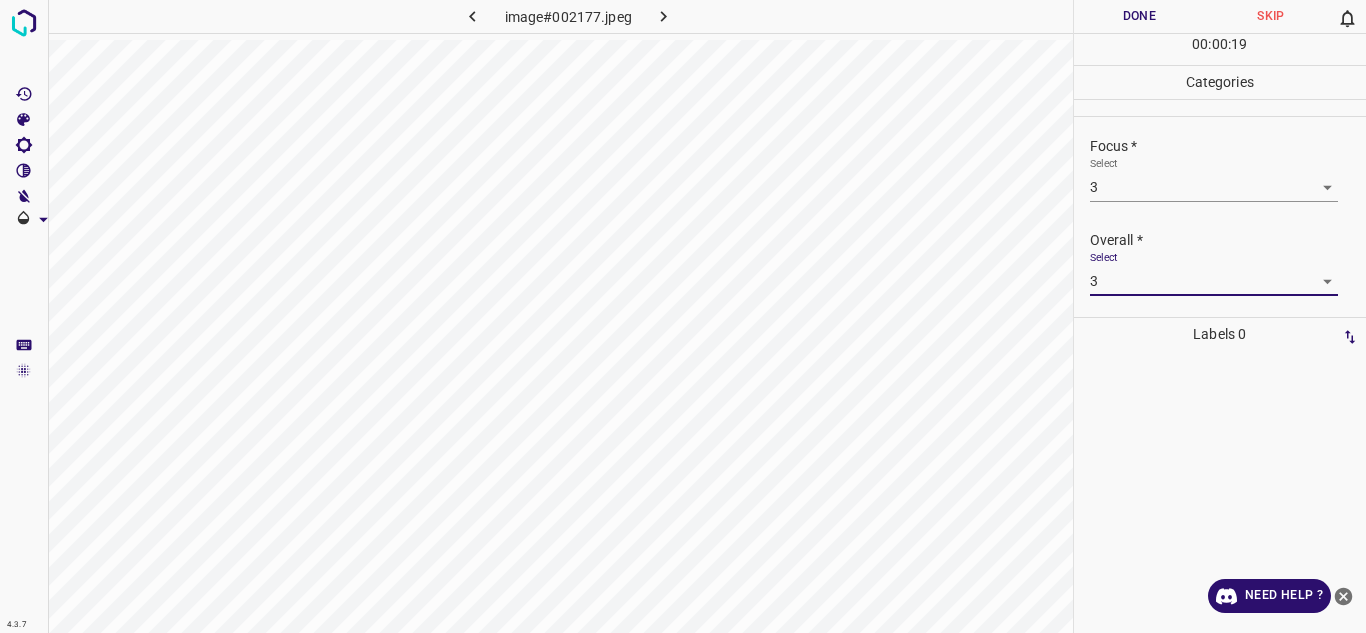 click on "Done" at bounding box center [1140, 16] 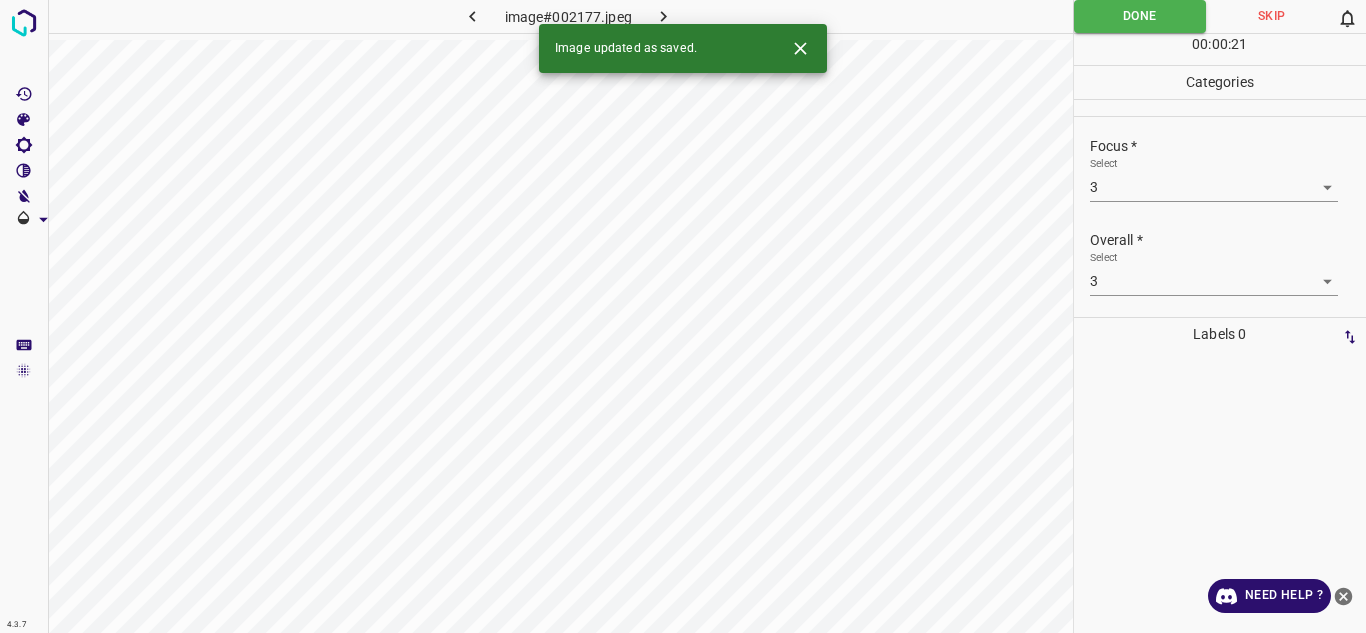 click at bounding box center [664, 16] 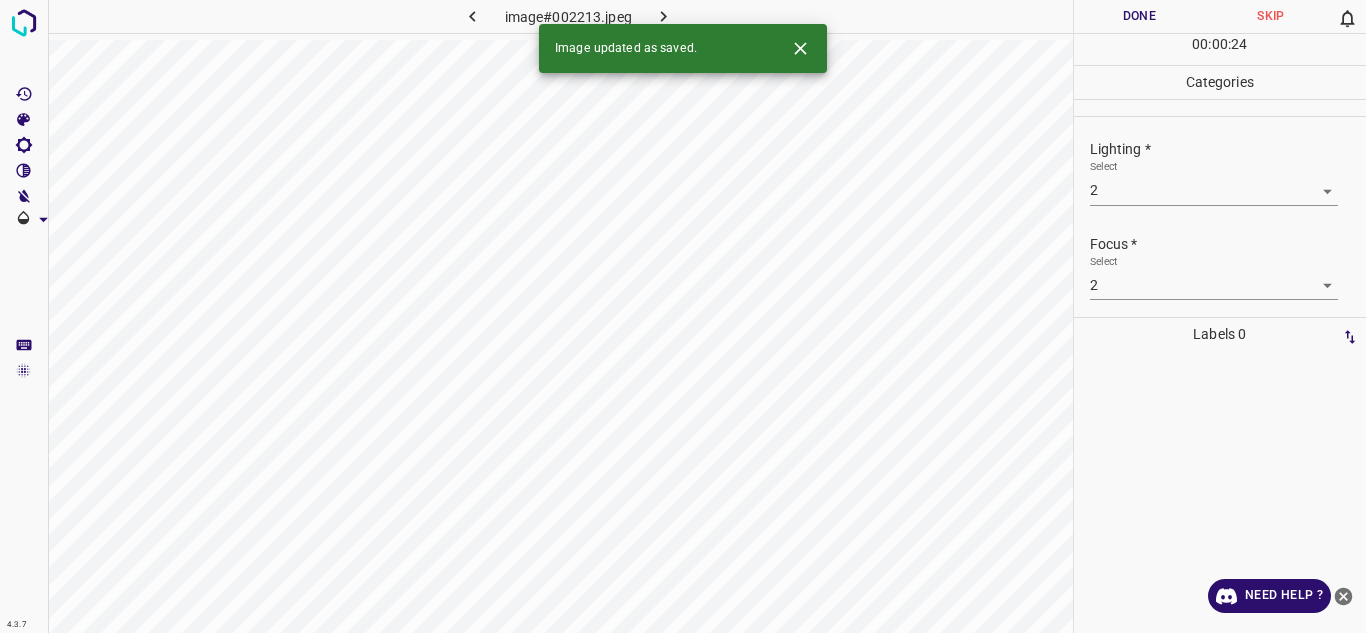 click on "4.3.7 image#002213.jpeg Done Skip 0 00   : 00   : 24   Categories Lighting *  Select 2 2 Focus *  Select 2 2 Overall *  Select 2 2 Labels   0 Categories 1 Lighting 2 Focus 3 Overall Tools Space Change between modes (Draw & Edit) I Auto labeling R Restore zoom M Zoom in N Zoom out Delete Delete selecte label Filters Z Restore filters X Saturation filter C Brightness filter V Contrast filter B Gray scale filter General O Download Image updated as saved. Need Help ? - Text - Hide - Delete" at bounding box center [683, 316] 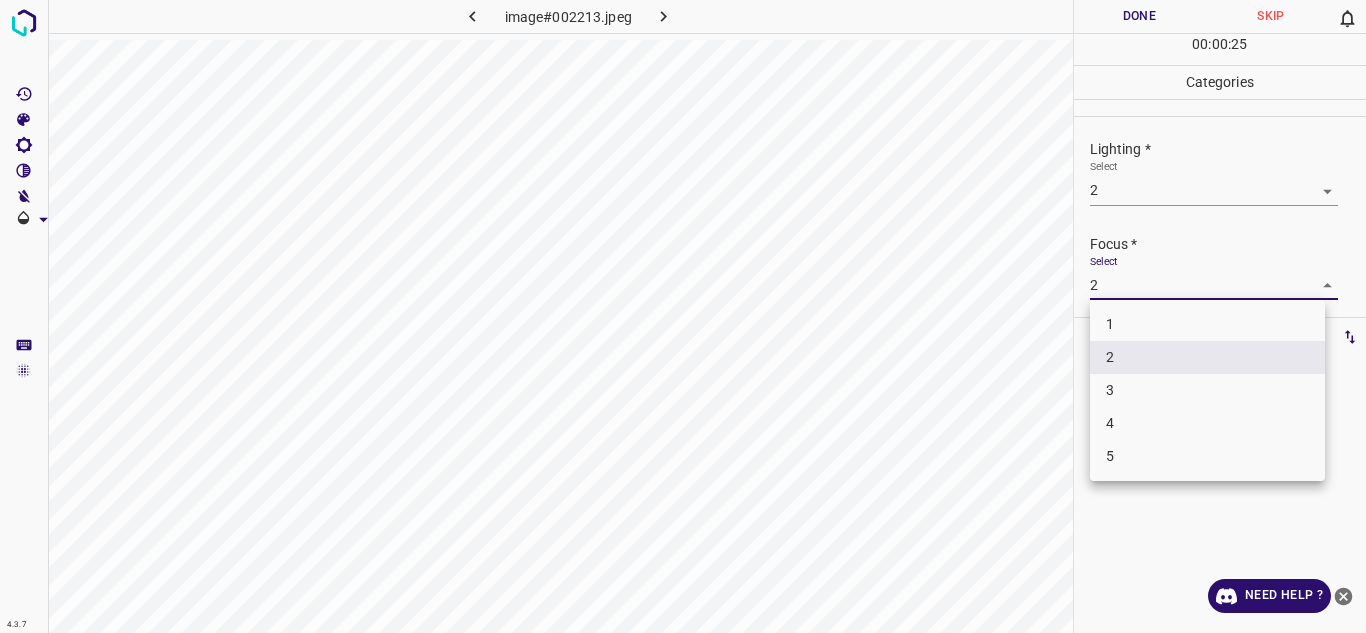 click on "3" at bounding box center [1207, 390] 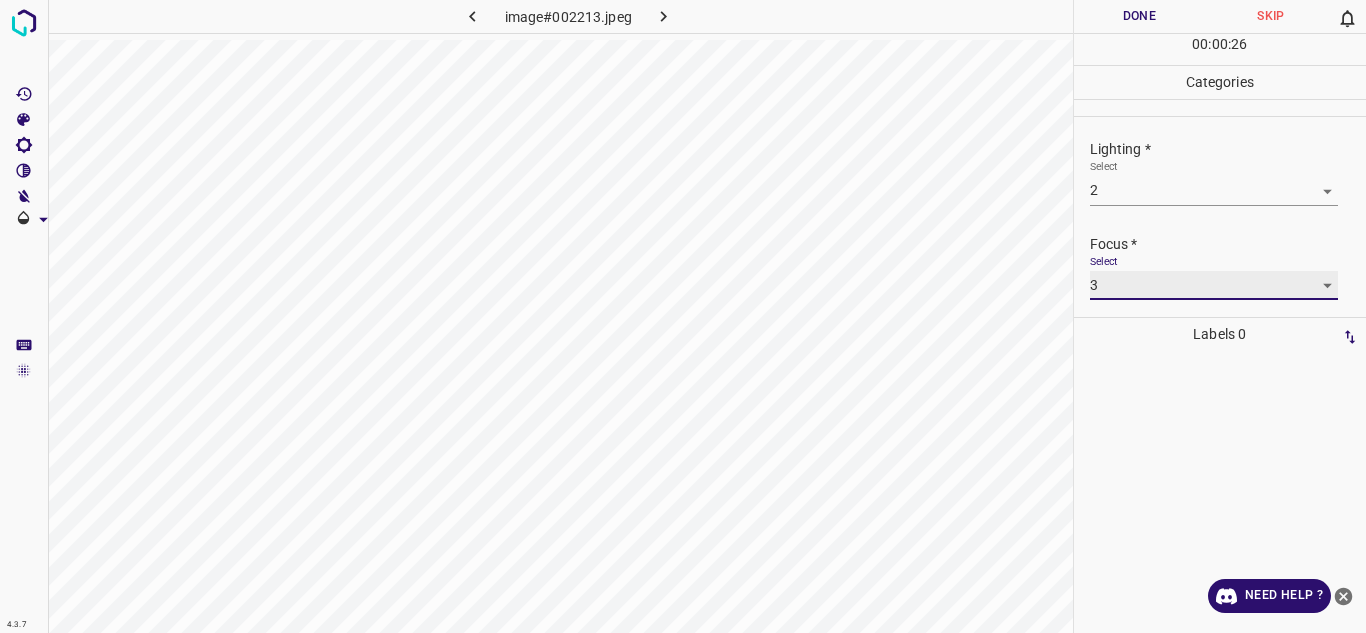 scroll, scrollTop: 98, scrollLeft: 0, axis: vertical 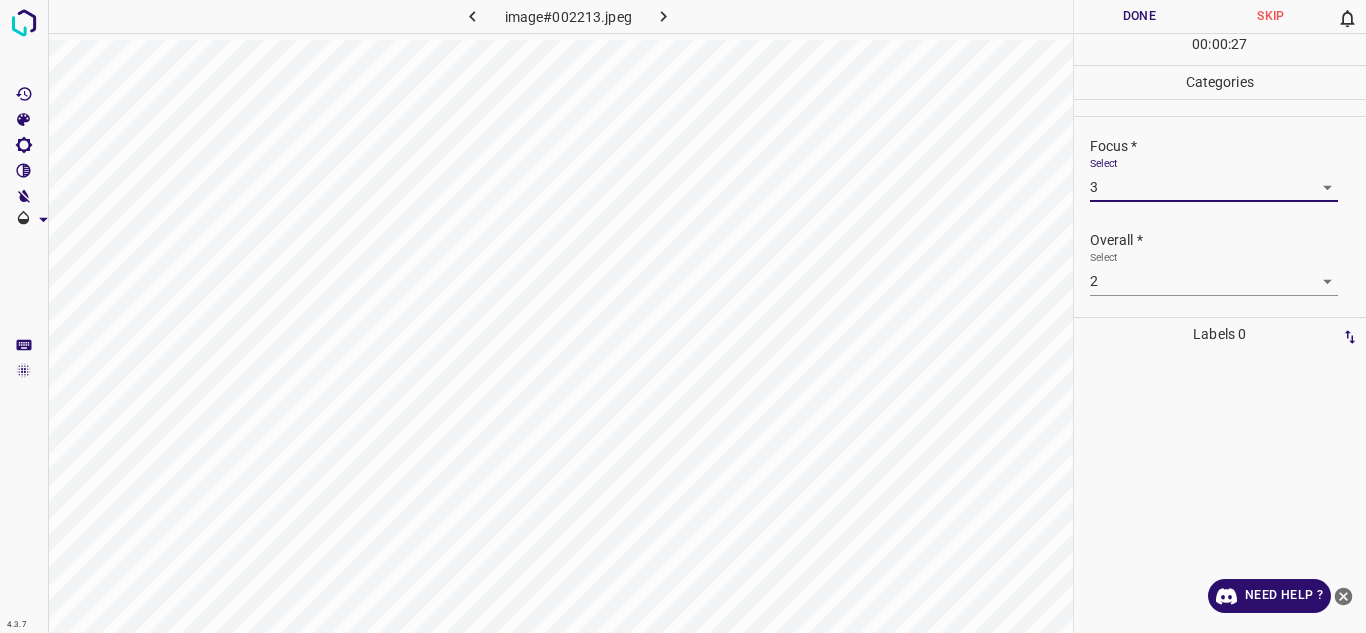 click on "4.3.7 image#002213.jpeg Done Skip 0 00   : 00   : 27   Categories Lighting *  Select 2 2 Focus *  Select 3 3 Overall *  Select 2 2 Labels   0 Categories 1 Lighting 2 Focus 3 Overall Tools Space Change between modes (Draw & Edit) I Auto labeling R Restore zoom M Zoom in N Zoom out Delete Delete selecte label Filters Z Restore filters X Saturation filter C Brightness filter V Contrast filter B Gray scale filter General O Download Need Help ? - Text - Hide - Delete" at bounding box center (683, 316) 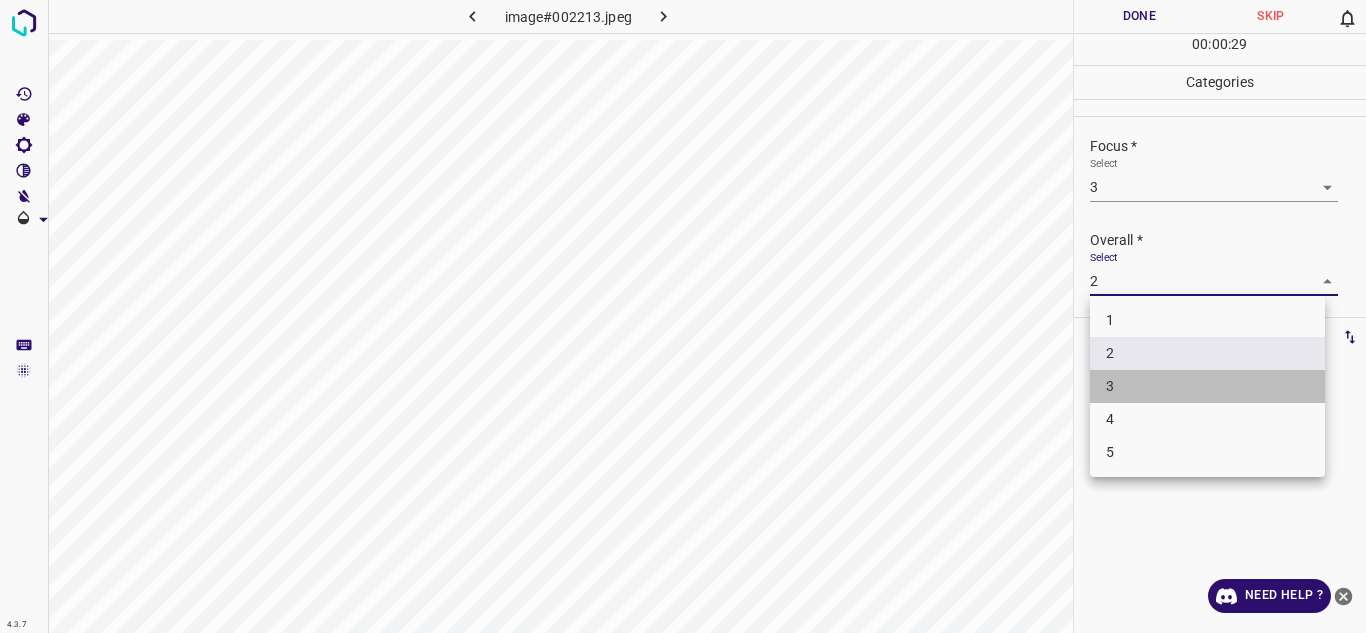 click on "3" at bounding box center [1207, 386] 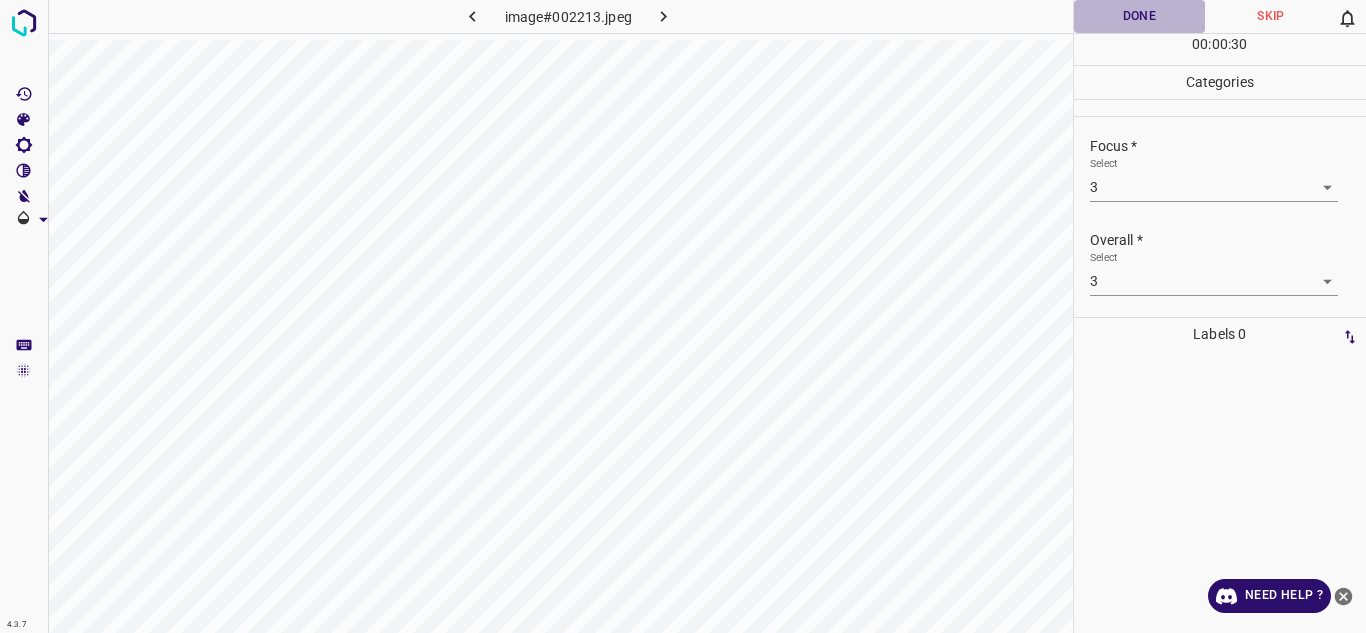 click on "Done" at bounding box center [1140, 16] 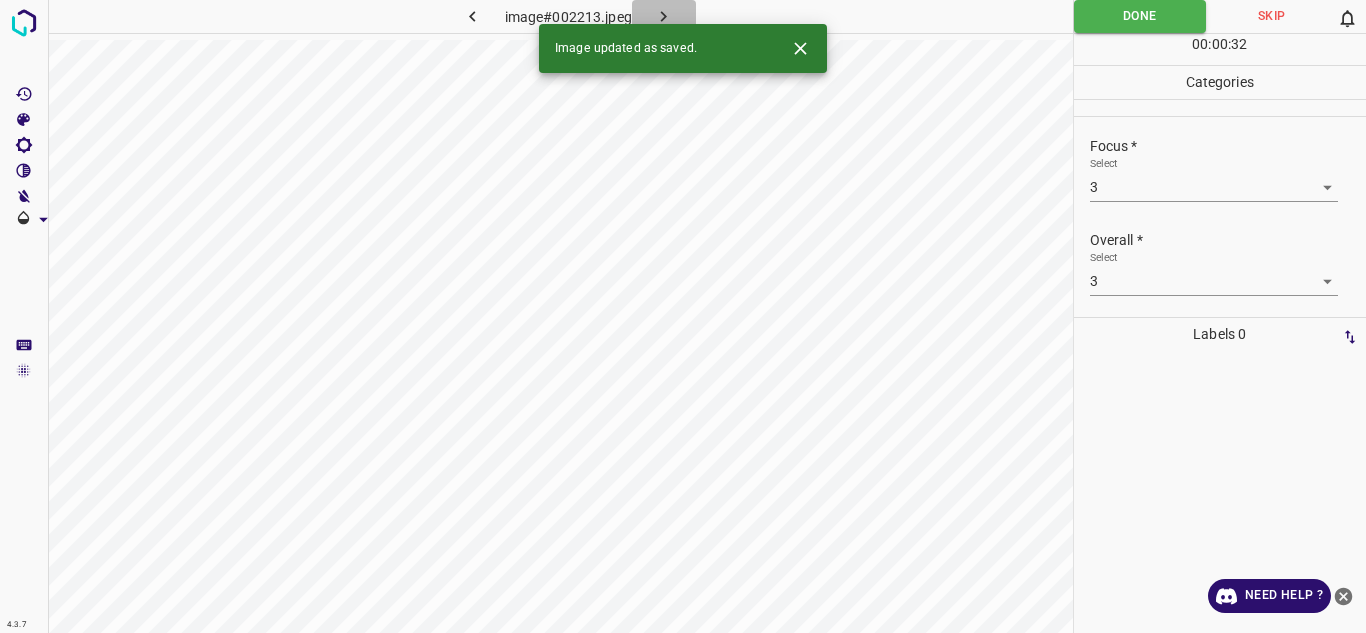 click at bounding box center [664, 16] 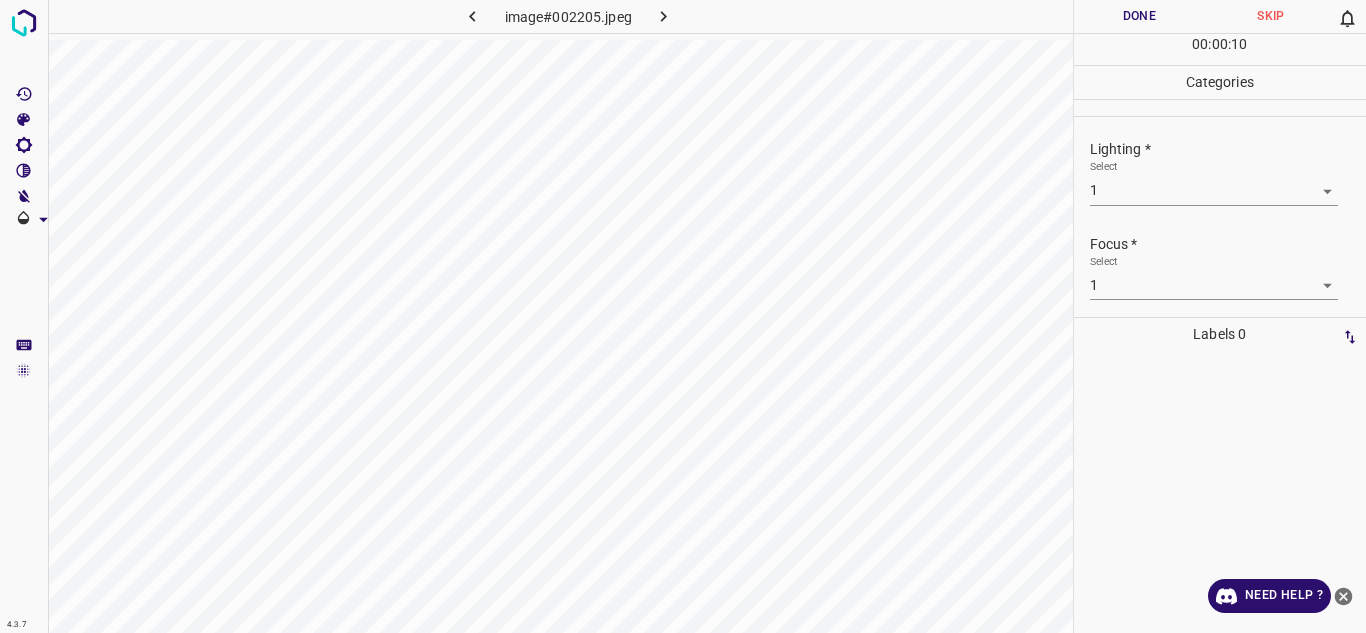 click on "4.3.7 image#002205.jpeg Done Skip 0 00   : 00   : 10   Categories Lighting *  Select 1 1 Focus *  Select 1 1 Overall *  Select 1 1 Labels   0 Categories 1 Lighting 2 Focus 3 Overall Tools Space Change between modes (Draw & Edit) I Auto labeling R Restore zoom M Zoom in N Zoom out Delete Delete selecte label Filters Z Restore filters X Saturation filter C Brightness filter V Contrast filter B Gray scale filter General O Download Need Help ? - Text - Hide - Delete" at bounding box center (683, 316) 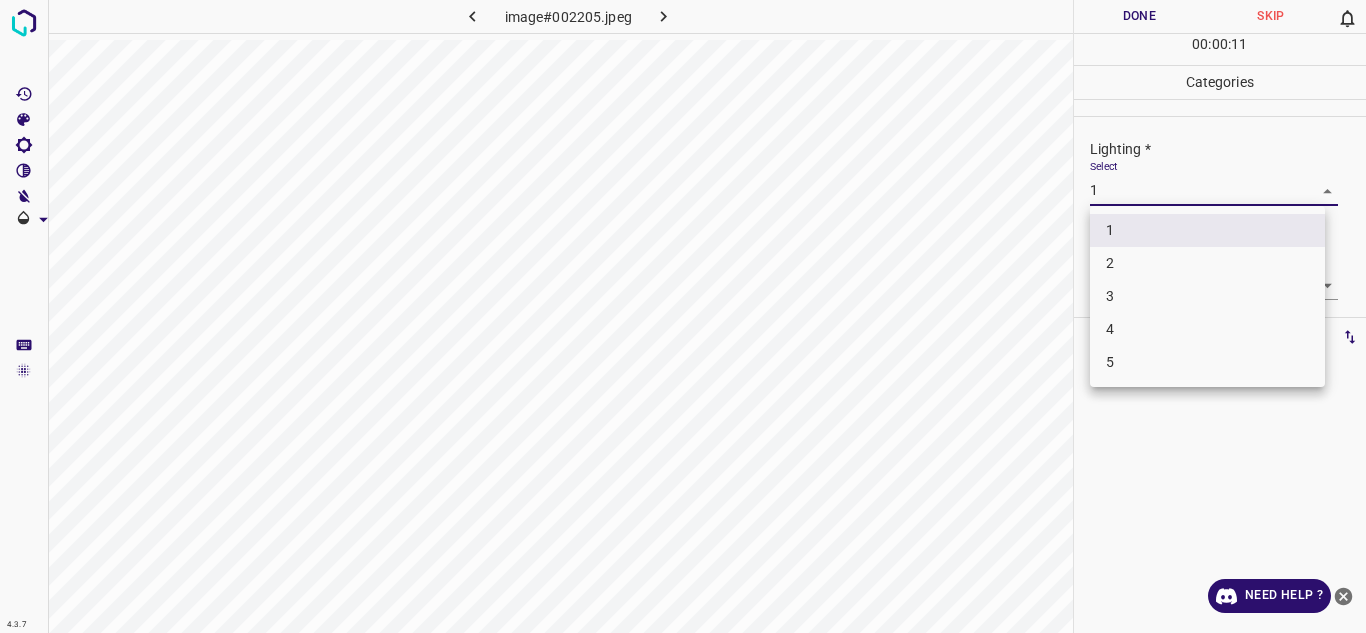 click on "2" at bounding box center [1207, 263] 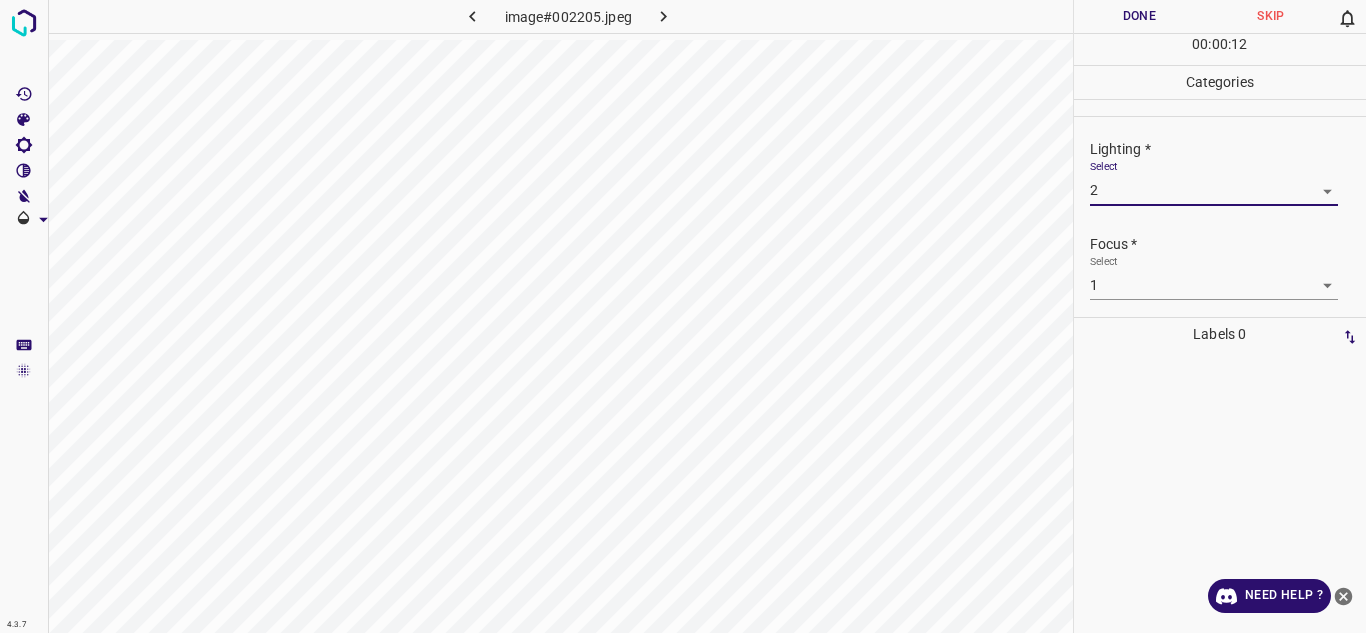 click on "4.3.7 image#002205.jpeg Done Skip 0 00   : 00   : 12   Categories Lighting *  Select 2 2 Focus *  Select 1 1 Overall *  Select 1 1 Labels   0 Categories 1 Lighting 2 Focus 3 Overall Tools Space Change between modes (Draw & Edit) I Auto labeling R Restore zoom M Zoom in N Zoom out Delete Delete selecte label Filters Z Restore filters X Saturation filter C Brightness filter V Contrast filter B Gray scale filter General O Download Need Help ? - Text - Hide - Delete" at bounding box center (683, 316) 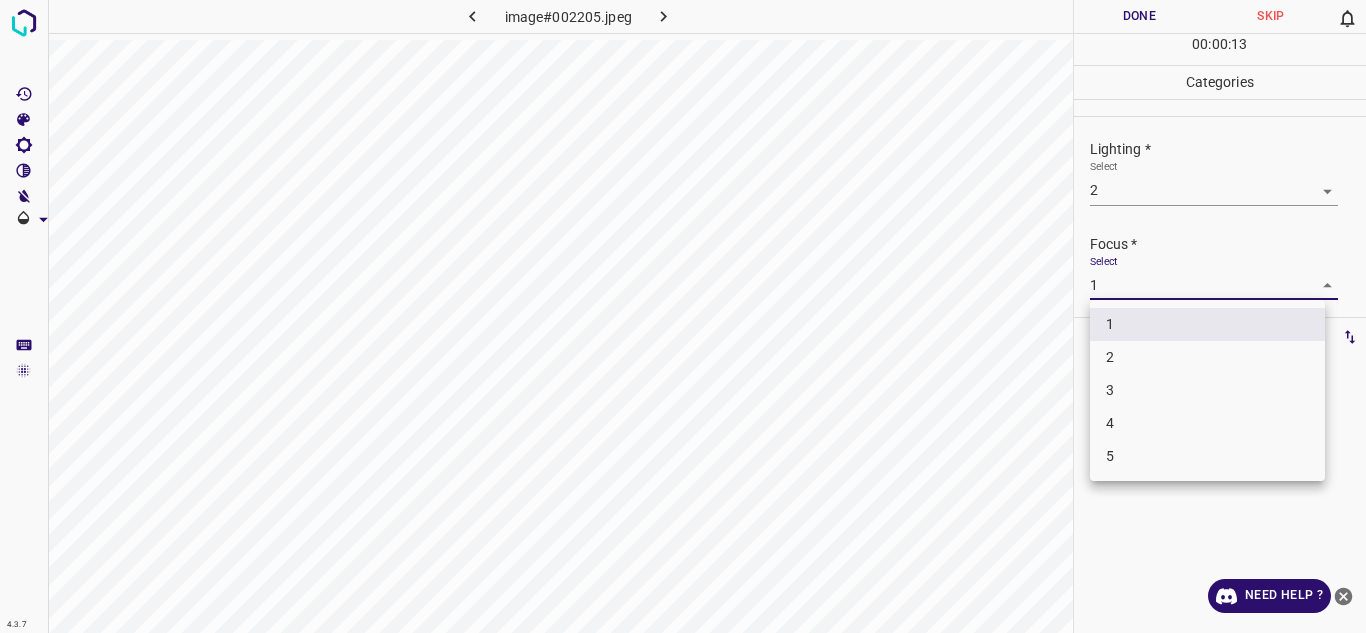 click on "2" at bounding box center [1207, 357] 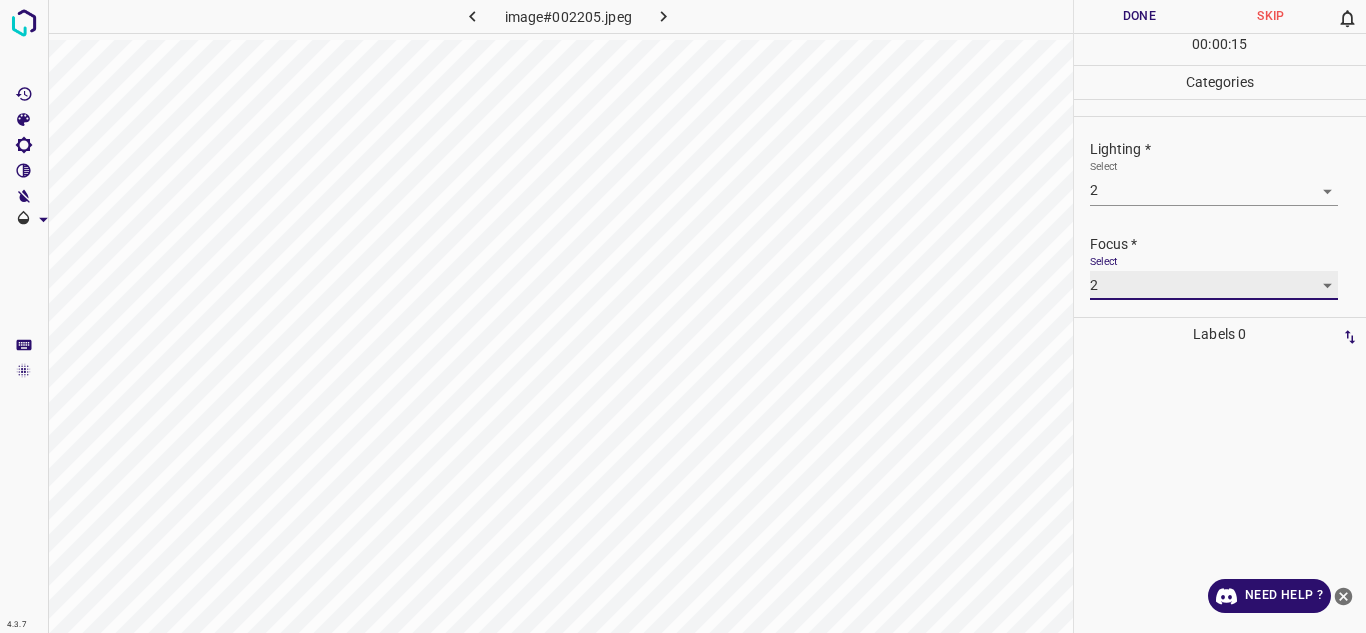 scroll, scrollTop: 98, scrollLeft: 0, axis: vertical 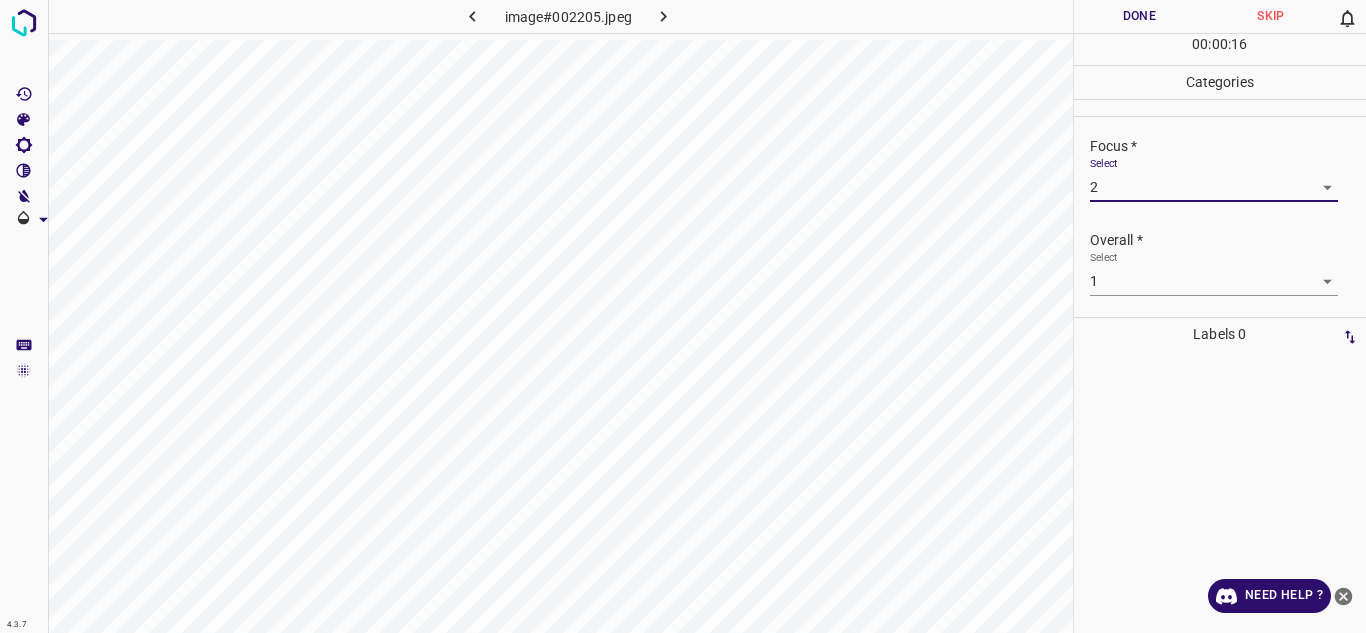 click on "4.3.7 image#002205.jpeg Done Skip 0 00   : 00   : 16   Categories Lighting *  Select 2 2 Focus *  Select 2 2 Overall *  Select 1 1 Labels   0 Categories 1 Lighting 2 Focus 3 Overall Tools Space Change between modes (Draw & Edit) I Auto labeling R Restore zoom M Zoom in N Zoom out Delete Delete selecte label Filters Z Restore filters X Saturation filter C Brightness filter V Contrast filter B Gray scale filter General O Download Need Help ? - Text - Hide - Delete" at bounding box center [683, 316] 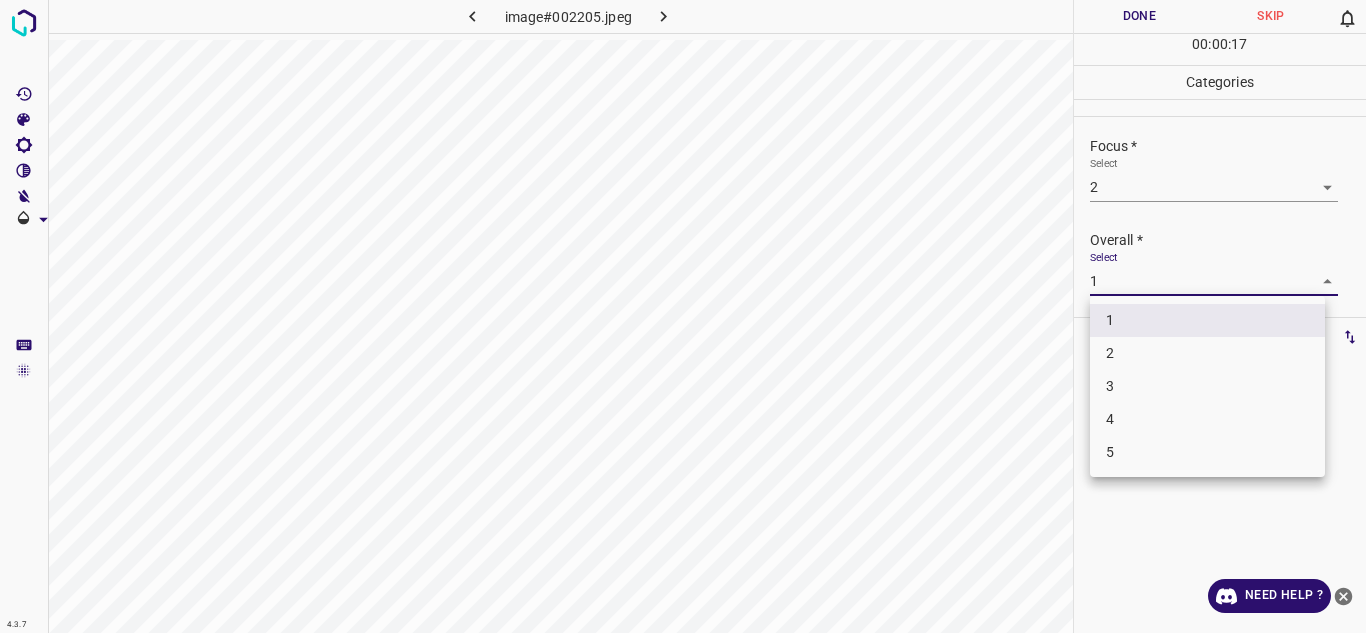 click on "2" at bounding box center [1207, 353] 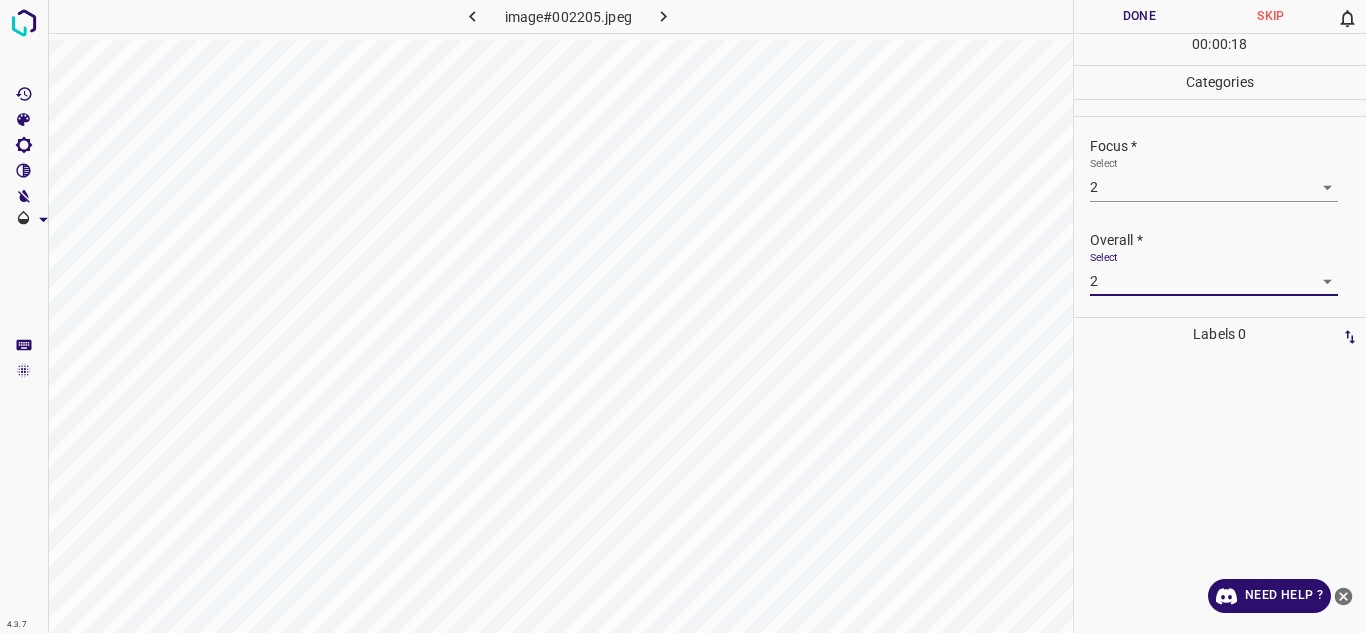 click on "Done" at bounding box center [1140, 16] 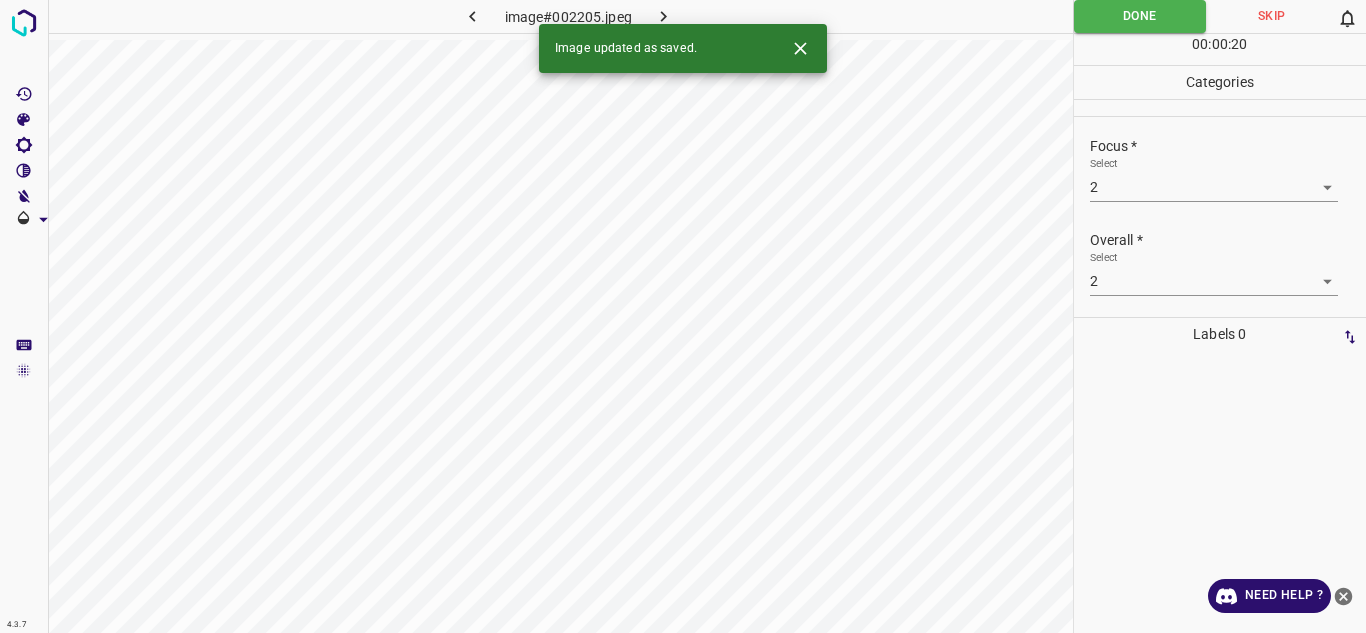 click 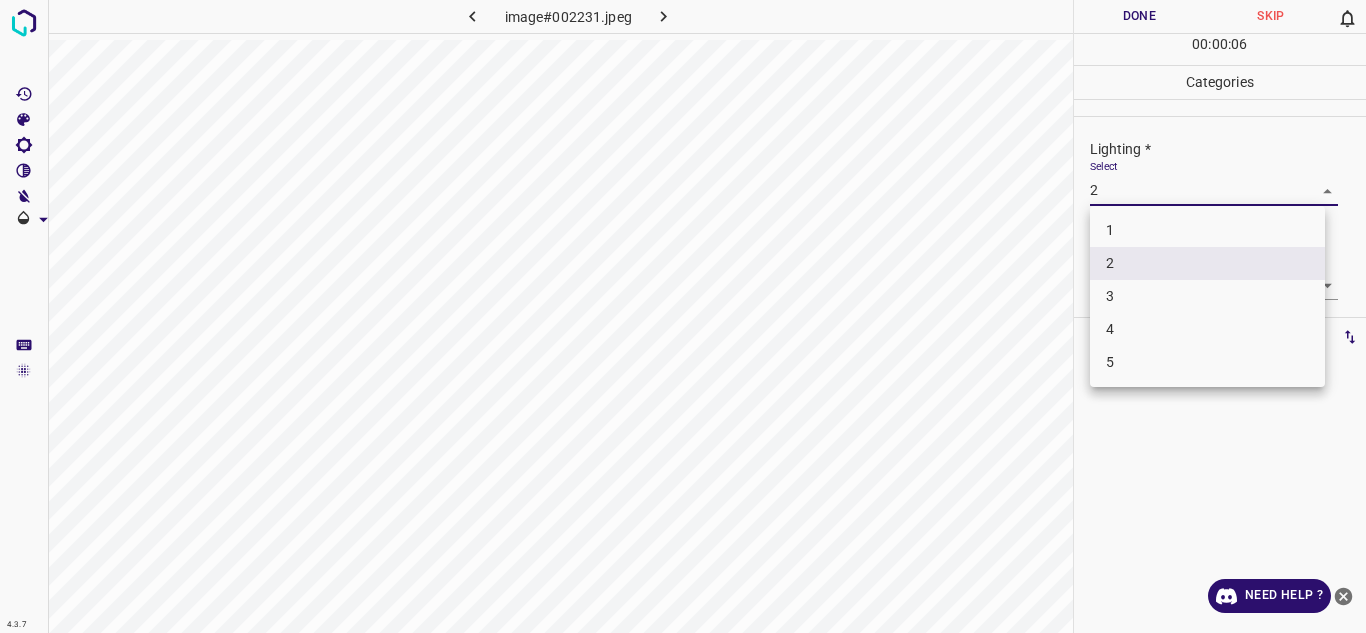 click on "4.3.7 image#002231.jpeg Done Skip 0 00   : 00   : 06   Categories Lighting *  Select 2 2 Focus *  Select 2 2 Overall *  Select 2 2 Labels   0 Categories 1 Lighting 2 Focus 3 Overall Tools Space Change between modes (Draw & Edit) I Auto labeling R Restore zoom M Zoom in N Zoom out Delete Delete selecte label Filters Z Restore filters X Saturation filter C Brightness filter V Contrast filter B Gray scale filter General O Download Need Help ? - Text - Hide - Delete 1 2 3 4 5" at bounding box center [683, 316] 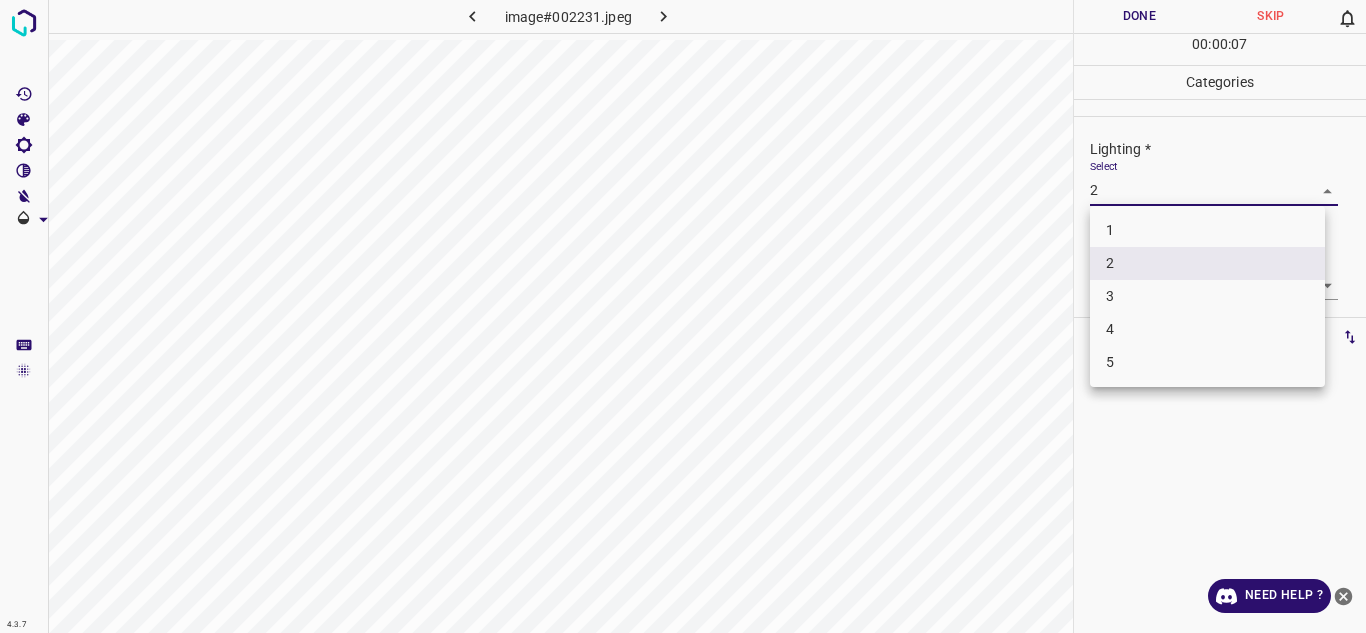 click at bounding box center [683, 316] 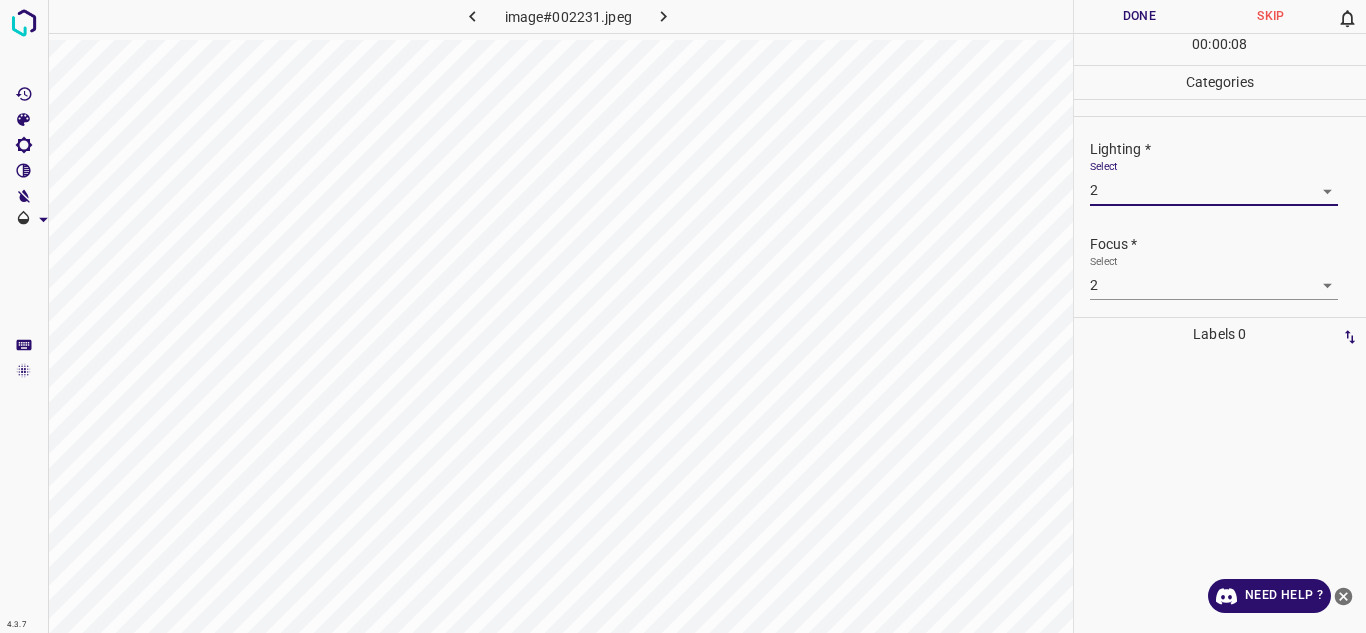 click on "4.3.7 image#002231.jpeg Done Skip 0 00   : 00   : 08   Categories Lighting *  Select 2 2 Focus *  Select 2 2 Overall *  Select 2 2 Labels   0 Categories 1 Lighting 2 Focus 3 Overall Tools Space Change between modes (Draw & Edit) I Auto labeling R Restore zoom M Zoom in N Zoom out Delete Delete selecte label Filters Z Restore filters X Saturation filter C Brightness filter V Contrast filter B Gray scale filter General O Download Need Help ? - Text - Hide - Delete" at bounding box center (683, 316) 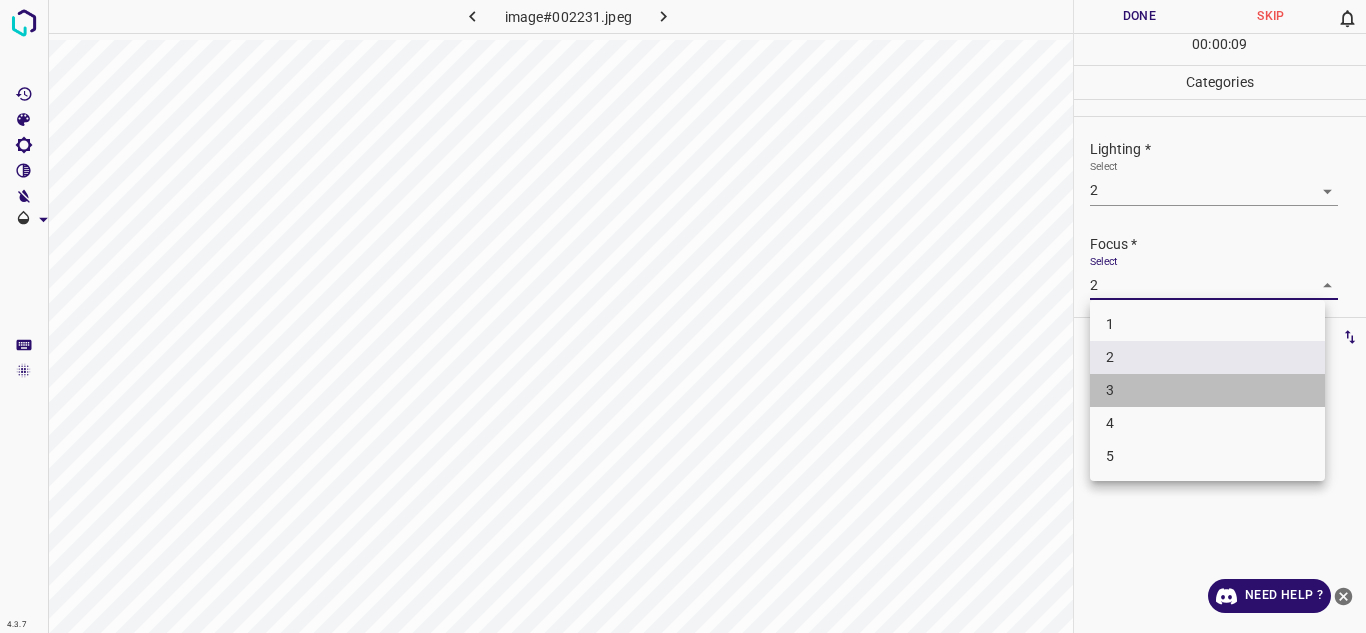 click on "3" at bounding box center [1207, 390] 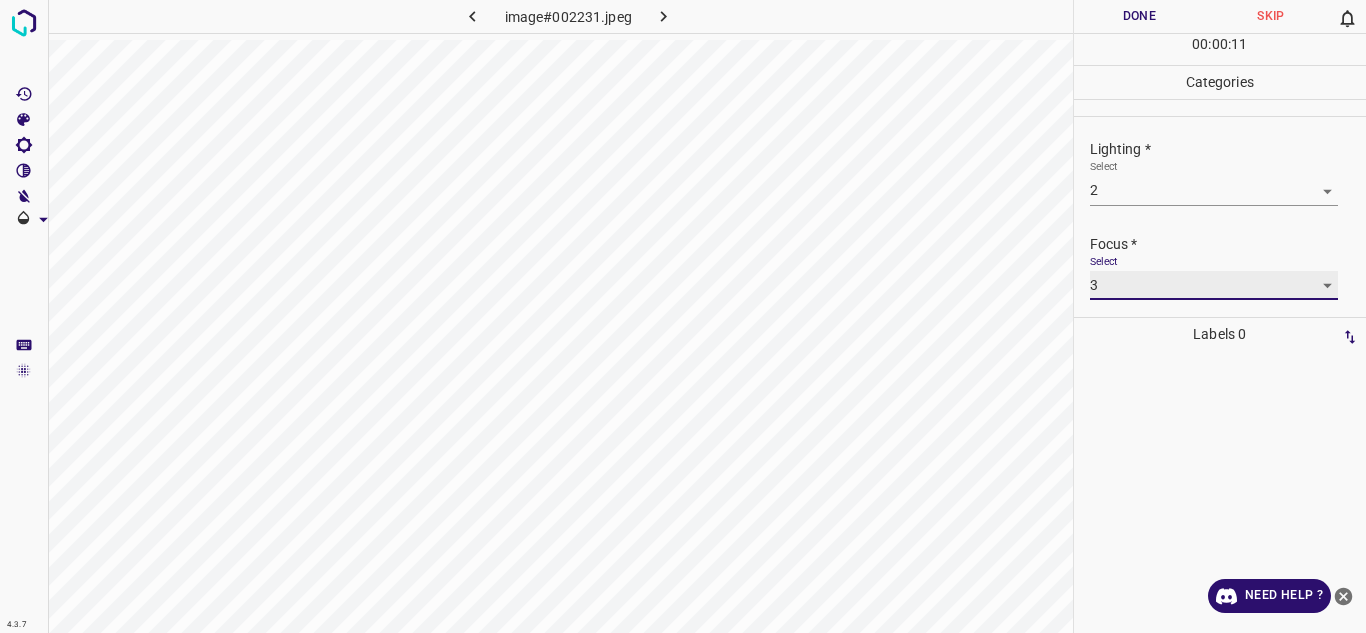 scroll, scrollTop: 98, scrollLeft: 0, axis: vertical 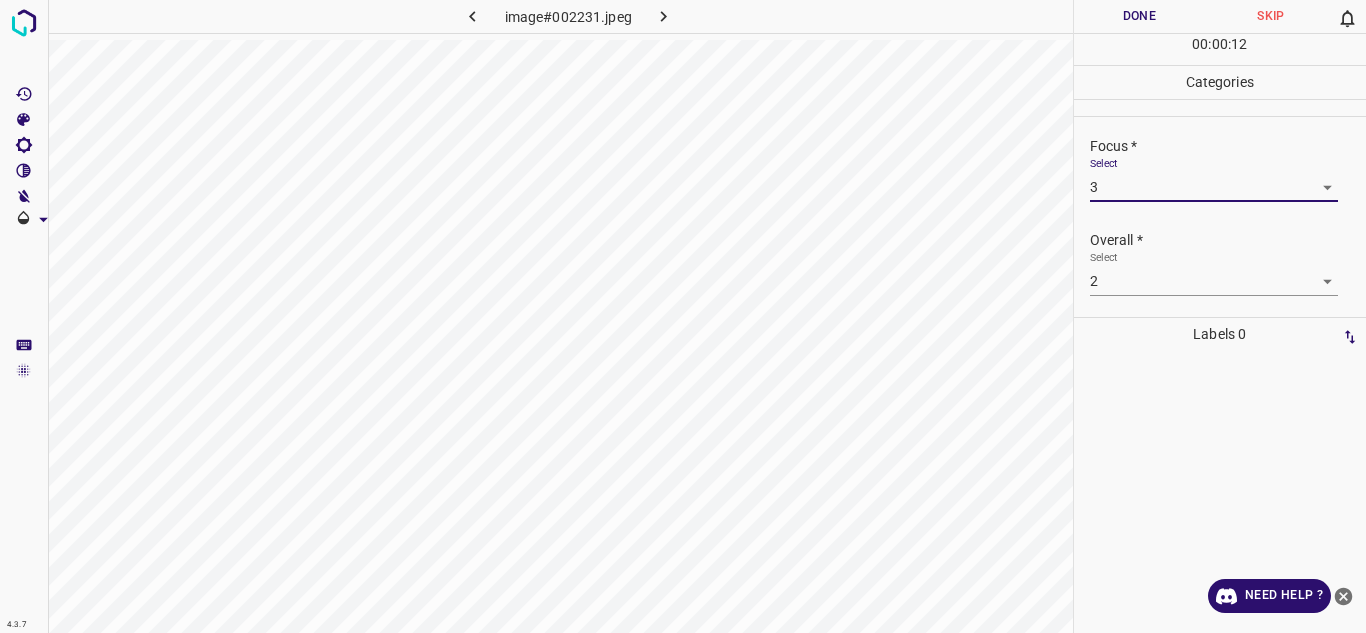 click on "4.3.7 image#002231.jpeg Done Skip 0 00   : 00   : 12   Categories Lighting *  Select 2 2 Focus *  Select 3 3 Overall *  Select 2 2 Labels   0 Categories 1 Lighting 2 Focus 3 Overall Tools Space Change between modes (Draw & Edit) I Auto labeling R Restore zoom M Zoom in N Zoom out Delete Delete selecte label Filters Z Restore filters X Saturation filter C Brightness filter V Contrast filter B Gray scale filter General O Download Need Help ? - Text - Hide - Delete" at bounding box center [683, 316] 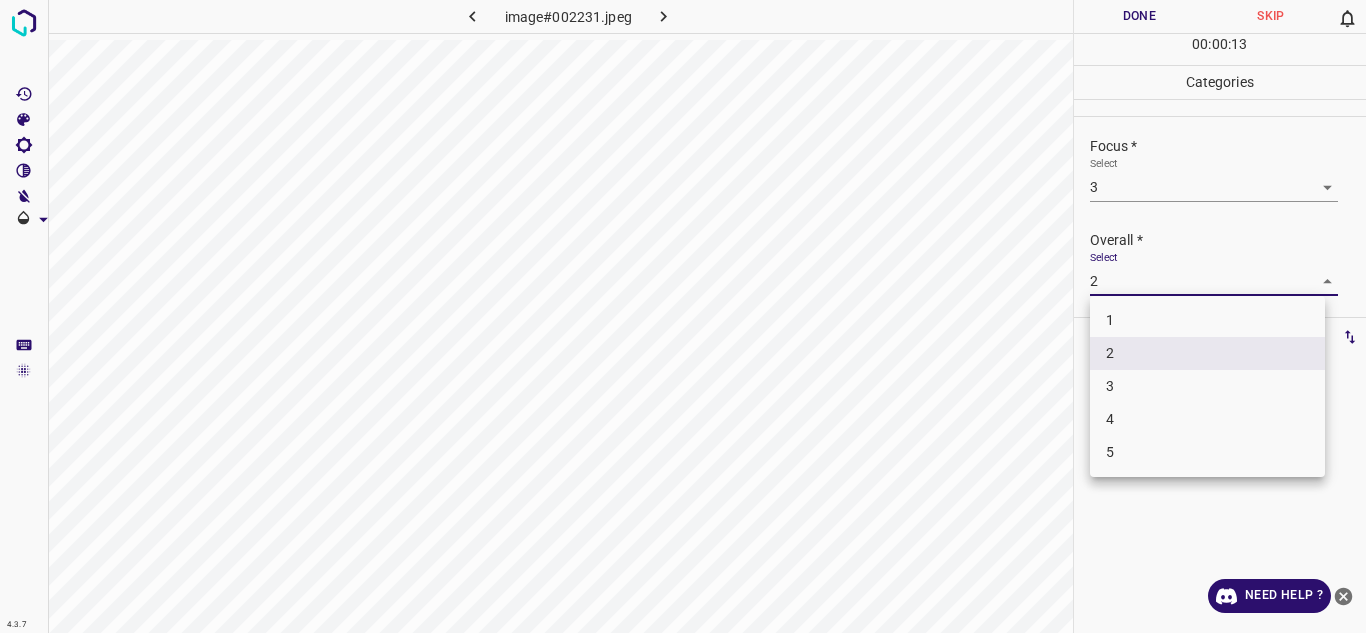 click on "3" at bounding box center (1207, 386) 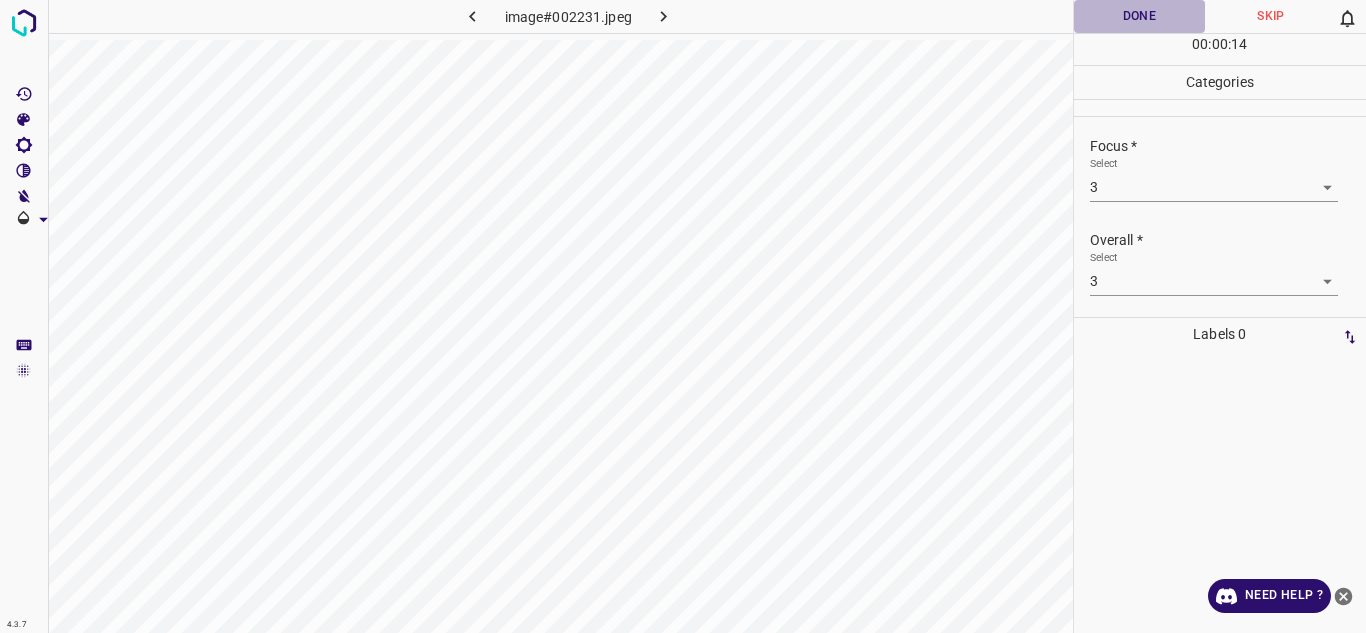 click on "Done" at bounding box center (1140, 16) 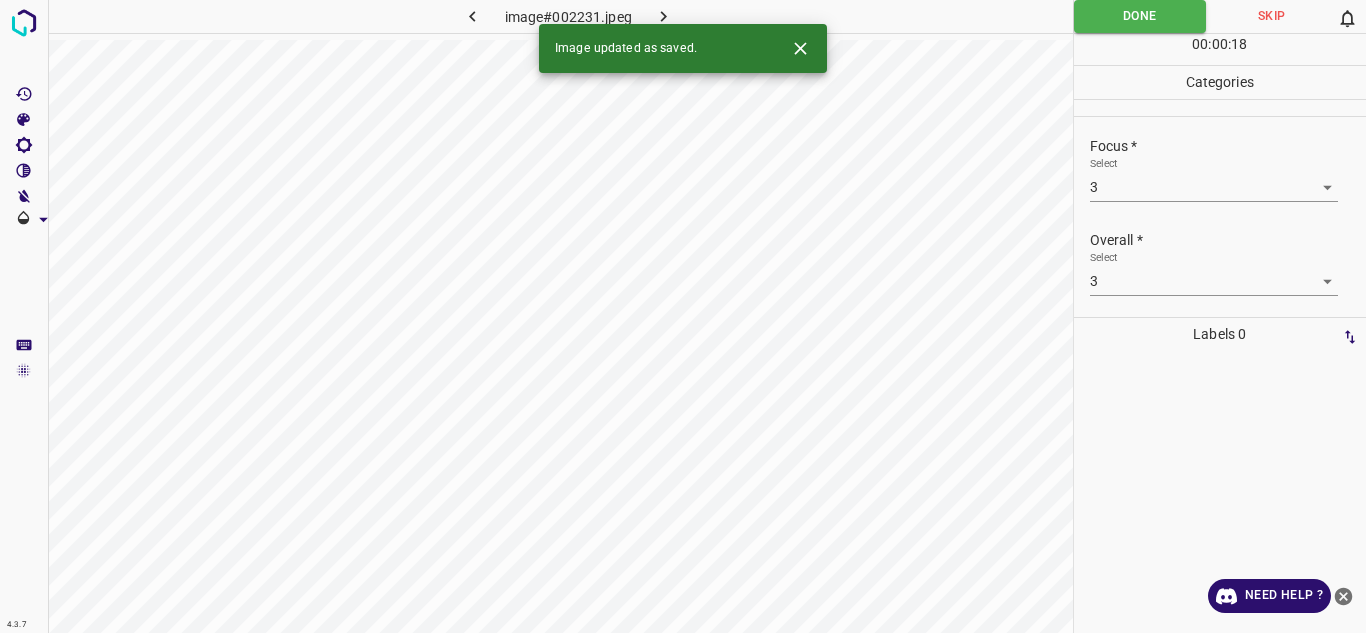 click at bounding box center [664, 16] 